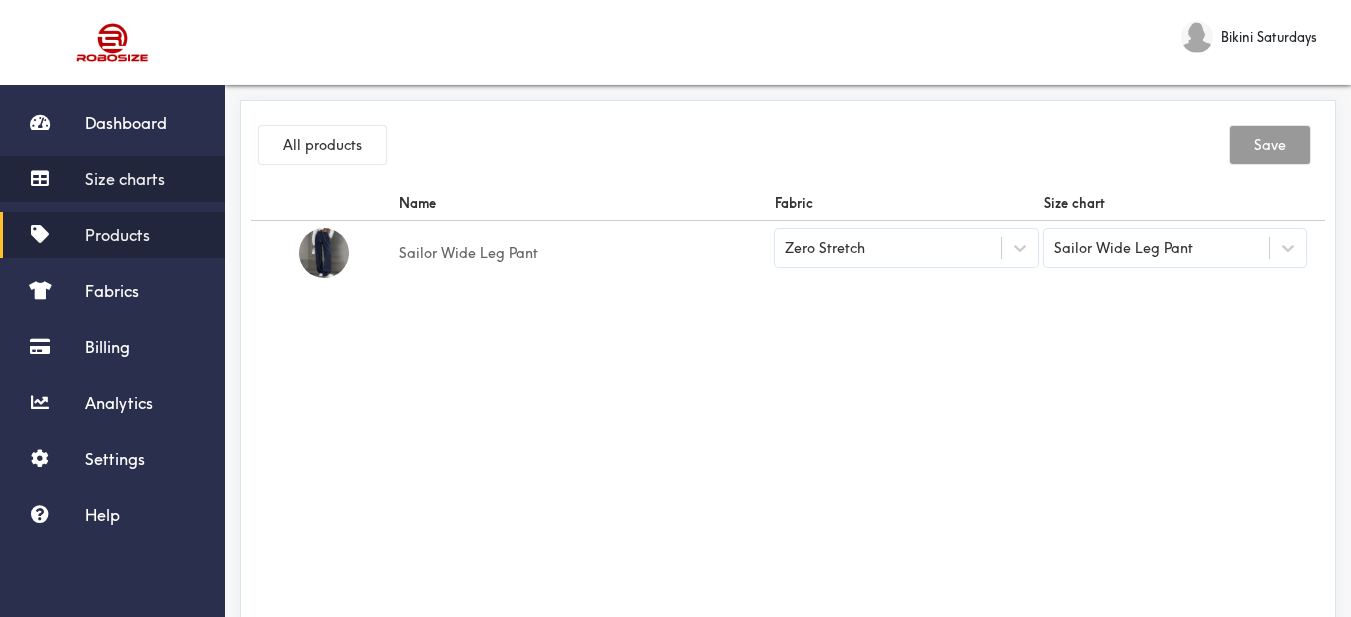 scroll, scrollTop: 0, scrollLeft: 0, axis: both 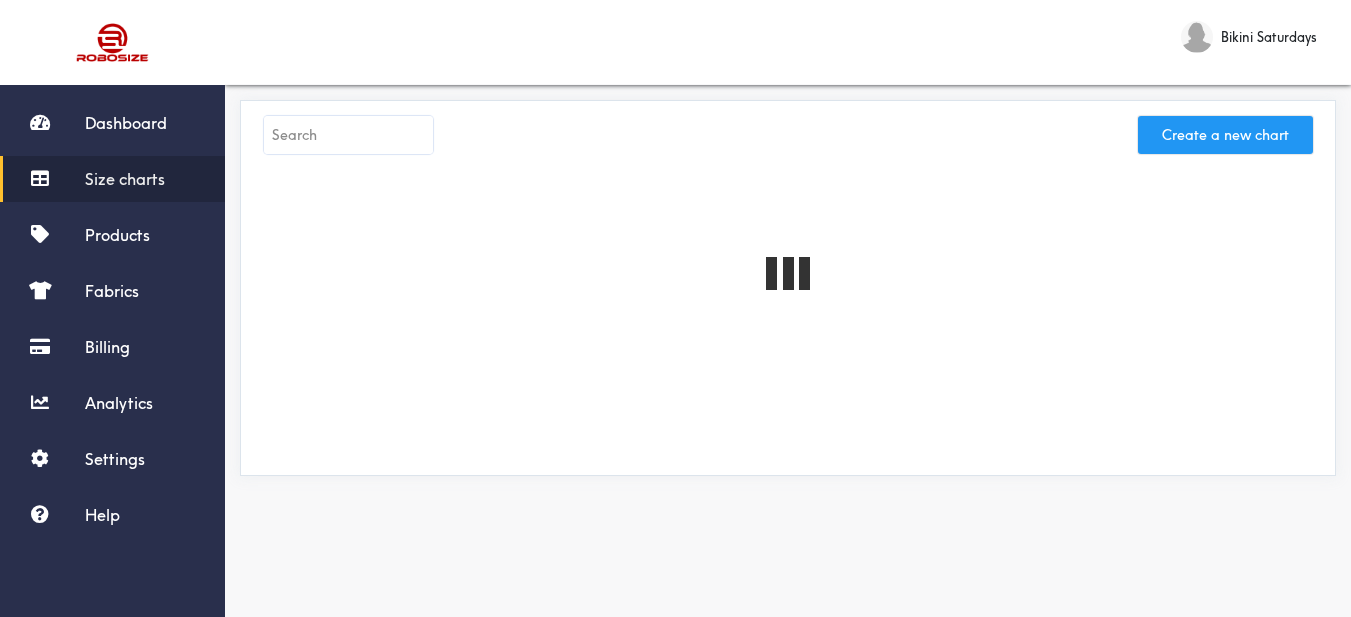 click on "Create a new chart" at bounding box center [1225, 135] 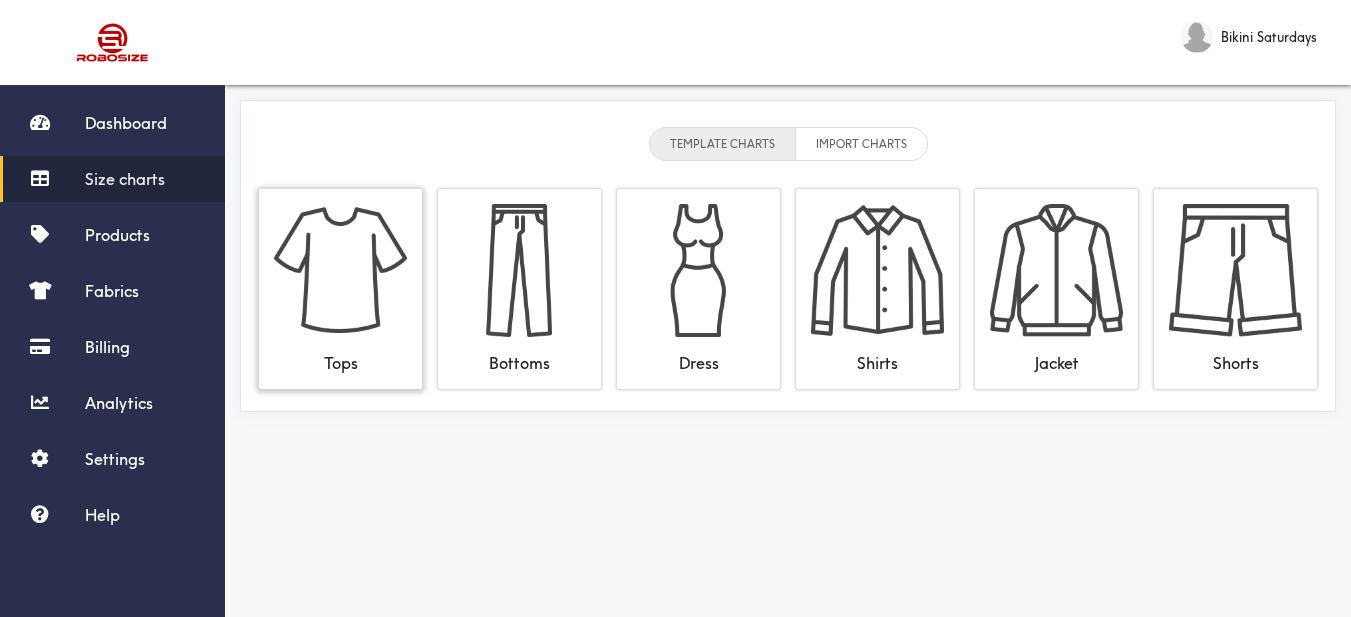 click at bounding box center [340, 270] 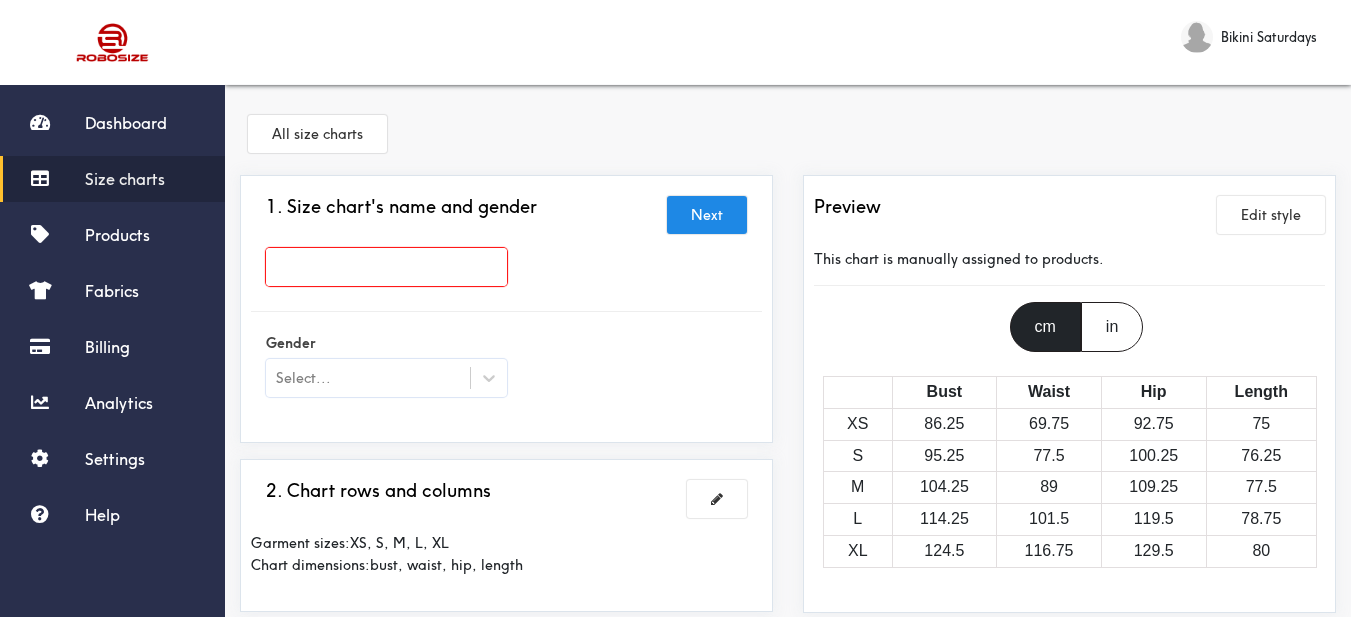click at bounding box center (386, 267) 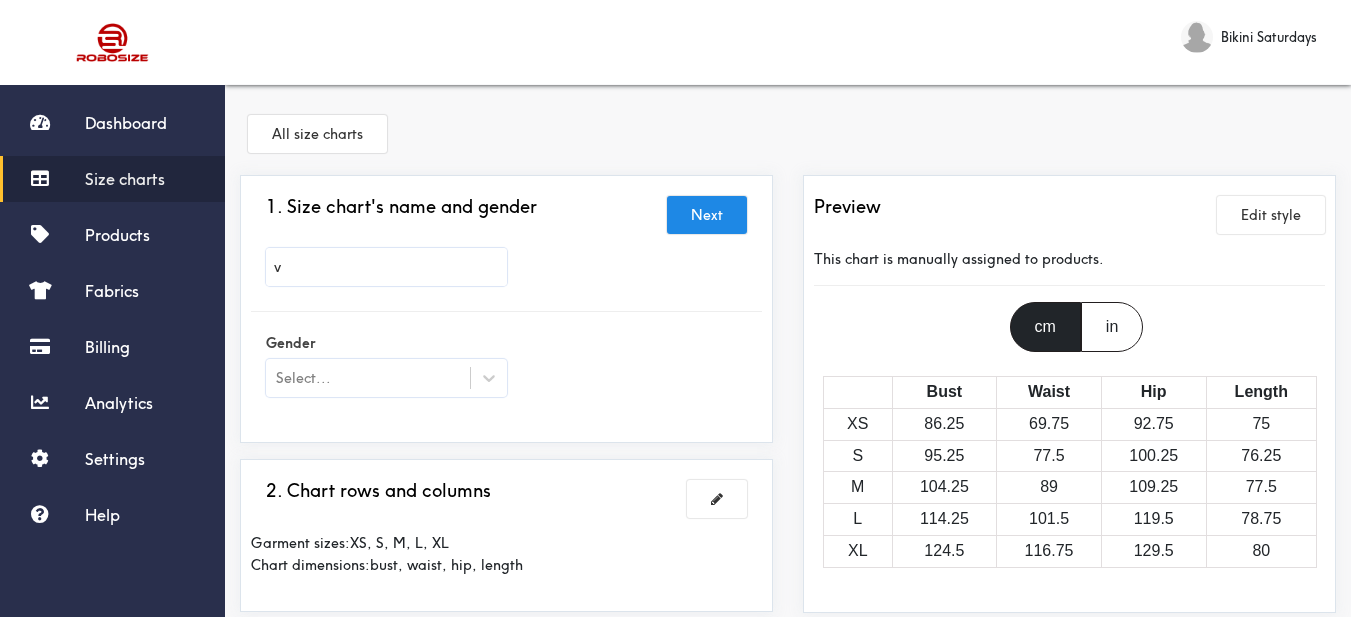 click on "v" at bounding box center (386, 267) 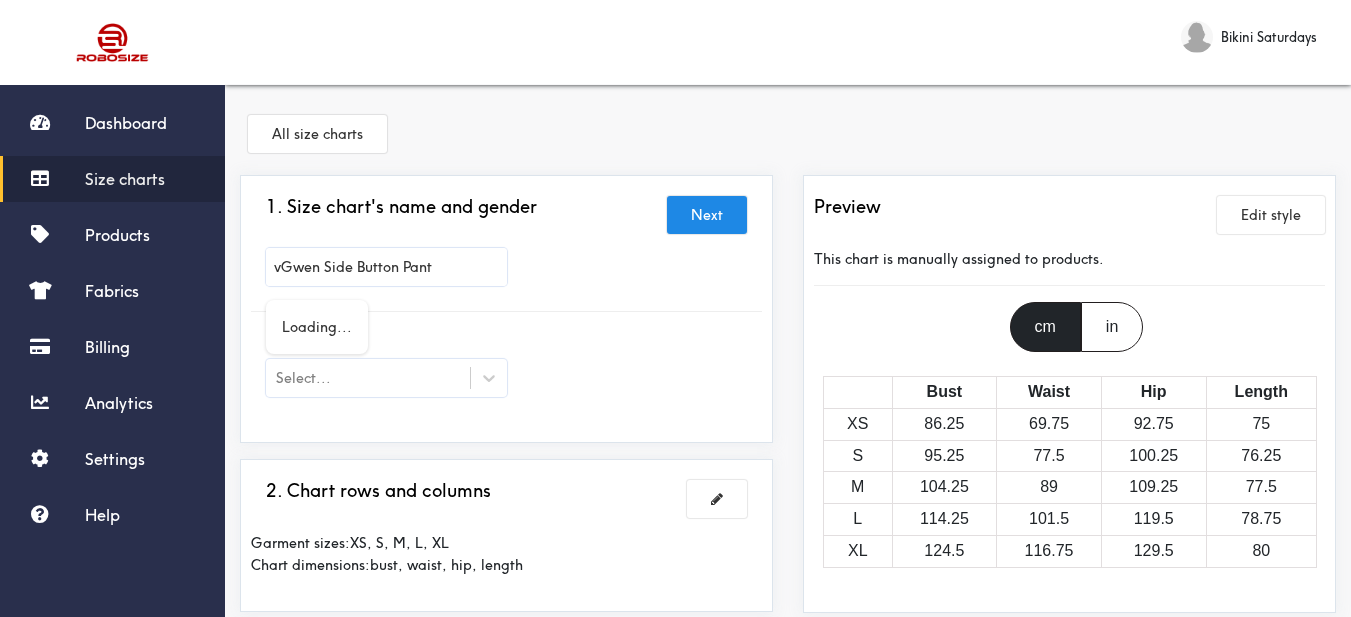 click at bounding box center (675, 308) 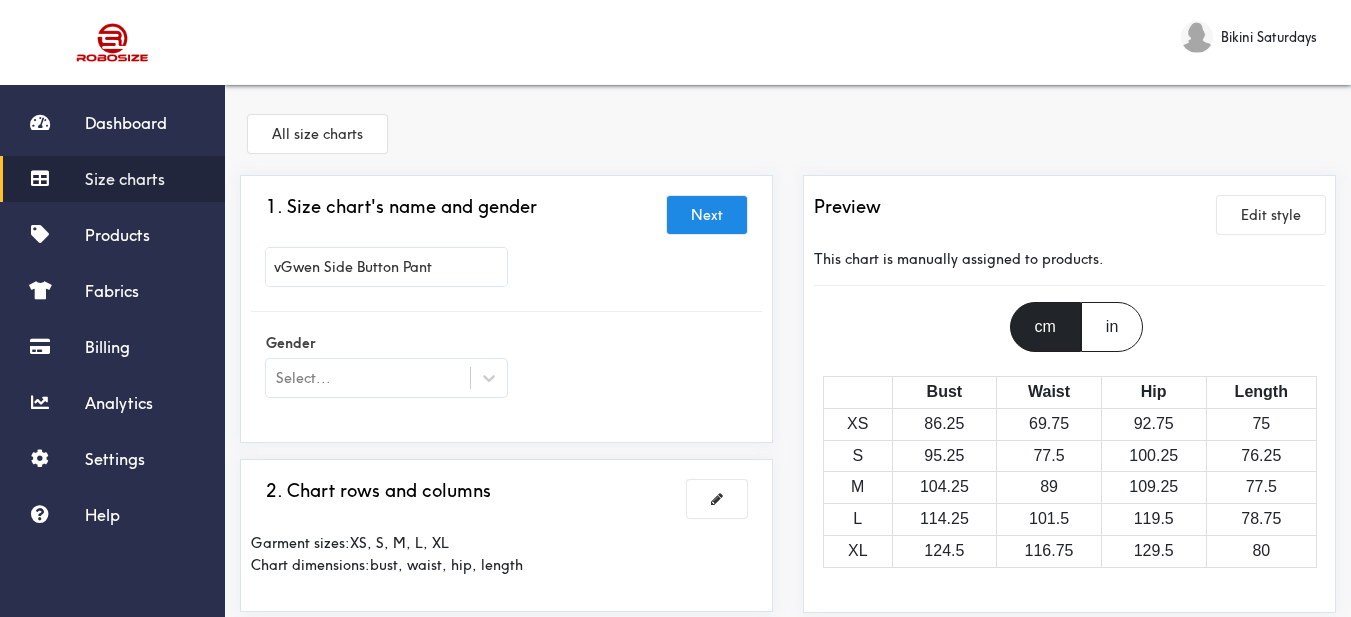 click on "vGwen Side Button Pant" at bounding box center (386, 267) 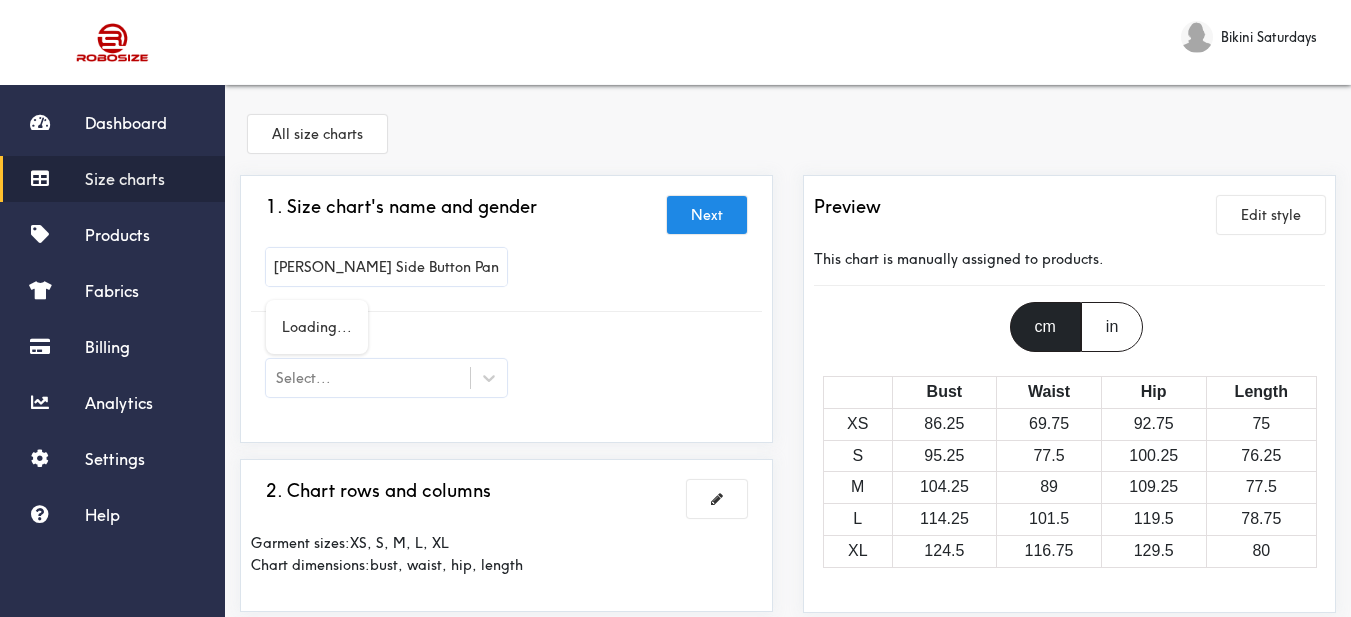 type on "[PERSON_NAME] Side Button Pant" 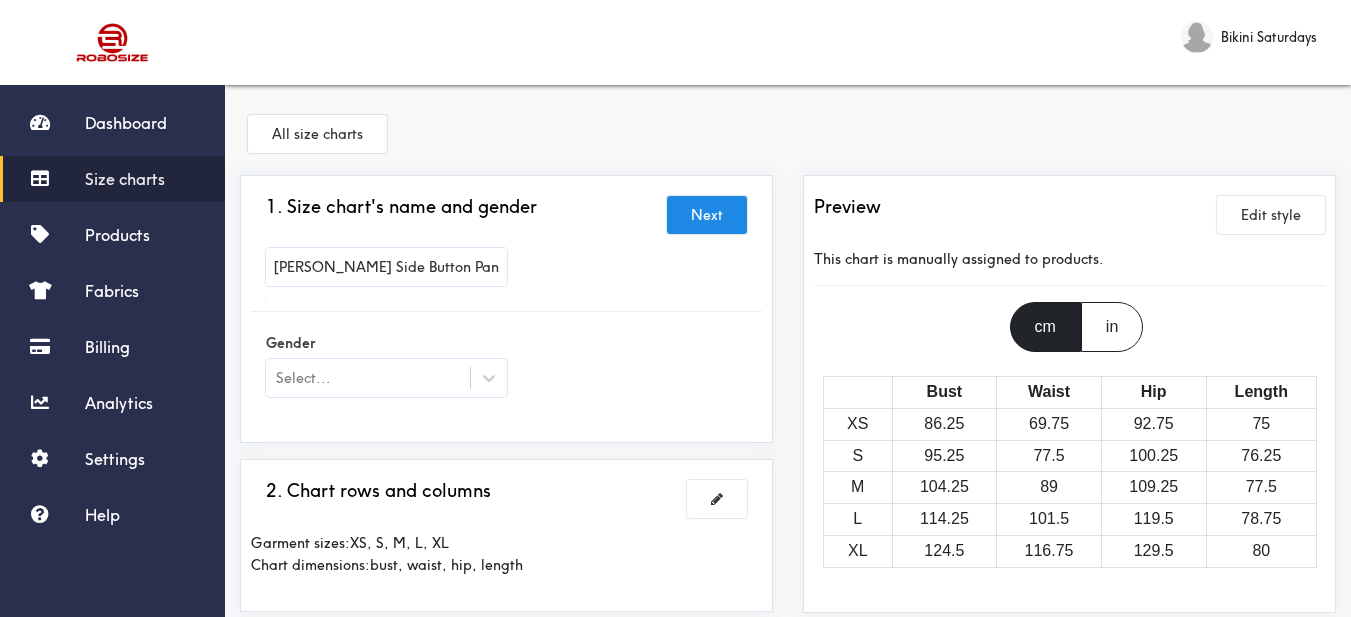 click at bounding box center [675, 308] 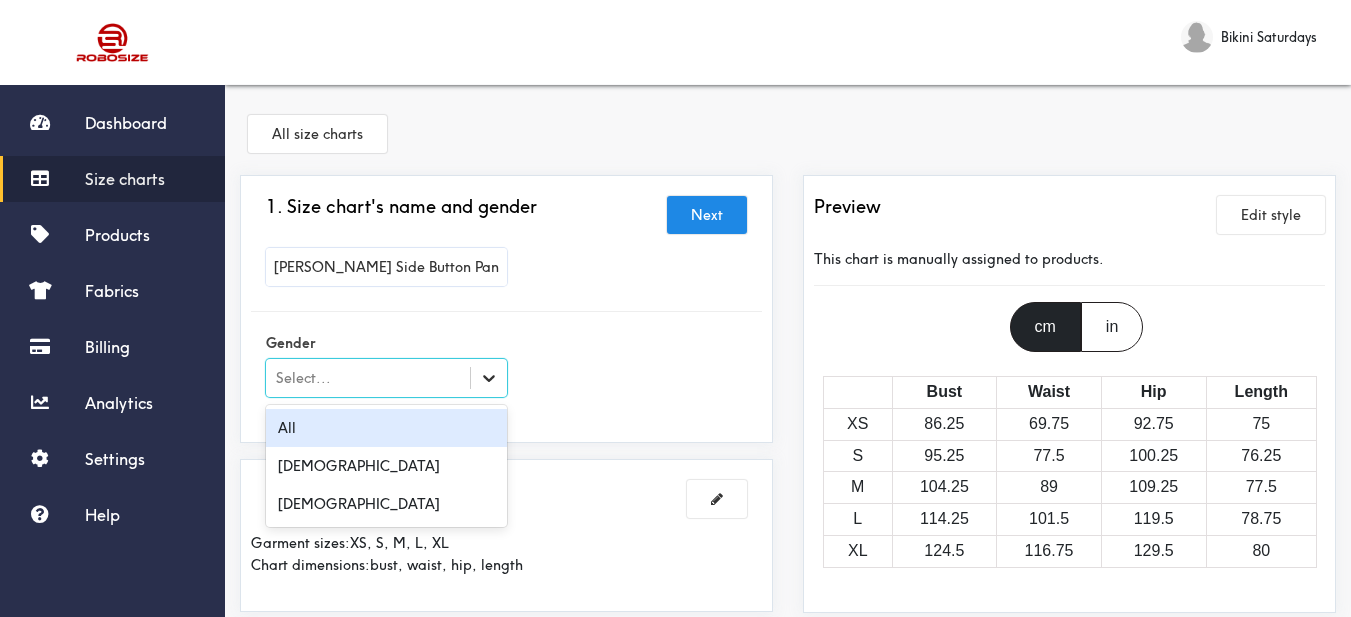 click at bounding box center [489, 378] 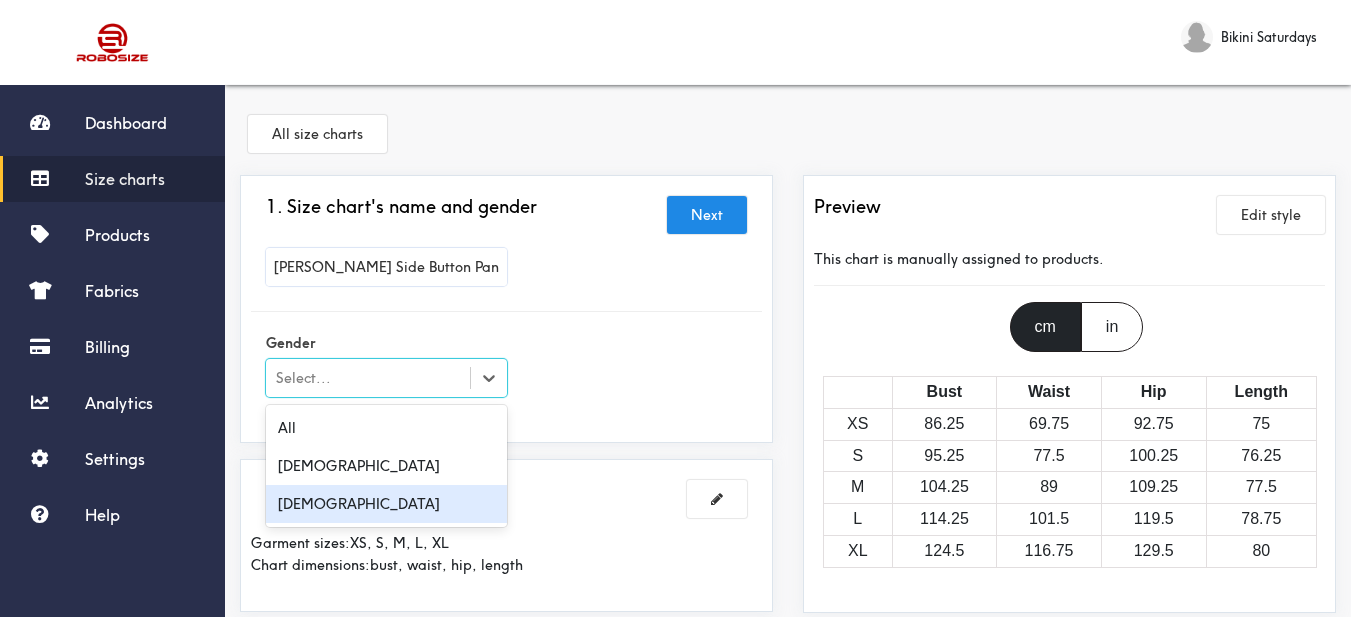 drag, startPoint x: 390, startPoint y: 503, endPoint x: 579, endPoint y: 384, distance: 223.34279 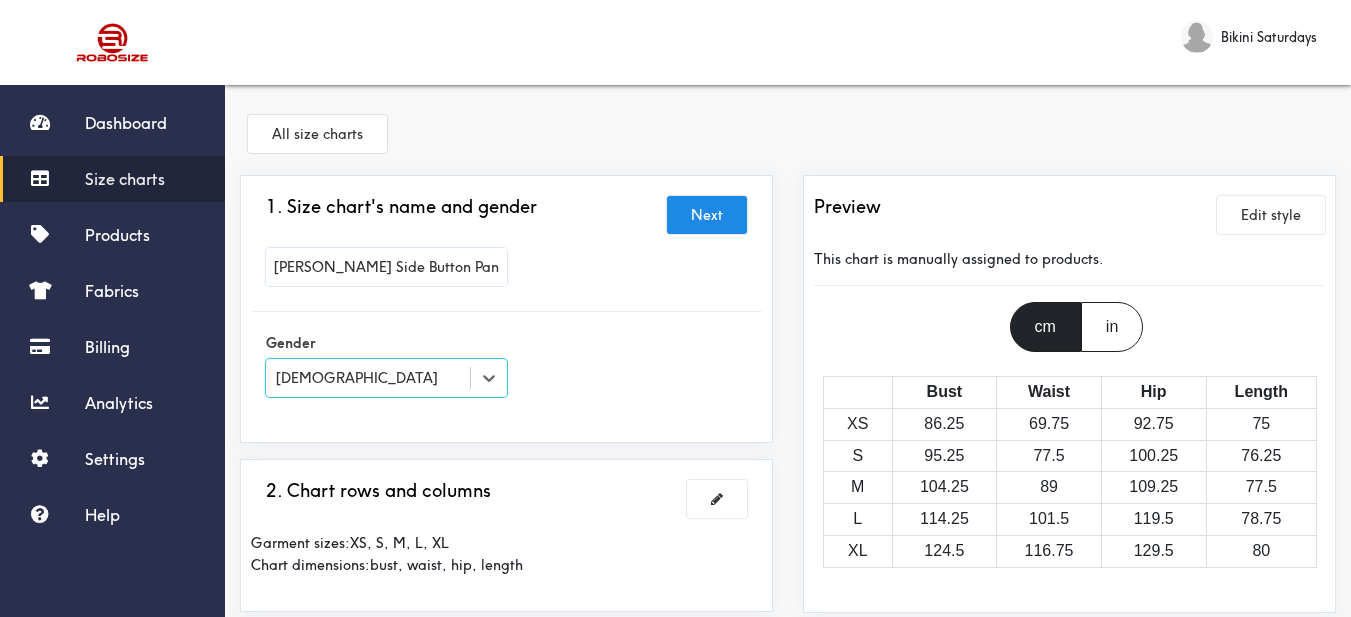 drag, startPoint x: 620, startPoint y: 337, endPoint x: 673, endPoint y: 149, distance: 195.32793 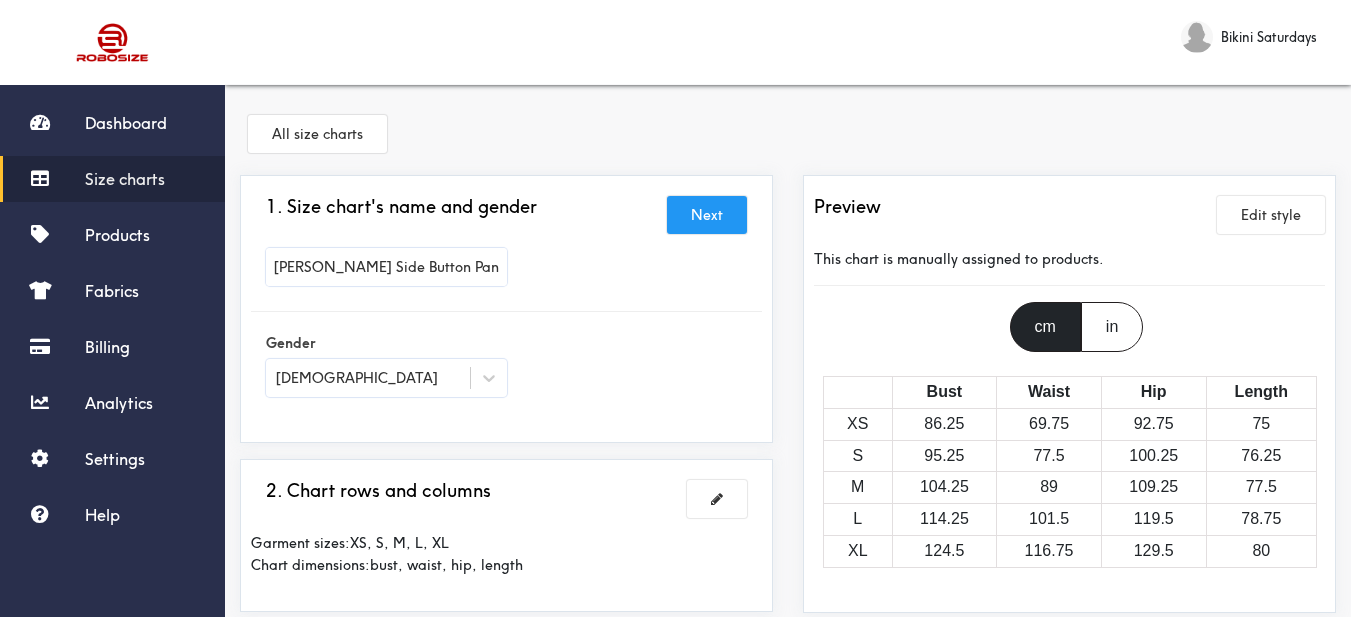 click on "Next" at bounding box center [707, 215] 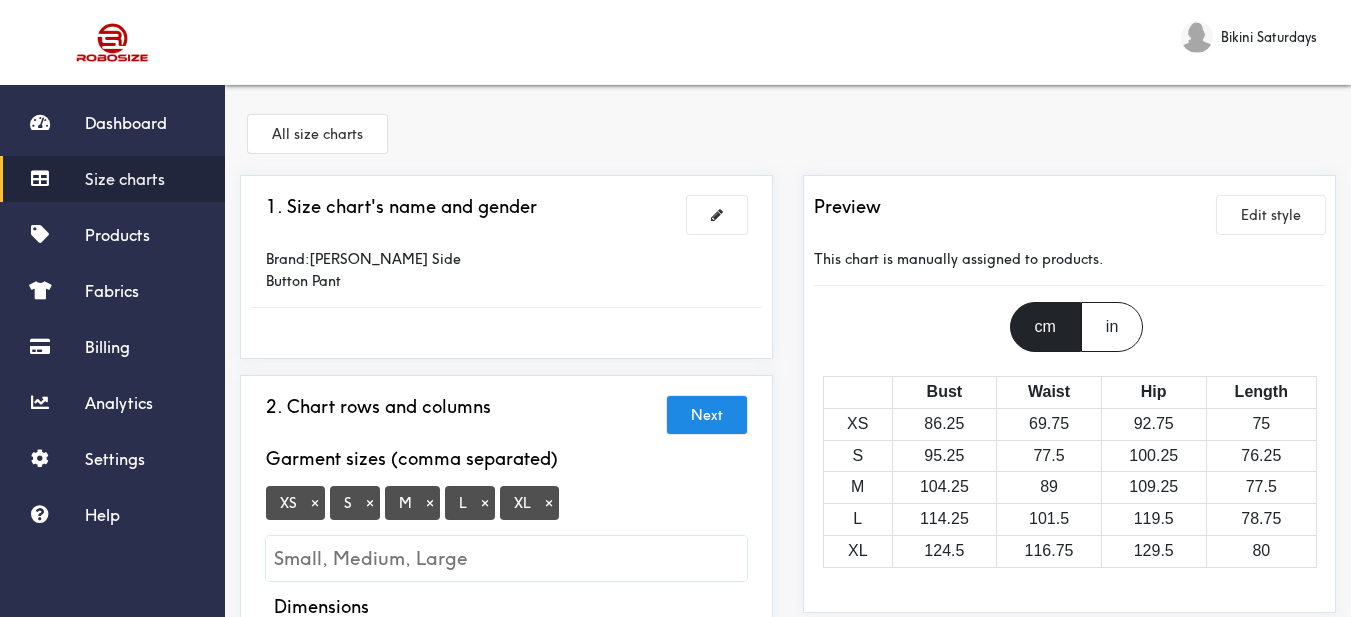 click on "Size charts" at bounding box center [125, 179] 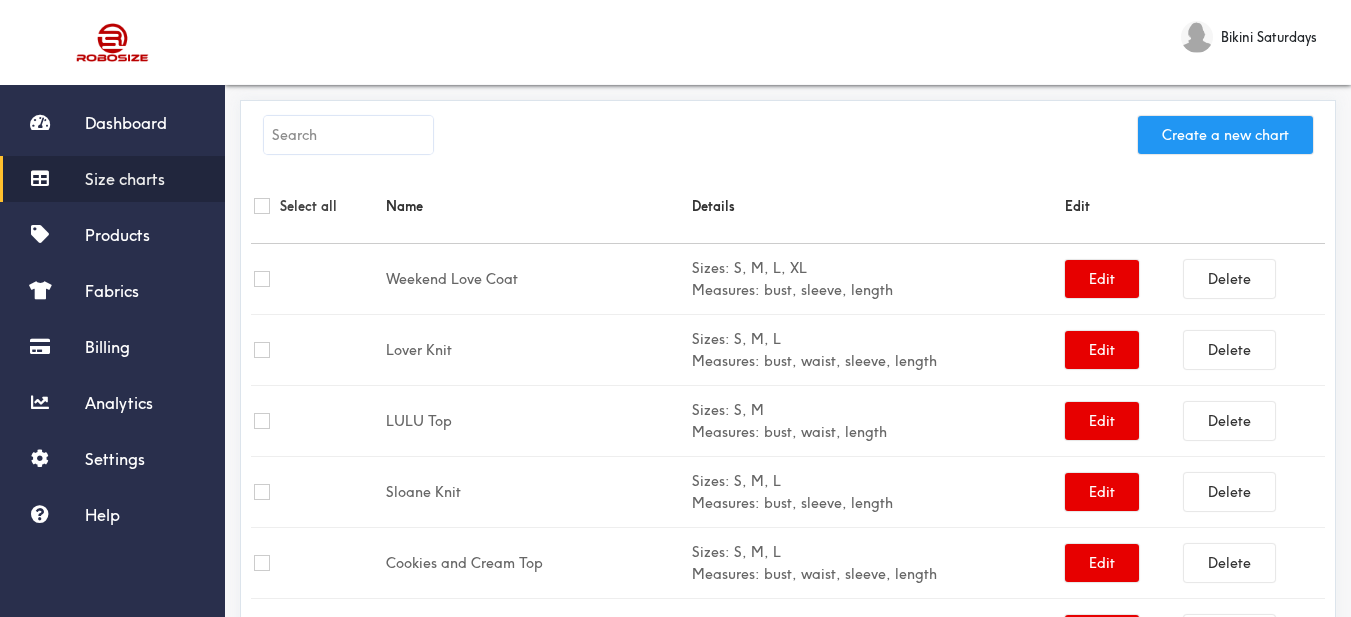 click on "Create a new chart" at bounding box center (1225, 135) 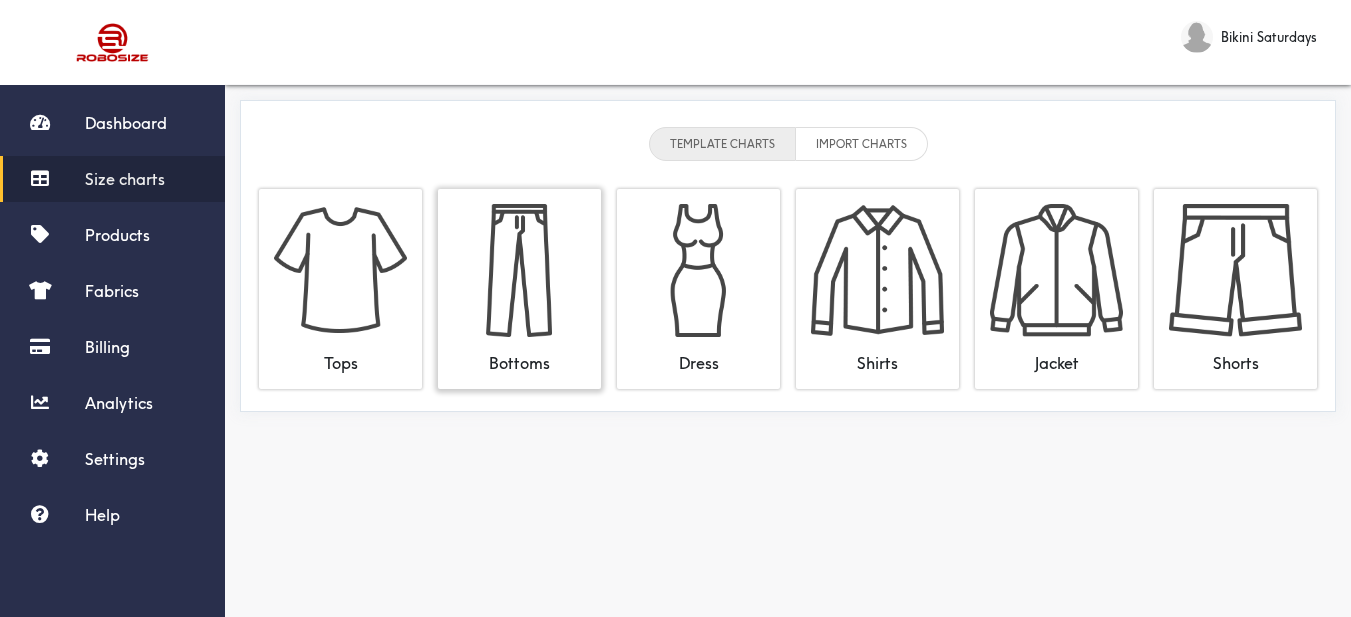 click at bounding box center [519, 270] 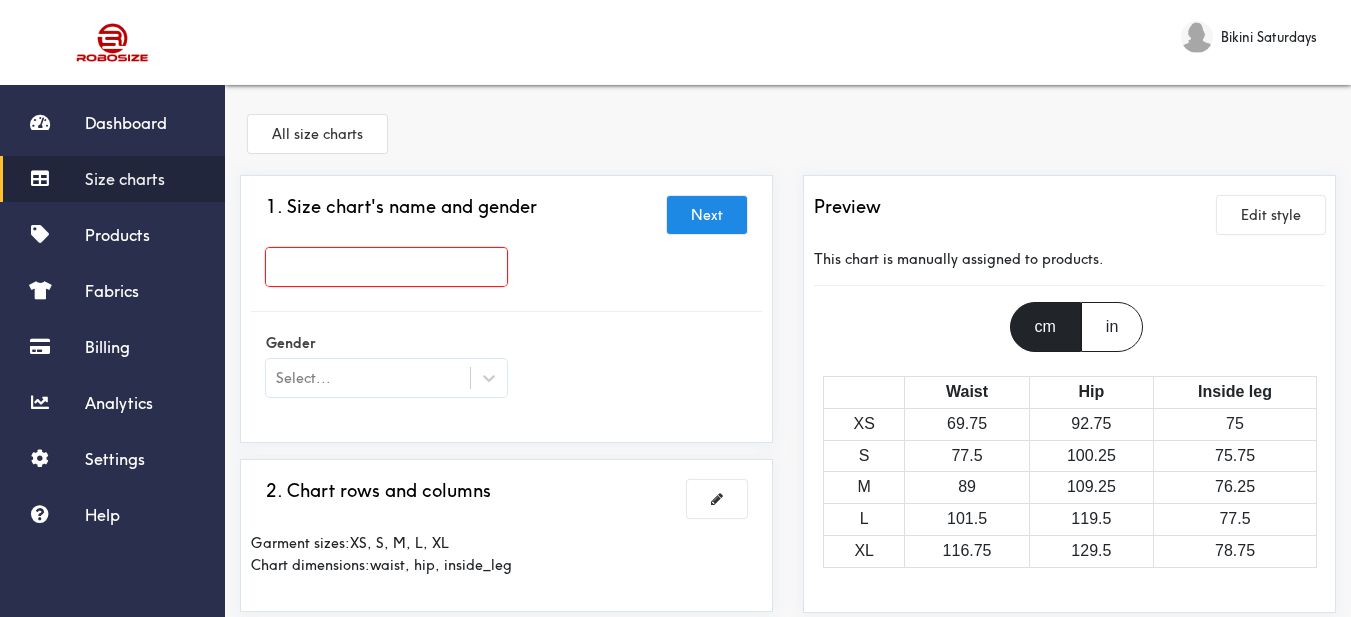 click at bounding box center (386, 267) 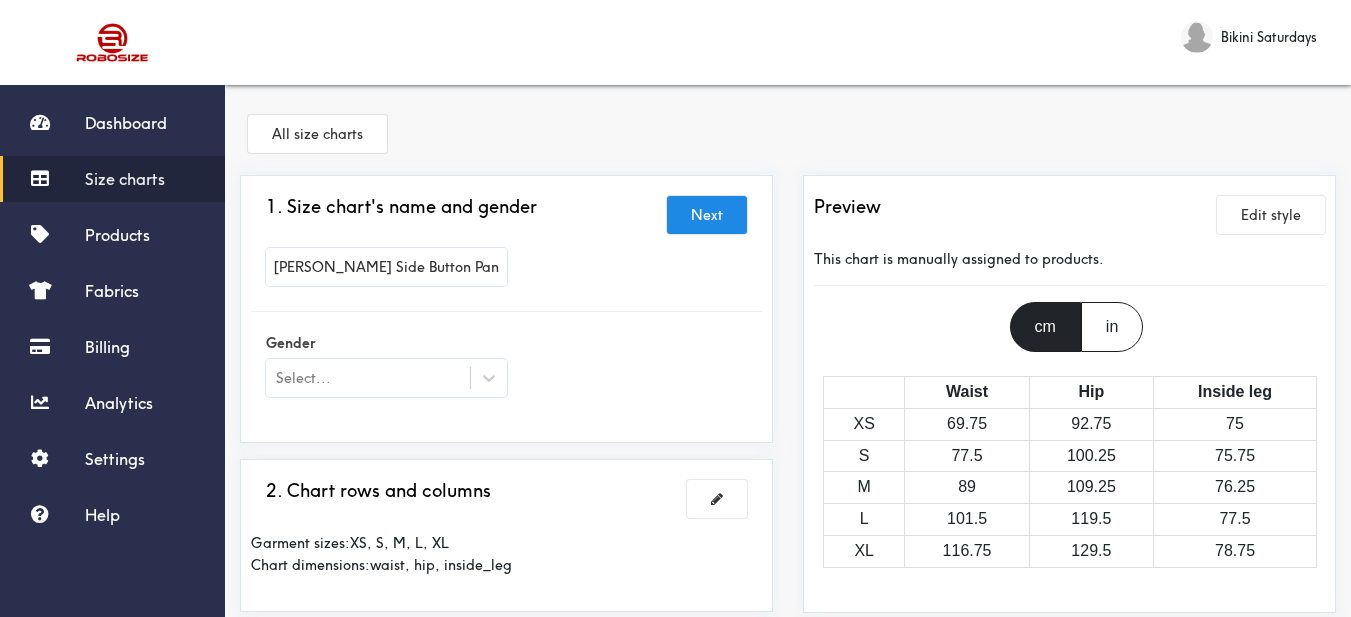scroll, scrollTop: 200, scrollLeft: 0, axis: vertical 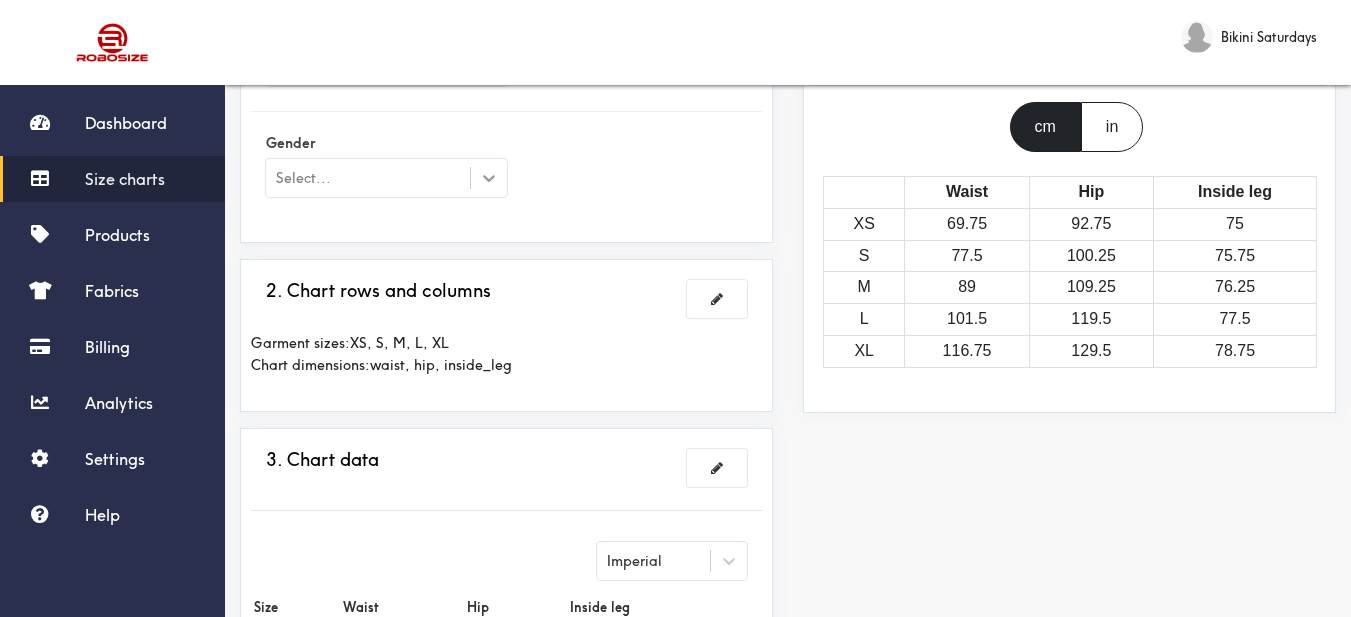 type on "[PERSON_NAME] Side Button Pant" 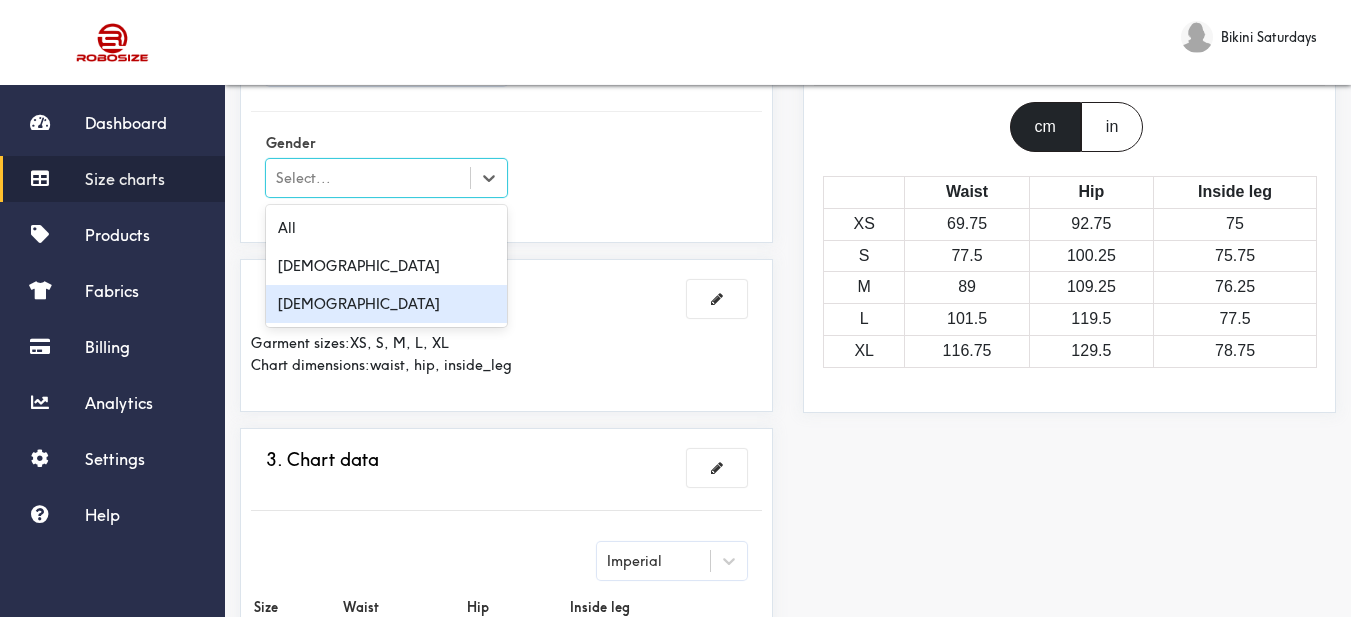 click on "[DEMOGRAPHIC_DATA]" at bounding box center [386, 304] 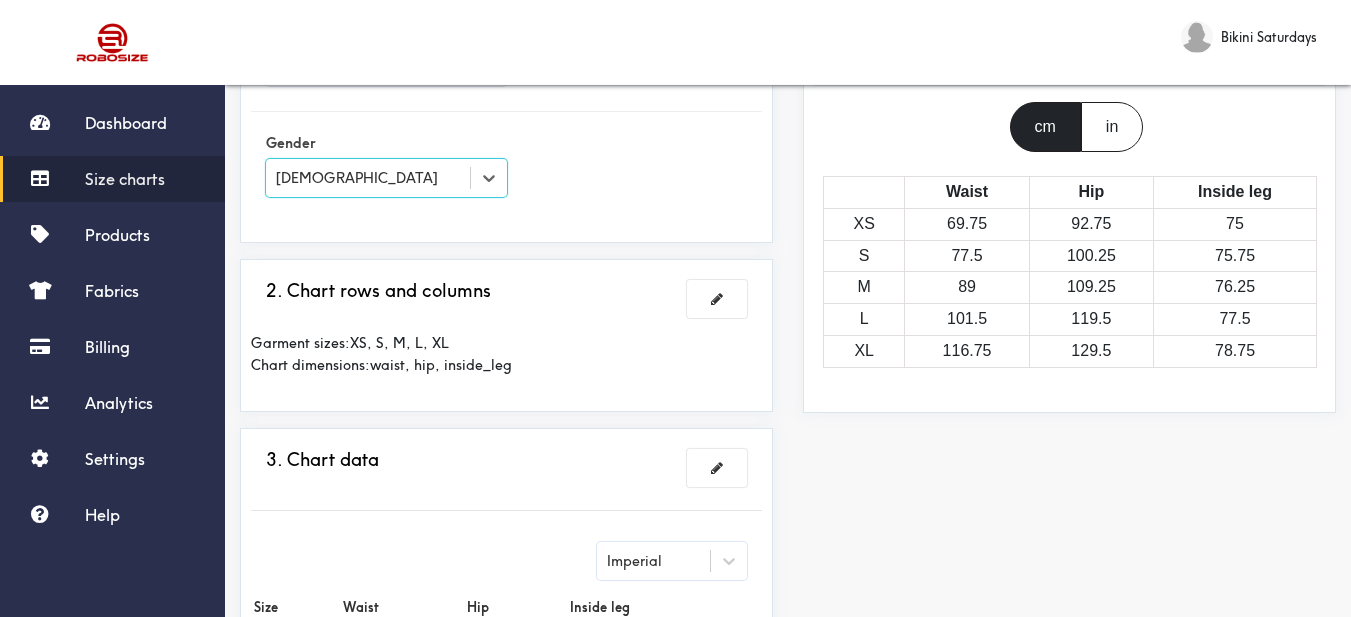 scroll, scrollTop: 300, scrollLeft: 0, axis: vertical 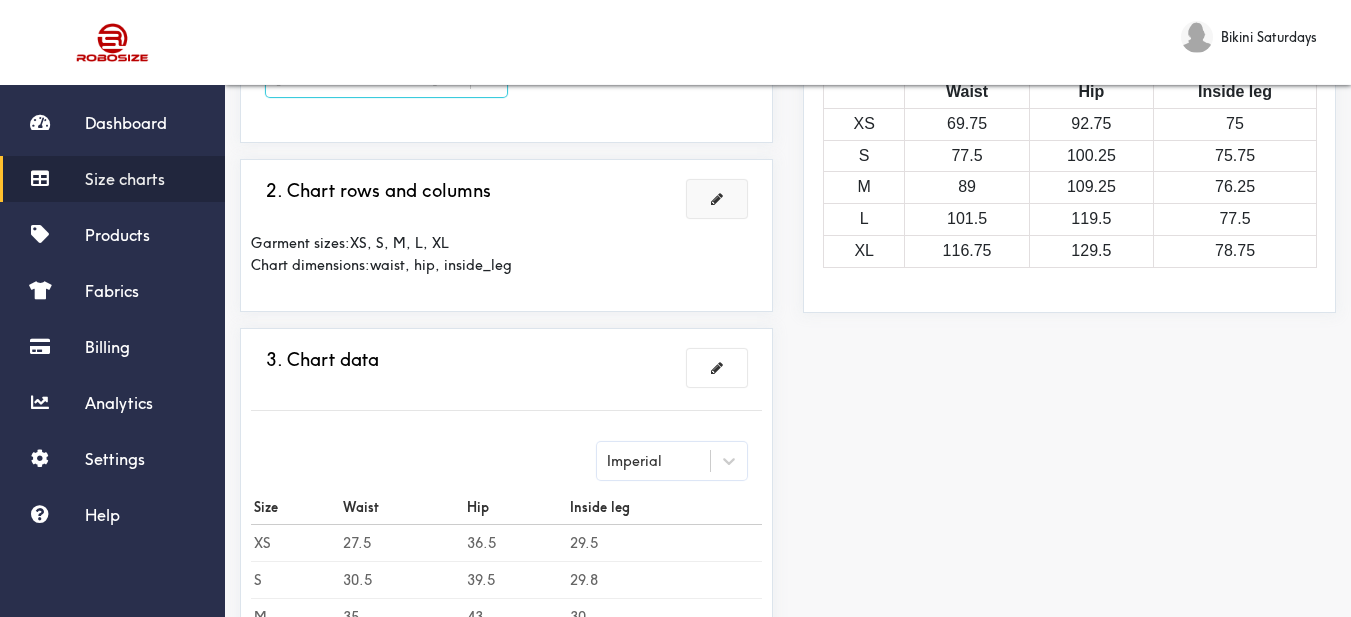 click at bounding box center [717, 199] 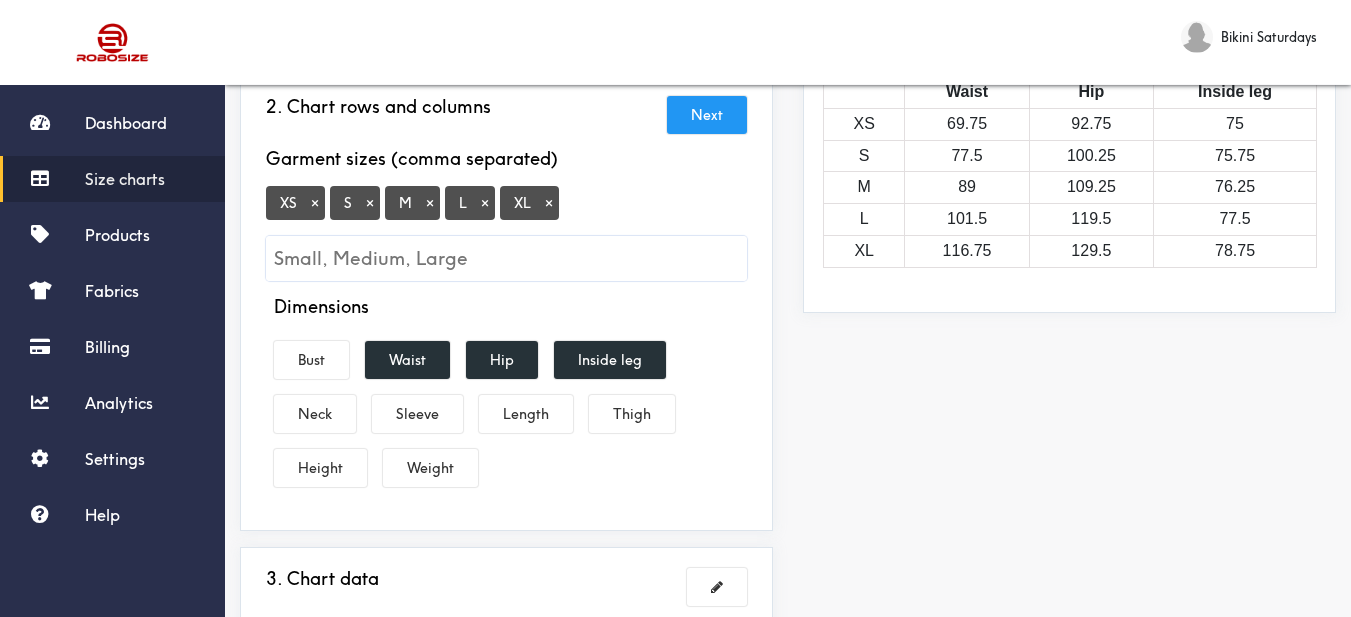click on "×" at bounding box center [315, 203] 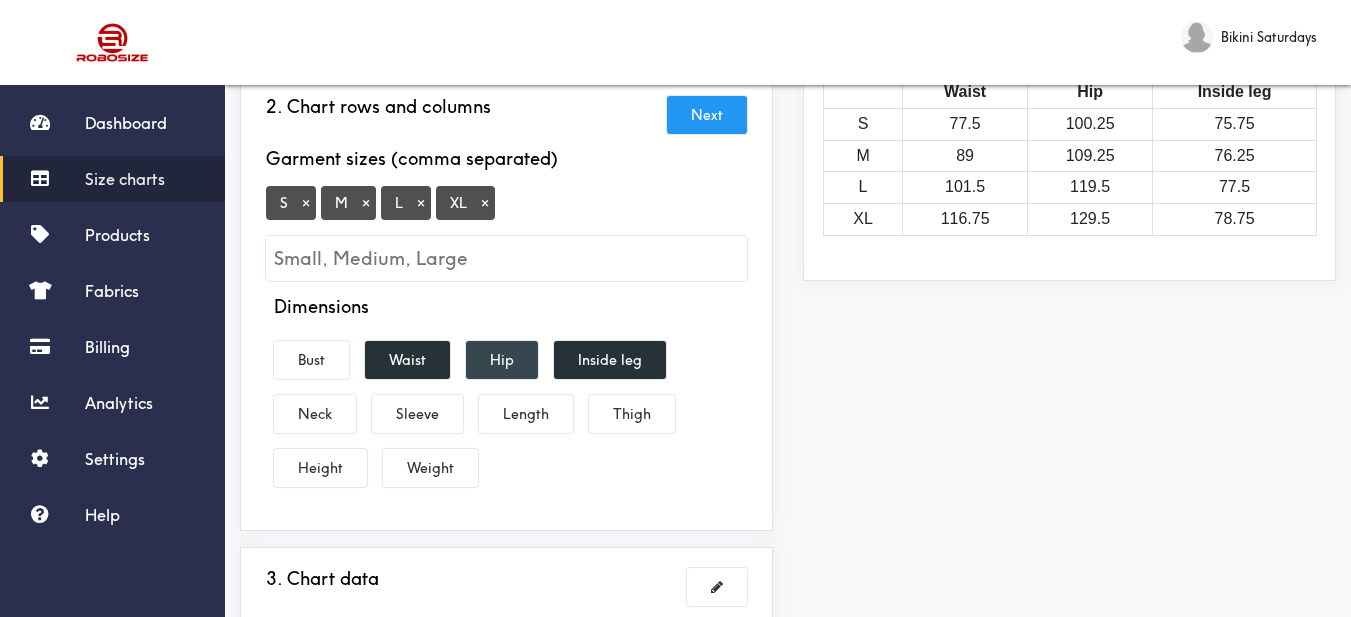 click on "Hip" at bounding box center (502, 360) 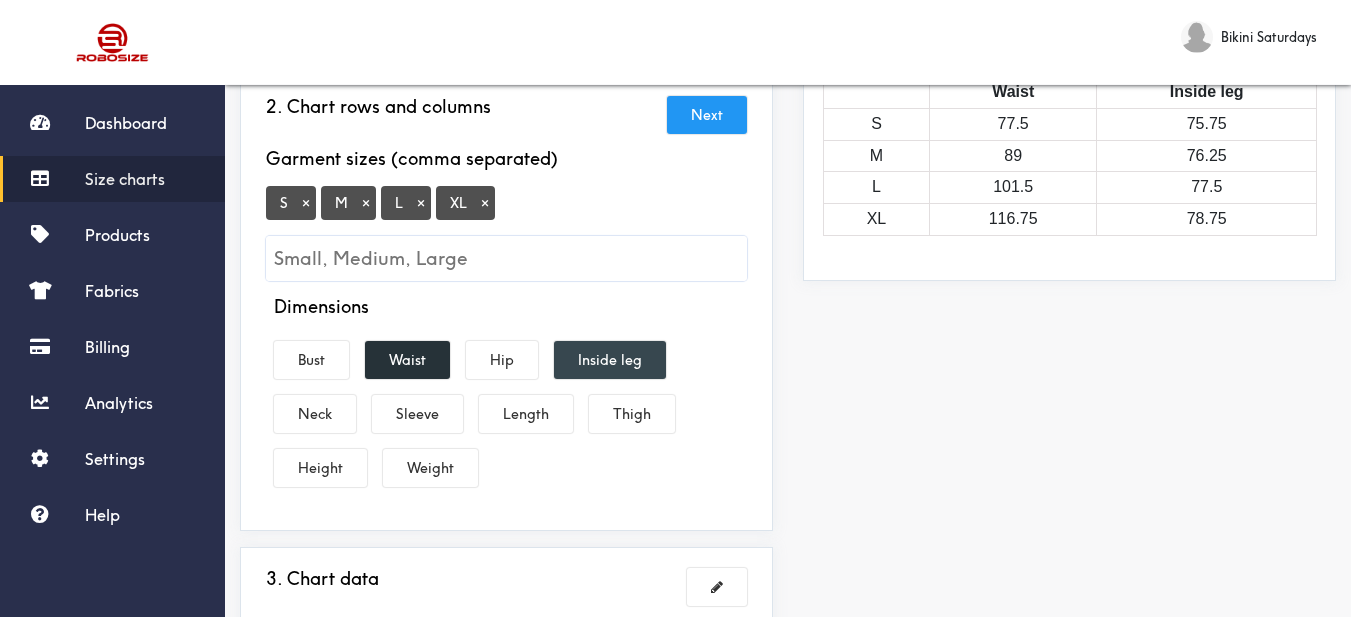 click on "Inside leg" at bounding box center [610, 360] 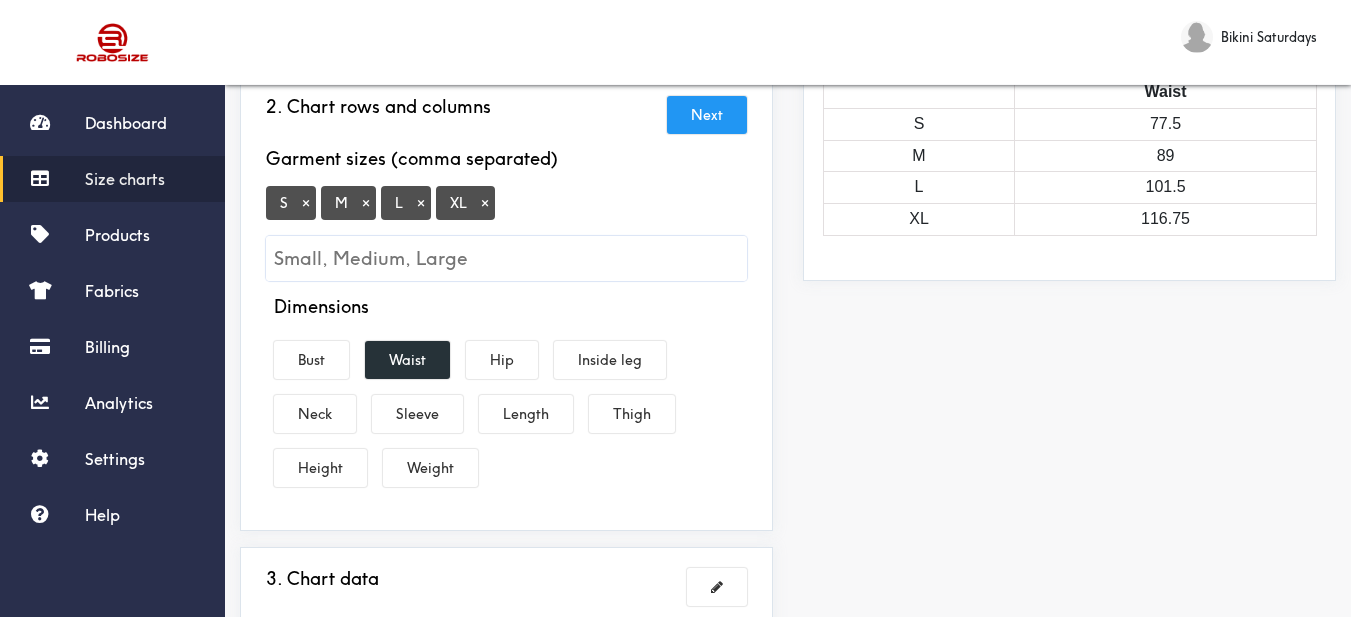 drag, startPoint x: 565, startPoint y: 390, endPoint x: 587, endPoint y: 385, distance: 22.561028 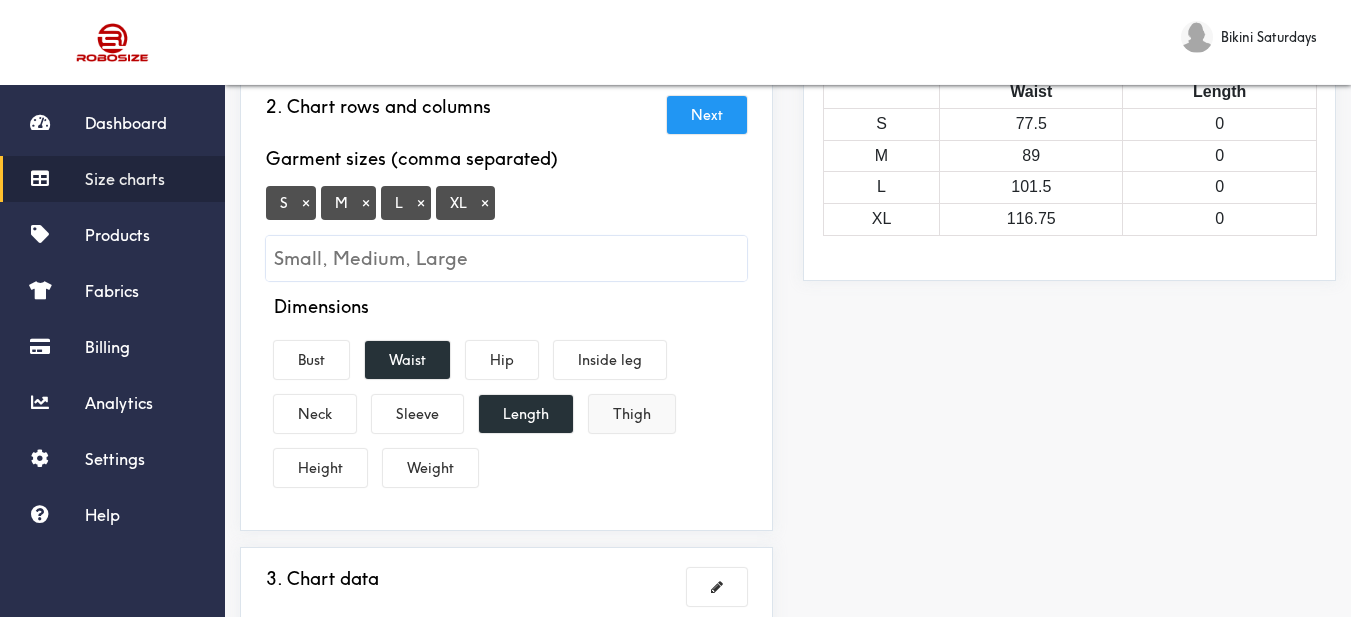 scroll, scrollTop: 500, scrollLeft: 0, axis: vertical 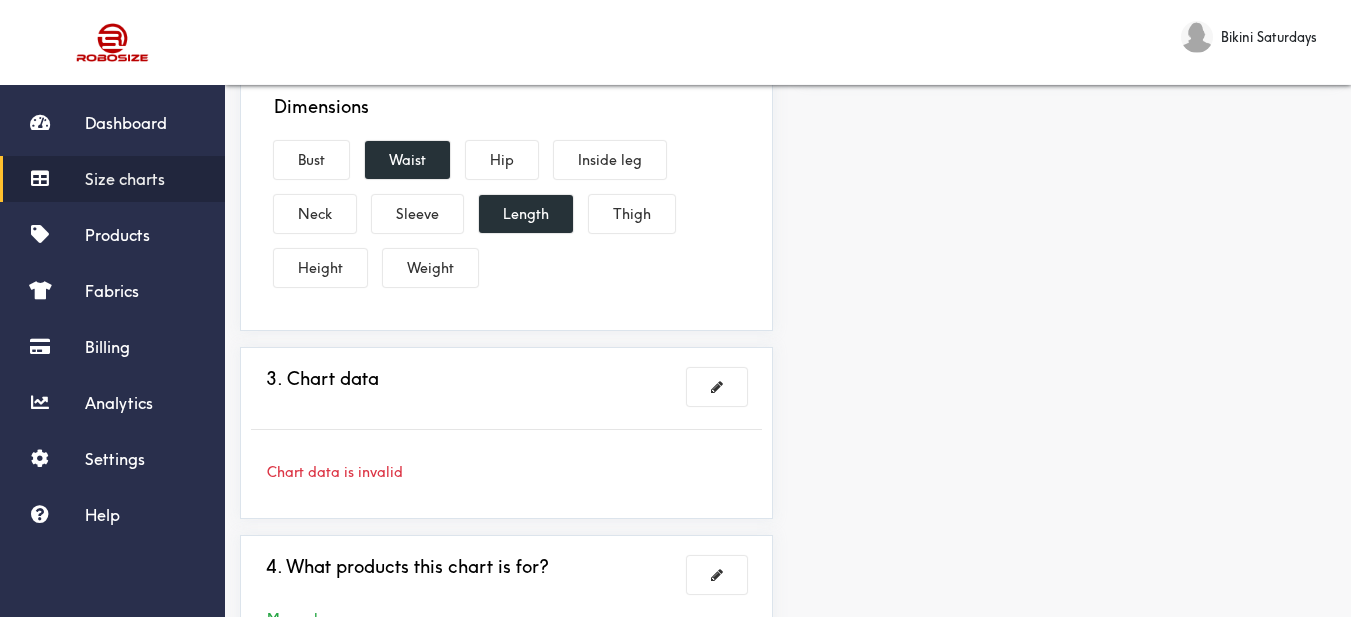 click on "3. Chart data" at bounding box center [506, 386] 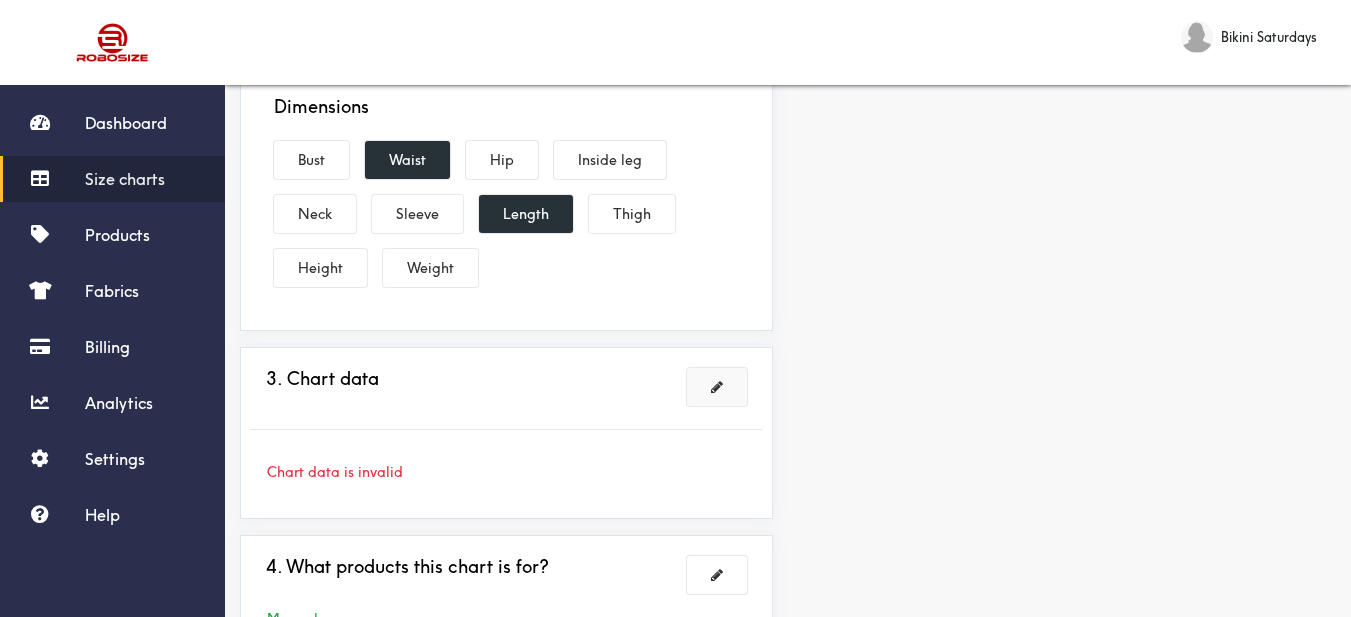 drag, startPoint x: 701, startPoint y: 353, endPoint x: 698, endPoint y: 101, distance: 252.01785 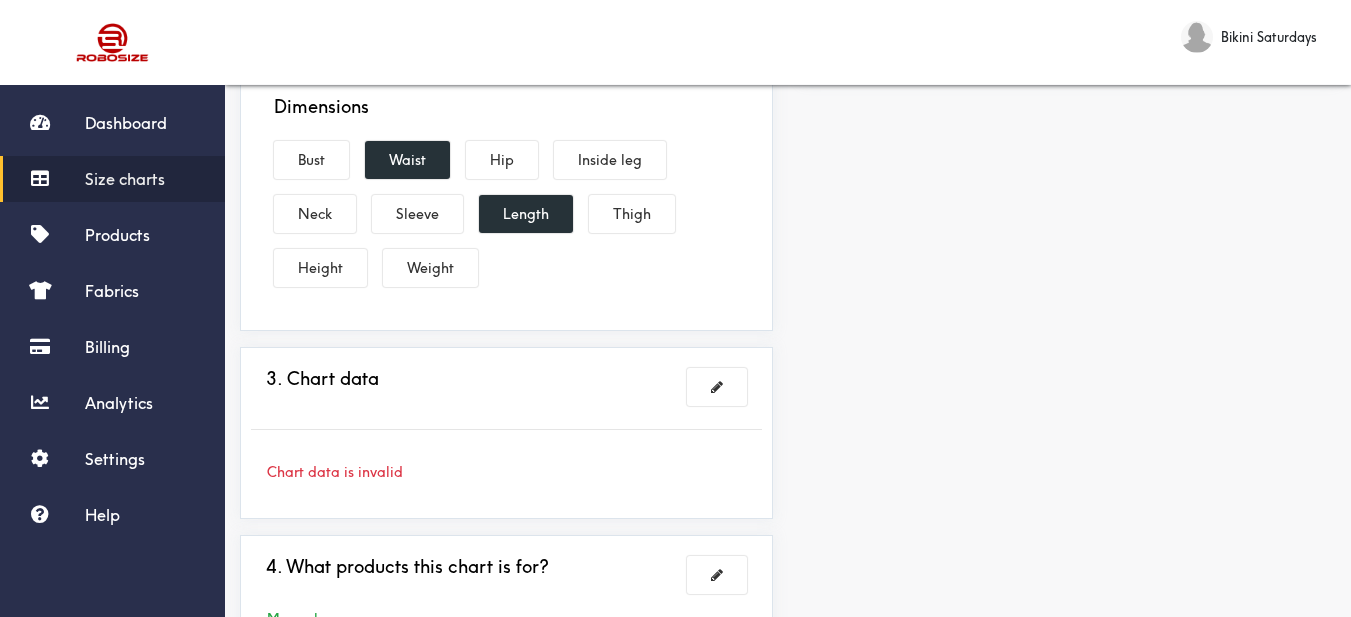 click at bounding box center [717, 387] 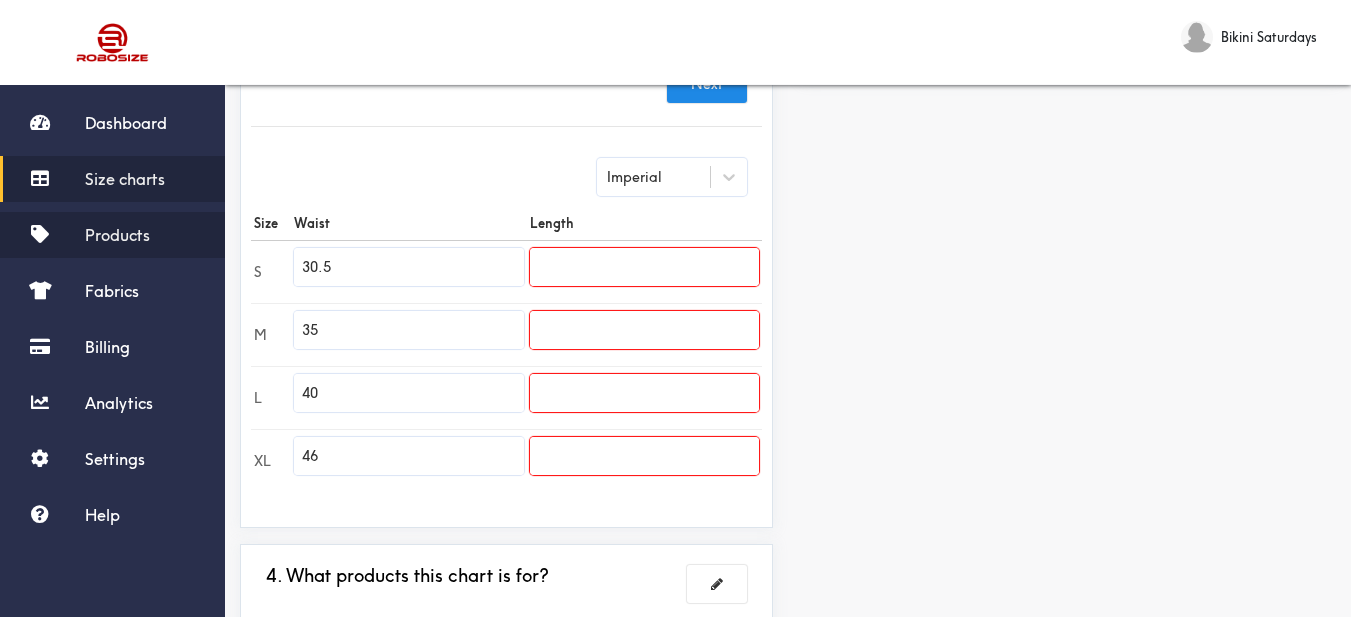 drag, startPoint x: 289, startPoint y: 238, endPoint x: 204, endPoint y: 238, distance: 85 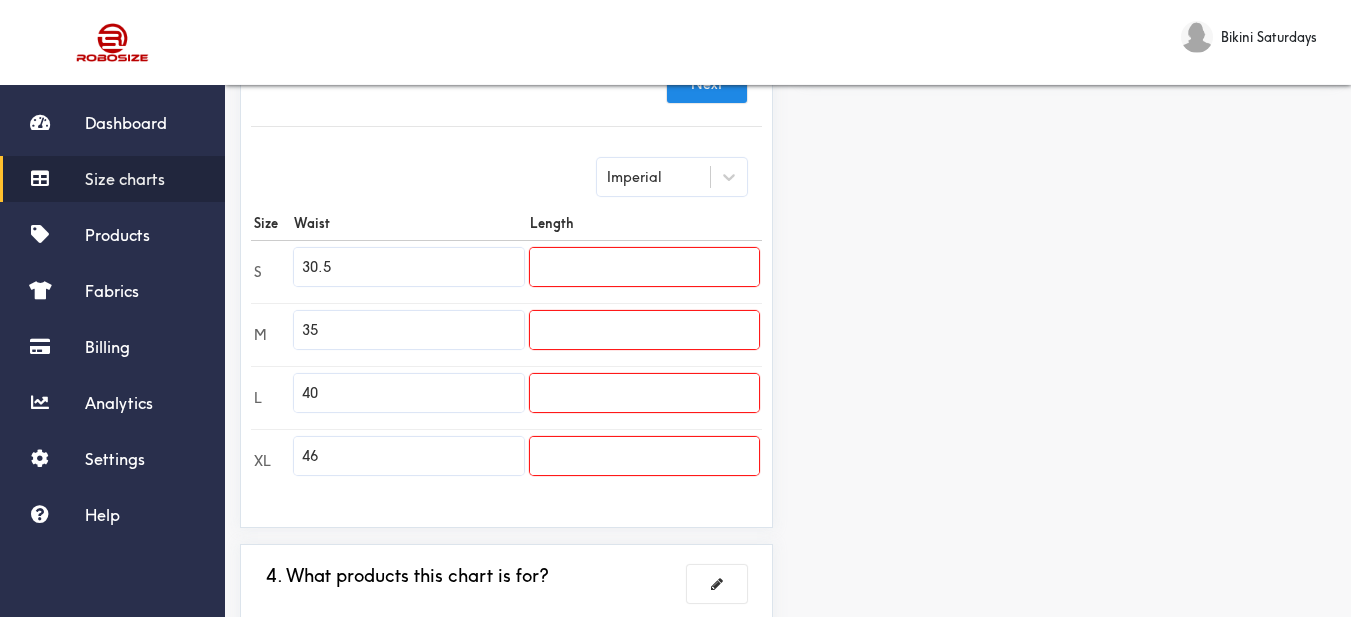 paste on "24.41" 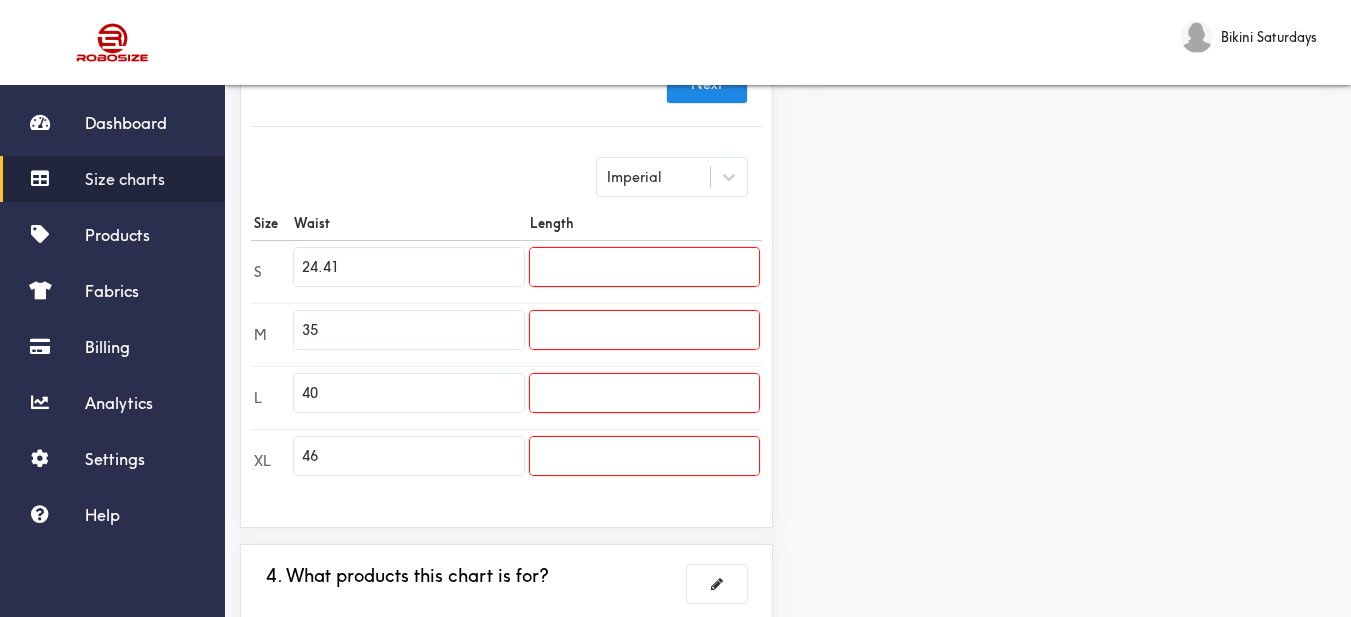type on "24.41" 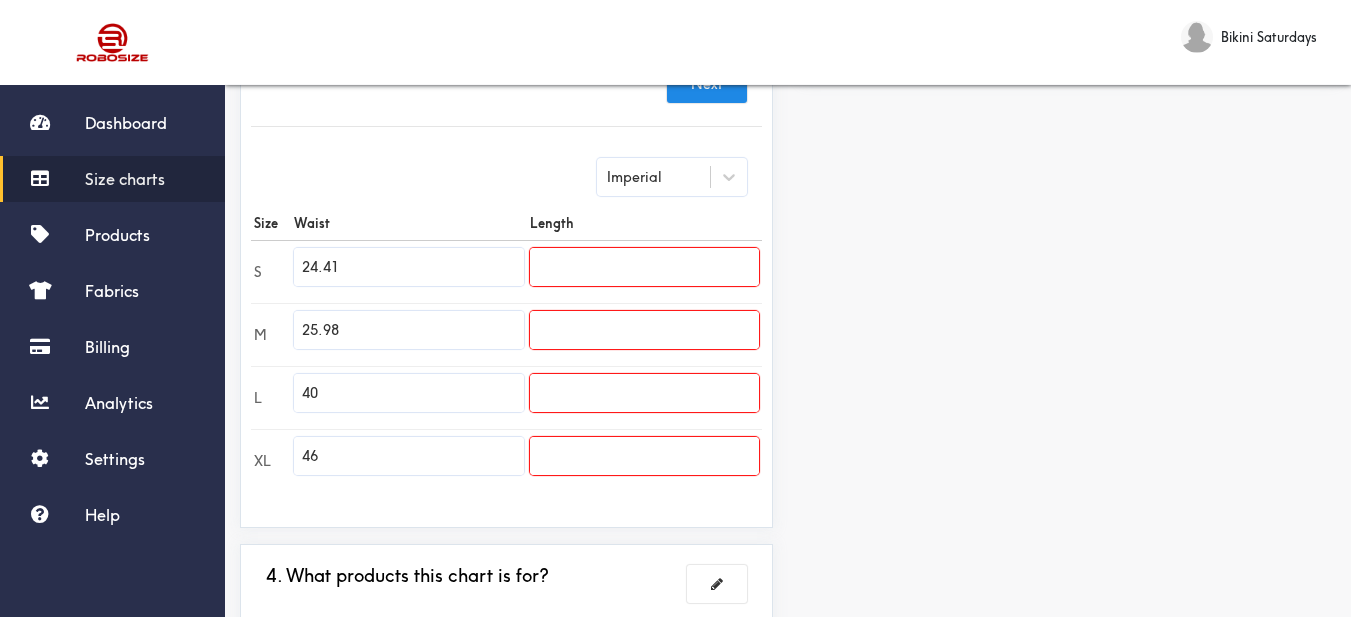 type on "25.98" 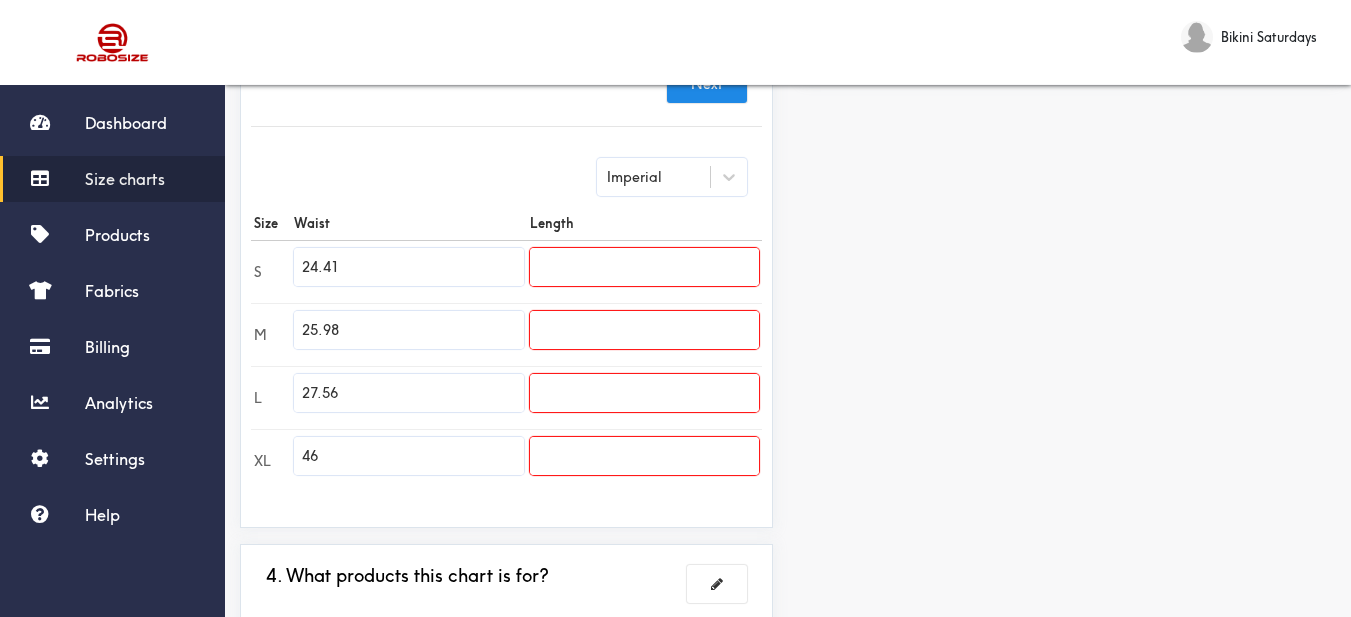 type on "27.56" 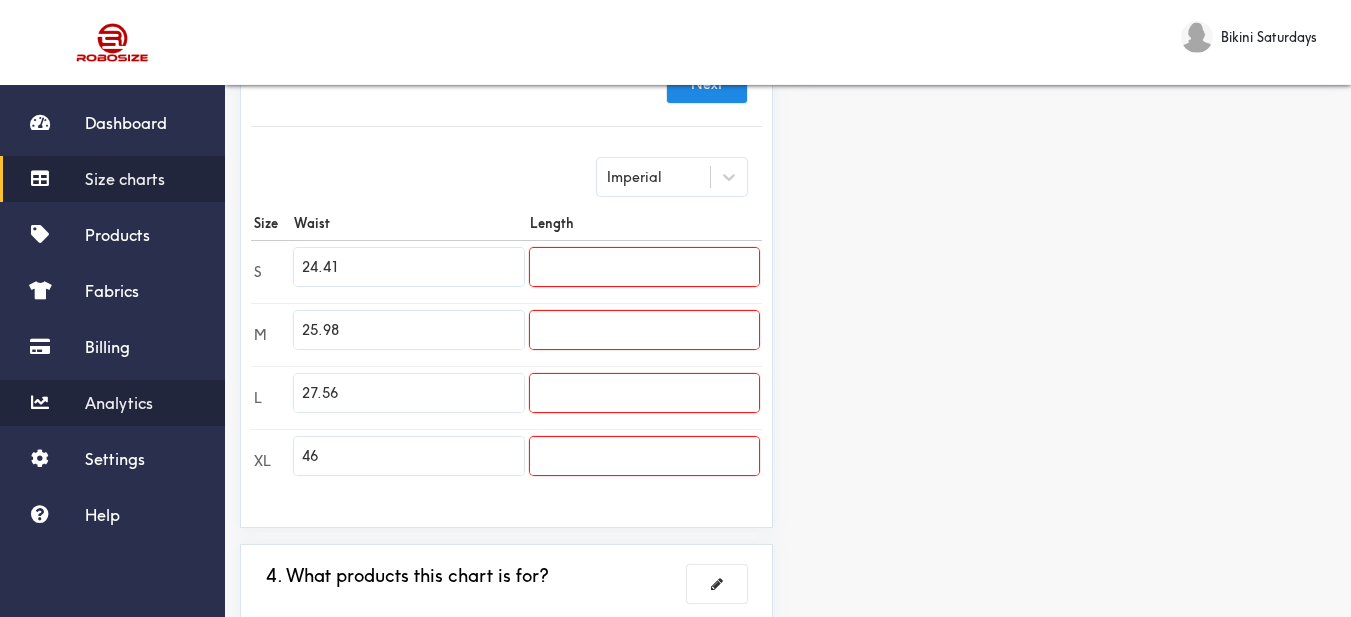 drag, startPoint x: 273, startPoint y: 431, endPoint x: 166, endPoint y: 421, distance: 107.46627 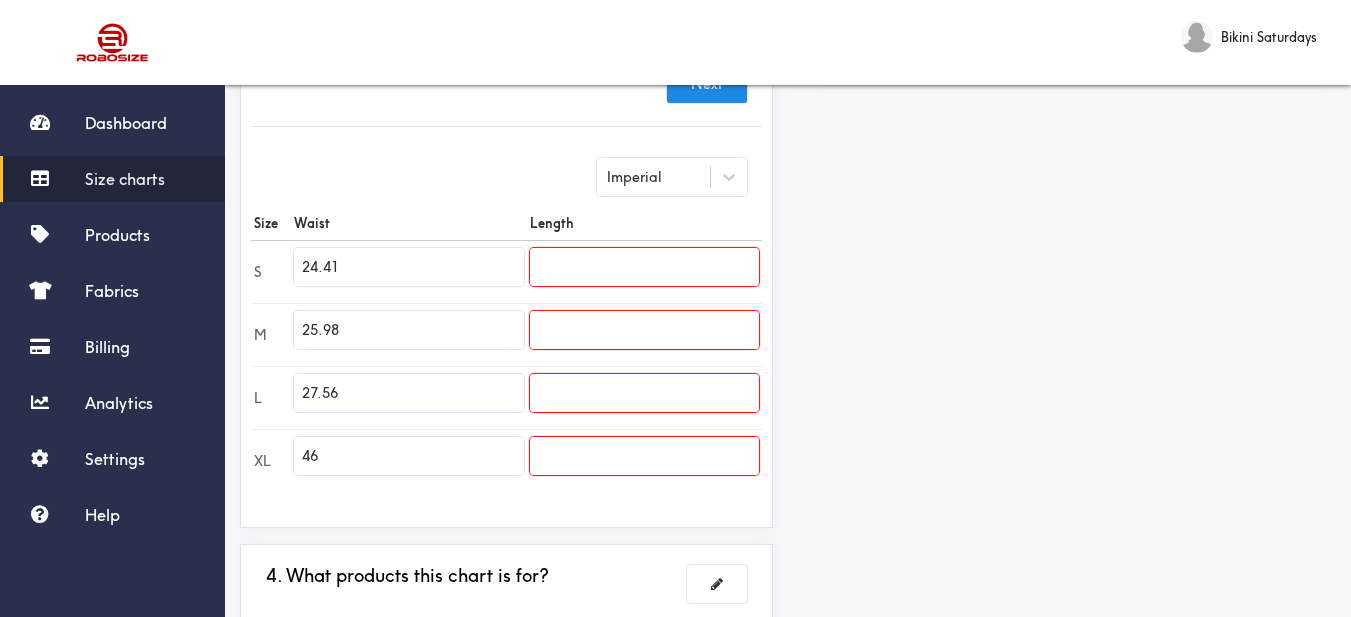 paste on "29.13" 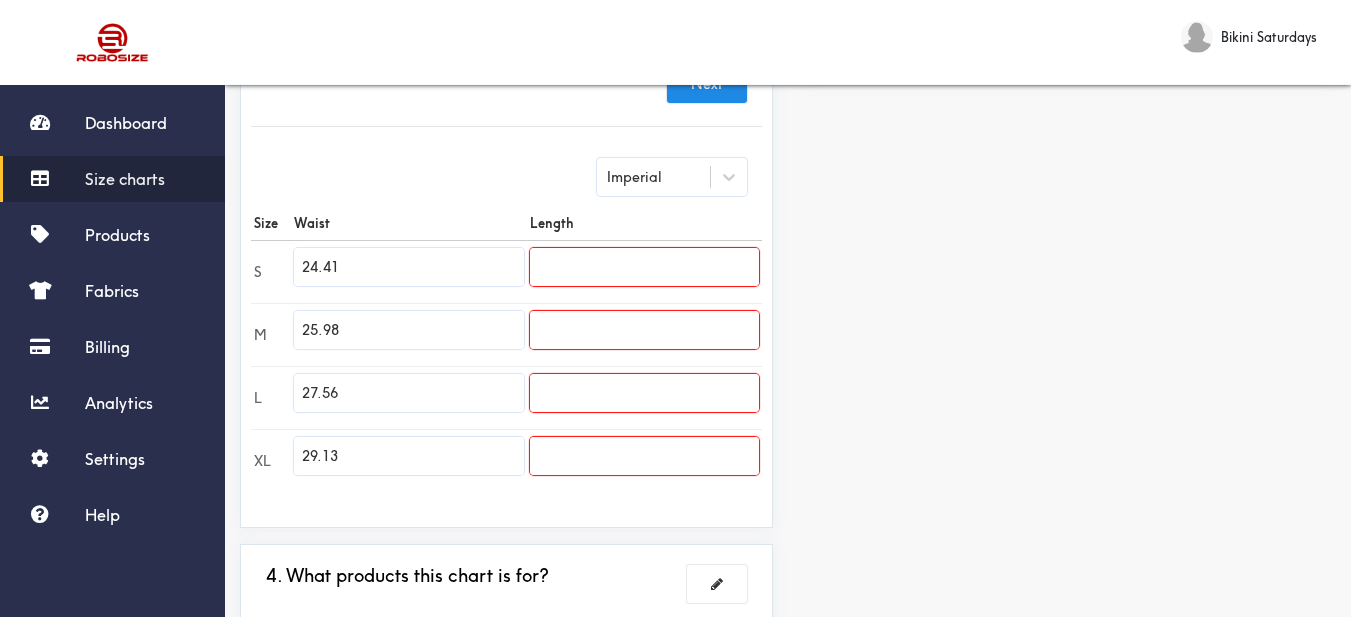 type on "29.13" 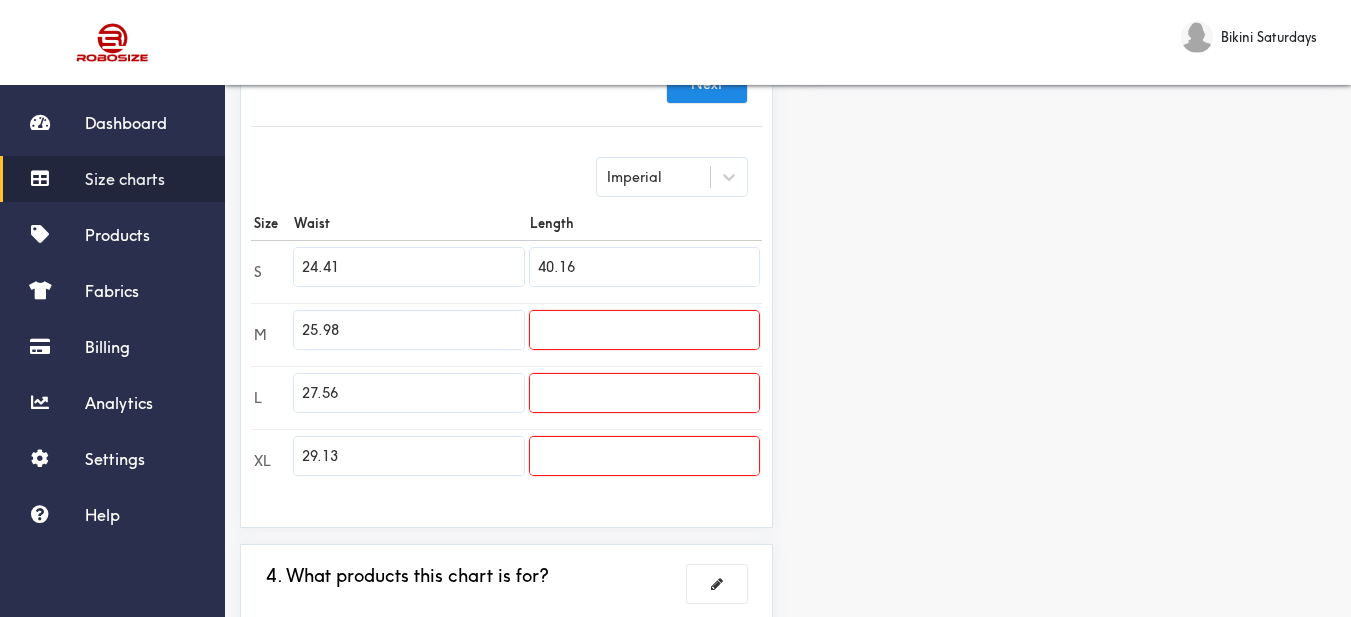 type on "40.16" 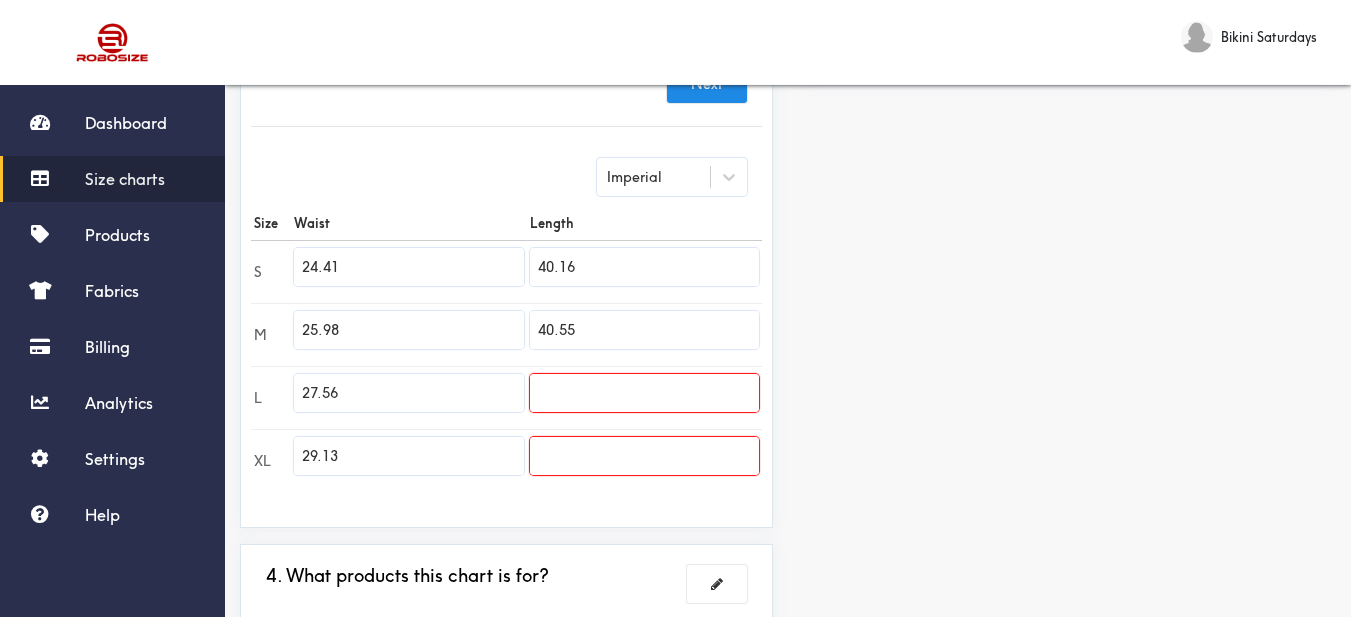 type on "40.55" 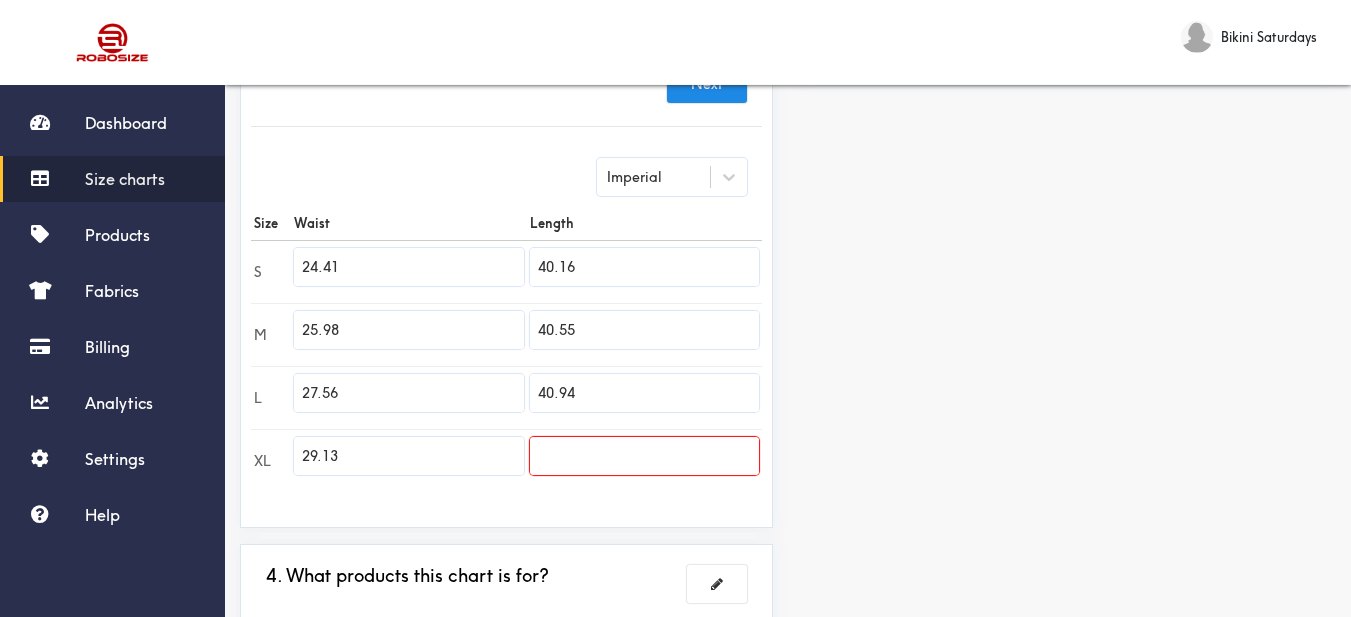 type on "40.94" 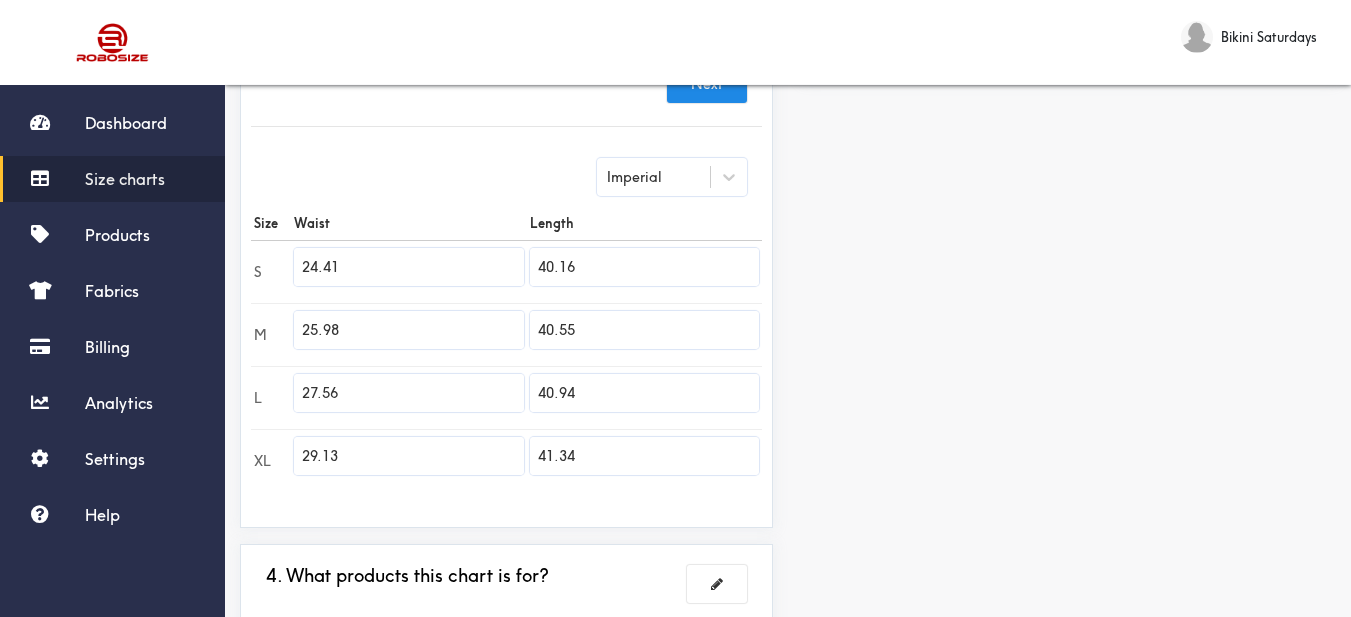 type on "41.34" 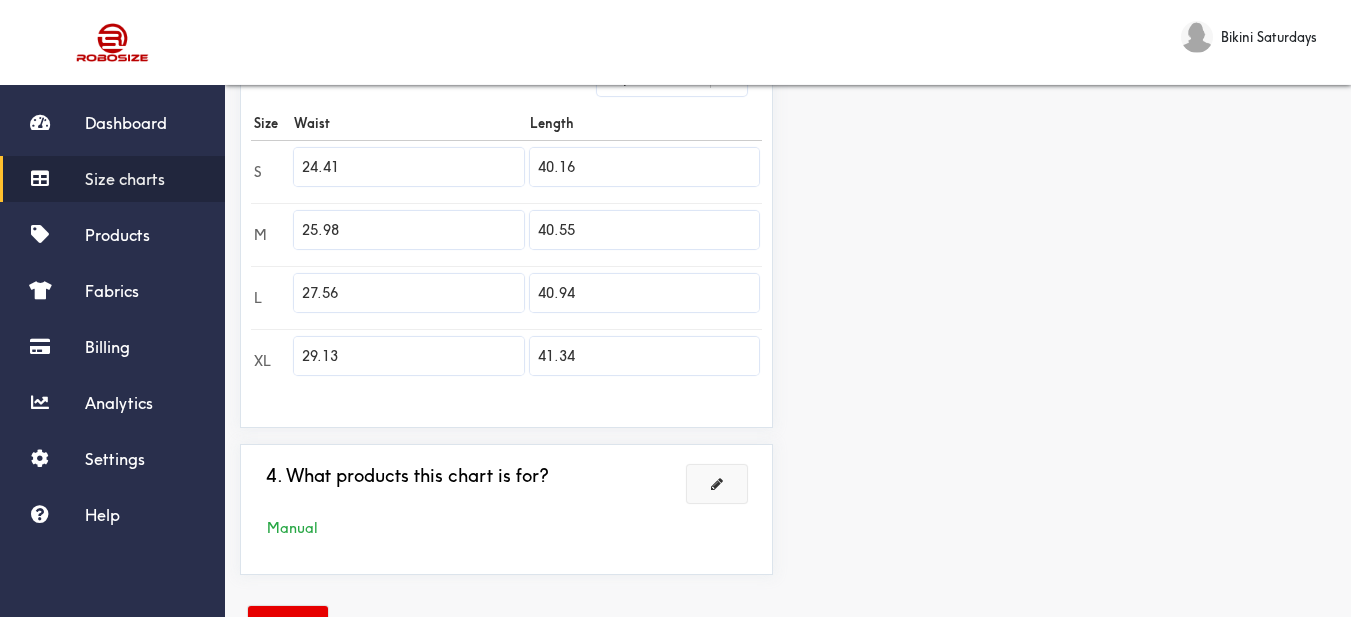 click at bounding box center [717, 484] 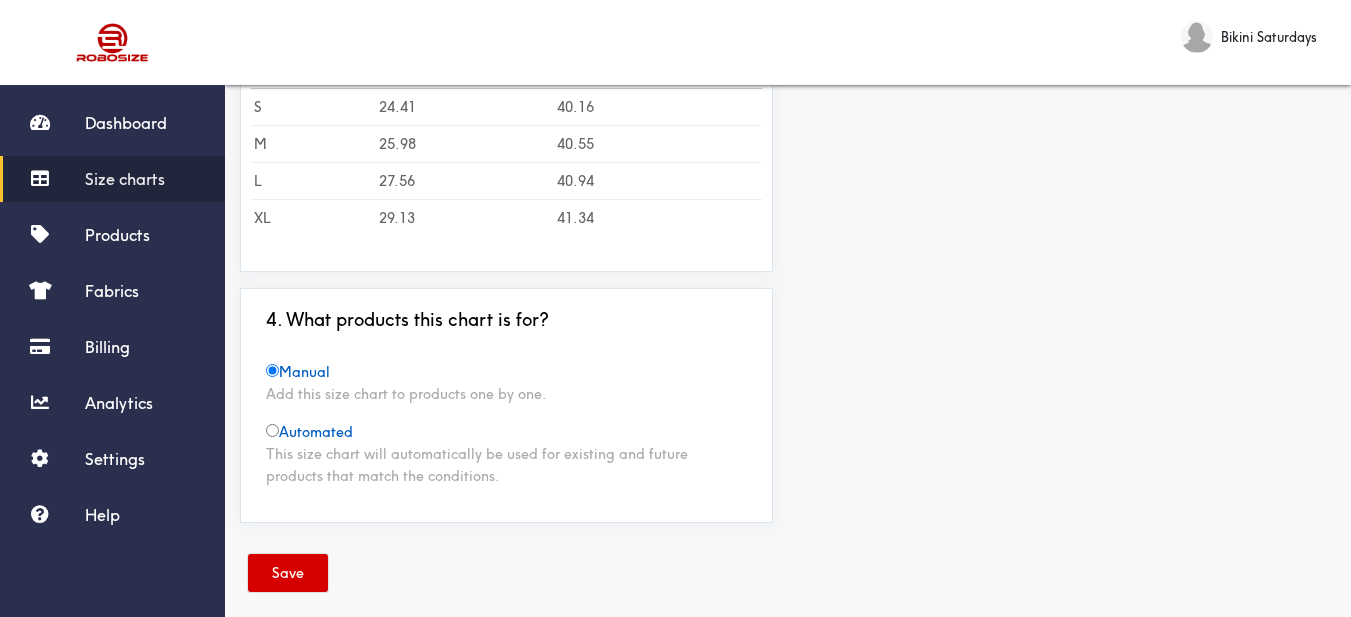 click on "Save" at bounding box center (288, 573) 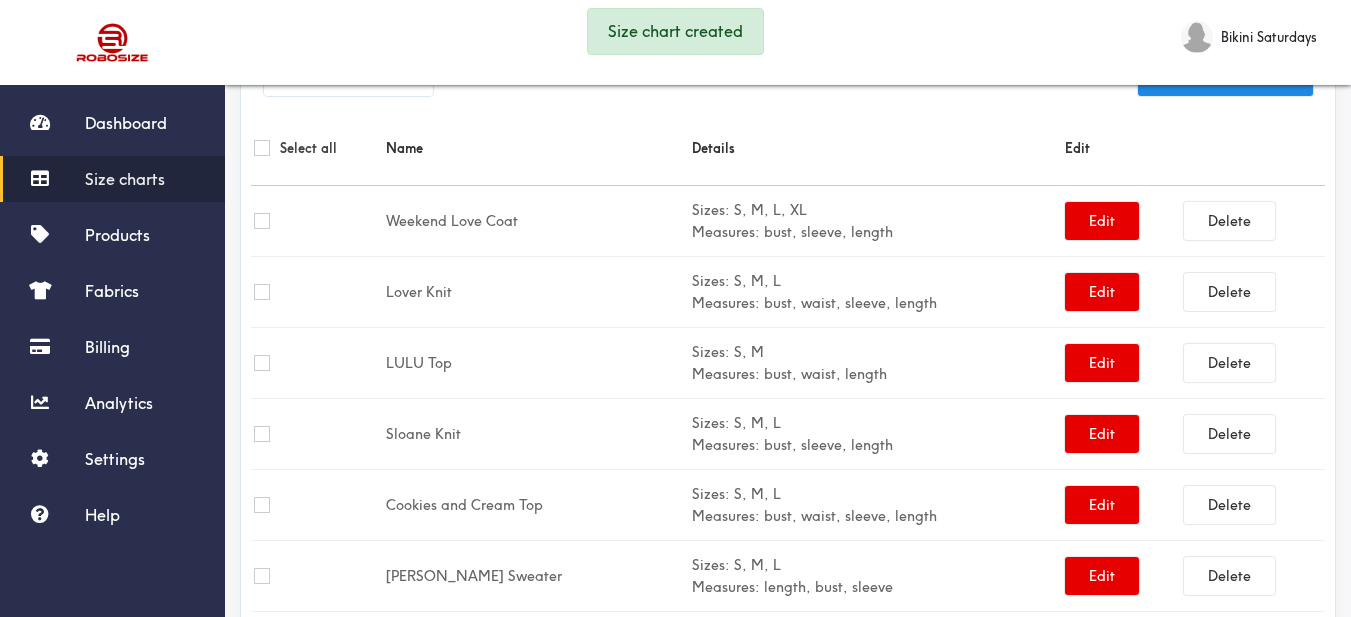 scroll, scrollTop: 452, scrollLeft: 0, axis: vertical 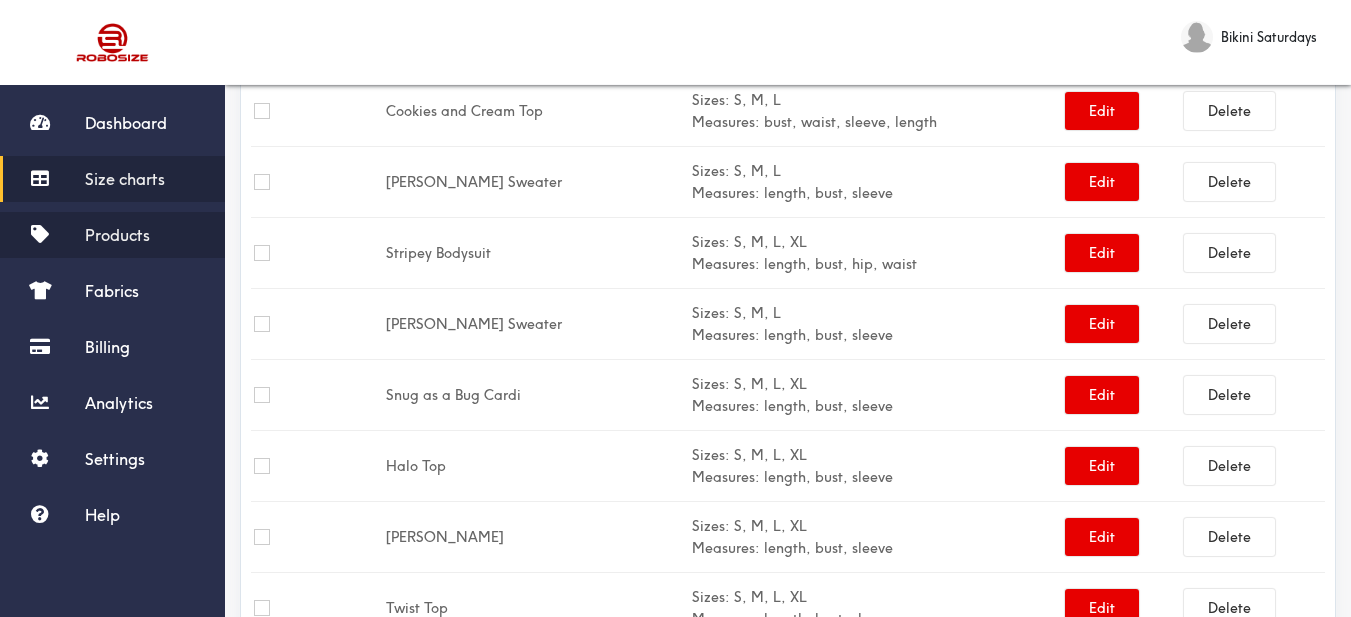 click on "Products" at bounding box center [112, 235] 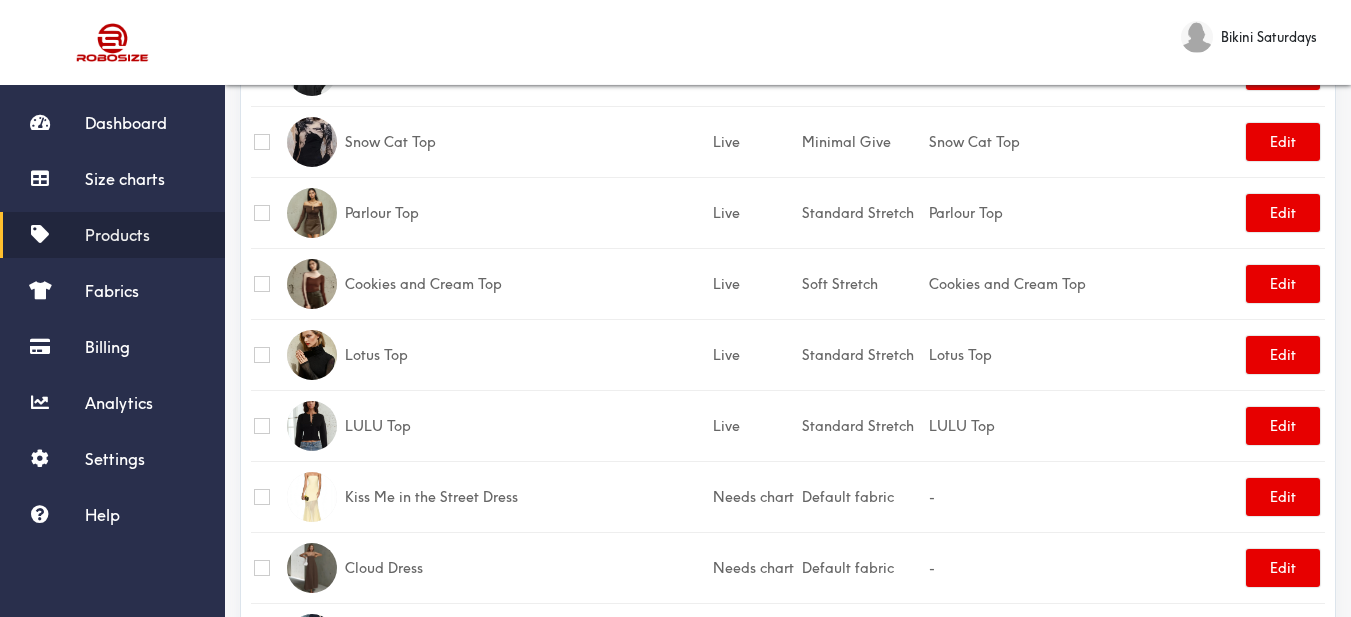 scroll, scrollTop: 0, scrollLeft: 0, axis: both 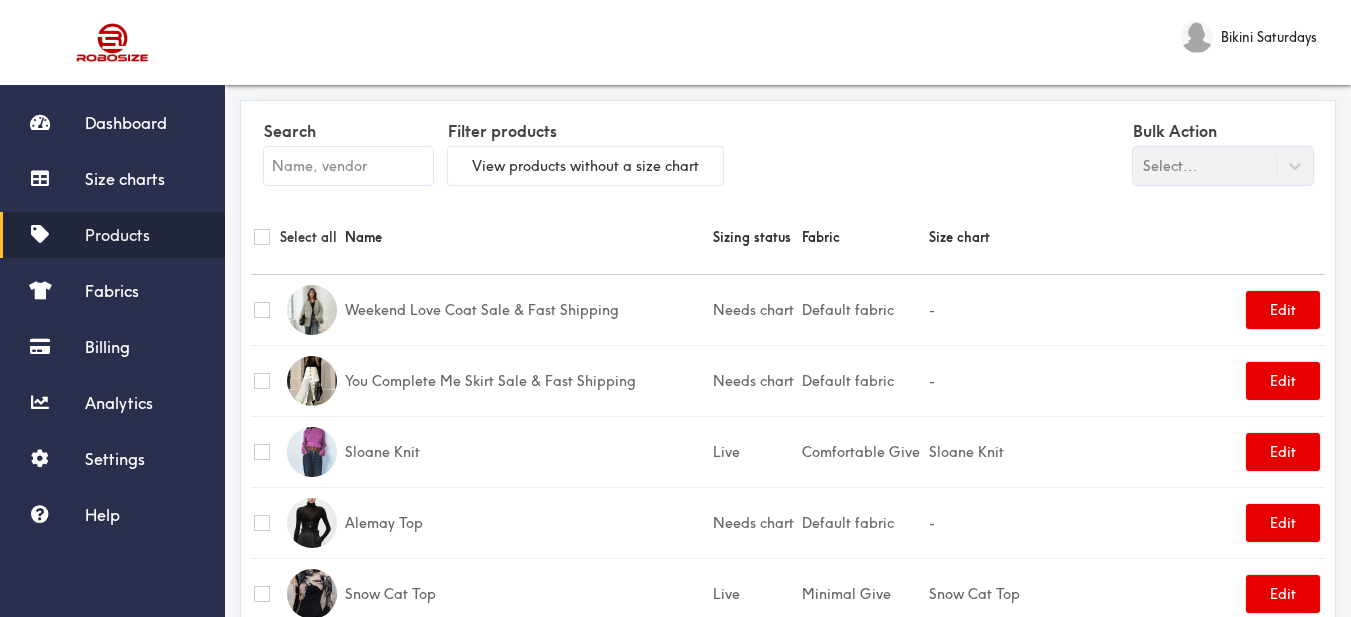 click at bounding box center [348, 166] 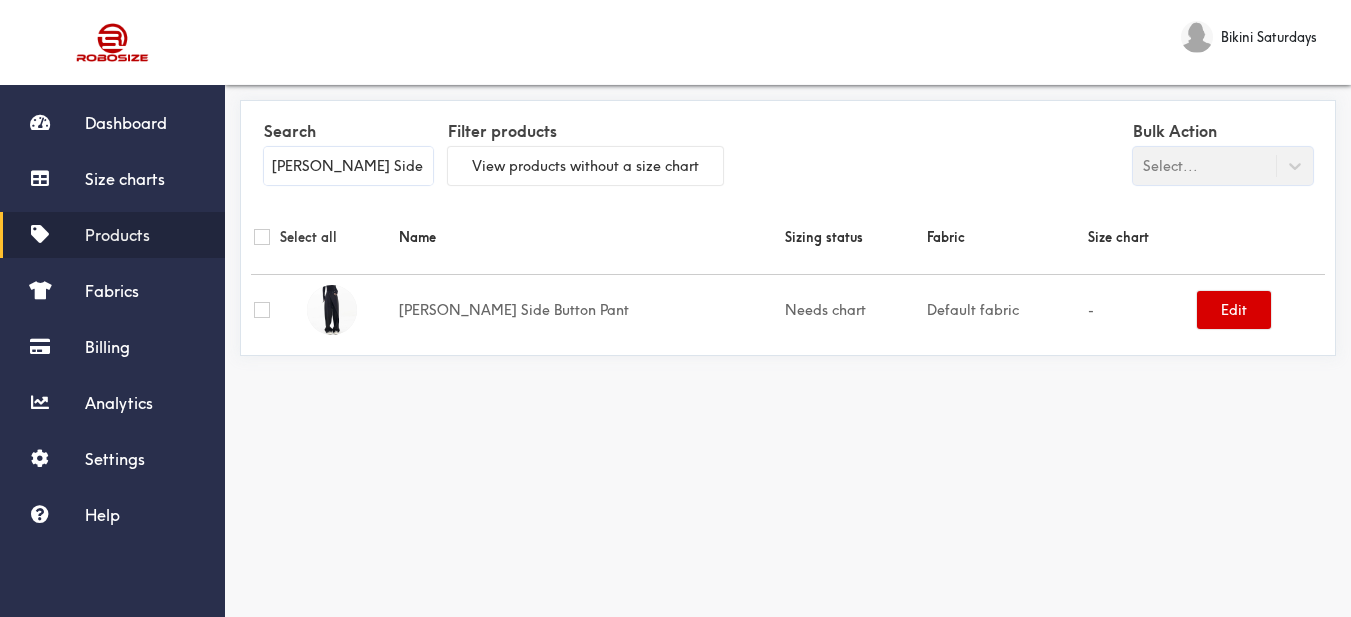 type on "[PERSON_NAME] Side Button Pant" 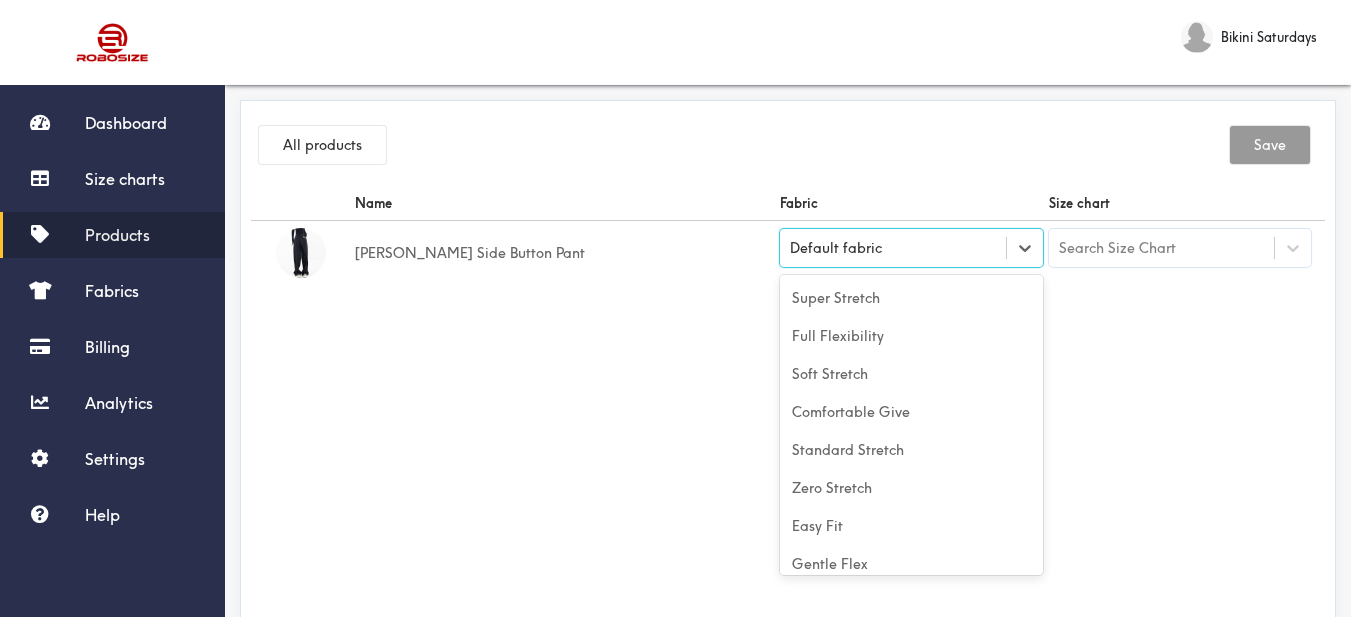 click on "Default fabric" at bounding box center (911, 248) 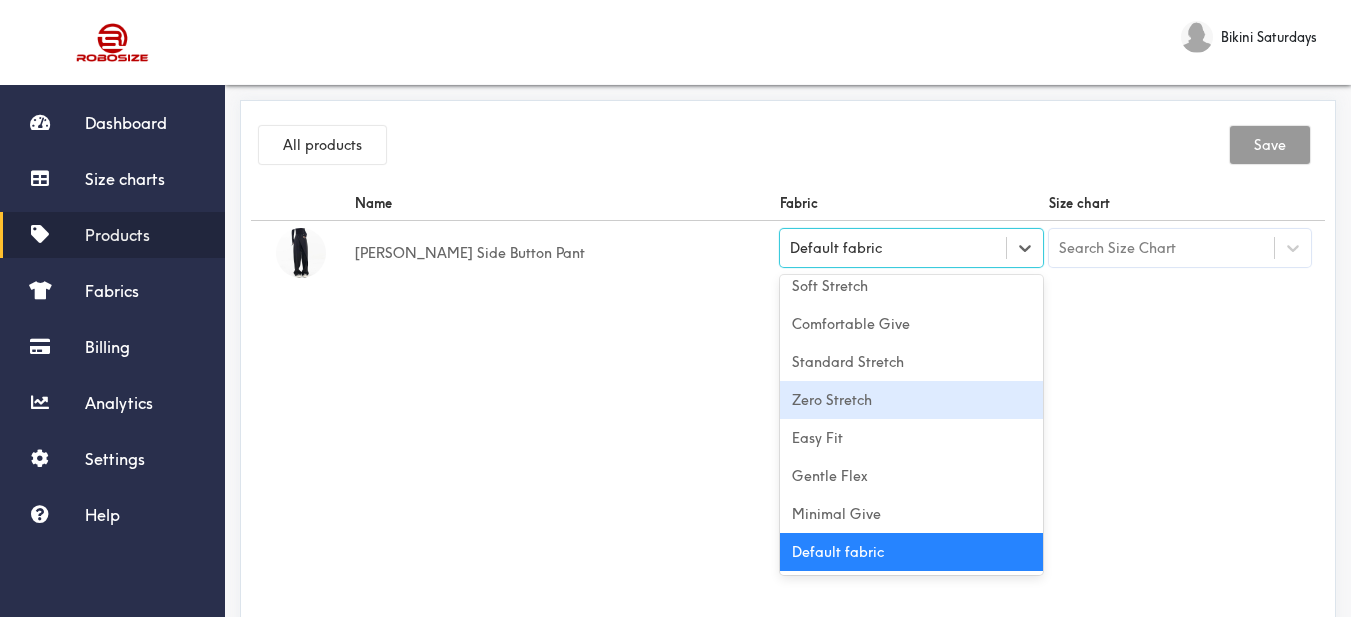 drag, startPoint x: 896, startPoint y: 396, endPoint x: 1095, endPoint y: 403, distance: 199.12308 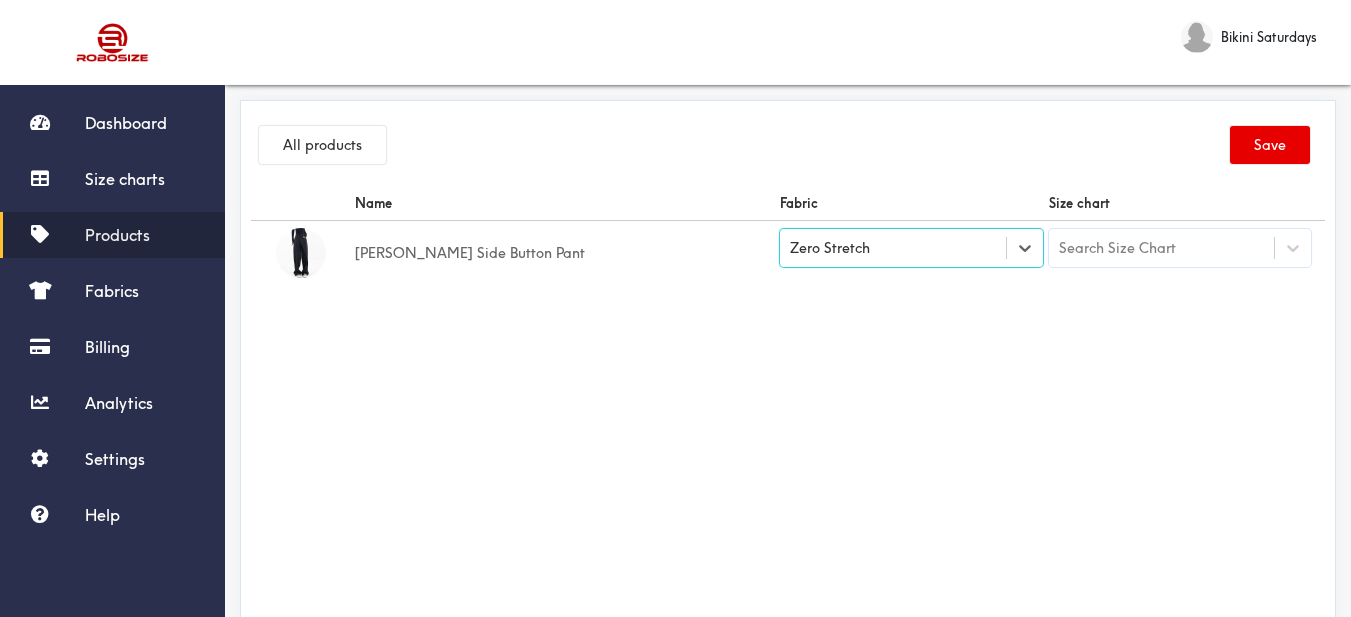 drag, startPoint x: 1205, startPoint y: 398, endPoint x: 1213, endPoint y: 312, distance: 86.37129 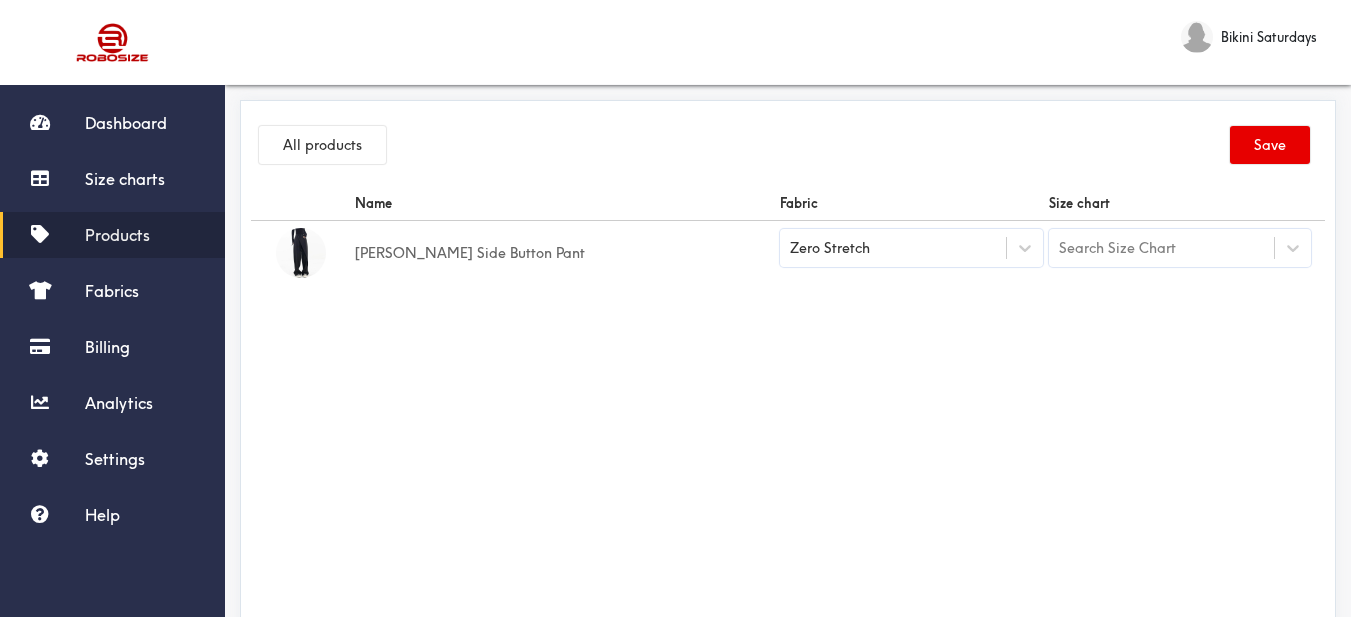 drag, startPoint x: 1185, startPoint y: 243, endPoint x: 1173, endPoint y: 265, distance: 25.059929 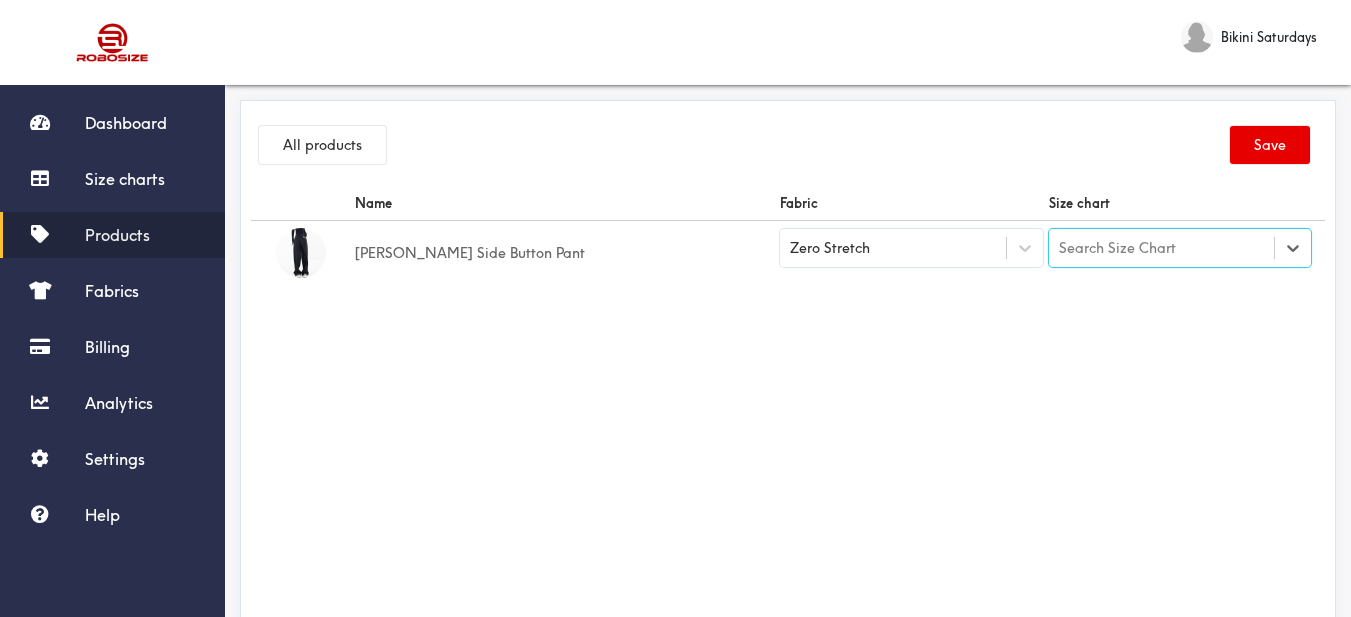 click on "Search Size Chart" at bounding box center [1162, 248] 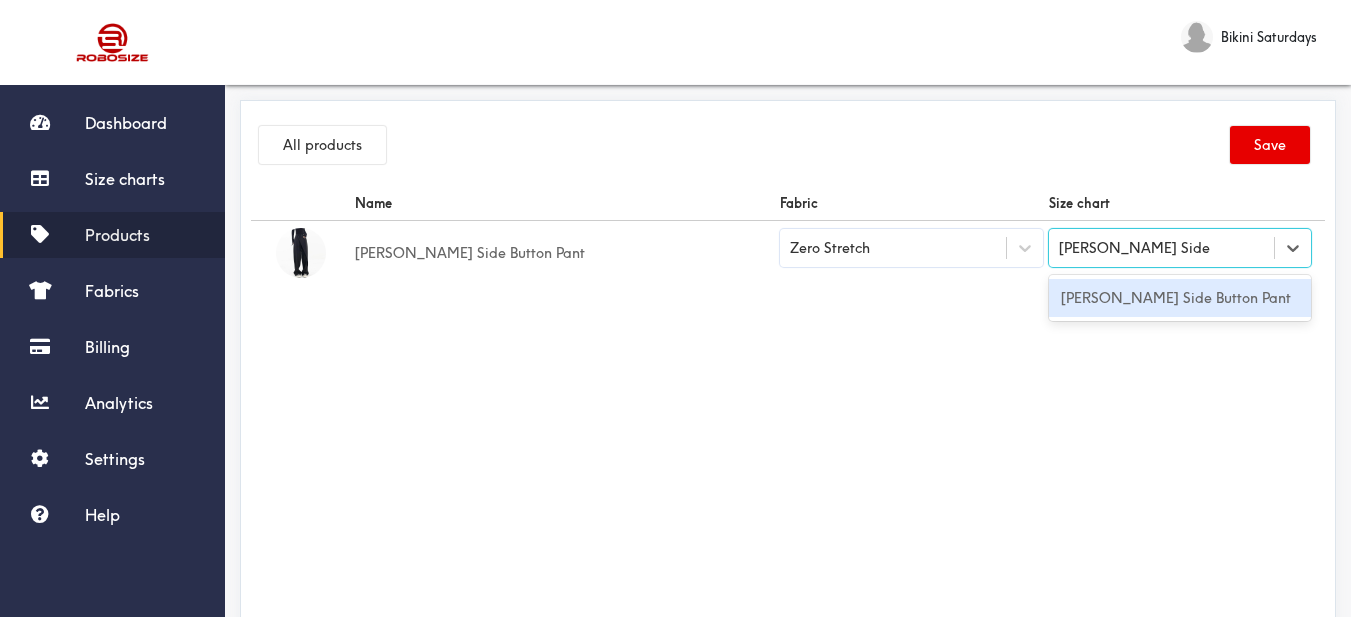click on "[PERSON_NAME] Side Button Pant" at bounding box center (1180, 298) 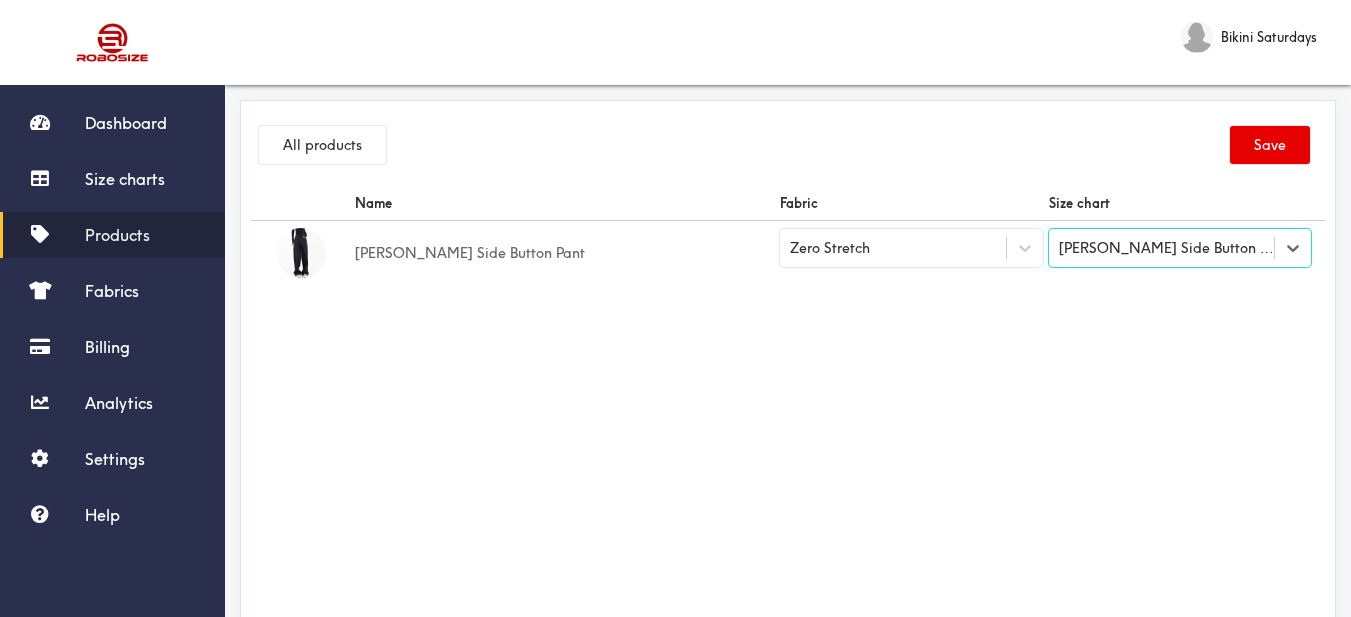click on "Name Fabric Size chart Gwen Side Button Pant Zero Stretch	 option Gwen Side Button Pant, selected.   Select is focused ,type to refine list, press Down to open the menu,  Gwen Side Button Pant" at bounding box center (788, 411) 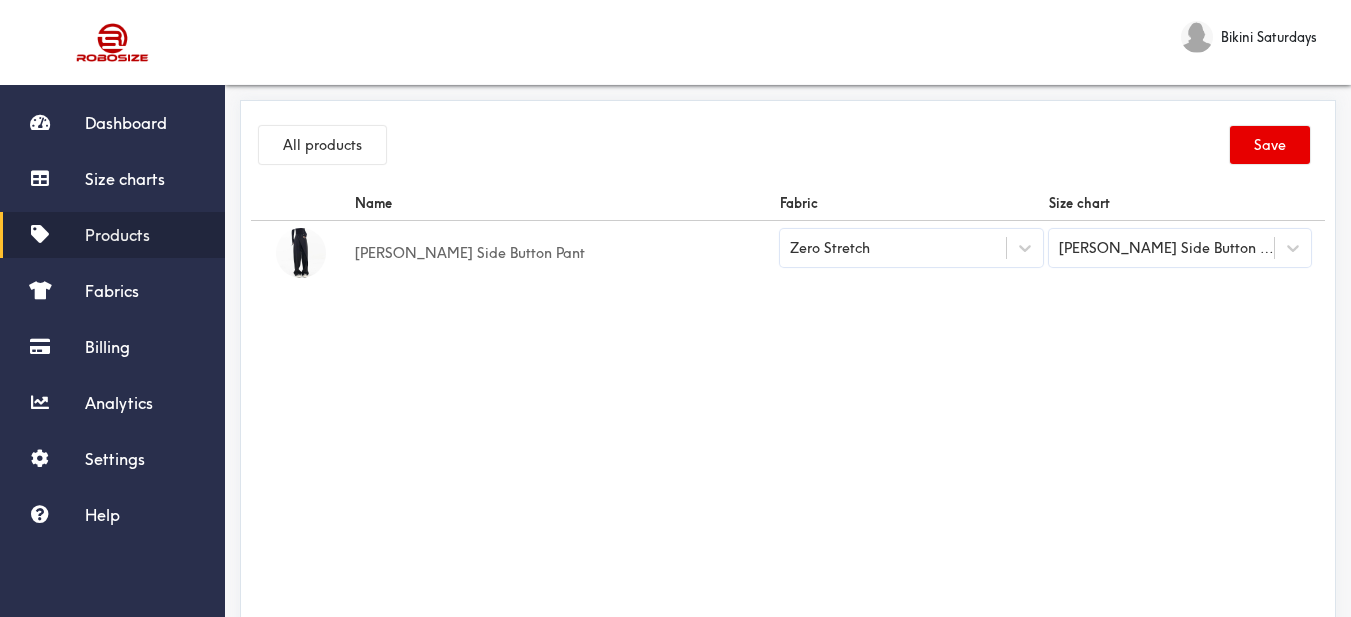 drag, startPoint x: 1258, startPoint y: 152, endPoint x: 1286, endPoint y: 89, distance: 68.942 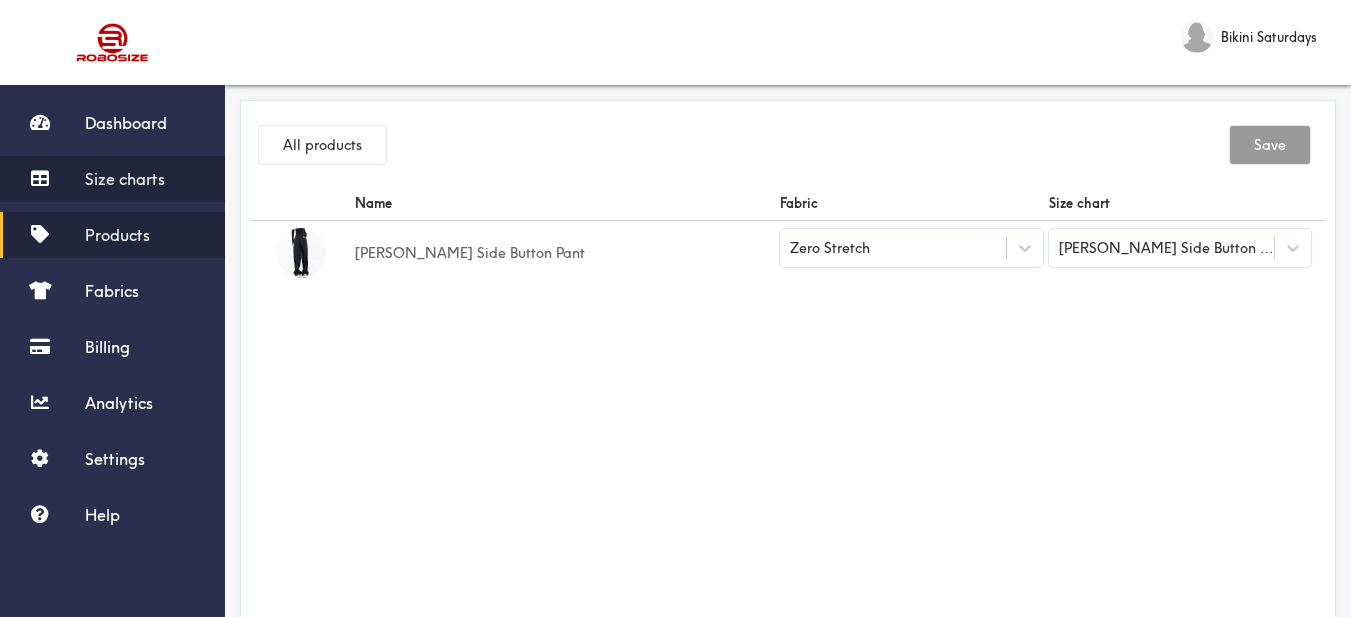 click on "Size charts" at bounding box center [125, 179] 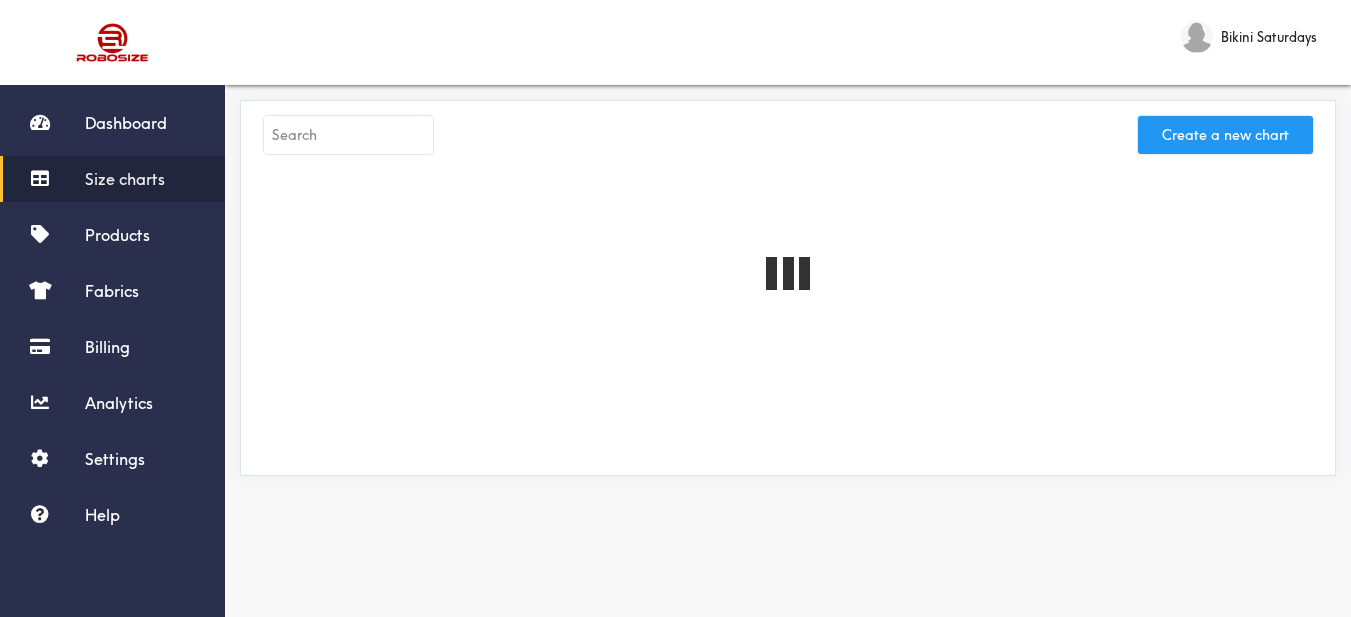 click on "Create a new chart" at bounding box center [1225, 135] 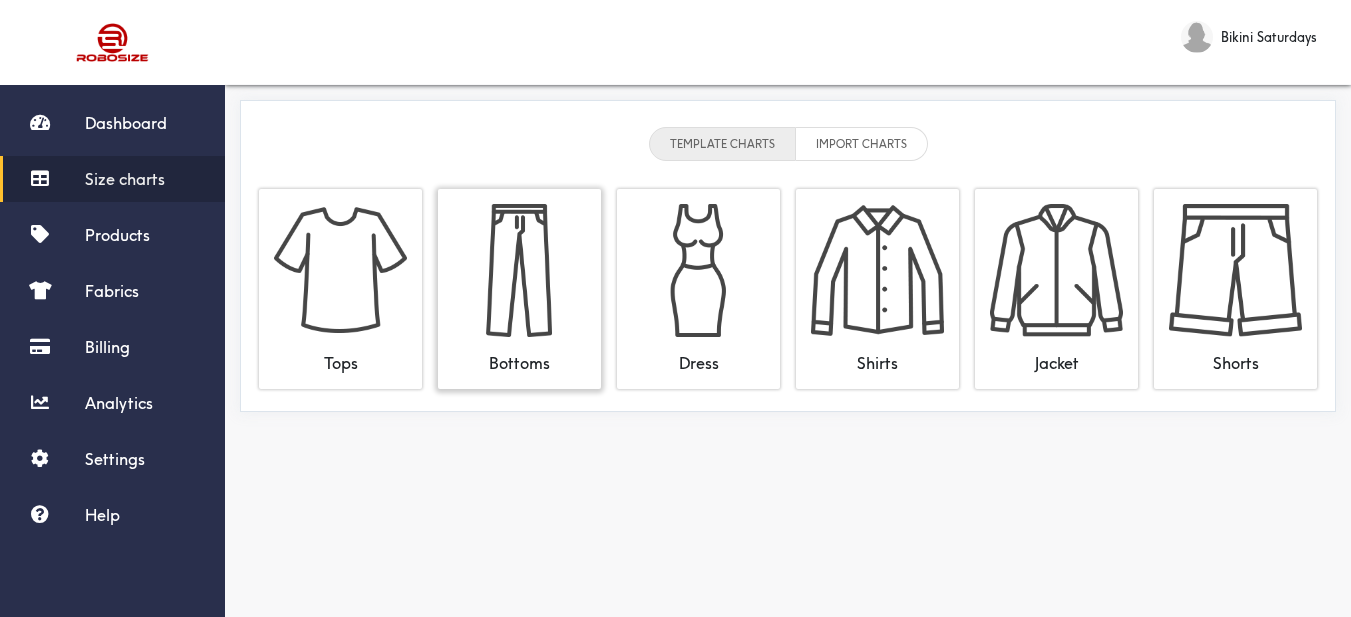 click at bounding box center [519, 270] 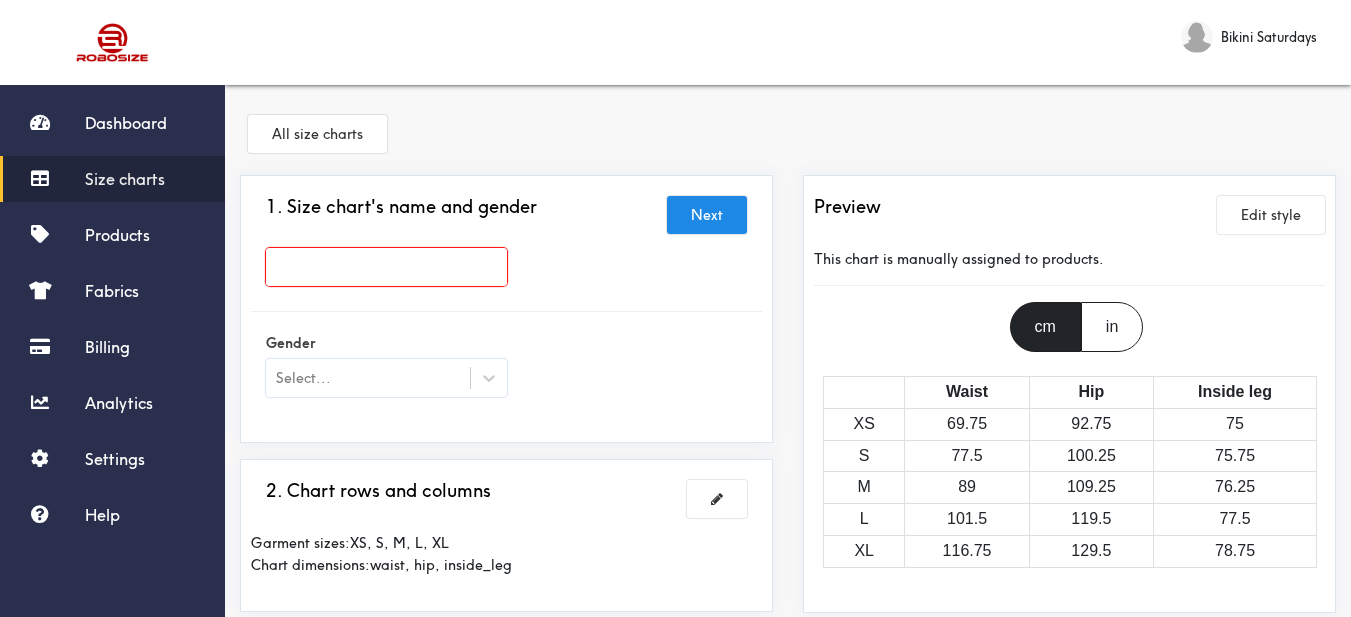click at bounding box center (386, 267) 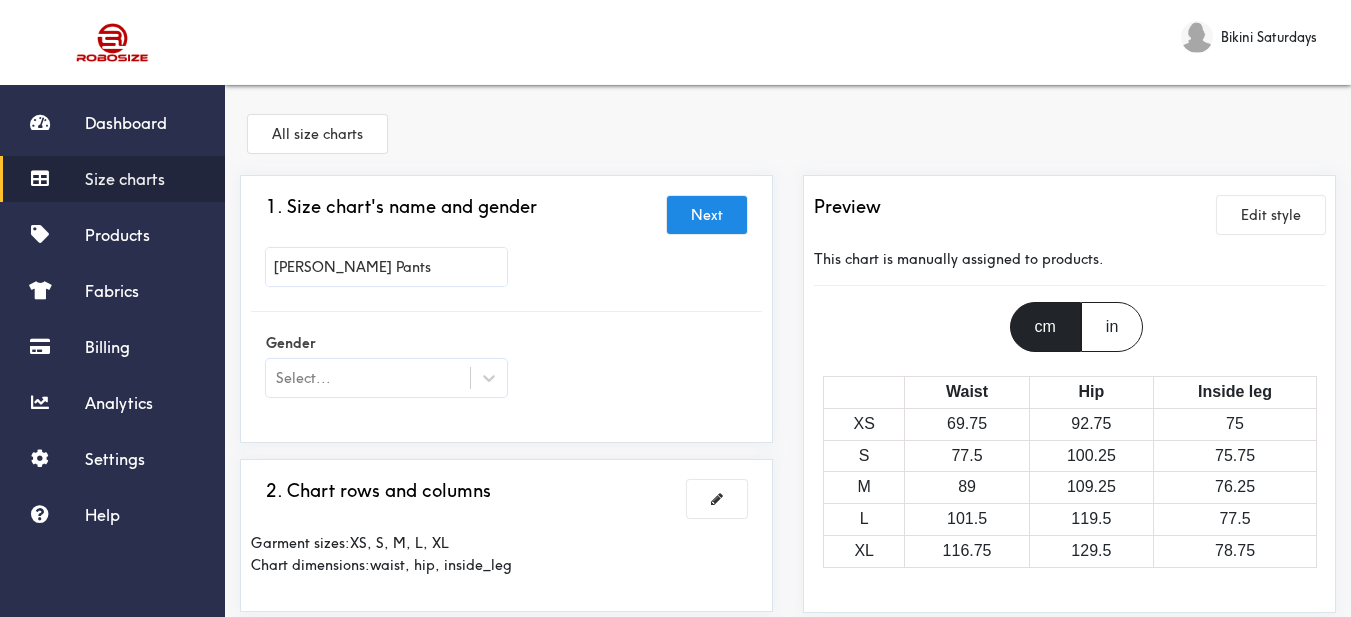 scroll, scrollTop: 100, scrollLeft: 0, axis: vertical 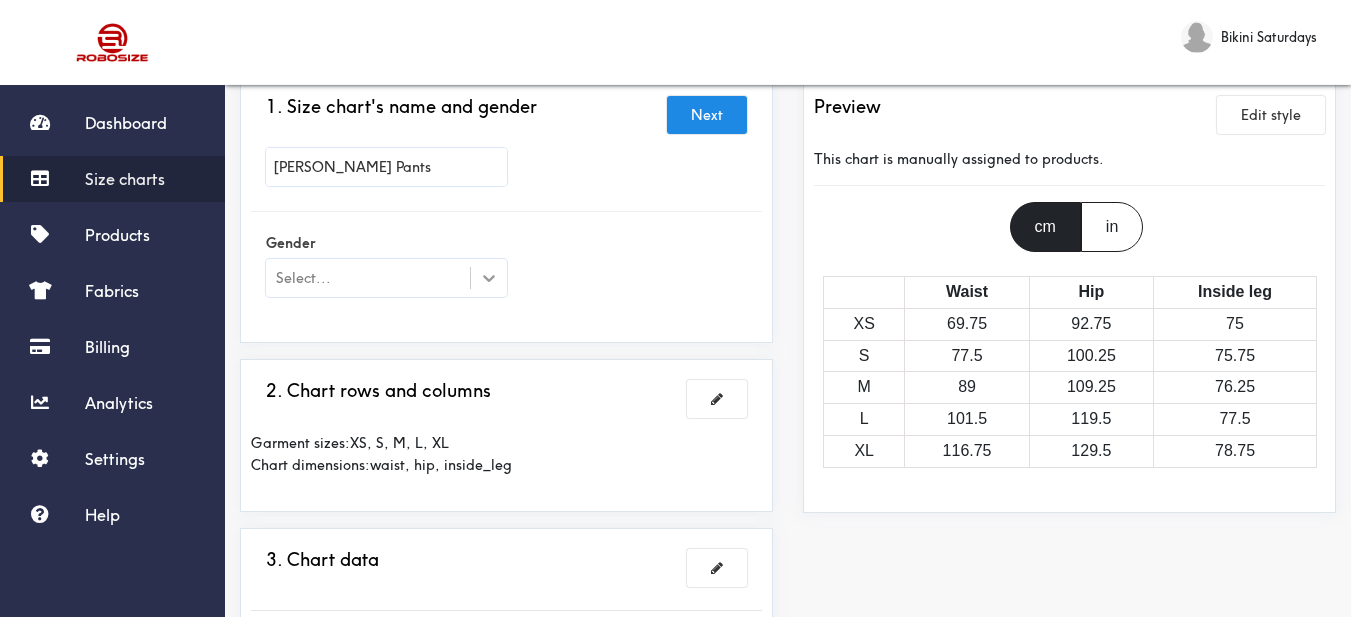 type on "[PERSON_NAME] Pants" 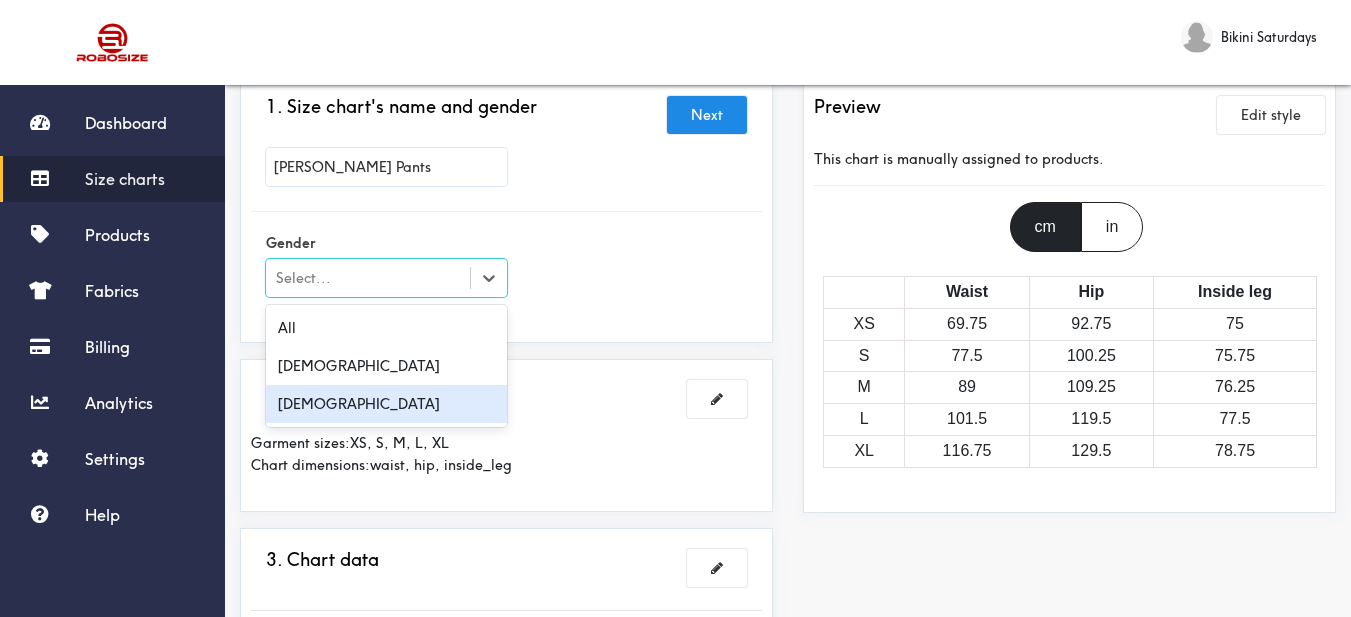 click on "[DEMOGRAPHIC_DATA]" at bounding box center (386, 404) 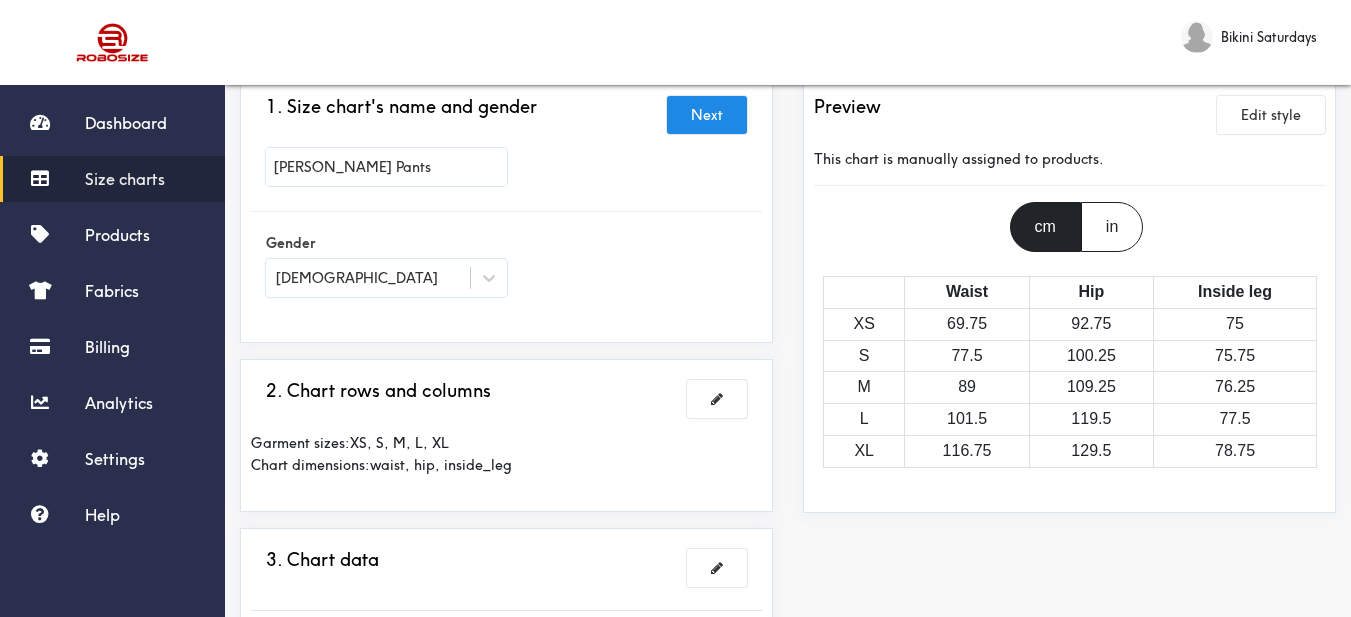 click on "Gender Female" at bounding box center [506, 267] 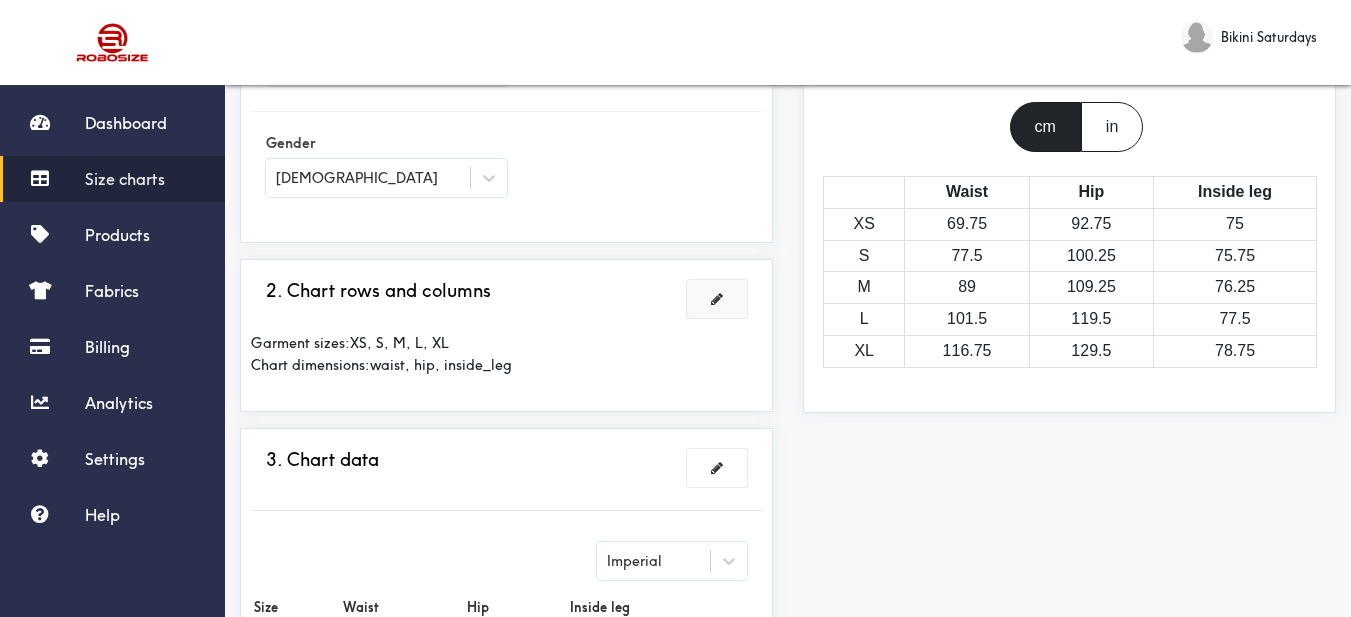click at bounding box center [717, 299] 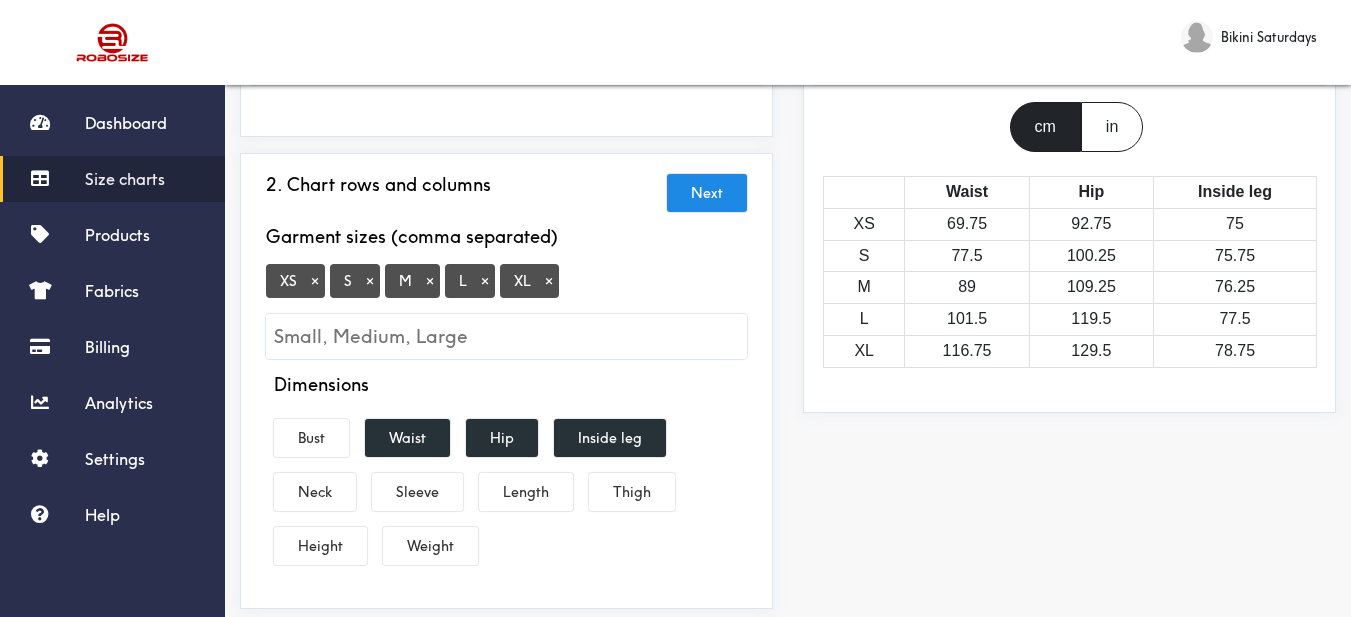 click on "×" at bounding box center (315, 281) 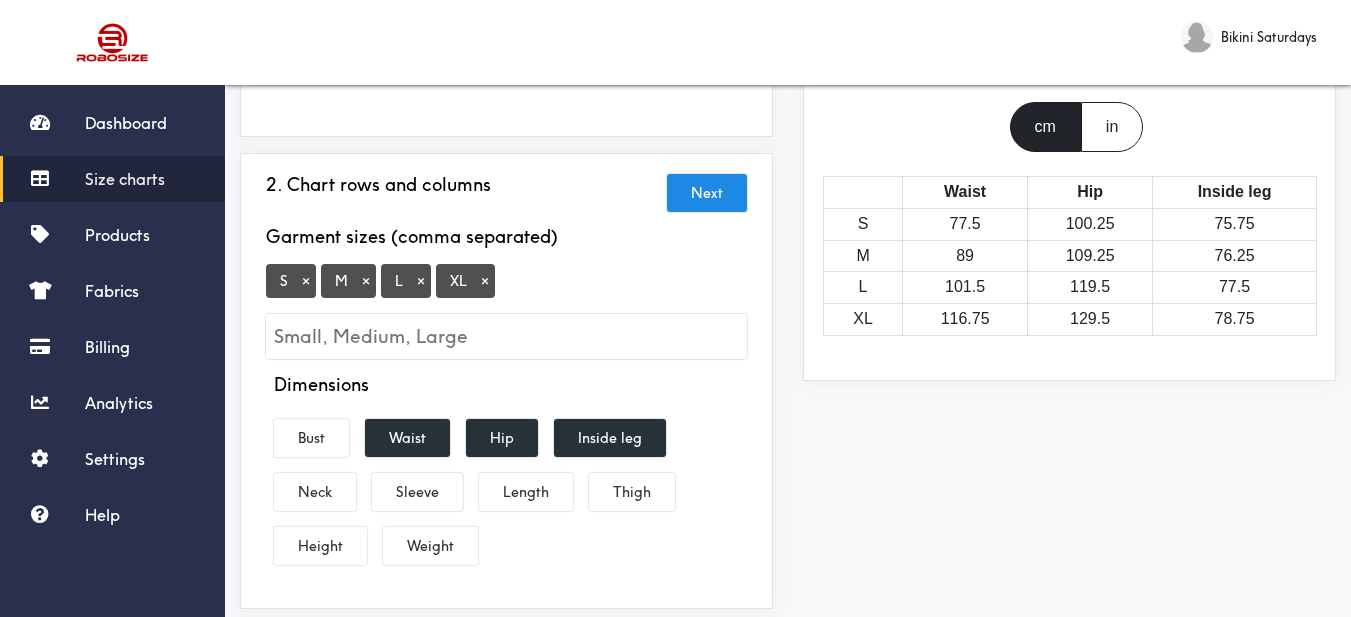 scroll, scrollTop: 300, scrollLeft: 0, axis: vertical 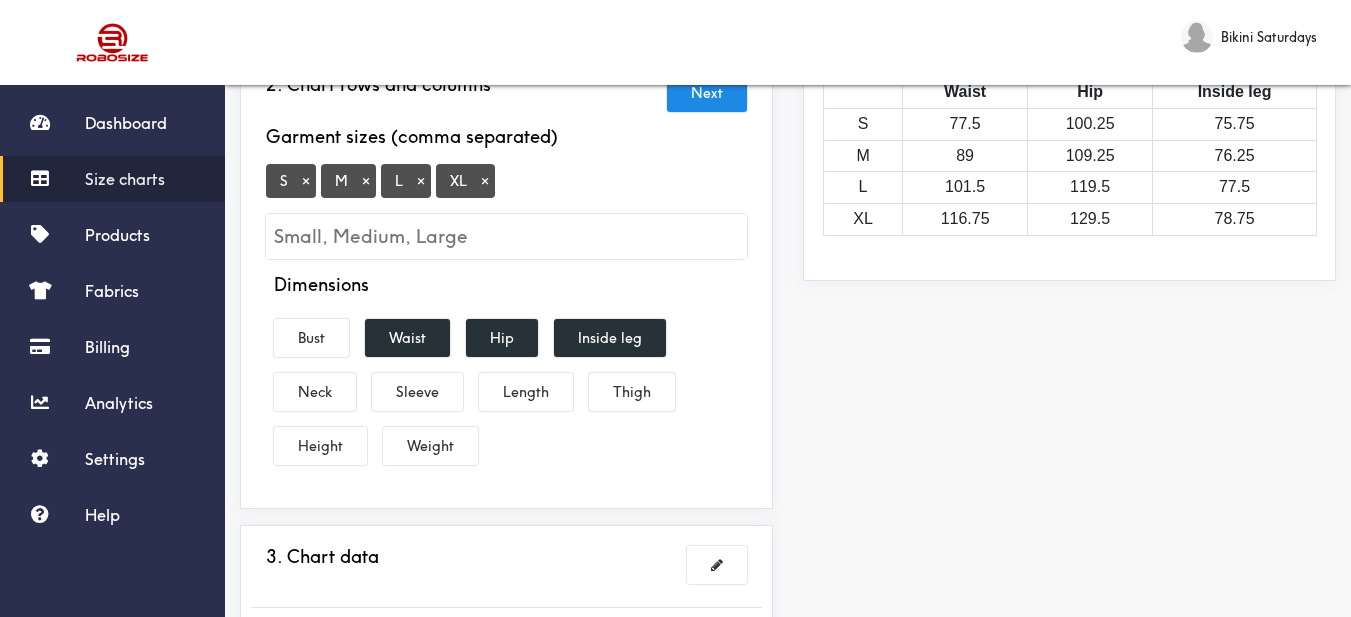 click on "×" at bounding box center (306, 181) 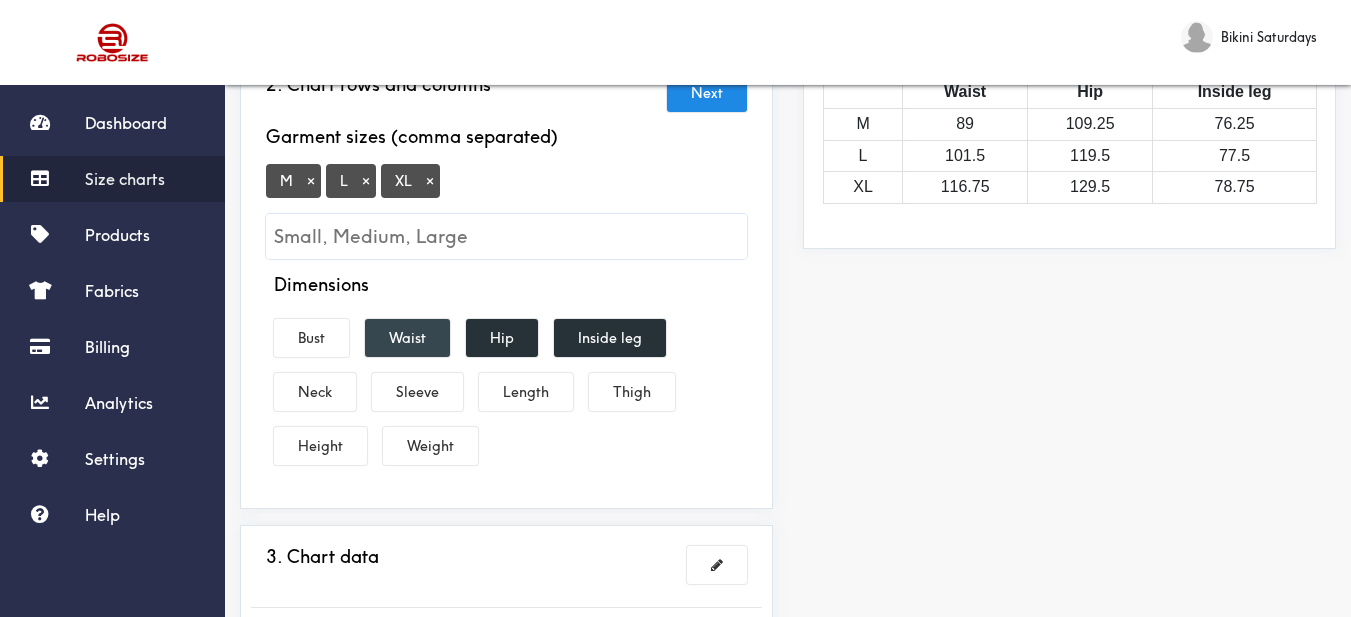 drag, startPoint x: 426, startPoint y: 341, endPoint x: 487, endPoint y: 341, distance: 61 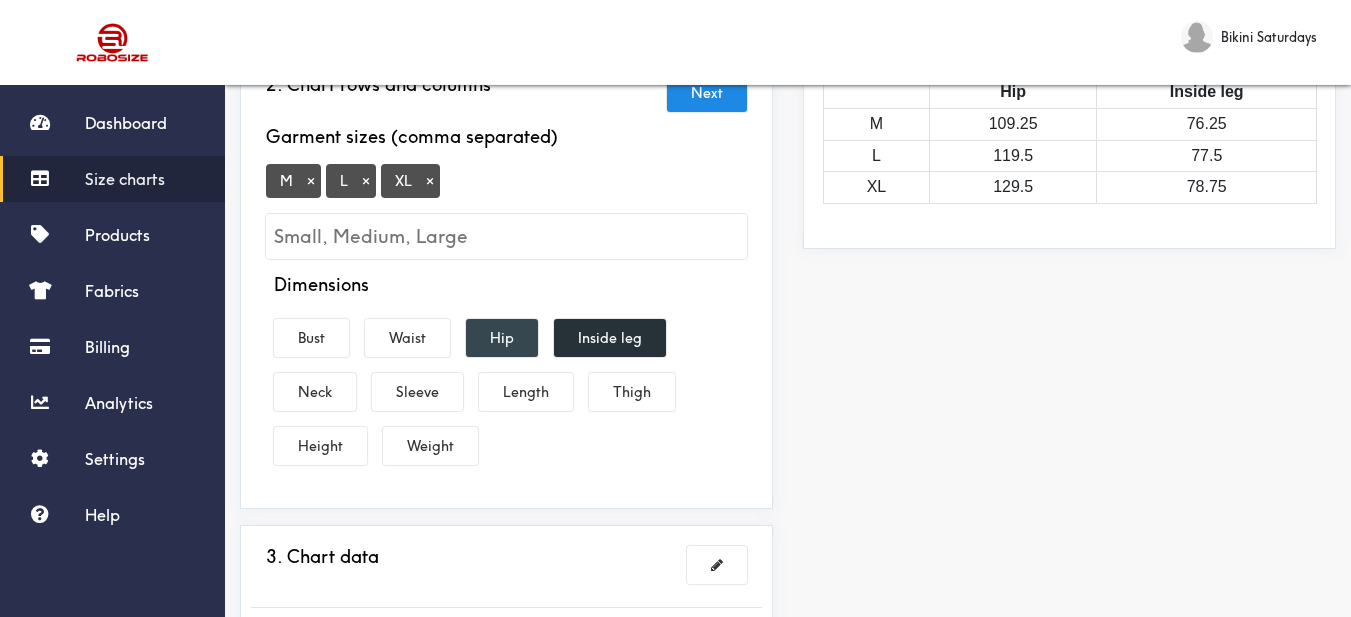click on "Hip" at bounding box center [502, 338] 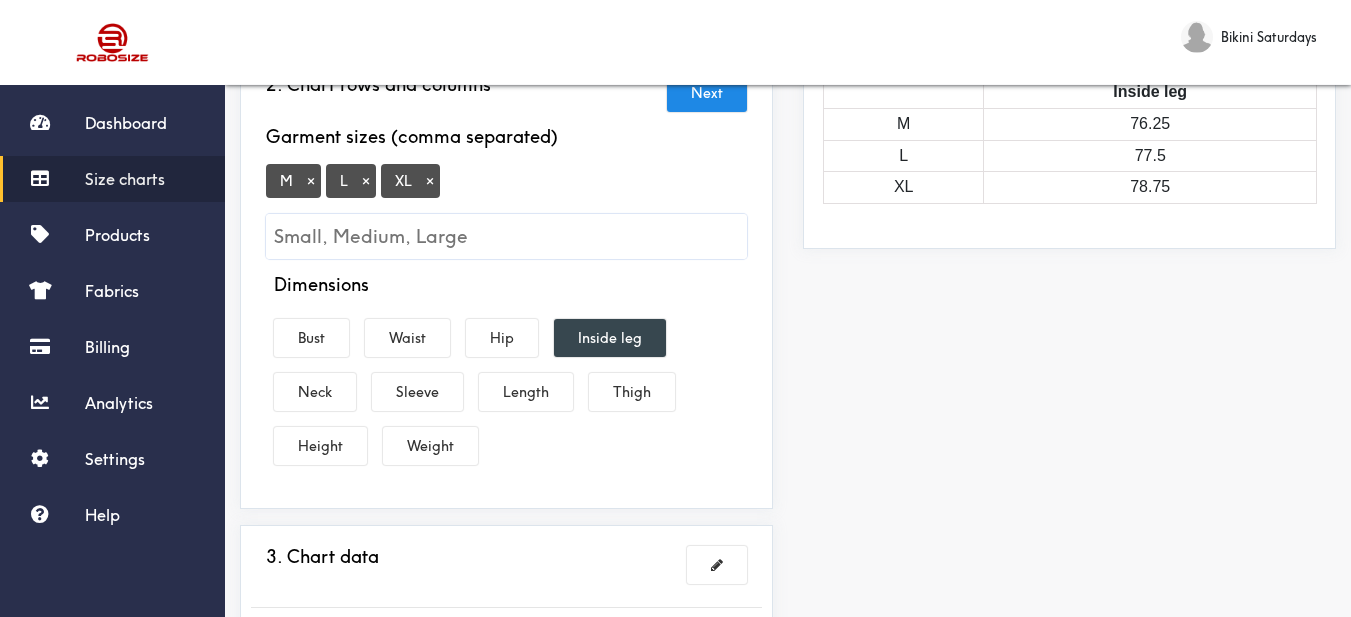 drag, startPoint x: 624, startPoint y: 341, endPoint x: 632, endPoint y: 327, distance: 16.124516 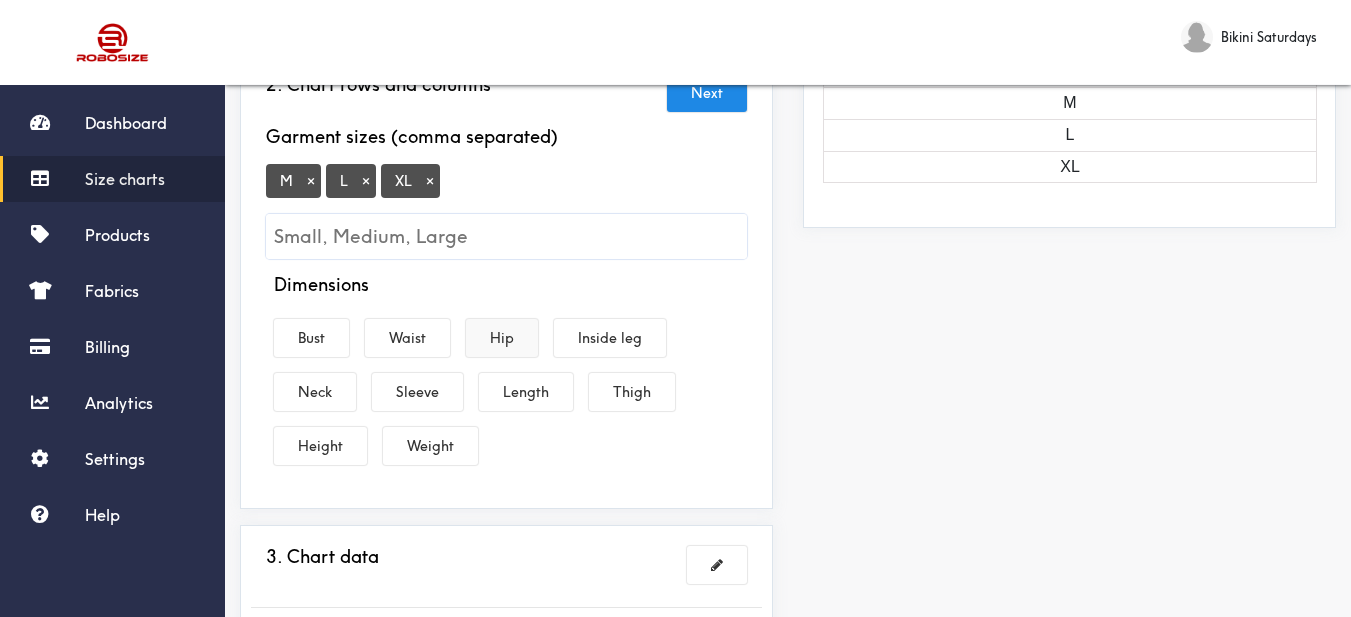 drag, startPoint x: 399, startPoint y: 341, endPoint x: 474, endPoint y: 349, distance: 75.42546 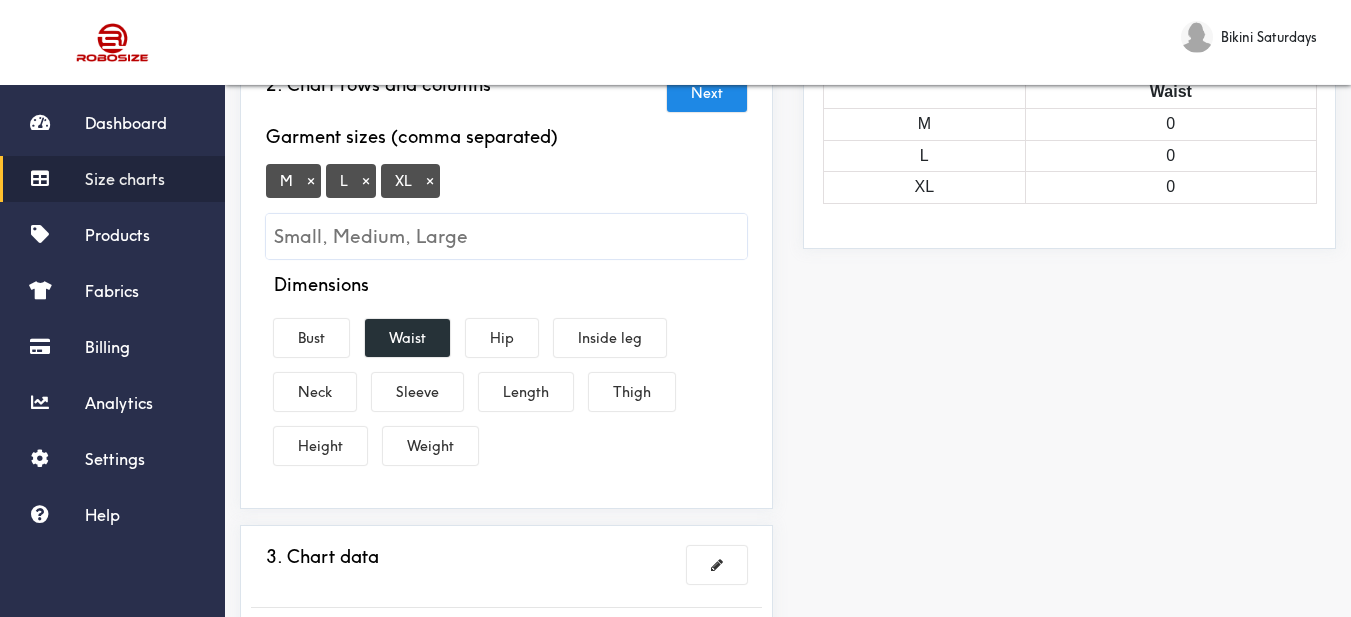 drag, startPoint x: 501, startPoint y: 348, endPoint x: 509, endPoint y: 364, distance: 17.888544 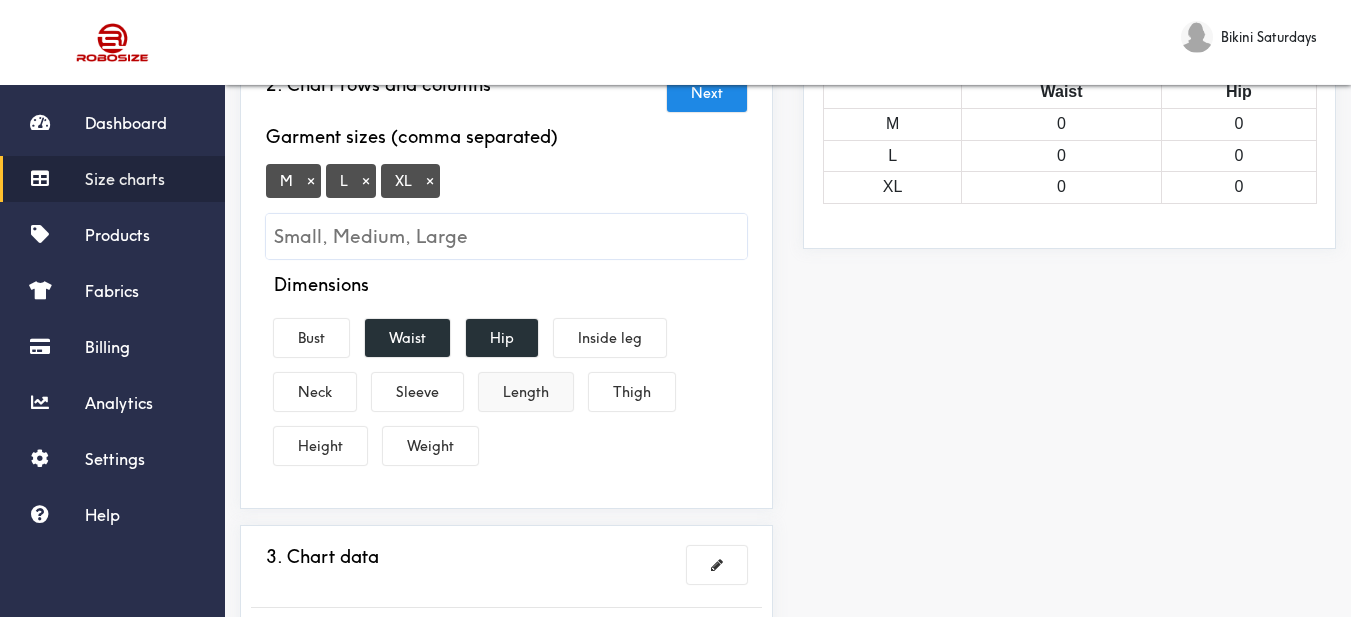 drag, startPoint x: 519, startPoint y: 379, endPoint x: 573, endPoint y: 399, distance: 57.58472 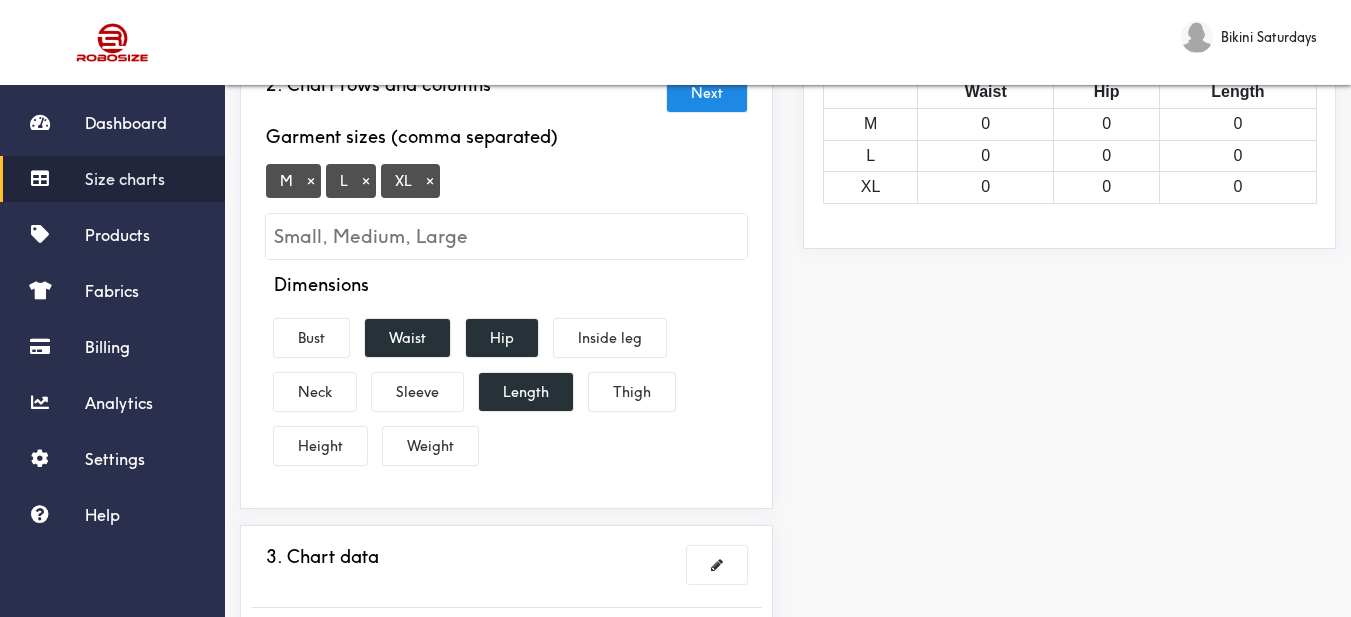 click on "Preview Edit style This chart is manually assigned to products. cm in Waist Hip Length M 0 0 0 L 0 0 0 XL 0 0 0" at bounding box center (1069, 367) 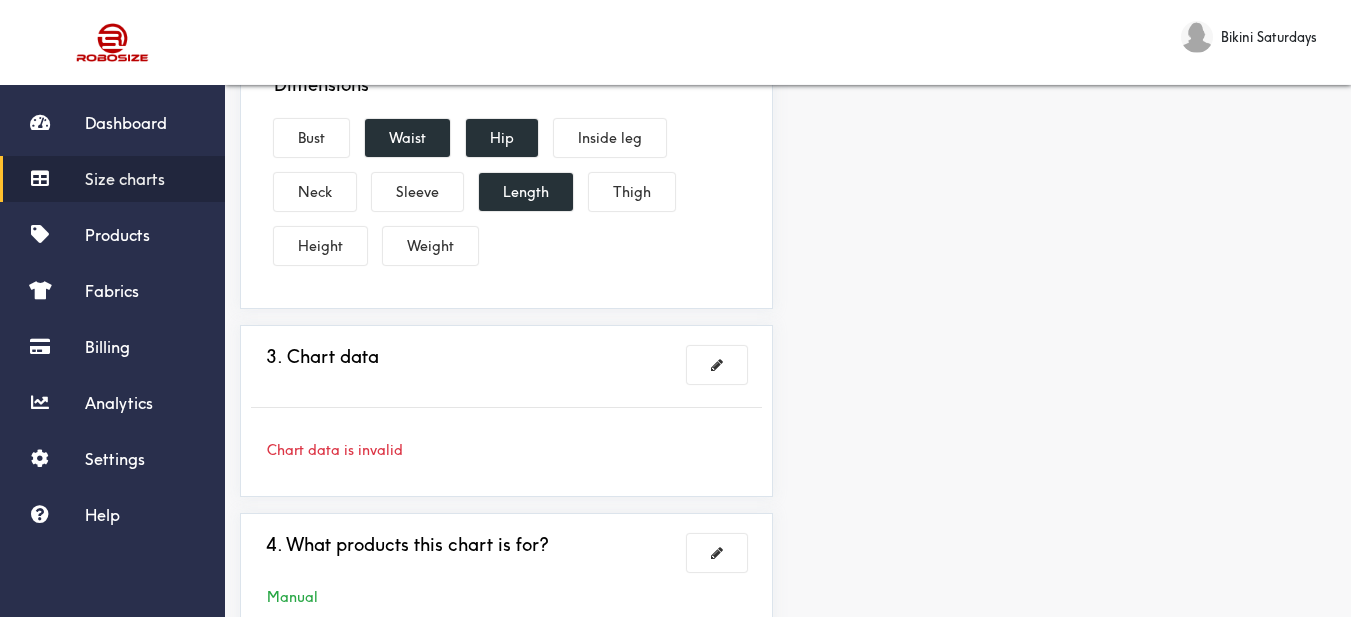 click on "3. Chart data Chart data is invalid" at bounding box center (506, 411) 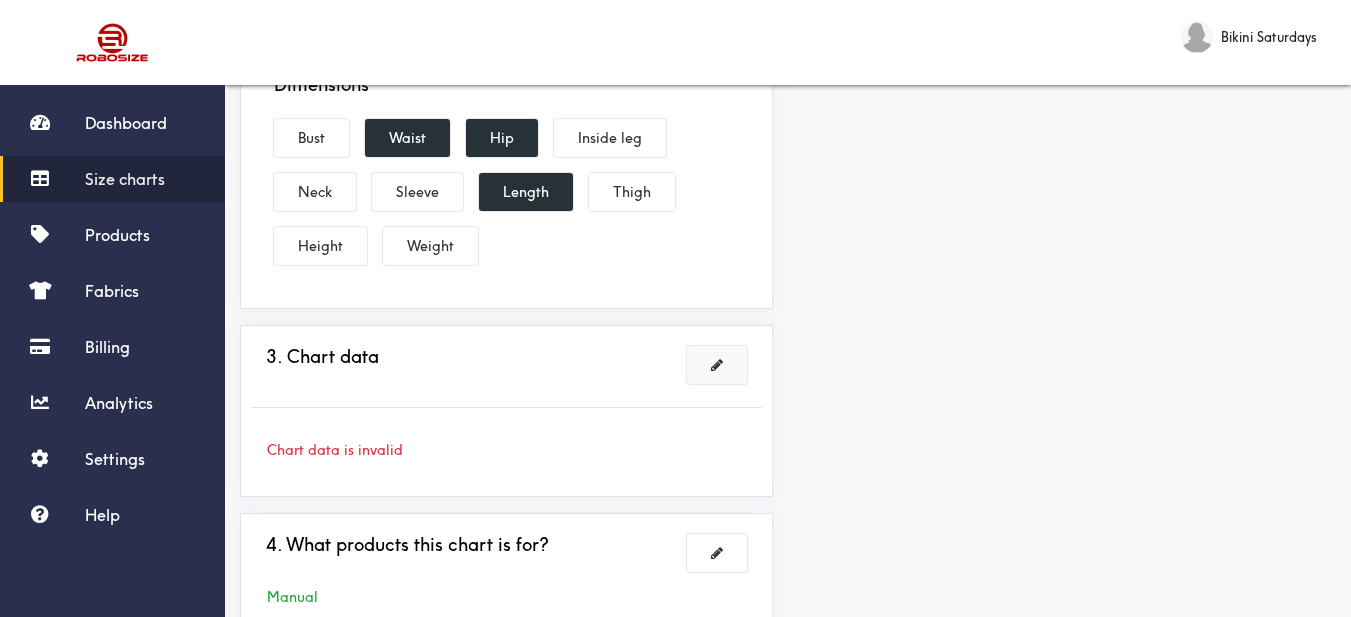 click at bounding box center (717, 365) 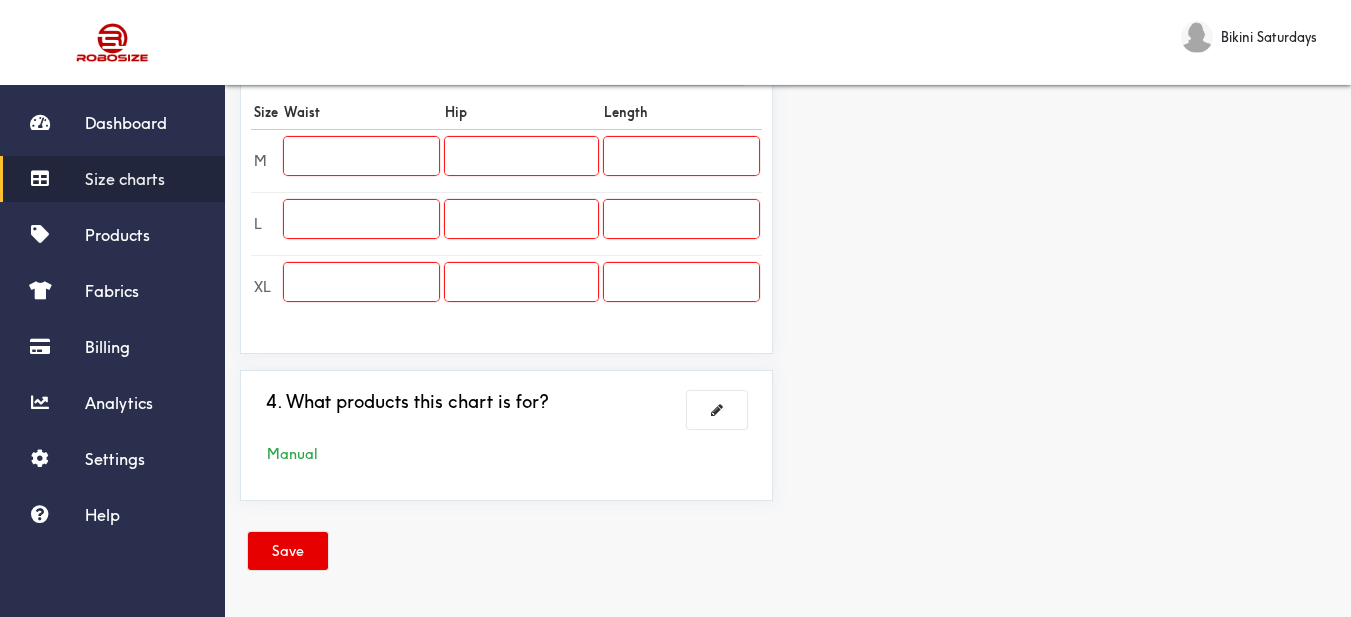 scroll, scrollTop: 489, scrollLeft: 0, axis: vertical 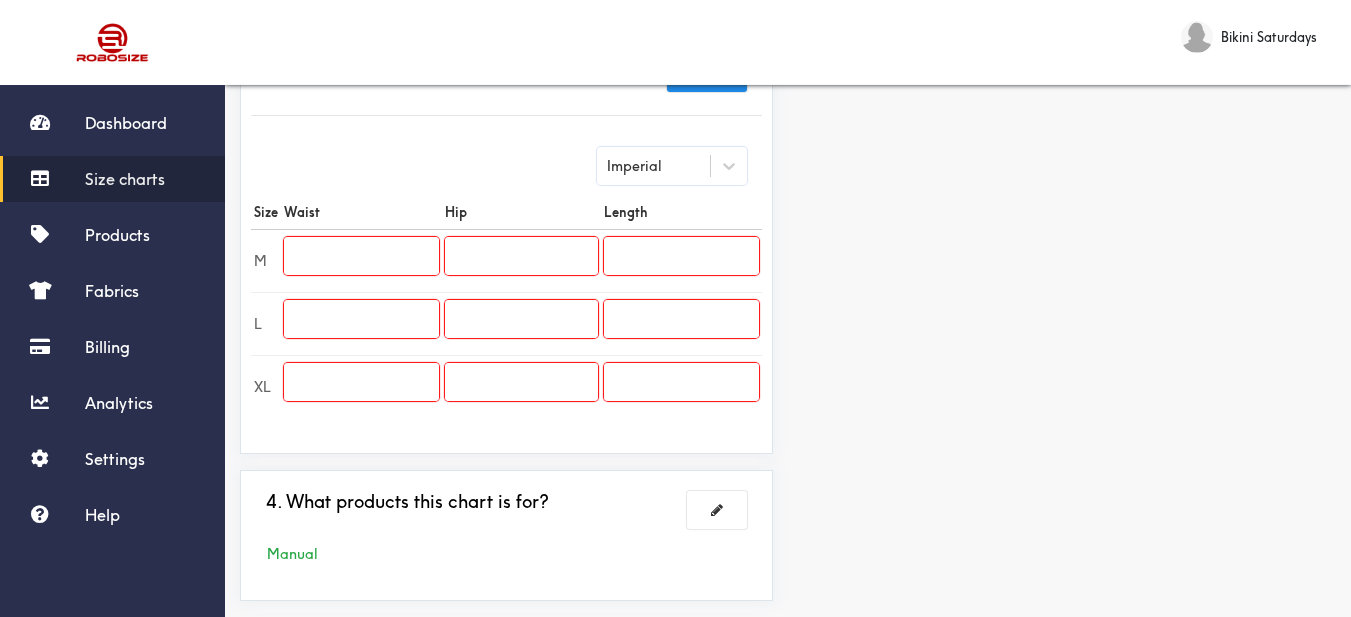 click on "Preview Edit style This chart is manually assigned to products. cm in Waist Hip Length M 0 0 0 L 0 0 0 XL 0 0 0" at bounding box center [1069, 151] 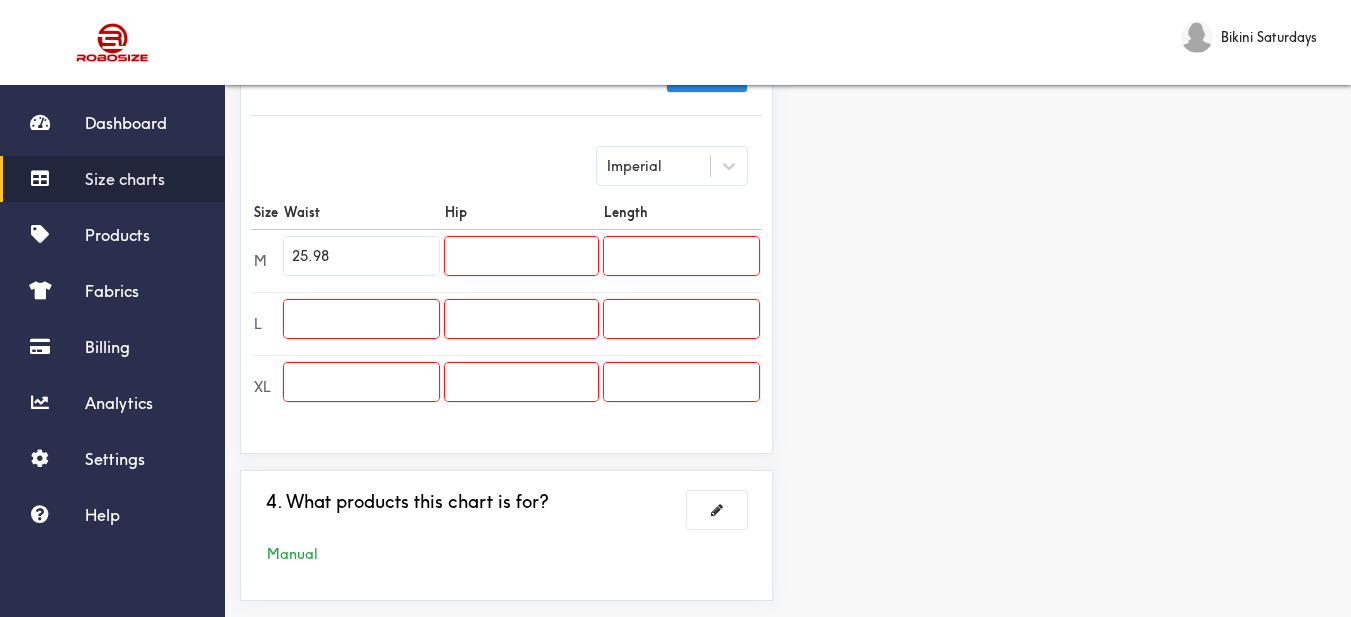type on "25.98" 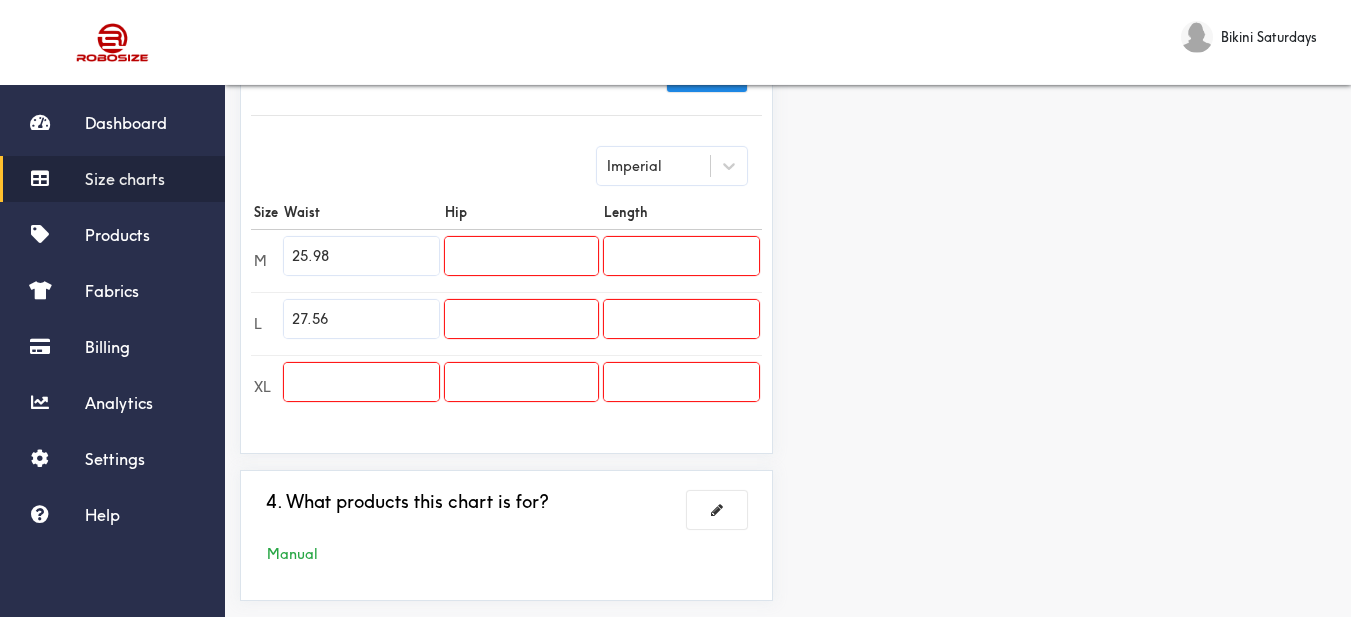type on "27.56" 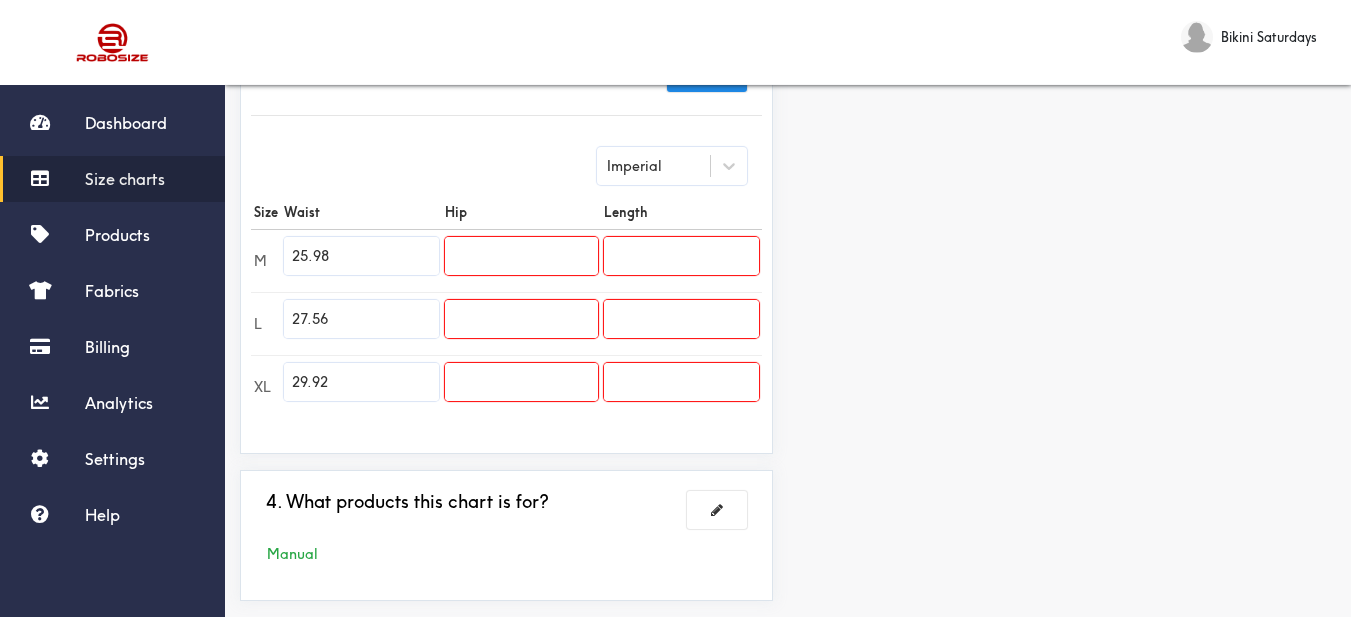 type on "29.92" 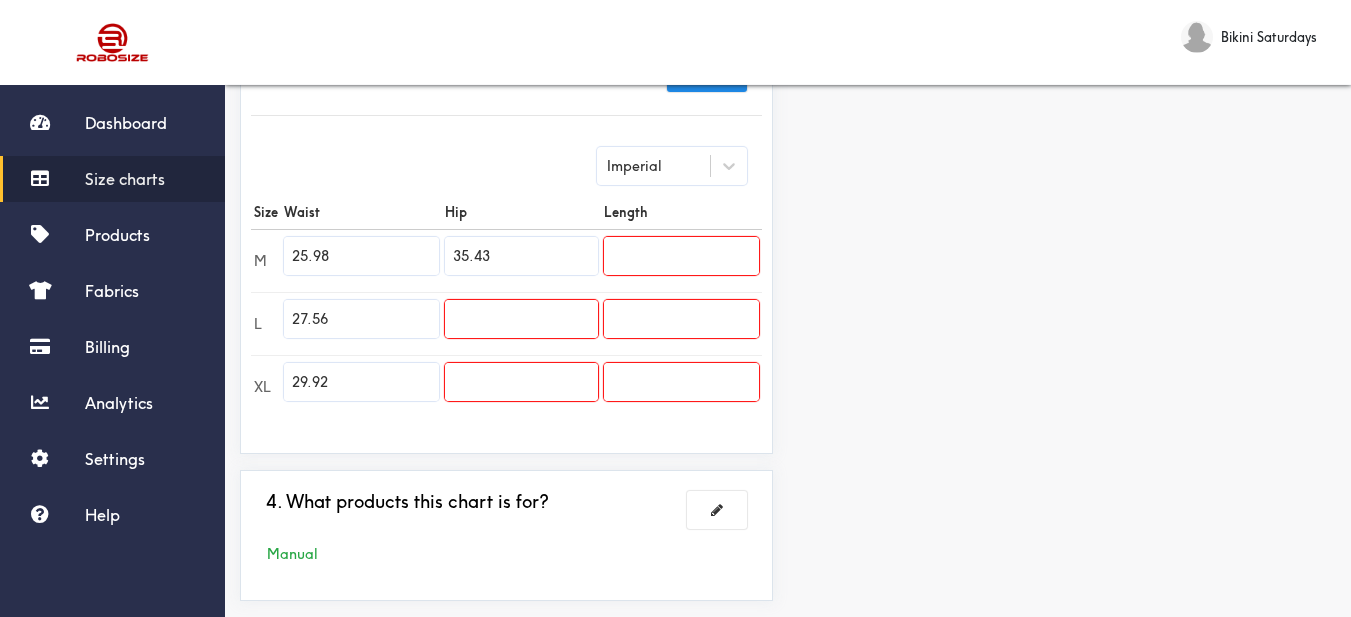type on "35.43" 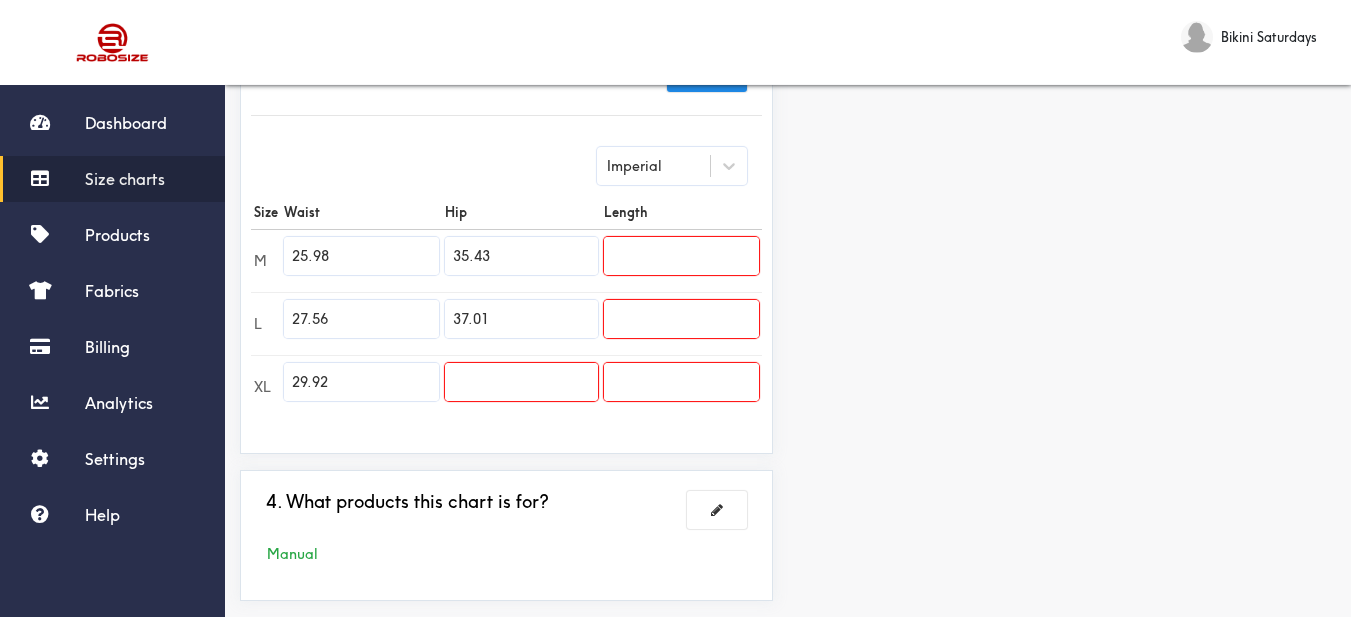 type on "37.01" 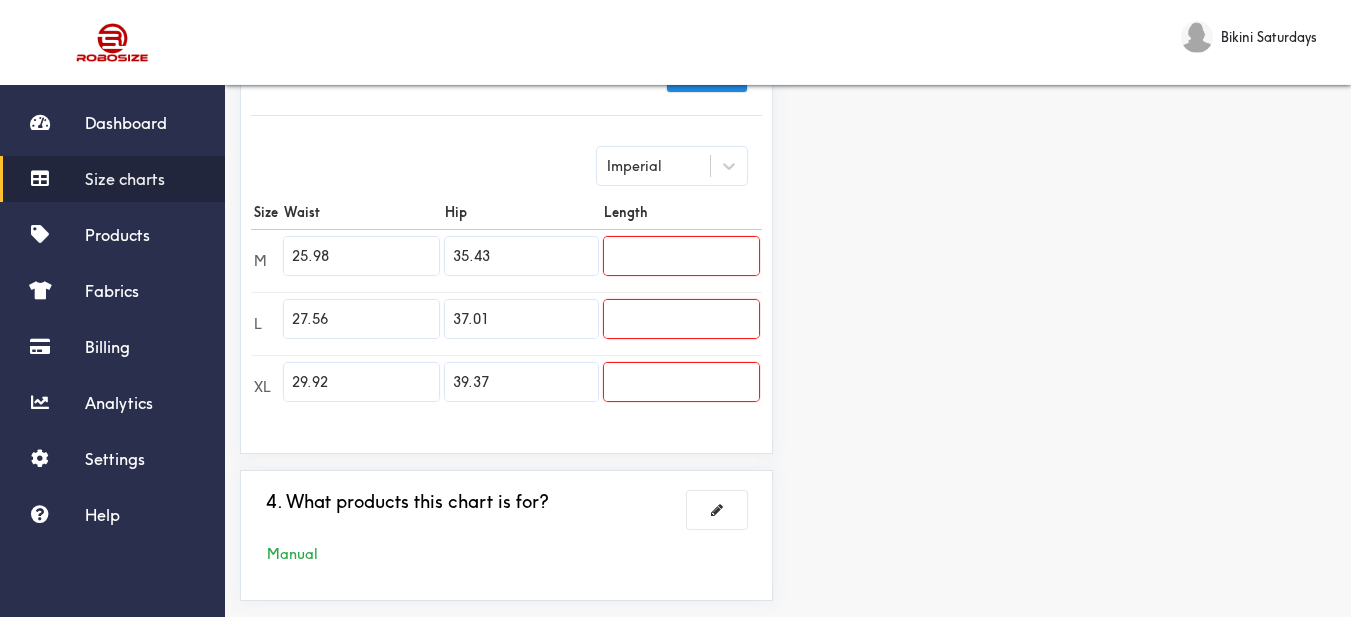 type on "39.37" 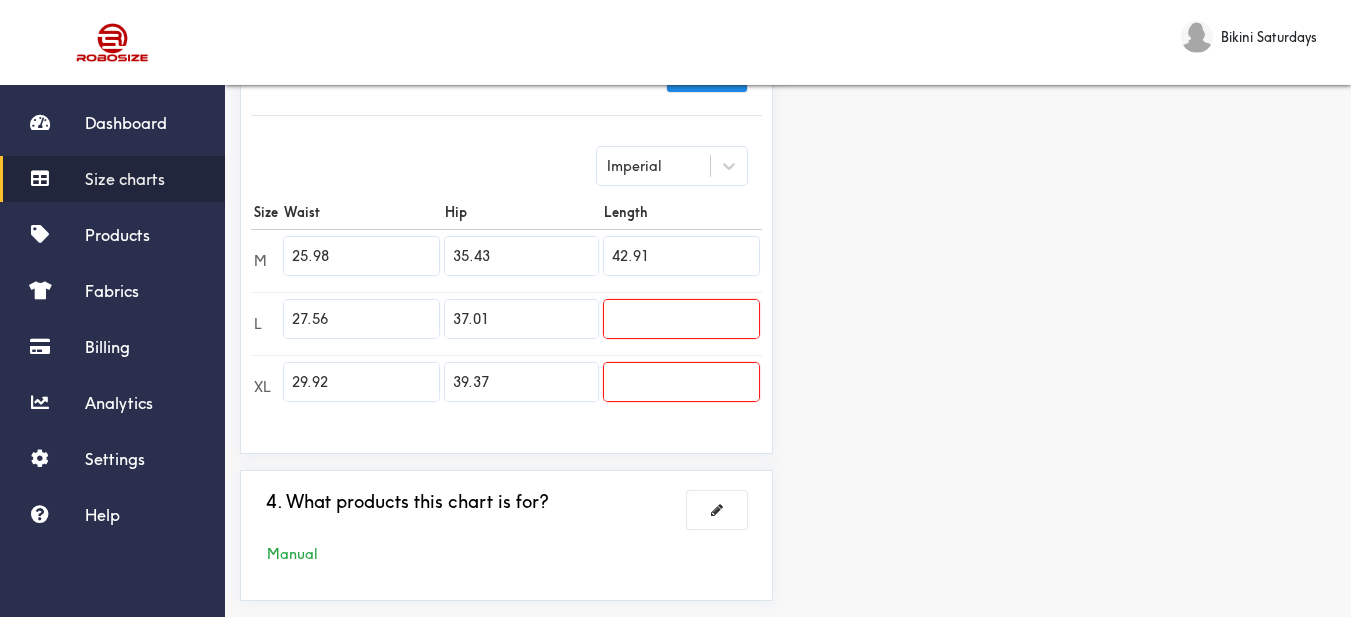 type on "42.91" 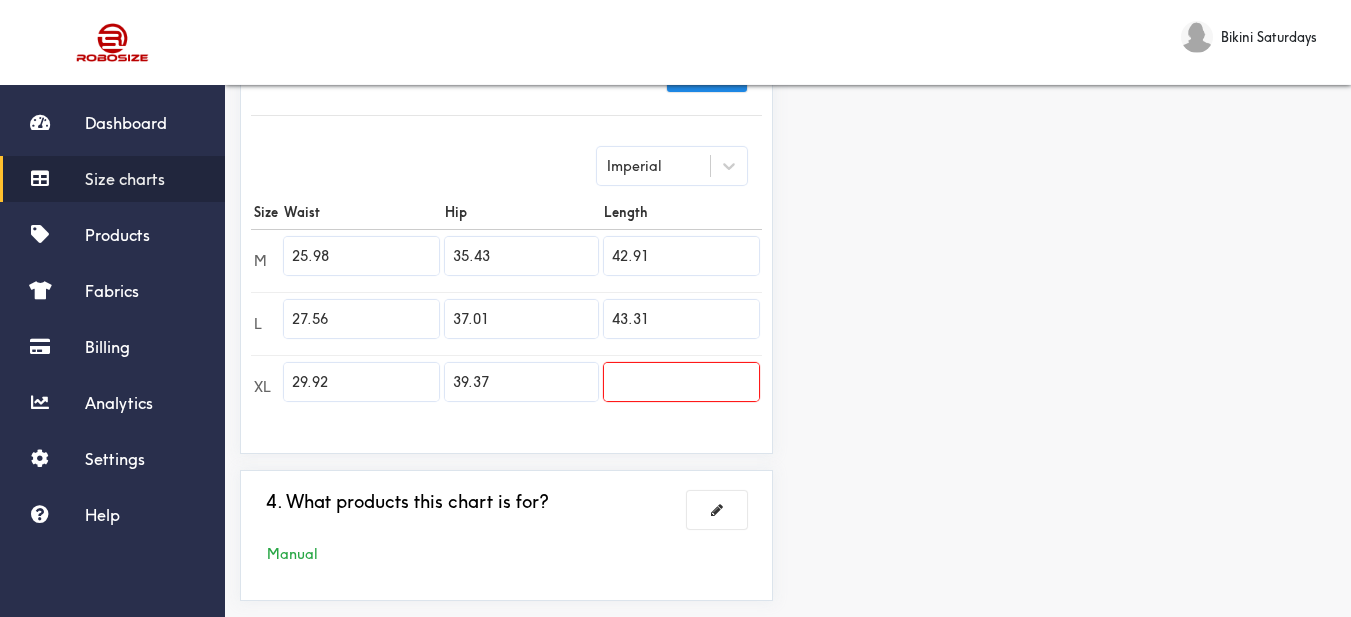 type on "43.31" 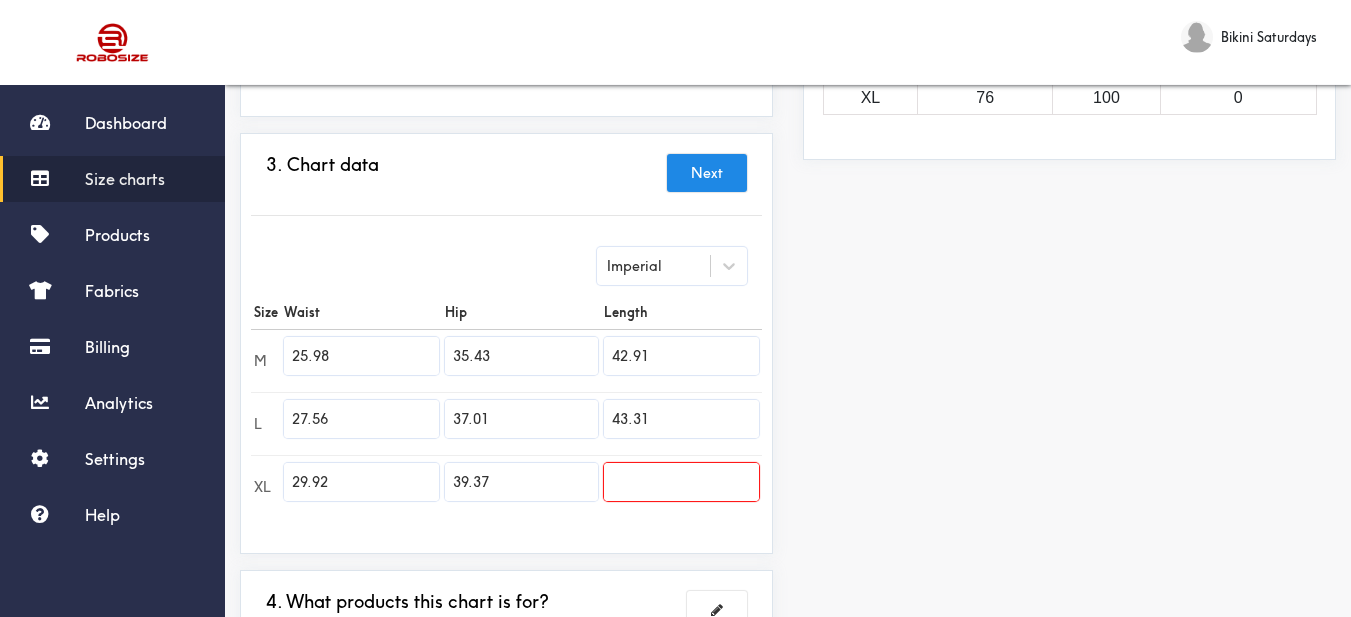 scroll, scrollTop: 0, scrollLeft: 0, axis: both 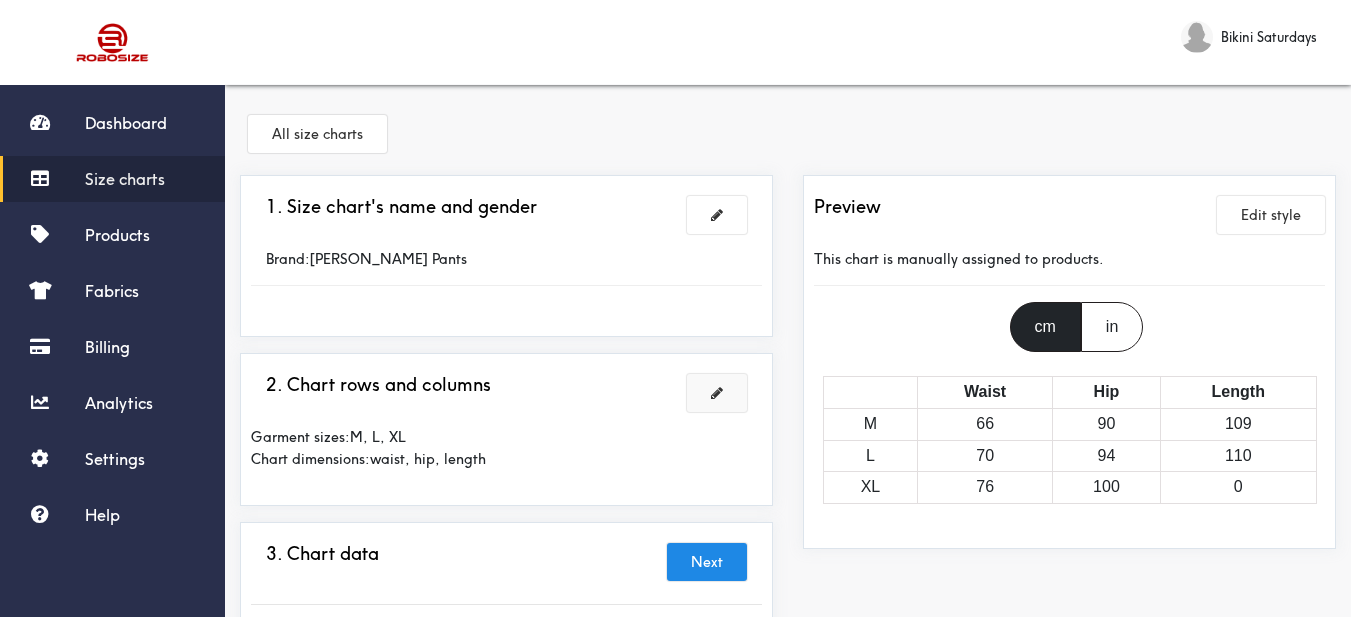 click at bounding box center (717, 393) 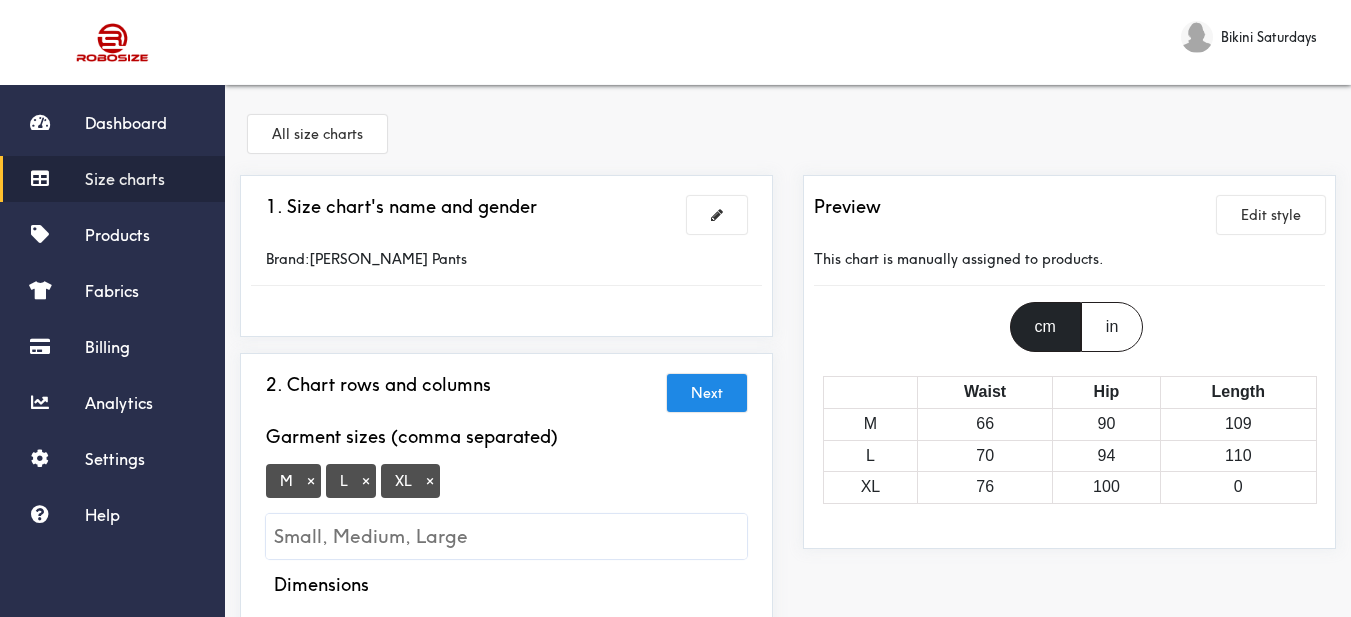 click on "×" at bounding box center [311, 481] 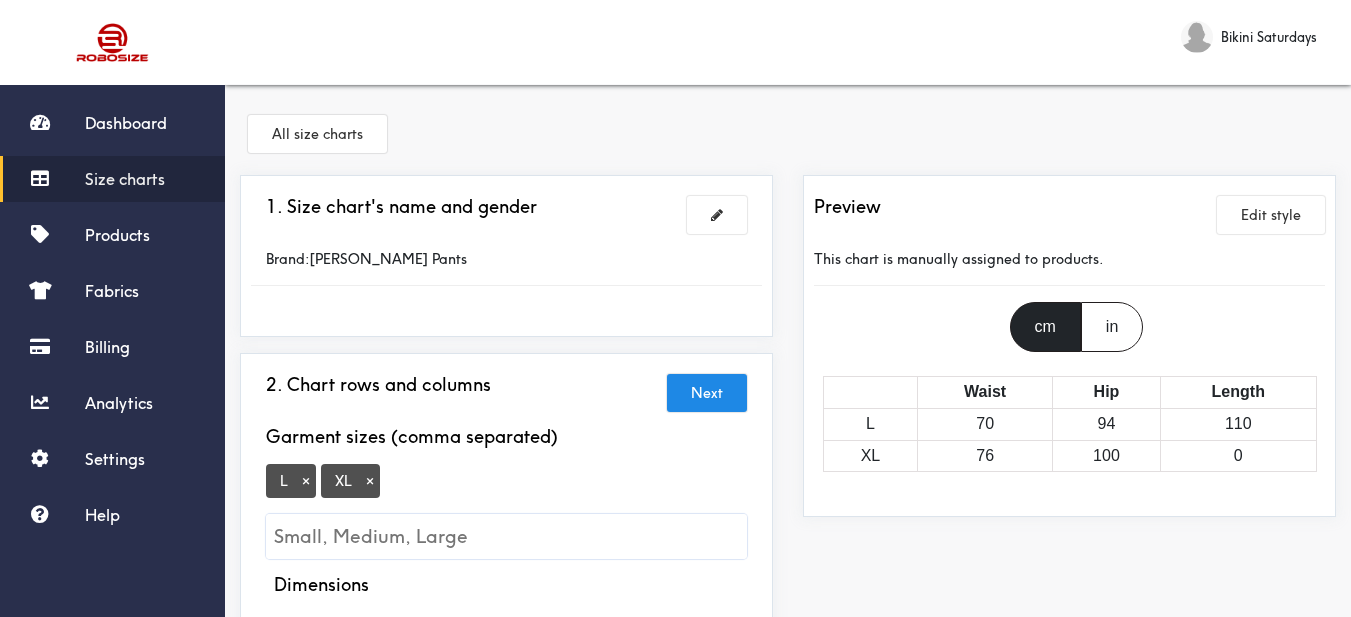 click on "L × XL ×" at bounding box center (506, 511) 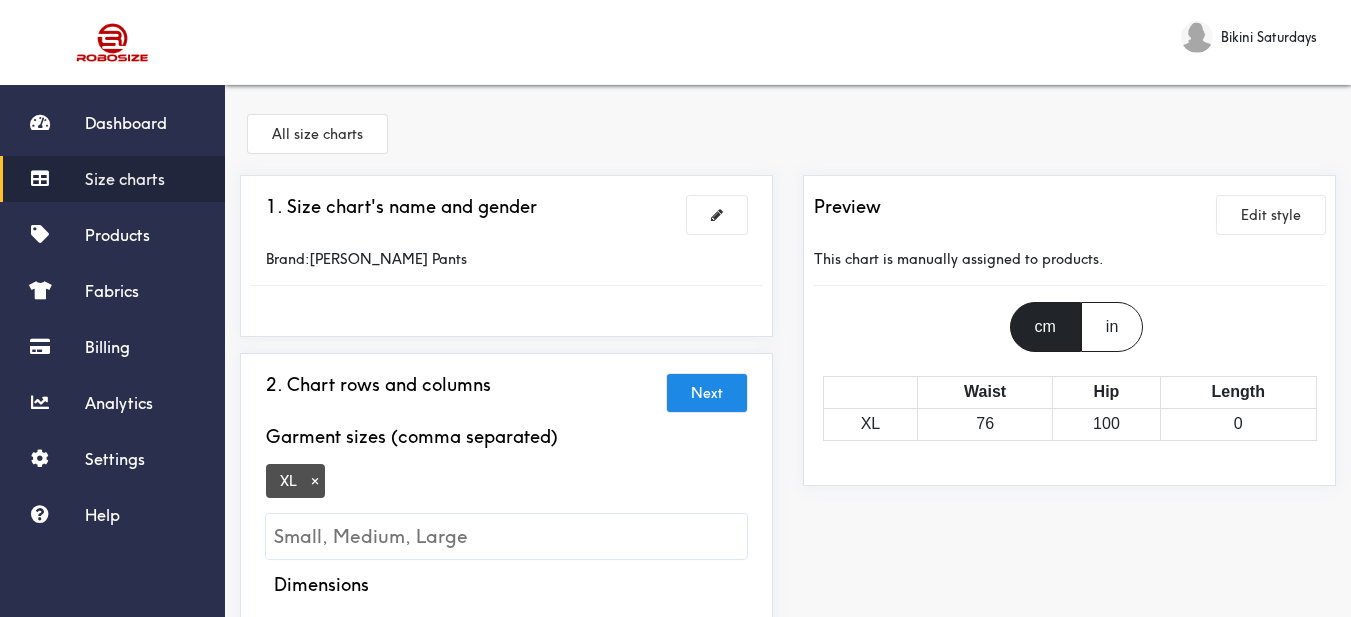 click on "×" at bounding box center (315, 481) 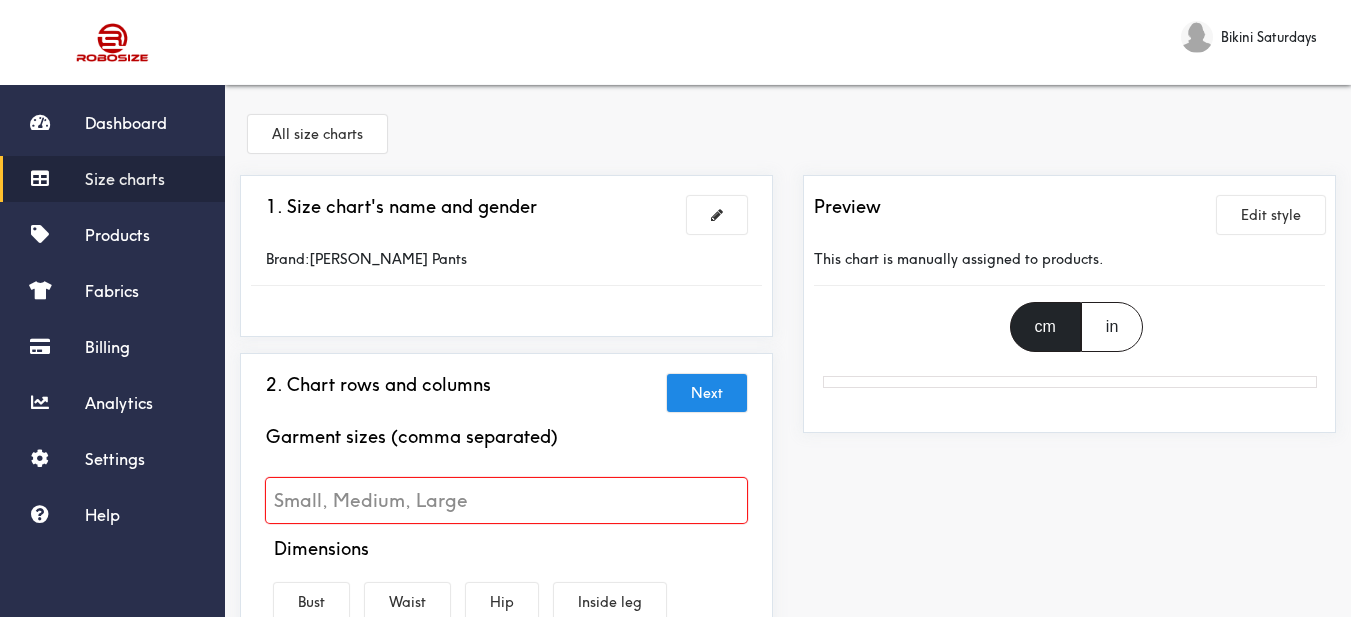 click at bounding box center (506, 500) 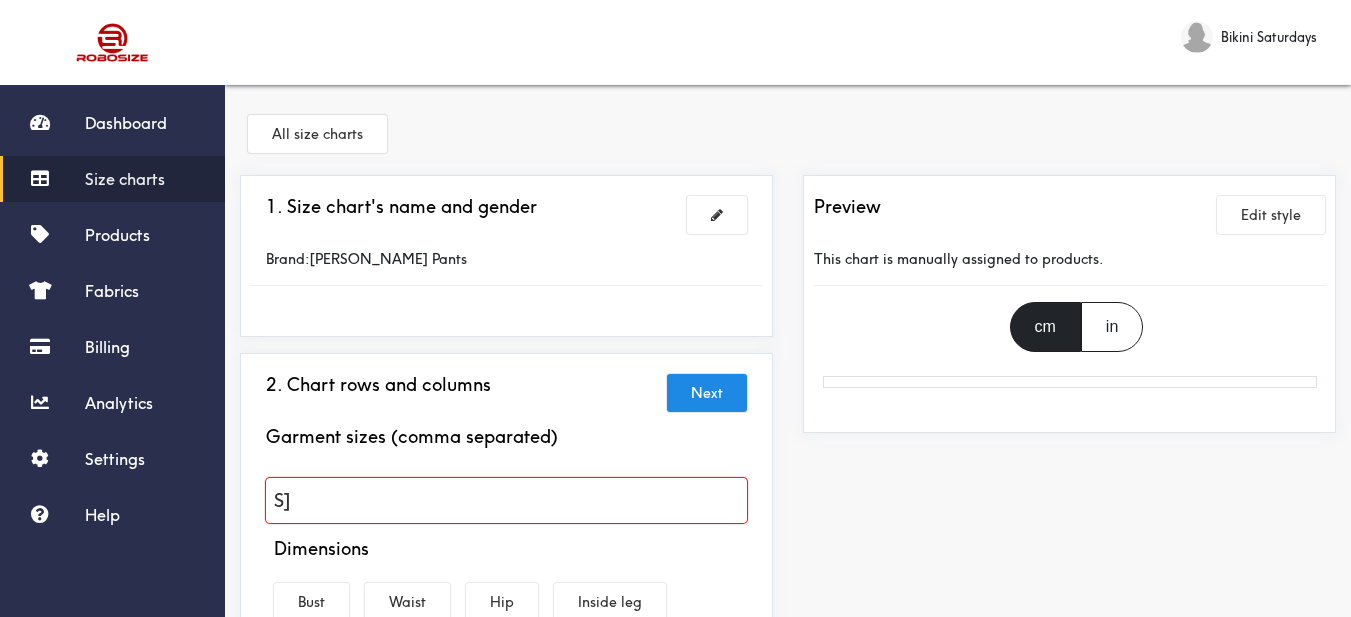 type on "S" 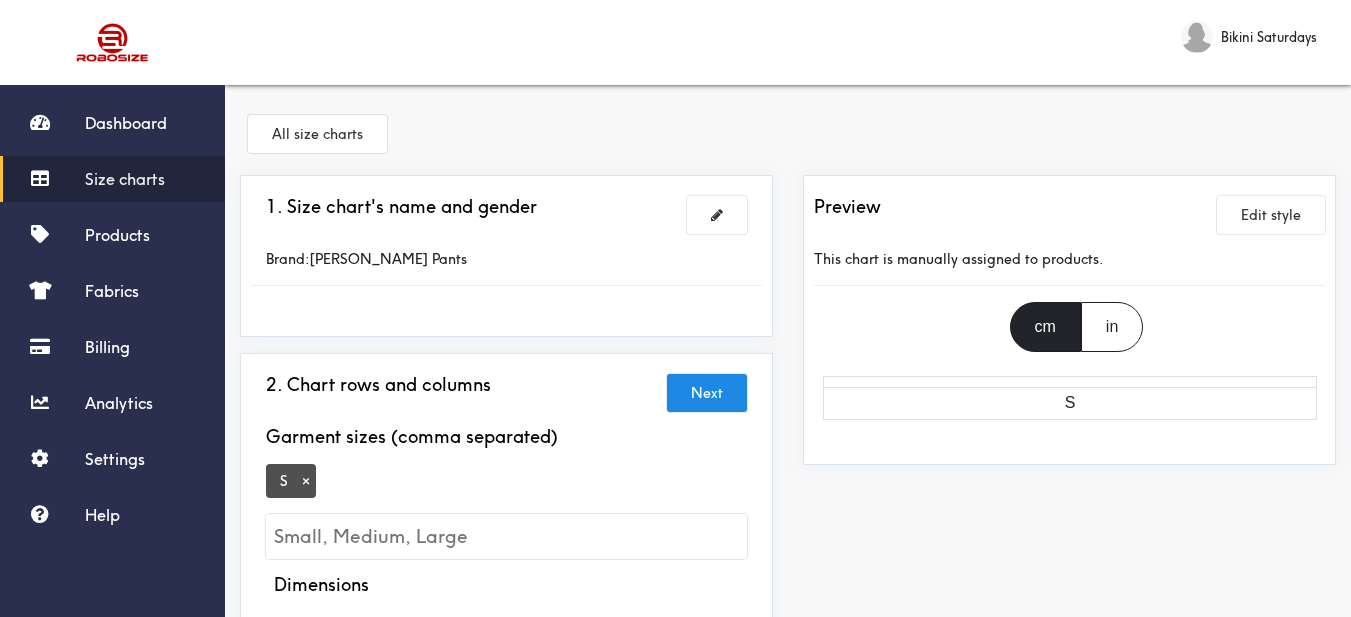type on "M" 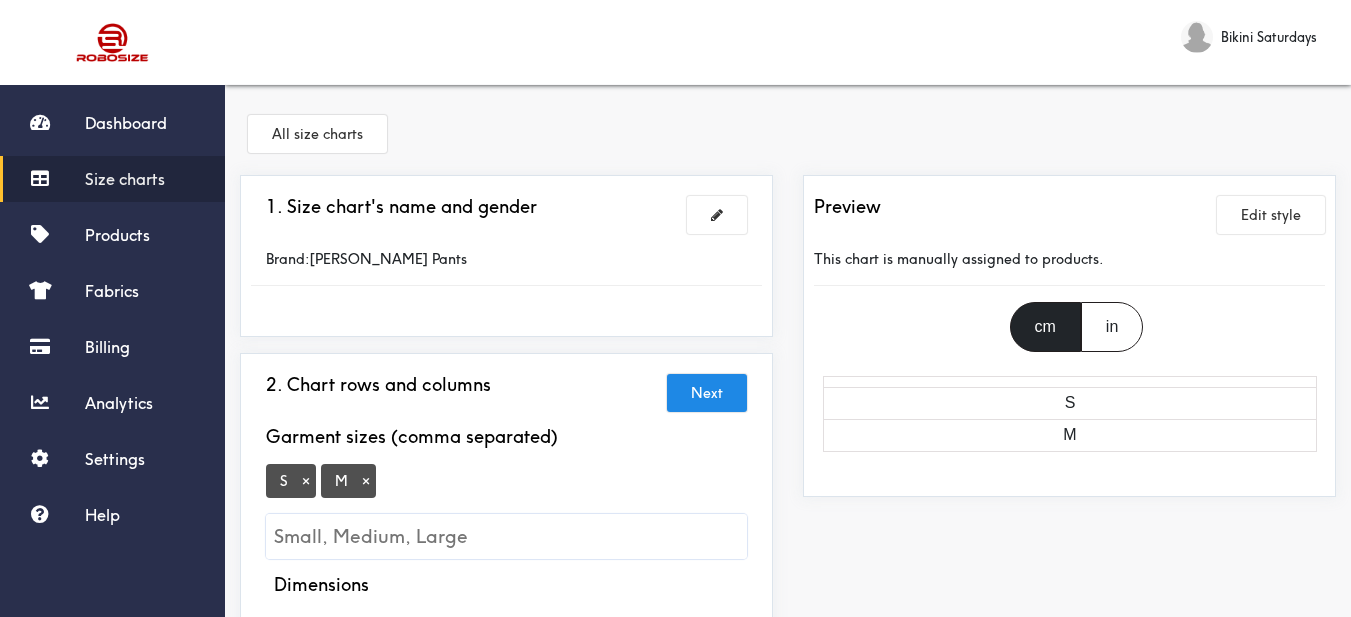 click at bounding box center [506, 536] 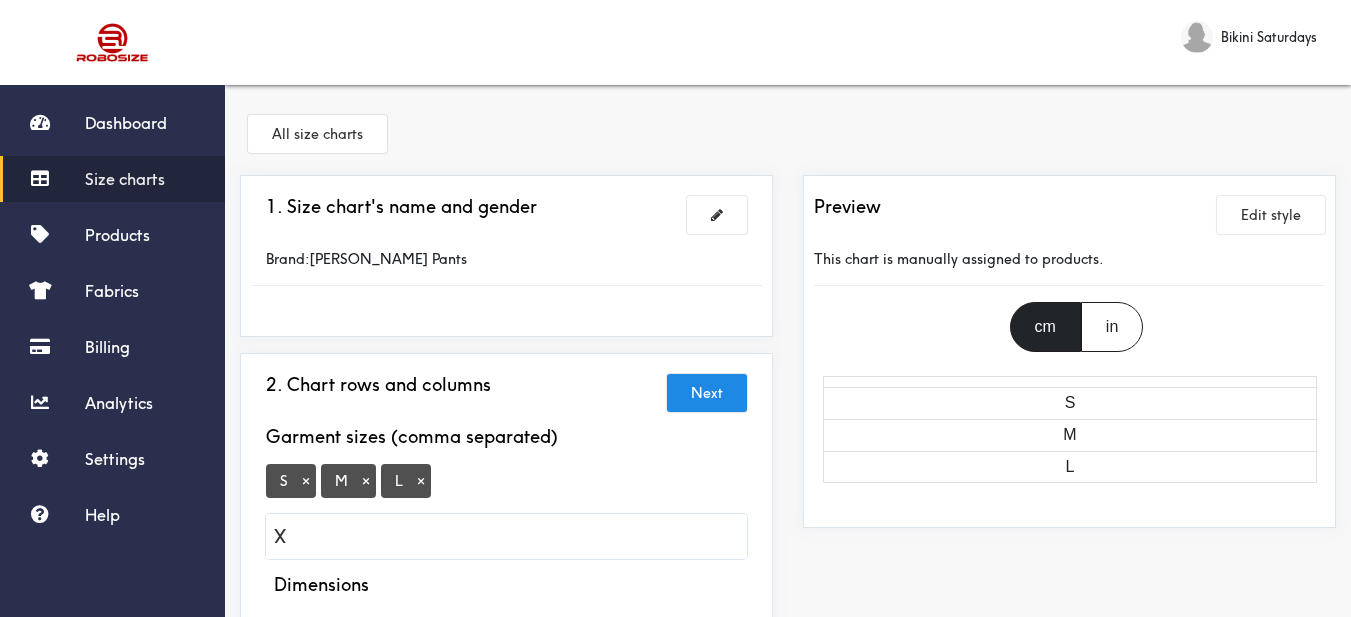 type on "XL" 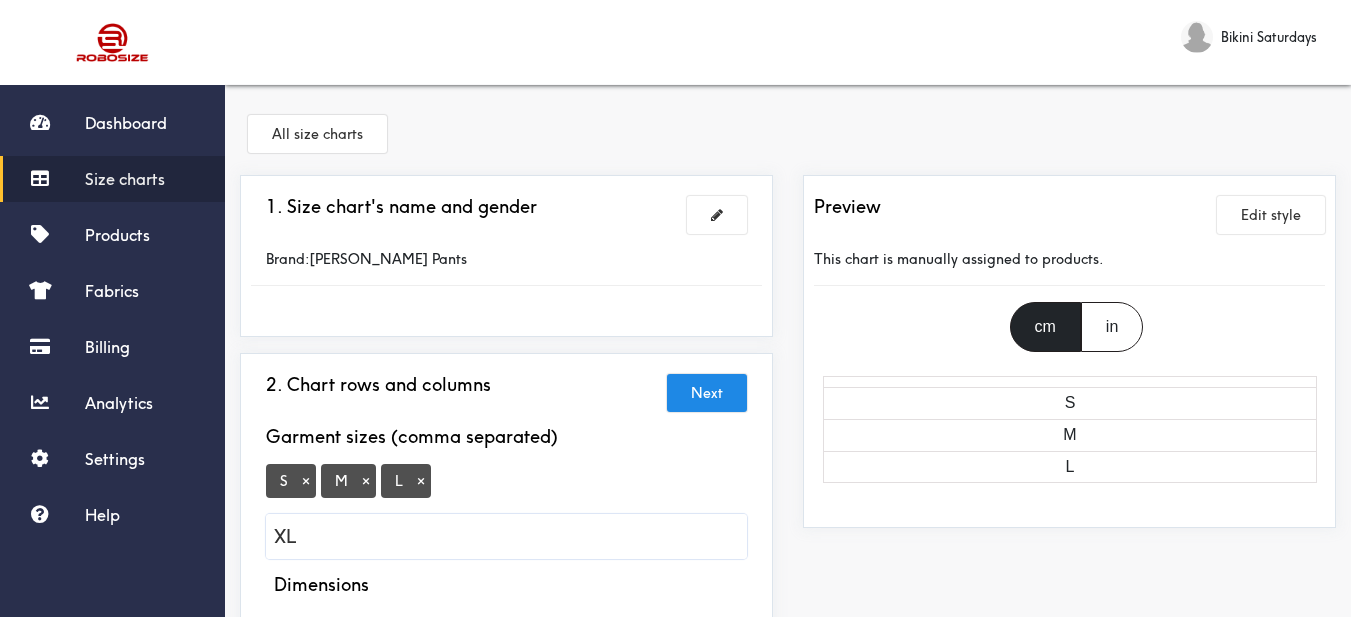 type 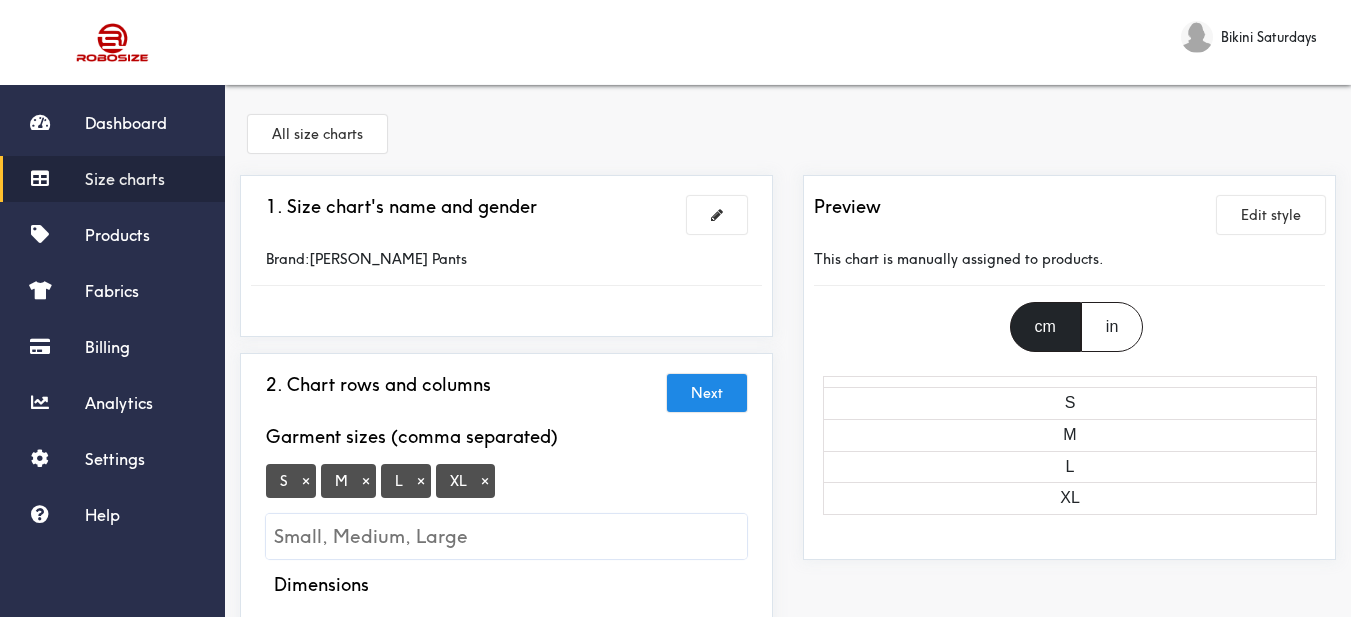 scroll, scrollTop: 300, scrollLeft: 0, axis: vertical 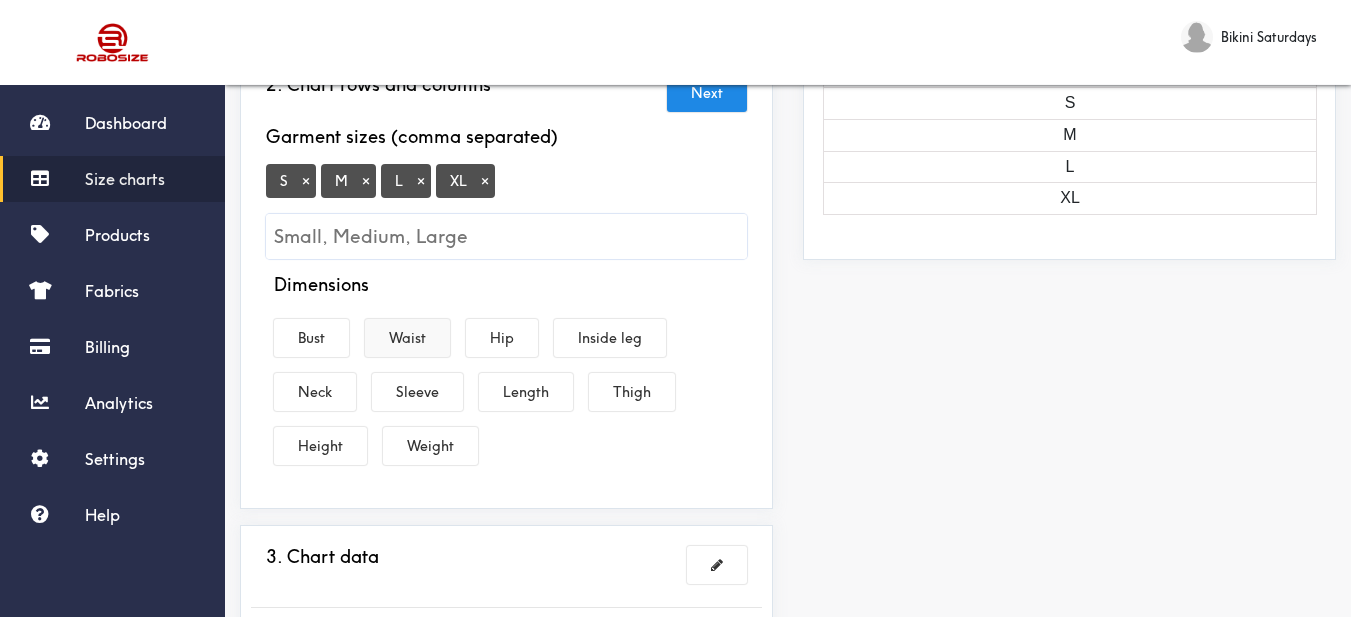 click on "Waist" at bounding box center (407, 338) 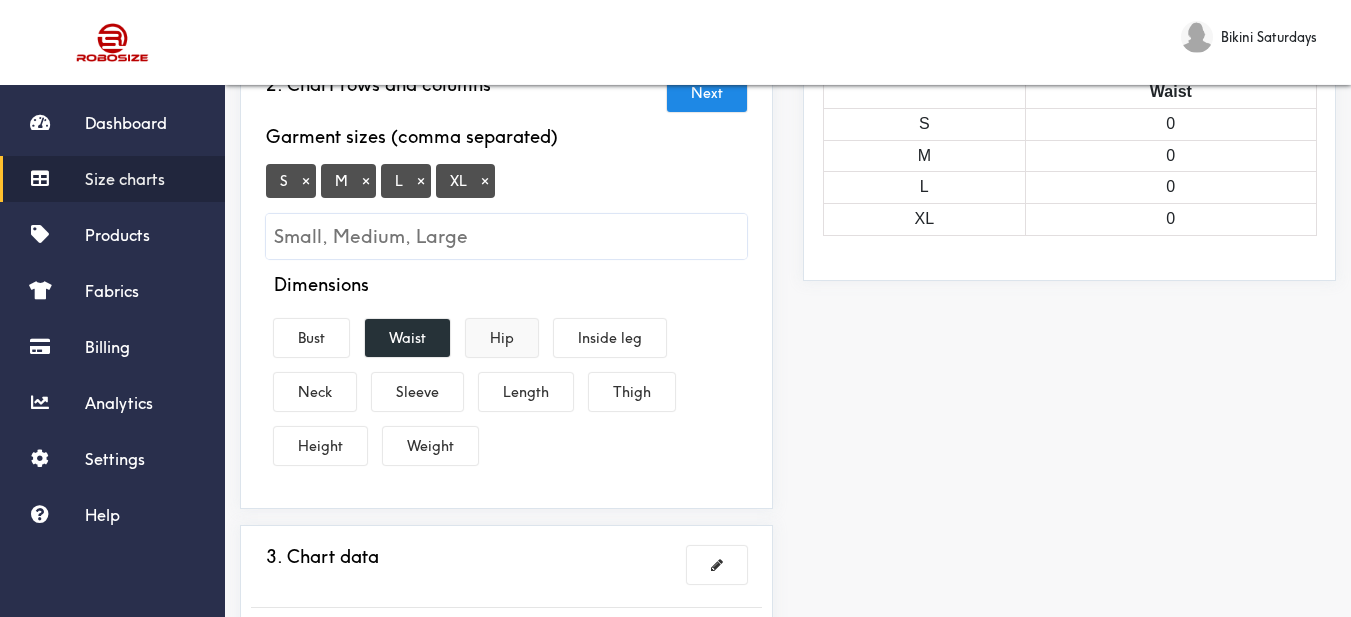 click on "Hip" at bounding box center (502, 338) 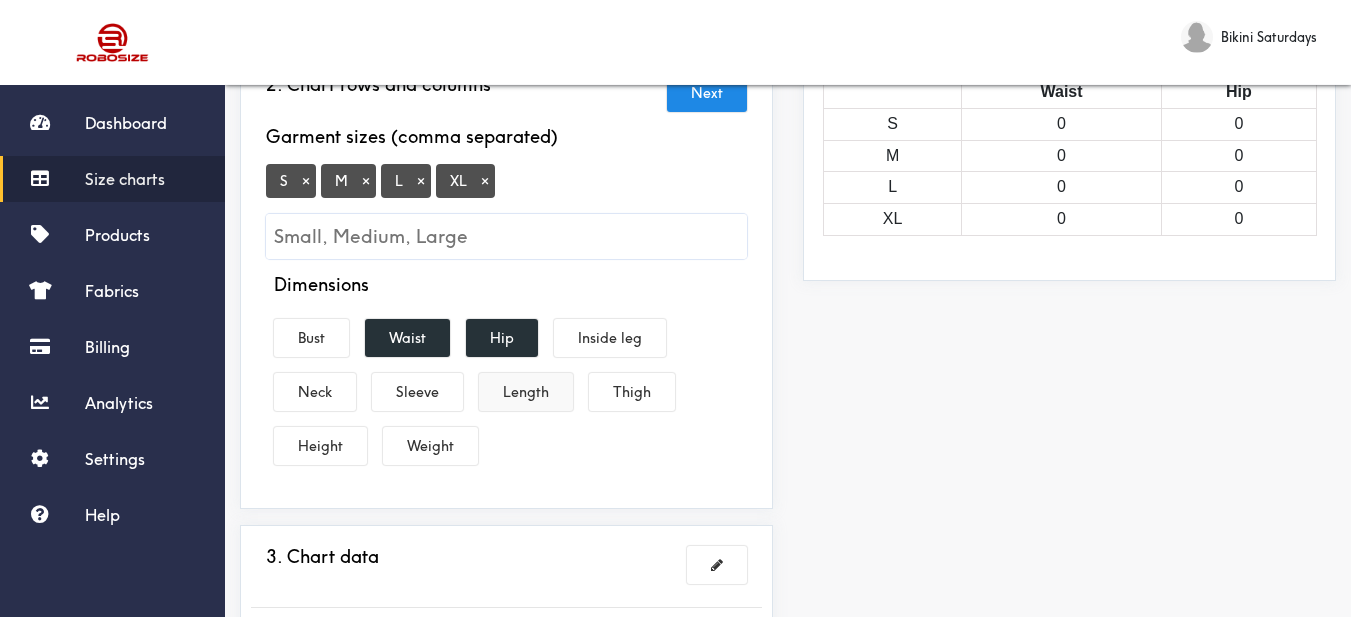 click on "Length" at bounding box center (526, 392) 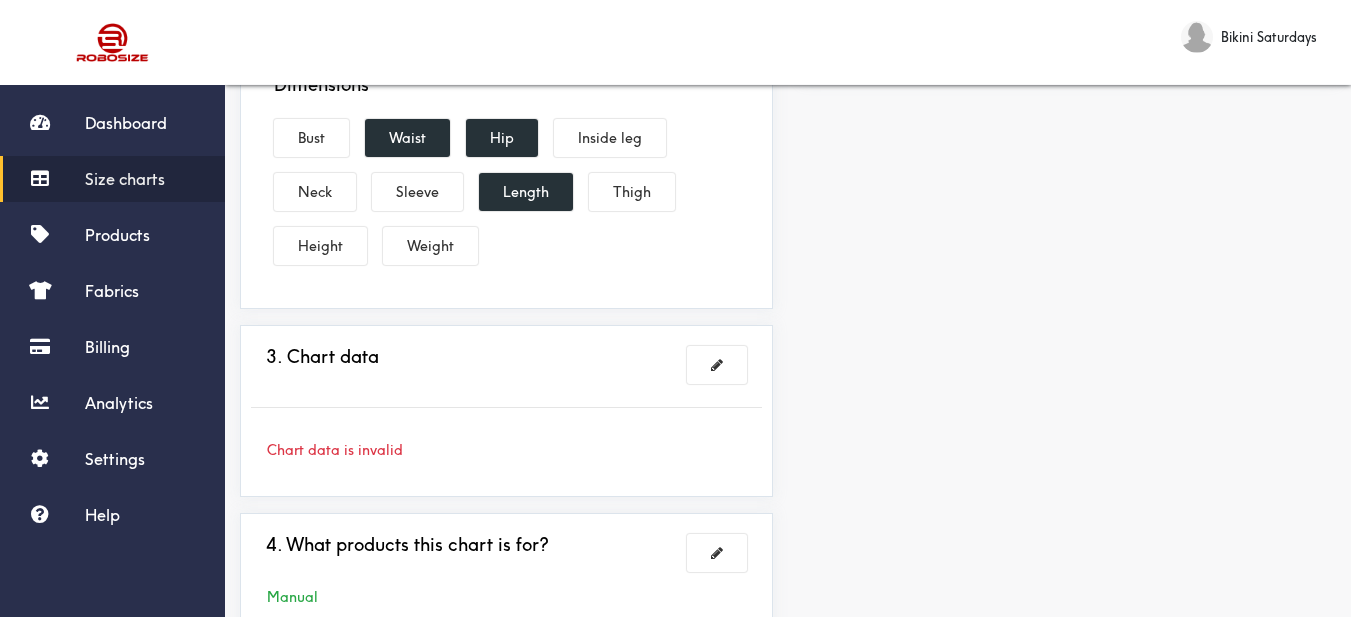 scroll, scrollTop: 643, scrollLeft: 0, axis: vertical 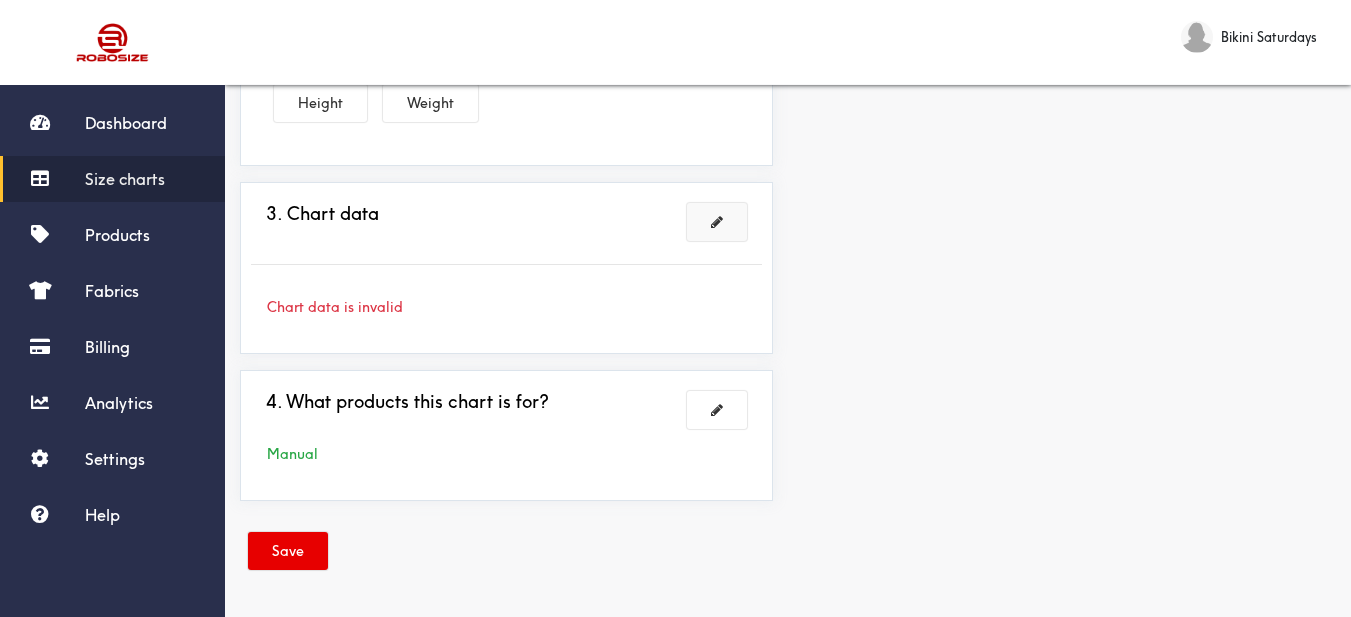 click at bounding box center [717, 222] 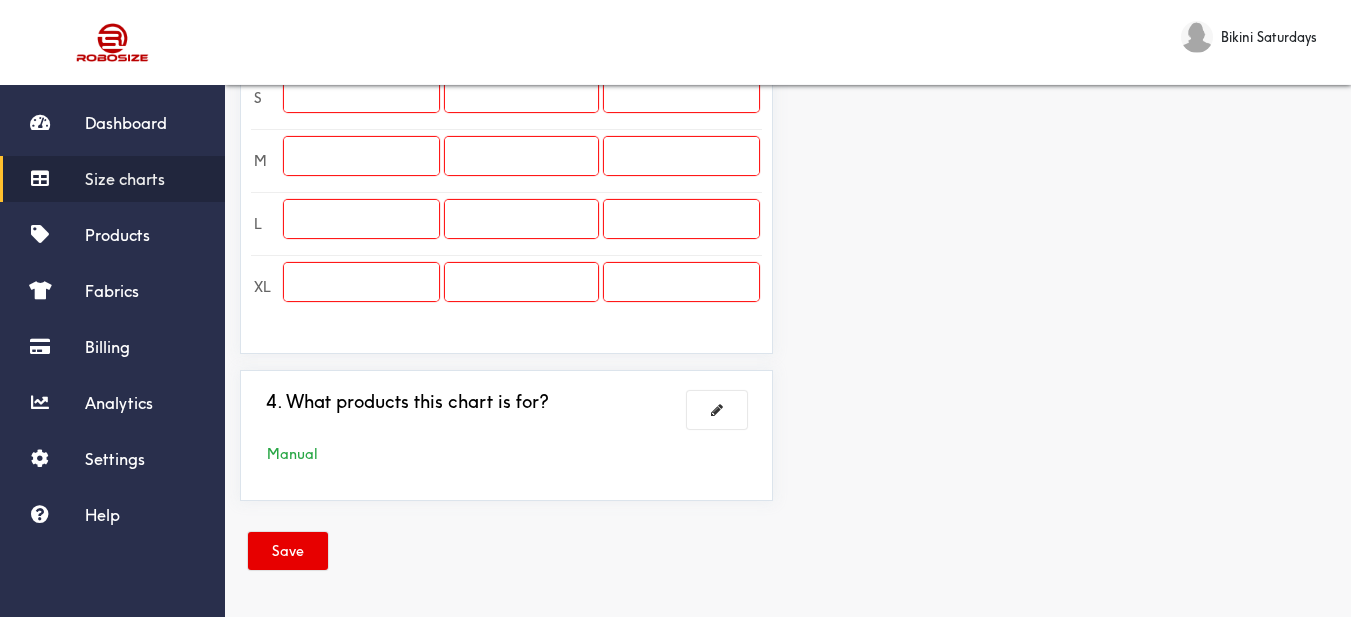 scroll, scrollTop: 552, scrollLeft: 0, axis: vertical 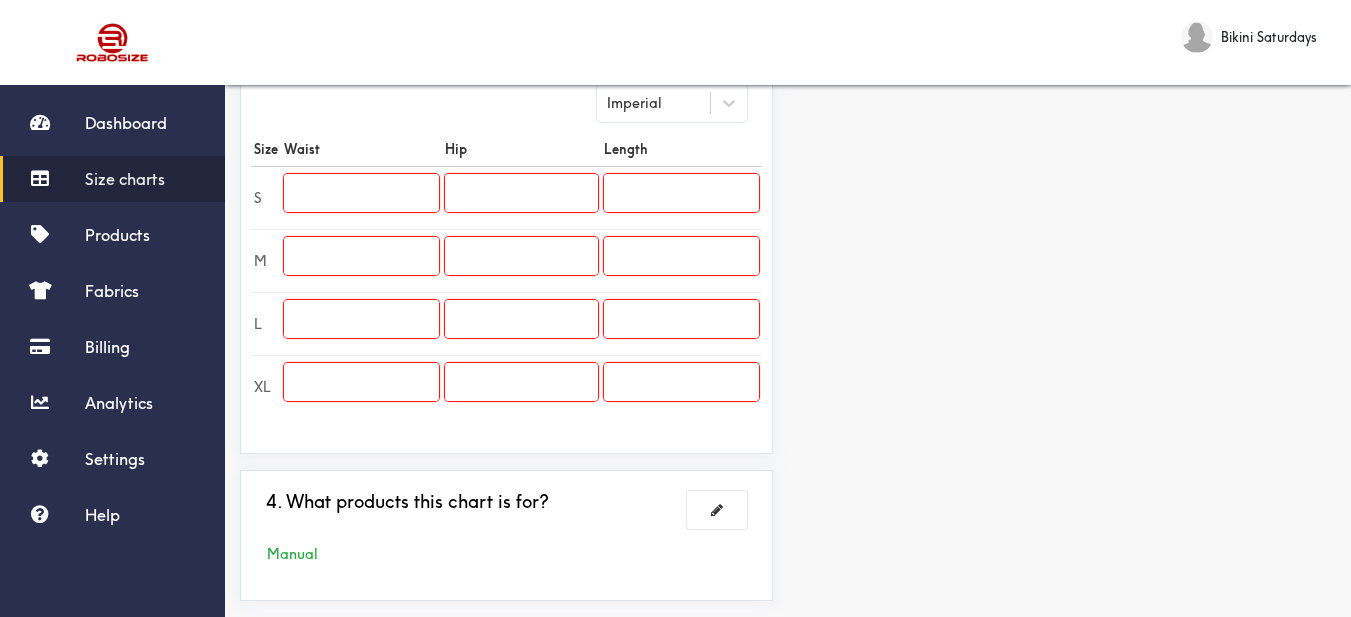 click on "Preview Edit style This chart is manually assigned to products. cm in Waist Hip Length S 0 0 0 M 0 0 0 L 0 0 0 XL 0 0 0" at bounding box center [1069, 120] 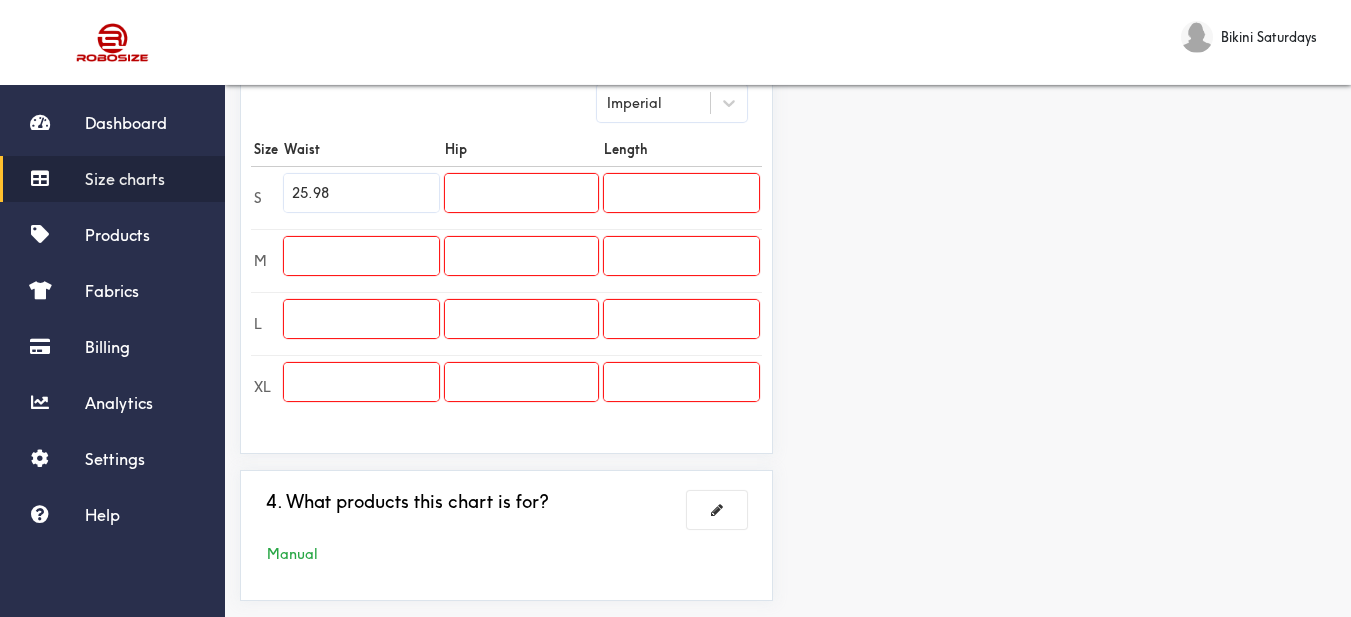 type on "25.98" 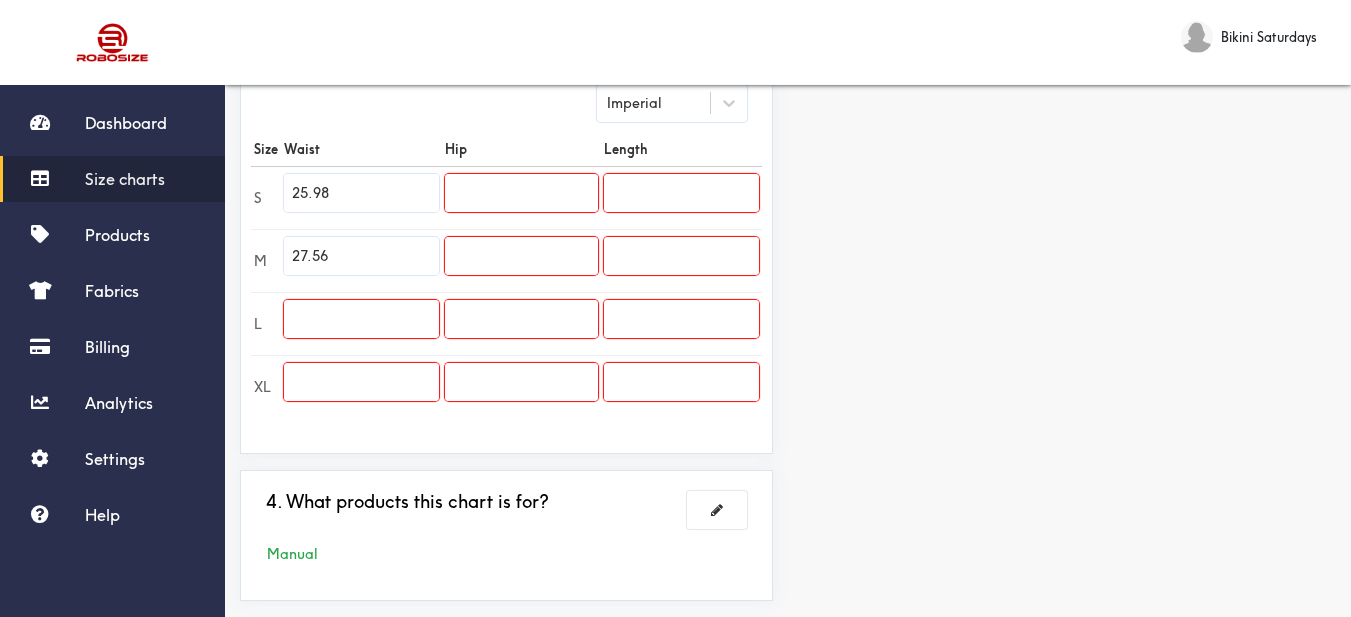 type on "27.56" 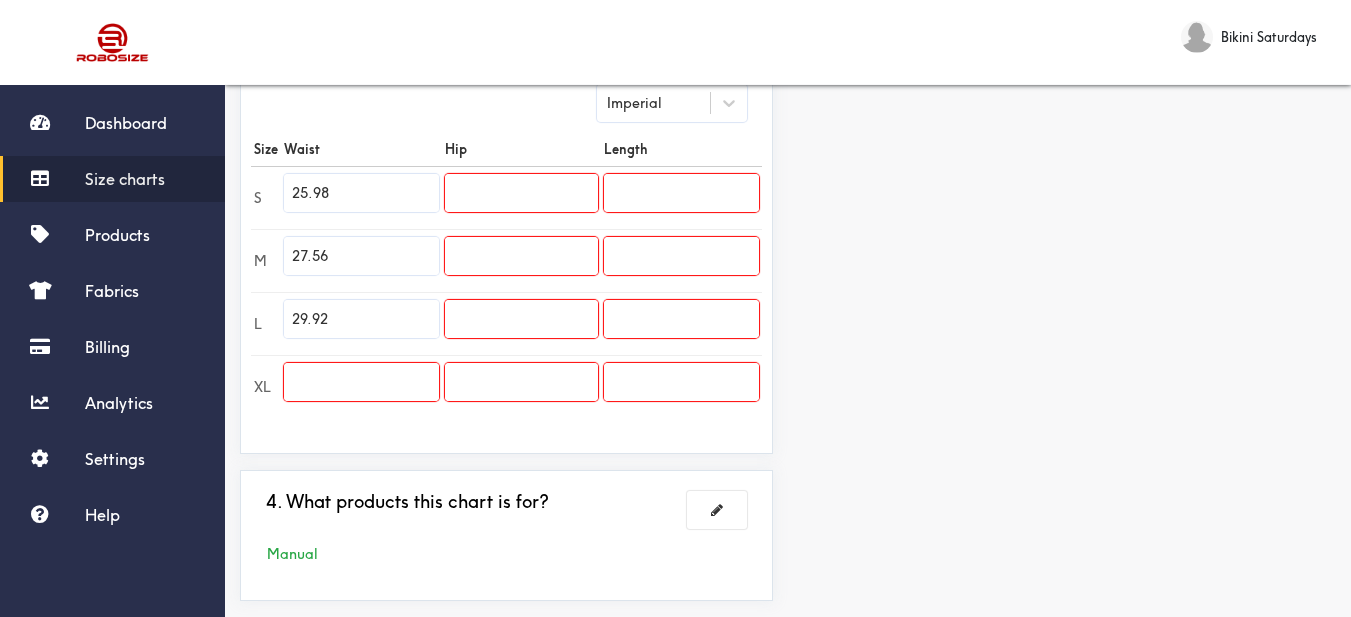 type on "29.92" 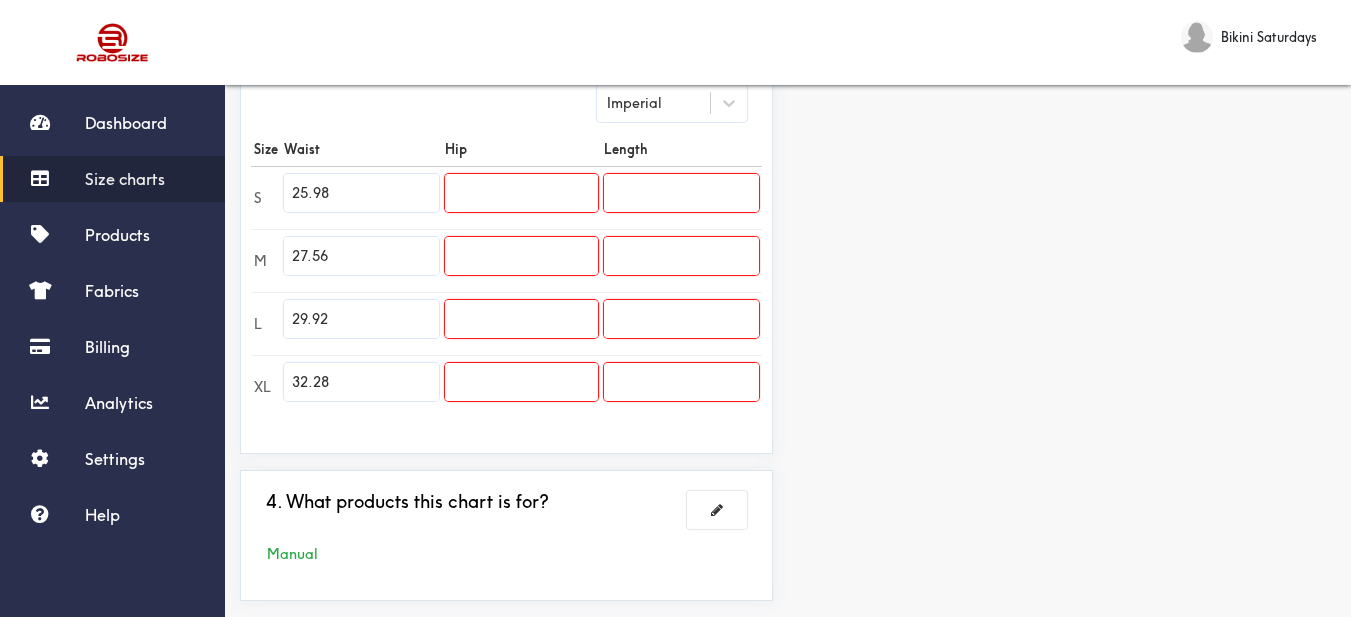 type on "32.28" 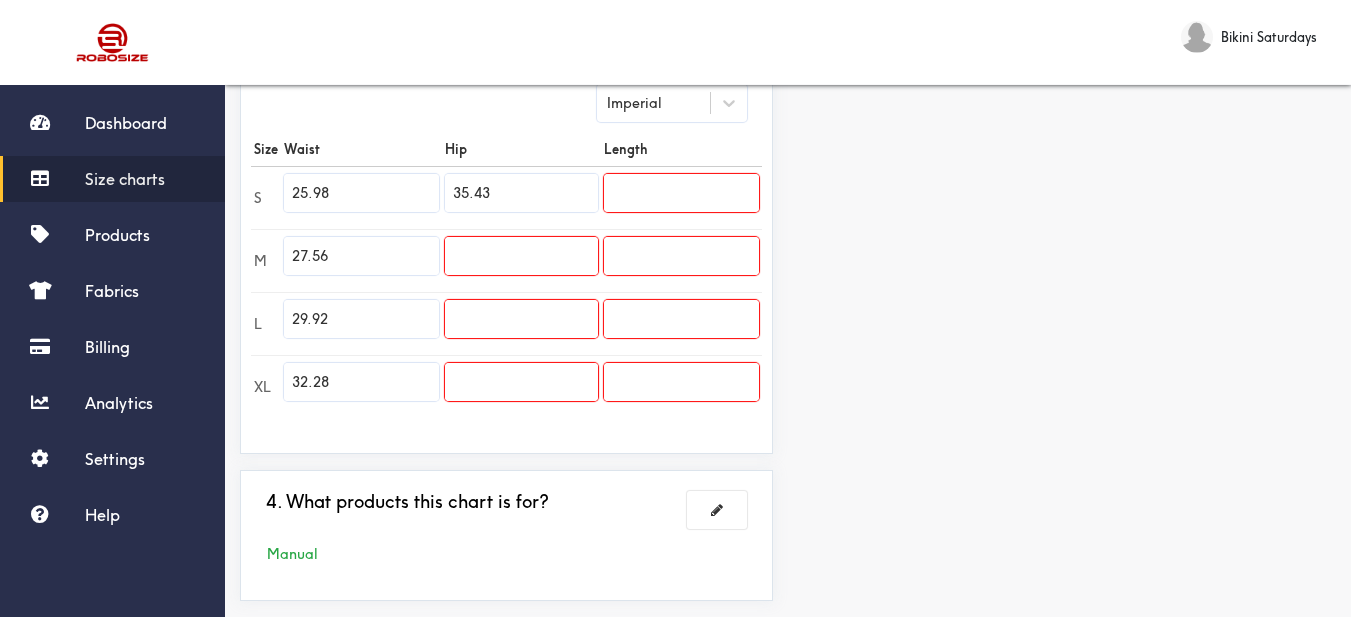 type on "35.43" 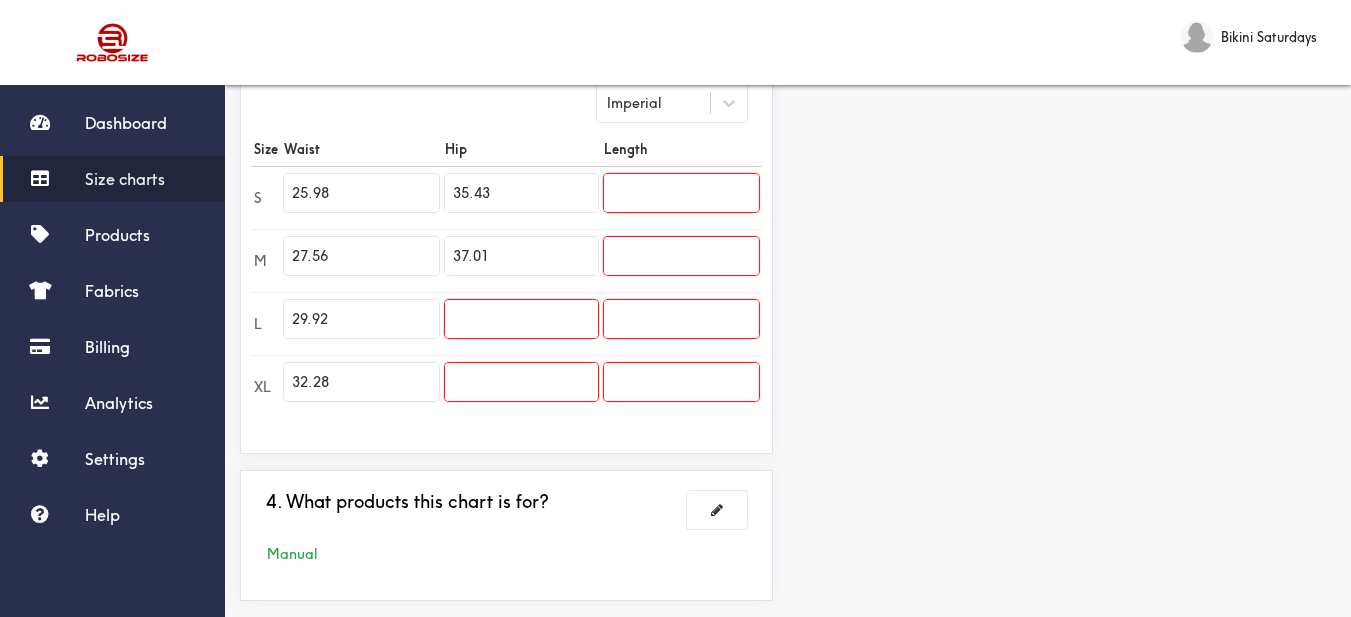 type on "37.01" 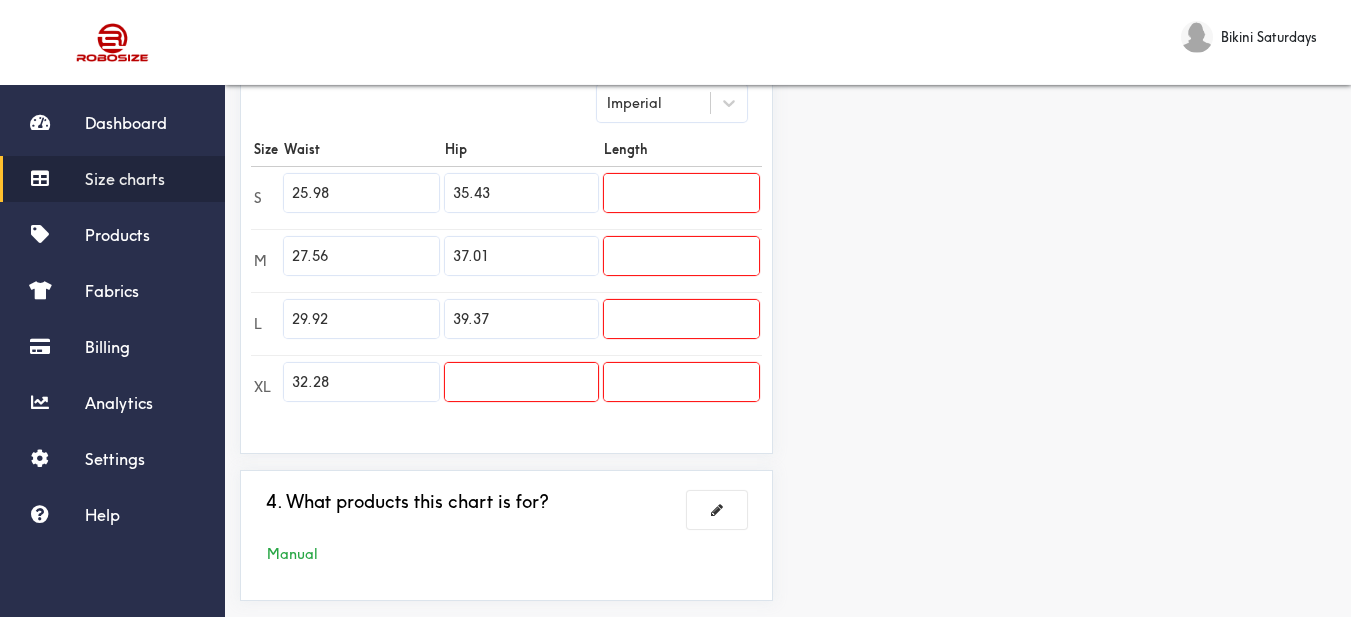 type on "39.37" 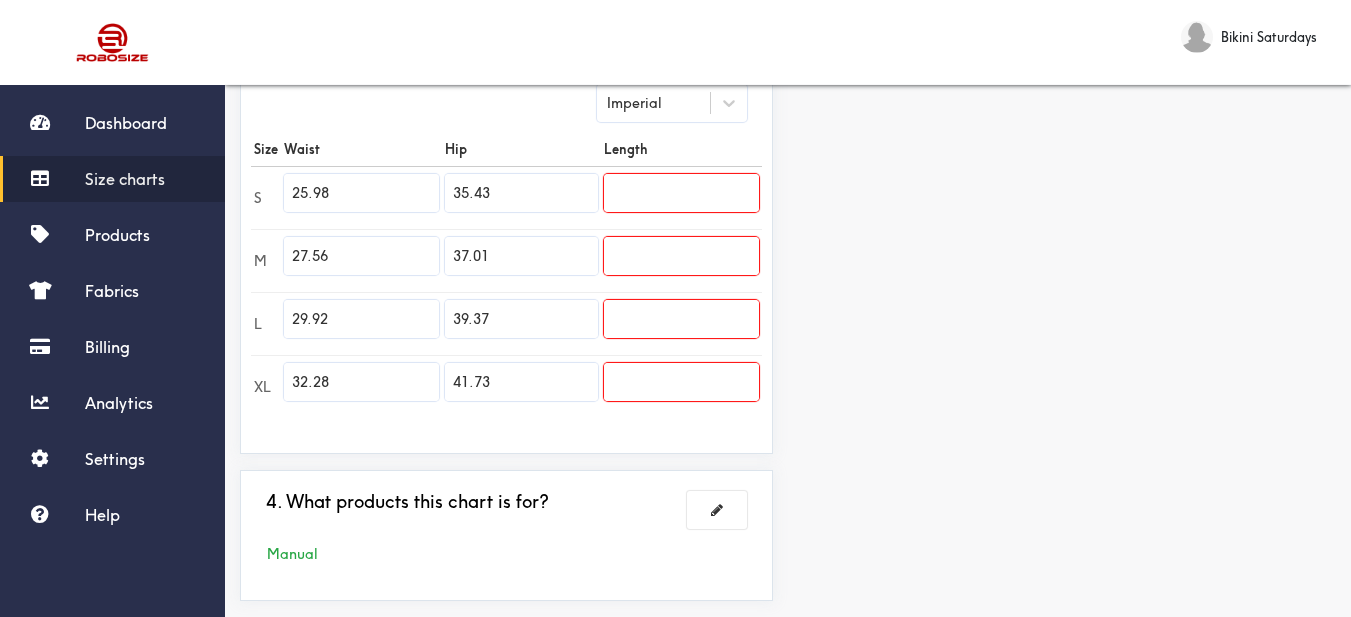 type on "41.73" 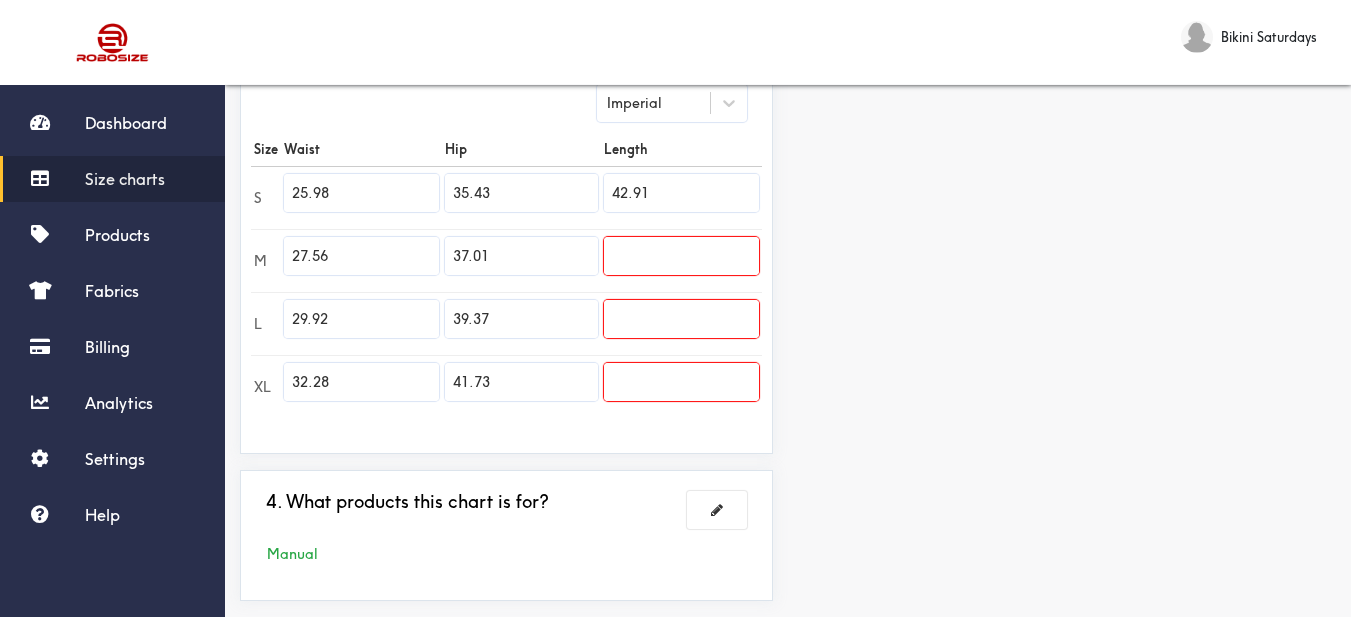 type on "42.91" 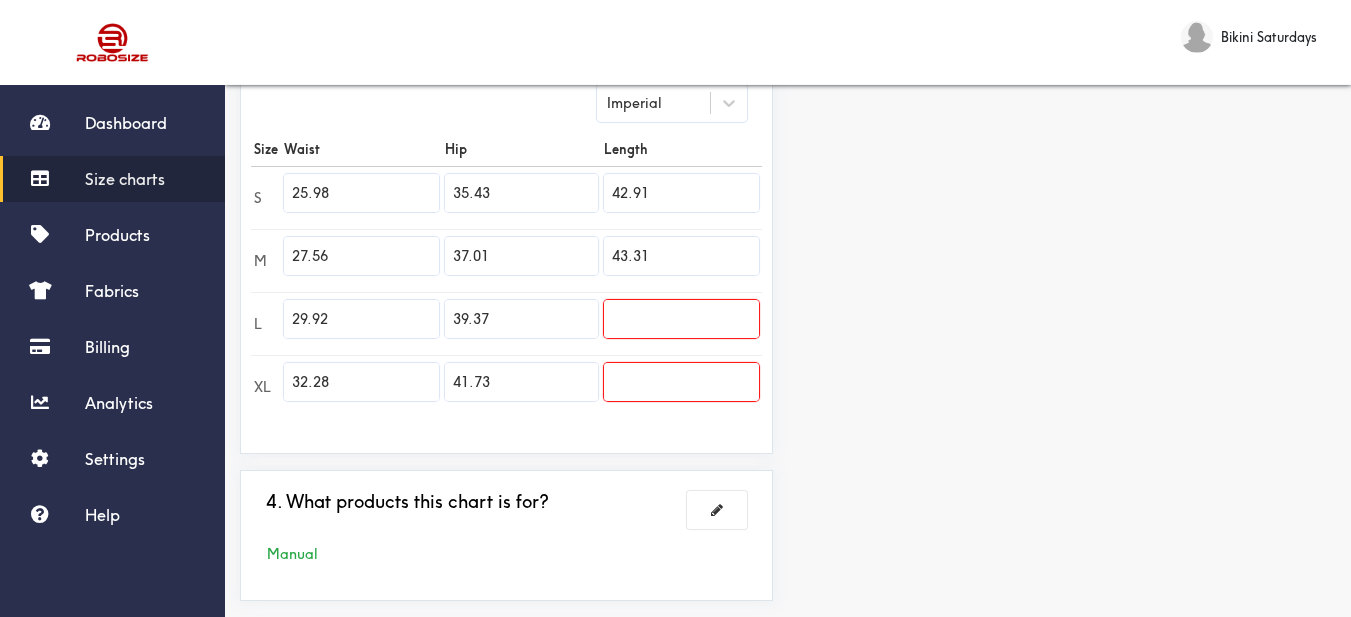 type on "43.31" 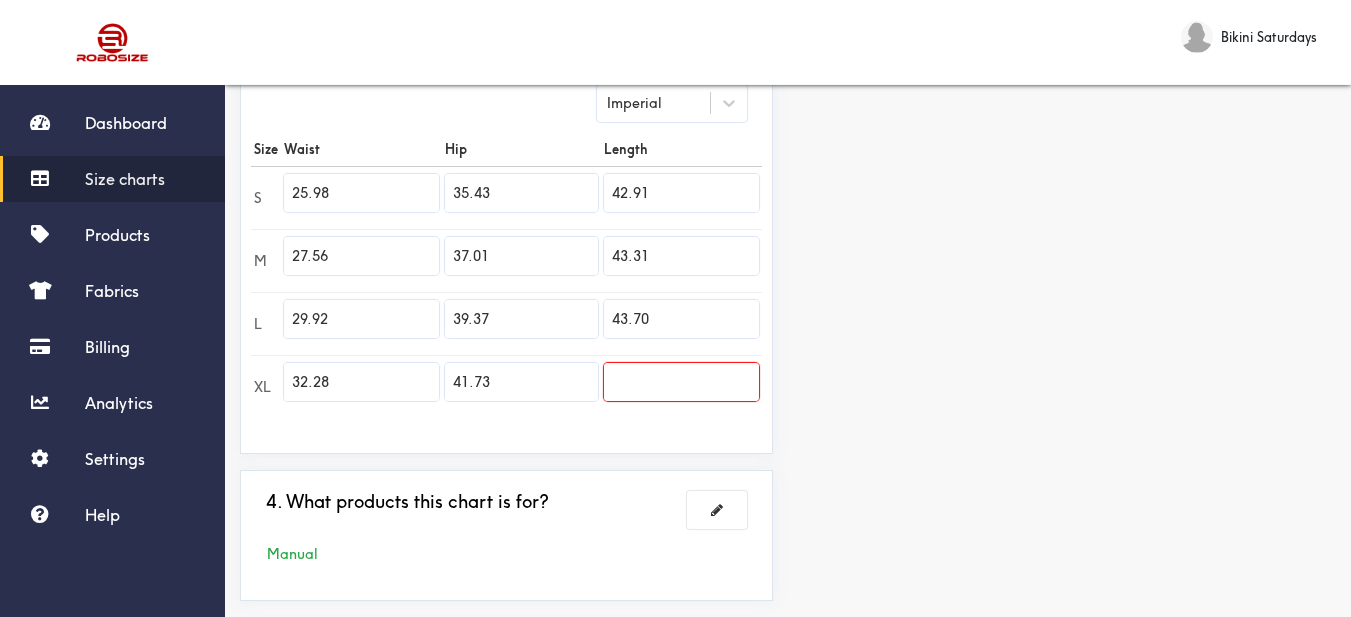 type on "43.70" 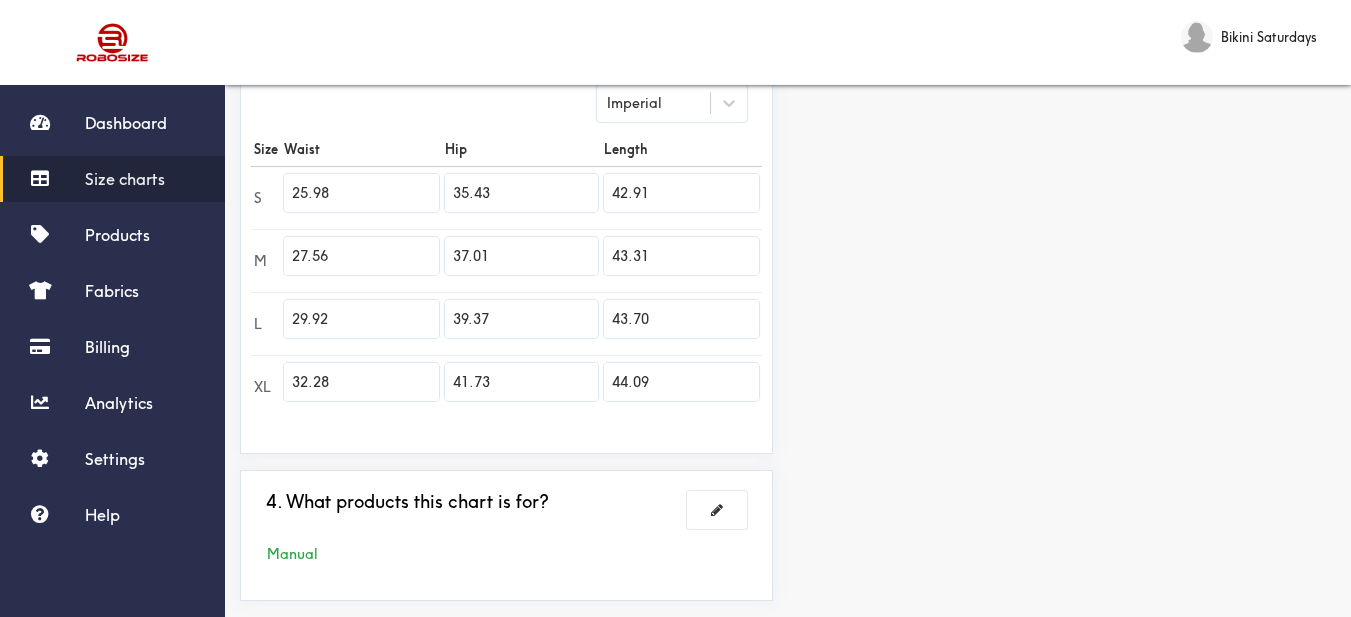 type on "44.09" 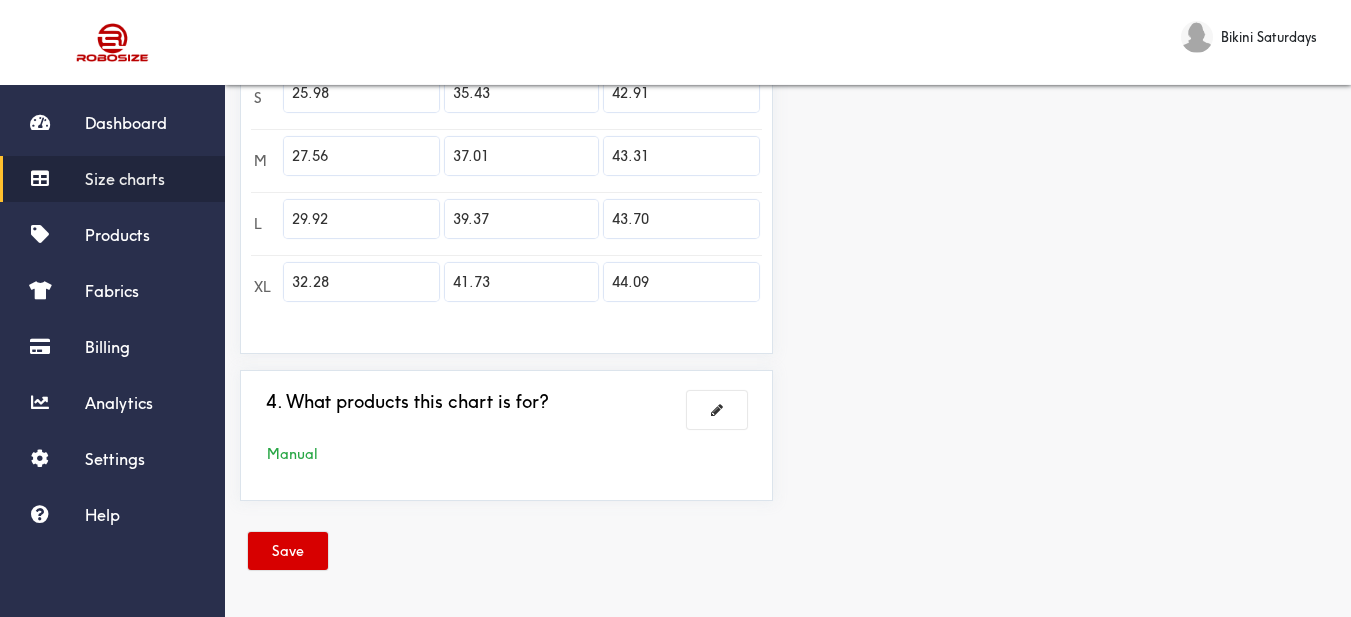 click on "Save" at bounding box center [288, 551] 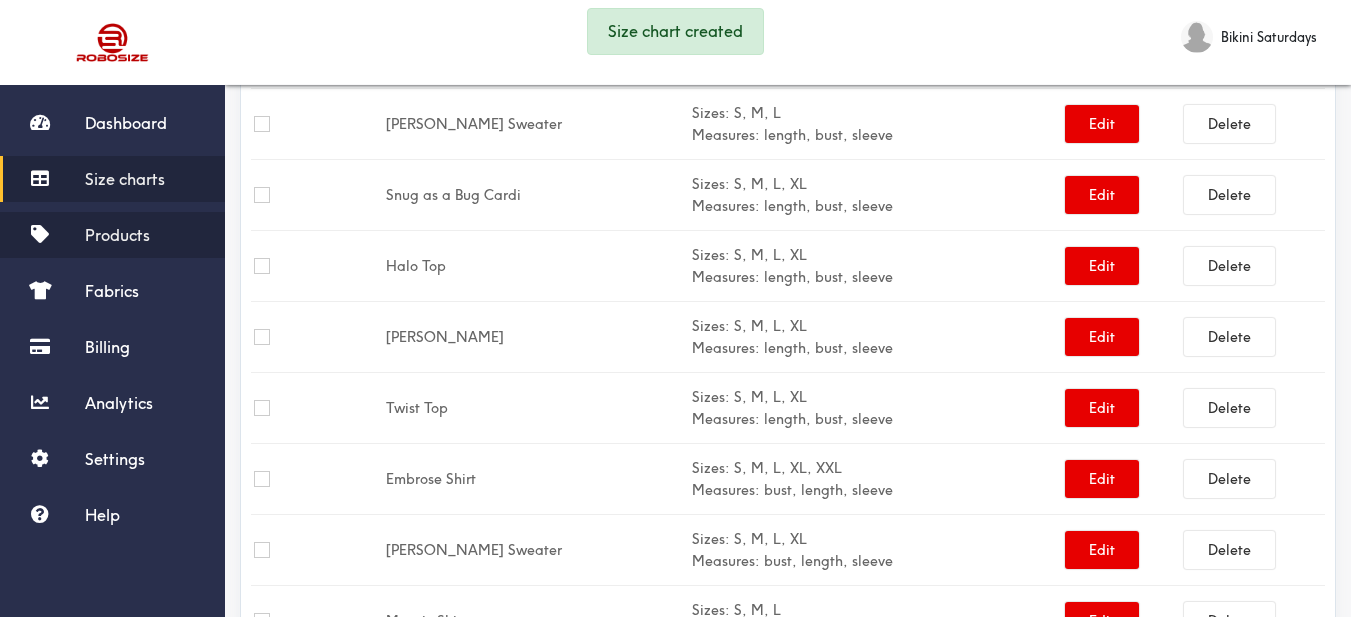 click on "Products" at bounding box center [112, 235] 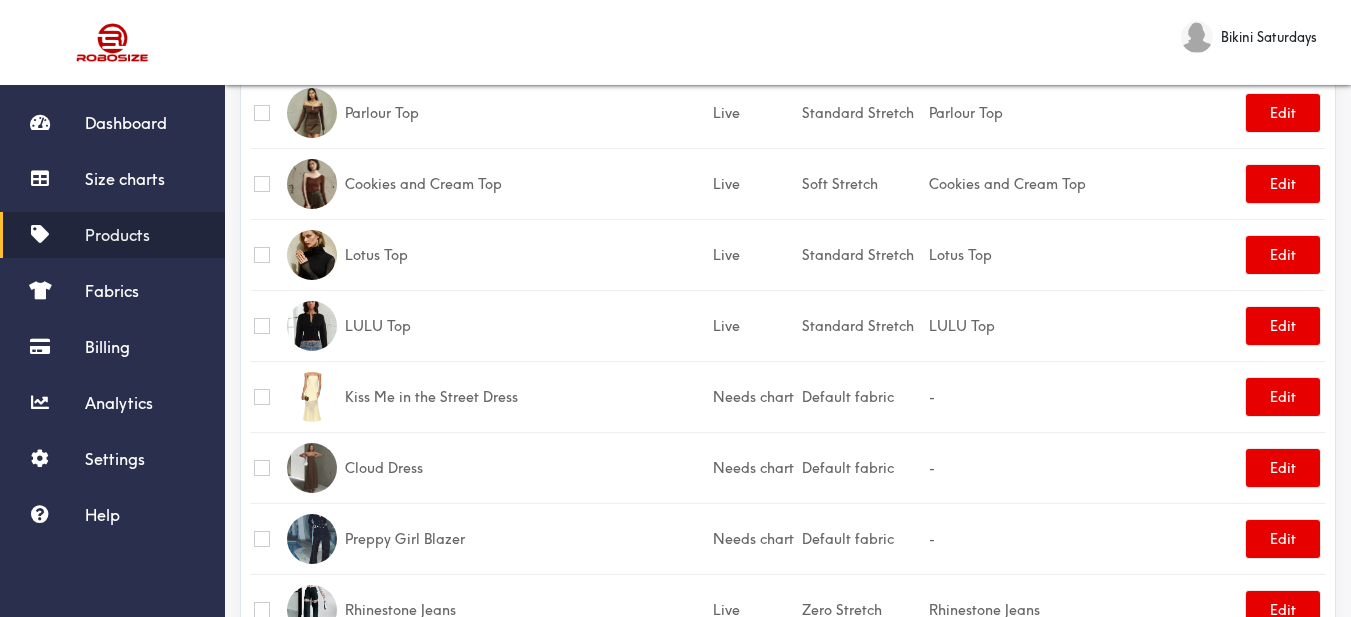 scroll, scrollTop: 352, scrollLeft: 0, axis: vertical 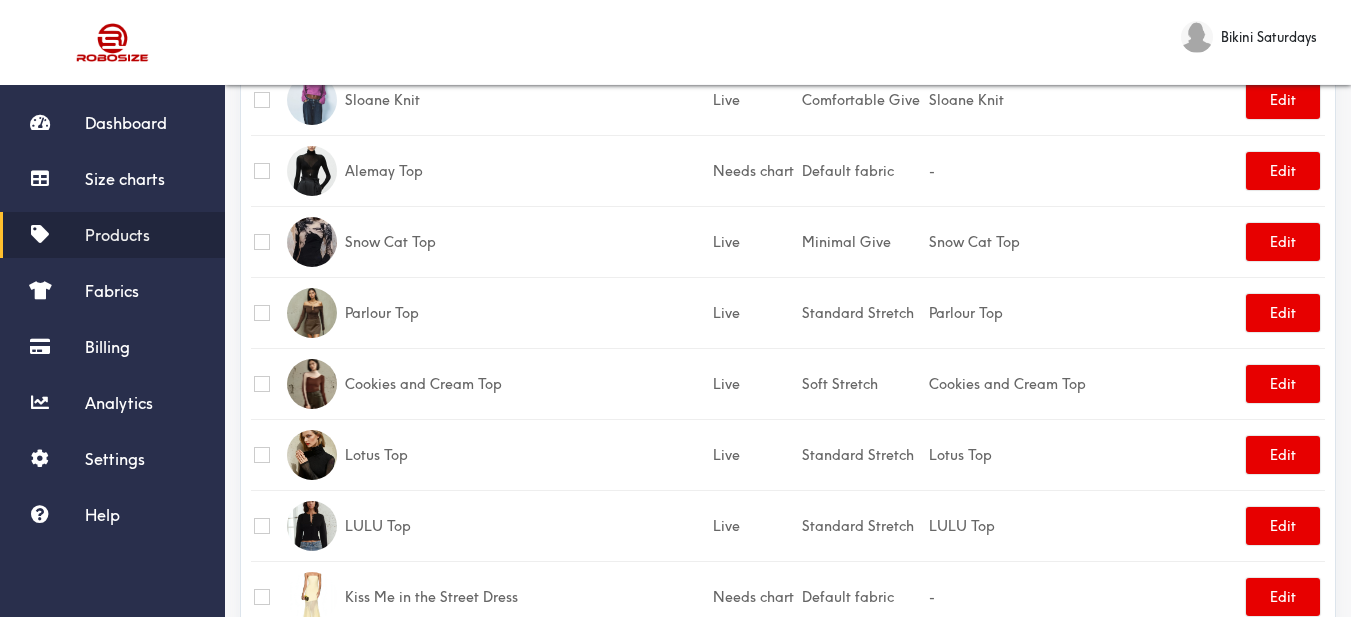 click on "Products" at bounding box center (117, 235) 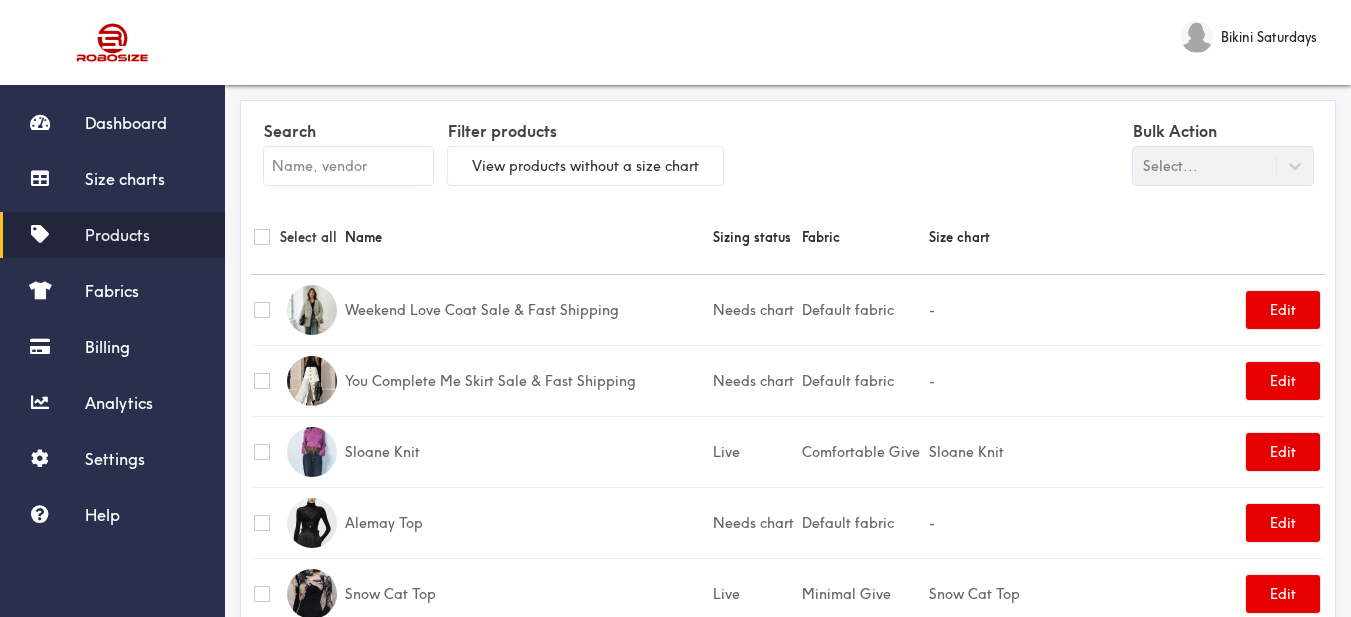 click at bounding box center [348, 166] 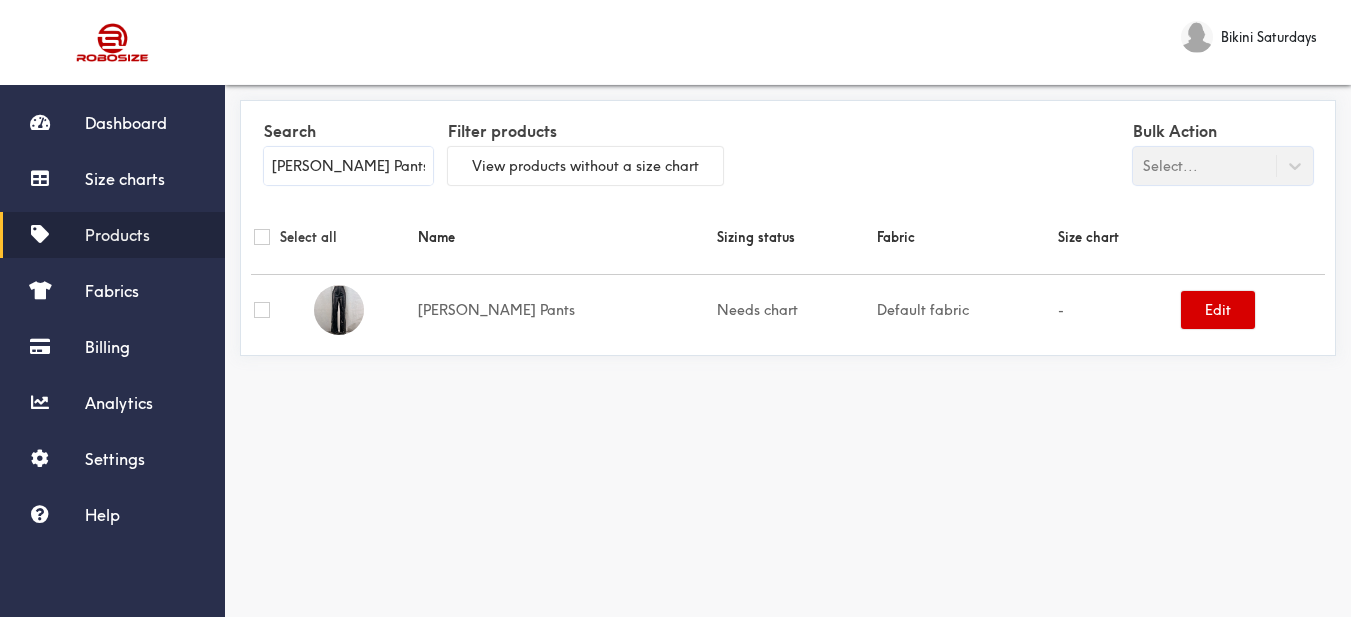 type on "[PERSON_NAME] Pants" 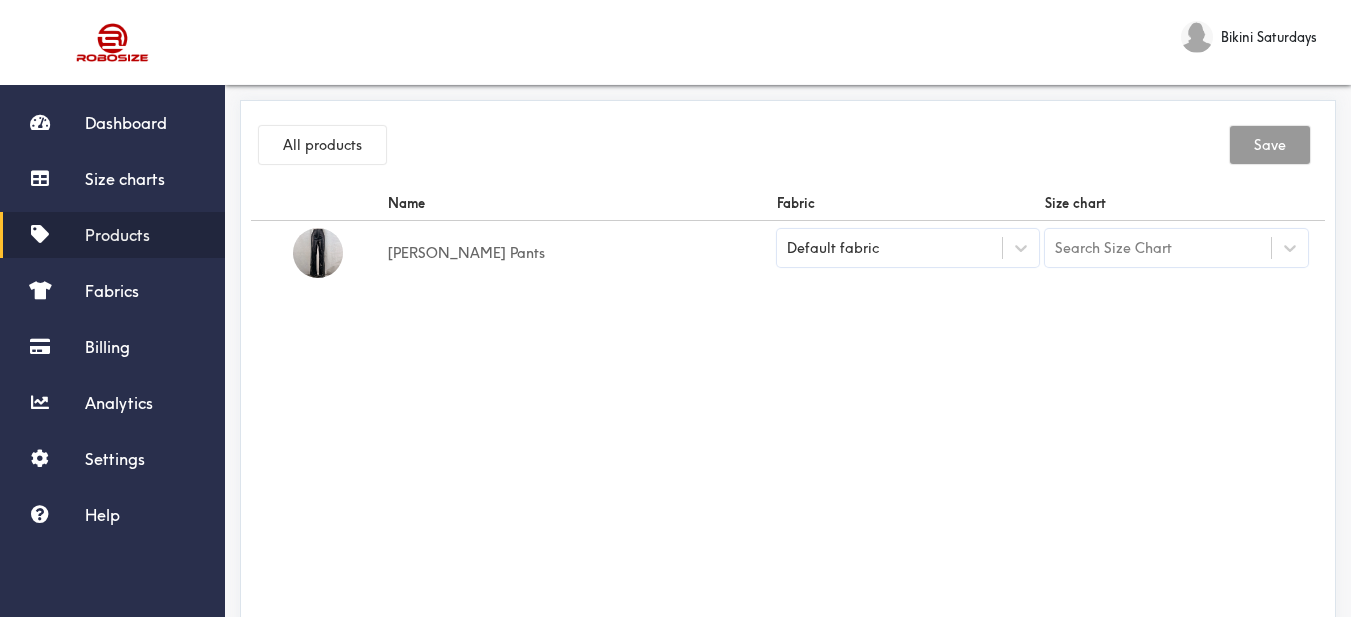 click on "Default fabric" at bounding box center [890, 248] 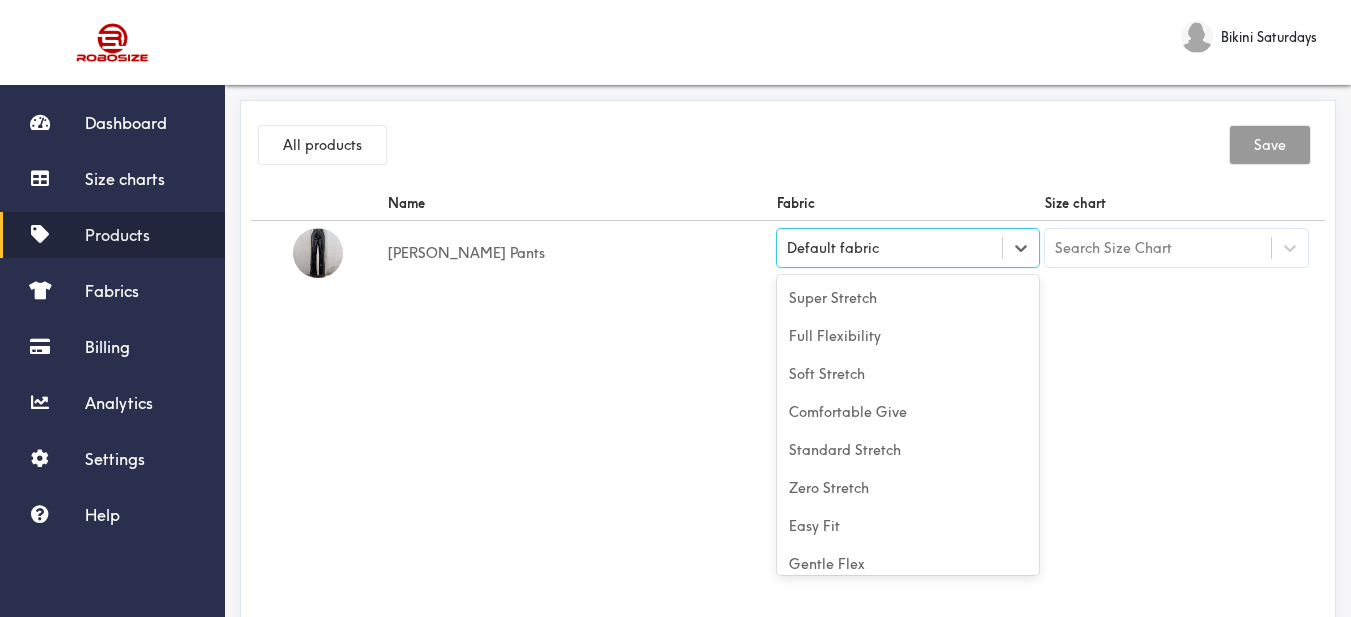 scroll, scrollTop: 88, scrollLeft: 0, axis: vertical 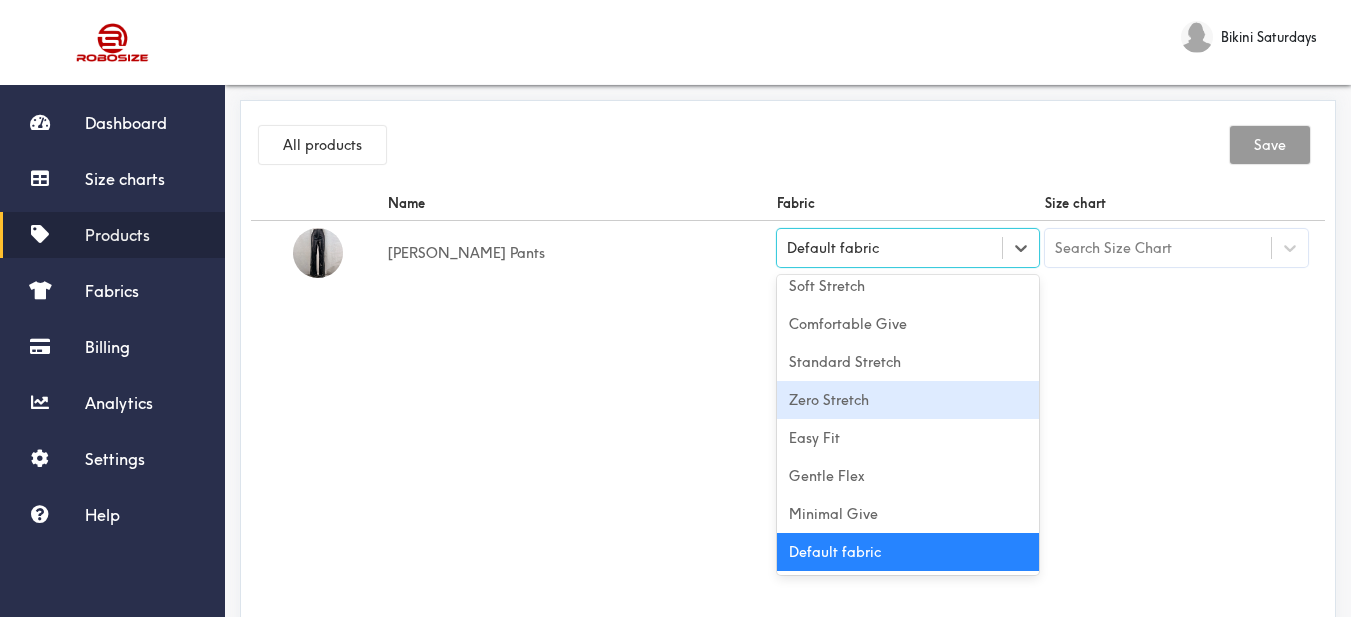 click on "Zero Stretch" at bounding box center (908, 400) 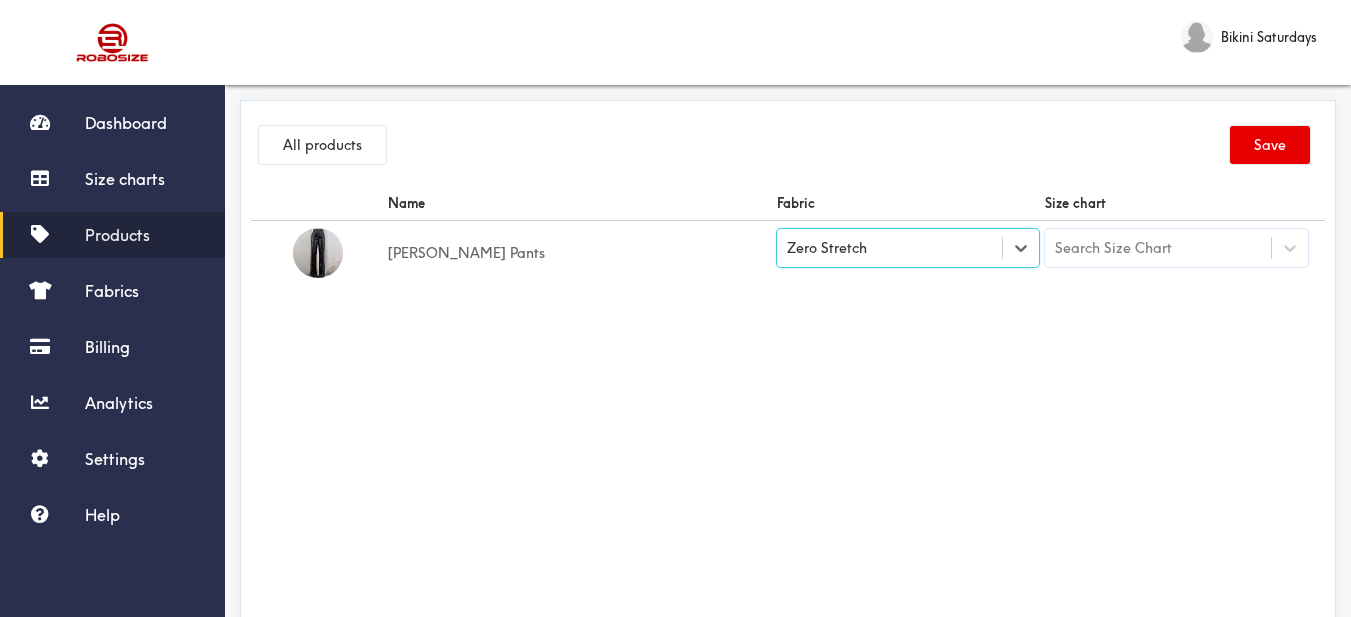 drag, startPoint x: 1048, startPoint y: 391, endPoint x: 1130, endPoint y: 301, distance: 121.75385 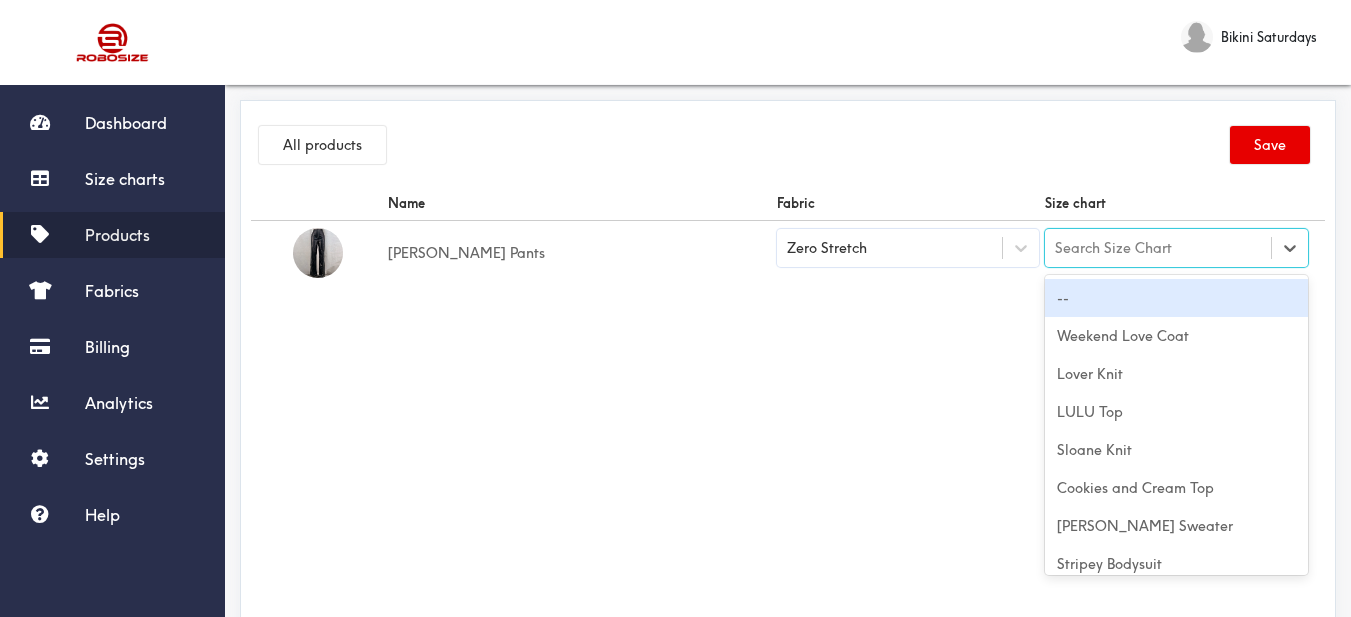 click on "Search Size Chart" at bounding box center [1113, 248] 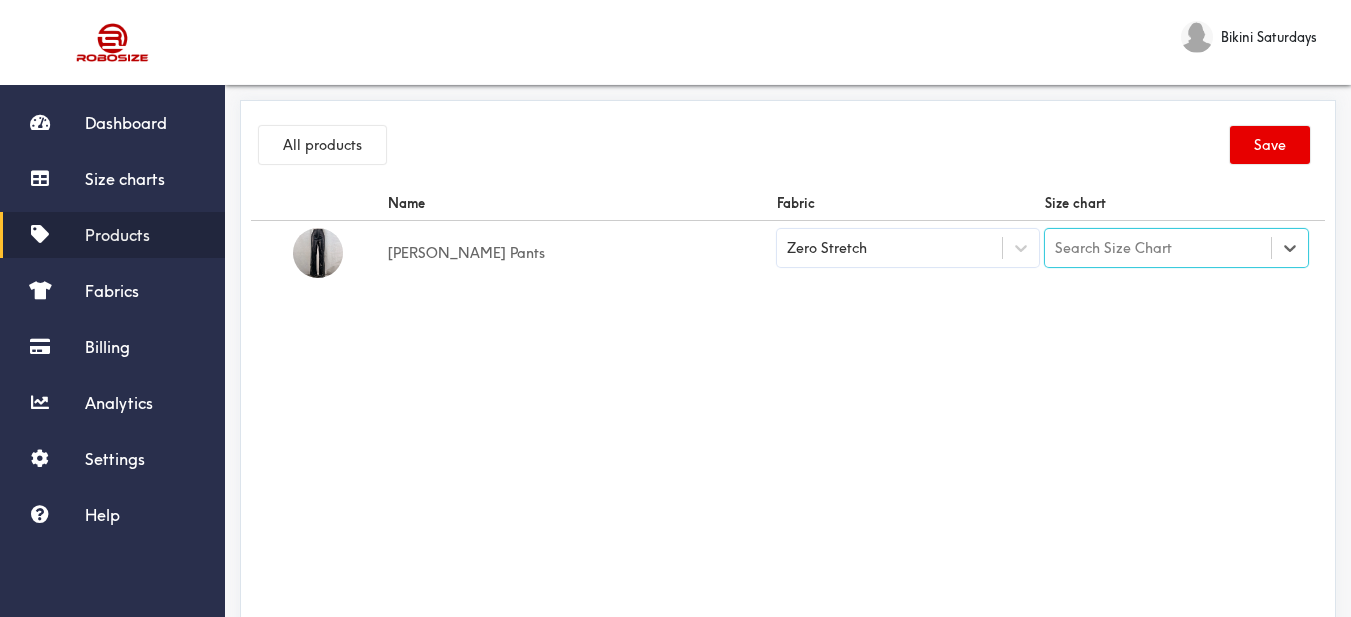 drag, startPoint x: 1128, startPoint y: 253, endPoint x: 1205, endPoint y: 257, distance: 77.10383 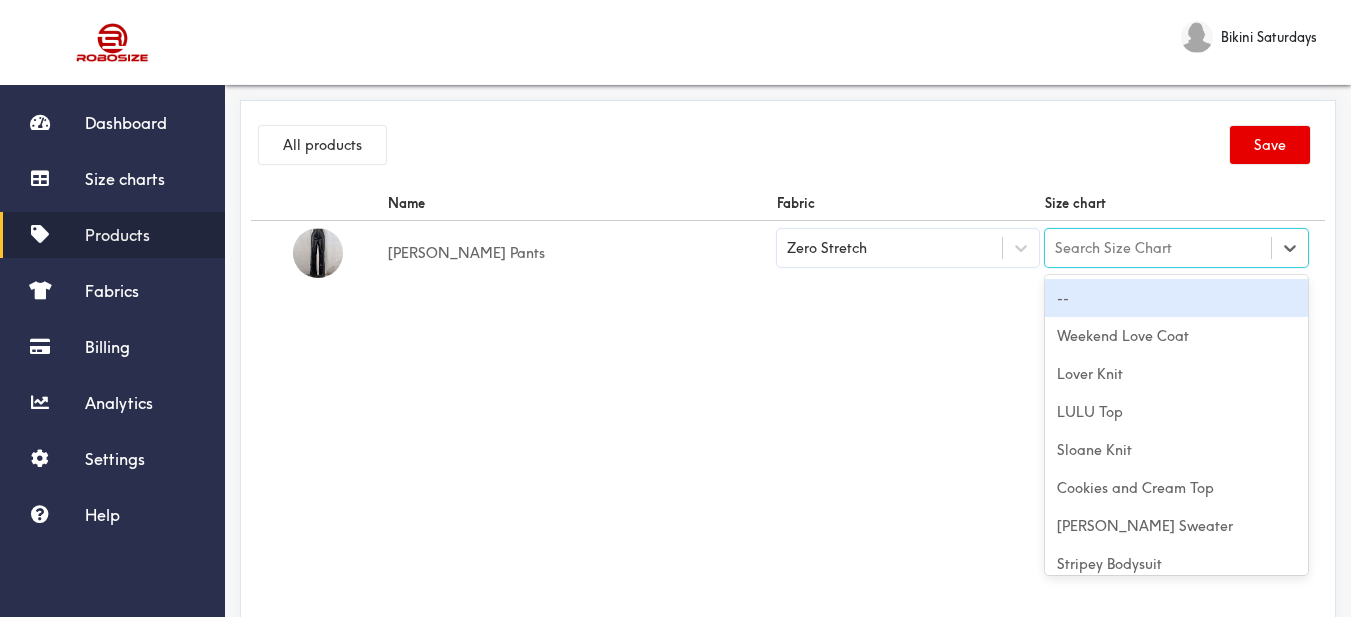 paste on "[PERSON_NAME] Pants" 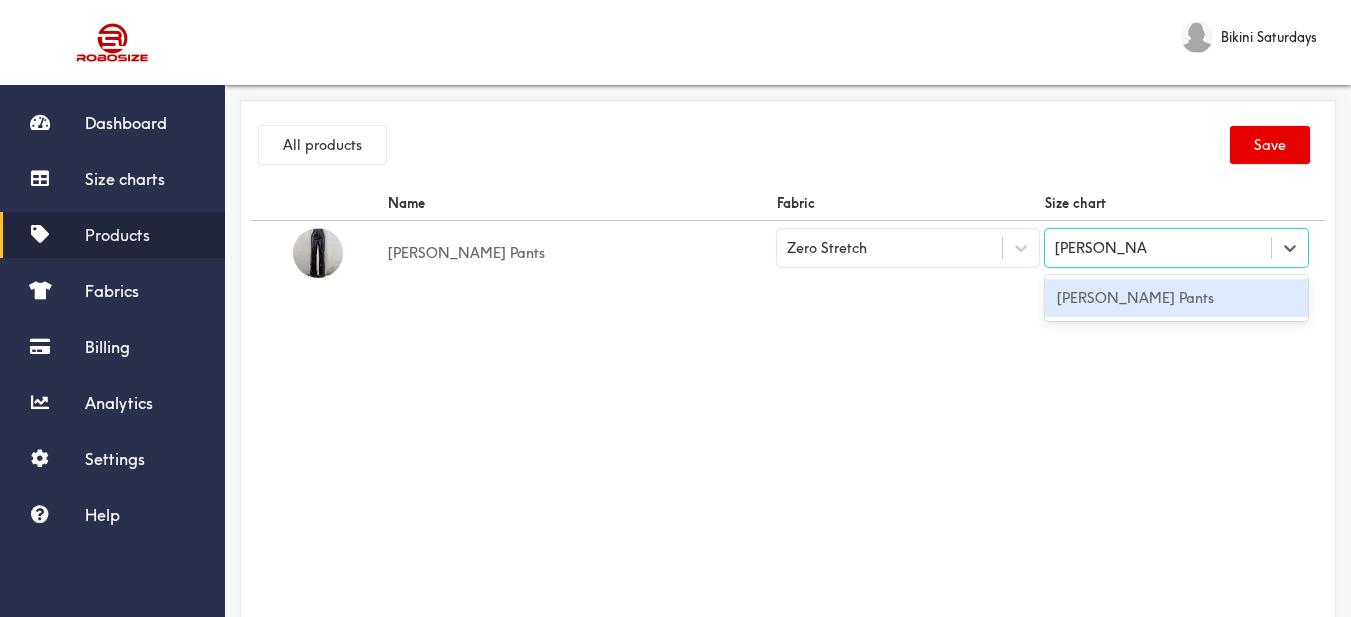 type on "[PERSON_NAME] Pants" 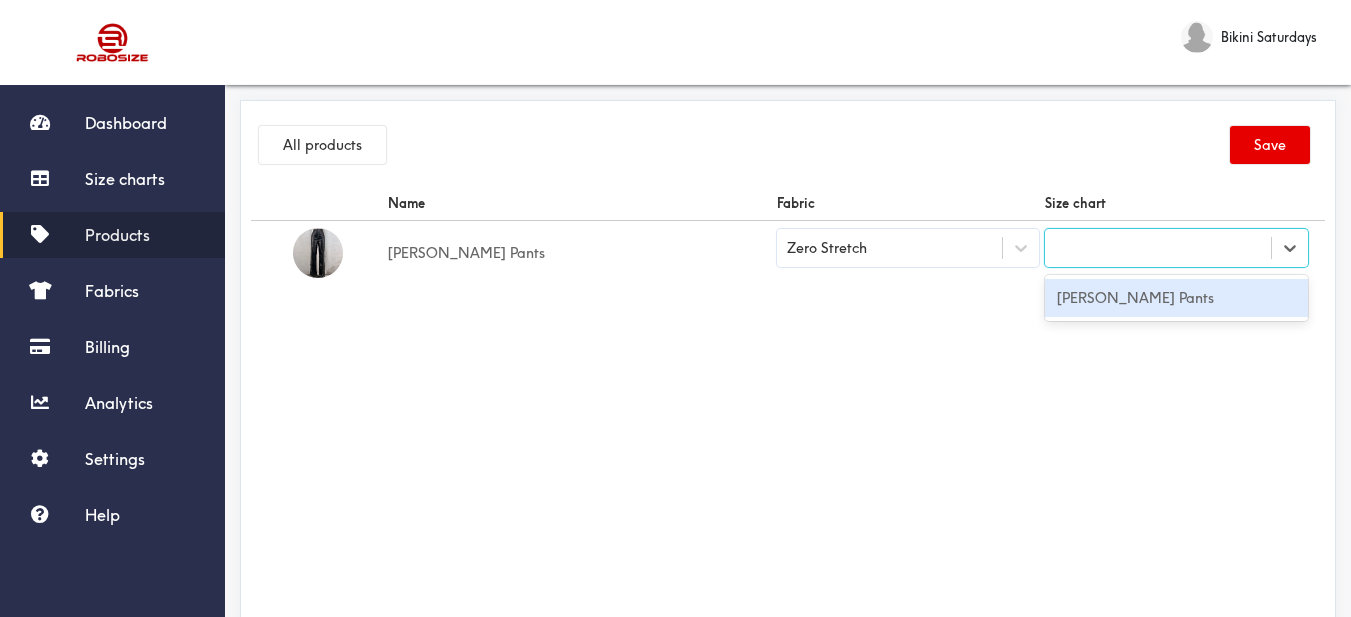 click on "Name Fabric Size chart Streeter Pants Zero Stretch	 option Streeter Pants focused, 190 of 235. 1 result available for search term Streeter Pants. Use Up and Down to choose options, press Enter to select the currently focused option, press Escape to exit the menu, press Tab to select the option and exit the menu. Streeter Pants Streeter Pants" at bounding box center [788, 411] 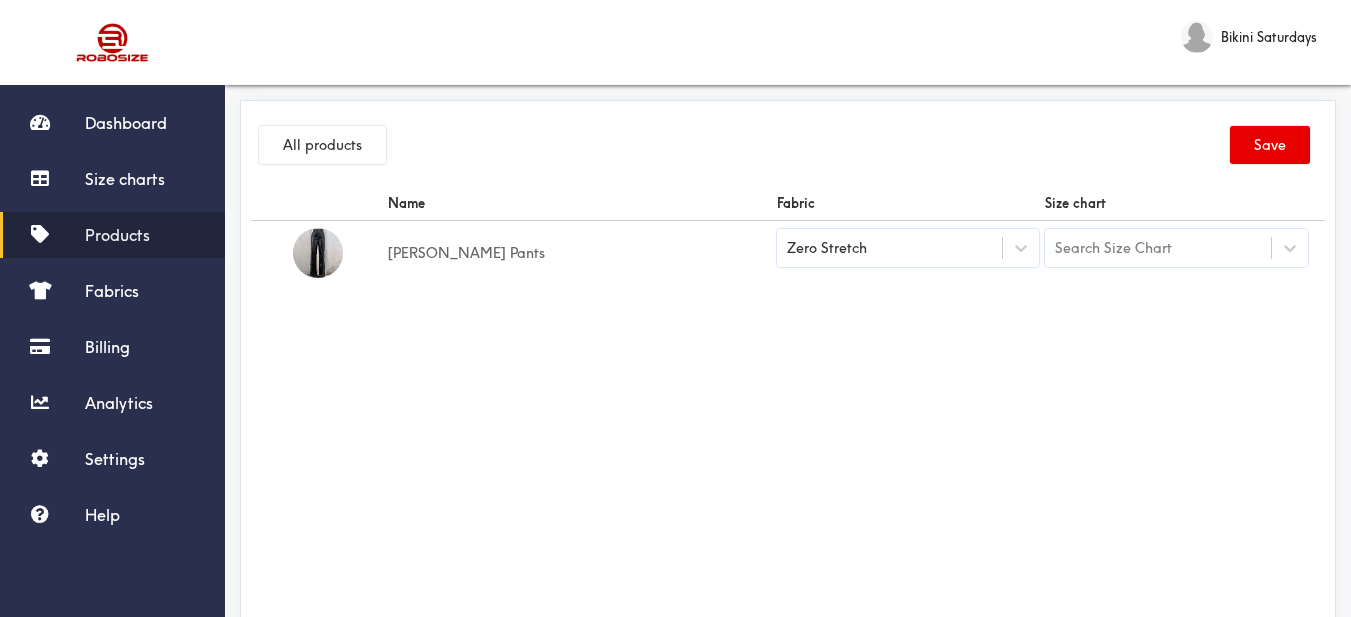 click on "Search Size Chart" at bounding box center [1158, 248] 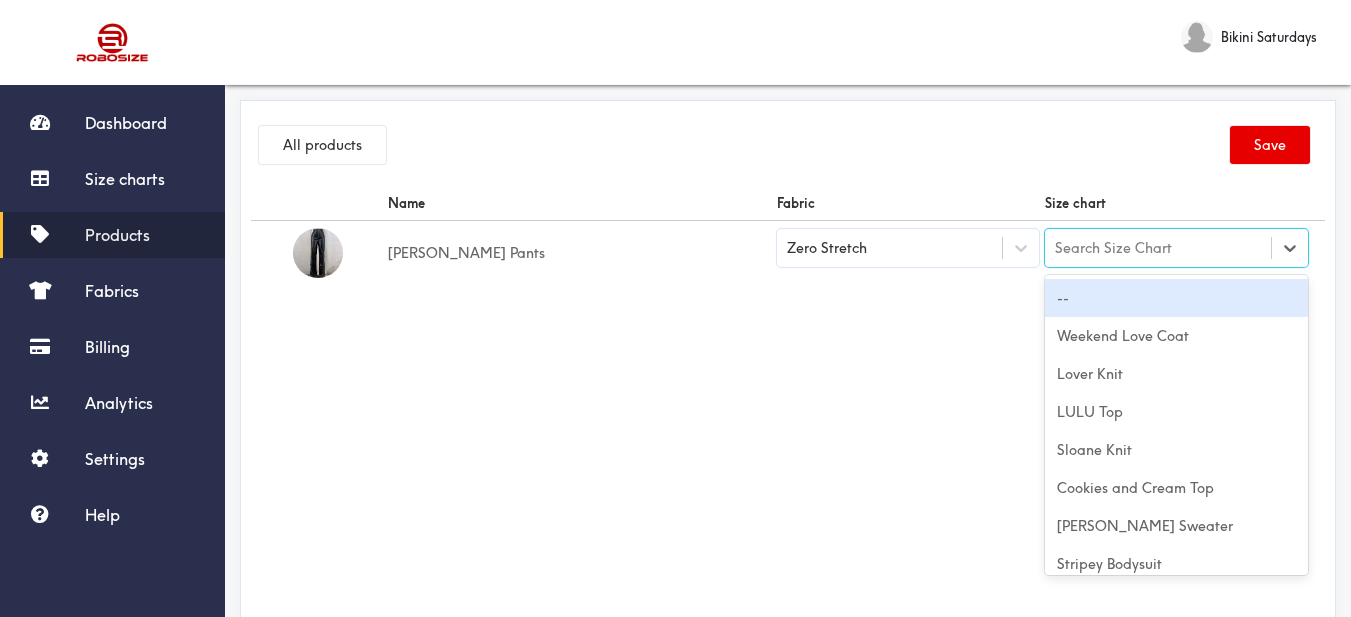 paste on "[PERSON_NAME] Pants" 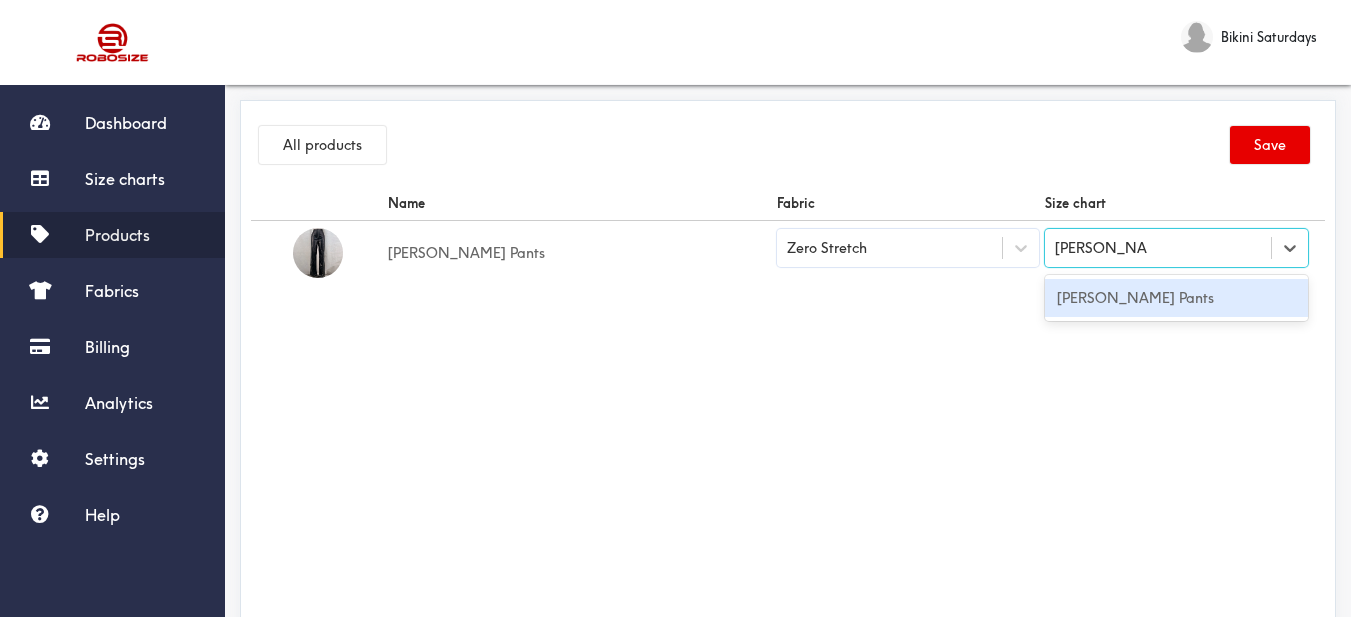 click on "[PERSON_NAME] Pants" at bounding box center [1176, 298] 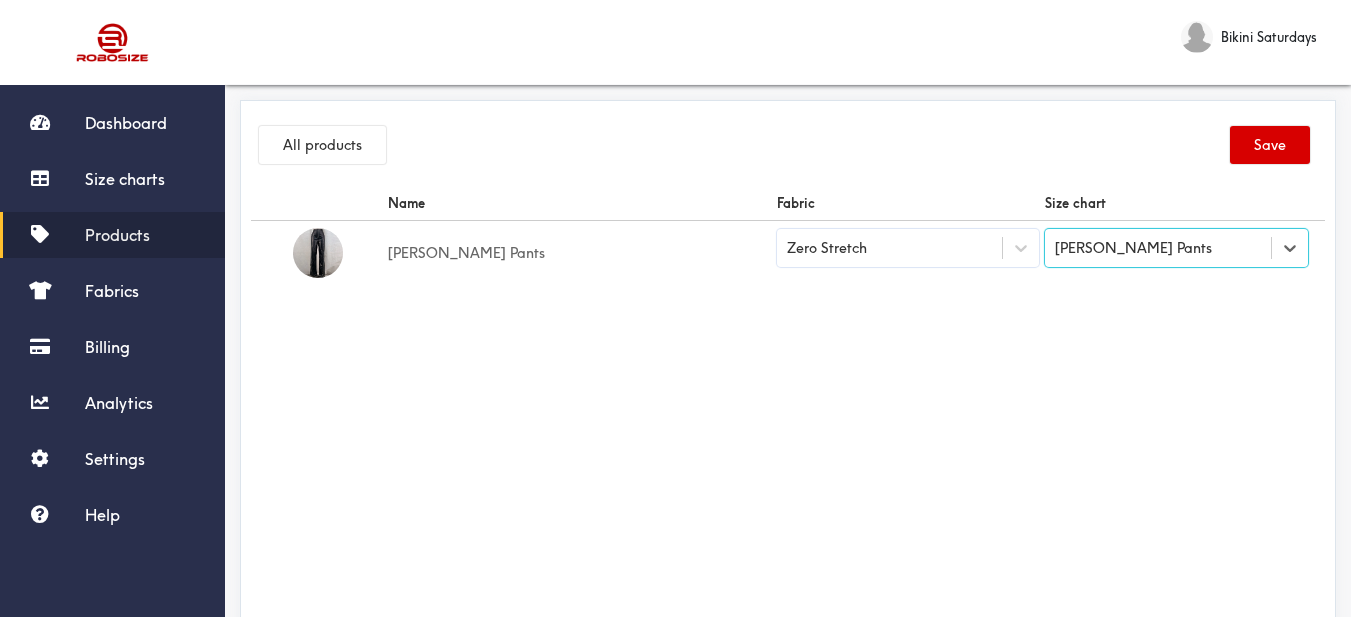 click on "Save" at bounding box center [1270, 145] 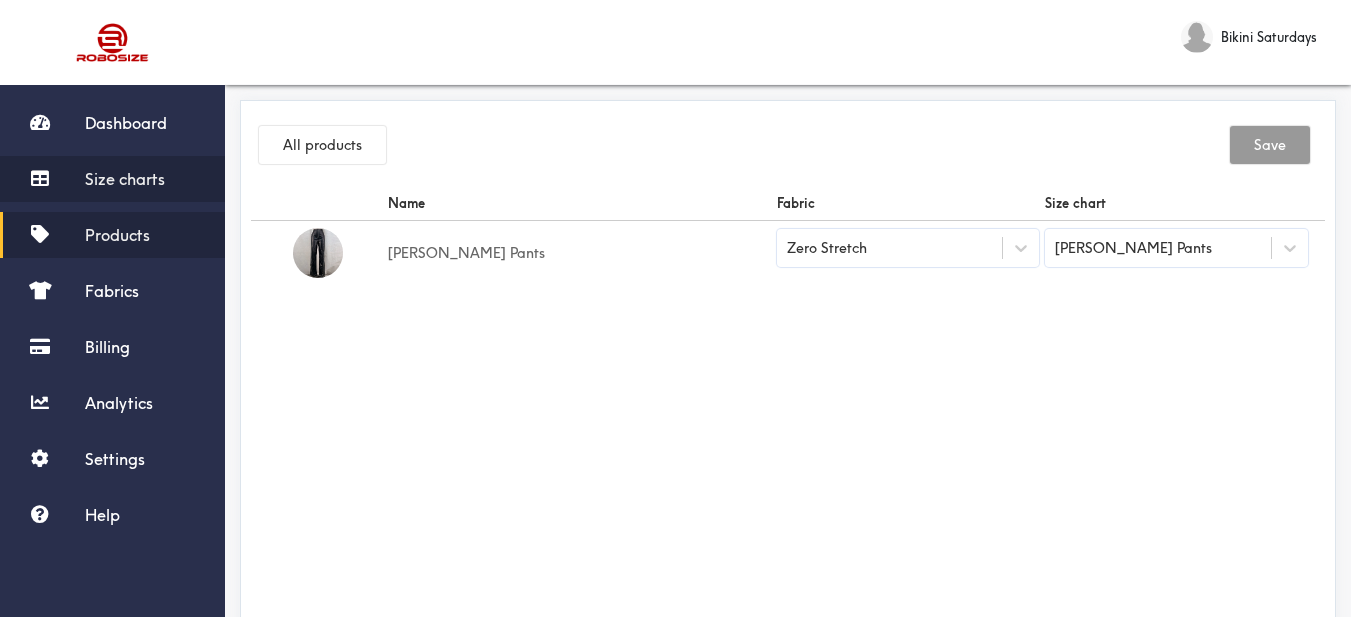click on "Size charts" at bounding box center (125, 179) 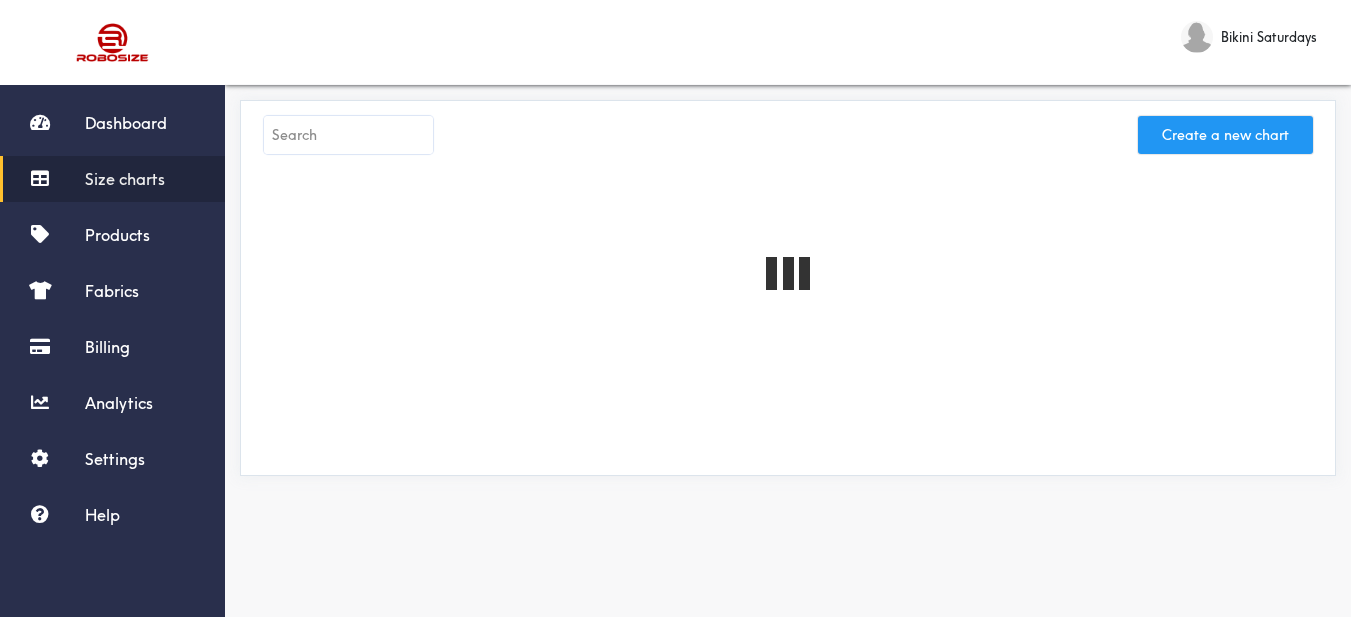 click on "Create a new chart" at bounding box center [1225, 135] 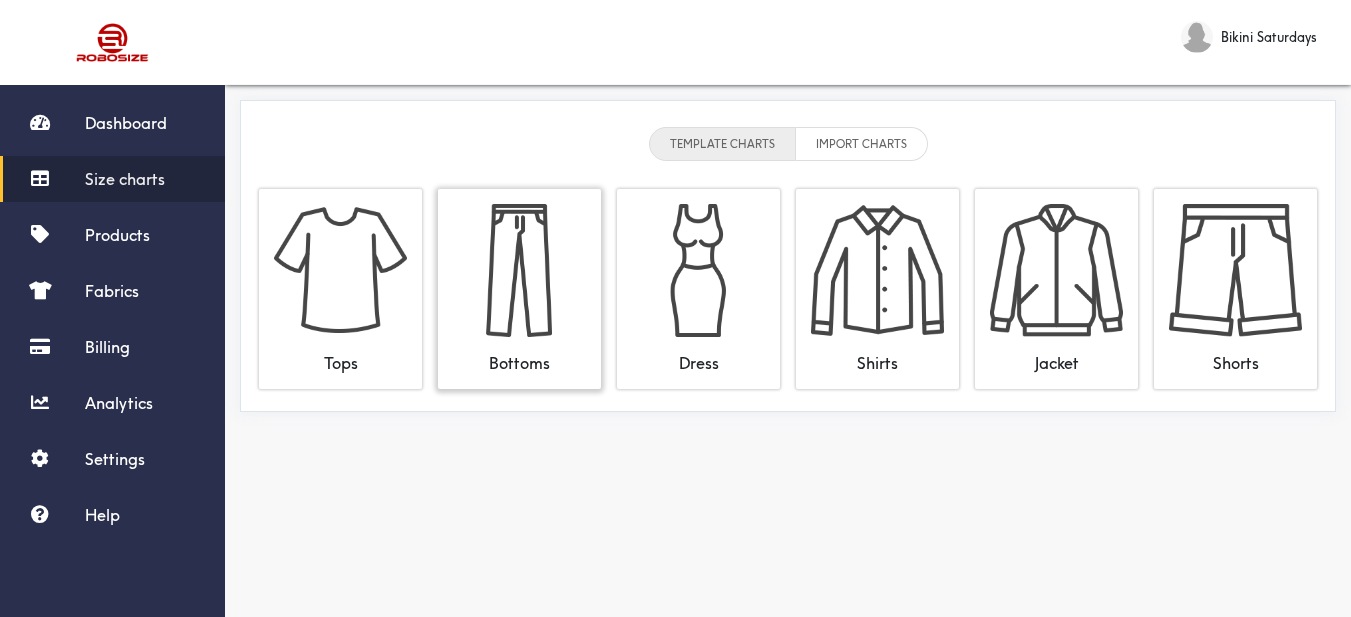 click at bounding box center (519, 270) 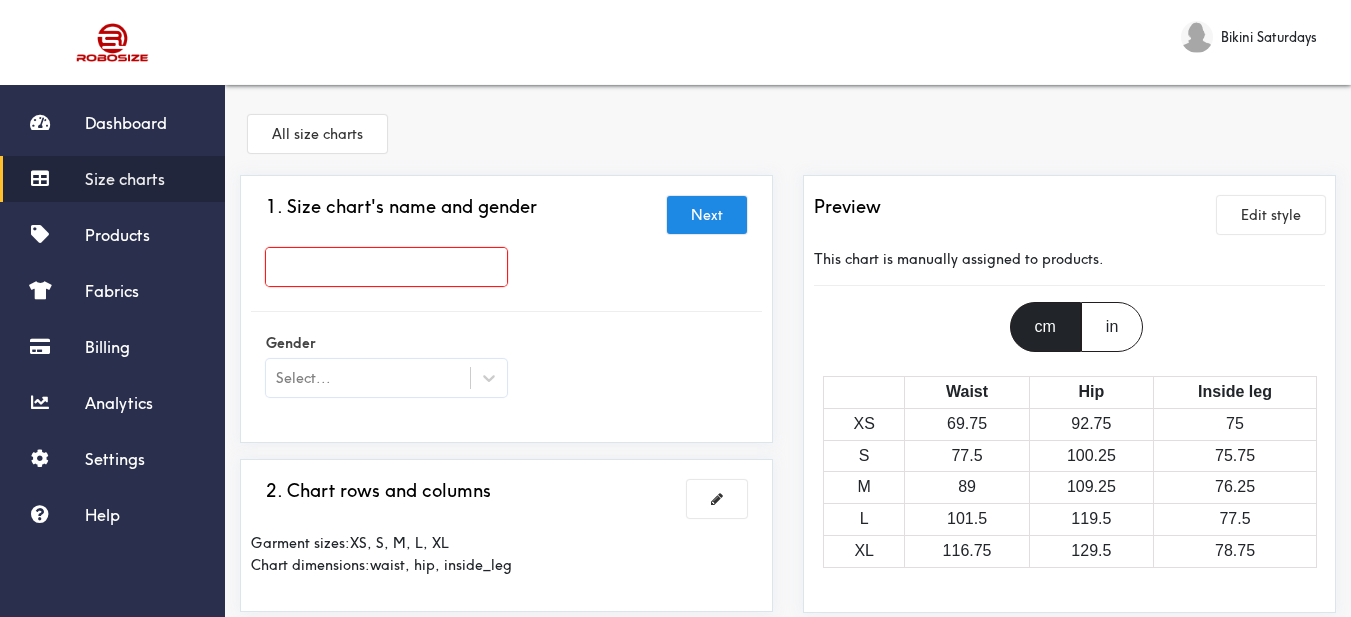 click at bounding box center (386, 267) 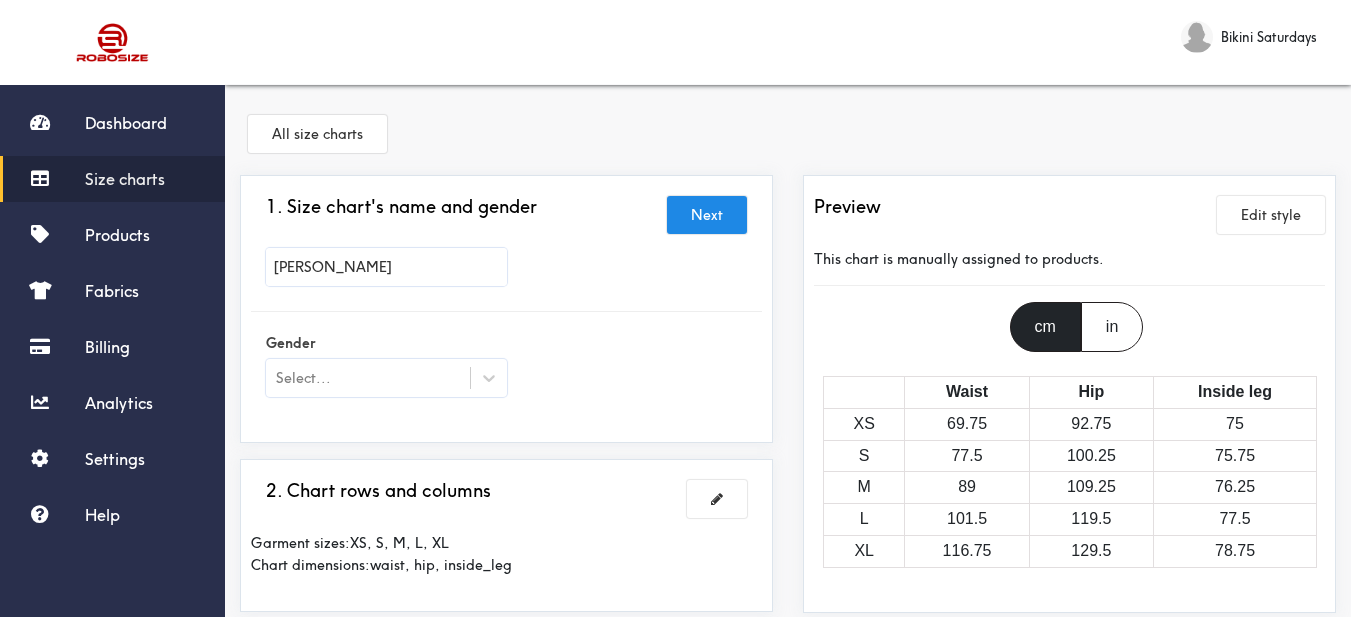 scroll, scrollTop: 200, scrollLeft: 0, axis: vertical 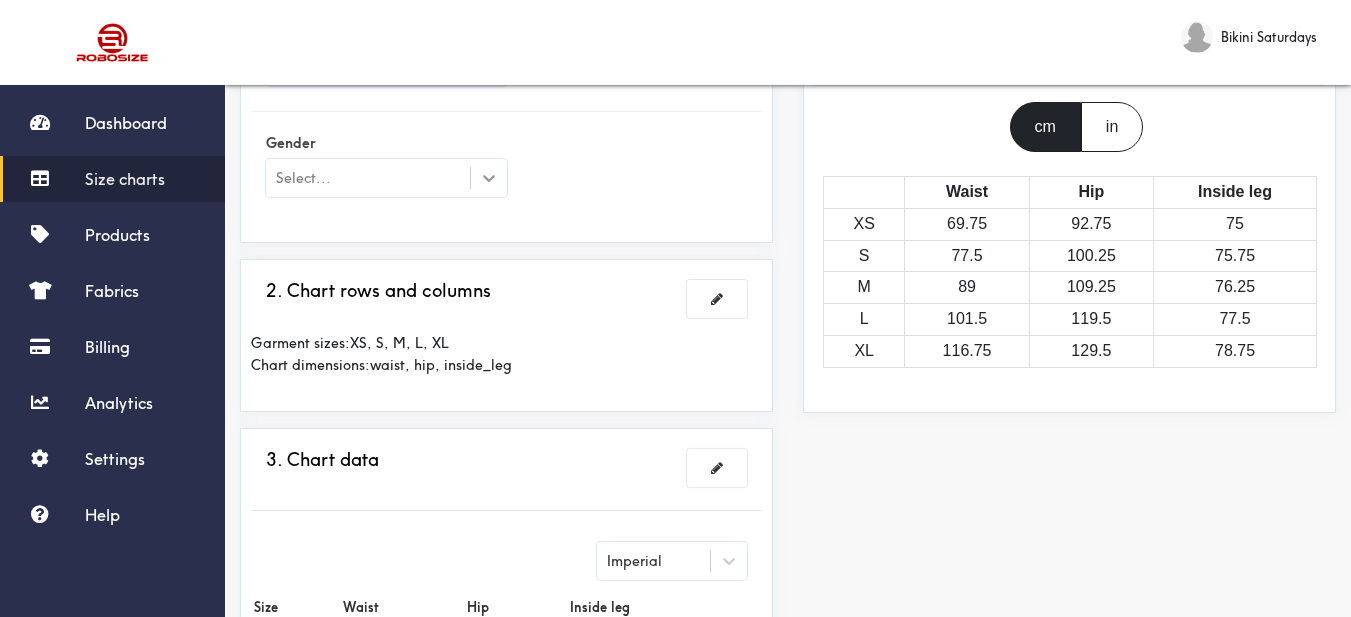 type on "[PERSON_NAME]" 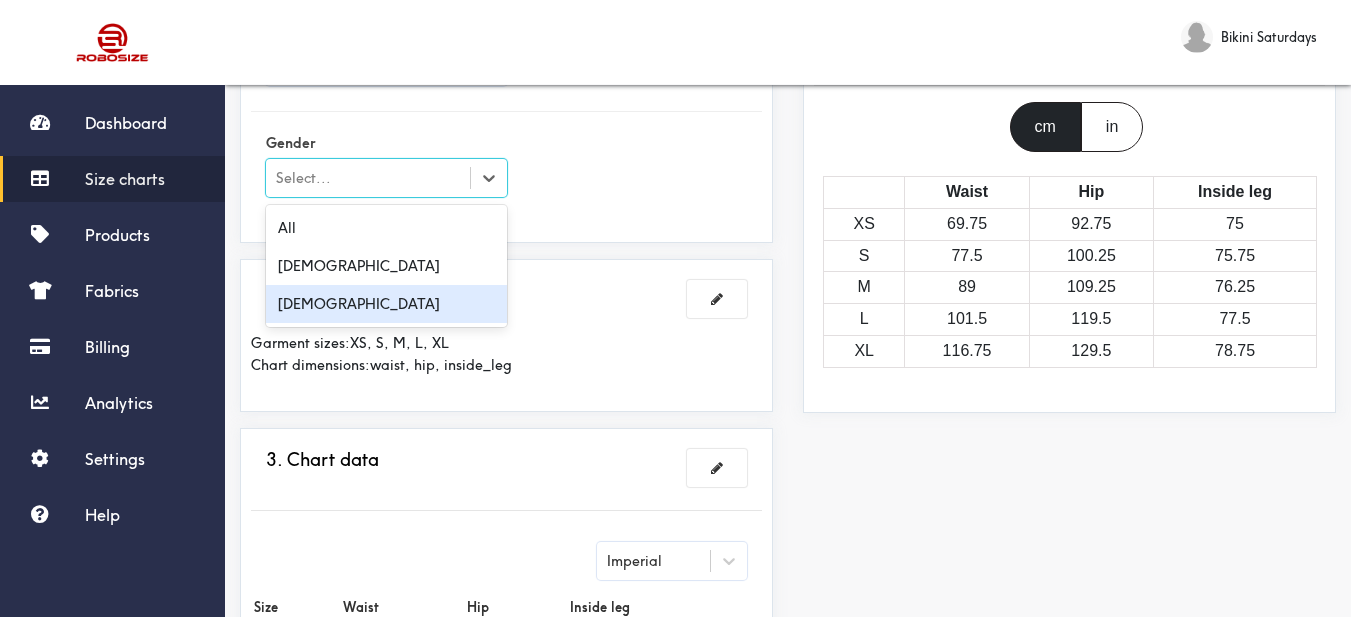 click on "[DEMOGRAPHIC_DATA]" at bounding box center [386, 304] 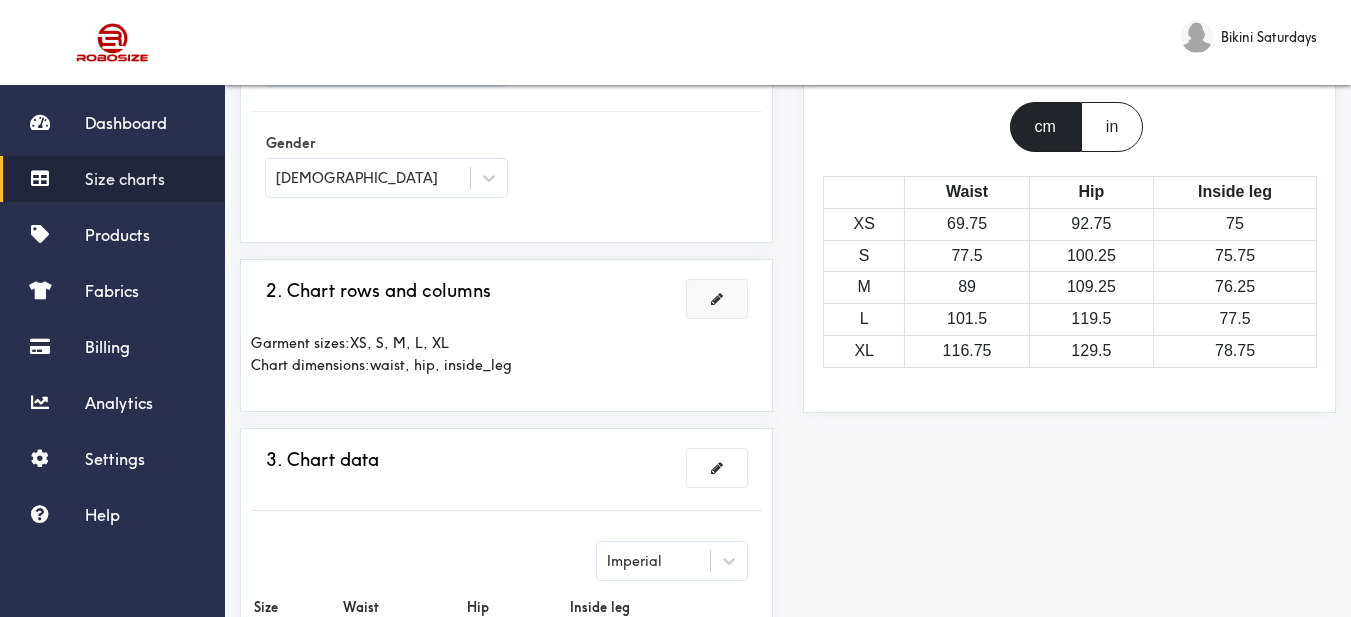 click at bounding box center [717, 299] 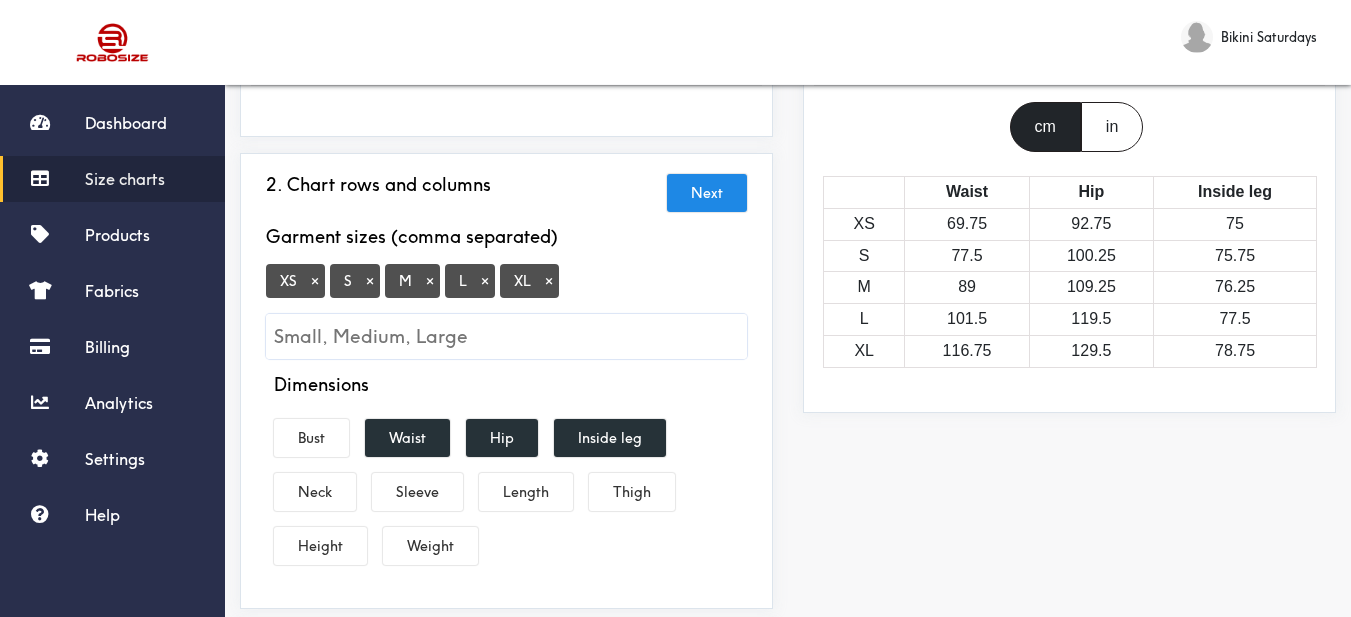 click on "×" at bounding box center [315, 281] 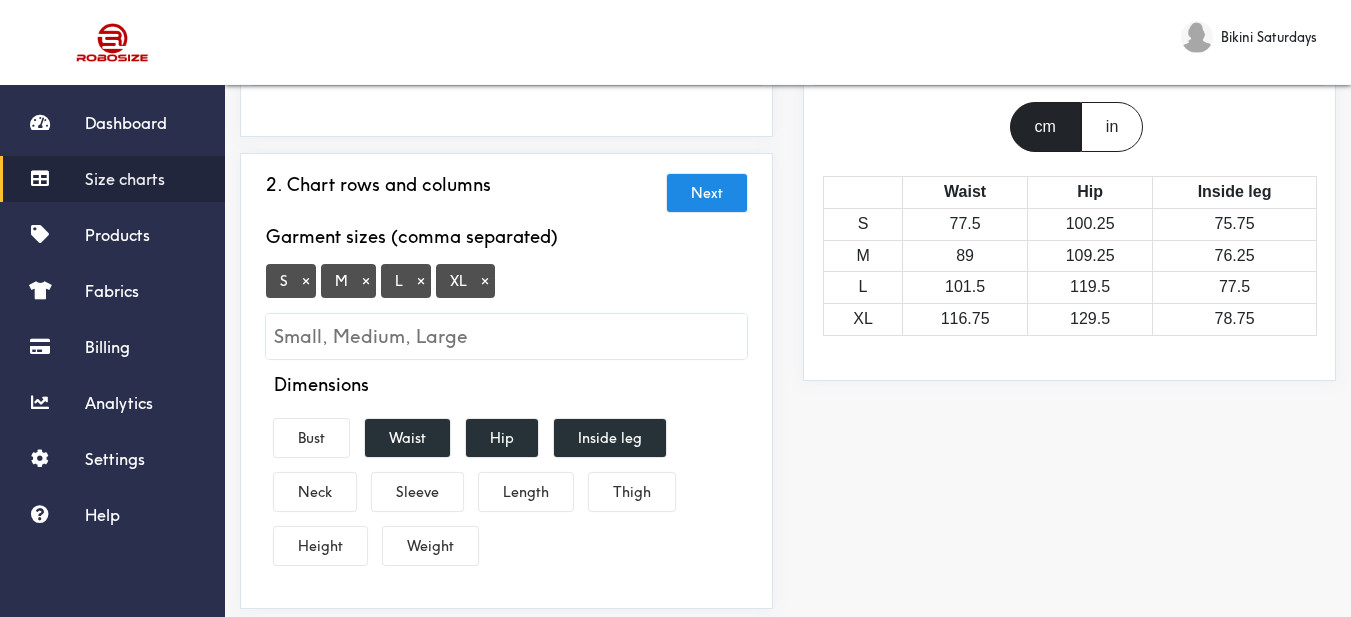 scroll, scrollTop: 300, scrollLeft: 0, axis: vertical 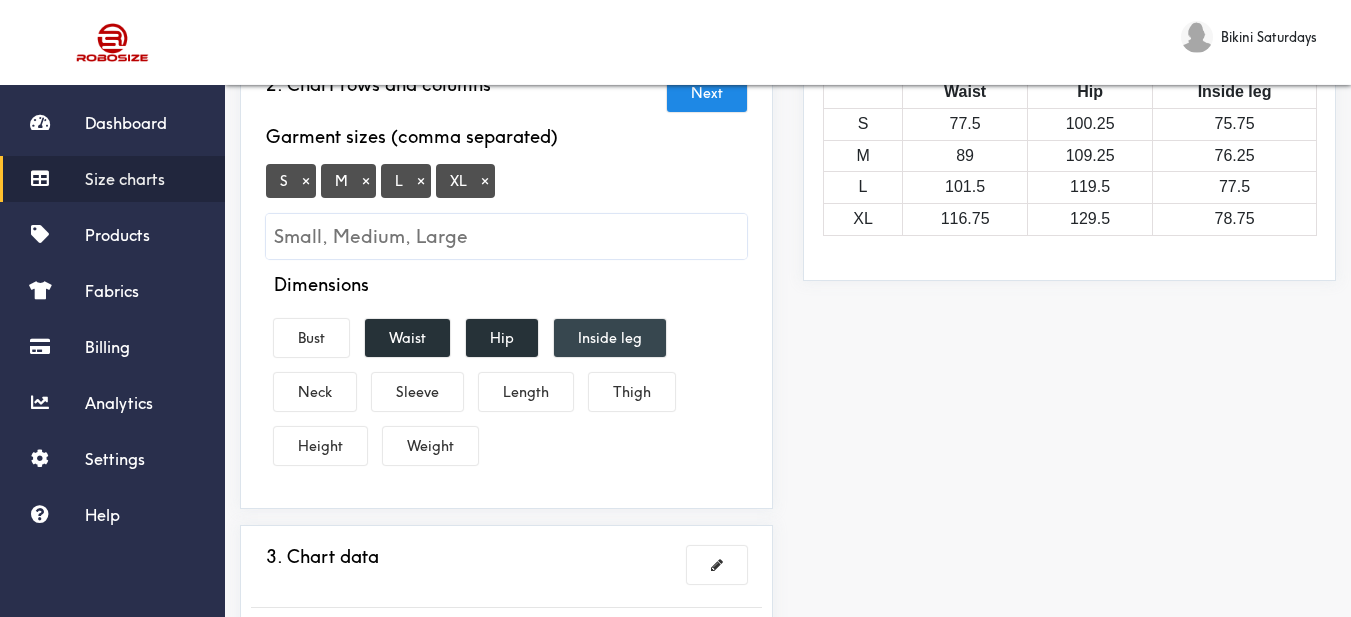 click on "Inside leg" at bounding box center [610, 338] 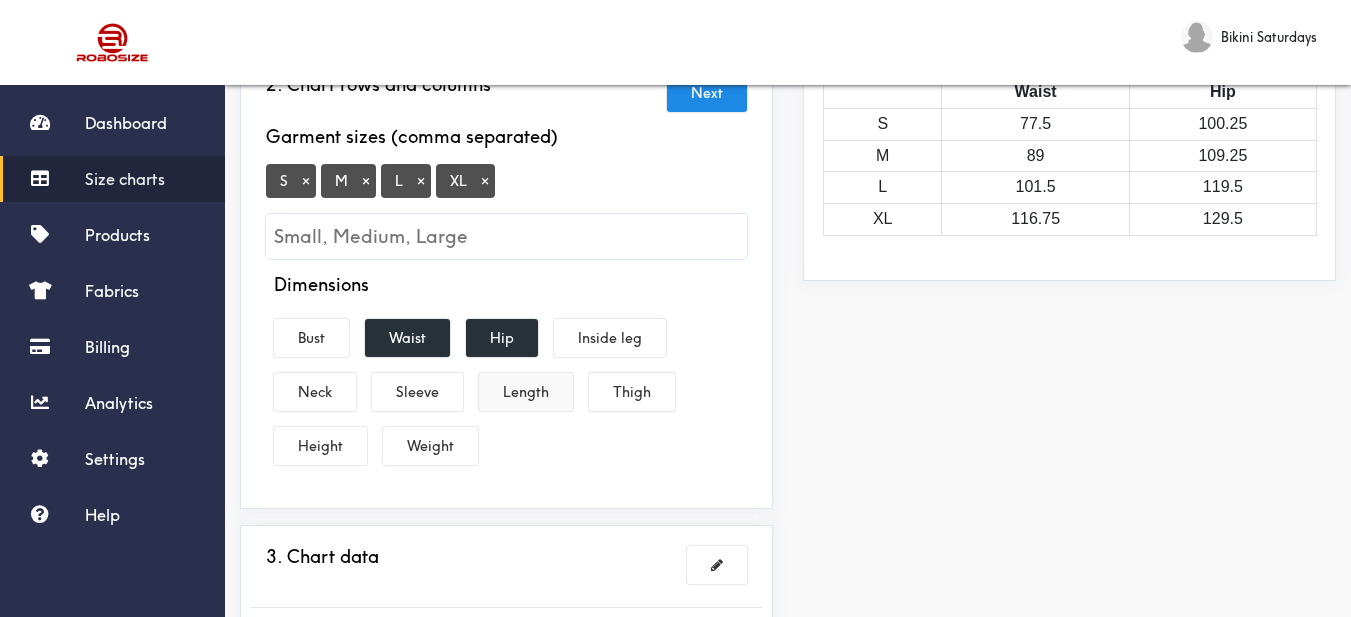 click on "Length" at bounding box center (526, 392) 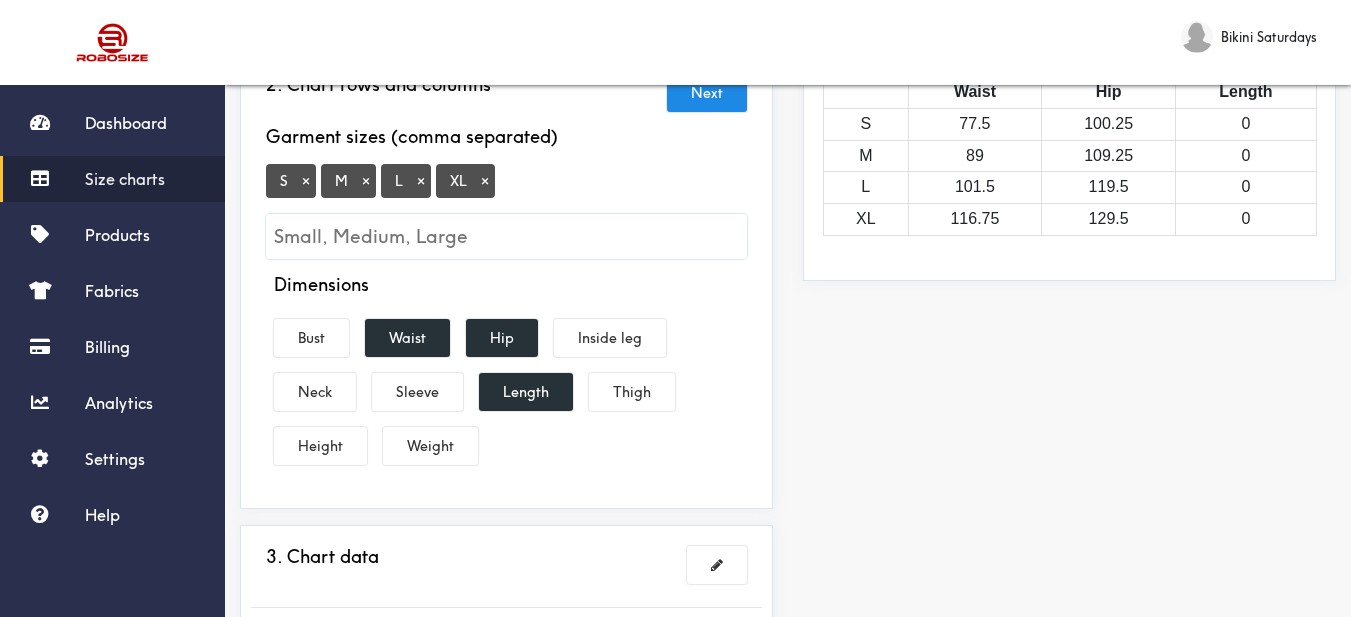 scroll, scrollTop: 500, scrollLeft: 0, axis: vertical 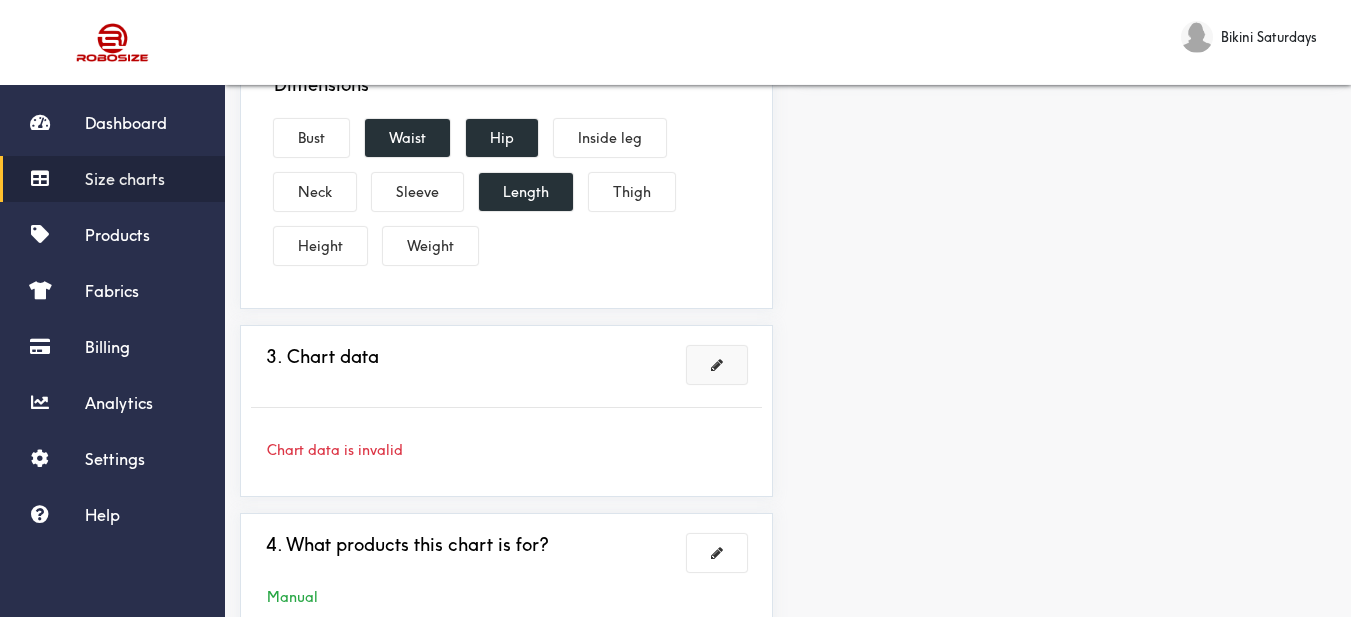 click at bounding box center [717, 365] 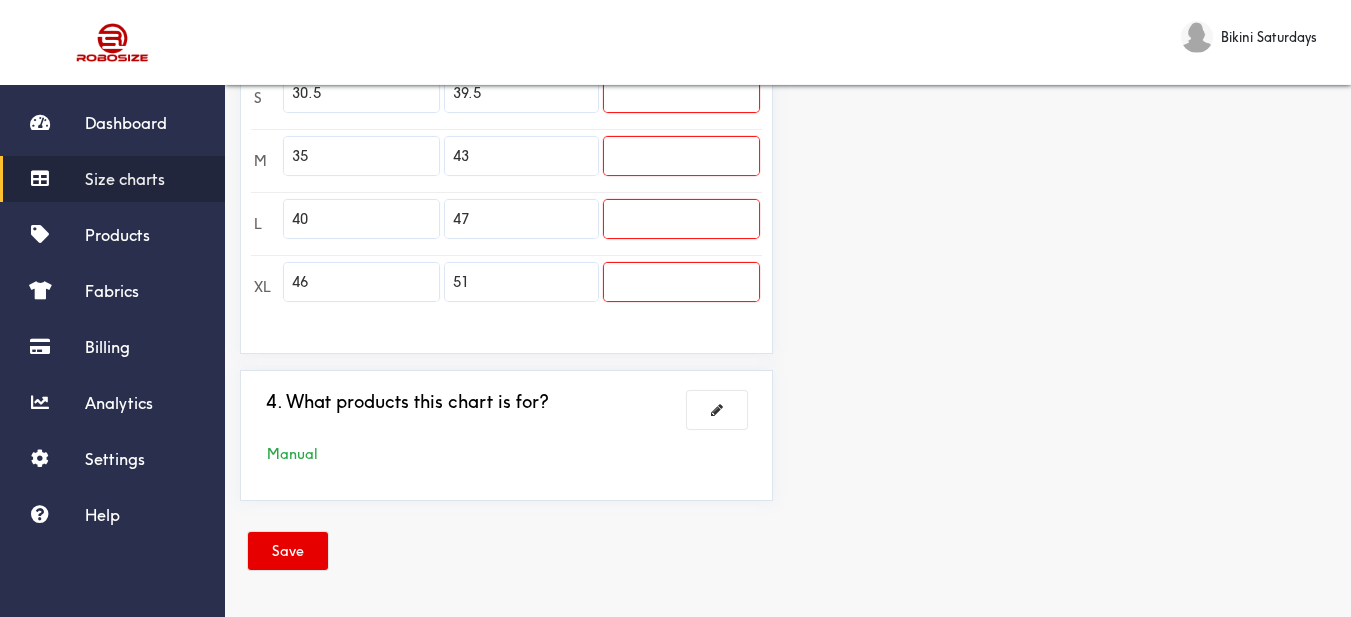scroll, scrollTop: 552, scrollLeft: 0, axis: vertical 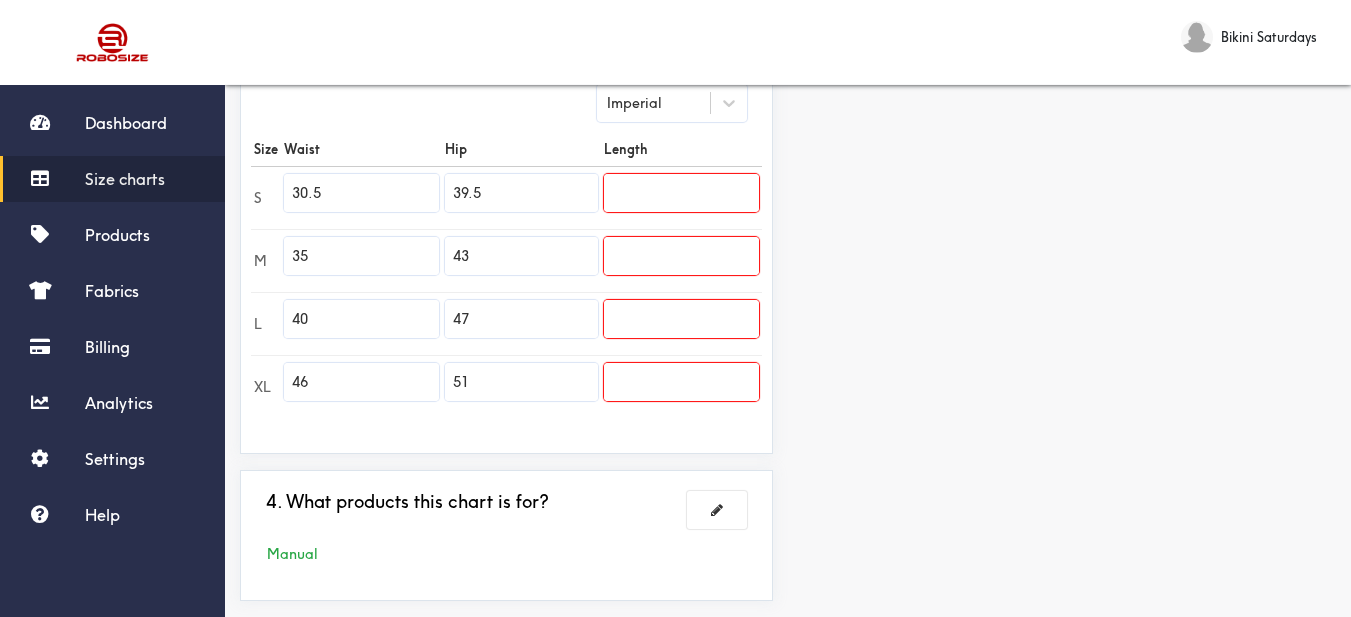 drag, startPoint x: 369, startPoint y: 184, endPoint x: 207, endPoint y: 183, distance: 162.00308 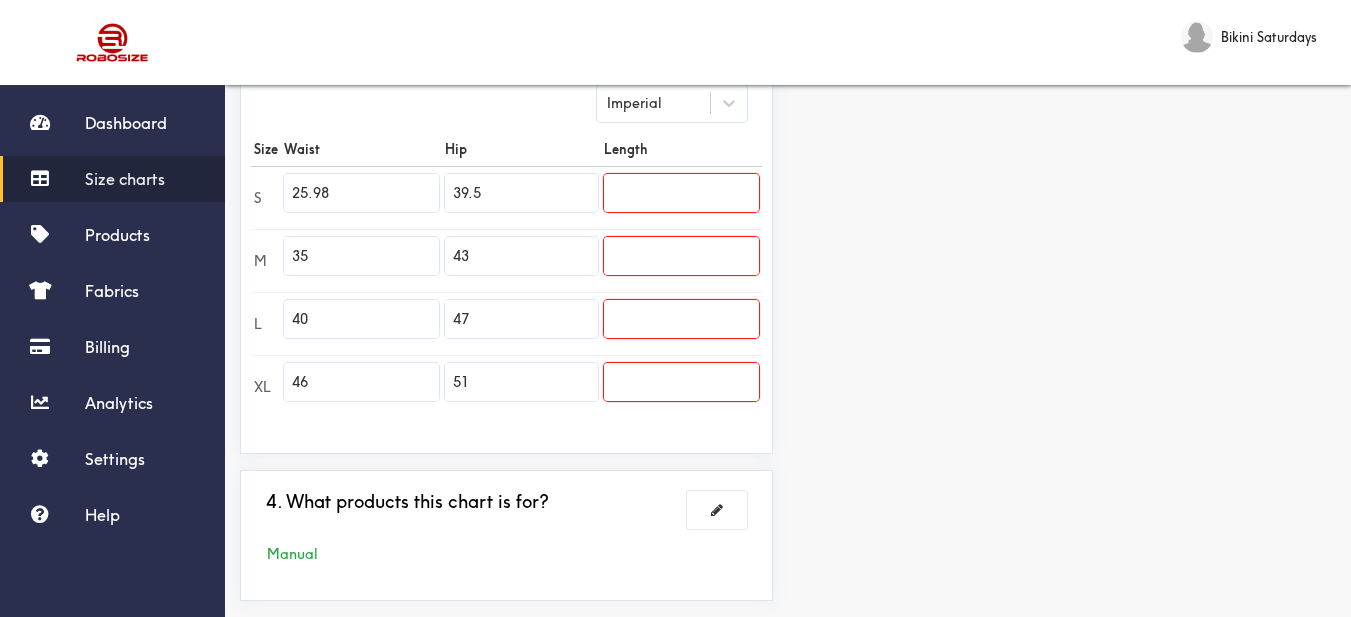 type on "25.98" 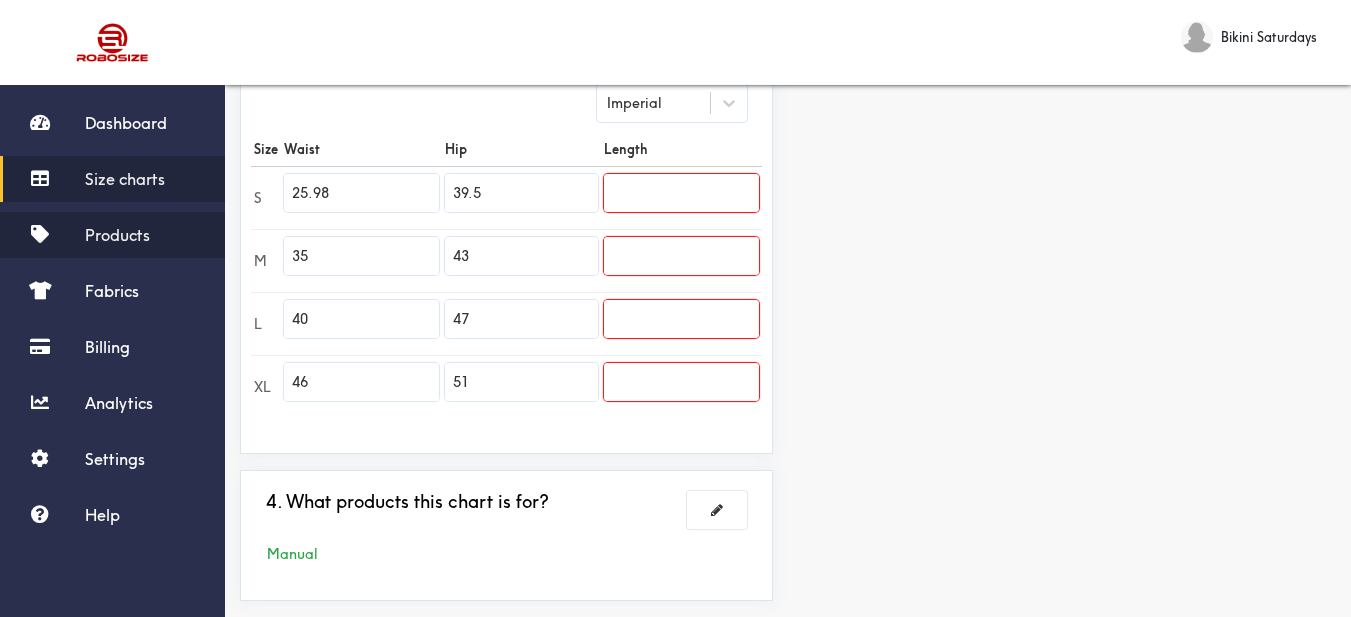 drag, startPoint x: 308, startPoint y: 252, endPoint x: 209, endPoint y: 253, distance: 99.00505 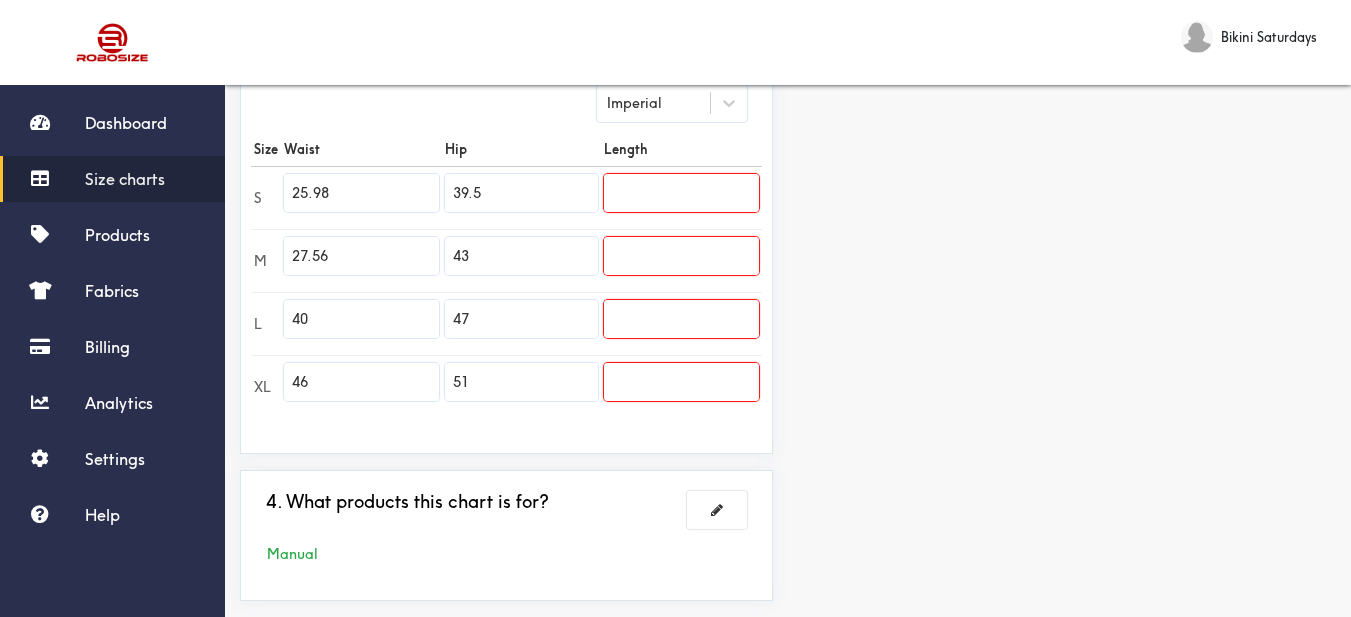 type on "27.56" 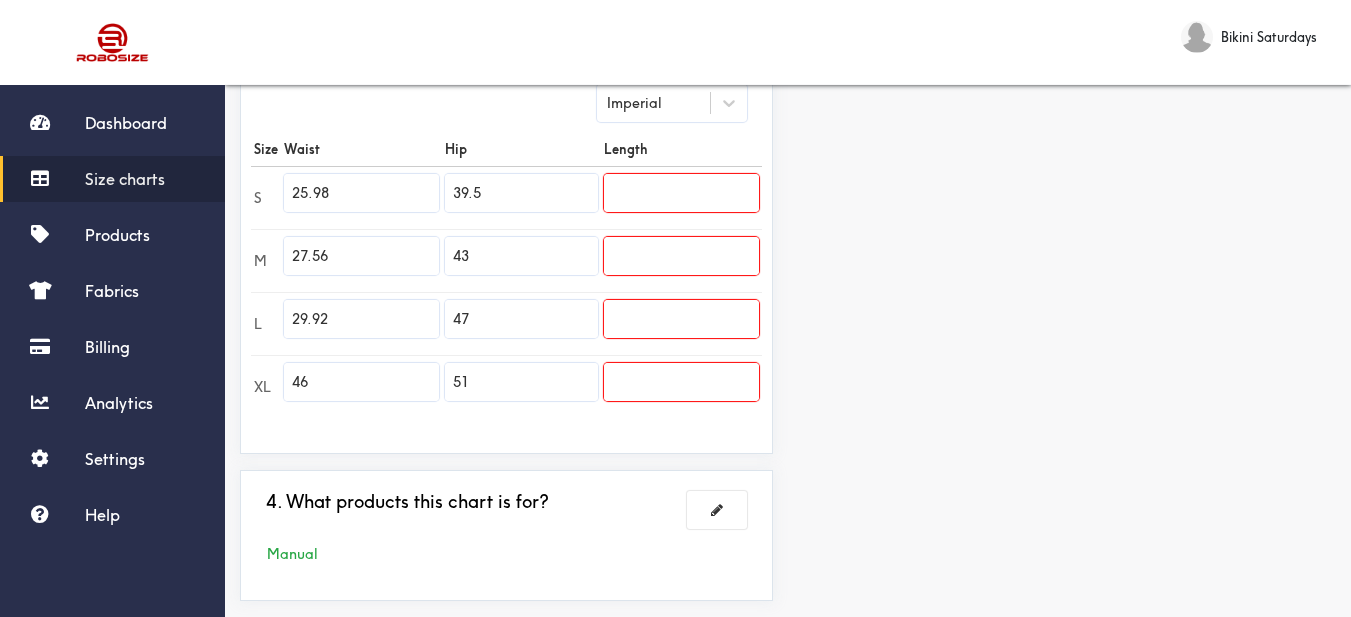 type on "29.92" 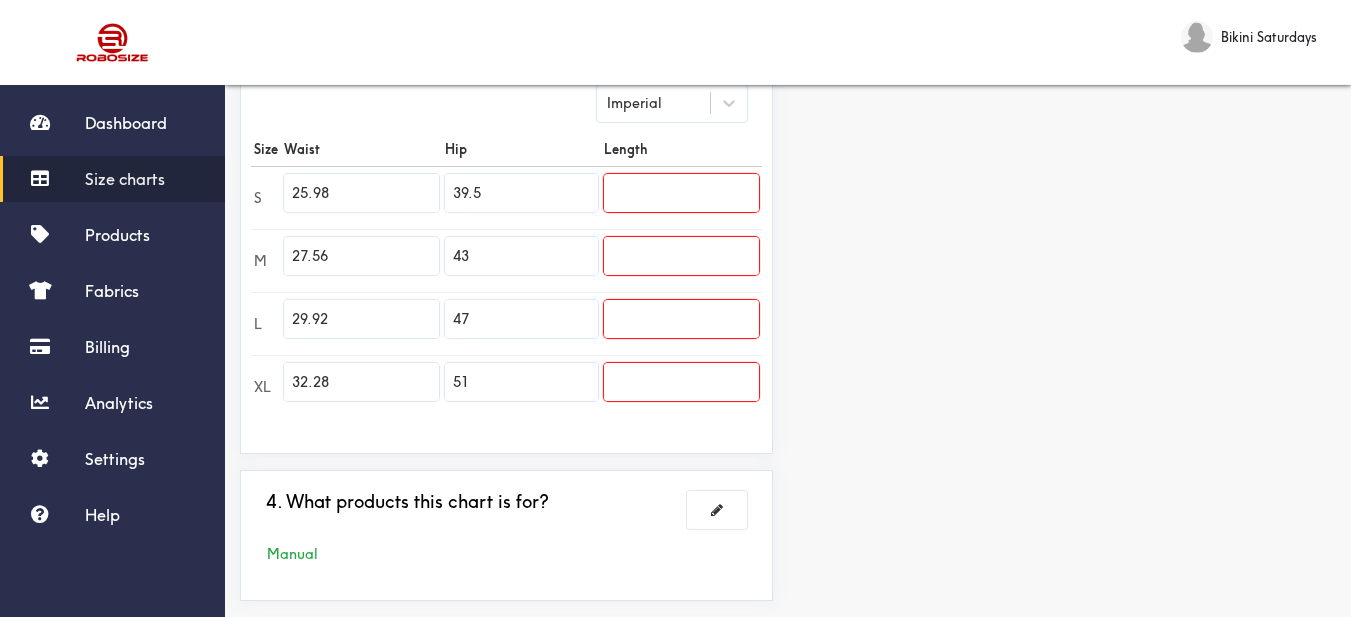 type on "32.28" 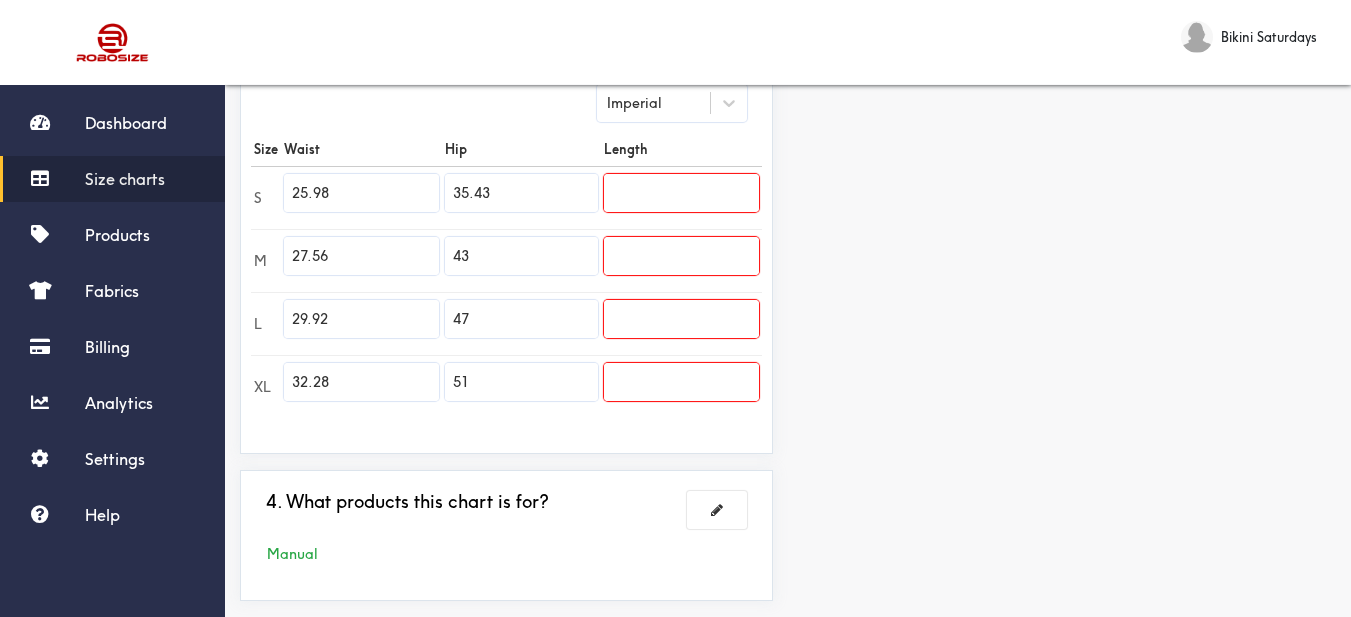 type on "35.43" 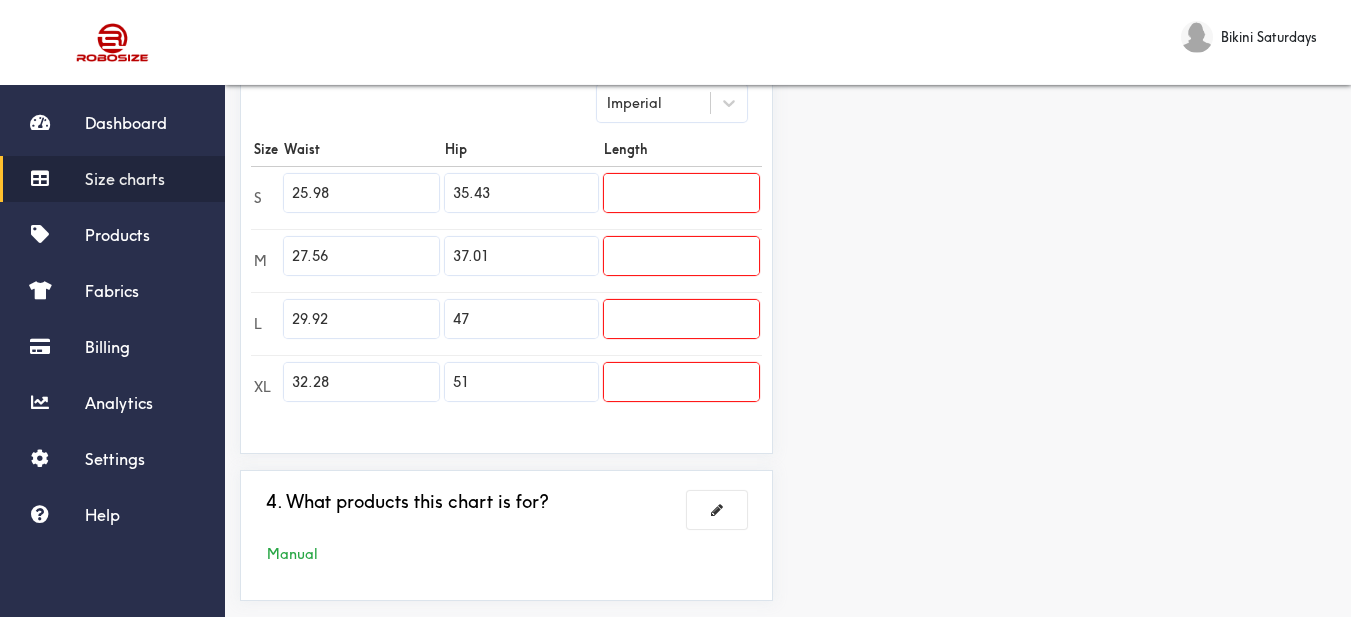 type on "37.01" 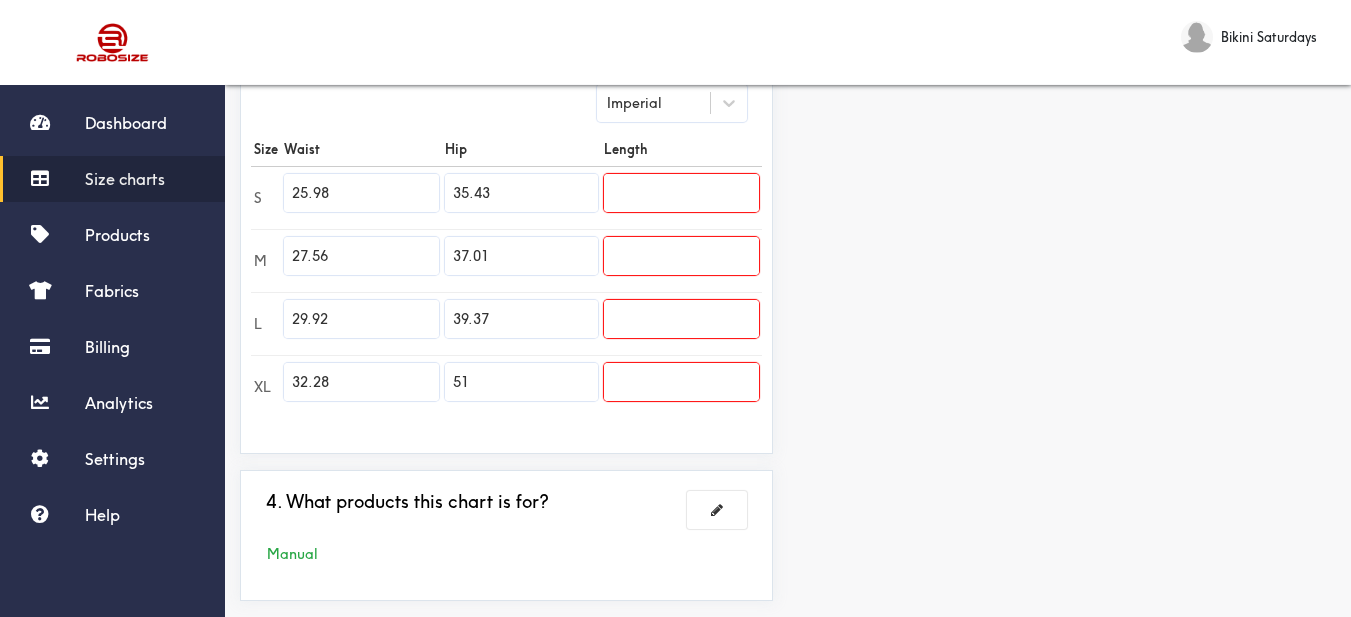 type on "39.37" 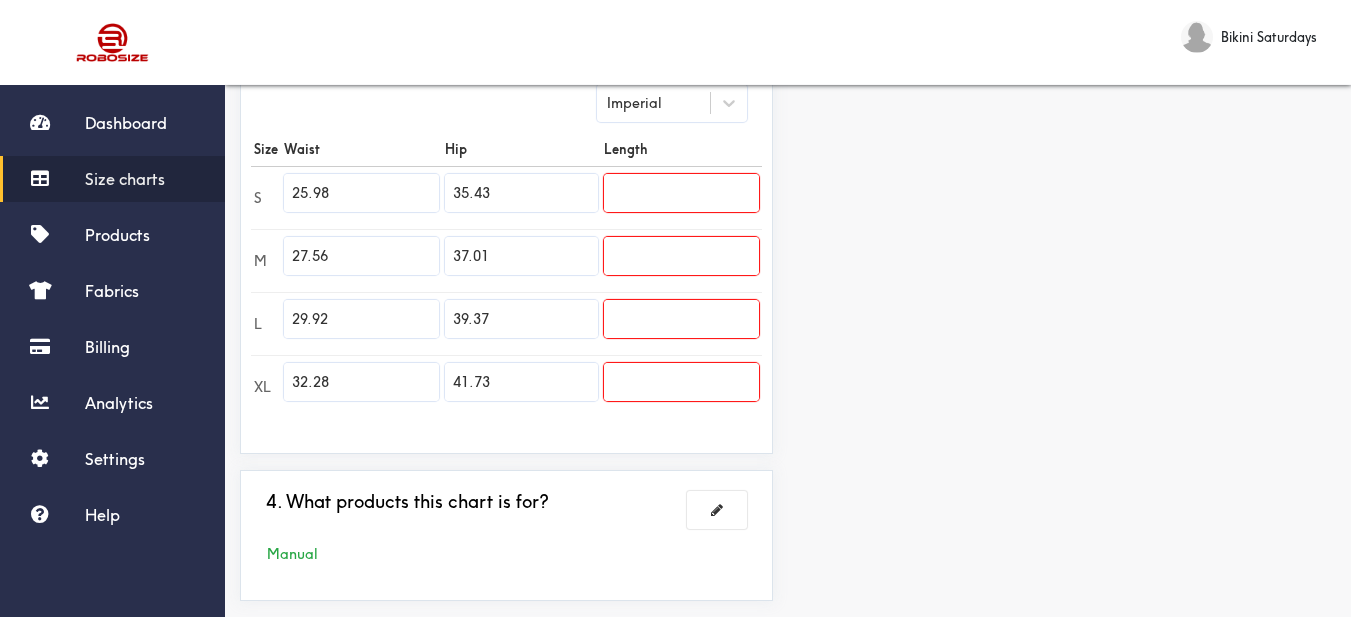type on "41.73" 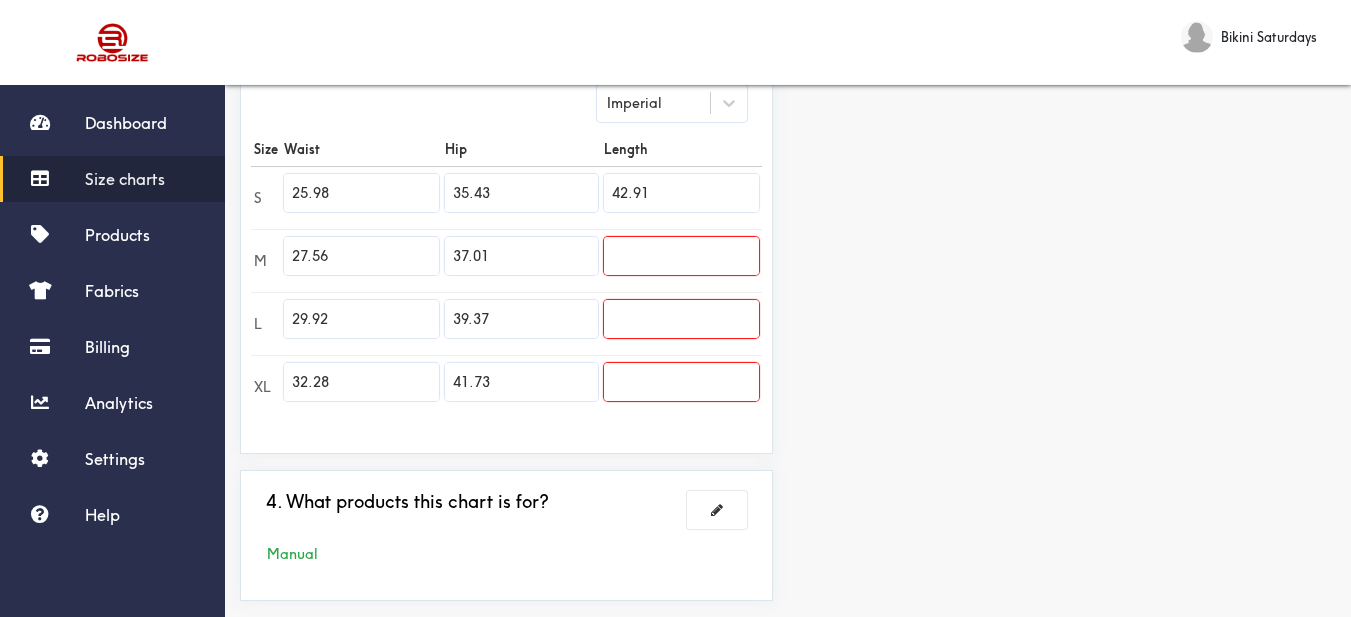 type on "42.91" 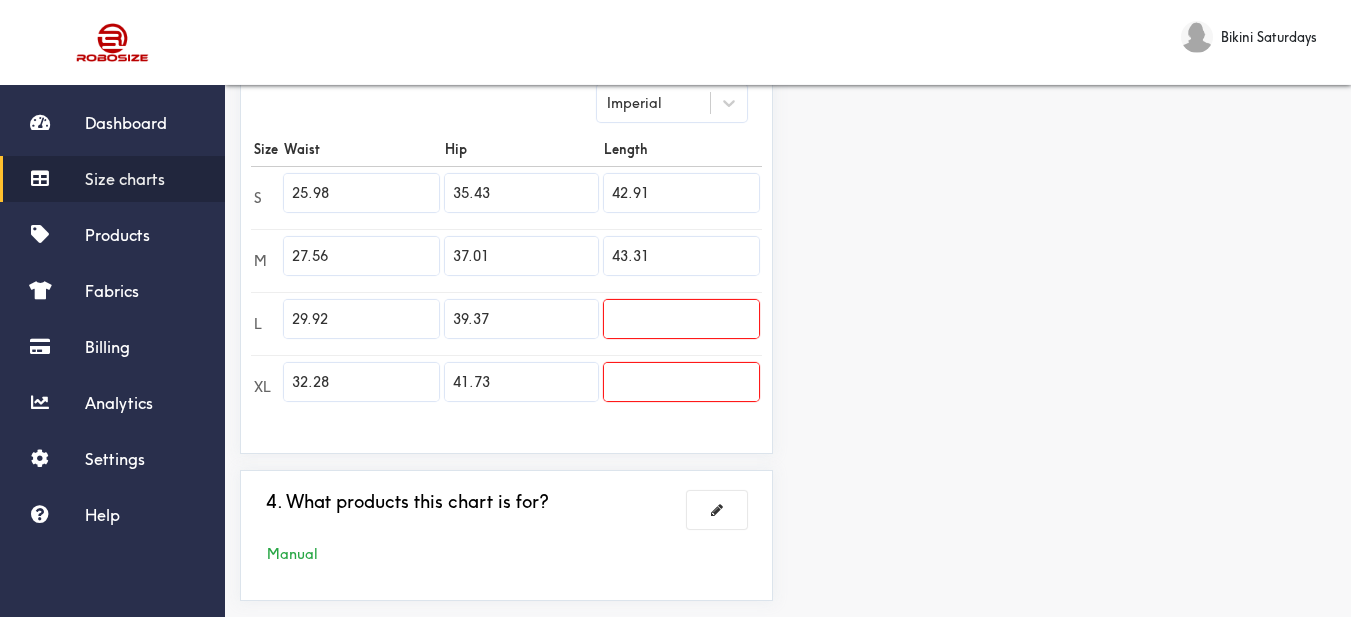 type on "43.31" 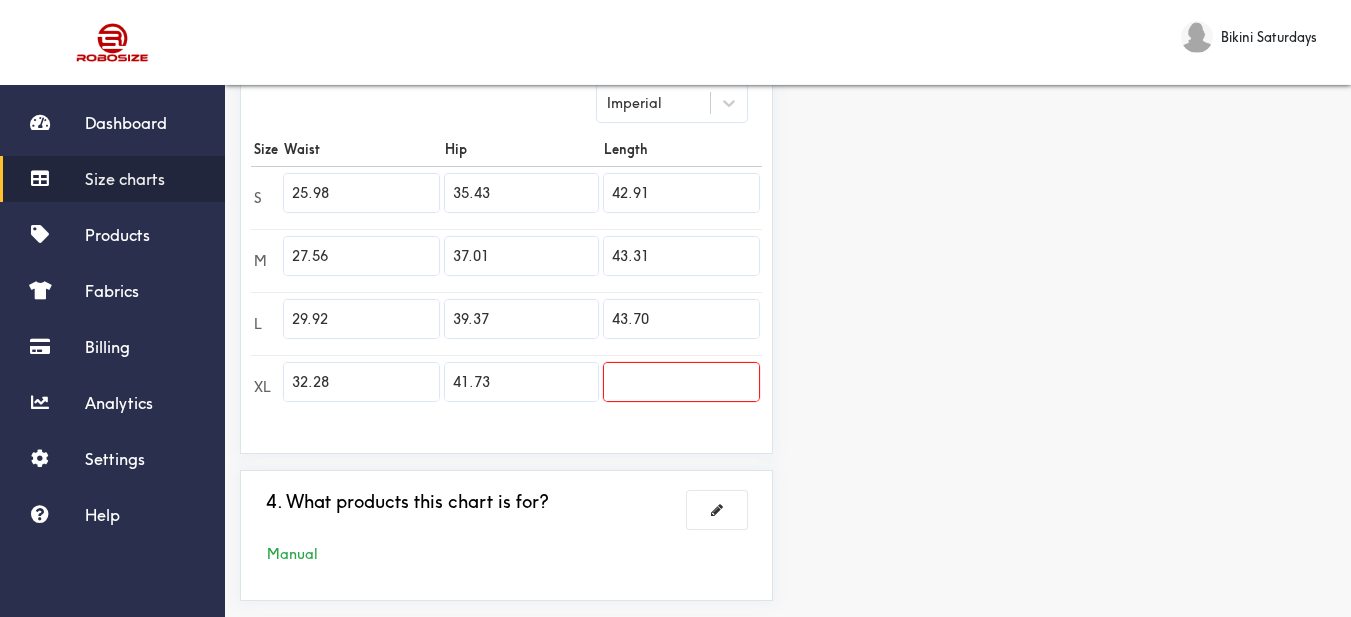 type on "43.70" 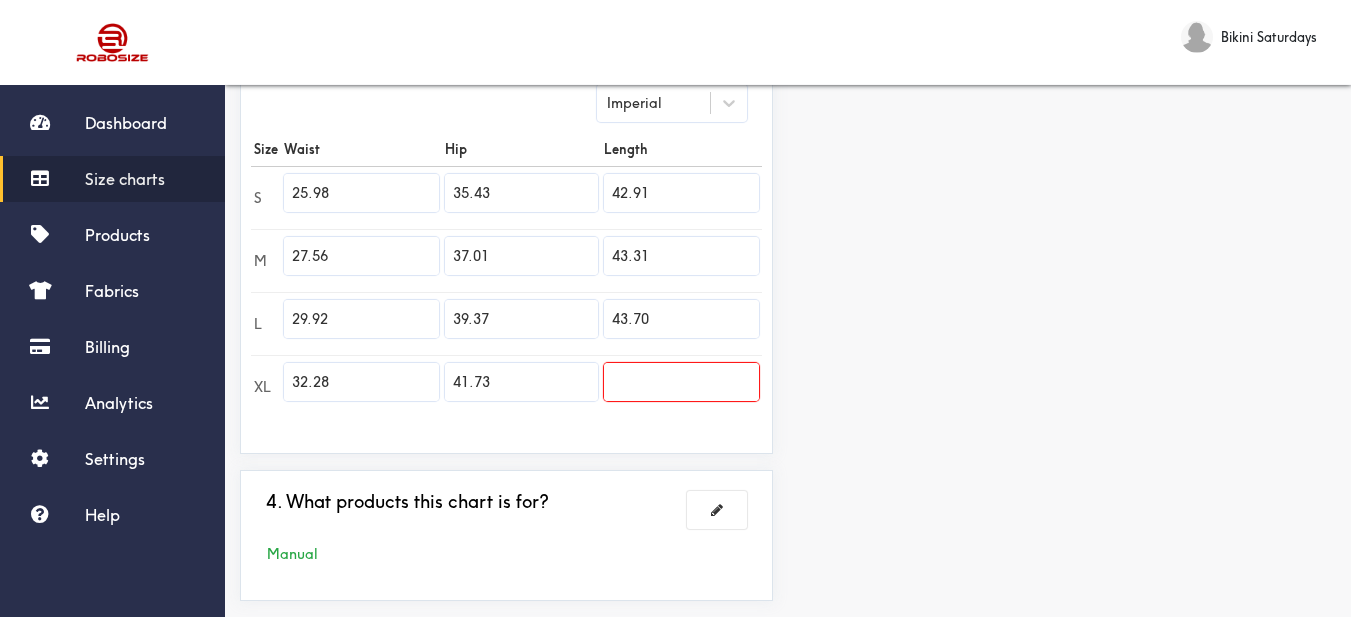 drag, startPoint x: 1209, startPoint y: 298, endPoint x: 1114, endPoint y: 299, distance: 95.005264 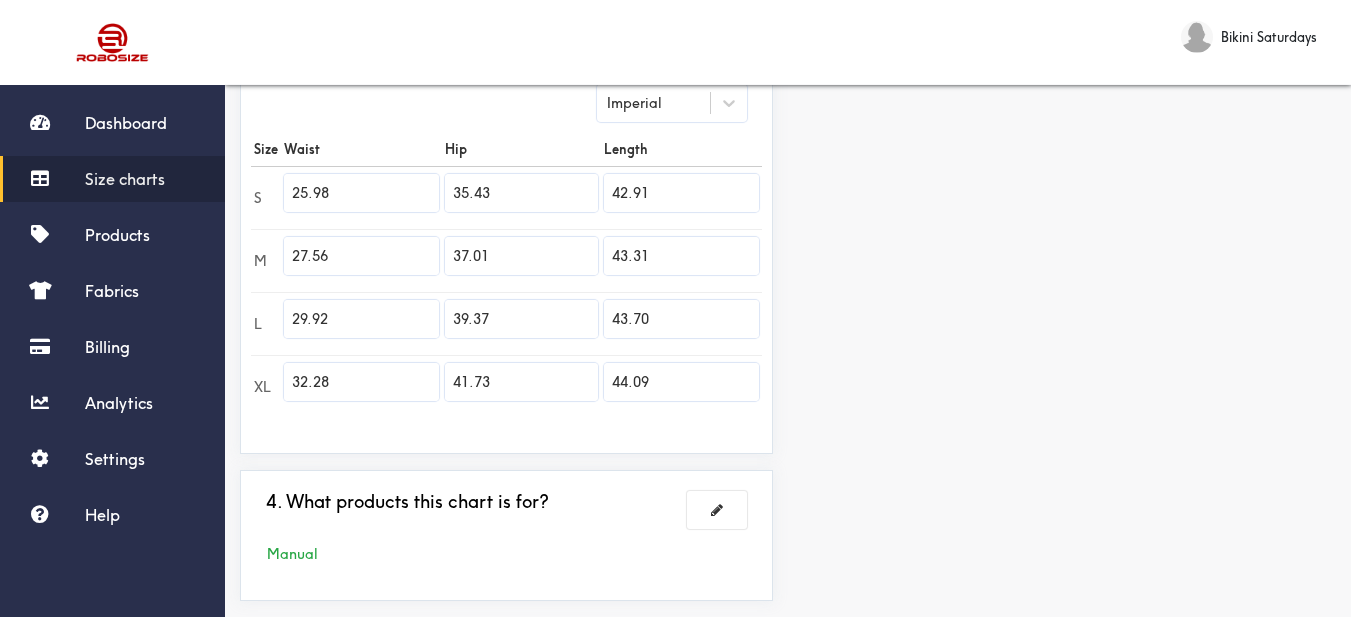 scroll, scrollTop: 652, scrollLeft: 0, axis: vertical 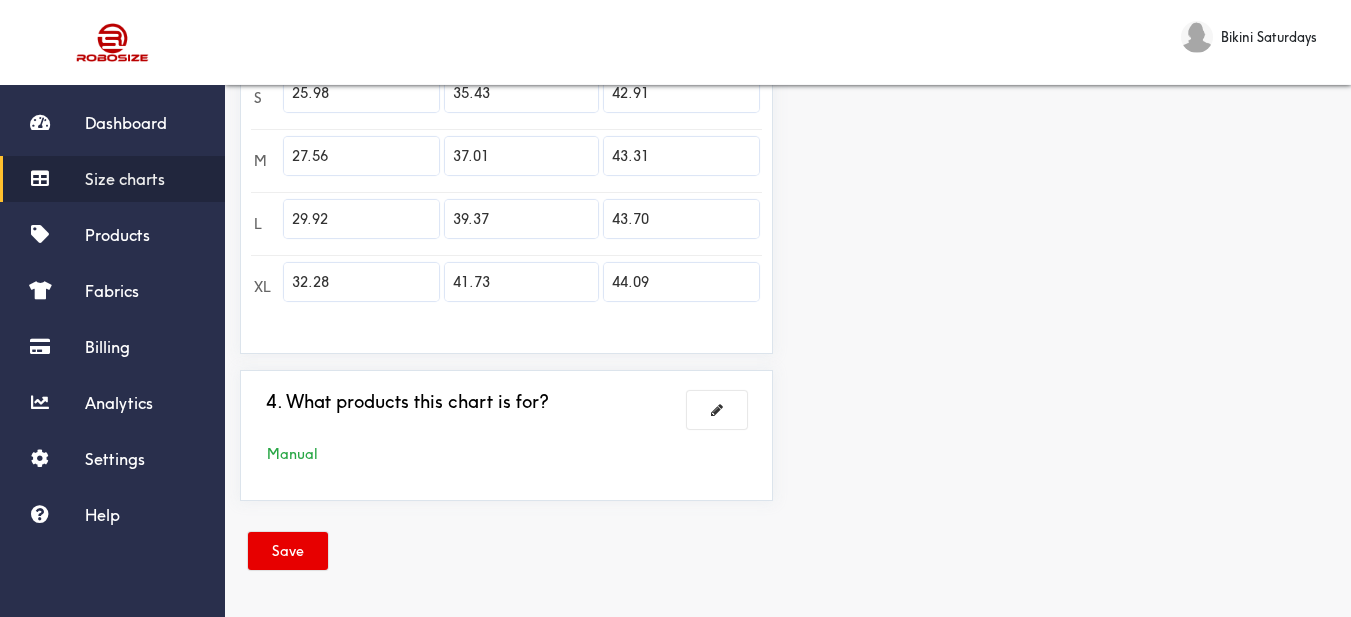 type on "44.09" 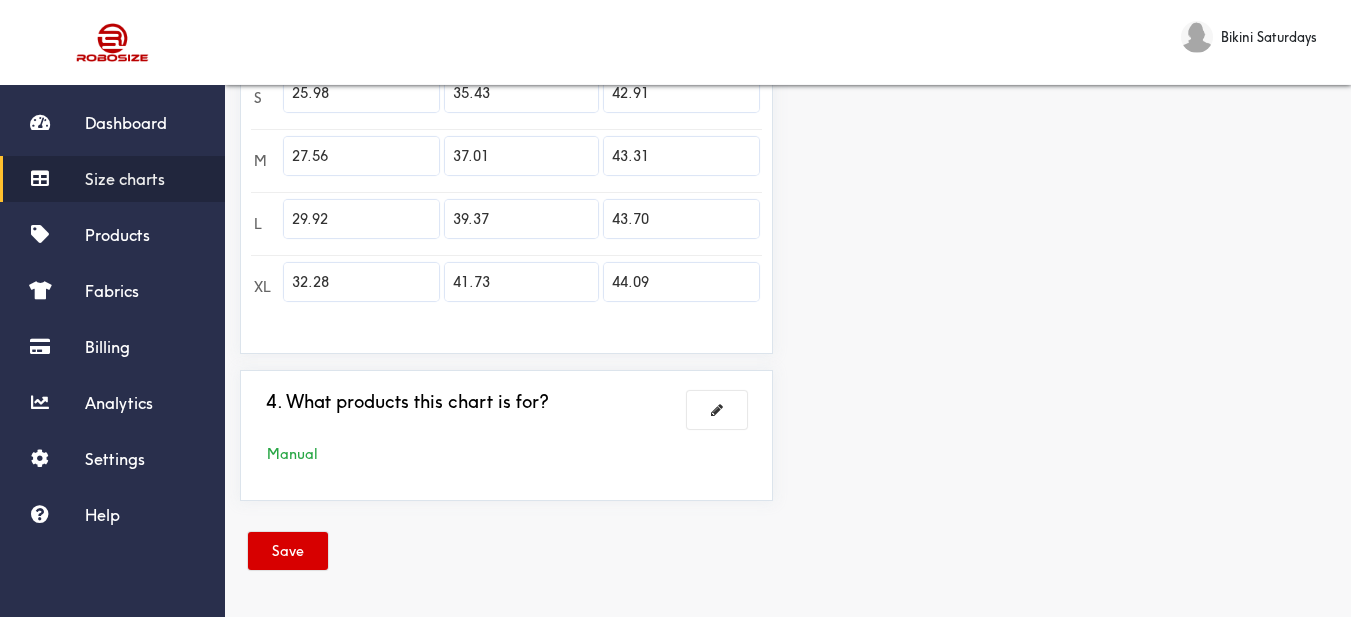 click on "Save" at bounding box center [288, 551] 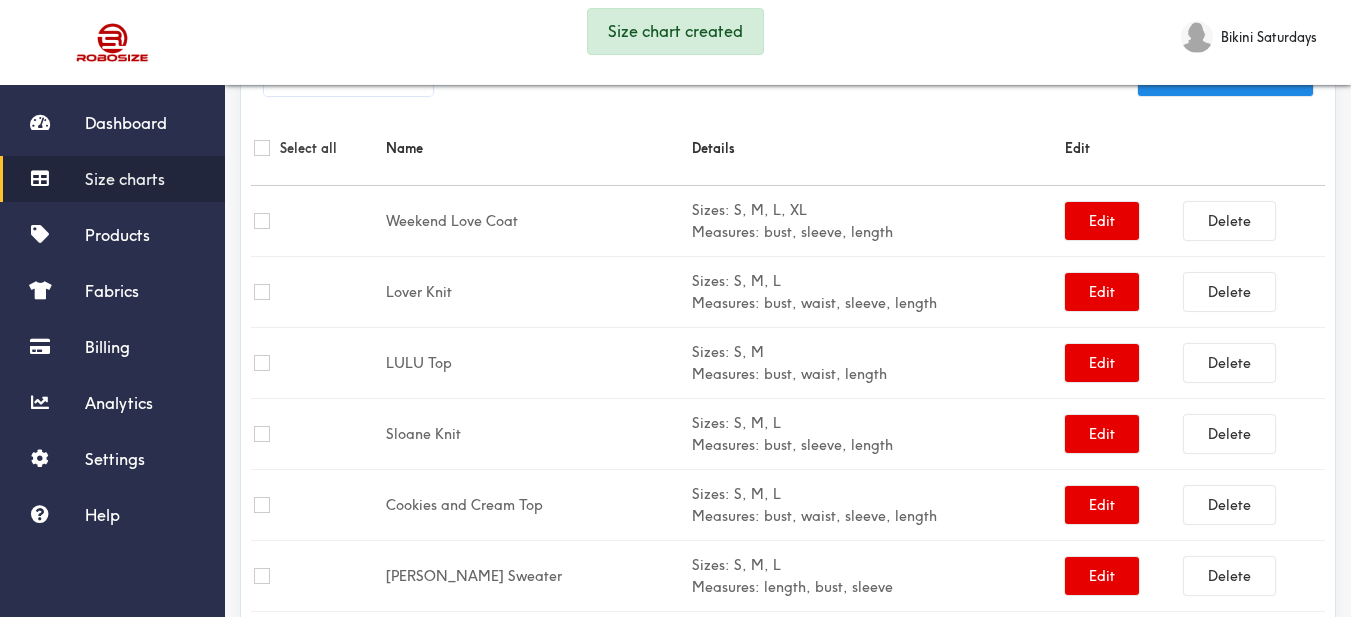 scroll, scrollTop: 652, scrollLeft: 0, axis: vertical 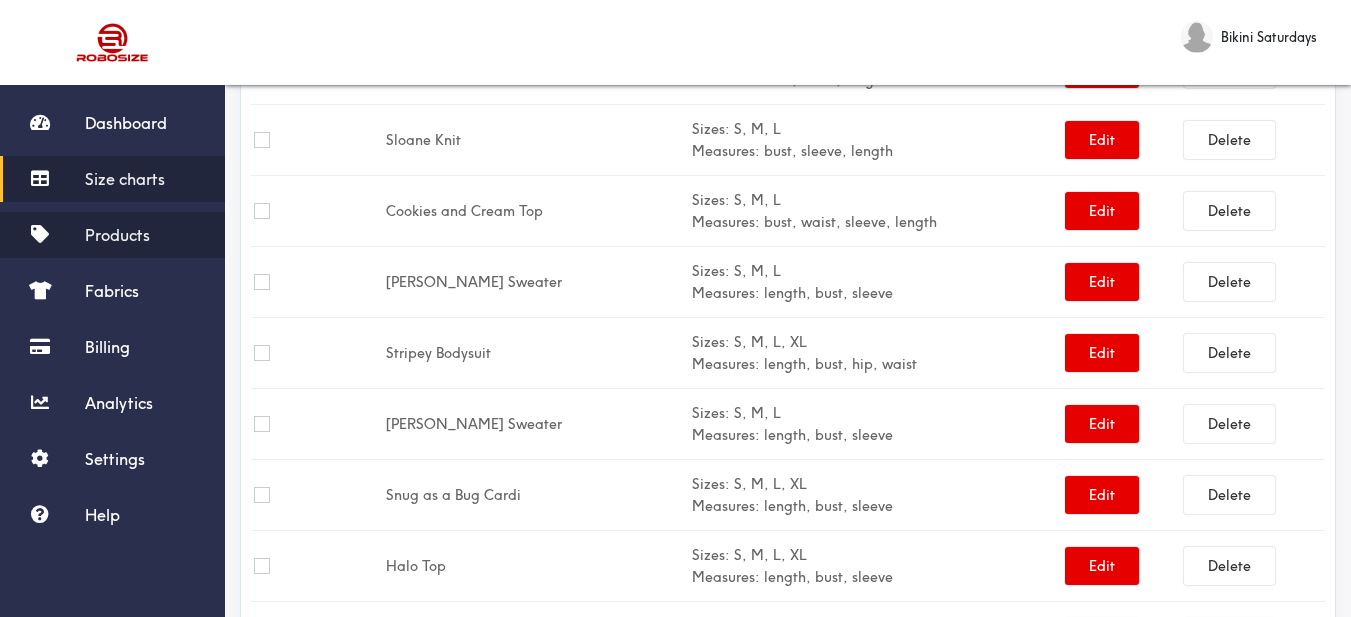 click on "Products" at bounding box center (117, 235) 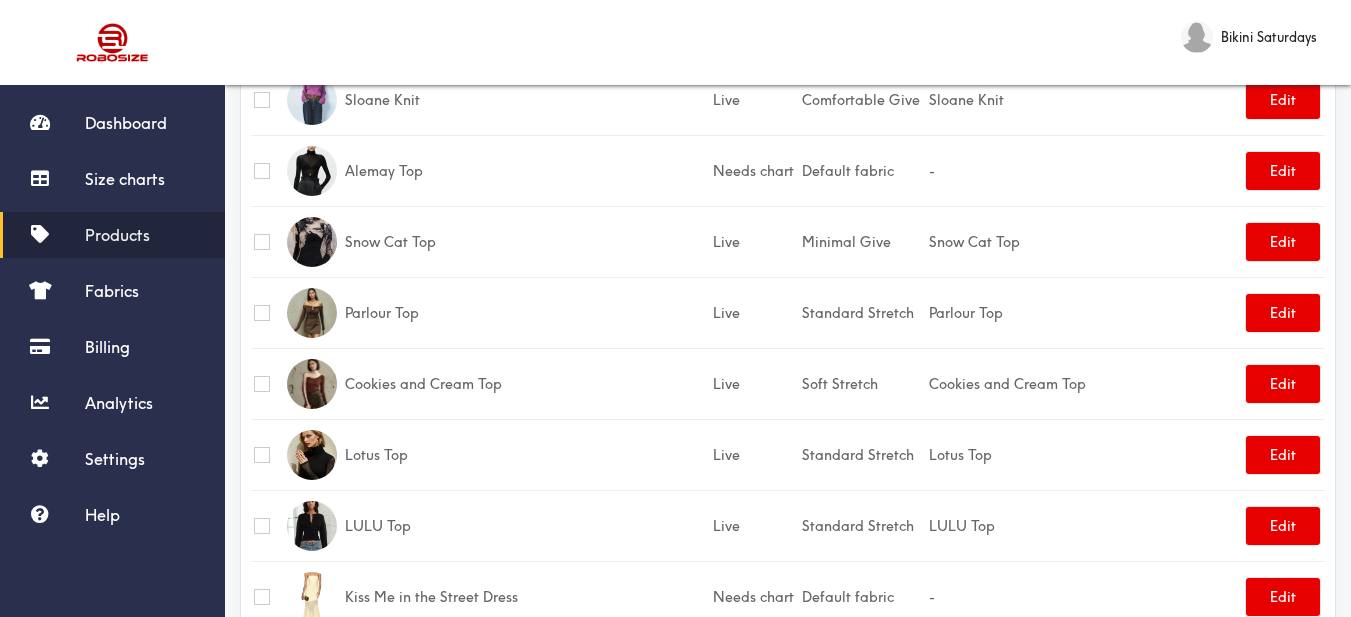 scroll, scrollTop: 0, scrollLeft: 0, axis: both 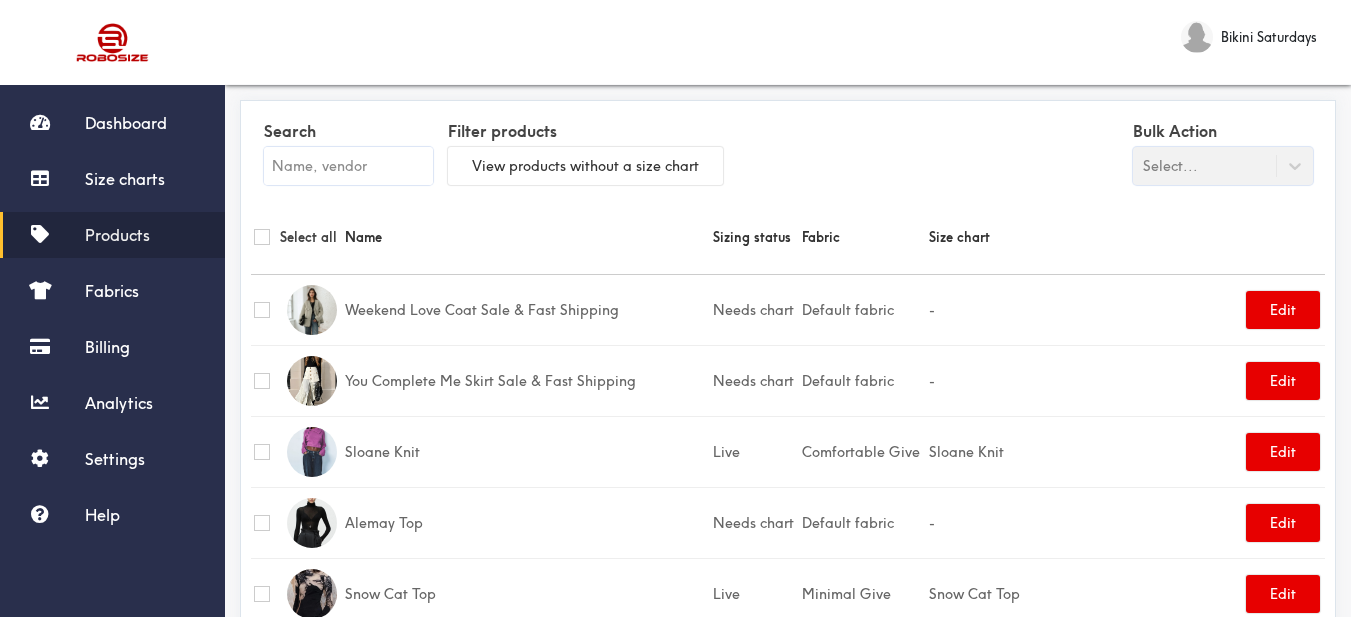 click at bounding box center (348, 166) 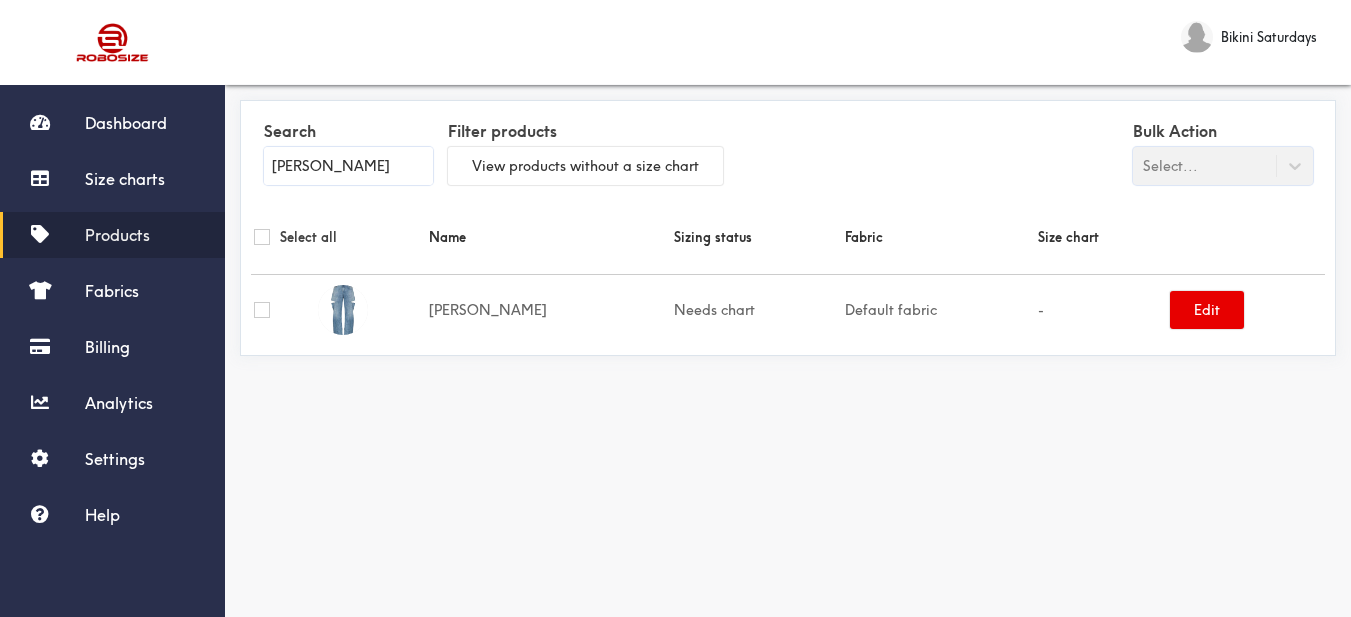 type on "[PERSON_NAME]" 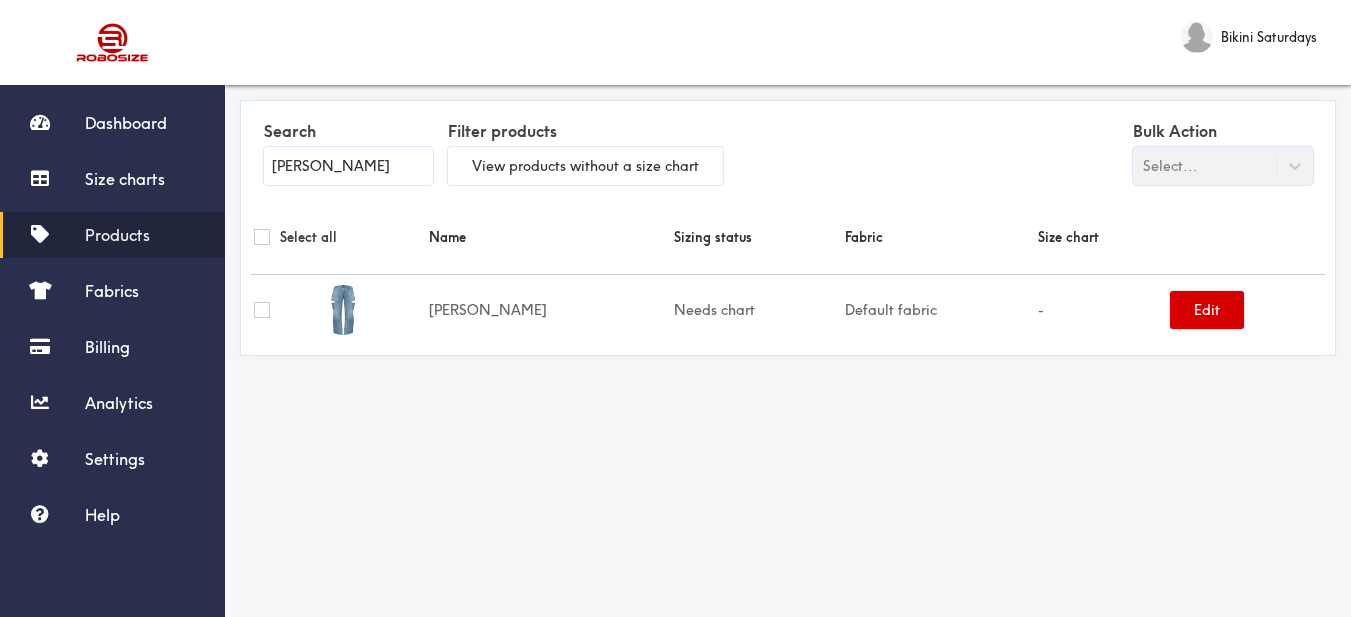 click on "Edit" at bounding box center (1207, 310) 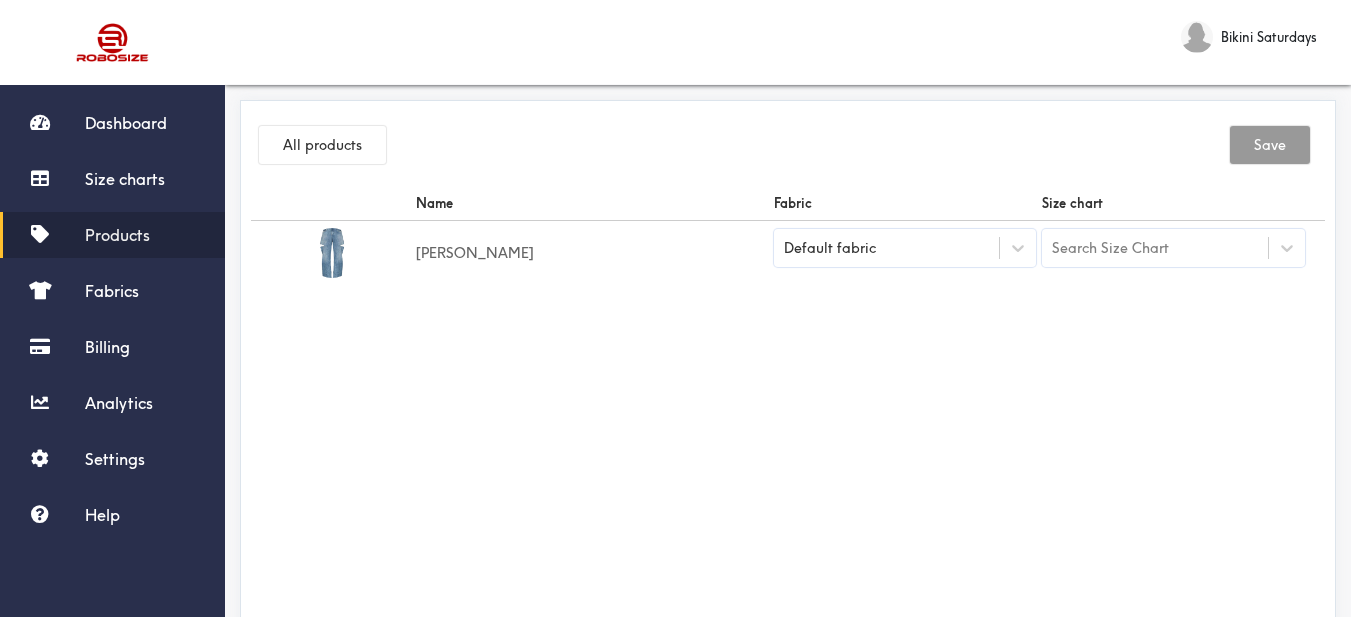 click on "Default fabric" at bounding box center [887, 248] 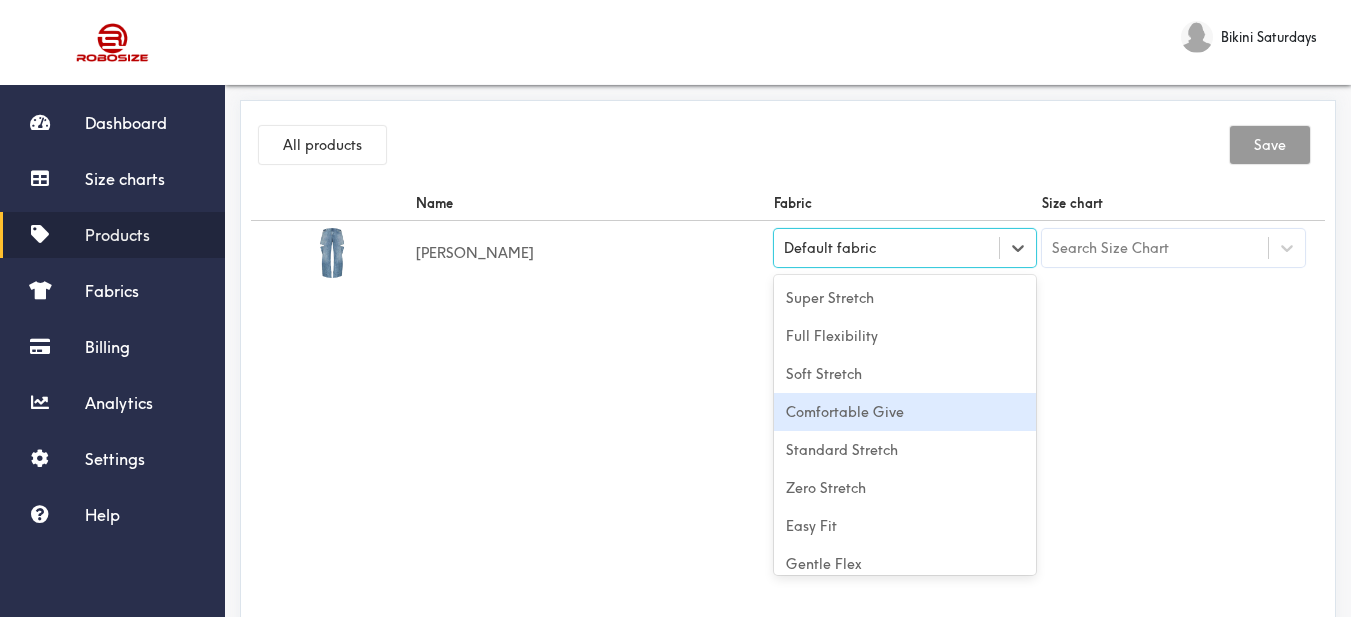 scroll, scrollTop: 88, scrollLeft: 0, axis: vertical 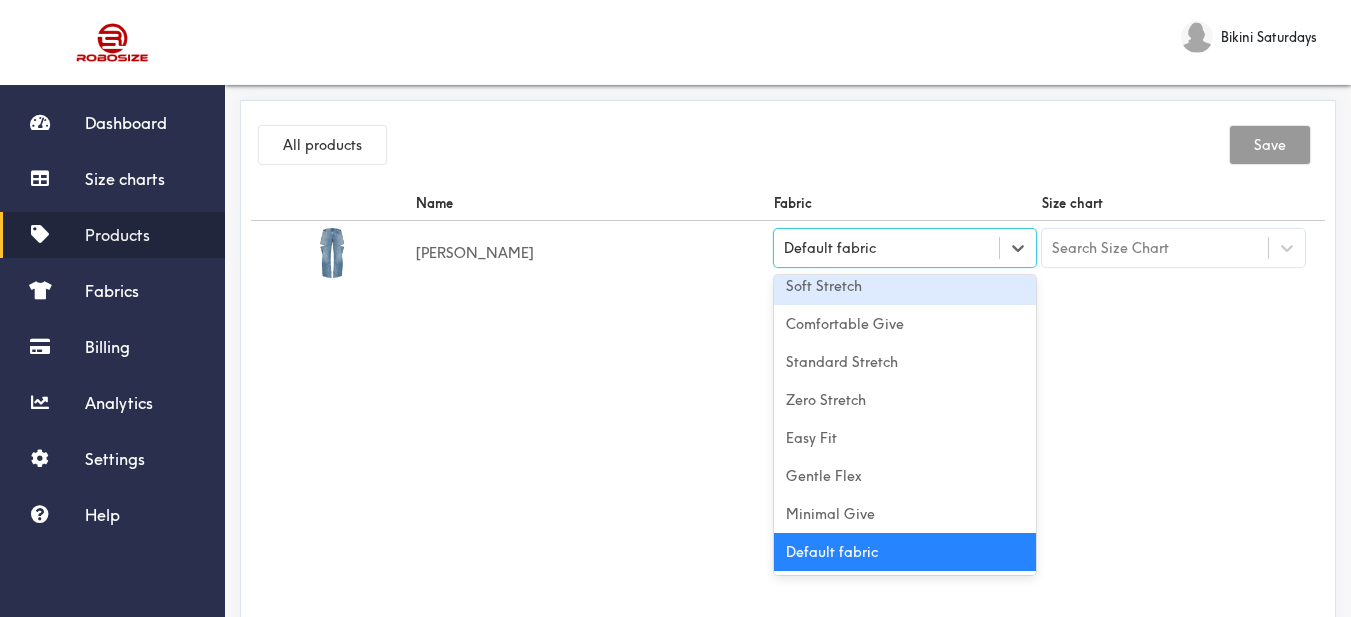 click on "Soft Stretch" at bounding box center [905, 286] 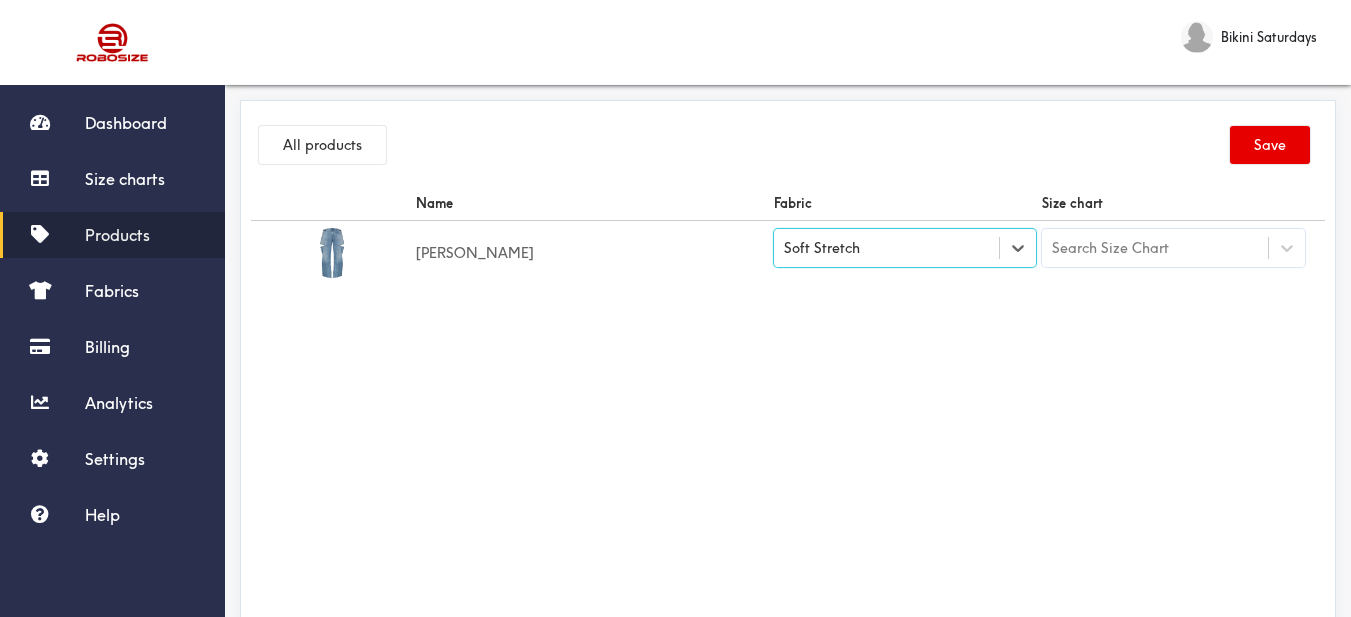 click on "Soft Stretch" at bounding box center [905, 248] 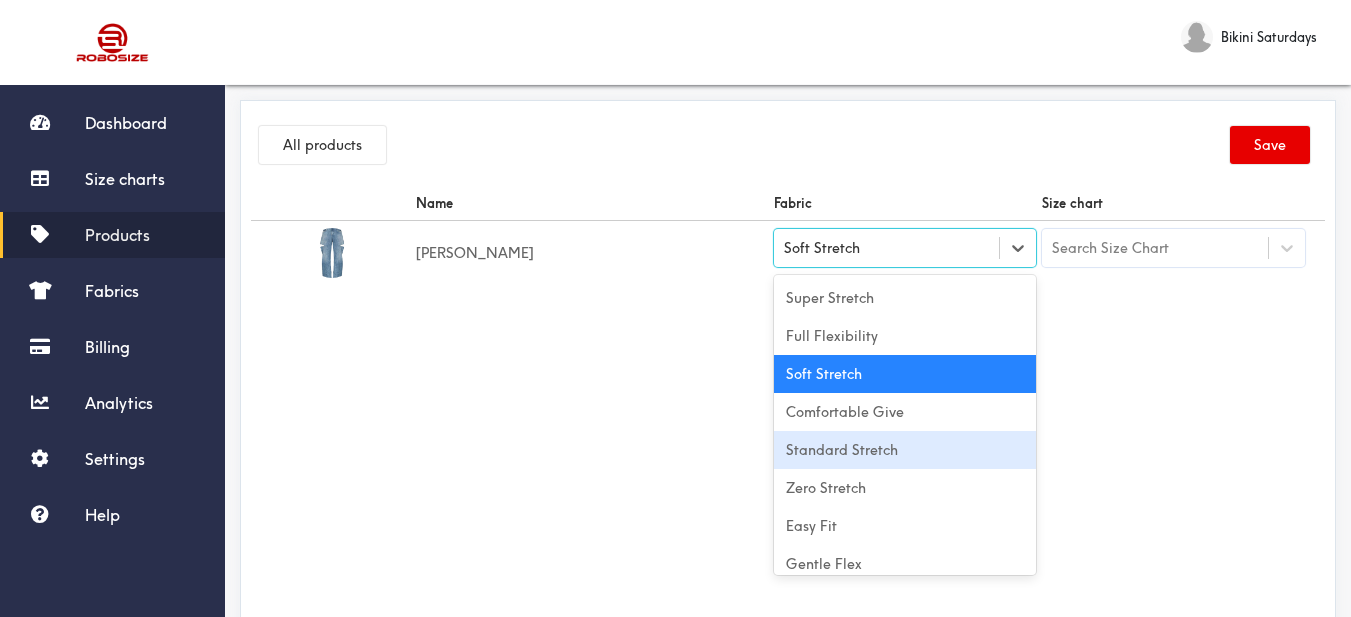 click on "Super Stretch Full Flexibility Soft Stretch Comfortable Give Standard Stretch Zero Stretch	 Easy Fit Gentle Flex Minimal Give	 Default fabric" at bounding box center [905, 425] 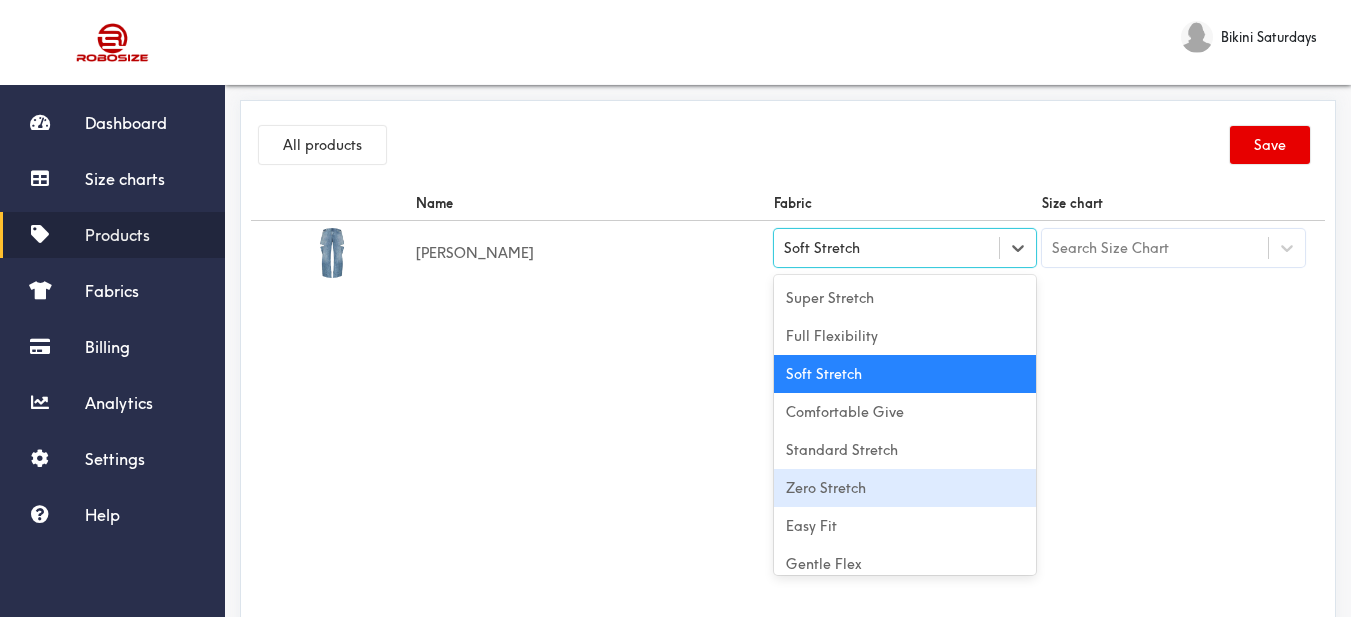 click on "Zero Stretch" at bounding box center [905, 488] 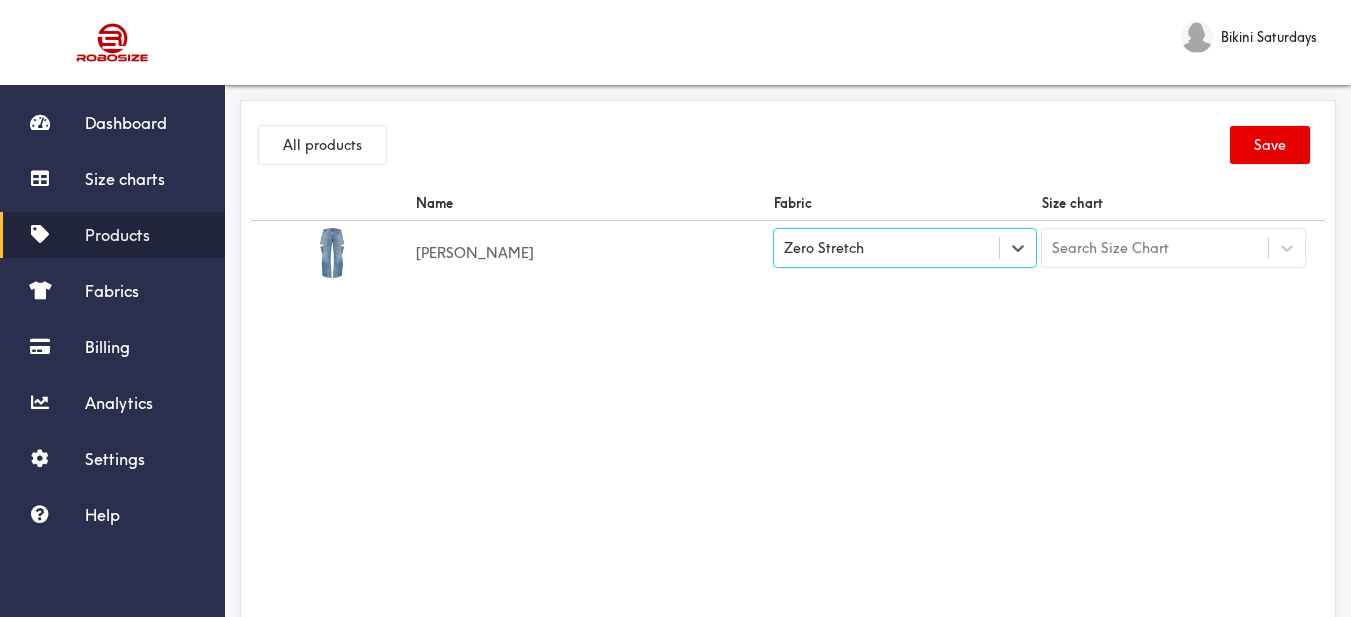 drag, startPoint x: 1060, startPoint y: 447, endPoint x: 1162, endPoint y: 298, distance: 180.56854 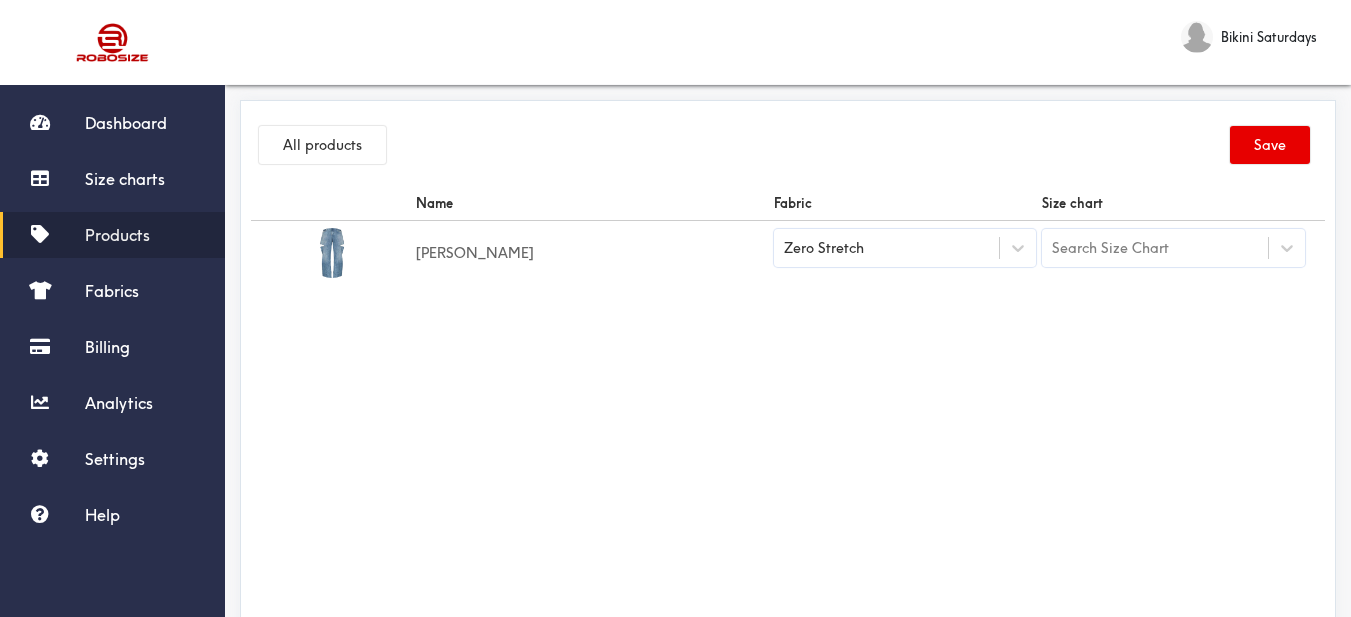 click on "Search Size Chart" at bounding box center (1110, 248) 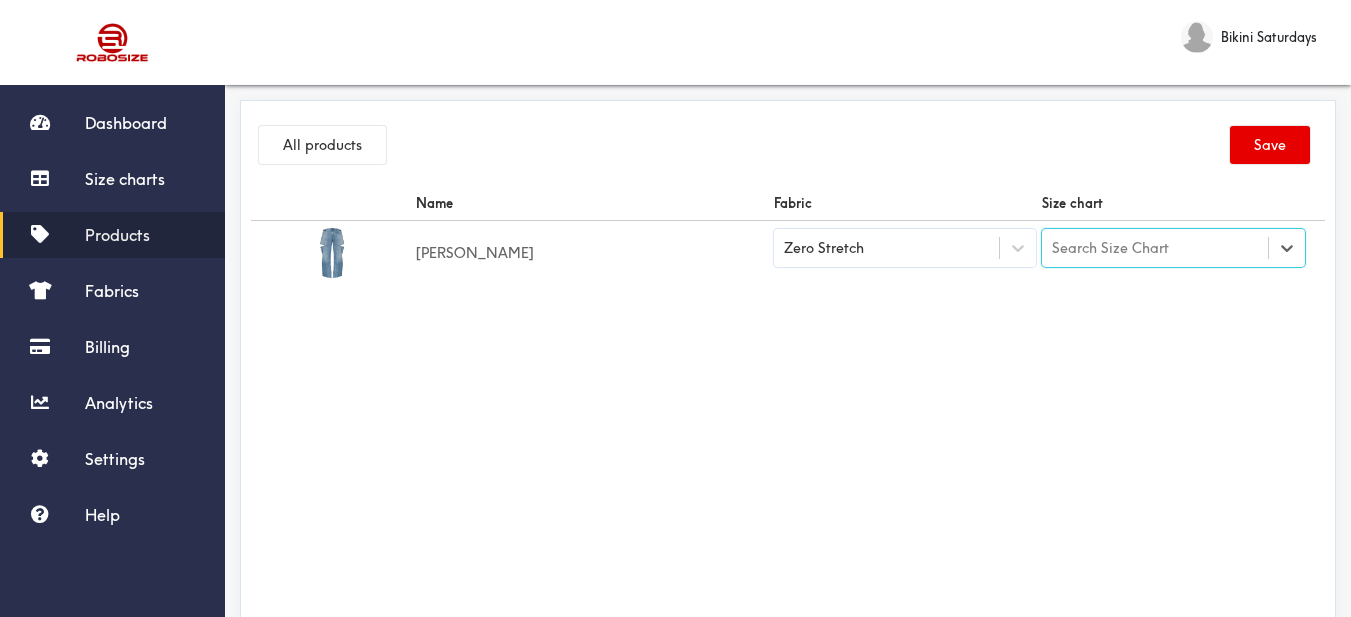 click on "Search Size Chart" at bounding box center [1110, 248] 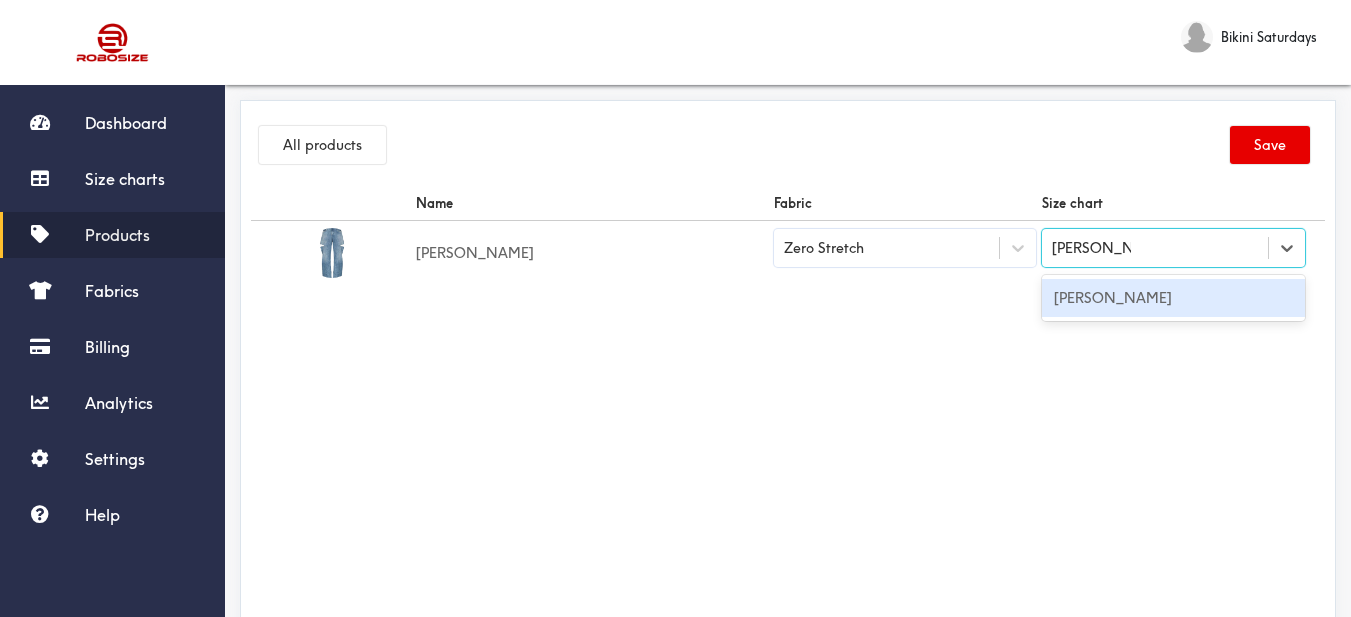 click on "[PERSON_NAME]" at bounding box center (1173, 298) 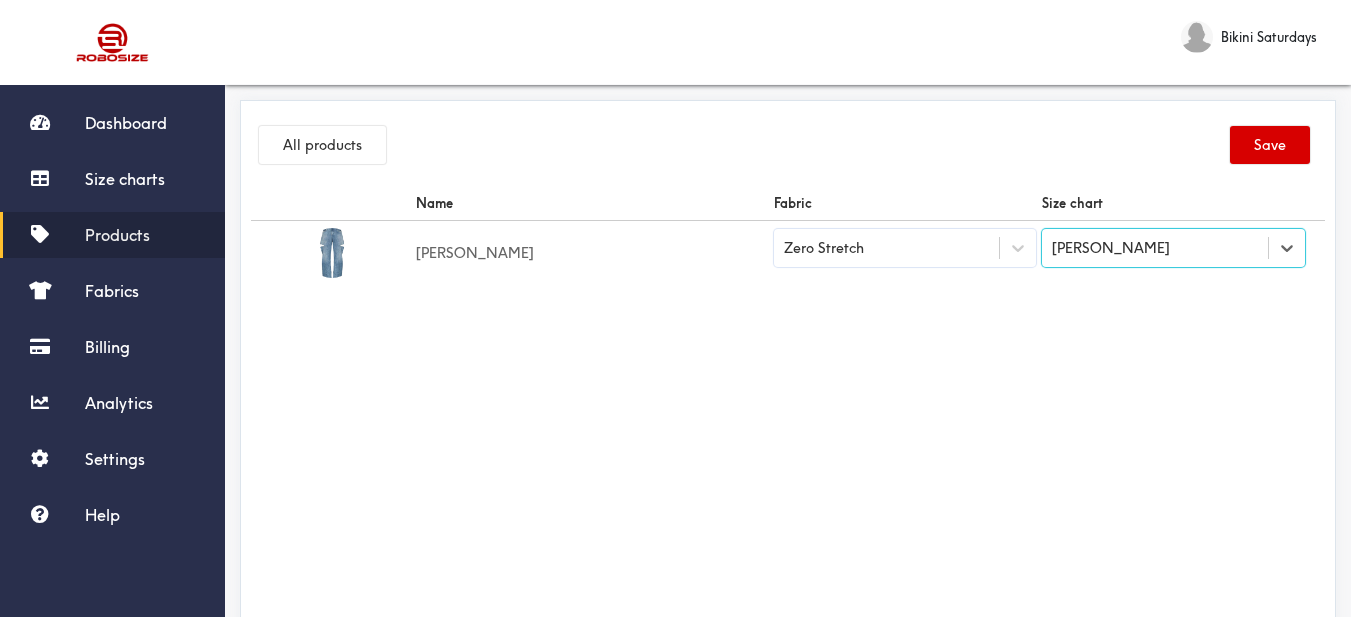 click on "Save" at bounding box center [1270, 145] 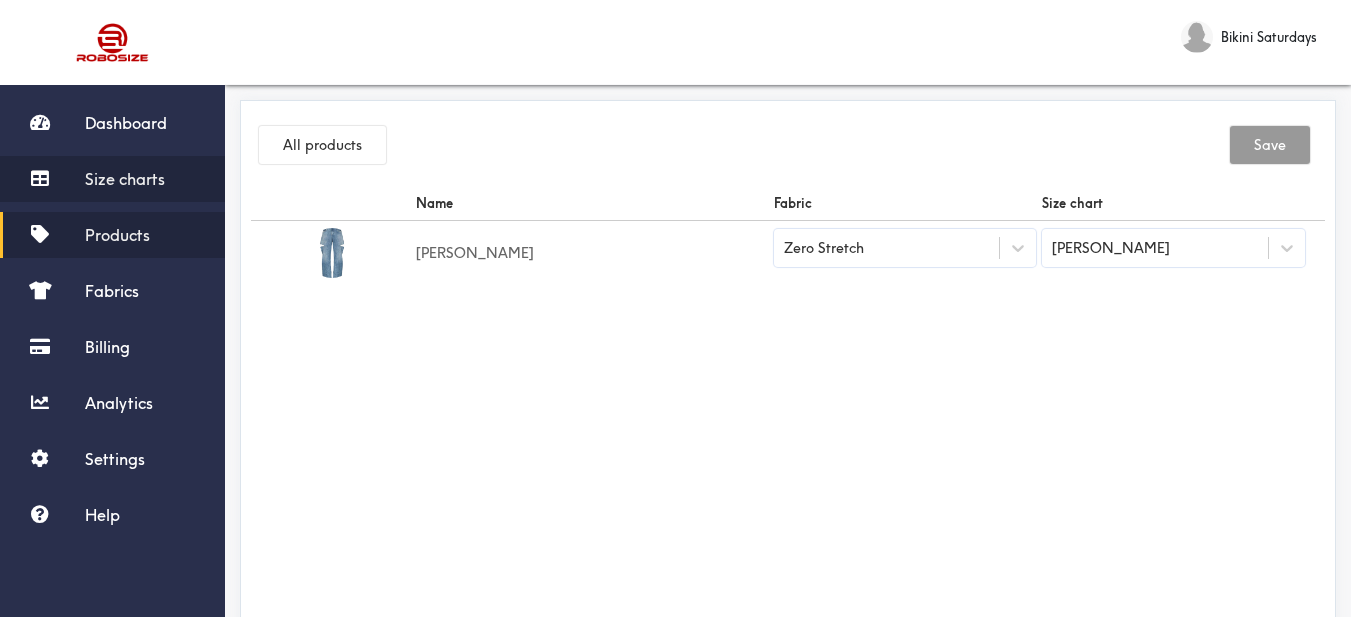 click on "Size charts" at bounding box center (125, 179) 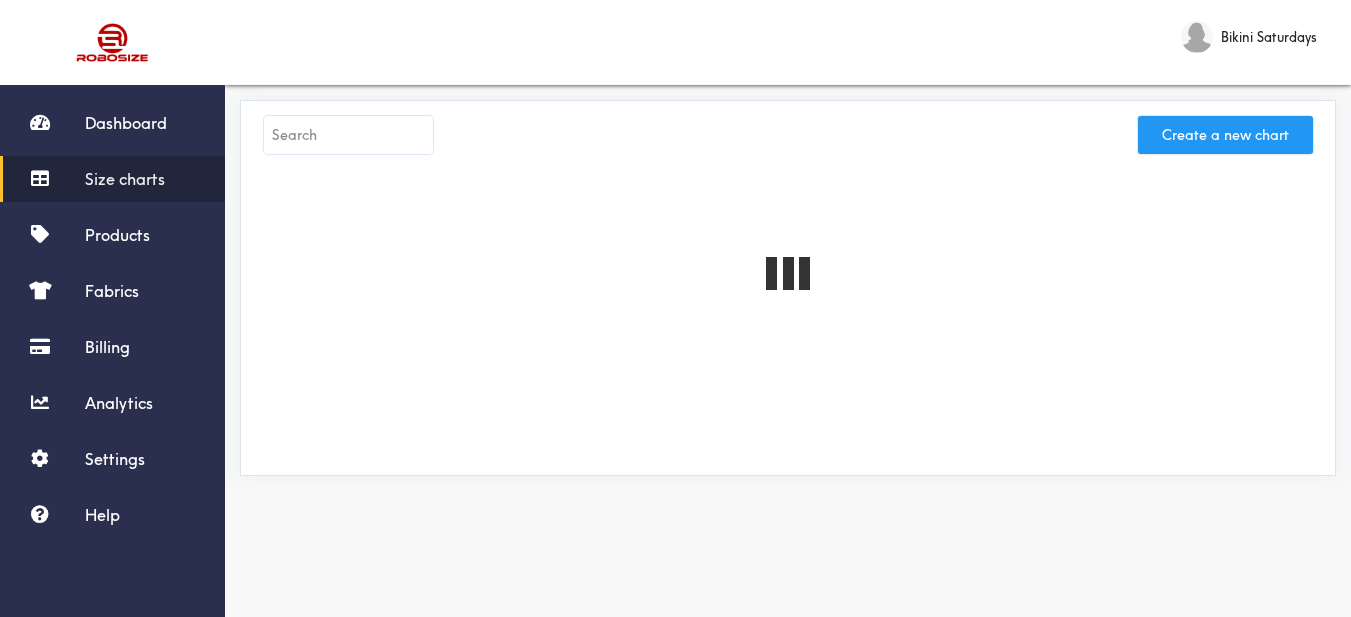 click on "Create a new chart" at bounding box center [1225, 135] 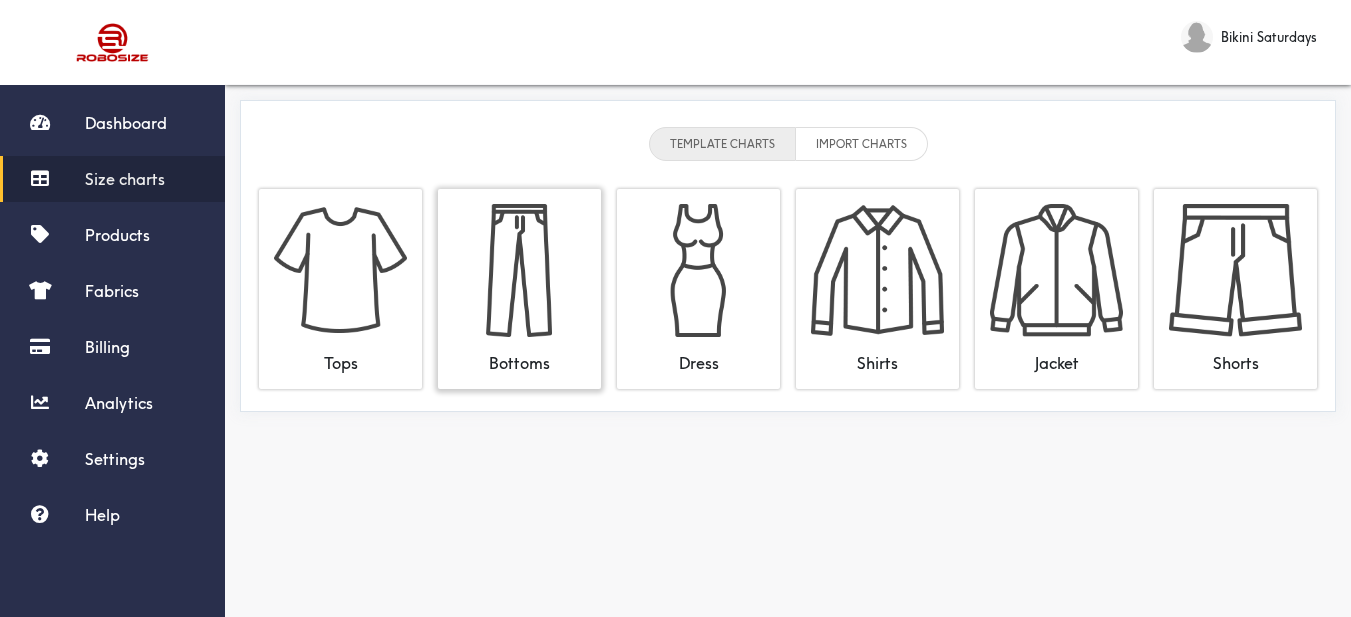 click at bounding box center (519, 270) 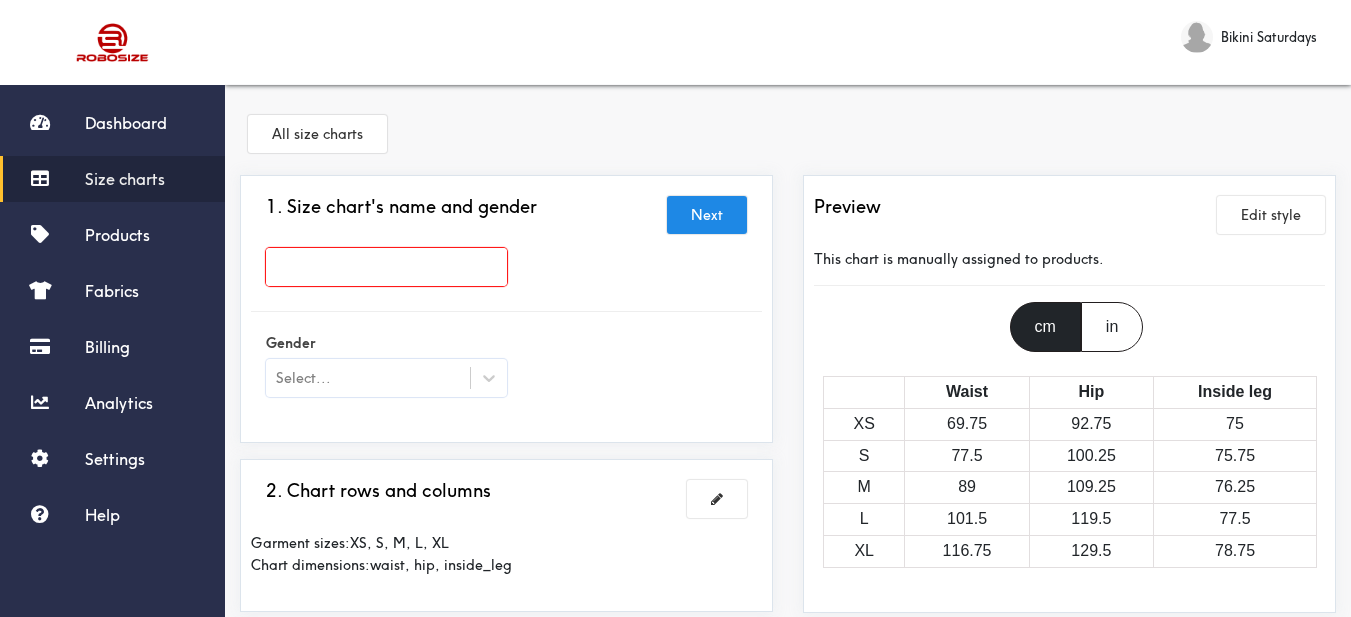 click at bounding box center (386, 267) 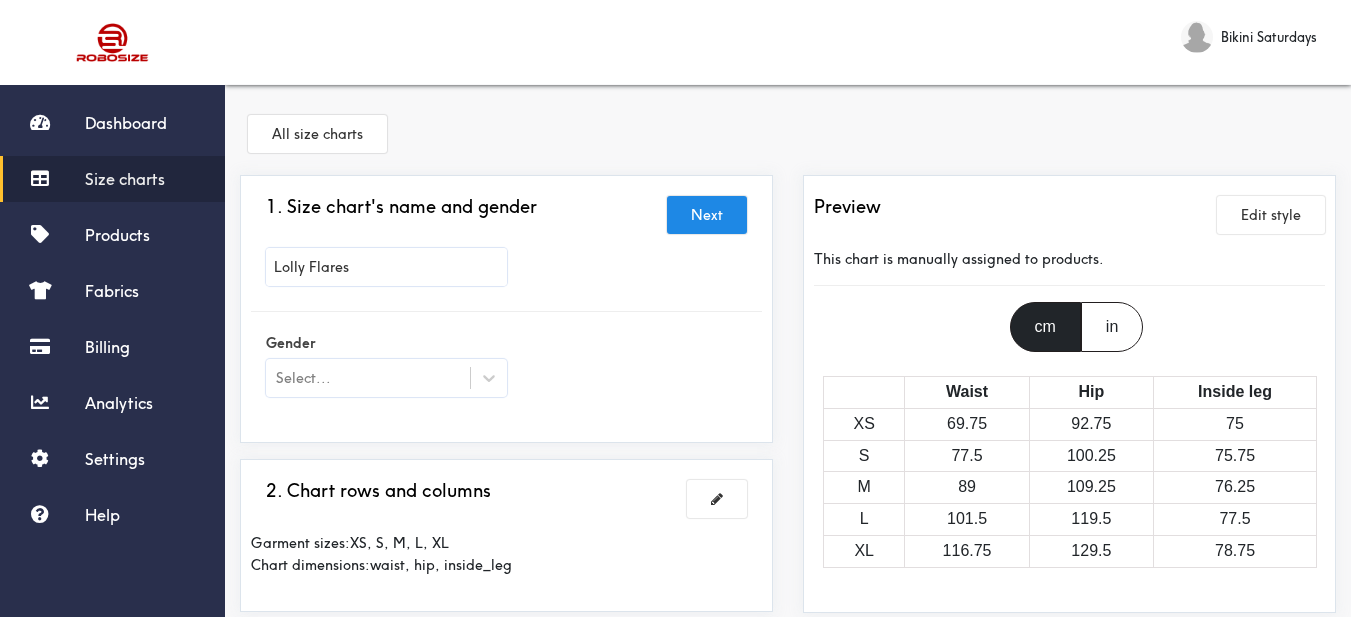 type on "Lolly Flares" 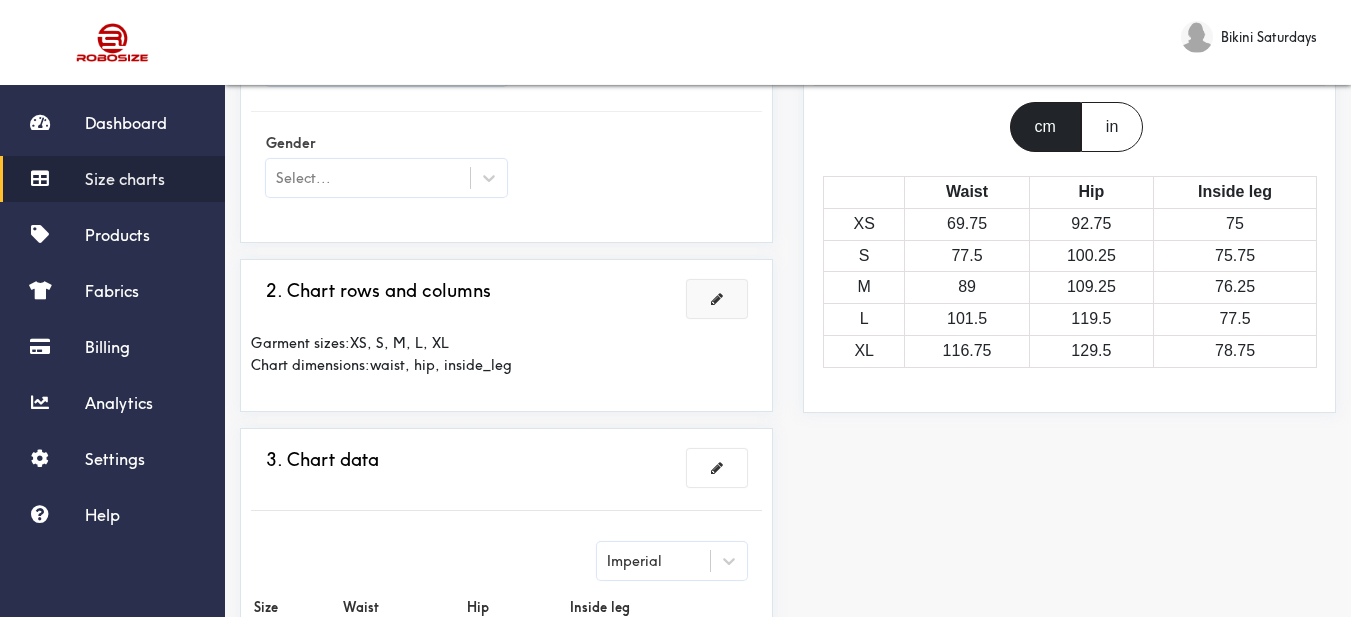 click at bounding box center [717, 299] 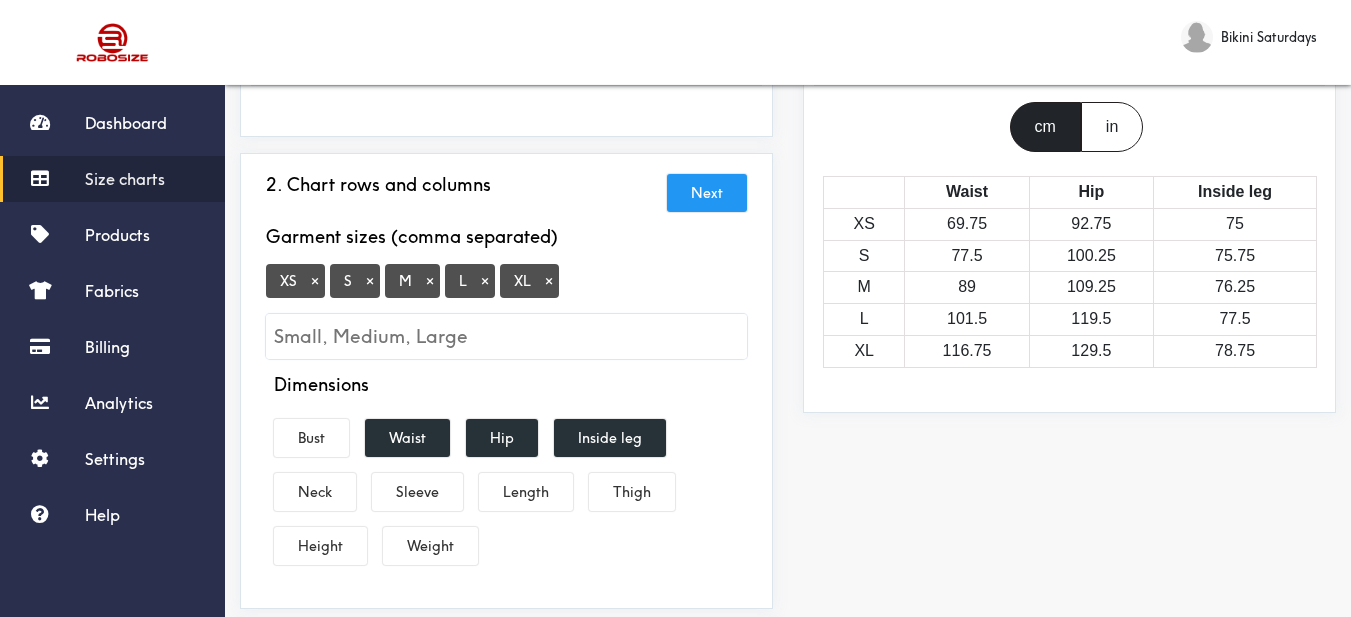scroll, scrollTop: 0, scrollLeft: 0, axis: both 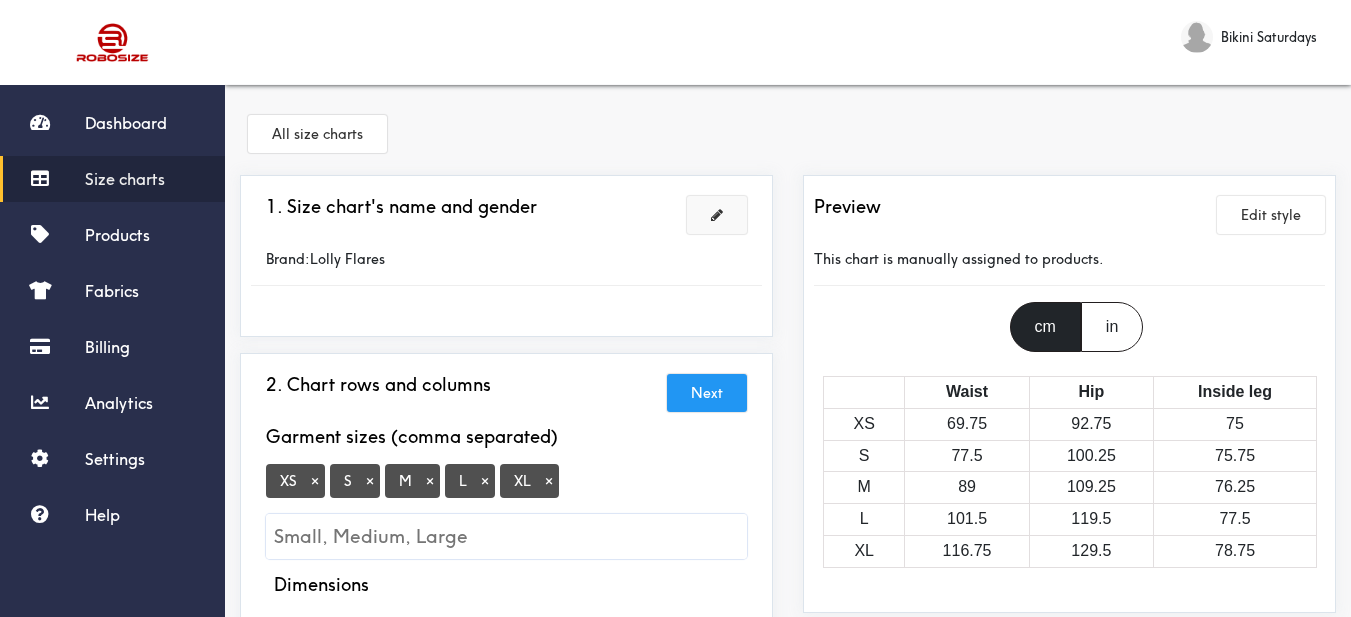 click at bounding box center (717, 215) 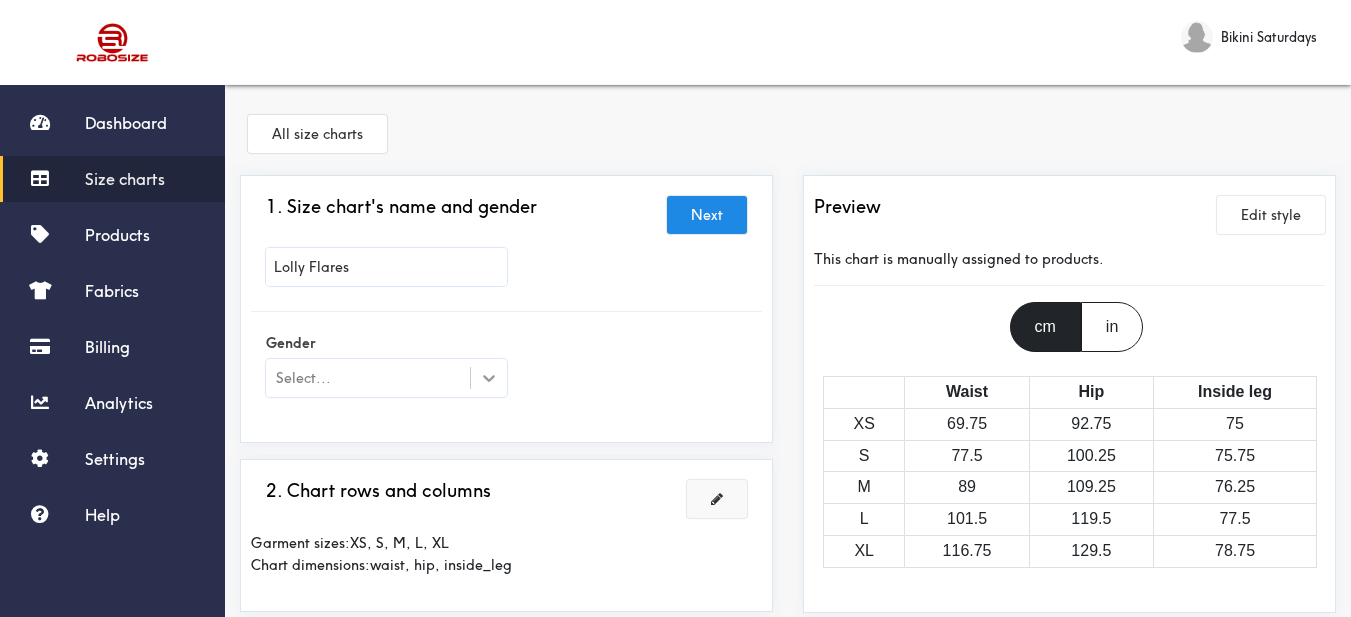 click 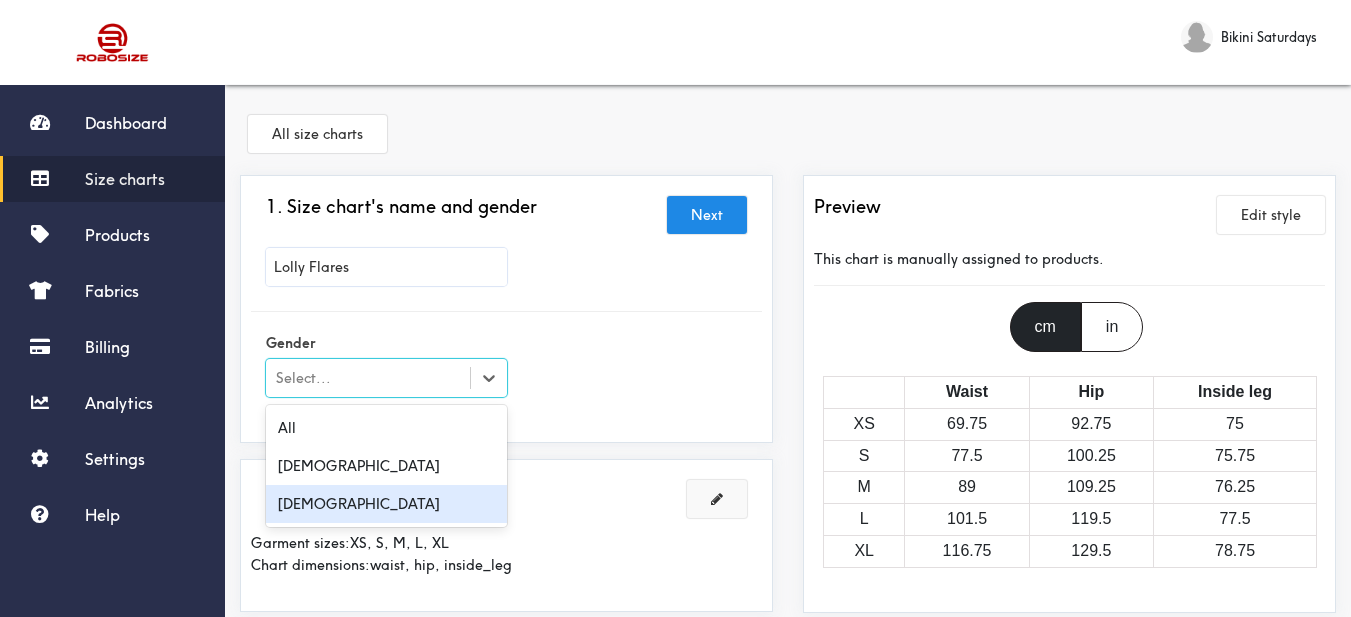 click on "[DEMOGRAPHIC_DATA]" at bounding box center (386, 504) 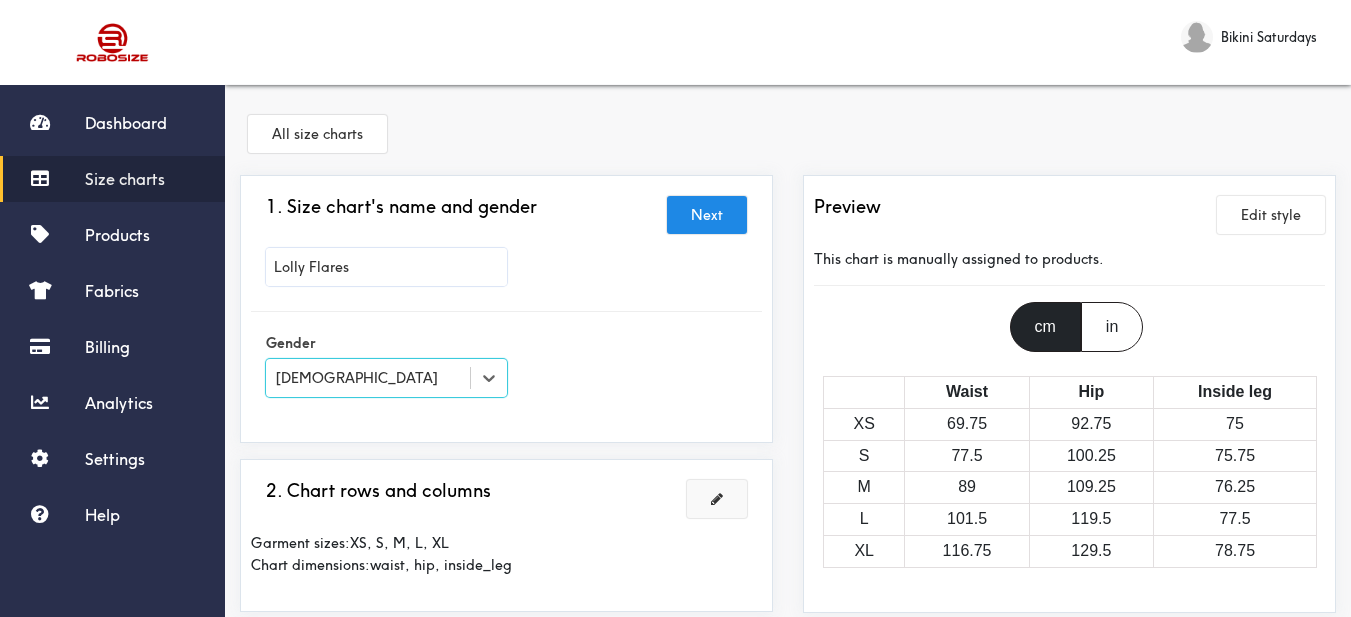 click on "Gender option [DEMOGRAPHIC_DATA], selected.   Select is focused , press Down to open the menu,  [DEMOGRAPHIC_DATA]" at bounding box center (506, 367) 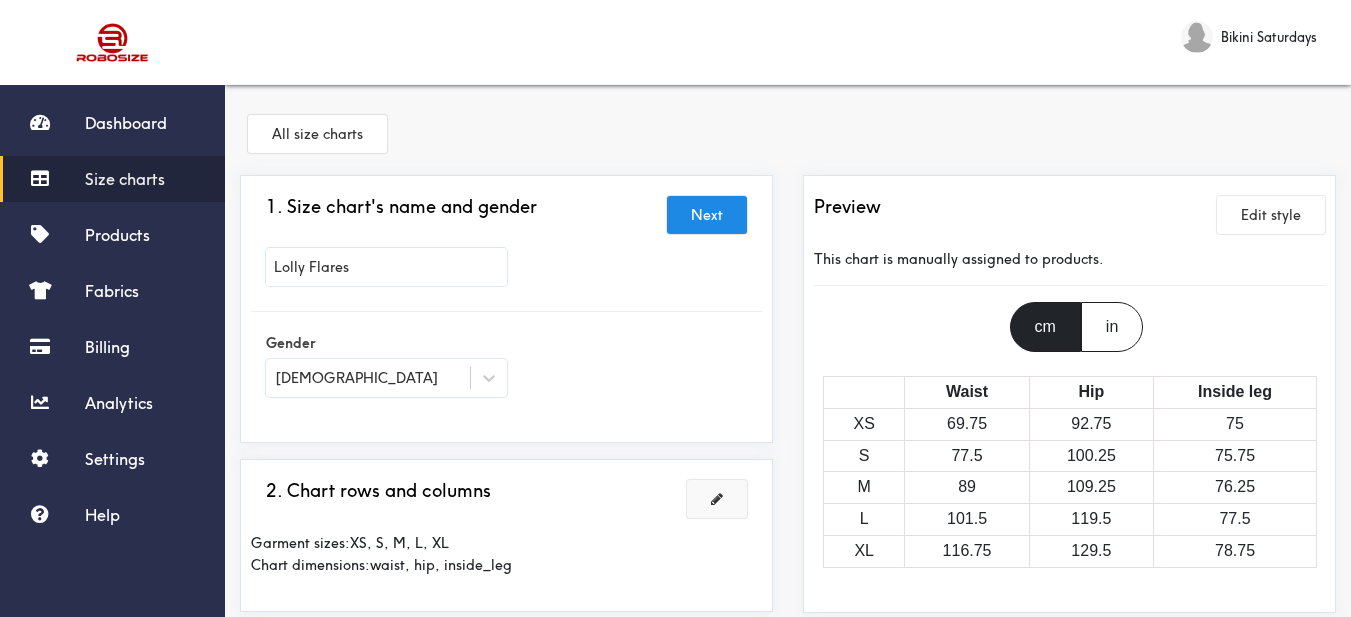 scroll, scrollTop: 200, scrollLeft: 0, axis: vertical 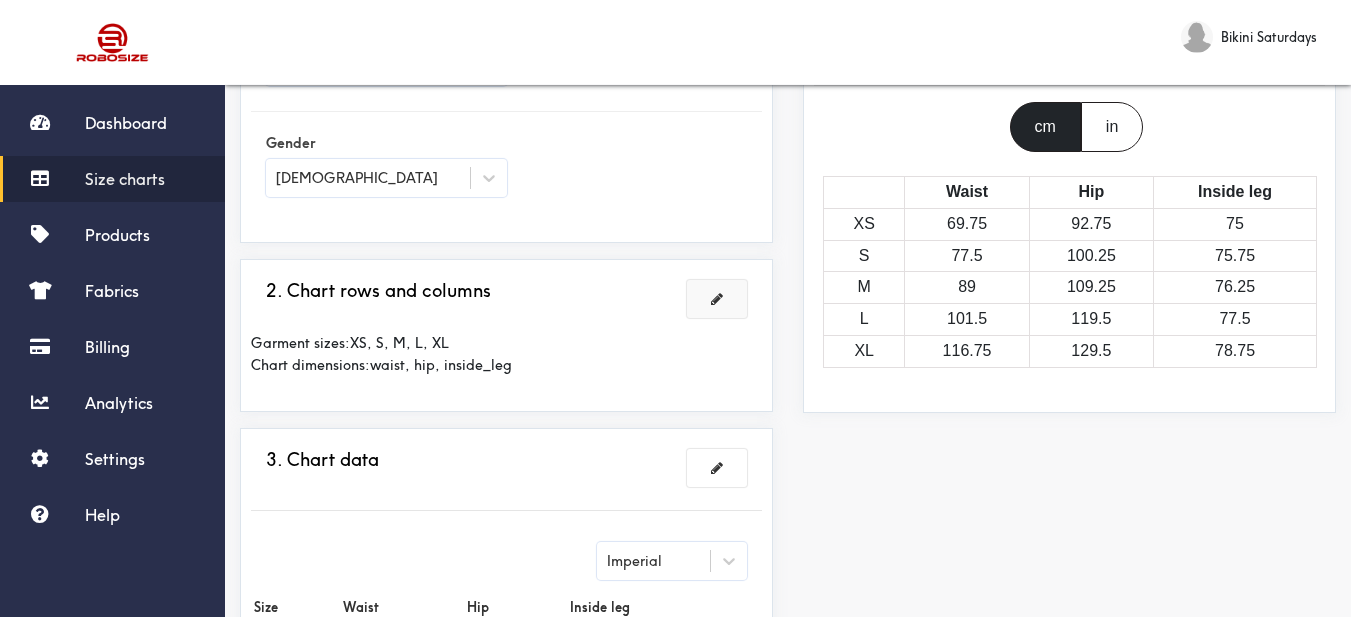 click at bounding box center [717, 299] 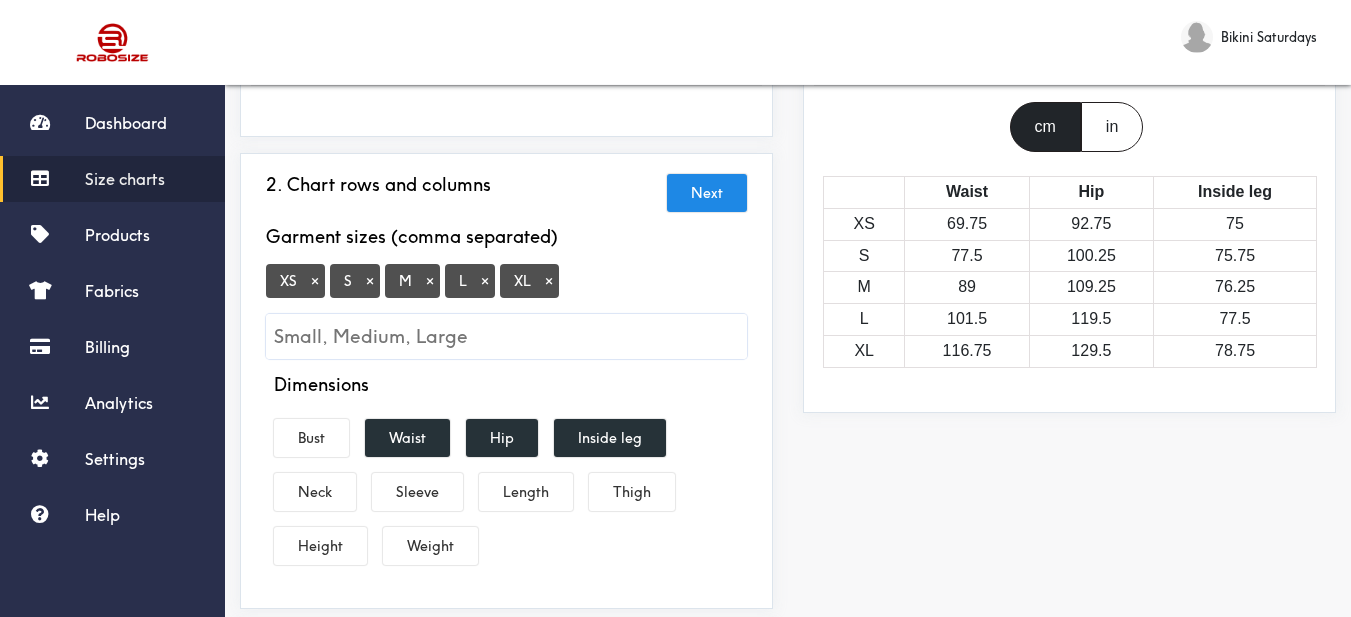 scroll, scrollTop: 300, scrollLeft: 0, axis: vertical 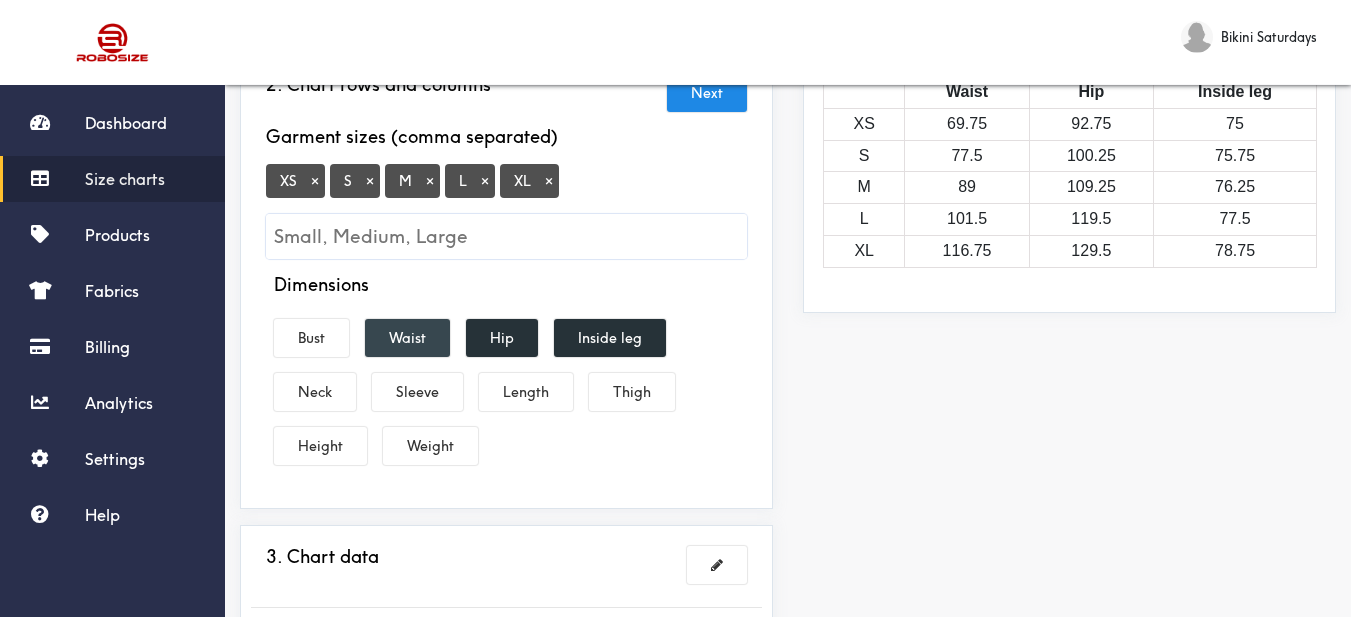 click on "Waist" at bounding box center (407, 338) 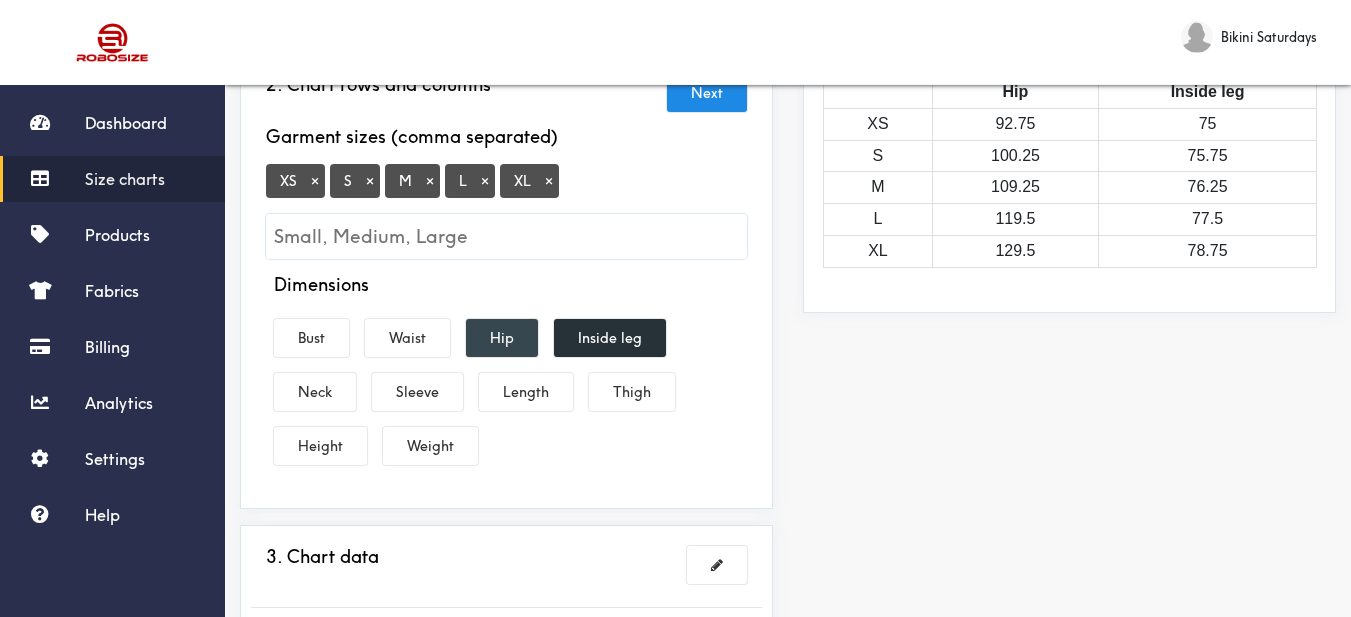 drag, startPoint x: 494, startPoint y: 327, endPoint x: 626, endPoint y: 341, distance: 132.74034 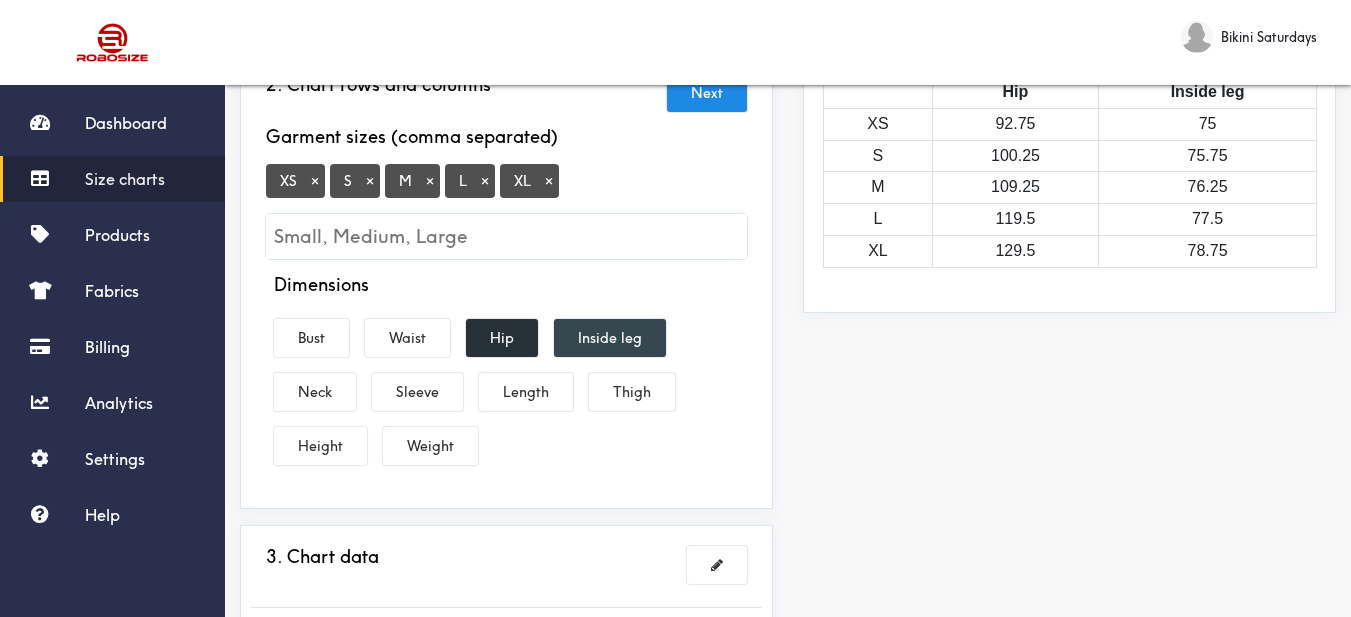 click on "Hip" at bounding box center [502, 338] 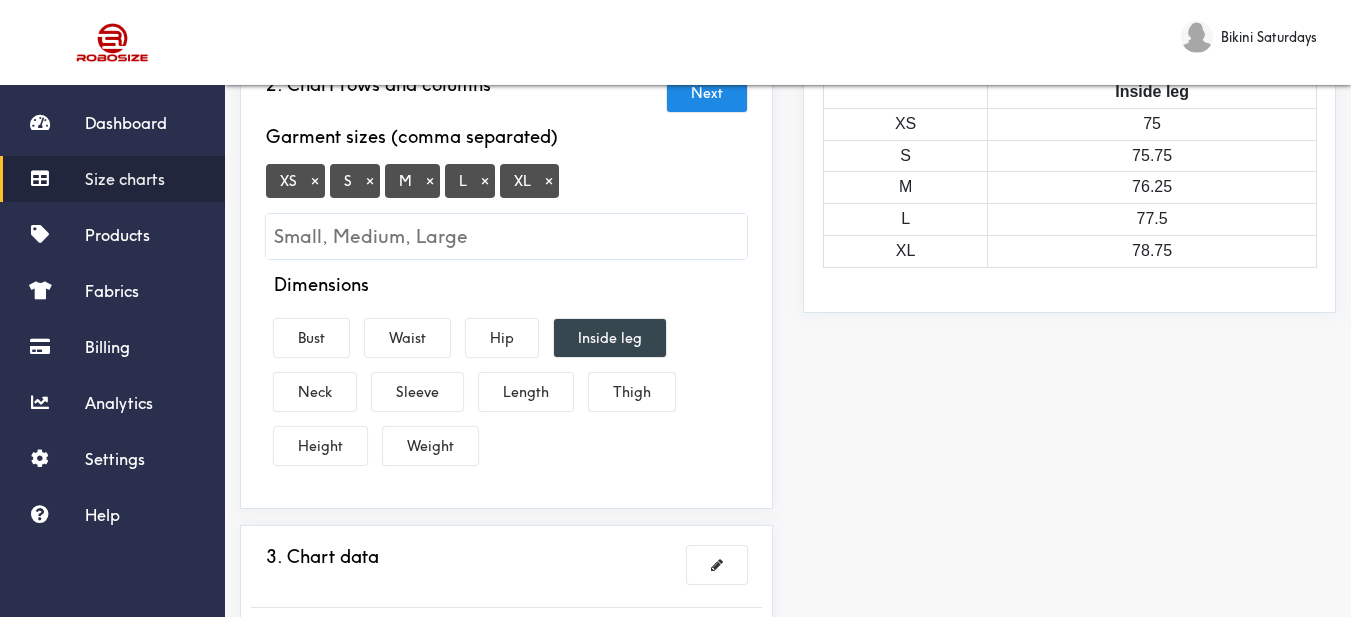 click on "Inside leg" at bounding box center [610, 338] 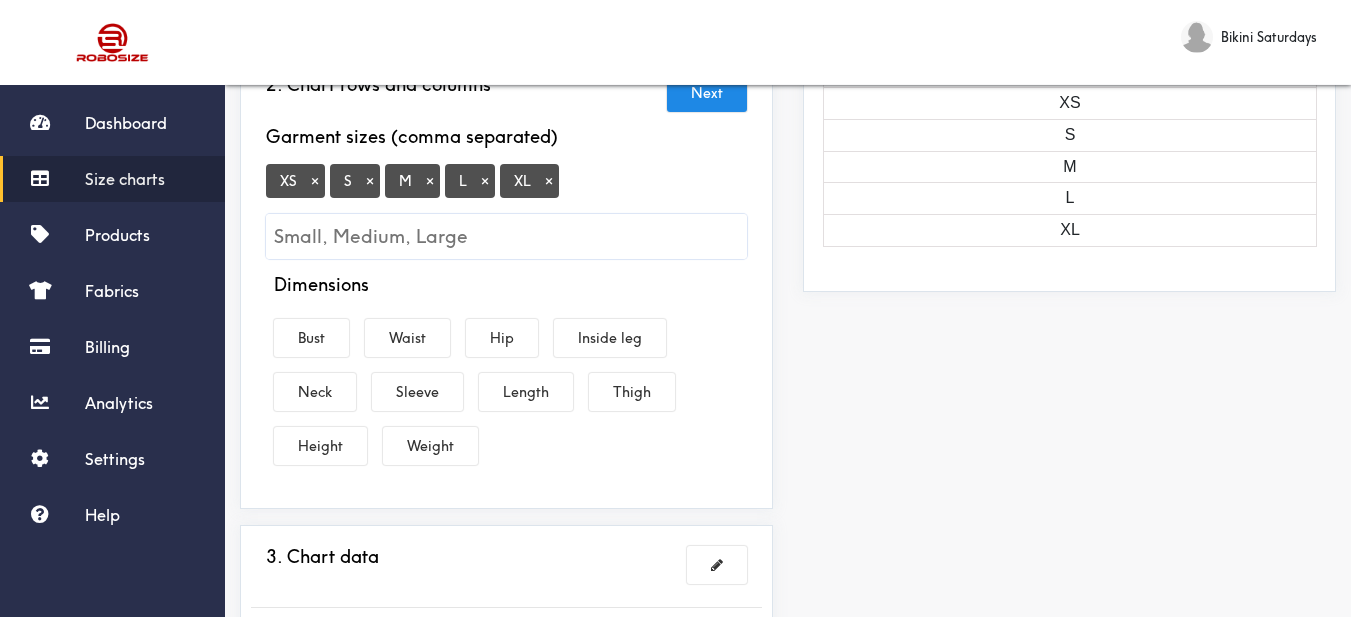 click on "×" at bounding box center [315, 181] 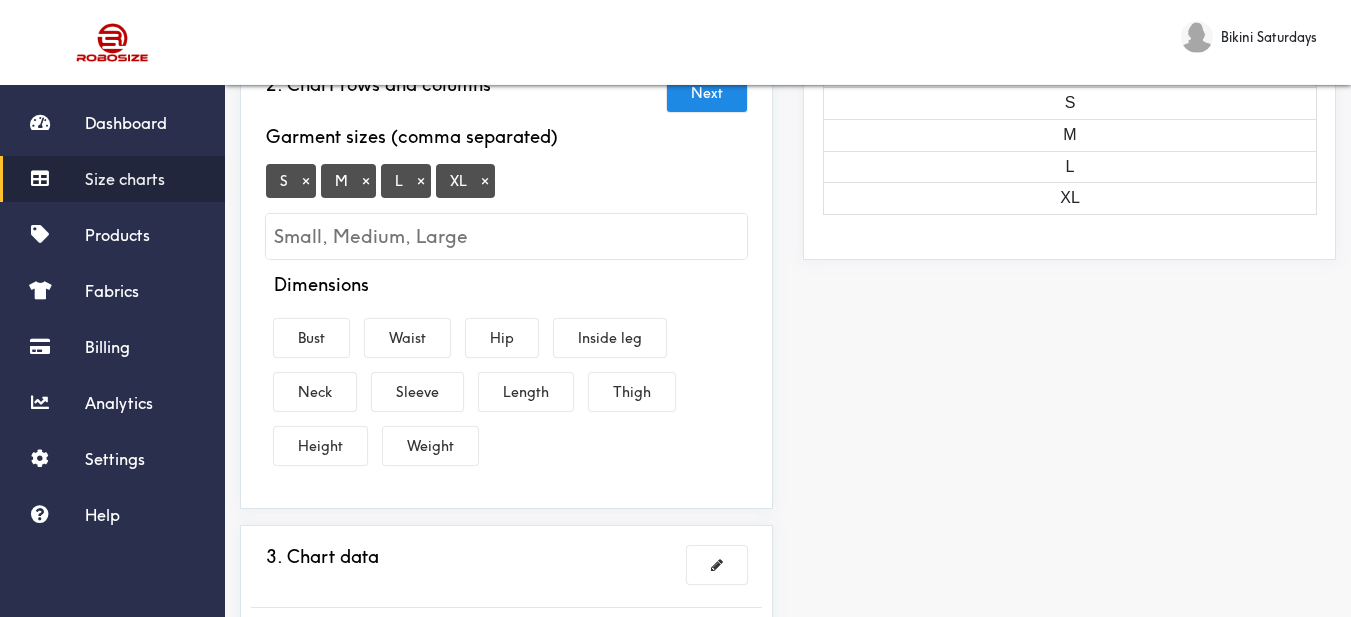 click on "S × M × L × XL ×" at bounding box center [506, 211] 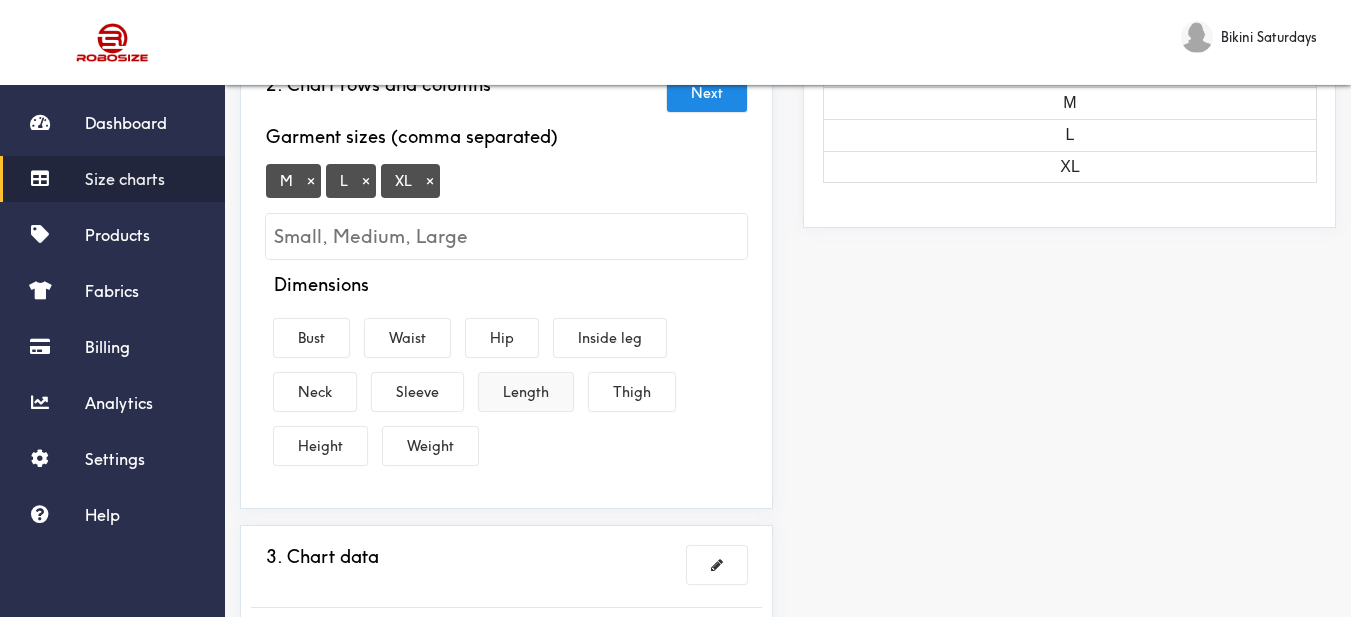 drag, startPoint x: 420, startPoint y: 348, endPoint x: 486, endPoint y: 389, distance: 77.698135 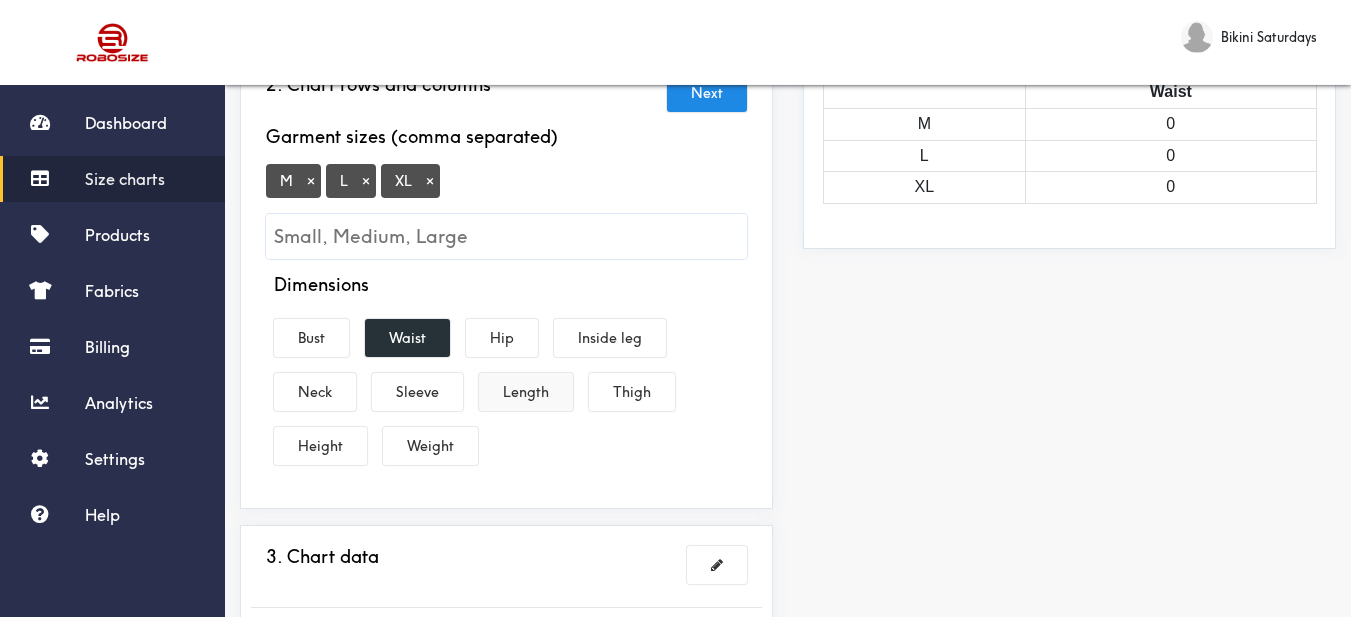 drag, startPoint x: 507, startPoint y: 395, endPoint x: 523, endPoint y: 396, distance: 16.03122 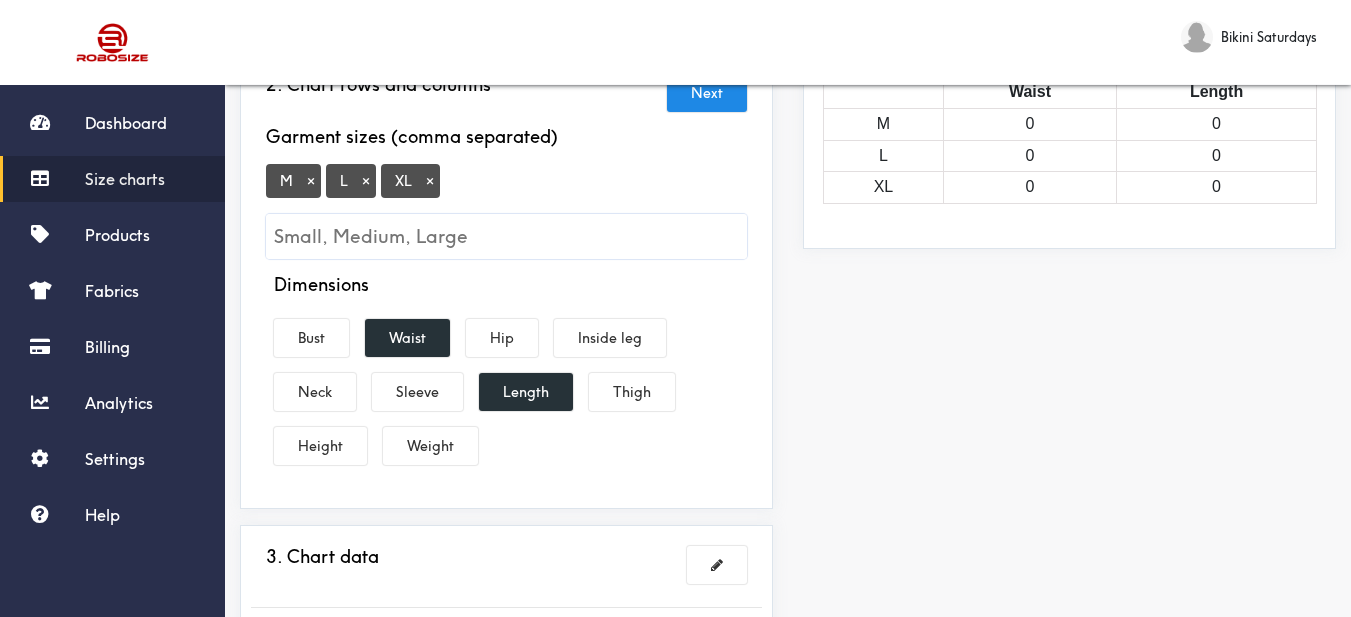 click on "Preview Edit style This chart is manually assigned to products. cm in Waist Length M 0 0 L 0 0 XL 0 0" at bounding box center [1069, 367] 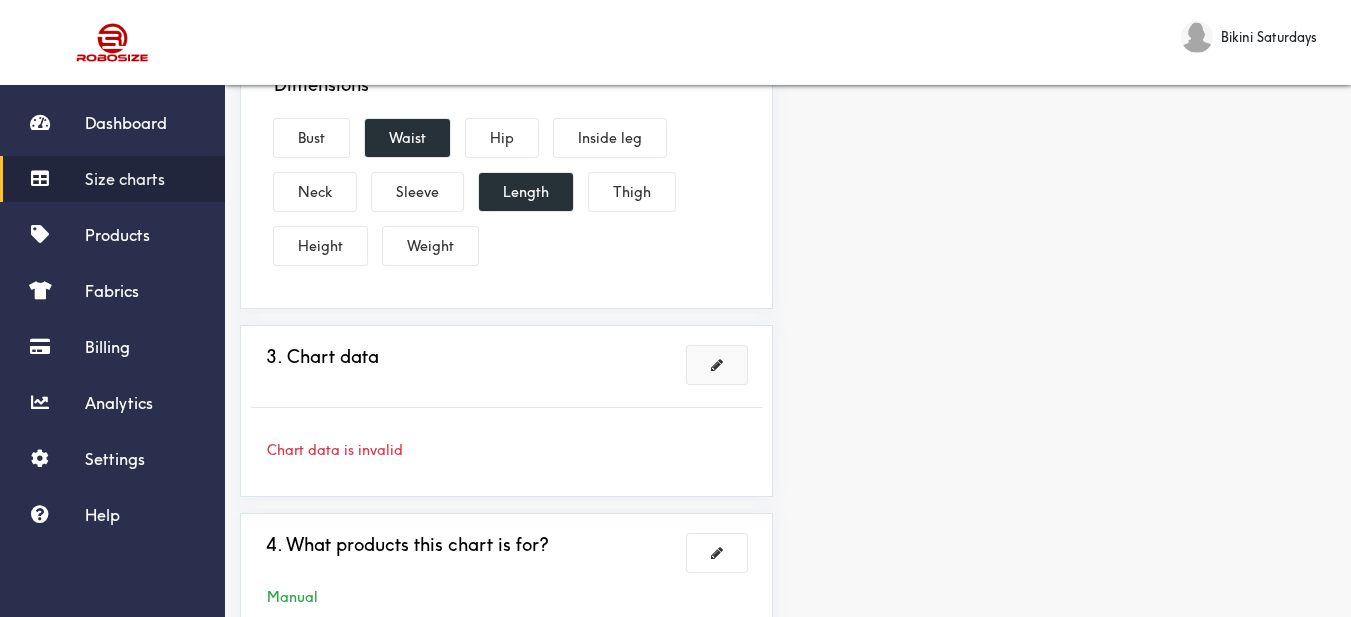click at bounding box center (717, 365) 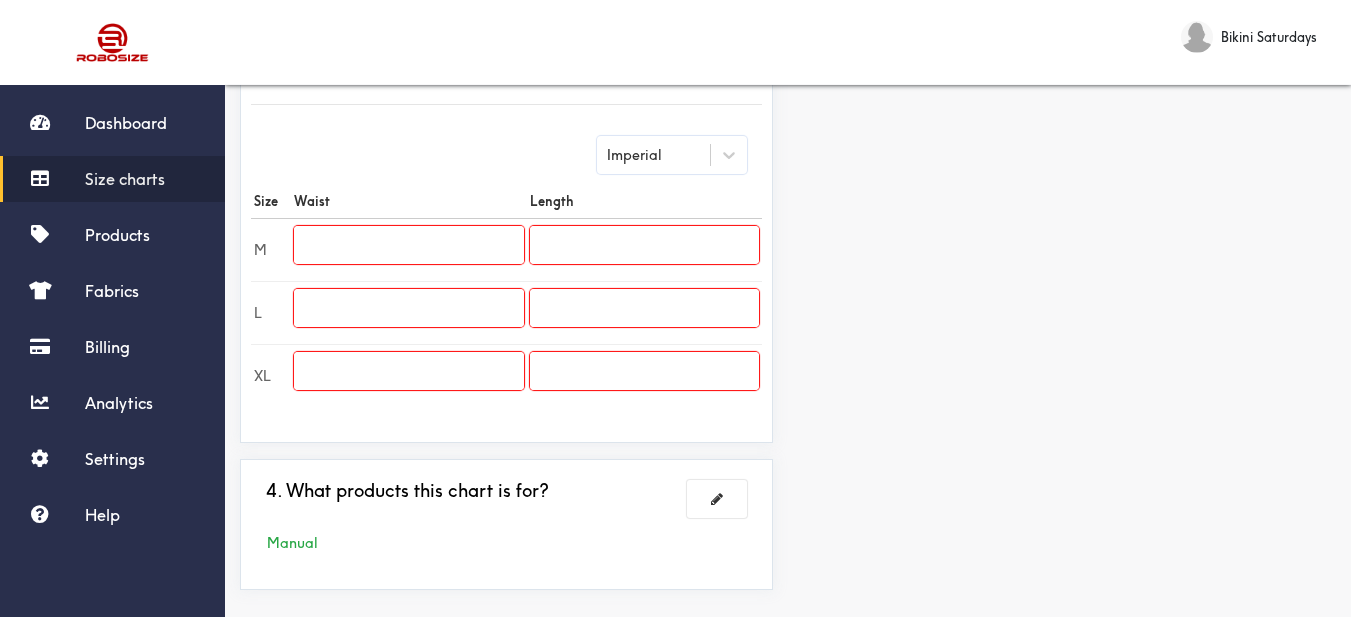 click at bounding box center (408, 245) 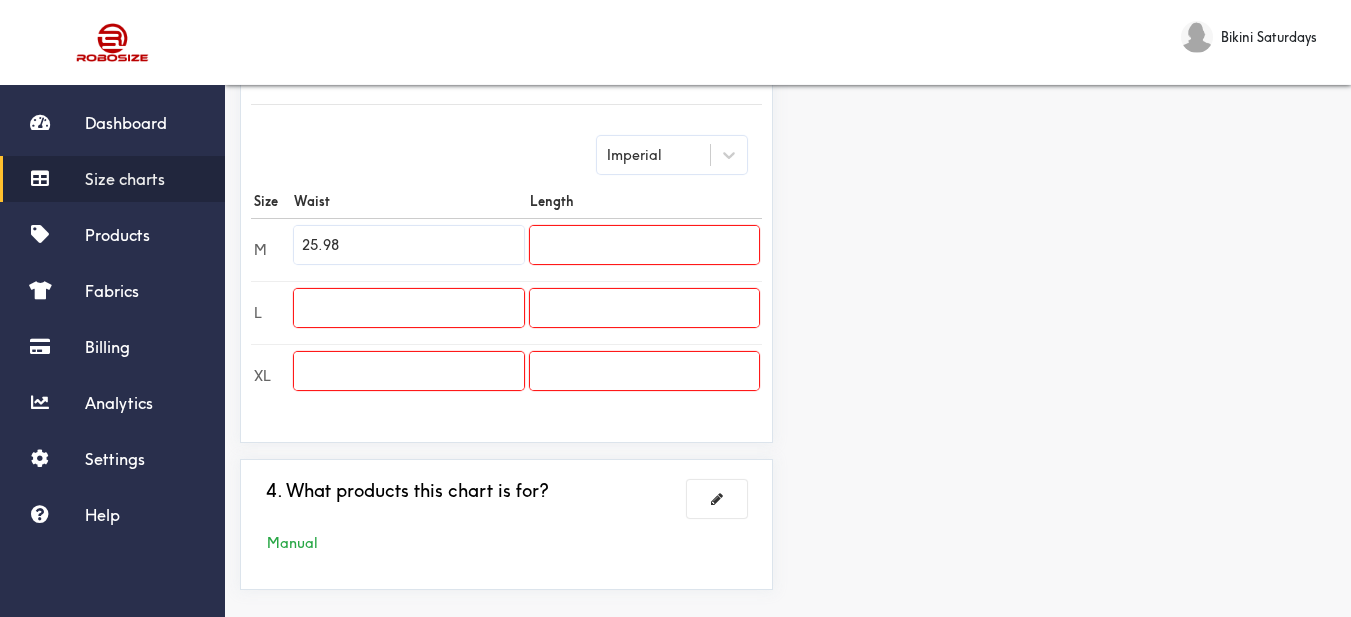 type on "25.98" 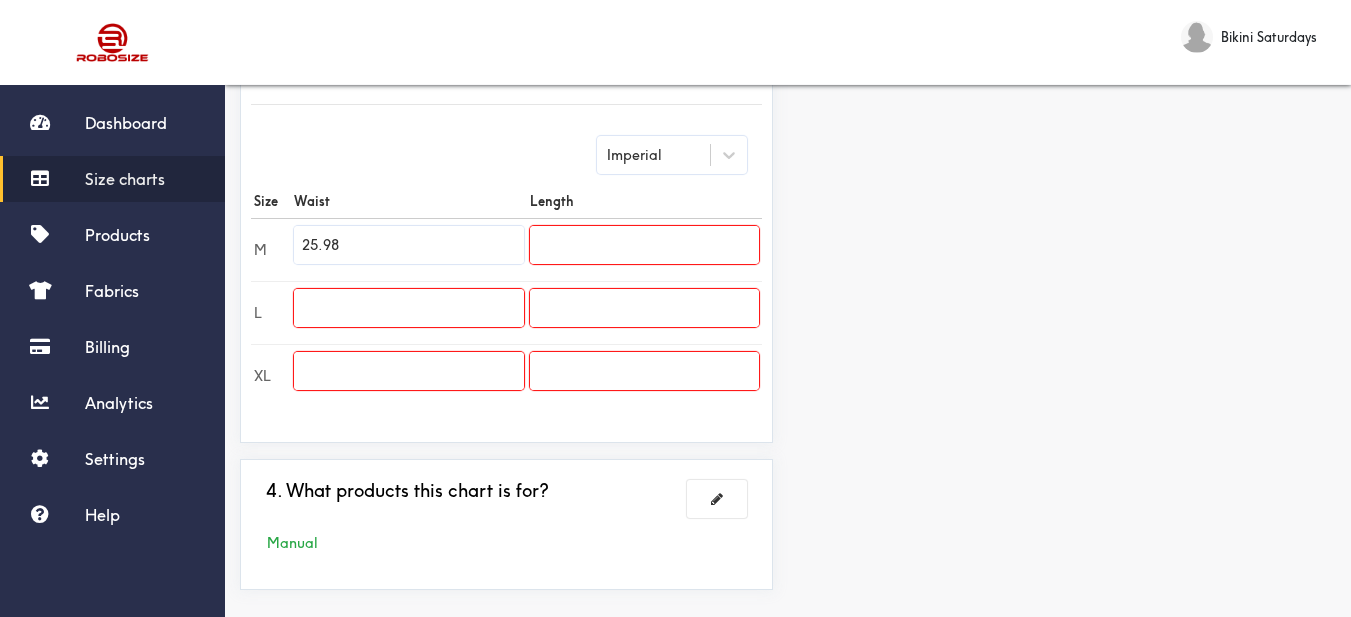 click on "Preview Edit style This chart is manually assigned to products. cm in Waist Length M 66 0 L 0 0 XL 0 0" at bounding box center (1069, 140) 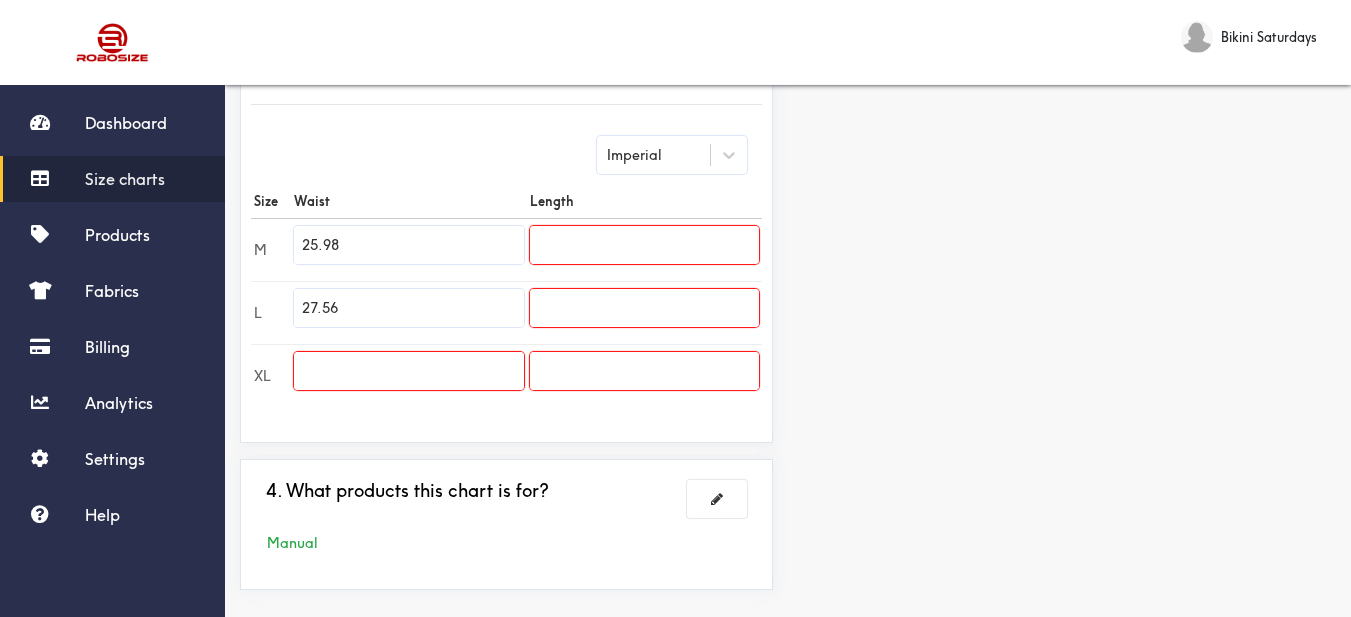 type on "27.56" 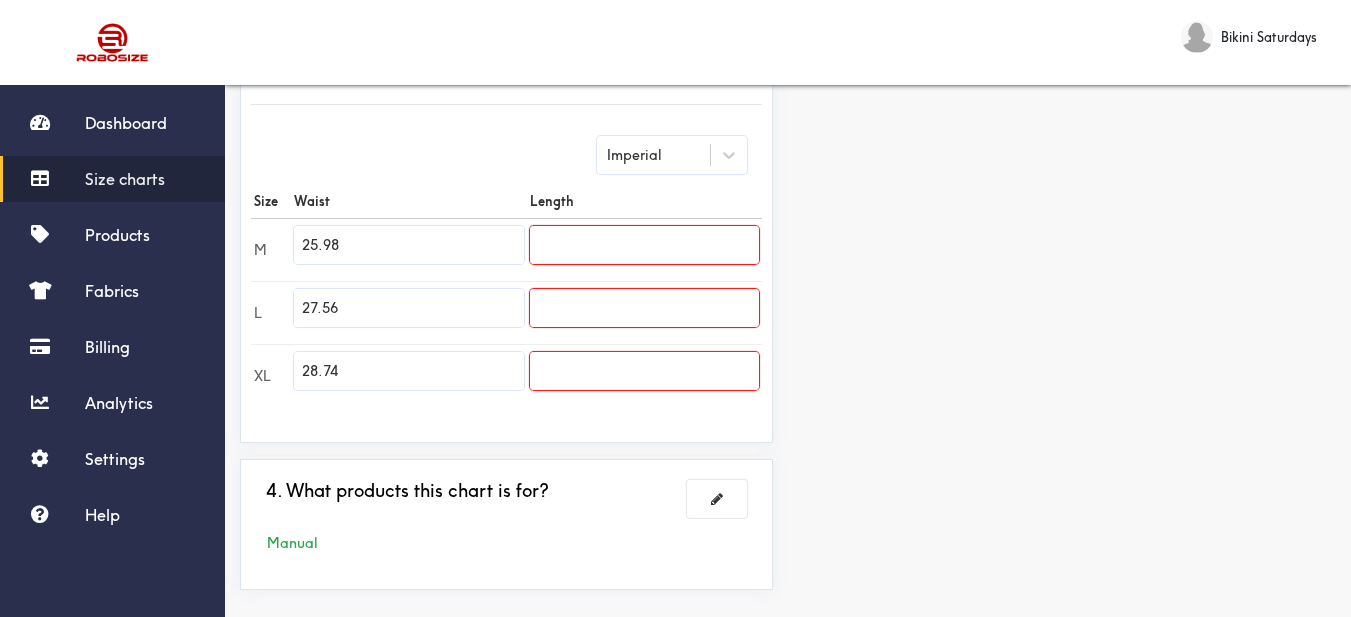 type on "28.74" 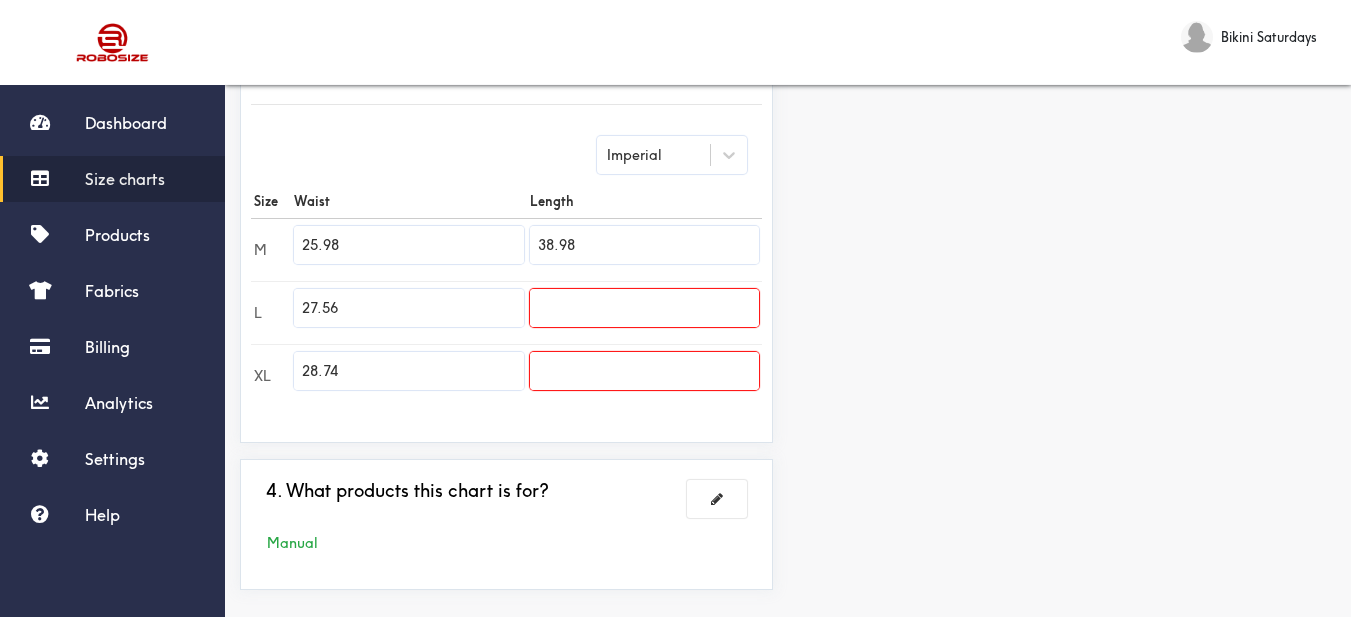 type on "38.98" 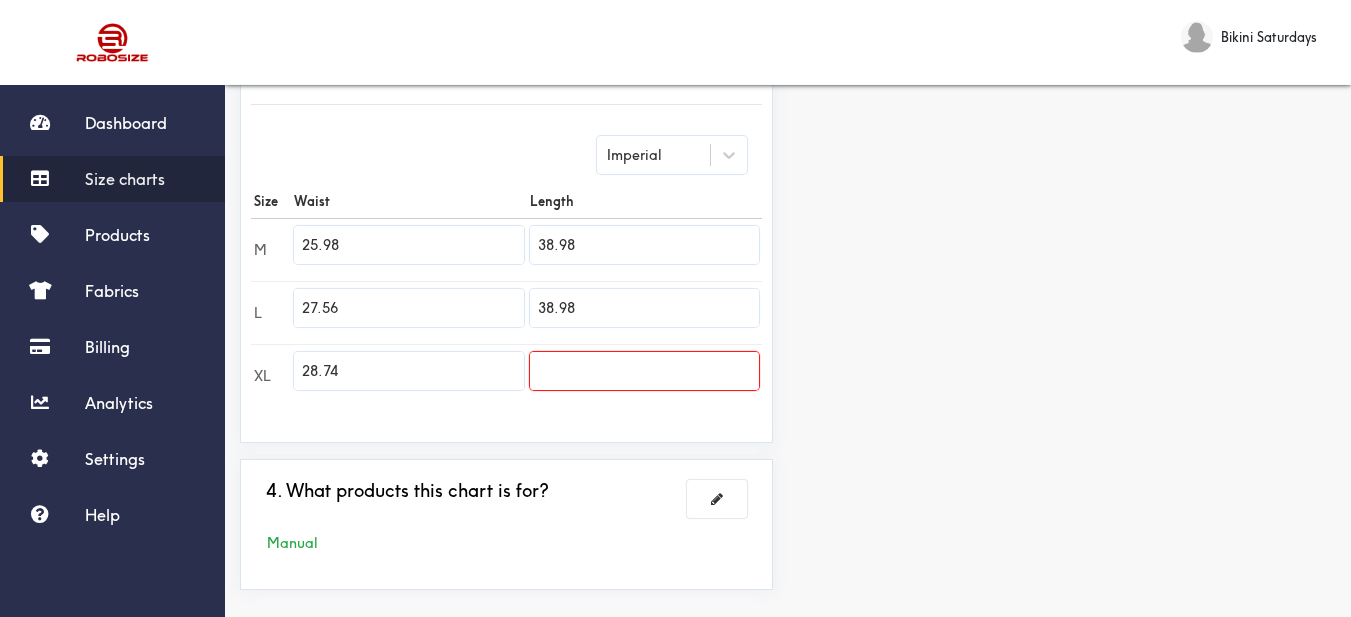 type on "38.98" 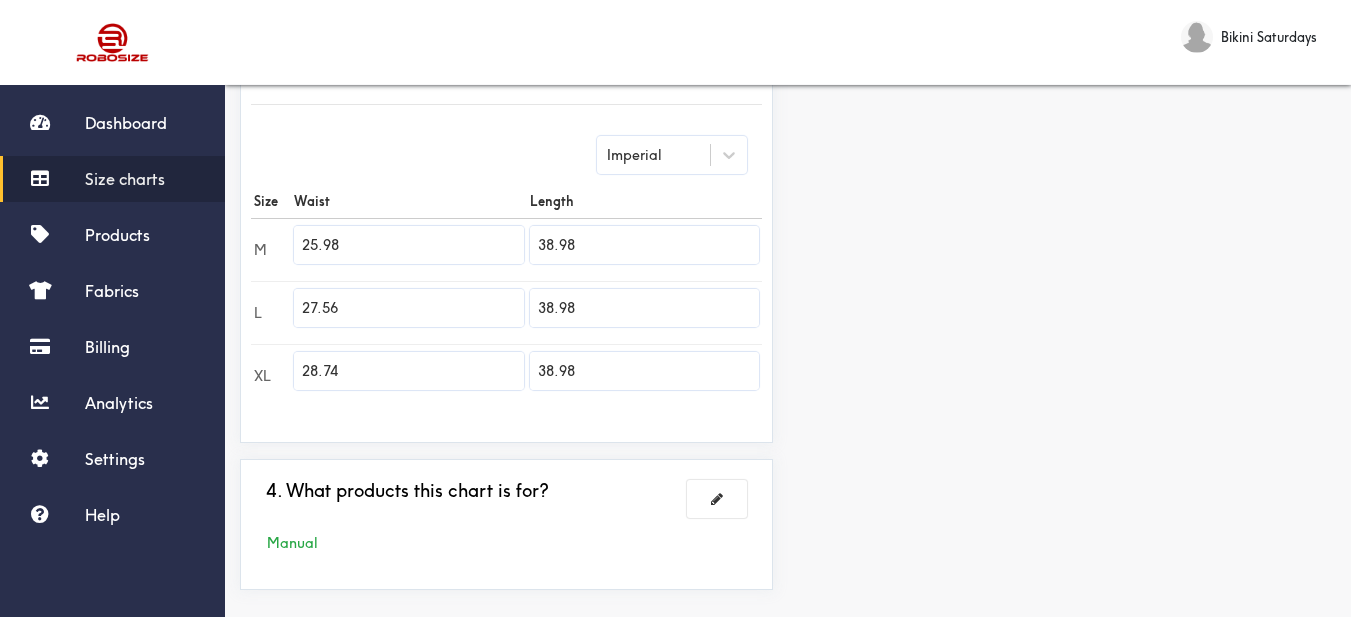 type on "38.98" 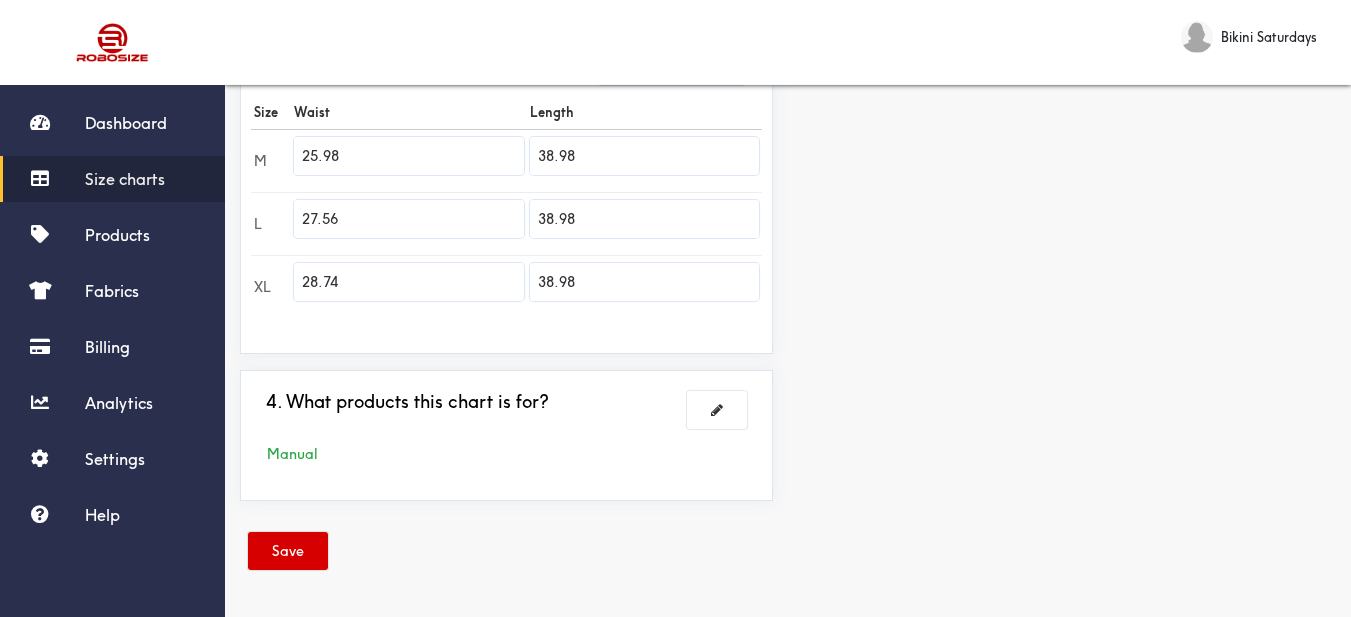 click on "Save" at bounding box center [288, 551] 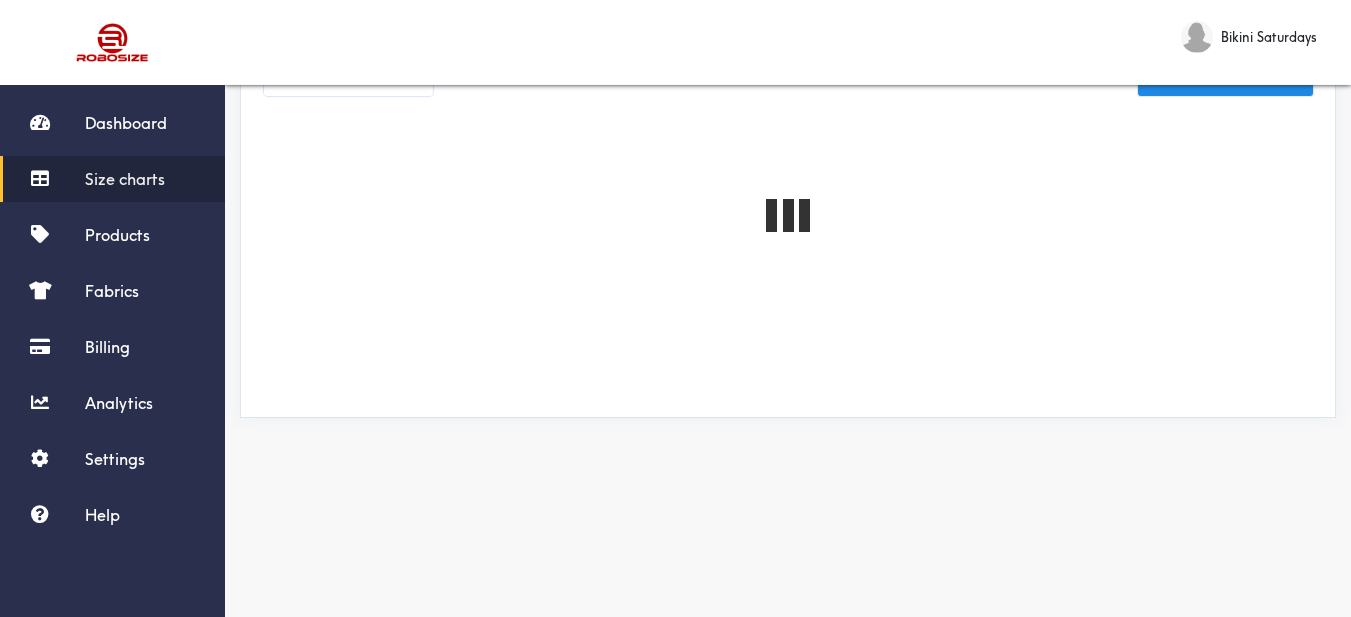scroll, scrollTop: 0, scrollLeft: 0, axis: both 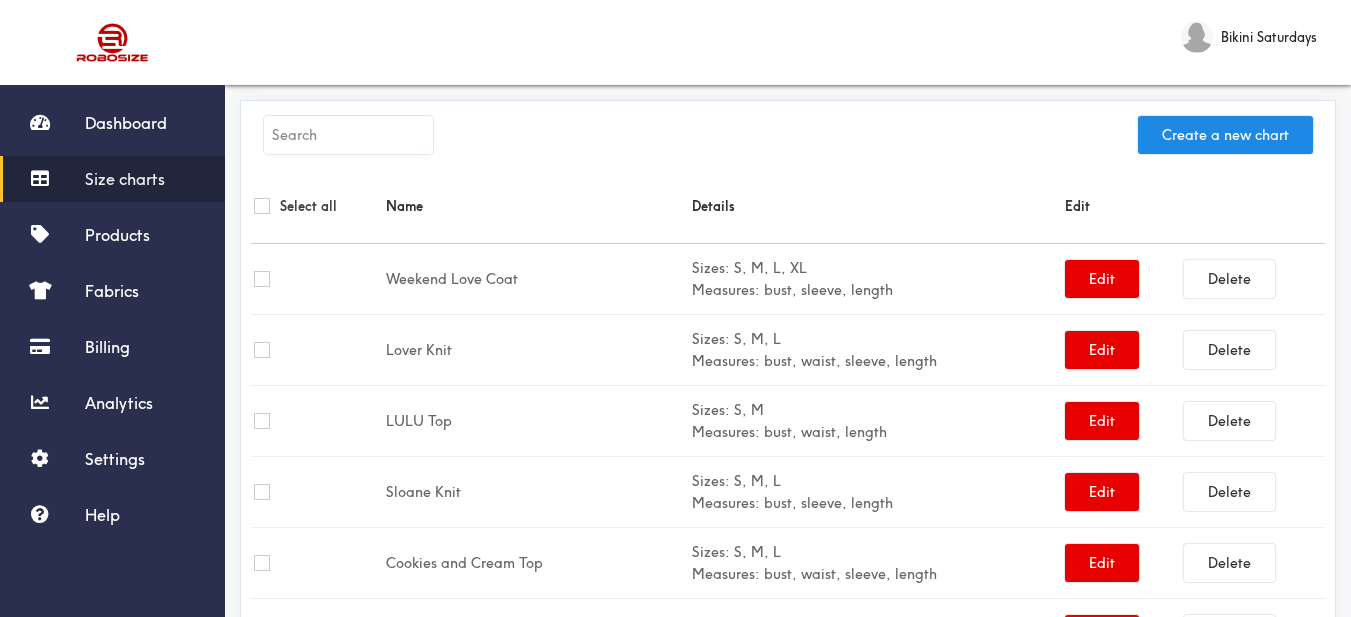 click on "Size charts" at bounding box center [125, 179] 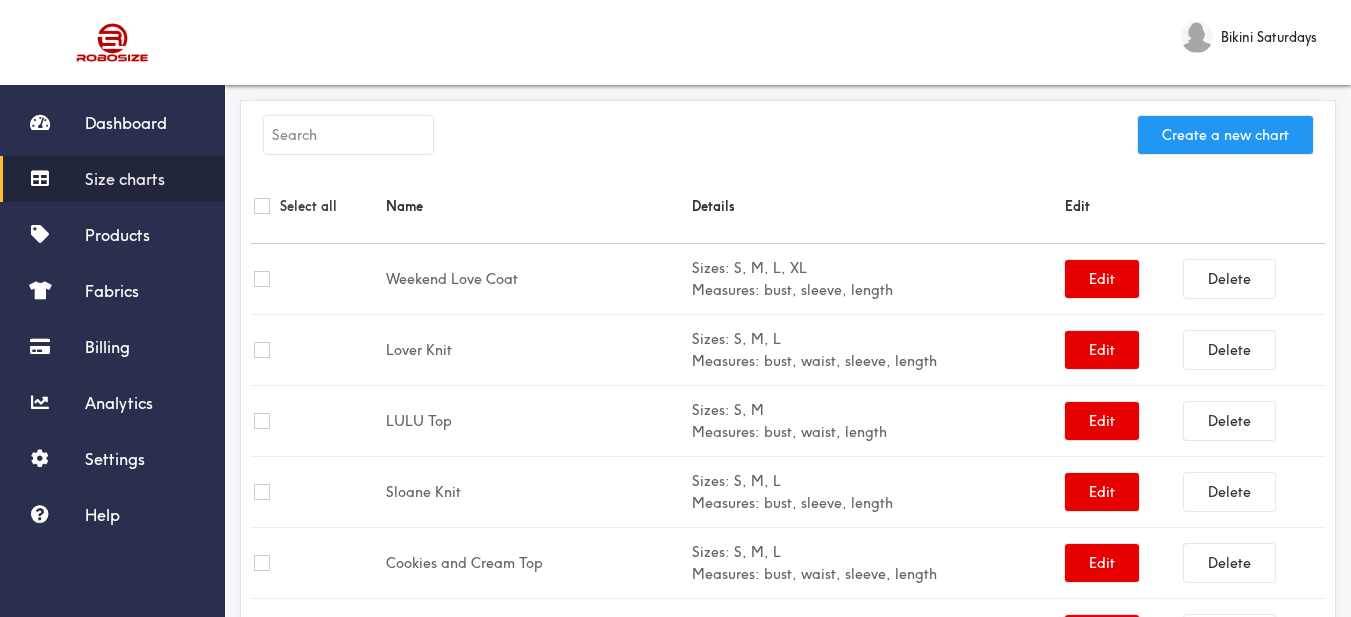 click on "Create a new chart" at bounding box center [1225, 135] 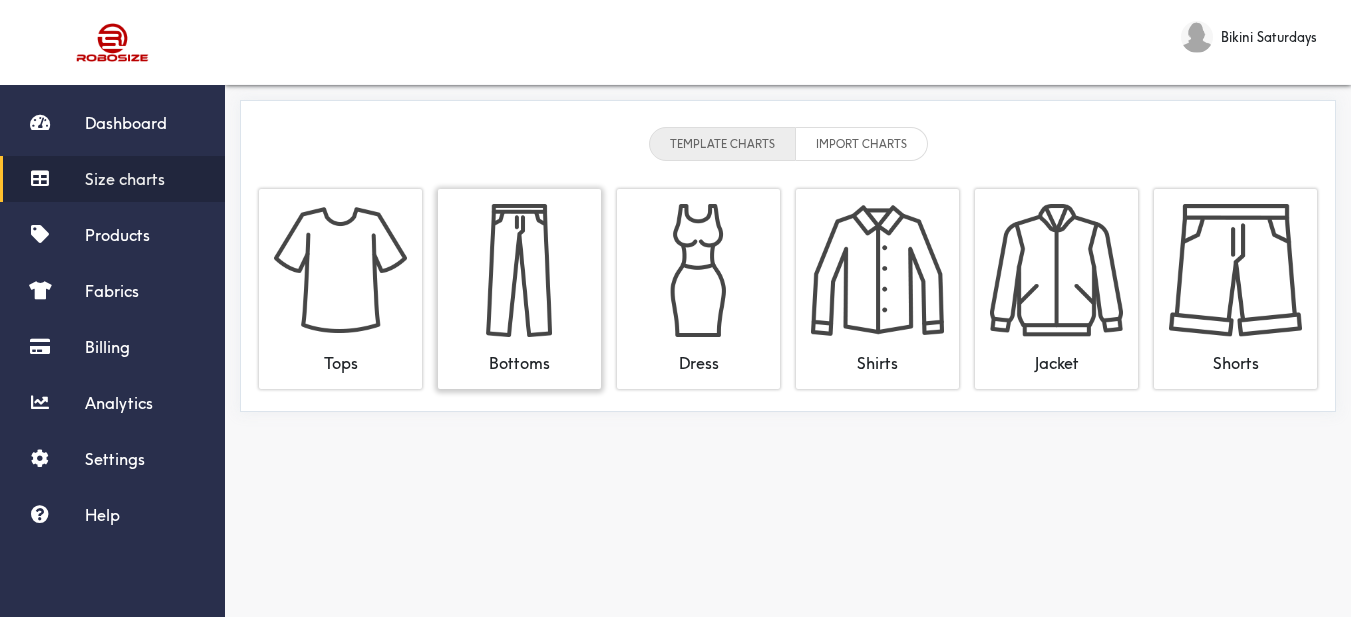 click at bounding box center (519, 270) 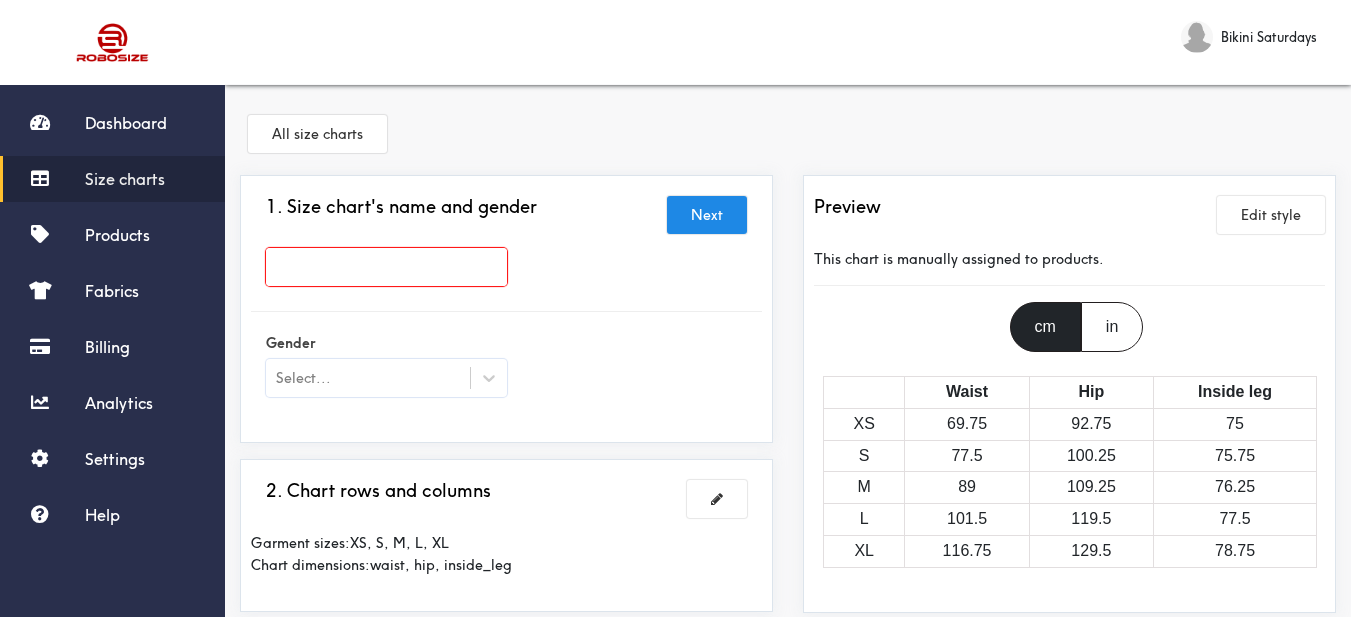 drag, startPoint x: 463, startPoint y: 241, endPoint x: 471, endPoint y: 255, distance: 16.124516 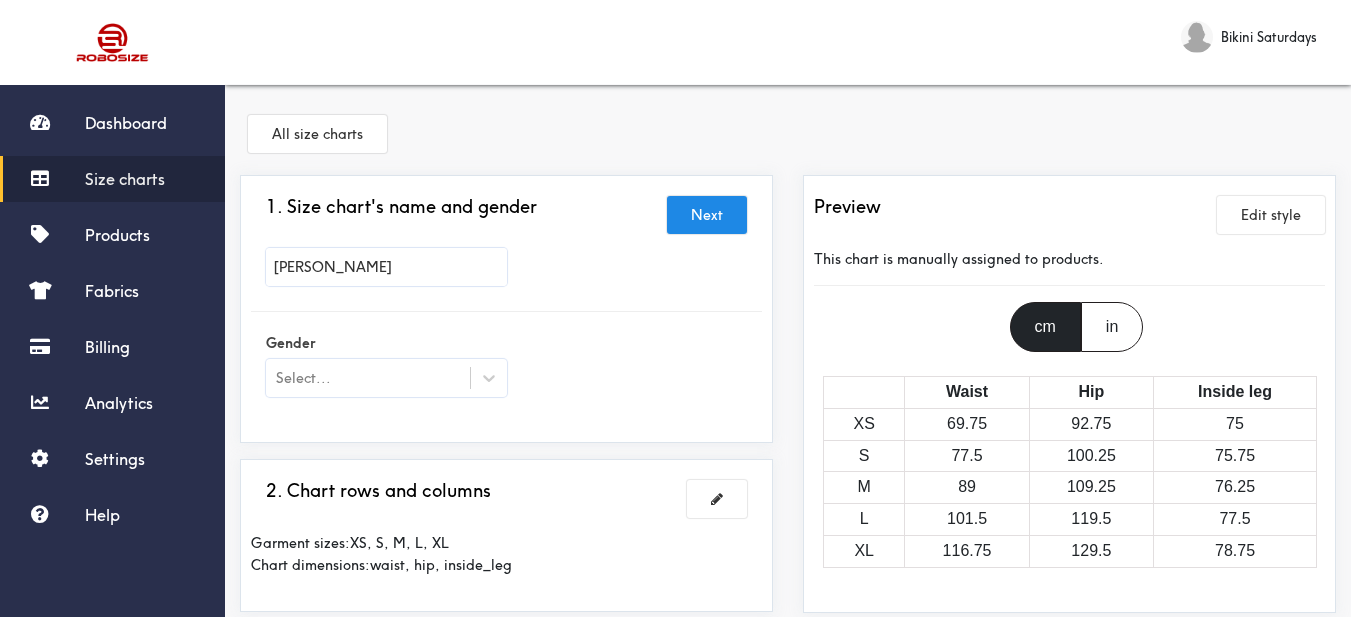 type on "[PERSON_NAME]" 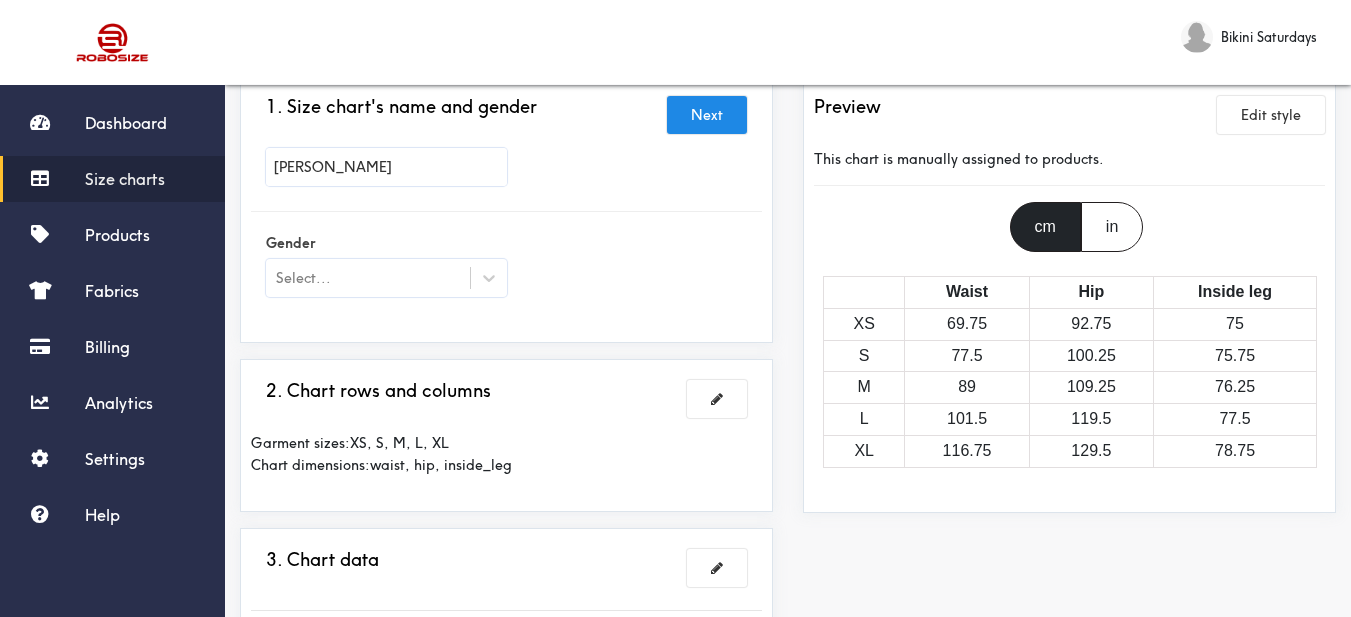 click at bounding box center [489, 278] 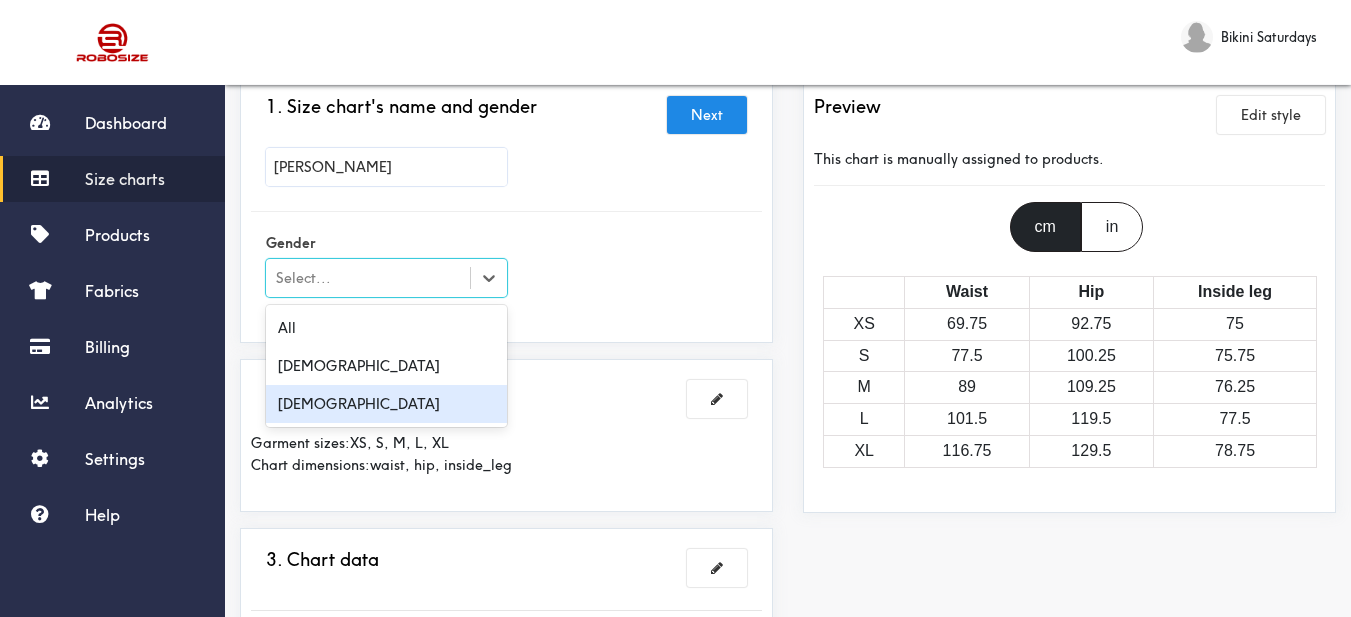 click on "[DEMOGRAPHIC_DATA]" at bounding box center (386, 404) 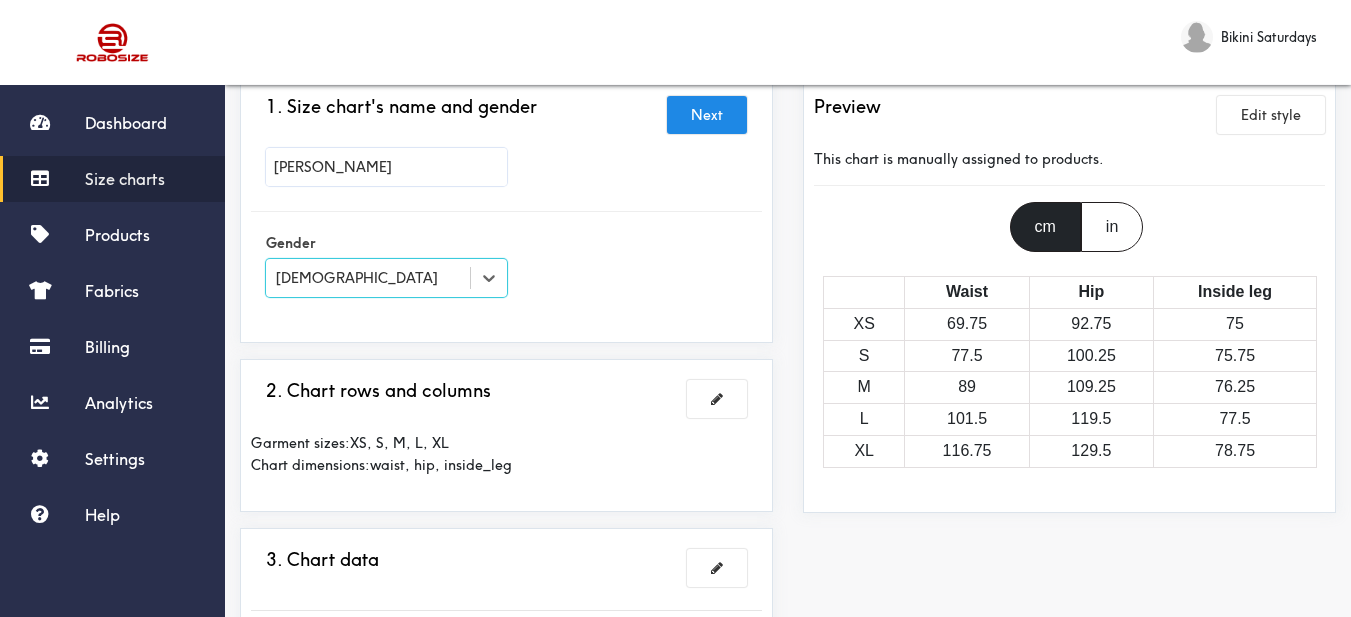 scroll, scrollTop: 200, scrollLeft: 0, axis: vertical 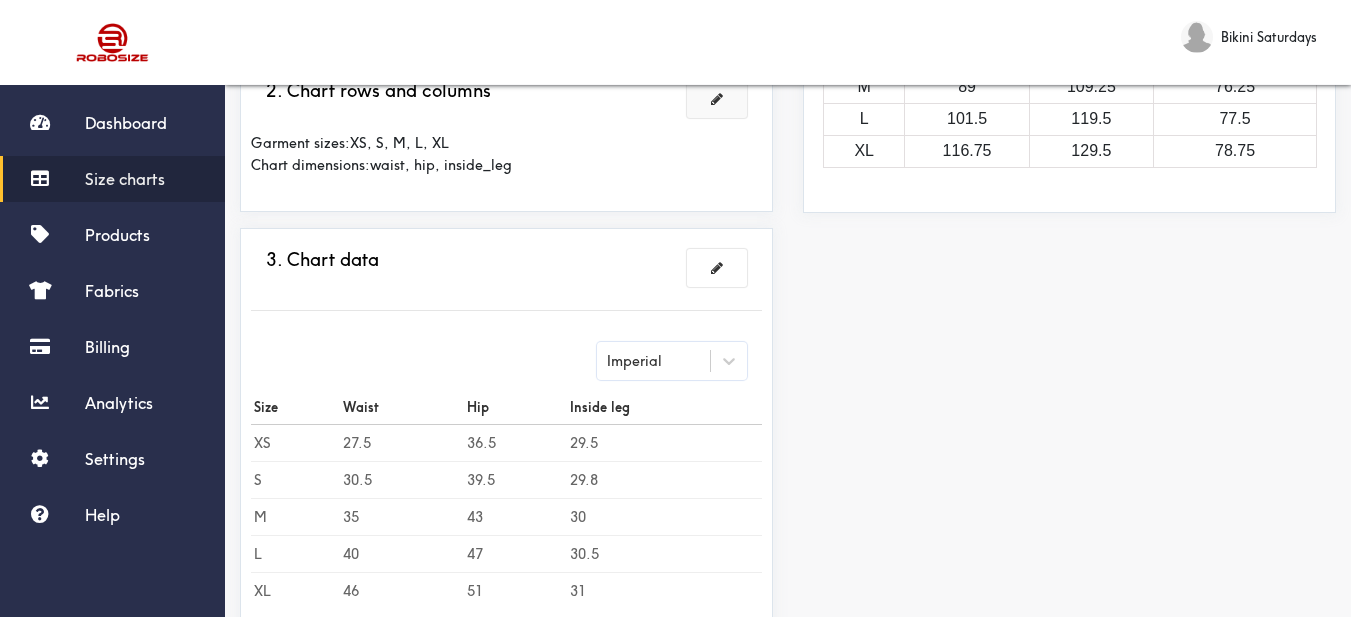 click at bounding box center (717, 99) 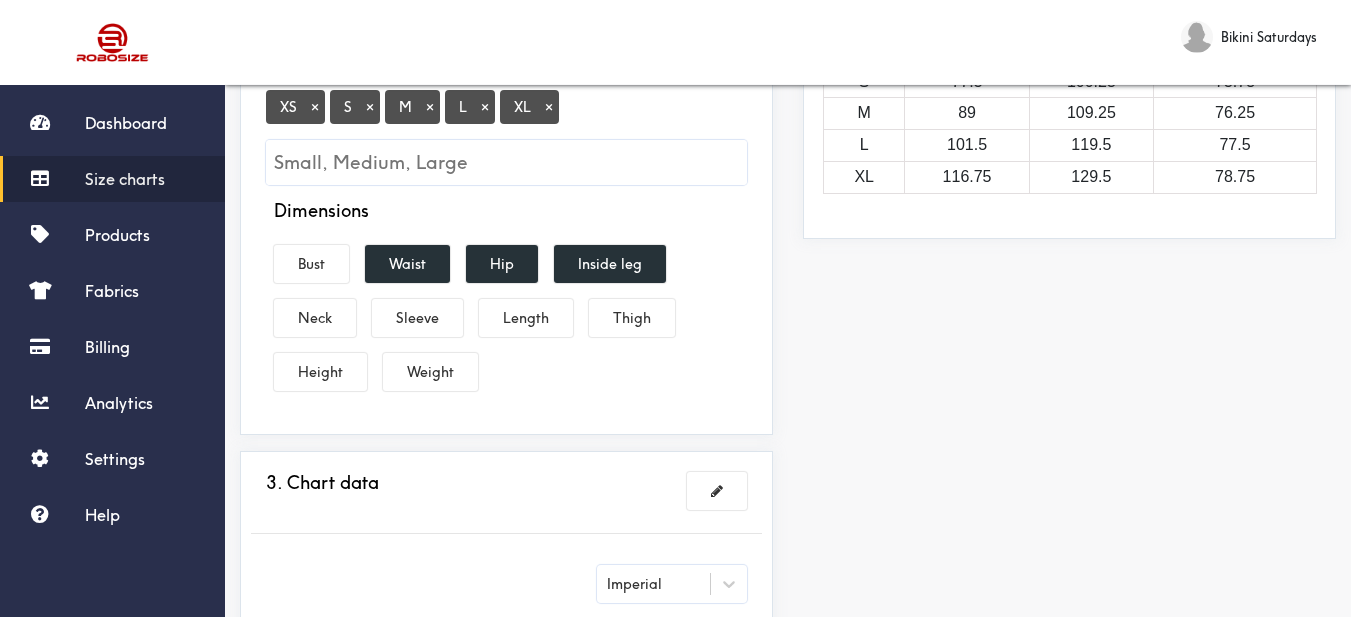 scroll, scrollTop: 174, scrollLeft: 0, axis: vertical 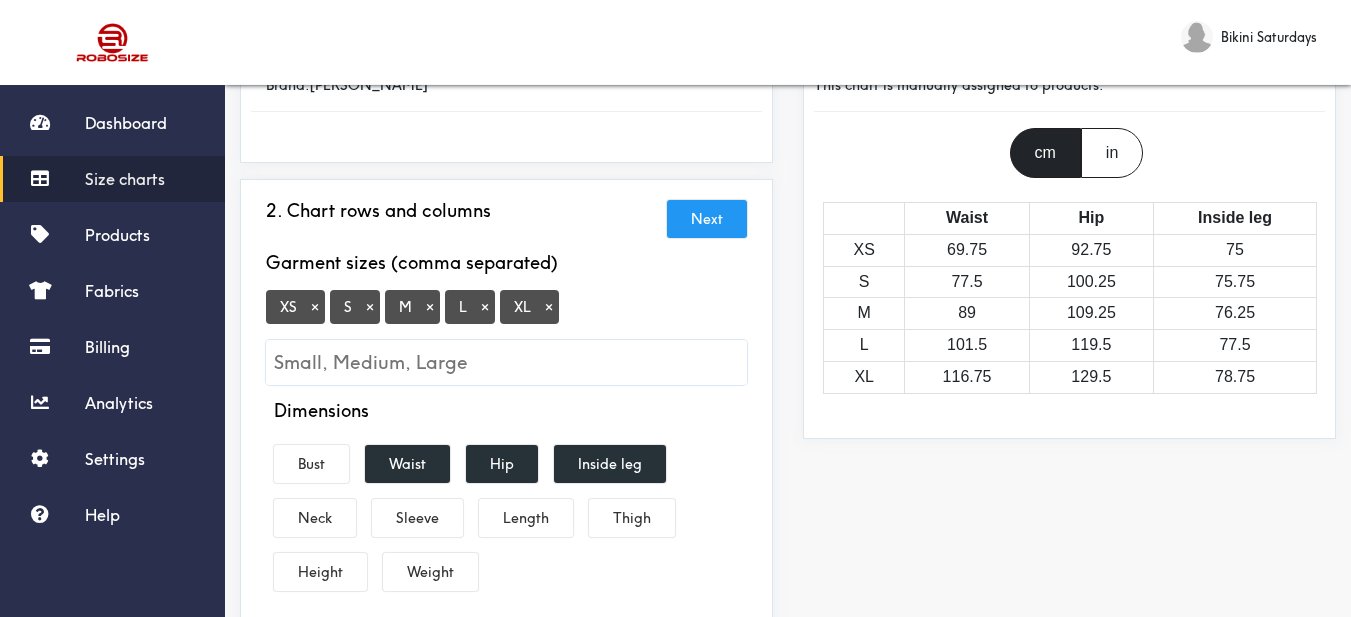 click on "×" at bounding box center (315, 307) 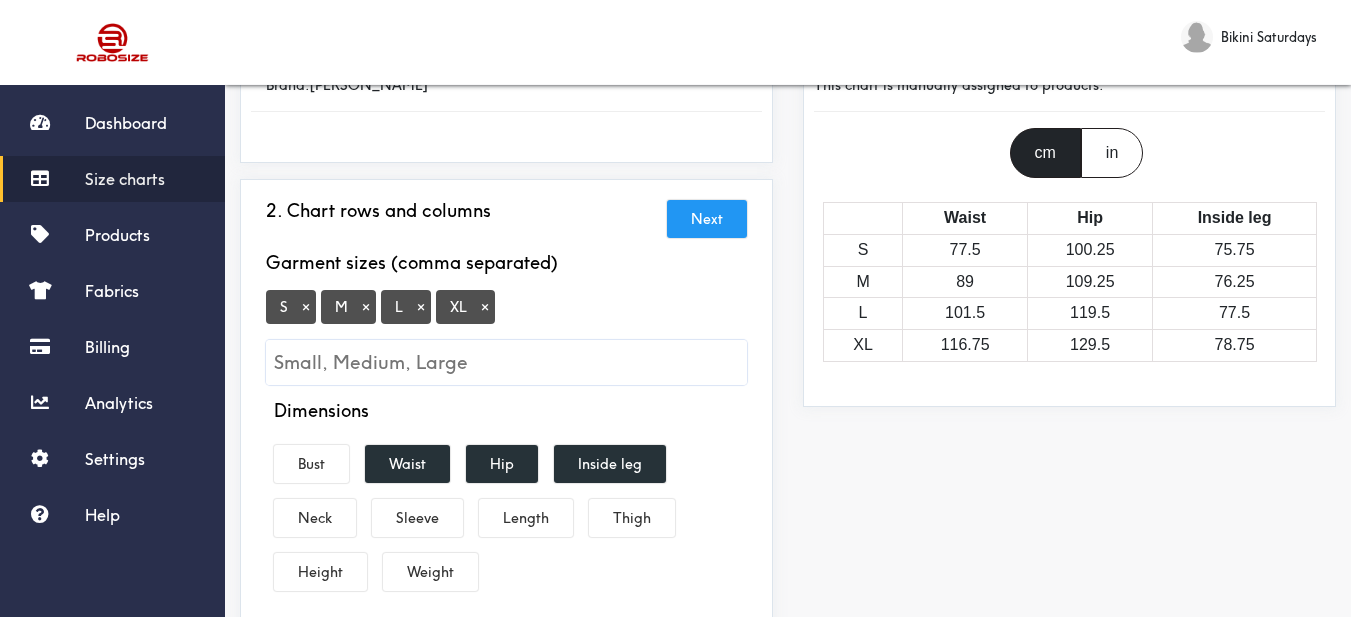 scroll, scrollTop: 374, scrollLeft: 0, axis: vertical 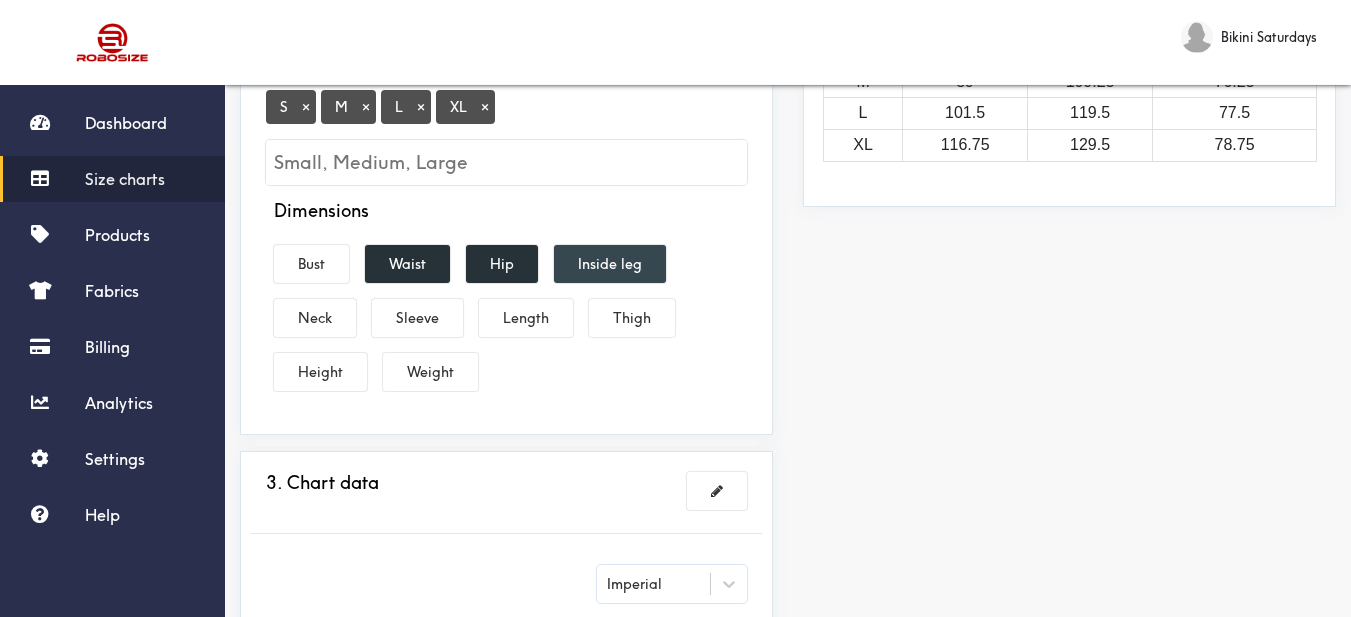 drag, startPoint x: 619, startPoint y: 275, endPoint x: 596, endPoint y: 280, distance: 23.537205 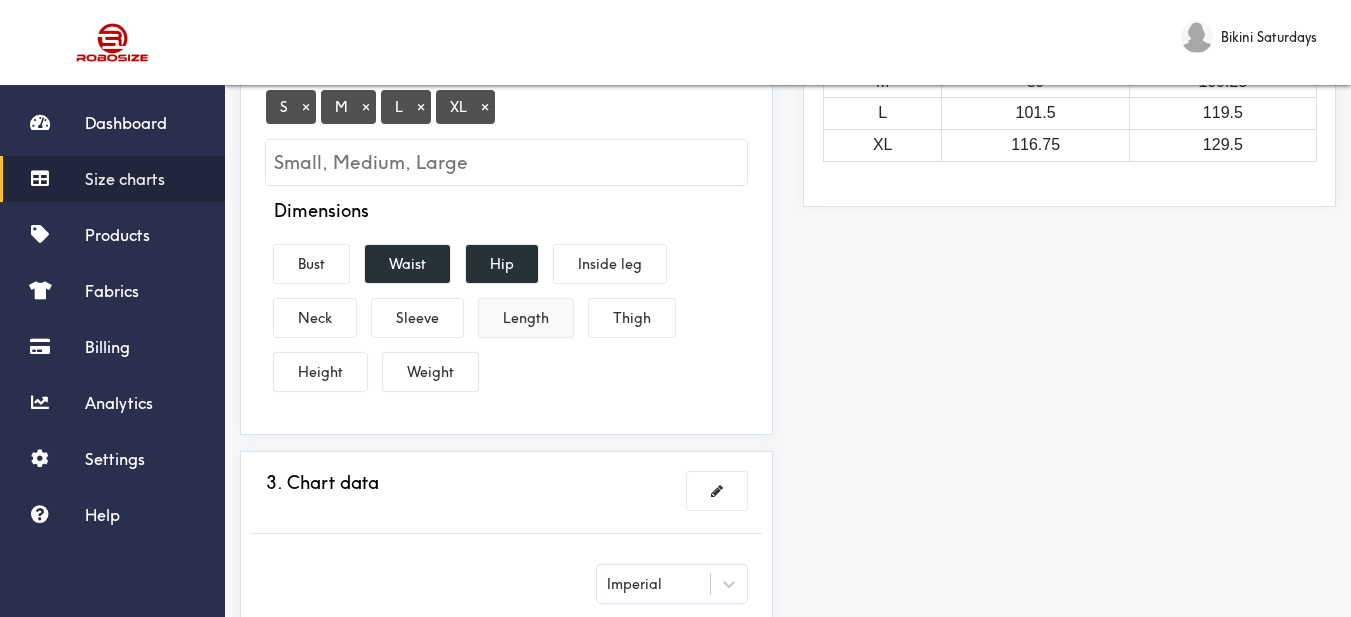 click on "Length" at bounding box center [526, 318] 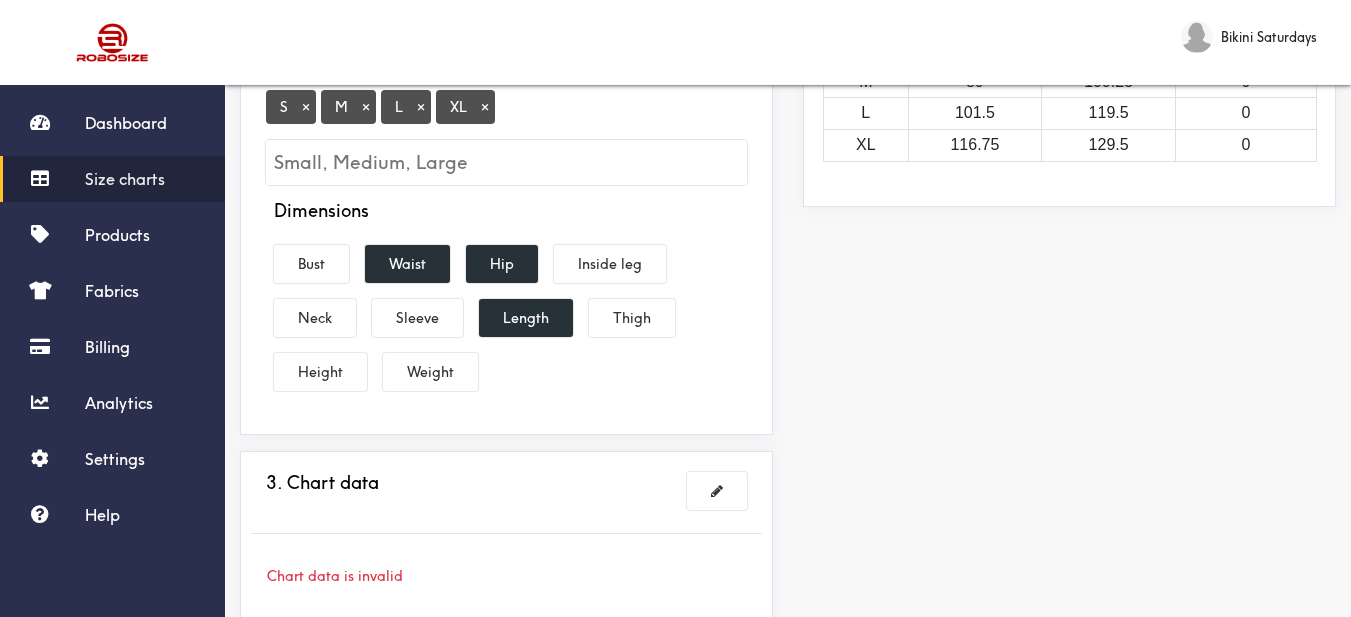 drag, startPoint x: 893, startPoint y: 315, endPoint x: 811, endPoint y: 314, distance: 82.006096 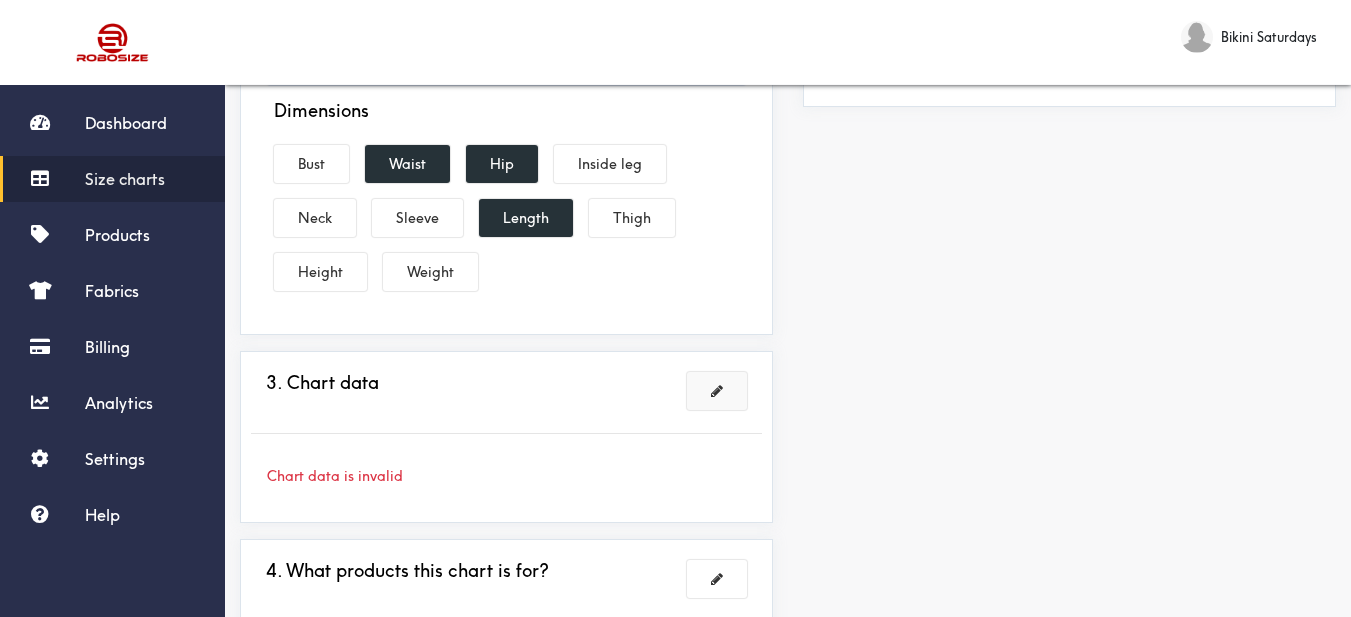 click at bounding box center (717, 391) 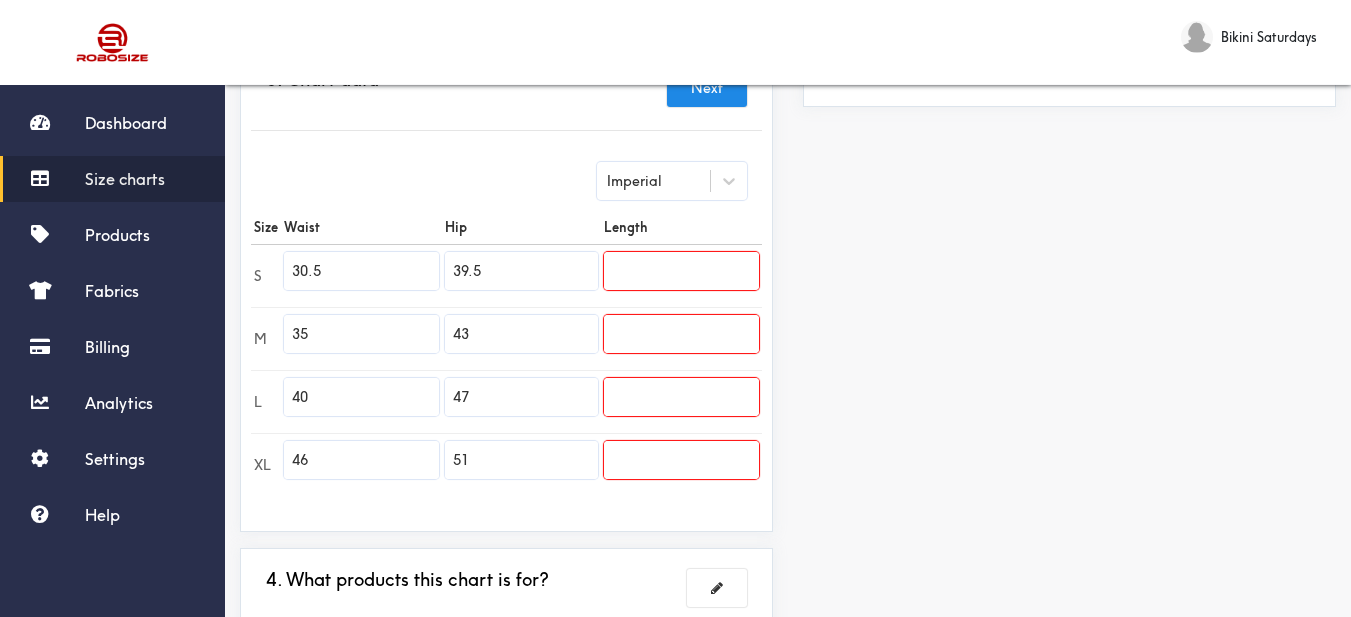 scroll, scrollTop: 574, scrollLeft: 0, axis: vertical 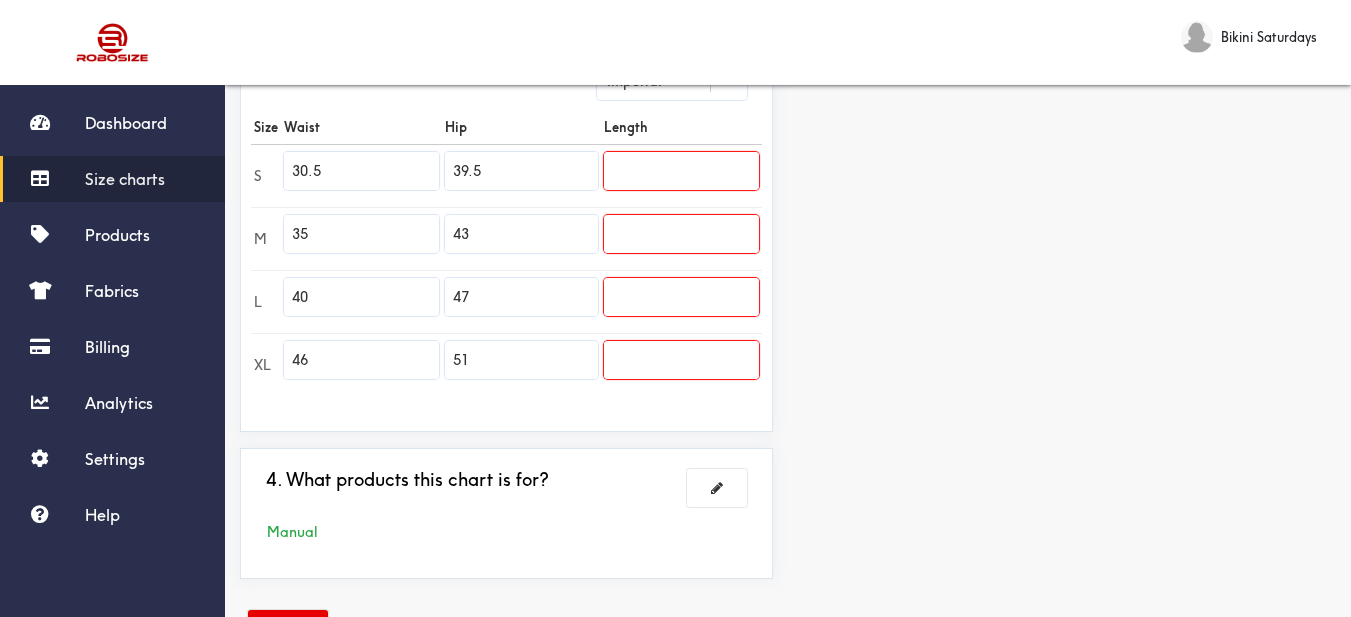 click on "Preview Edit style This chart is manually assigned to products. cm in Waist Hip Length S 77.5 100.25 0 M 89 109.25 0 L 101.5 119.5 0 XL 116.75 129.5 0" at bounding box center [1069, 98] 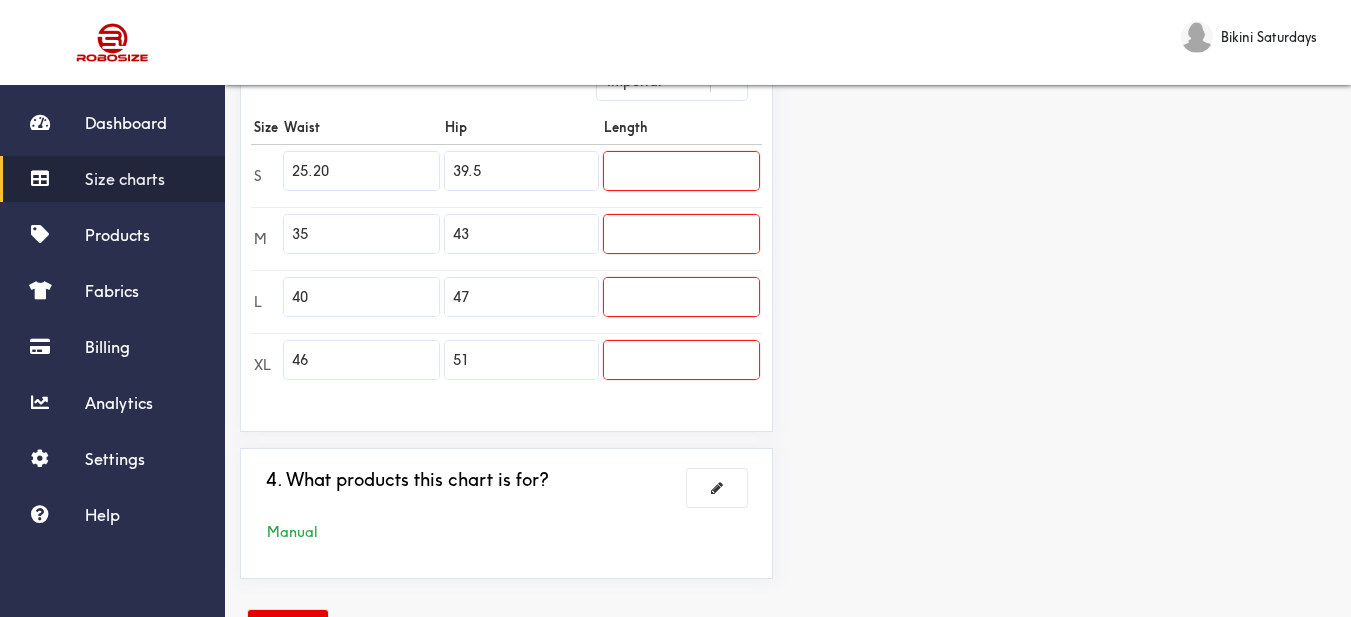 type on "25.20" 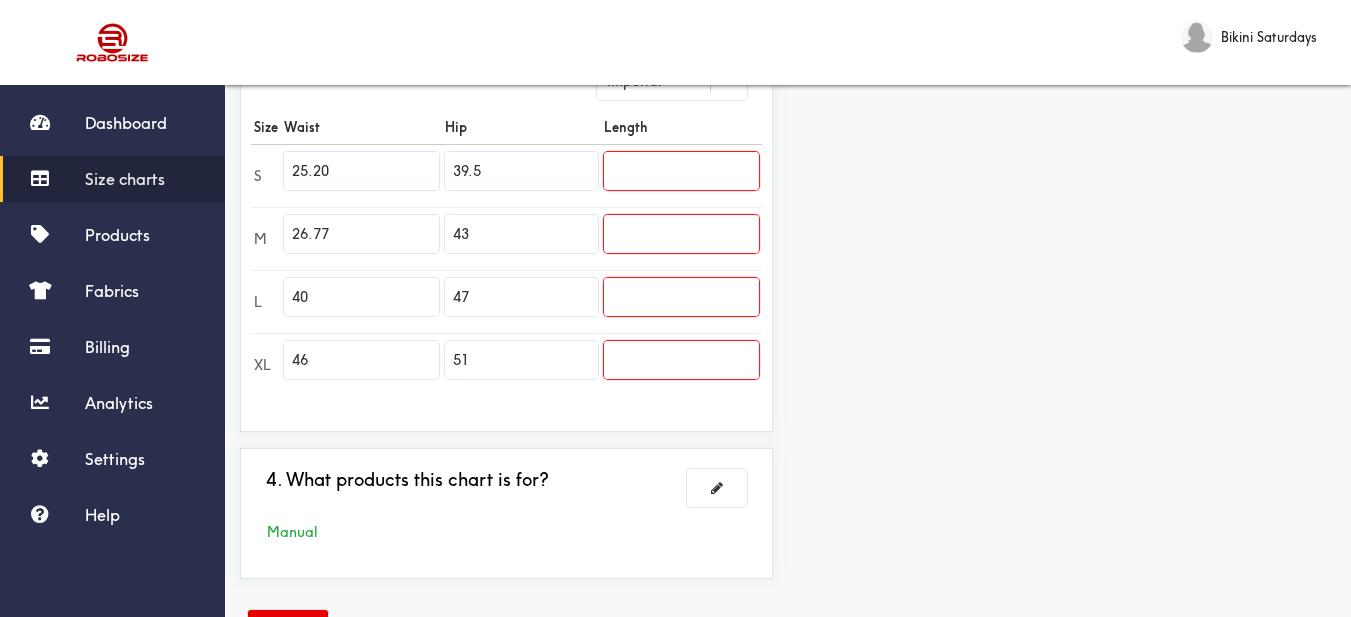 type on "26.77" 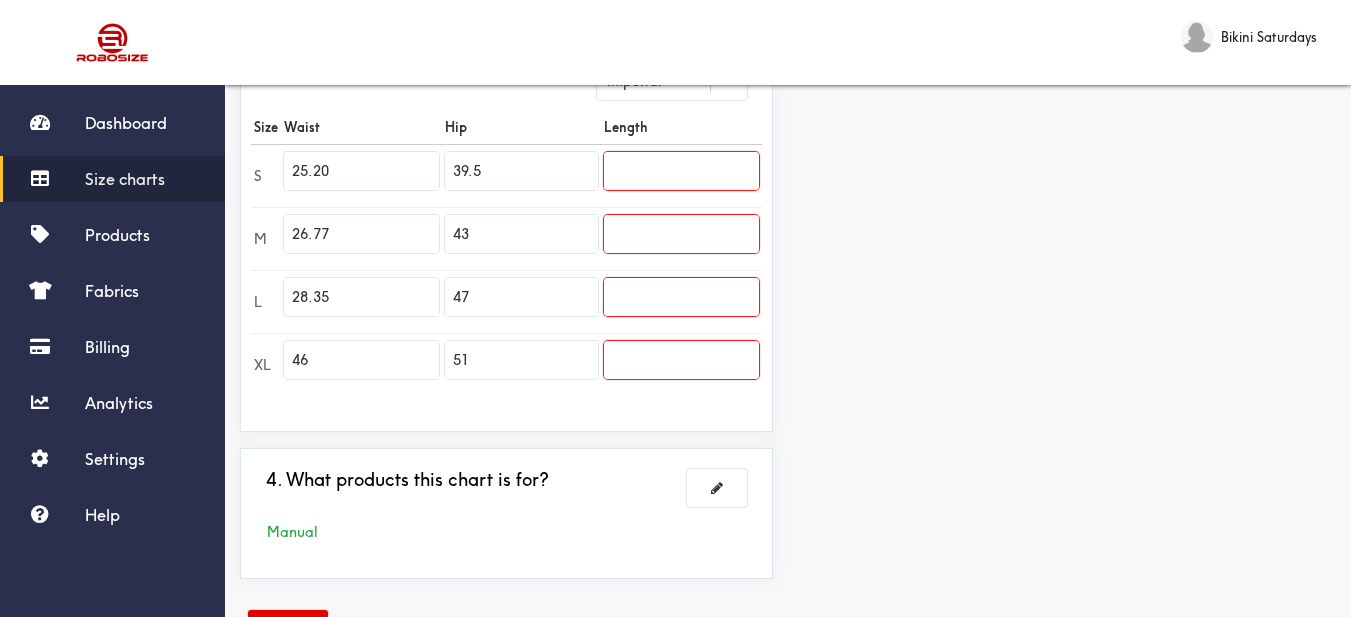type on "28.35" 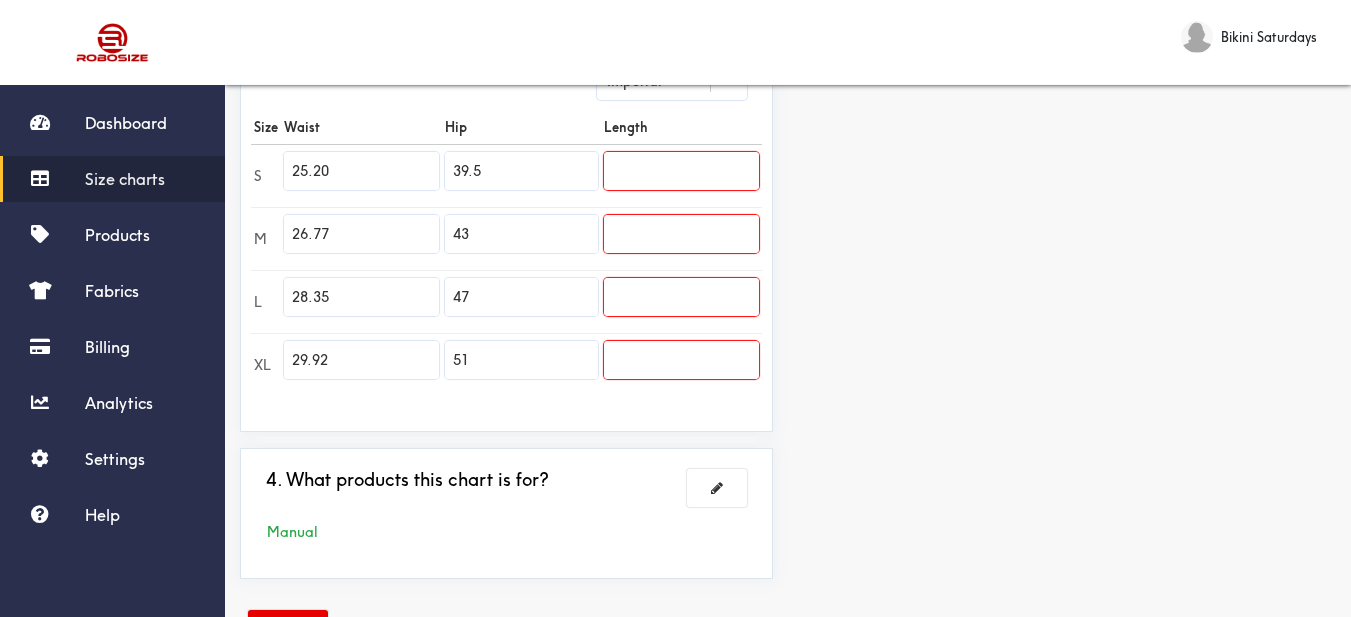 type on "29.92" 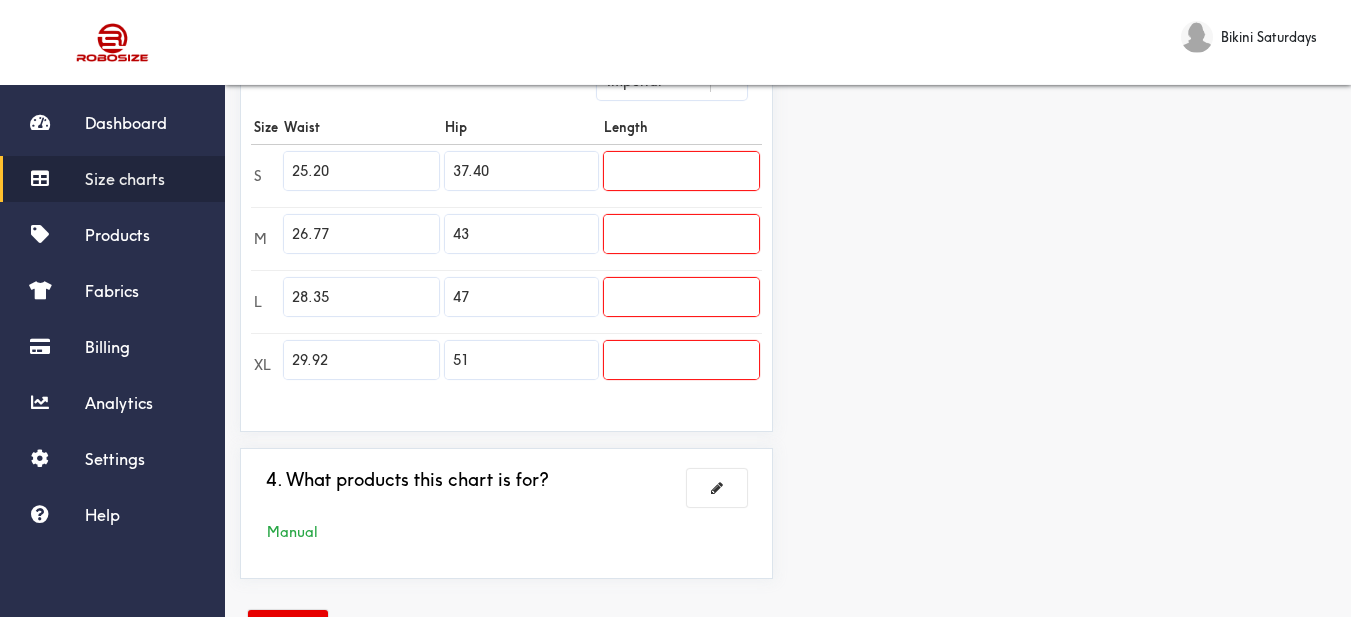 type on "37.40" 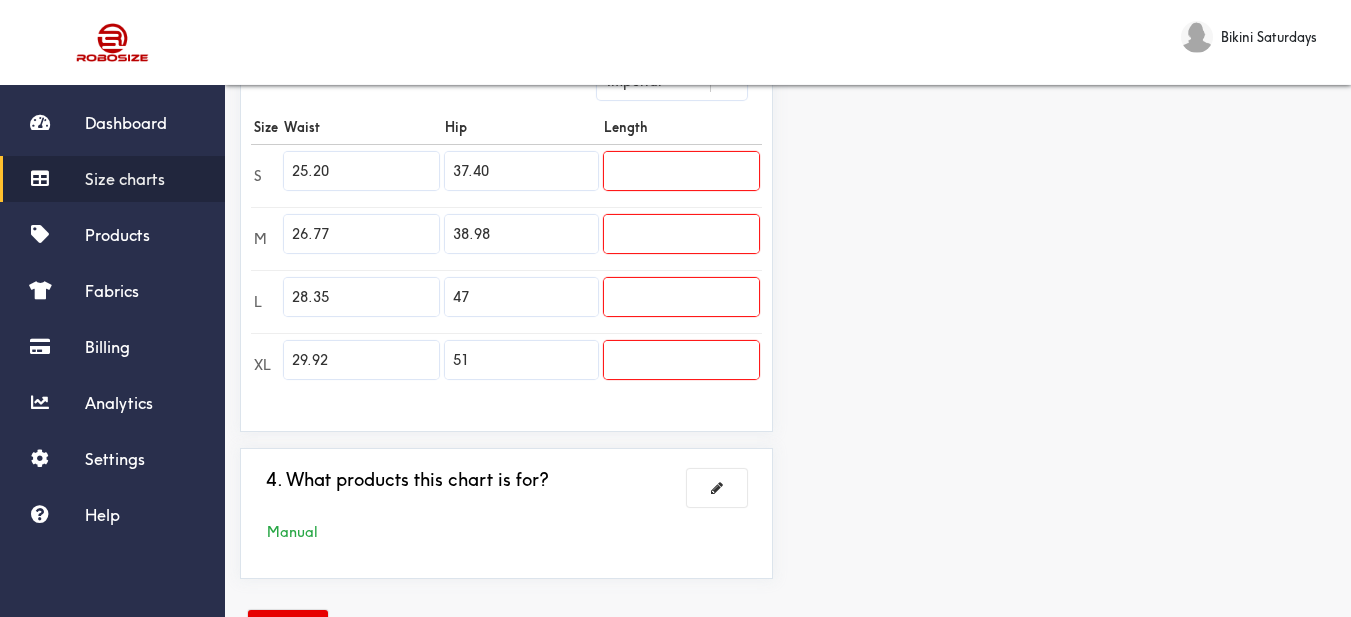 type on "38.98" 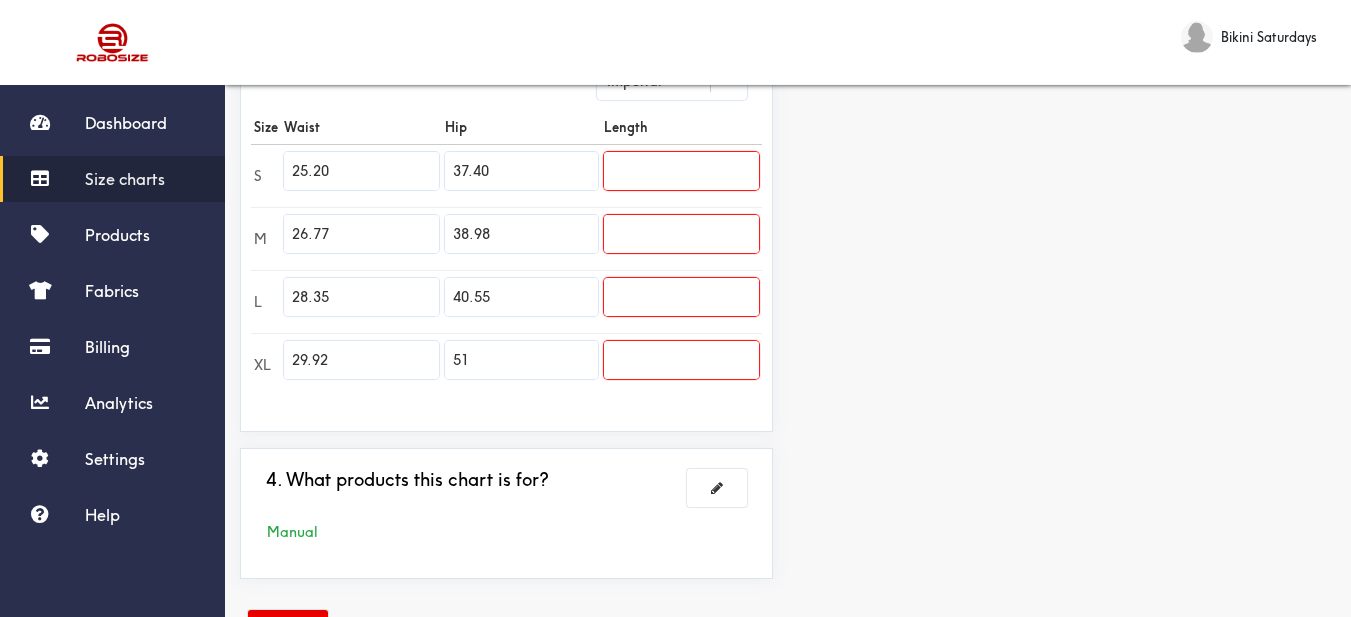 type on "40.55" 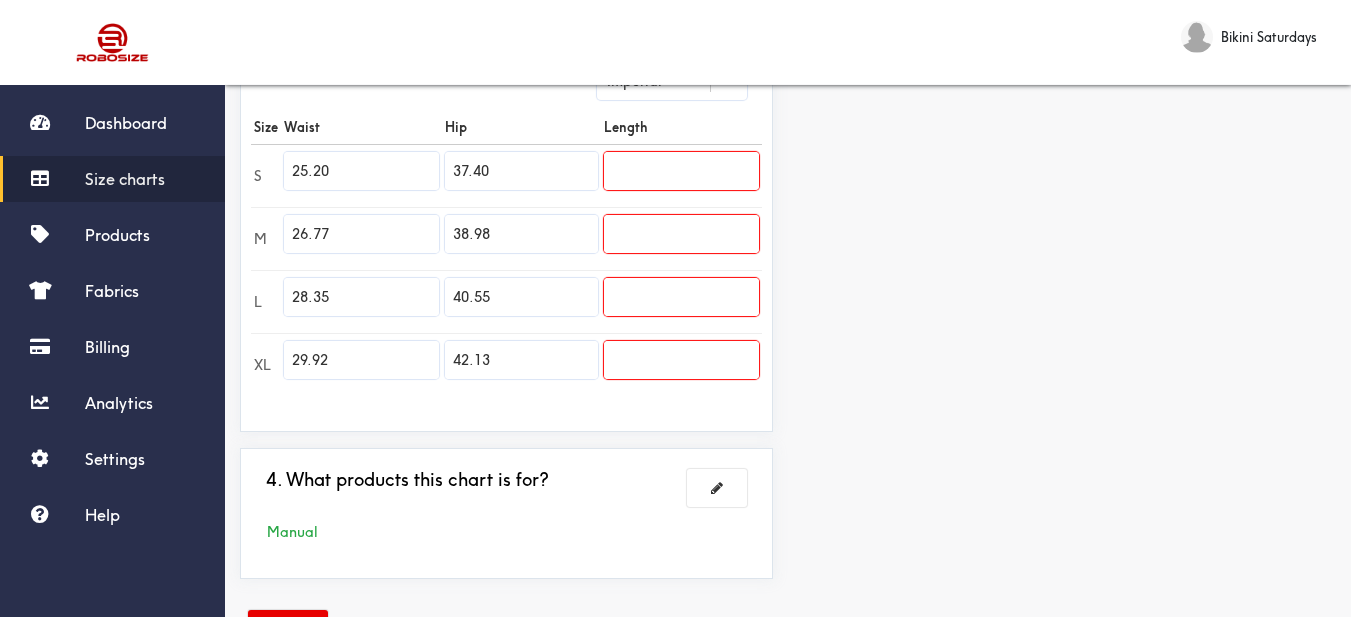 type on "42.13" 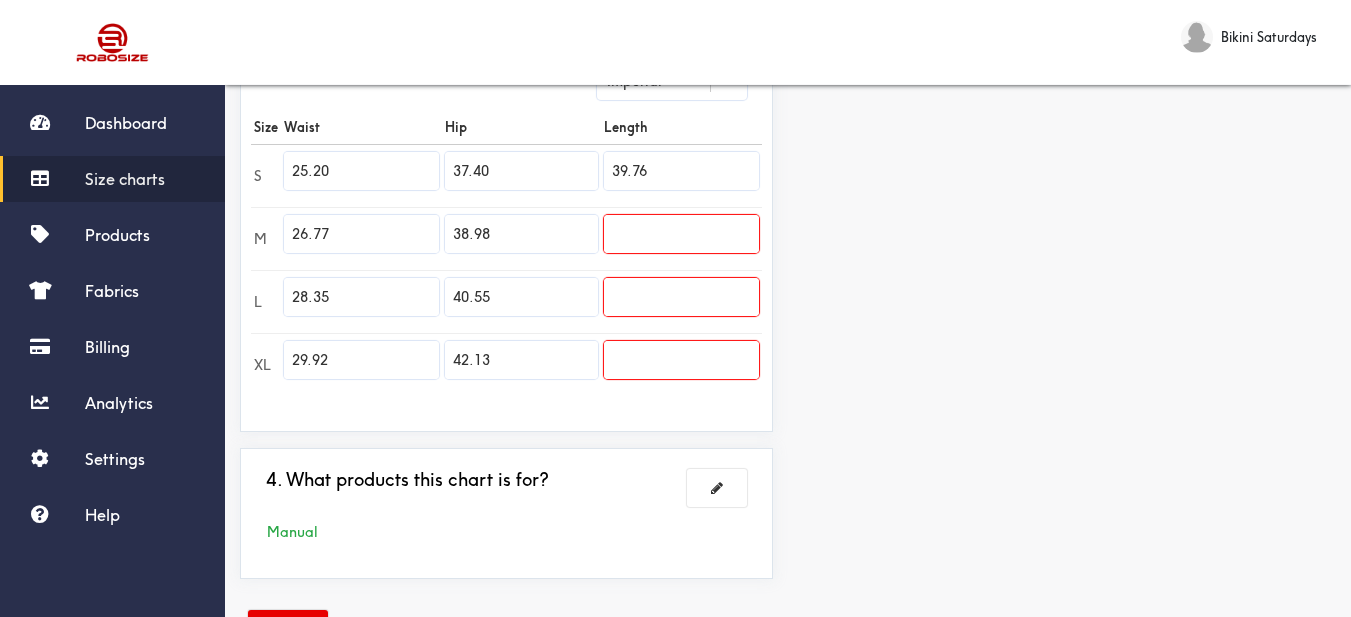 type on "39.76" 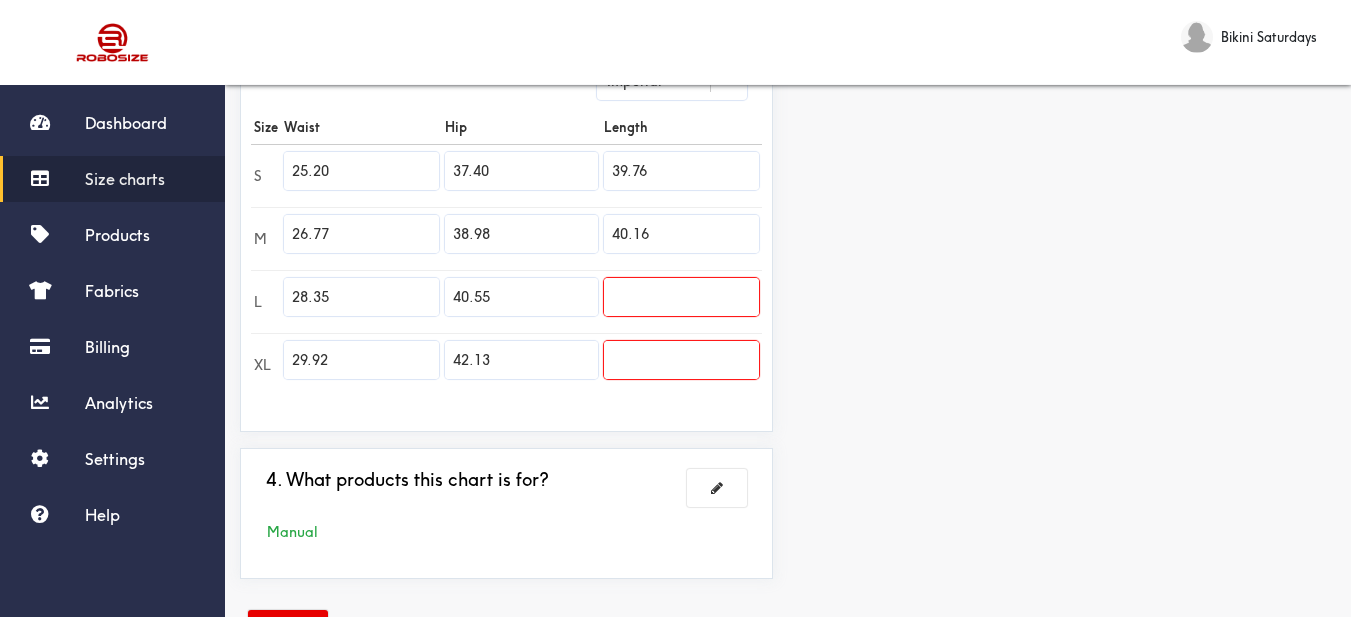 type on "40.16" 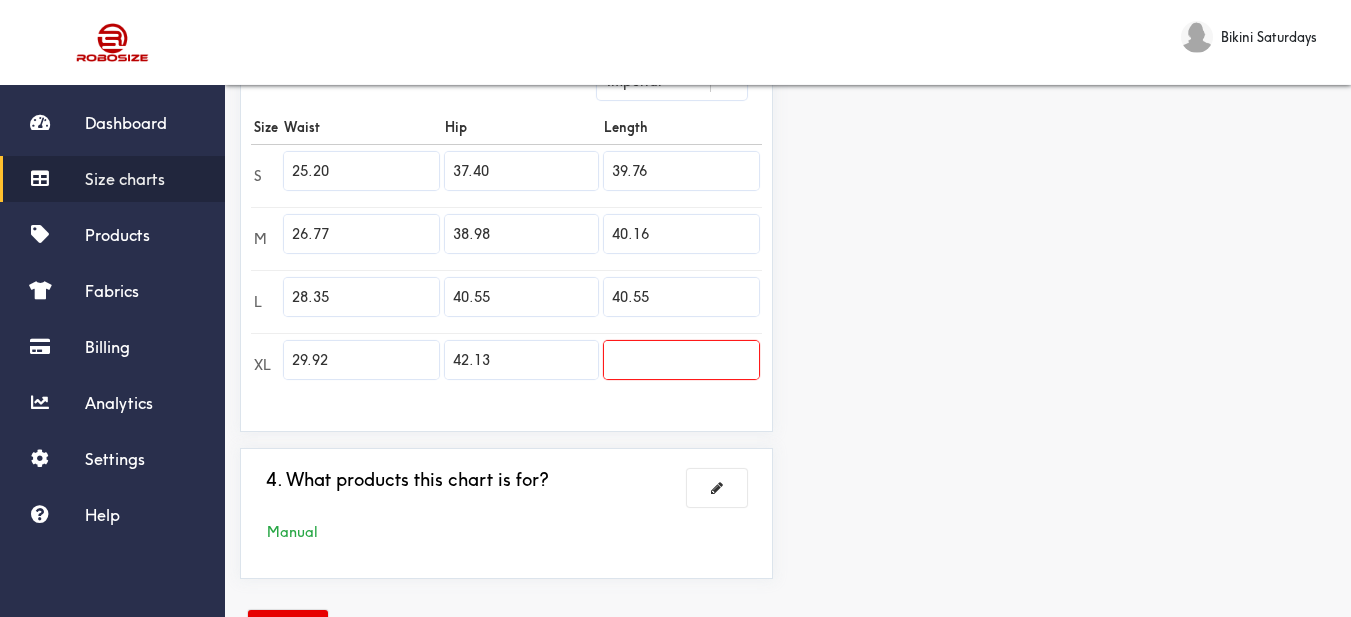 type on "40.55" 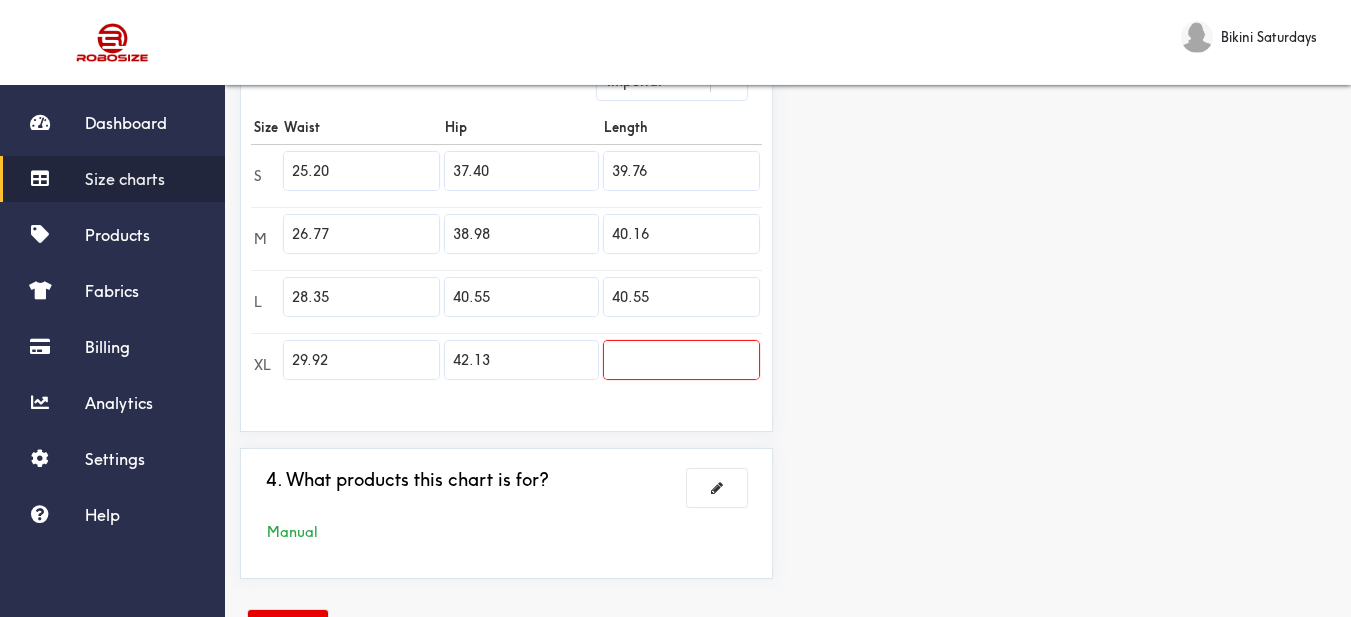 click on "Preview Edit style This chart is manually assigned to products. cm in Waist Hip Length S 64 95 101 M 68 99 102 L 72 103 103 XL 76 107 0" at bounding box center [1069, 98] 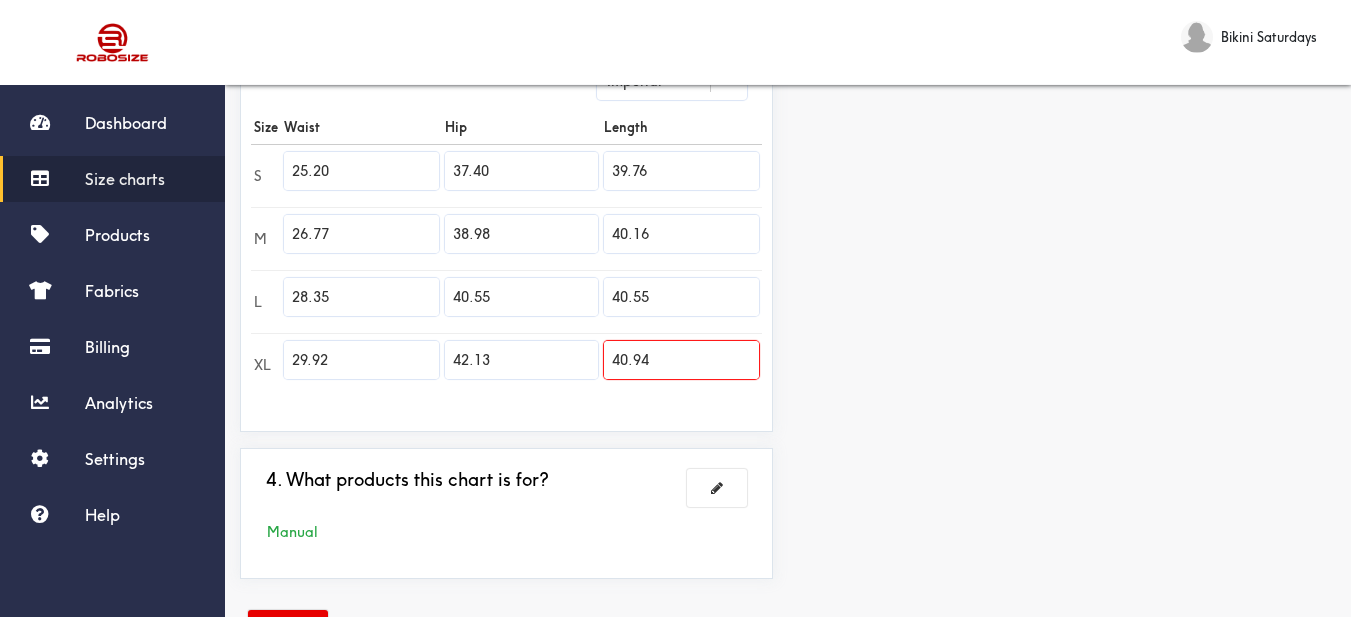 type on "40.94" 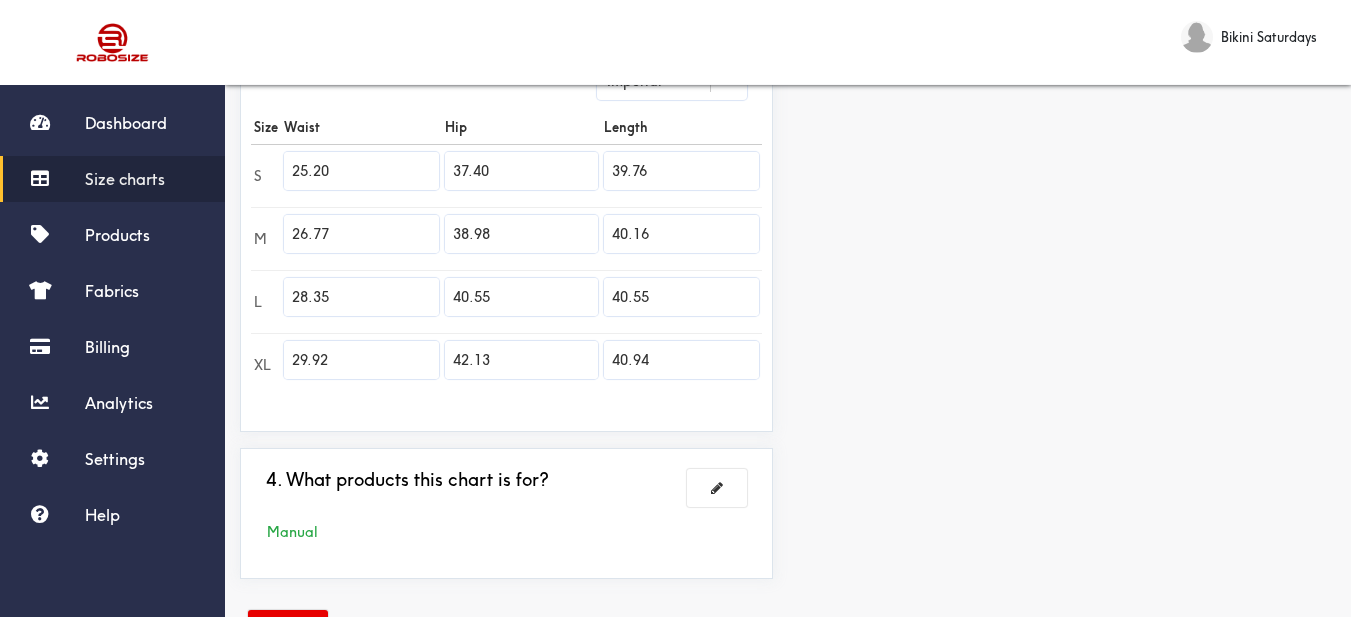 drag, startPoint x: 982, startPoint y: 368, endPoint x: 819, endPoint y: 343, distance: 164.90604 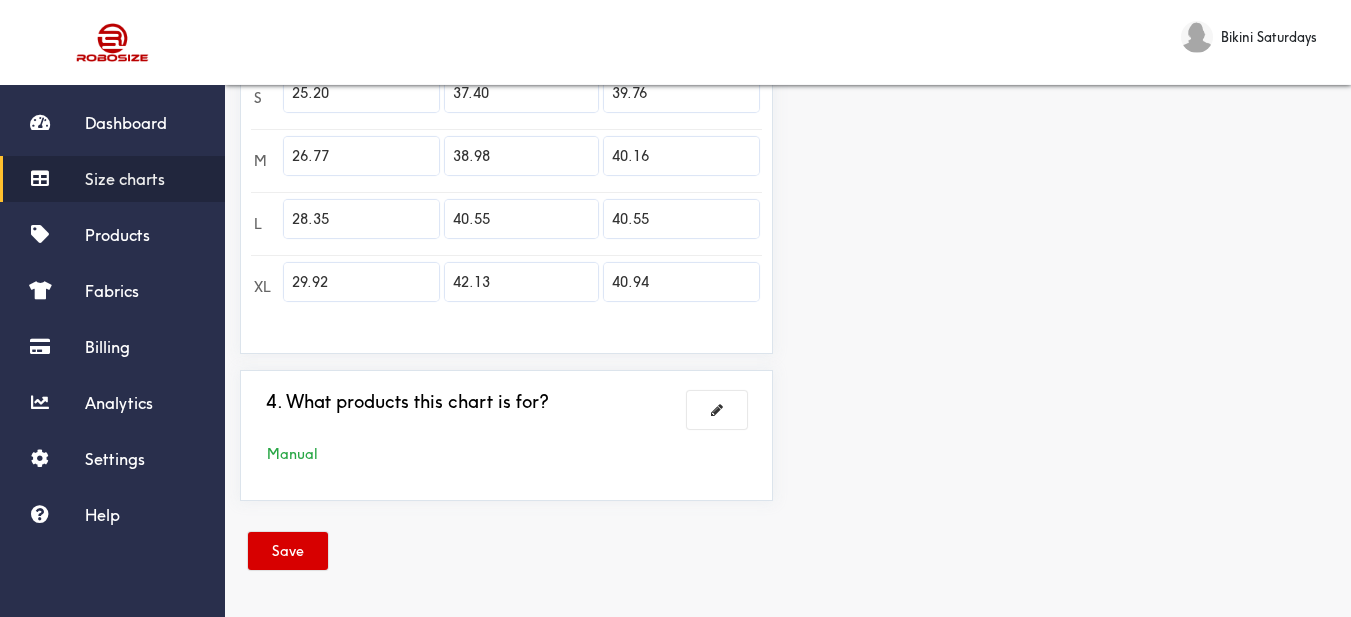 click on "Save" at bounding box center (288, 551) 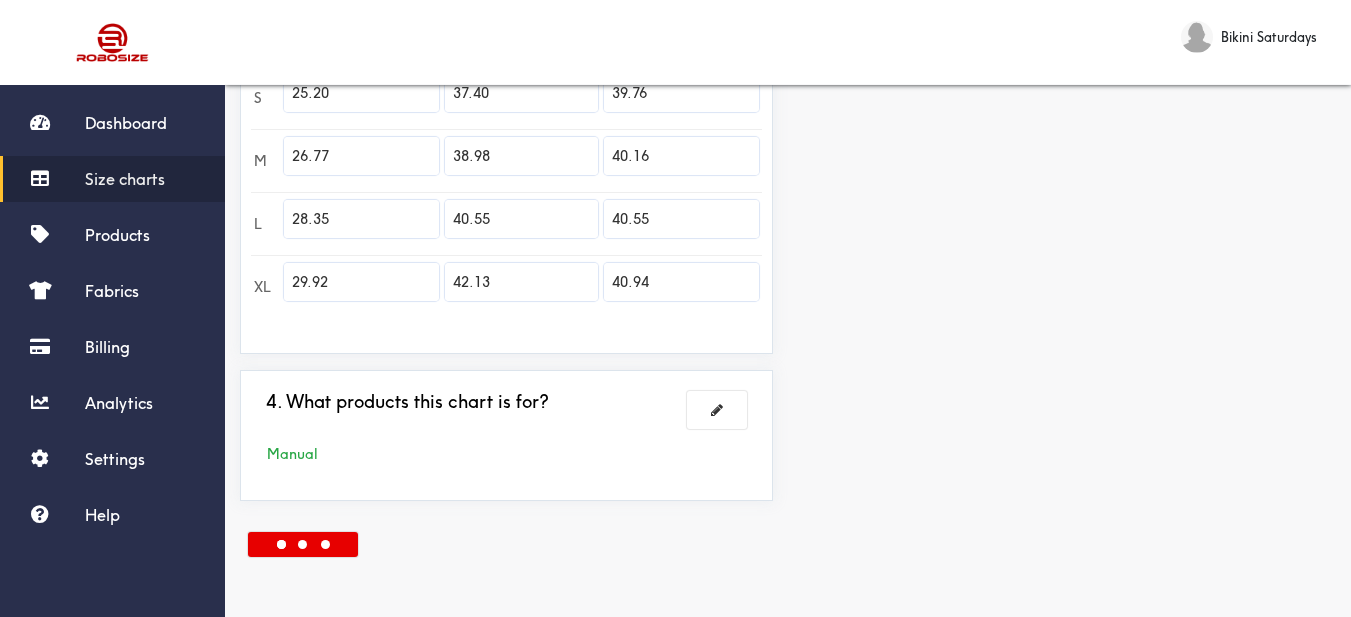 scroll, scrollTop: 452, scrollLeft: 0, axis: vertical 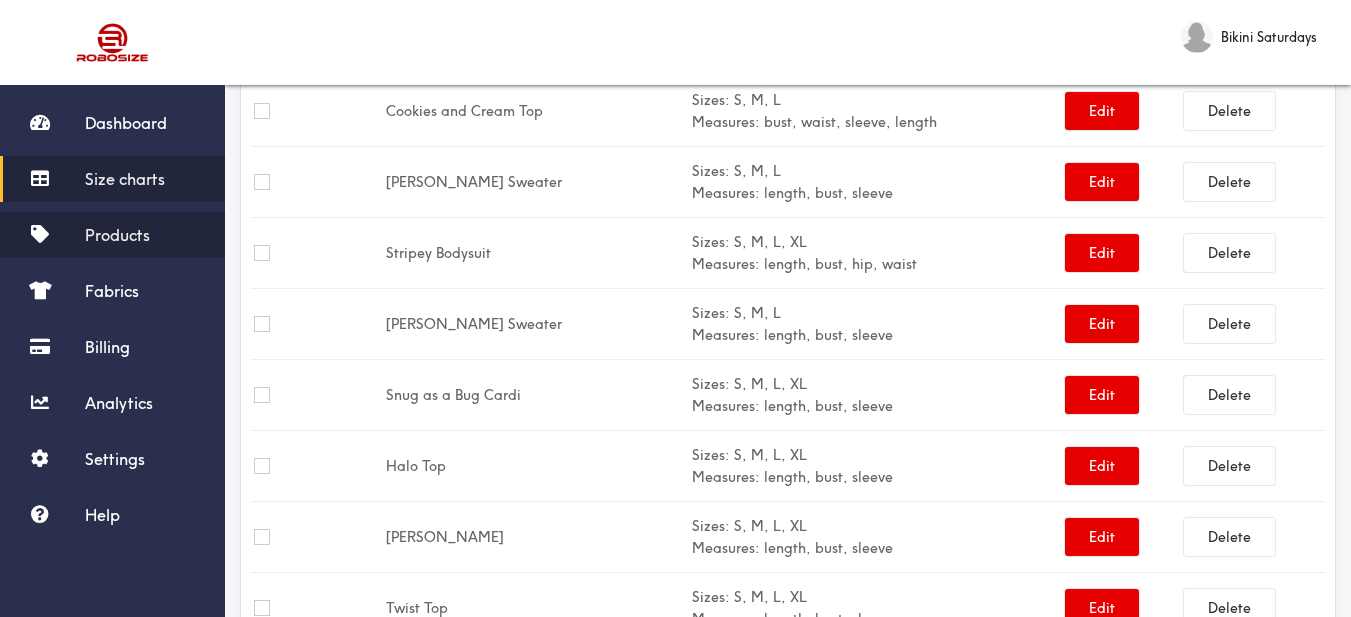 drag, startPoint x: 137, startPoint y: 232, endPoint x: 175, endPoint y: 236, distance: 38.209946 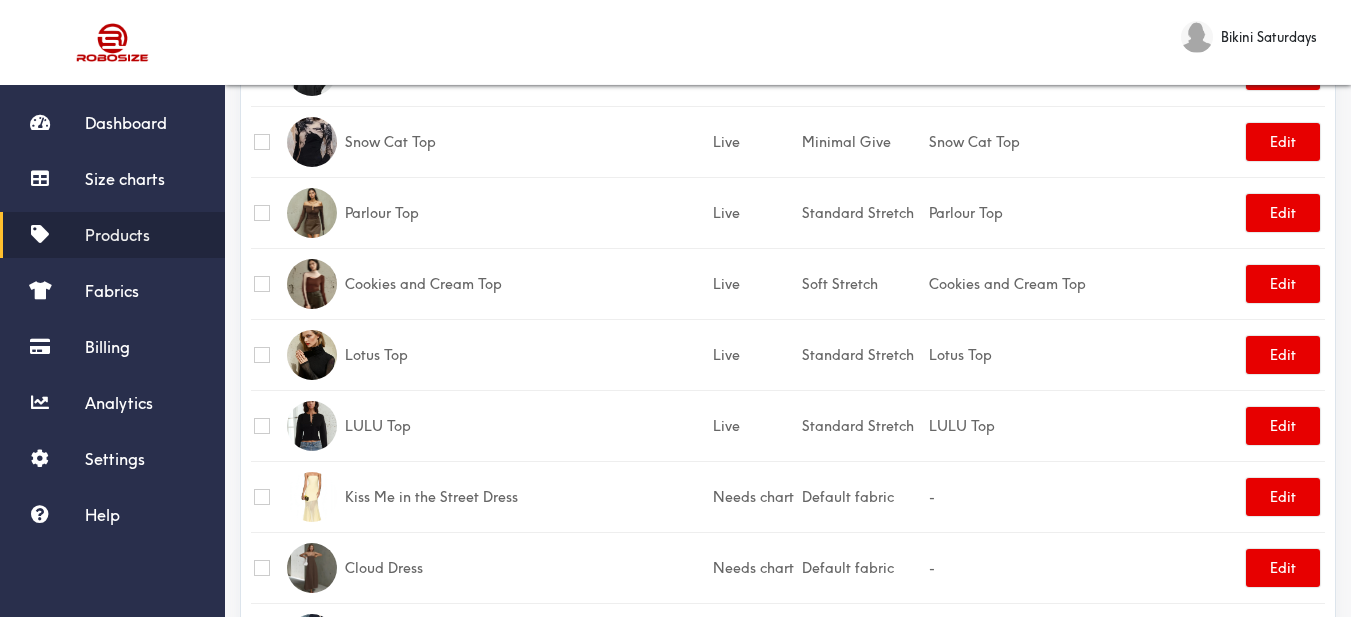 click on "Snow Cat Top" at bounding box center (526, 141) 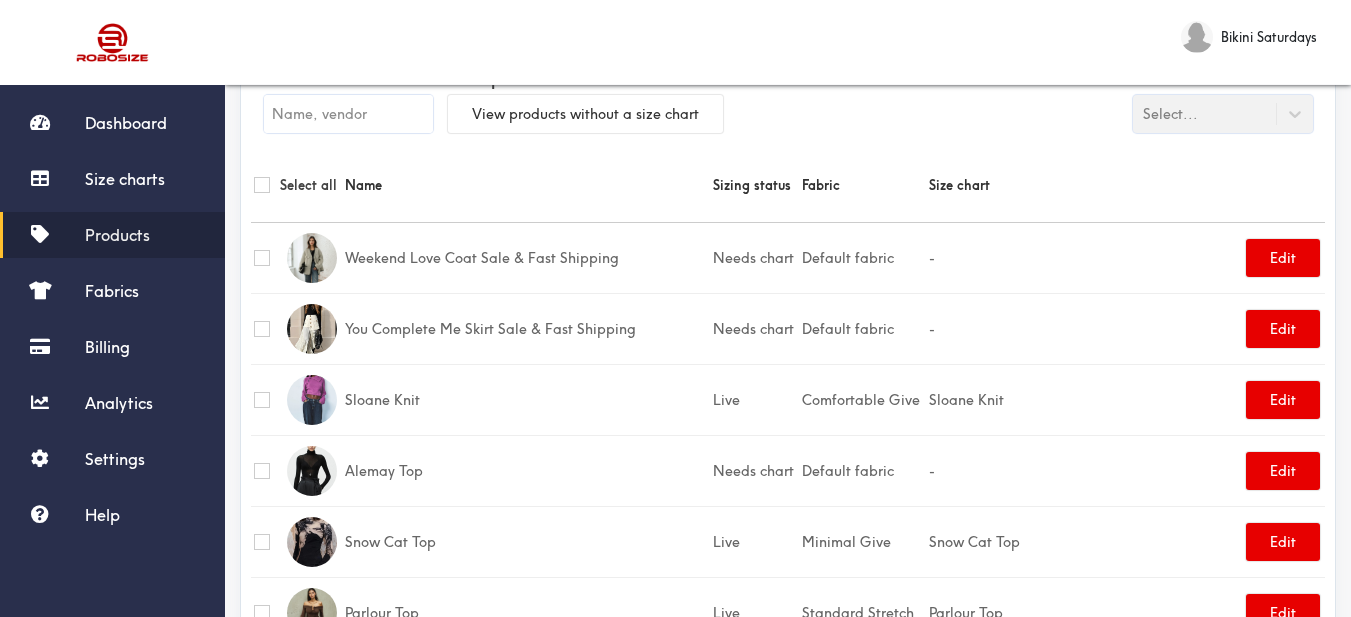 scroll, scrollTop: 0, scrollLeft: 0, axis: both 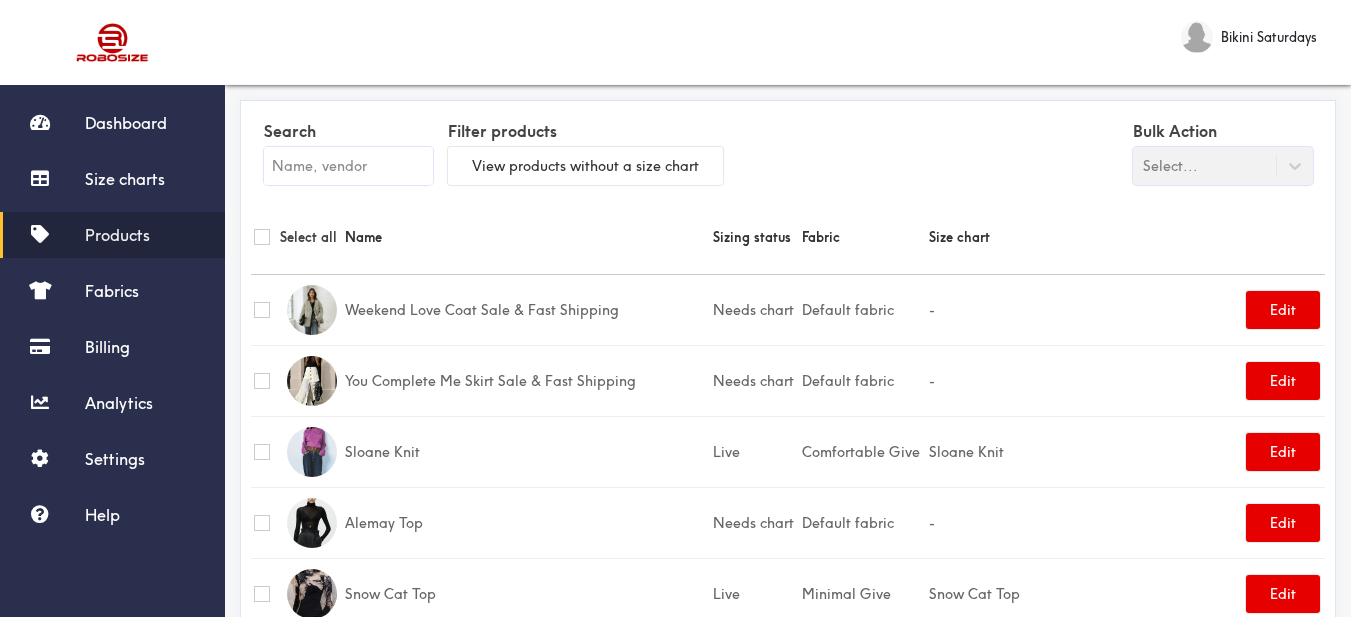 click at bounding box center (348, 166) 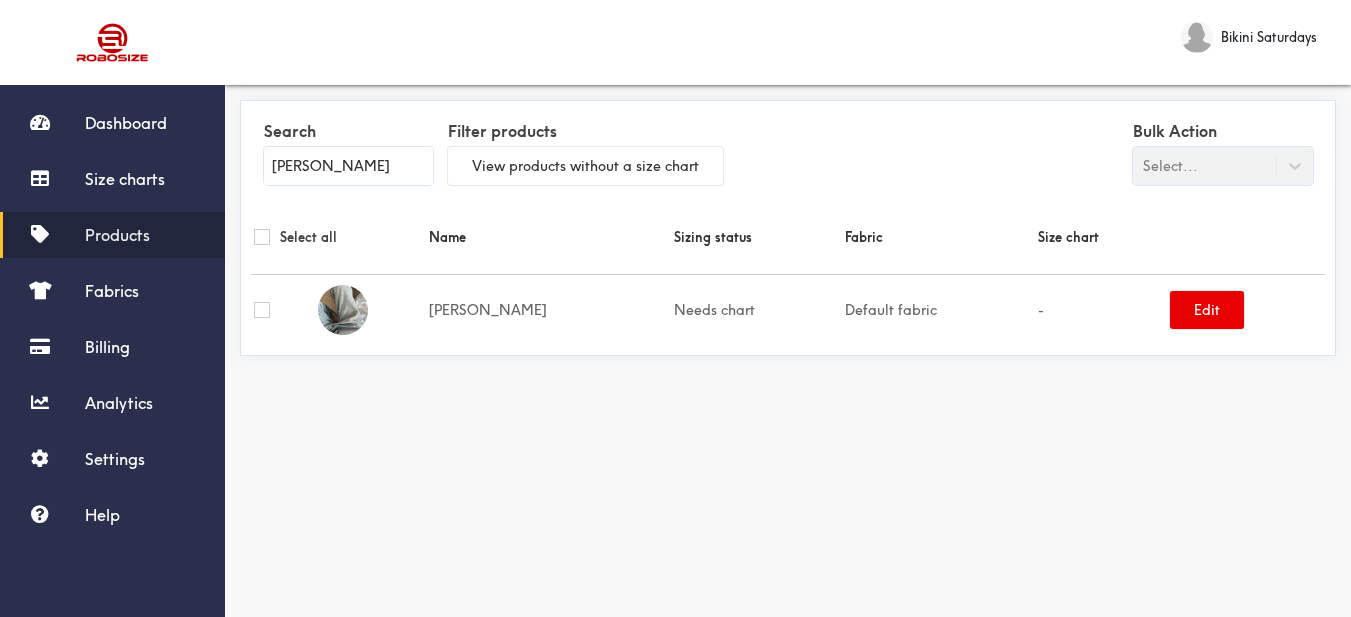 type on "[PERSON_NAME]" 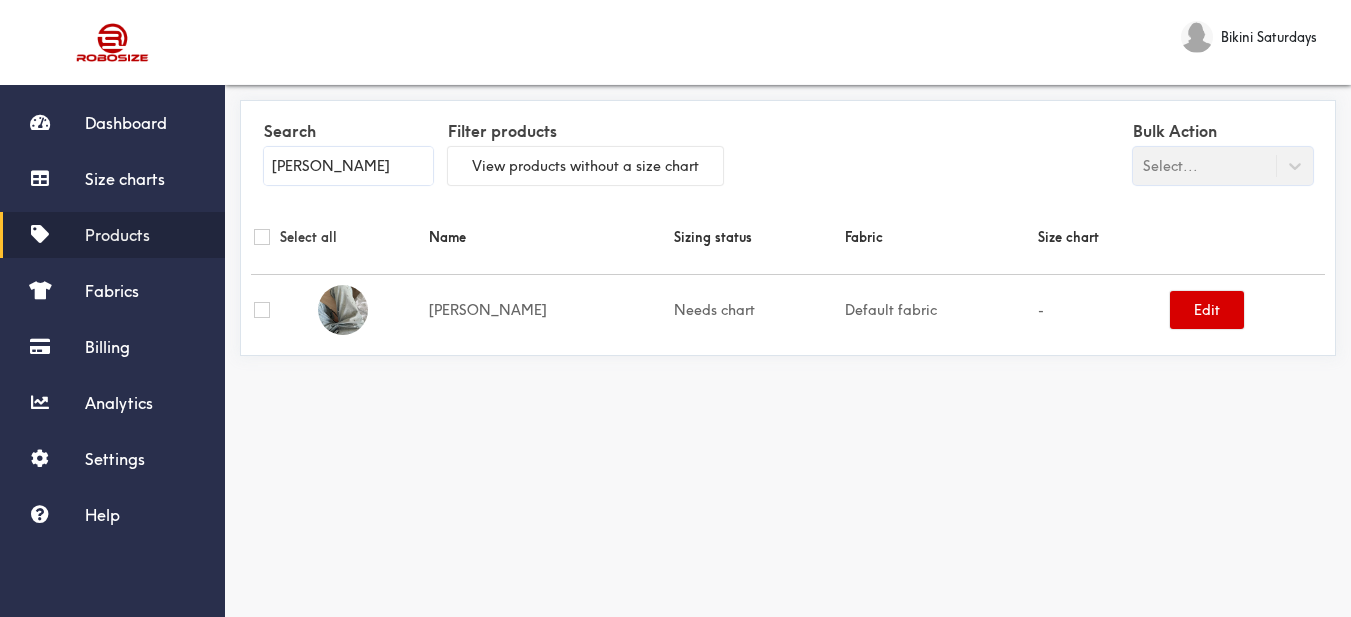 click on "Edit" at bounding box center (1207, 310) 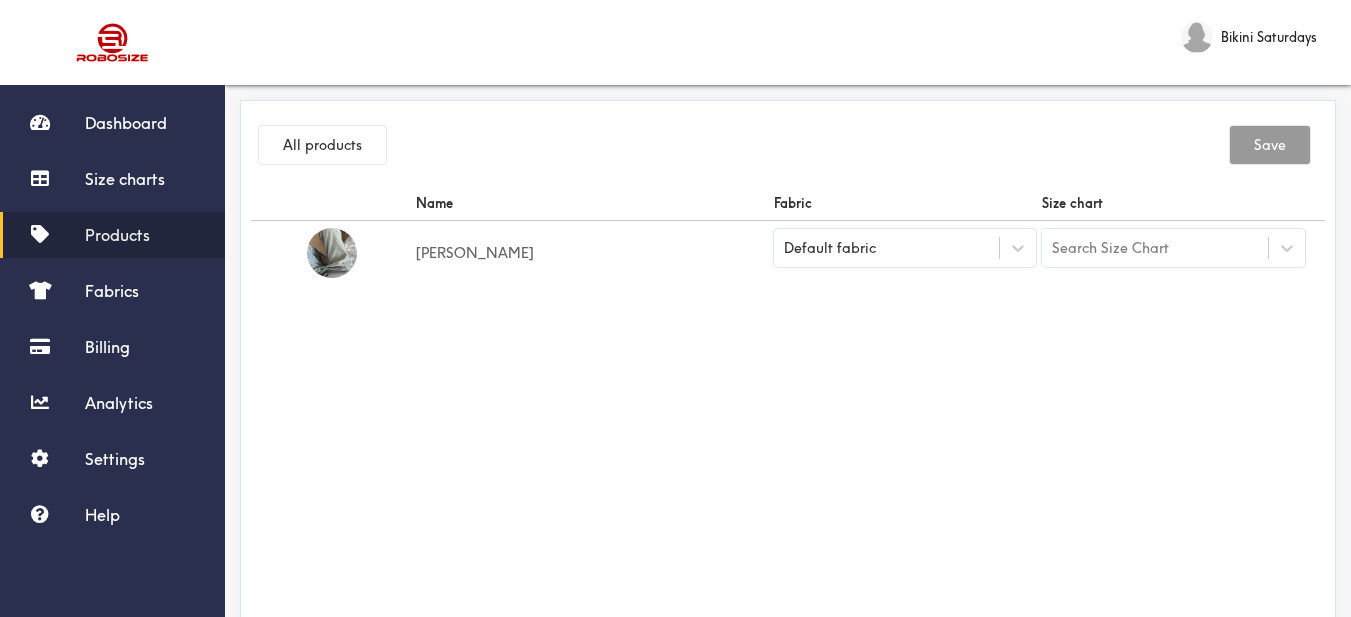 drag, startPoint x: 1013, startPoint y: 250, endPoint x: 951, endPoint y: 266, distance: 64.03124 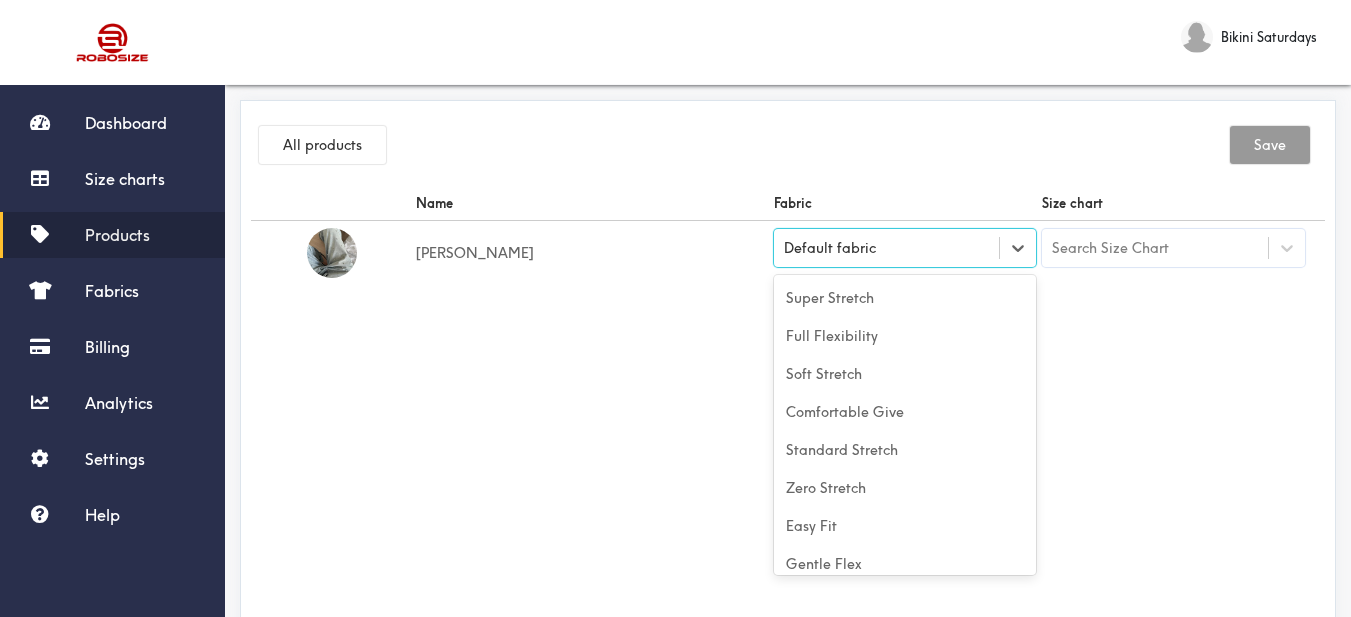 scroll, scrollTop: 88, scrollLeft: 0, axis: vertical 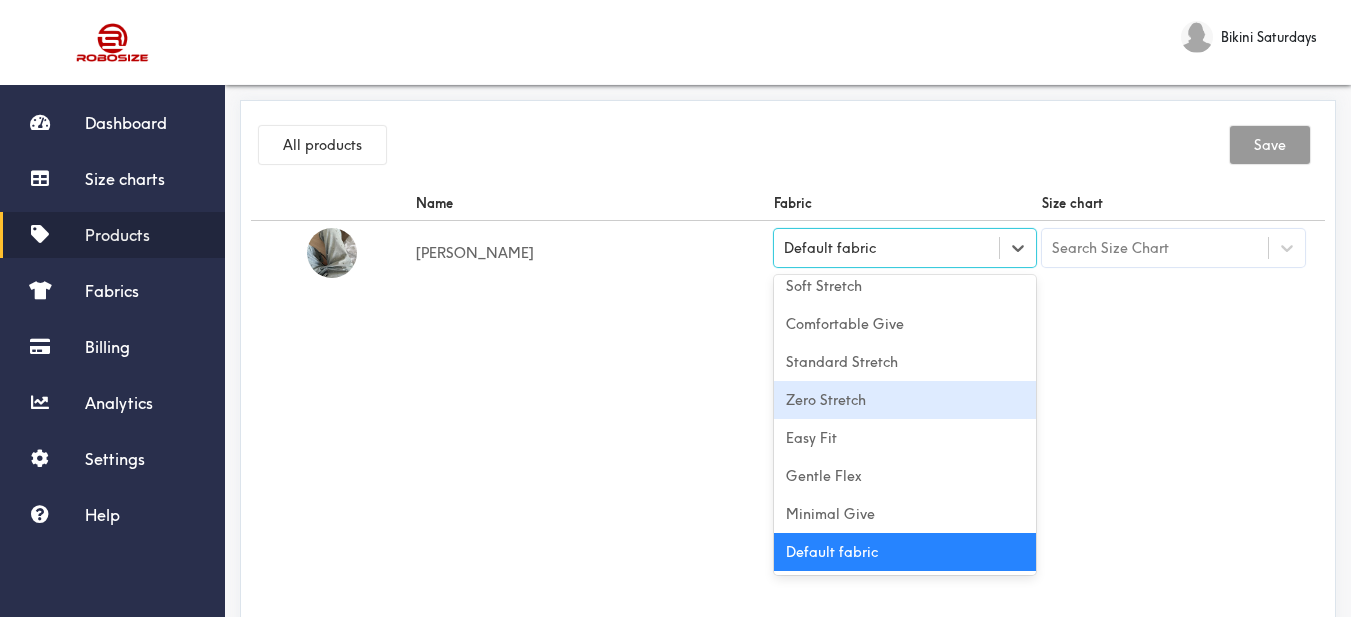 click on "Zero Stretch" at bounding box center (905, 400) 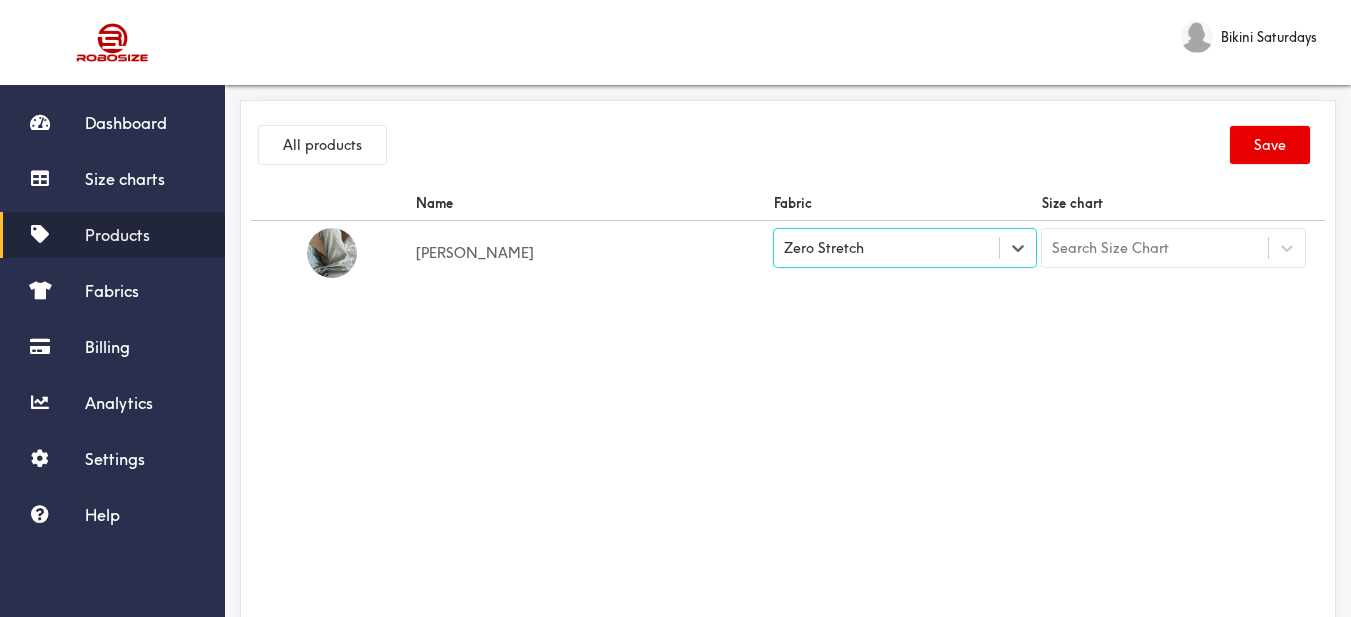 drag, startPoint x: 567, startPoint y: 345, endPoint x: 920, endPoint y: 302, distance: 355.60934 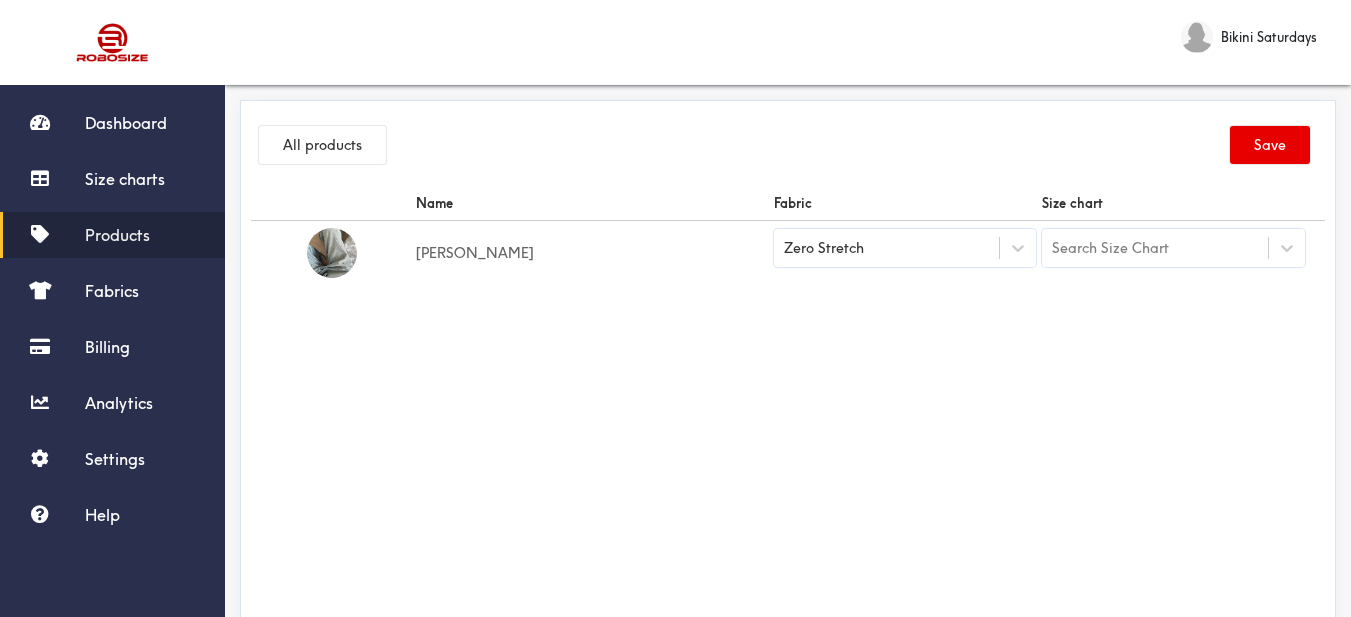 click on "Search Size Chart" at bounding box center (1110, 248) 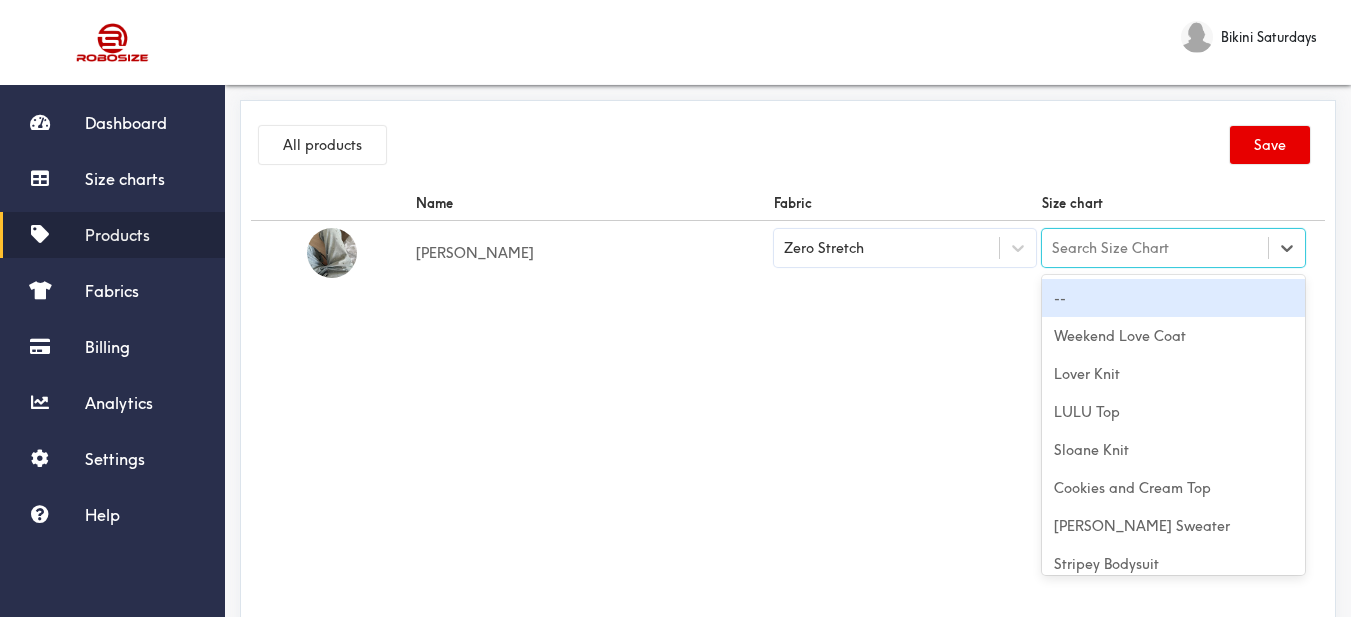 click on "Search Size Chart" at bounding box center [1110, 248] 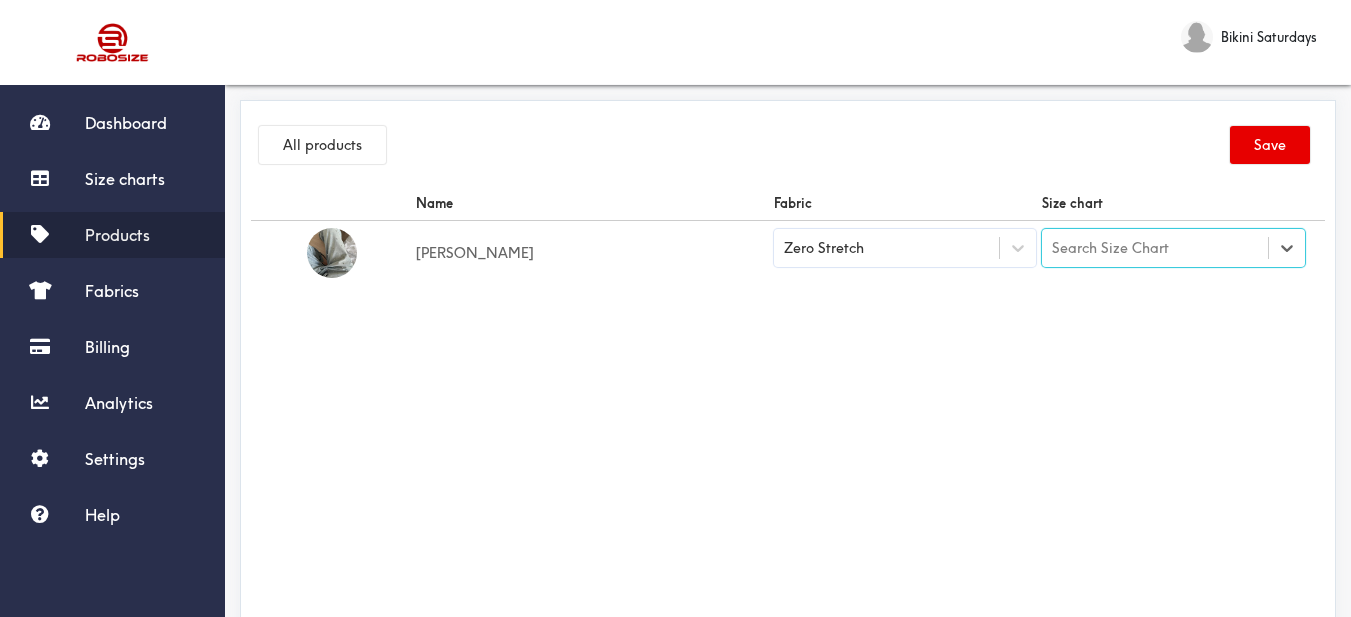 paste on "[PERSON_NAME]" 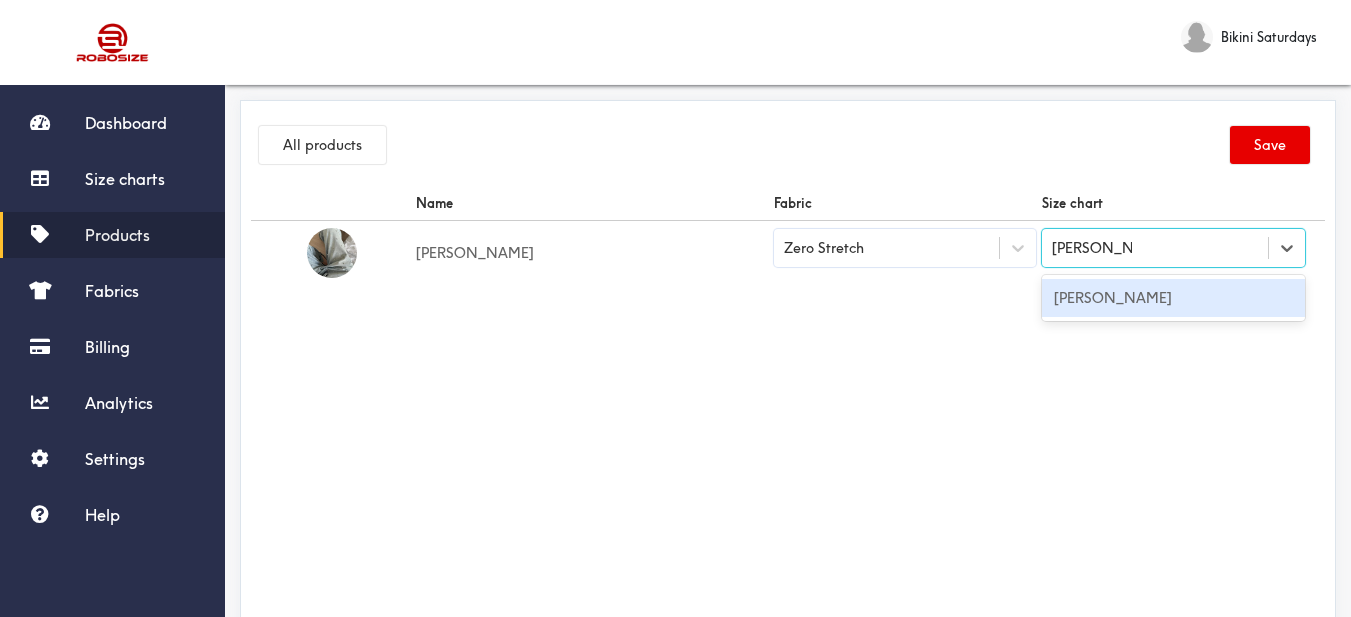 drag, startPoint x: 1132, startPoint y: 293, endPoint x: 1112, endPoint y: 291, distance: 20.09975 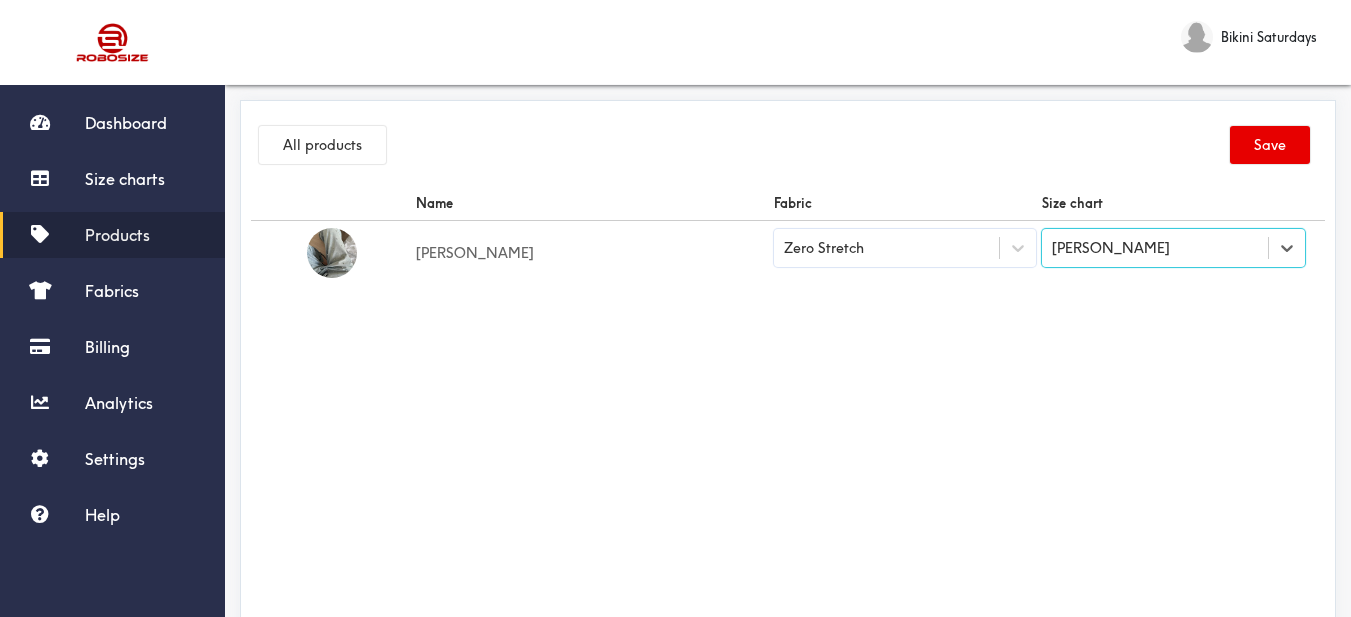 drag, startPoint x: 999, startPoint y: 316, endPoint x: 1135, endPoint y: 291, distance: 138.2787 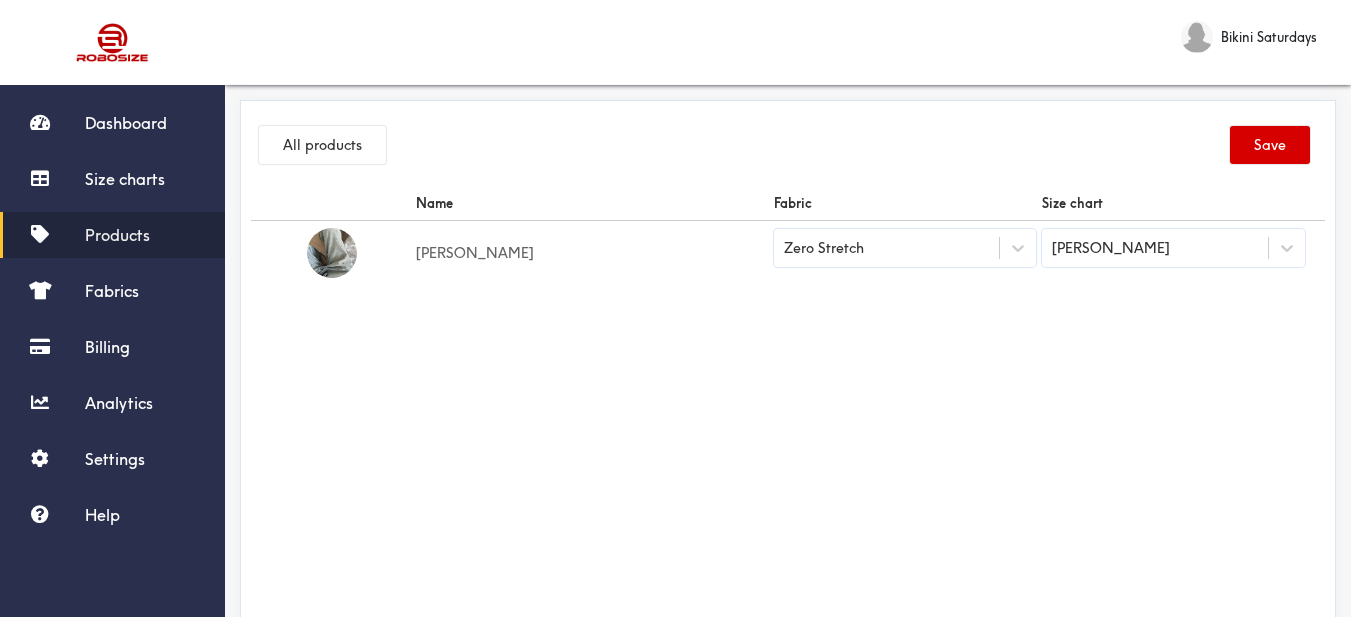 click on "Save" at bounding box center [1270, 145] 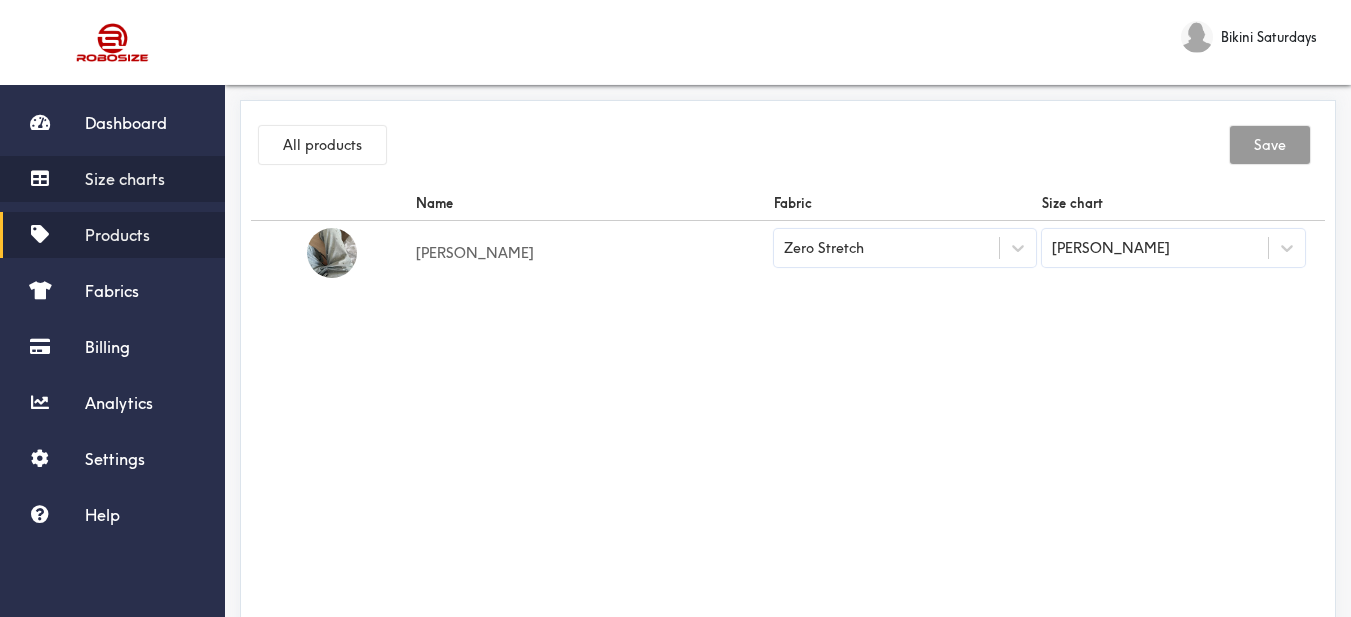 click on "Size charts" at bounding box center (125, 179) 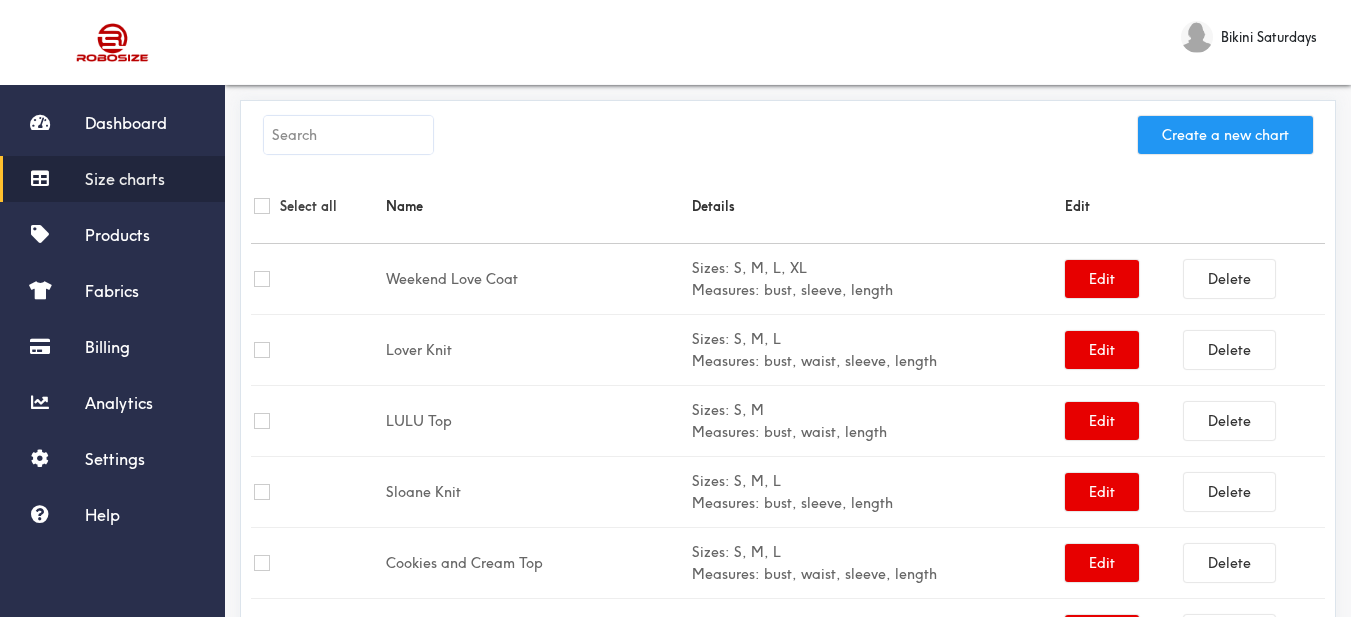 click on "Create a new chart" at bounding box center (1225, 135) 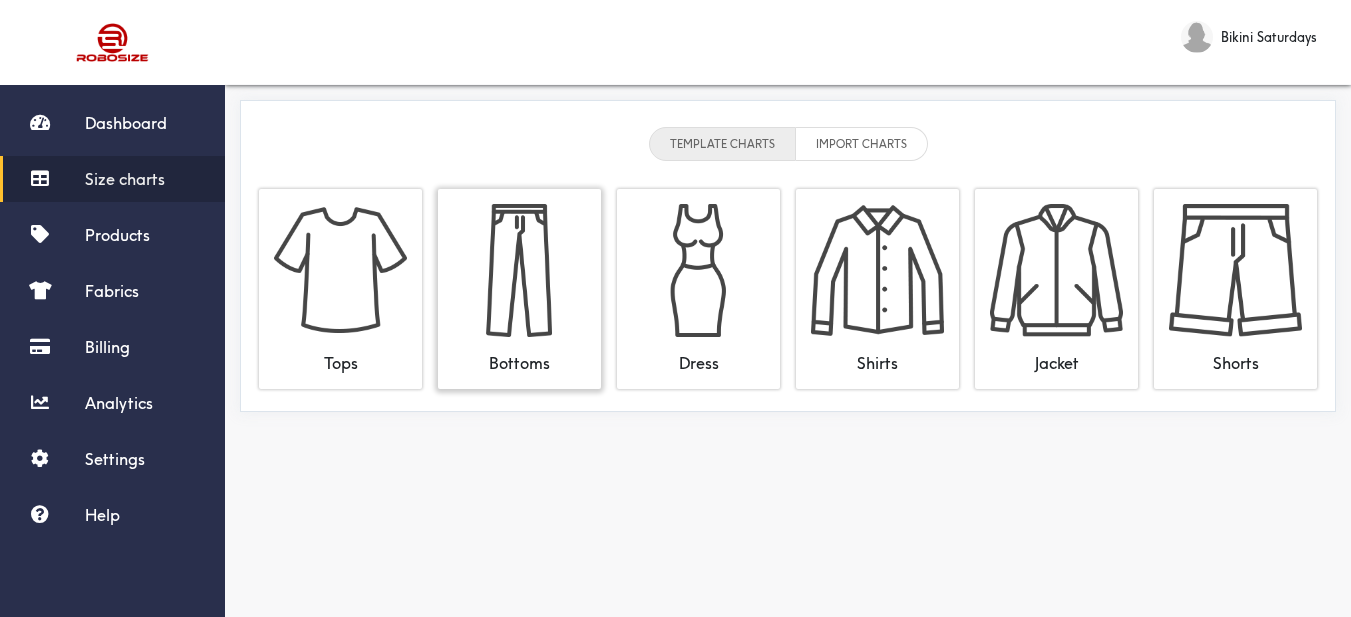 click at bounding box center [519, 270] 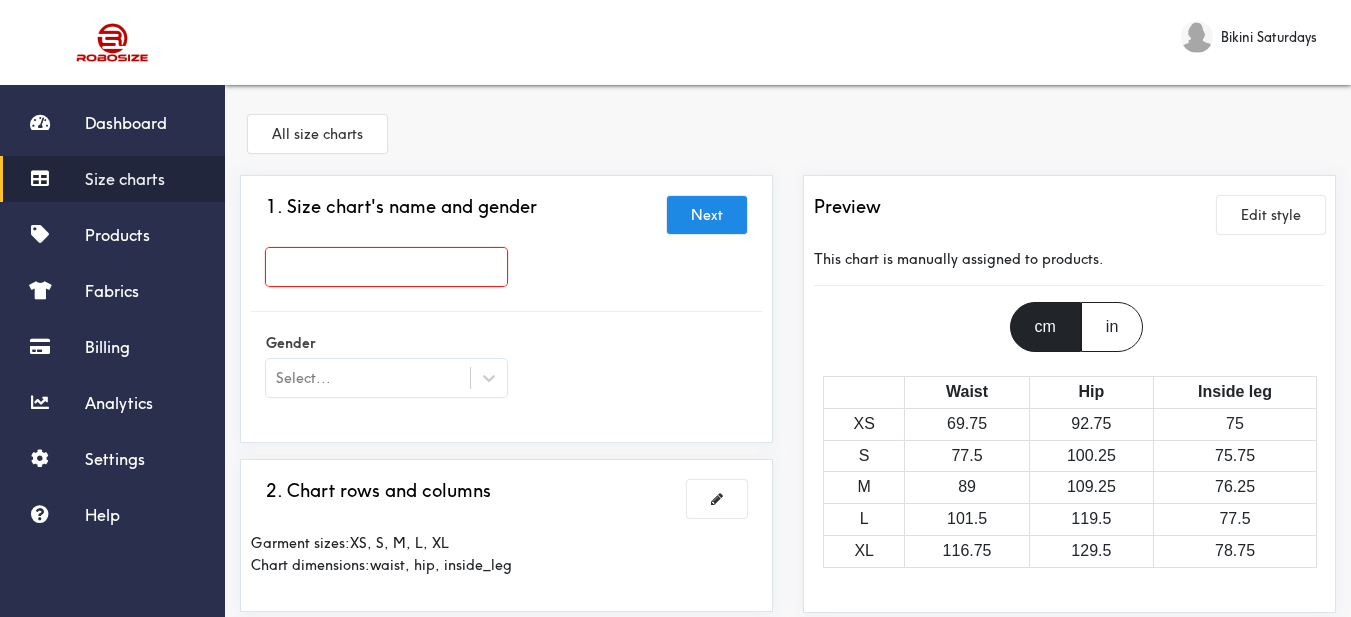 click at bounding box center (386, 267) 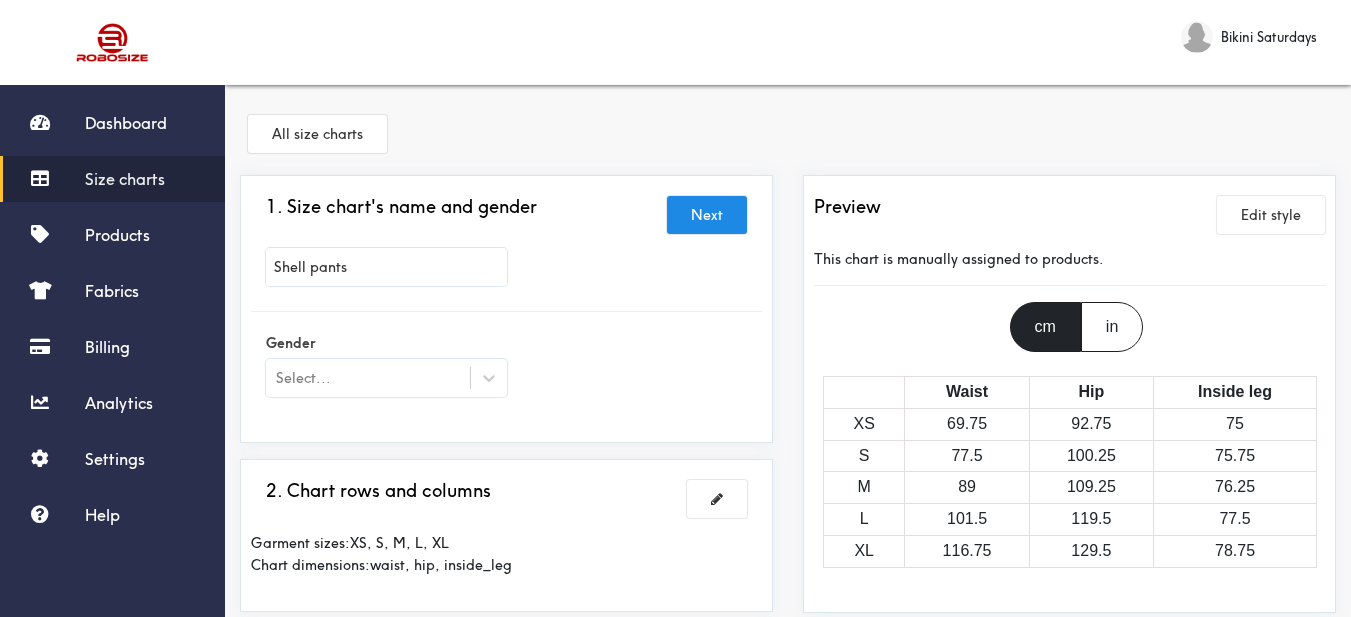 type on "Shell pants" 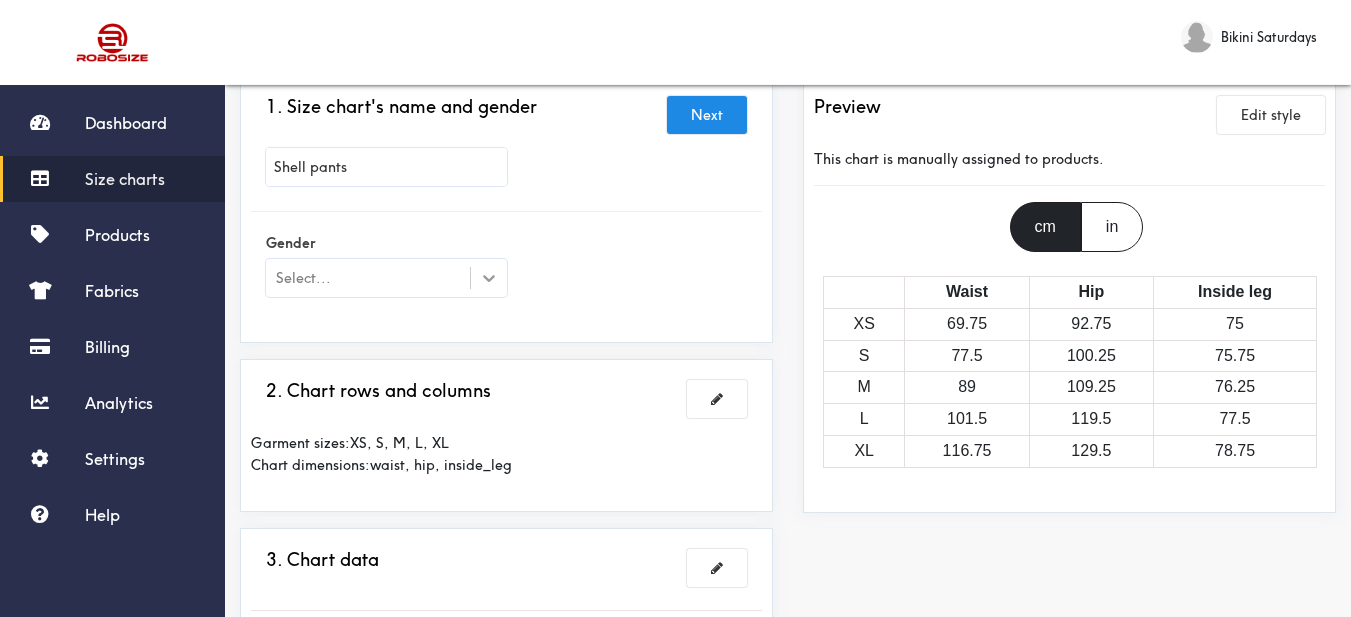 click 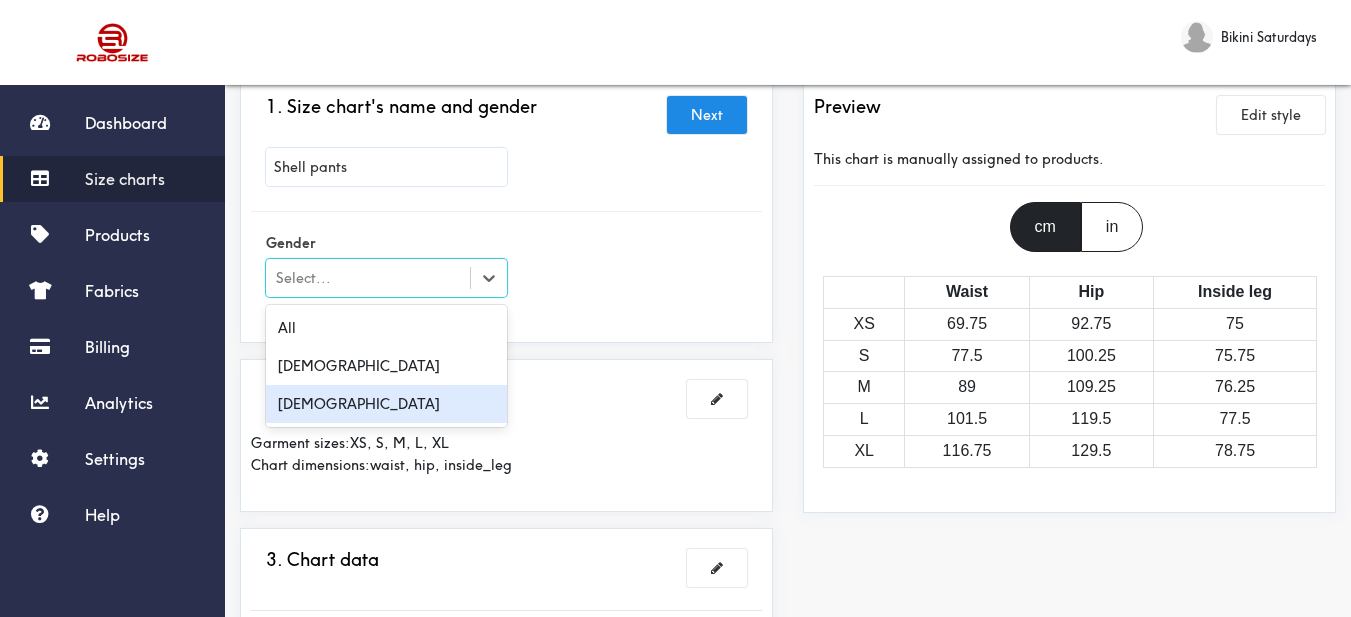 click on "[DEMOGRAPHIC_DATA]" at bounding box center (386, 404) 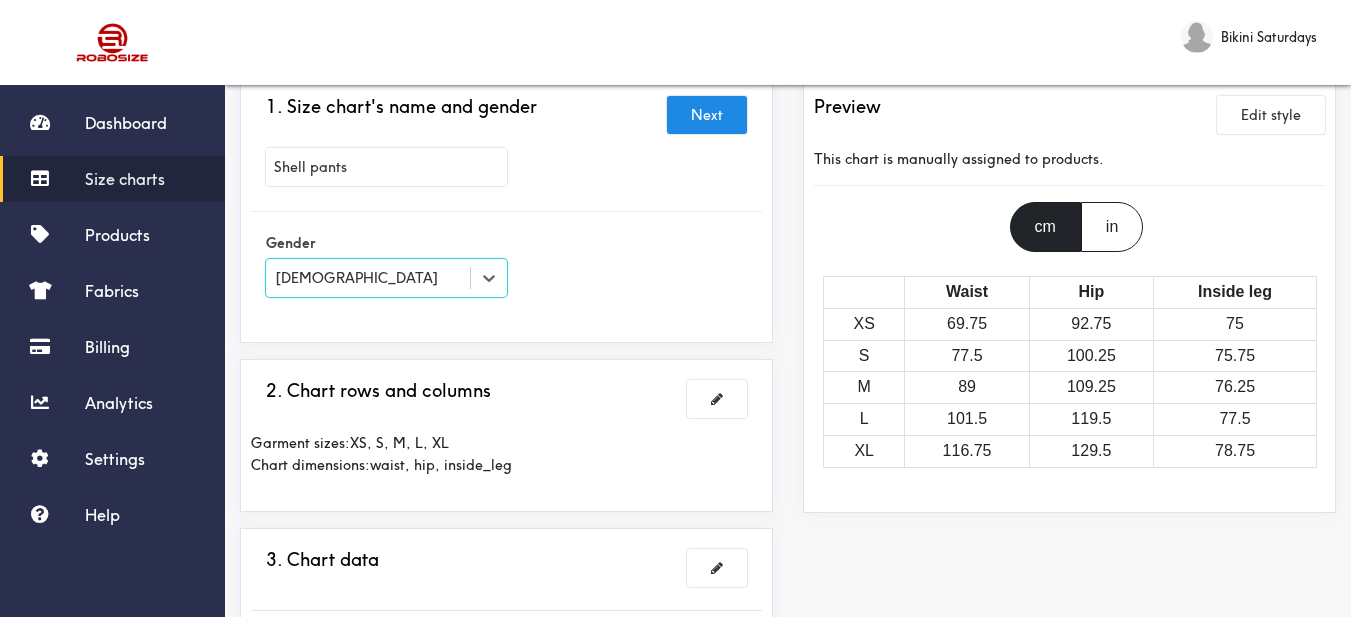 click on "Gender option [DEMOGRAPHIC_DATA], selected.   Select is focused , press Down to open the menu,  [DEMOGRAPHIC_DATA]" at bounding box center (506, 267) 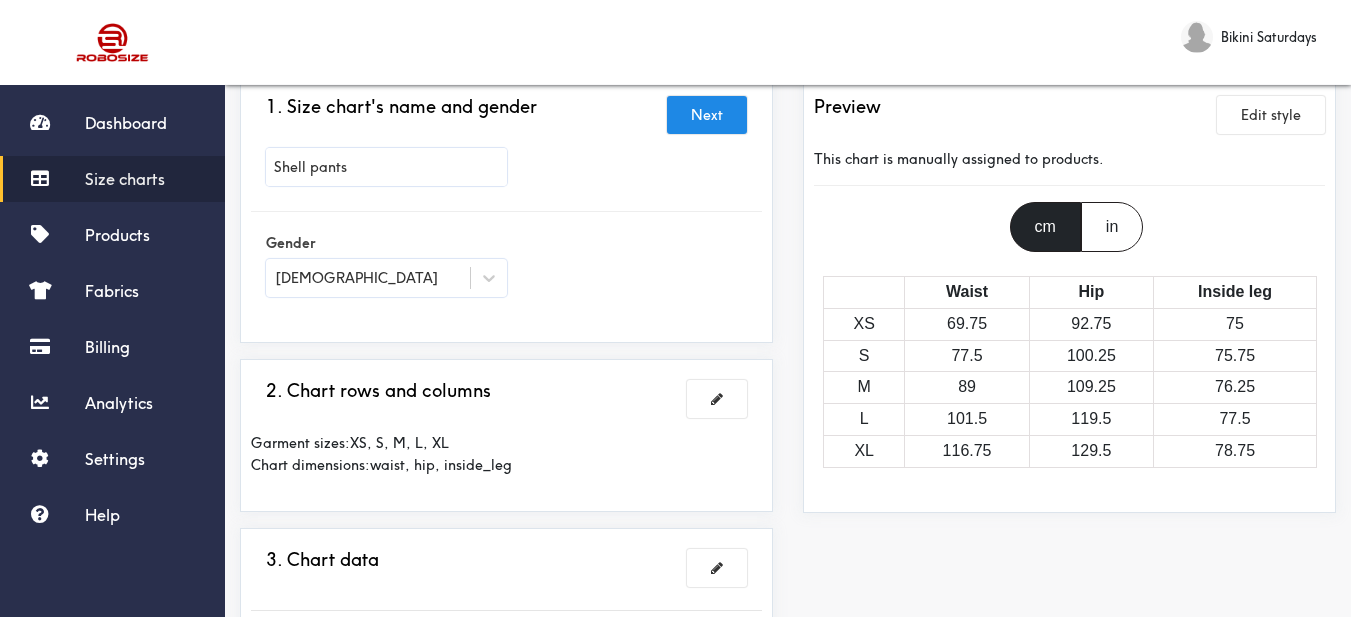 scroll, scrollTop: 300, scrollLeft: 0, axis: vertical 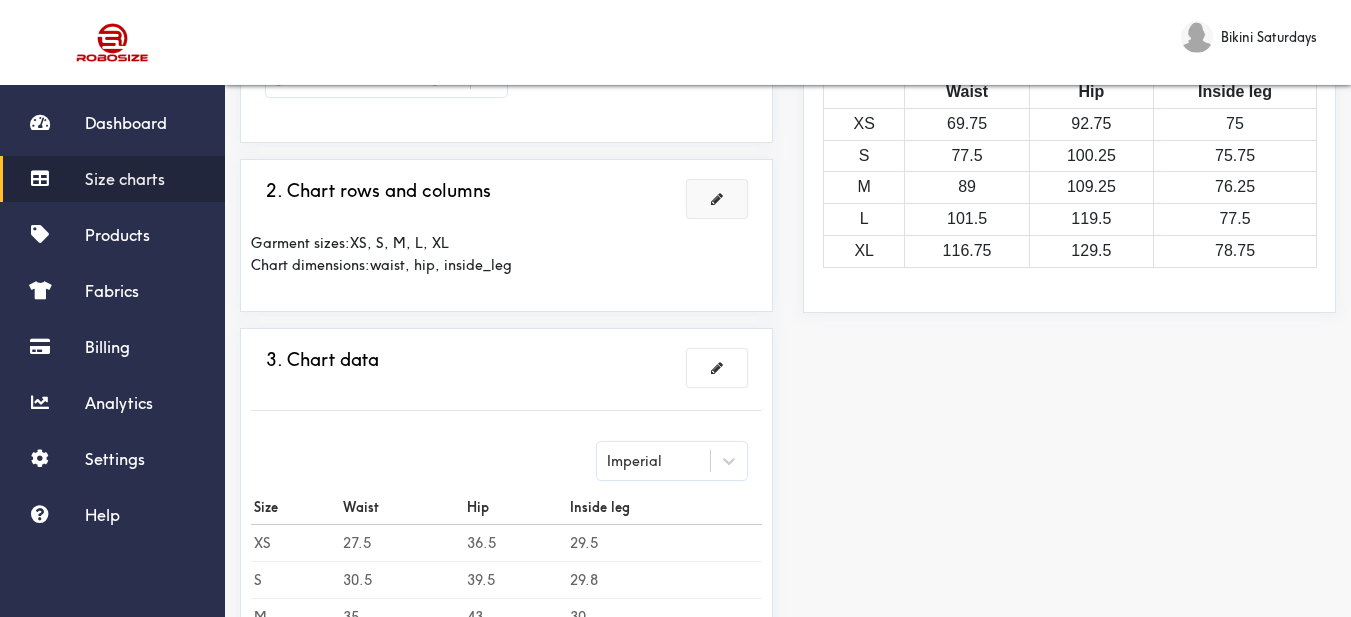click at bounding box center (717, 199) 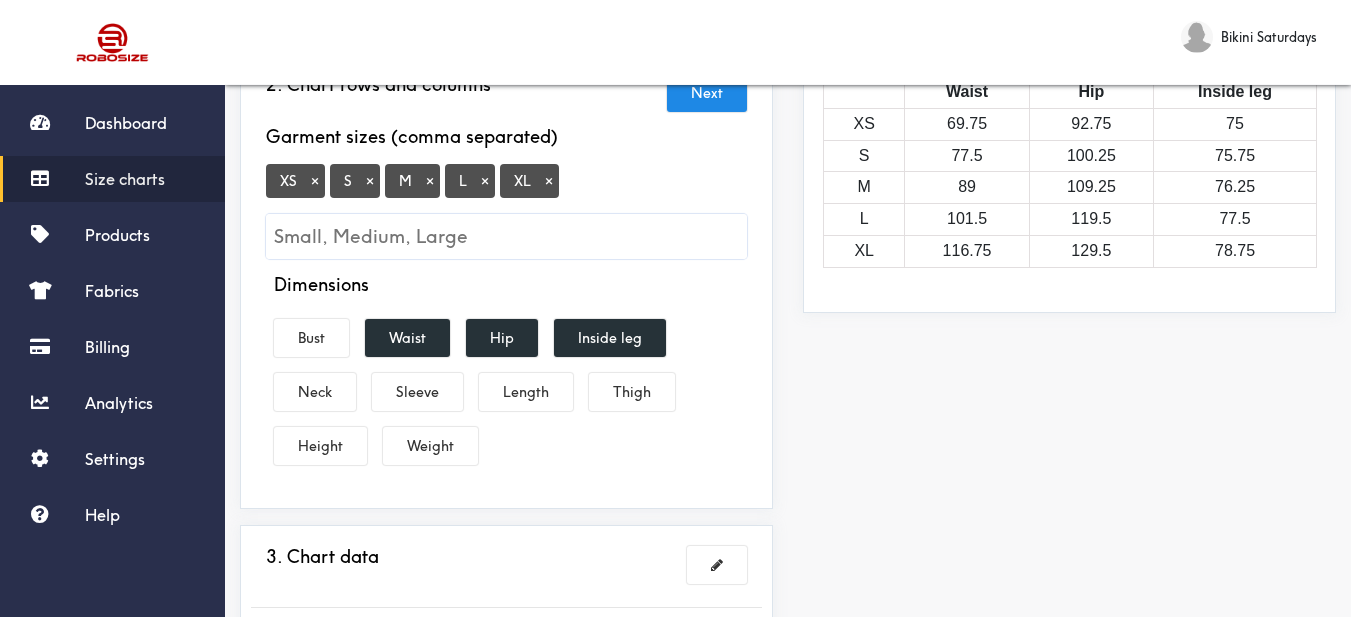 click on "×" at bounding box center [315, 181] 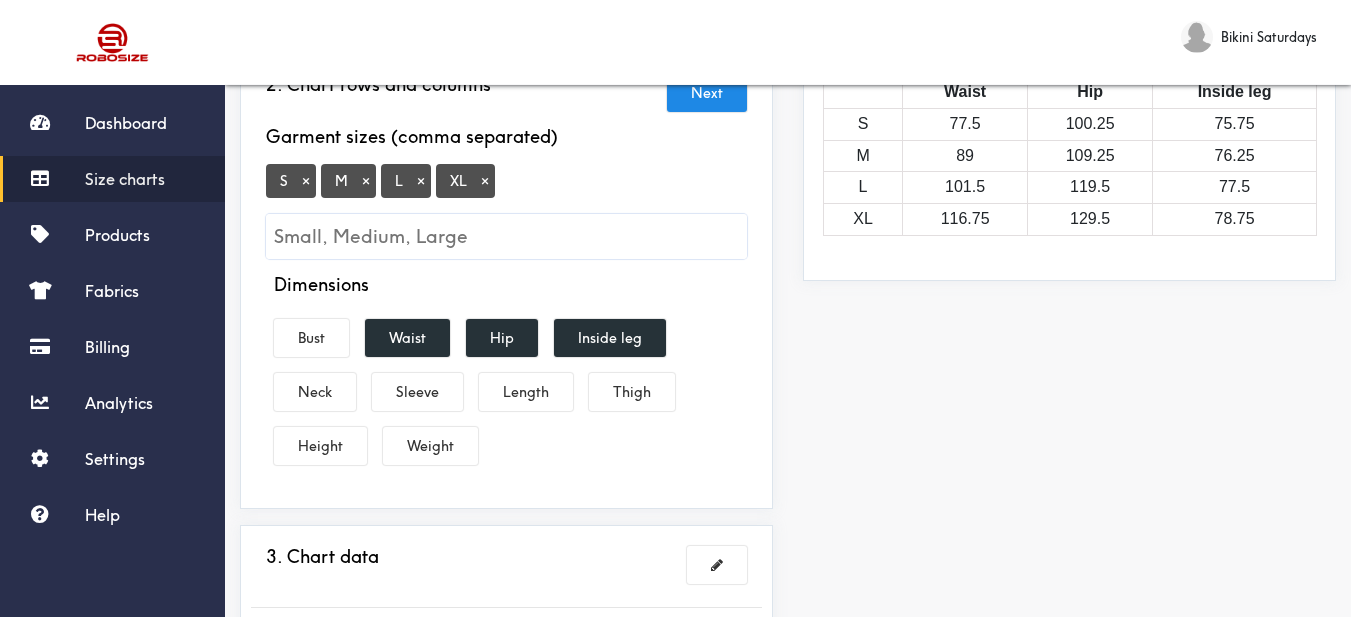 drag, startPoint x: 485, startPoint y: 181, endPoint x: 505, endPoint y: 24, distance: 158.26875 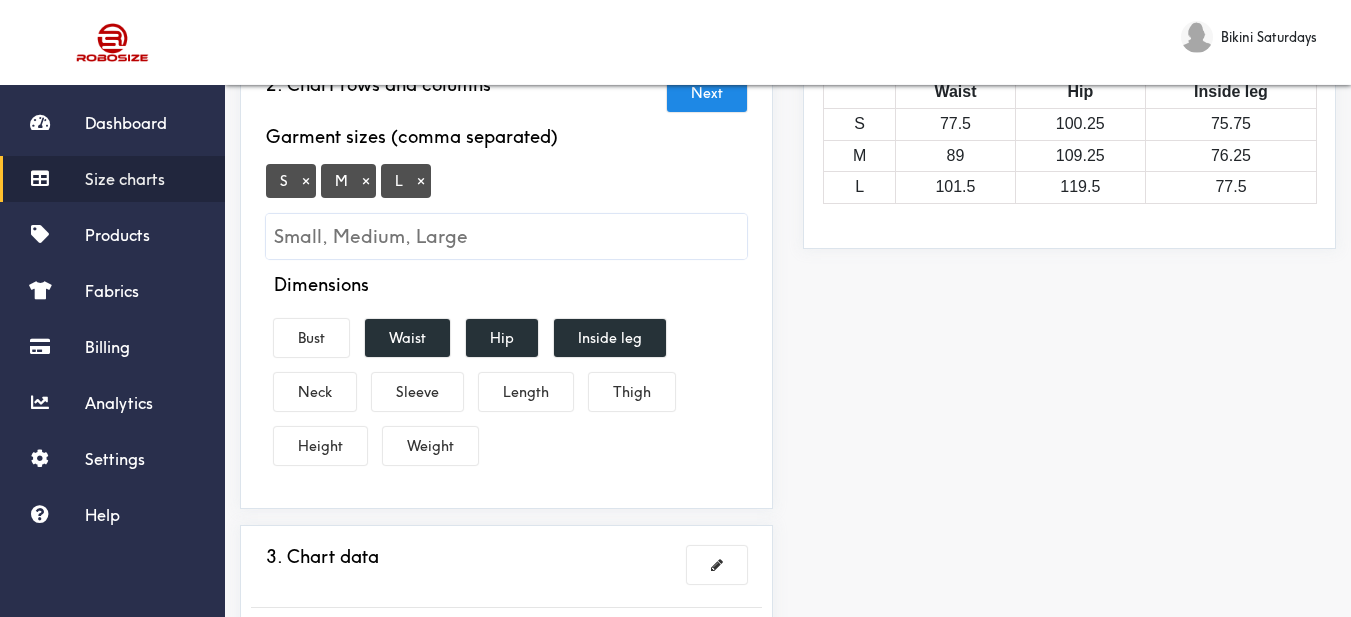 scroll, scrollTop: 400, scrollLeft: 0, axis: vertical 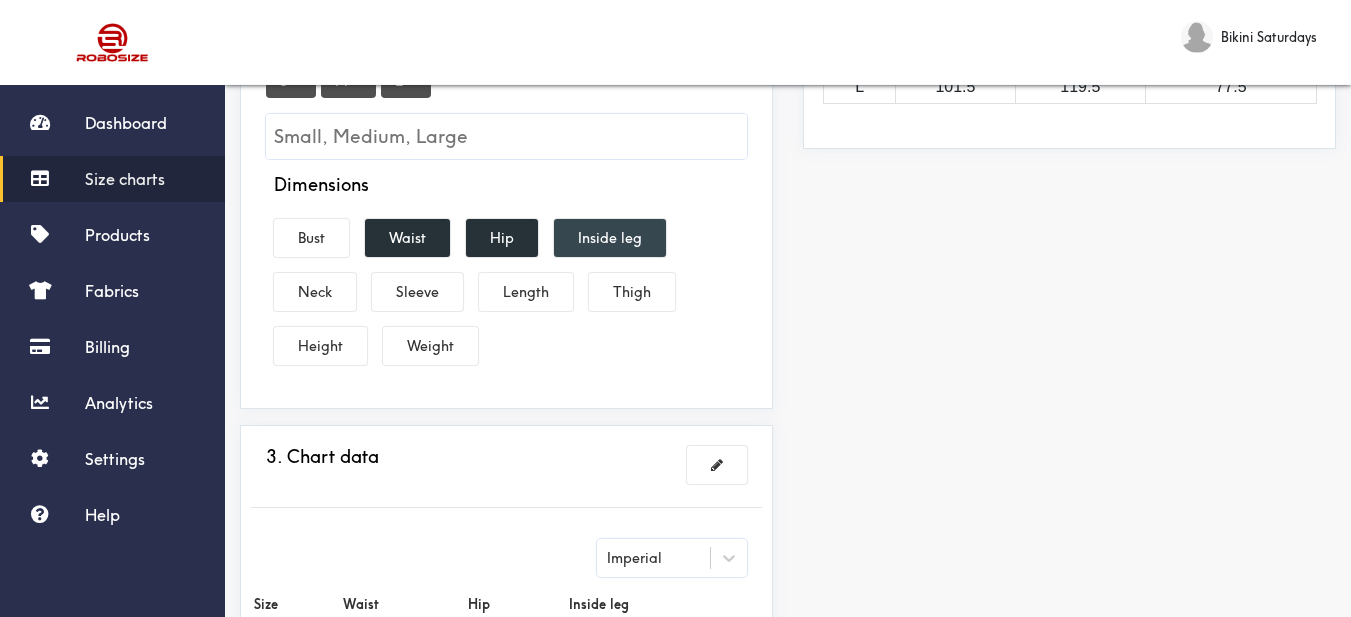 click on "Inside leg" at bounding box center [610, 238] 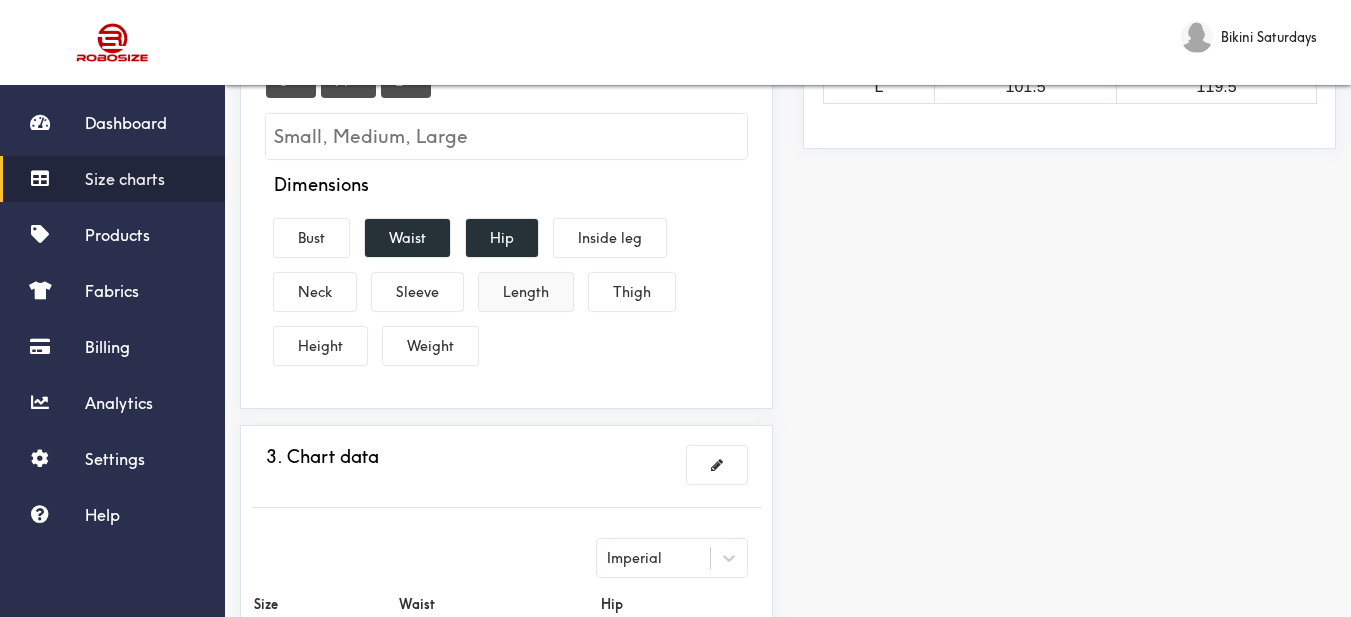 drag, startPoint x: 614, startPoint y: 294, endPoint x: 561, endPoint y: 299, distance: 53.235325 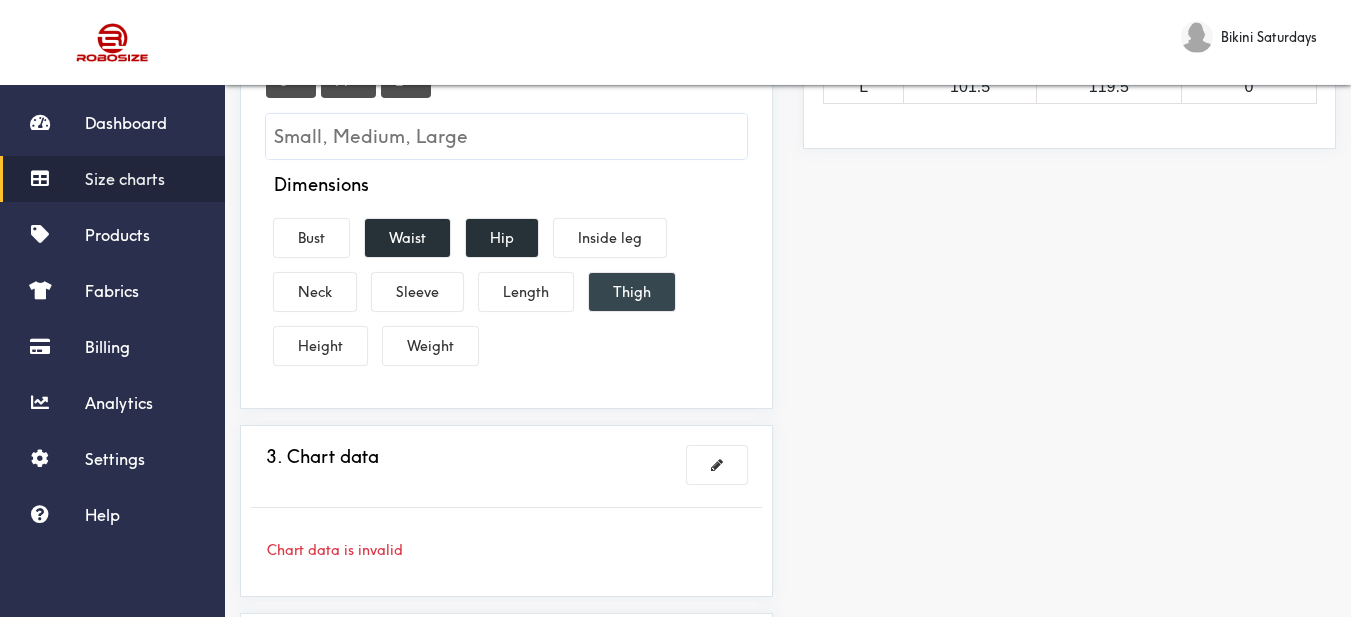 drag, startPoint x: 512, startPoint y: 294, endPoint x: 643, endPoint y: 304, distance: 131.38112 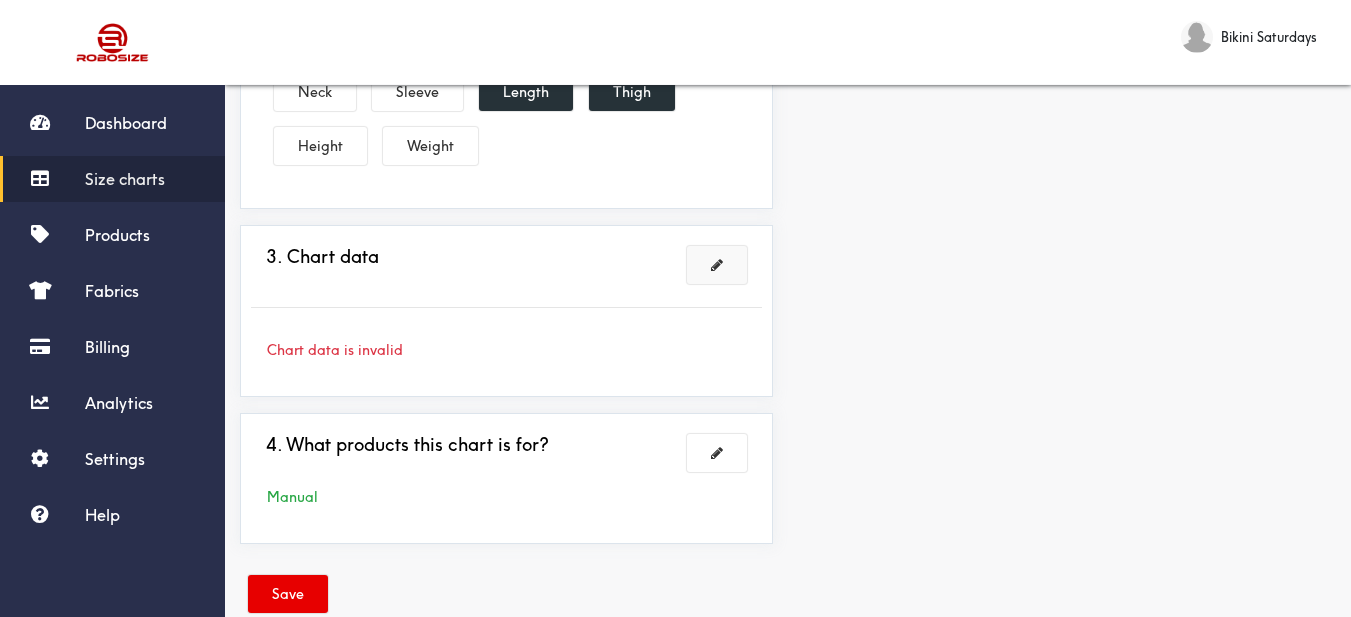 click at bounding box center (717, 265) 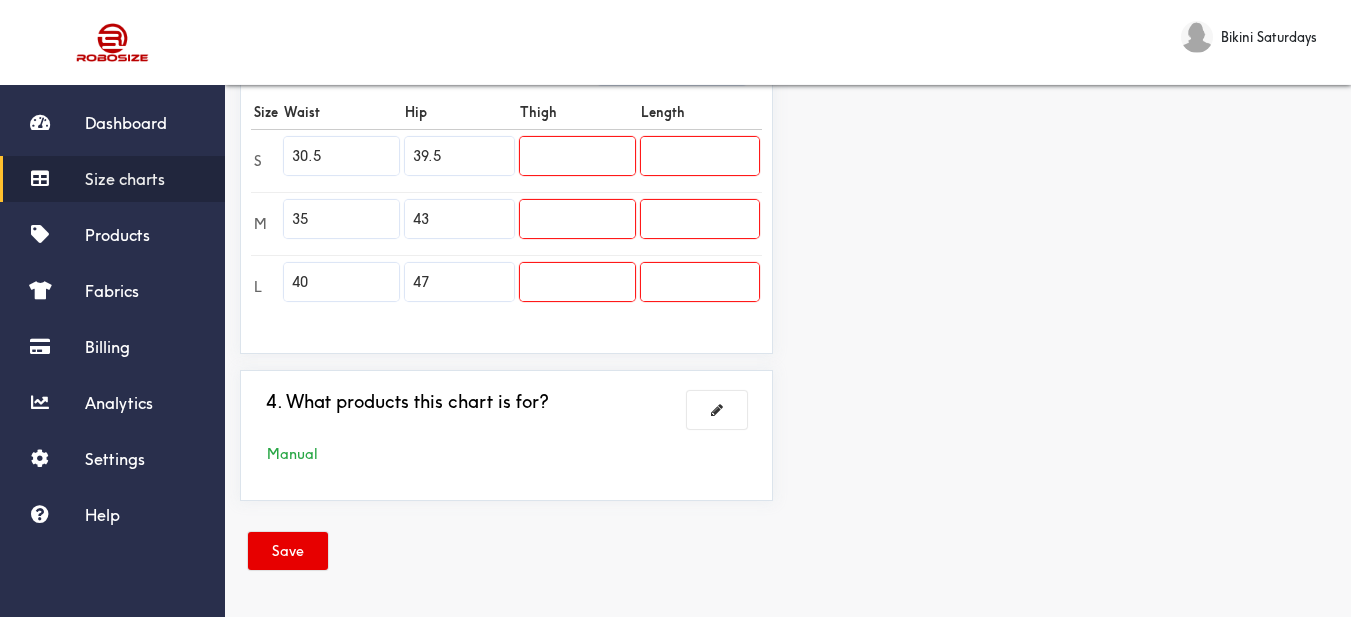 drag, startPoint x: 320, startPoint y: 162, endPoint x: 106, endPoint y: 202, distance: 217.70622 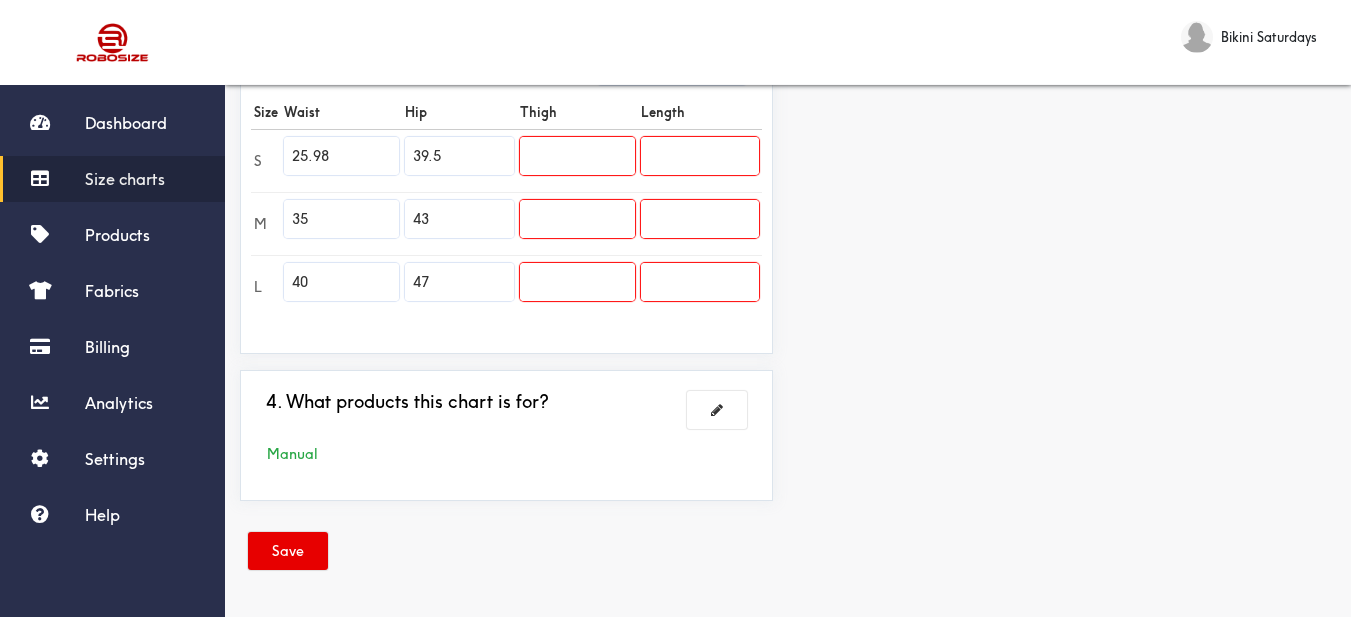 type on "25.98" 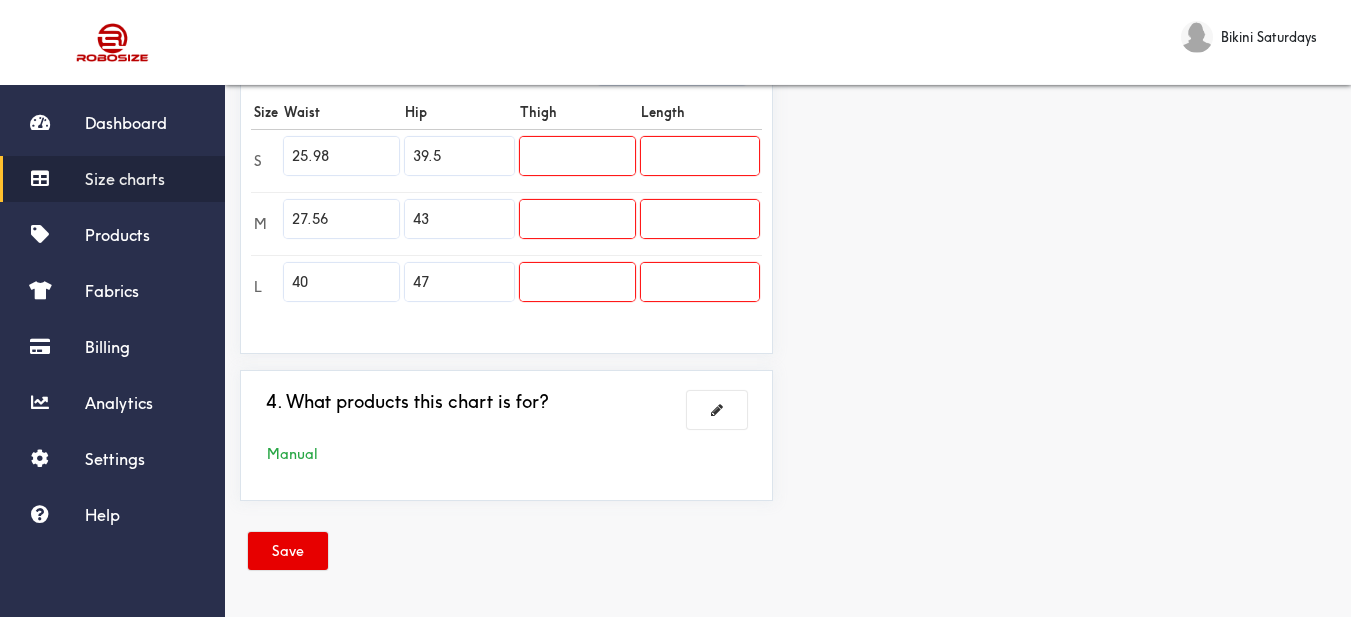 type on "27.56" 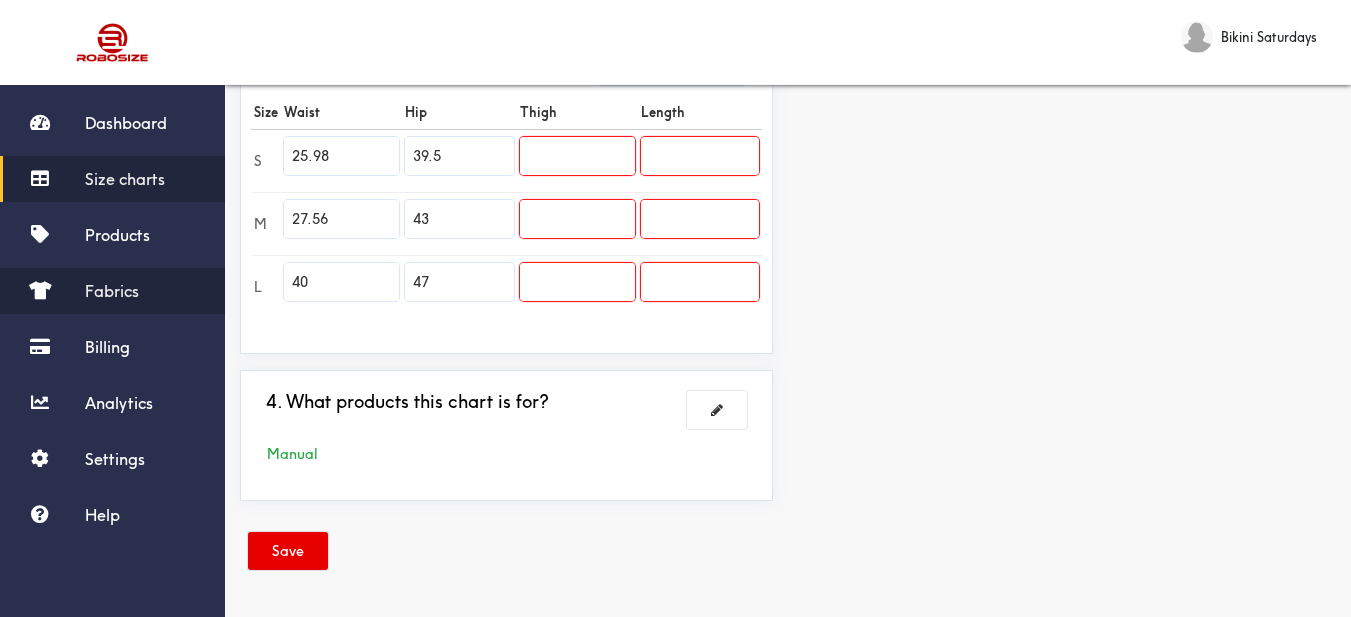 drag, startPoint x: 335, startPoint y: 284, endPoint x: 200, endPoint y: 278, distance: 135.13327 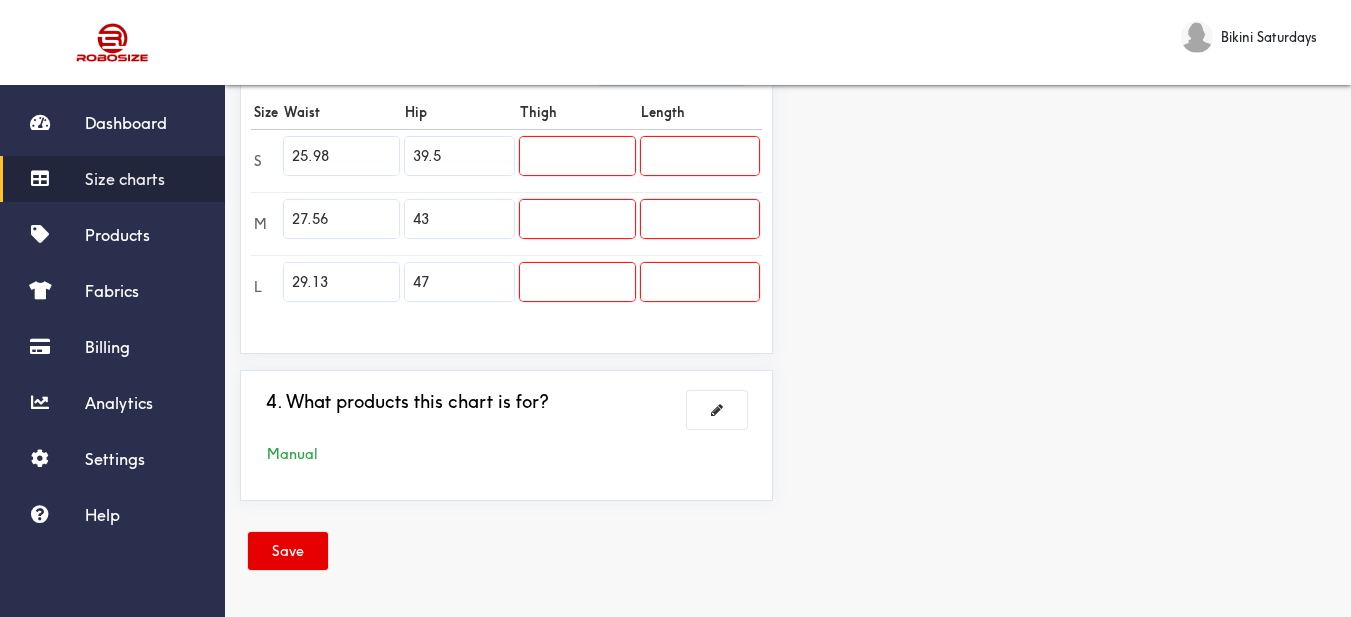 type on "29.13" 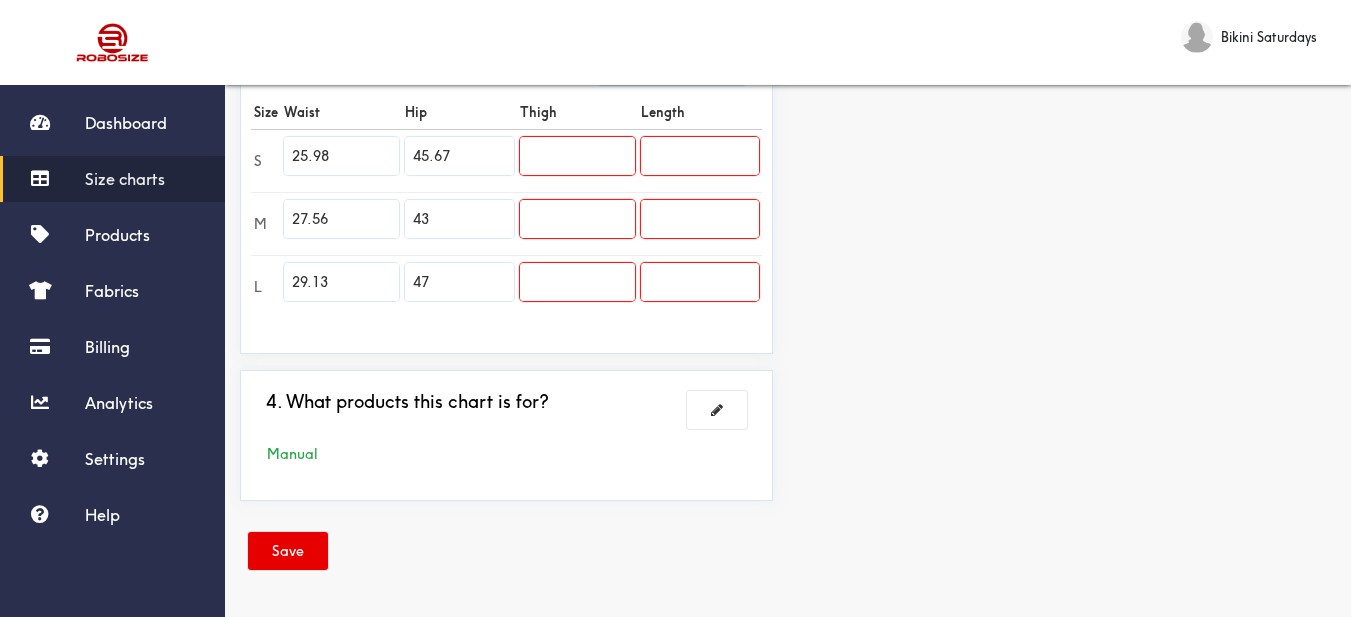 type on "45.67" 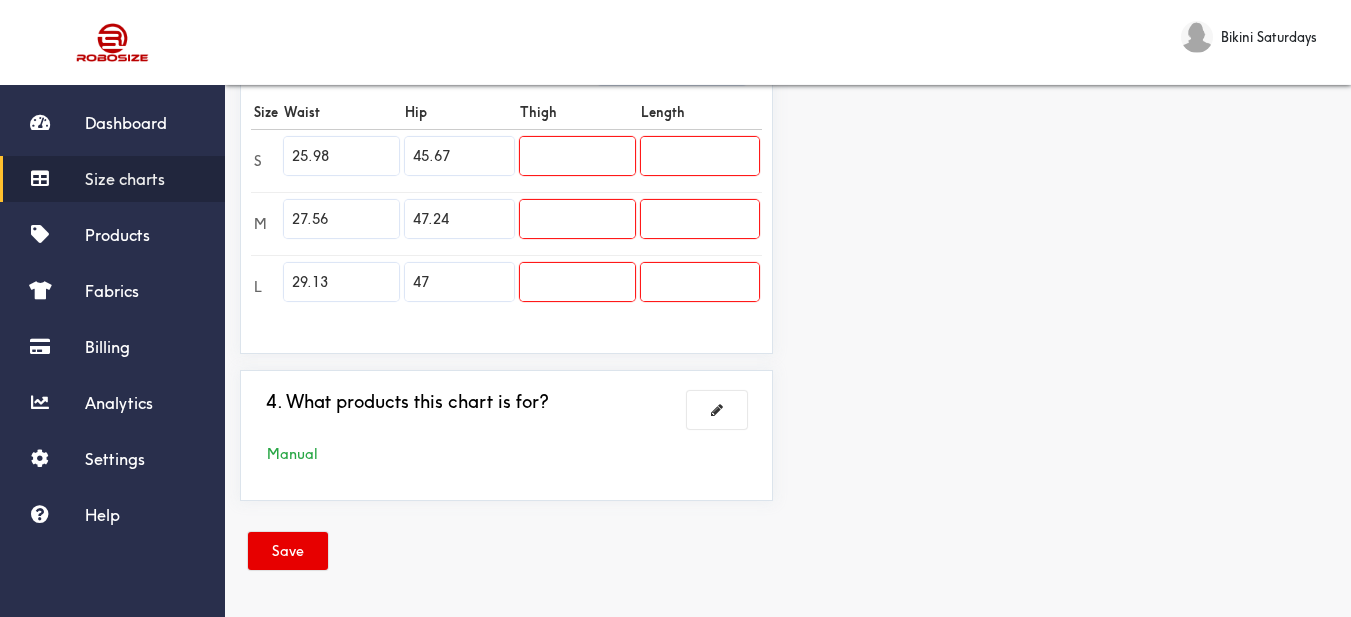 type on "47.24" 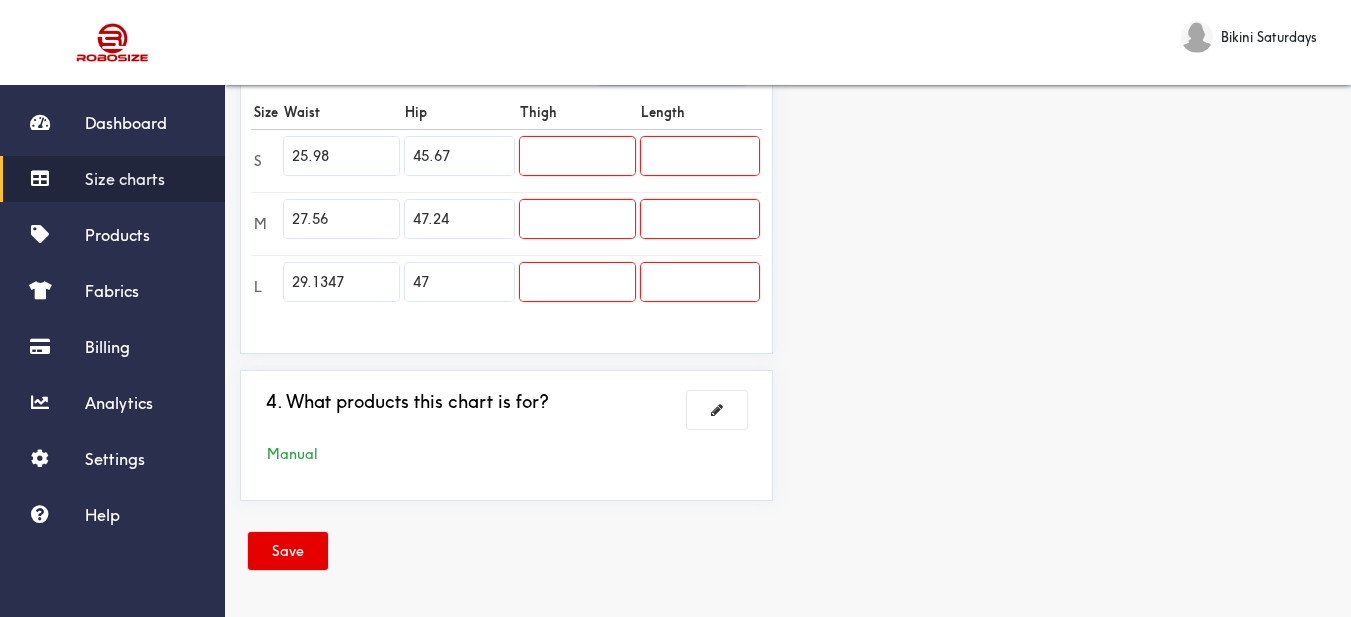 paste 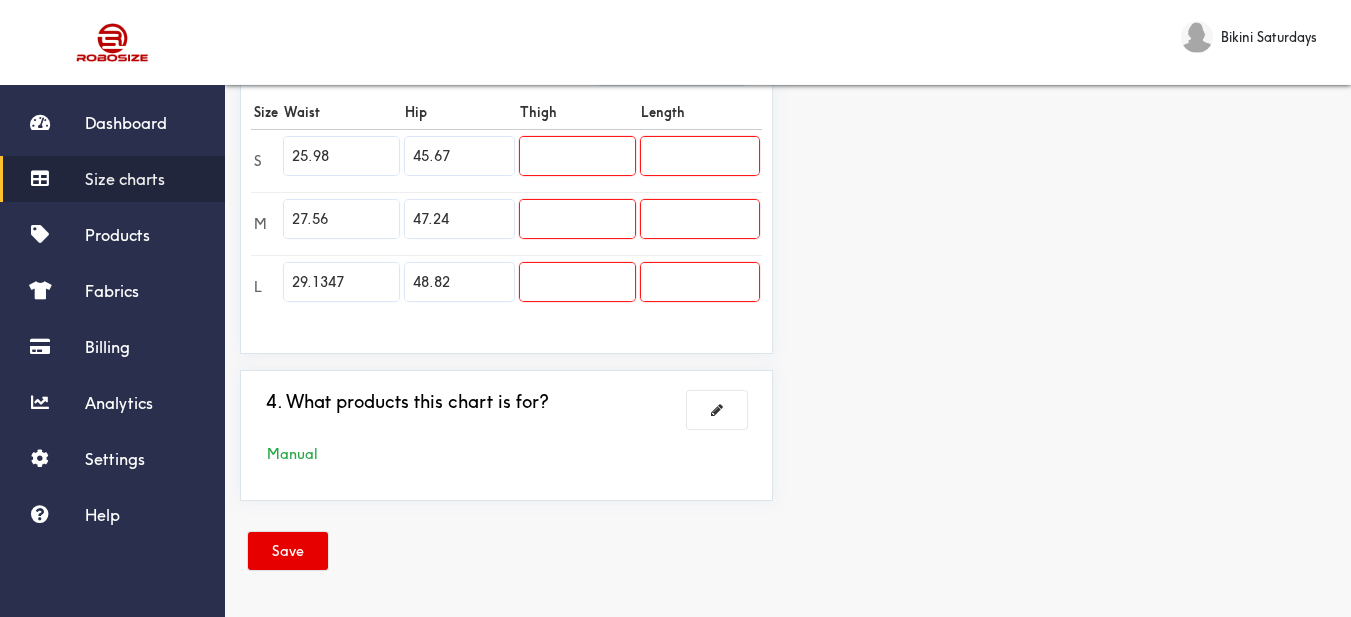 type on "48.82" 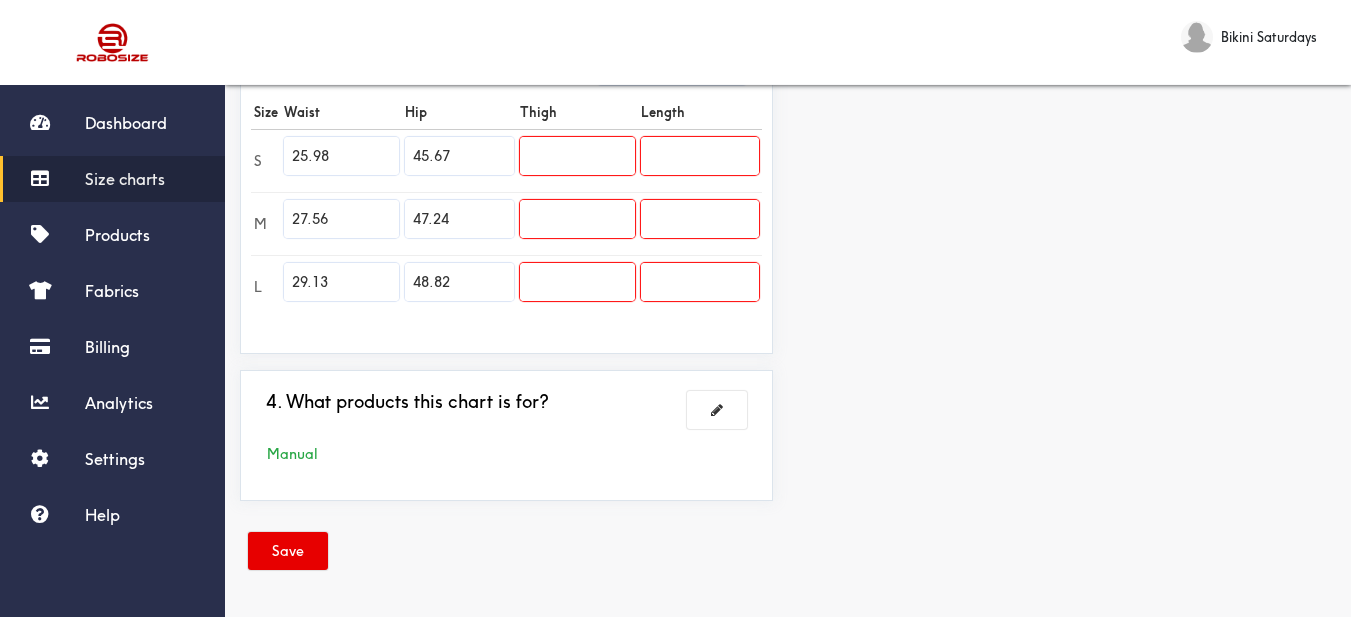 type on "29.13" 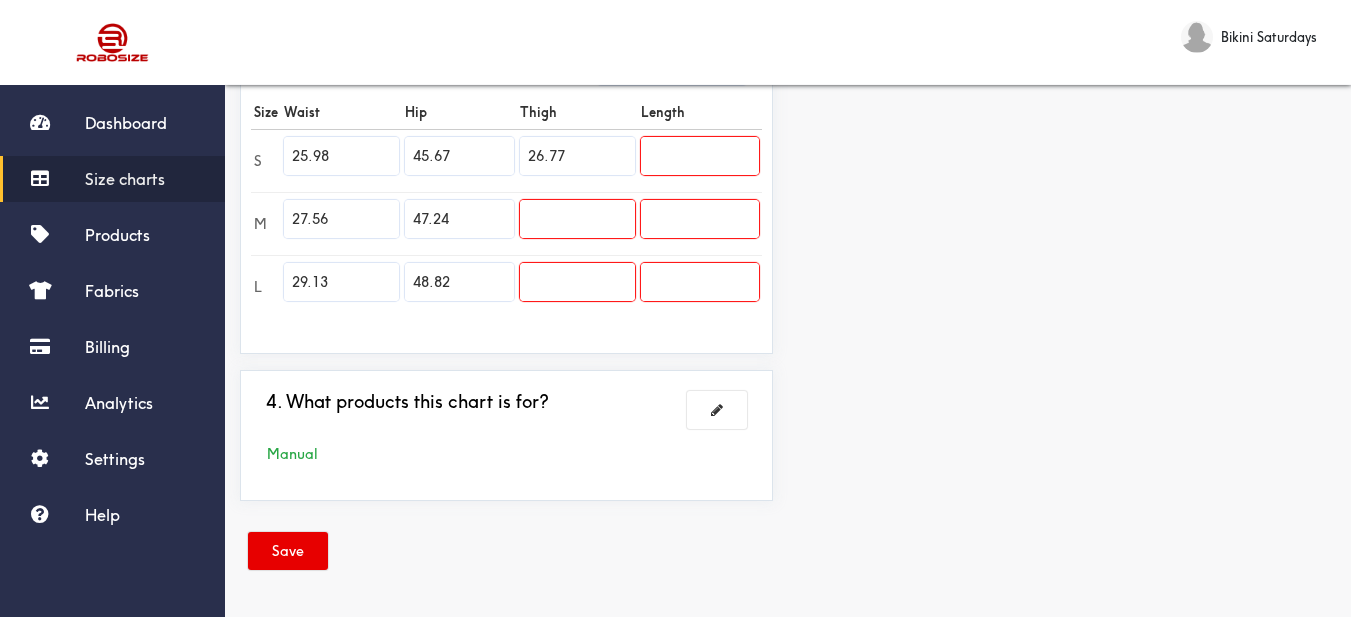 type on "26.77" 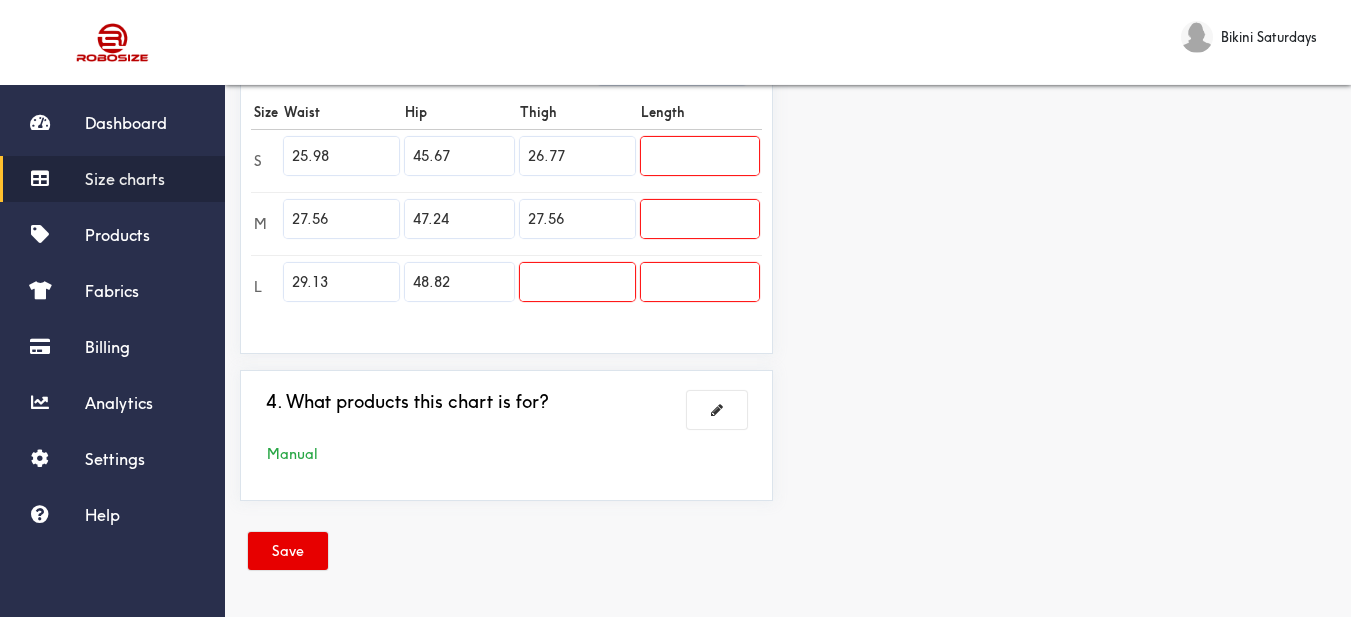 type on "27.56" 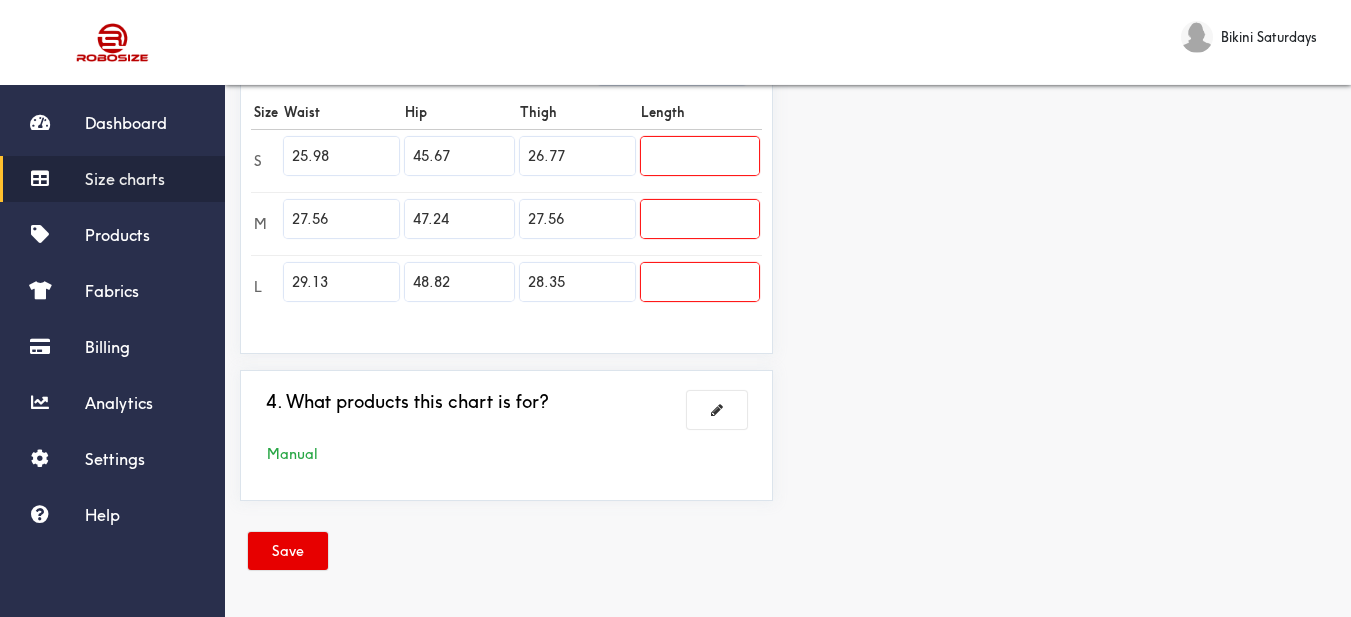 type on "28.35" 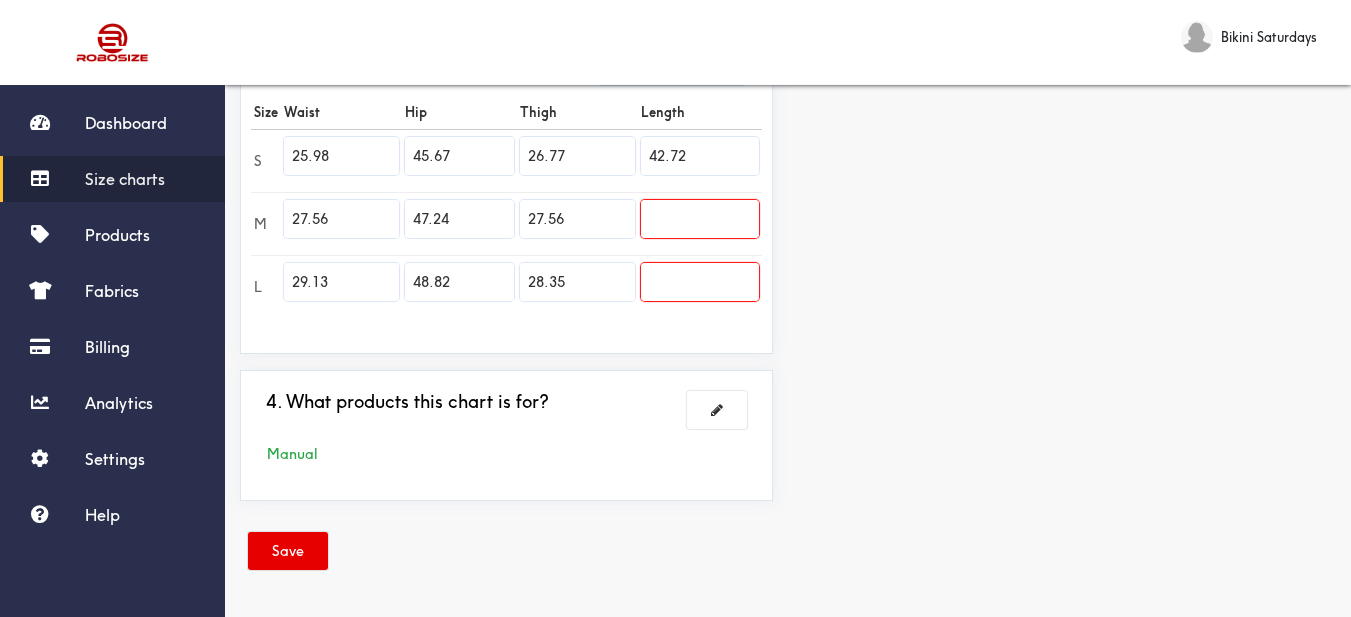type on "42.72" 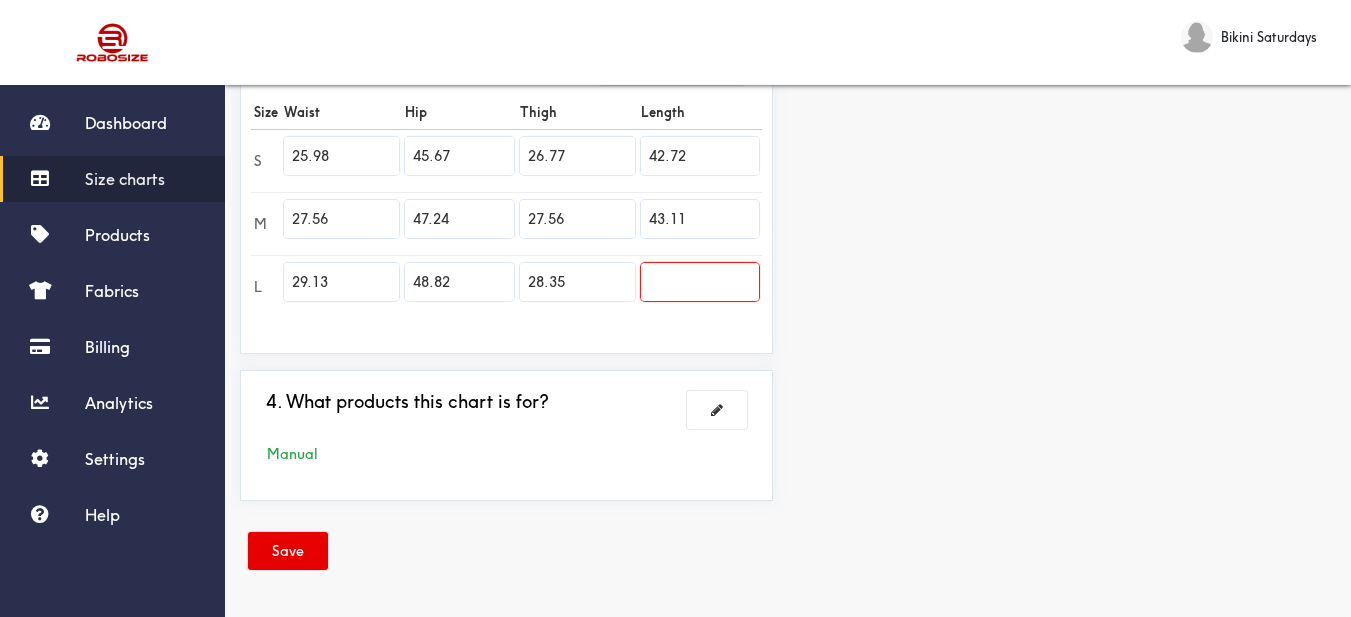 type on "43.11" 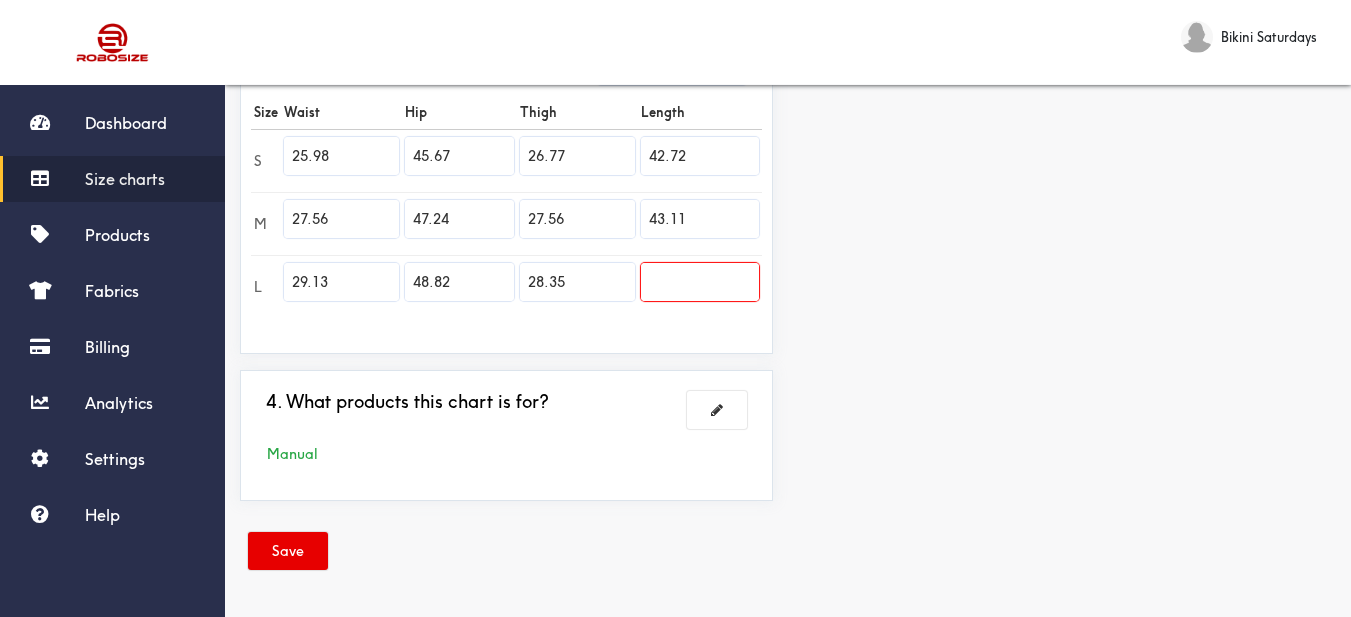 click on "Preview Edit style This chart is manually assigned to products. cm in Waist Hip Thigh Length S 66 116 68 108.5 M 70 120 70 109.5 L 74 124 72 0" at bounding box center [1069, 51] 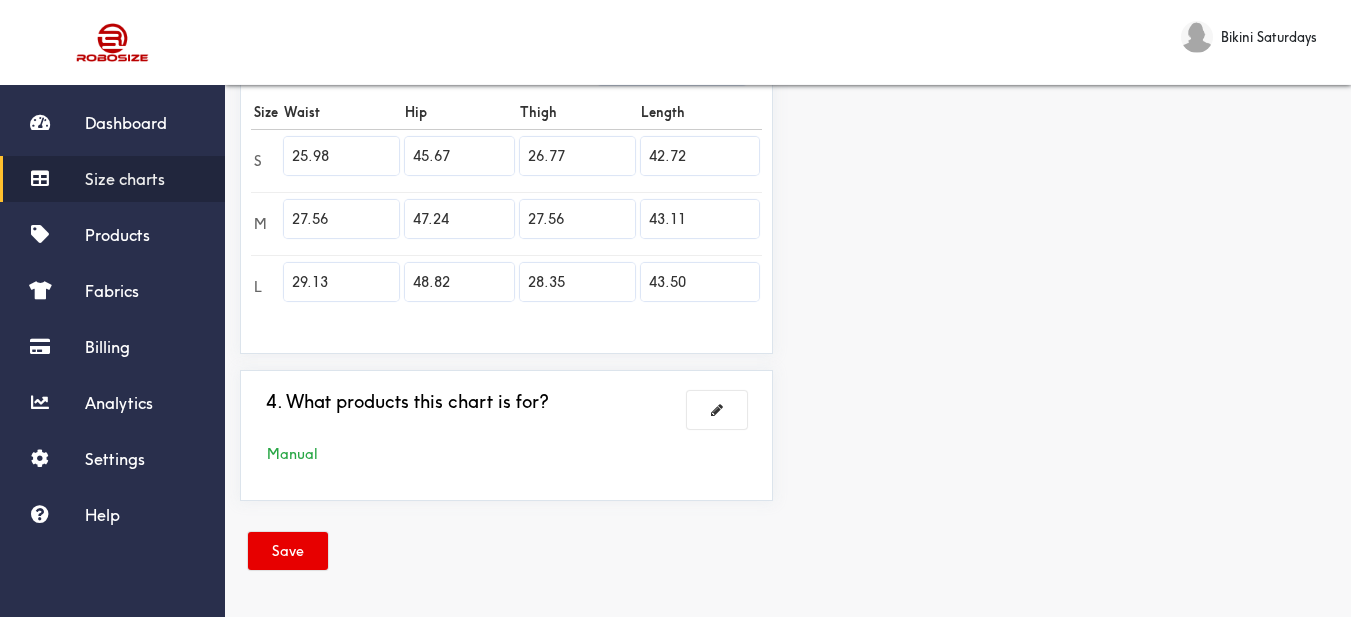 type on "43.50" 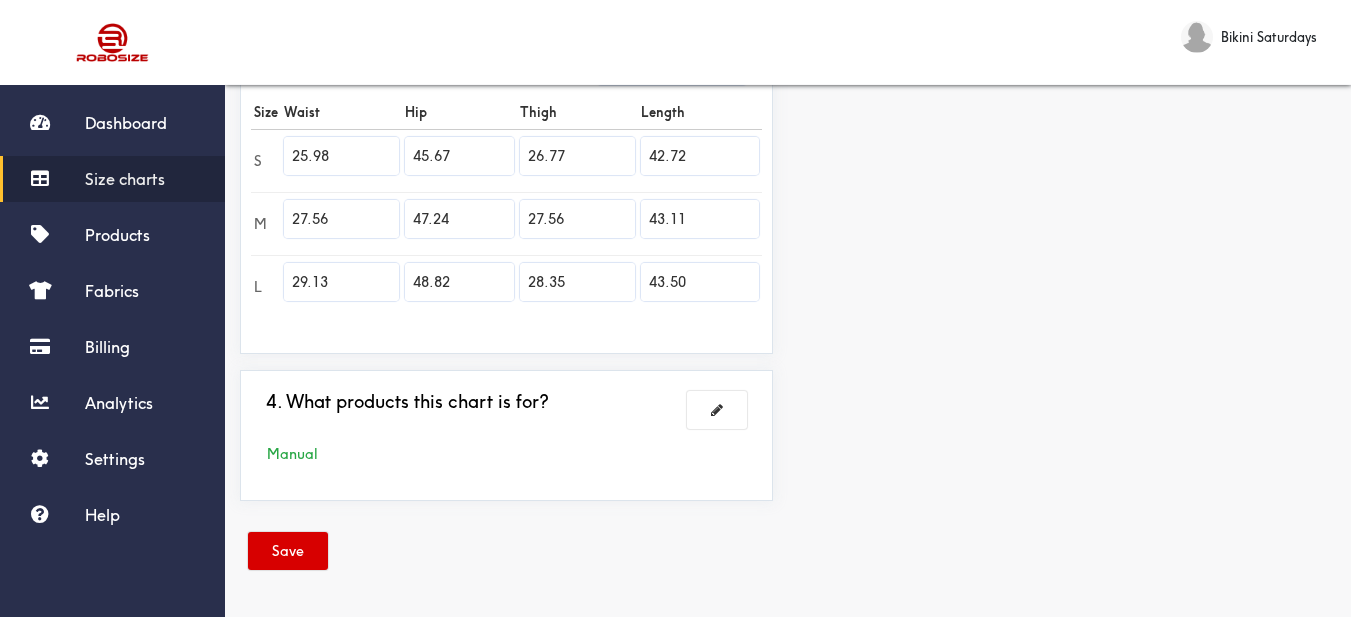 drag, startPoint x: 276, startPoint y: 561, endPoint x: 348, endPoint y: 537, distance: 75.89466 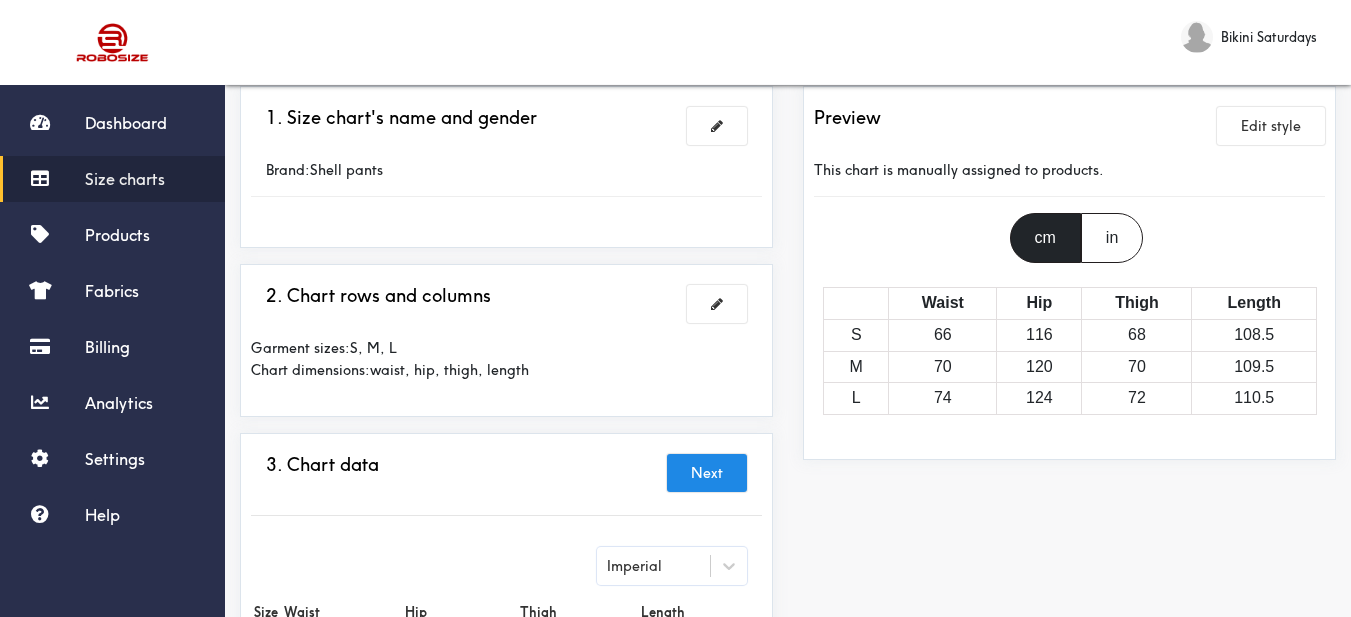scroll, scrollTop: 58, scrollLeft: 0, axis: vertical 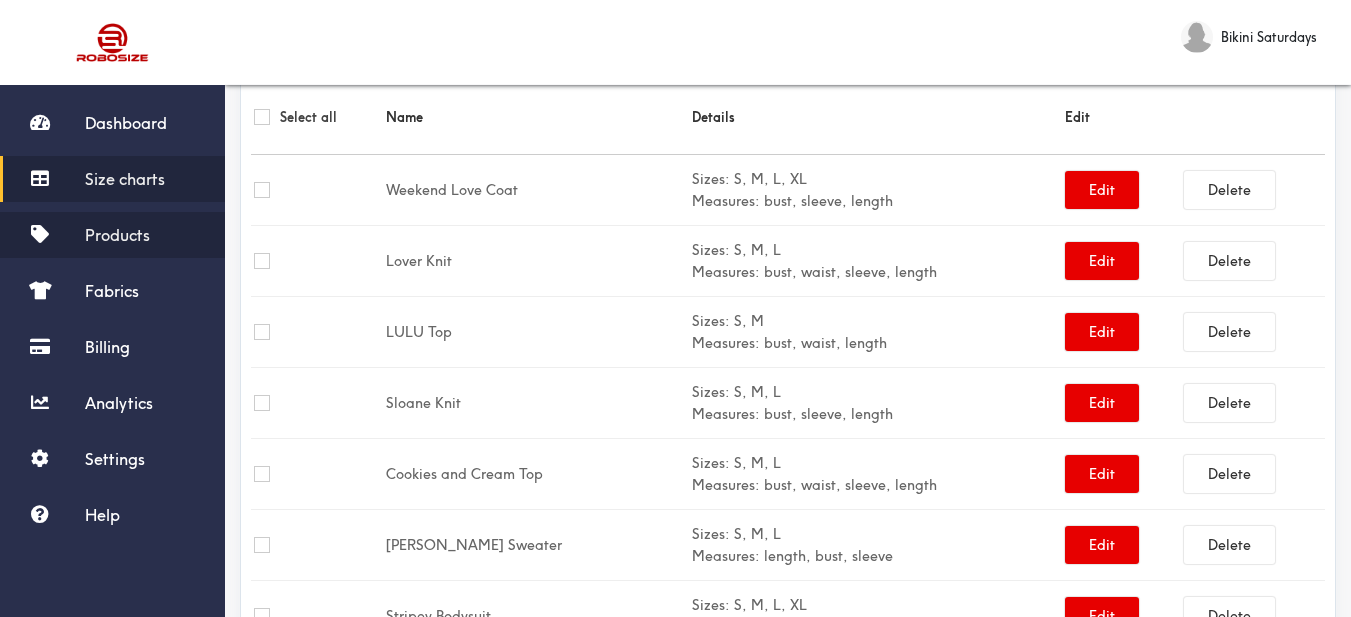 click on "Products" at bounding box center [117, 235] 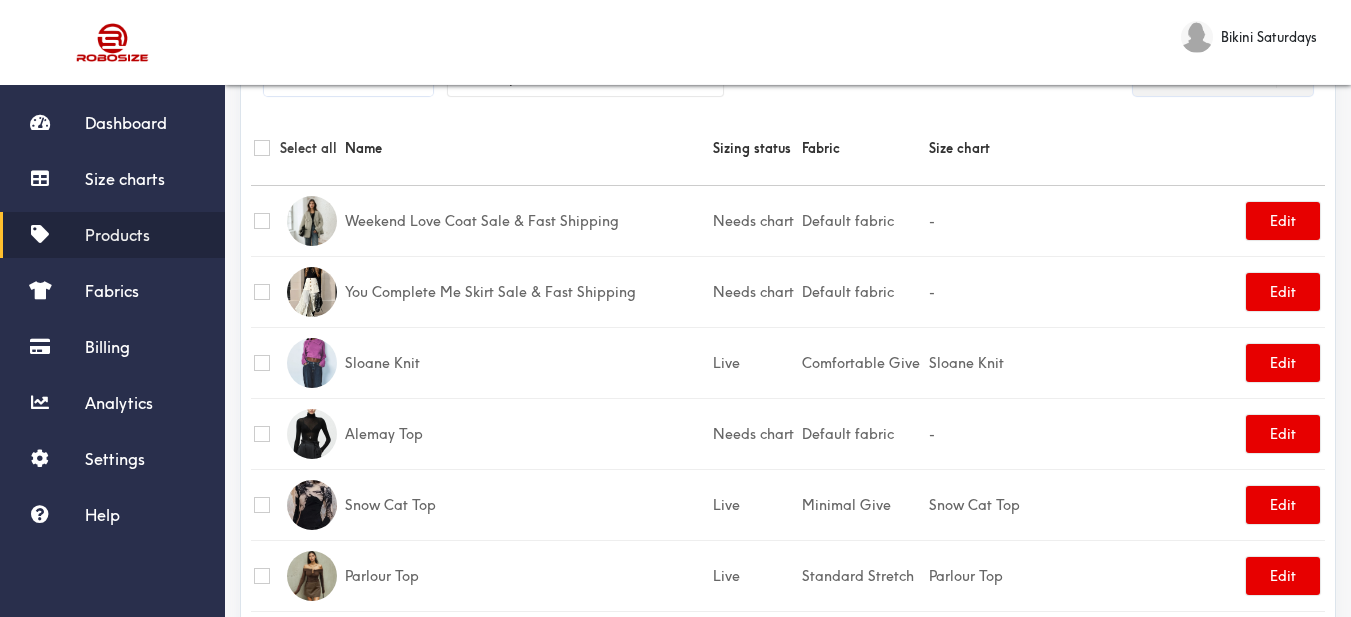 scroll, scrollTop: 0, scrollLeft: 0, axis: both 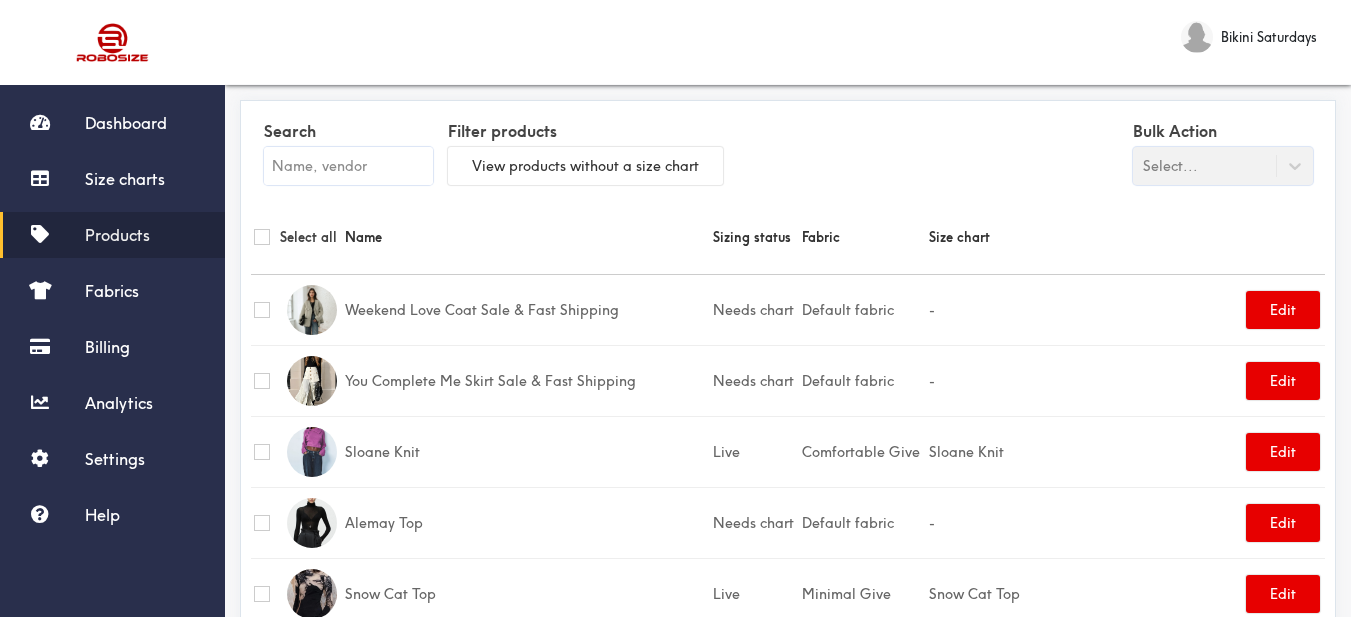 click on "Products" at bounding box center [117, 235] 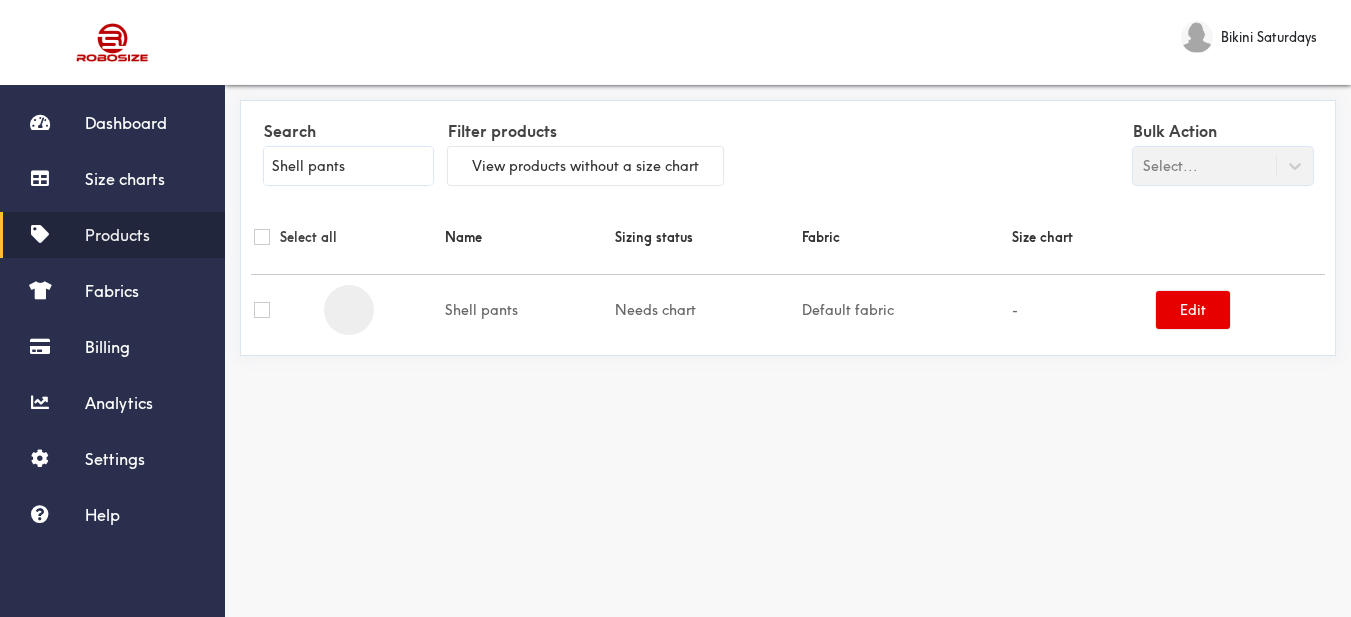 type on "Shell pants" 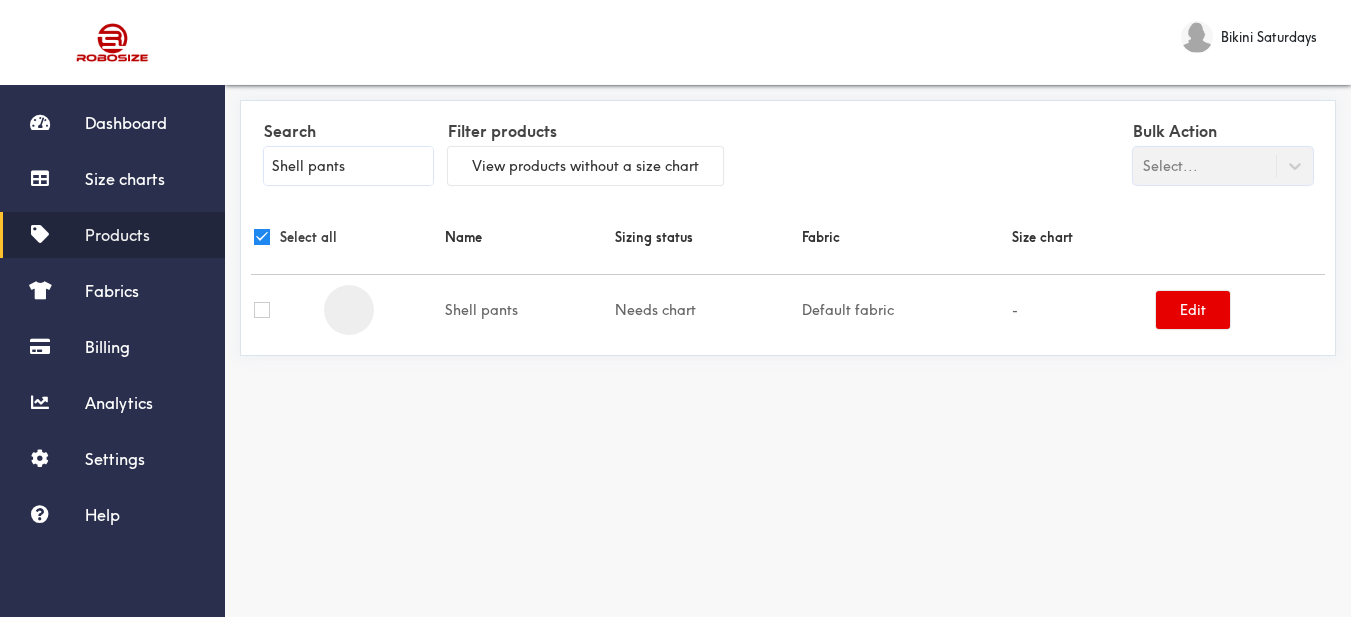 checkbox on "true" 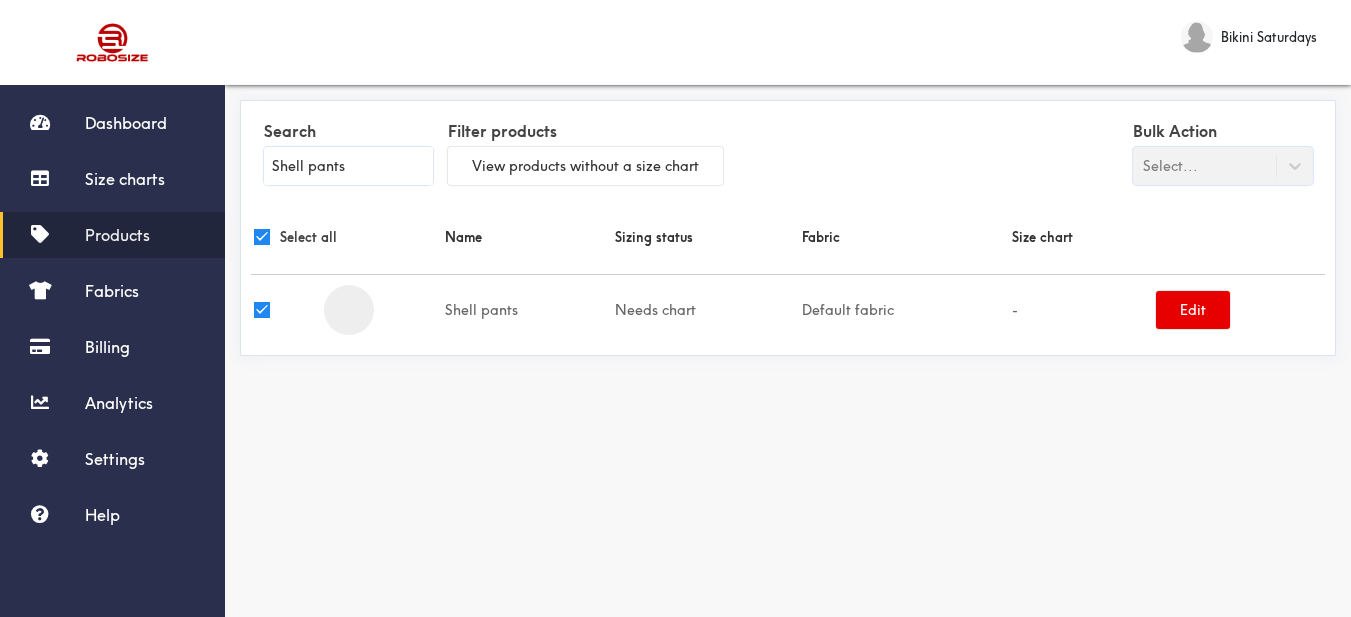 checkbox on "true" 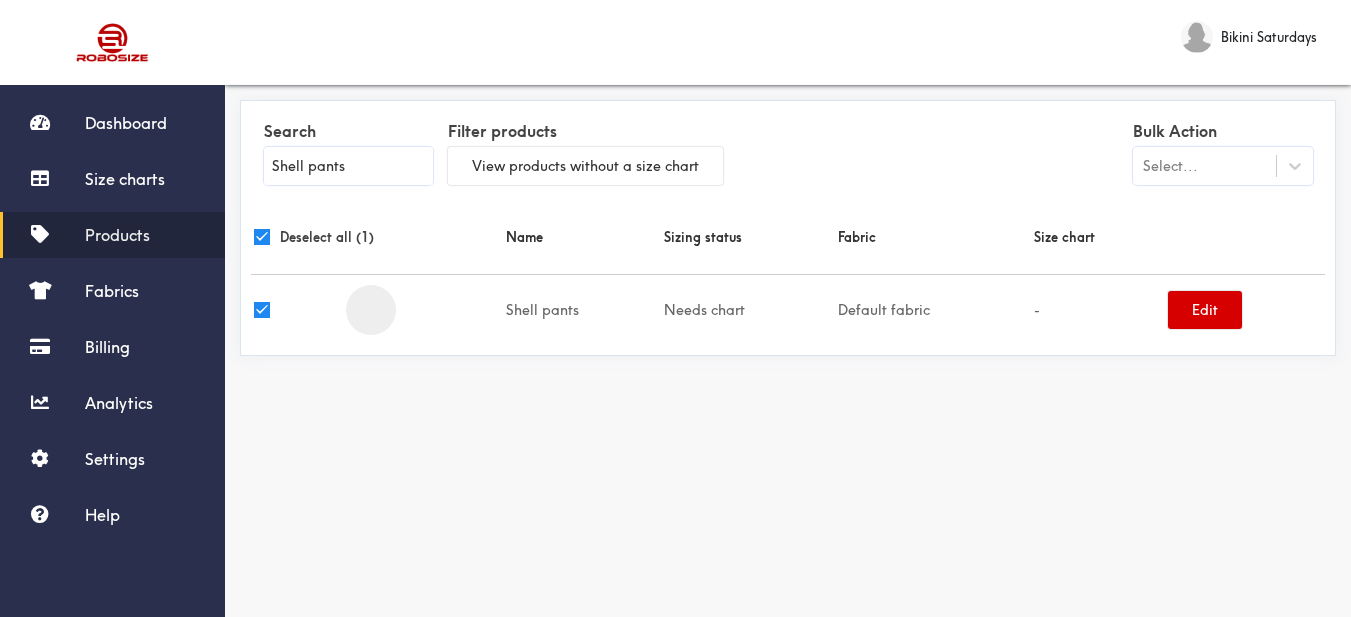 click on "Edit" at bounding box center (1205, 310) 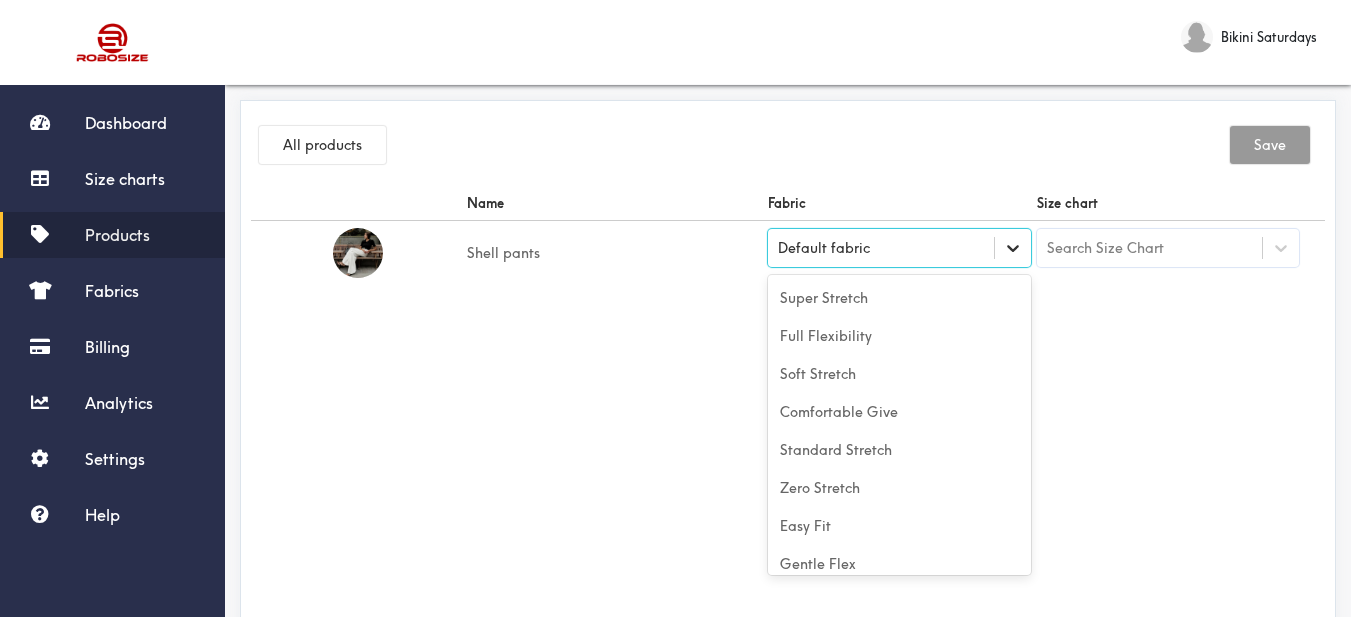 click at bounding box center (1013, 248) 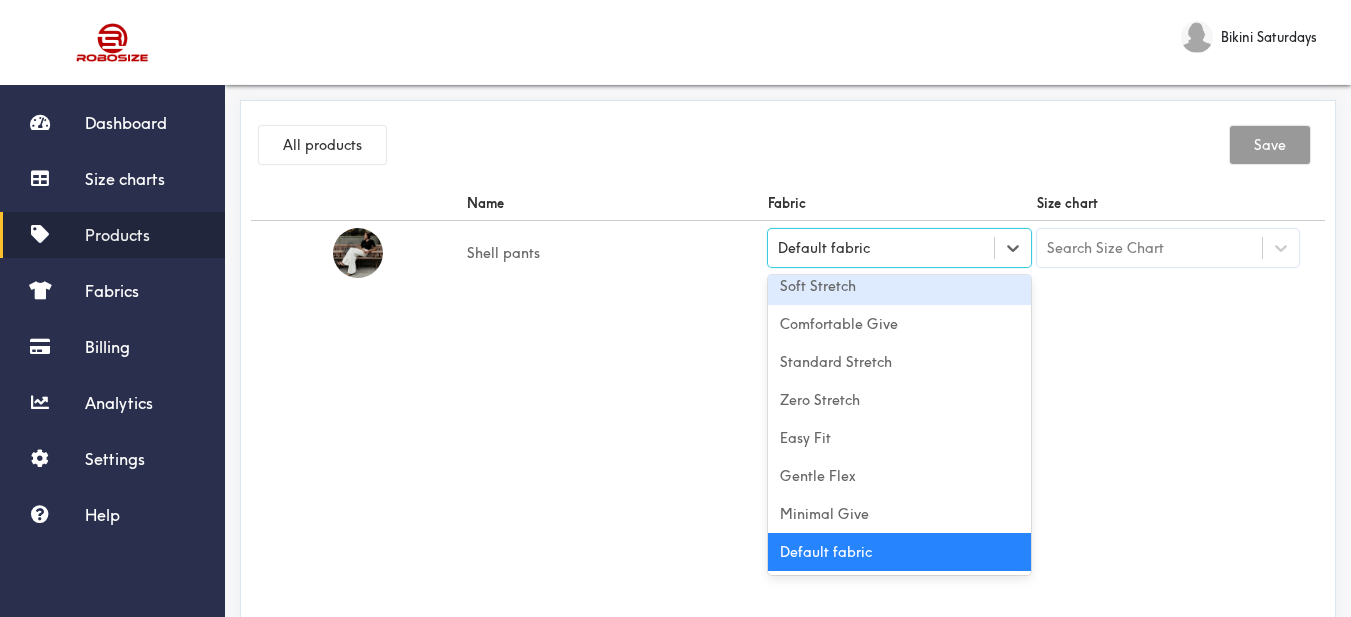 click on "Soft Stretch" at bounding box center (899, 286) 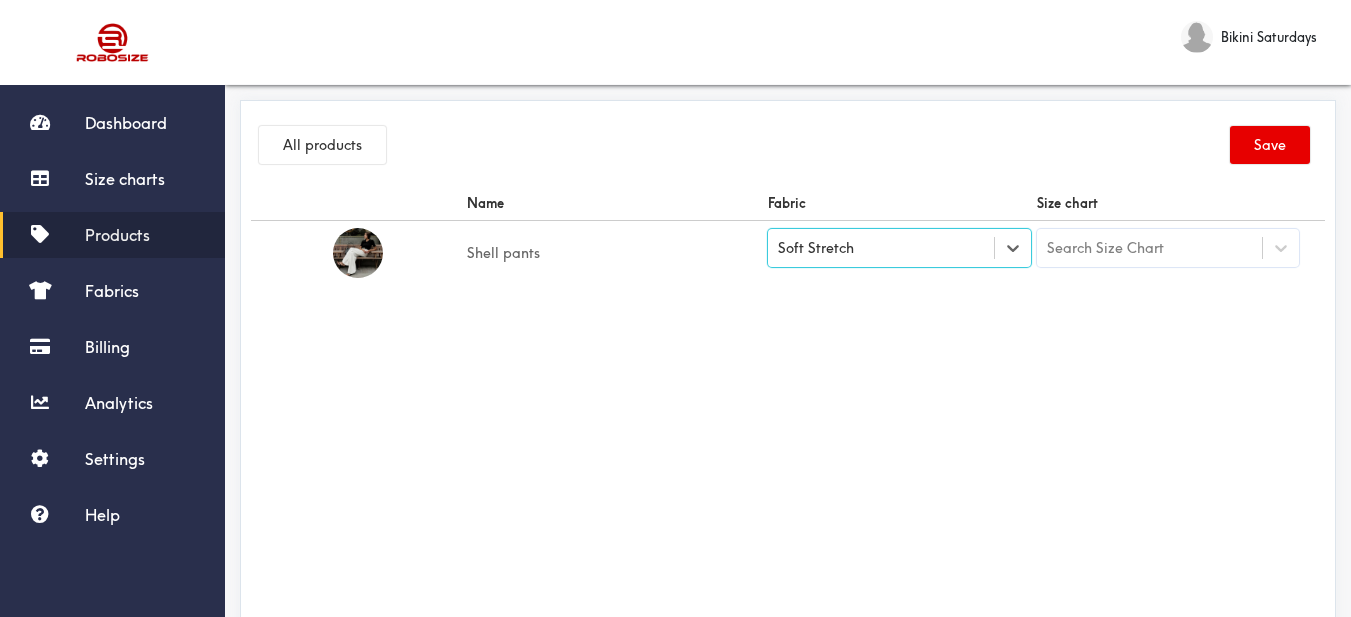drag, startPoint x: 738, startPoint y: 308, endPoint x: 768, endPoint y: 306, distance: 30.066593 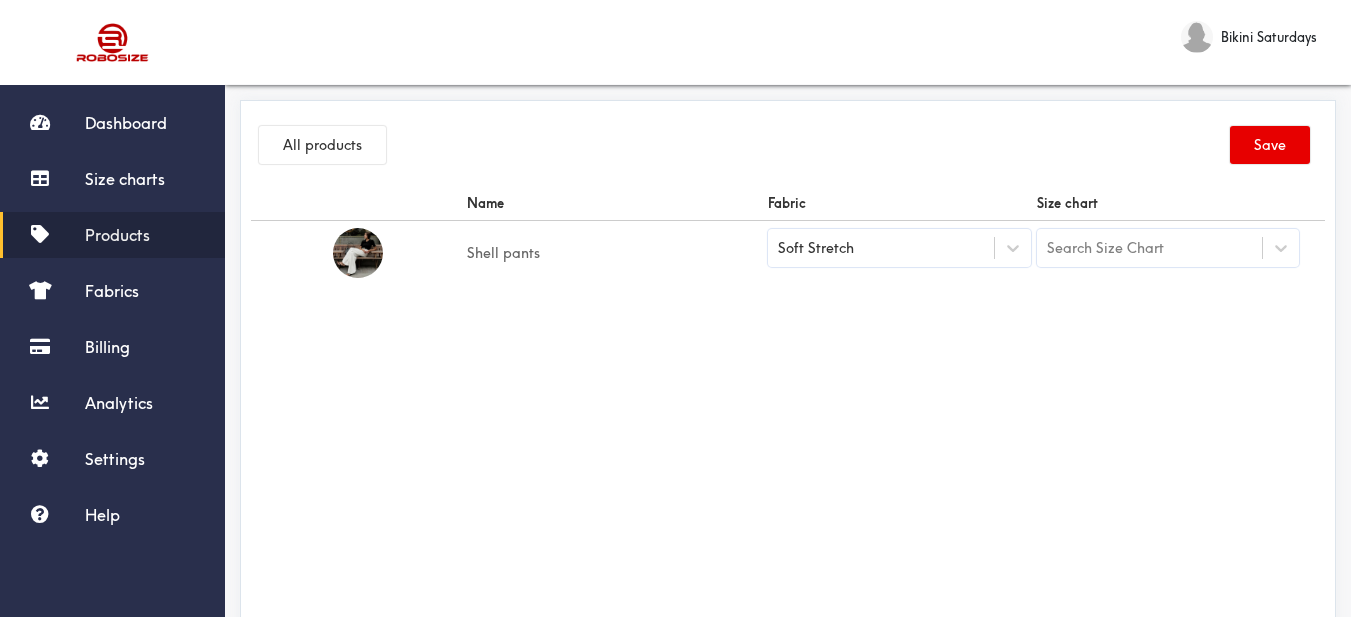 click on "Search Size Chart" at bounding box center [1105, 248] 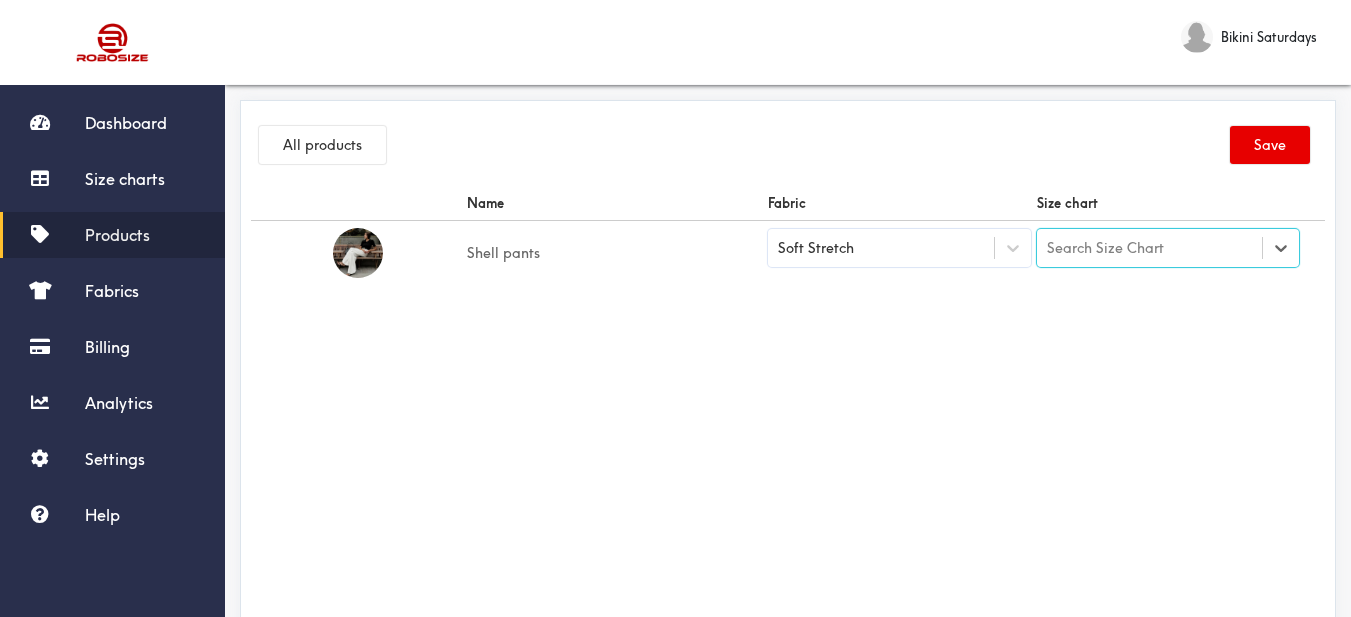 click on "Search Size Chart" at bounding box center (1105, 248) 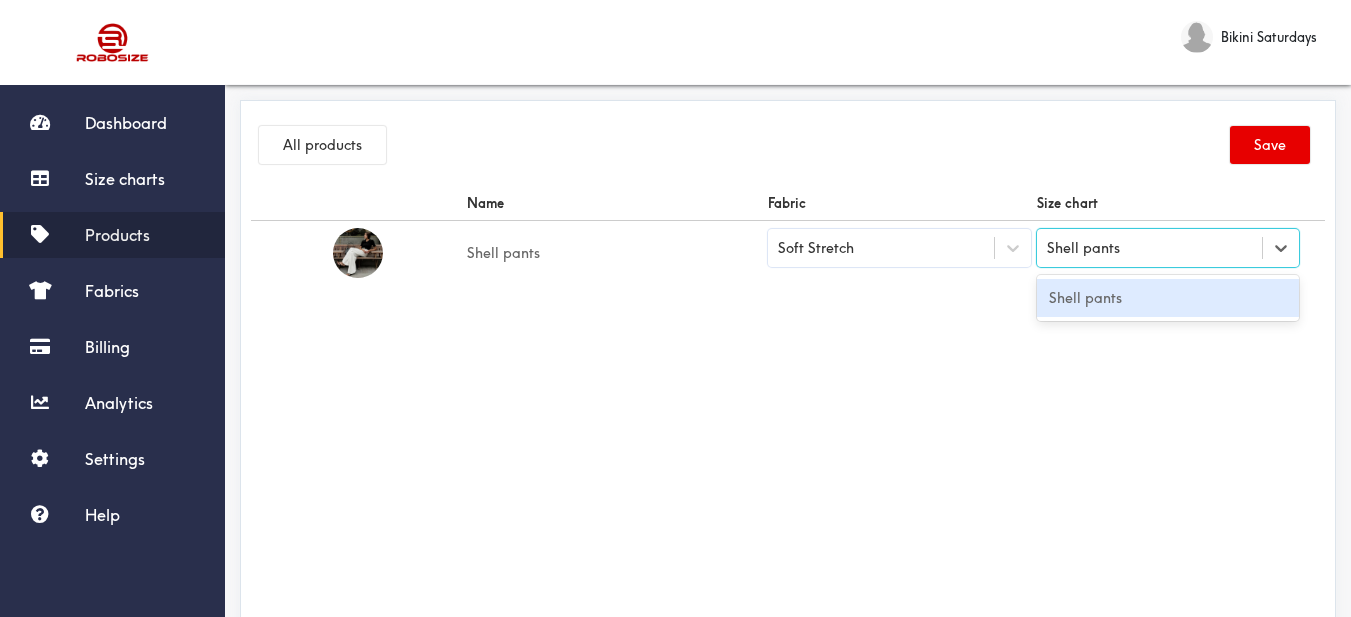 click on "Shell pants" at bounding box center (1168, 298) 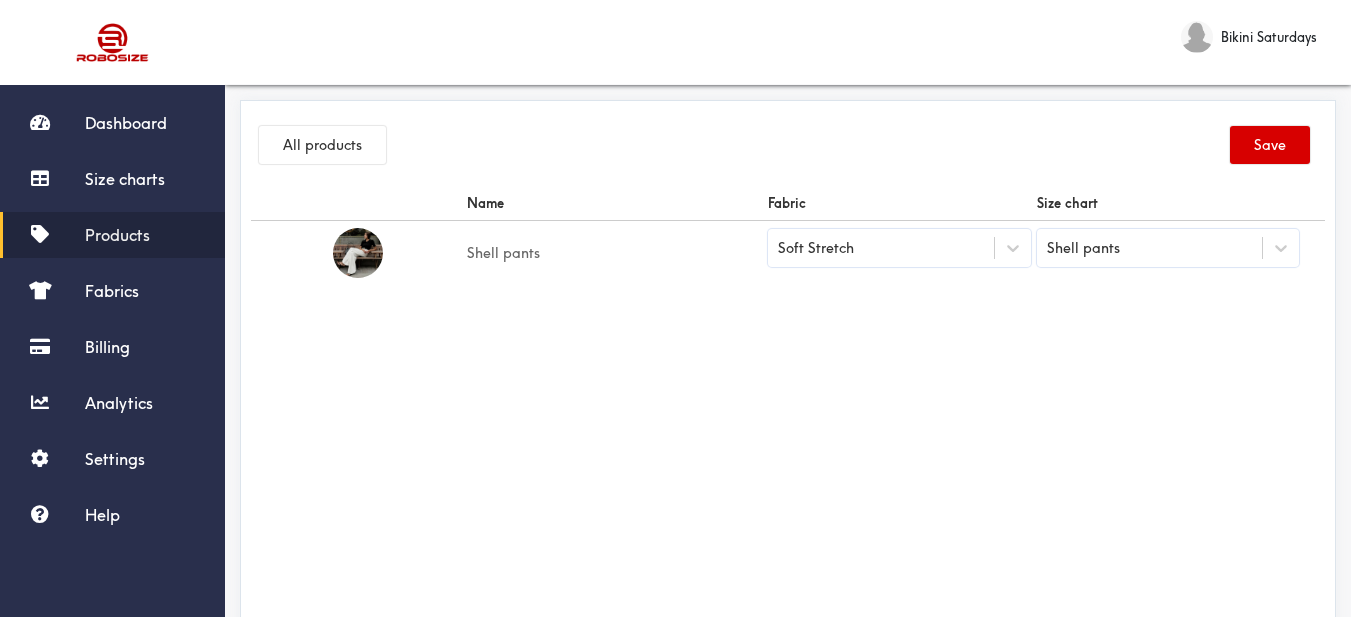 drag, startPoint x: 1051, startPoint y: 312, endPoint x: 1297, endPoint y: 139, distance: 300.74075 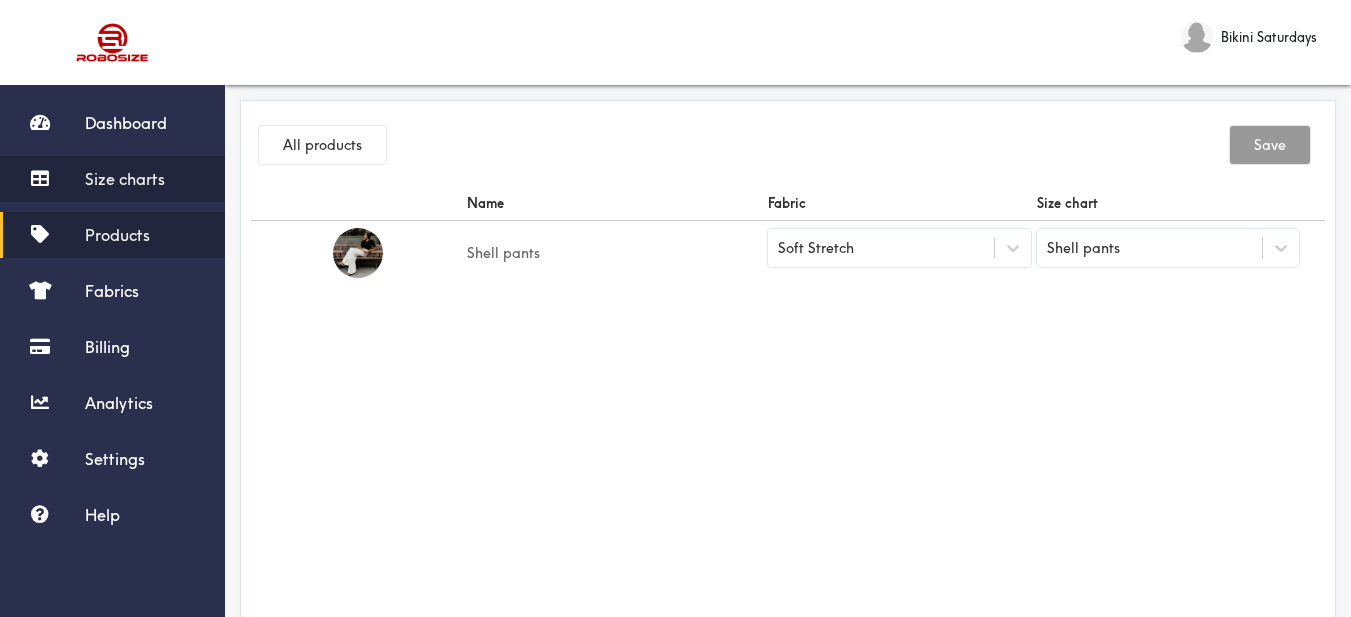 click on "Size charts" at bounding box center (112, 179) 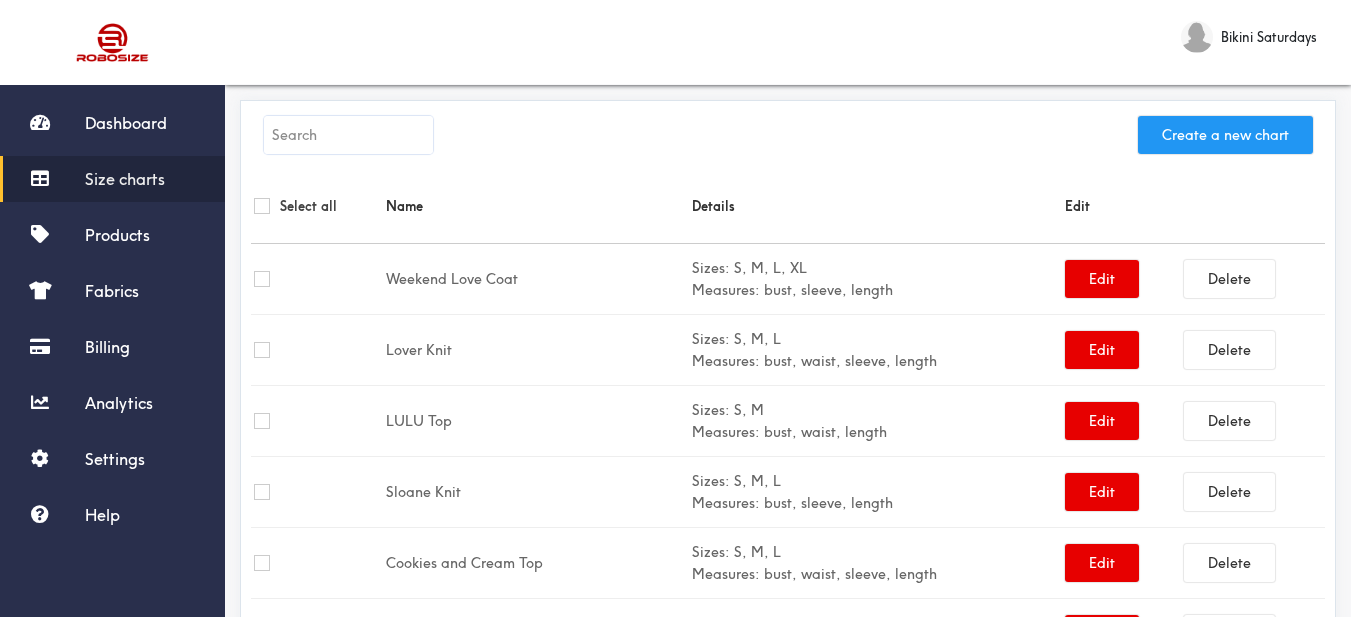 click on "Create a new chart" at bounding box center [1225, 135] 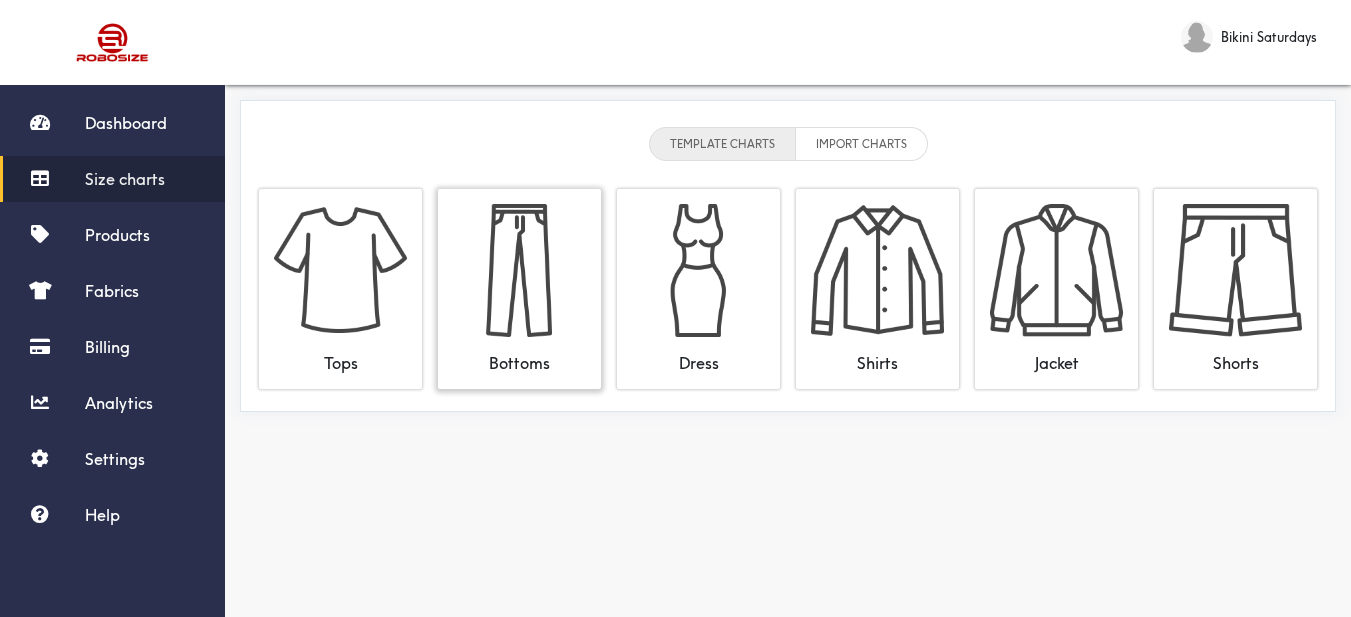 click at bounding box center [519, 270] 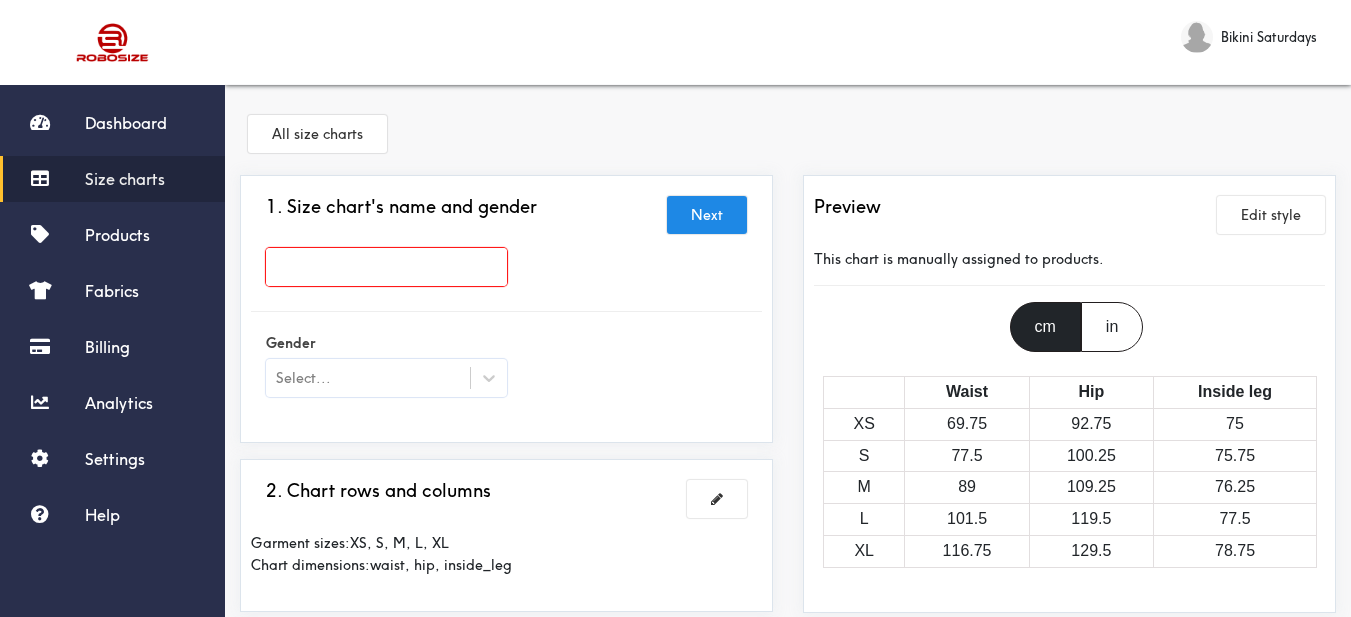 drag, startPoint x: 425, startPoint y: 273, endPoint x: 432, endPoint y: 283, distance: 12.206555 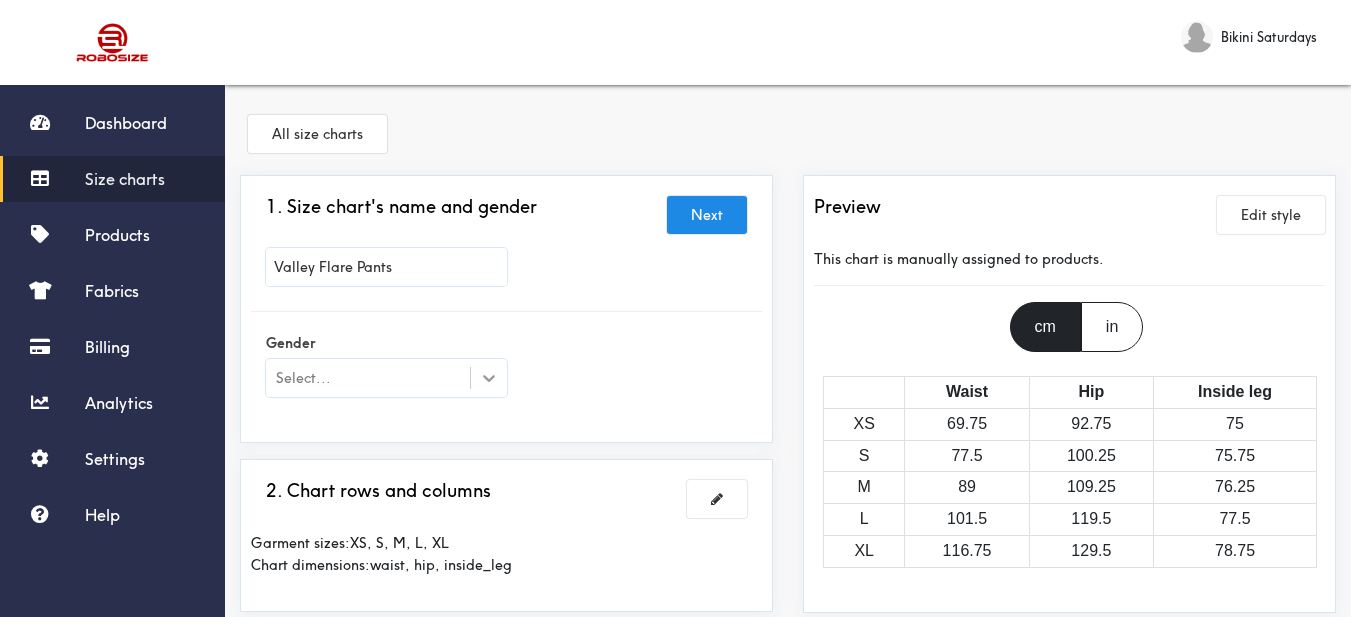 type on "Valley Flare Pants" 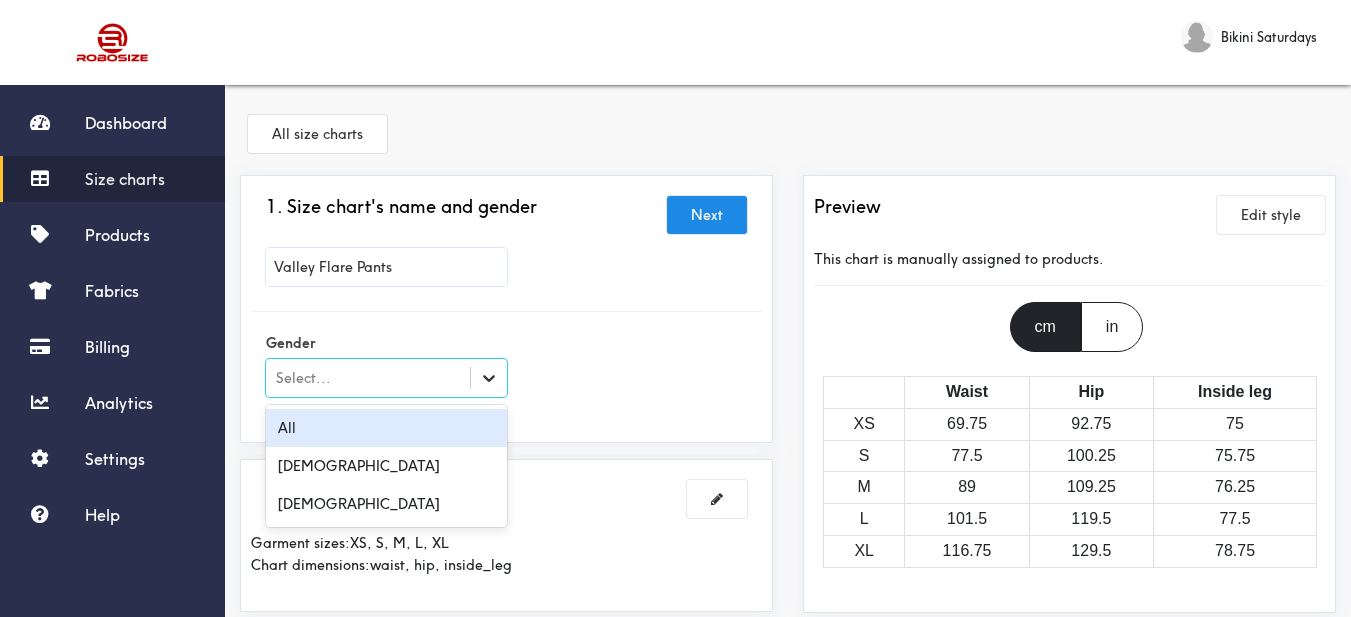 click at bounding box center (489, 378) 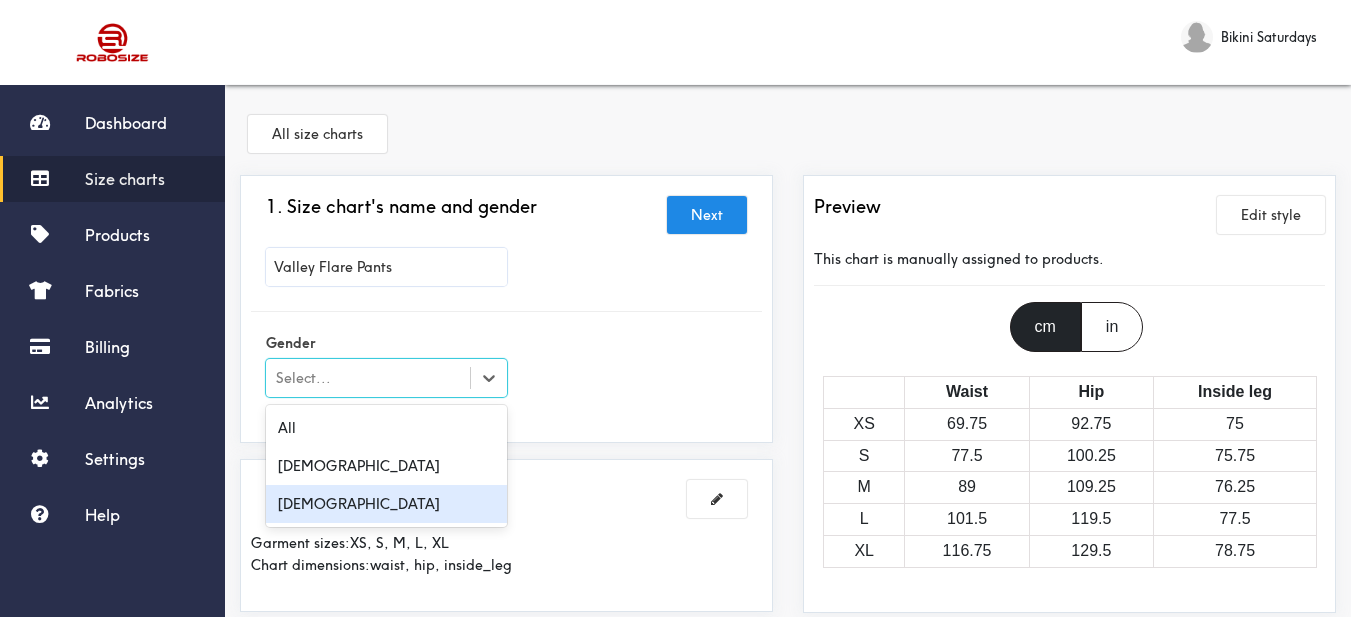 click on "[DEMOGRAPHIC_DATA]" at bounding box center [386, 504] 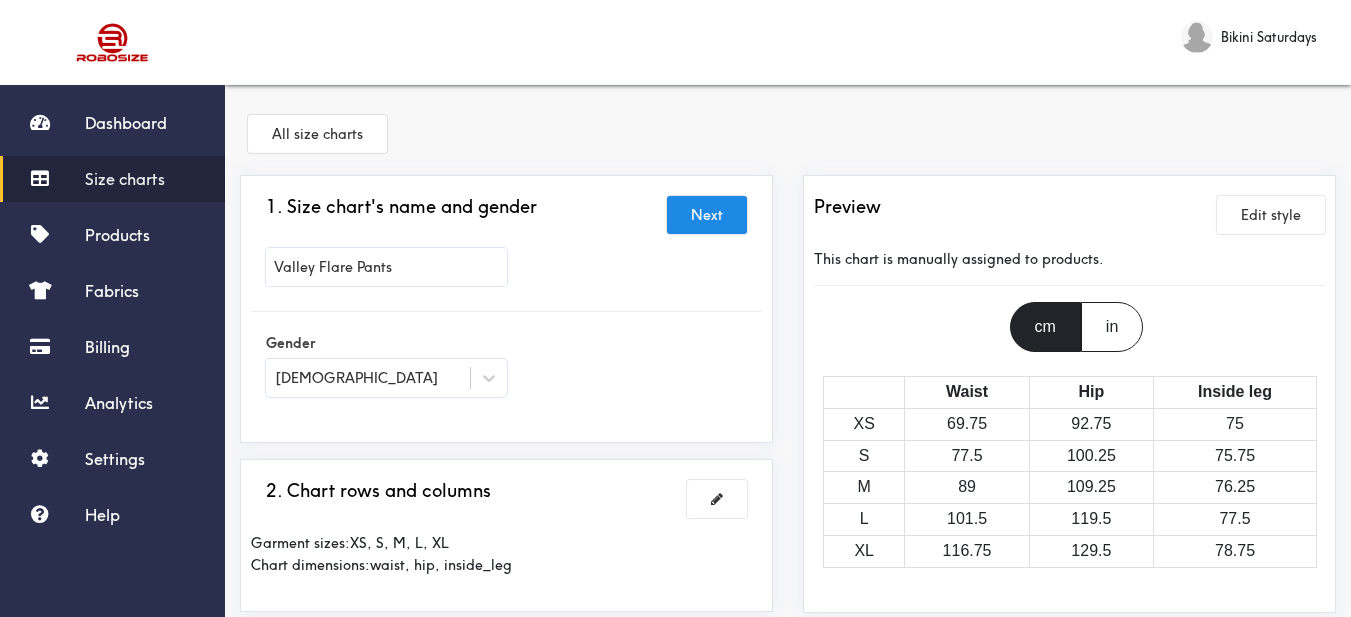click on "Gender Female" at bounding box center [506, 367] 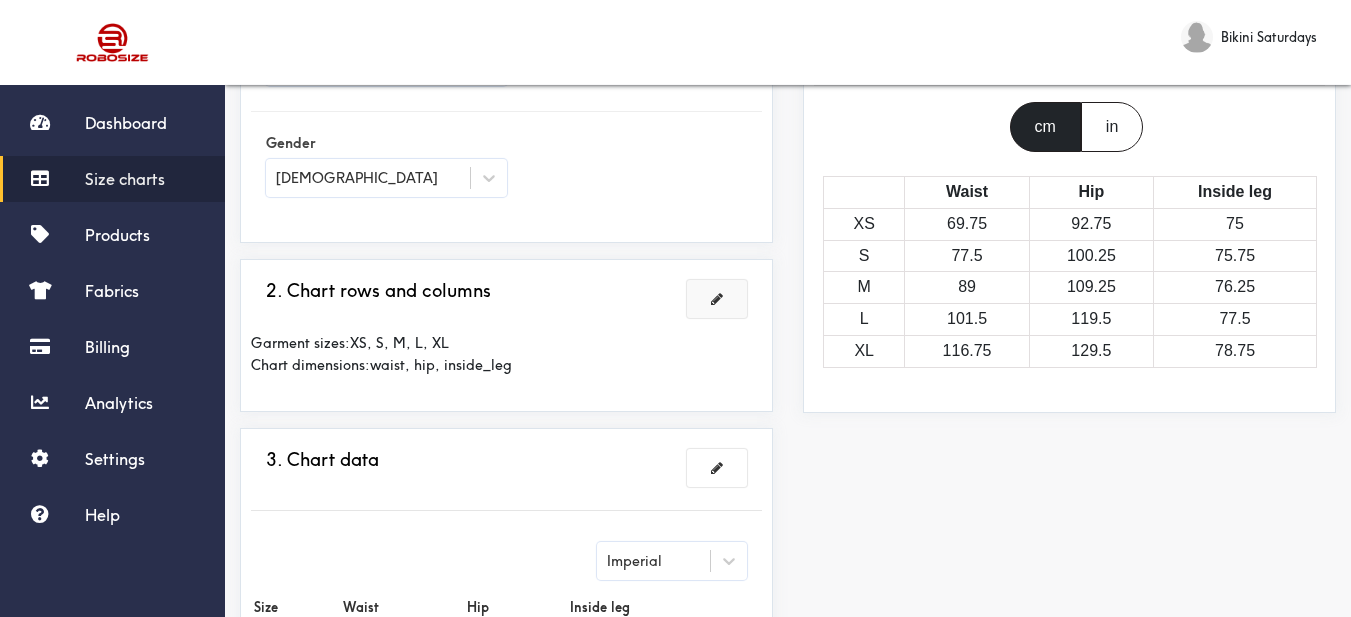 click at bounding box center (717, 299) 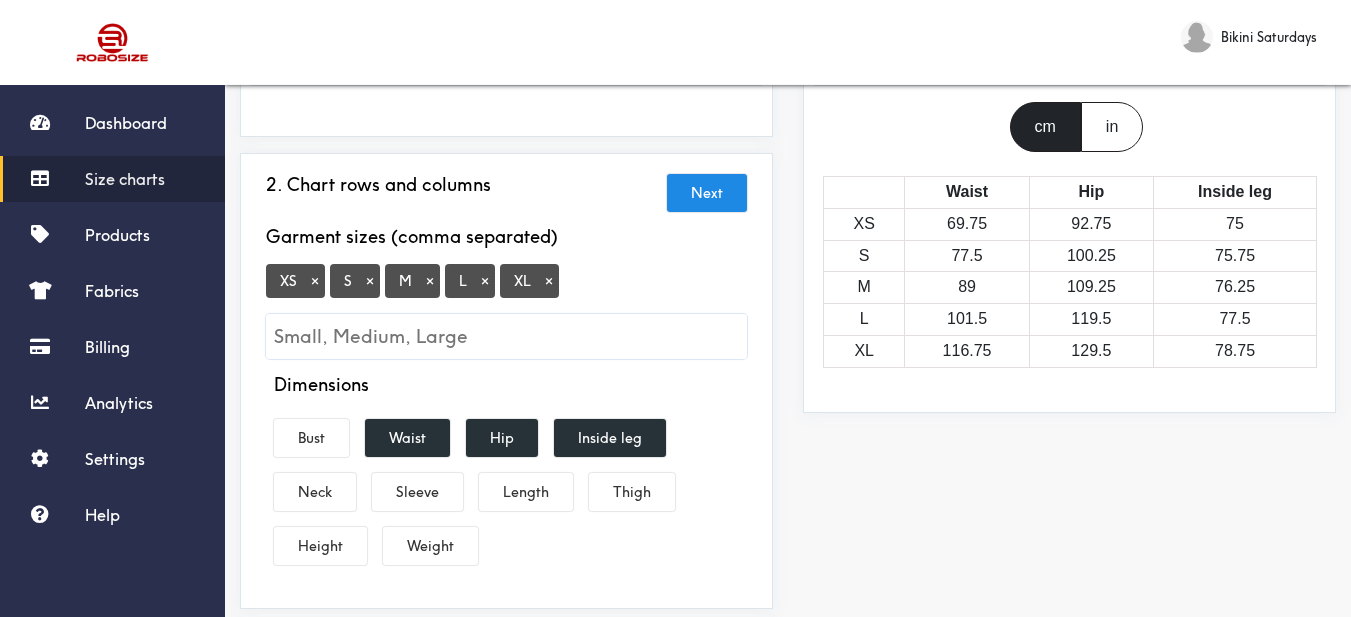 click on "×" at bounding box center [315, 281] 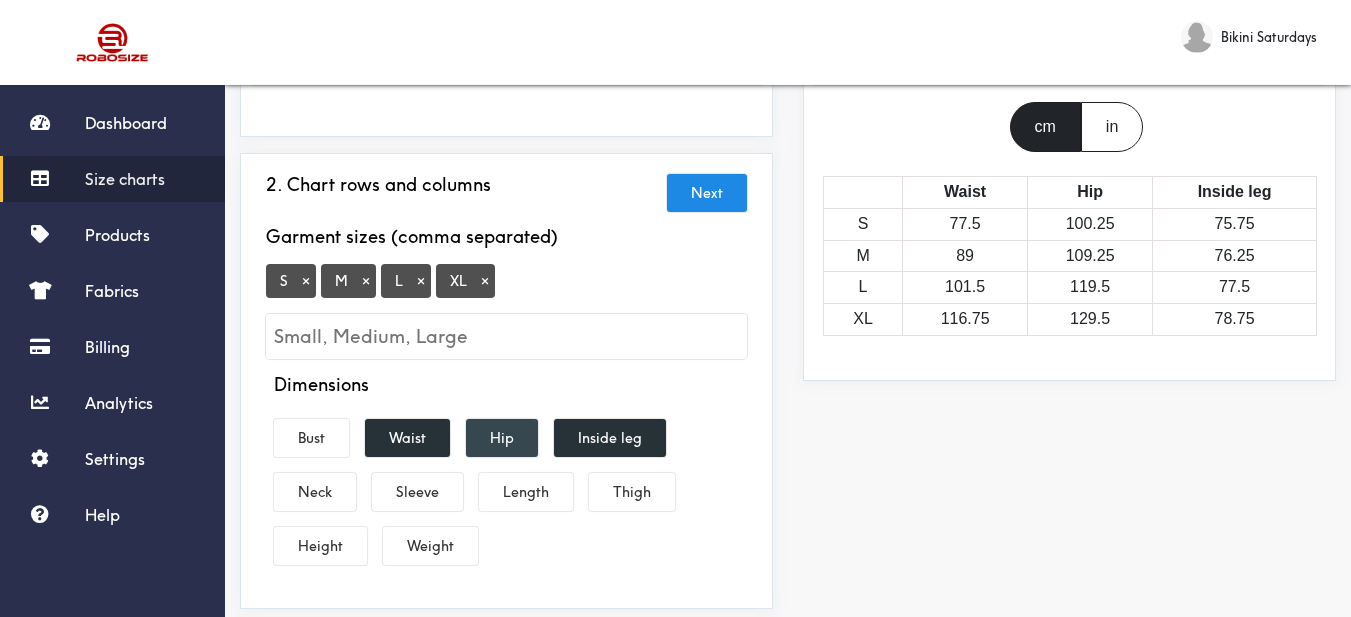 drag, startPoint x: 420, startPoint y: 426, endPoint x: 478, endPoint y: 436, distance: 58.855755 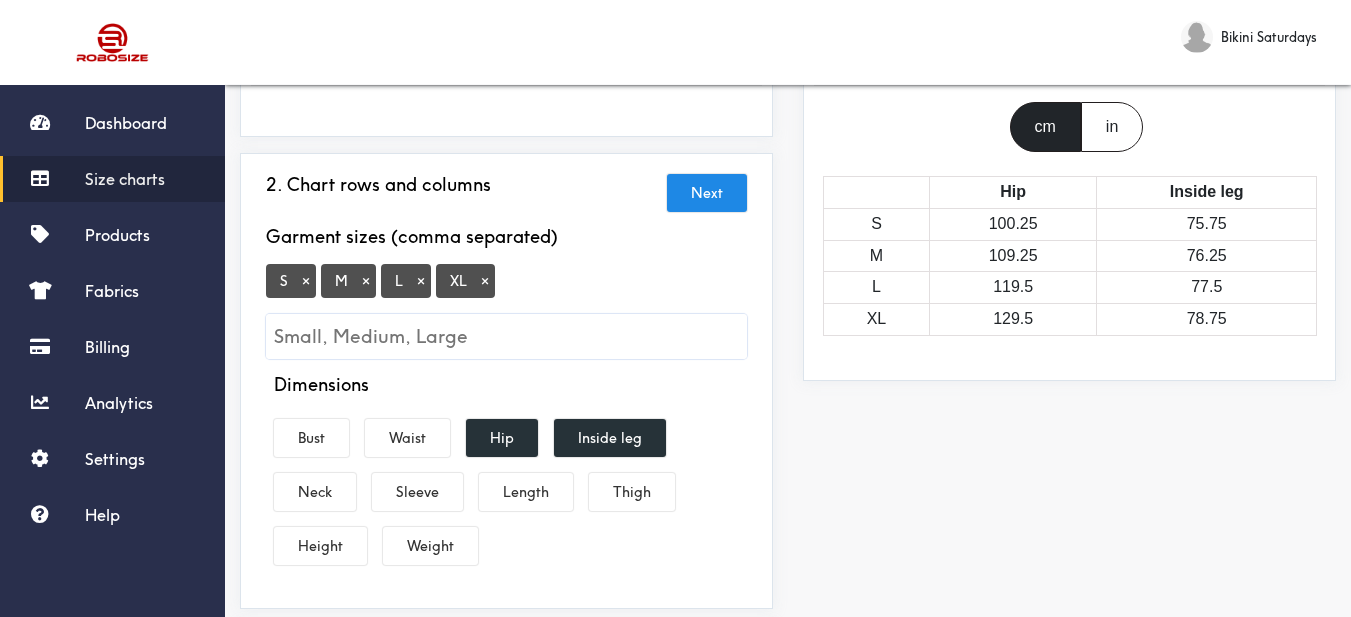 drag, startPoint x: 502, startPoint y: 436, endPoint x: 552, endPoint y: 436, distance: 50 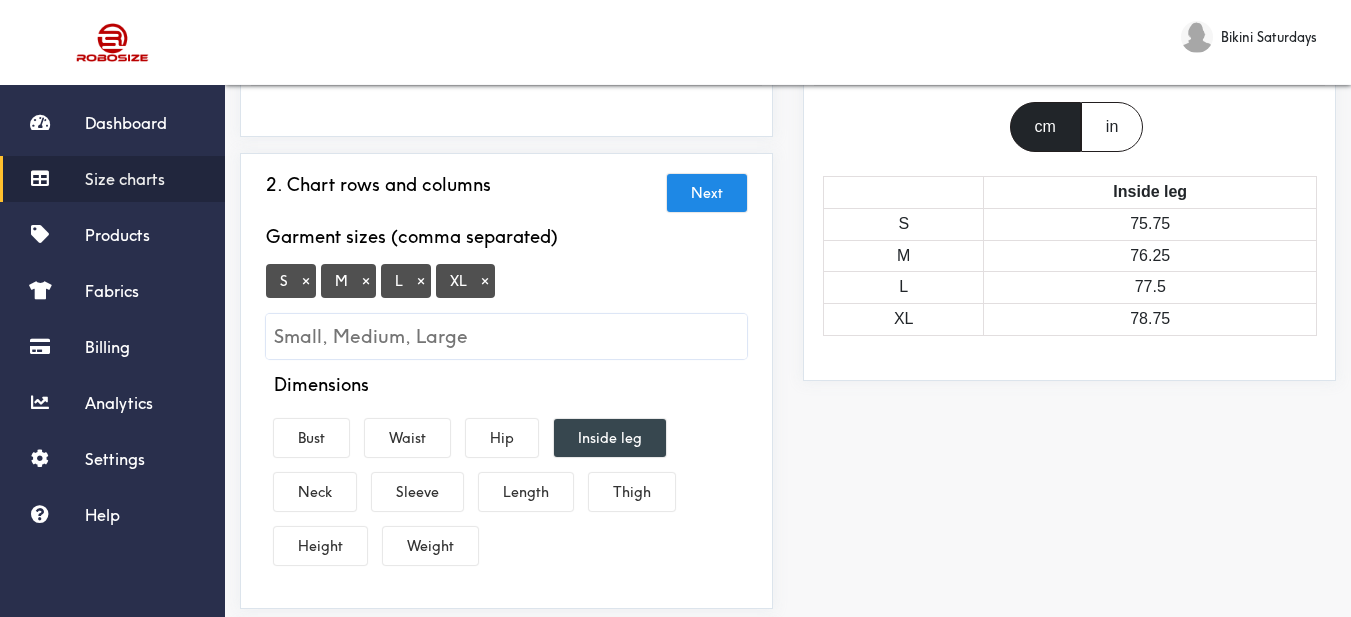 click on "Inside leg" at bounding box center [610, 438] 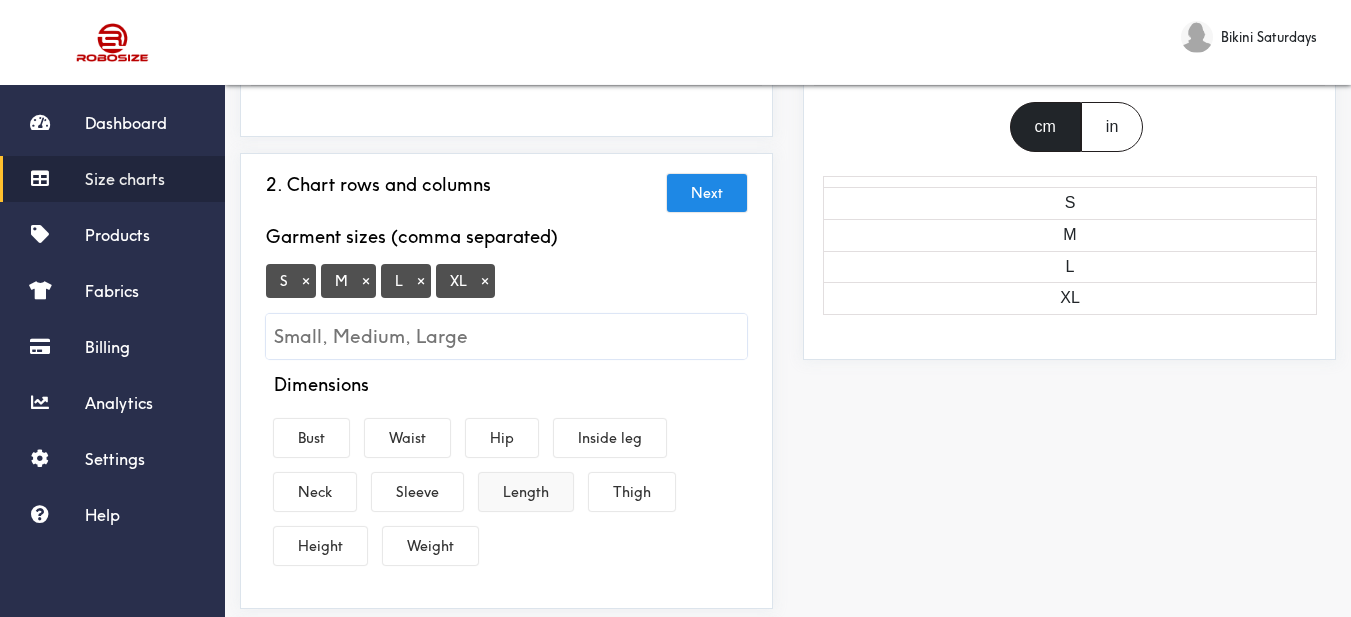 drag, startPoint x: 520, startPoint y: 486, endPoint x: 504, endPoint y: 483, distance: 16.27882 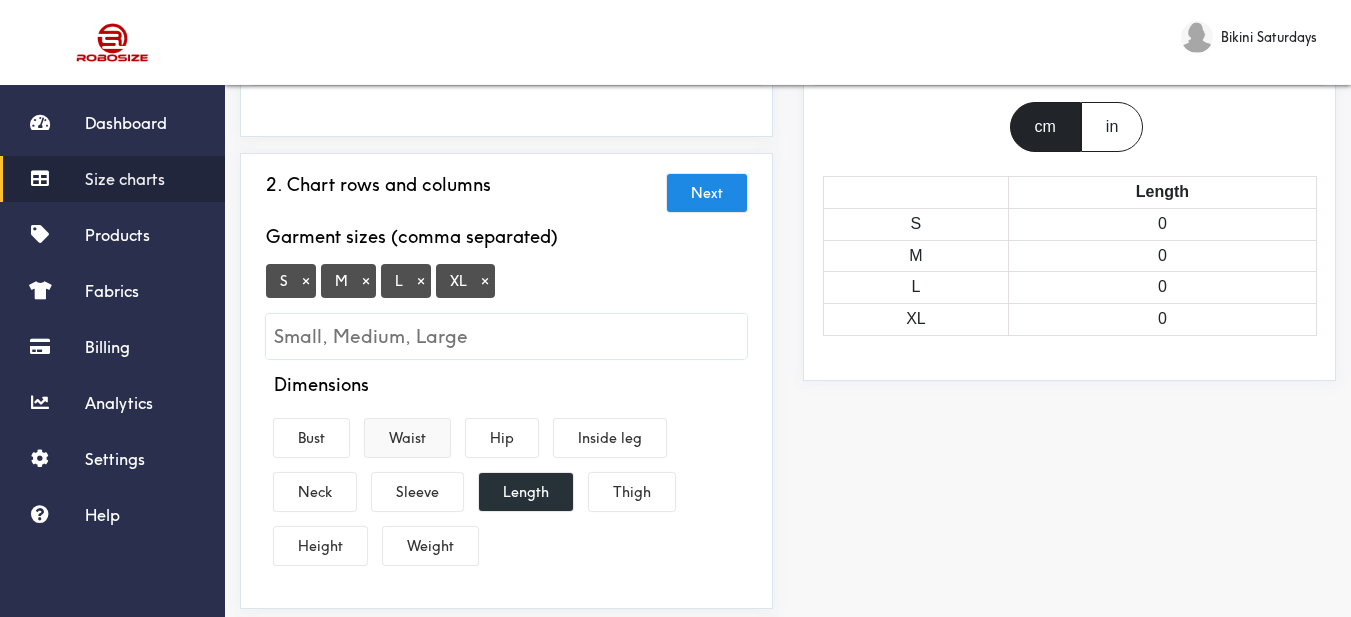 click on "Waist" at bounding box center [407, 438] 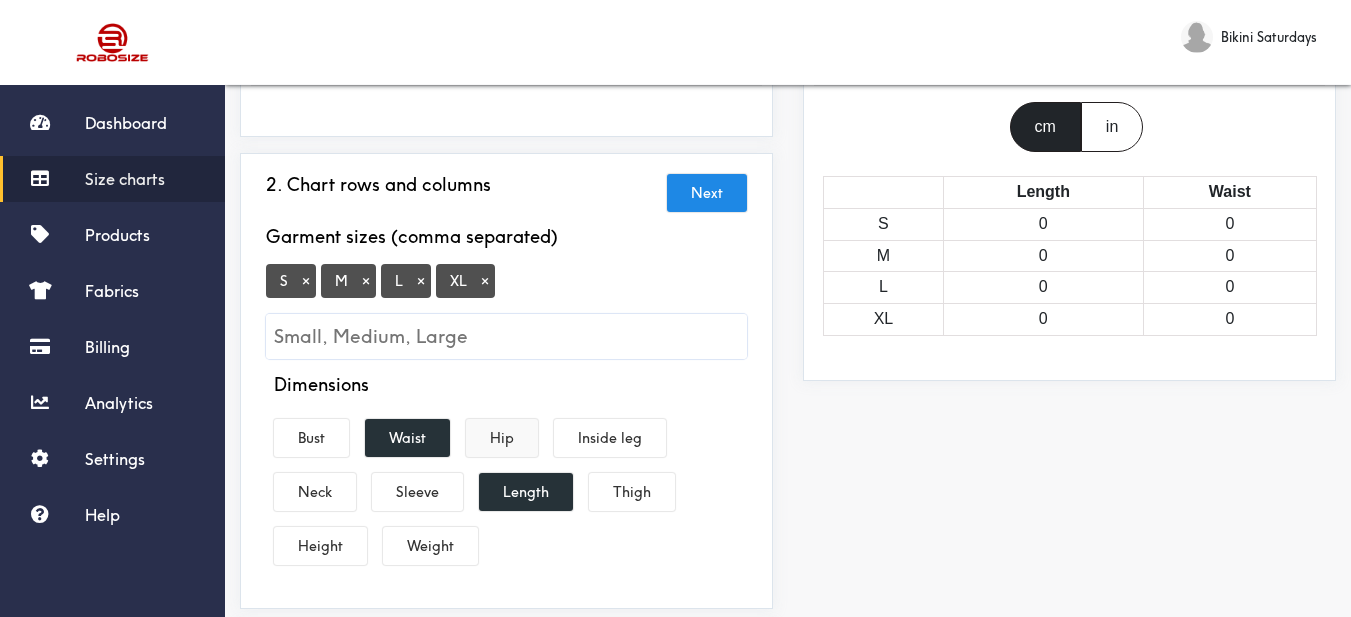 drag, startPoint x: 484, startPoint y: 443, endPoint x: 532, endPoint y: 429, distance: 50 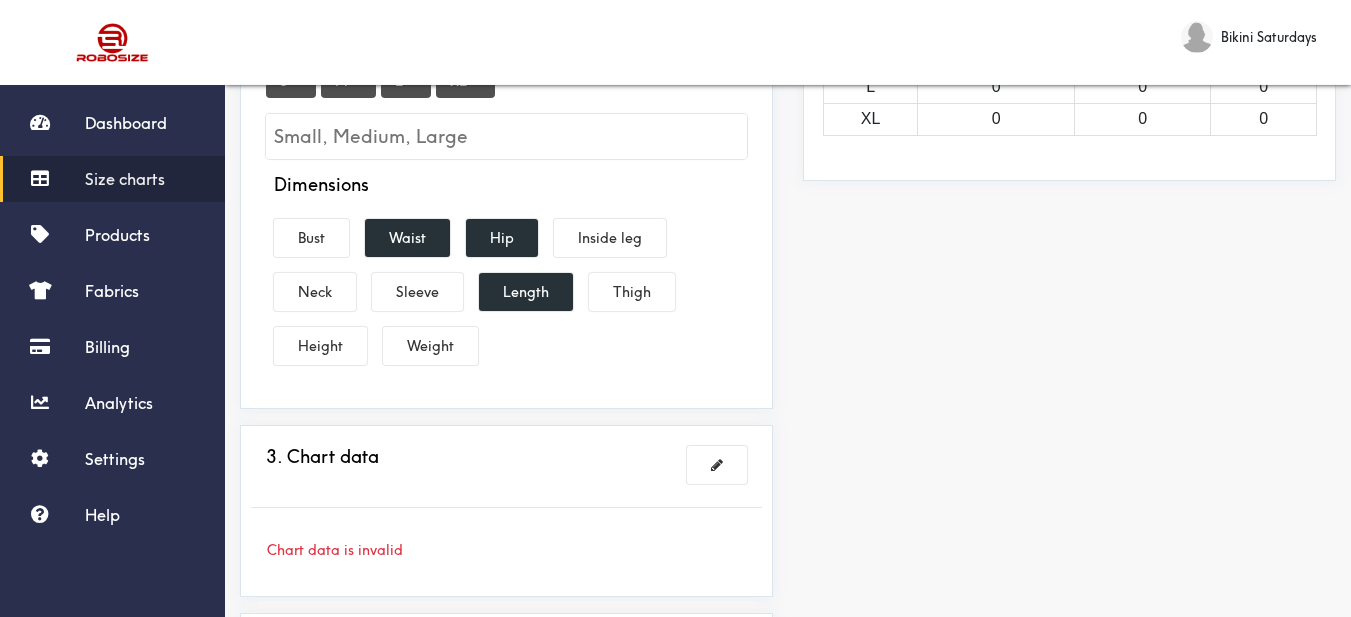 scroll, scrollTop: 600, scrollLeft: 0, axis: vertical 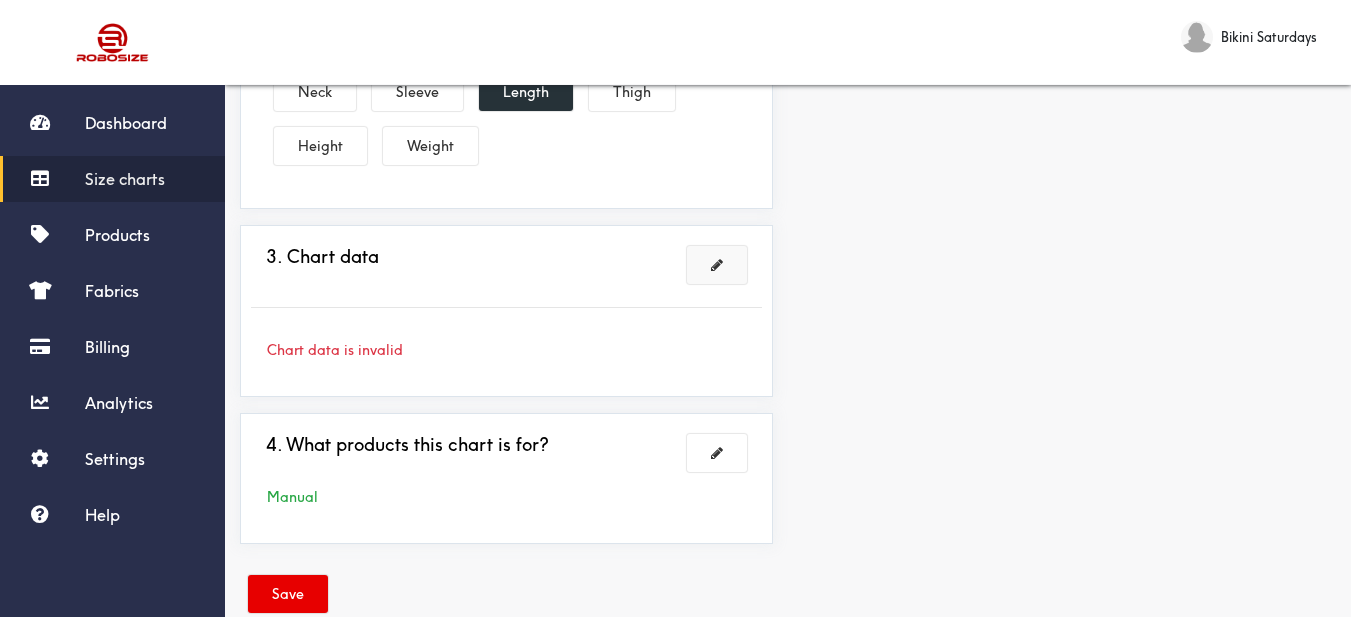click at bounding box center (717, 265) 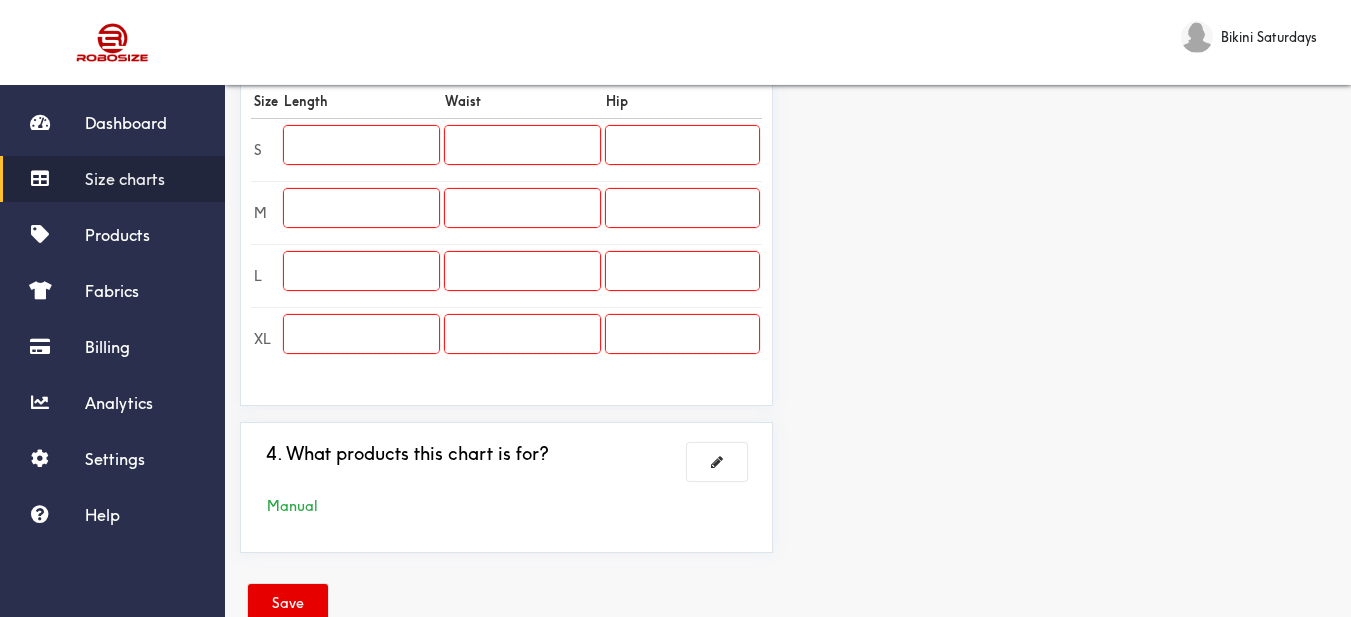 click at bounding box center (361, 145) 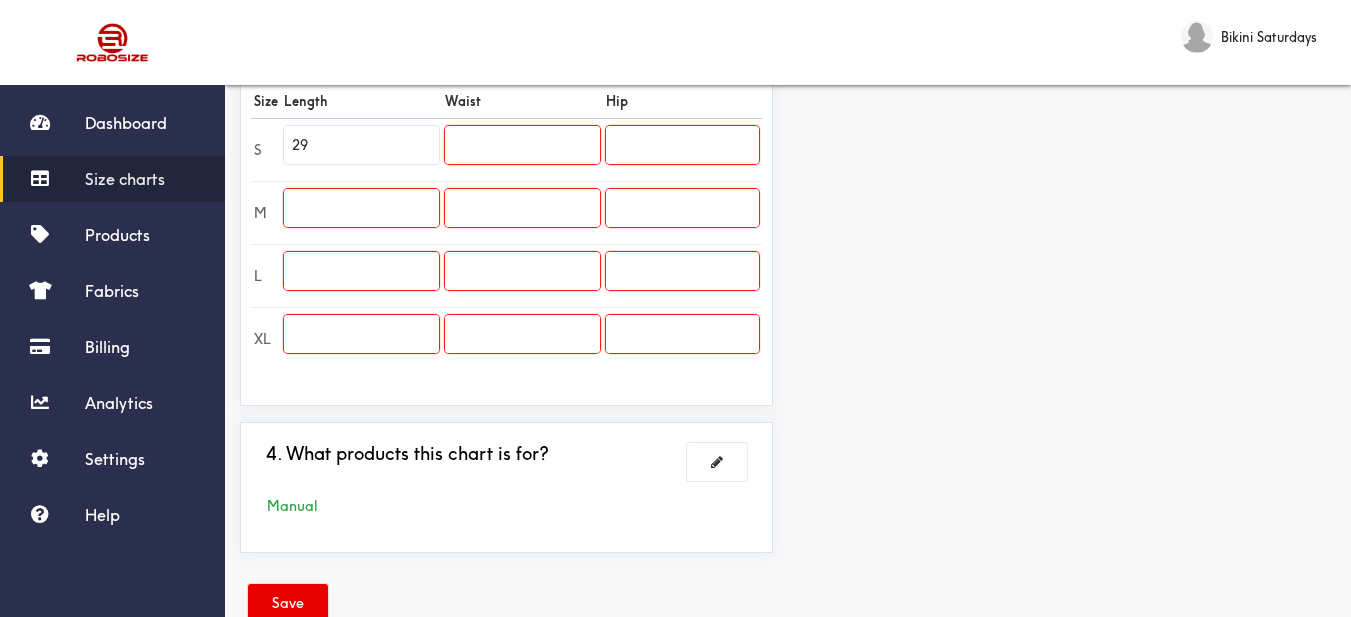 type on "29" 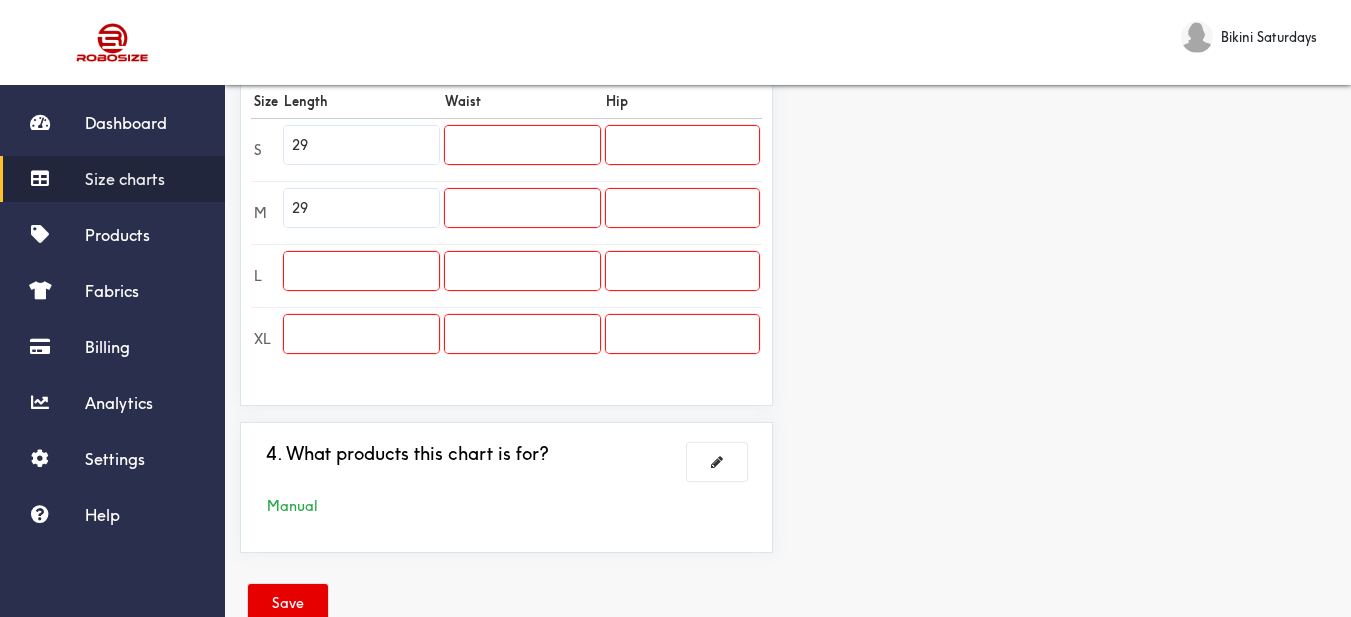 type on "29" 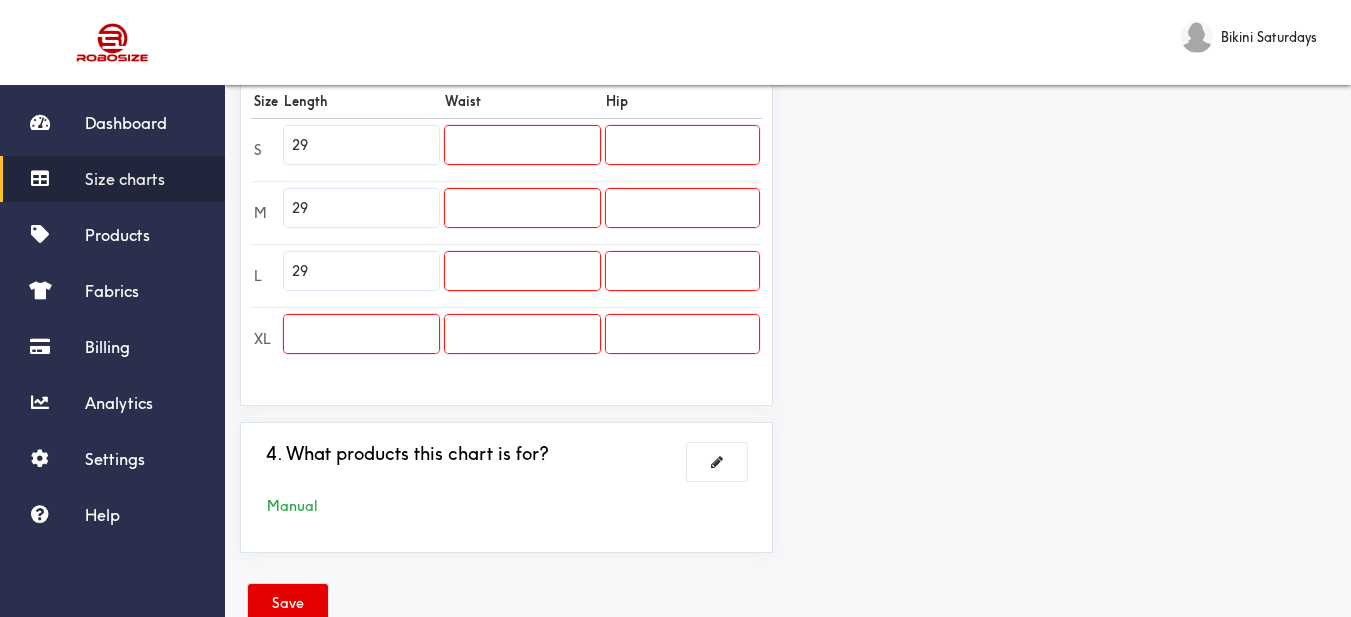 type on "29" 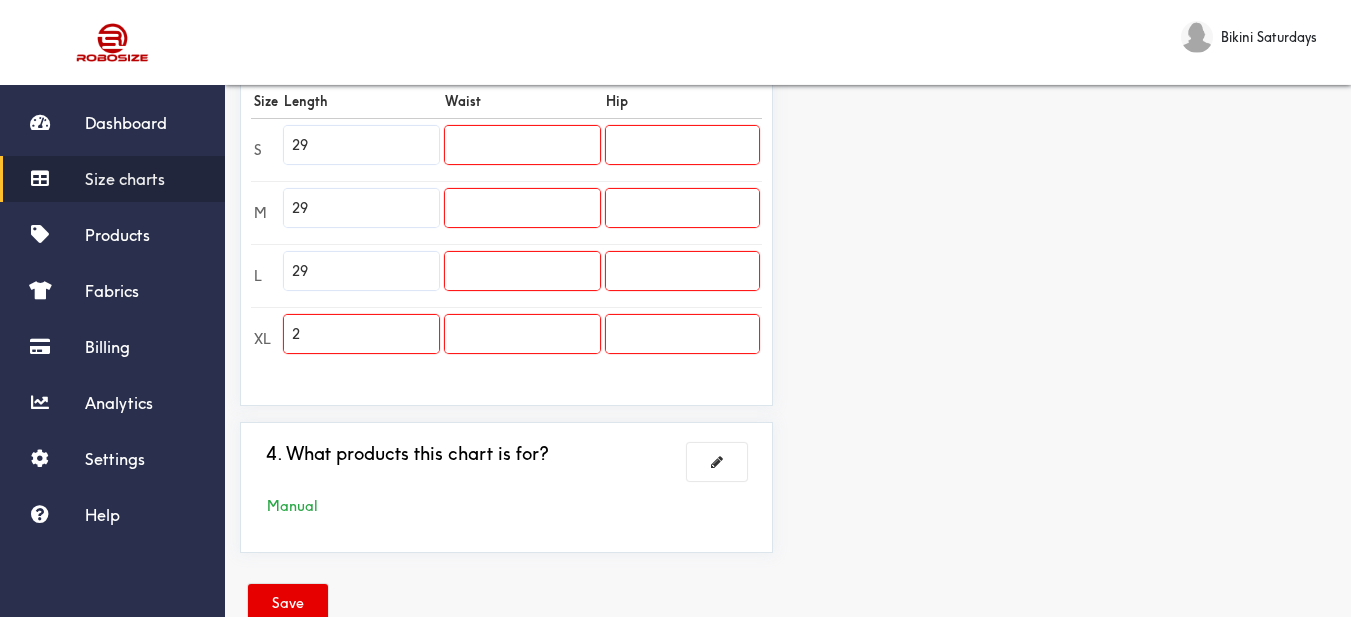 click on "2" at bounding box center [361, 334] 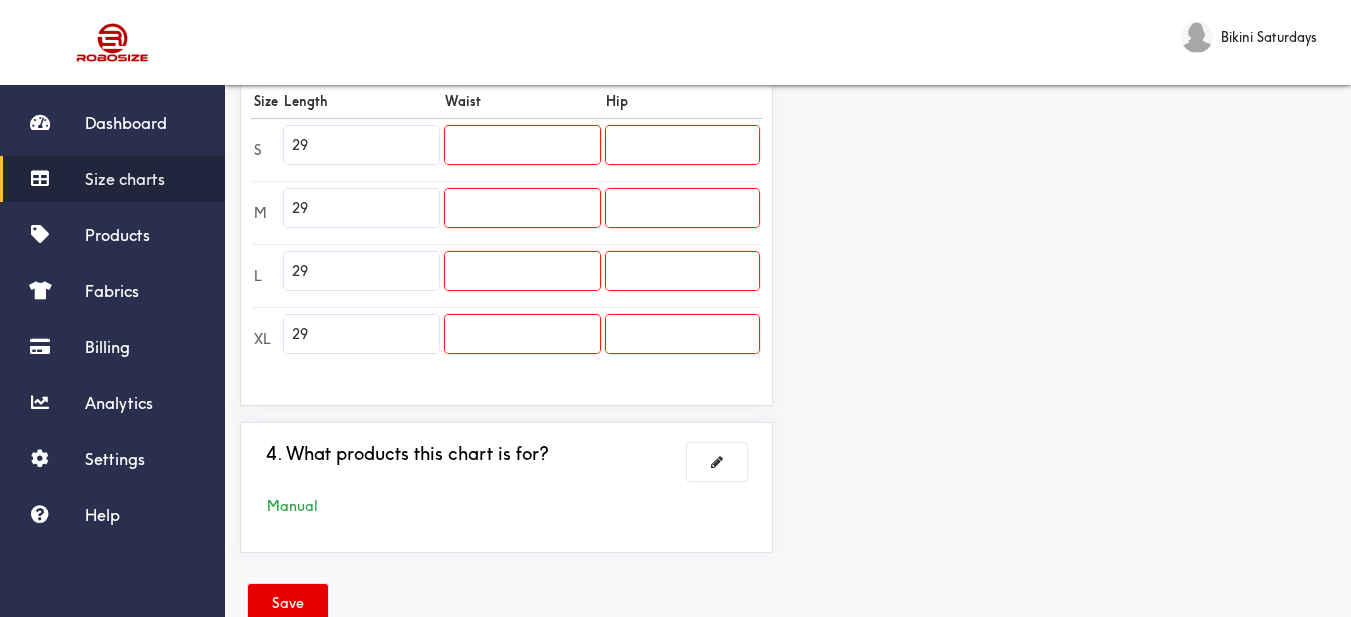 type on "29" 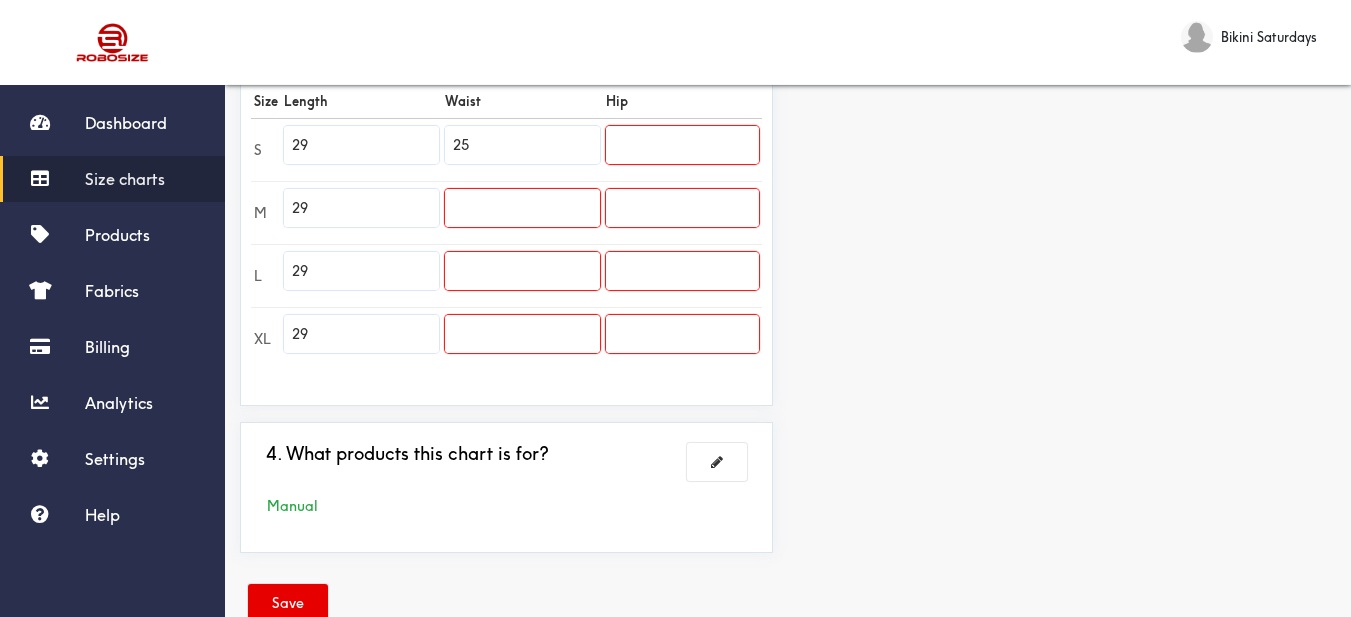 type on "25" 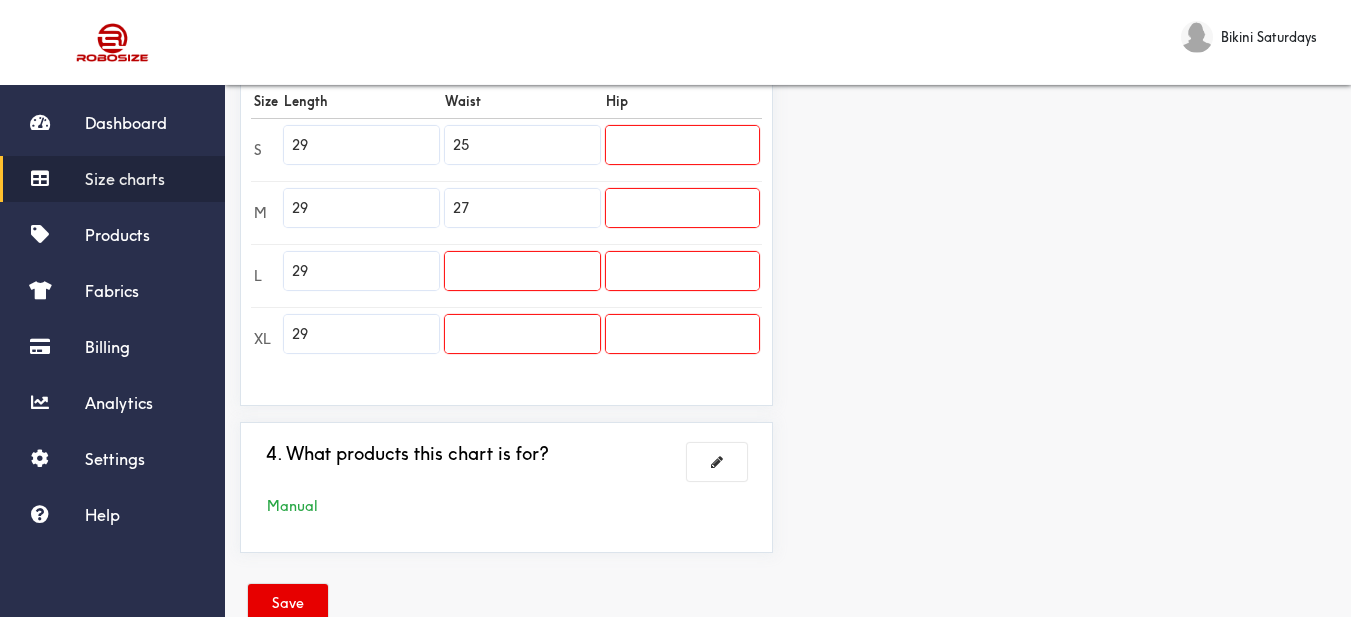 type on "27" 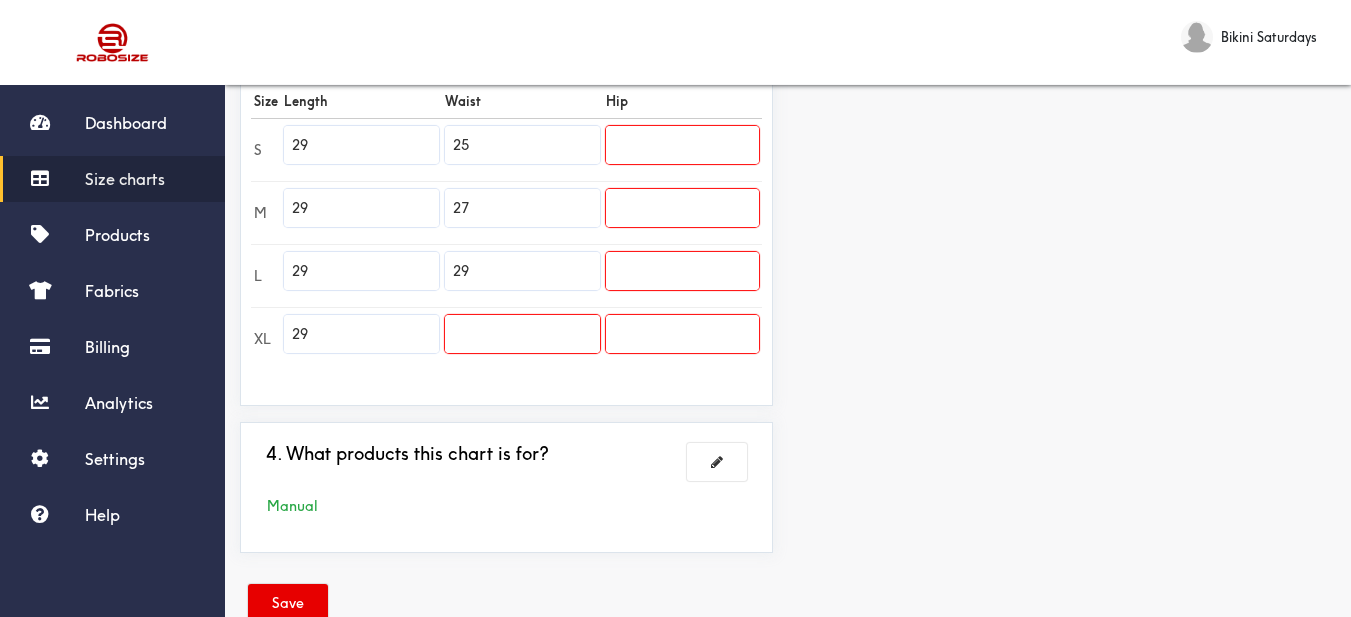 type on "29" 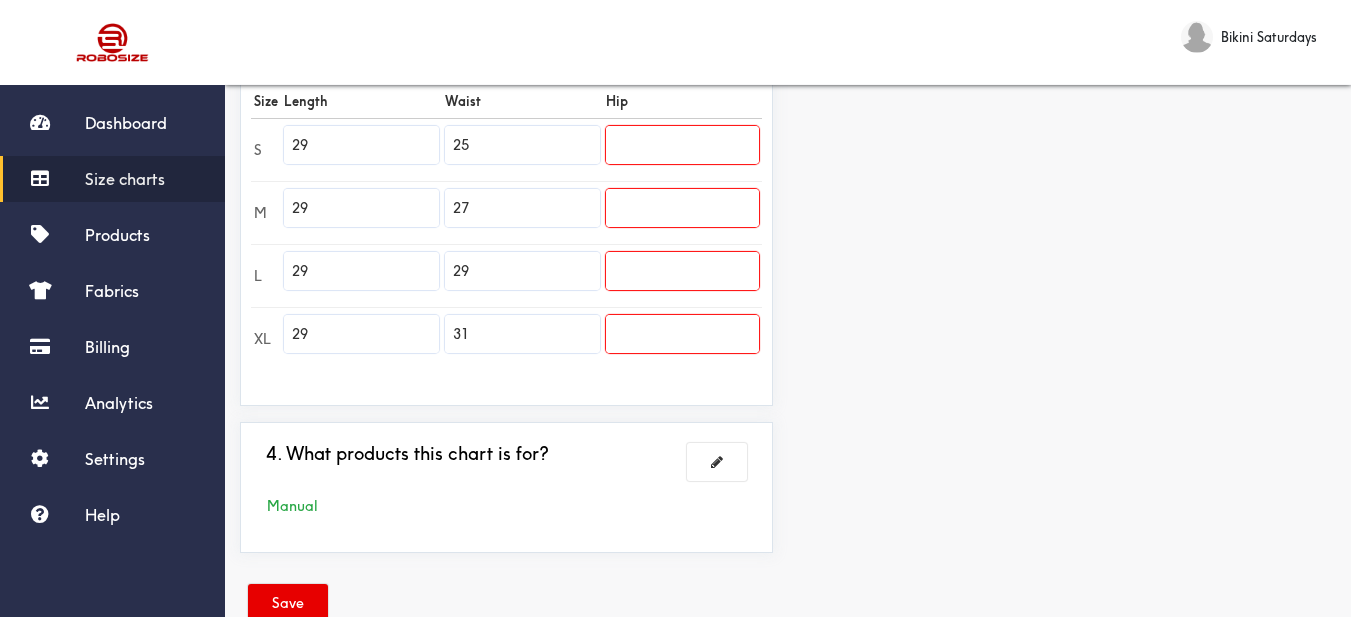 type on "31" 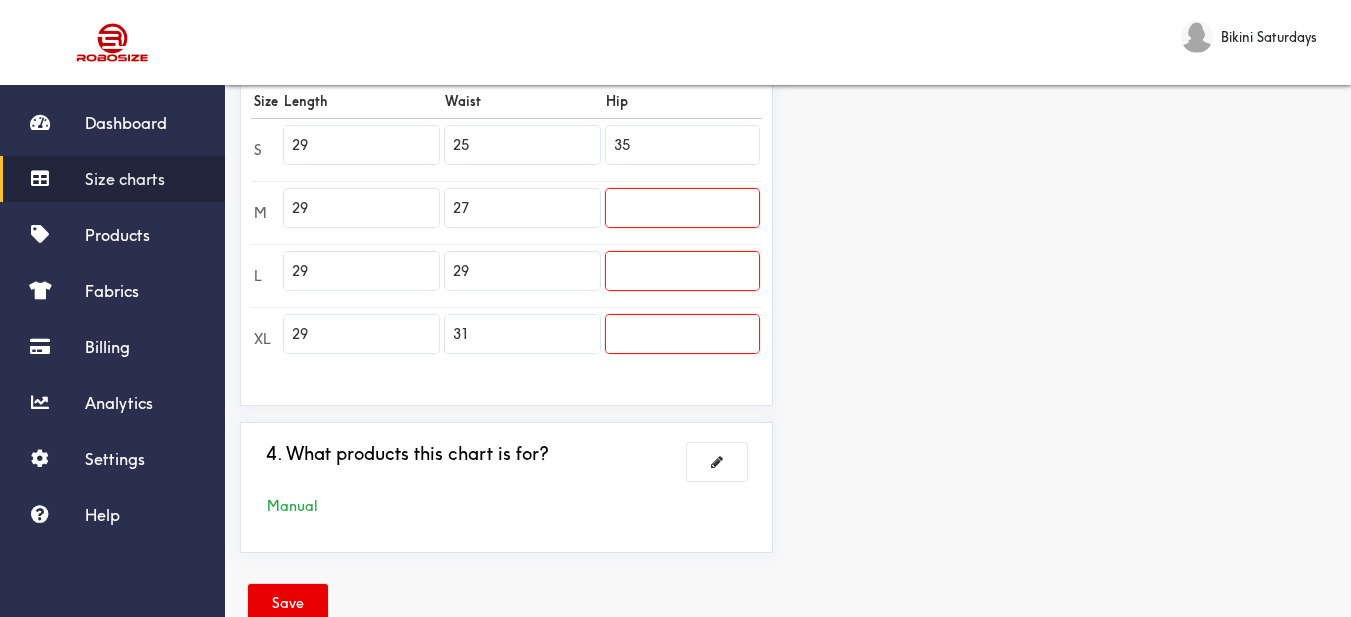 type on "35" 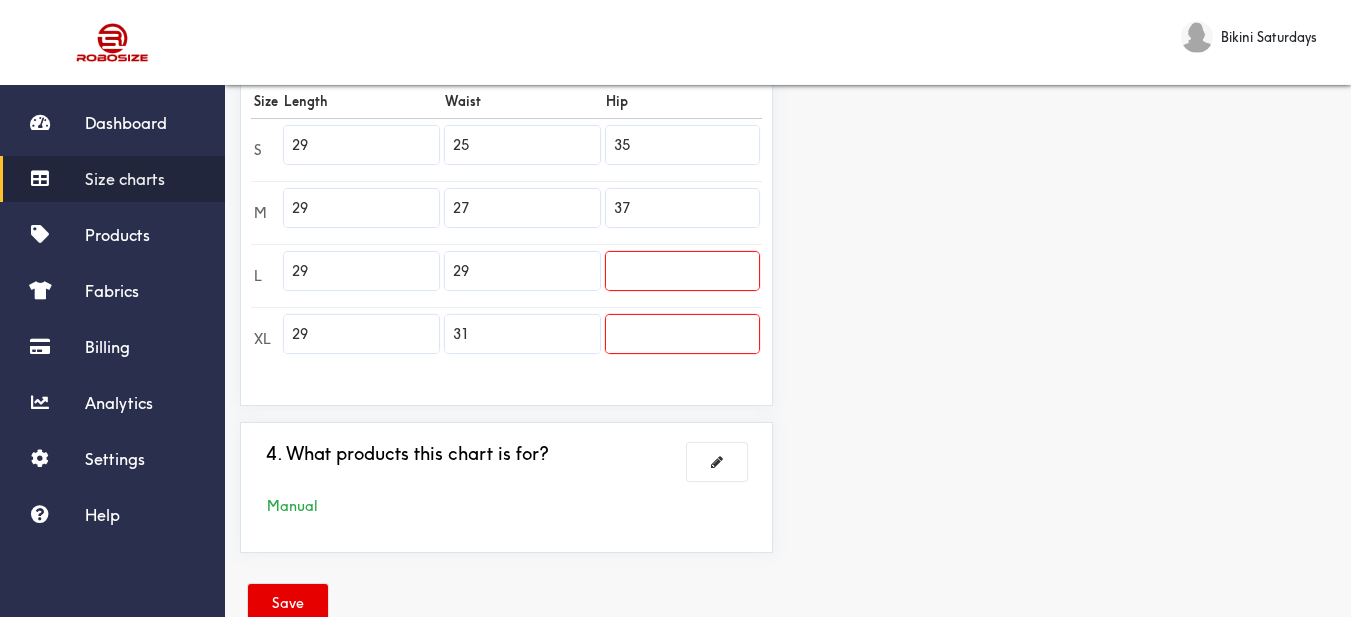 type on "37" 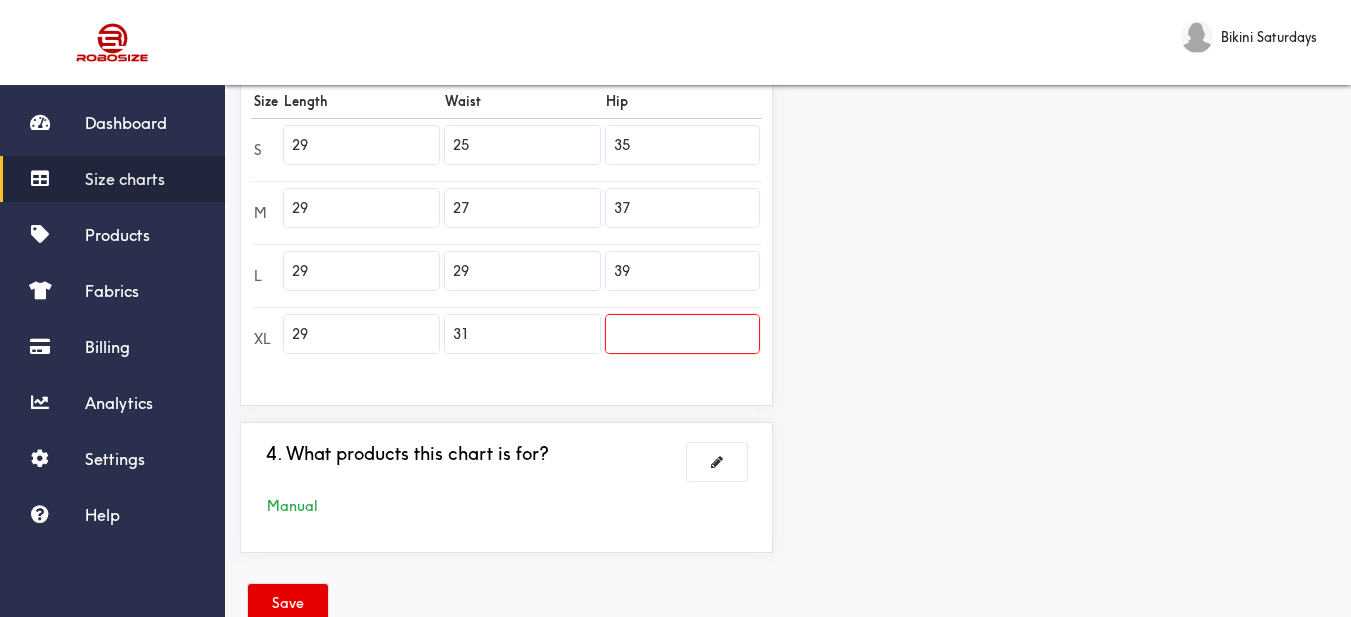 type on "39" 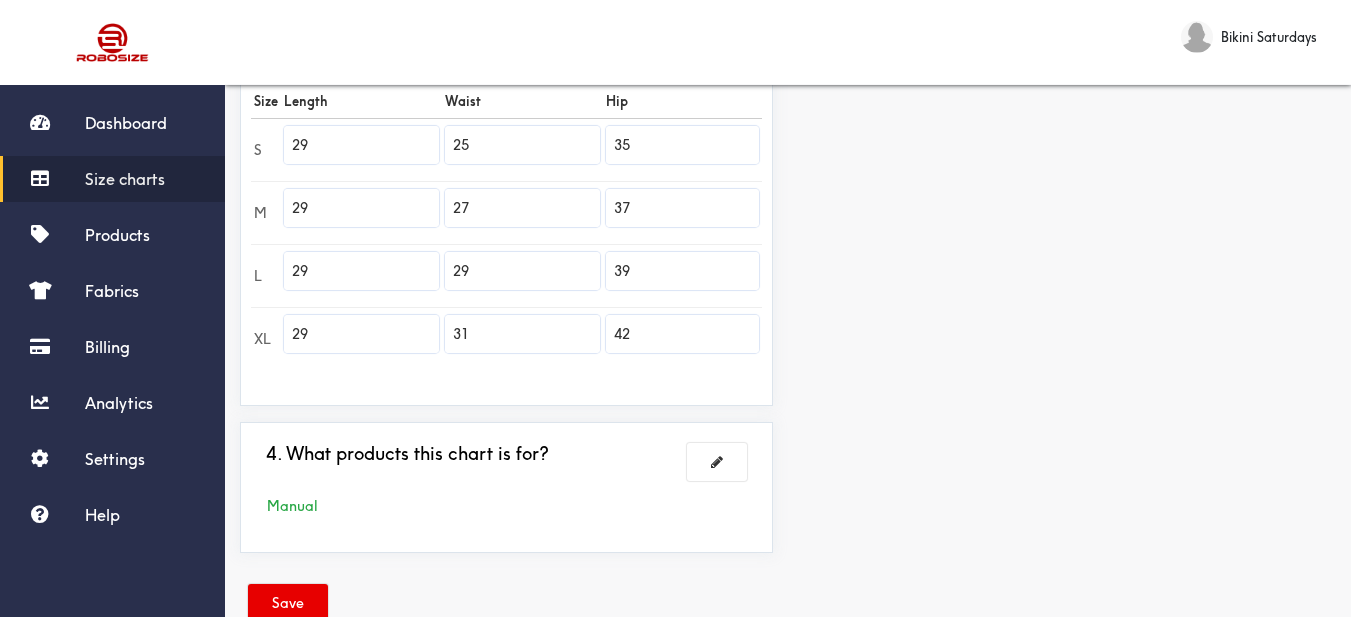 type on "42" 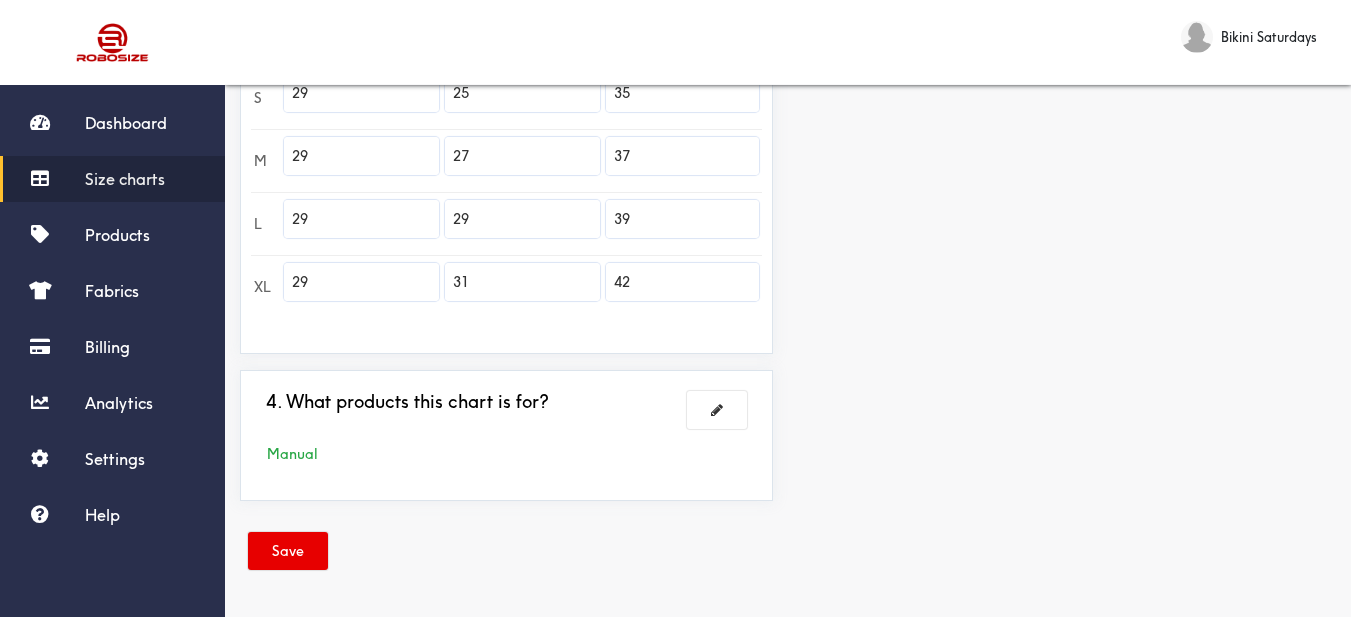 click on "Save" at bounding box center (288, 551) 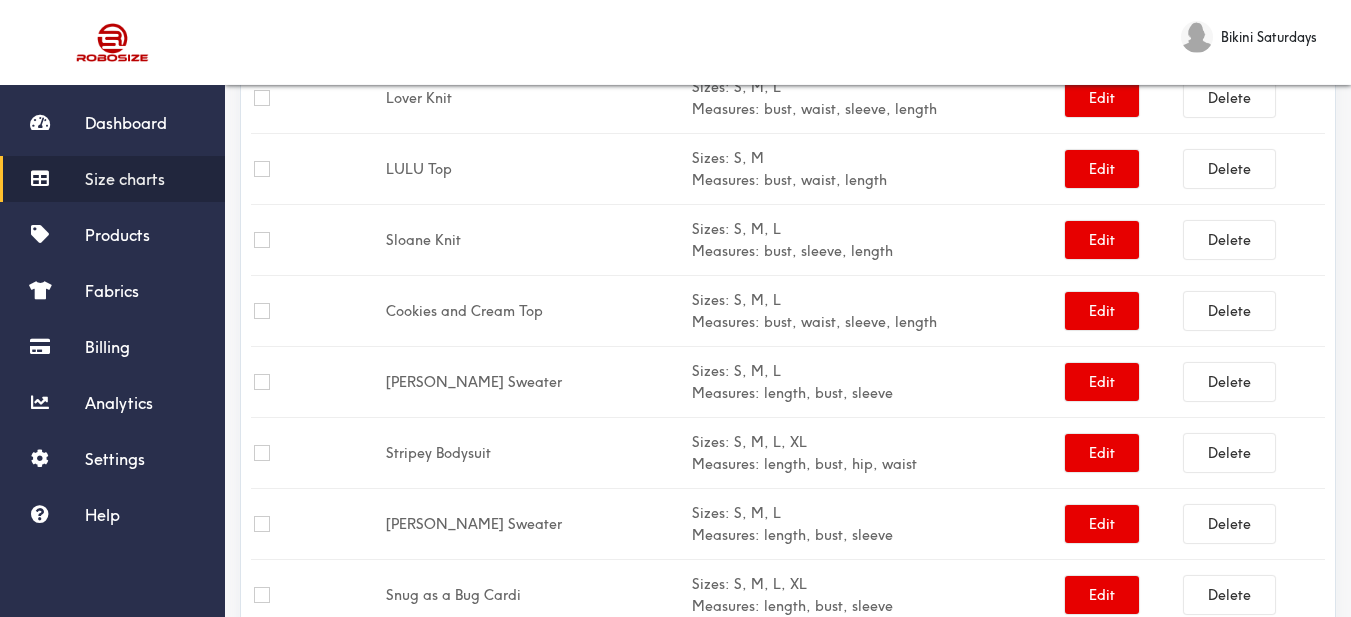 scroll, scrollTop: 0, scrollLeft: 0, axis: both 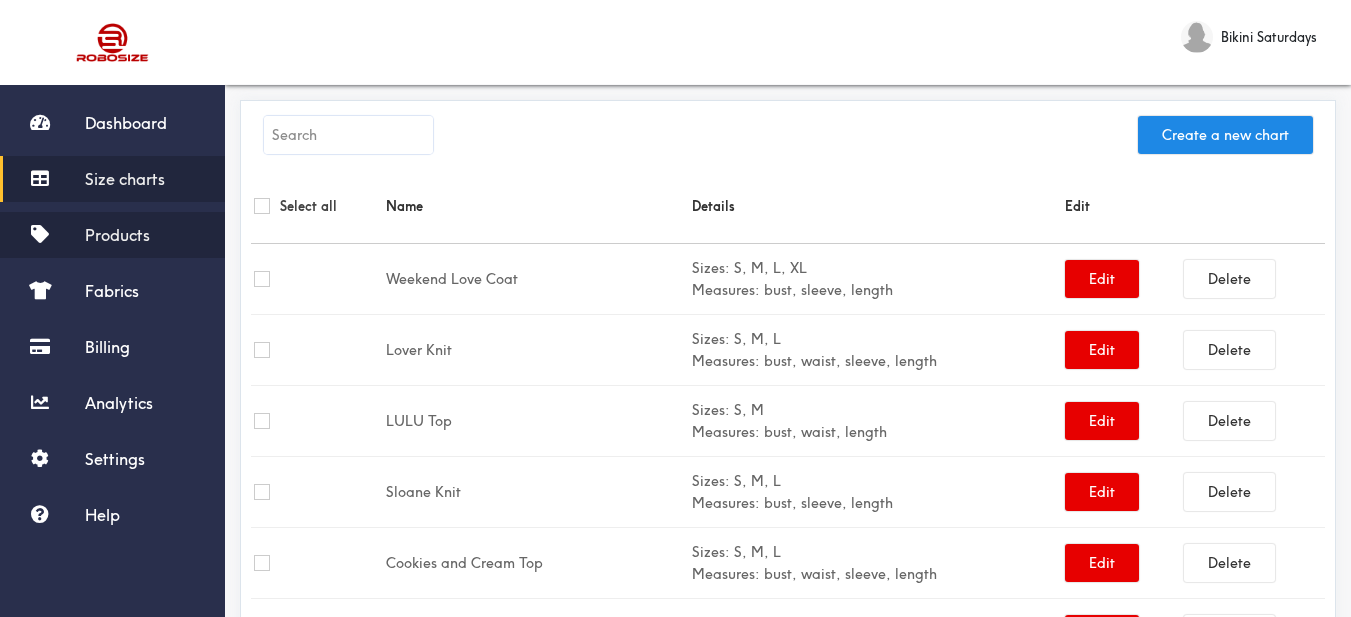 click on "Products" at bounding box center (112, 235) 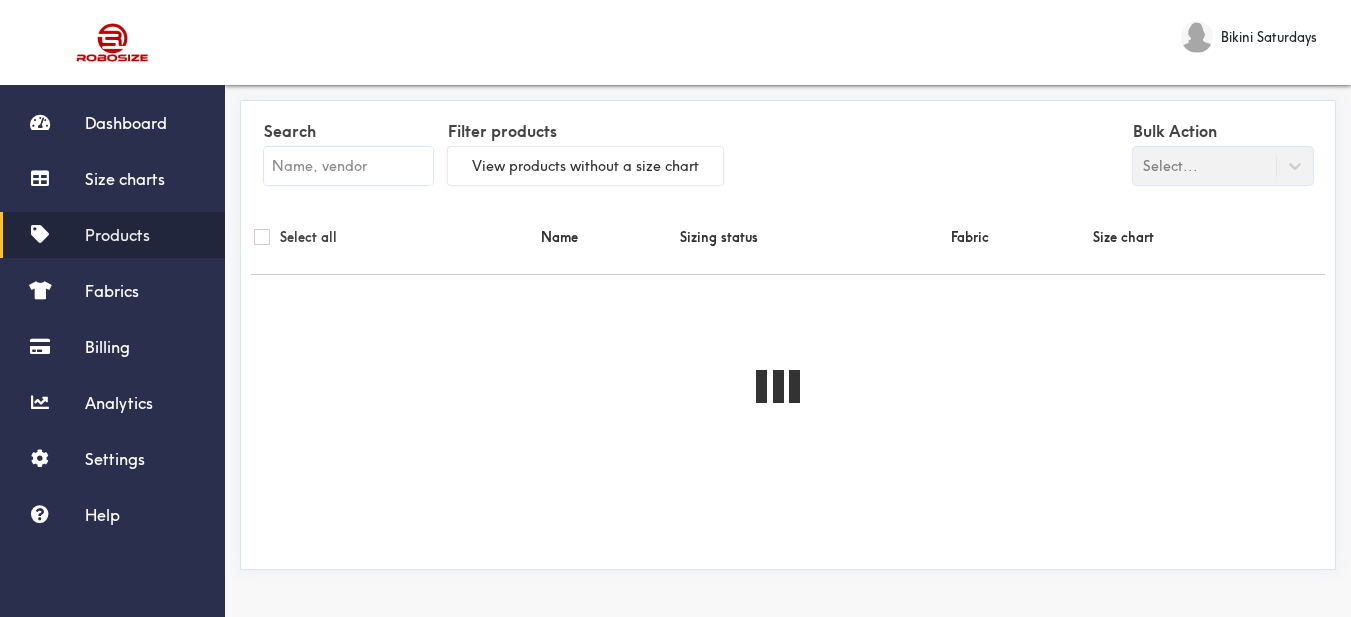 click at bounding box center (348, 166) 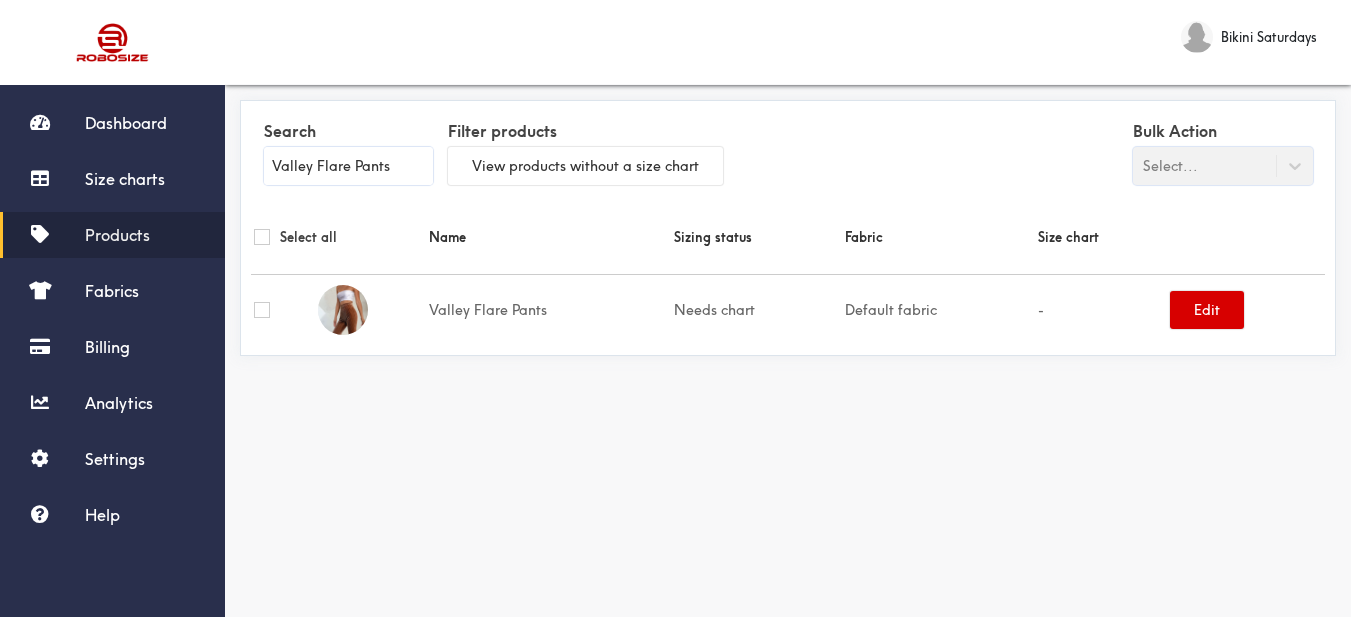 type on "Valley Flare Pants" 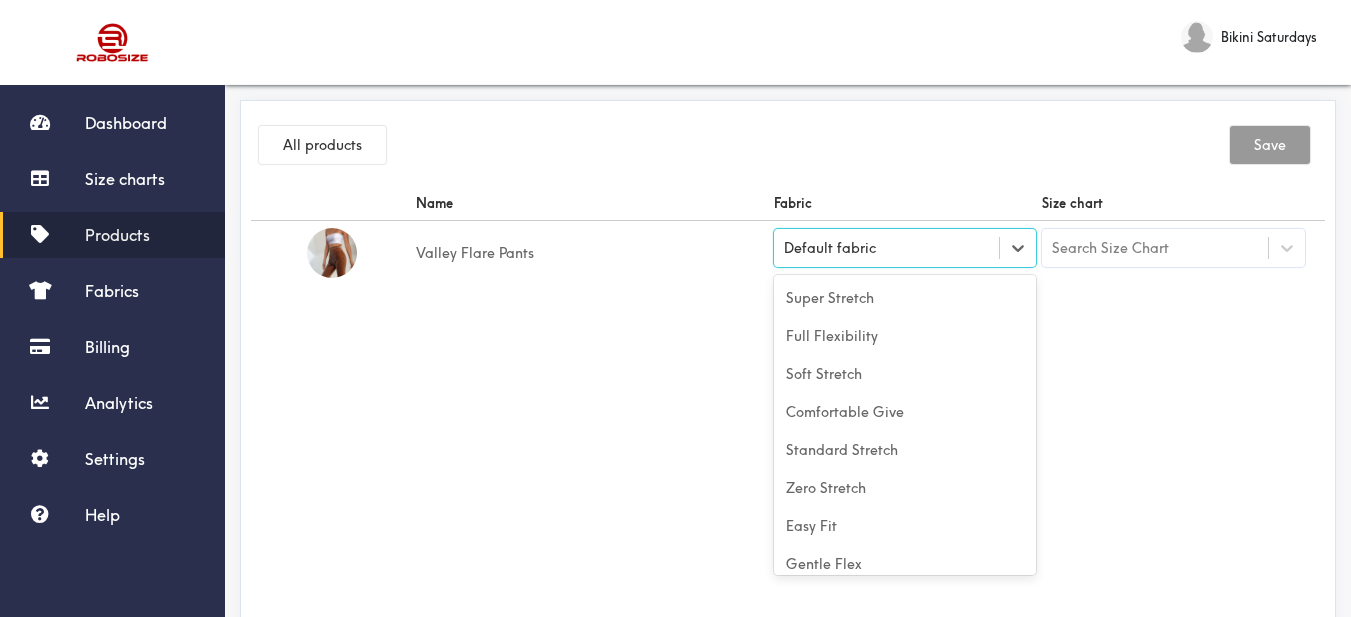 click on "Default fabric" at bounding box center (887, 248) 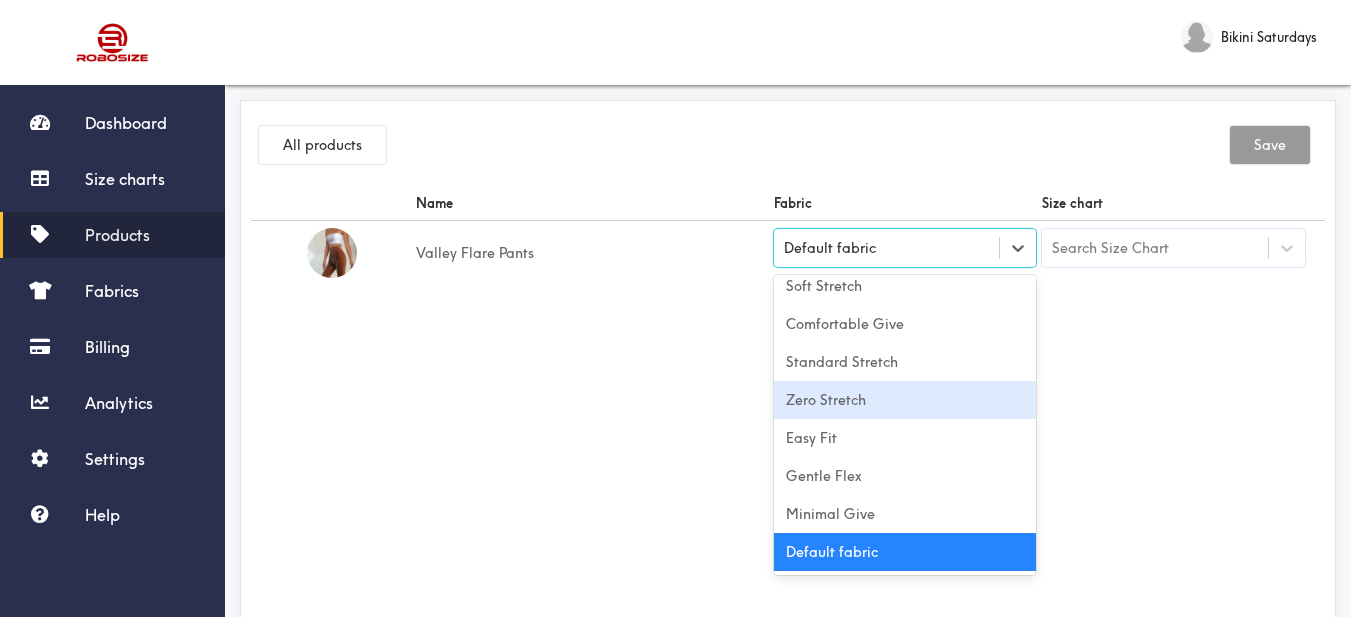 drag, startPoint x: 887, startPoint y: 405, endPoint x: 1021, endPoint y: 401, distance: 134.0597 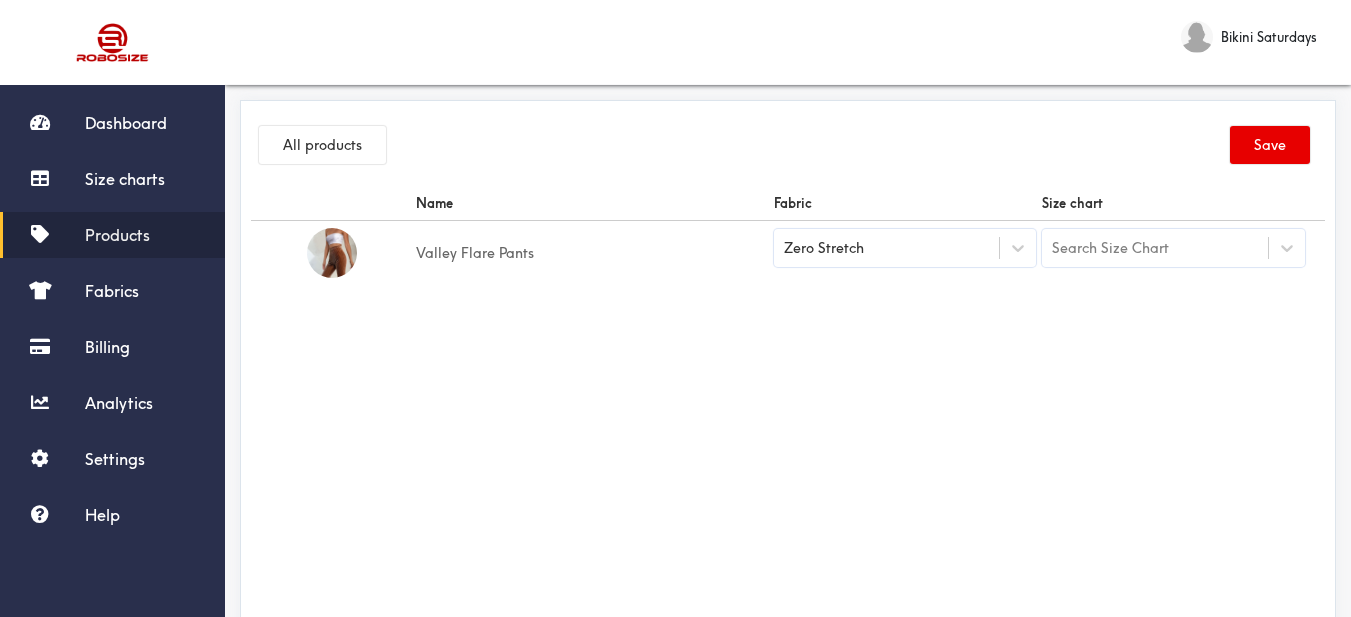 drag, startPoint x: 1081, startPoint y: 399, endPoint x: 1093, endPoint y: 388, distance: 16.27882 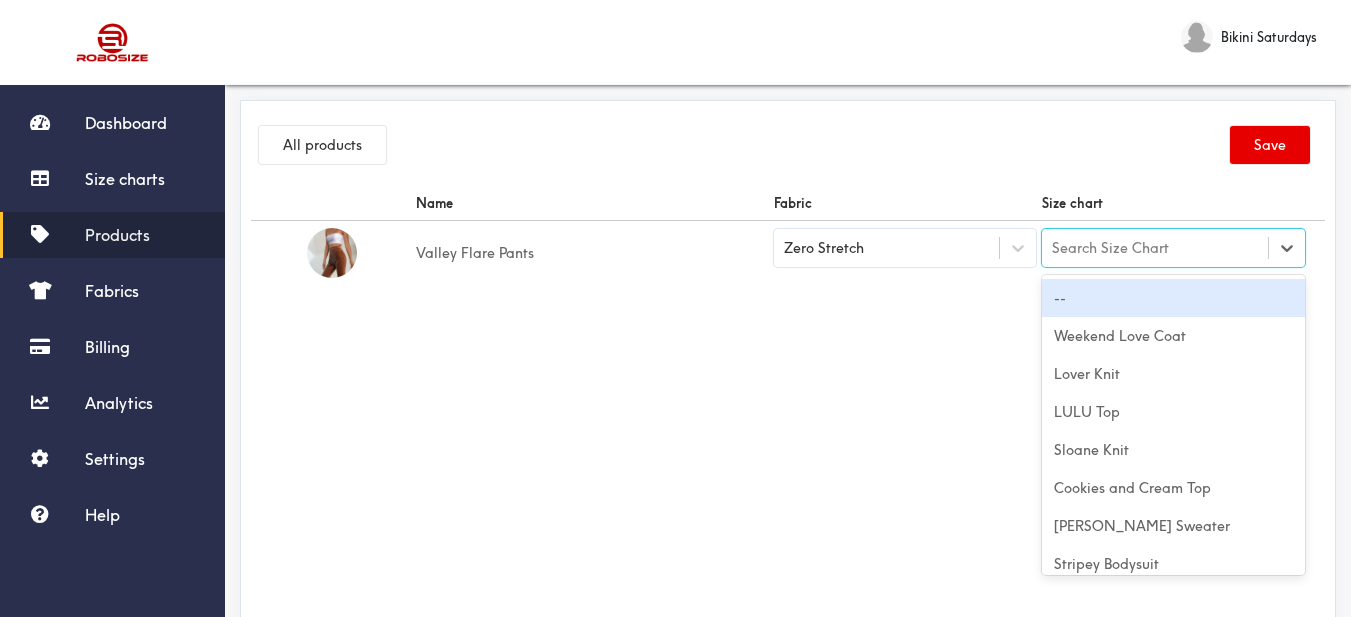 click on "Search Size Chart" at bounding box center [1155, 248] 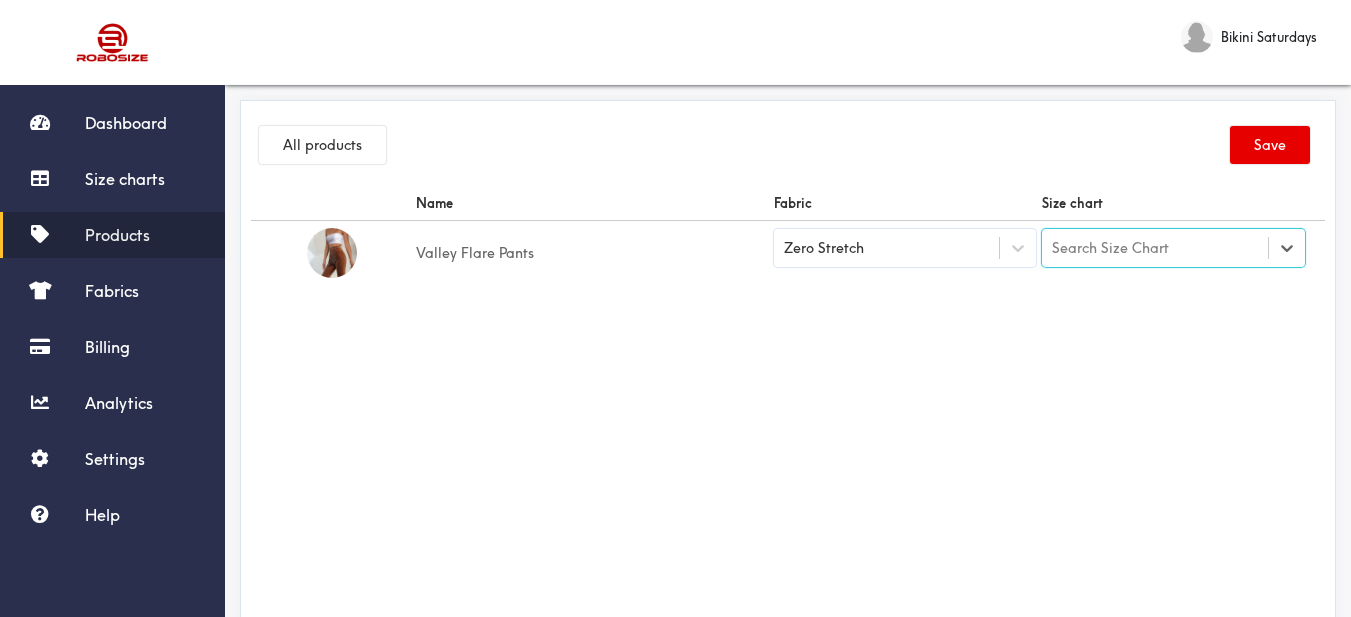 paste on "Valley Flare Pants" 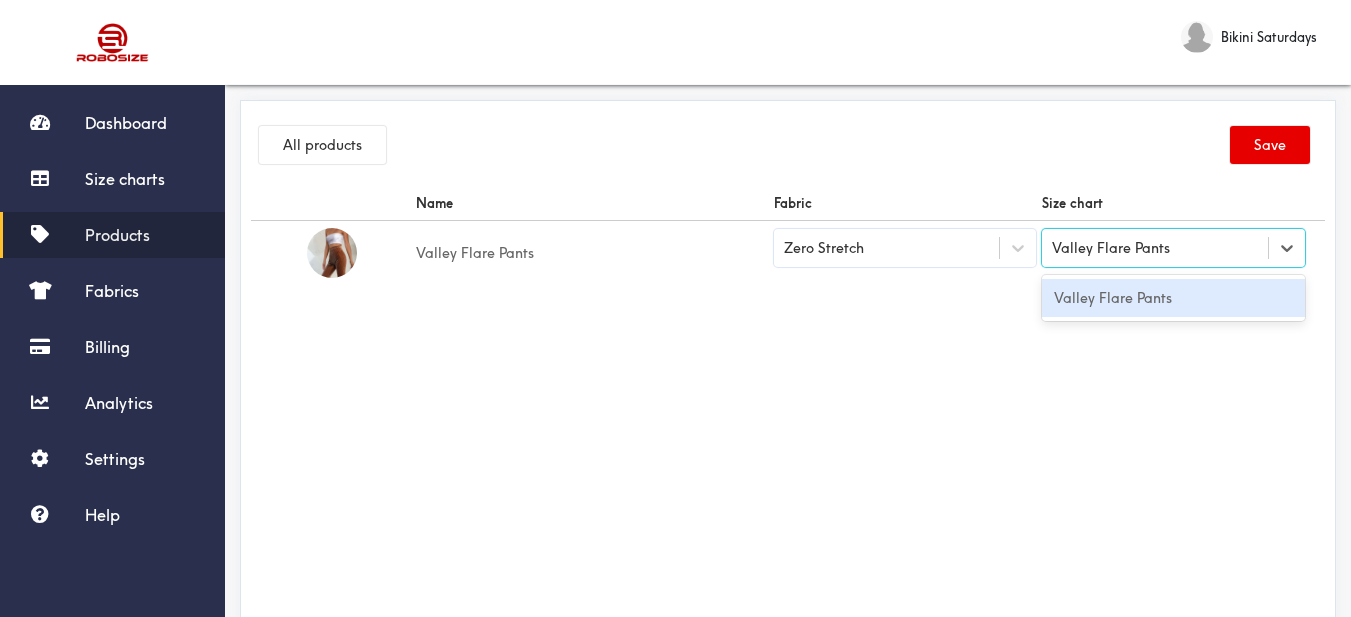 click on "Valley Flare Pants" at bounding box center [1173, 298] 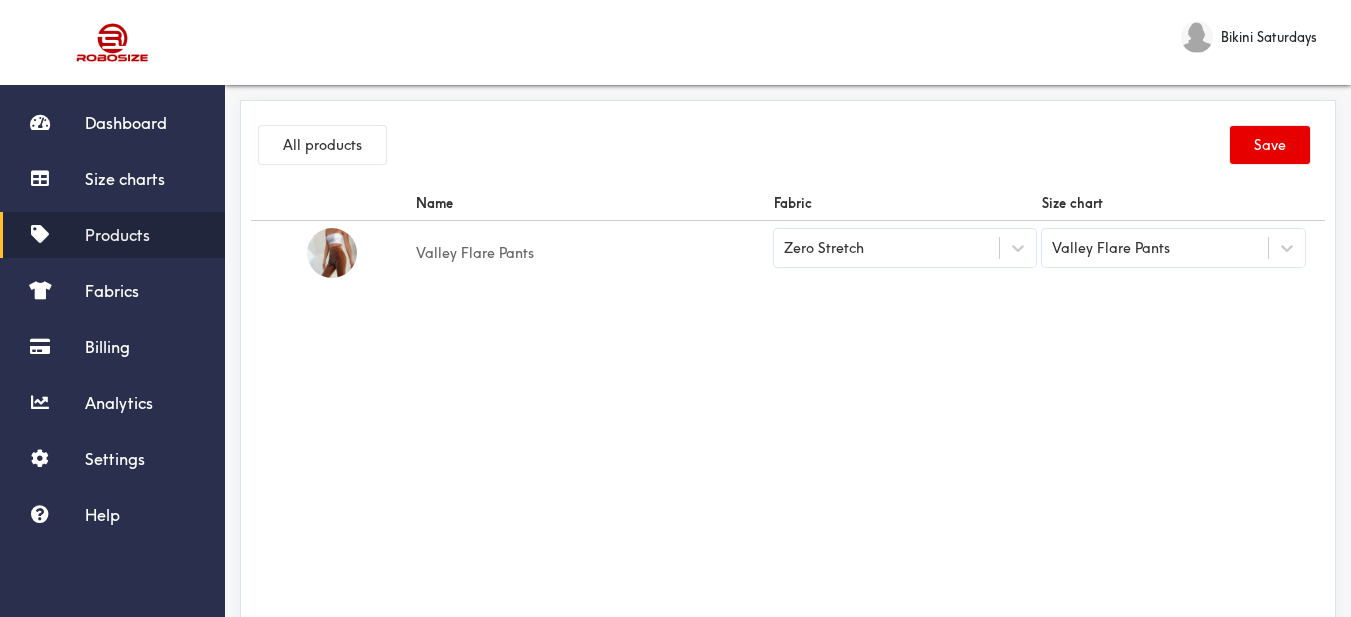 drag, startPoint x: 1015, startPoint y: 320, endPoint x: 1213, endPoint y: 170, distance: 248.4029 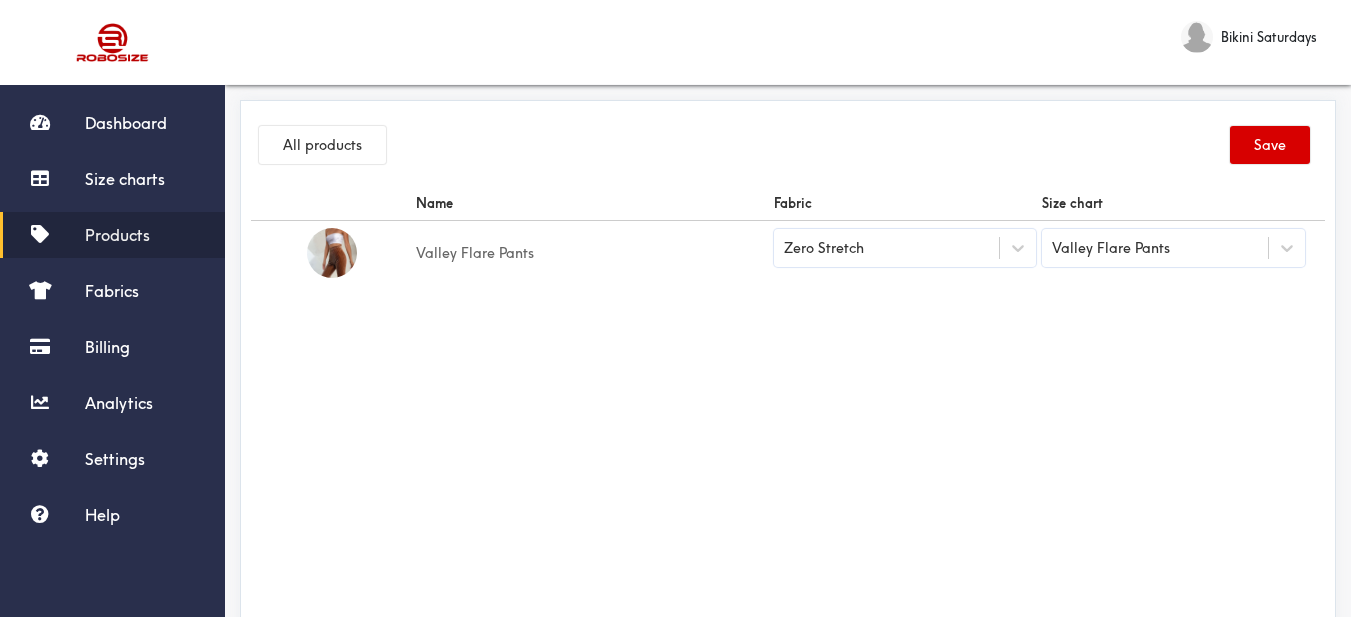 click on "Save" at bounding box center (1270, 145) 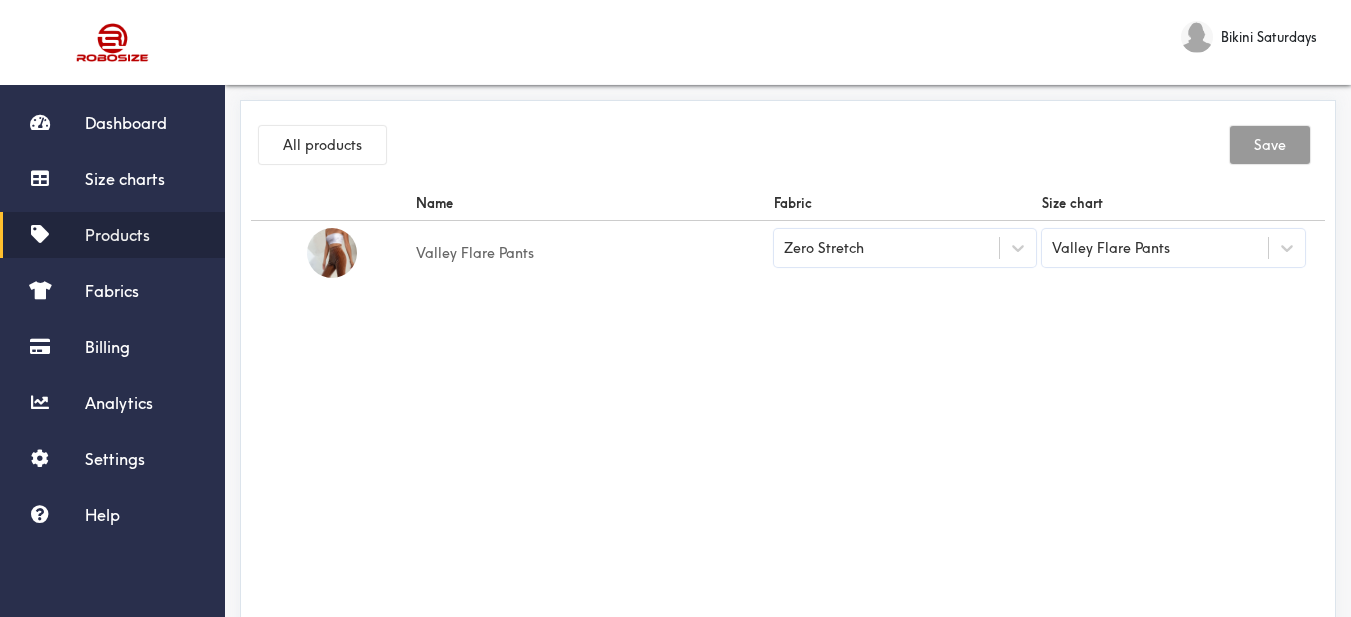 drag, startPoint x: 116, startPoint y: 179, endPoint x: 211, endPoint y: 207, distance: 99.0404 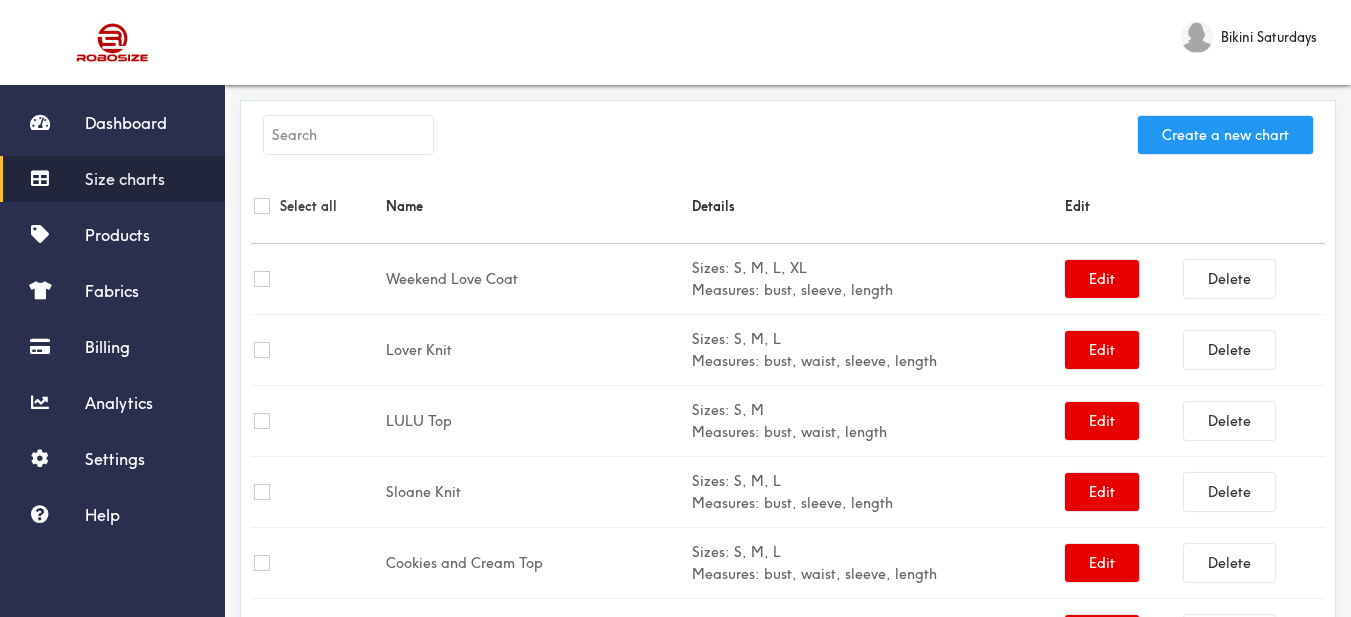 click on "Create a new chart" at bounding box center (1225, 135) 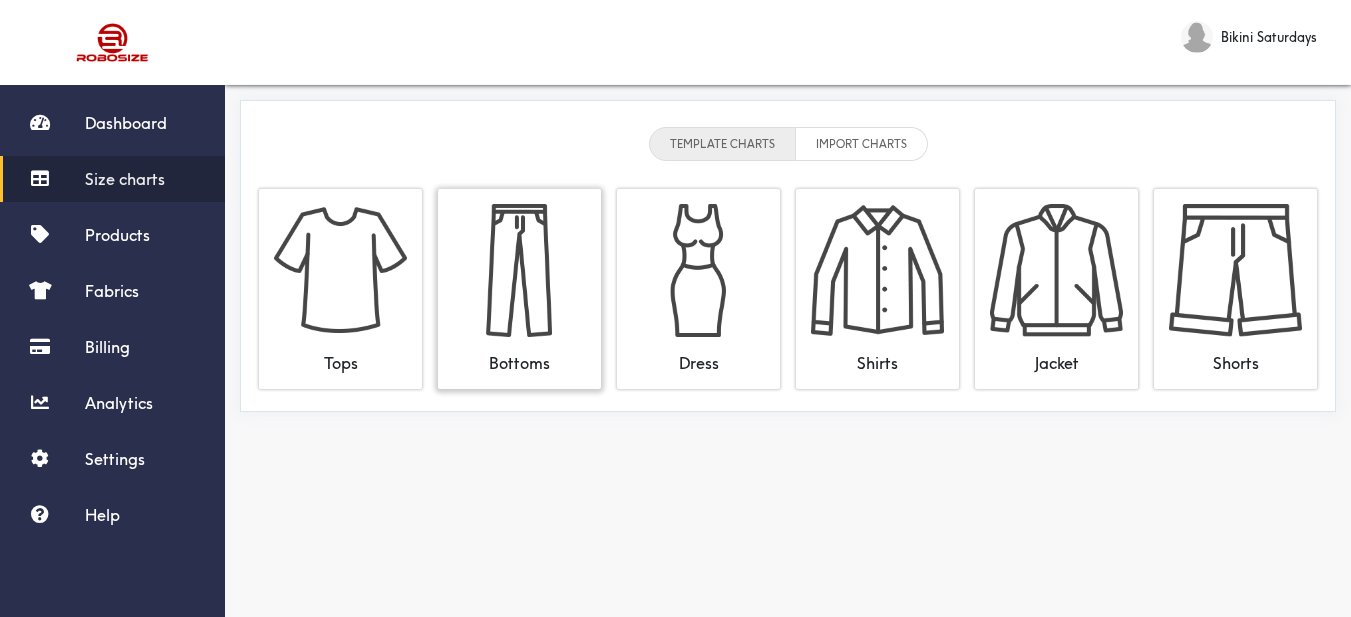 click at bounding box center (519, 270) 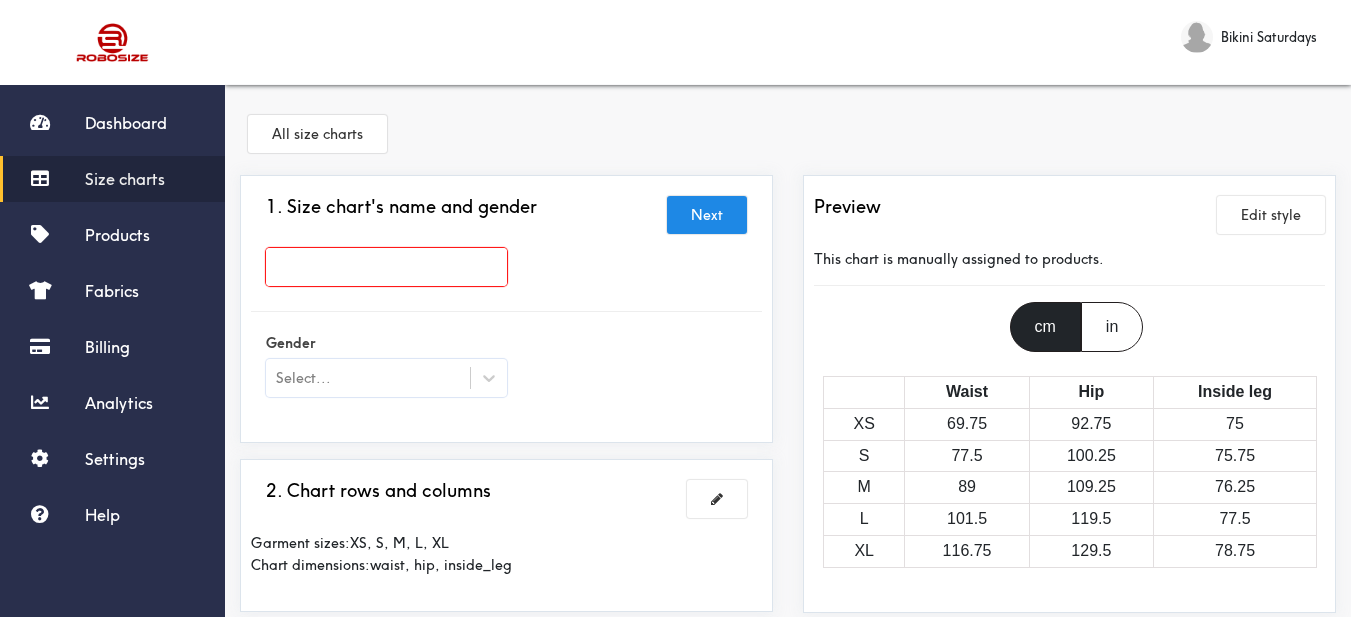click at bounding box center [386, 267] 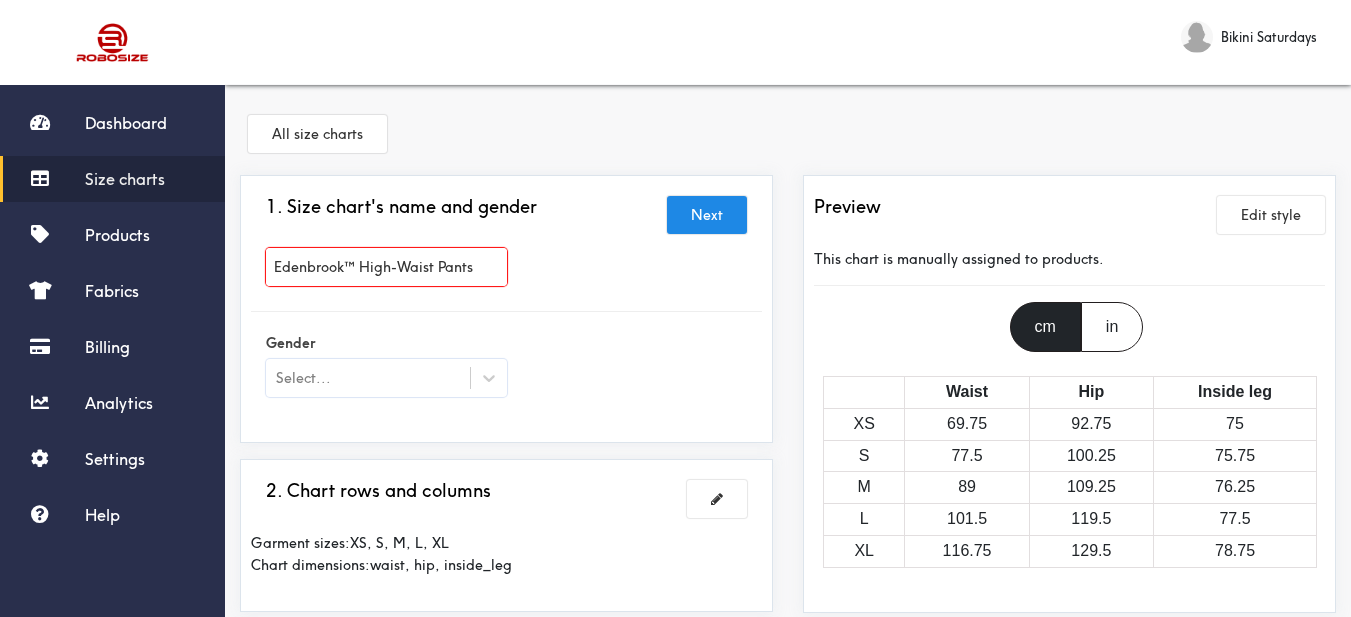 type on "Edenbrook™ High-Waist Pants" 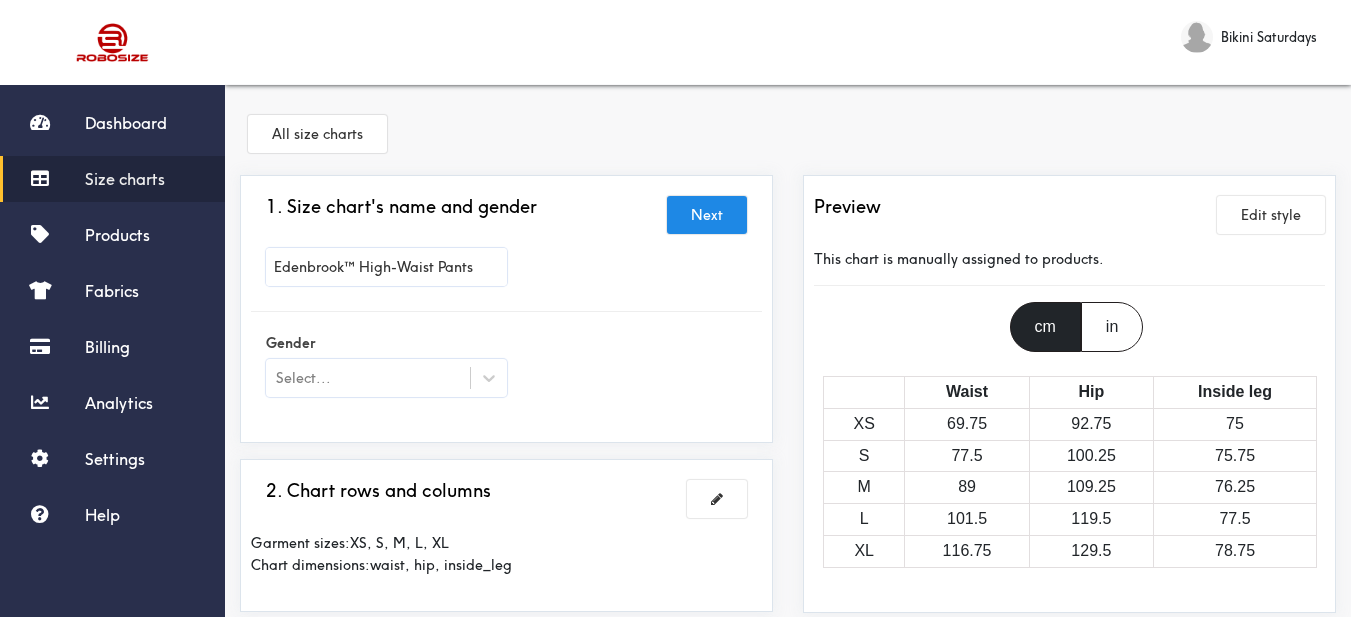click on "Gender Select..." at bounding box center (506, 367) 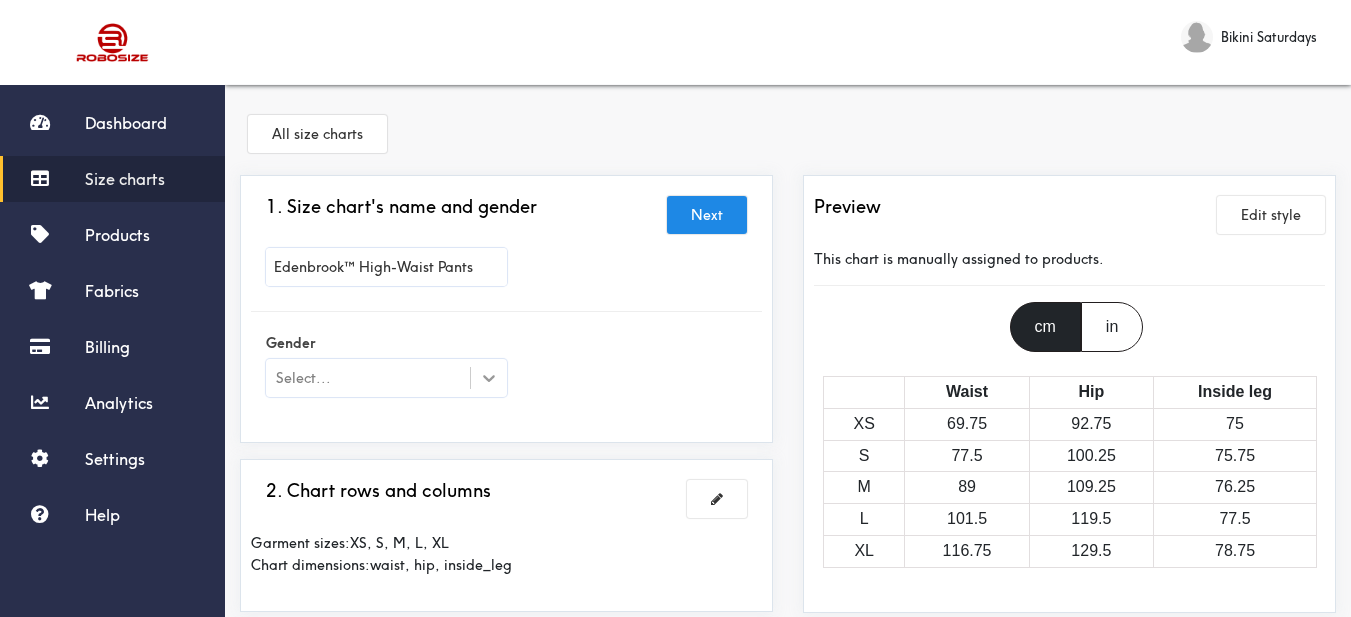 click at bounding box center [489, 378] 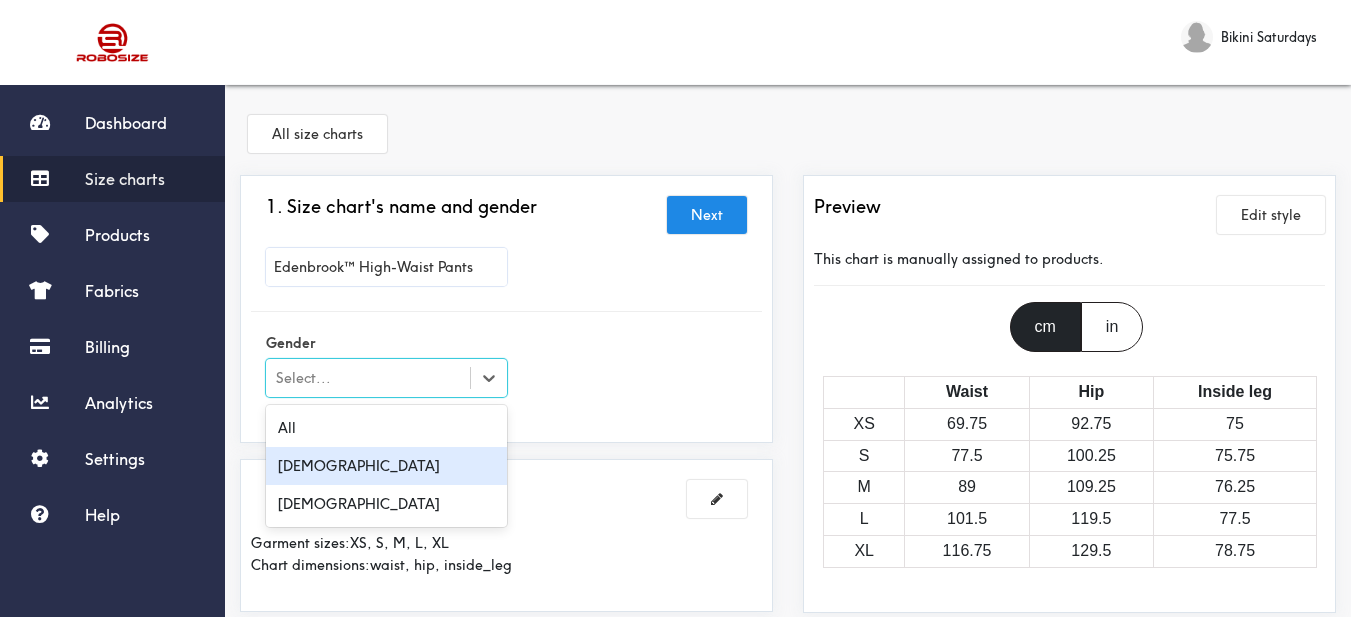 scroll, scrollTop: 100, scrollLeft: 0, axis: vertical 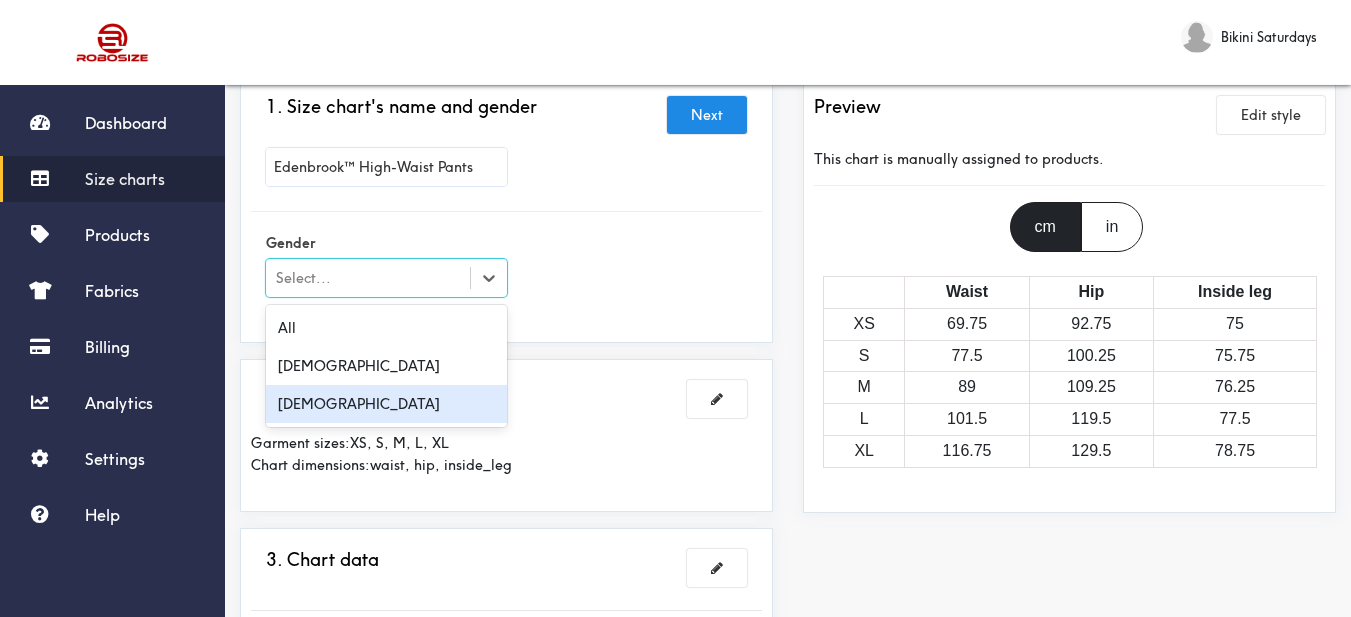 click on "[DEMOGRAPHIC_DATA]" at bounding box center (386, 404) 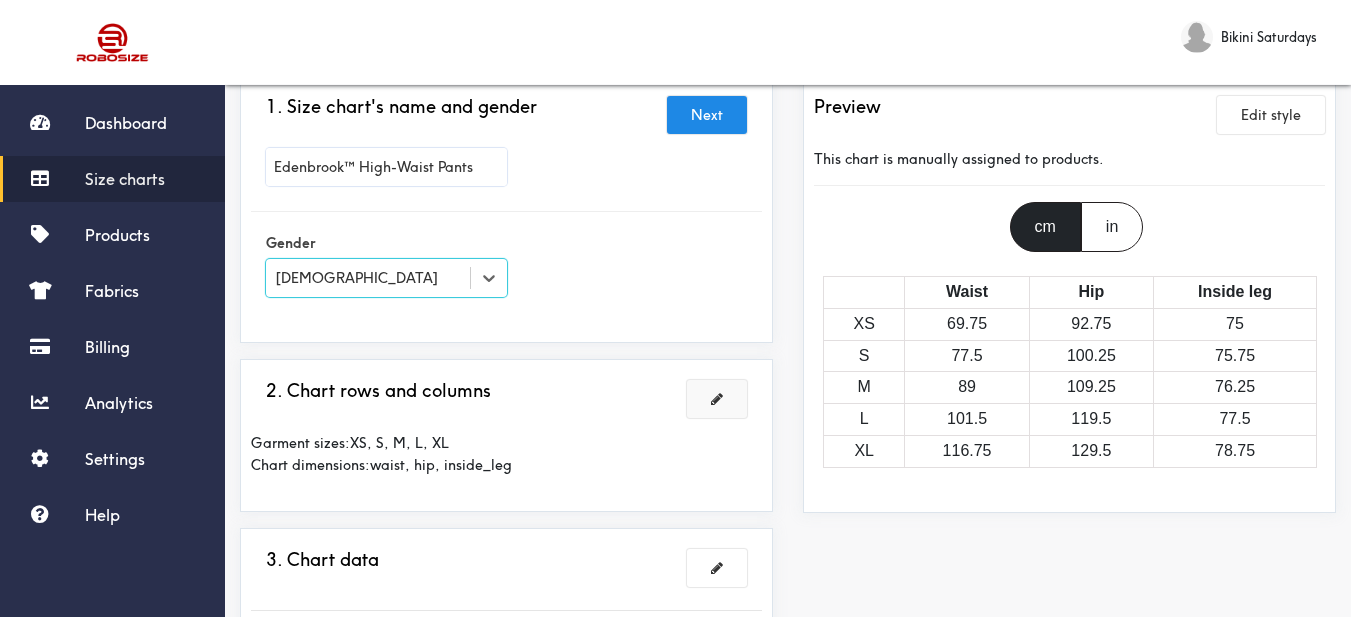 click at bounding box center (717, 399) 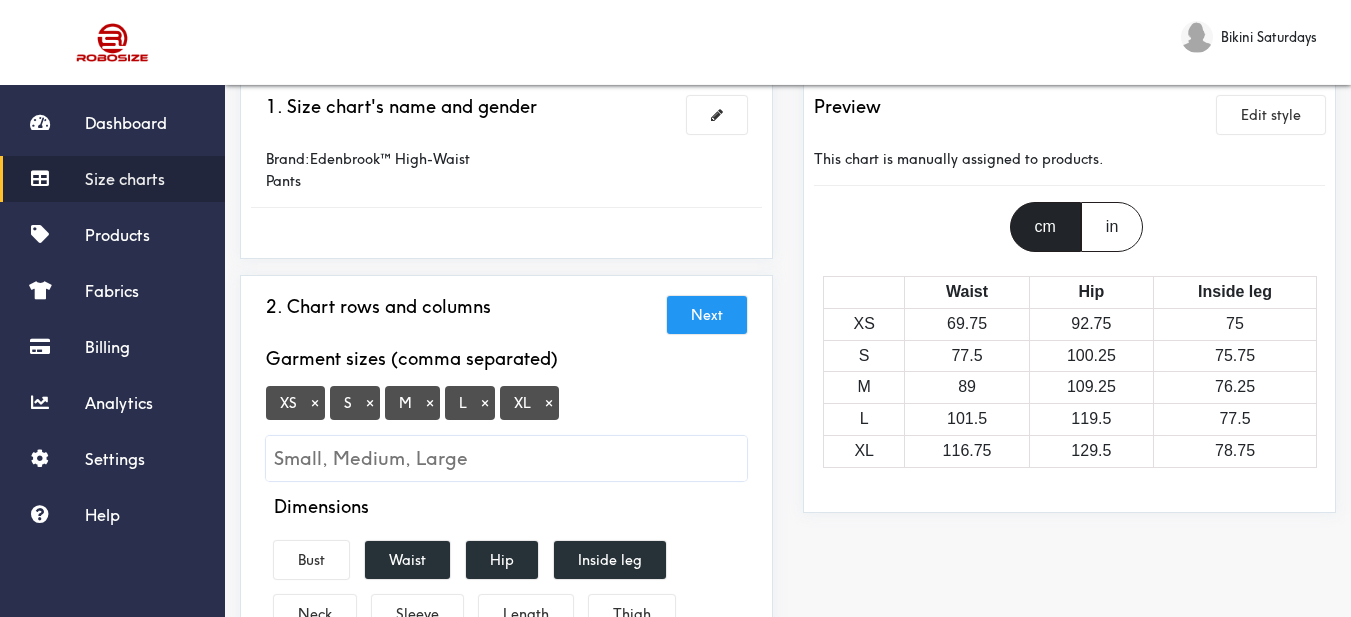 scroll, scrollTop: 200, scrollLeft: 0, axis: vertical 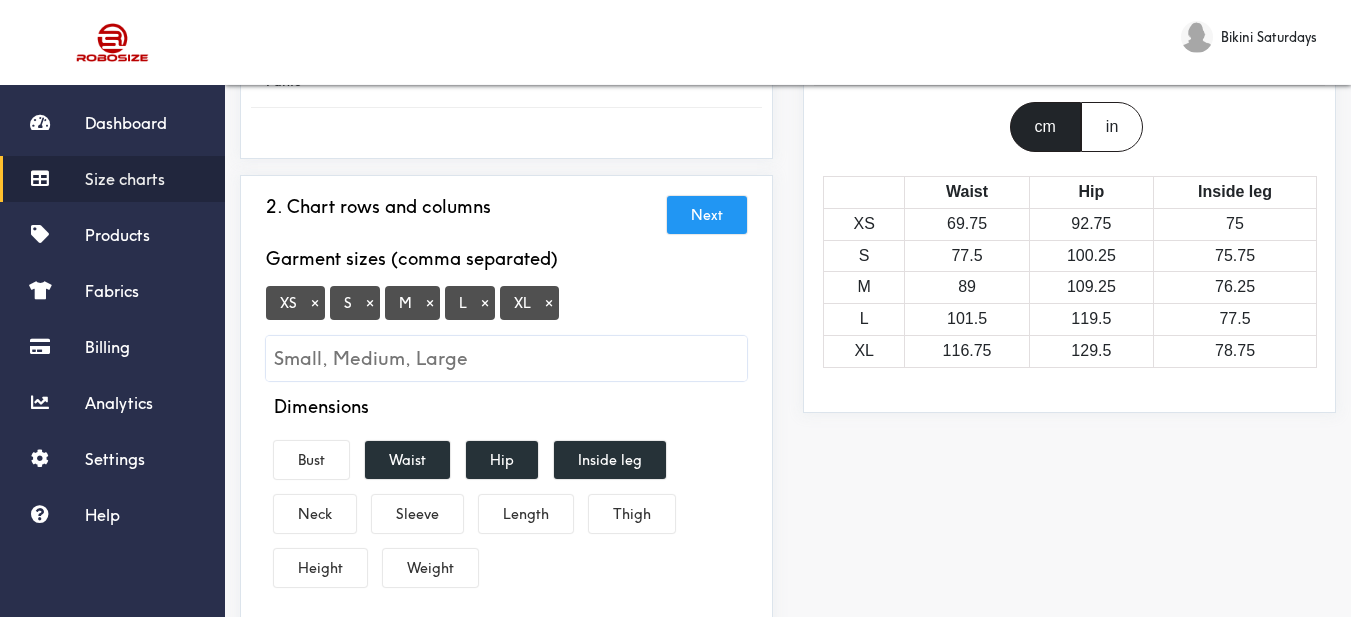 click on "×" at bounding box center (315, 303) 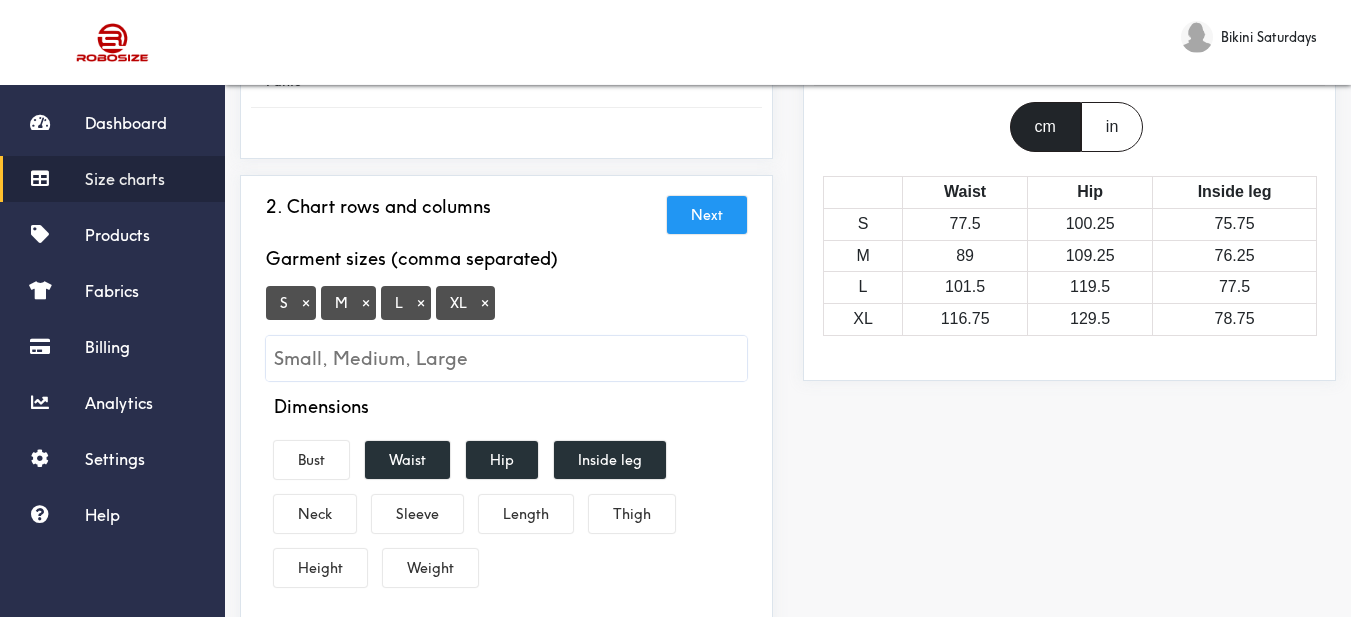 scroll, scrollTop: 400, scrollLeft: 0, axis: vertical 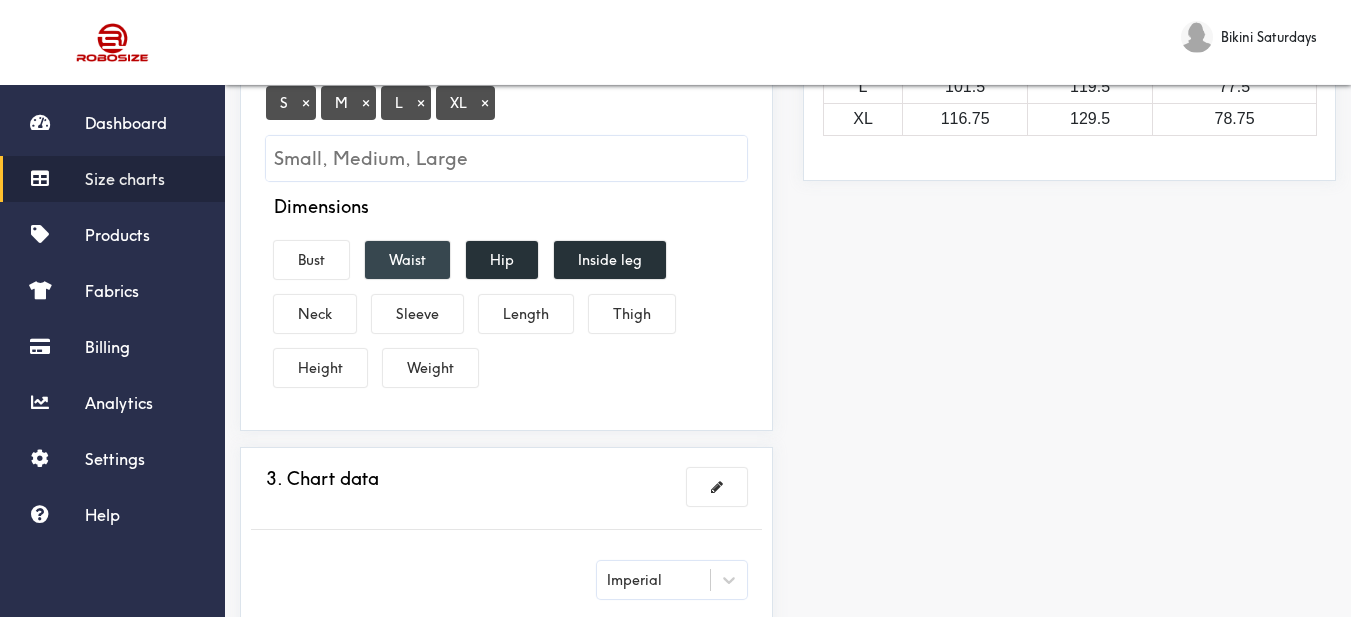 click on "Waist" at bounding box center [407, 260] 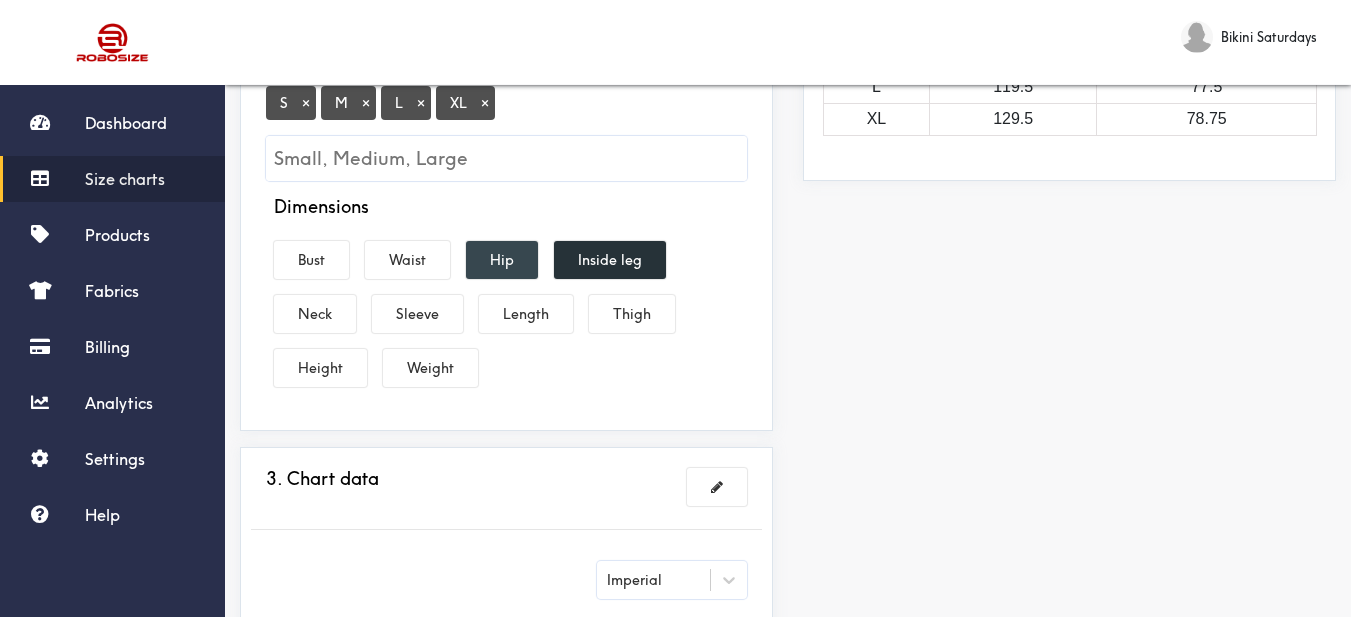 click on "Hip" at bounding box center (502, 260) 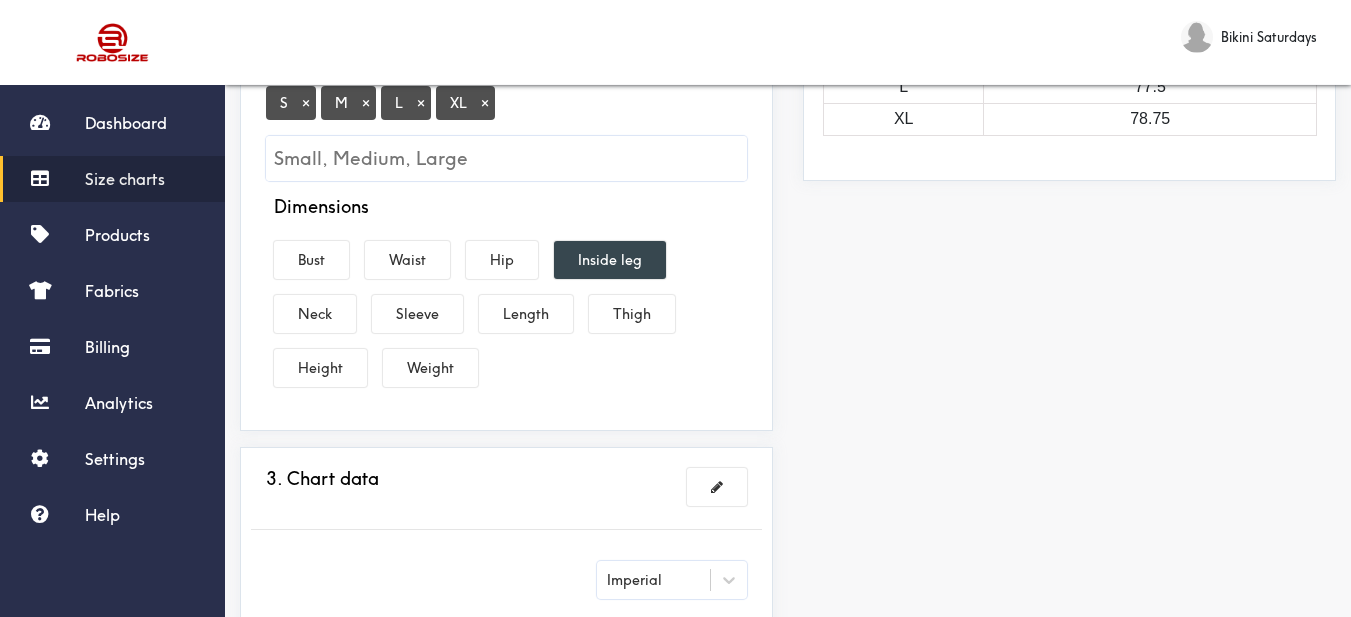 drag, startPoint x: 632, startPoint y: 263, endPoint x: 607, endPoint y: 283, distance: 32.01562 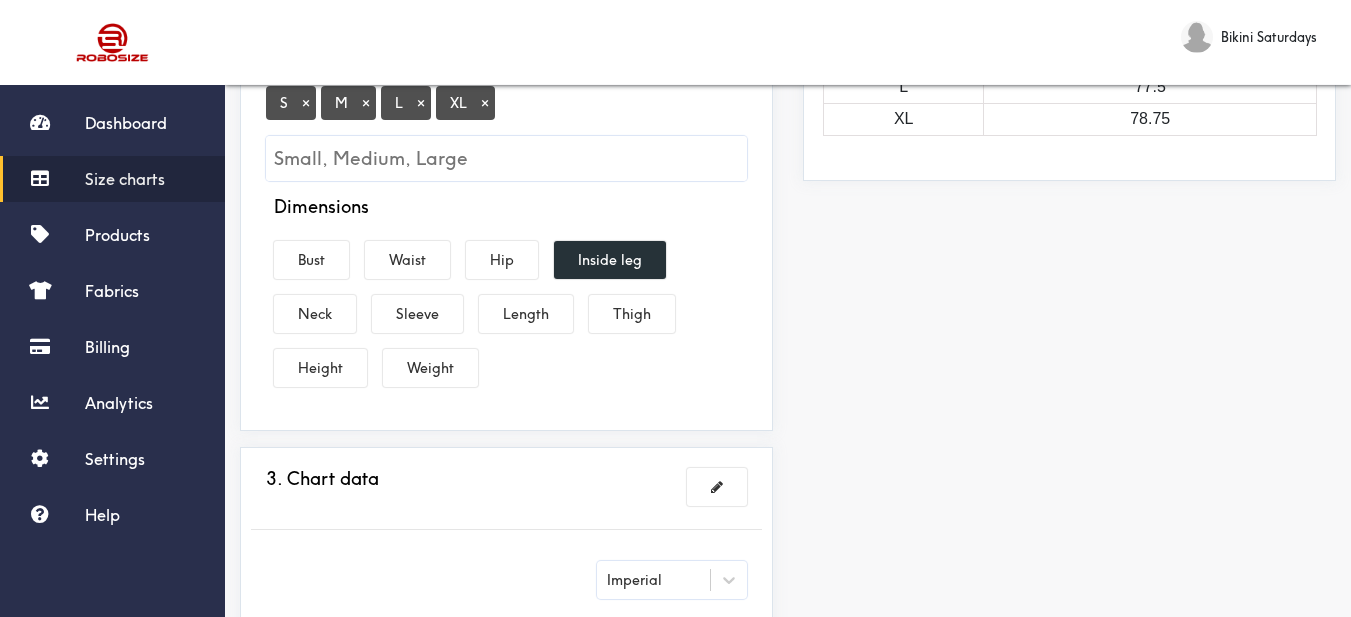 click on "Inside leg" at bounding box center (610, 260) 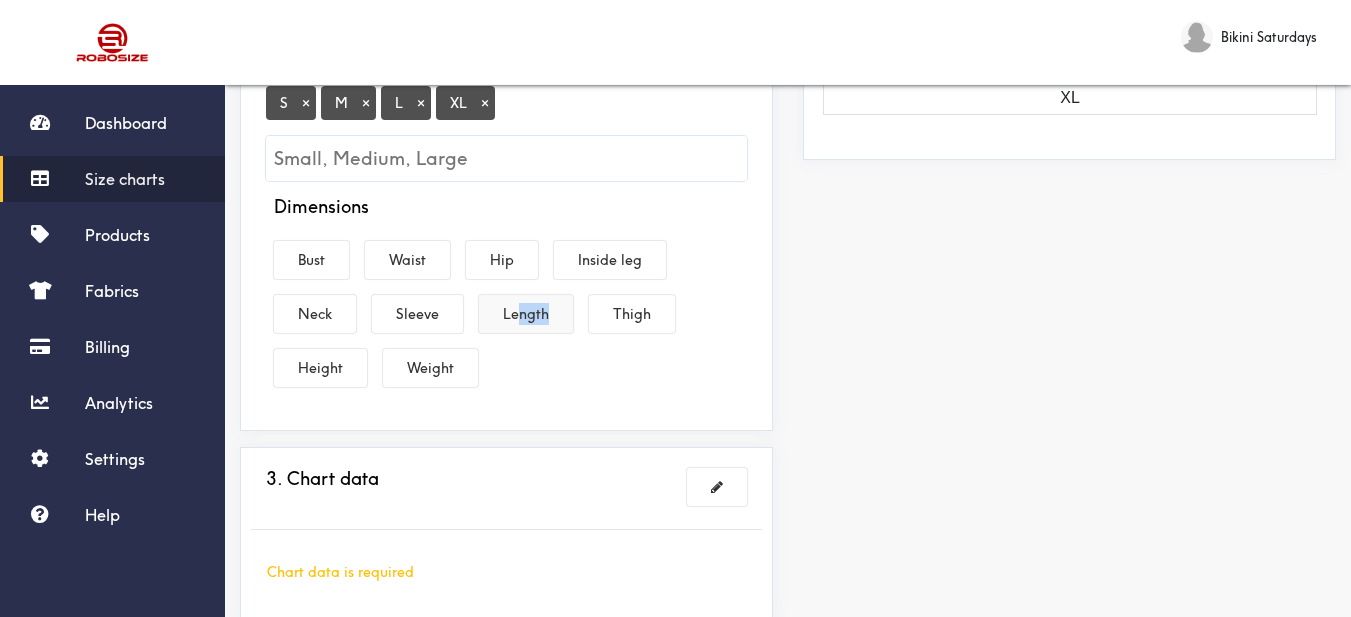 click on "Dimensions Bust Waist Hip Inside leg Neck Sleeve Length Thigh Height Weight" at bounding box center [506, 295] 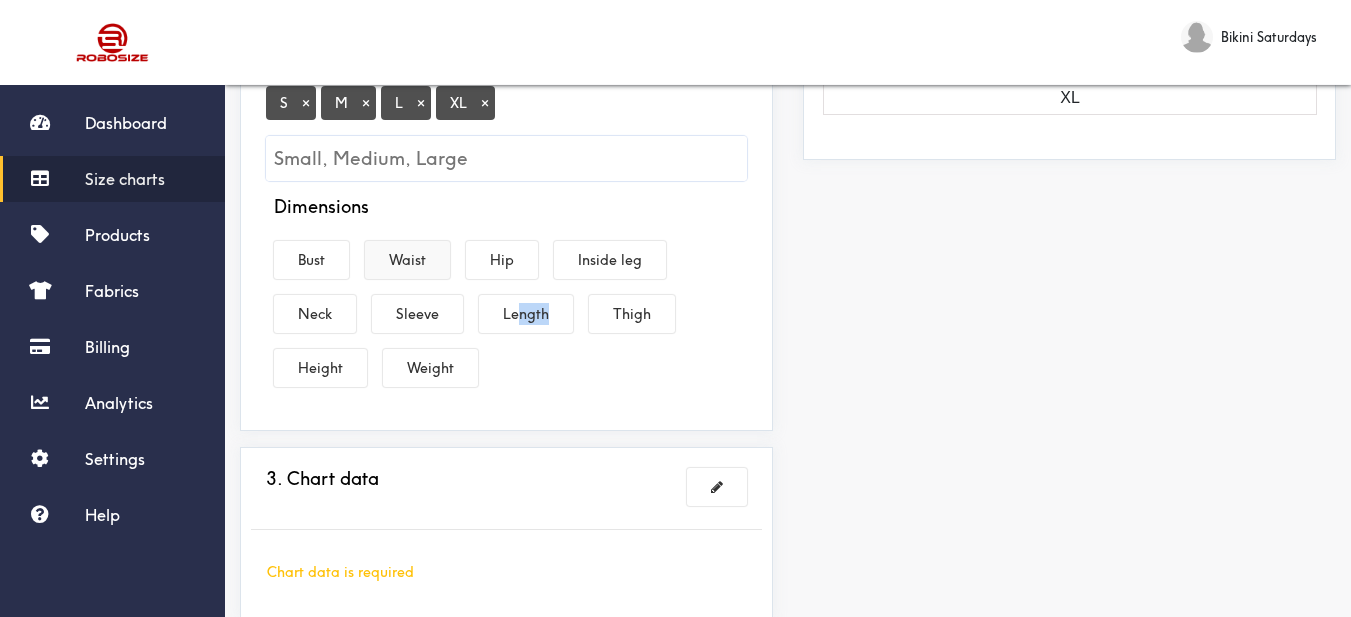 drag, startPoint x: 412, startPoint y: 266, endPoint x: 423, endPoint y: 266, distance: 11 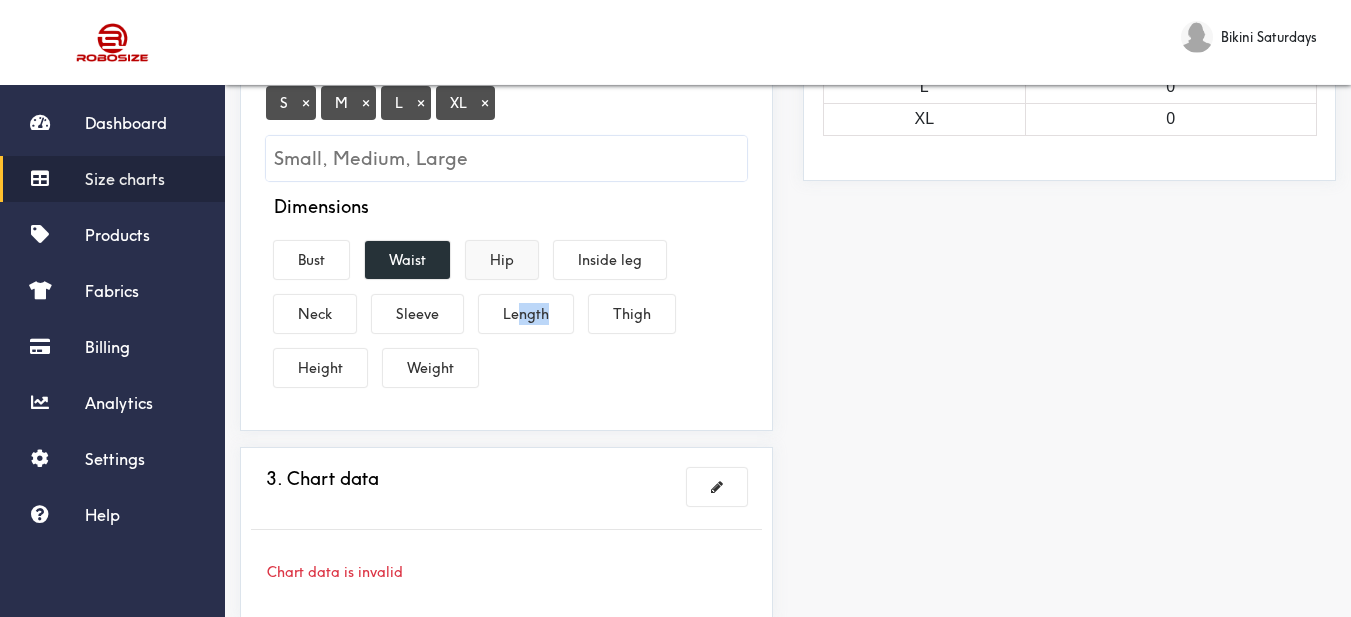 click on "Hip" at bounding box center (502, 260) 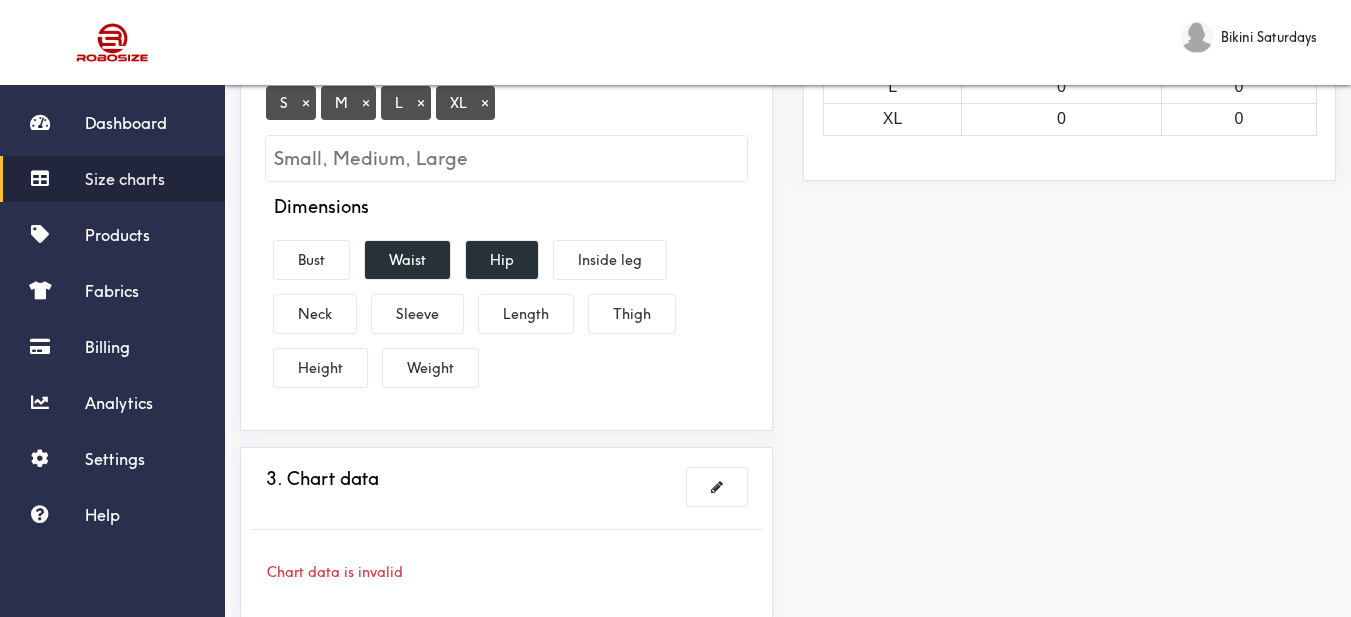 click on "Dimensions Bust Waist Hip Inside leg Neck Sleeve Length Thigh Height Weight" at bounding box center (506, 295) 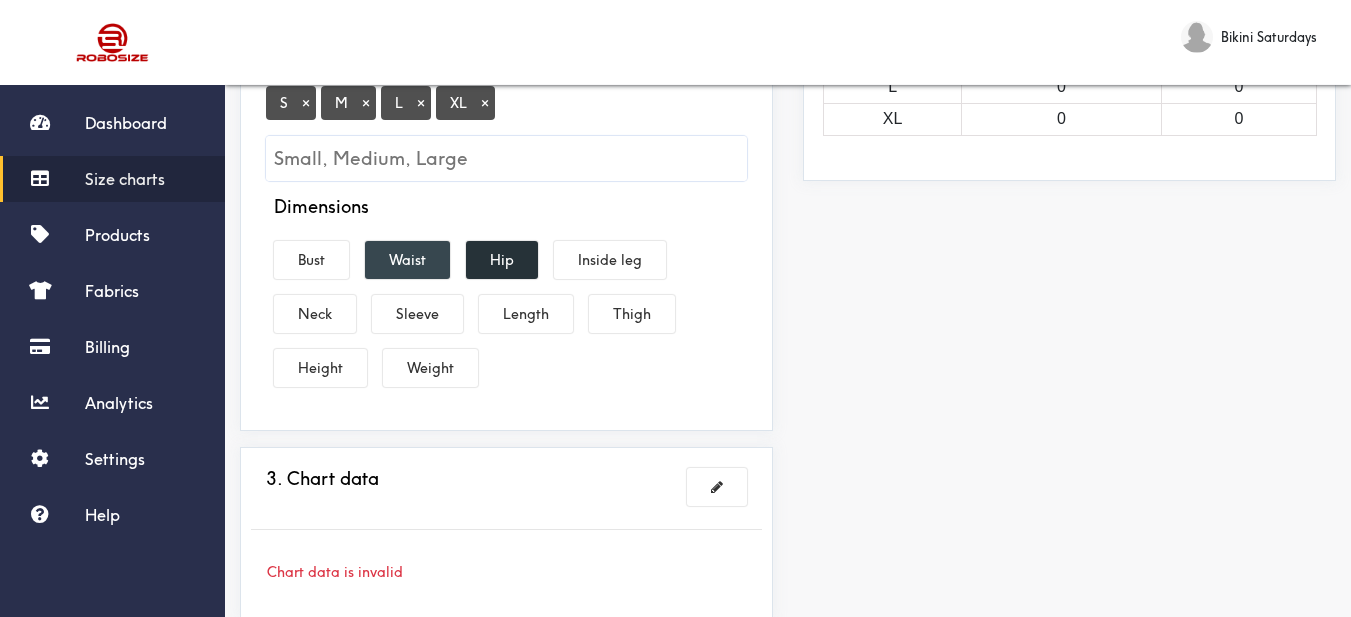 click on "Waist" at bounding box center [407, 260] 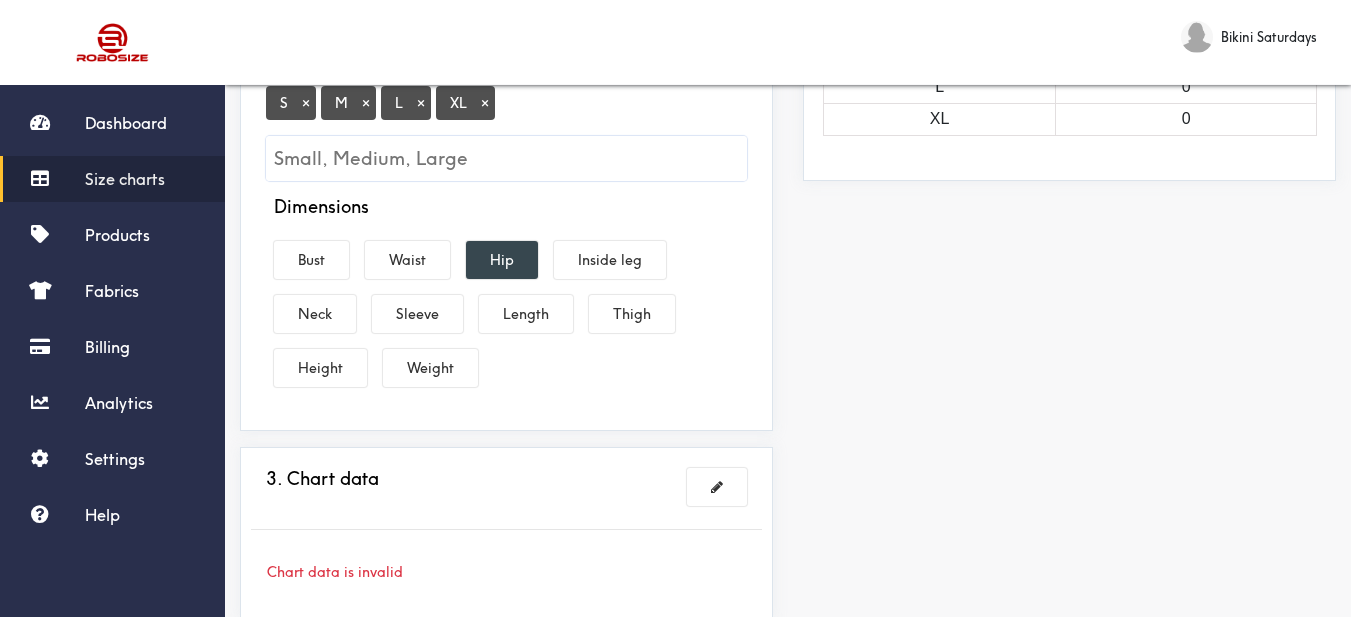 click on "Hip" at bounding box center [502, 260] 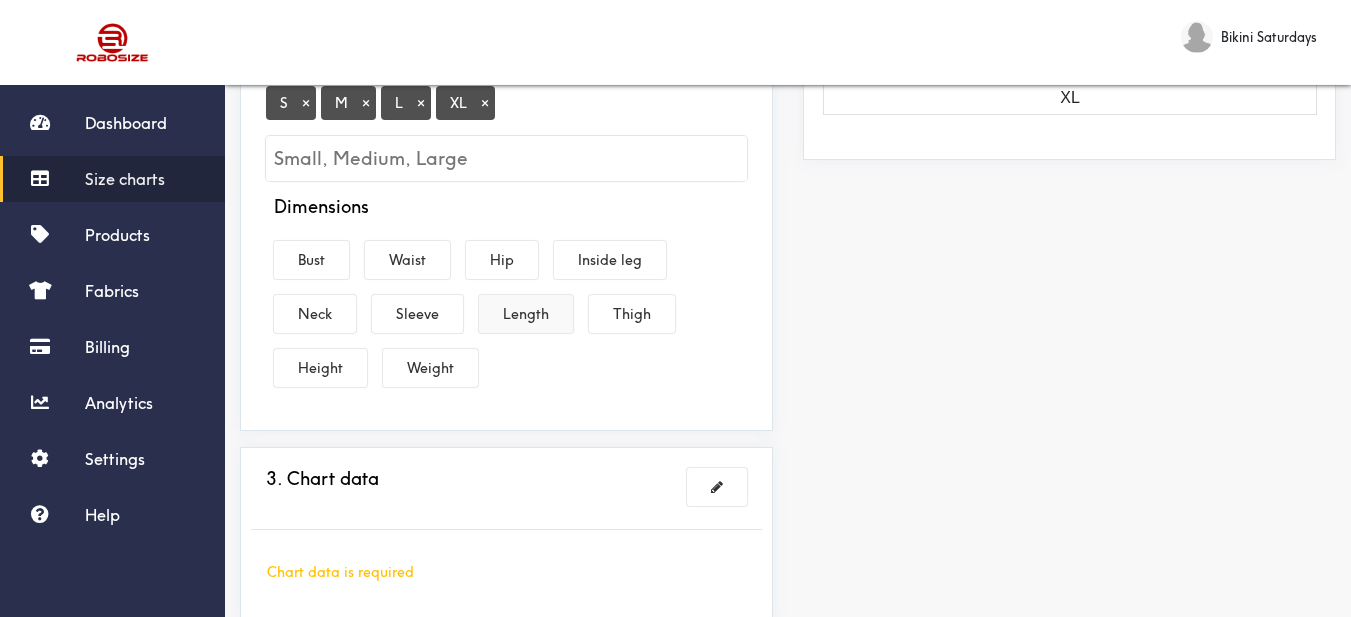click on "Length" at bounding box center (526, 314) 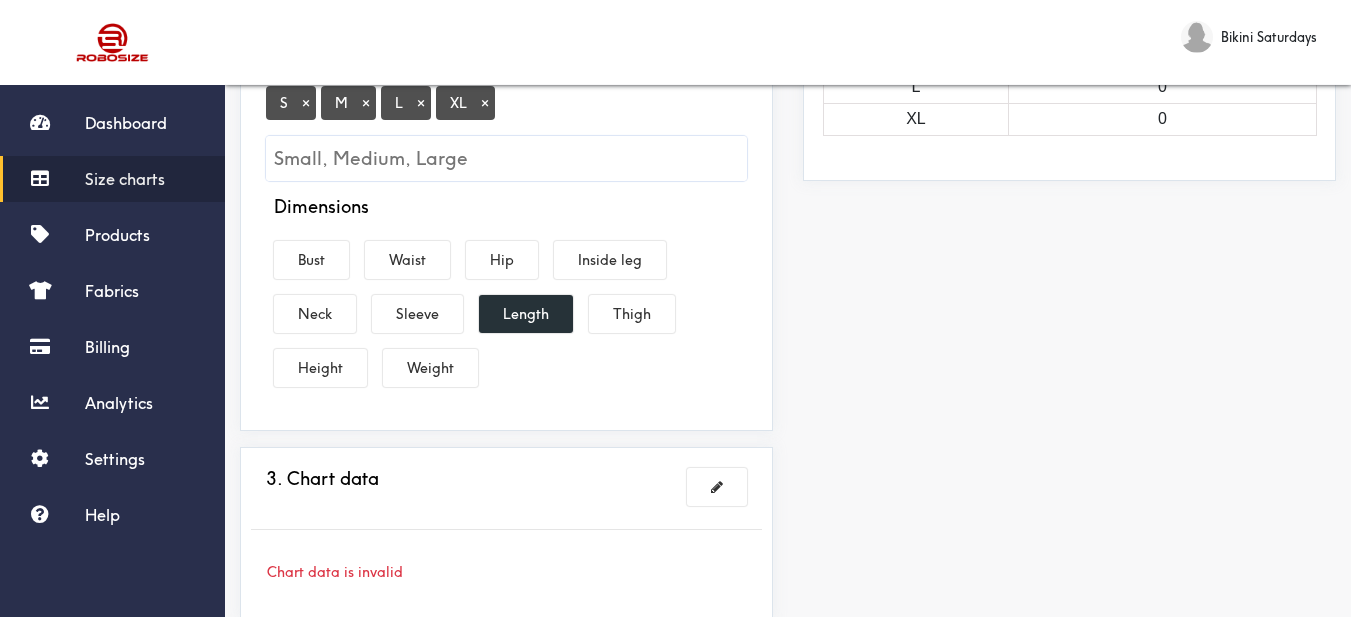 drag, startPoint x: 411, startPoint y: 243, endPoint x: 454, endPoint y: 255, distance: 44.64303 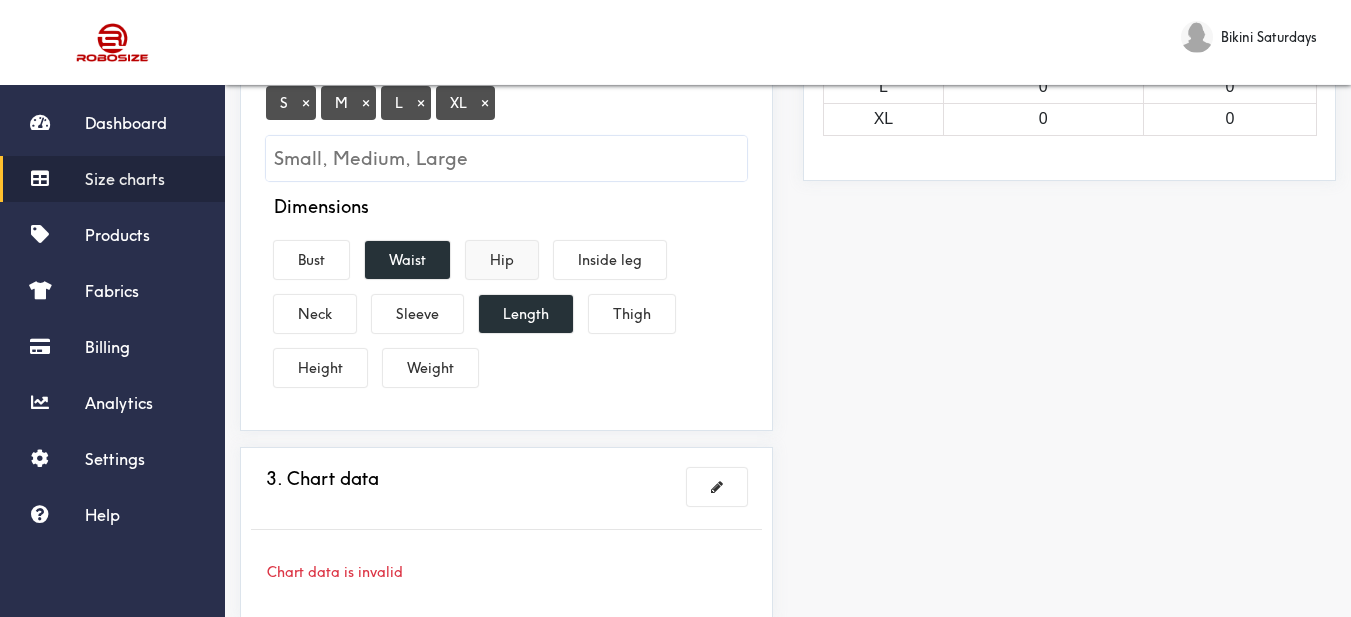 drag, startPoint x: 505, startPoint y: 261, endPoint x: 519, endPoint y: 258, distance: 14.3178215 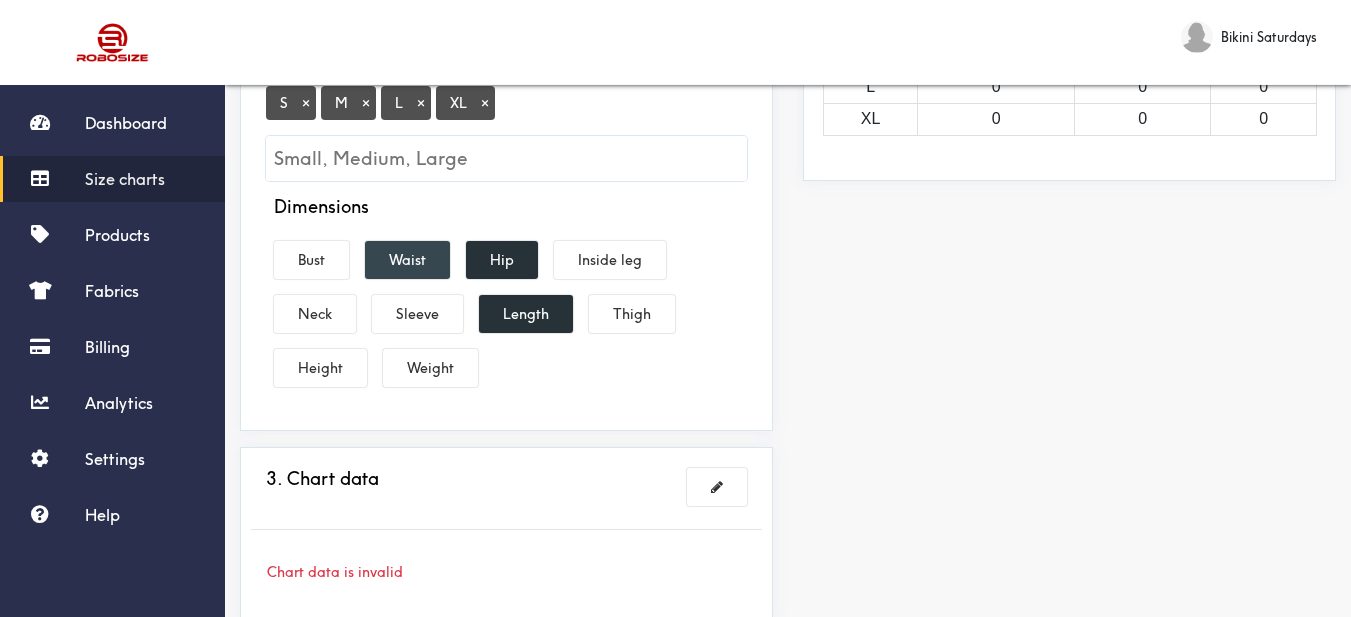 click on "Waist" at bounding box center [407, 260] 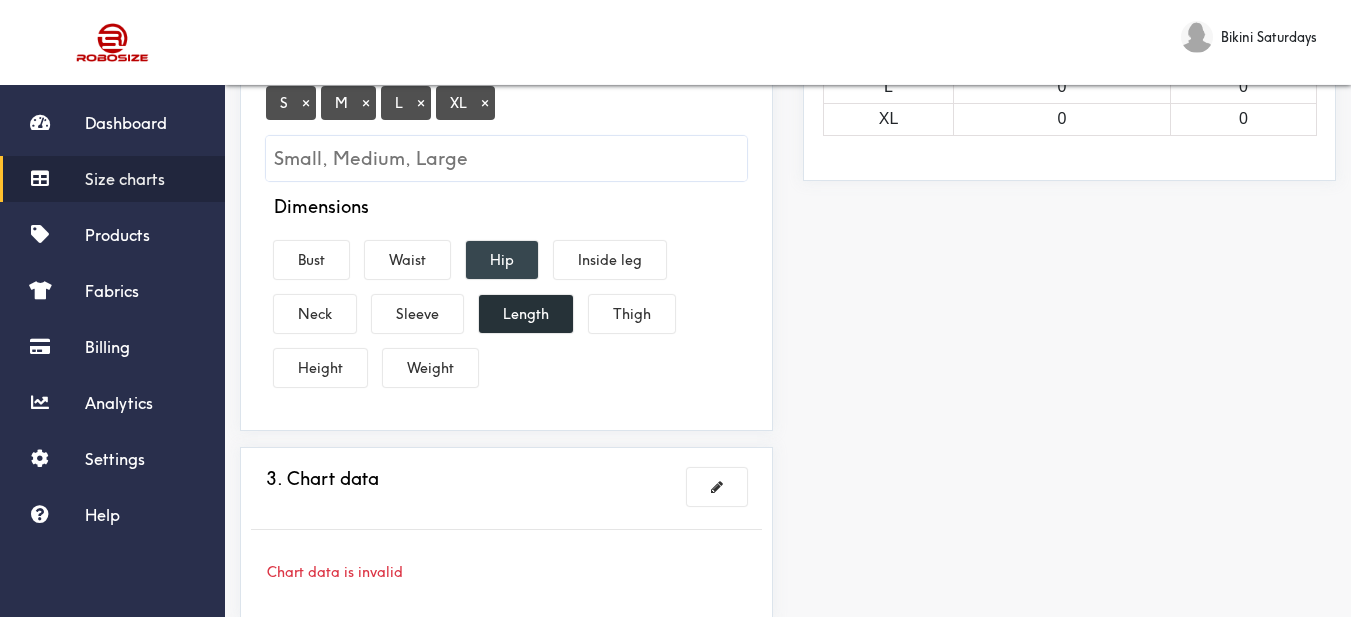 click on "Hip" at bounding box center (502, 260) 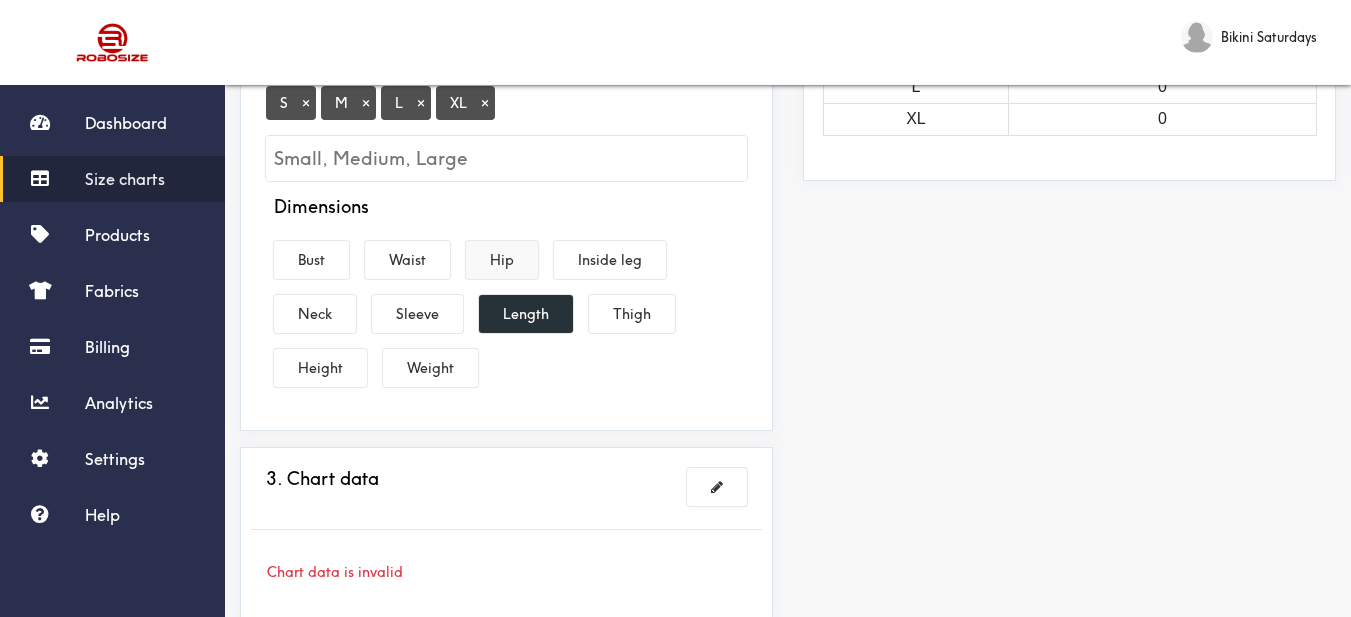 drag, startPoint x: 505, startPoint y: 260, endPoint x: 440, endPoint y: 260, distance: 65 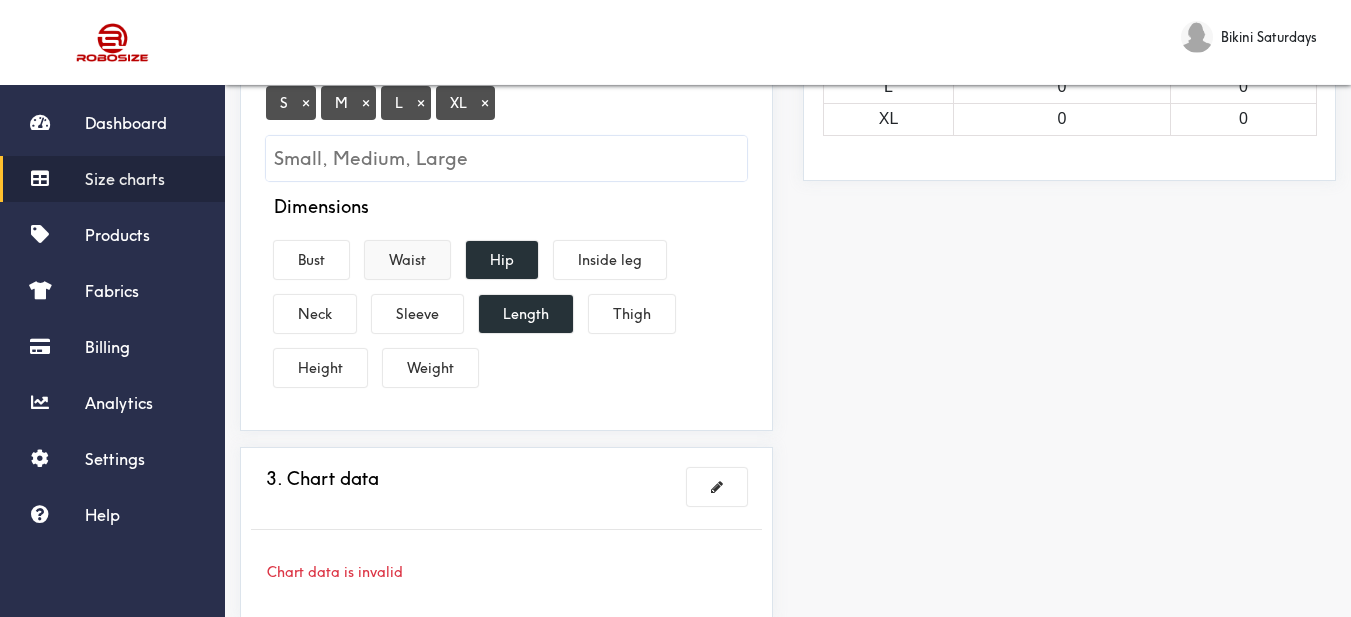 click on "Waist" at bounding box center [407, 260] 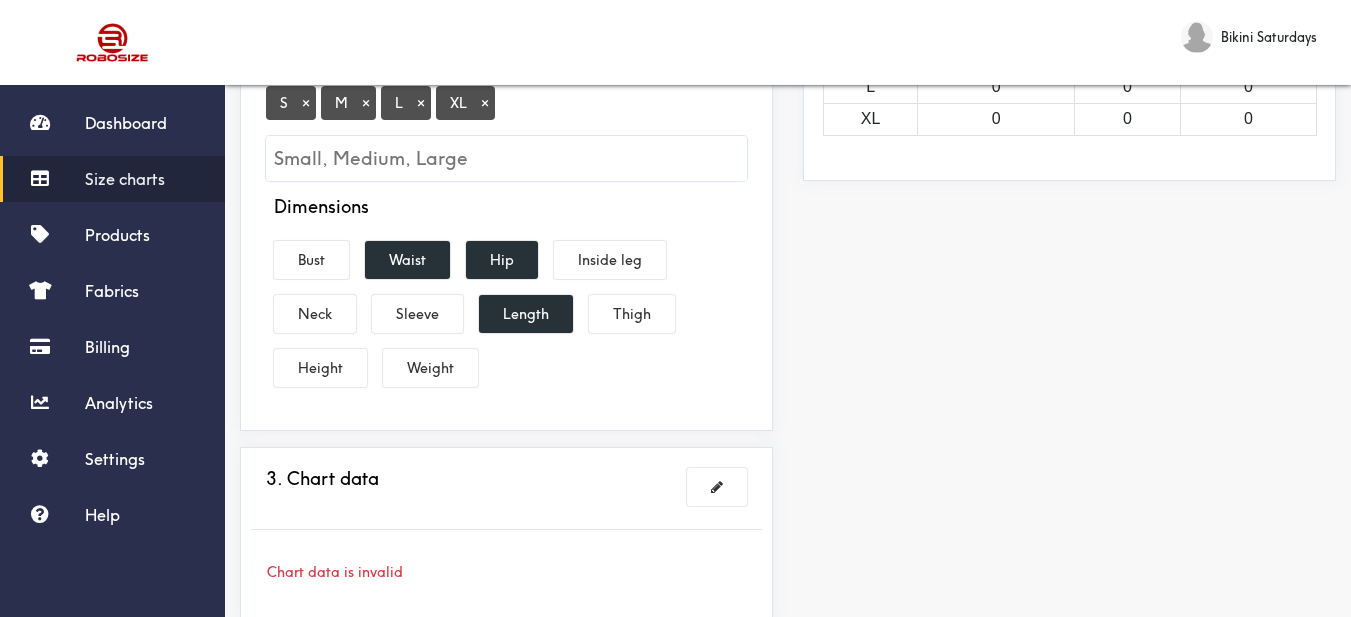 scroll, scrollTop: 665, scrollLeft: 0, axis: vertical 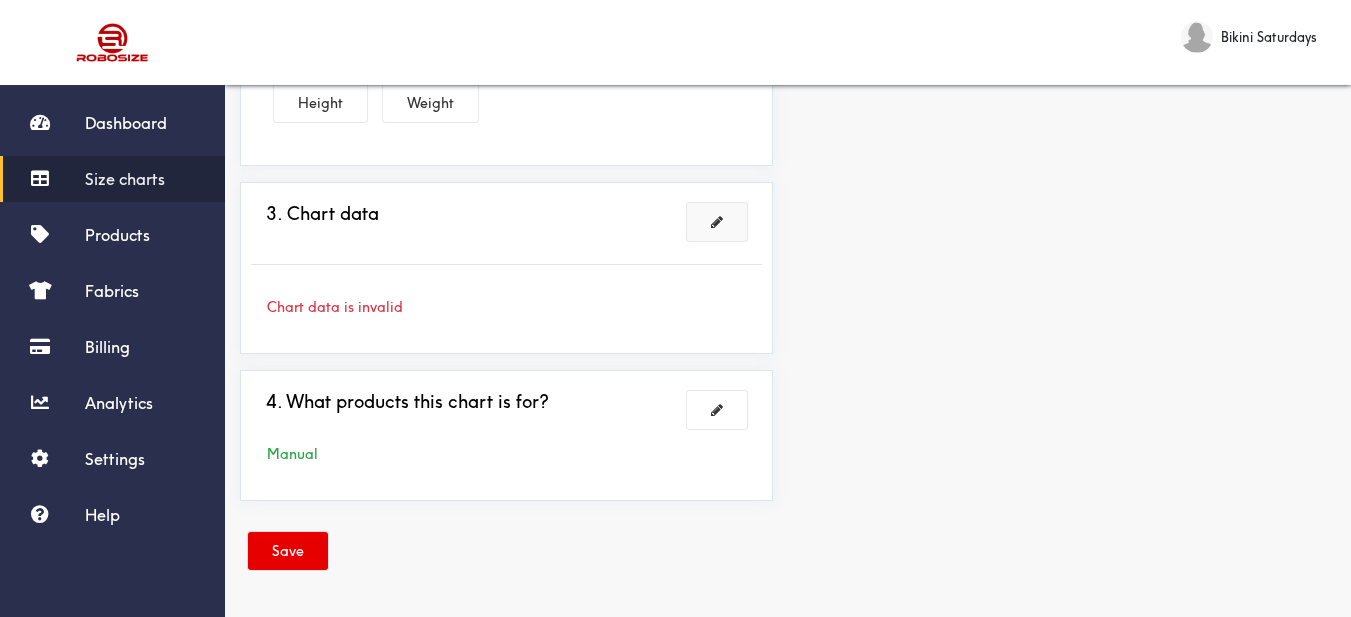 click at bounding box center (717, 222) 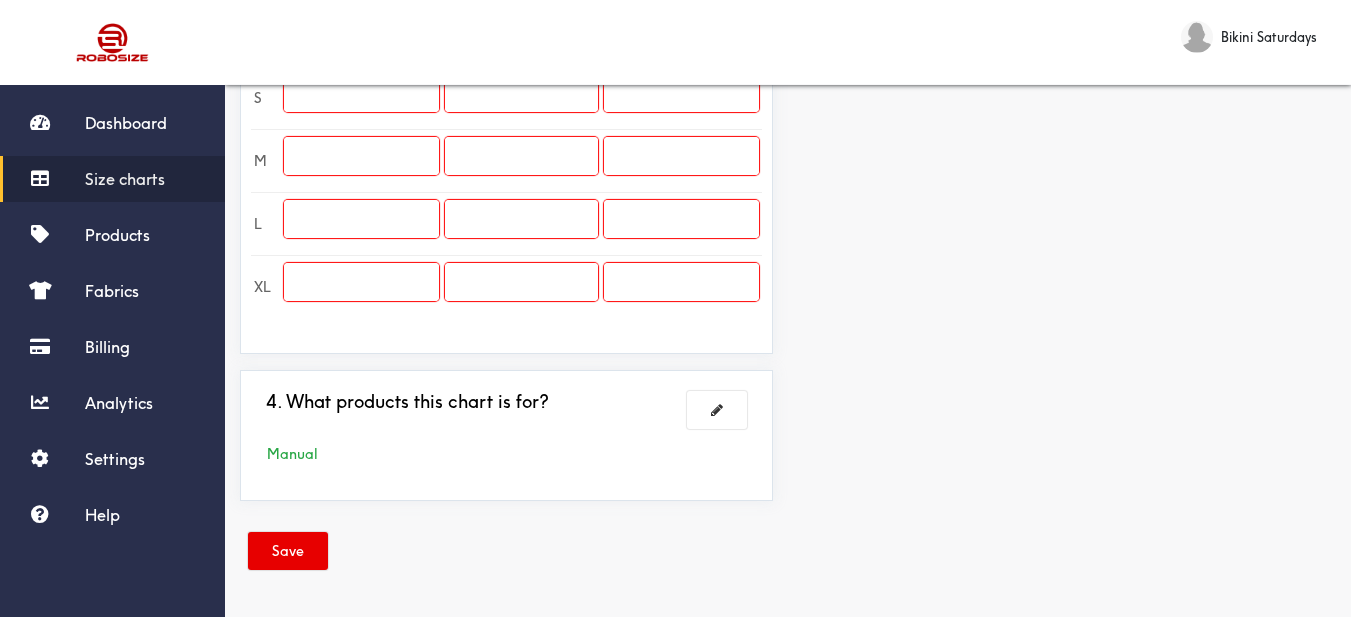 scroll, scrollTop: 474, scrollLeft: 0, axis: vertical 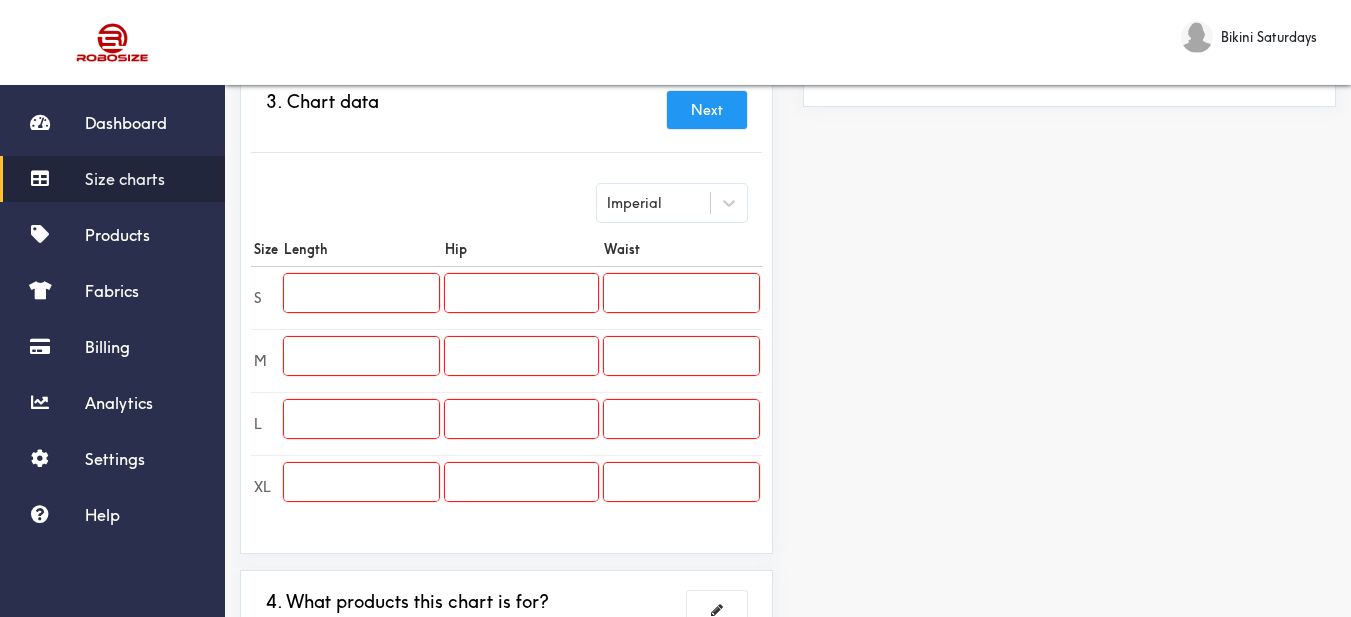 drag, startPoint x: 1169, startPoint y: 298, endPoint x: 1139, endPoint y: 291, distance: 30.805843 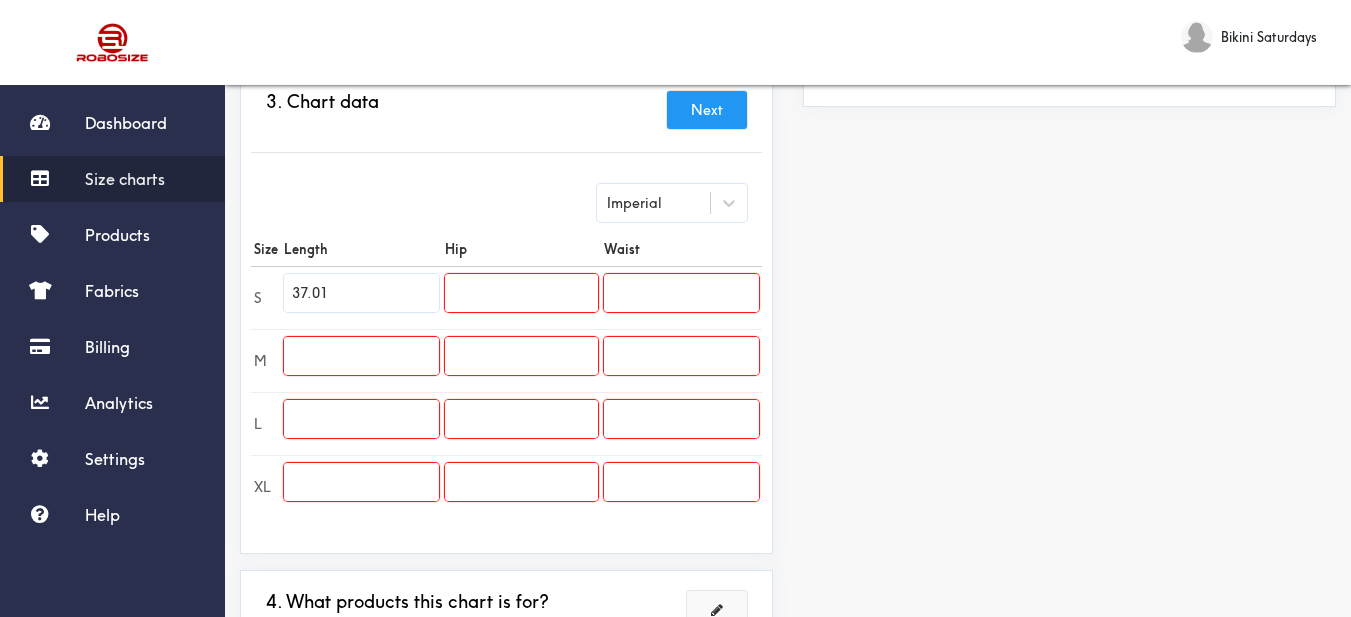 type on "37.01" 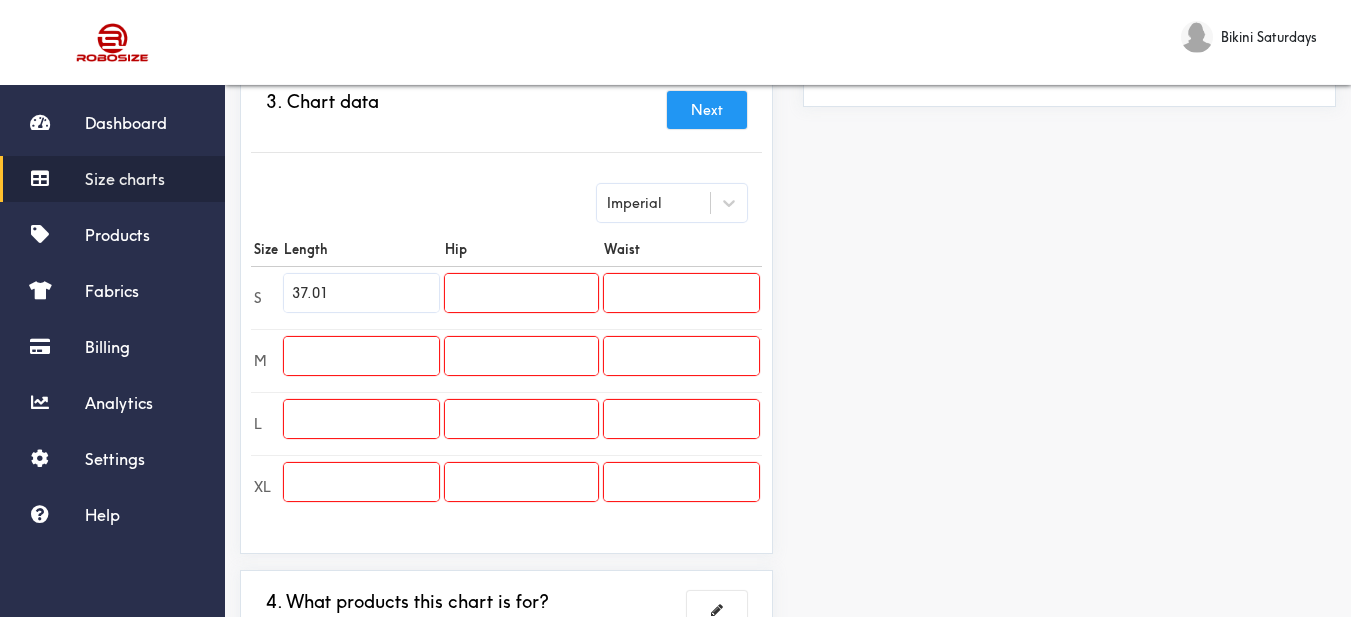 click on "Preview Edit style This chart is manually assigned to products. cm in Length Hip Waist S 94 0 0 M 0 0 0 L 0 0 0 XL 0 0 0" at bounding box center (1069, 209) 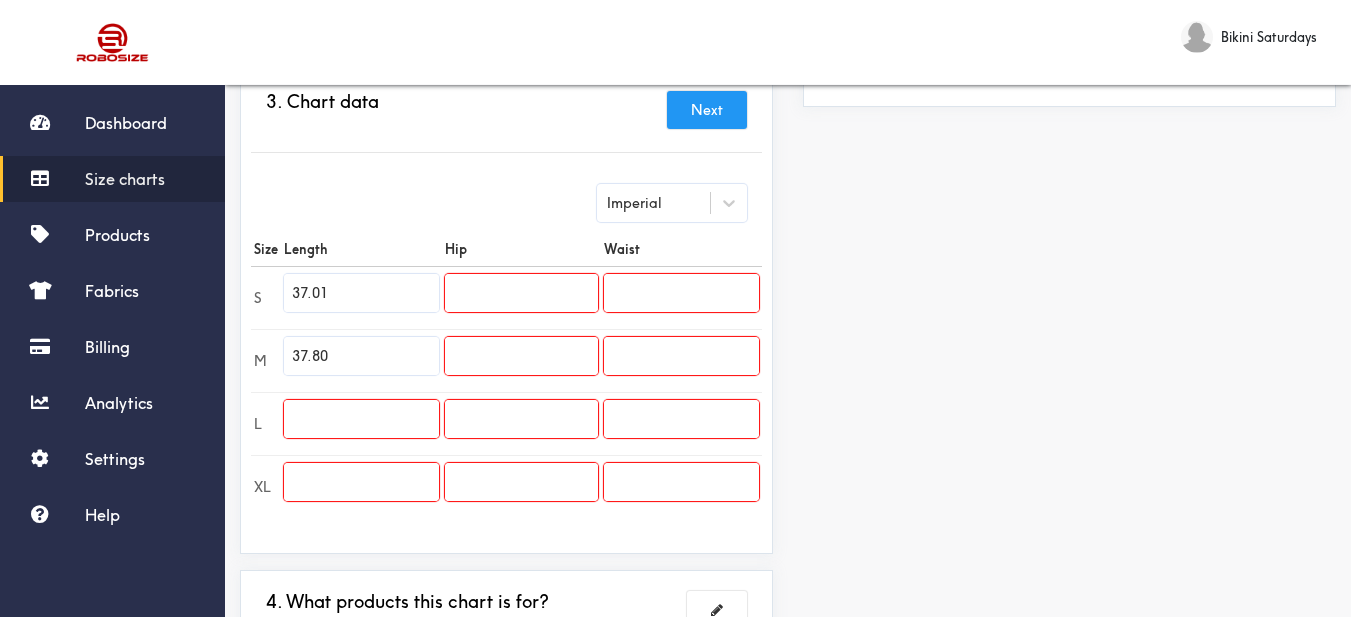 type on "37.80" 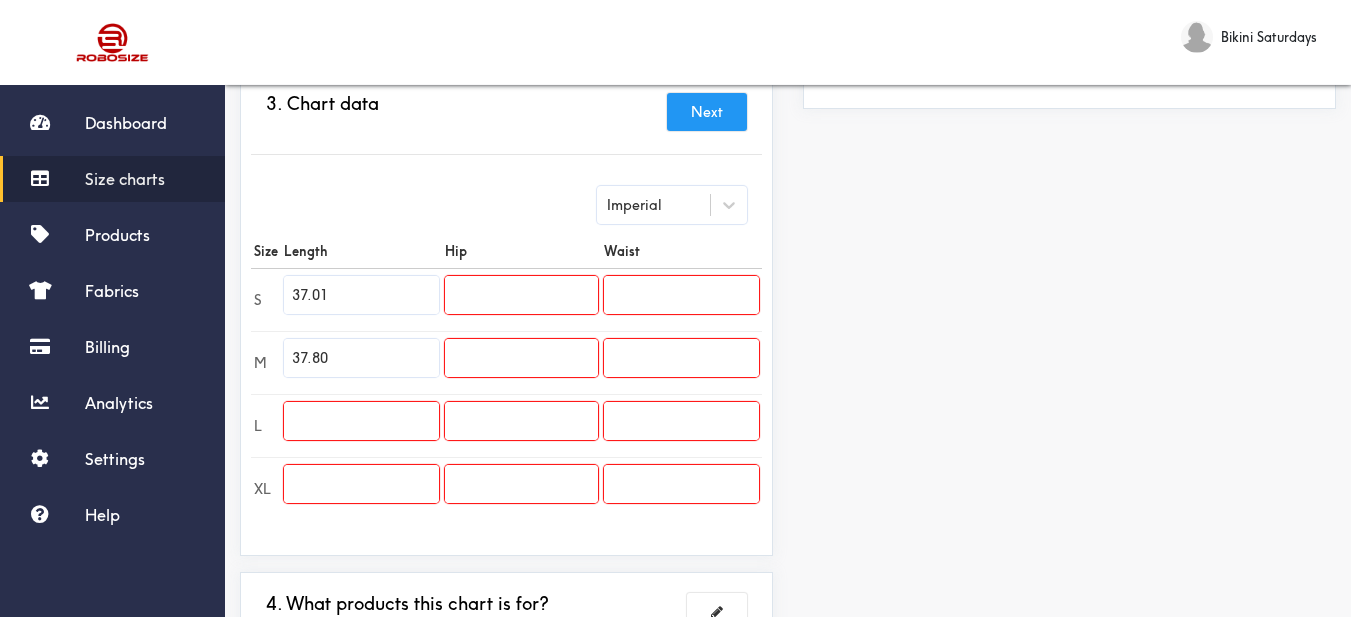 click at bounding box center [361, 421] 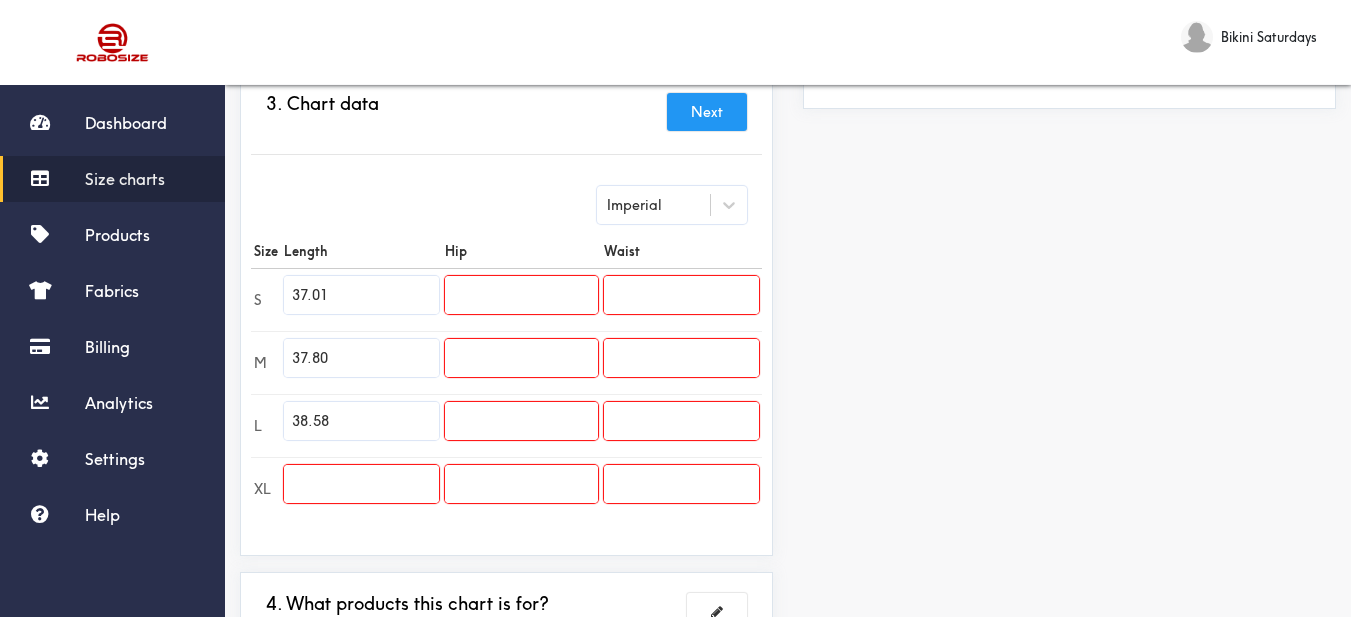 type on "38.58" 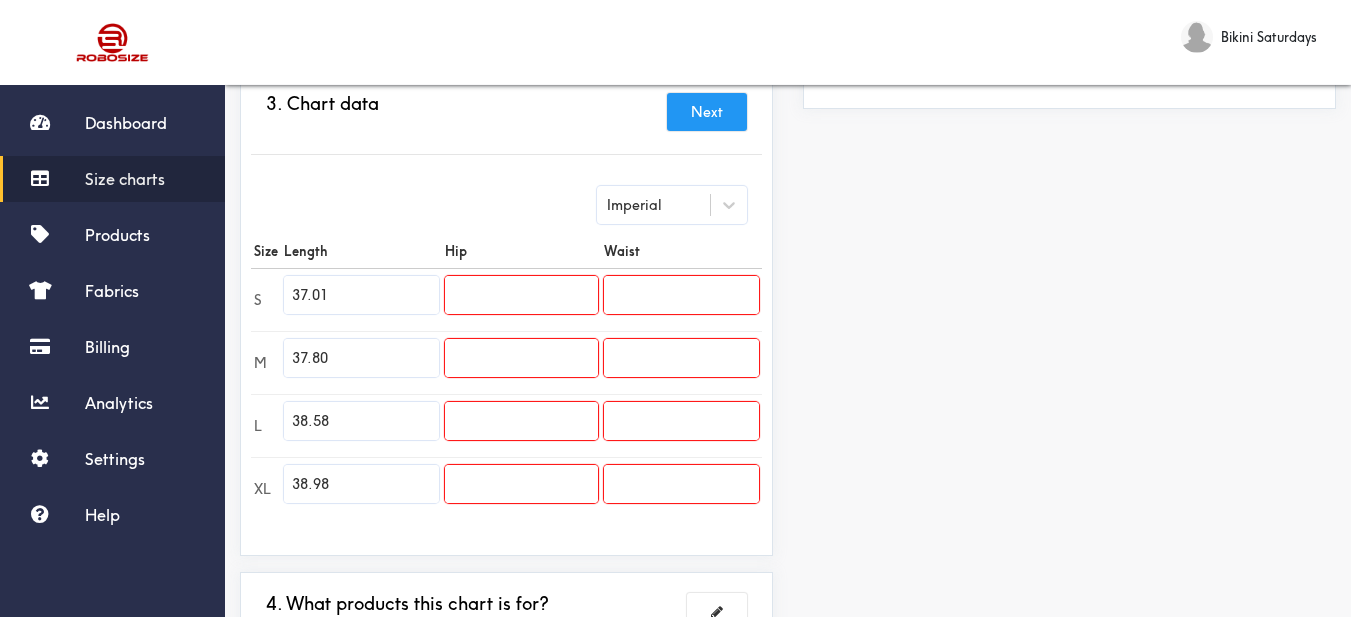 scroll, scrollTop: 572, scrollLeft: 0, axis: vertical 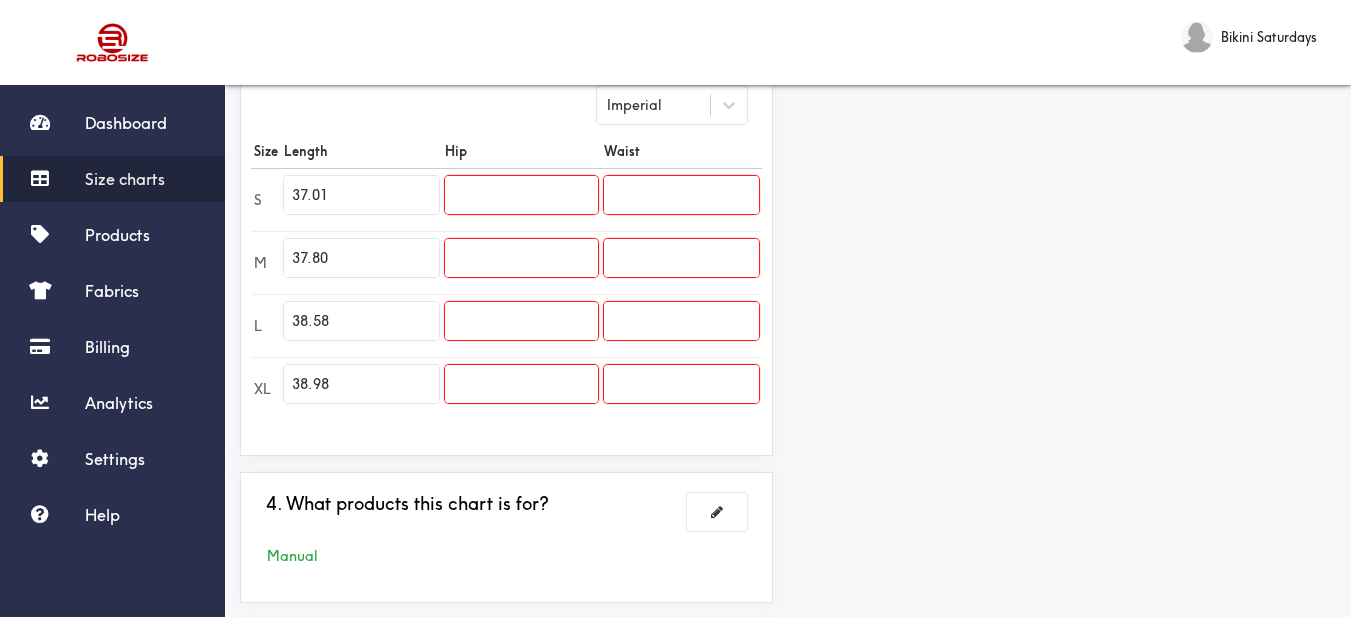 type on "38.98" 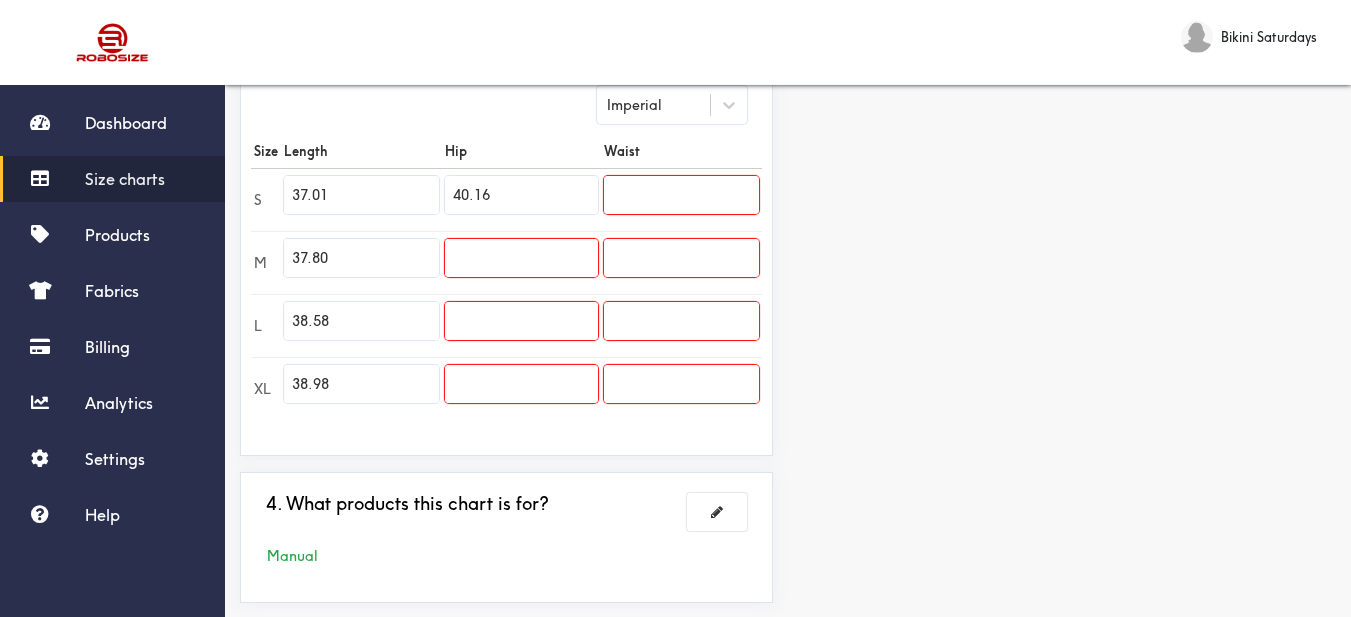 type on "40.16" 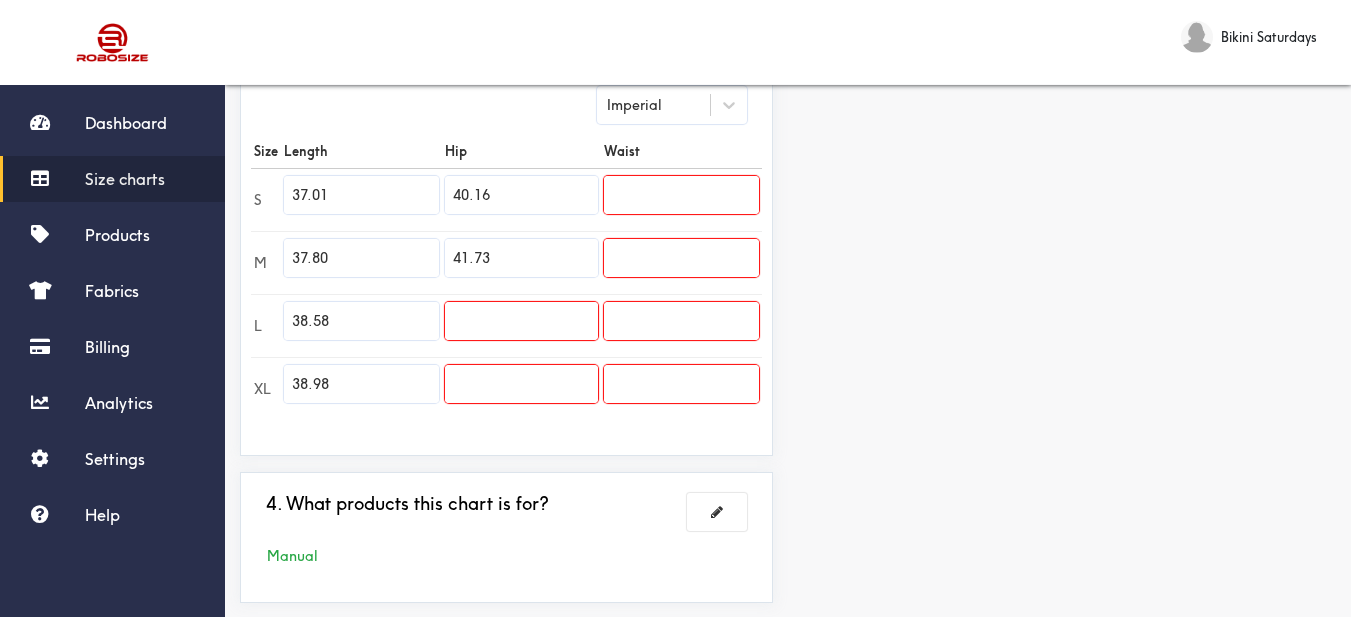 type on "41.73" 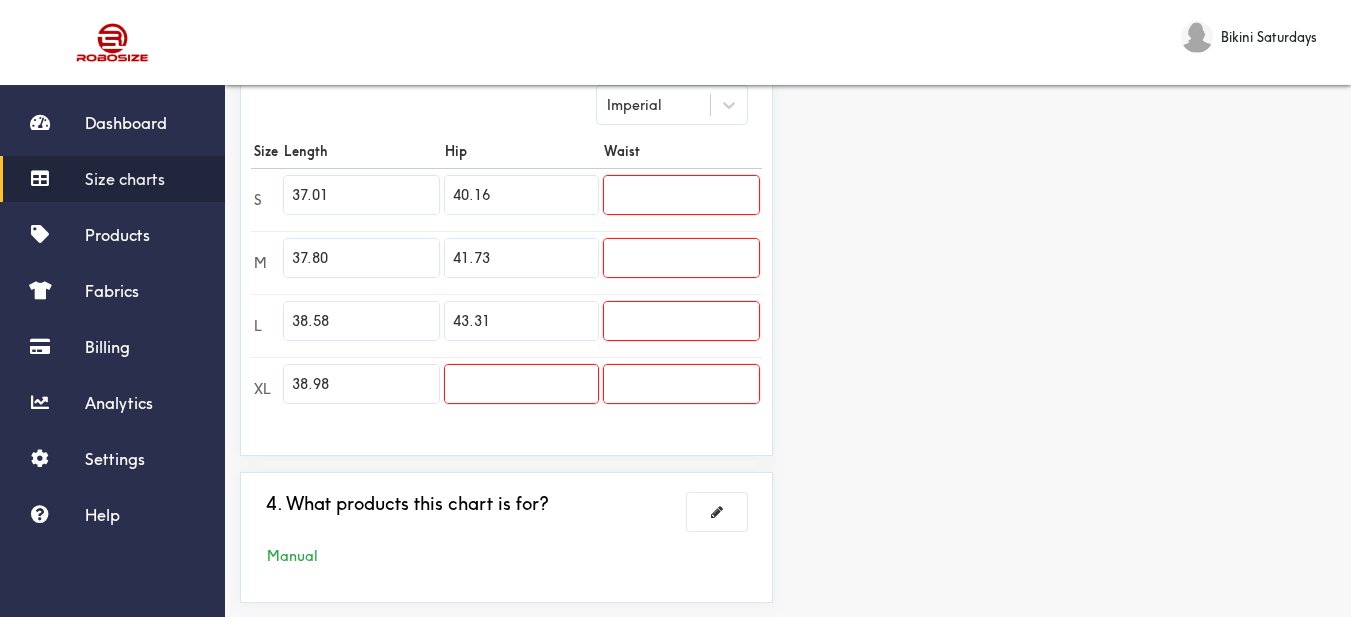 type on "43.31" 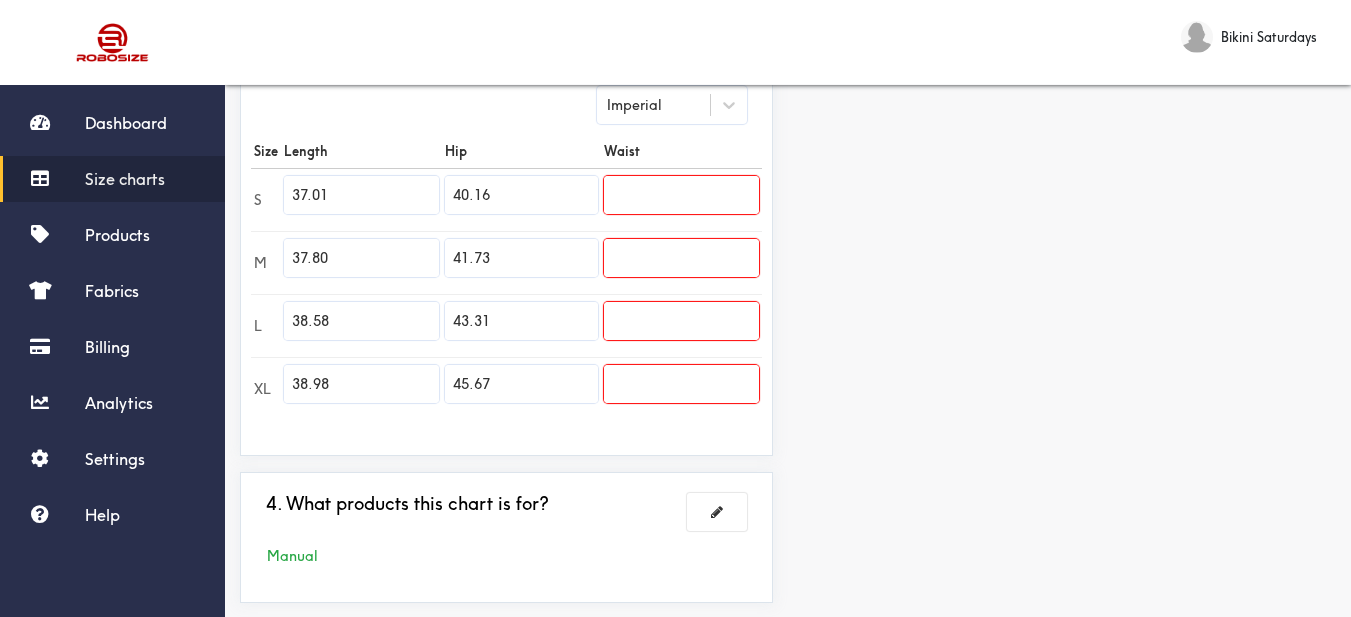 type on "45.67" 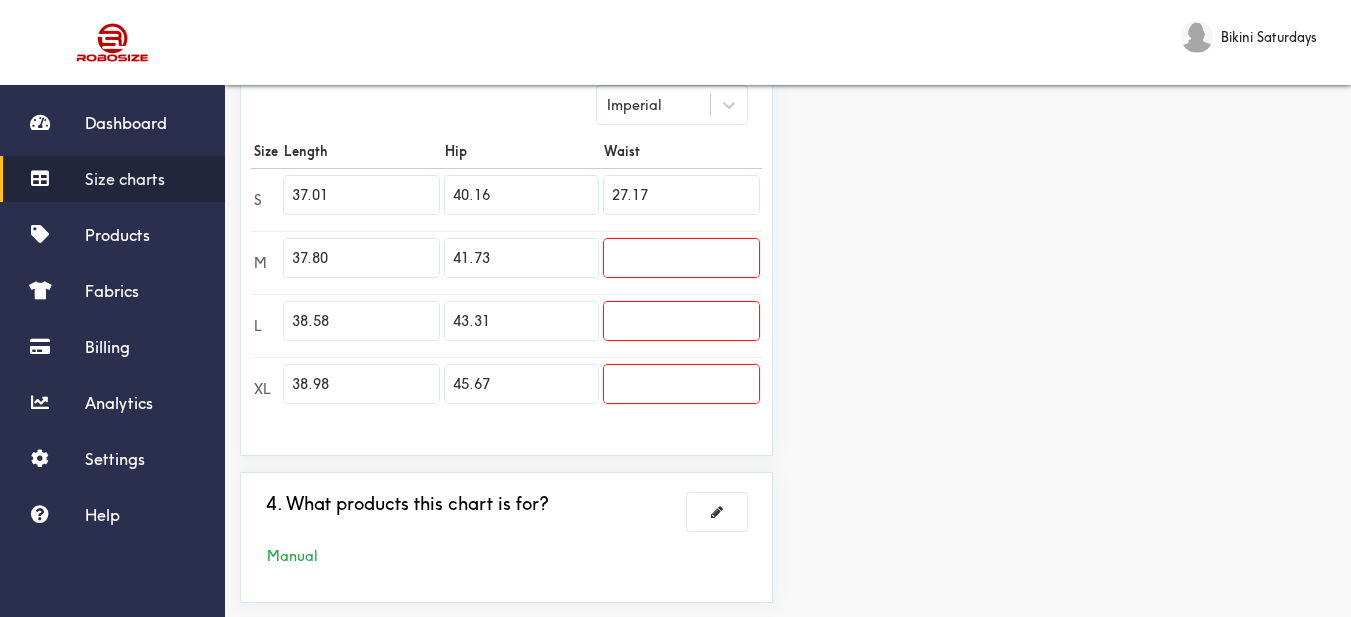 type on "27.17" 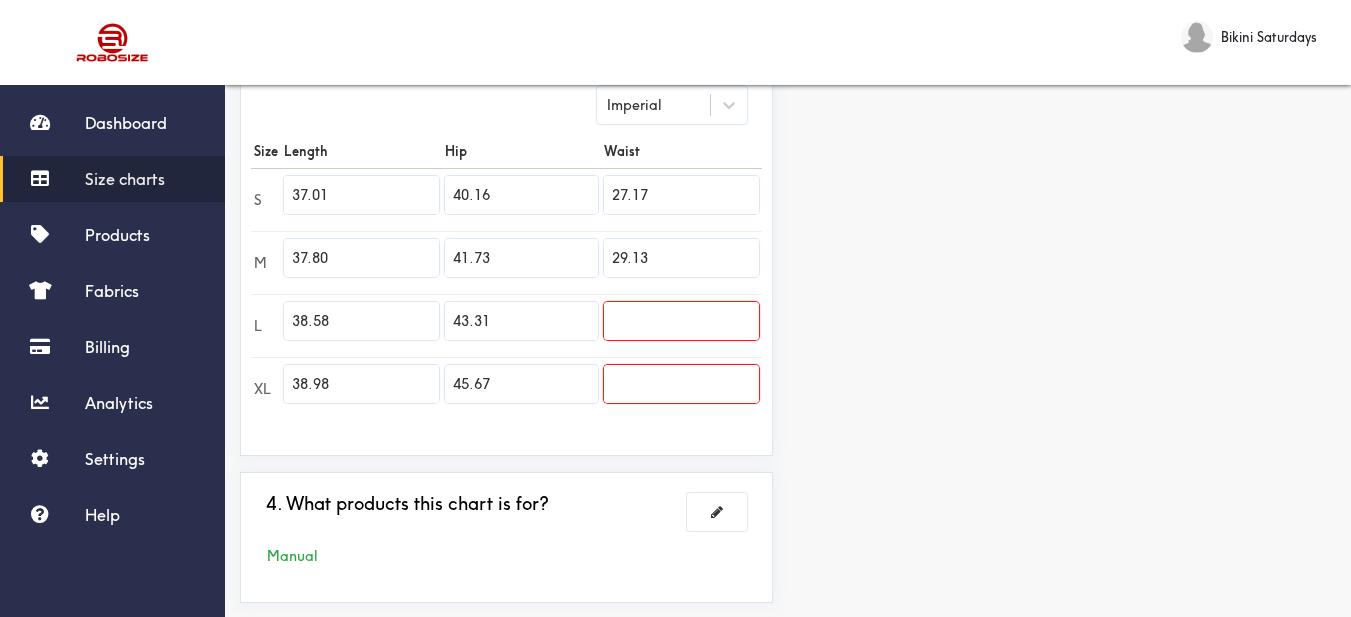 type on "29.13" 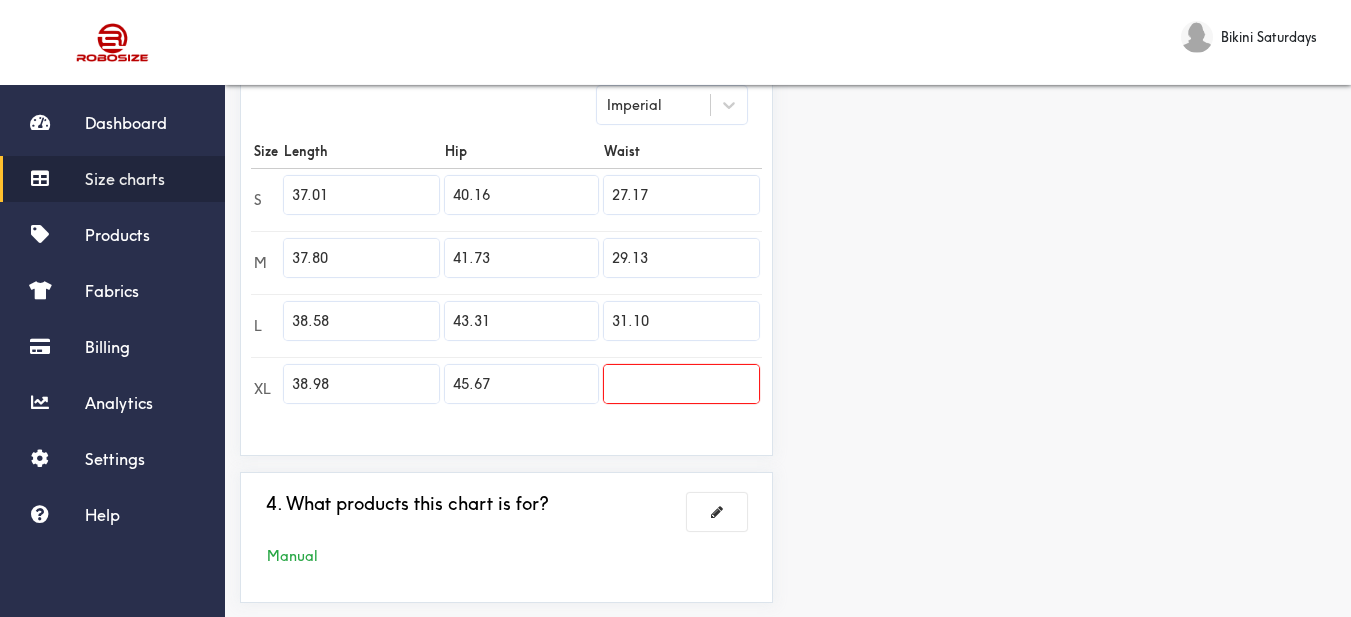 type on "31.10" 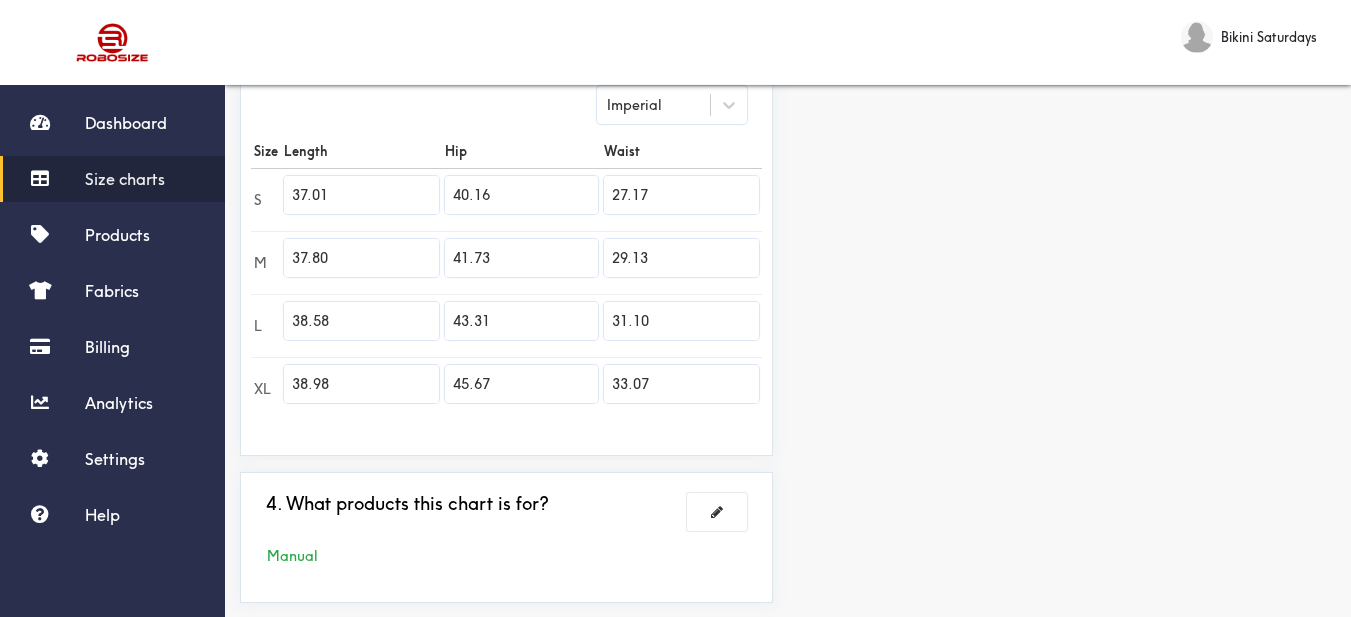 type on "33.07" 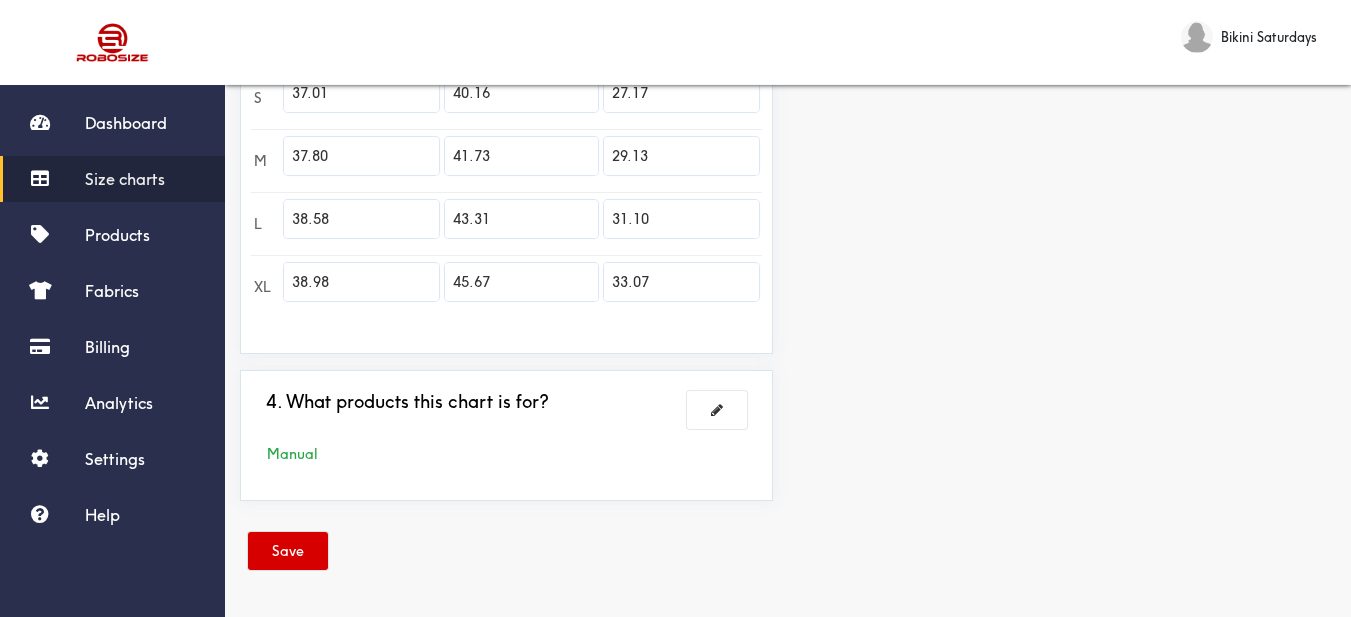 click on "Save" at bounding box center [288, 551] 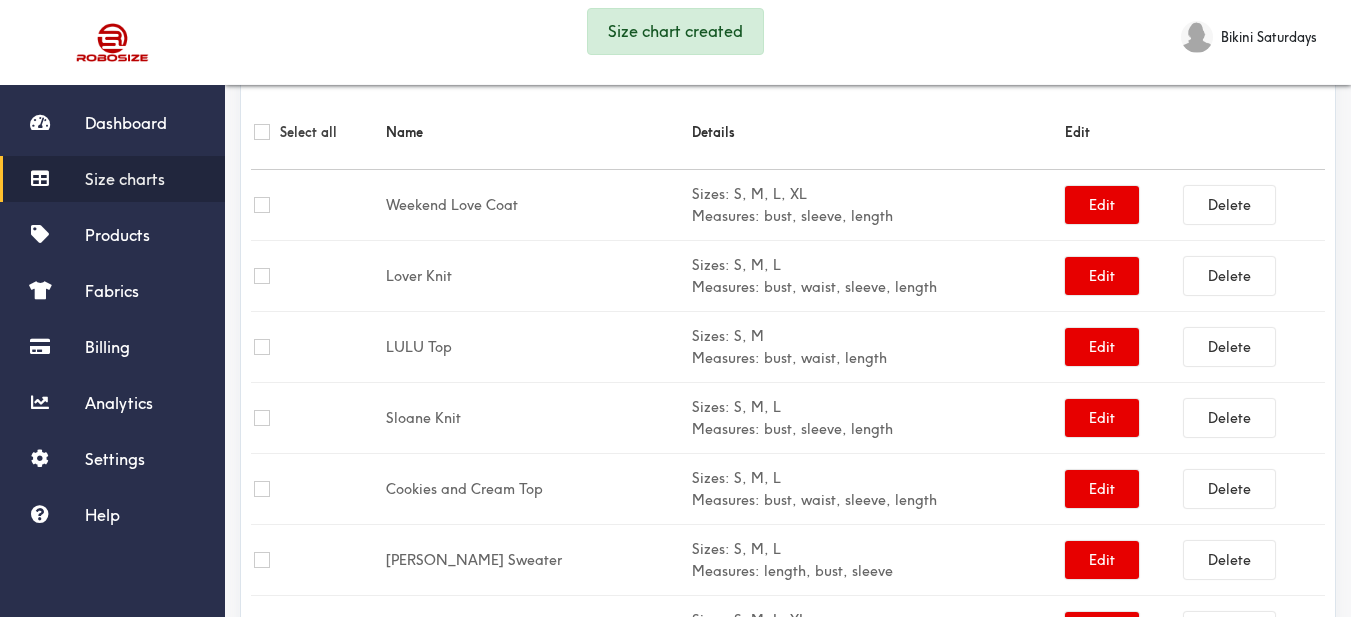 scroll, scrollTop: 0, scrollLeft: 0, axis: both 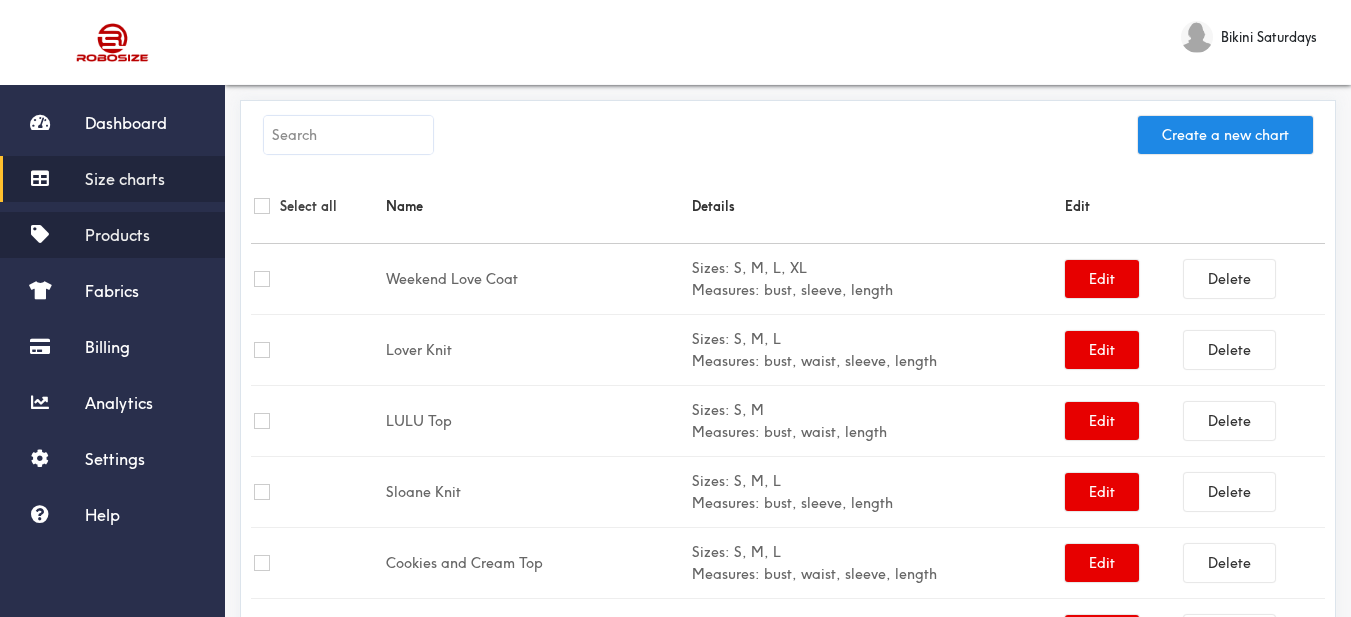 drag, startPoint x: 111, startPoint y: 227, endPoint x: 137, endPoint y: 226, distance: 26.019224 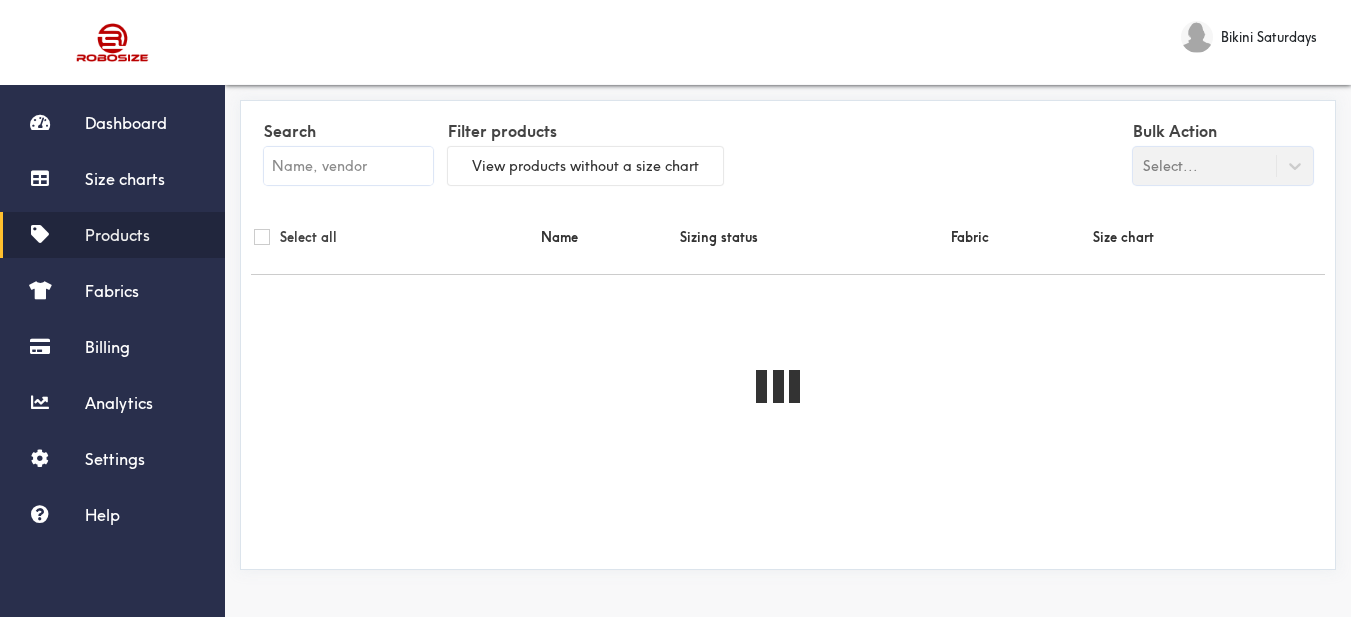 click at bounding box center [348, 166] 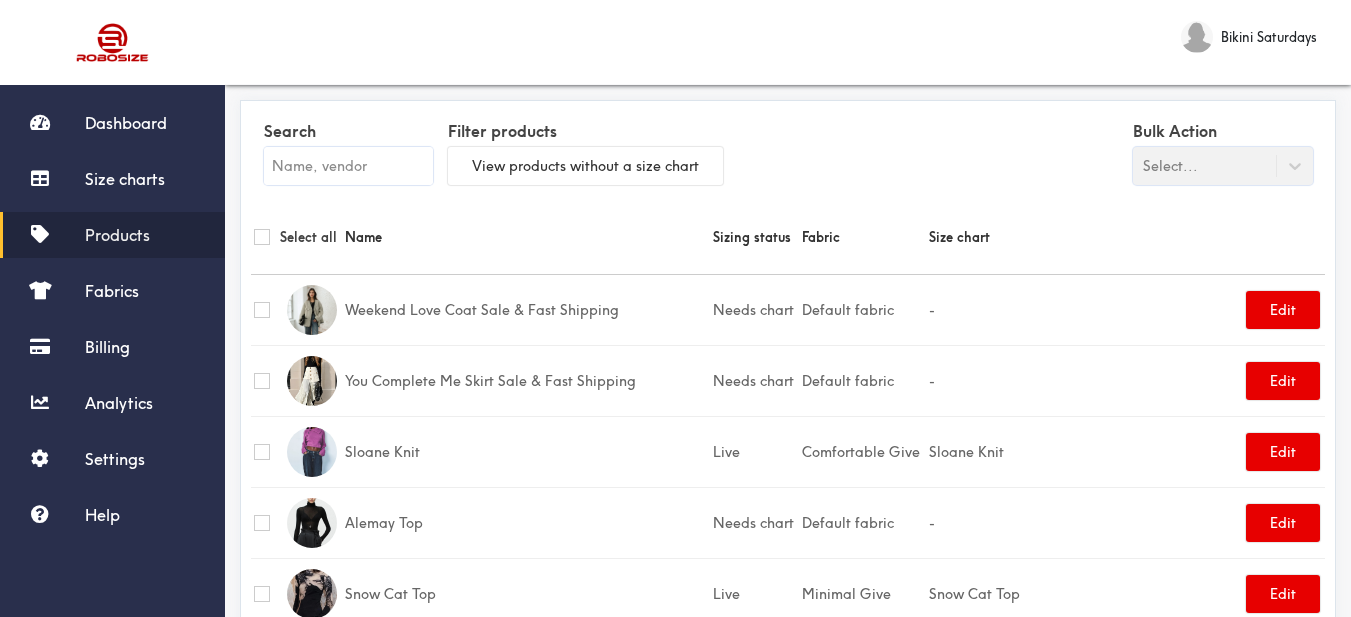 drag, startPoint x: 389, startPoint y: 146, endPoint x: 380, endPoint y: 162, distance: 18.35756 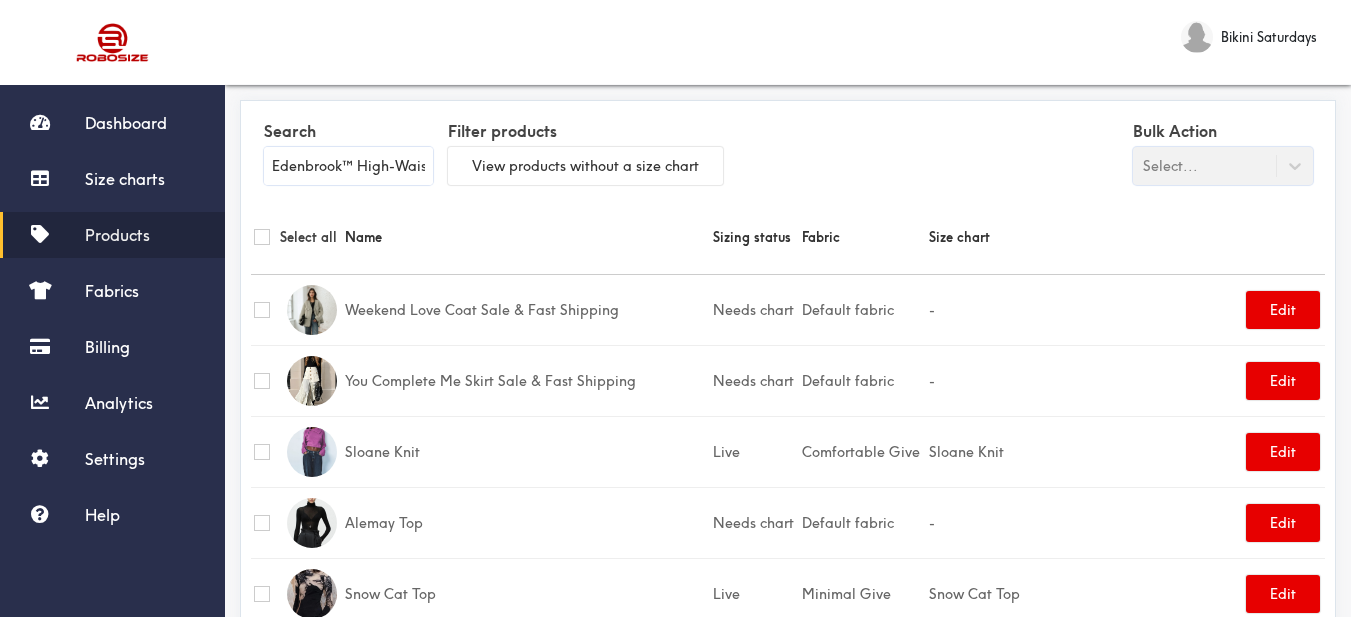 scroll, scrollTop: 0, scrollLeft: 46, axis: horizontal 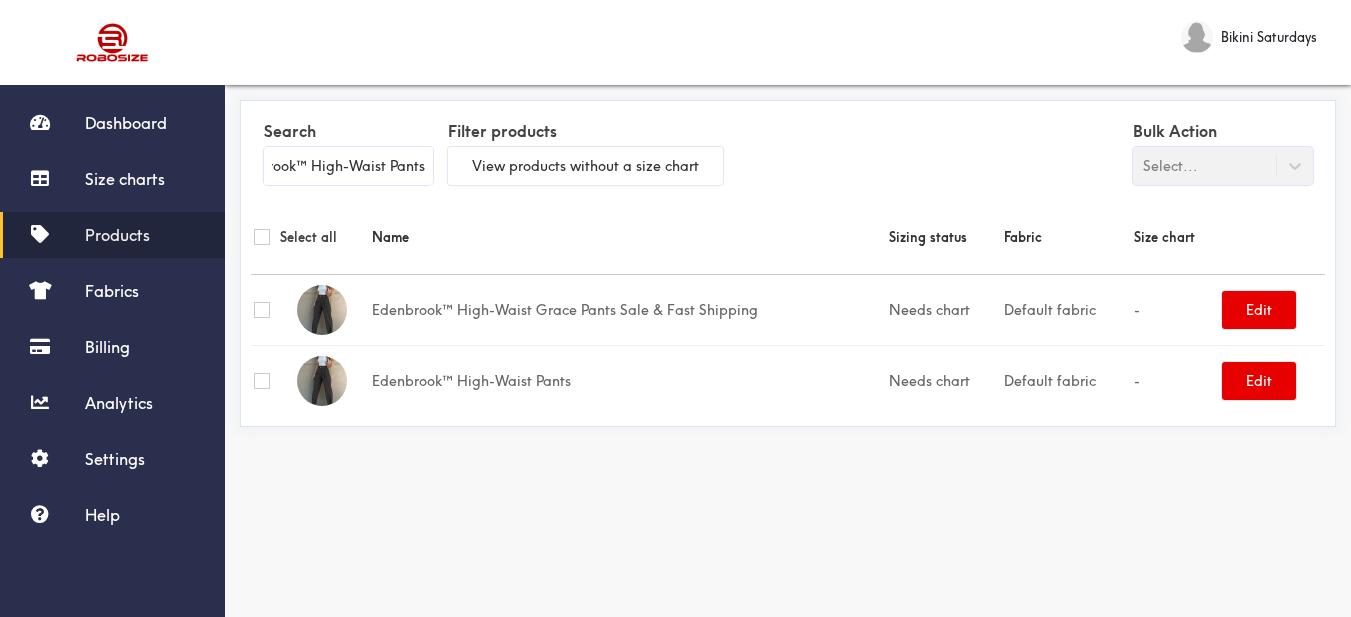 type on "Edenbrook™ High-Waist Pants" 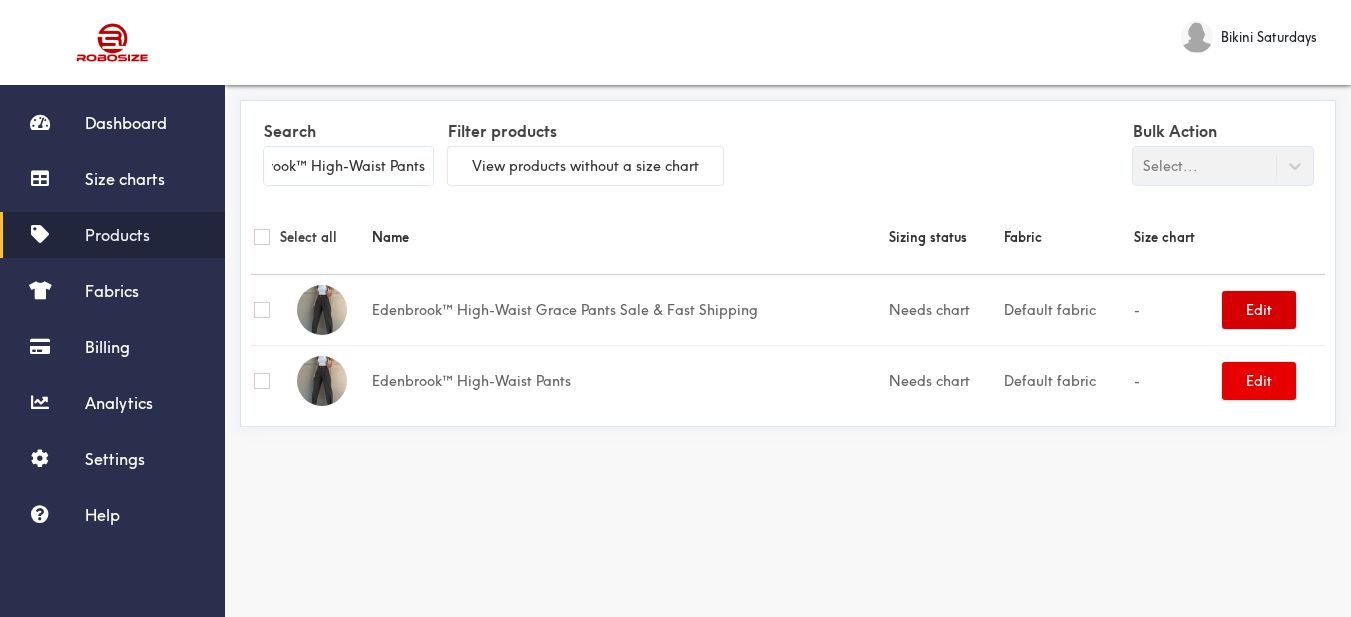 click on "Edit" at bounding box center (1259, 310) 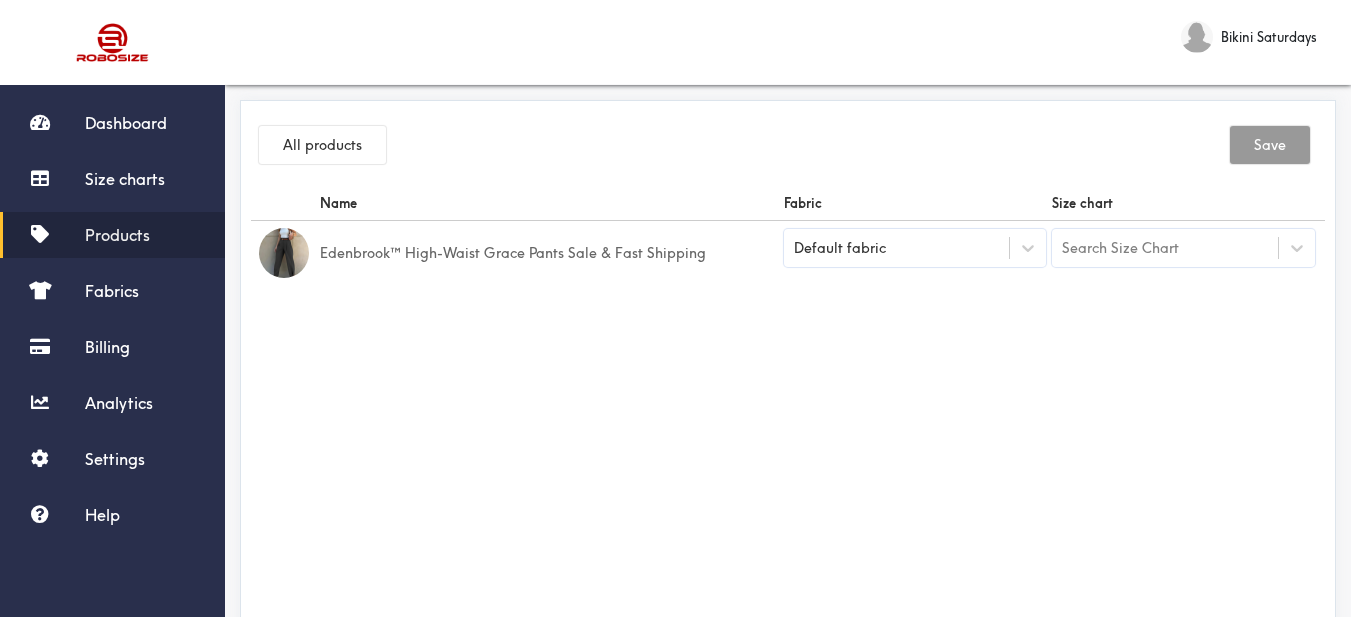 click on "Products" at bounding box center [117, 235] 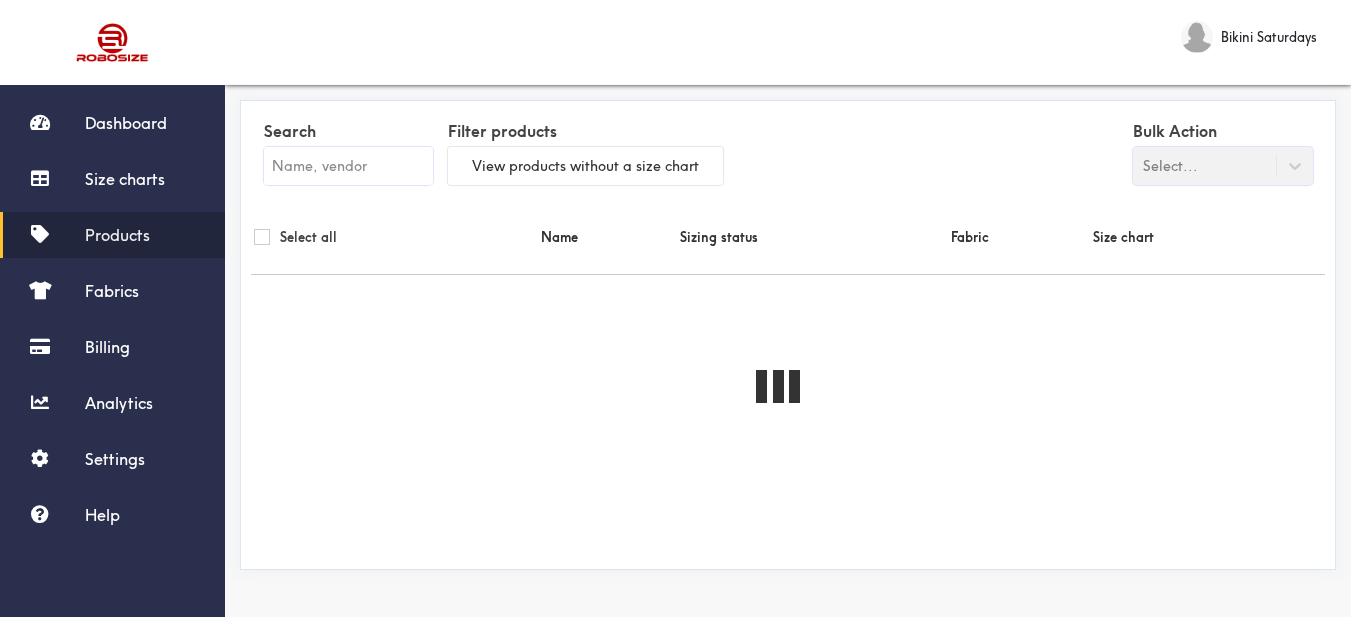 click at bounding box center (348, 166) 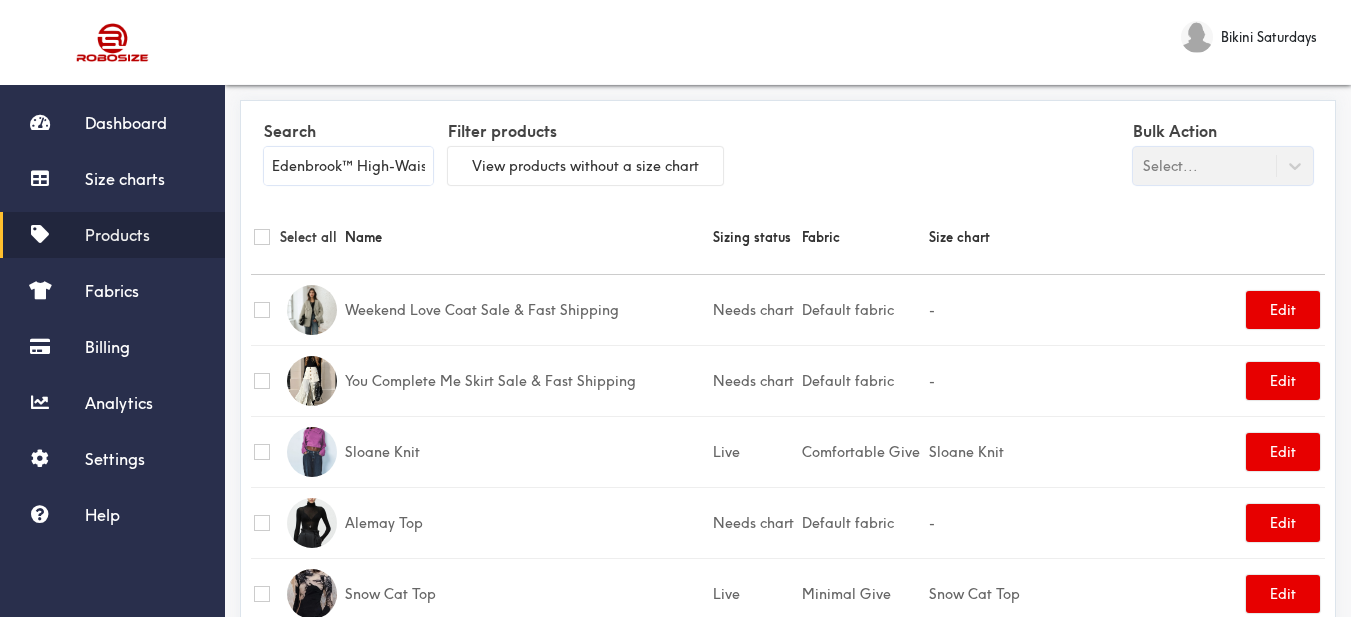 scroll, scrollTop: 0, scrollLeft: 46, axis: horizontal 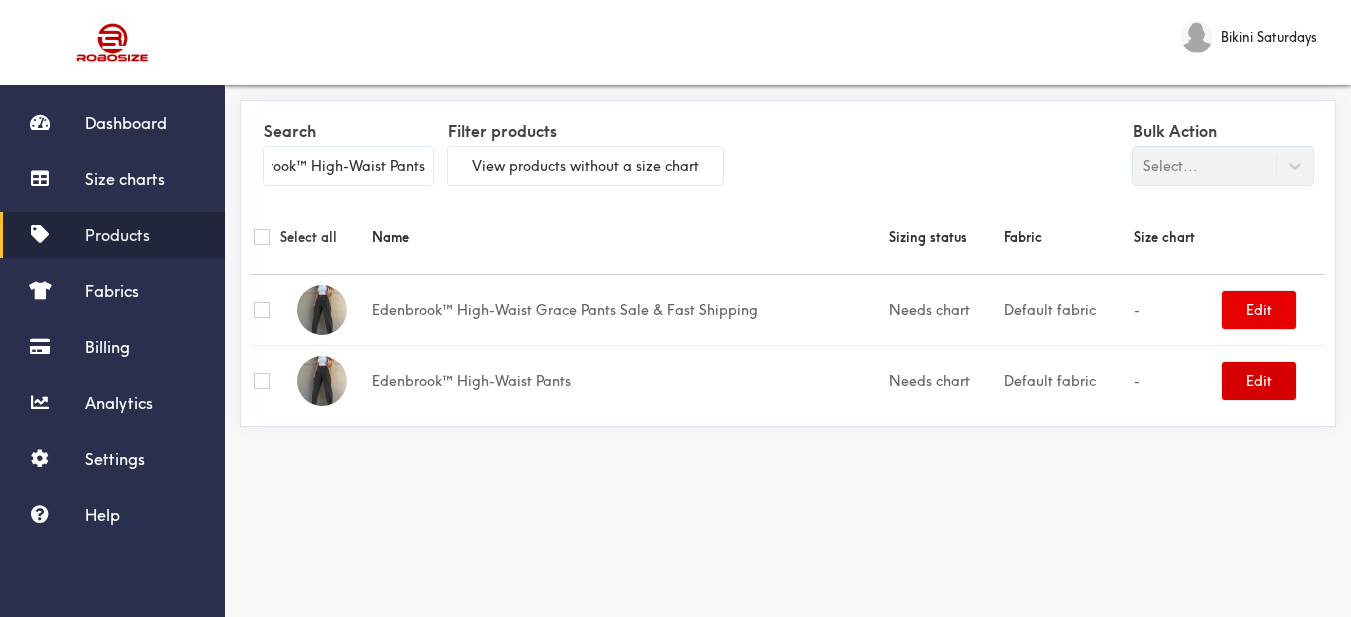 type on "Edenbrook™ High-Waist Pants" 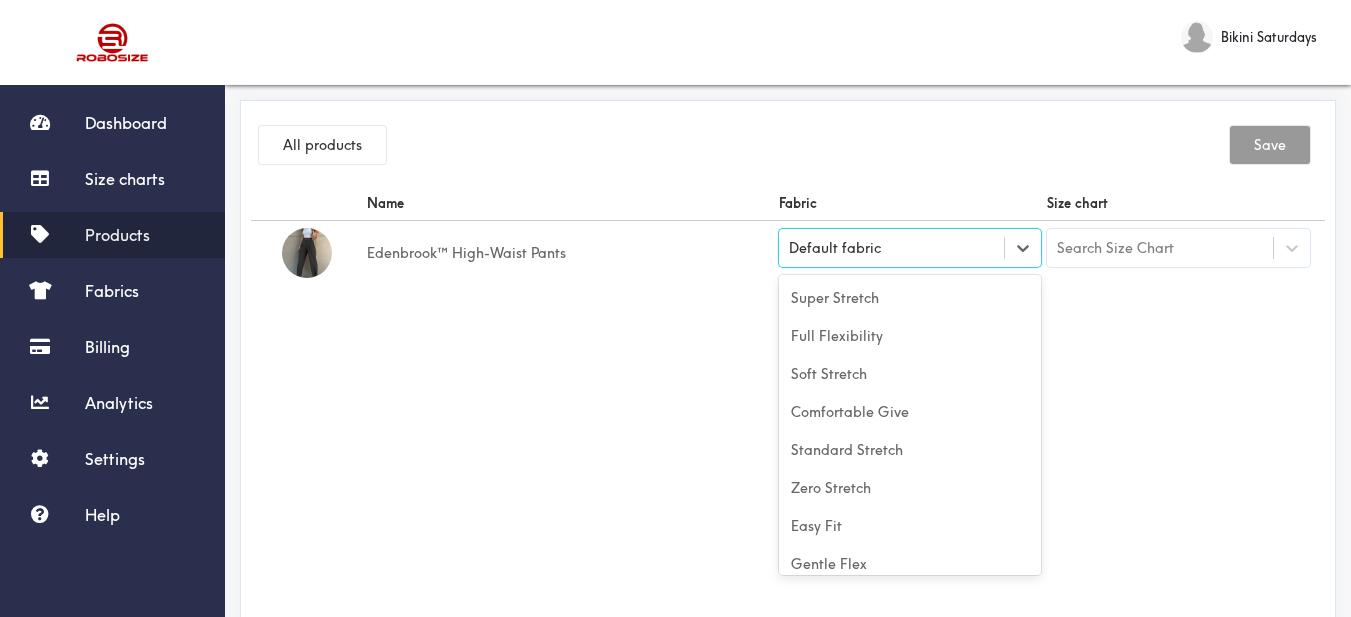 click on "Default fabric" at bounding box center (892, 248) 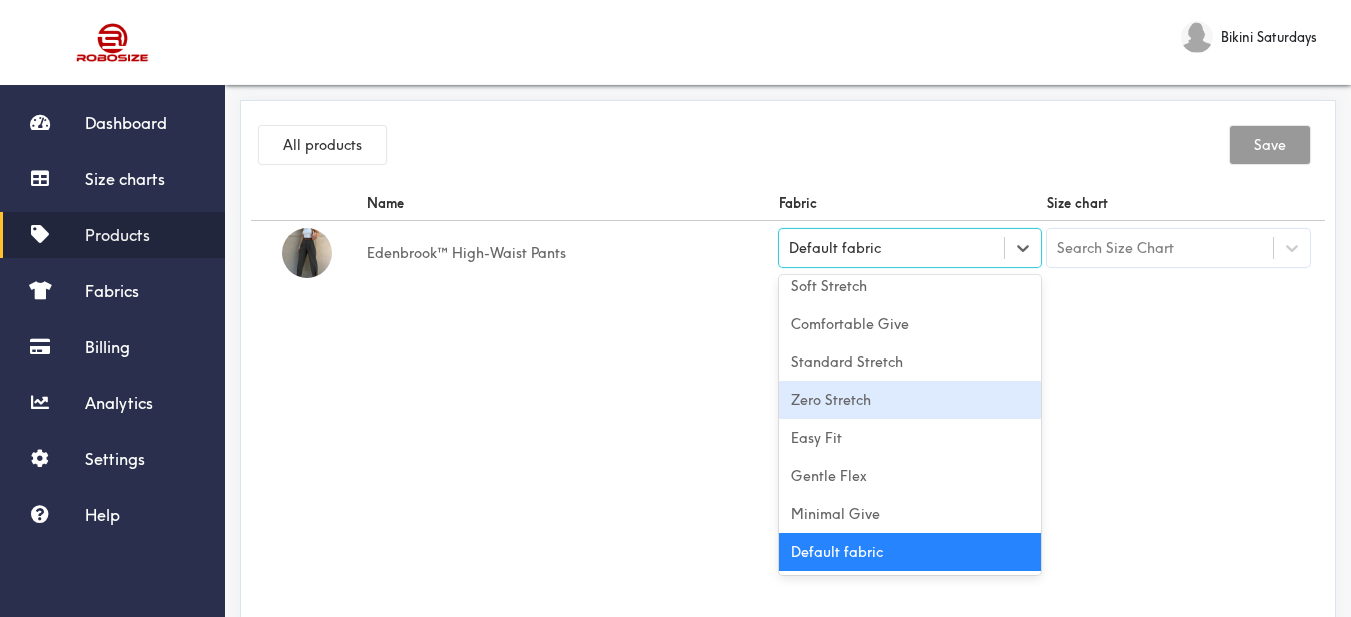 click on "Zero Stretch" at bounding box center [910, 400] 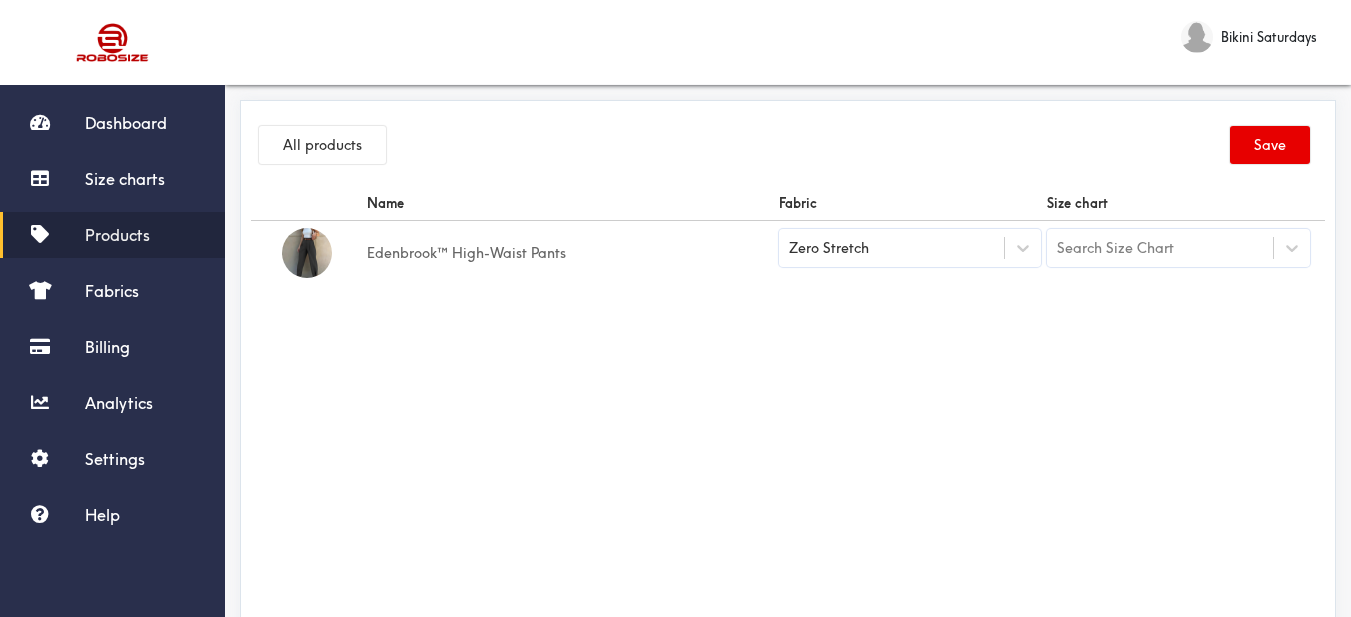 drag, startPoint x: 1111, startPoint y: 345, endPoint x: 1183, endPoint y: 301, distance: 84.38009 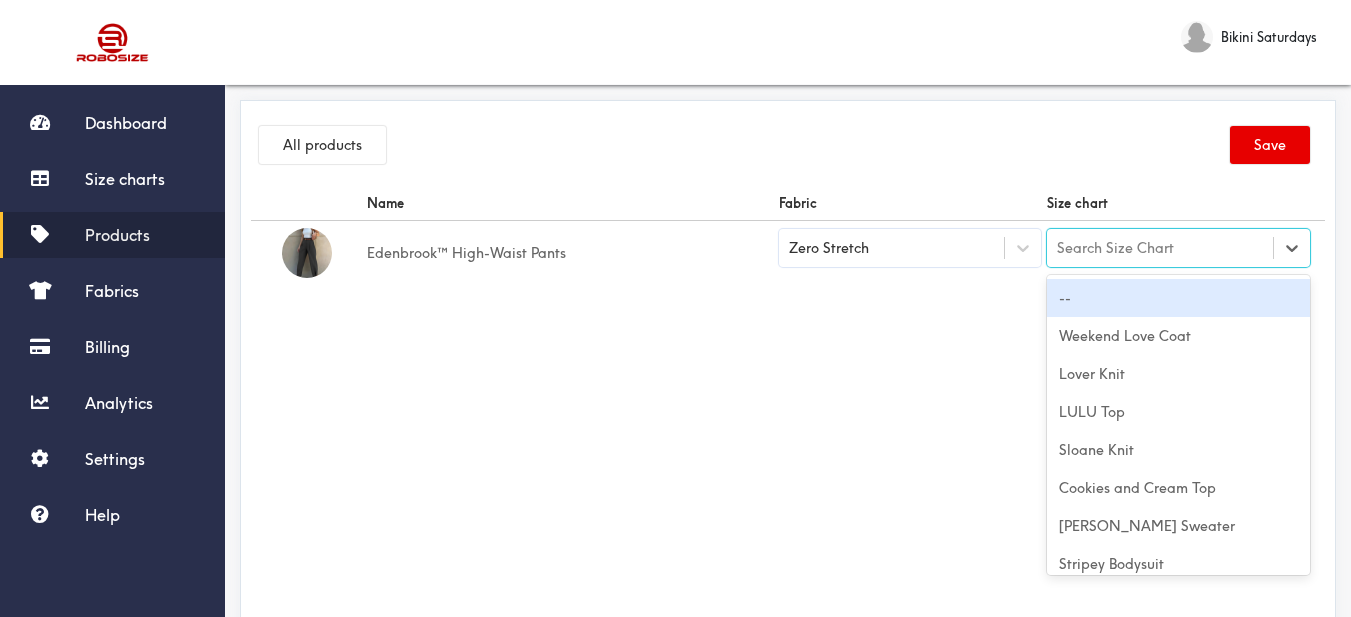 click on "Search Size Chart" at bounding box center (1160, 248) 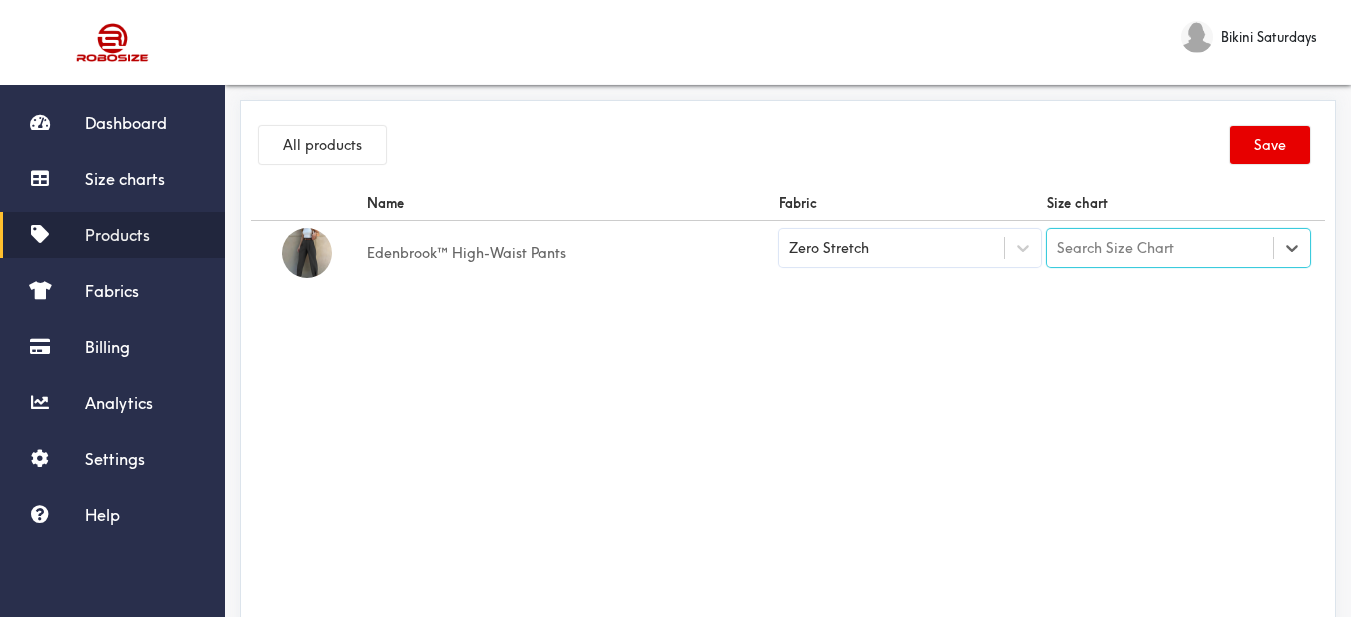 drag, startPoint x: 1158, startPoint y: 243, endPoint x: 1196, endPoint y: 236, distance: 38.63936 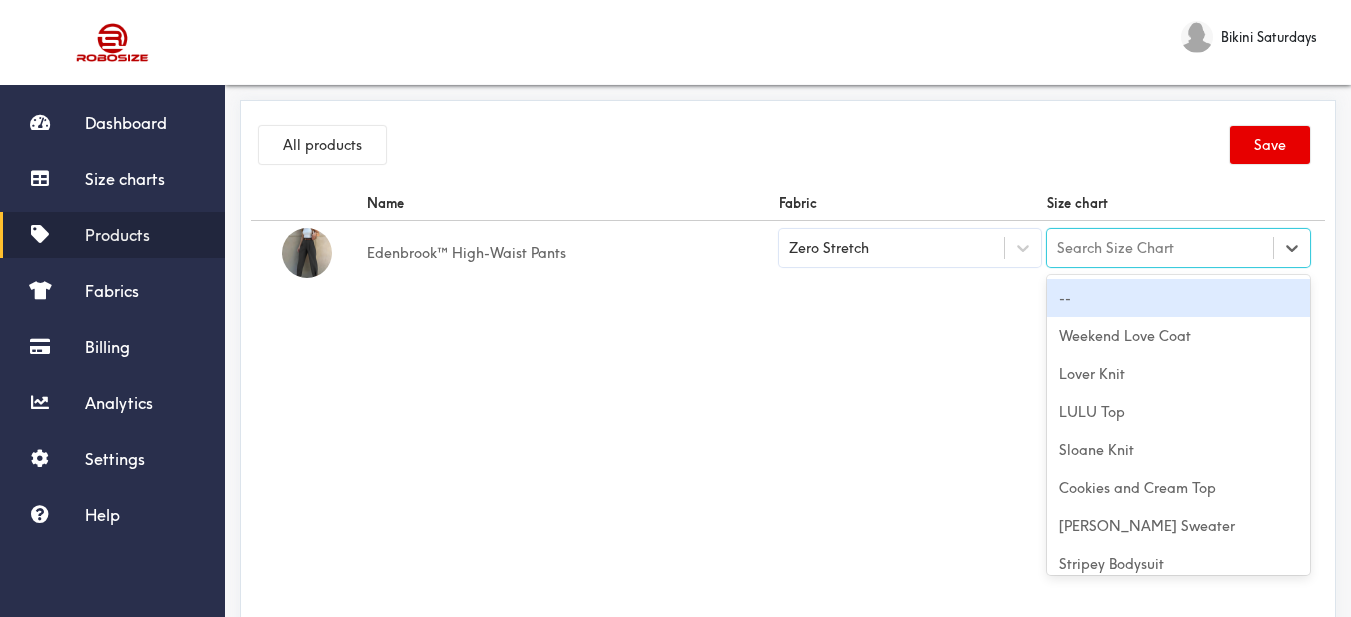 type on "Edenbrook™ High-Waist Pants" 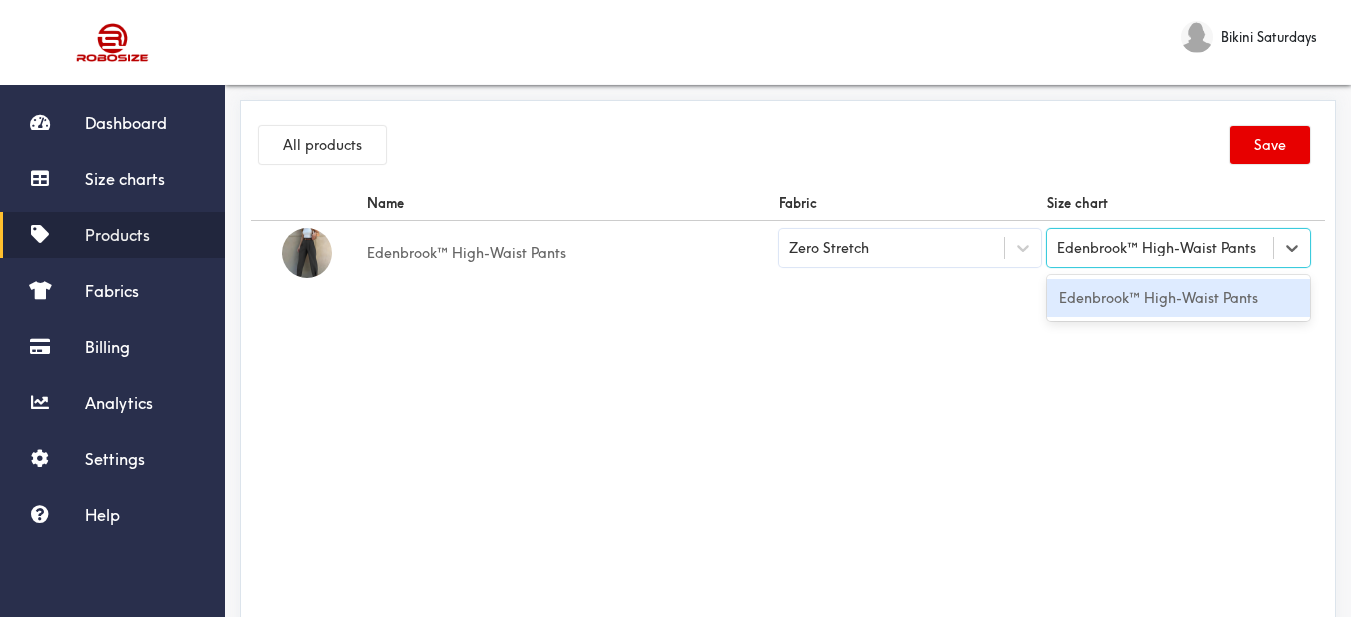 drag, startPoint x: 1197, startPoint y: 284, endPoint x: 1201, endPoint y: 298, distance: 14.56022 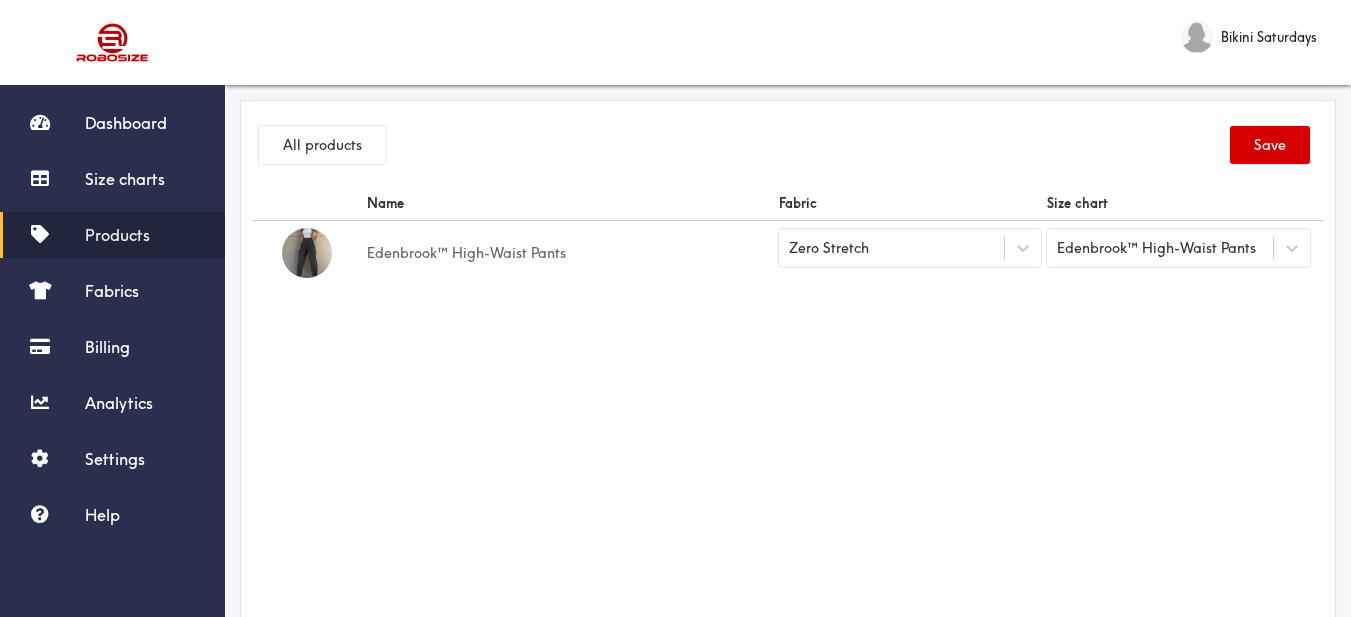 click on "Save" at bounding box center (1270, 145) 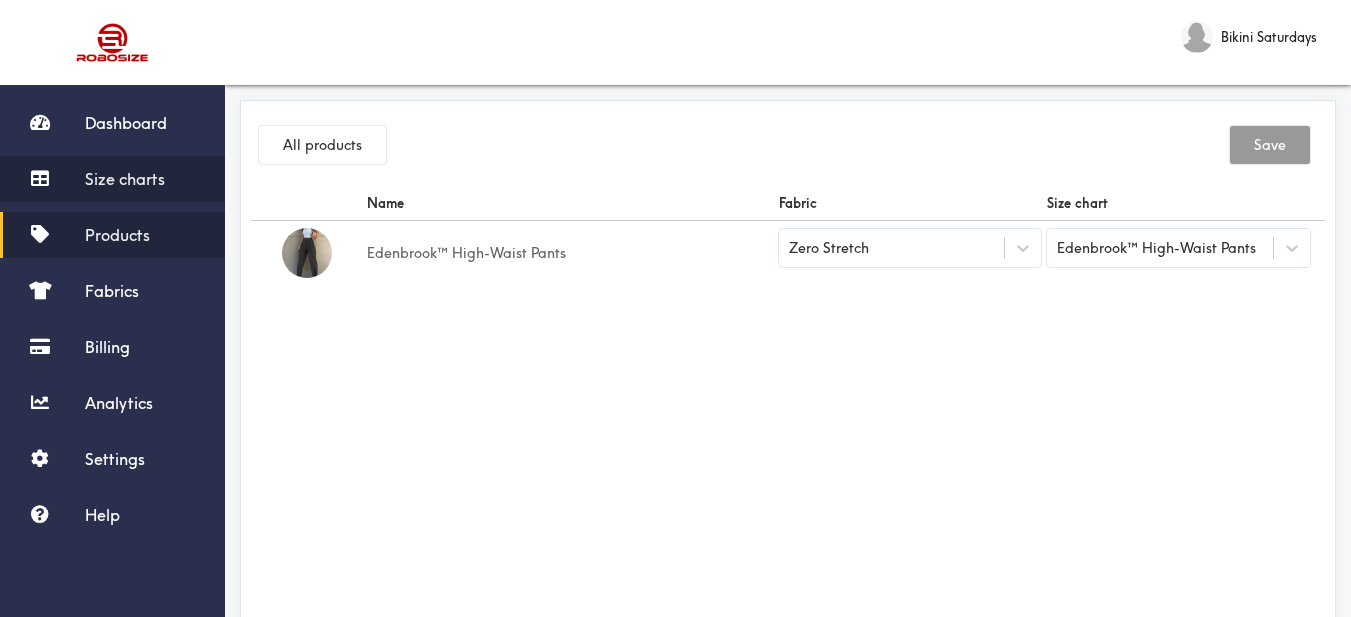 click on "Size charts" at bounding box center (125, 179) 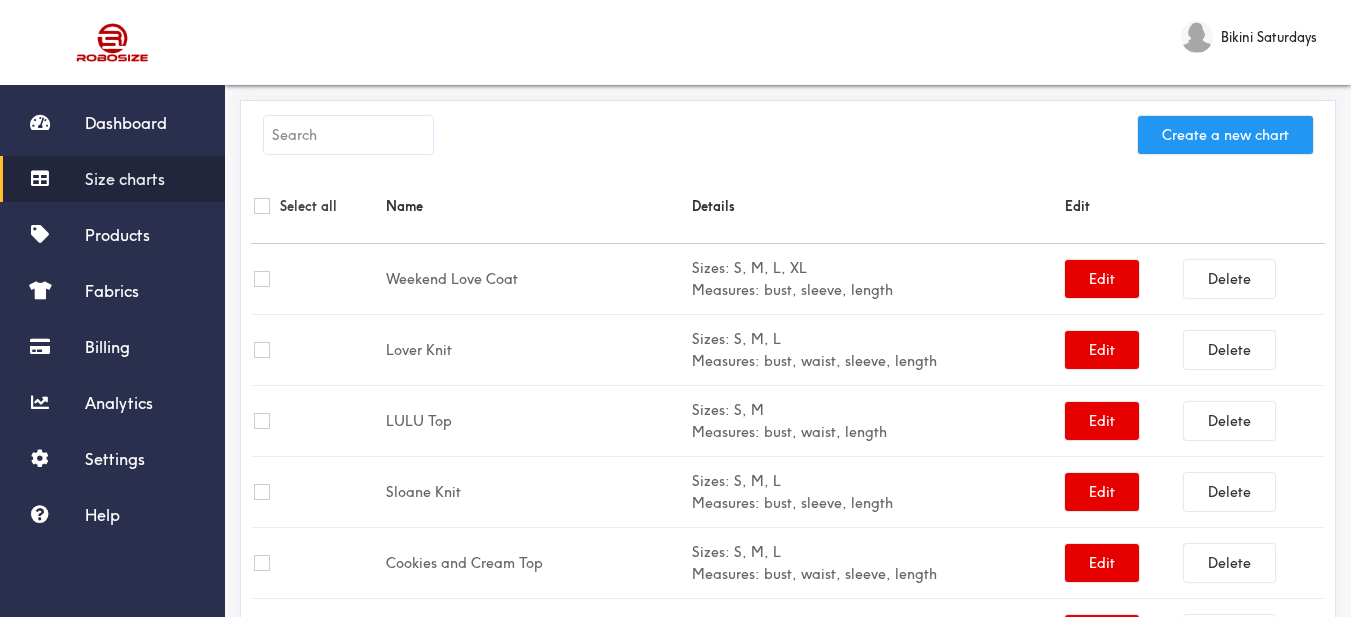 click on "Create a new chart" at bounding box center (1225, 135) 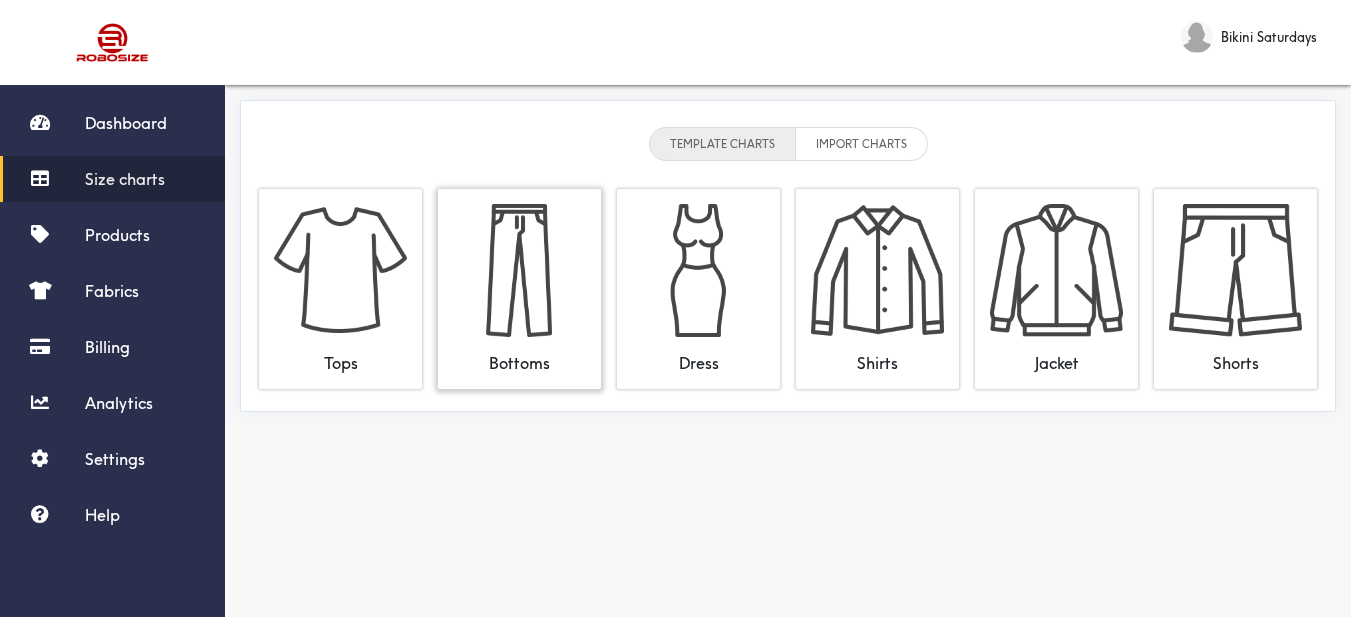 click at bounding box center [519, 270] 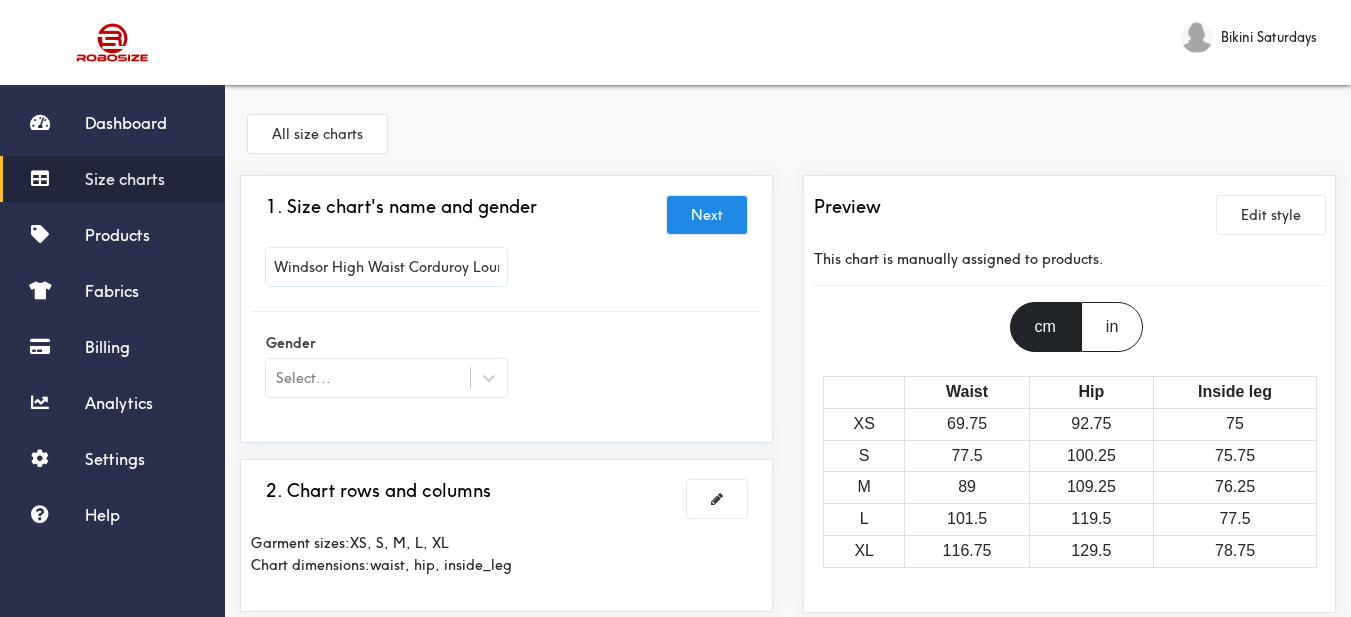 type on "Windsor High Waist Corduroy Lounge Pants" 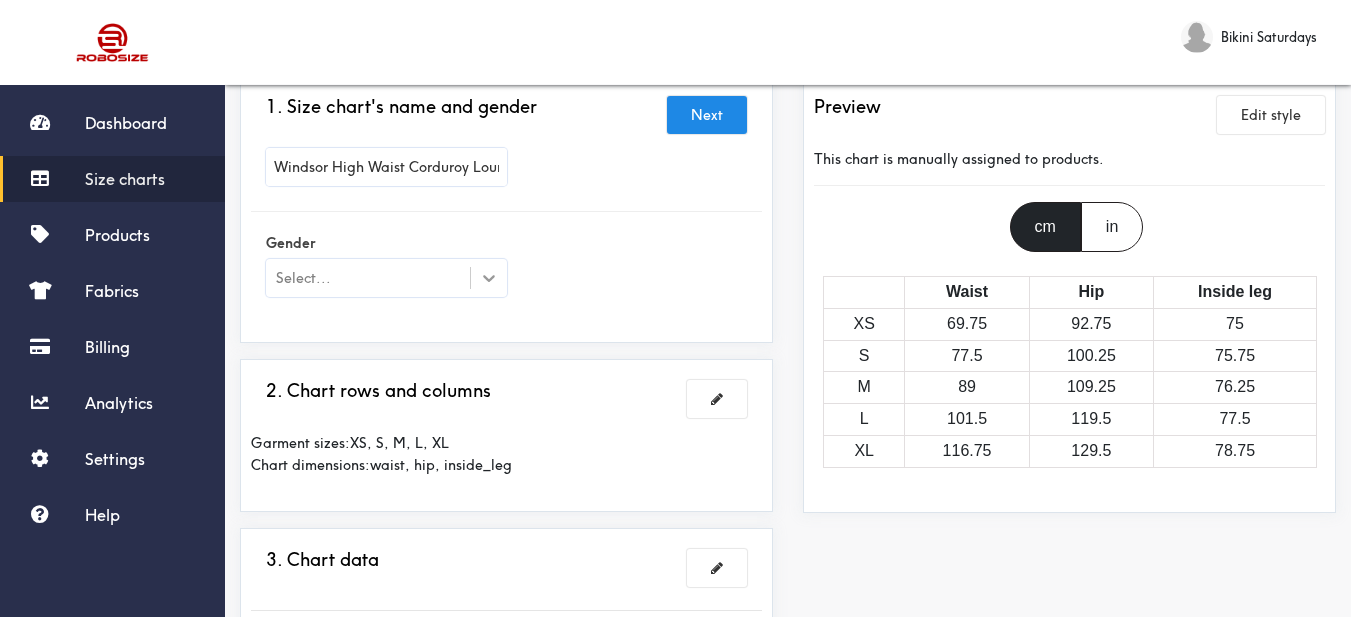 click 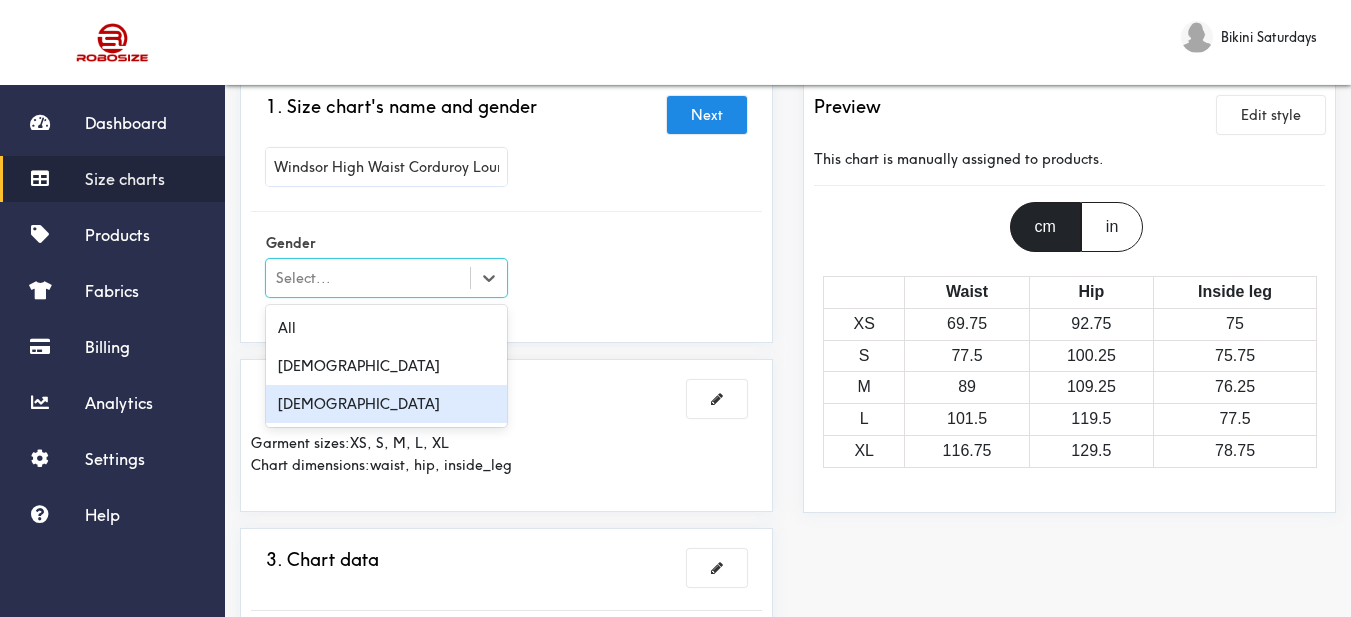 click on "[DEMOGRAPHIC_DATA]" at bounding box center (386, 404) 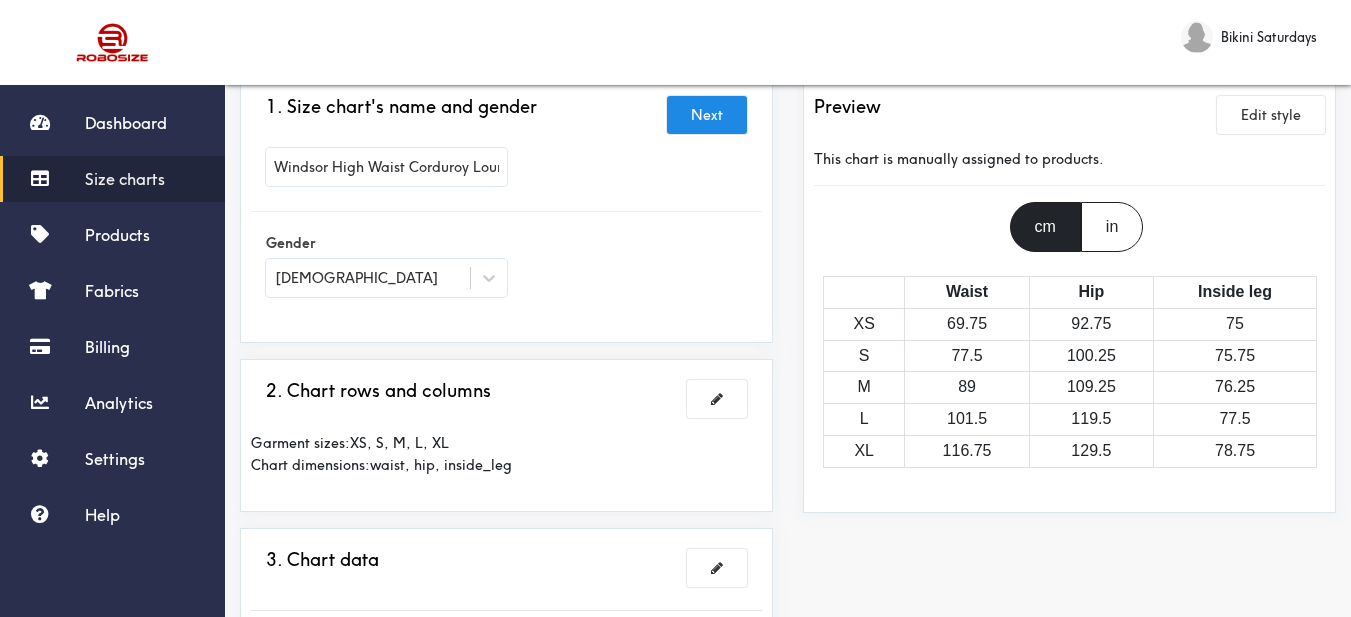 click on "1. Size chart's name and gender Next Windsor High Waist Corduroy Lounge Pants Gender Female" at bounding box center (506, 209) 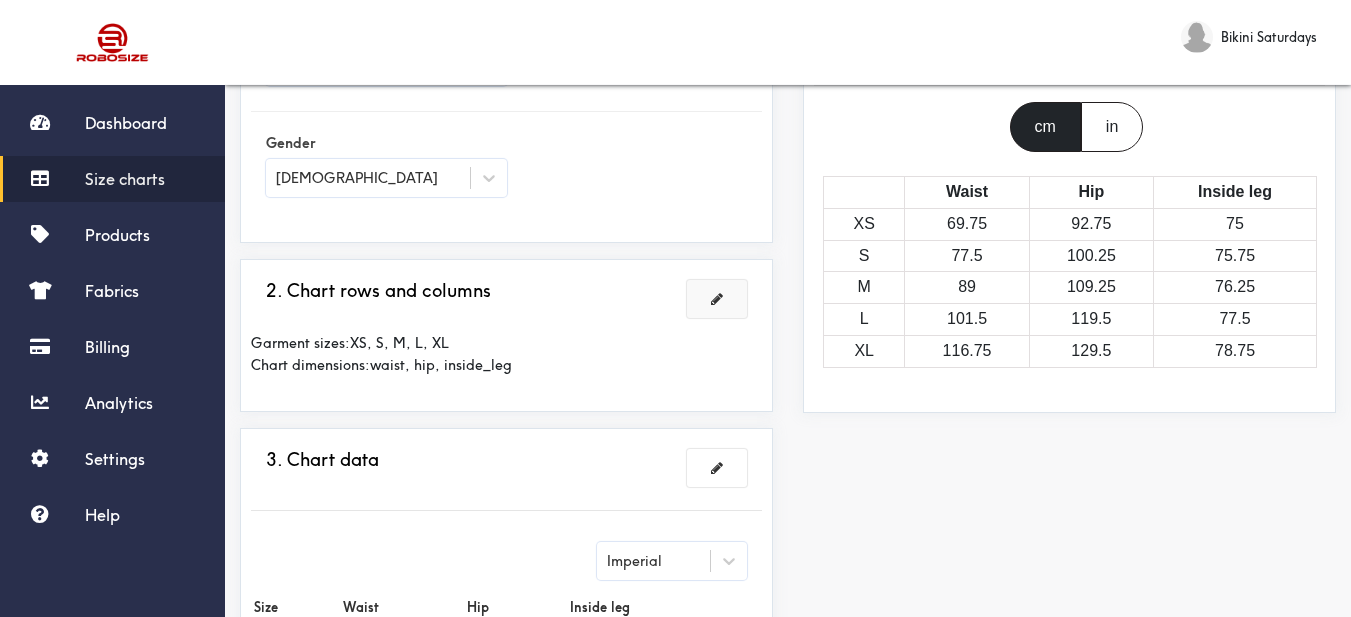 click at bounding box center (717, 299) 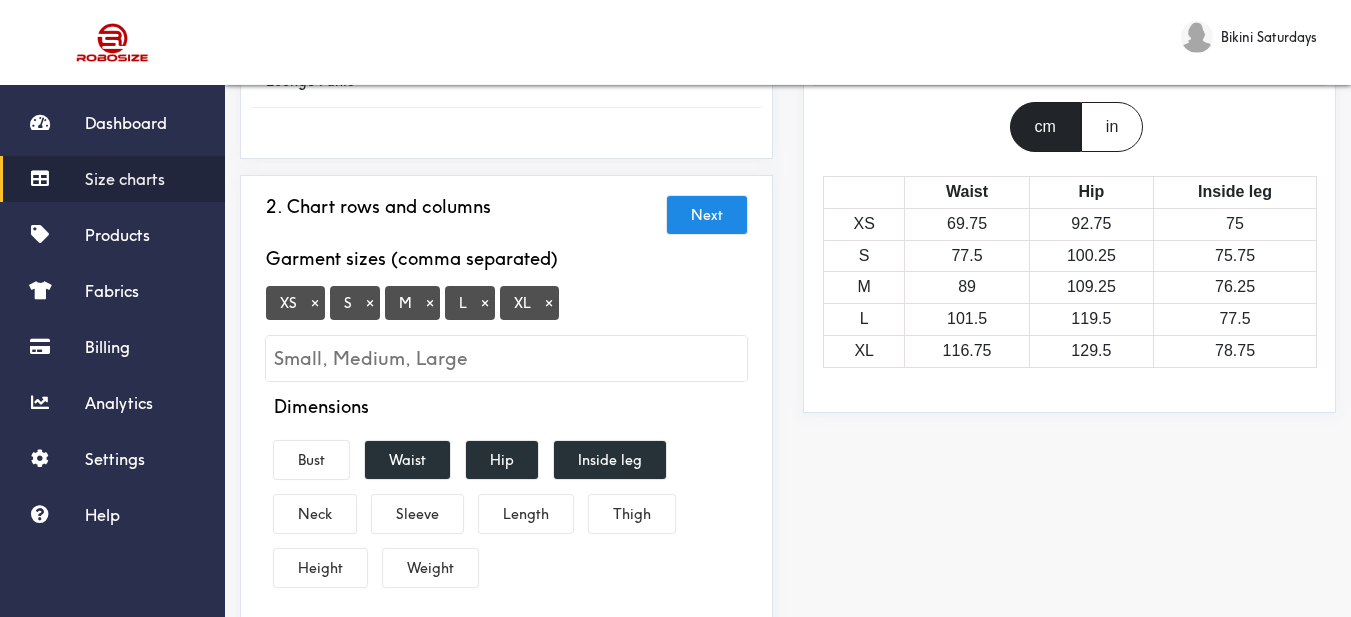 click on "×" at bounding box center (315, 303) 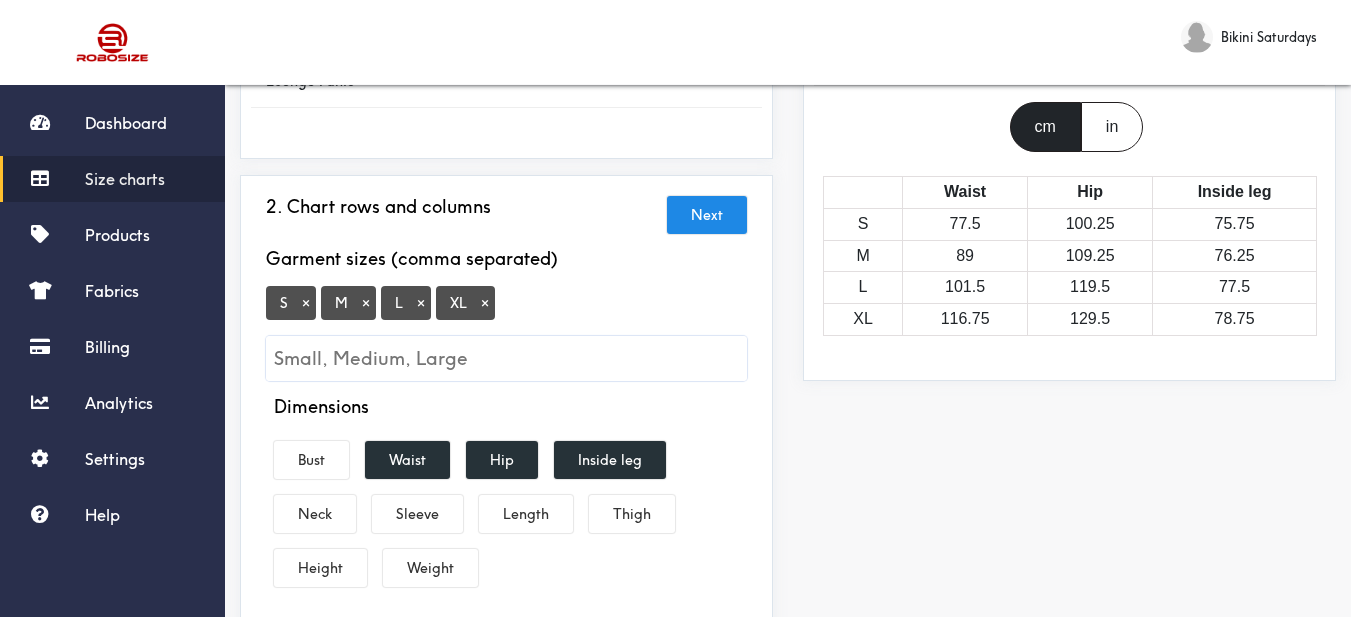 scroll, scrollTop: 400, scrollLeft: 0, axis: vertical 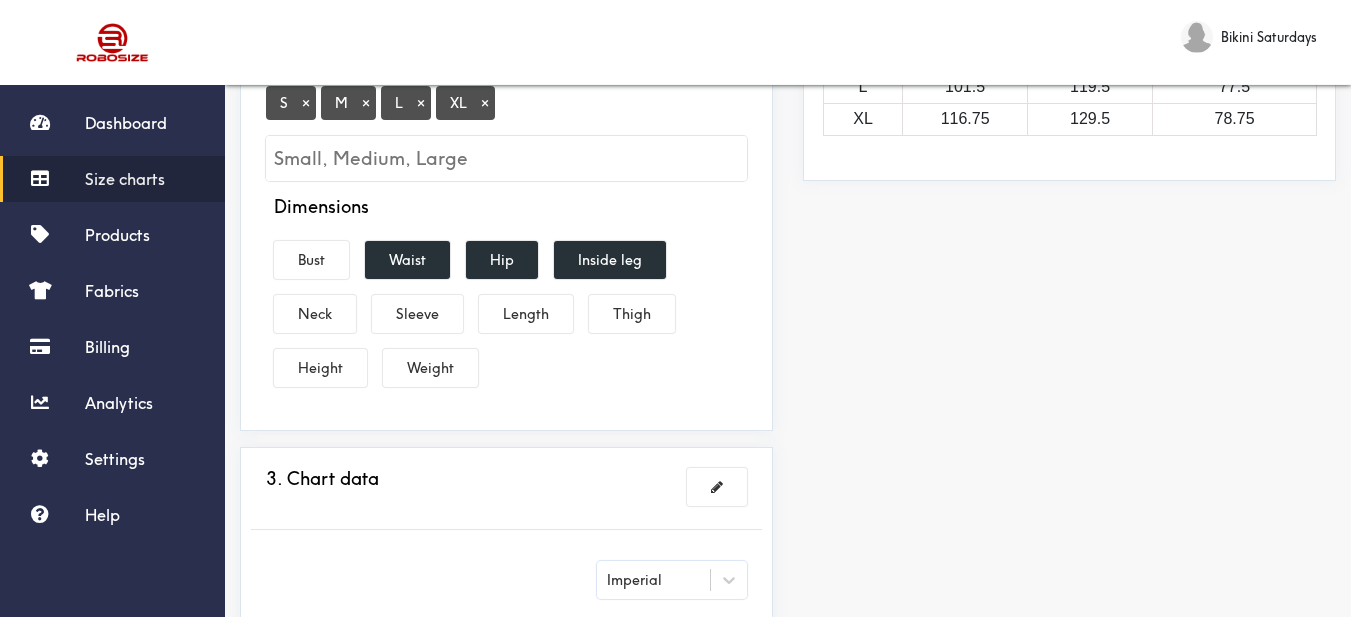 drag, startPoint x: 415, startPoint y: 239, endPoint x: 456, endPoint y: 251, distance: 42.72002 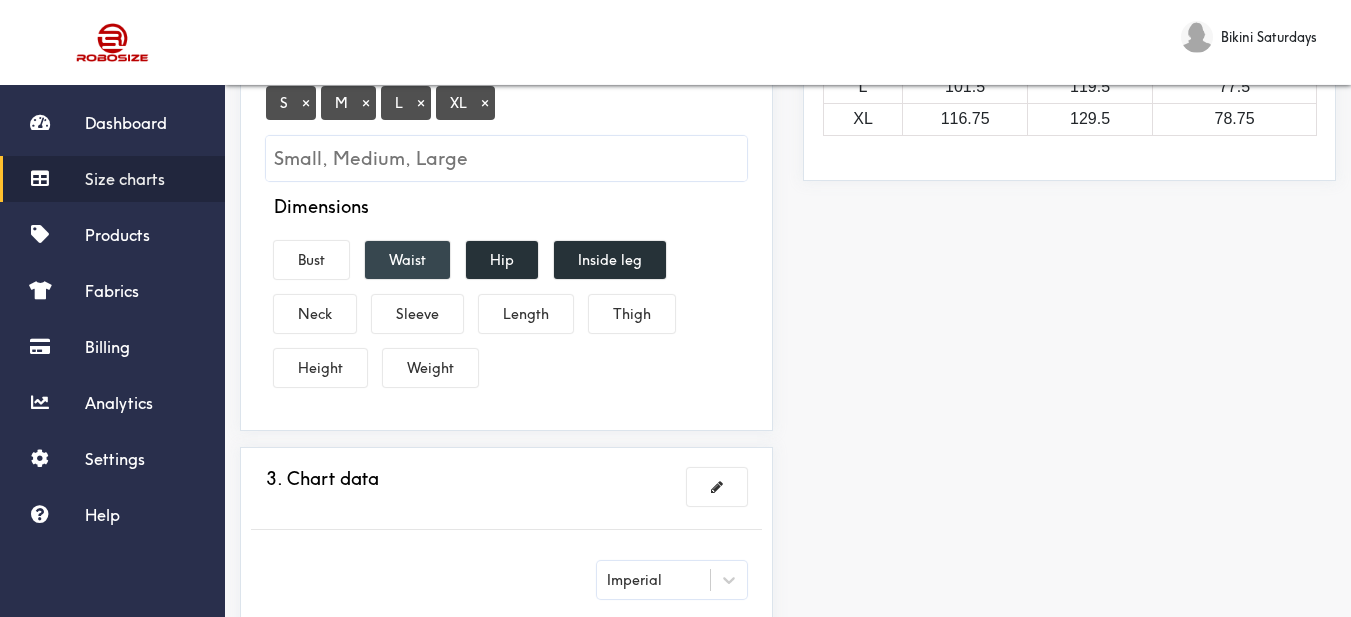 click on "Waist" at bounding box center [407, 260] 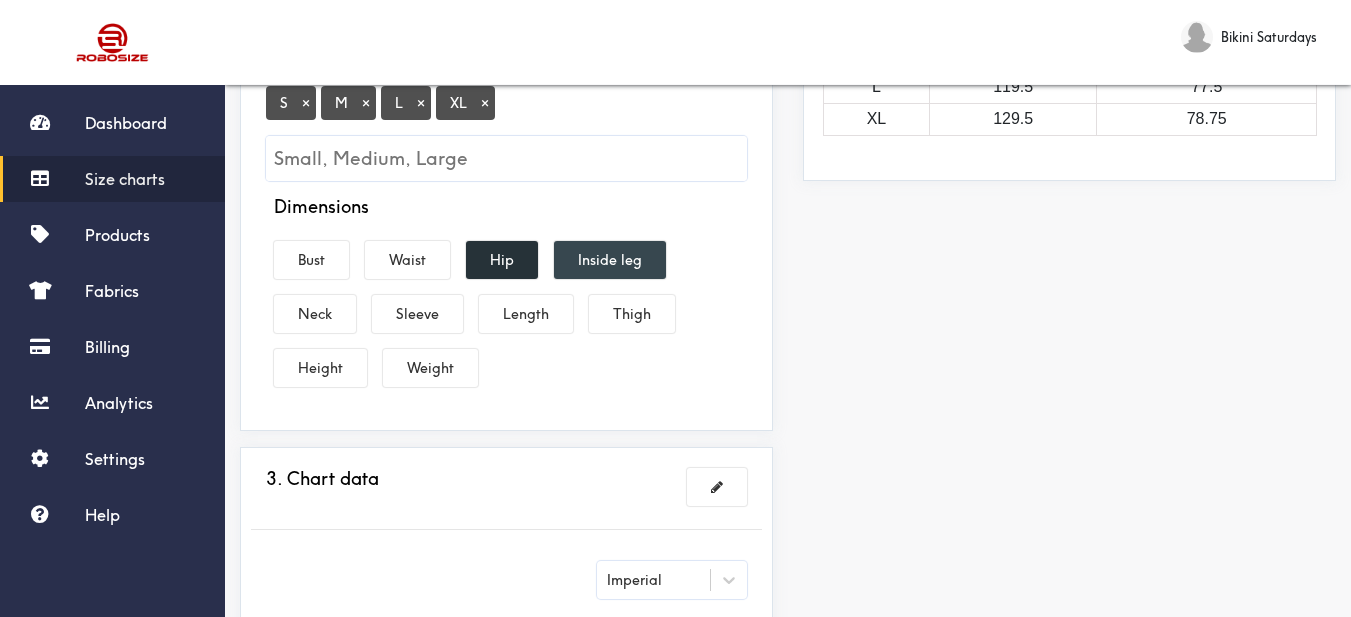 drag, startPoint x: 519, startPoint y: 263, endPoint x: 581, endPoint y: 251, distance: 63.15061 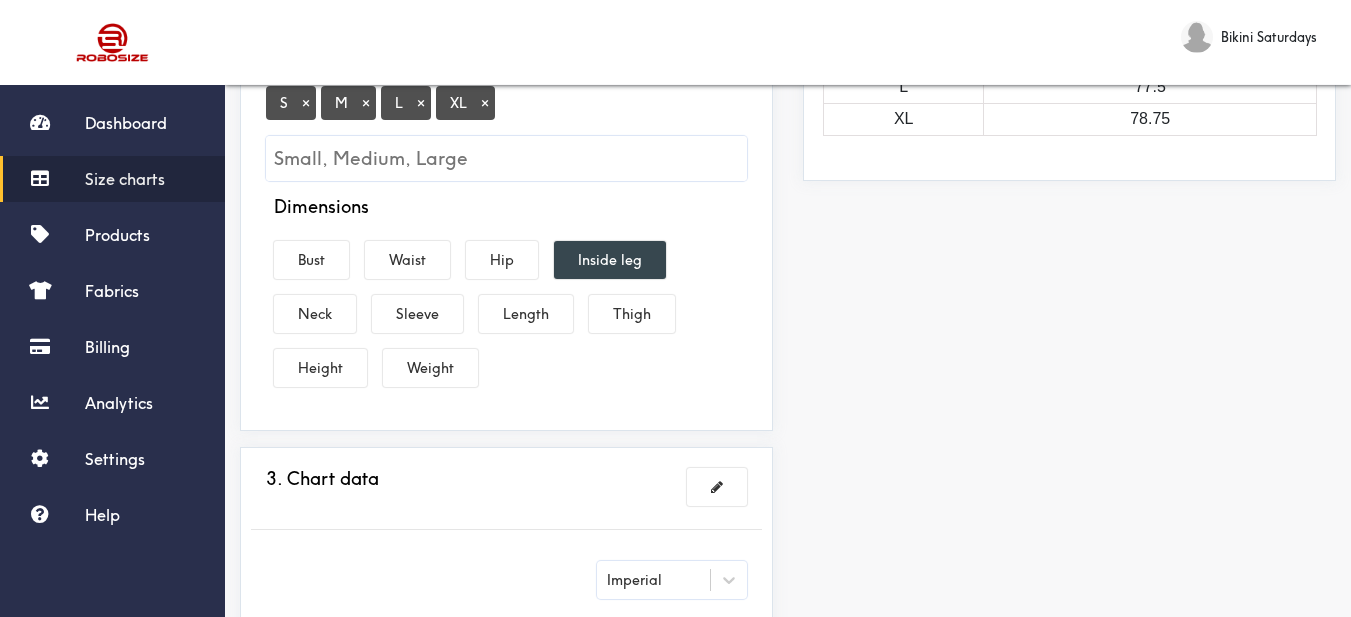 click on "Inside leg" at bounding box center (610, 260) 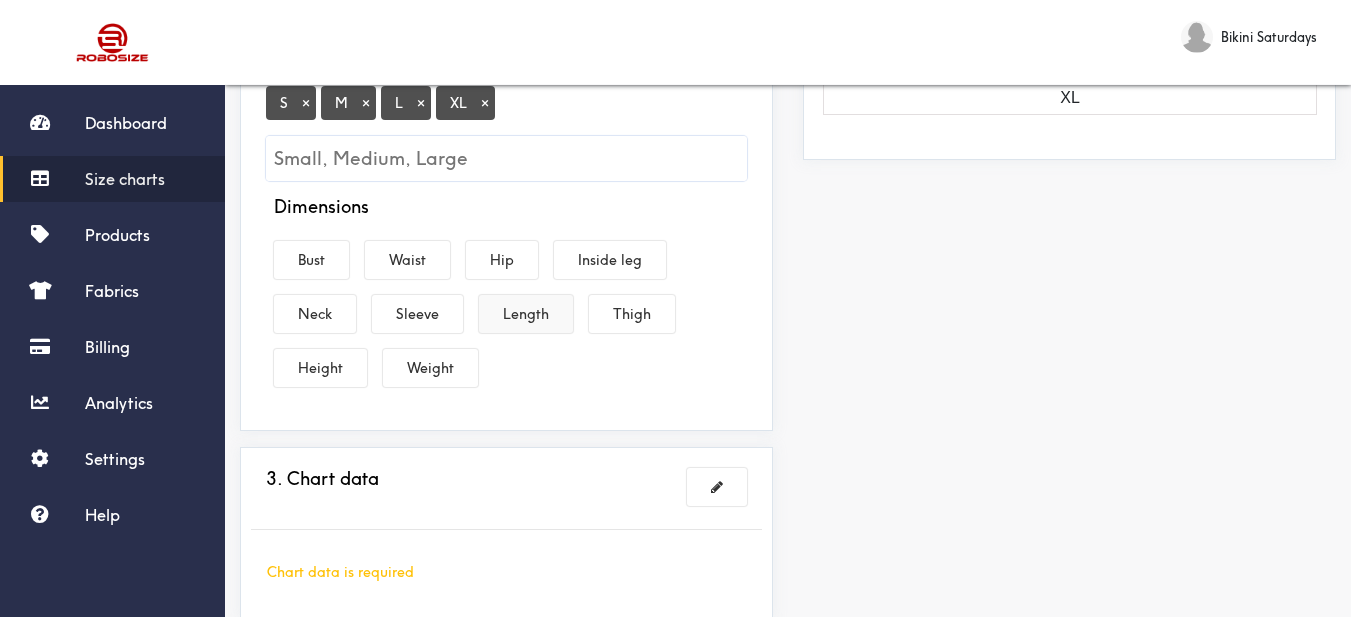 click on "Length" at bounding box center (526, 314) 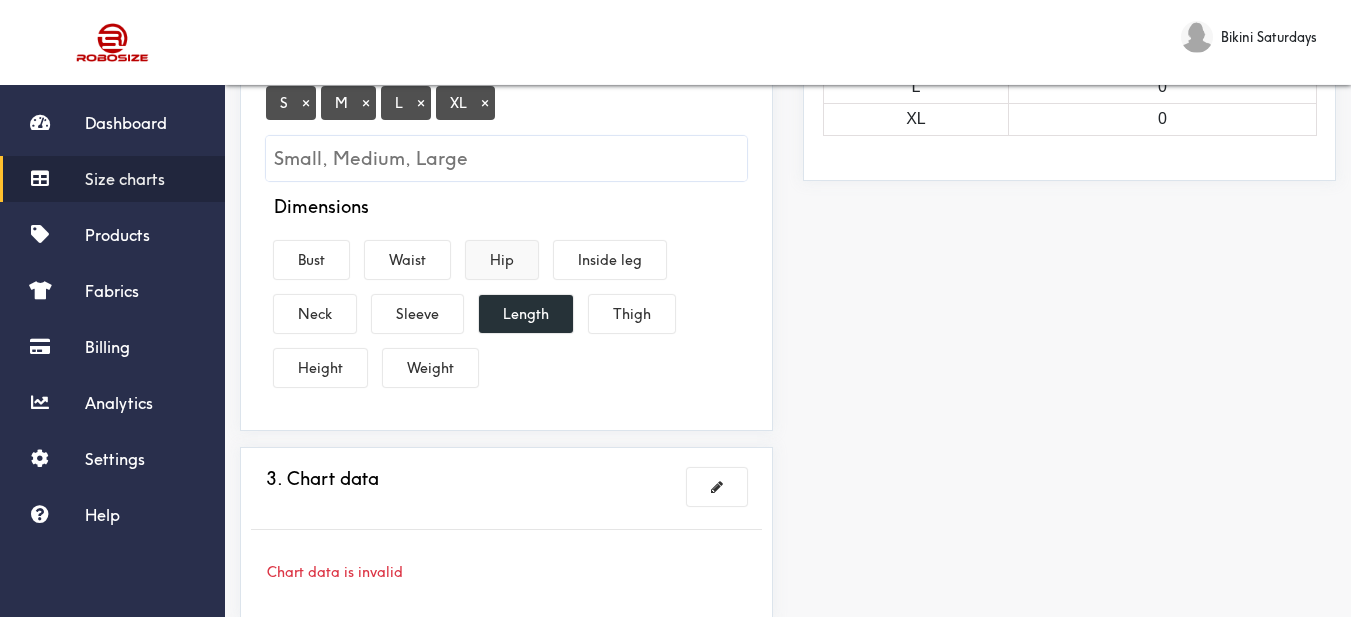click on "Hip" at bounding box center (502, 260) 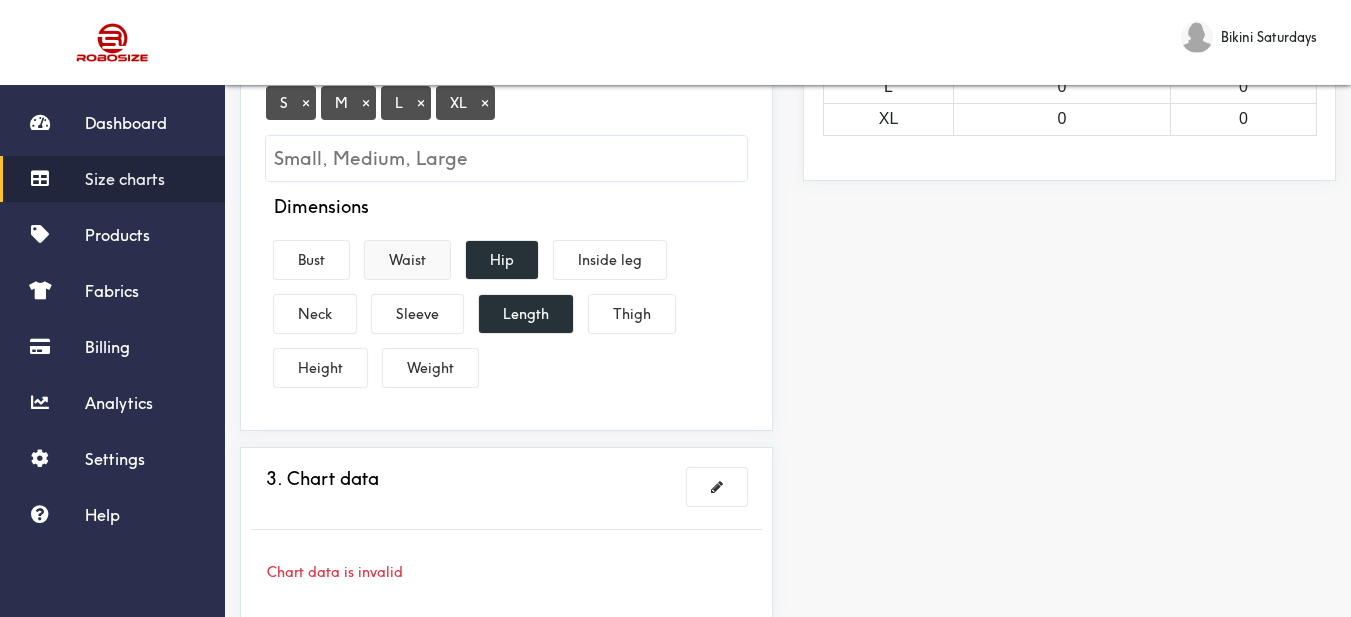 click on "Waist" at bounding box center (407, 260) 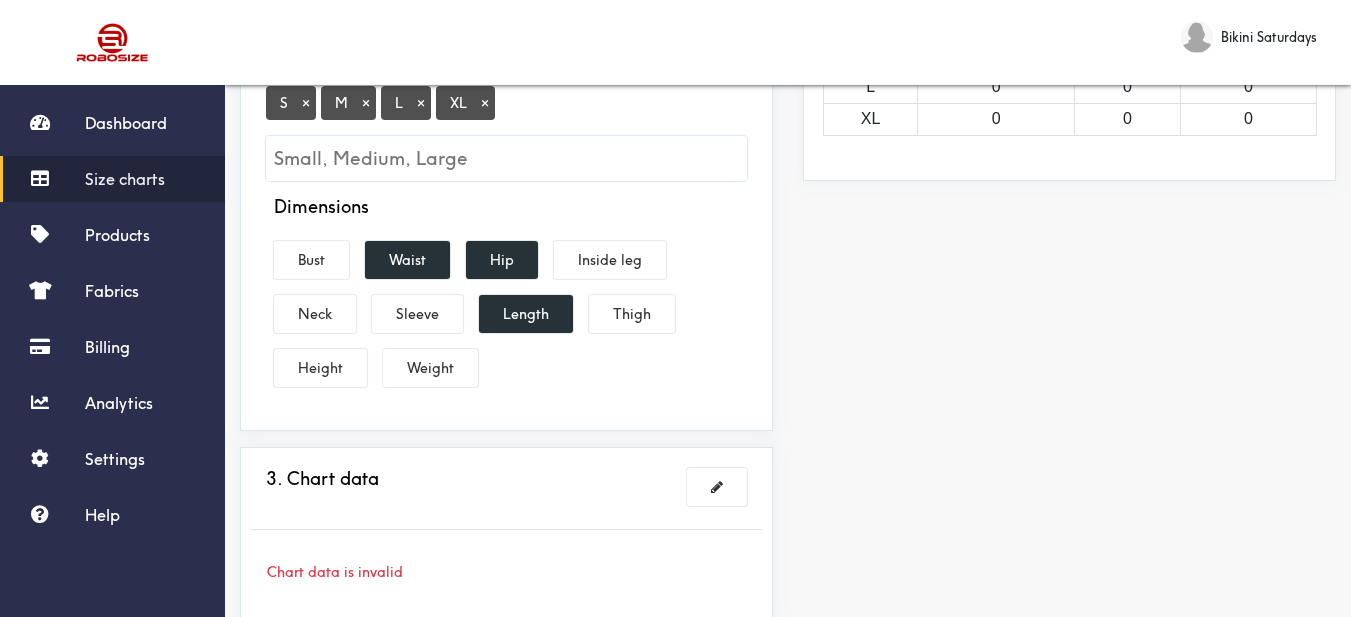 scroll, scrollTop: 600, scrollLeft: 0, axis: vertical 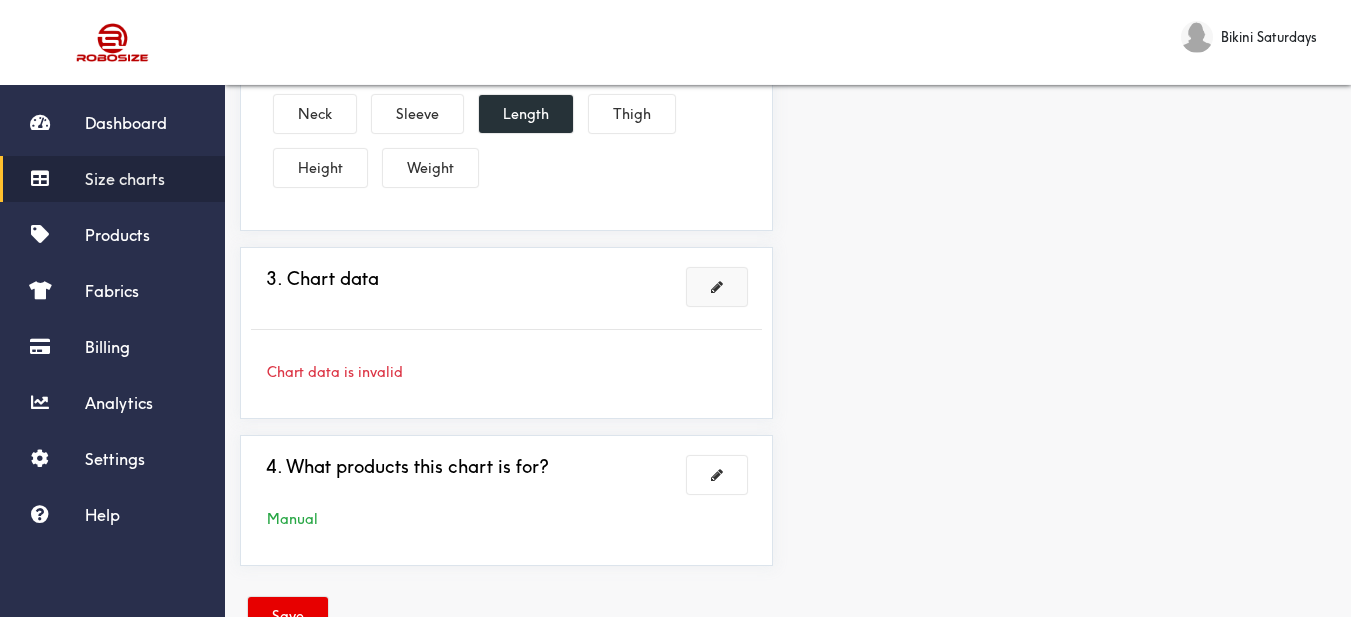 click at bounding box center (717, 287) 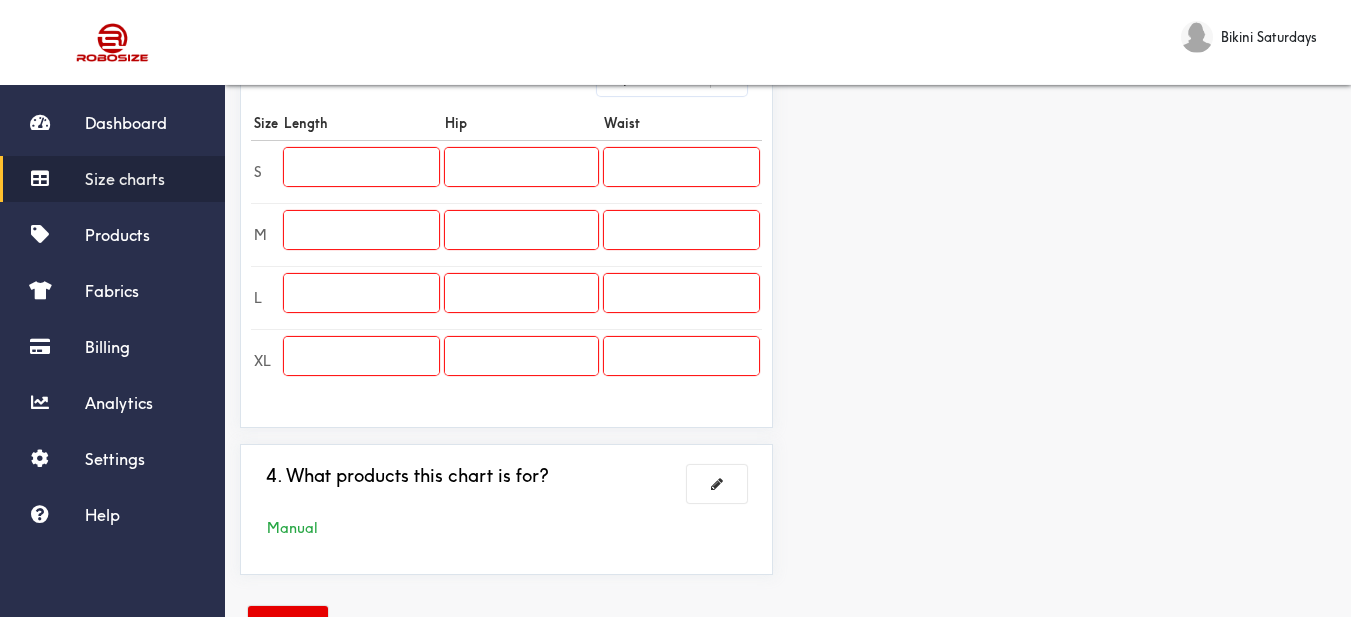 click at bounding box center [361, 167] 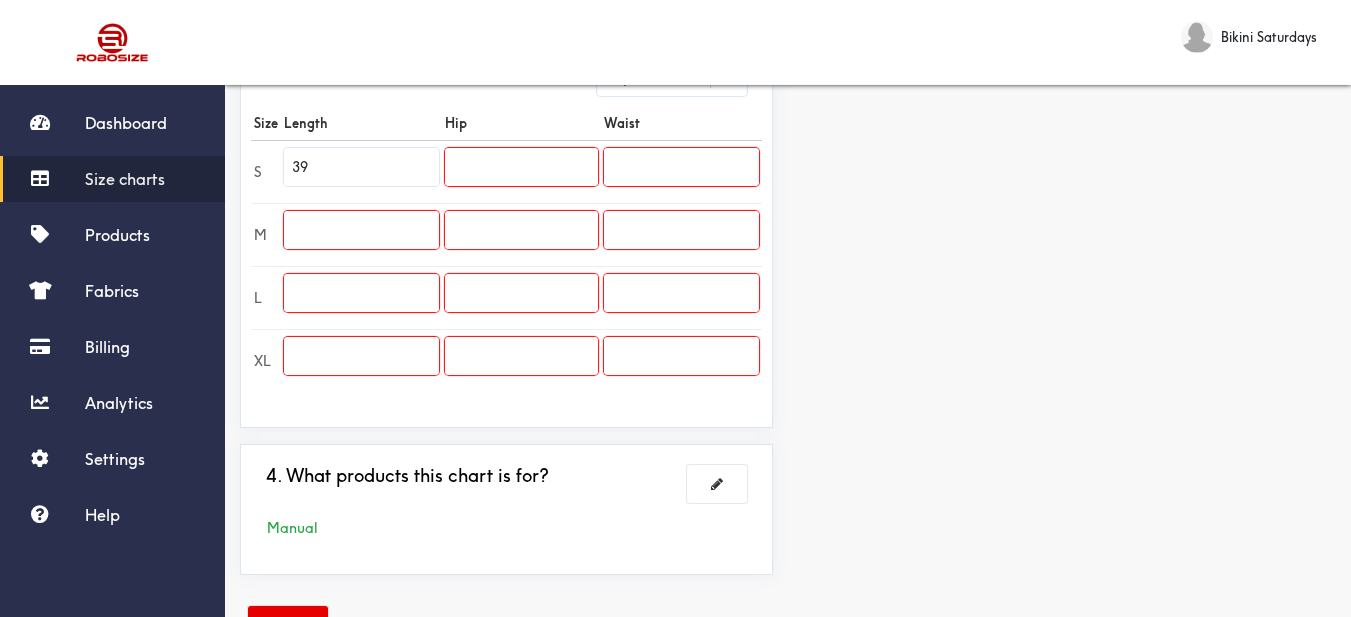 type on "39" 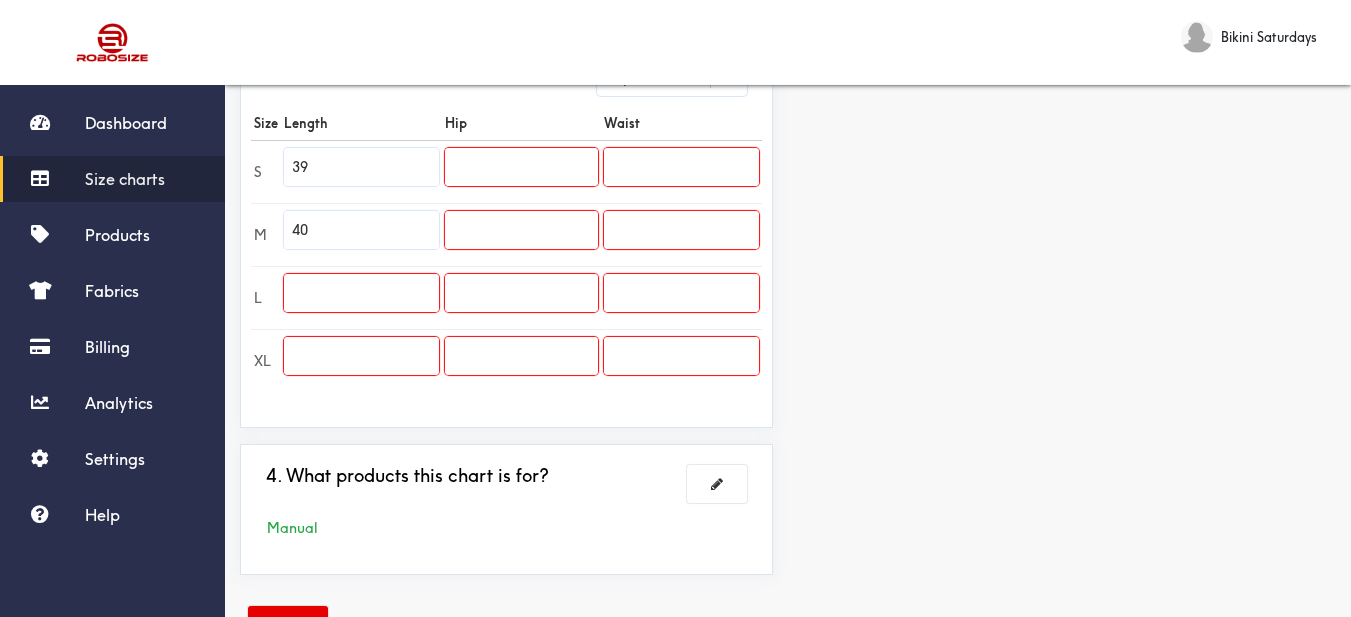 type on "40" 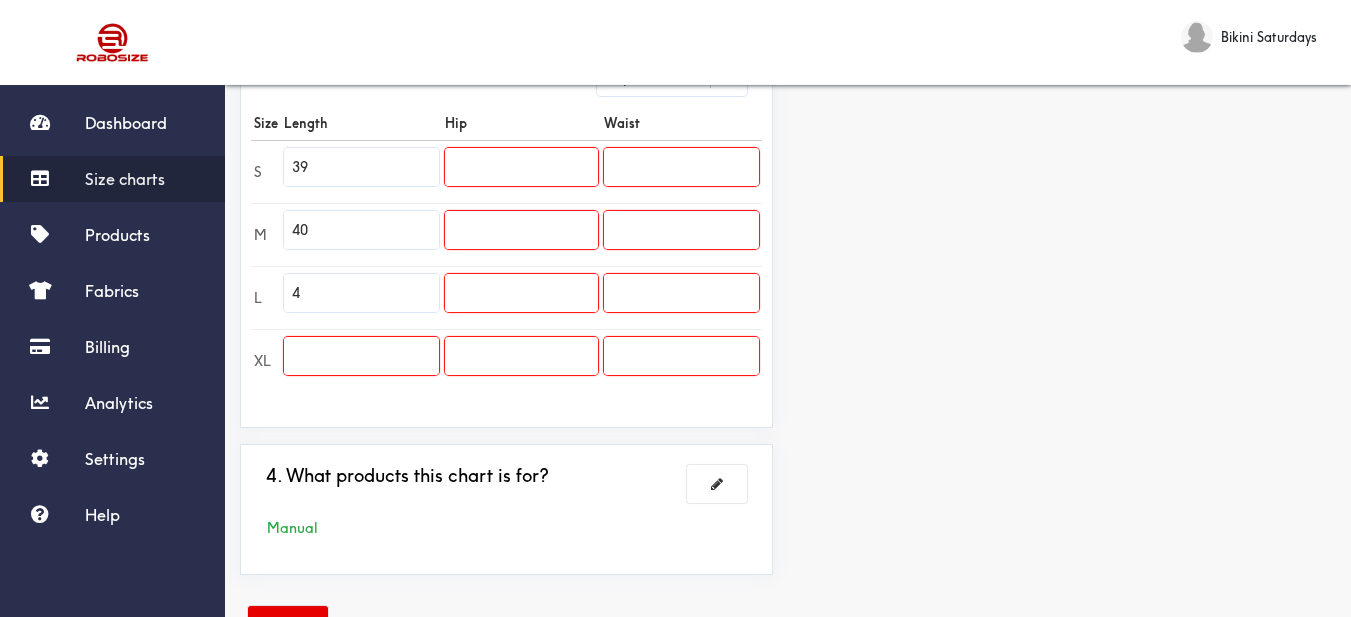 click on "4" at bounding box center (361, 293) 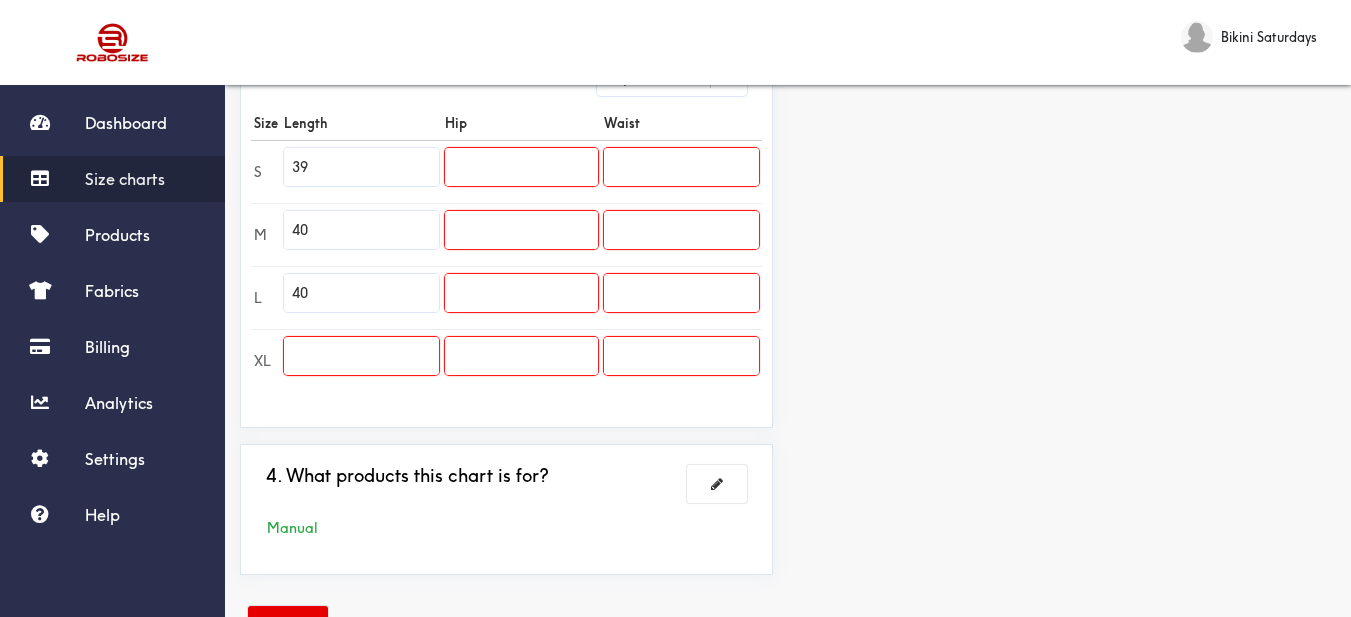 type on "40" 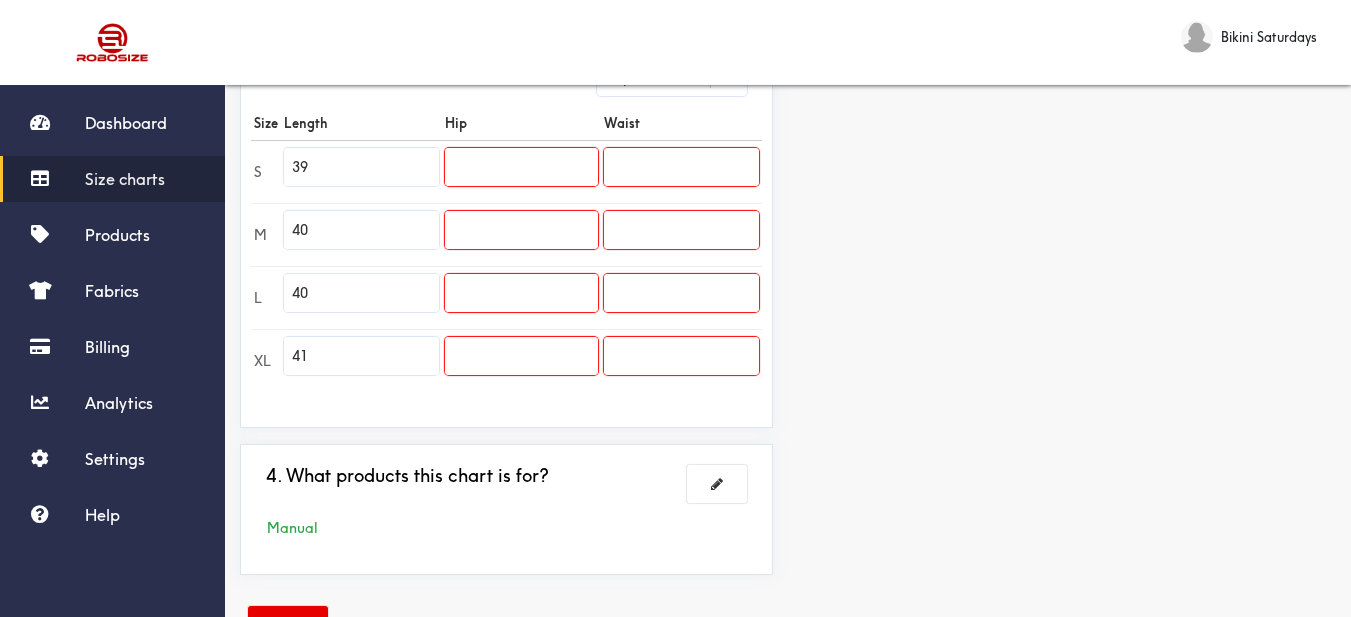 type on "41" 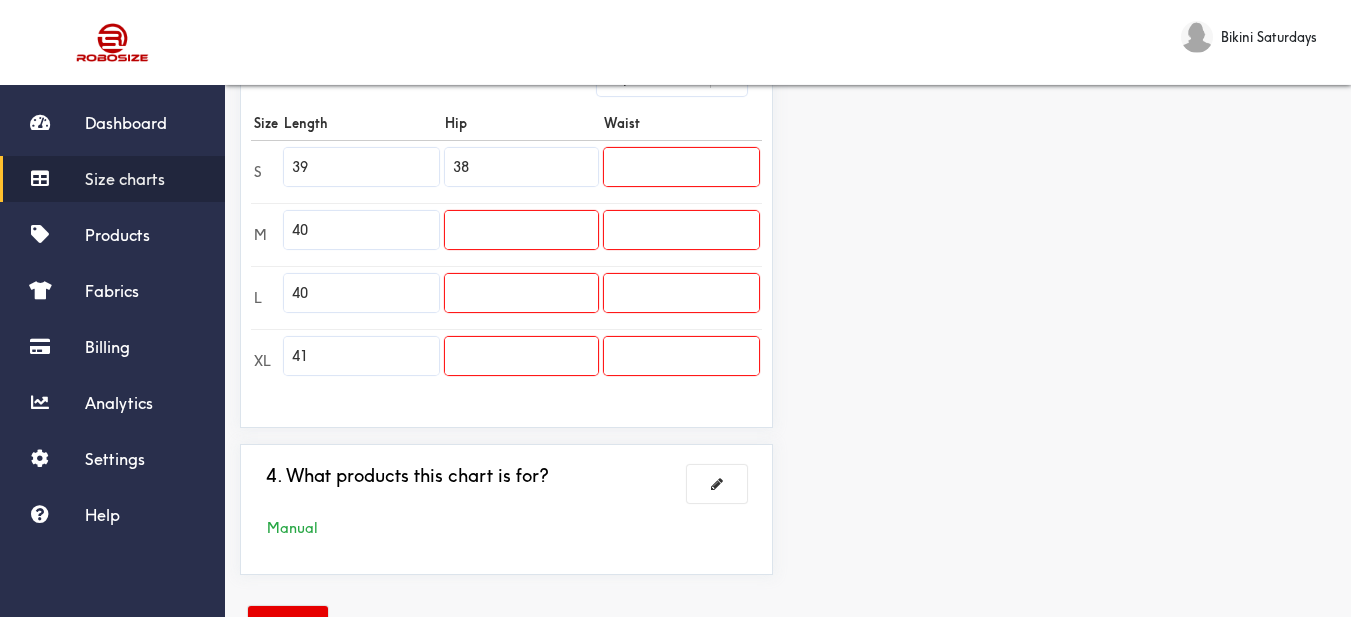 type on "38" 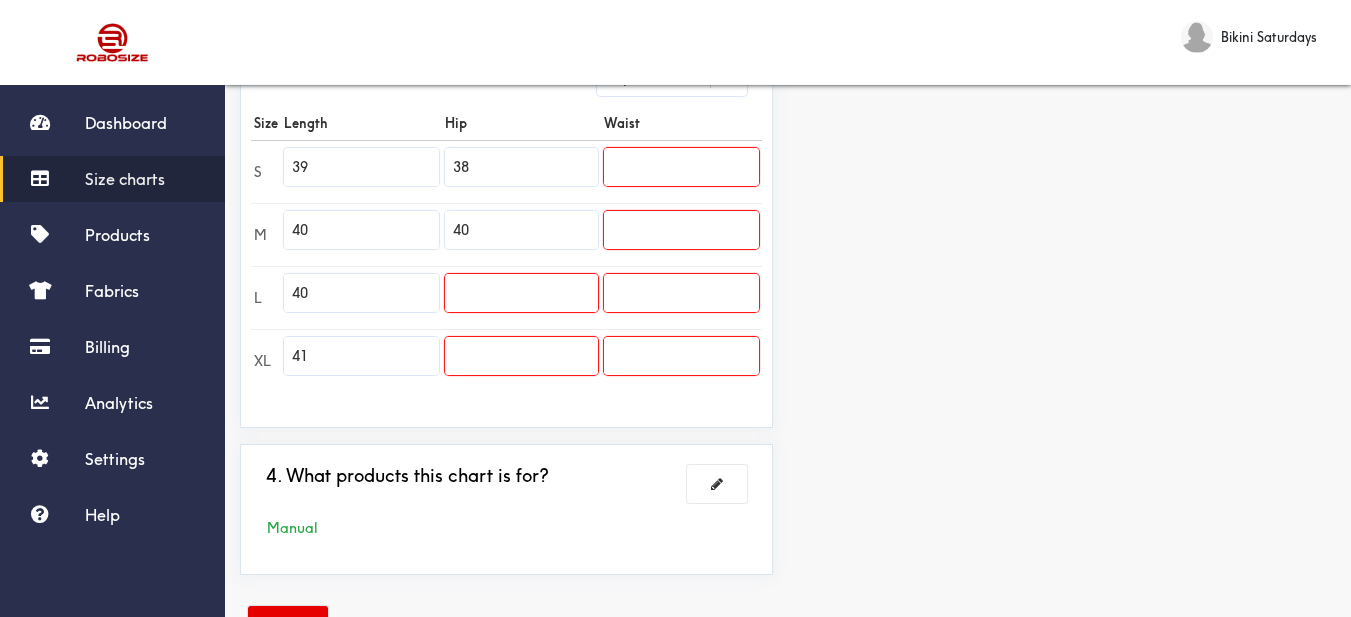 type on "40" 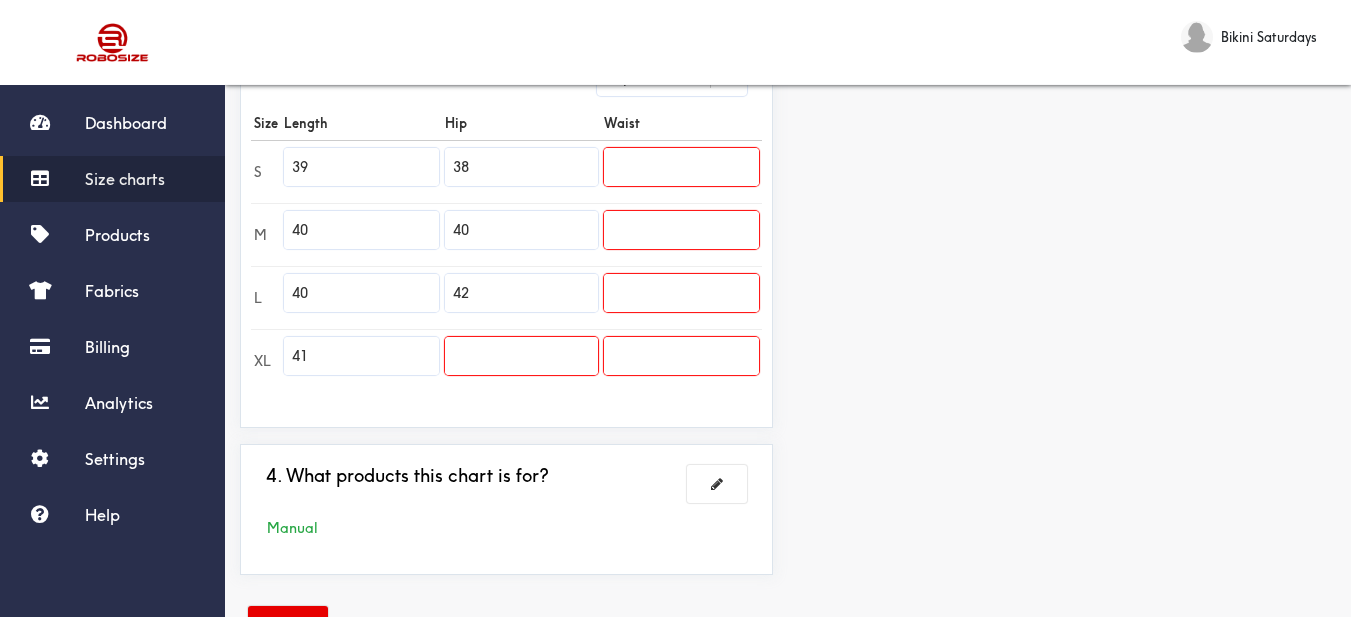 type on "42" 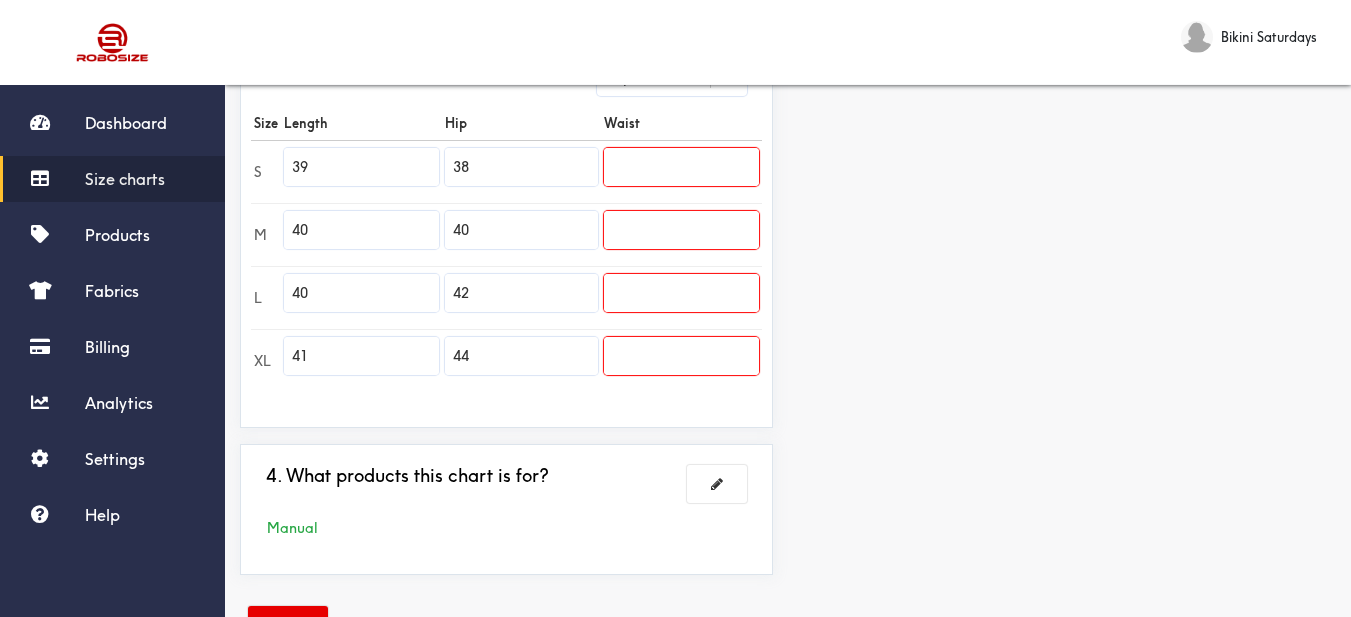 type on "44" 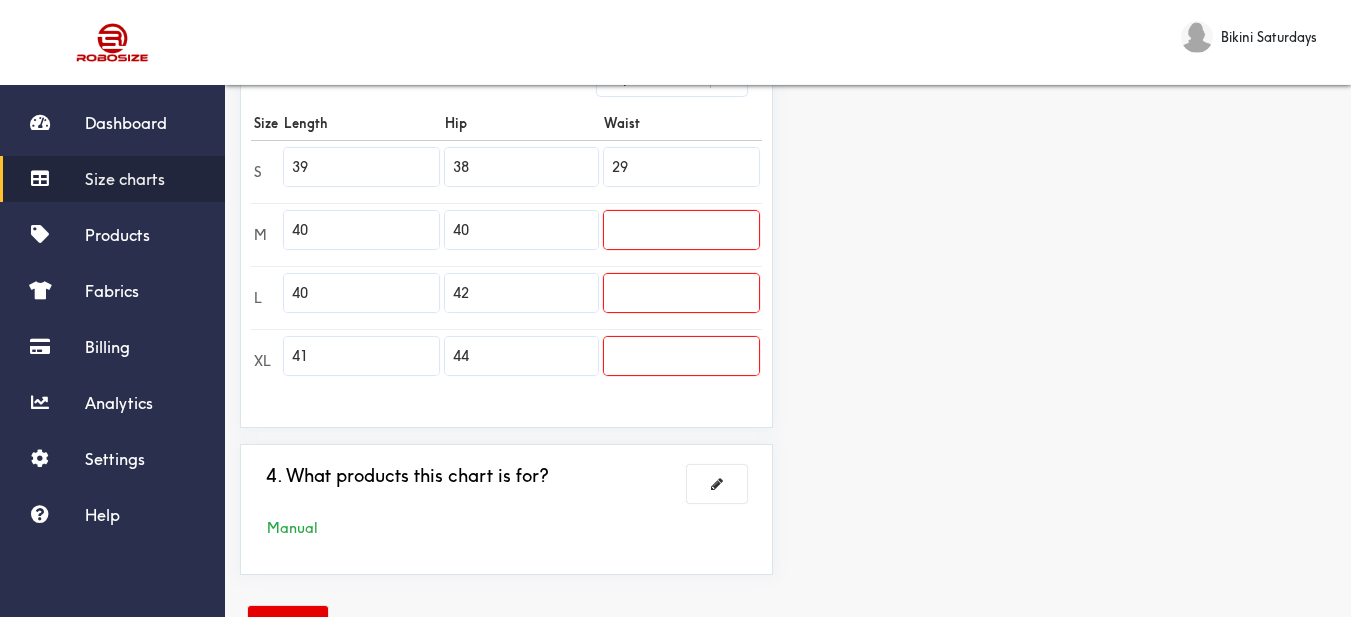 type on "29" 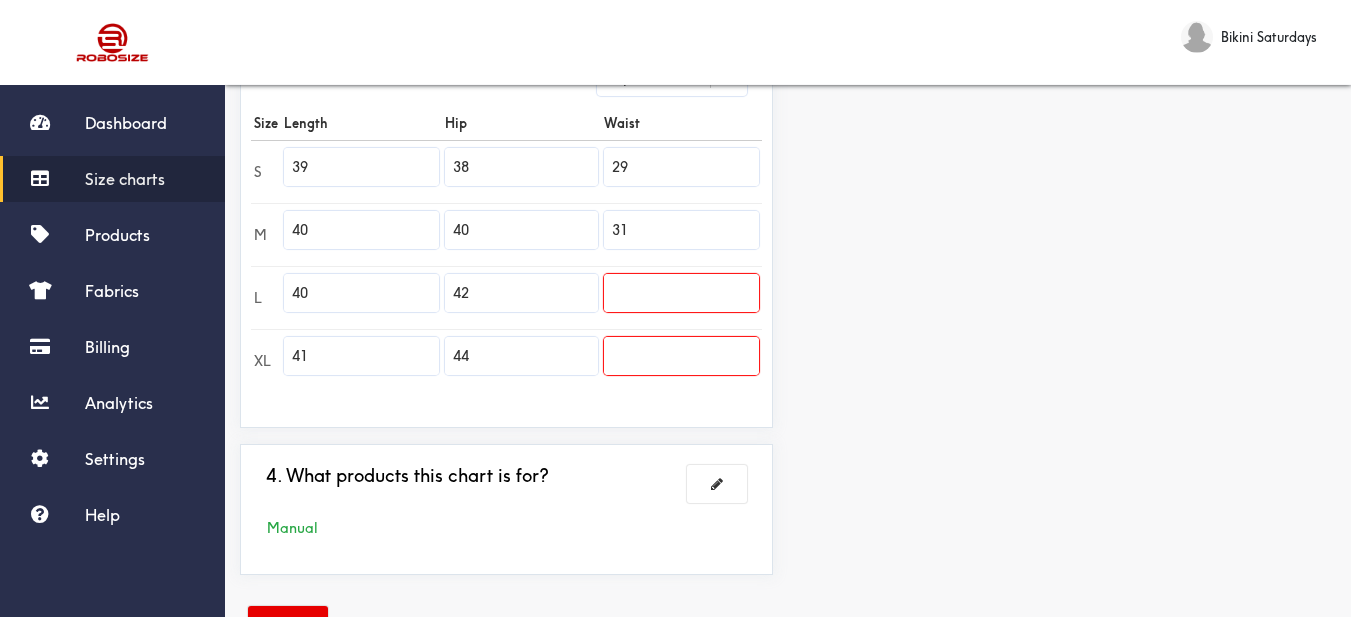 type on "31" 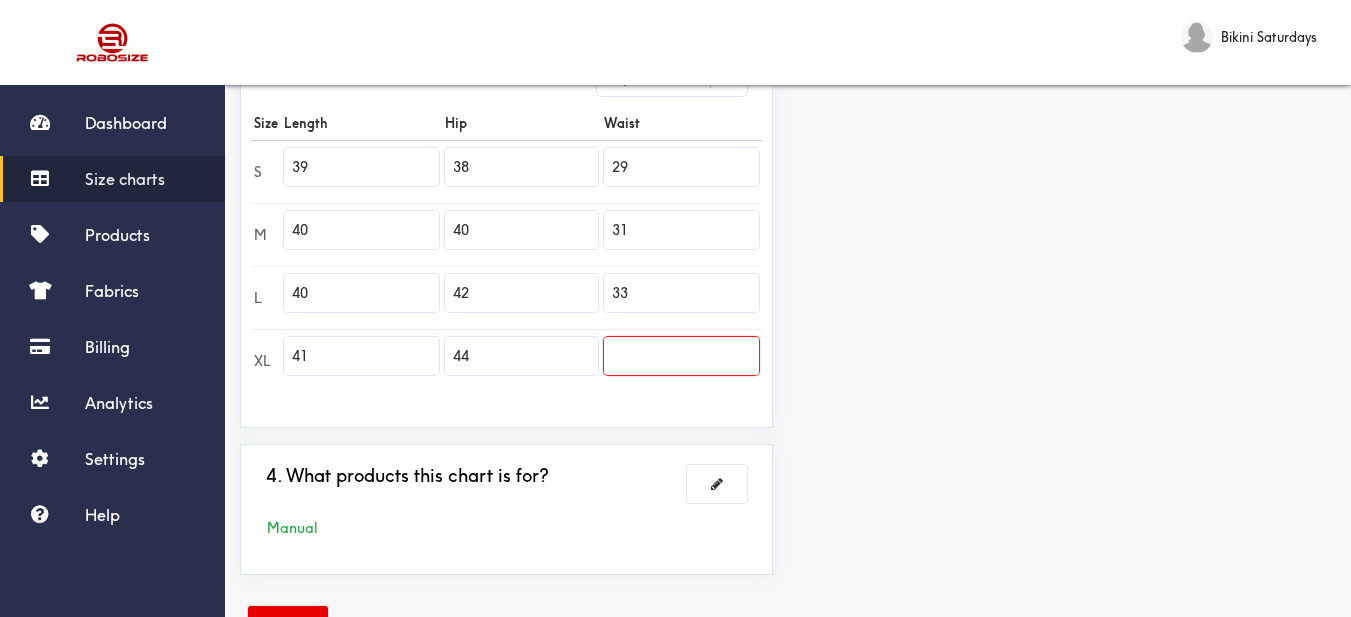 type on "33" 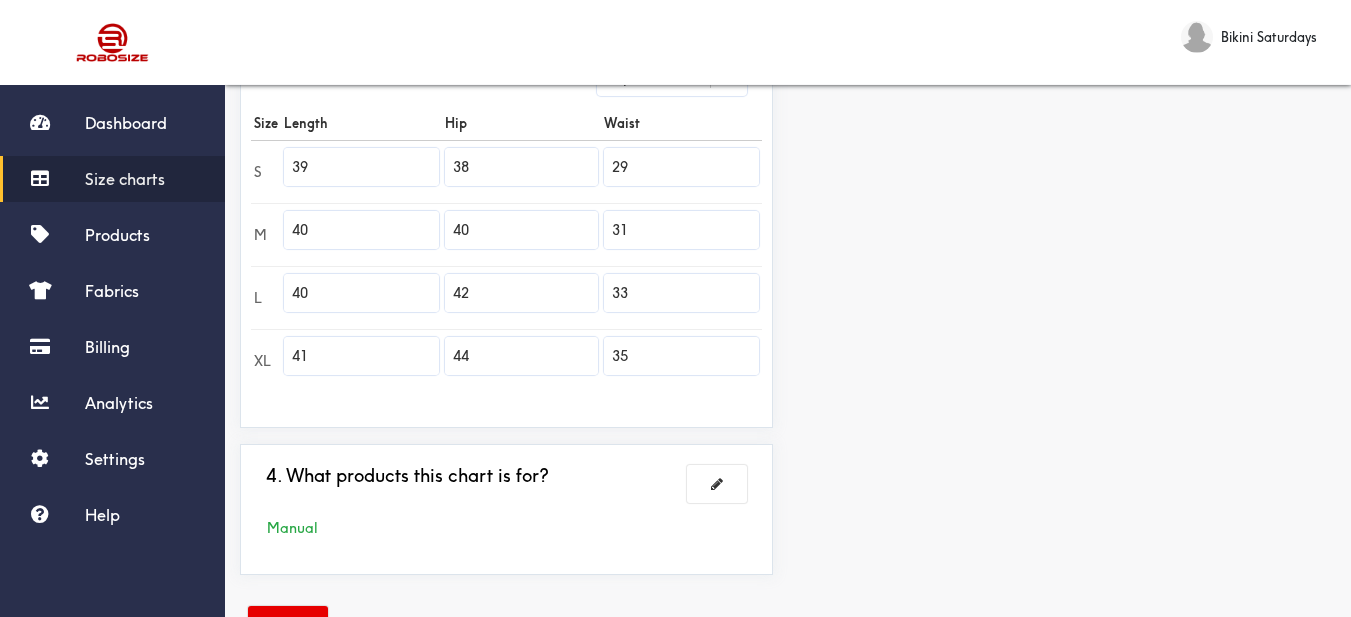 type on "35" 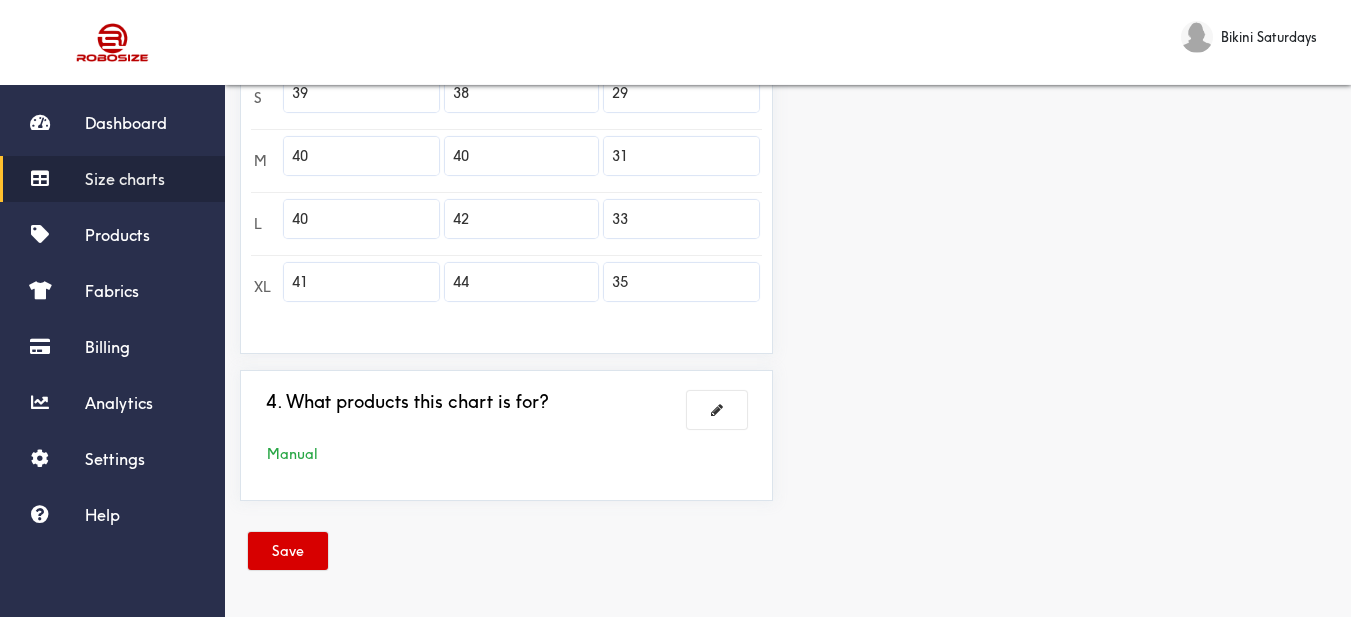 drag, startPoint x: 292, startPoint y: 553, endPoint x: 308, endPoint y: 535, distance: 24.083189 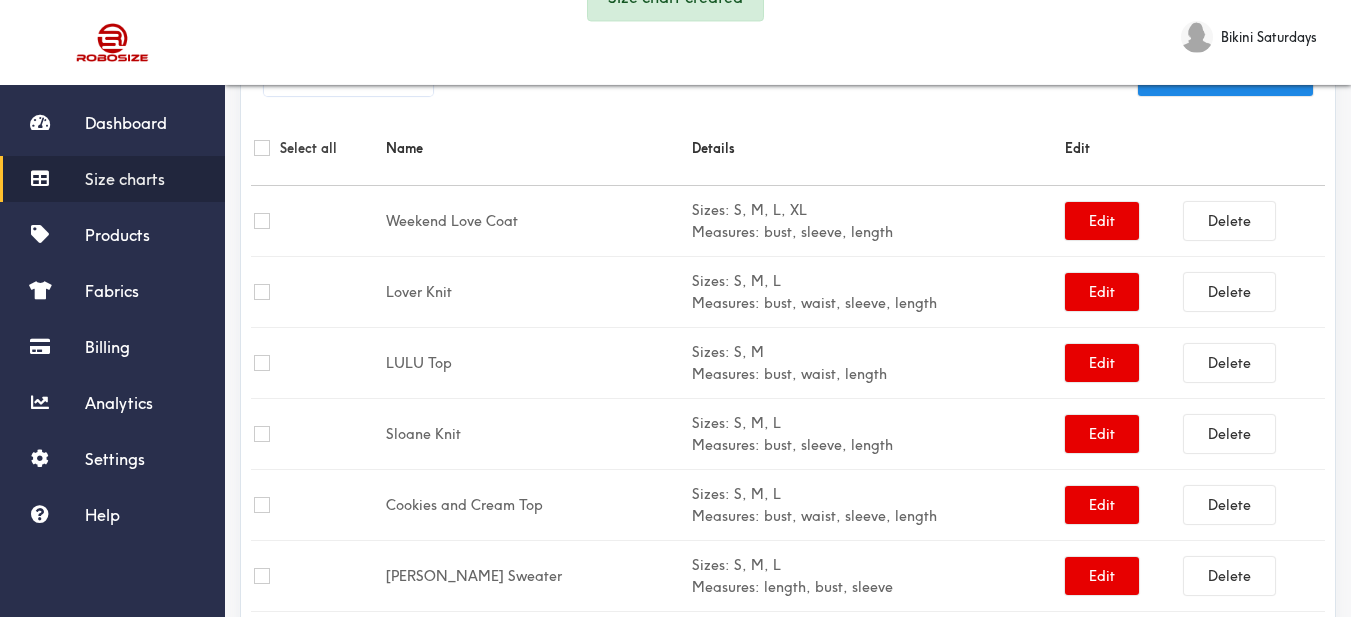 scroll, scrollTop: 674, scrollLeft: 0, axis: vertical 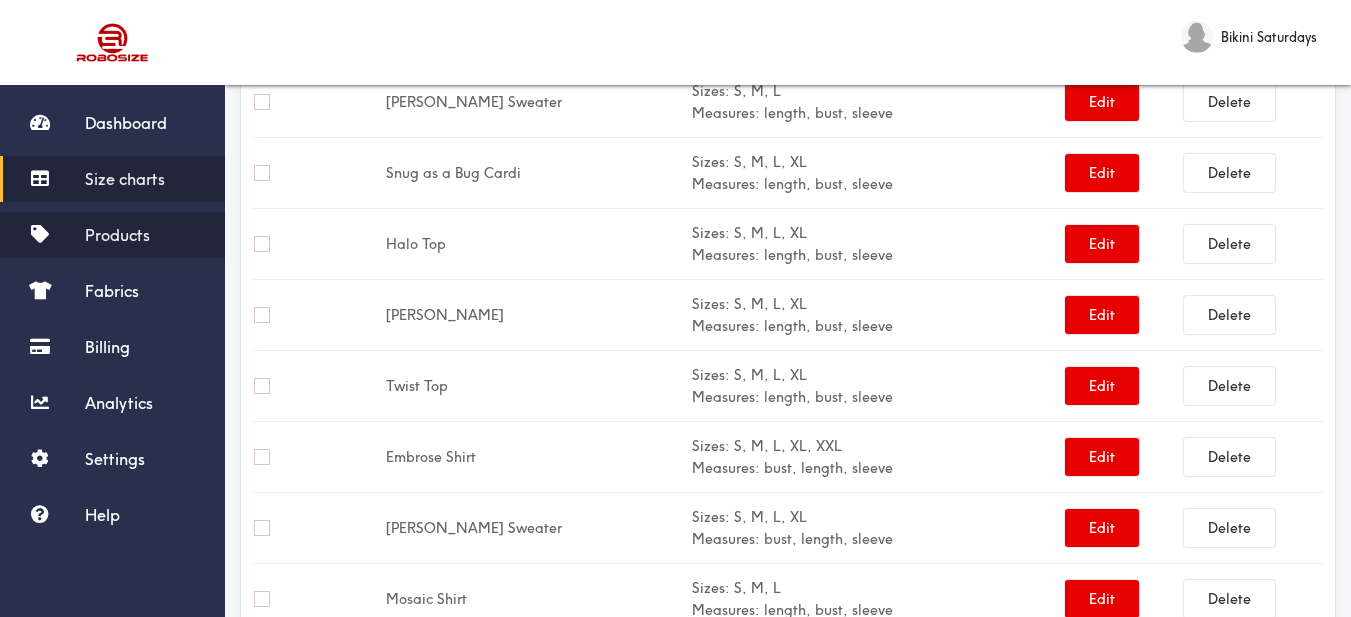 click on "Products" at bounding box center [117, 235] 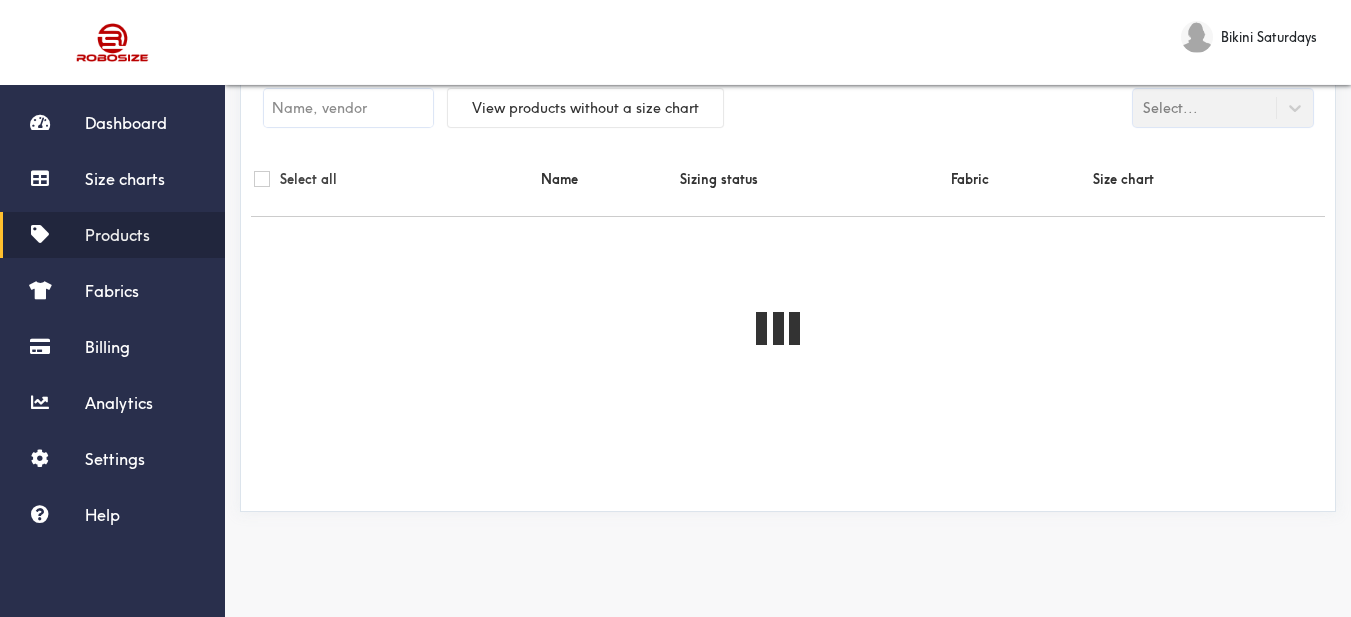 scroll, scrollTop: 0, scrollLeft: 0, axis: both 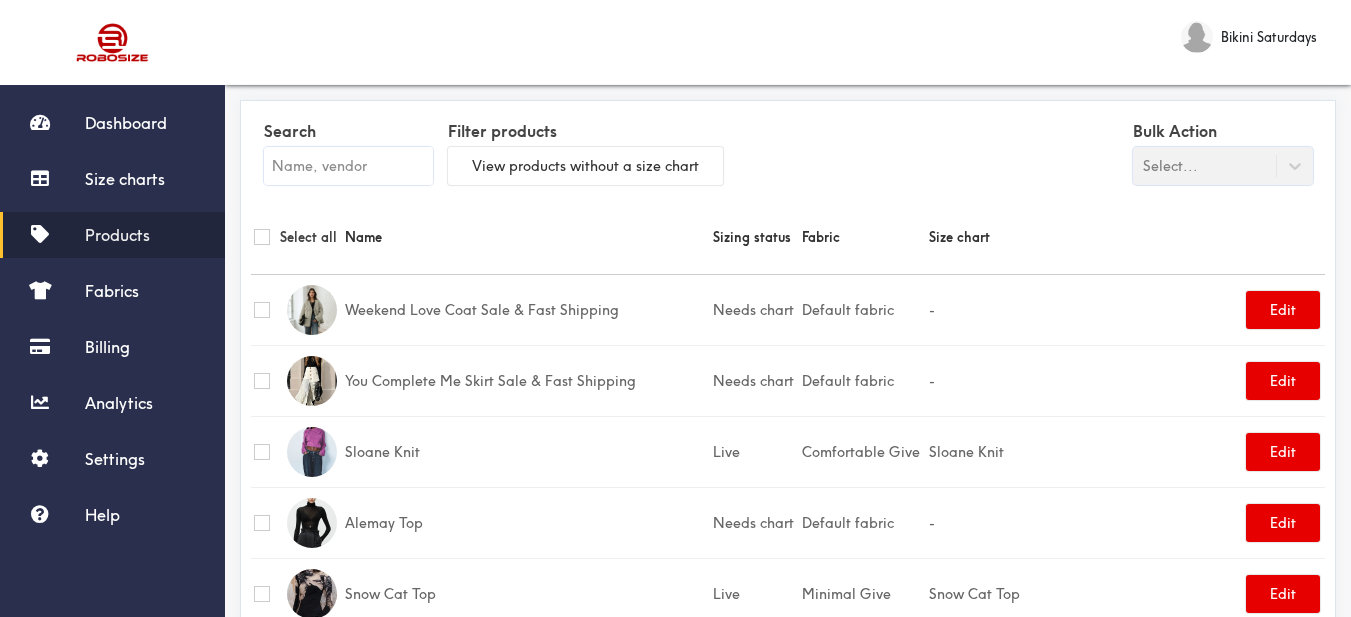 click at bounding box center [348, 166] 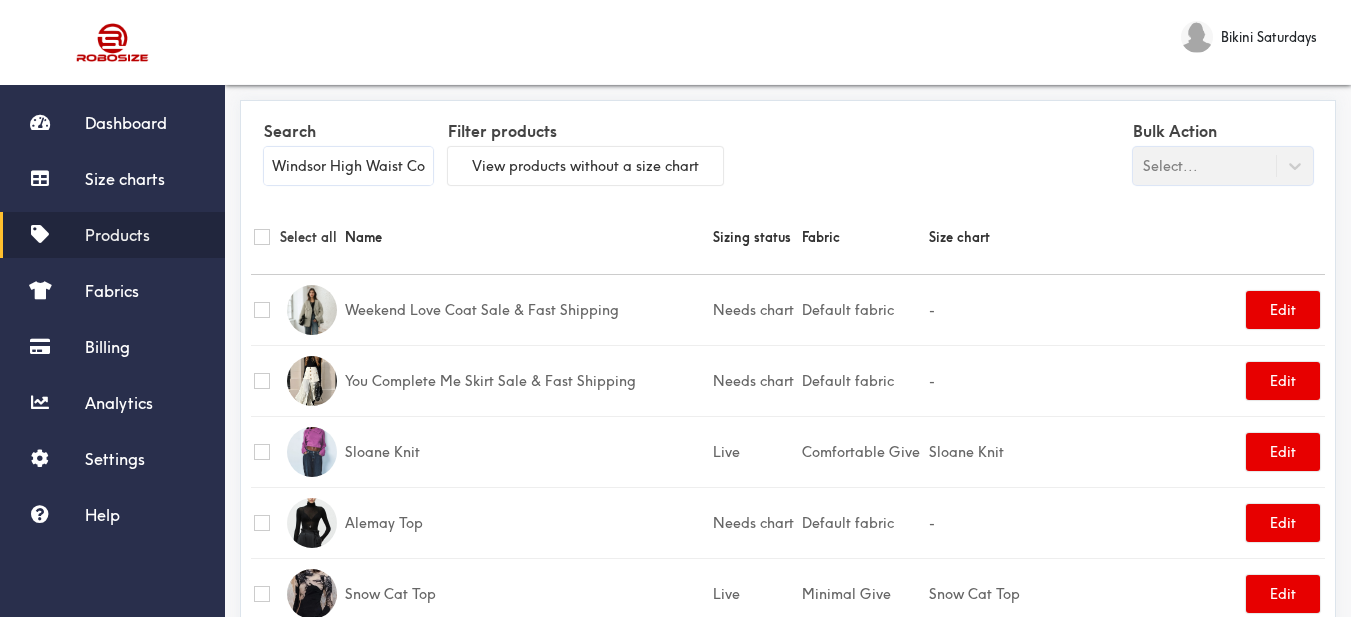scroll, scrollTop: 0, scrollLeft: 134, axis: horizontal 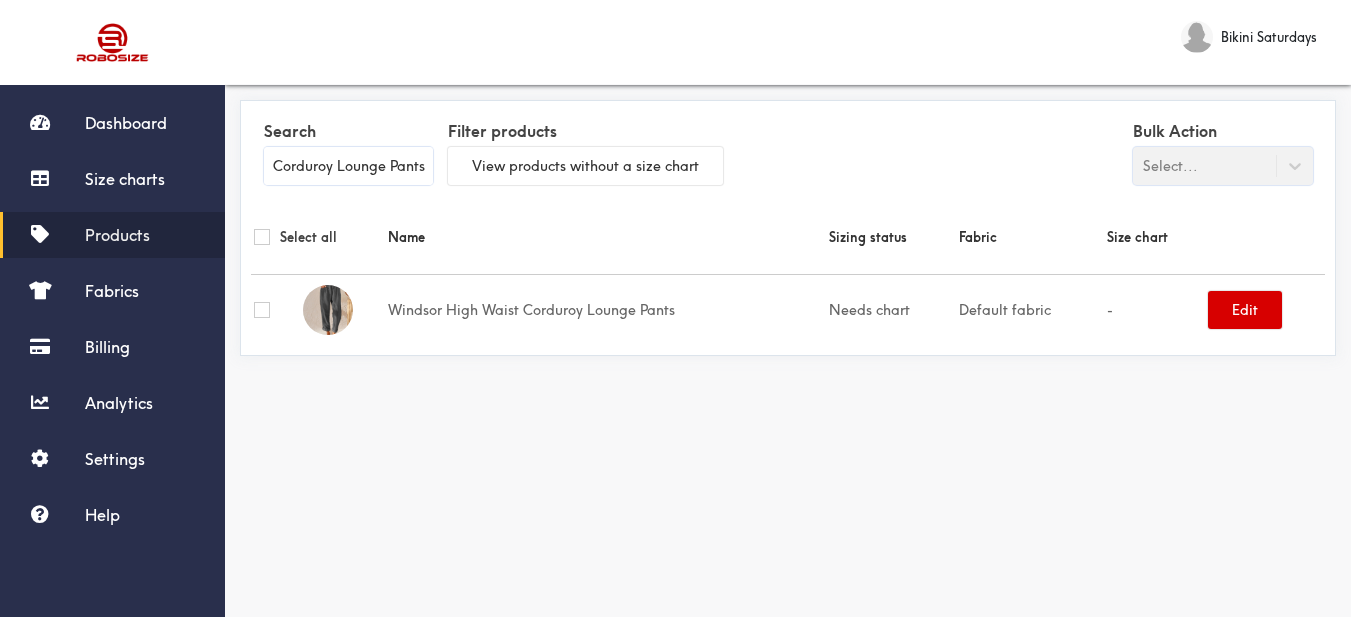type on "Windsor High Waist Corduroy Lounge Pants" 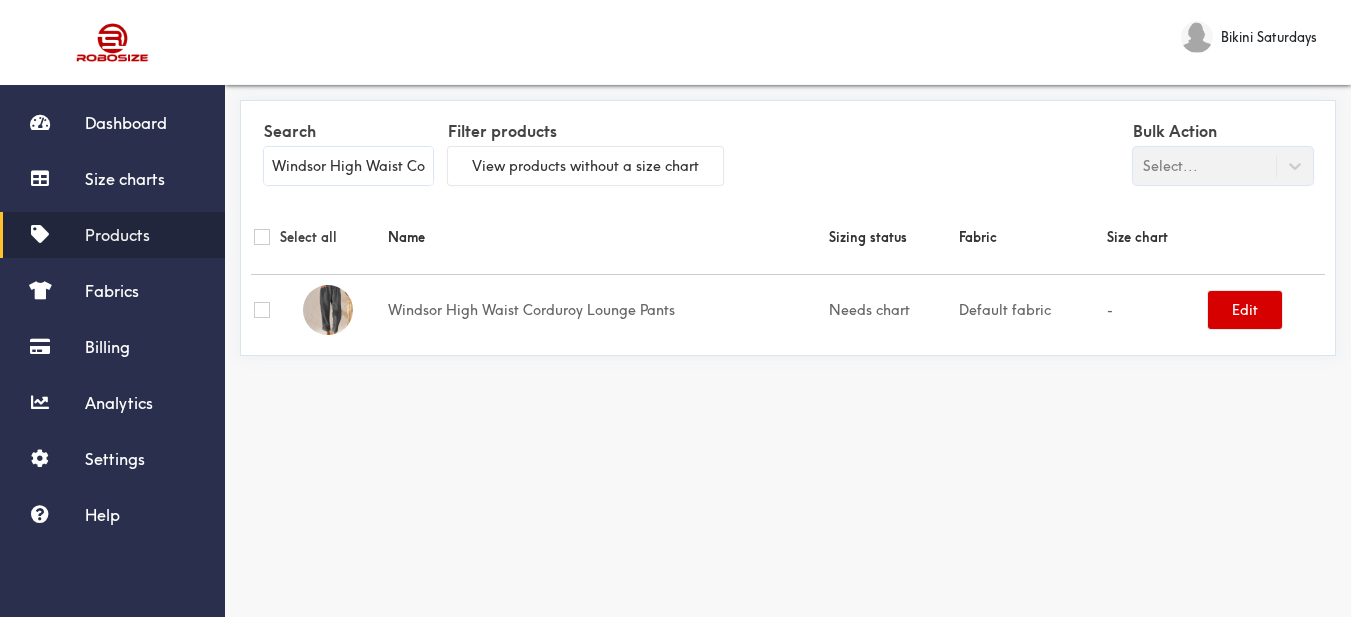 click on "Edit" at bounding box center [1245, 310] 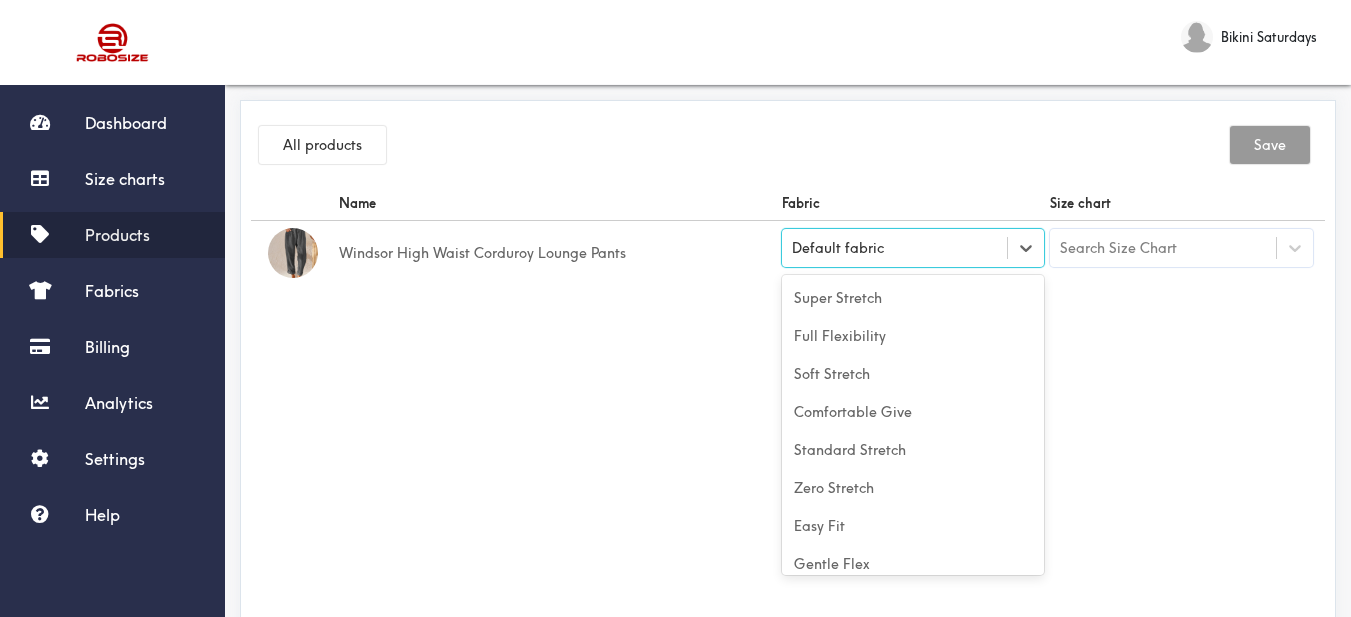 click on "Default fabric" at bounding box center [913, 248] 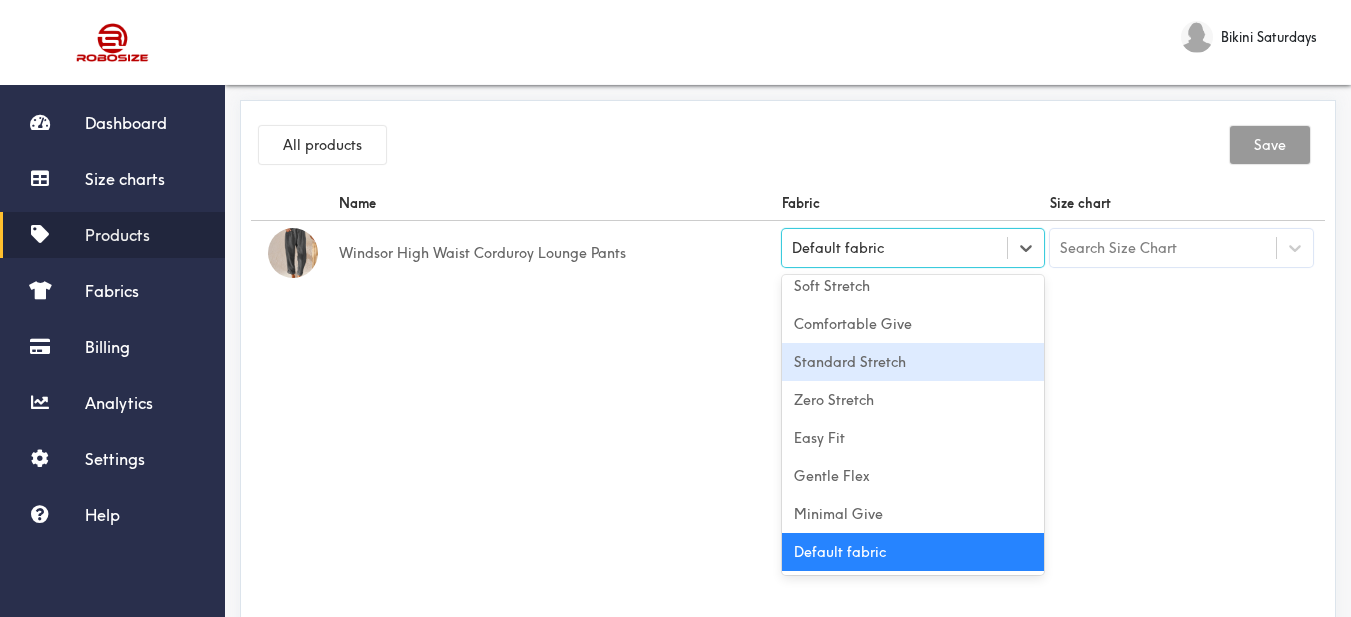 click on "Comfortable Give" at bounding box center (913, 324) 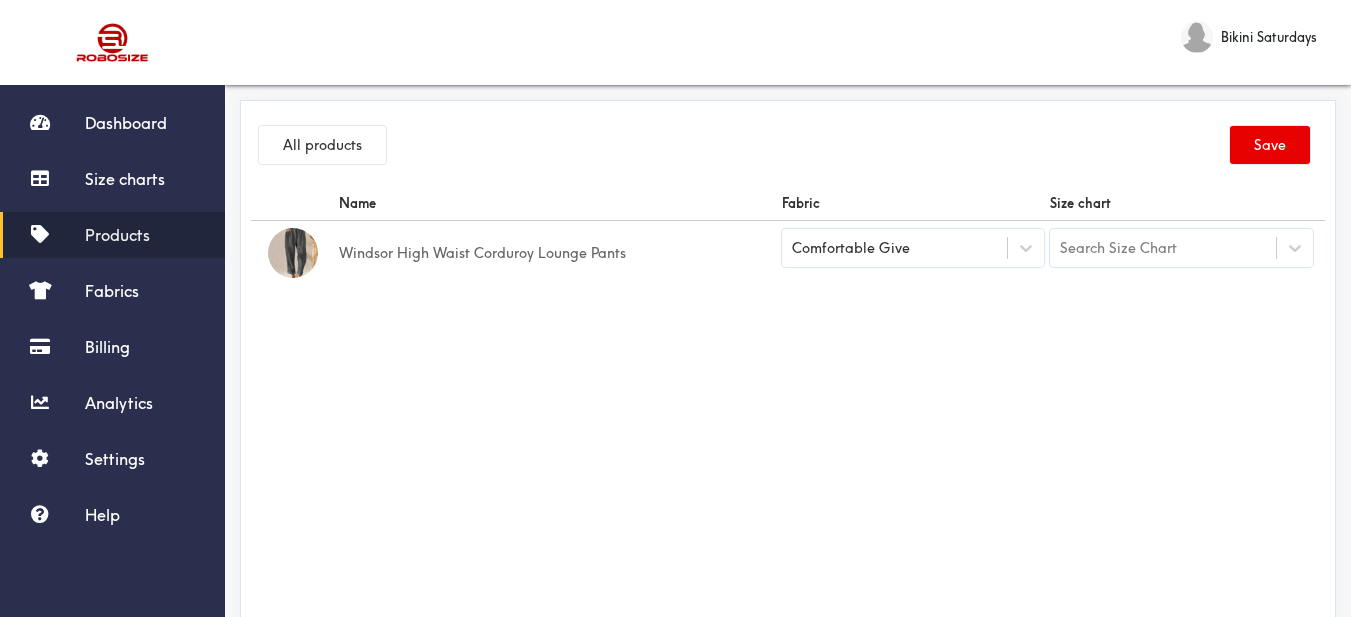 drag, startPoint x: 1044, startPoint y: 333, endPoint x: 1082, endPoint y: 286, distance: 60.440052 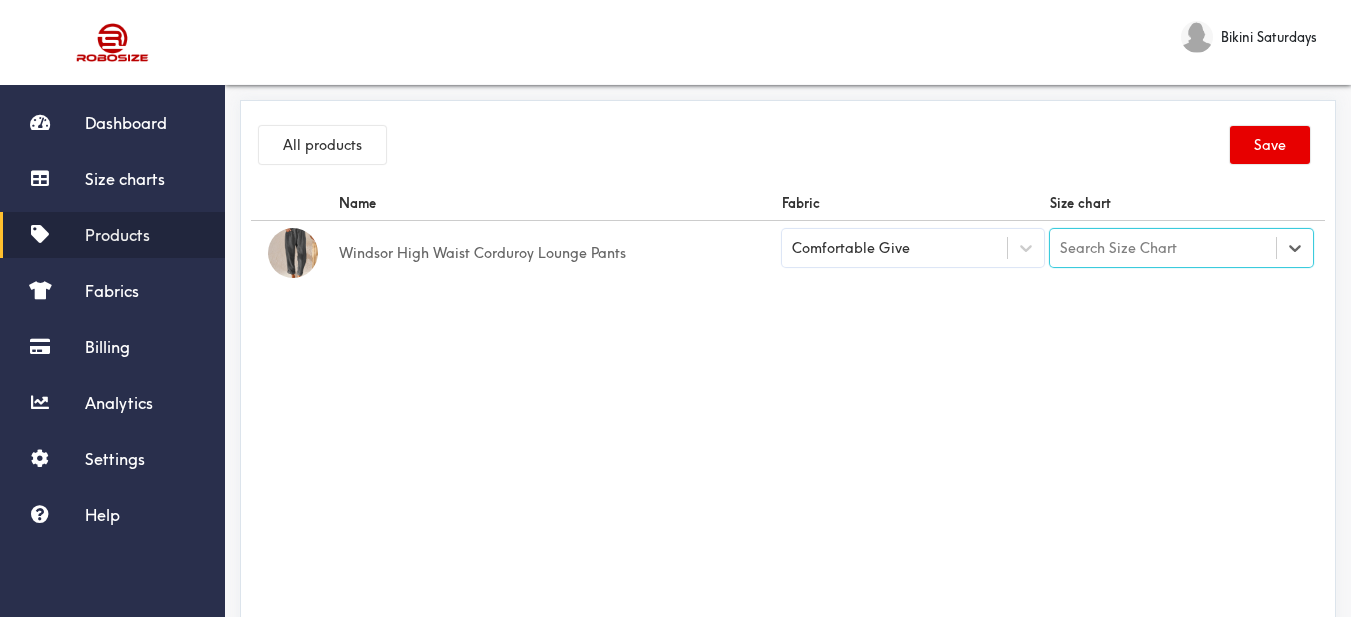 click on "Search Size Chart" at bounding box center (1163, 248) 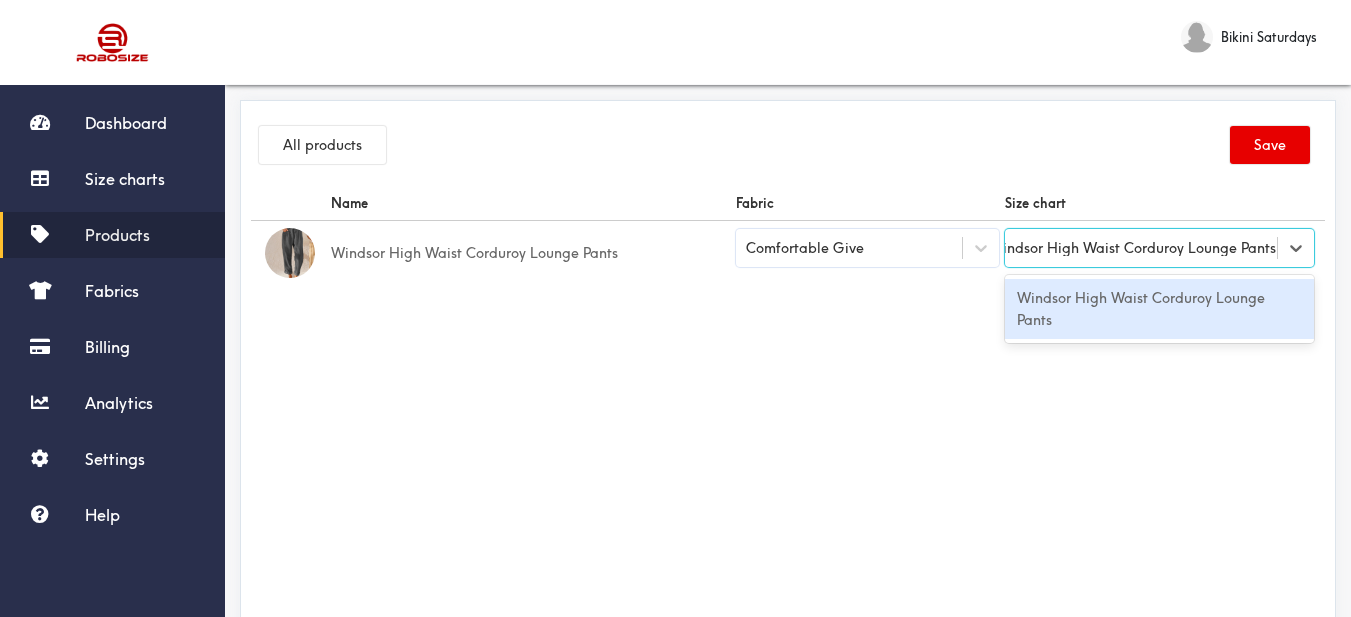 click on "Windsor High Waist Corduroy Lounge Pants" at bounding box center (1159, 309) 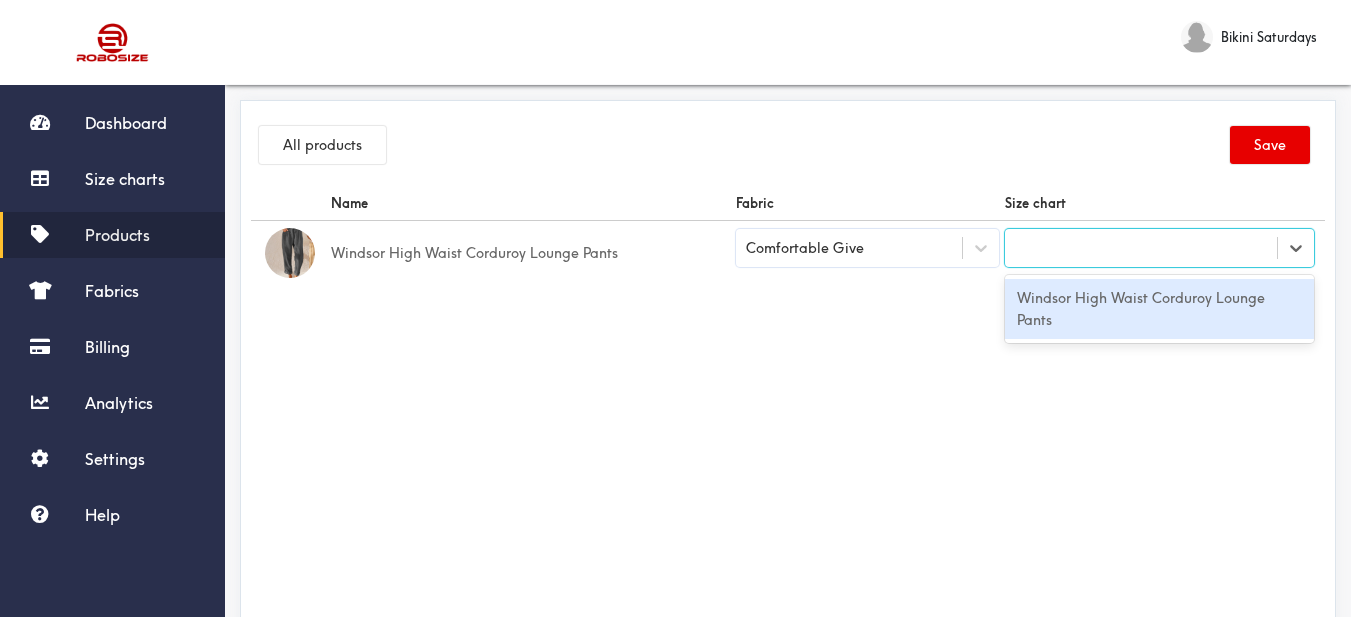 scroll, scrollTop: 0, scrollLeft: 2, axis: horizontal 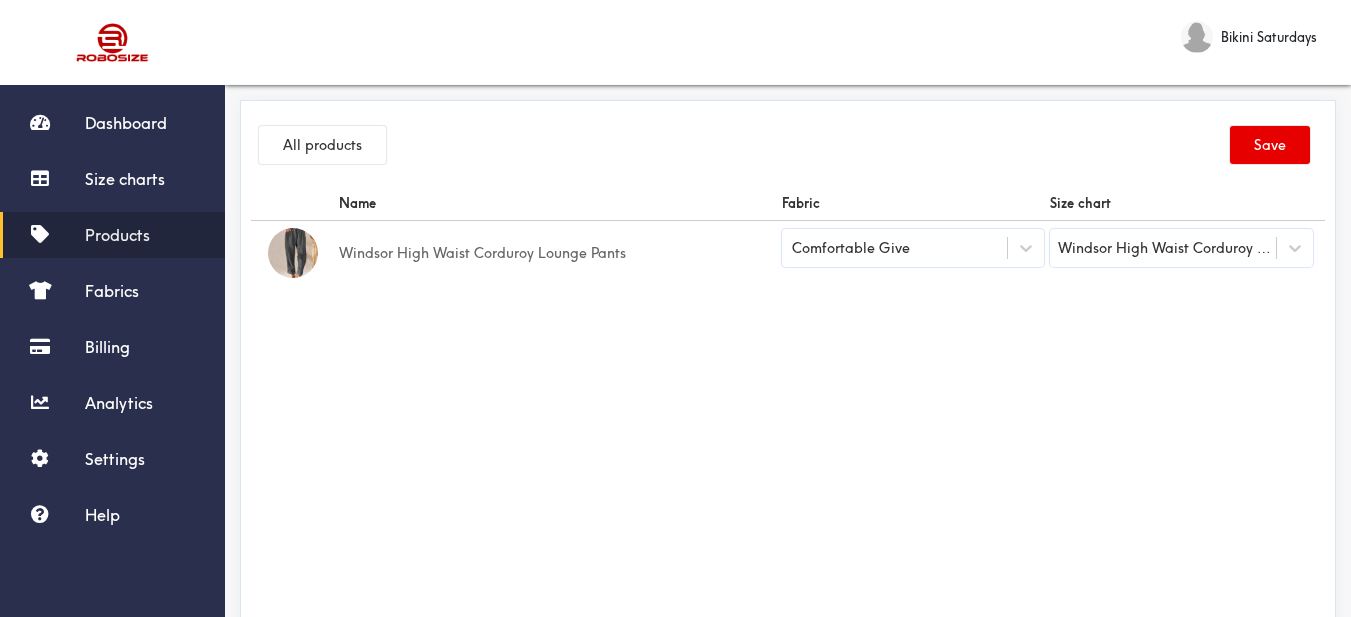 drag, startPoint x: 984, startPoint y: 333, endPoint x: 1243, endPoint y: 175, distance: 303.3892 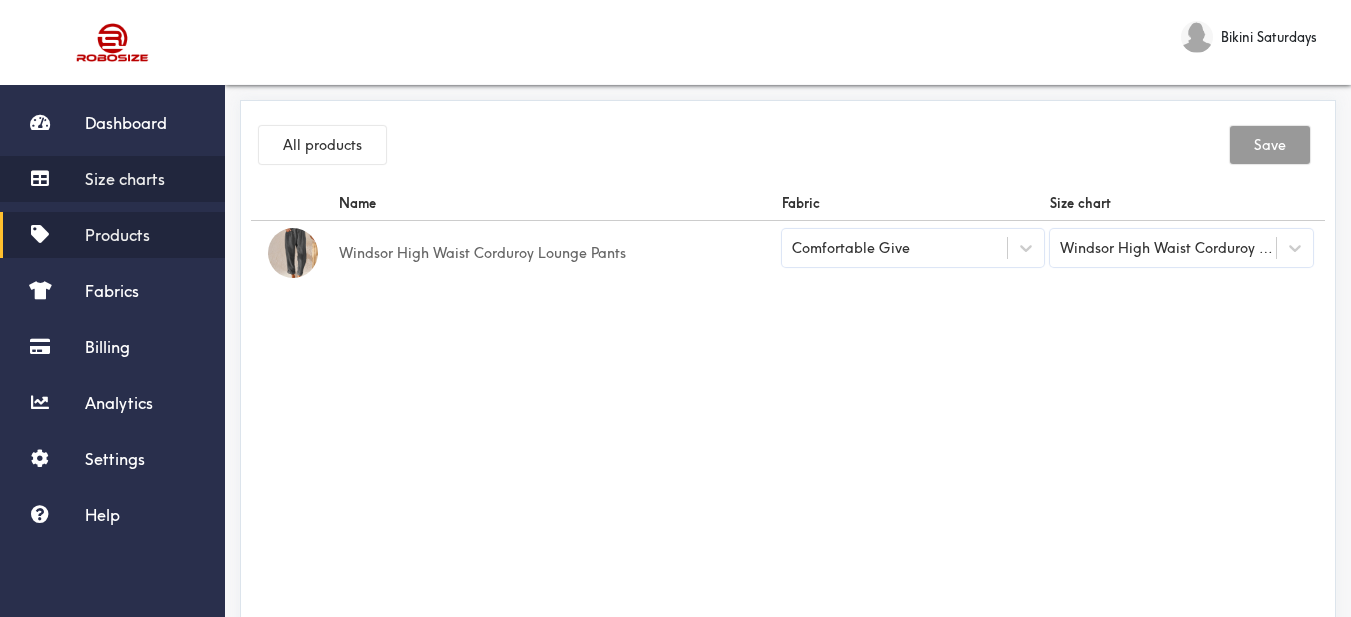 click on "Size charts" at bounding box center (112, 179) 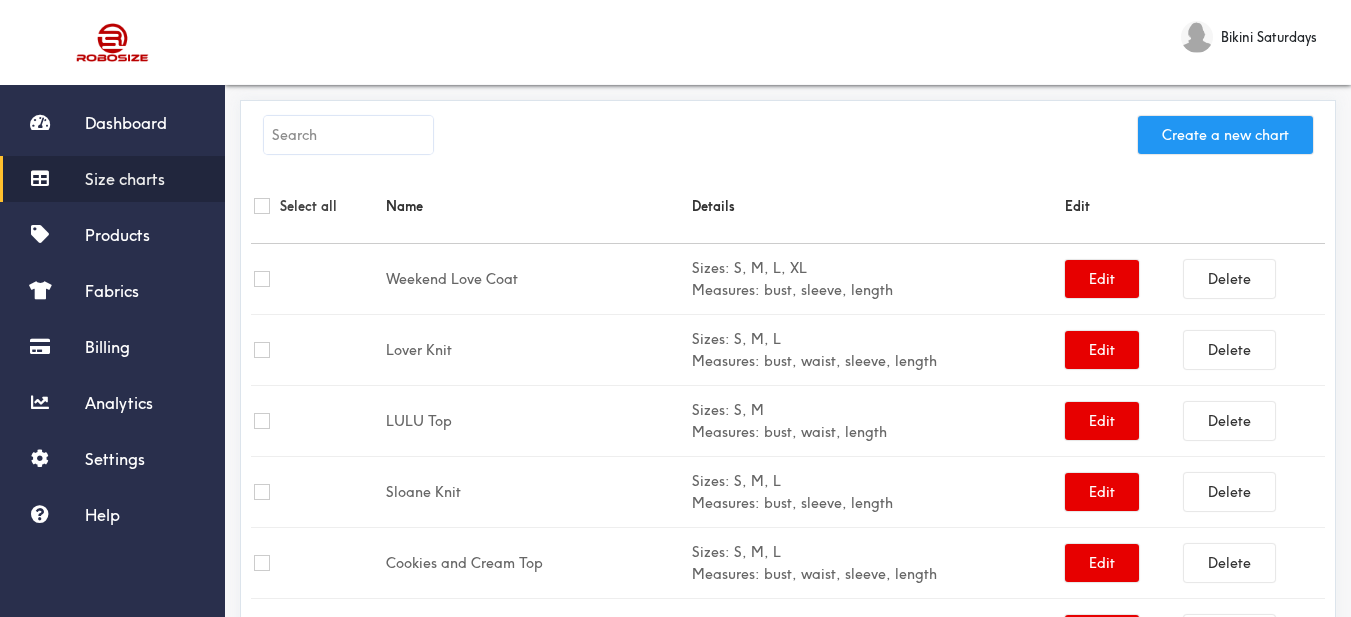 click on "Create a new chart" at bounding box center (1225, 135) 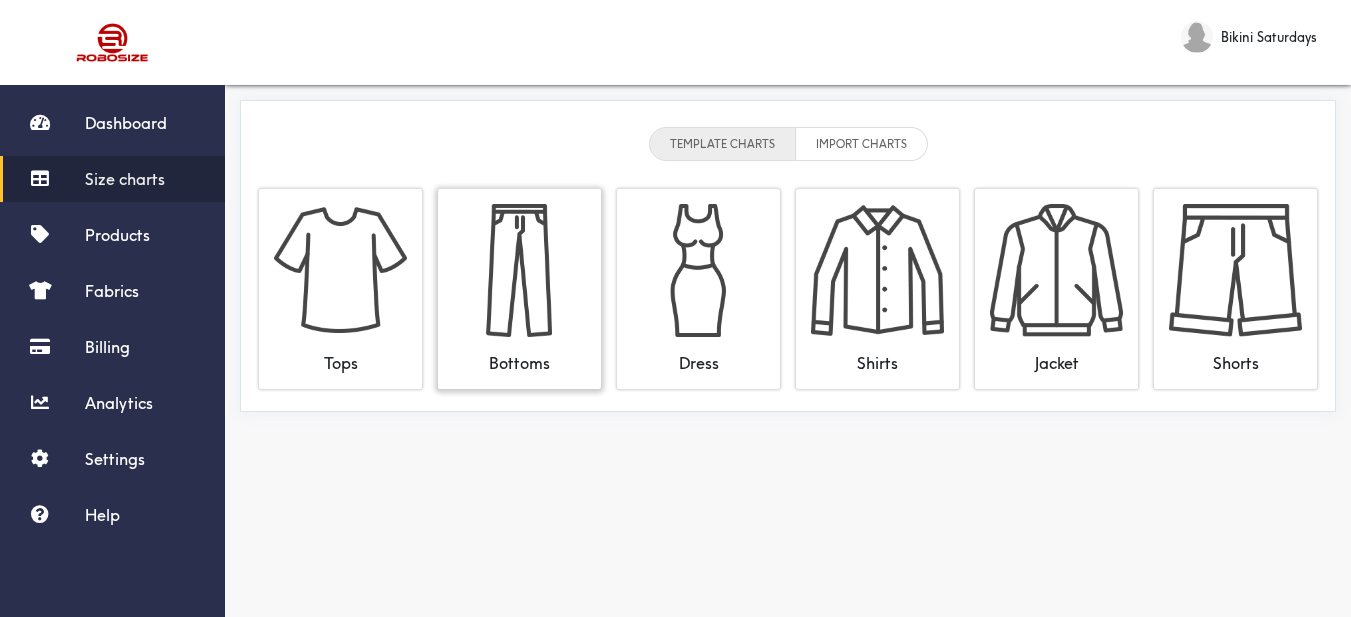 click at bounding box center [519, 270] 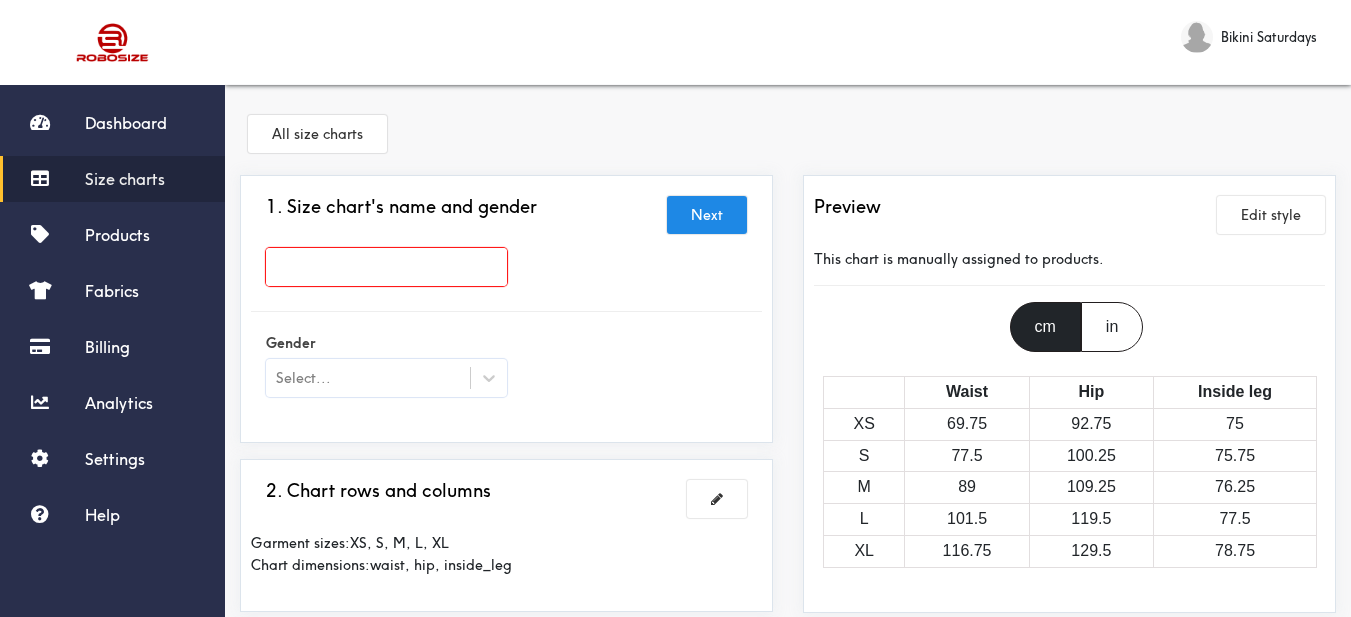 click at bounding box center (386, 267) 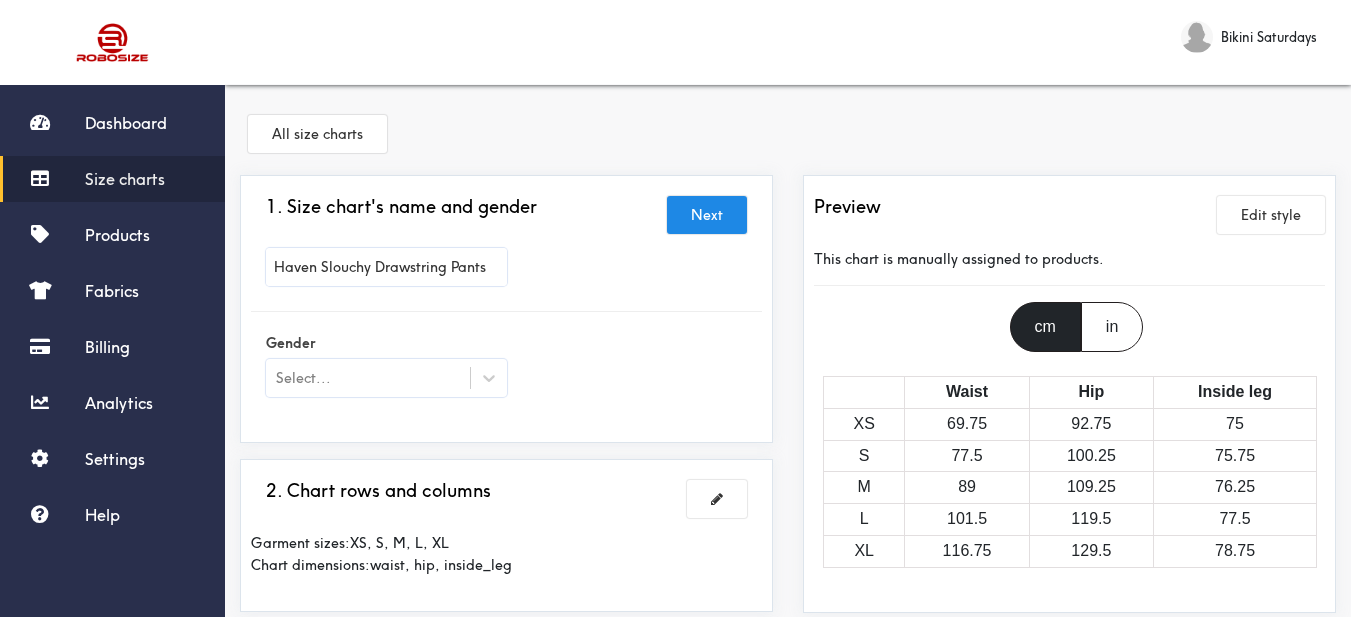 scroll, scrollTop: 200, scrollLeft: 0, axis: vertical 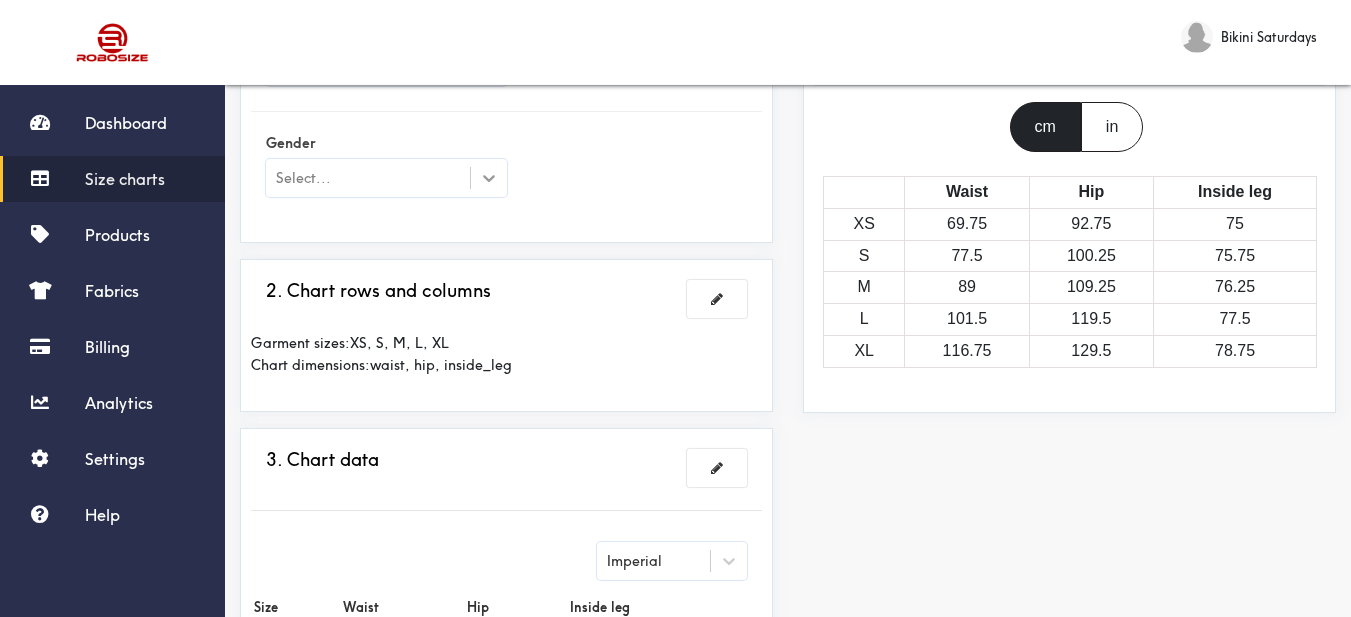 type on "Haven Slouchy Drawstring Pants" 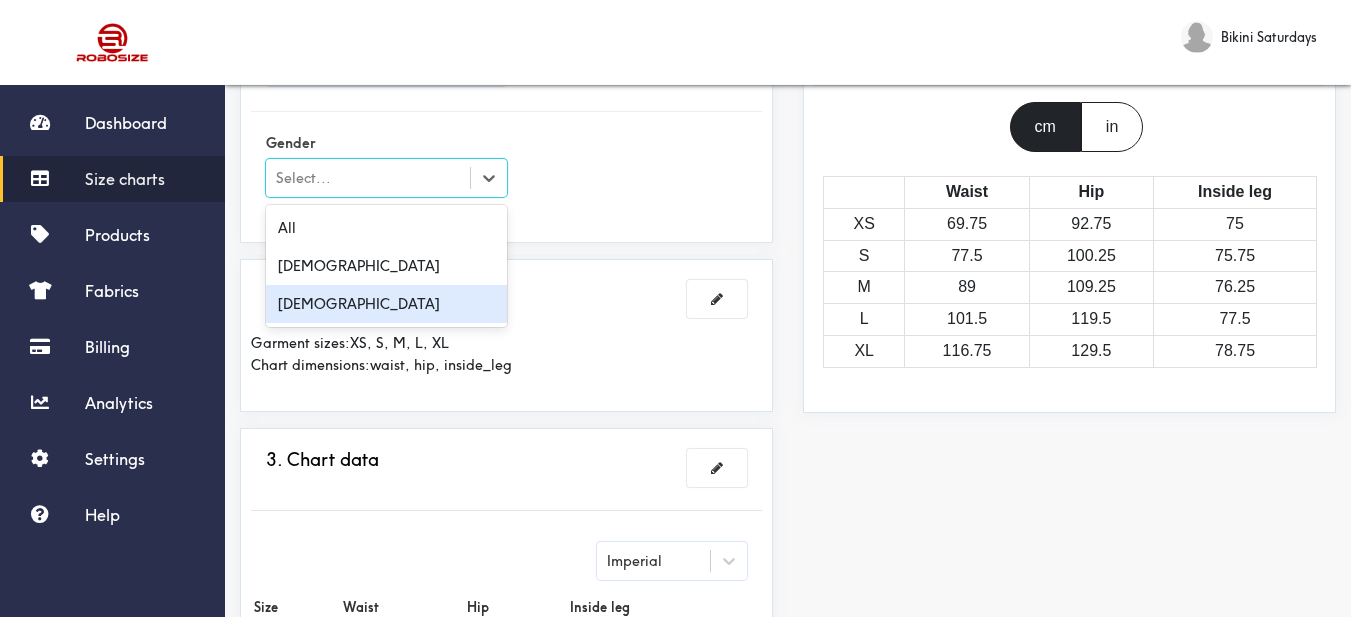 click on "[DEMOGRAPHIC_DATA]" at bounding box center (386, 304) 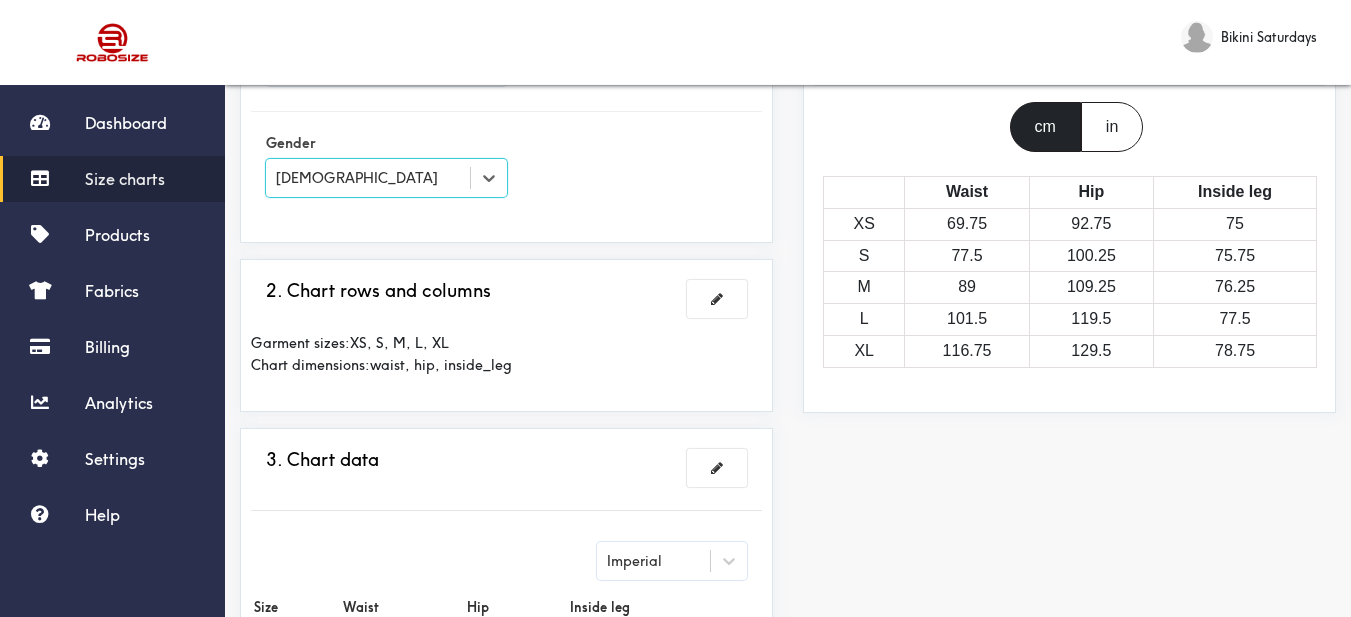 click on "1. Size chart's name and gender Next Haven Slouchy Drawstring Pants Gender option Female, selected.   Select is focused , press Down to open the menu,  Female 2. Chart rows and columns Garment sizes:  XS, S, M, L, XL Chart dimensions:  waist, hip, inside_leg 3. Chart data Imperial Size Waist Hip Inside leg XS 27.5 36.5 29.5 S 30.5 39.5 29.8 M 35 43 30 L 40 47 30.5 XL 46 51 31 4. What products this chart is for? Manual" at bounding box center (506, 491) 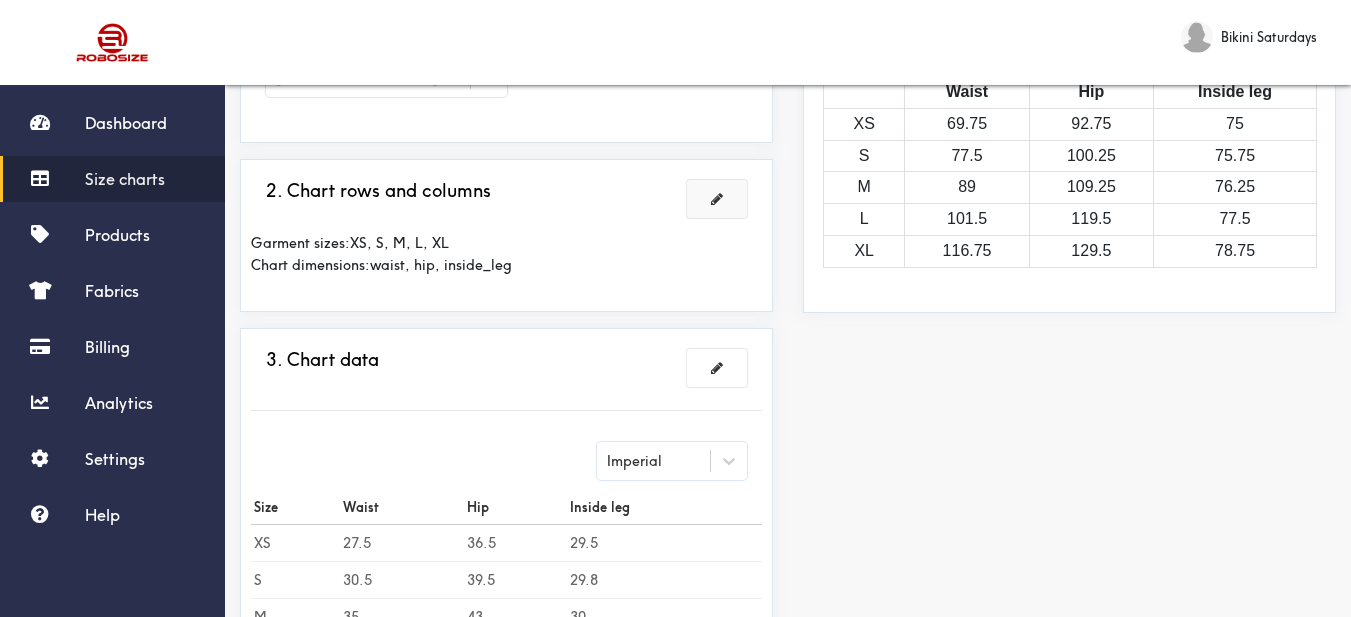 click at bounding box center [717, 199] 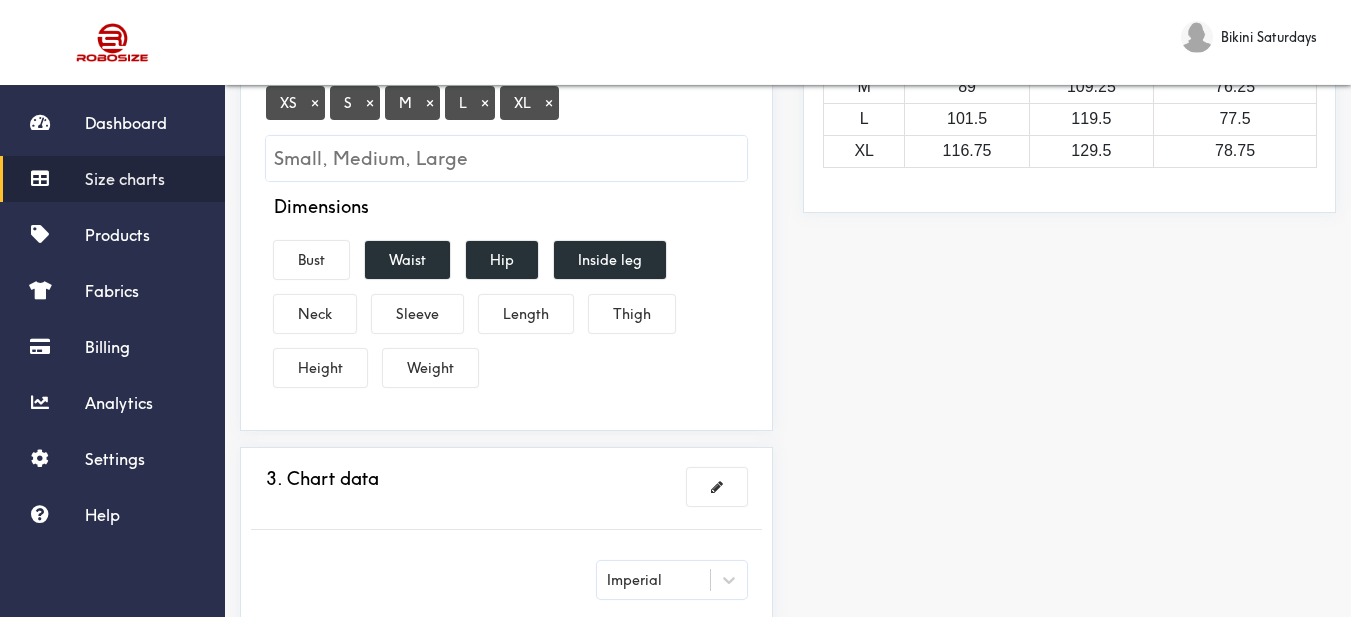 scroll, scrollTop: 300, scrollLeft: 0, axis: vertical 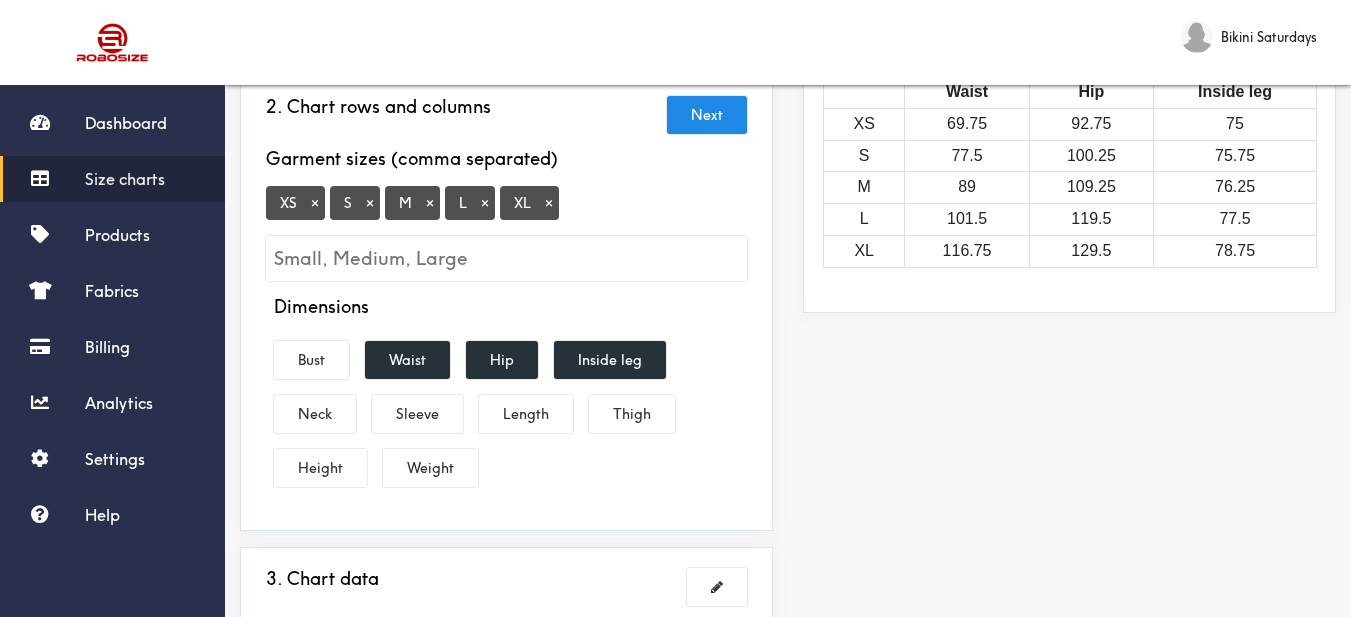 click on "×" at bounding box center (315, 203) 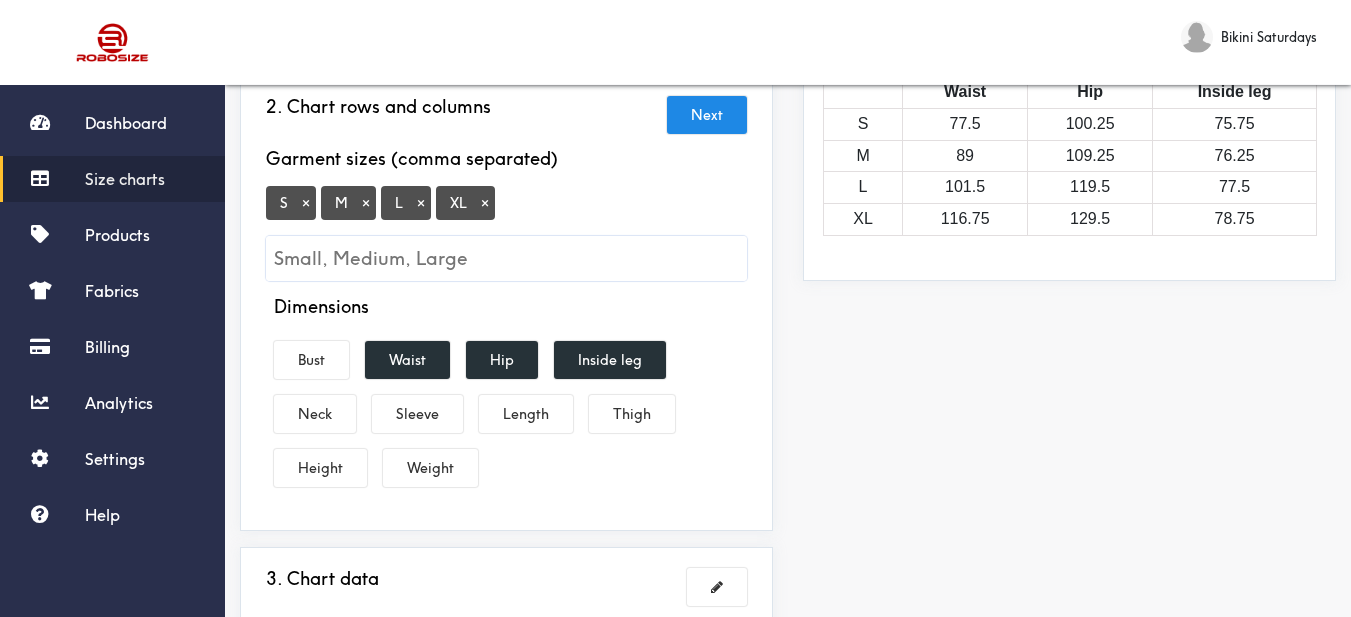 click on "×" at bounding box center [485, 203] 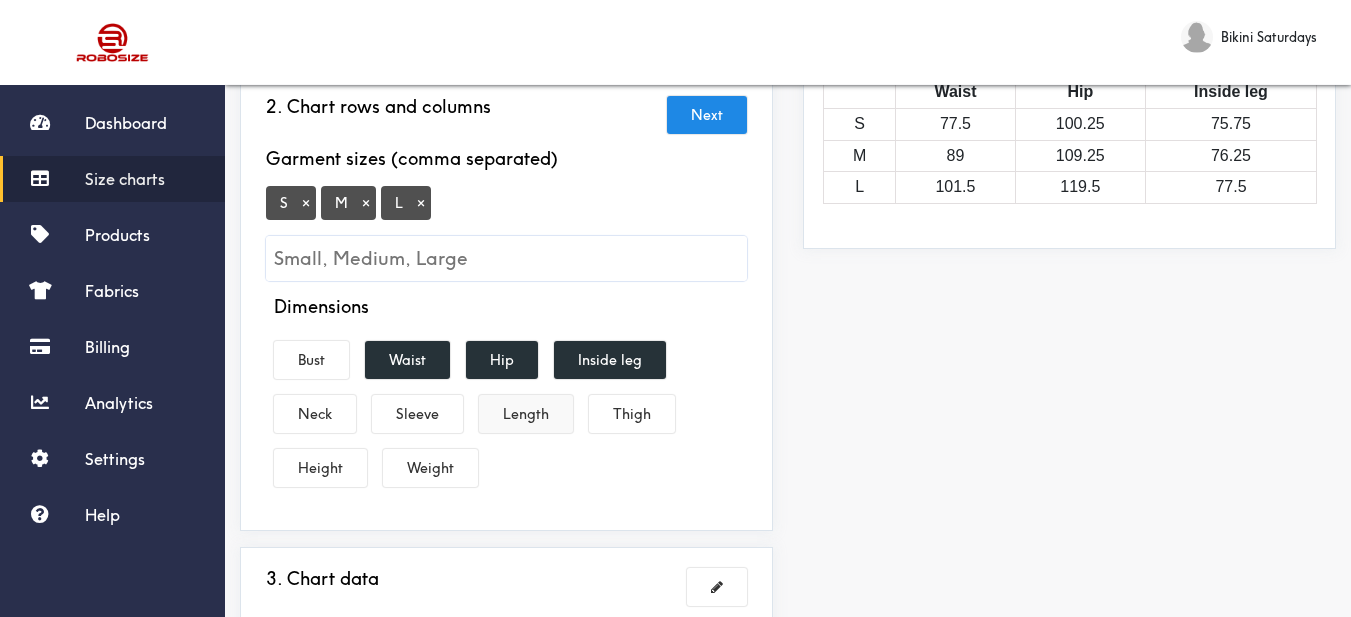 drag, startPoint x: 592, startPoint y: 360, endPoint x: 531, endPoint y: 429, distance: 92.09777 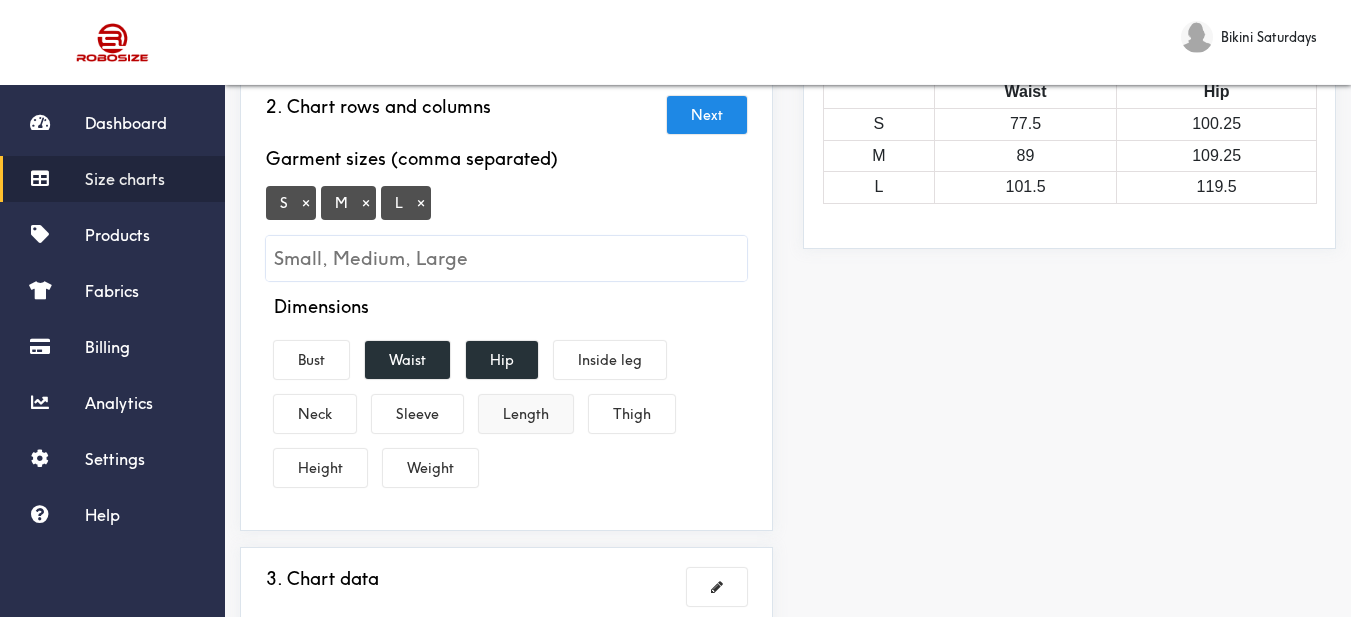 click on "Length" at bounding box center (526, 414) 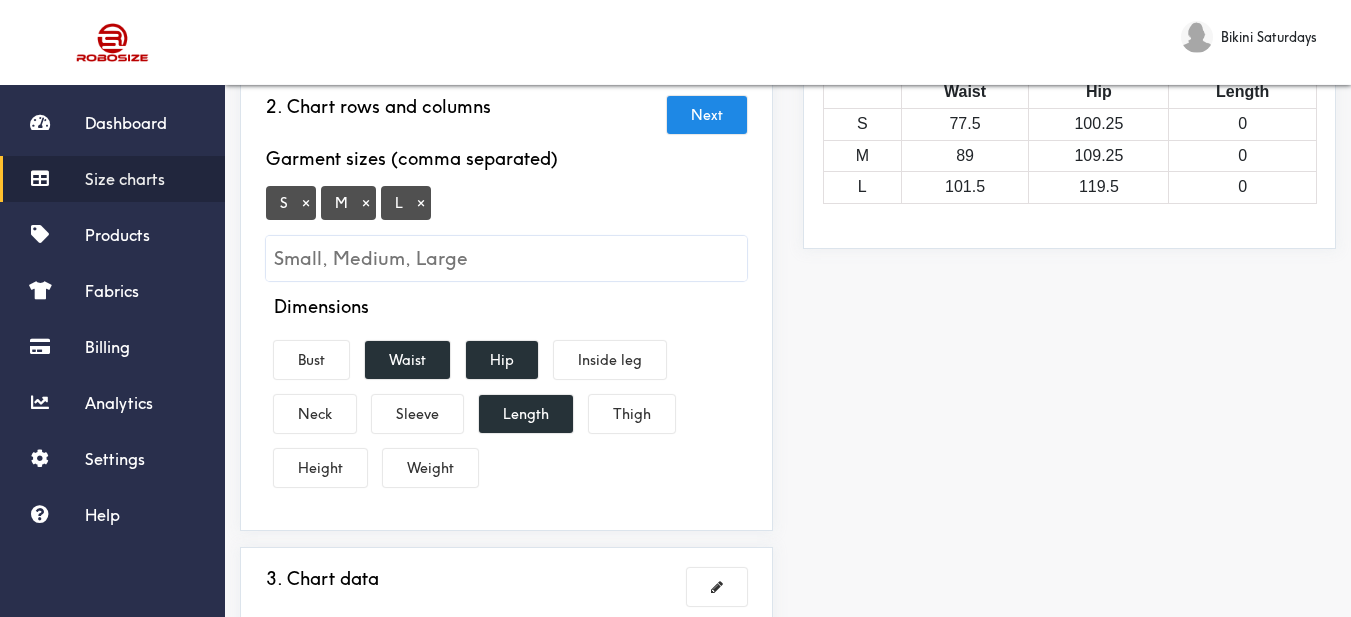 scroll, scrollTop: 600, scrollLeft: 0, axis: vertical 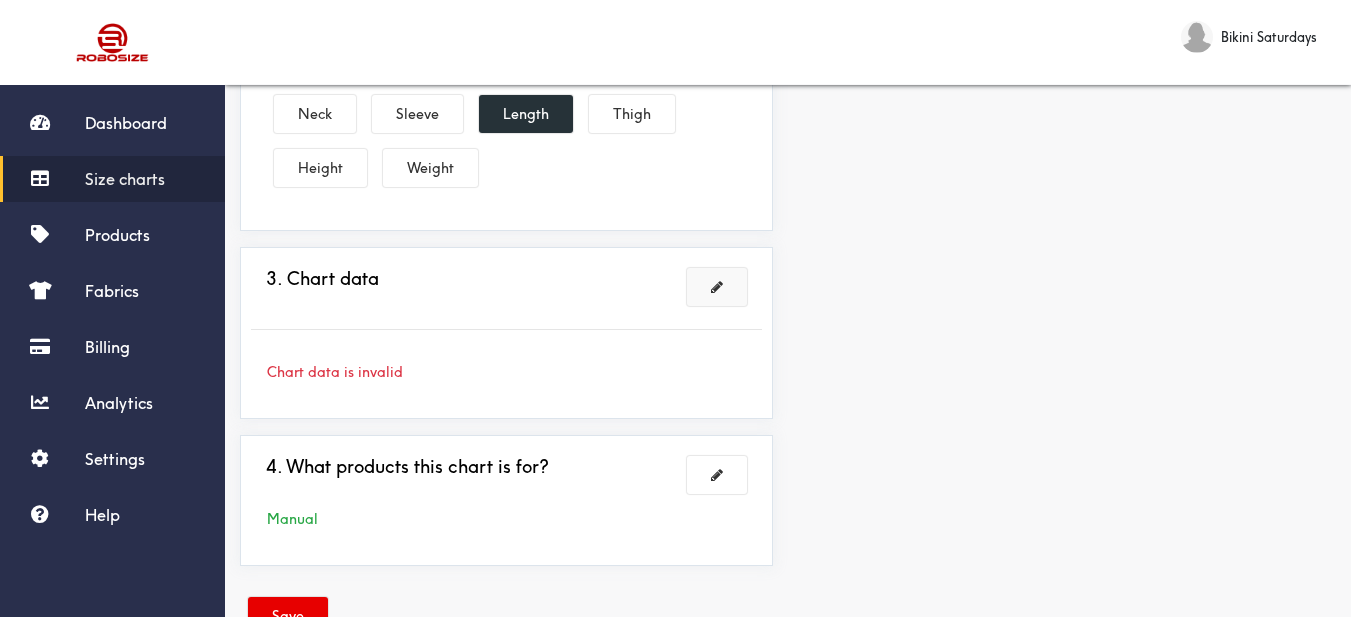 click at bounding box center (717, 287) 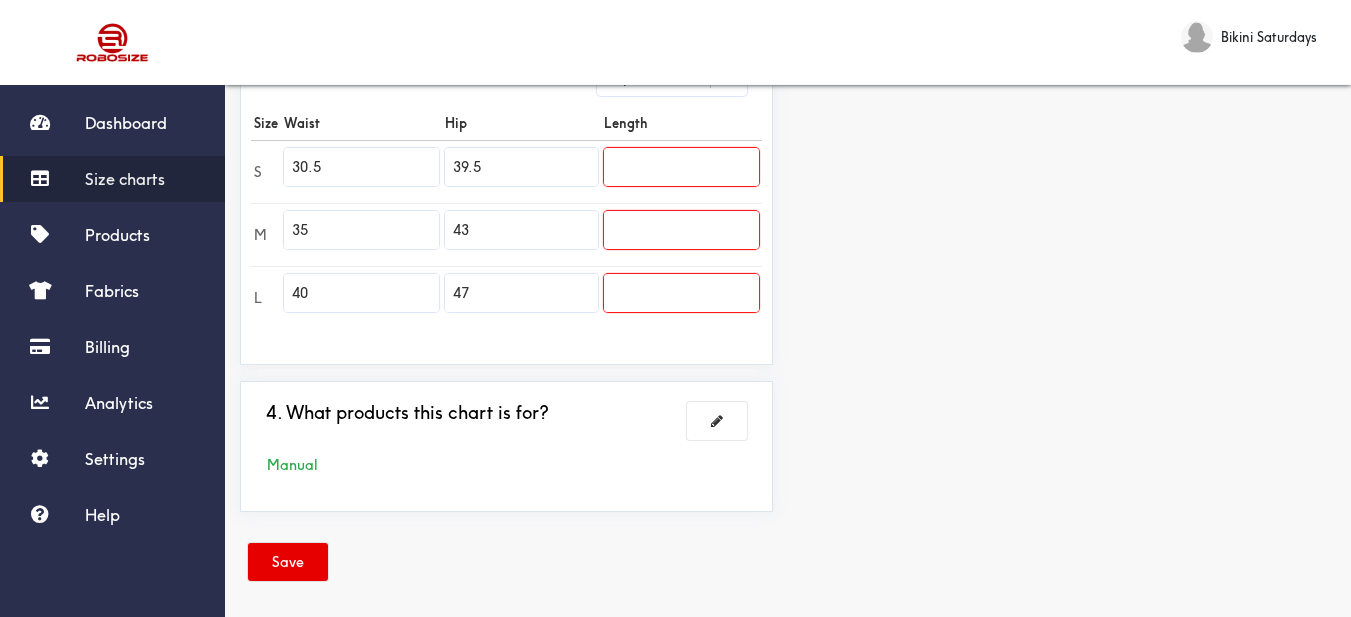 drag, startPoint x: 347, startPoint y: 169, endPoint x: 94, endPoint y: 210, distance: 256.3006 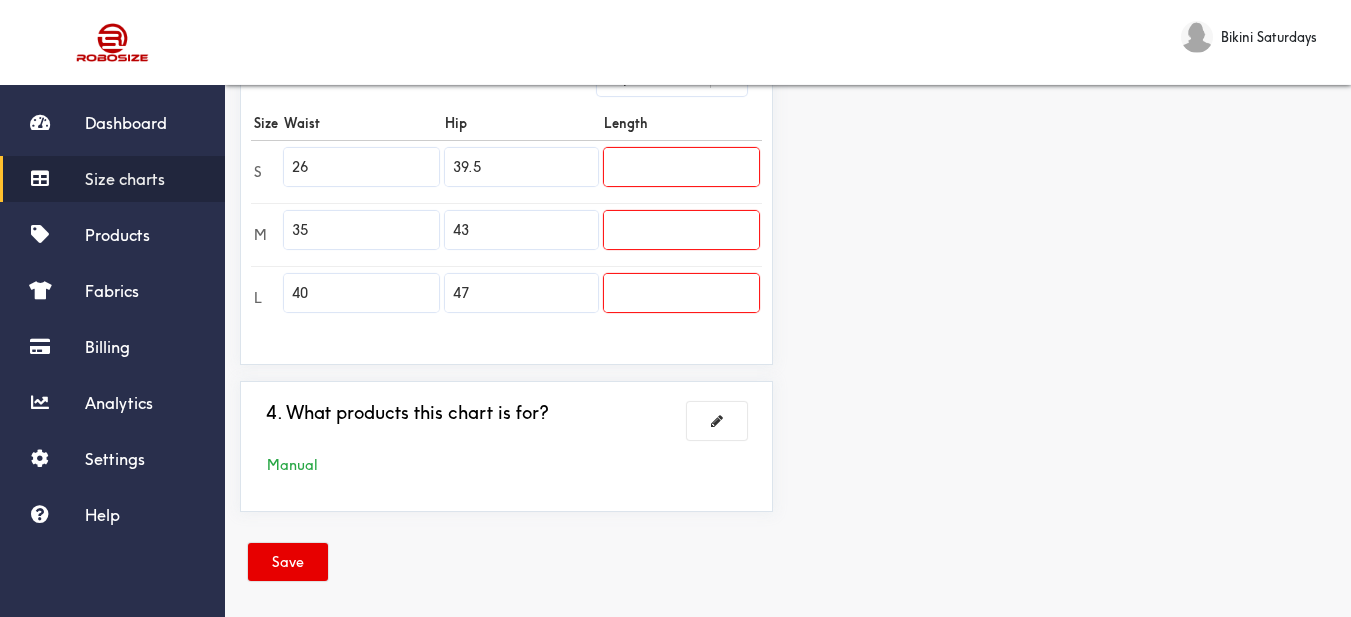 type on "26" 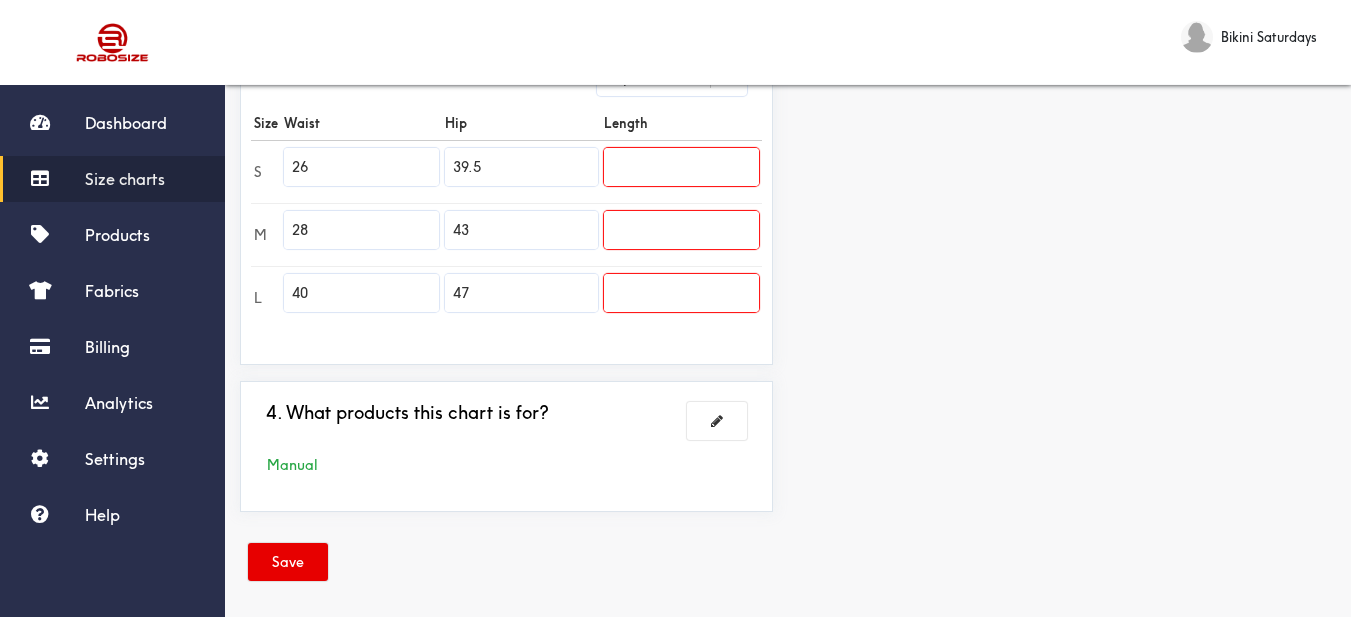 type on "28" 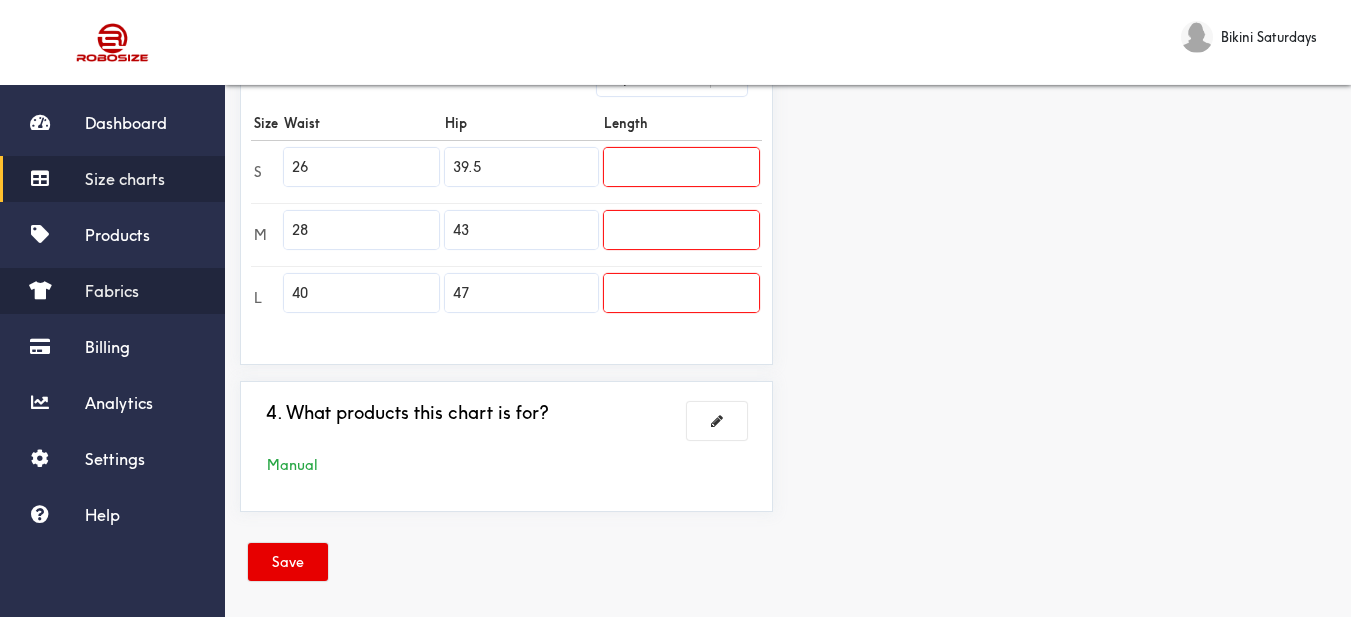 drag, startPoint x: 343, startPoint y: 291, endPoint x: 213, endPoint y: 293, distance: 130.01538 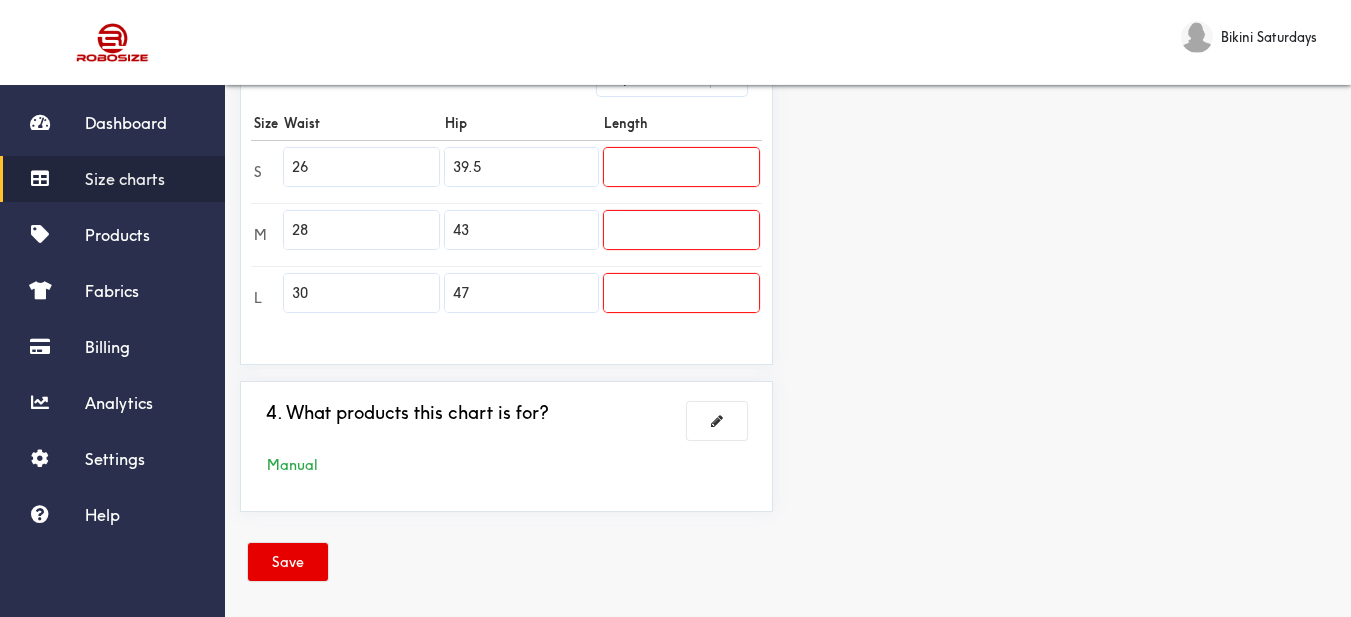 type on "30" 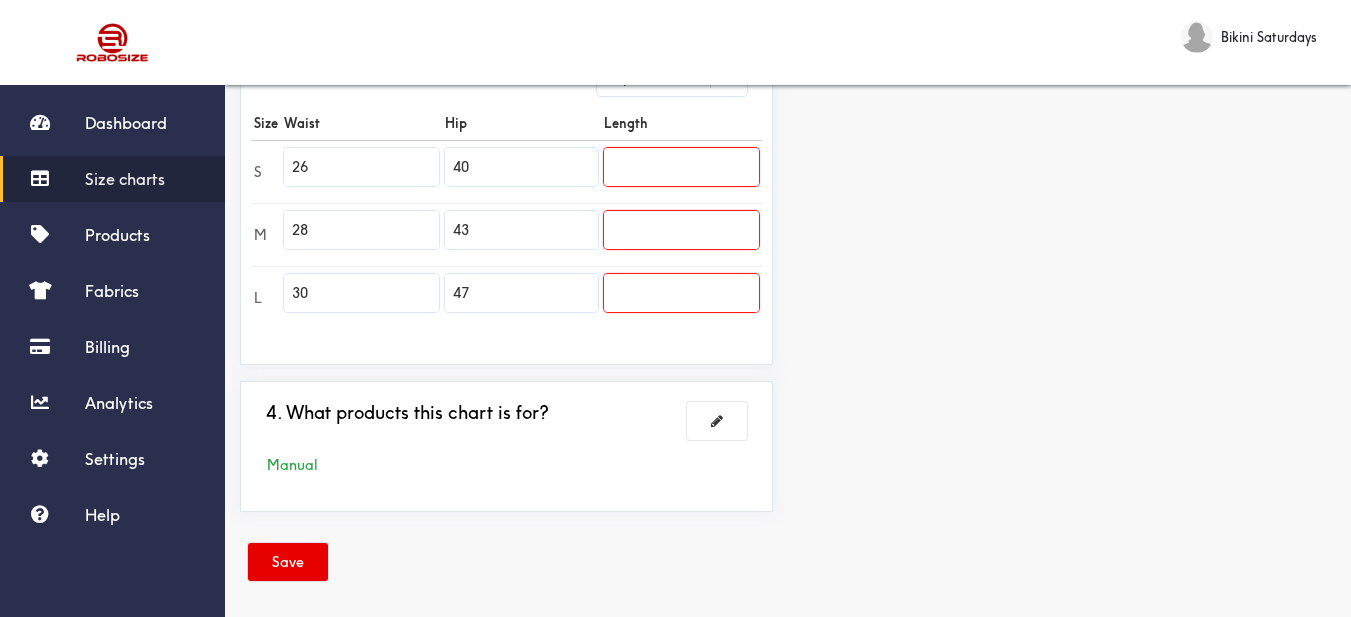 type on "40" 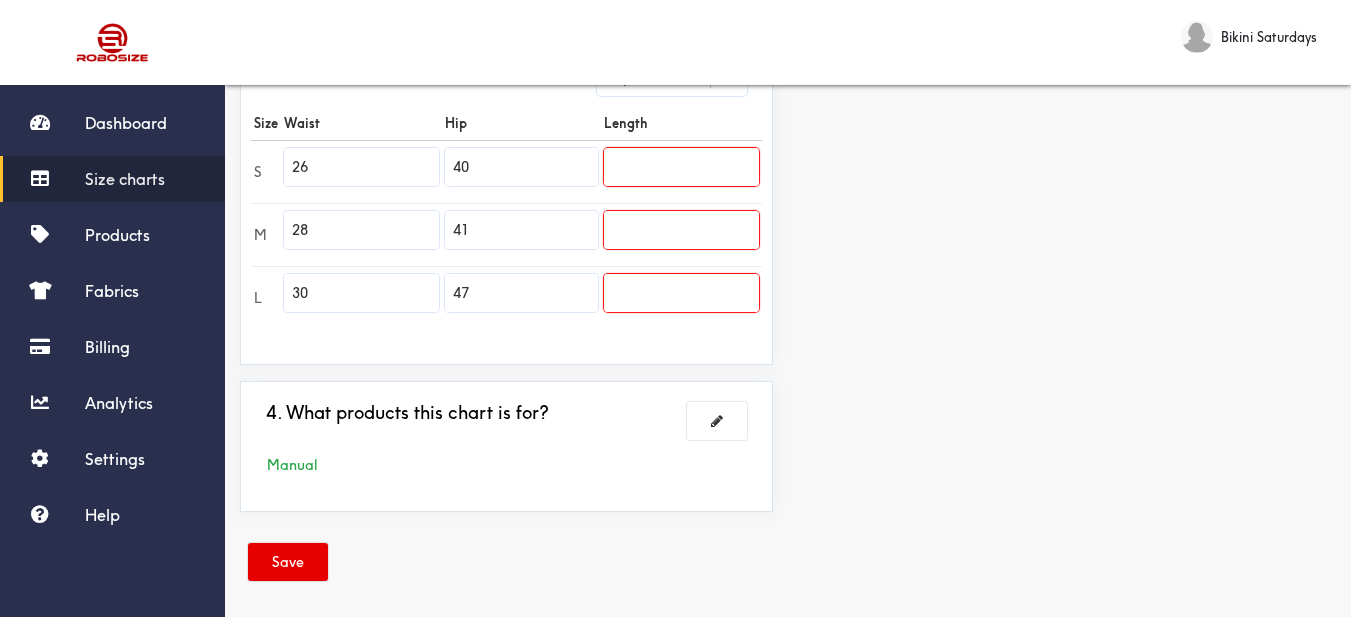 type on "41" 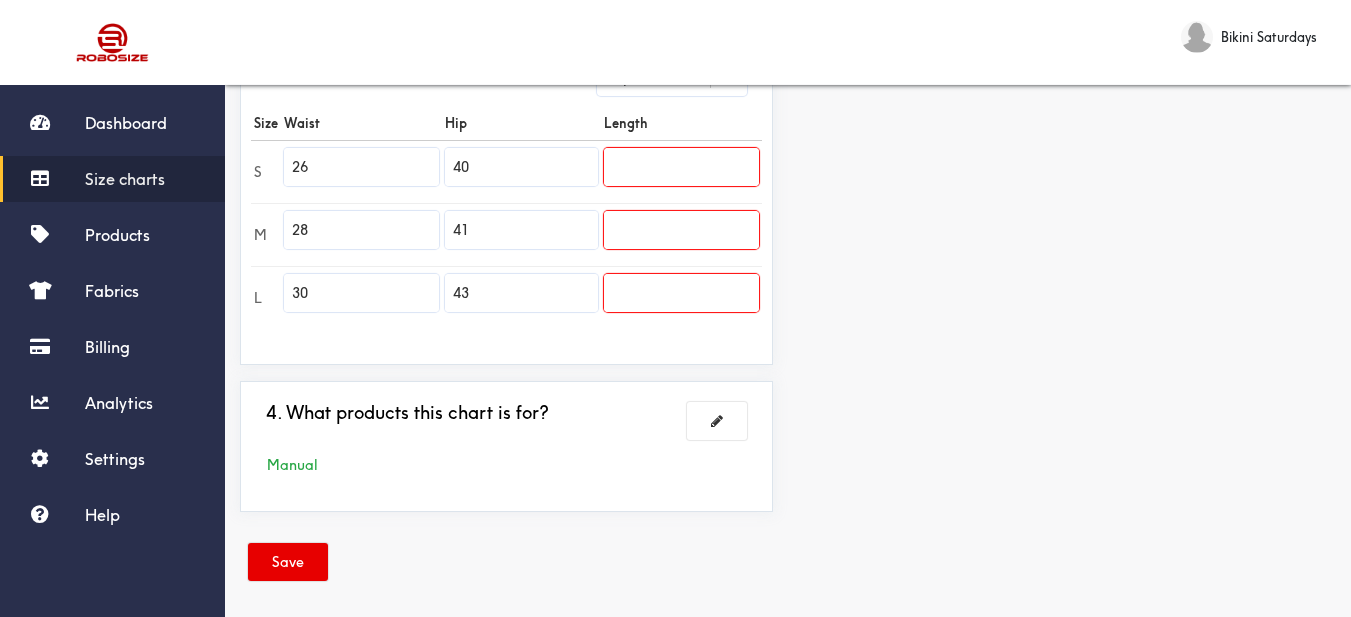 type on "43" 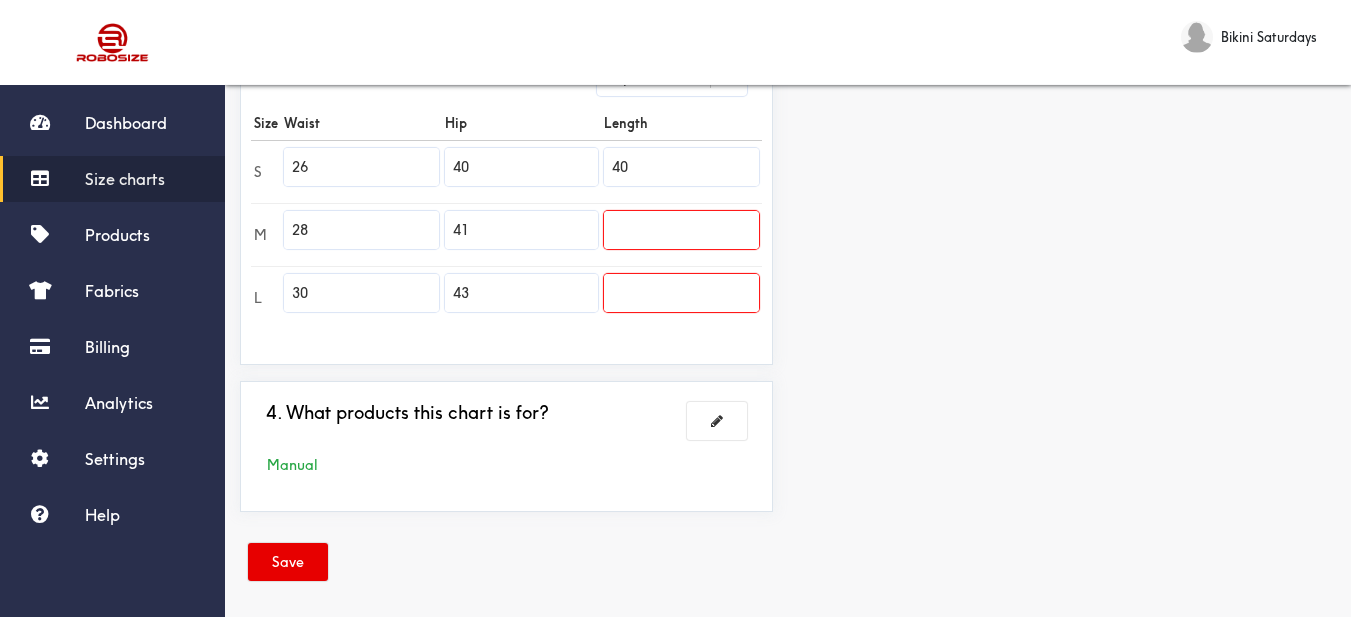 type on "40" 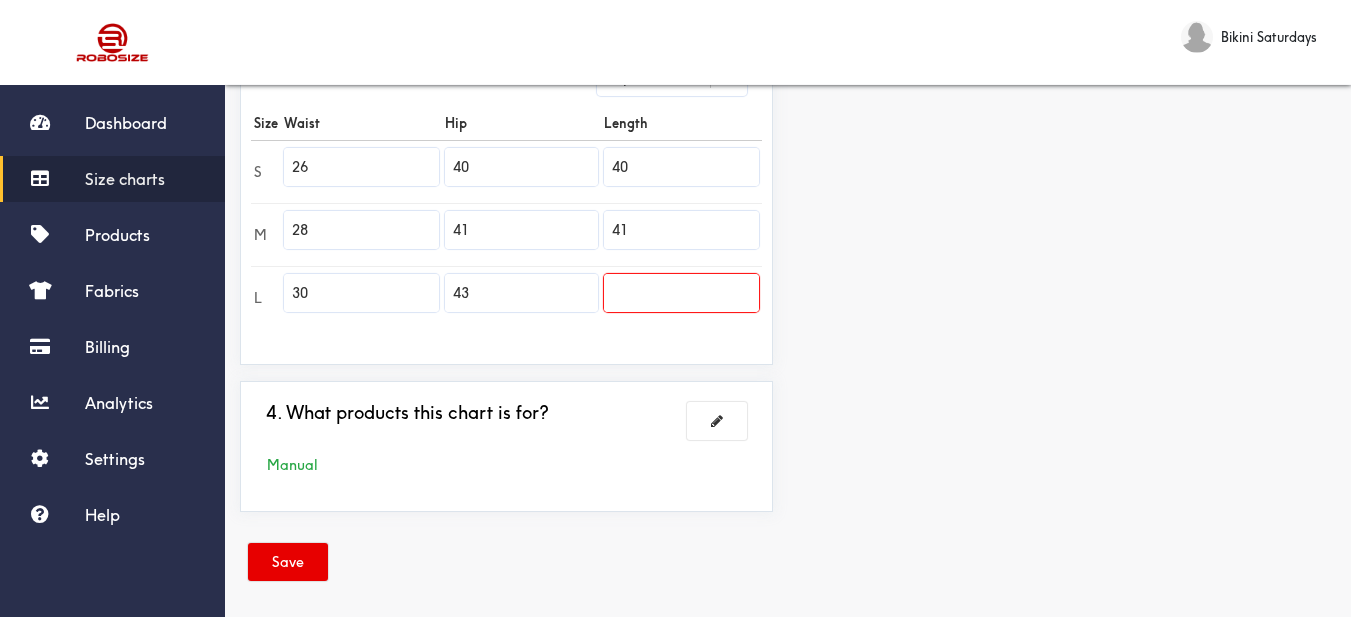 type on "41" 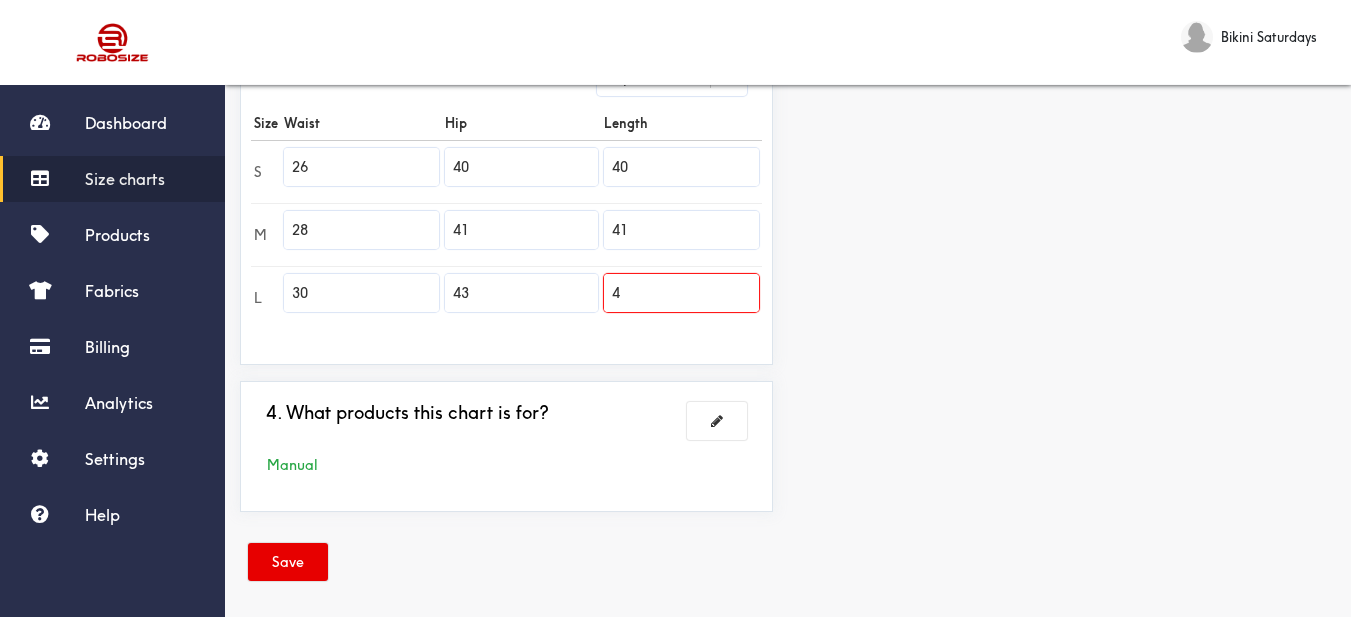 click on "4" at bounding box center [681, 293] 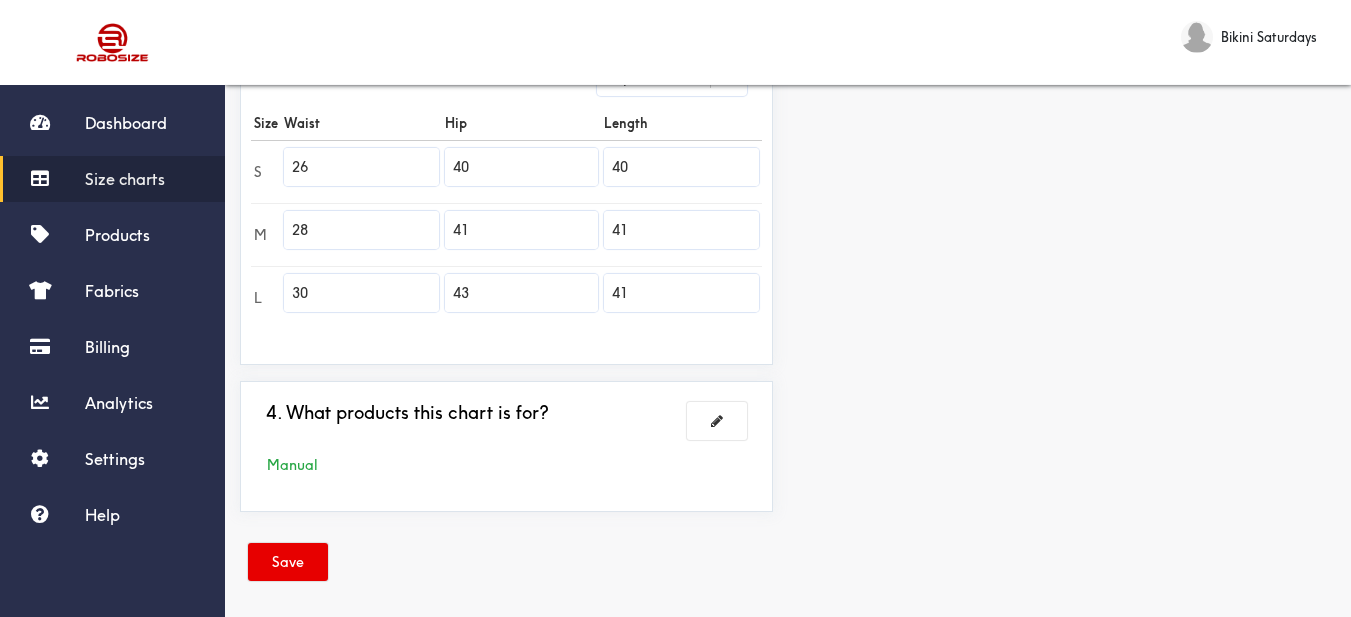 type on "41" 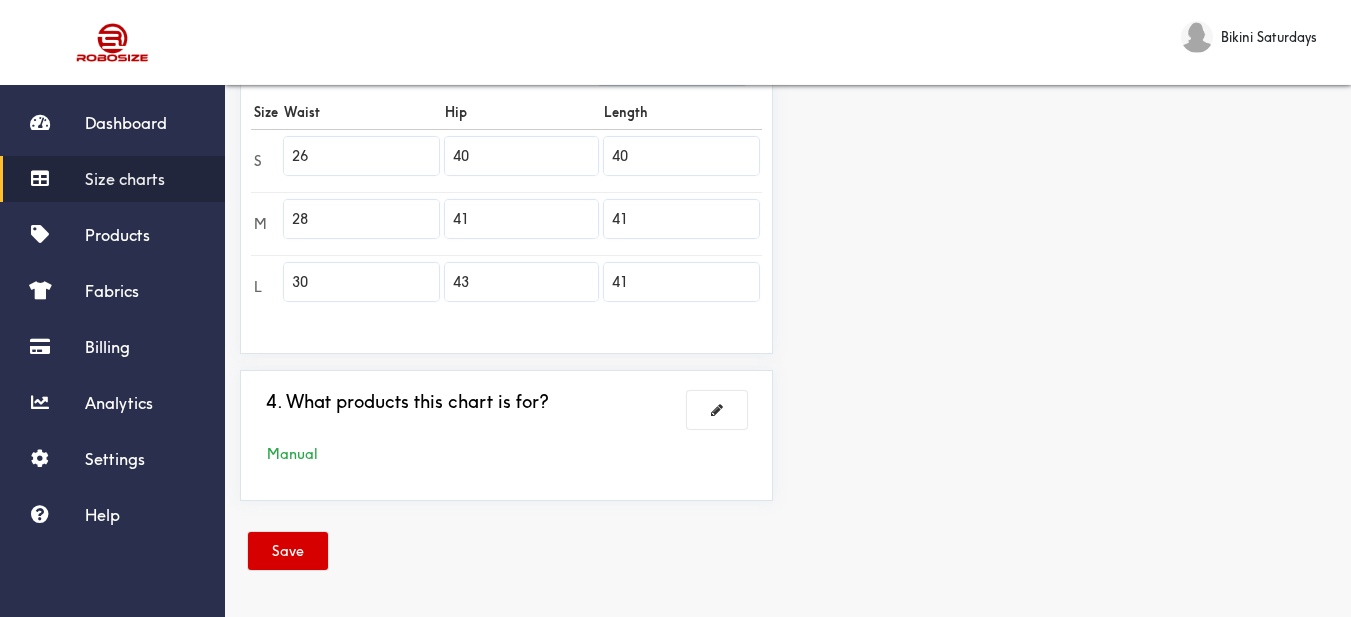 click on "Save" at bounding box center [288, 551] 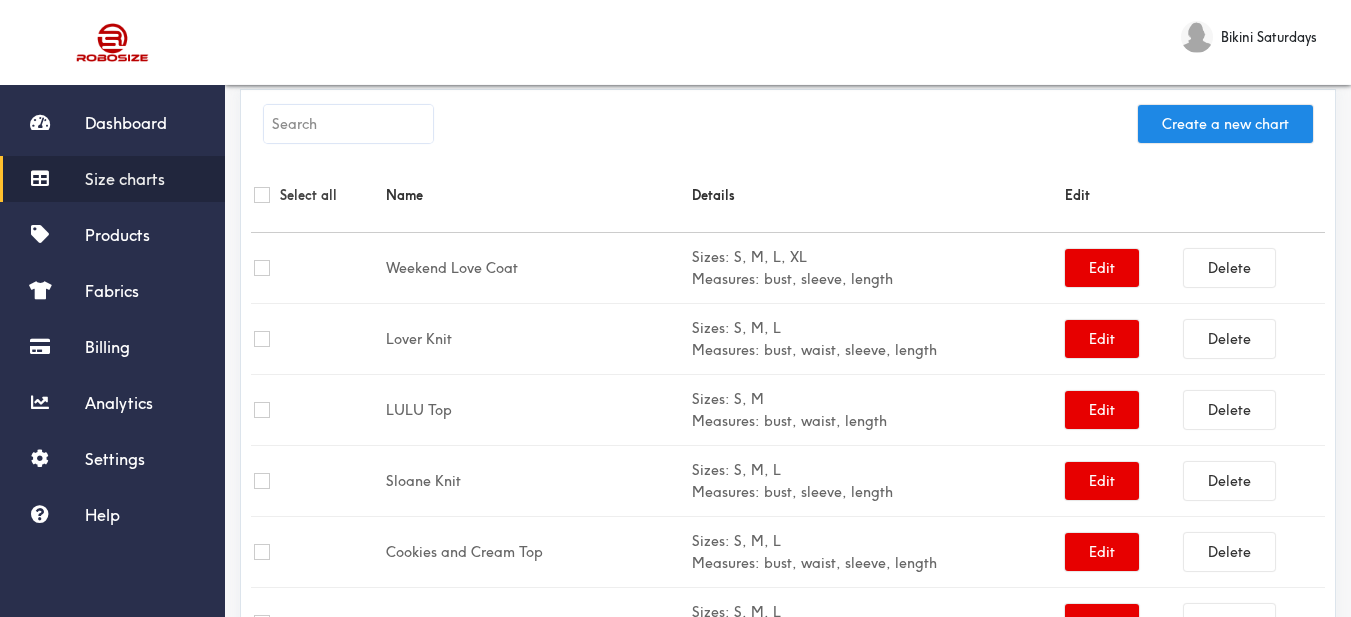 scroll, scrollTop: 0, scrollLeft: 0, axis: both 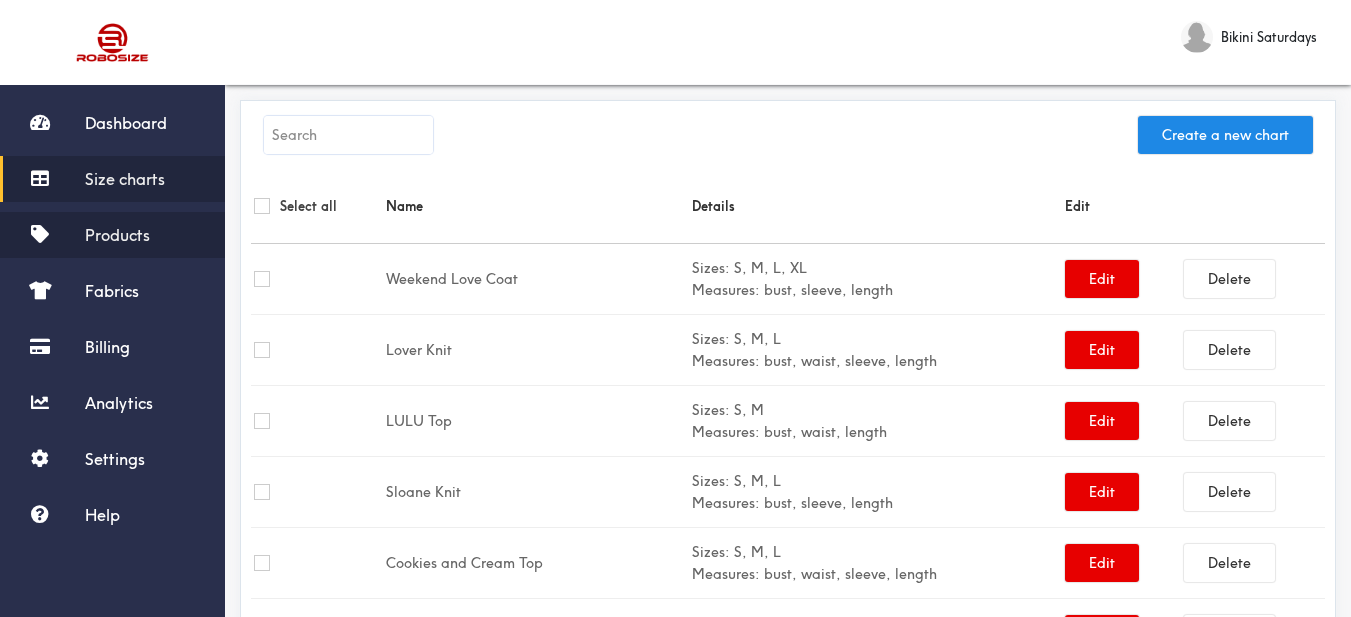 click on "Products" at bounding box center (117, 235) 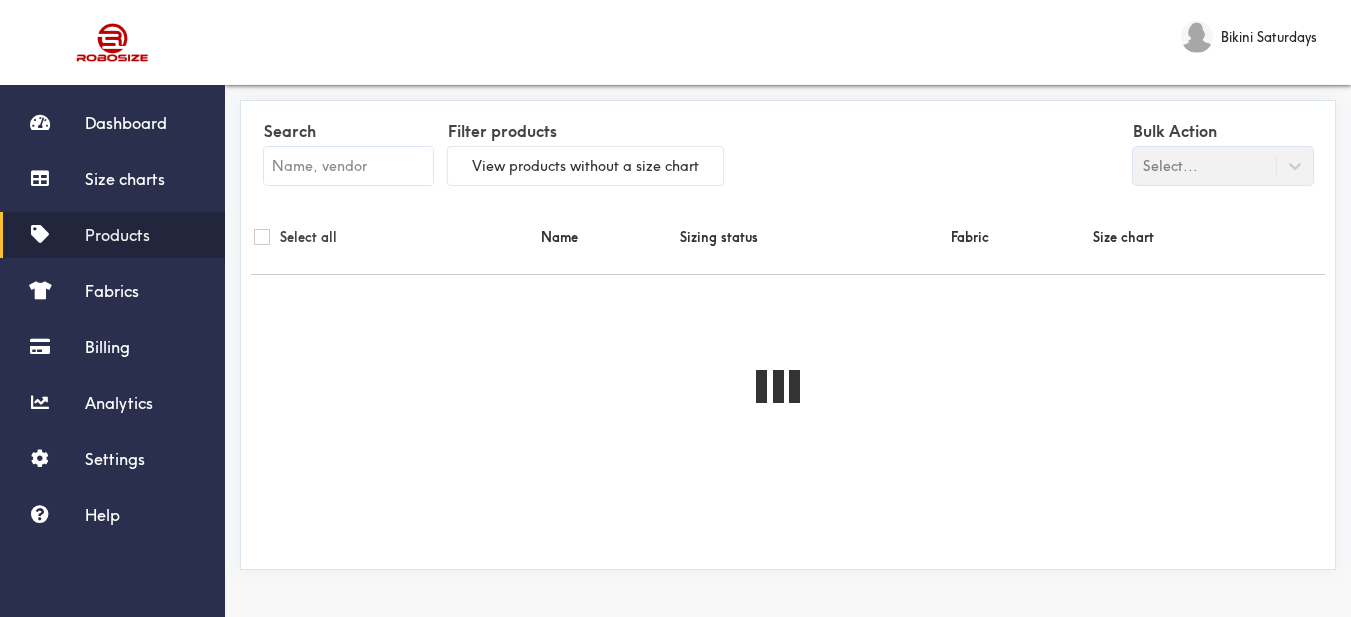 click at bounding box center [348, 166] 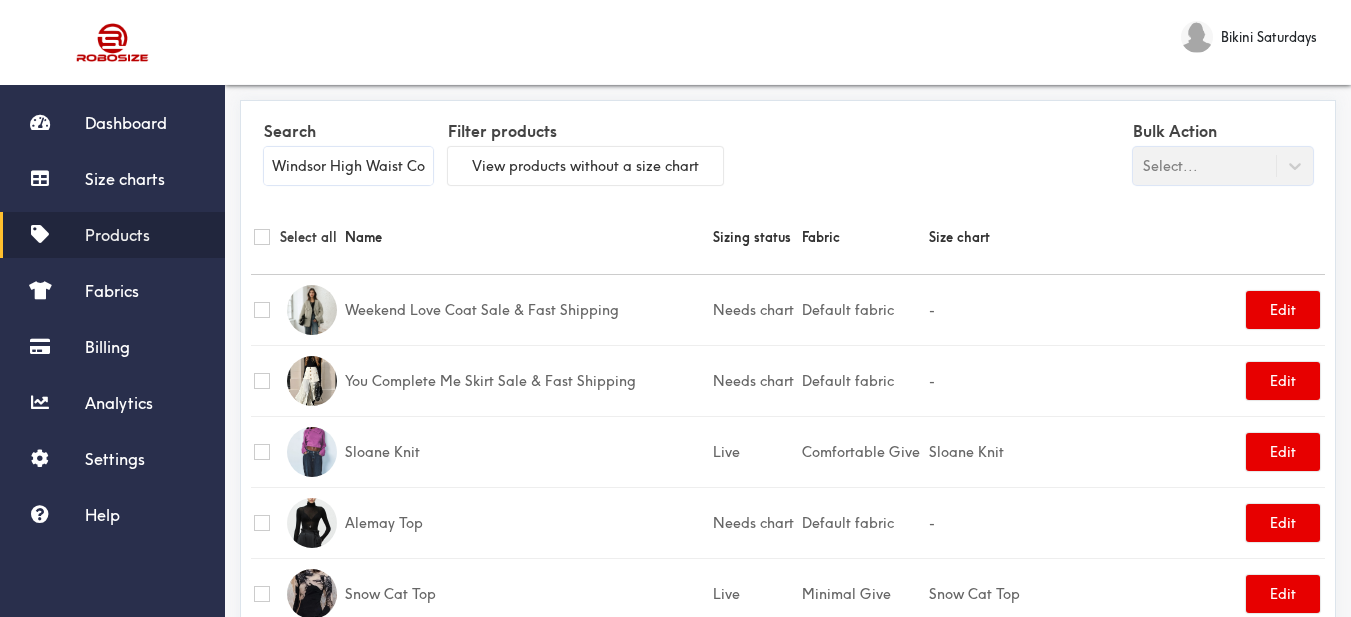 scroll, scrollTop: 0, scrollLeft: 134, axis: horizontal 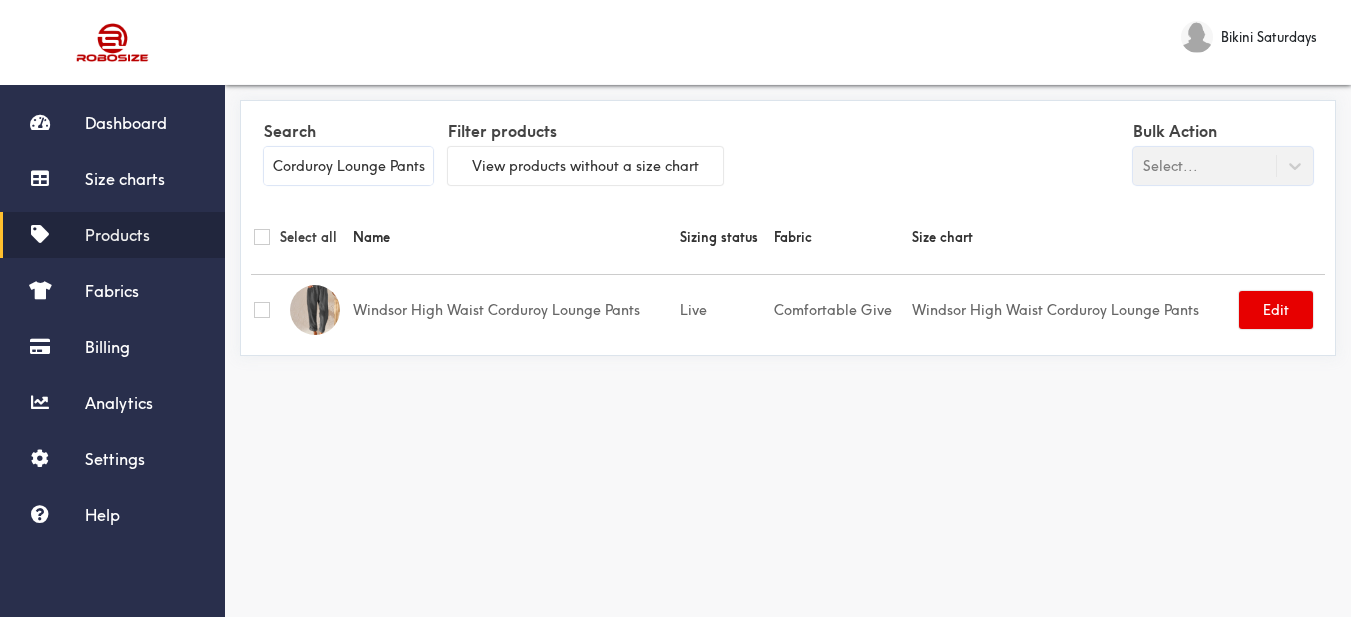 type on "Windsor High Waist Corduroy Lounge Pants" 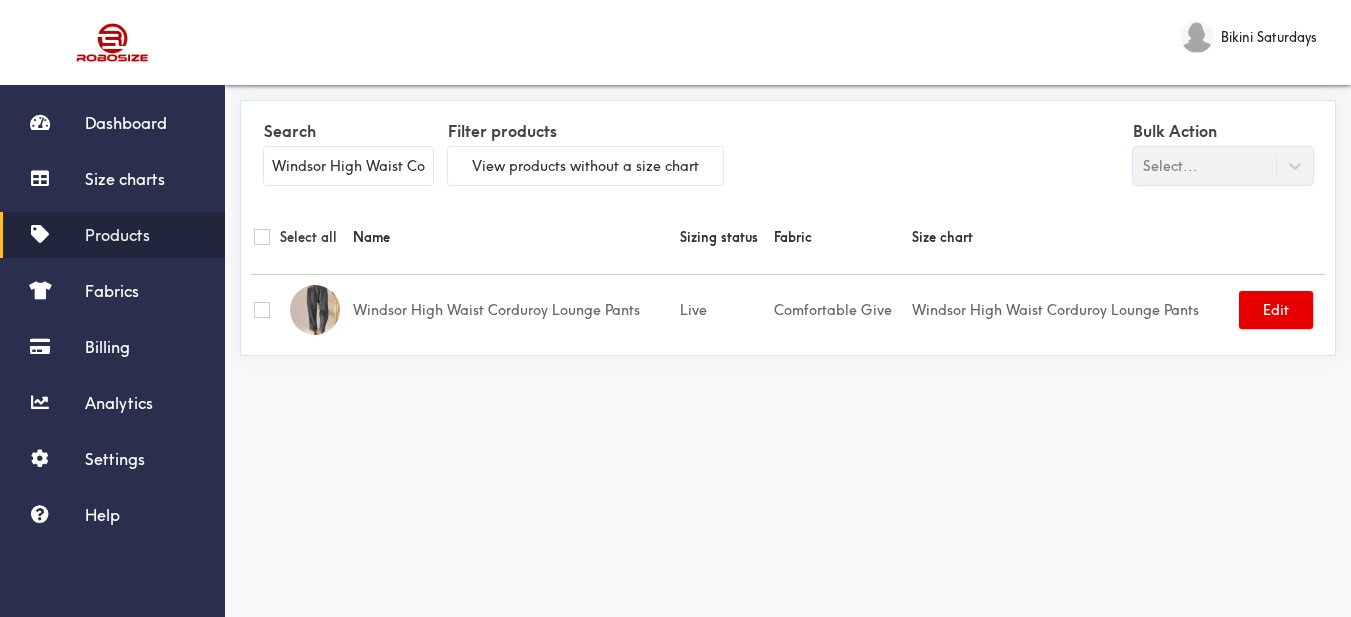 click on "Windsor High Waist Corduroy Lounge Pants" at bounding box center [513, 309] 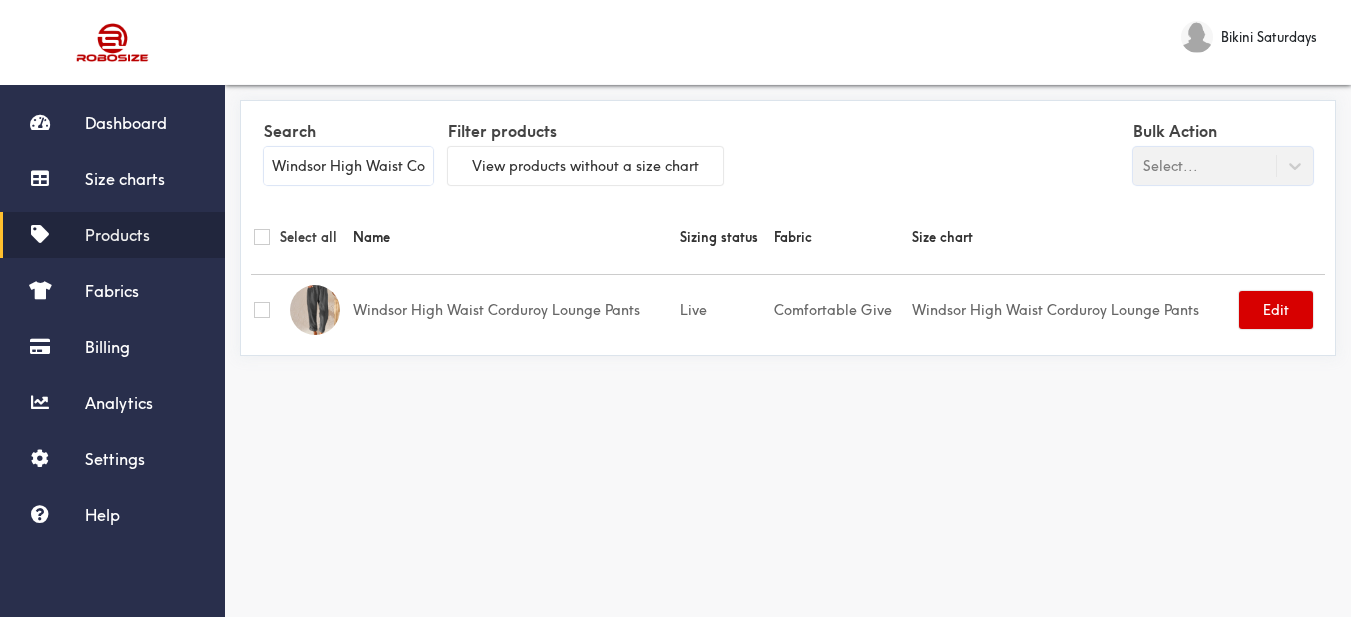 click on "Edit" at bounding box center (1276, 310) 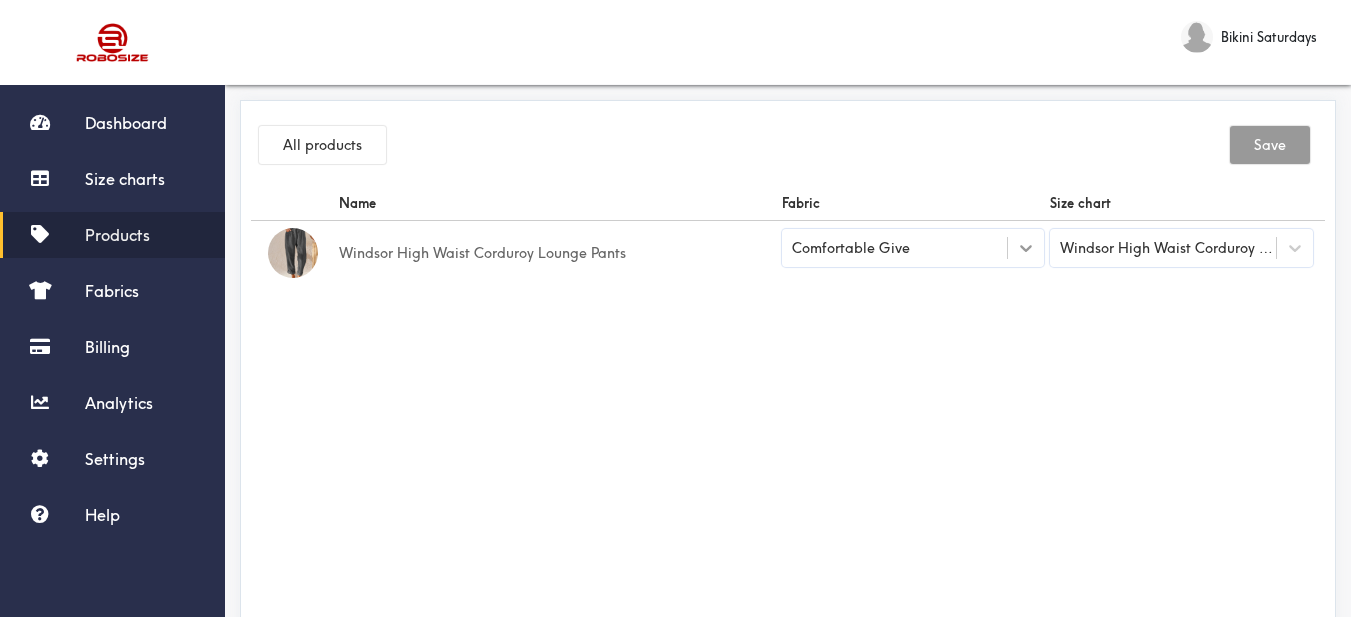 click at bounding box center [1026, 248] 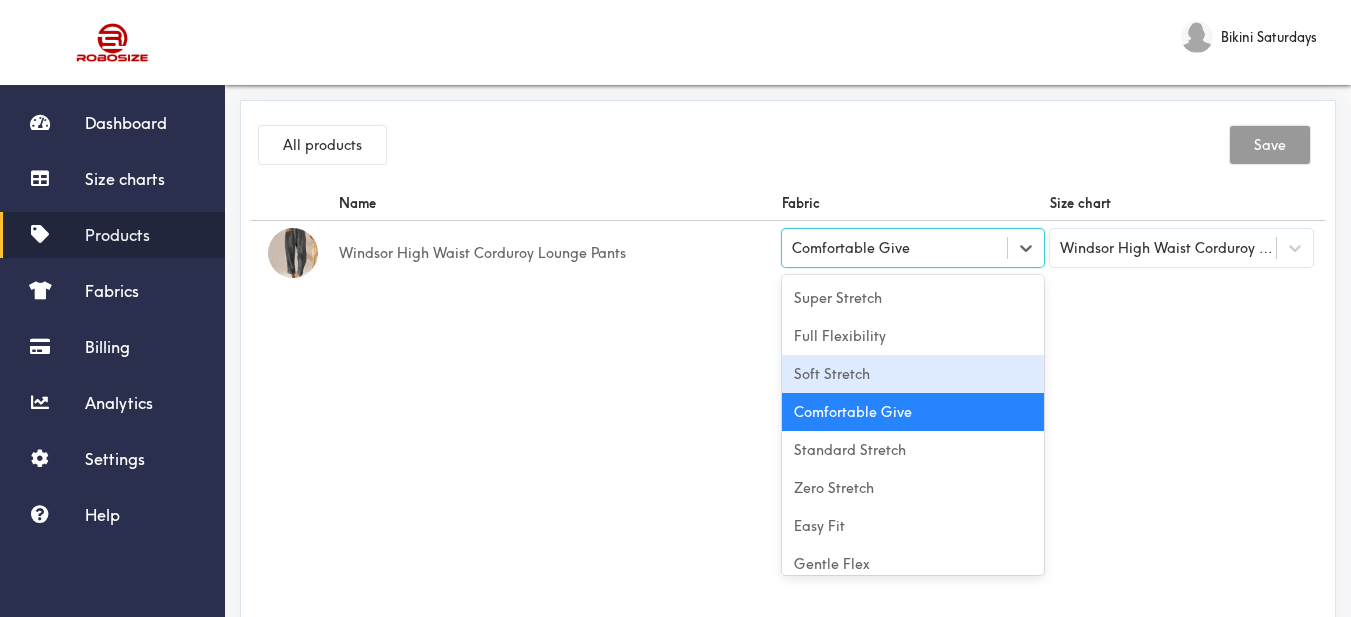 click on "Soft Stretch" at bounding box center (913, 374) 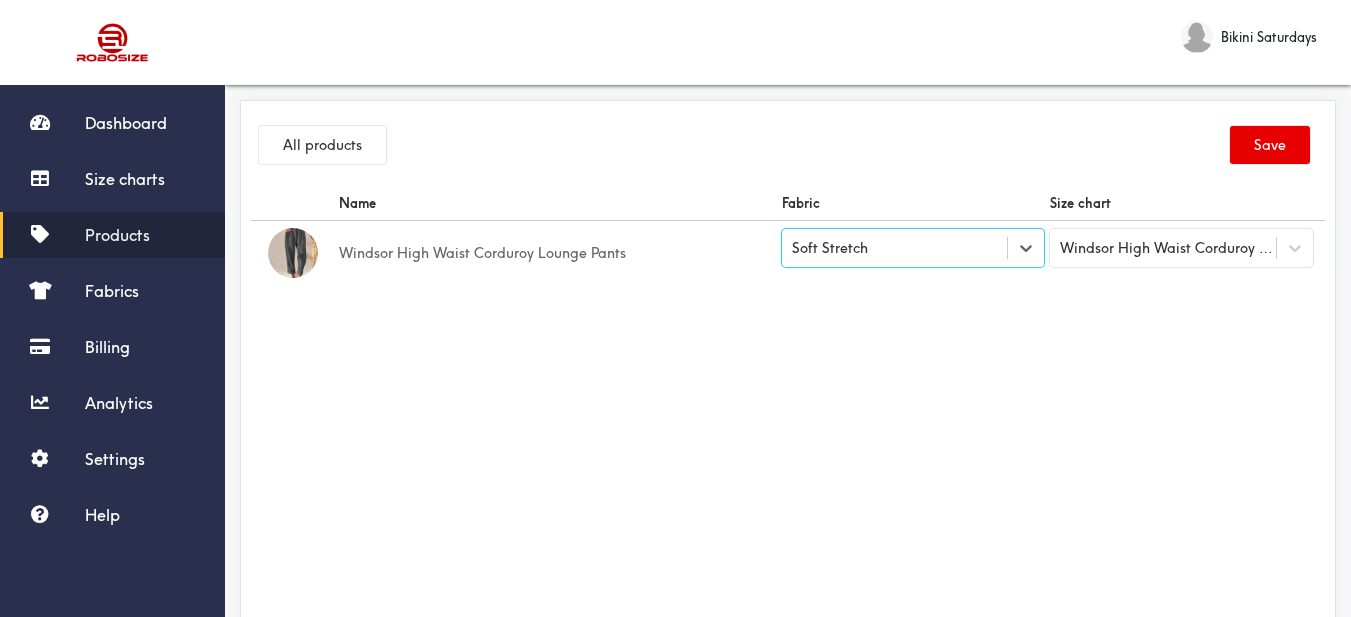 drag, startPoint x: 750, startPoint y: 344, endPoint x: 1070, endPoint y: 289, distance: 324.69217 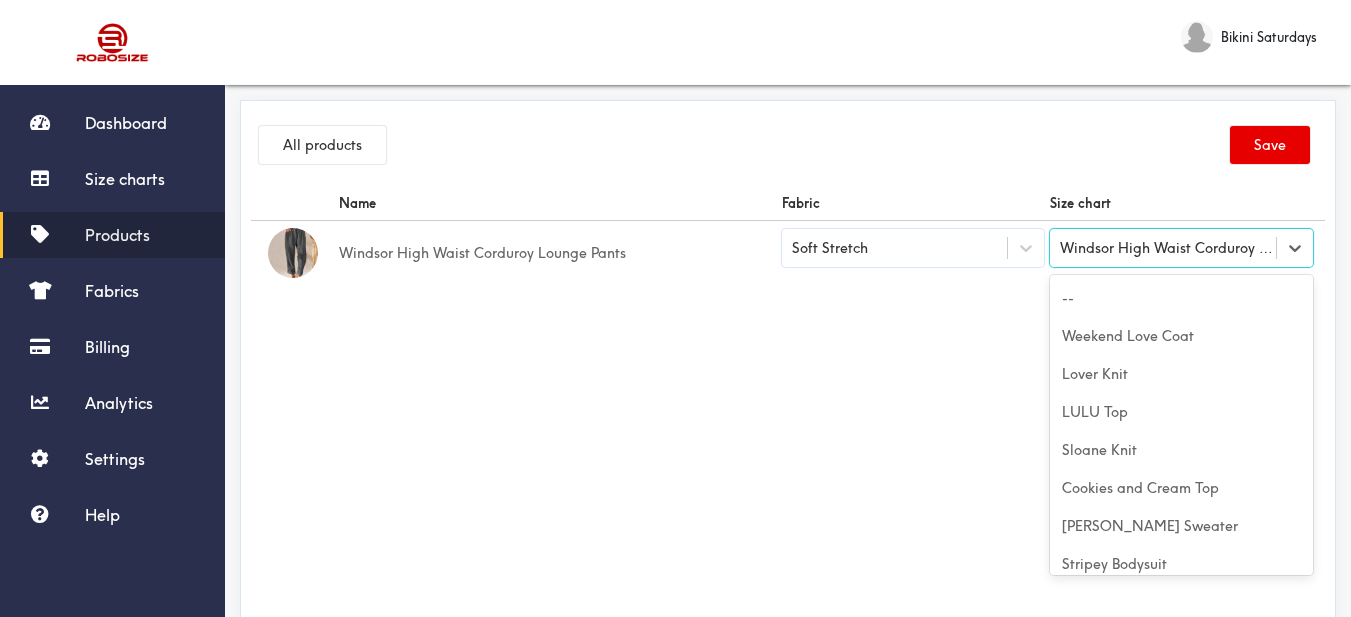 click on "Windsor High Waist Corduroy Lounge Pants" at bounding box center (1169, 248) 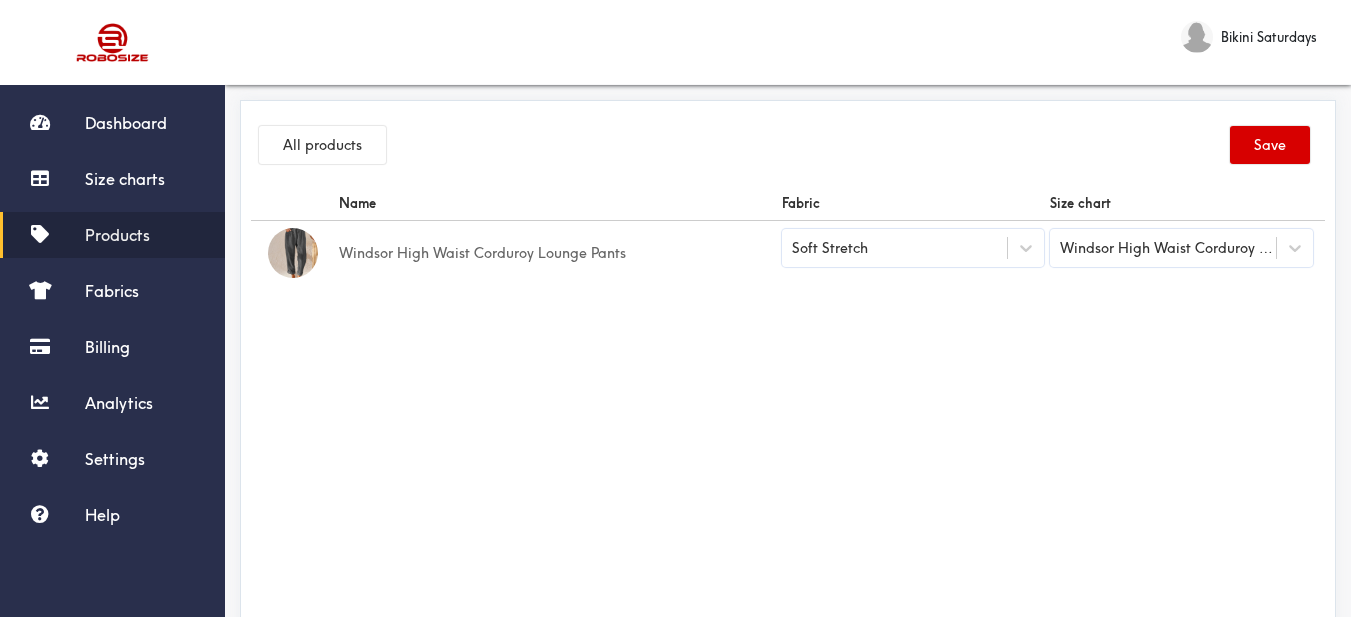 click on "Save" at bounding box center [1270, 145] 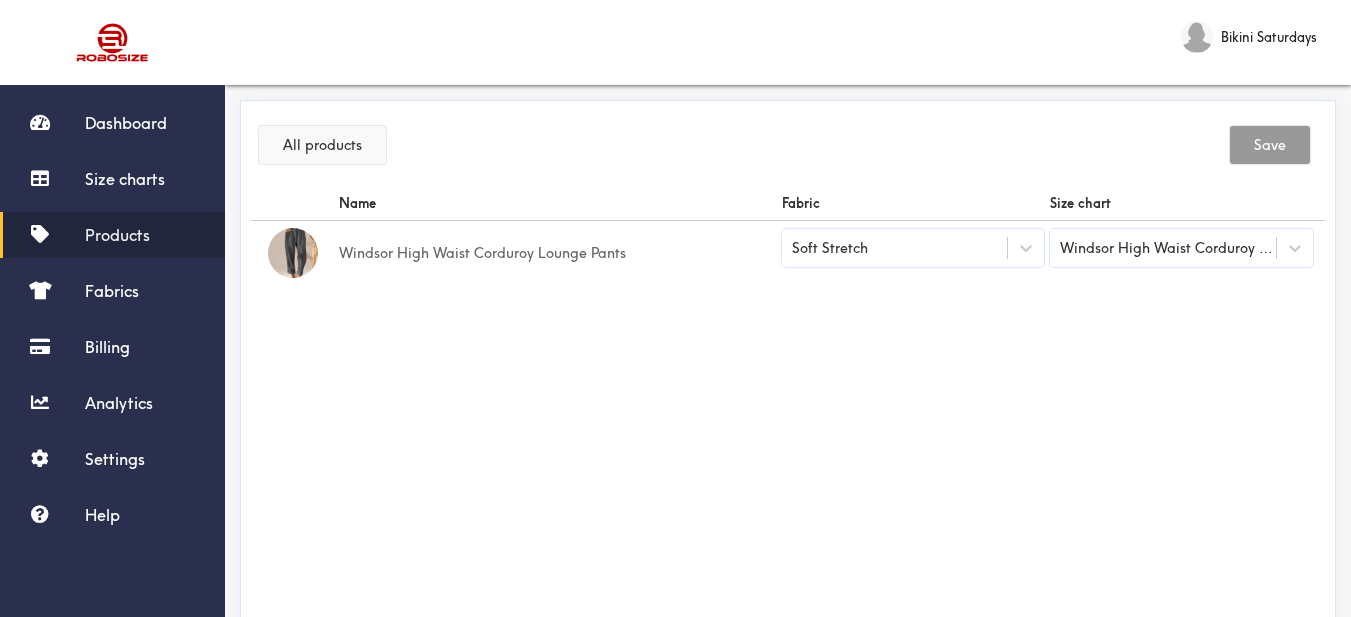 click on "All products" at bounding box center (322, 145) 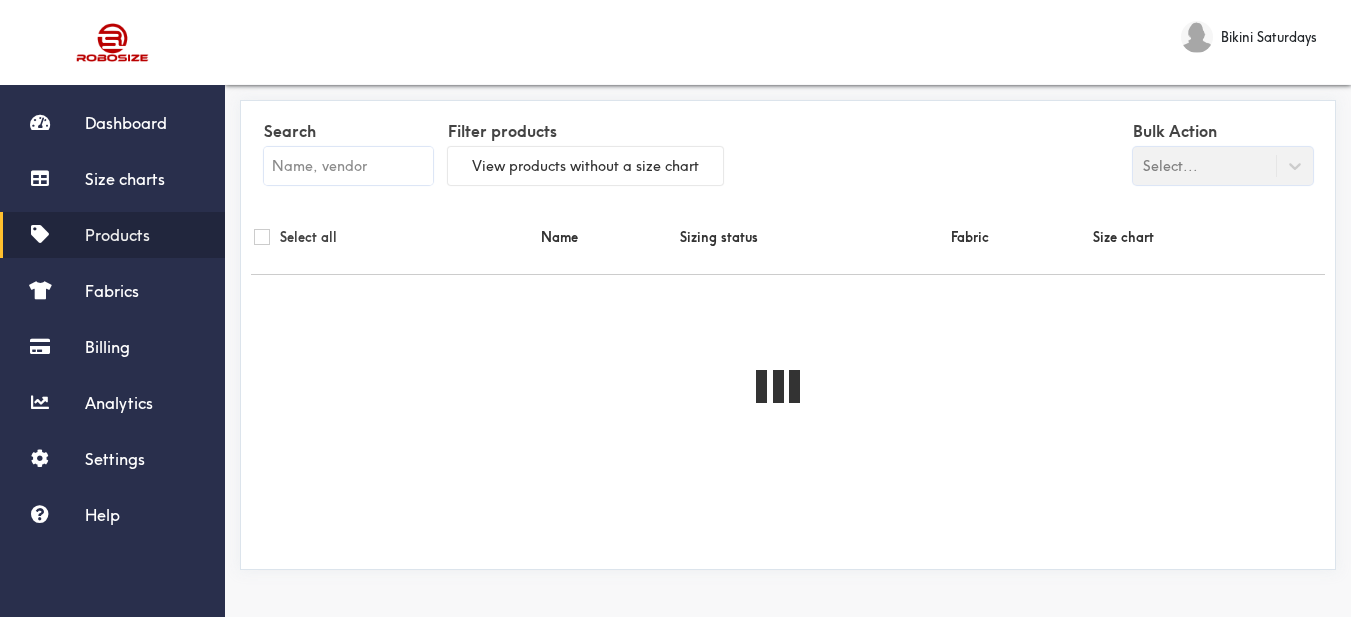 click at bounding box center (348, 166) 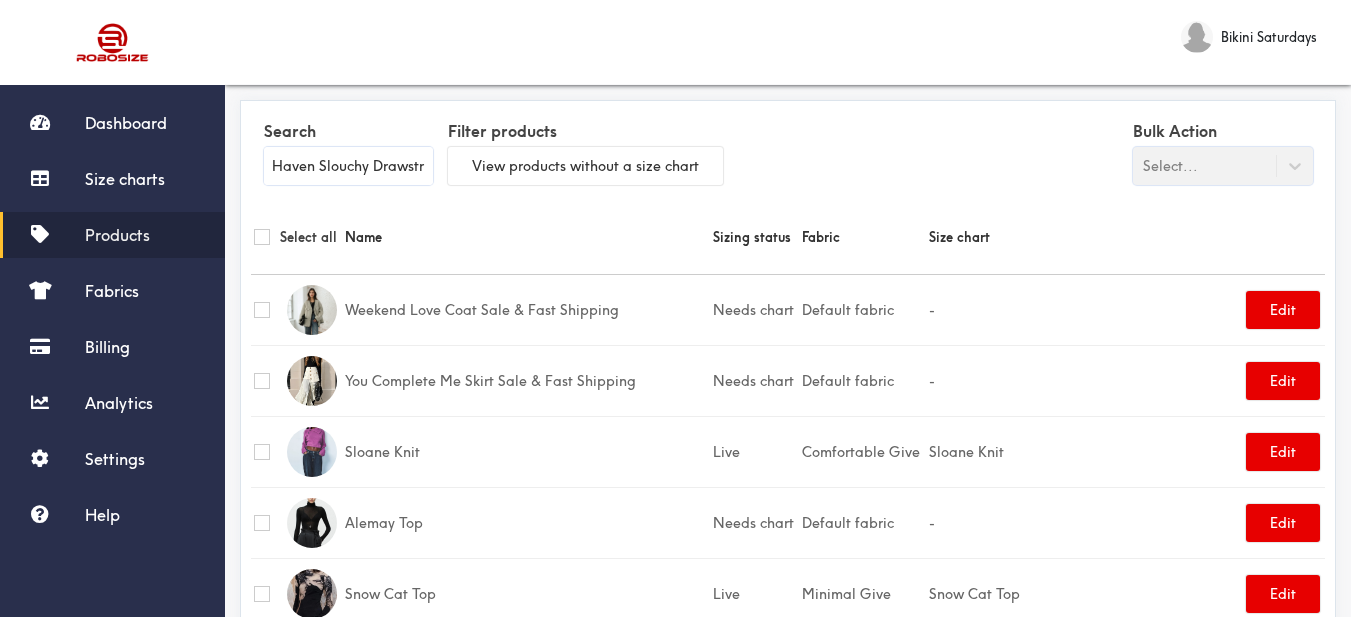 scroll, scrollTop: 0, scrollLeft: 59, axis: horizontal 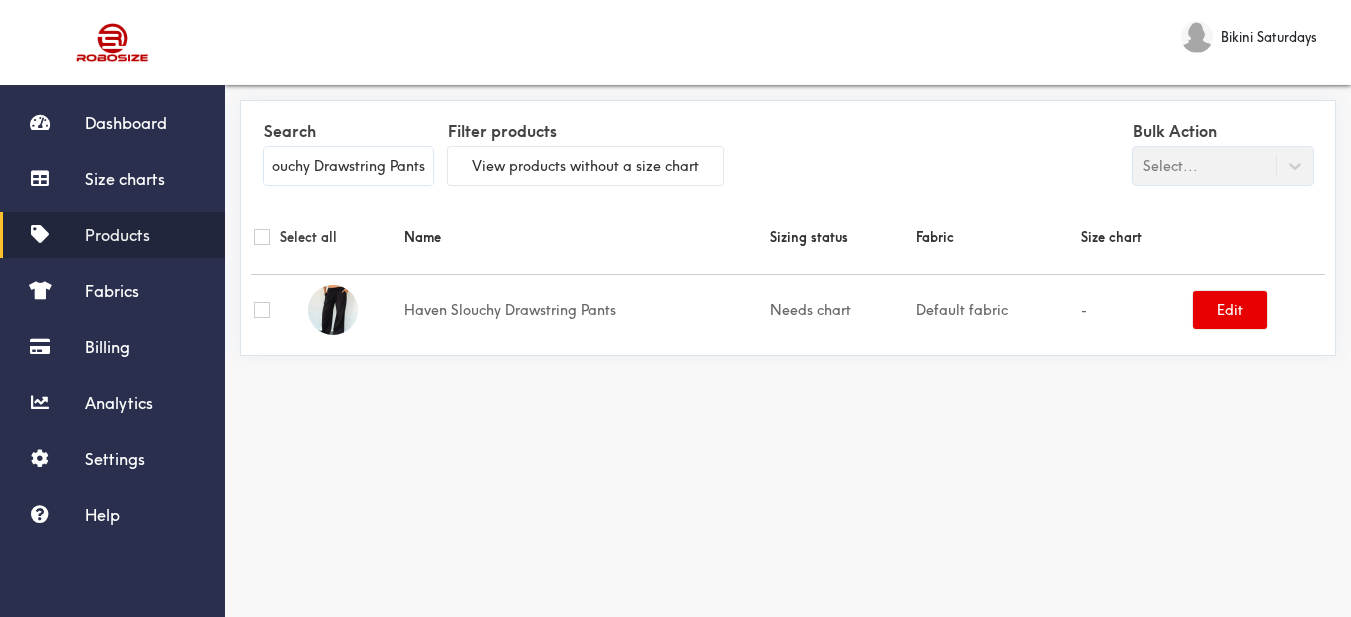 type on "Haven Slouchy Drawstring Pants" 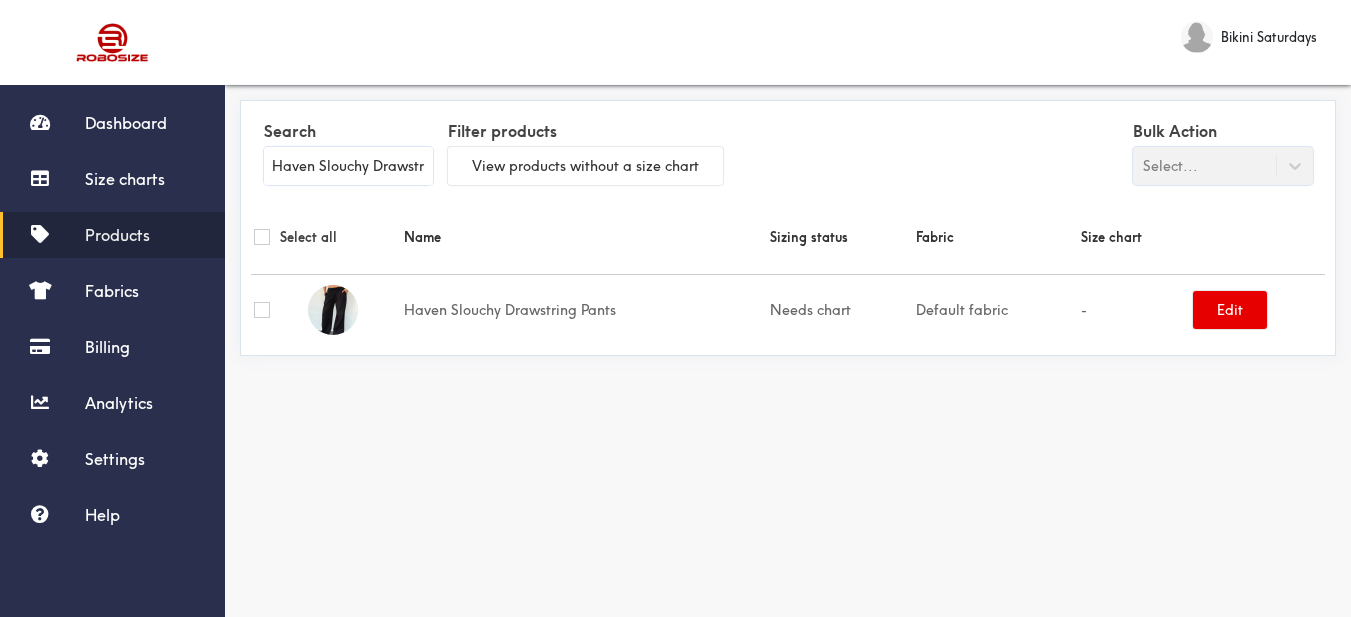 click on "Default fabric" at bounding box center (995, 309) 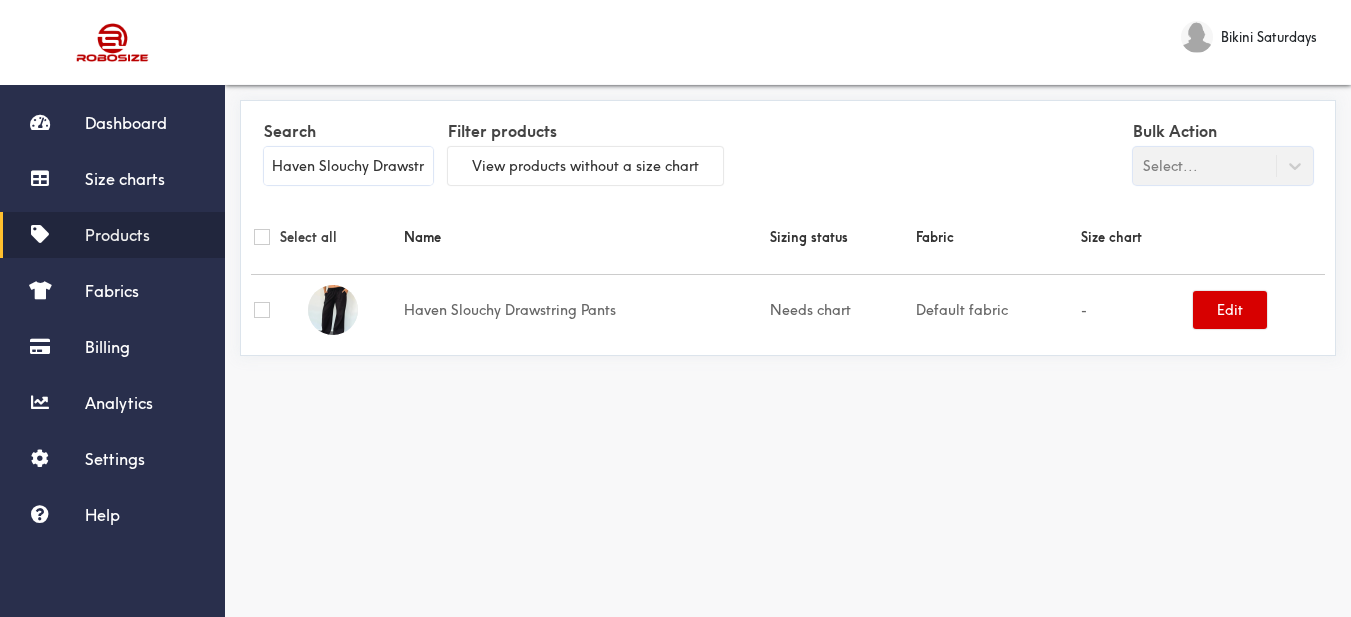 click on "Edit" at bounding box center (1230, 310) 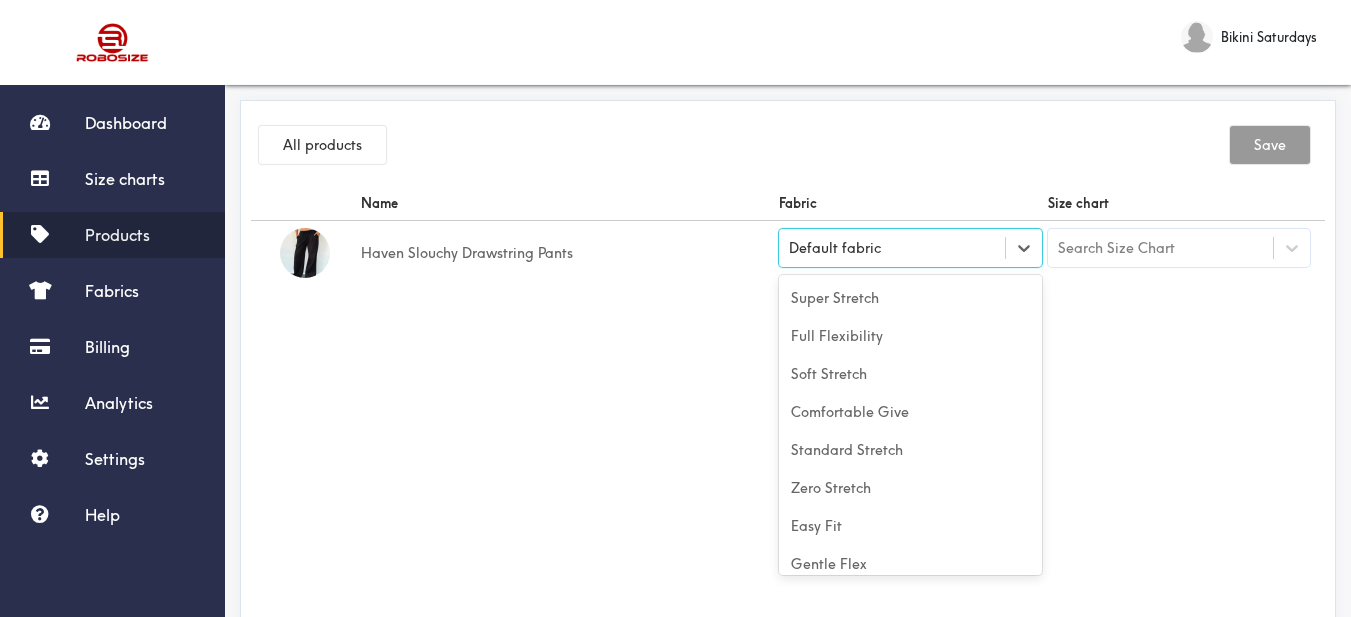 click on "Default fabric" at bounding box center [910, 248] 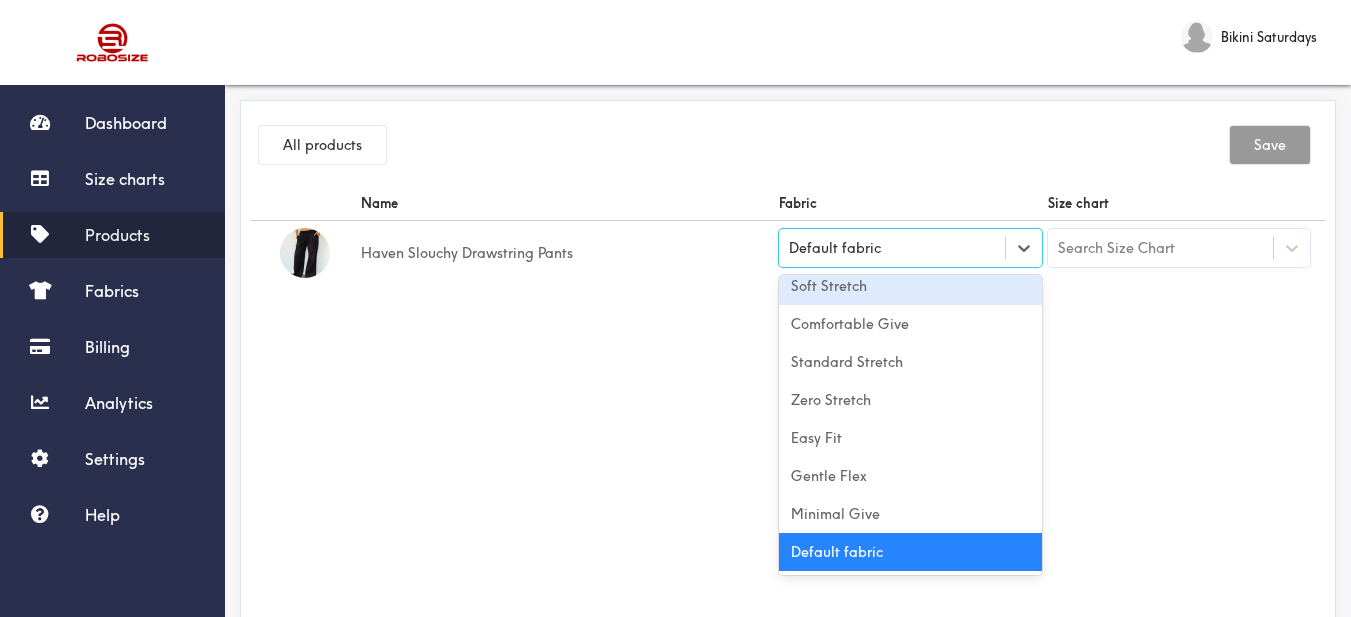 drag, startPoint x: 891, startPoint y: 287, endPoint x: 1026, endPoint y: 325, distance: 140.24622 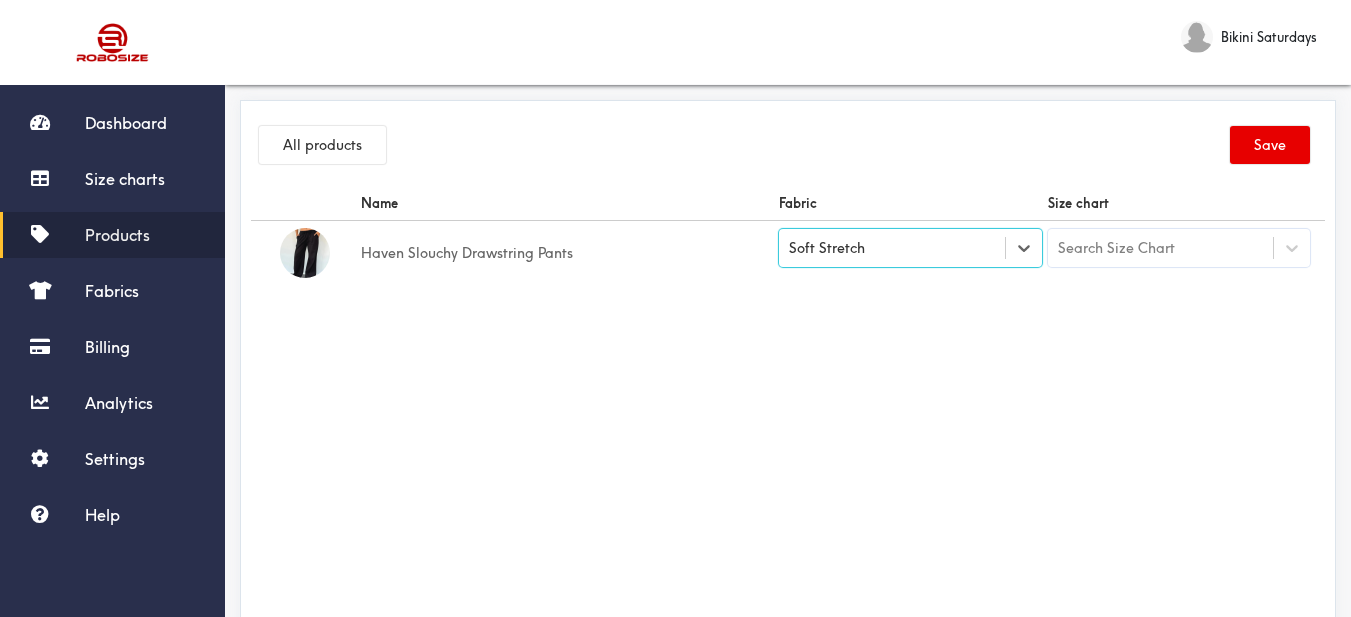 drag, startPoint x: 1036, startPoint y: 328, endPoint x: 1076, endPoint y: 307, distance: 45.17743 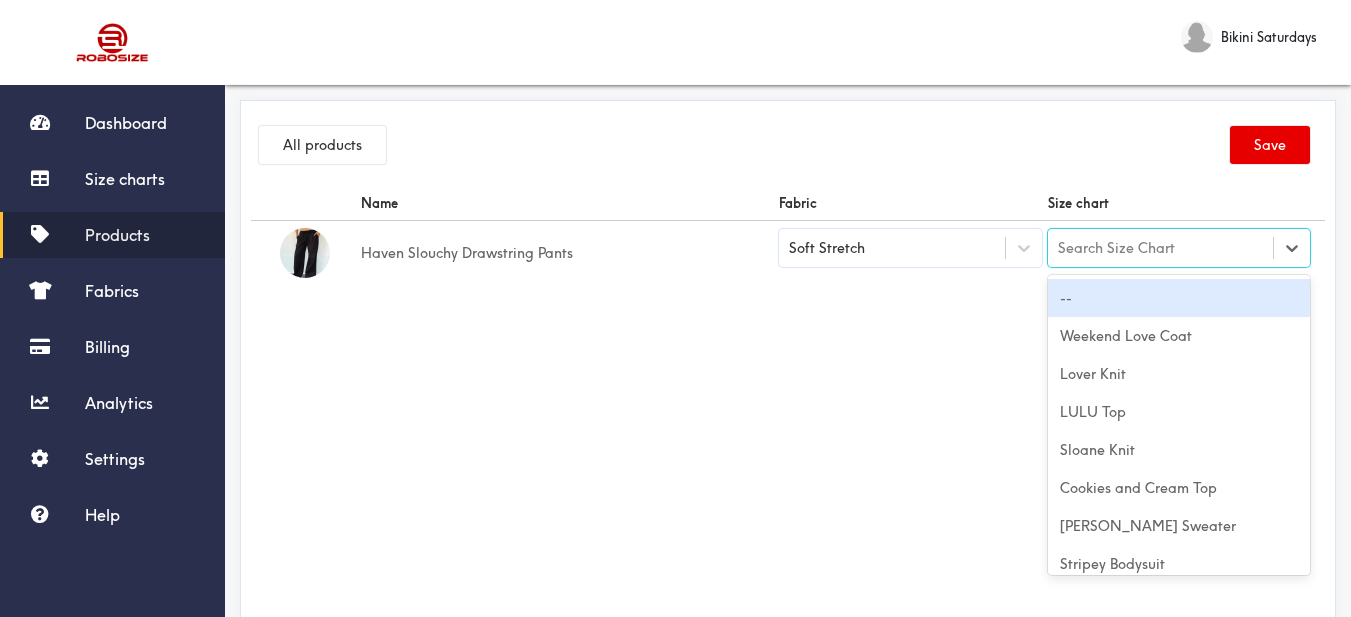 drag, startPoint x: 1099, startPoint y: 262, endPoint x: 1089, endPoint y: 280, distance: 20.59126 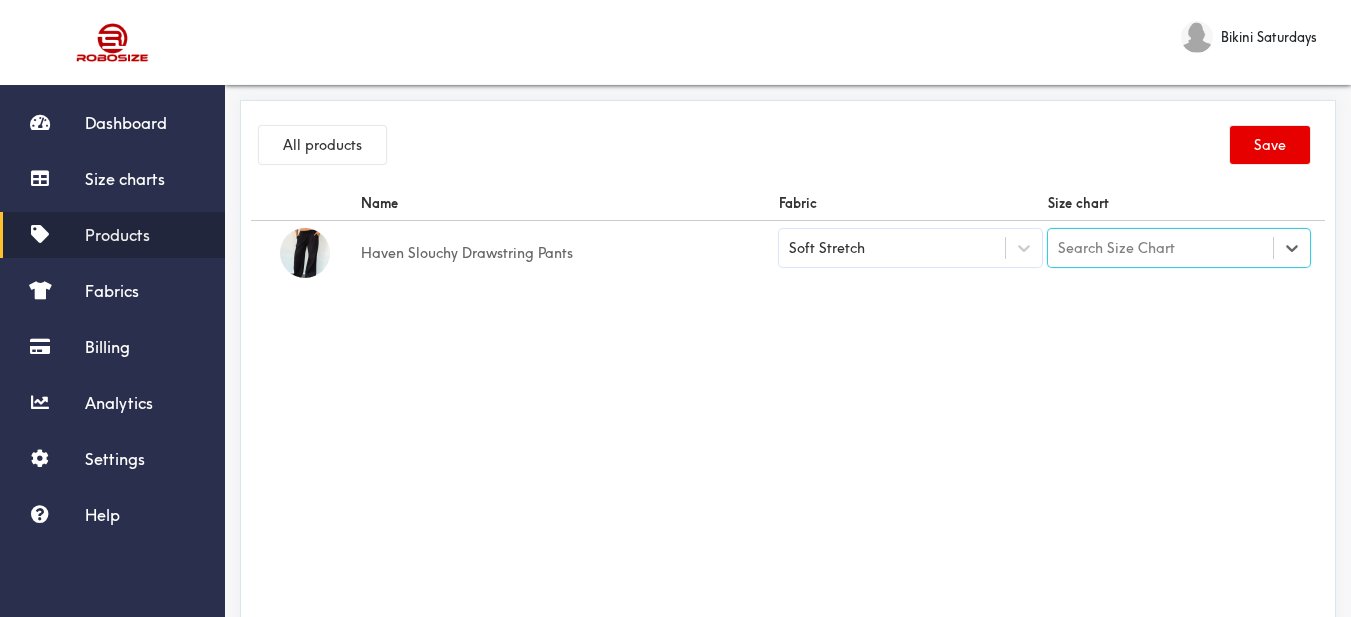 click on "Search Size Chart" at bounding box center (1116, 248) 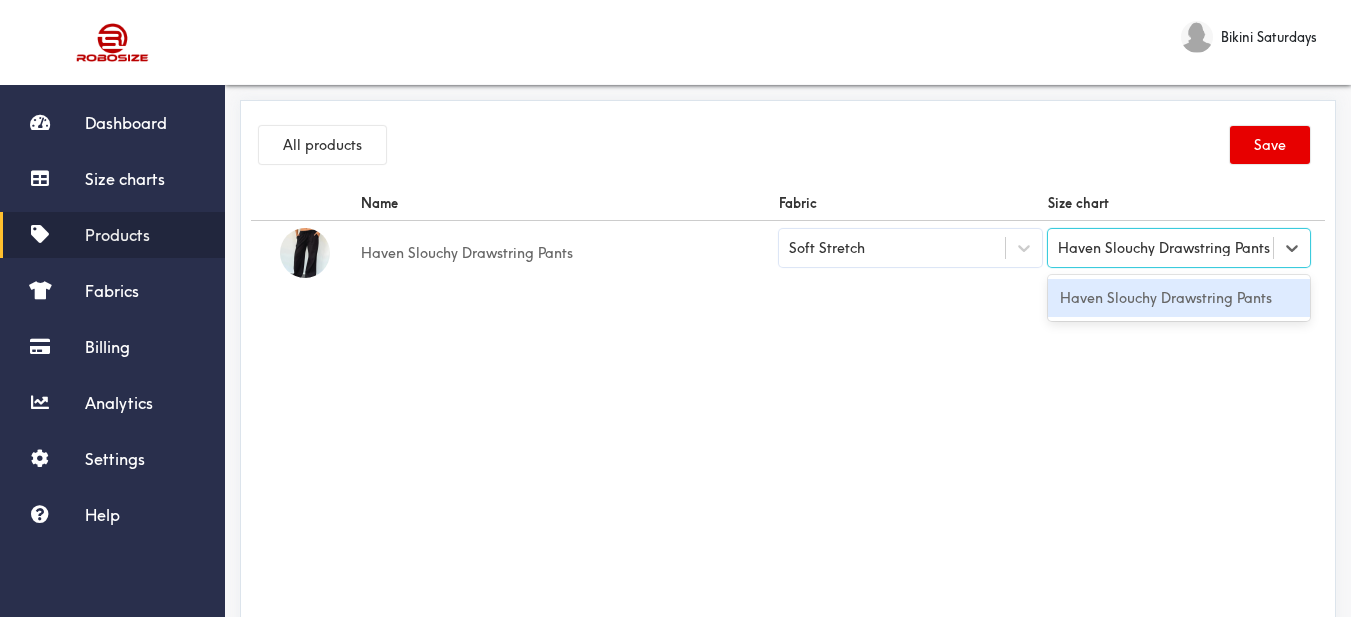 click on "Haven Slouchy Drawstring Pants" at bounding box center [1179, 298] 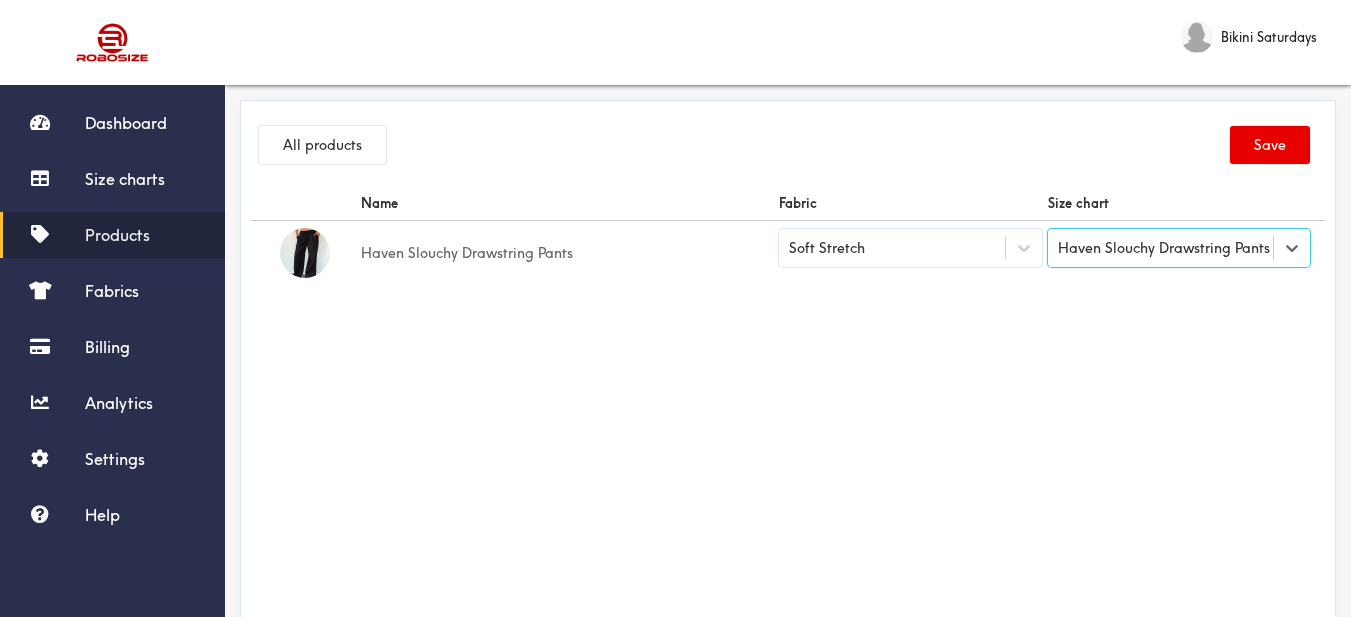 drag, startPoint x: 1024, startPoint y: 310, endPoint x: 1082, endPoint y: 303, distance: 58.420887 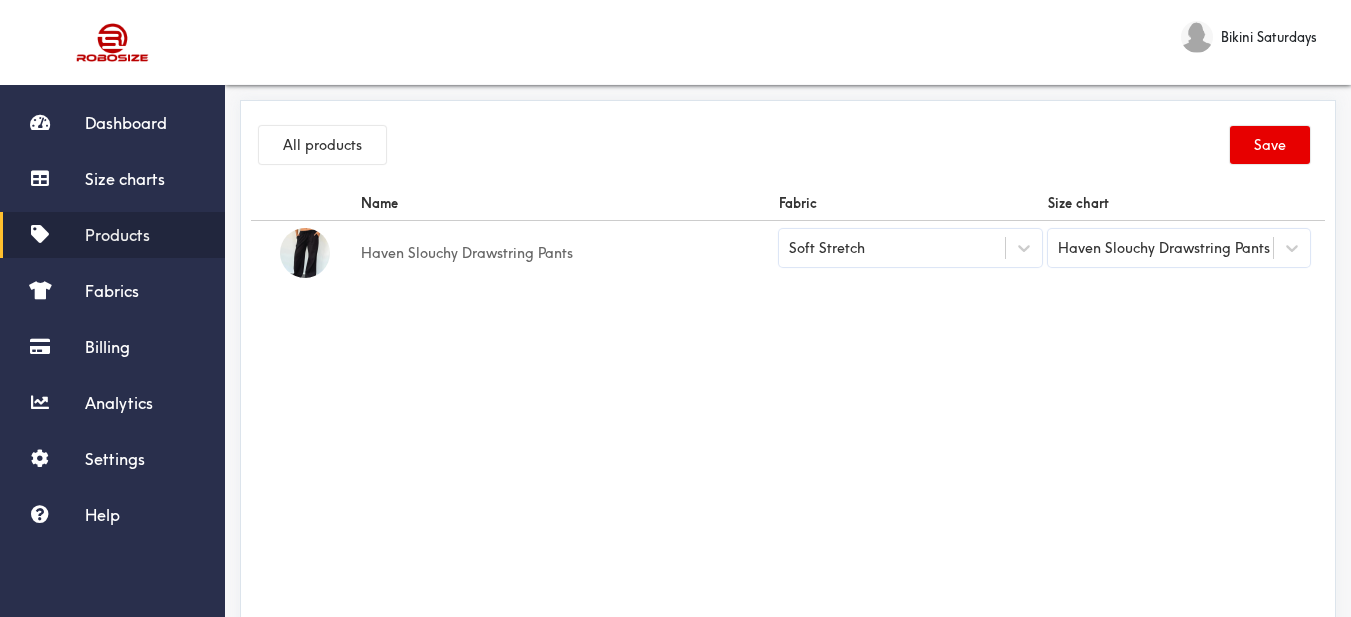 drag, startPoint x: 1261, startPoint y: 152, endPoint x: 1274, endPoint y: 7, distance: 145.58159 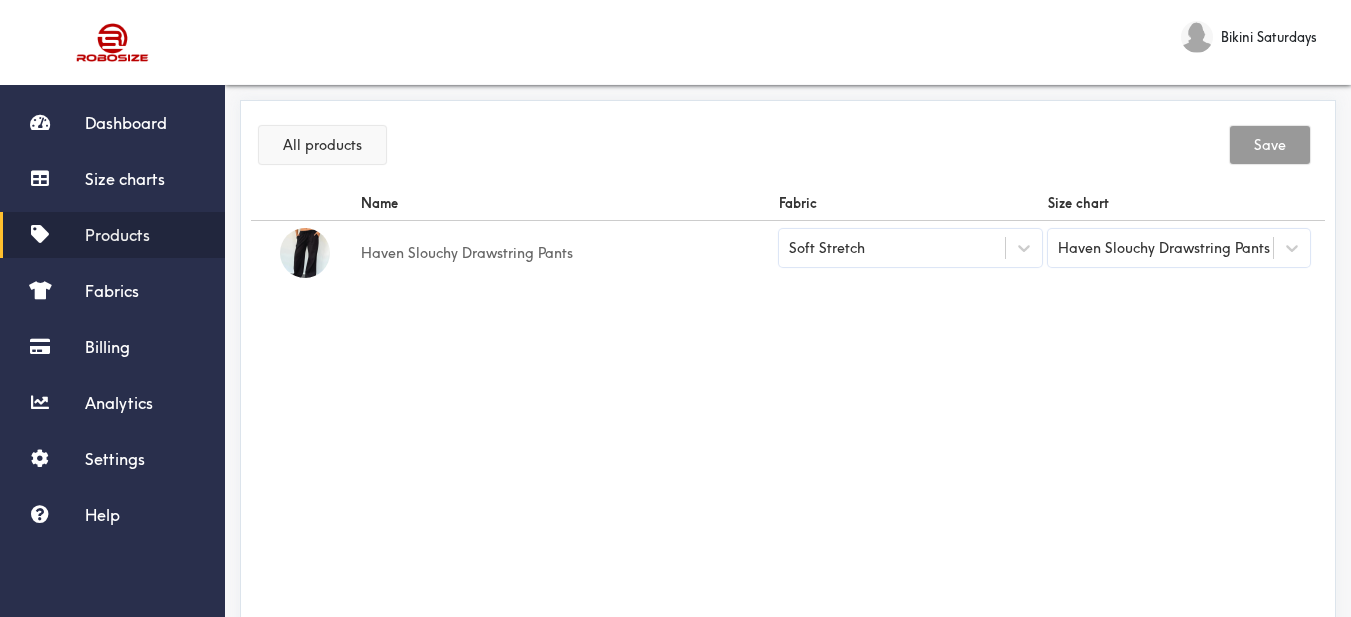 click on "All products" at bounding box center (322, 145) 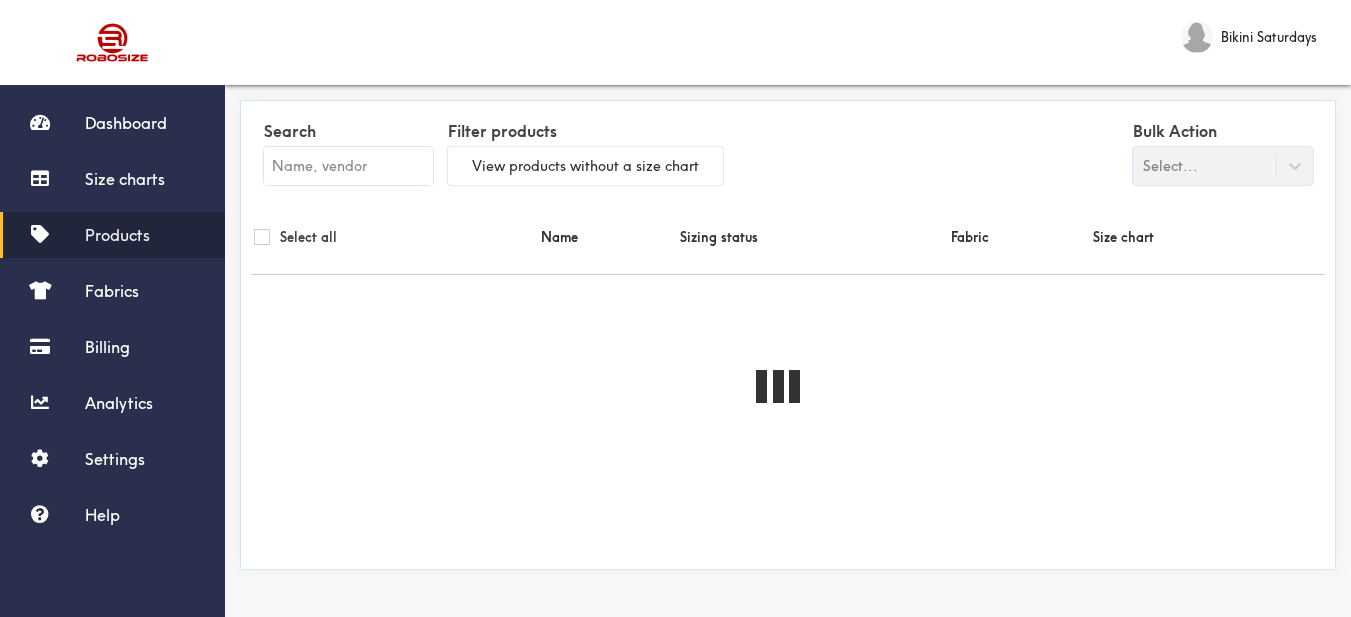 click at bounding box center (348, 166) 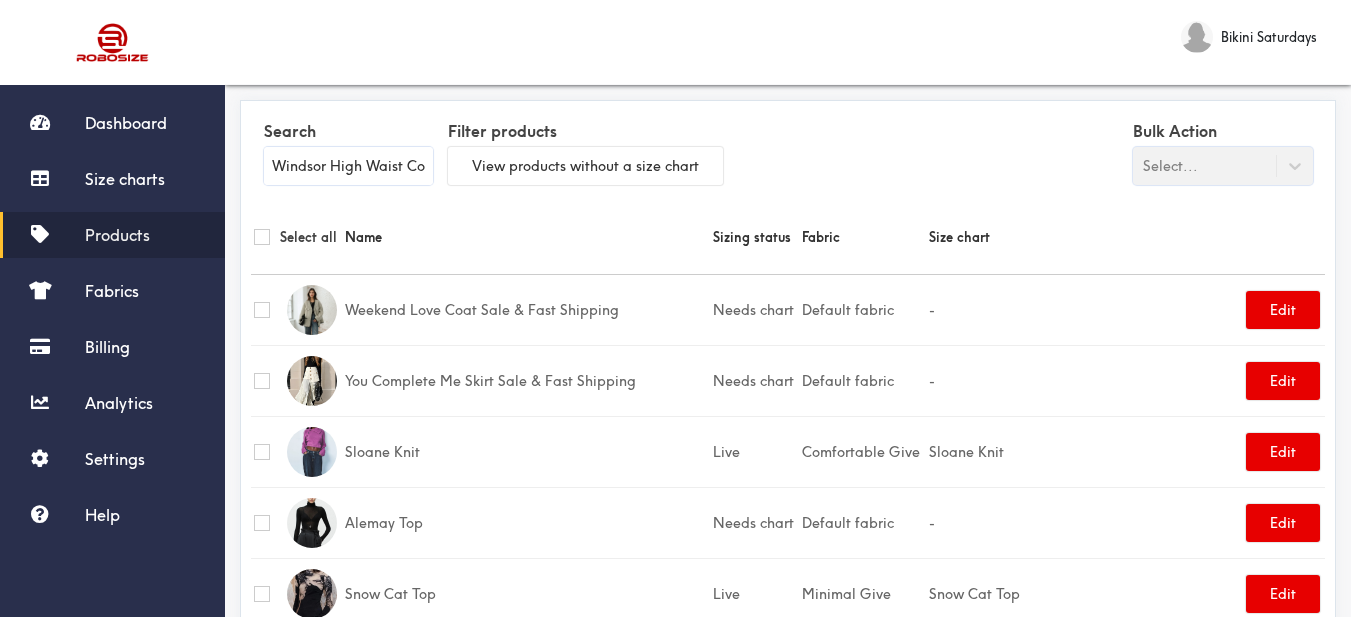 scroll, scrollTop: 0, scrollLeft: 134, axis: horizontal 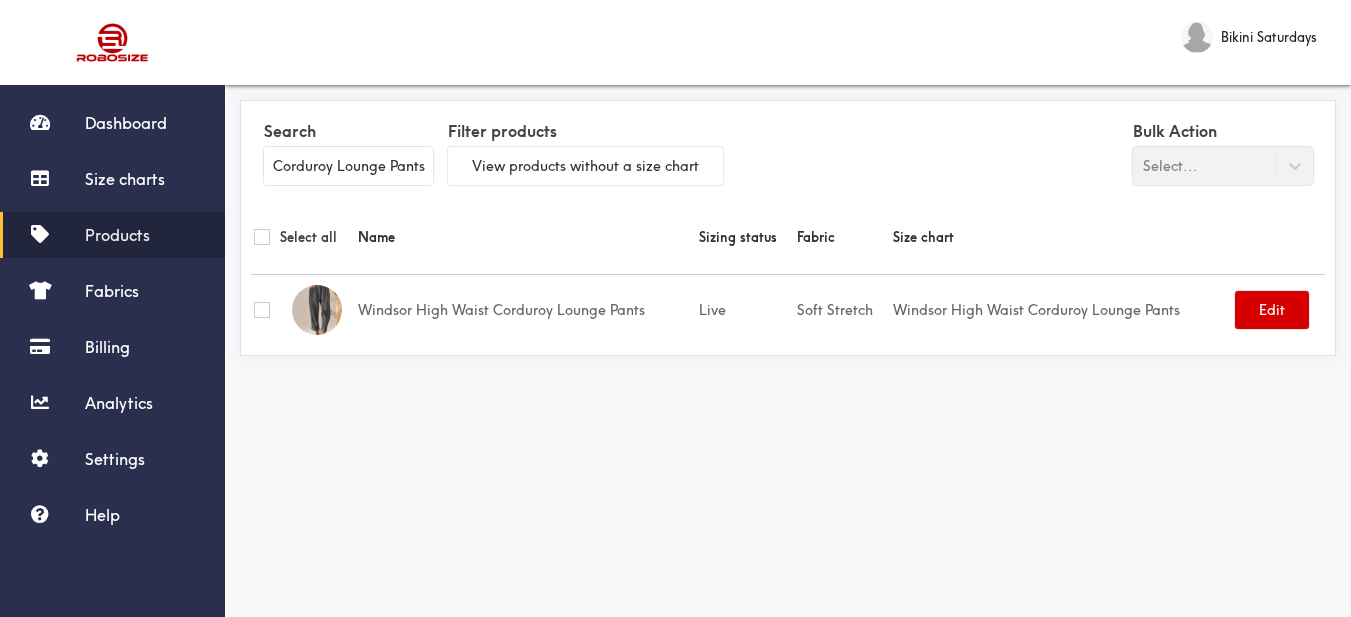 type on "Windsor High Waist Corduroy Lounge Pants" 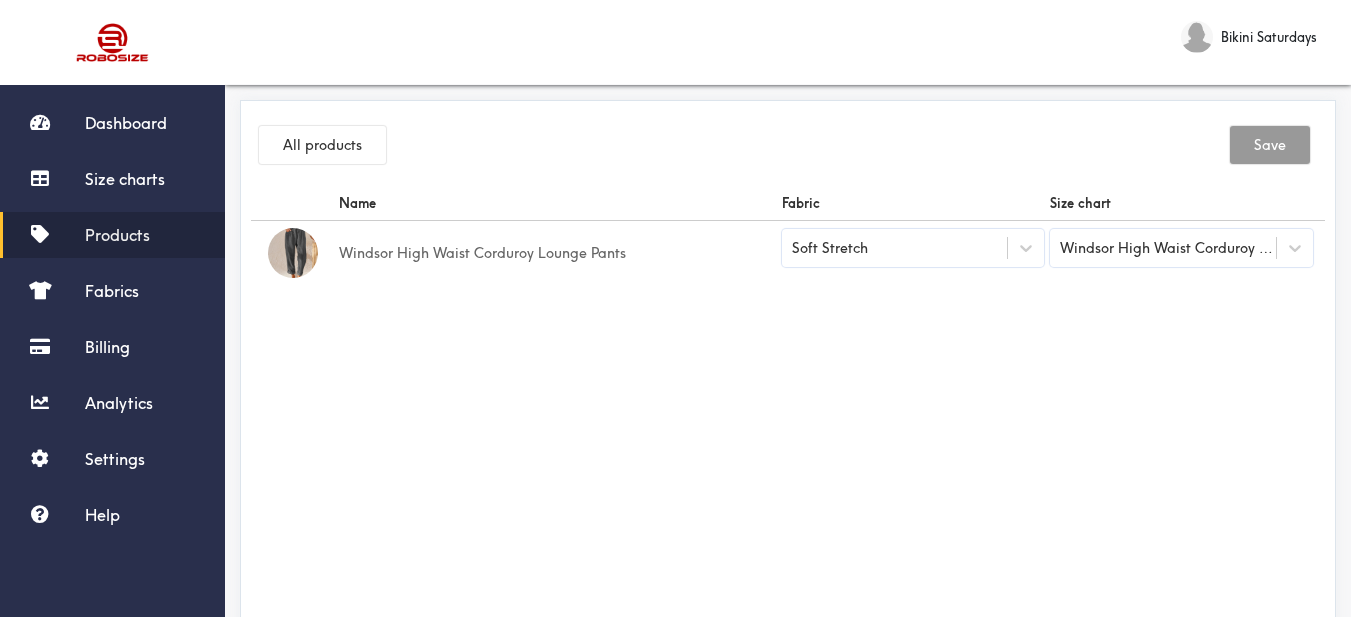 click on "Soft Stretch" at bounding box center (895, 248) 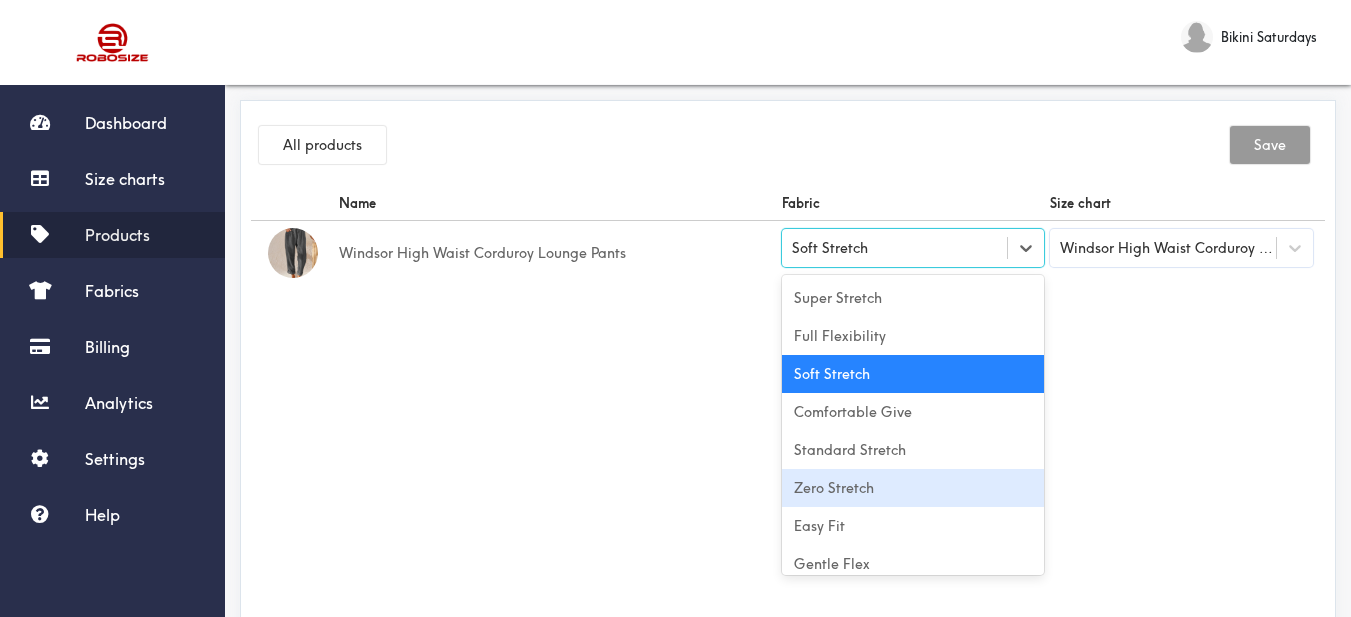 click on "Zero Stretch" at bounding box center [913, 488] 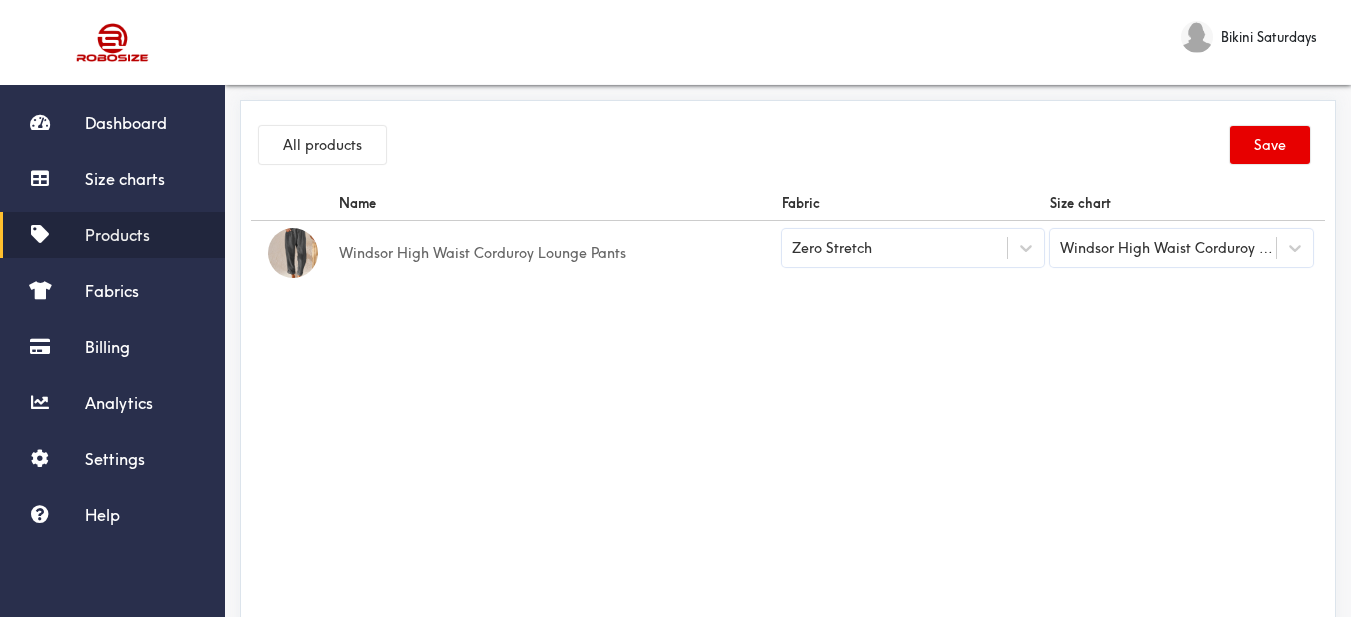 drag, startPoint x: 992, startPoint y: 423, endPoint x: 1190, endPoint y: 224, distance: 280.7223 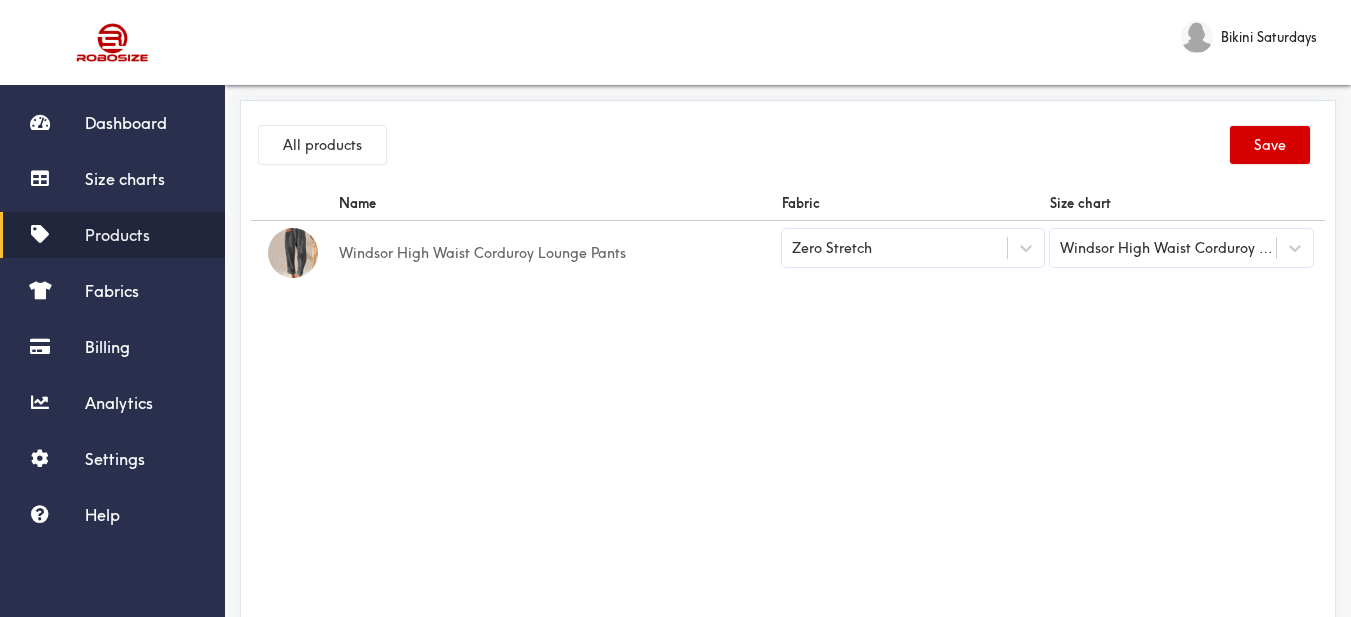 drag, startPoint x: 1273, startPoint y: 148, endPoint x: 1251, endPoint y: 116, distance: 38.832977 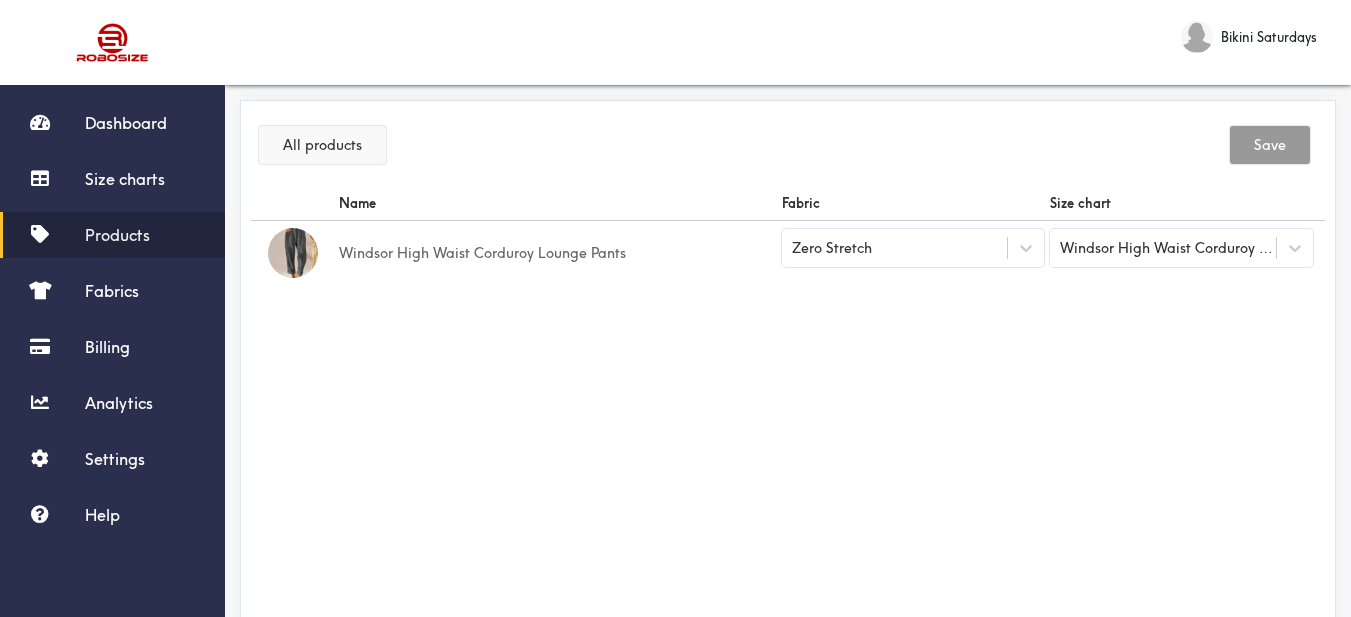 click on "All products" at bounding box center [322, 145] 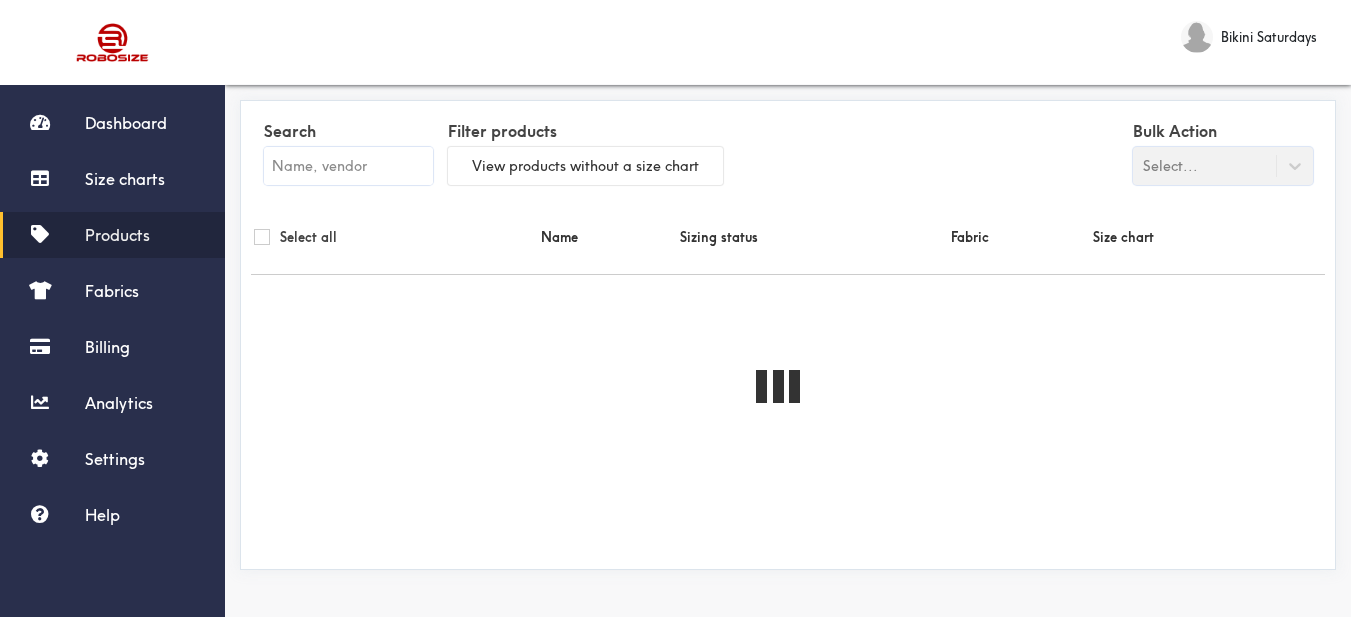click at bounding box center [348, 166] 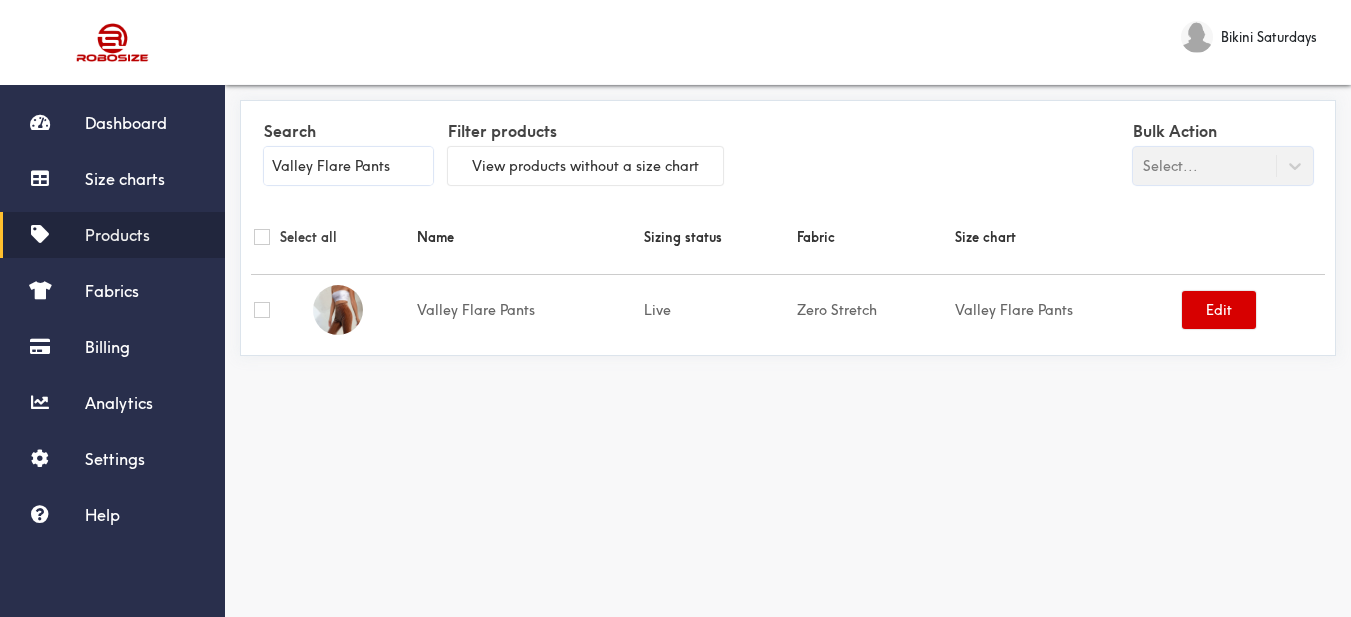 type on "Valley Flare Pants" 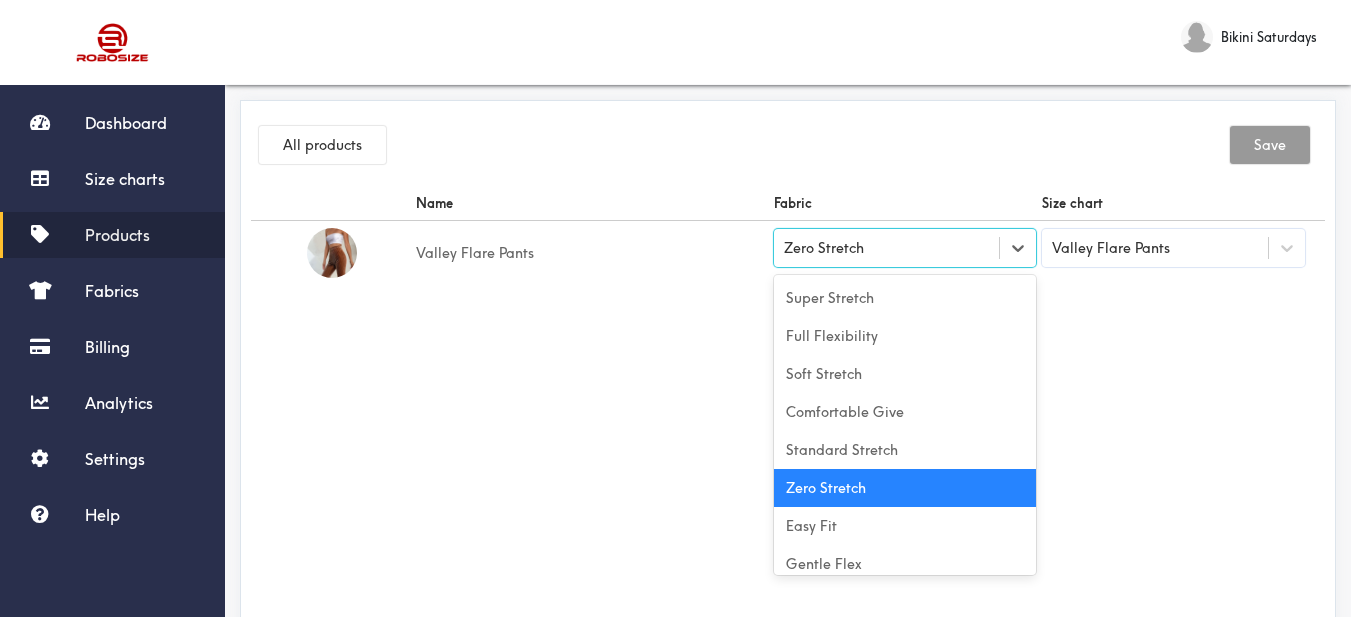 click on "Zero Stretch" at bounding box center (905, 248) 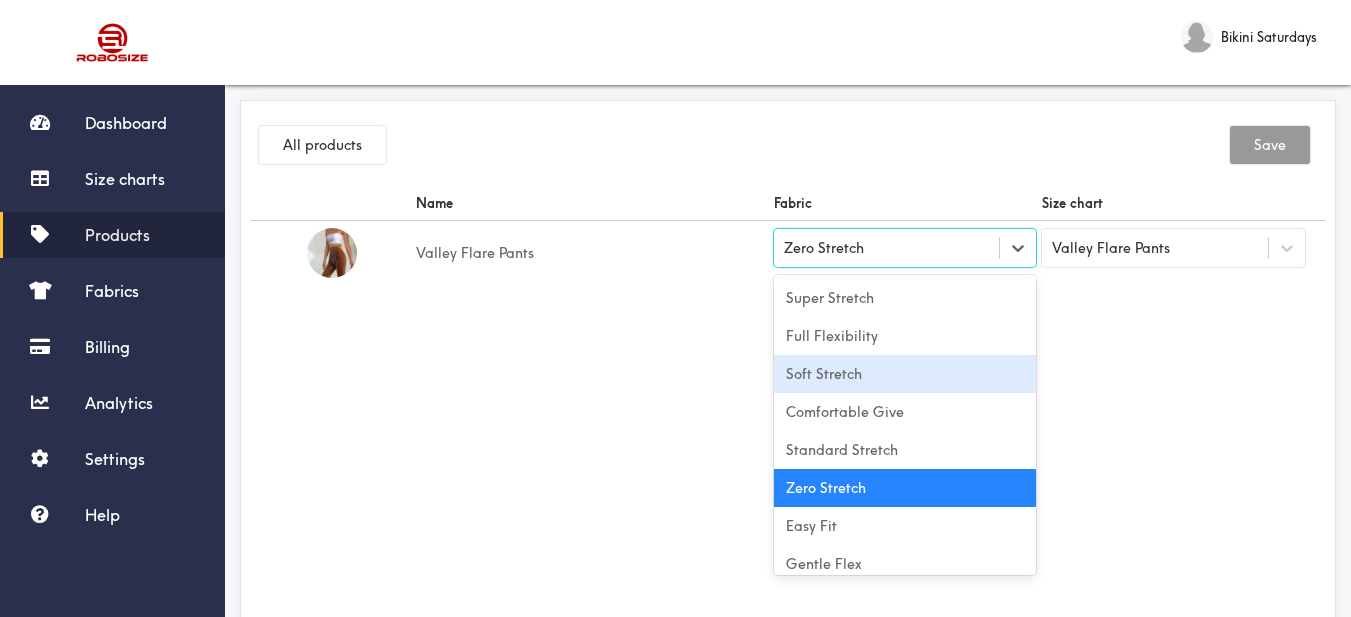 click on "Soft Stretch" at bounding box center (905, 374) 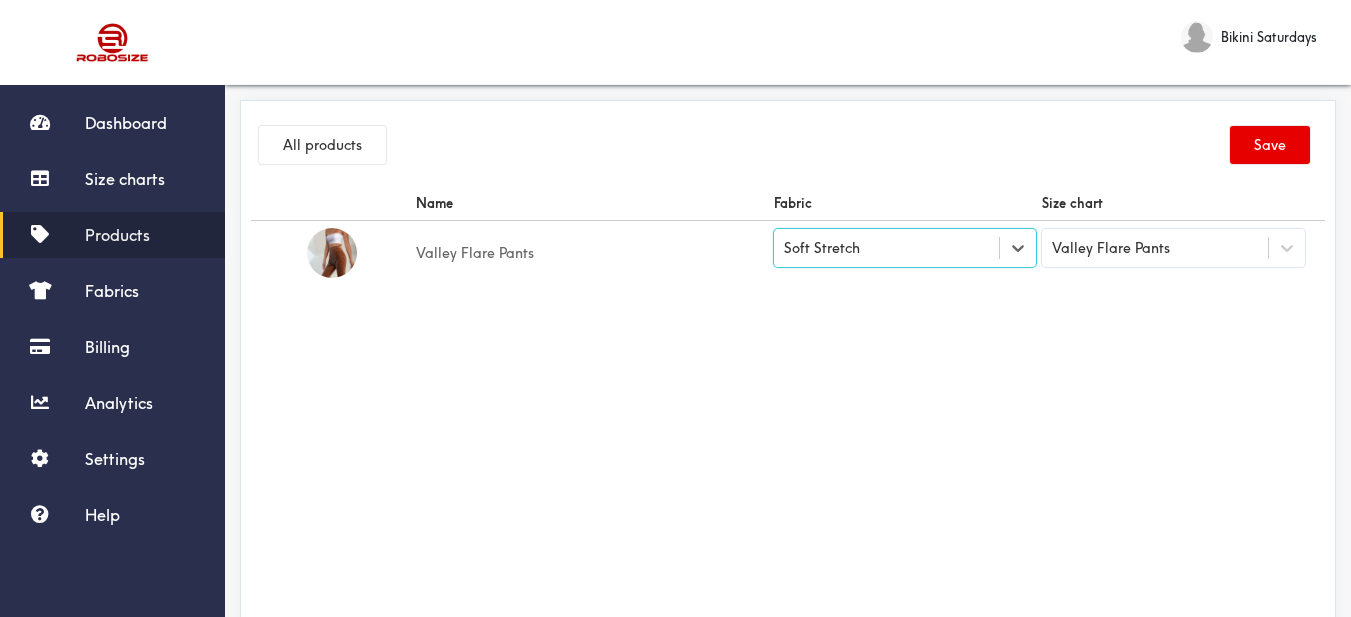 drag, startPoint x: 797, startPoint y: 334, endPoint x: 868, endPoint y: 328, distance: 71.25307 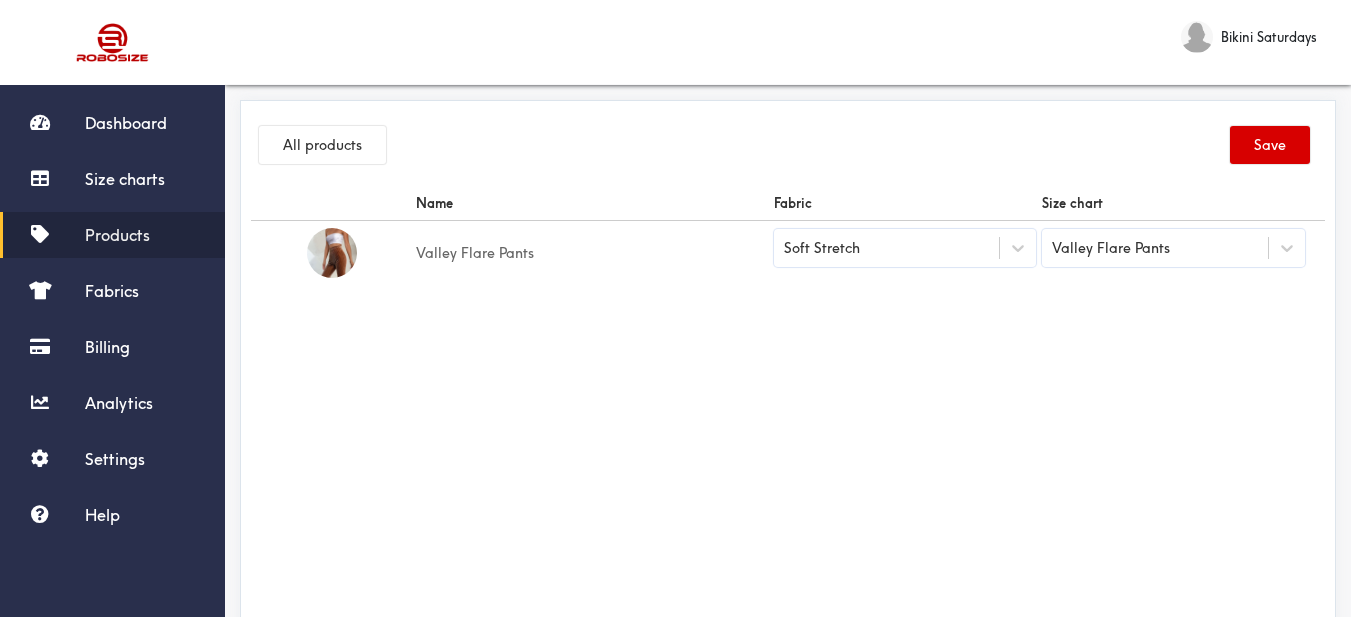 click on "Save" at bounding box center (1270, 145) 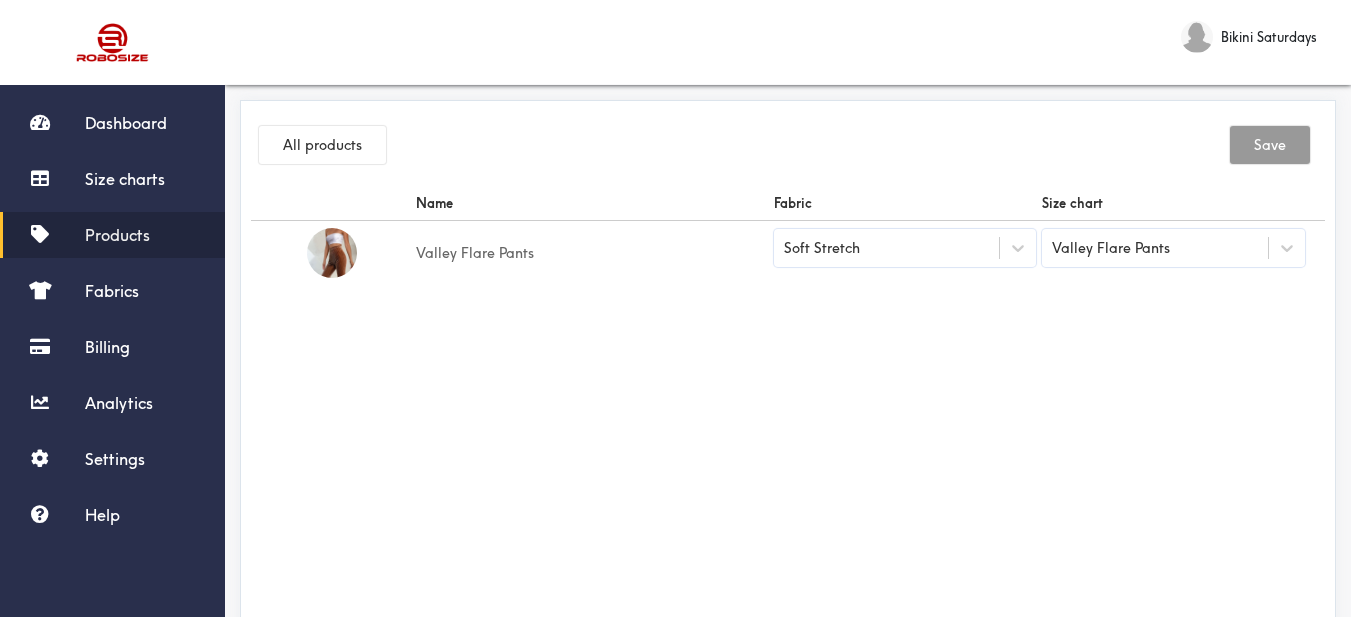click on "Products" at bounding box center (117, 235) 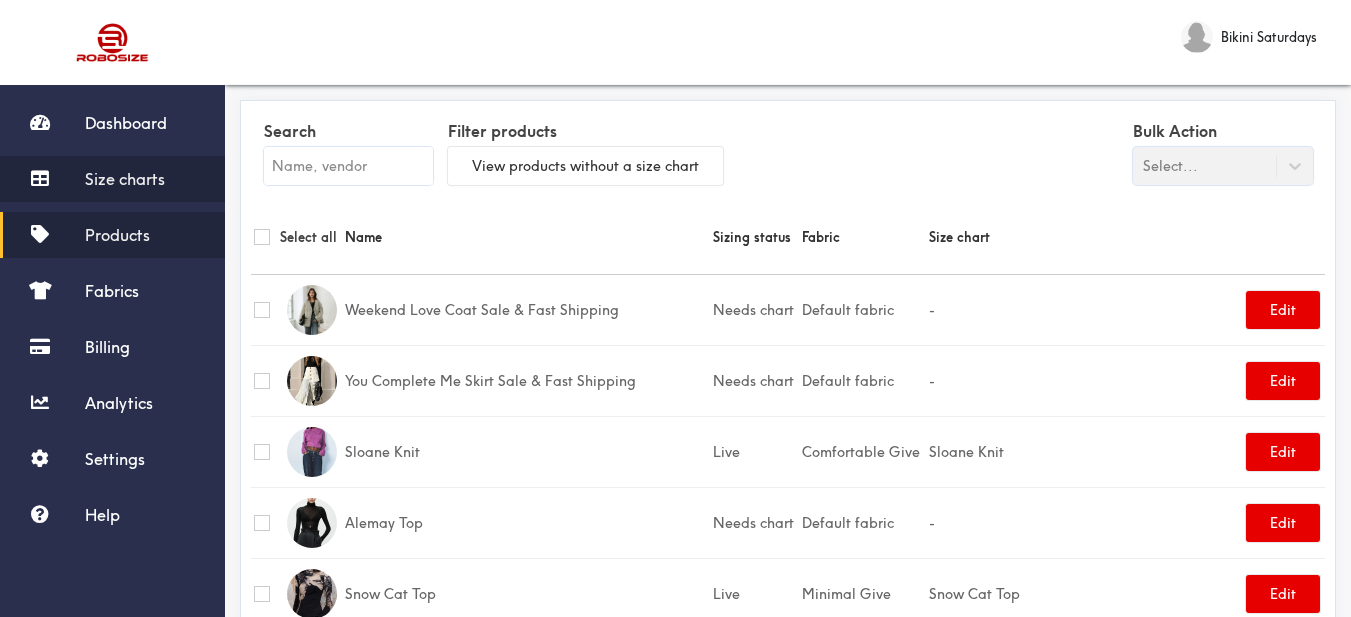 click on "Size charts" at bounding box center (125, 179) 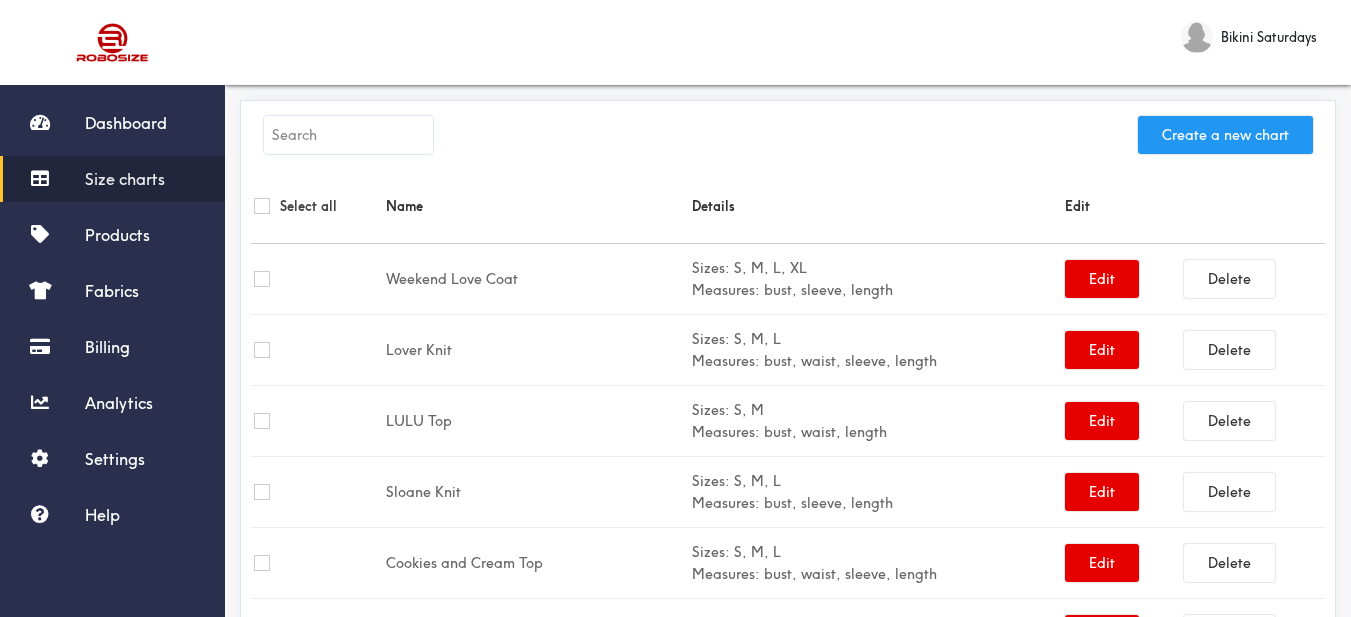click on "Create a new chart" at bounding box center (1225, 135) 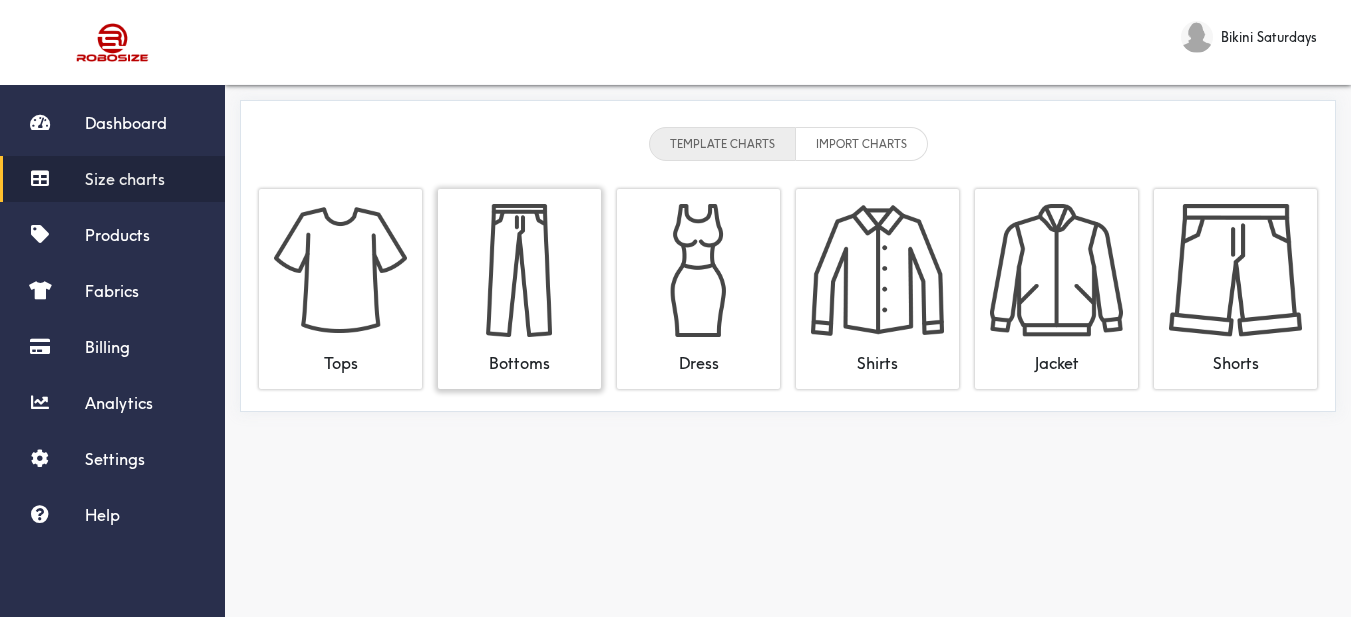 click at bounding box center (519, 270) 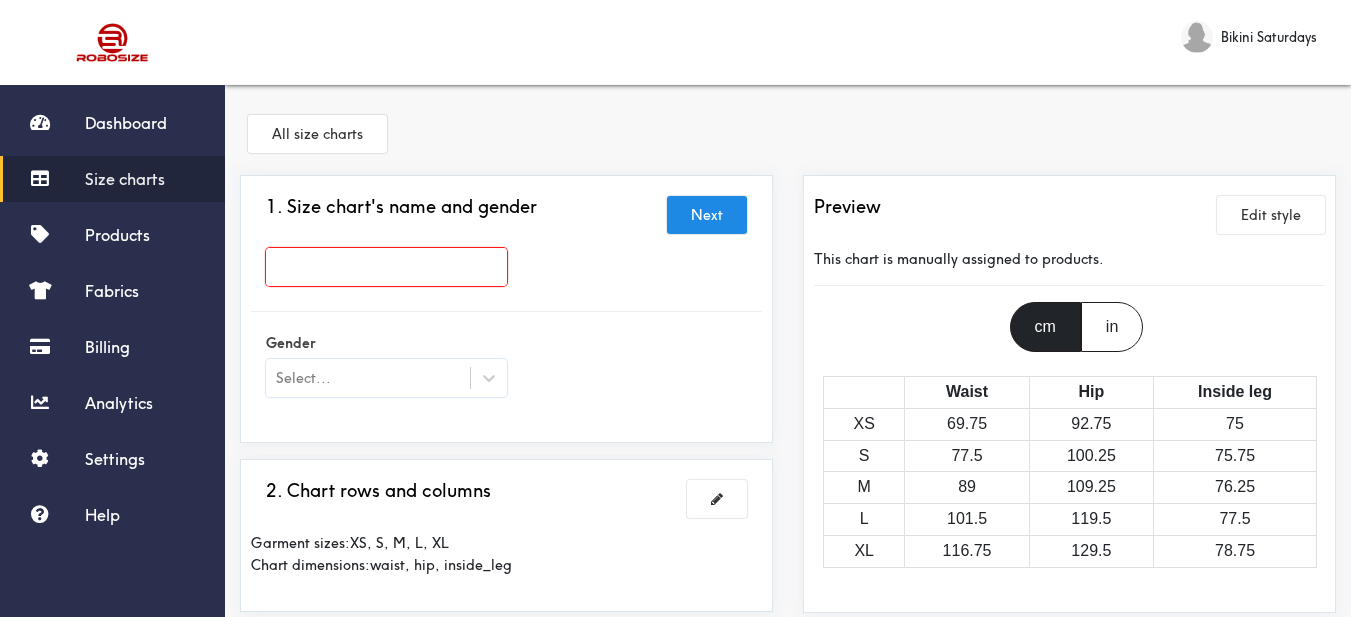 click at bounding box center (386, 267) 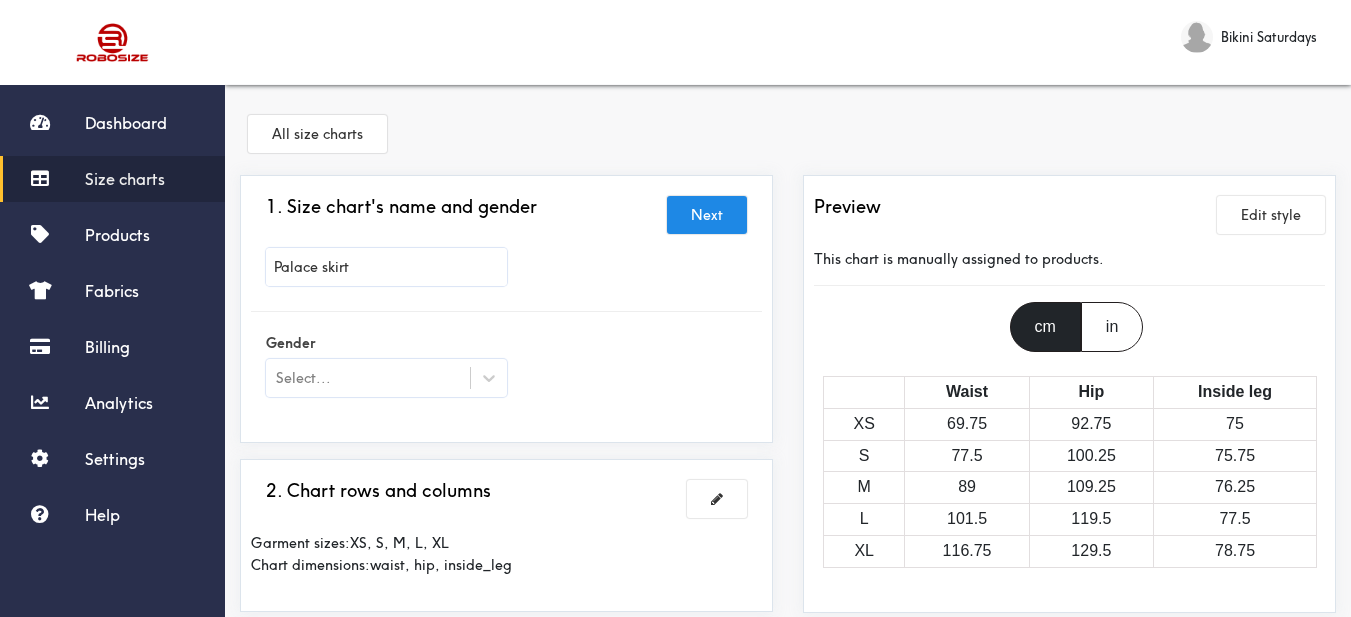 type on "Palace skirt" 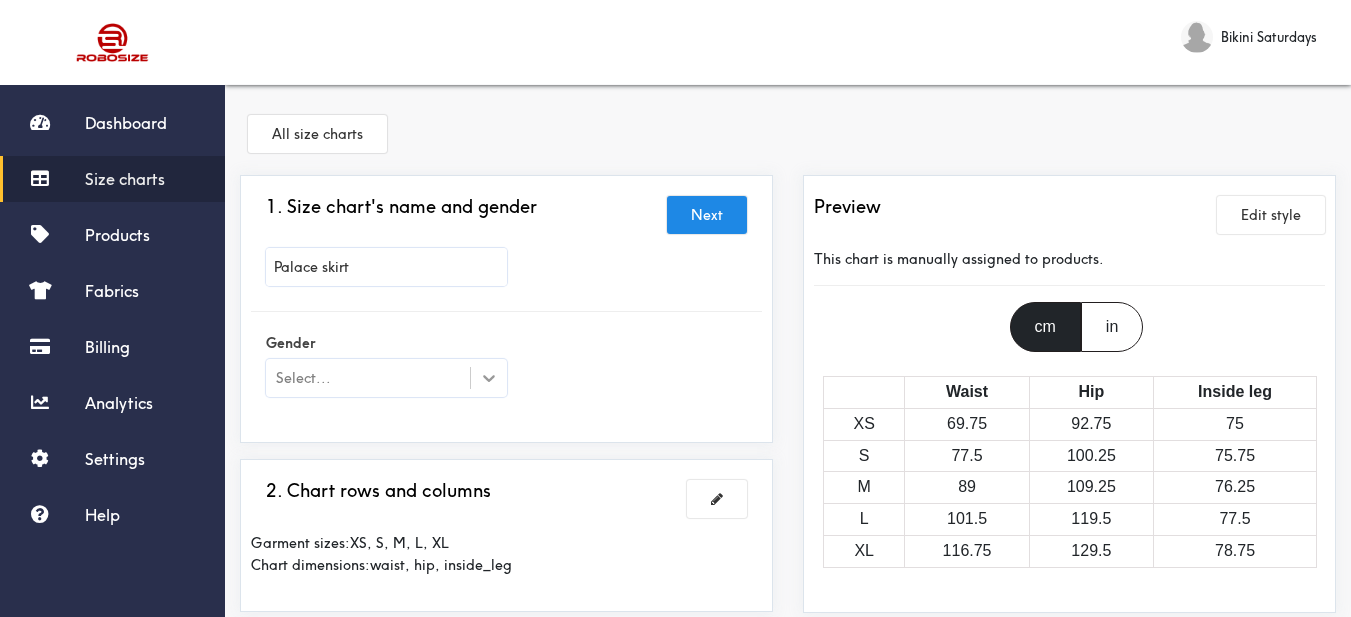 click at bounding box center [489, 378] 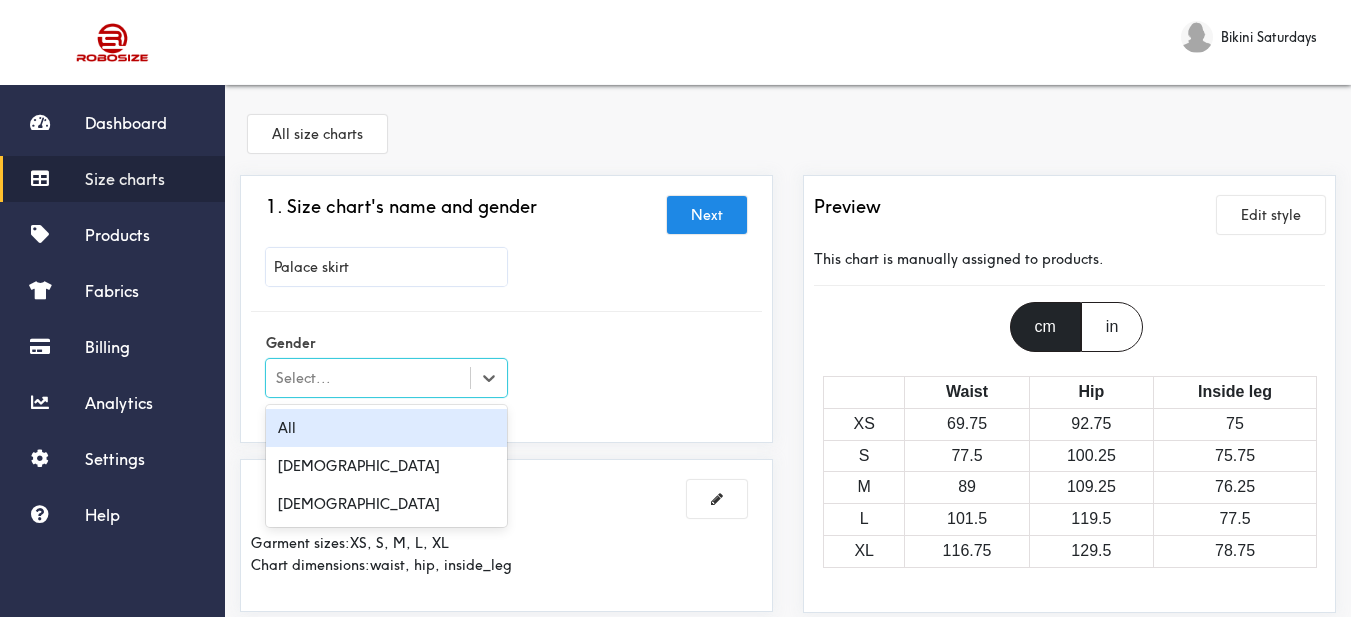 scroll, scrollTop: 100, scrollLeft: 0, axis: vertical 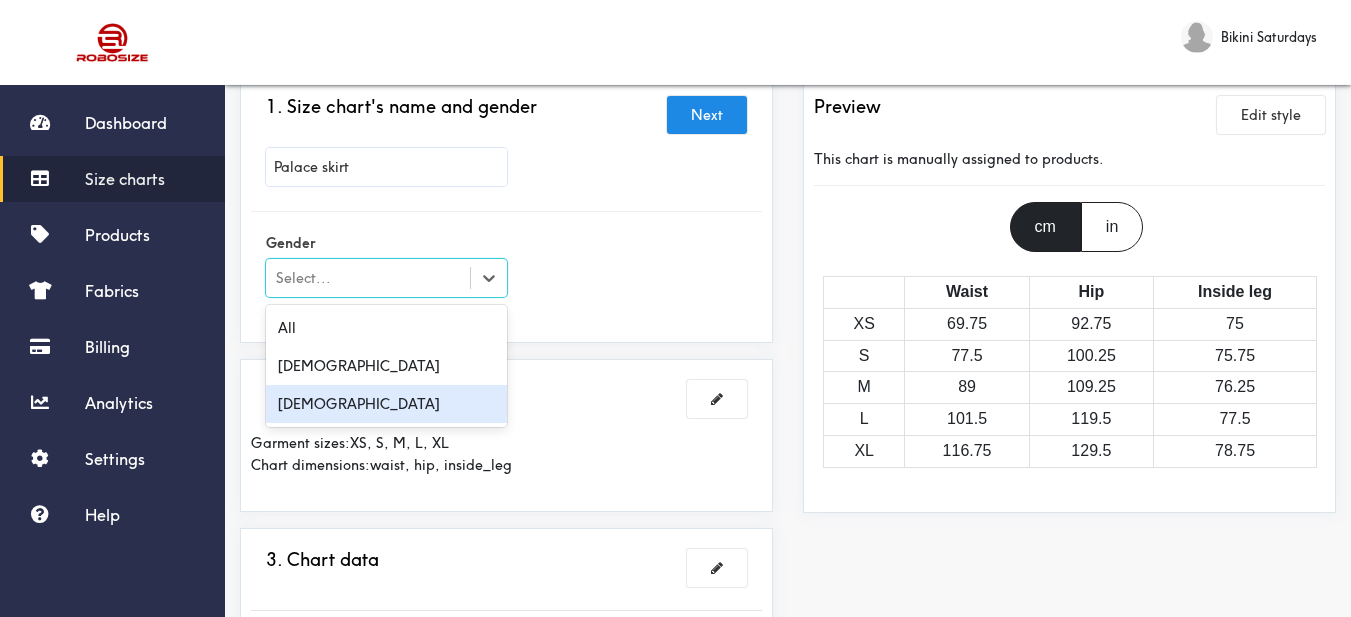 click on "[DEMOGRAPHIC_DATA]" at bounding box center [386, 404] 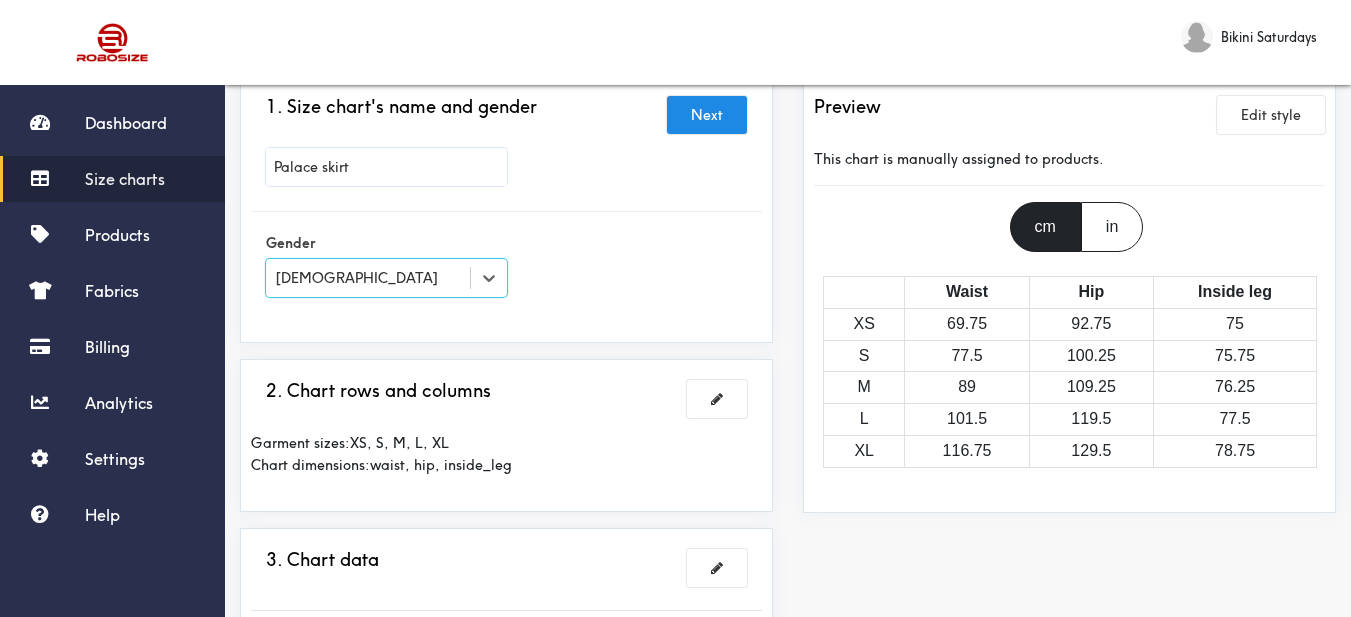 click on "1. Size chart's name and gender Next Palace skirt Gender option Female, selected.   Select is focused , press Down to open the menu,  Female 2. Chart rows and columns Garment sizes:  XS, S, M, L, XL Chart dimensions:  waist, hip, inside_leg 3. Chart data Imperial Size Waist Hip Inside leg XS 27.5 36.5 29.5 S 30.5 39.5 29.8 M 35 43 30 L 40 47 30.5 XL 46 51 31 4. What products this chart is for? Manual" at bounding box center [506, 591] 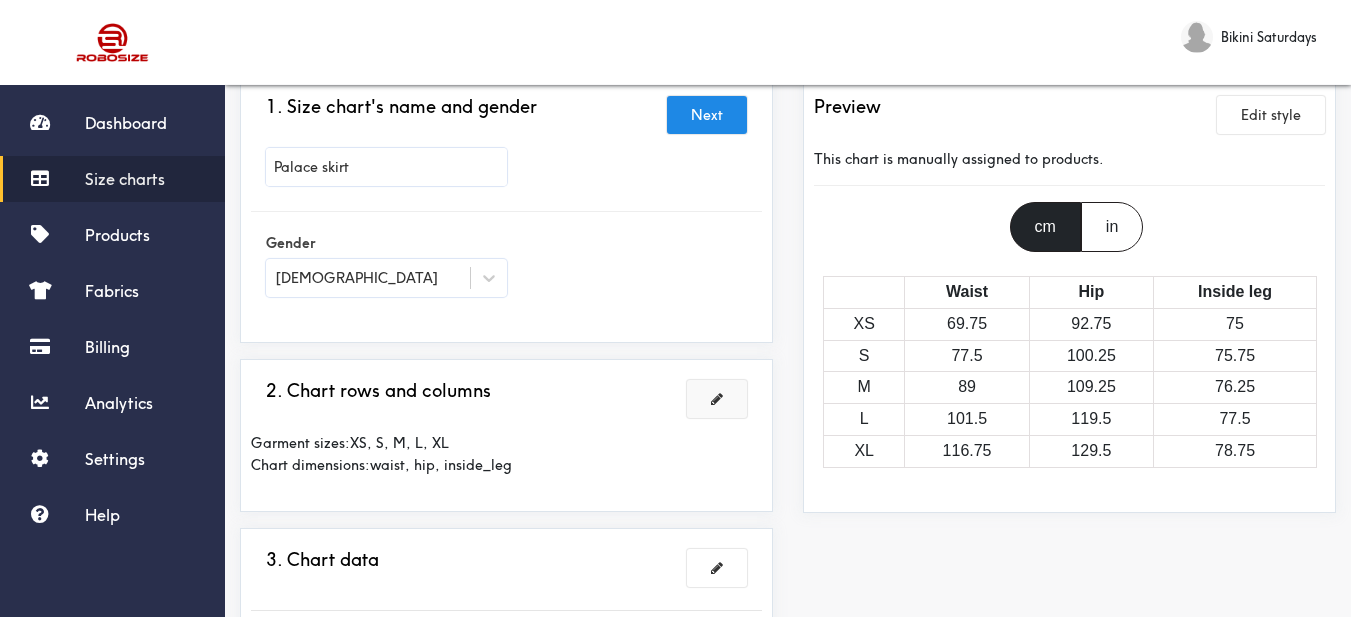click at bounding box center [717, 399] 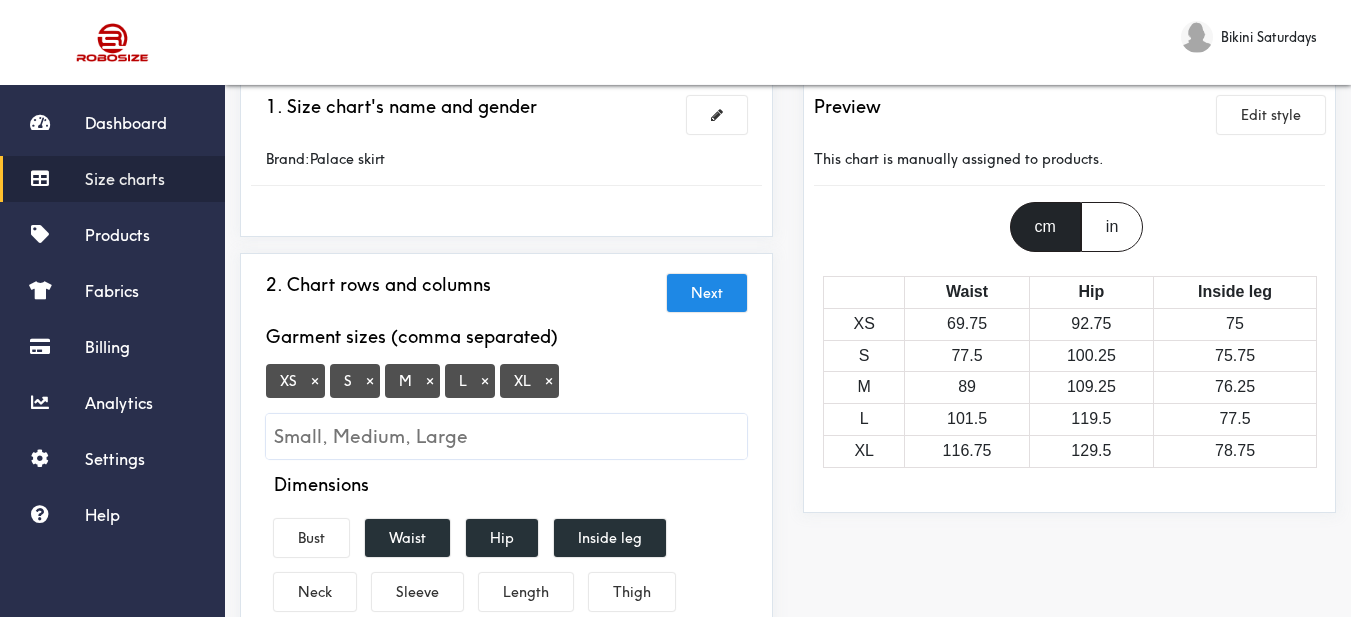 scroll, scrollTop: 300, scrollLeft: 0, axis: vertical 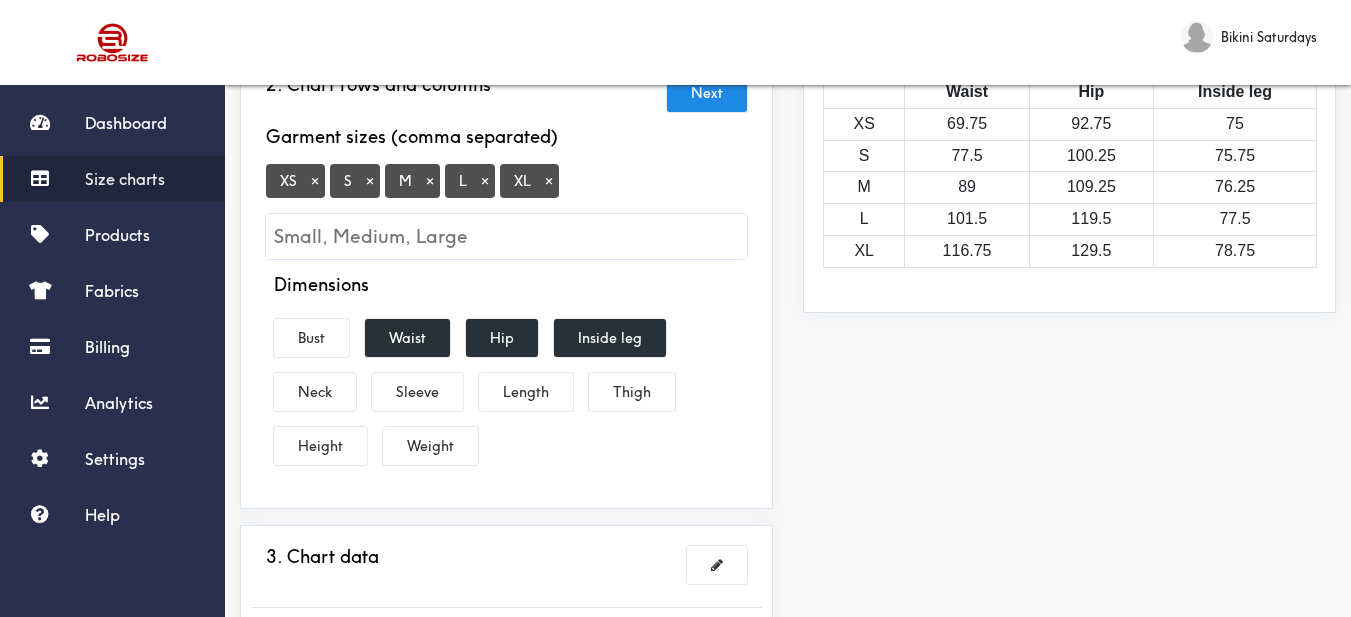 drag, startPoint x: 550, startPoint y: 183, endPoint x: 577, endPoint y: 188, distance: 27.45906 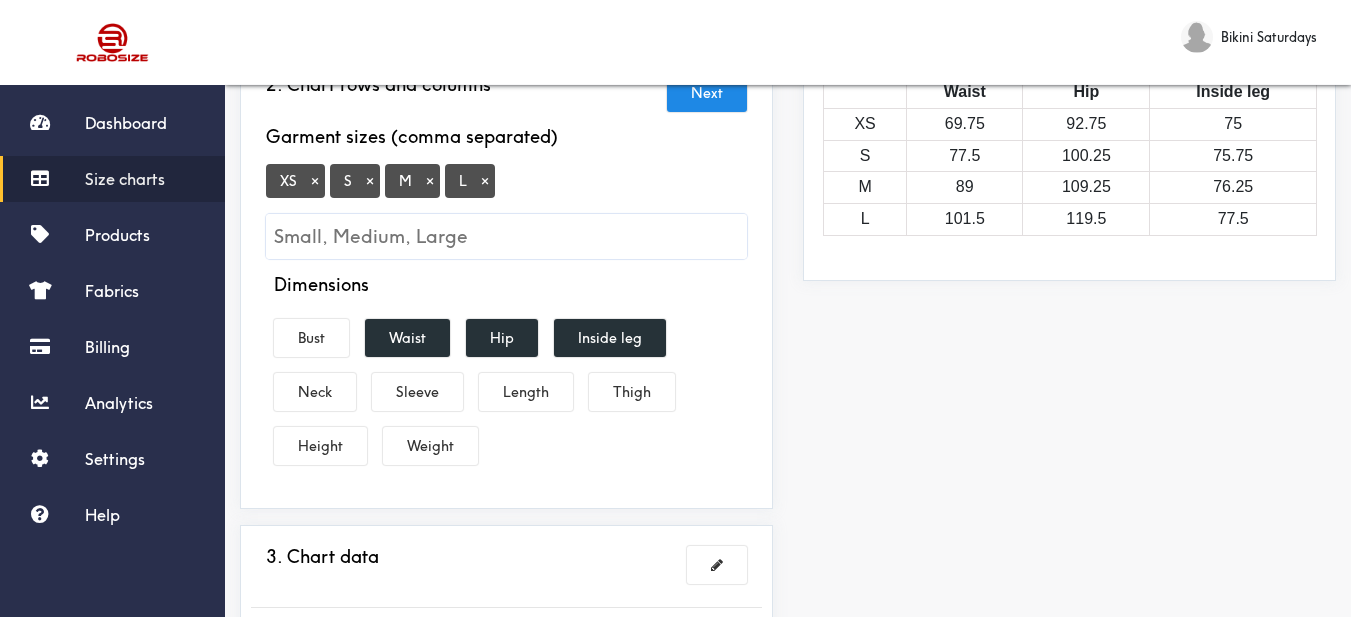 click on "XS × S × M × L ×" at bounding box center (506, 211) 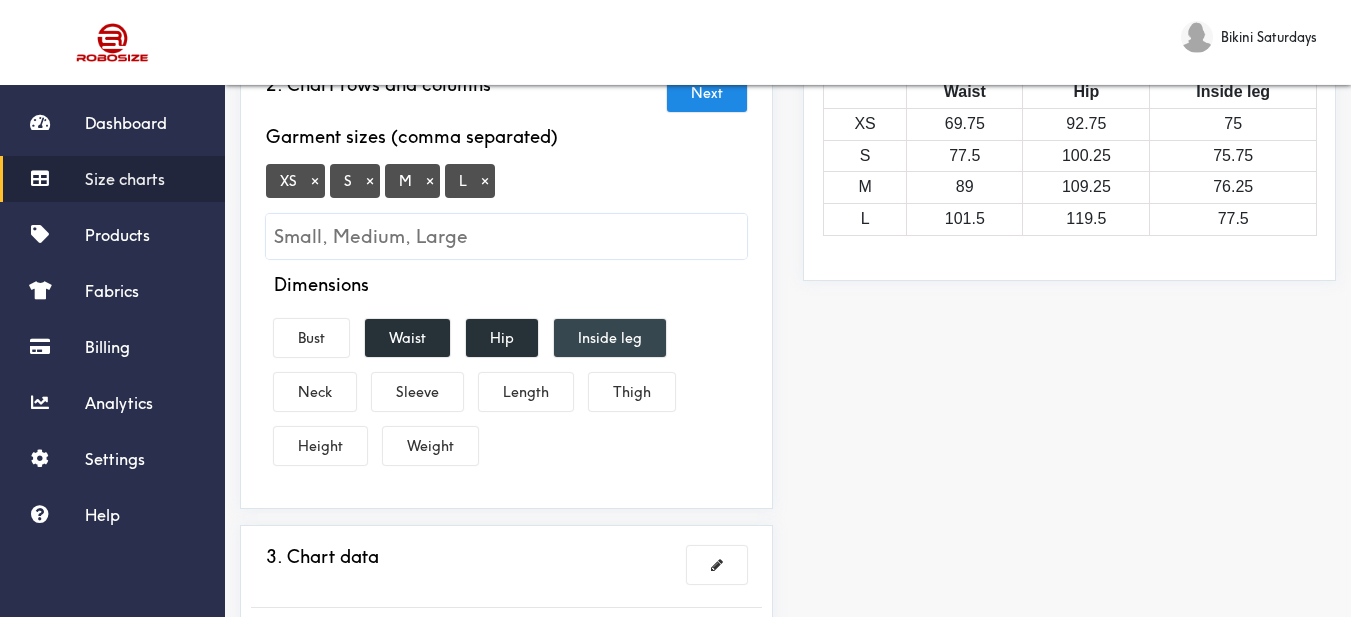 click on "Inside leg" at bounding box center (610, 338) 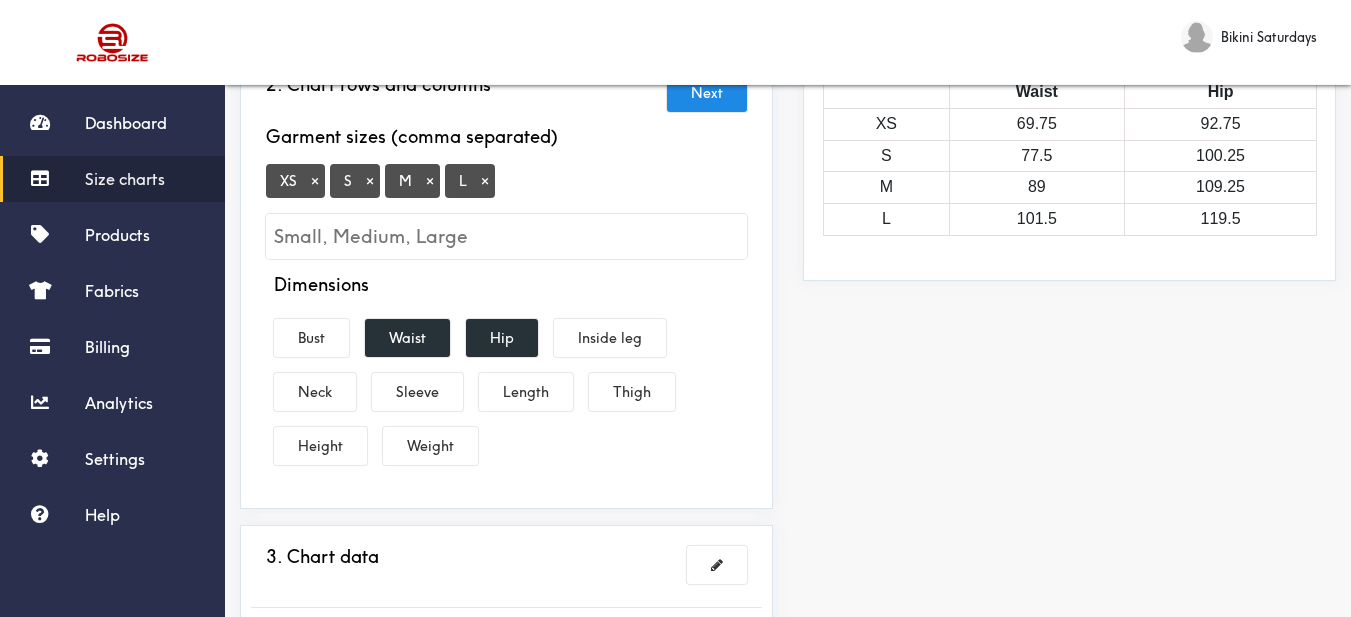 drag, startPoint x: 540, startPoint y: 374, endPoint x: 577, endPoint y: 376, distance: 37.054016 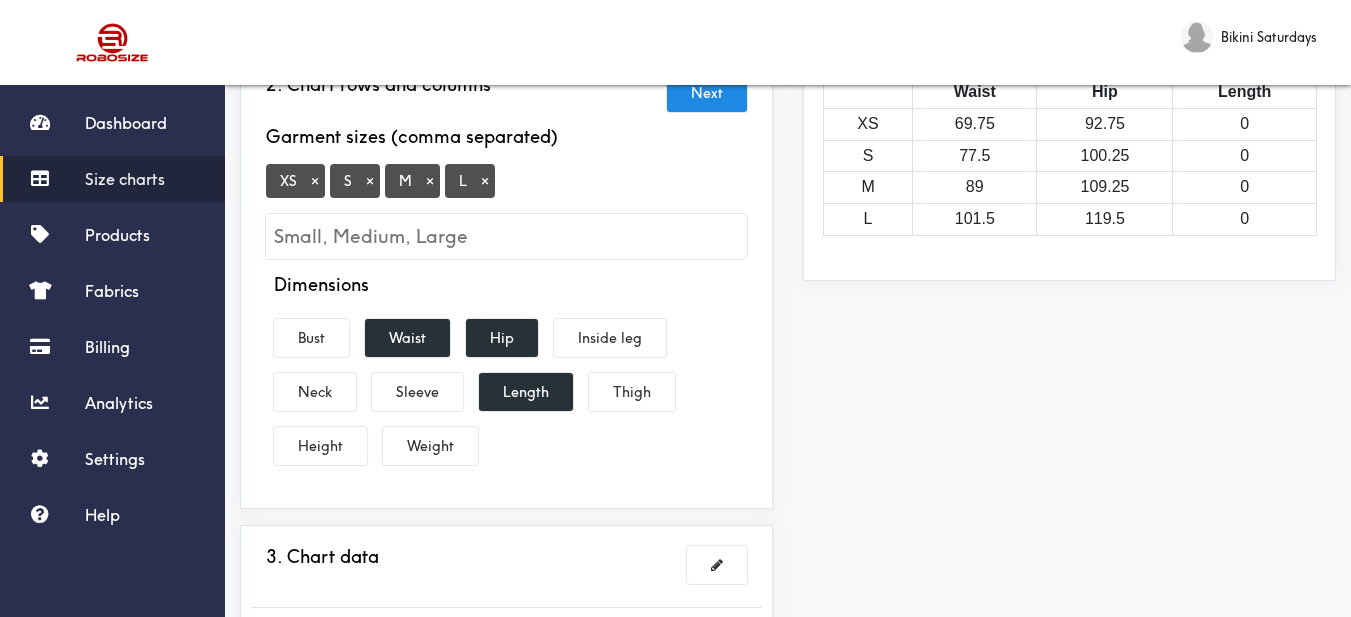 click on "Preview Edit style This chart is manually assigned to products. cm in Waist Hip Length XS 69.75 92.75 0 S 77.5 100.25 0 M 89 109.25 0 L 101.5 119.5 0" at bounding box center [1069, 367] 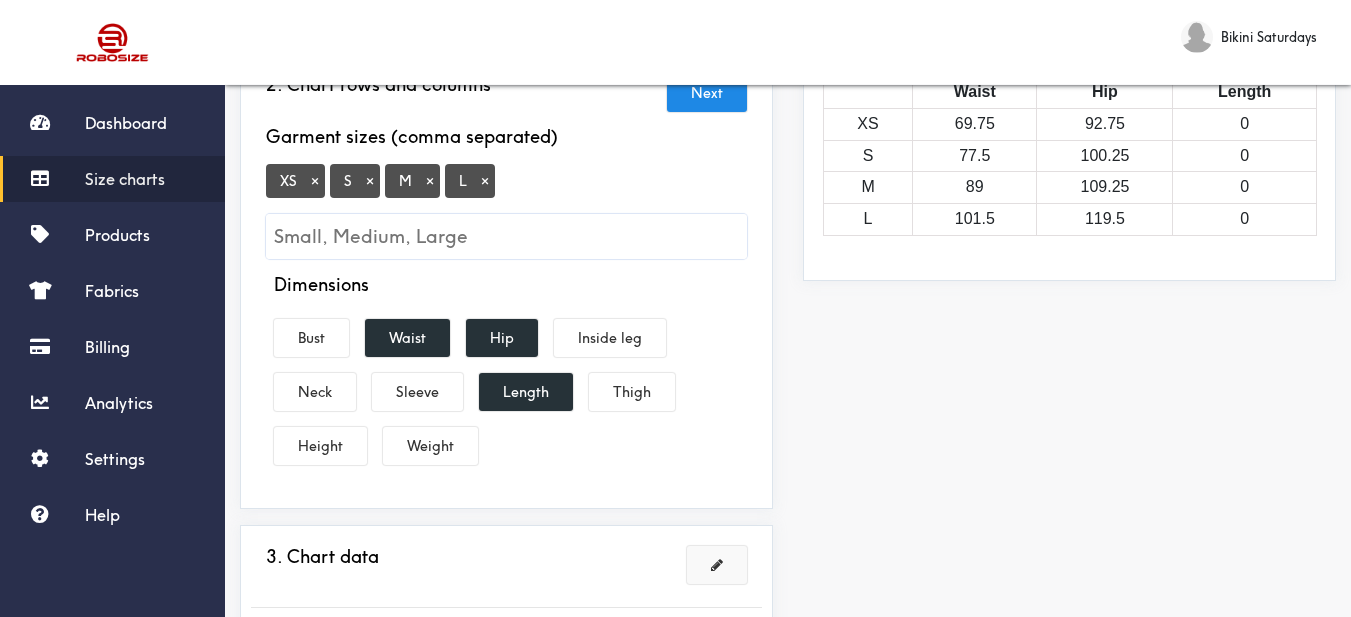 scroll, scrollTop: 500, scrollLeft: 0, axis: vertical 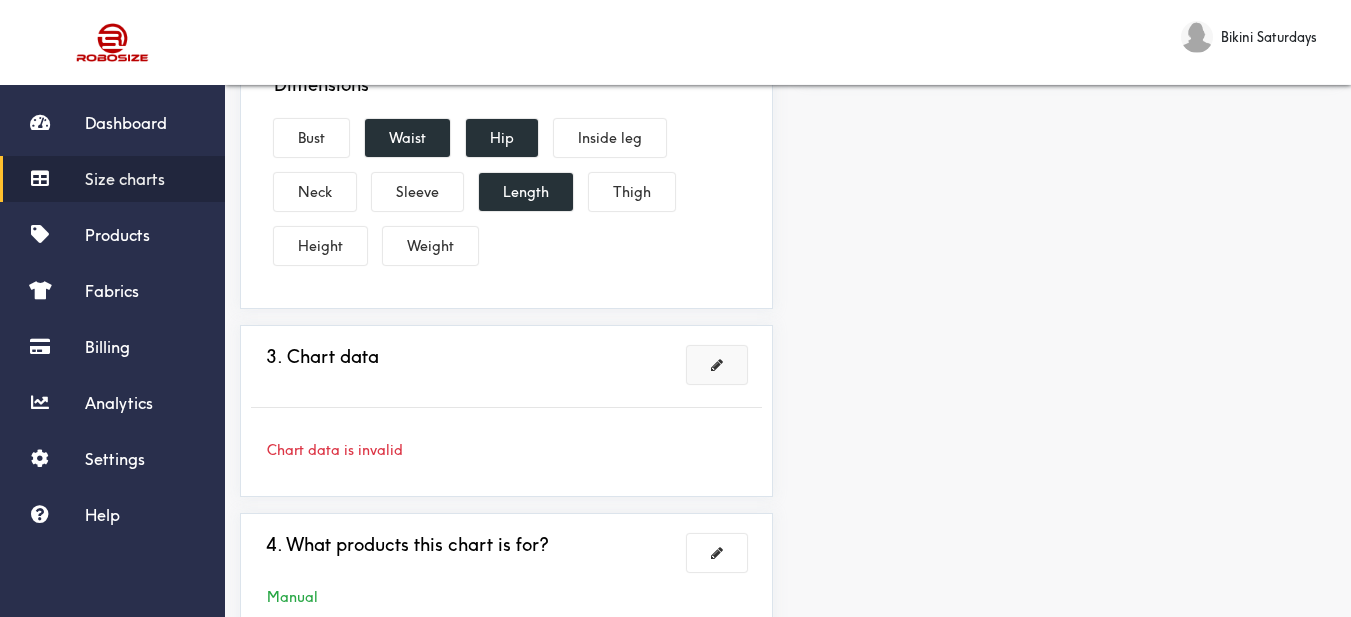 click at bounding box center [717, 365] 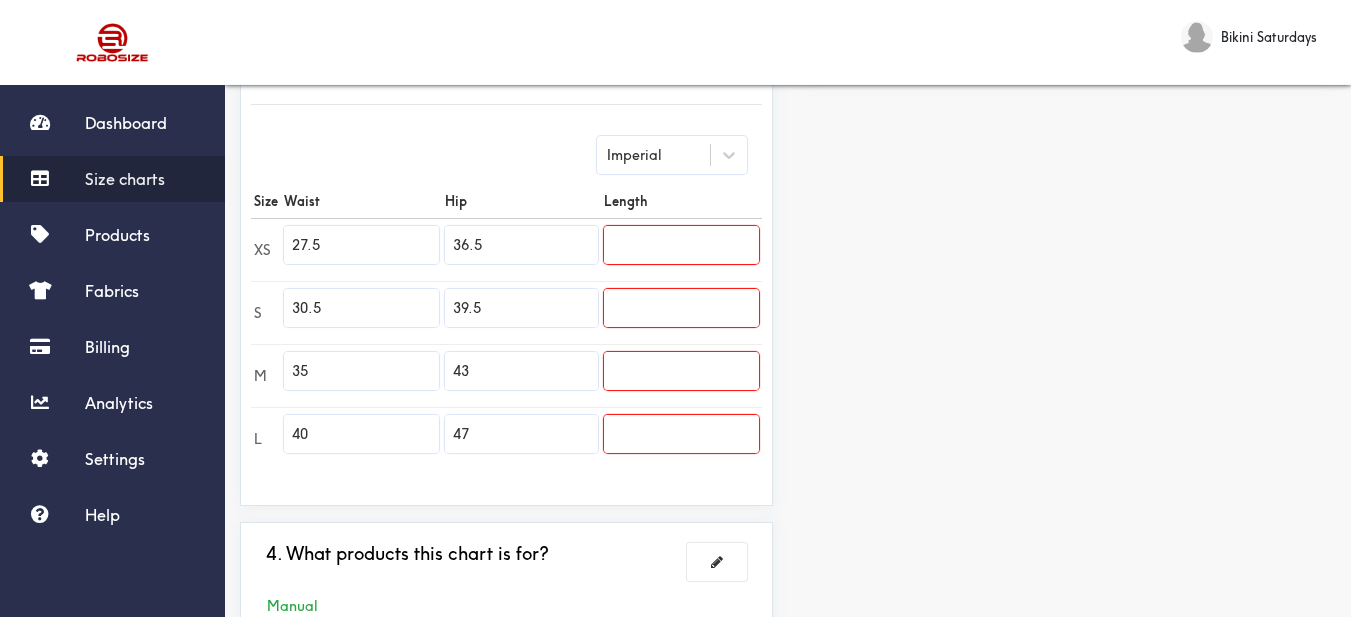 drag, startPoint x: 437, startPoint y: 234, endPoint x: 236, endPoint y: 255, distance: 202.09404 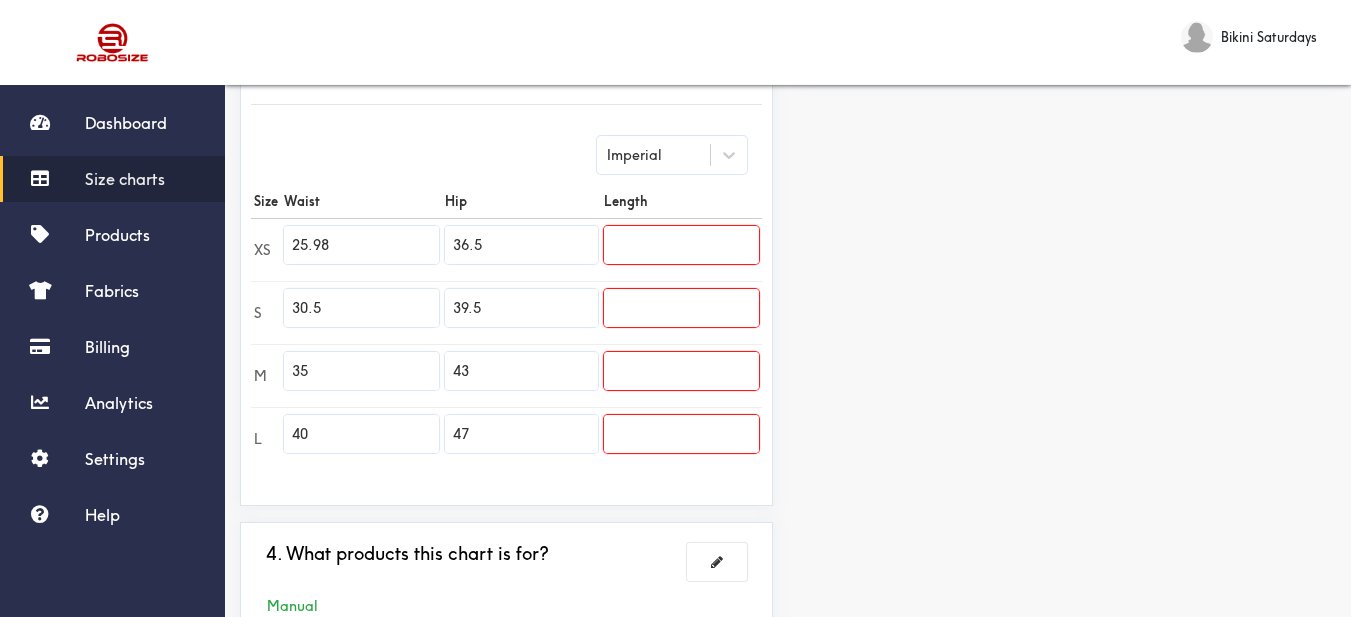 type on "25.98" 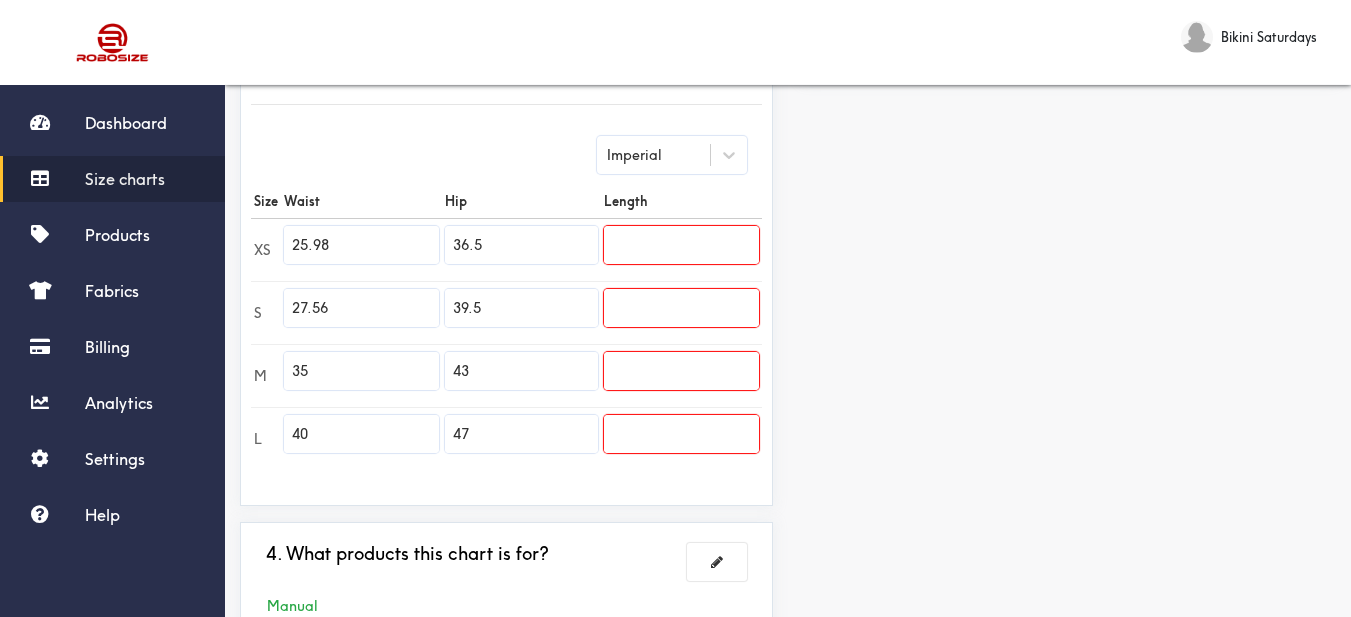 type on "27.56" 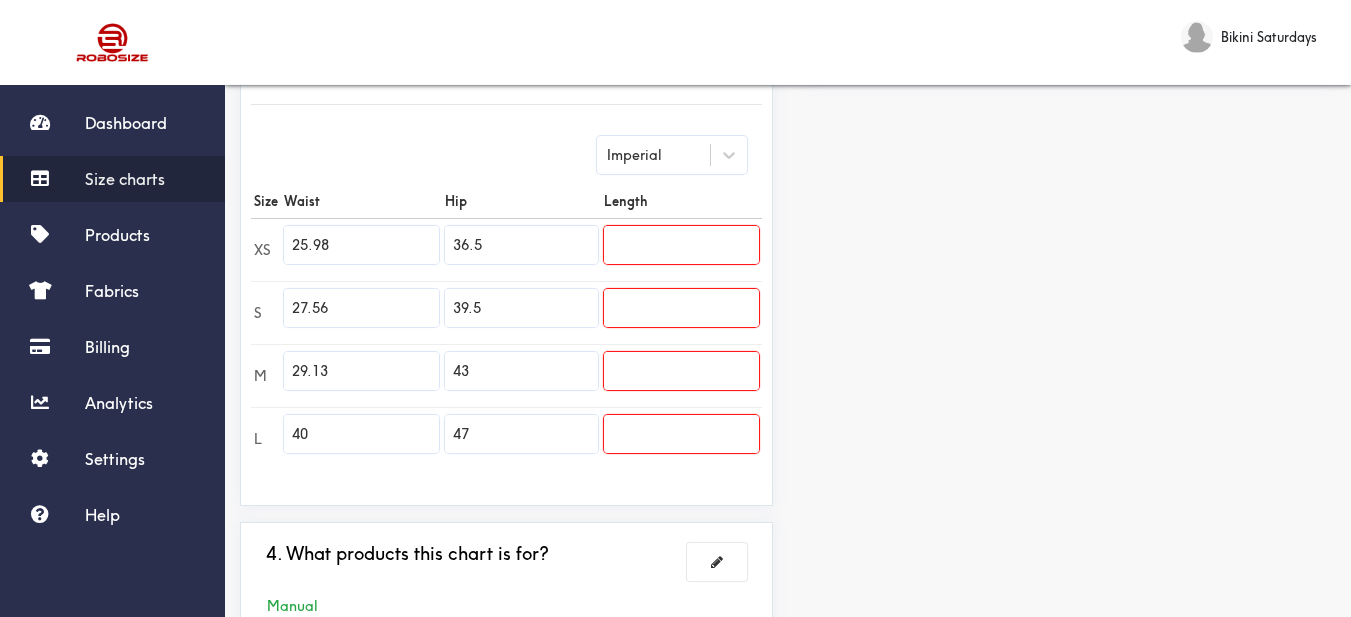 type on "29.13" 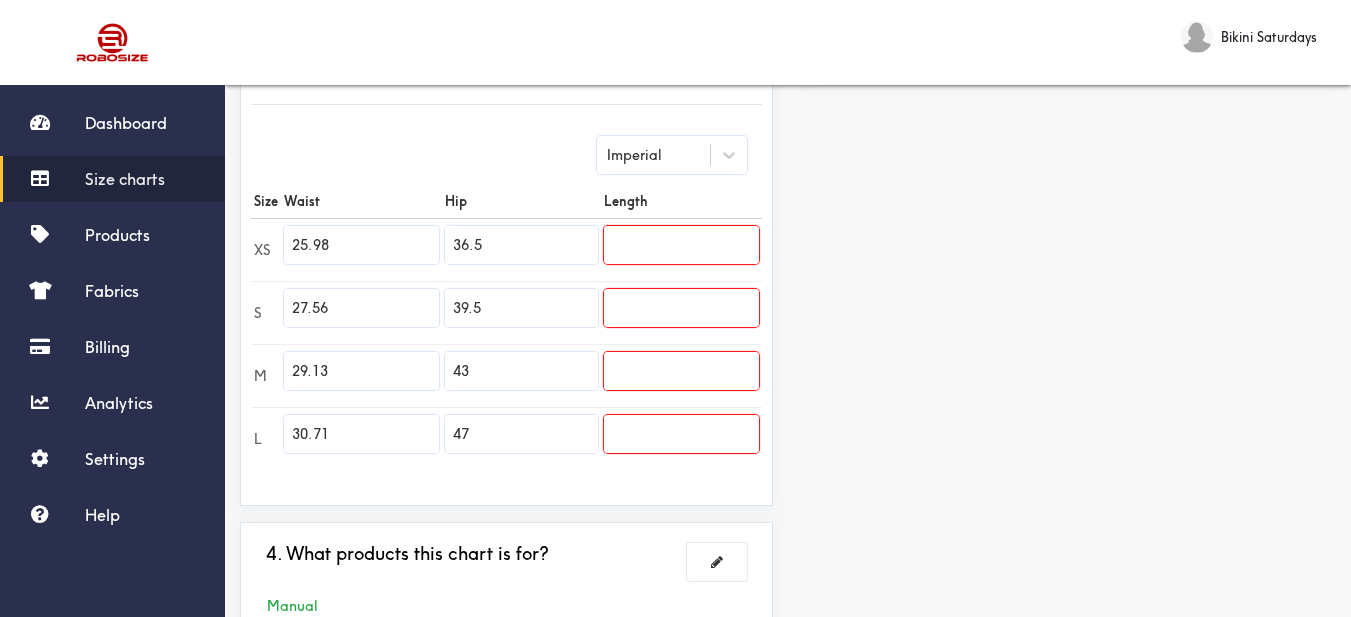 type on "30.71" 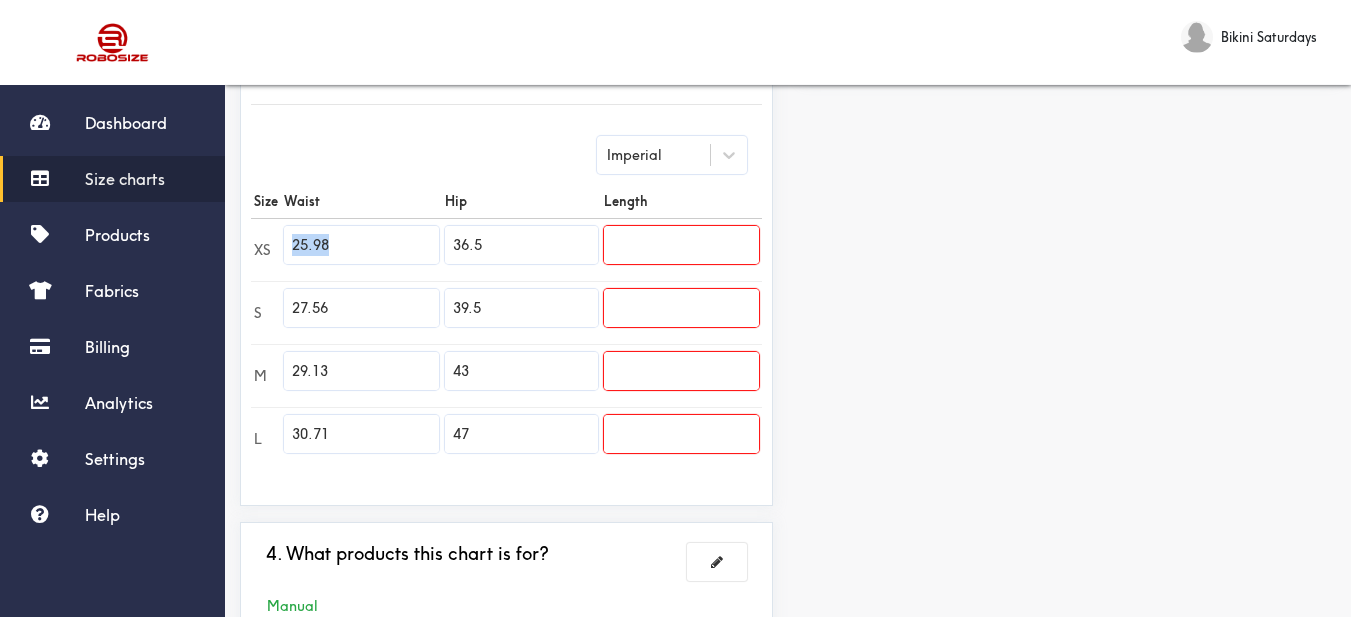 click on "XS 25.98 36.5" at bounding box center (506, 249) 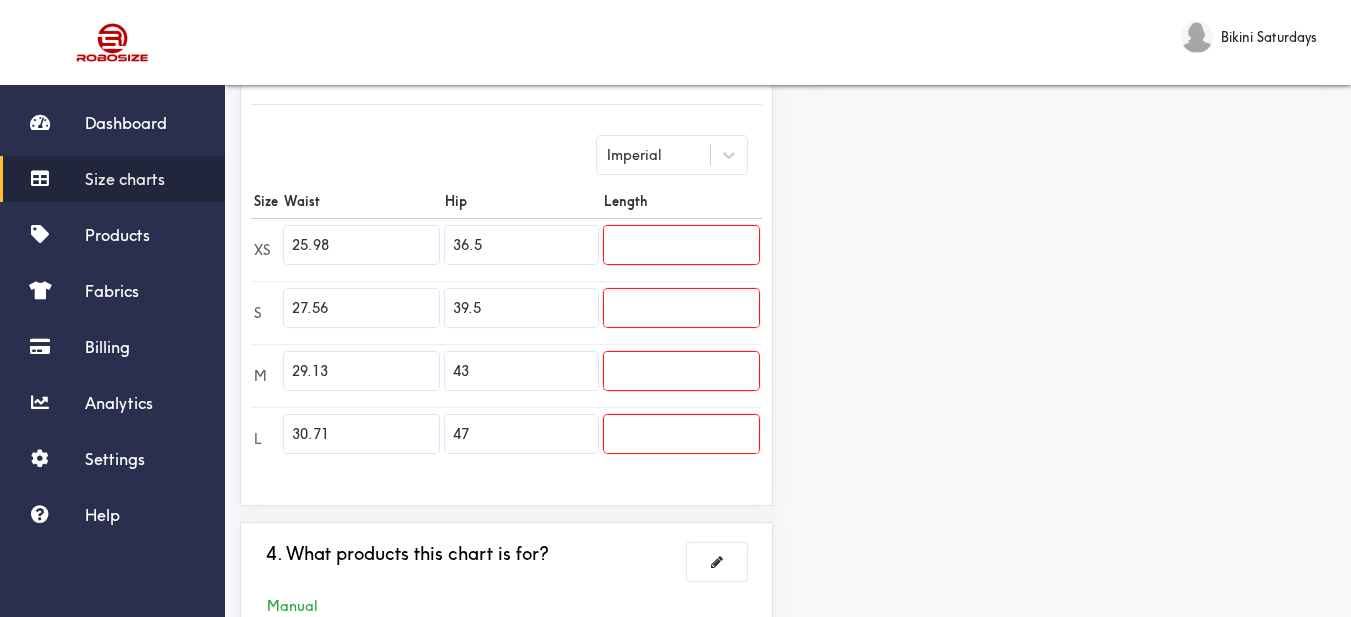 drag, startPoint x: 495, startPoint y: 248, endPoint x: 432, endPoint y: 246, distance: 63.03174 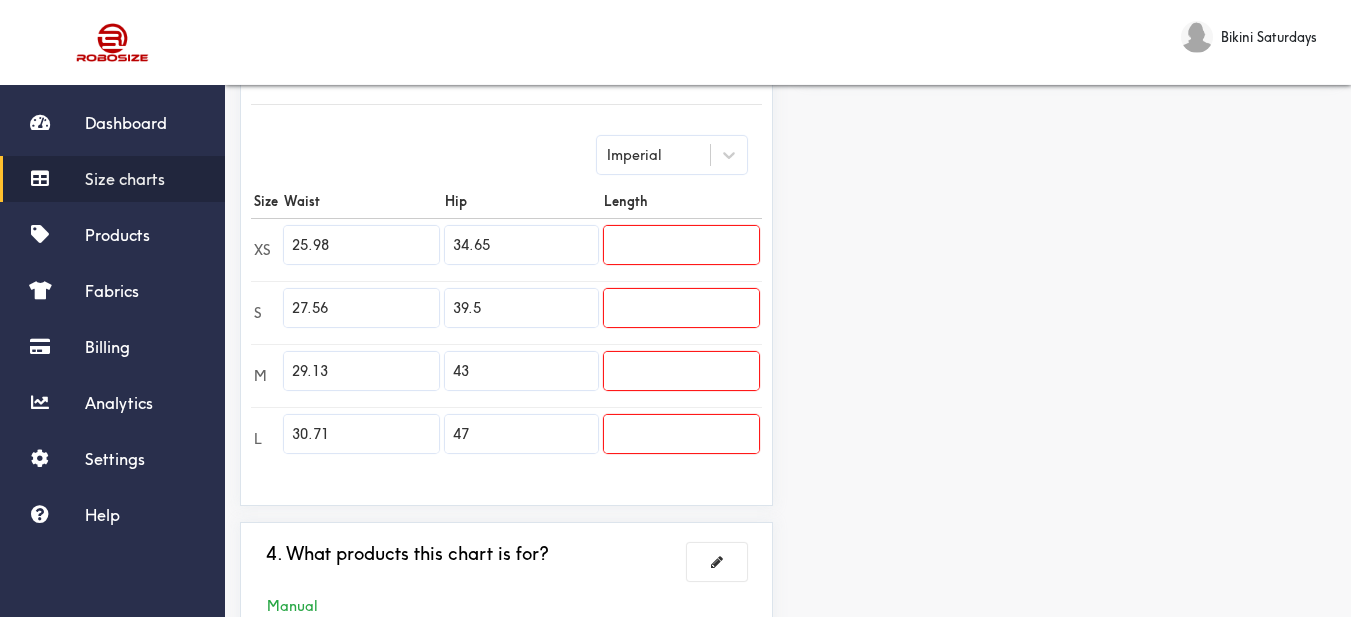 type on "34.65" 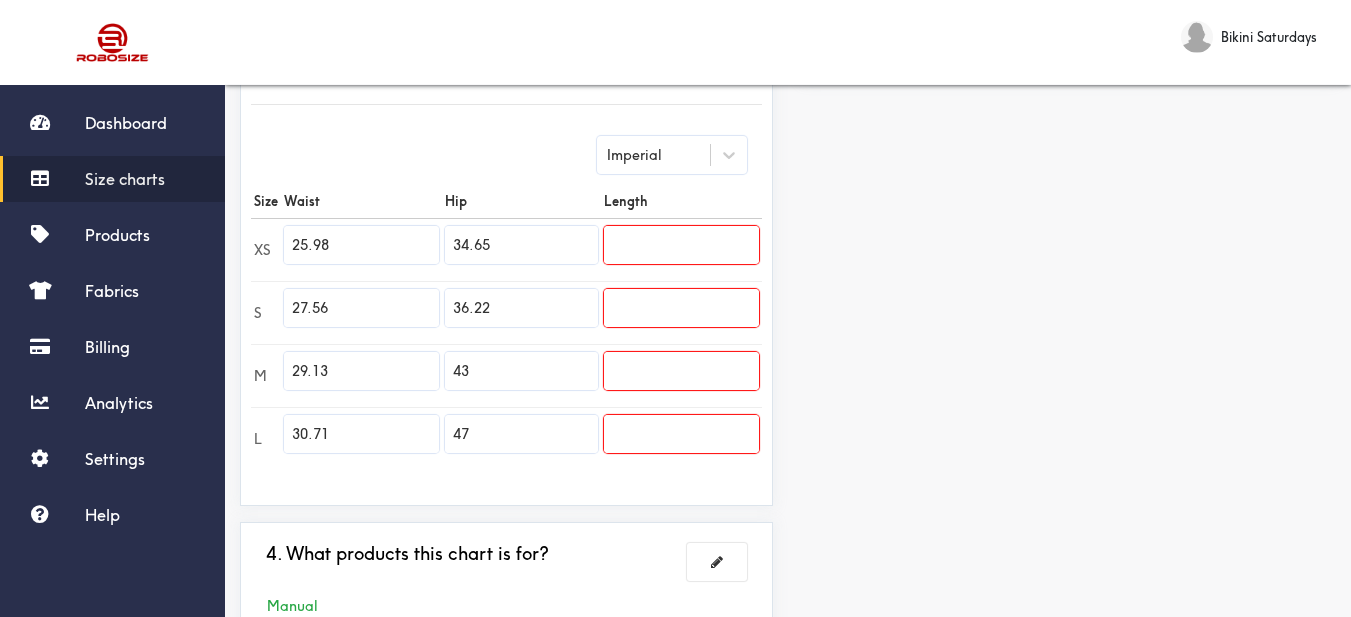 type on "36.22" 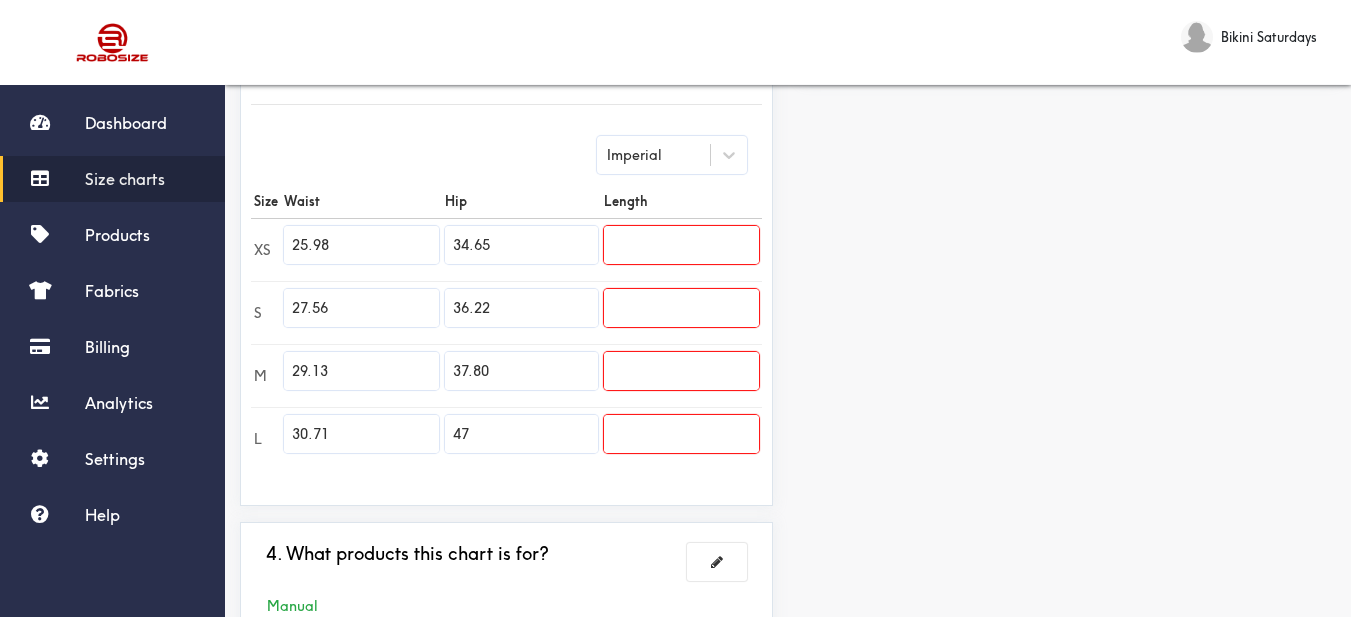 type on "37.80" 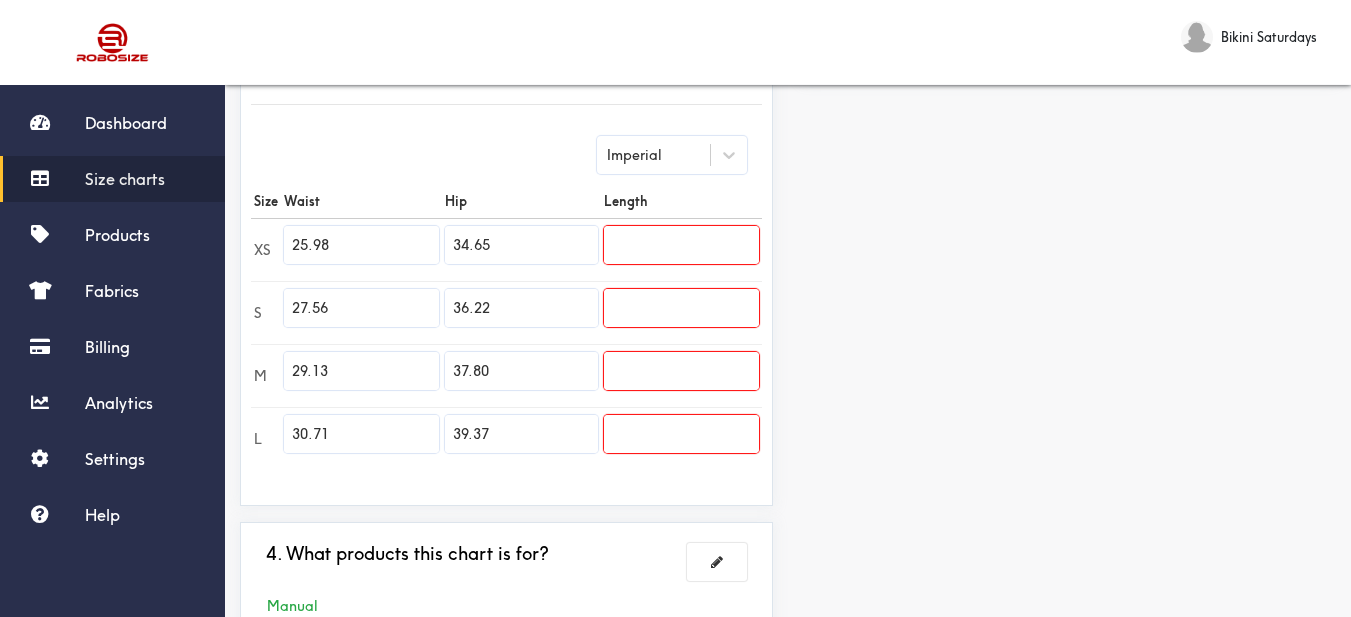 type on "39.37" 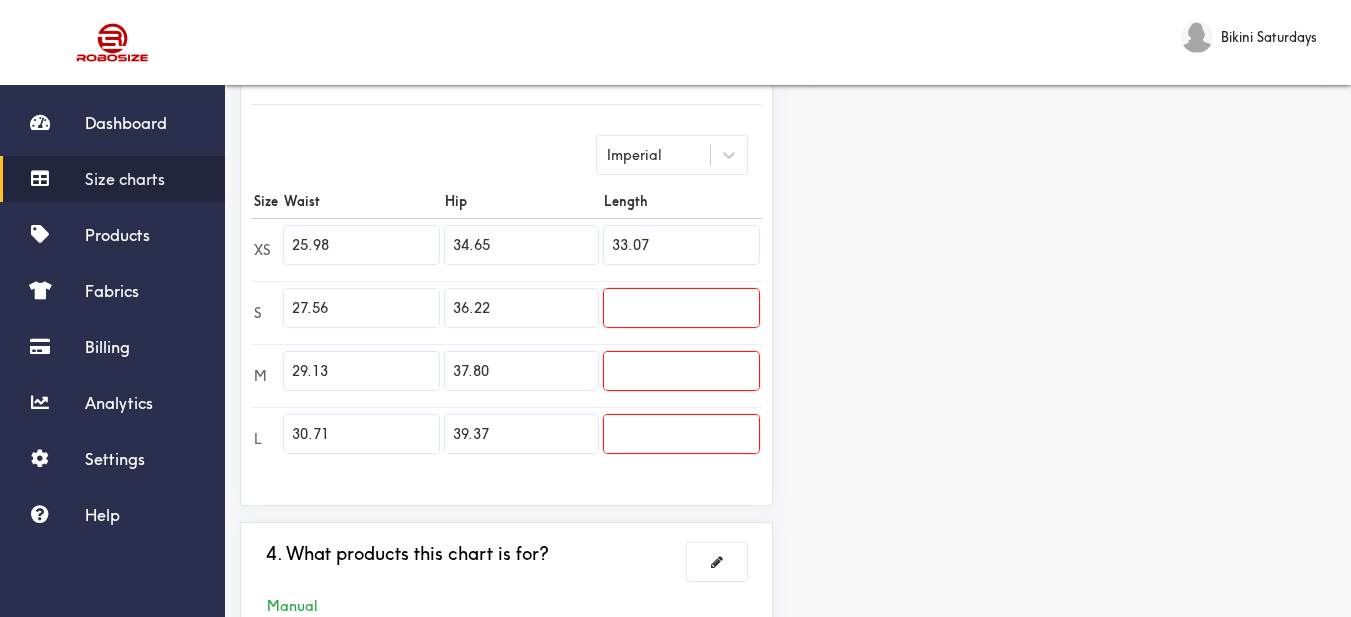 type on "33.07" 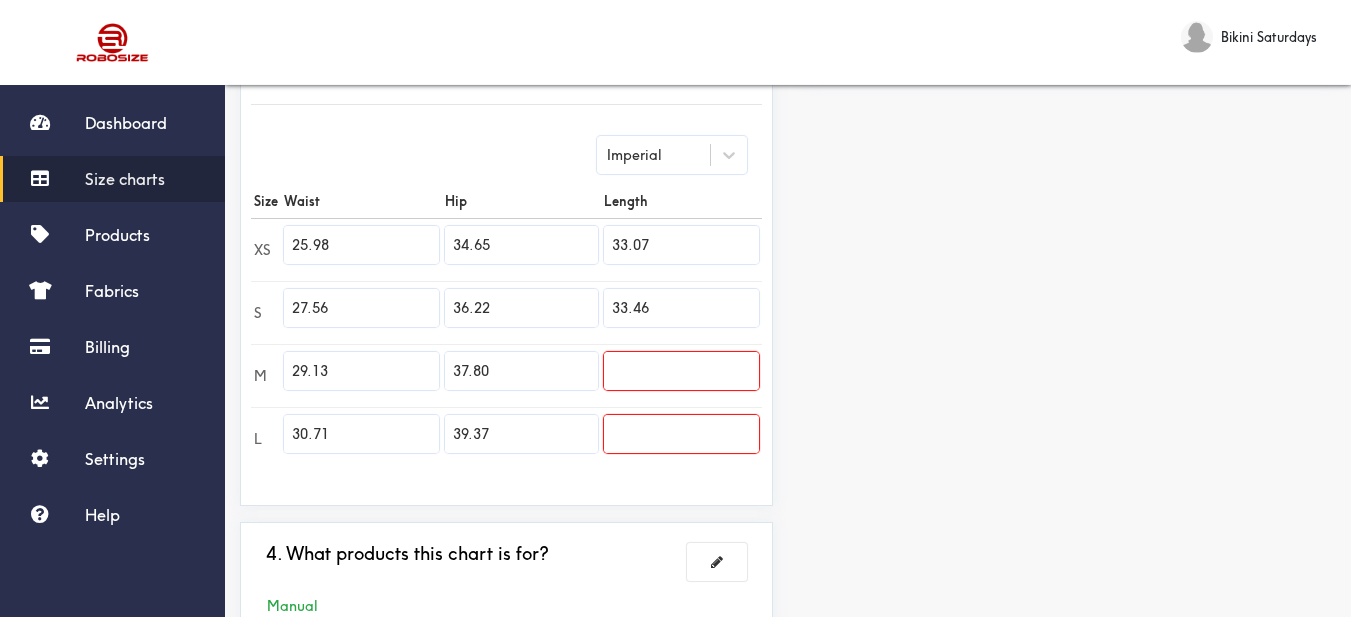 type on "33.46" 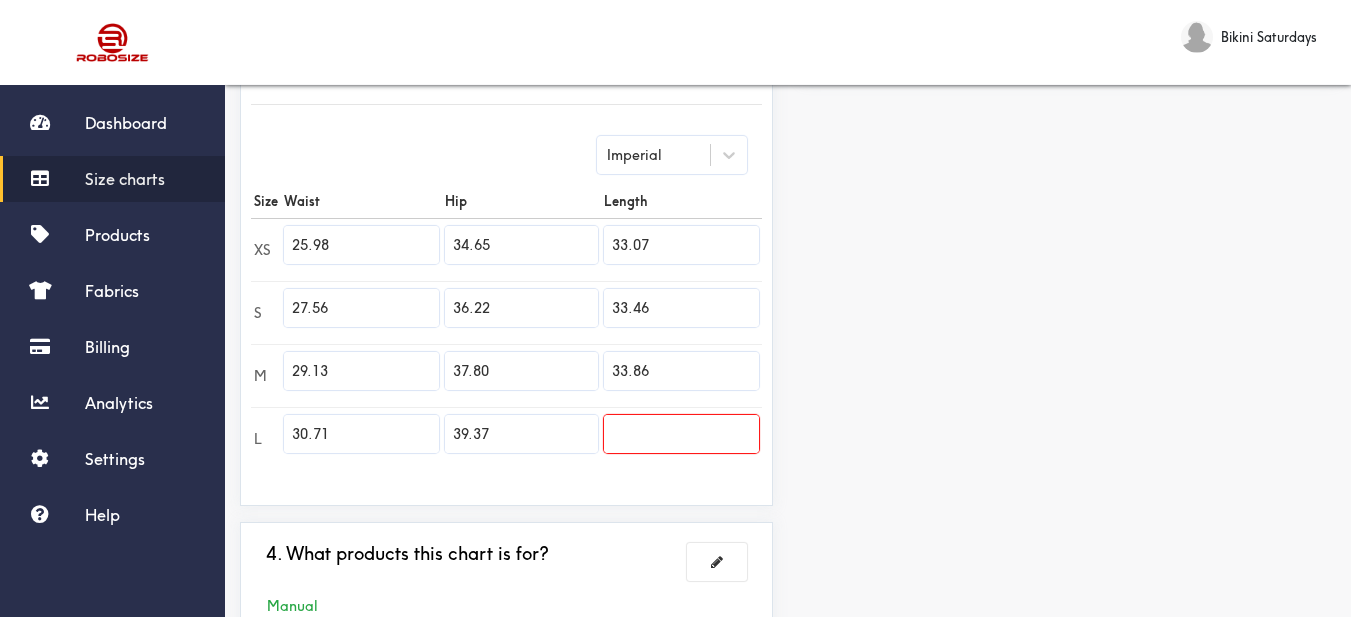 type on "33.86" 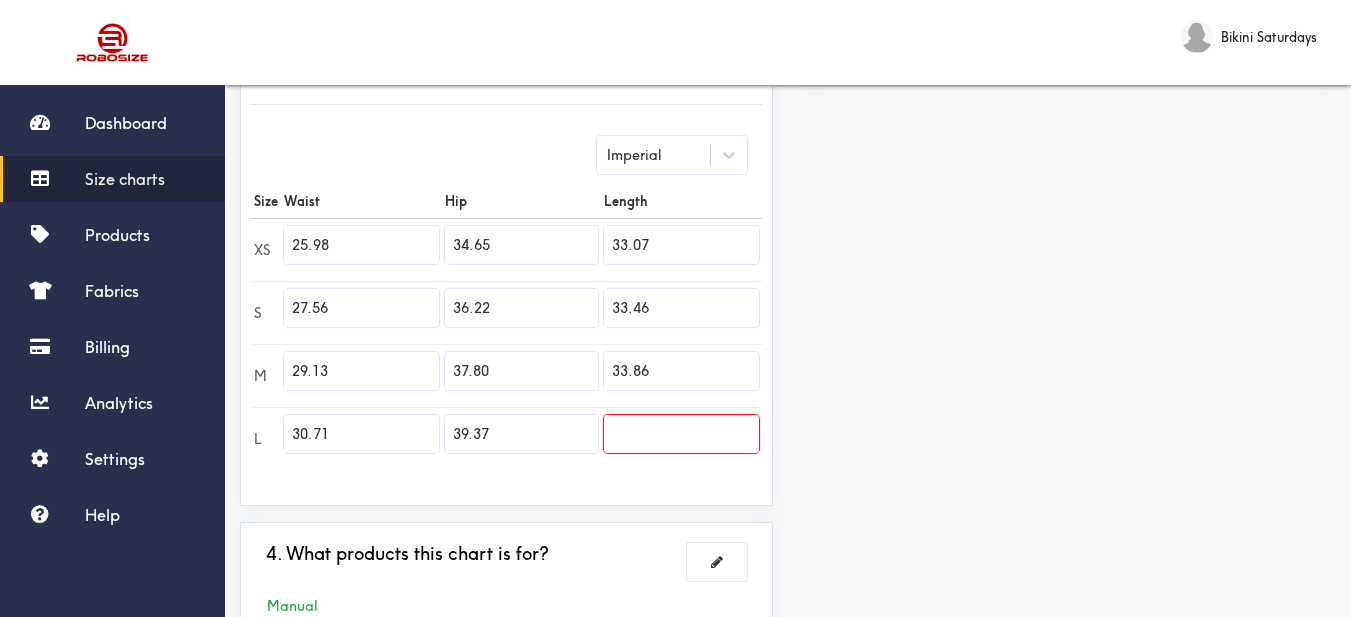 click at bounding box center (681, 434) 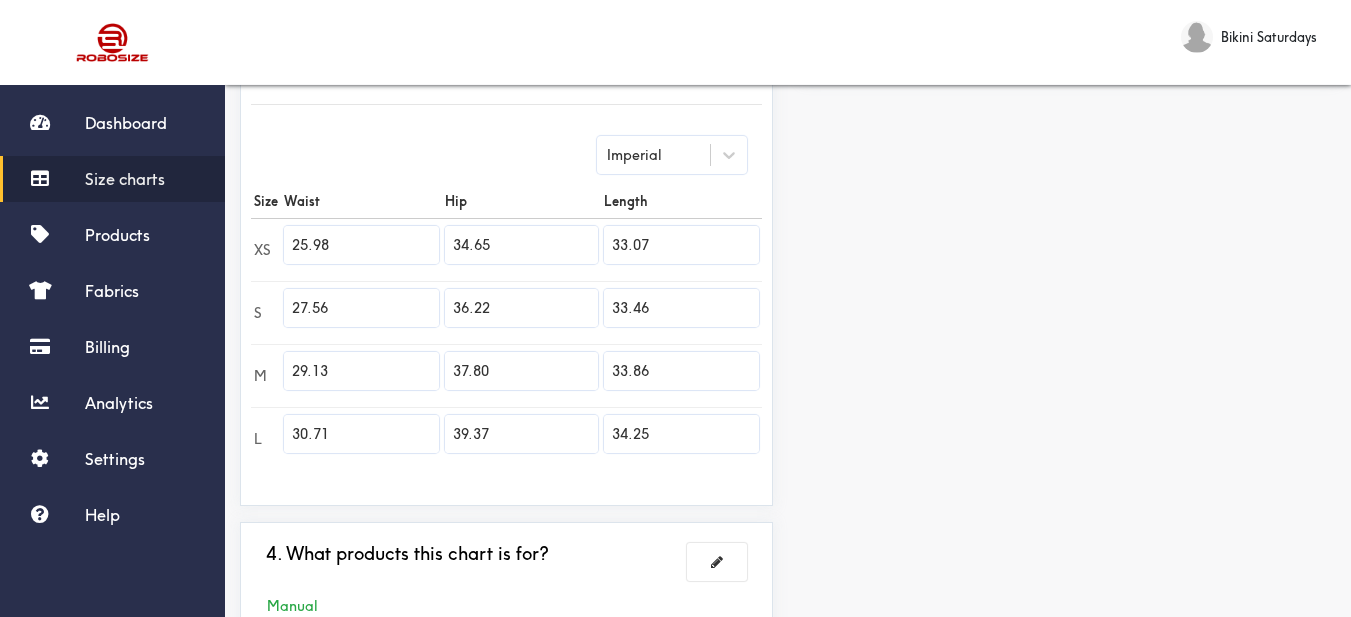 type on "34.25" 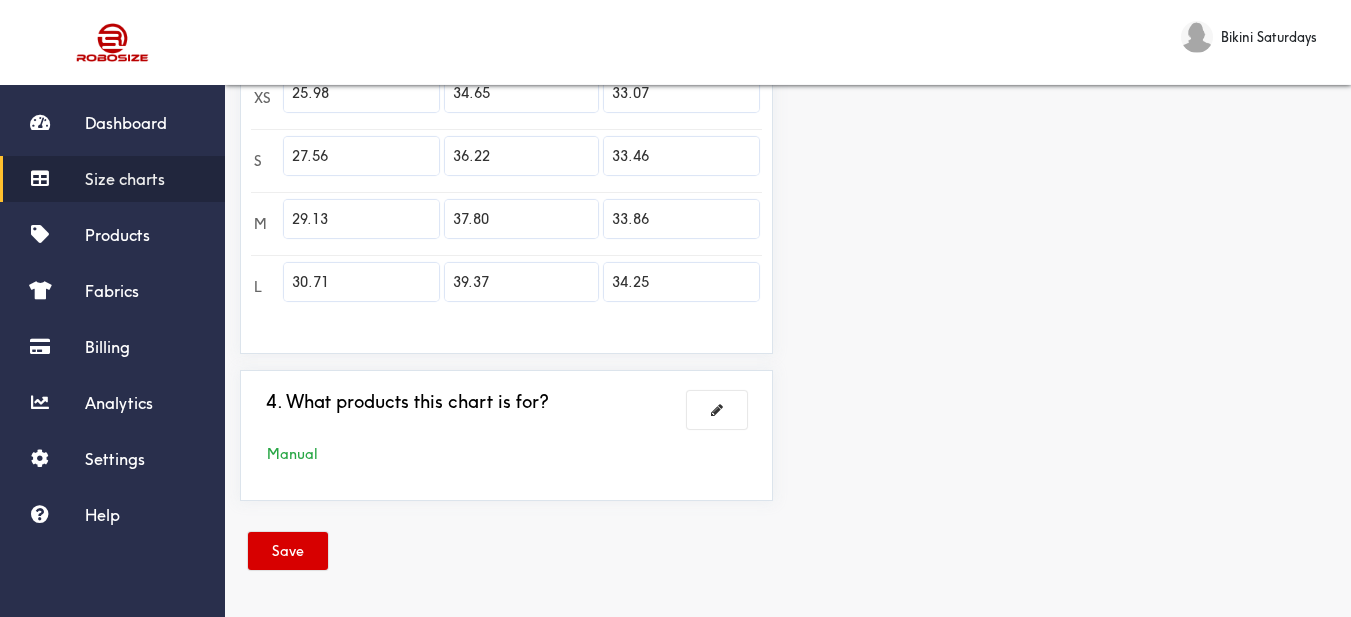 click on "Save" at bounding box center (288, 551) 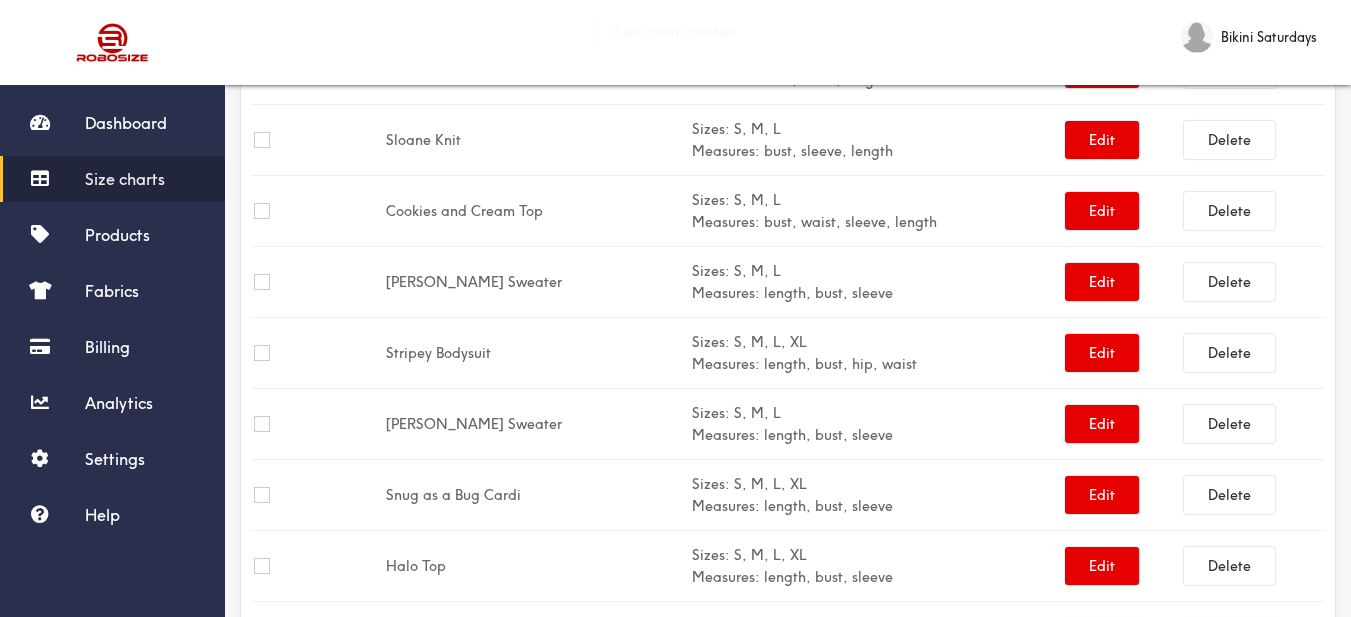 scroll, scrollTop: 152, scrollLeft: 0, axis: vertical 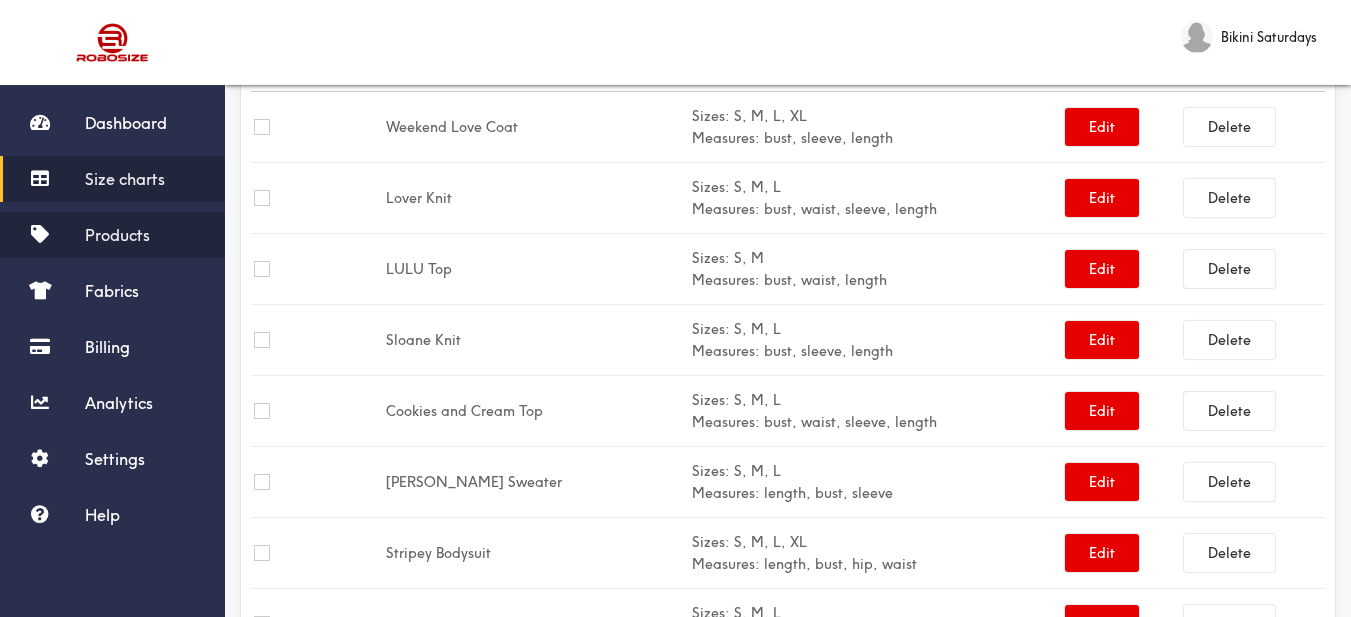 drag, startPoint x: 152, startPoint y: 231, endPoint x: 211, endPoint y: 241, distance: 59.841457 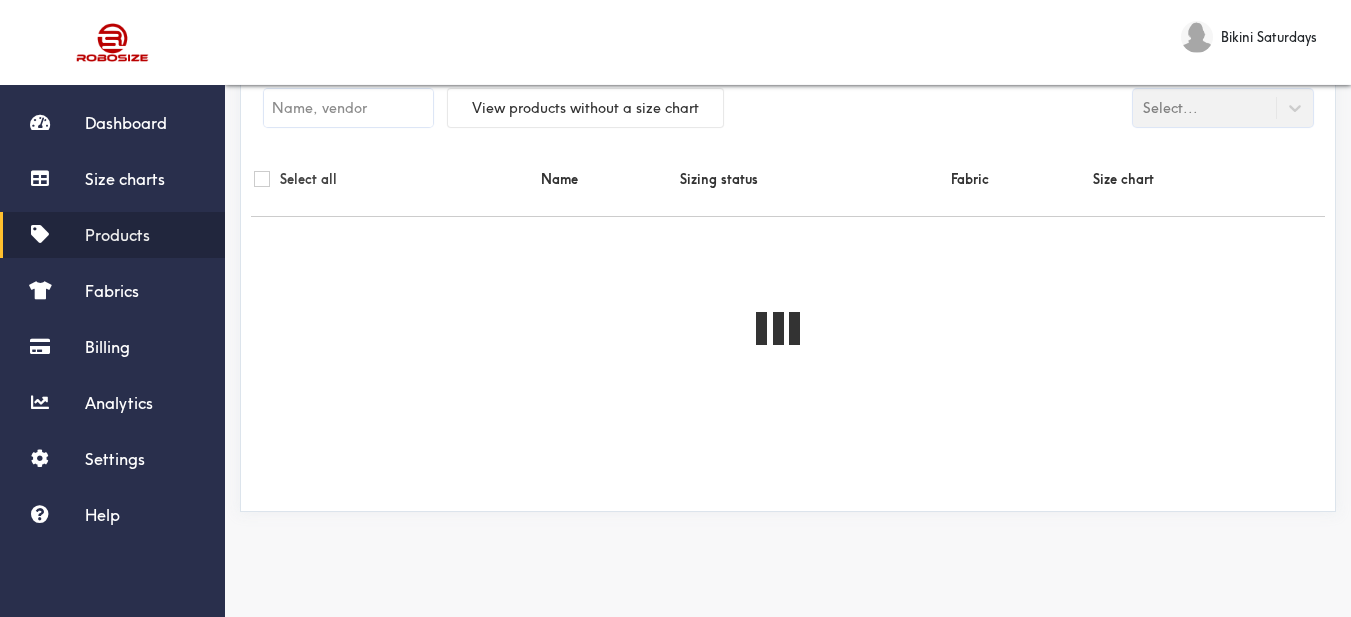 scroll, scrollTop: 0, scrollLeft: 0, axis: both 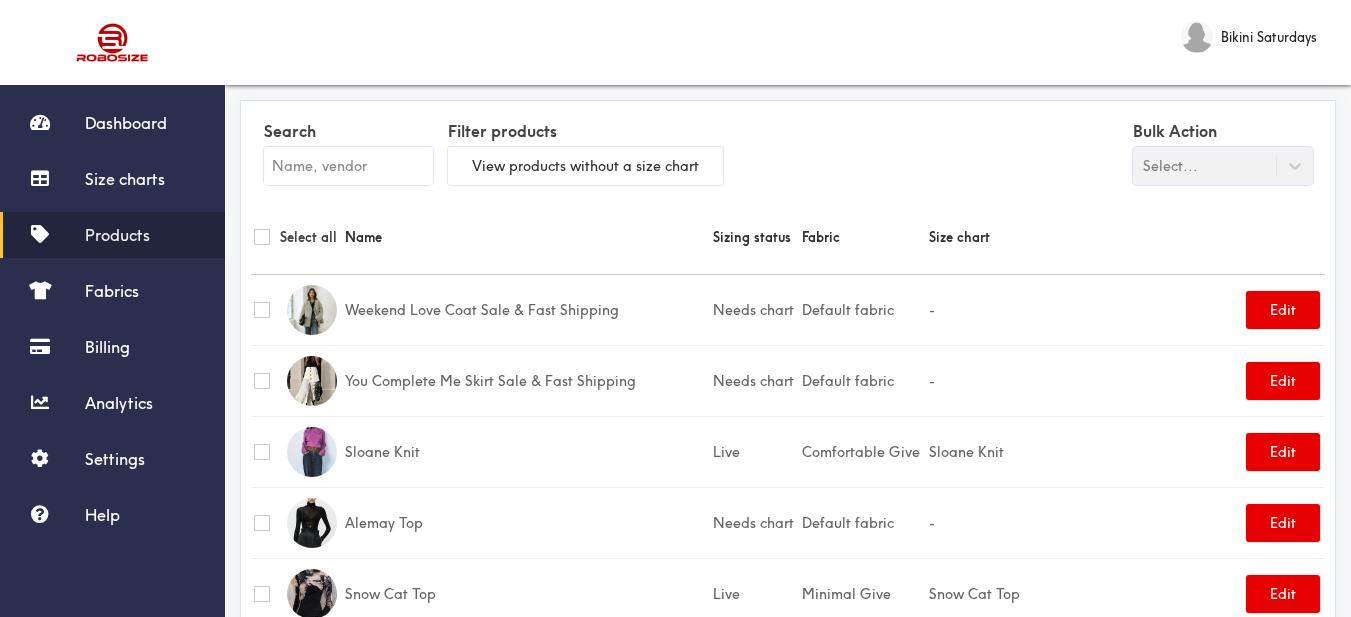 click at bounding box center (348, 166) 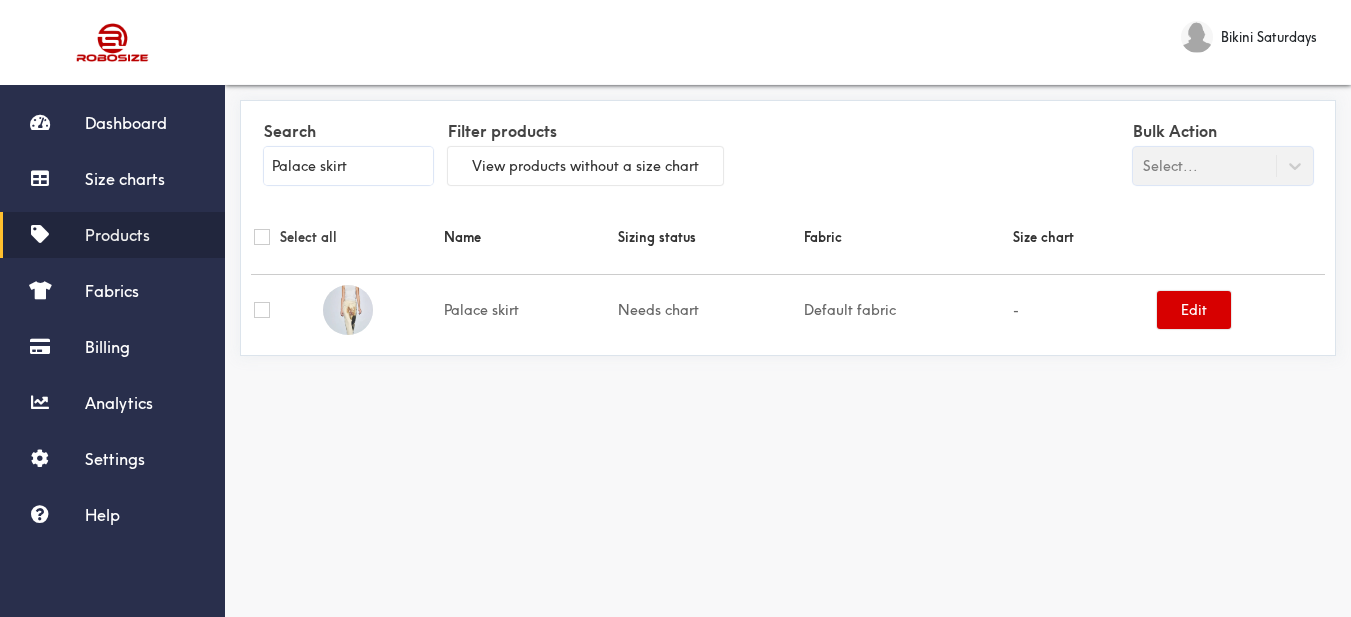 type on "Palace skirt" 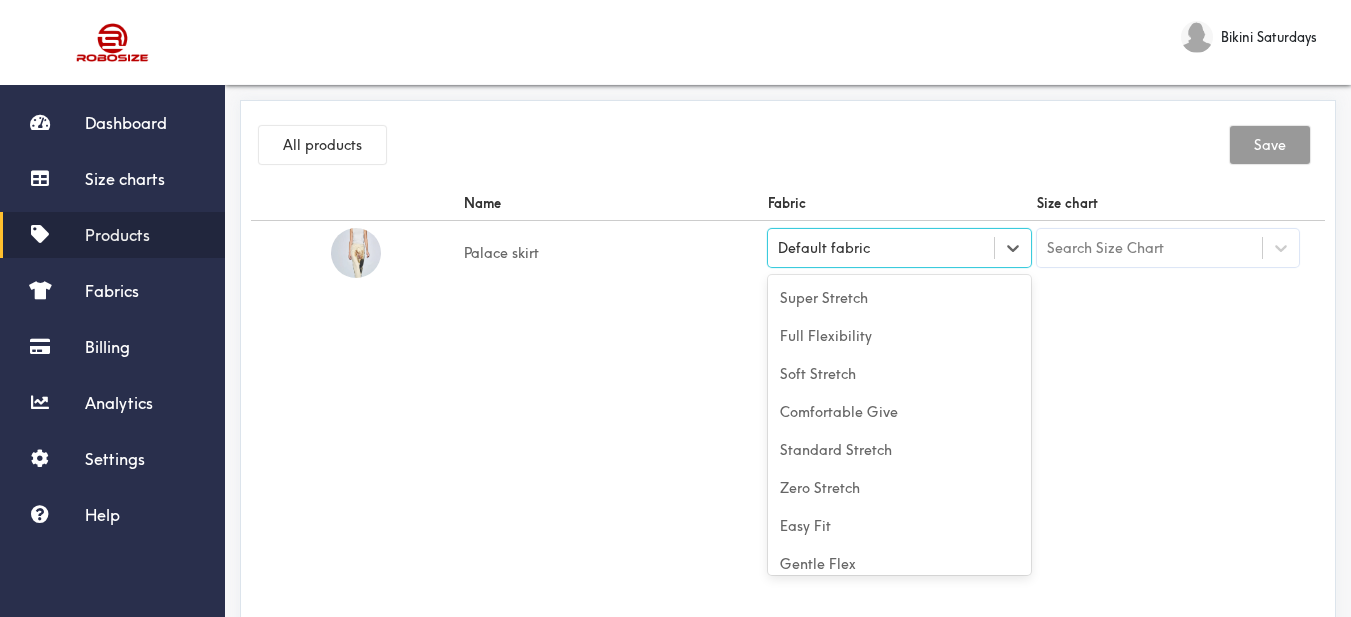 click on "Default fabric" at bounding box center (899, 248) 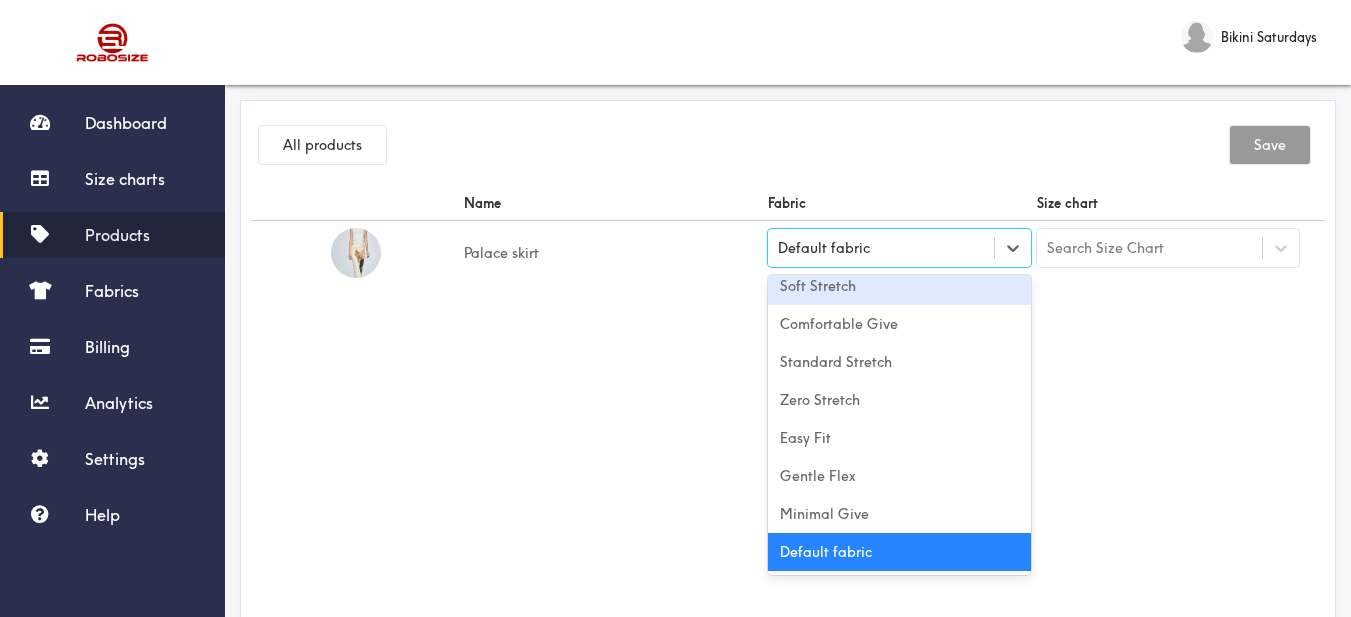 click on "Soft Stretch" at bounding box center (899, 286) 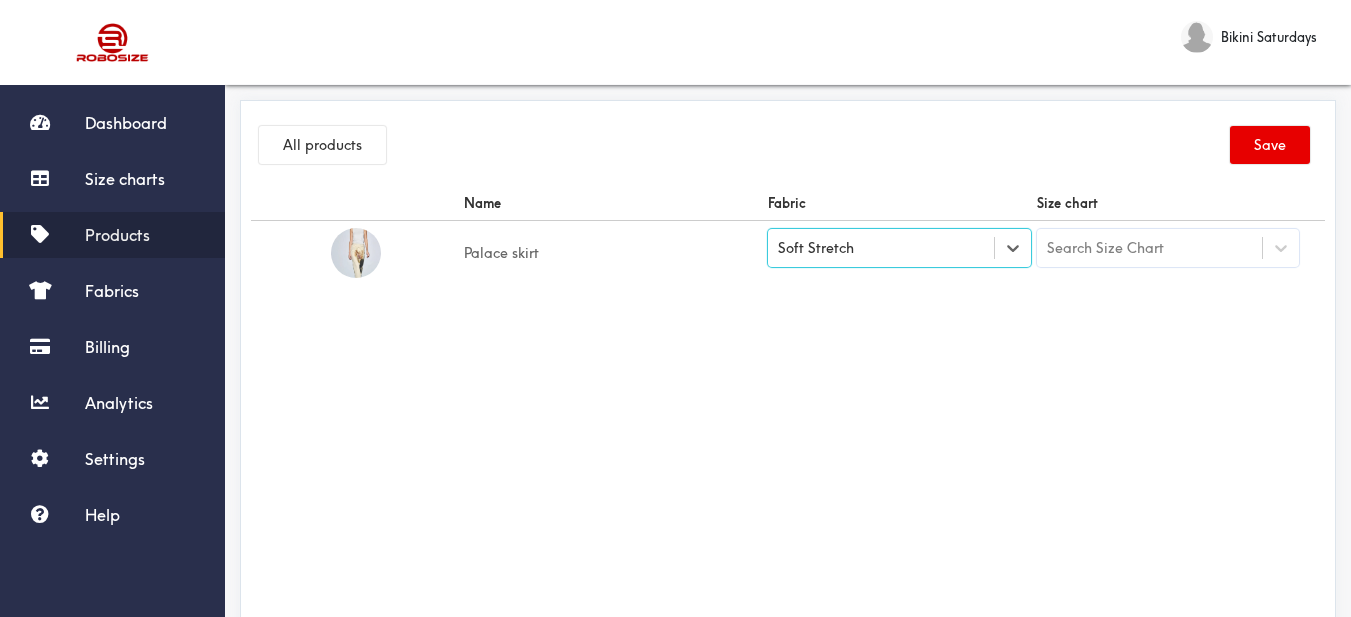 click on "Name Fabric Size chart Palace skirt option [object Object], selected.   Select is focused , press Down to open the menu,  Soft Stretch Search Size Chart" at bounding box center (788, 411) 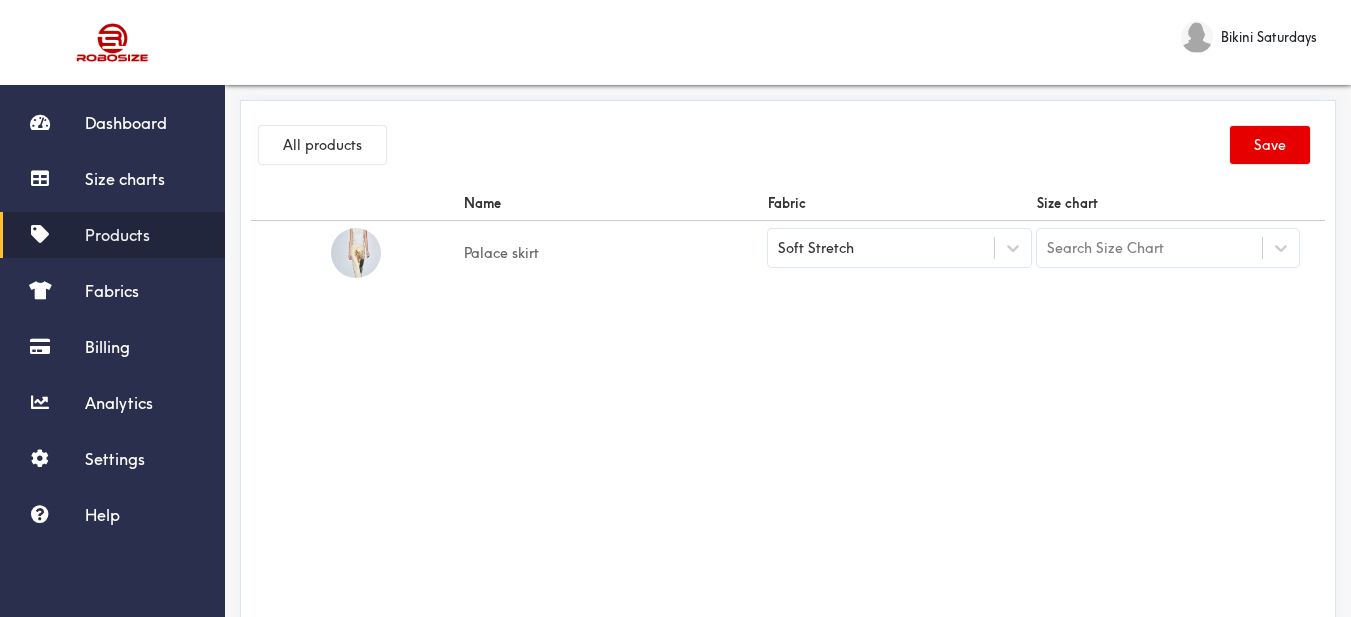 click on "Search Size Chart" at bounding box center (1168, 248) 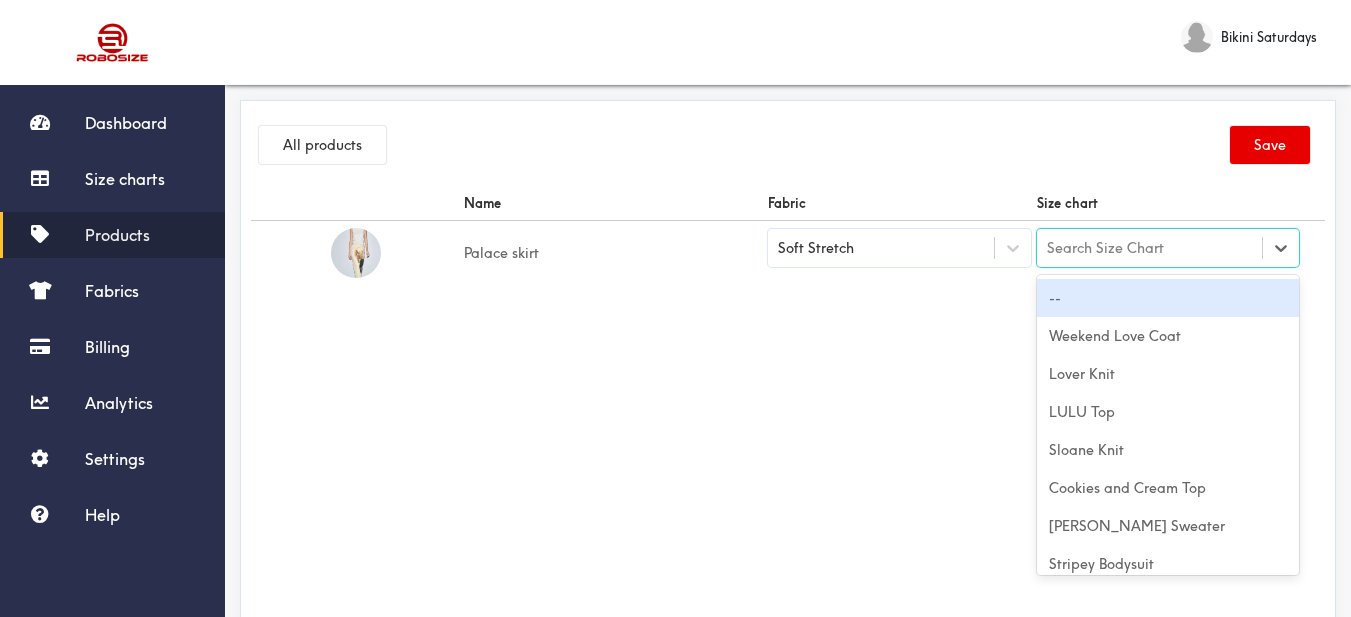 type on "Palace skirt" 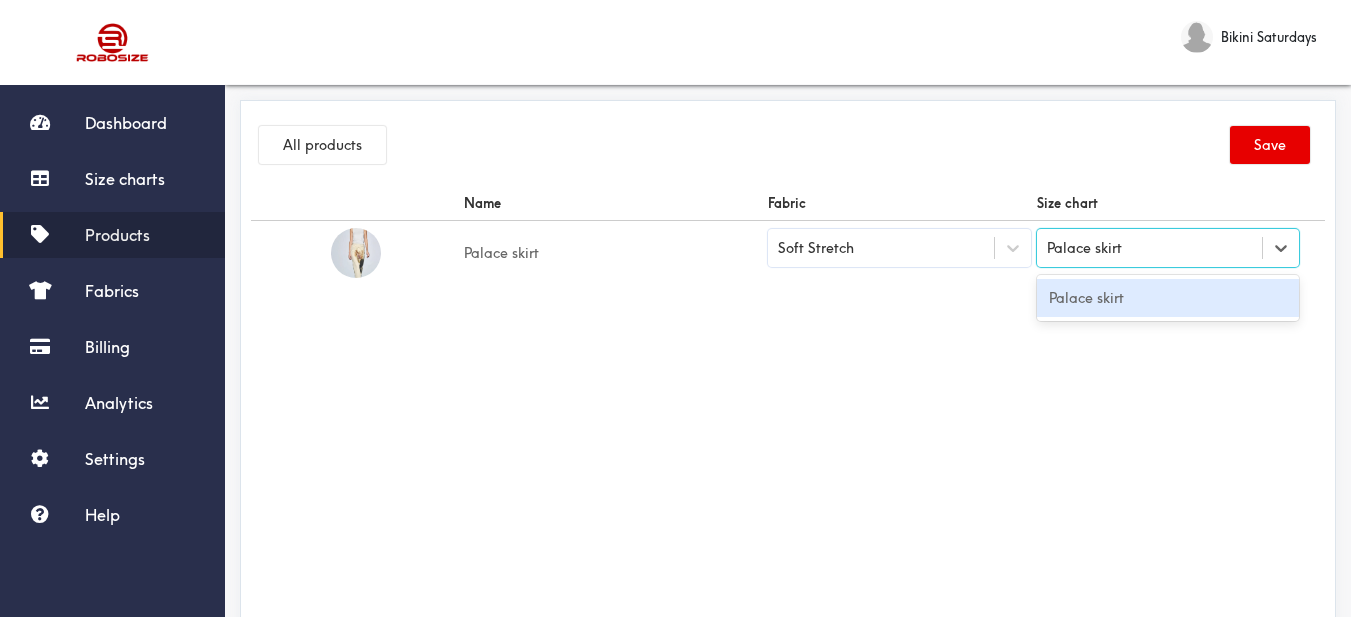 click on "Palace skirt" at bounding box center (1168, 298) 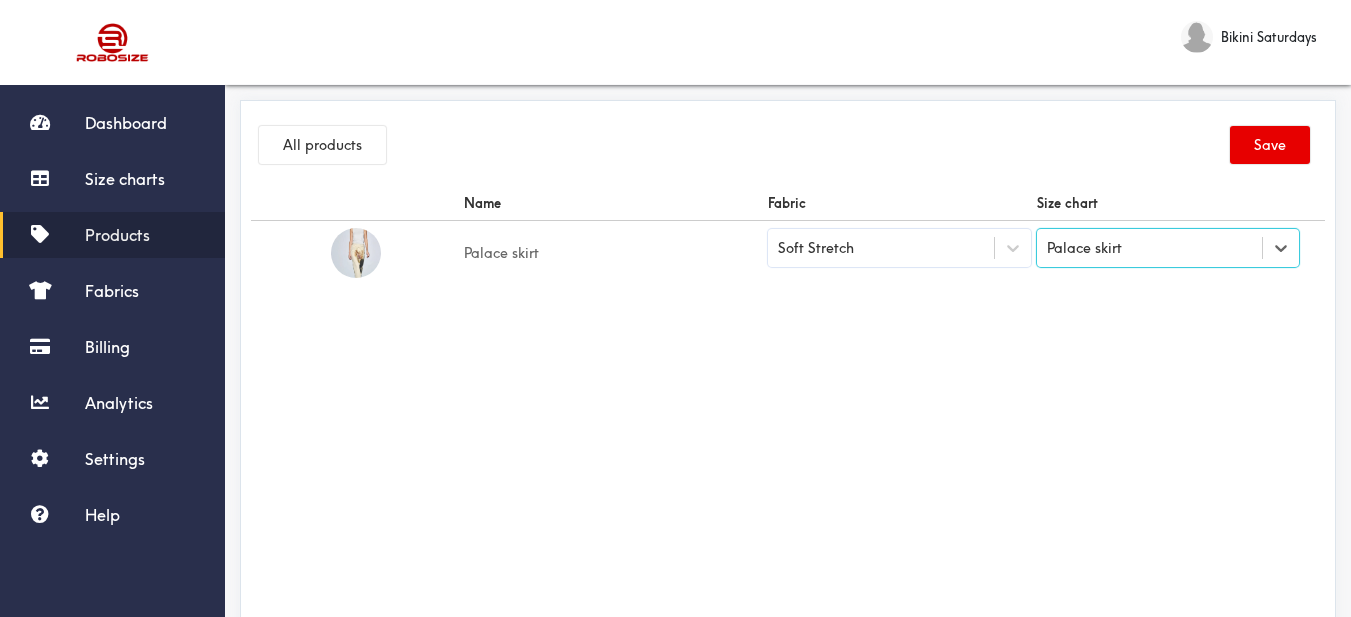 drag, startPoint x: 1270, startPoint y: 148, endPoint x: 1245, endPoint y: 121, distance: 36.796738 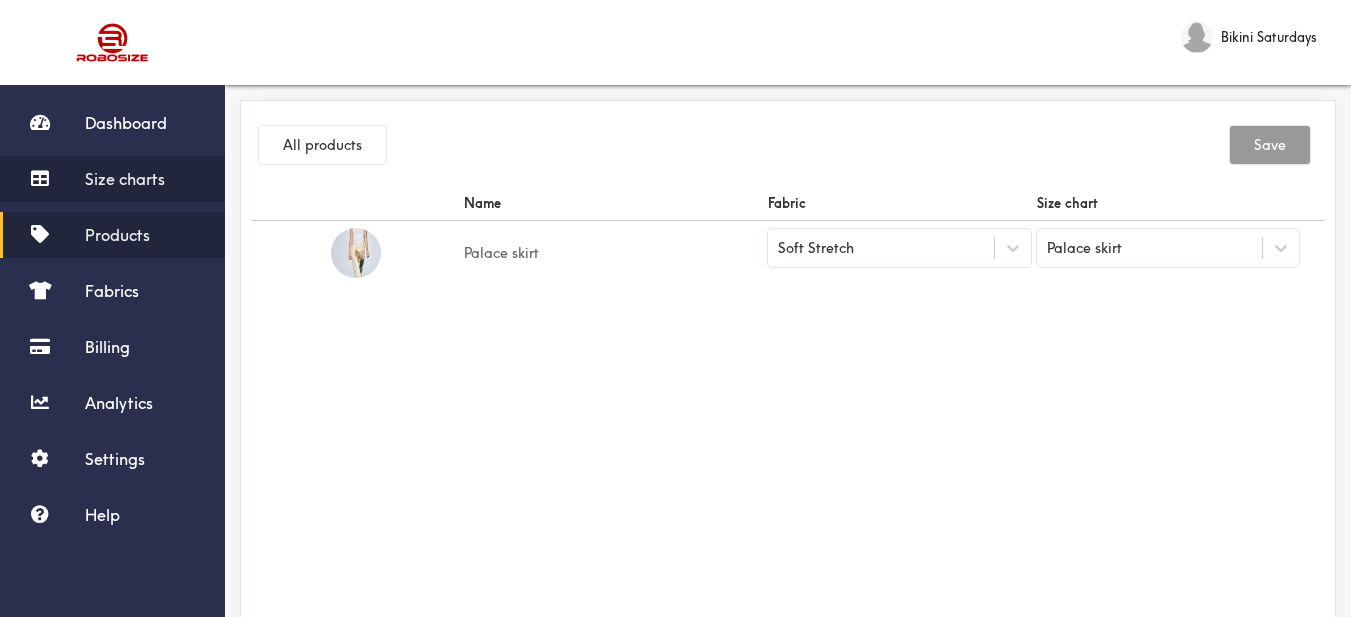click on "Size charts" at bounding box center [125, 179] 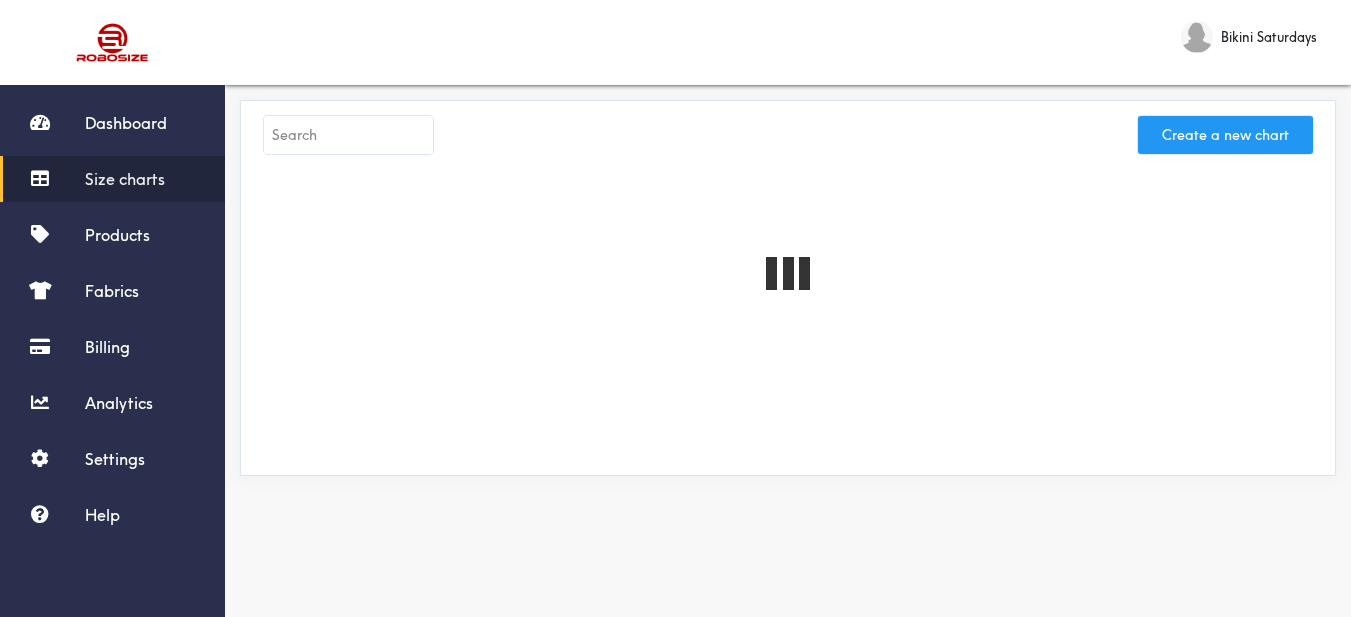 click on "Create a new chart" at bounding box center [1225, 135] 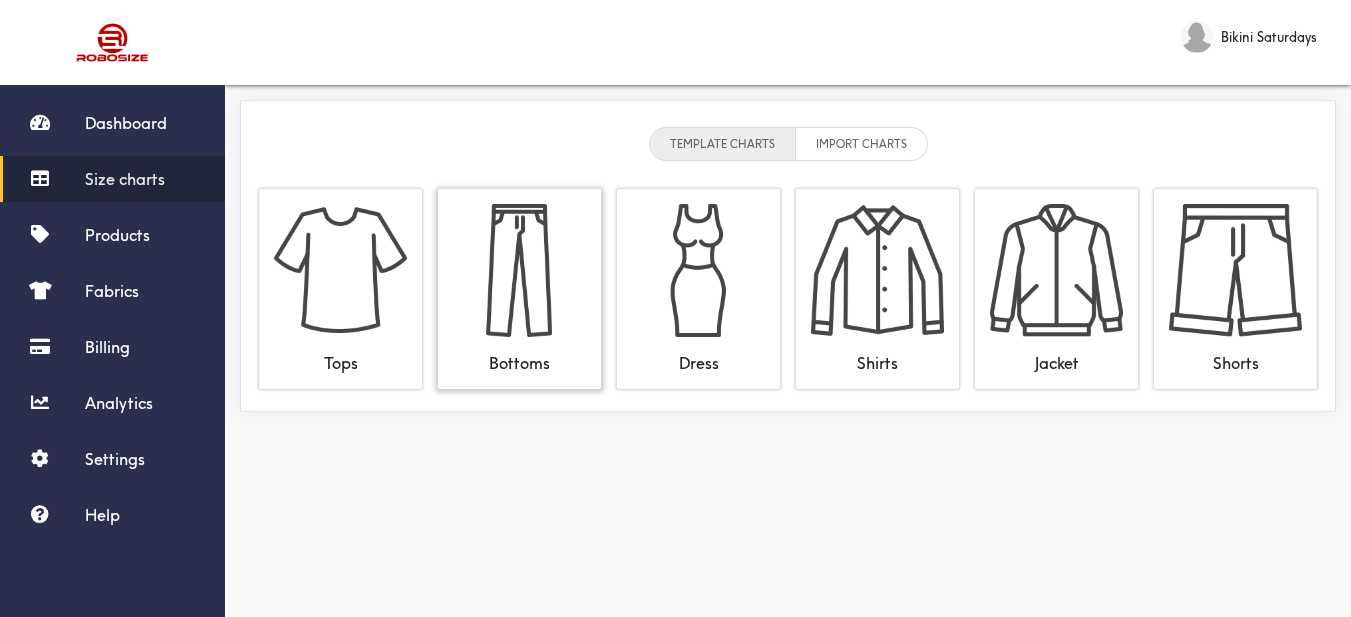 click at bounding box center (519, 270) 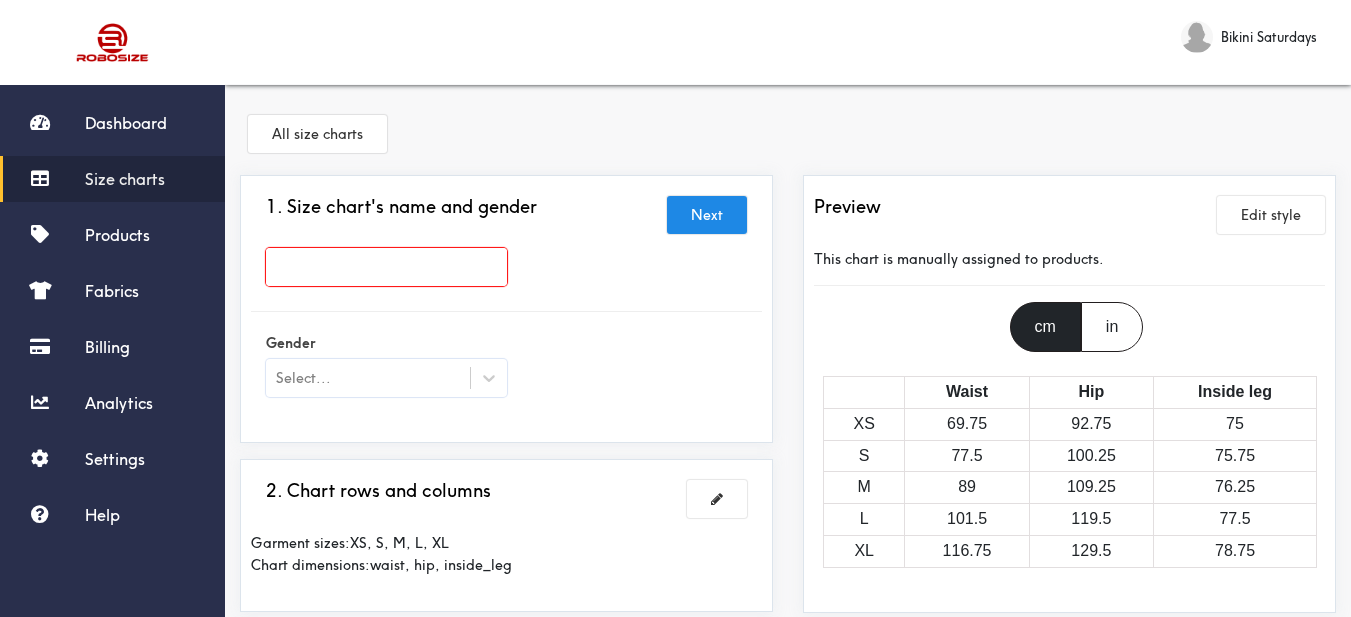 click at bounding box center (386, 267) 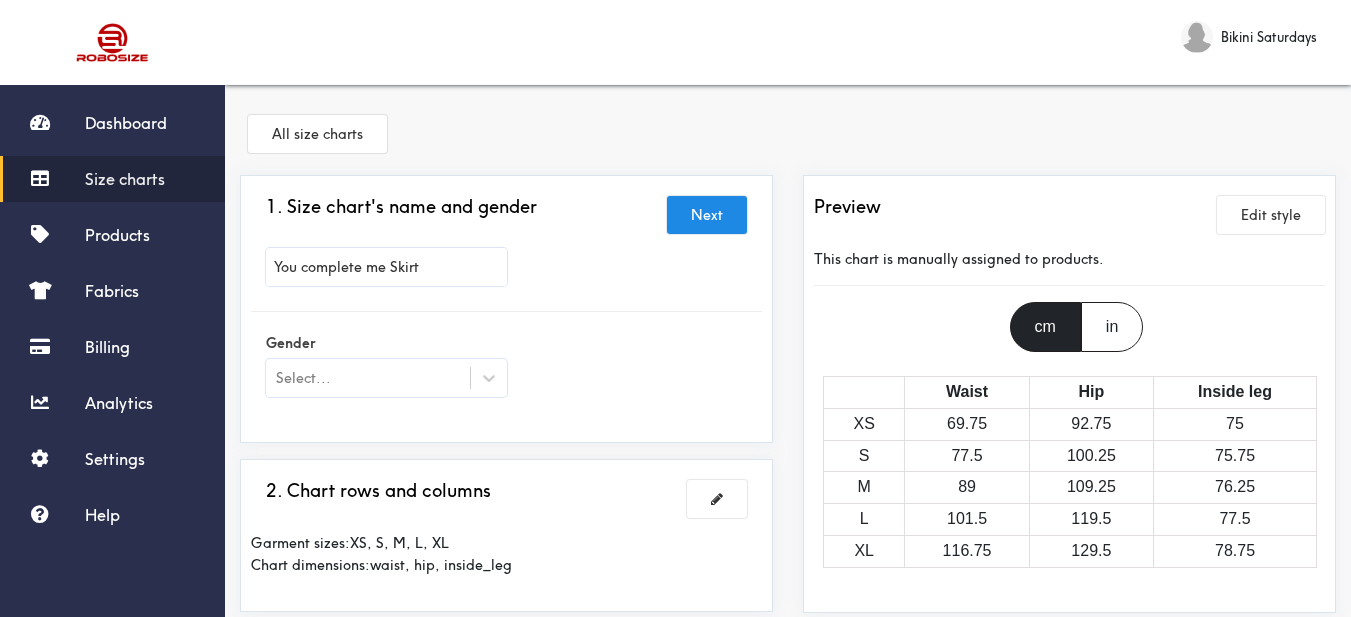 type on "You complete me Skirt" 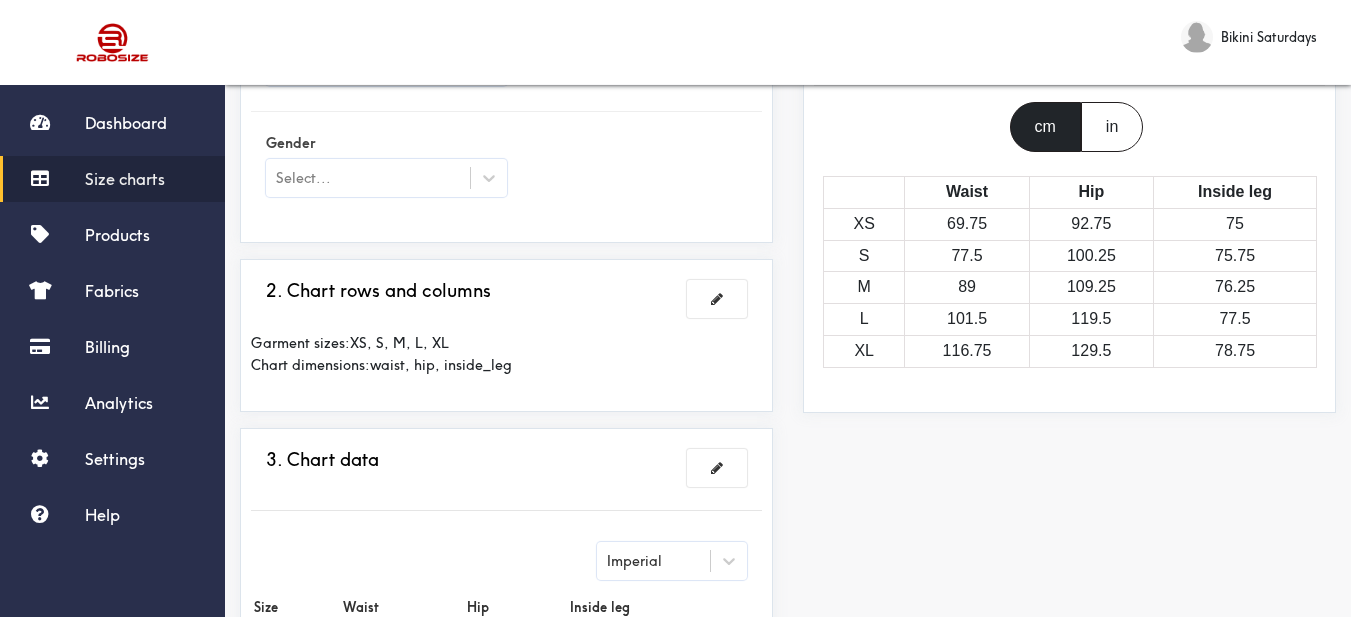 scroll, scrollTop: 100, scrollLeft: 0, axis: vertical 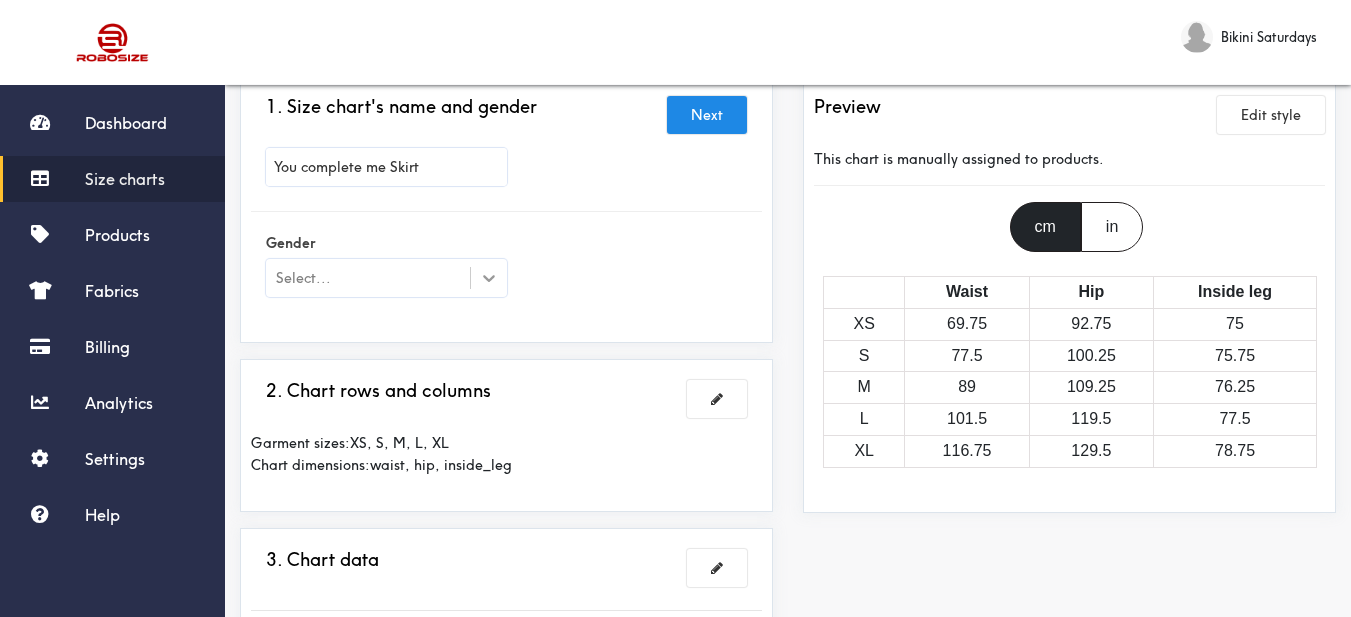 click 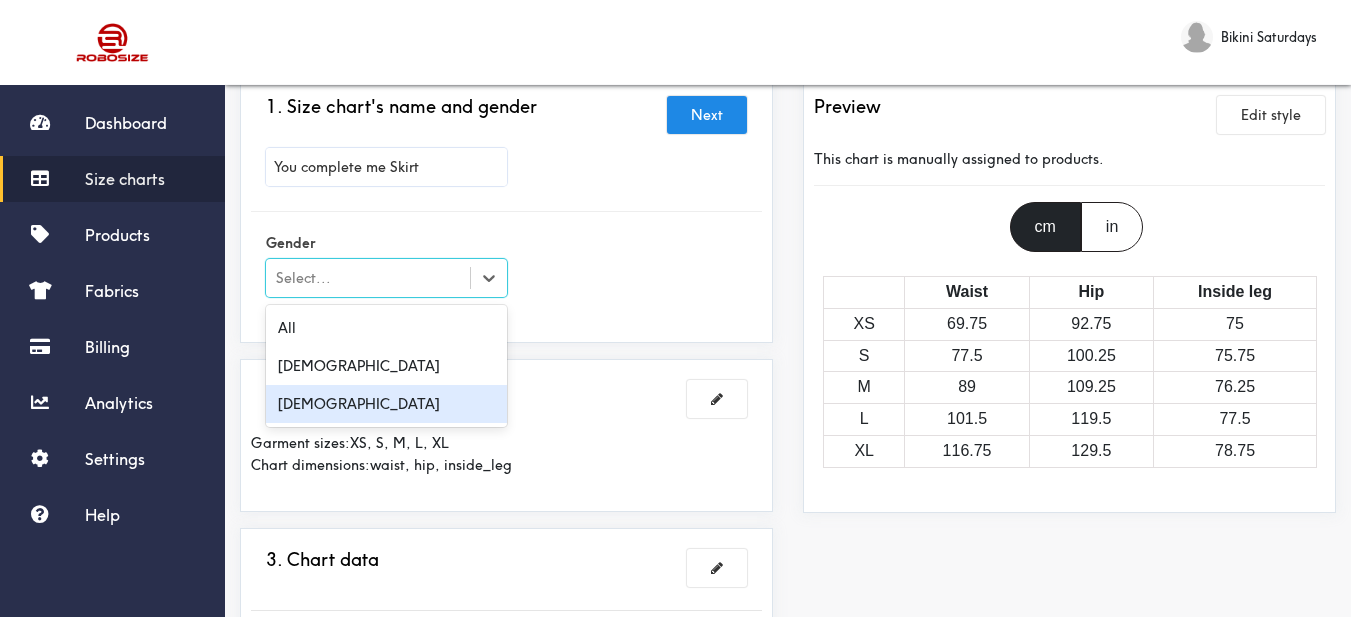 click on "[DEMOGRAPHIC_DATA]" at bounding box center [386, 404] 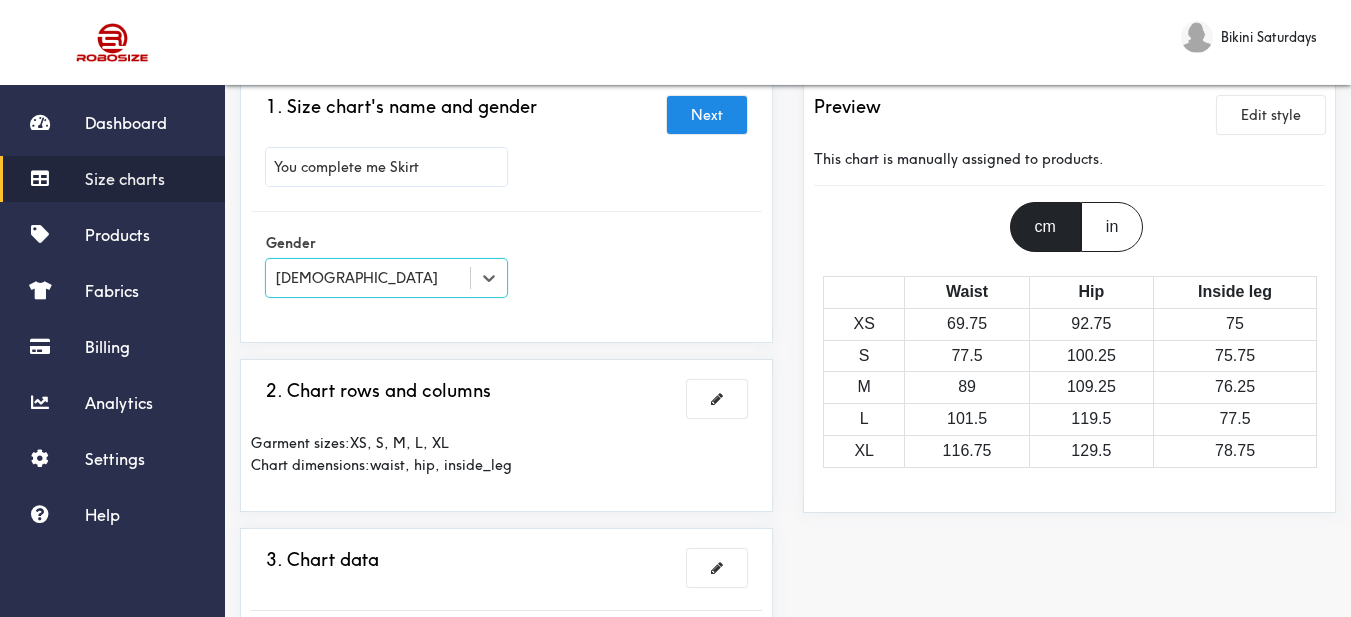 scroll, scrollTop: 200, scrollLeft: 0, axis: vertical 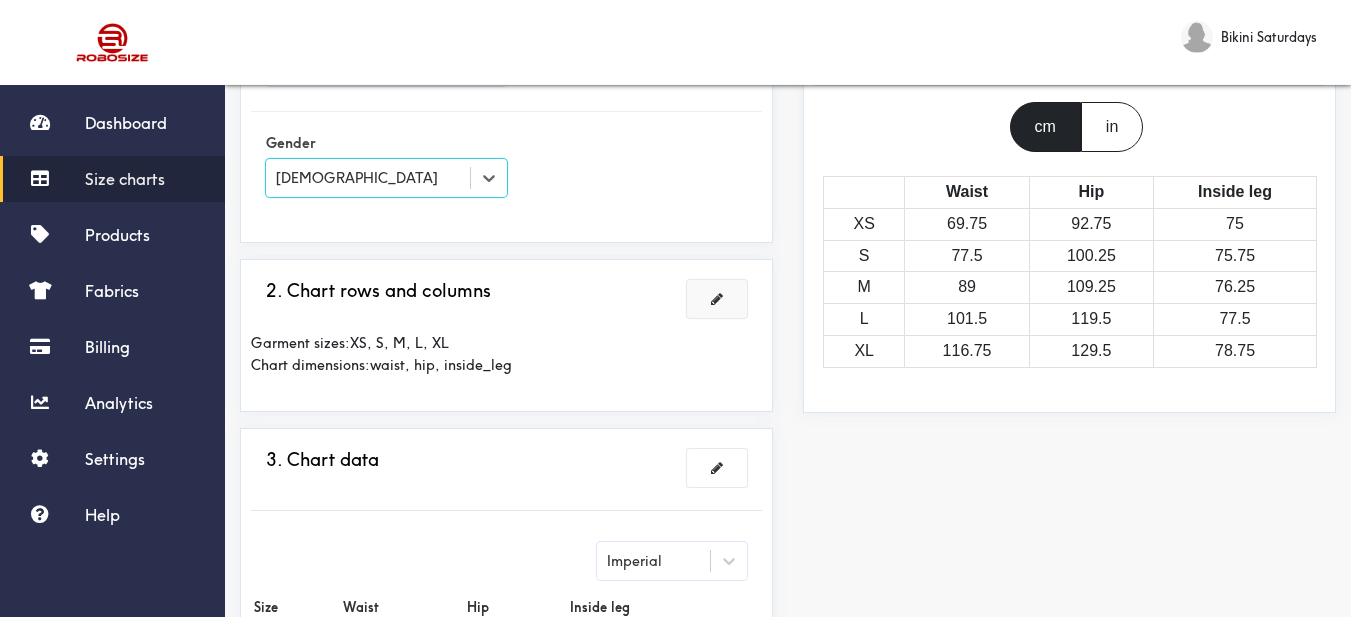 click at bounding box center [717, 299] 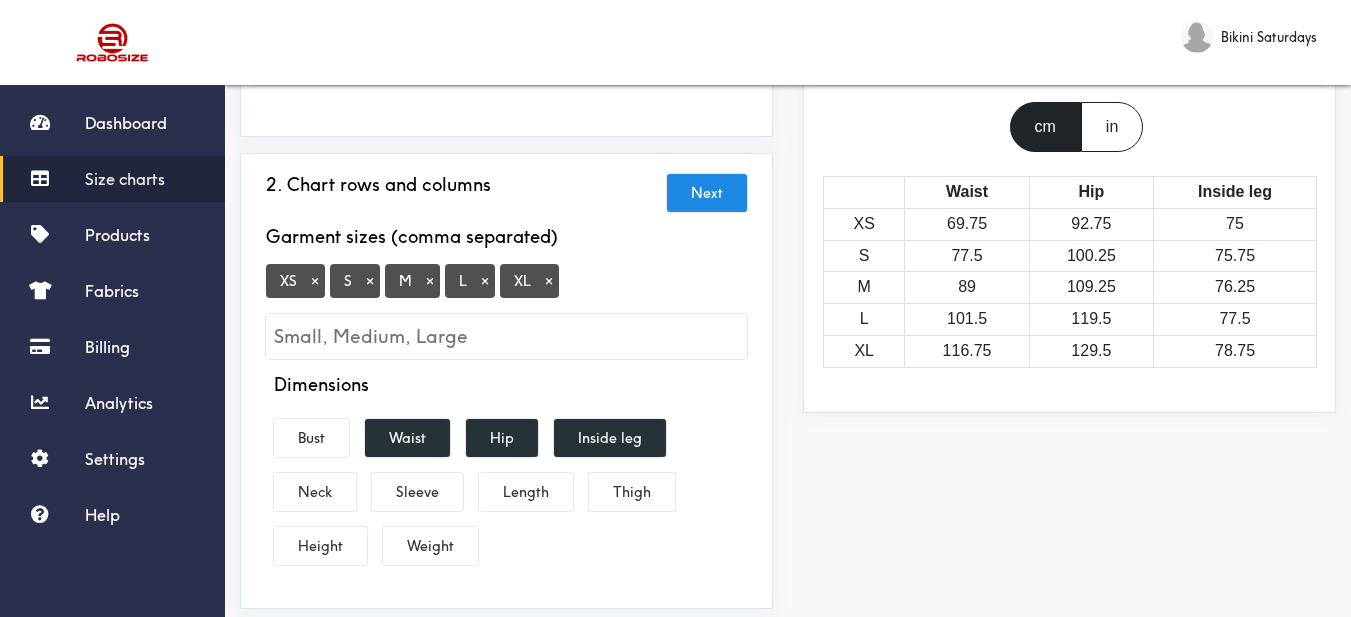 click on "×" at bounding box center [315, 281] 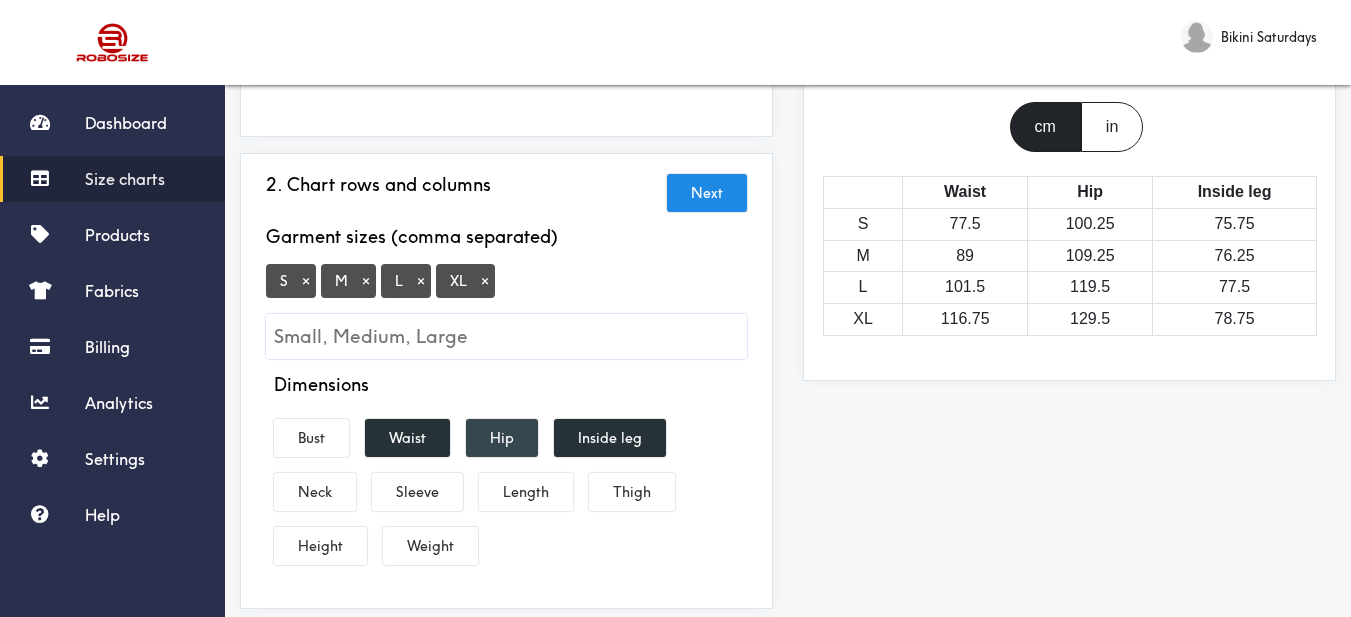 scroll, scrollTop: 300, scrollLeft: 0, axis: vertical 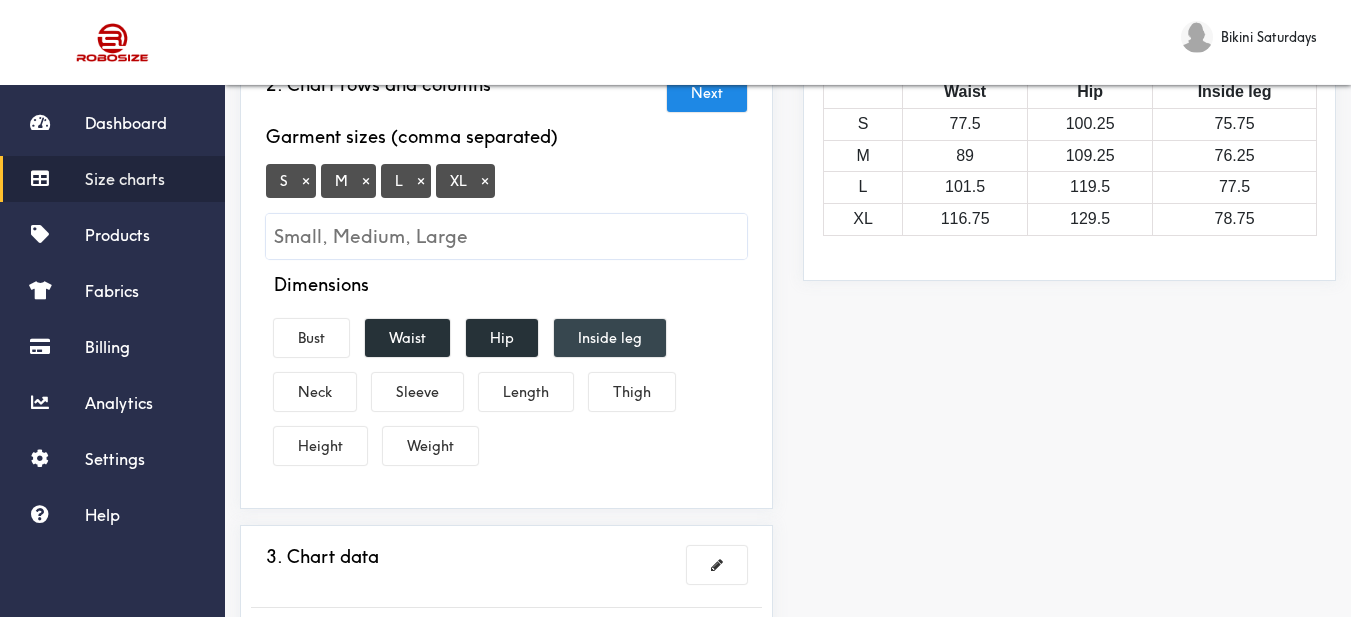 click on "Inside leg" at bounding box center (610, 338) 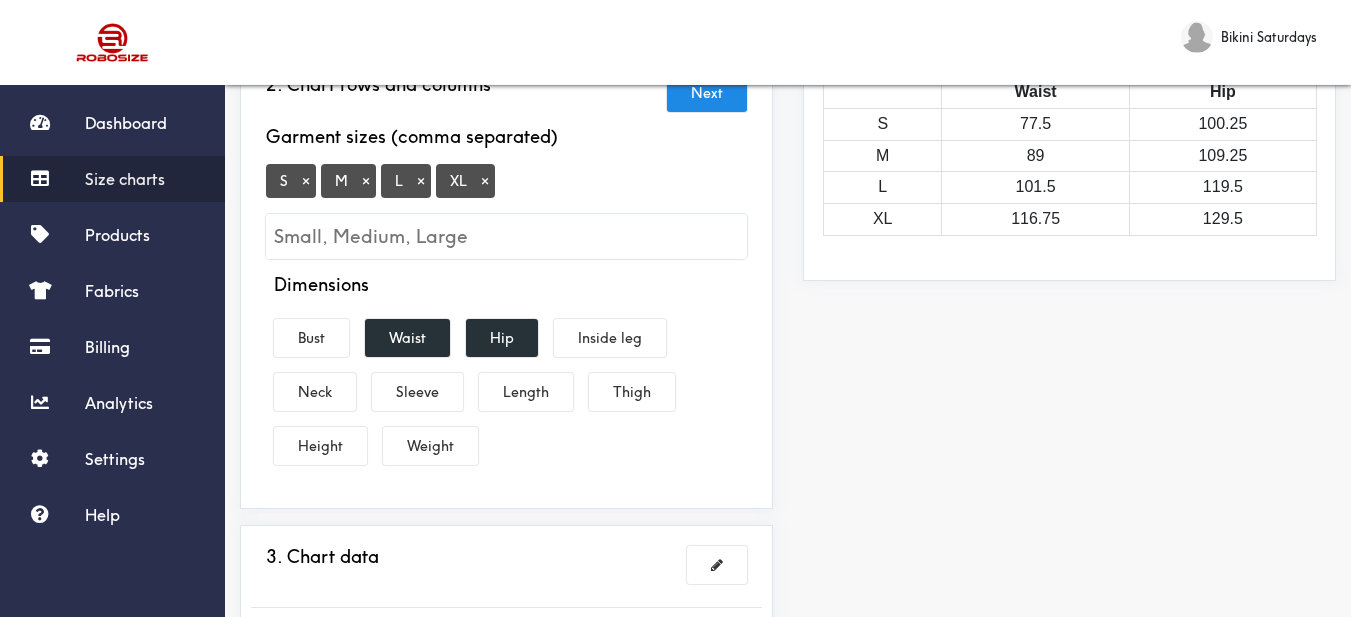 drag, startPoint x: 528, startPoint y: 396, endPoint x: 876, endPoint y: 437, distance: 350.40692 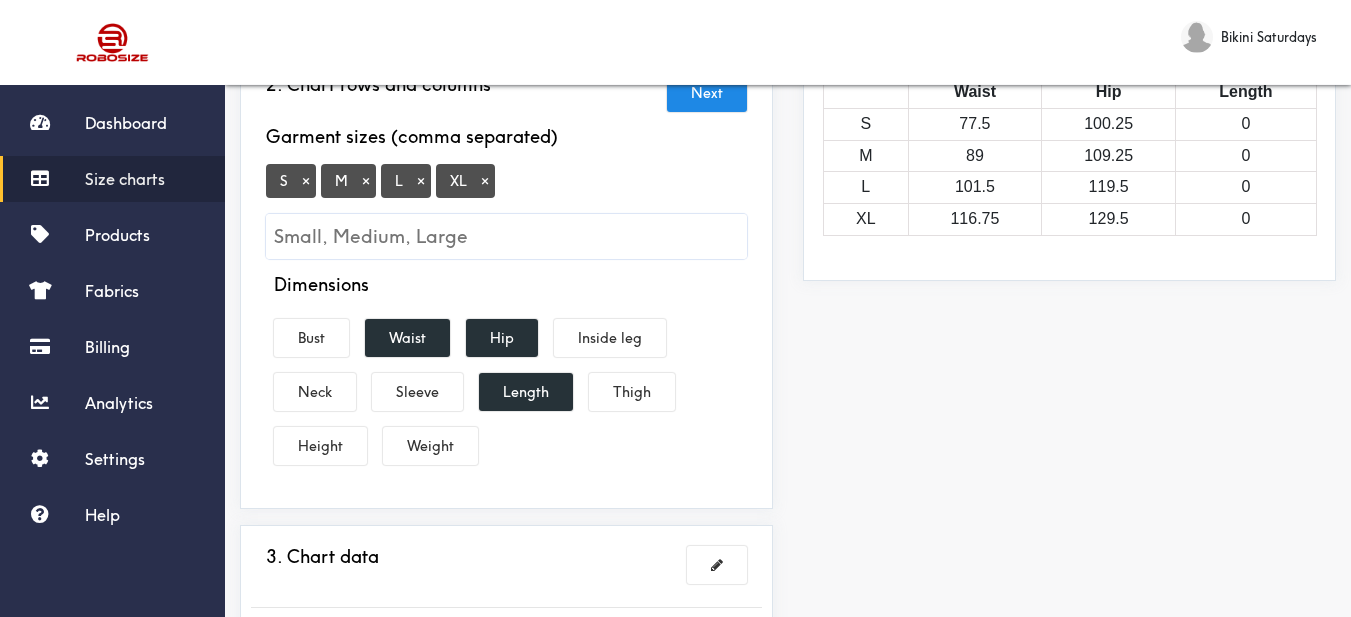 click on "Preview Edit style This chart is manually assigned to products. cm in Waist Hip Length S 77.5 100.25 0 M 89 109.25 0 L 101.5 119.5 0 XL 116.75 129.5 0" at bounding box center (1069, 367) 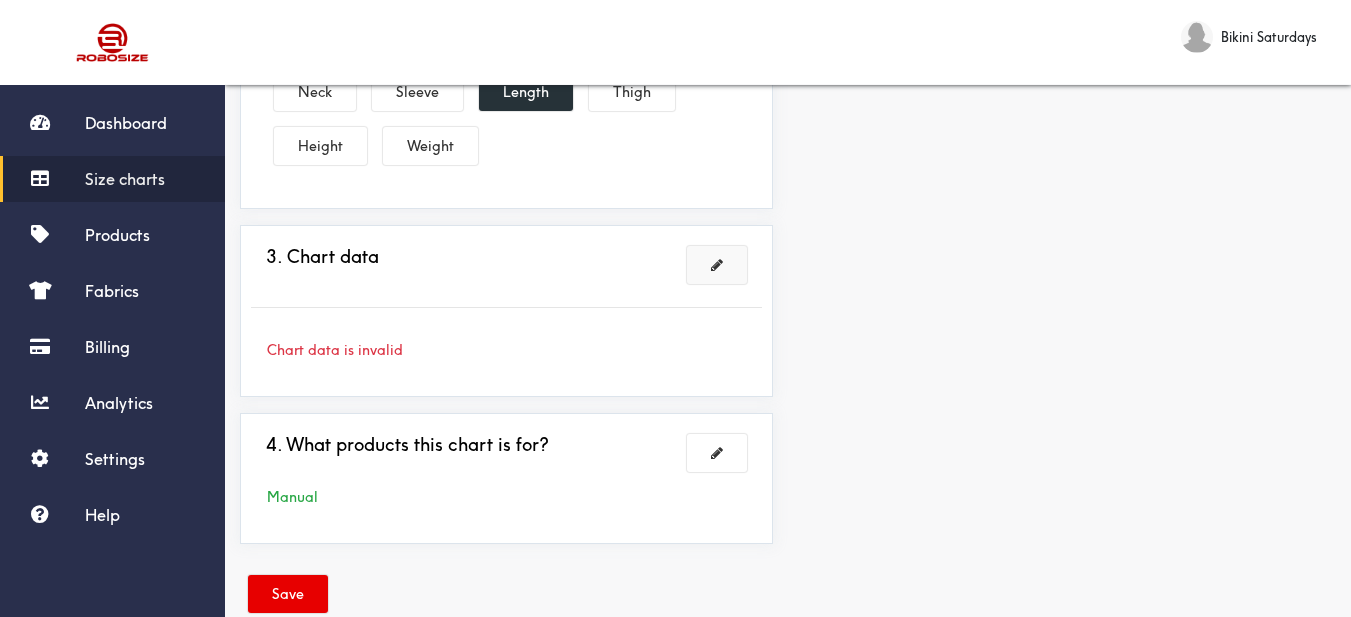 click at bounding box center [717, 265] 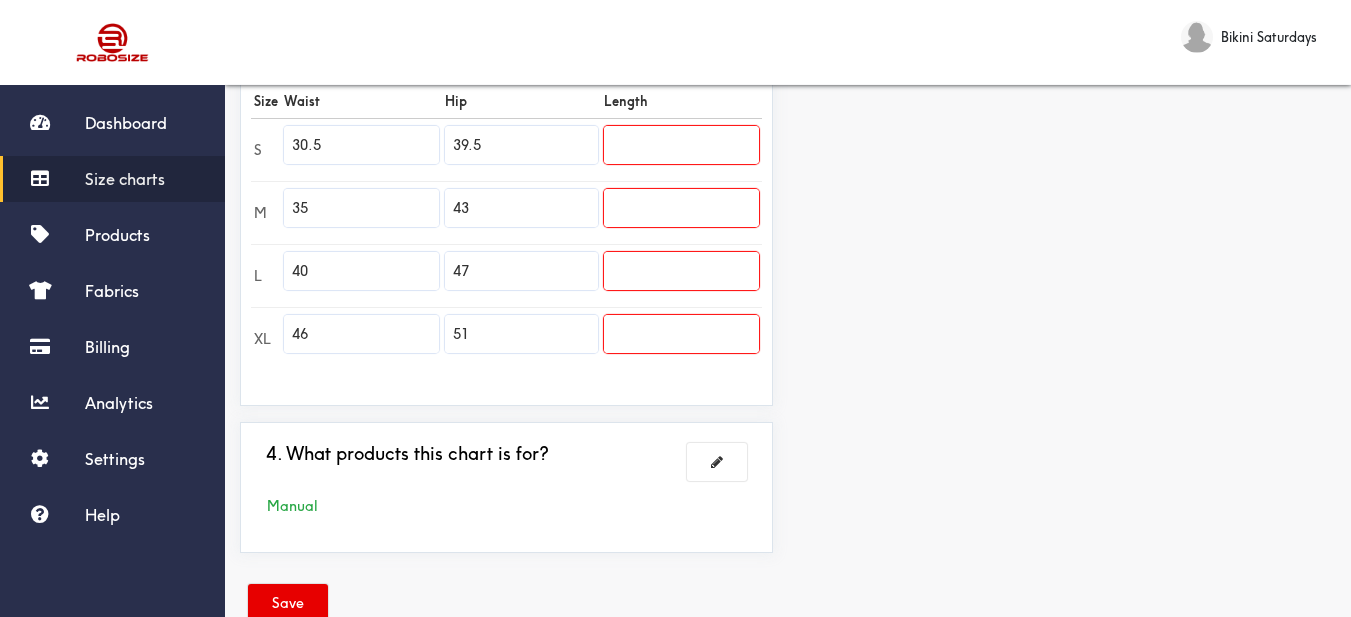 click on "3. Chart data Next Imperial Size Waist Hip Length S 30.5 39.5 M 35 43 L 40 47 XL 46 51" at bounding box center (506, 164) 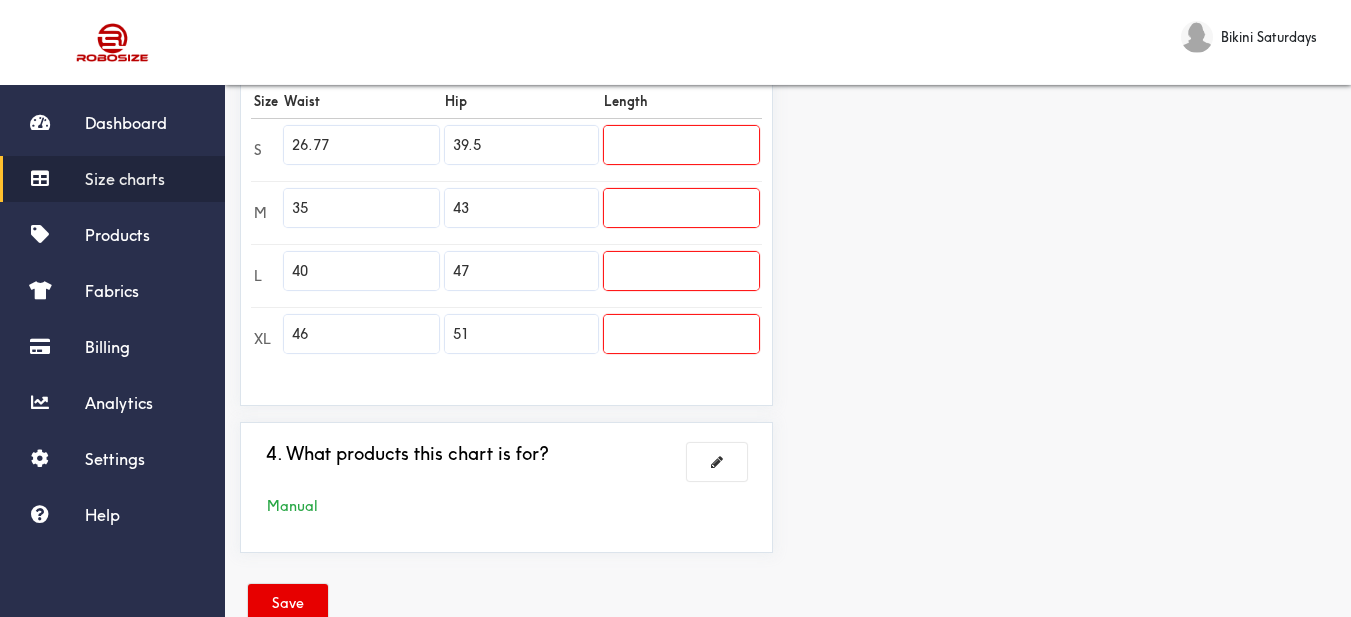 type on "26.77" 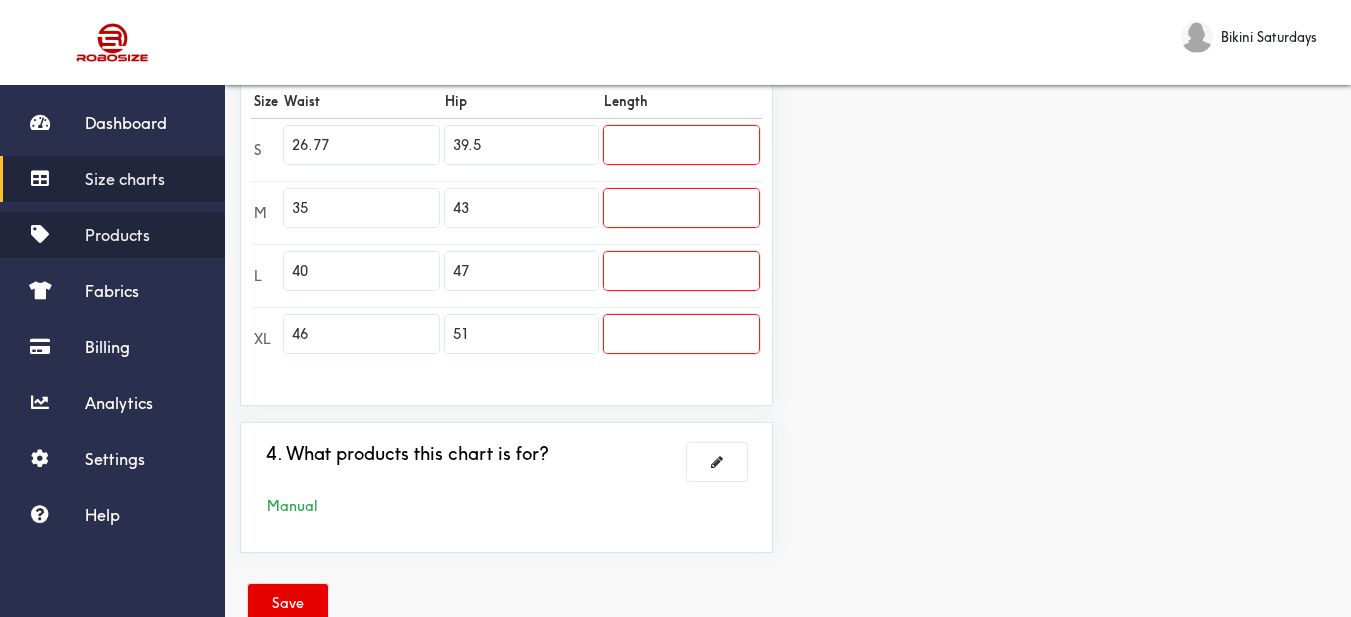 drag, startPoint x: 397, startPoint y: 217, endPoint x: 221, endPoint y: 223, distance: 176.10225 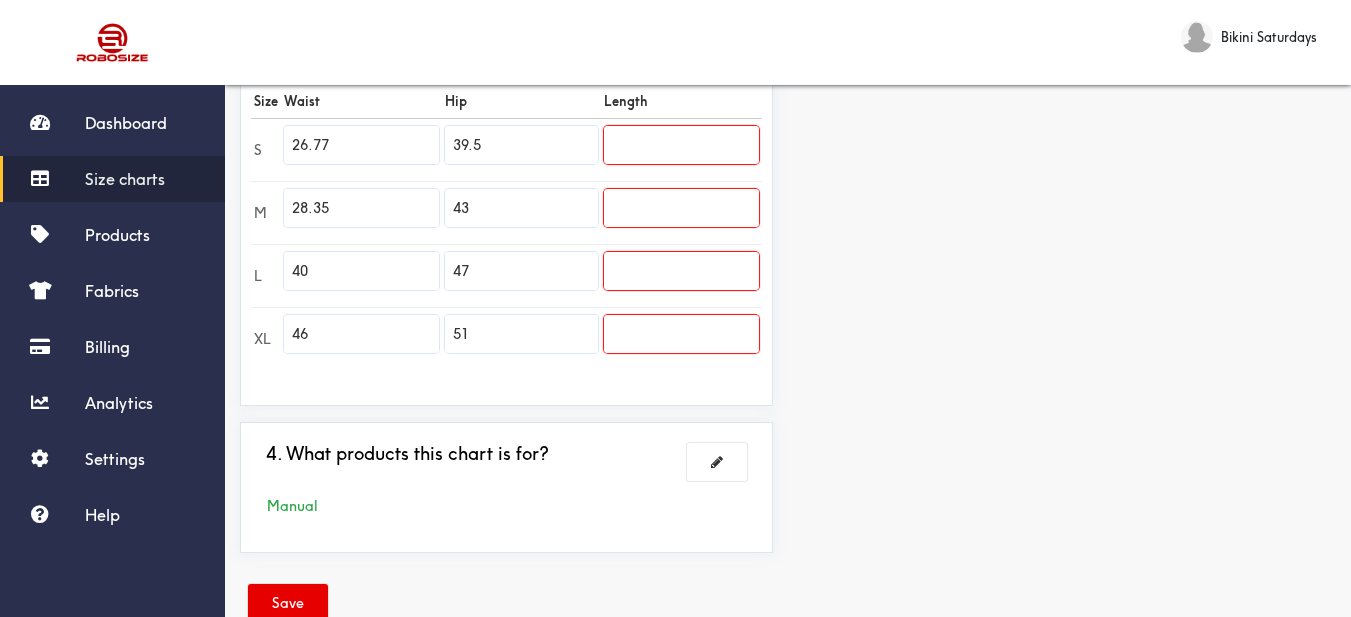 type on "28.35" 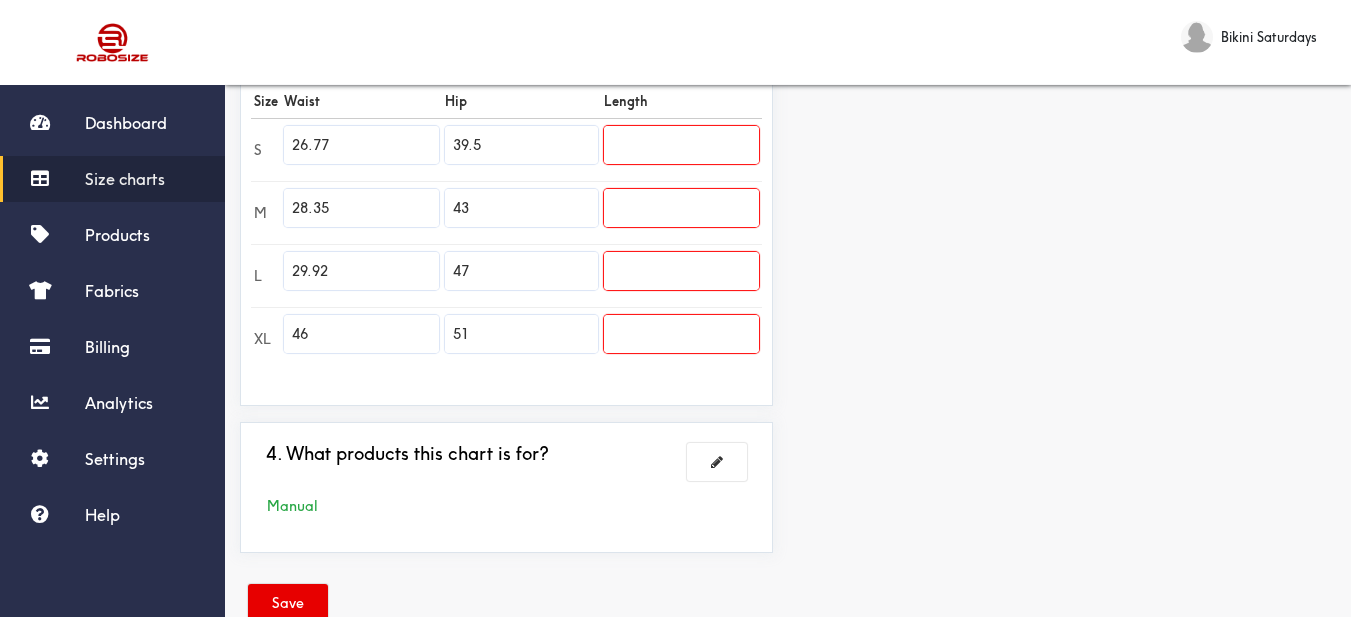 type on "29.92" 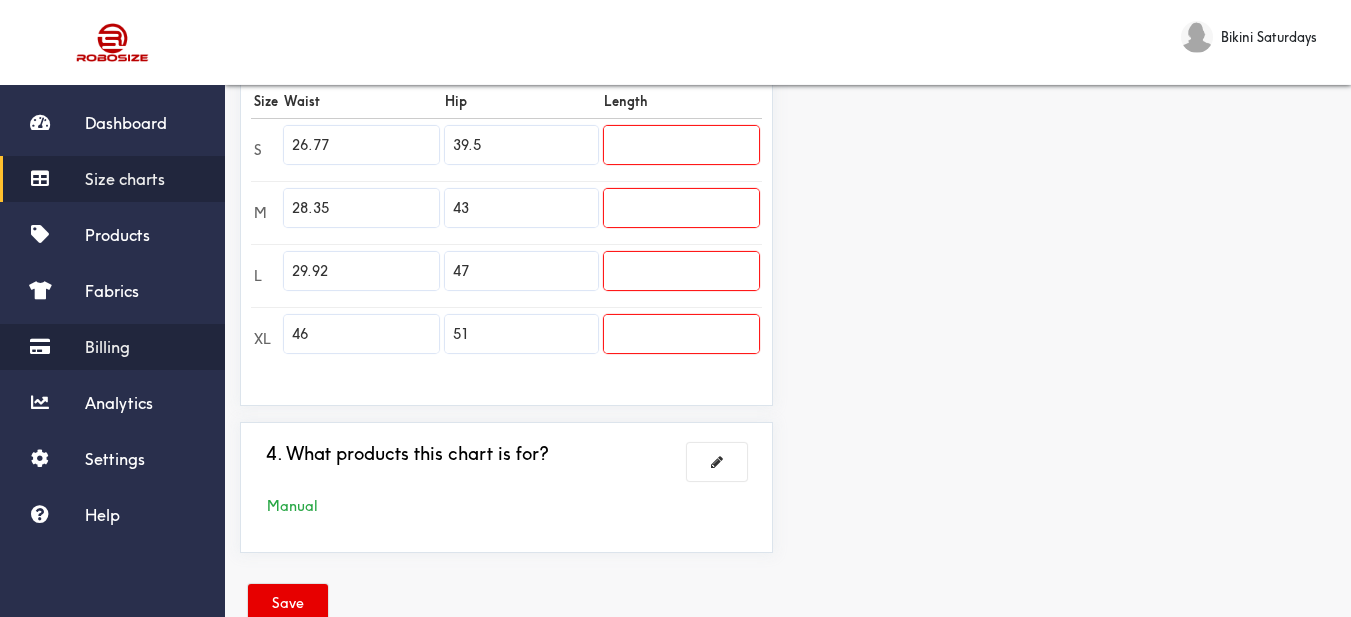 drag, startPoint x: 407, startPoint y: 334, endPoint x: 213, endPoint y: 338, distance: 194.04123 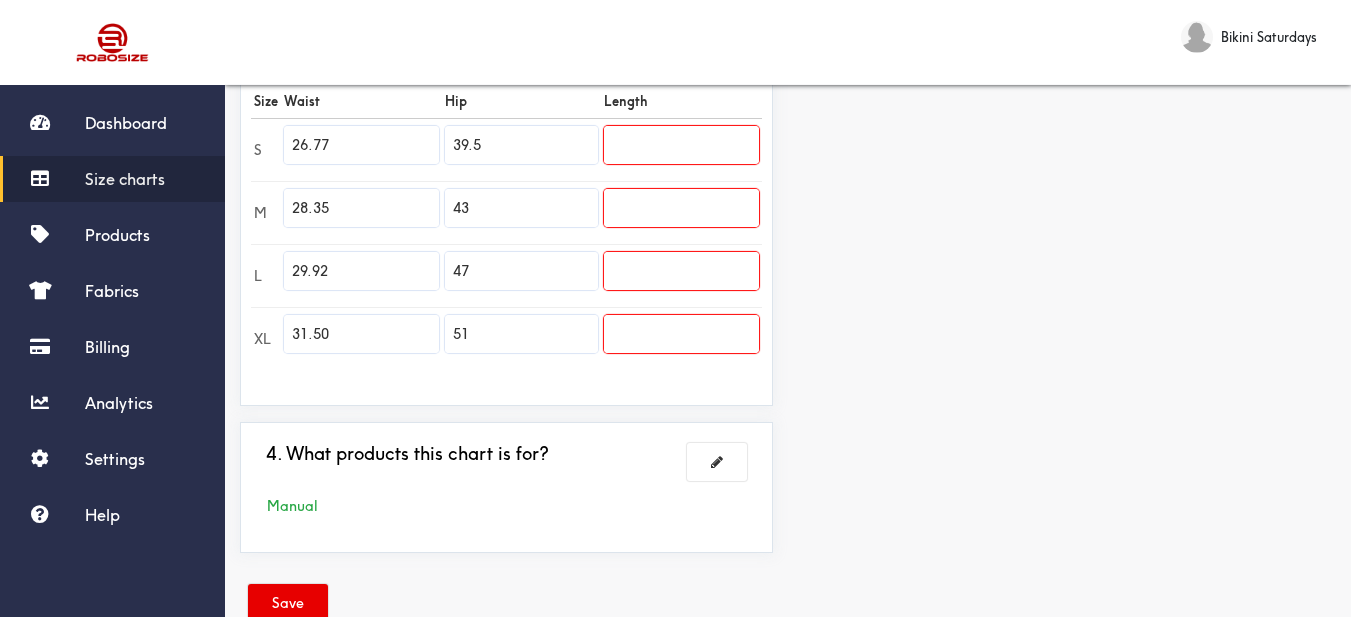 type on "31.50" 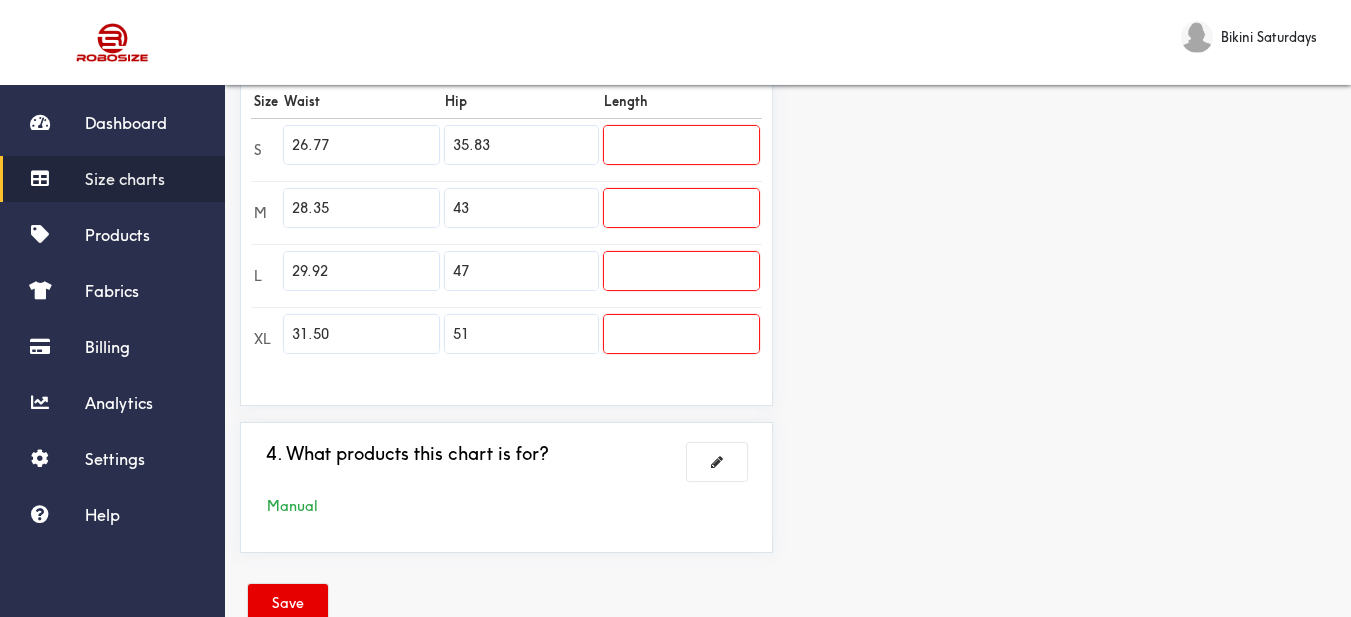 type on "35.83" 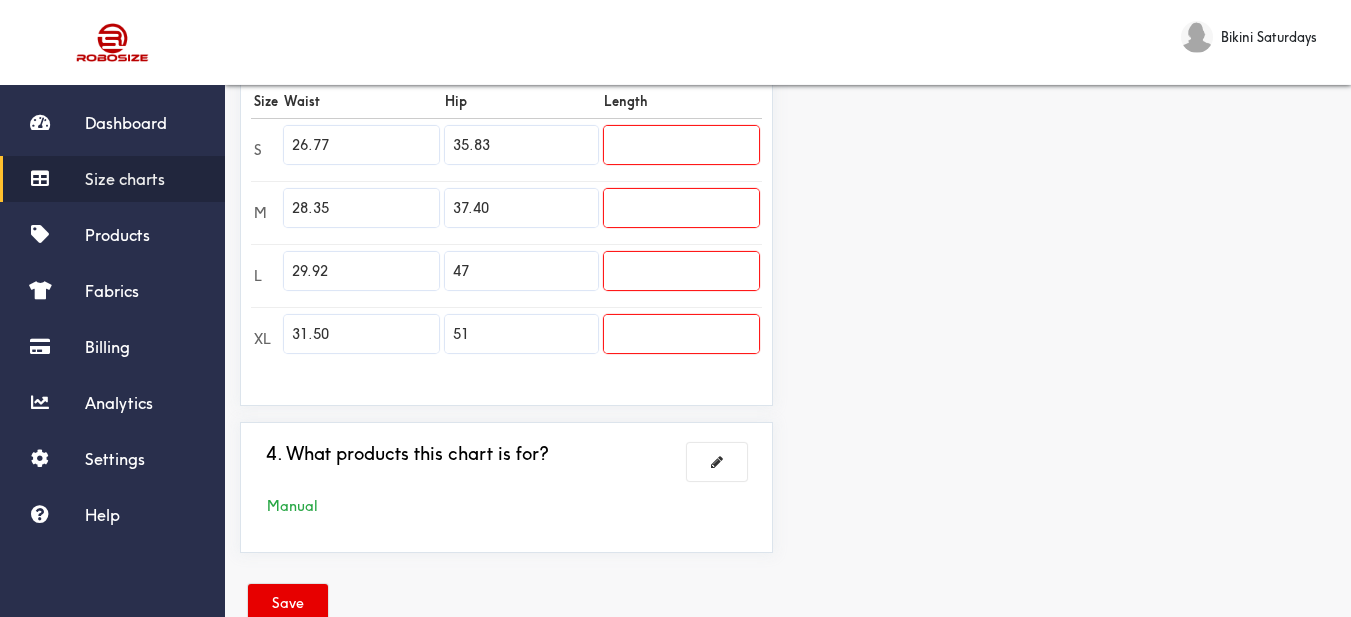 type on "37.40" 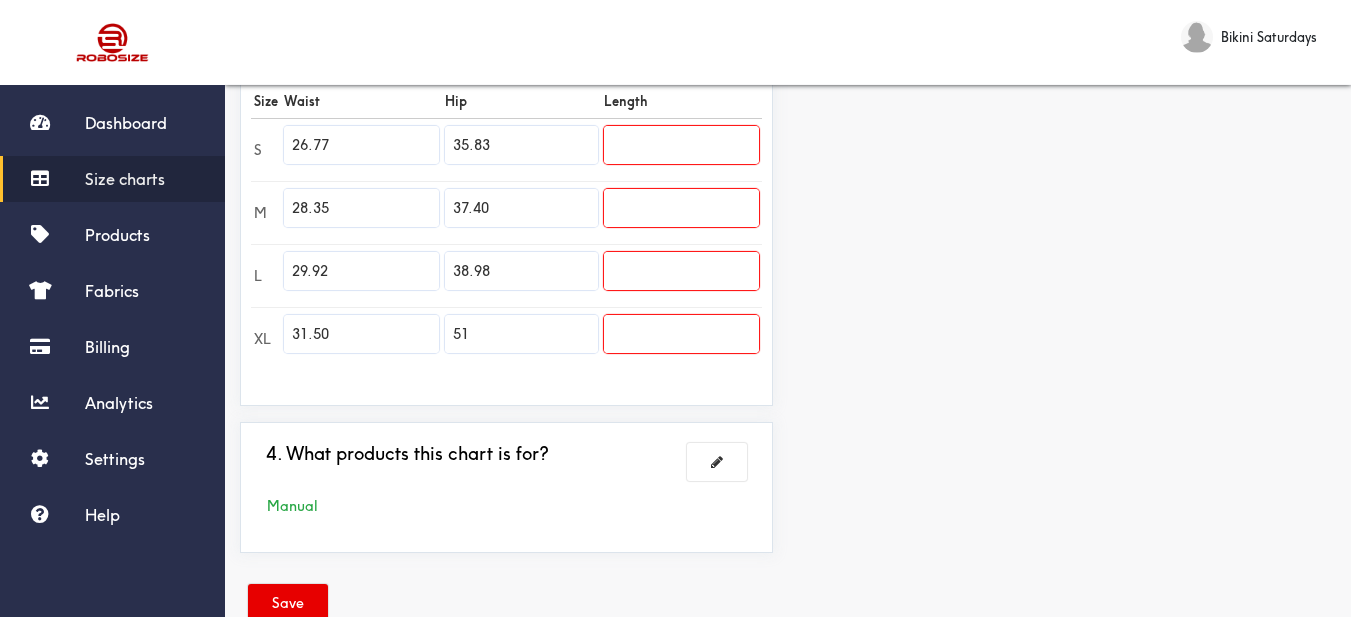 type on "38.98" 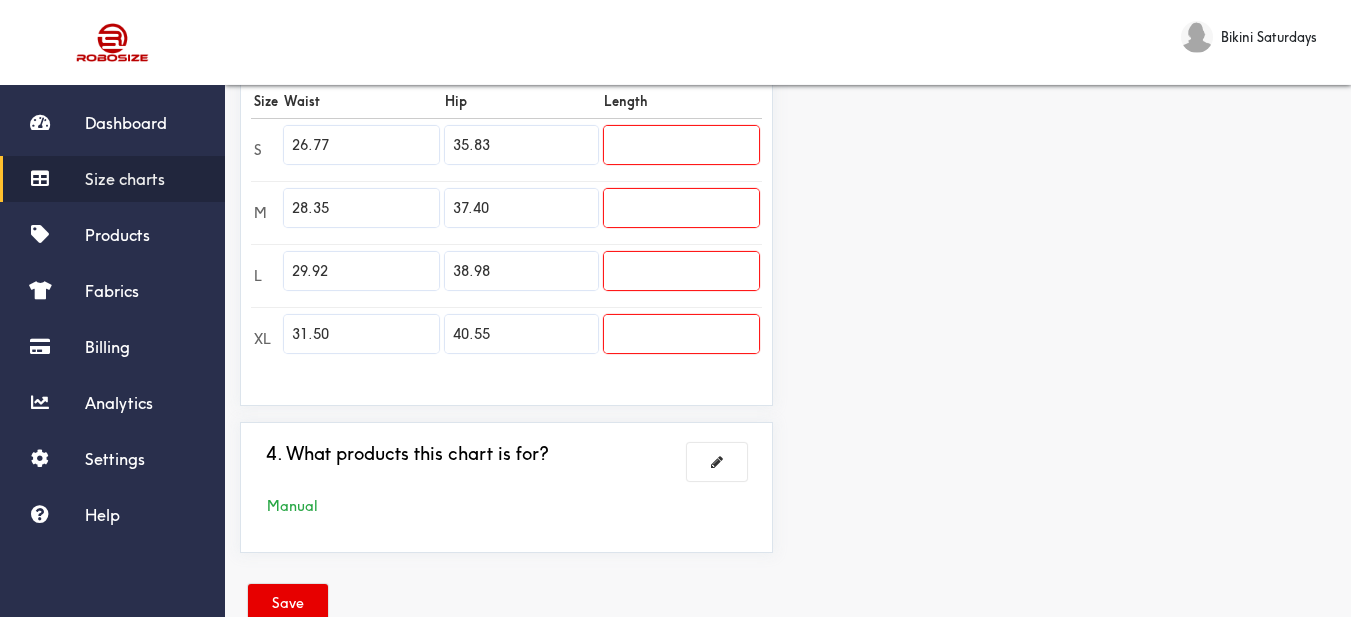type on "40.55" 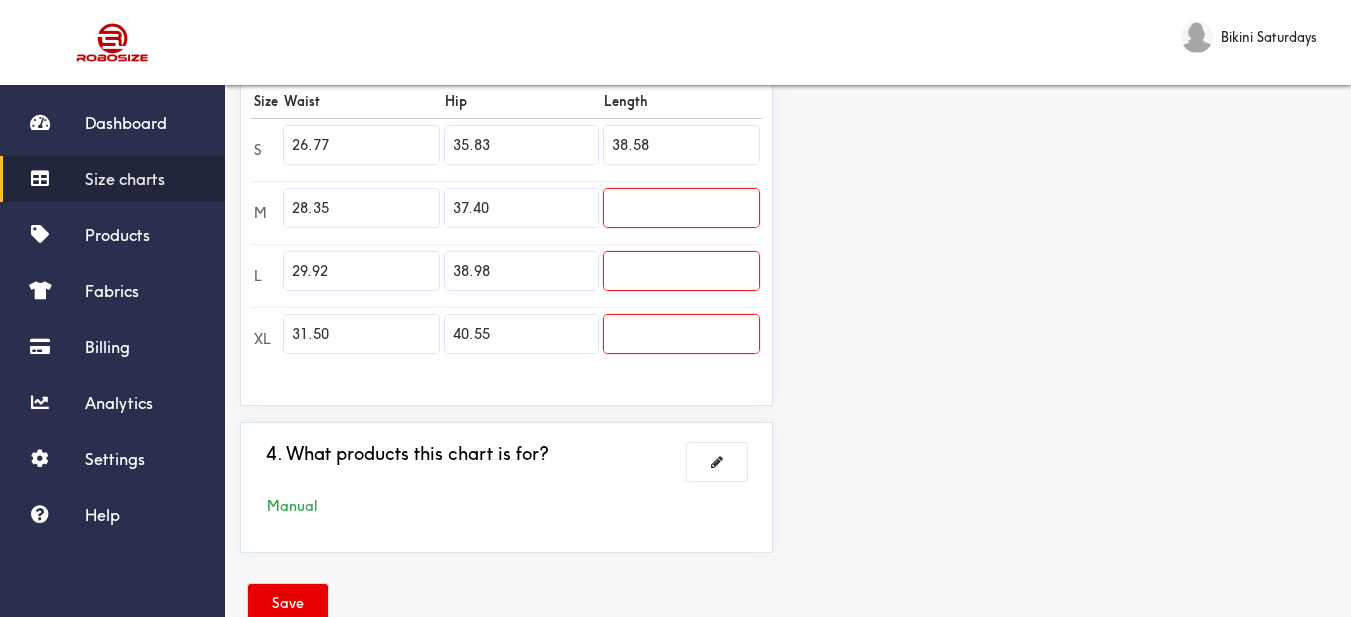 type on "38.58" 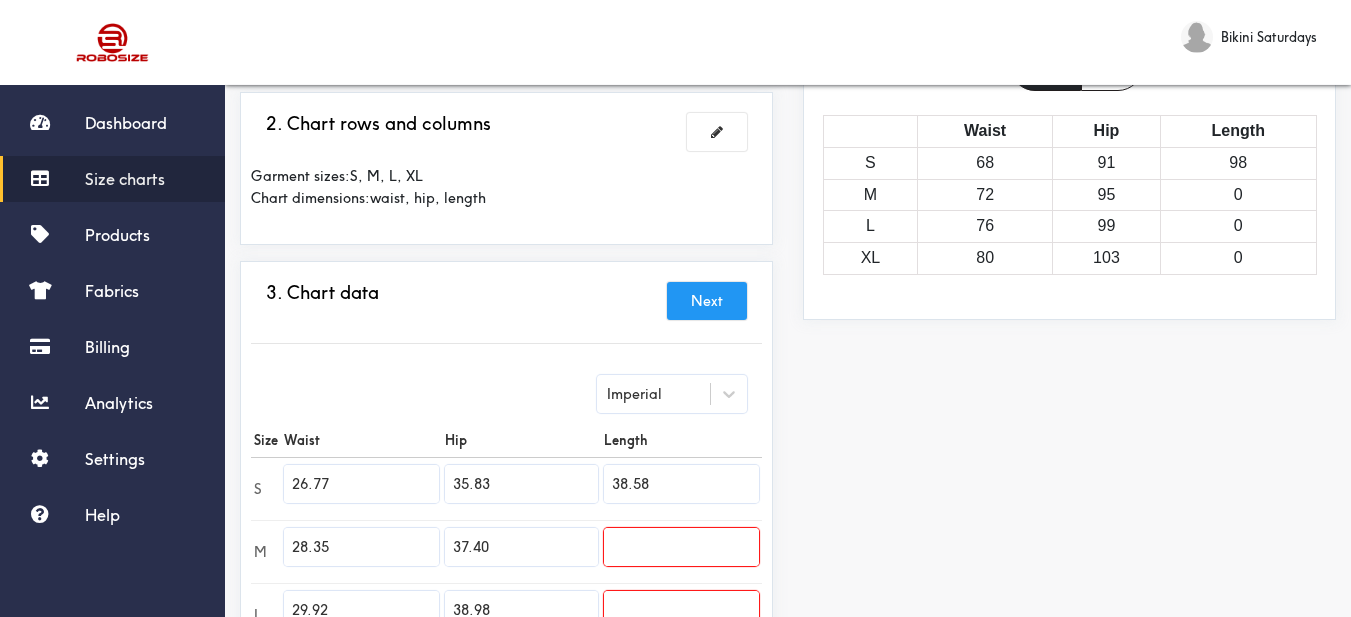 scroll, scrollTop: 461, scrollLeft: 0, axis: vertical 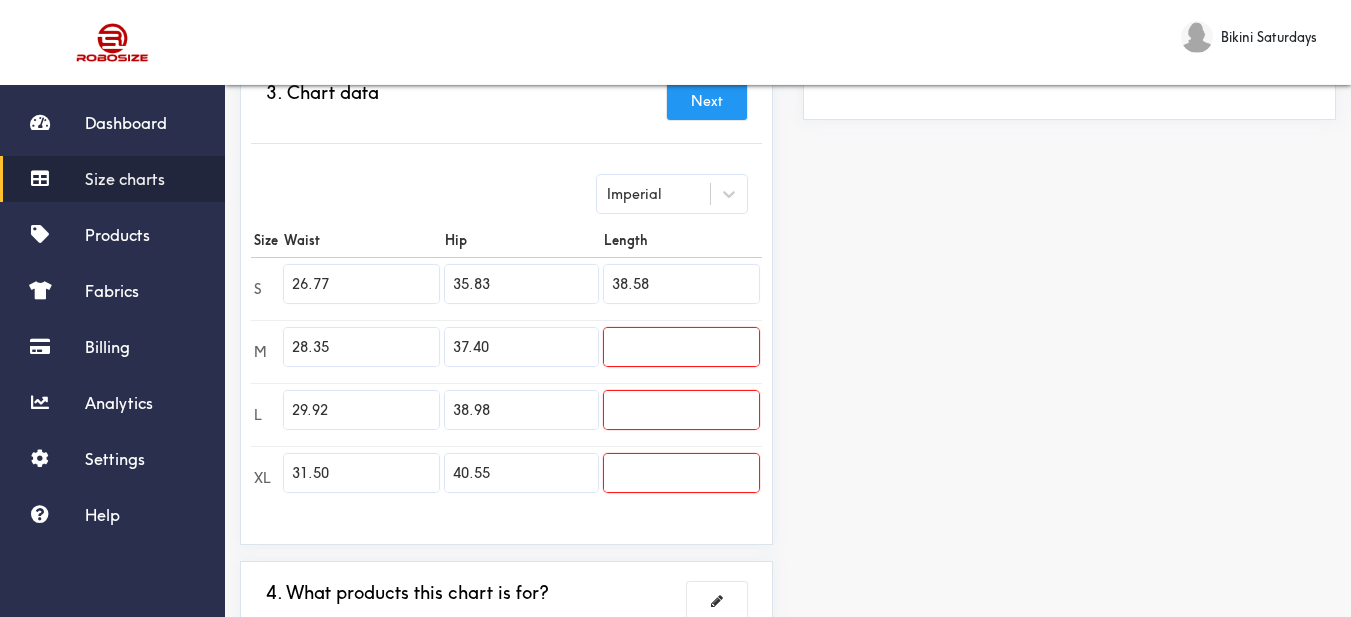 click at bounding box center [681, 347] 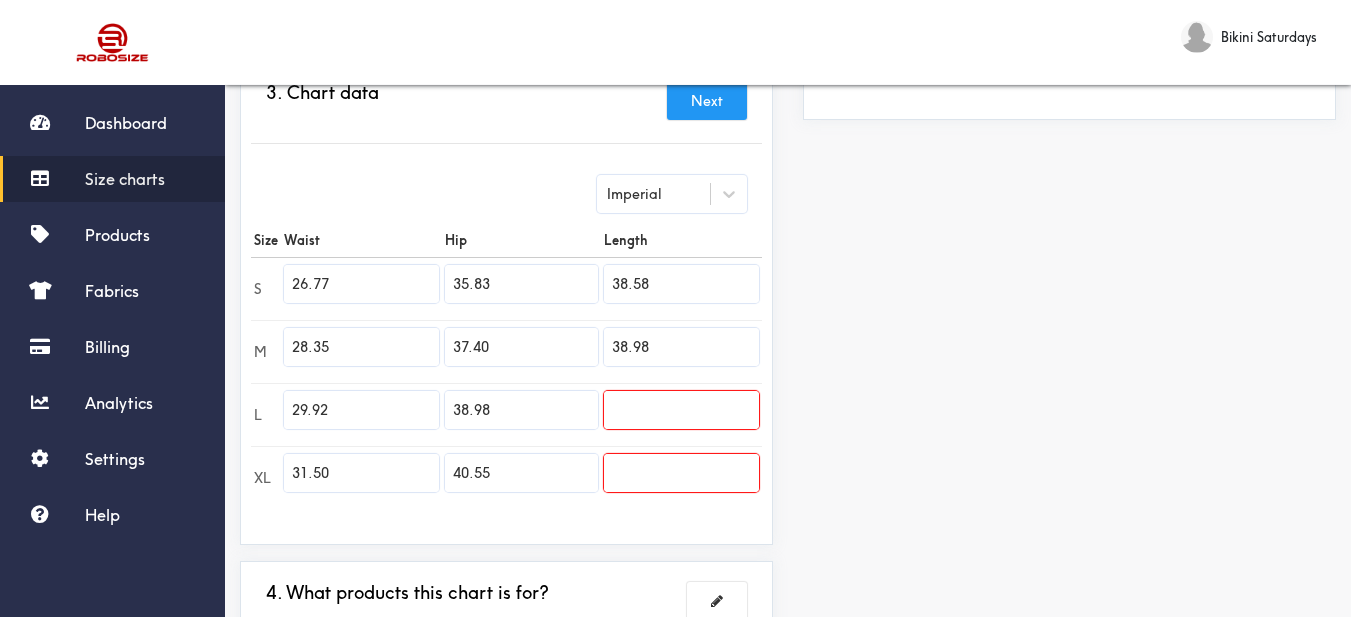 type on "38.98" 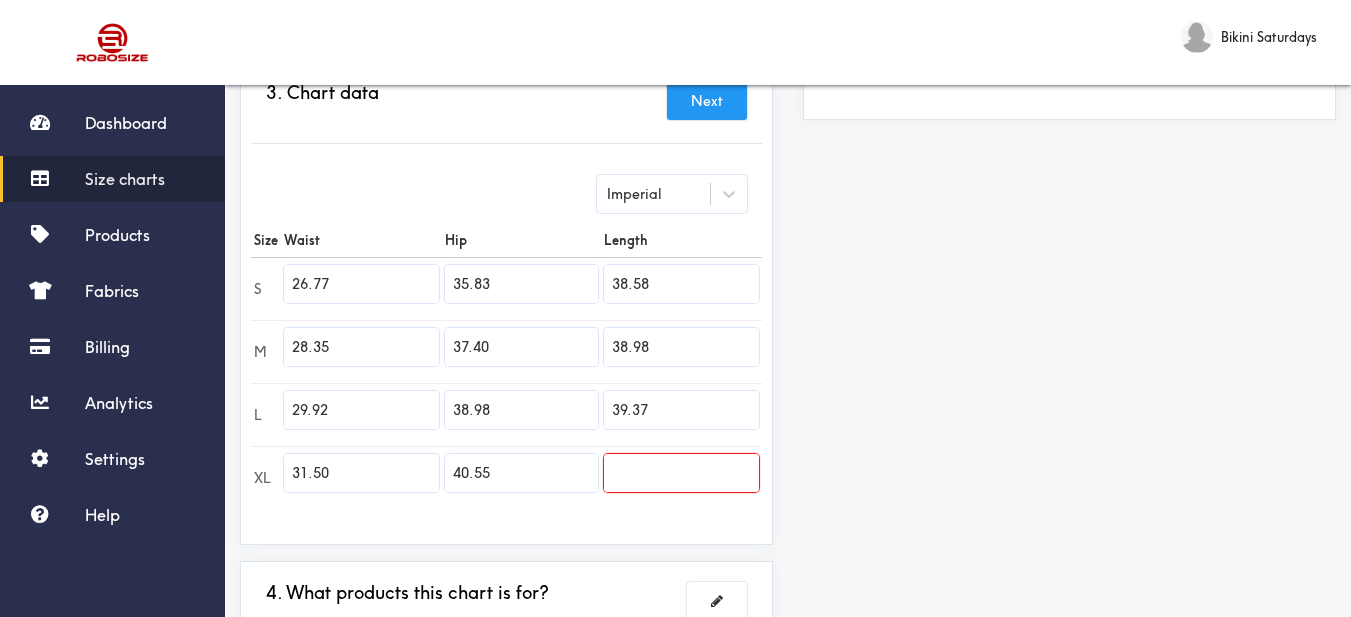 type on "39.37" 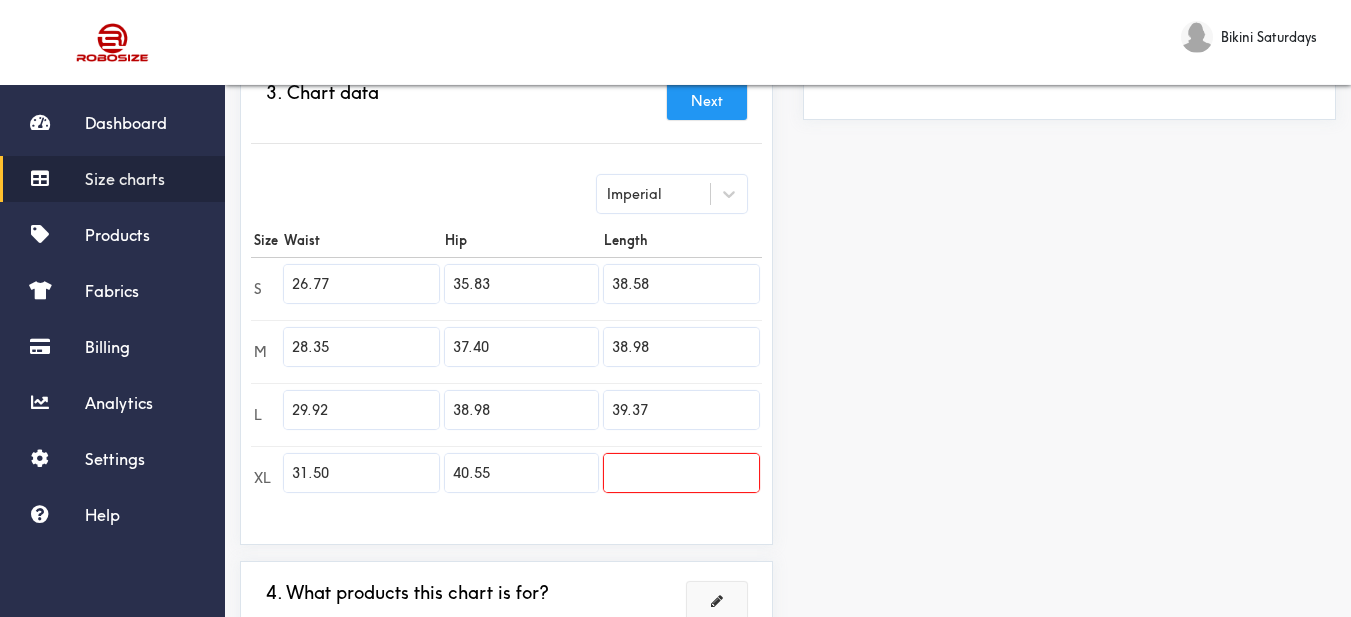 scroll, scrollTop: 561, scrollLeft: 0, axis: vertical 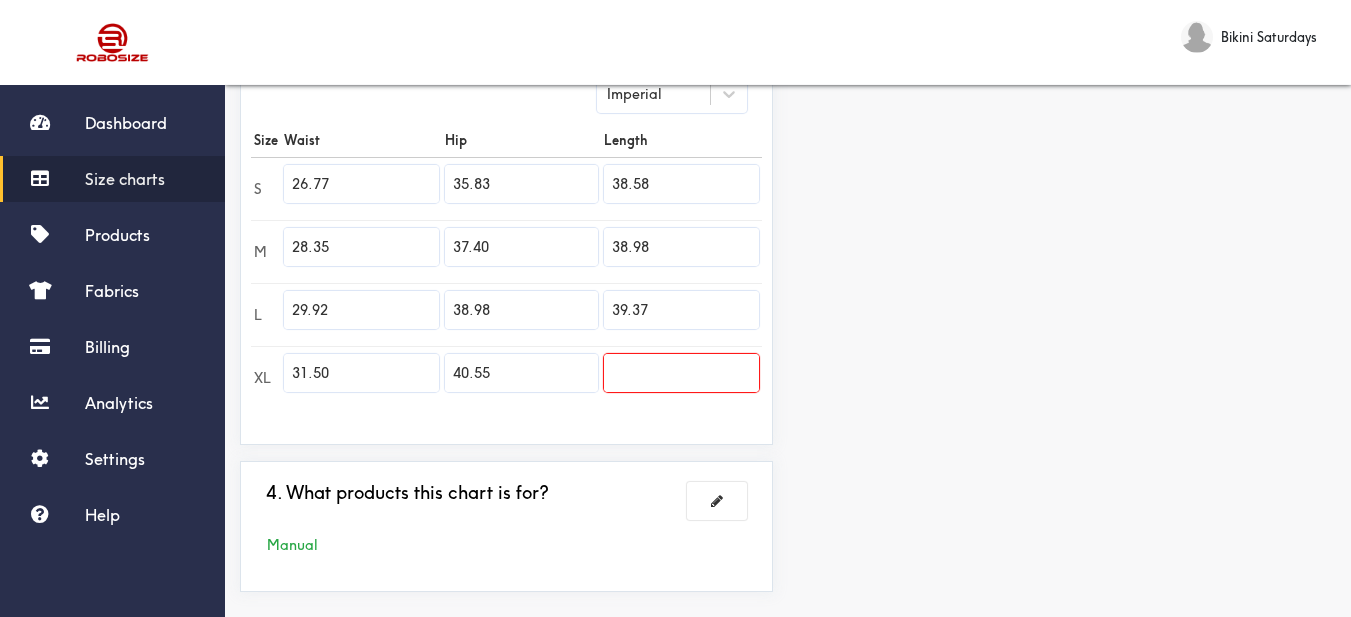 click on "Preview Edit style This chart is manually assigned to products. cm in Waist Hip Length S 68 91 98 M 72 95 99 L 76 99 100 XL 80 103 0" at bounding box center [1069, 111] 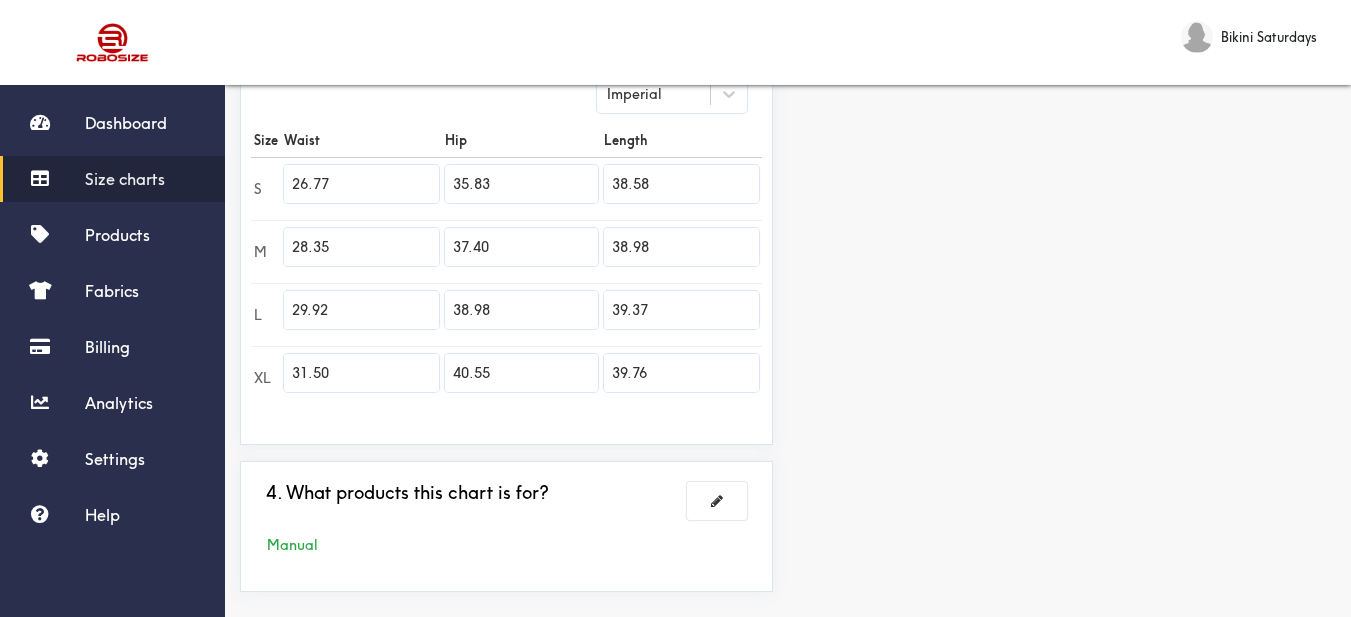 type on "39.76" 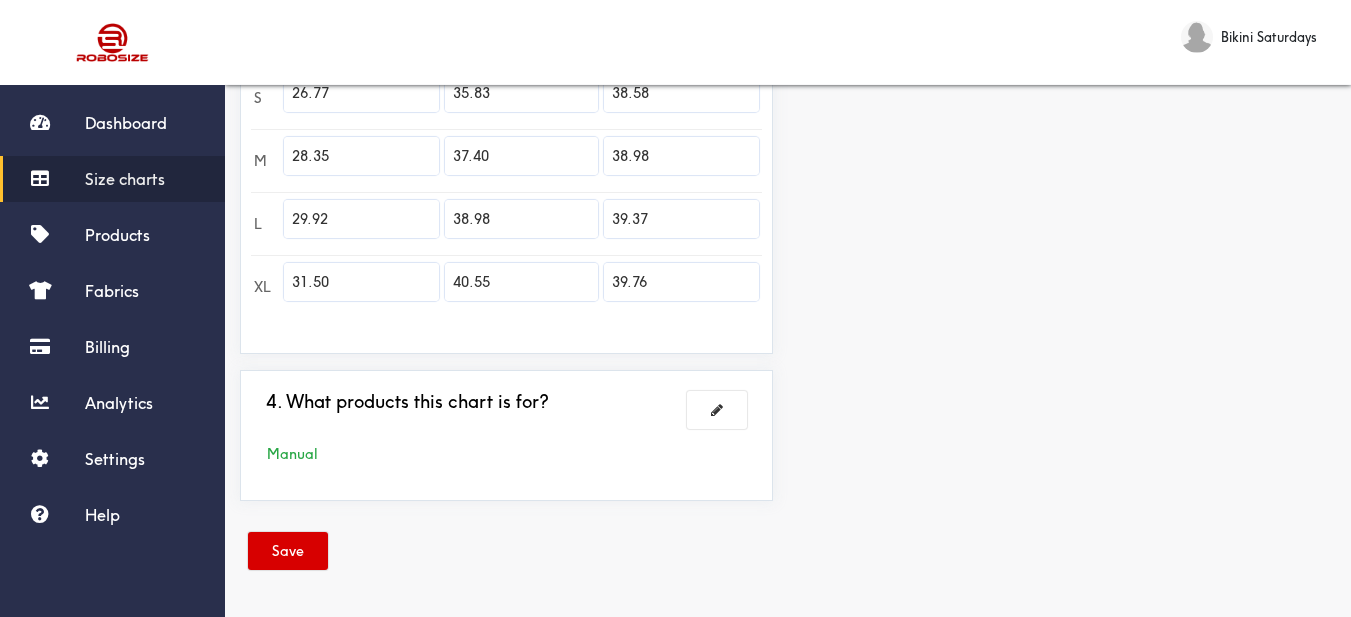 click on "Save" at bounding box center (288, 551) 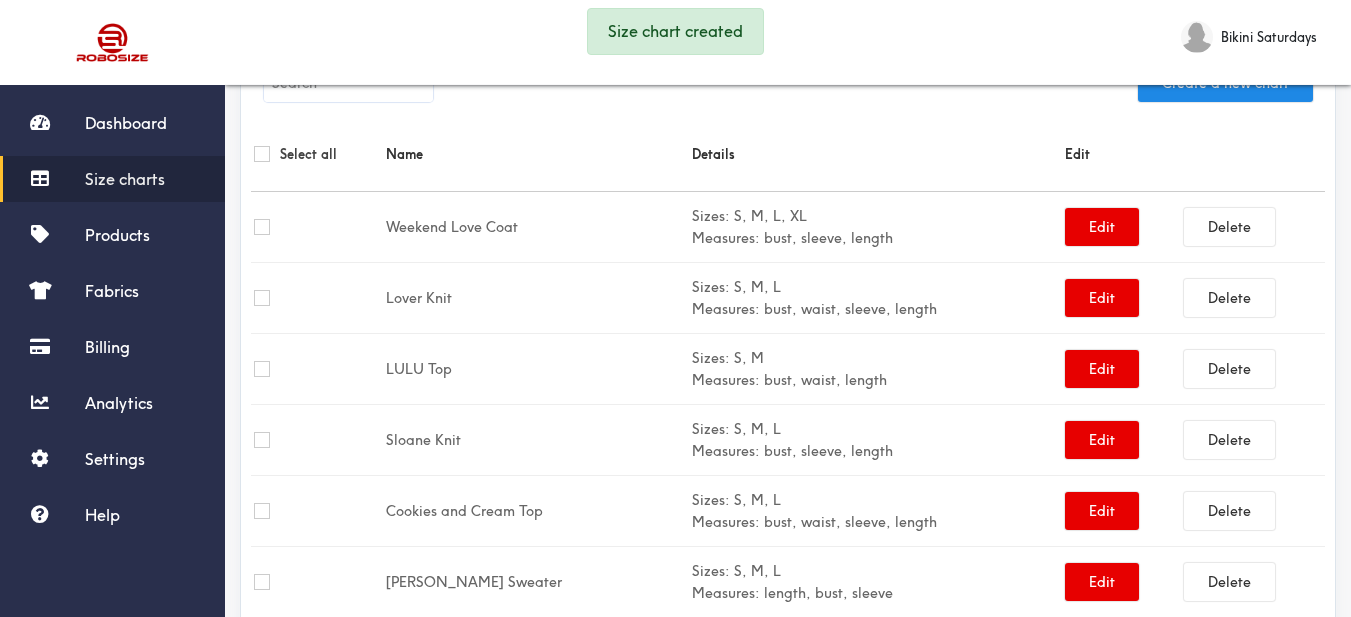 scroll, scrollTop: 0, scrollLeft: 0, axis: both 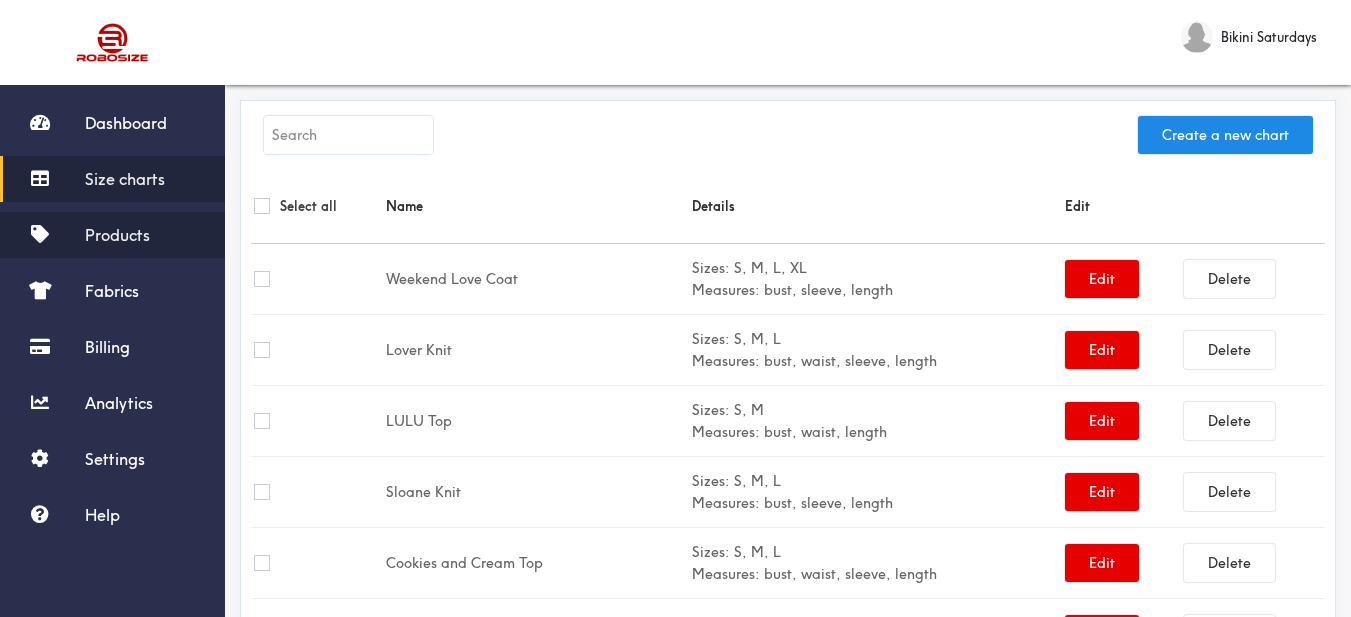 click on "Products" at bounding box center (117, 235) 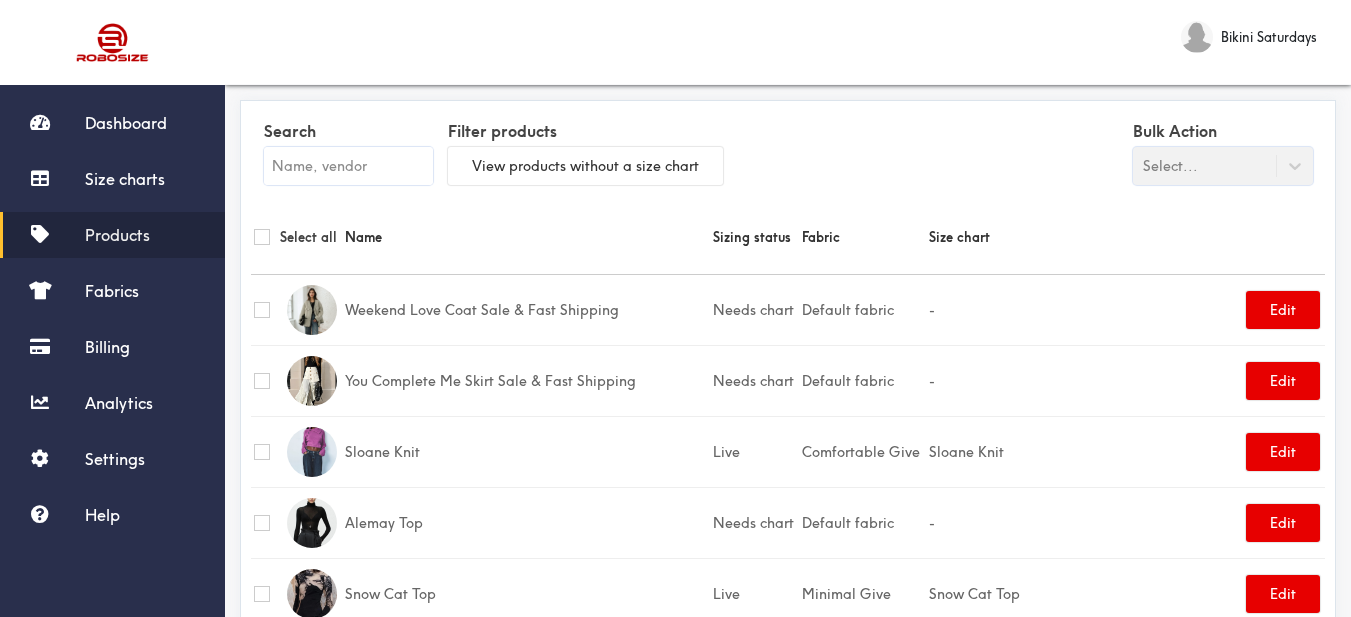 click at bounding box center [348, 166] 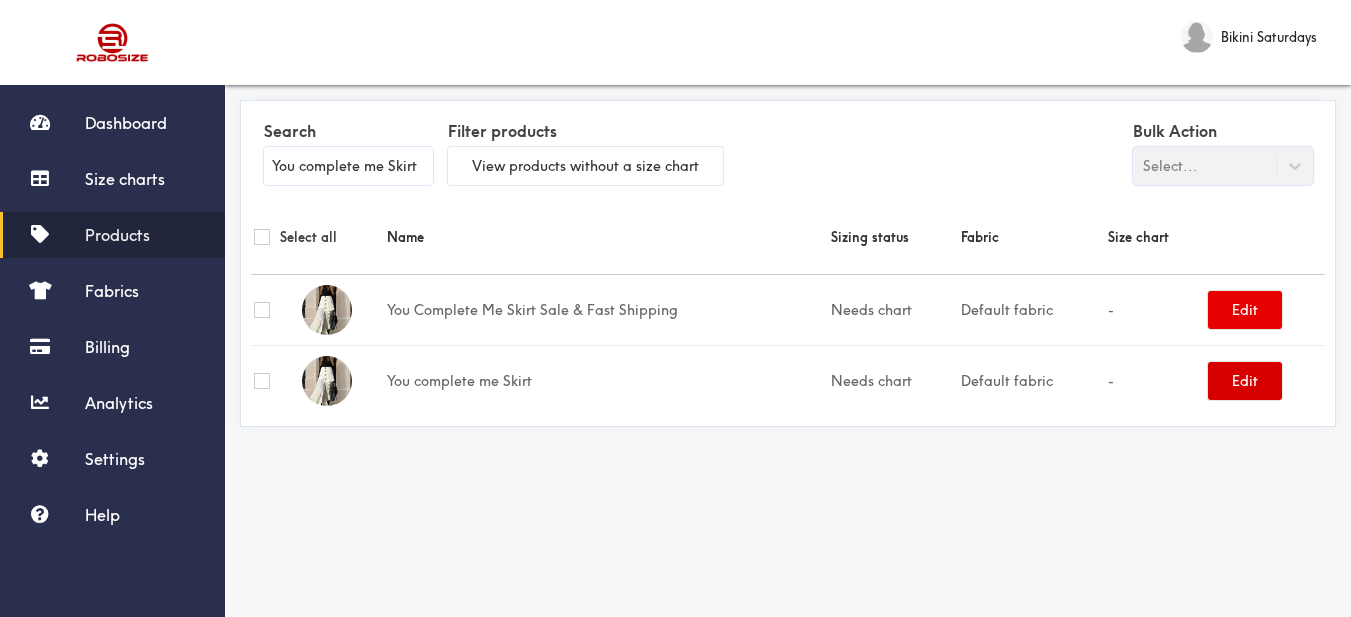 type on "You complete me Skirt" 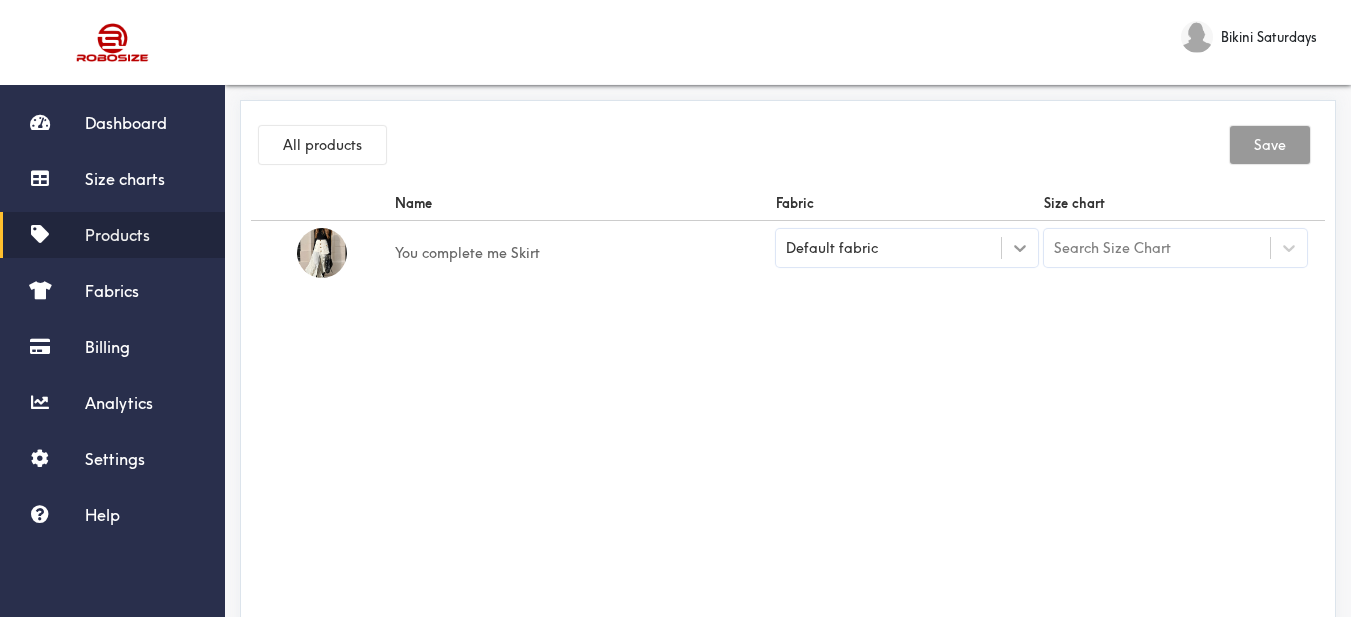 click at bounding box center (1020, 248) 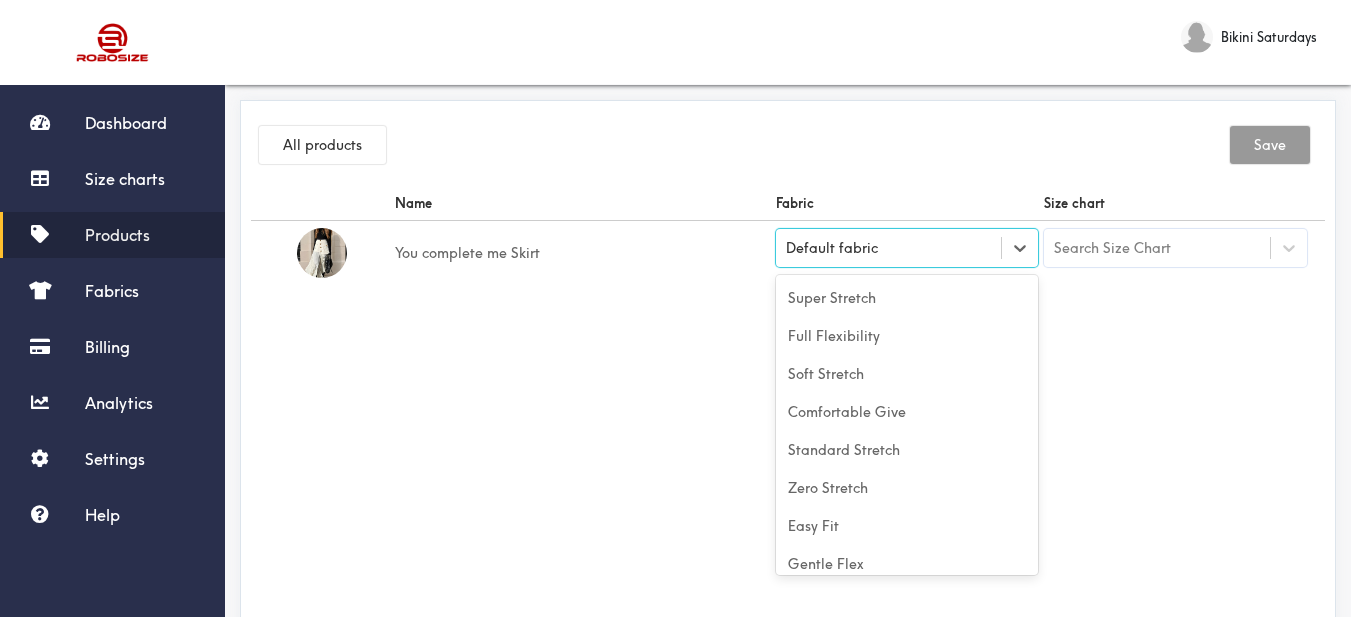 scroll, scrollTop: 88, scrollLeft: 0, axis: vertical 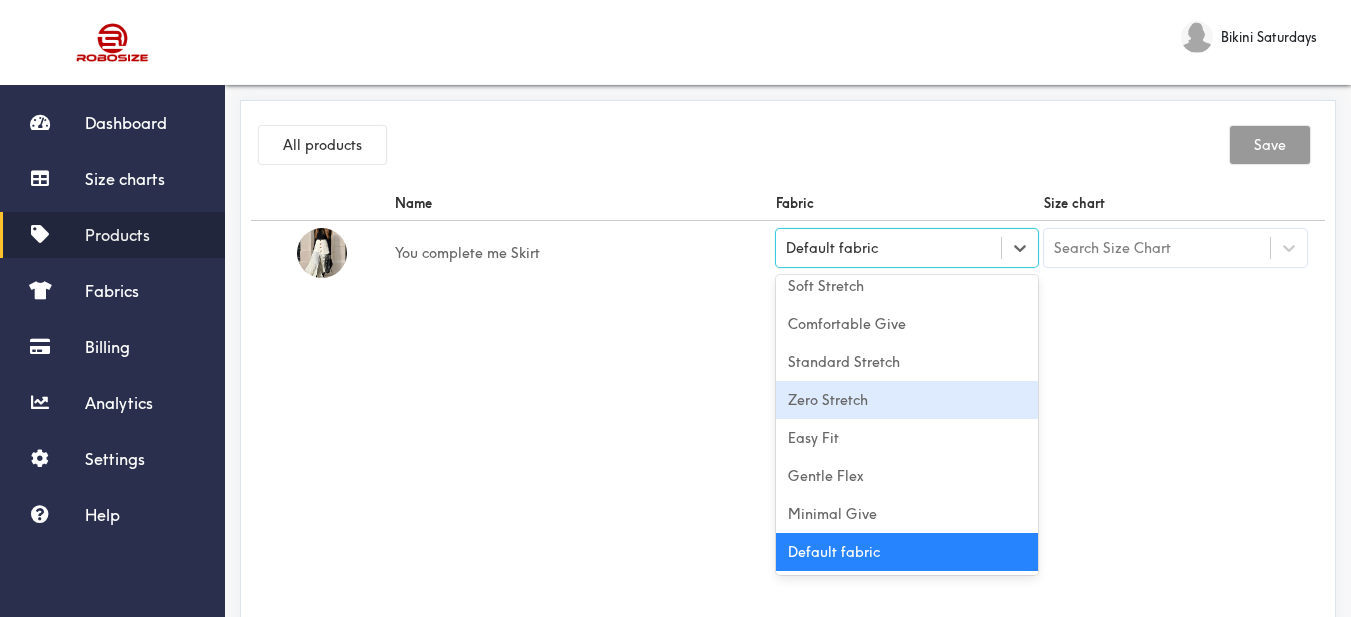 click on "Zero Stretch" at bounding box center (907, 400) 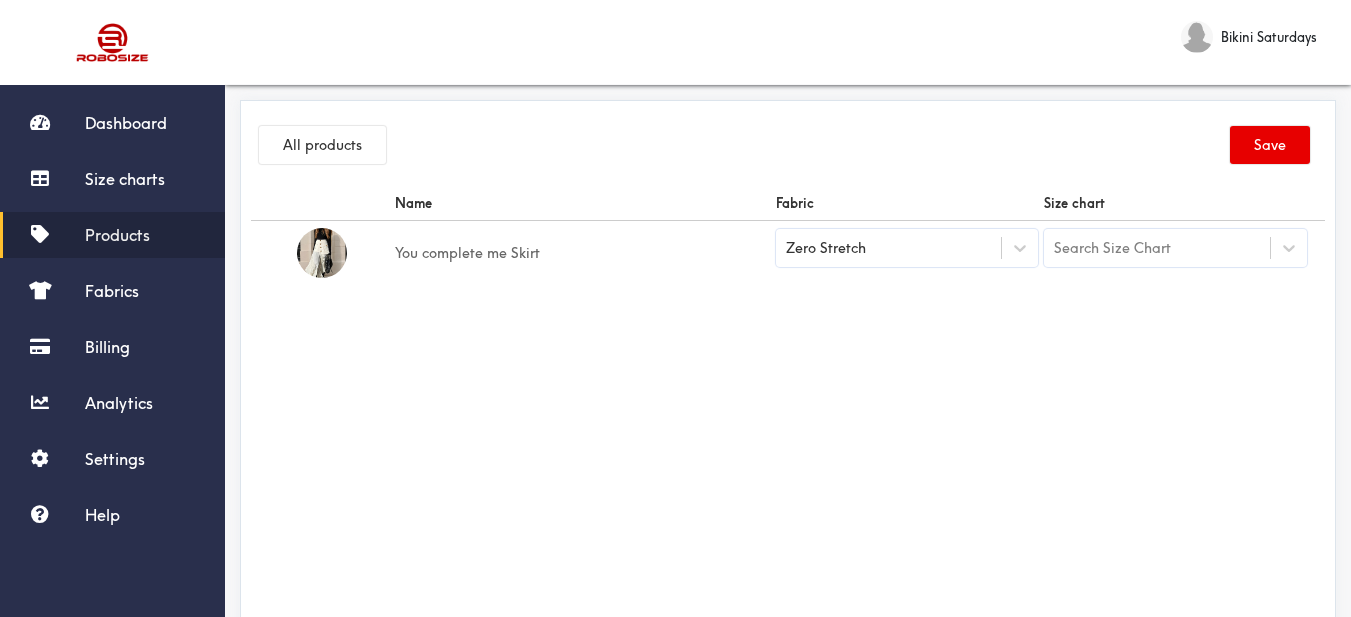 drag, startPoint x: 1069, startPoint y: 392, endPoint x: 1112, endPoint y: 295, distance: 106.10372 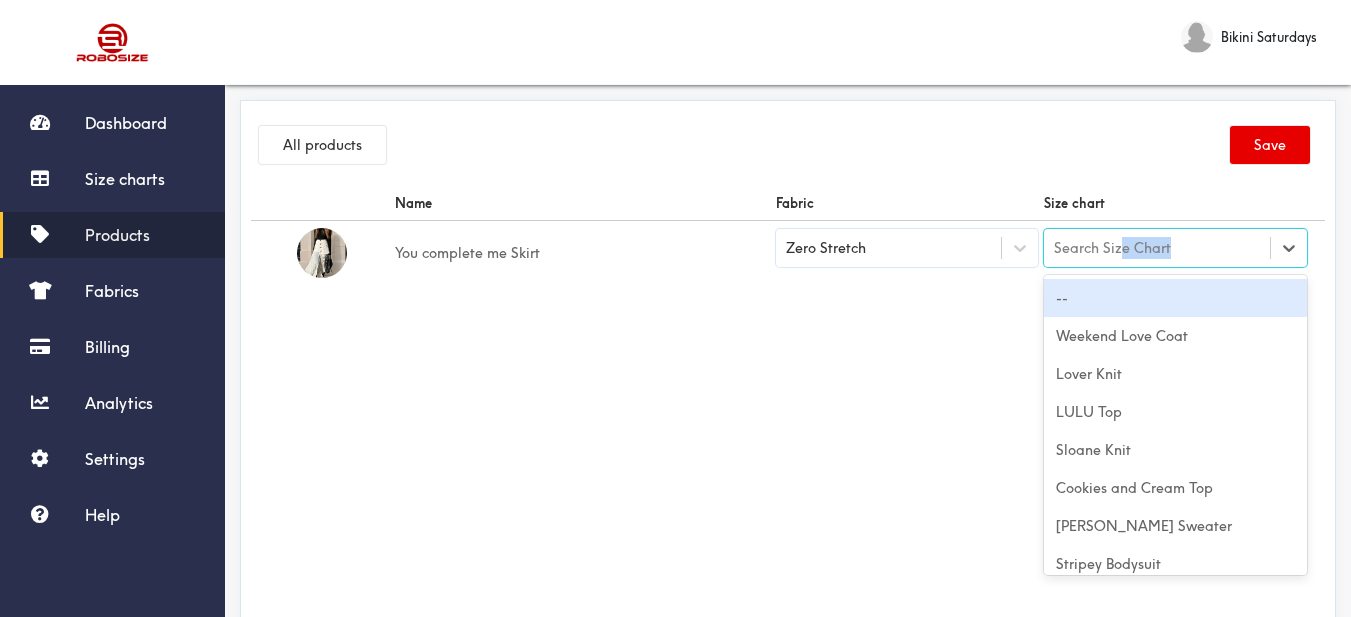 click on "Search Size Chart" at bounding box center (1112, 248) 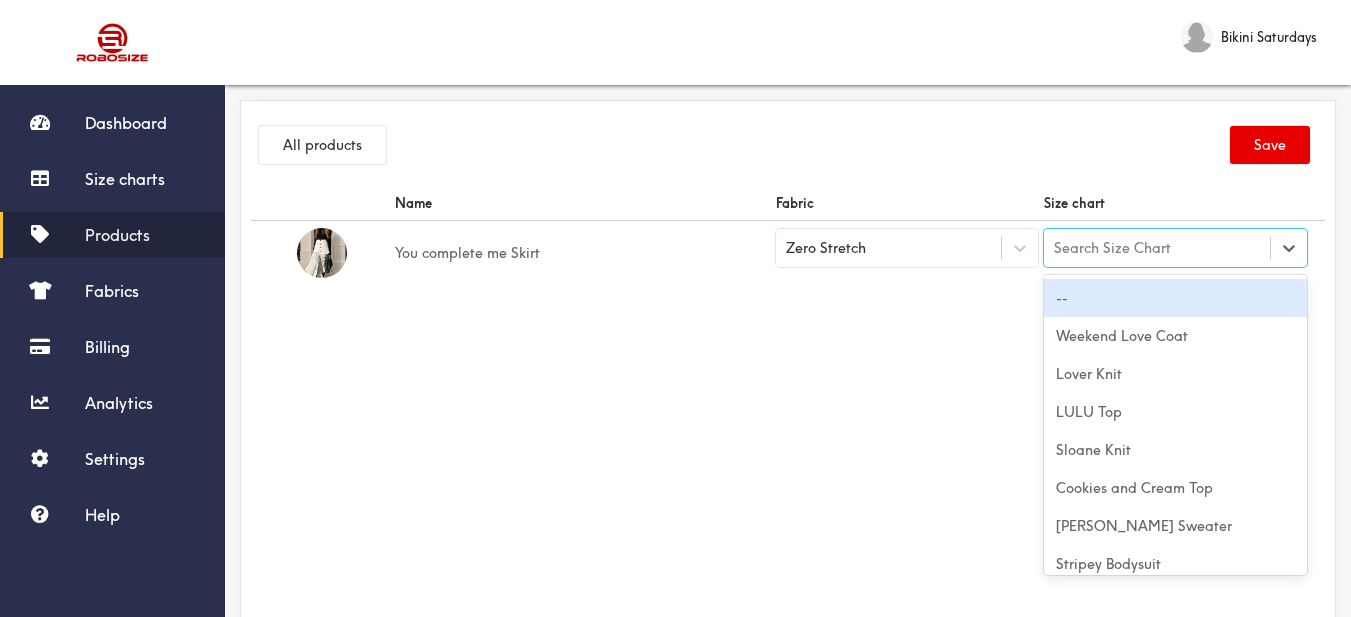 click on "Search Size Chart" at bounding box center (1157, 248) 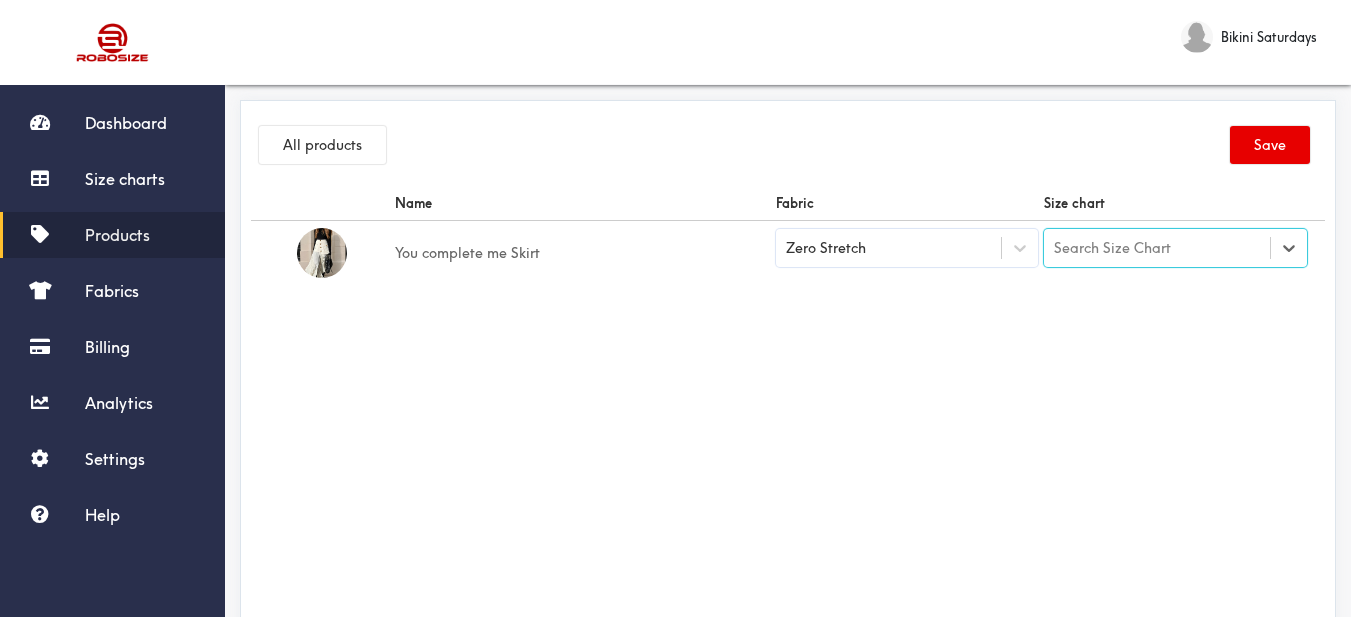 type on "You complete me Skirt" 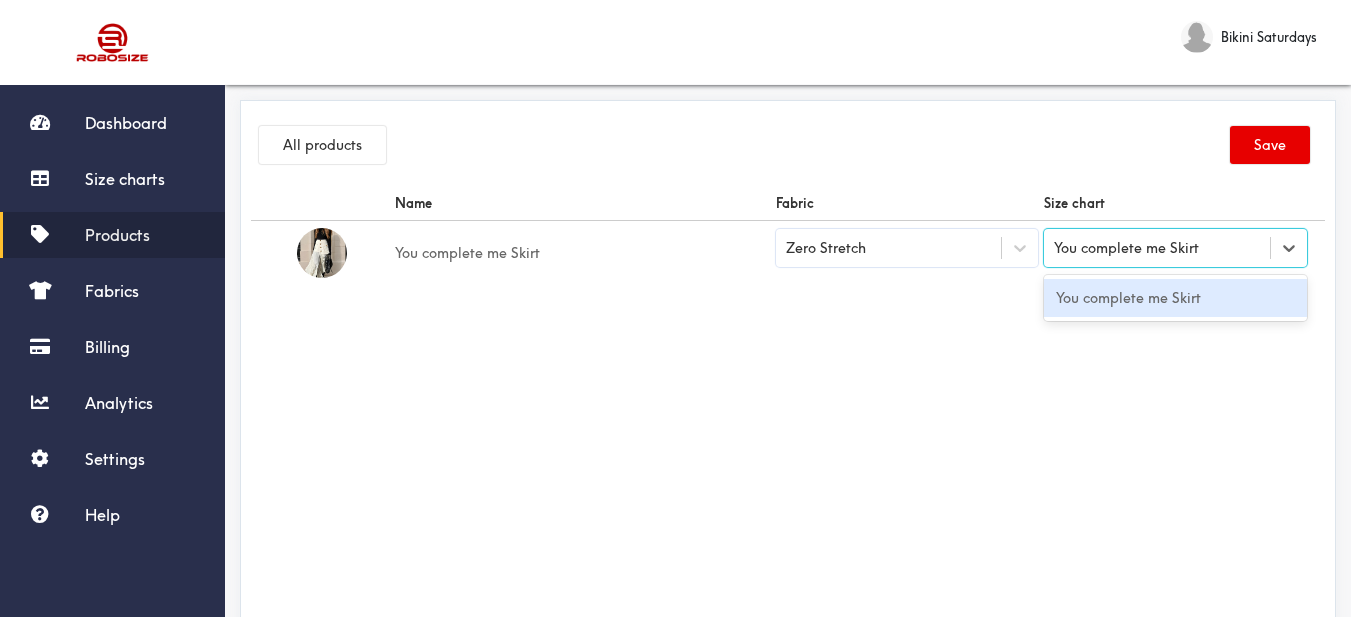 click on "You complete me Skirt" at bounding box center [1175, 298] 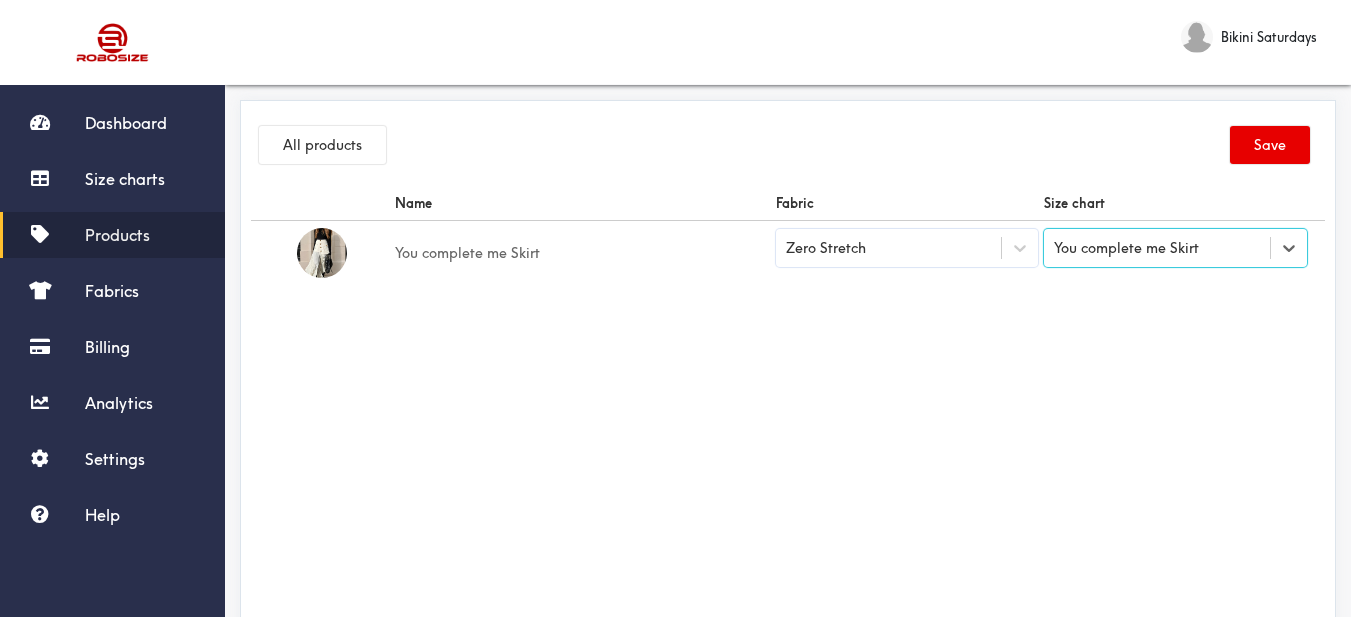 drag, startPoint x: 1030, startPoint y: 376, endPoint x: 1221, endPoint y: 299, distance: 205.93689 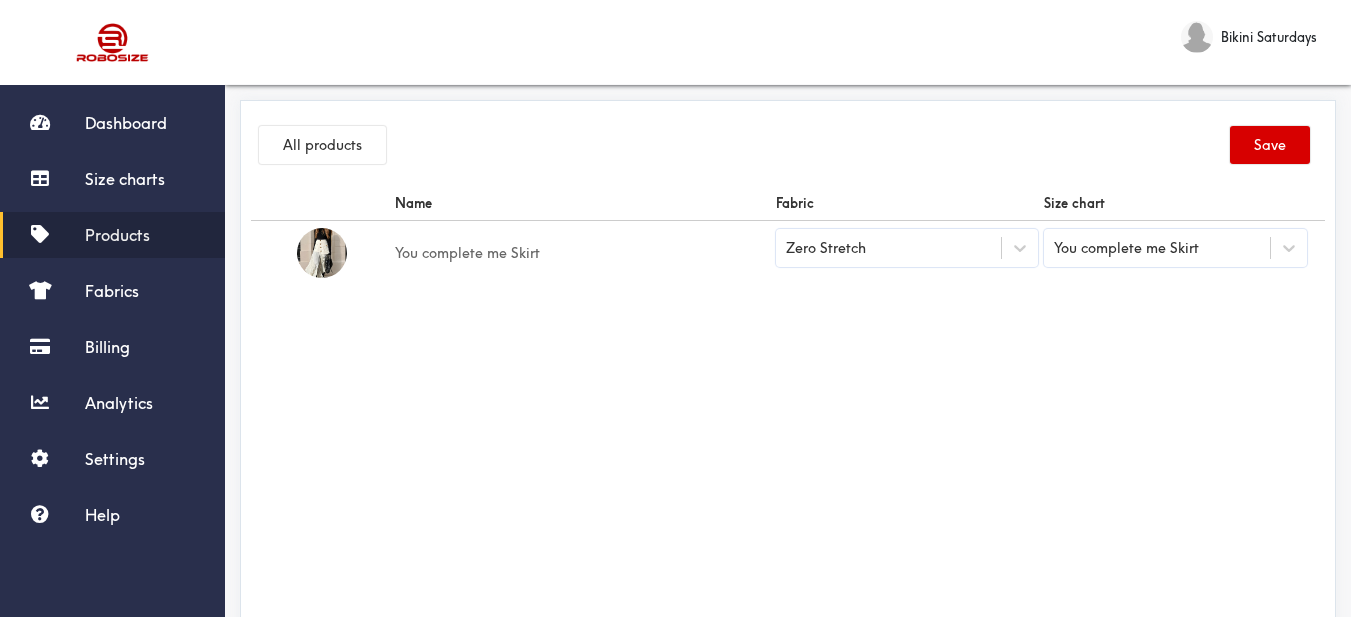 click on "Save" at bounding box center [1270, 145] 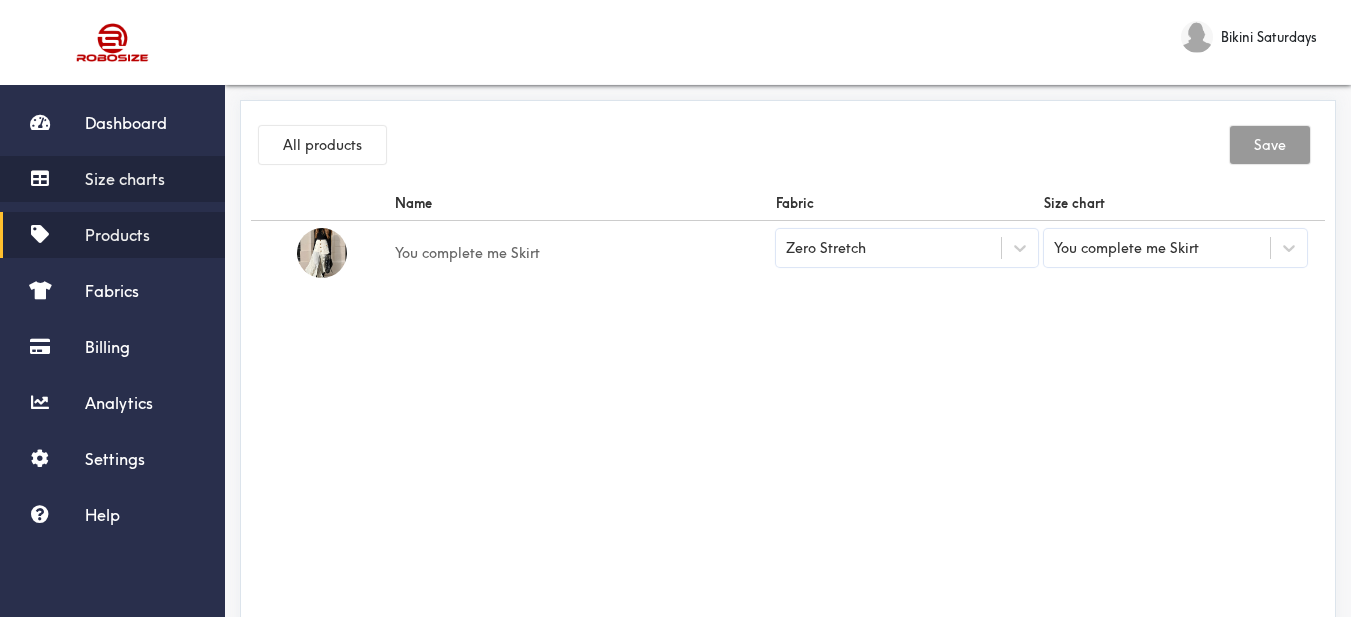 click on "Size charts" at bounding box center [125, 179] 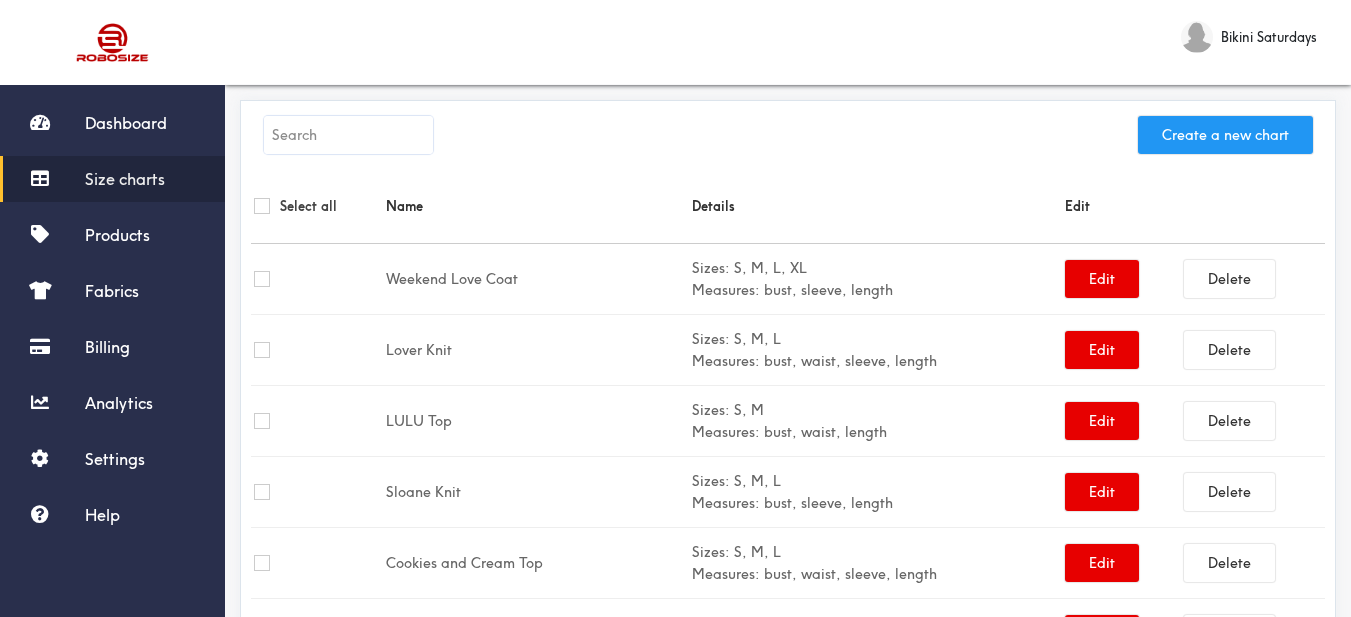 click on "Create a new chart" at bounding box center [1225, 135] 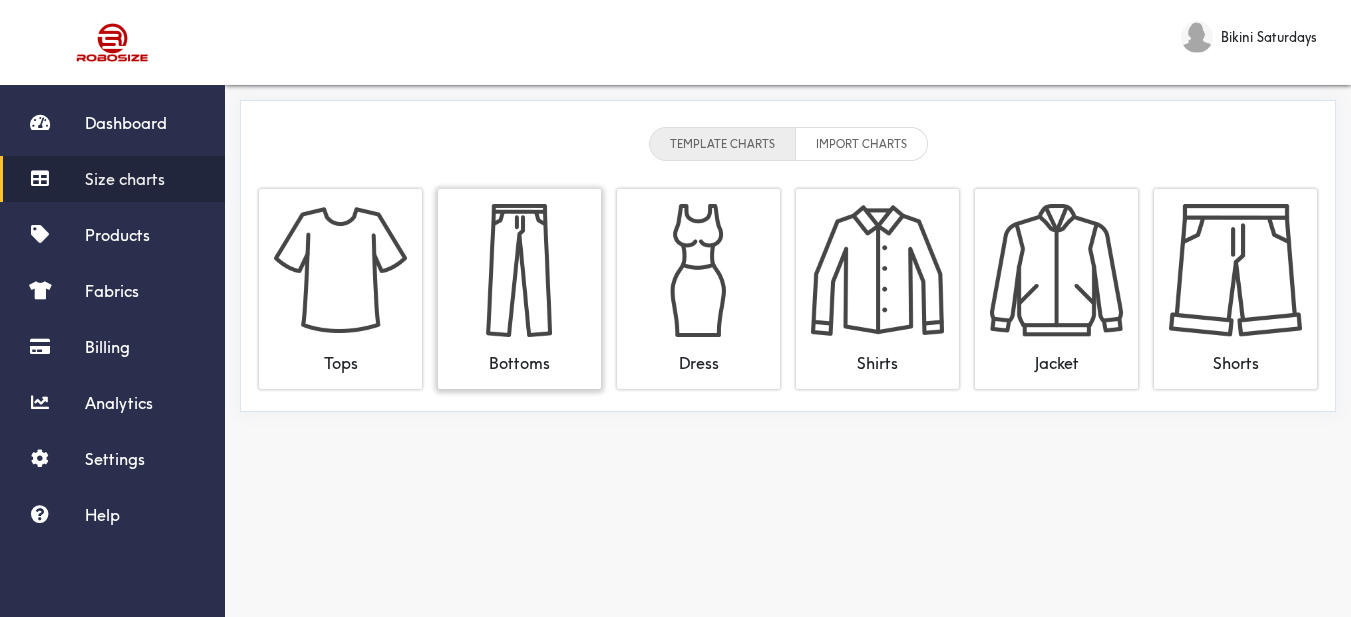 click at bounding box center [519, 270] 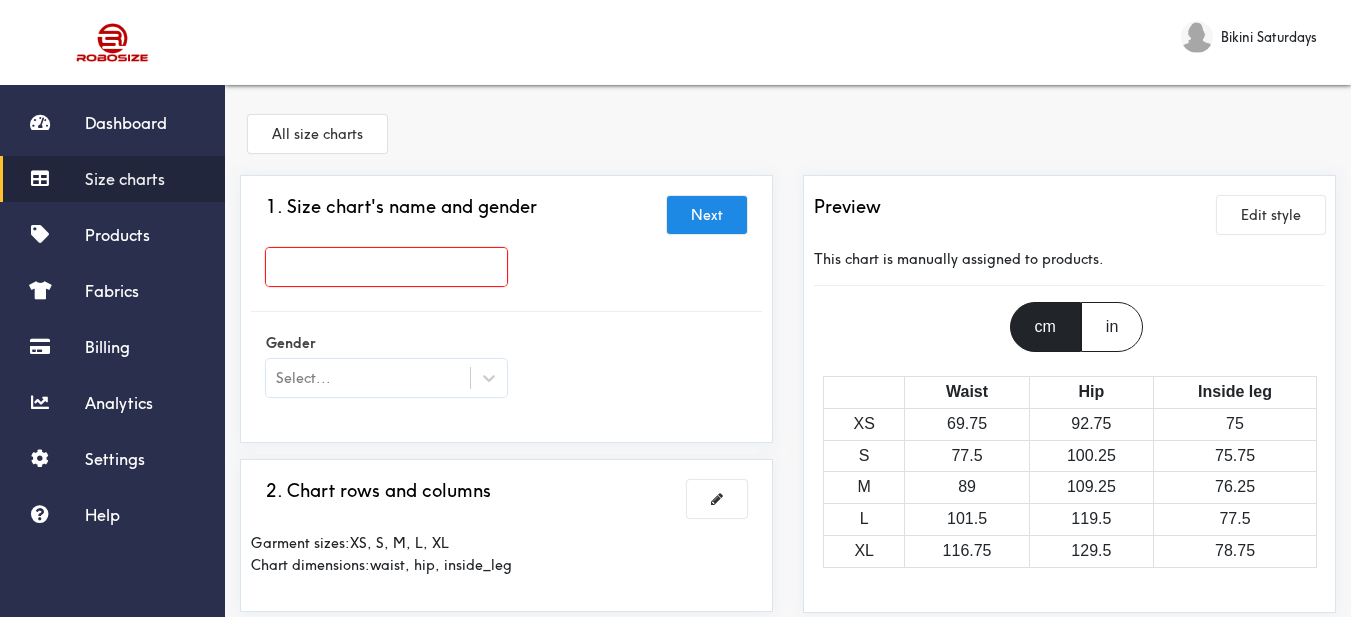 click at bounding box center (386, 272) 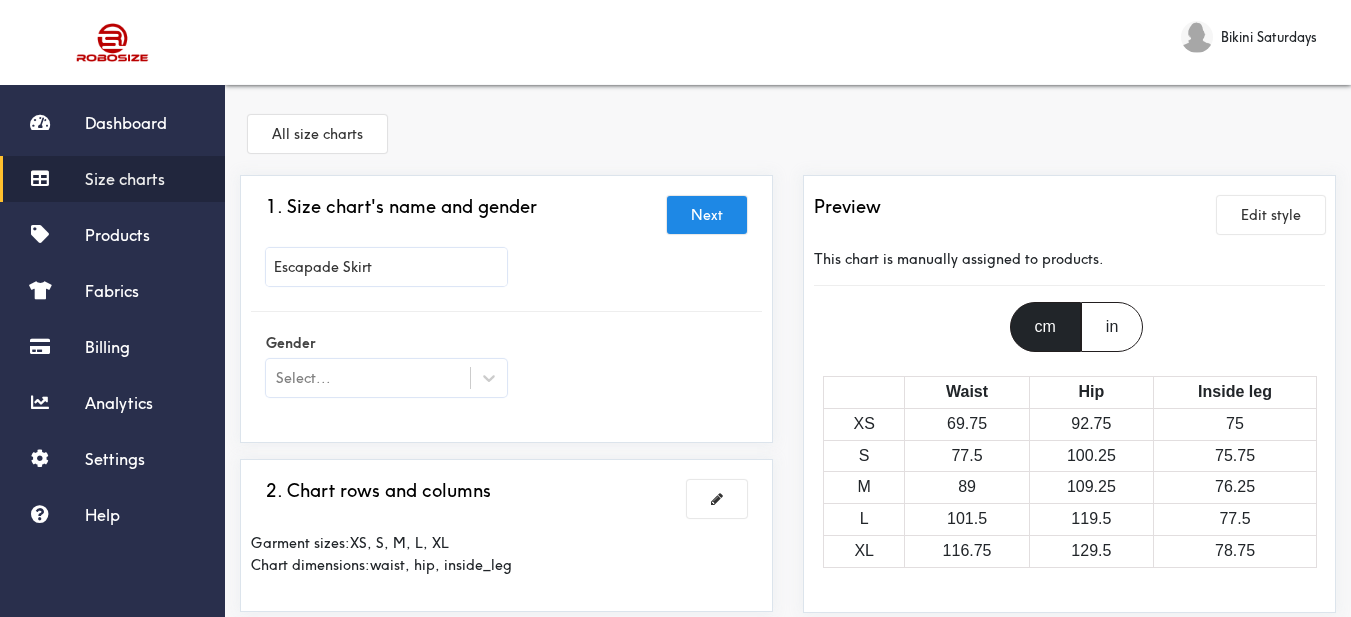 type 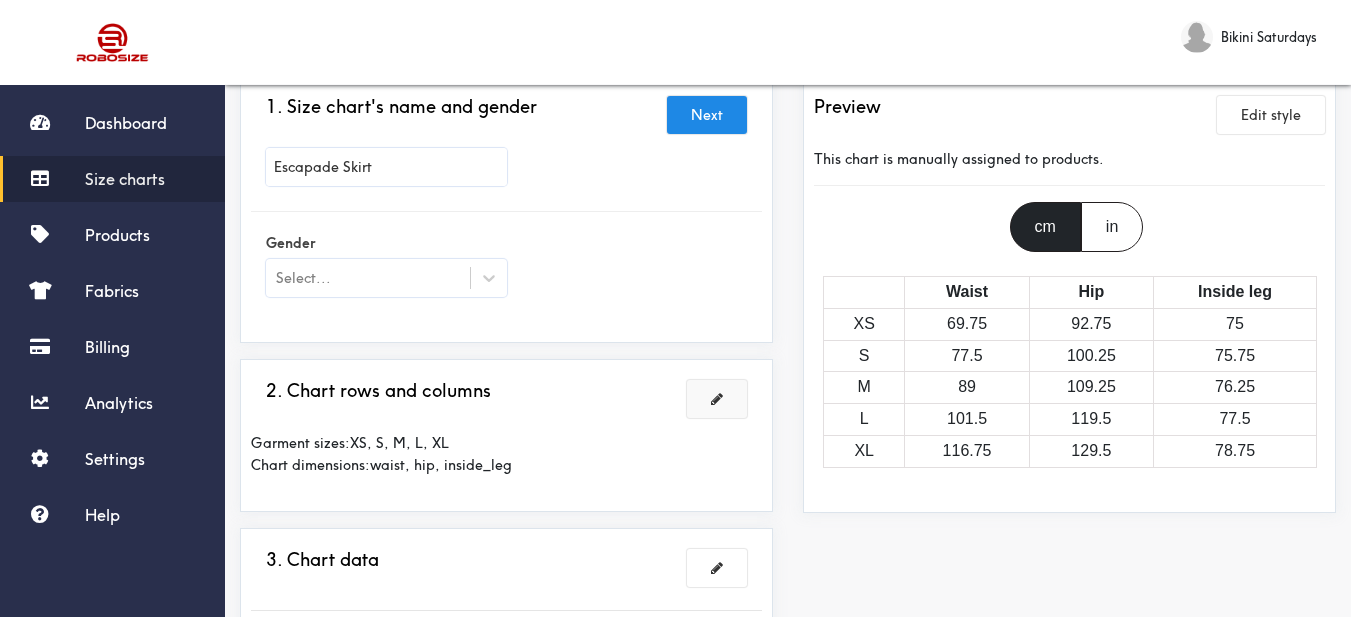 click at bounding box center [717, 399] 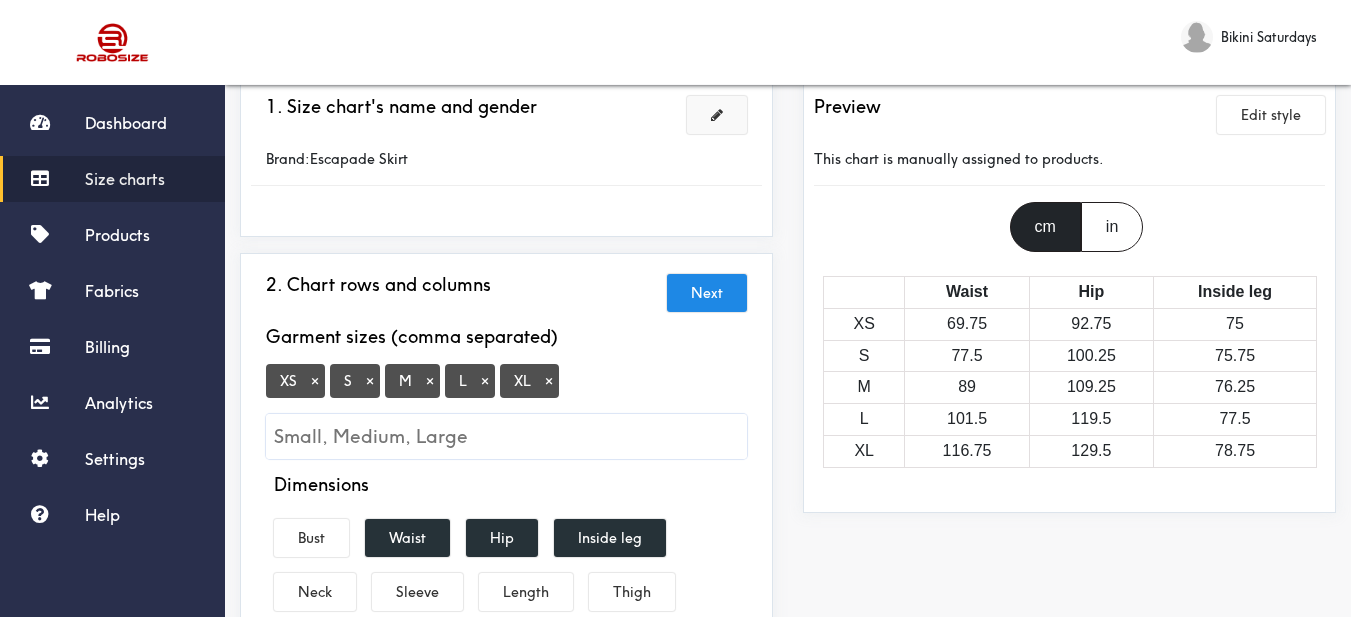 click at bounding box center (717, 115) 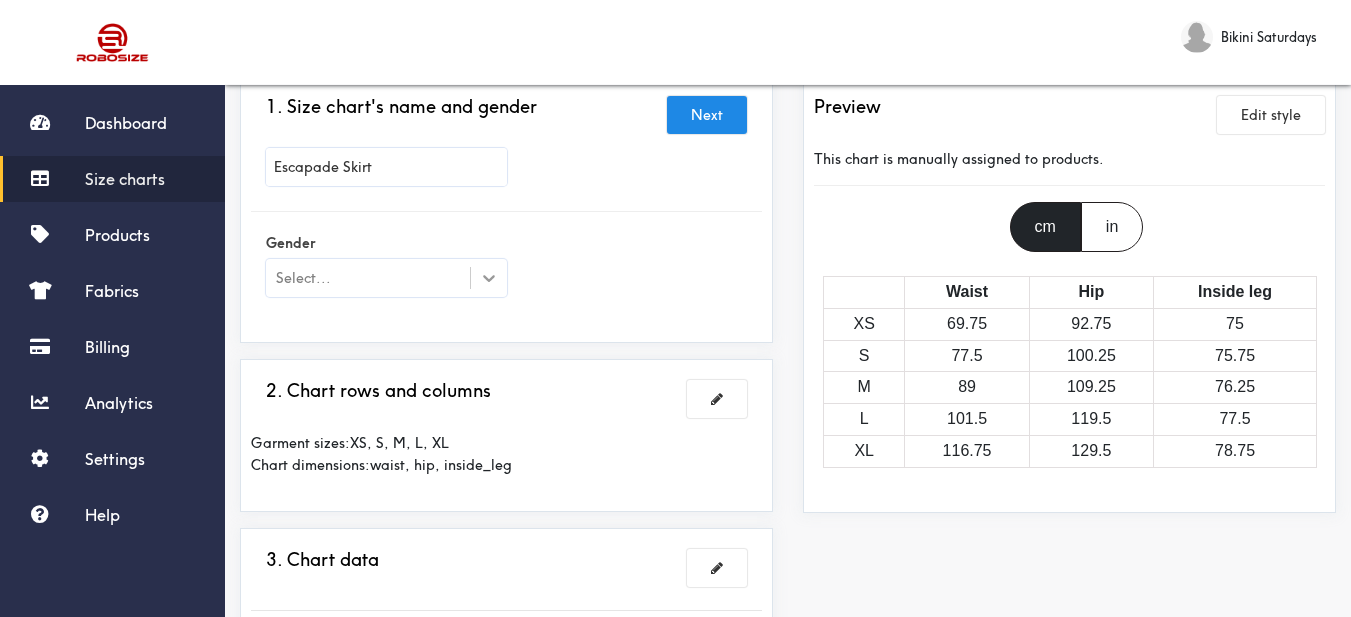 drag, startPoint x: 494, startPoint y: 279, endPoint x: 484, endPoint y: 281, distance: 10.198039 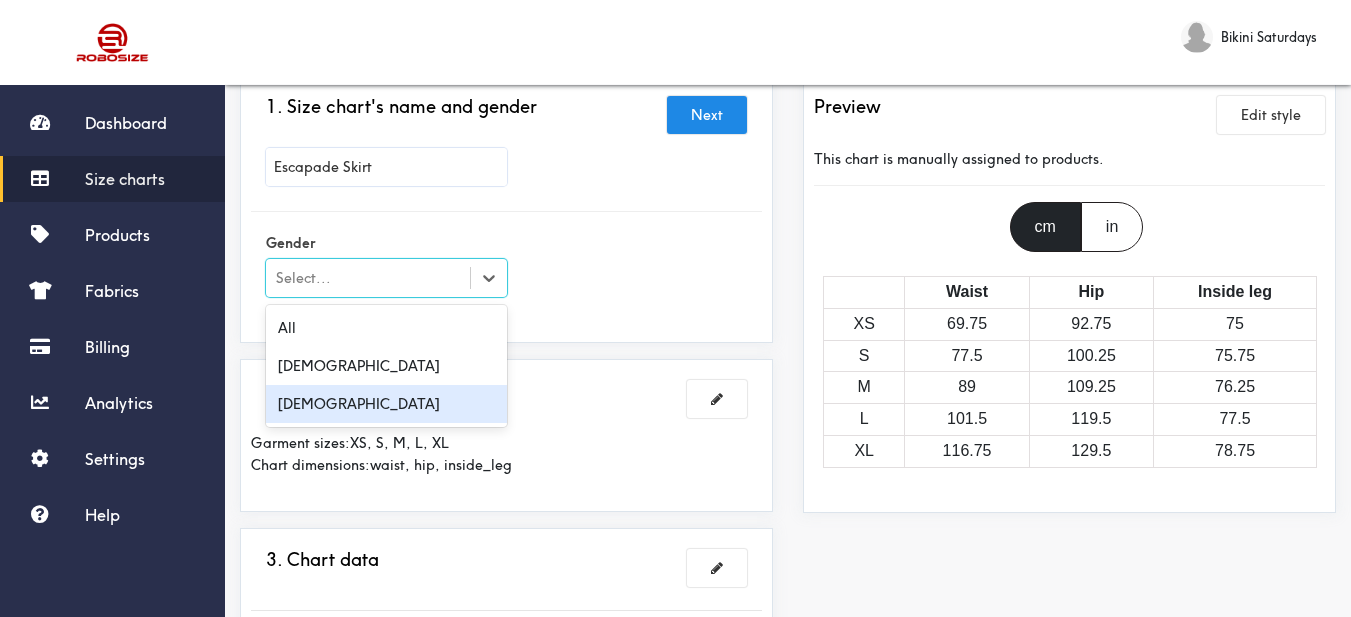 drag, startPoint x: 372, startPoint y: 398, endPoint x: 547, endPoint y: 314, distance: 194.11595 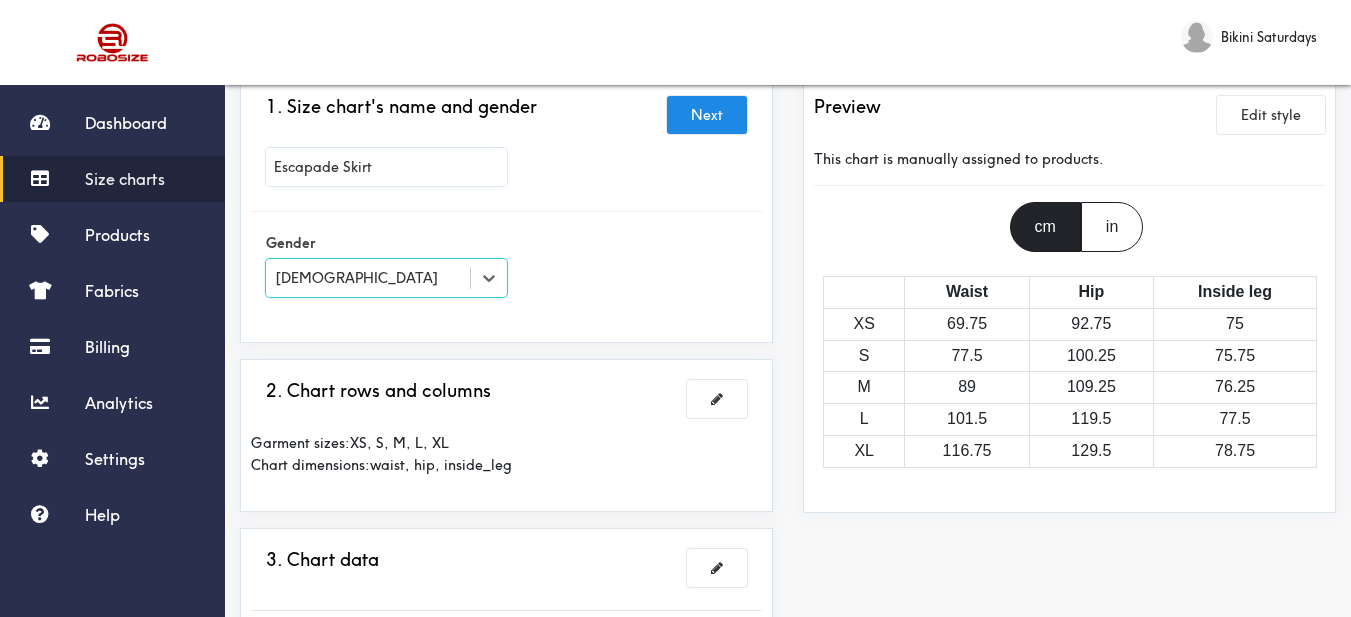 click on "Gender option [DEMOGRAPHIC_DATA], selected.   Select is focused , press Down to open the menu,  [DEMOGRAPHIC_DATA]" at bounding box center (506, 267) 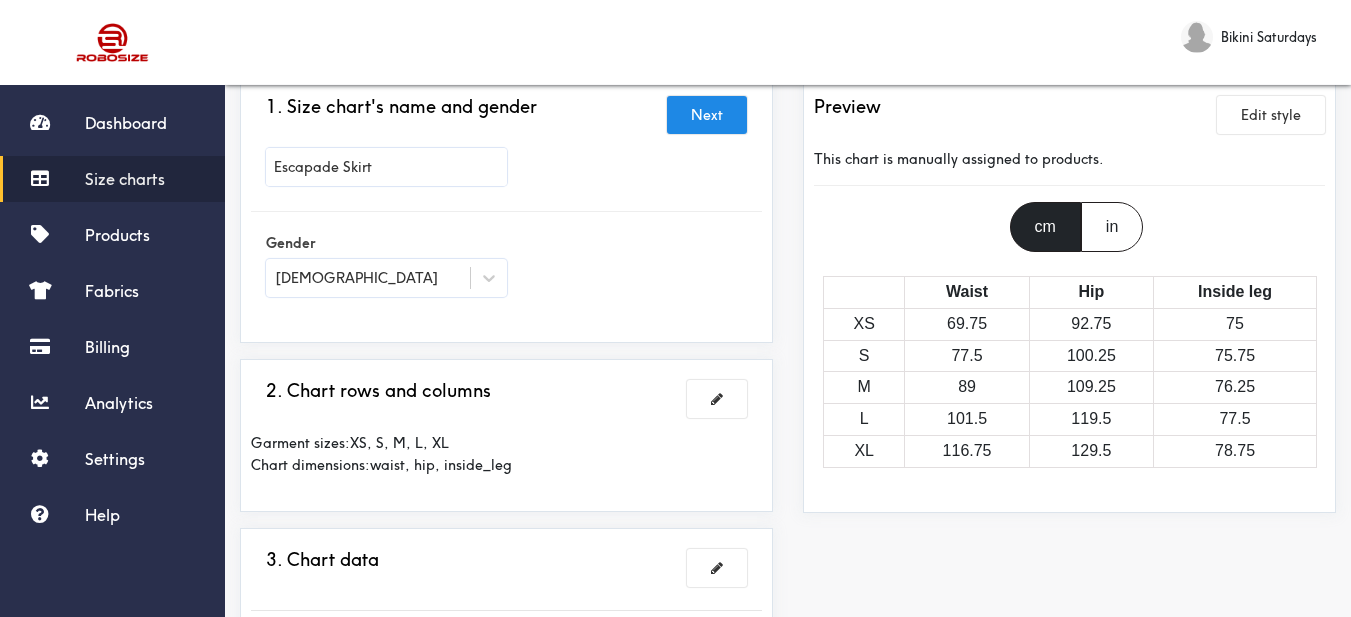 scroll, scrollTop: 200, scrollLeft: 0, axis: vertical 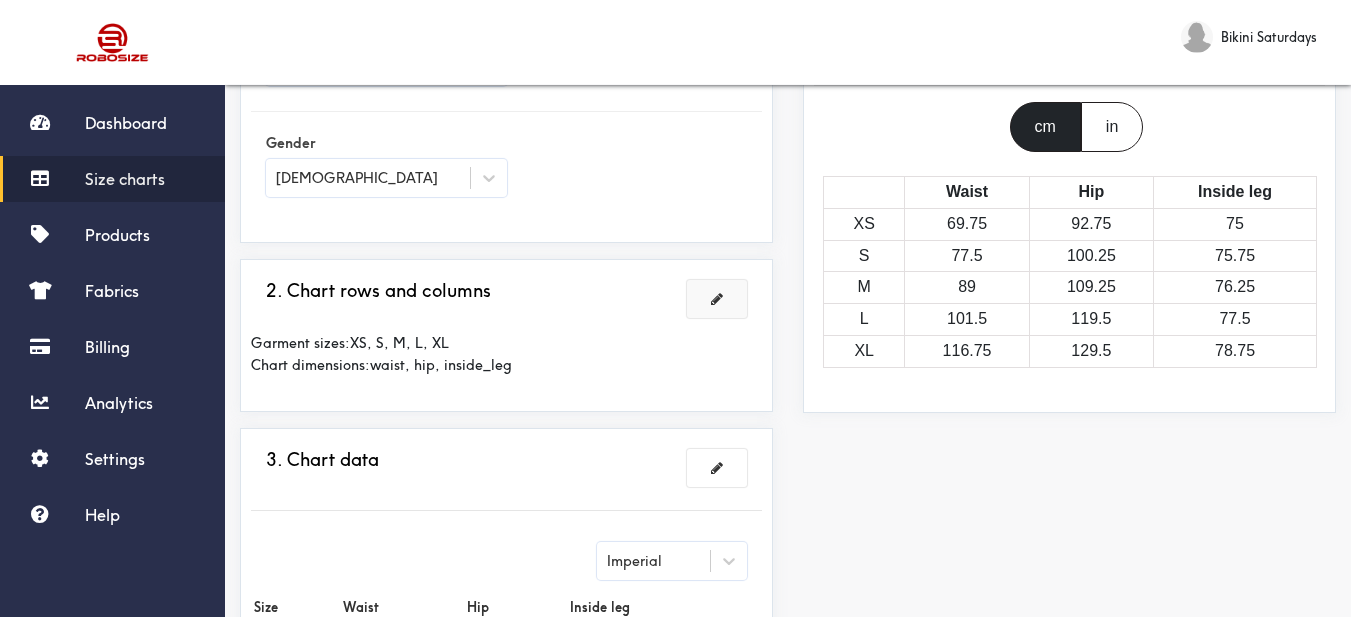 click at bounding box center (717, 299) 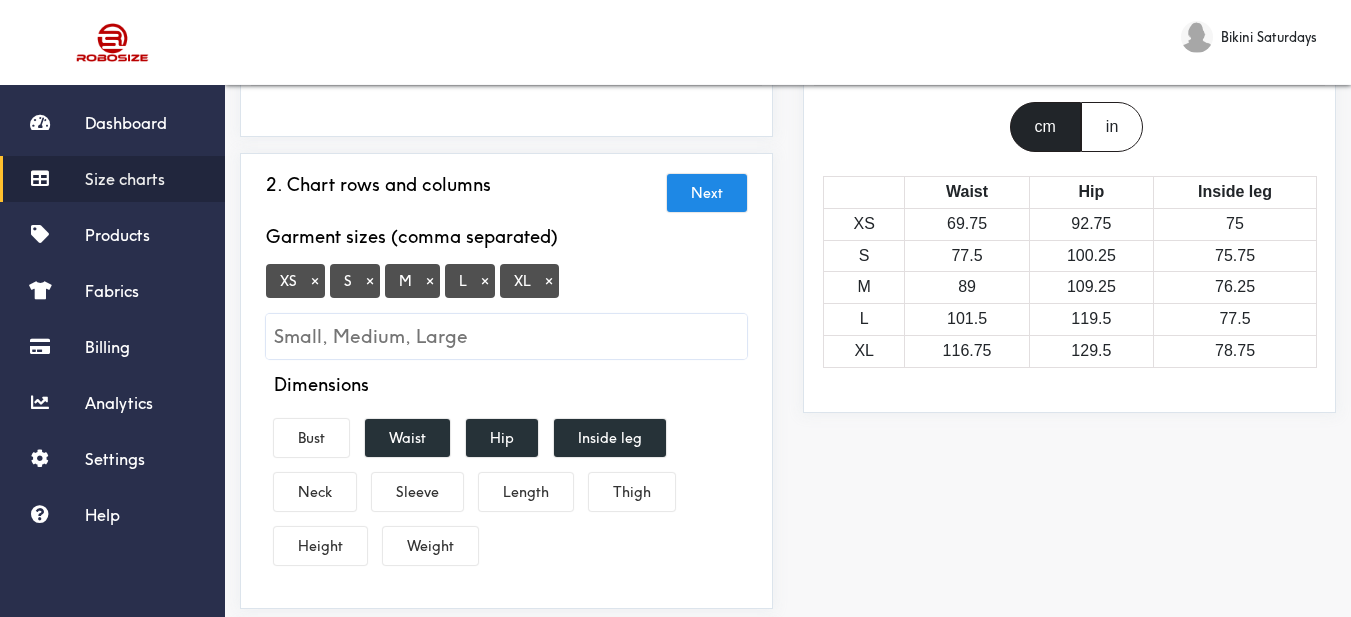 click on "XS ×" at bounding box center [295, 281] 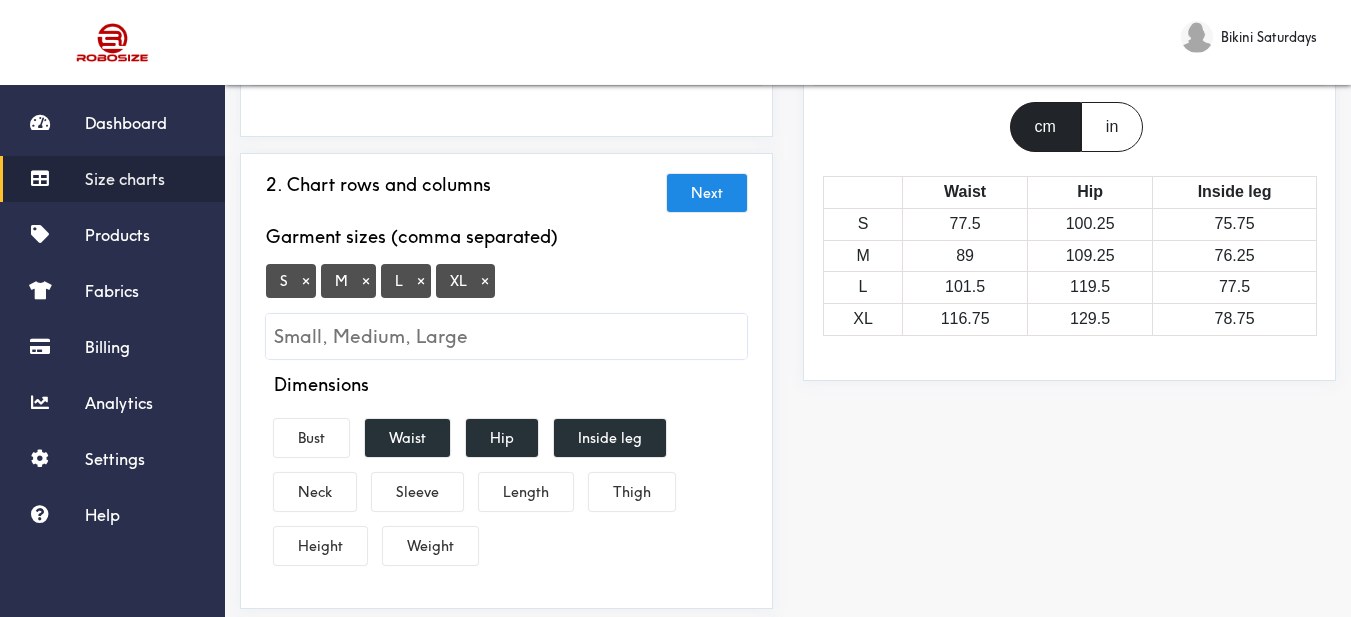 click on "×" at bounding box center [485, 281] 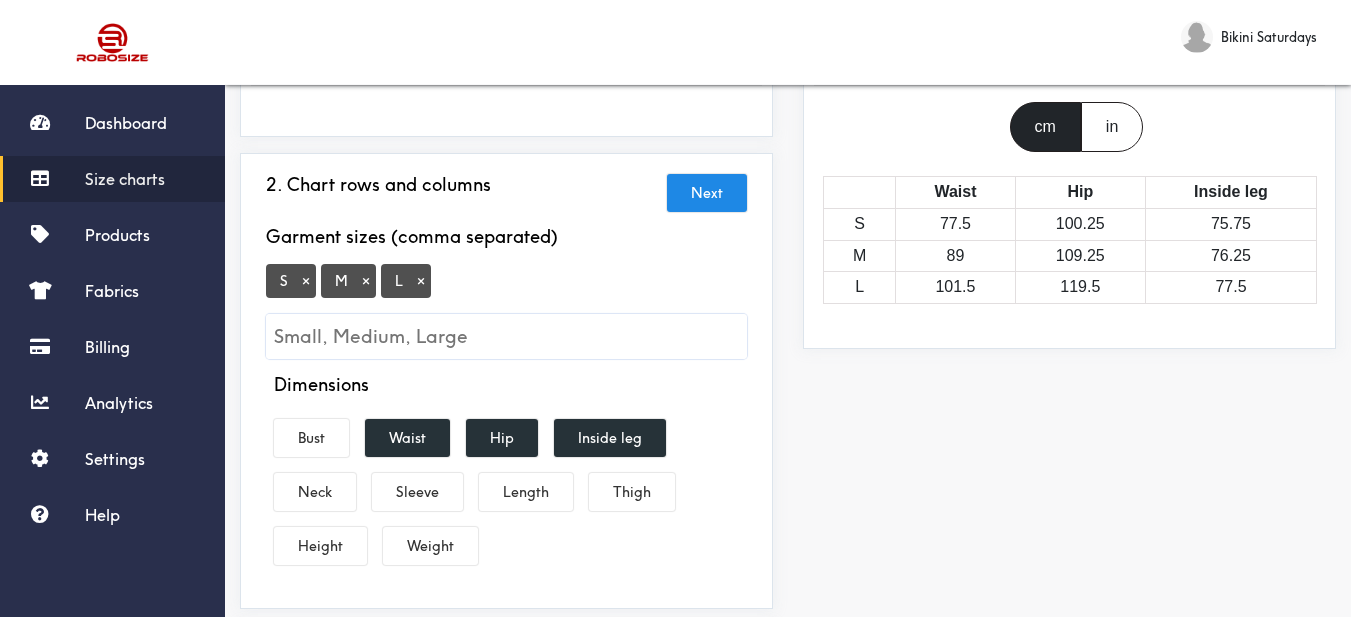 scroll, scrollTop: 300, scrollLeft: 0, axis: vertical 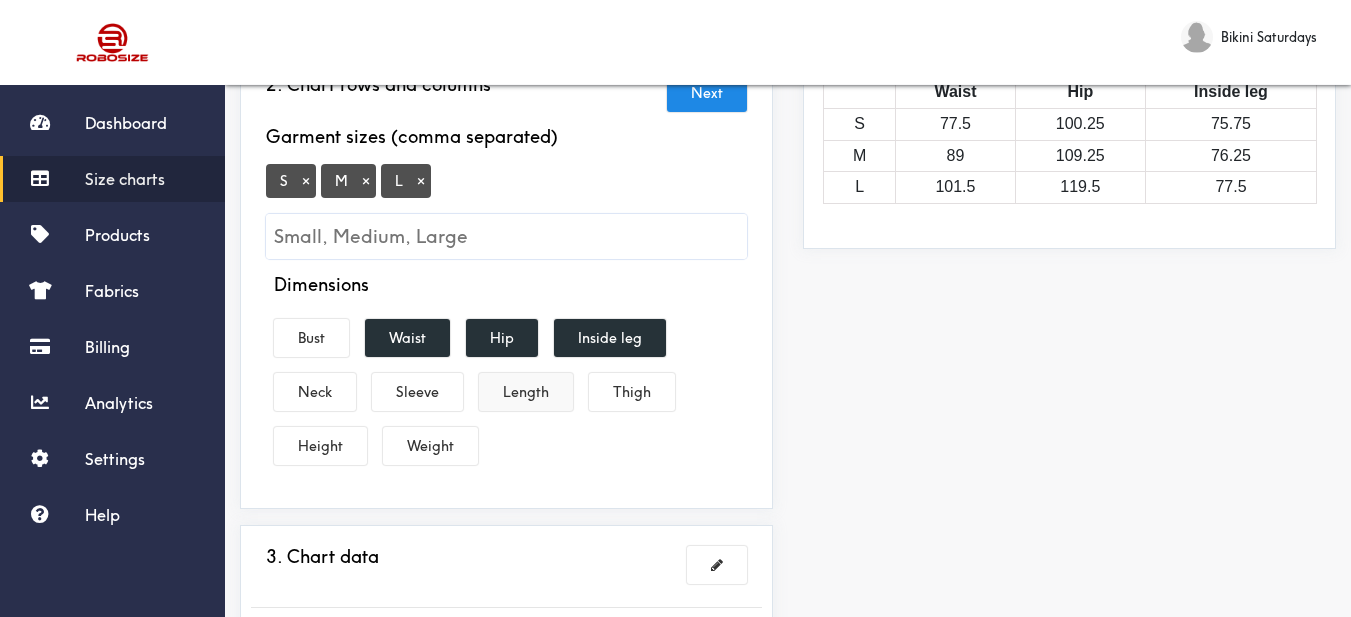 click on "Length" at bounding box center [526, 392] 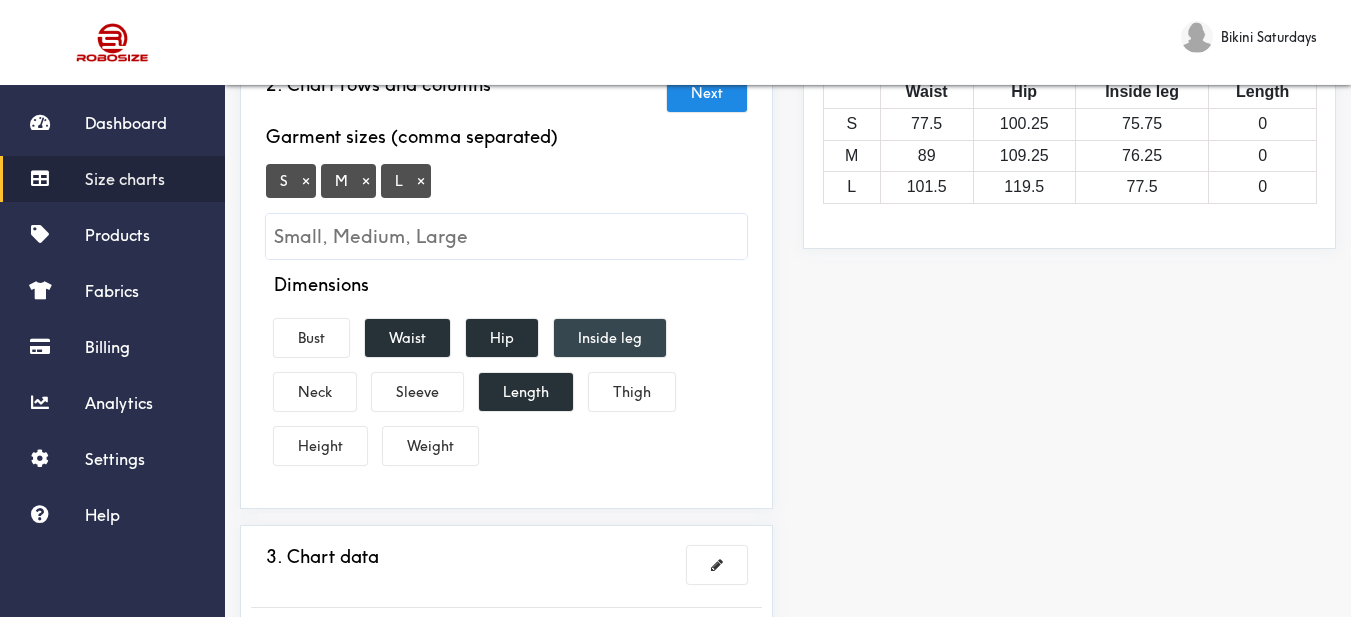 click on "Inside leg" at bounding box center [610, 338] 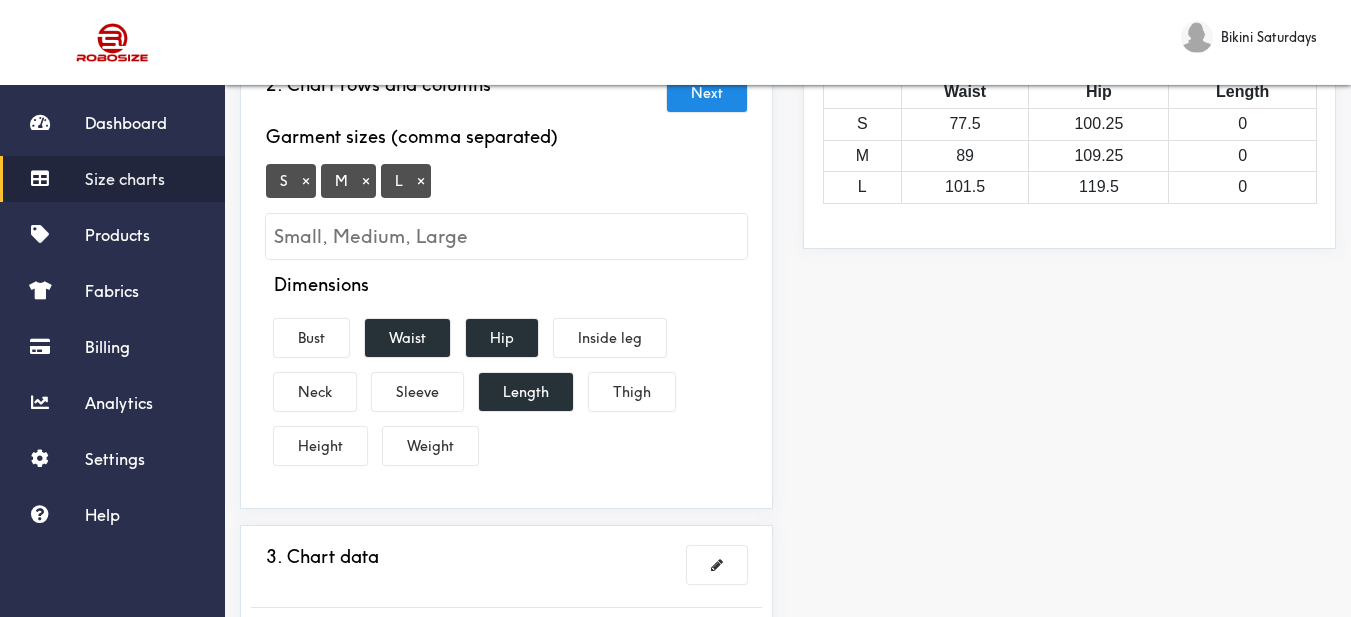 click on "Preview Edit style This chart is manually assigned to products. cm in Waist Hip Length S 77.5 100.25 0 M 89 109.25 0 L 101.5 119.5 0" at bounding box center (1069, 367) 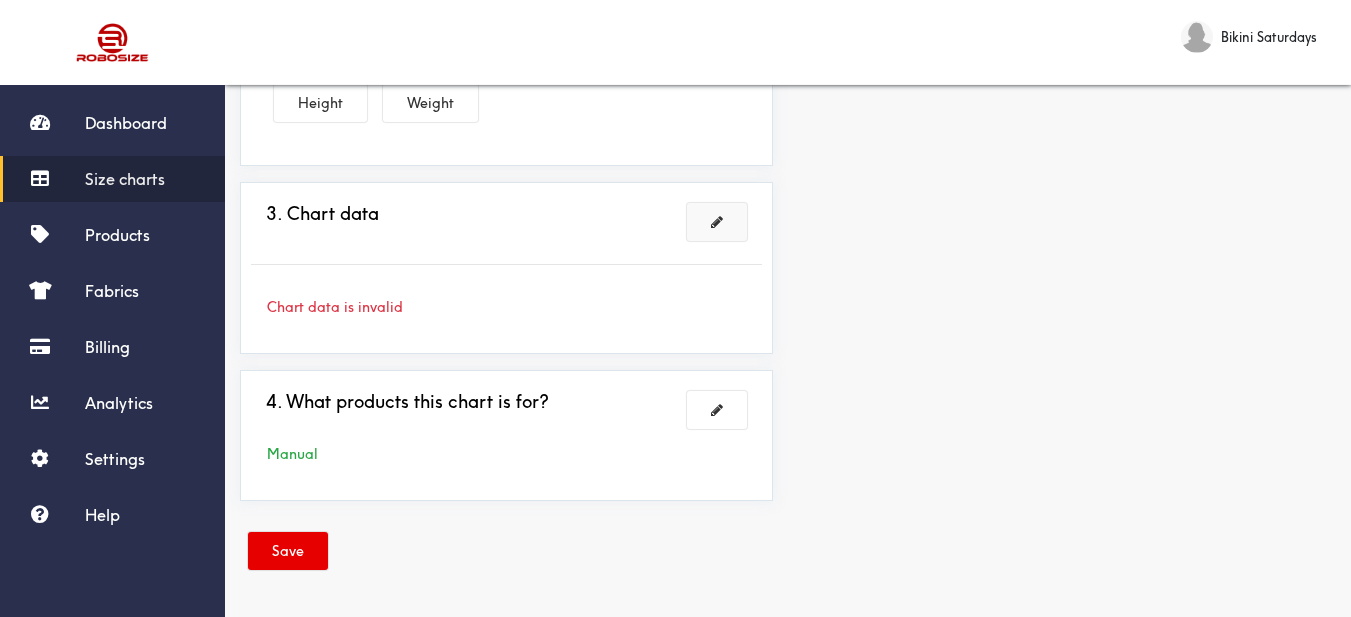 click at bounding box center [717, 222] 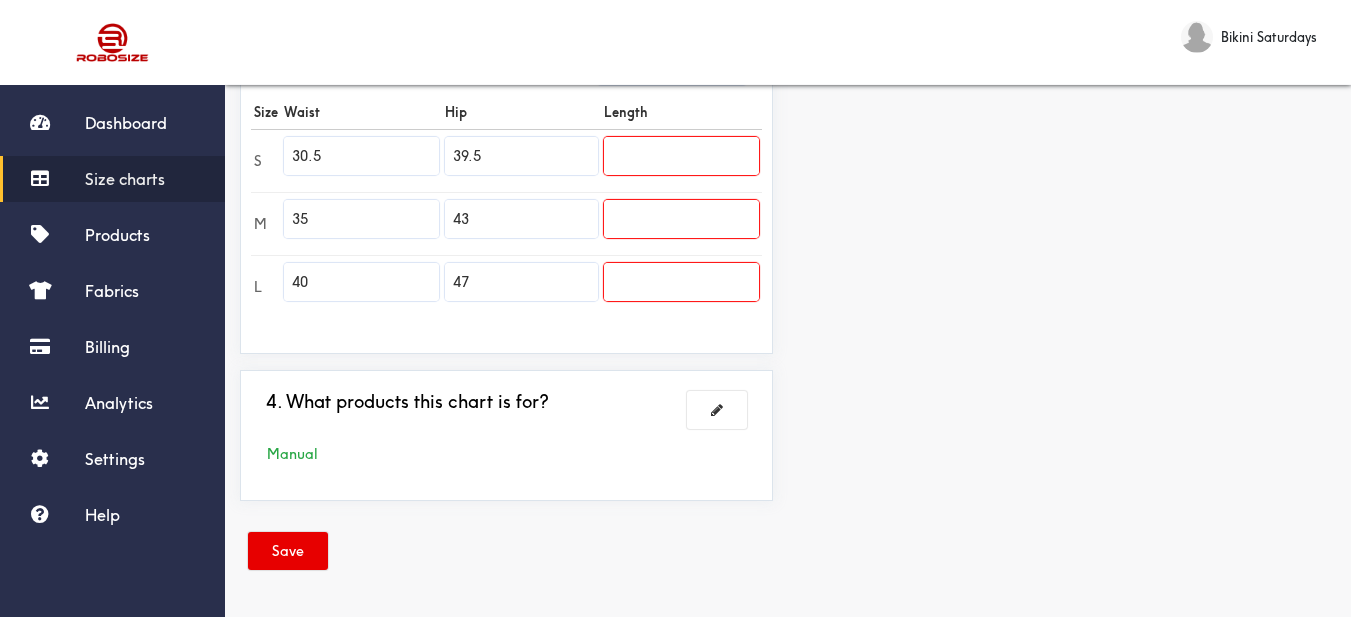 scroll, scrollTop: 589, scrollLeft: 0, axis: vertical 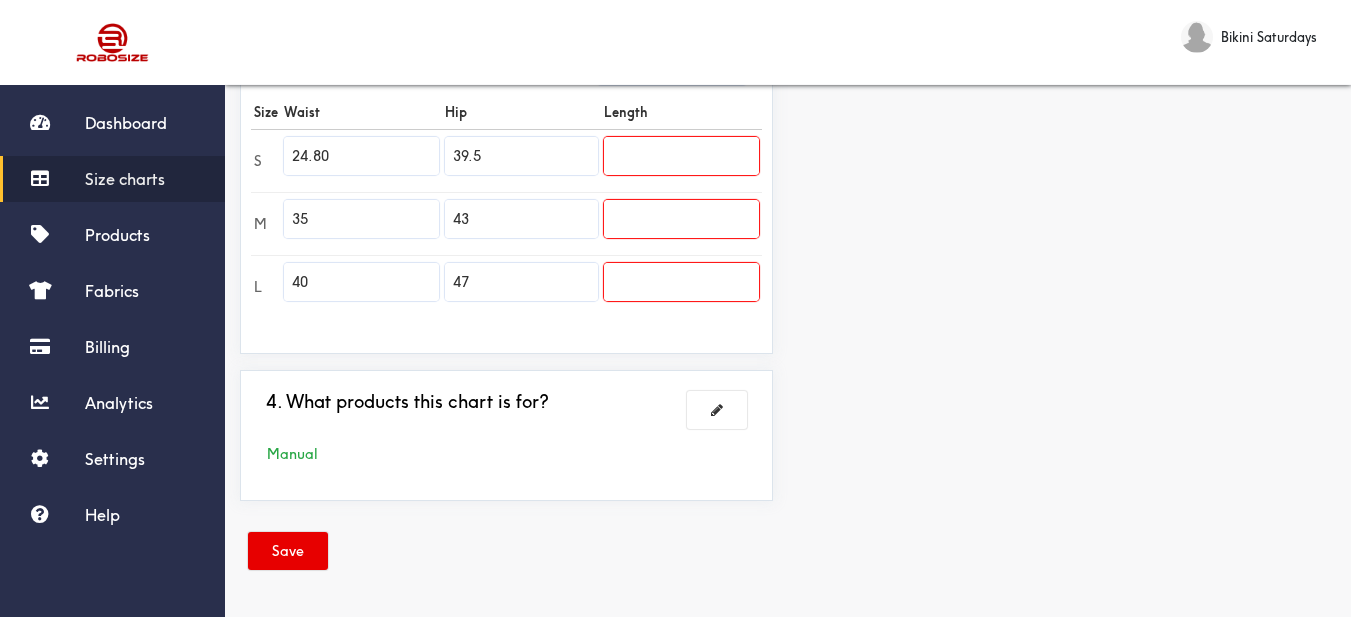 drag, startPoint x: 1212, startPoint y: 261, endPoint x: 1060, endPoint y: 225, distance: 156.20499 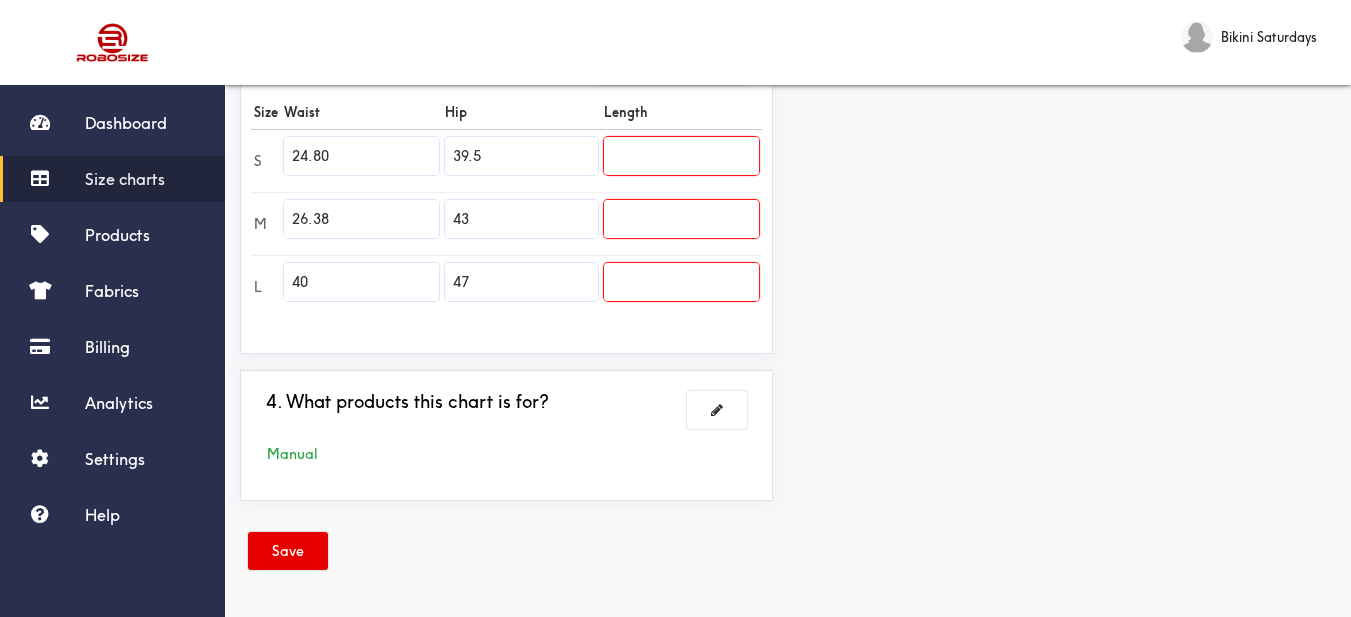 click on "Preview Edit style This chart is manually assigned to products. cm in Waist Hip Length S 63 100.25 0 M 67 109.25 0 L 101.5 119.5 0" at bounding box center (1069, 51) 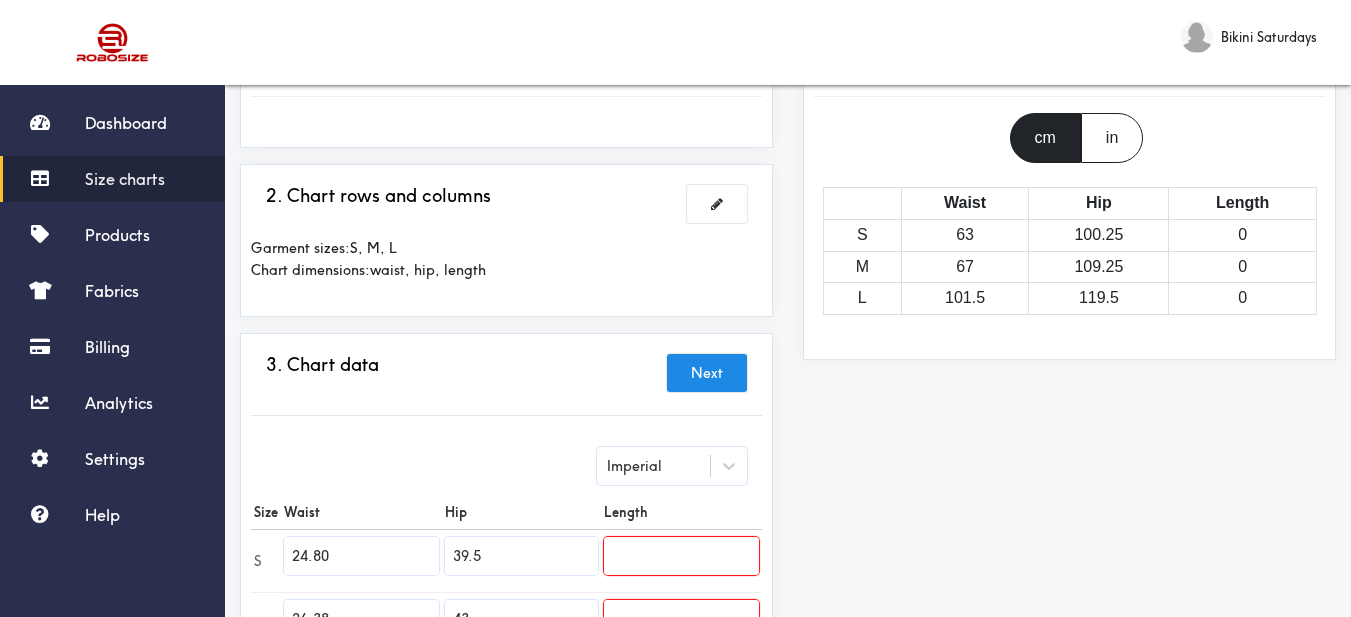 scroll, scrollTop: 389, scrollLeft: 0, axis: vertical 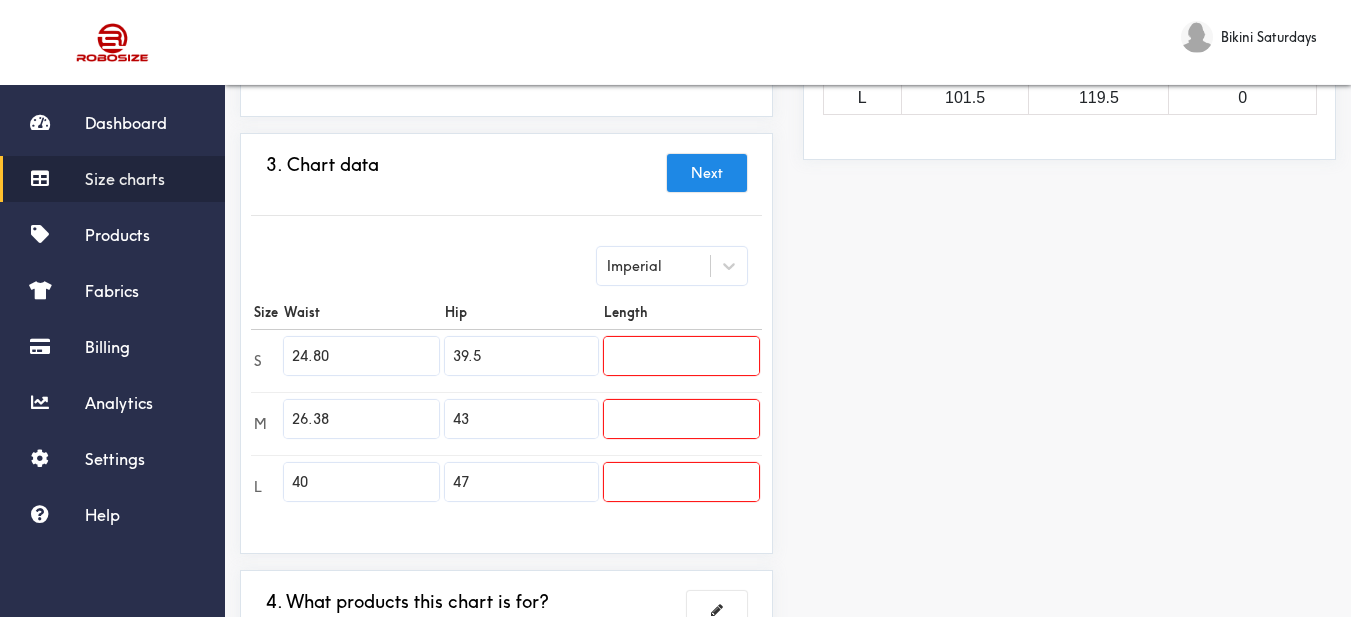drag, startPoint x: 373, startPoint y: 344, endPoint x: 281, endPoint y: 365, distance: 94.36631 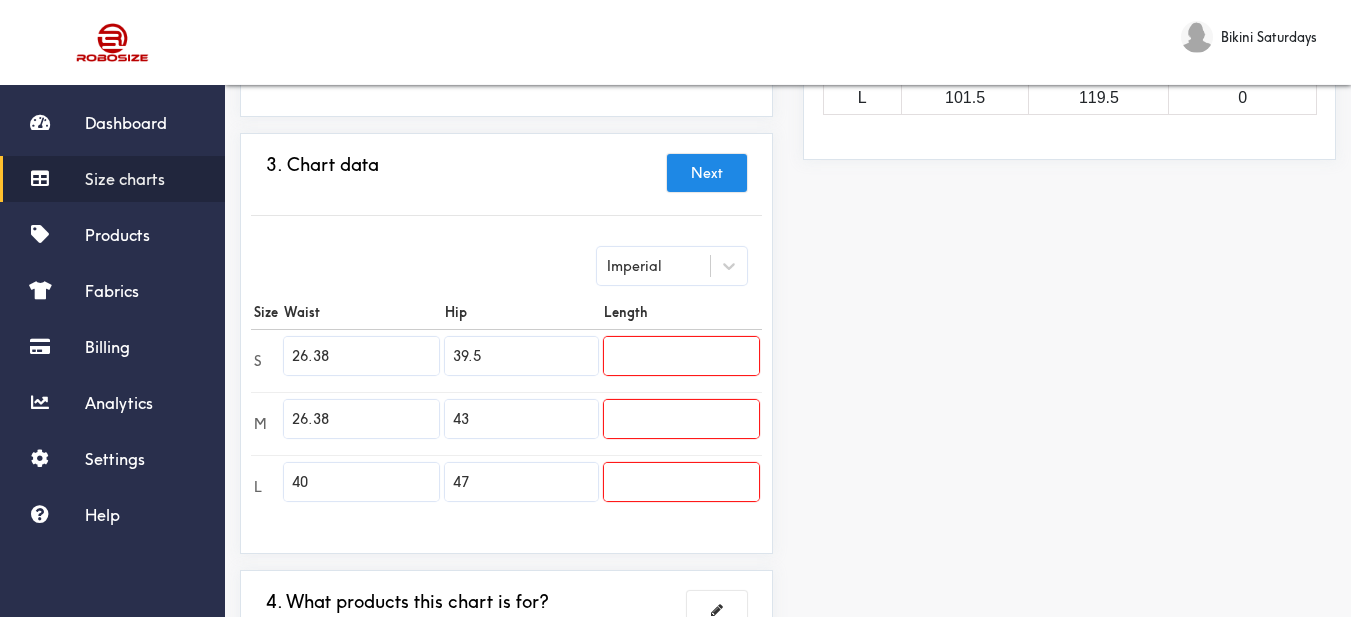 drag, startPoint x: 1286, startPoint y: 306, endPoint x: 973, endPoint y: 291, distance: 313.35922 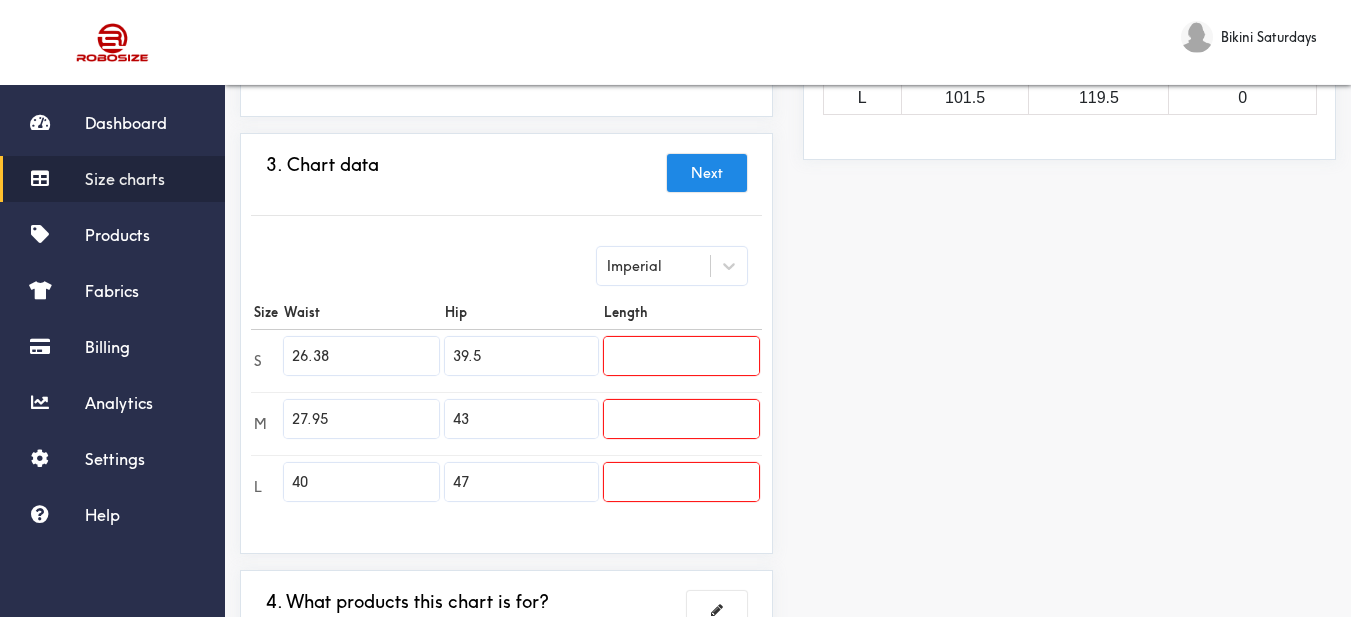 click on "Preview Edit style This chart is manually assigned to products. cm in Waist Hip Length S 67 100.25 0 M 71 109.25 0 L 101.5 119.5 0" at bounding box center [1069, 251] 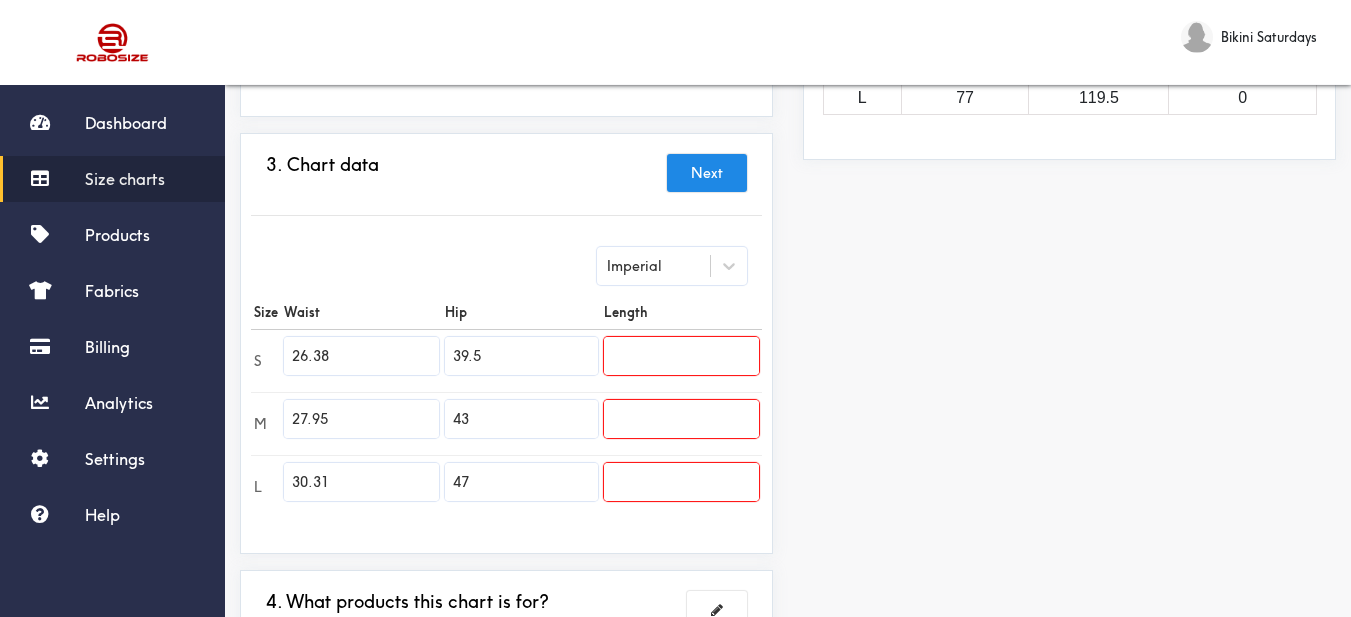 click on "Preview Edit style This chart is manually assigned to products. cm in Waist Hip Length S 67 100.25 0 M 71 109.25 0 L 77 119.5 0" at bounding box center (1069, 251) 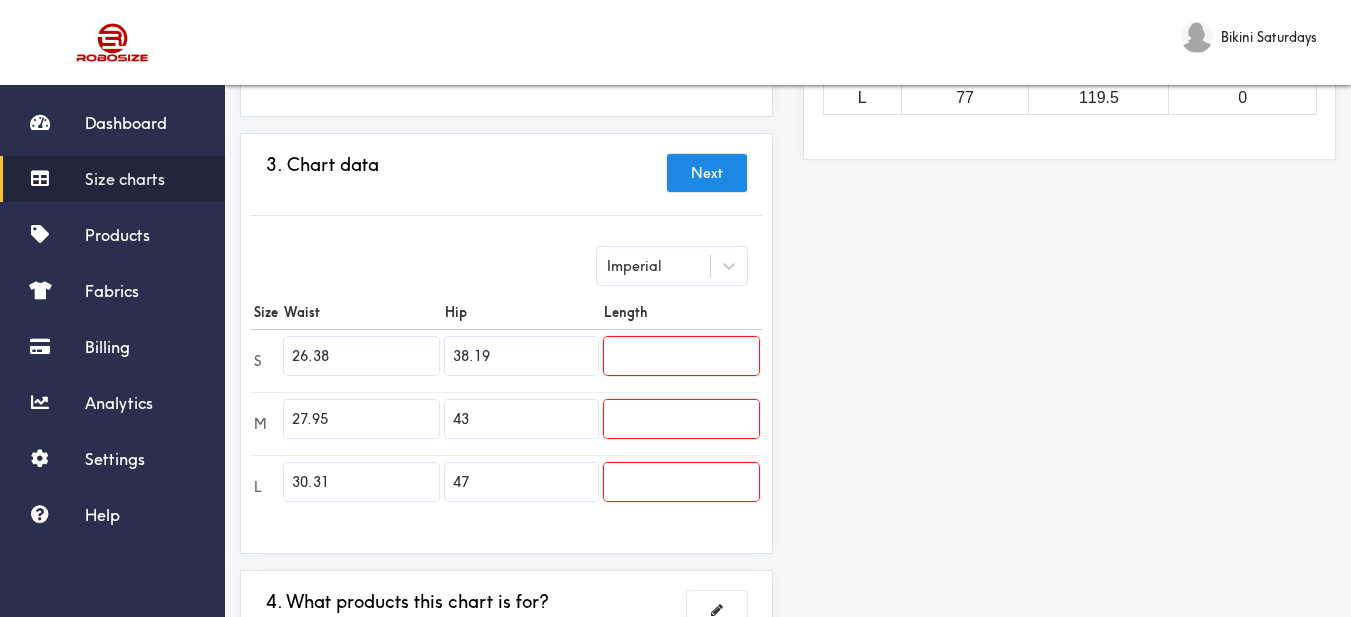 click on "Preview Edit style This chart is manually assigned to products. cm in Waist Hip Length S 67 97 0 M 71 109.25 0 L 77 119.5 0" at bounding box center (1069, 251) 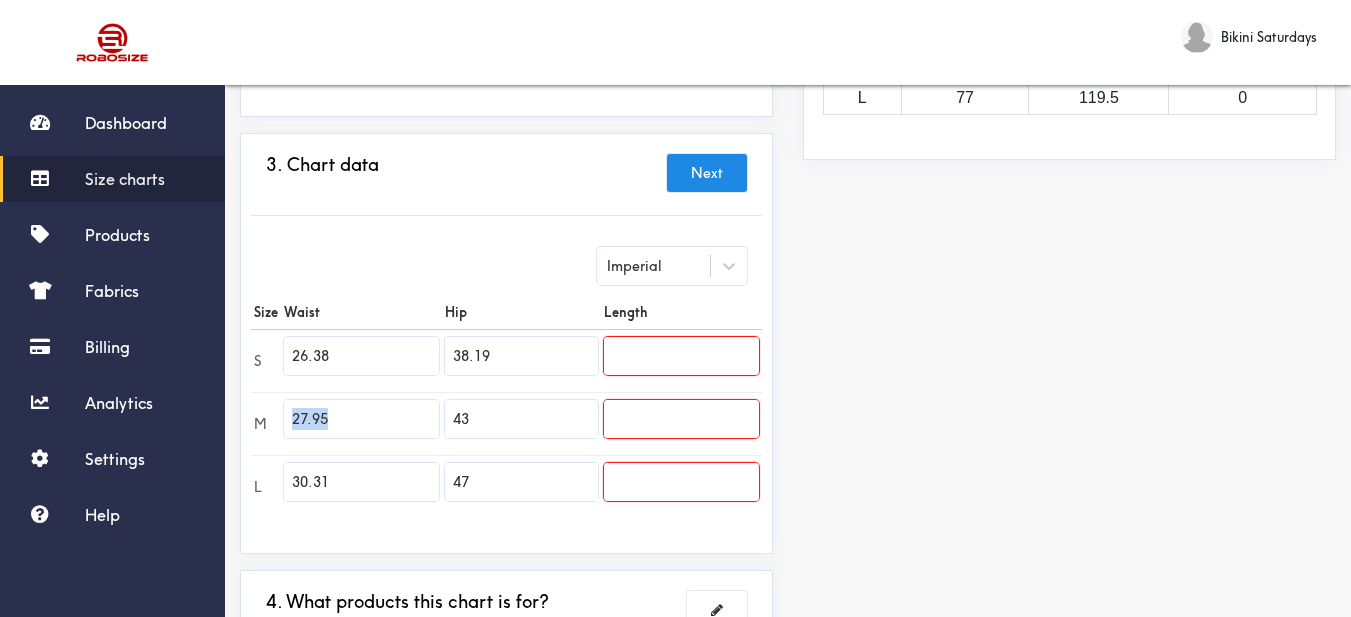 click on "M 27.95 43" at bounding box center (506, 423) 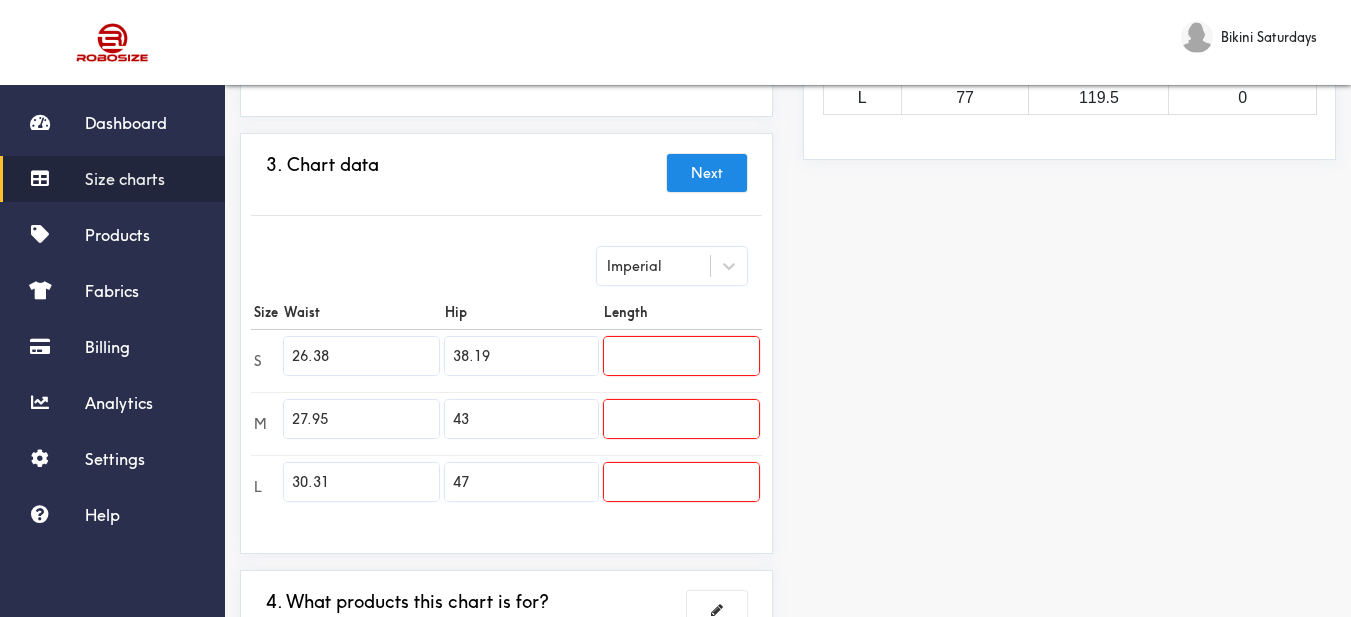 click on "M 27.95 43" at bounding box center [506, 423] 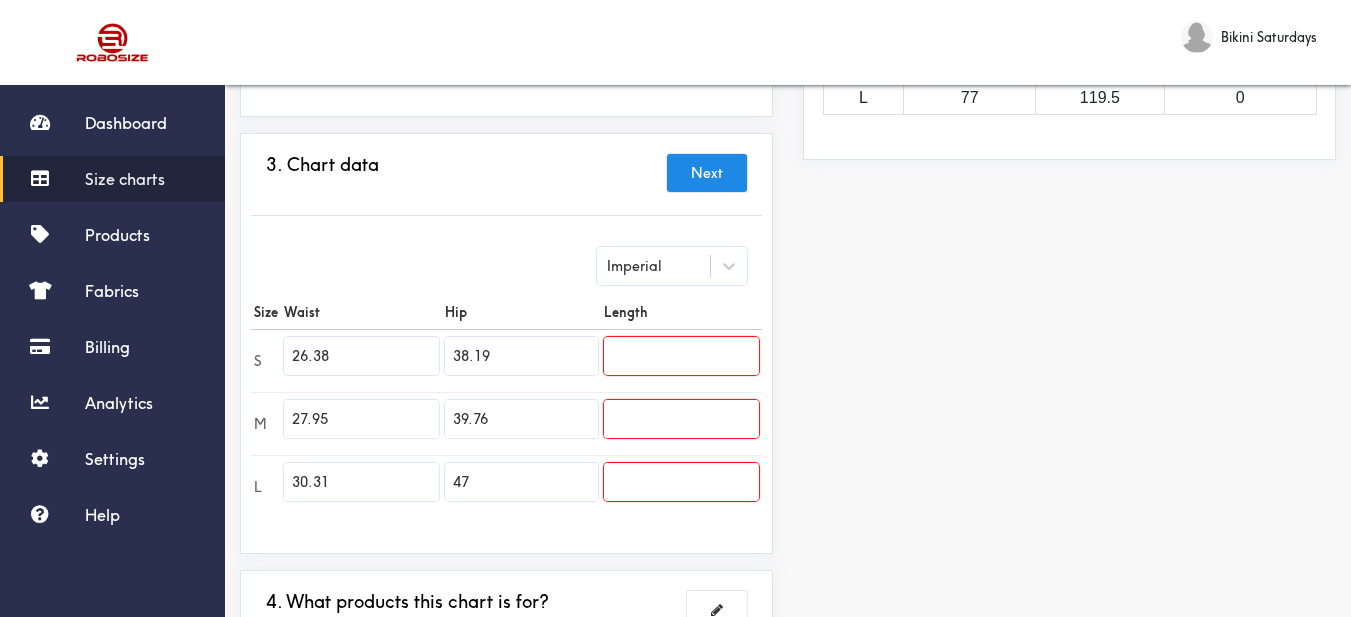 click on "Preview Edit style This chart is manually assigned to products. cm in Waist Hip Length S 67 97 0 M 71 101 0 L 77 119.5 0" at bounding box center [1069, 251] 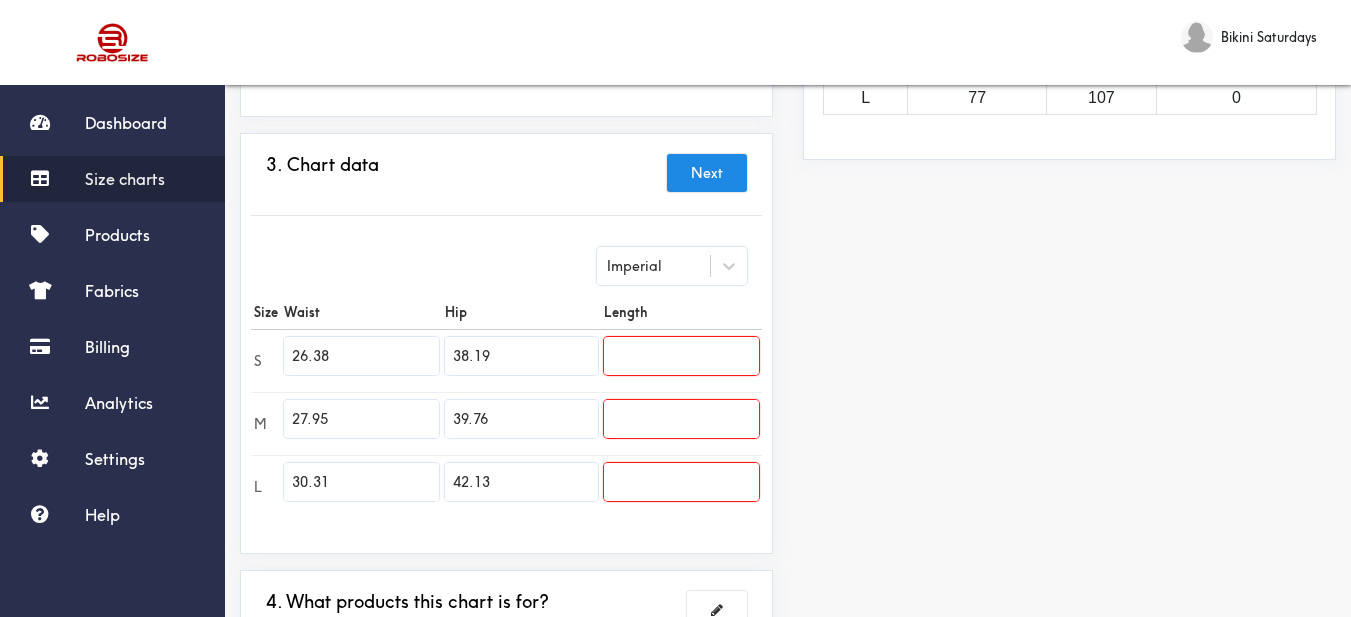 drag, startPoint x: 1292, startPoint y: 282, endPoint x: 1010, endPoint y: 318, distance: 284.28857 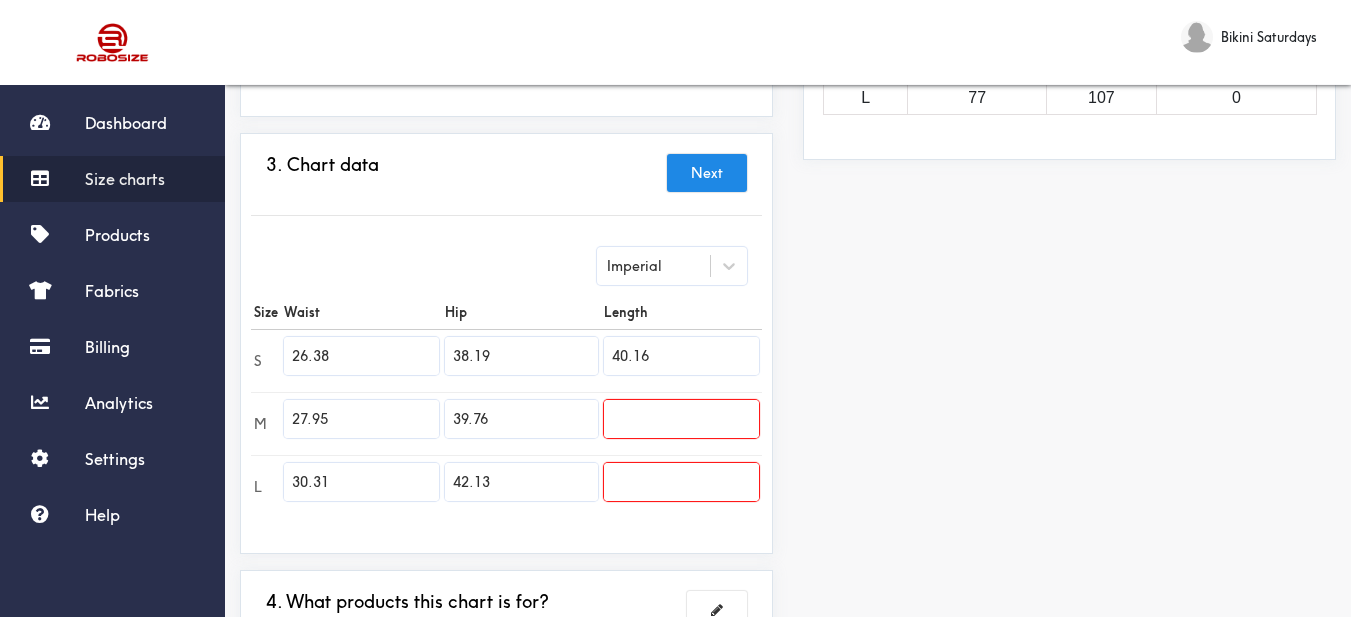 click on "Preview Edit style This chart is manually assigned to products. cm in Waist Hip Length S 67 97 102 M 71 101 0 L 77 107 0" at bounding box center (1069, 251) 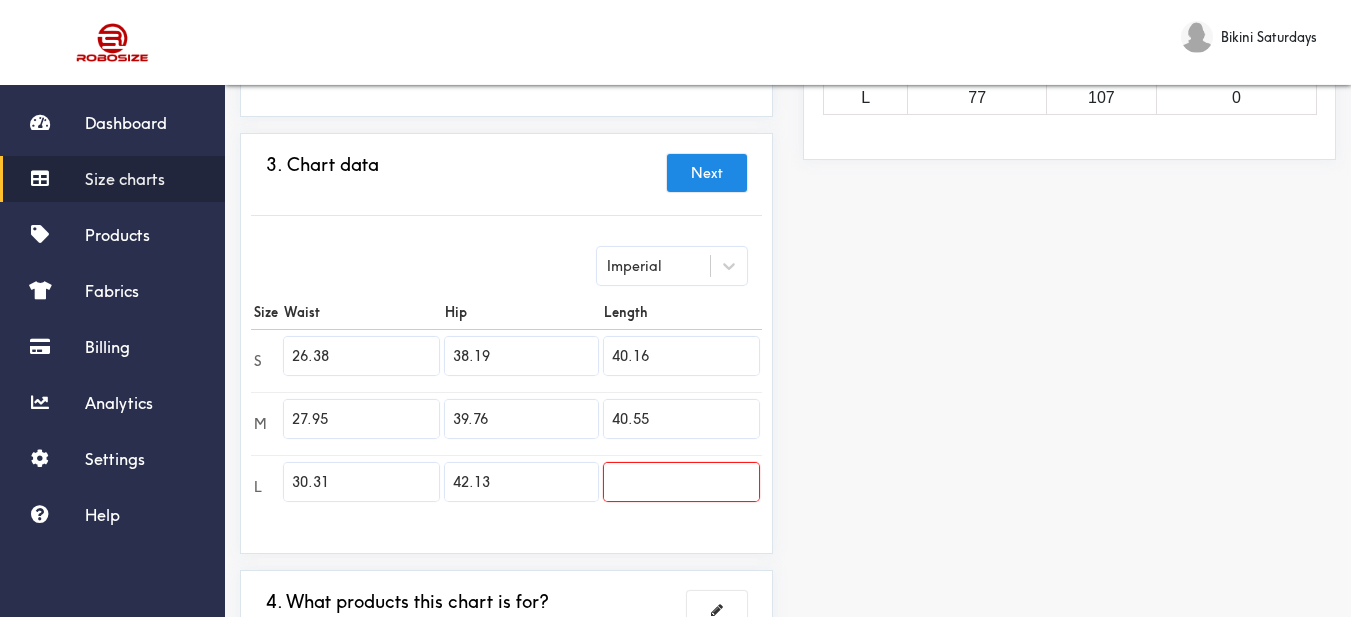 drag, startPoint x: 1214, startPoint y: 344, endPoint x: 937, endPoint y: 408, distance: 284.2974 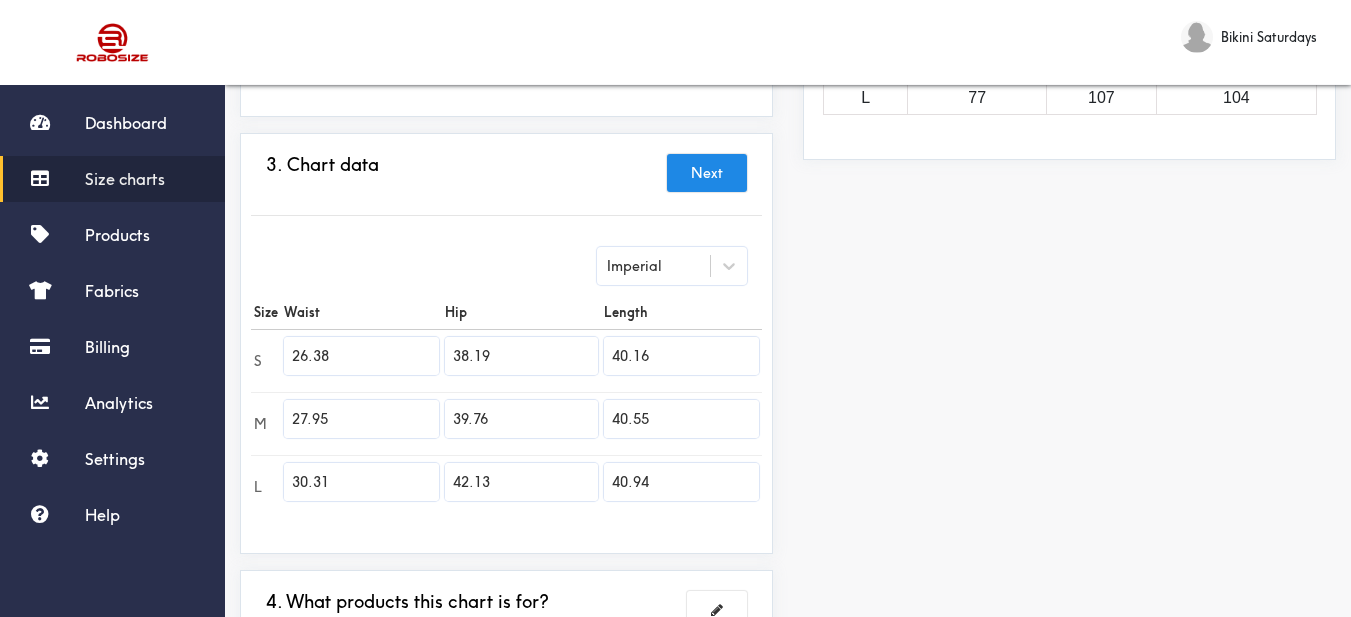 click on "Preview Edit style This chart is manually assigned to products. cm in Waist Hip Length S 67 97 102 M 71 101 103 L 77 107 104" at bounding box center (1069, 251) 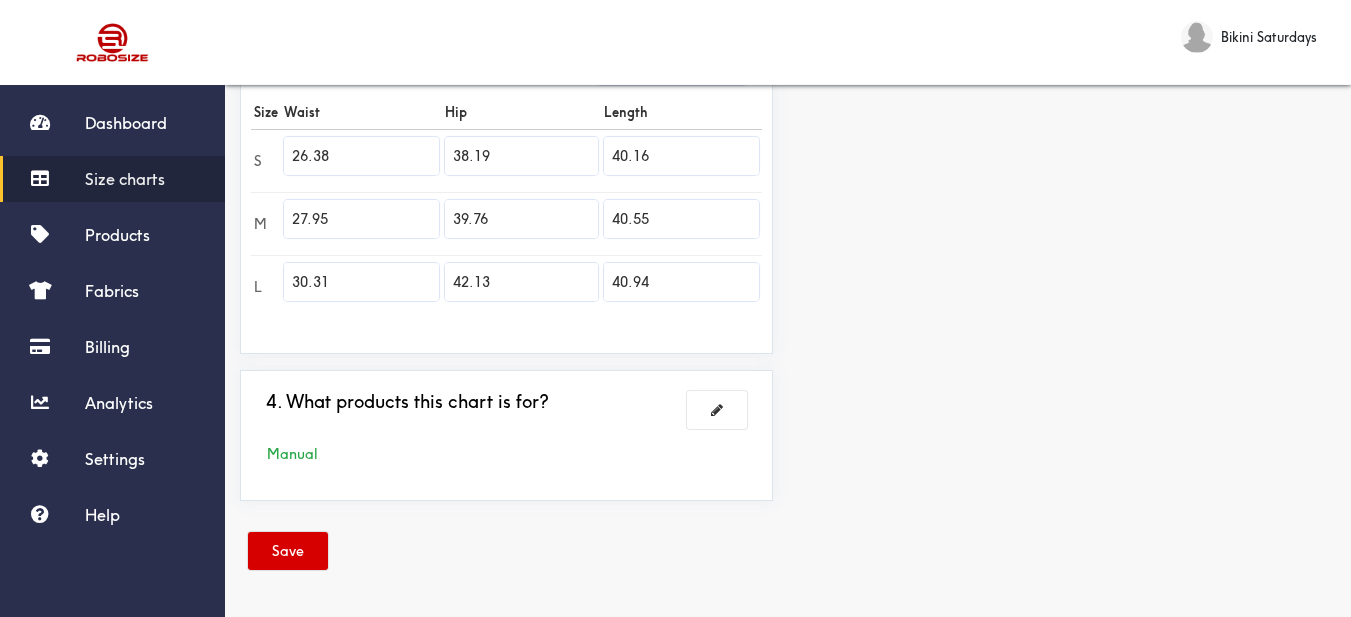 click on "Save" at bounding box center [288, 551] 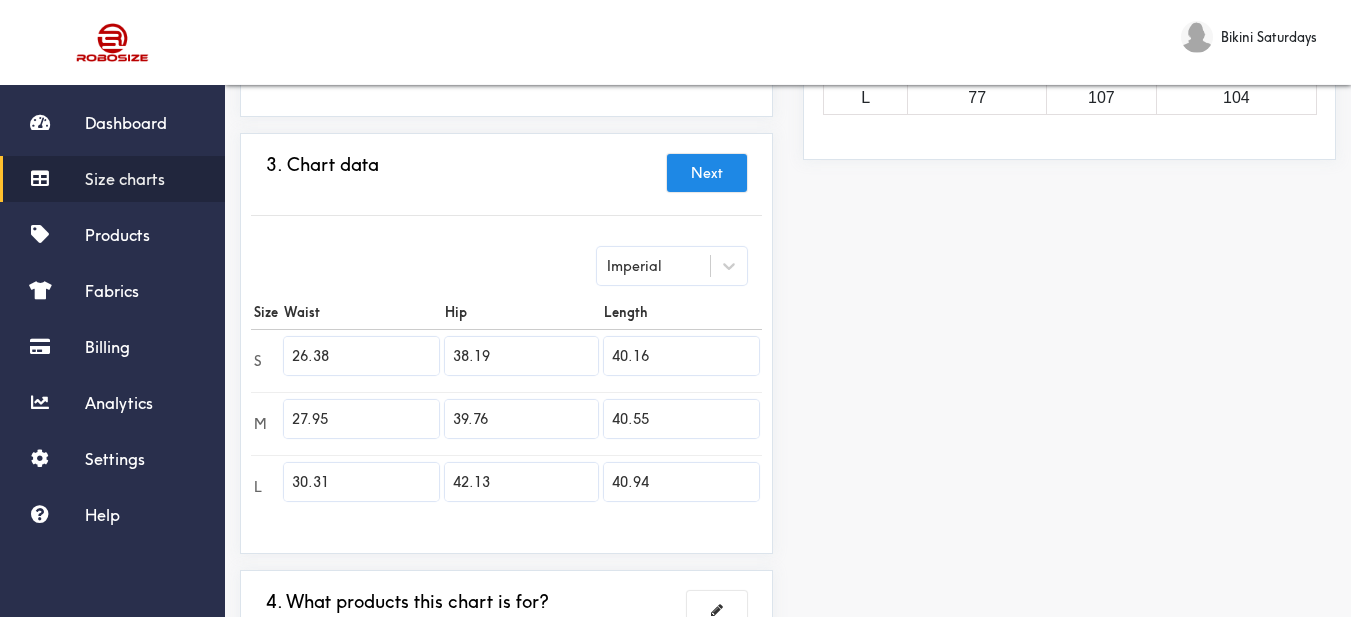 scroll, scrollTop: 58, scrollLeft: 0, axis: vertical 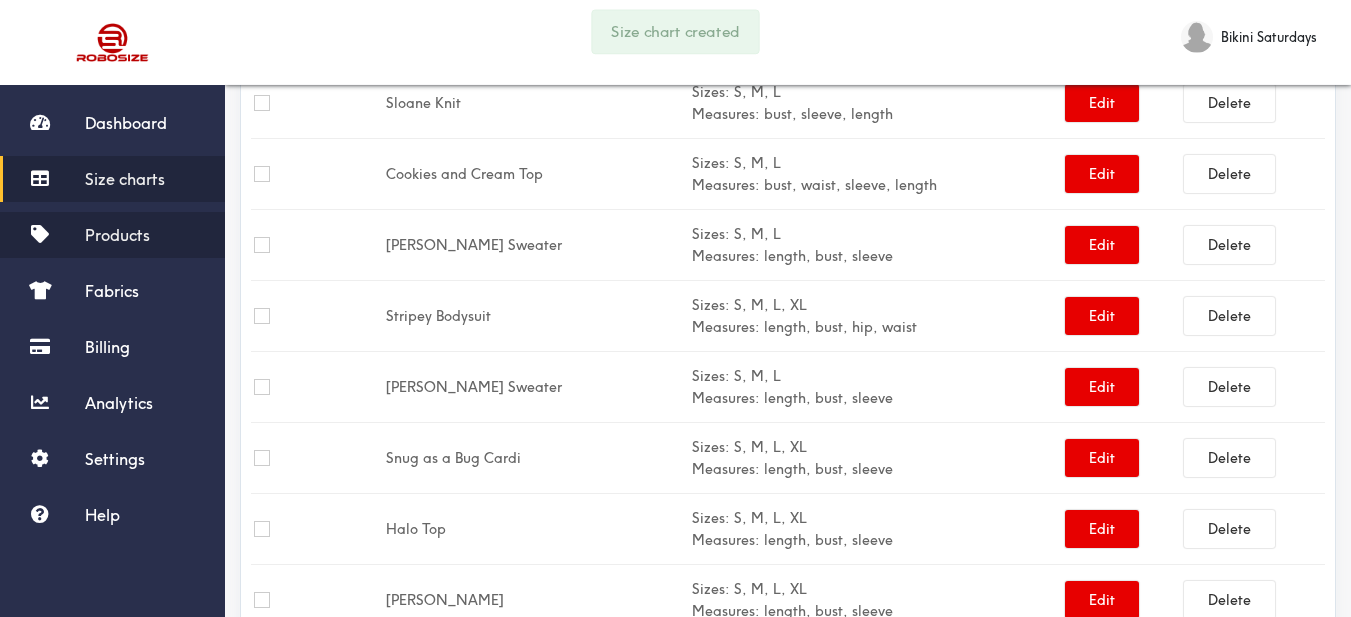 click on "Products" at bounding box center [117, 235] 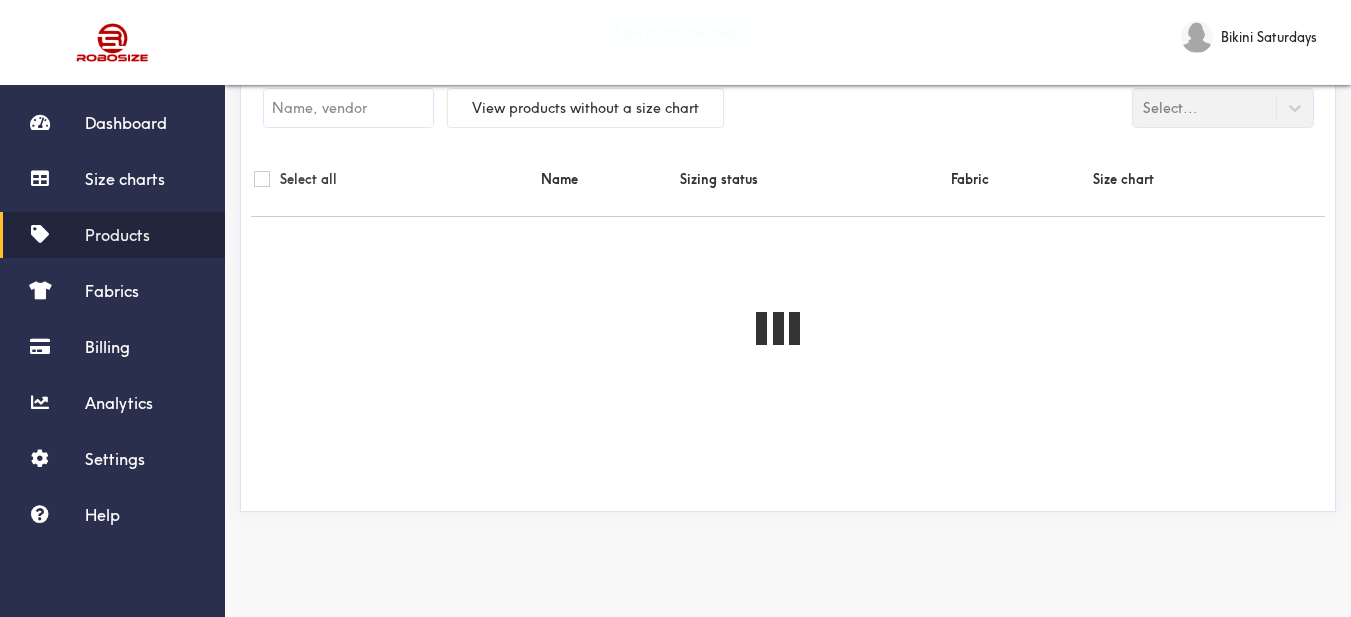 scroll, scrollTop: 0, scrollLeft: 0, axis: both 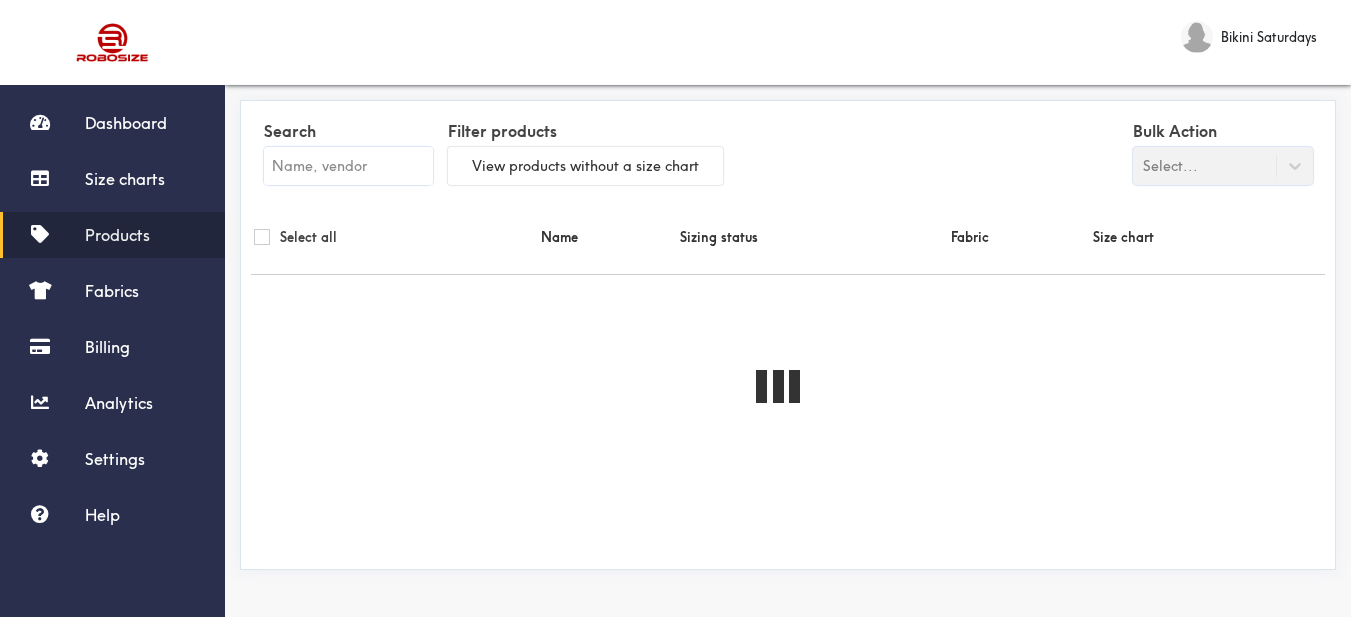 click at bounding box center (348, 166) 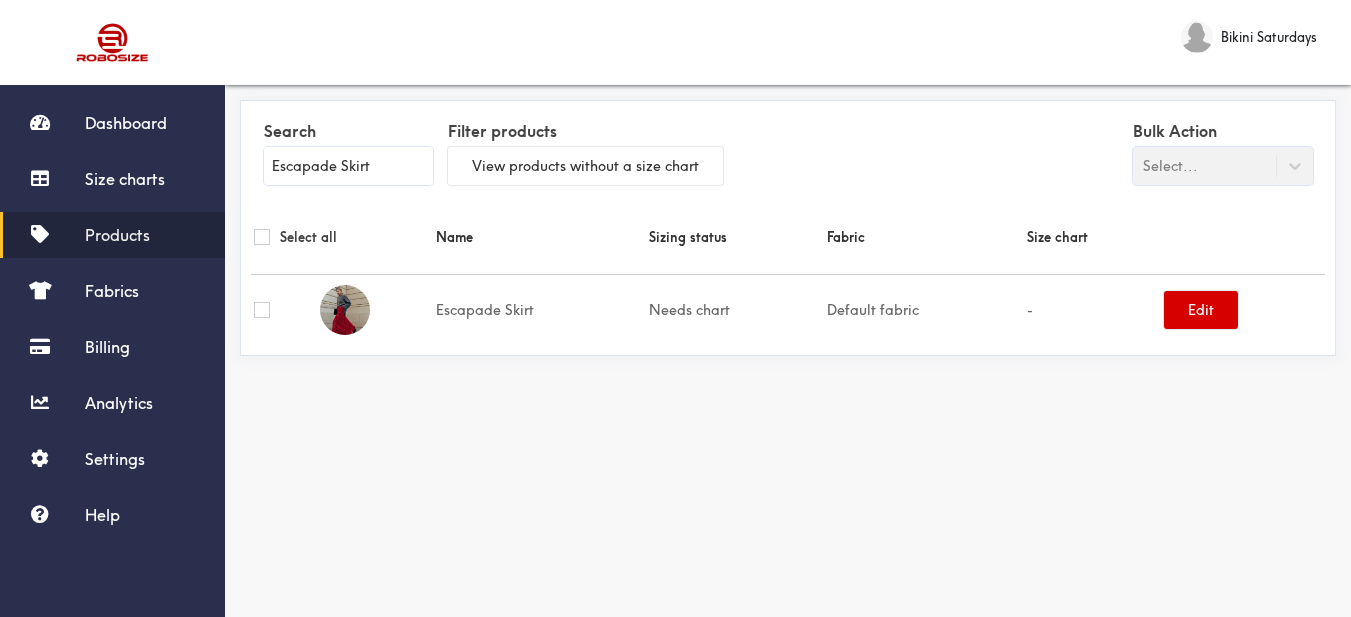 click on "Edit" at bounding box center [1201, 310] 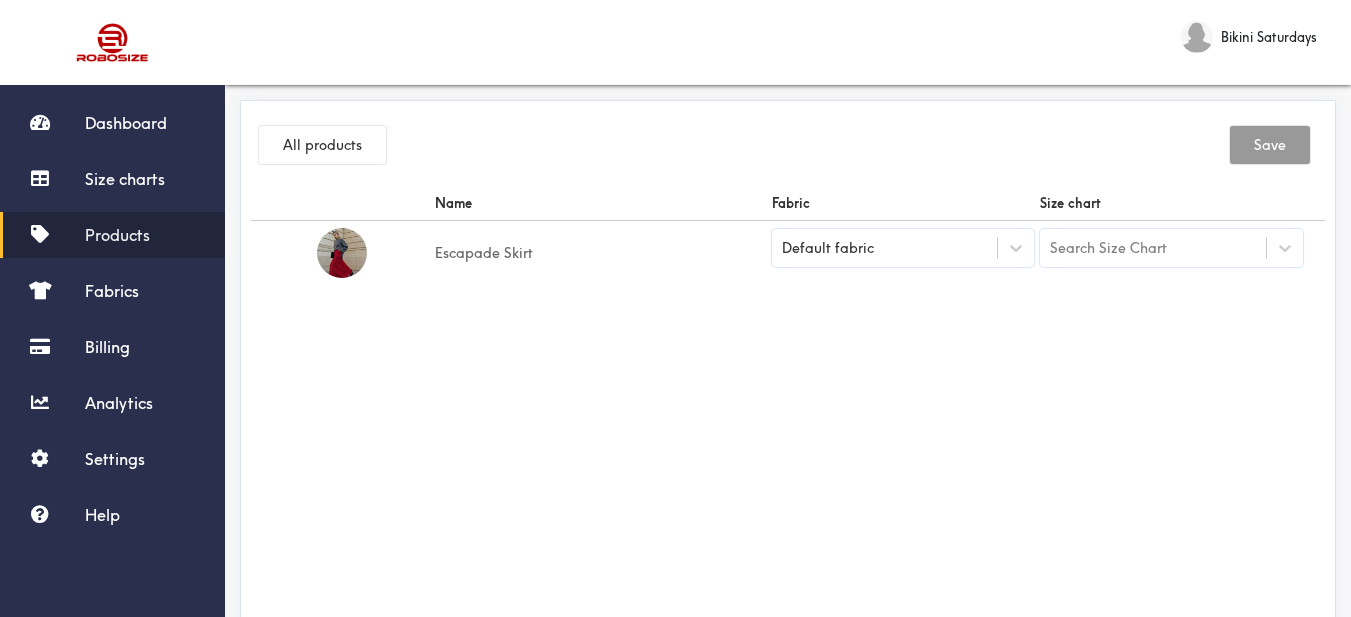 click on "Default fabric" at bounding box center [885, 248] 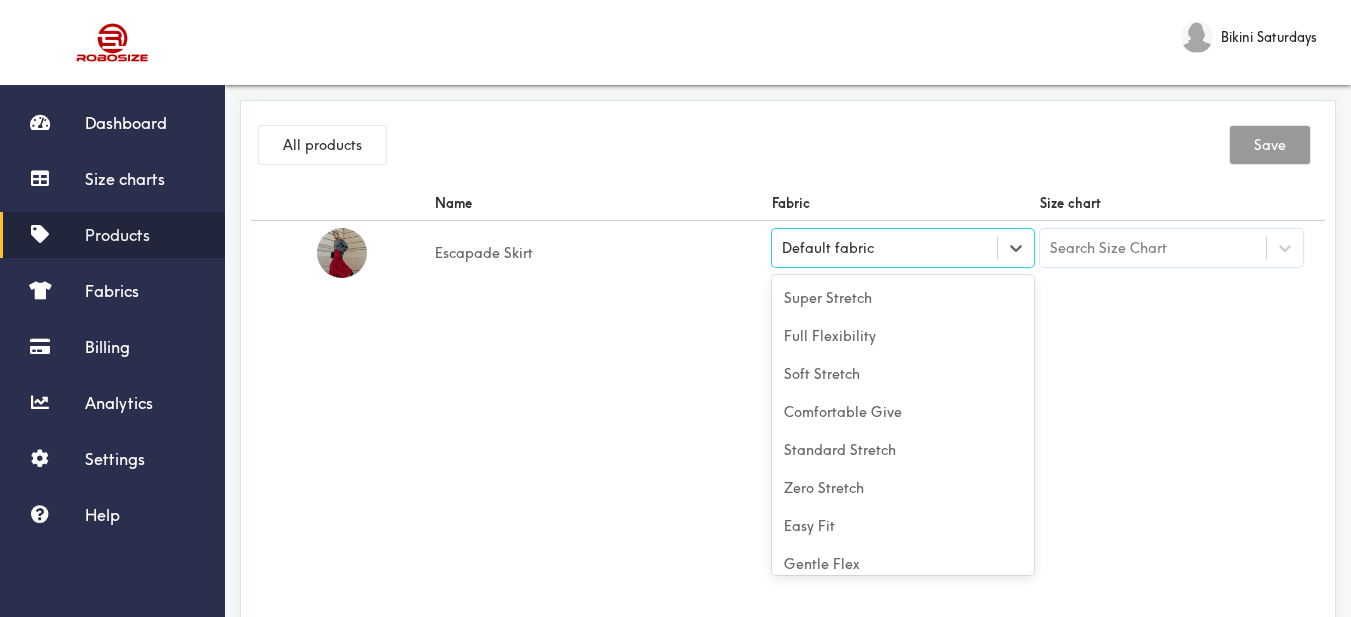 scroll, scrollTop: 88, scrollLeft: 0, axis: vertical 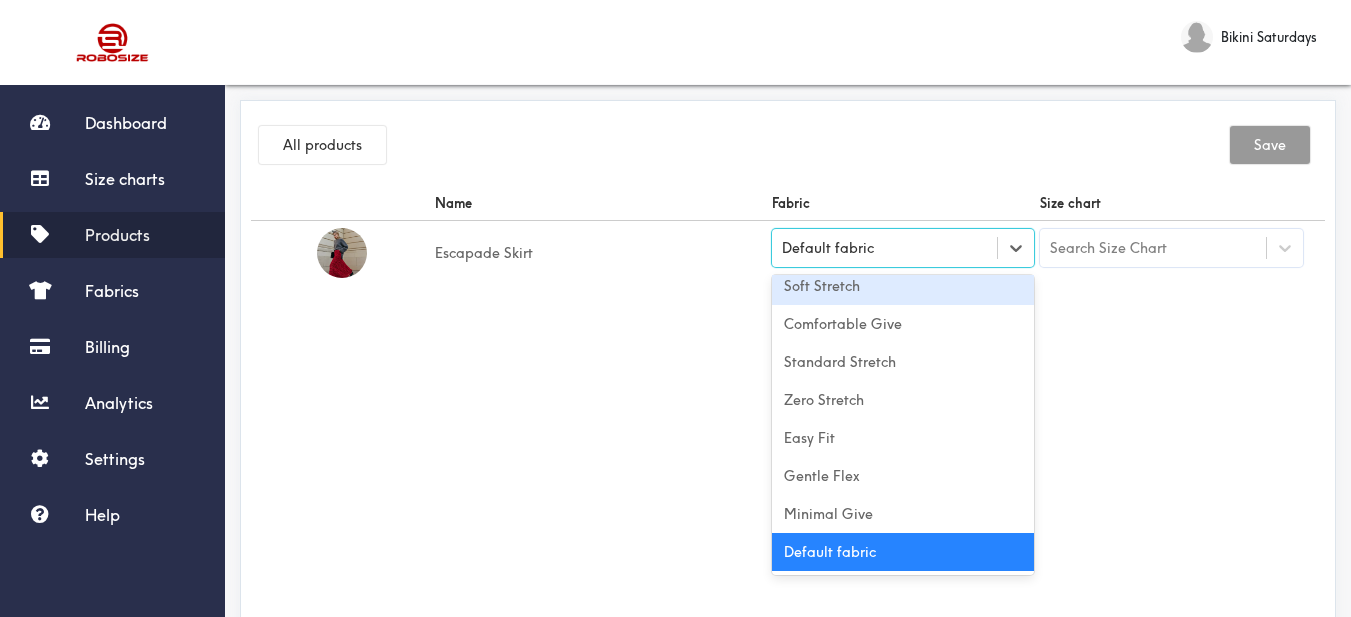 drag, startPoint x: 842, startPoint y: 292, endPoint x: 882, endPoint y: 294, distance: 40.04997 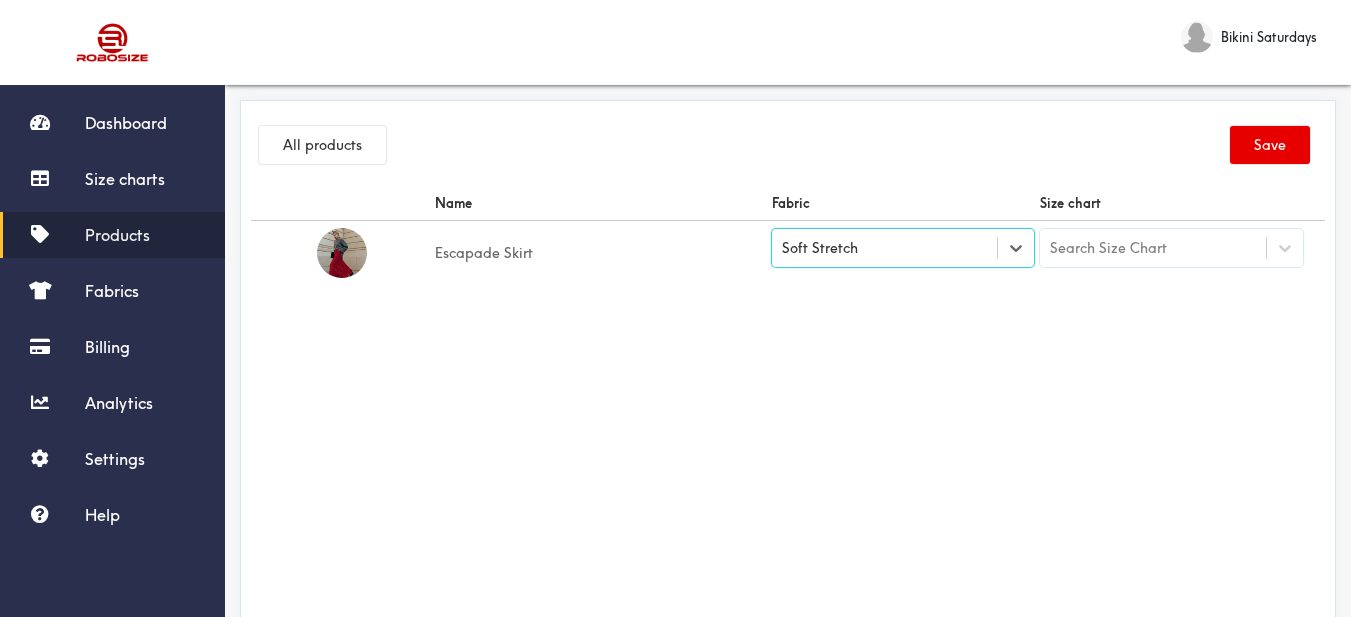 click on "Name Fabric Size chart Escapade Skirt option [object Object], selected.   Select is focused , press Down to open the menu,  Soft Stretch Search Size Chart" at bounding box center (788, 411) 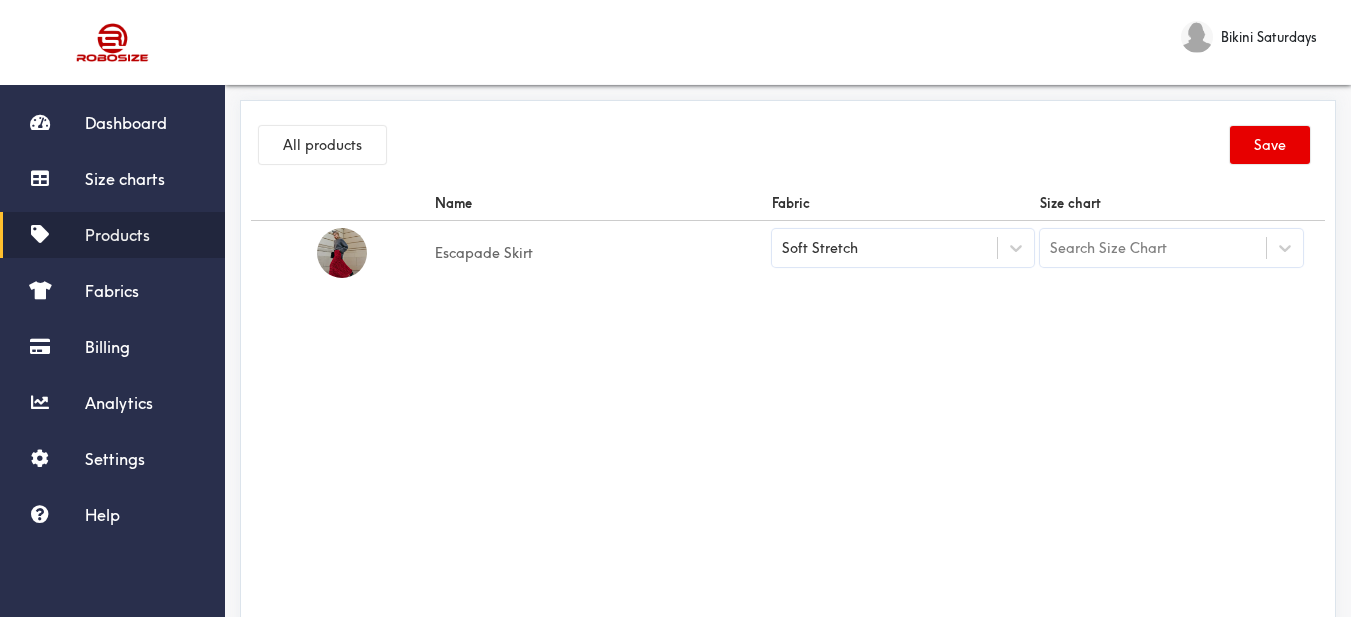 click on "Search Size Chart" at bounding box center [1108, 248] 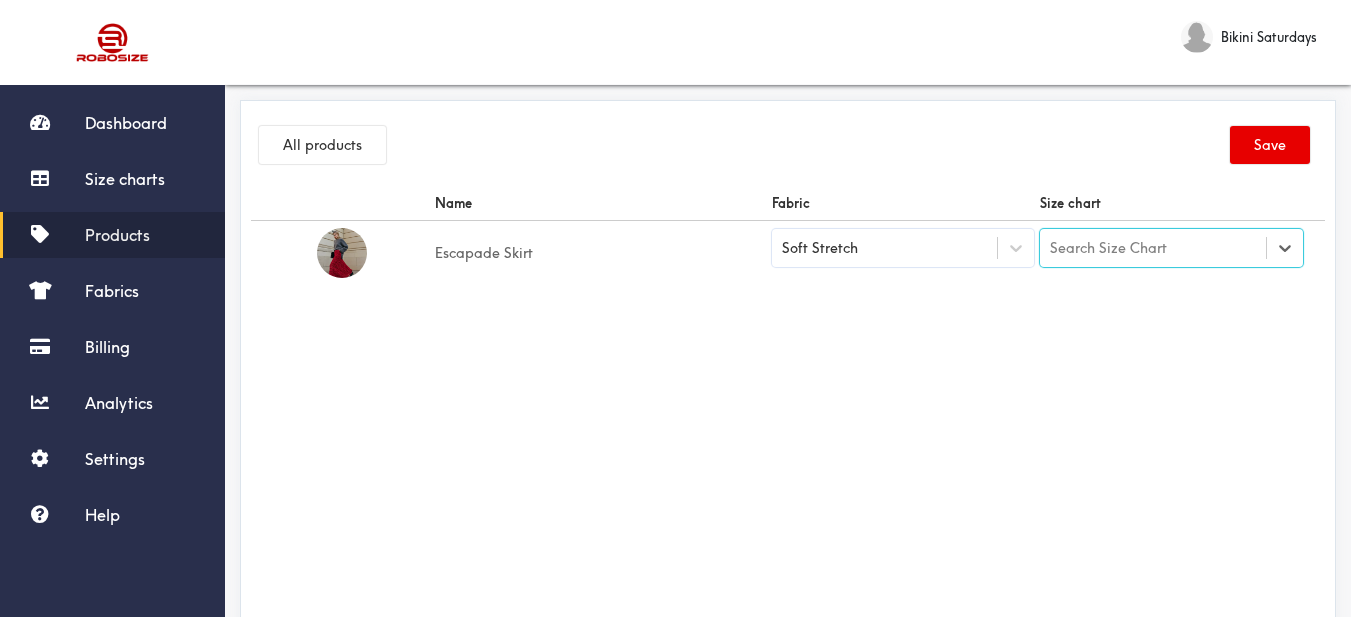 click on "Search Size Chart" at bounding box center [1153, 248] 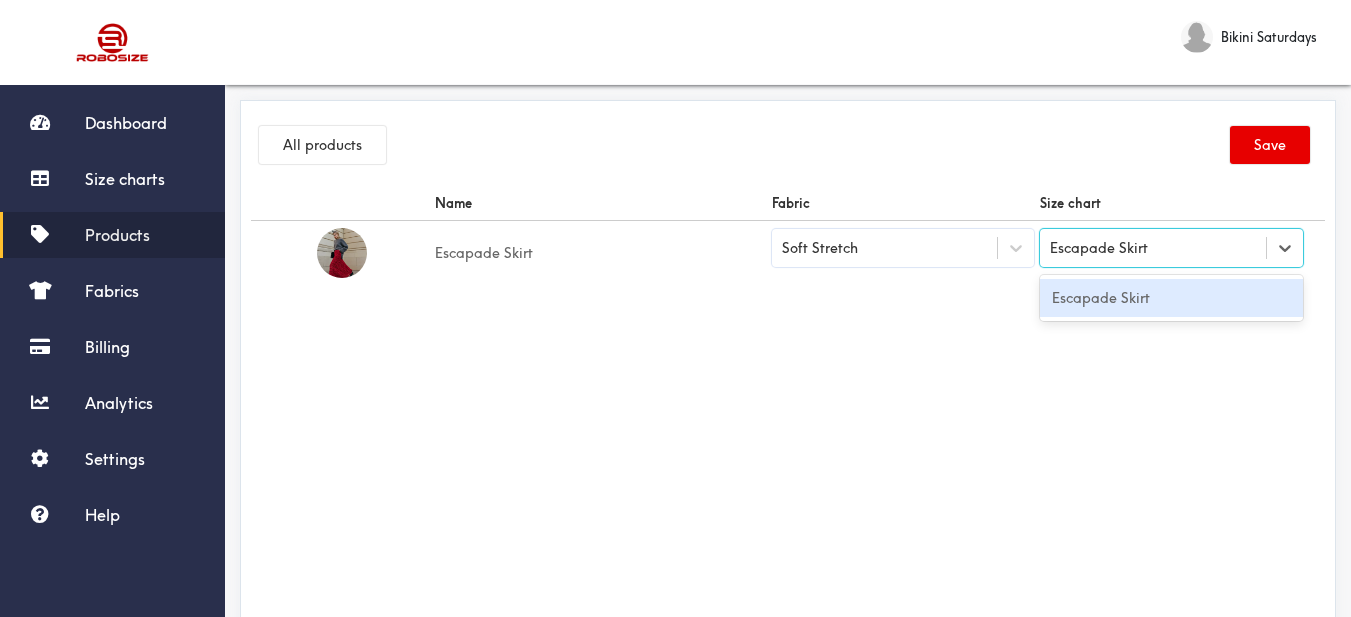click on "Escapade Skirt" at bounding box center [1171, 298] 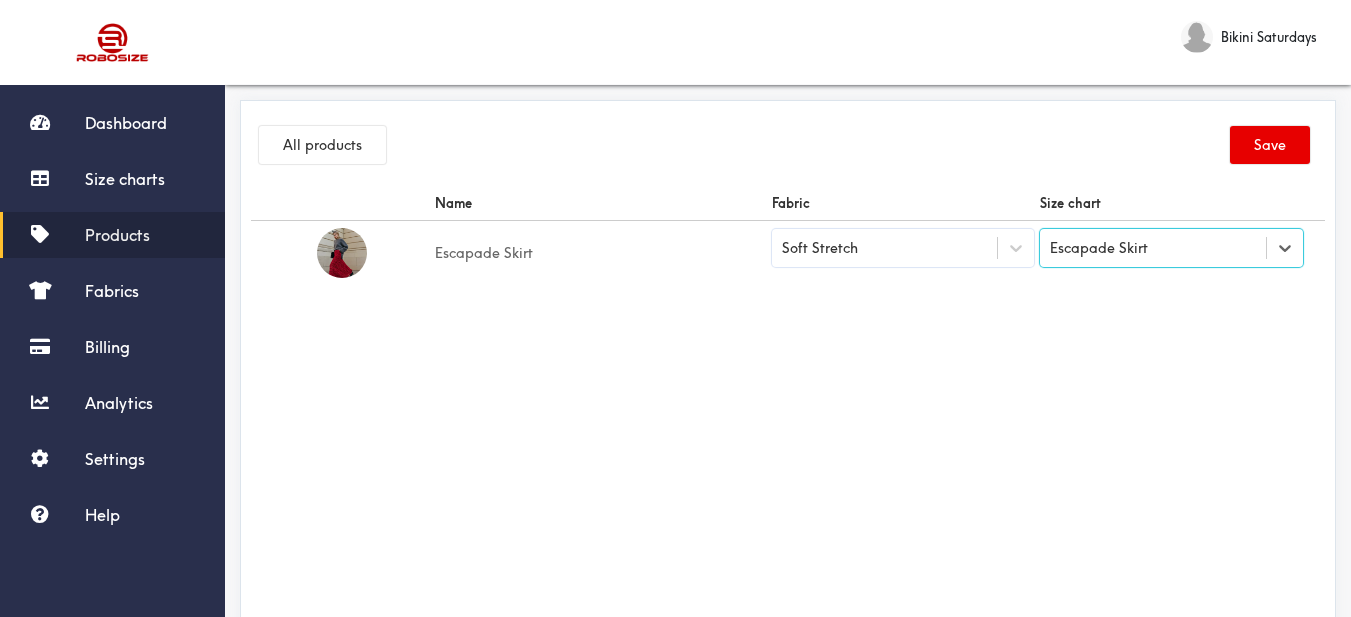 drag, startPoint x: 1046, startPoint y: 295, endPoint x: 1177, endPoint y: 228, distance: 147.13939 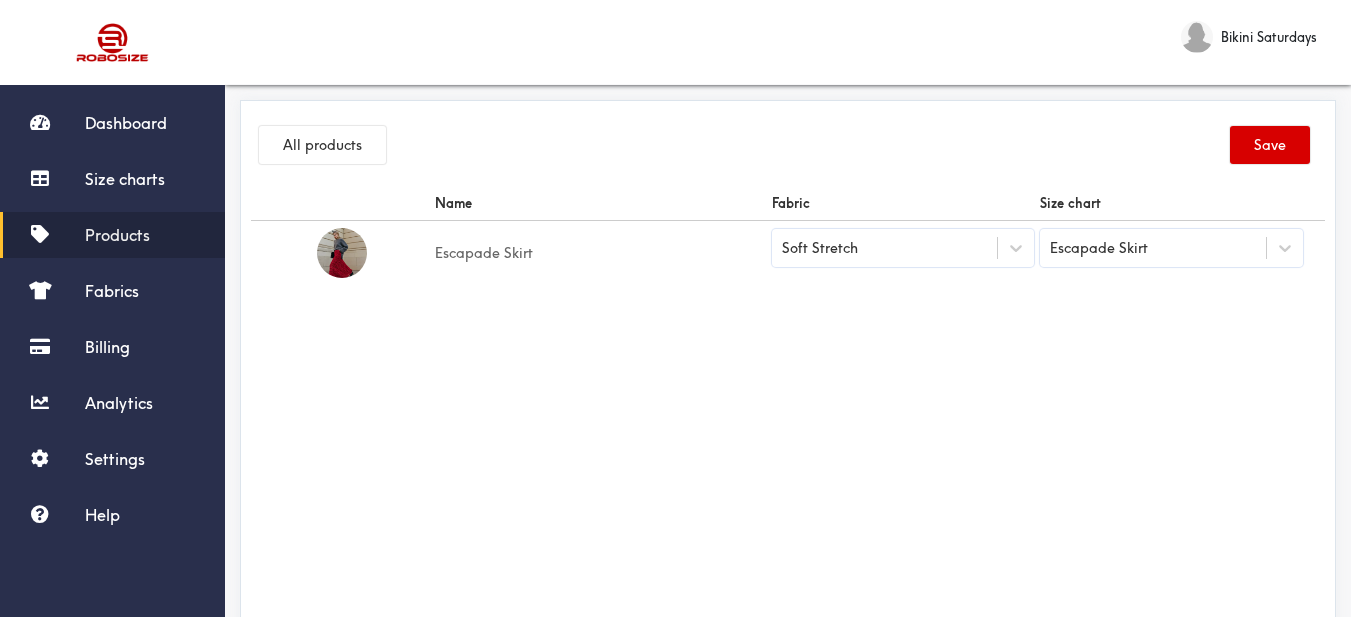 click on "Save" at bounding box center [1270, 145] 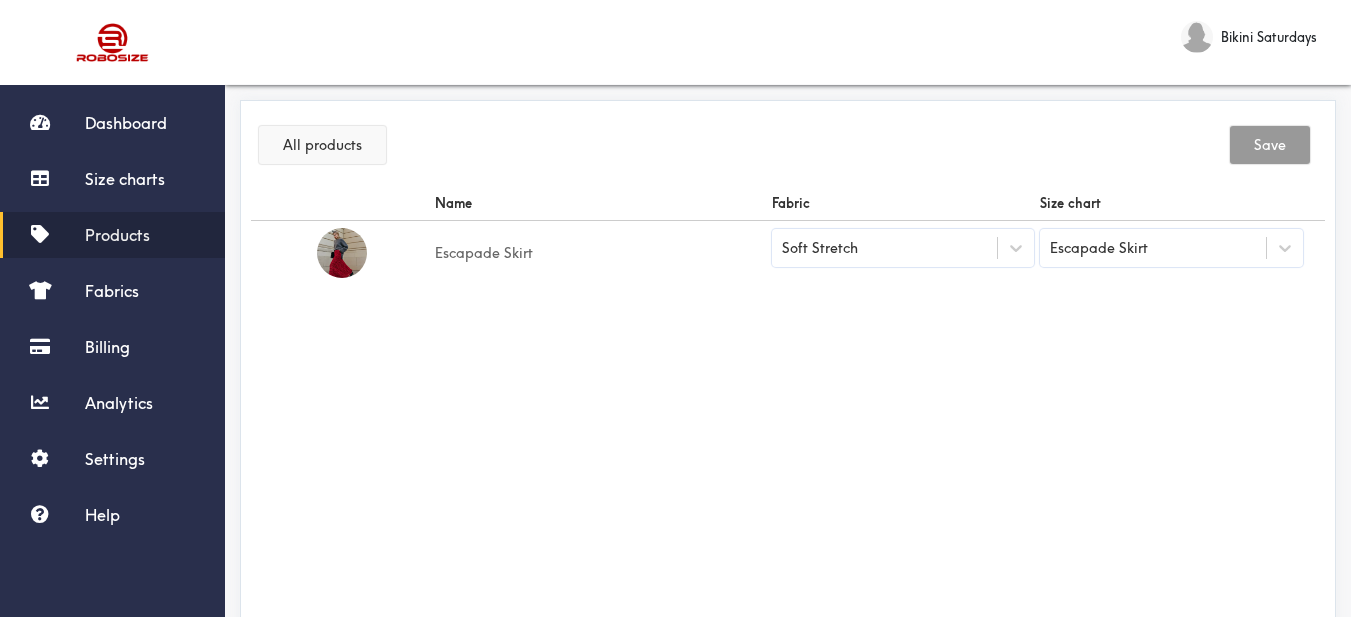 click on "All products" at bounding box center [322, 145] 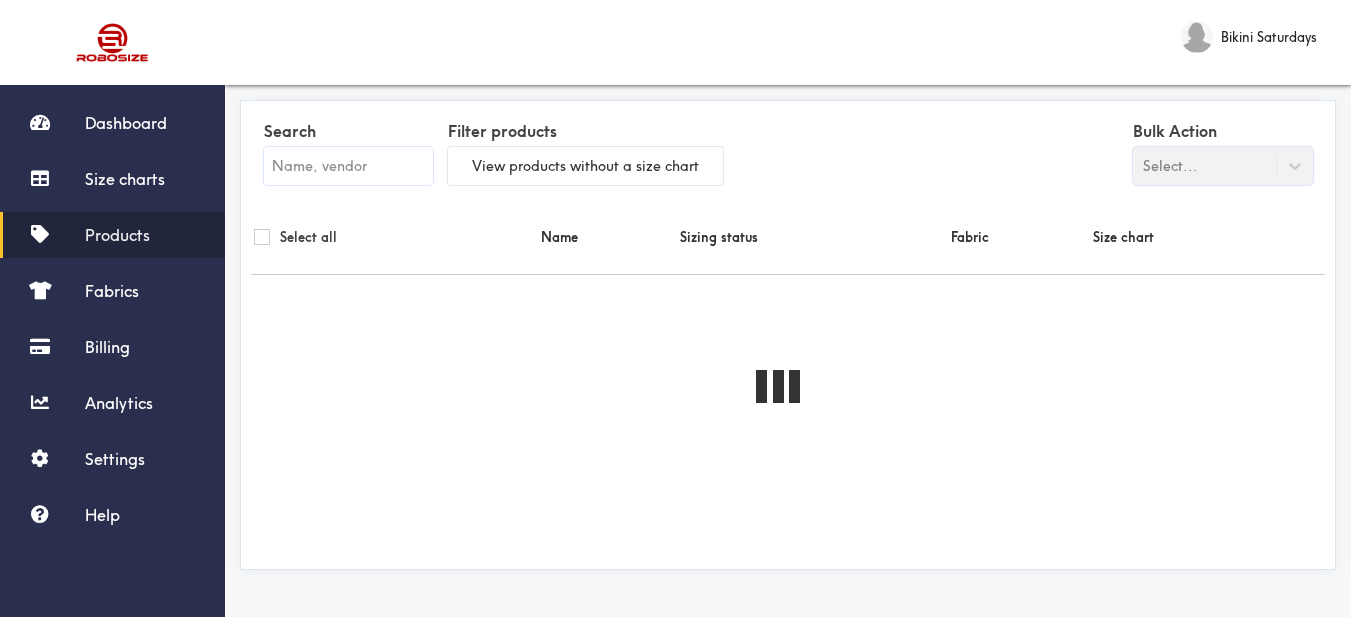 click at bounding box center [348, 166] 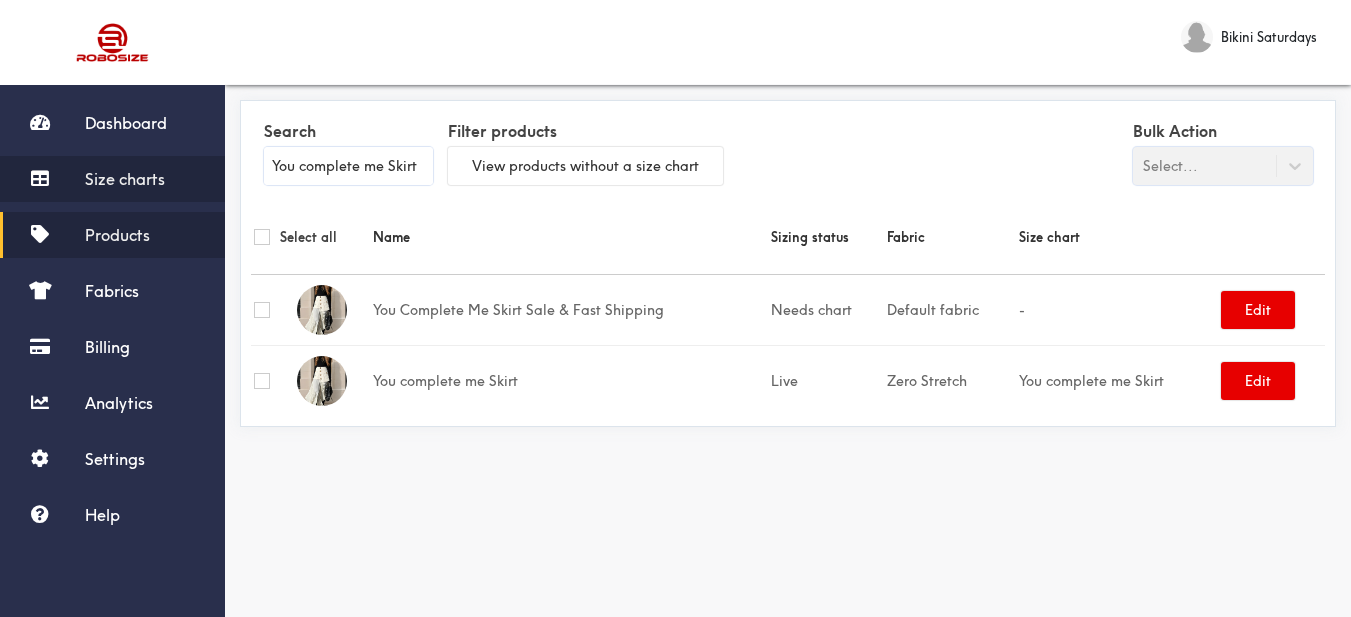 click on "Size charts" at bounding box center (125, 179) 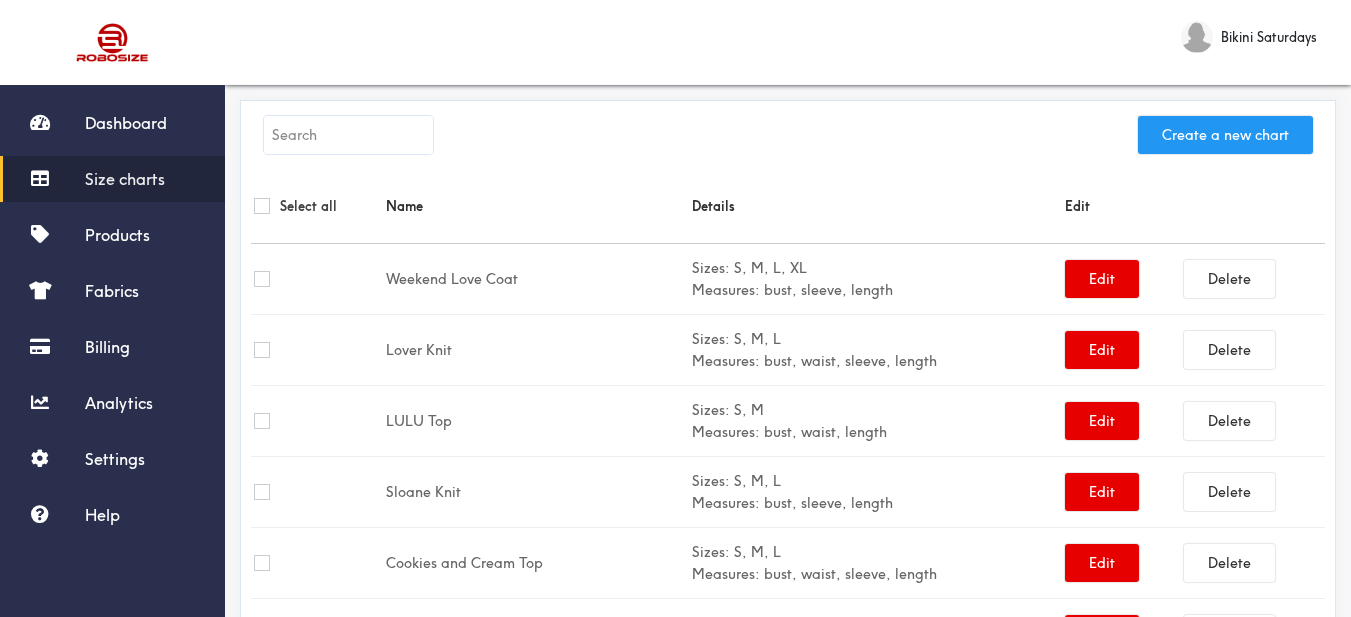 click on "Create a new chart" at bounding box center [1225, 135] 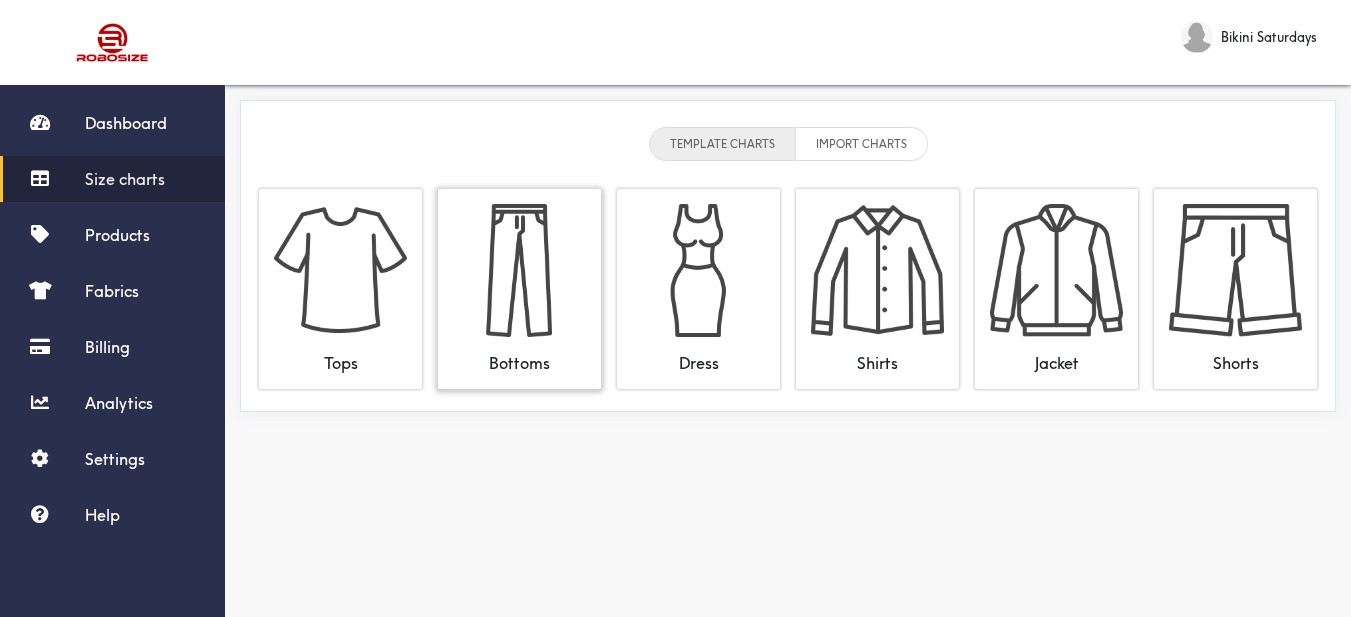 click at bounding box center [519, 270] 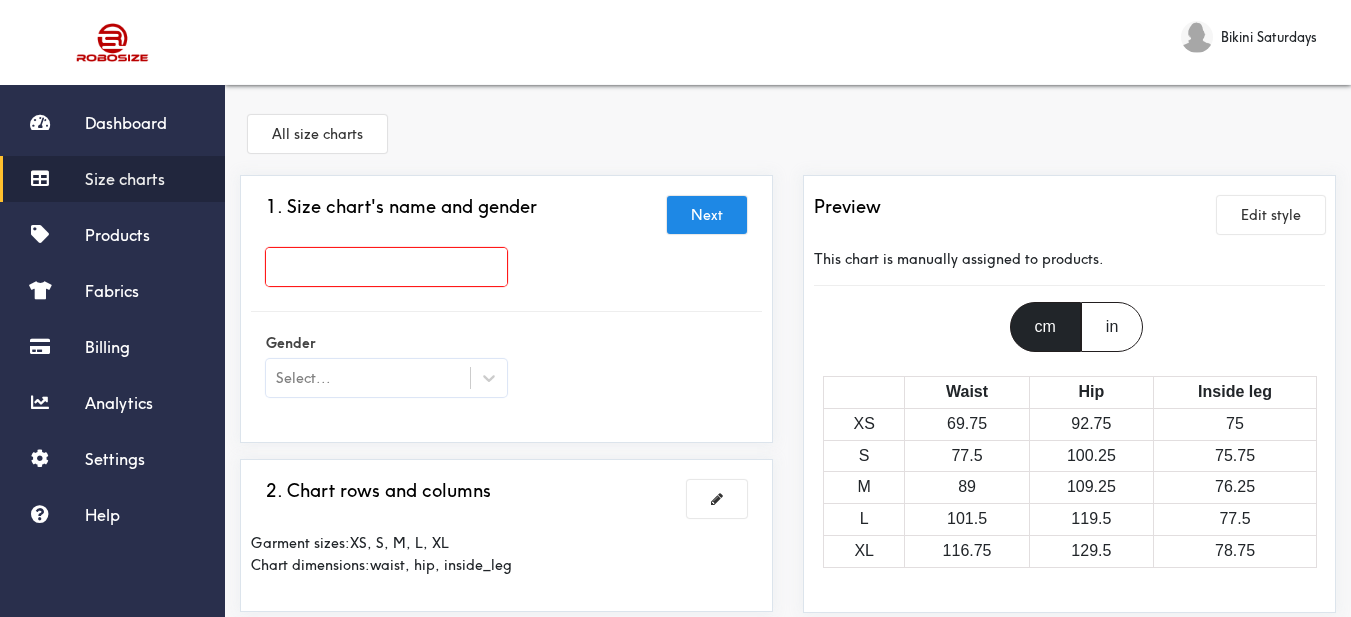 click at bounding box center [386, 267] 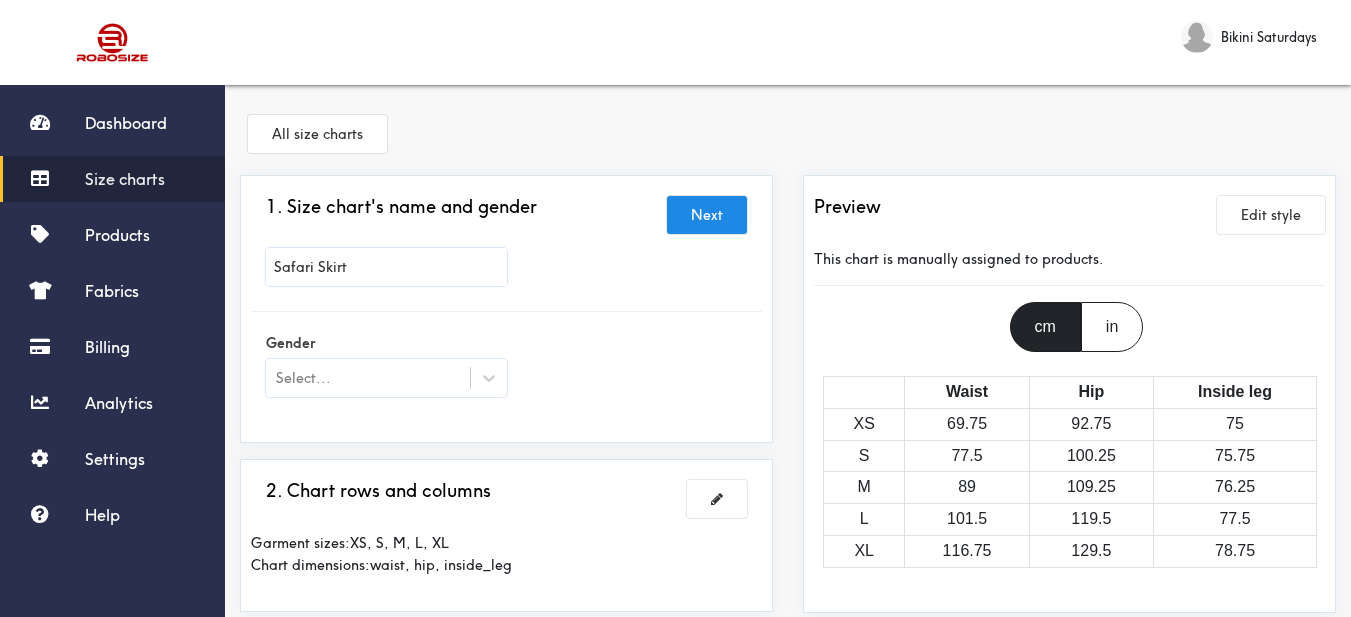 click on "Gender Select..." at bounding box center (506, 367) 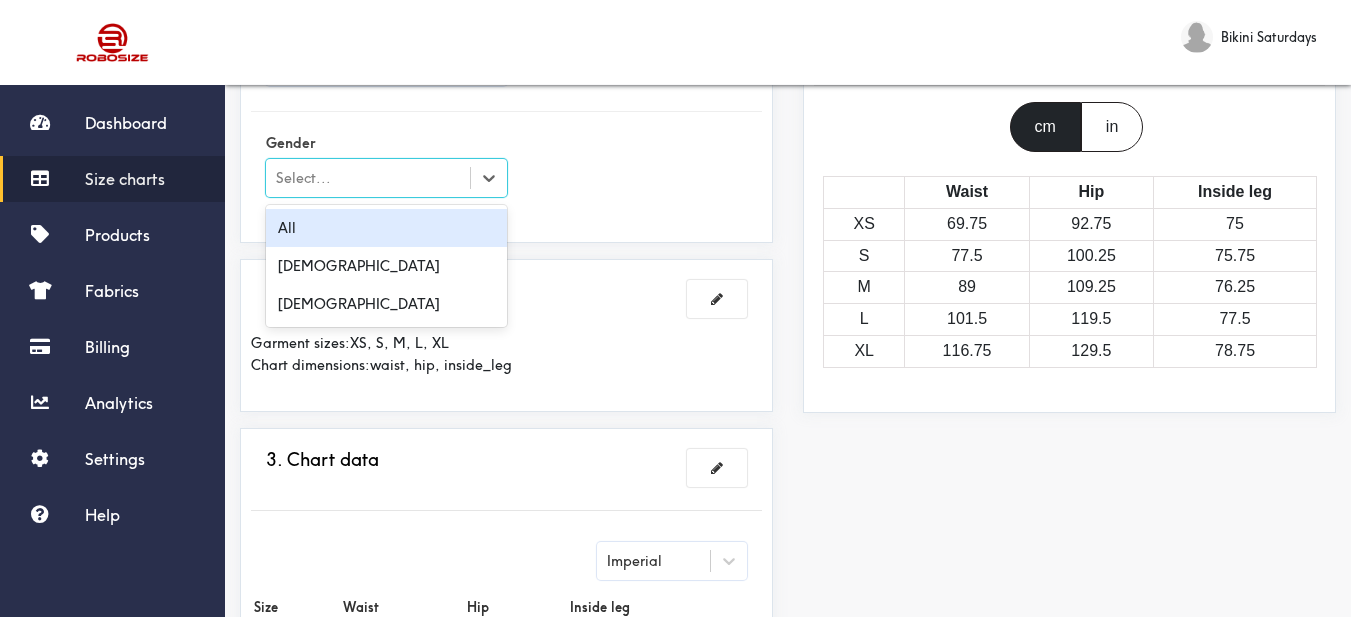 drag, startPoint x: 485, startPoint y: 189, endPoint x: 341, endPoint y: 292, distance: 177.0452 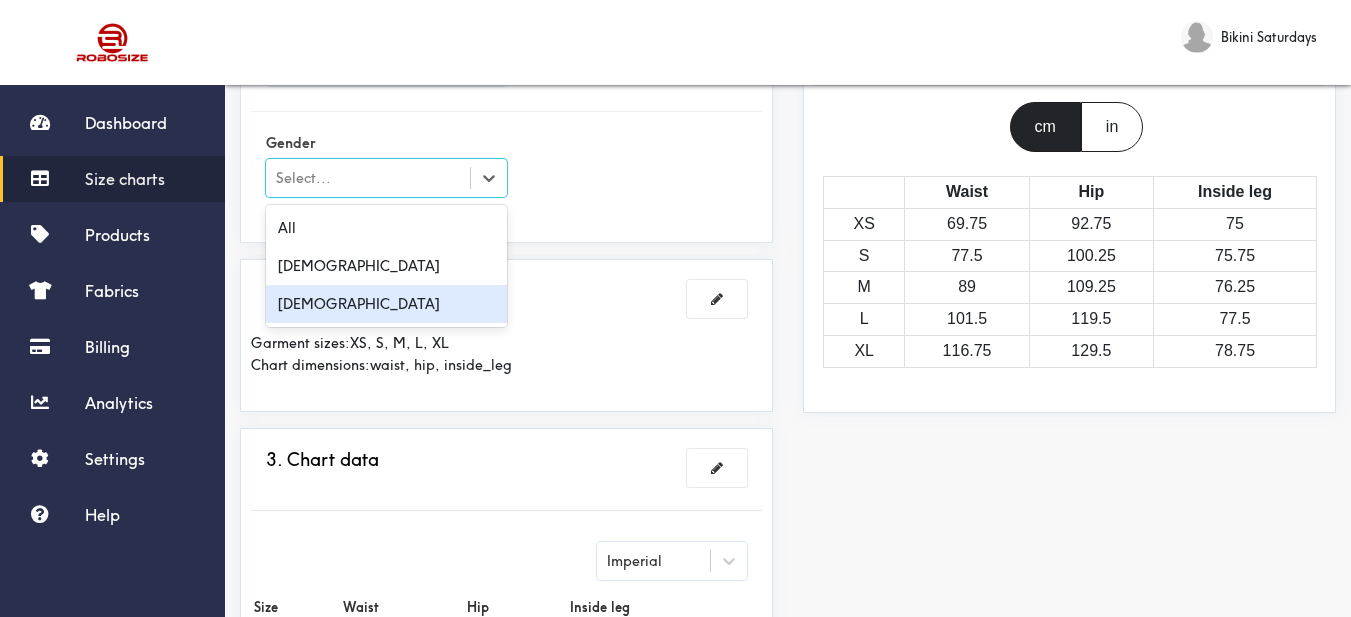 drag, startPoint x: 391, startPoint y: 298, endPoint x: 525, endPoint y: 267, distance: 137.53908 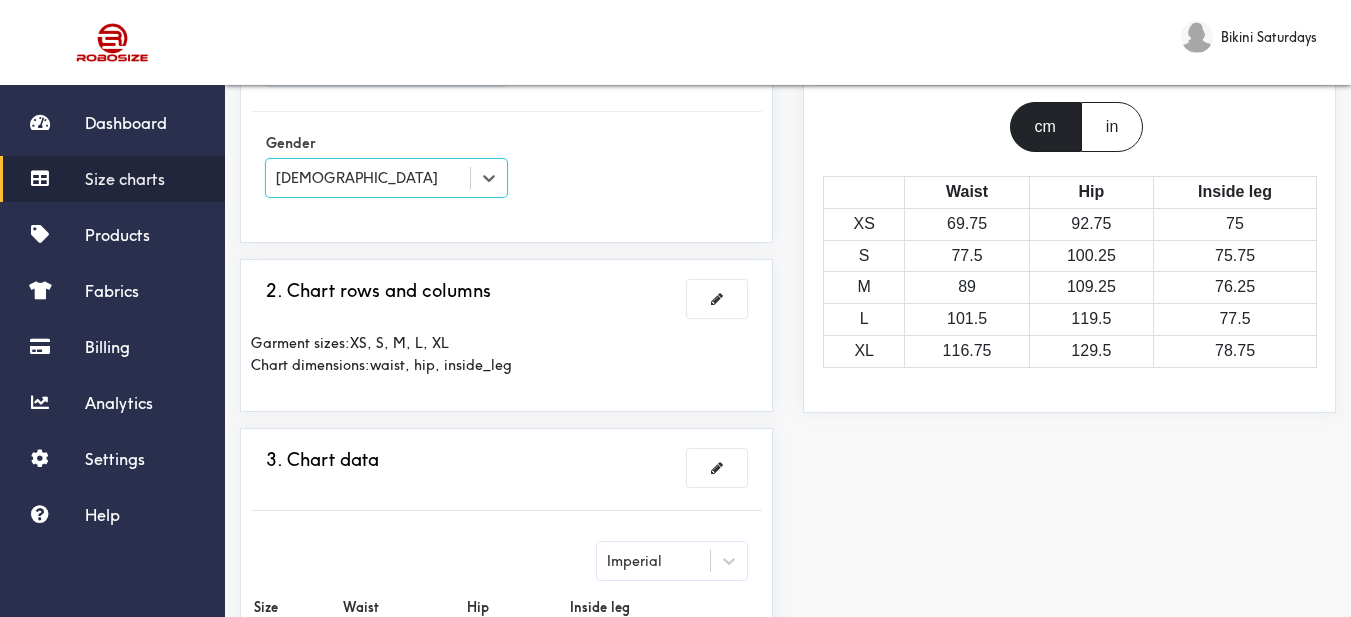click on "1. Size chart's name and gender Next Safari Skirt Gender option Female, selected.   Select is focused , press Down to open the menu,  Female 2. Chart rows and columns Garment sizes:  XS, S, M, L, XL Chart dimensions:  waist, hip, inside_leg 3. Chart data Imperial Size Waist Hip Inside leg XS 27.5 36.5 29.5 S 30.5 39.5 29.8 M 35 43 30 L 40 47 30.5 XL 46 51 31 4. What products this chart is for? Manual" at bounding box center [506, 491] 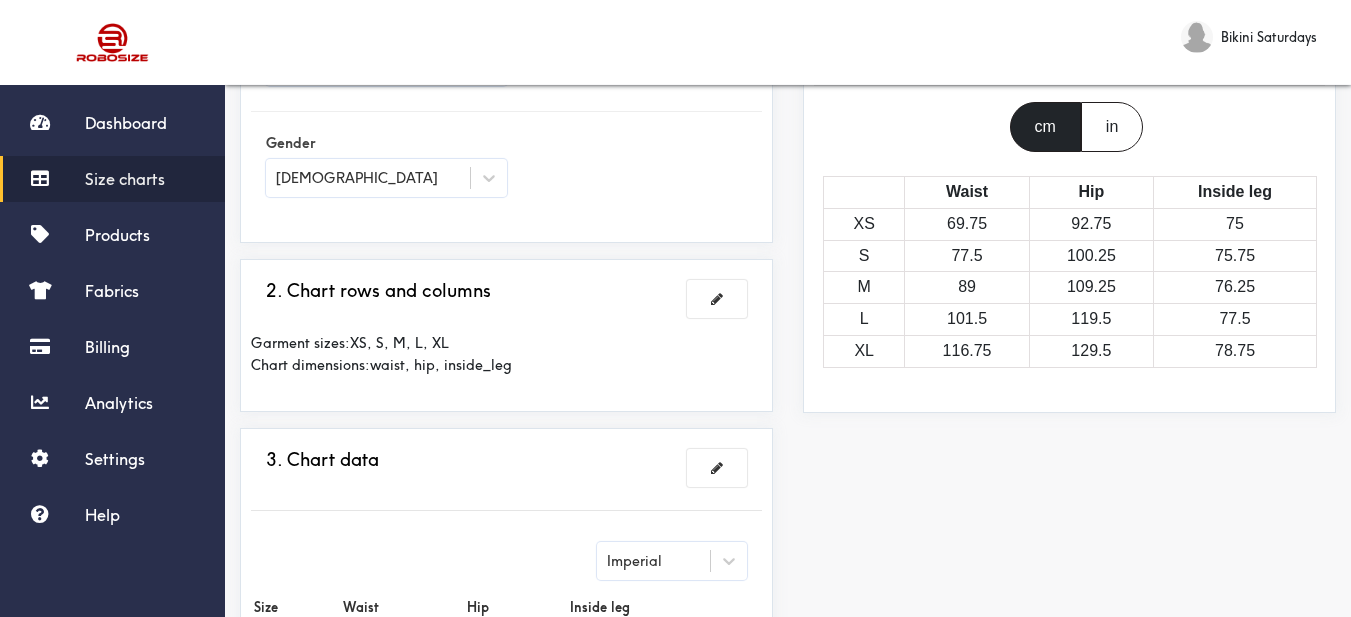drag, startPoint x: 706, startPoint y: 301, endPoint x: 678, endPoint y: 165, distance: 138.85243 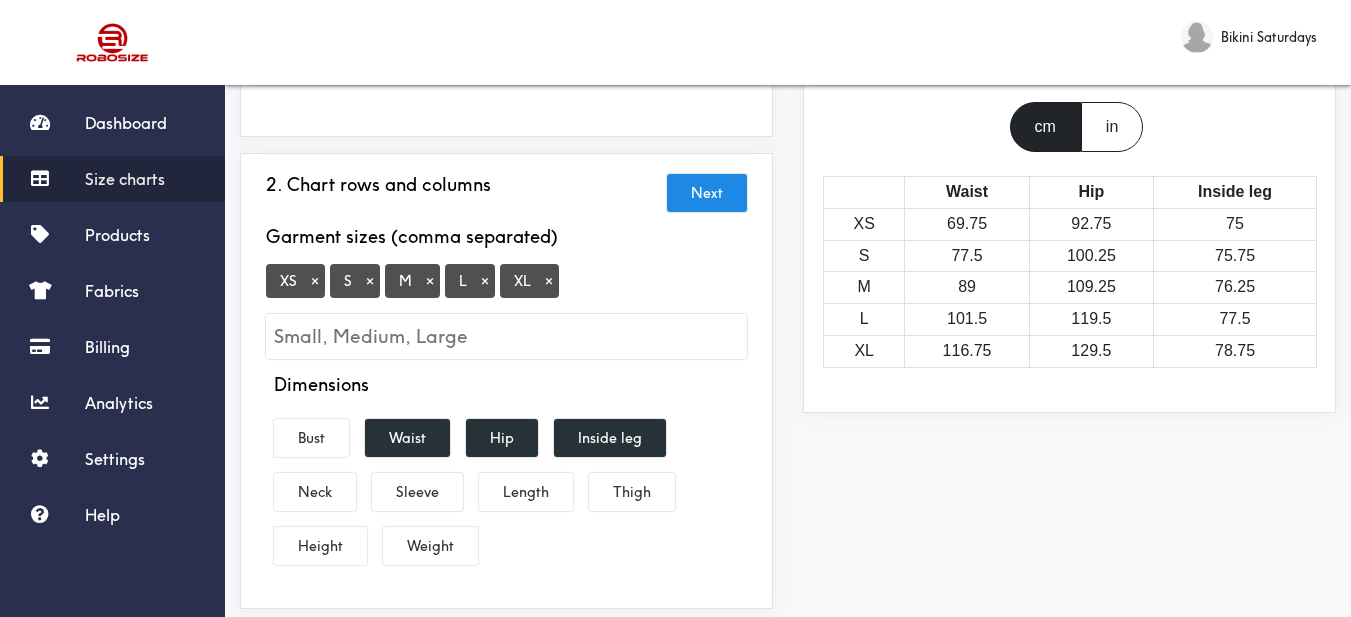 click on "×" at bounding box center [315, 281] 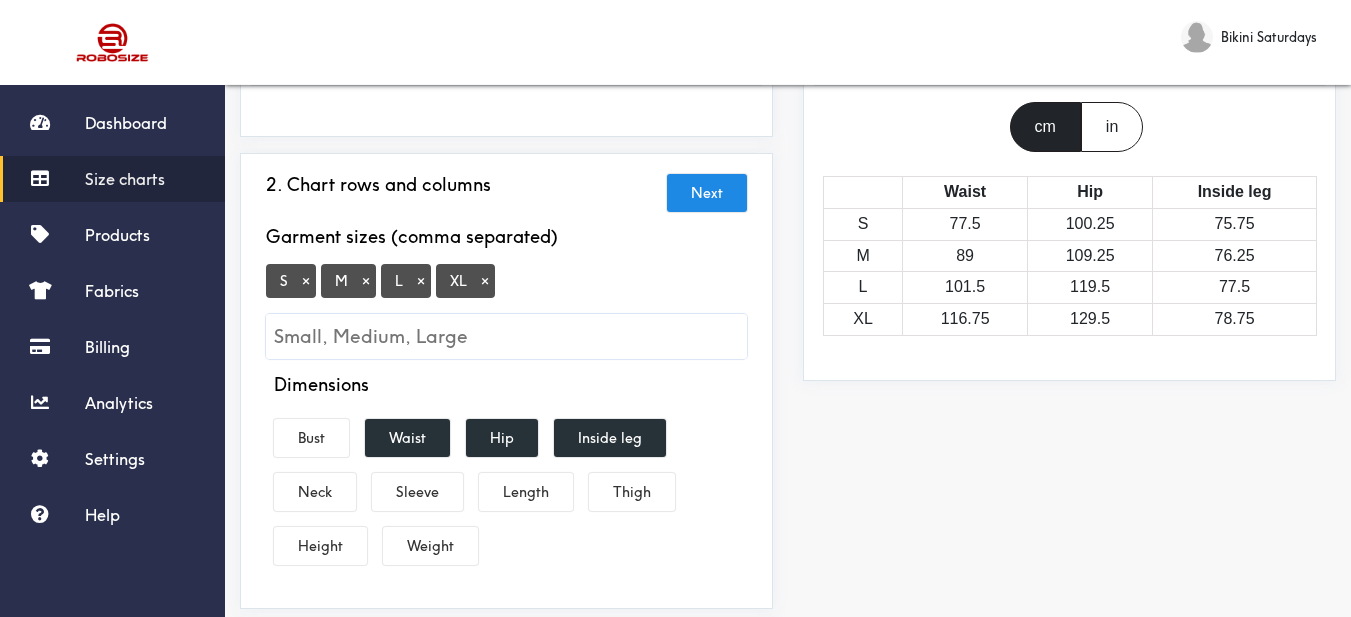 click on "S × M × L × XL ×" at bounding box center [506, 311] 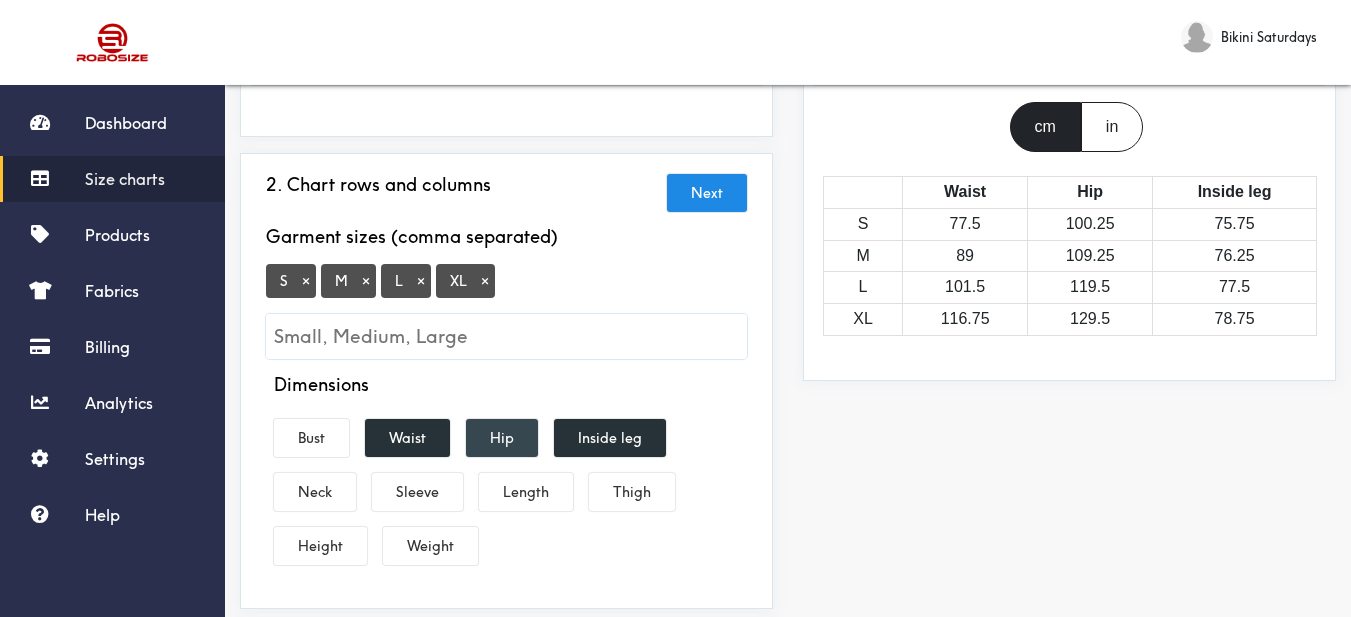 drag, startPoint x: 419, startPoint y: 437, endPoint x: 473, endPoint y: 435, distance: 54.037025 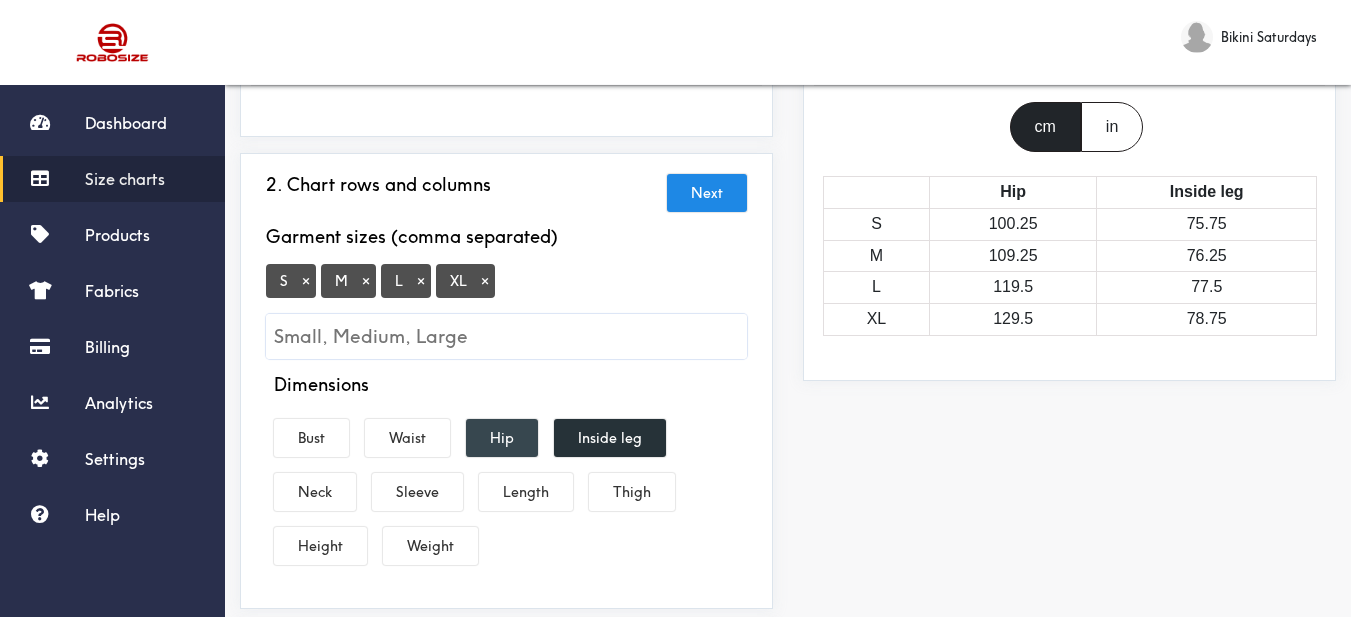 drag, startPoint x: 493, startPoint y: 428, endPoint x: 550, endPoint y: 429, distance: 57.00877 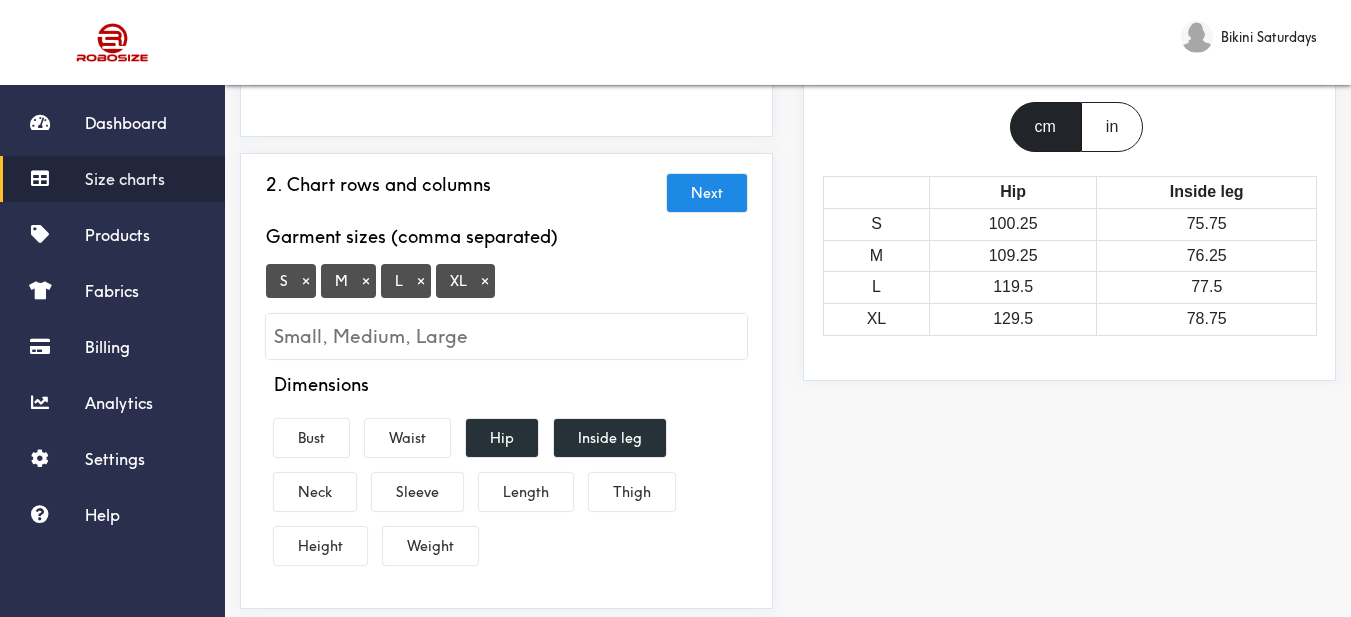 click on "Hip" at bounding box center (502, 438) 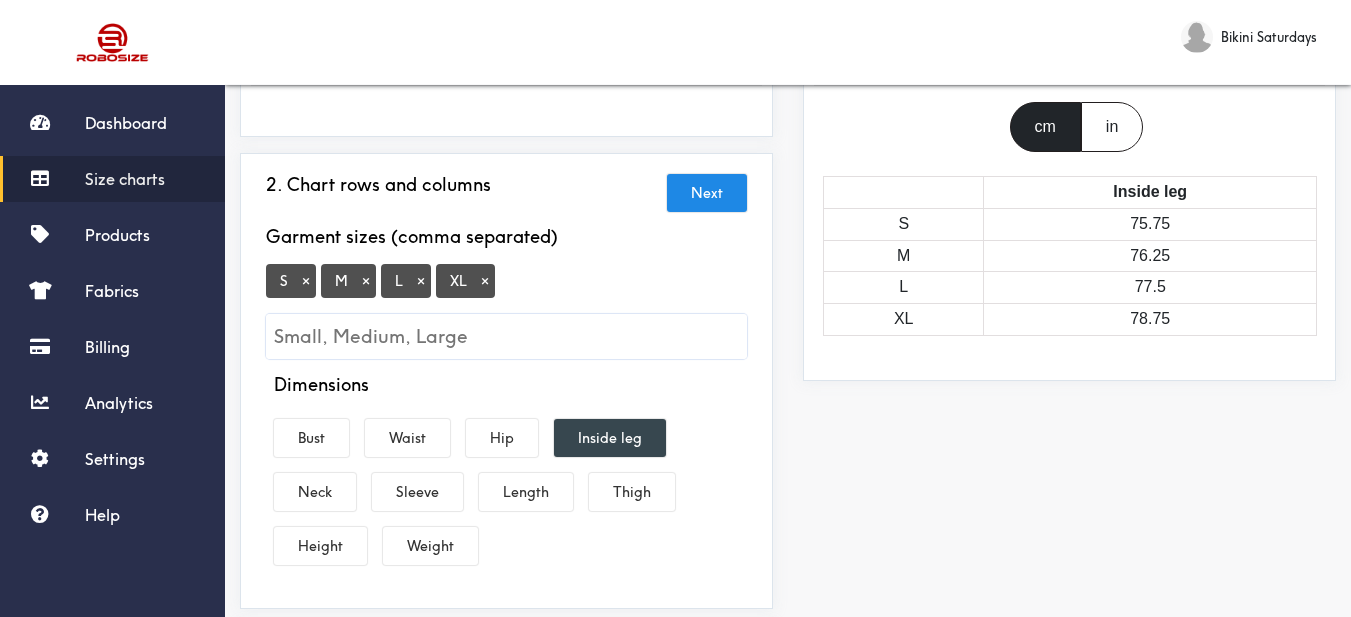 click on "Inside leg" at bounding box center [610, 438] 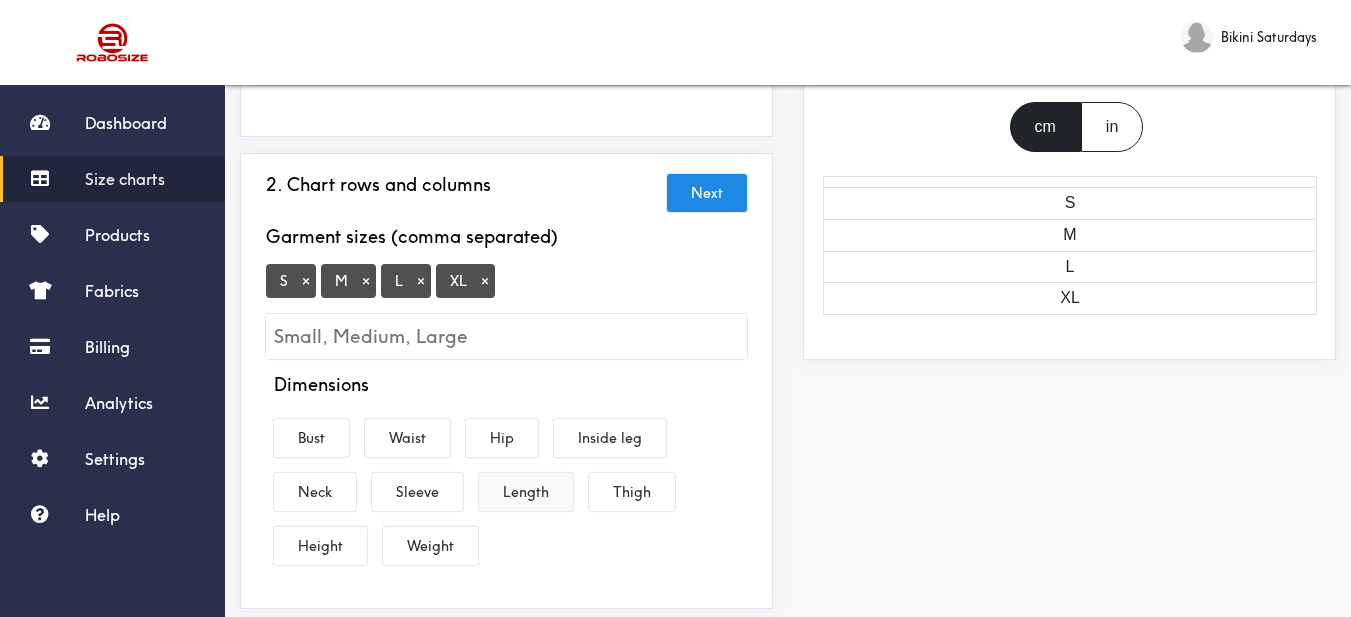 click on "Length" at bounding box center [526, 492] 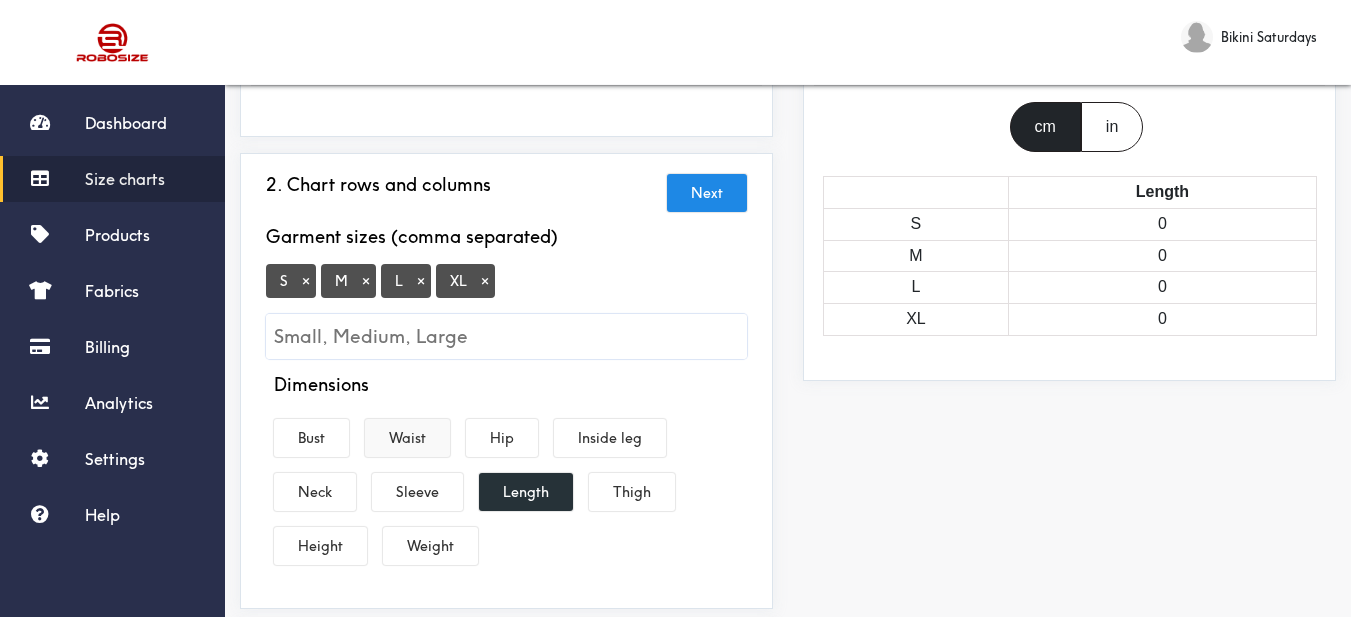 click on "Waist" at bounding box center [407, 438] 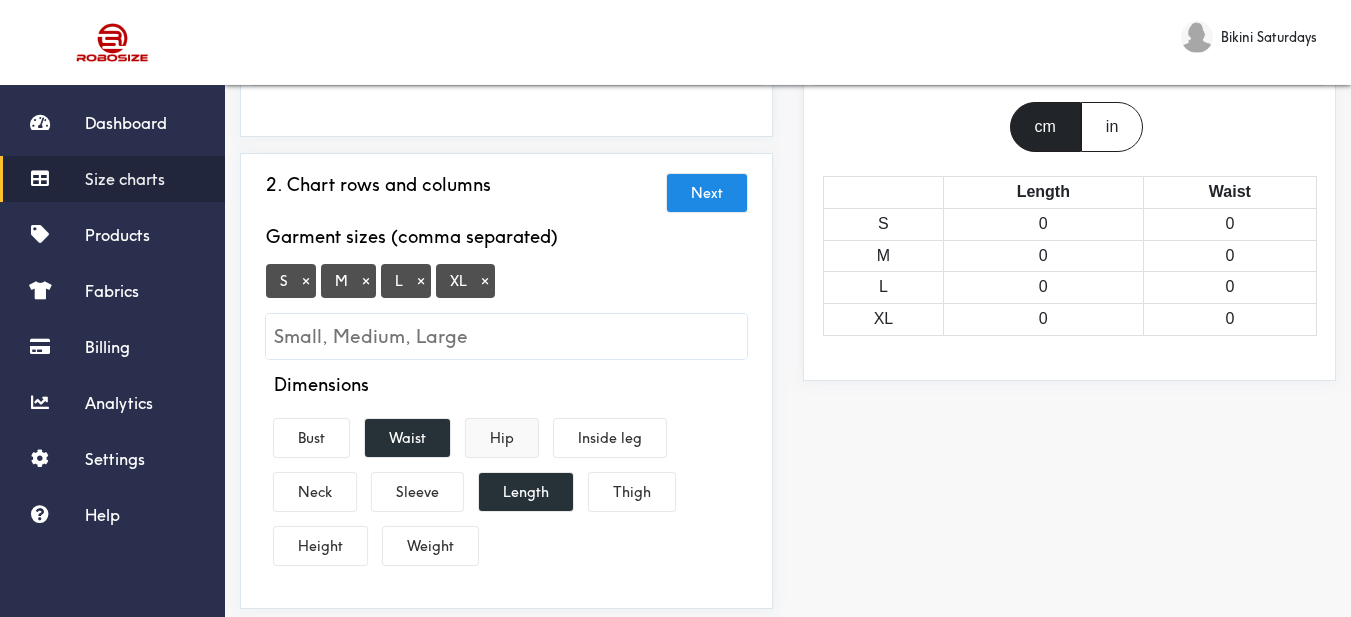 drag, startPoint x: 494, startPoint y: 438, endPoint x: 670, endPoint y: 463, distance: 177.76671 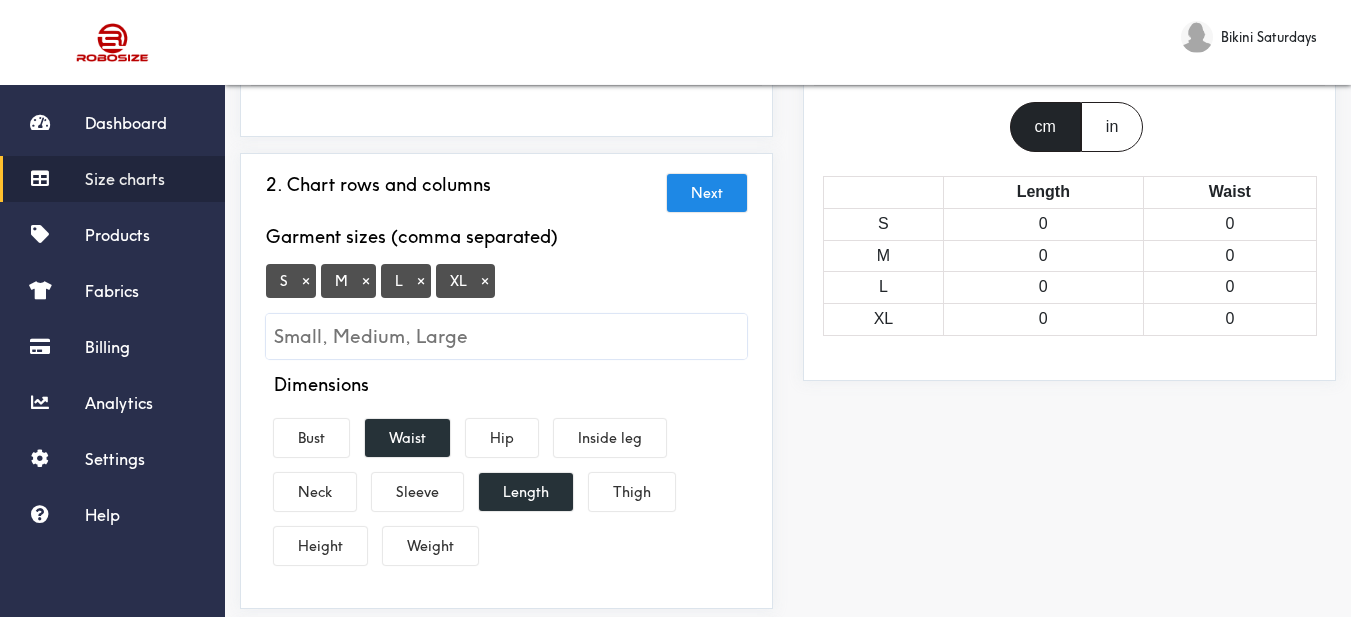click on "Hip" at bounding box center [502, 438] 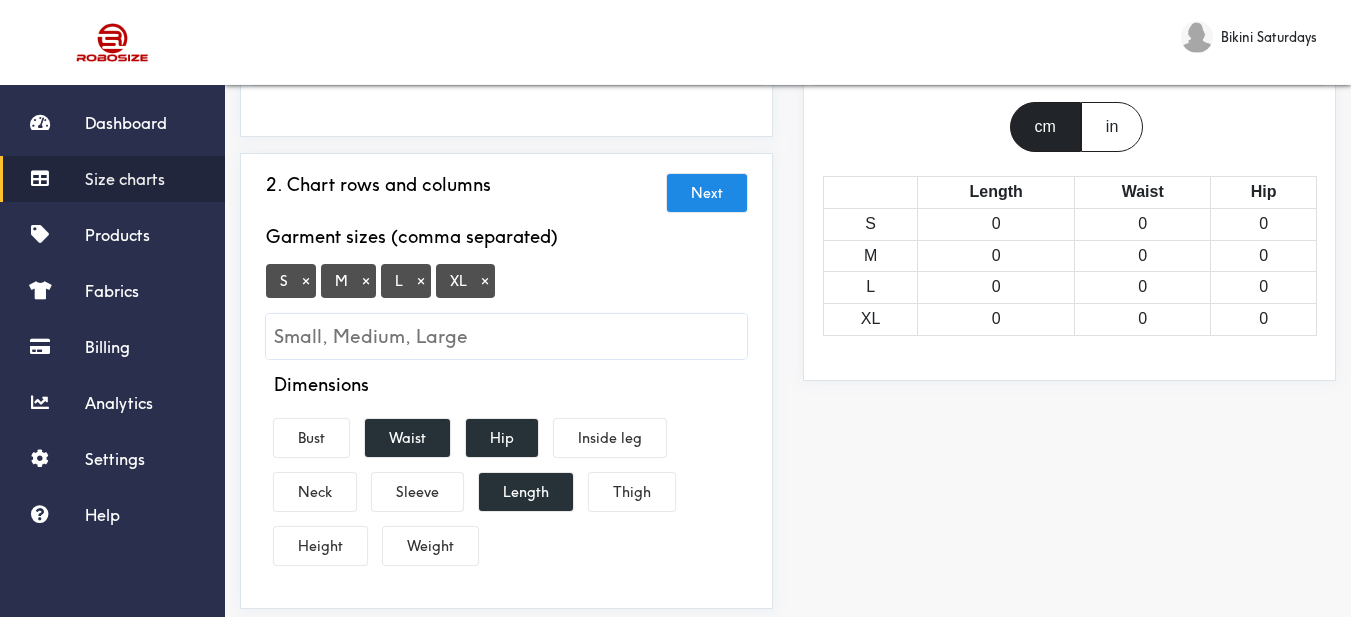 scroll, scrollTop: 400, scrollLeft: 0, axis: vertical 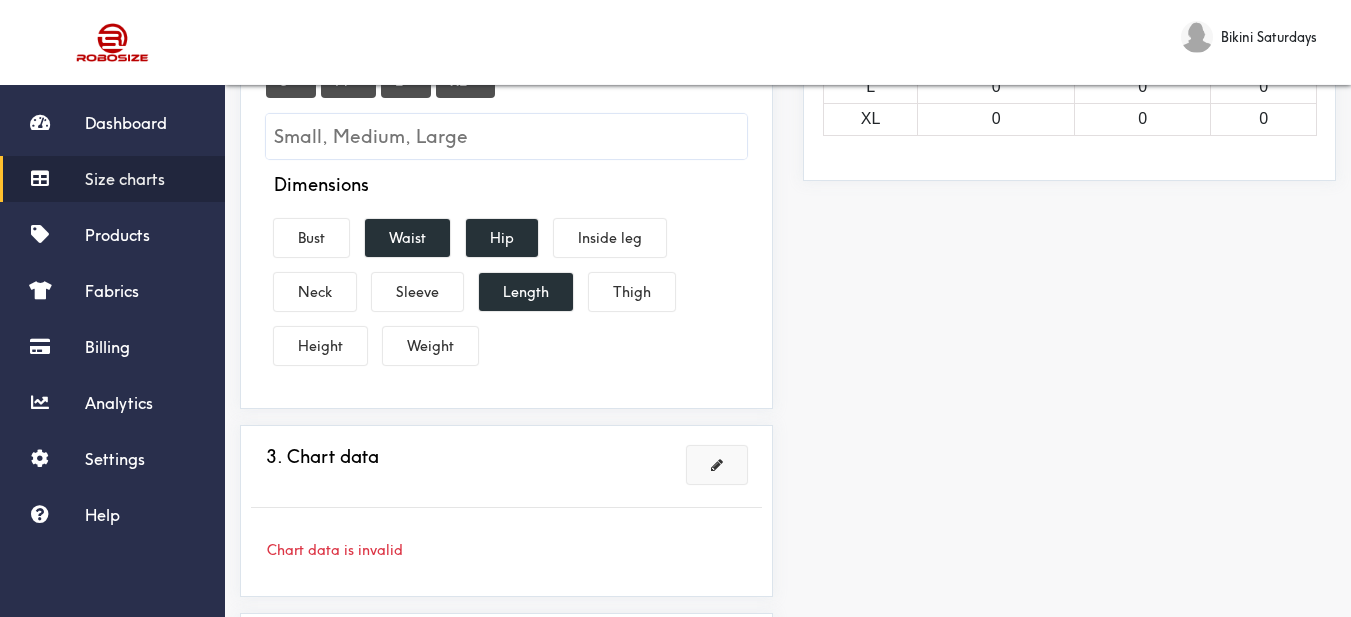 click at bounding box center [717, 465] 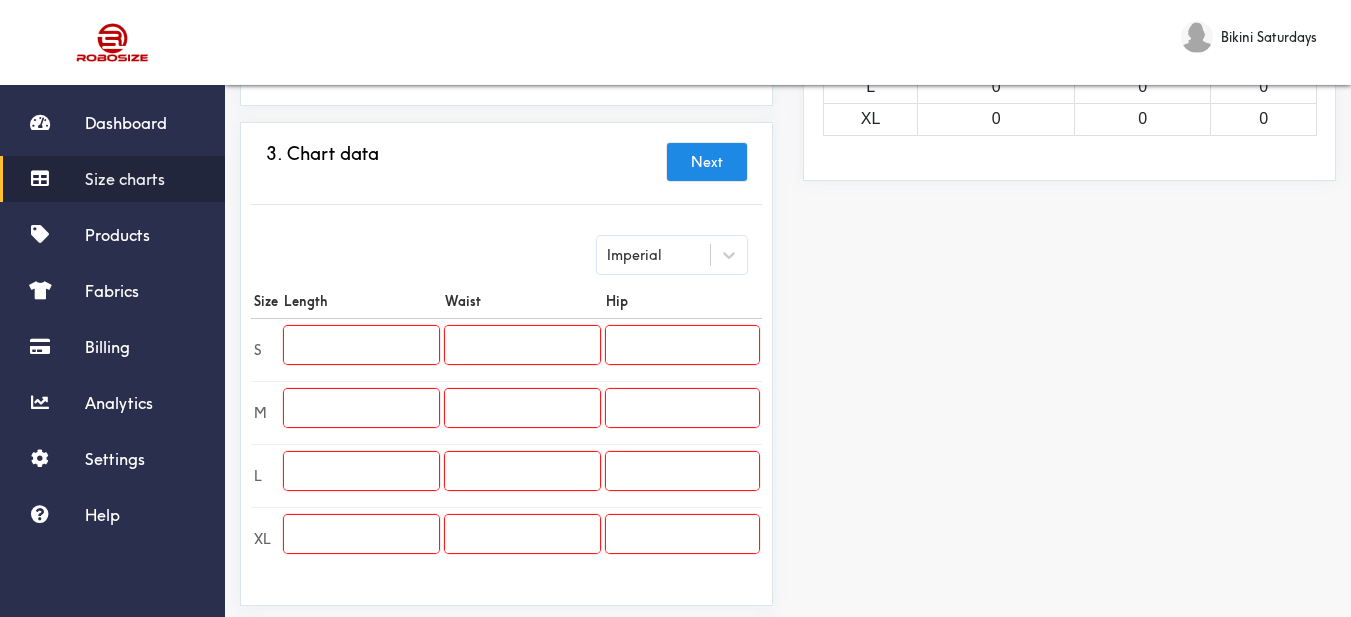 scroll, scrollTop: 600, scrollLeft: 0, axis: vertical 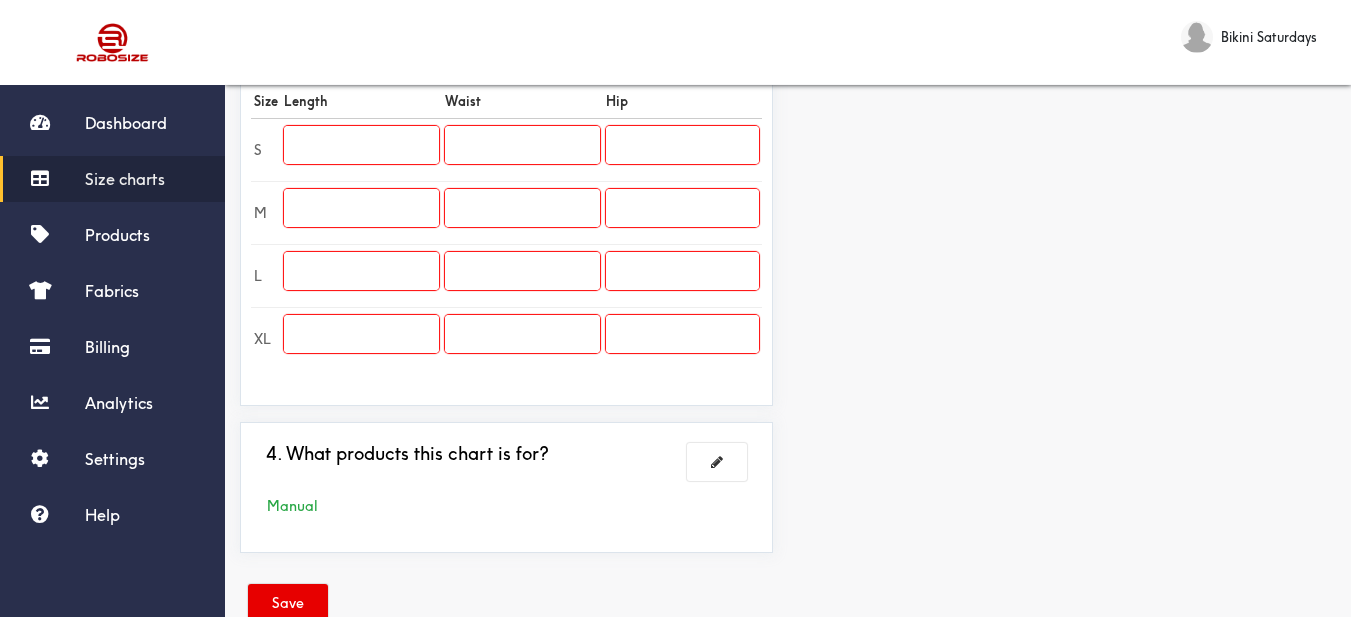 click at bounding box center (361, 145) 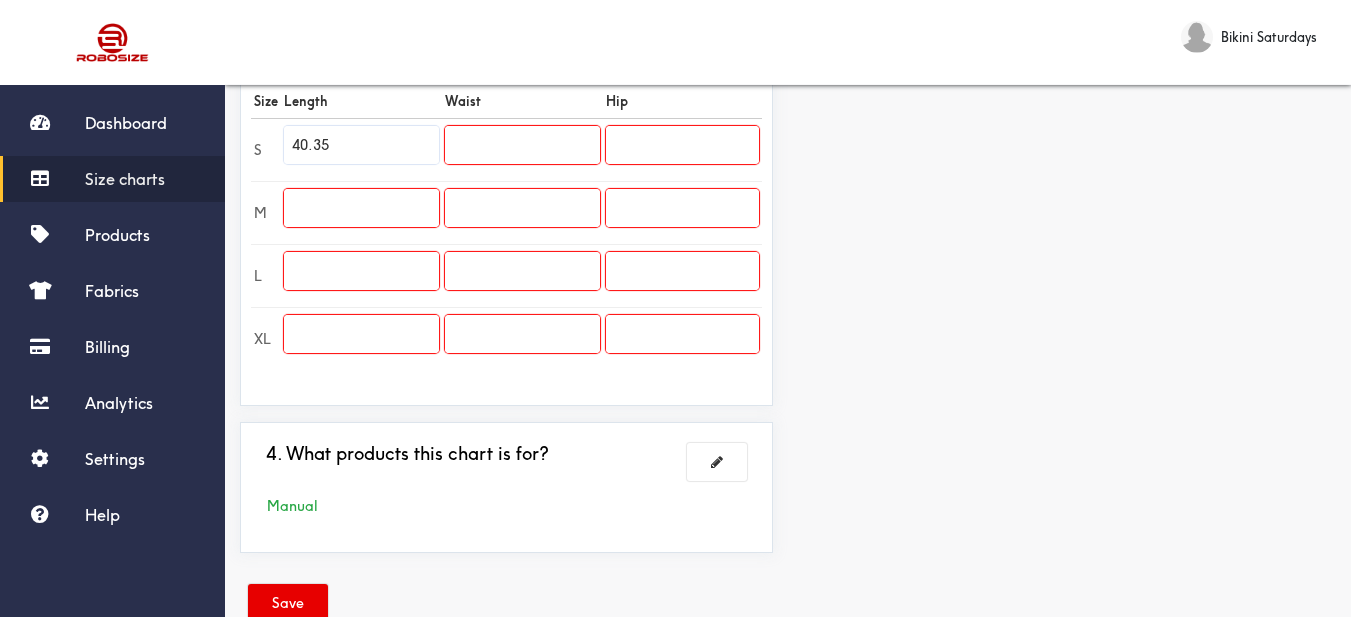 click at bounding box center [361, 208] 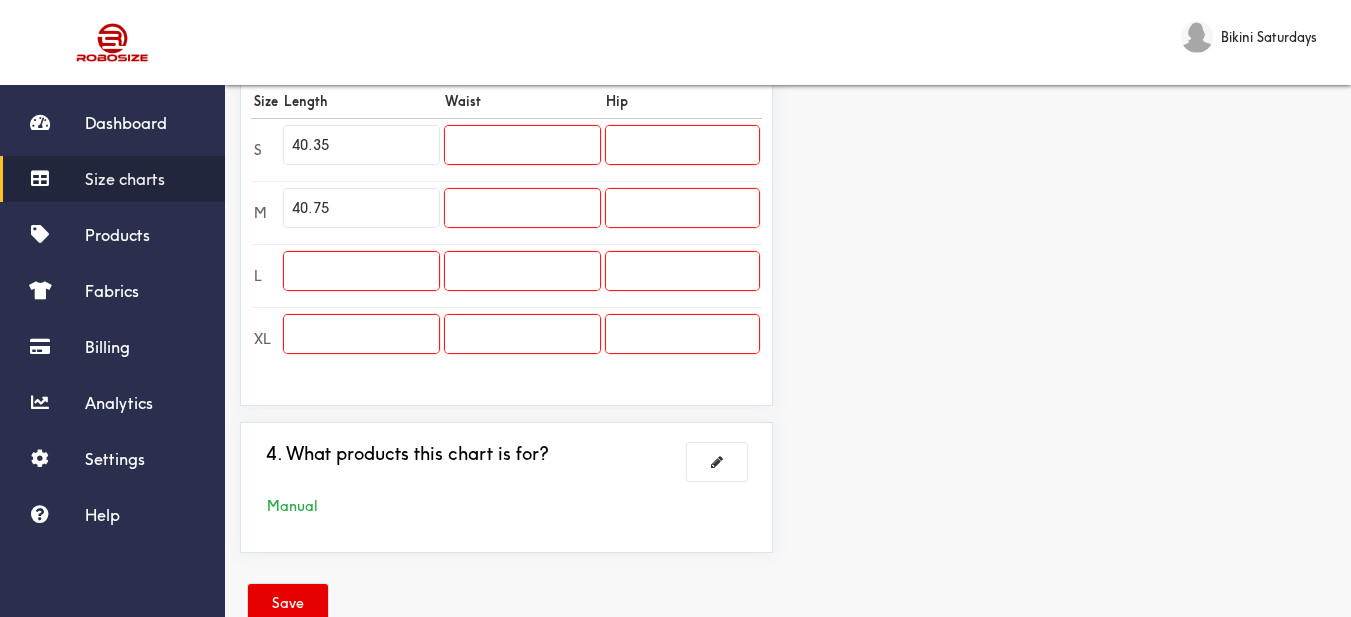click at bounding box center (361, 271) 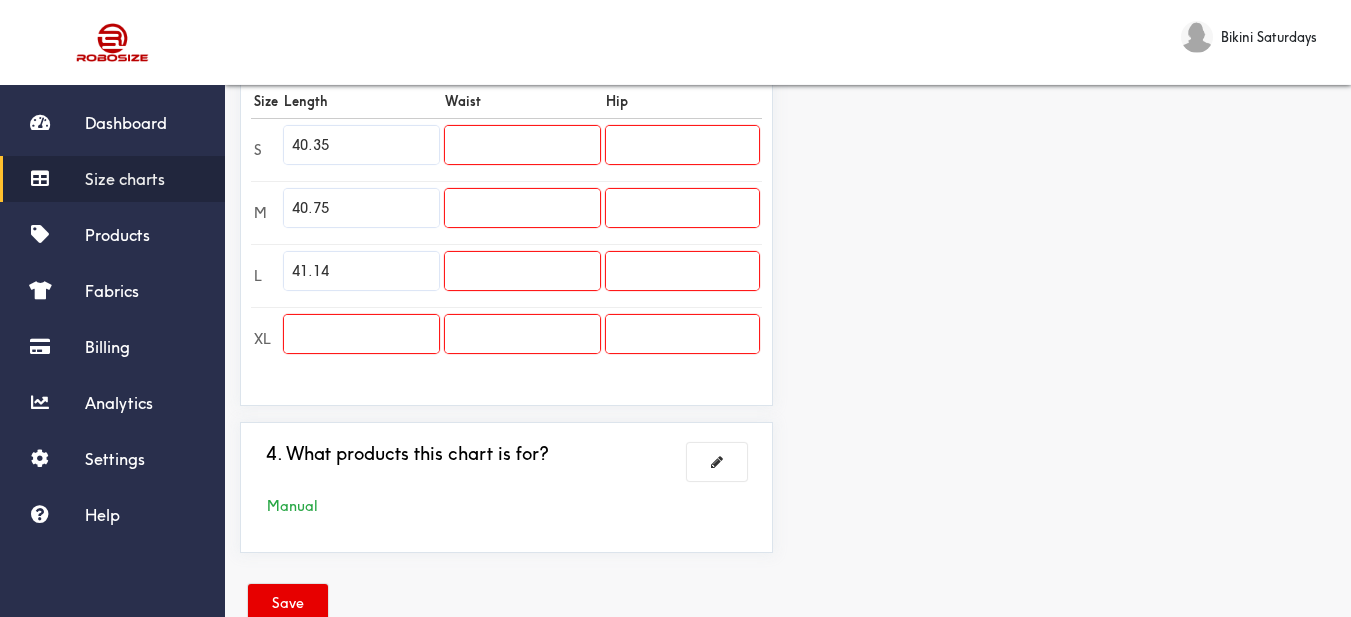 drag, startPoint x: 1168, startPoint y: 305, endPoint x: 1156, endPoint y: 300, distance: 13 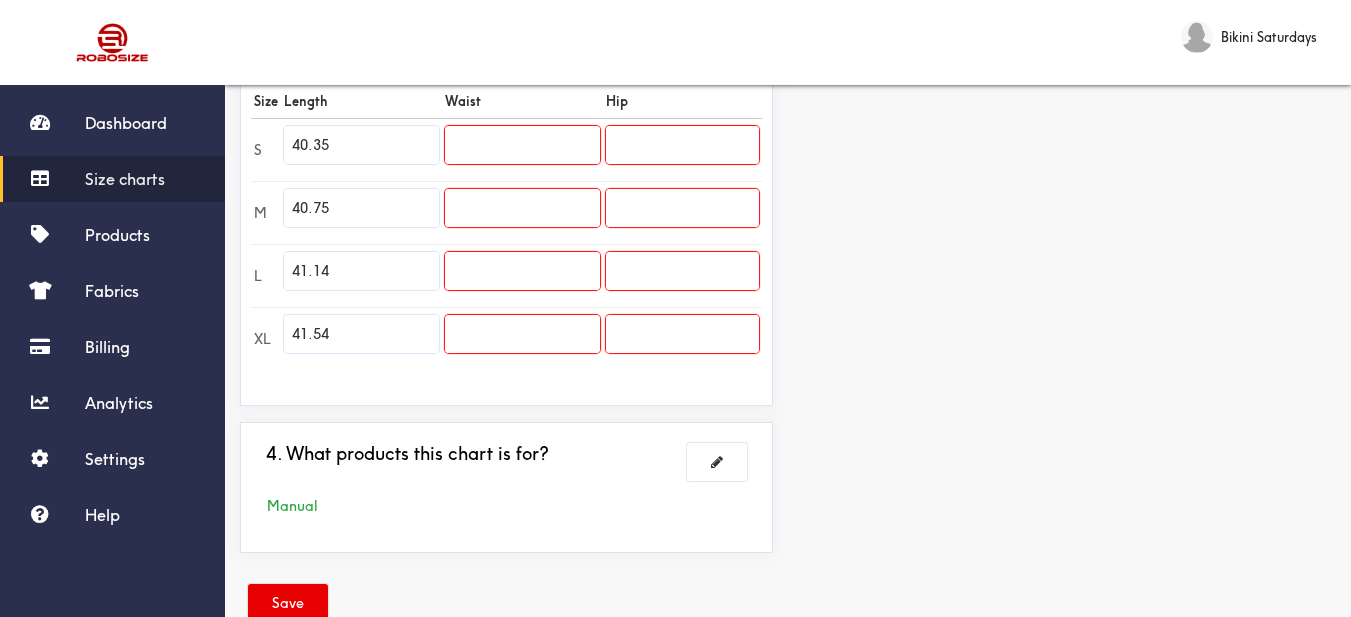 drag, startPoint x: 1180, startPoint y: 181, endPoint x: 1062, endPoint y: 156, distance: 120.61923 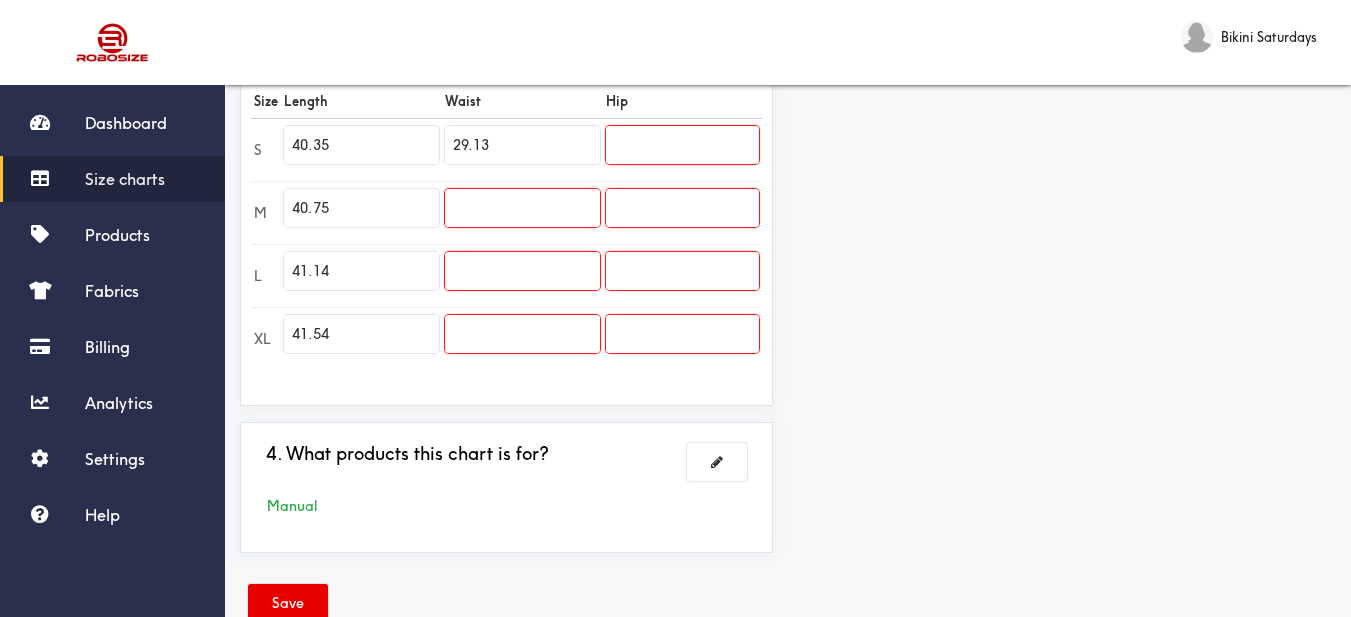click on "Preview Edit style This chart is manually assigned to products. cm in Length Waist Hip S 102.5 74 0 M 103.5 0 0 L 104.5 0 0 XL 105.5 0 0" at bounding box center (1069, 72) 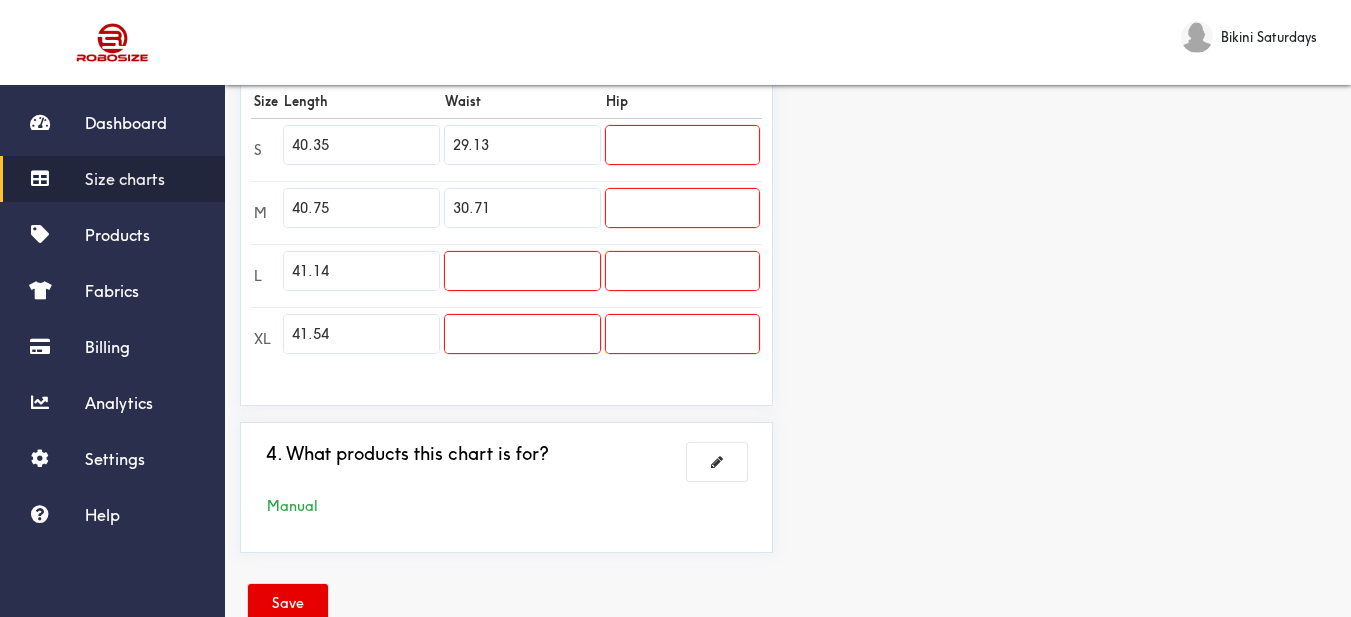 click on "Preview Edit style This chart is manually assigned to products. cm in Length Waist Hip S 102.5 74 0 M 103.5 78 0 L 104.5 0 0 XL 105.5 0 0" at bounding box center [1069, 72] 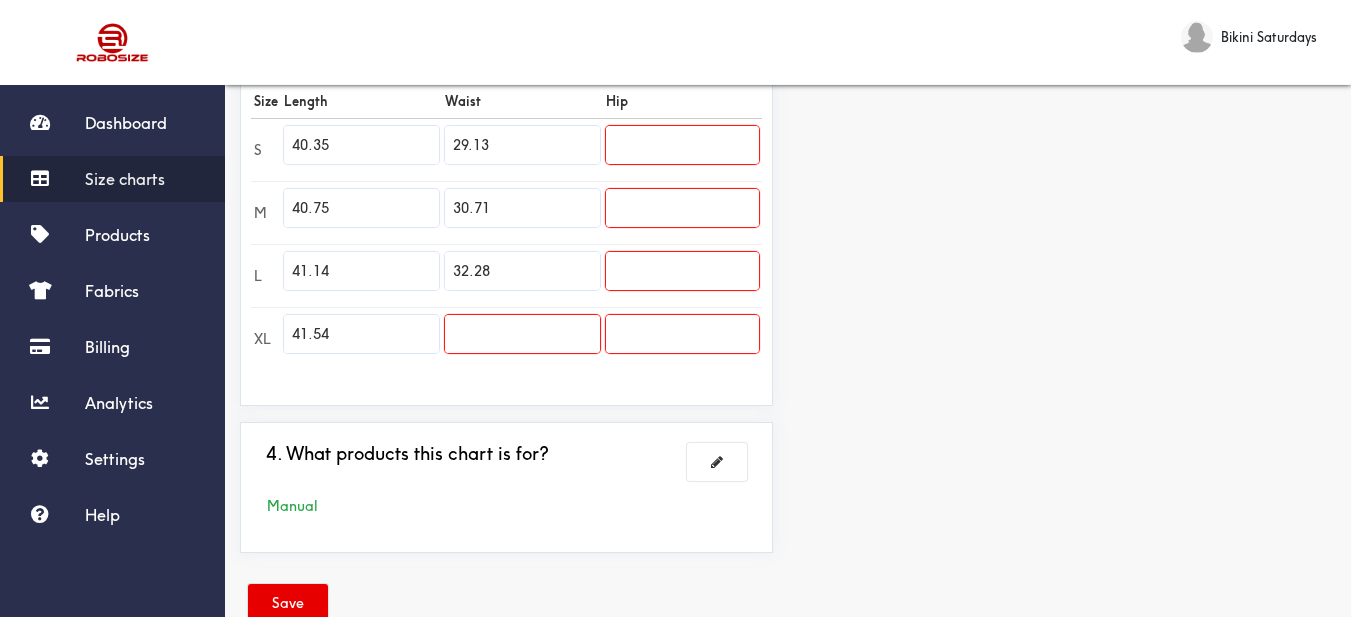 drag, startPoint x: 1202, startPoint y: 232, endPoint x: 1078, endPoint y: 232, distance: 124 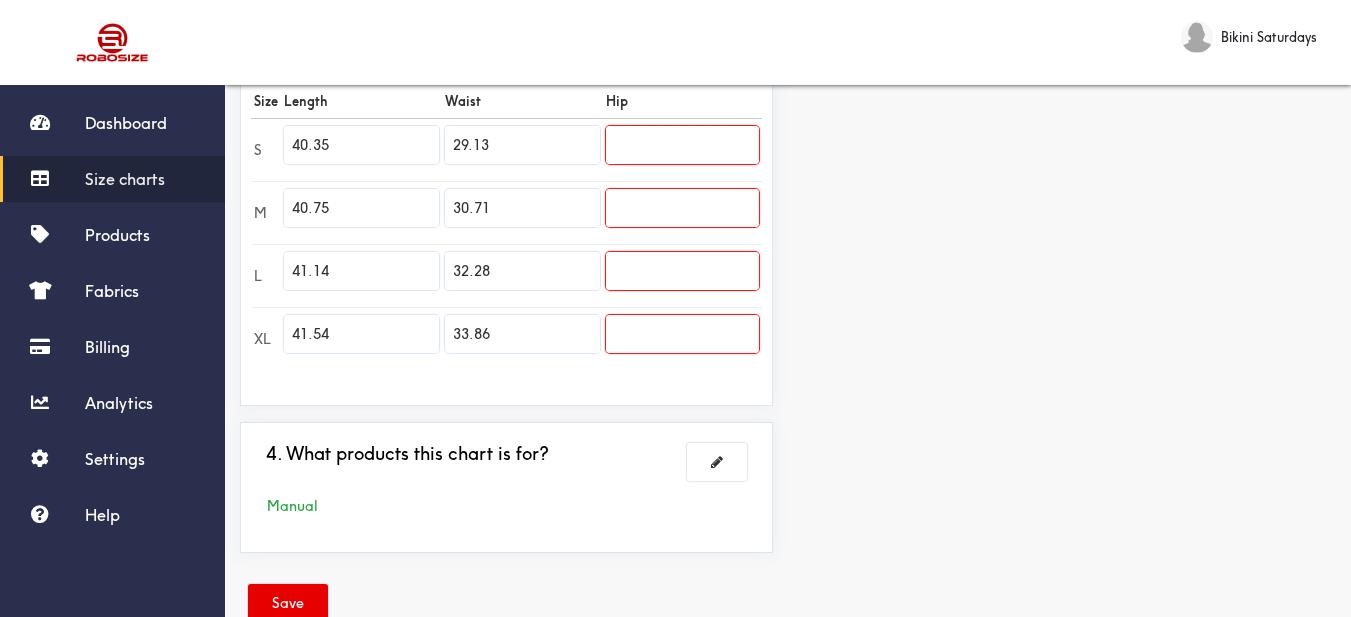 drag, startPoint x: 1307, startPoint y: 194, endPoint x: 1277, endPoint y: 183, distance: 31.95309 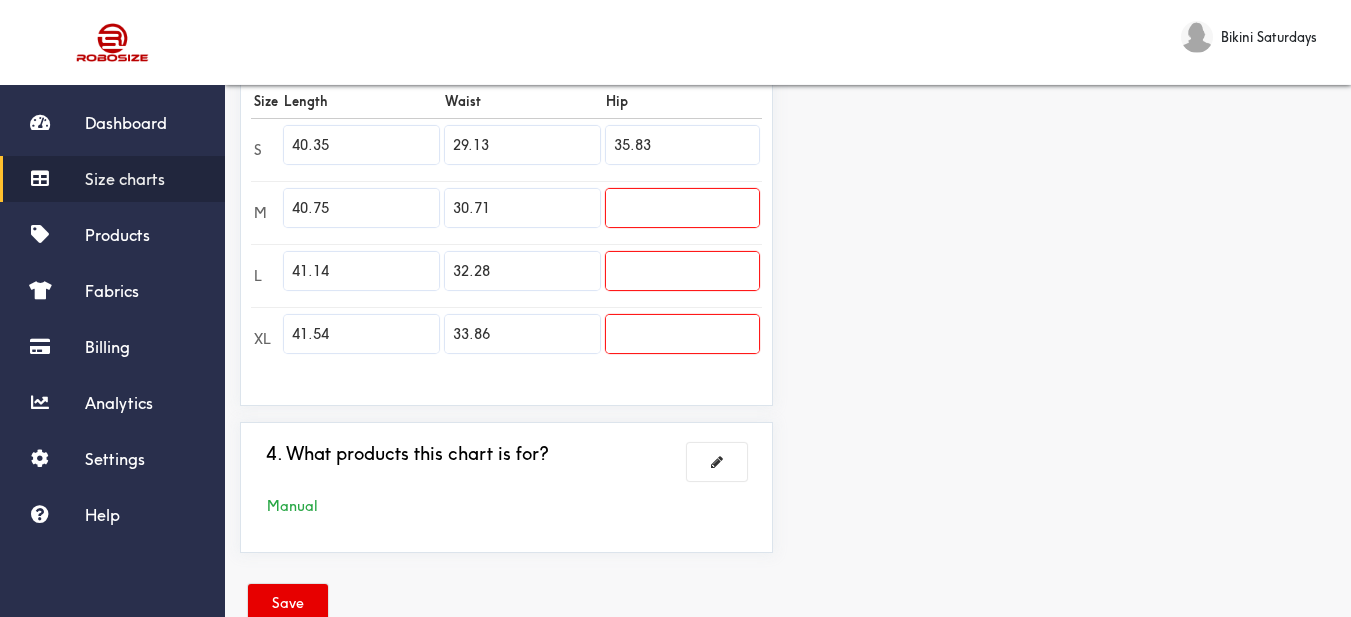 click on "Preview Edit style This chart is manually assigned to products. cm in Length Waist Hip S 102.5 74 91 M 103.5 78 0 L 104.5 82 0 XL 105.5 86 0" at bounding box center [1069, 72] 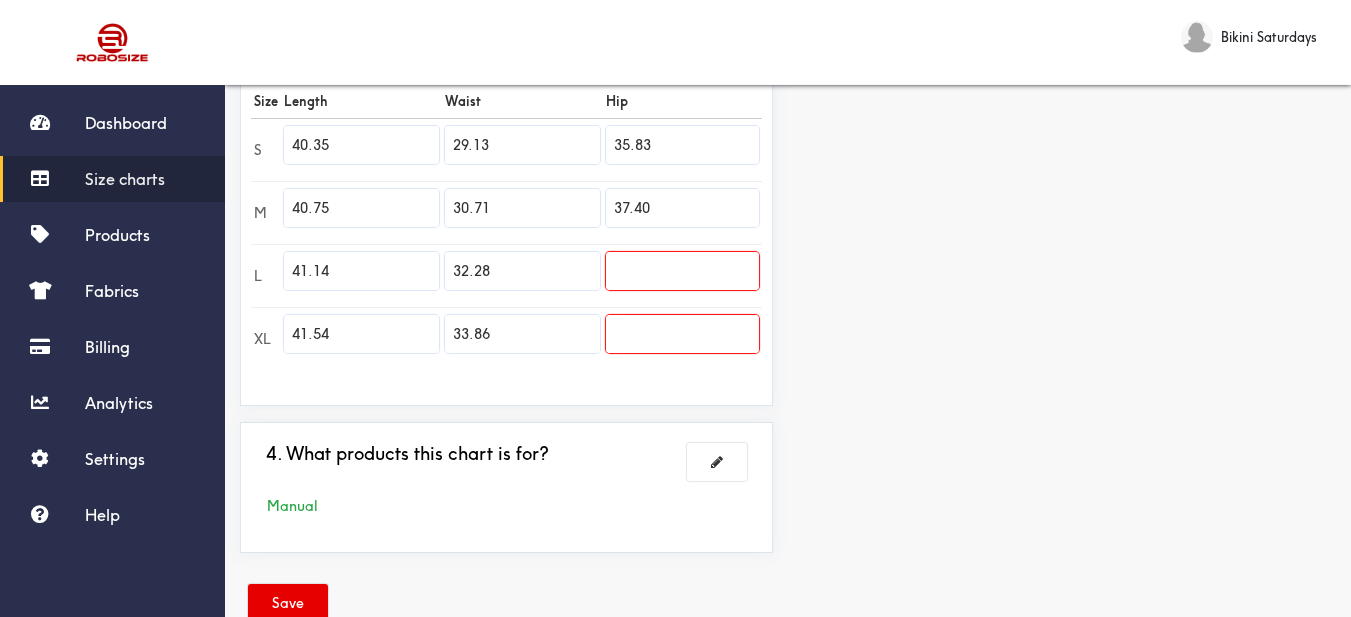 drag, startPoint x: 1234, startPoint y: 264, endPoint x: 1125, endPoint y: 254, distance: 109.457756 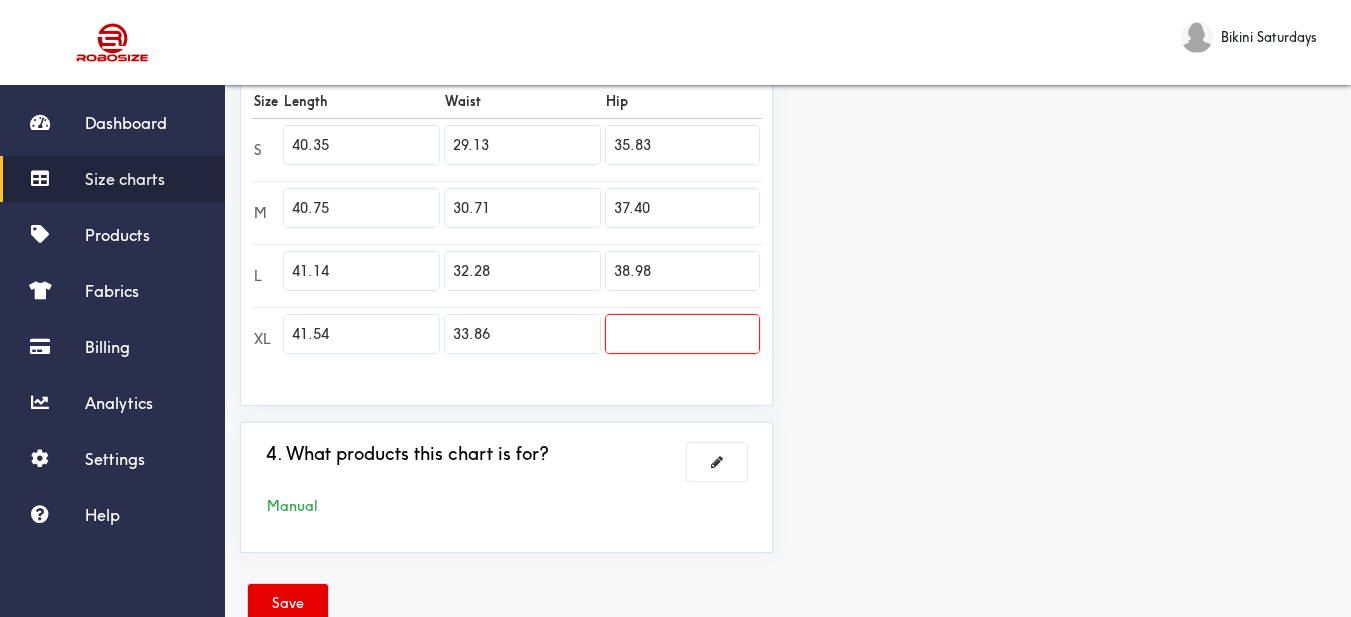 click on "Preview Edit style This chart is manually assigned to products. cm in Length Waist Hip S 102.5 74 91 M 103.5 78 95 L 104.5 82 99 XL 105.5 86 0" at bounding box center (1069, 72) 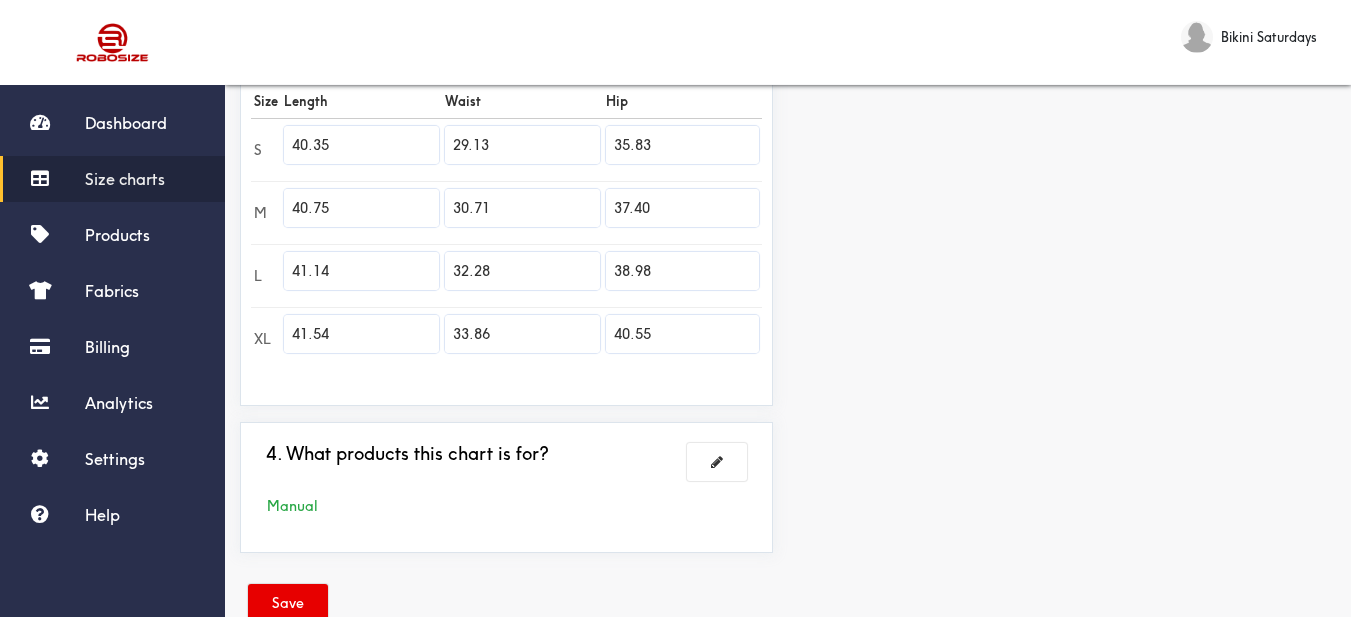 click on "Preview Edit style This chart is manually assigned to products. cm in Length Waist Hip S 102.5 74 91 M 103.5 78 95 L 104.5 82 99 XL 105.5 86 103" at bounding box center [1069, 72] 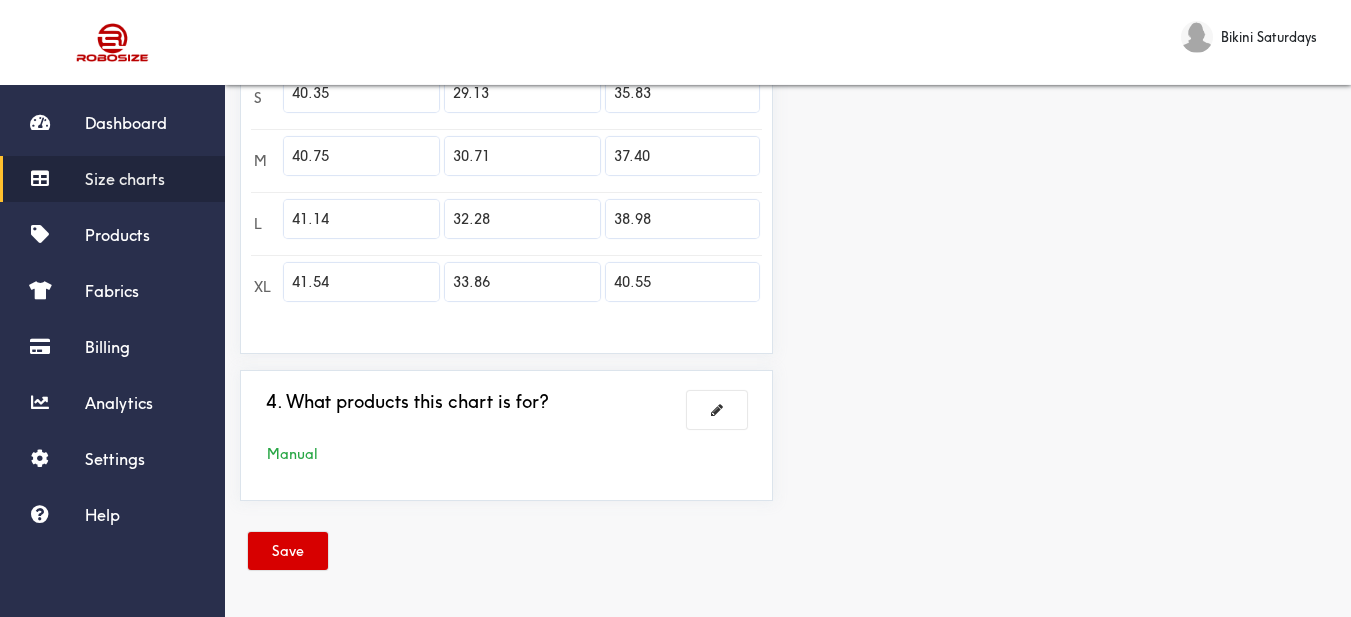click on "Save" at bounding box center [288, 551] 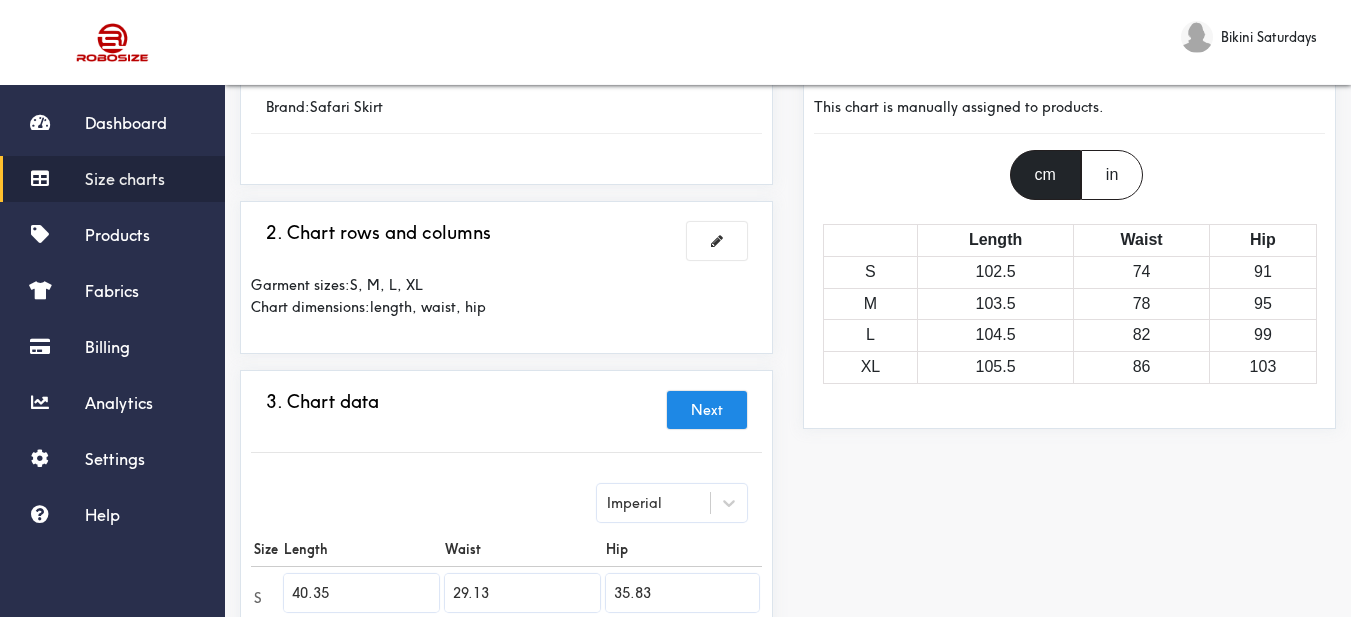 scroll, scrollTop: 0, scrollLeft: 0, axis: both 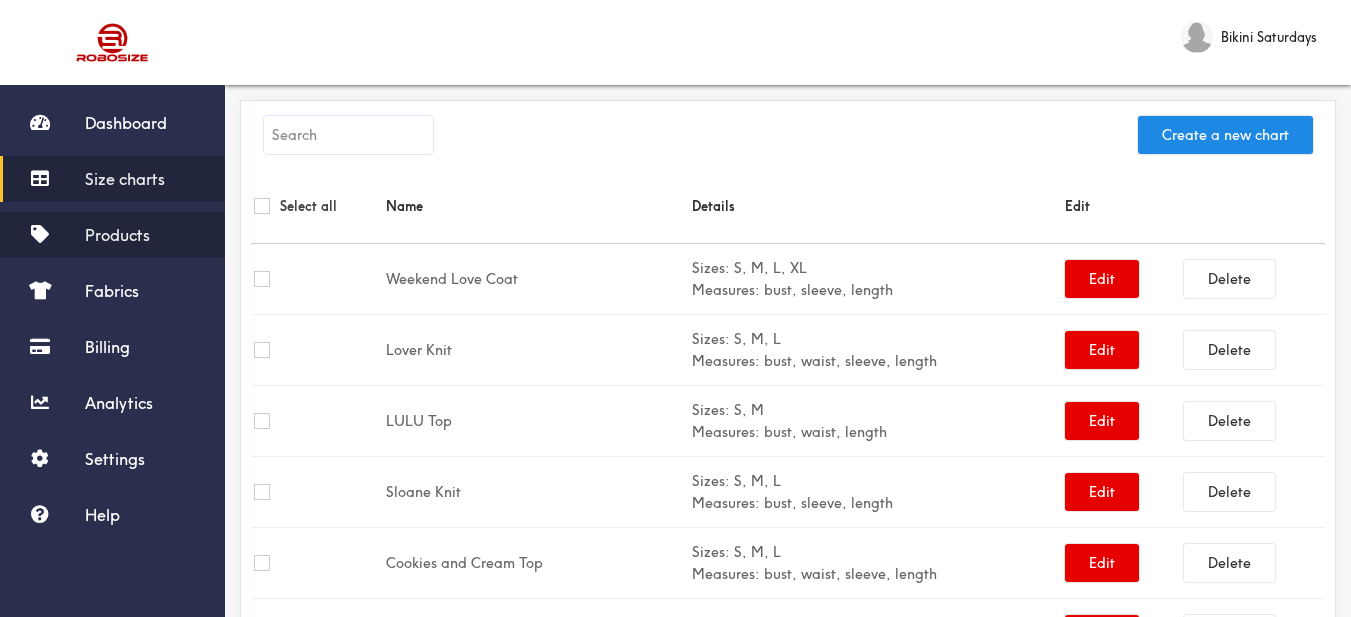 click on "Products" at bounding box center (117, 235) 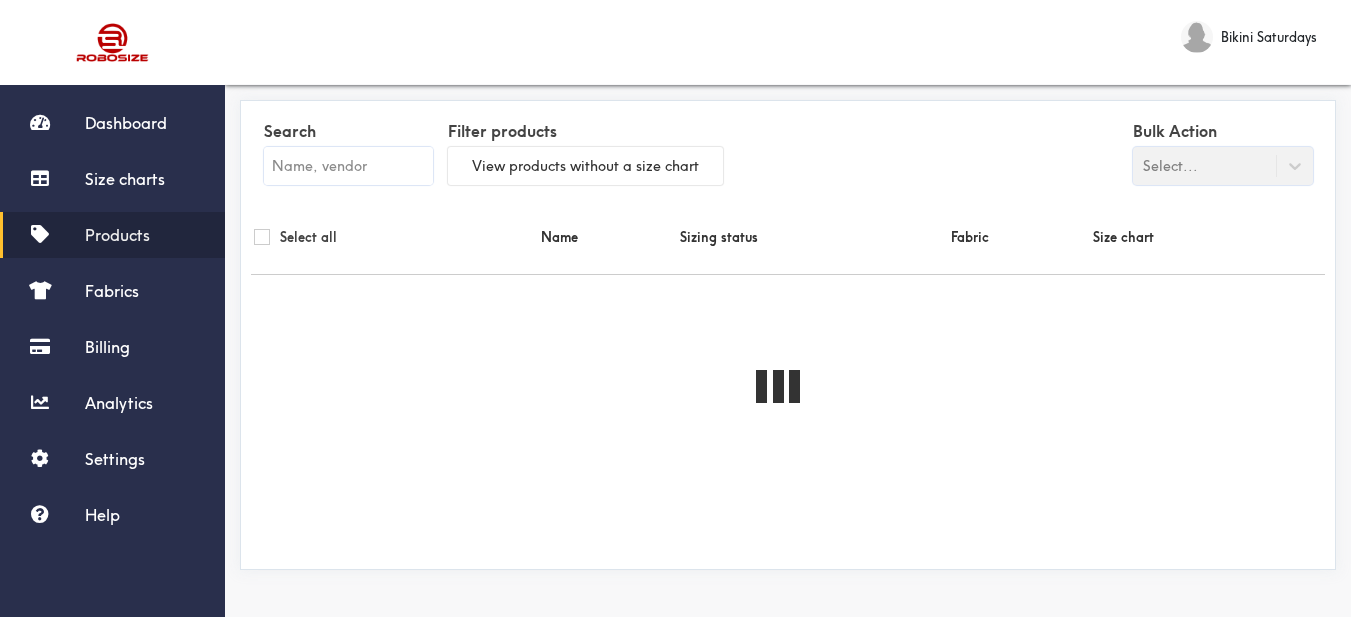 click at bounding box center (348, 166) 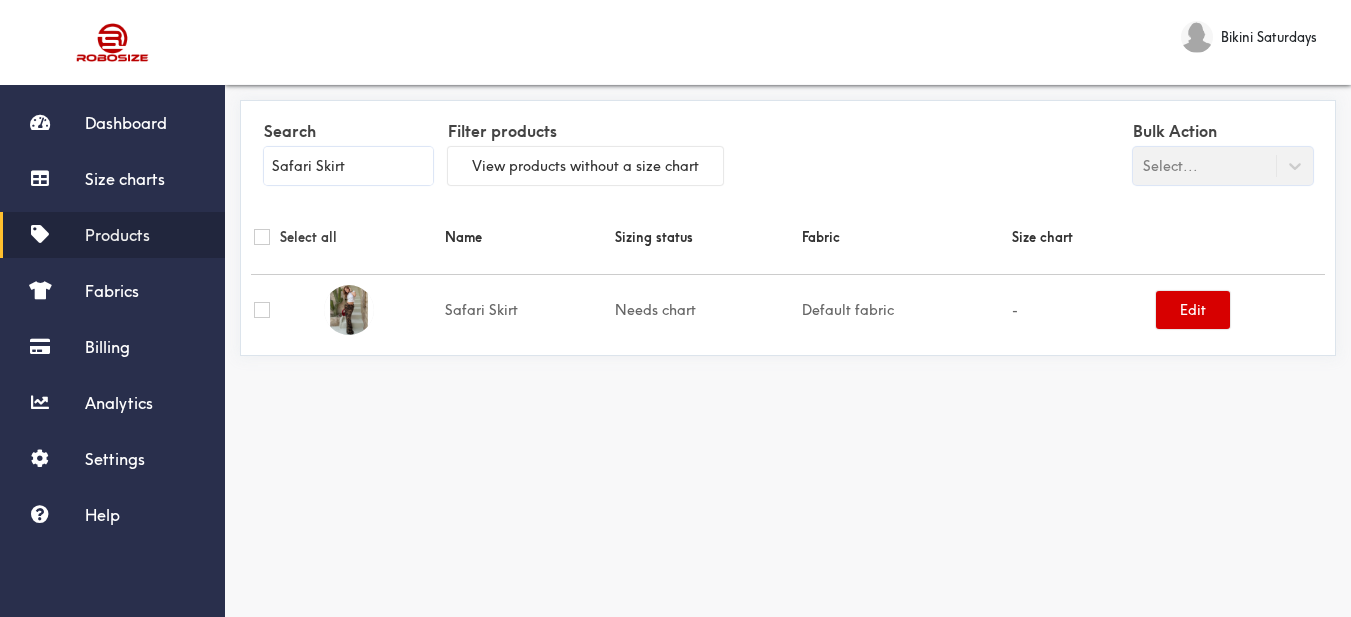 click on "Edit" at bounding box center [1193, 310] 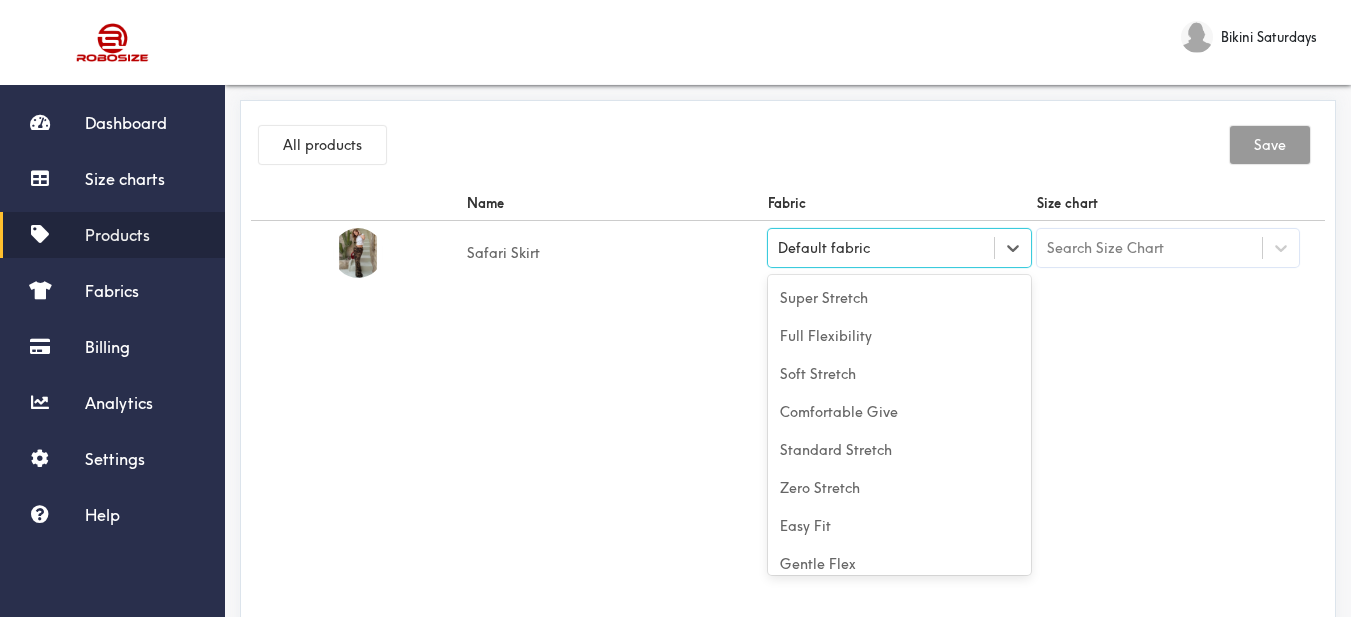 click on "Default fabric" at bounding box center [899, 248] 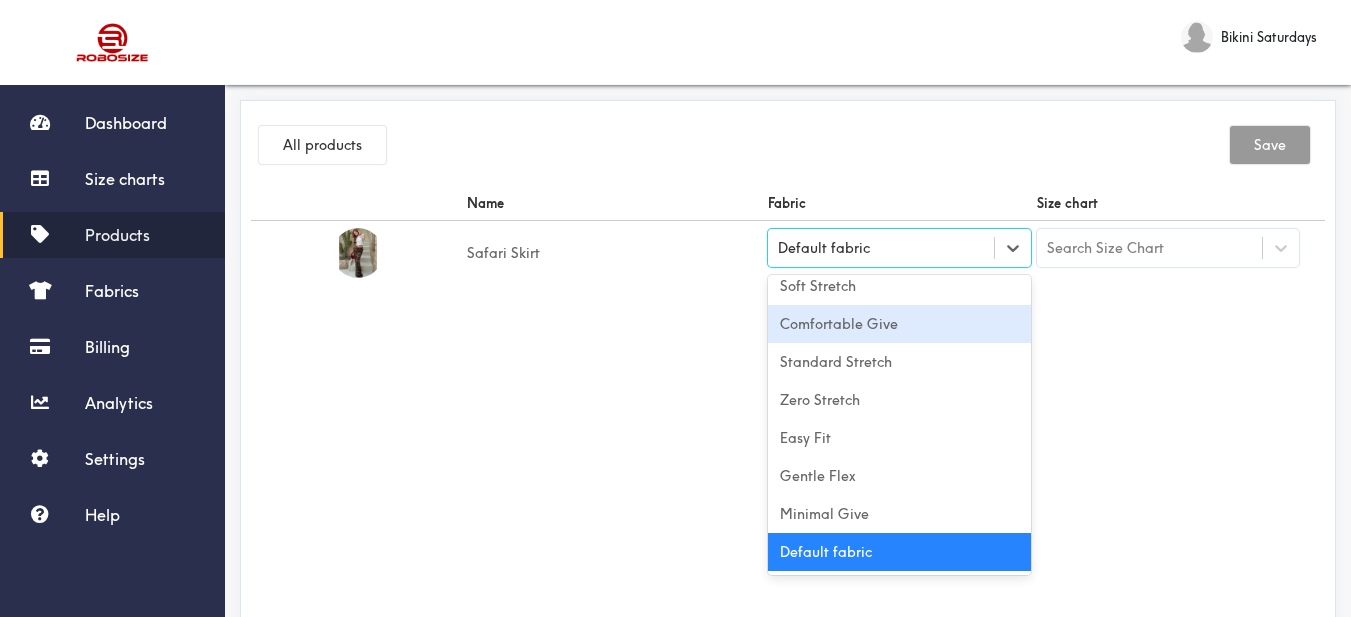 click on "Soft Stretch" at bounding box center (899, 286) 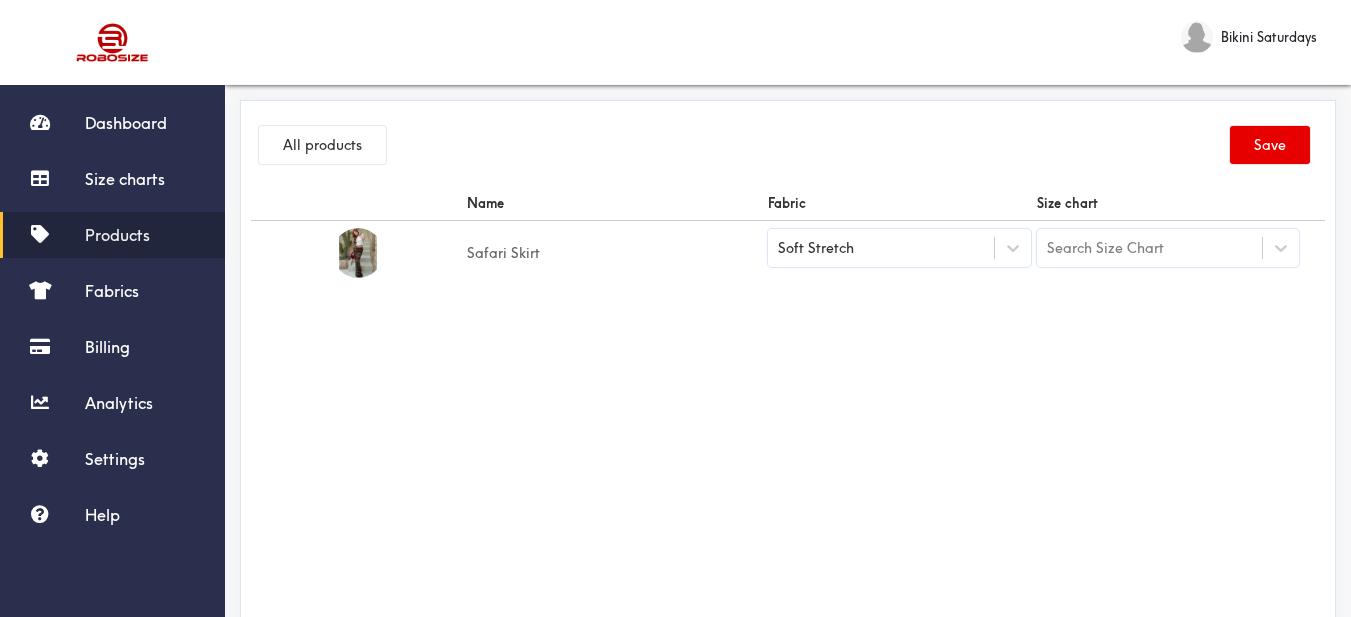 click on "Name Fabric Size chart Safari Skirt Soft Stretch Search Size Chart" at bounding box center [788, 411] 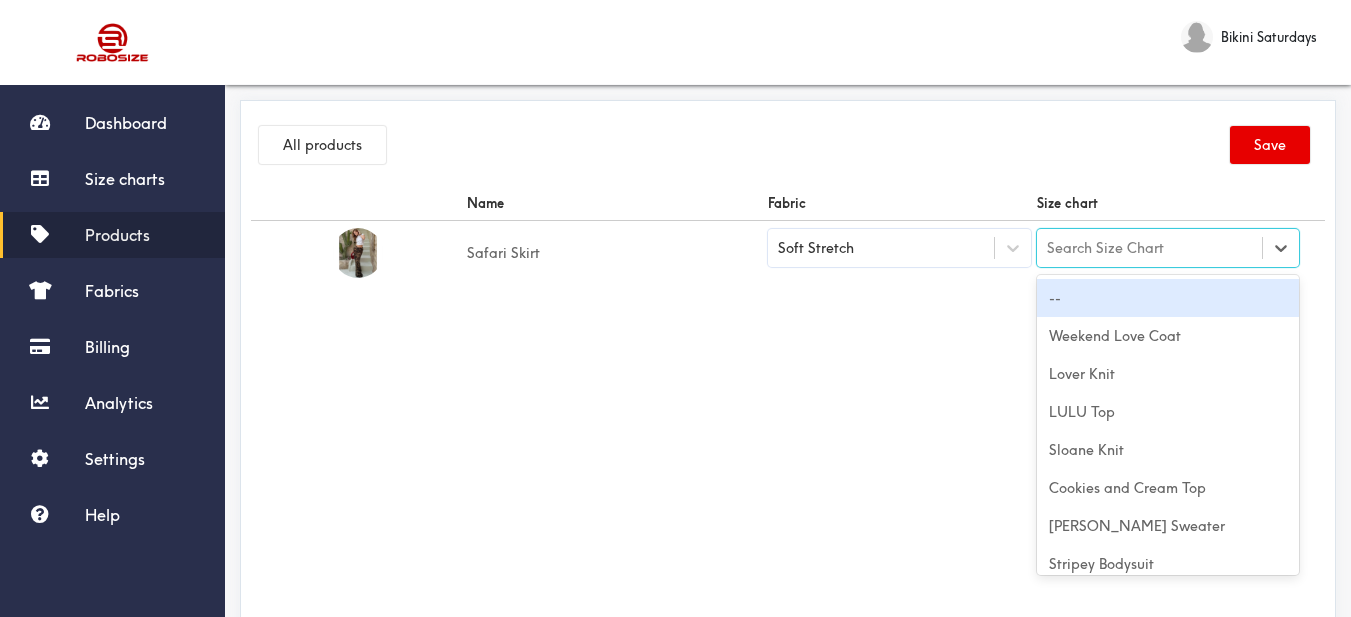 click on "option -- focused, 1 of 247. 247 results available. Use Up and Down to choose options, press Enter to select the currently focused option, press Escape to exit the menu, press Tab to select the option and exit the menu. Search Size Chart -- Weekend Love Coat Lover Knit LULU Top Sloane Knit Cookies and Cream Top Harper Sweater Stripey Bodysuit Cleo Sweater Snug as a Bug Cardi Halo Top Celeste Cardigan Twist Top Embrose Shirt Monroe Sweater Mosaic Shirt Prinny Cardi Layer Cake Jumper Bow Denim shirt Stella Bodysuit Lynnie Shirt Jerry Hall Shirt Helly Jumper Cali Cardi Showpony Knit Dotty Top Dancer Knit Cut Outs Top Angel Knit Bandit Knit Kiss Me Twice top Sweetie Top Kimono Knit Layer Me Up Top Sailor Shirt Fleur Sweater Poet’s Blouse Waffle Top Elle Body Suit Winter at the beach Maddison Jumper Lotus Top Parlour Top Snow Cat Top Fairfax Top Meadow Knit Vest Yassy Knit Pick Me First 100% Wool Top Sunday Love Knit Mallory Coreset Top Eden Bow Cami Crimson Knit Cami Rumi Tie Top Indigo Top Jagger Twist Top" at bounding box center [1168, 253] 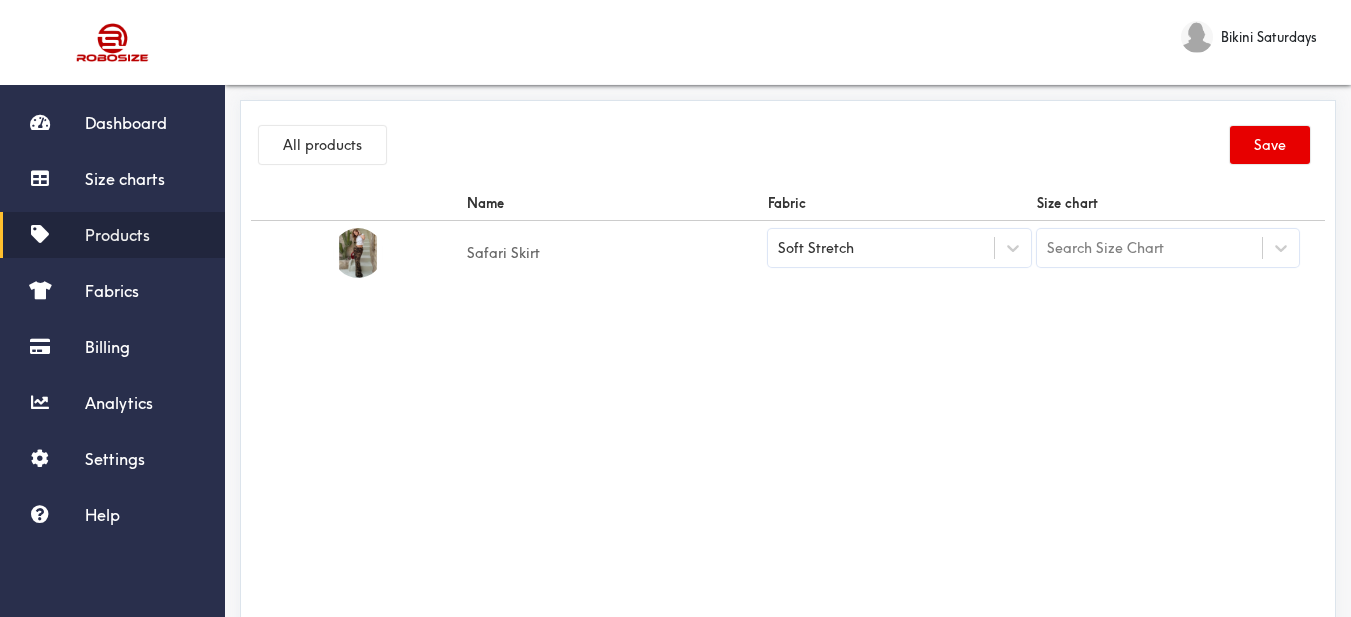 click on "Search Size Chart" at bounding box center (1150, 248) 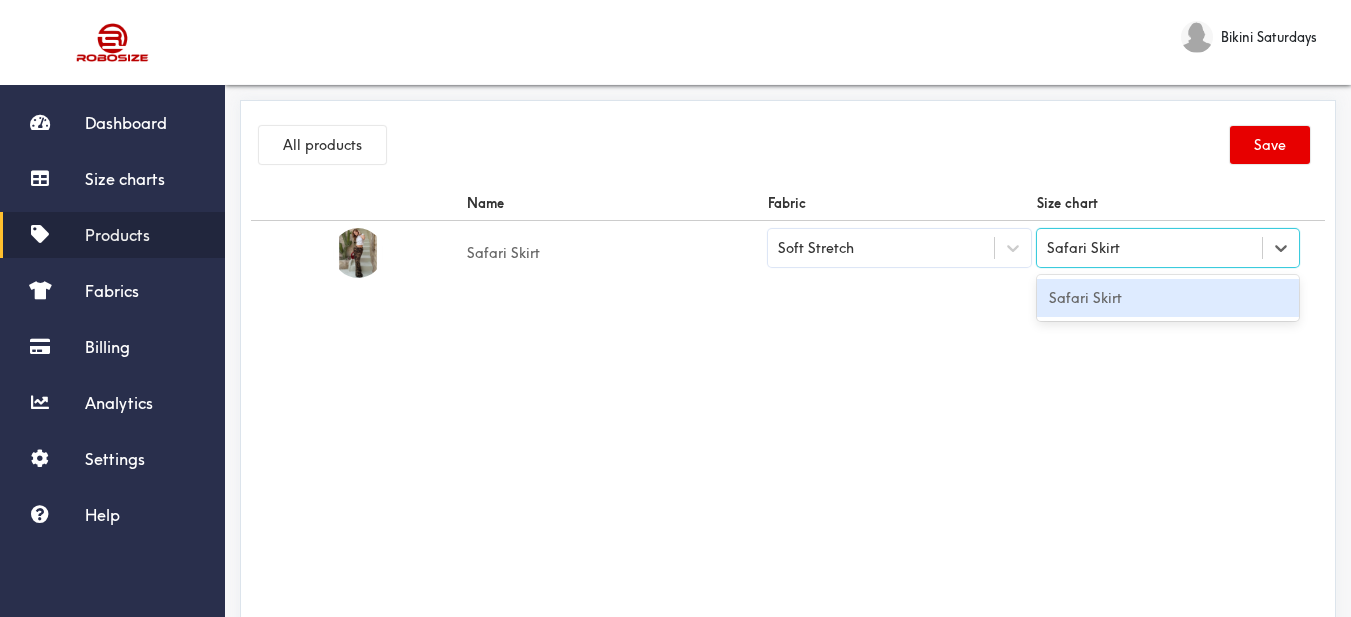 click on "Safari Skirt" at bounding box center (1168, 298) 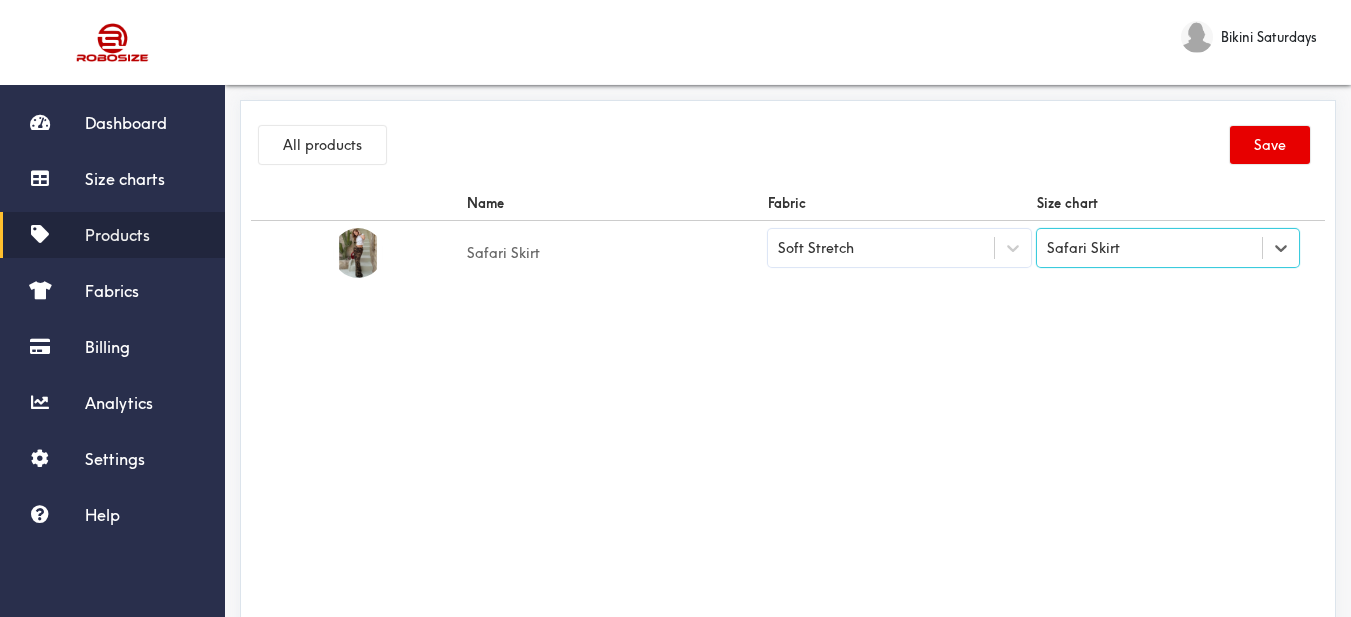 drag, startPoint x: 975, startPoint y: 334, endPoint x: 1179, endPoint y: 279, distance: 211.28416 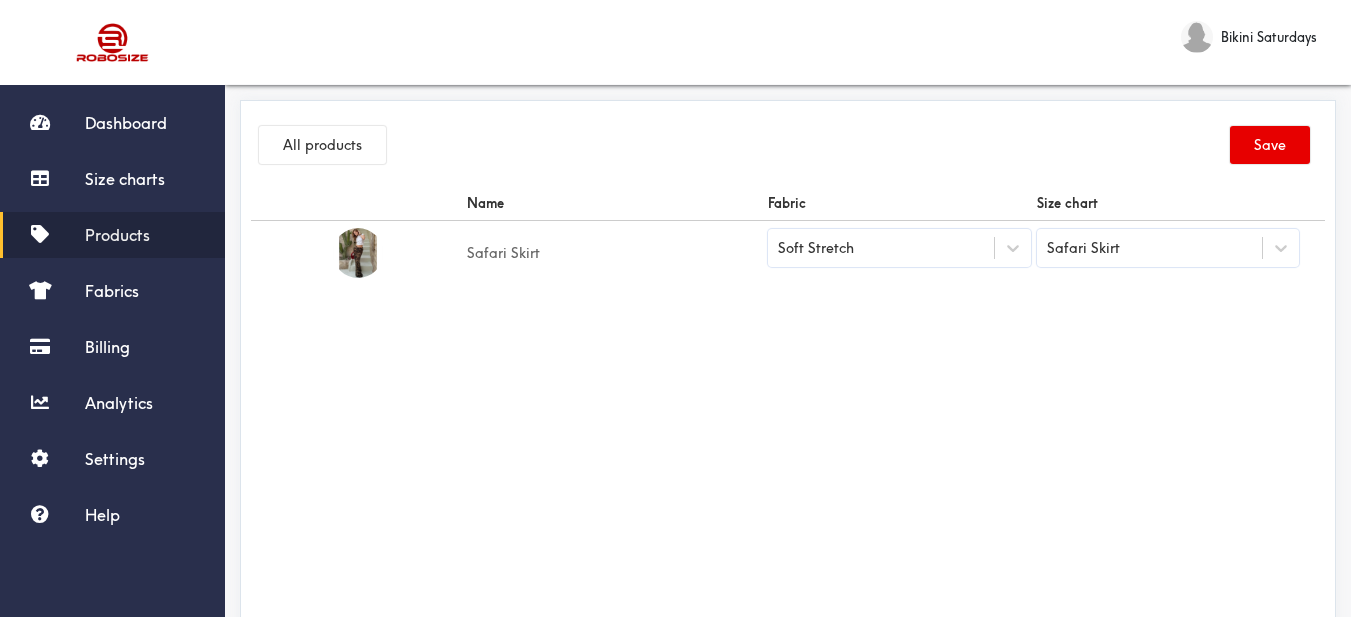 click on "All products Save" at bounding box center (788, 148) 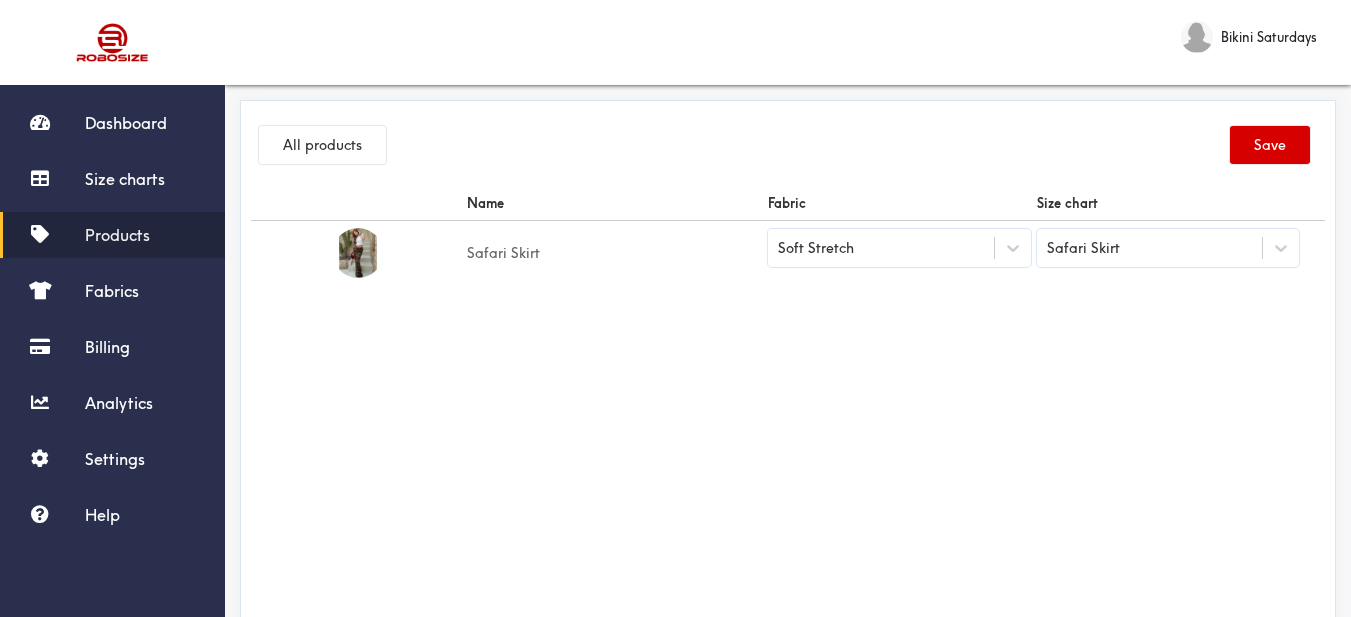 click on "Save" at bounding box center [1270, 145] 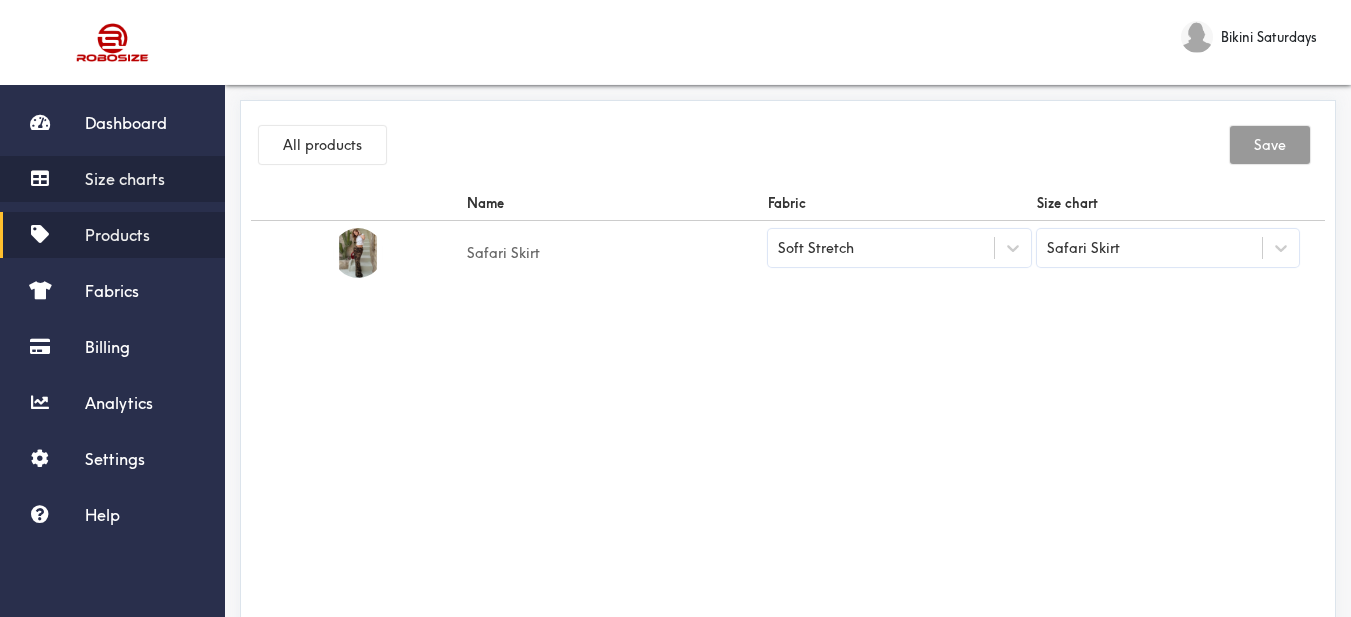 click on "Size charts" at bounding box center [125, 179] 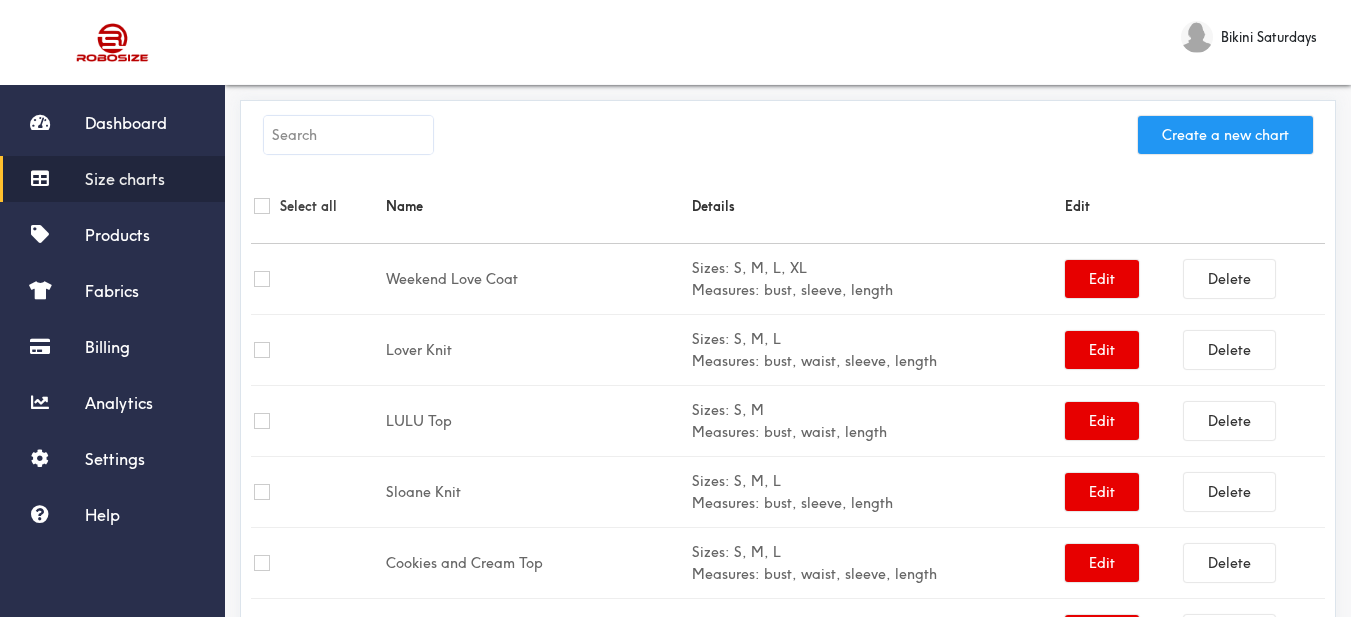 click on "Create a new chart" at bounding box center [1225, 135] 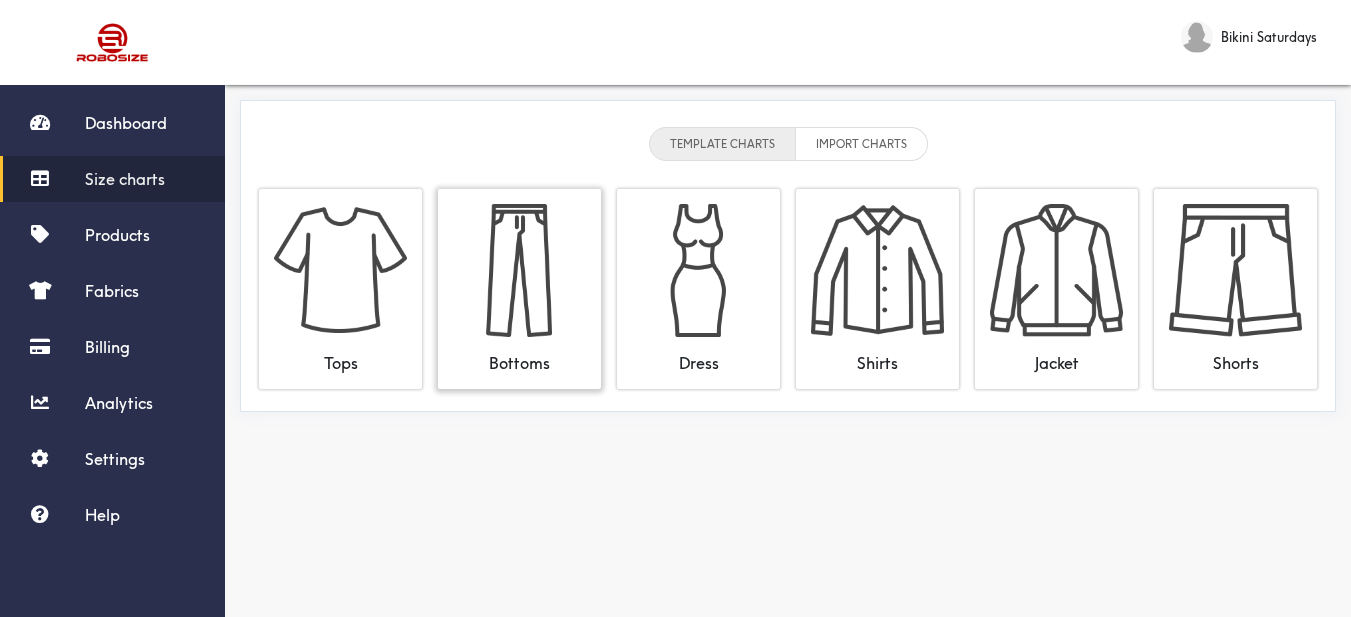 click at bounding box center [519, 270] 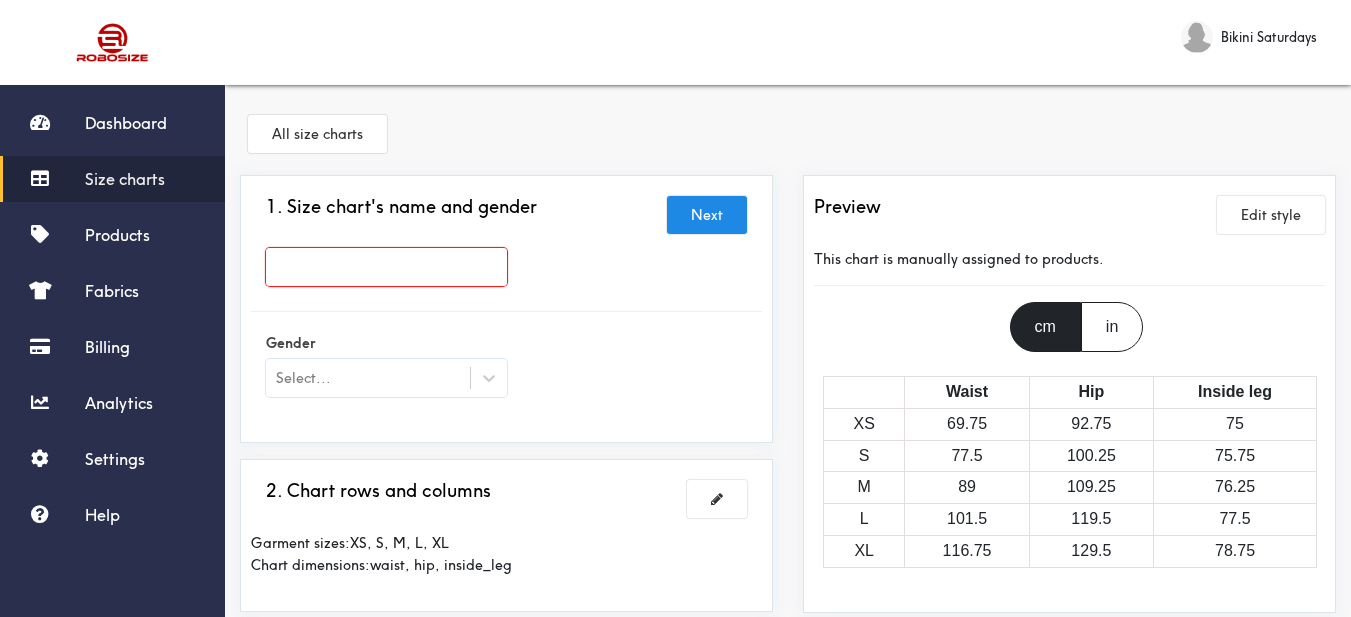 click at bounding box center (386, 267) 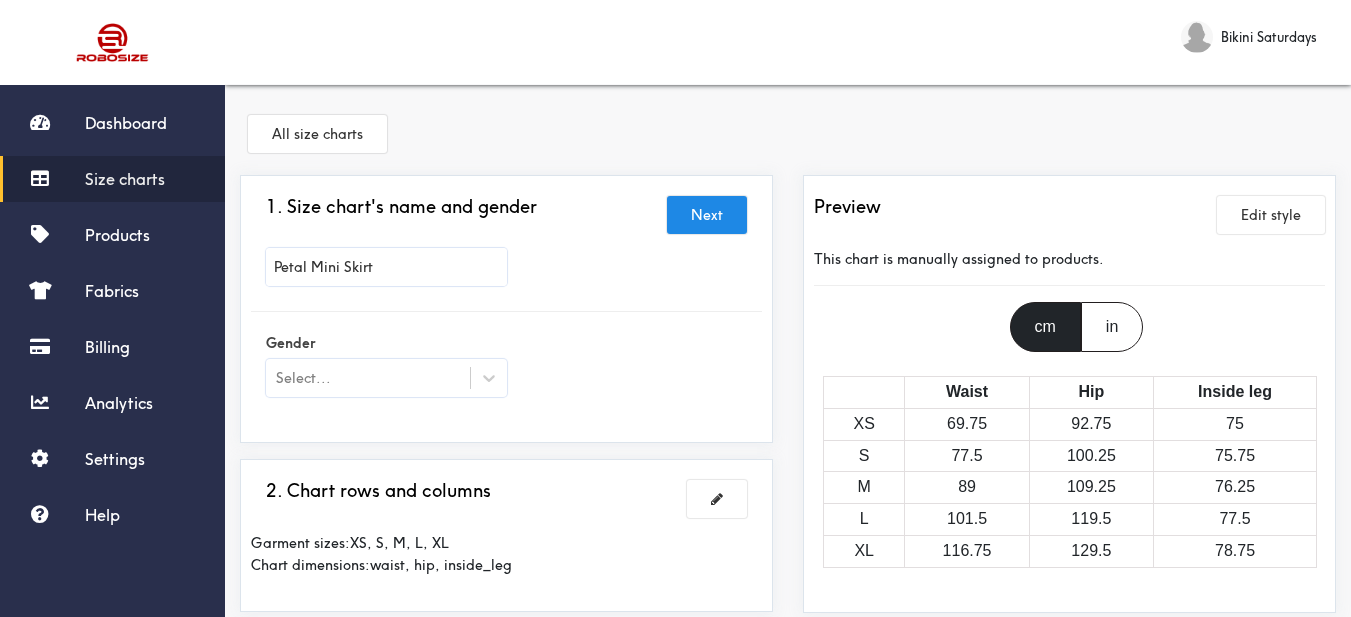 click on "Petal Mini Skirt" at bounding box center (506, 272) 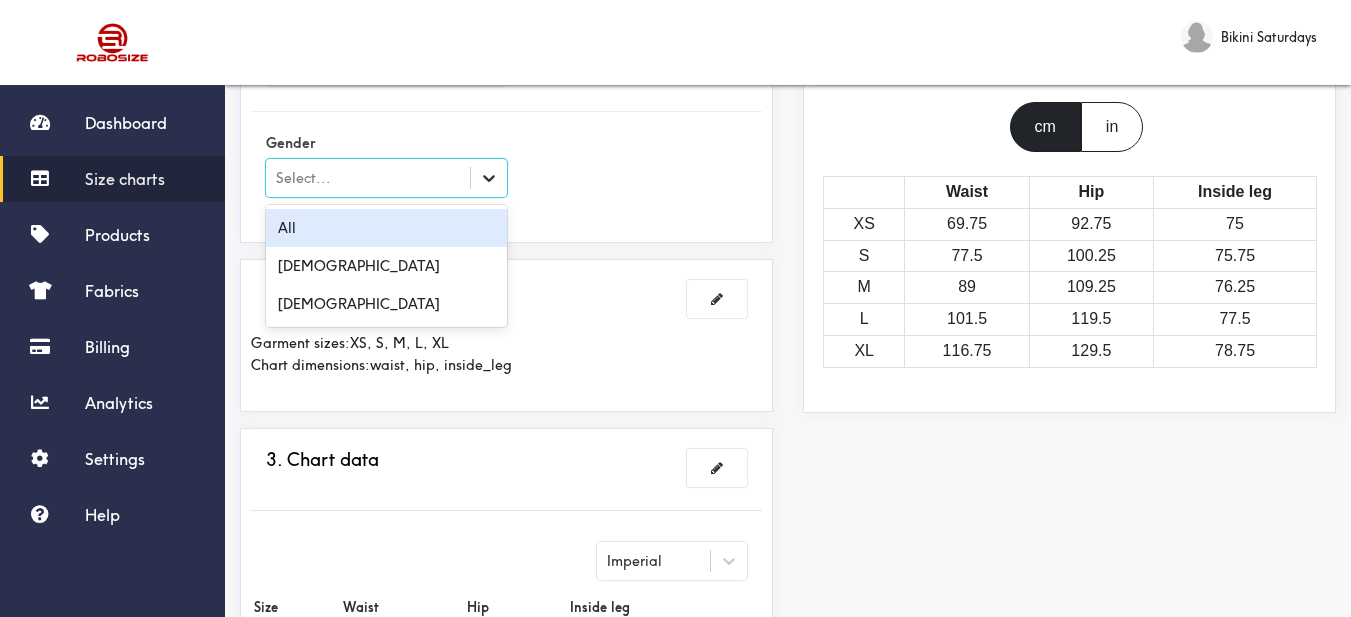 click 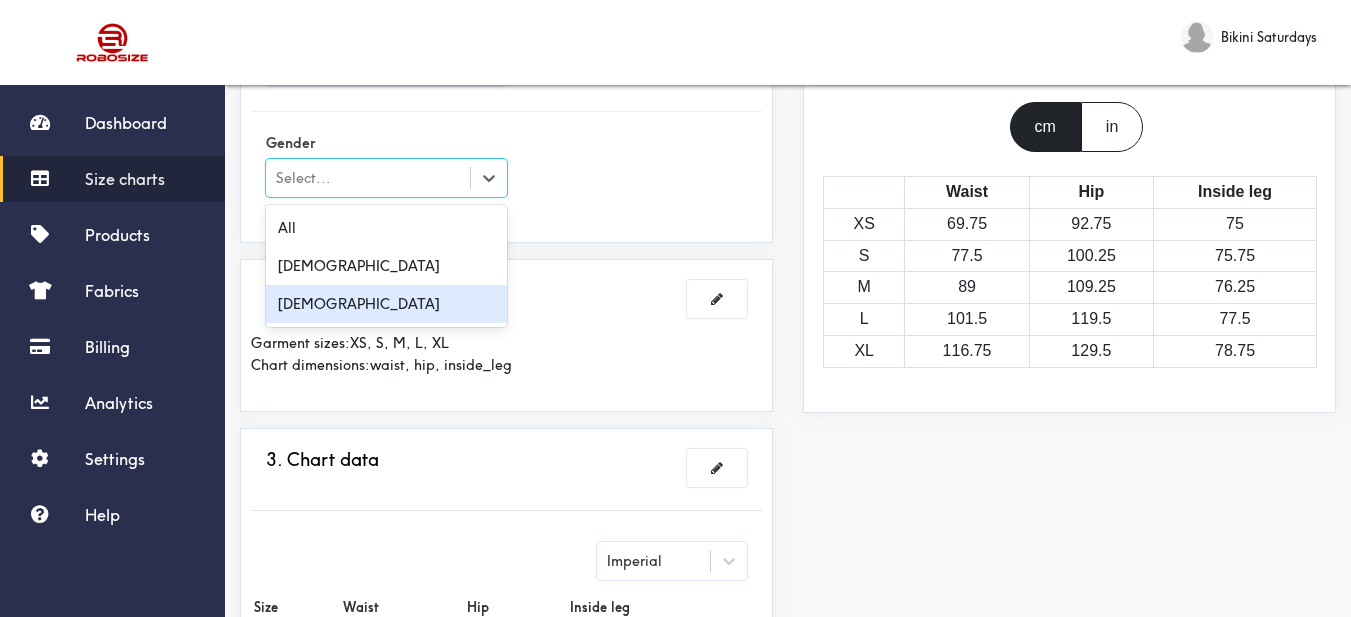 click on "[DEMOGRAPHIC_DATA]" at bounding box center (386, 304) 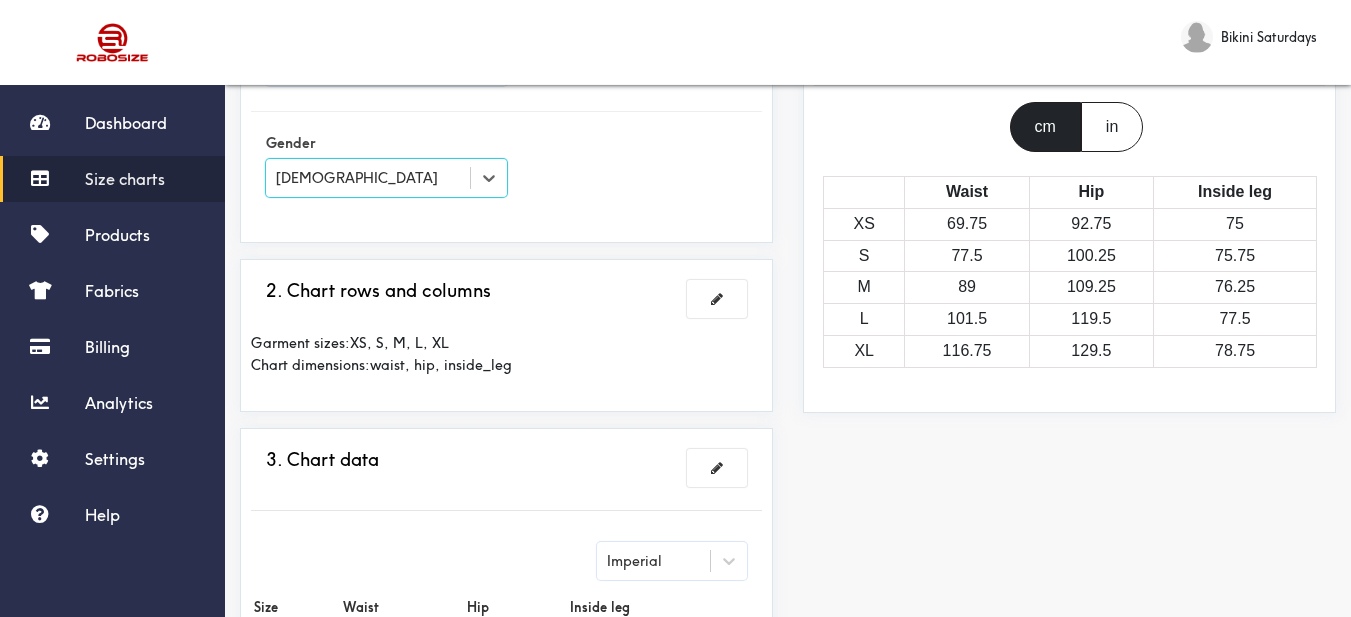 click on "1. Size chart's name and gender Next Petal Mini Skirt Gender option Female, selected.   Select is focused , press Down to open the menu,  Female" at bounding box center [506, 109] 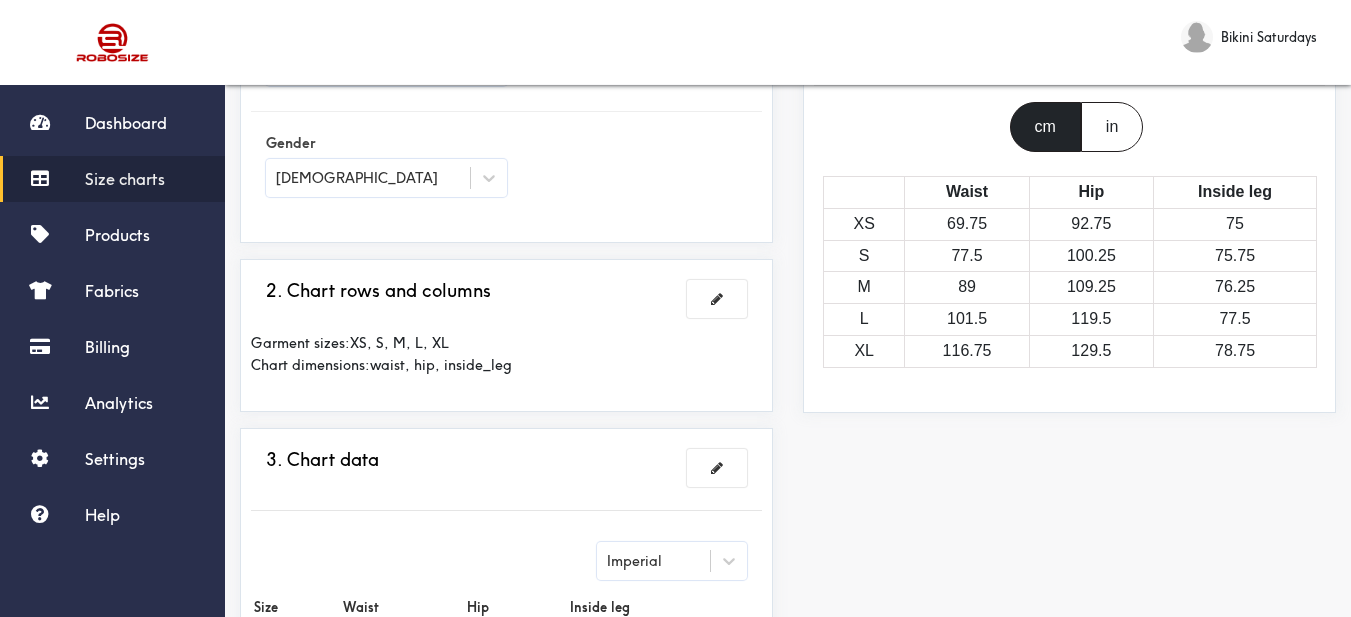 scroll, scrollTop: 300, scrollLeft: 0, axis: vertical 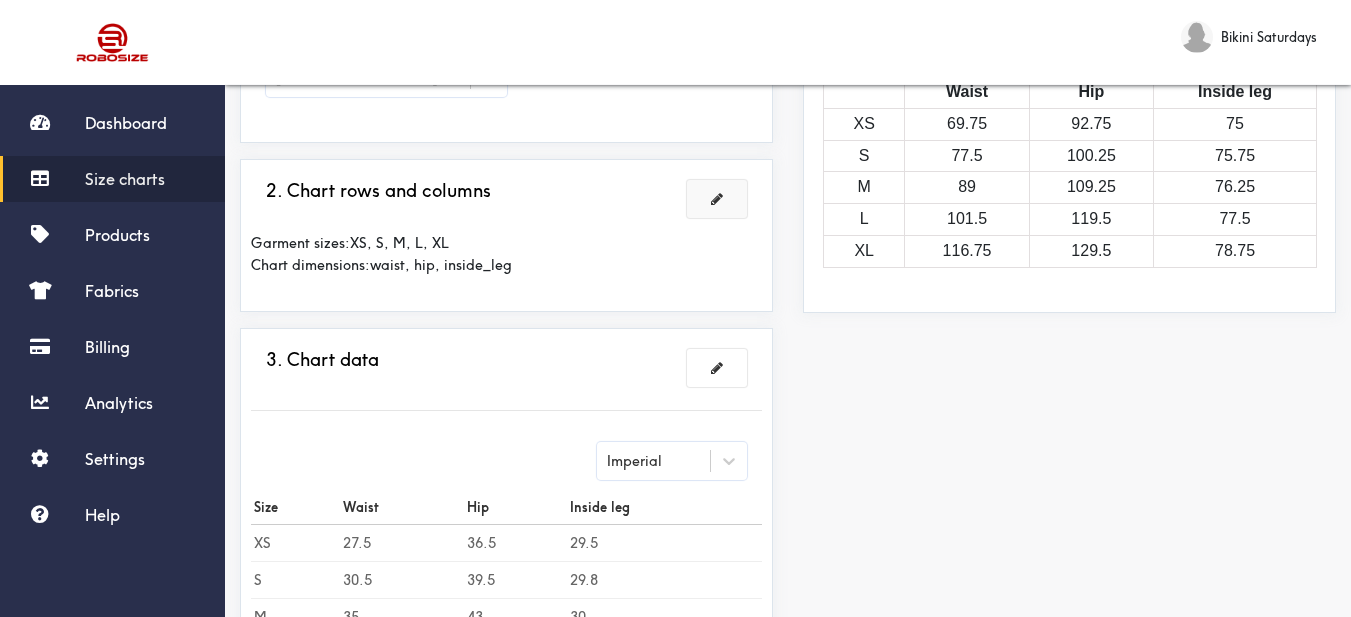 click at bounding box center [717, 199] 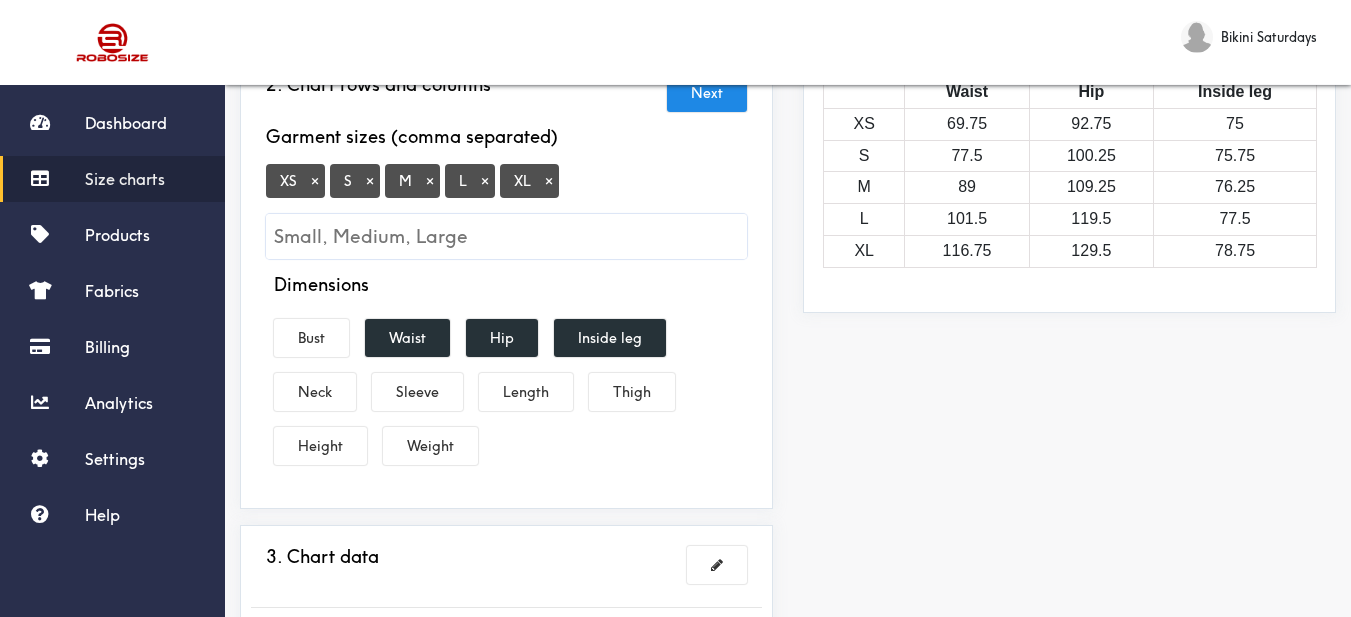 click on "×" at bounding box center [315, 181] 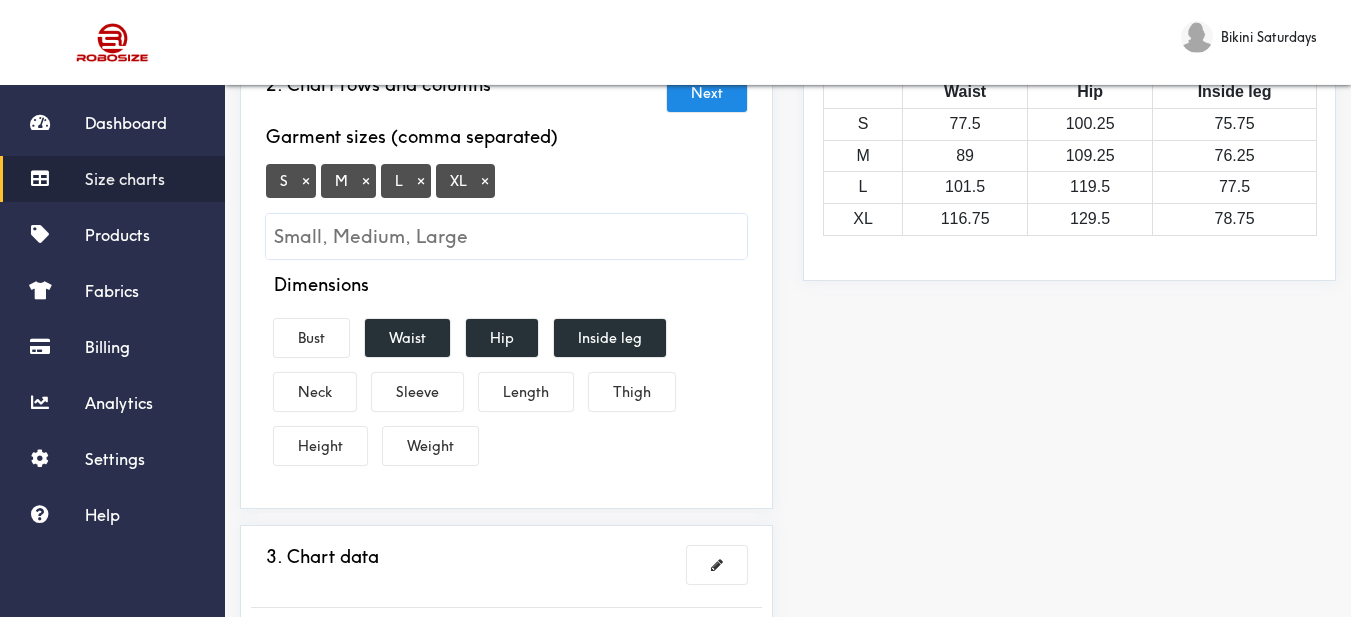 click on "×" at bounding box center (485, 181) 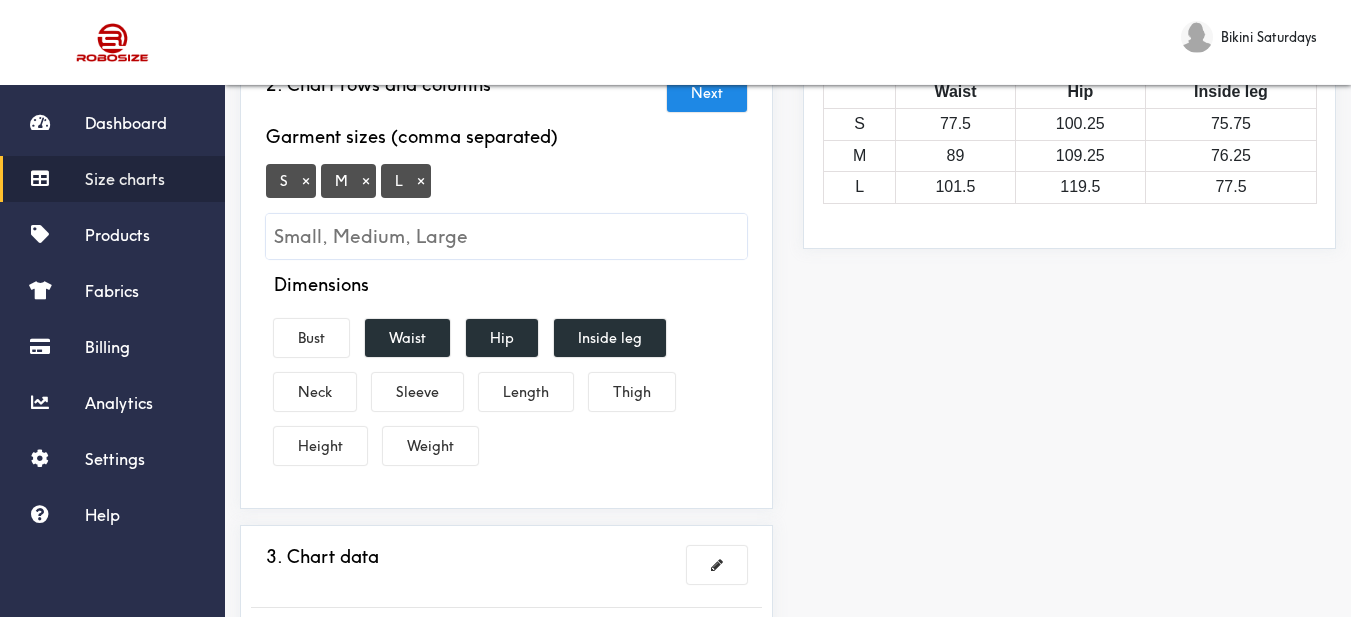 scroll, scrollTop: 400, scrollLeft: 0, axis: vertical 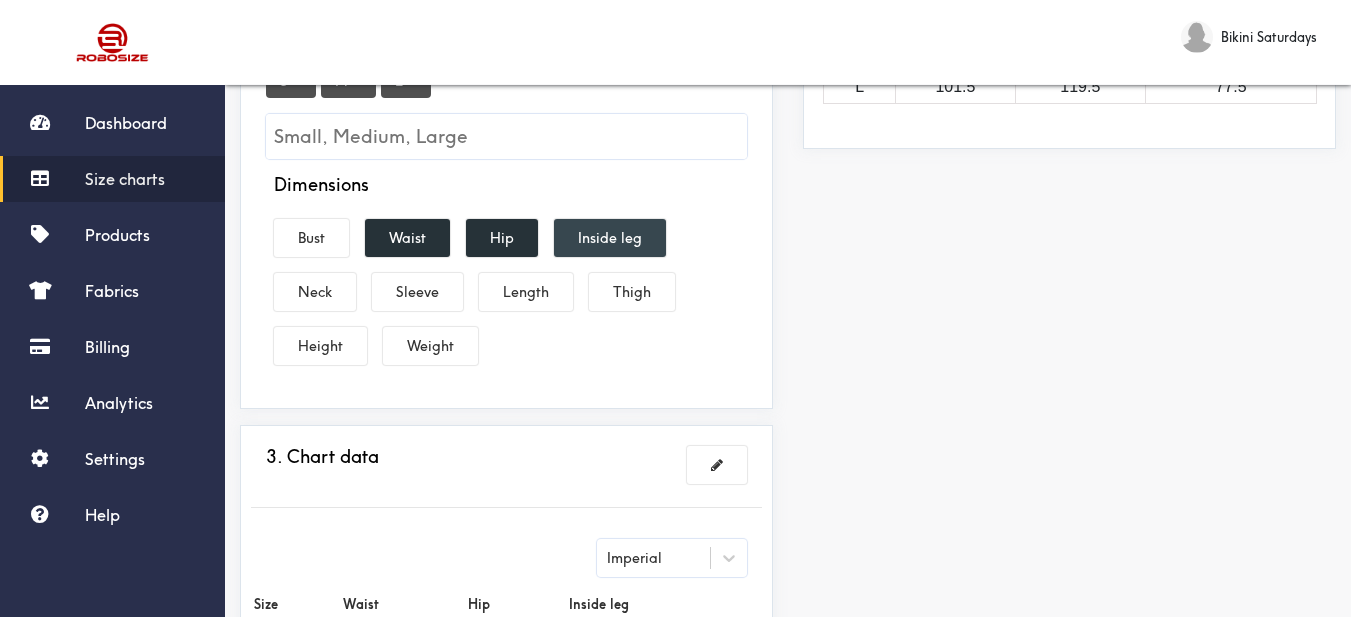 click on "Inside leg" at bounding box center (610, 238) 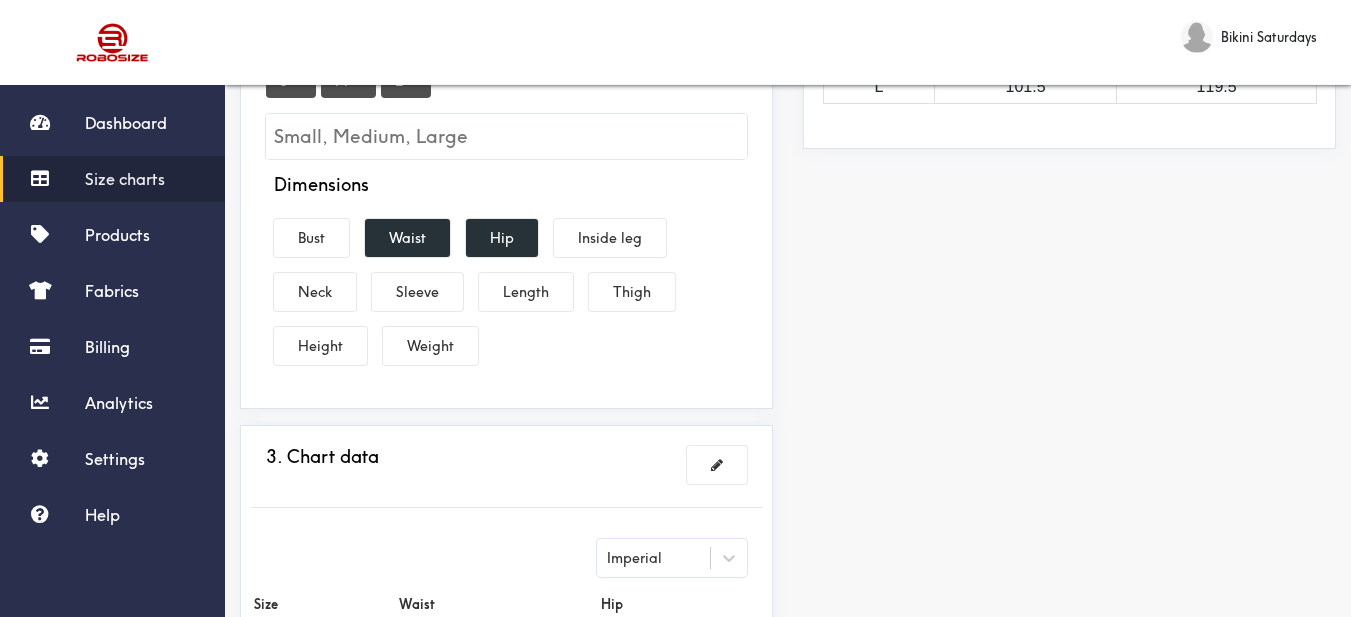 drag, startPoint x: 533, startPoint y: 278, endPoint x: 574, endPoint y: 280, distance: 41.04875 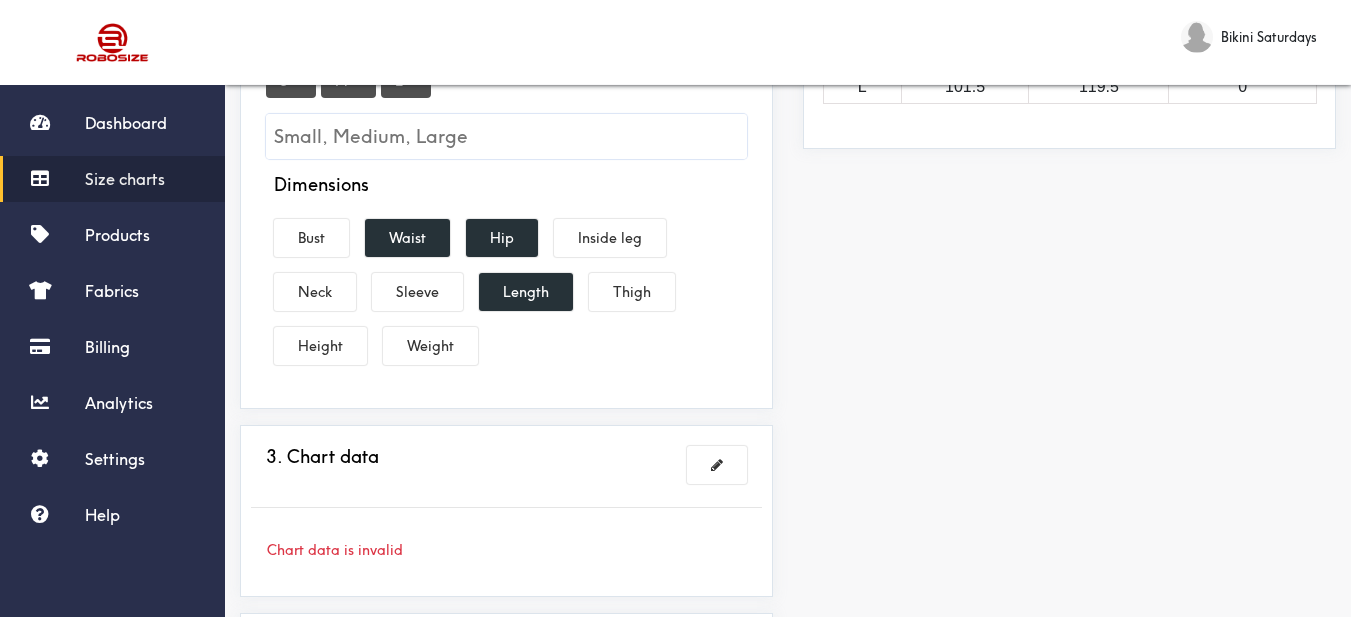 click on "Preview Edit style This chart is manually assigned to products. cm in Waist Hip Length S 77.5 100.25 0 M 89 109.25 0 L 101.5 119.5 0" at bounding box center [1069, 267] 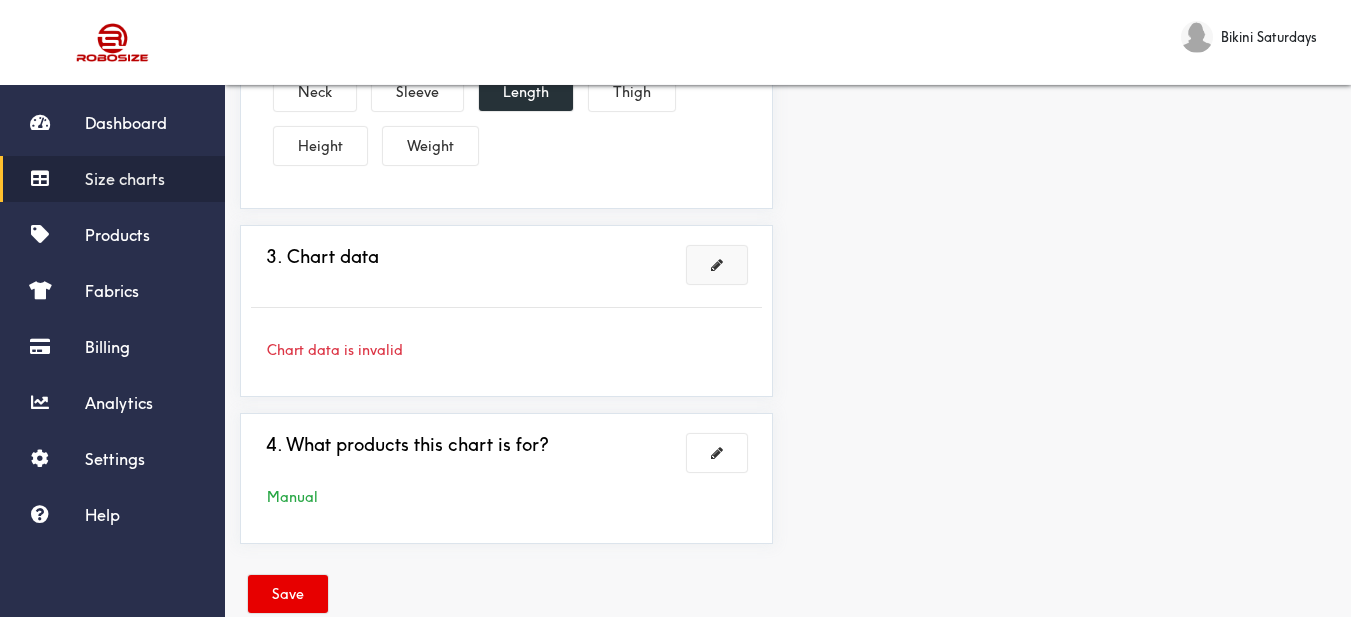 click at bounding box center (717, 265) 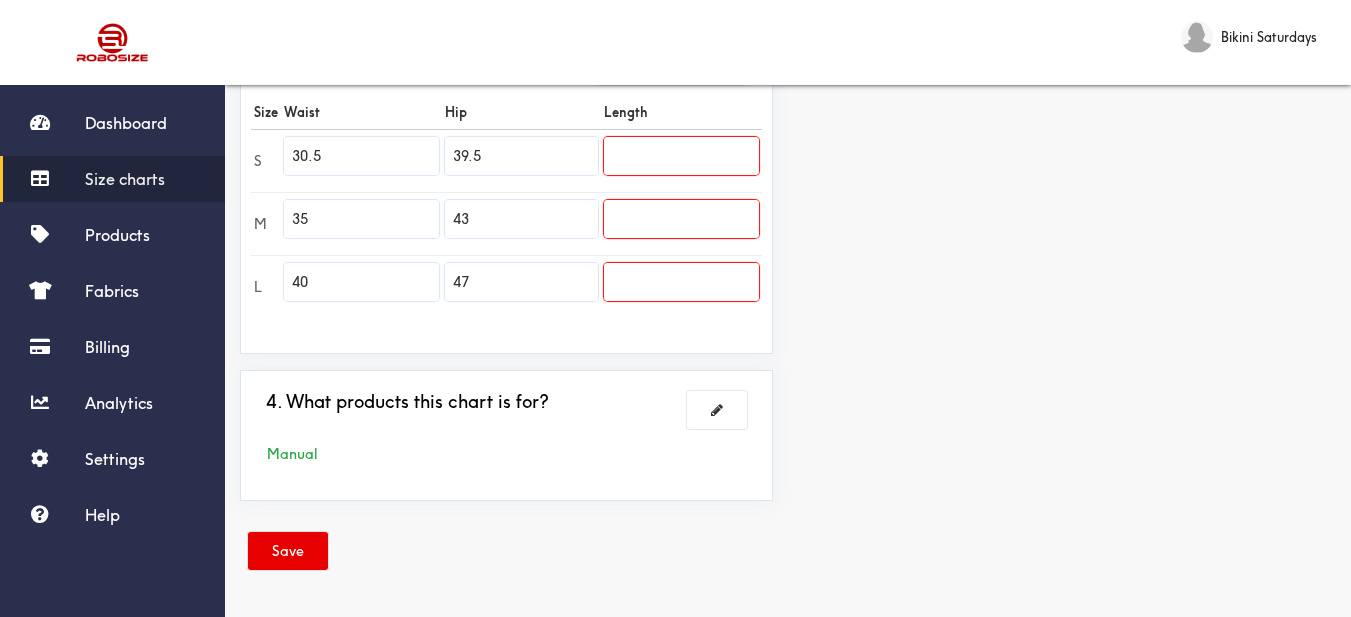 drag, startPoint x: 381, startPoint y: 136, endPoint x: 270, endPoint y: 147, distance: 111.54372 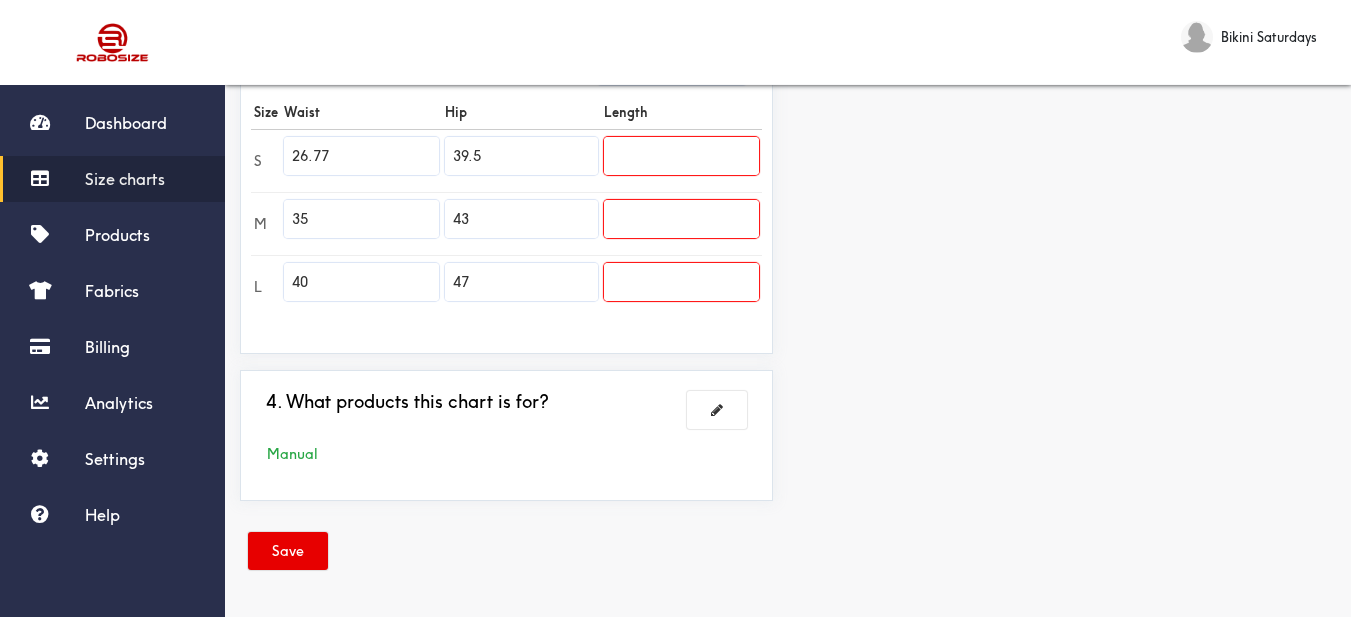 click on "Preview Edit style This chart is manually assigned to products. cm in Waist Hip Length S 68 100.25 0 M 89 109.25 0 L 101.5 119.5 0" at bounding box center [1069, 51] 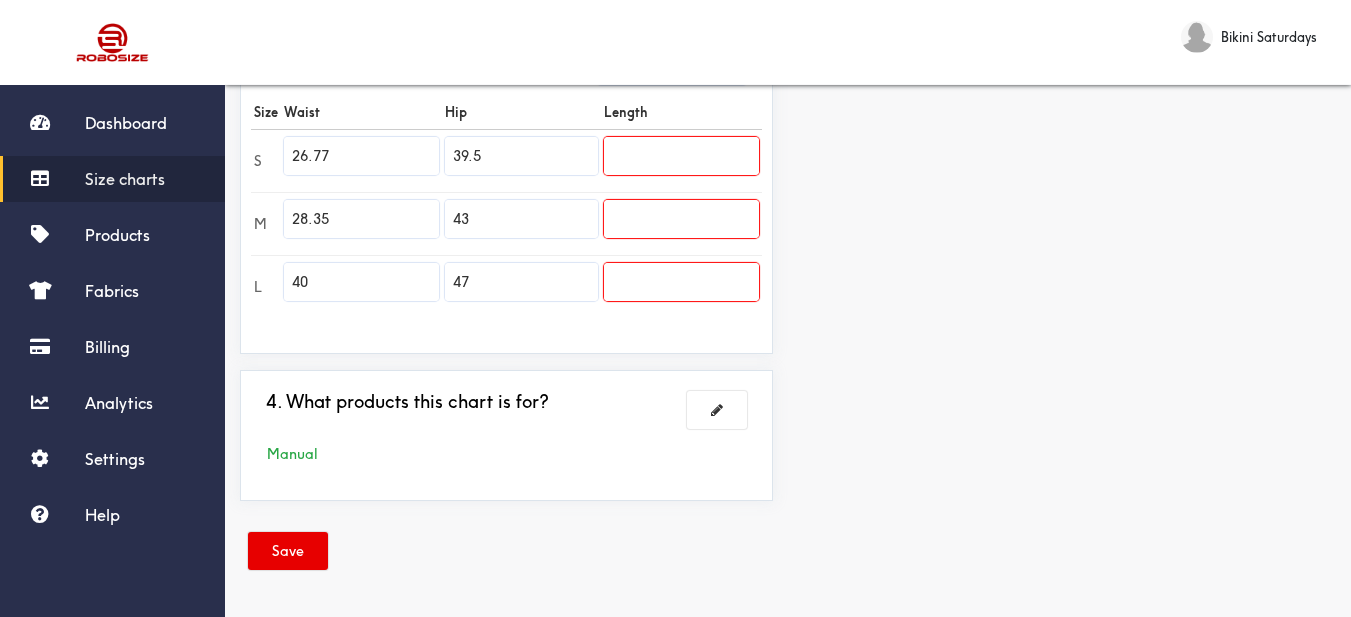 click on "Preview Edit style This chart is manually assigned to products. cm in Waist Hip Length S 68 100.25 0 M 72 109.25 0 L 101.5 119.5 0" at bounding box center [1069, 51] 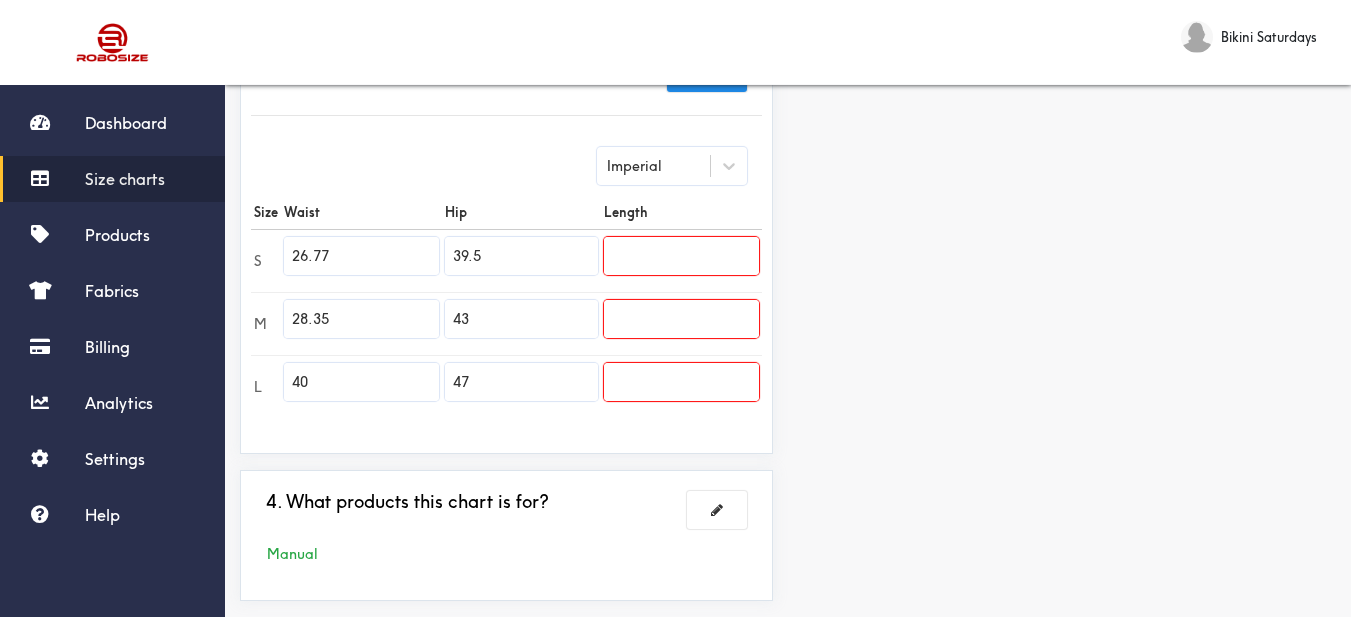 drag, startPoint x: 303, startPoint y: 381, endPoint x: 272, endPoint y: 382, distance: 31.016125 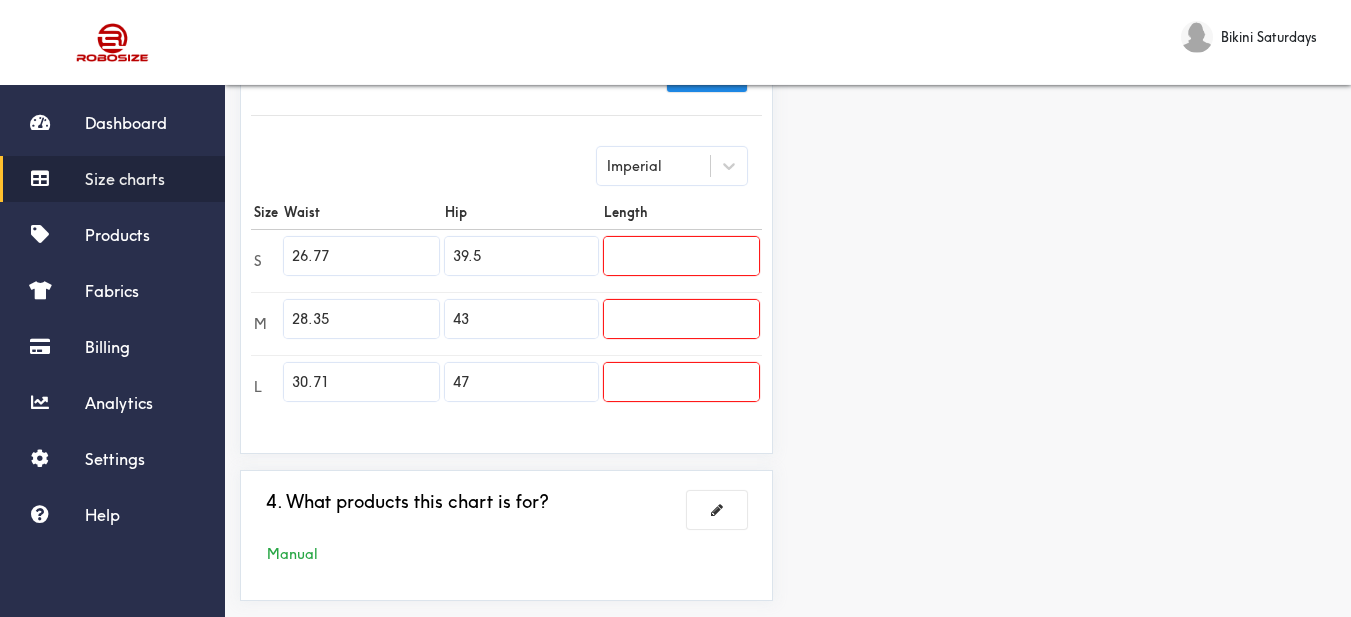 drag, startPoint x: 1189, startPoint y: 263, endPoint x: 1201, endPoint y: 255, distance: 14.422205 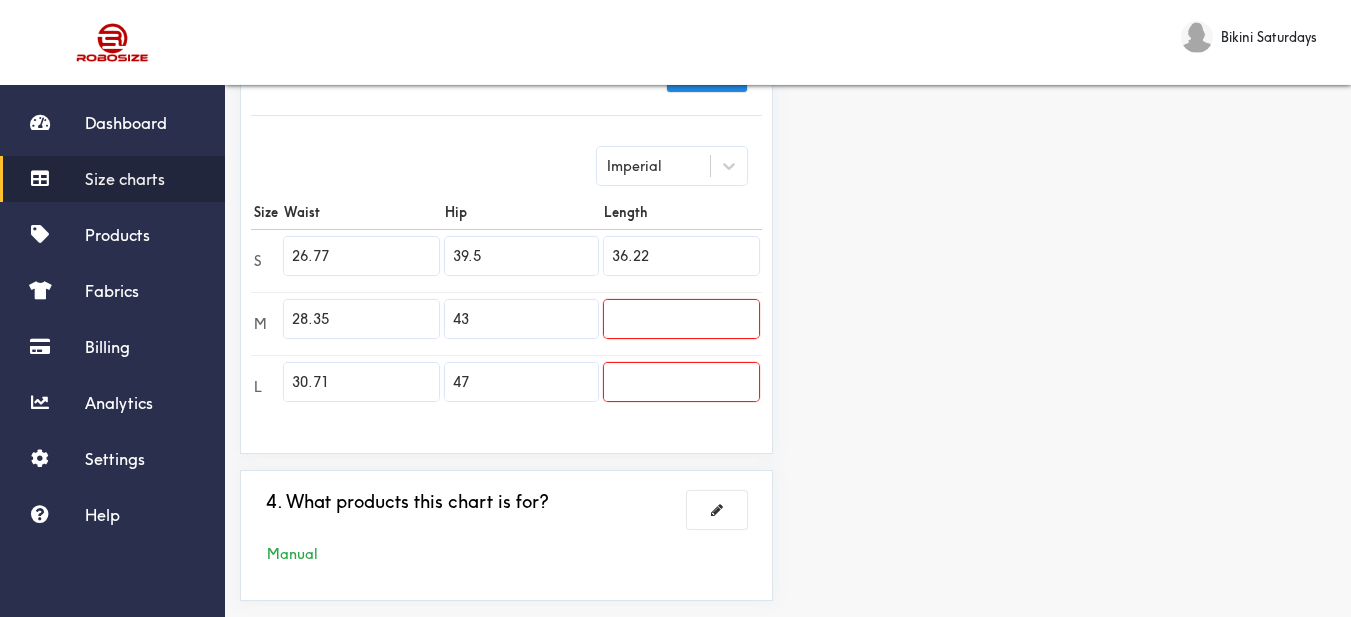 click at bounding box center (681, 319) 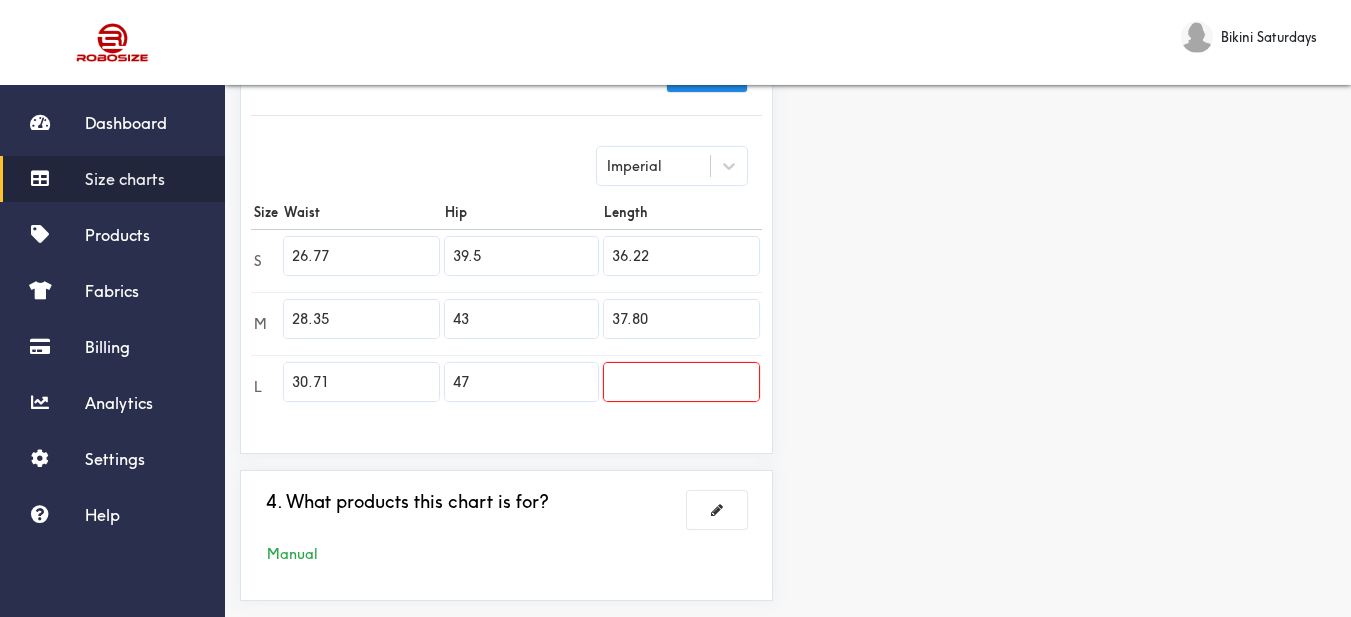click at bounding box center (681, 382) 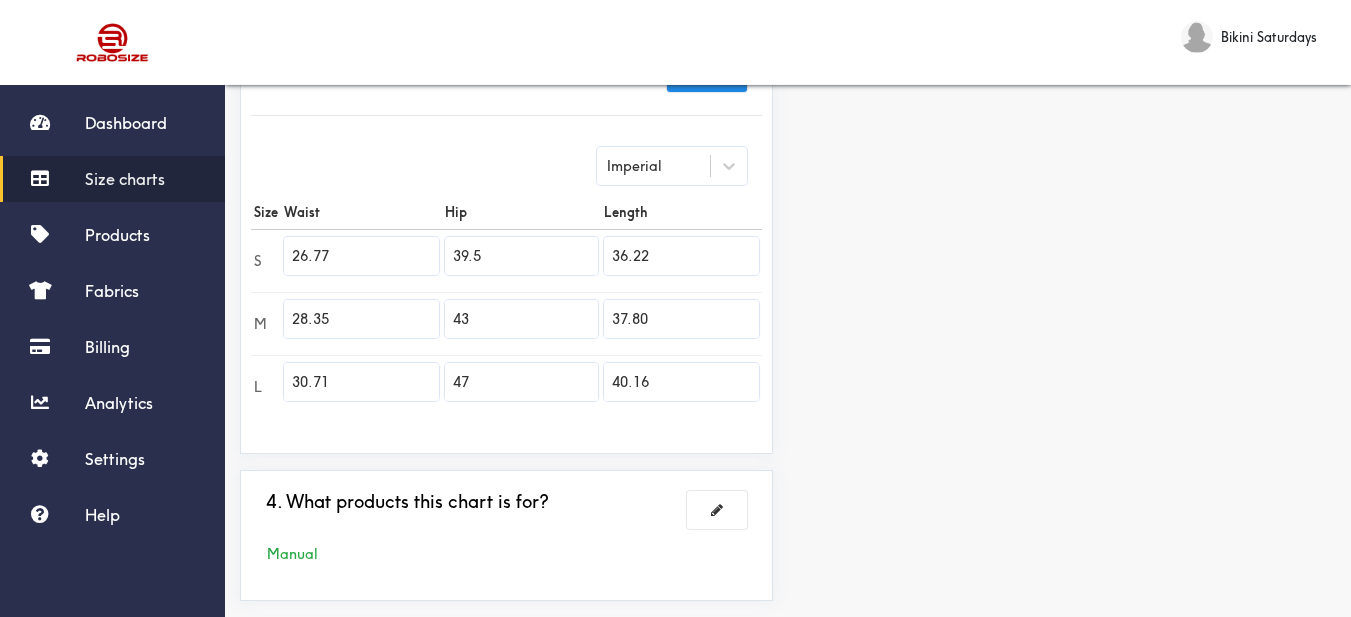 drag, startPoint x: 881, startPoint y: 397, endPoint x: 757, endPoint y: 503, distance: 163.13185 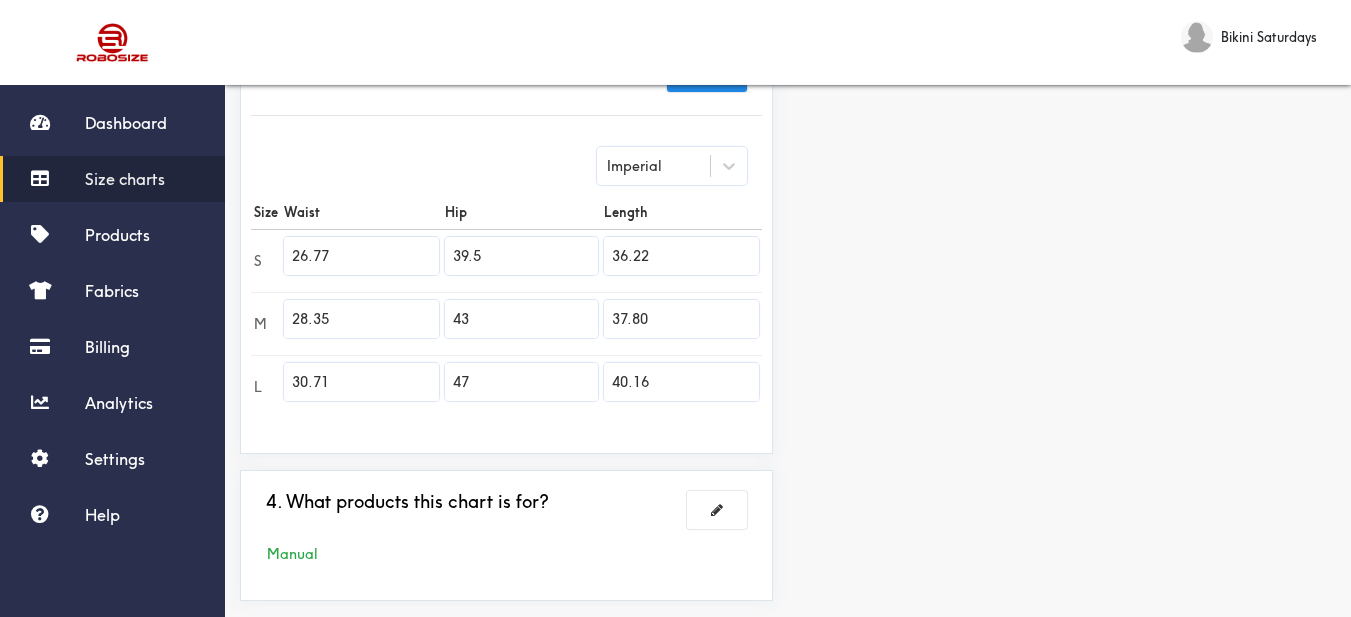 click on "Preview Edit style This chart is manually assigned to products. cm in Waist Hip Length S 68 100.25 92 M 72 109.25 96 L 78 119.5 102" at bounding box center (1069, 151) 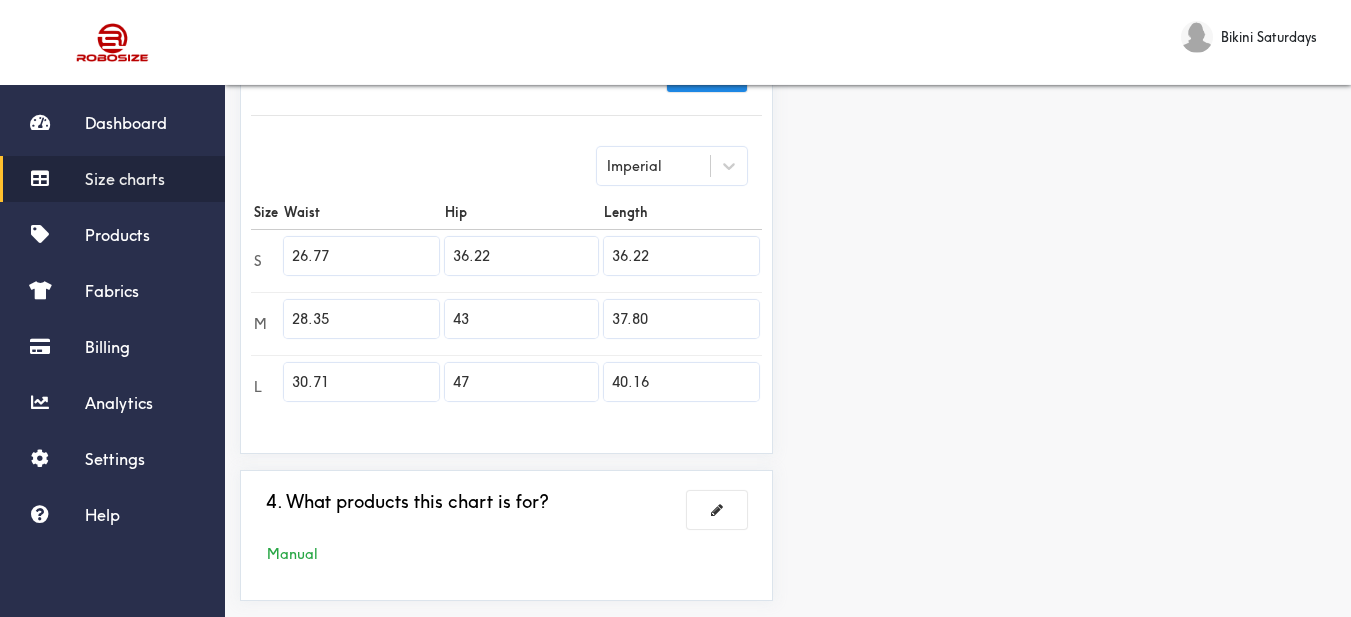 click on "Preview Edit style This chart is manually assigned to products. cm in Waist Hip Length S 68 92 92 M 72 109.25 96 L 78 119.5 102" at bounding box center [1069, 151] 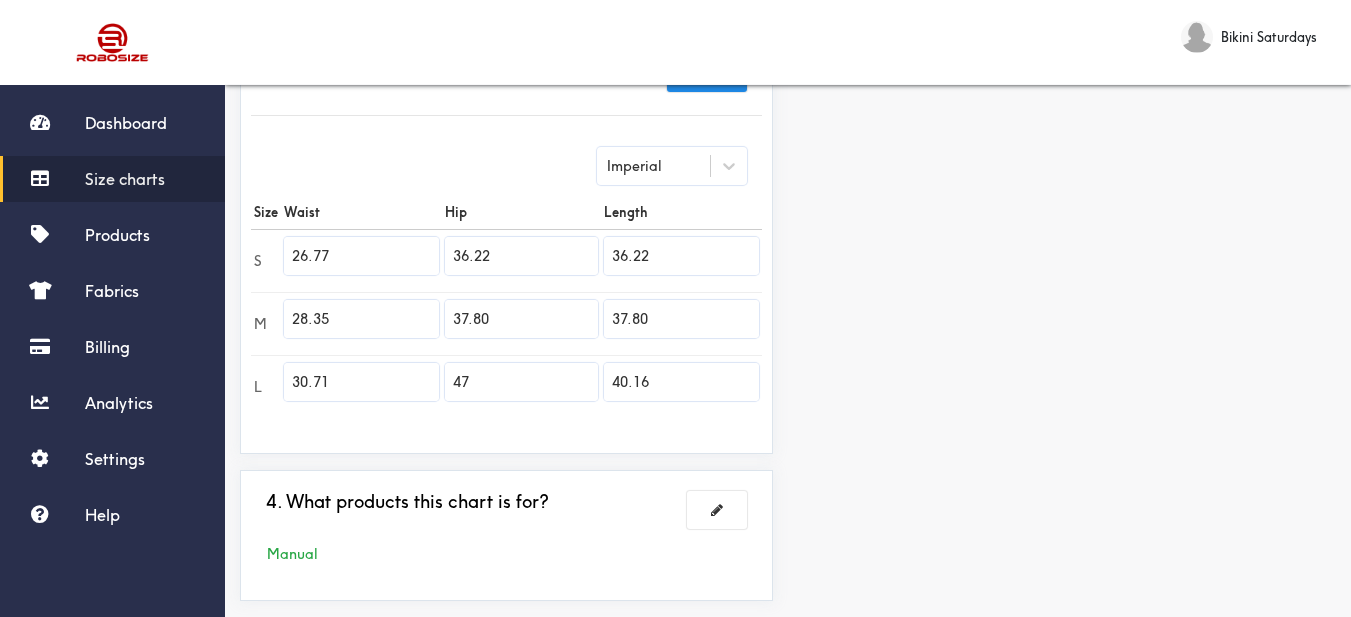 click on "Preview Edit style This chart is manually assigned to products. cm in Waist Hip Length S 68 92 92 M 72 96 96 L 78 119.5 102" at bounding box center (1069, 151) 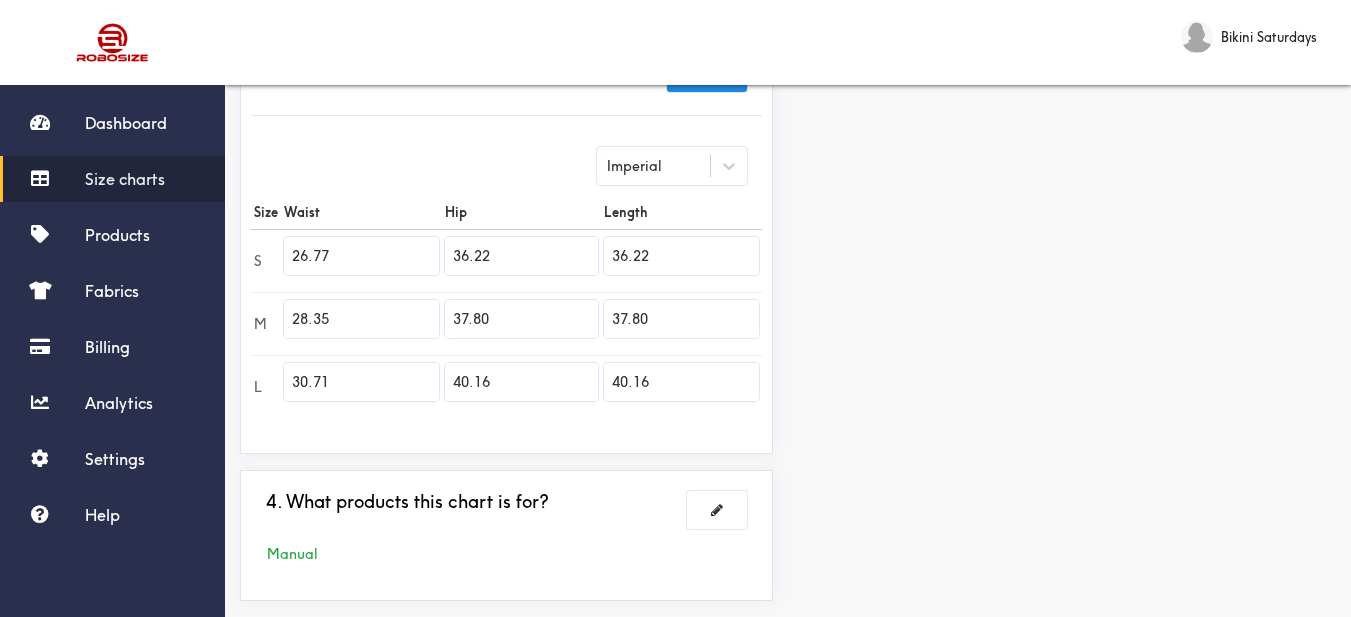 click on "Preview Edit style This chart is manually assigned to products. cm in Waist Hip Length S 68 92 92 M 72 96 96 L 78 102 102" at bounding box center (1069, 151) 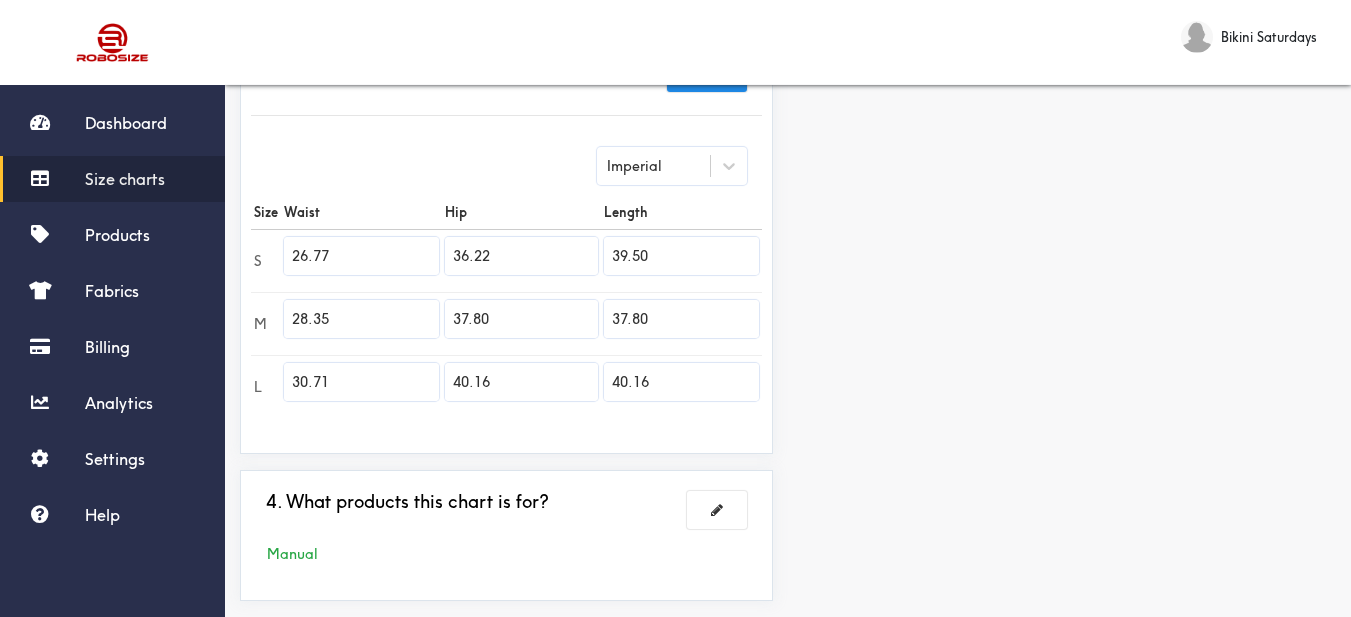 click on "Preview Edit style This chart is manually assigned to products. cm in Waist Hip Length S 68 92 100.25 M 72 96 96 L 78 102 102" at bounding box center [1069, 151] 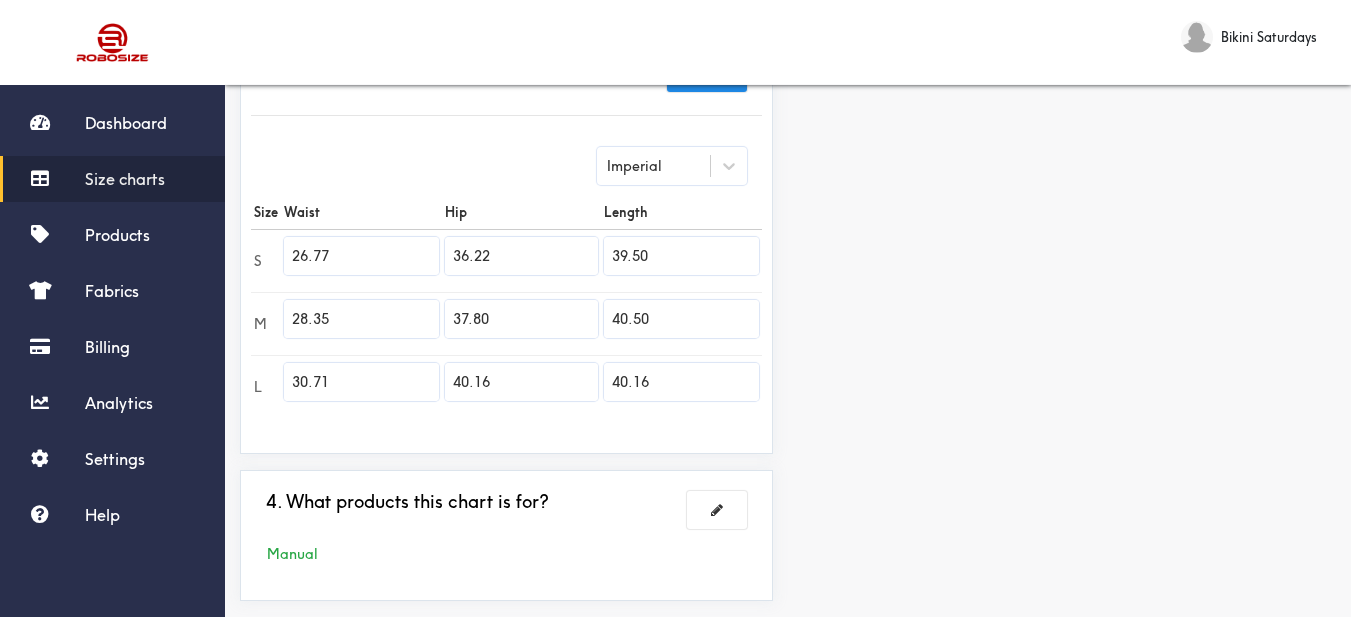 click on "Preview Edit style This chart is manually assigned to products. cm in Waist Hip Length S 68 92 100.25 M 72 96 102.75 L 78 102 102" at bounding box center (1069, 151) 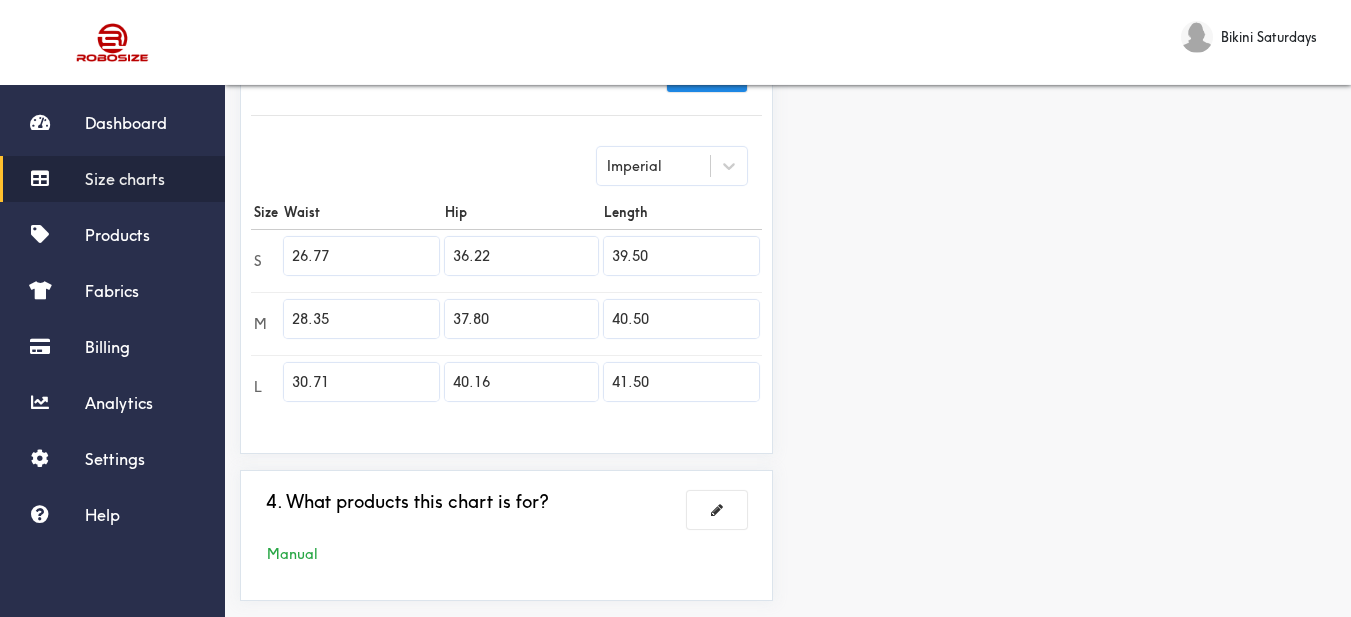 scroll, scrollTop: 589, scrollLeft: 0, axis: vertical 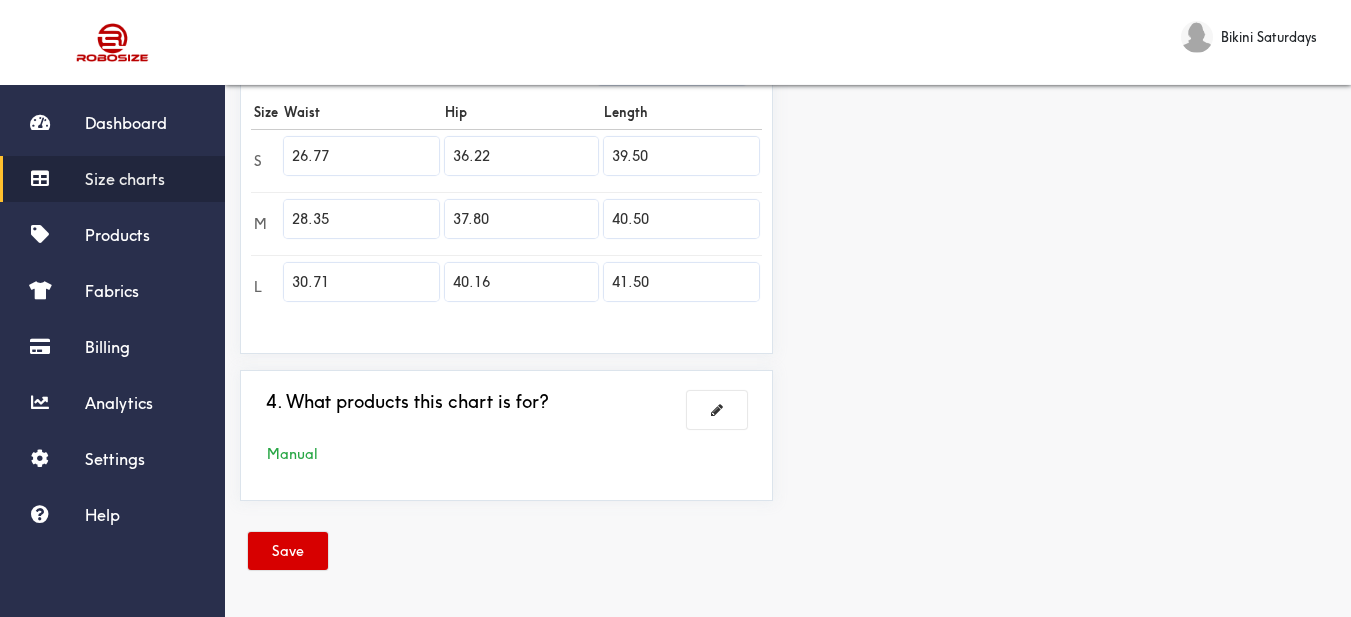 click on "Save" at bounding box center (288, 551) 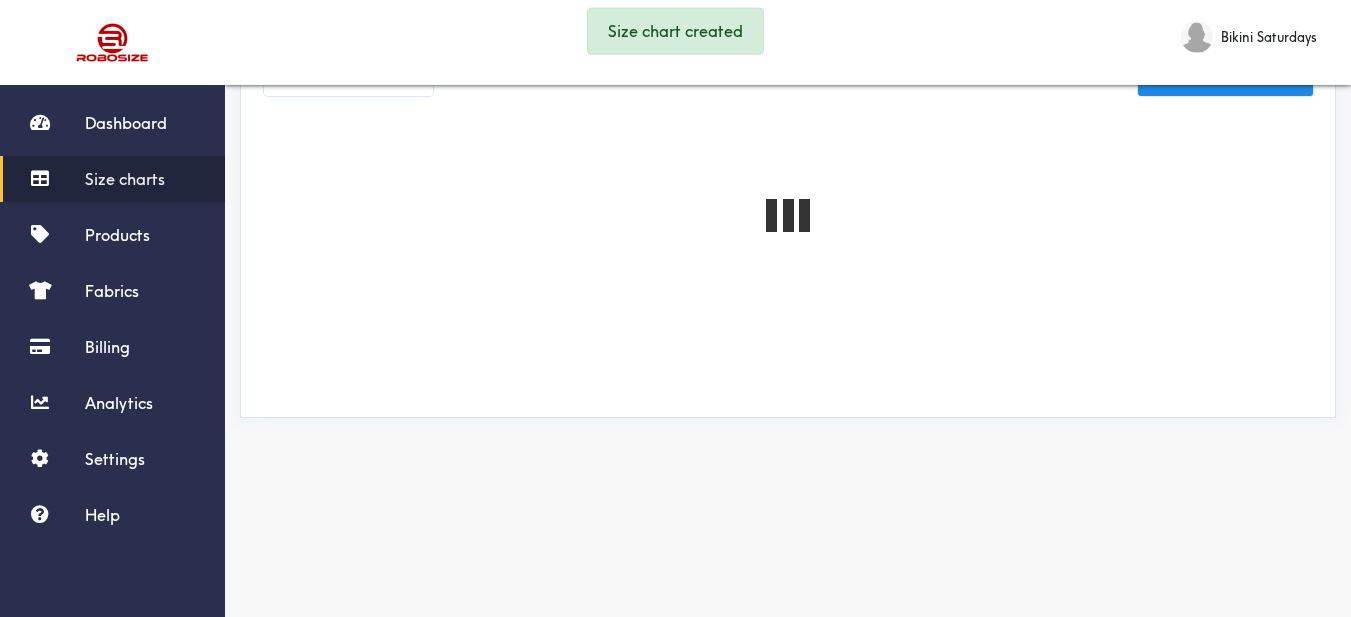 scroll, scrollTop: 589, scrollLeft: 0, axis: vertical 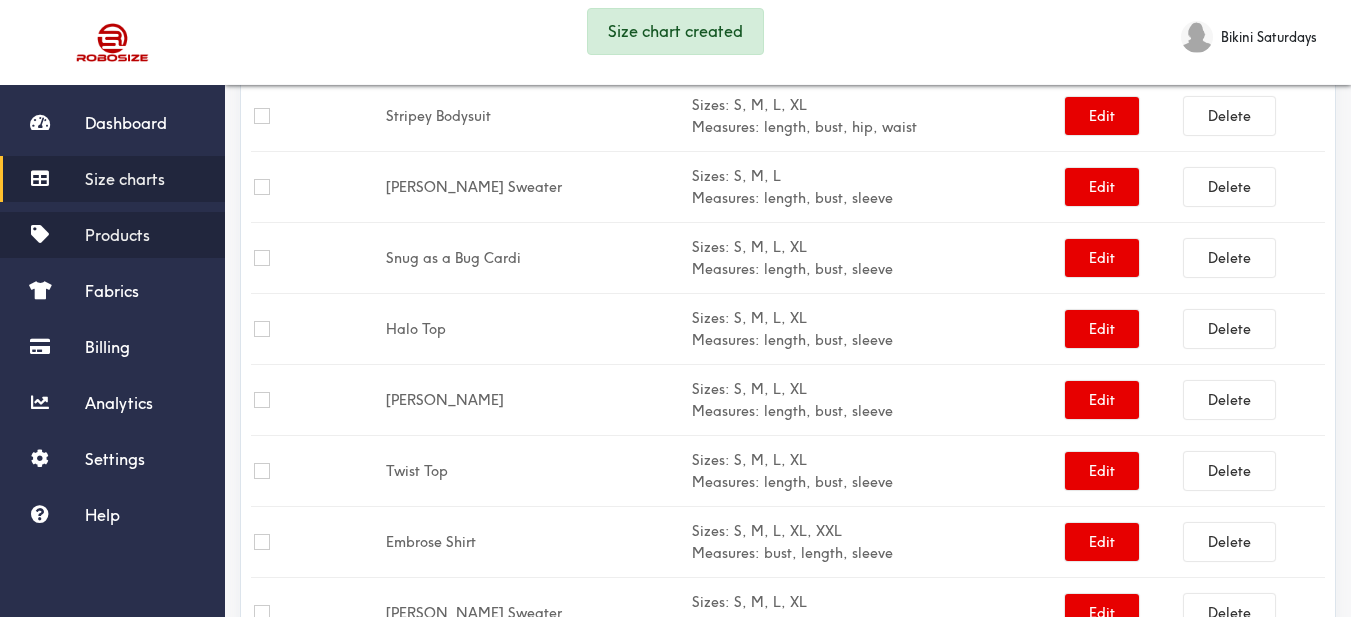 click on "Products" at bounding box center [117, 235] 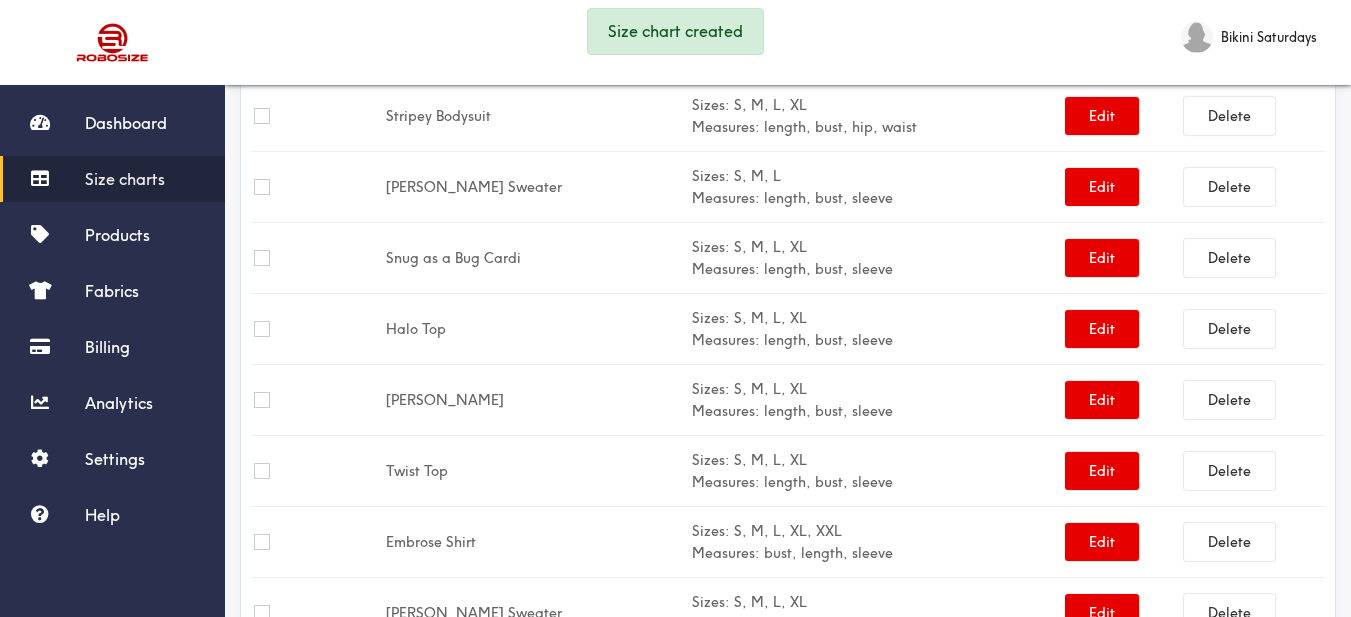 scroll, scrollTop: 58, scrollLeft: 0, axis: vertical 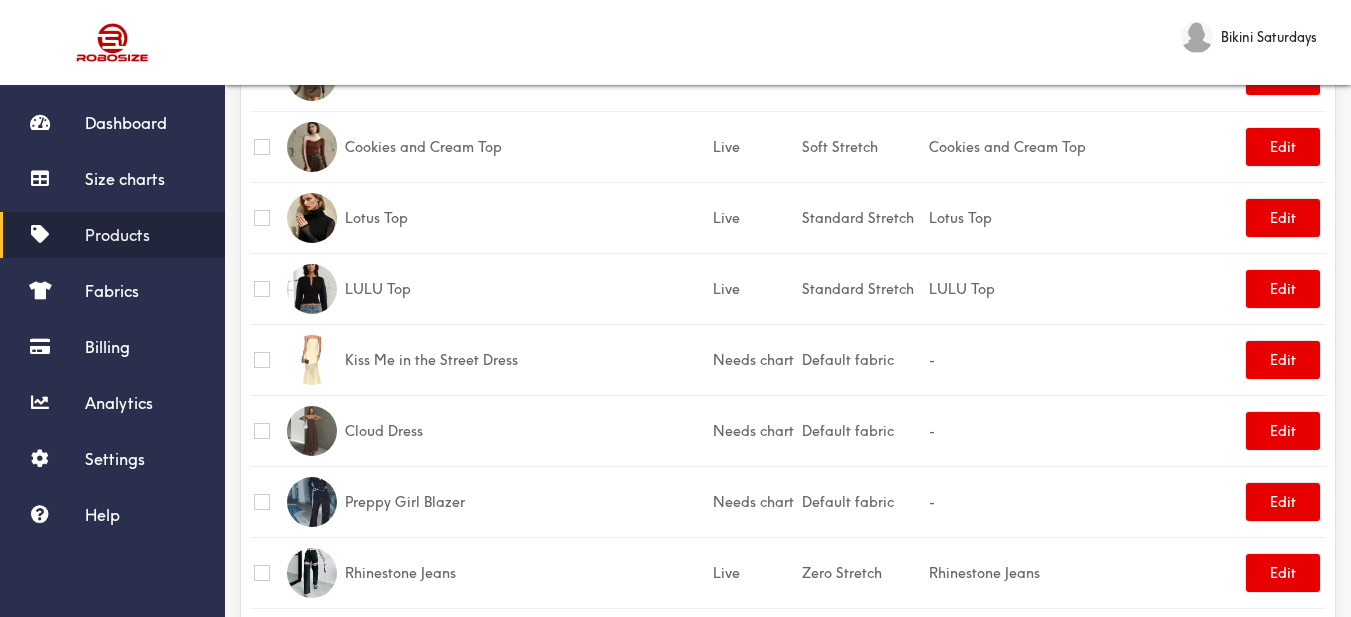 click on "Products" at bounding box center [117, 235] 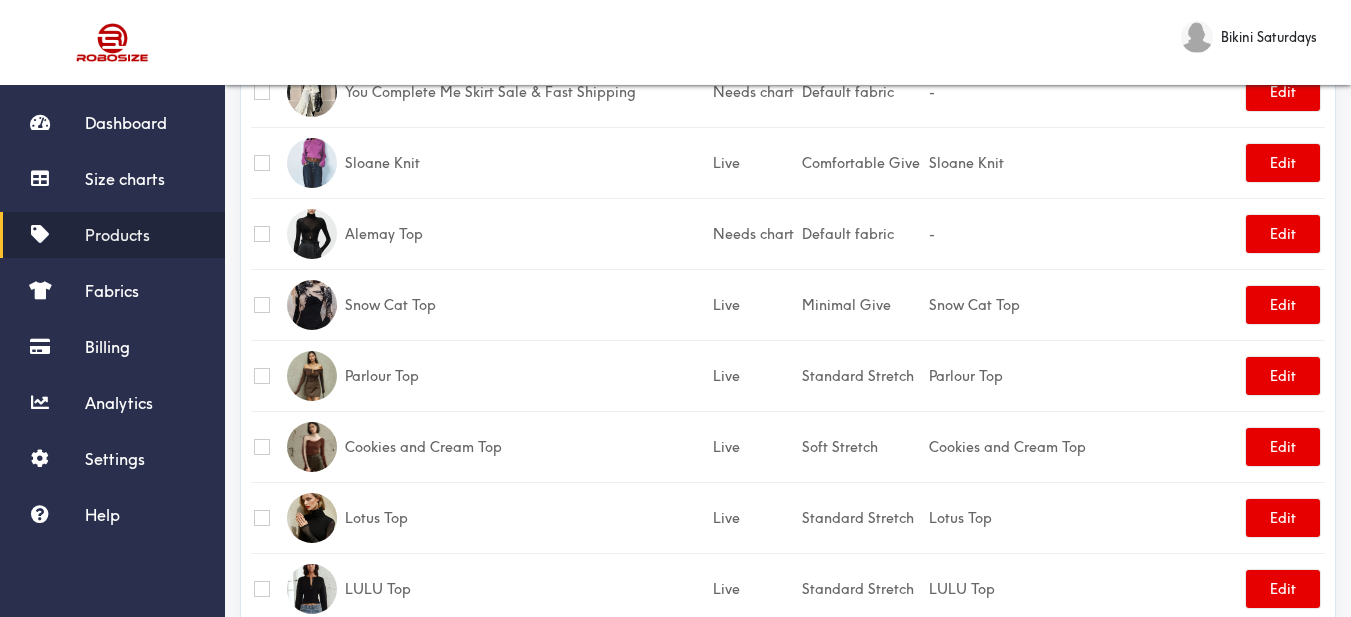 scroll, scrollTop: 0, scrollLeft: 0, axis: both 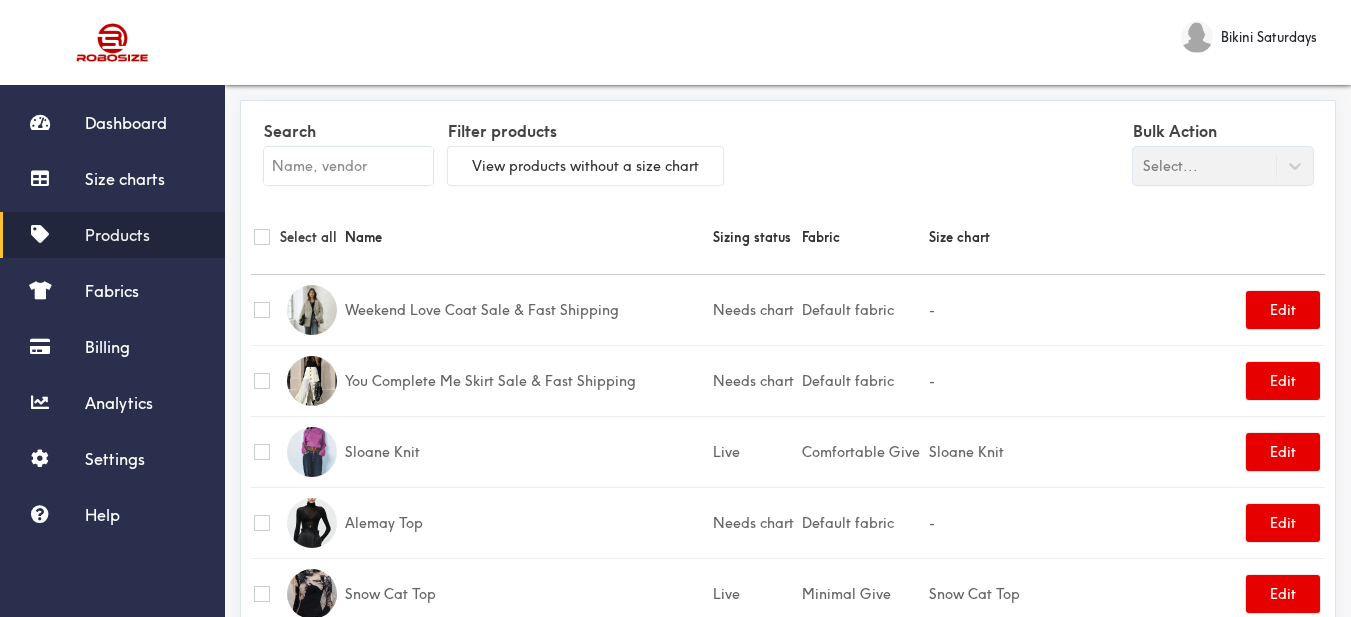 click on "Products" at bounding box center (117, 235) 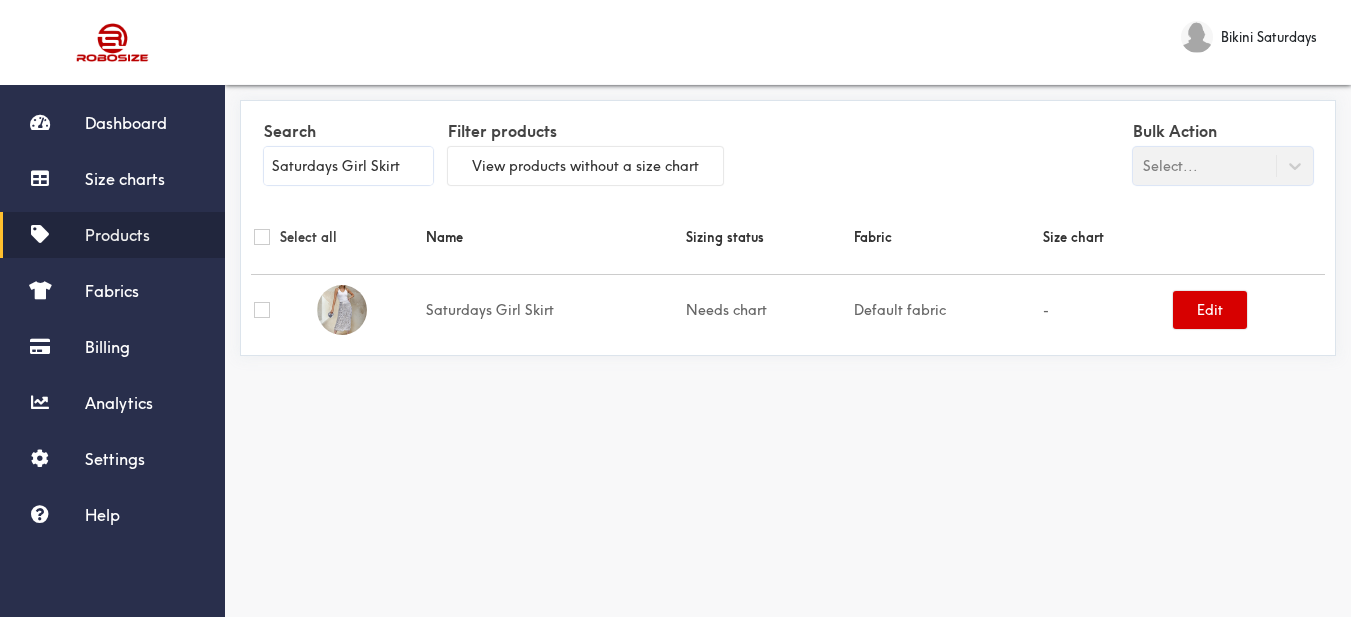 click on "Edit" at bounding box center [1210, 310] 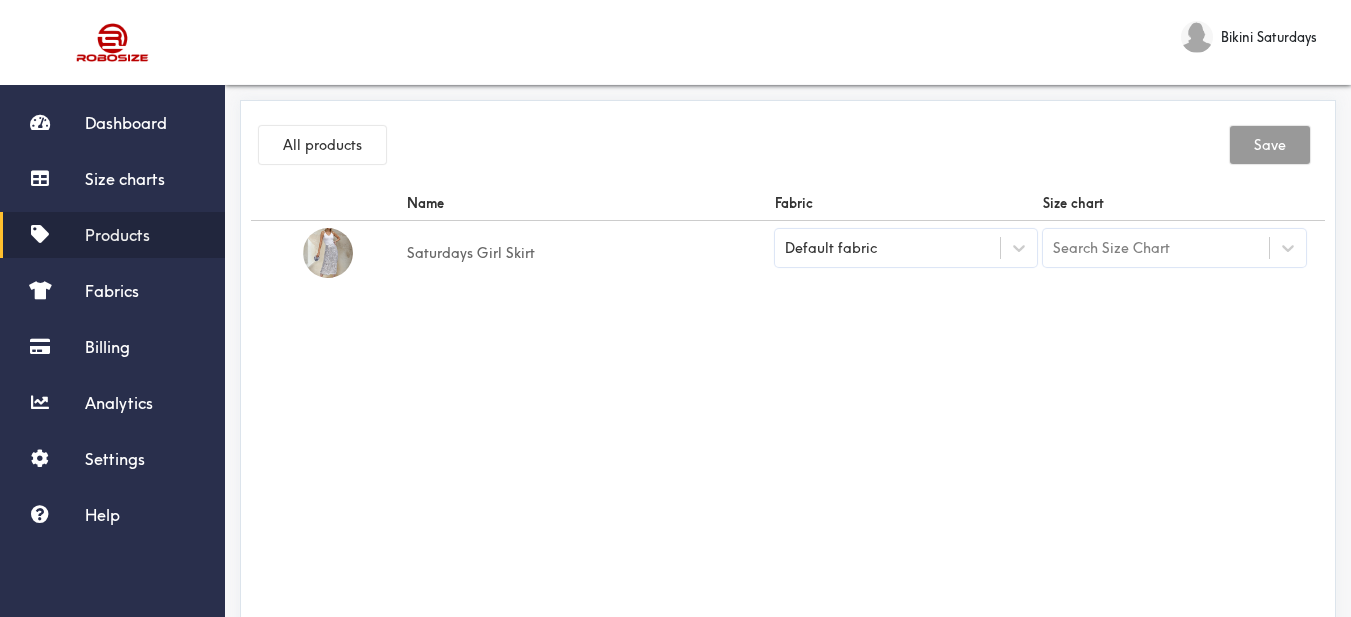 click on "Default fabric" at bounding box center [888, 248] 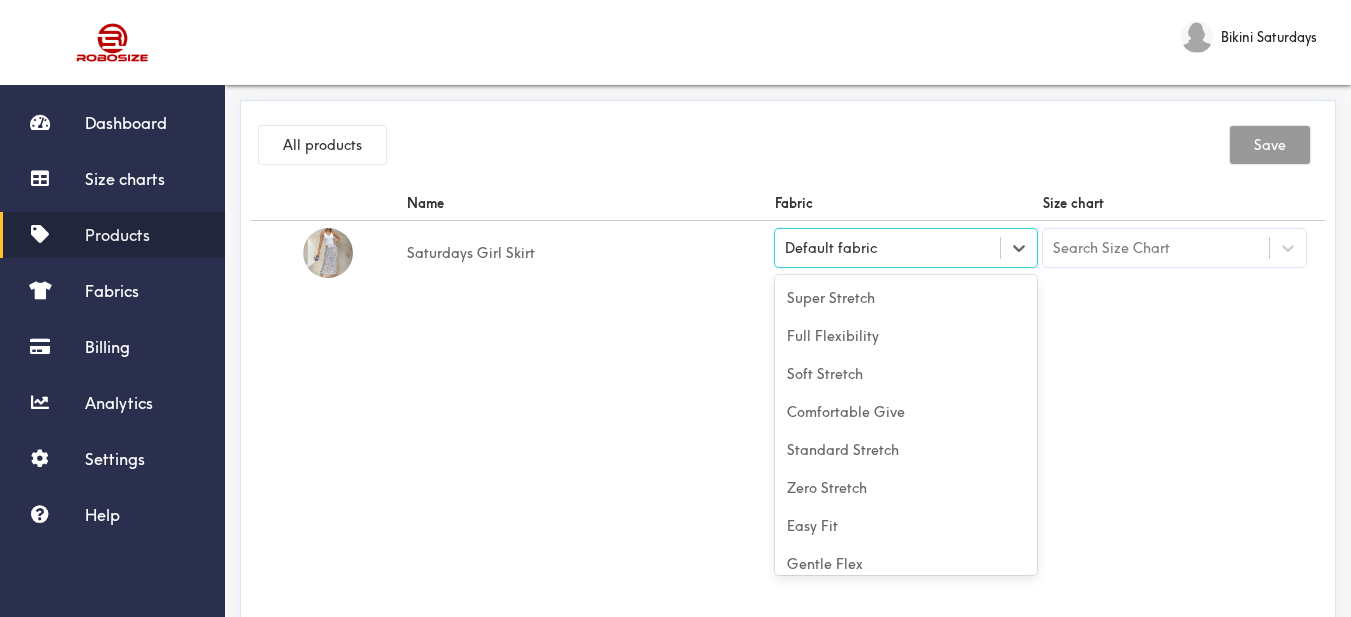 scroll, scrollTop: 88, scrollLeft: 0, axis: vertical 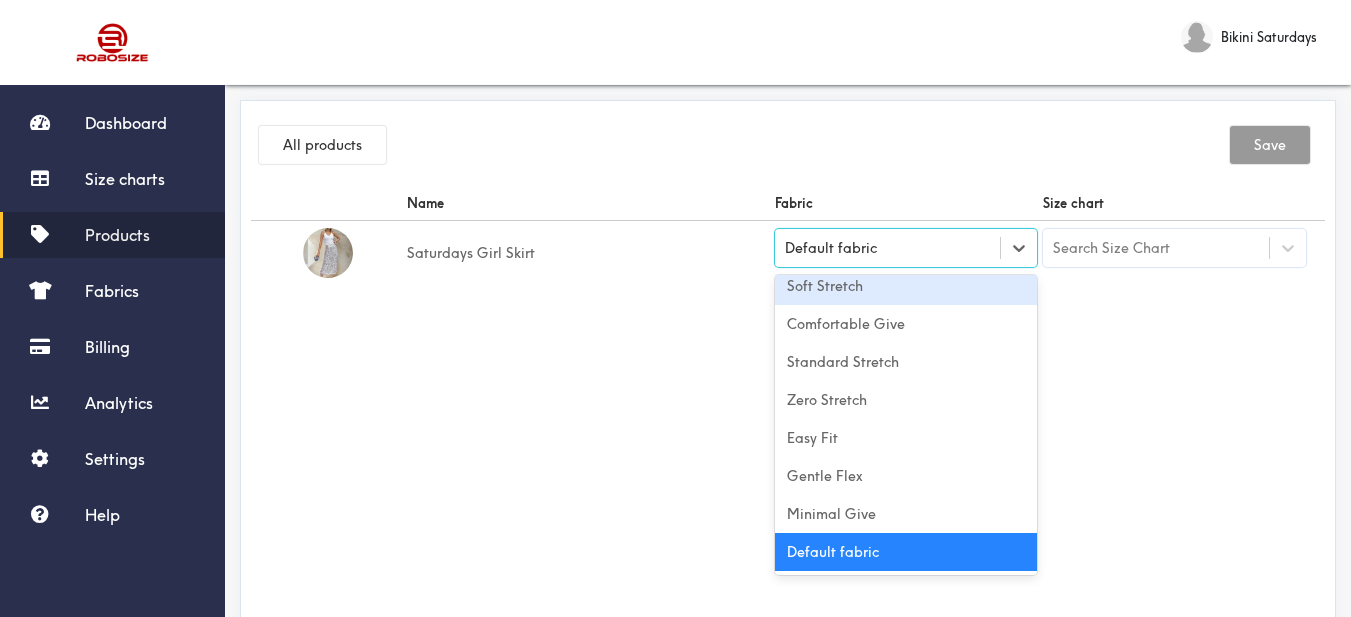 click on "Soft Stretch" at bounding box center [906, 286] 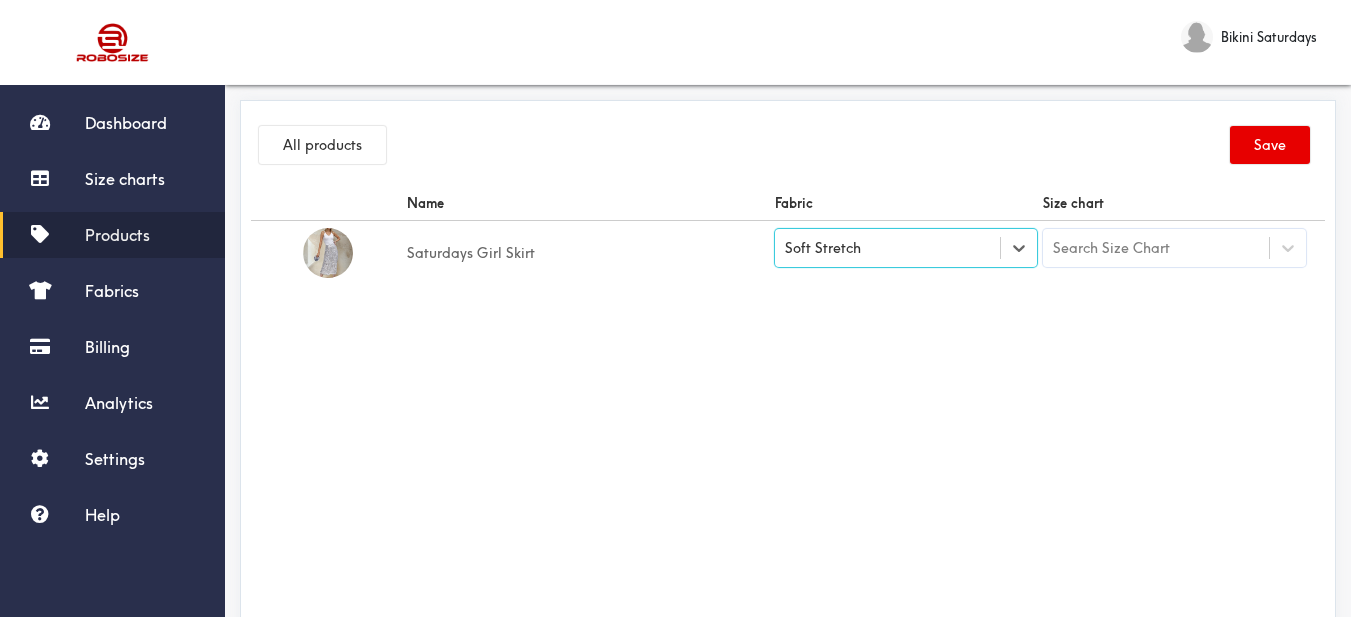 drag, startPoint x: 1069, startPoint y: 341, endPoint x: 1104, endPoint y: 326, distance: 38.078865 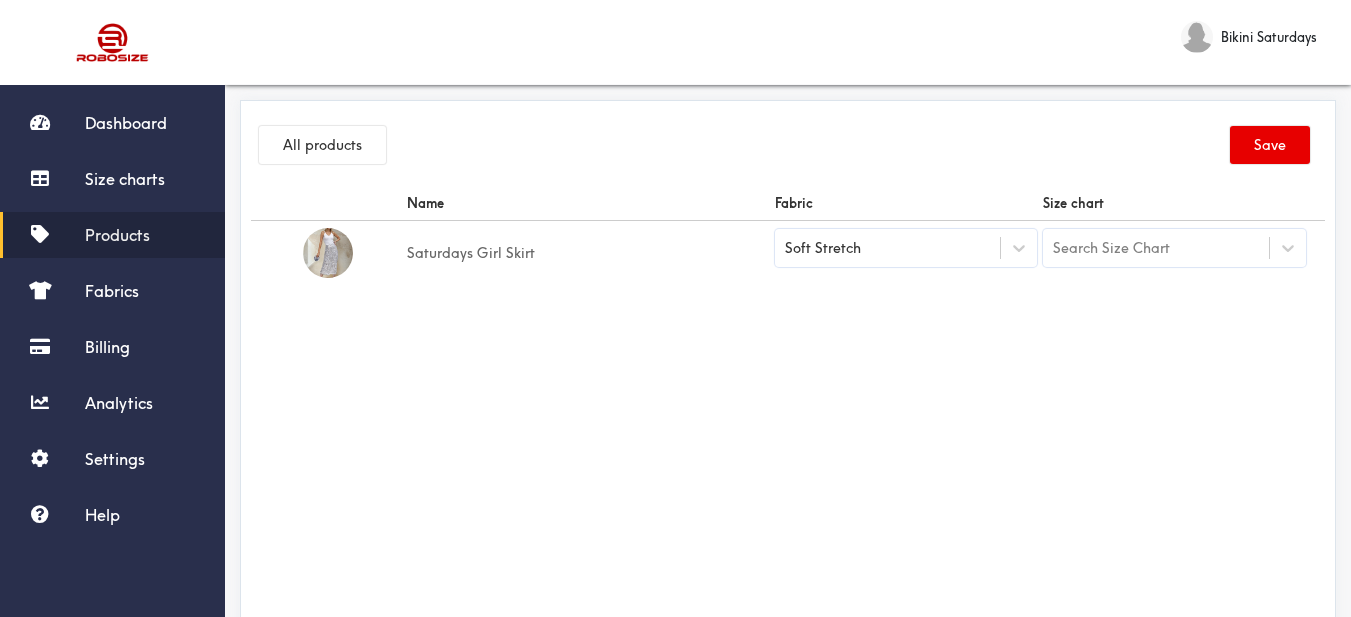 click on "Search Size Chart" at bounding box center [1156, 248] 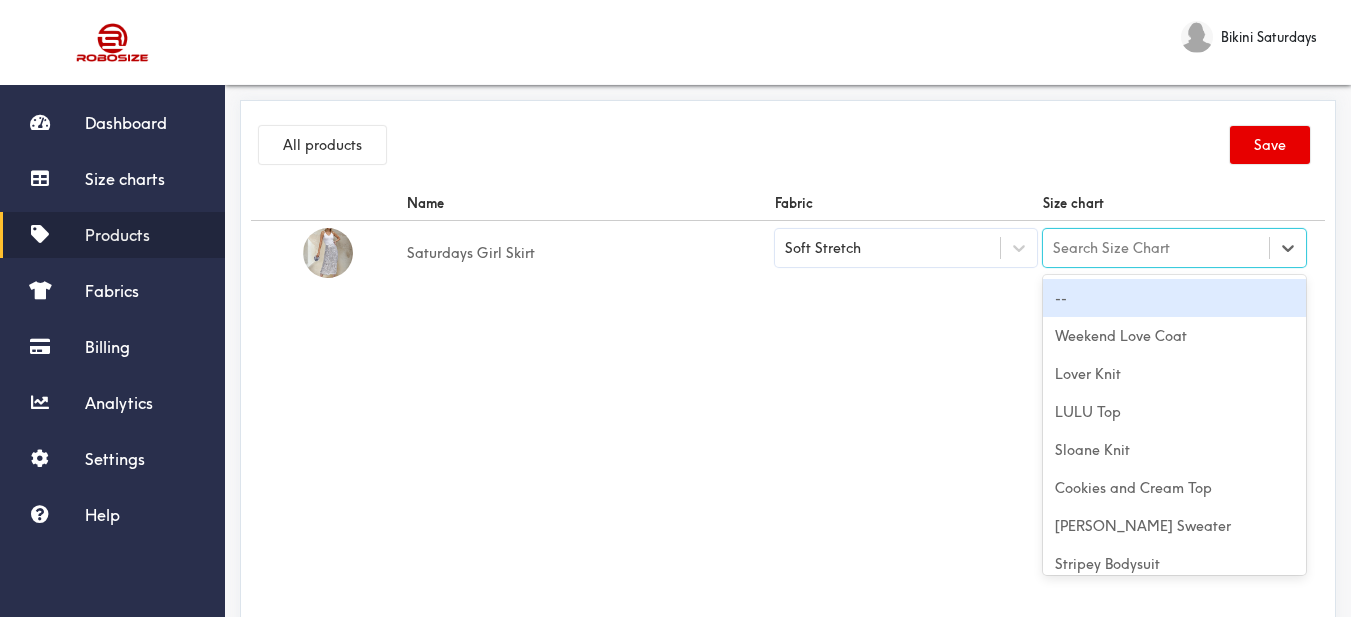 click on "Search Size Chart" at bounding box center [1111, 248] 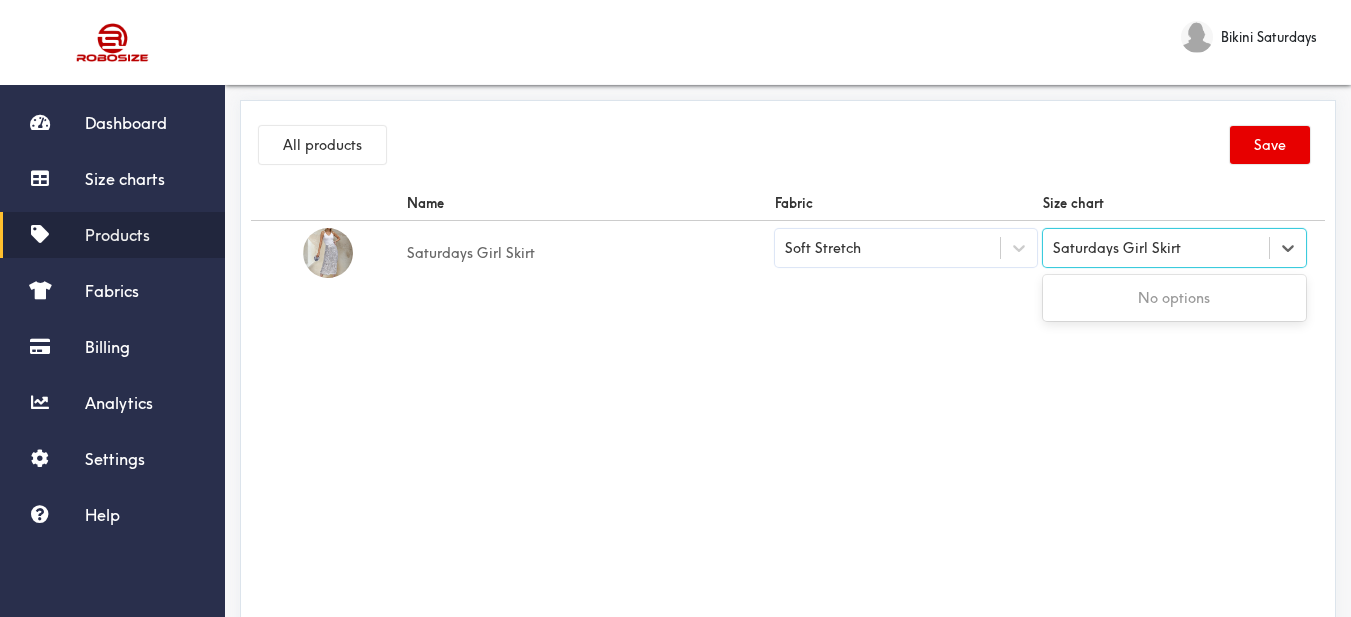 click on "No options" at bounding box center [1174, 298] 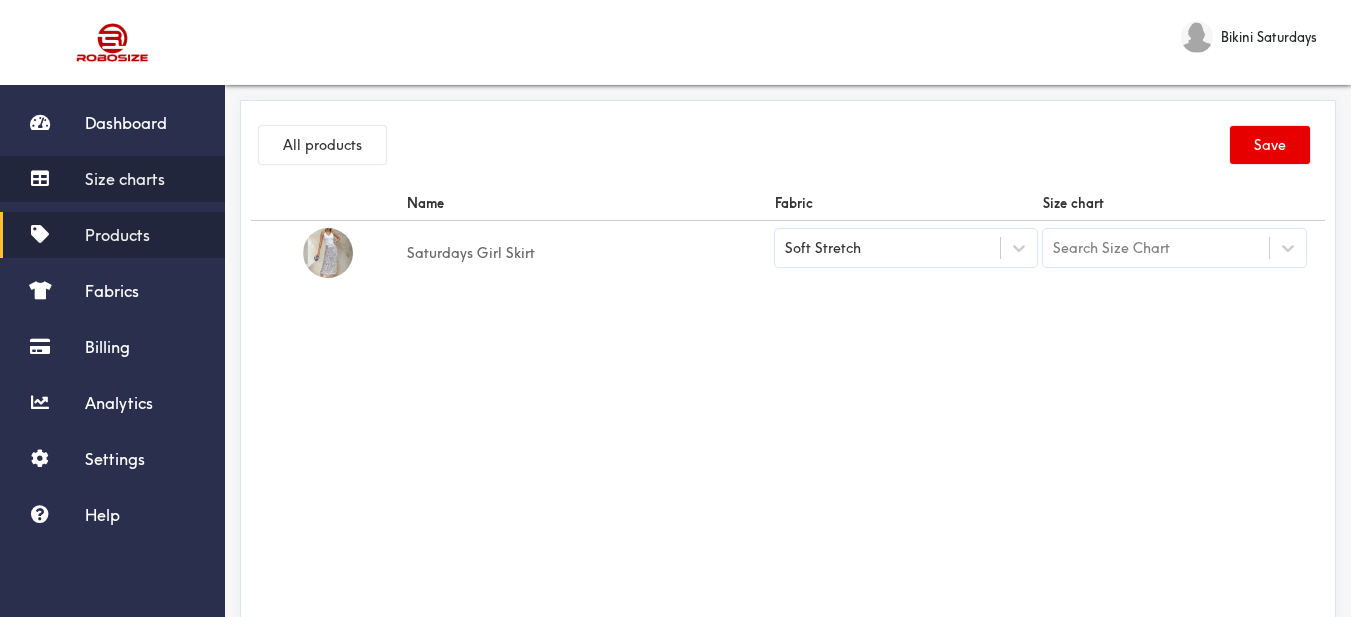click on "Size charts" at bounding box center (125, 179) 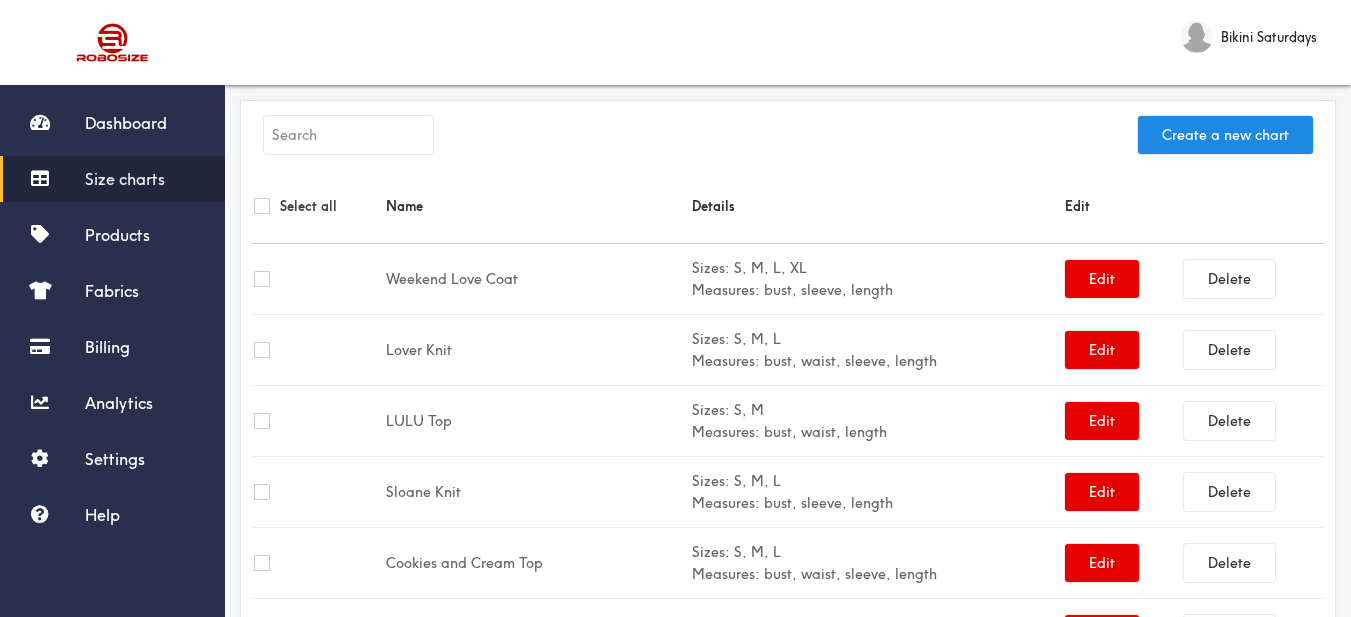 click at bounding box center [348, 135] 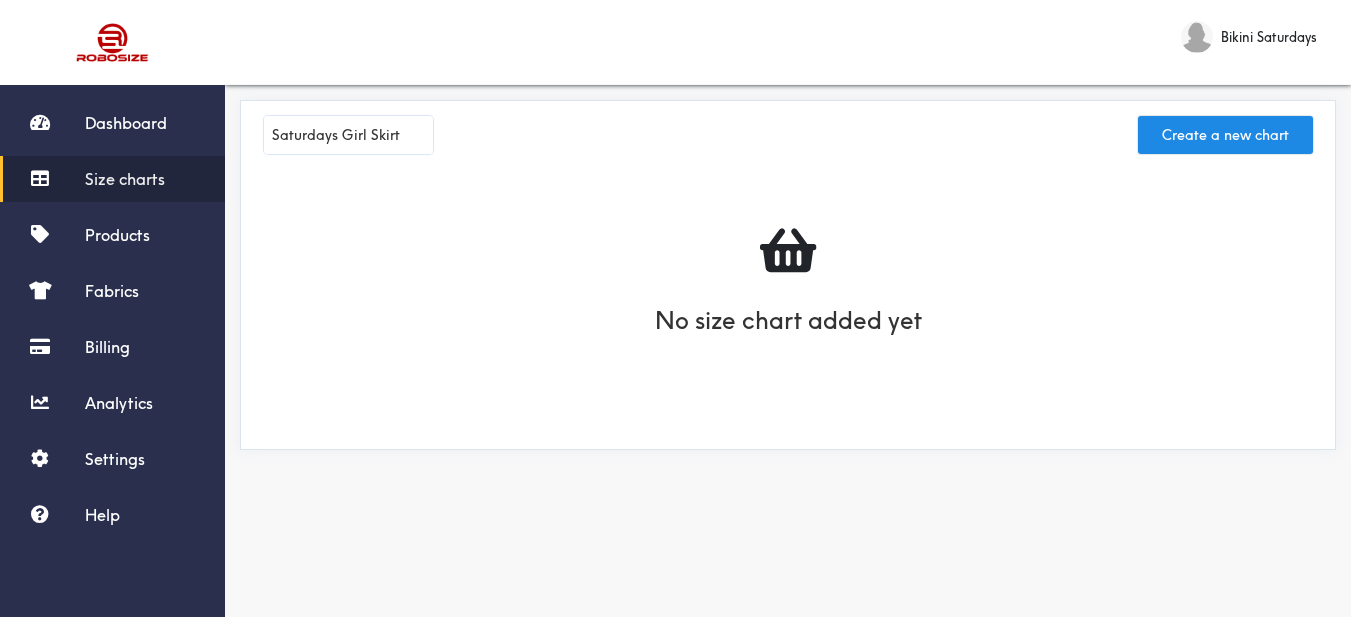 click on "Size charts" at bounding box center [125, 179] 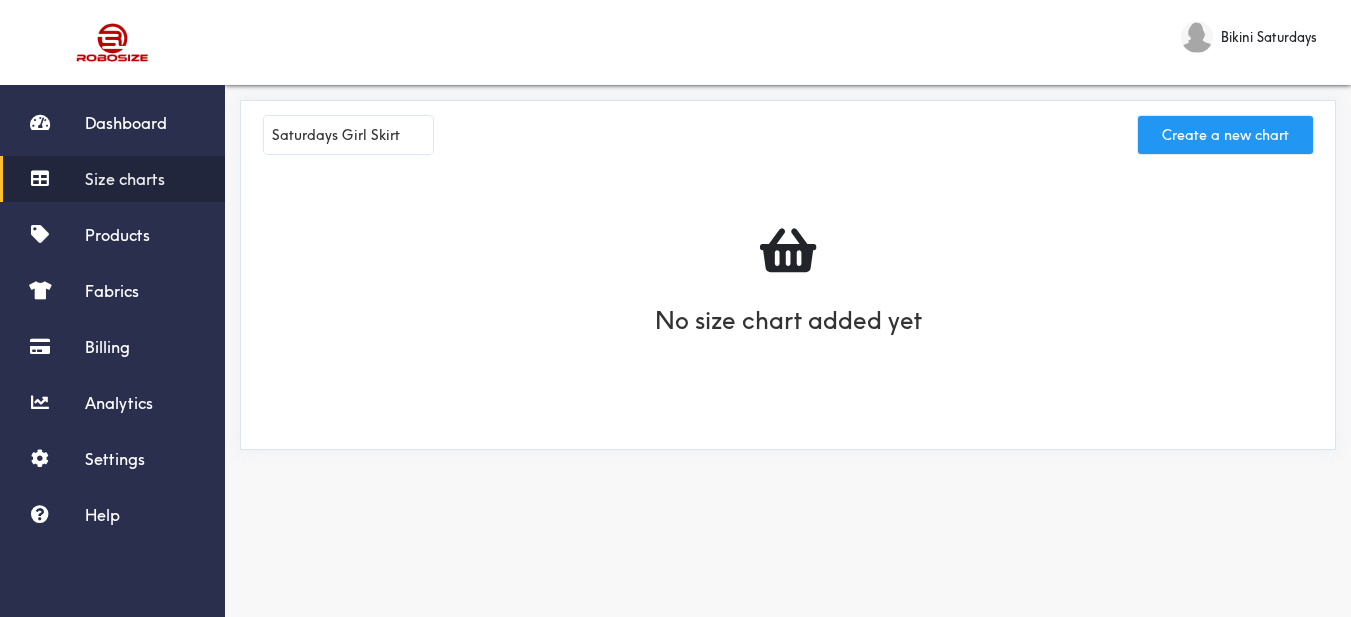 click on "Create a new chart" at bounding box center (1225, 135) 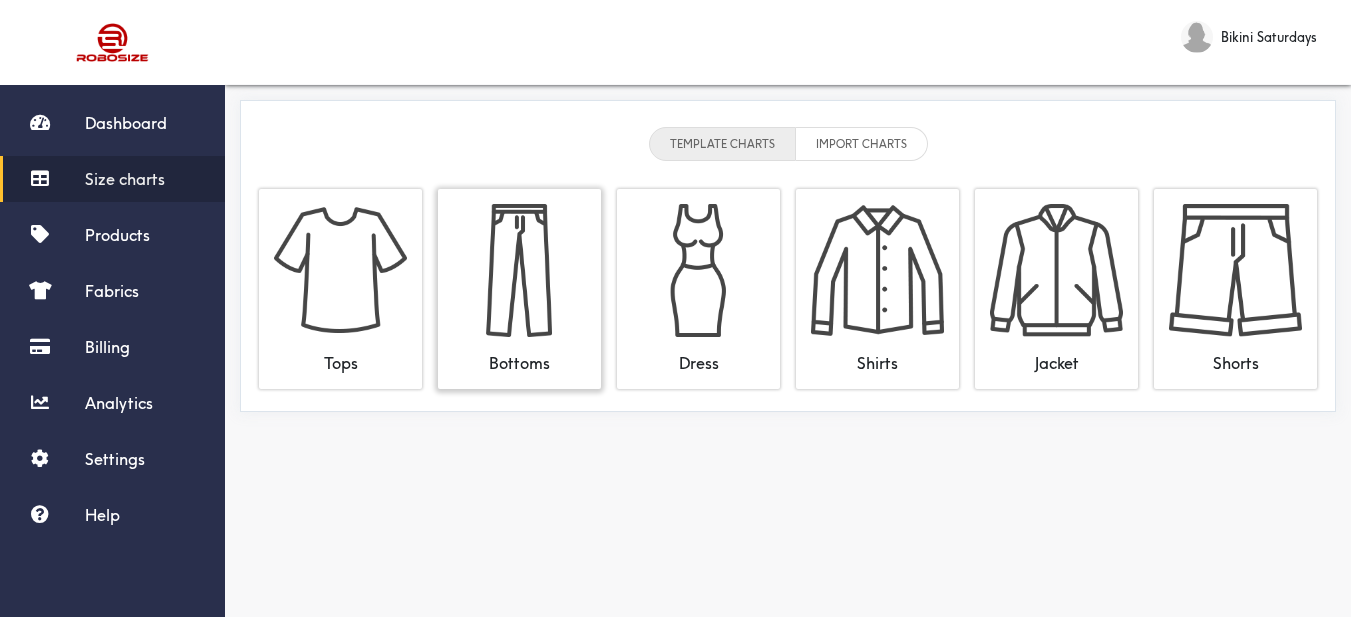 click at bounding box center [519, 270] 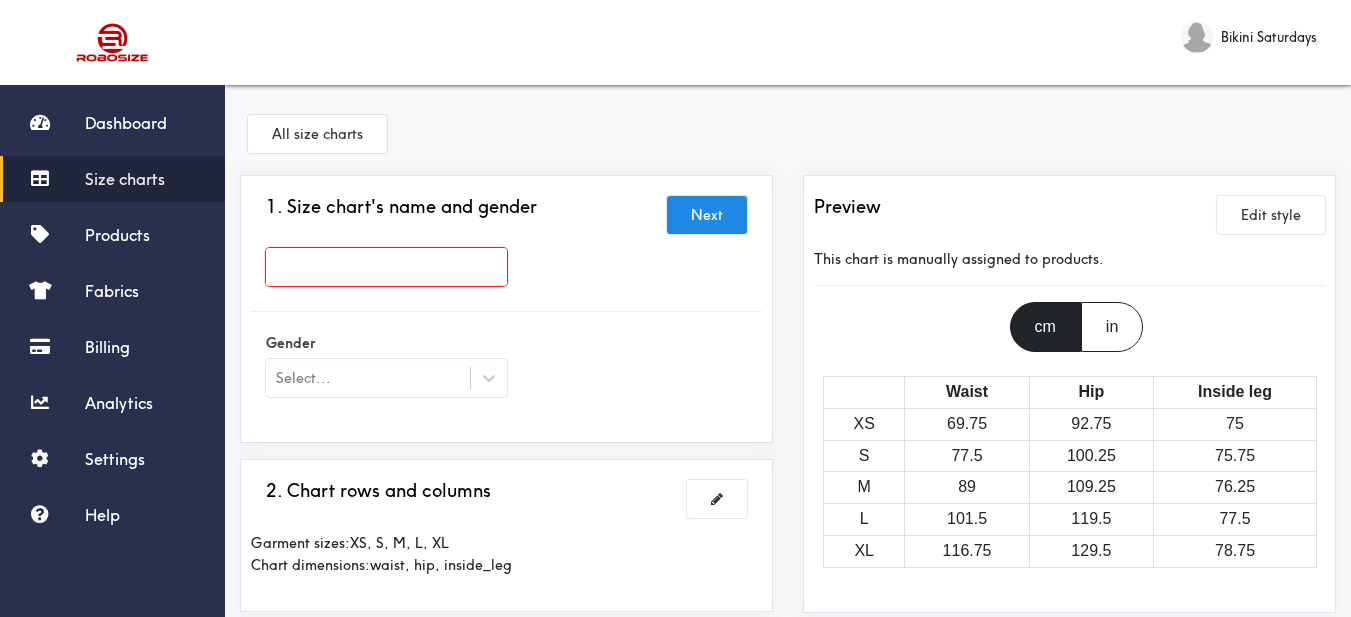 click at bounding box center (386, 272) 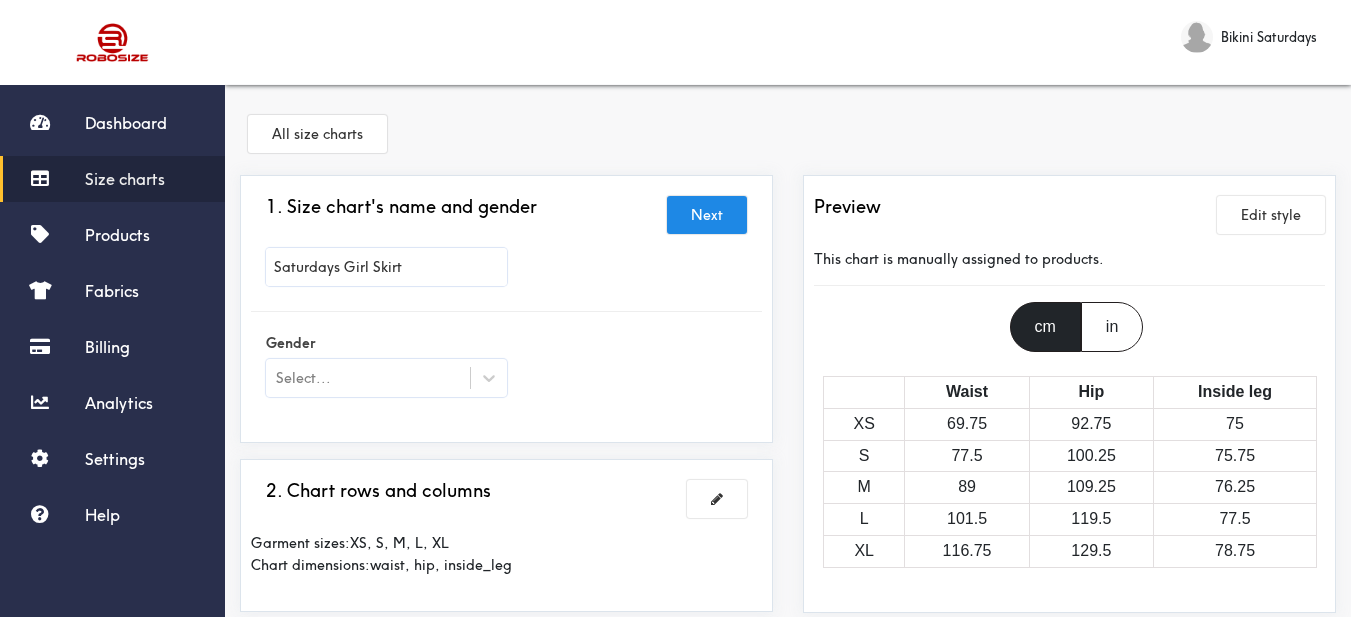 click on "Gender Select..." at bounding box center (506, 367) 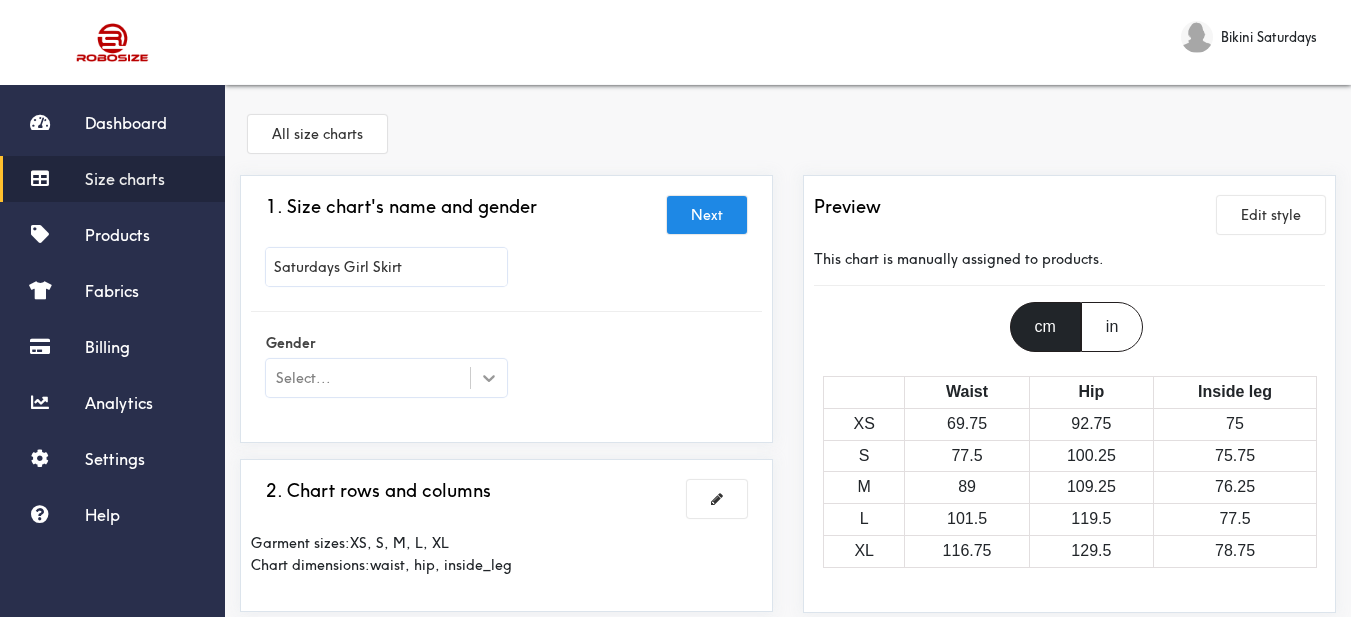 click 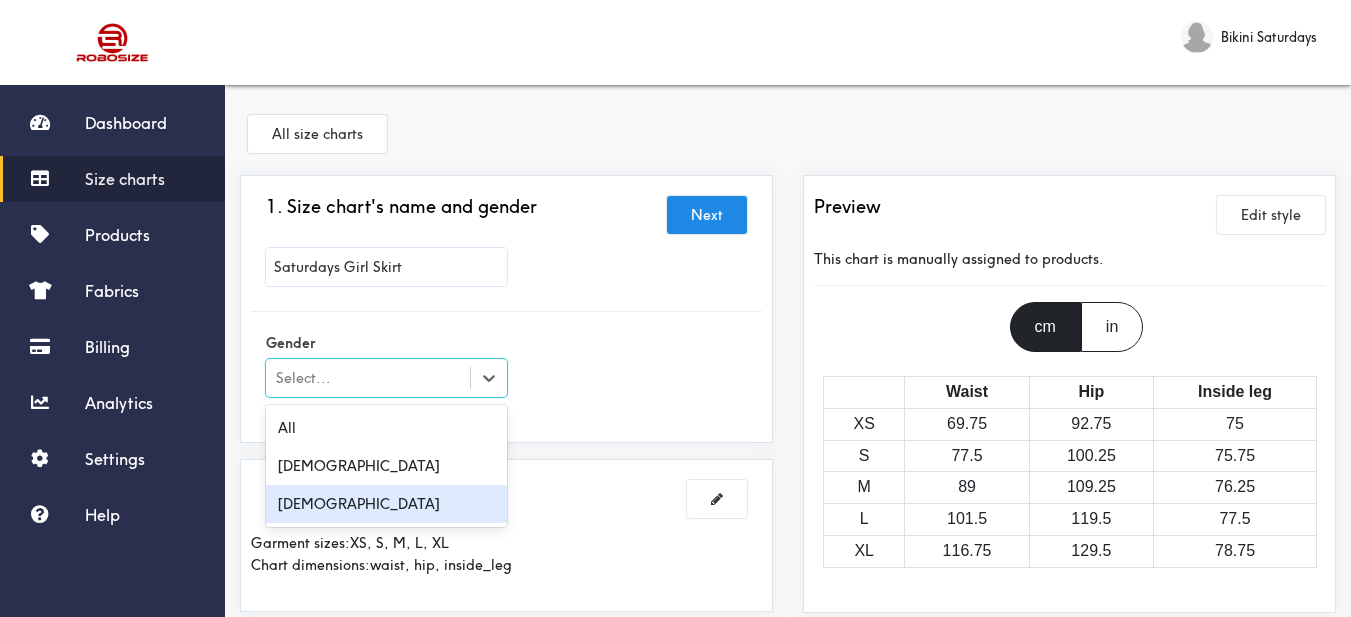 drag, startPoint x: 479, startPoint y: 519, endPoint x: 479, endPoint y: 507, distance: 12 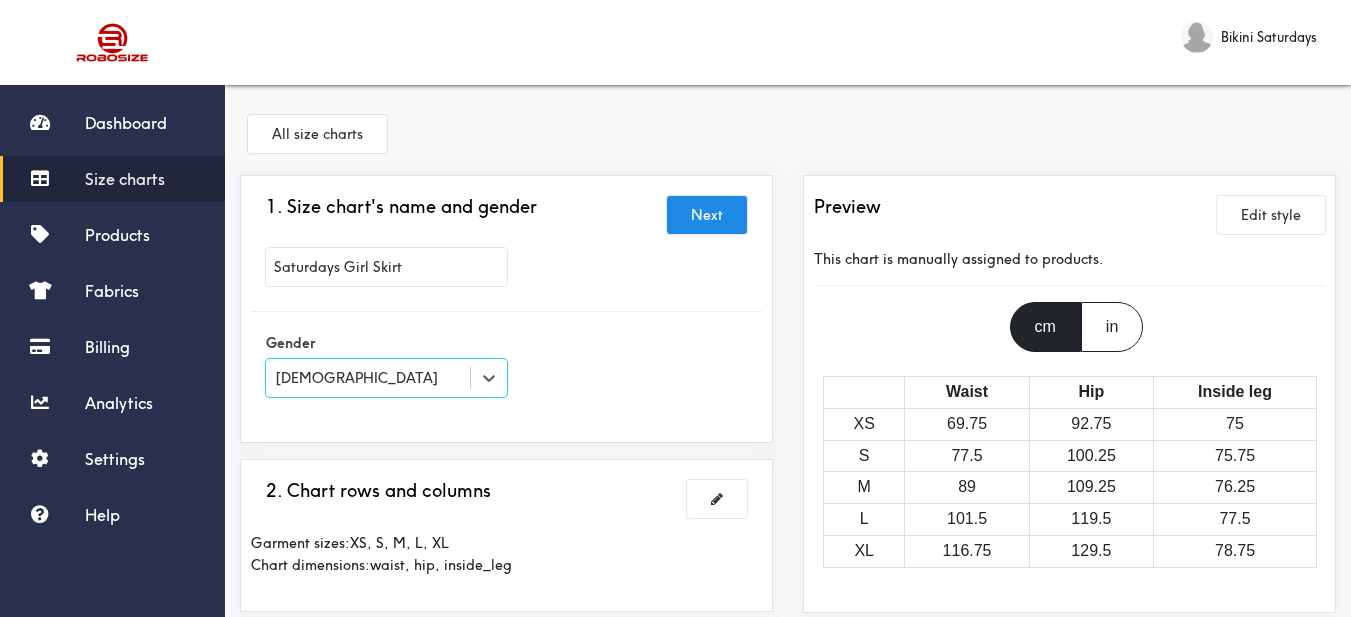 scroll, scrollTop: 100, scrollLeft: 0, axis: vertical 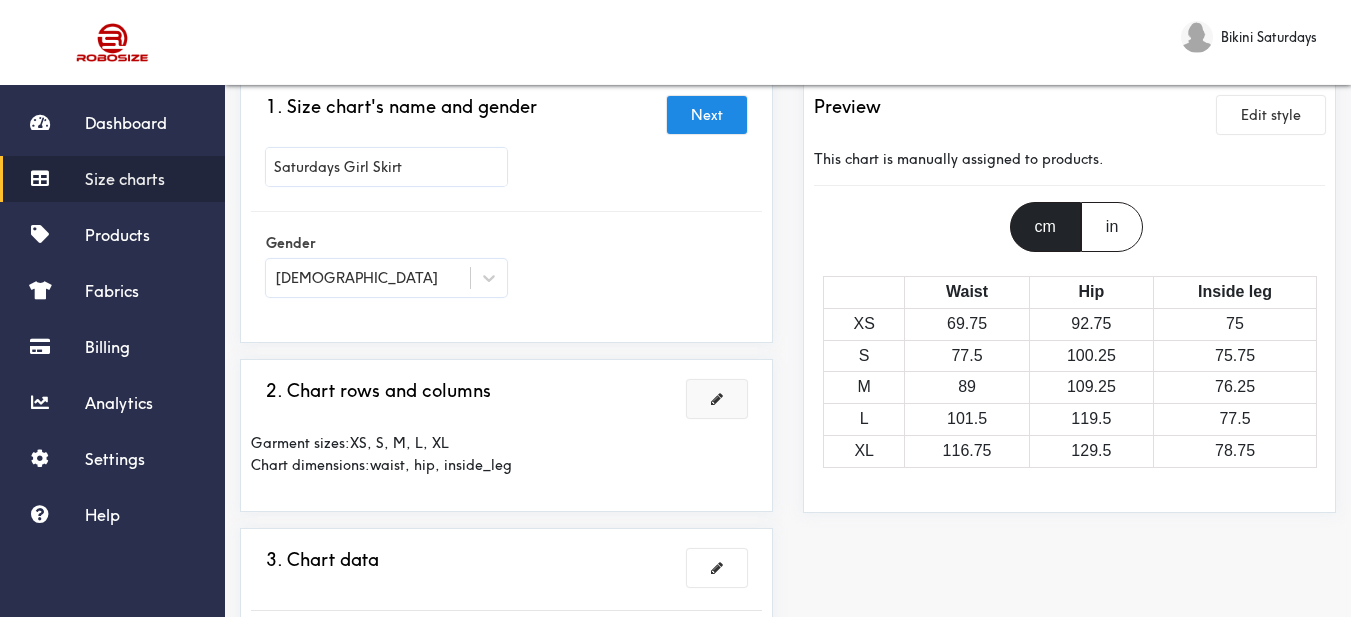 click at bounding box center [717, 399] 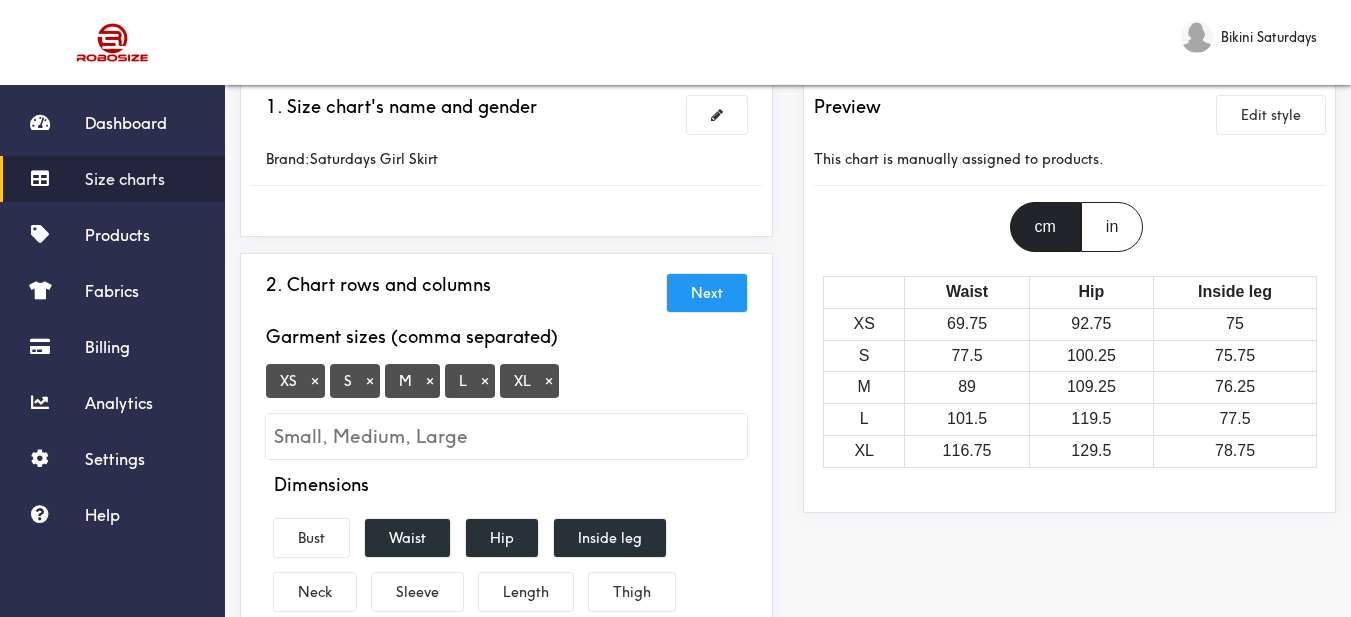 scroll, scrollTop: 300, scrollLeft: 0, axis: vertical 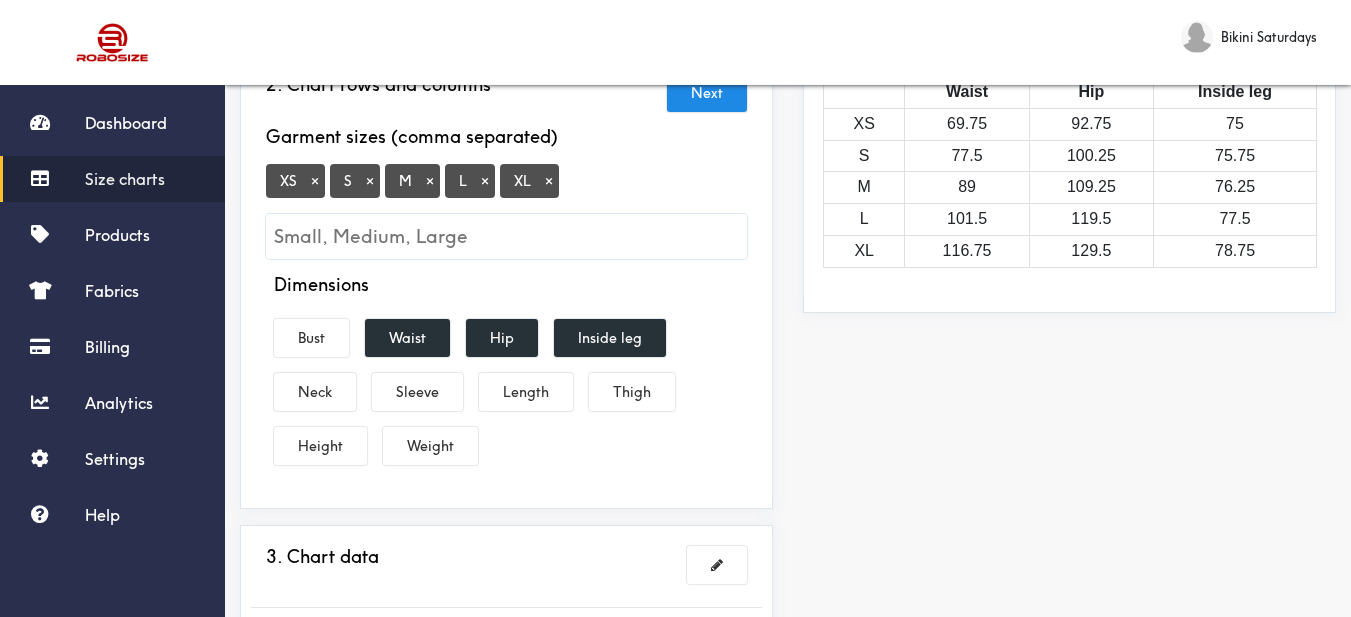 drag, startPoint x: 313, startPoint y: 182, endPoint x: 369, endPoint y: 93, distance: 105.15227 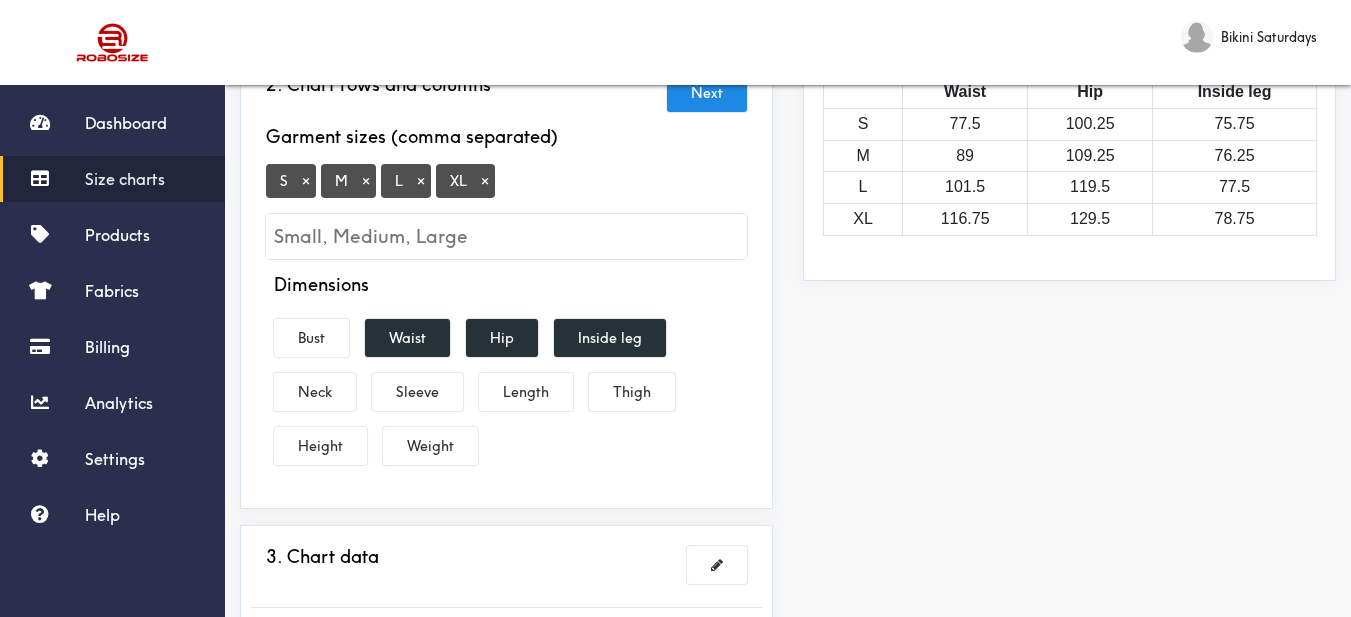 click on "×" at bounding box center [485, 181] 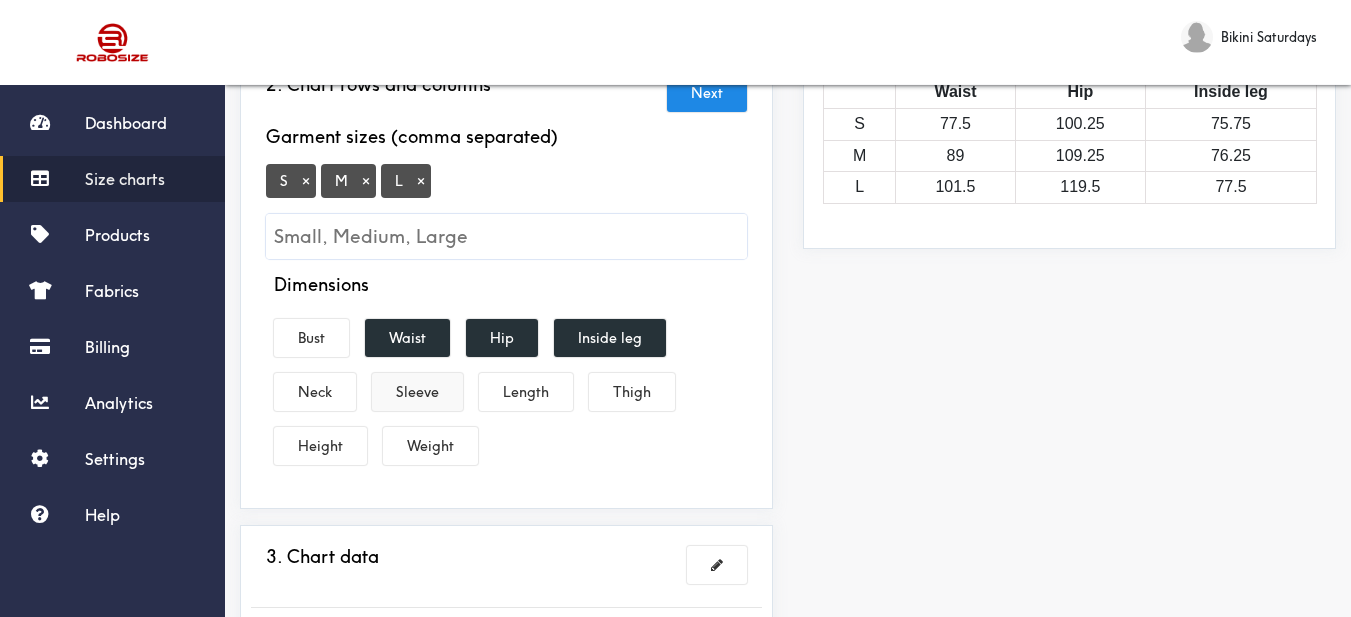 scroll, scrollTop: 400, scrollLeft: 0, axis: vertical 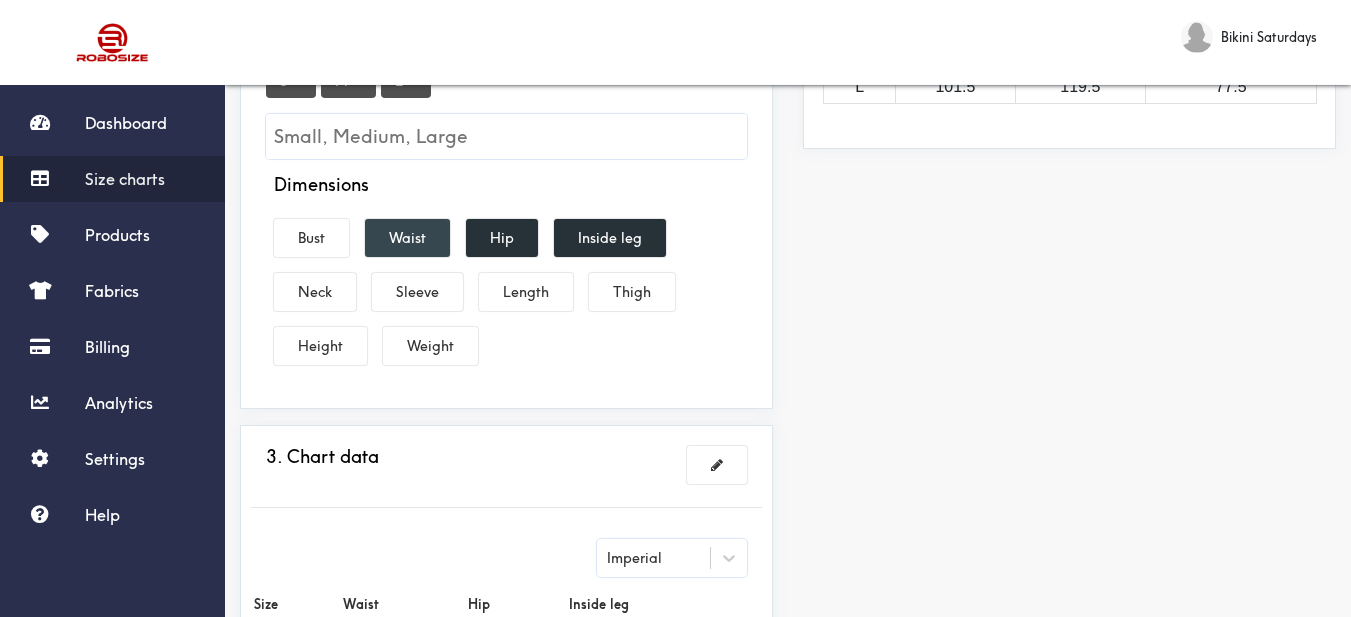 drag, startPoint x: 418, startPoint y: 237, endPoint x: 436, endPoint y: 239, distance: 18.110771 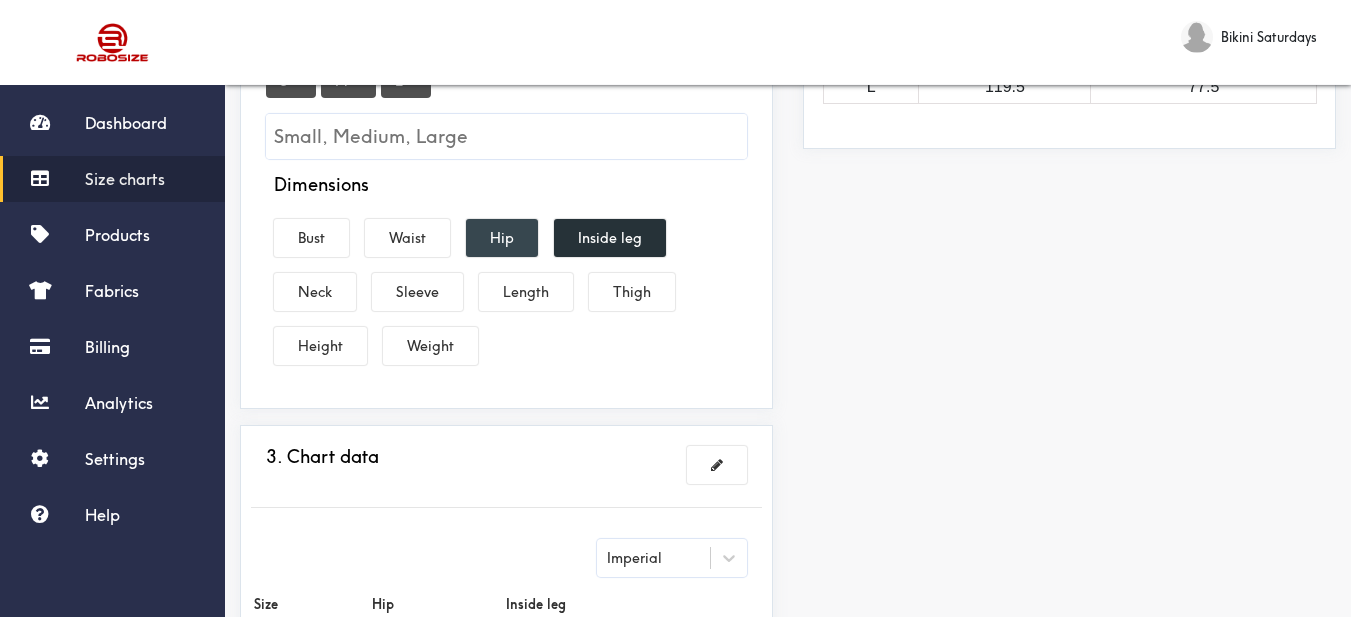 click on "Hip" at bounding box center (502, 238) 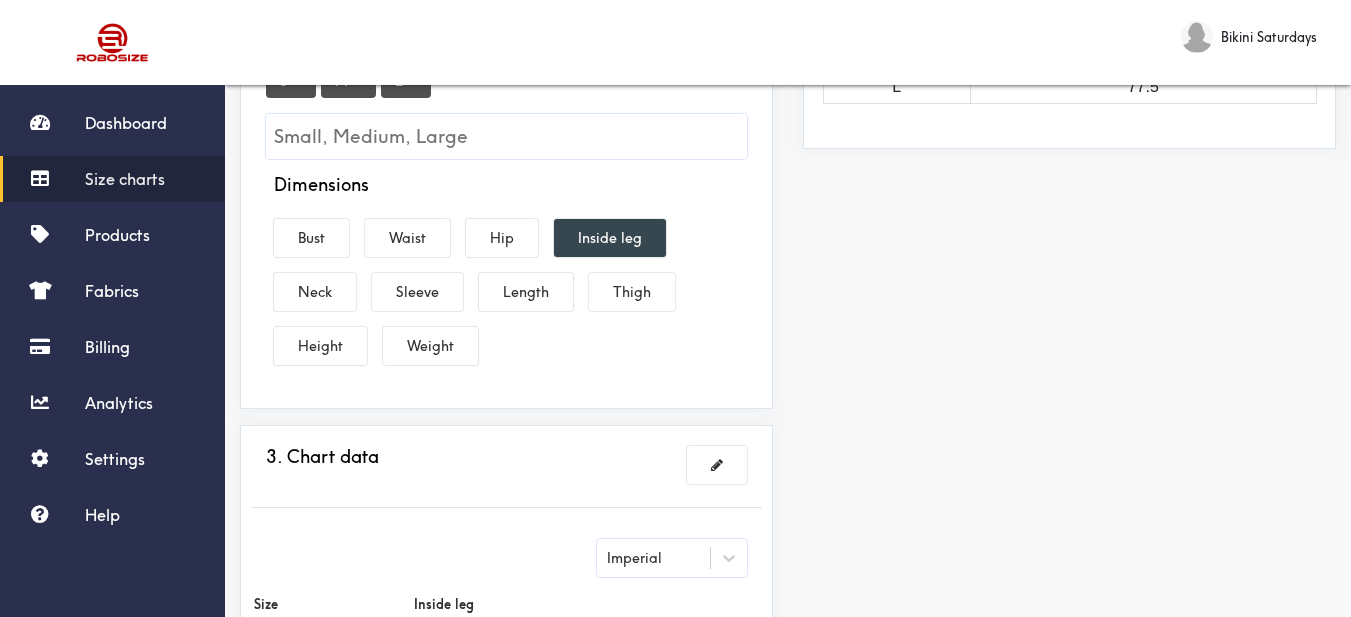 click on "Inside leg" at bounding box center (610, 238) 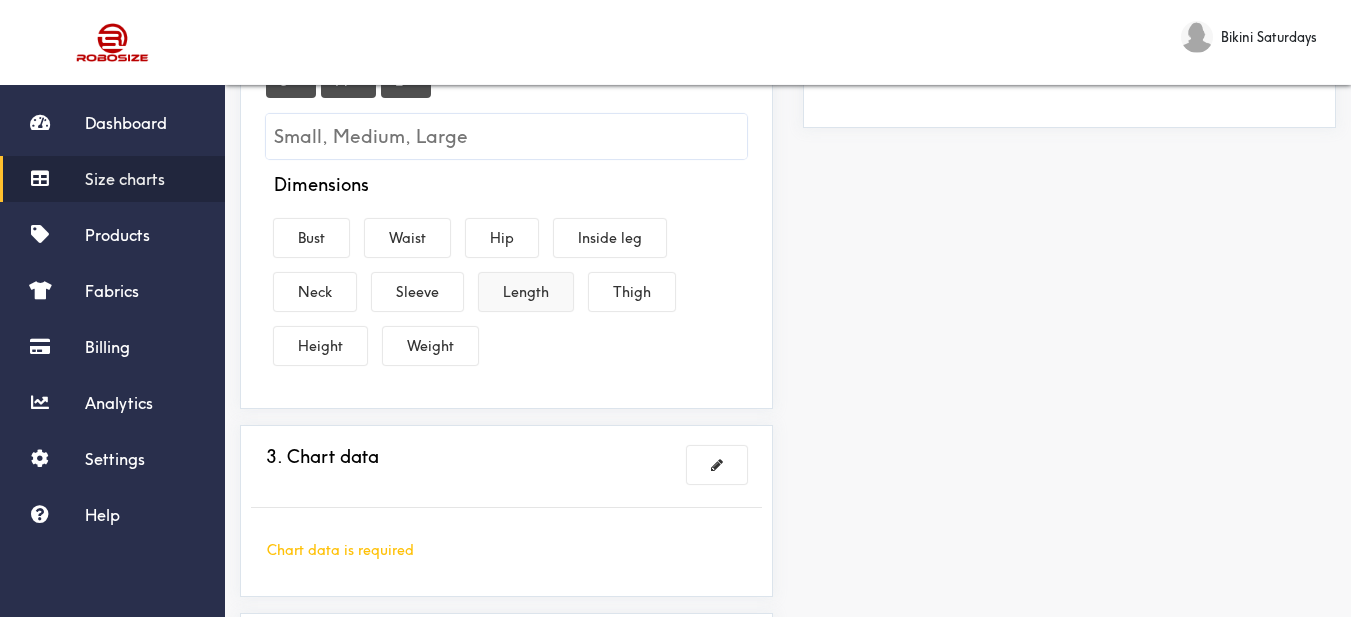 click on "Length" at bounding box center [526, 292] 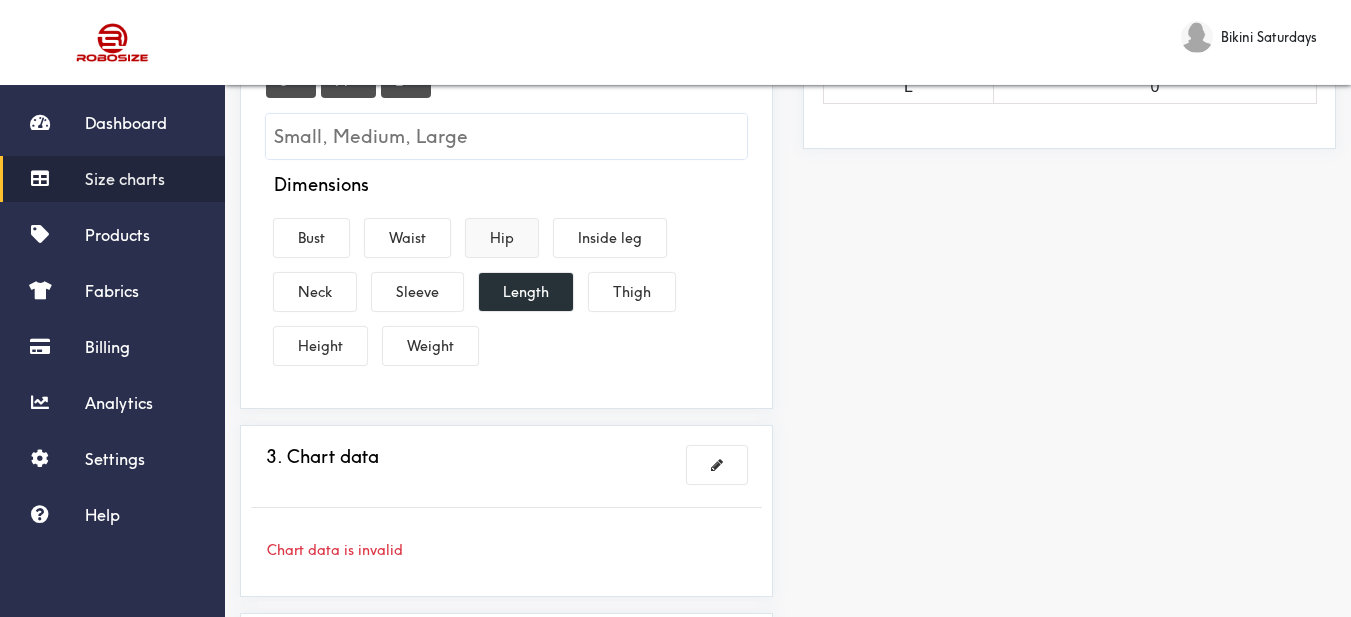 click on "Hip" at bounding box center [502, 238] 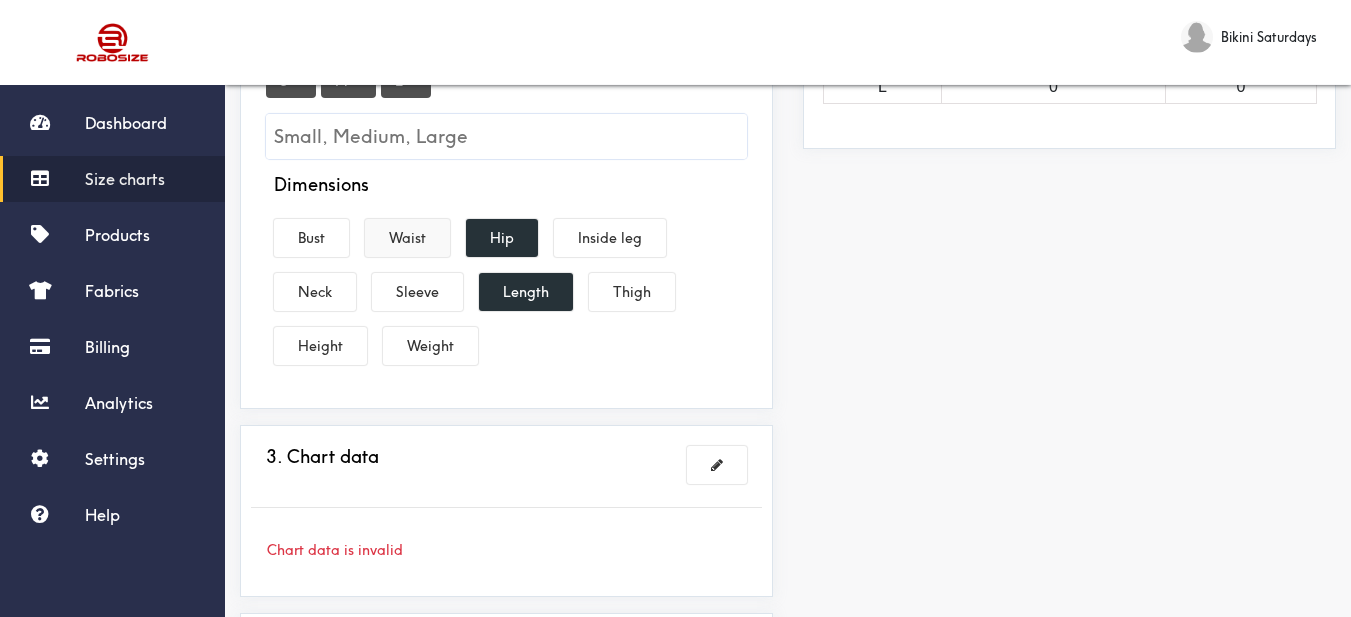 click on "Waist" at bounding box center (407, 238) 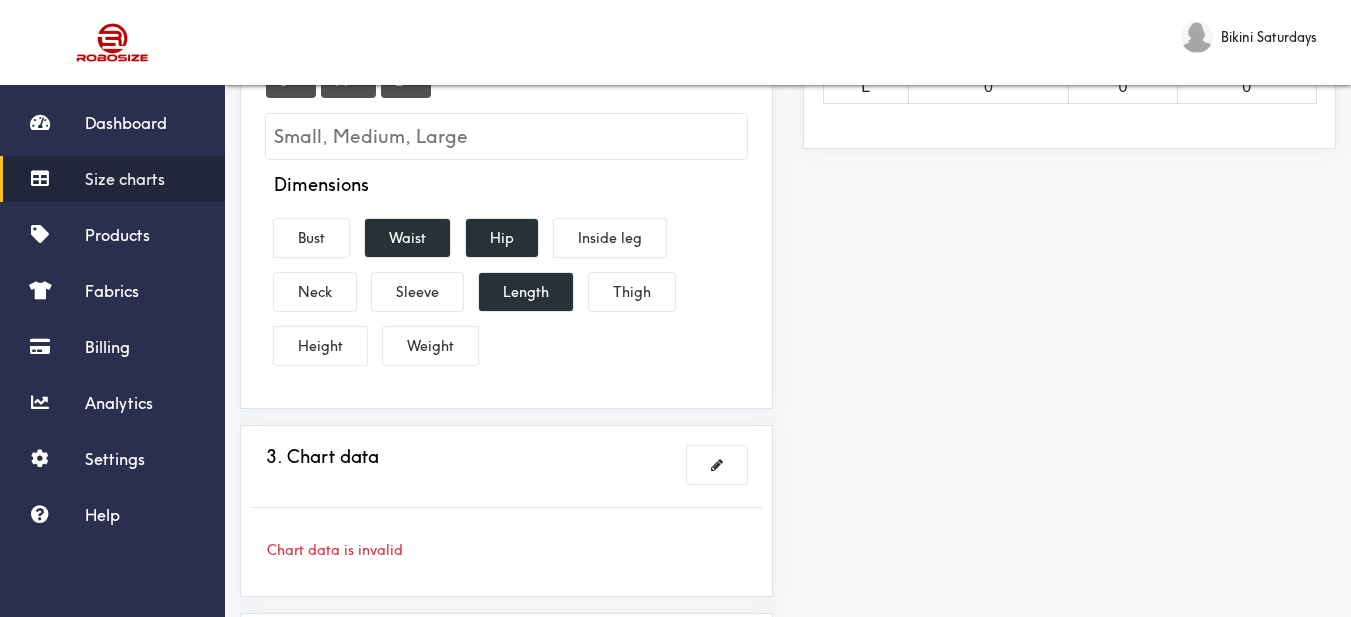 scroll, scrollTop: 500, scrollLeft: 0, axis: vertical 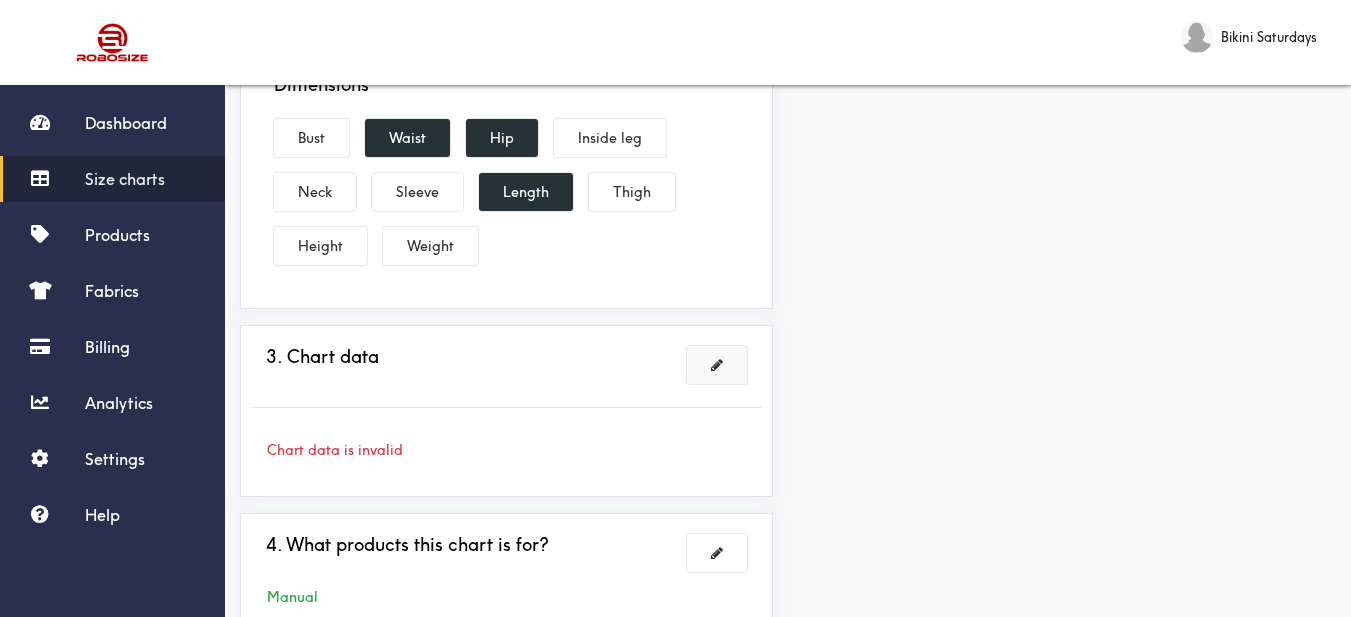 click at bounding box center [717, 365] 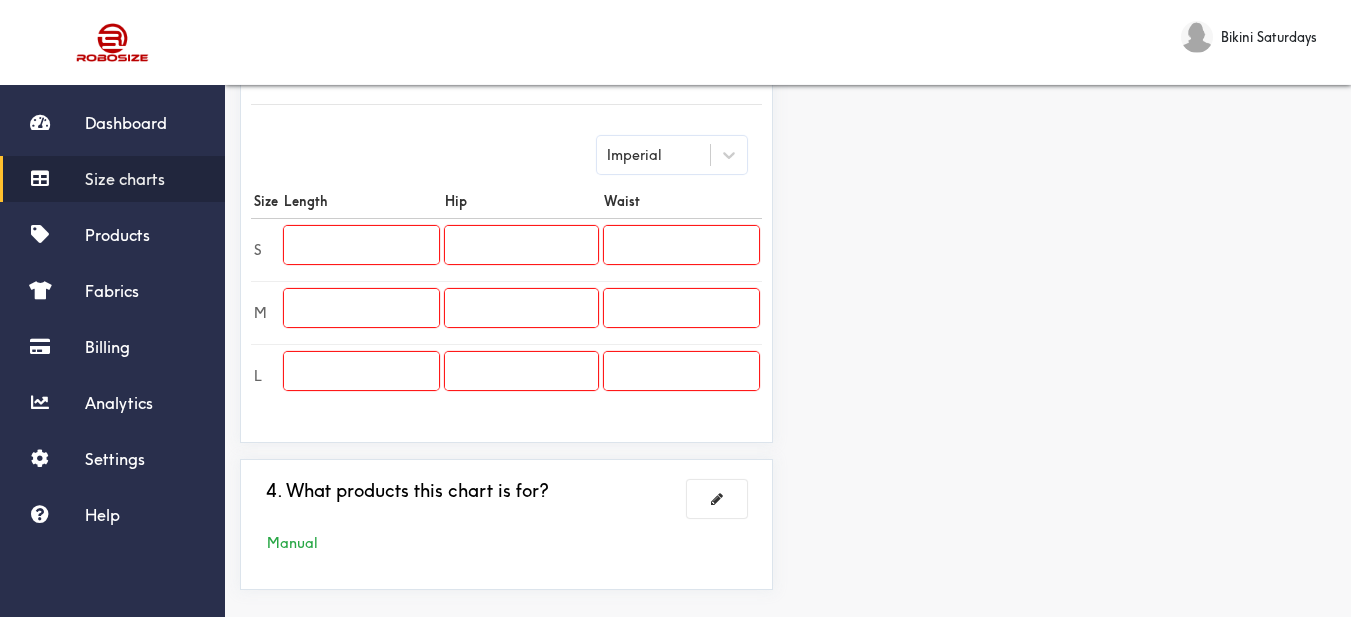 click at bounding box center (361, 245) 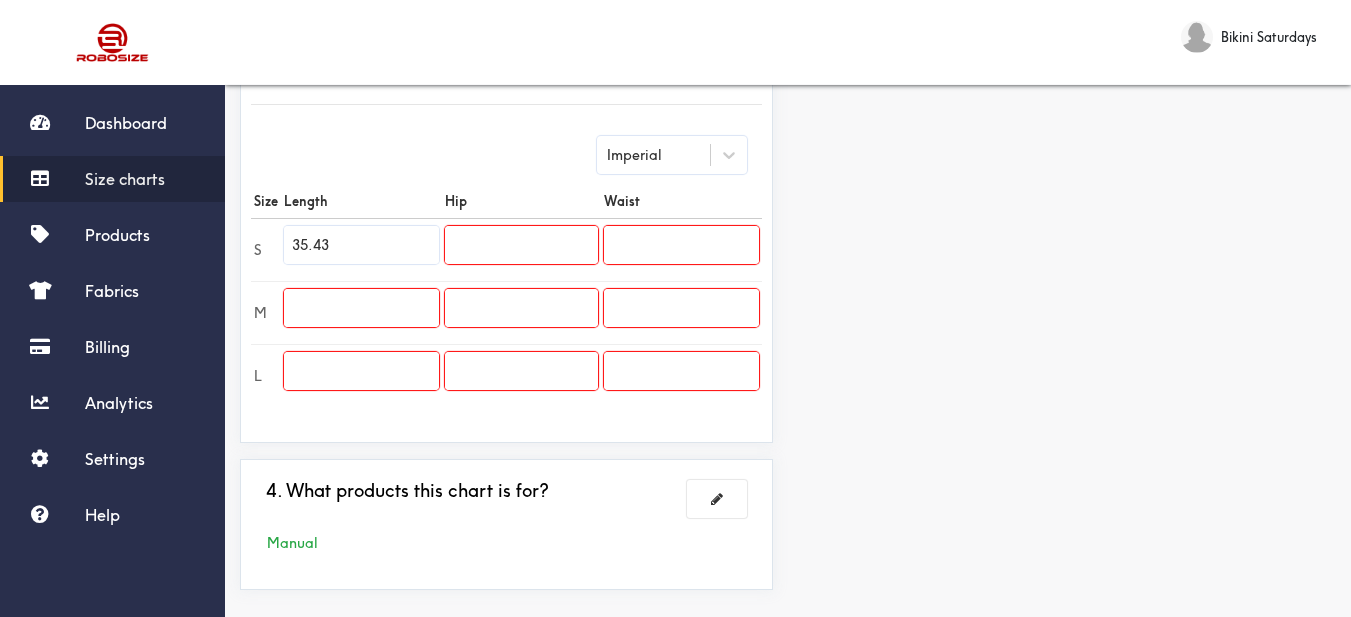 click on "Preview Edit style This chart is manually assigned to products. cm in Length Hip Waist S 90 0 0 M 0 0 0 L 0 0 0" at bounding box center [1069, 140] 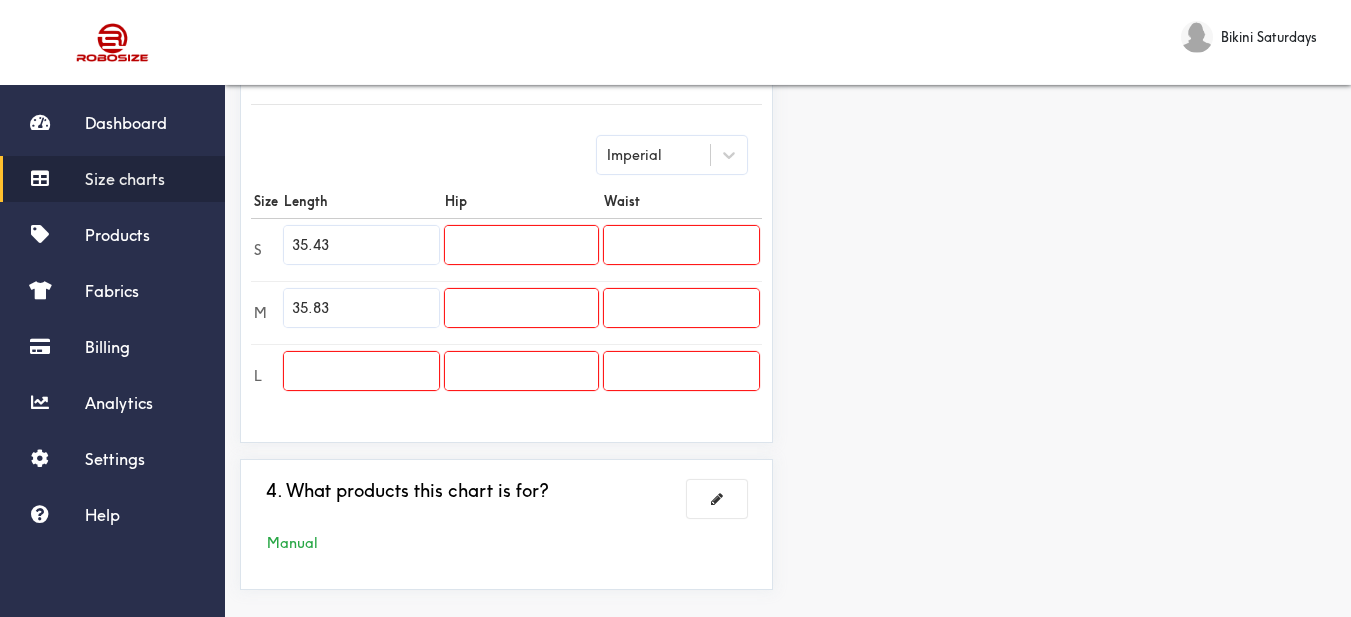 click on "Preview Edit style This chart is manually assigned to products. cm in Length Hip Waist S 90 0 0 M 91 0 0 L 0 0 0" at bounding box center [1069, 140] 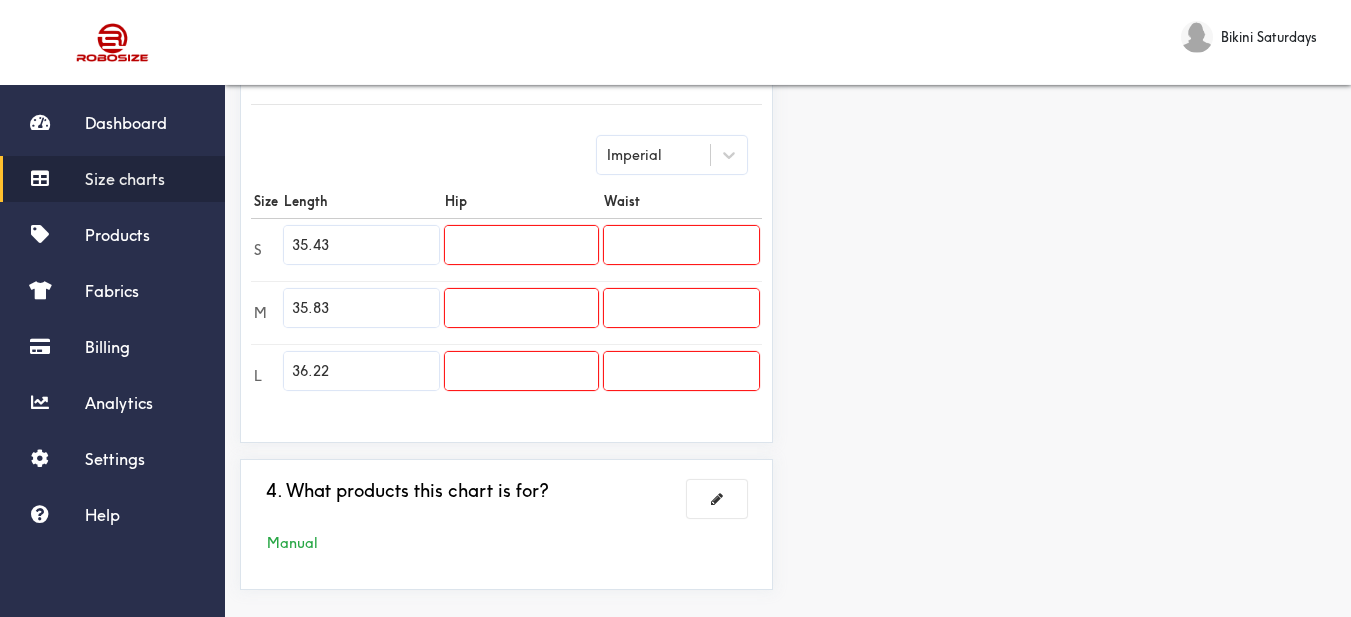 click on "Preview Edit style This chart is manually assigned to products. cm in Length Hip Waist S 90 0 0 M 91 0 0 L 92 0 0" at bounding box center [1069, 140] 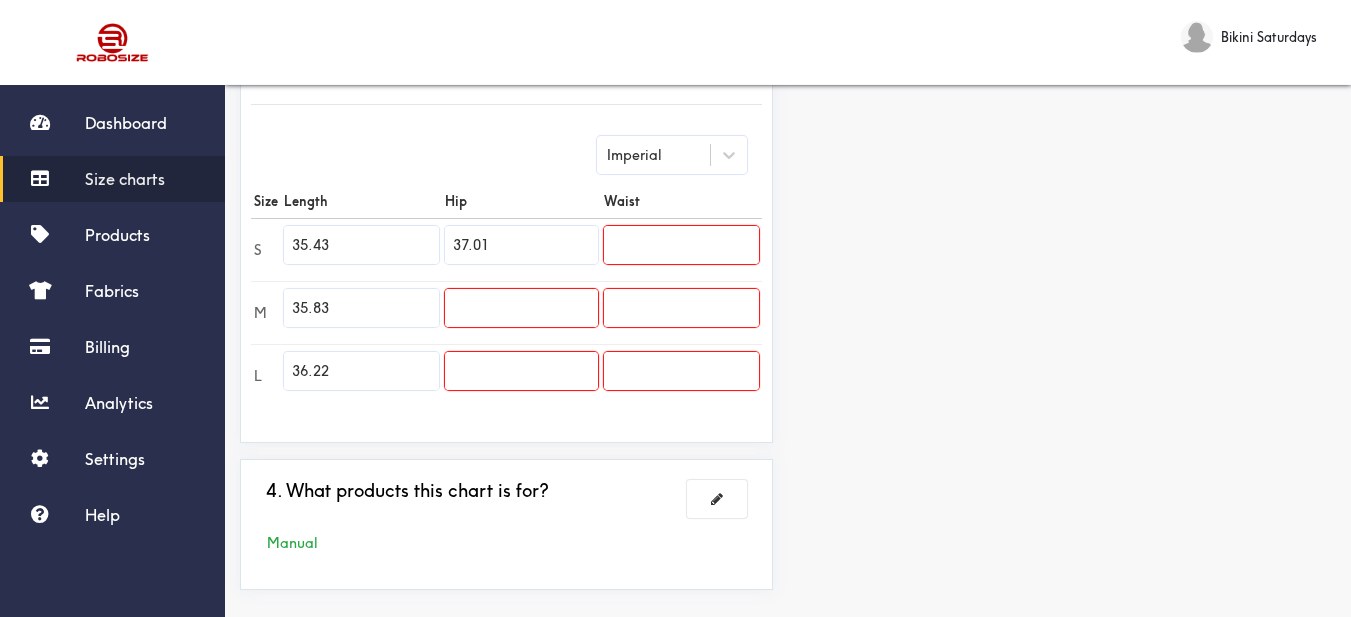 click on "1. Size chart's name and gender Brand:  Saturdays Girl Skirt 2. Chart rows and columns Garment sizes:  S, M, L Chart dimensions:  length, hip, waist 3. Chart data Next Imperial Size Length Hip Waist S 35.43 37.01 M 35.83 L 36.22 4. What products this chart is for? Manual" at bounding box center (506, 140) 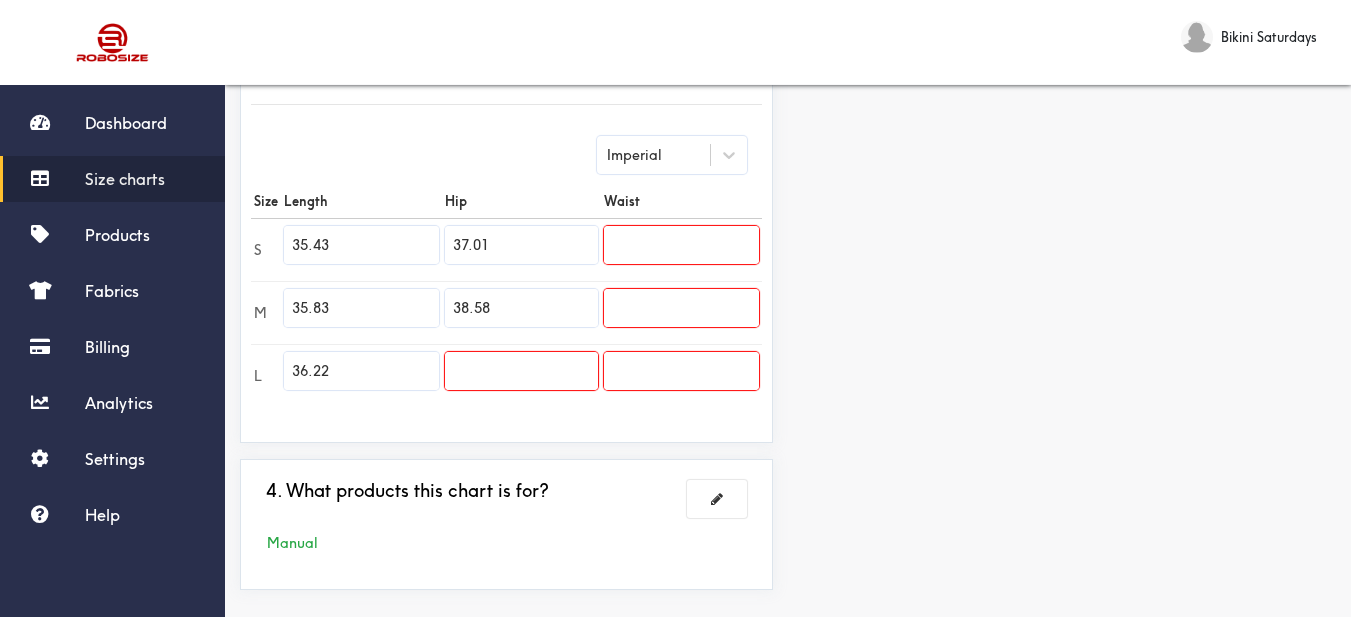 click on "Preview Edit style This chart is manually assigned to products. cm in Length Hip Waist S 90 94 0 M 91 98 0 L 92 0 0" at bounding box center (1069, 140) 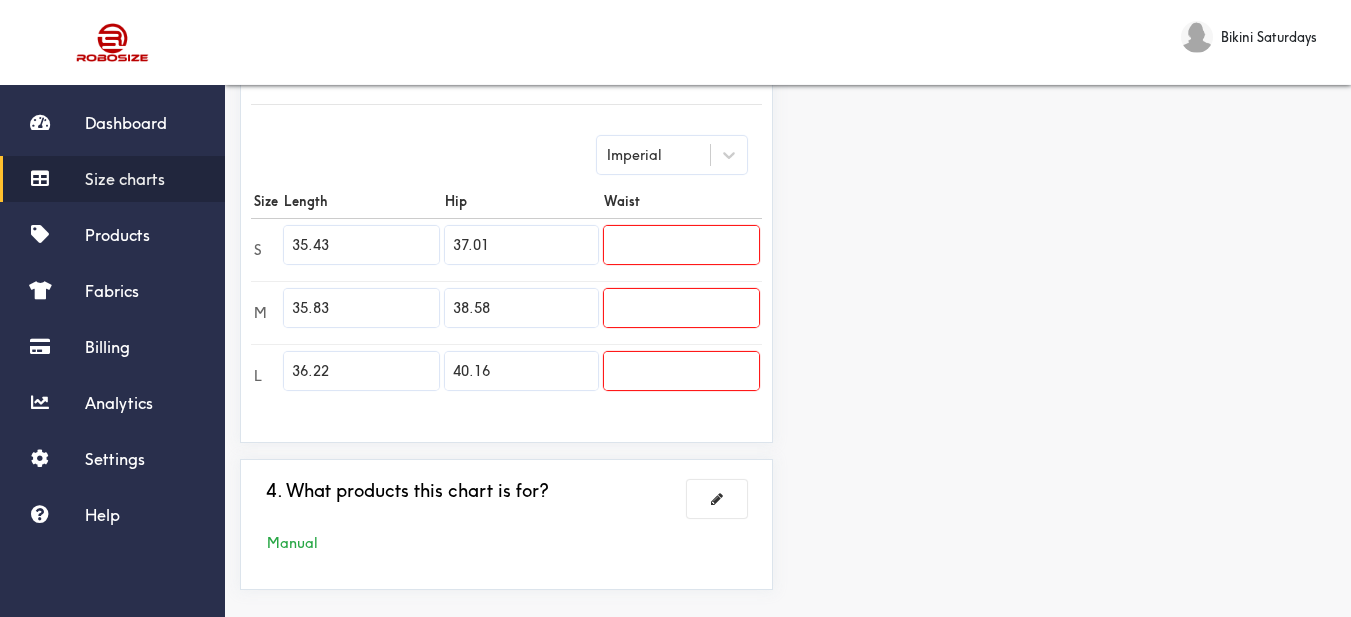 click on "Preview Edit style This chart is manually assigned to products. cm in Length Hip Waist S 90 94 0 M 91 98 0 L 92 102 0" at bounding box center [1069, 140] 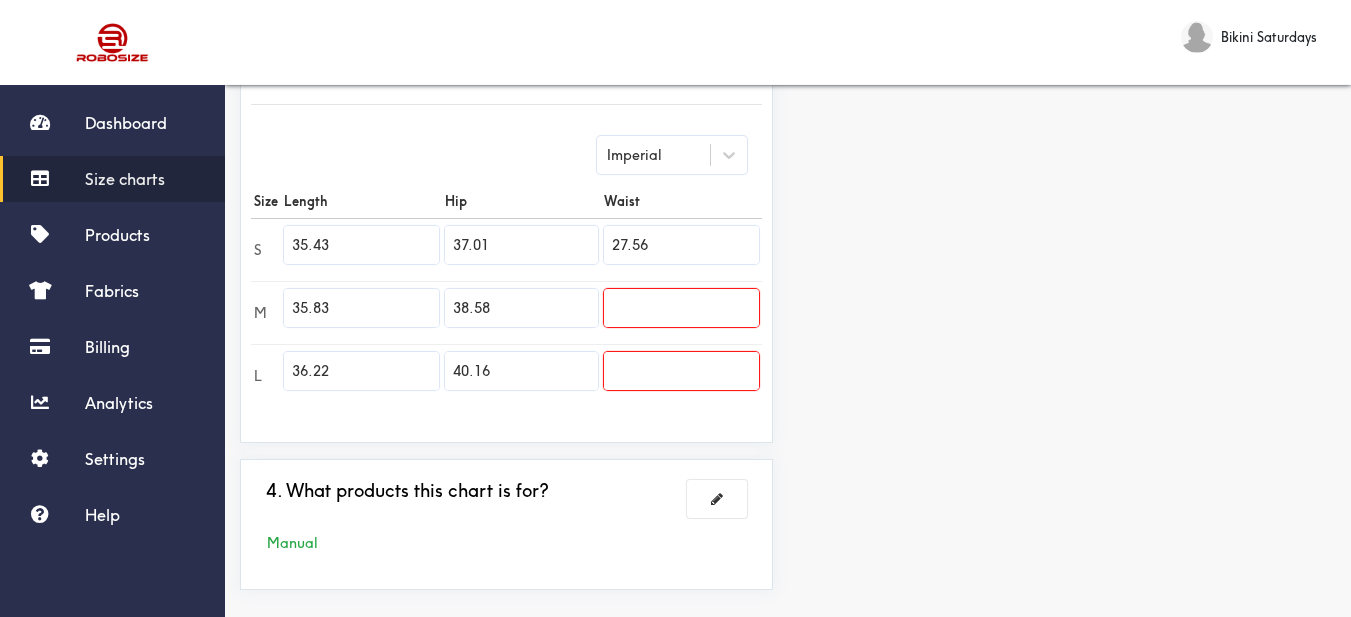 click on "Preview Edit style This chart is manually assigned to products. cm in Length Hip Waist S 90 94 70 M 91 98 0 L 92 102 0" at bounding box center (1069, 140) 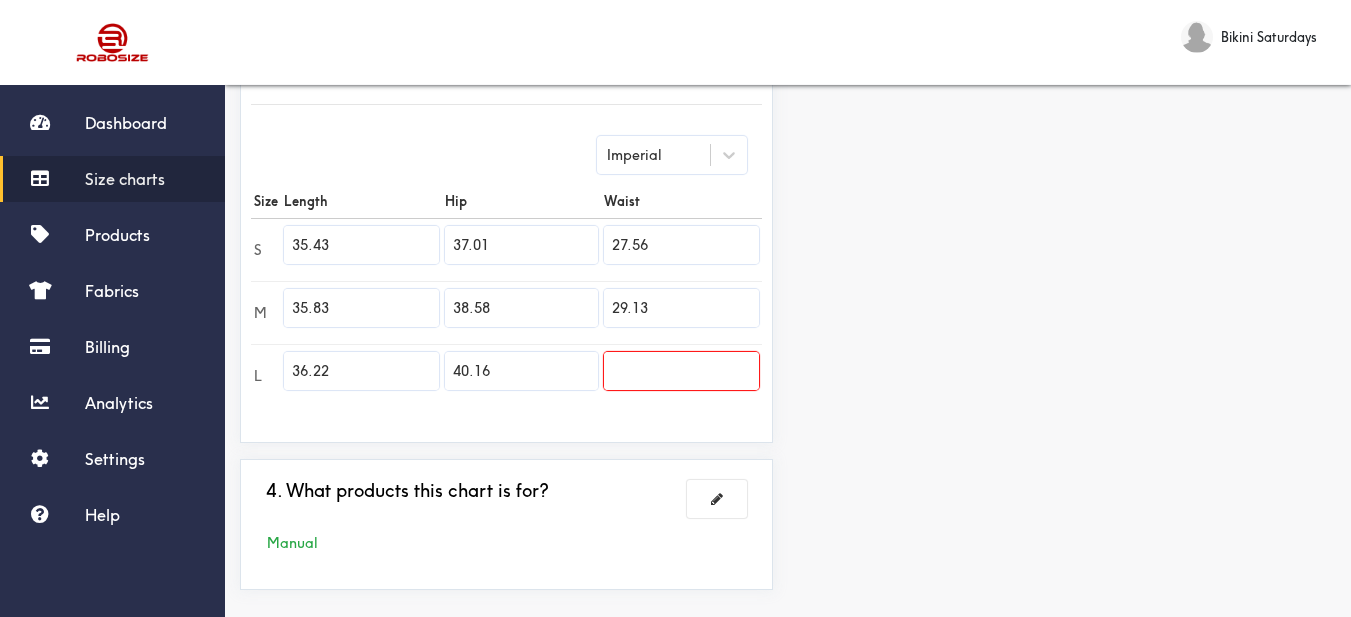 click on "Preview Edit style This chart is manually assigned to products. cm in Length Hip Waist S 90 94 70 M 91 98 74 L 92 102 0" at bounding box center (1069, 140) 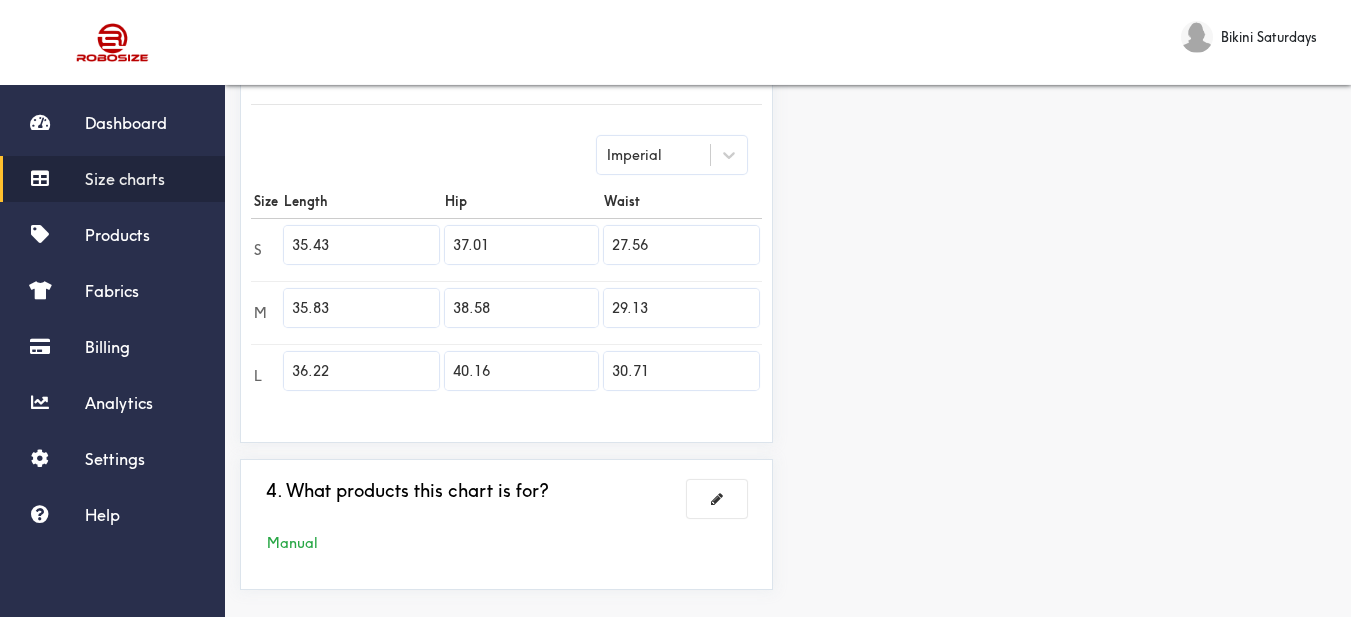 click on "Preview Edit style This chart is manually assigned to products. cm in Length Hip Waist S 90 94 70 M 91 98 74 L 92 102 78" at bounding box center [1069, 140] 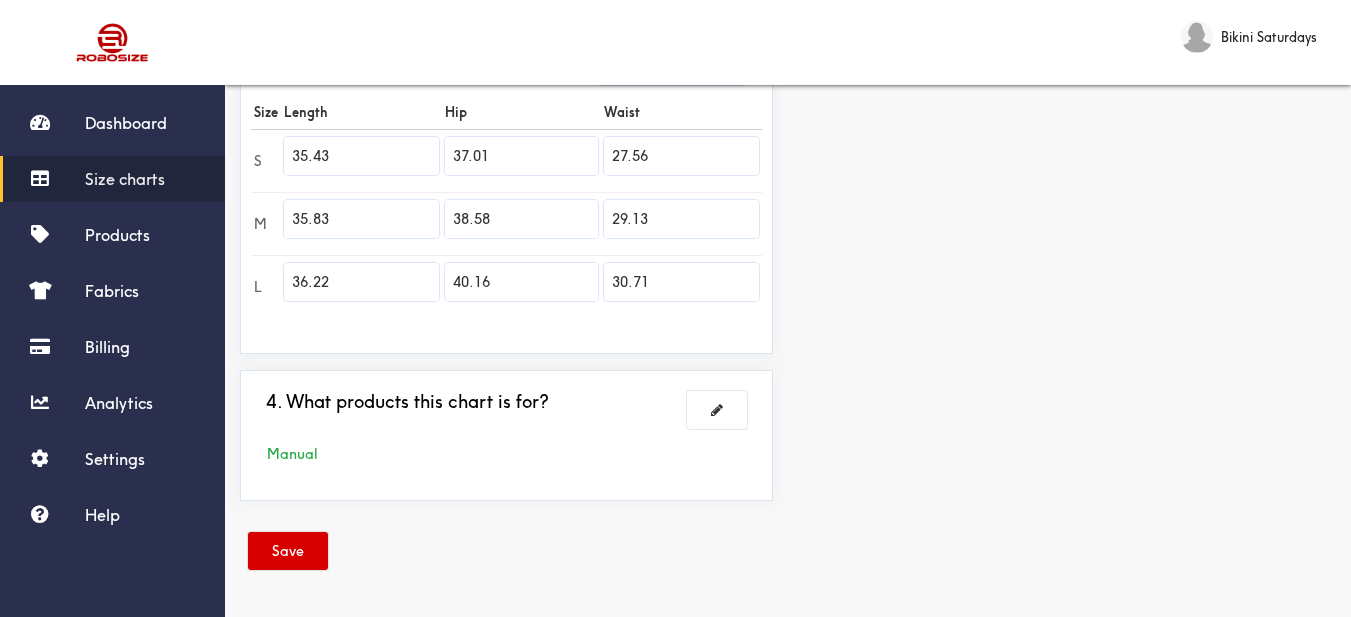 click on "Save" at bounding box center [288, 551] 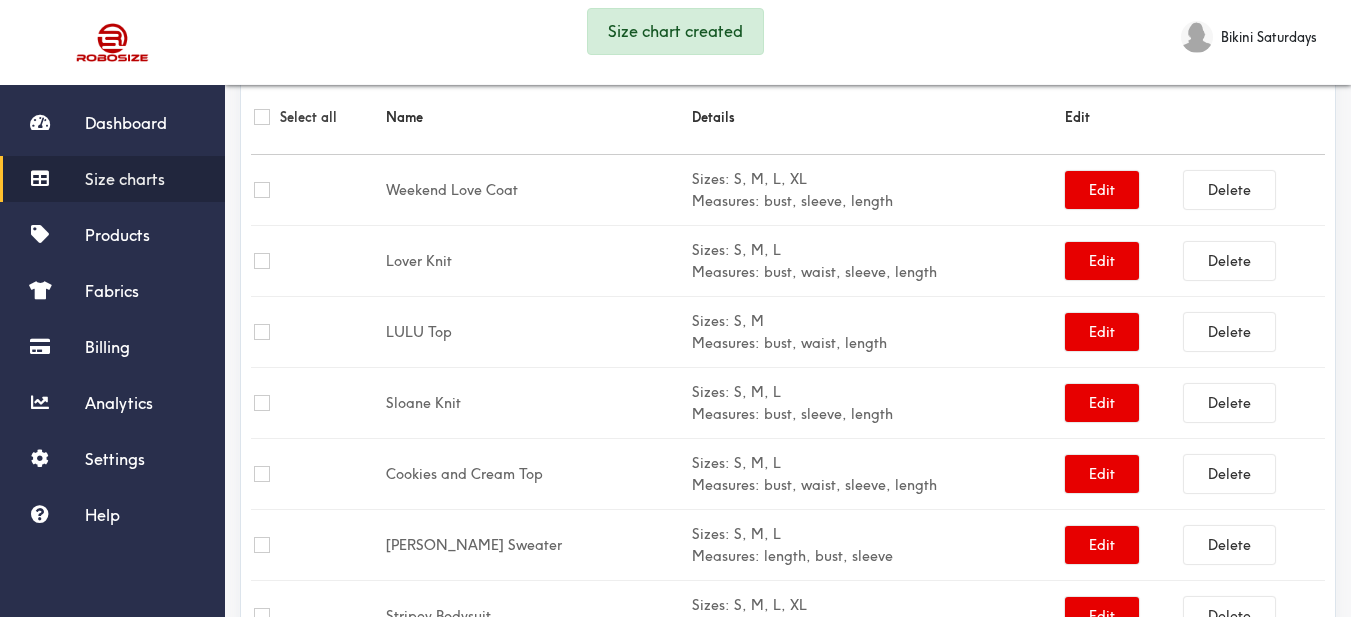 scroll, scrollTop: 0, scrollLeft: 0, axis: both 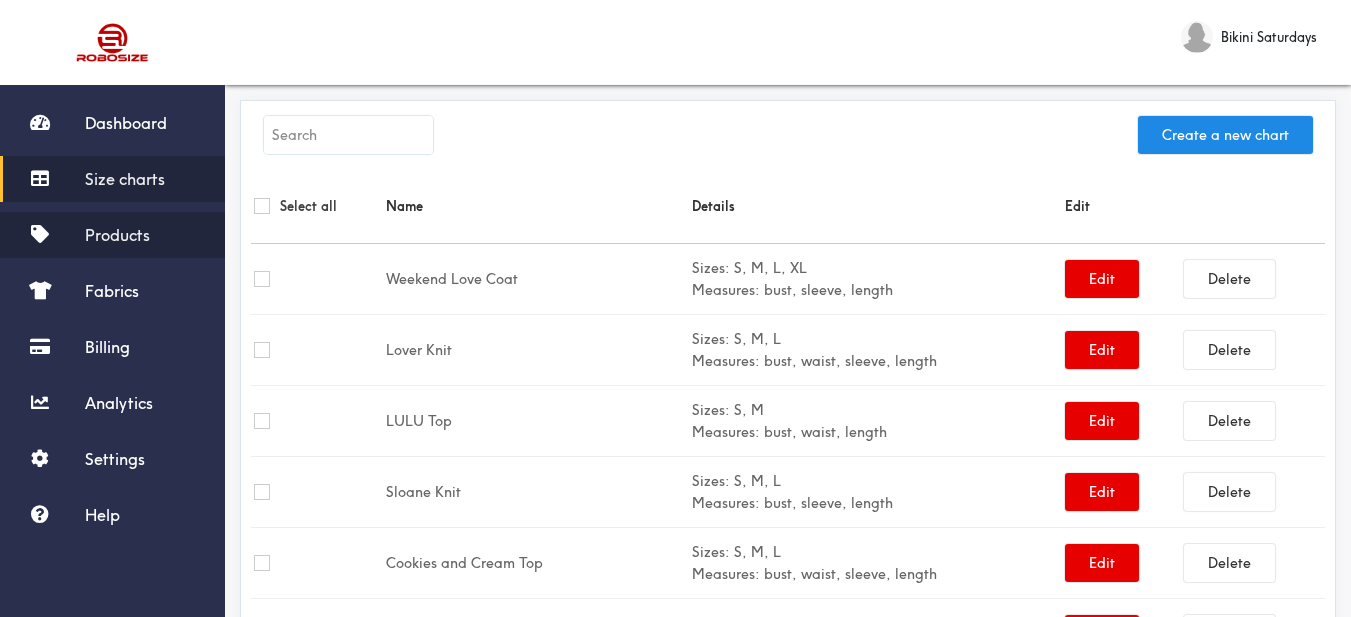 click on "Products" at bounding box center (117, 235) 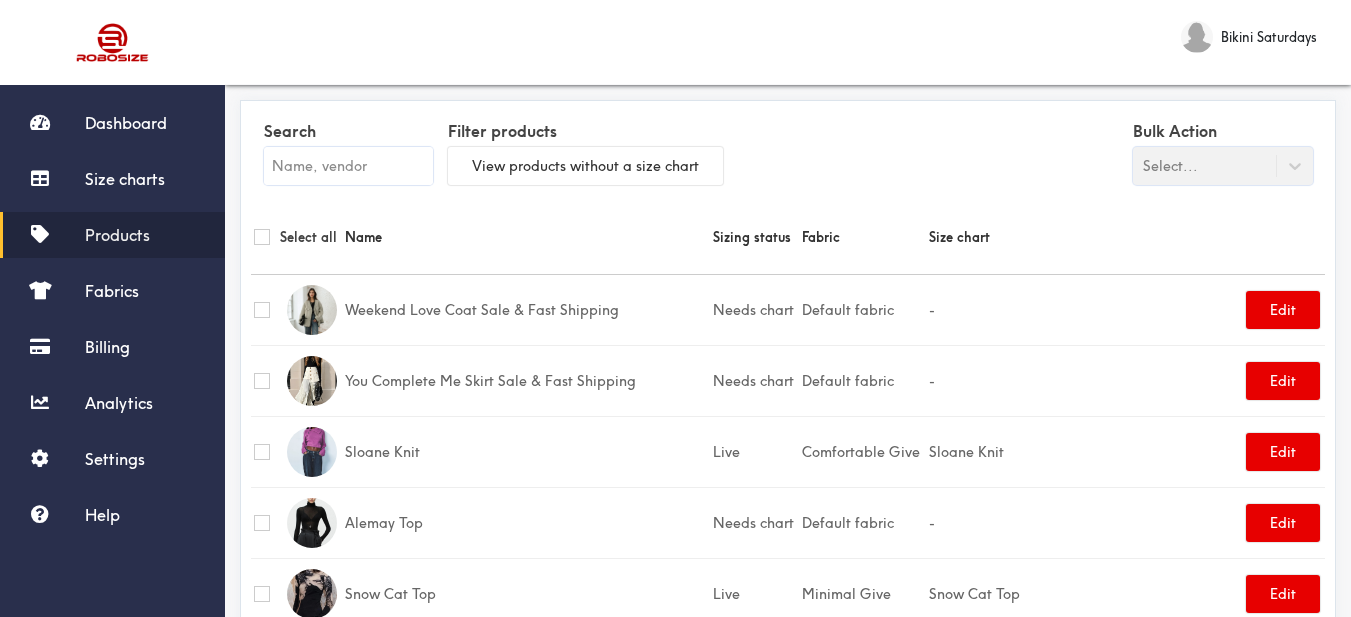 click at bounding box center [348, 166] 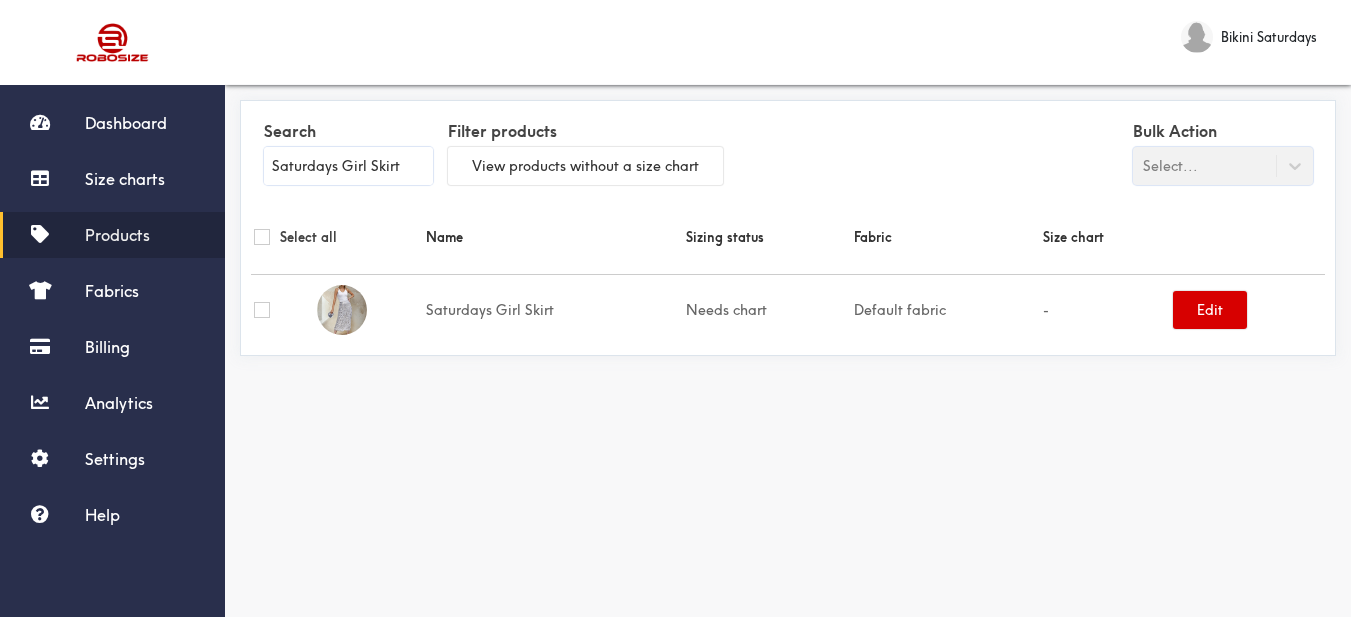click on "Edit" at bounding box center [1210, 310] 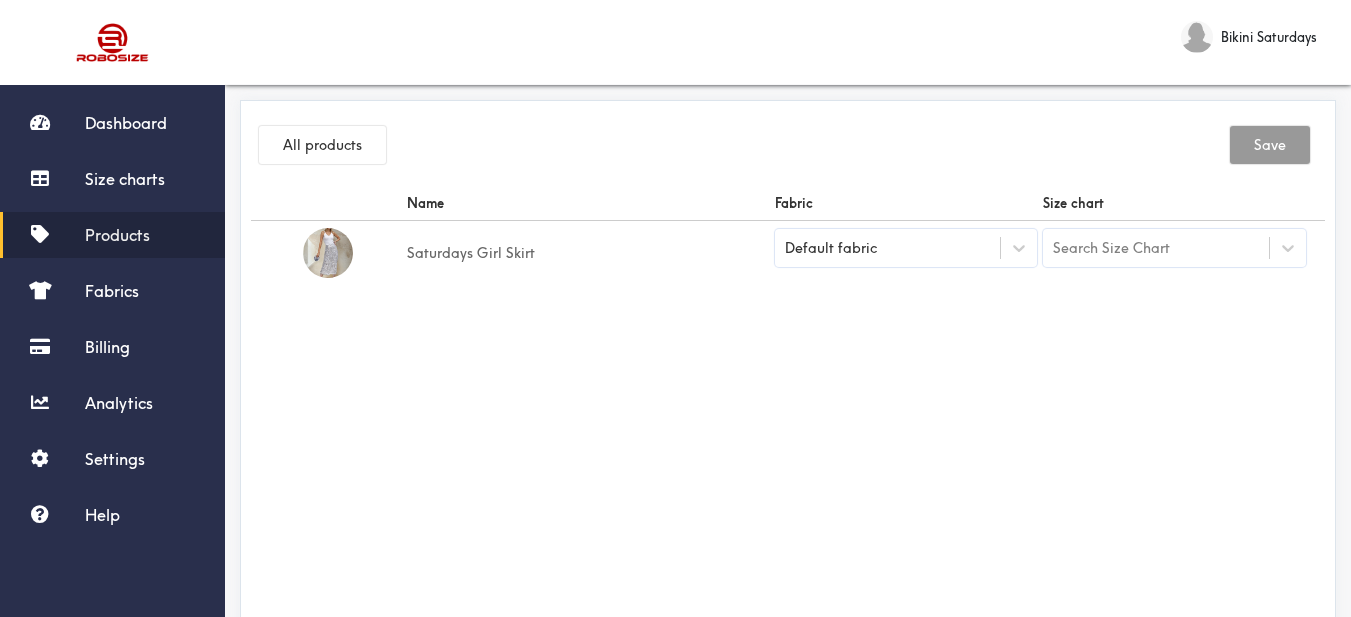 click on "Default fabric" at bounding box center [906, 253] 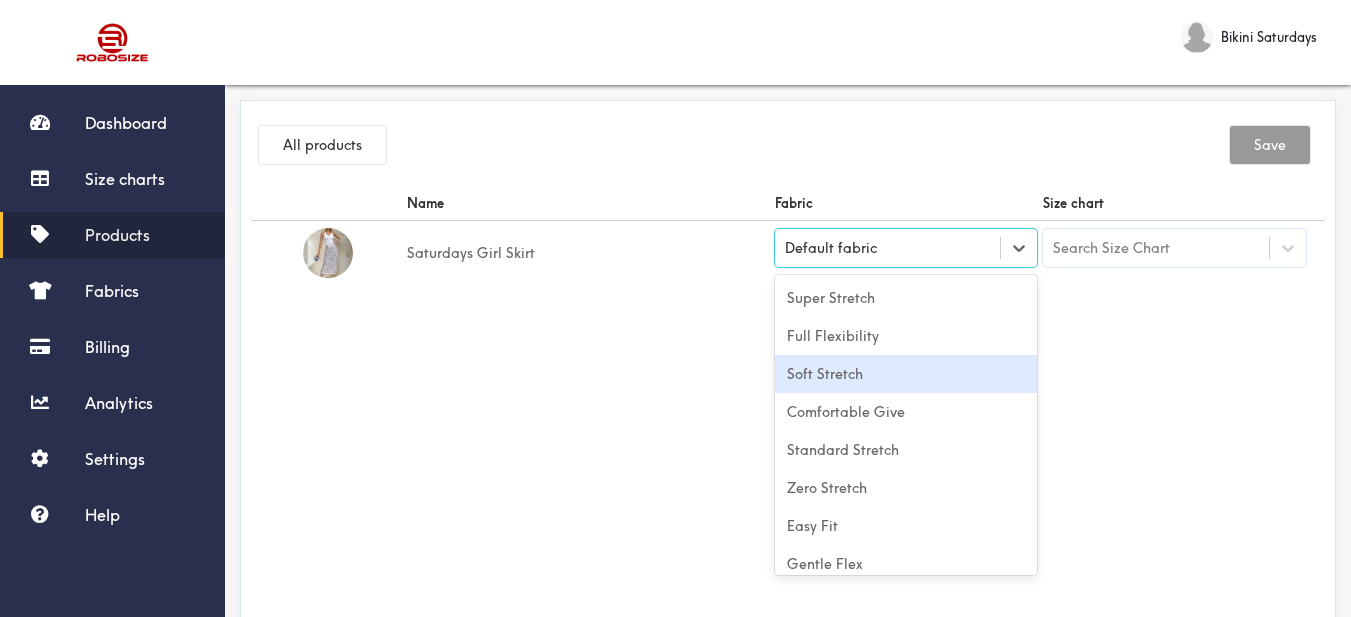 scroll, scrollTop: 88, scrollLeft: 0, axis: vertical 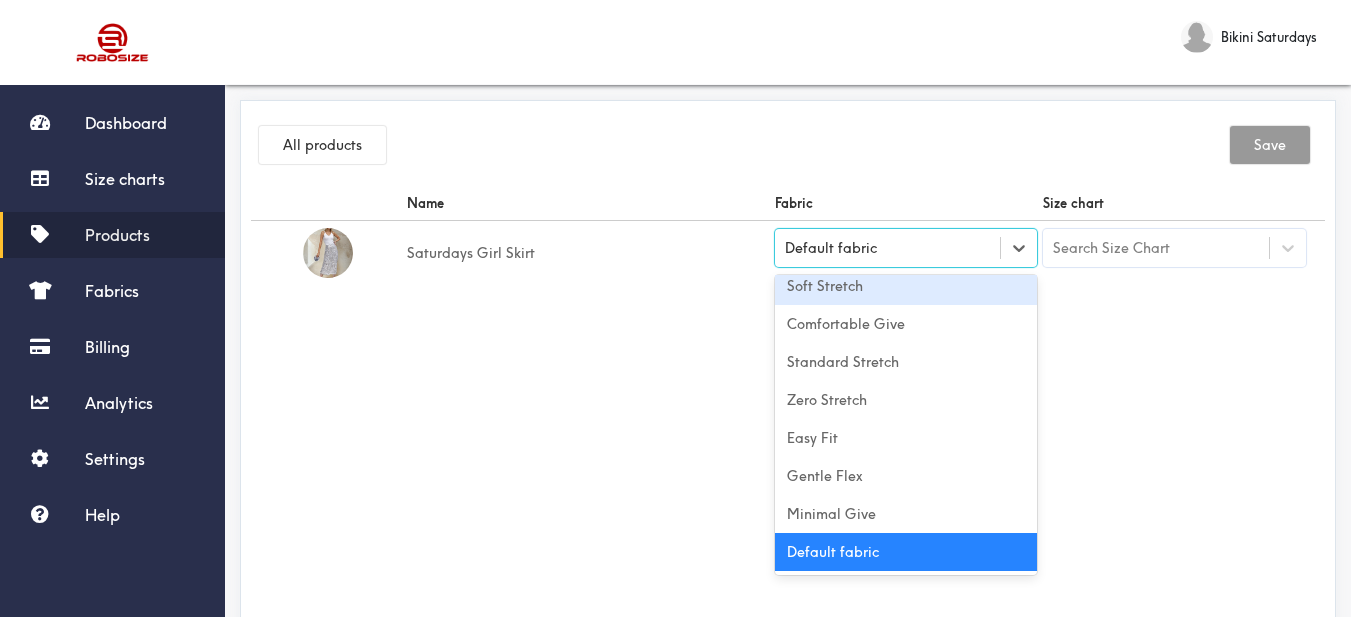 click on "Soft Stretch" at bounding box center [906, 286] 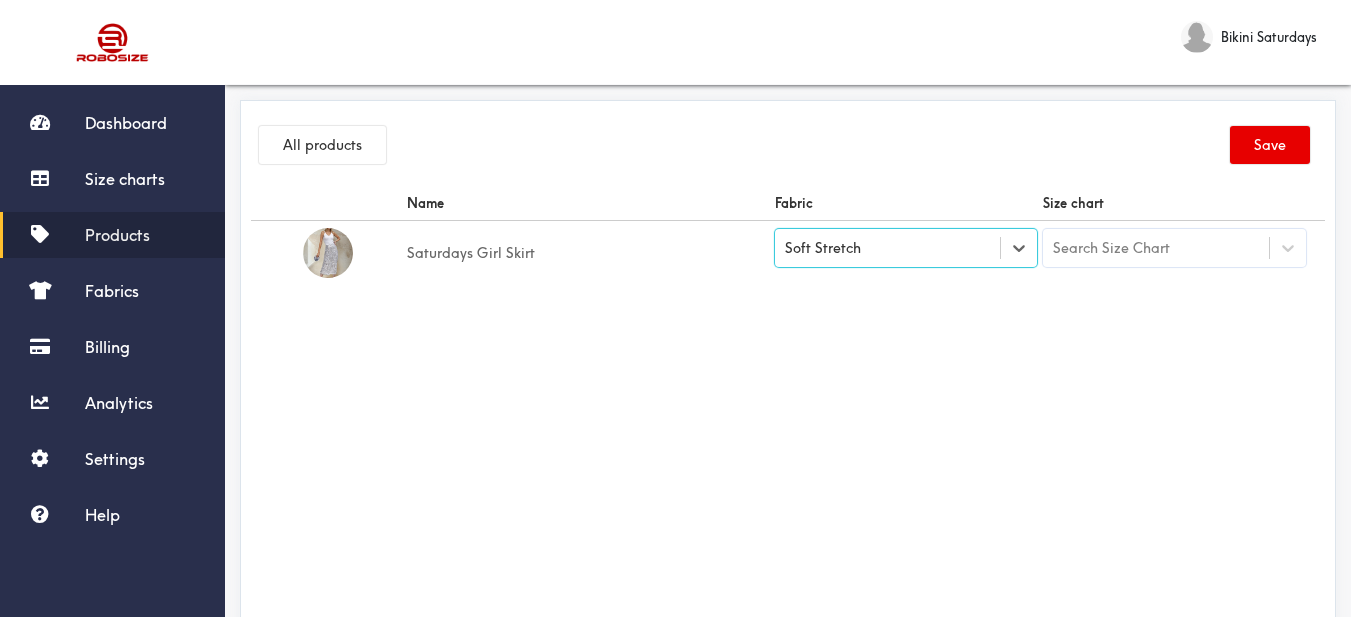 click on "Name Fabric Size chart Saturdays Girl Skirt option [object Object], selected.   Select is focused , press Down to open the menu,  Soft Stretch Search Size Chart" at bounding box center [788, 411] 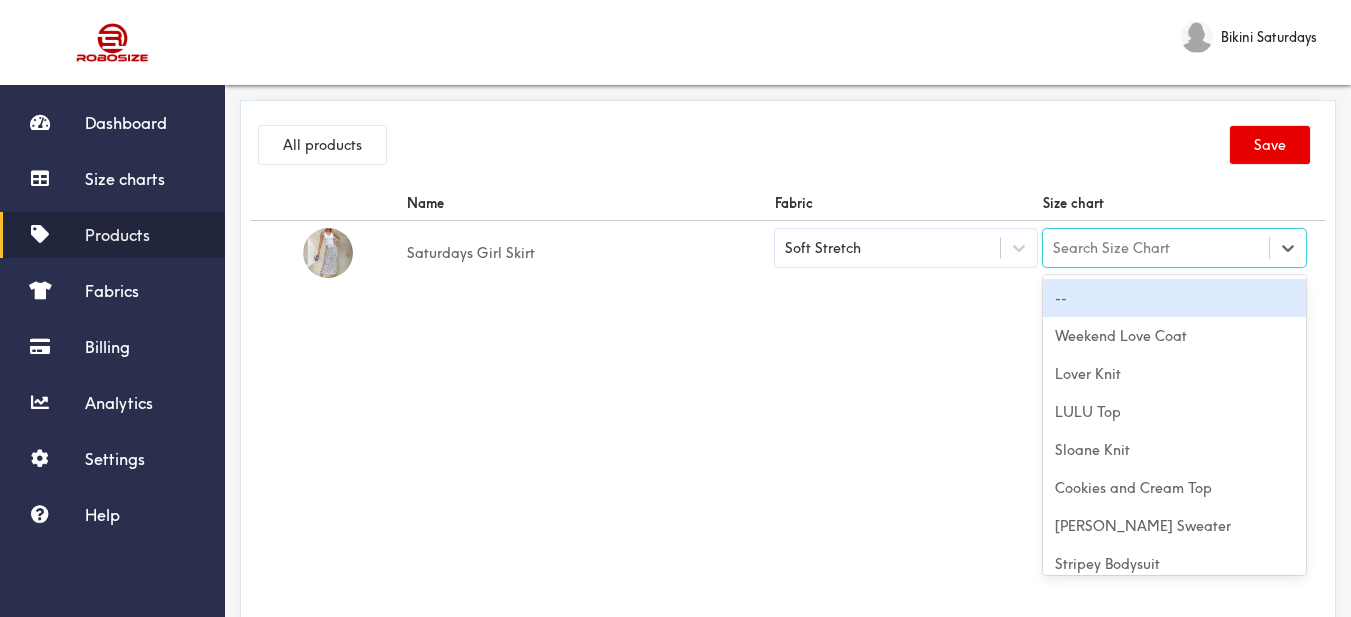 click on "Search Size Chart" at bounding box center [1111, 248] 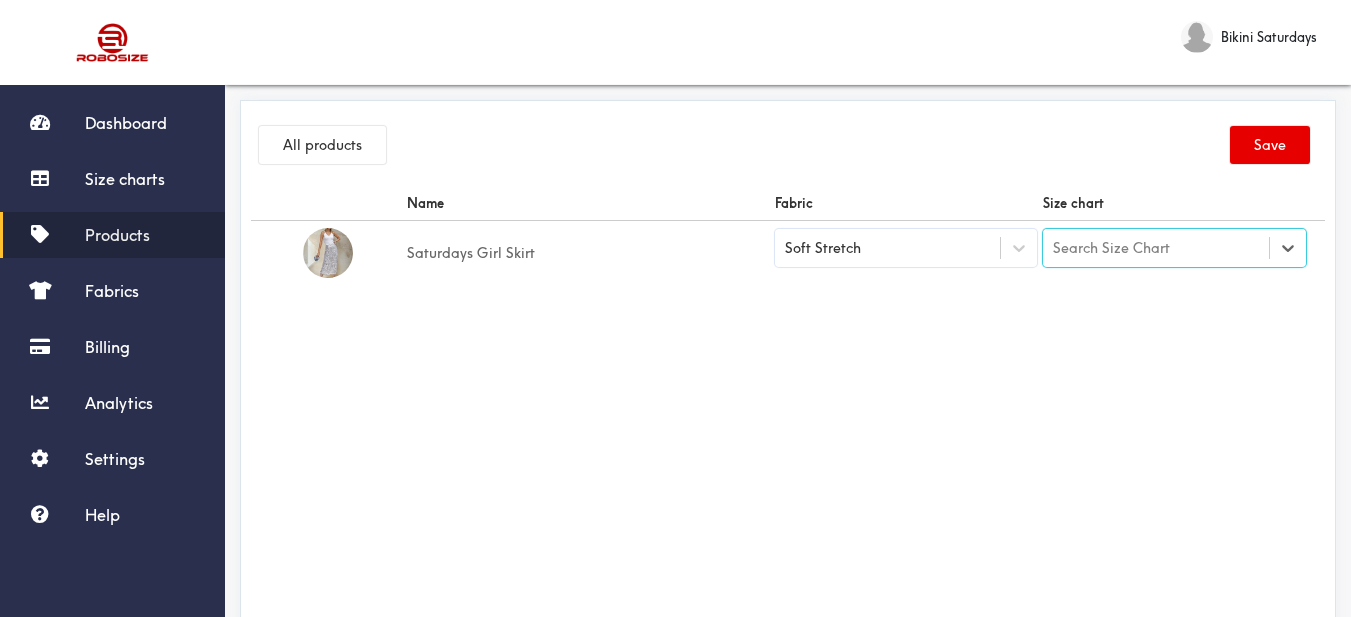click on "Search Size Chart" at bounding box center (1156, 248) 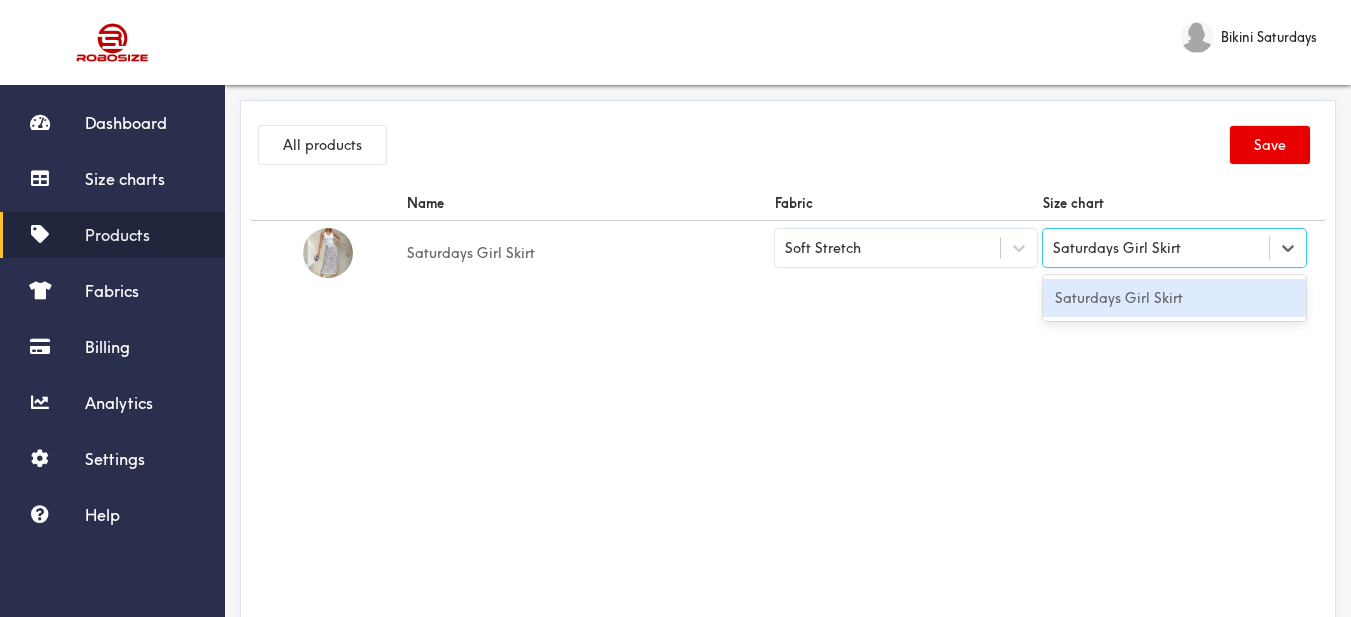 click on "Saturdays Girl Skirt" at bounding box center [1174, 298] 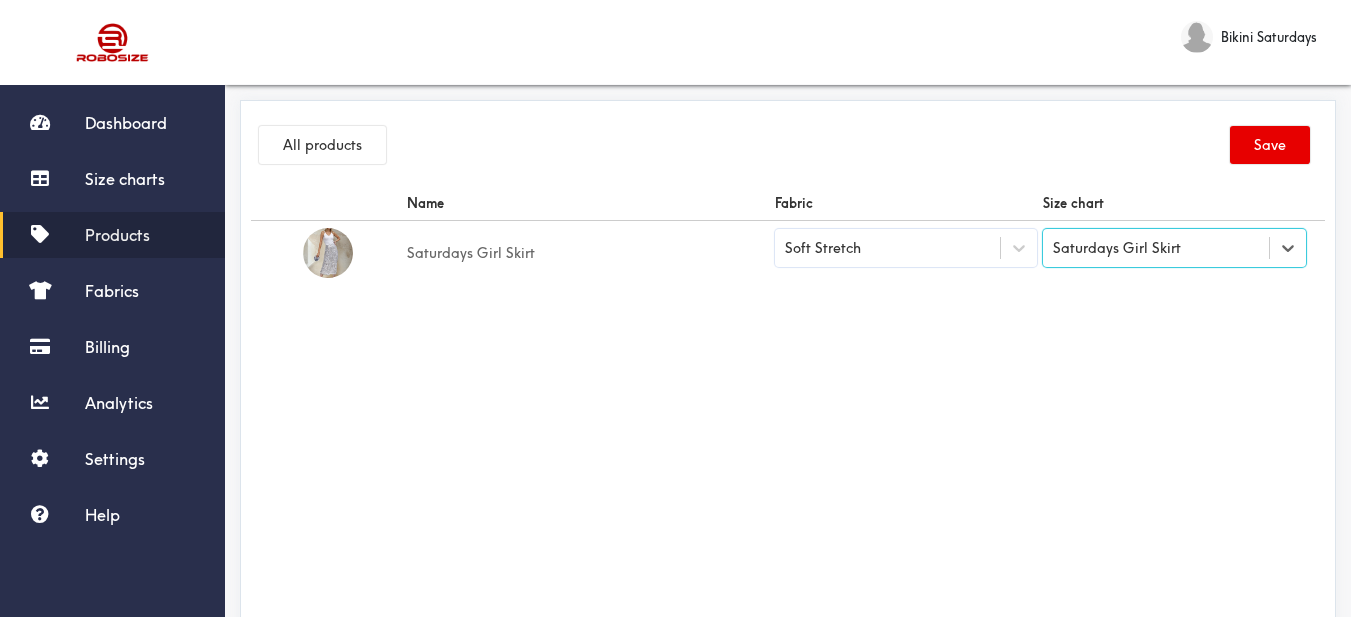 drag, startPoint x: 1051, startPoint y: 317, endPoint x: 1072, endPoint y: 316, distance: 21.023796 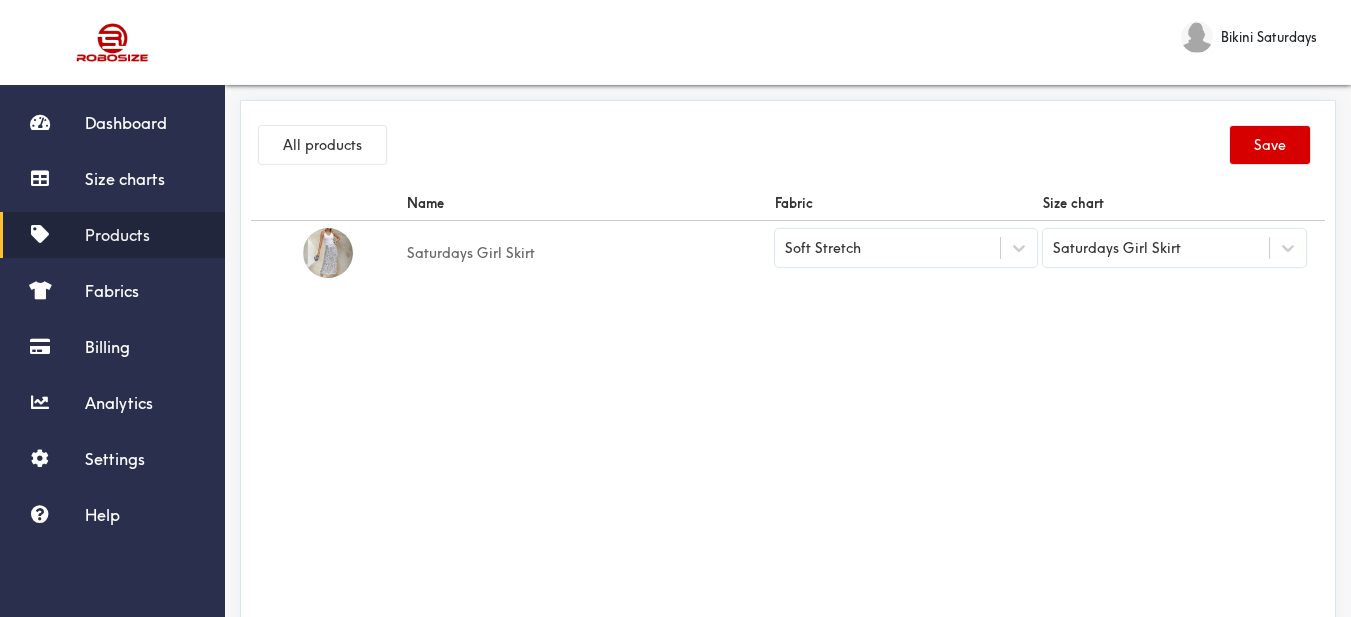 click on "Save" at bounding box center [1270, 145] 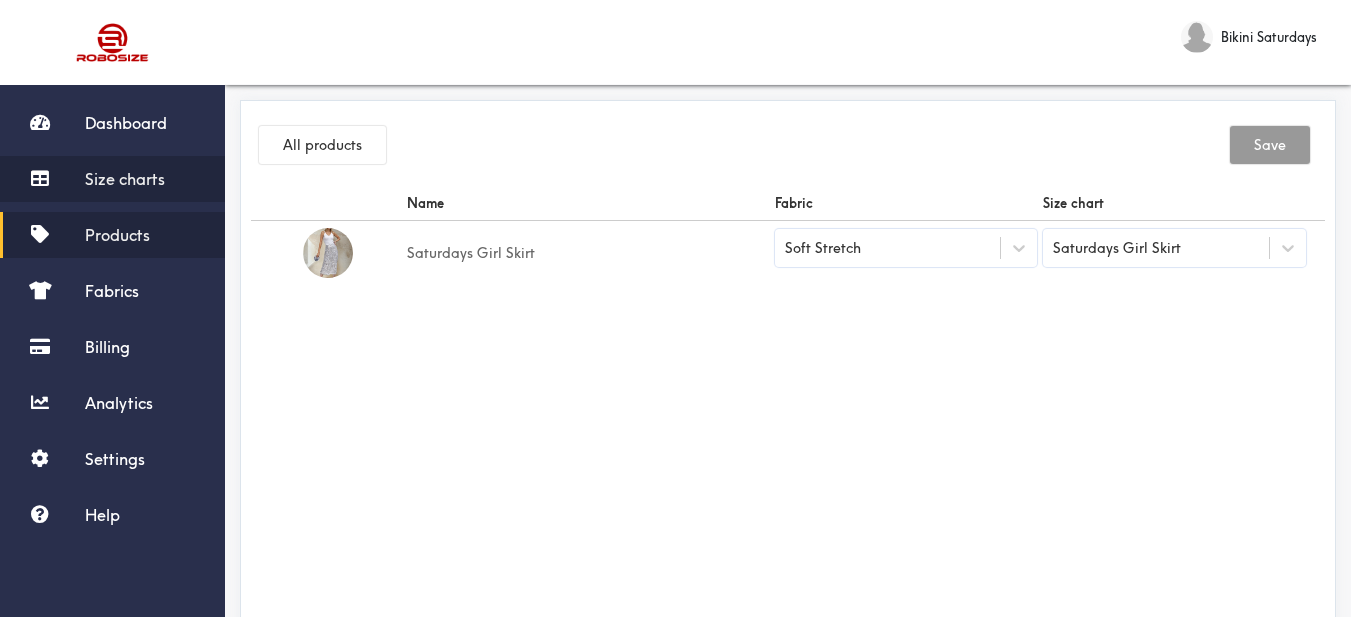 click on "Size charts" at bounding box center [125, 179] 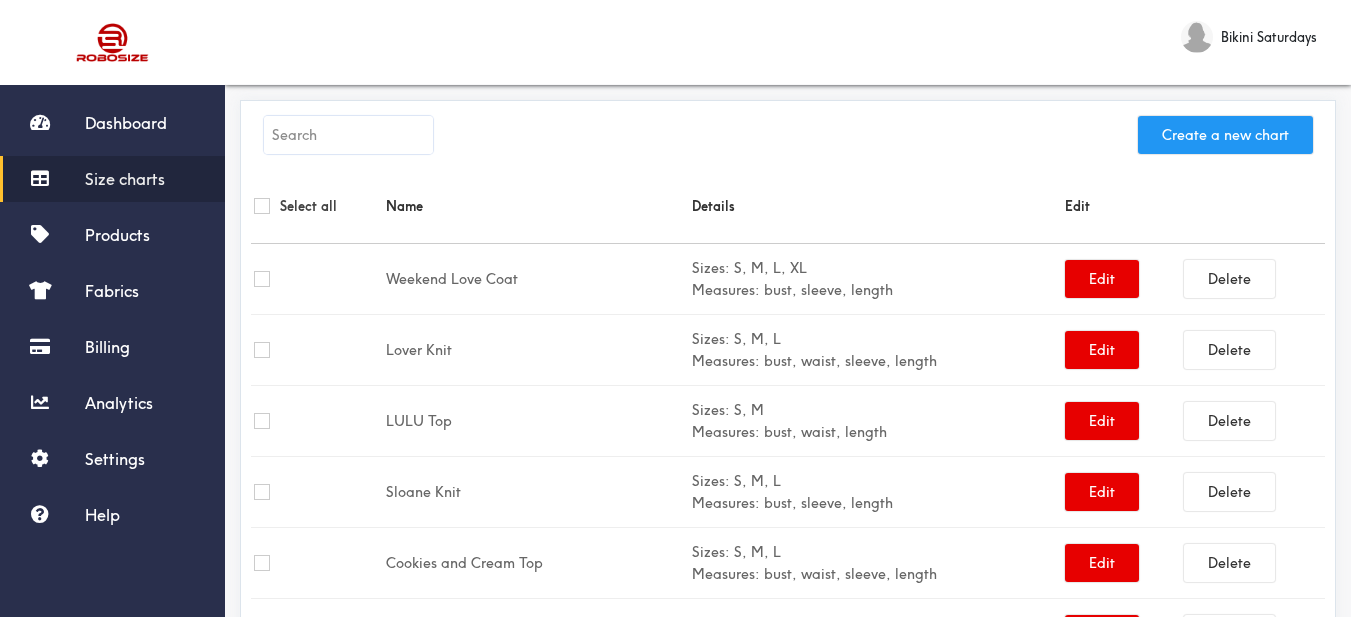 click on "Create a new chart" at bounding box center [1225, 135] 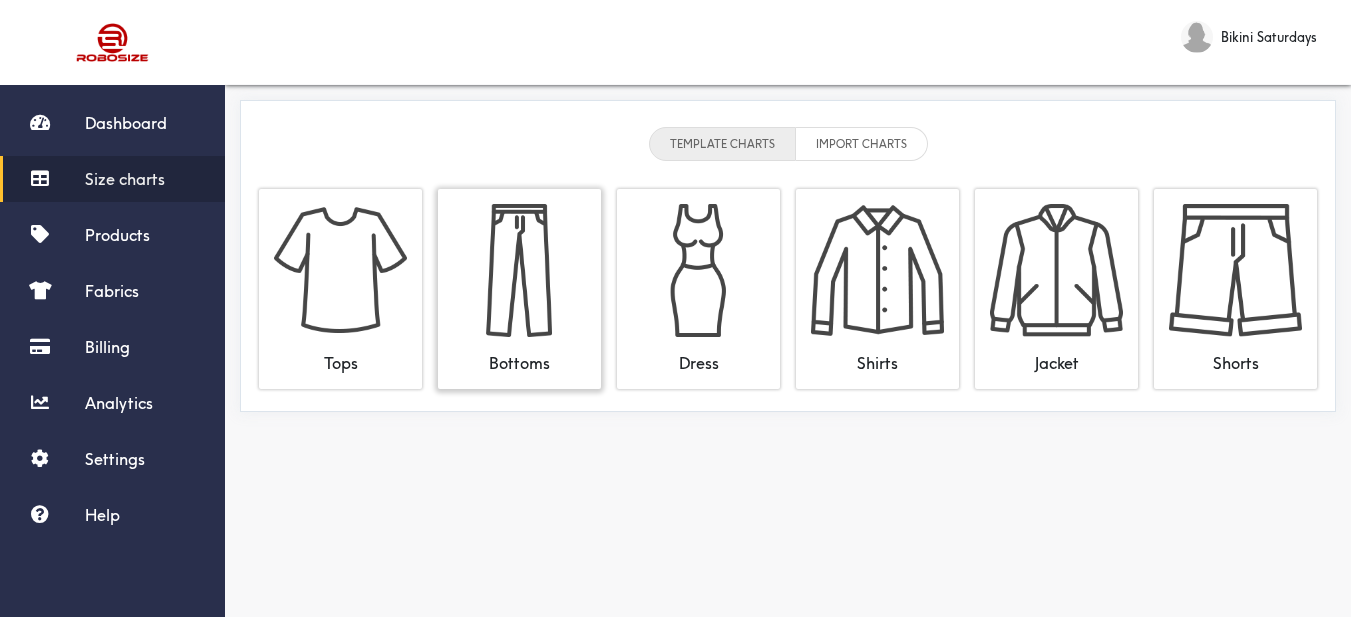 click at bounding box center [519, 270] 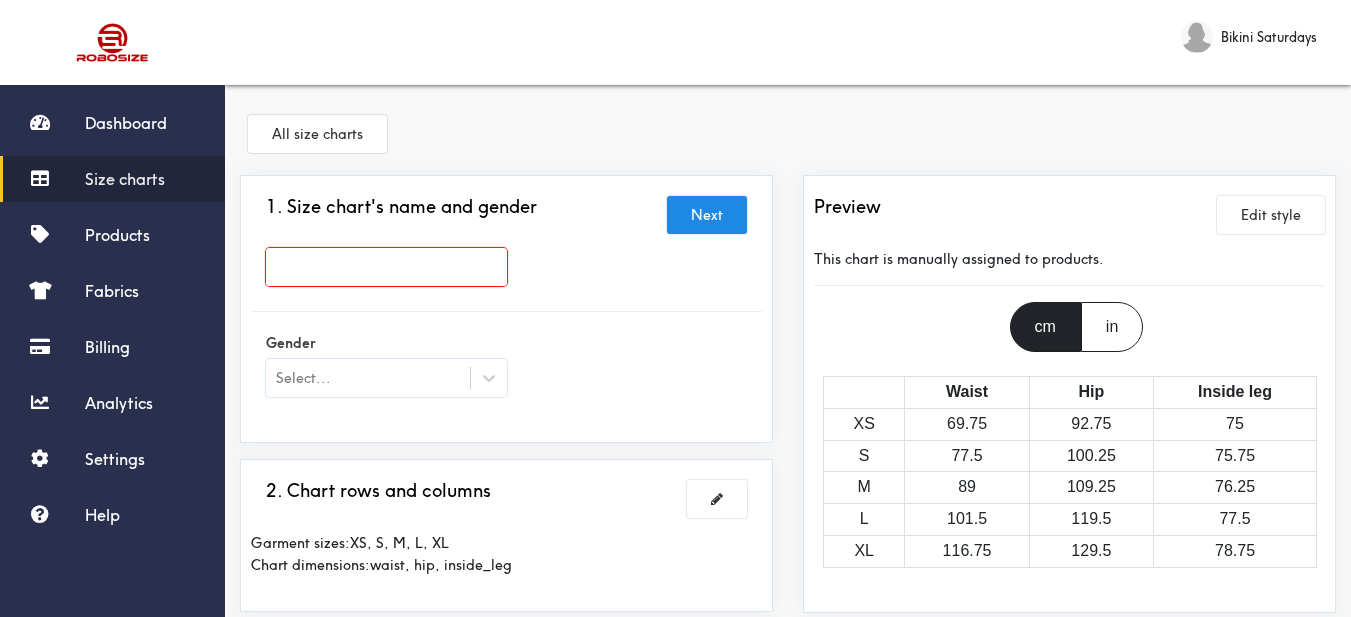 click at bounding box center (386, 267) 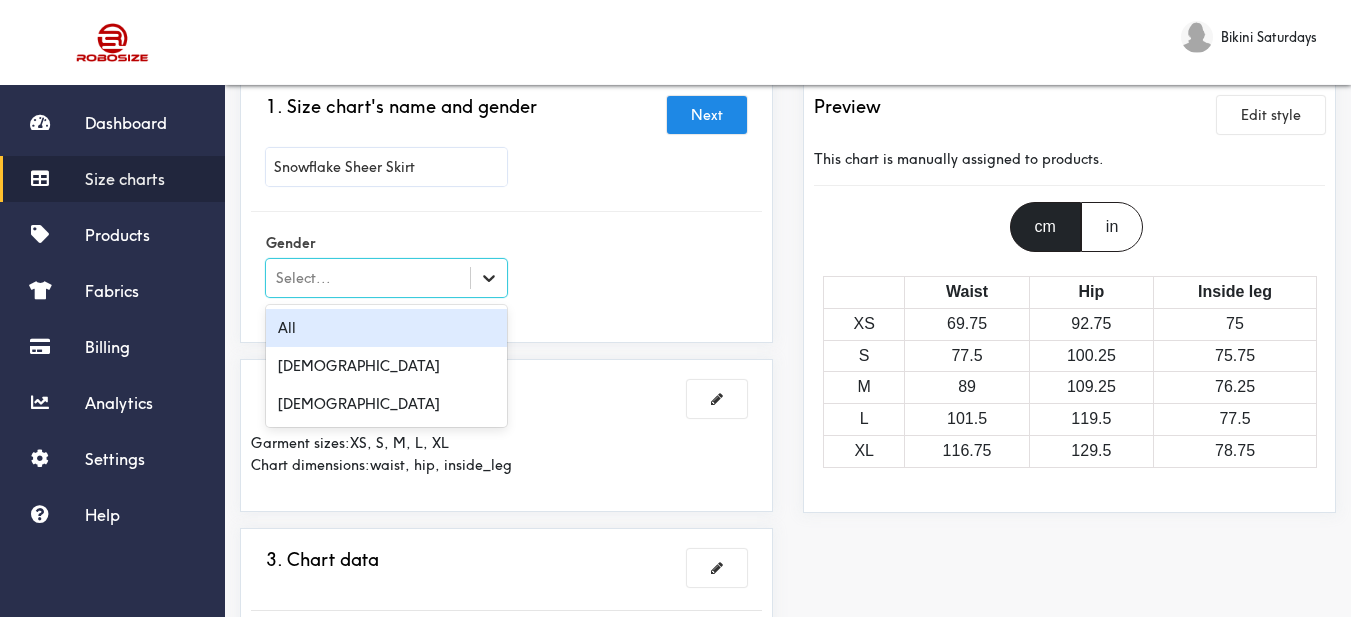 click at bounding box center [489, 278] 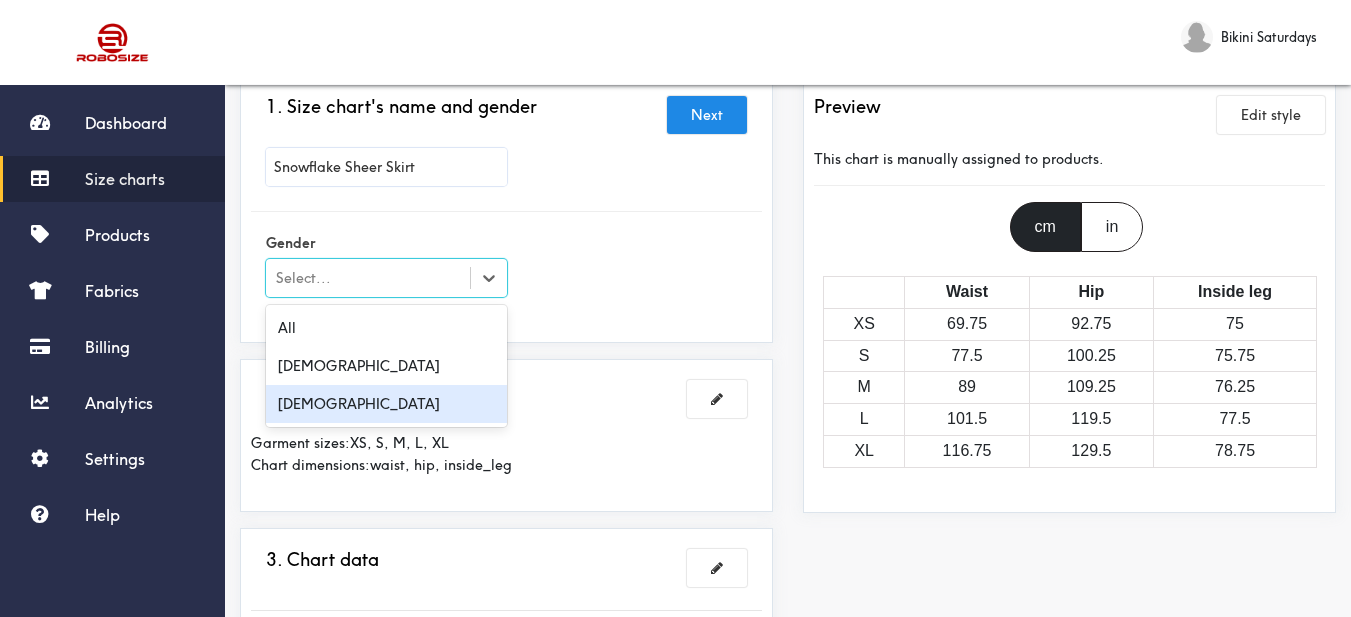 scroll, scrollTop: 200, scrollLeft: 0, axis: vertical 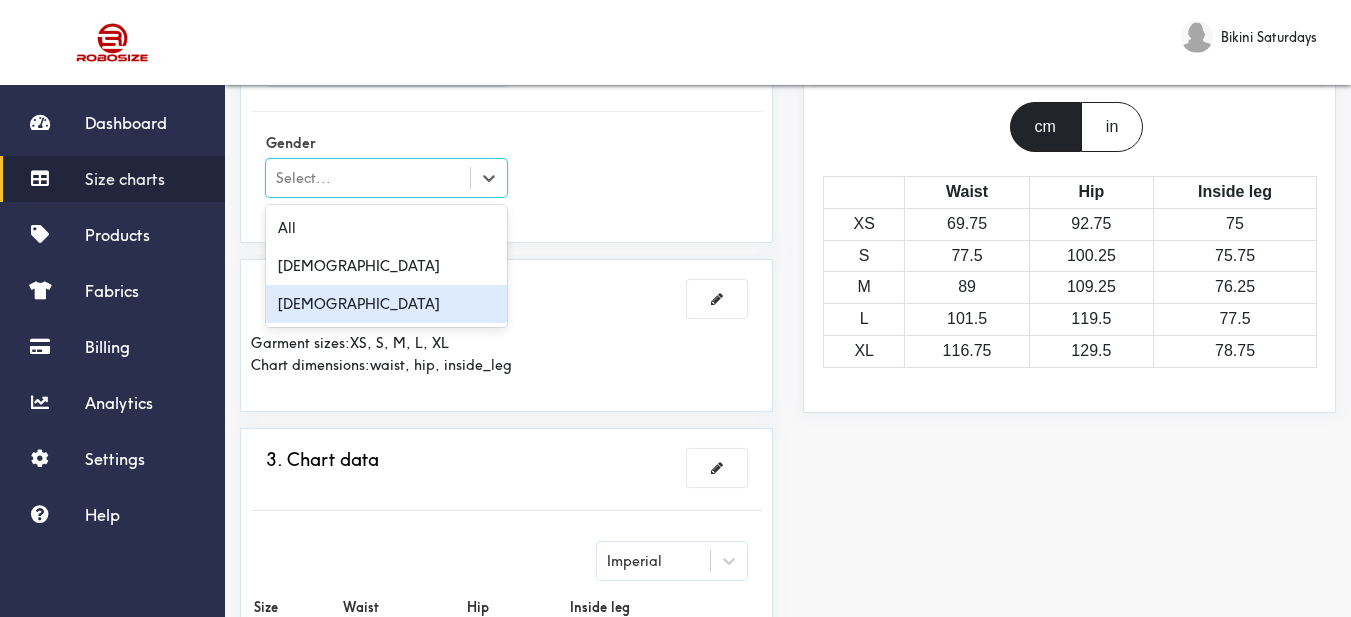 click on "[DEMOGRAPHIC_DATA]" at bounding box center (386, 304) 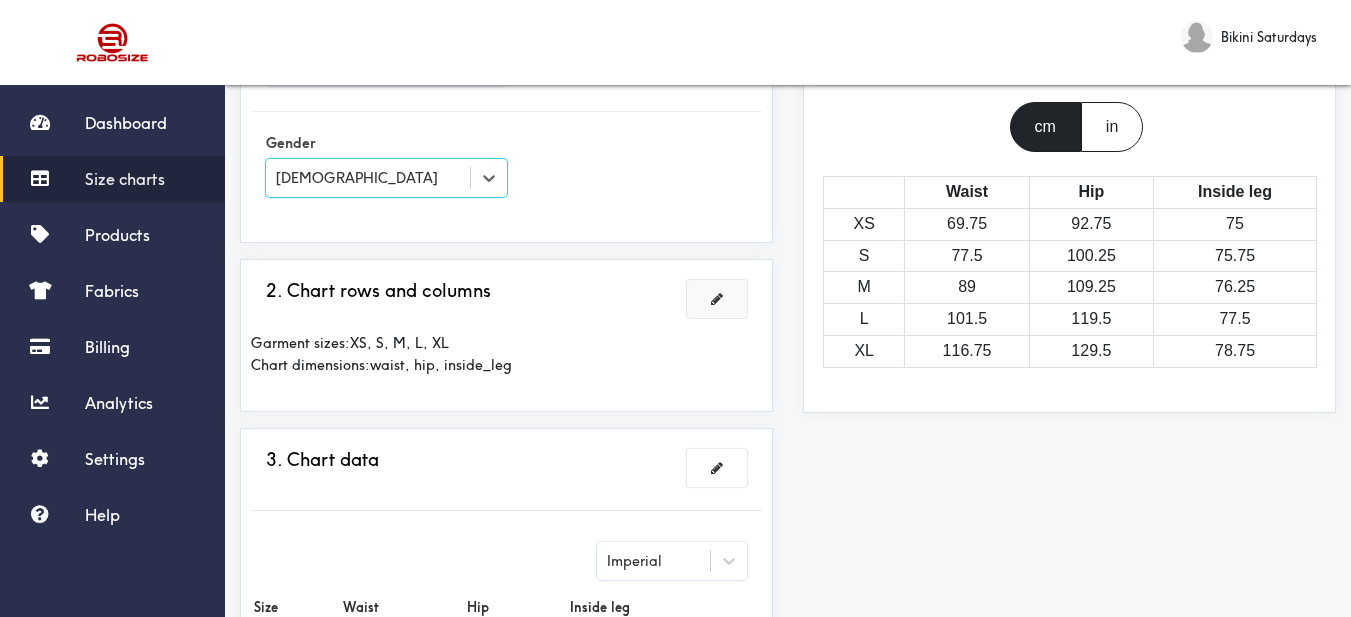 click at bounding box center (717, 299) 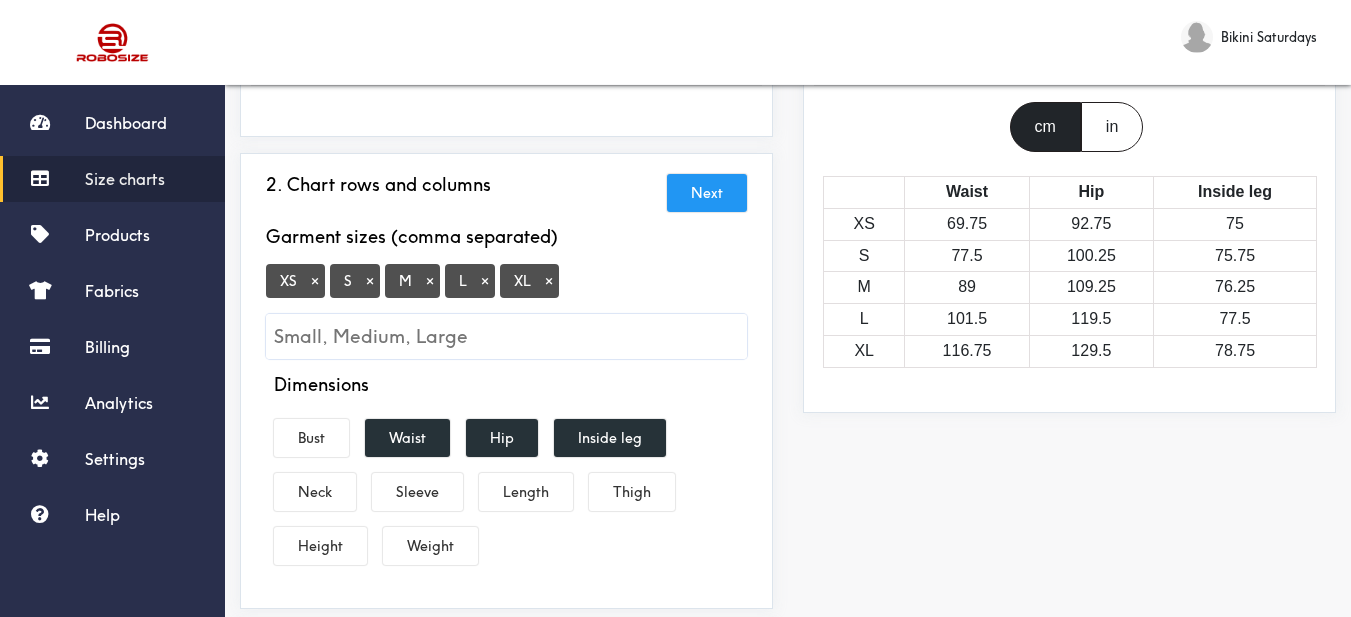 scroll, scrollTop: 300, scrollLeft: 0, axis: vertical 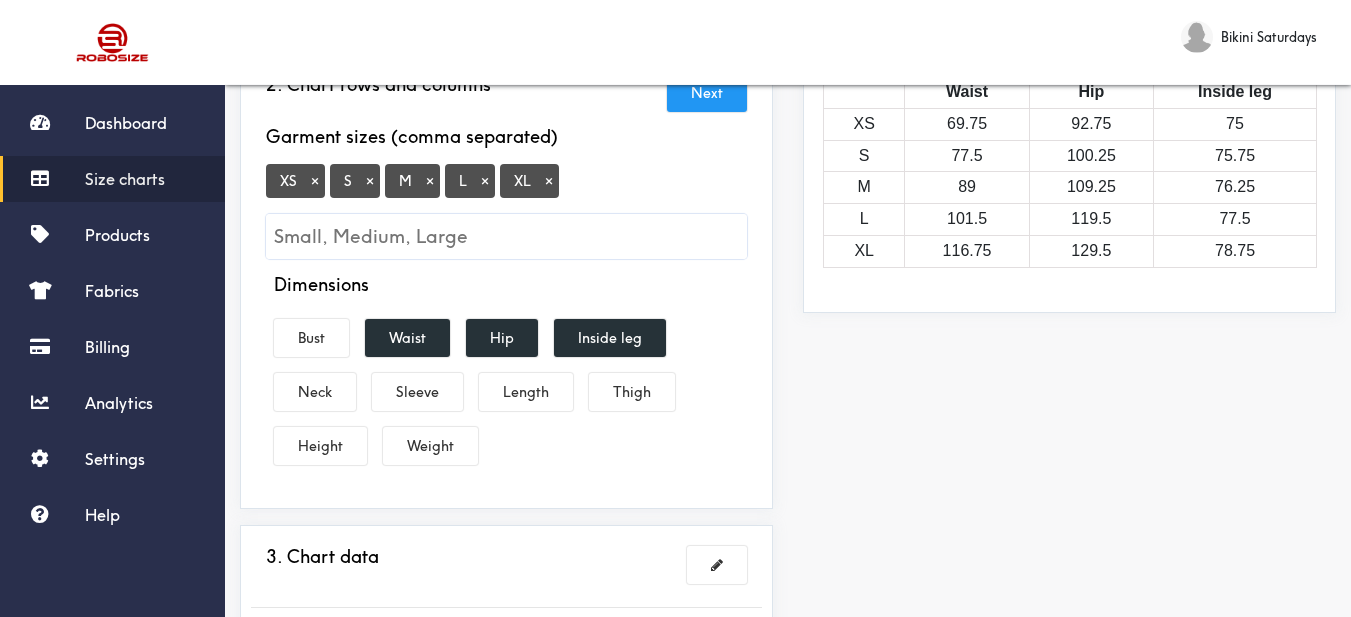 click on "×" at bounding box center [315, 181] 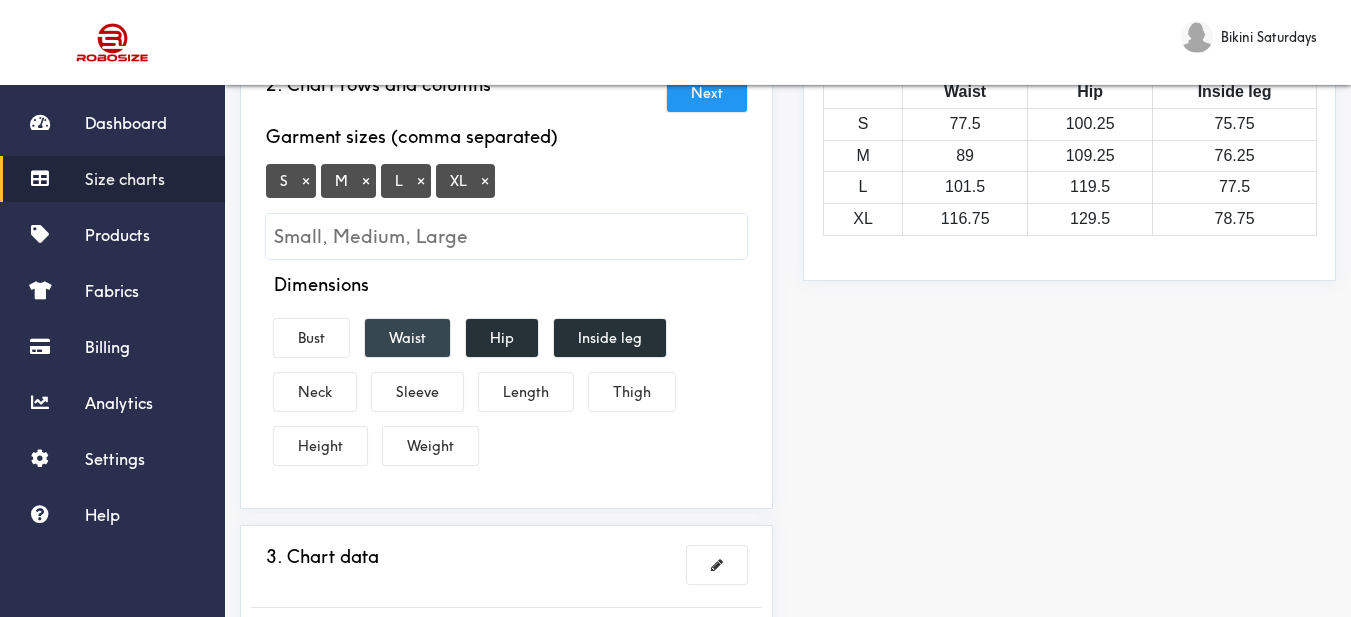 scroll, scrollTop: 400, scrollLeft: 0, axis: vertical 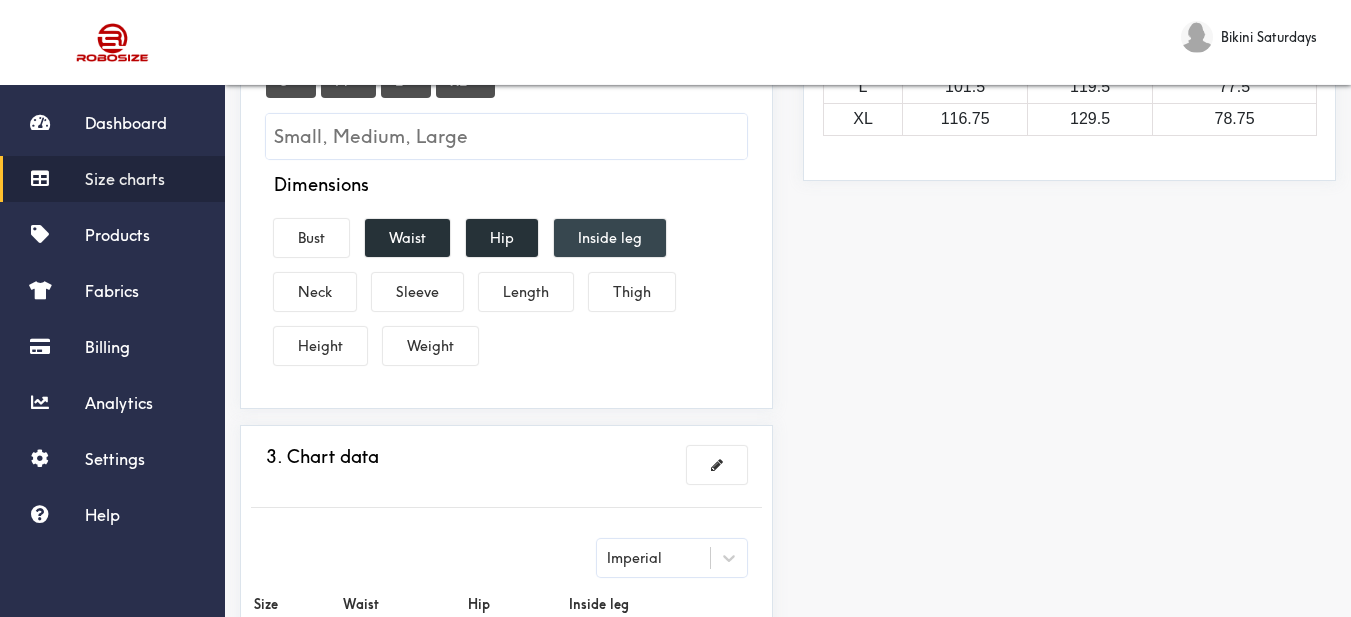 click on "Inside leg" at bounding box center [610, 238] 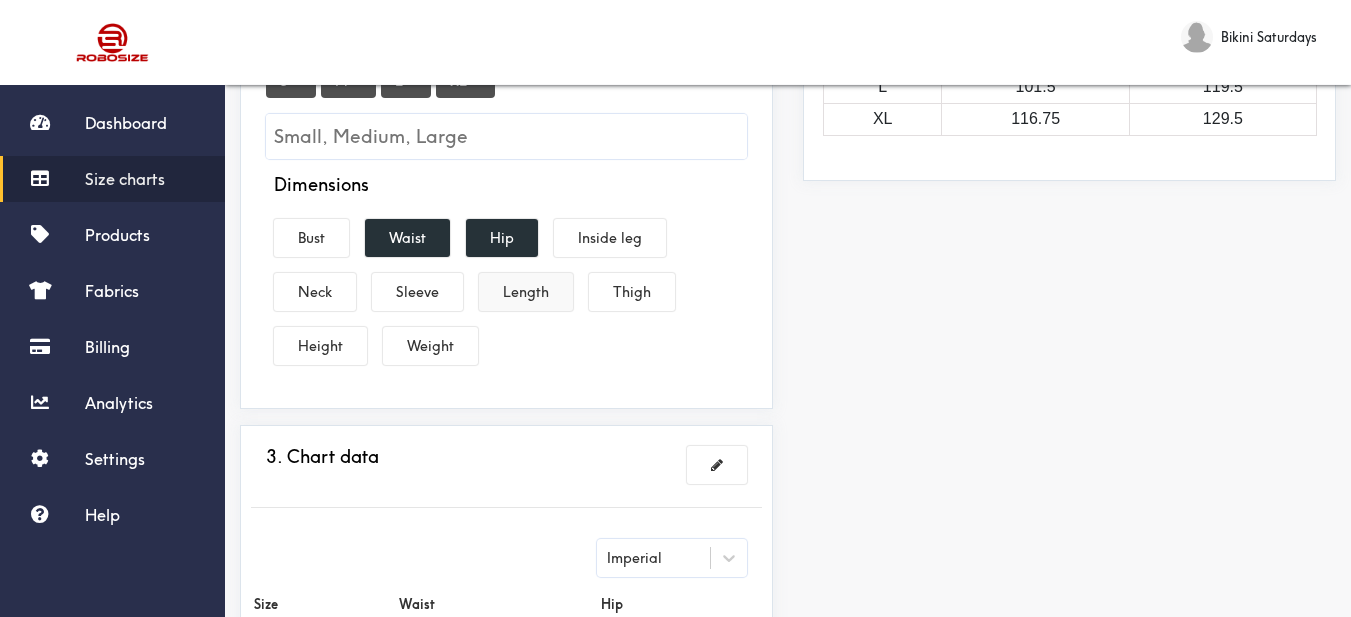 click on "Length" at bounding box center [526, 292] 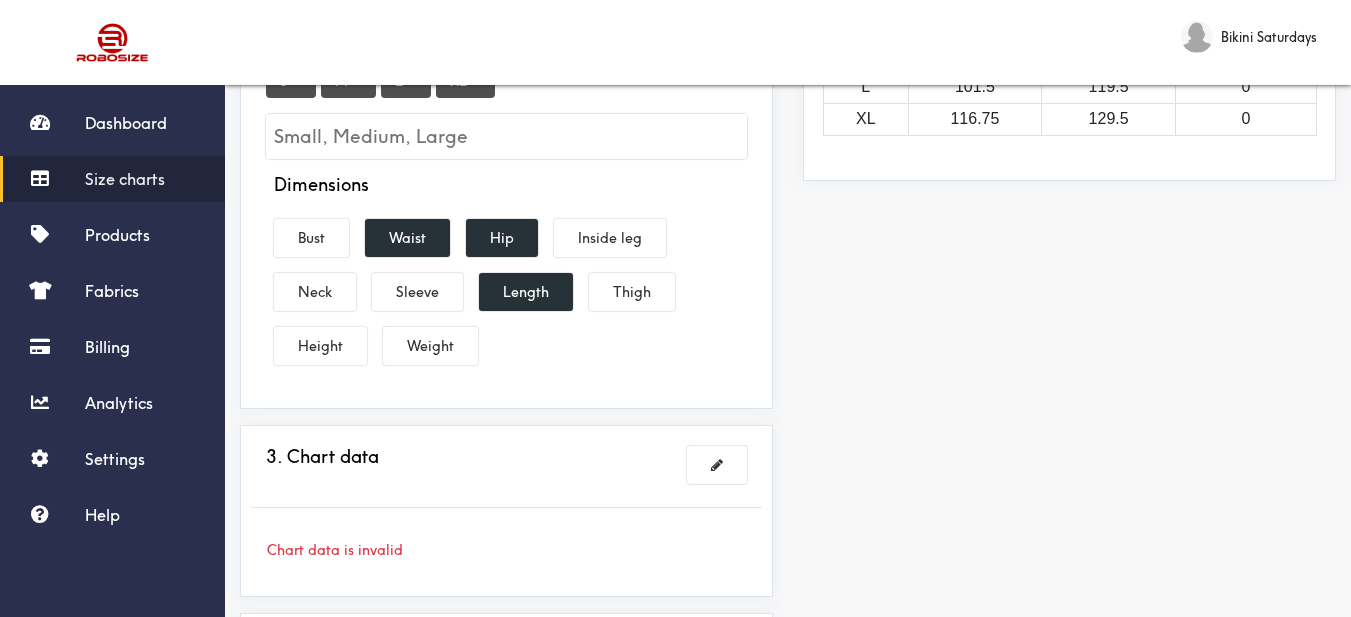 click on "Preview Edit style This chart is manually assigned to products. cm in Waist Hip Length S 77.5 100.25 0 M 89 109.25 0 L 101.5 119.5 0 XL 116.75 129.5 0" at bounding box center (1069, 267) 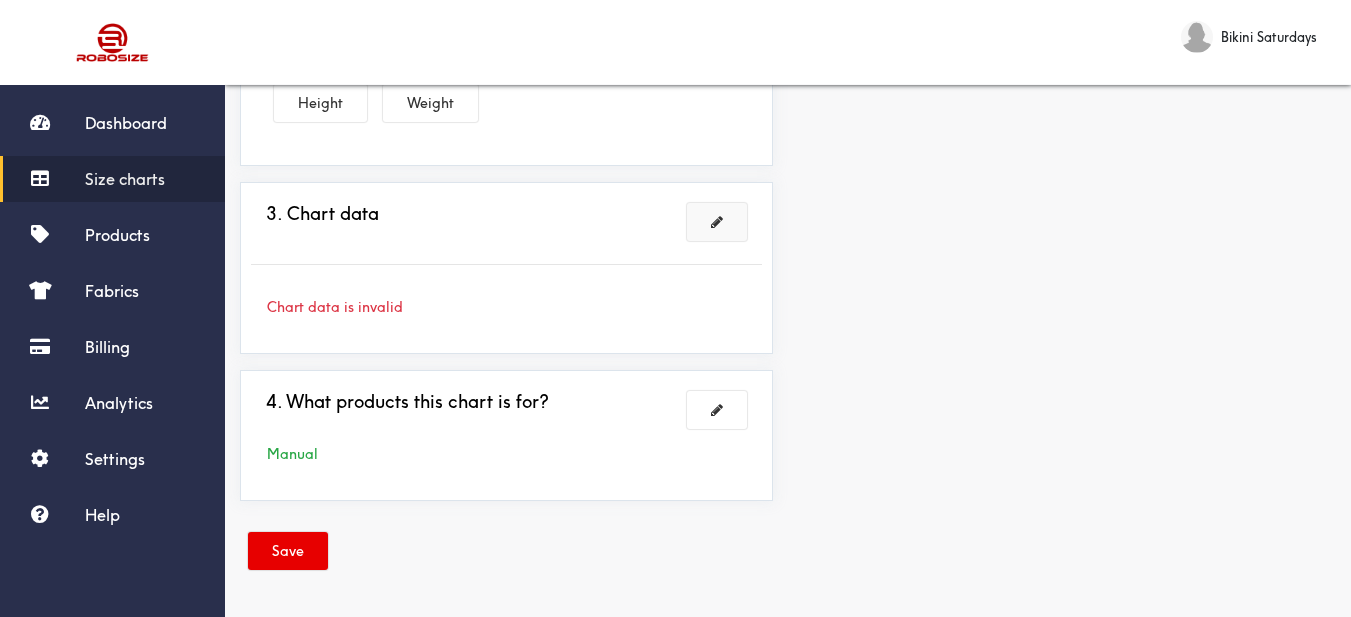 click at bounding box center (717, 222) 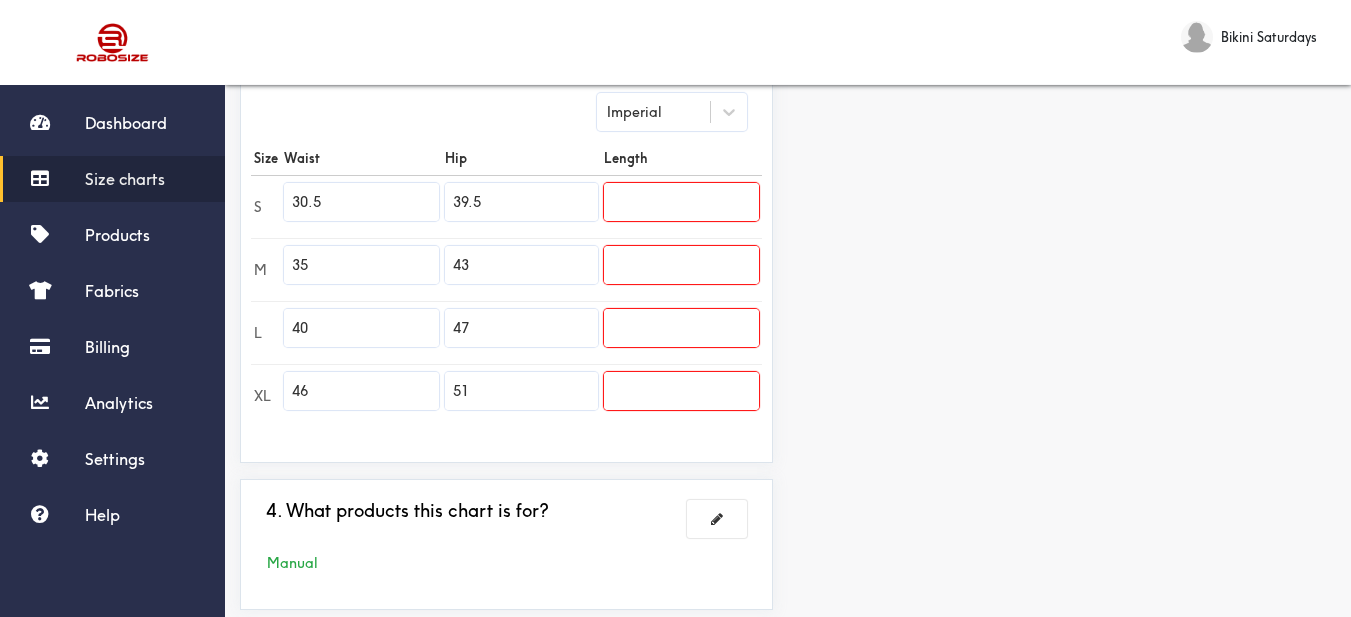 scroll, scrollTop: 443, scrollLeft: 0, axis: vertical 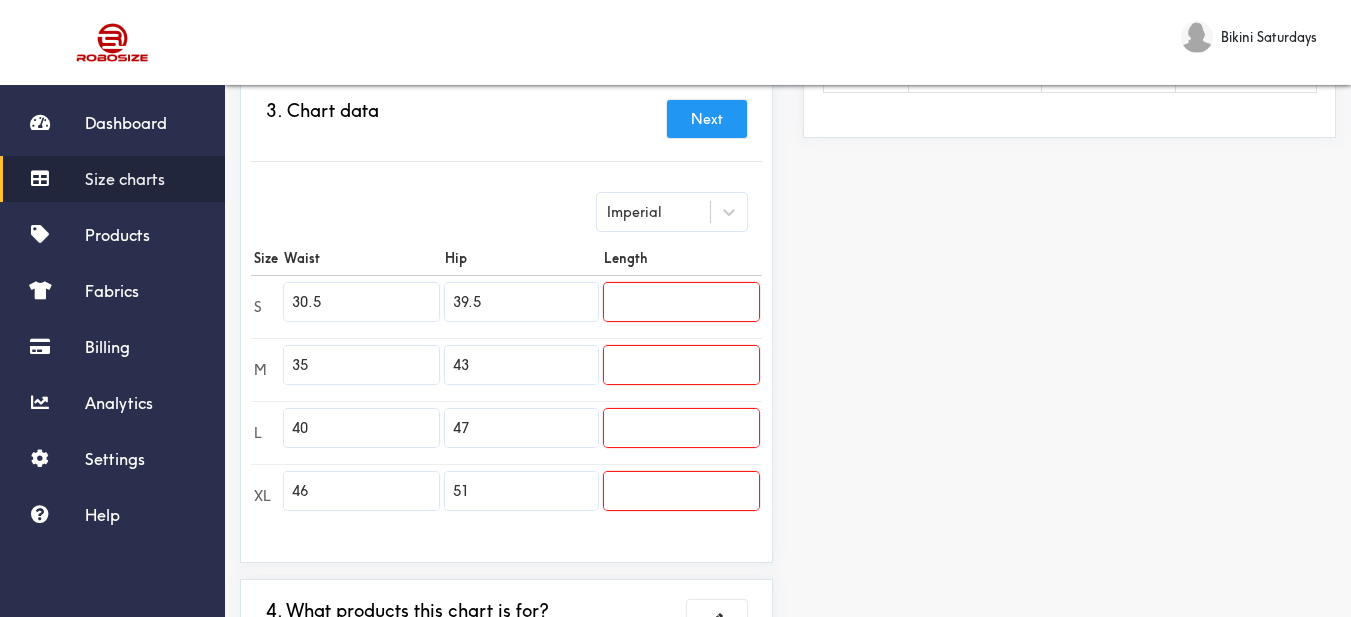 drag, startPoint x: 366, startPoint y: 290, endPoint x: 247, endPoint y: 302, distance: 119.60351 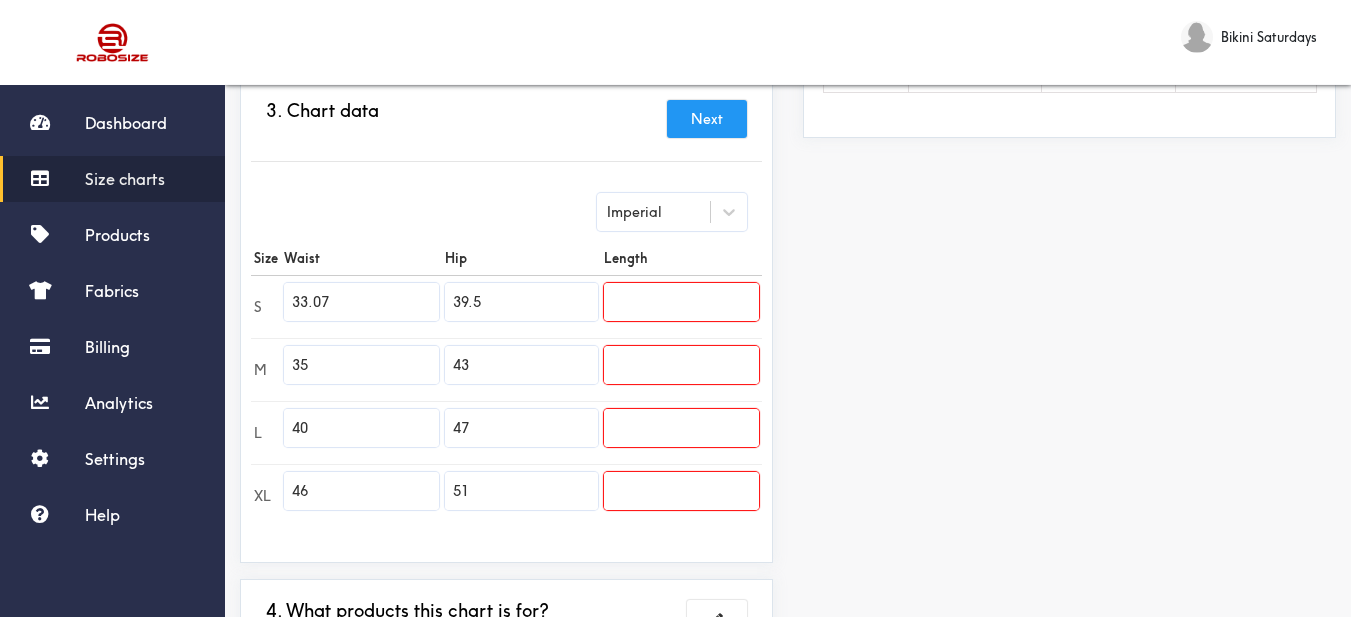 click on "Preview Edit style This chart is manually assigned to products. cm in Waist Hip Length S 84 100.25 0 M 89 109.25 0 L 101.5 119.5 0 XL 116.75 129.5 0" at bounding box center [1069, 229] 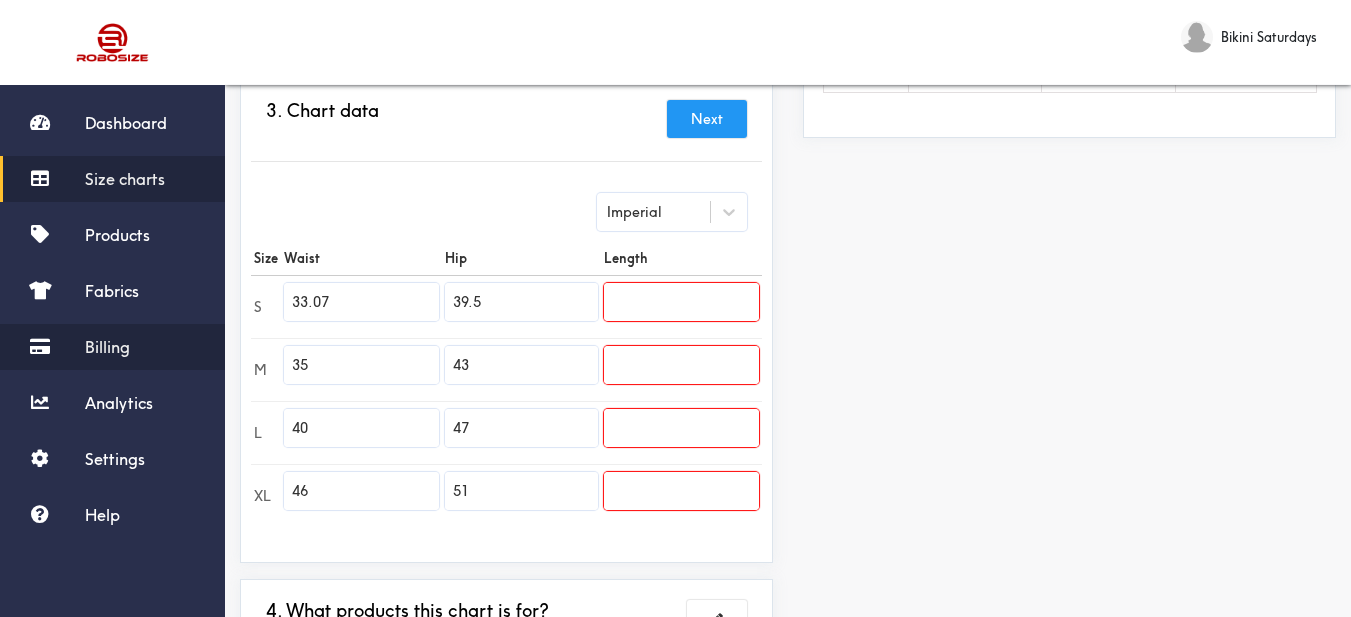 drag, startPoint x: 359, startPoint y: 356, endPoint x: 153, endPoint y: 366, distance: 206.24257 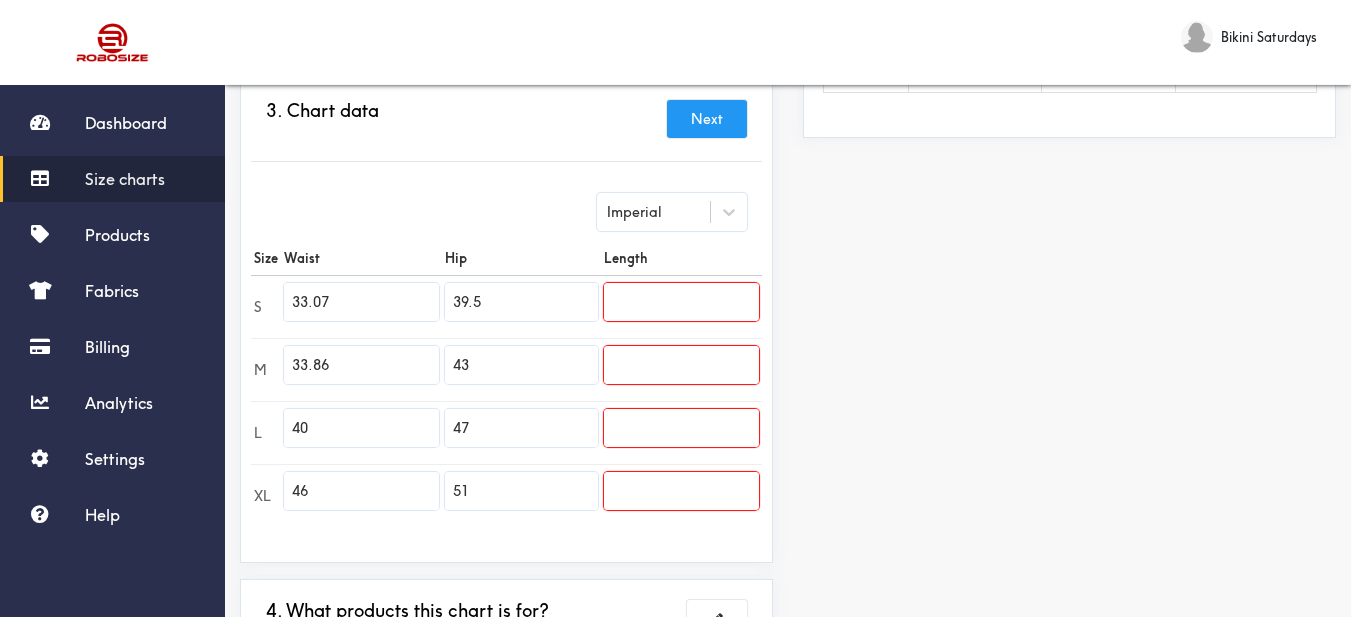 click on "Preview Edit style This chart is manually assigned to products. cm in Waist Hip Length S 84 100.25 0 M 86 109.25 0 L 101.5 119.5 0 XL 116.75 129.5 0" at bounding box center (1069, 229) 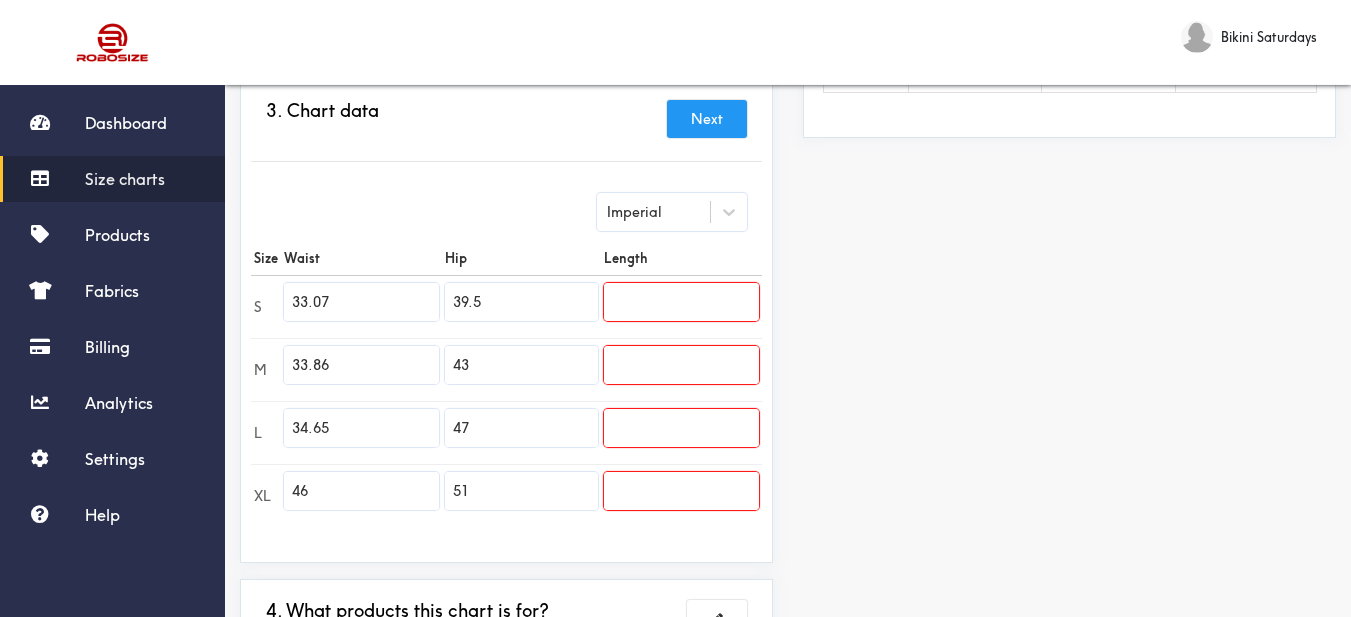 click on "Preview Edit style This chart is manually assigned to products. cm in Waist Hip Length S 84 100.25 0 M 86 109.25 0 L 88 119.5 0 XL 116.75 129.5 0" at bounding box center (1069, 229) 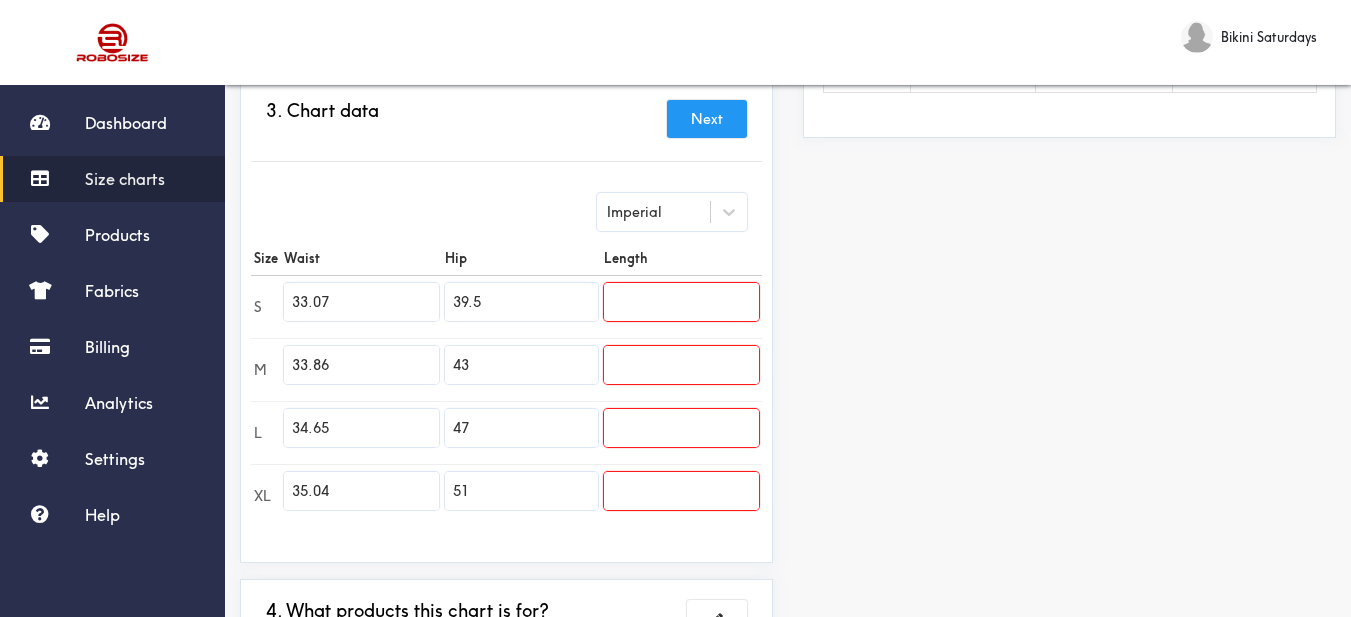 click on "Preview Edit style This chart is manually assigned to products. cm in Waist Hip Length S 84 100.25 0 M 86 109.25 0 L 88 119.5 0 XL 89 129.5 0" at bounding box center (1069, 229) 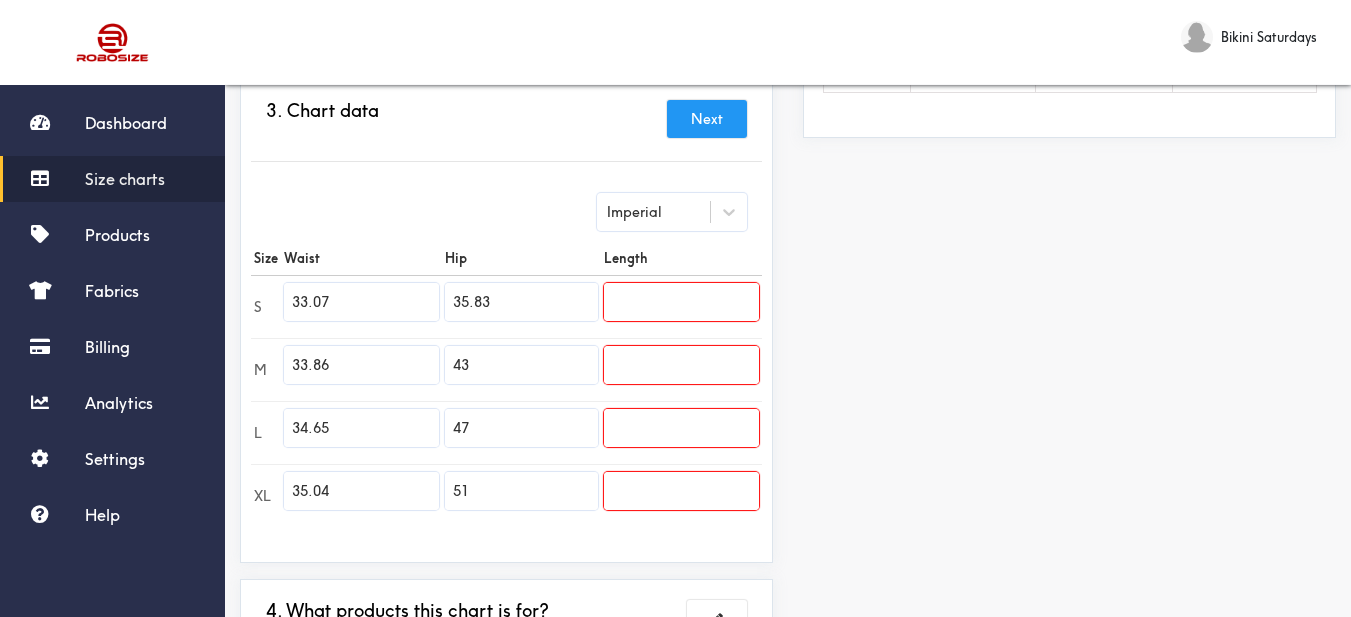 click on "Preview Edit style This chart is manually assigned to products. cm in Waist Hip Length S 84 91 0 M 86 109.25 0 L 88 119.5 0 XL 89 129.5 0" at bounding box center [1069, 229] 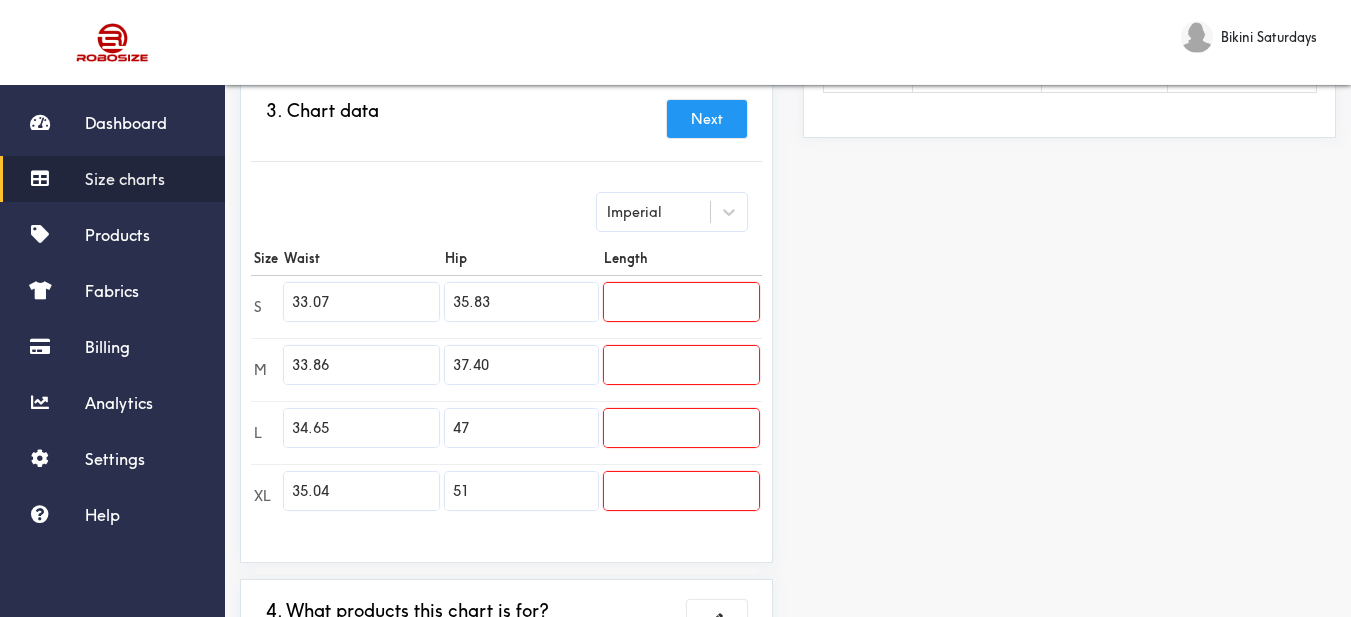drag, startPoint x: 1252, startPoint y: 269, endPoint x: 886, endPoint y: 282, distance: 366.2308 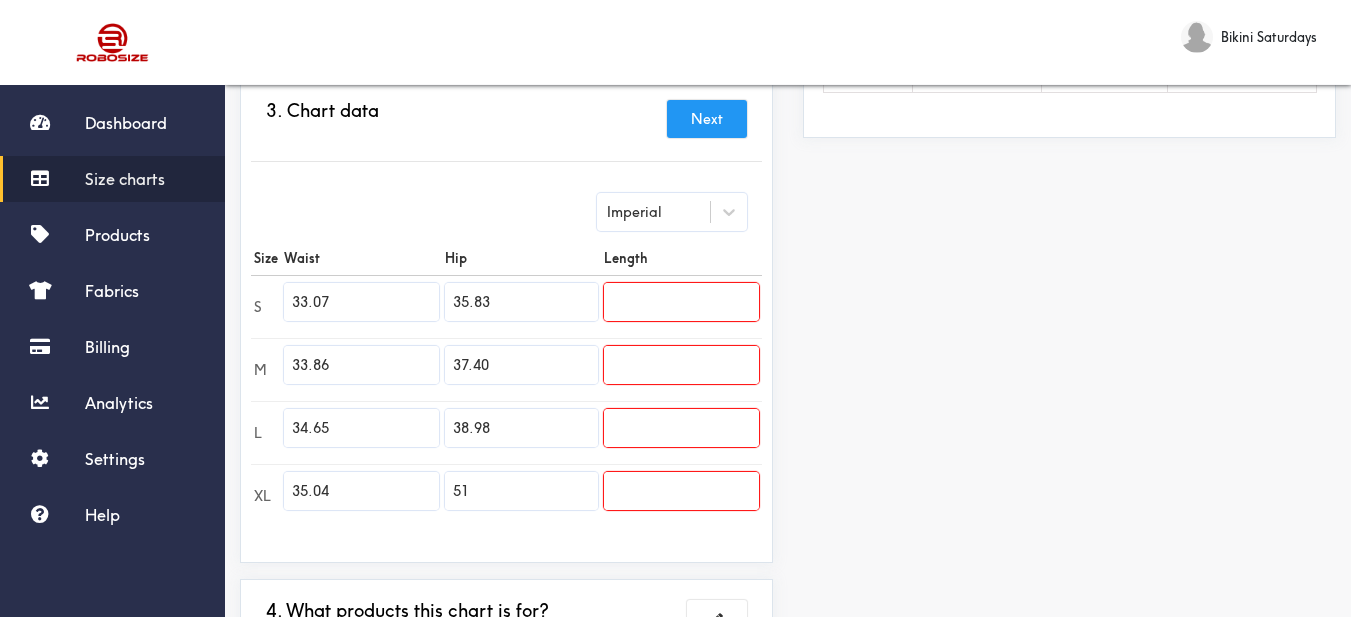 drag, startPoint x: 1231, startPoint y: 285, endPoint x: 881, endPoint y: 293, distance: 350.09143 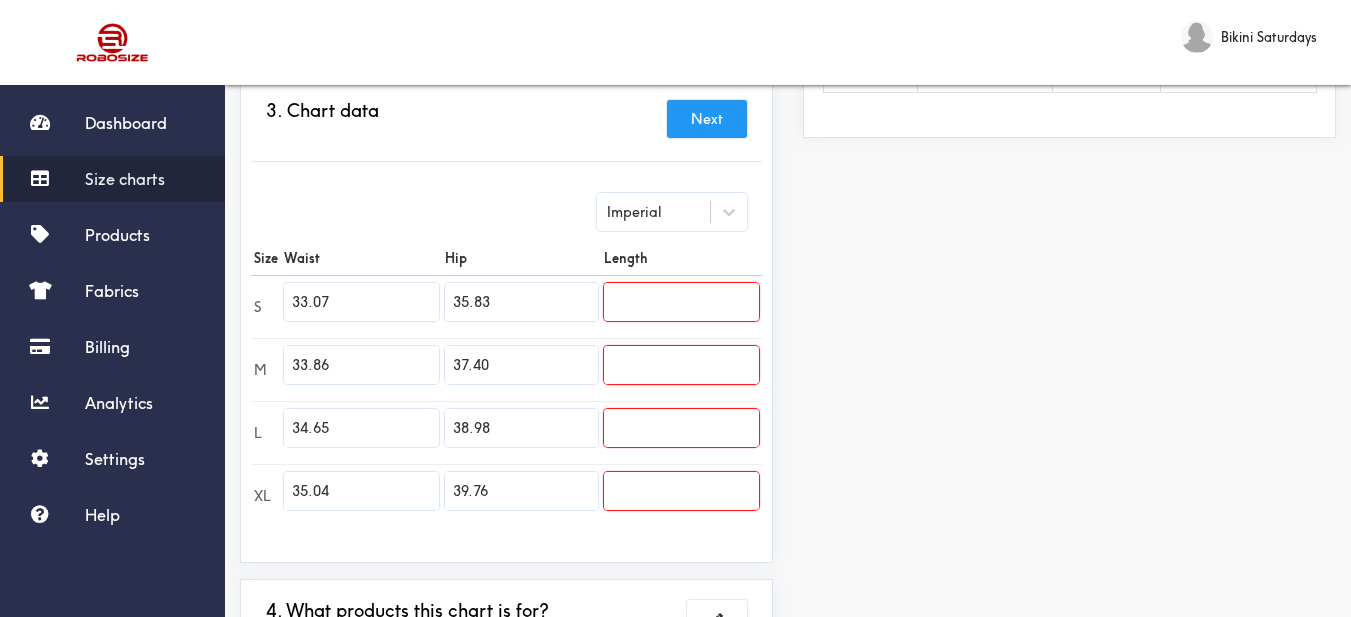 click on "Preview Edit style This chart is manually assigned to products. cm in Waist Hip Length S 84 91 0 M 86 95 0 L 88 99 0 XL 89 101 0" at bounding box center (1069, 229) 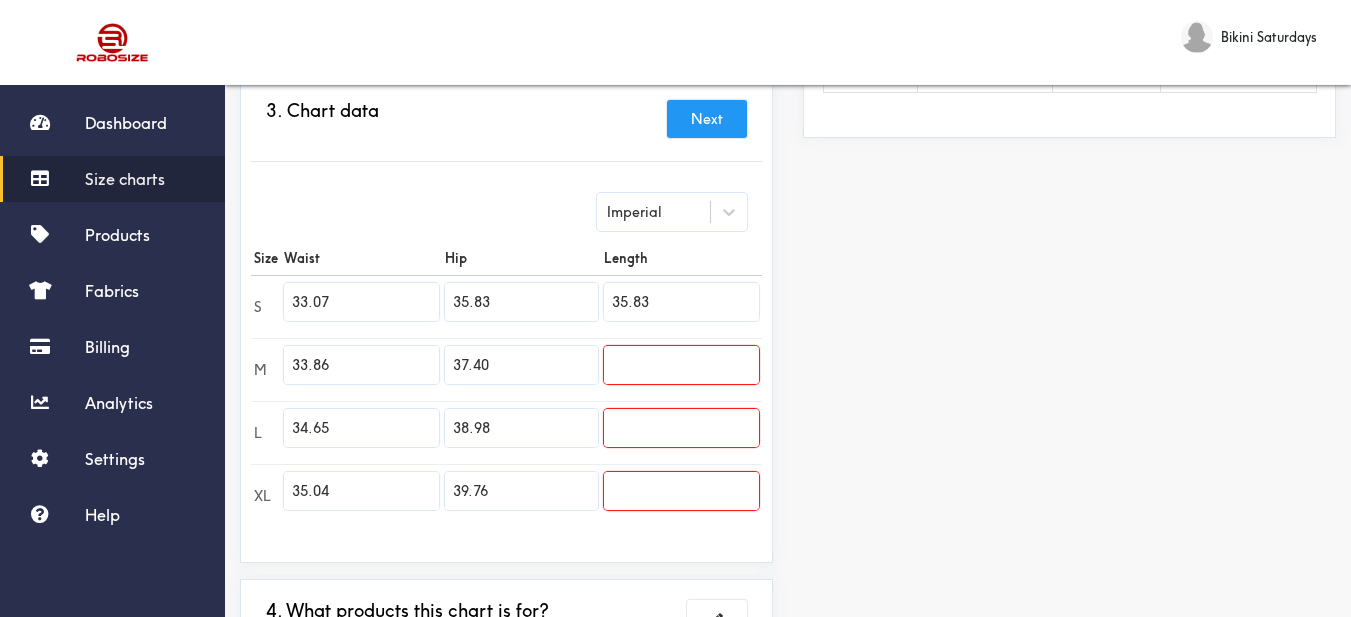 drag, startPoint x: 1234, startPoint y: 251, endPoint x: 1163, endPoint y: 256, distance: 71.17584 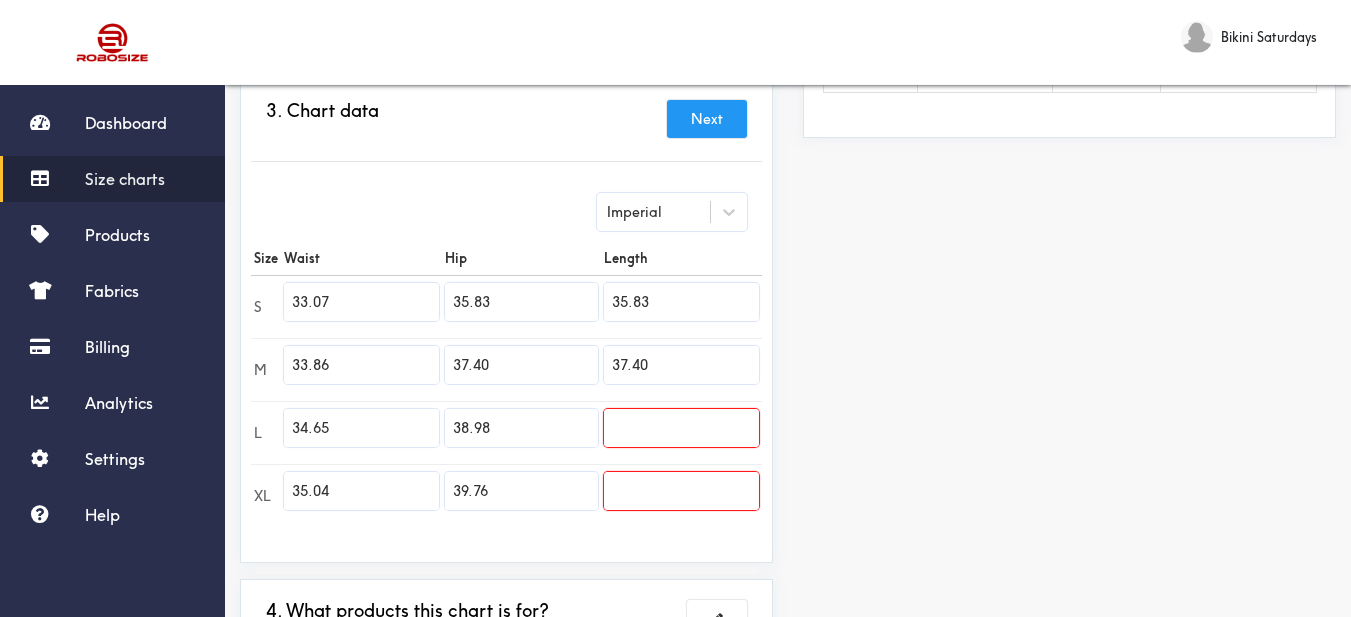 click on "Preview Edit style This chart is manually assigned to products. cm in Waist Hip Length S 84 91 91 M 86 95 95 L 88 99 0 XL 89 101 0" at bounding box center (1069, 229) 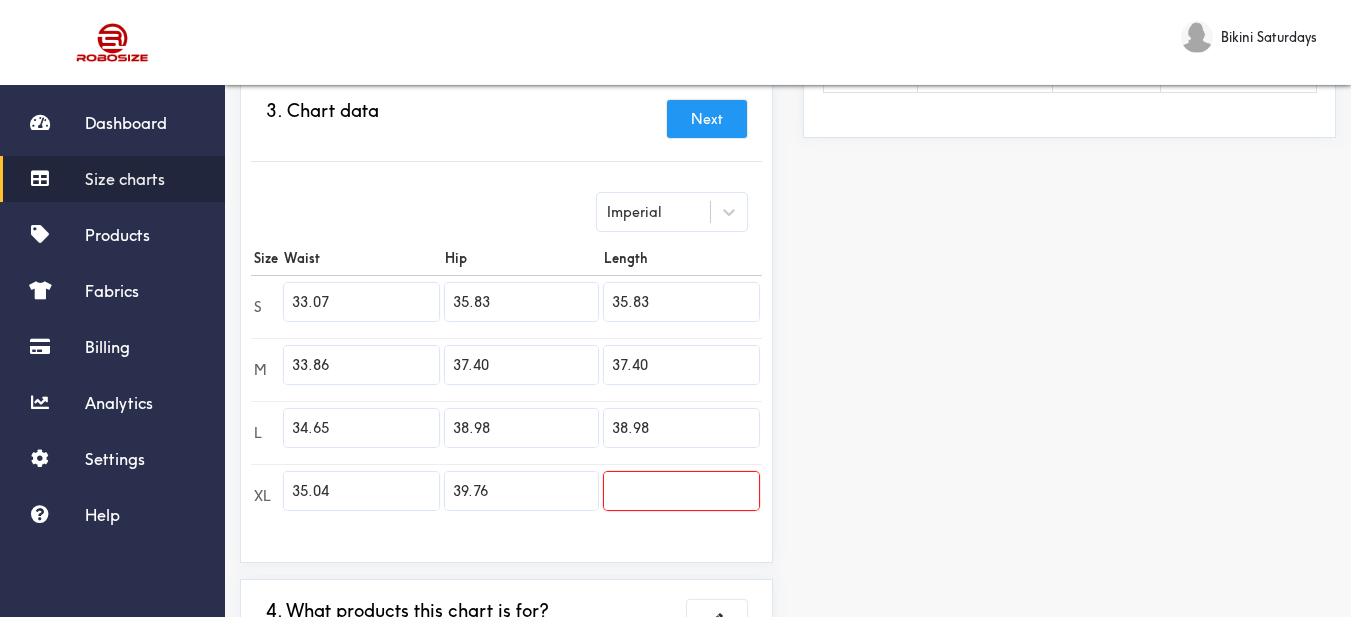 click on "Preview Edit style This chart is manually assigned to products. cm in Waist Hip Length S 84 91 91 M 86 95 95 L 88 99 99 XL 89 101 0" at bounding box center (1069, 229) 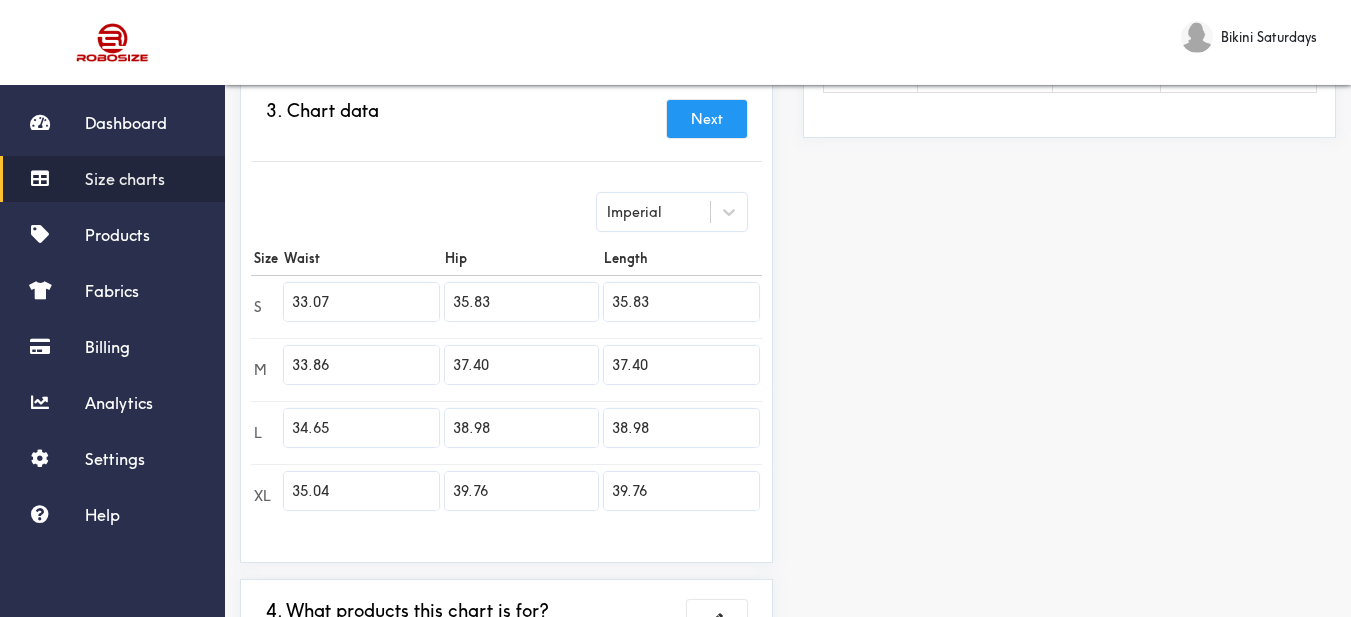 click on "Preview Edit style This chart is manually assigned to products. cm in Waist Hip Length S 84 91 91 M 86 95 95 L 88 99 99 XL 89 101 101" at bounding box center [1069, 229] 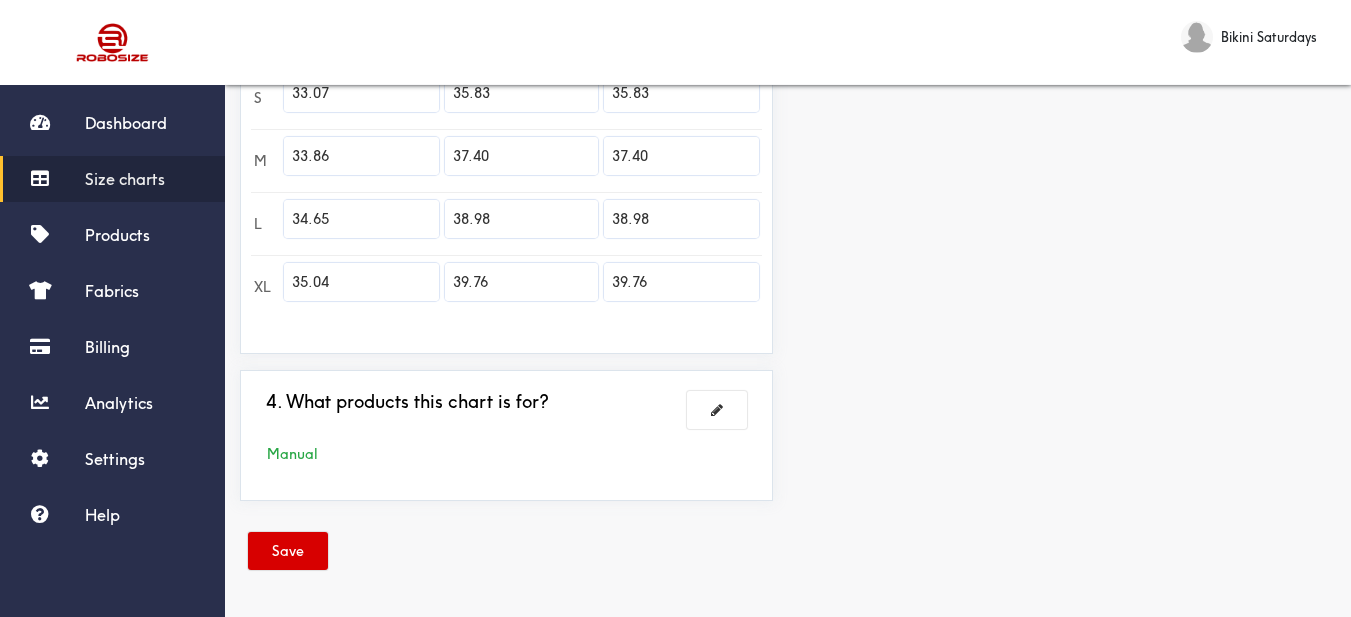 click on "Save" at bounding box center (288, 551) 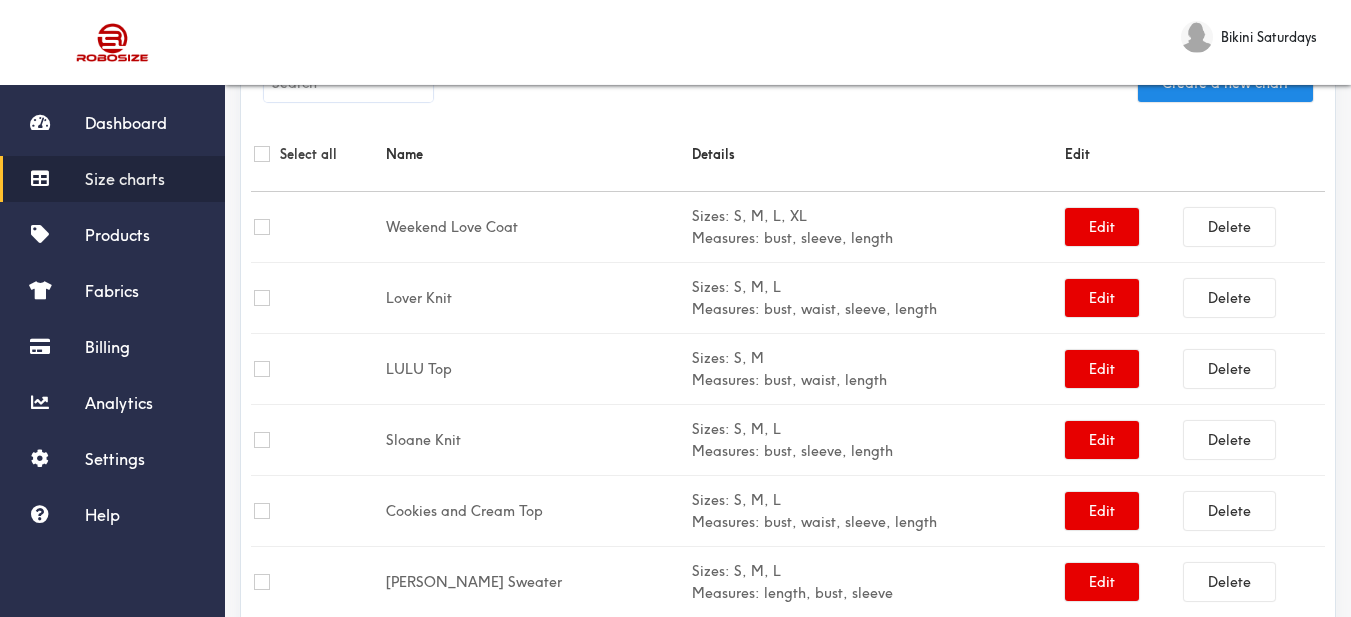 scroll, scrollTop: 0, scrollLeft: 0, axis: both 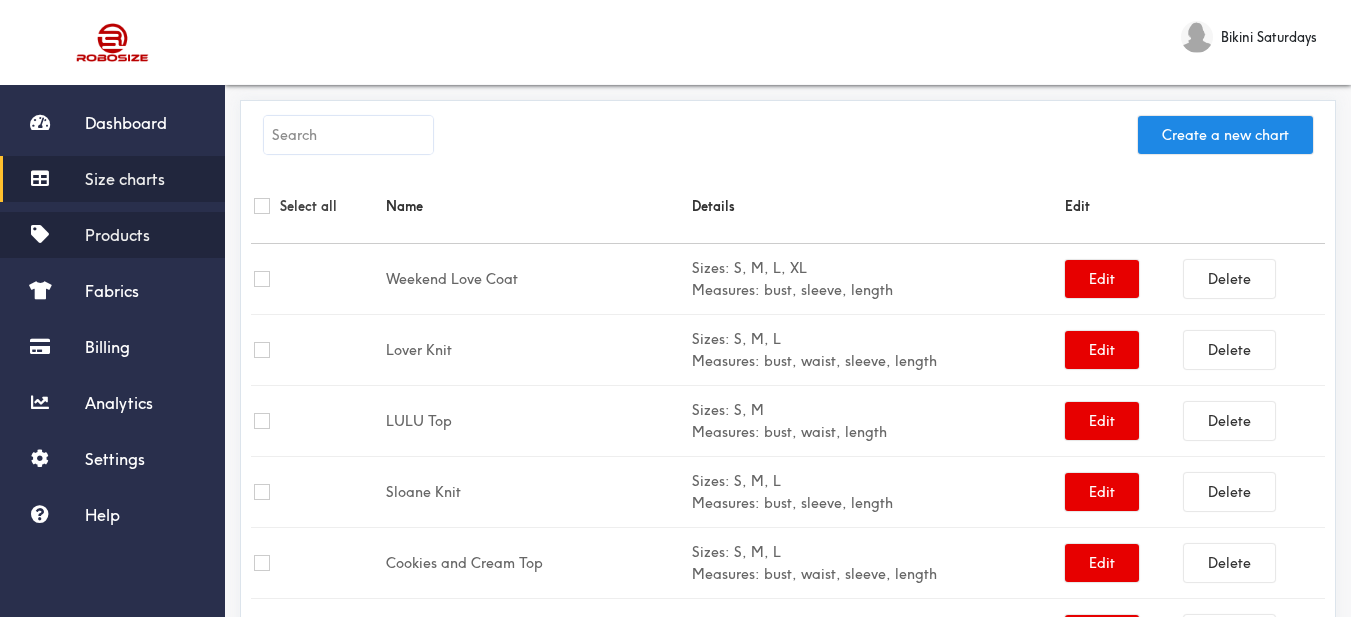 click on "Products" at bounding box center (117, 235) 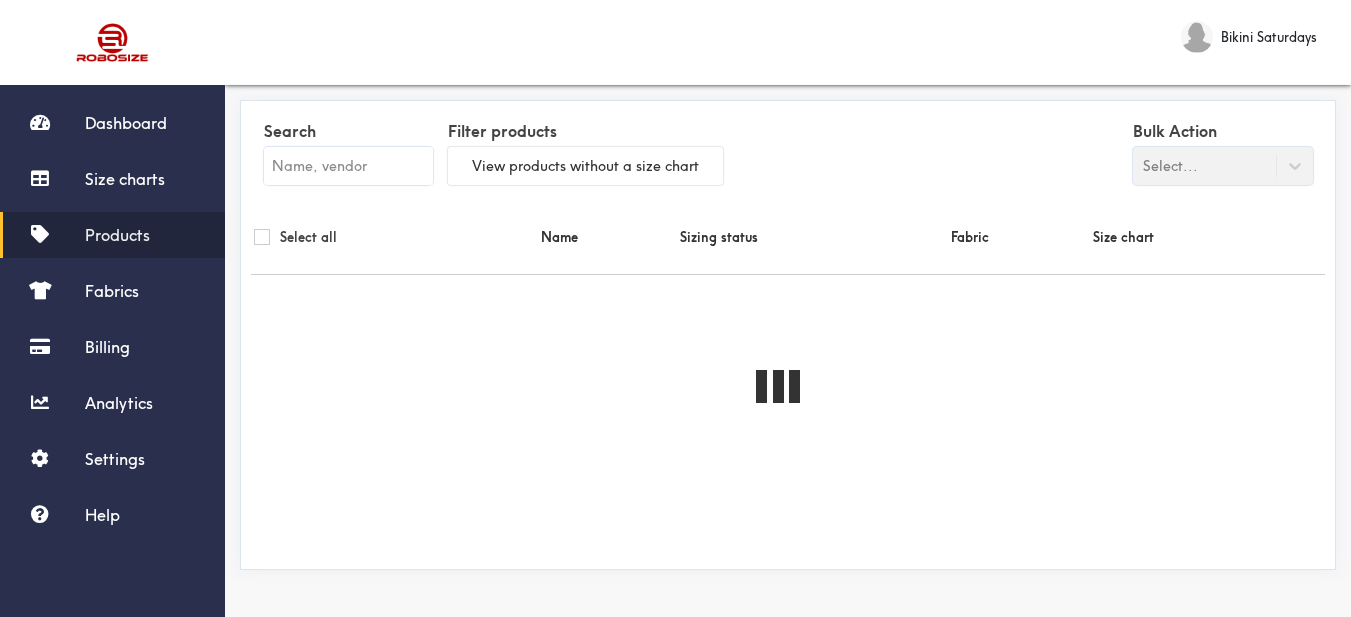 click at bounding box center (348, 166) 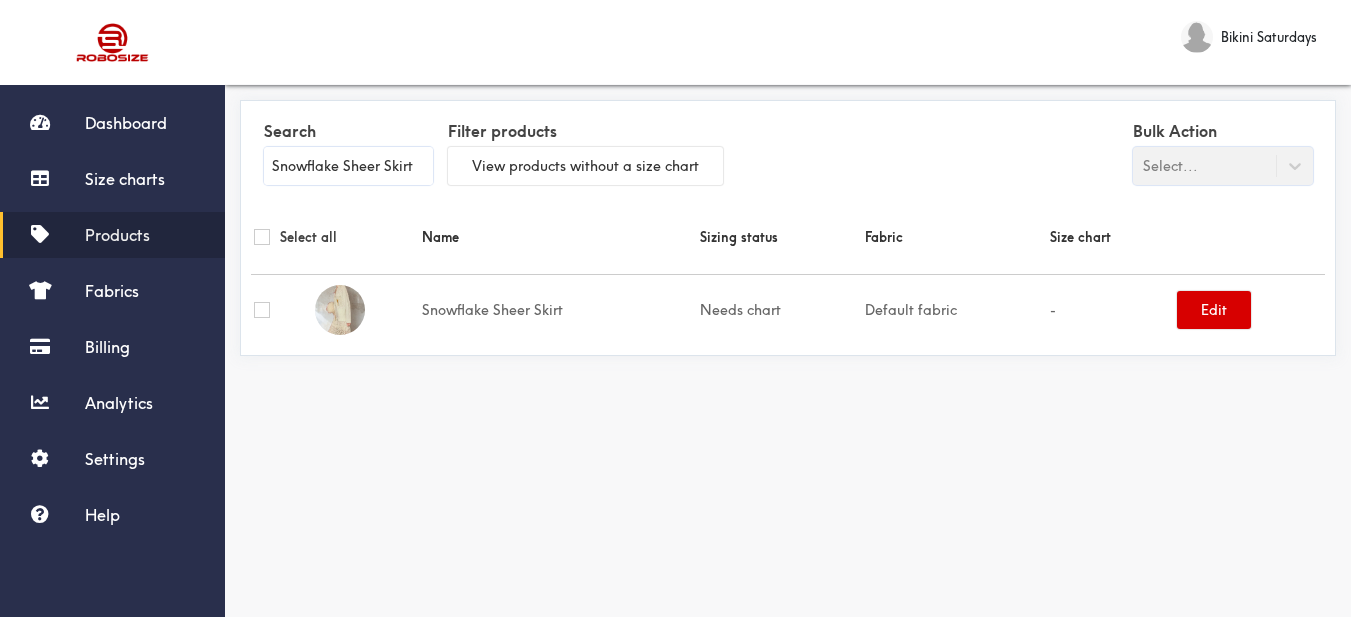 click on "Edit" at bounding box center (1214, 310) 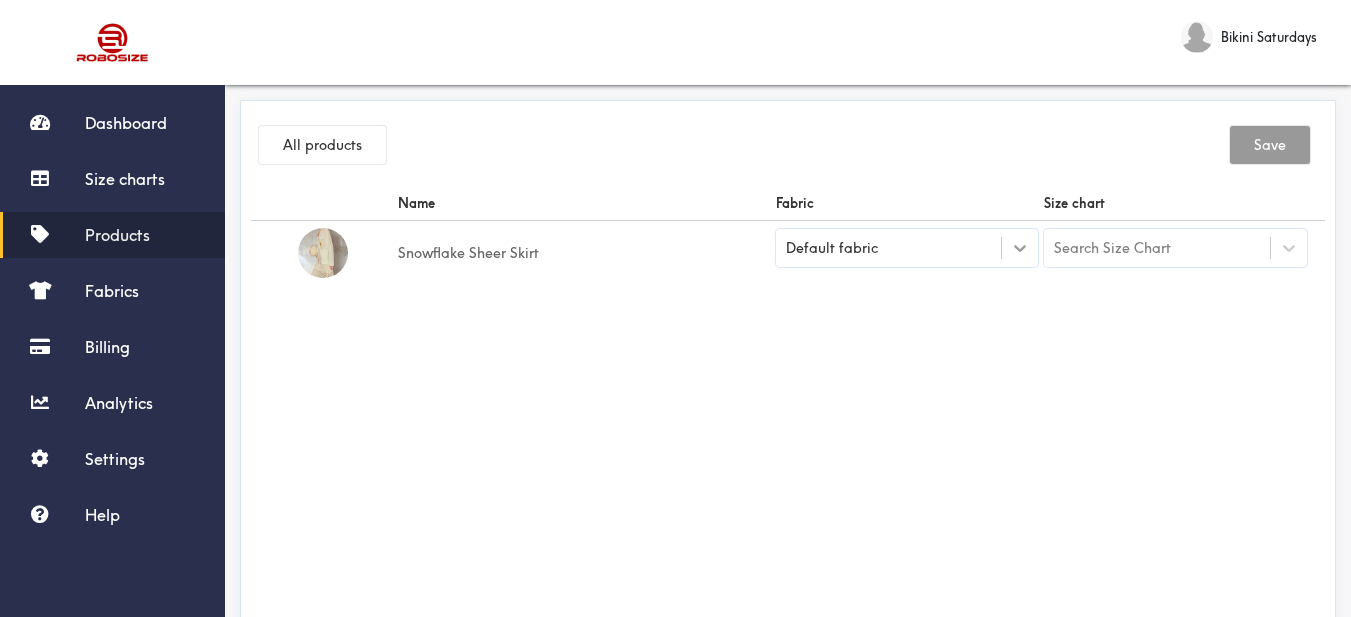 click at bounding box center (1020, 248) 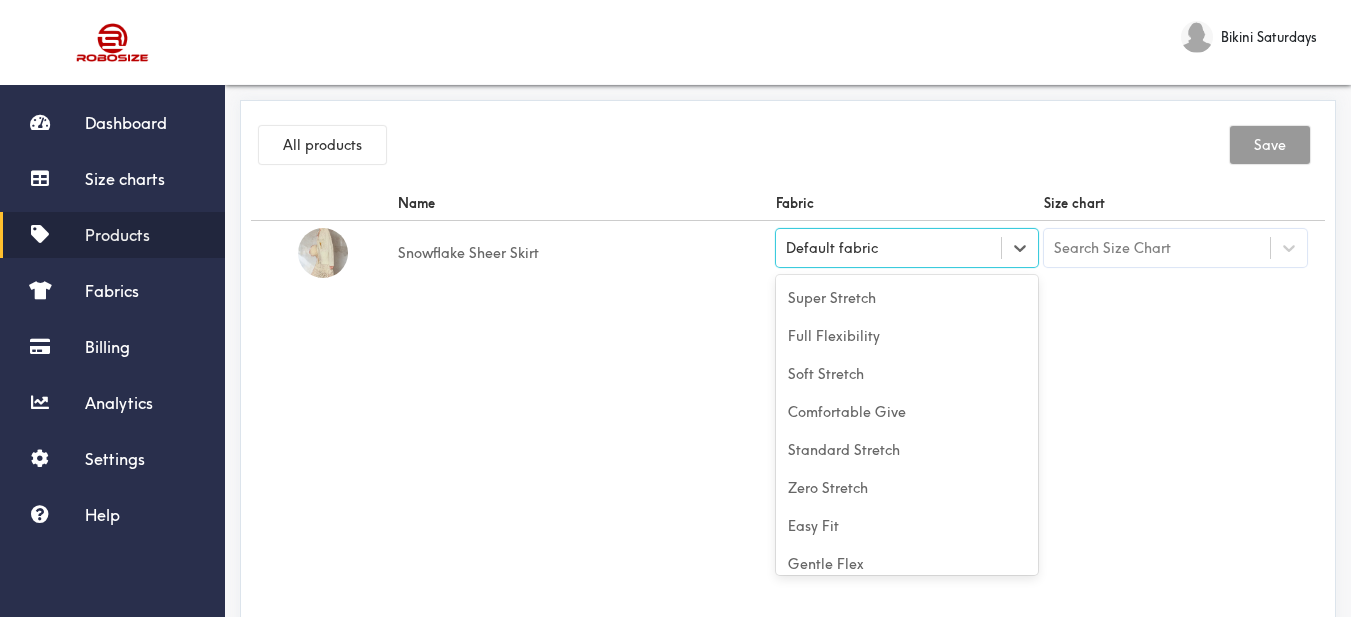 scroll, scrollTop: 88, scrollLeft: 0, axis: vertical 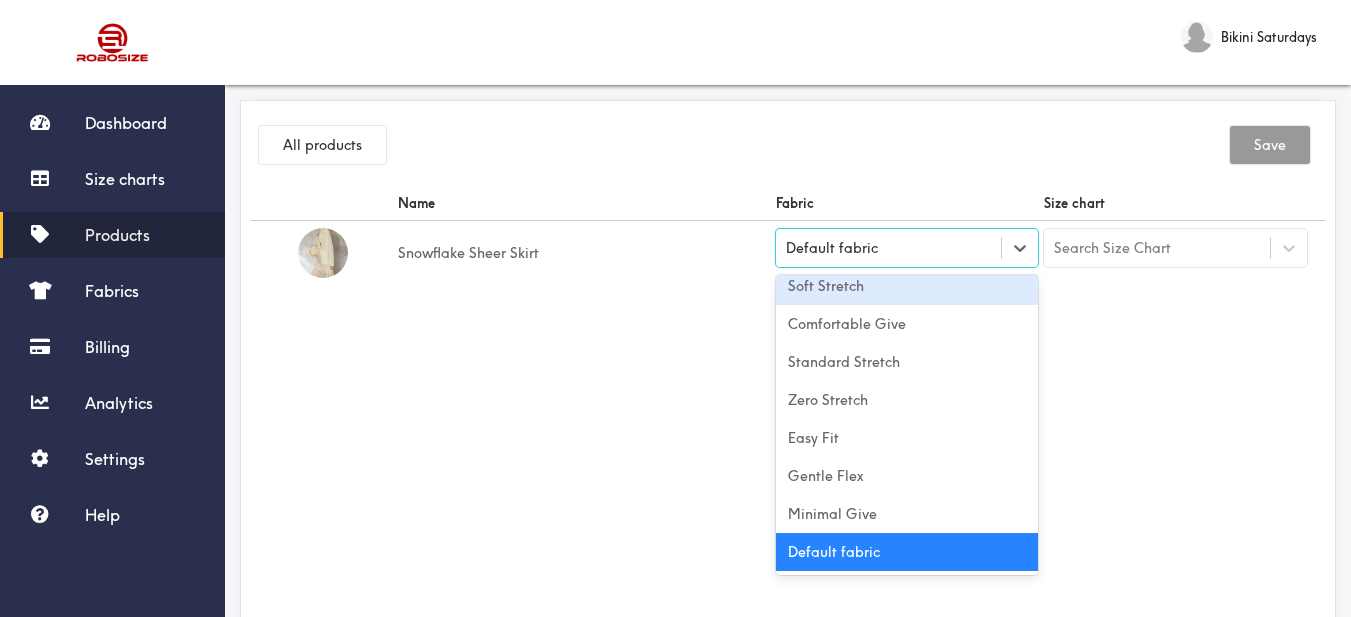 drag, startPoint x: 989, startPoint y: 285, endPoint x: 1001, endPoint y: 329, distance: 45.607018 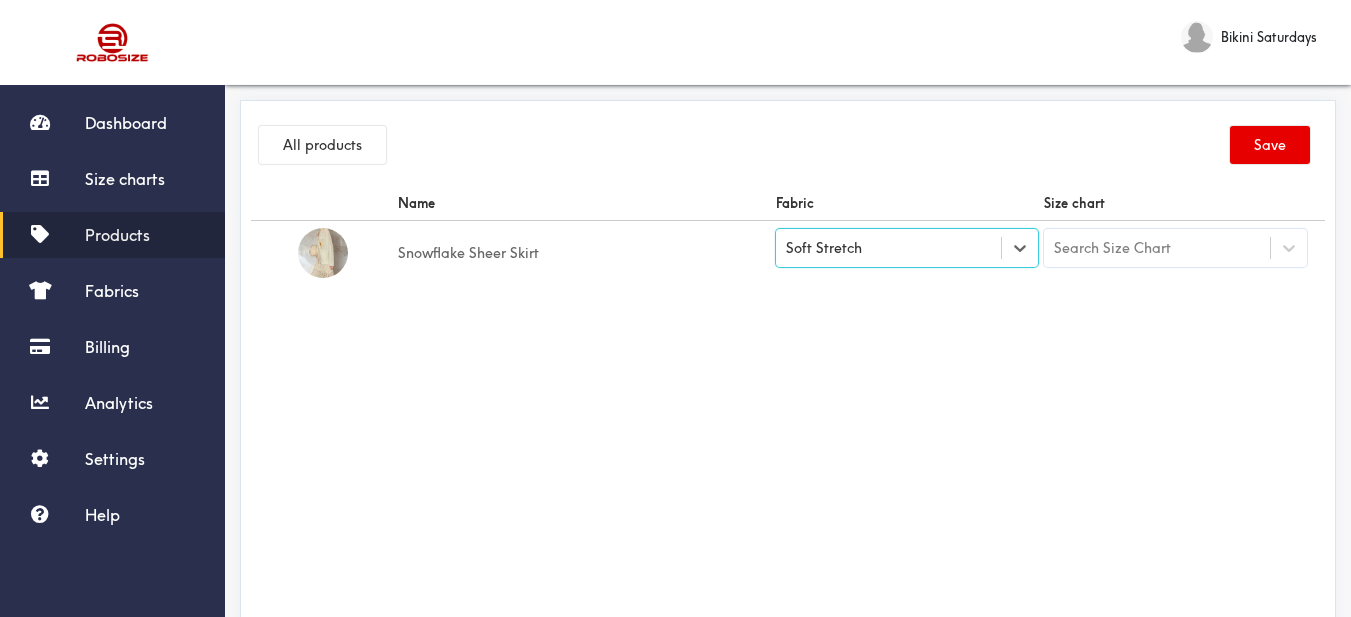 click on "Name Fabric Size chart Snowflake Sheer Skirt option [object Object], selected.   Select is focused , press Down to open the menu,  Soft Stretch Search Size Chart" at bounding box center [788, 411] 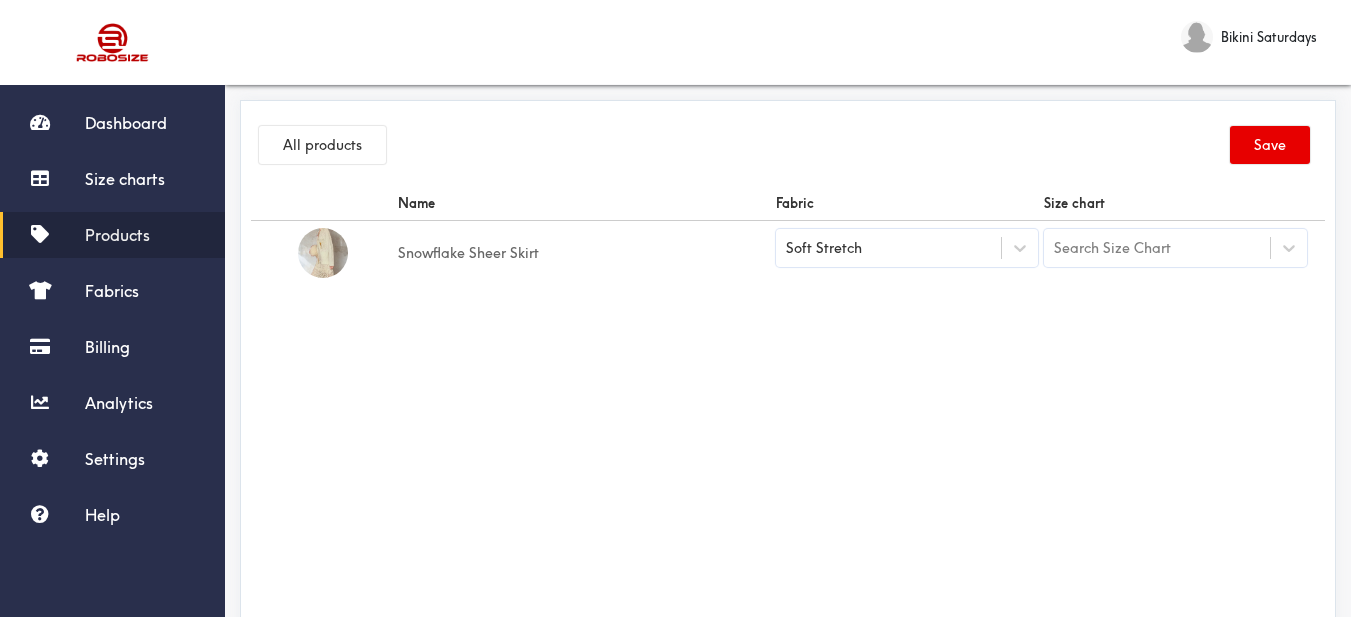 click on "Search Size Chart" at bounding box center [1175, 253] 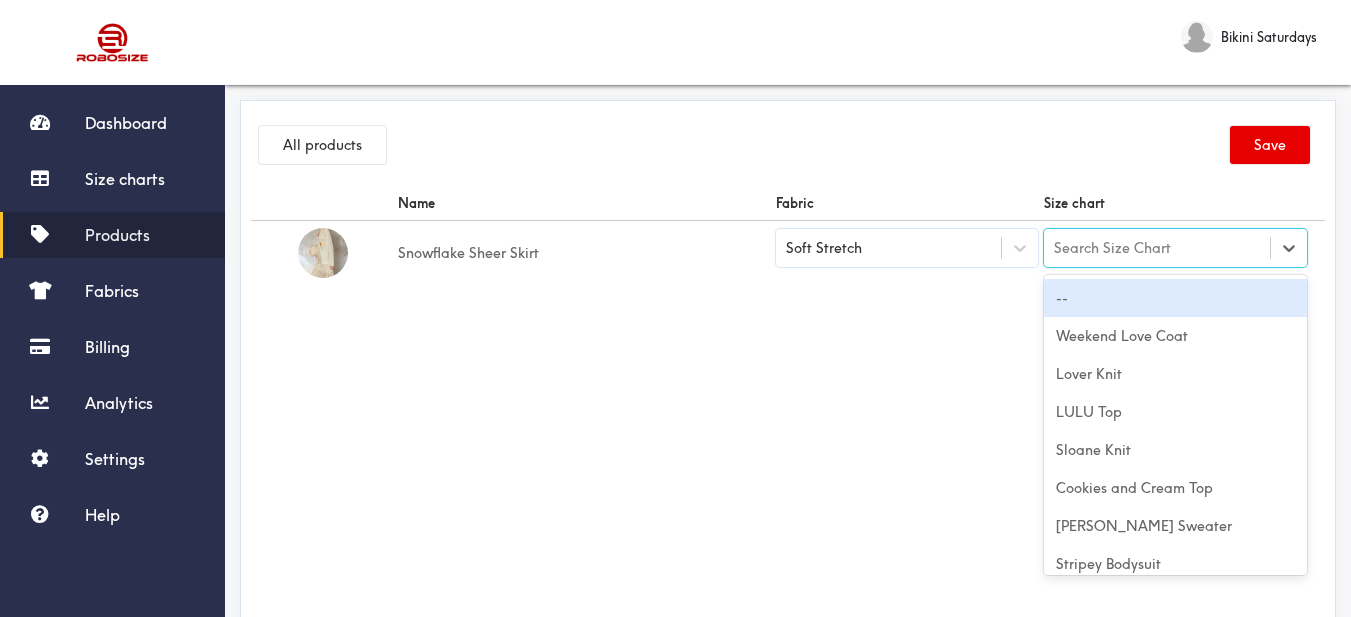 click on "Search Size Chart" at bounding box center (1112, 248) 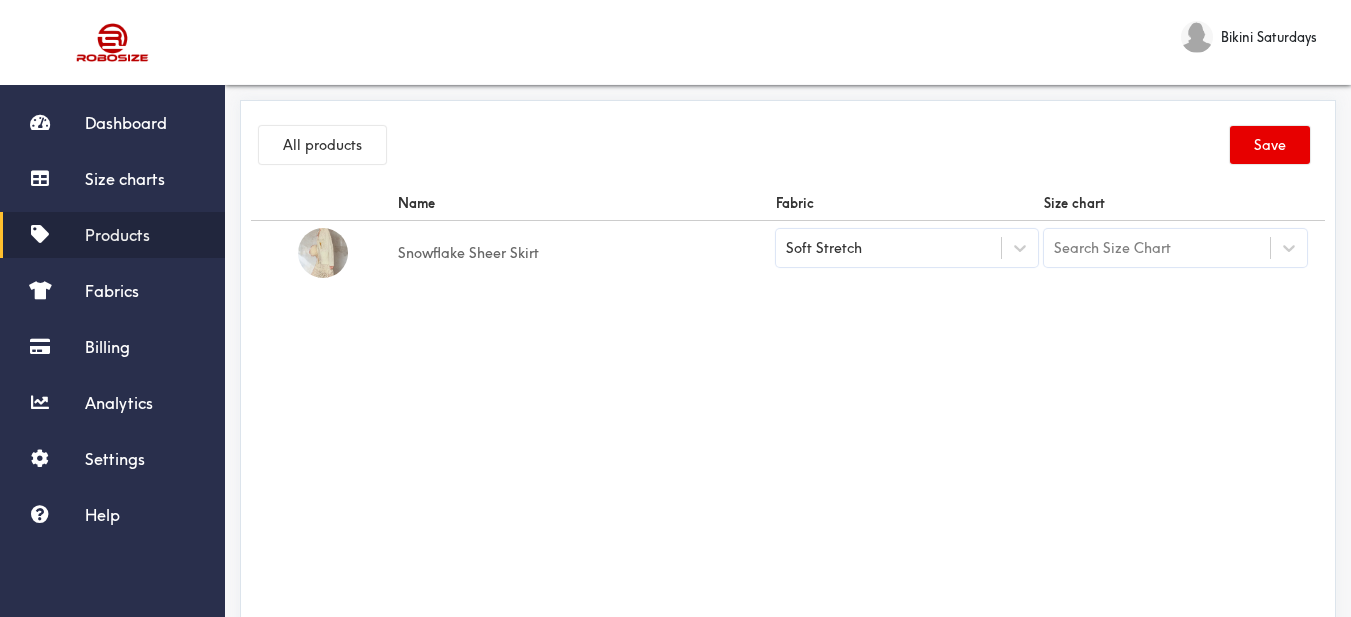 click on "Name Fabric Size chart Snowflake Sheer Skirt Soft Stretch Search Size Chart" at bounding box center (788, 411) 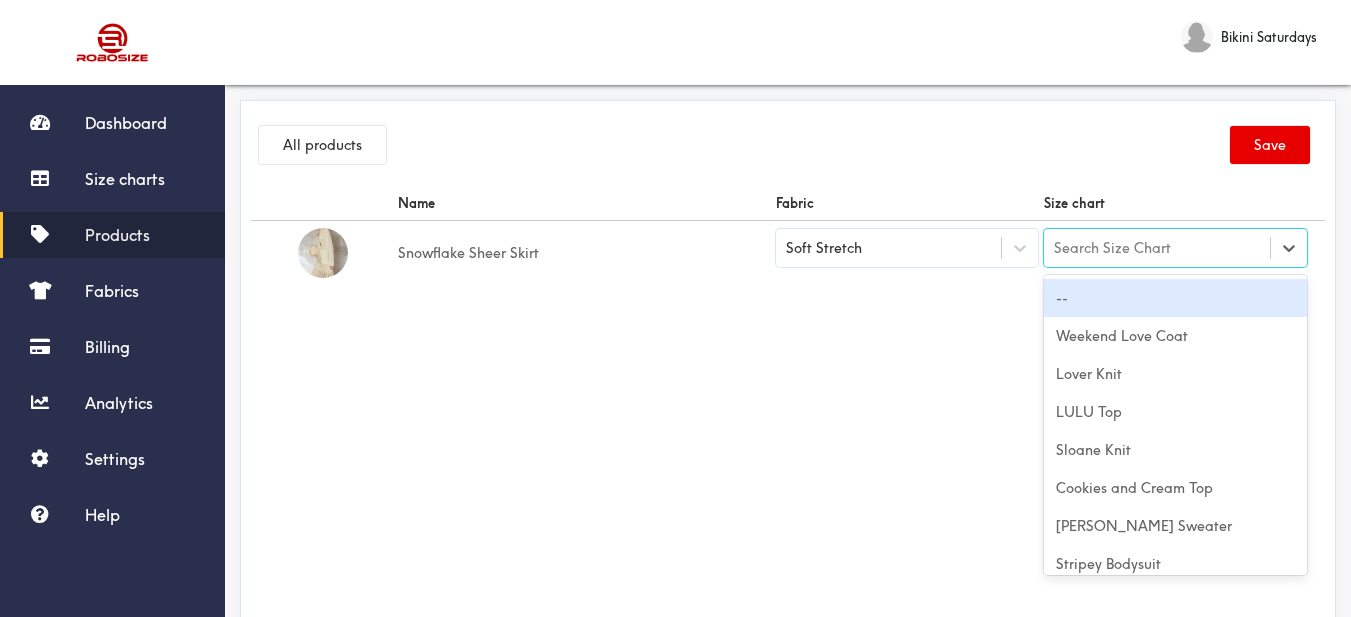 click on "Search Size Chart" at bounding box center (1157, 248) 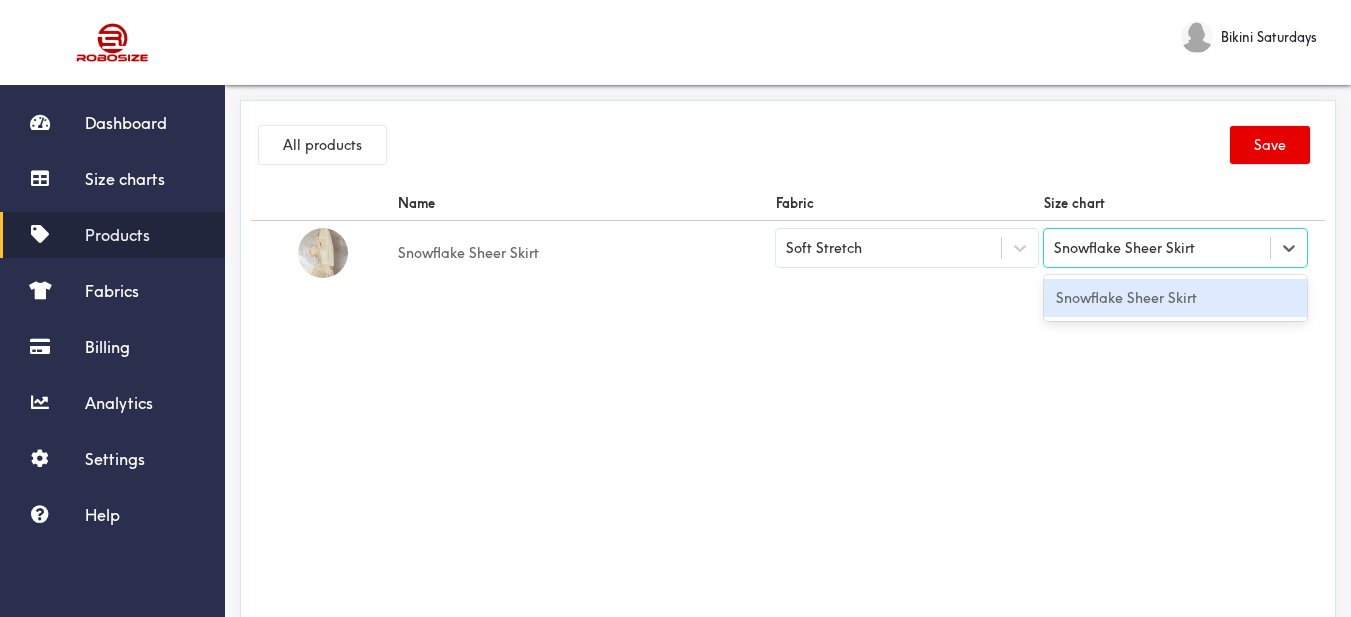 click on "Snowflake Sheer Skirt" at bounding box center [1175, 298] 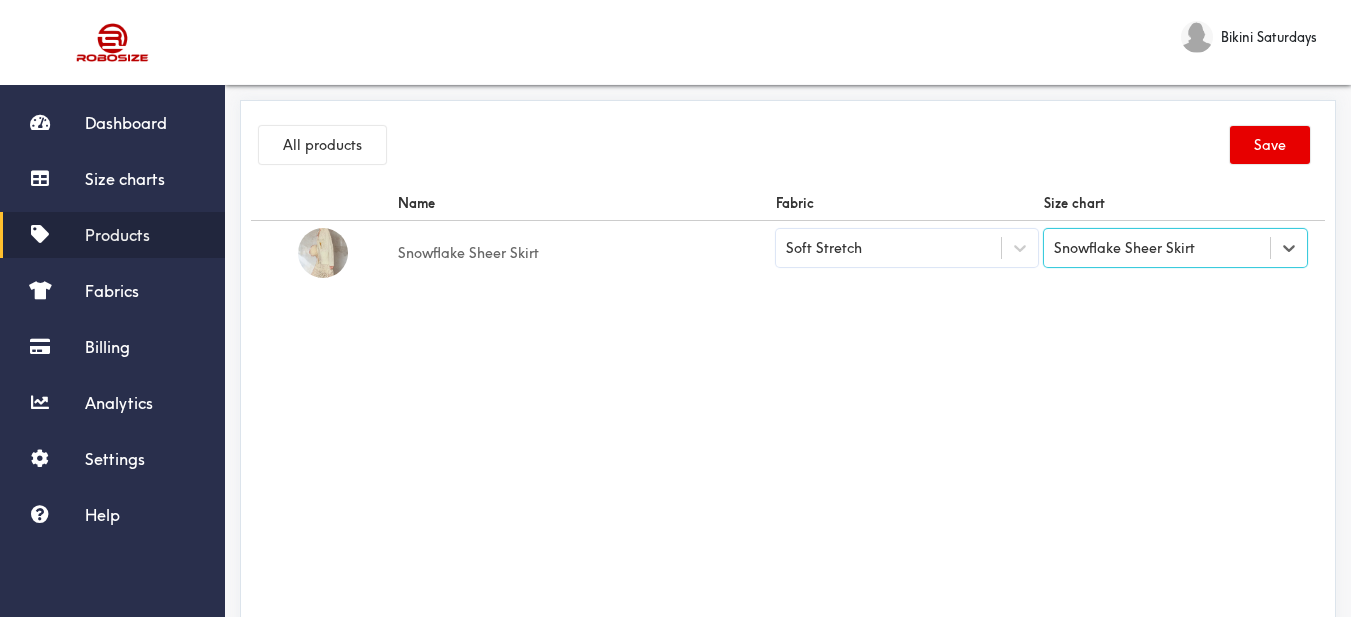 drag, startPoint x: 1011, startPoint y: 326, endPoint x: 1064, endPoint y: 332, distance: 53.338543 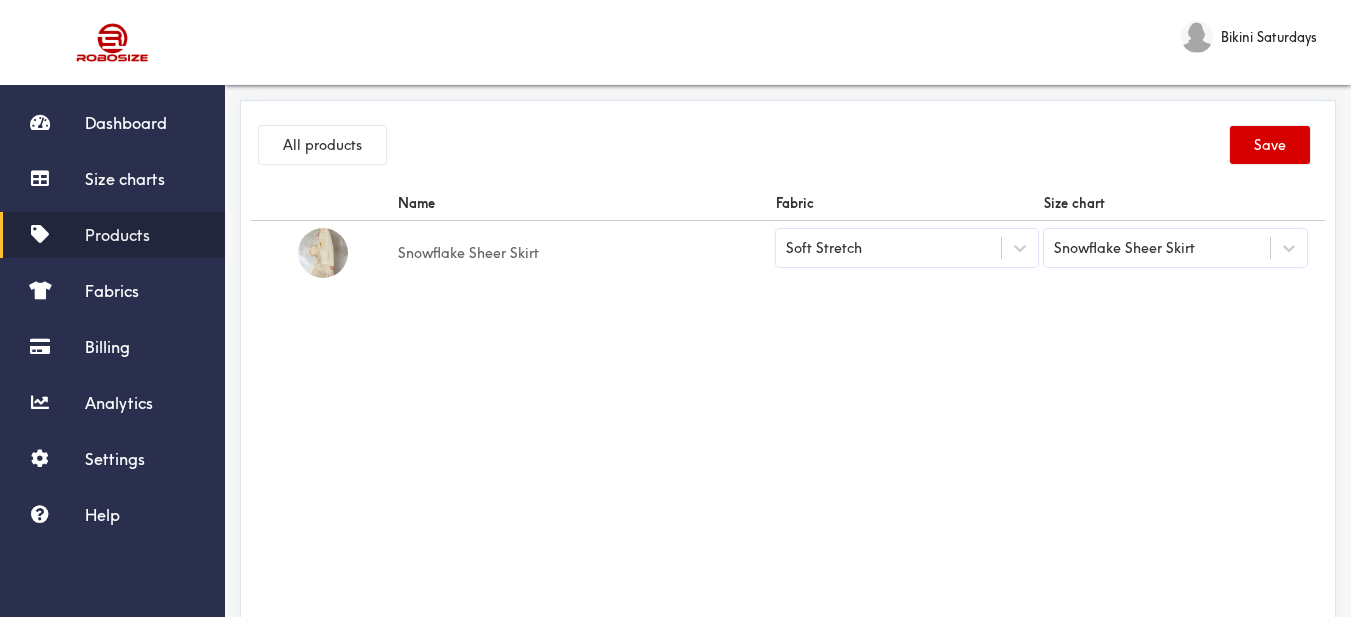 click on "Save" at bounding box center (1270, 145) 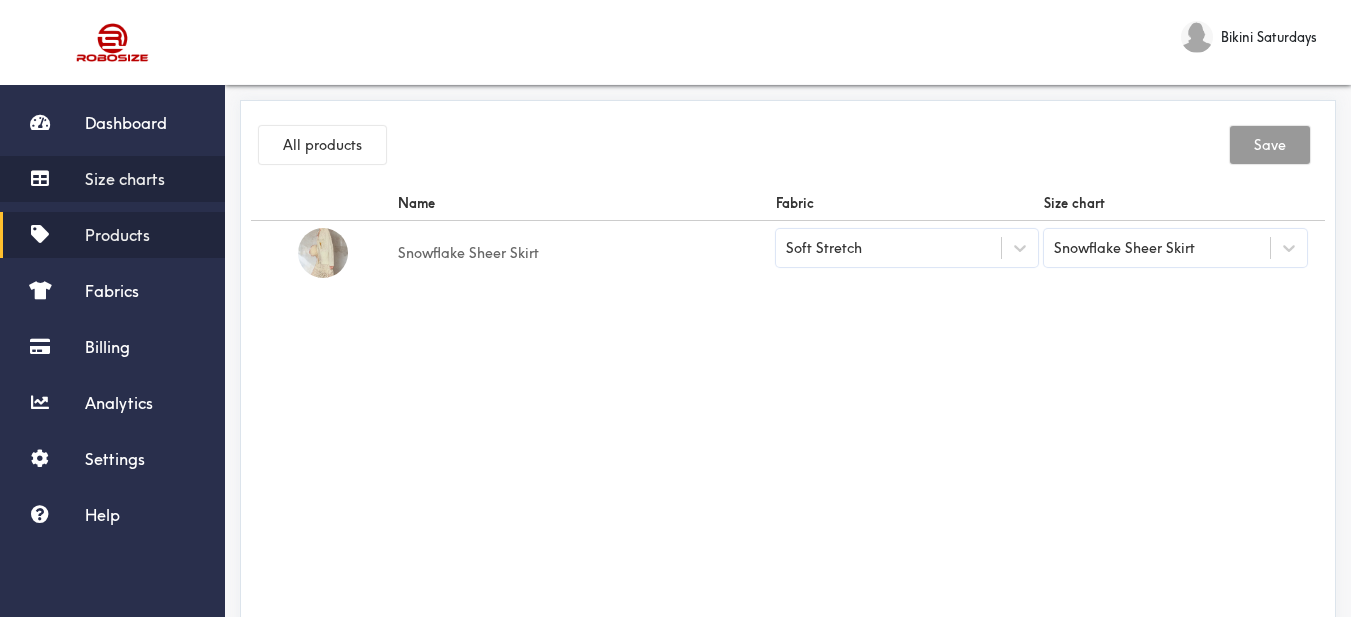click on "Size charts" at bounding box center [112, 179] 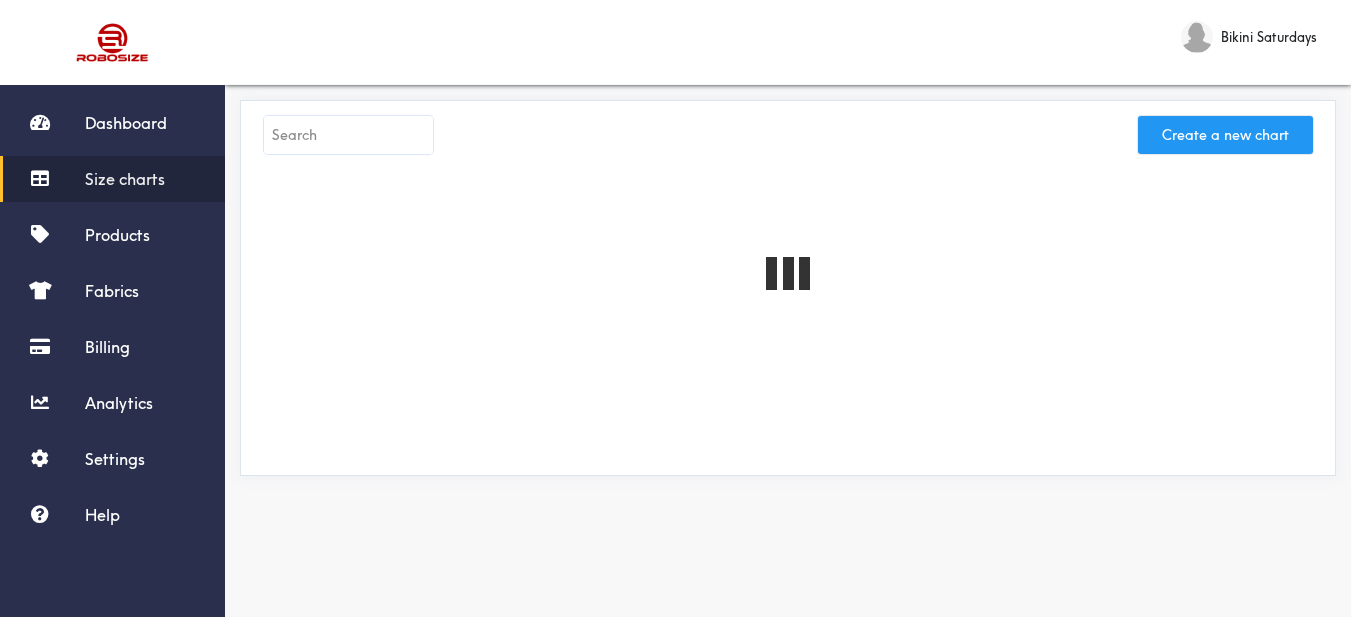 click on "Create a new chart" at bounding box center (1225, 135) 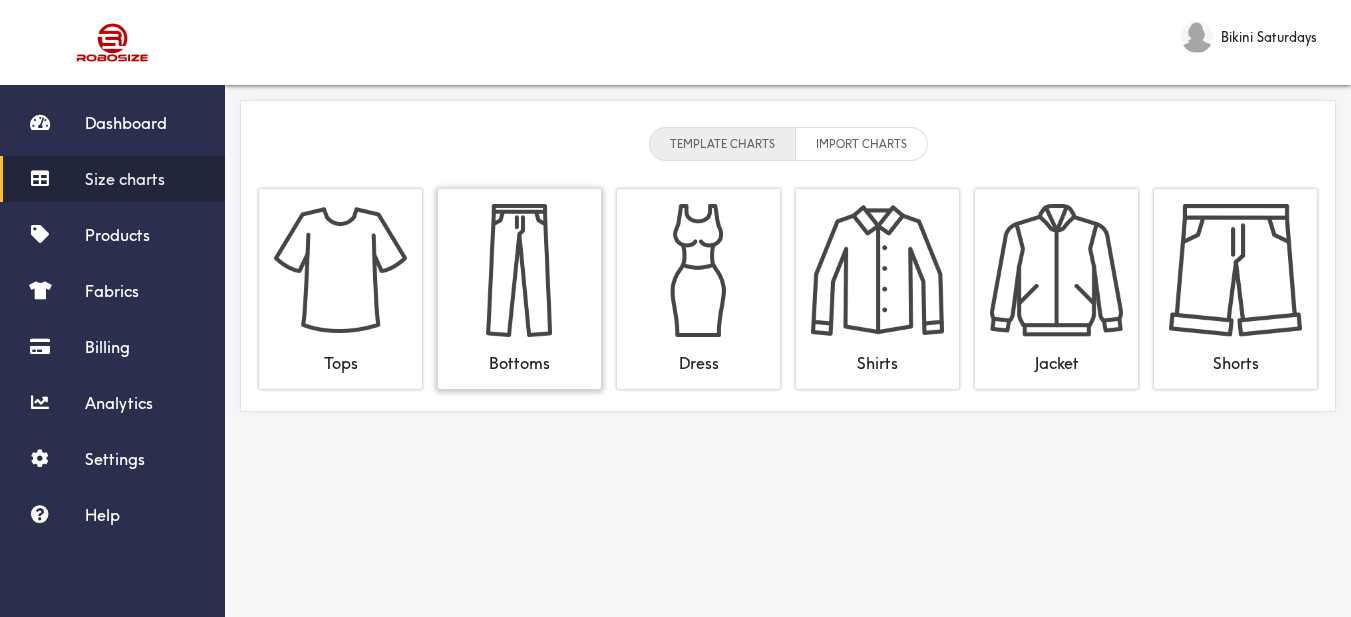 click at bounding box center [519, 270] 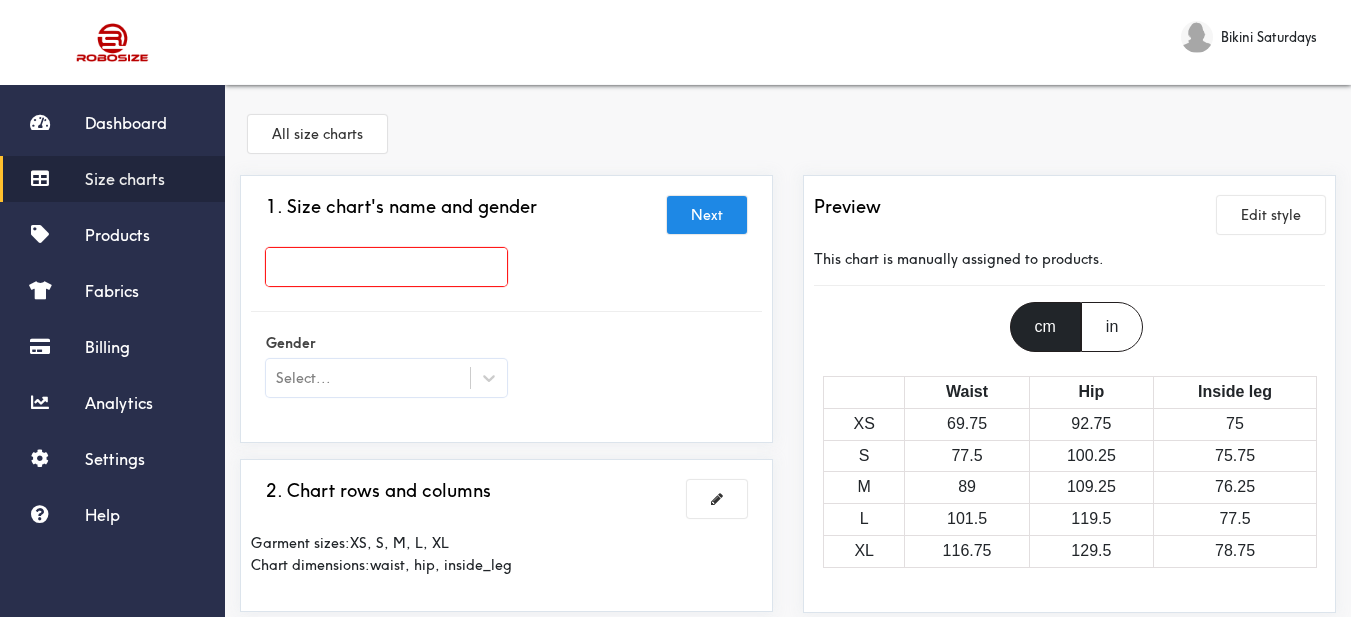 drag, startPoint x: 391, startPoint y: 235, endPoint x: 404, endPoint y: 246, distance: 17.029387 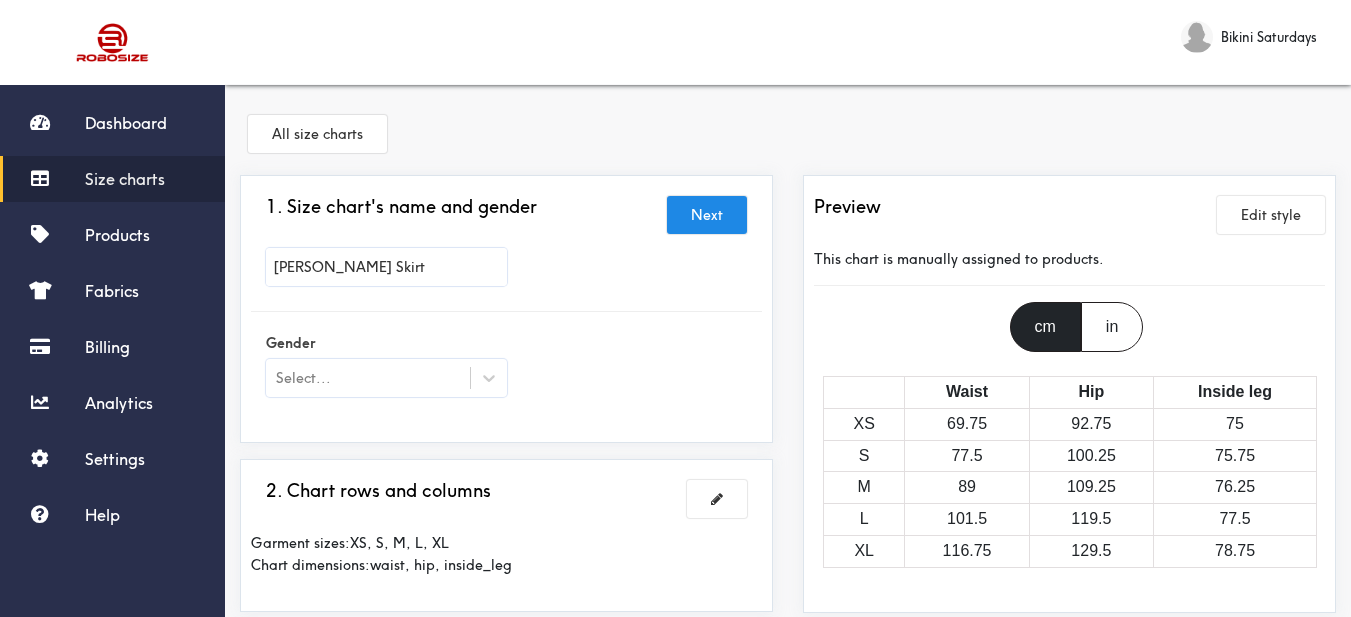 click on "[PERSON_NAME] Skirt" at bounding box center [506, 272] 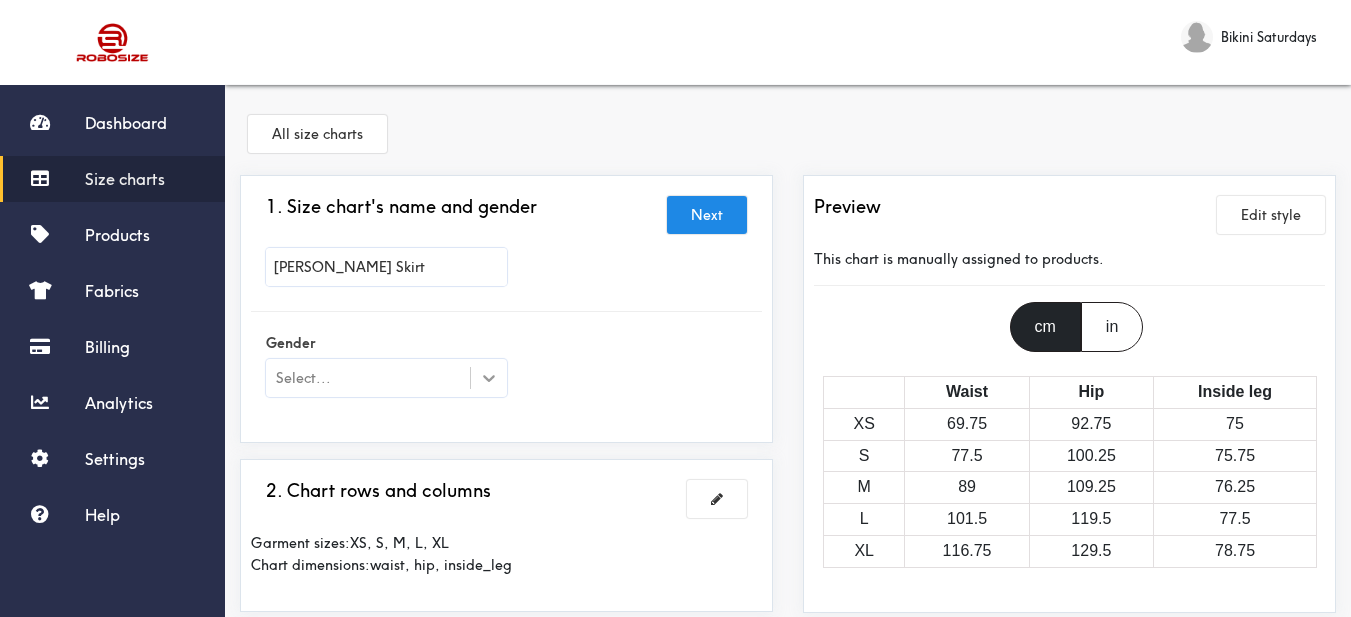 click 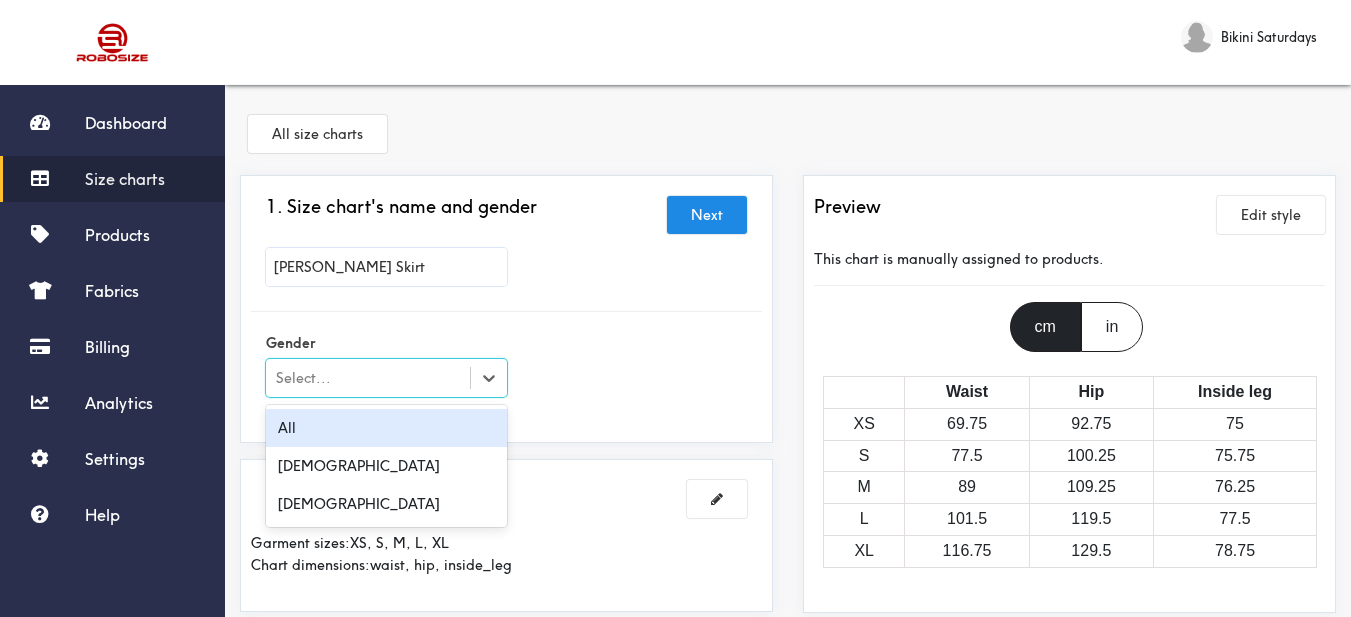 scroll, scrollTop: 200, scrollLeft: 0, axis: vertical 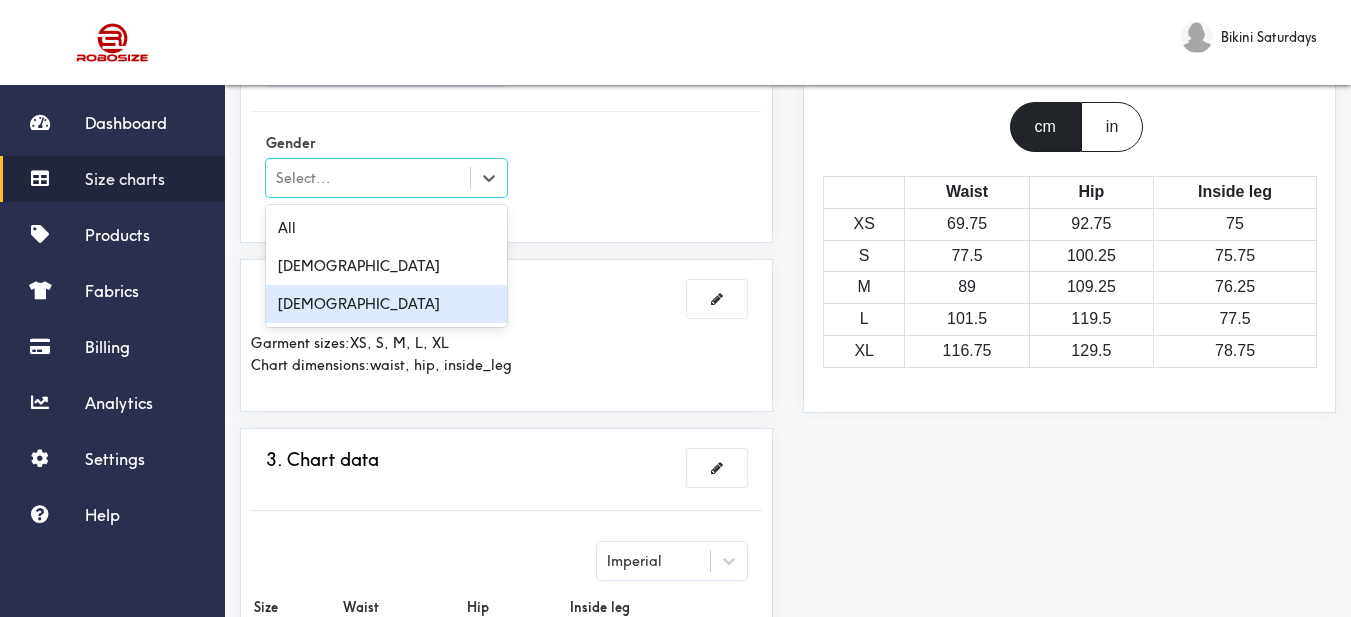 click on "[DEMOGRAPHIC_DATA]" at bounding box center [386, 304] 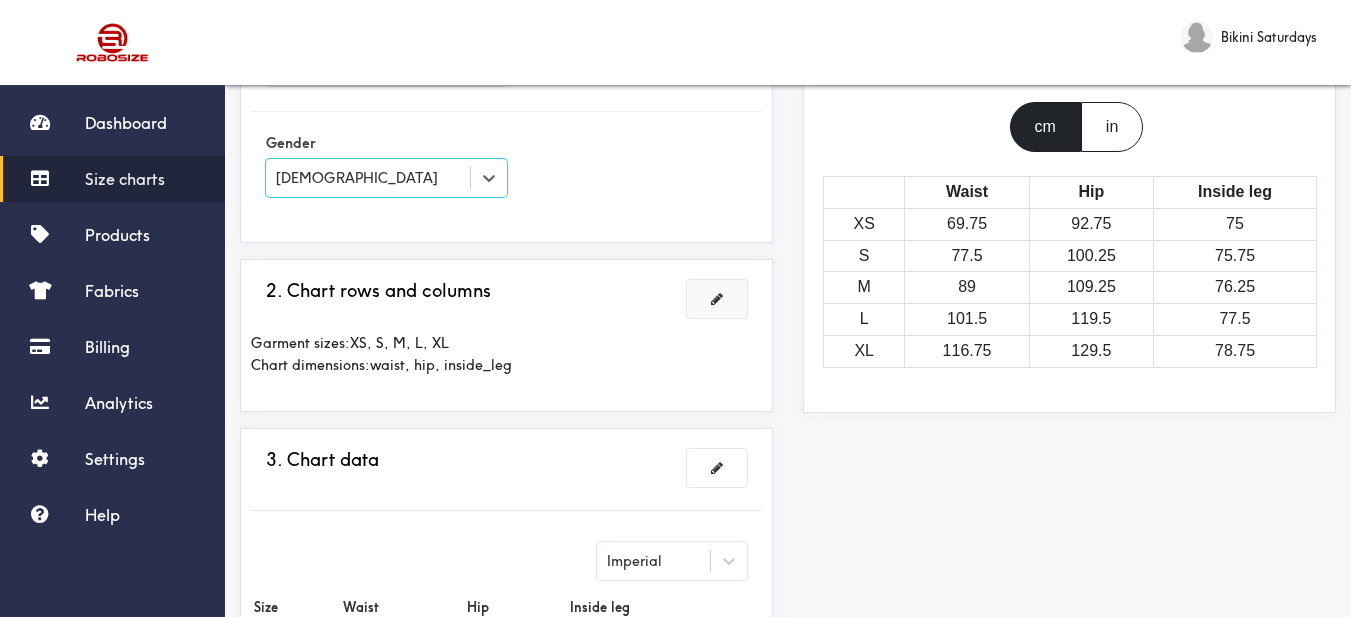 click at bounding box center (717, 299) 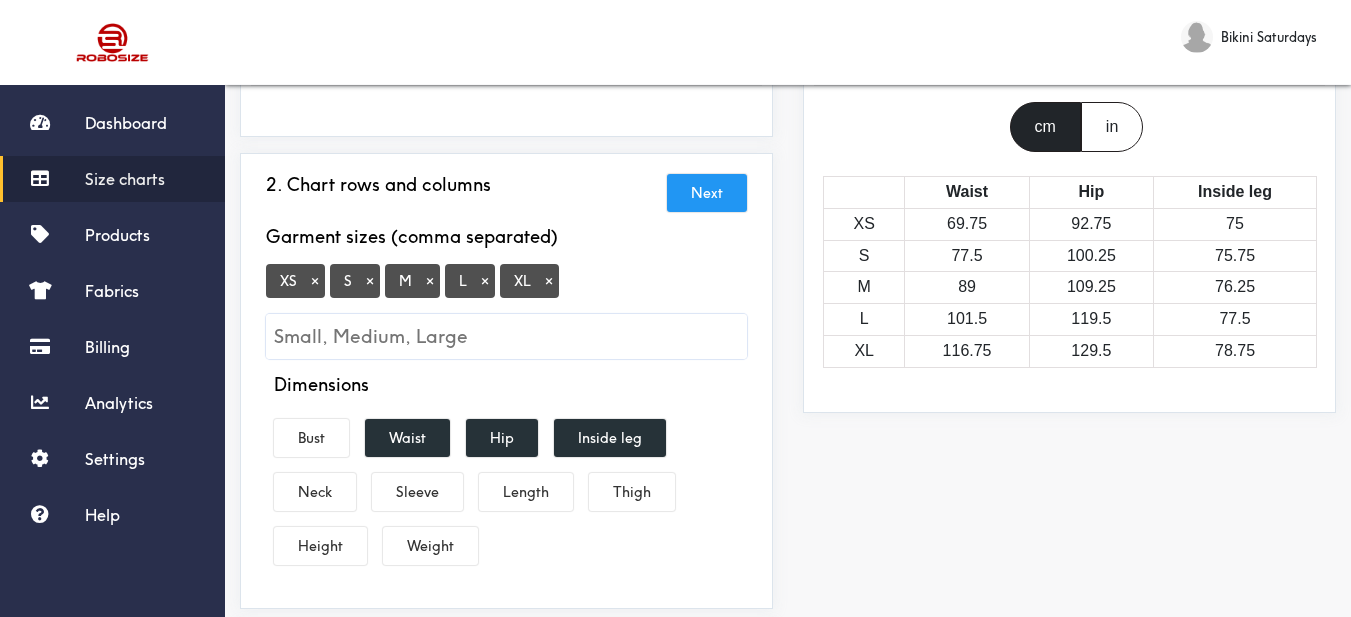 click on "×" at bounding box center (315, 281) 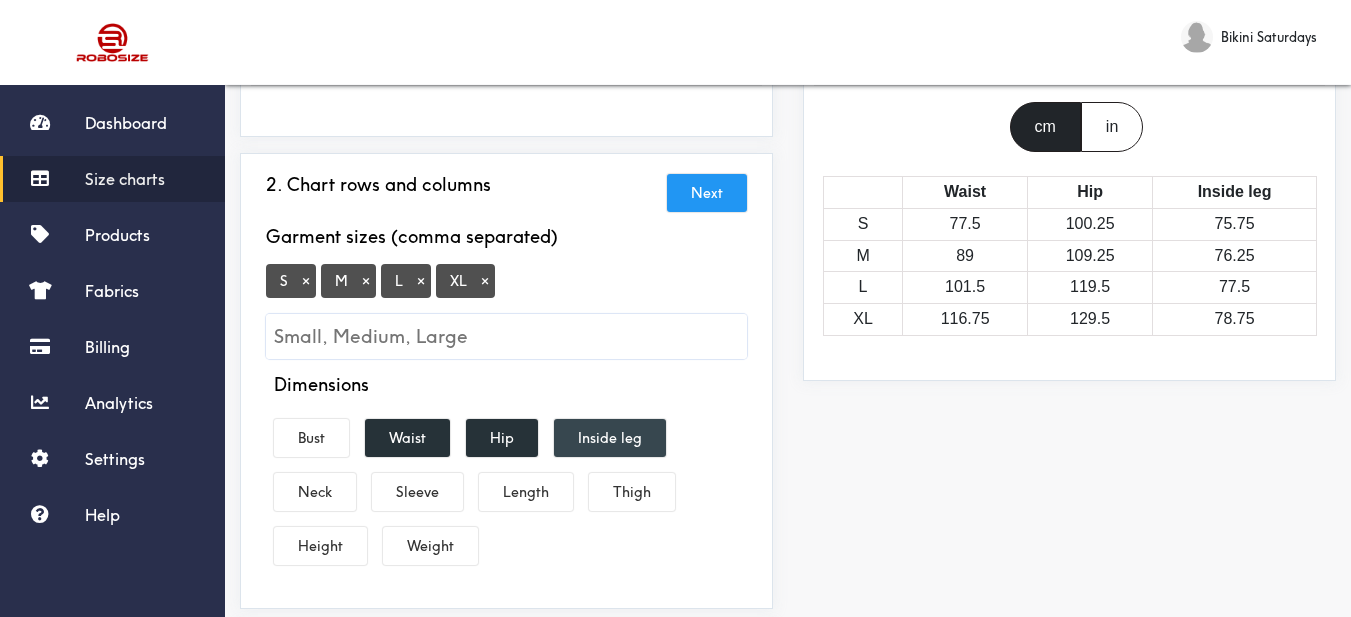 click on "Inside leg" at bounding box center (610, 438) 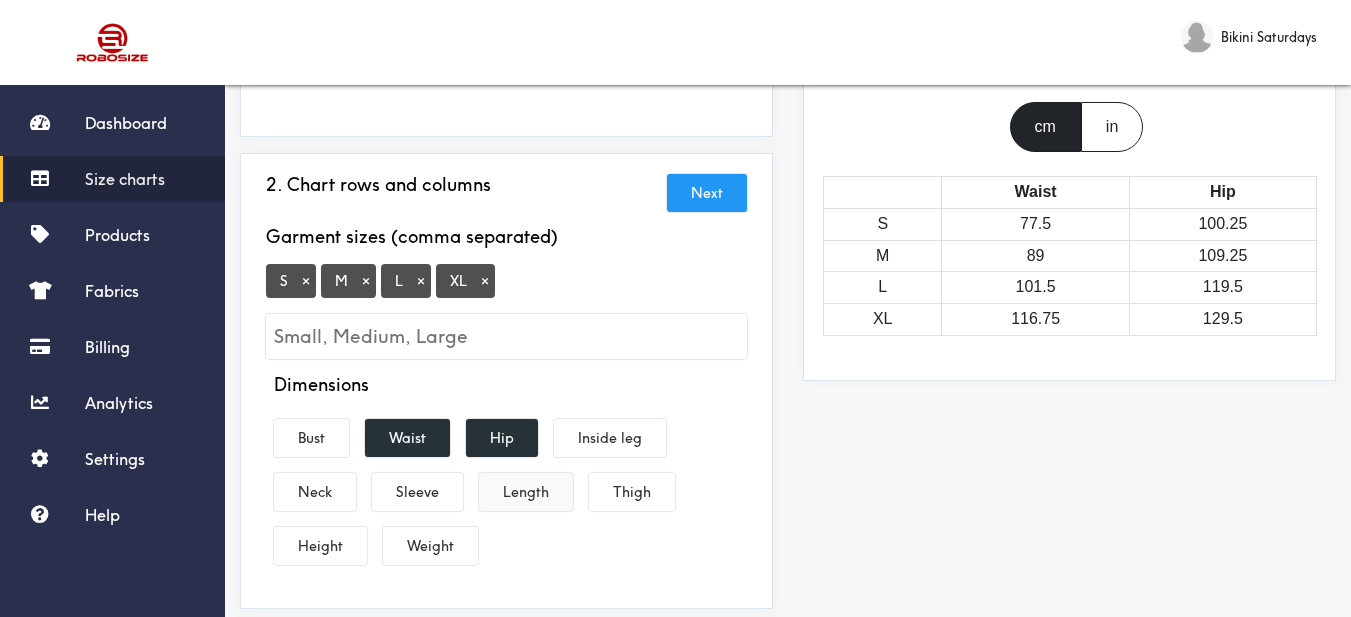 click on "Length" at bounding box center (526, 492) 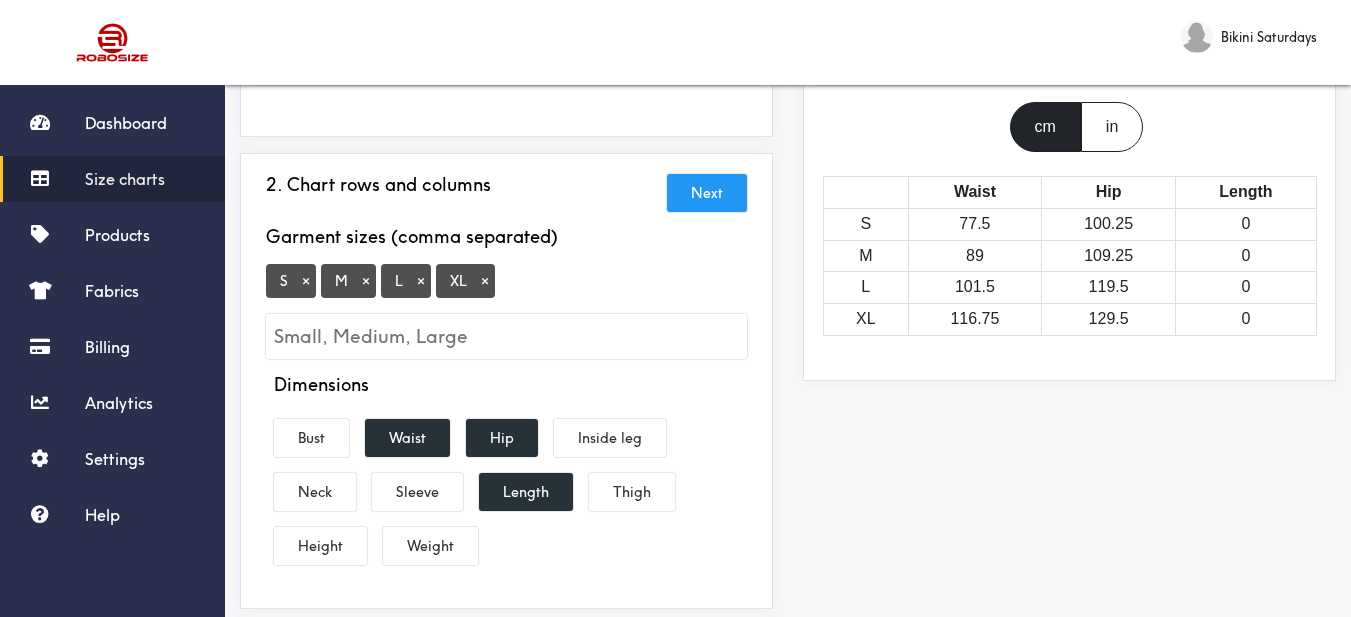 scroll, scrollTop: 400, scrollLeft: 0, axis: vertical 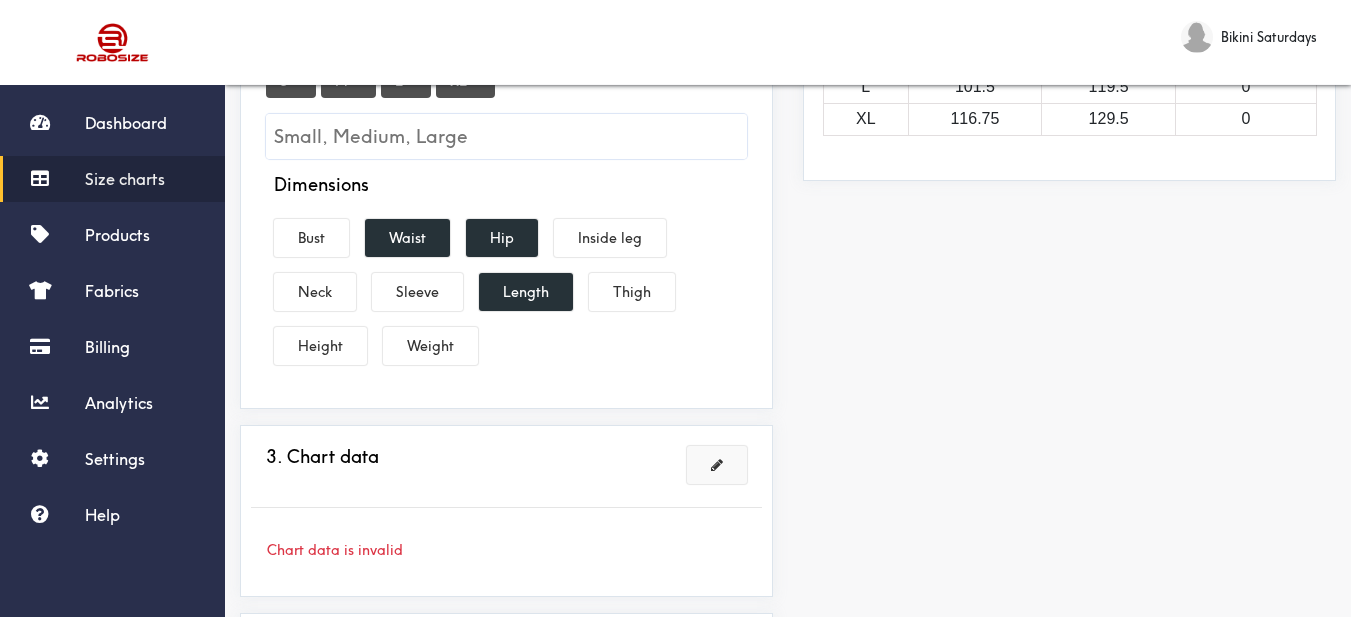 click at bounding box center [717, 465] 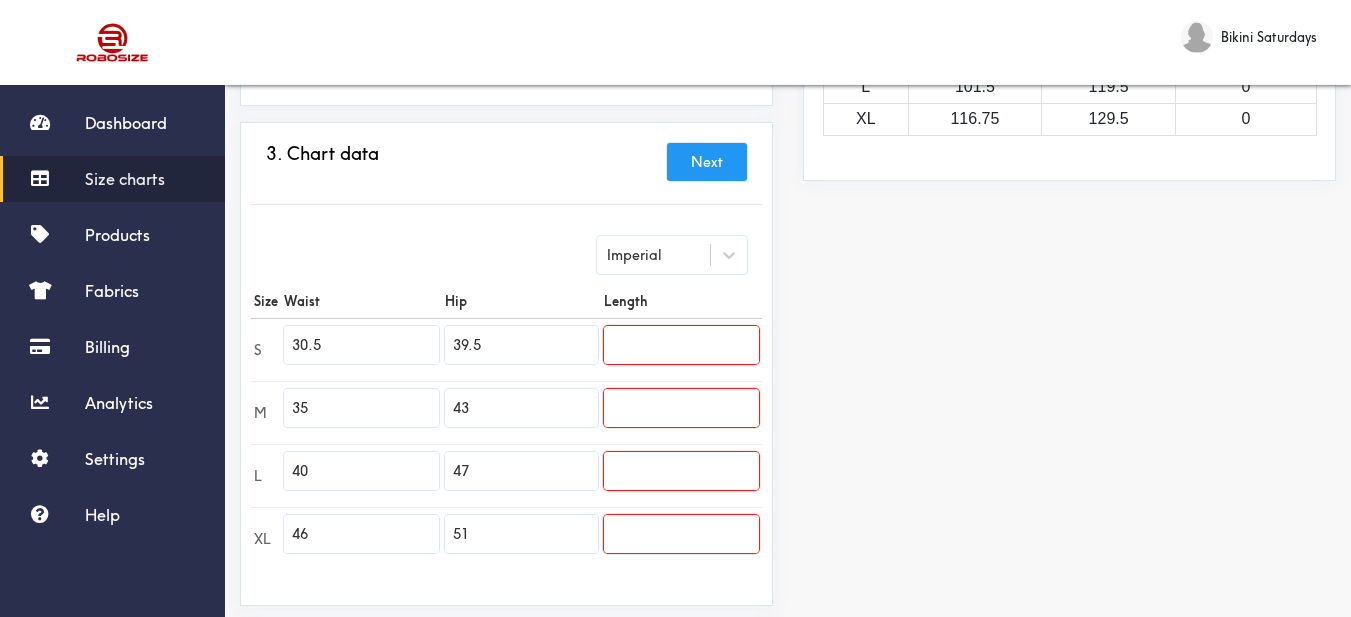 scroll, scrollTop: 600, scrollLeft: 0, axis: vertical 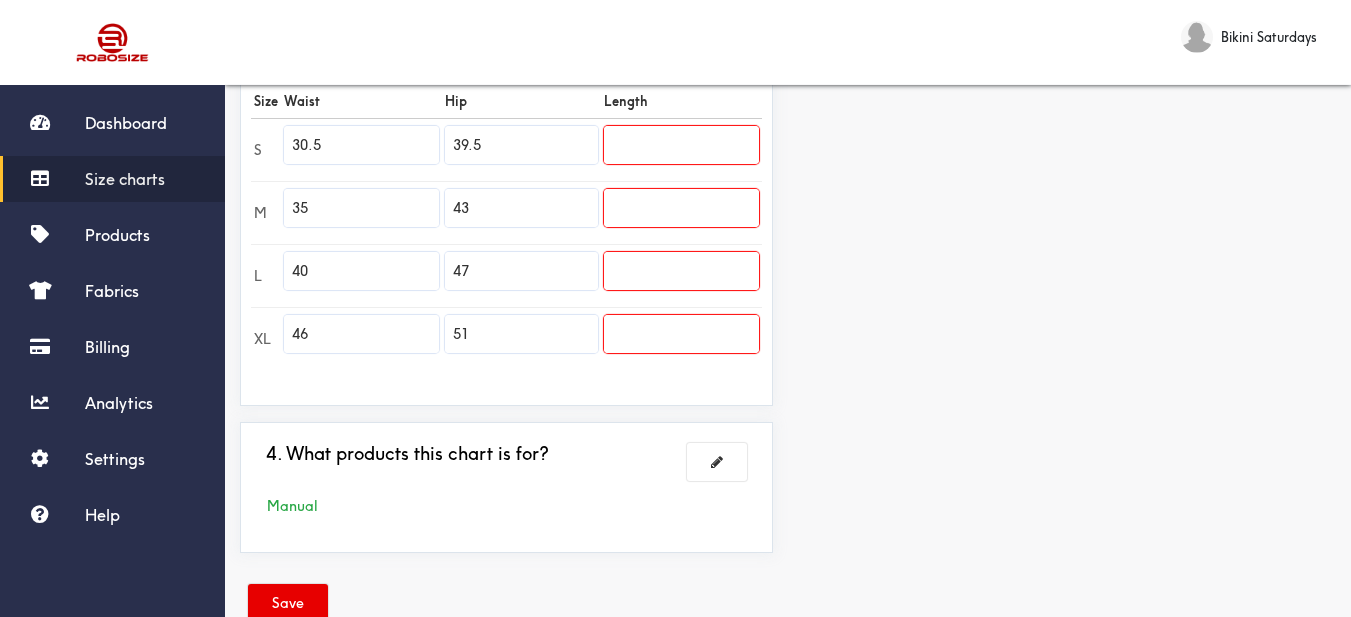 click on "Preview Edit style This chart is manually assigned to products. cm in Waist Hip Length S 77.5 100.25 0 M 89 109.25 0 L 101.5 119.5 0 XL 116.75 129.5 0" at bounding box center (1069, 72) 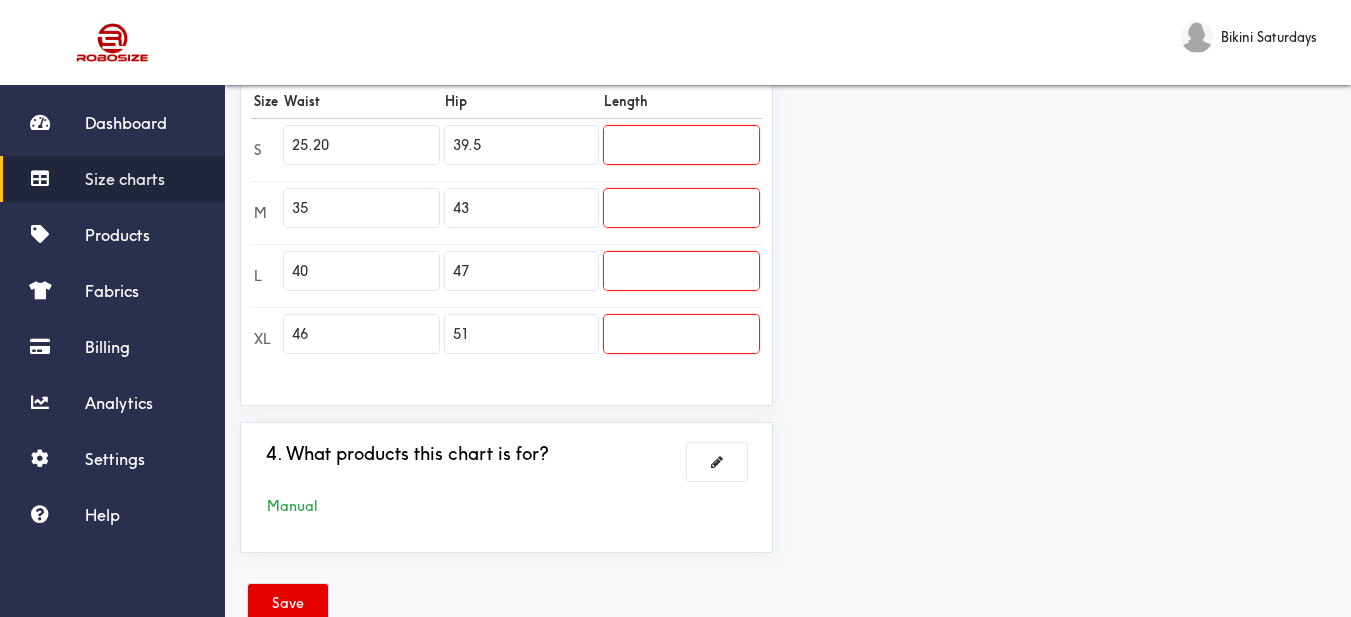 scroll, scrollTop: 500, scrollLeft: 0, axis: vertical 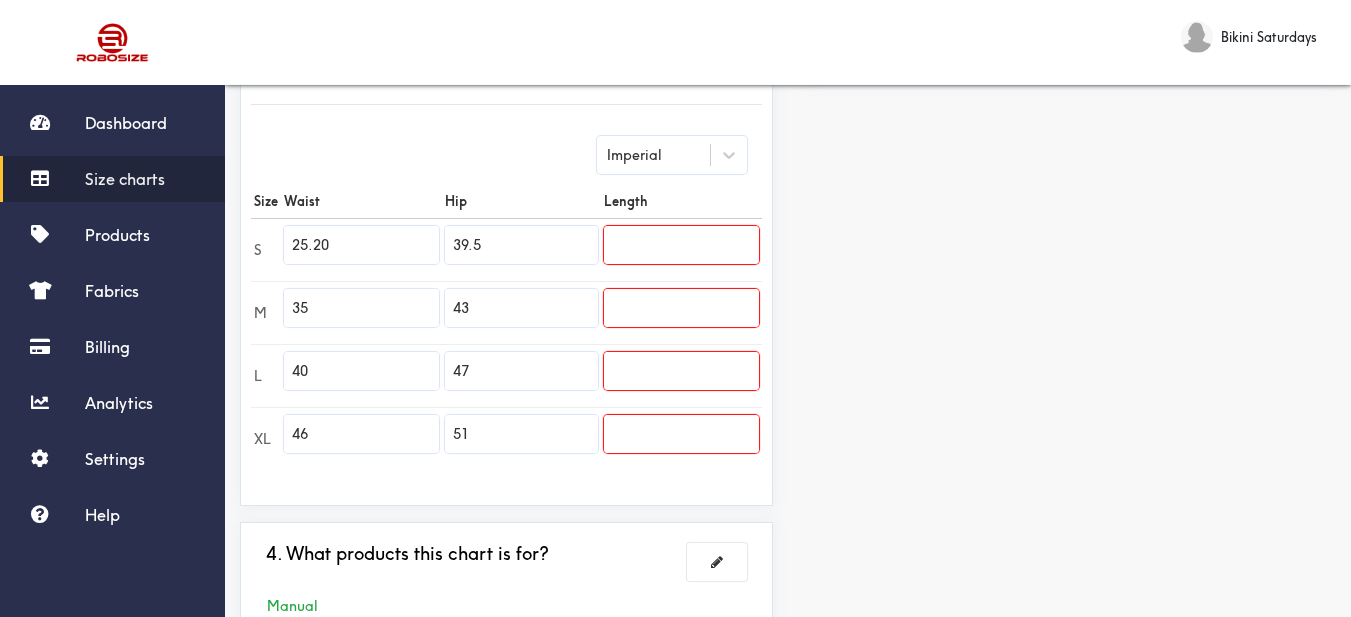 click on "Preview Edit style This chart is manually assigned to products. cm in Waist Hip Length S 64 100.25 0 M 89 109.25 0 L 101.5 119.5 0 XL 116.75 129.5 0" at bounding box center (1069, 172) 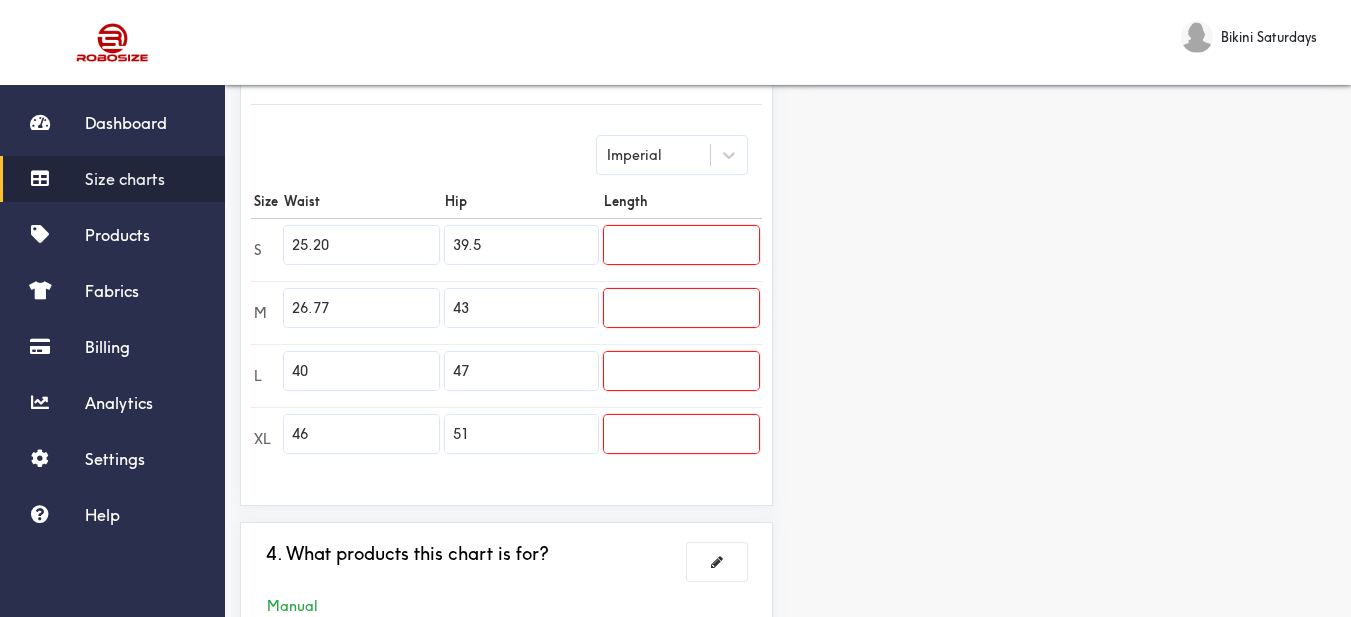 drag, startPoint x: 1241, startPoint y: 278, endPoint x: 610, endPoint y: 348, distance: 634.87085 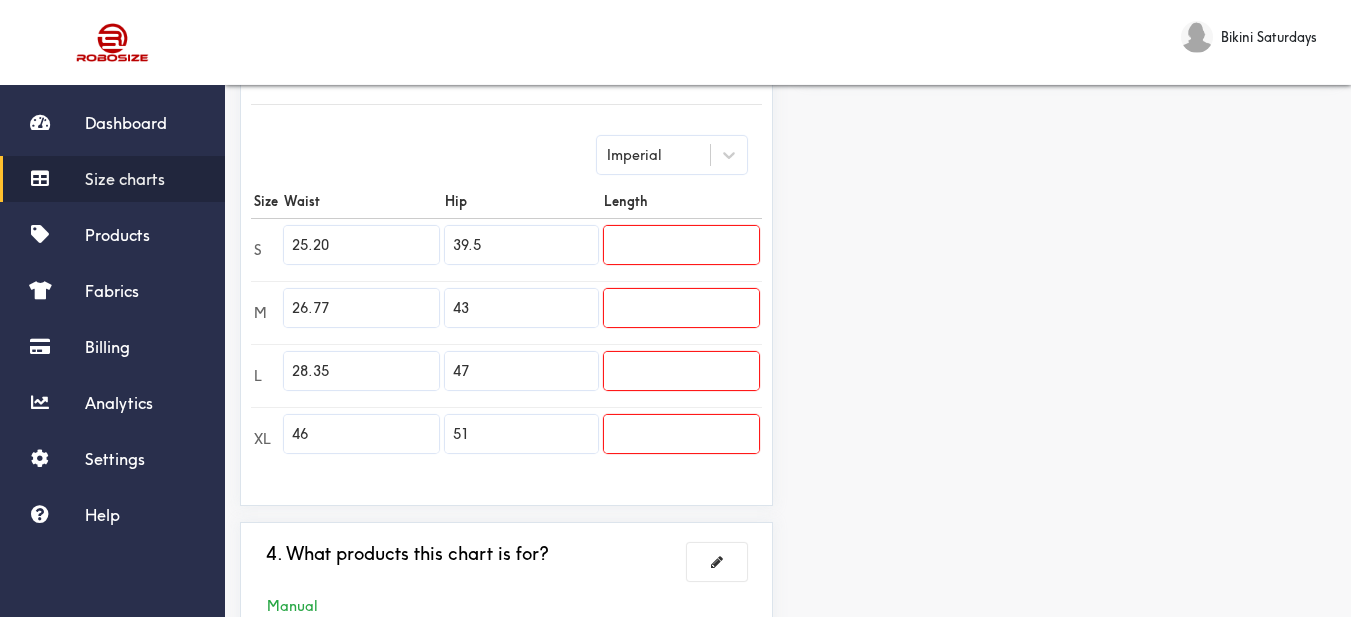 click on "Preview Edit style This chart is manually assigned to products. cm in Waist Hip Length S 64 100.25 0 M 68 109.25 0 L 72 119.5 0 XL 116.75 129.5 0" at bounding box center [1069, 172] 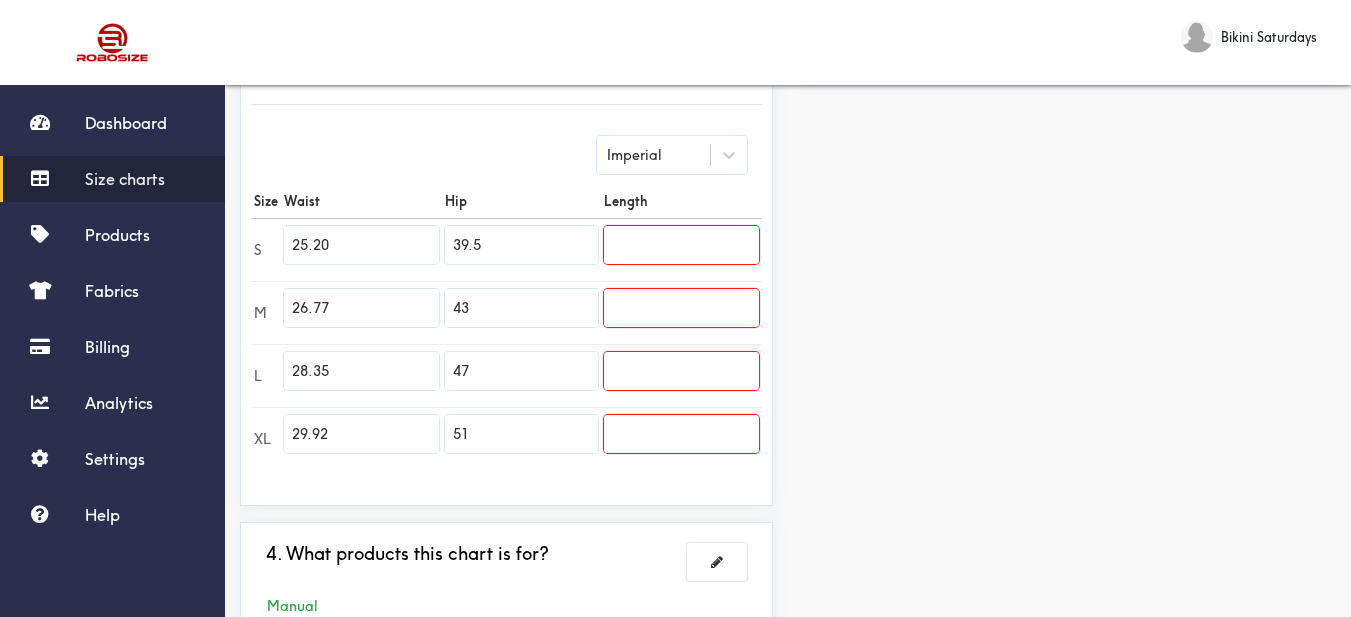 drag, startPoint x: 1241, startPoint y: 259, endPoint x: 1136, endPoint y: 227, distance: 109.76794 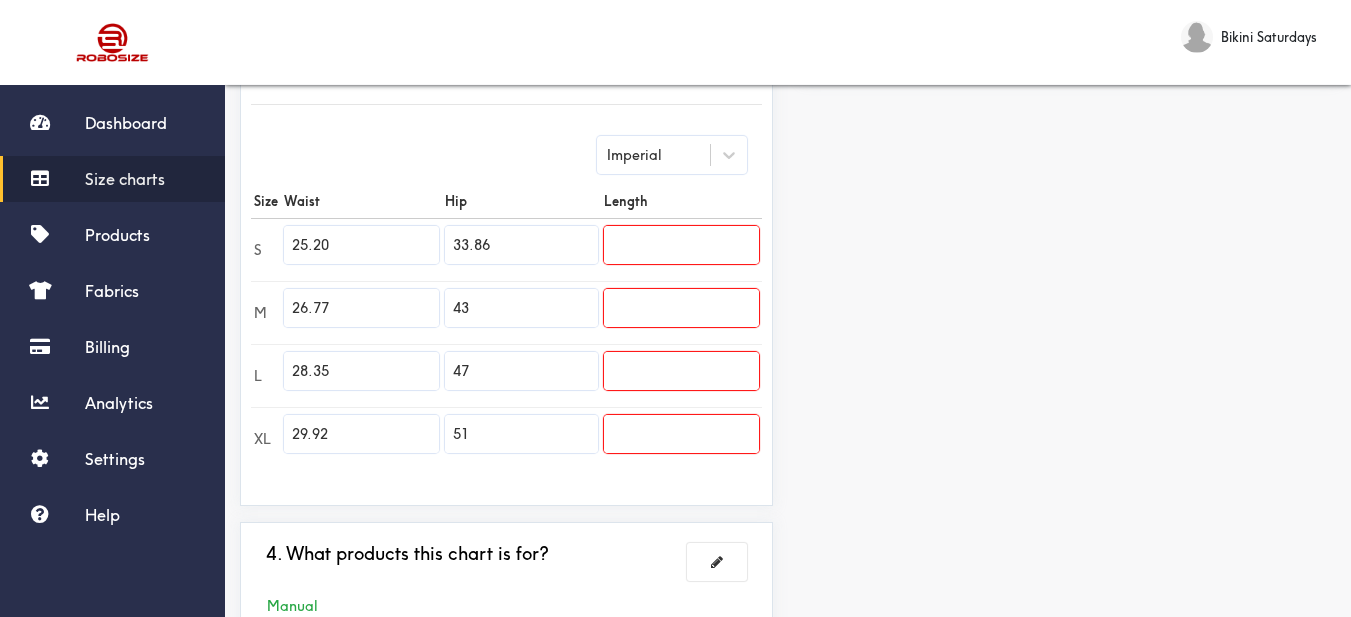 click on "Preview Edit style This chart is manually assigned to products. cm in Waist Hip Length S 64 86 0 M 68 109.25 0 L 72 119.5 0 XL 76 129.5 0" at bounding box center (1069, 172) 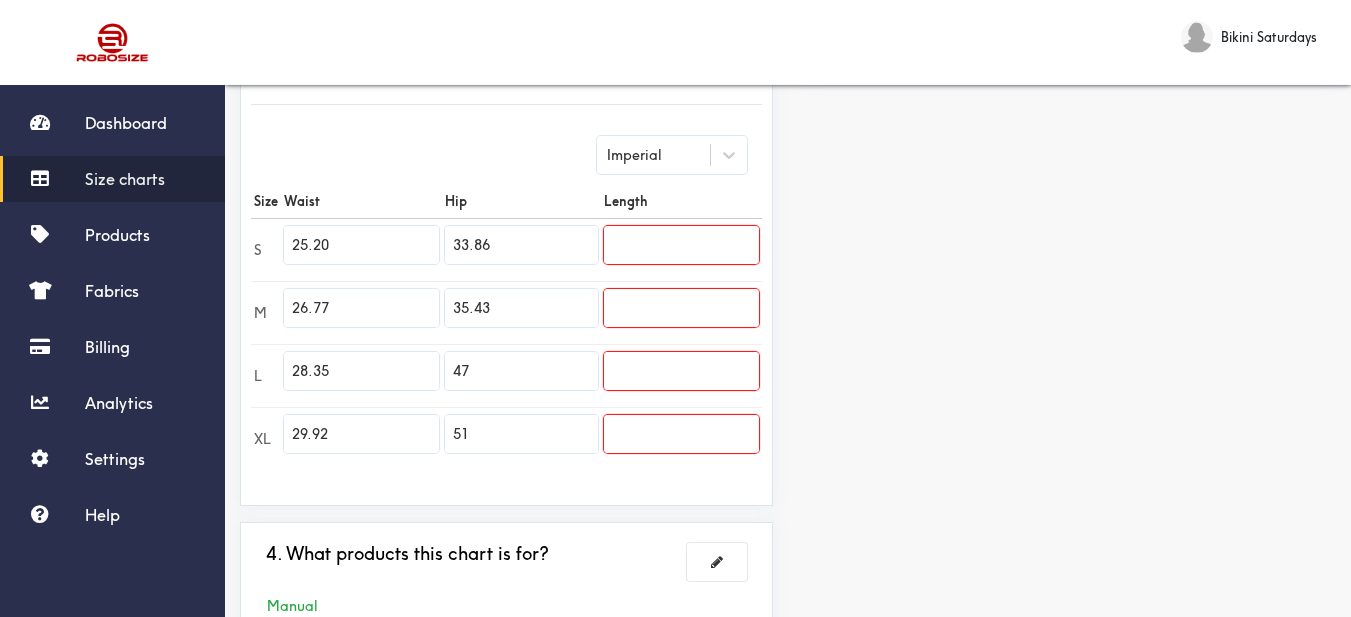 click on "Preview Edit style This chart is manually assigned to products. cm in Waist Hip Length S 64 86 0 M 68 90 0 L 72 119.5 0 XL 76 129.5 0" at bounding box center [1069, 172] 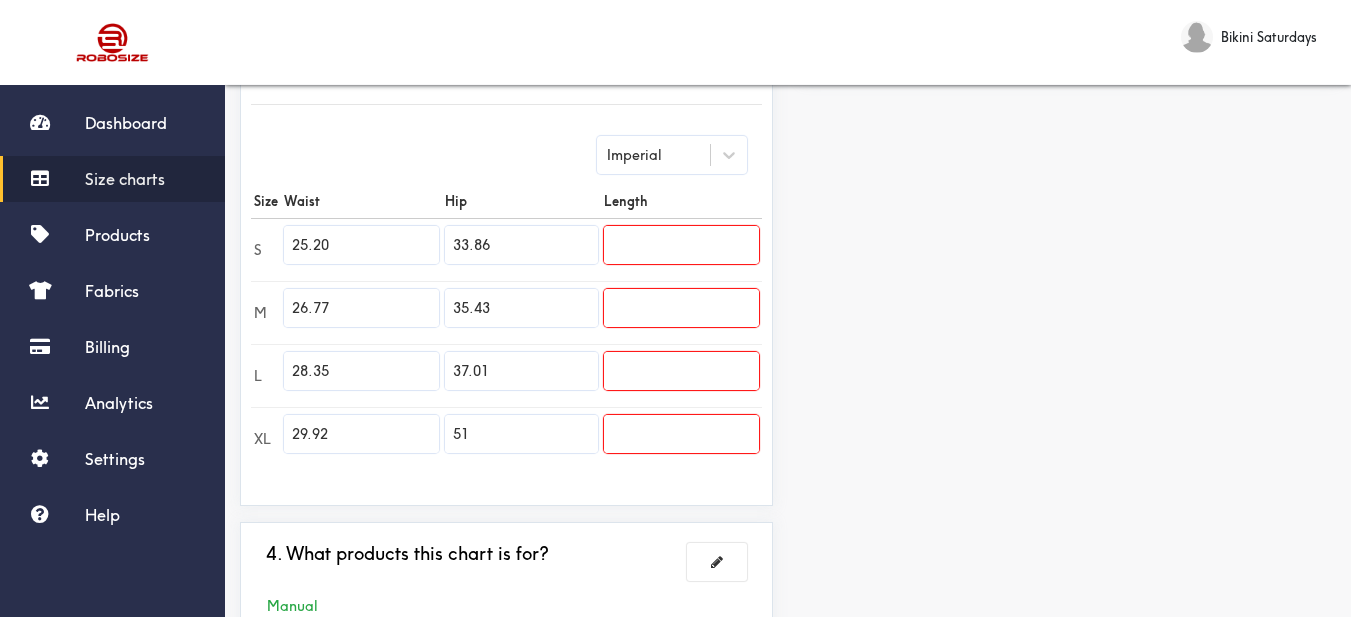 click on "Preview Edit style This chart is manually assigned to products. cm in Waist Hip Length S 64 86 0 M 68 90 0 L 72 94 0 XL 76 129.5 0" at bounding box center (1069, 172) 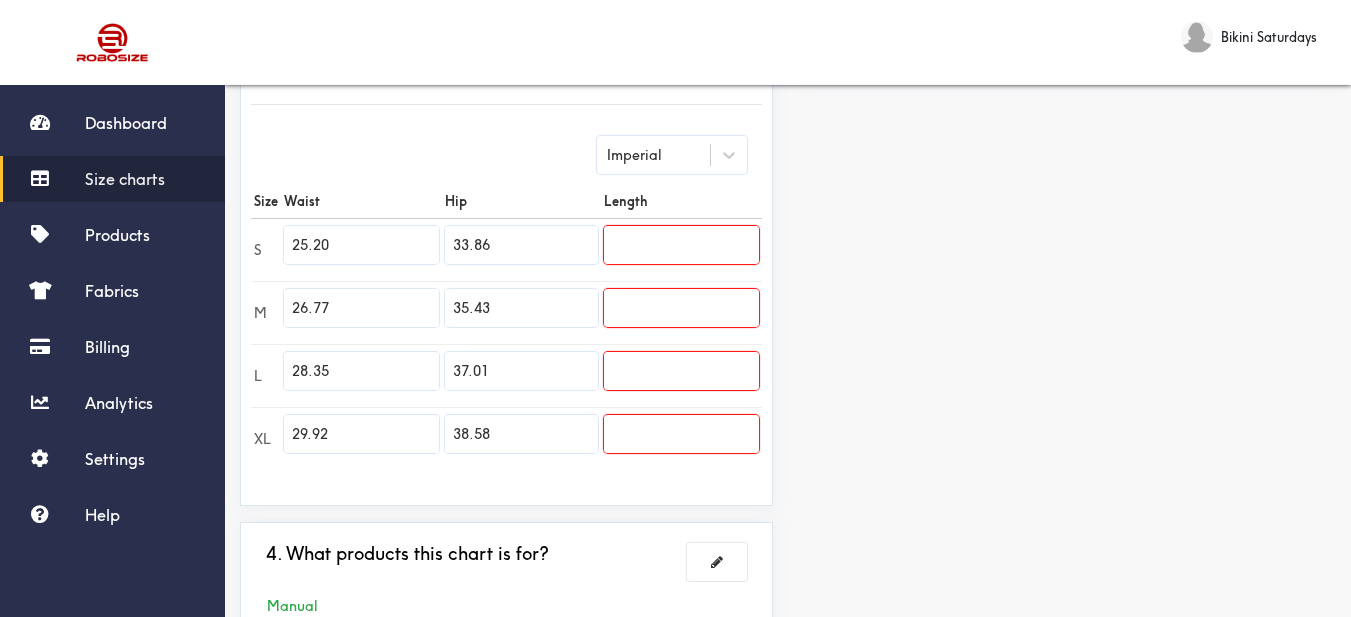 click on "Preview Edit style This chart is manually assigned to products. cm in Waist Hip Length S 64 86 0 M 68 90 0 L 72 94 0 XL 76 98 0" at bounding box center [1069, 172] 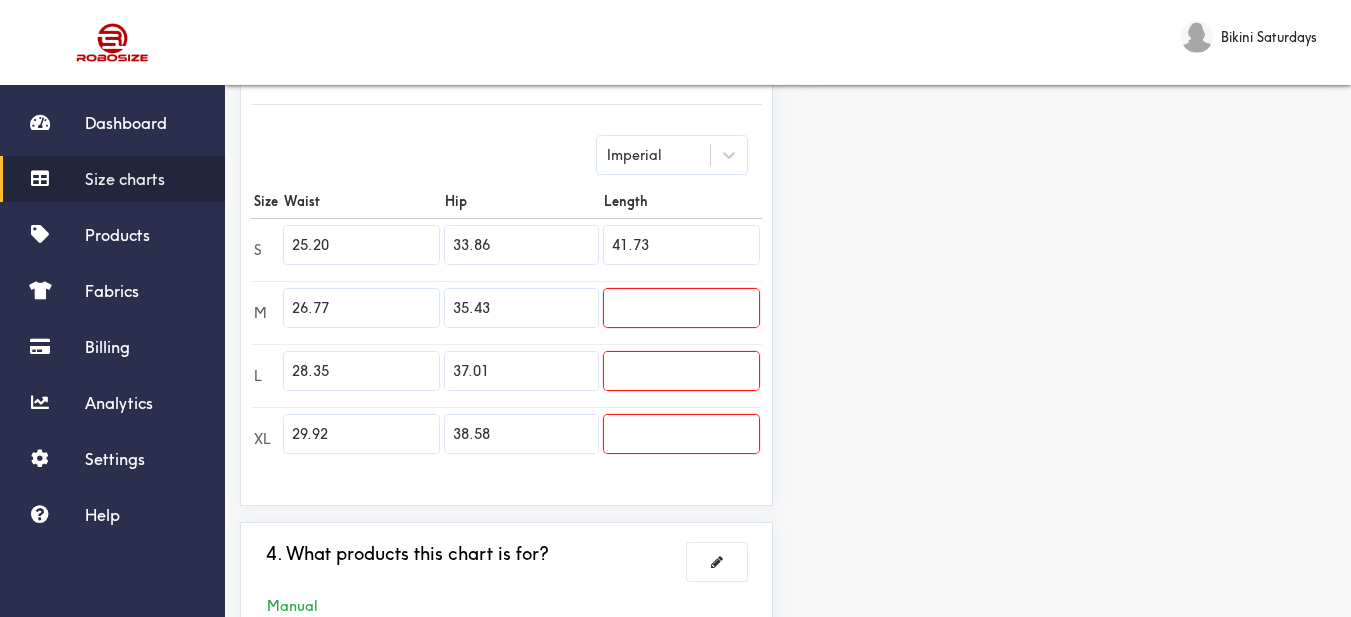 click on "Preview Edit style This chart is manually assigned to products. cm in Waist Hip Length S 64 86 106 M 68 90 0 L 72 94 0 XL 76 98 0" at bounding box center [1069, 172] 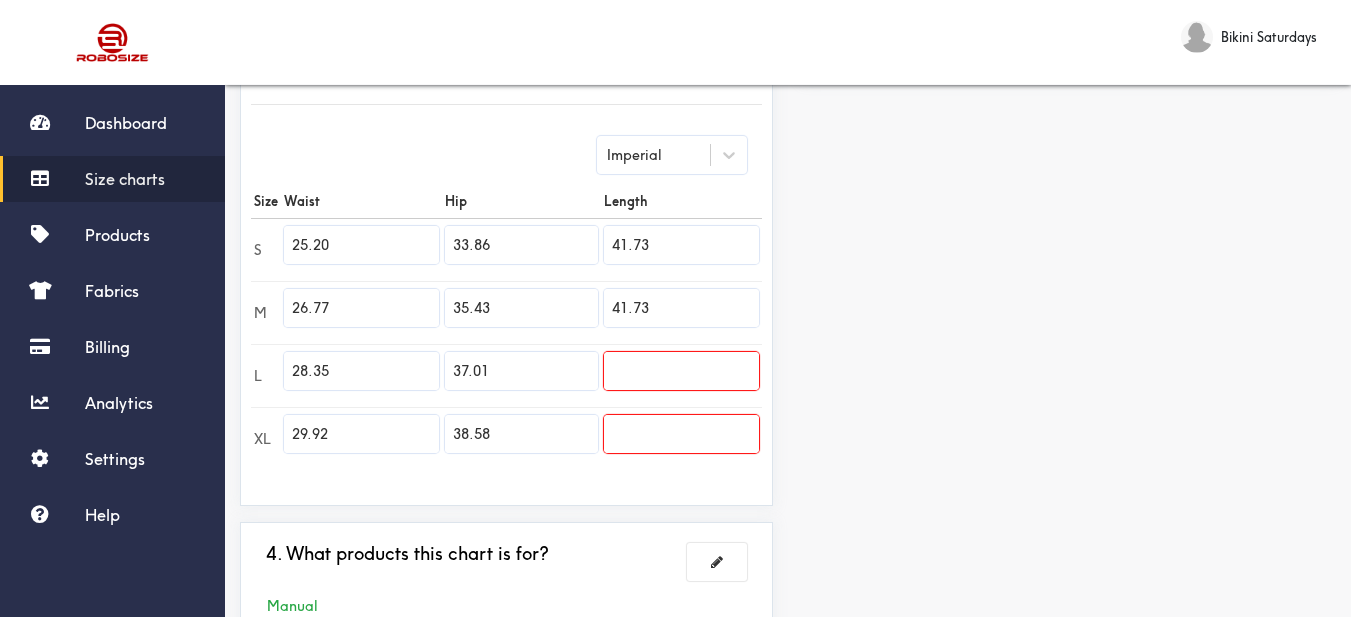 click at bounding box center [681, 371] 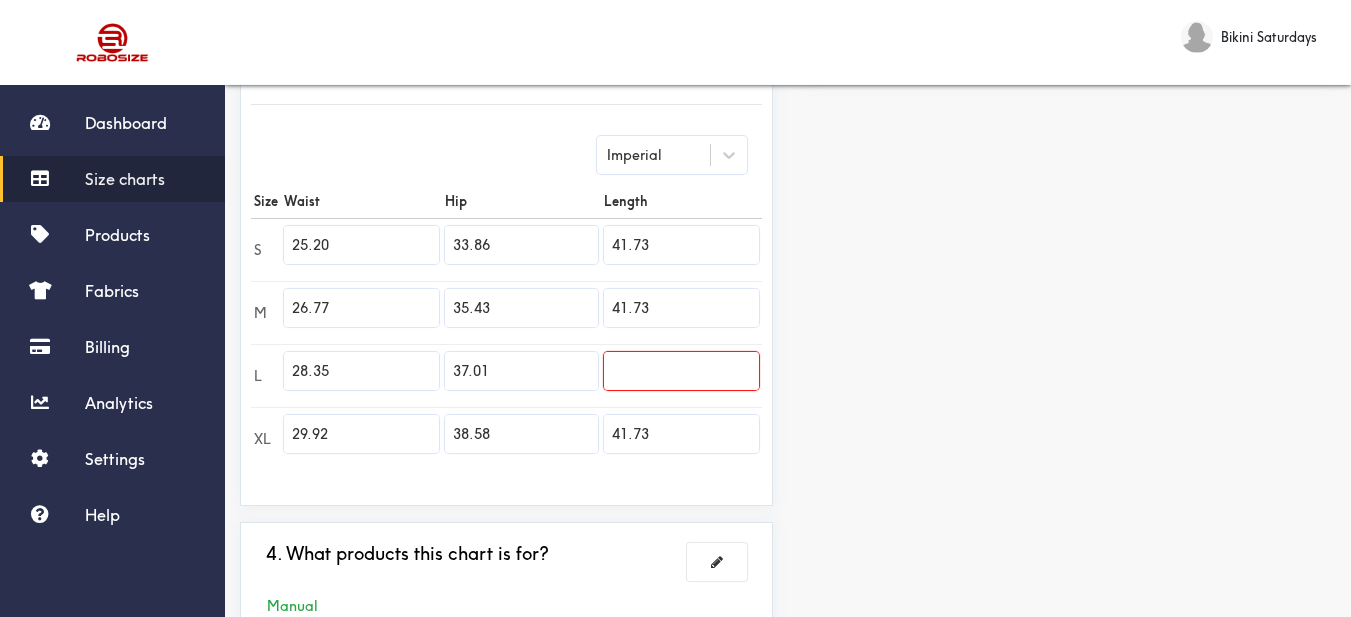 click at bounding box center [681, 371] 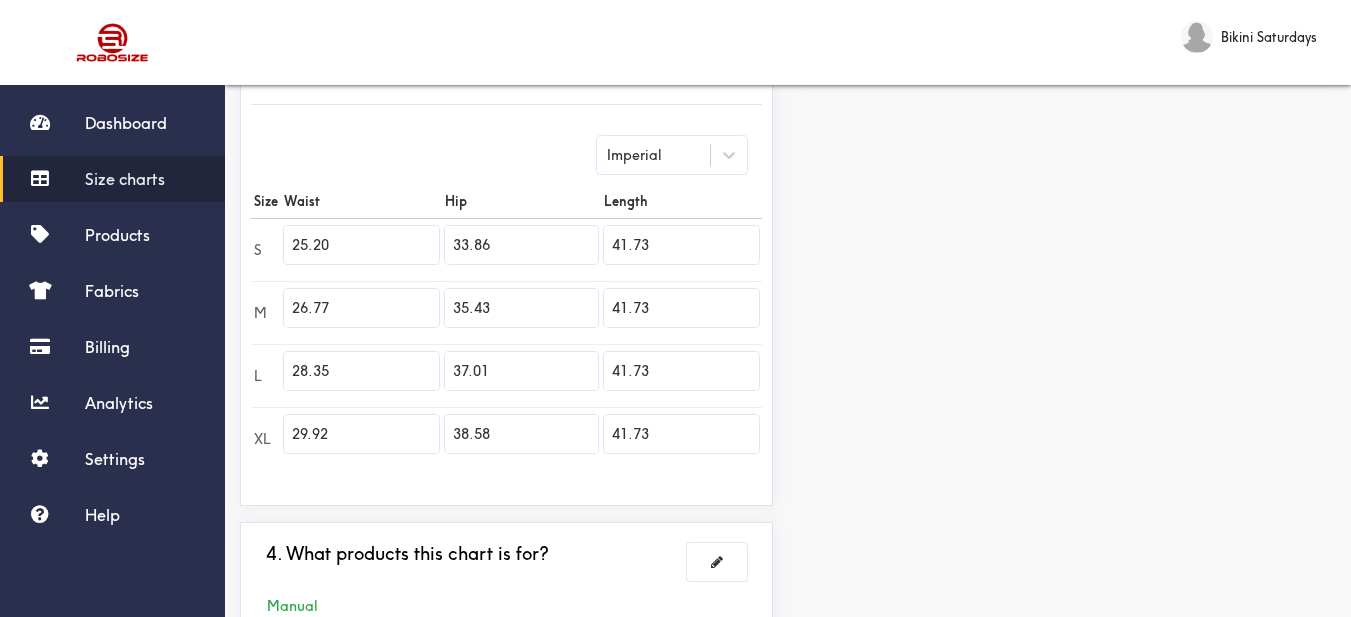 click on "Preview Edit style This chart is manually assigned to products. cm in Waist Hip Length S 64 86 106 M 68 90 106 L 72 94 106 XL 76 98 106" at bounding box center (1069, 172) 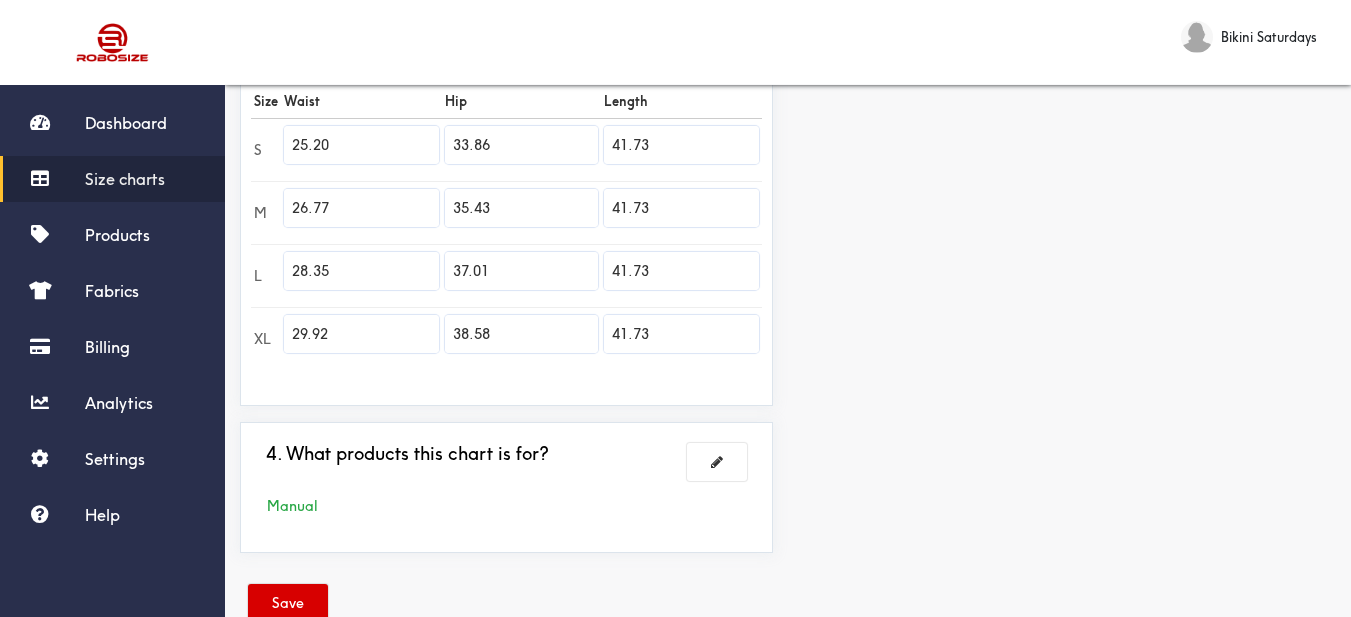 click on "Save" at bounding box center (288, 603) 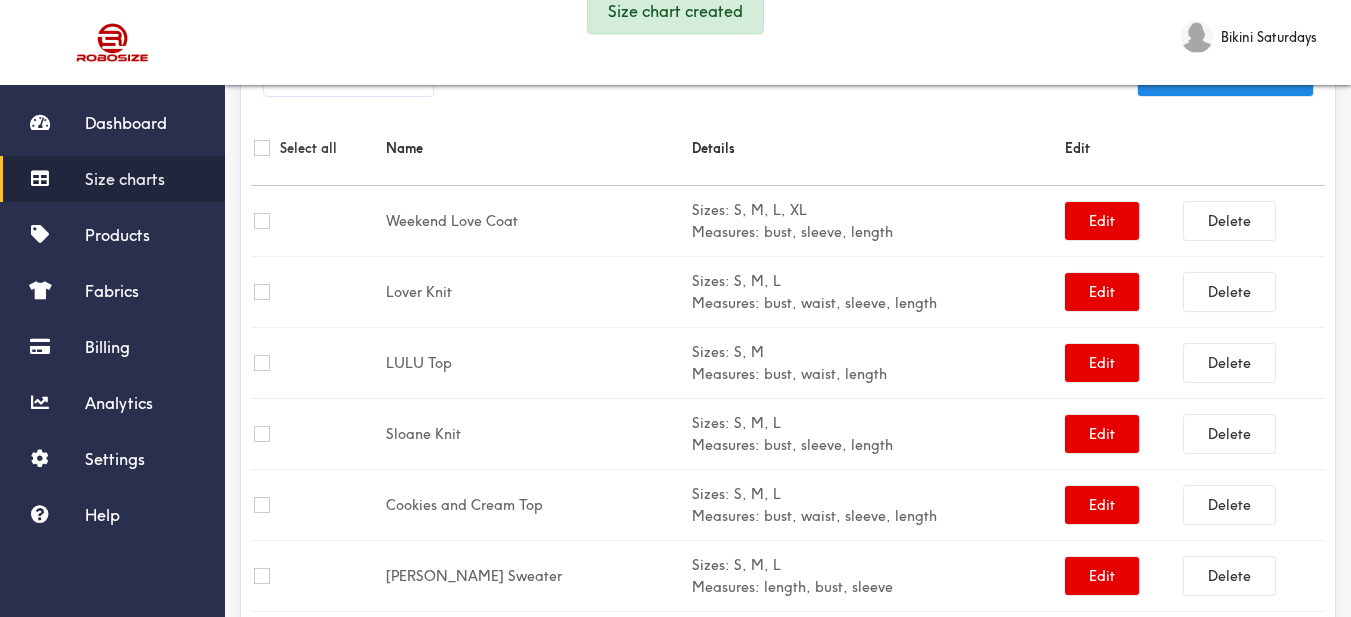 scroll, scrollTop: 600, scrollLeft: 0, axis: vertical 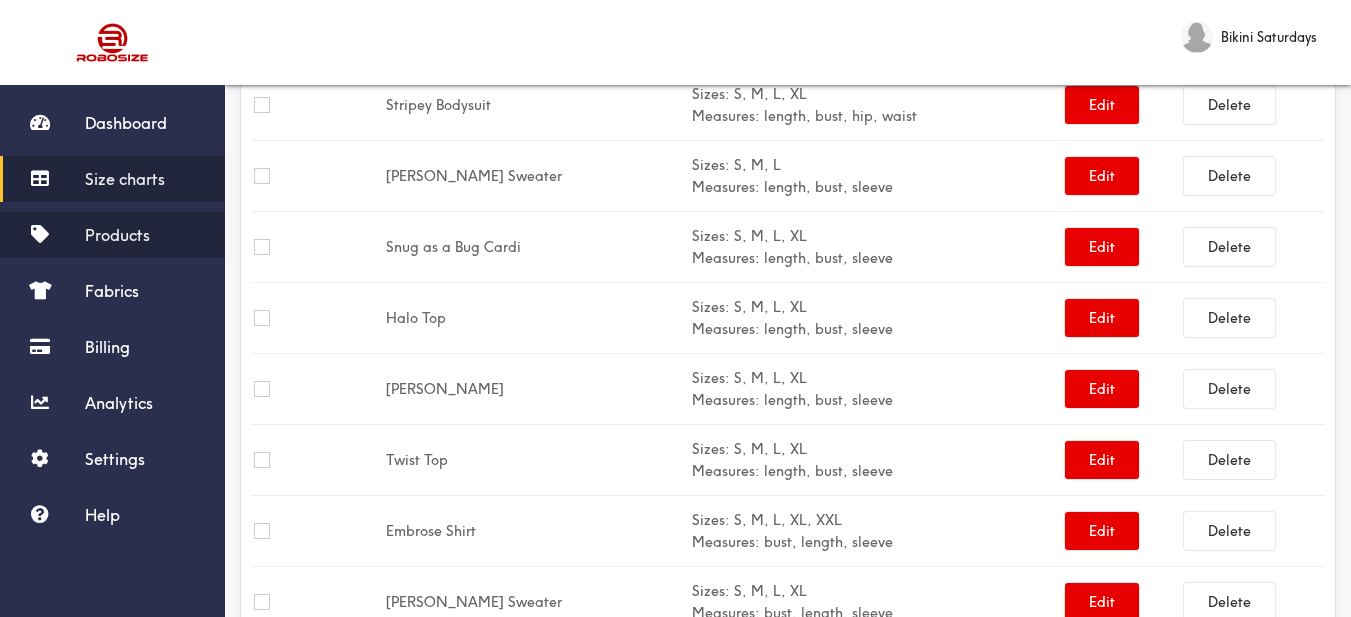 click on "Products" at bounding box center [112, 235] 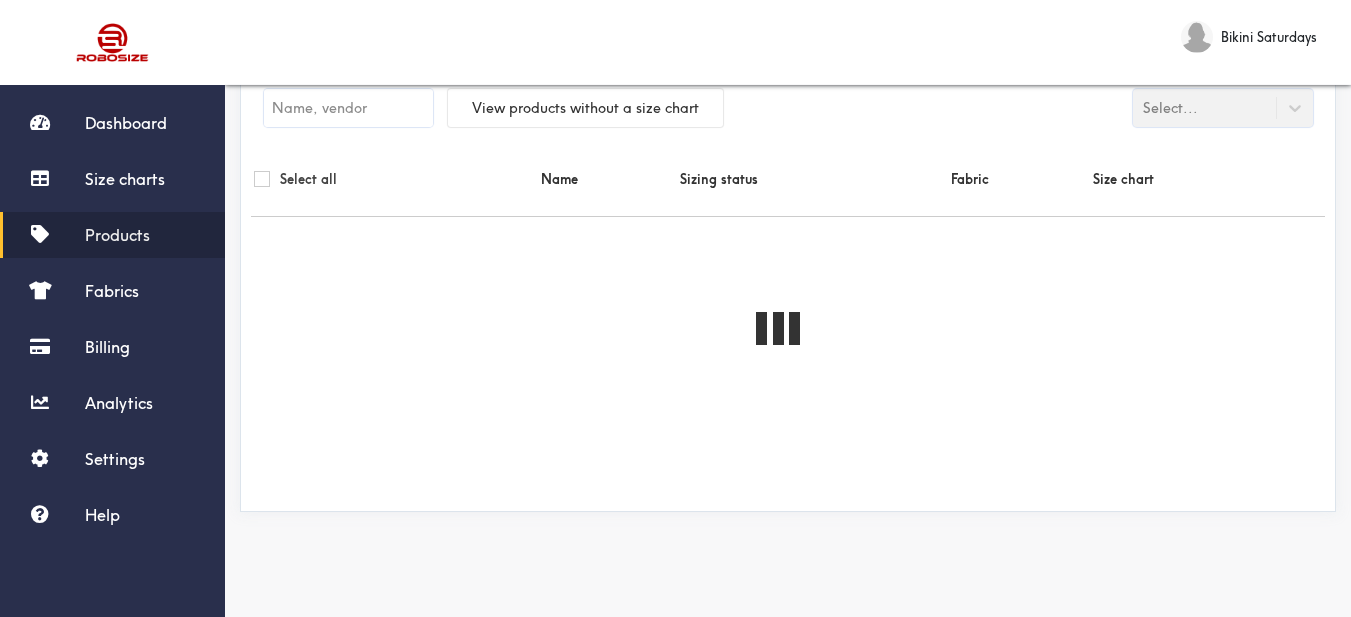 scroll, scrollTop: 0, scrollLeft: 0, axis: both 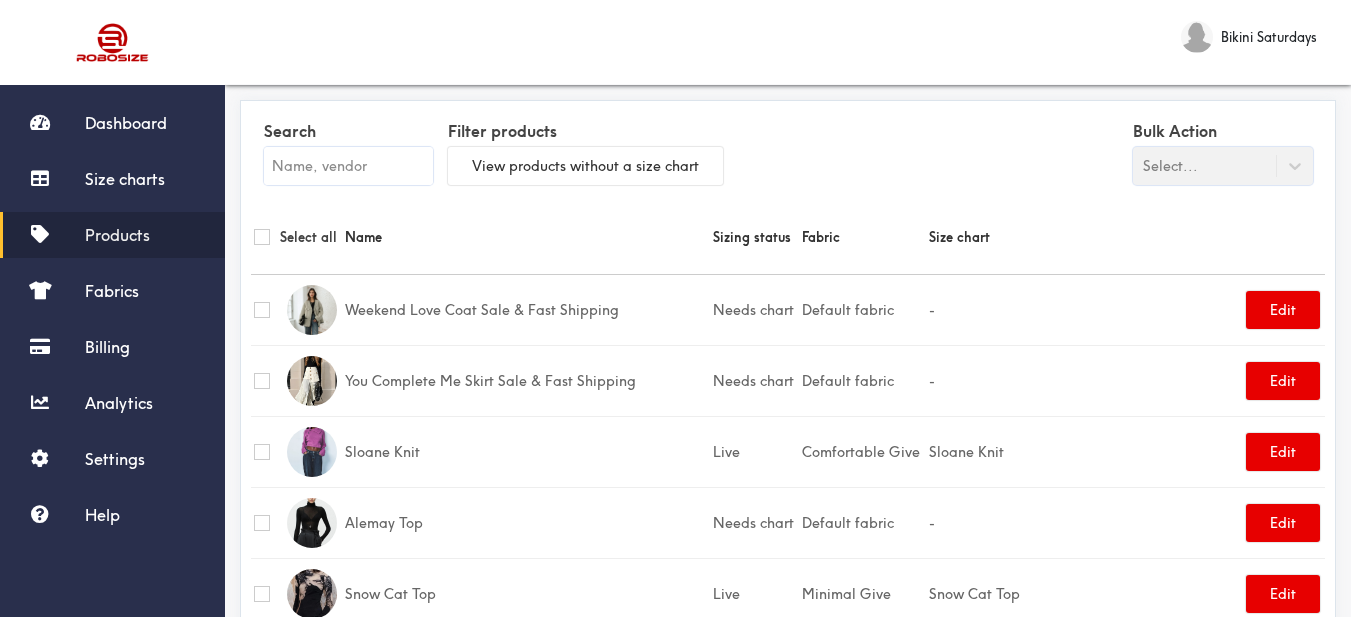 click at bounding box center (348, 166) 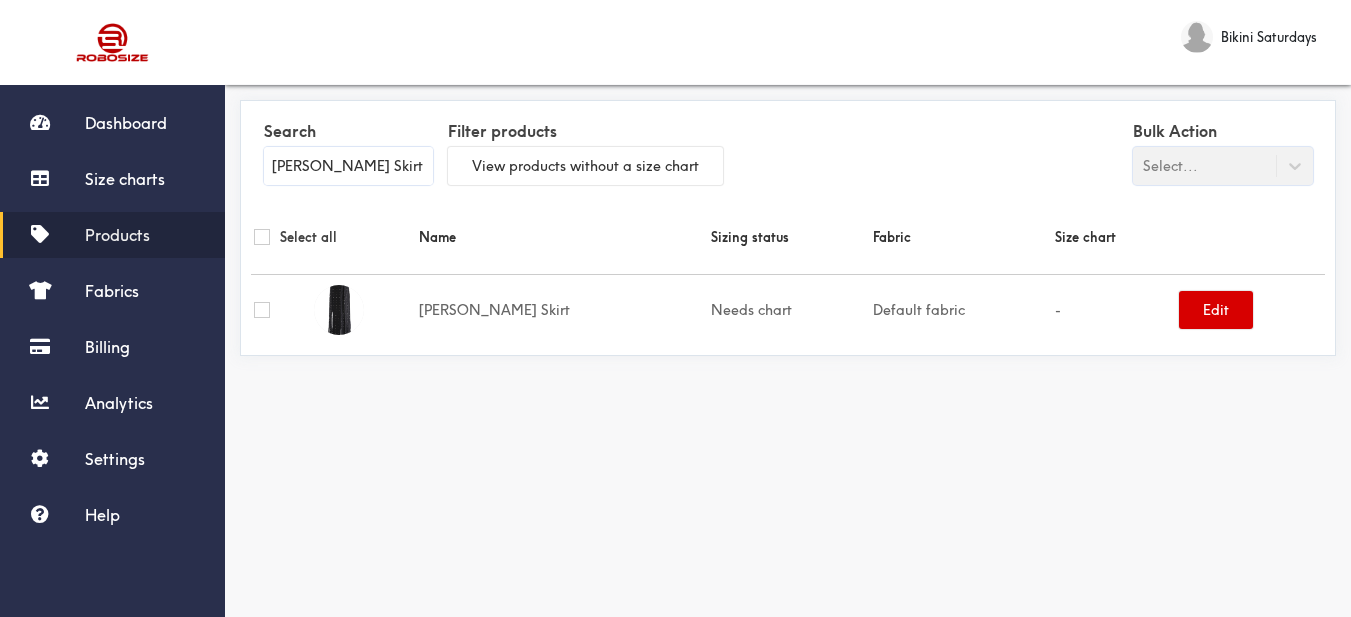 click on "Edit" at bounding box center (1216, 310) 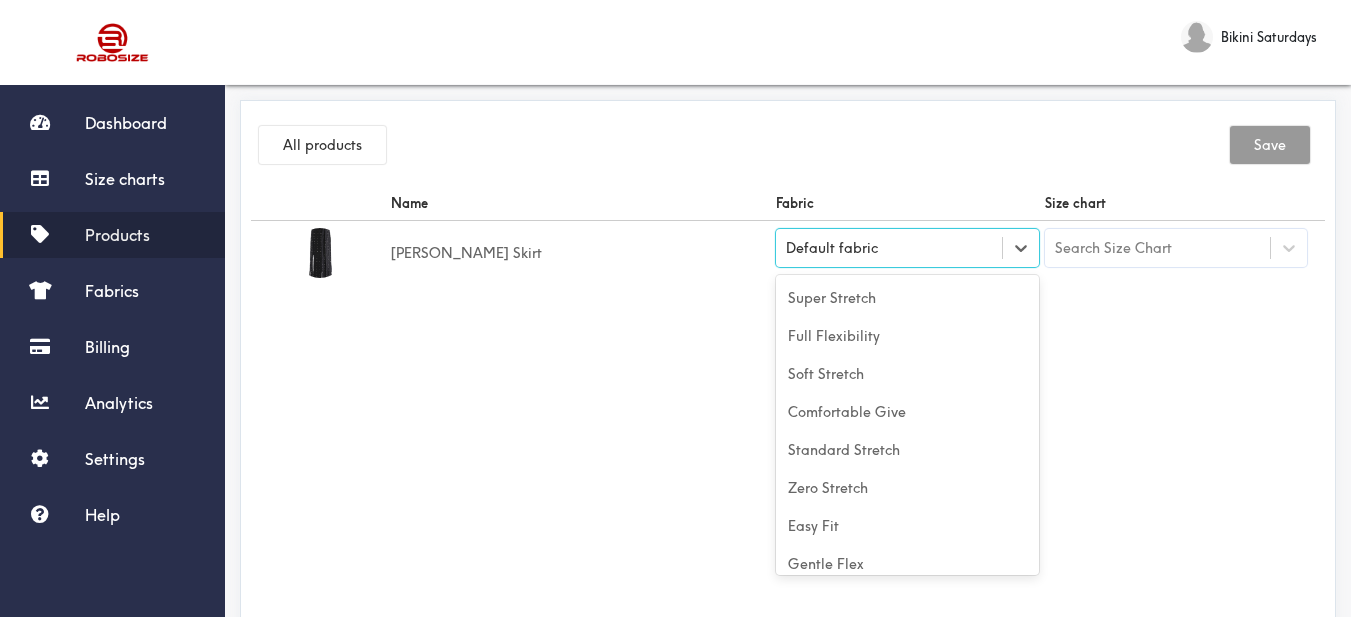 click on "Default fabric" at bounding box center (889, 248) 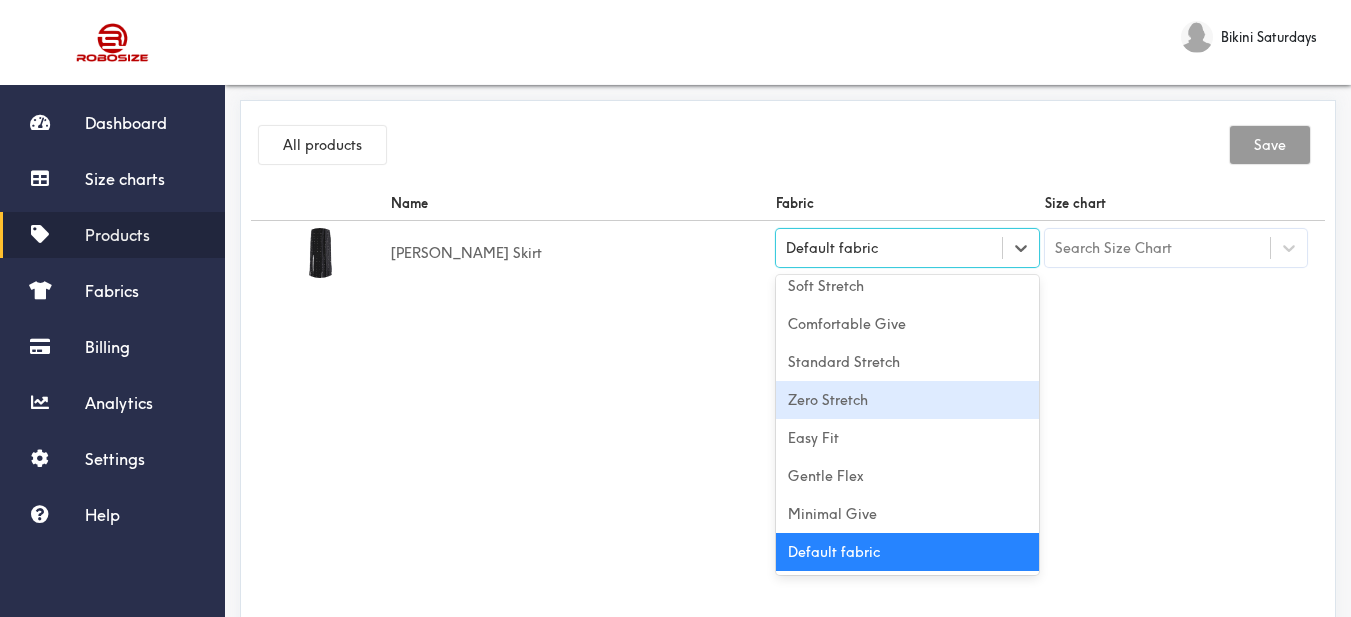 click on "Zero Stretch" at bounding box center [907, 400] 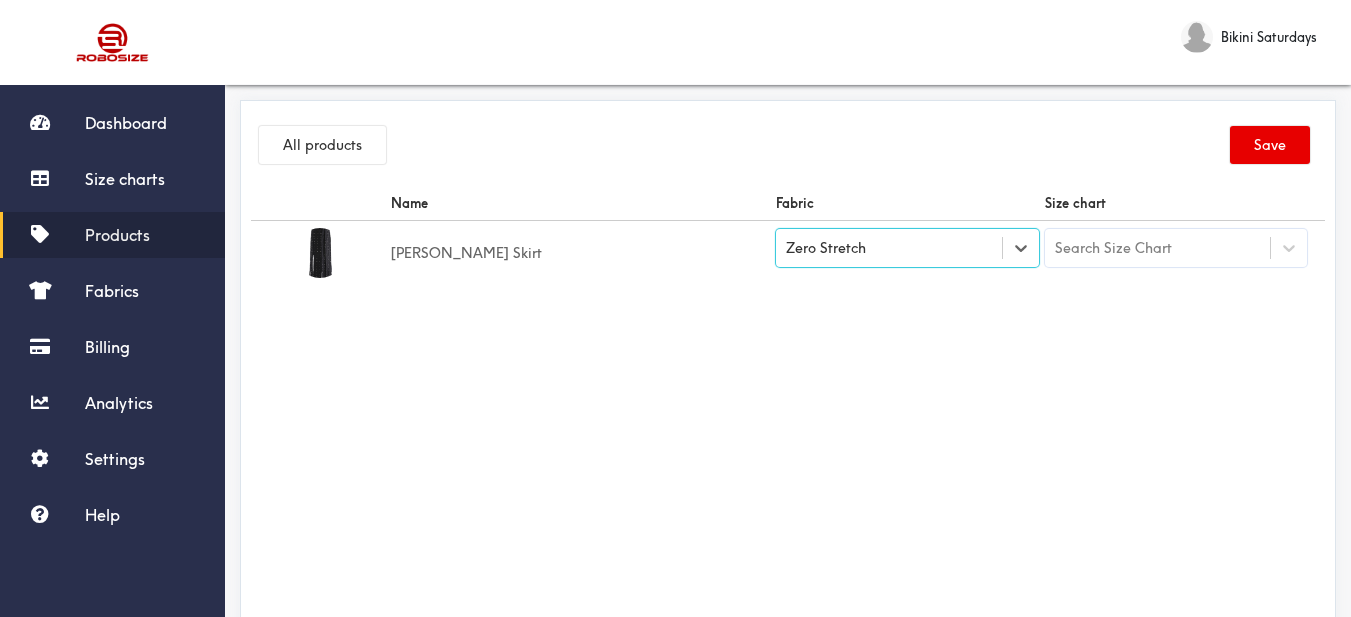 click on "Name Fabric Size chart Selena Skirt option [object Object], selected.   Select is focused , press Down to open the menu,  Zero Stretch	 Search Size Chart" at bounding box center [788, 411] 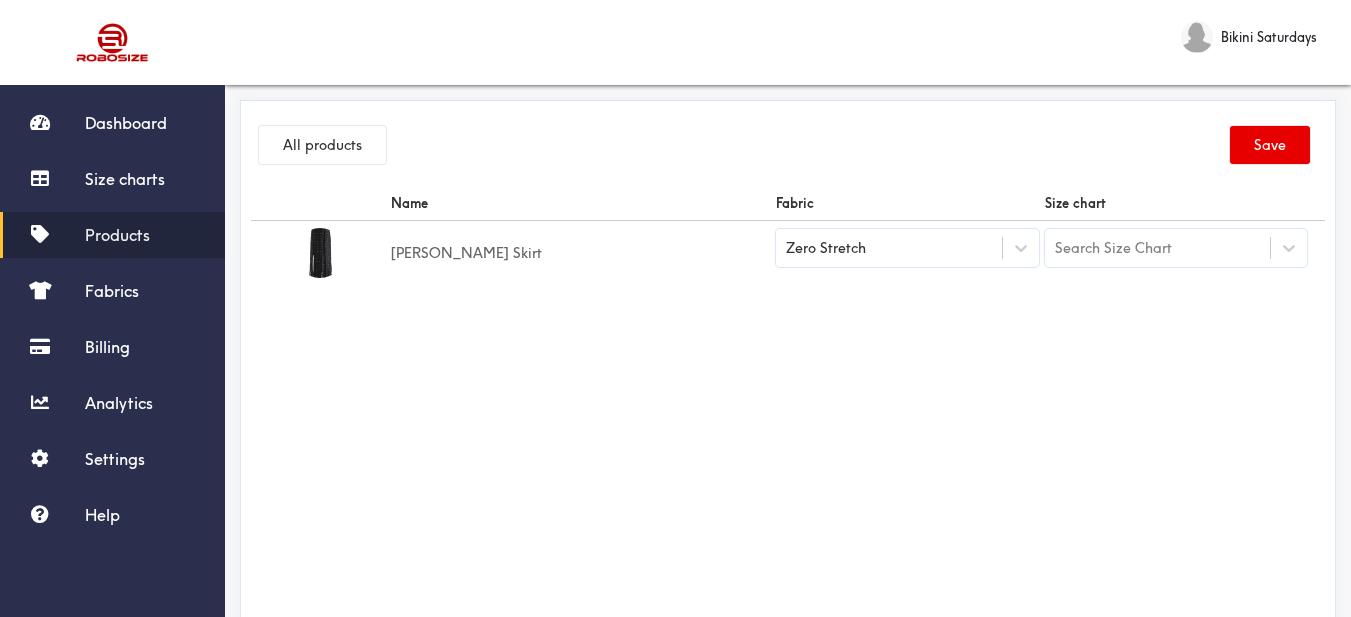 click on "Search Size Chart" at bounding box center (1113, 248) 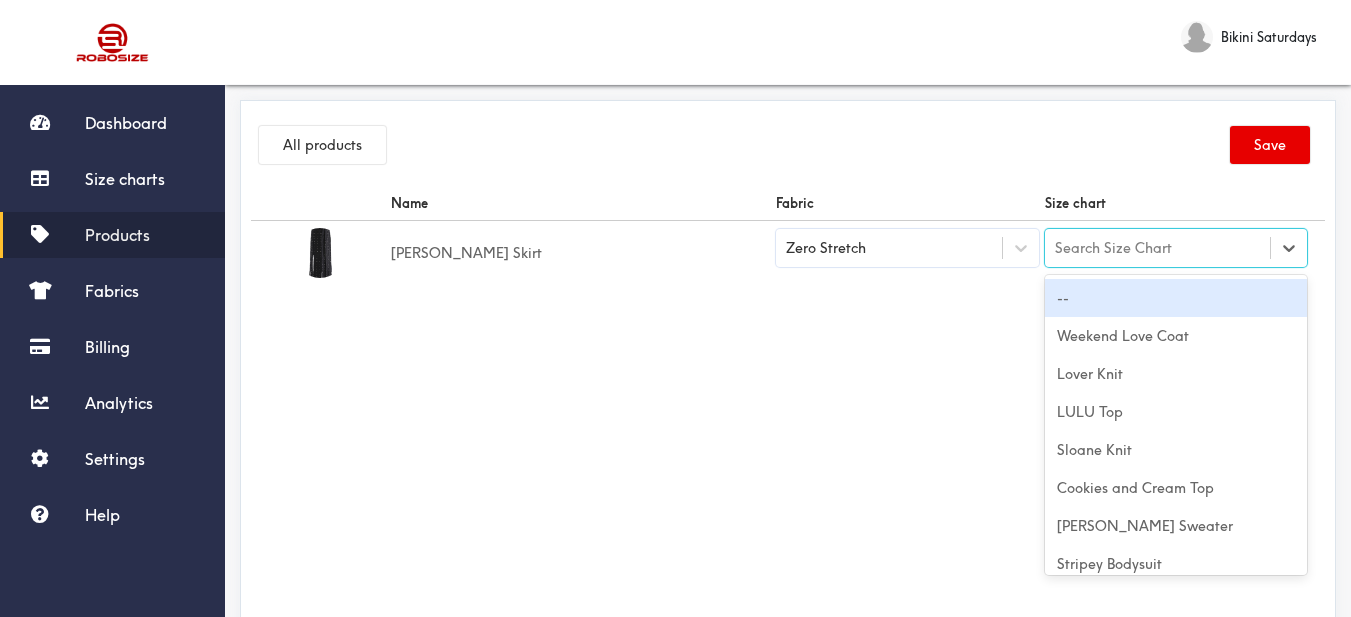 click on "Search Size Chart" at bounding box center (1113, 248) 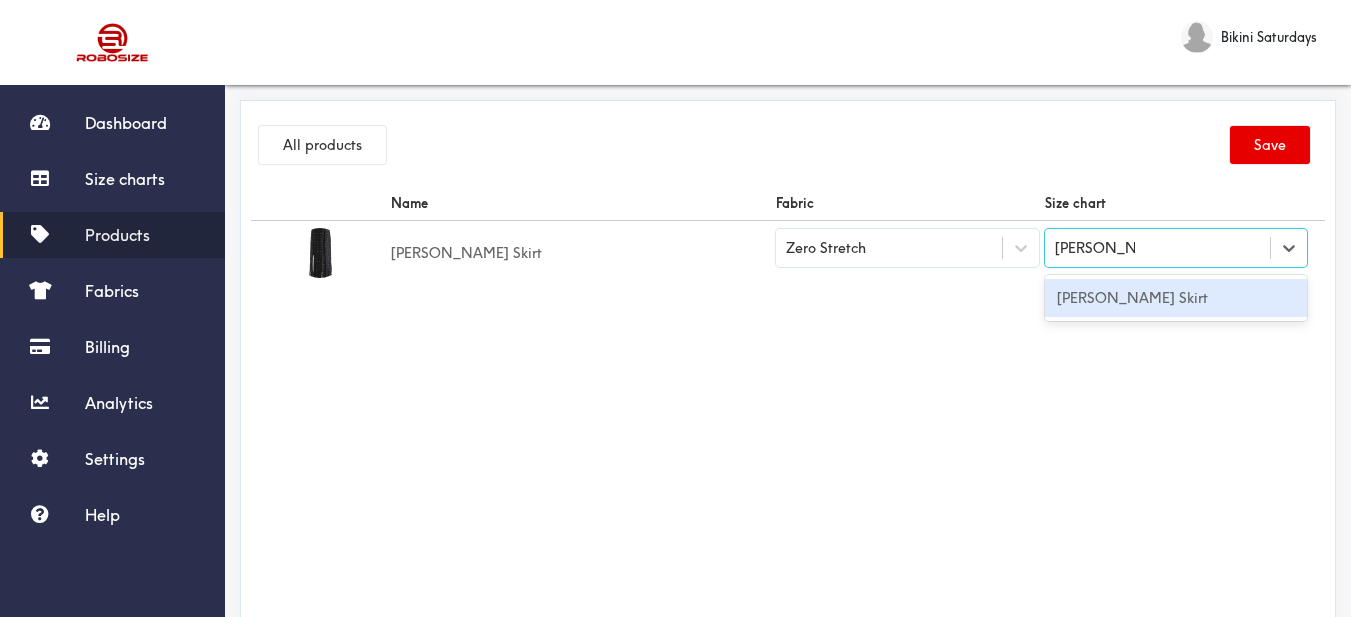 click on "[PERSON_NAME] Skirt" at bounding box center (1176, 298) 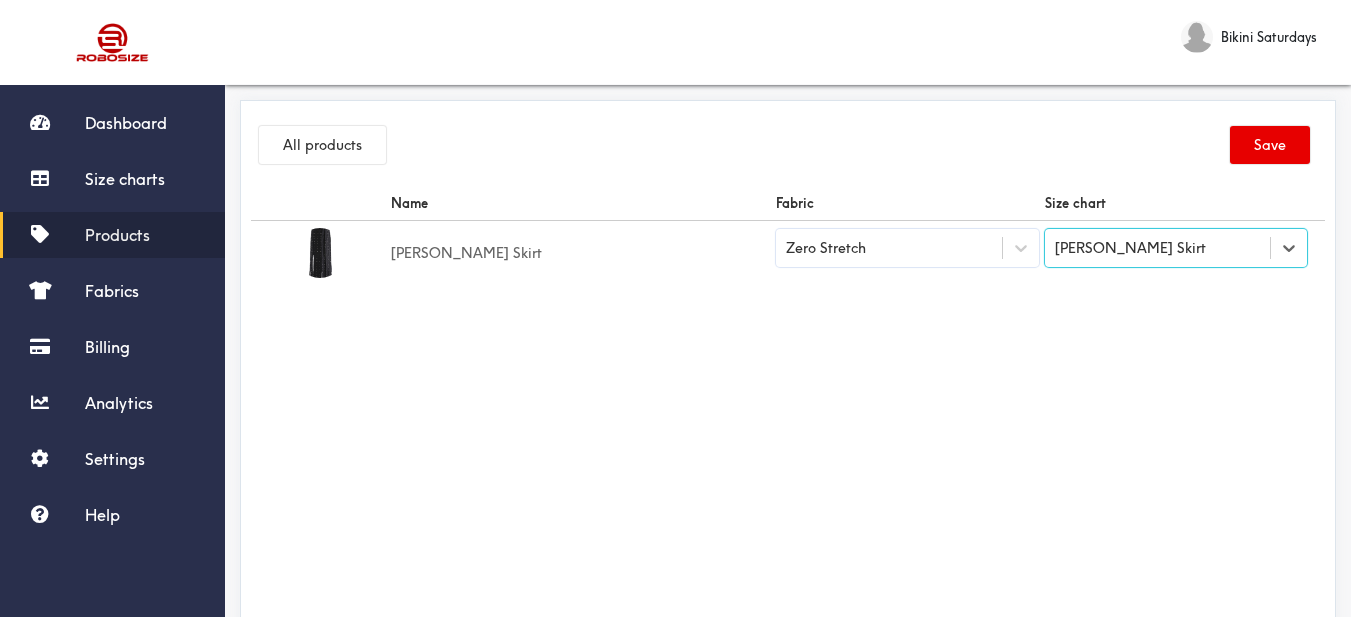 click on "All products Save" at bounding box center [788, 148] 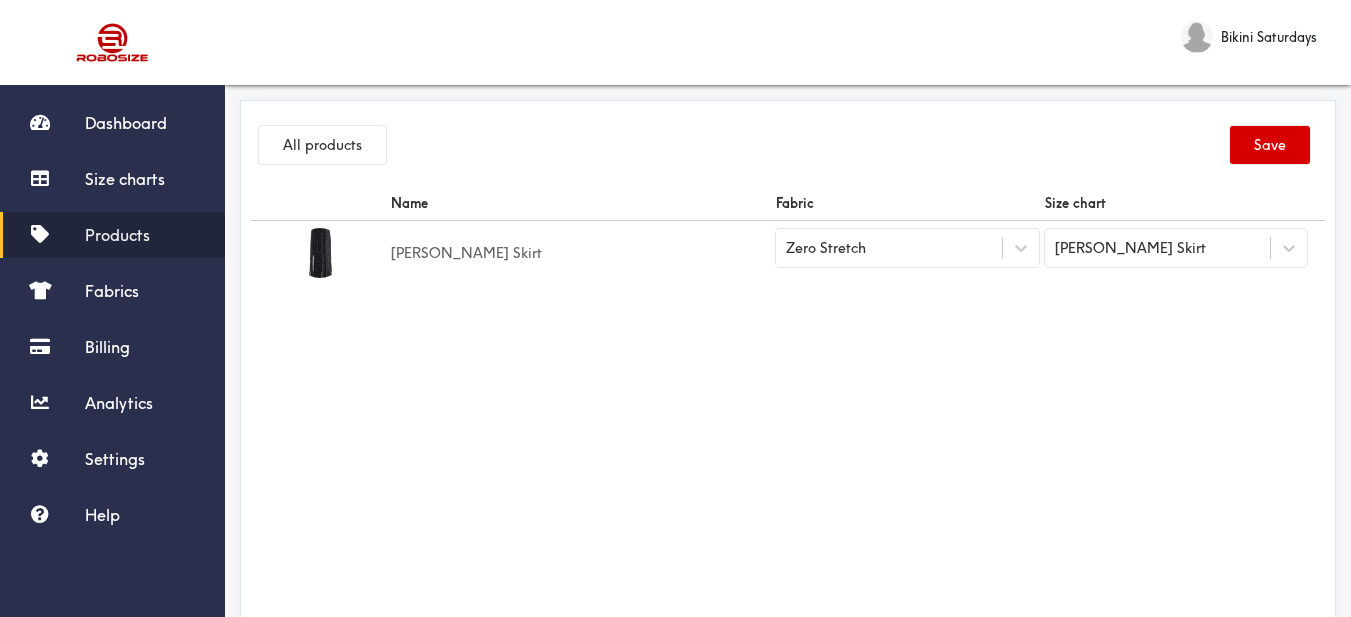 click on "Save" at bounding box center [1270, 145] 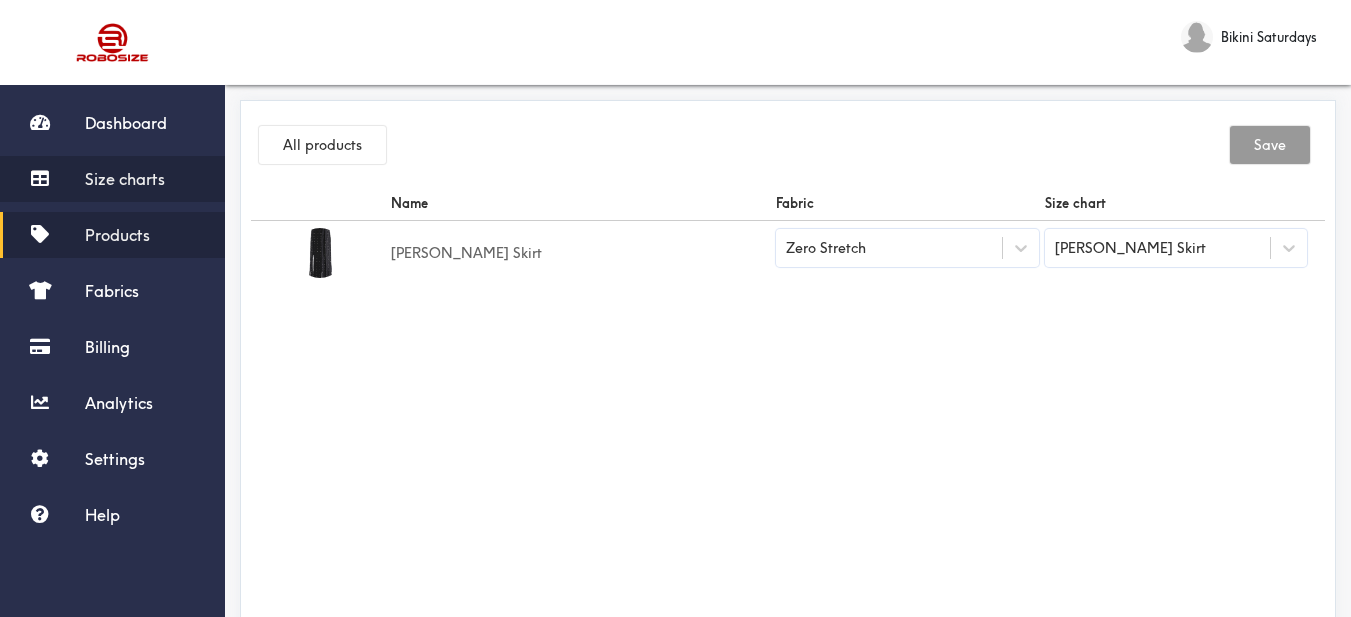 click on "Size charts" at bounding box center [125, 179] 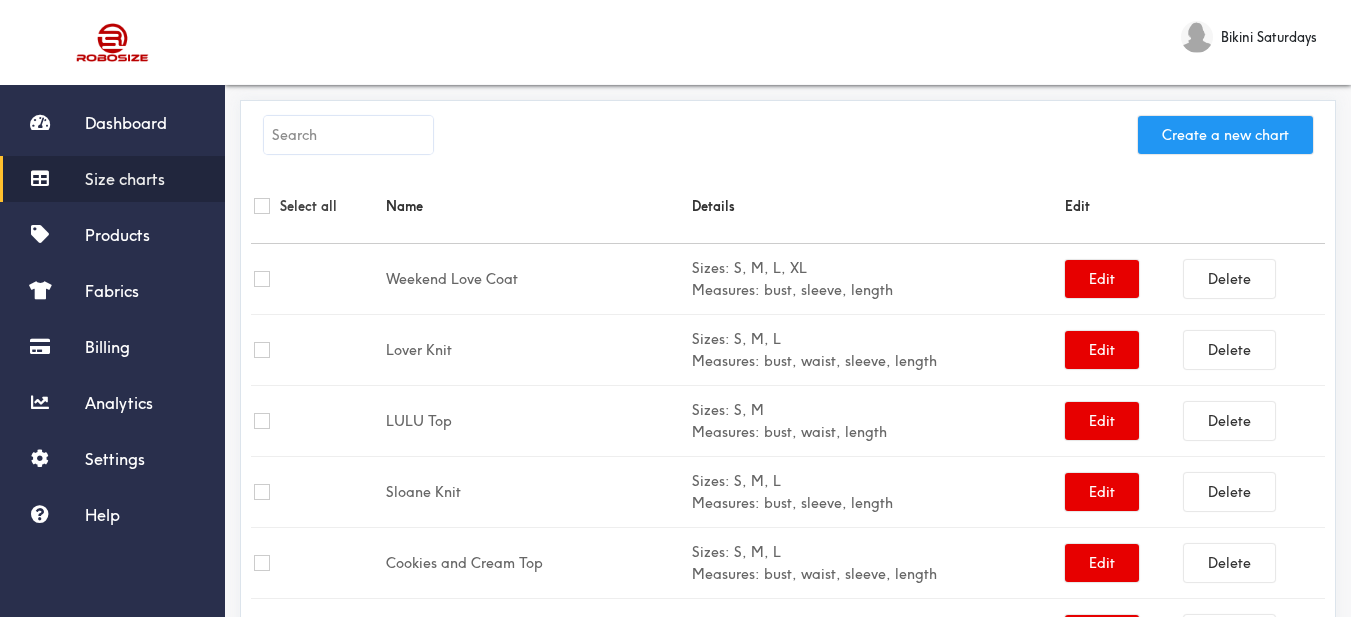 click on "Create a new chart" at bounding box center [1225, 135] 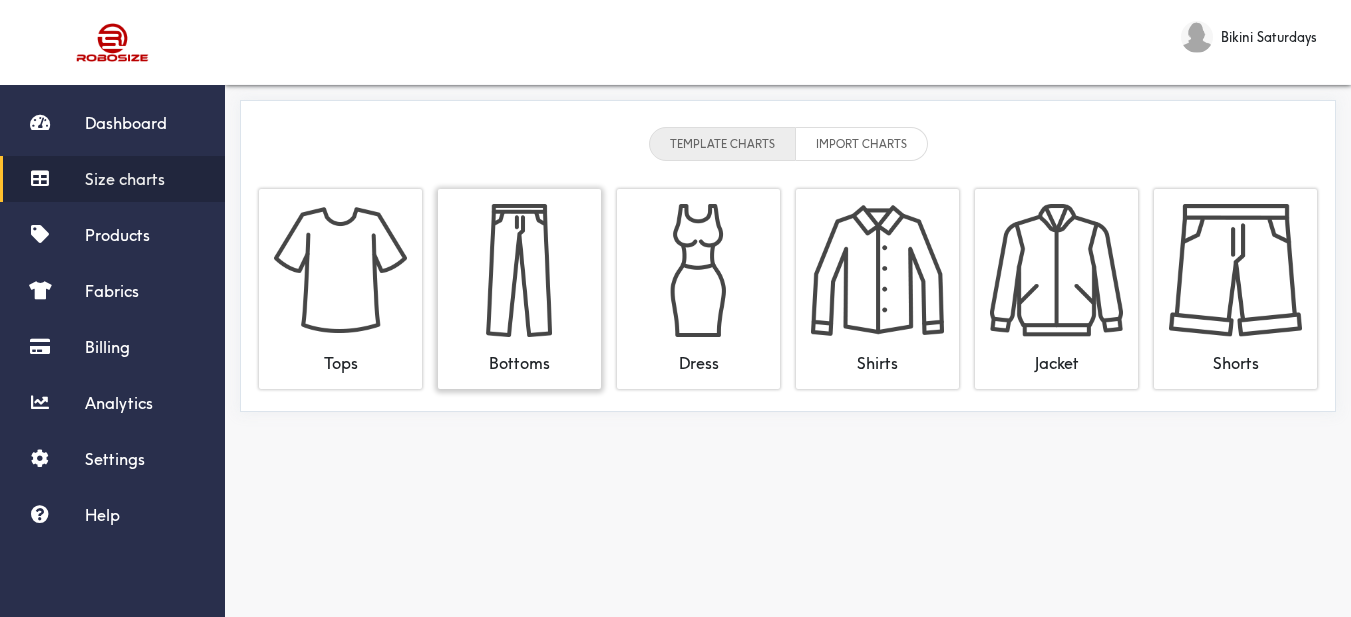 click at bounding box center (519, 270) 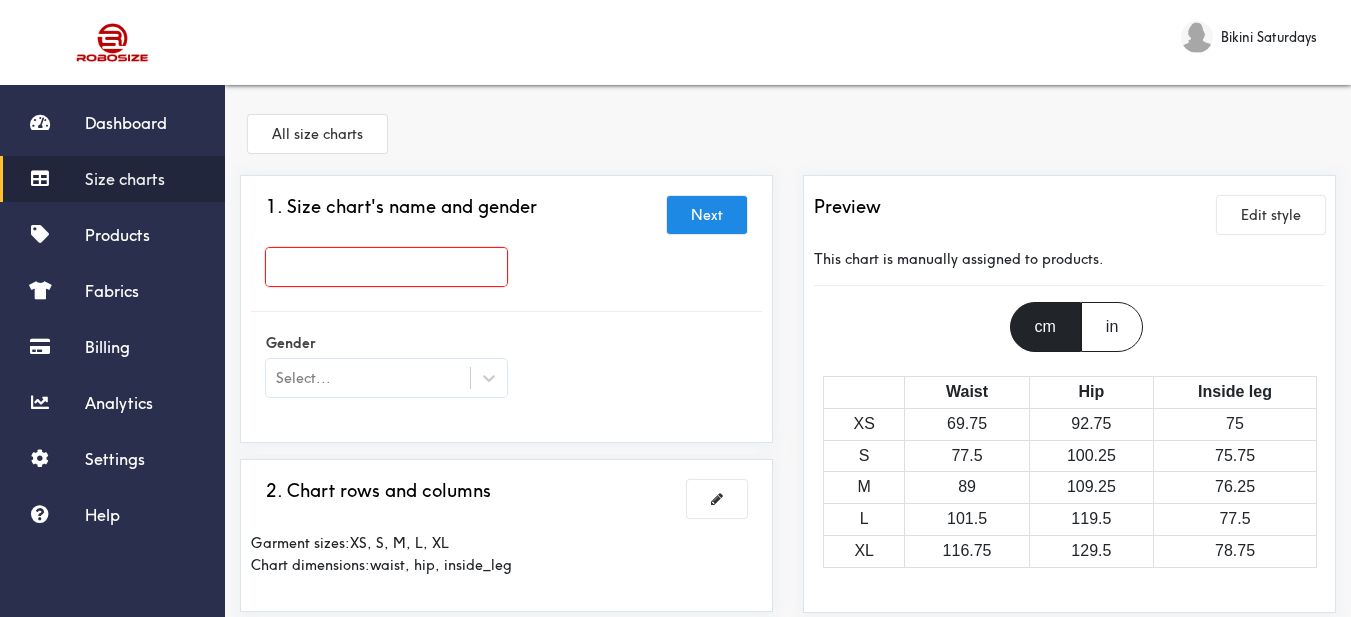 click at bounding box center [386, 267] 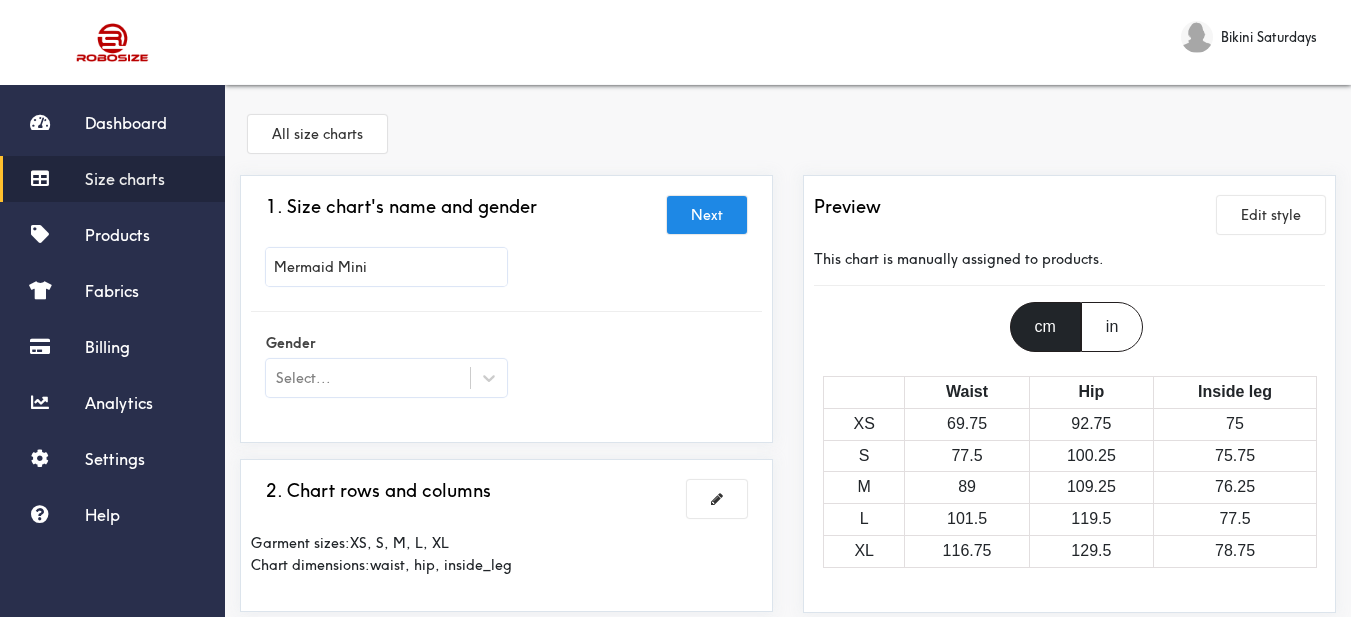click on "Size charts" at bounding box center [125, 179] 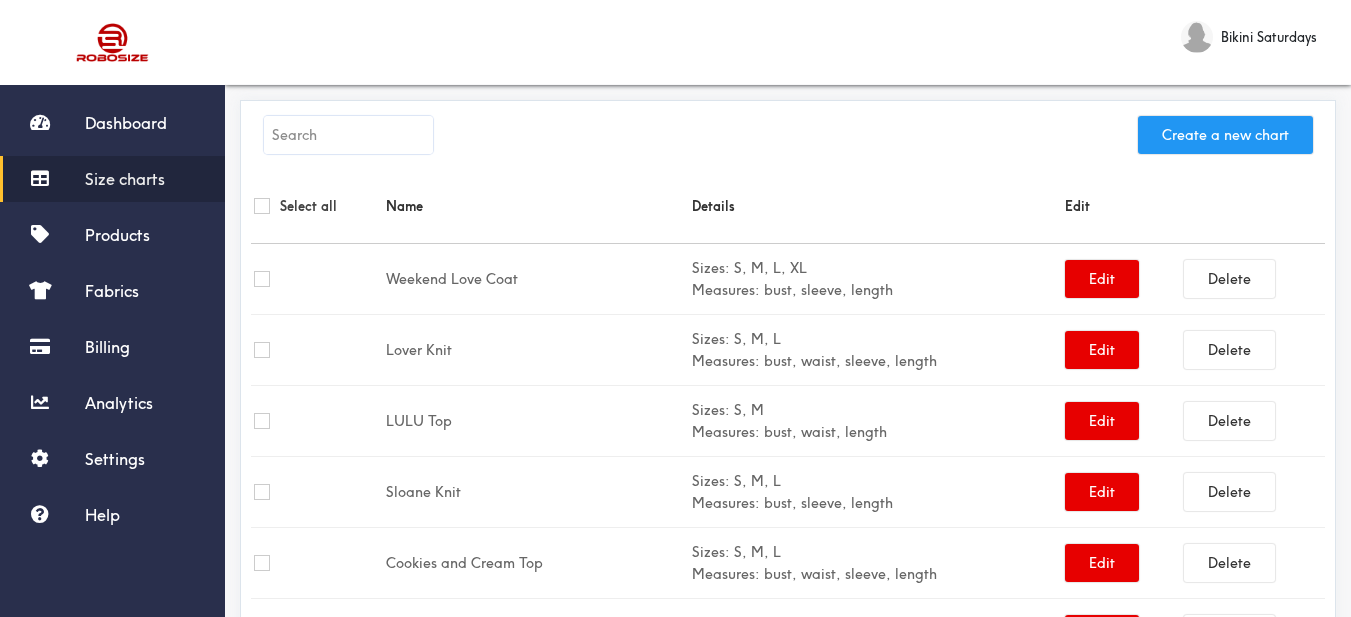click on "Create a new chart" at bounding box center (1225, 135) 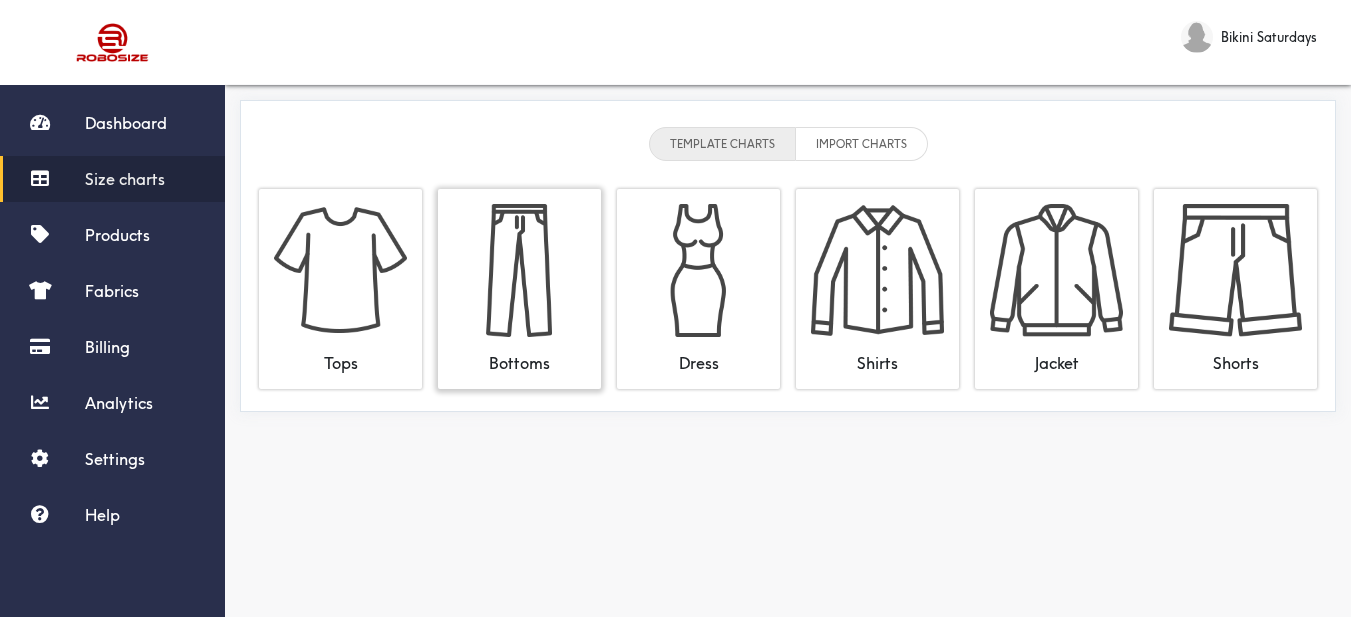 click at bounding box center (519, 270) 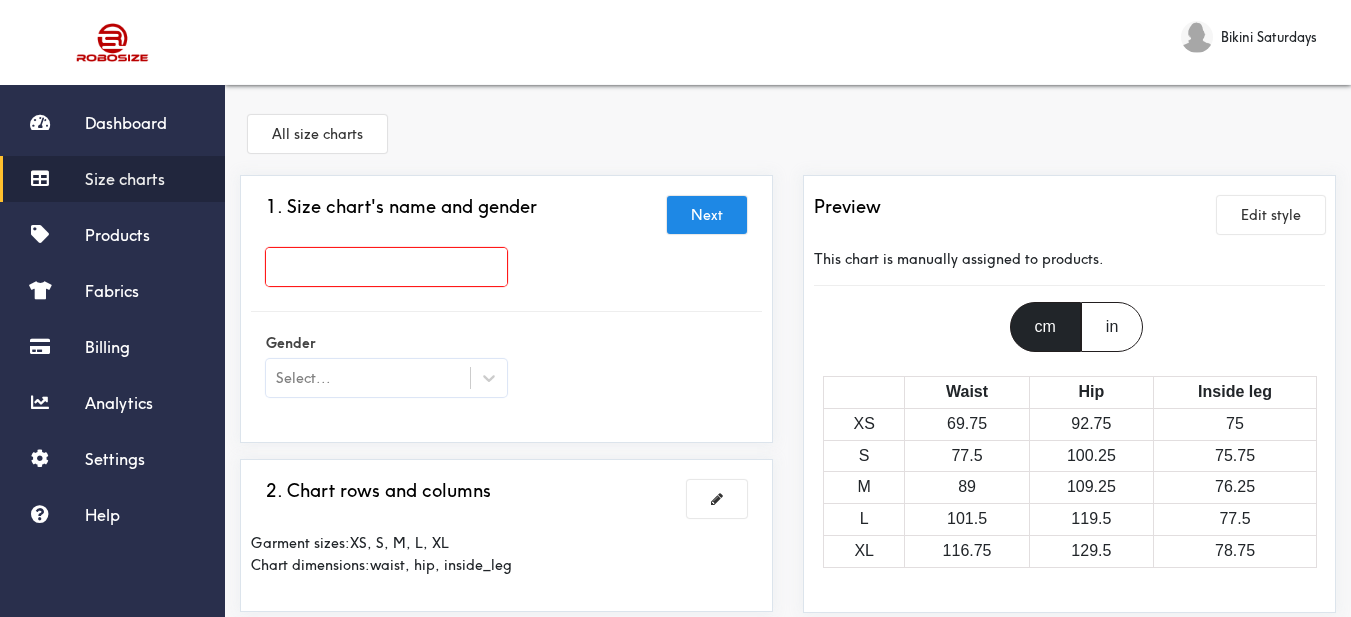 click at bounding box center [386, 267] 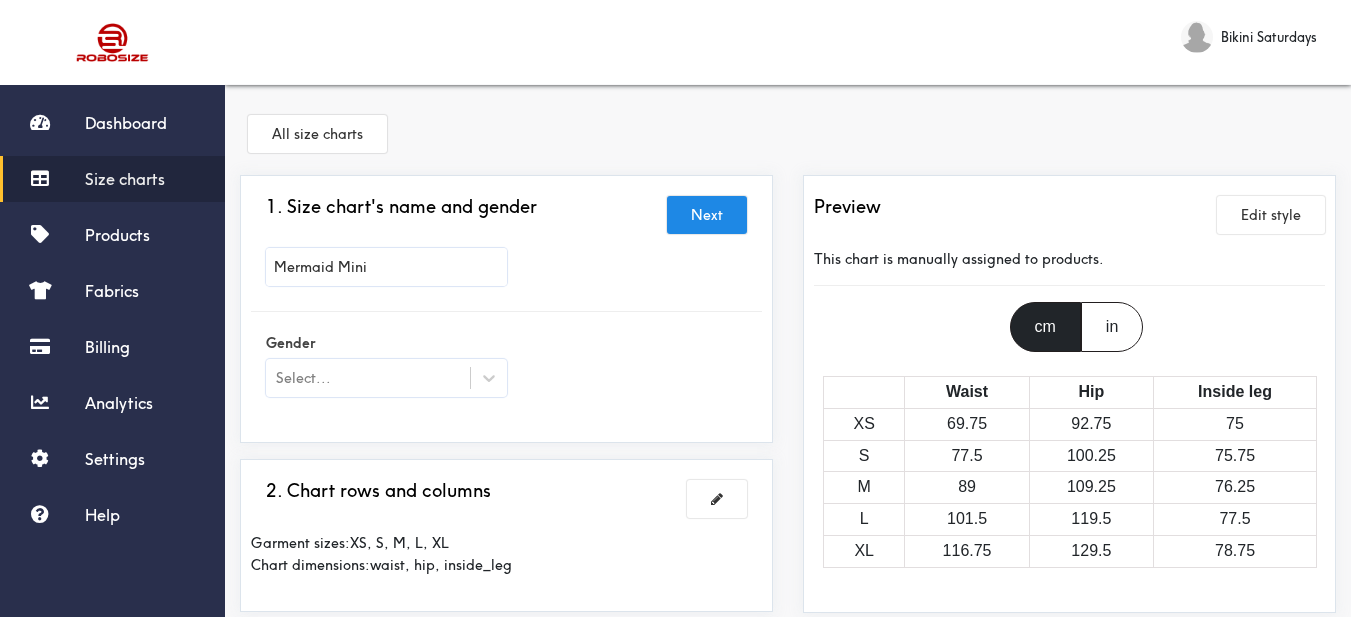 click on "Gender Select..." at bounding box center [506, 367] 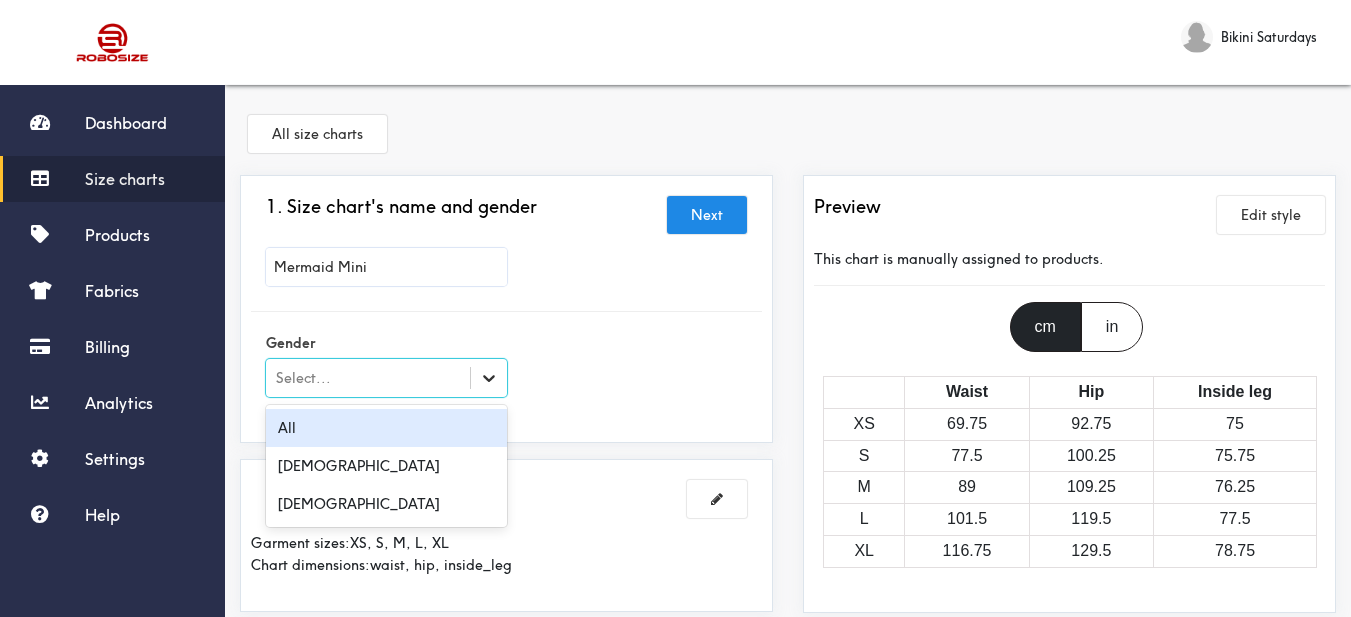 click at bounding box center (489, 378) 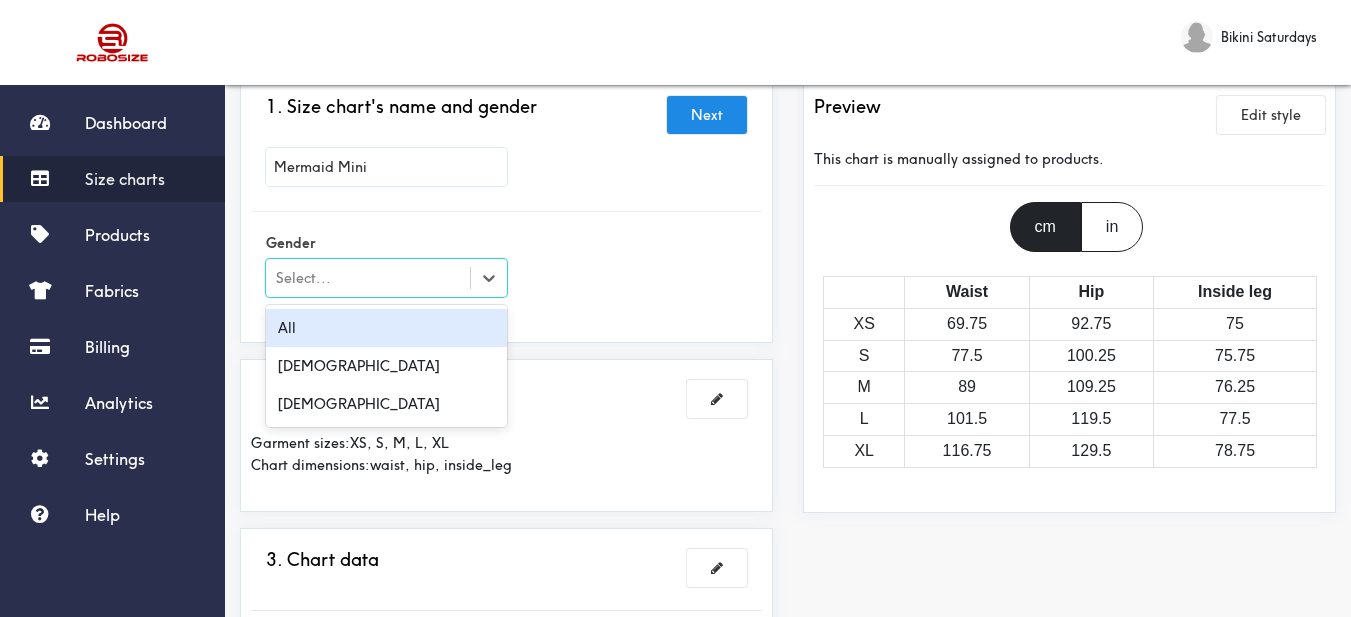 scroll, scrollTop: 200, scrollLeft: 0, axis: vertical 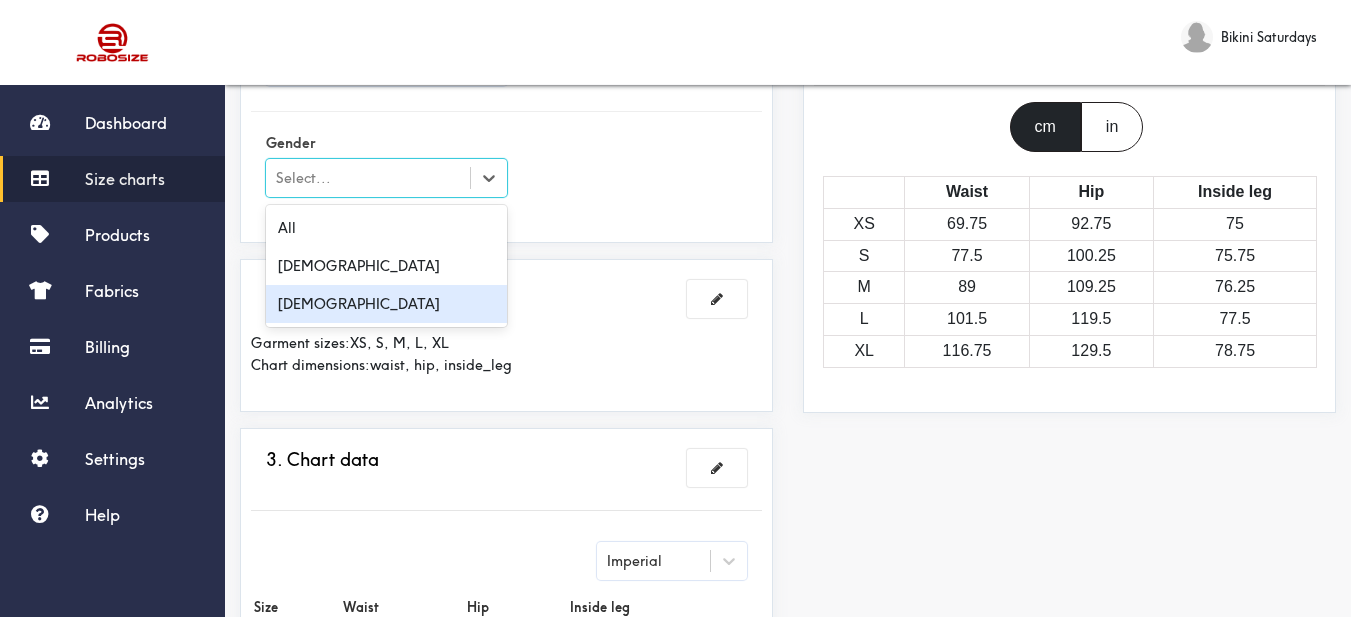 drag, startPoint x: 416, startPoint y: 302, endPoint x: 560, endPoint y: 292, distance: 144.3468 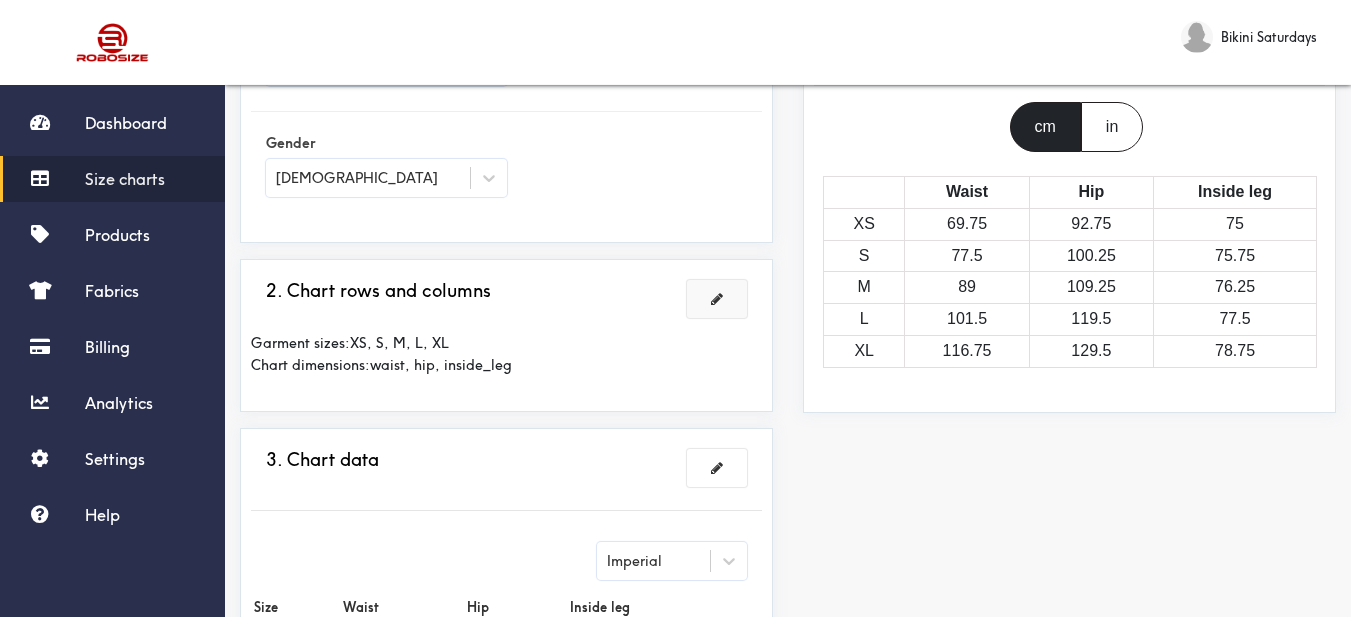 click at bounding box center [717, 299] 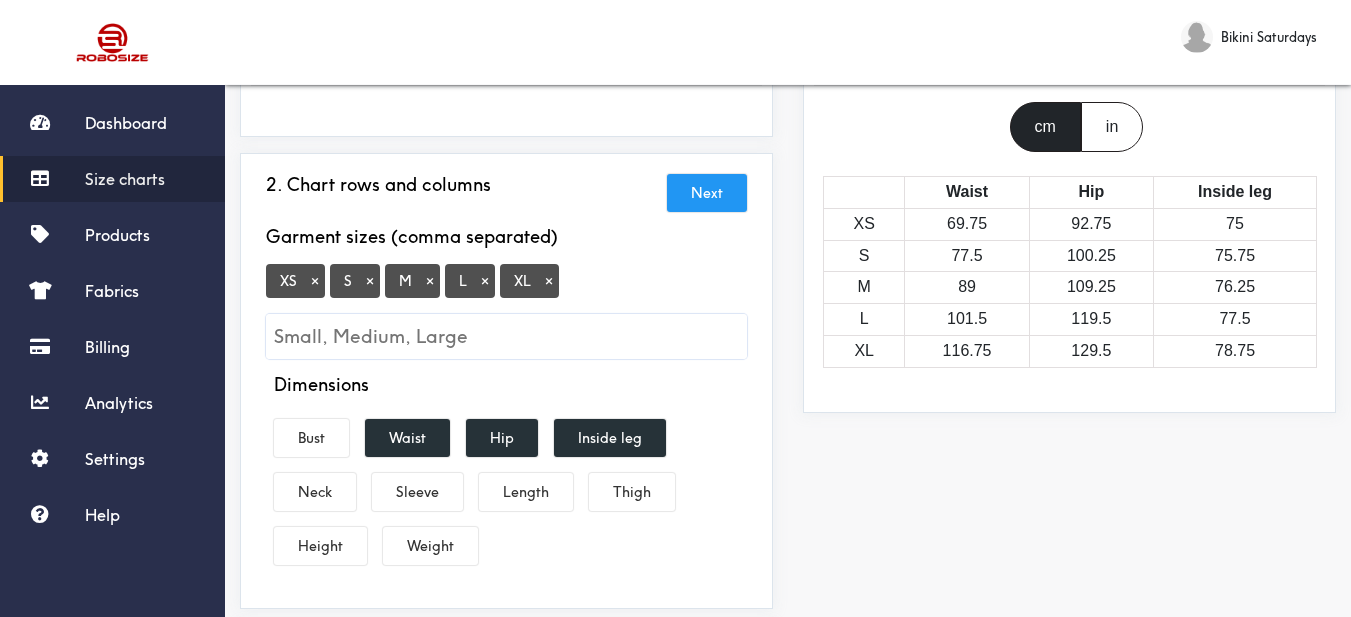 click on "×" at bounding box center [315, 281] 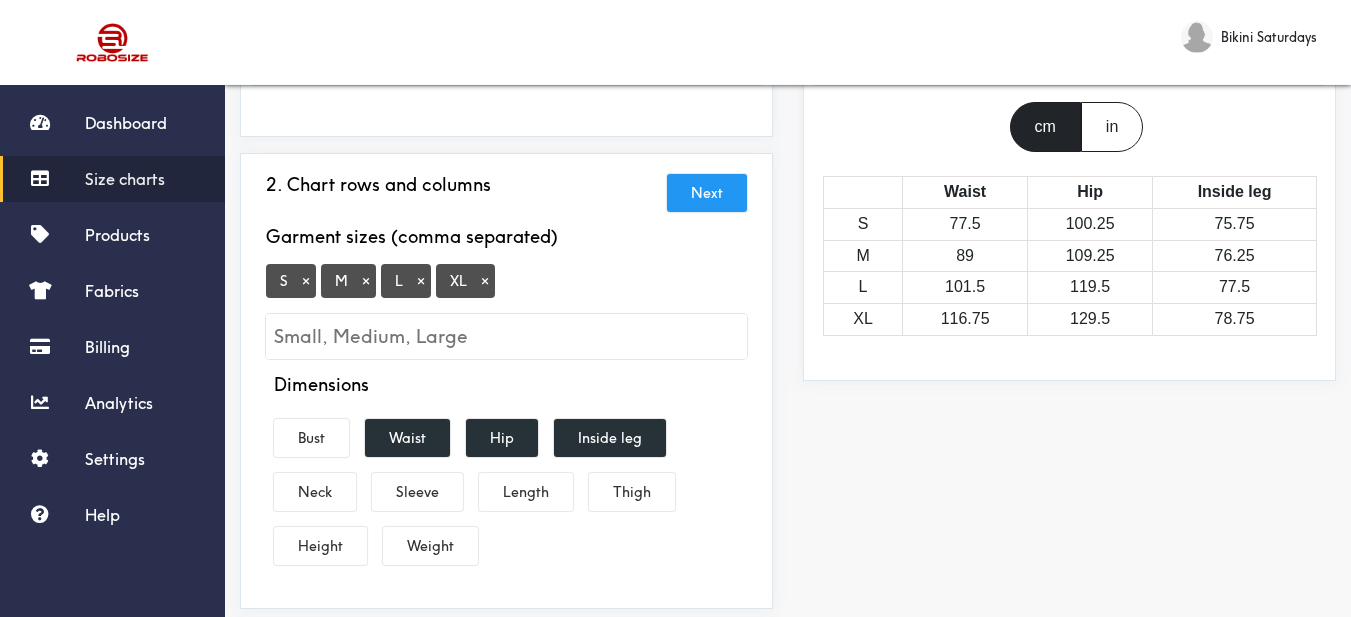 click on "×" at bounding box center [485, 281] 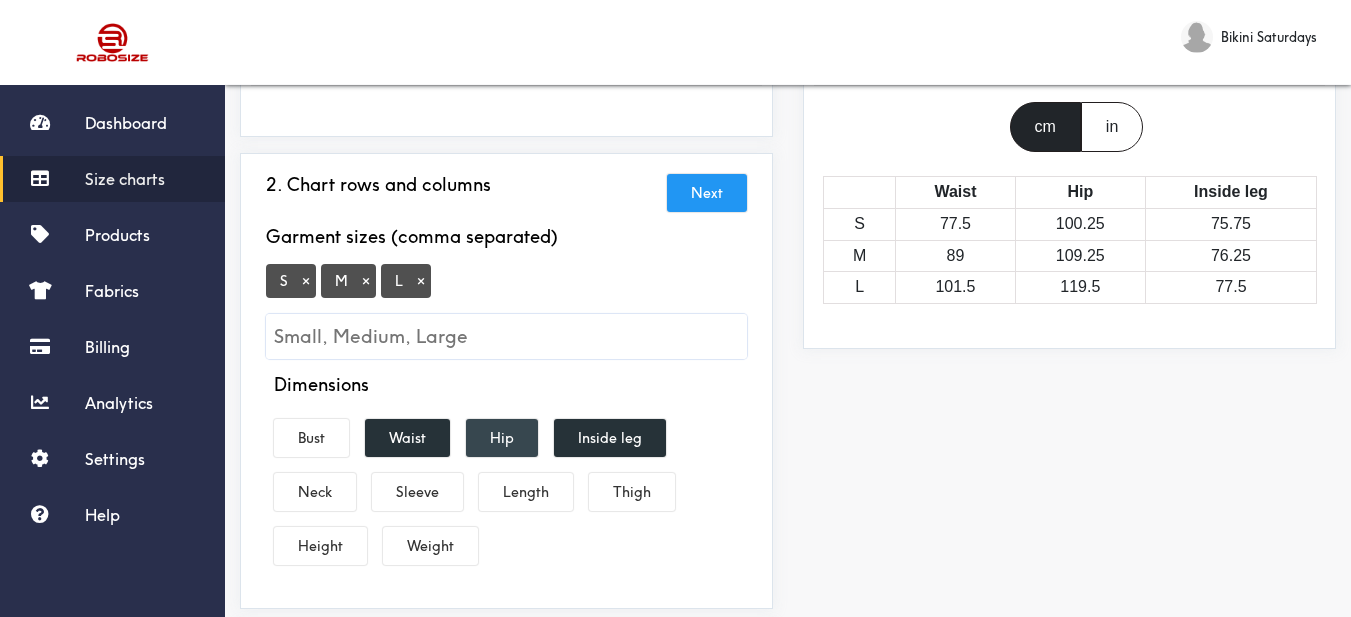 click on "Hip" at bounding box center (502, 438) 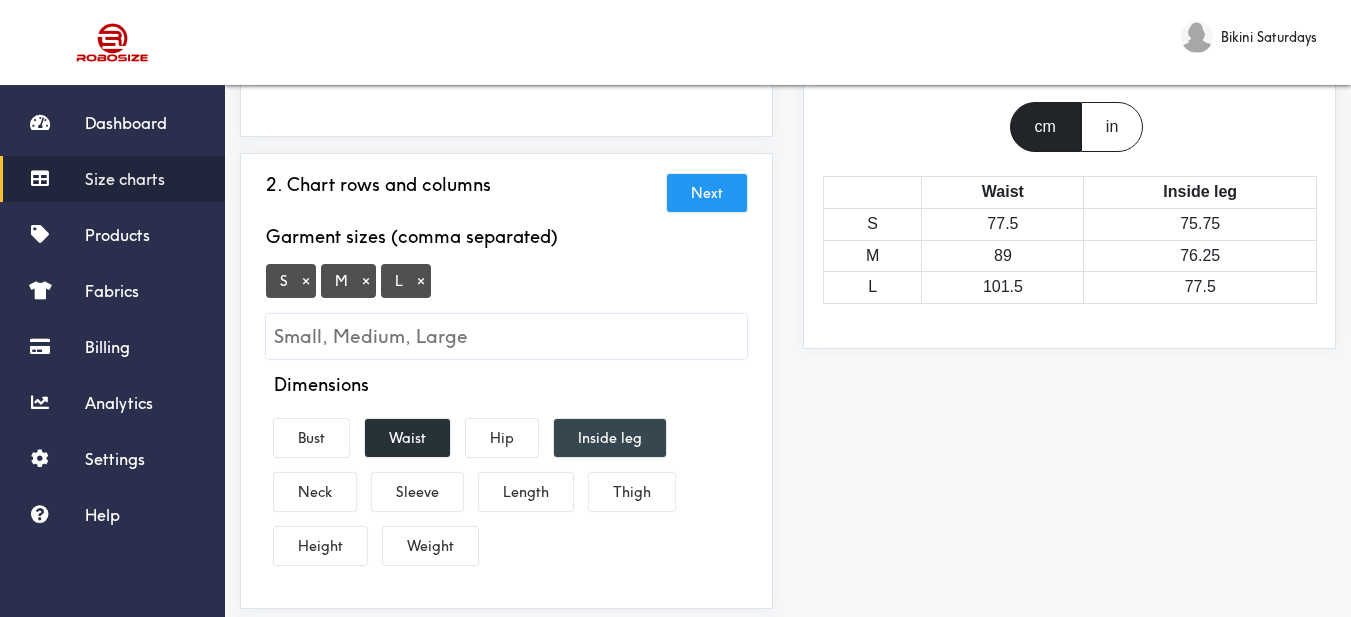 click on "Inside leg" at bounding box center [610, 438] 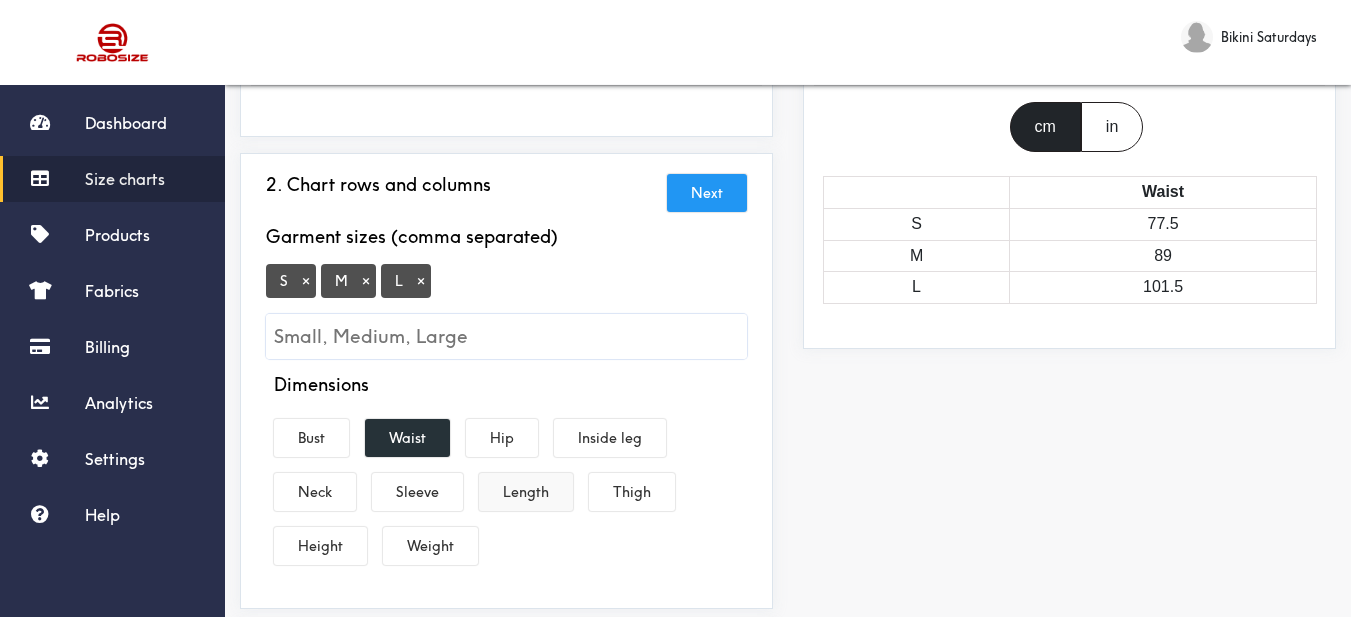 click on "Length" at bounding box center (526, 492) 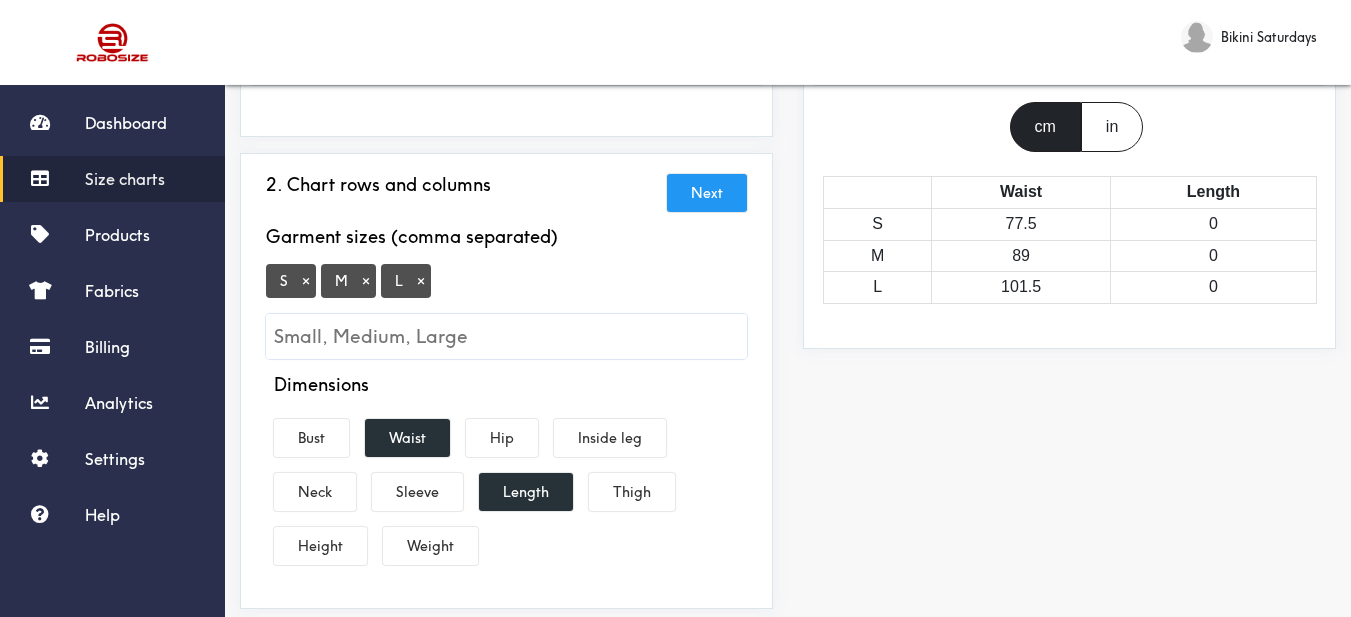 scroll, scrollTop: 500, scrollLeft: 0, axis: vertical 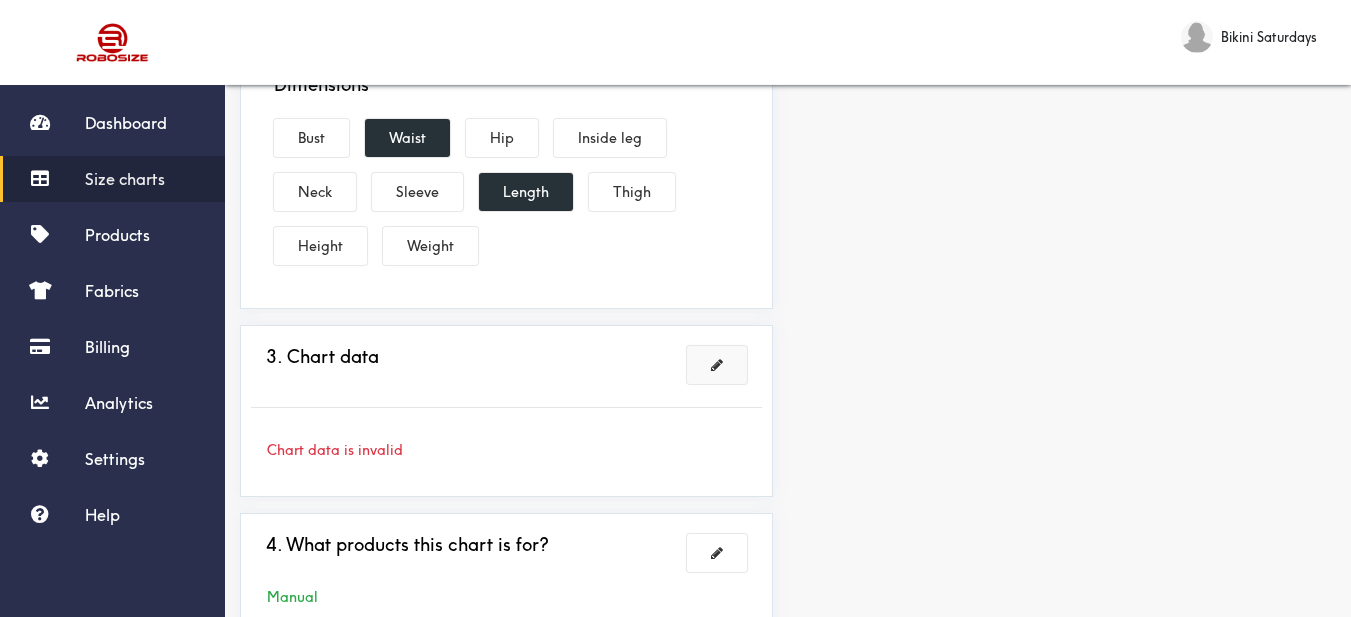click at bounding box center [717, 365] 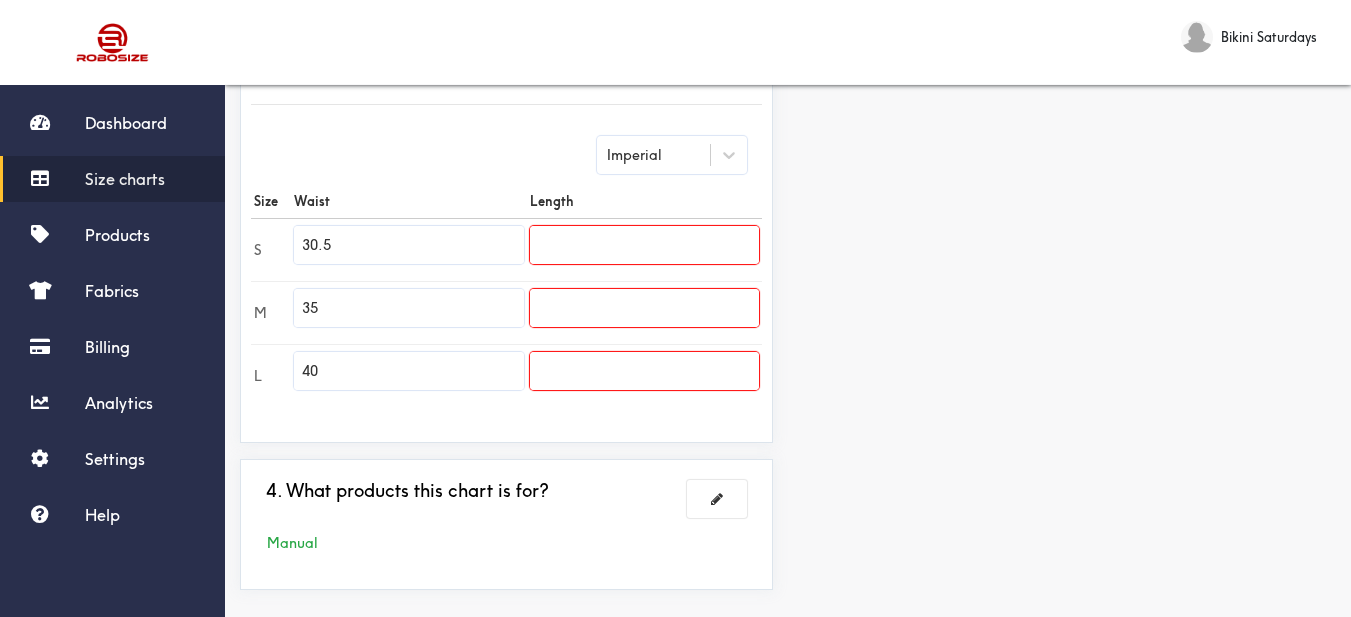 click on "Preview Edit style This chart is manually assigned to products. cm in Waist Length S 77.5 0 M 89 0 L 101.5 0" at bounding box center [1069, 140] 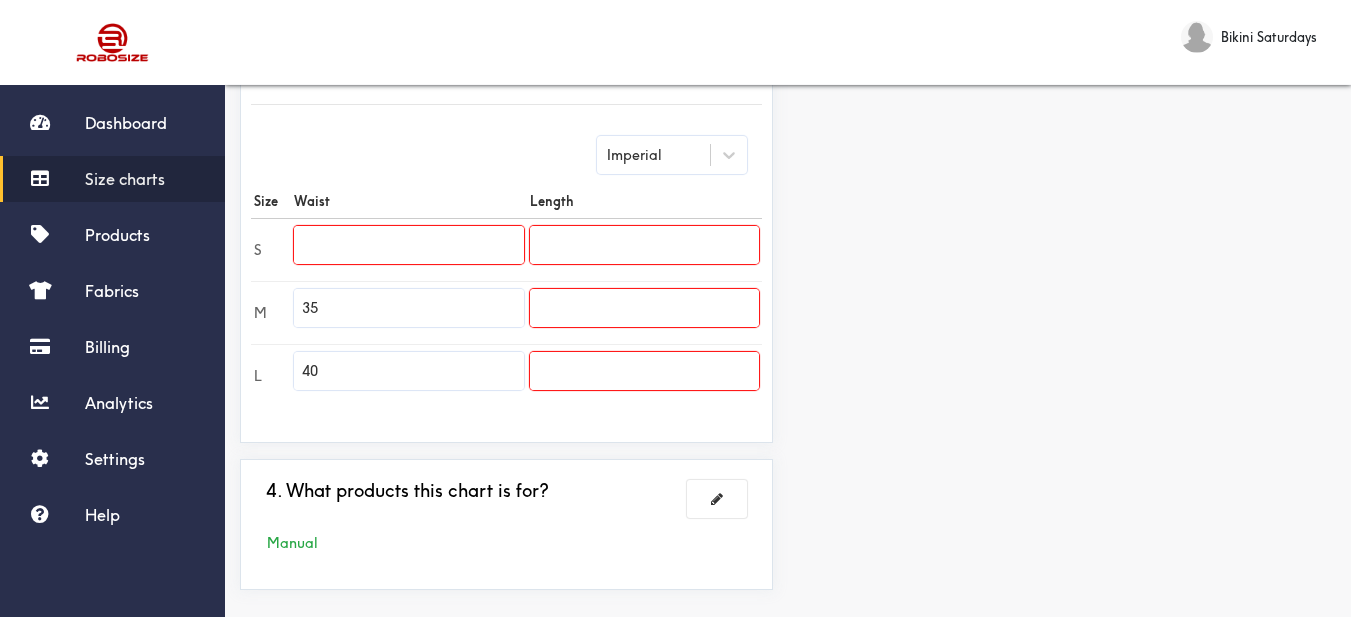 click at bounding box center (408, 245) 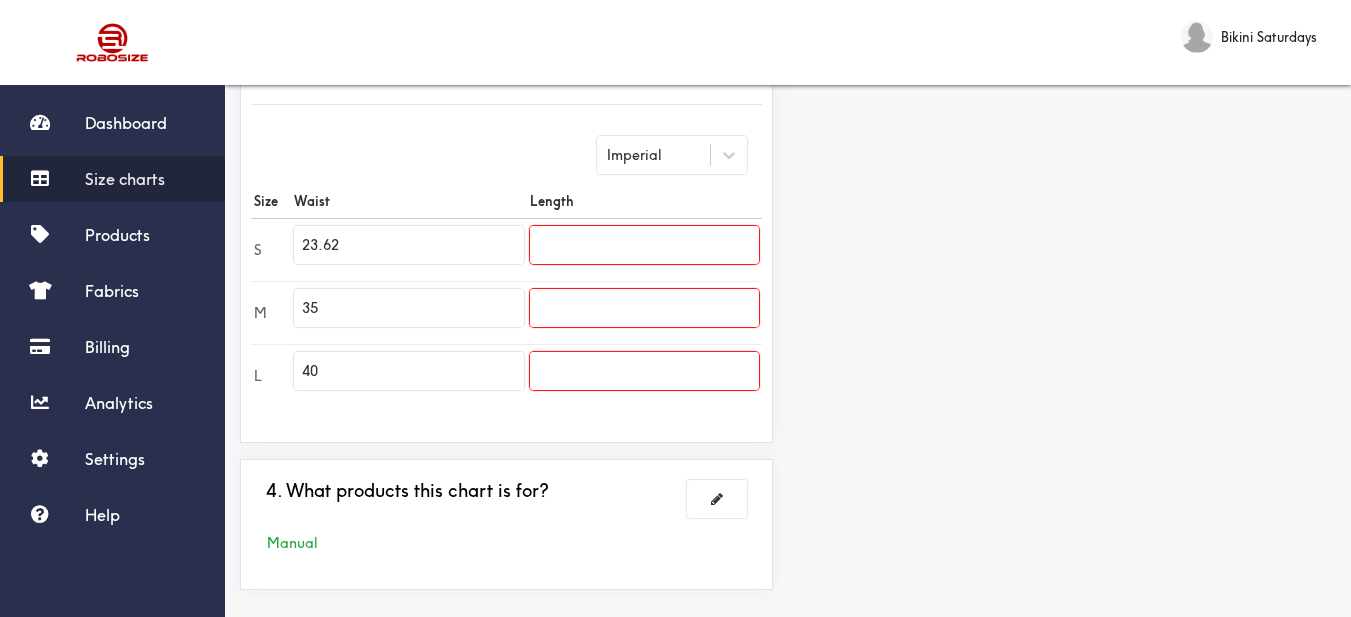 click on "Preview Edit style This chart is manually assigned to products. cm in Waist Length S 60 0 M 89 0 L 101.5 0" at bounding box center [1069, 140] 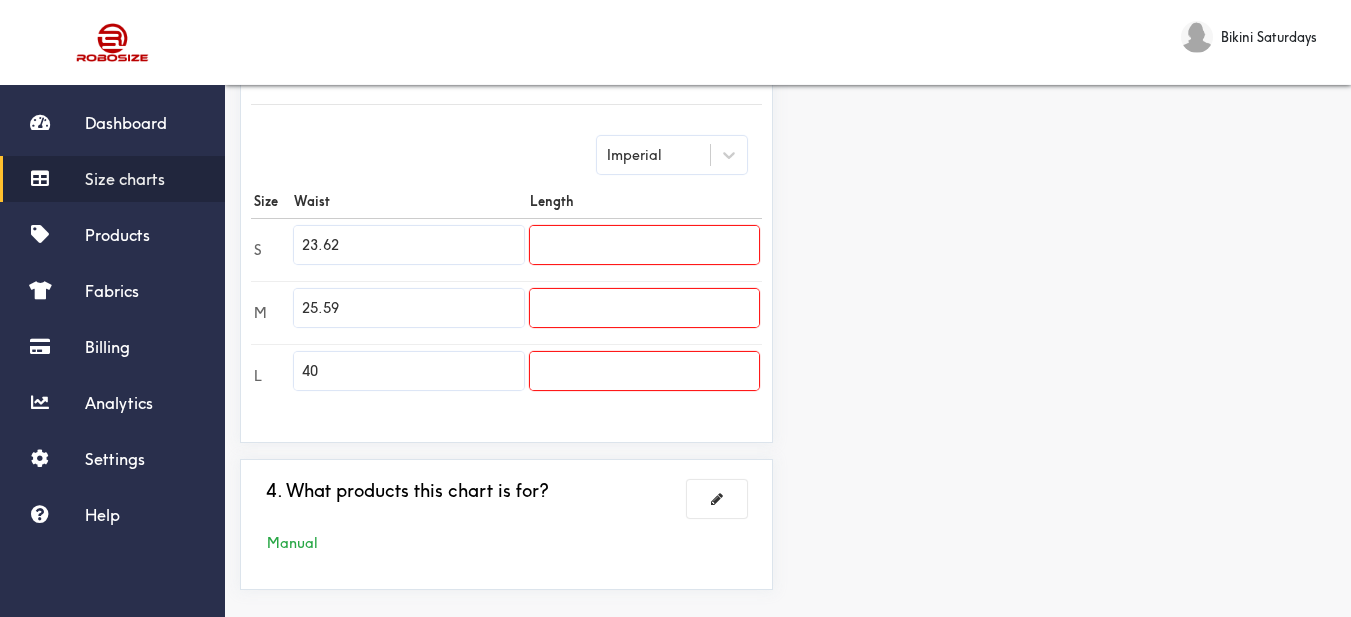 click on "Preview Edit style This chart is manually assigned to products. cm in Waist Length S 60 0 M 65 0 L 101.5 0" at bounding box center (1069, 140) 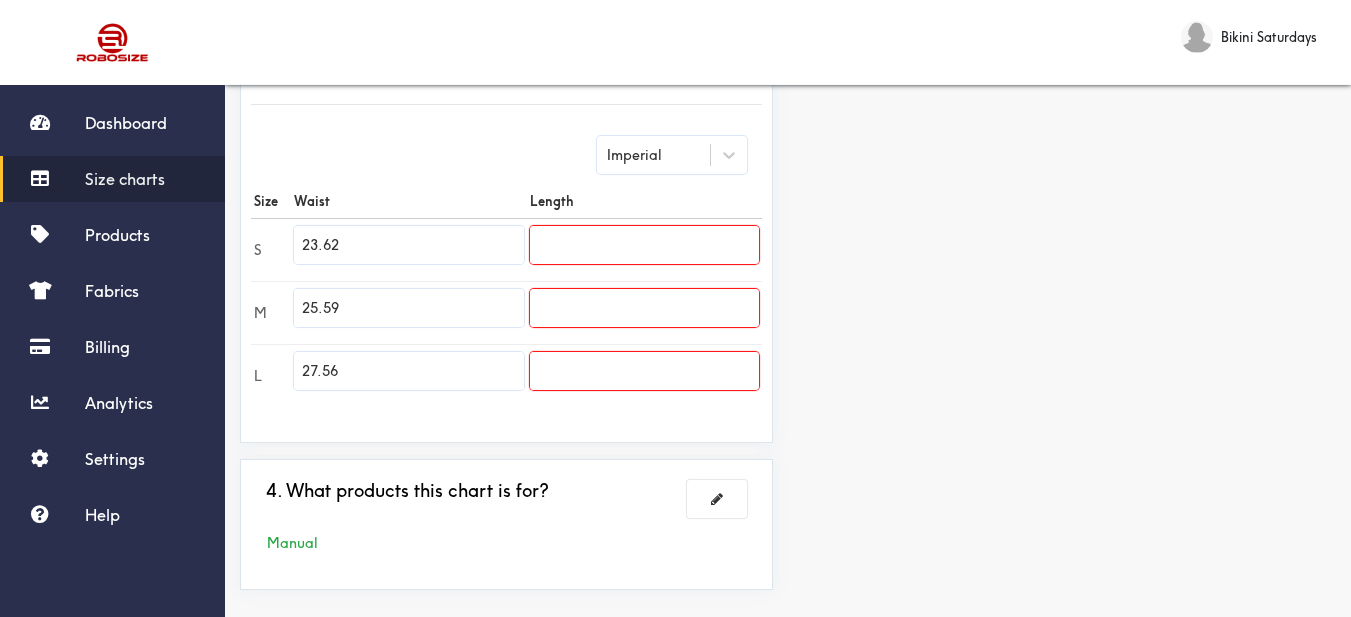 click on "Preview Edit style This chart is manually assigned to products. cm in Waist Length S 60 0 M 65 0 L 70 0" at bounding box center [1069, 140] 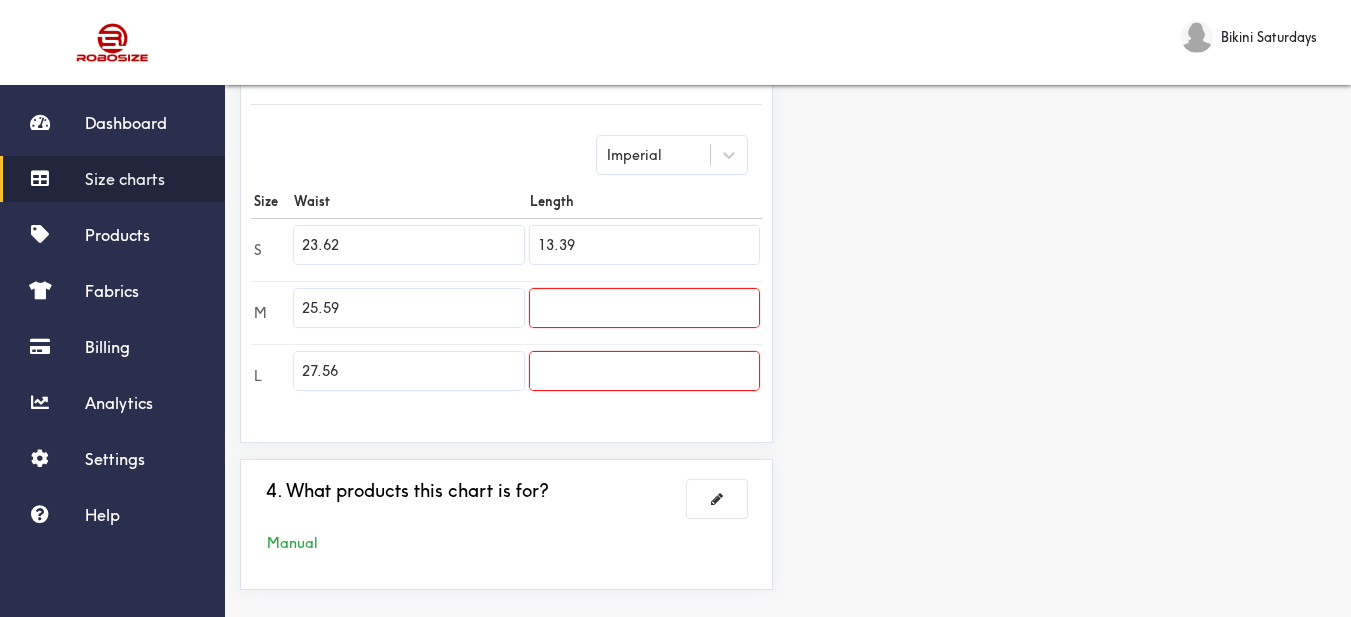 click on "Preview Edit style This chart is manually assigned to products. cm in Waist Length S 60 34 M 65 0 L 70 0" at bounding box center (1069, 140) 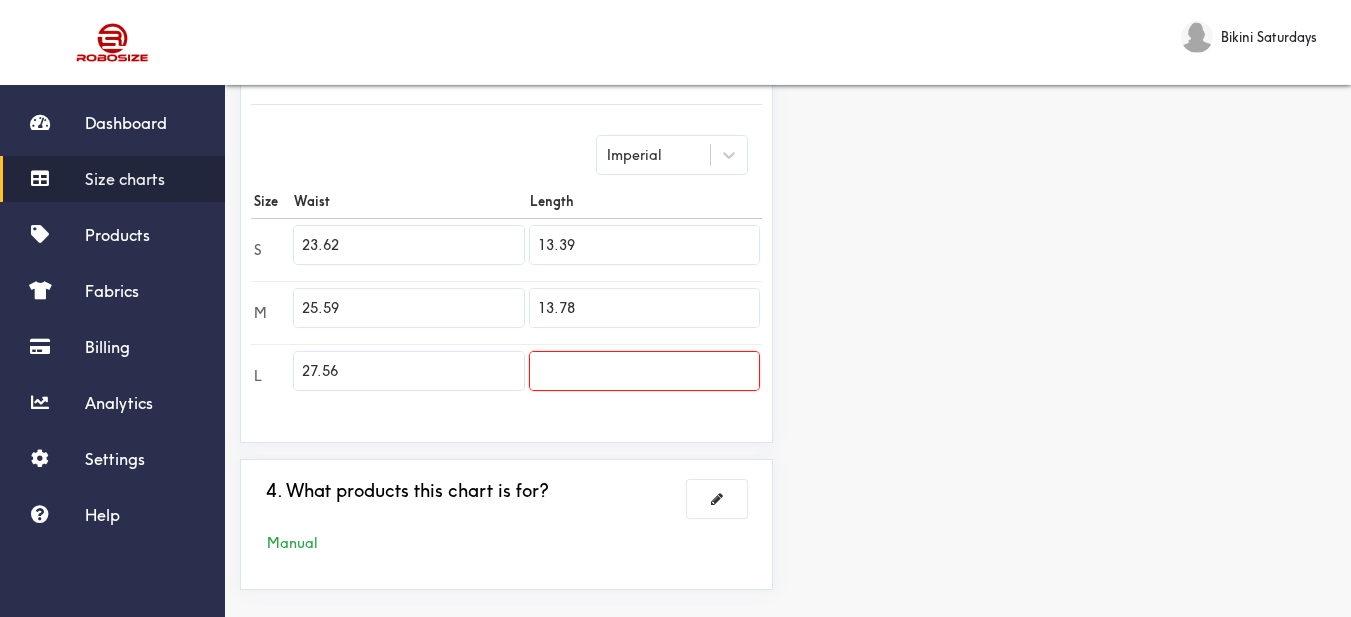 click on "Preview Edit style This chart is manually assigned to products. cm in Waist Length S 60 34 M 65 35 L 70 0" at bounding box center [1069, 140] 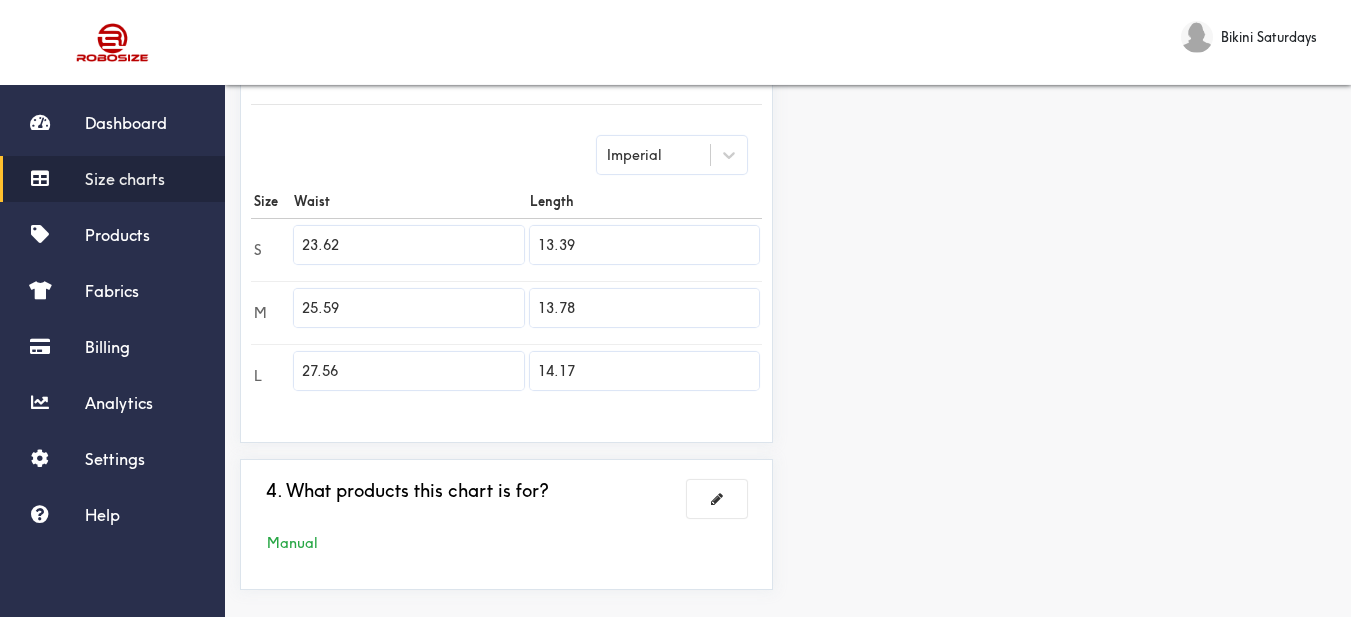 scroll, scrollTop: 589, scrollLeft: 0, axis: vertical 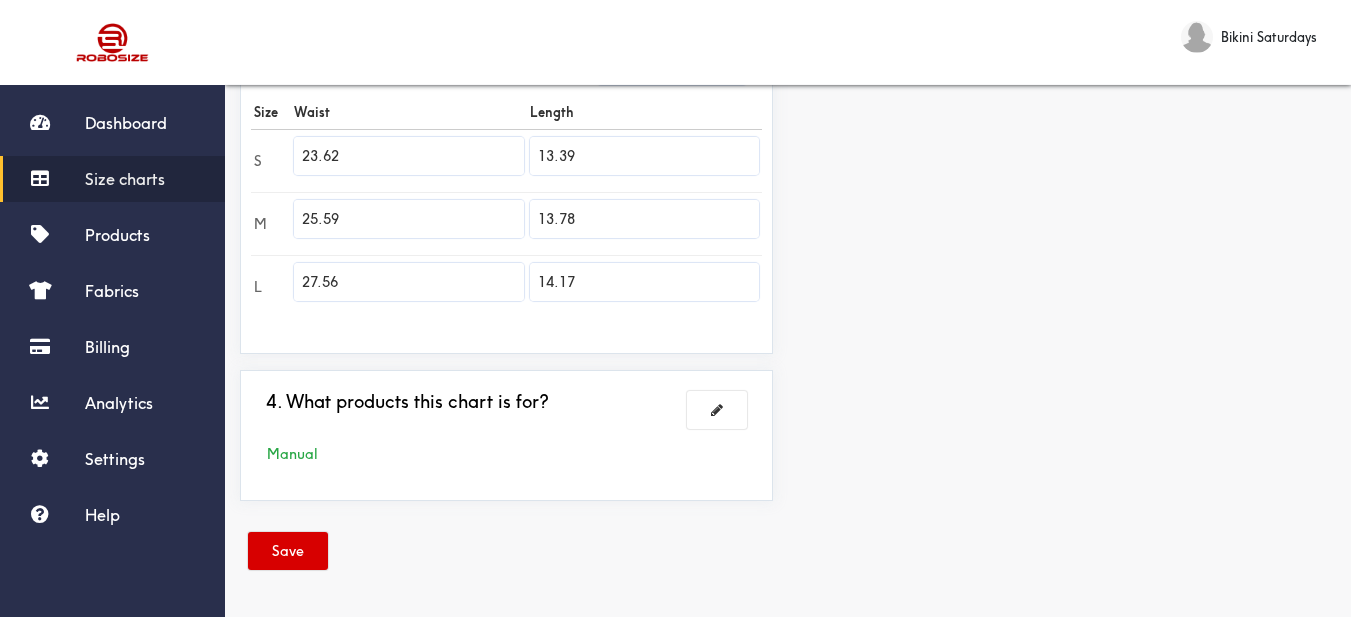 click on "Save" at bounding box center (288, 551) 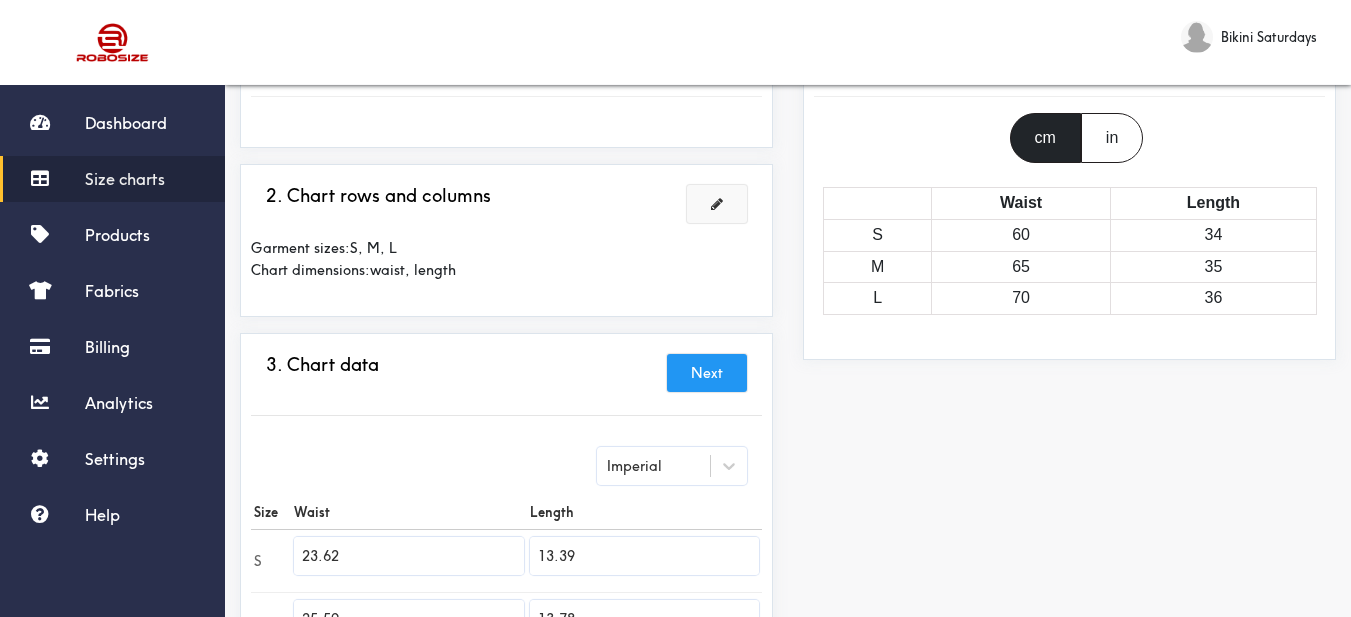 scroll, scrollTop: 0, scrollLeft: 0, axis: both 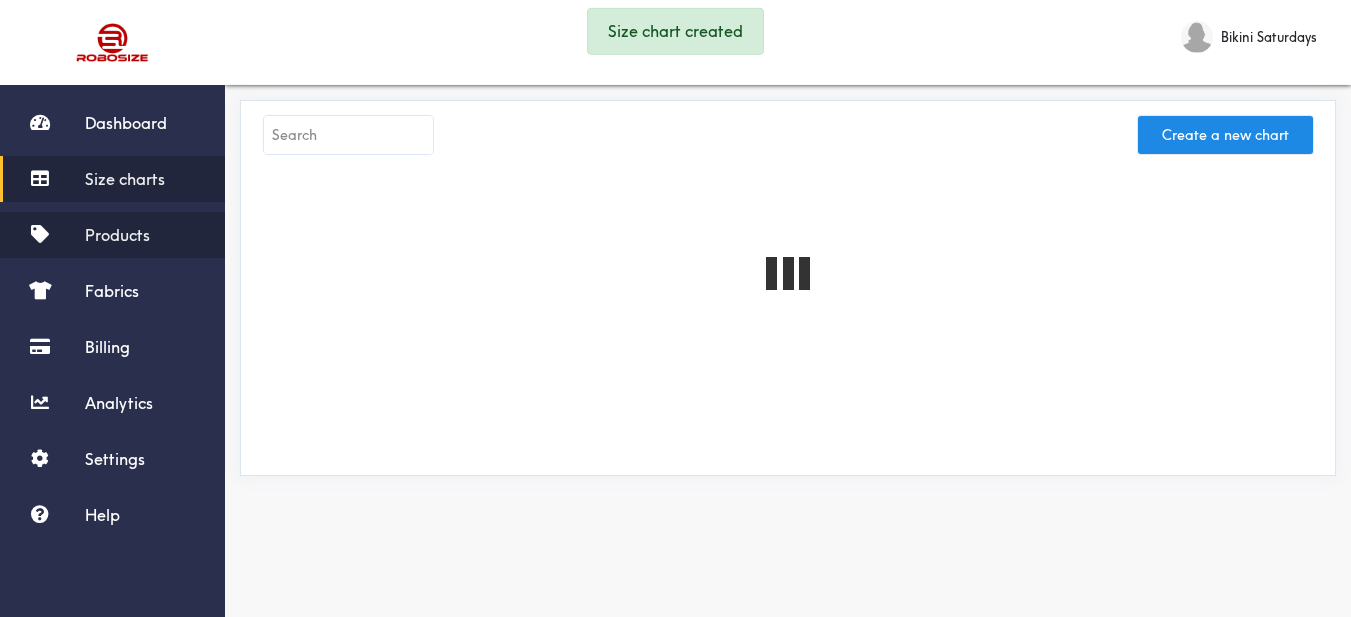 click on "Products" at bounding box center [117, 235] 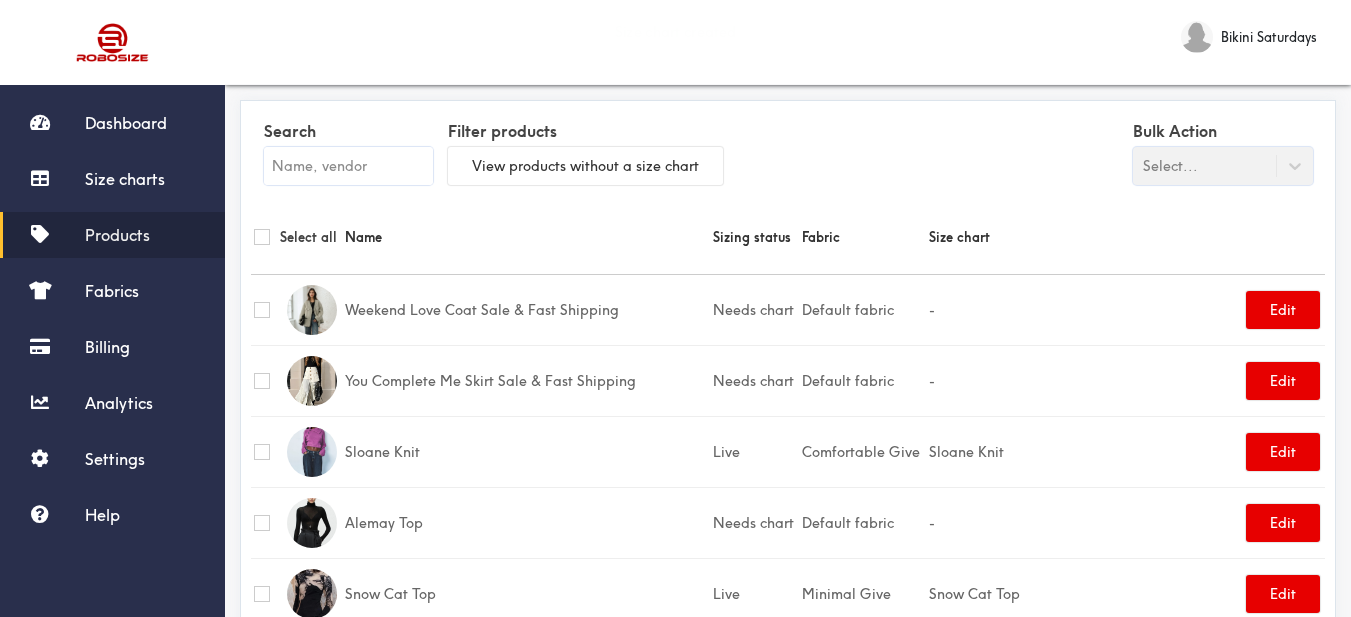 click on "Products" at bounding box center [112, 235] 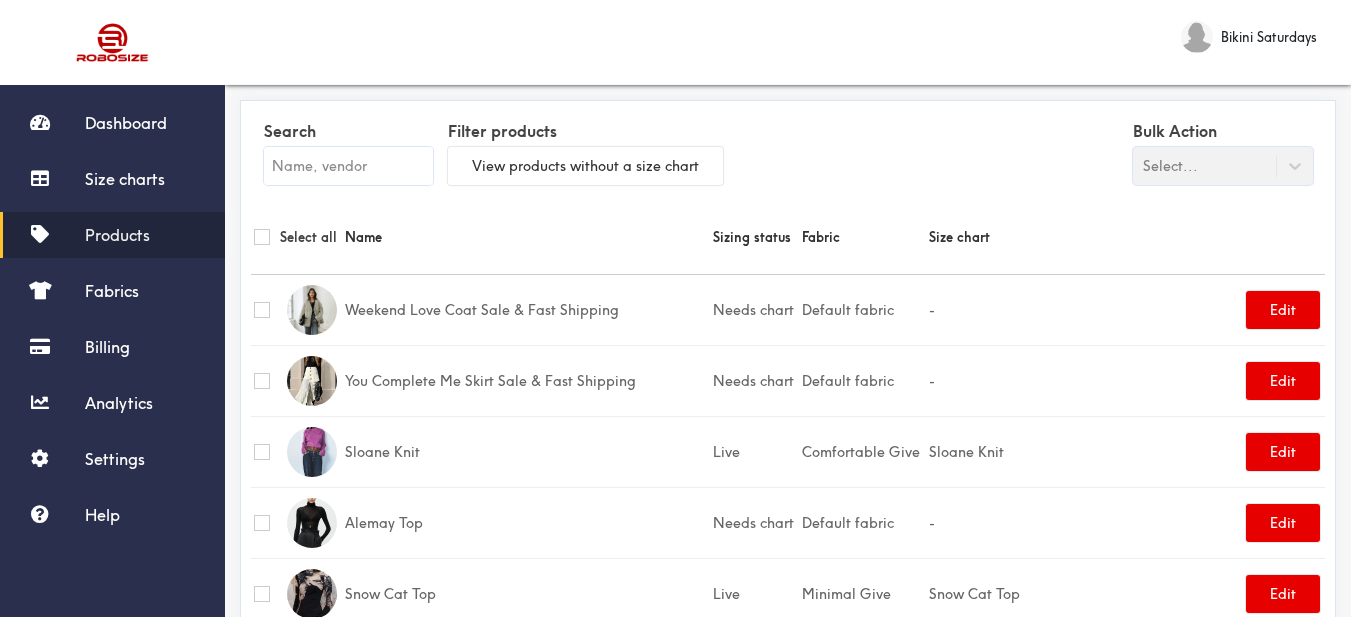 click at bounding box center [348, 166] 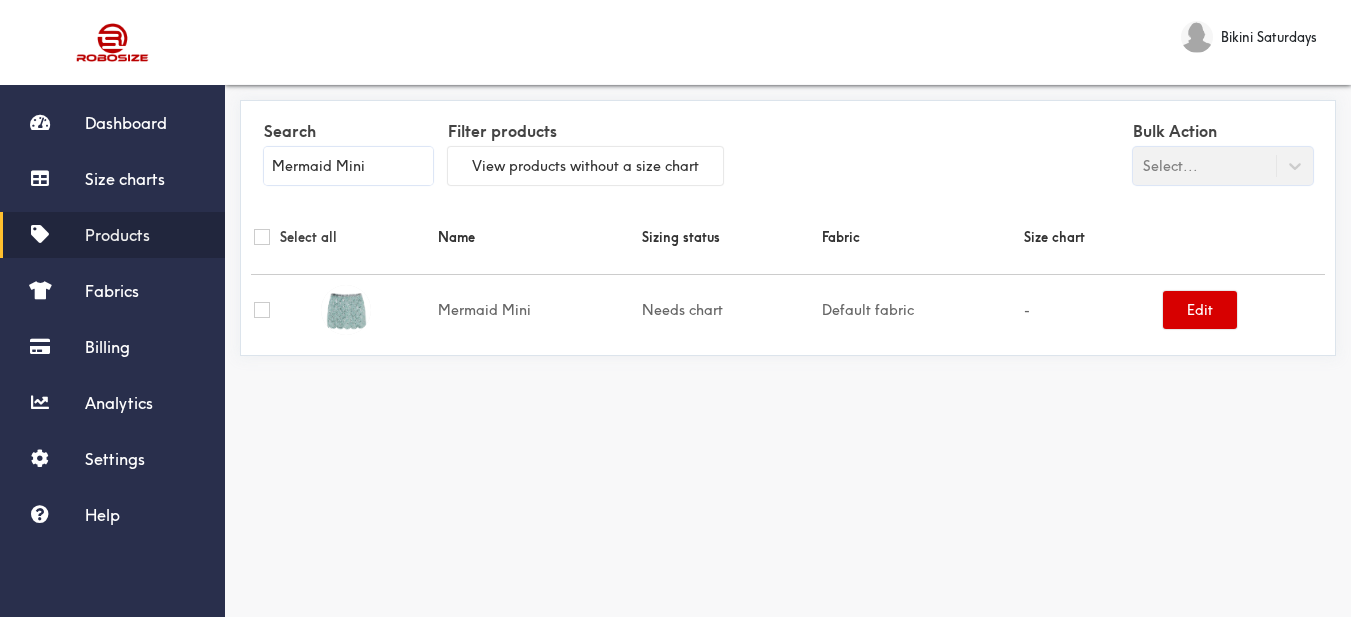 click on "Edit" at bounding box center (1200, 310) 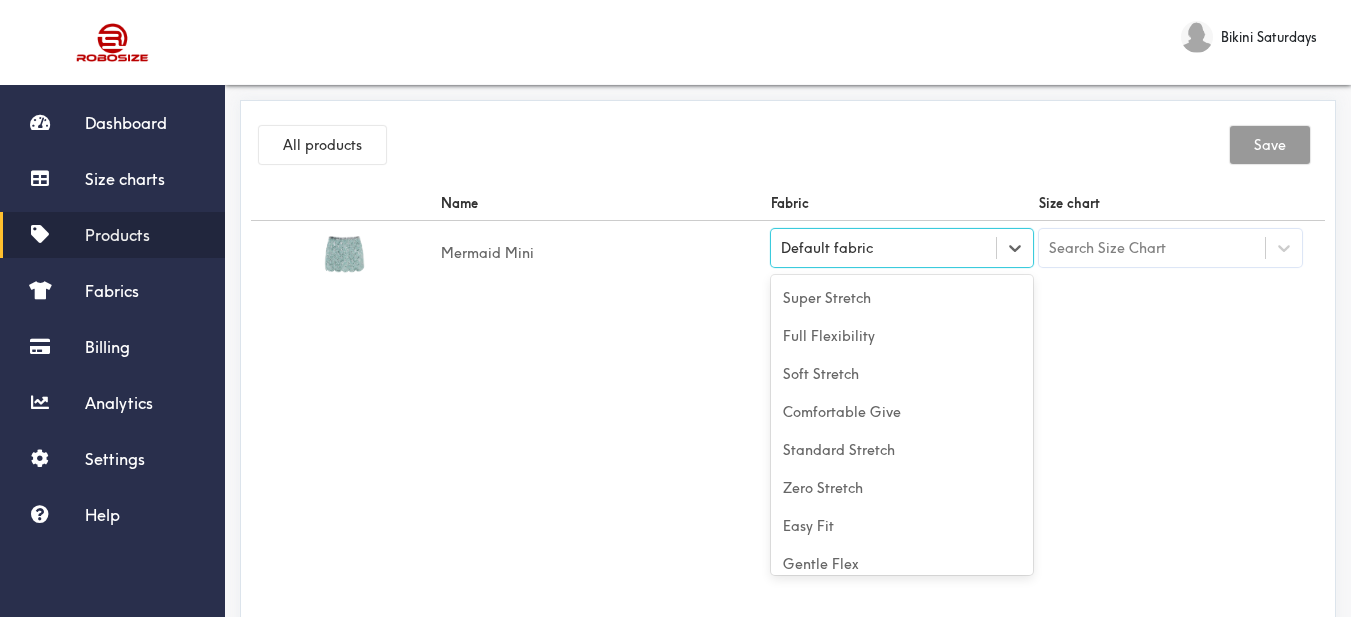 click on "Default fabric" at bounding box center (884, 248) 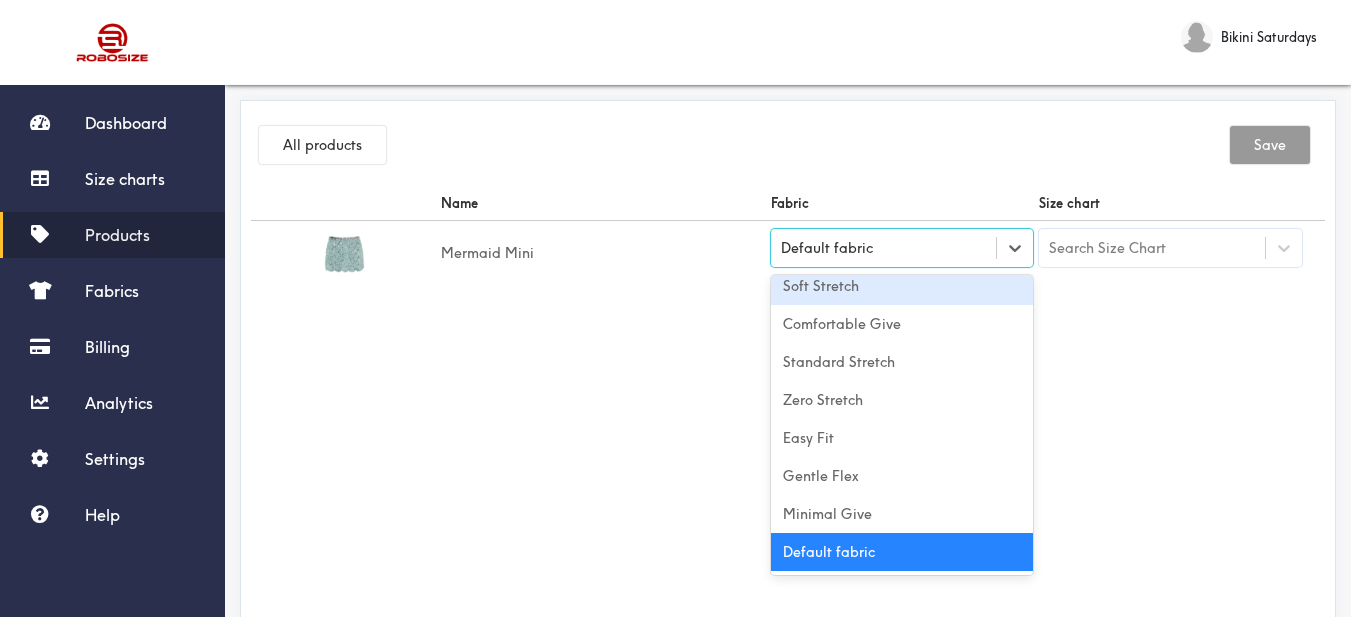 click on "Soft Stretch" at bounding box center (902, 286) 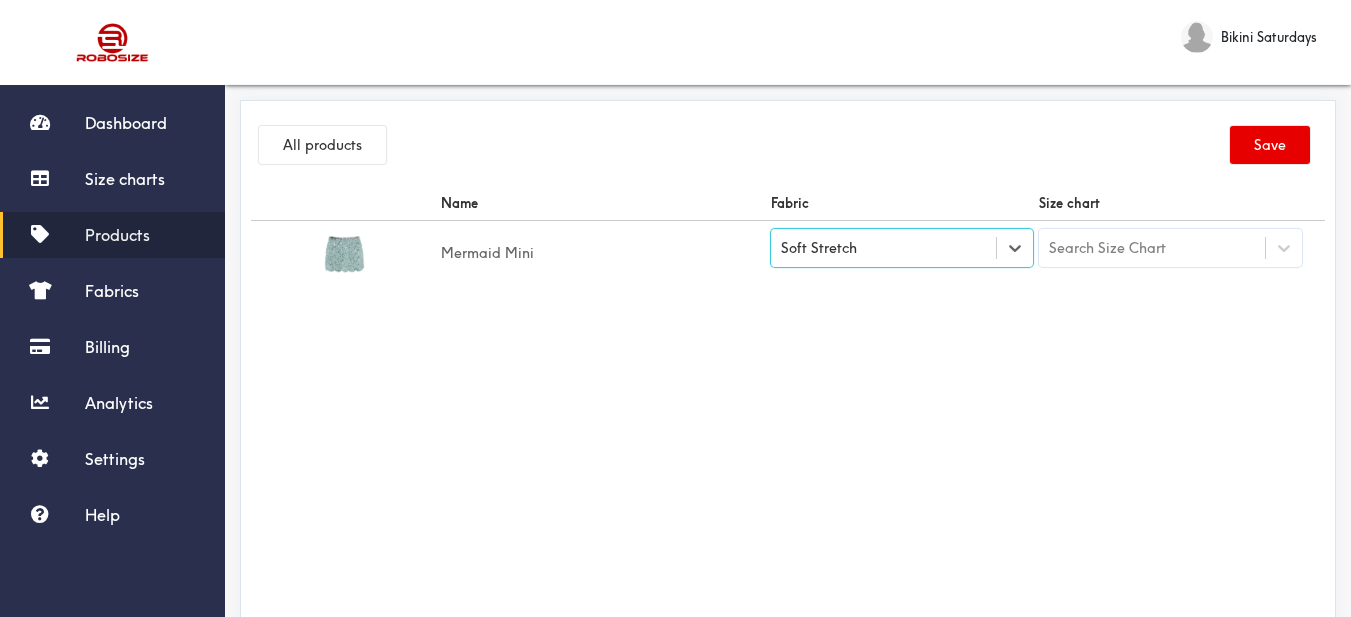 click on "Name Fabric Size chart Mermaid Mini option [object Object], selected.   Select is focused , press Down to open the menu,  Soft Stretch Search Size Chart" at bounding box center (788, 411) 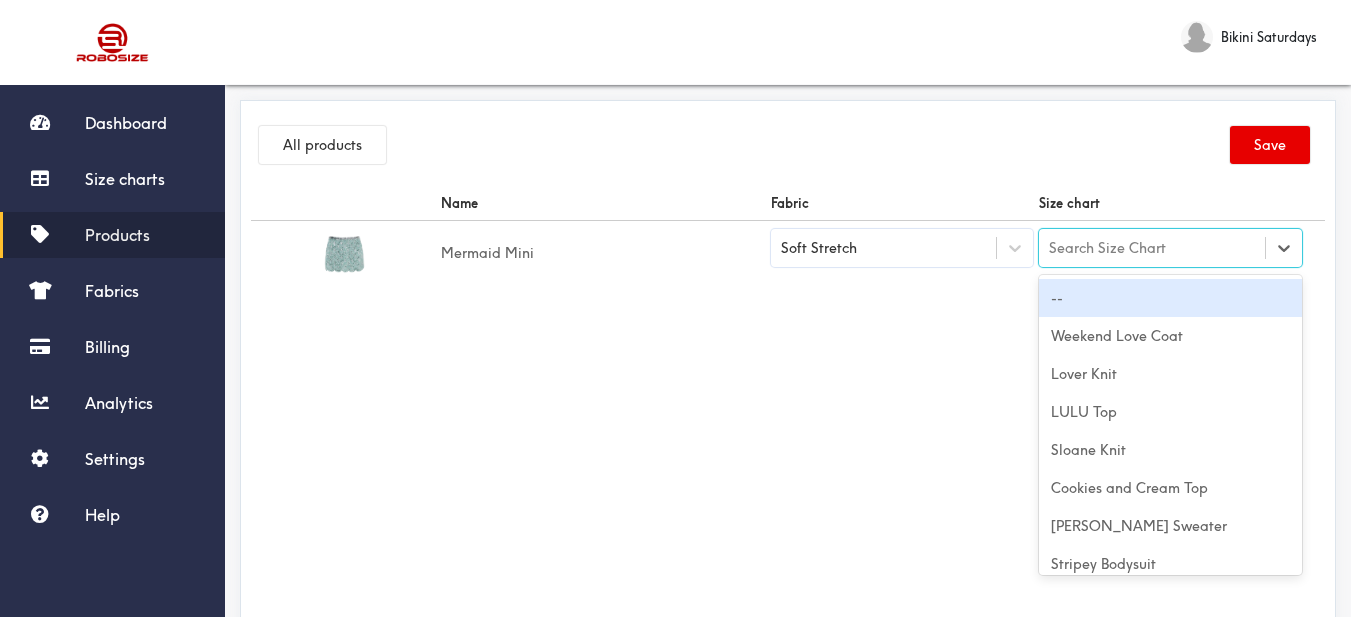 click on "Search Size Chart" at bounding box center (1107, 248) 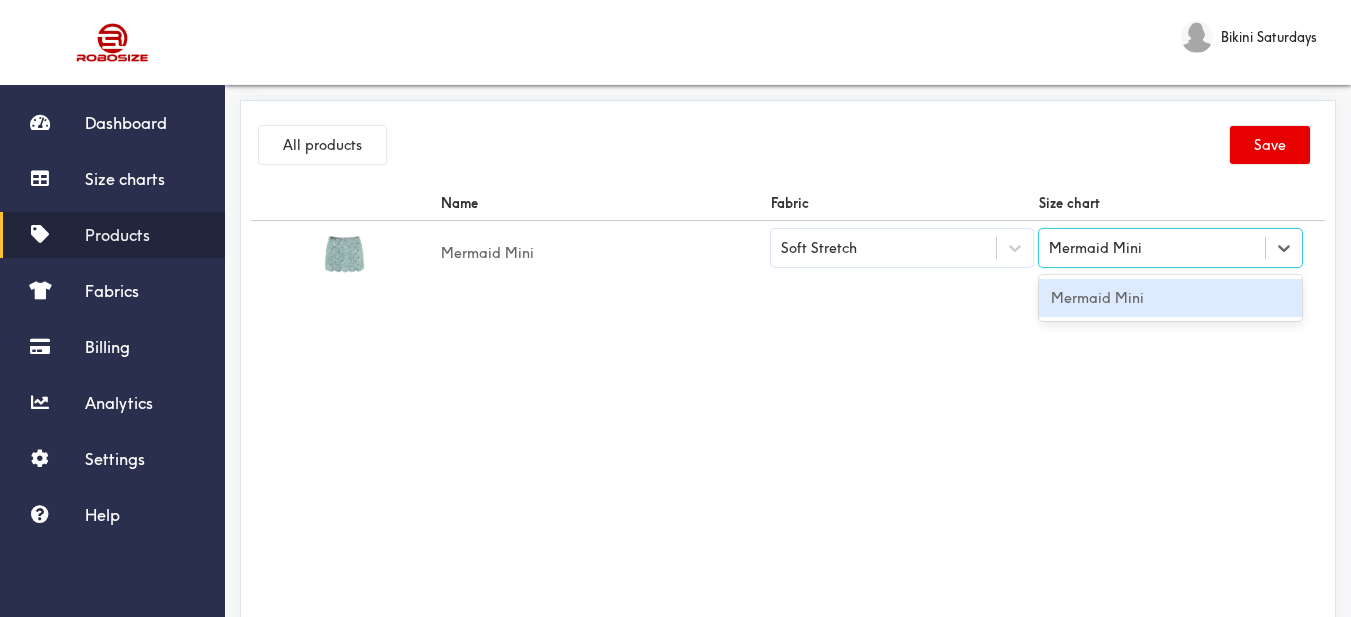 click on "Mermaid Mini" at bounding box center [1170, 298] 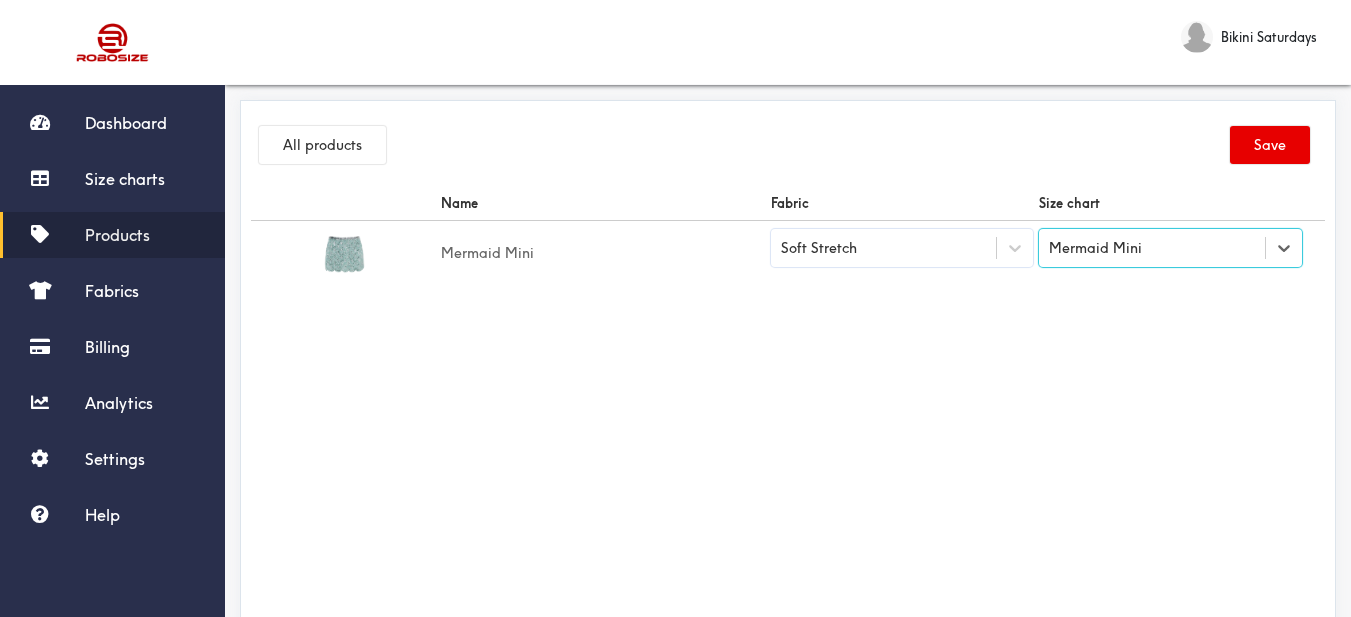 click on "Name Fabric Size chart Mermaid Mini Soft Stretch option Mermaid Mini, selected.   Select is focused ,type to refine list, press Down to open the menu,  Mermaid Mini" at bounding box center (788, 411) 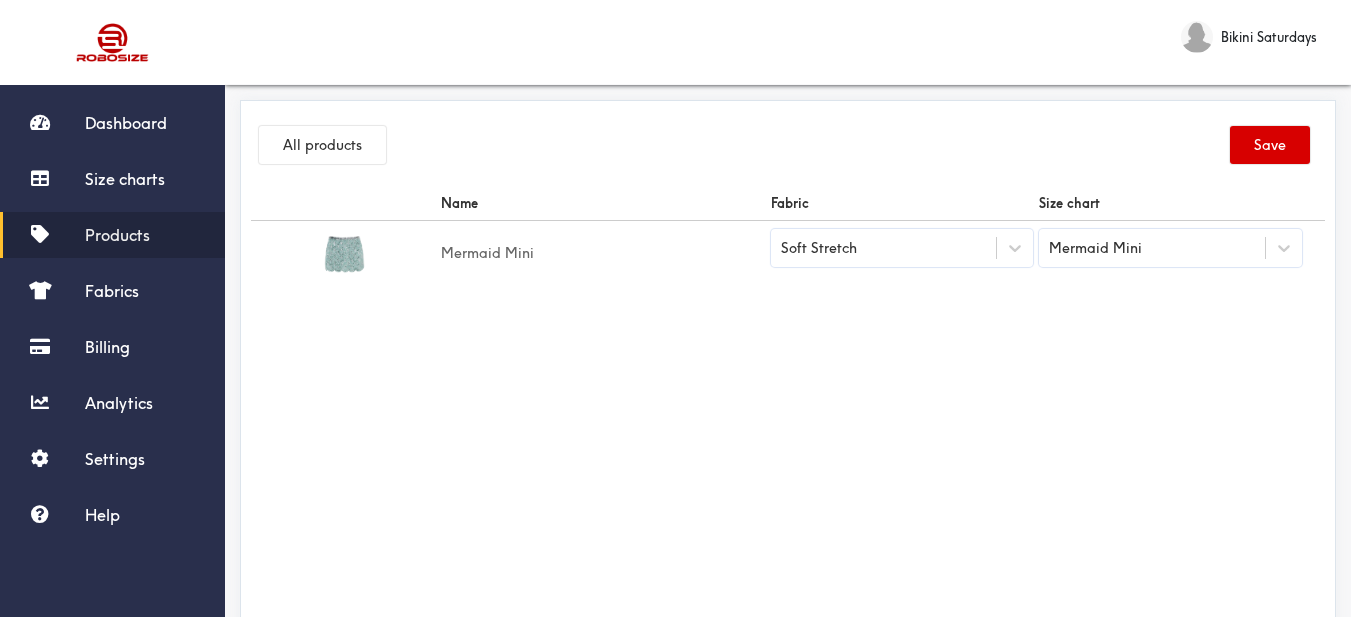 click on "Save" at bounding box center (1270, 145) 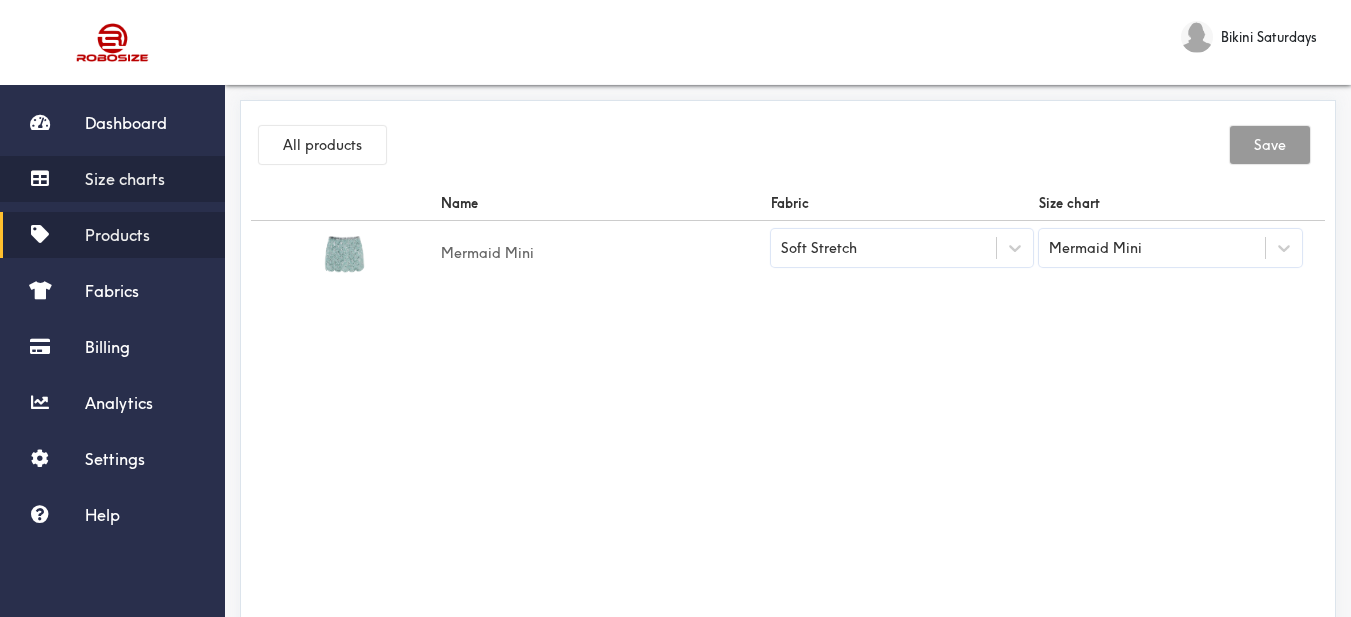 click on "Size charts" at bounding box center [125, 179] 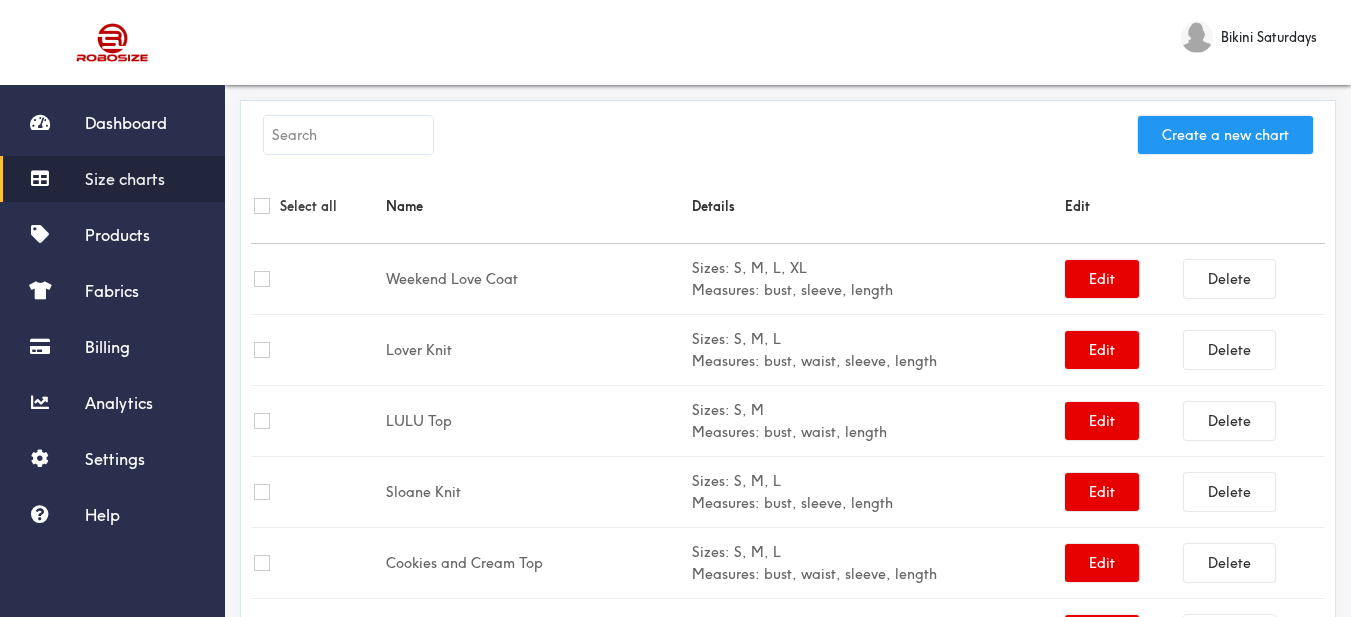 click on "Create a new chart" at bounding box center [1225, 135] 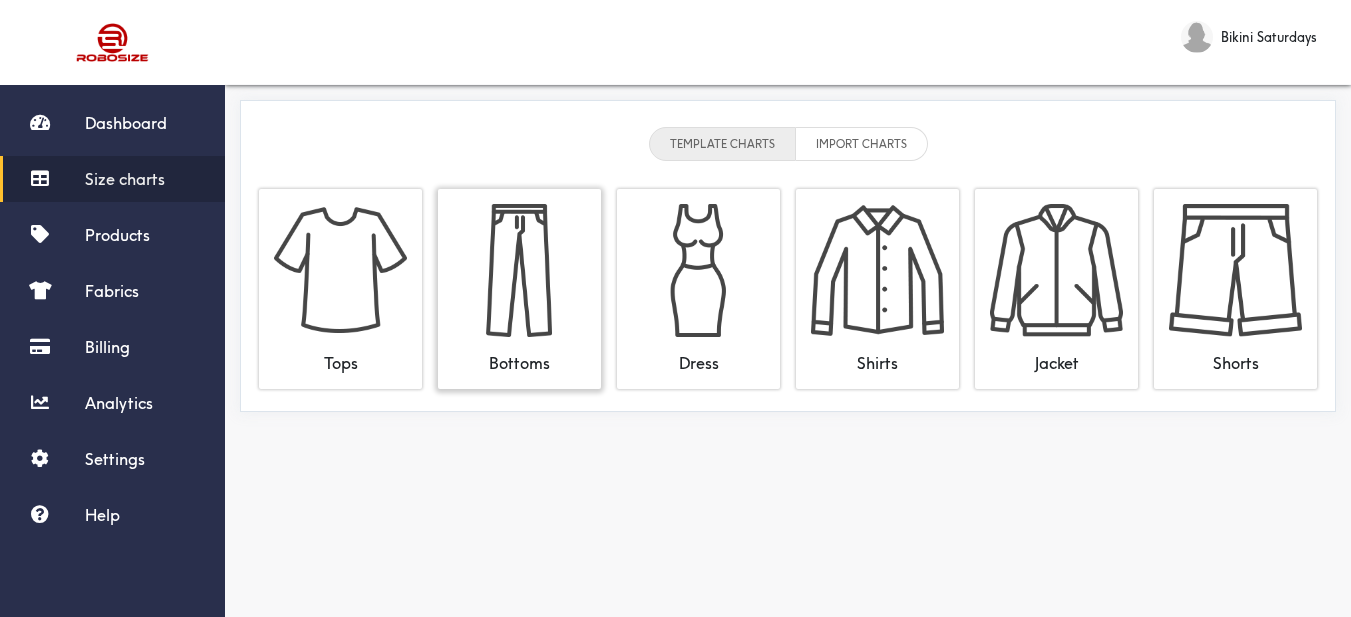 click at bounding box center [519, 270] 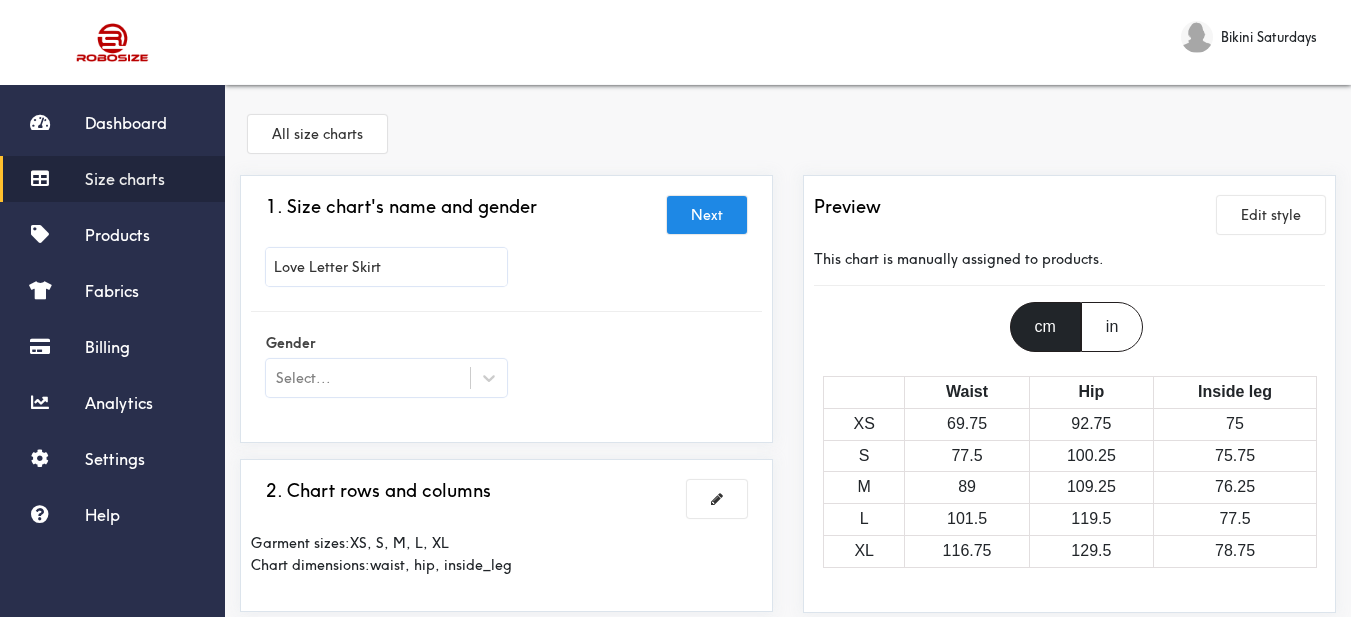 click on "Gender Select..." at bounding box center (506, 367) 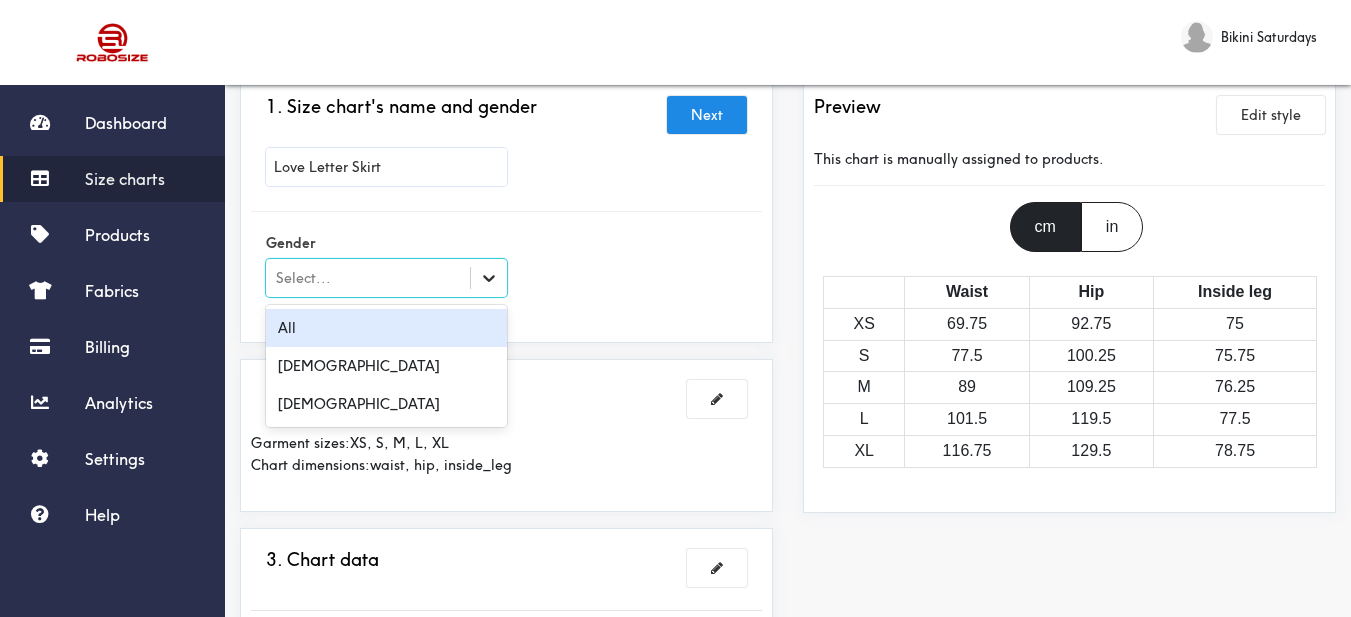 click 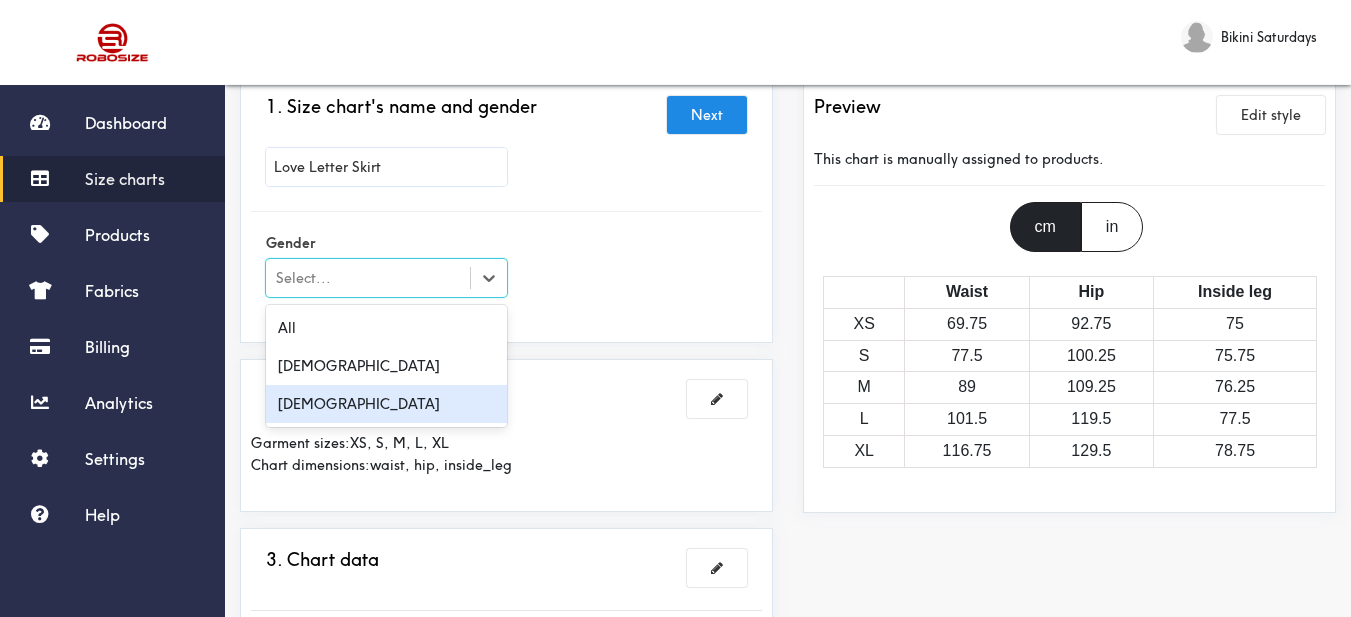 drag, startPoint x: 457, startPoint y: 395, endPoint x: 577, endPoint y: 299, distance: 153.67499 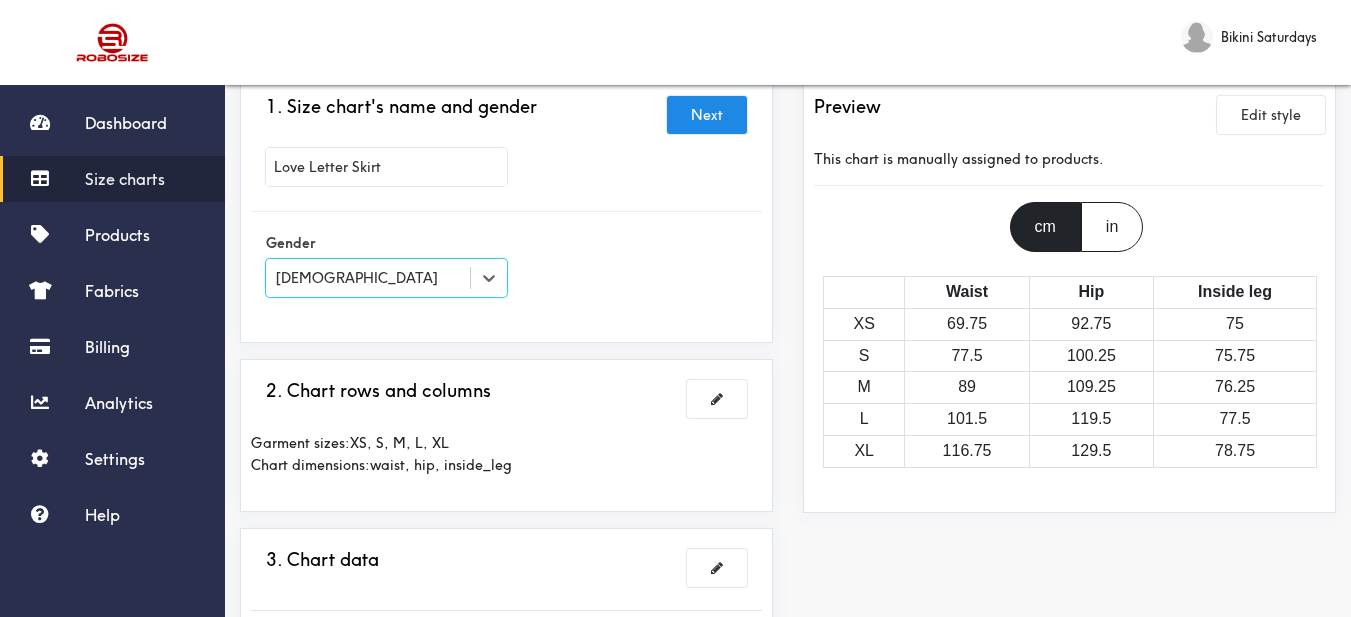 click on "Gender option [DEMOGRAPHIC_DATA], selected.   Select is focused , press Down to open the menu,  [DEMOGRAPHIC_DATA]" at bounding box center [506, 267] 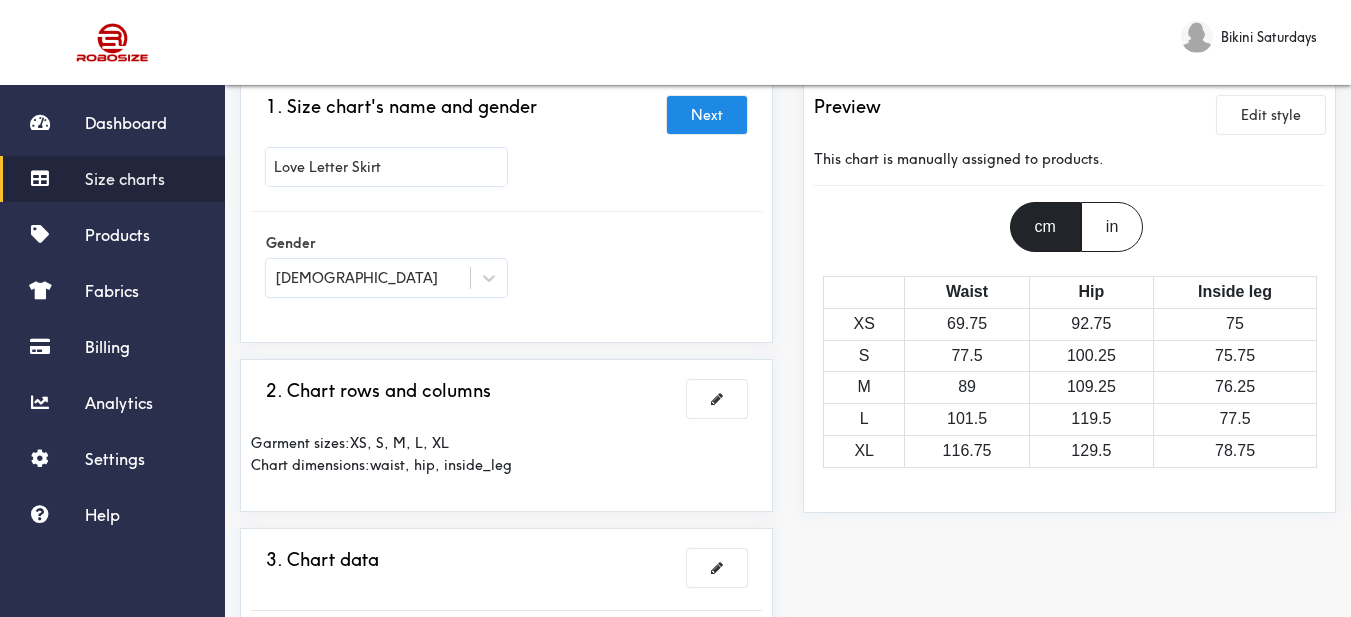scroll, scrollTop: 200, scrollLeft: 0, axis: vertical 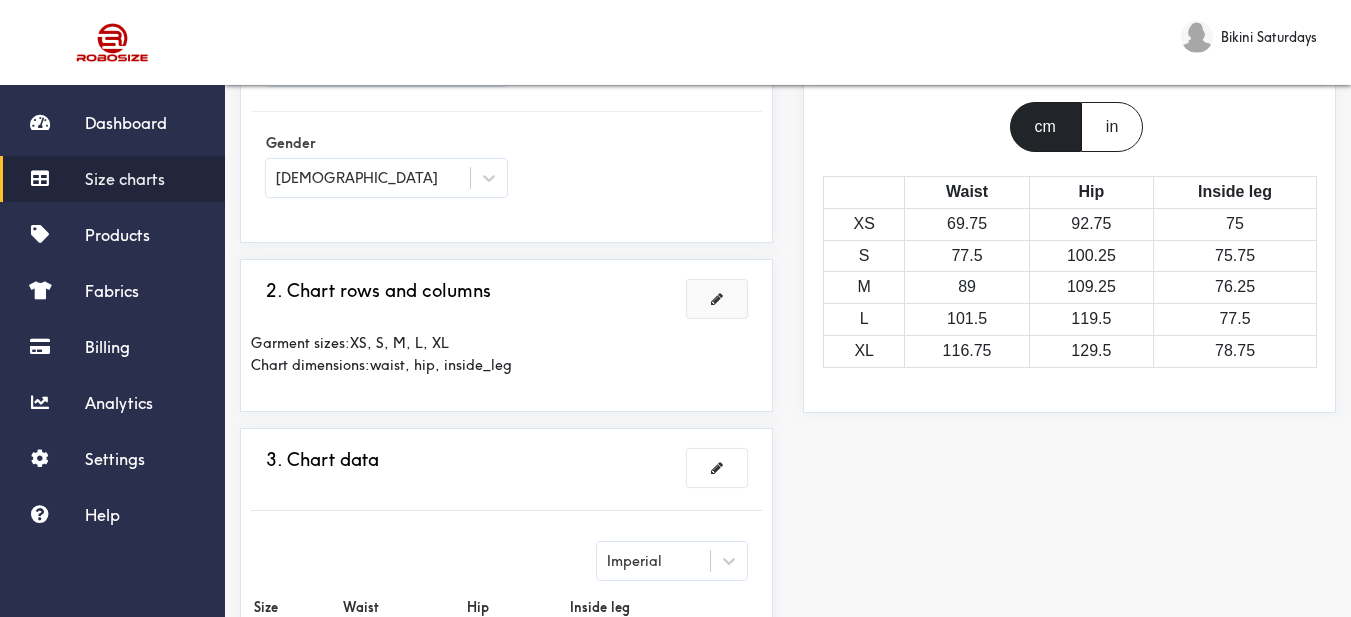 click at bounding box center [717, 299] 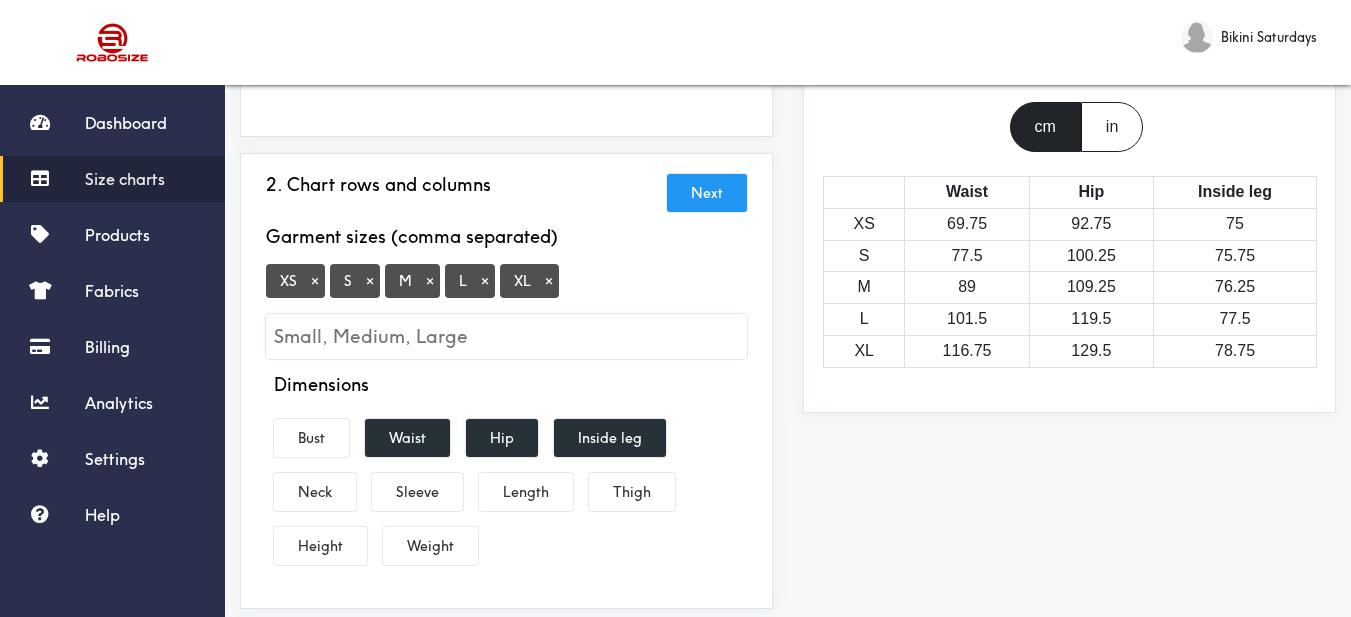 click on "×" at bounding box center (315, 281) 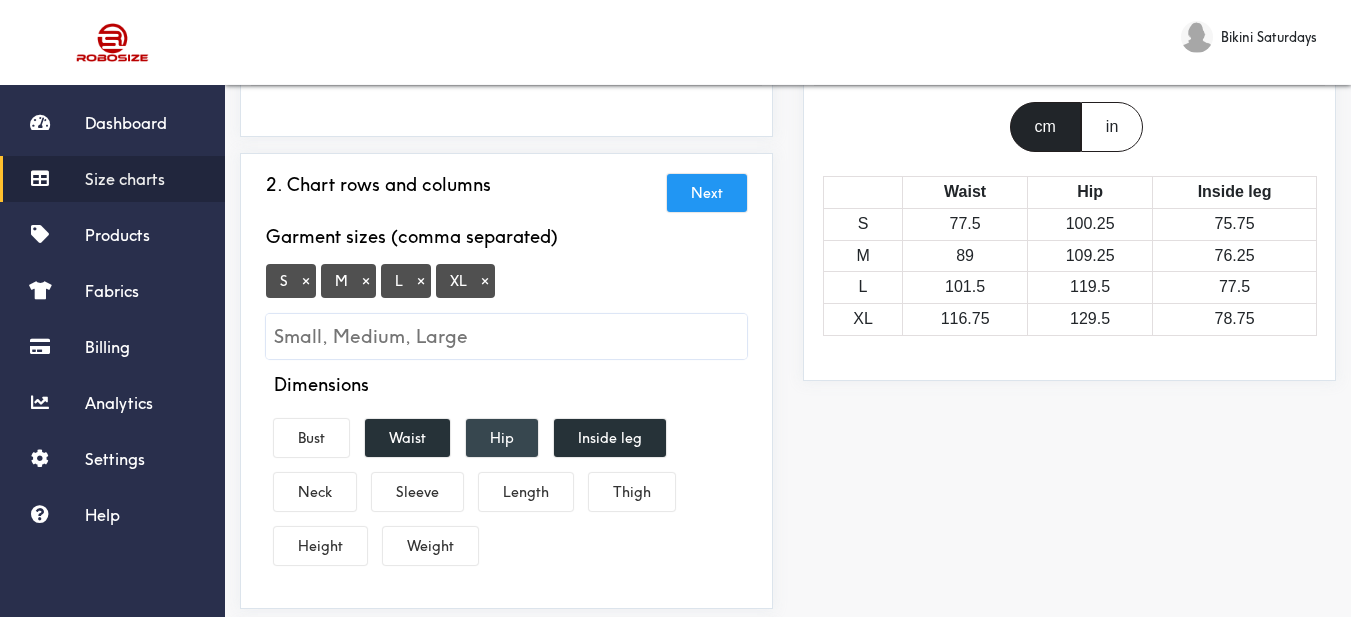 scroll, scrollTop: 300, scrollLeft: 0, axis: vertical 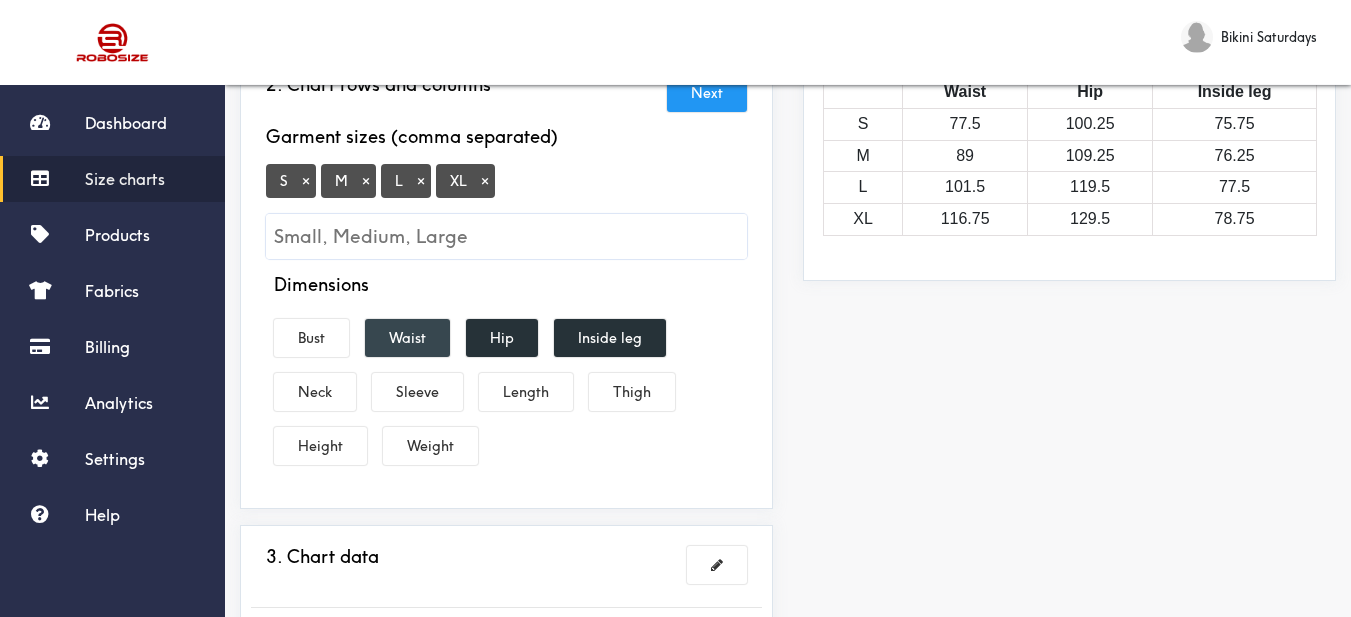 click on "Waist" at bounding box center (407, 338) 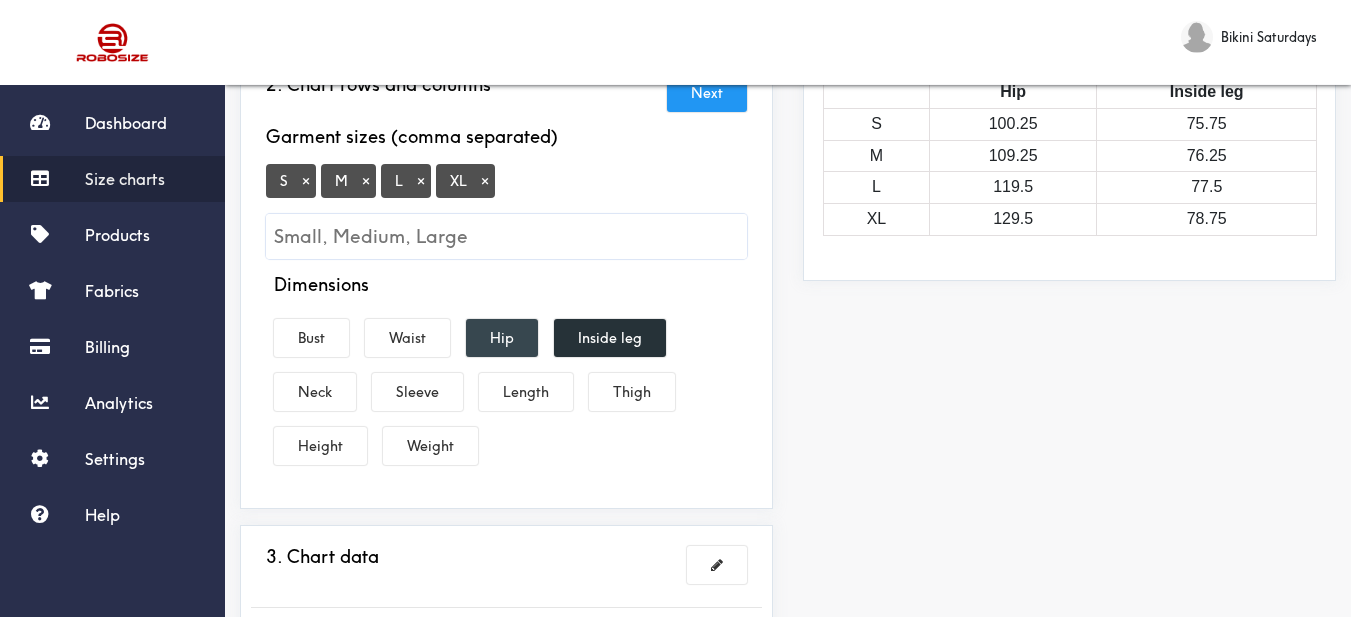click on "Hip" at bounding box center [502, 338] 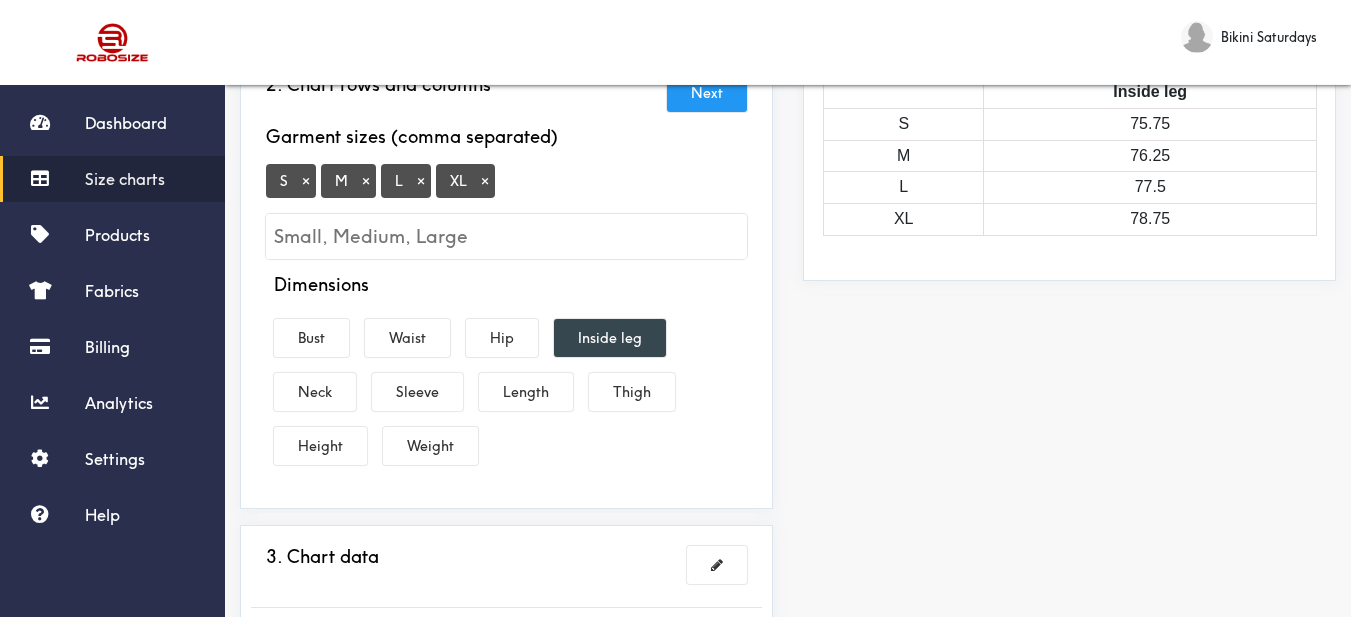 click on "Inside leg" at bounding box center [610, 338] 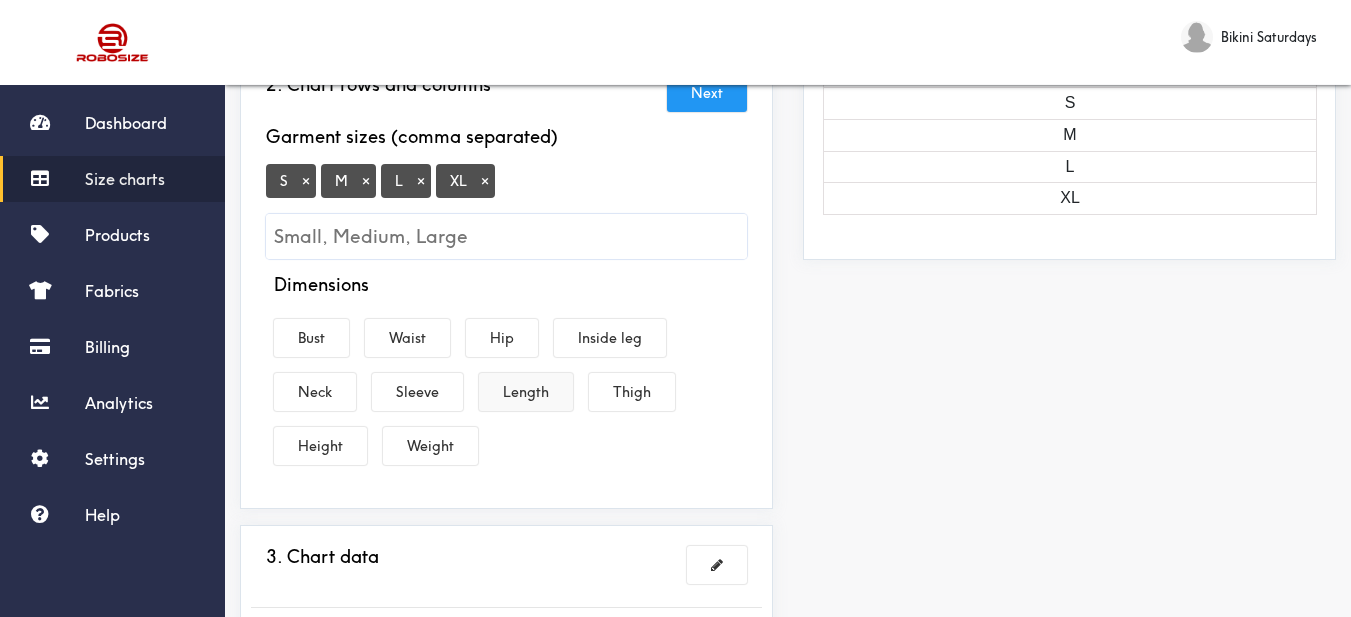 click on "Length" at bounding box center (526, 392) 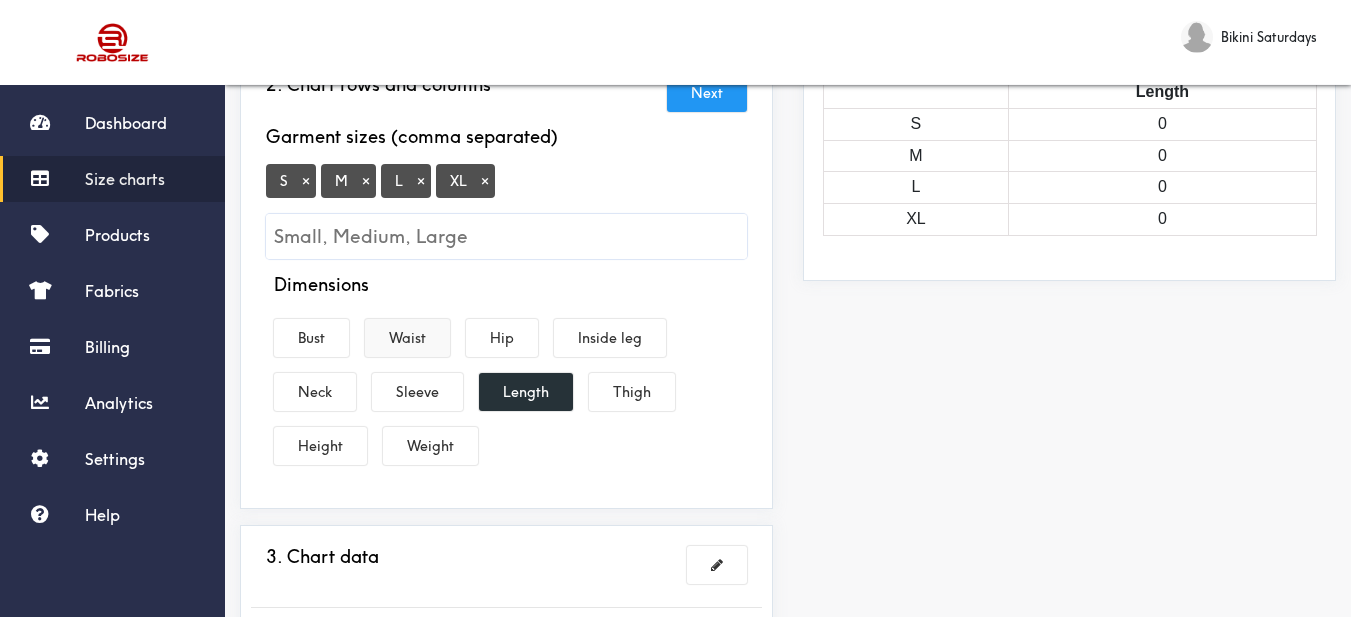 click on "Waist" at bounding box center (407, 338) 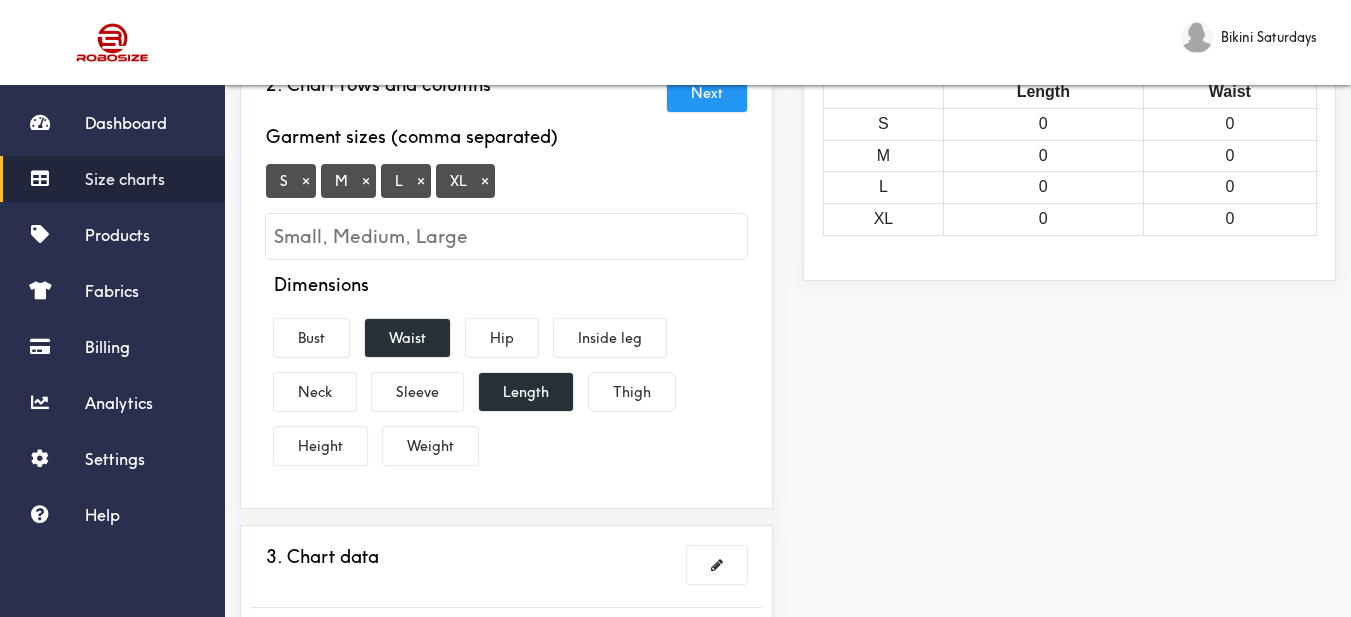 click on "Dimensions Bust Waist Hip Inside leg Neck Sleeve Length Thigh Height Weight" at bounding box center (506, 373) 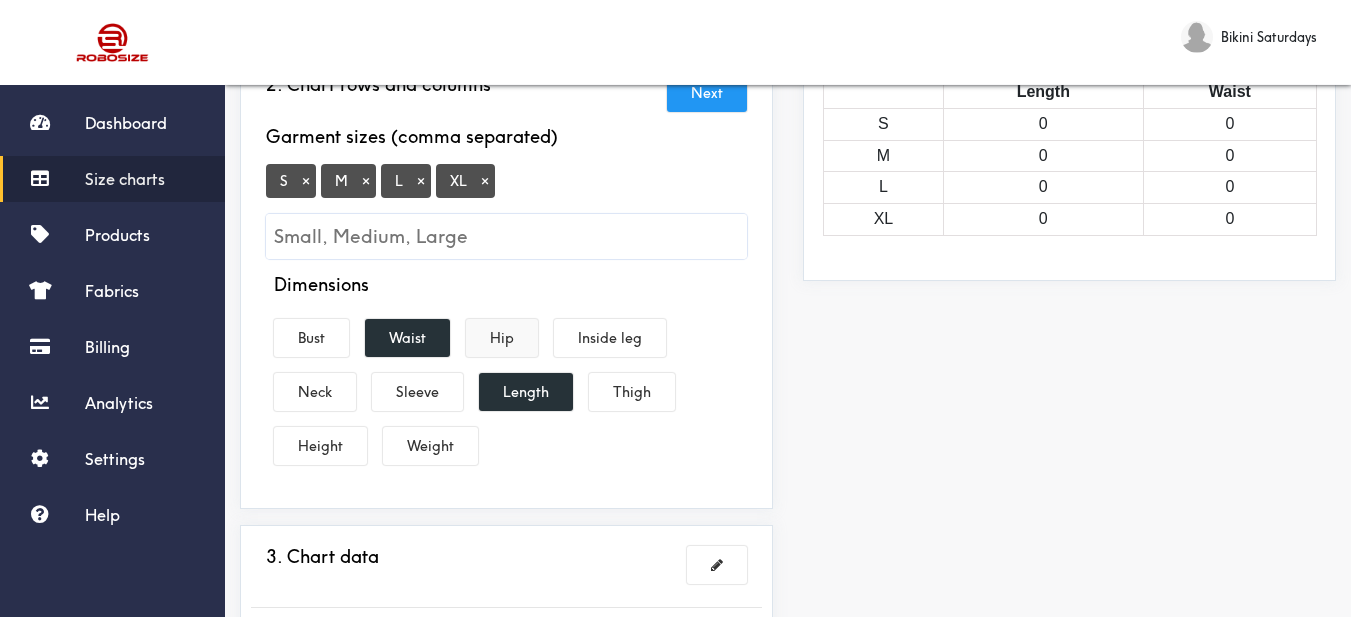 click on "Hip" at bounding box center [502, 338] 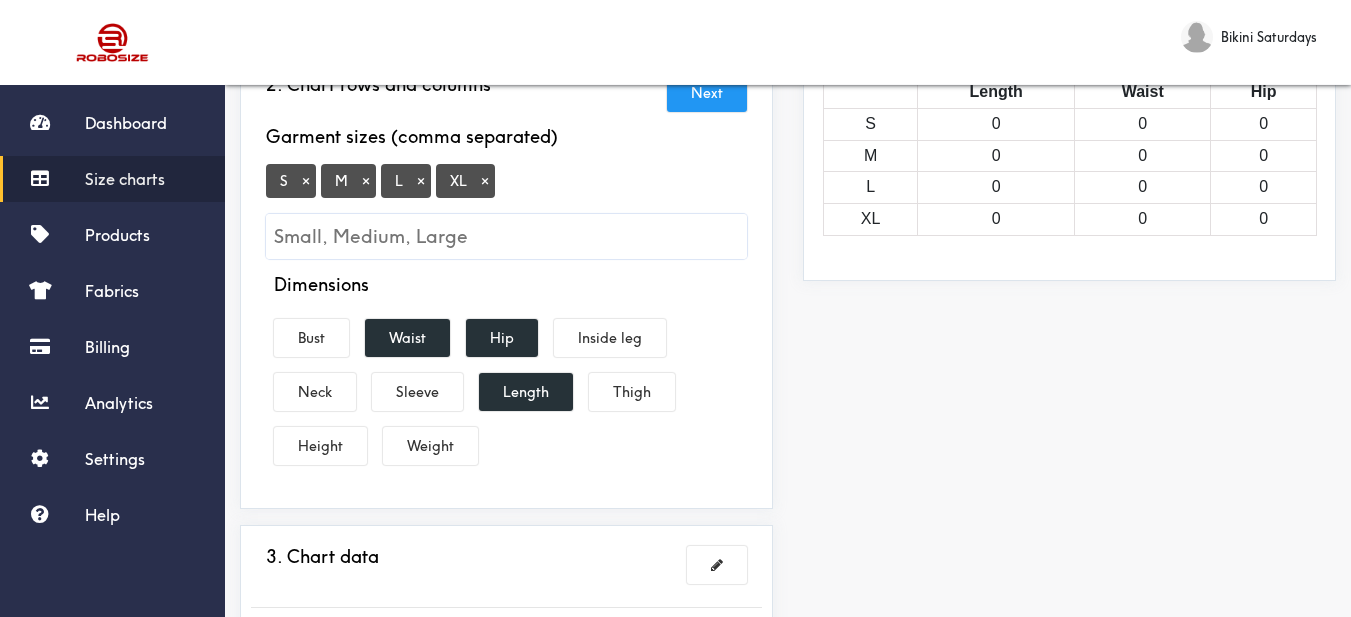 scroll, scrollTop: 500, scrollLeft: 0, axis: vertical 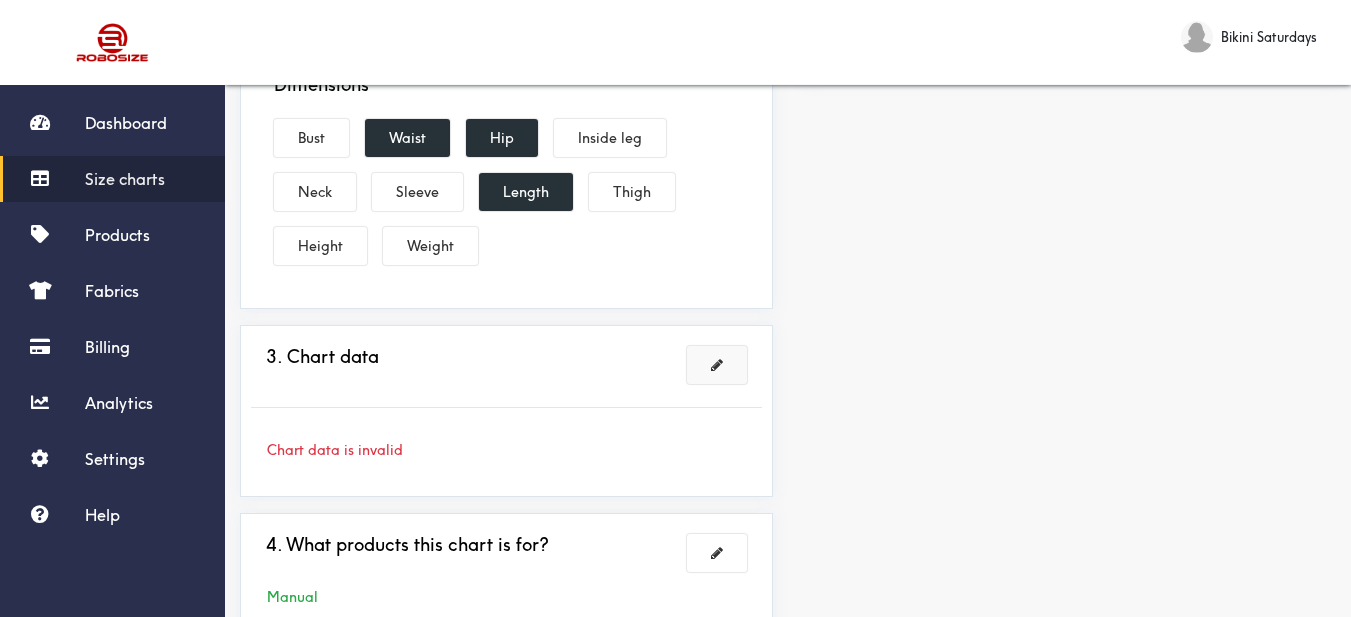 click at bounding box center (717, 365) 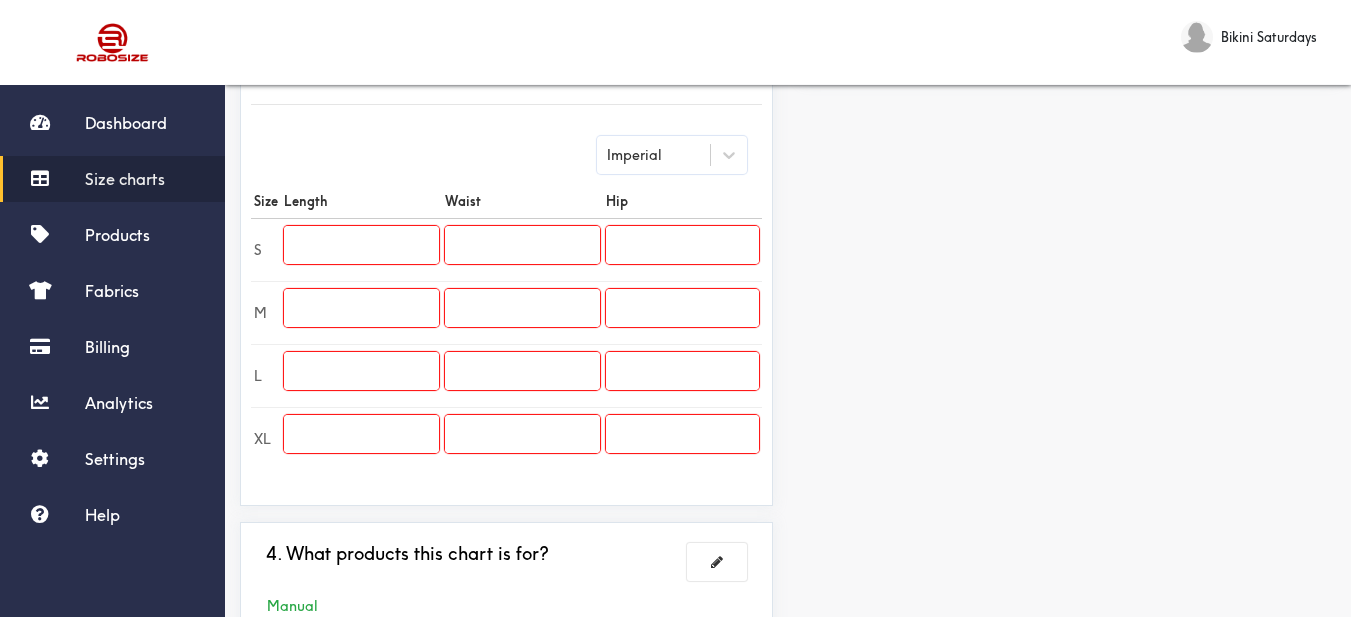 click at bounding box center (361, 245) 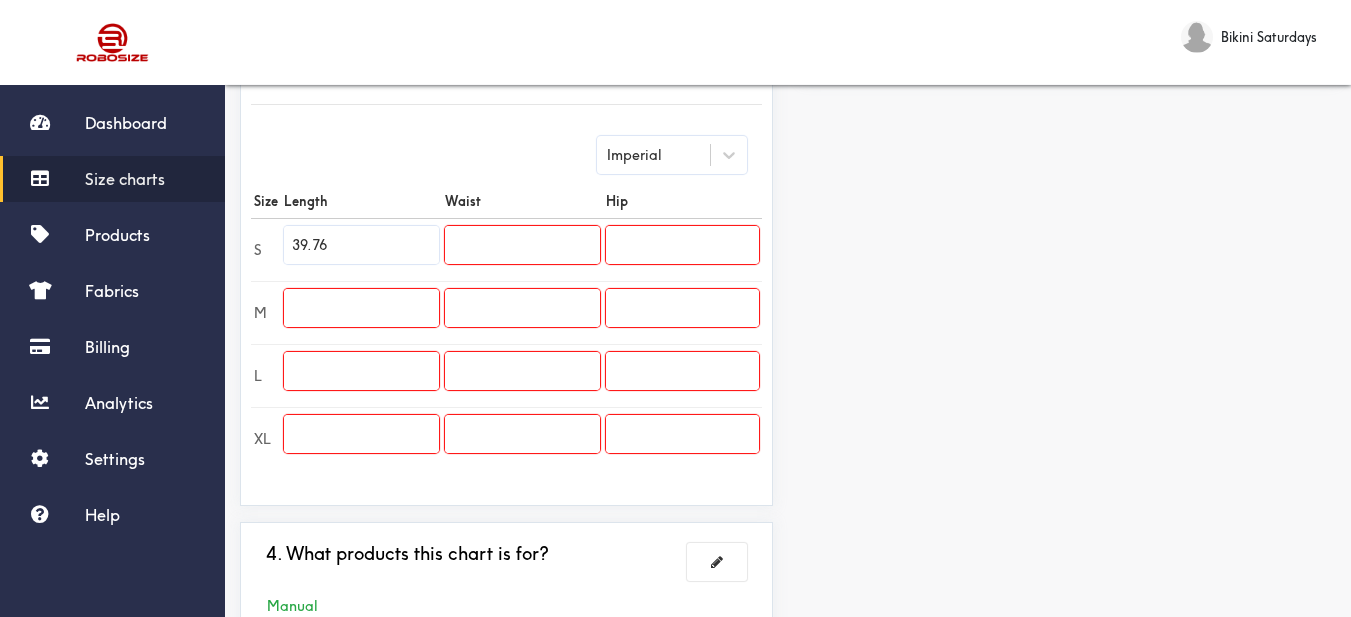 click on "Preview Edit style This chart is manually assigned to products. cm in Length Waist Hip S 101 0 0 M 0 0 0 L 0 0 0 XL 0 0 0" at bounding box center (1069, 172) 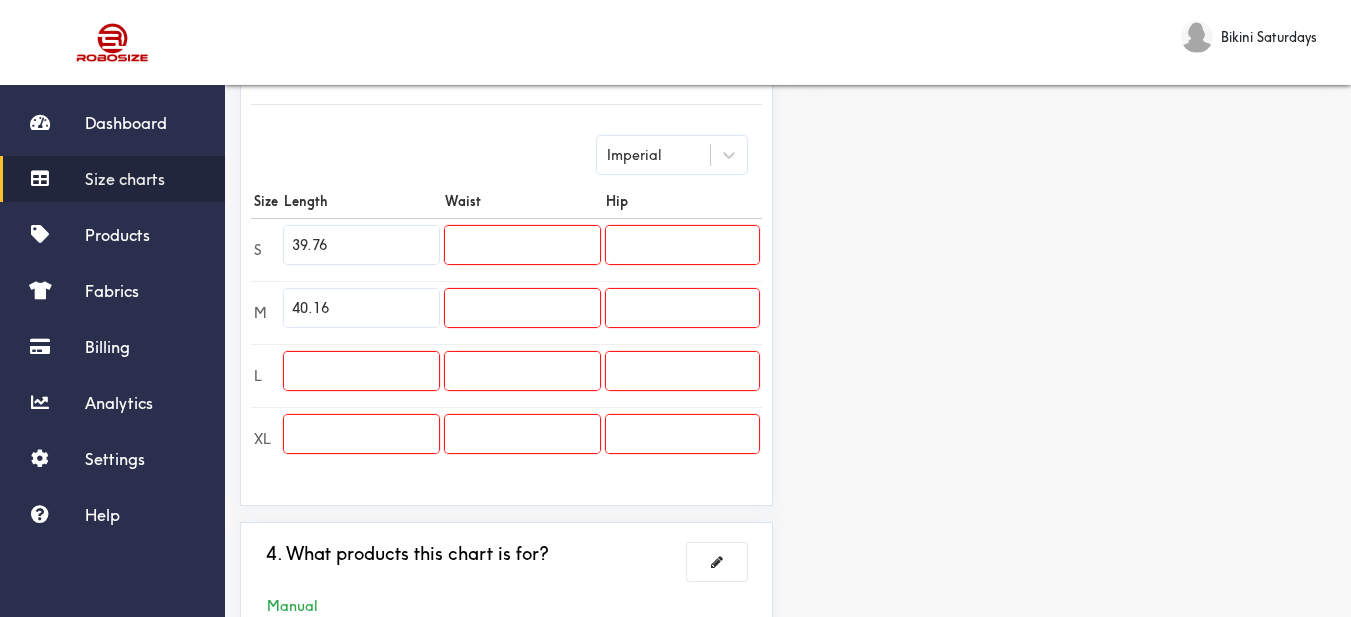 click on "Preview Edit style This chart is manually assigned to products. cm in Length Waist Hip S 101 0 0 M 102 0 0 L 0 0 0 XL 0 0 0" at bounding box center [1069, 172] 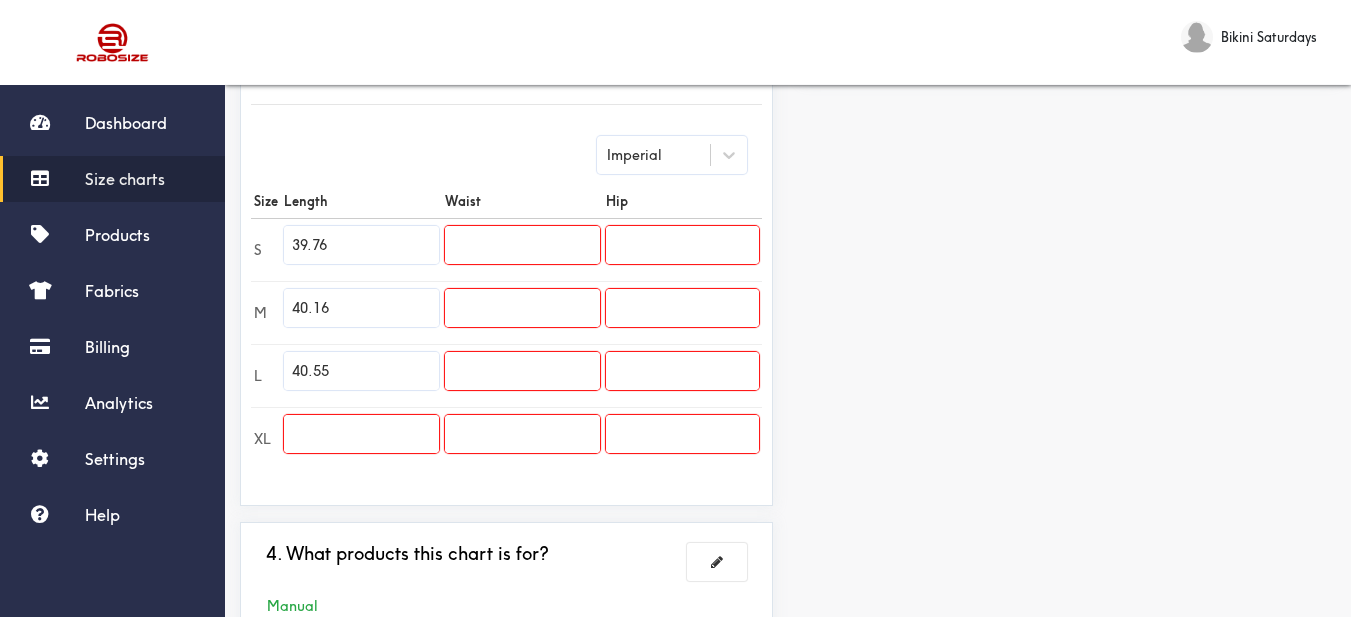 click on "Preview Edit style This chart is manually assigned to products. cm in Length Waist Hip S 101 0 0 M 102 0 0 L 103 0 0 XL 0 0 0" at bounding box center (1069, 172) 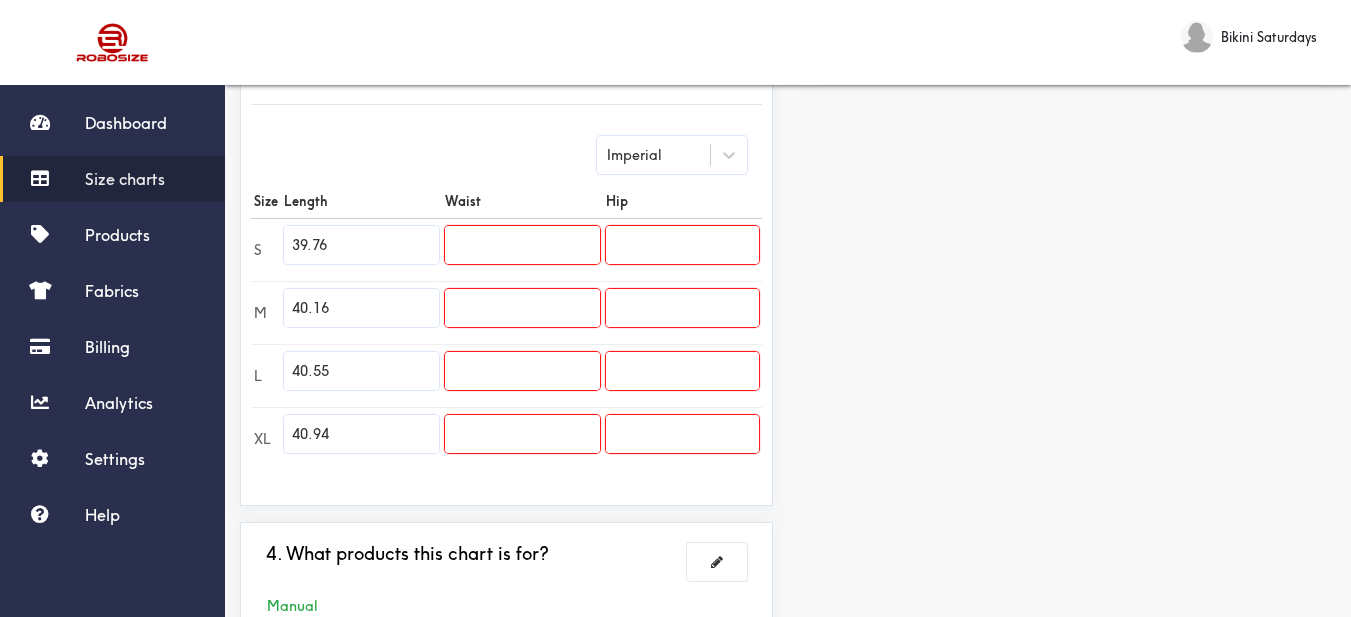 click on "Preview Edit style This chart is manually assigned to products. cm in Length Waist Hip S 101 0 0 M 102 0 0 L 103 0 0 XL 104 0 0" at bounding box center (1069, 172) 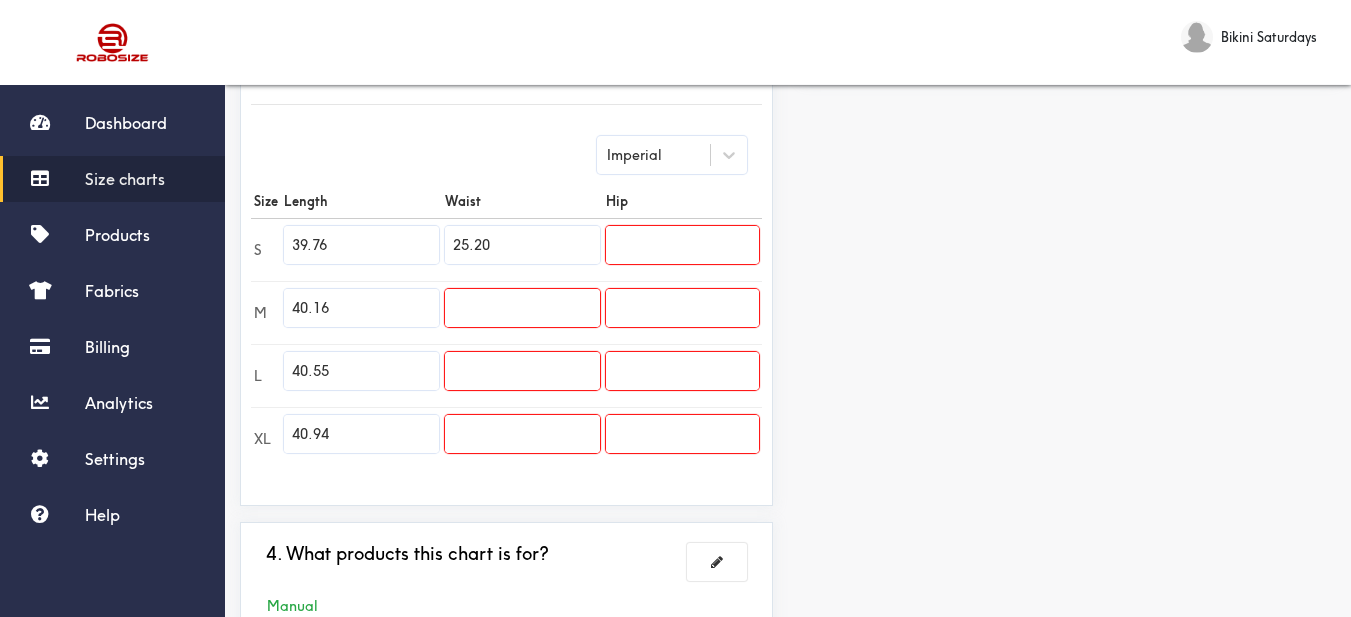 click on "Preview Edit style This chart is manually assigned to products. cm in Length Waist Hip S 101 64 0 M 102 0 0 L 103 0 0 XL 104 0 0" at bounding box center (1069, 172) 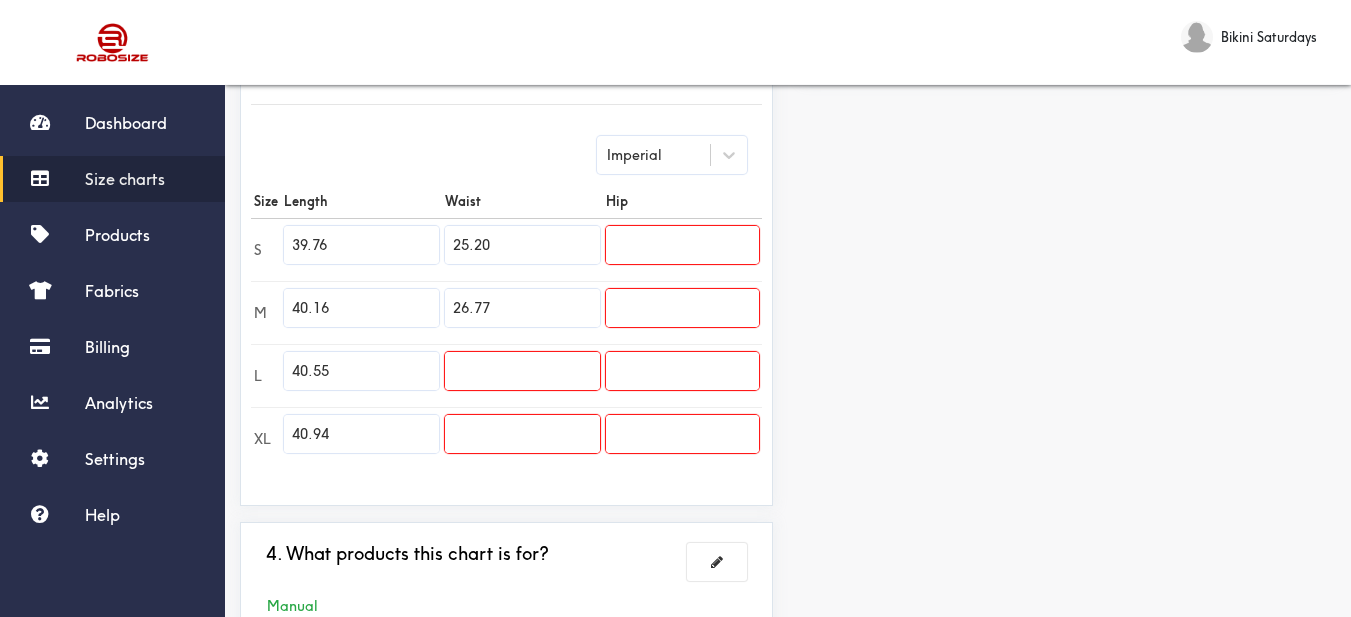click on "Preview Edit style This chart is manually assigned to products. cm in Length Waist Hip S 101 64 0 M 102 68 0 L 103 0 0 XL 104 0 0" at bounding box center (1069, 172) 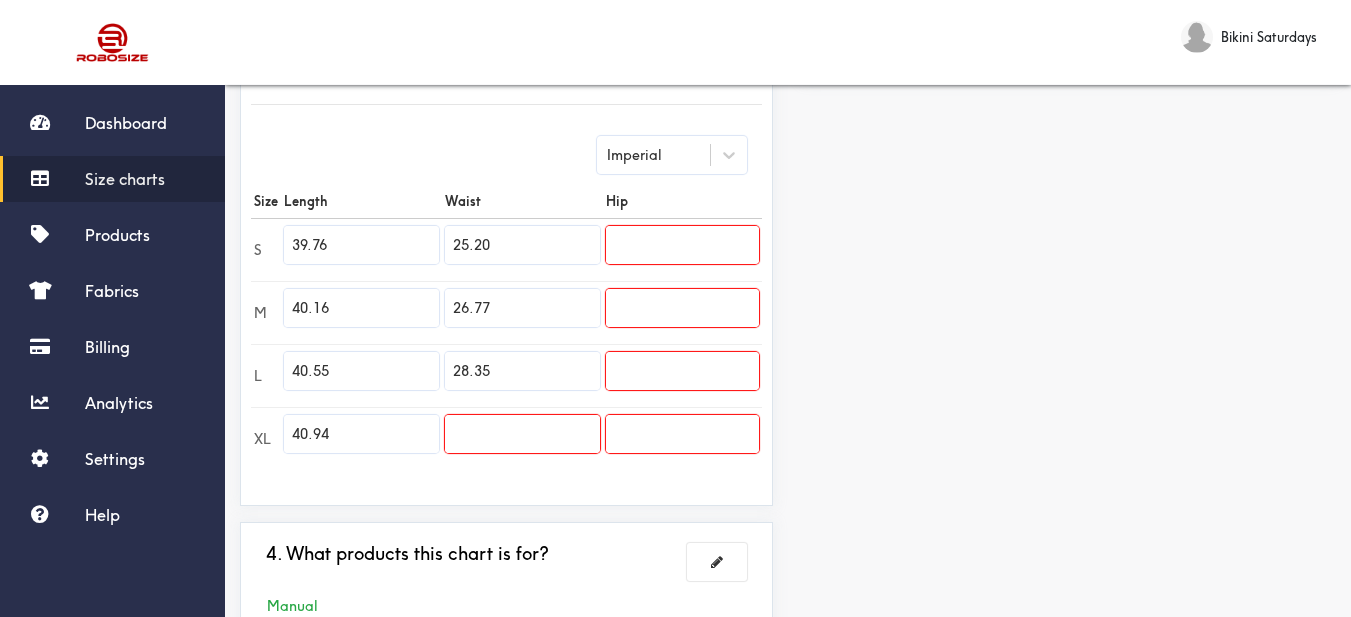 drag, startPoint x: 1212, startPoint y: 289, endPoint x: 1166, endPoint y: 294, distance: 46.270943 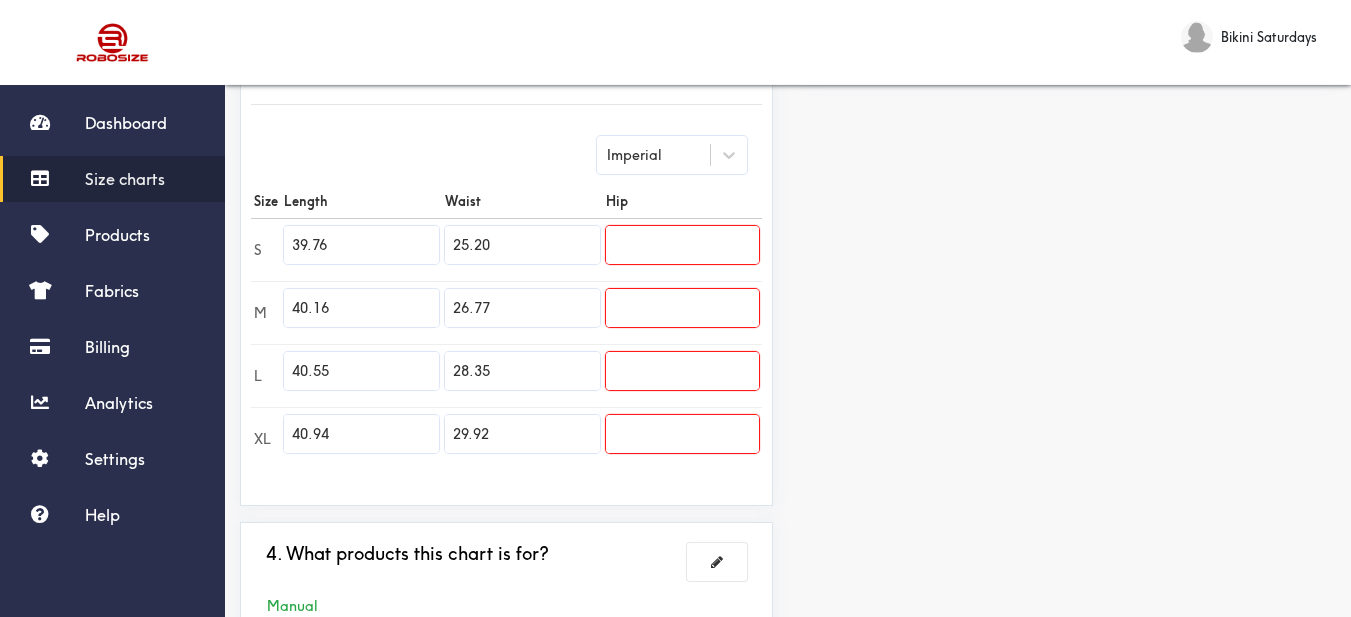drag, startPoint x: 1219, startPoint y: 245, endPoint x: 1154, endPoint y: 251, distance: 65.27634 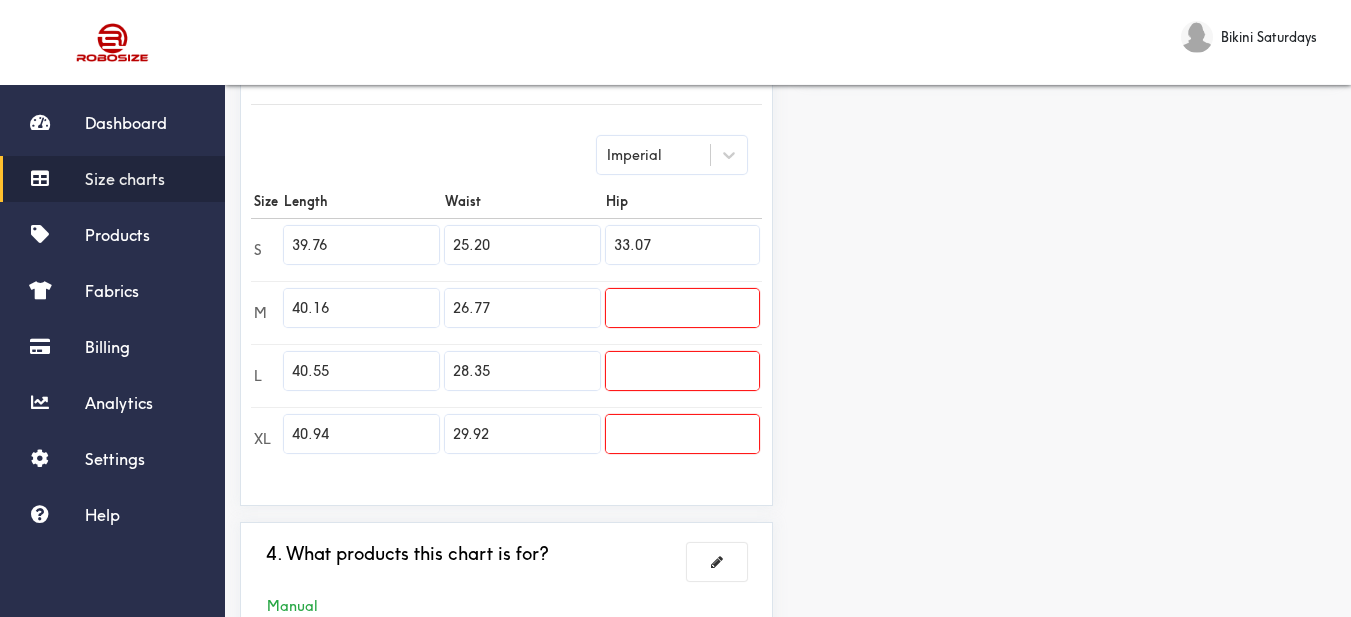 click on "Preview Edit style This chart is manually assigned to products. cm in Length Waist Hip S 101 64 84 M 102 68 0 L 103 72 0 XL 104 76 0" at bounding box center [1069, 172] 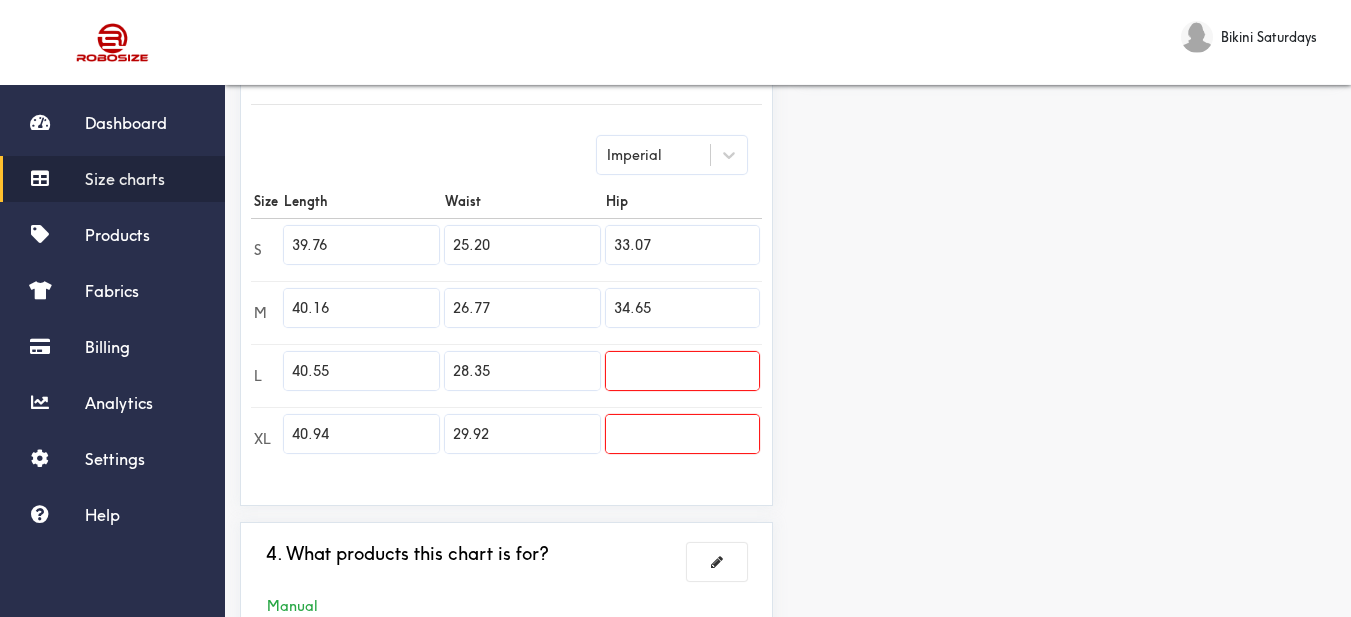 click on "Preview Edit style This chart is manually assigned to products. cm in Length Waist Hip S 101 64 84 M 102 68 88 L 103 72 0 XL 104 76 0" at bounding box center [1069, 172] 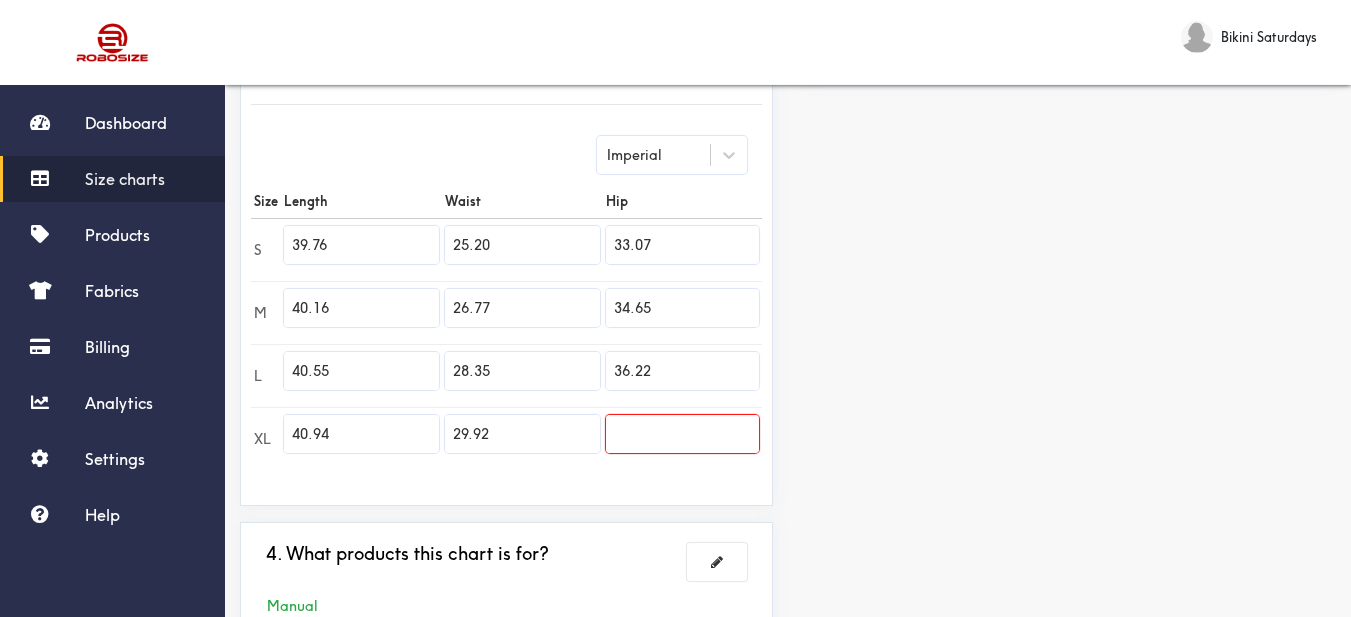 drag, startPoint x: 1238, startPoint y: 307, endPoint x: 936, endPoint y: 389, distance: 312.9345 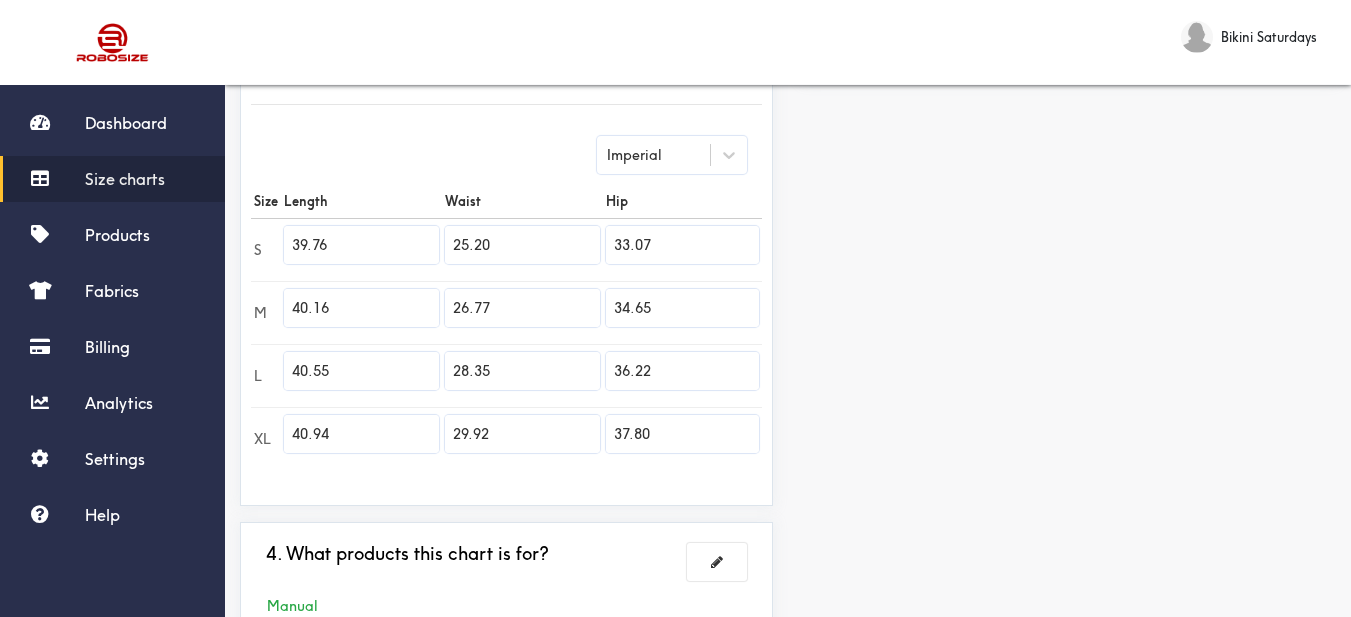scroll, scrollTop: 652, scrollLeft: 0, axis: vertical 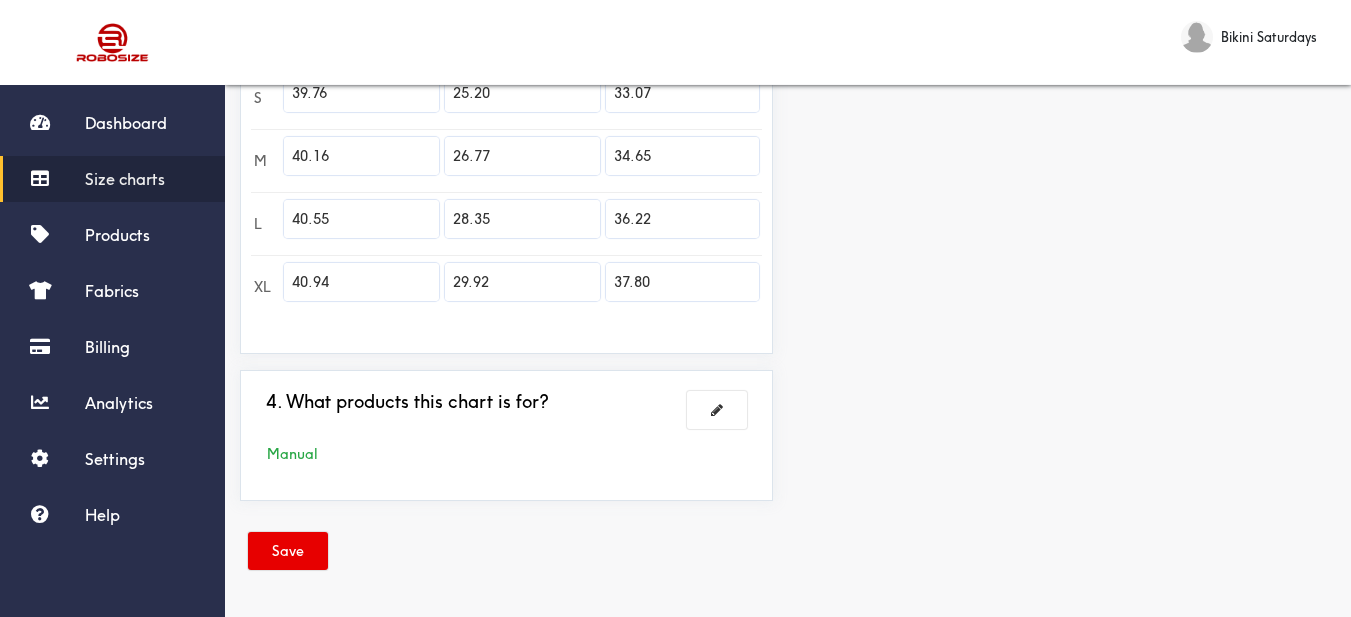 drag, startPoint x: 270, startPoint y: 548, endPoint x: 290, endPoint y: 518, distance: 36.05551 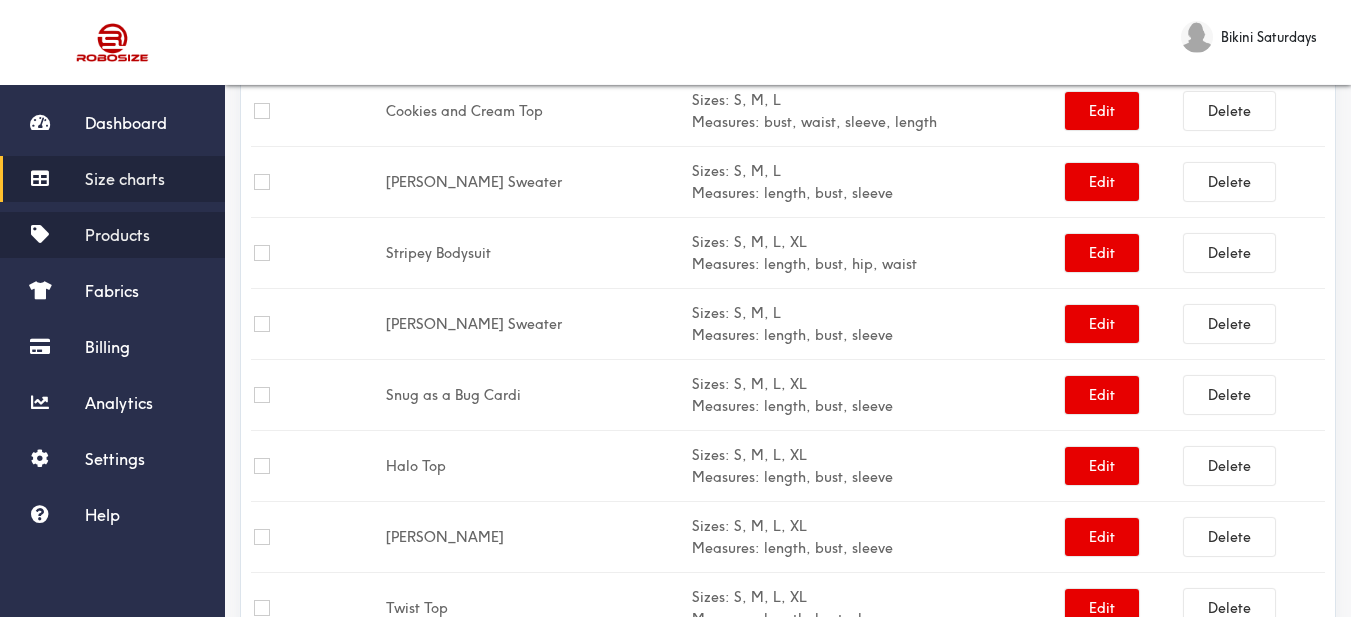 click on "Products" at bounding box center [117, 235] 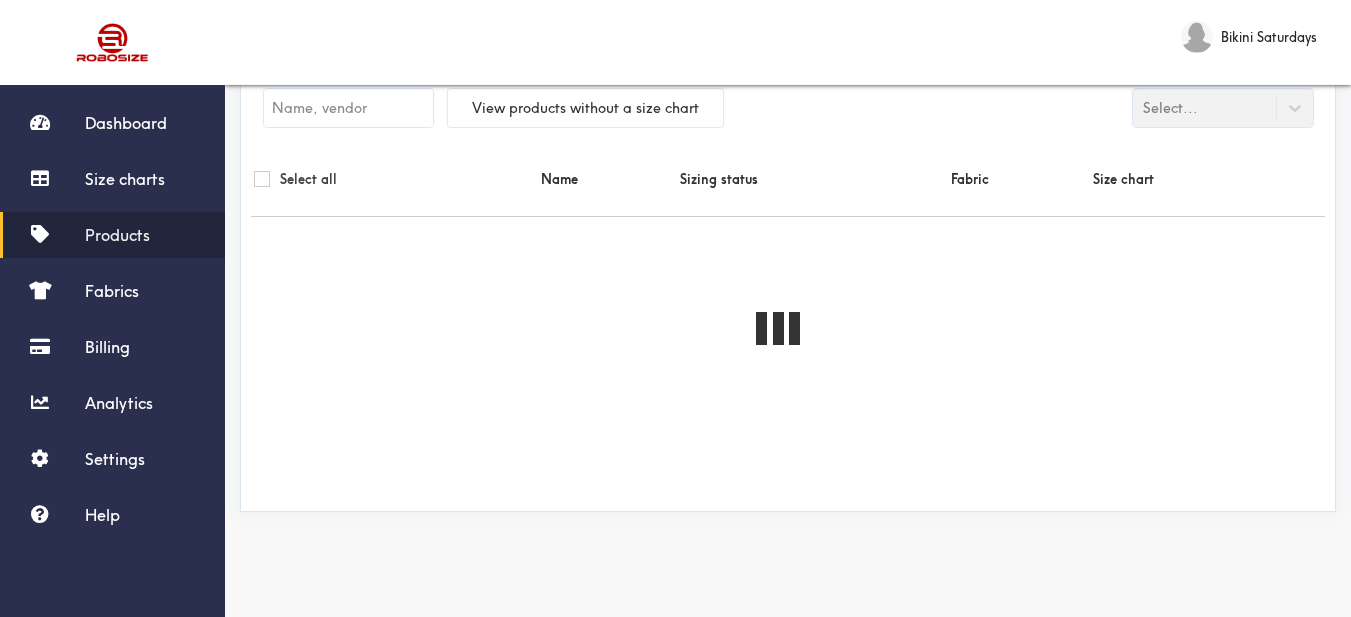 scroll, scrollTop: 0, scrollLeft: 0, axis: both 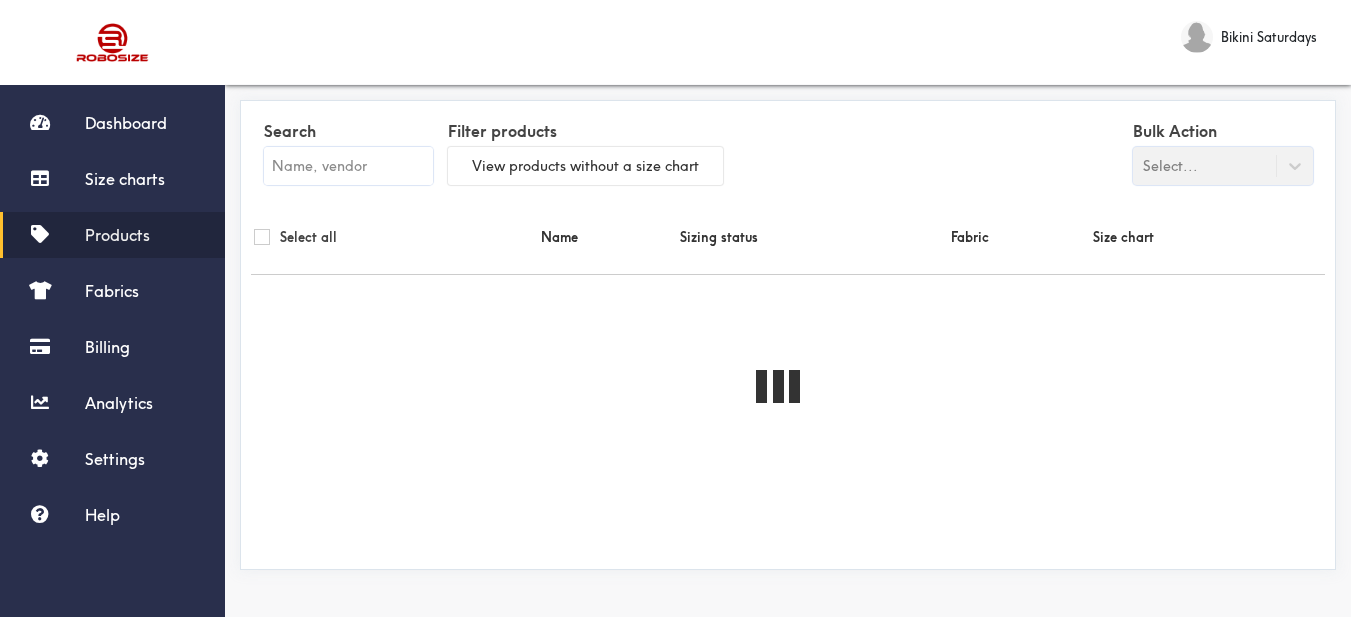 click at bounding box center [348, 166] 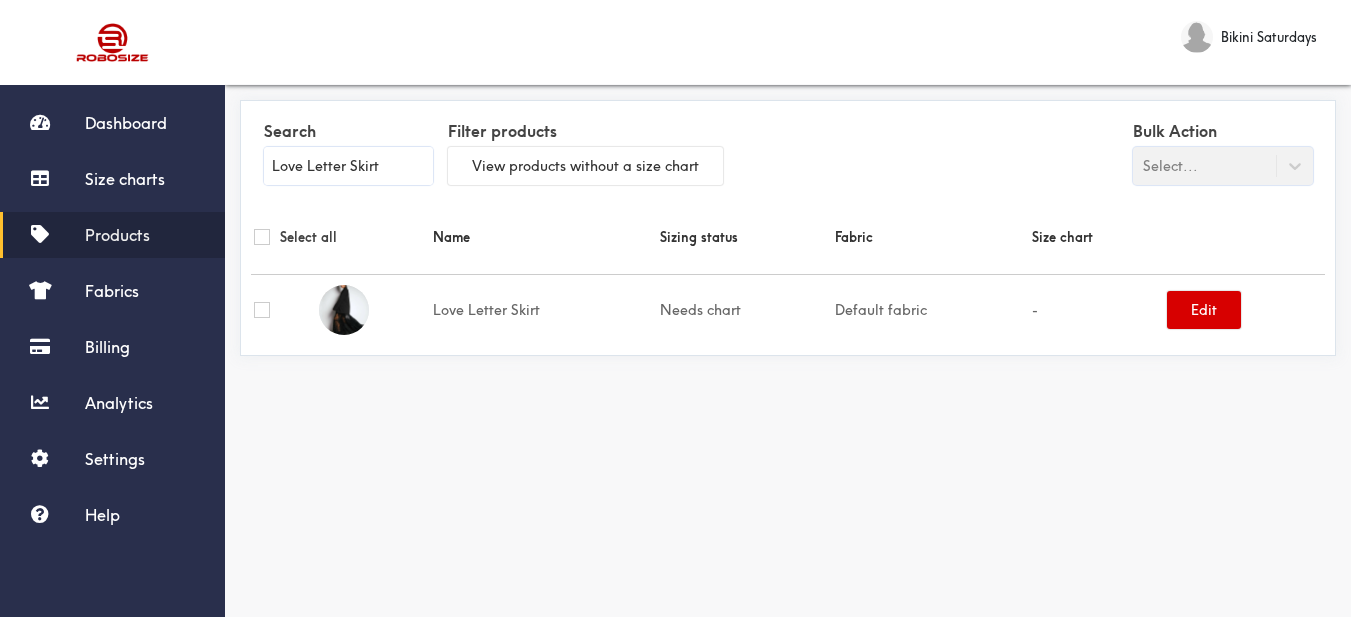 click on "Edit" at bounding box center (1204, 310) 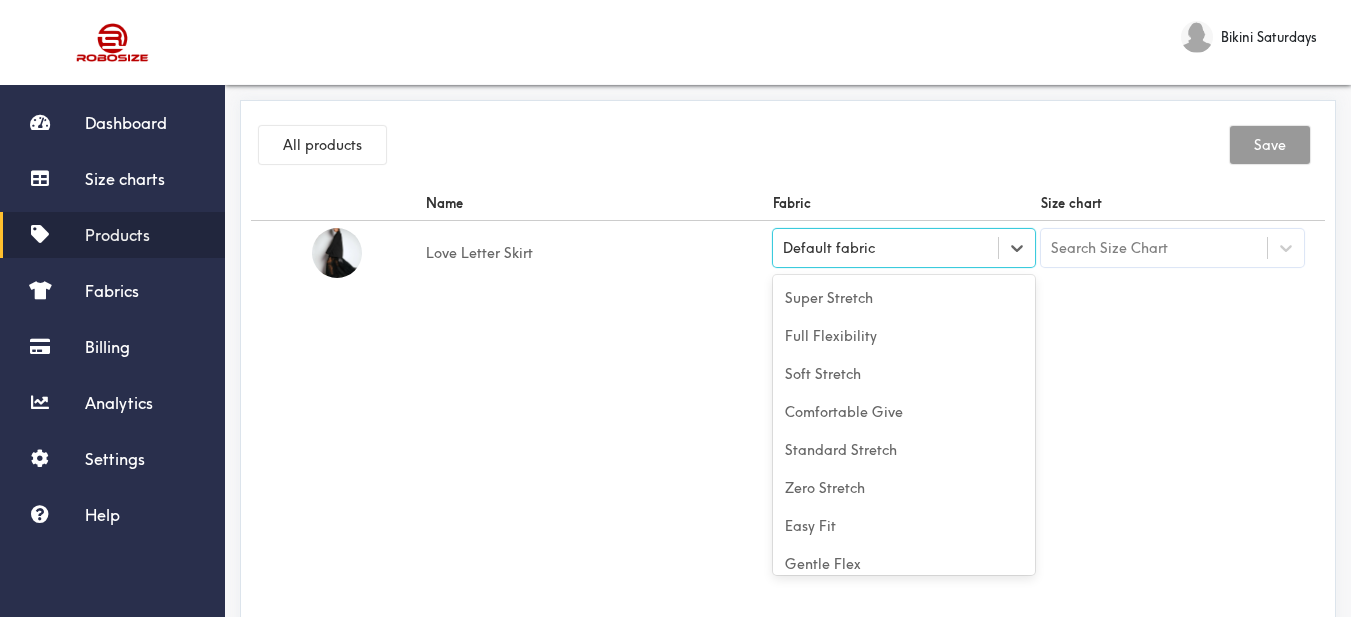 drag, startPoint x: 1026, startPoint y: 246, endPoint x: 906, endPoint y: 294, distance: 129.24396 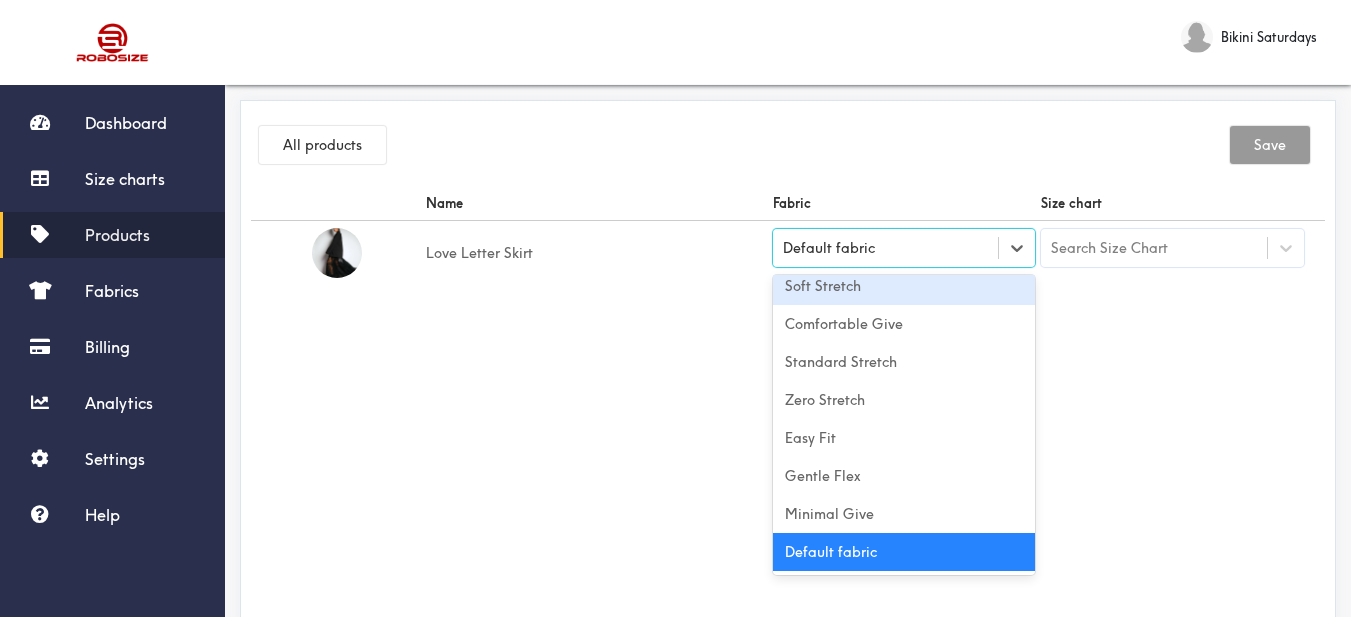 click on "Soft Stretch" at bounding box center [904, 286] 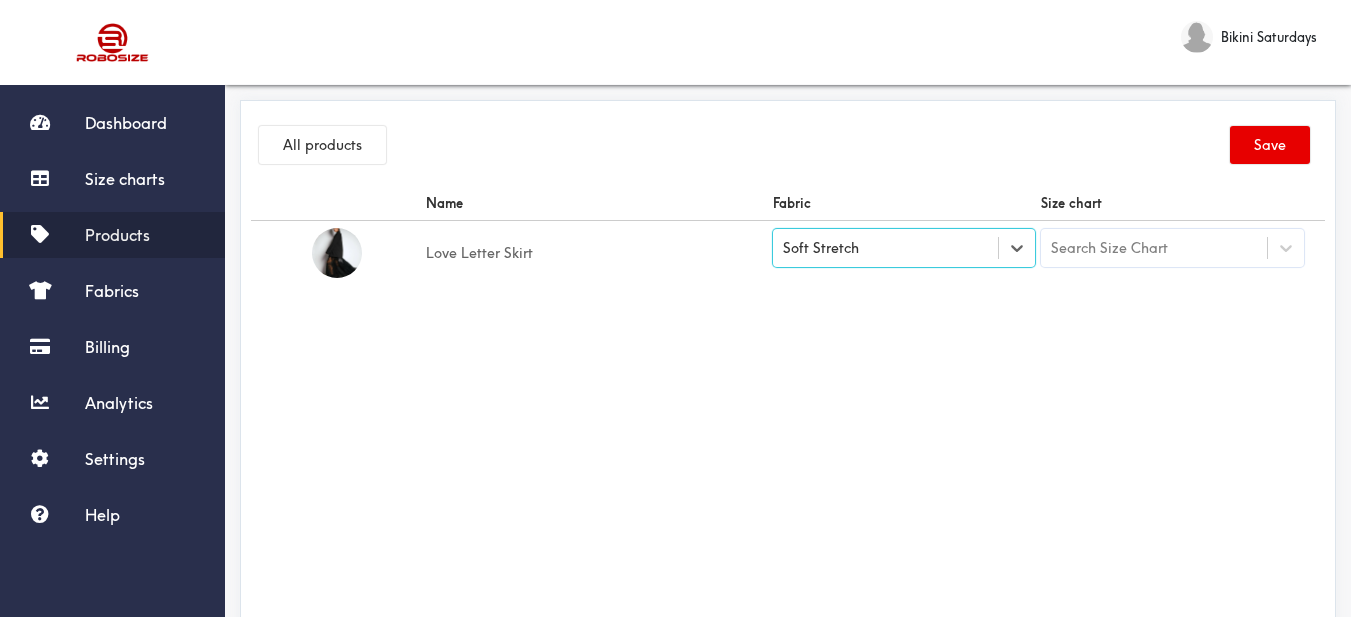 click on "Search Size Chart" at bounding box center (1154, 248) 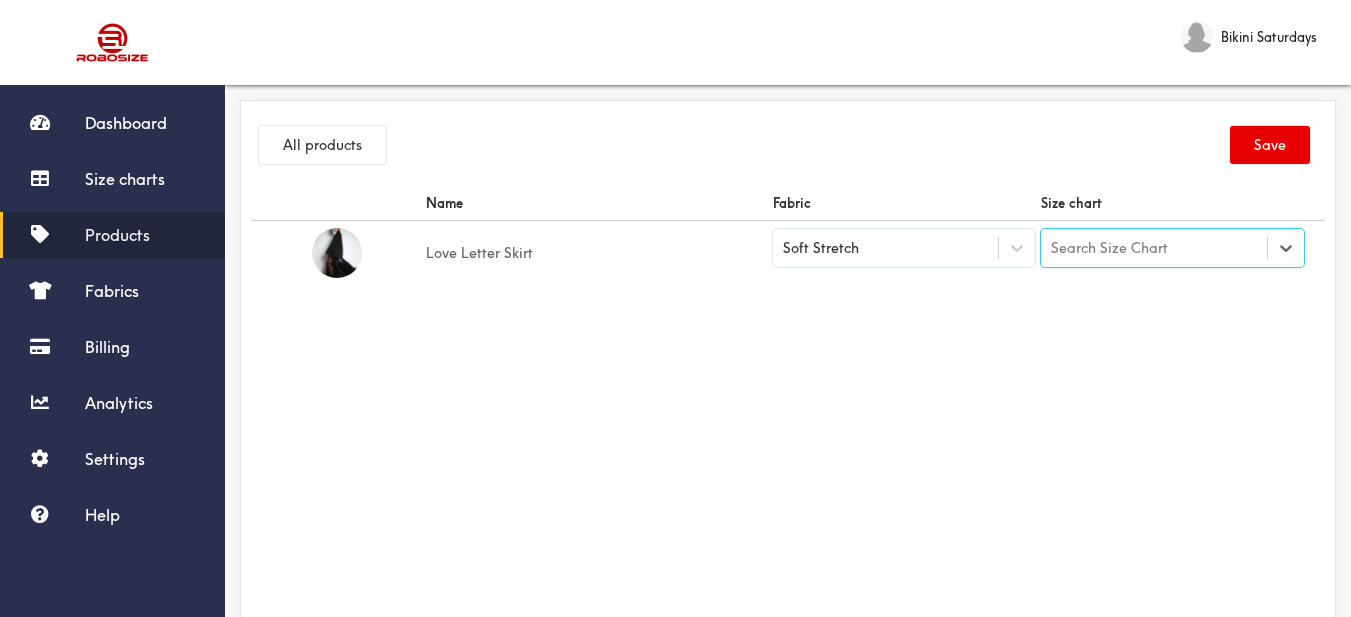 click on "Search Size Chart" at bounding box center (1109, 248) 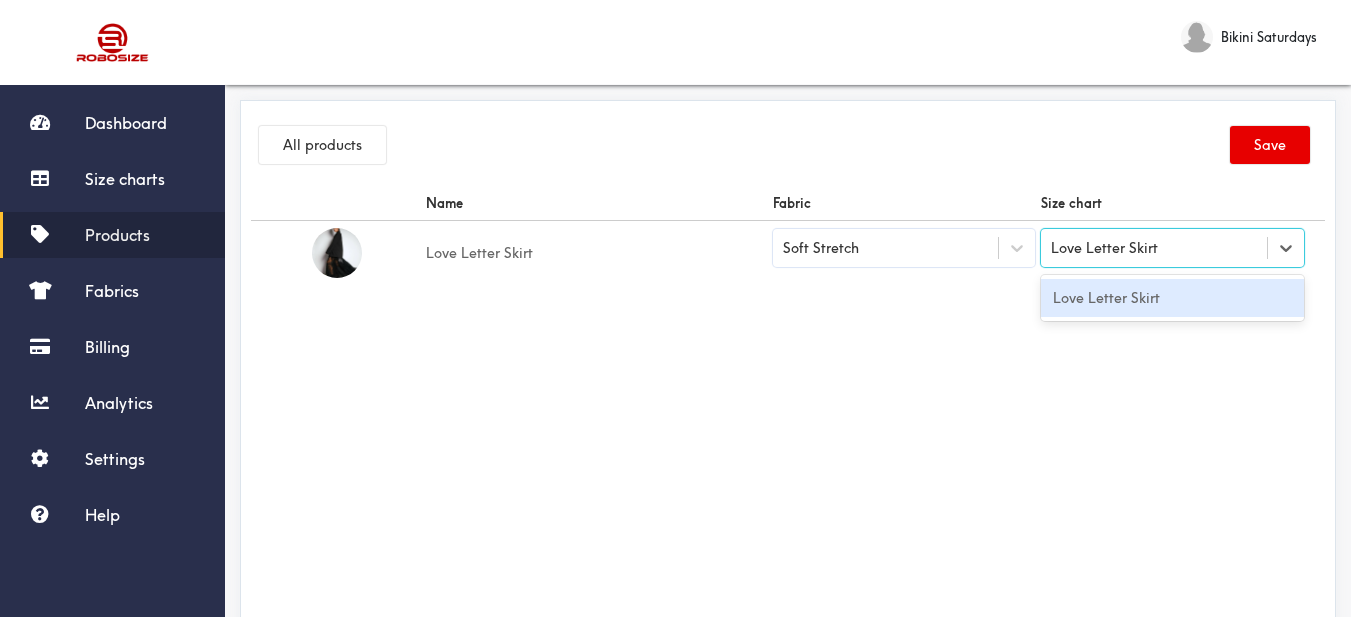 click on "Love Letter Skirt" at bounding box center (1172, 298) 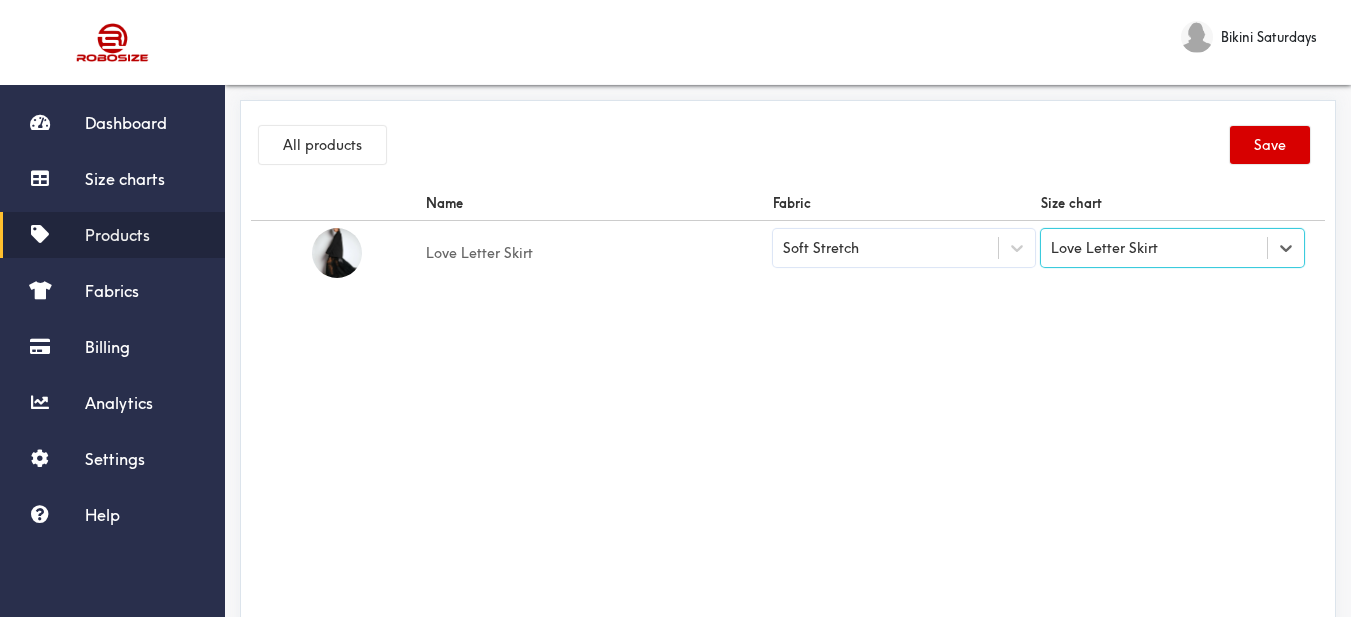 click on "Save" at bounding box center (1270, 145) 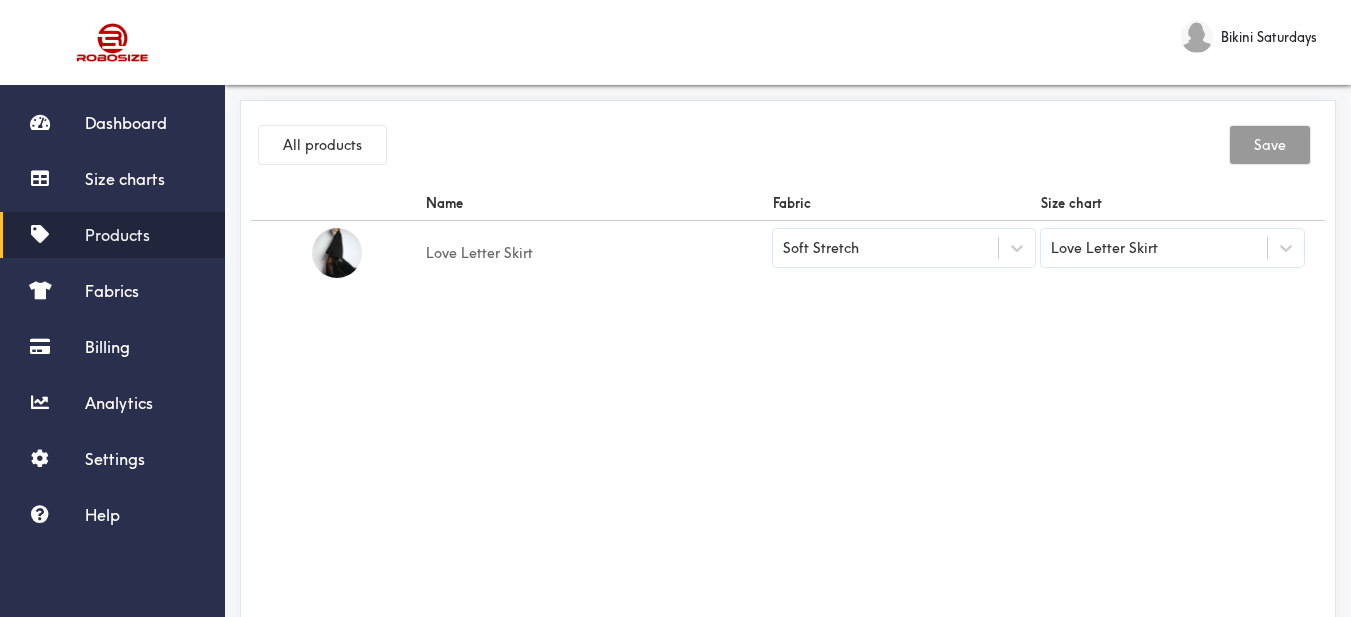 click on "Products" at bounding box center [117, 235] 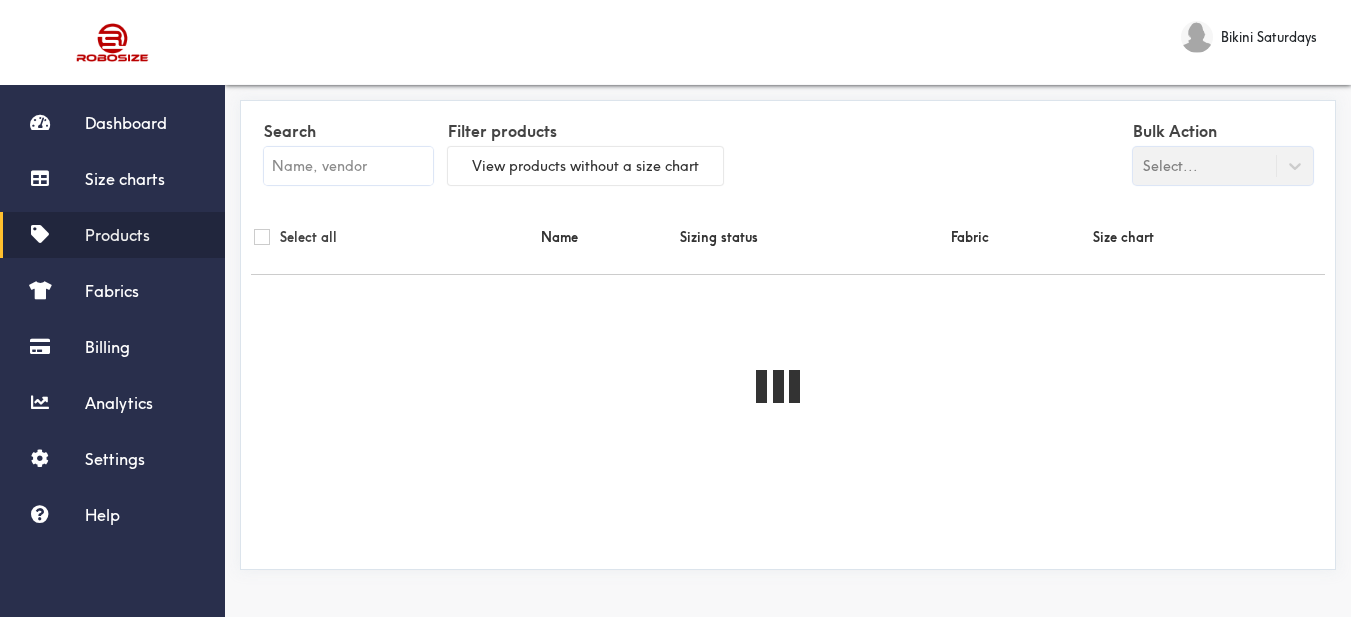 click at bounding box center (348, 166) 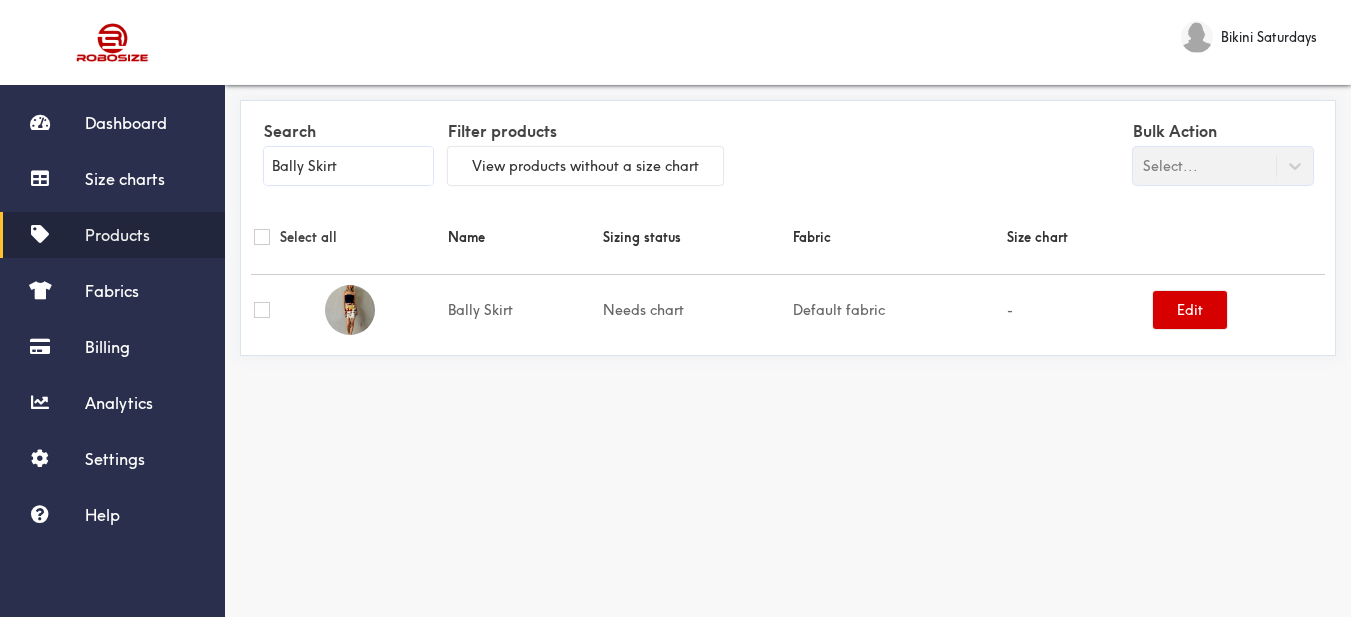 click on "Edit" at bounding box center (1190, 310) 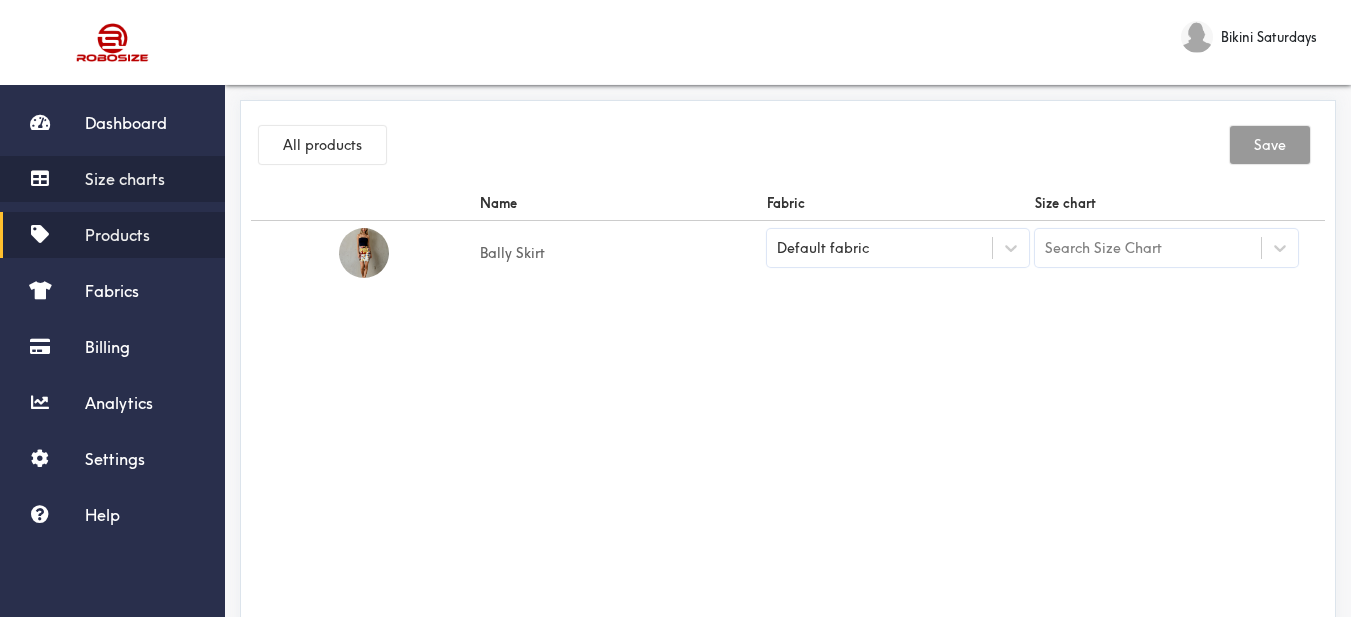 click on "Size charts" at bounding box center [125, 179] 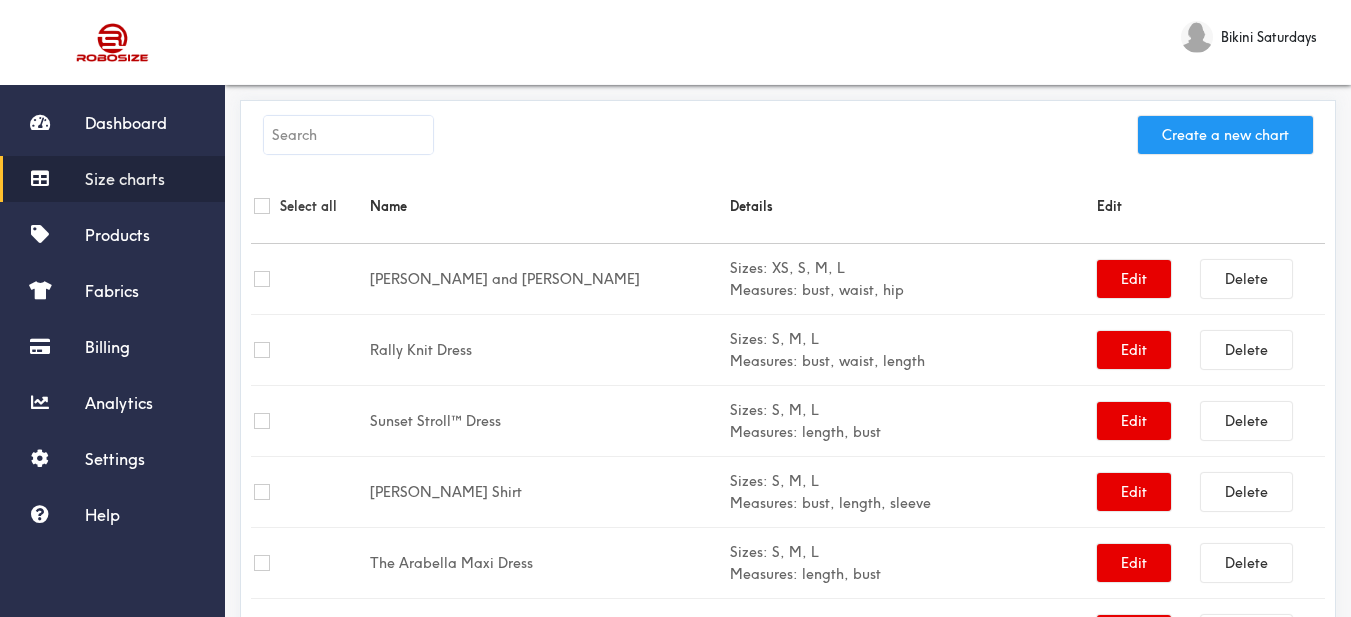 click on "Create a new chart" at bounding box center [1225, 135] 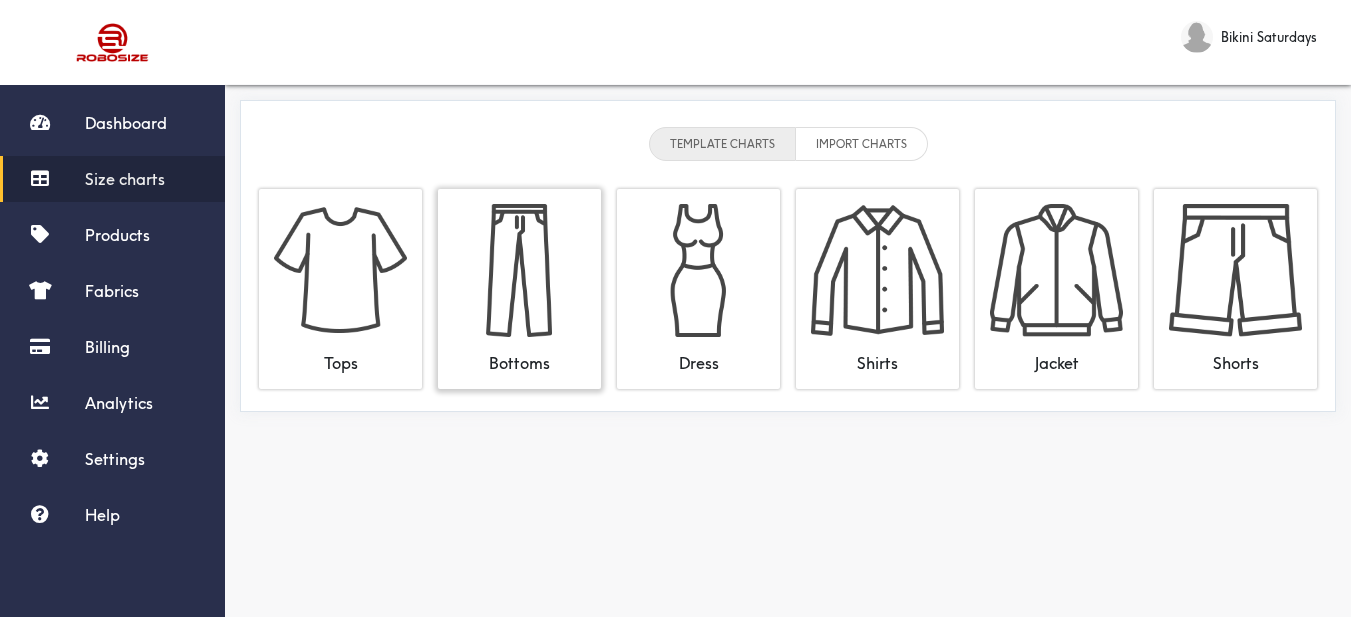 click at bounding box center (519, 270) 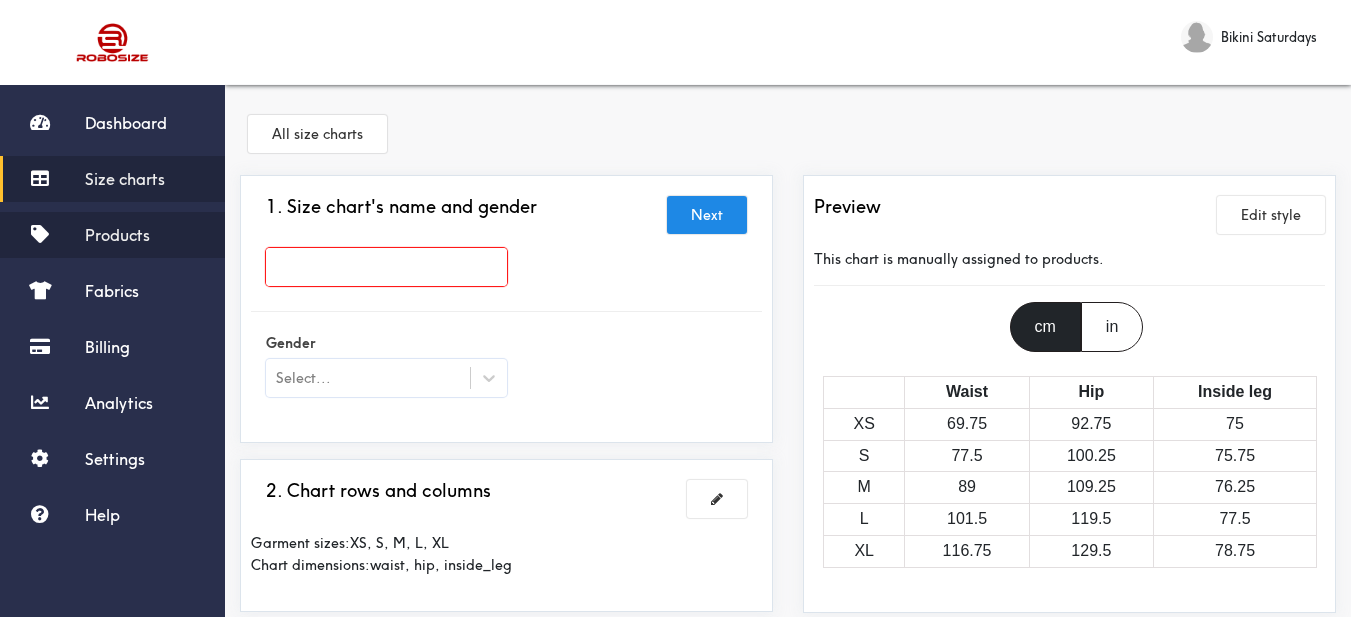 click on "Products" at bounding box center (117, 235) 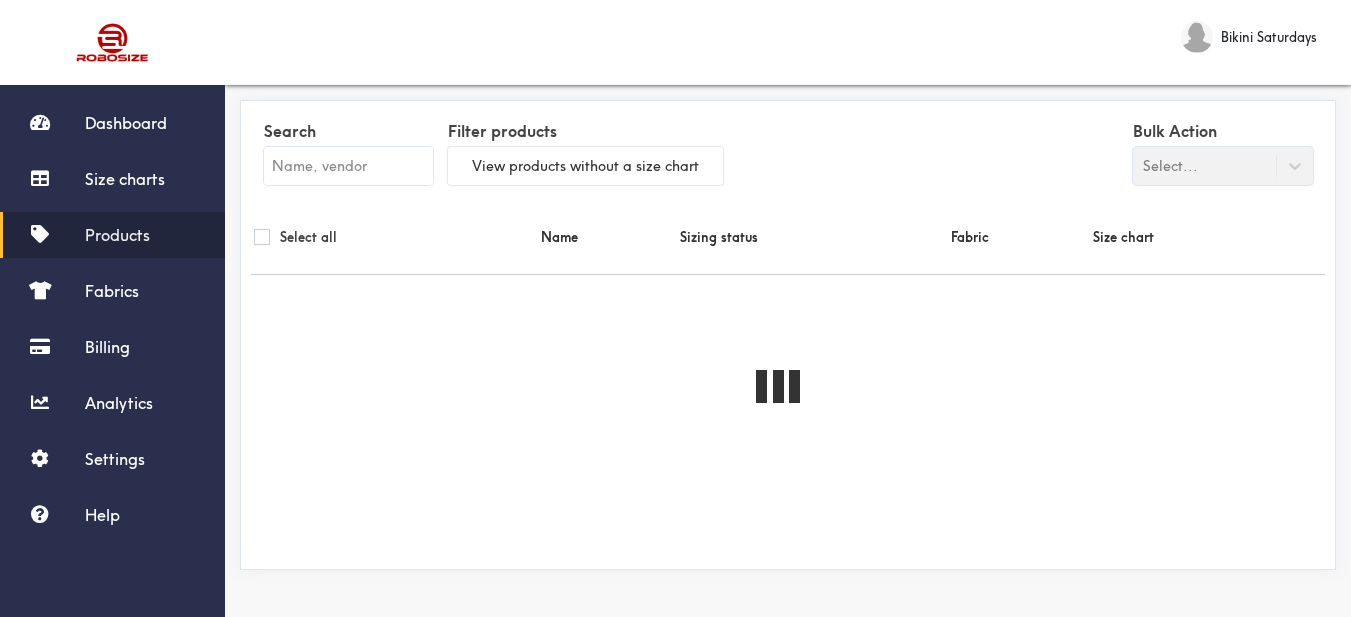 click at bounding box center [348, 166] 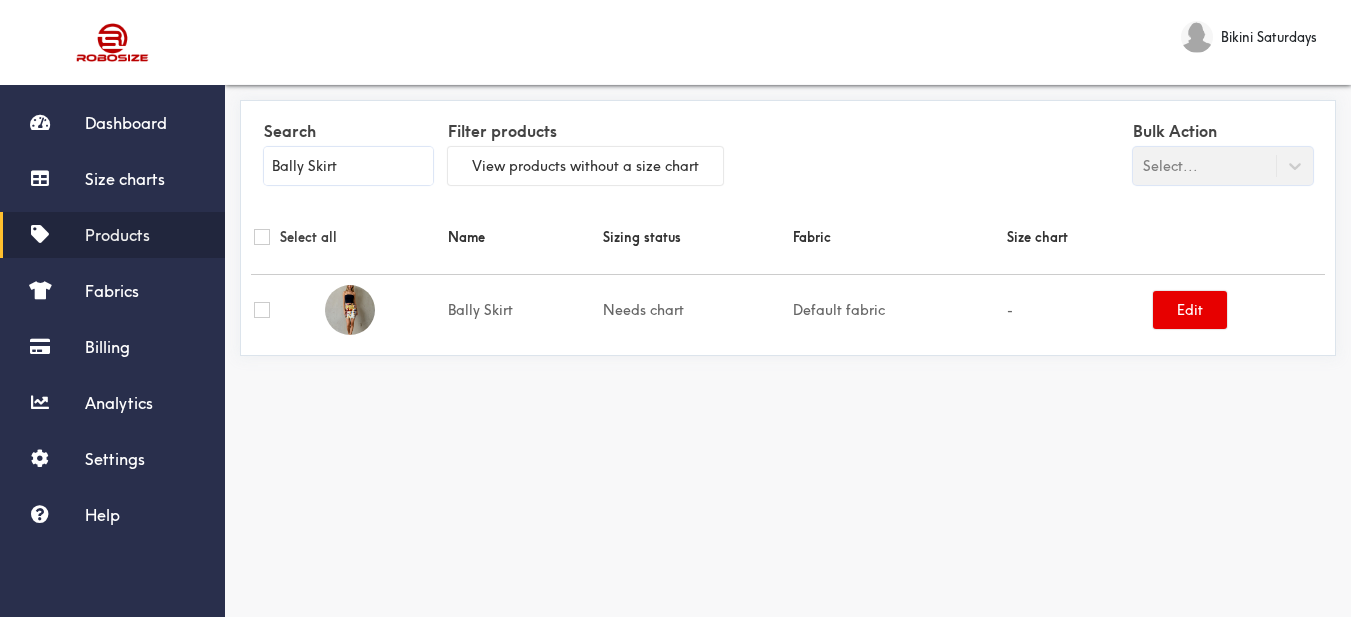 click on "Size chart" at bounding box center [1077, 237] 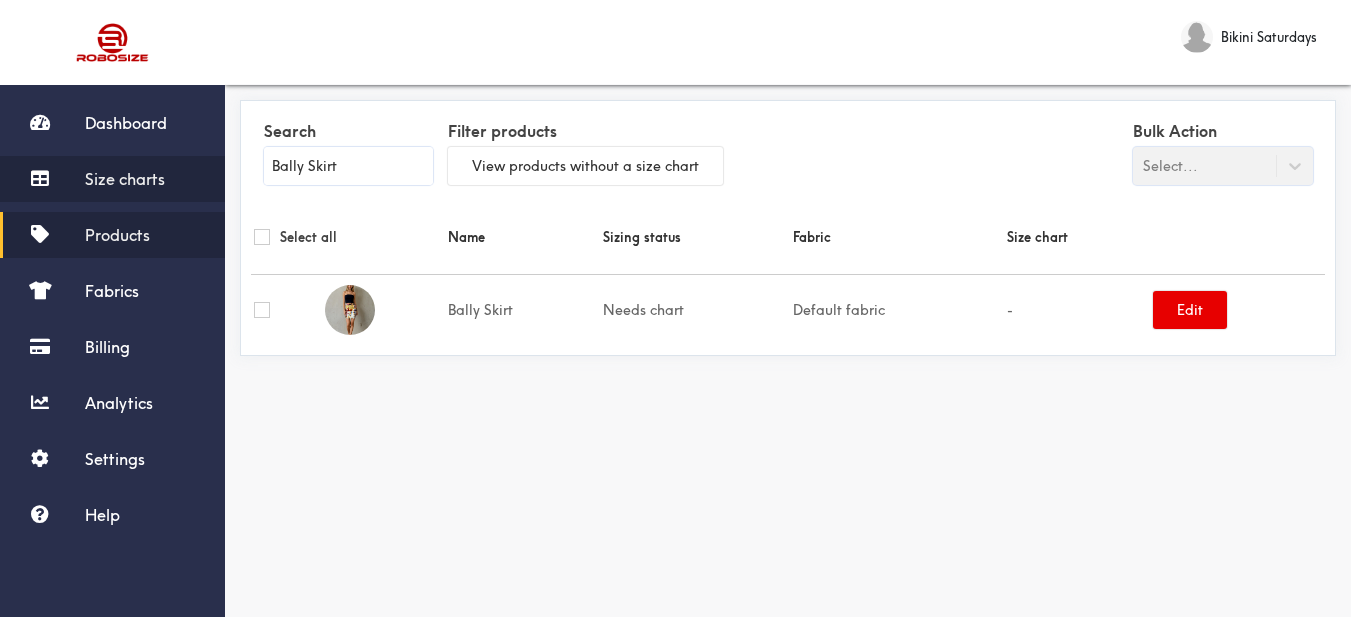 click on "Size charts" at bounding box center (125, 179) 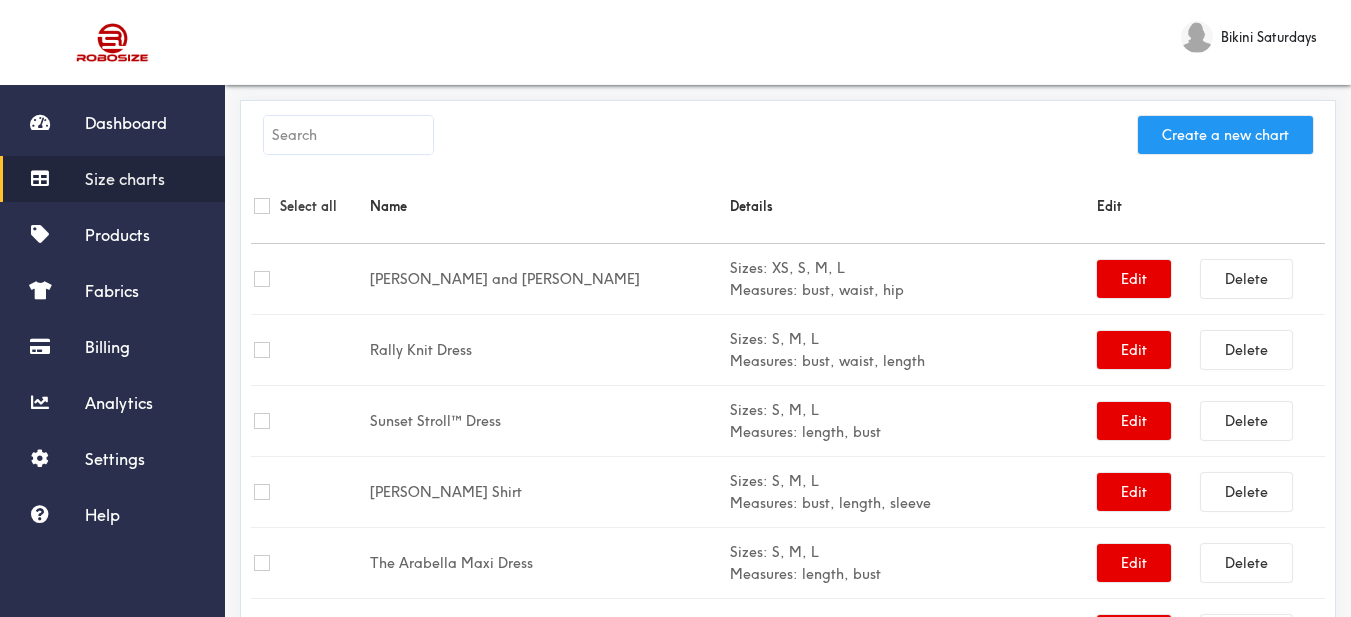 click on "Create a new chart" at bounding box center [1225, 135] 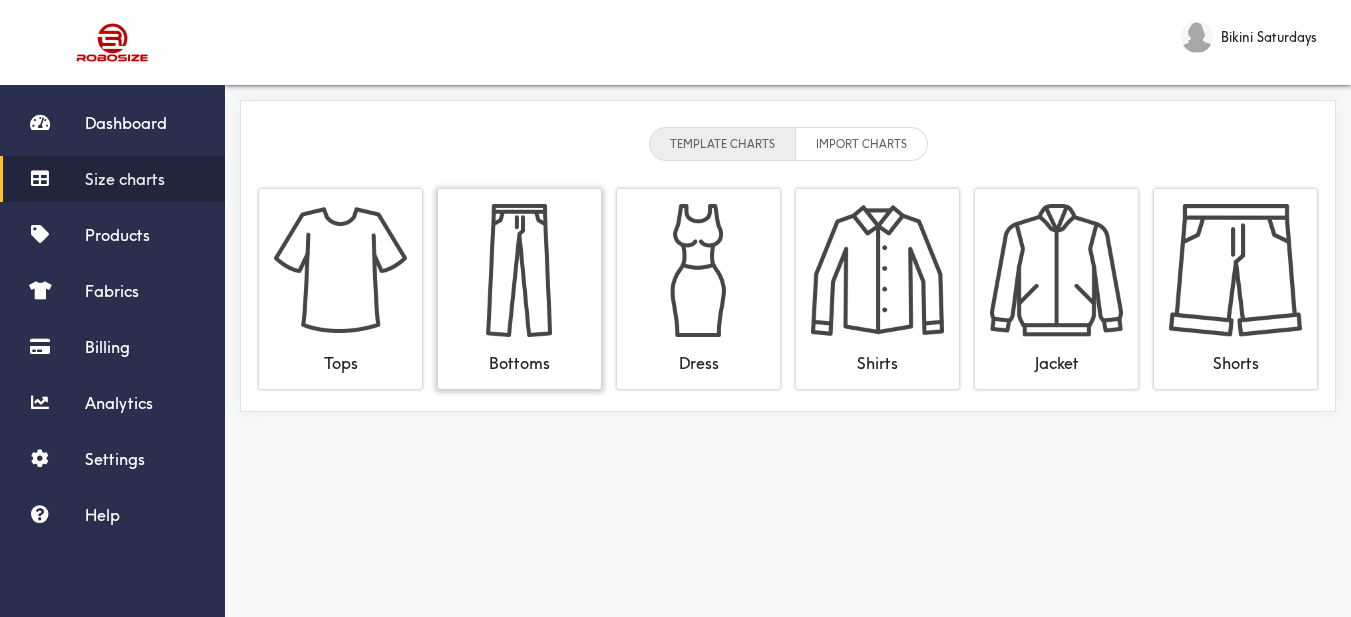 click on "Bottoms" at bounding box center (519, 289) 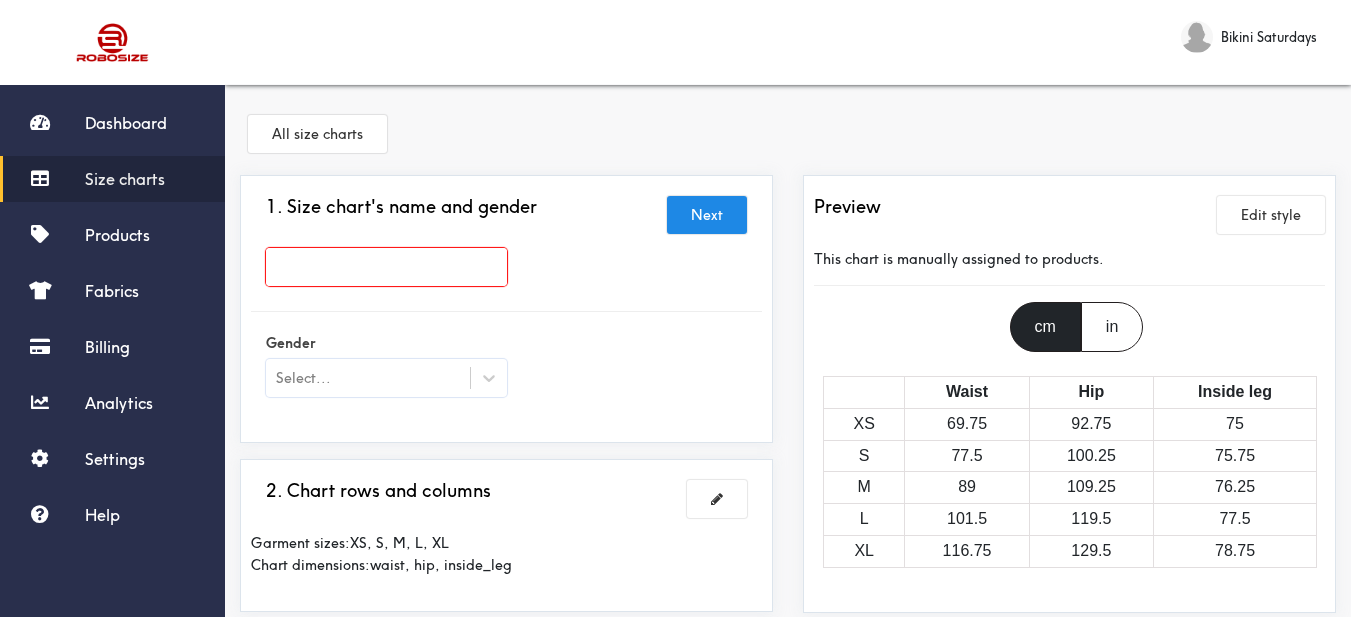 click at bounding box center [386, 267] 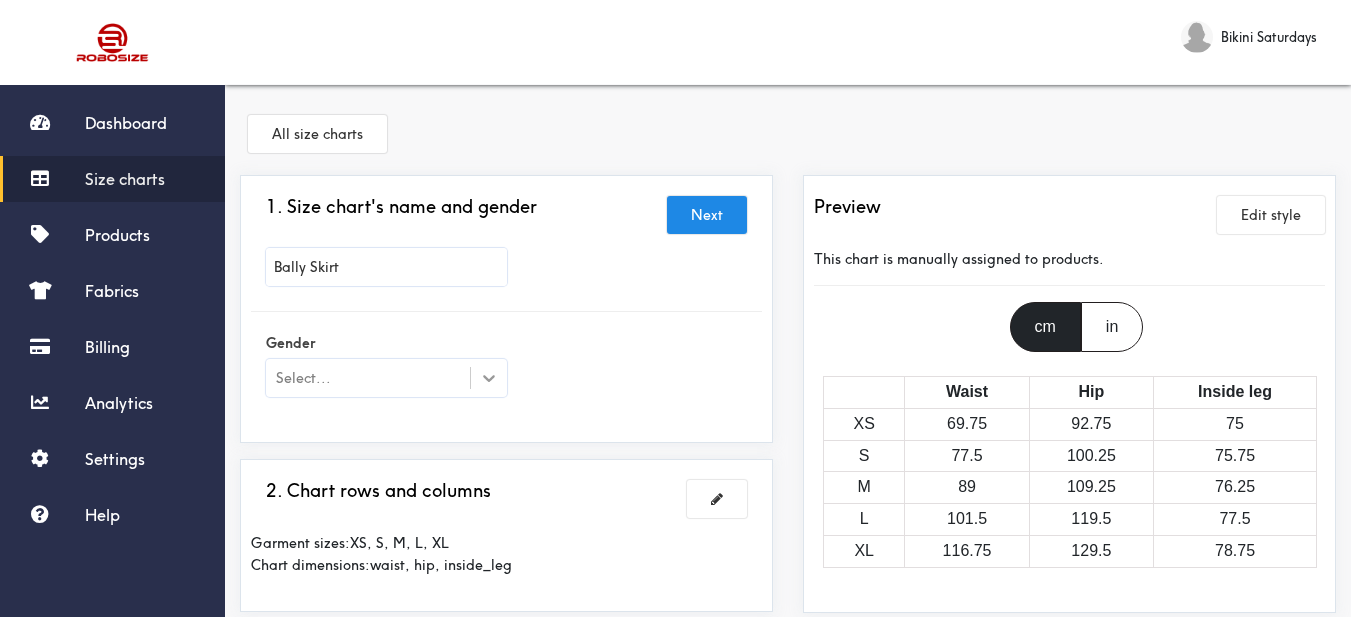 scroll, scrollTop: 100, scrollLeft: 0, axis: vertical 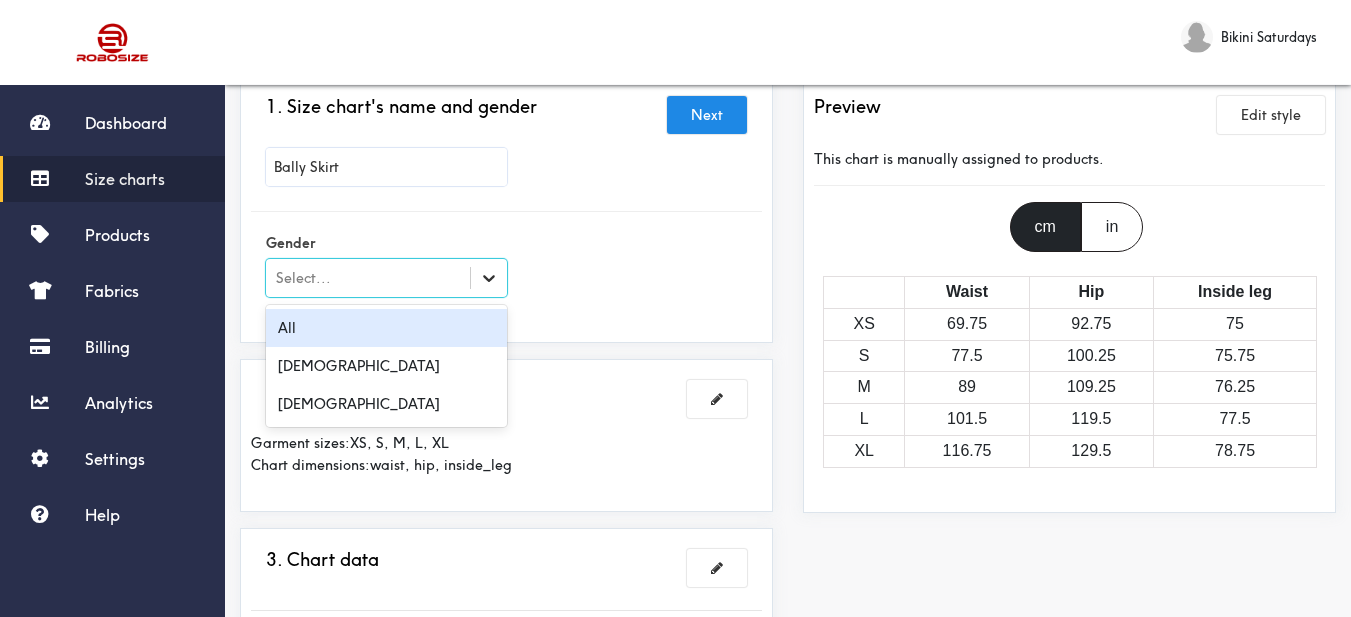 click at bounding box center (489, 278) 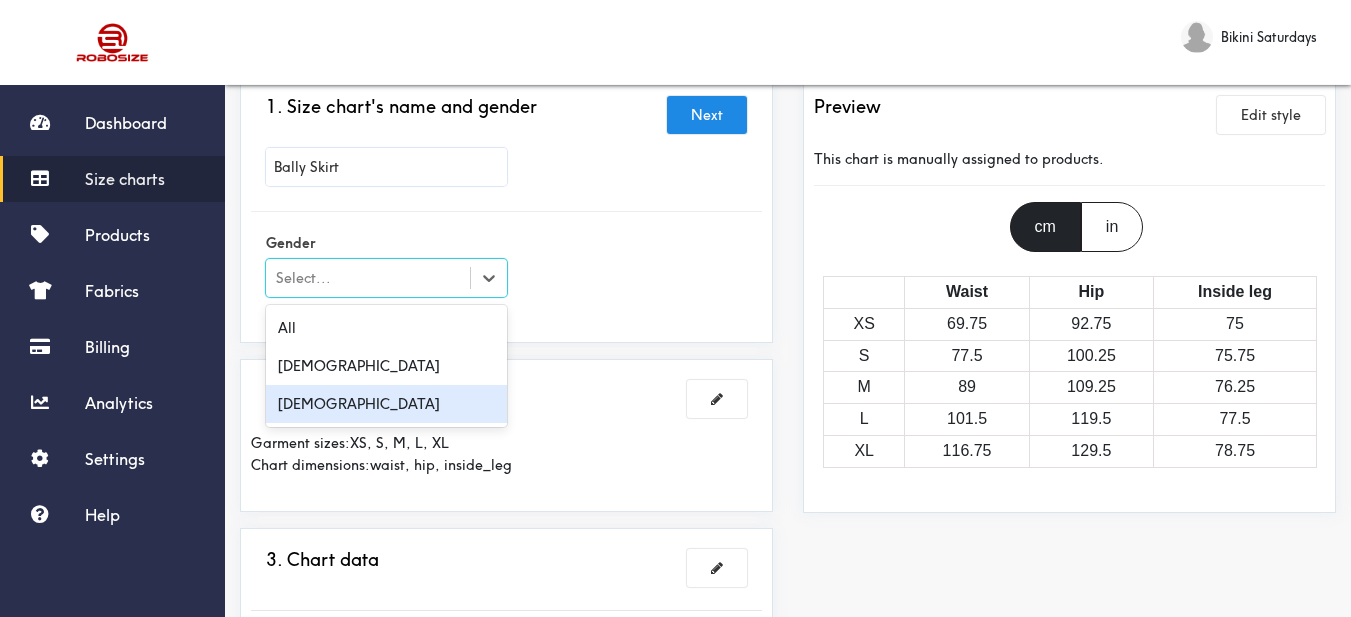 click on "[DEMOGRAPHIC_DATA]" at bounding box center [386, 404] 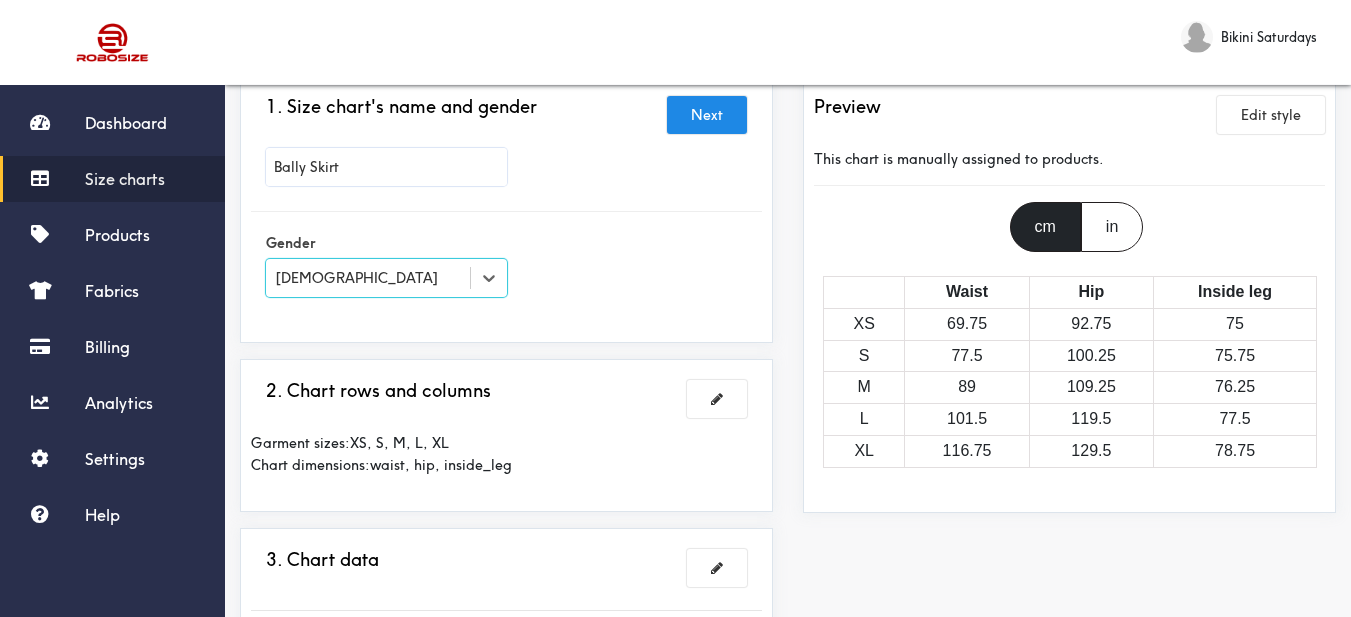 click on "1. Size chart's name and gender Next Bally Skirt Gender option Female, selected.   Select is focused , press Down to open the menu,  Female 2. Chart rows and columns Garment sizes:  XS, S, M, L, XL Chart dimensions:  waist, hip, inside_leg 3. Chart data Imperial Size Waist Hip Inside leg XS 27.5 36.5 29.5 S 30.5 39.5 29.8 M 35 43 30 L 40 47 30.5 XL 46 51 31 4. What products this chart is for? Manual" at bounding box center (506, 591) 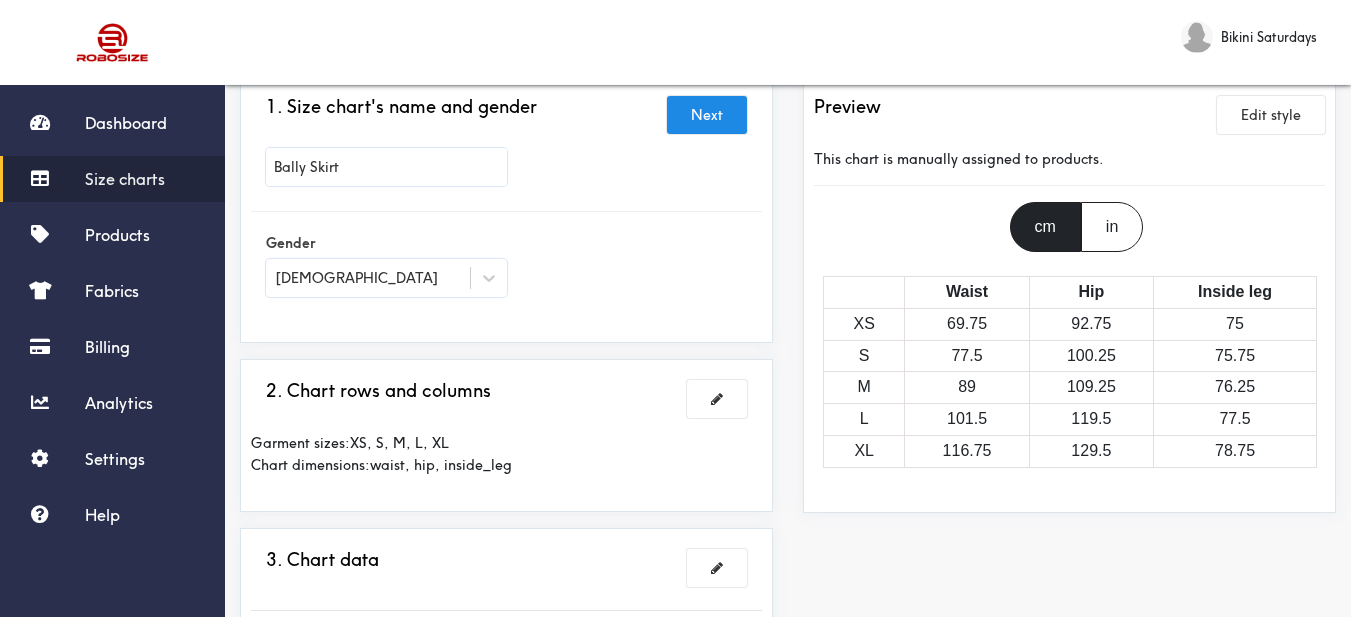 scroll, scrollTop: 200, scrollLeft: 0, axis: vertical 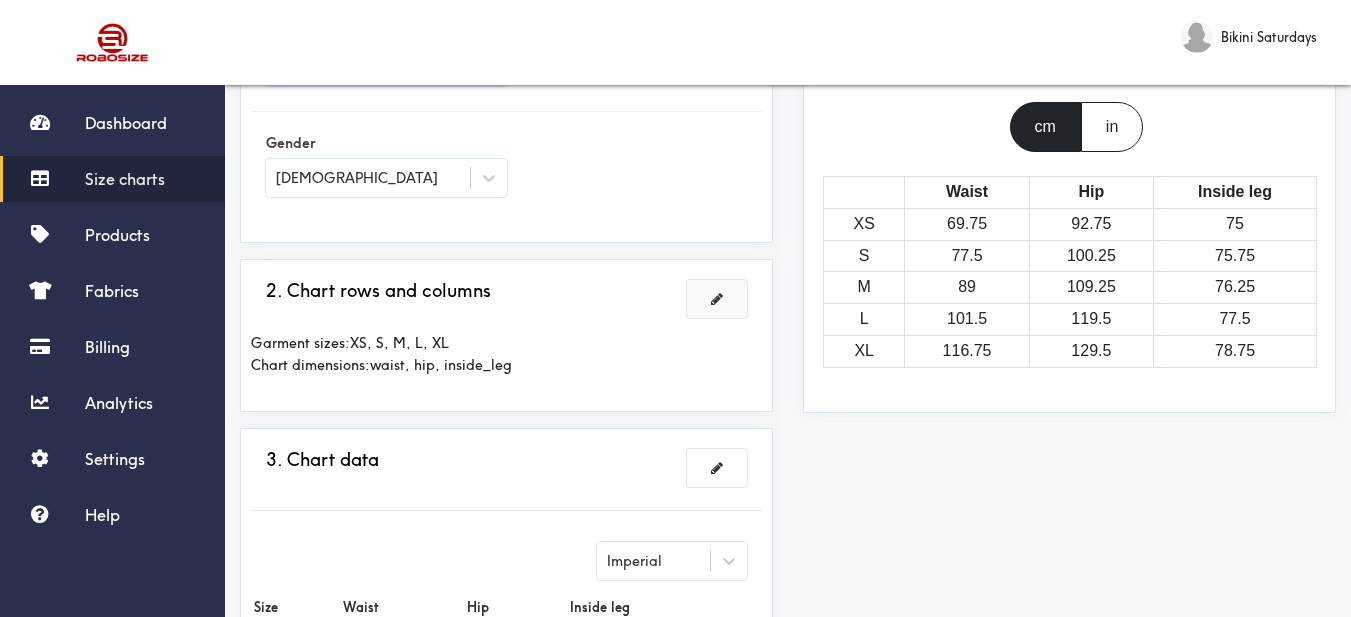 click at bounding box center [717, 299] 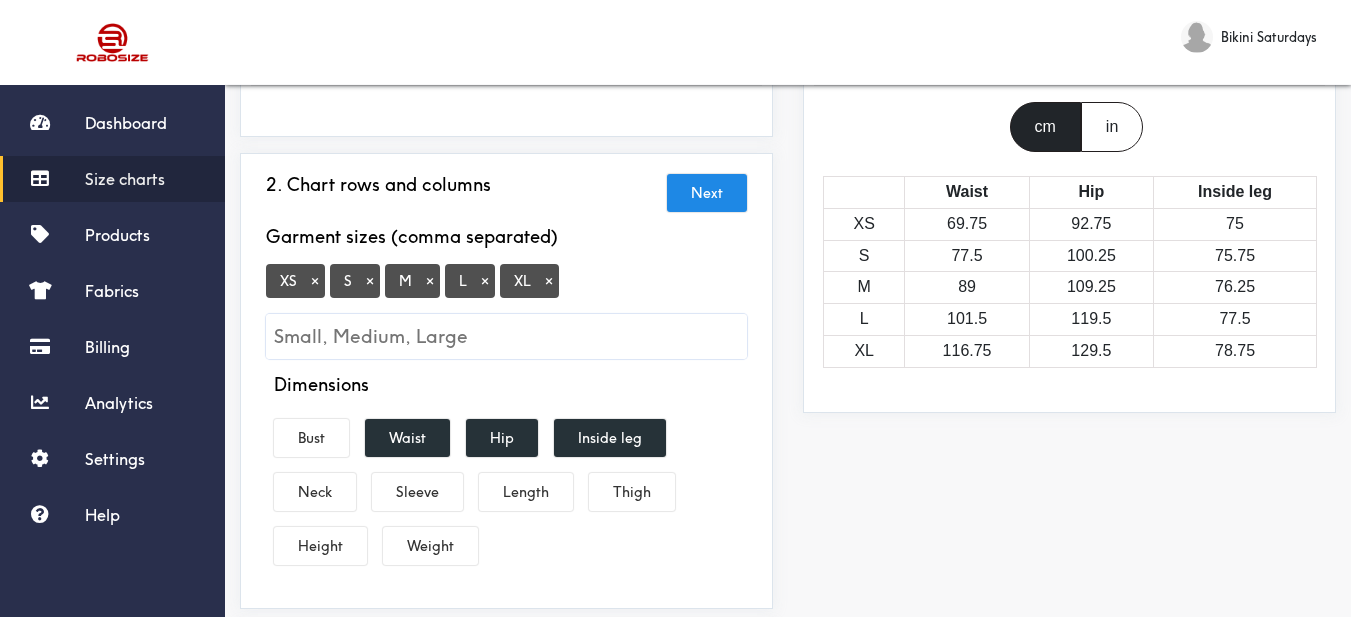click on "×" at bounding box center (315, 281) 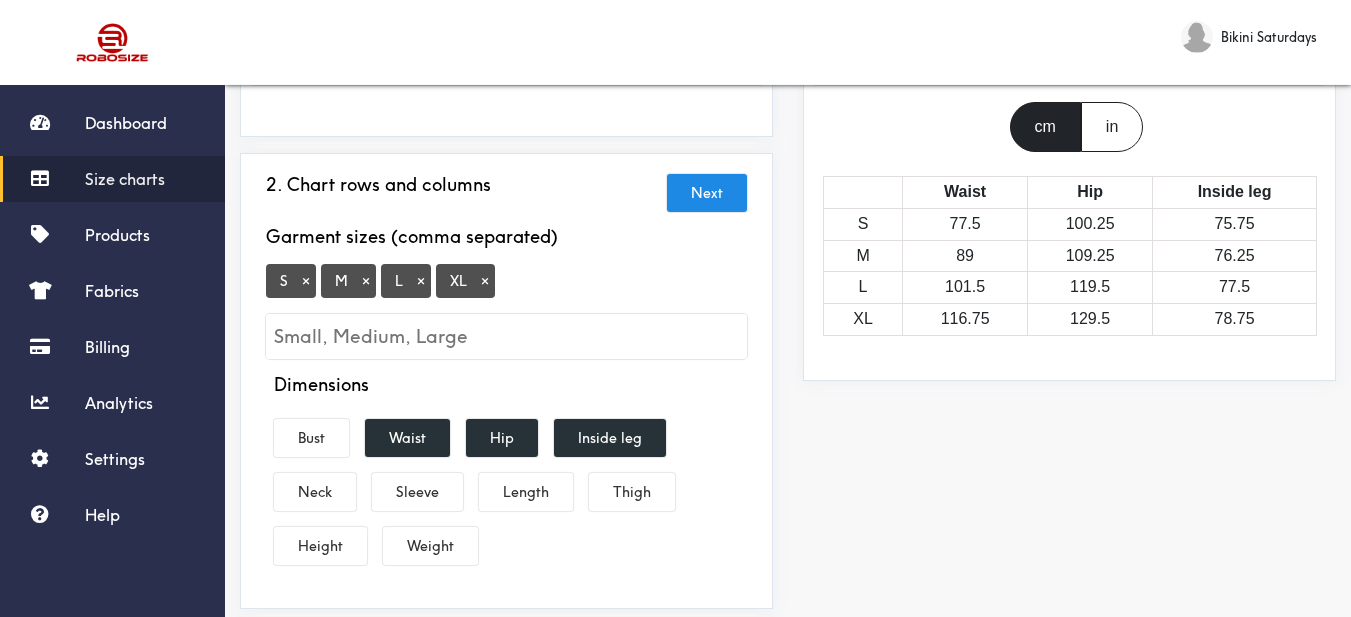 drag, startPoint x: 617, startPoint y: 444, endPoint x: 586, endPoint y: 464, distance: 36.891735 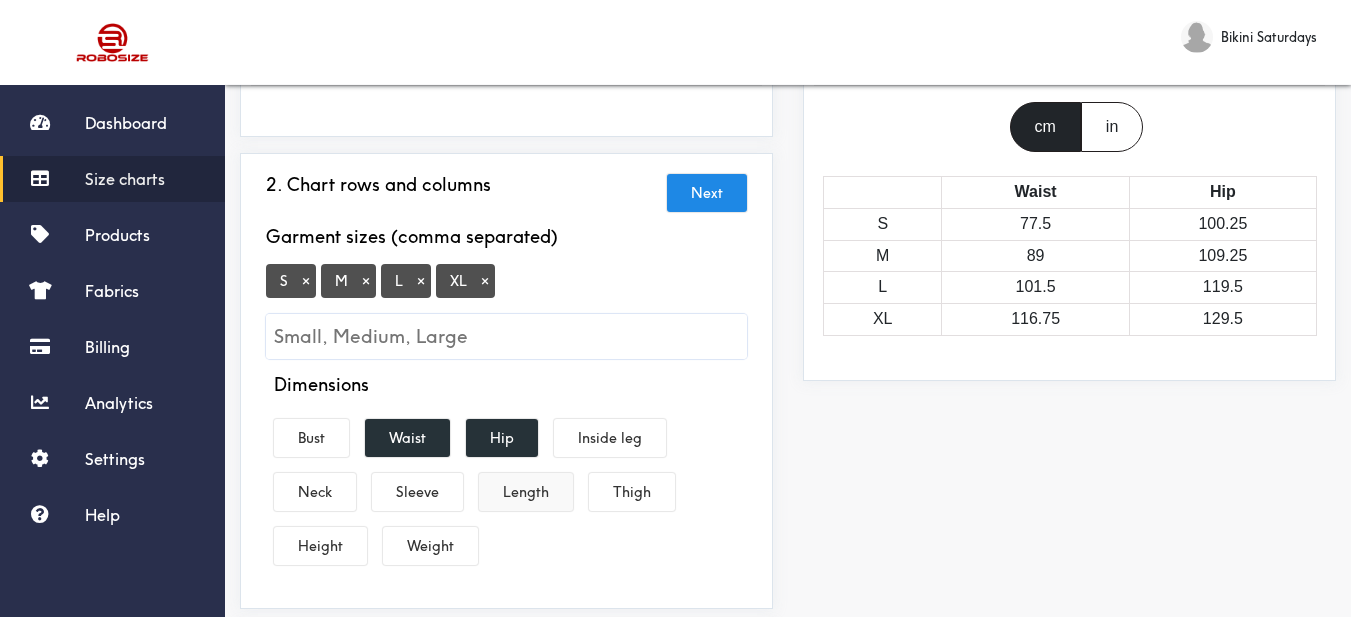 click on "Length" at bounding box center (526, 492) 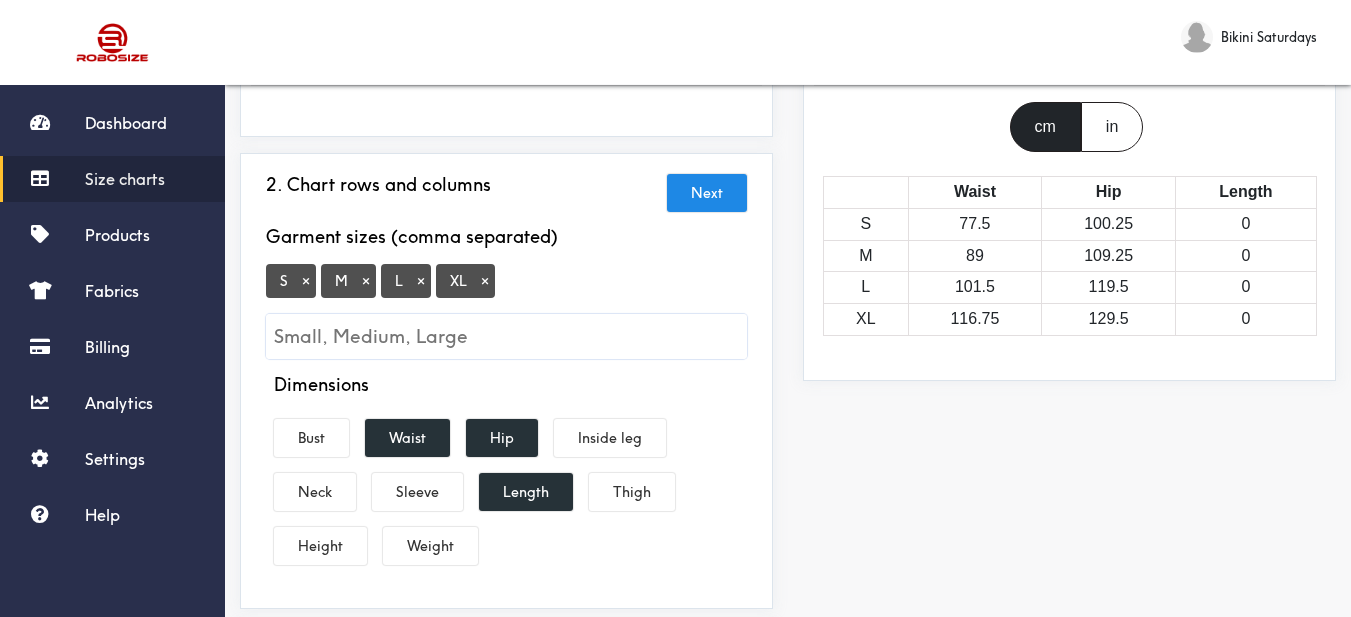 click on "Dimensions Bust Waist Hip Inside leg Neck Sleeve Length Thigh Height Weight" at bounding box center (506, 473) 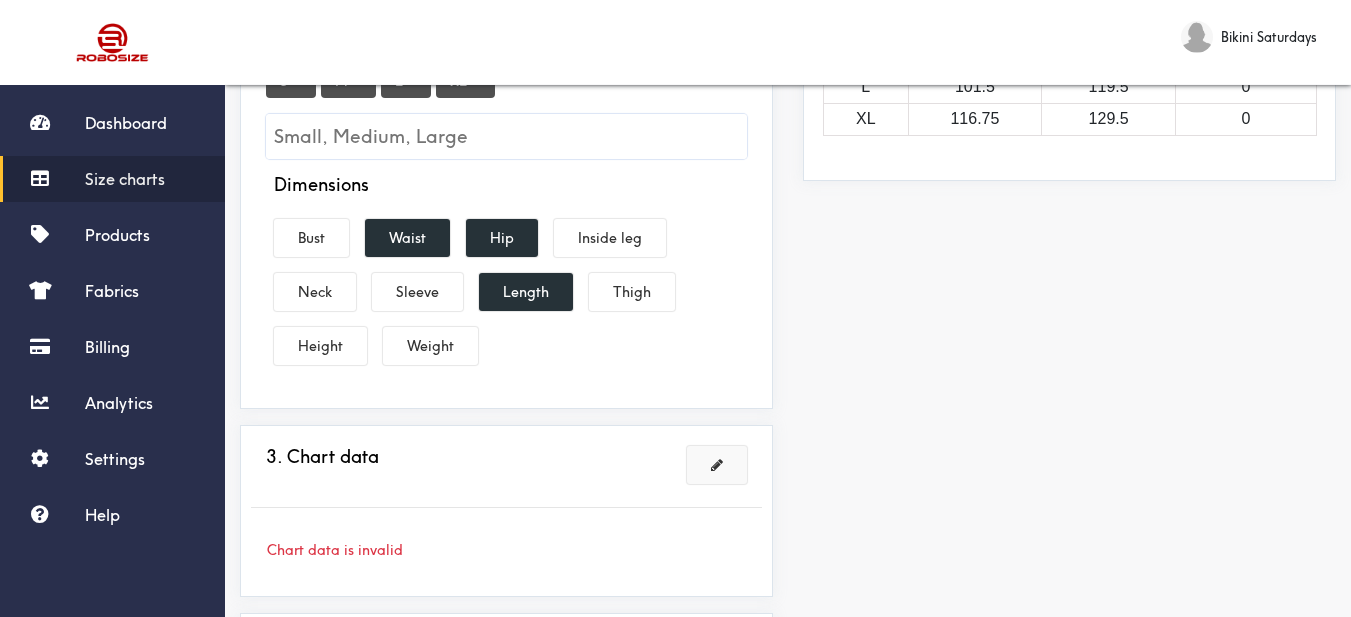 scroll, scrollTop: 643, scrollLeft: 0, axis: vertical 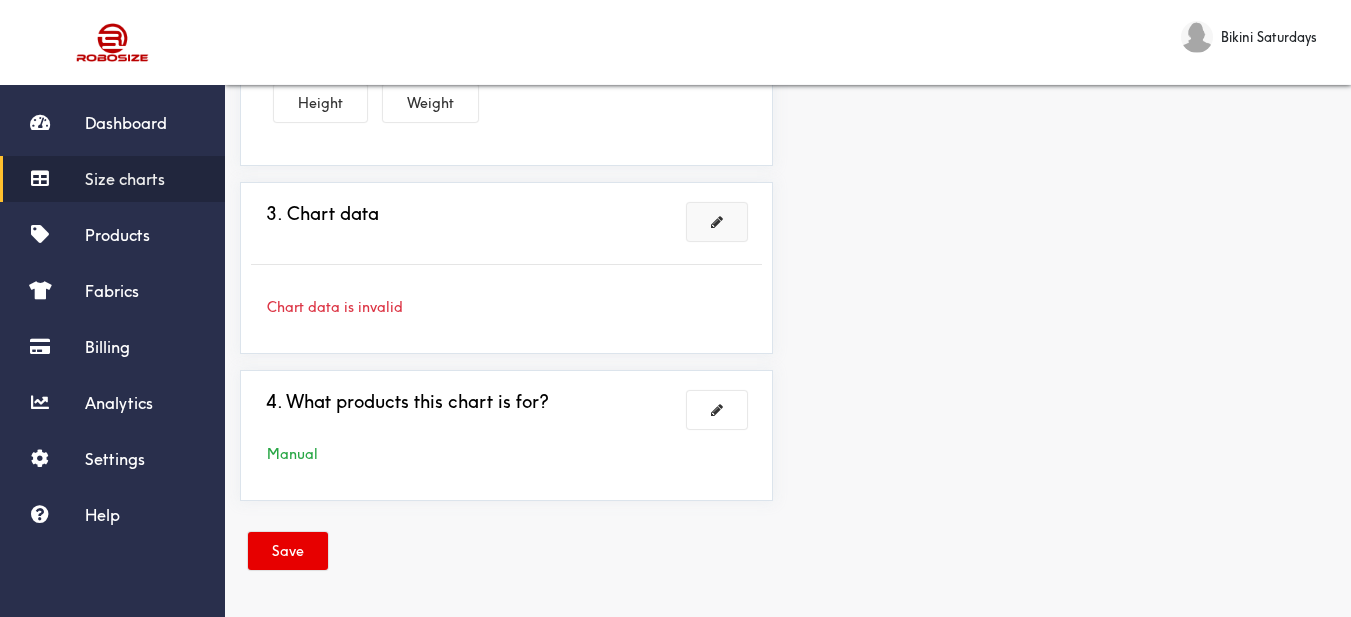 click at bounding box center (717, 222) 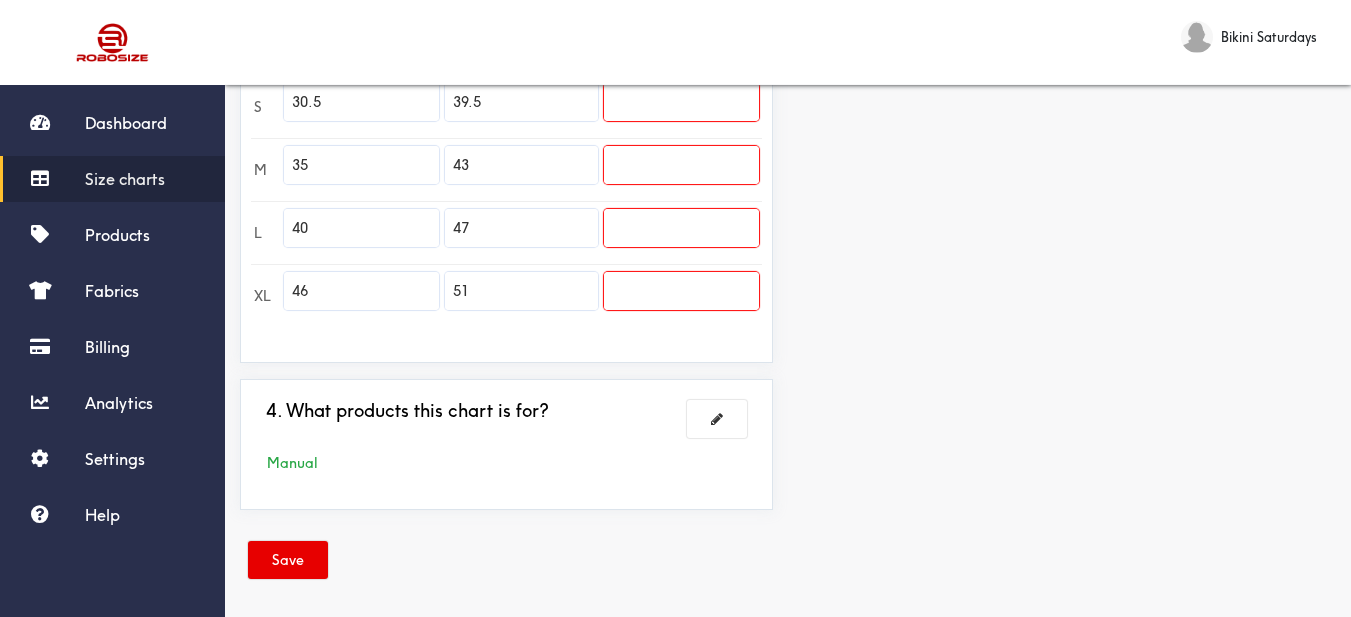 scroll, scrollTop: 452, scrollLeft: 0, axis: vertical 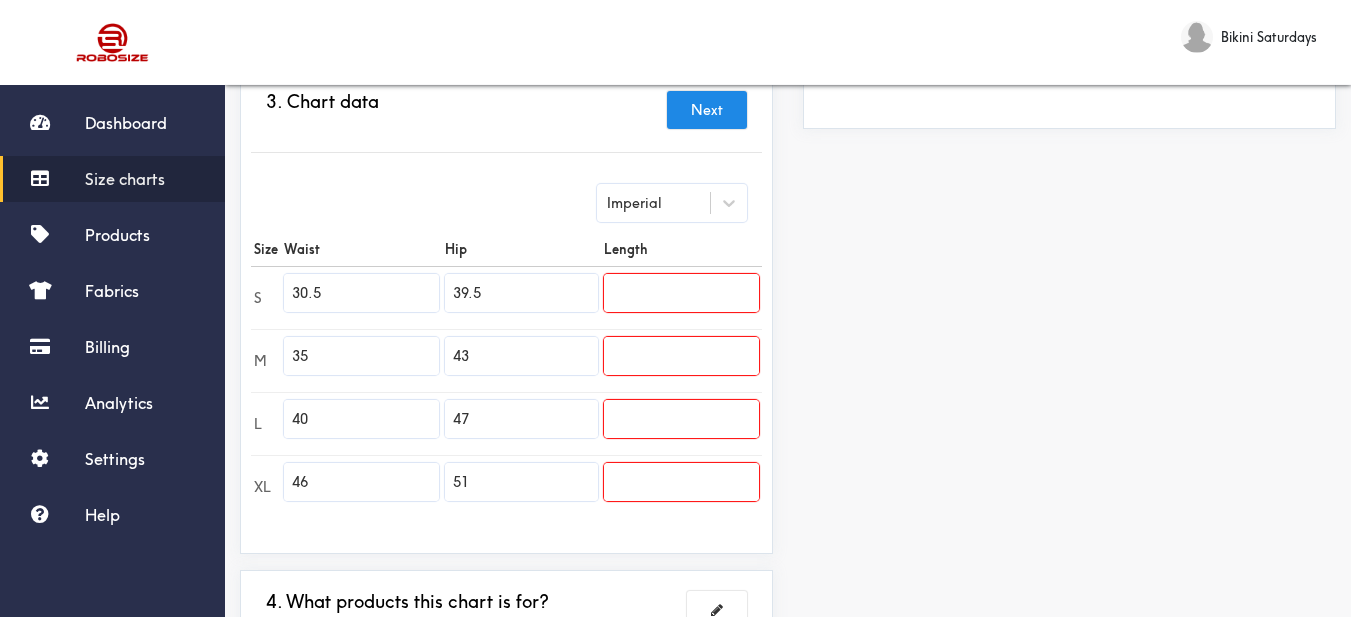 drag, startPoint x: 334, startPoint y: 292, endPoint x: 262, endPoint y: 292, distance: 72 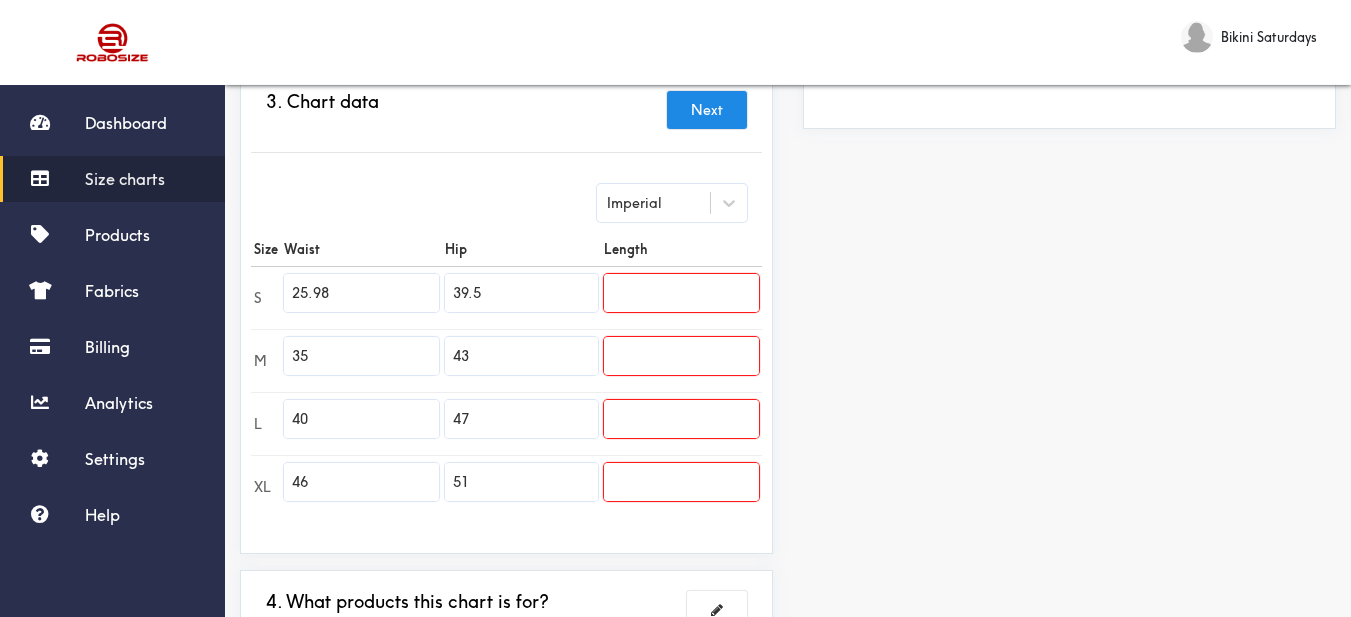 click on "Preview Edit style This chart is manually assigned to products. cm in Waist Hip Length S 66 100.25 0 M 89 109.25 0 L 101.5 119.5 0 XL 116.75 129.5 0" at bounding box center (1069, 220) 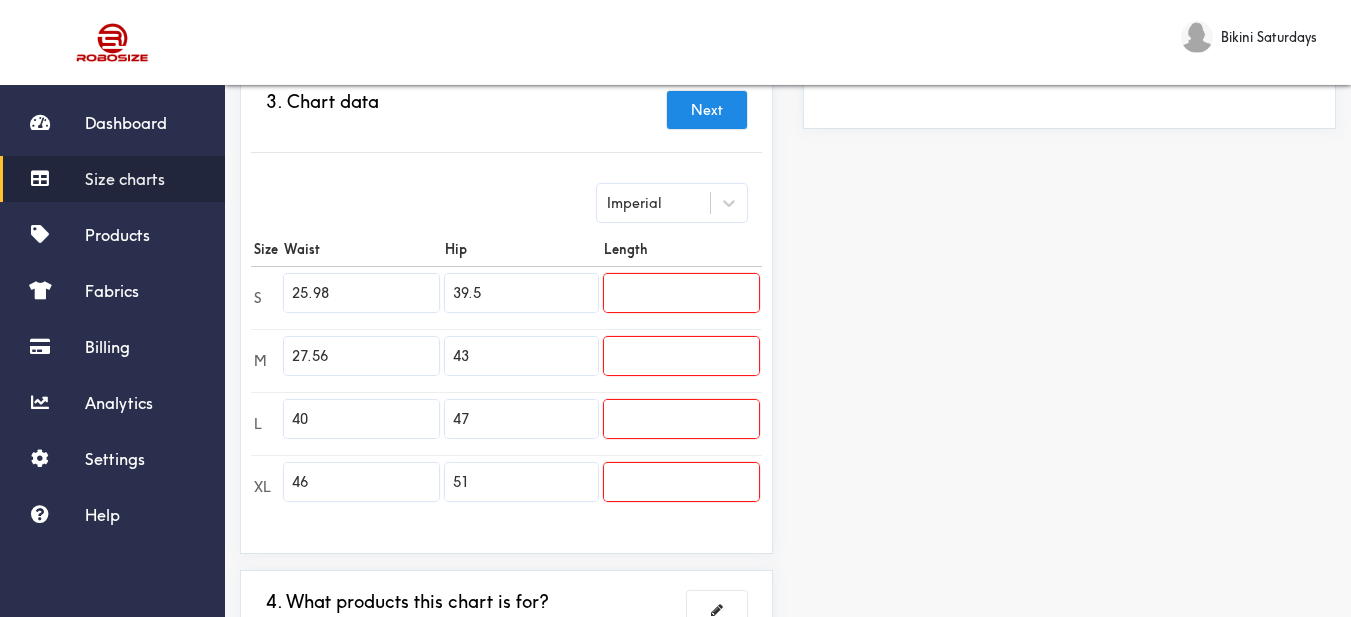 click on "Preview Edit style This chart is manually assigned to products. cm in Waist Hip Length S 66 100.25 0 M 70 109.25 0 L 101.5 119.5 0 XL 116.75 129.5 0" at bounding box center [1069, 220] 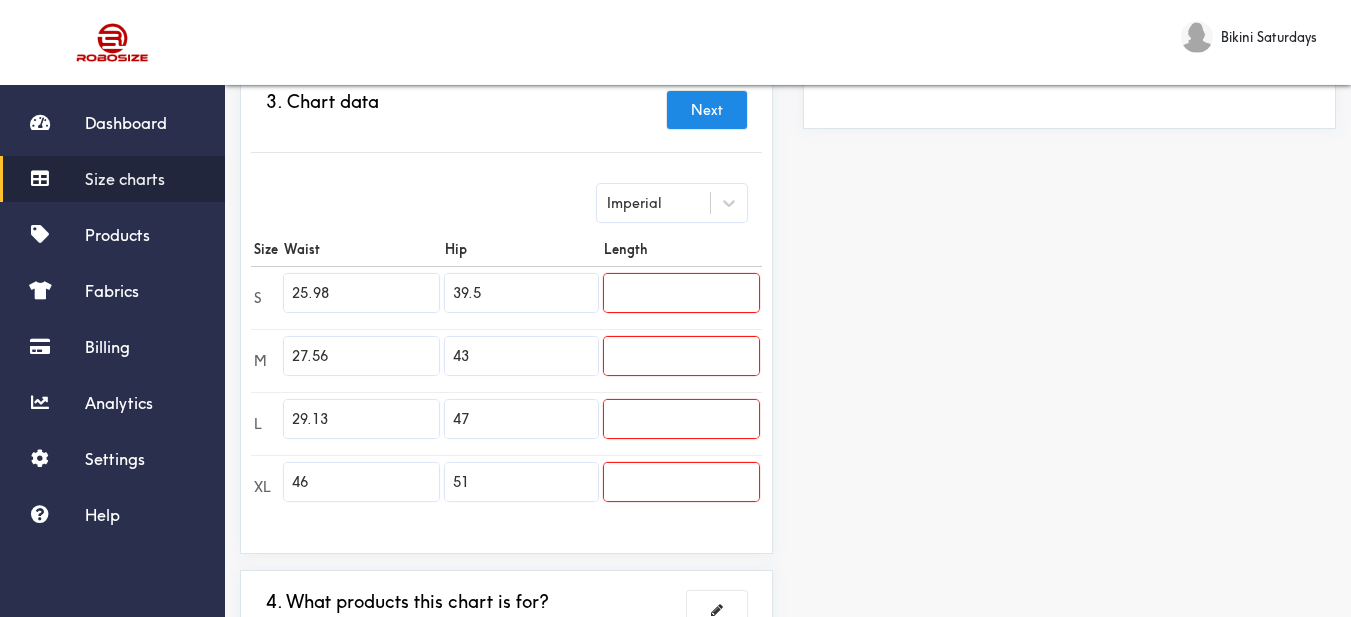 click on "Preview Edit style This chart is manually assigned to products. cm in Waist Hip Length S 66 100.25 0 M 70 109.25 0 L 74 119.5 0 XL 116.75 129.5 0" at bounding box center [1069, 220] 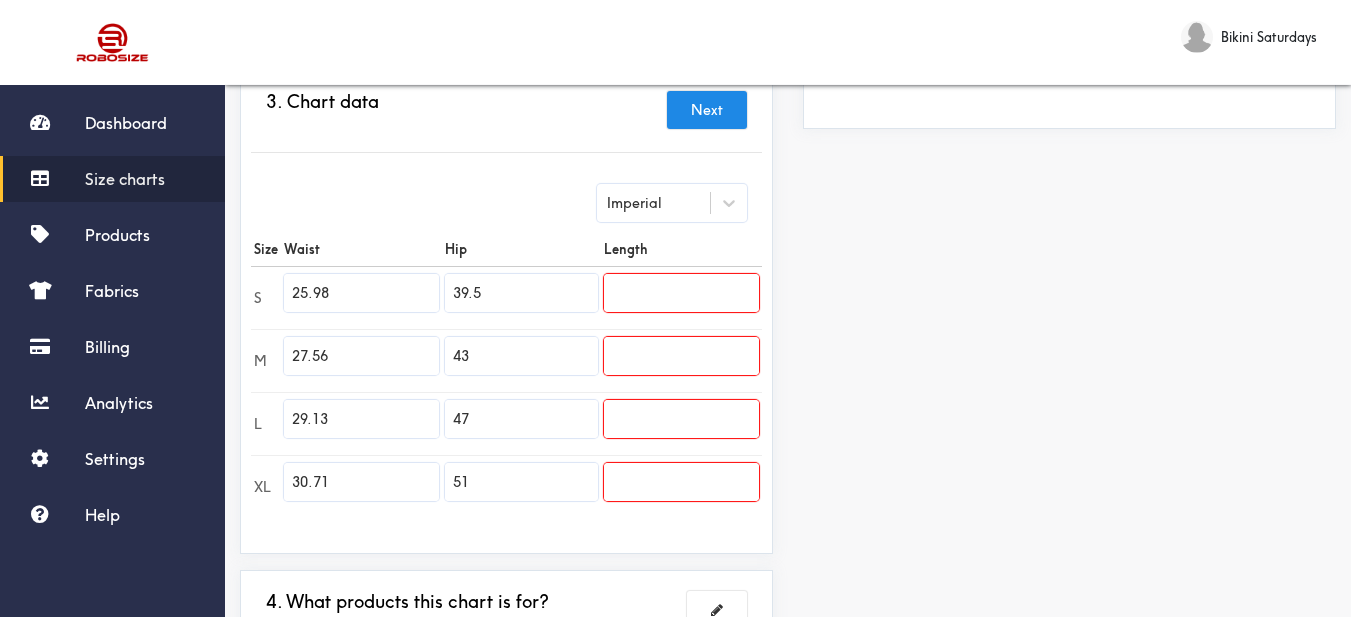 click on "Preview Edit style This chart is manually assigned to products. cm in Waist Hip Length S 66 100.25 0 M 70 109.25 0 L 74 119.5 0 XL 78 129.5 0" at bounding box center [1069, 220] 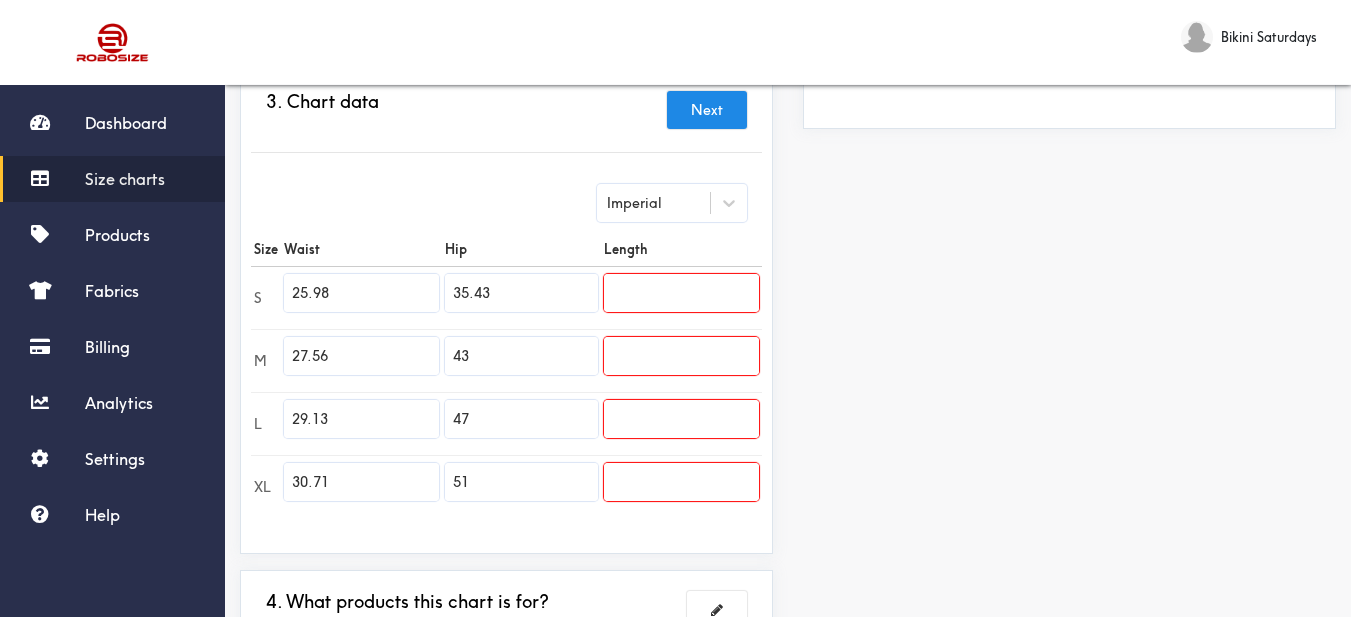 click on "Preview Edit style This chart is manually assigned to products. cm in Waist Hip Length S 66 90 0 M 70 109.25 0 L 74 119.5 0 XL 78 129.5 0" at bounding box center (1069, 220) 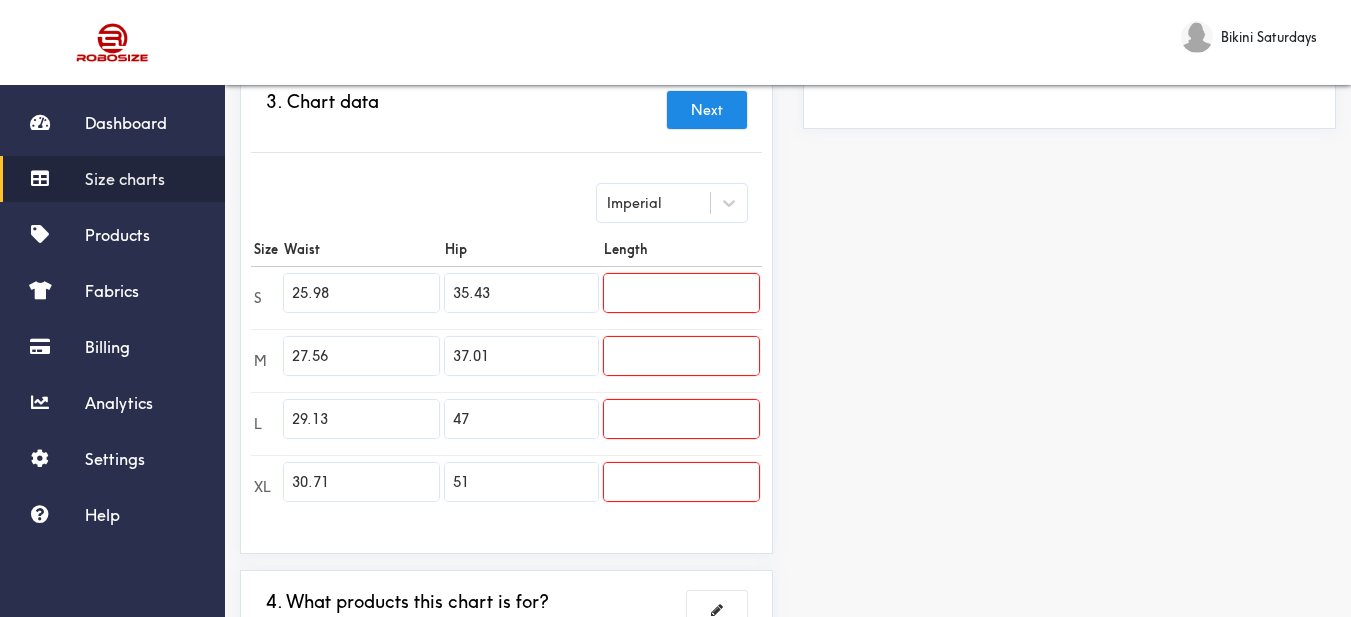 click on "Preview Edit style This chart is manually assigned to products. cm in Waist Hip Length S 66 90 0 M 70 94 0 L 74 119.5 0 XL 78 129.5 0" at bounding box center (1069, 220) 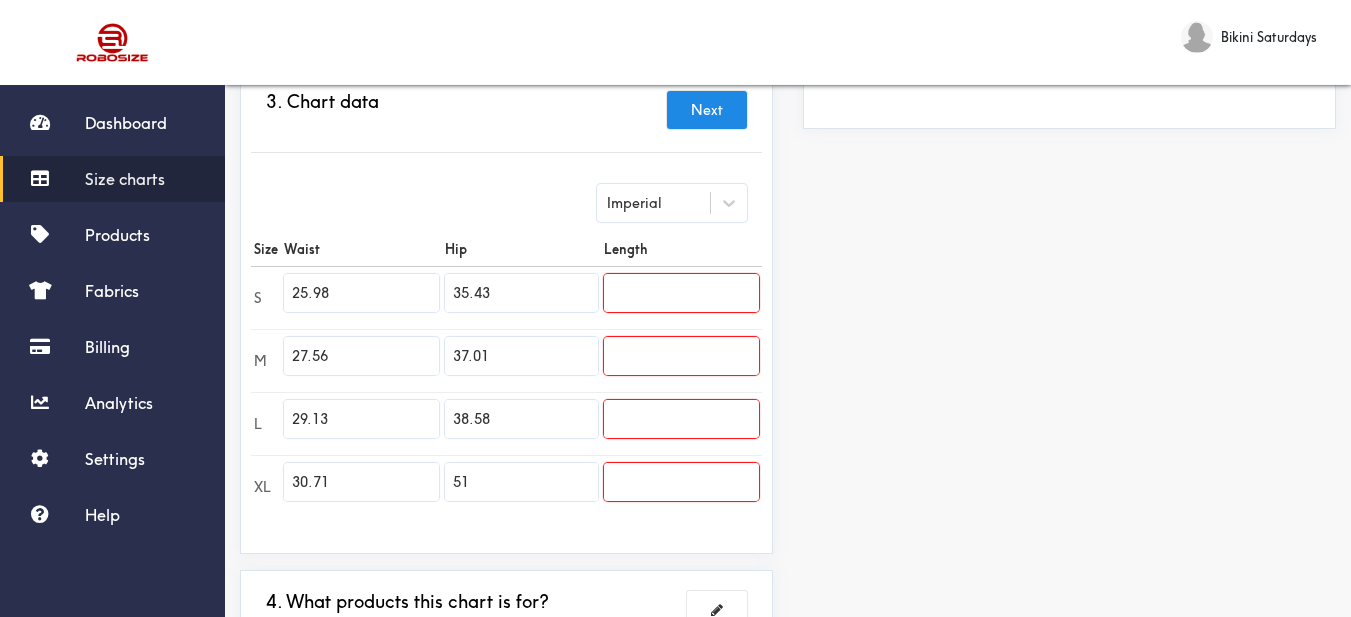 click on "Preview Edit style This chart is manually assigned to products. cm in Waist Hip Length S 66 90 0 M 70 94 0 L 74 98 0 XL 78 129.5 0" at bounding box center (1069, 220) 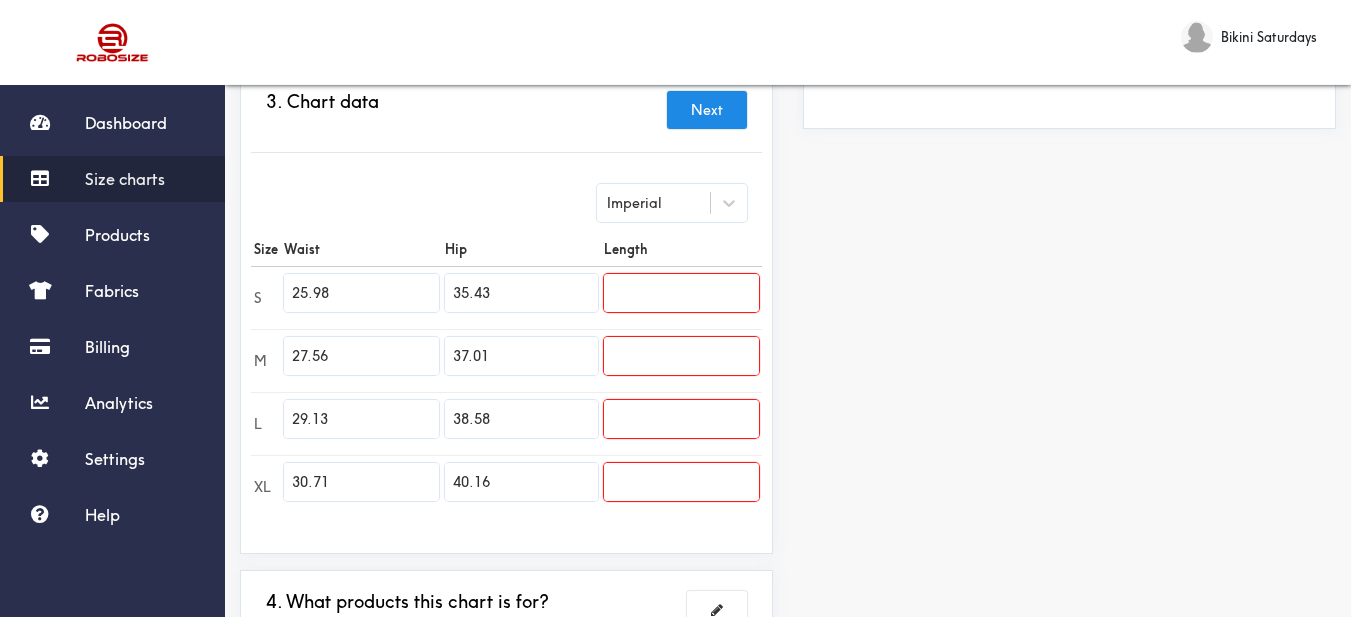 click on "Preview Edit style This chart is manually assigned to products. cm in Waist Hip Length S 66 90 0 M 70 94 0 L 74 98 0 XL 78 102 0" at bounding box center (1069, 220) 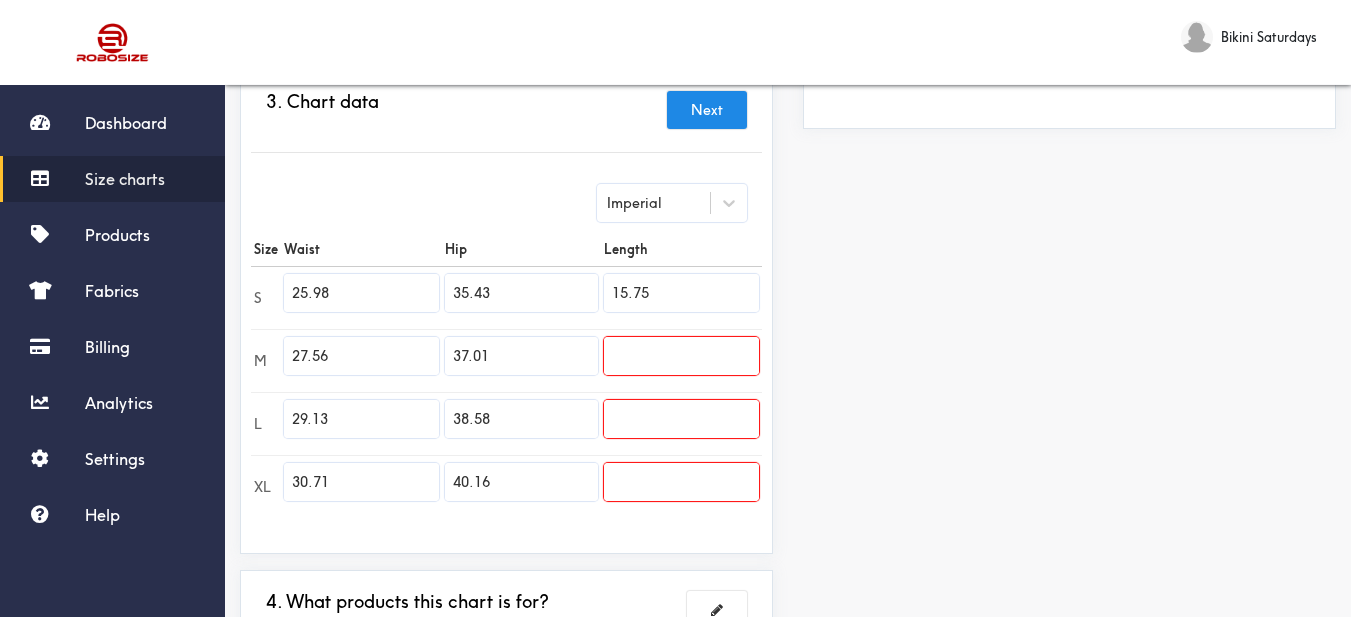 click on "Preview Edit style This chart is manually assigned to products. cm in Waist Hip Length S 66 90 40 M 70 94 0 L 74 98 0 XL 78 102 0" at bounding box center (1069, 220) 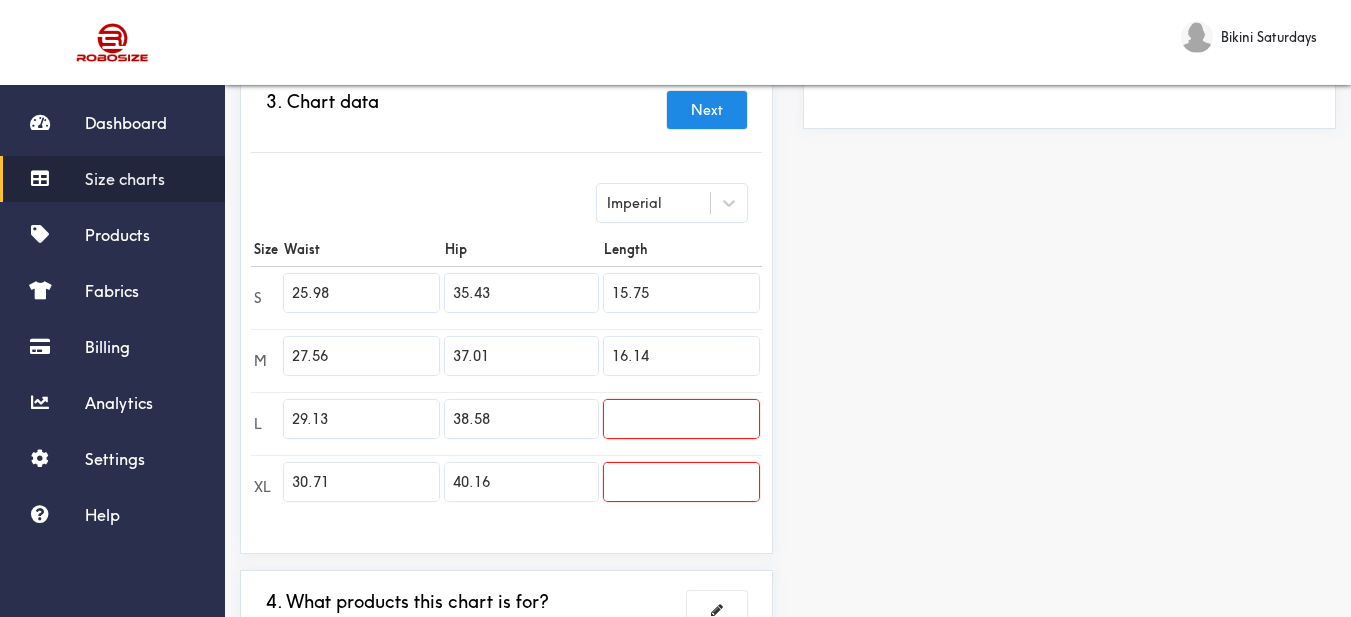 click on "Preview Edit style This chart is manually assigned to products. cm in Waist Hip Length S 66 90 40 M 70 94 41 L 74 98 0 XL 78 102 0" at bounding box center (1069, 220) 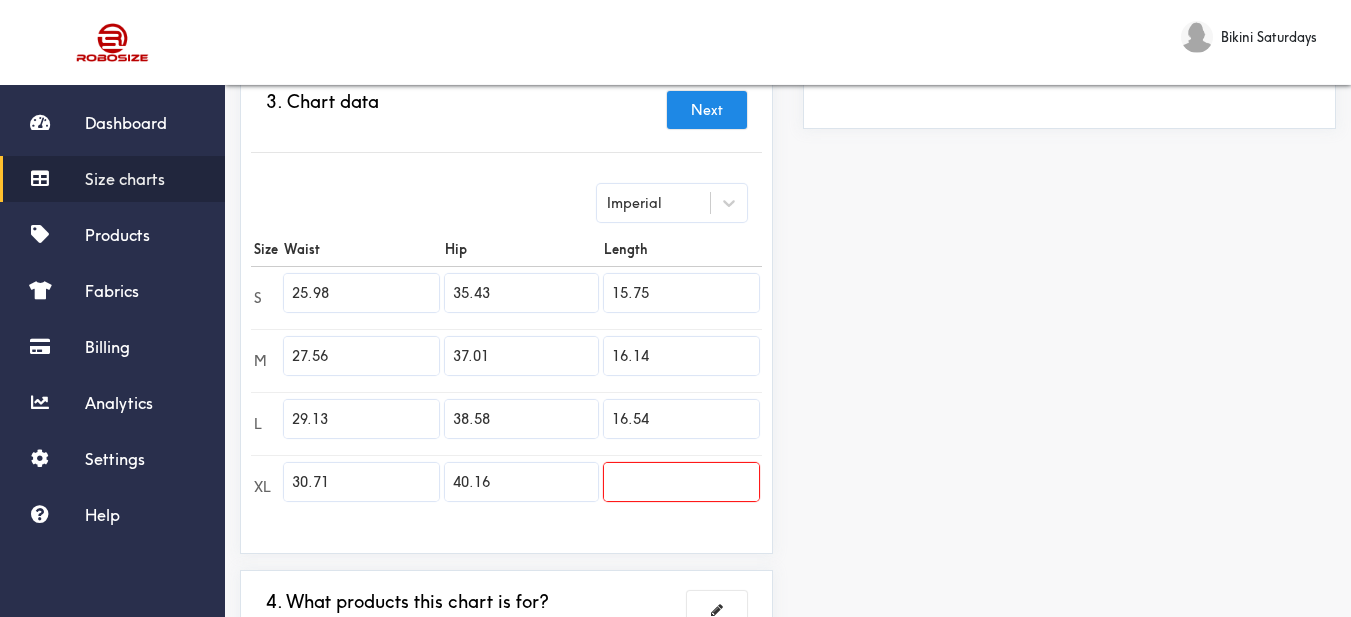 drag, startPoint x: 1264, startPoint y: 395, endPoint x: 869, endPoint y: 405, distance: 395.12656 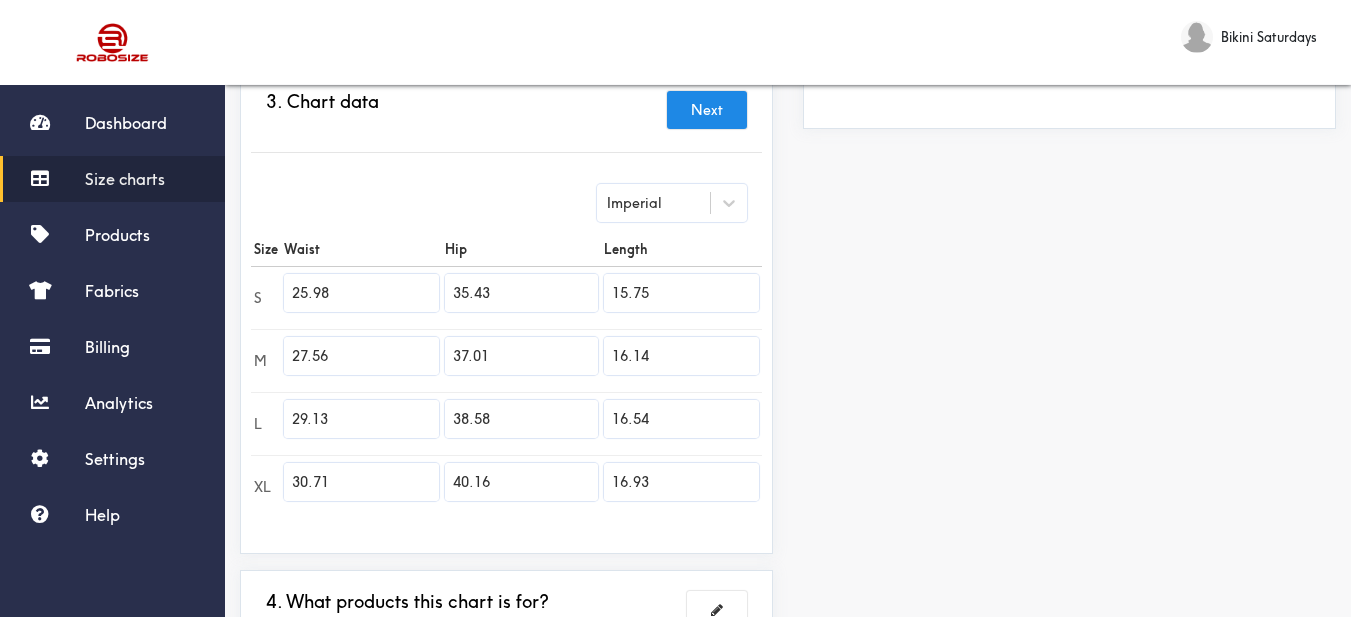 click on "Preview Edit style This chart is manually assigned to products. cm in Waist Hip Length S 66 90 40 M 70 94 41 L 74 98 42 XL 78 102 43" at bounding box center [1069, 220] 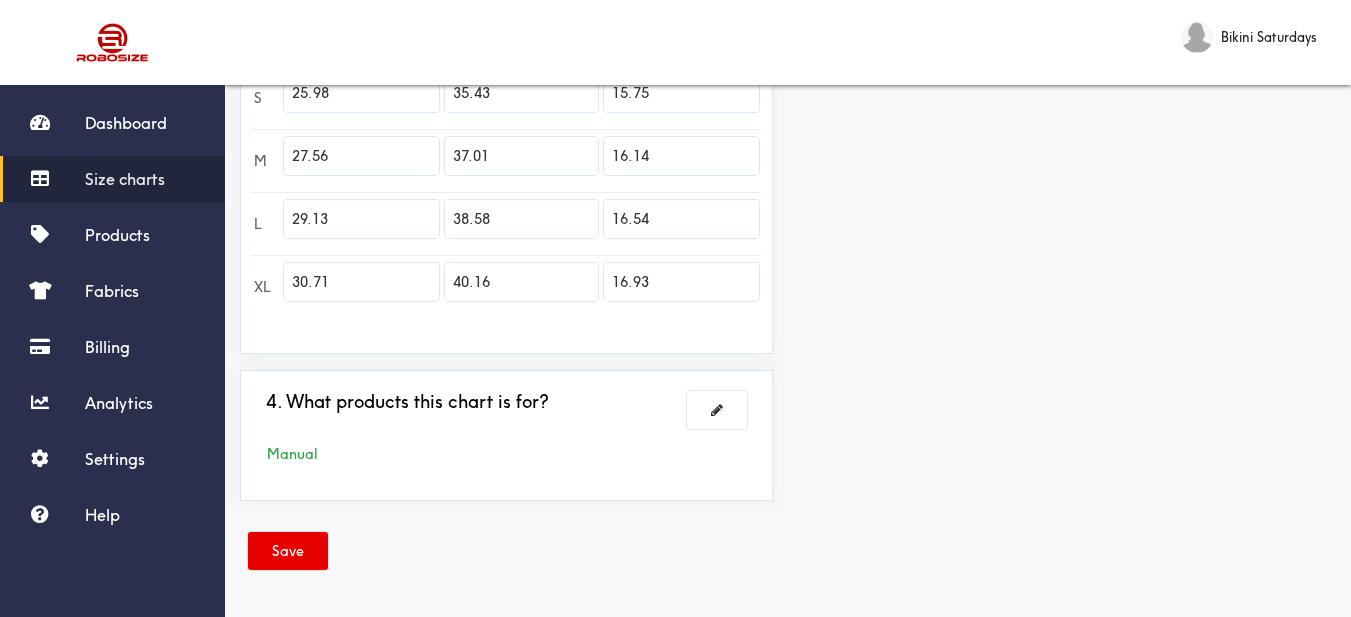 click on "Save" at bounding box center [788, 554] 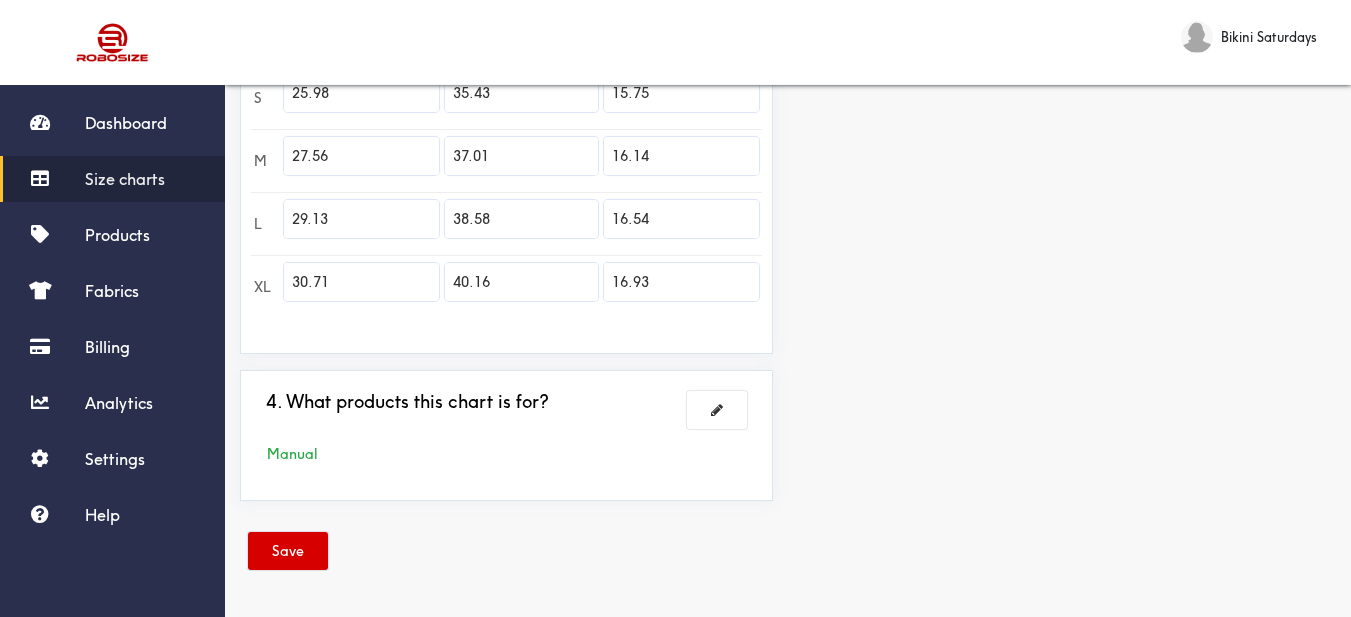 click on "Save" at bounding box center (288, 551) 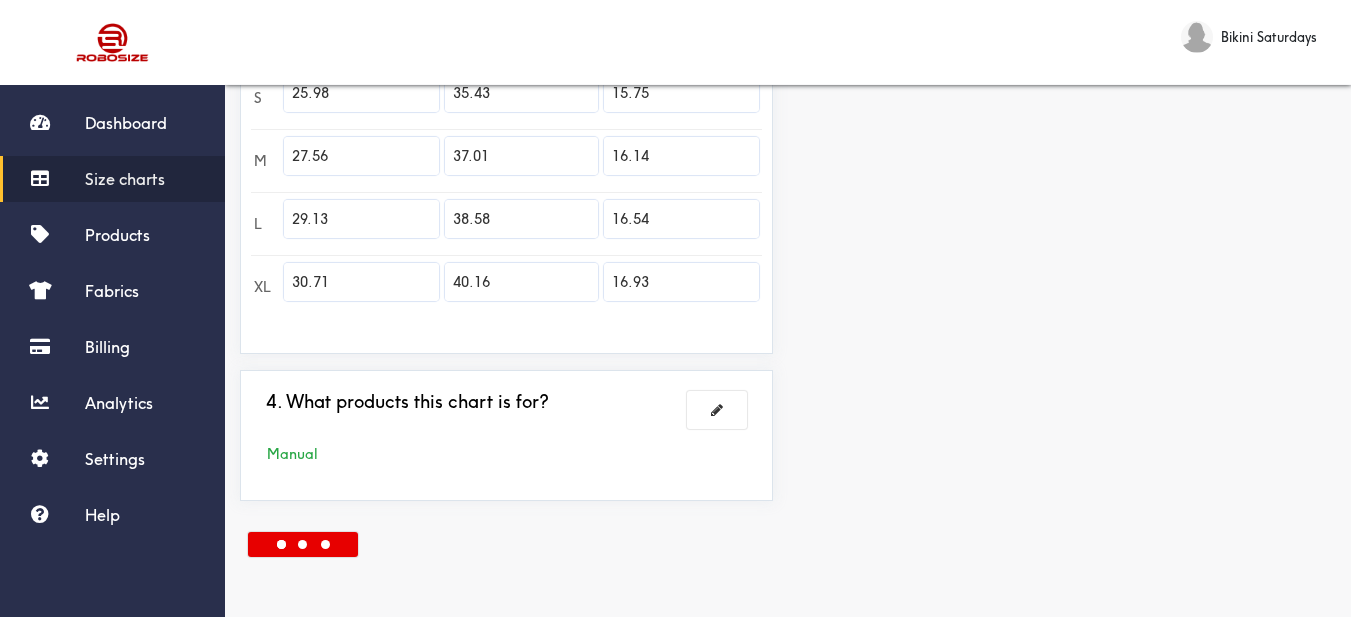 scroll, scrollTop: 352, scrollLeft: 0, axis: vertical 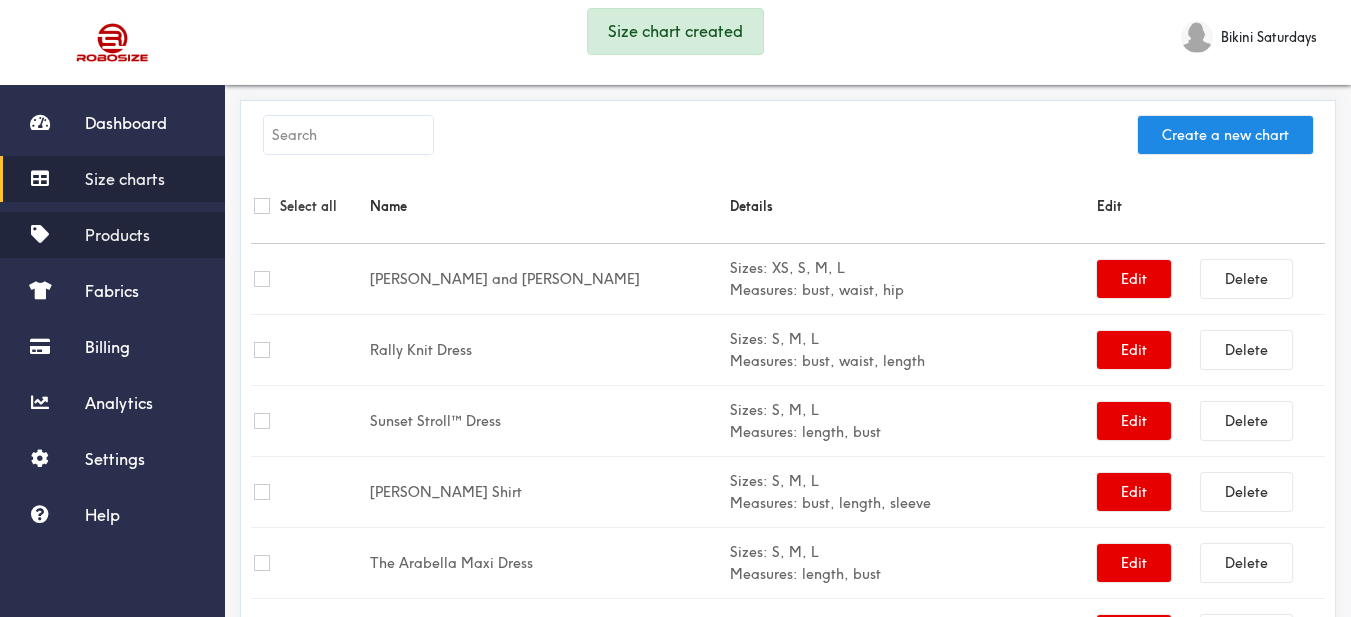 click on "Products" at bounding box center [117, 235] 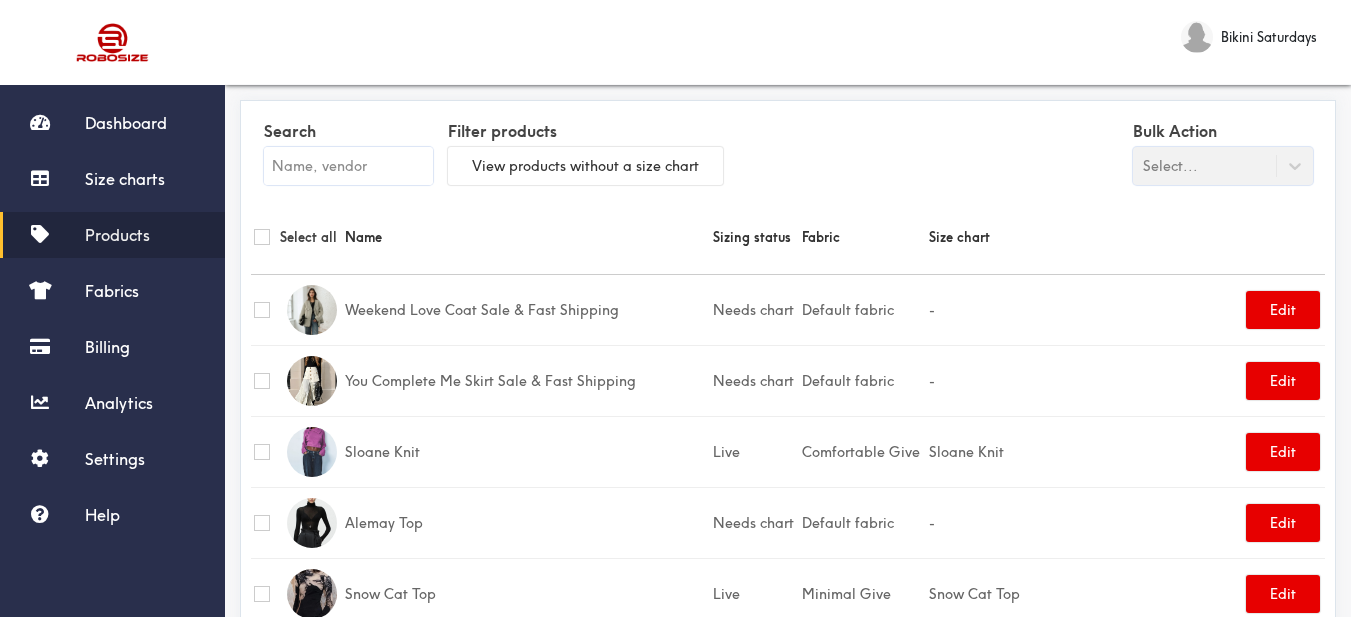 click on "Products" at bounding box center (117, 235) 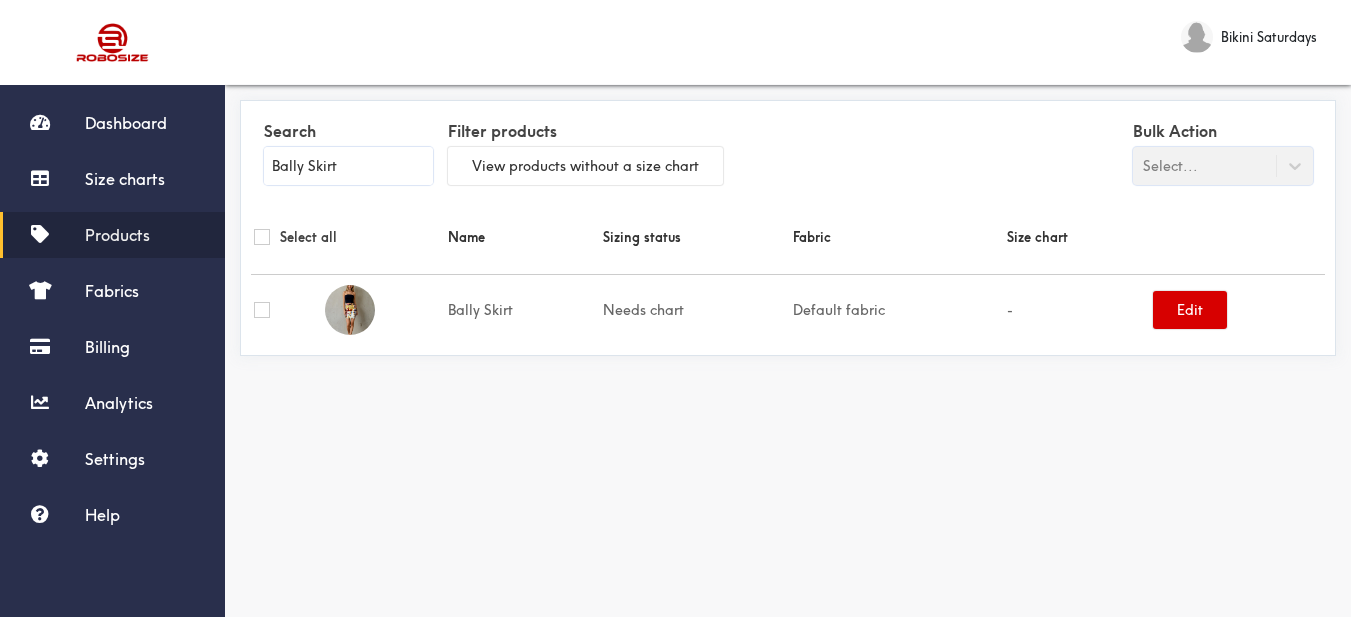 click on "Edit" at bounding box center [1190, 310] 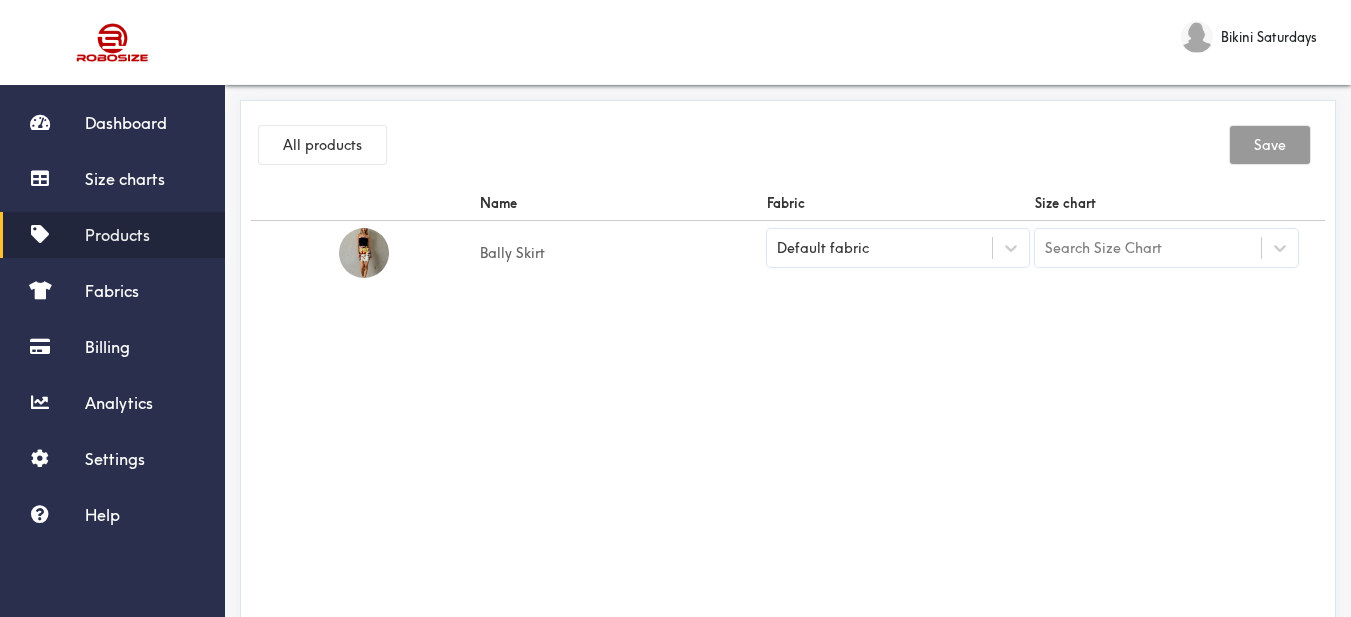 click on "Default fabric" at bounding box center (880, 248) 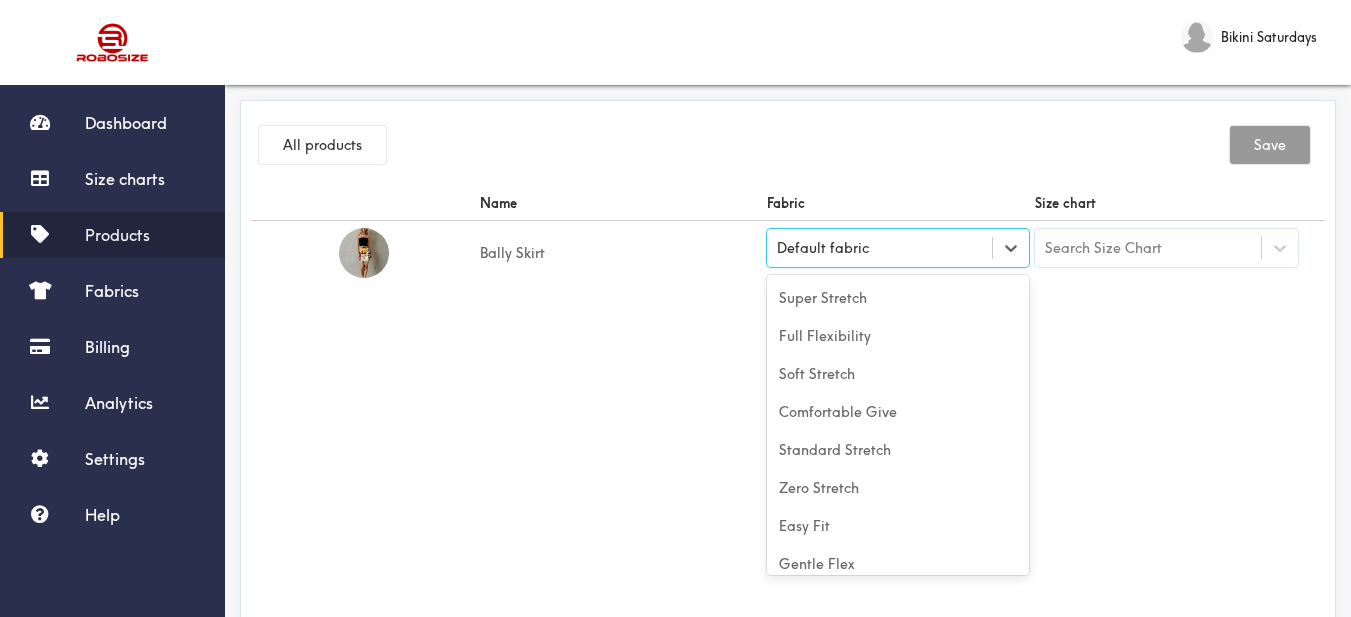 scroll, scrollTop: 88, scrollLeft: 0, axis: vertical 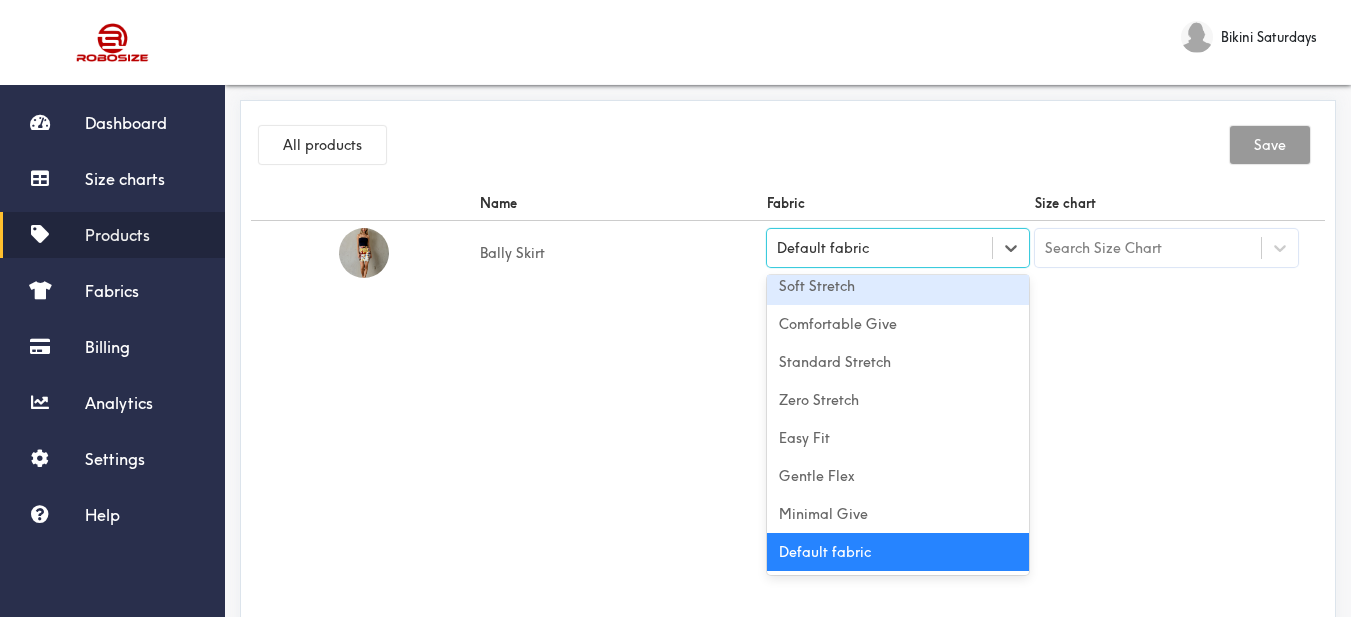 click on "Soft Stretch" at bounding box center [898, 286] 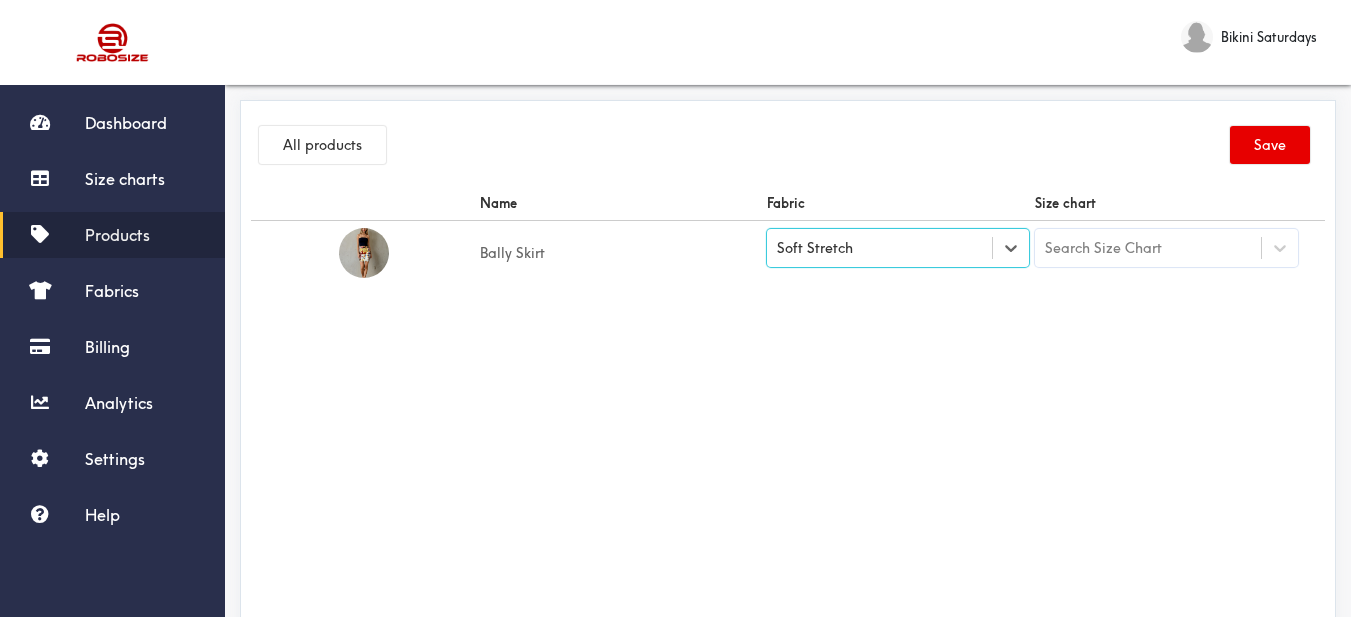 drag, startPoint x: 1084, startPoint y: 314, endPoint x: 1120, endPoint y: 285, distance: 46.227695 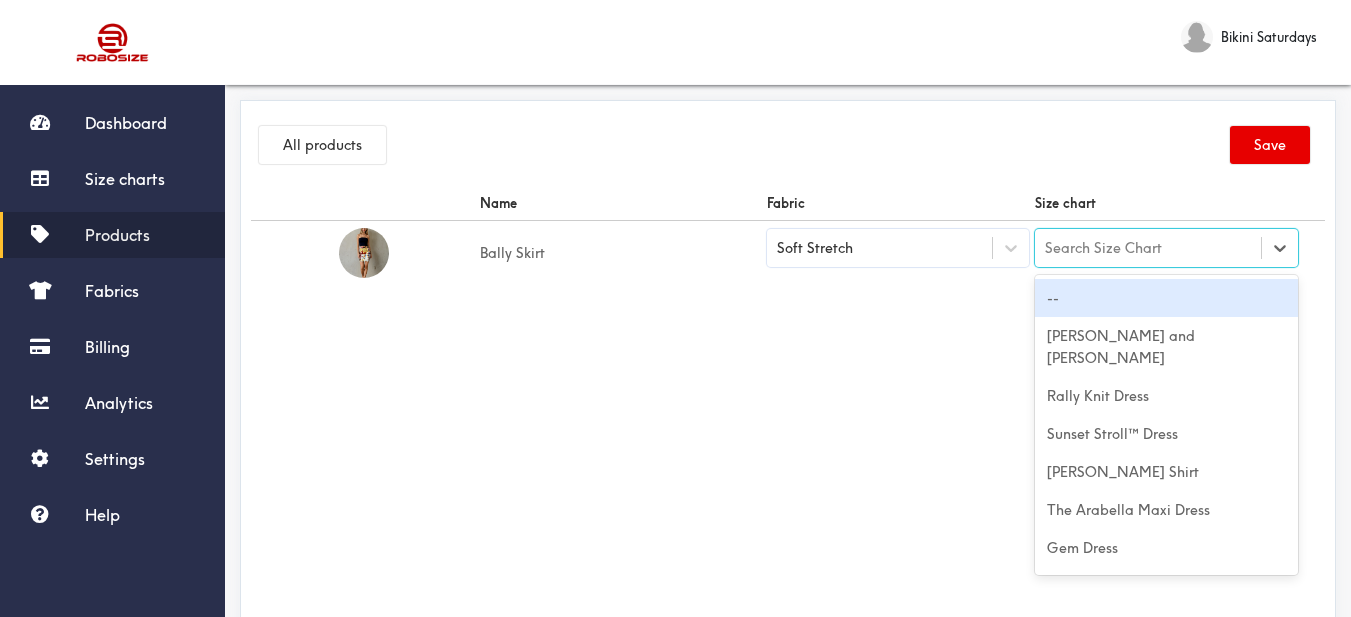 click on "Search Size Chart" at bounding box center [1148, 248] 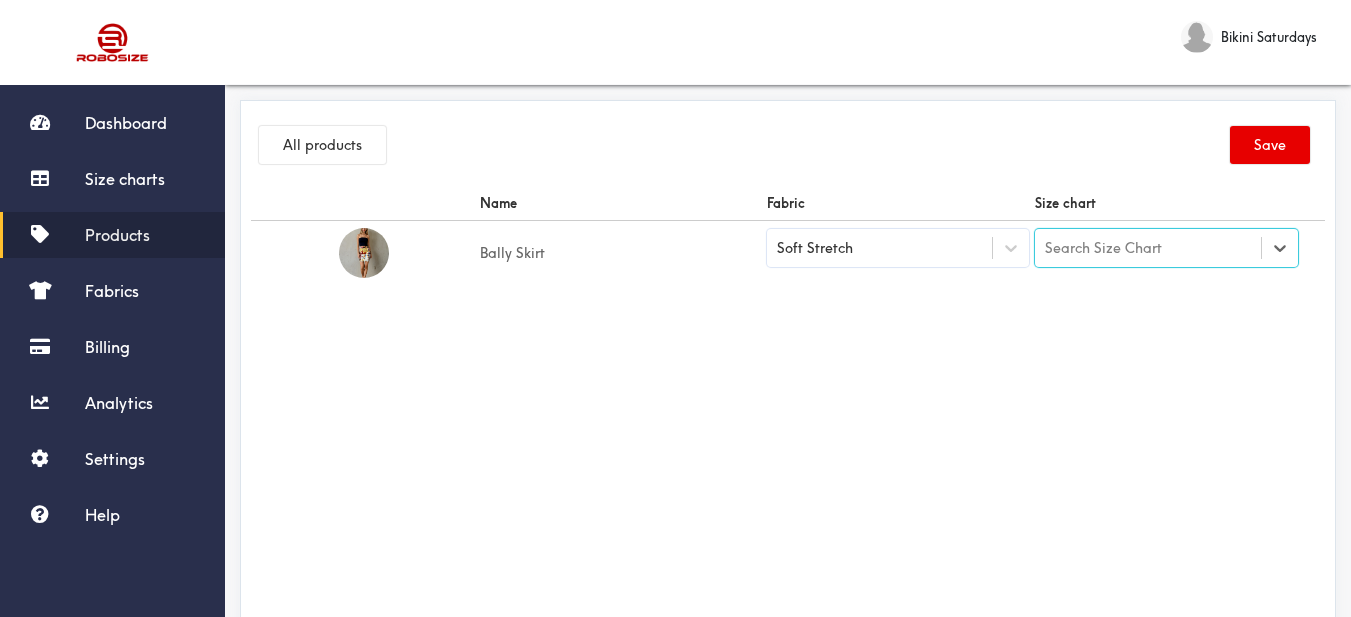 click on "Search Size Chart" at bounding box center (1103, 248) 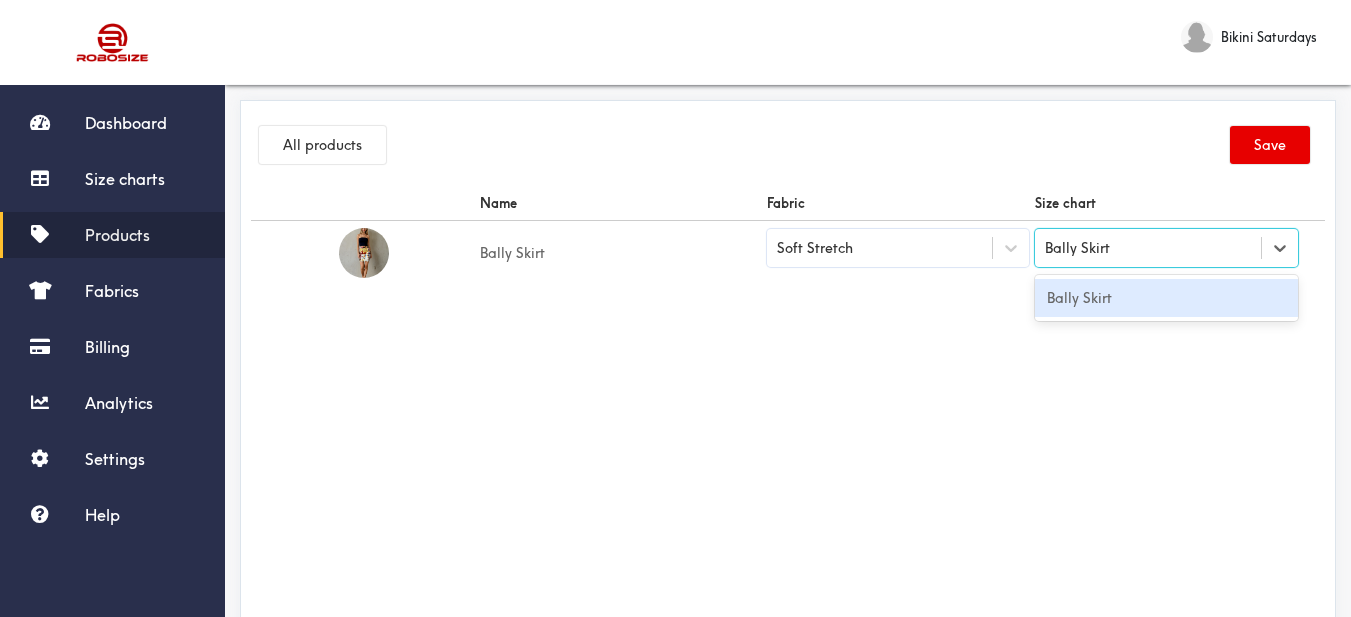 click on "Bally Skirt" at bounding box center [1166, 298] 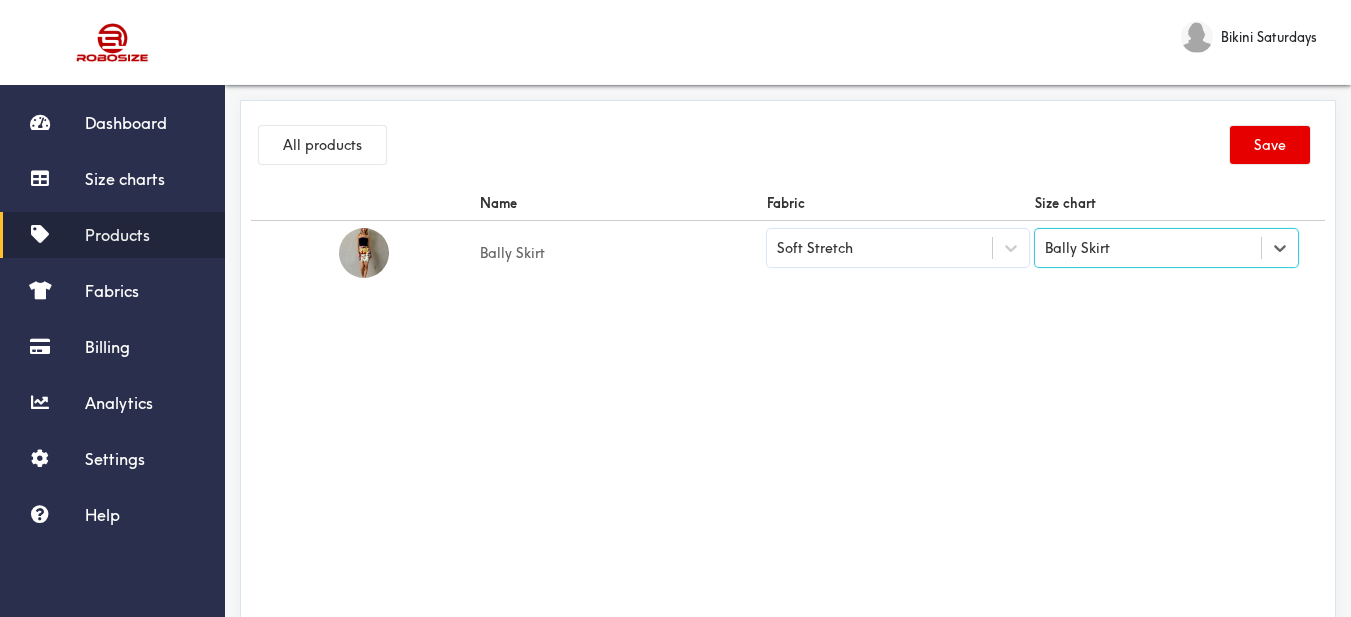 drag, startPoint x: 1040, startPoint y: 328, endPoint x: 1183, endPoint y: 203, distance: 189.93156 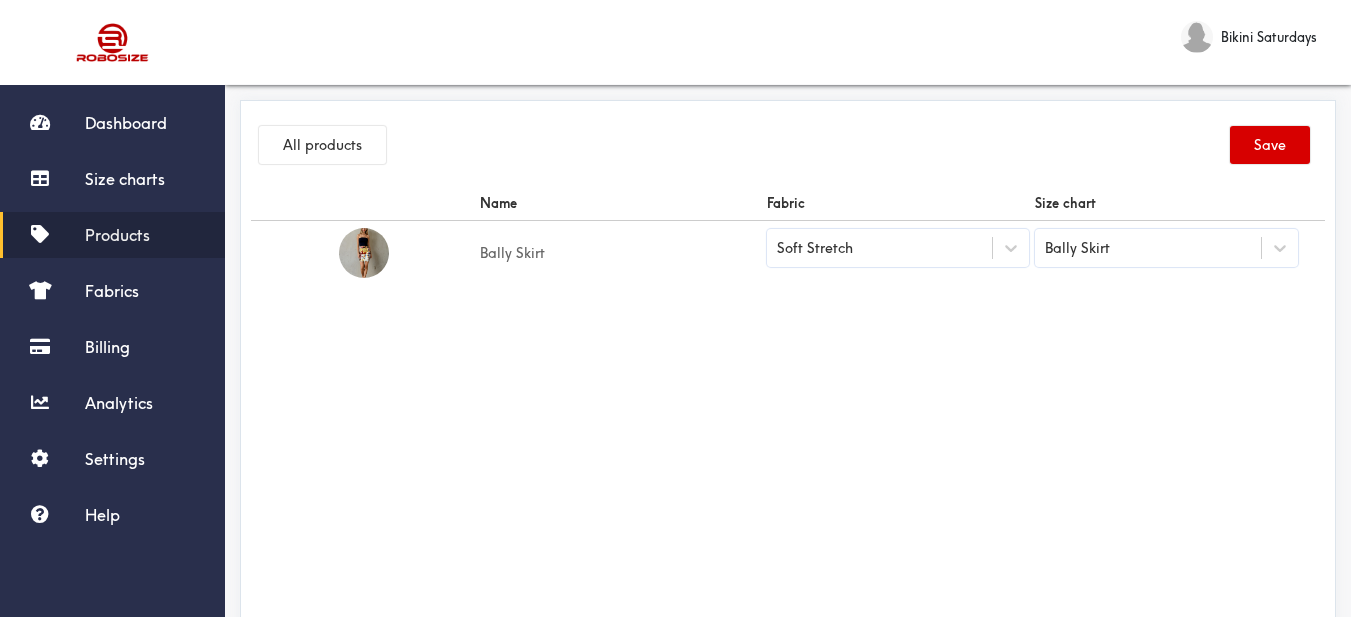 click on "Save" at bounding box center (1270, 145) 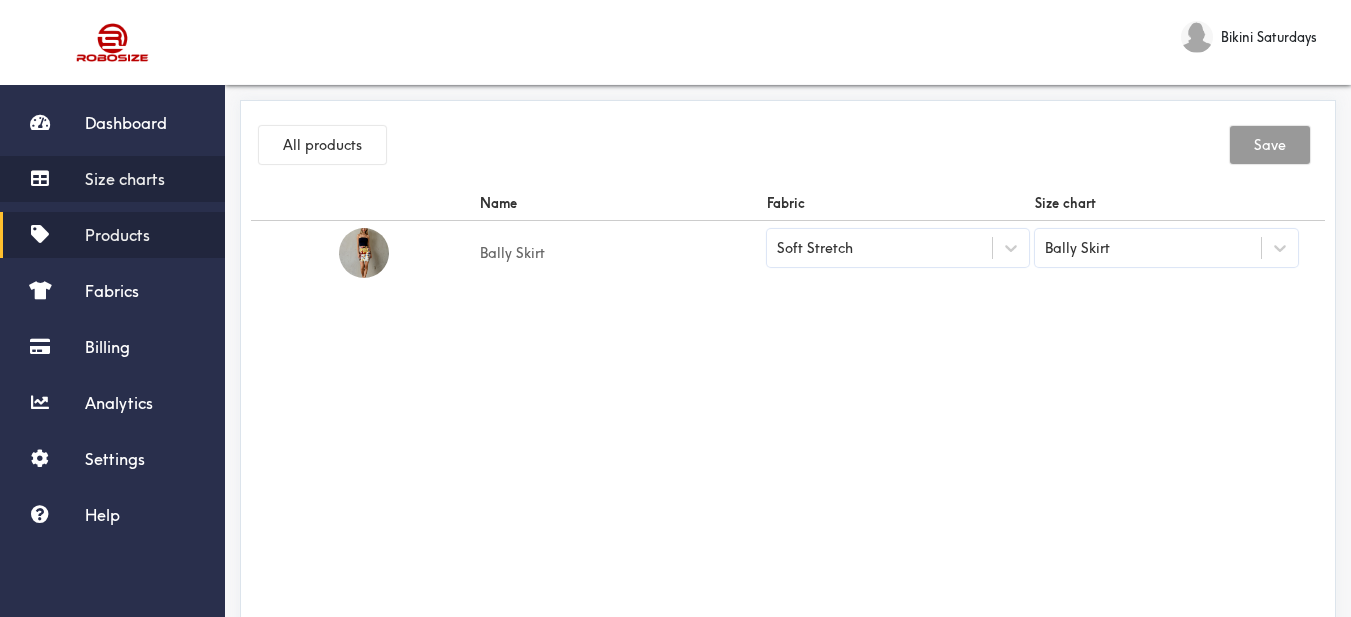 click on "Size charts" at bounding box center (125, 179) 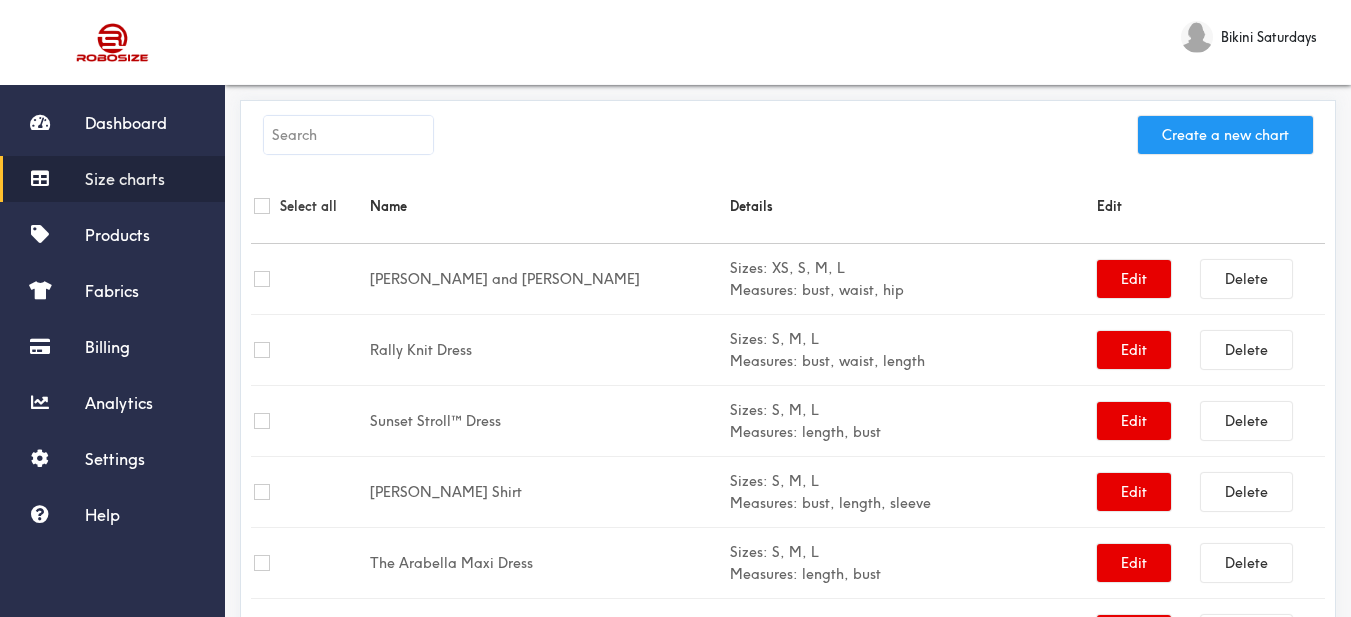 click on "Create a new chart" at bounding box center [1225, 135] 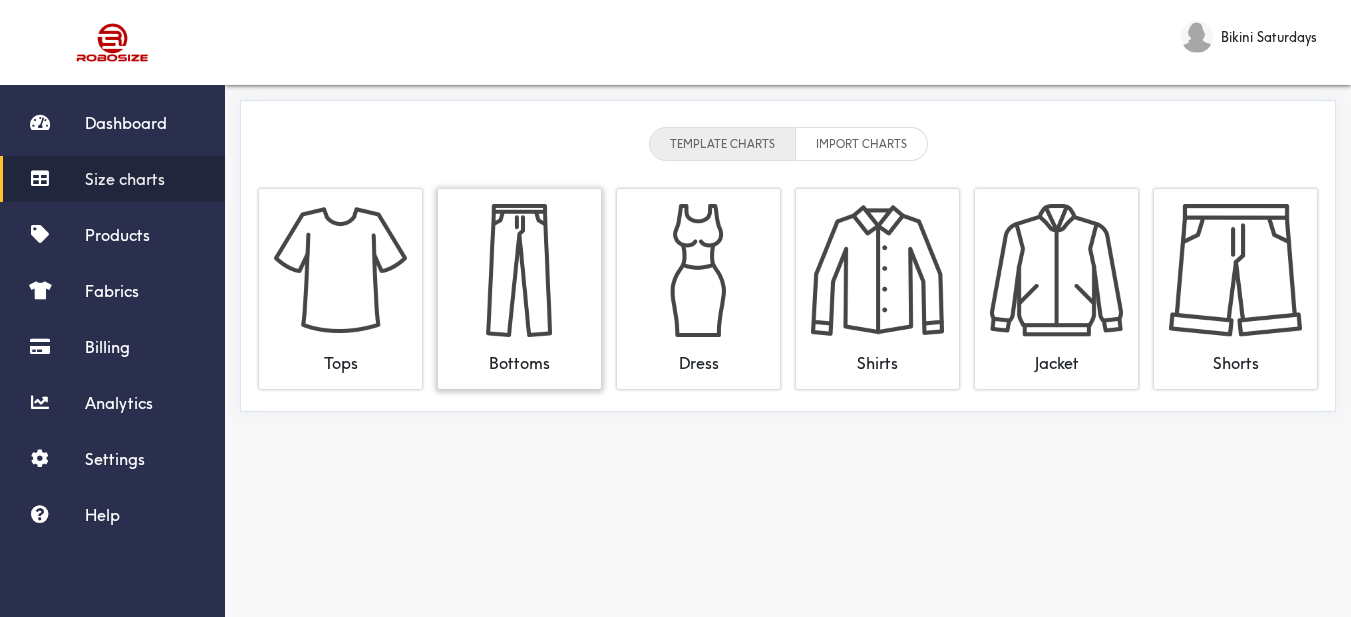 click at bounding box center [519, 270] 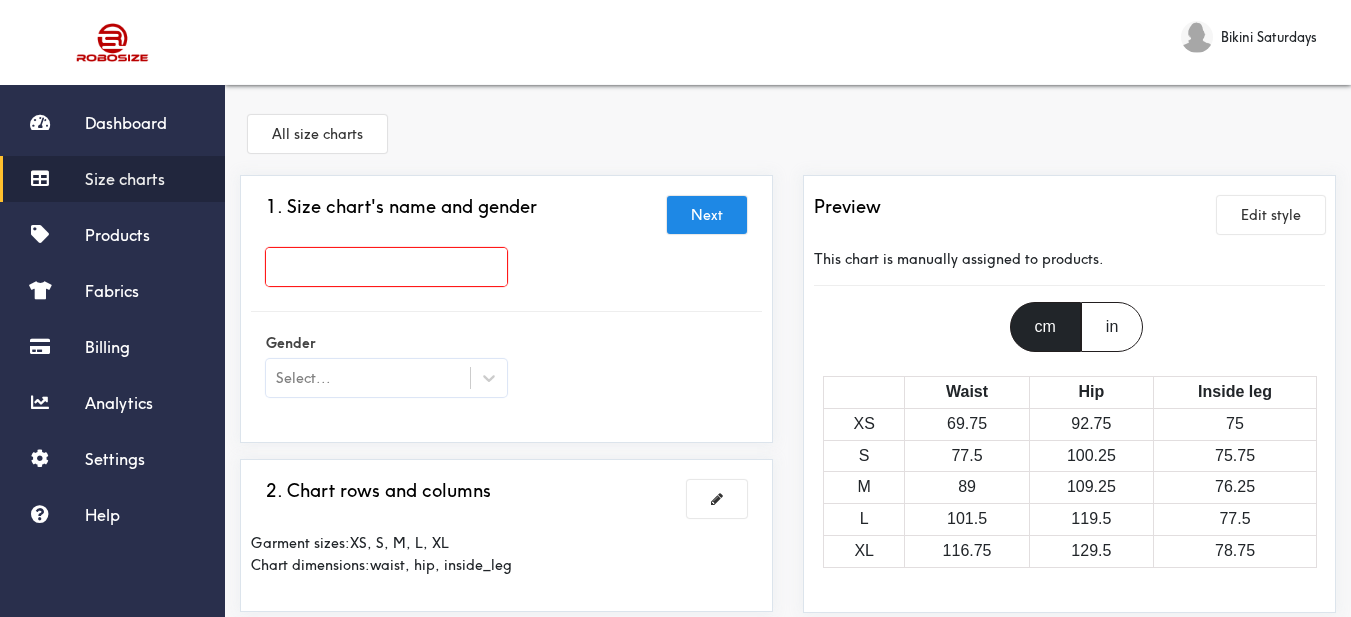 click at bounding box center (386, 267) 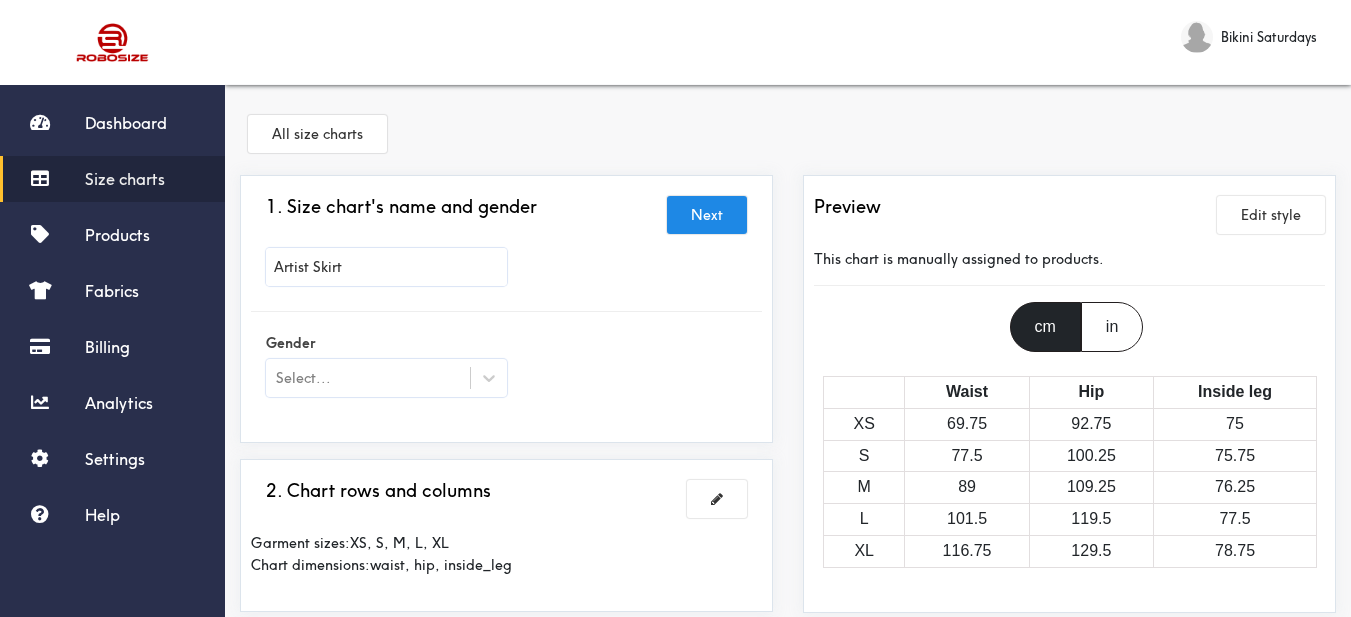 drag, startPoint x: 651, startPoint y: 348, endPoint x: 491, endPoint y: 301, distance: 166.7603 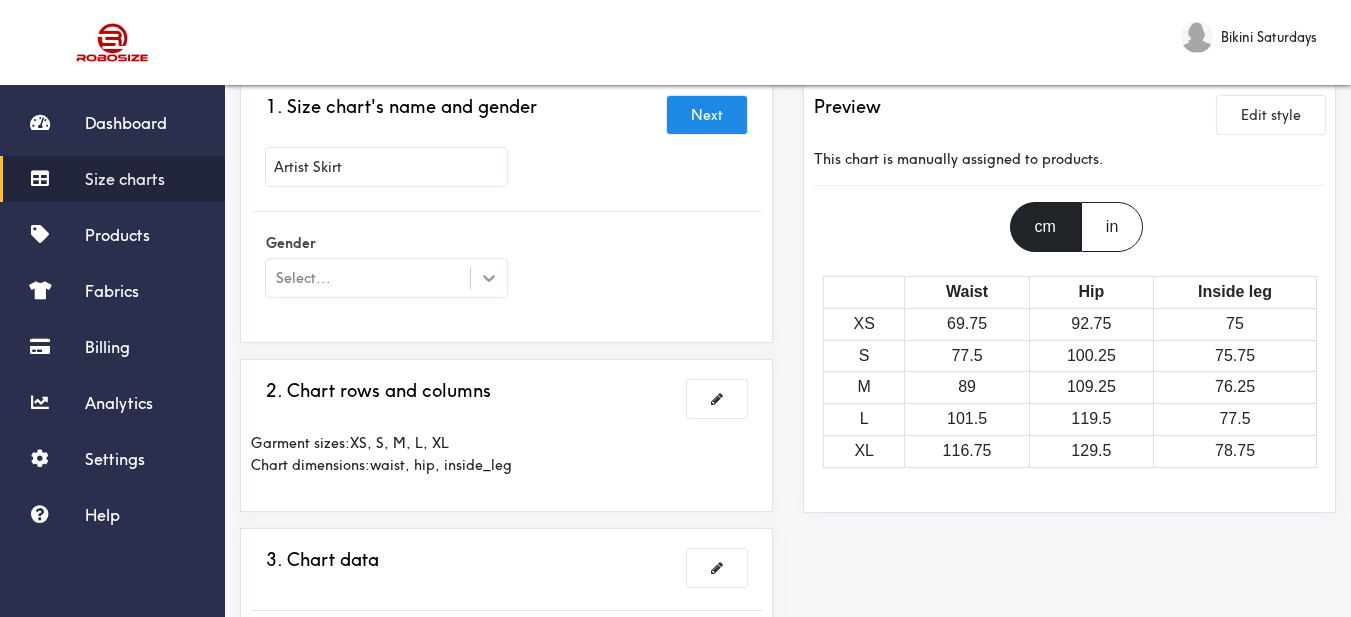 click at bounding box center [489, 278] 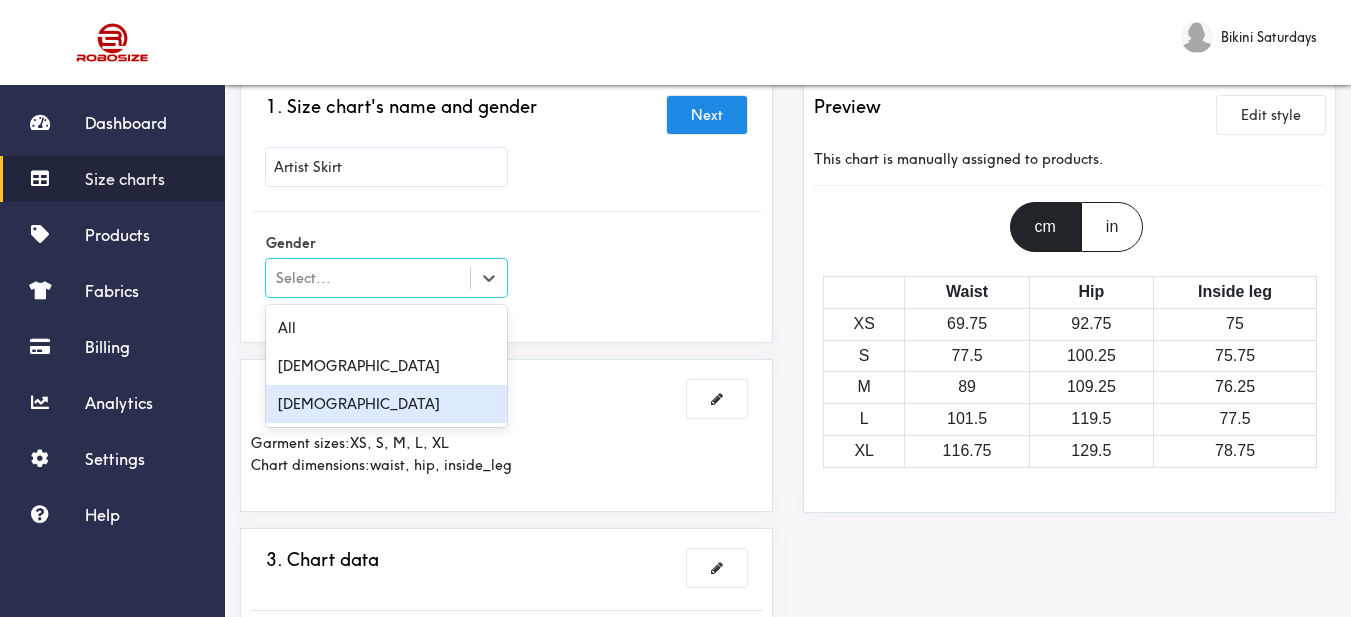 click on "[DEMOGRAPHIC_DATA]" at bounding box center [386, 404] 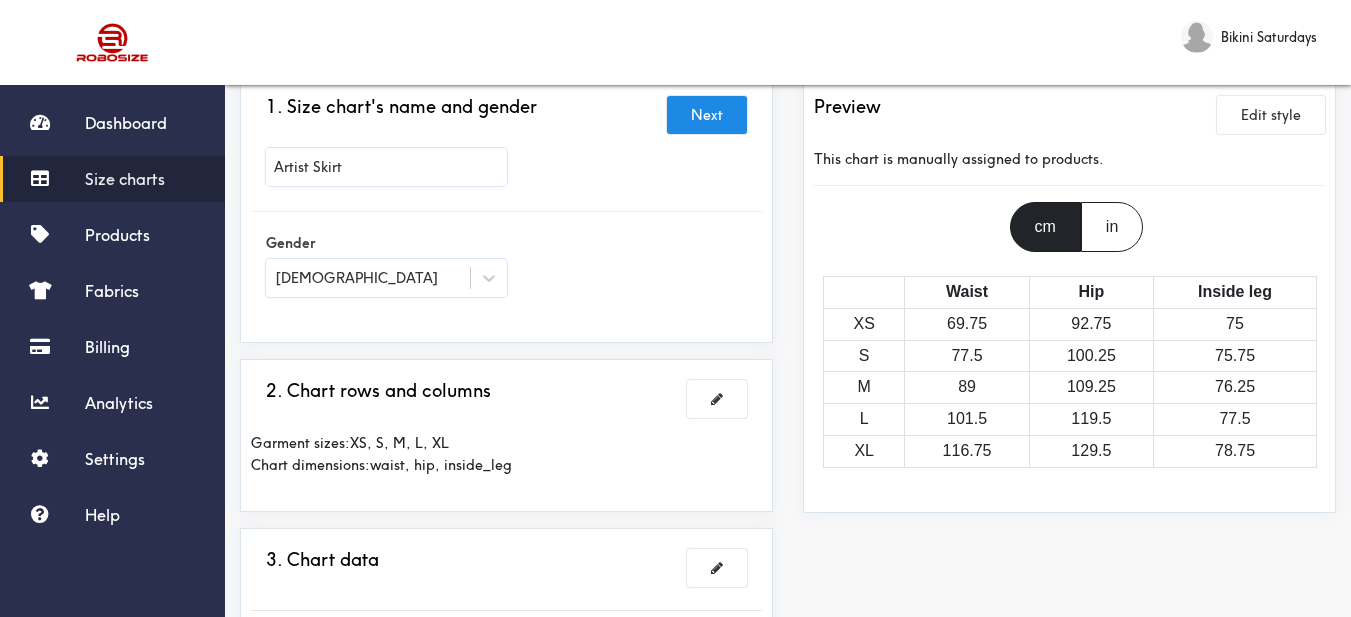 click on "1. Size chart's name and gender Next Artist Skirt Gender Female" at bounding box center (506, 209) 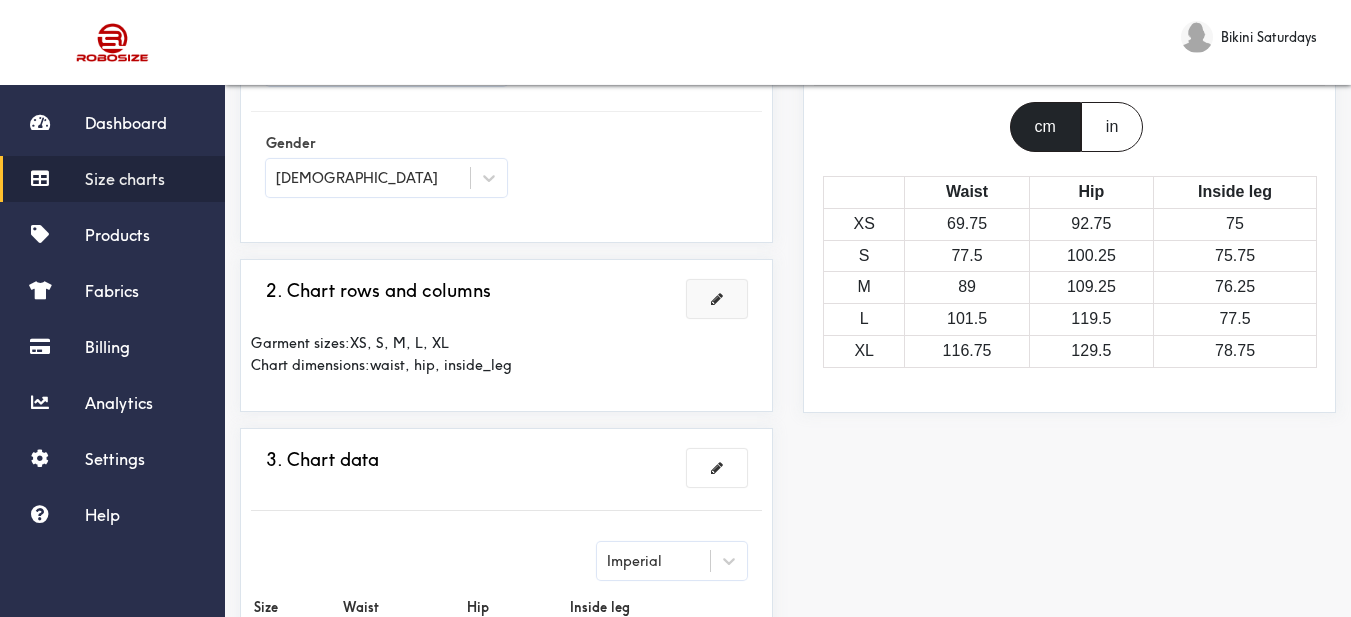 click at bounding box center (717, 299) 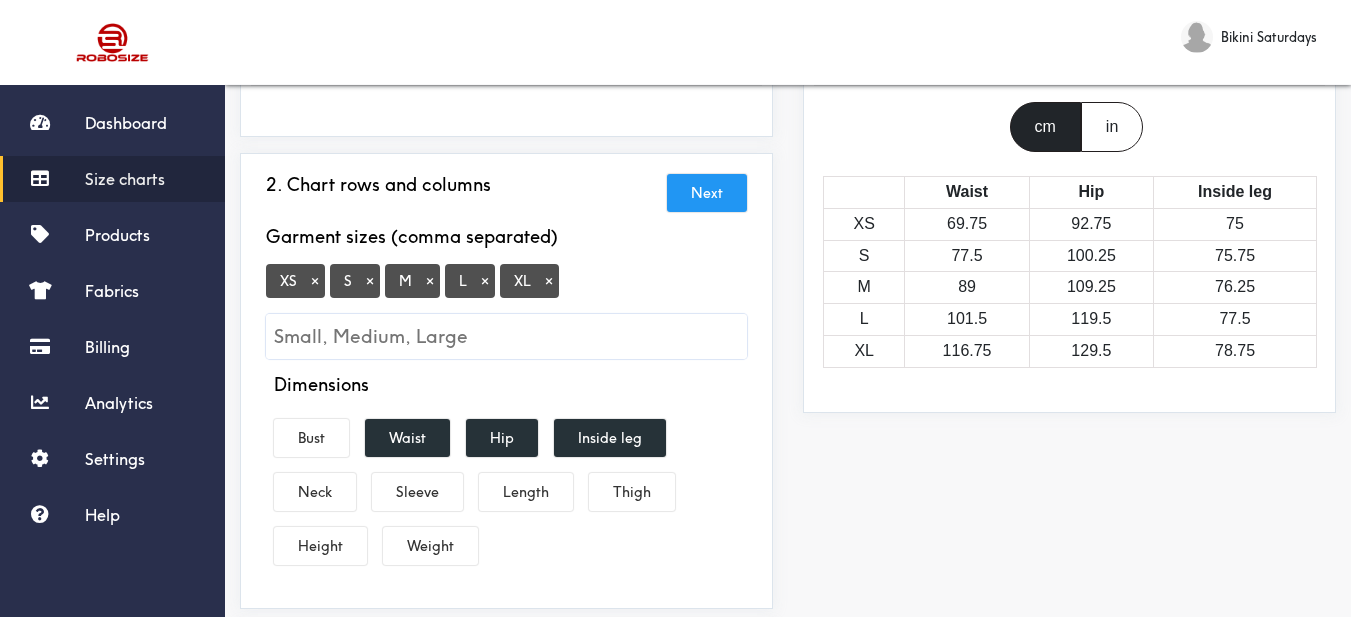 scroll, scrollTop: 300, scrollLeft: 0, axis: vertical 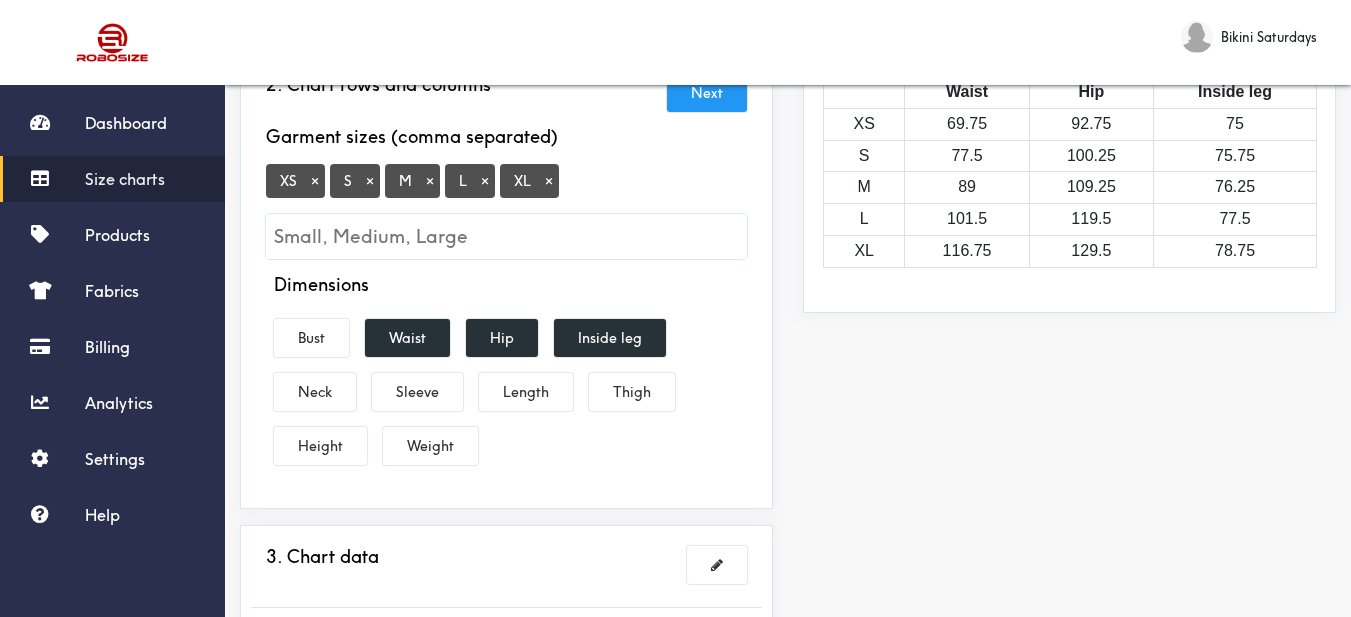 click on "×" at bounding box center (315, 181) 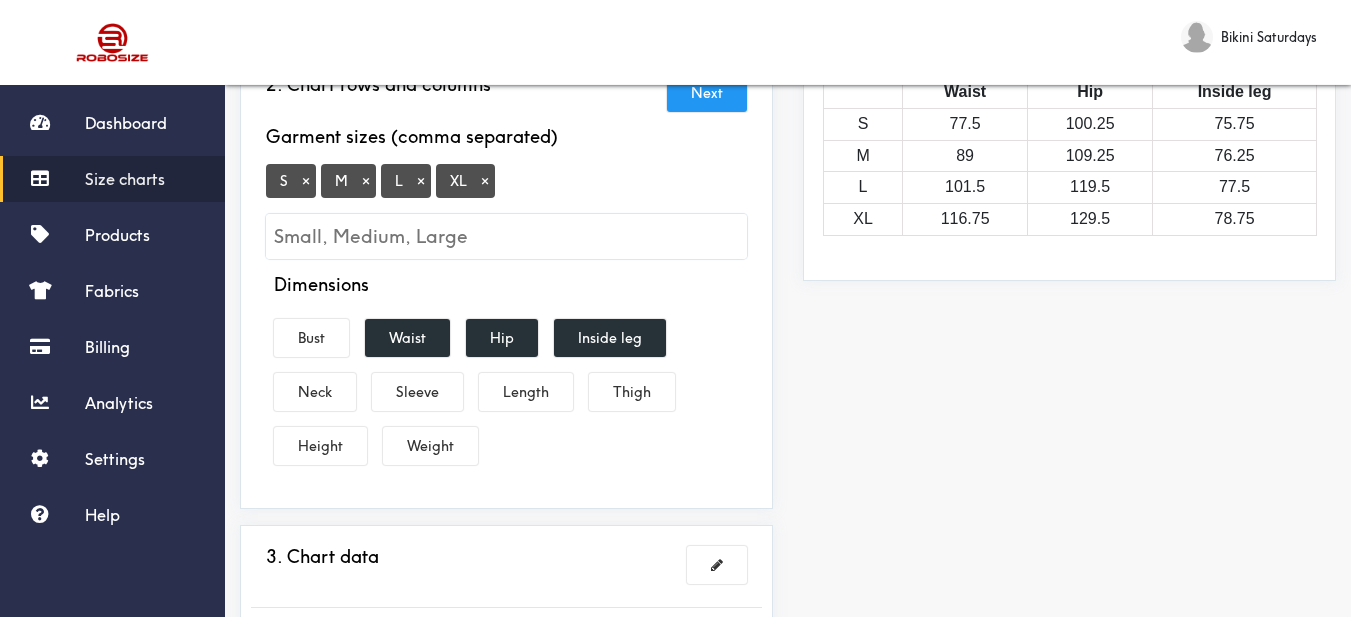 click on "×" at bounding box center [485, 181] 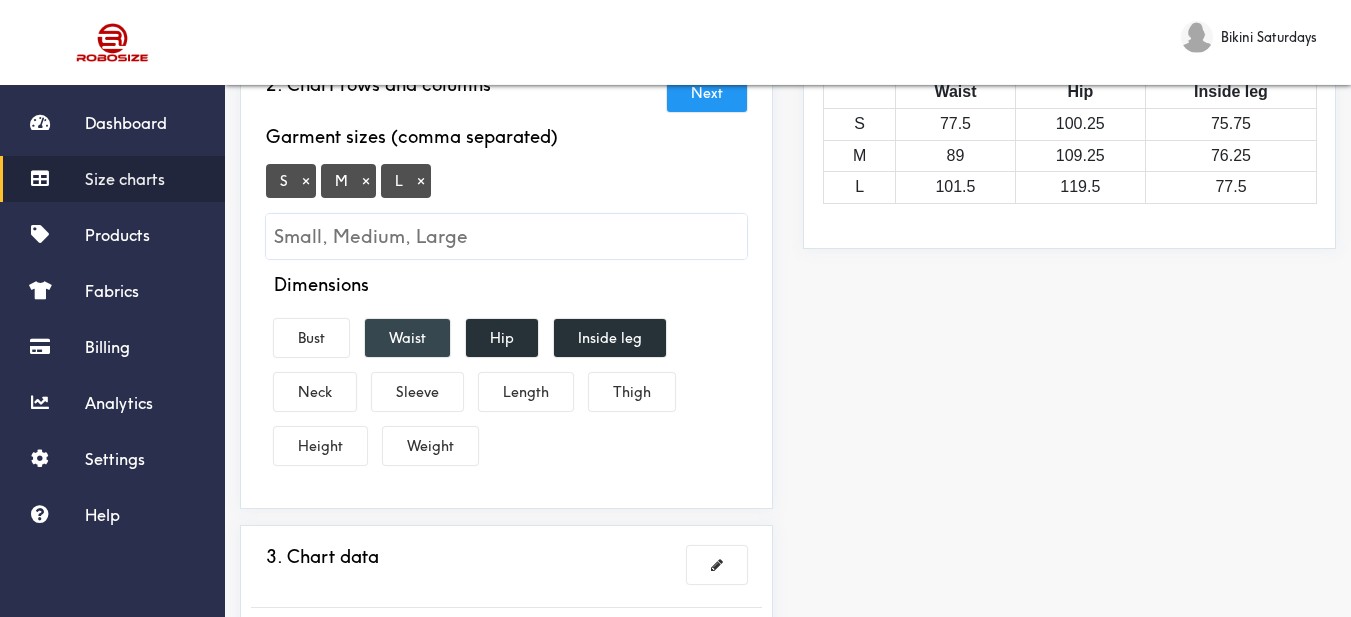 click on "Waist" at bounding box center [407, 338] 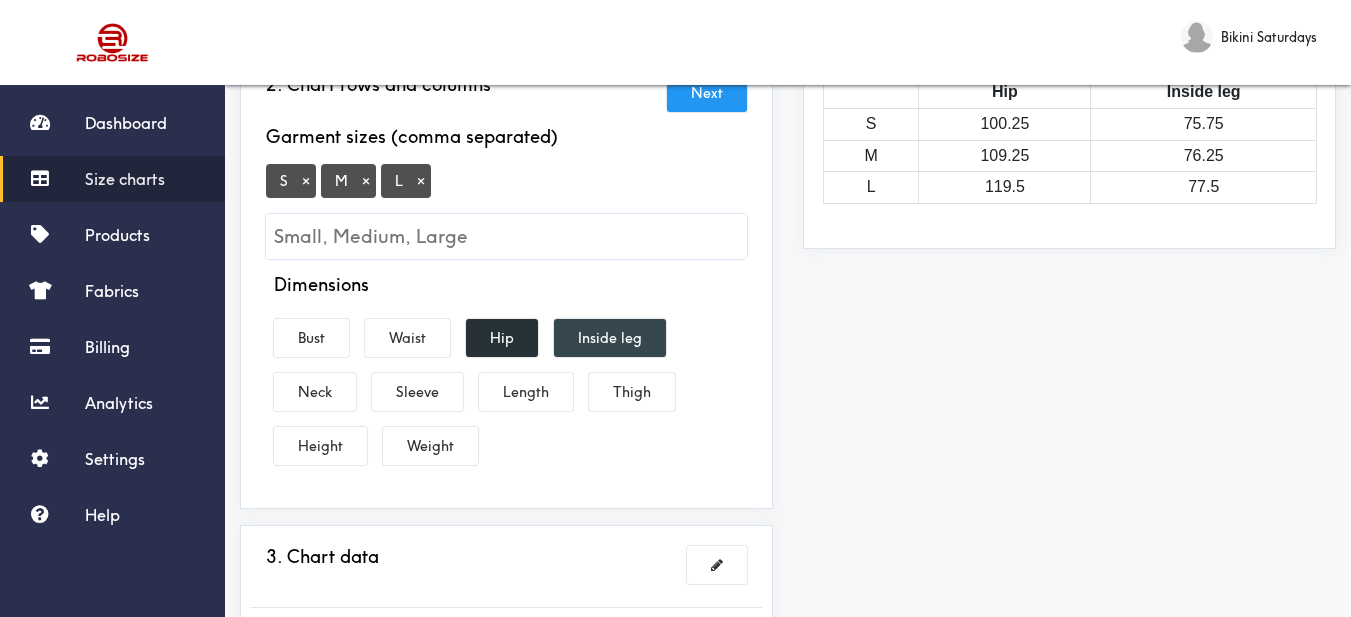 drag, startPoint x: 598, startPoint y: 325, endPoint x: 536, endPoint y: 403, distance: 99.63935 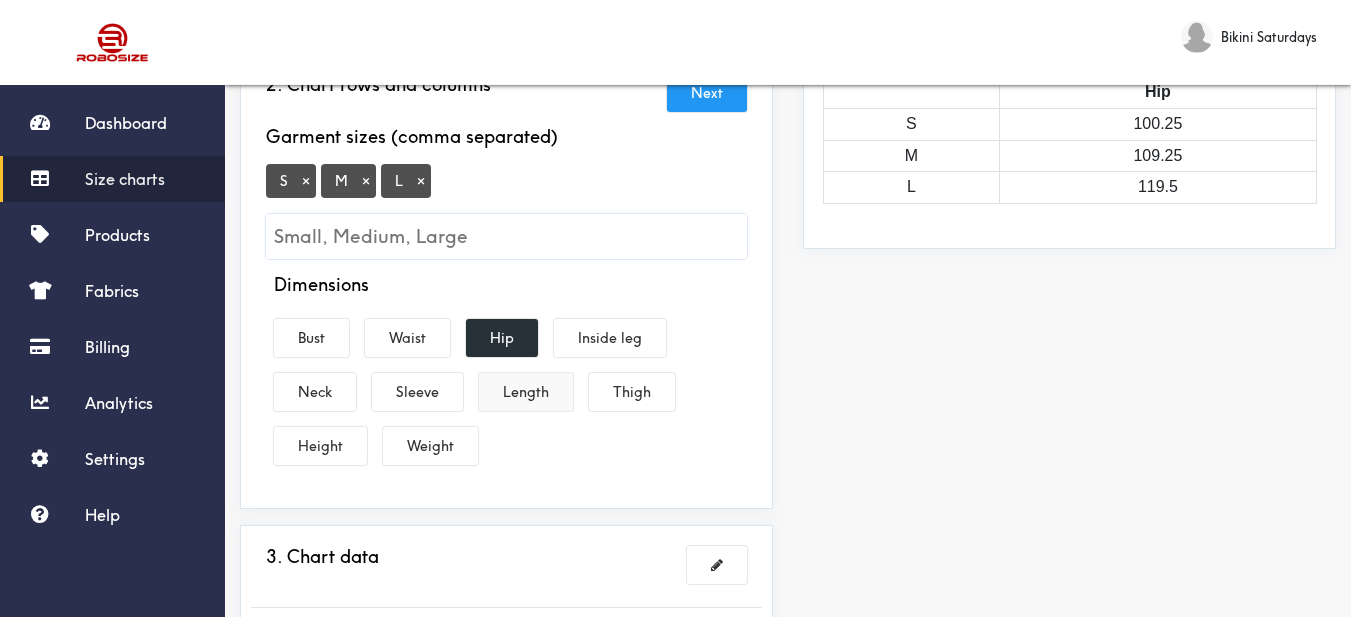 click on "Length" at bounding box center [526, 392] 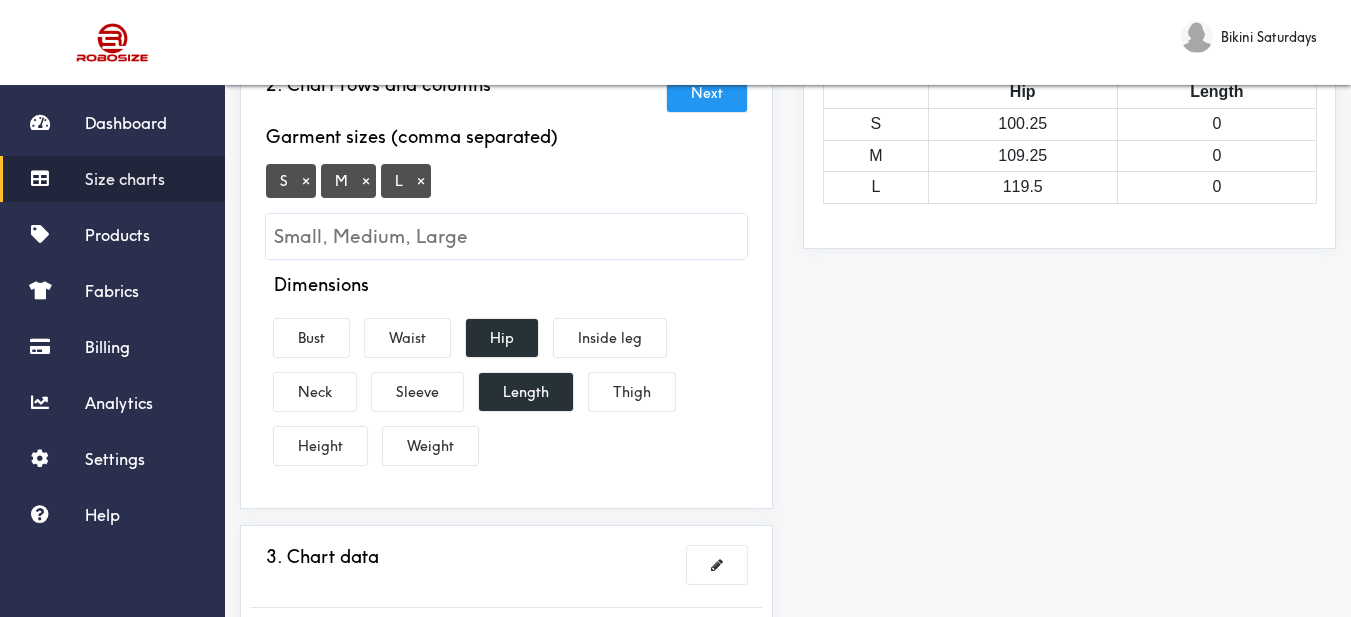drag, startPoint x: 875, startPoint y: 415, endPoint x: 814, endPoint y: 422, distance: 61.400326 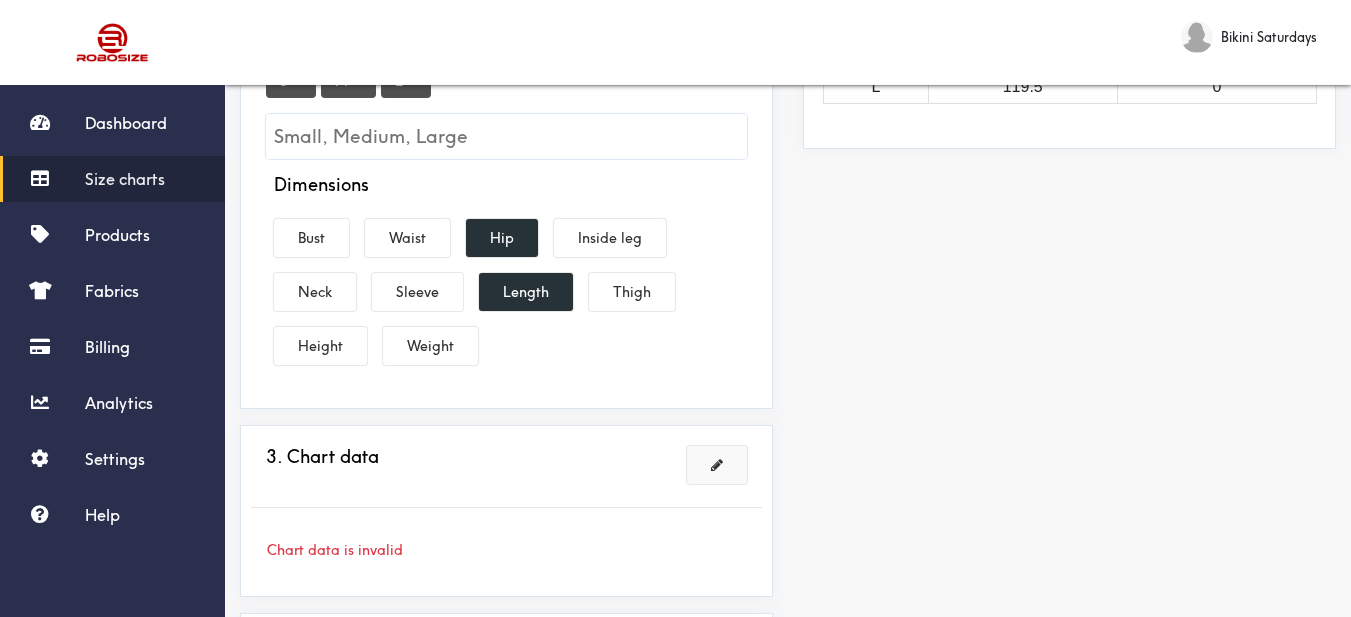 click at bounding box center (717, 465) 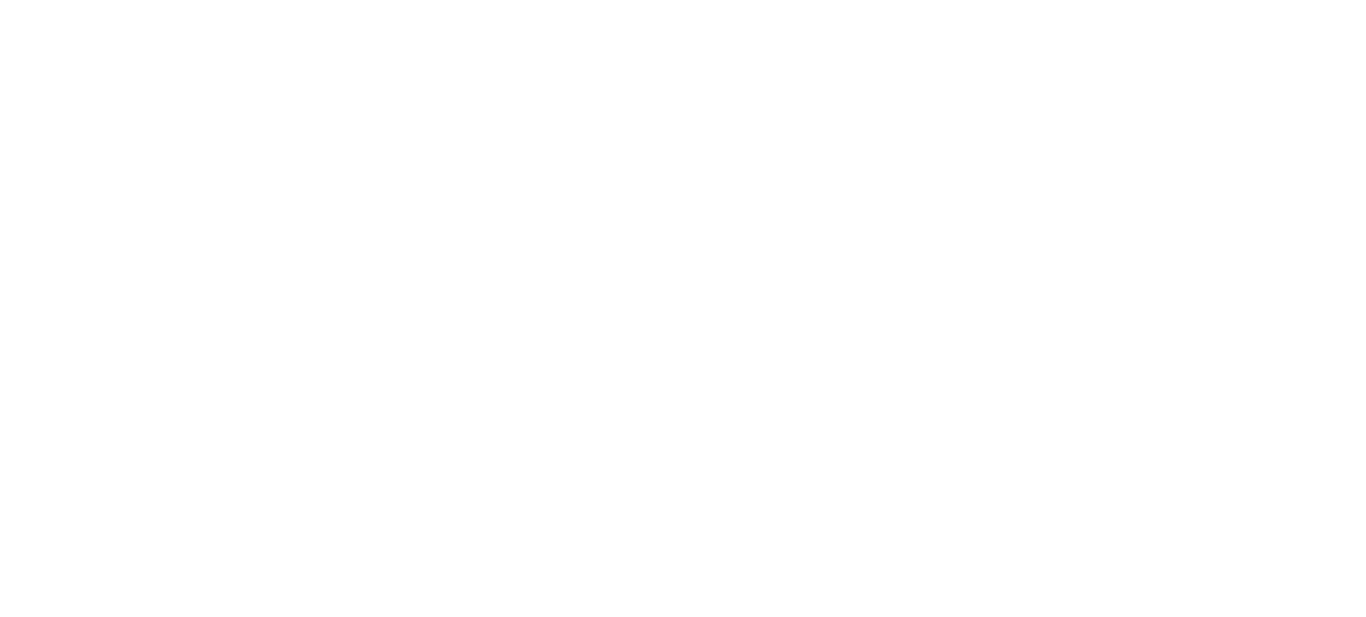scroll, scrollTop: 0, scrollLeft: 0, axis: both 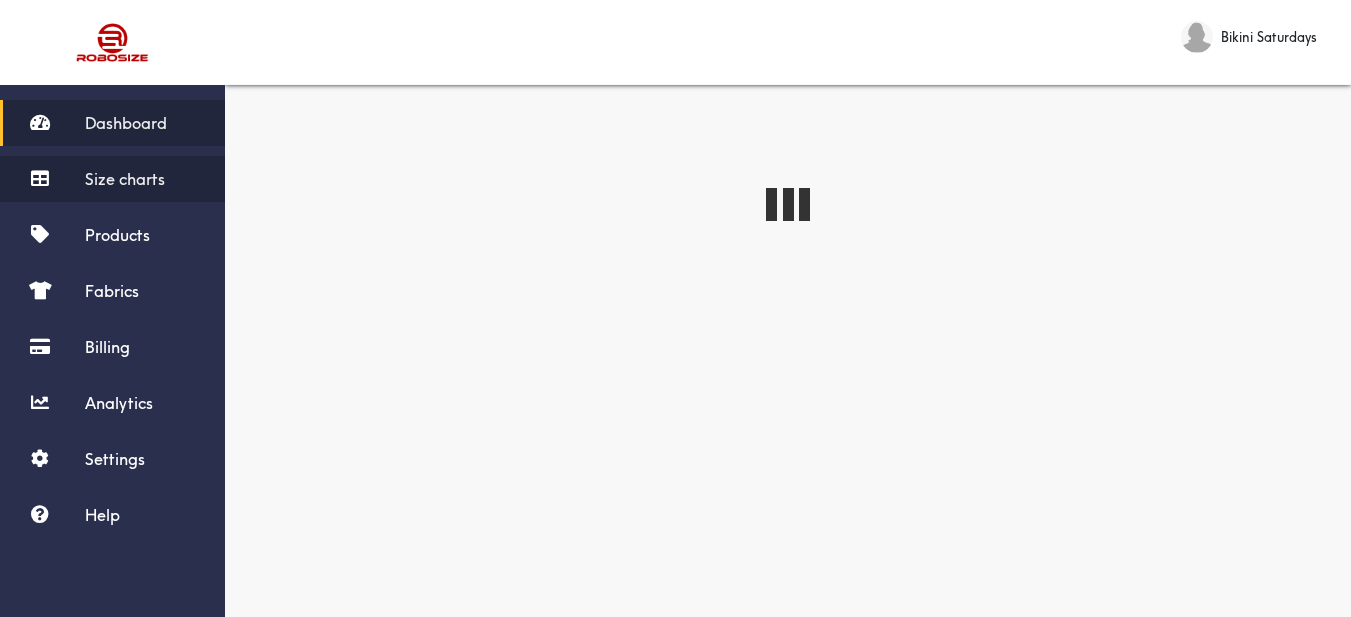 click on "Size charts" at bounding box center [125, 179] 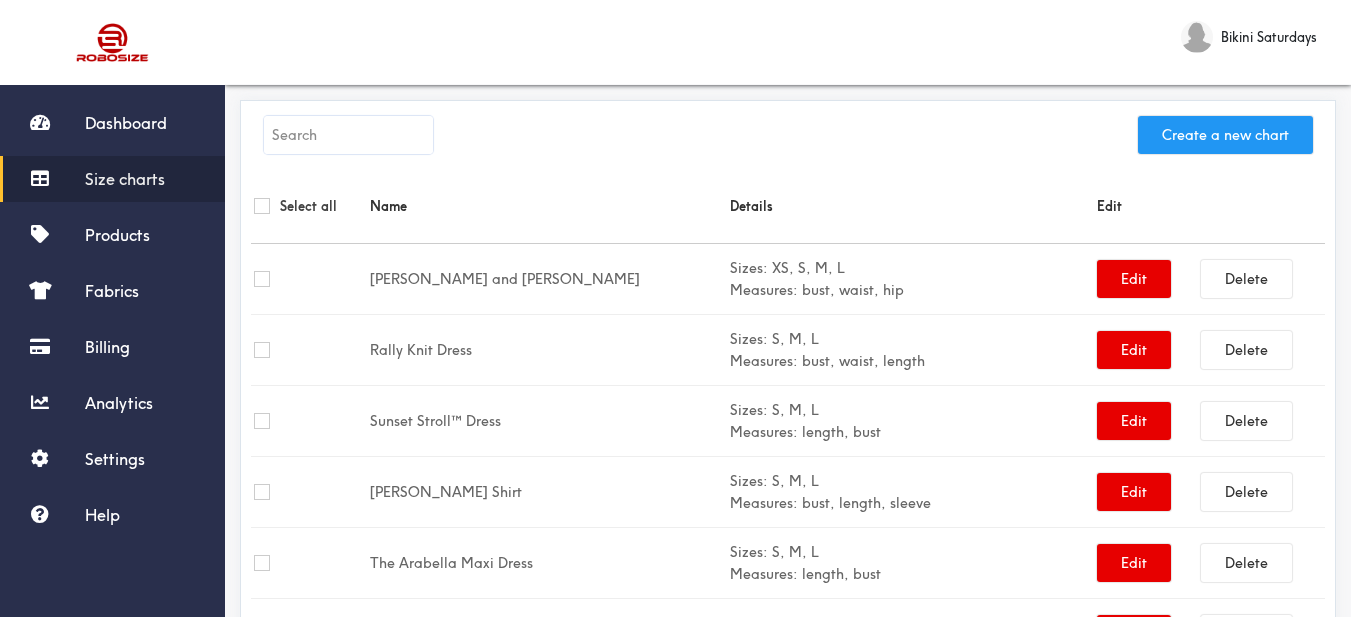 click on "Create a new chart" at bounding box center [1225, 135] 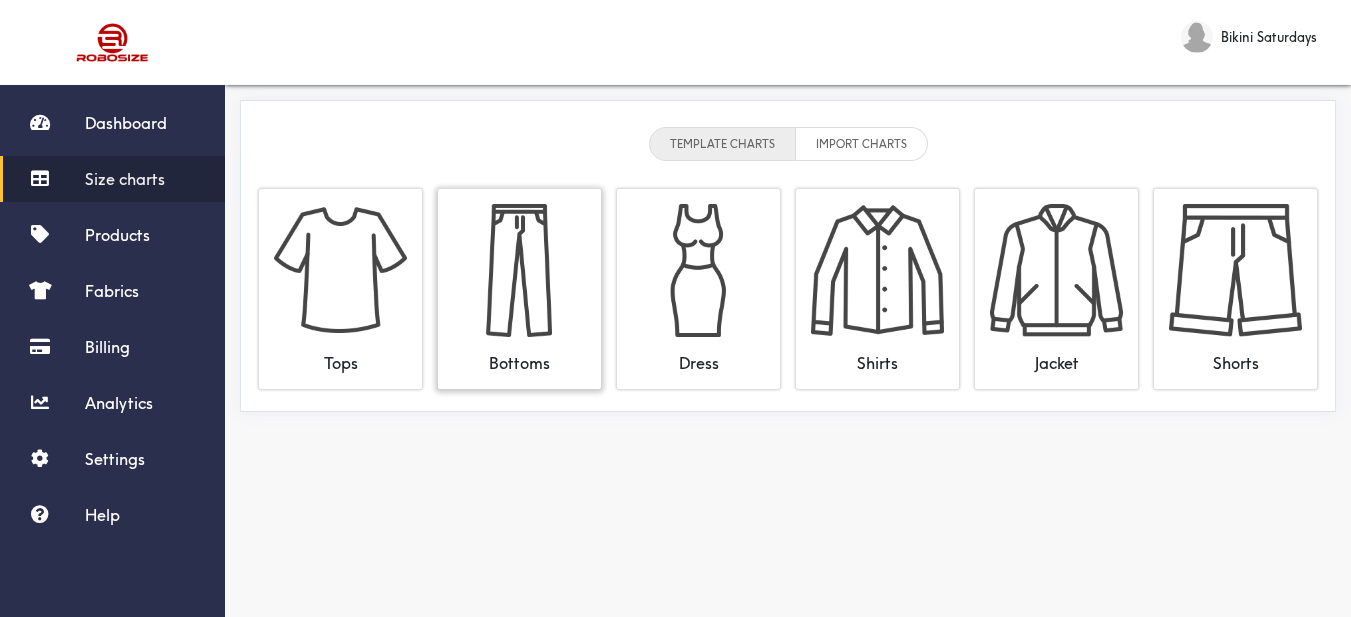click at bounding box center [519, 270] 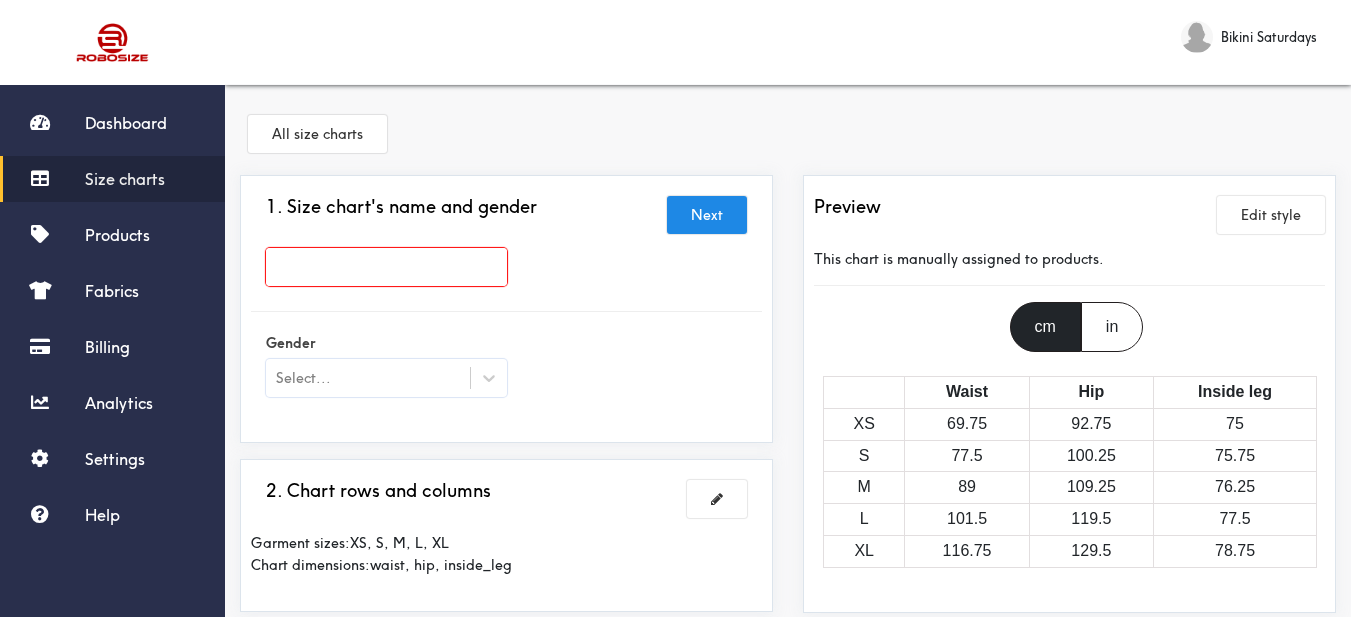 click at bounding box center (386, 267) 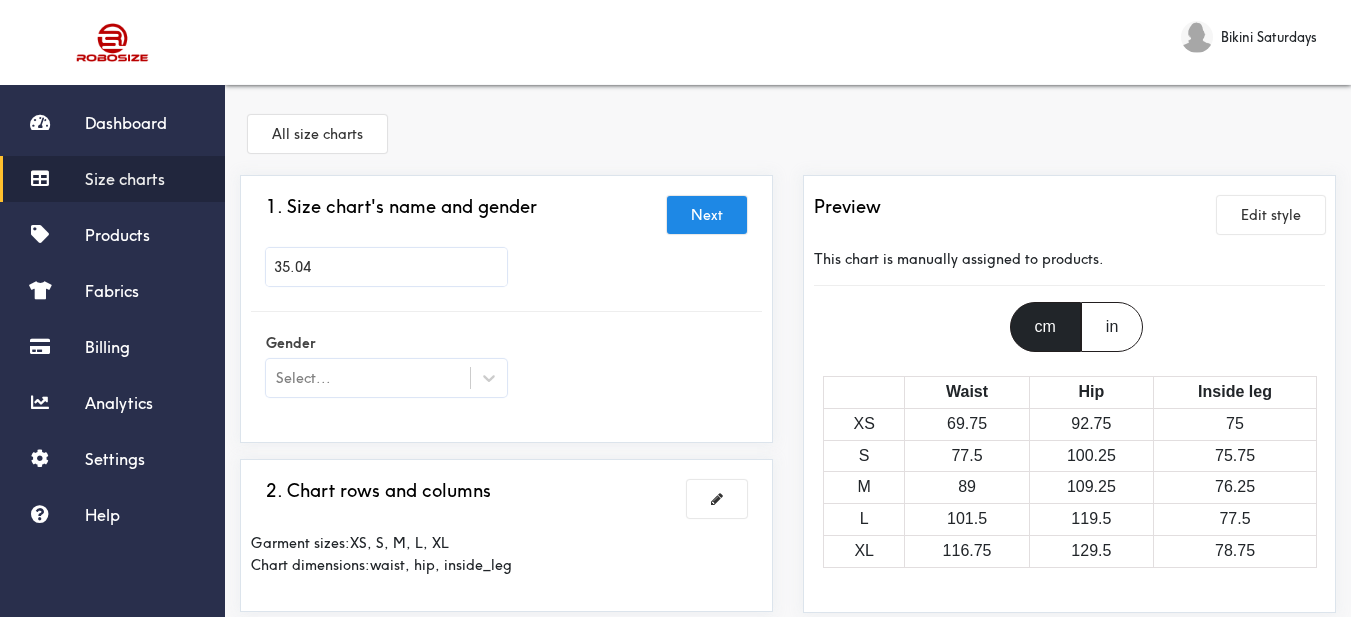 click on "35.04" at bounding box center [506, 272] 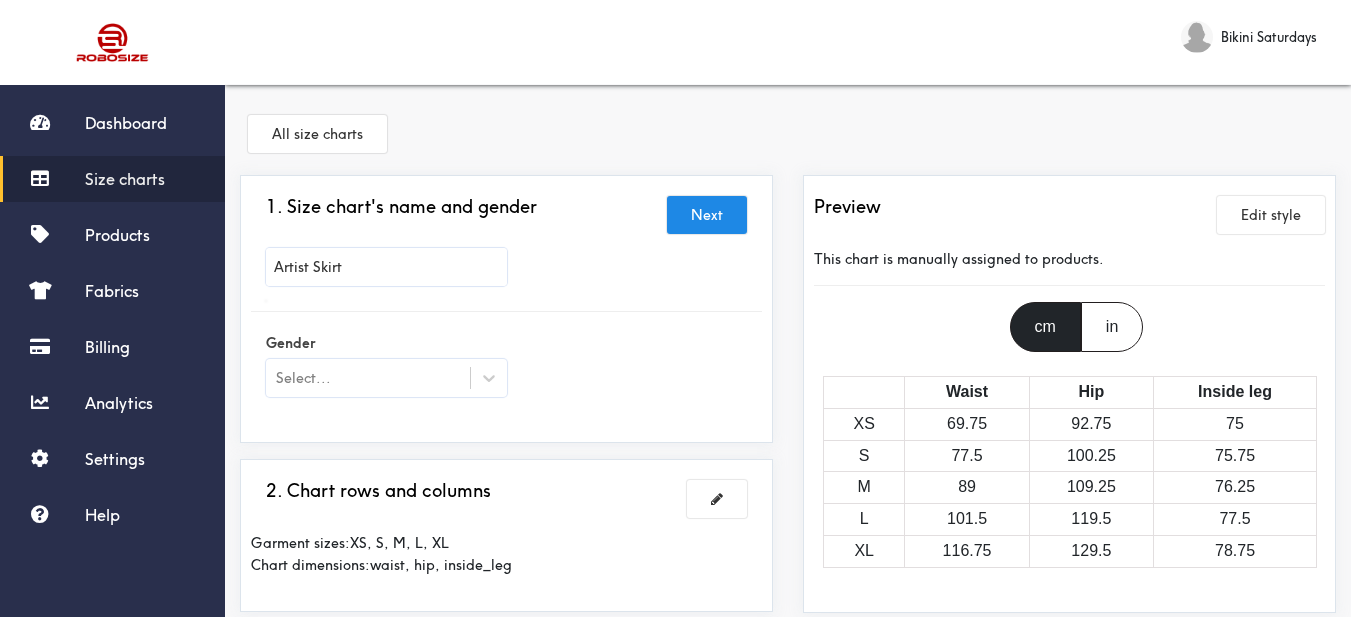 type on "Artist Skirt" 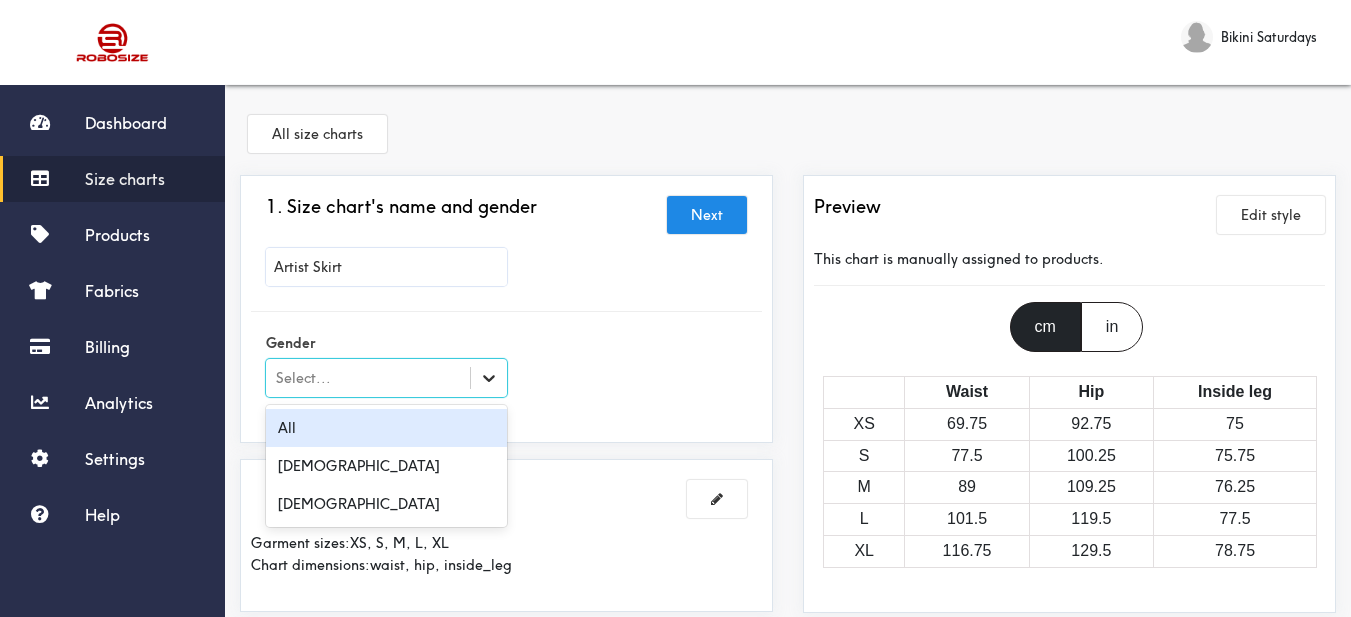 click 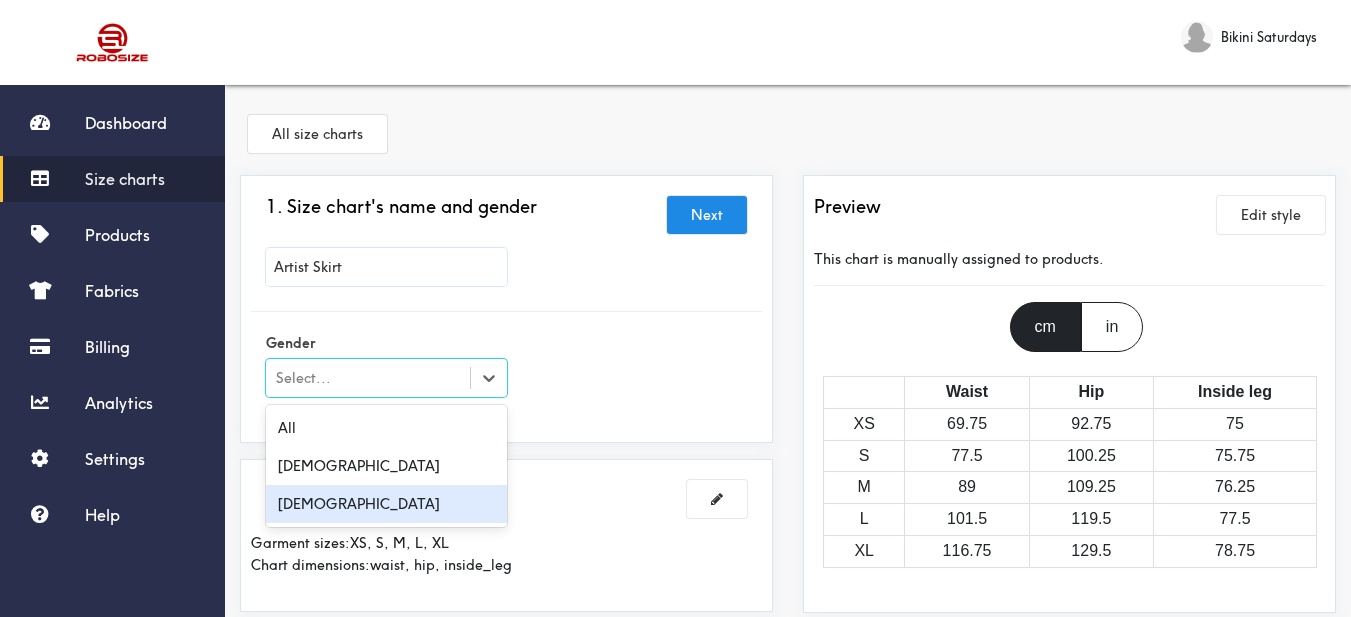 click on "[DEMOGRAPHIC_DATA]" at bounding box center [386, 504] 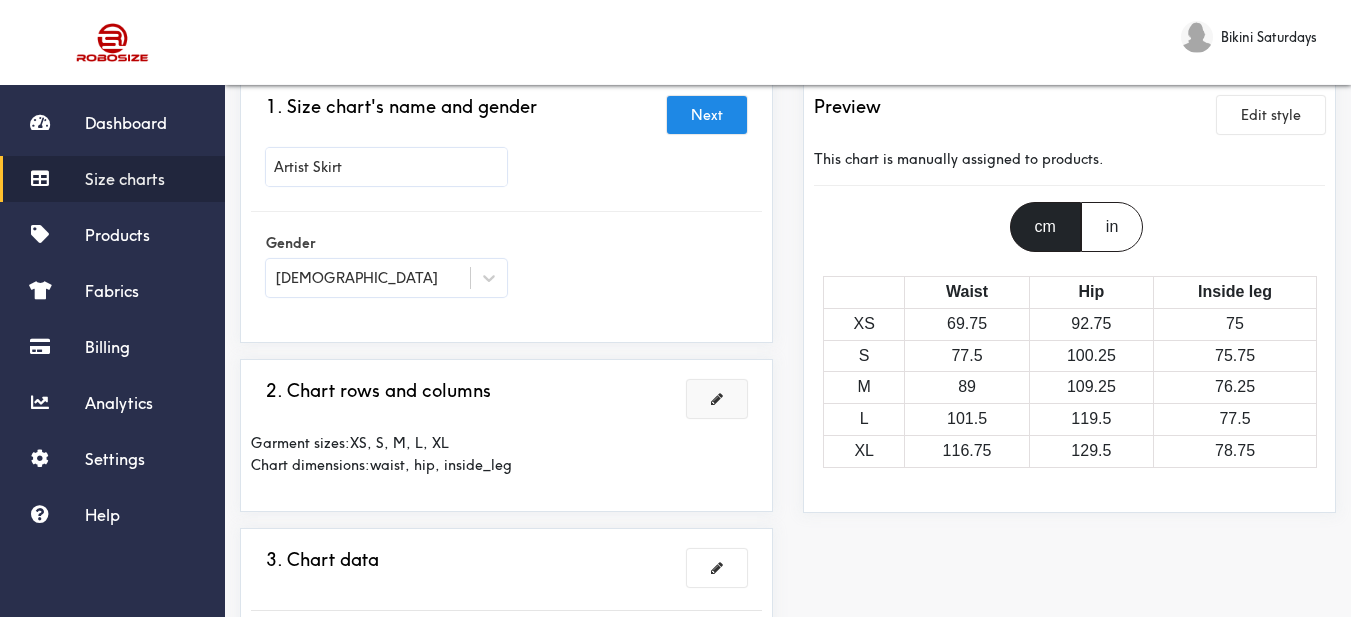 click at bounding box center [717, 399] 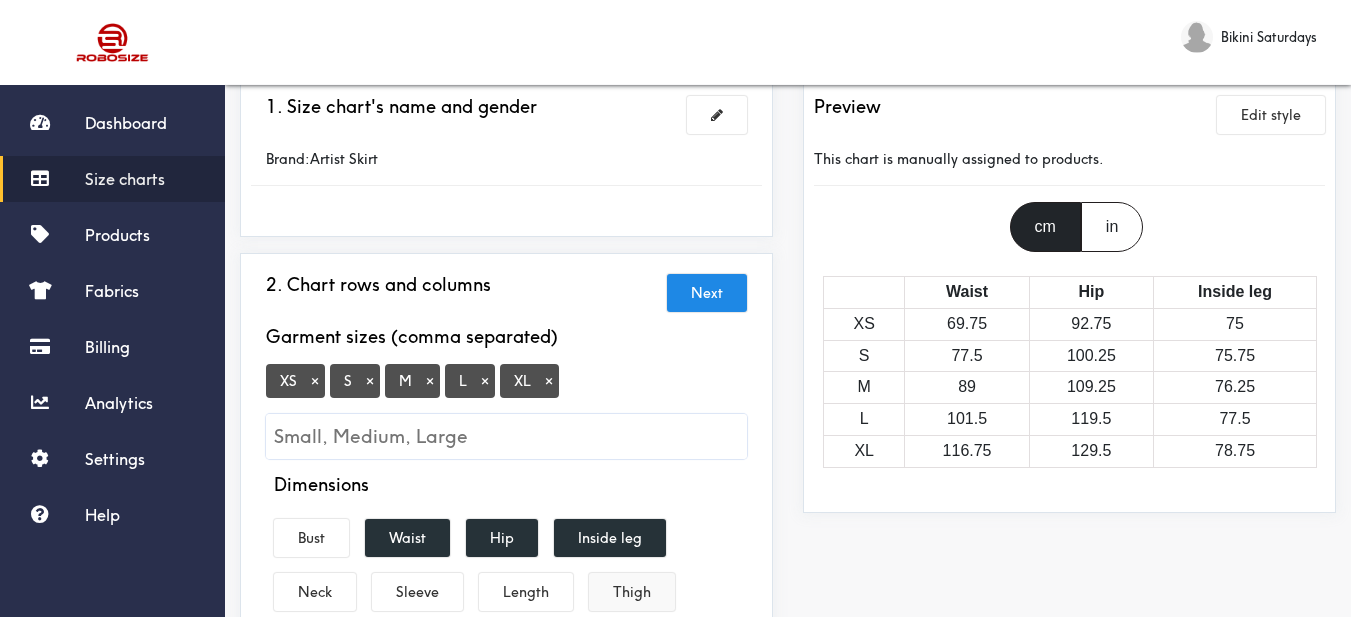 scroll, scrollTop: 300, scrollLeft: 0, axis: vertical 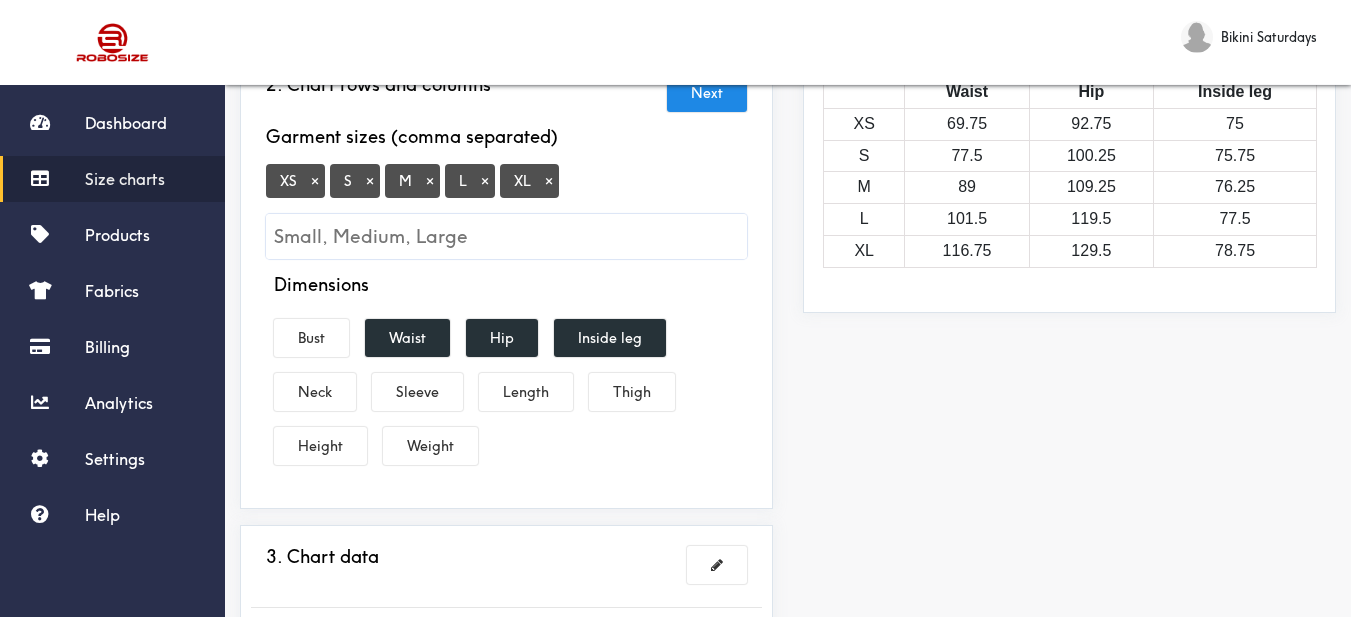 click on "XS ×" at bounding box center (295, 181) 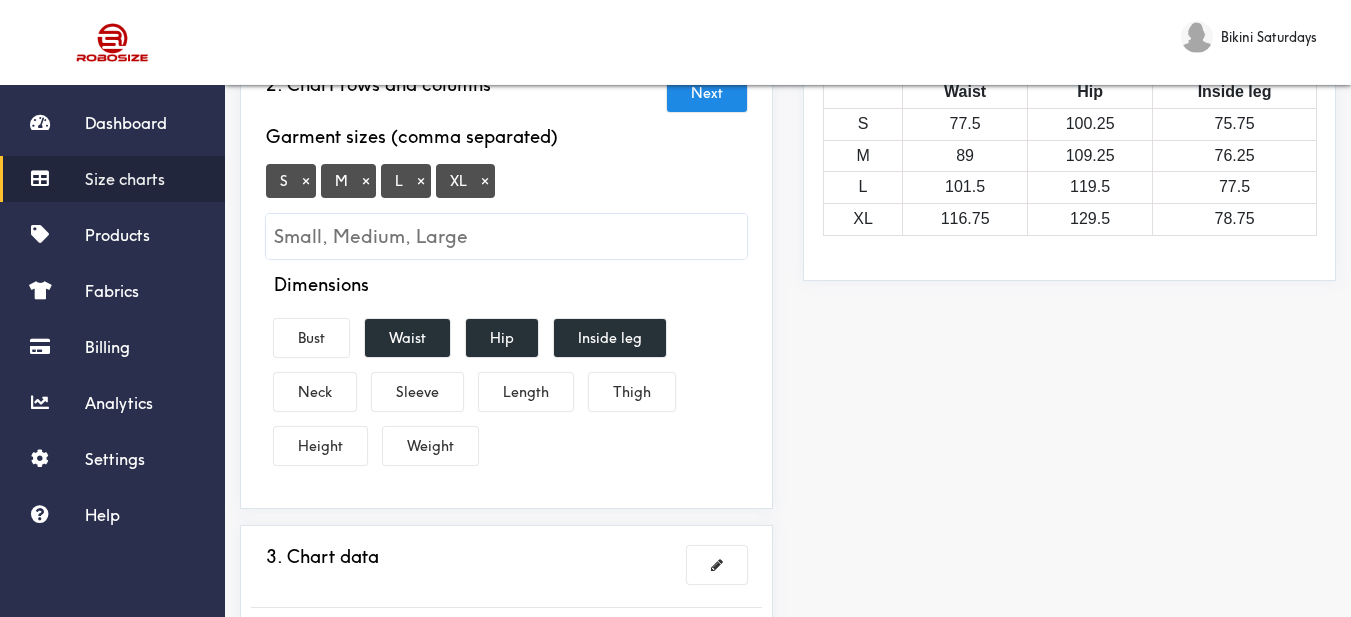 click on "×" at bounding box center (485, 181) 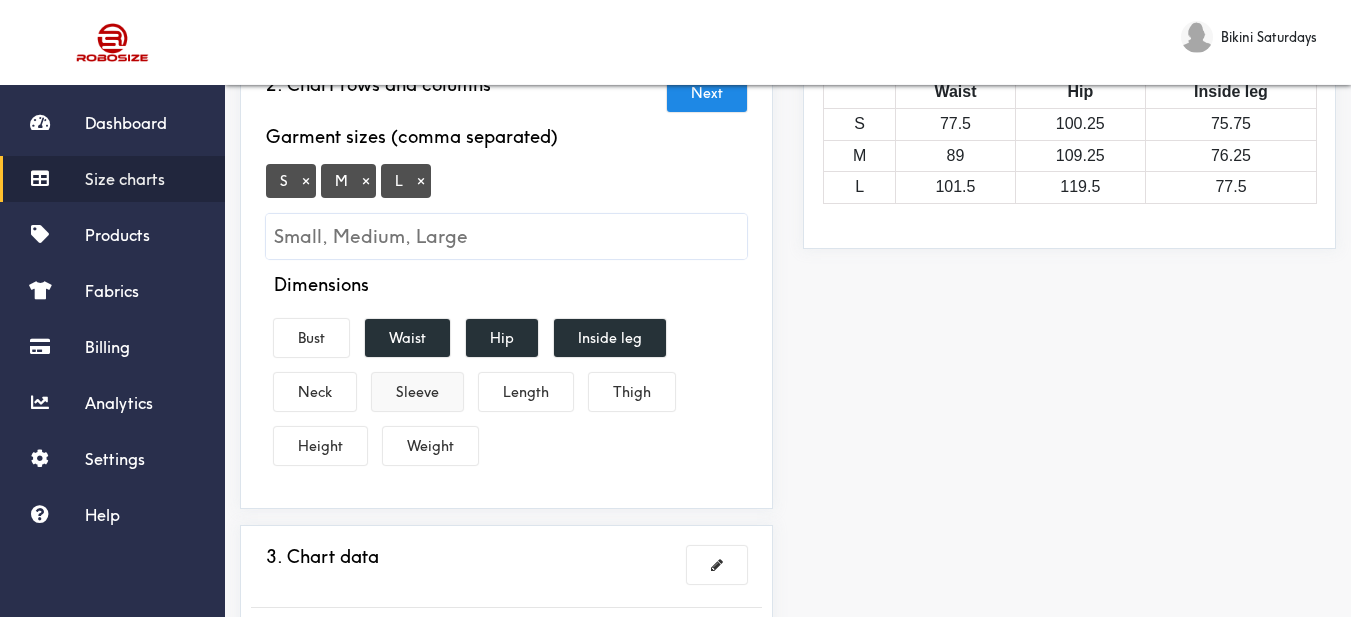 scroll, scrollTop: 500, scrollLeft: 0, axis: vertical 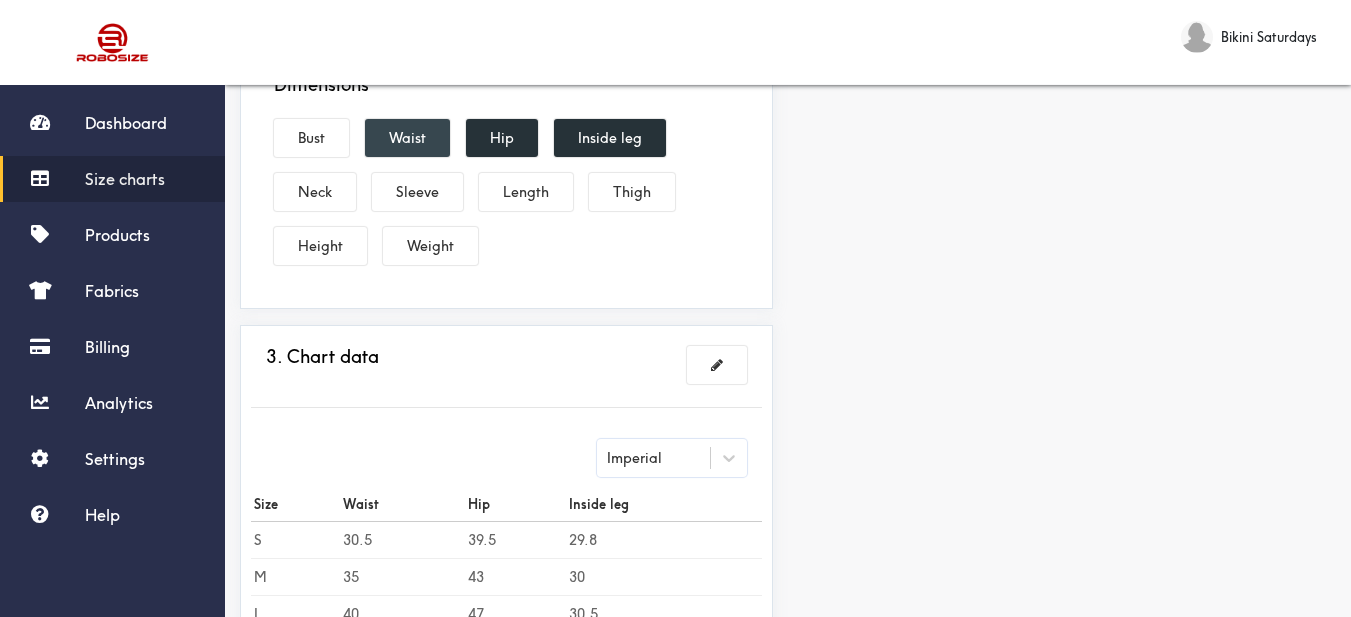 click on "Waist" at bounding box center [407, 138] 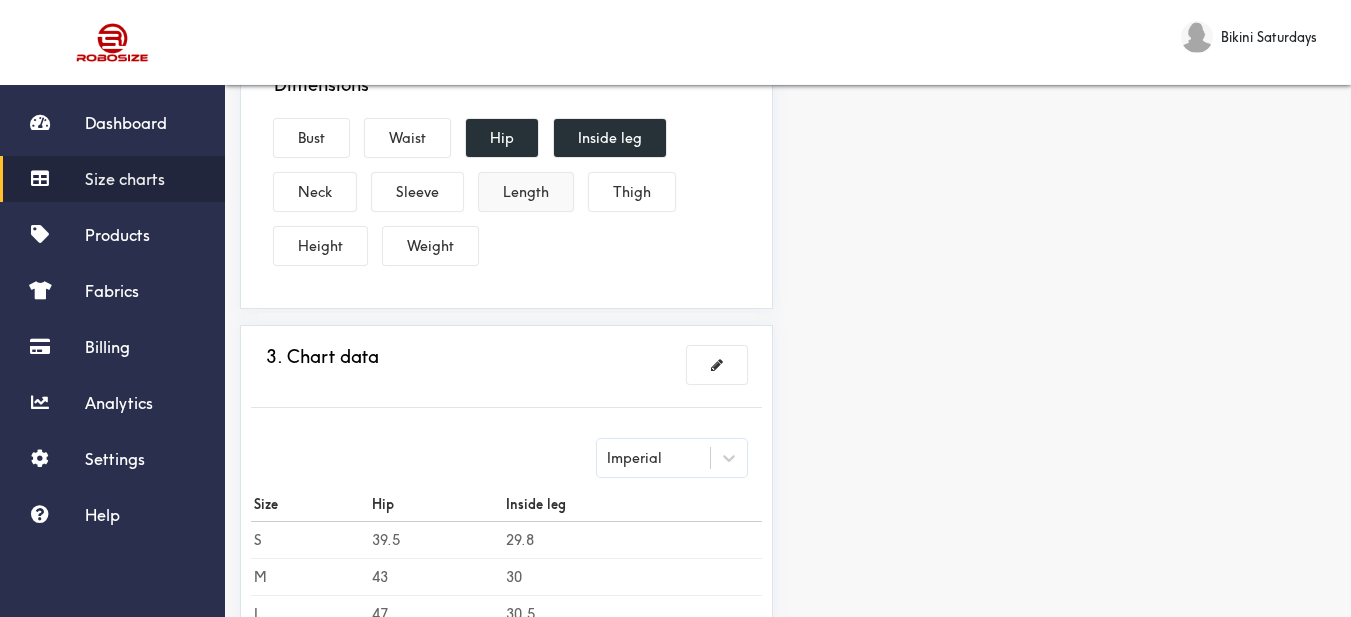 click on "Length" at bounding box center [526, 192] 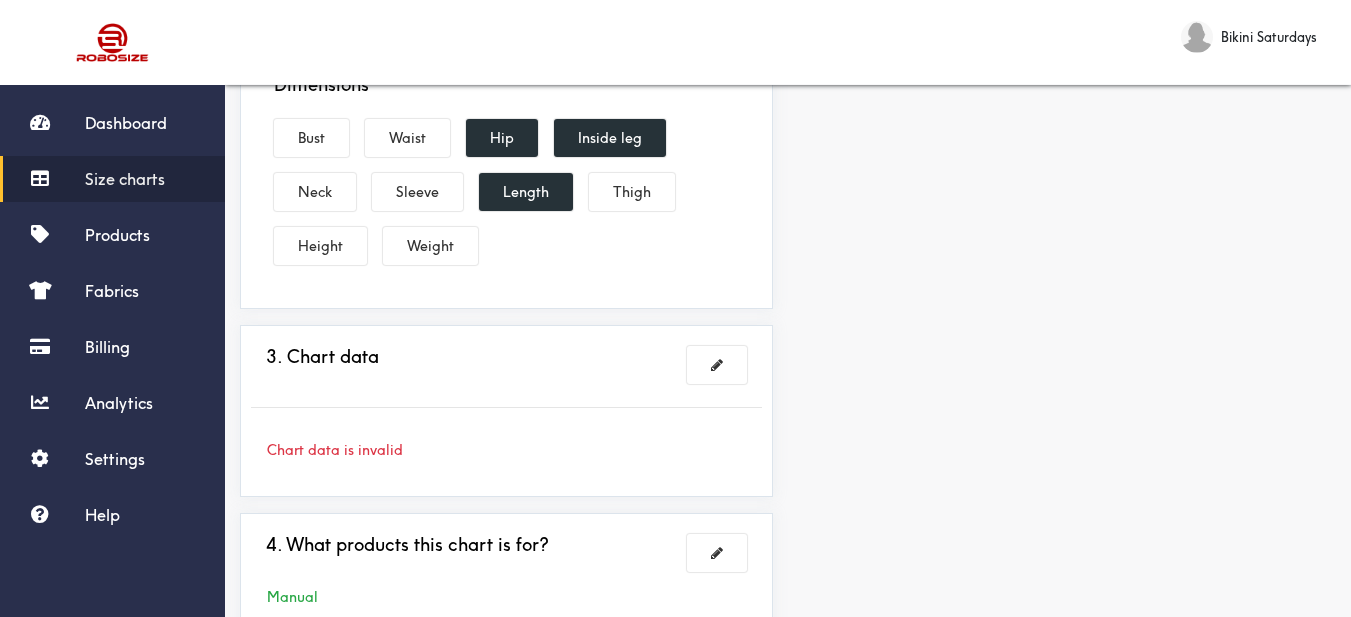 click on "Dimensions Bust Waist Hip Inside leg Neck Sleeve Length Thigh Height Weight" at bounding box center (506, 173) 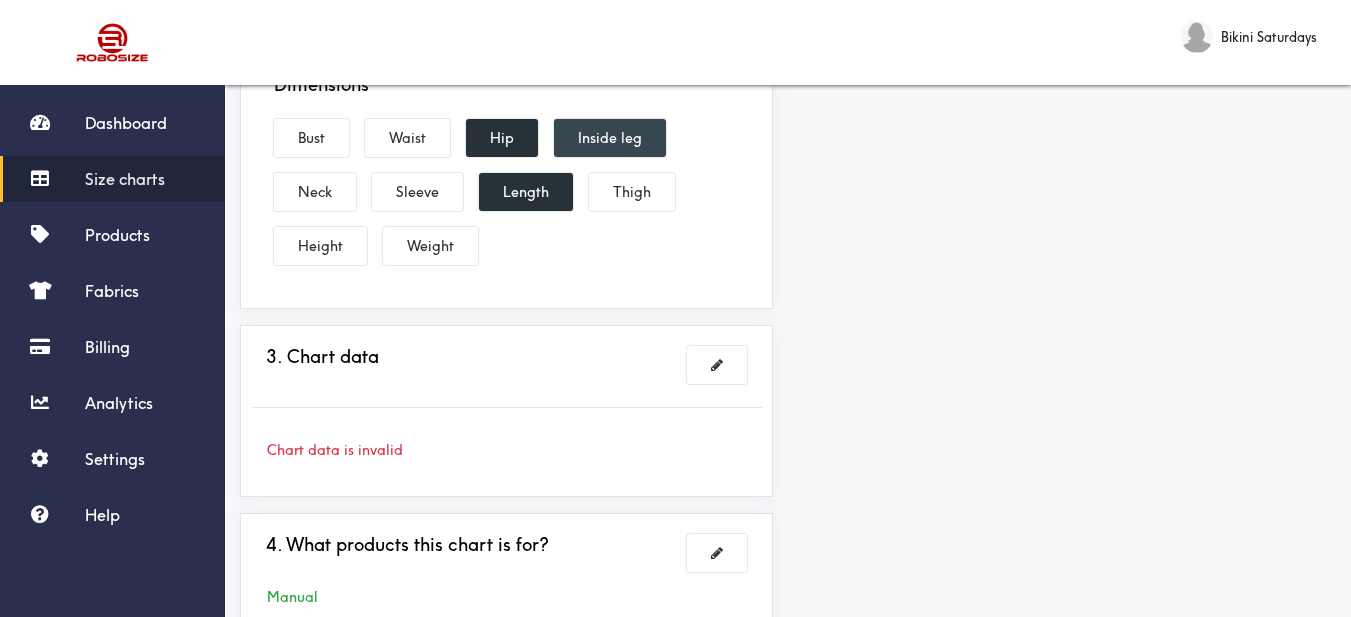 click on "Inside leg" at bounding box center (610, 138) 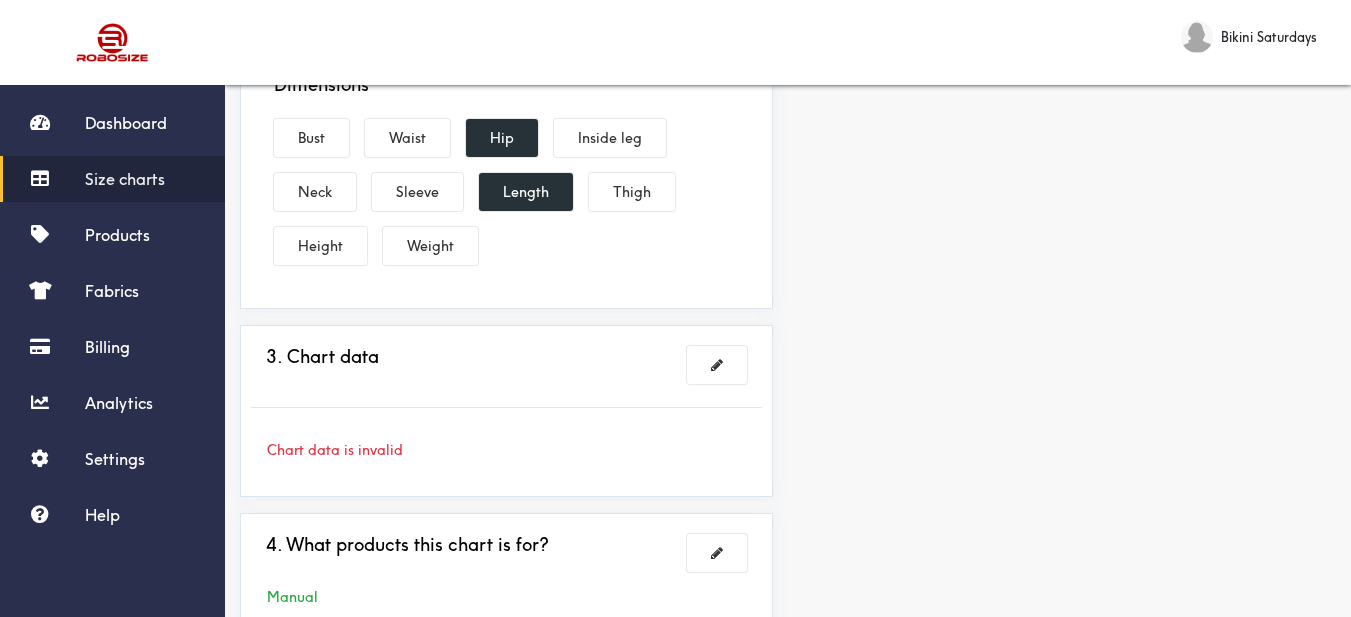click on "1. Size chart's name and gender Brand:  Artist Skirt 2. Chart rows and columns Next Garment sizes (comma separated) Tag at index 3 with value XL deleted. Tag at index 2 with value L focussed. Press backspace to remove S × M × L × Dimensions Bust Waist Hip Inside leg Neck Sleeve Length Thigh Height Weight 3. Chart data Chart data is invalid 4. What products this chart is for? Manual" at bounding box center (506, 167) 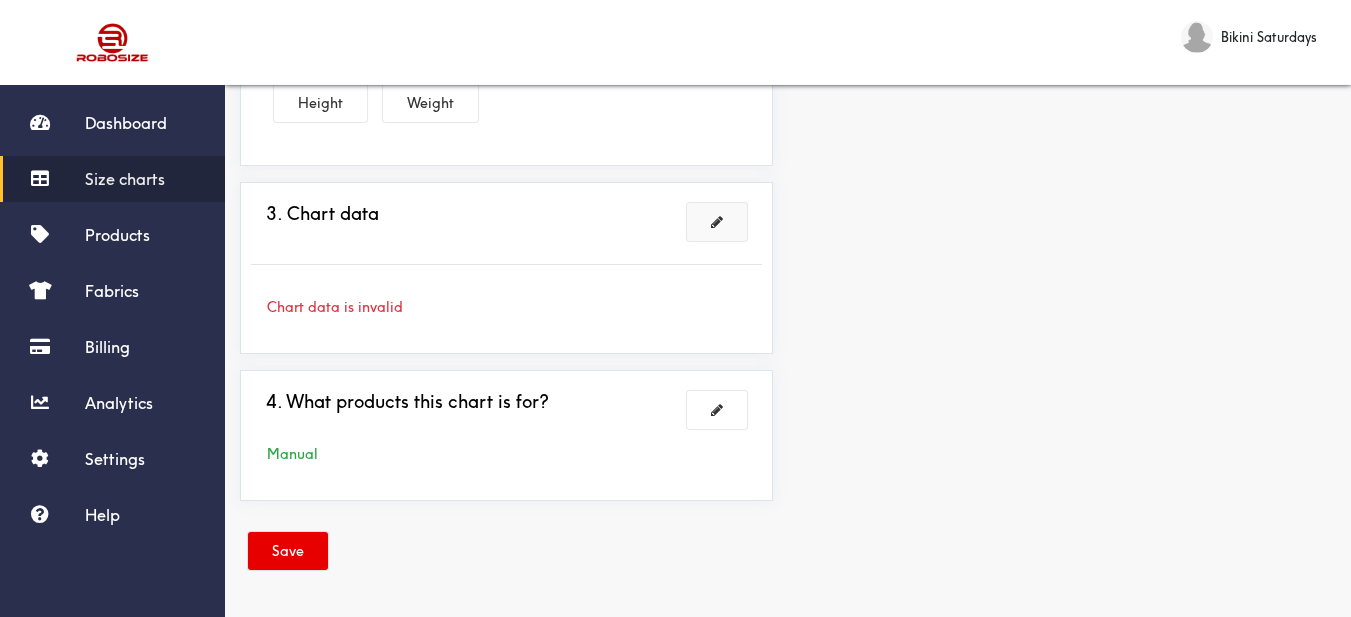 click at bounding box center [717, 222] 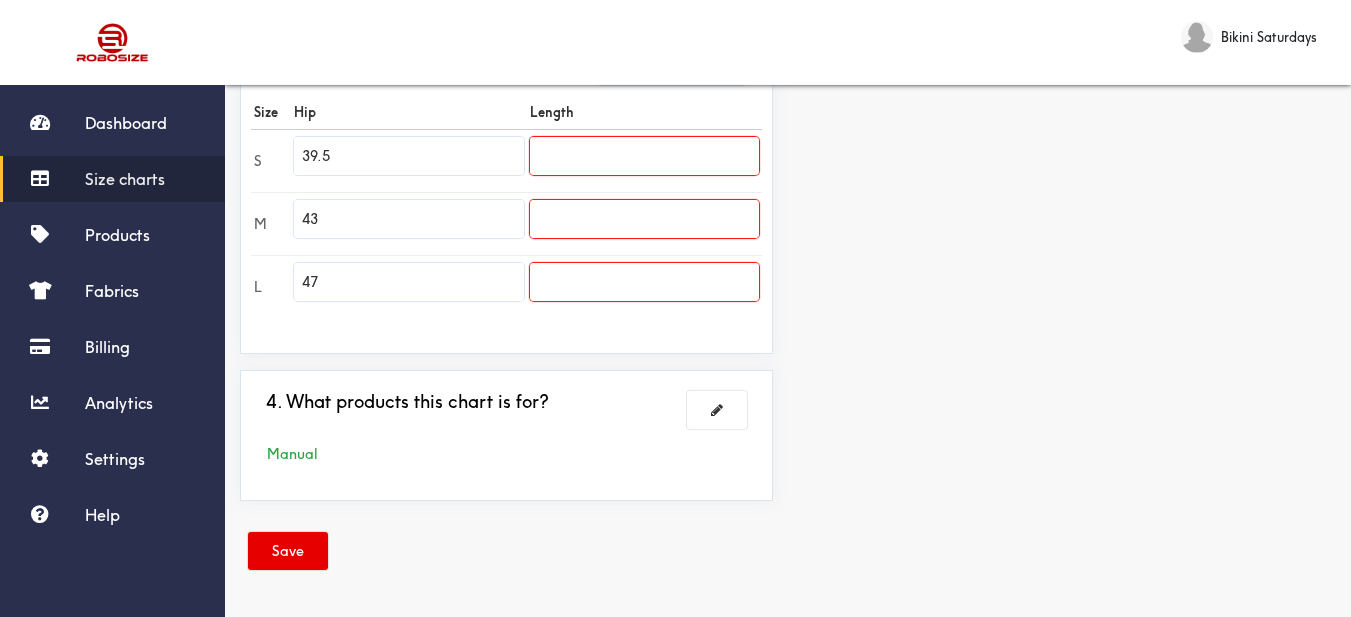 click on "Preview Edit style This chart is manually assigned to products. cm in Hip Length S 100.25 0 M 109.25 0 L 119.5 0" at bounding box center (1069, 51) 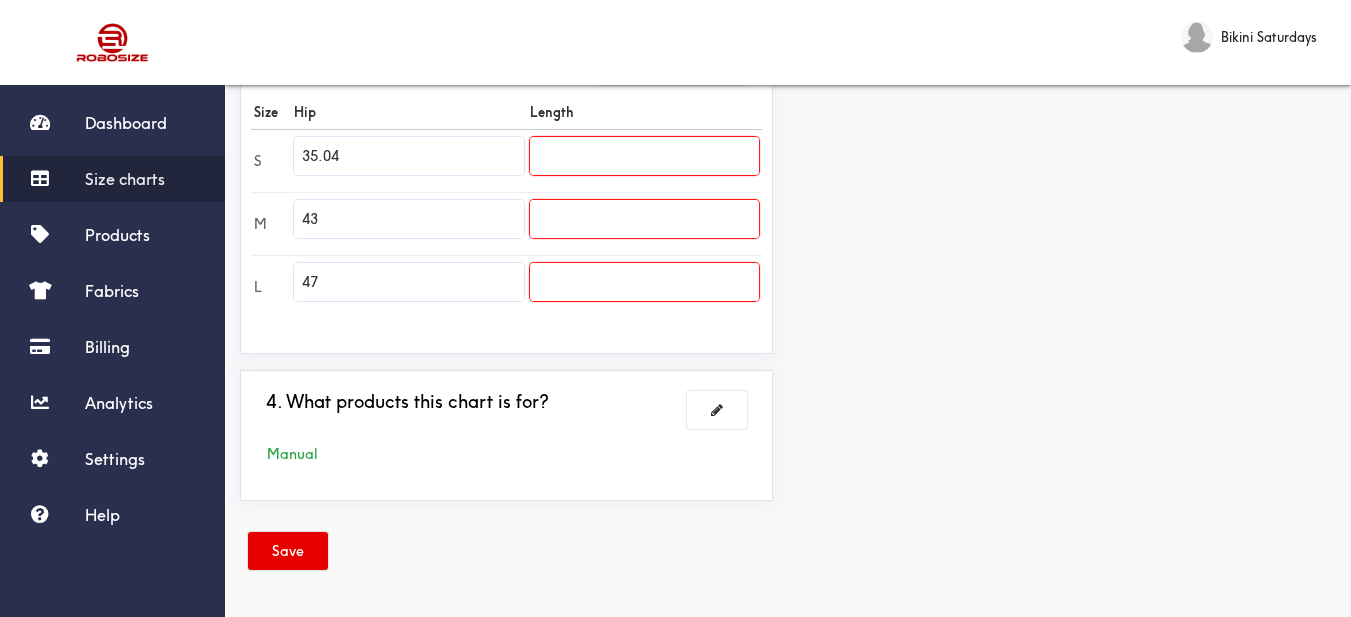 type on "35.04" 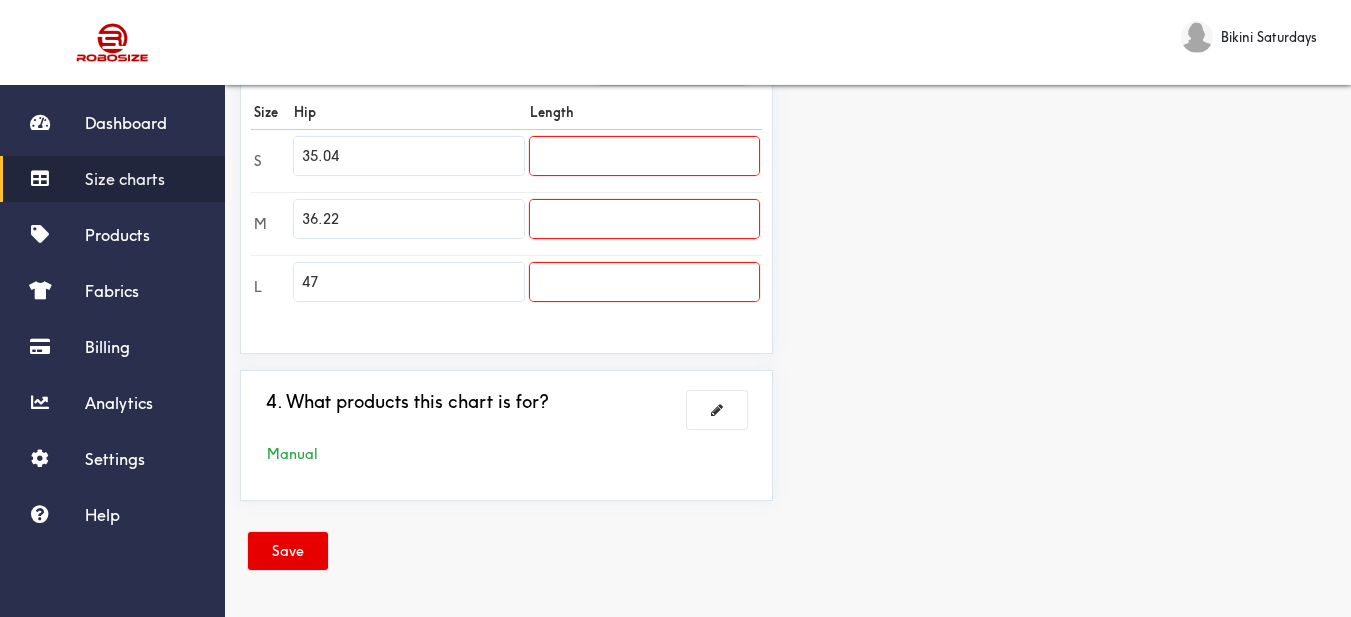 type on "36.22" 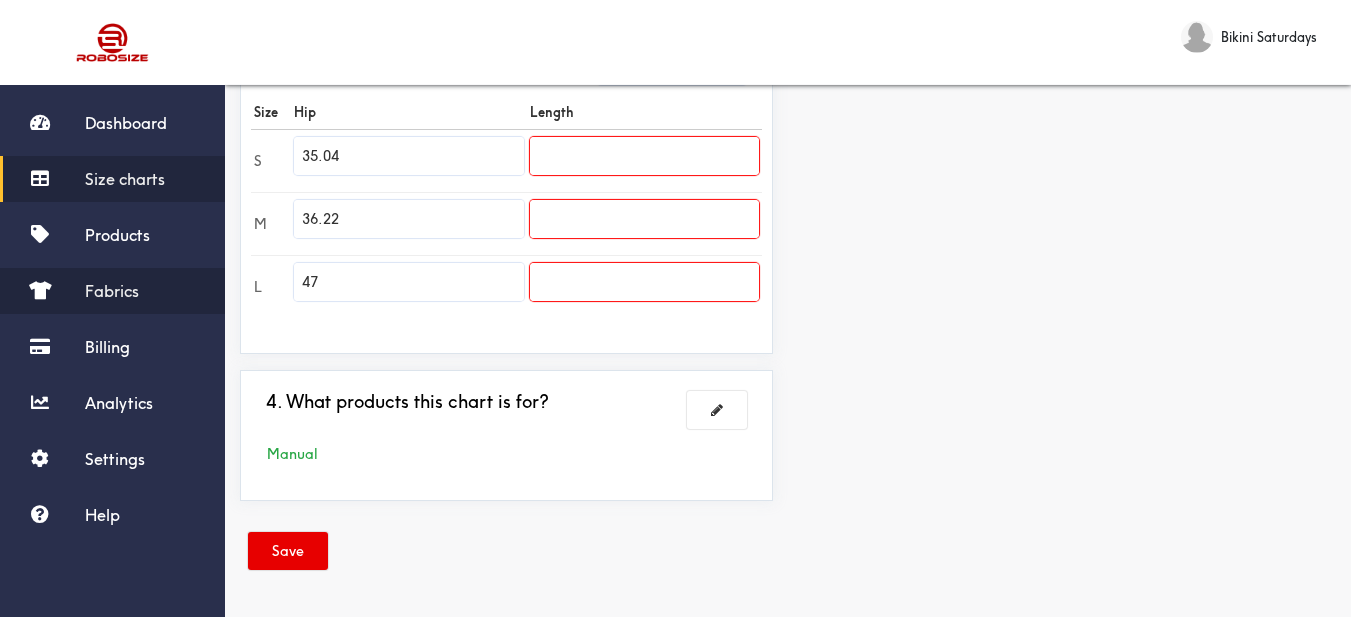 drag, startPoint x: 313, startPoint y: 280, endPoint x: 176, endPoint y: 281, distance: 137.00365 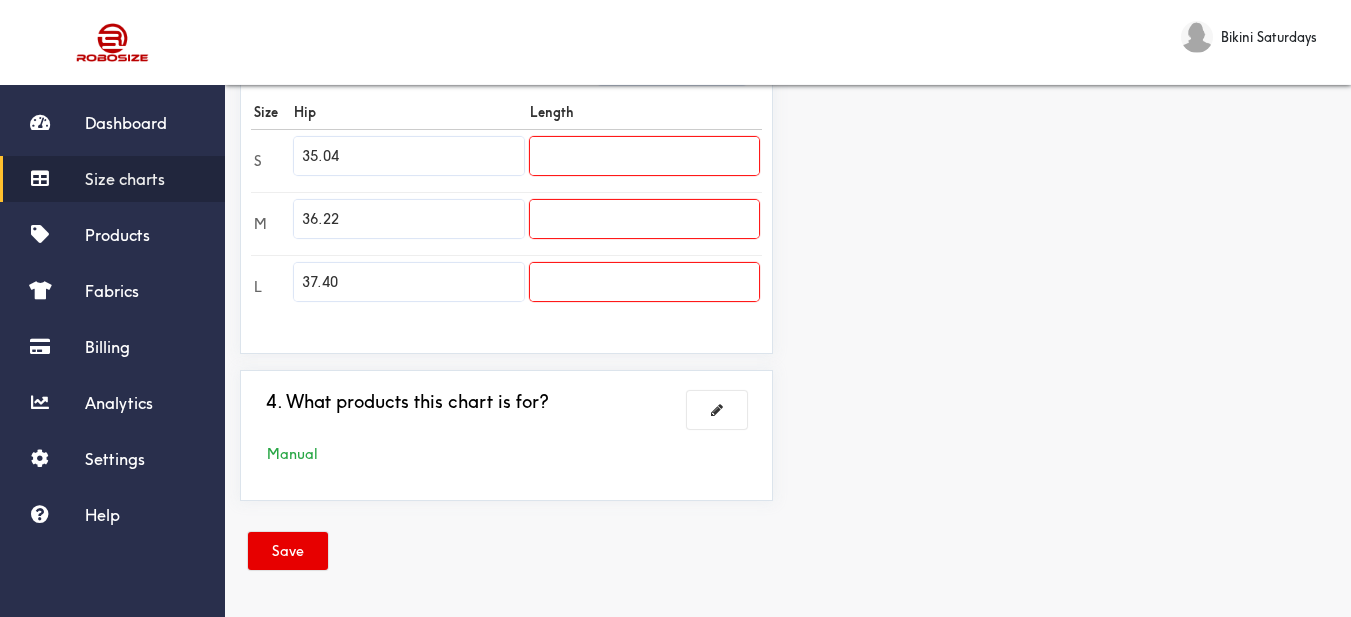 type on "37.40" 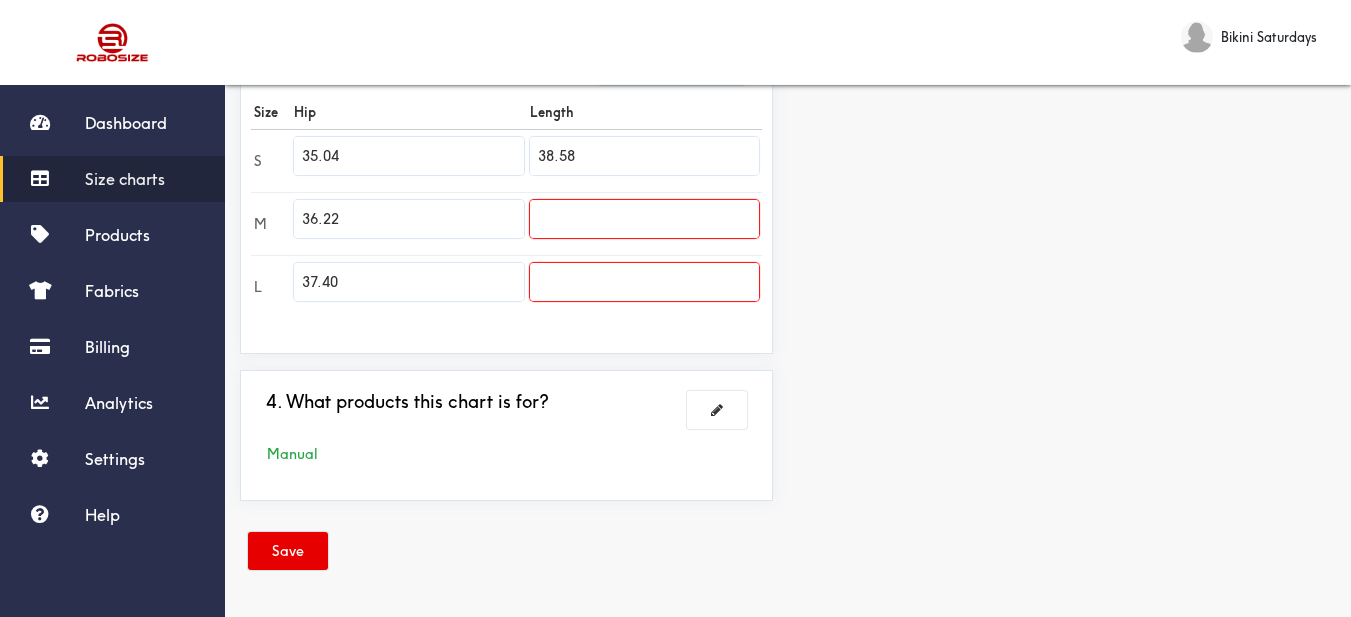 type on "38.58" 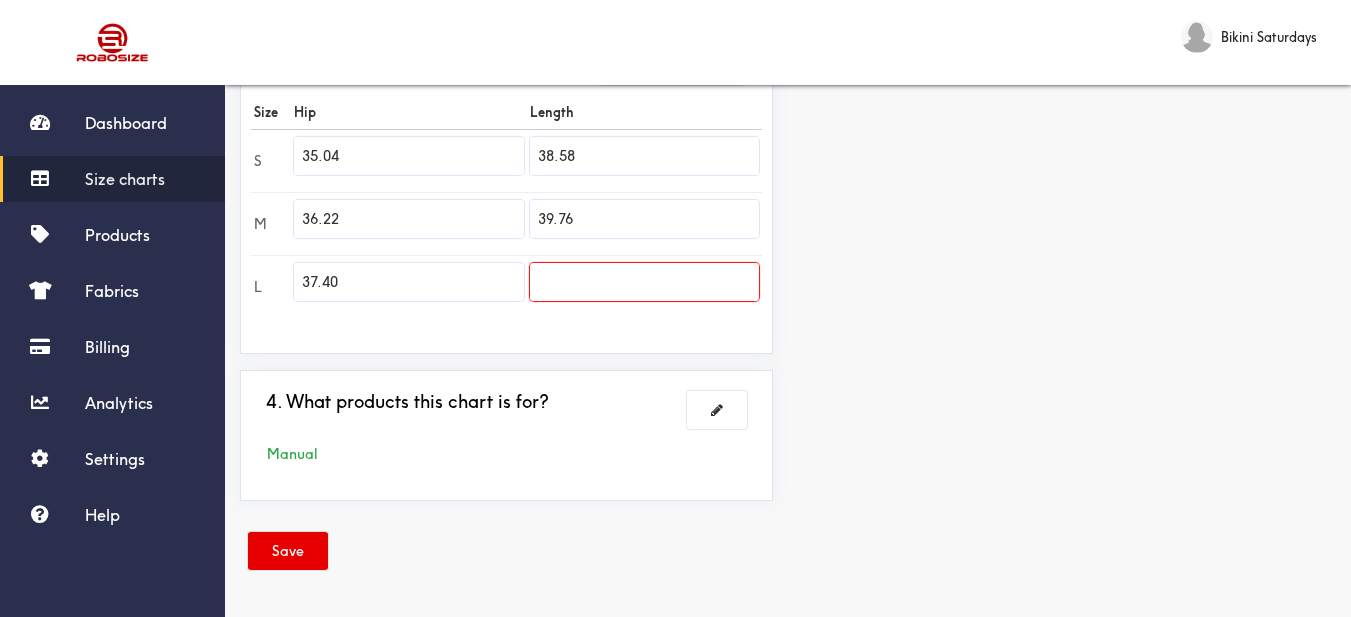 type on "39.76" 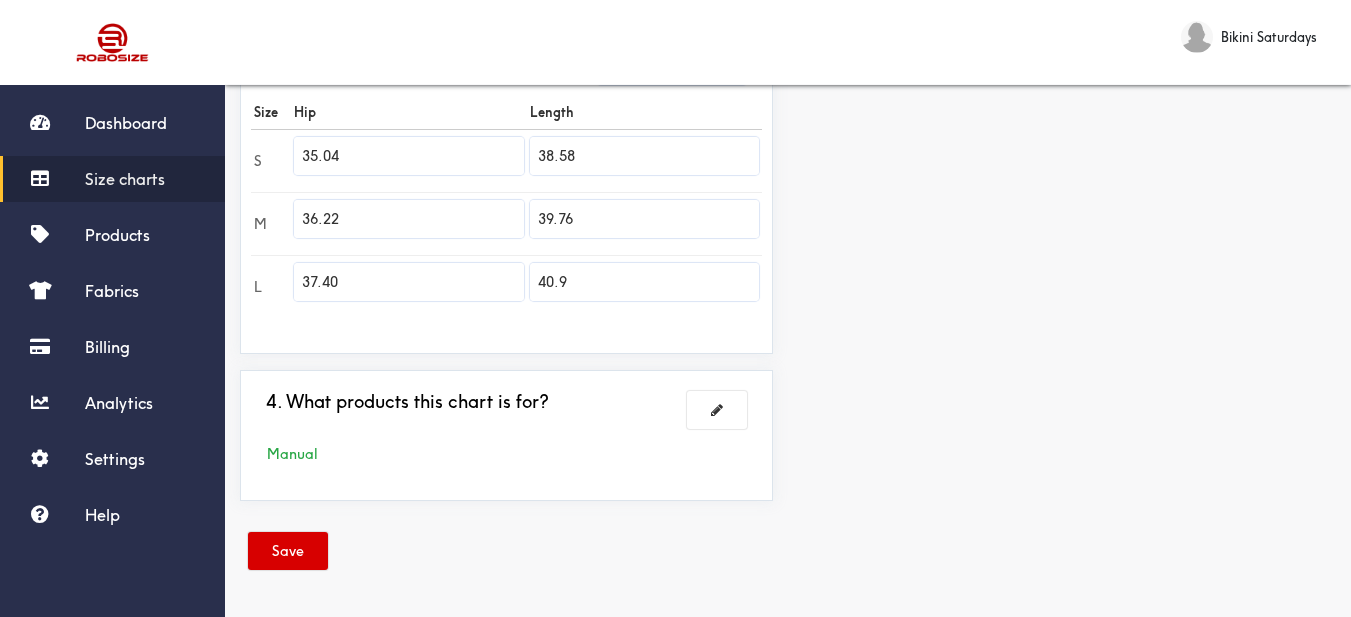 type on "40.9" 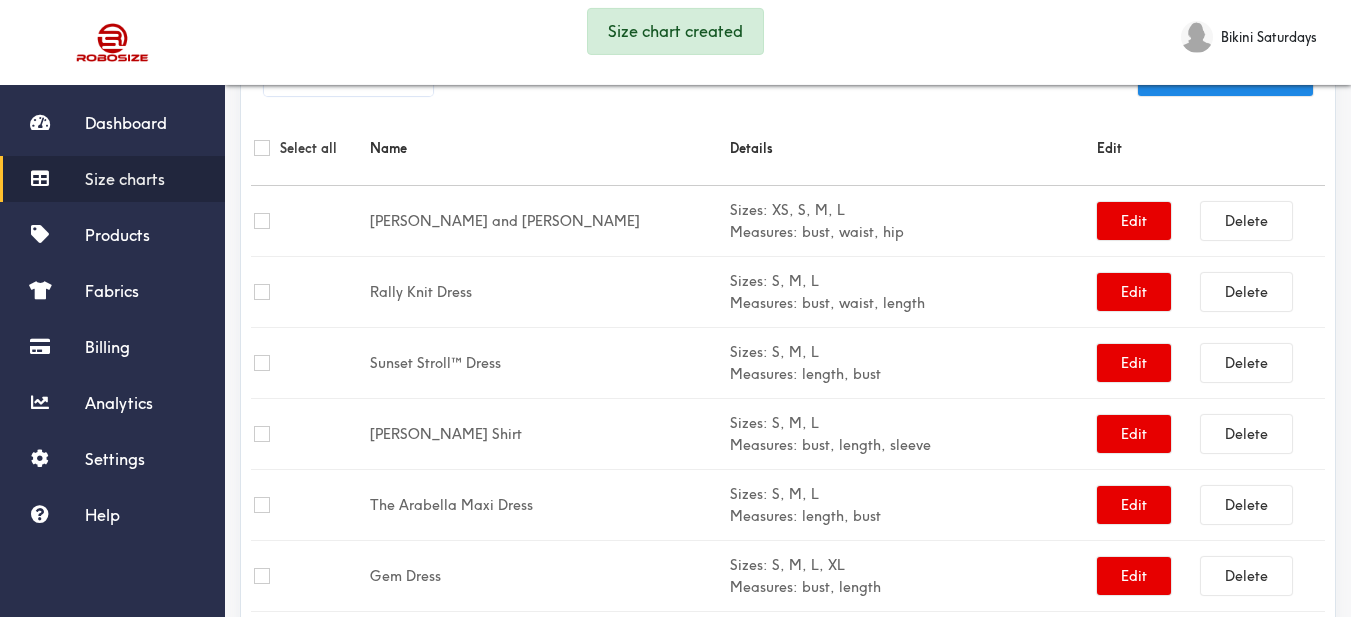 scroll, scrollTop: 589, scrollLeft: 0, axis: vertical 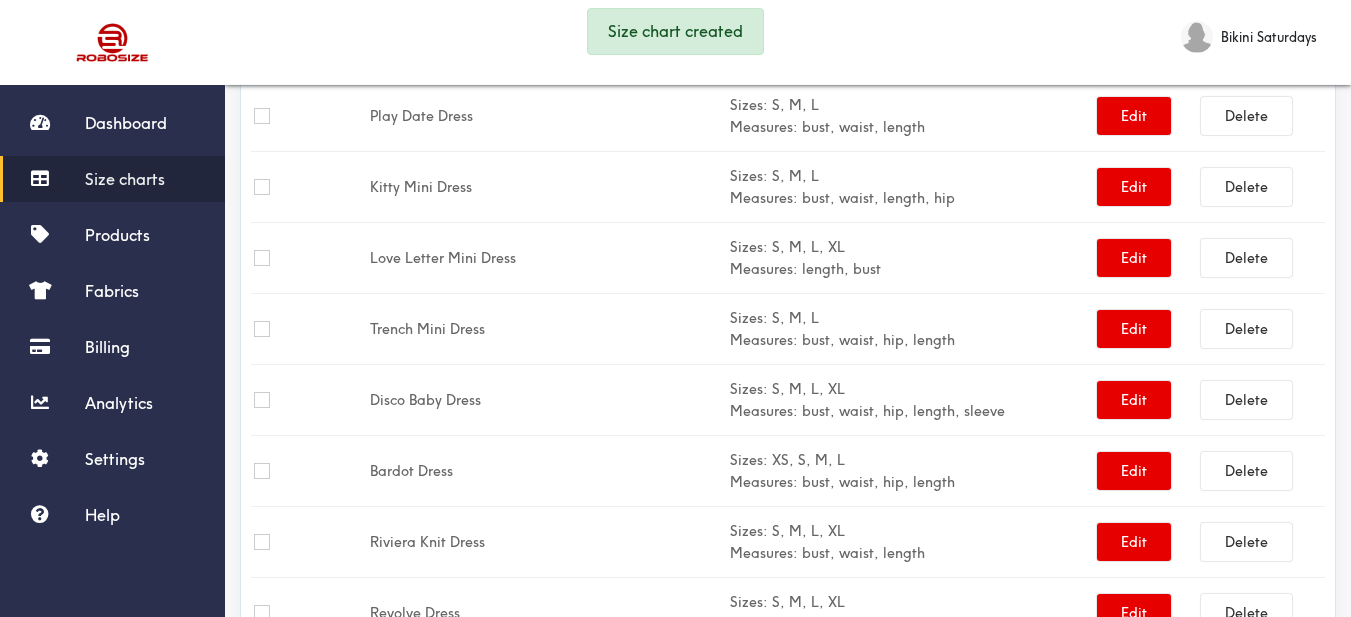 drag, startPoint x: 1155, startPoint y: 24, endPoint x: 1126, endPoint y: 15, distance: 30.364452 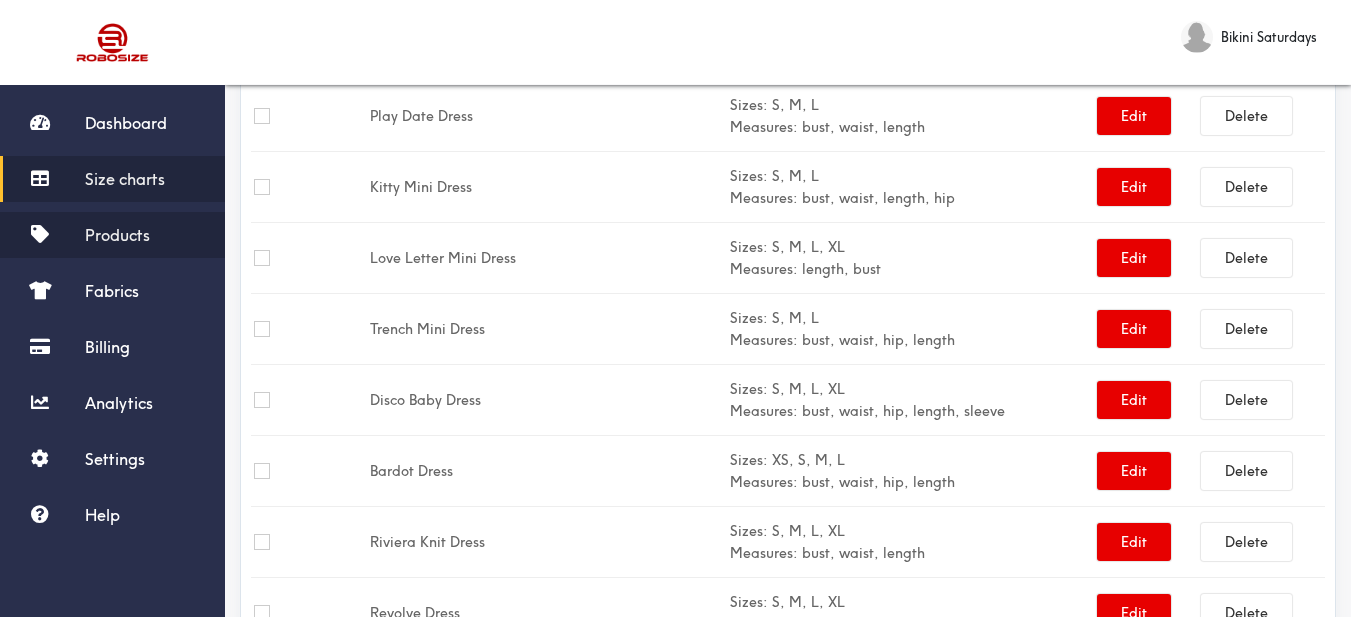 click on "Products" at bounding box center [117, 235] 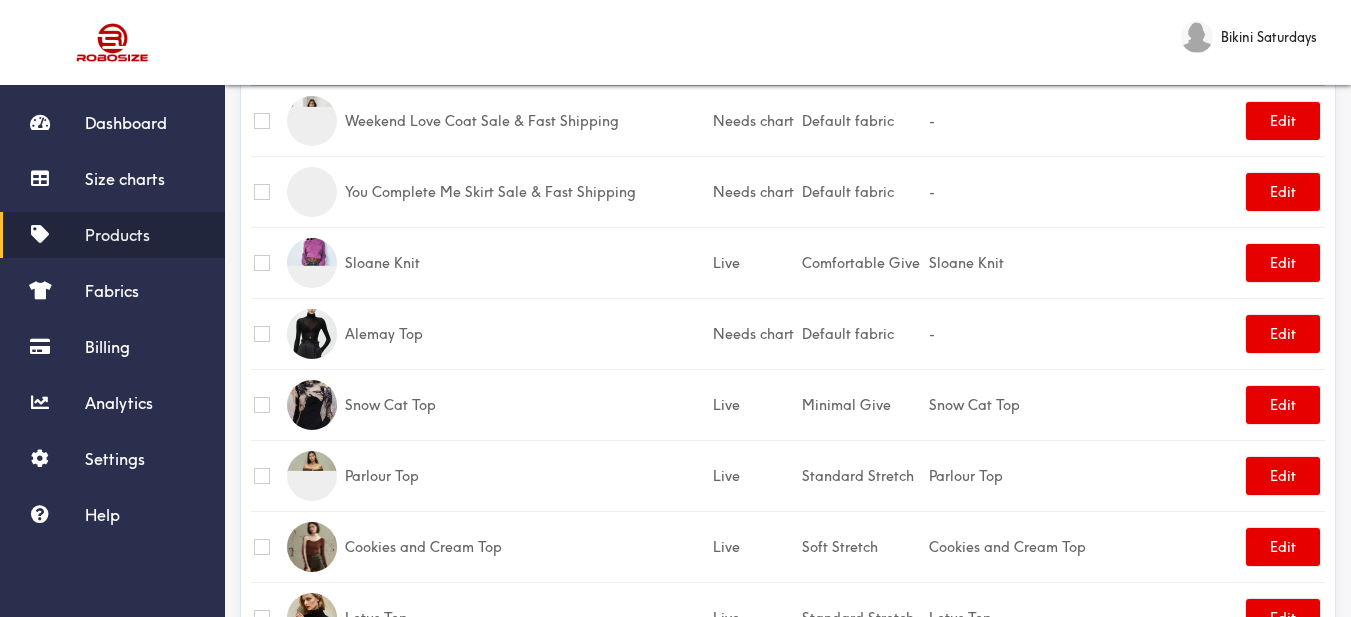 scroll, scrollTop: 0, scrollLeft: 0, axis: both 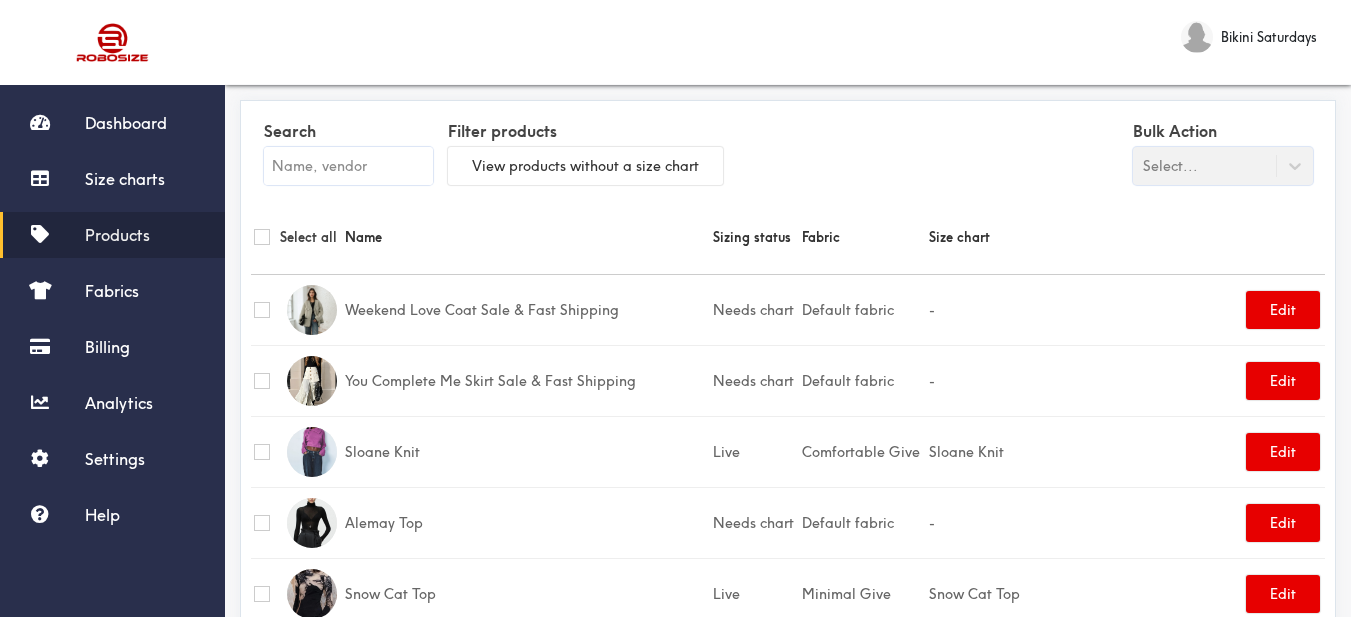click at bounding box center [348, 166] 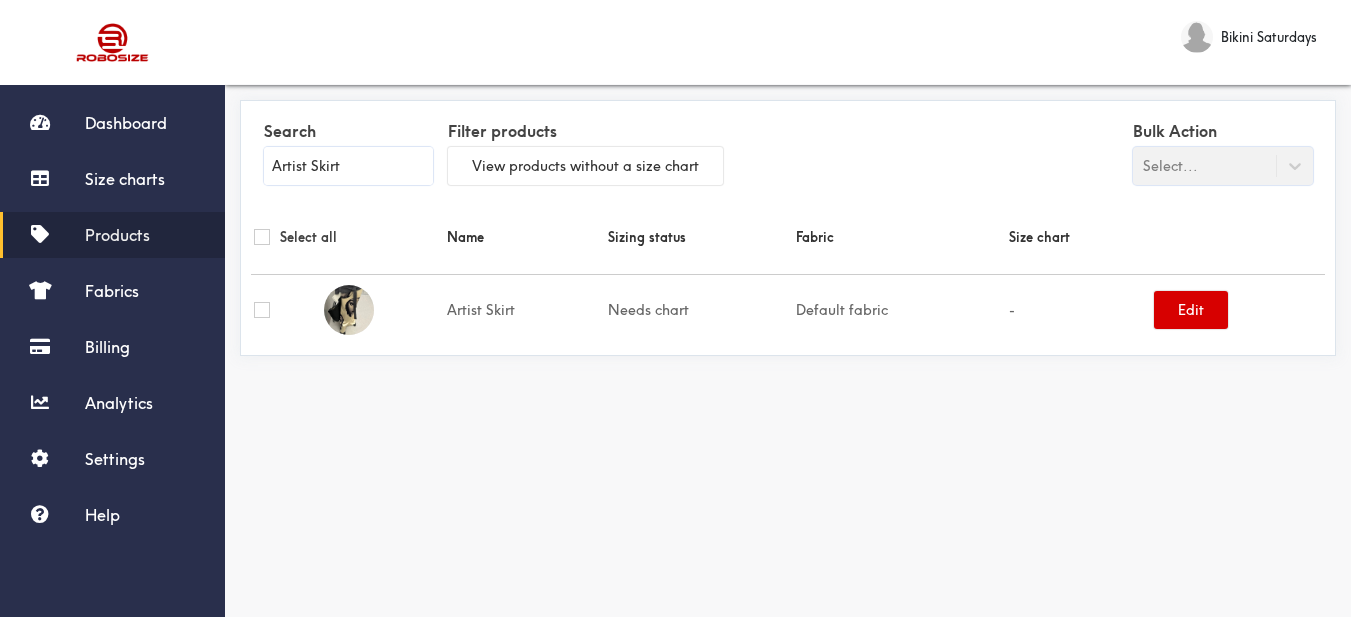 type on "Artist Skirt" 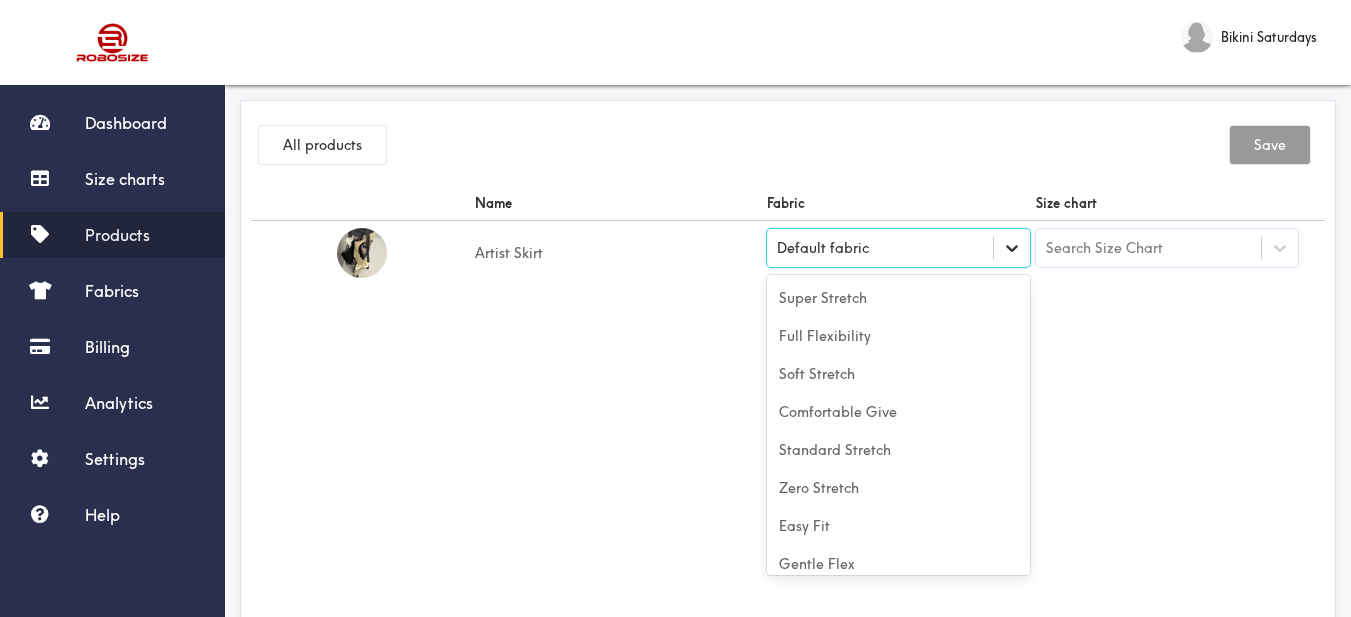 click at bounding box center [1012, 248] 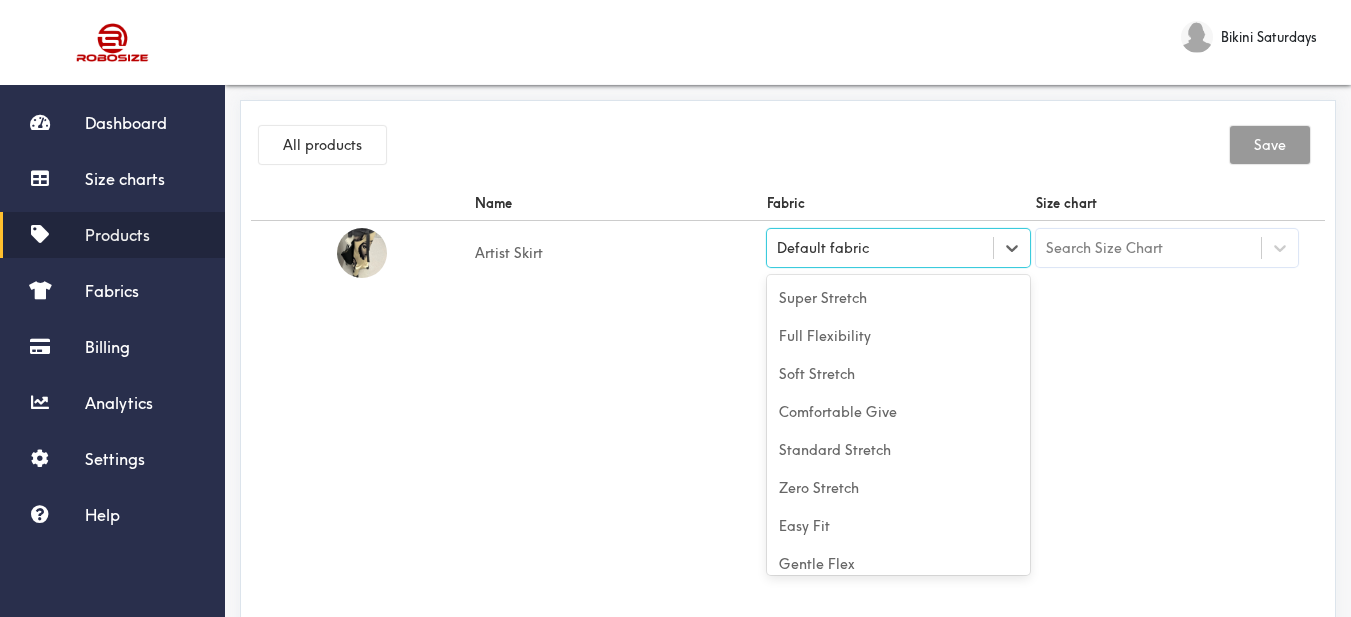 scroll, scrollTop: 88, scrollLeft: 0, axis: vertical 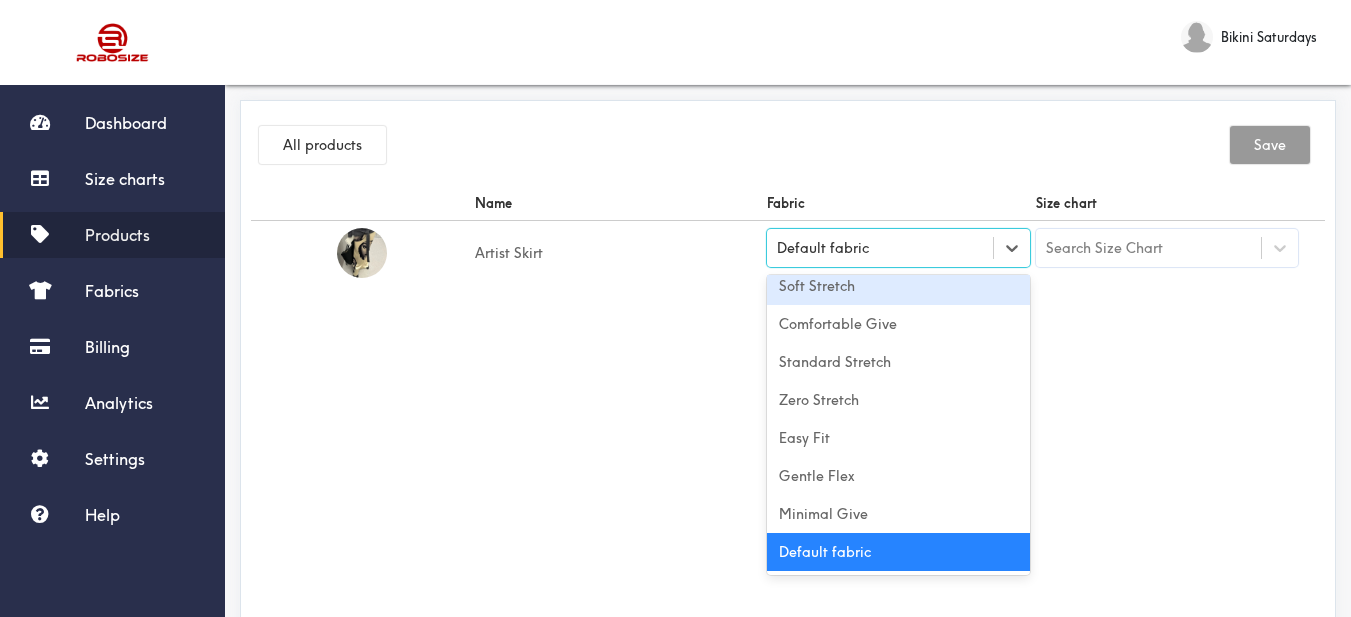 click on "Soft Stretch" at bounding box center (898, 286) 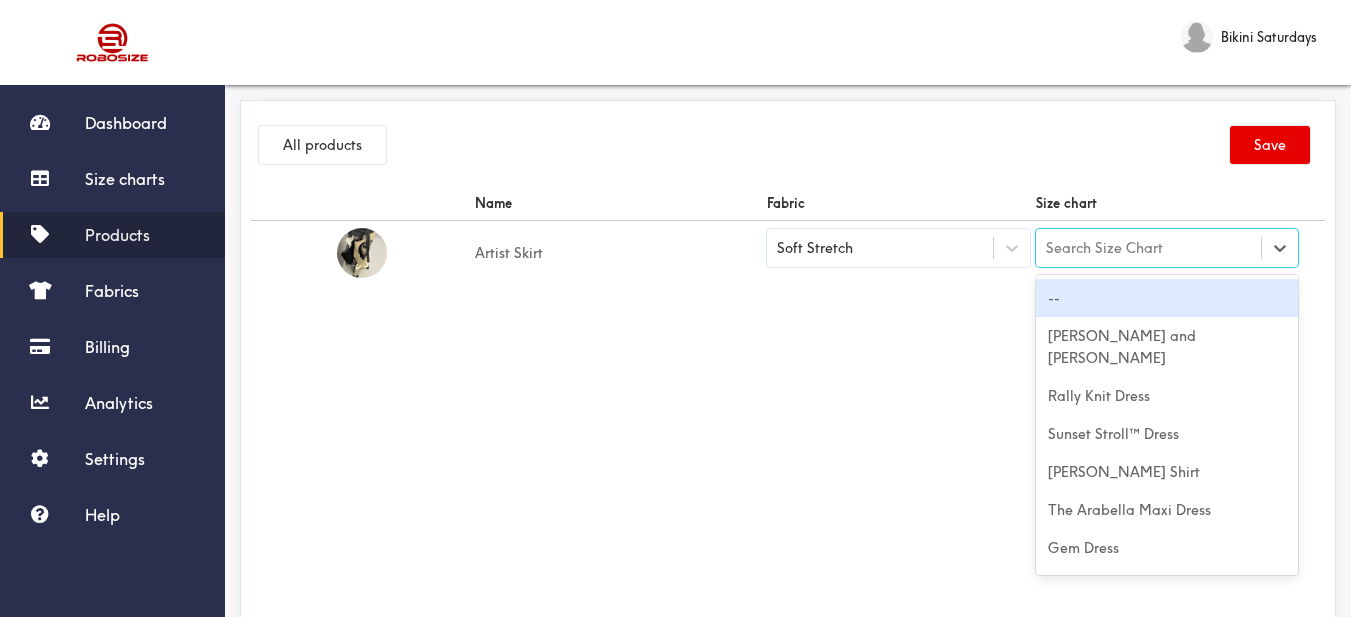 click on "Search Size Chart" at bounding box center (1104, 248) 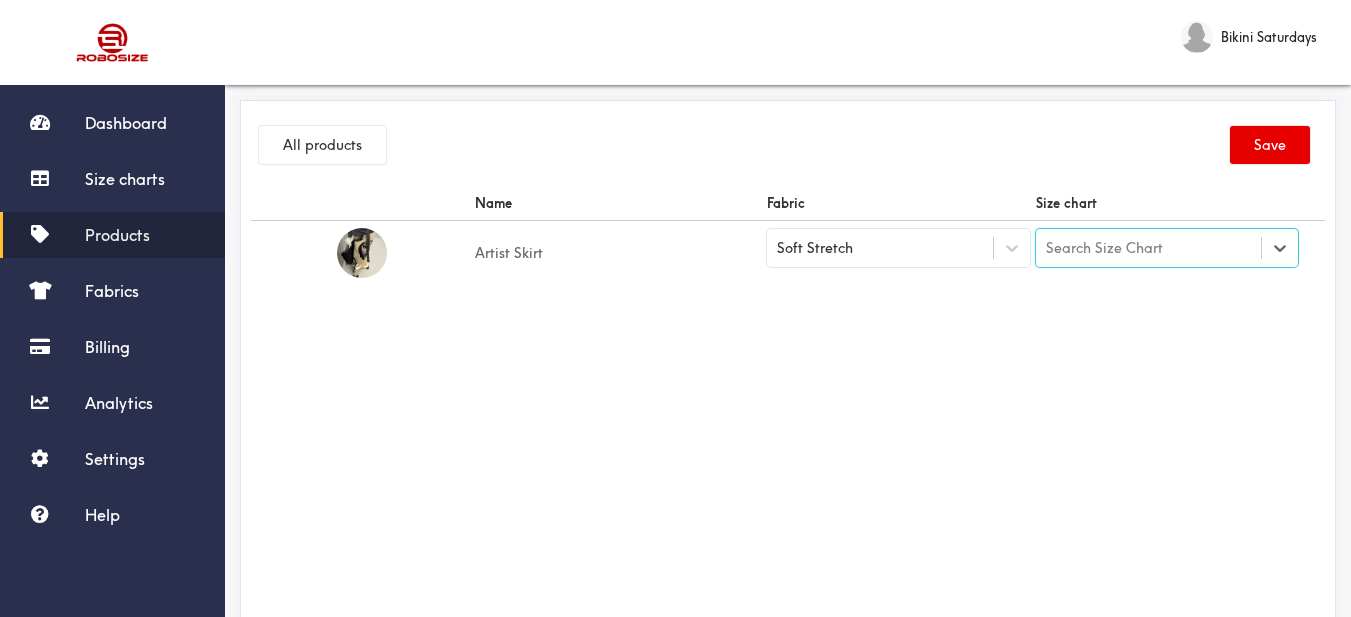 click on "Search Size Chart" at bounding box center [1104, 248] 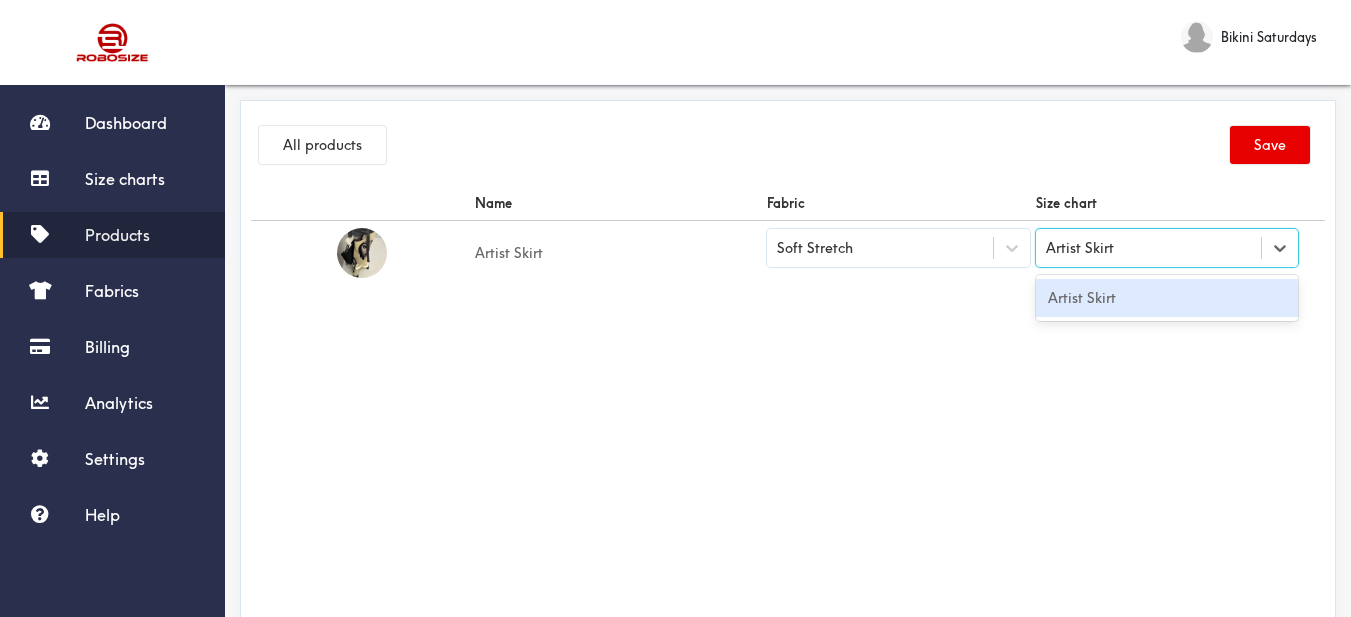 click on "Artist Skirt" at bounding box center (1167, 298) 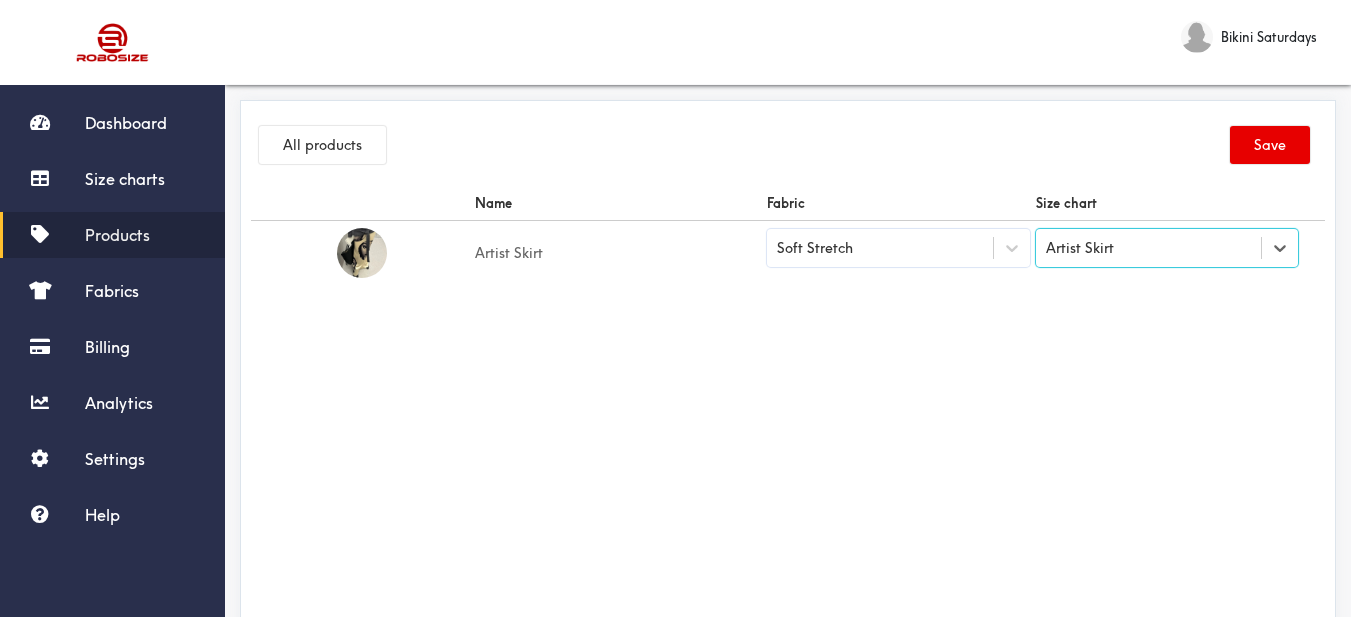 drag, startPoint x: 1024, startPoint y: 303, endPoint x: 1139, endPoint y: 219, distance: 142.41138 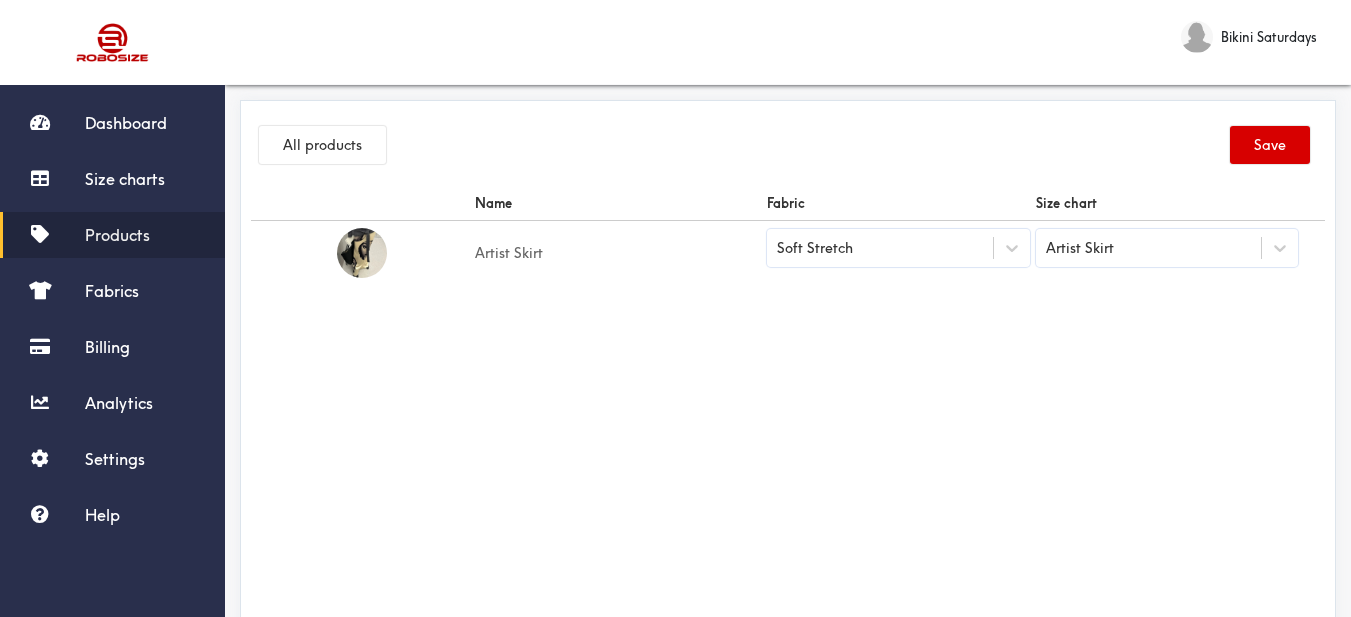 click on "Save" at bounding box center (1270, 145) 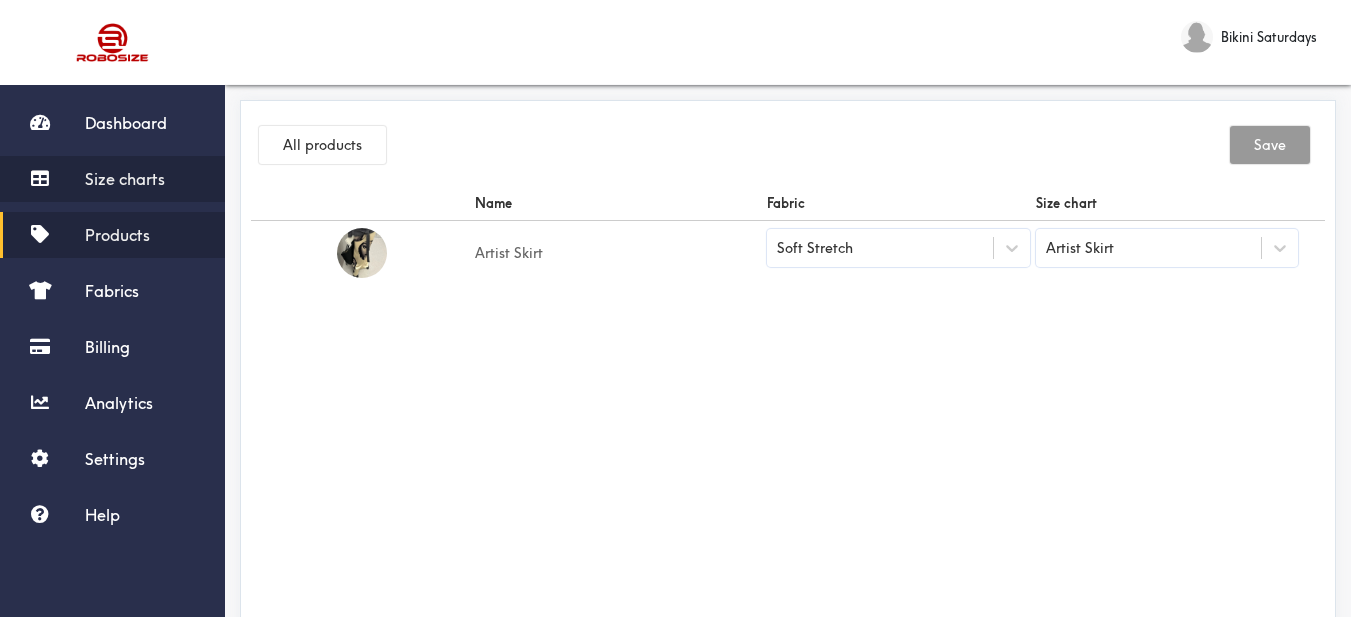 click on "Size charts" at bounding box center [112, 179] 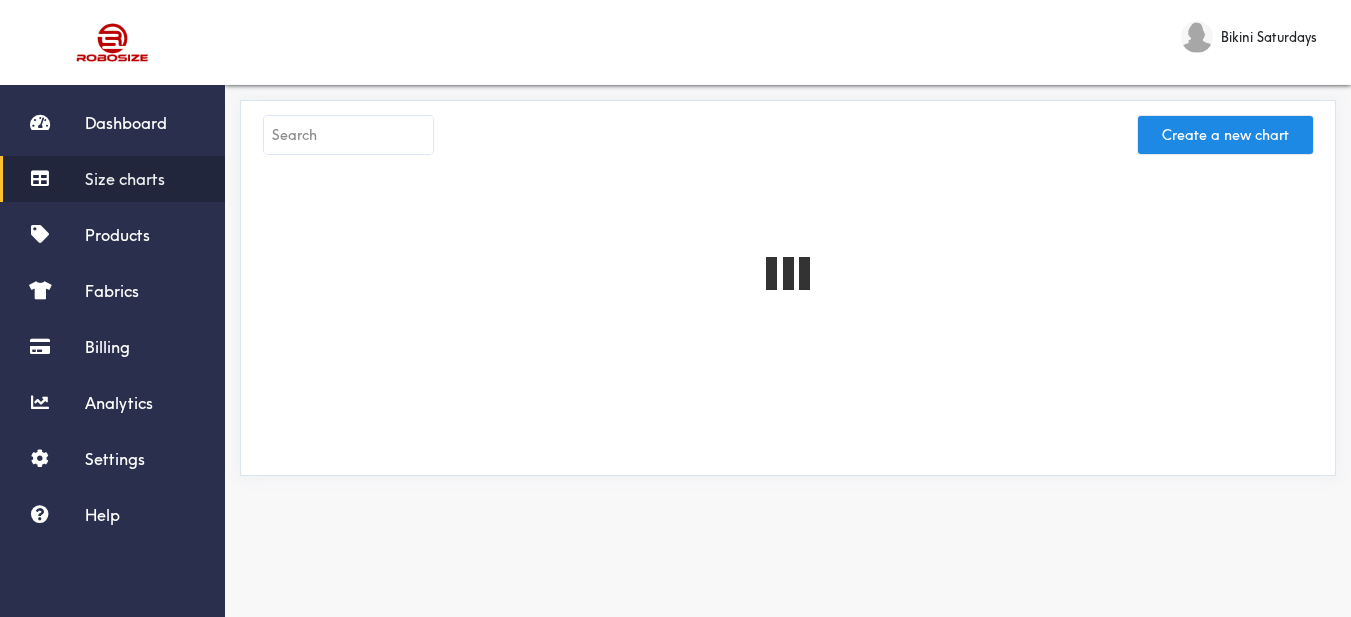 click at bounding box center [348, 135] 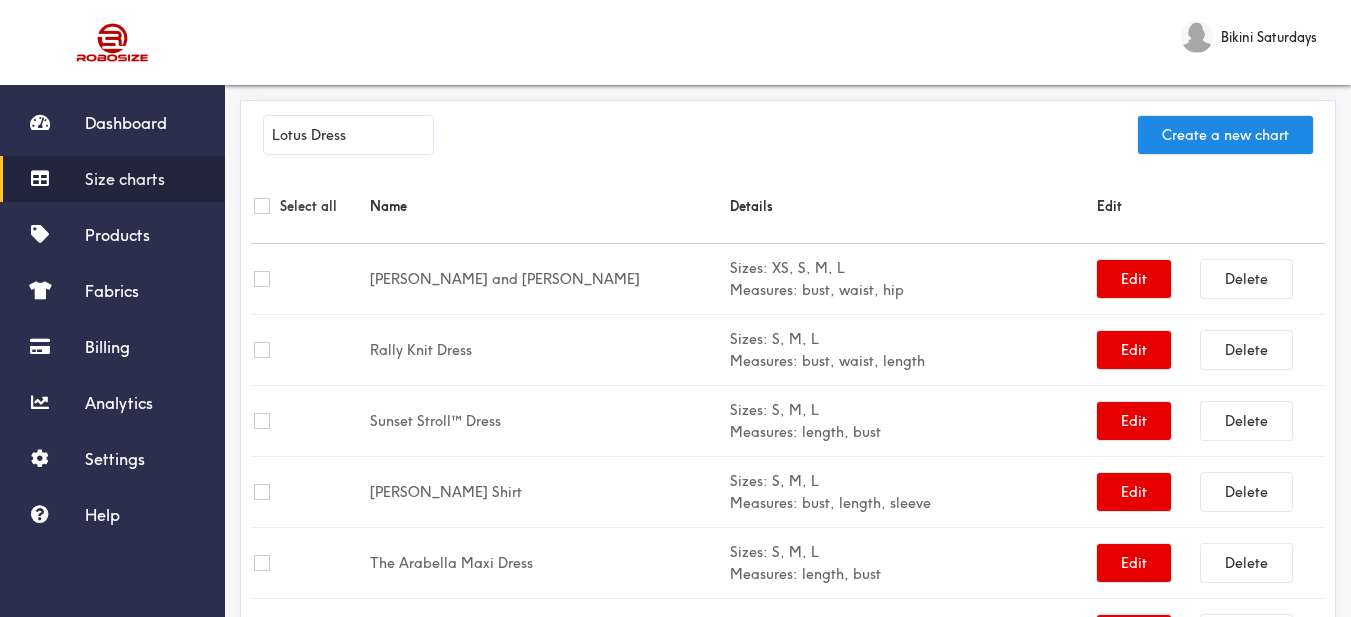 type on "Lotus Dress" 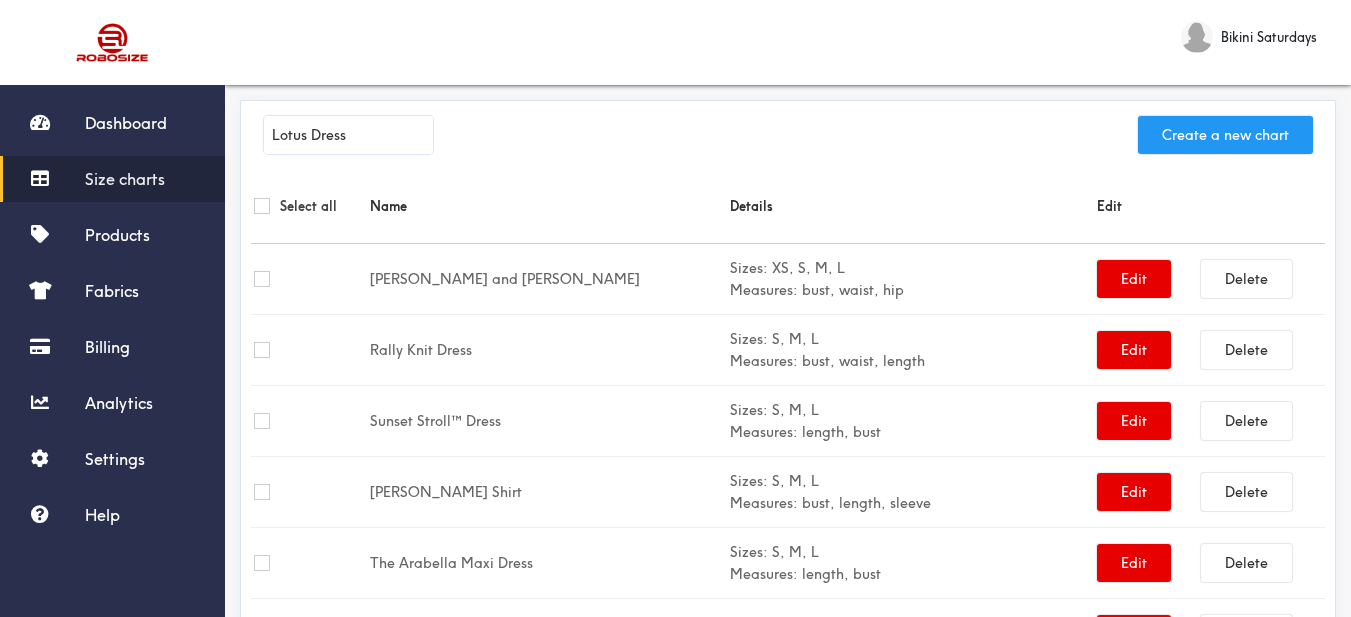 click on "Create a new chart" at bounding box center [1225, 135] 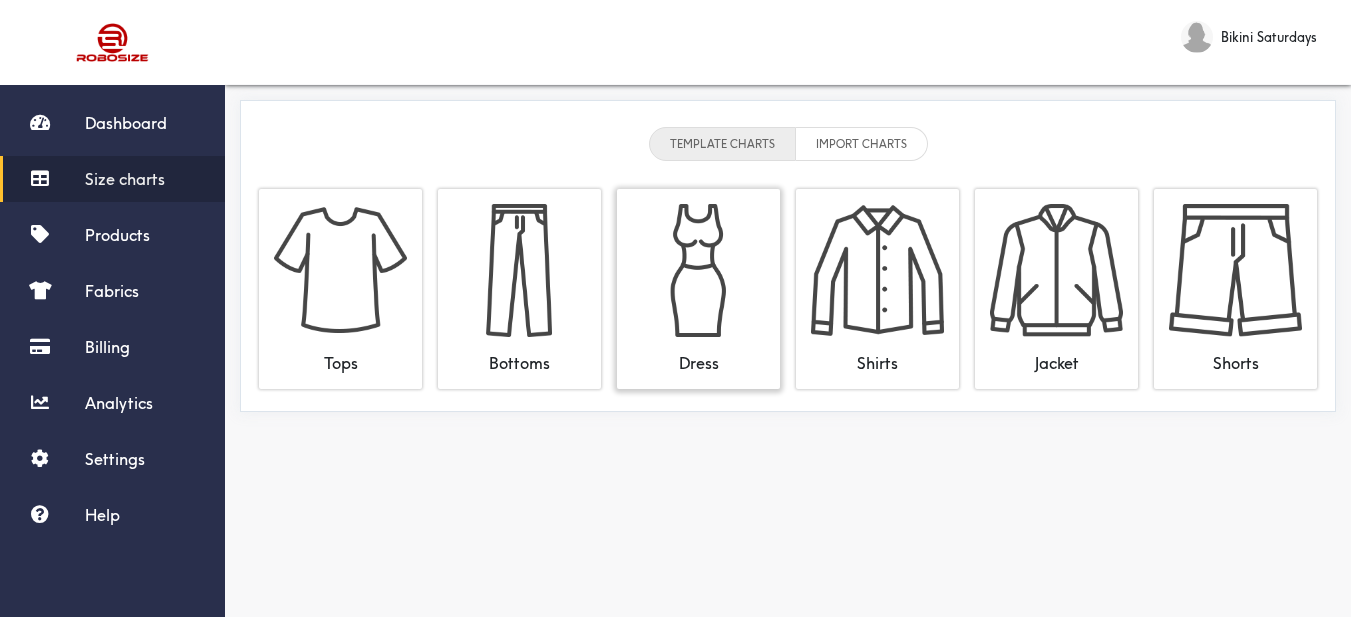 click at bounding box center (698, 270) 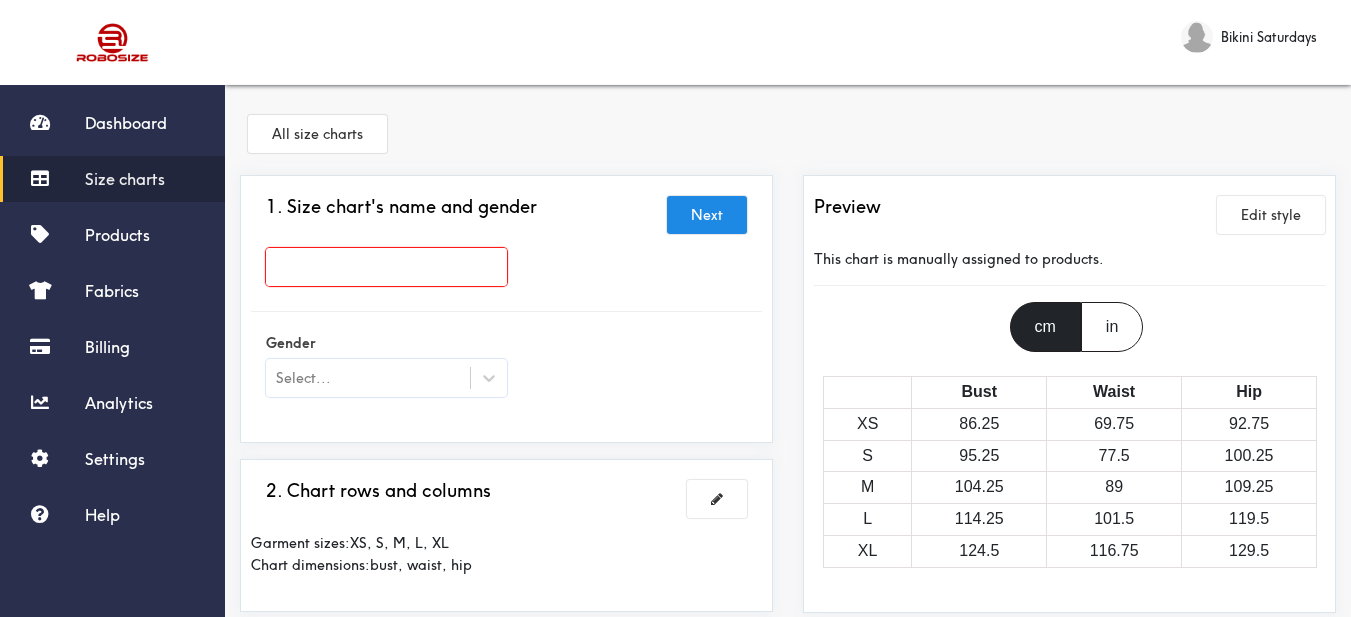 click at bounding box center (386, 267) 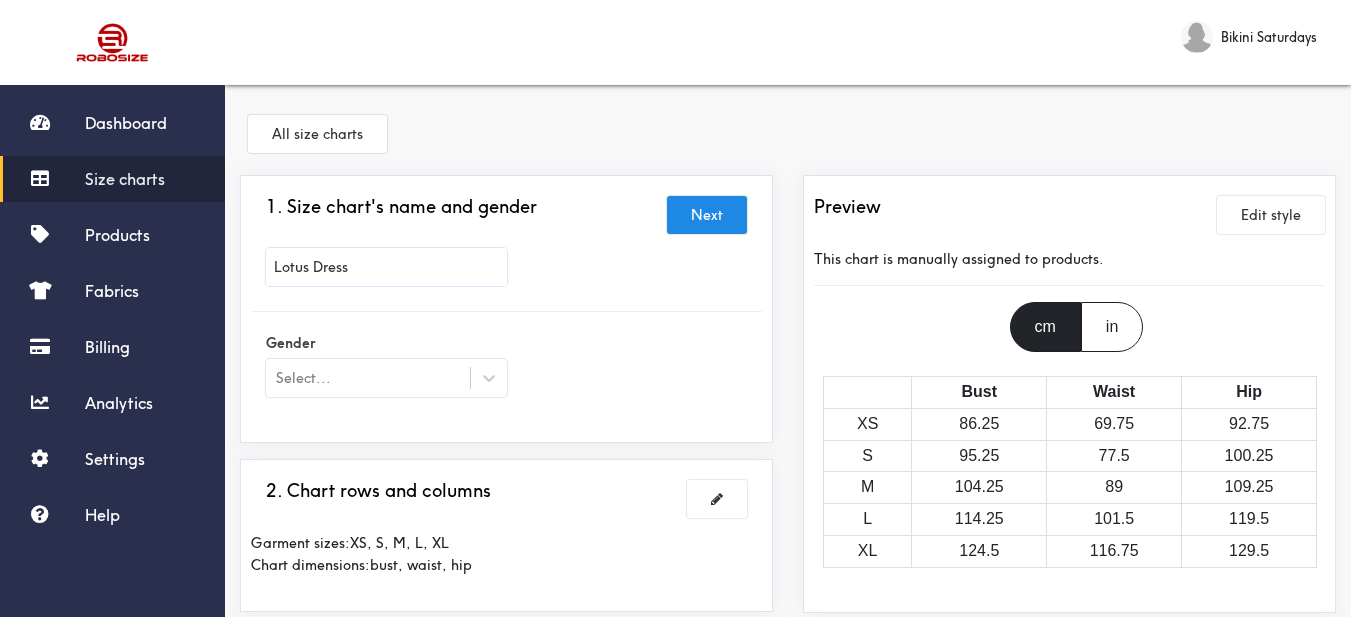 scroll, scrollTop: 200, scrollLeft: 0, axis: vertical 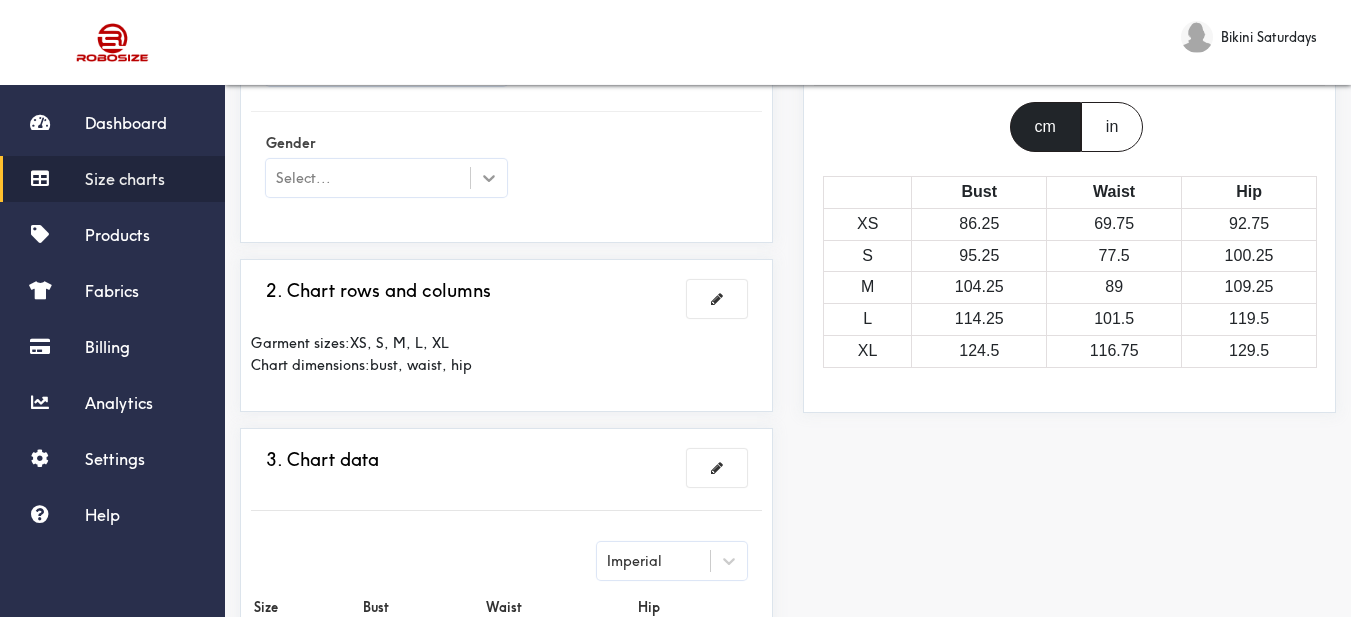 type on "Lotus Dress" 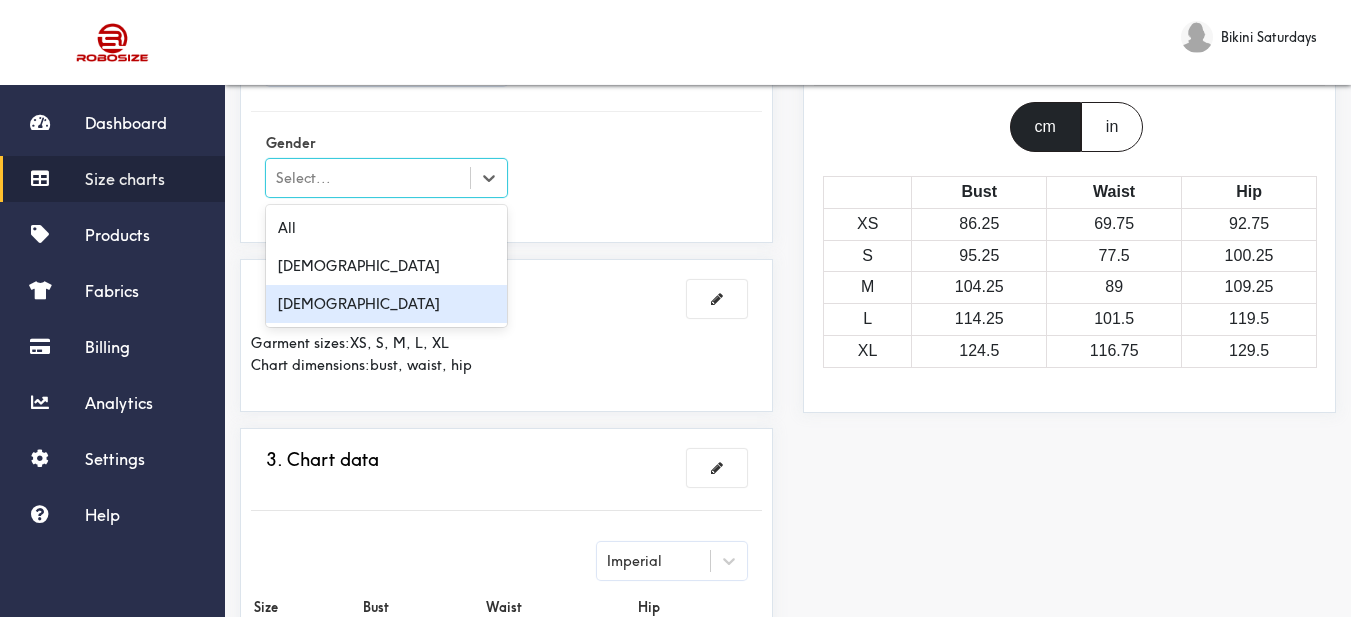 click on "[DEMOGRAPHIC_DATA]" at bounding box center (386, 304) 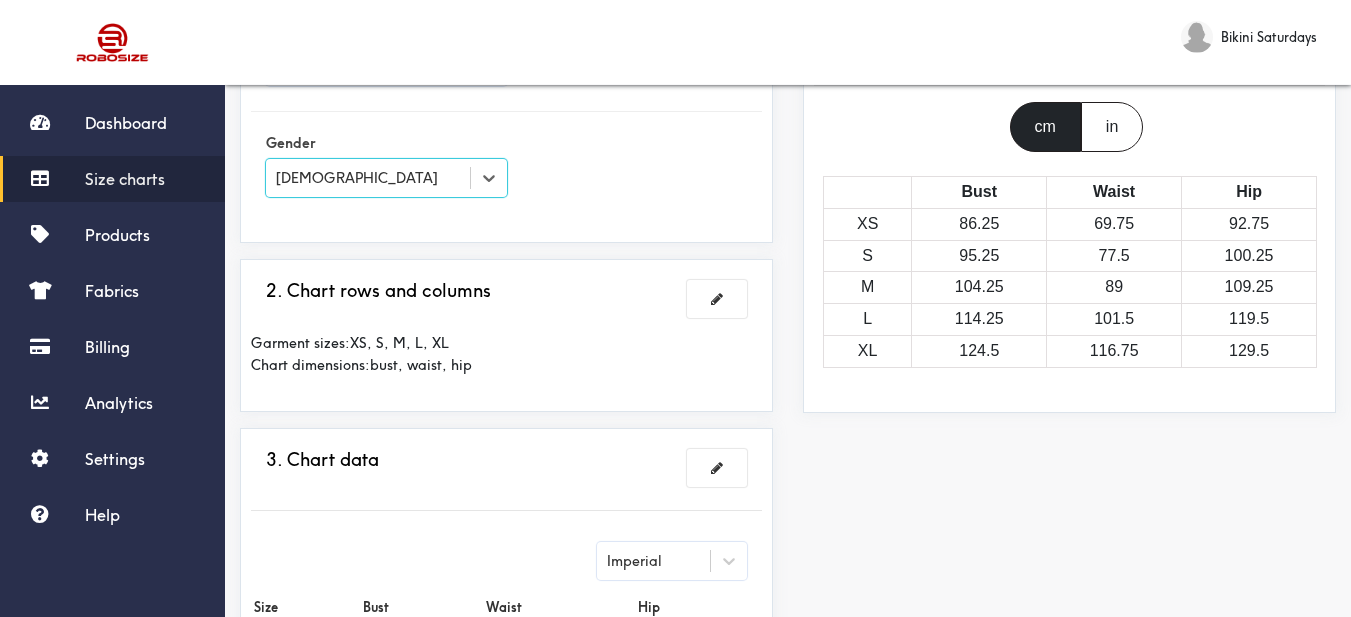 click on "2. Chart rows and columns Garment sizes:  XS, S, M, L, XL Chart dimensions:  bust, waist, hip" at bounding box center [506, 335] 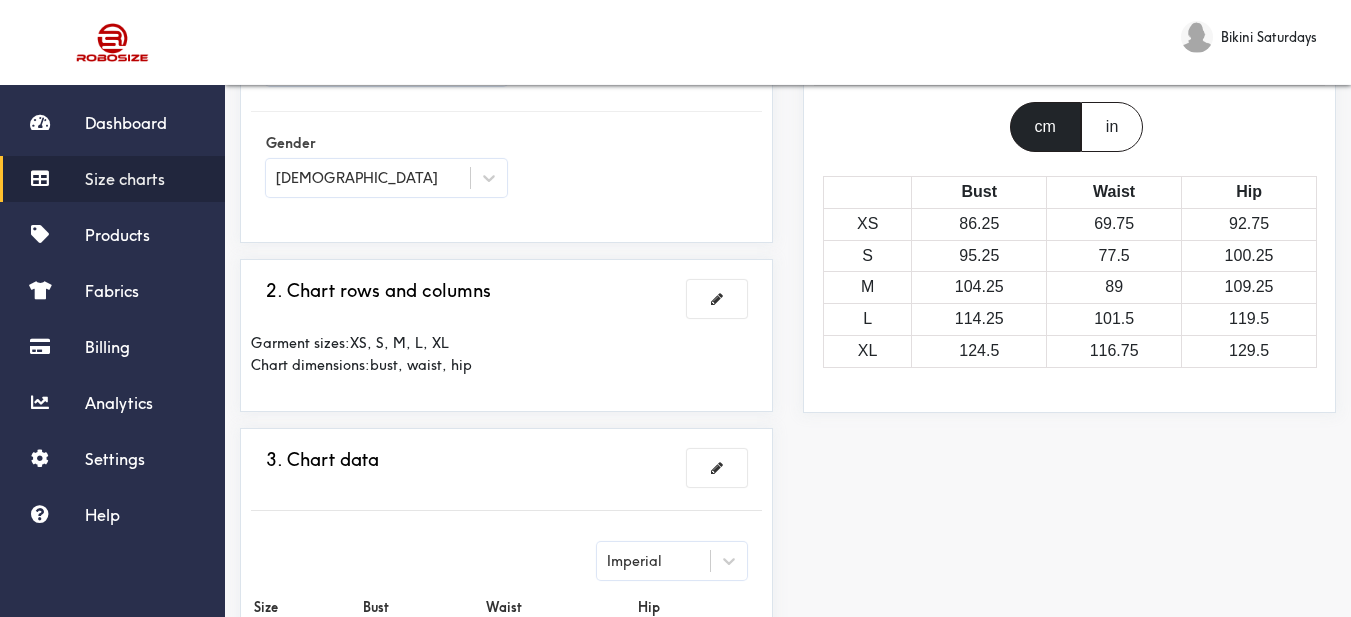 scroll, scrollTop: 300, scrollLeft: 0, axis: vertical 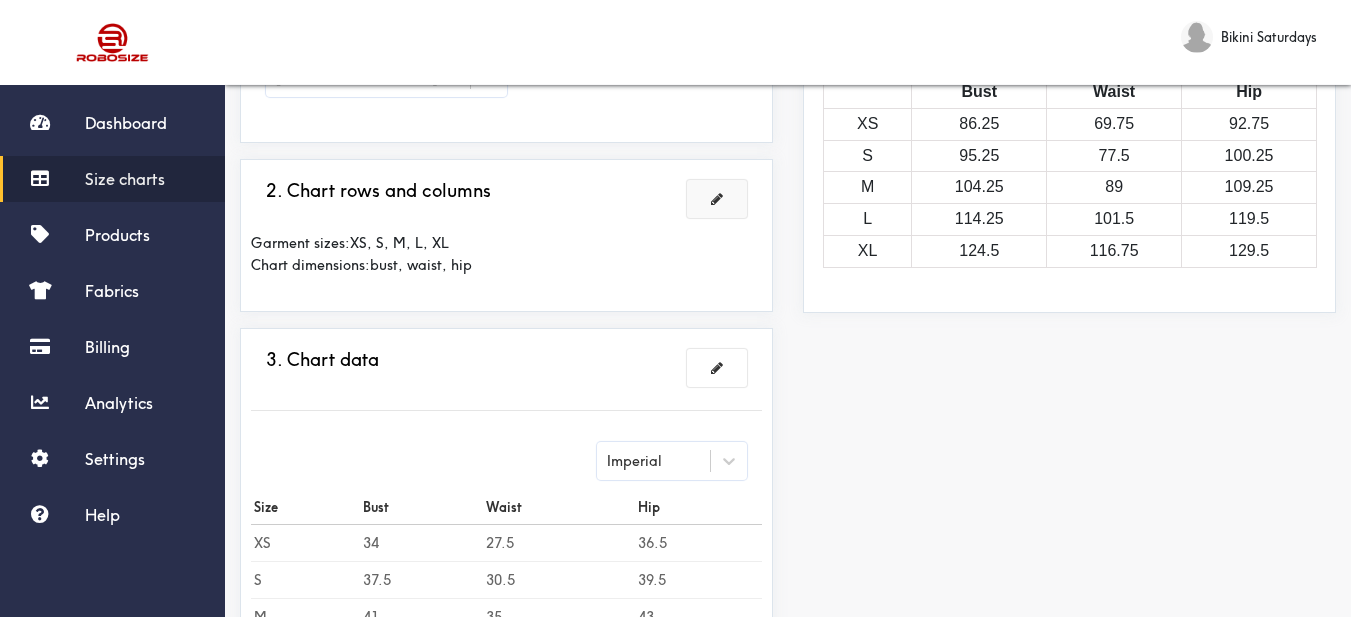 click at bounding box center (717, 199) 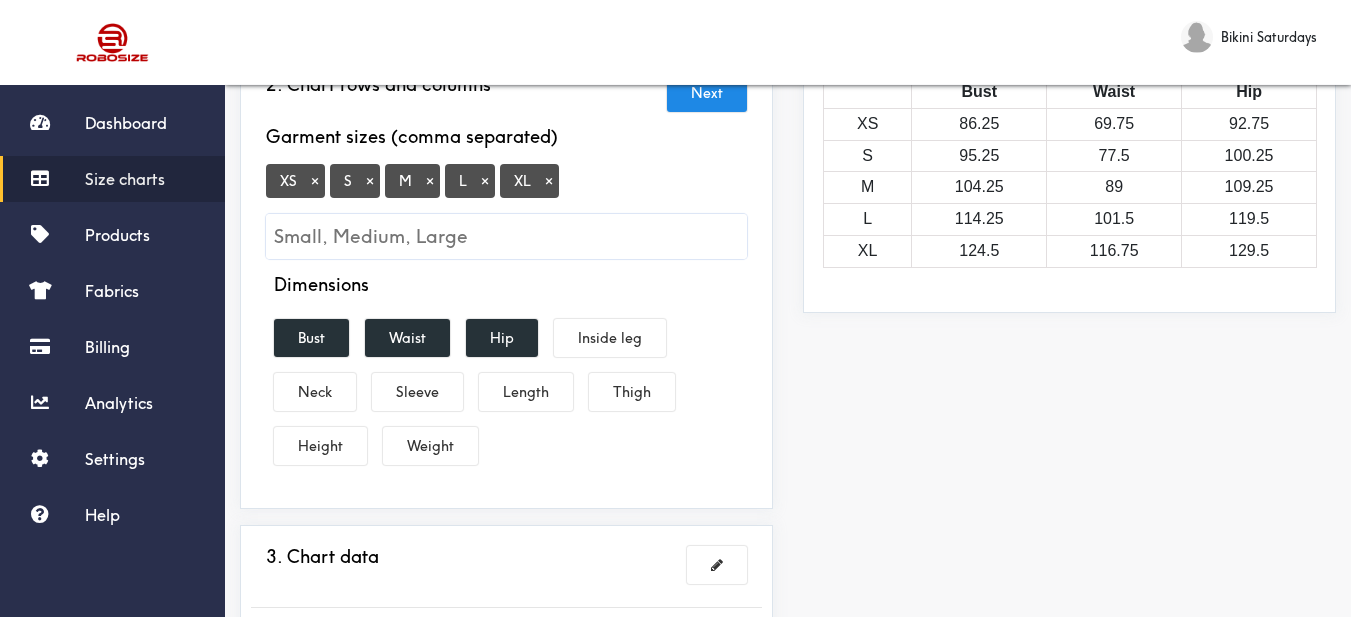click on "×" at bounding box center (315, 181) 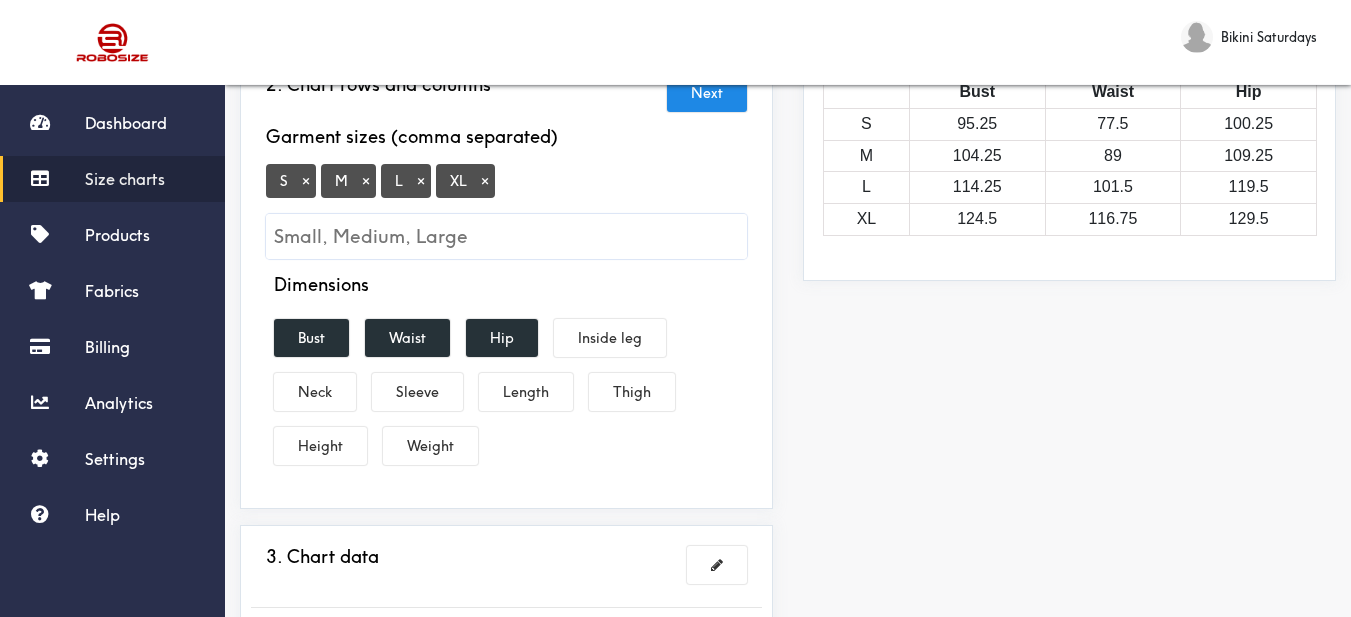 click on "×" at bounding box center [485, 181] 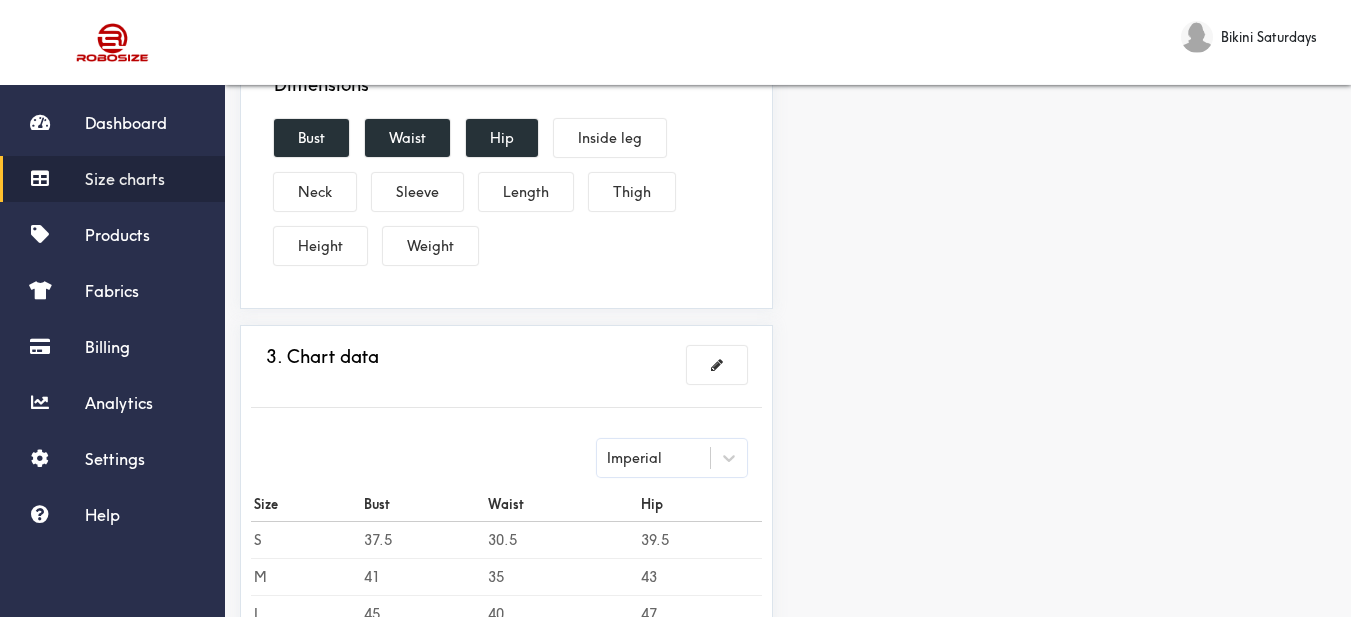 scroll, scrollTop: 700, scrollLeft: 0, axis: vertical 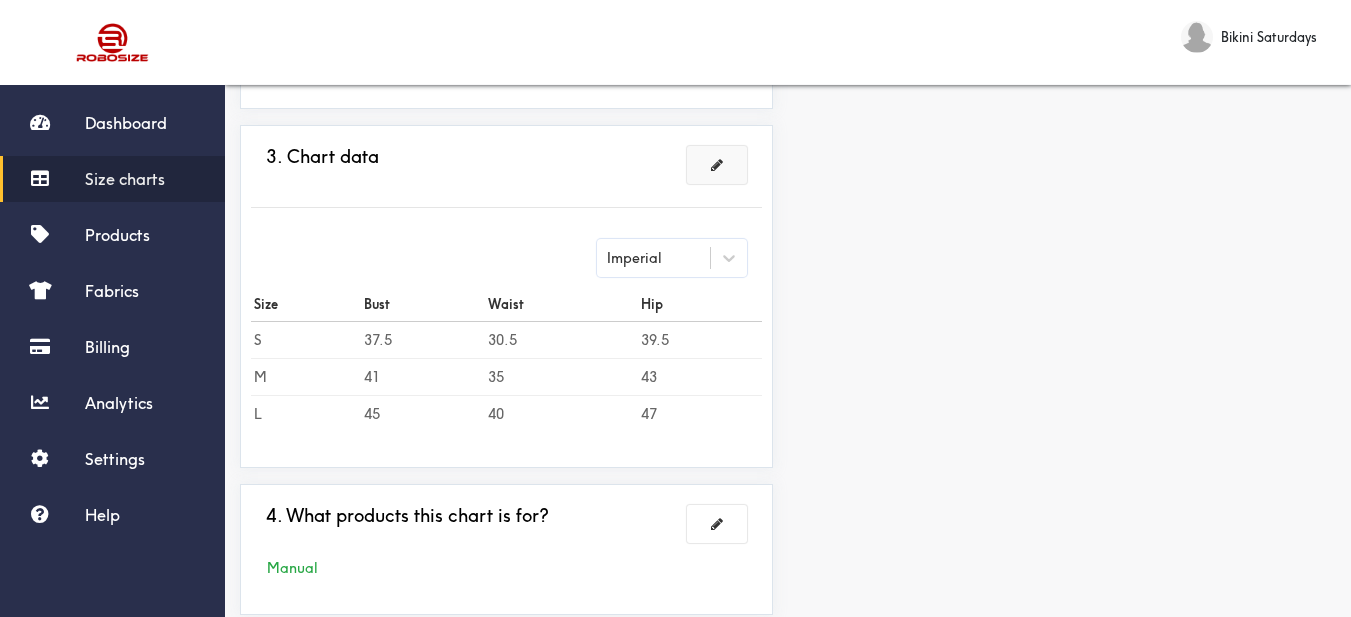 click at bounding box center (717, 165) 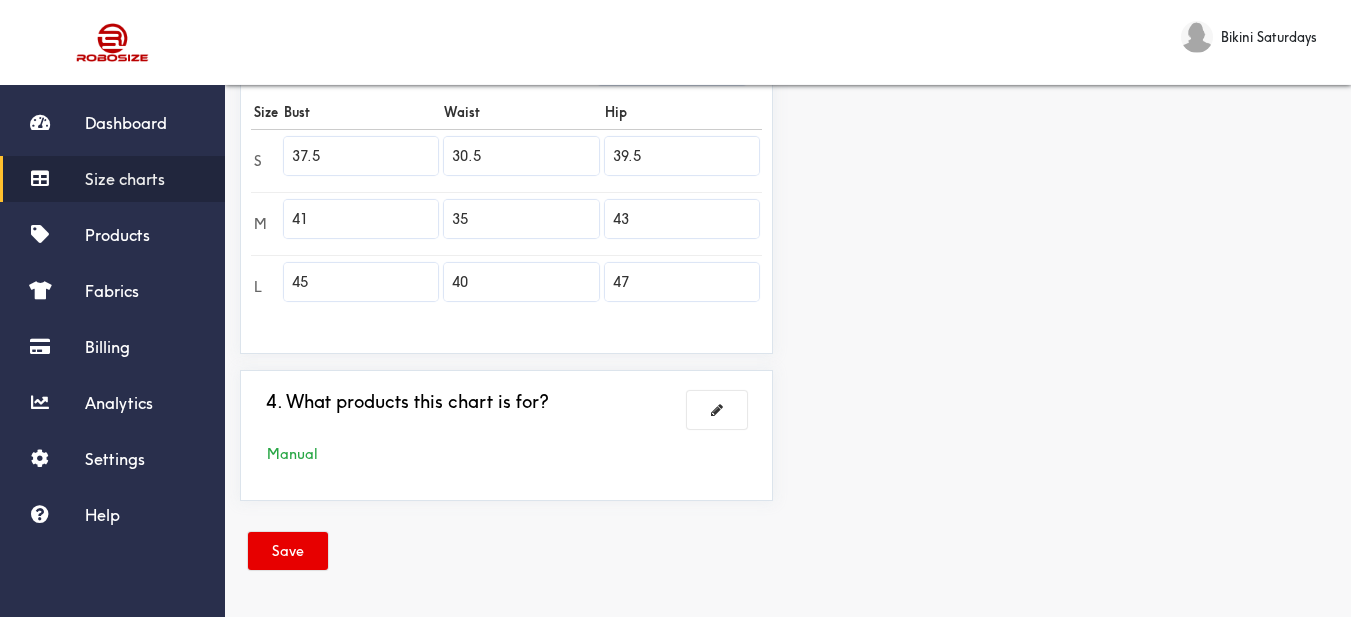 scroll, scrollTop: 389, scrollLeft: 0, axis: vertical 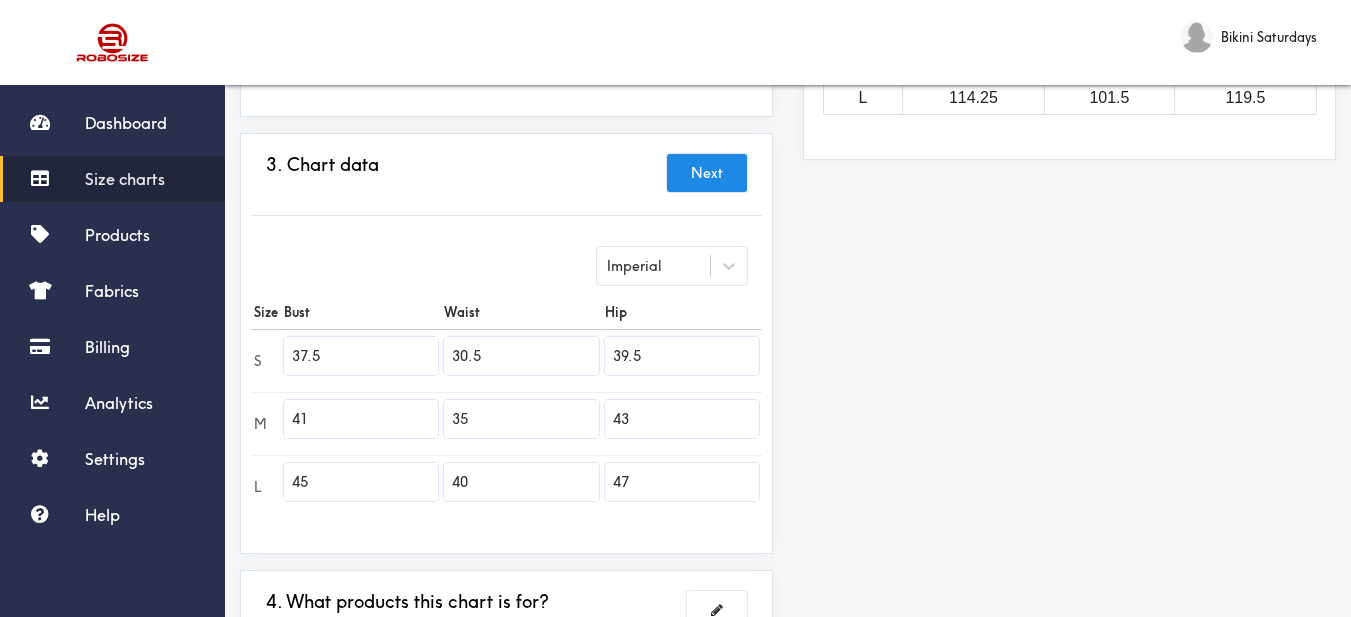 drag, startPoint x: 333, startPoint y: 354, endPoint x: 236, endPoint y: 361, distance: 97.25225 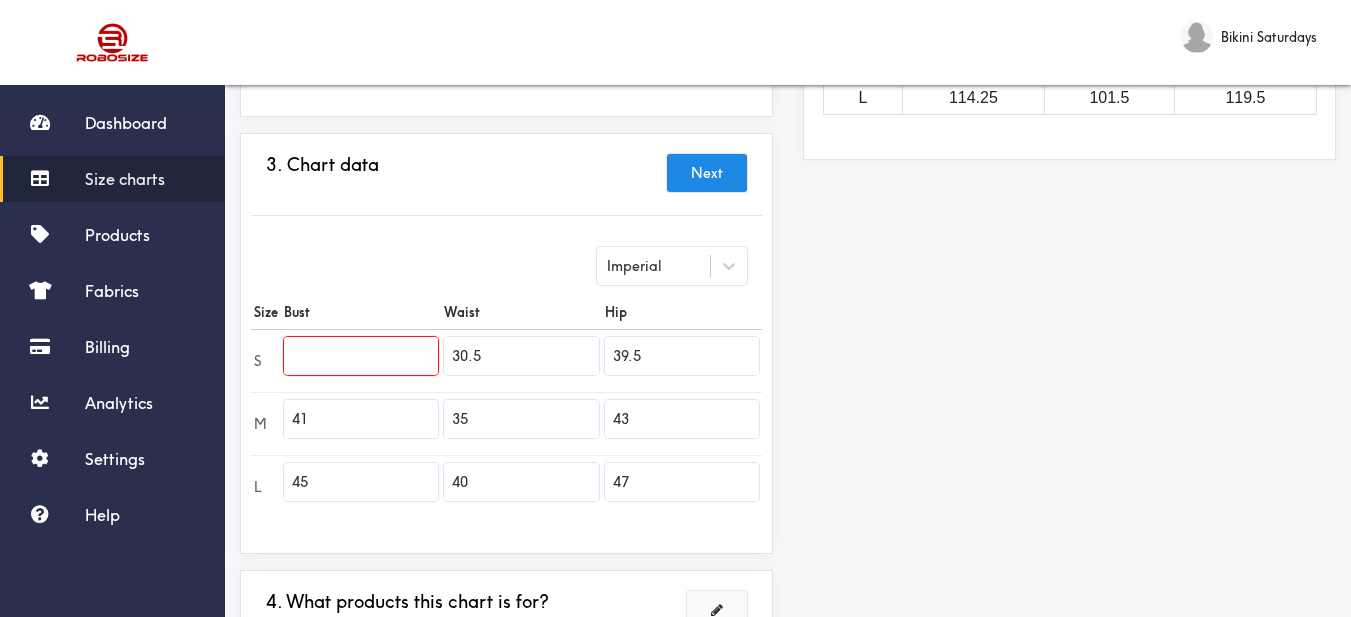 paste 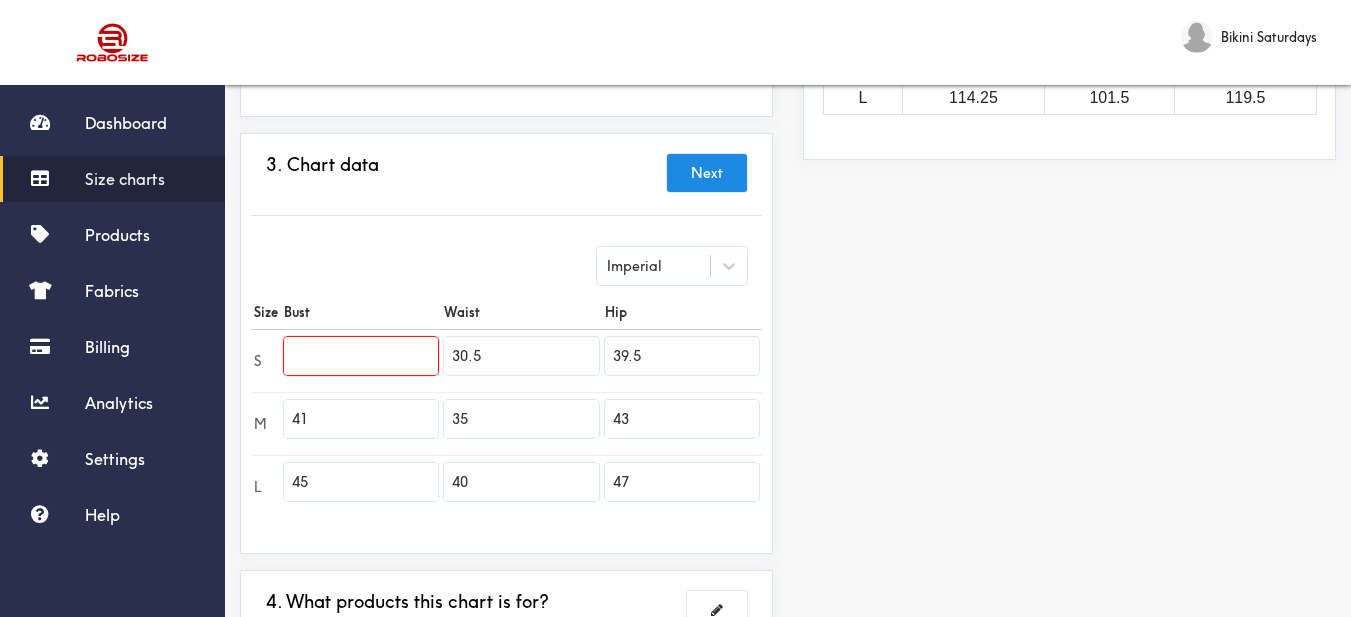 click on "Preview Edit style This chart is manually assigned to products. cm in Bust Waist Hip S 0 77.5 100.25 M 104.25 89 109.25 L 114.25 101.5 119.5" at bounding box center [1069, 251] 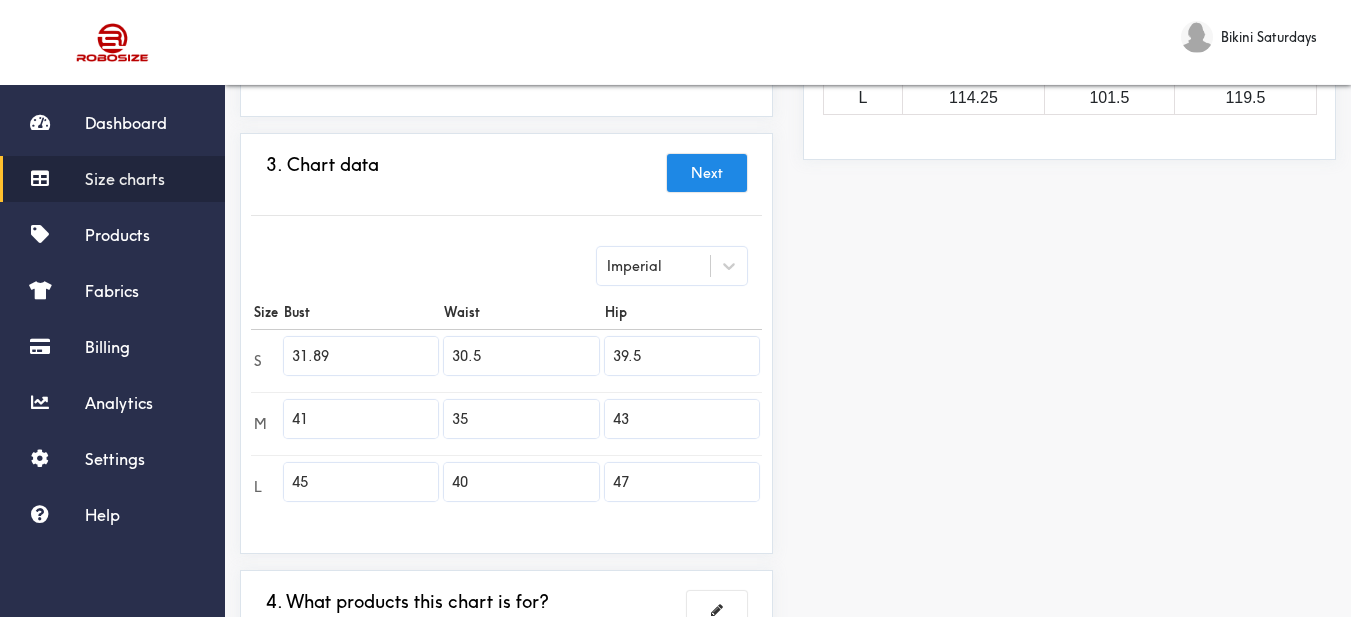 type on "31.89" 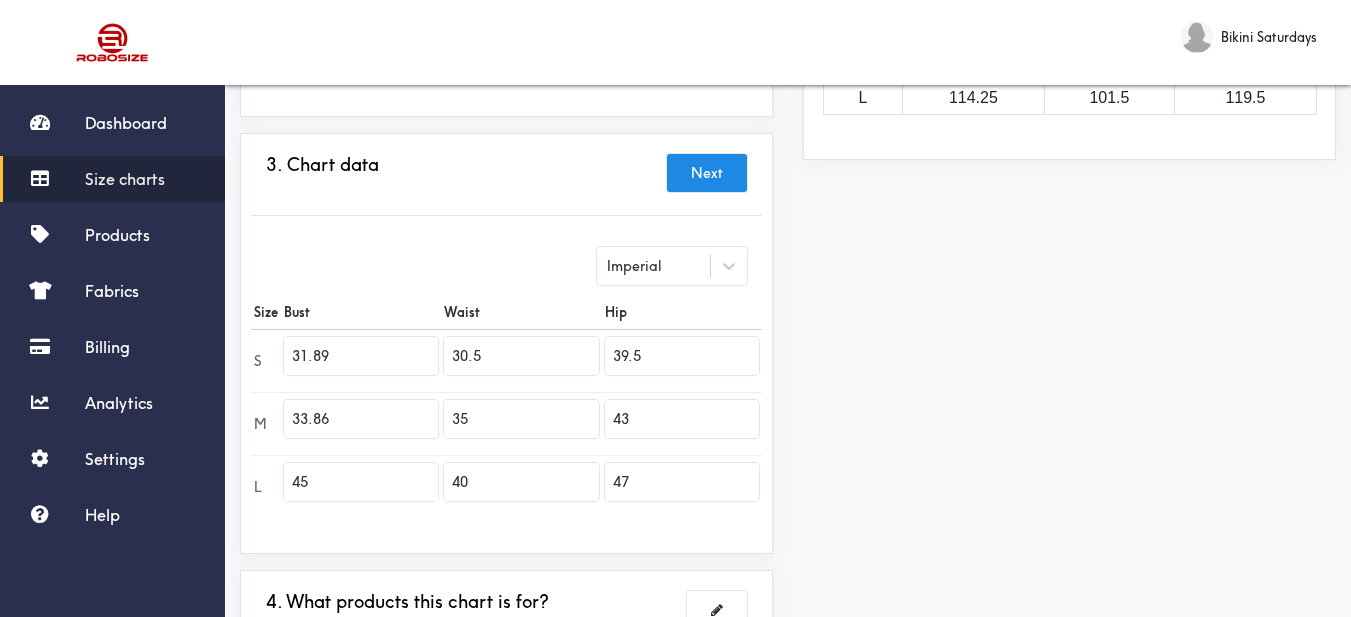 type on "33.86" 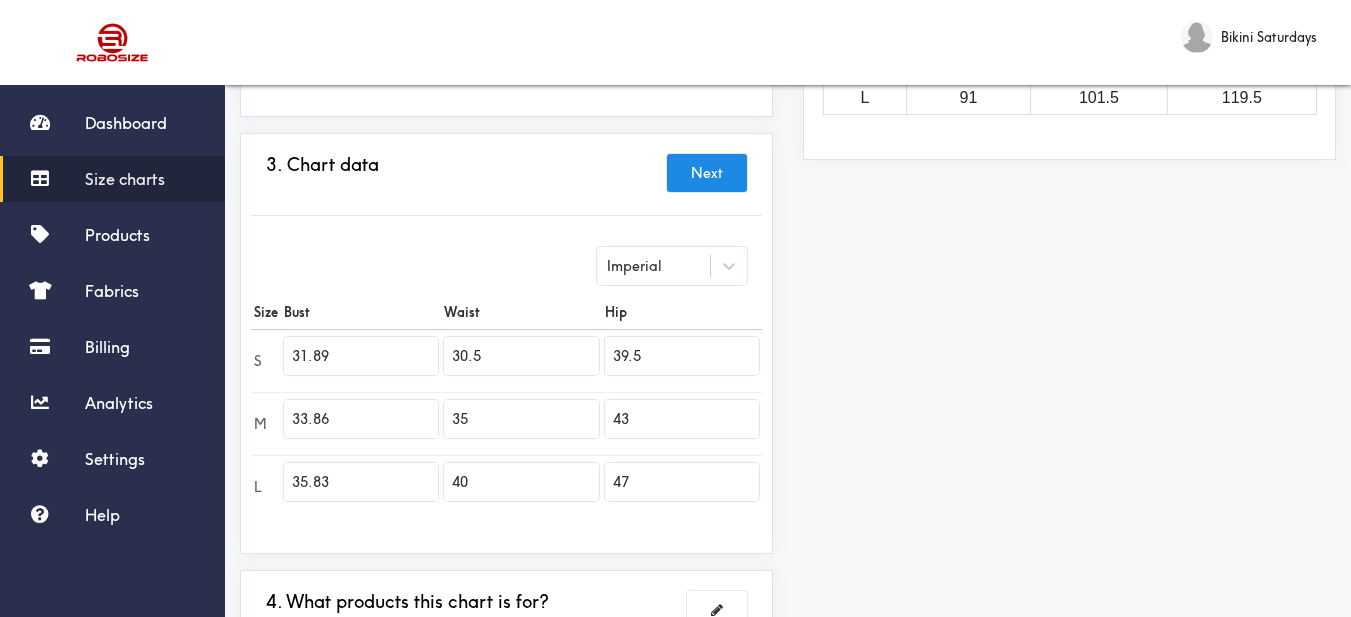 type on "35.83" 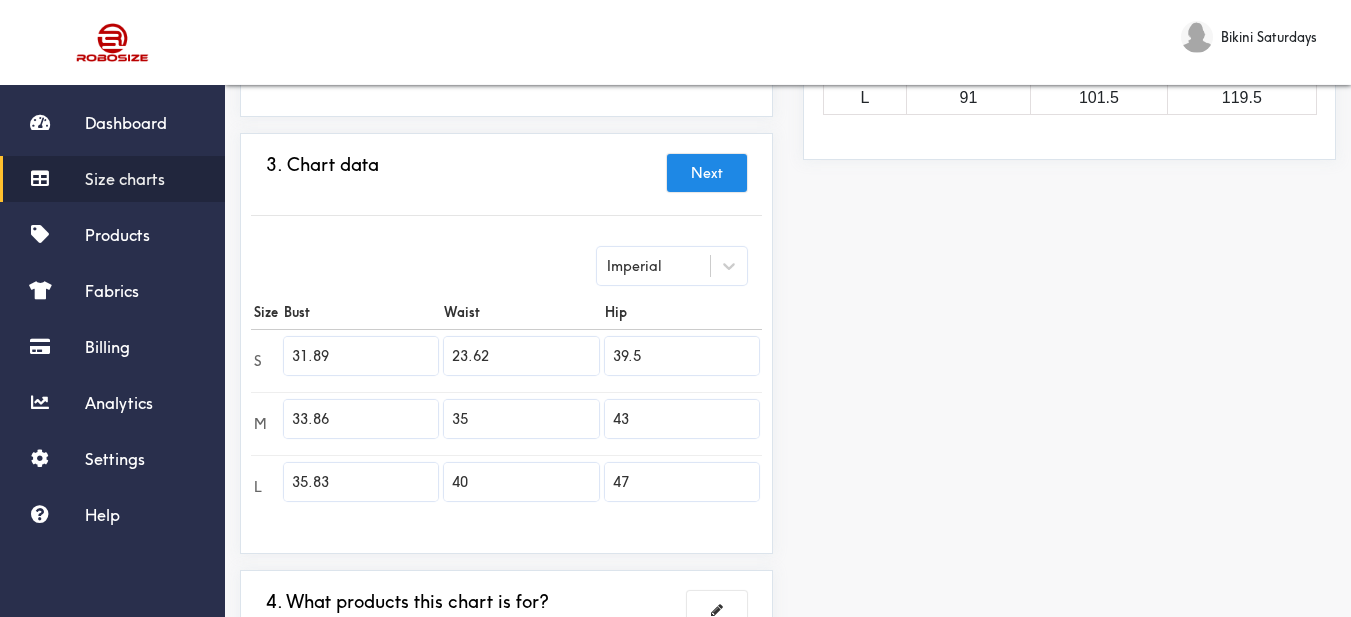 type on "23.62" 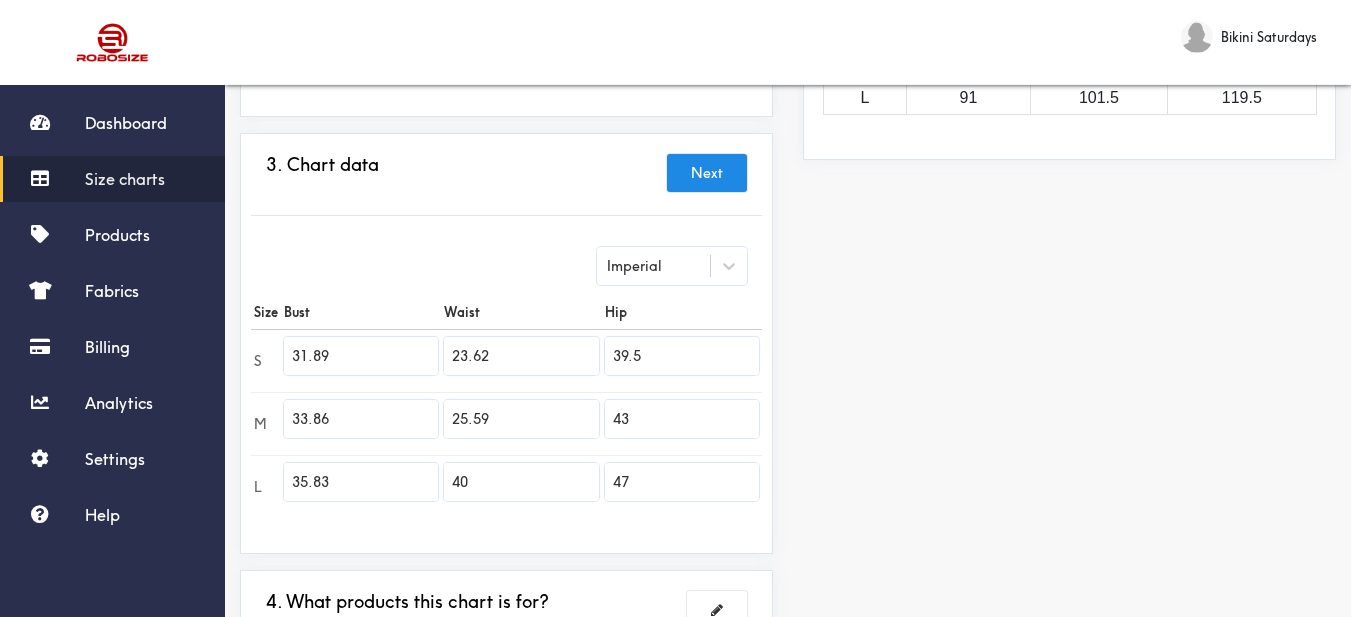 type on "25.59" 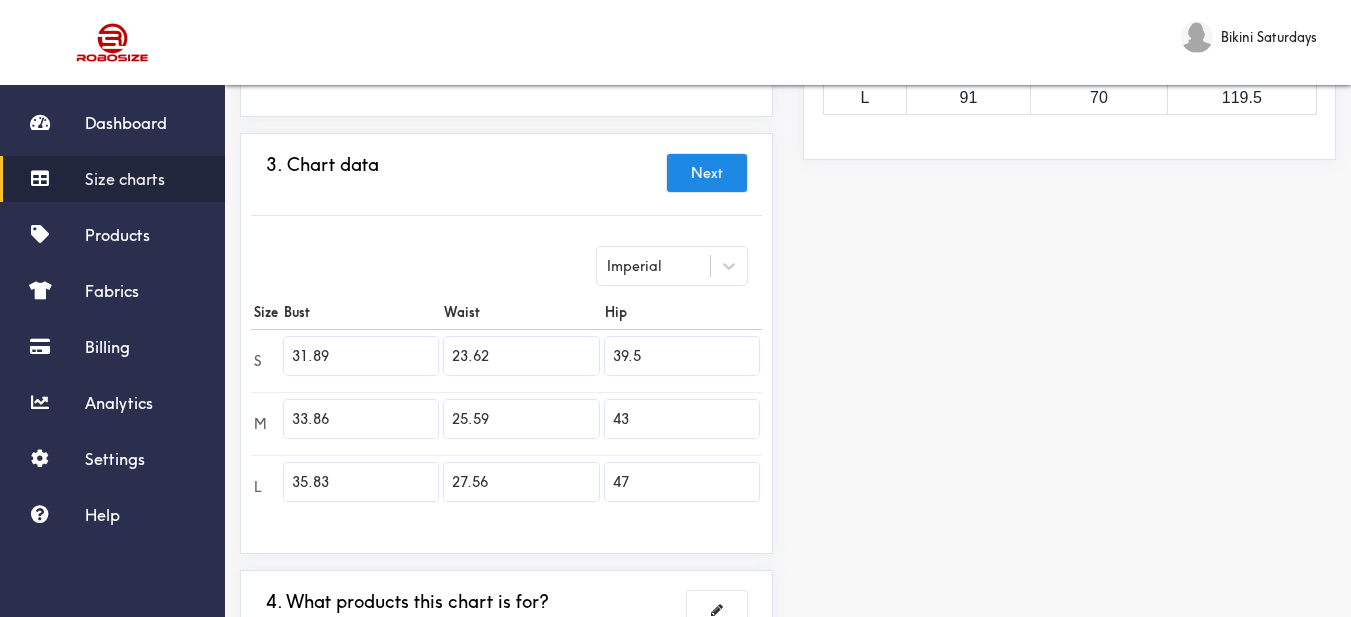 type on "27.56" 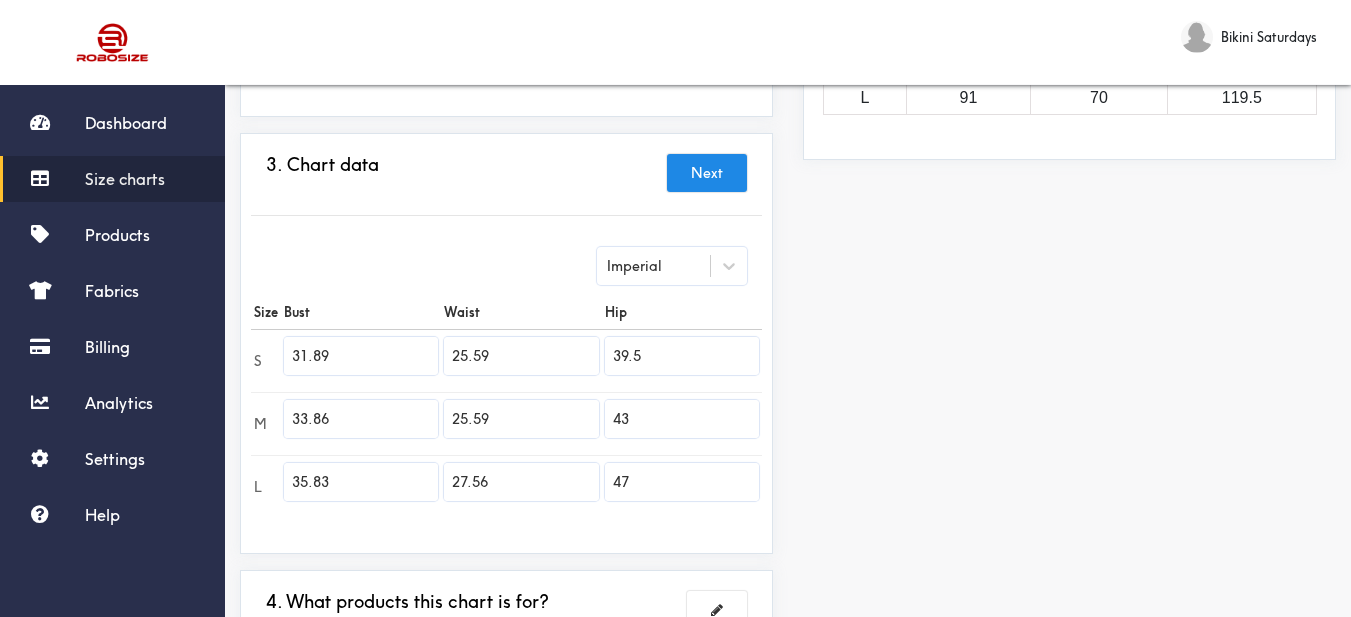 type on "25.59" 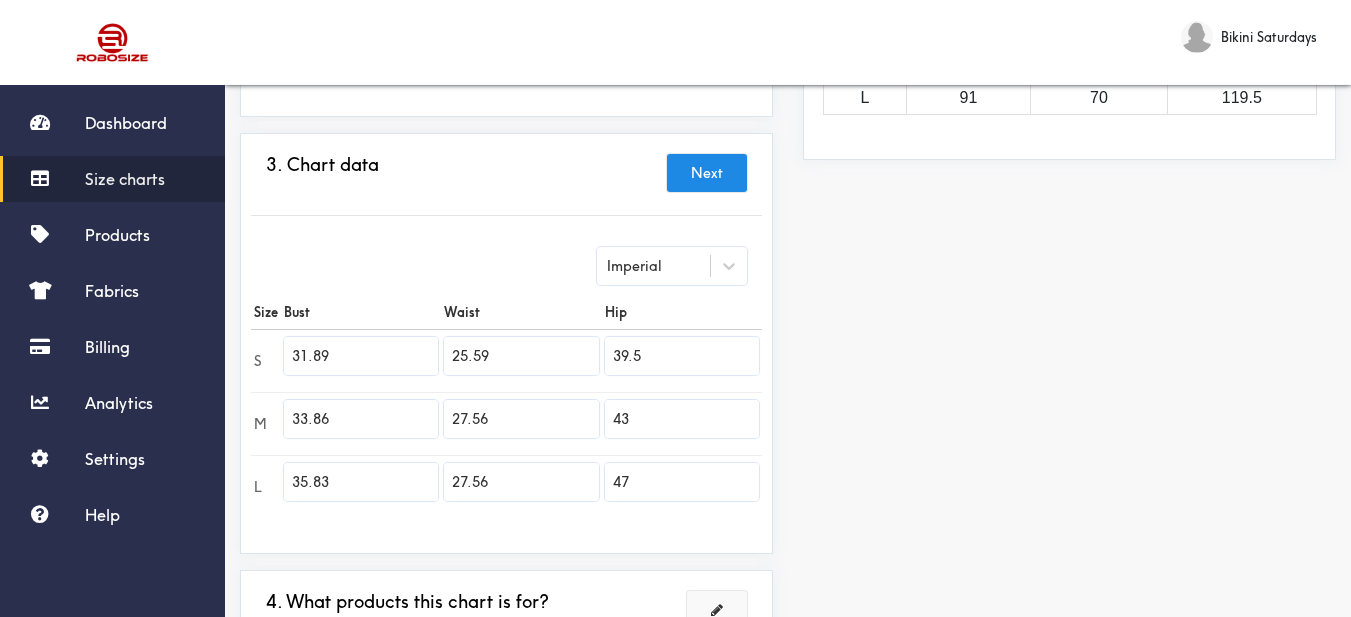 type on "27.56" 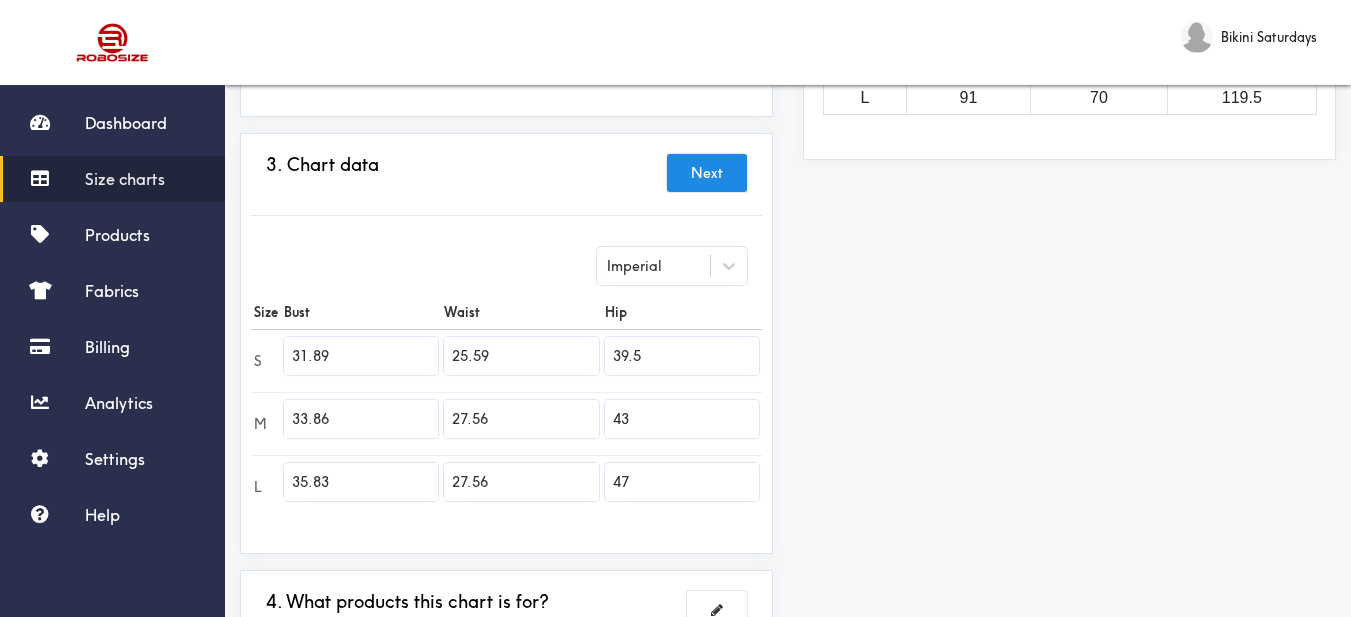 click on "Preview Edit style This chart is manually assigned to products. cm in Bust Waist Hip S 81 65 100.25 M 86 70 109.25 L 91 70 119.5" at bounding box center [1069, 251] 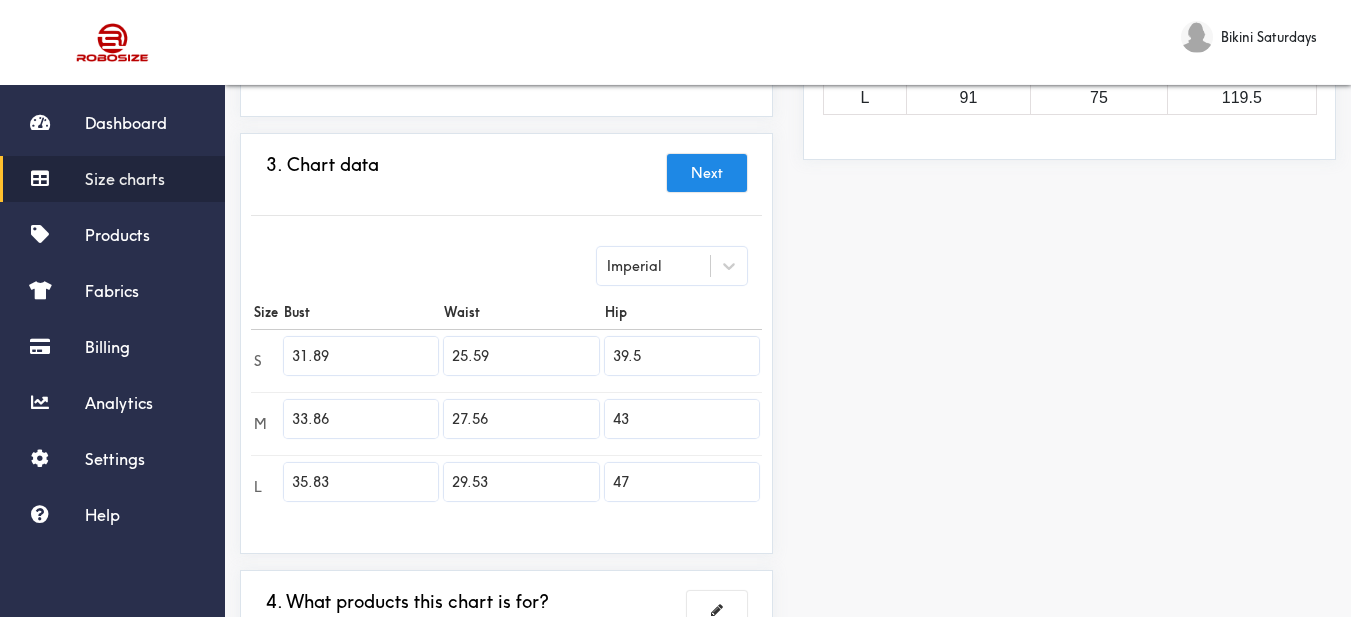 type on "29.53" 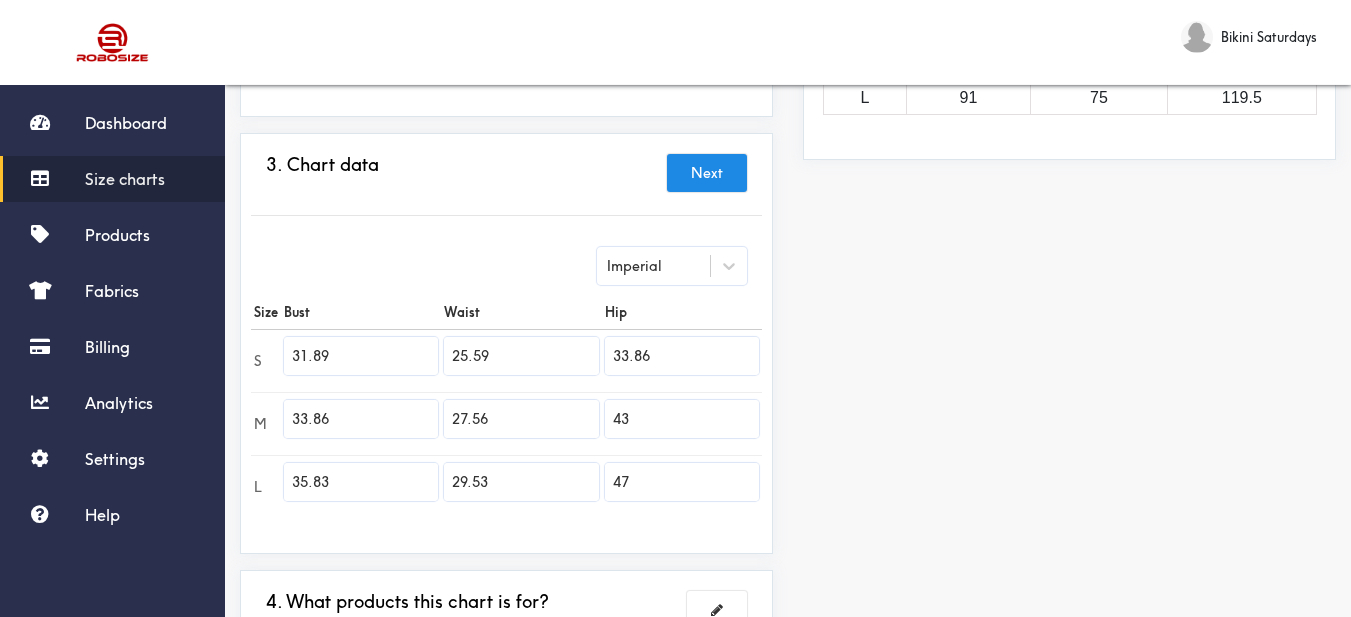type on "33.86" 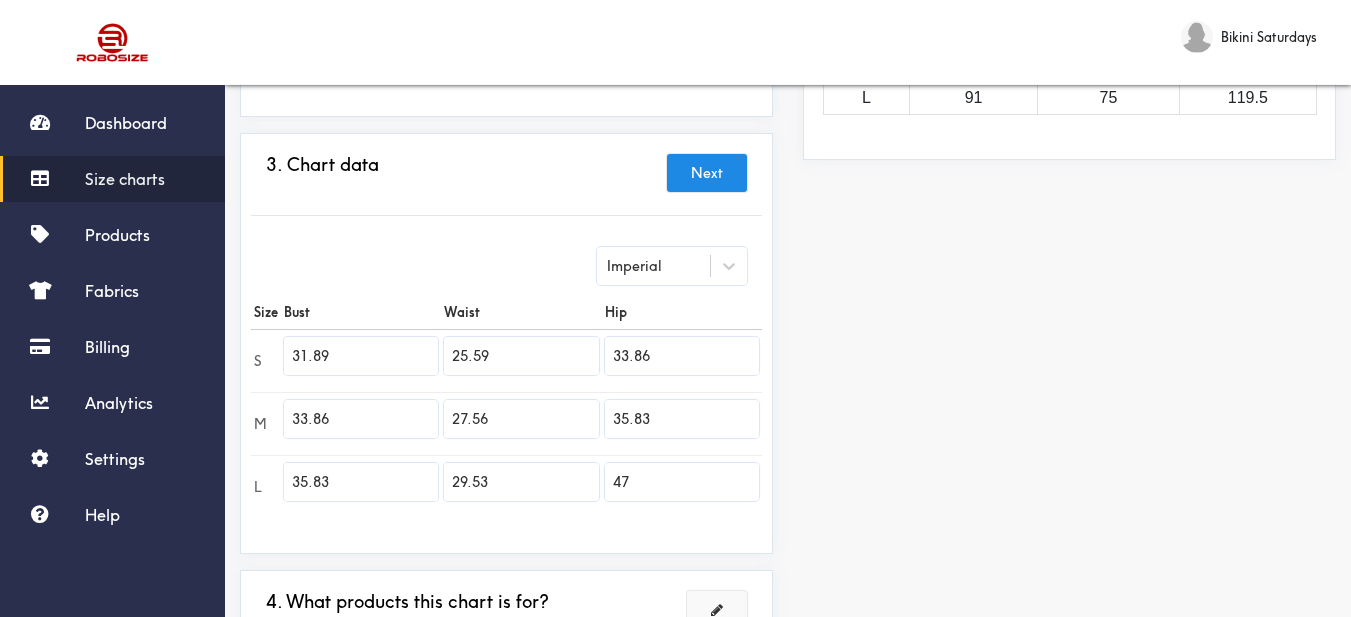 type on "35.83" 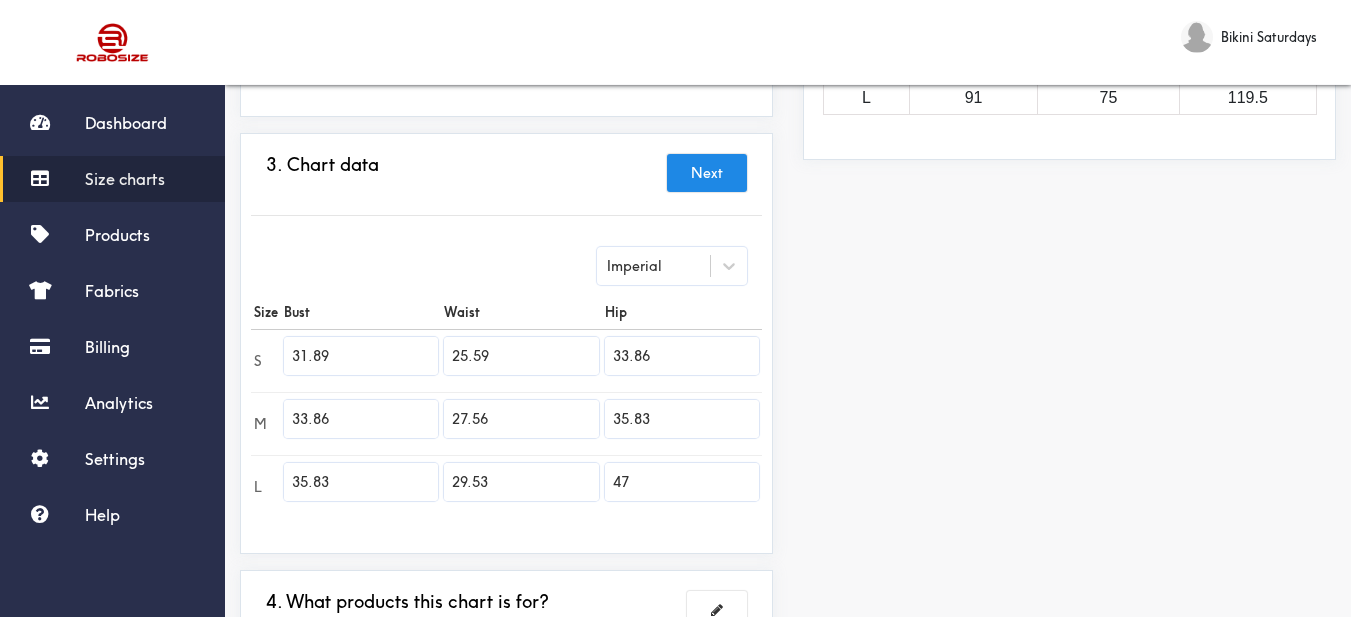 click on "Preview Edit style This chart is manually assigned to products. cm in Bust Waist Hip S 81 65 86 M 86 70 91 L 91 75 119.5" at bounding box center (1069, 251) 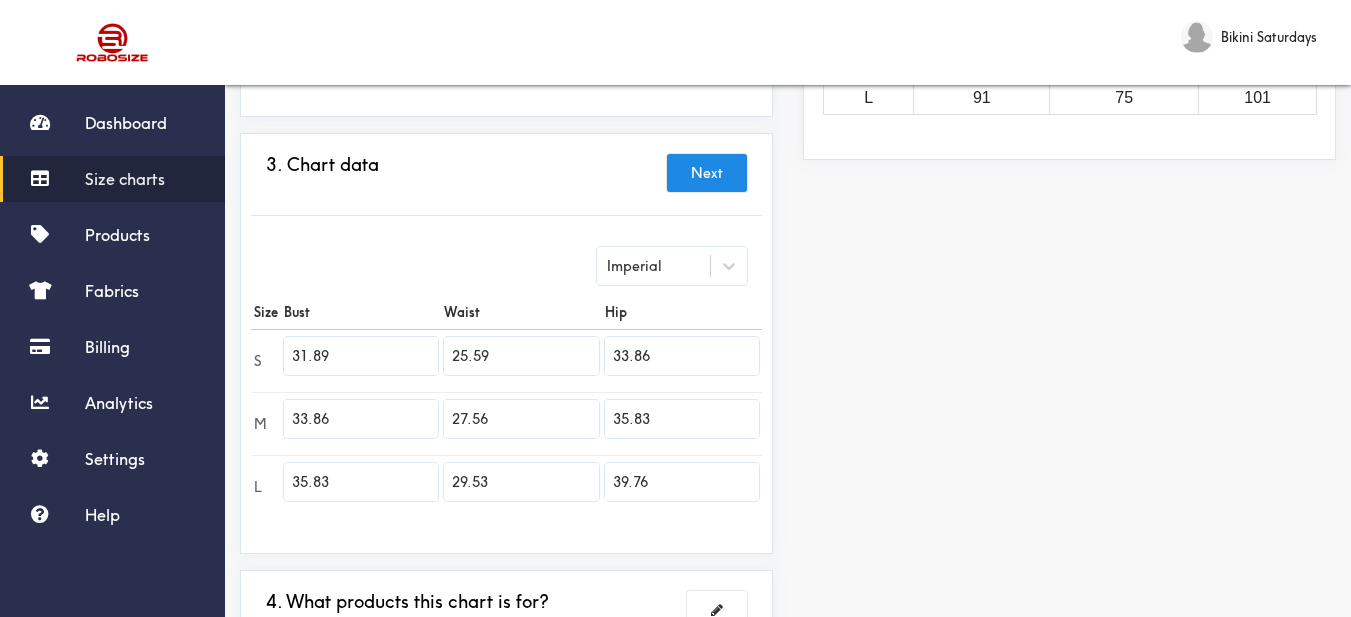 type on "39.76" 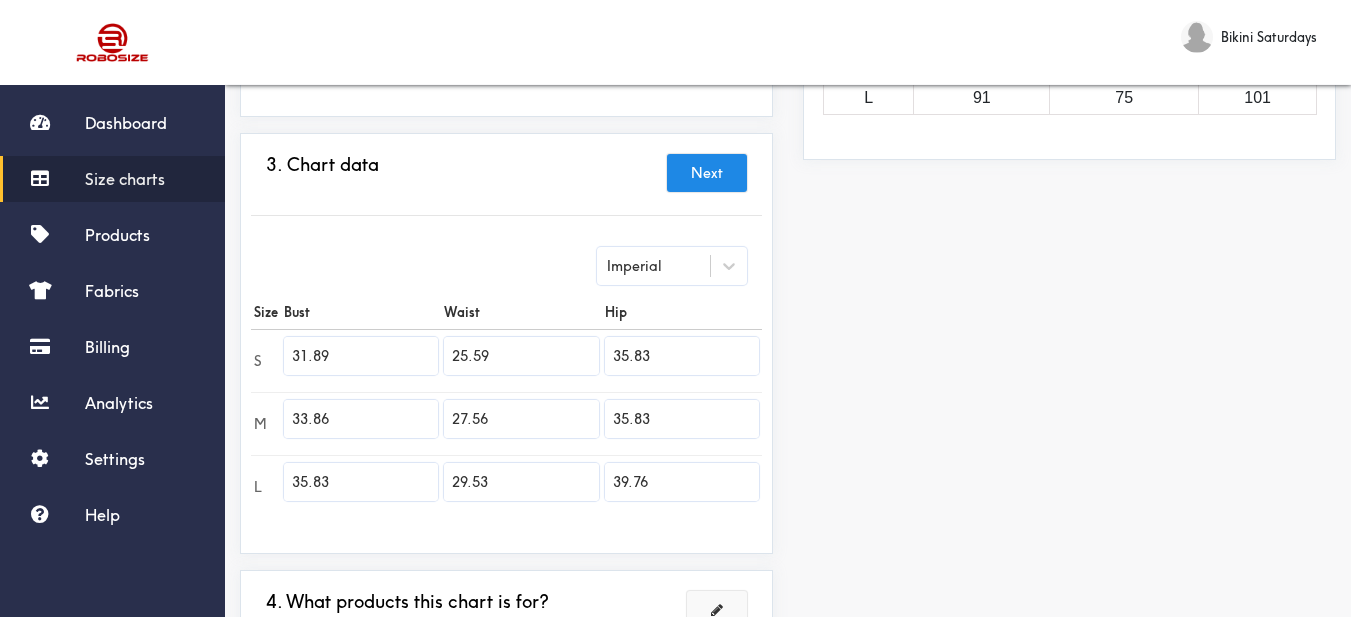 type on "35.83" 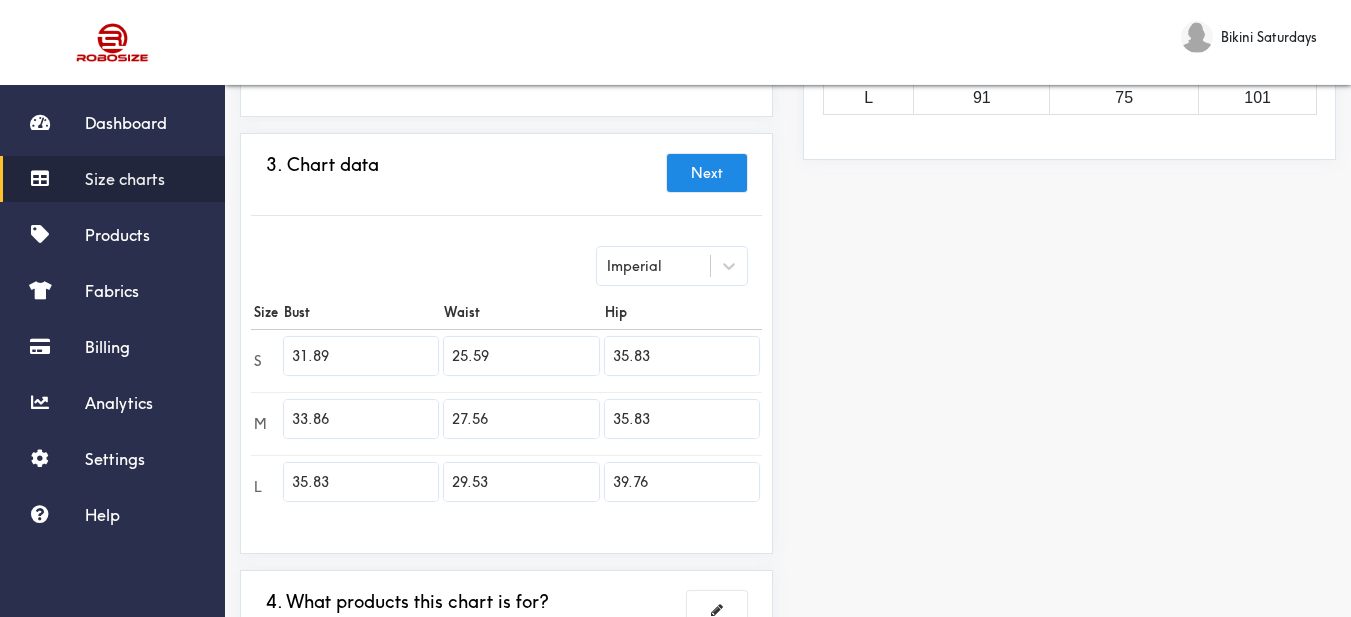 click on "Preview Edit style This chart is manually assigned to products. cm in Bust Waist Hip S 81 65 91 M 86 70 91 L 91 75 101" at bounding box center [1069, 251] 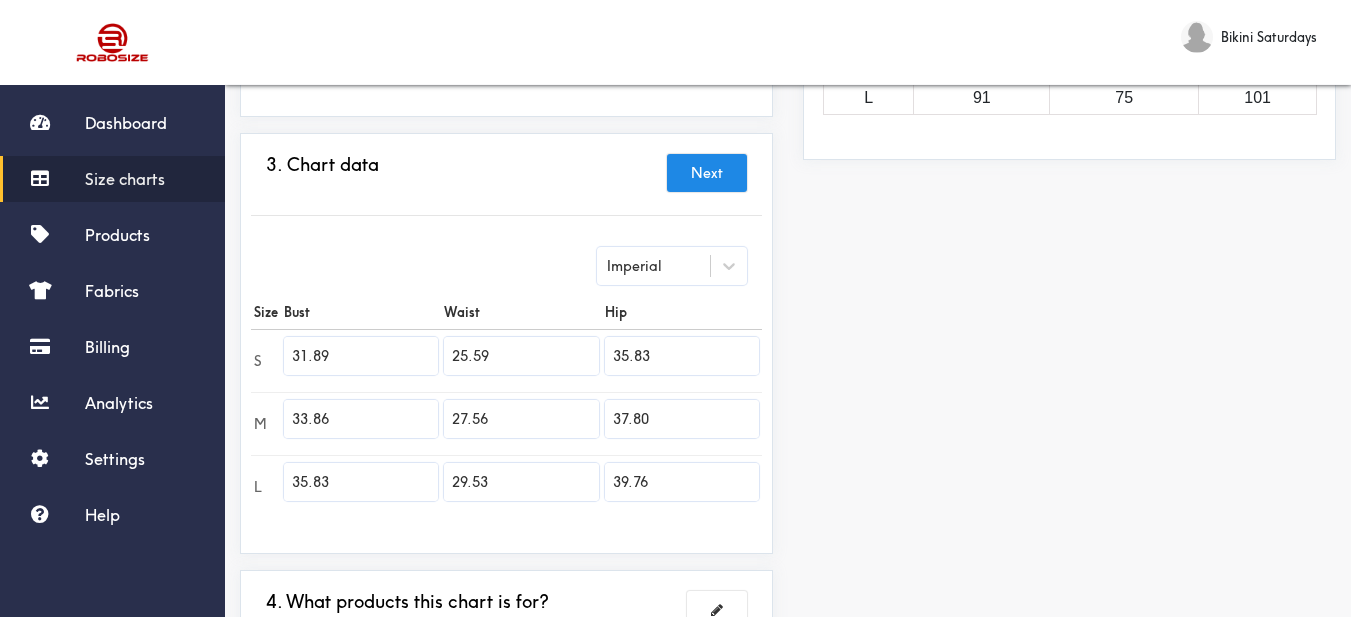 type on "37.80" 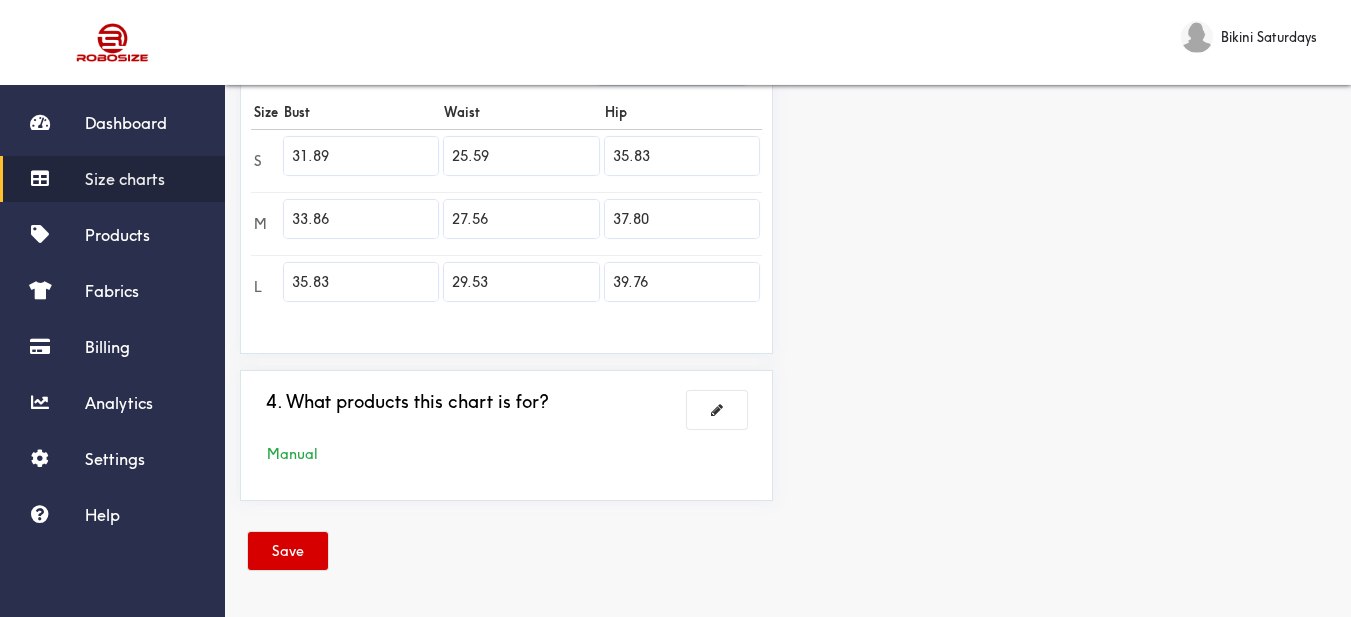 click on "Save" at bounding box center (288, 551) 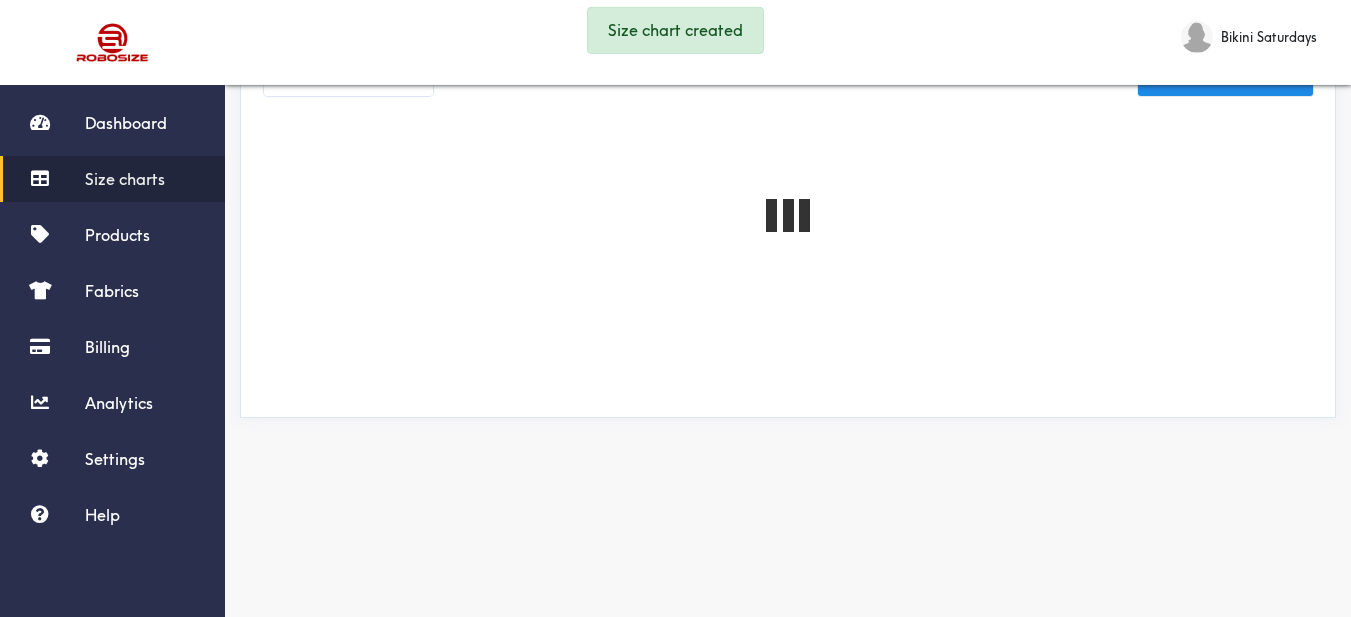 scroll, scrollTop: 0, scrollLeft: 0, axis: both 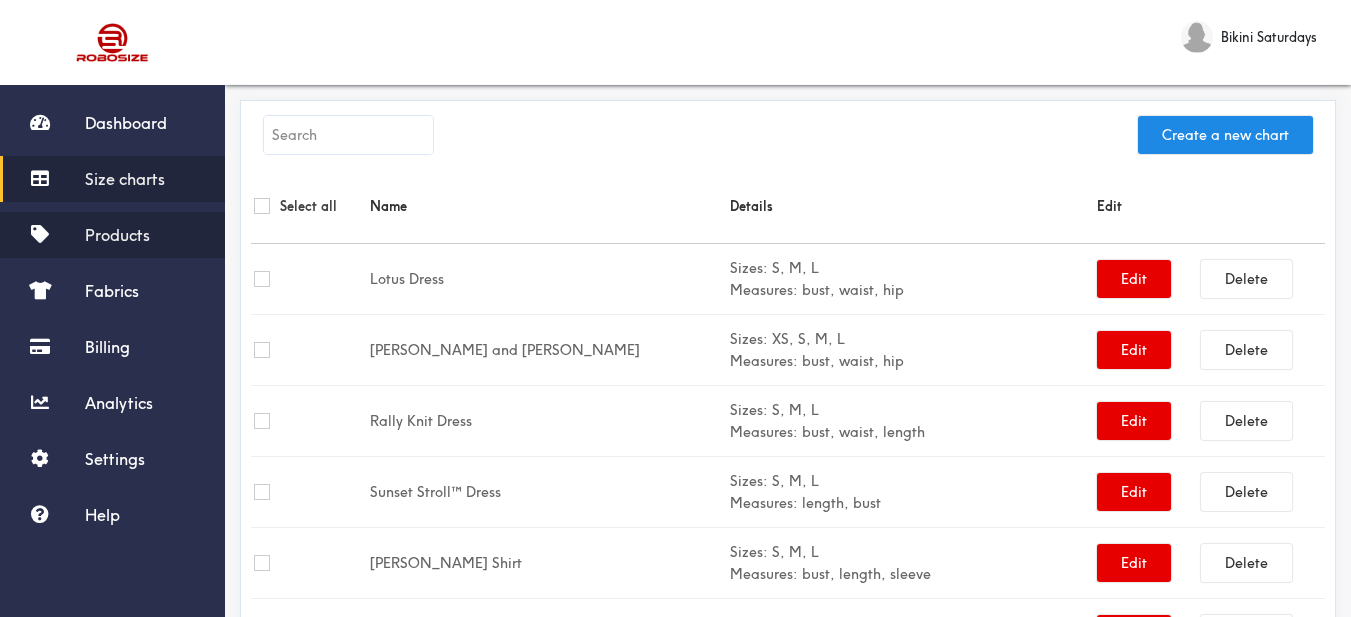 click on "Products" at bounding box center (117, 235) 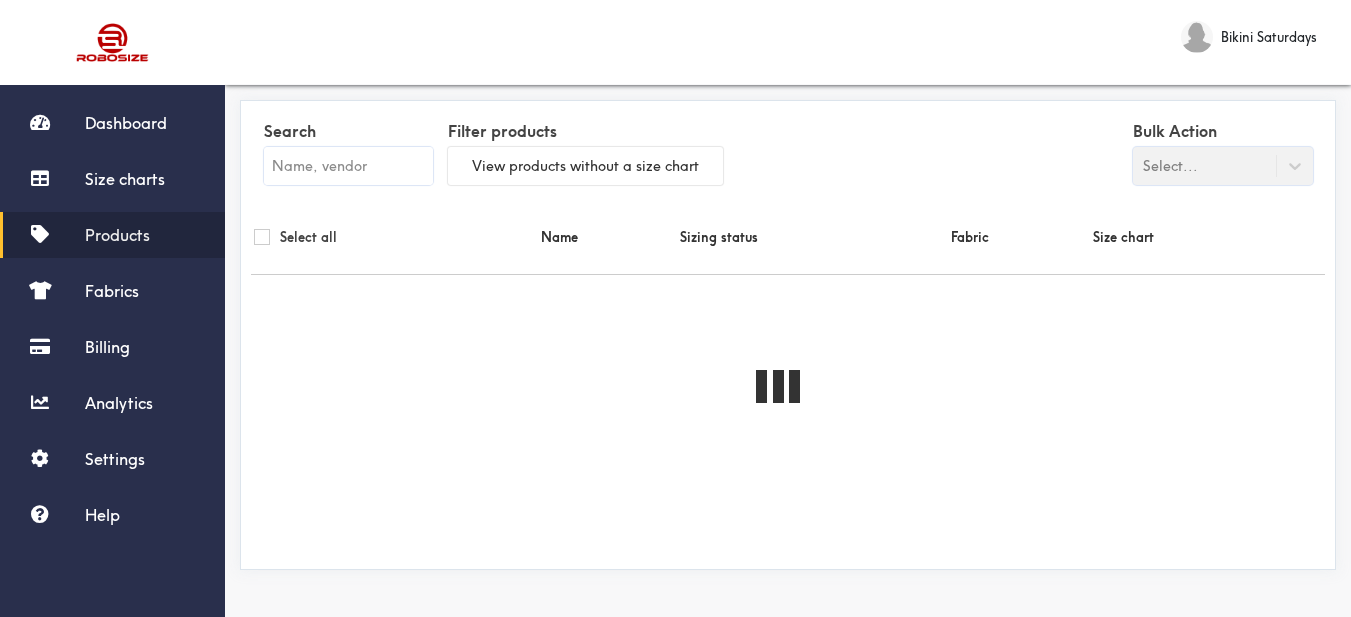 click at bounding box center [348, 166] 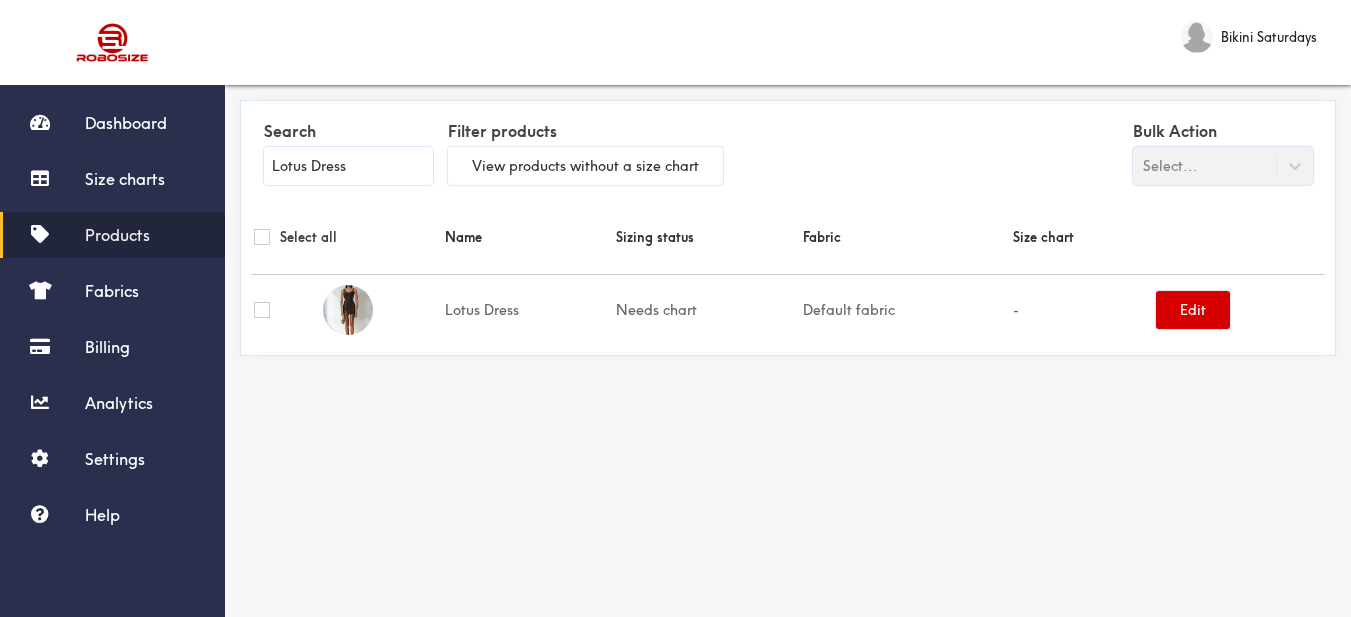 type on "Lotus Dress" 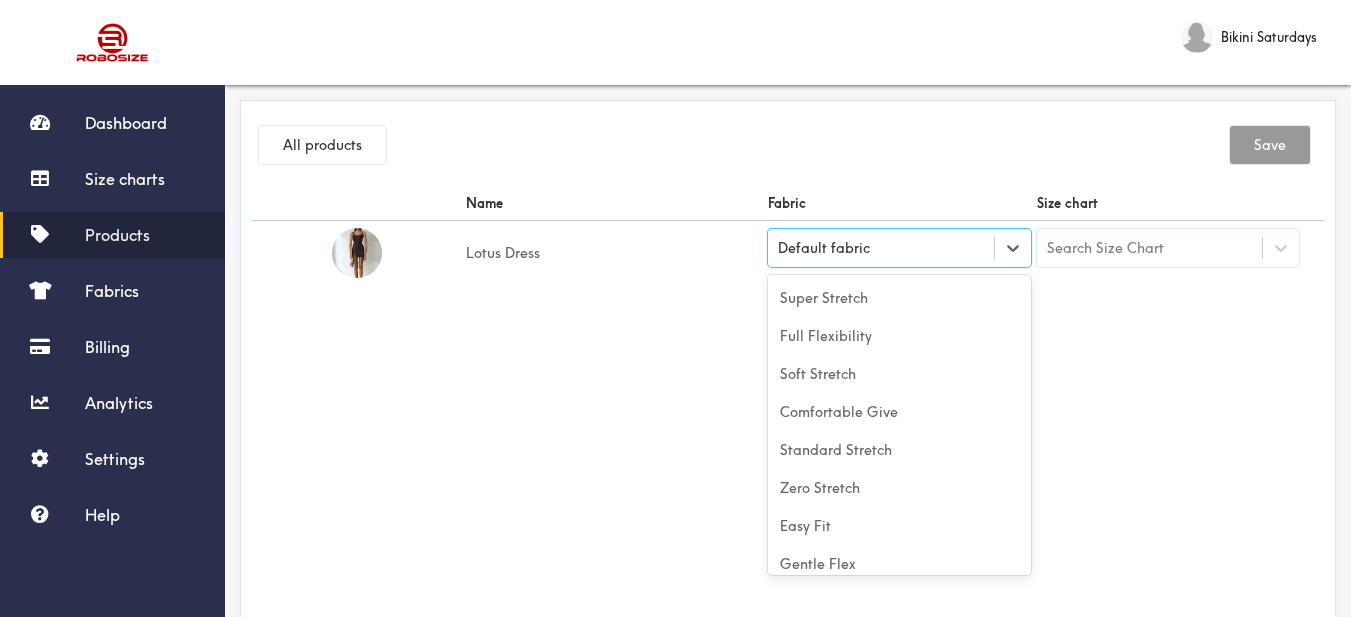 click on "Default fabric" at bounding box center (881, 248) 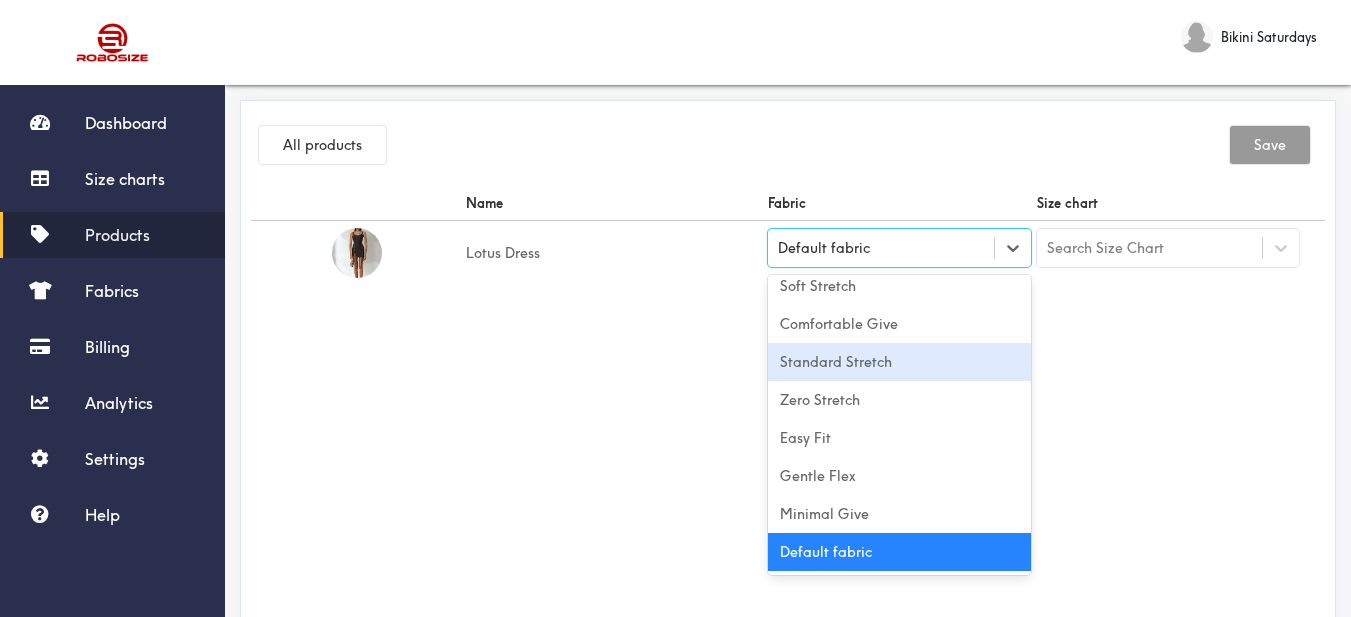 click on "Standard Stretch" at bounding box center [899, 362] 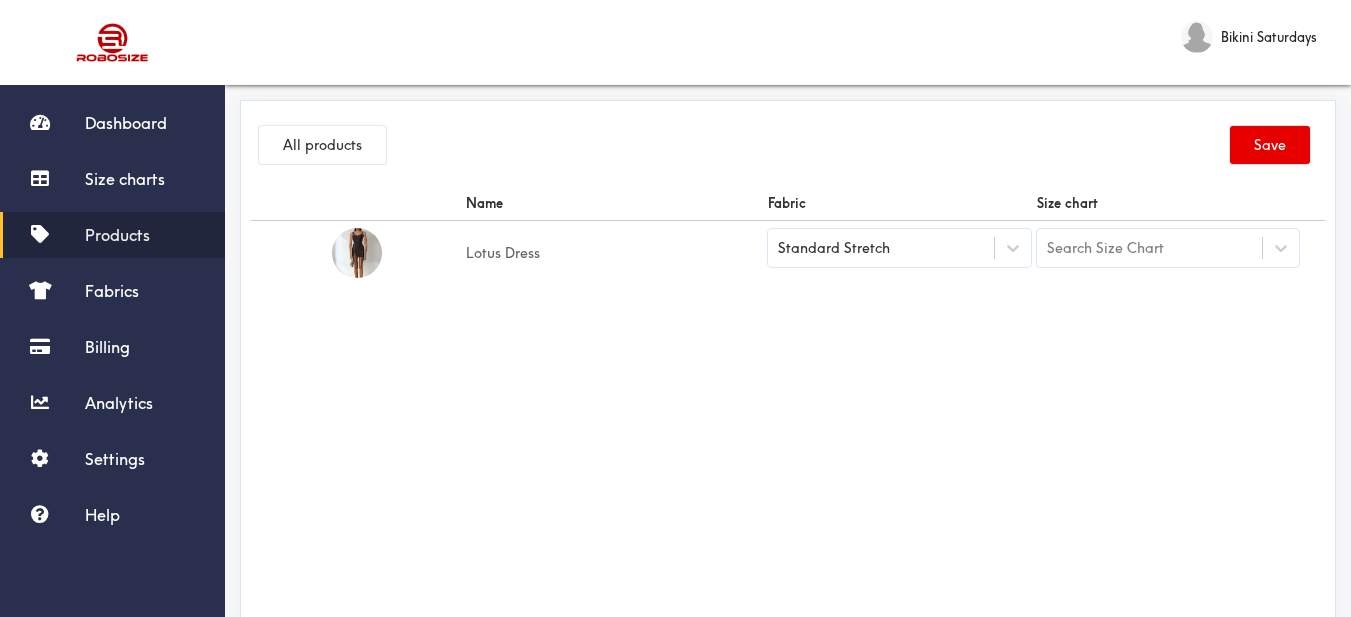 drag, startPoint x: 1127, startPoint y: 378, endPoint x: 1200, endPoint y: 294, distance: 111.28792 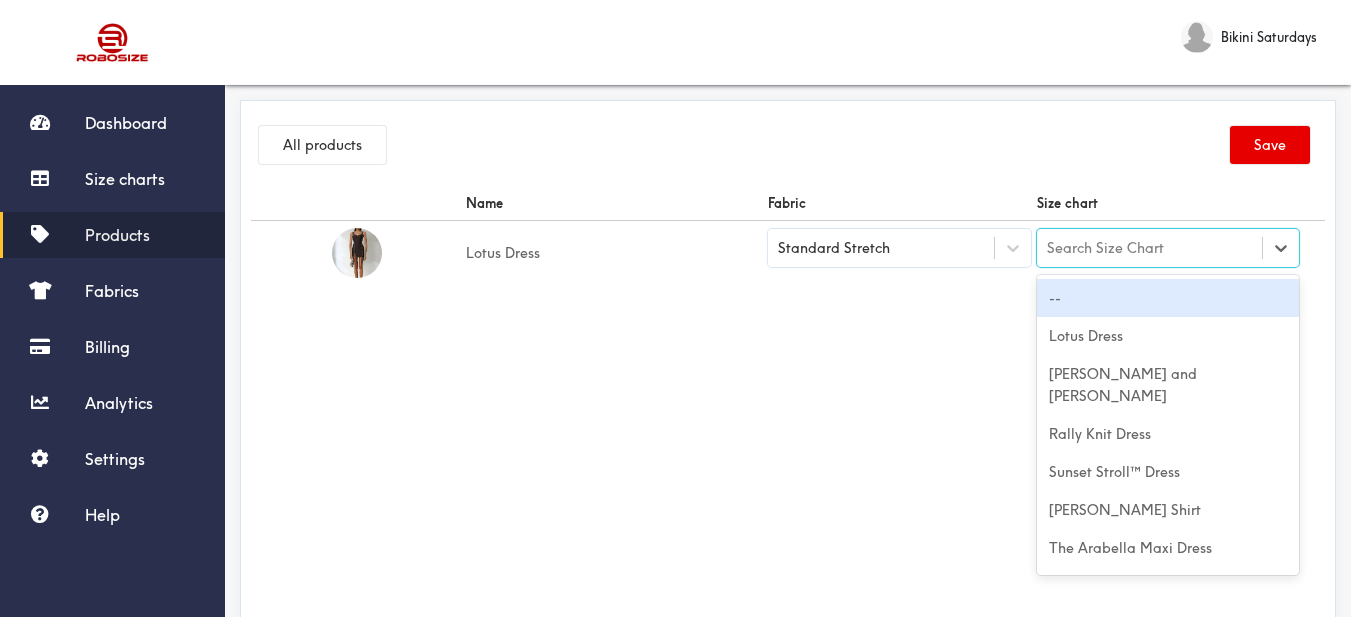 click on "Search Size Chart" at bounding box center [1150, 248] 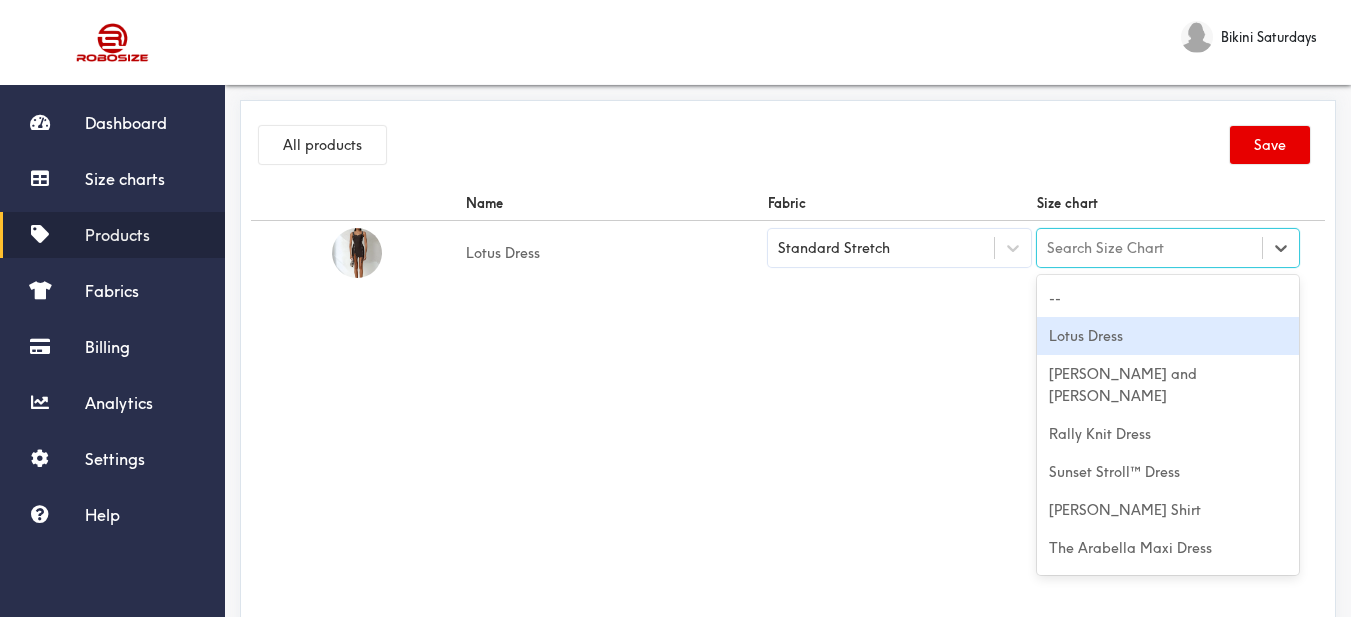 click on "Lotus Dress" at bounding box center (1168, 336) 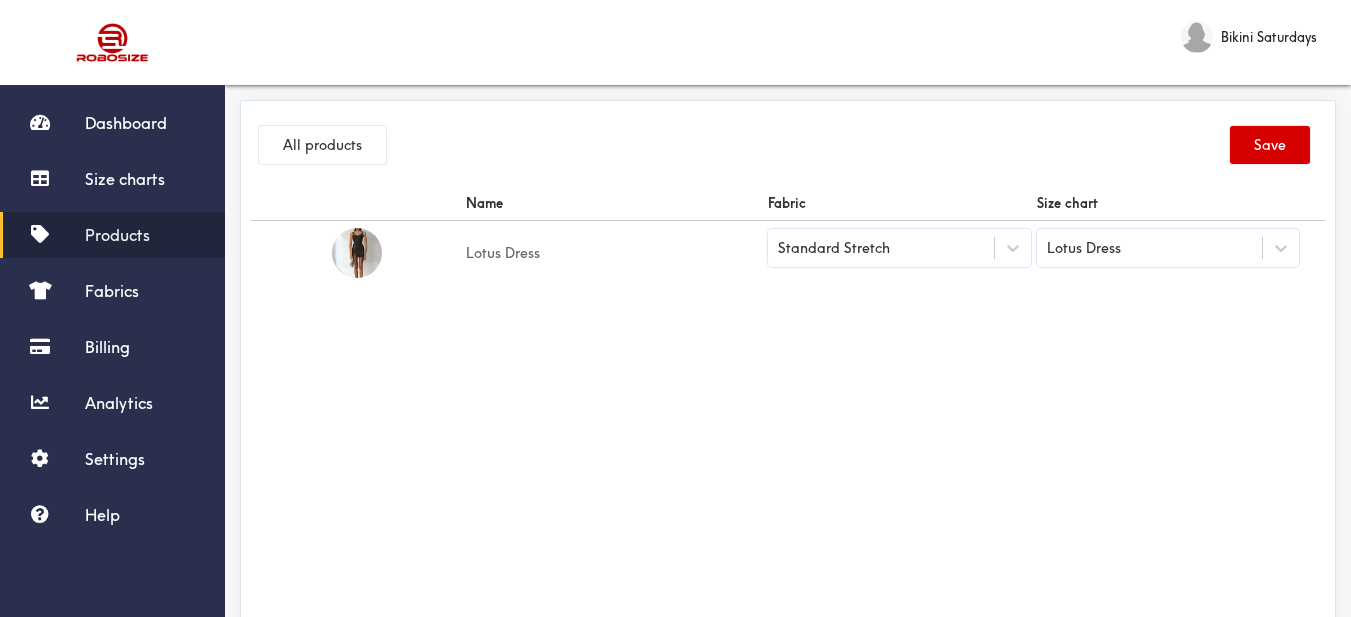 click on "Save" at bounding box center (1270, 145) 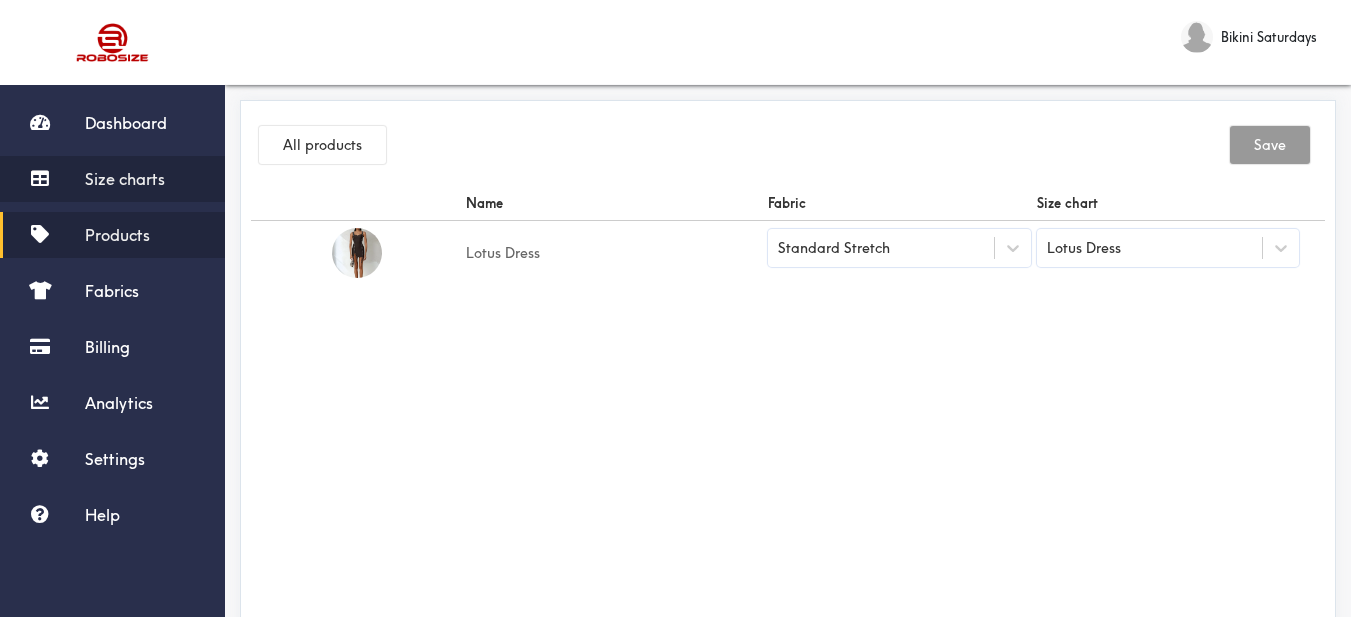 click on "Size charts" at bounding box center [125, 179] 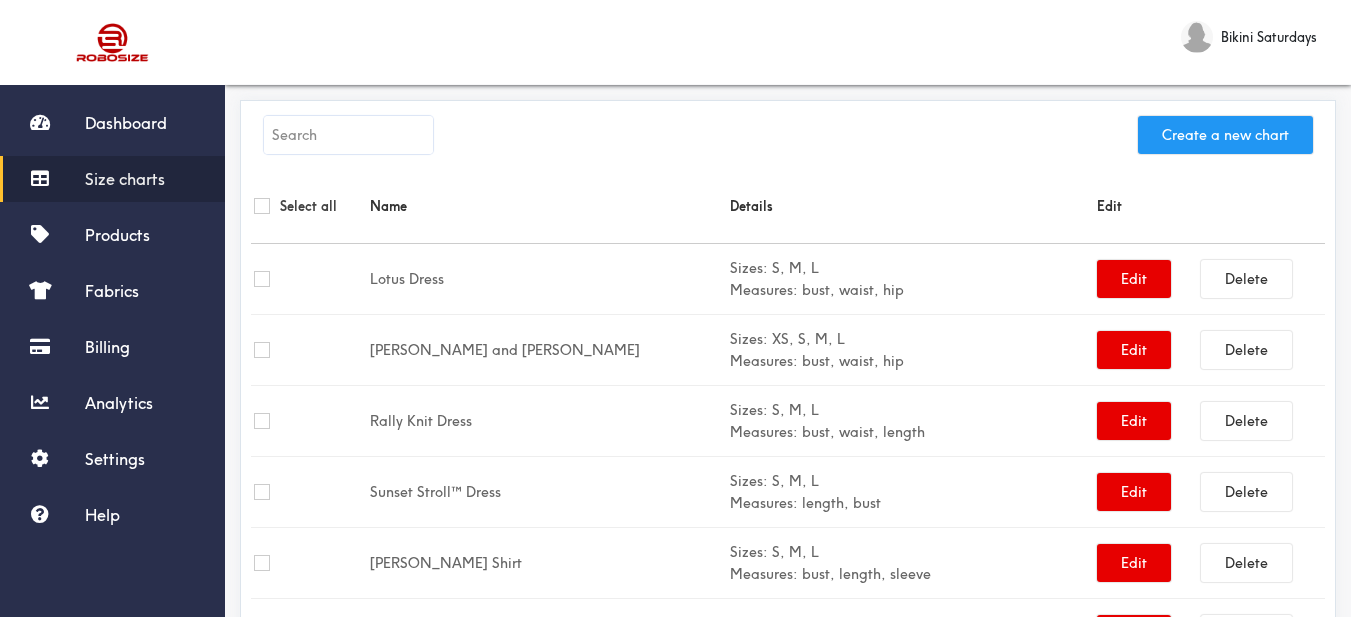 click on "Create a new chart" at bounding box center [1225, 135] 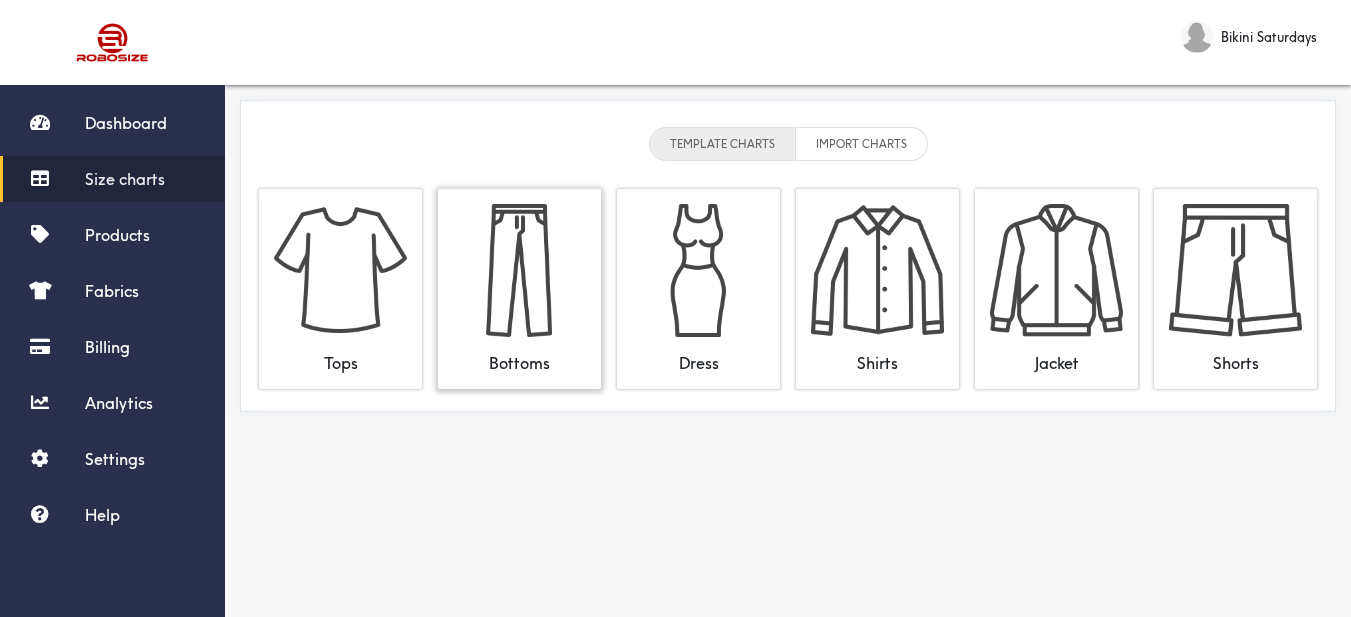 click at bounding box center [519, 270] 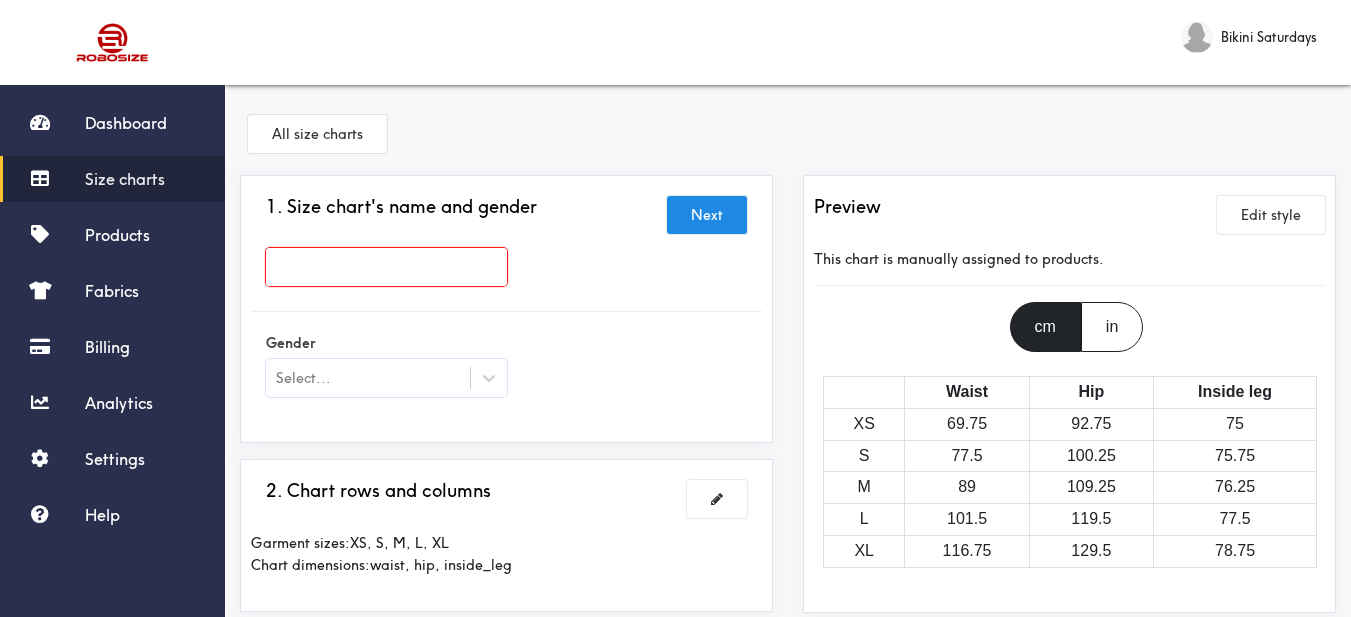 click at bounding box center [386, 267] 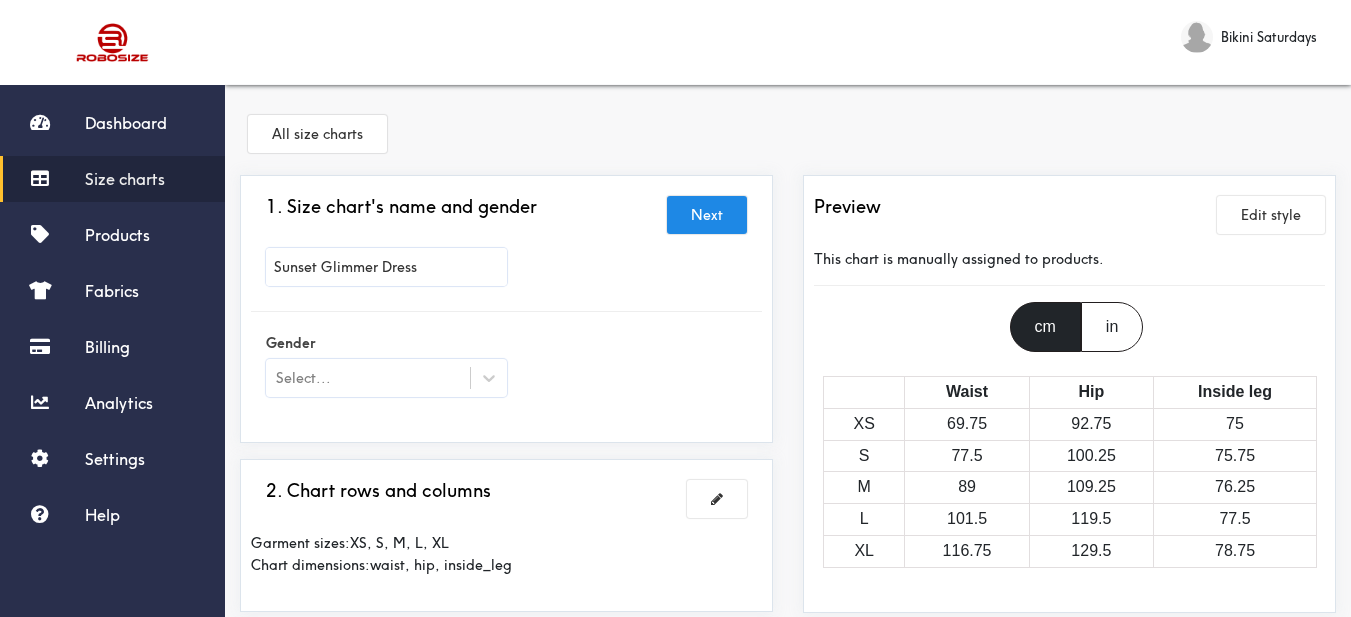 type on "Sunset Glimmer Dress" 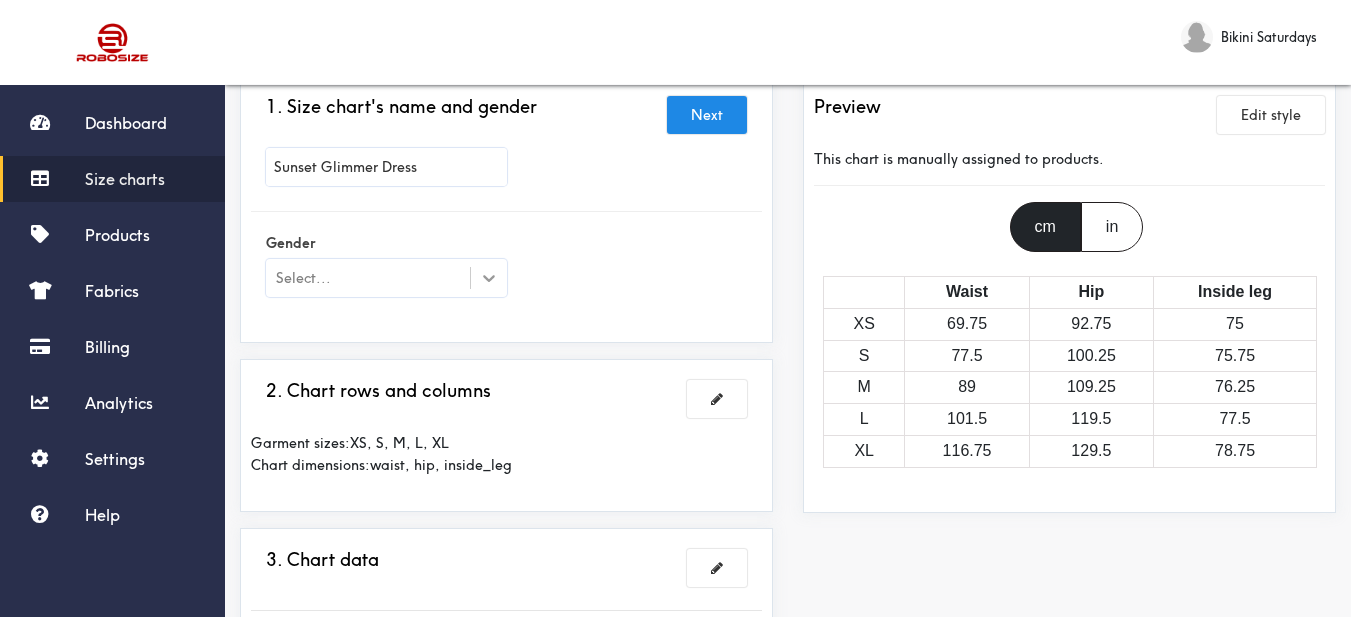 click 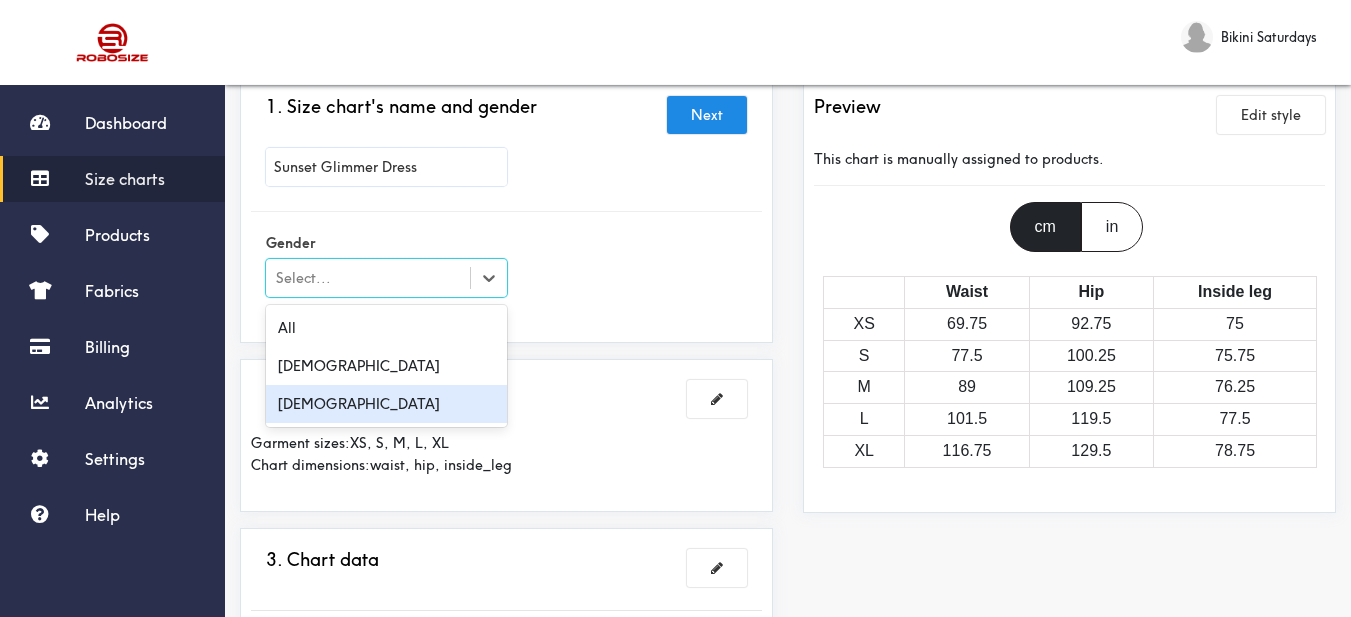 click on "[DEMOGRAPHIC_DATA]" at bounding box center (386, 404) 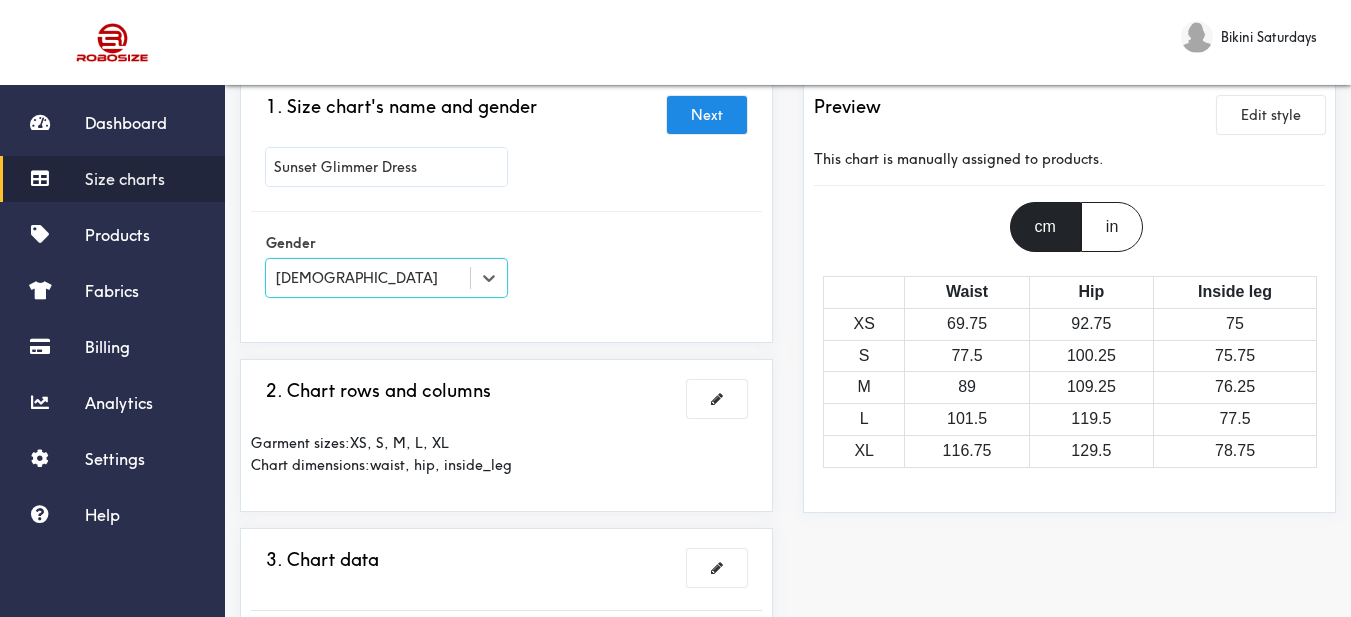 click on "1. Size chart's name and gender Next Sunset Glimmer Dress Gender option [DEMOGRAPHIC_DATA], selected.   Select is focused , press Down to open the menu,  [DEMOGRAPHIC_DATA] 2. Chart rows and columns Garment sizes:  XS, S, M, L, XL Chart dimensions:  waist, hip, inside_leg 3. Chart data Imperial Size Waist Hip Inside leg XS 27.5 36.5 29.5 S 30.5 39.5 29.8 M 35 43 30 L 40 47 30.5 XL 46 51 31 4. What products this chart is for? Manual" at bounding box center [506, 591] 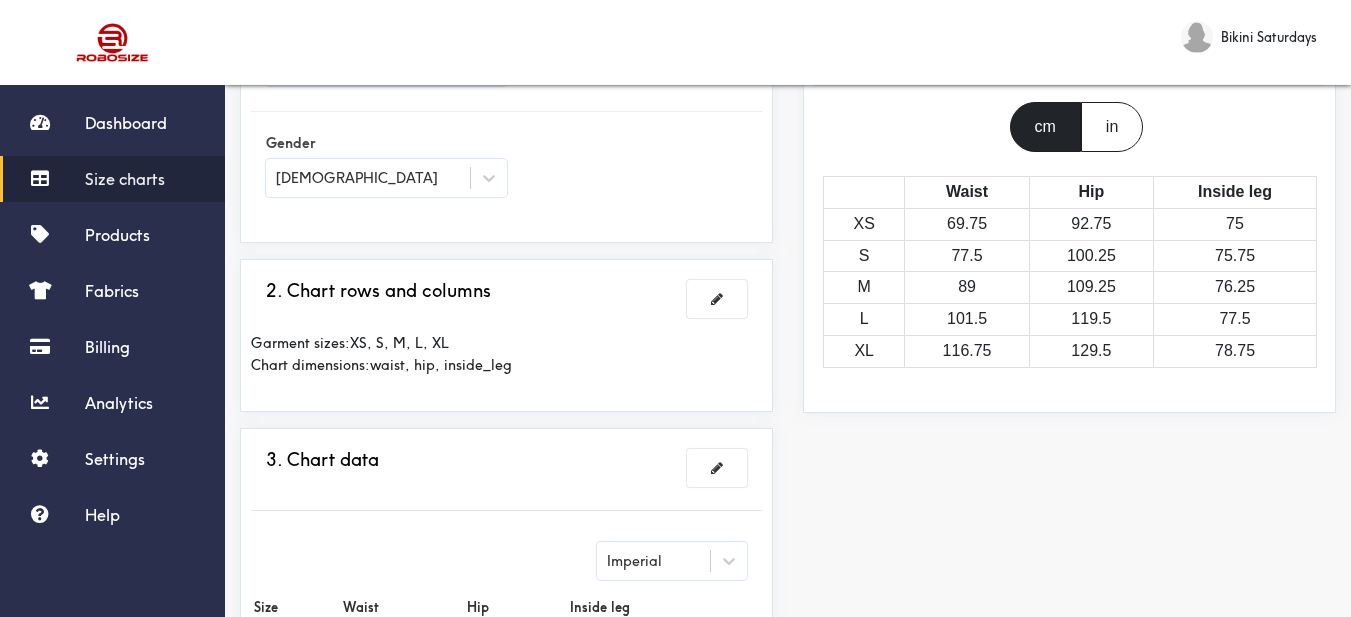 scroll, scrollTop: 300, scrollLeft: 0, axis: vertical 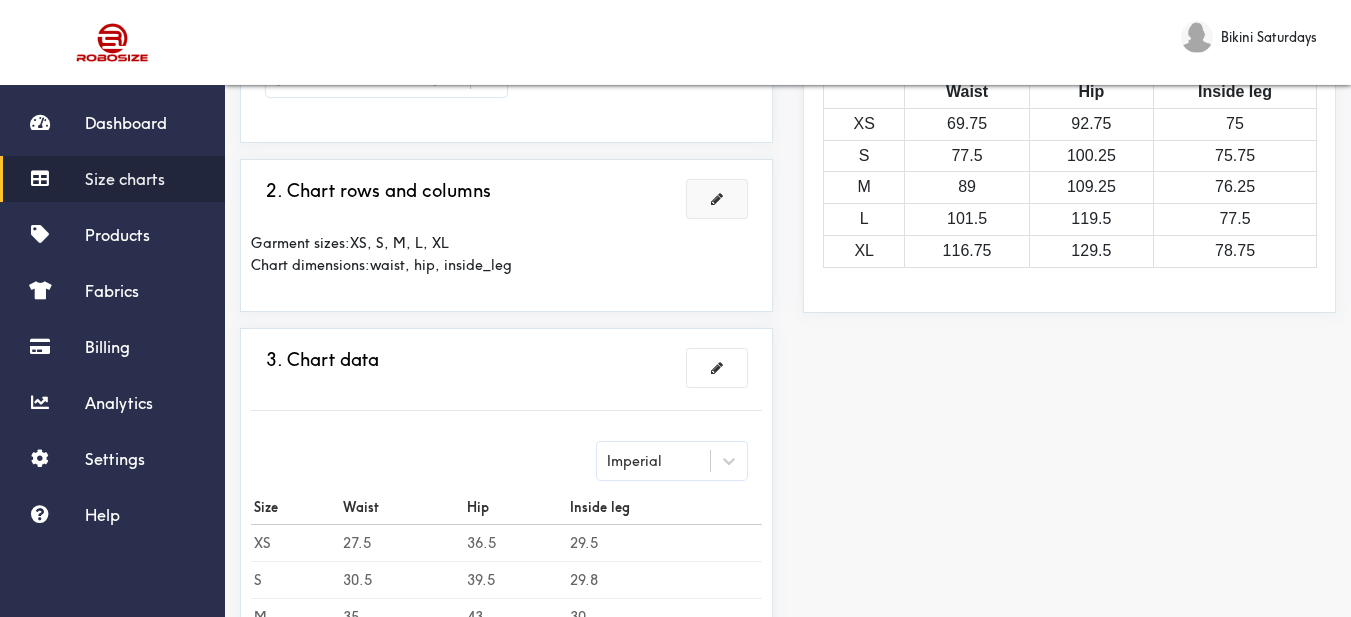 click at bounding box center (717, 199) 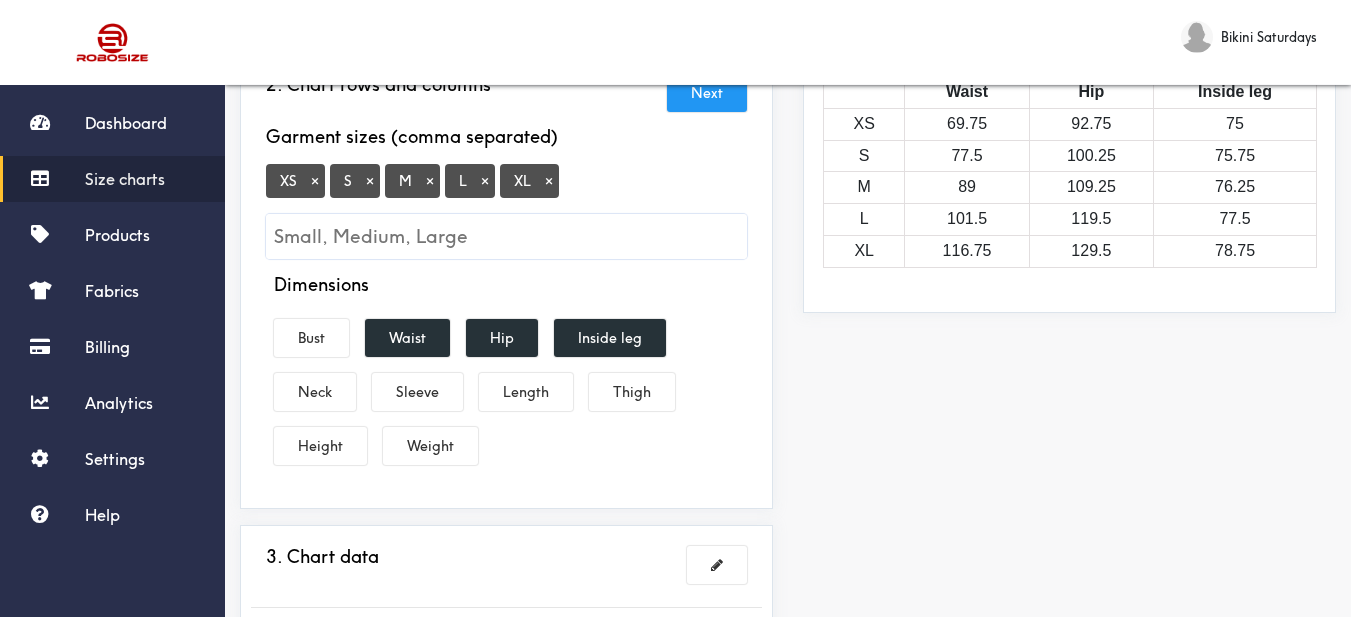 drag, startPoint x: 546, startPoint y: 184, endPoint x: 557, endPoint y: 186, distance: 11.18034 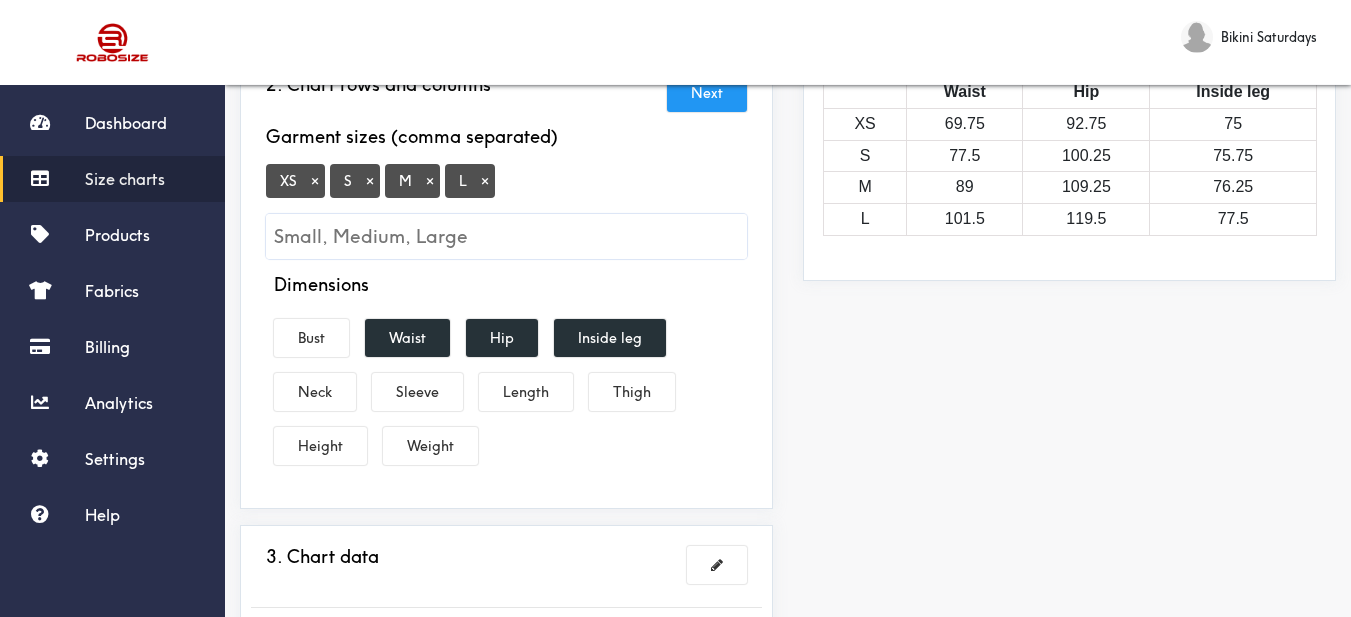 click on "XS × S × M × L ×" at bounding box center [506, 211] 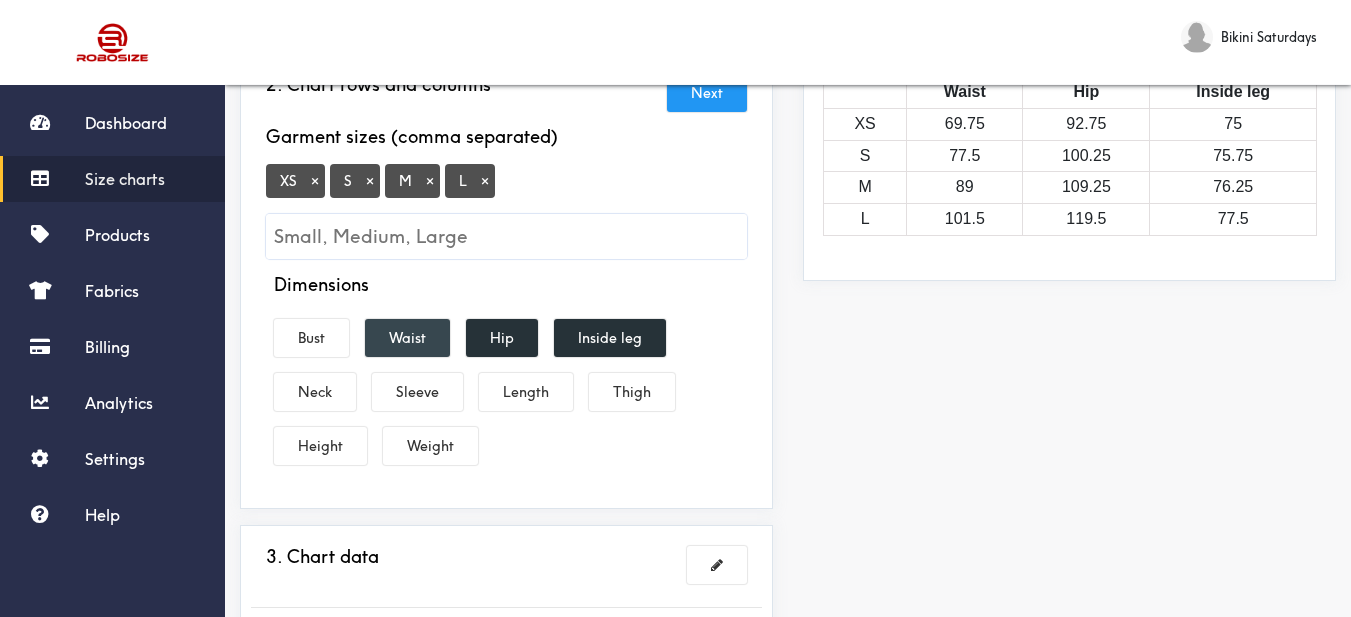 click on "Waist" at bounding box center [407, 338] 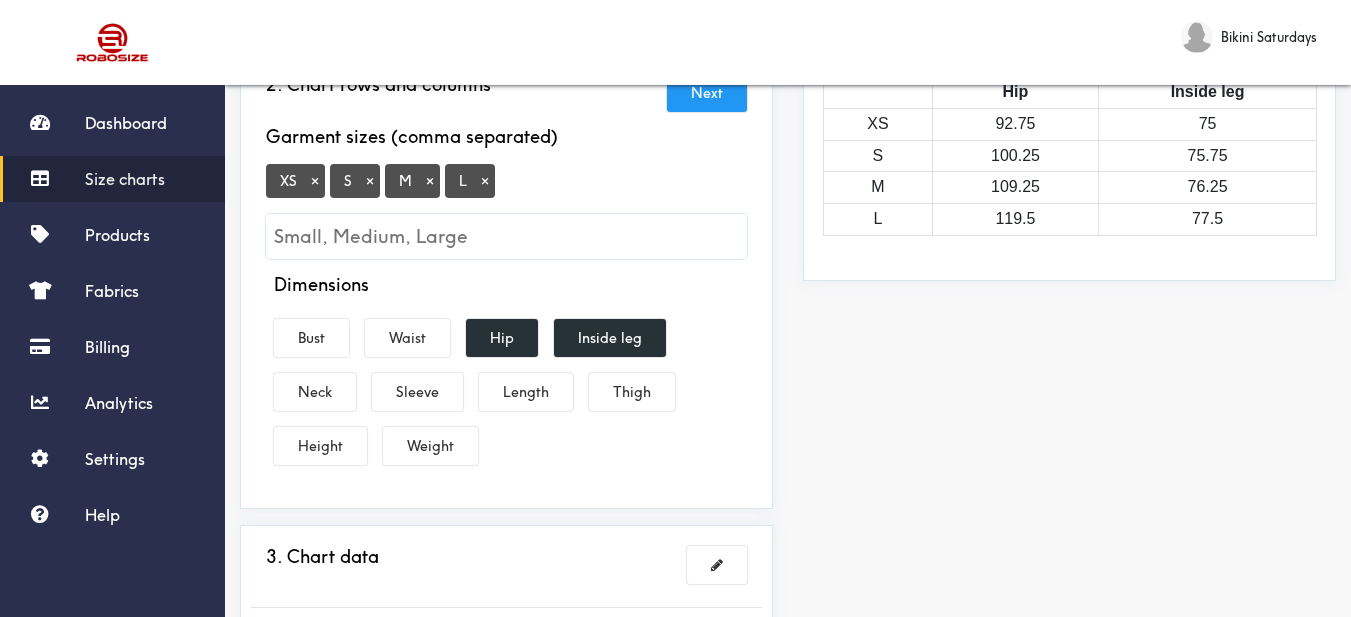click on "Dimensions Bust Waist Hip Inside leg Neck Sleeve Length Thigh Height Weight" at bounding box center [506, 373] 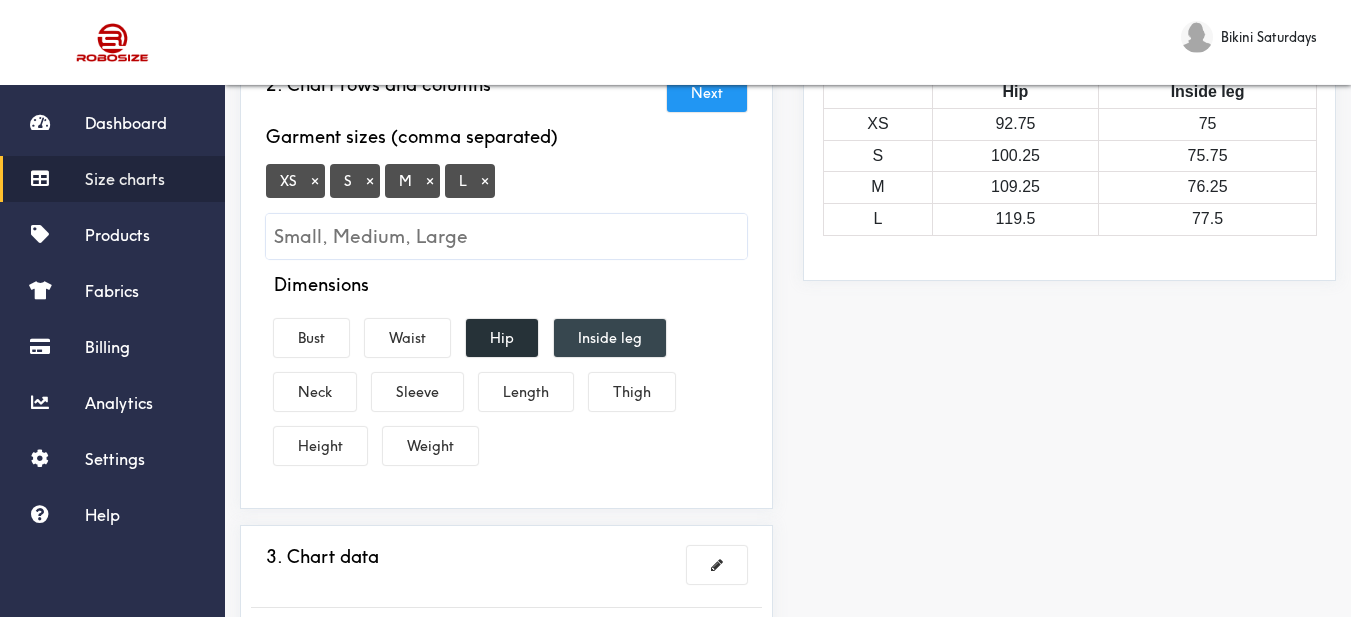 drag, startPoint x: 625, startPoint y: 333, endPoint x: 576, endPoint y: 333, distance: 49 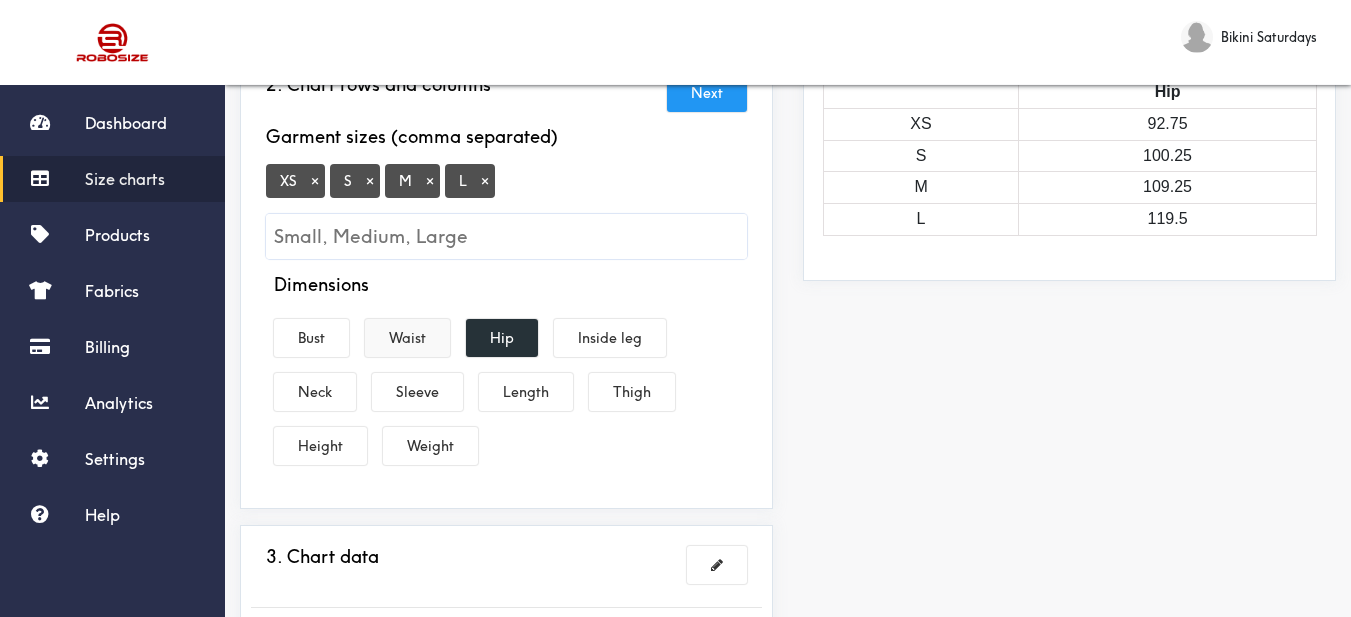 drag, startPoint x: 531, startPoint y: 333, endPoint x: 433, endPoint y: 330, distance: 98.045906 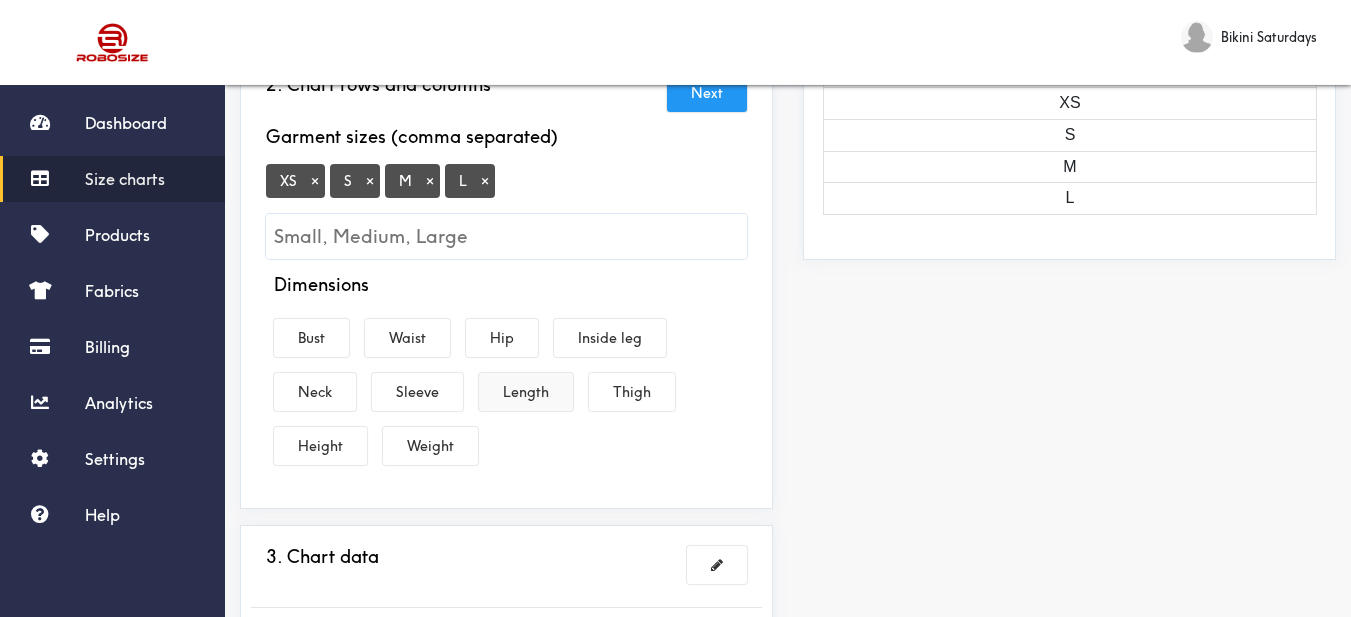 drag, startPoint x: 544, startPoint y: 403, endPoint x: 527, endPoint y: 399, distance: 17.464249 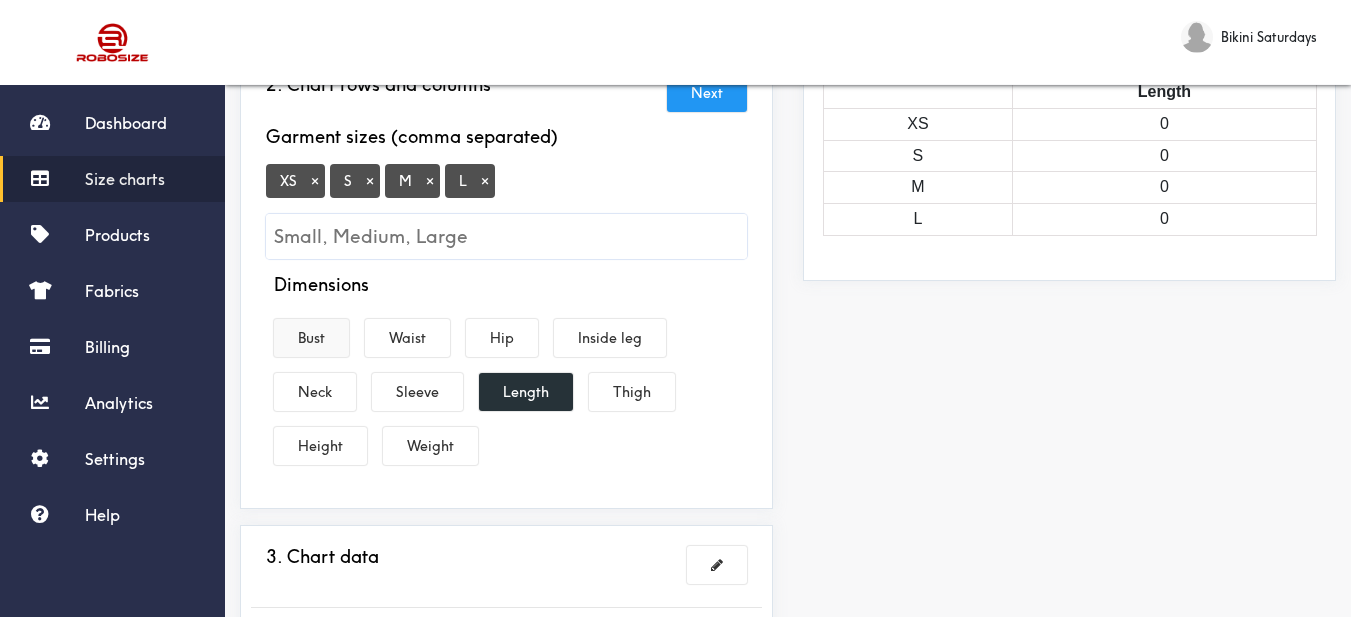 drag, startPoint x: 297, startPoint y: 327, endPoint x: 334, endPoint y: 329, distance: 37.054016 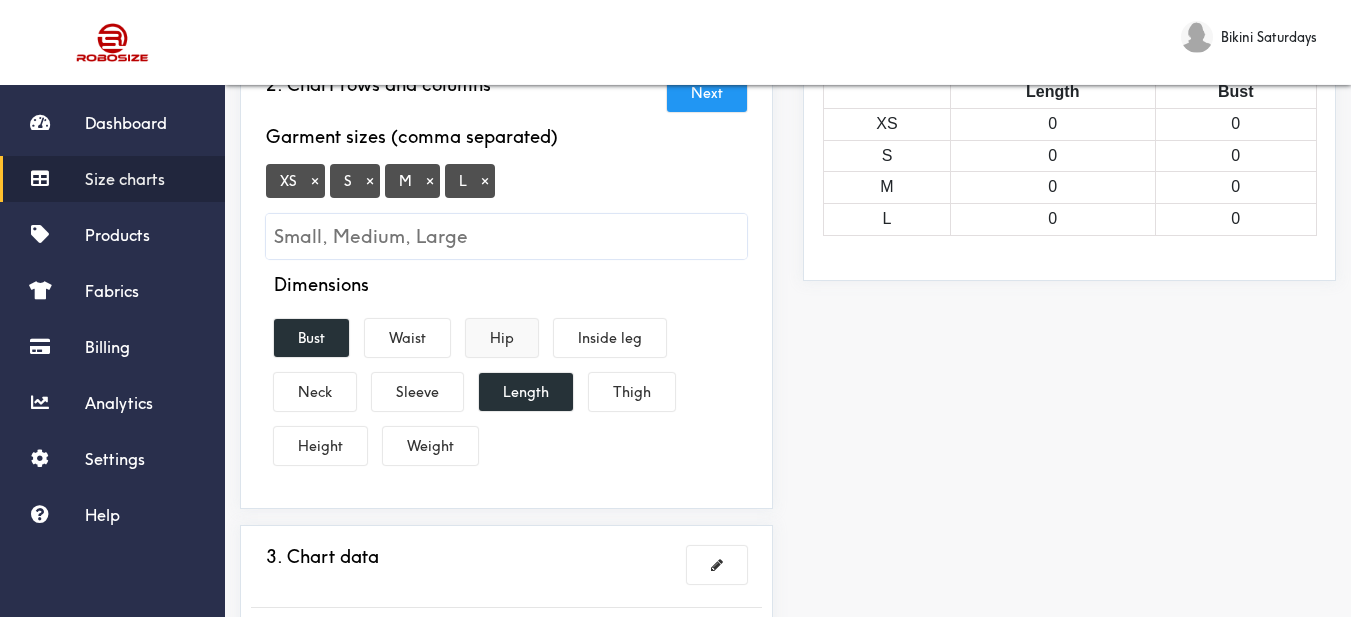 drag, startPoint x: 425, startPoint y: 341, endPoint x: 499, endPoint y: 338, distance: 74.06078 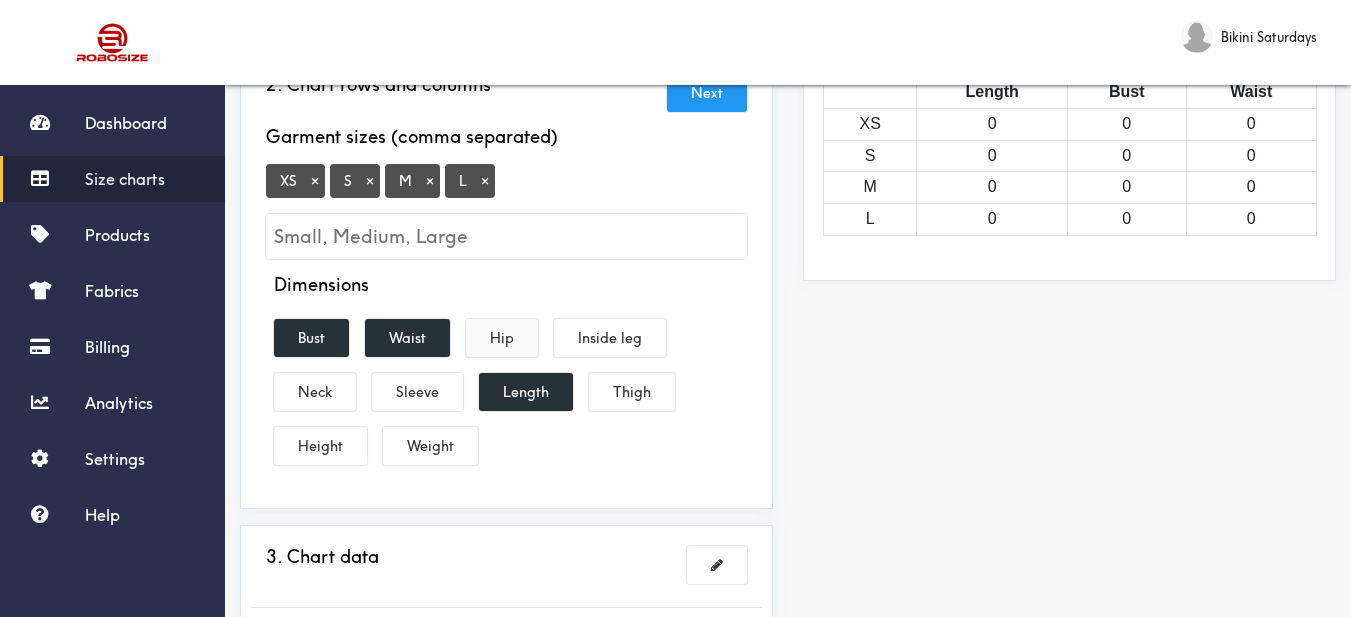 click on "Hip" at bounding box center [502, 338] 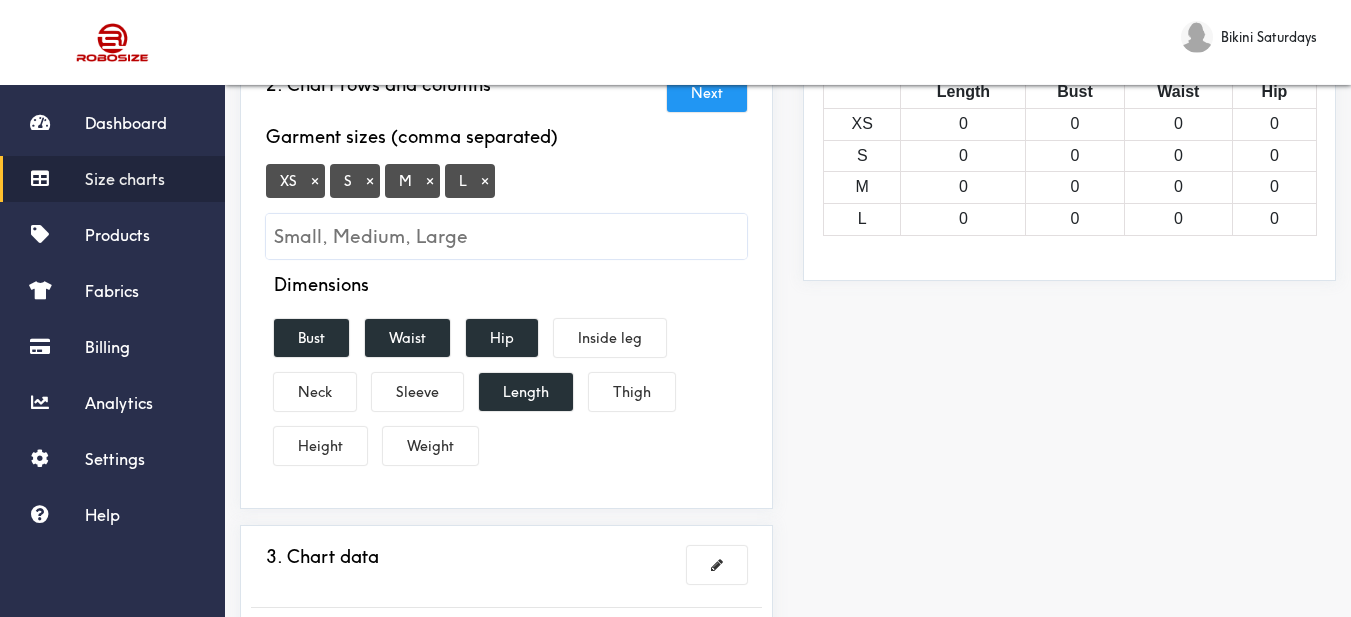 scroll, scrollTop: 500, scrollLeft: 0, axis: vertical 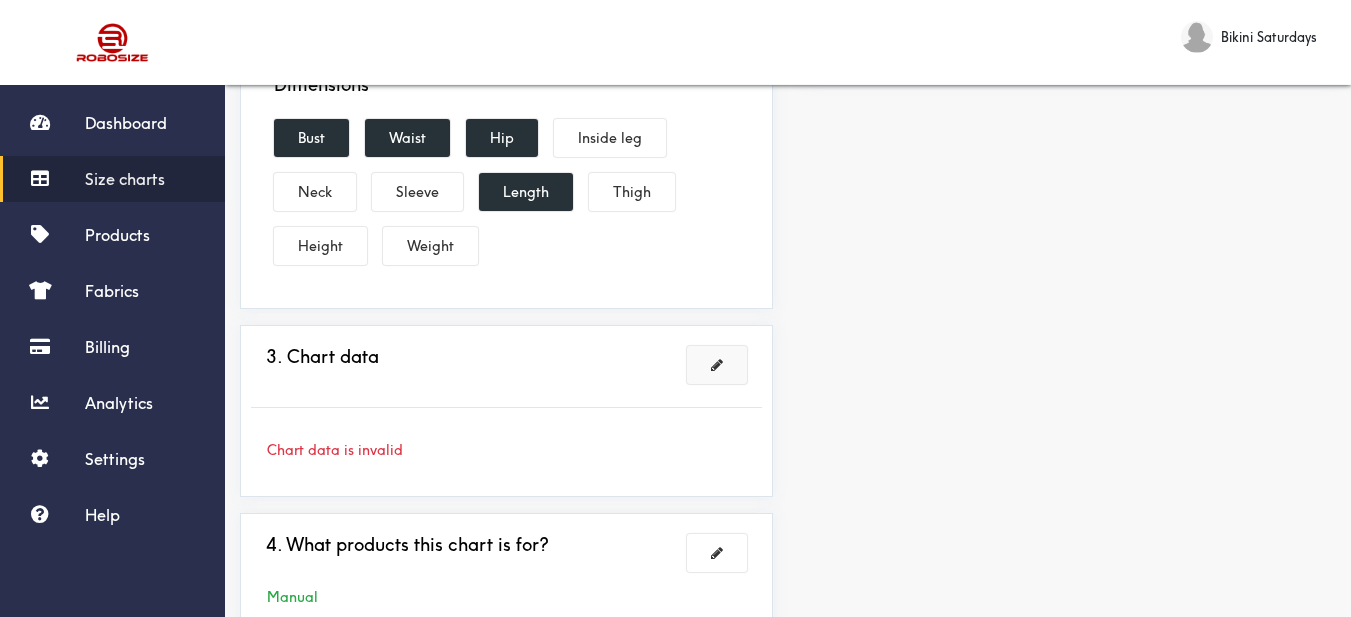 click at bounding box center (717, 365) 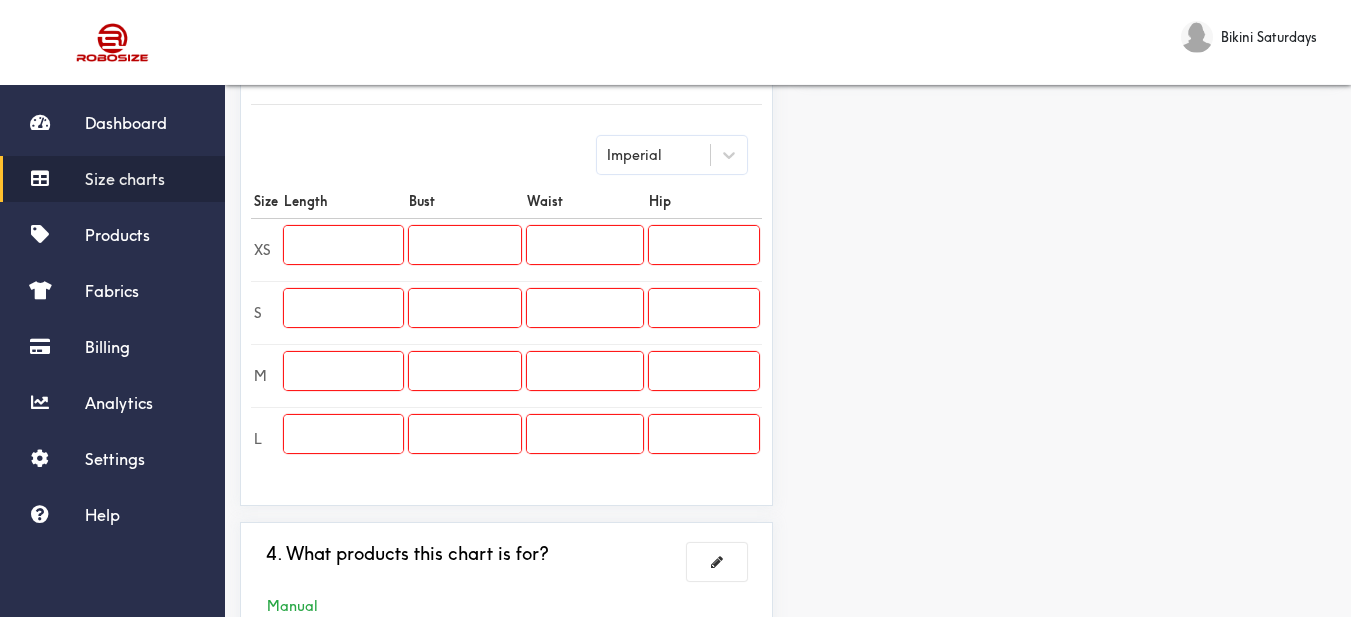 click at bounding box center [343, 249] 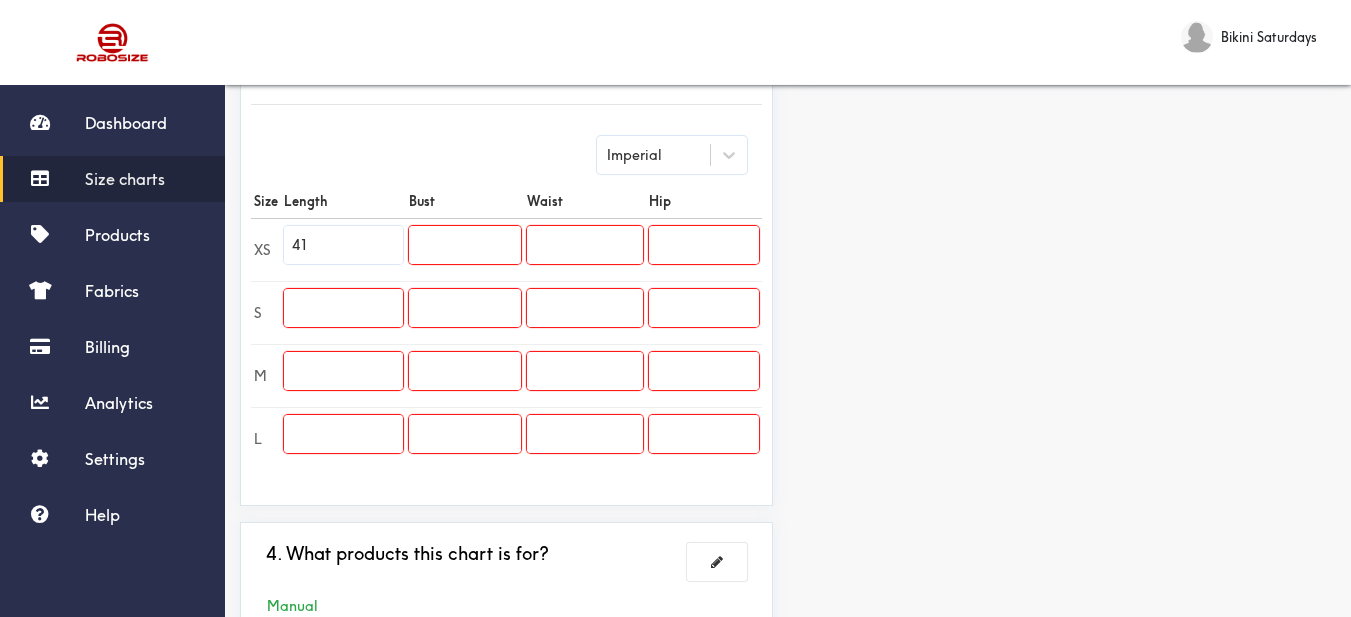 type on "41" 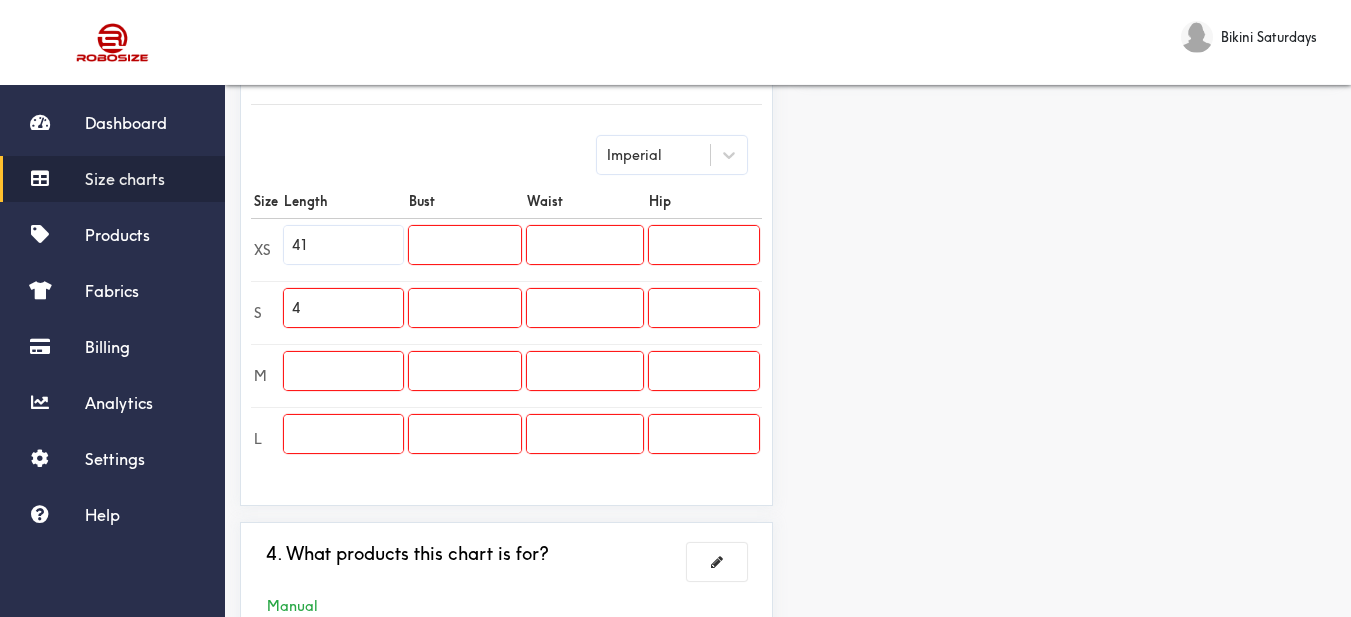 click on "4" at bounding box center (343, 308) 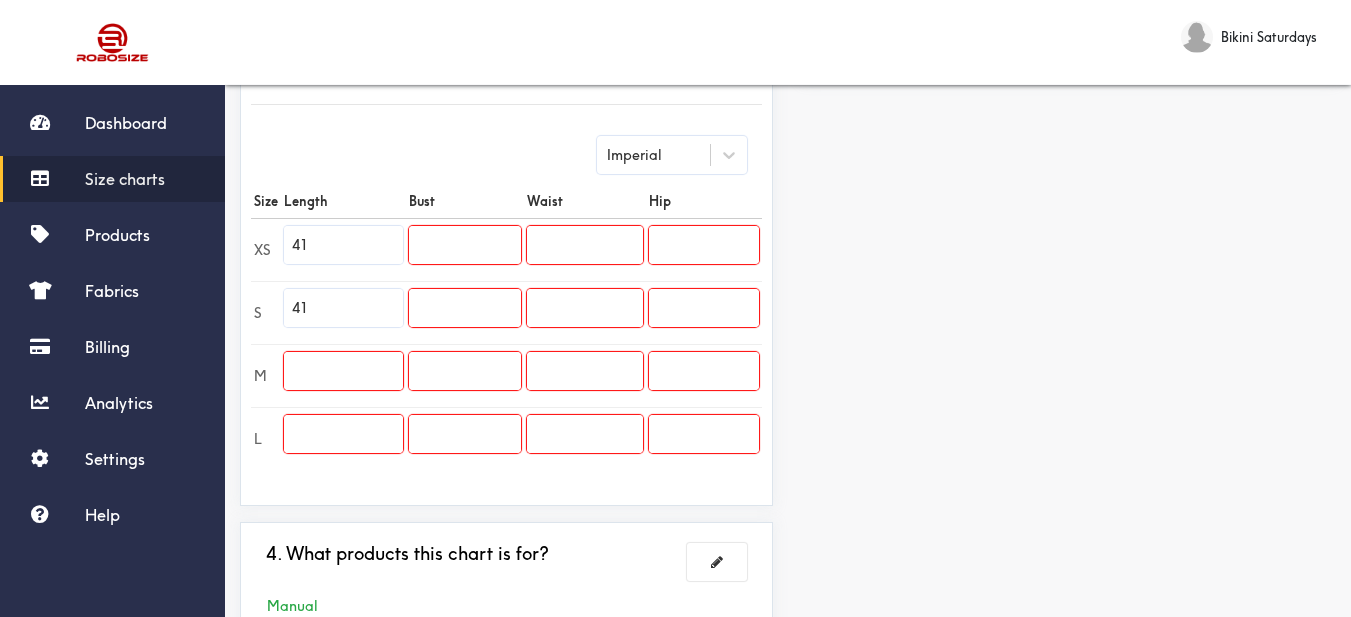 type on "41" 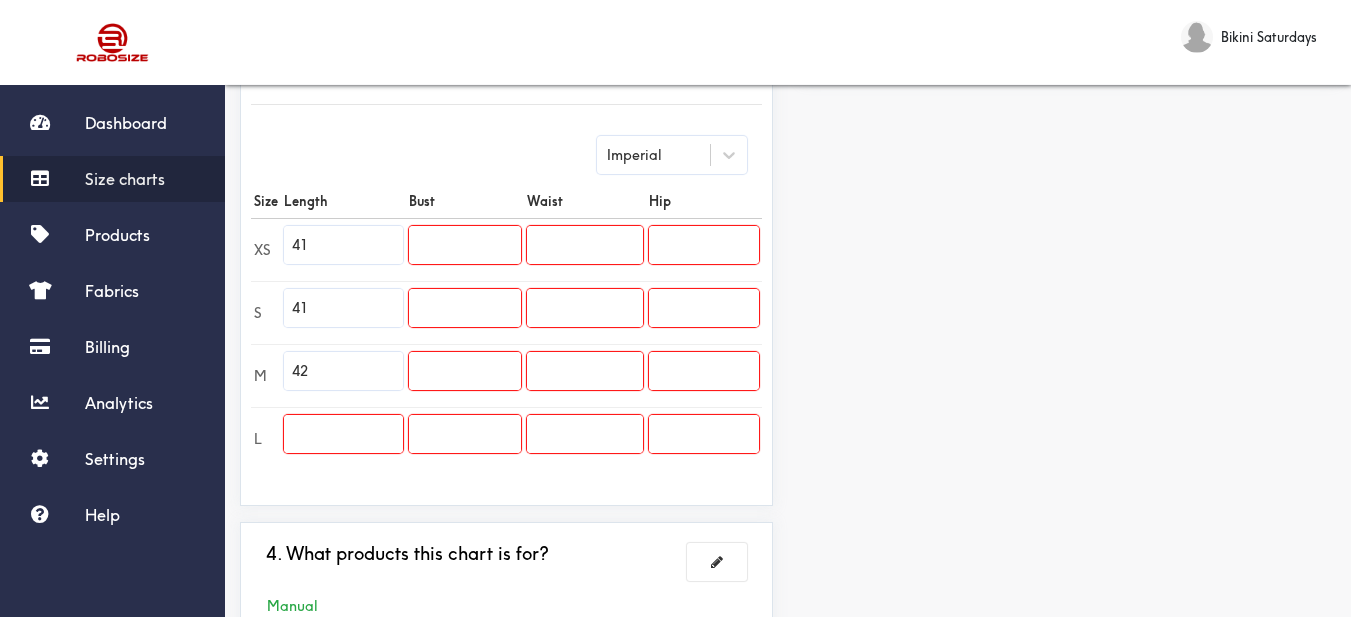 type on "42" 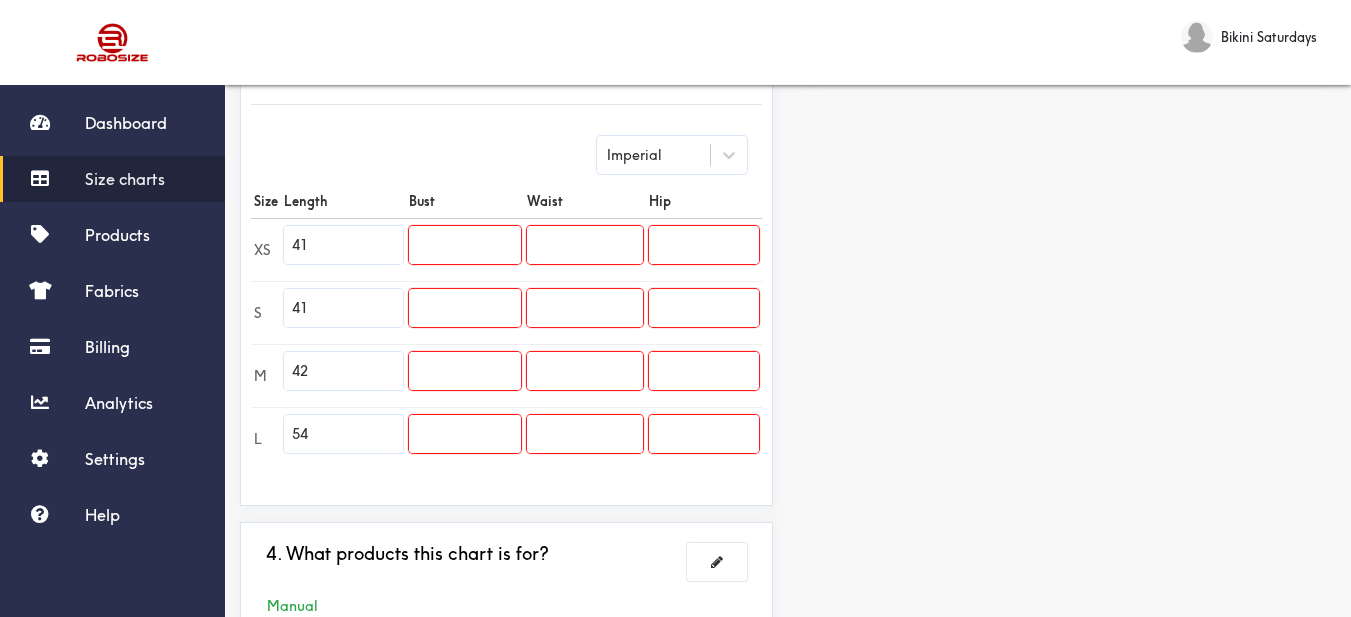 type on "5" 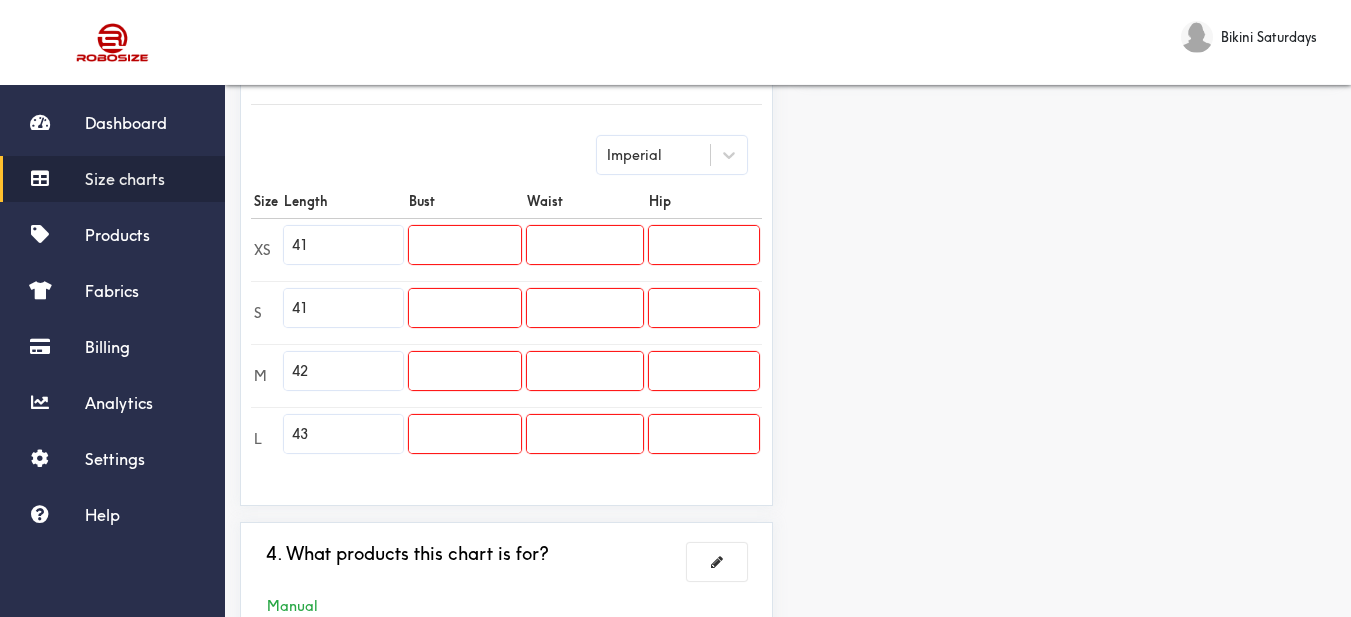 type on "43" 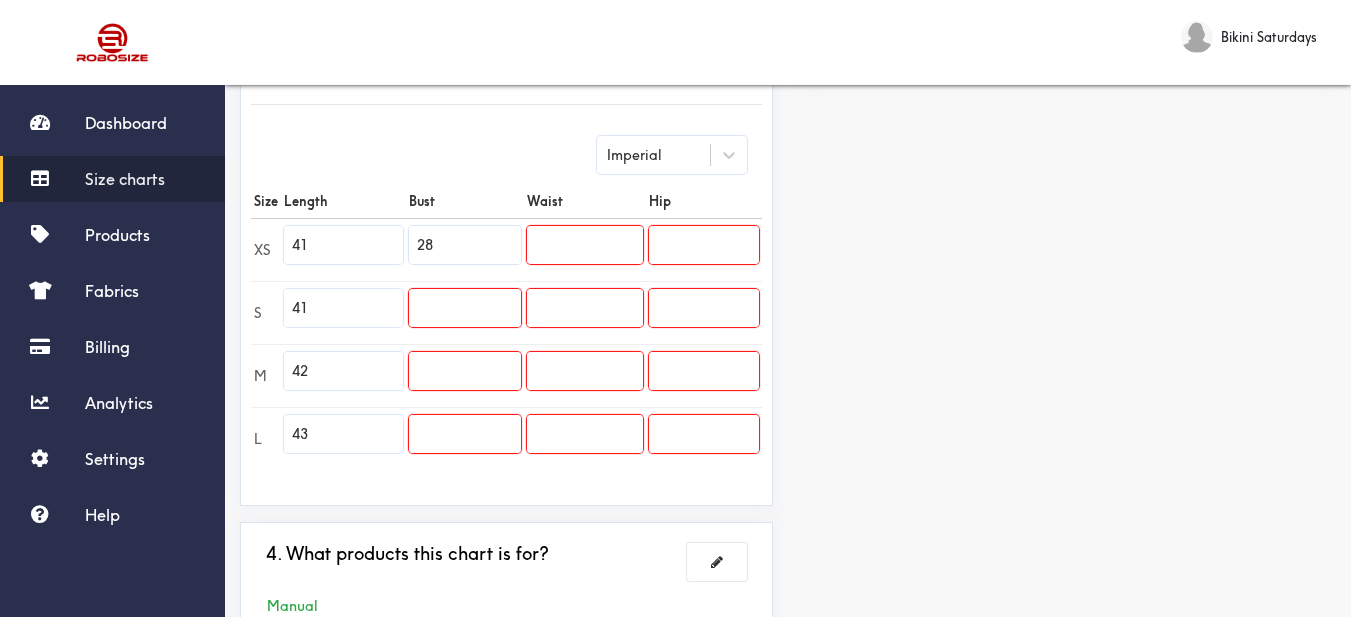 type on "28" 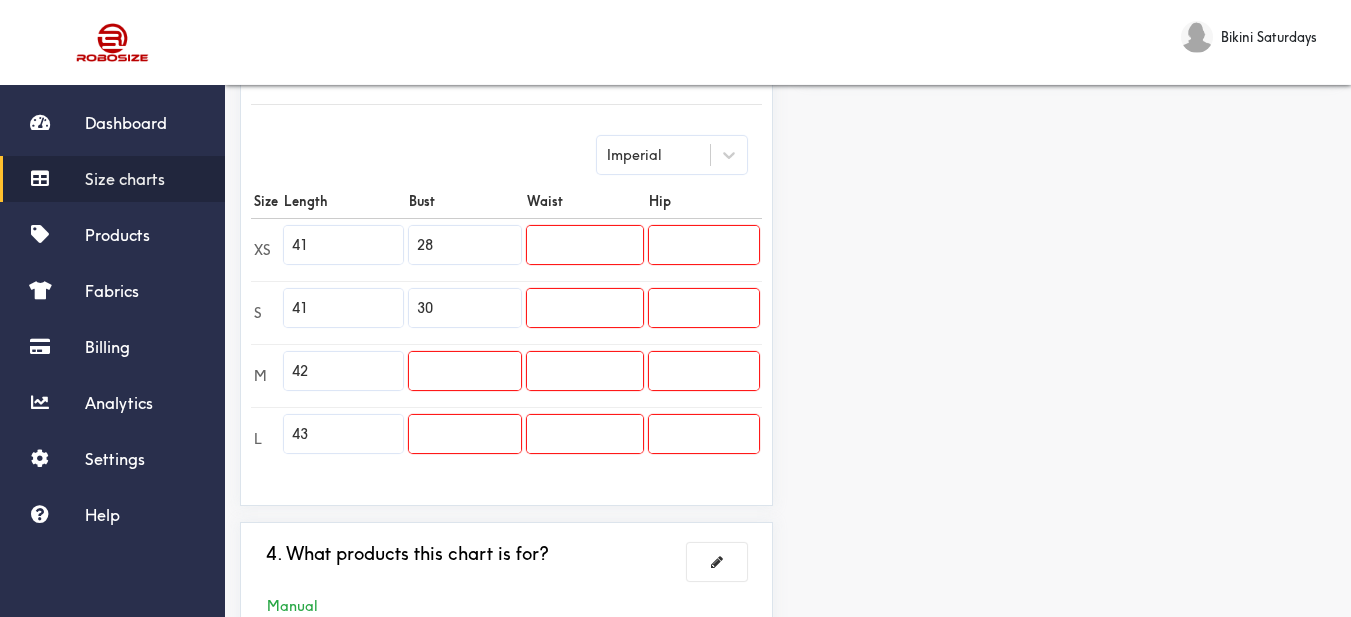 type on "30" 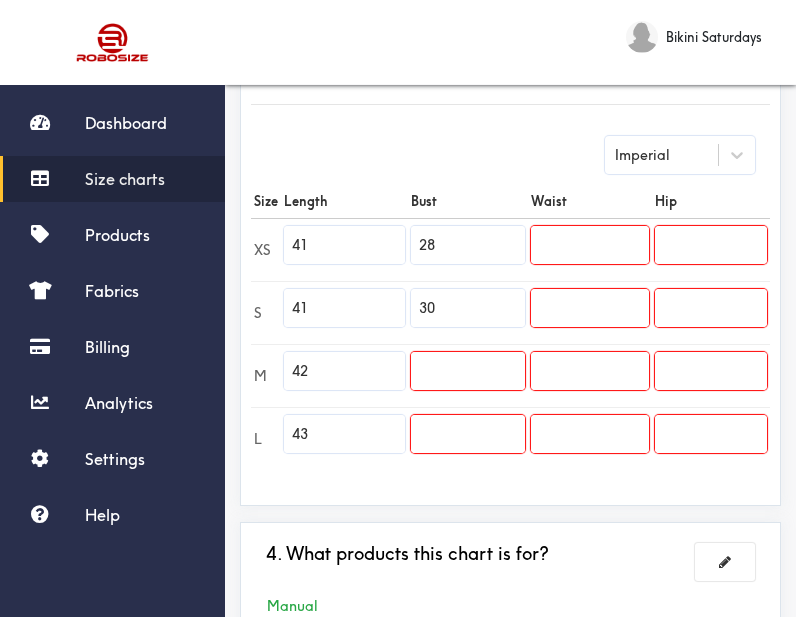 click at bounding box center (468, 371) 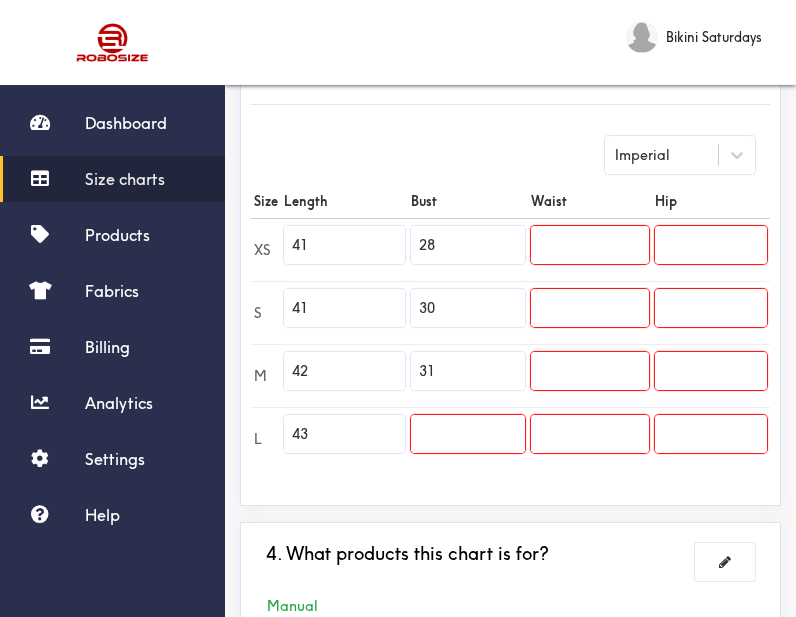type on "31" 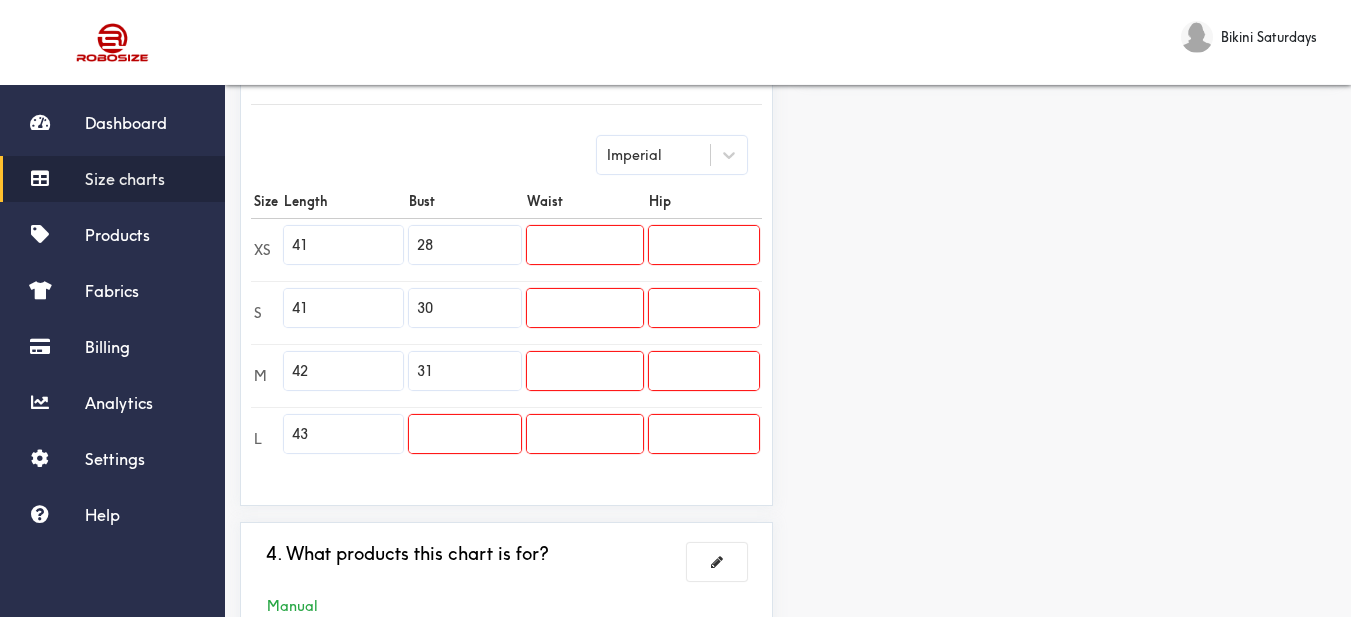 click at bounding box center [465, 434] 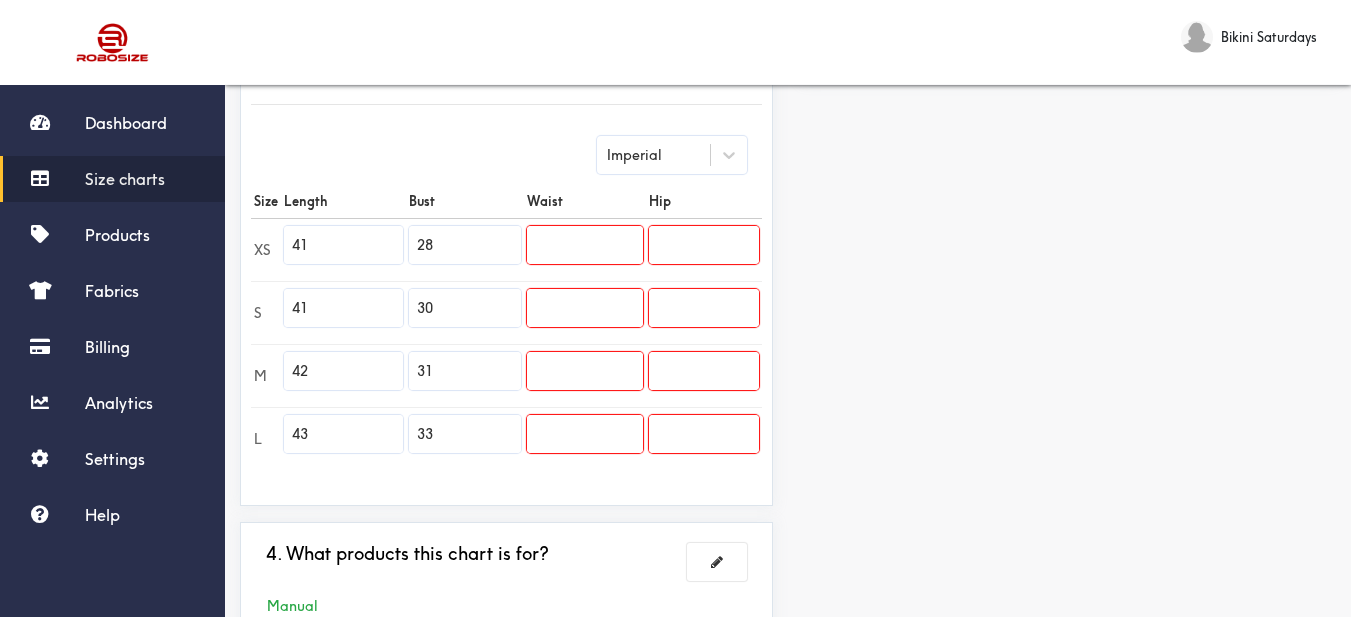type on "33" 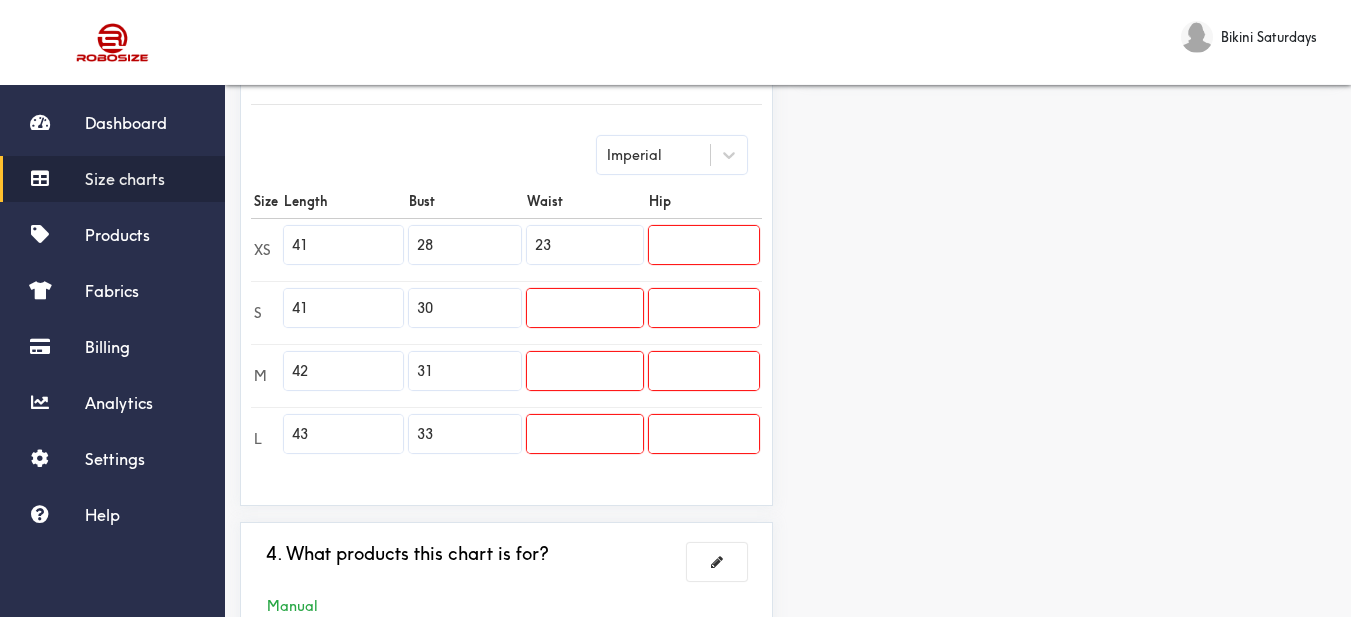 type on "23" 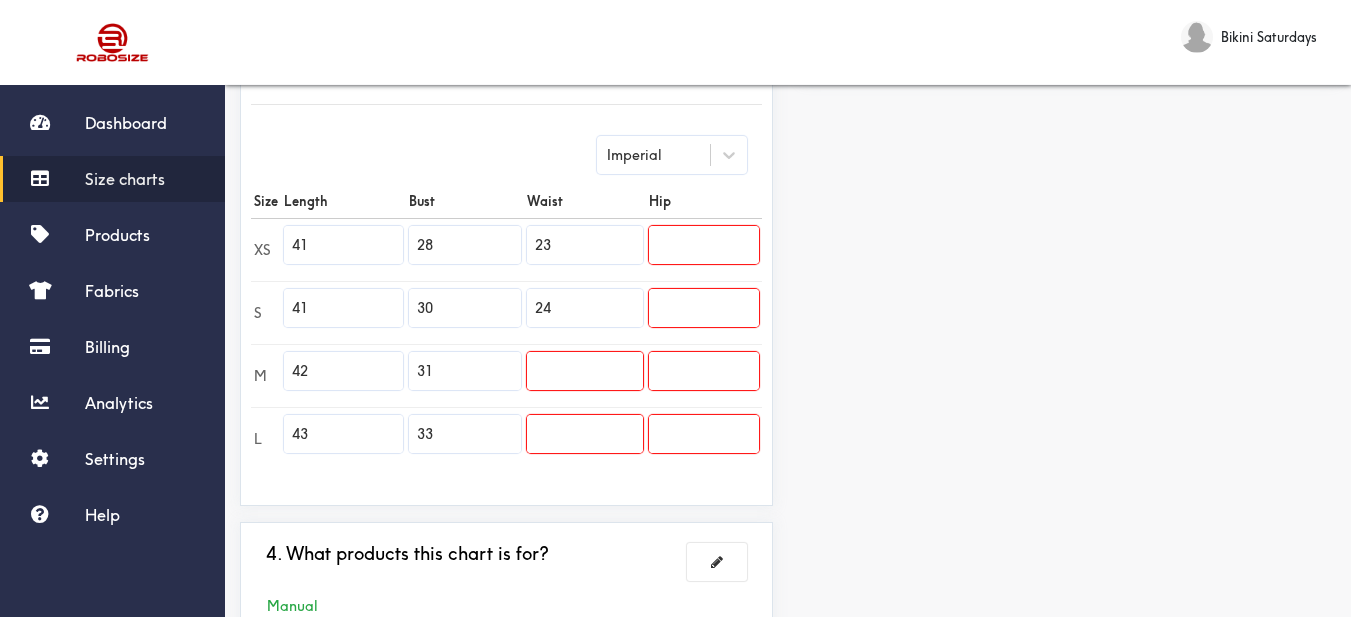 type on "24" 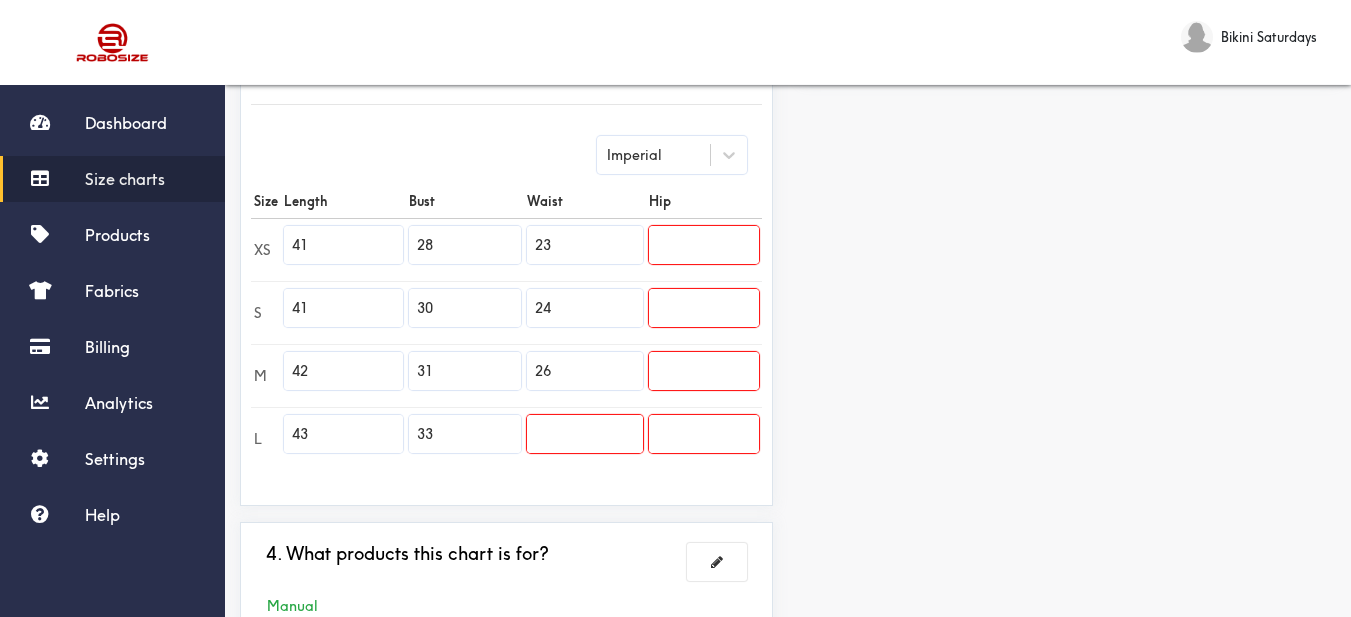 type on "26" 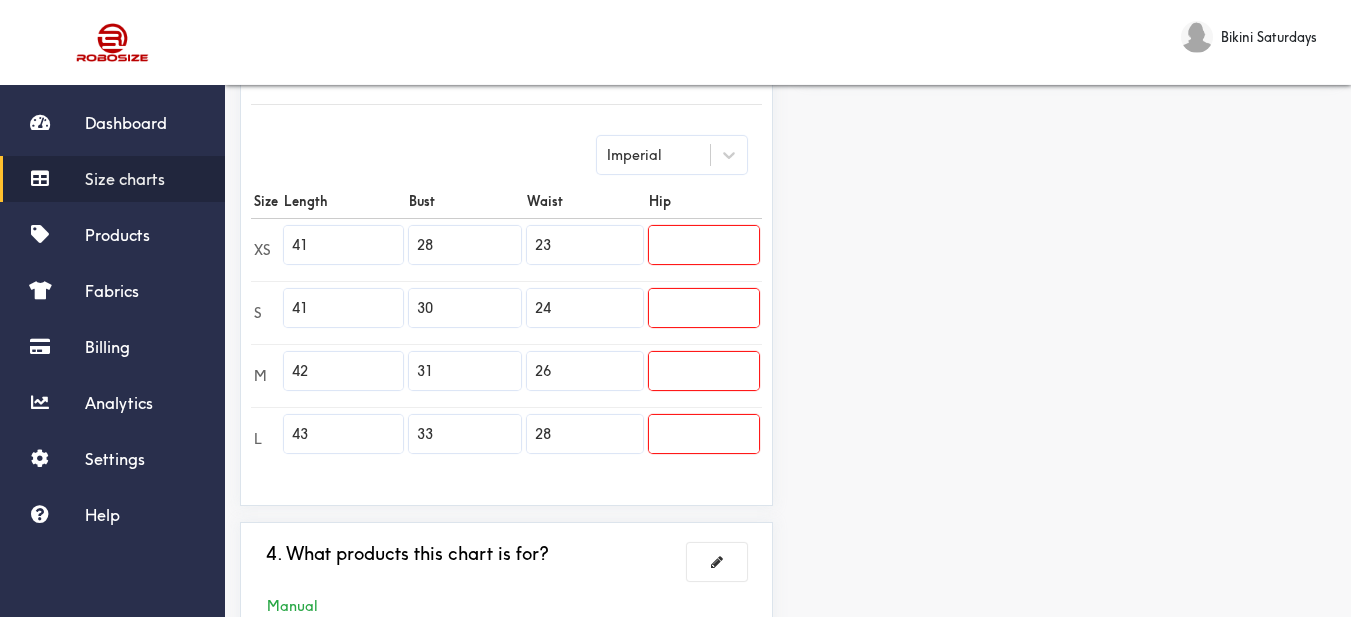 type on "28" 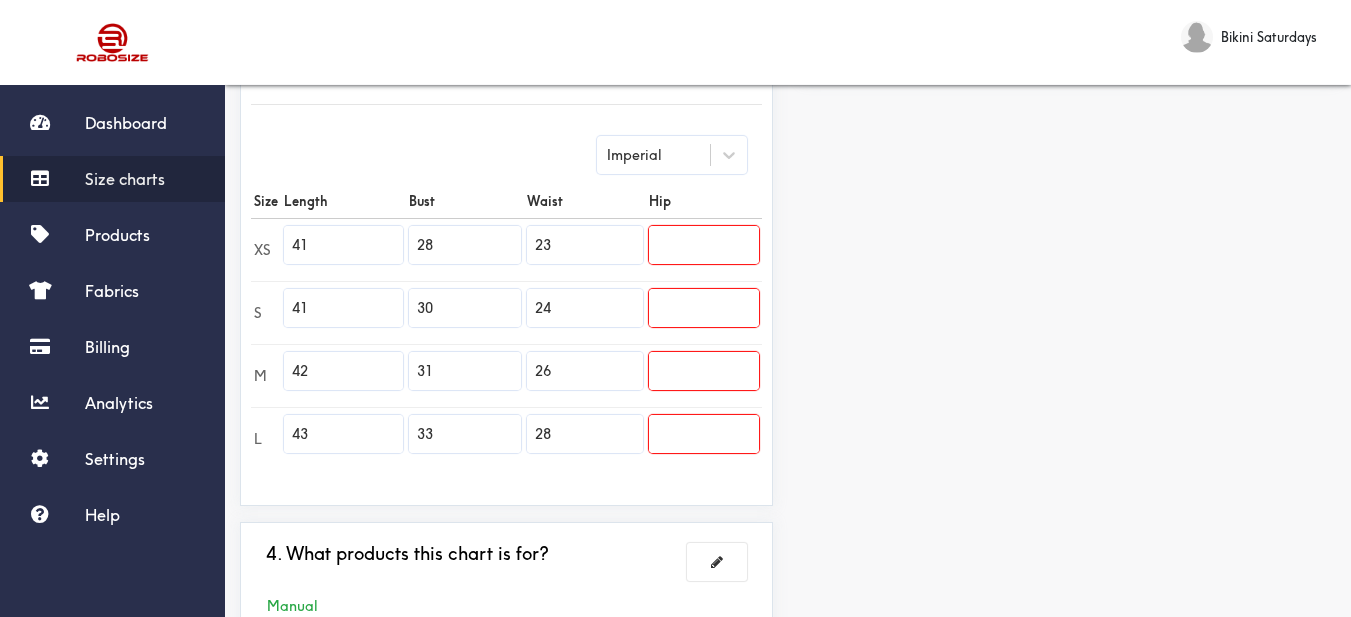 click at bounding box center (704, 245) 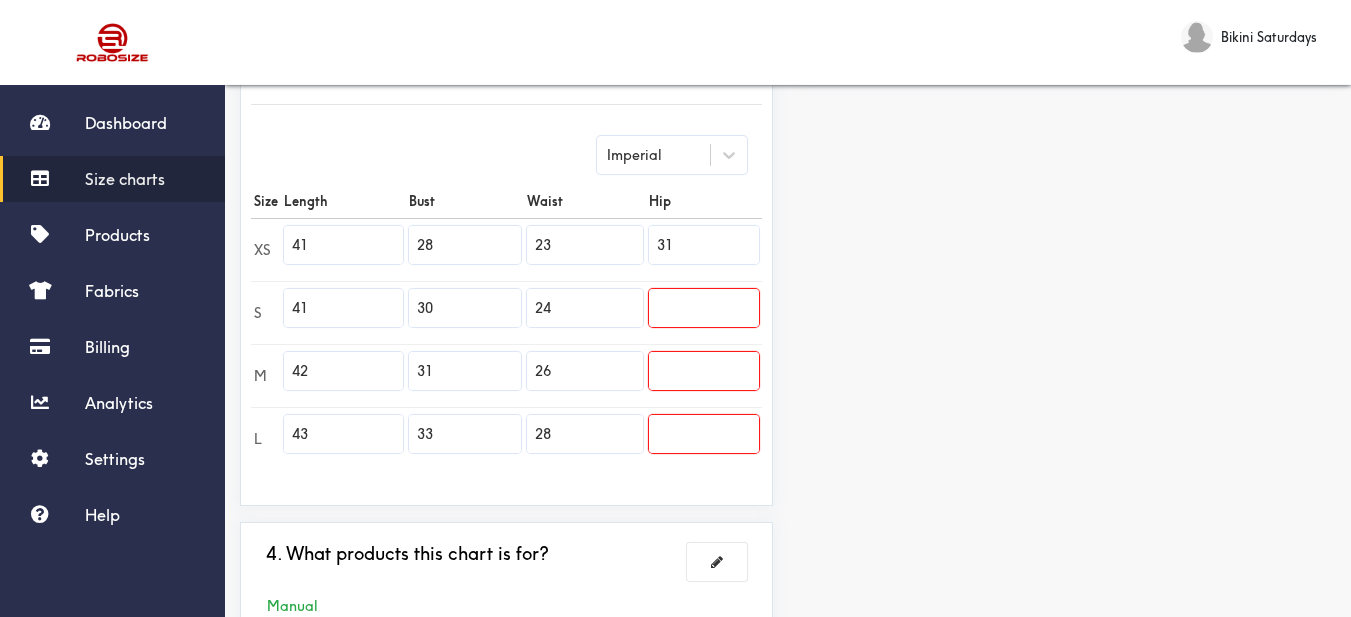type on "31" 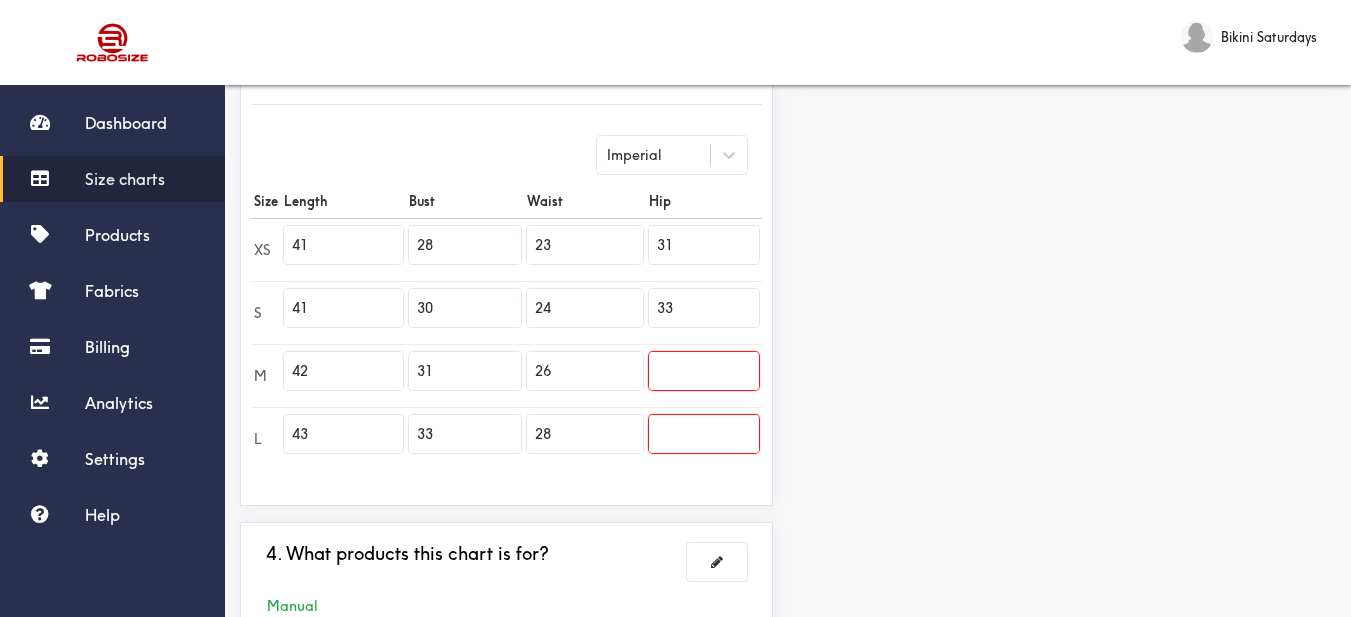 type on "33" 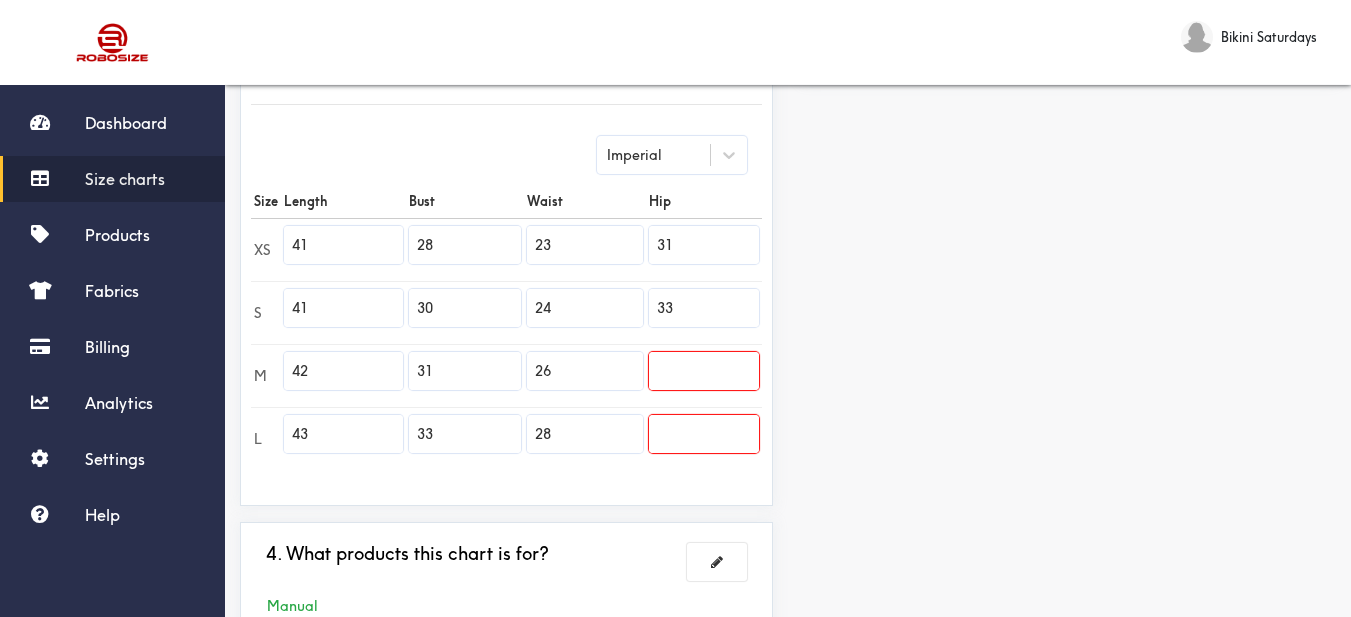 click at bounding box center (704, 375) 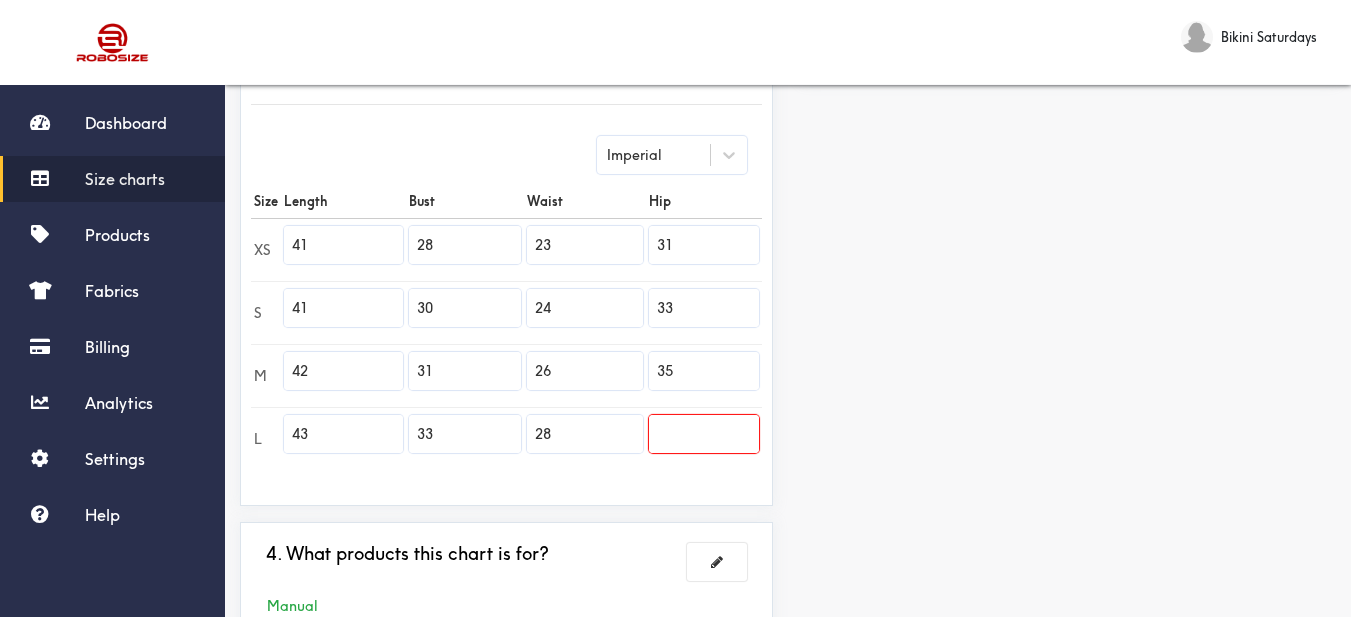 type on "35" 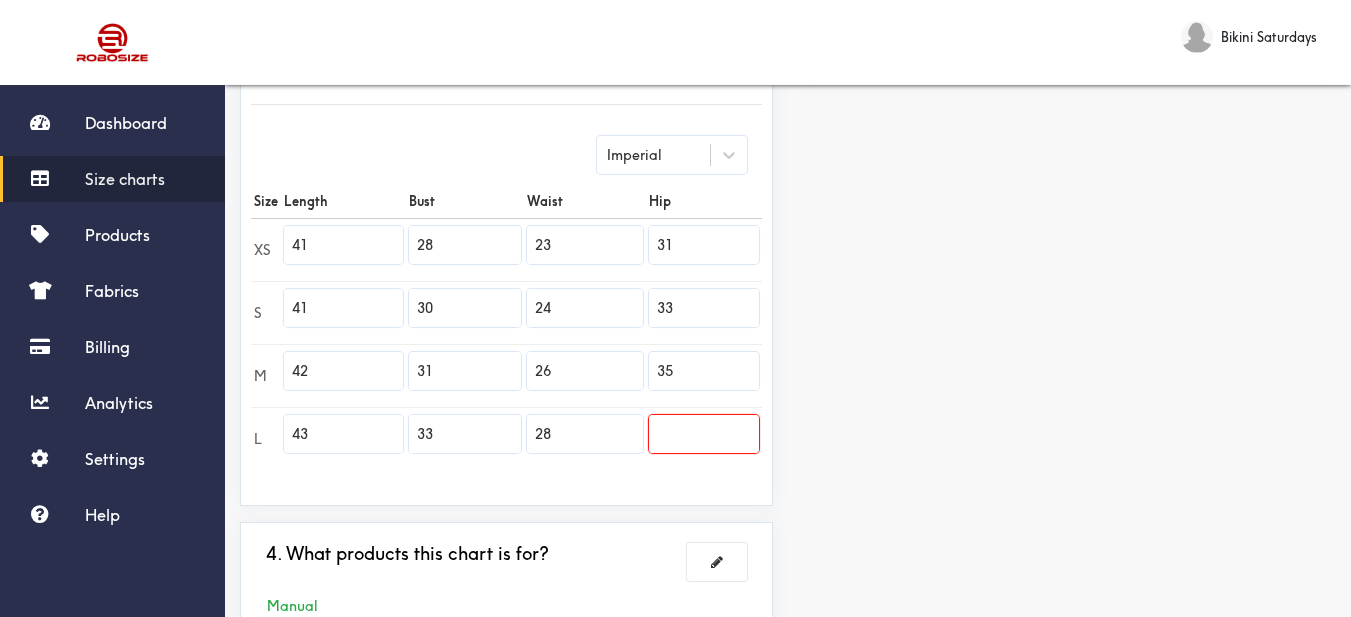 click at bounding box center [704, 434] 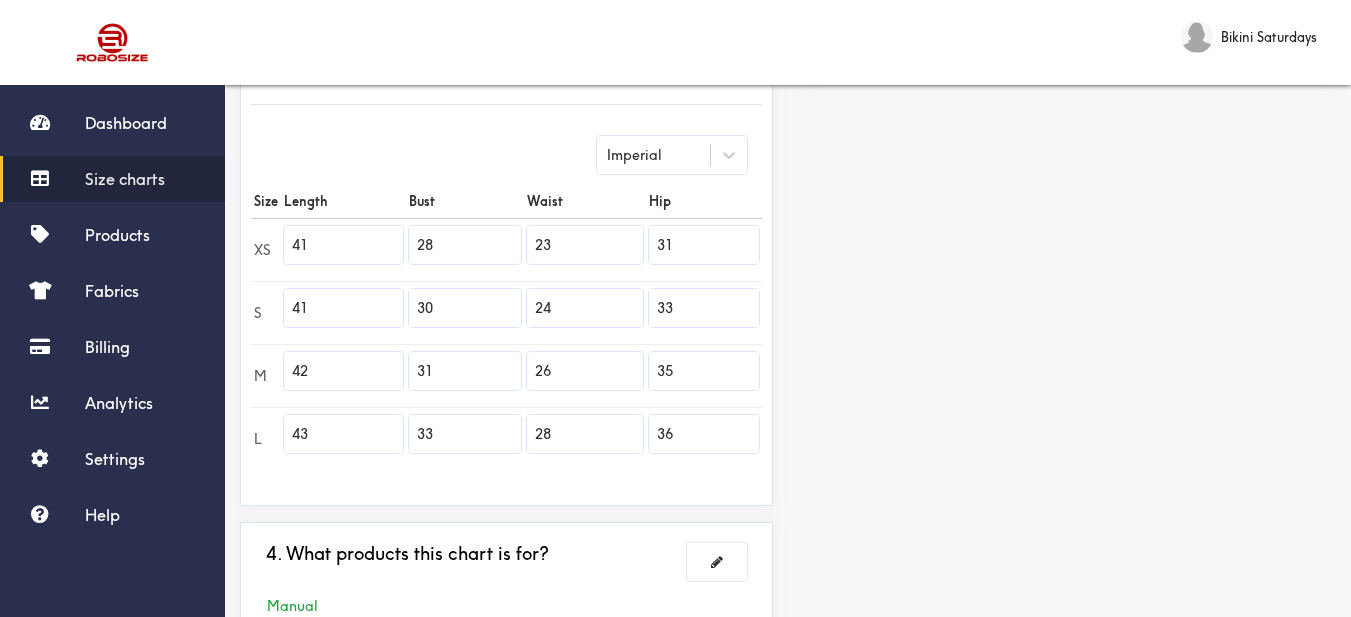 type on "36" 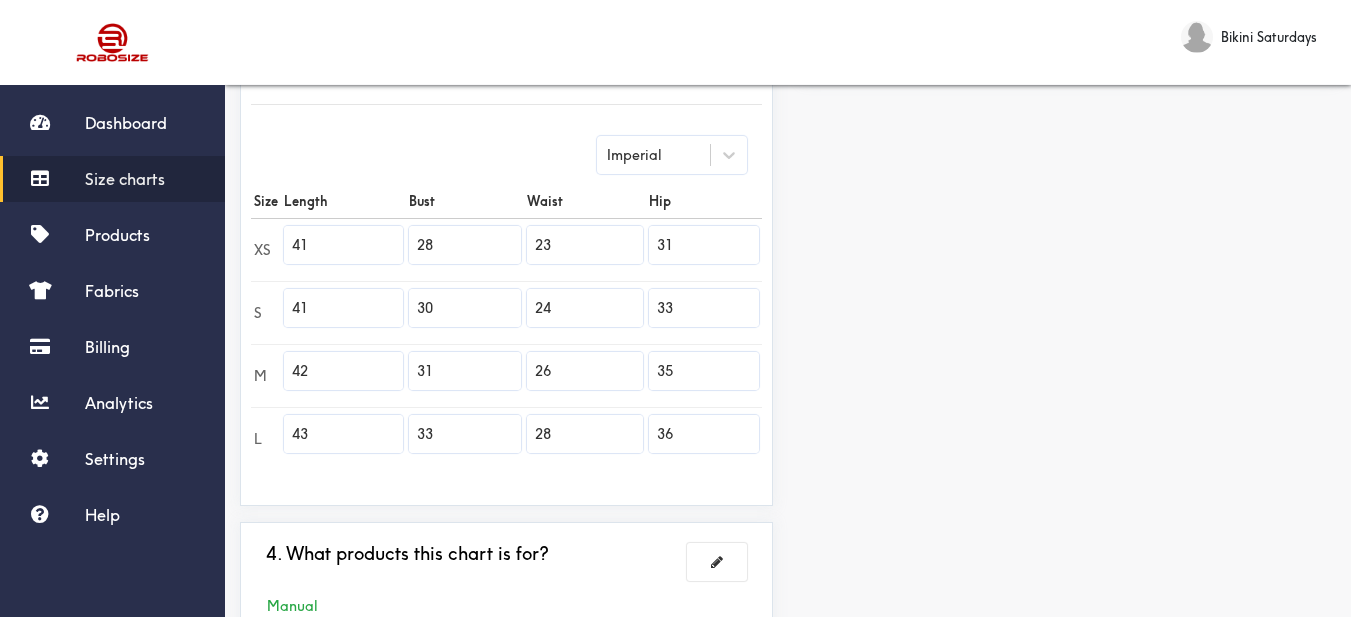 scroll, scrollTop: 652, scrollLeft: 0, axis: vertical 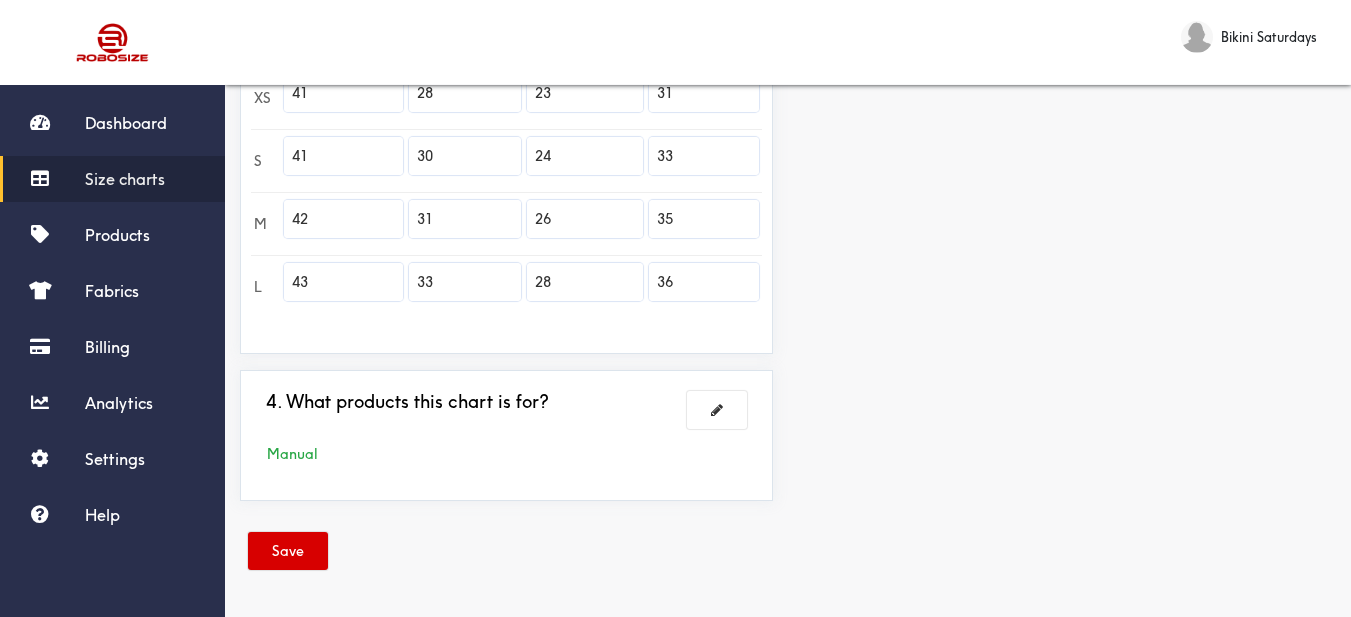 click on "Save" at bounding box center (288, 551) 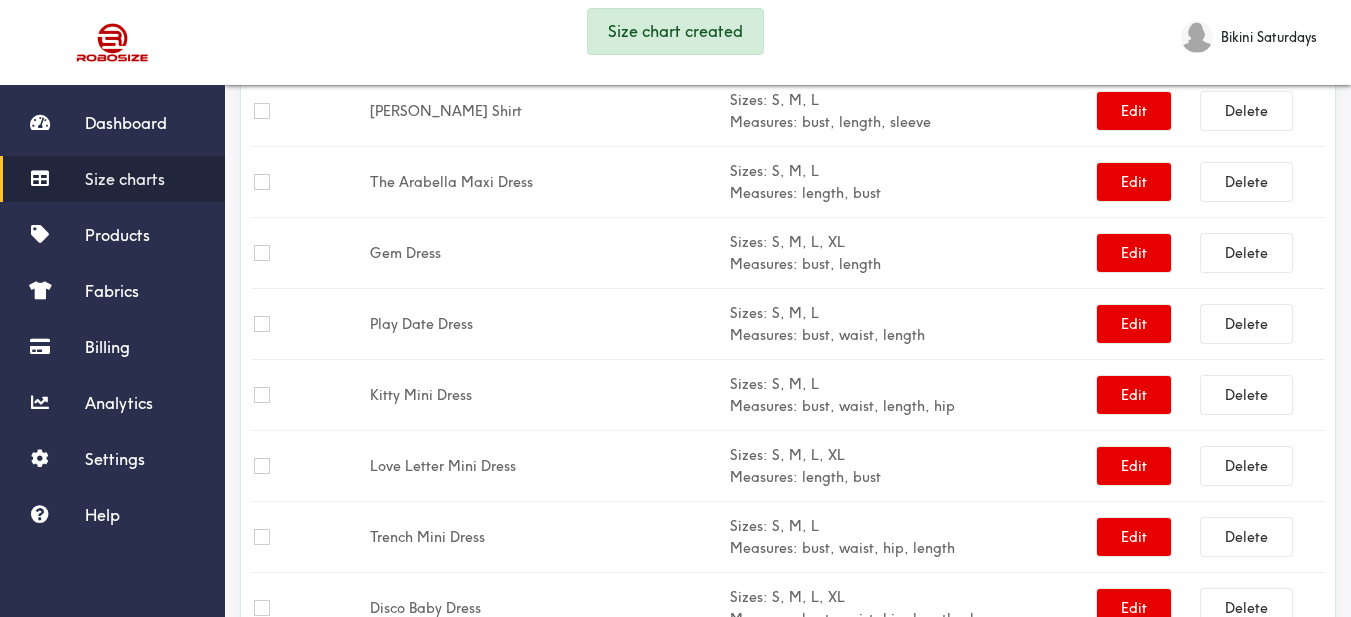 scroll, scrollTop: 252, scrollLeft: 0, axis: vertical 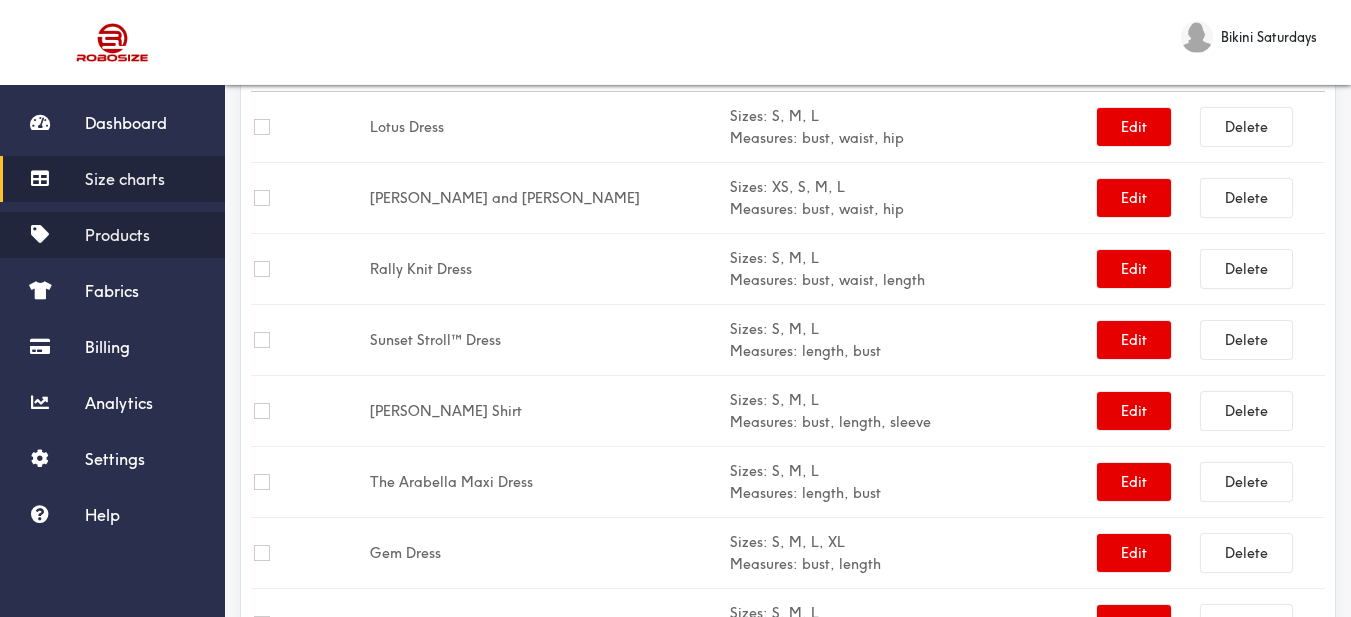click on "Products" at bounding box center (117, 235) 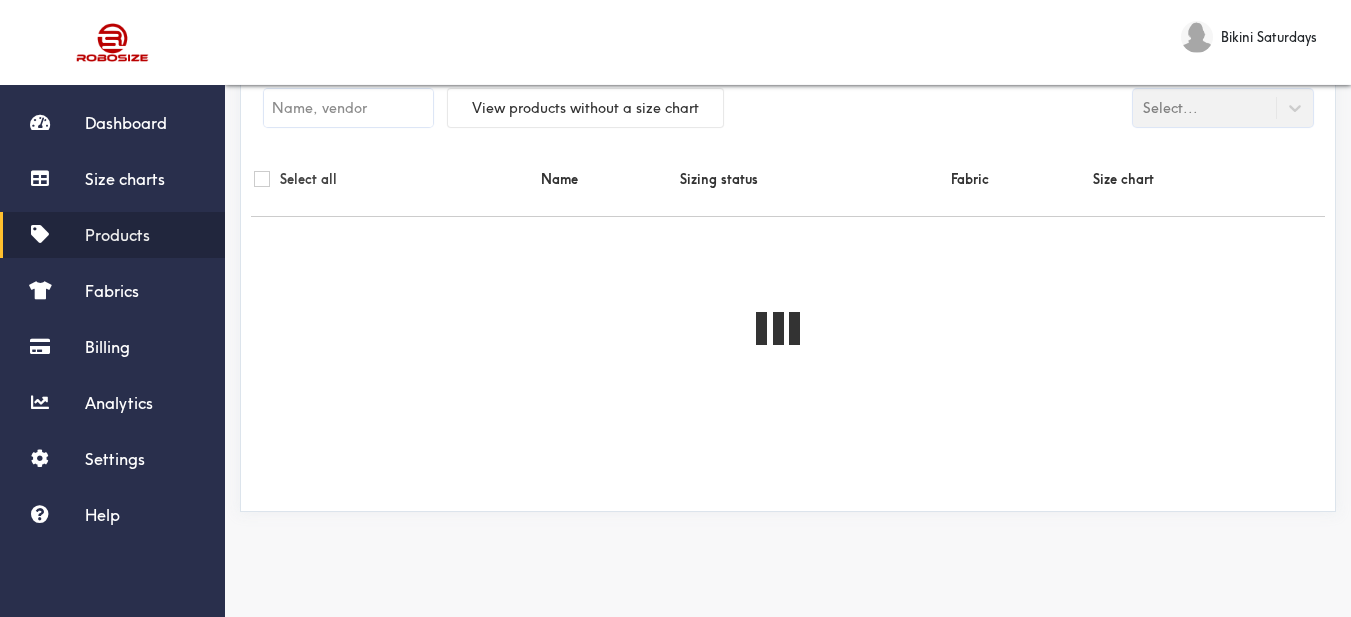 click at bounding box center (348, 108) 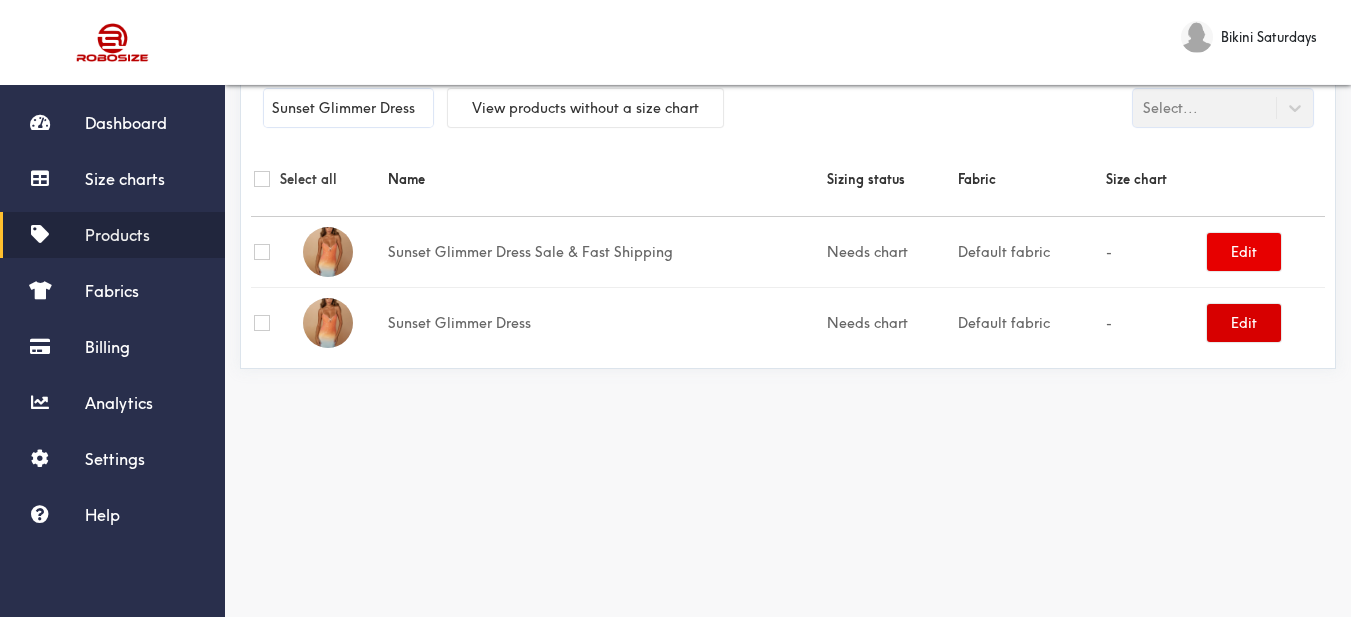 type on "Sunset Glimmer Dress" 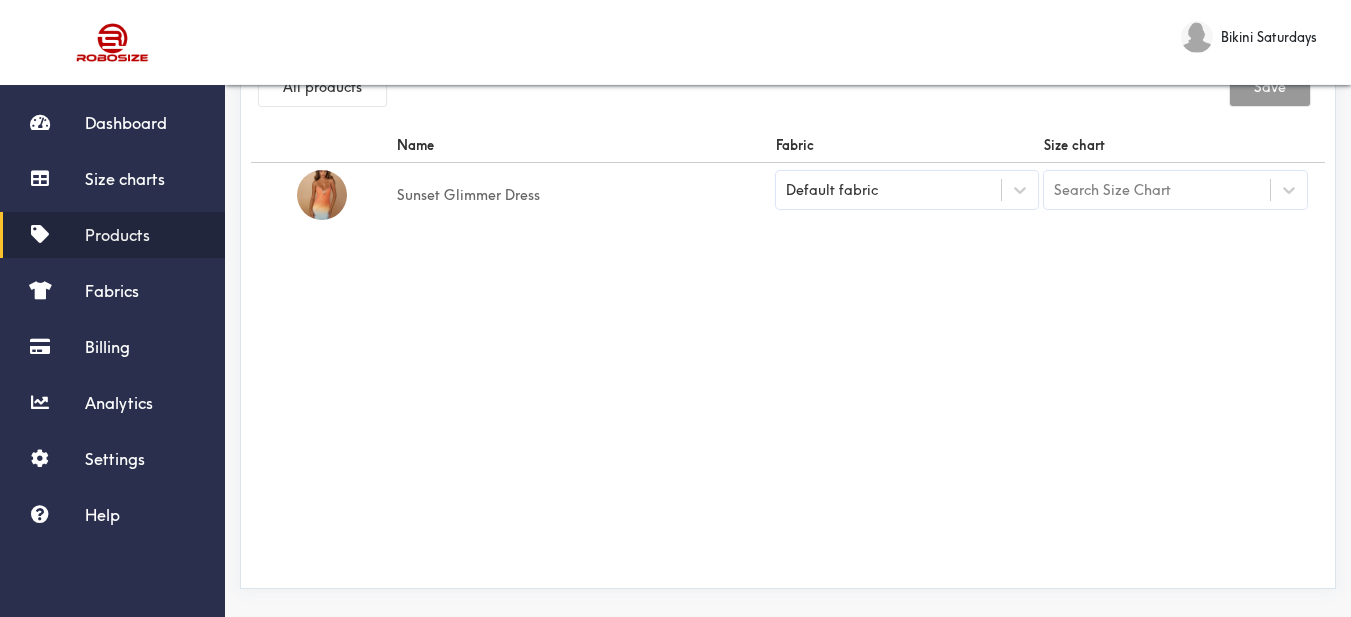 click on "Default fabric" at bounding box center [907, 190] 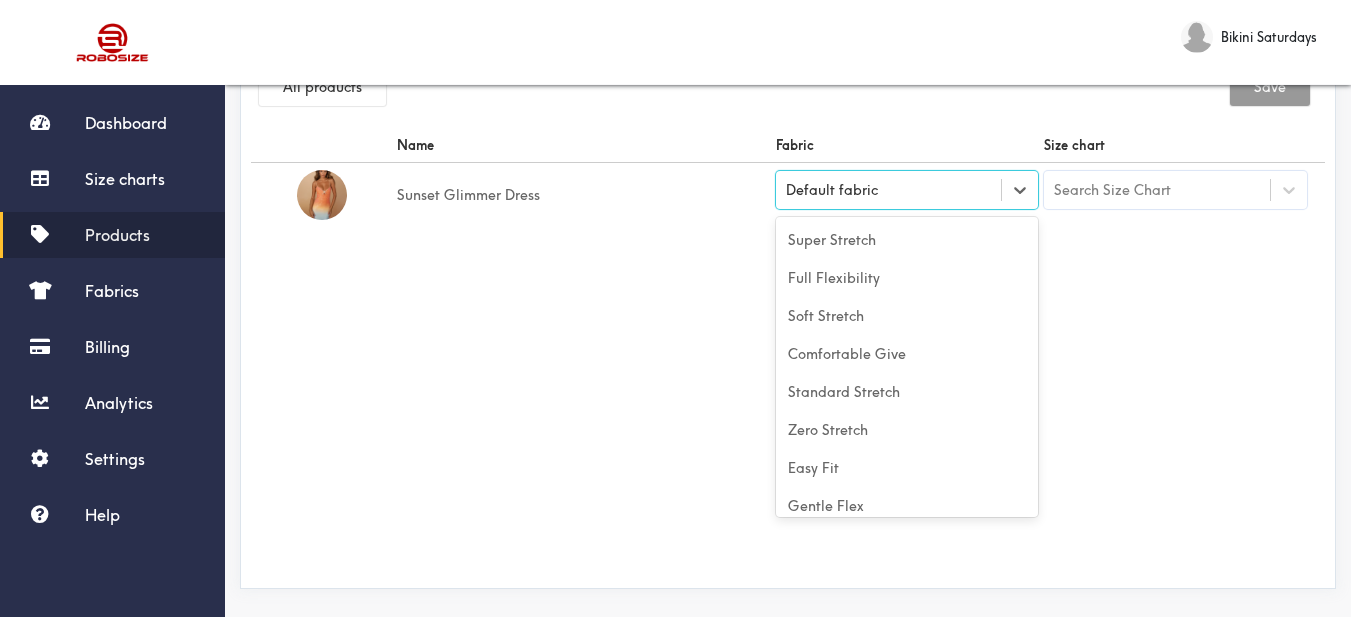 scroll, scrollTop: 88, scrollLeft: 0, axis: vertical 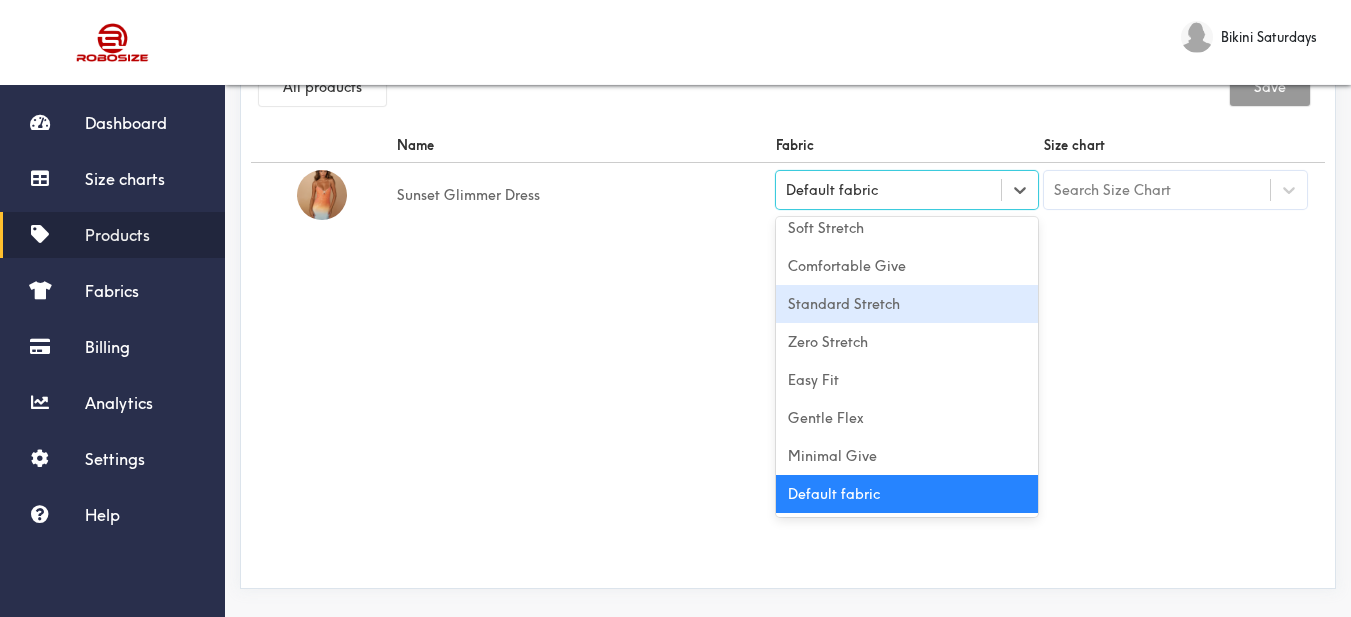 click on "Standard Stretch" at bounding box center (907, 304) 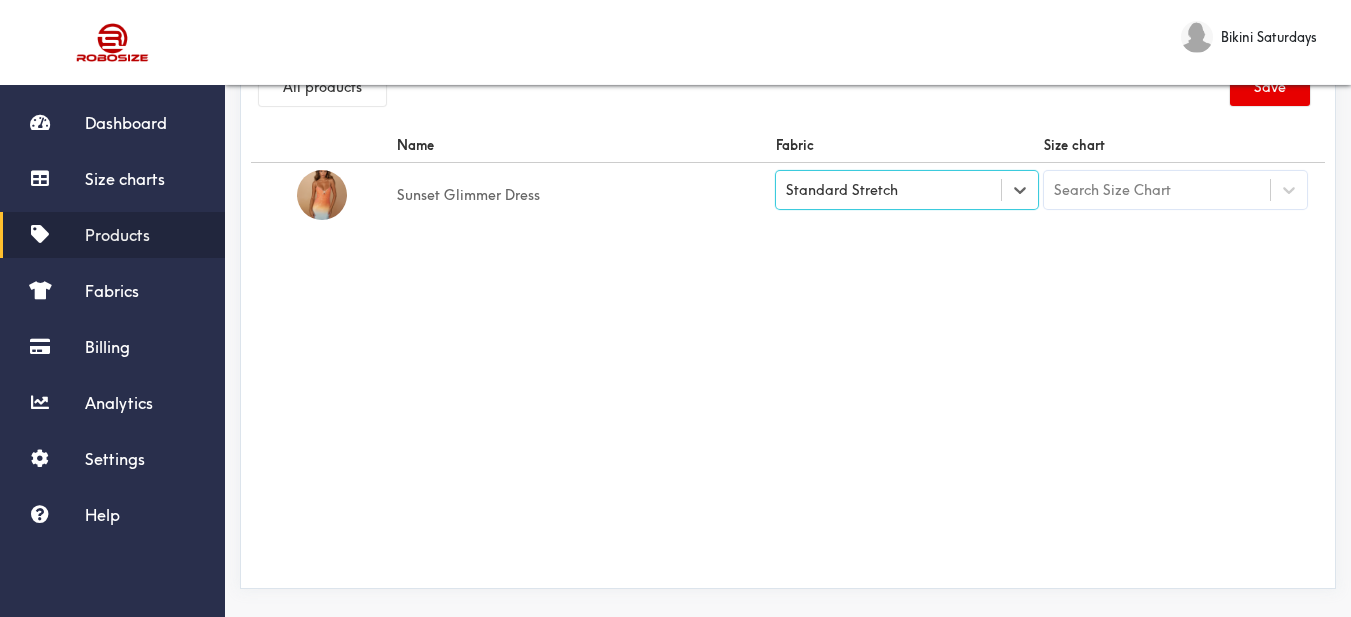 click on "Name Fabric Size chart Sunset Glimmer Dress option [object Object], selected.   Select is focused , press Down to open the menu,  Standard Stretch Search Size Chart" at bounding box center [788, 353] 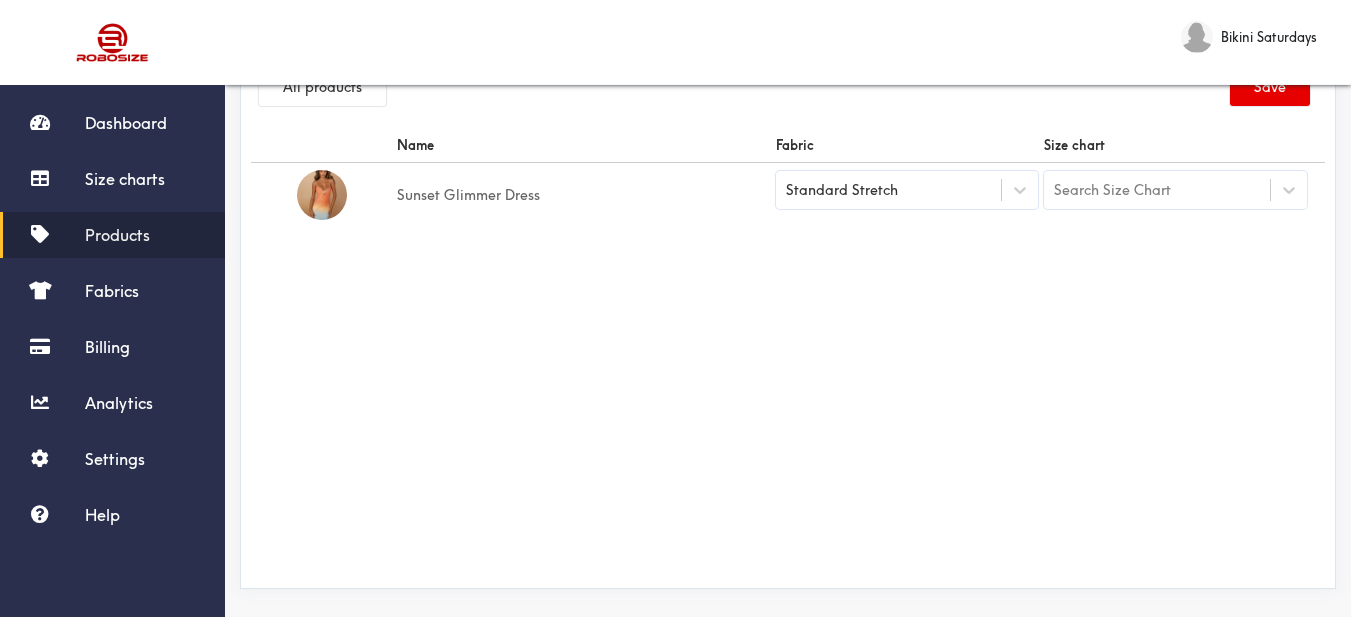 click on "Search Size Chart" at bounding box center [1112, 190] 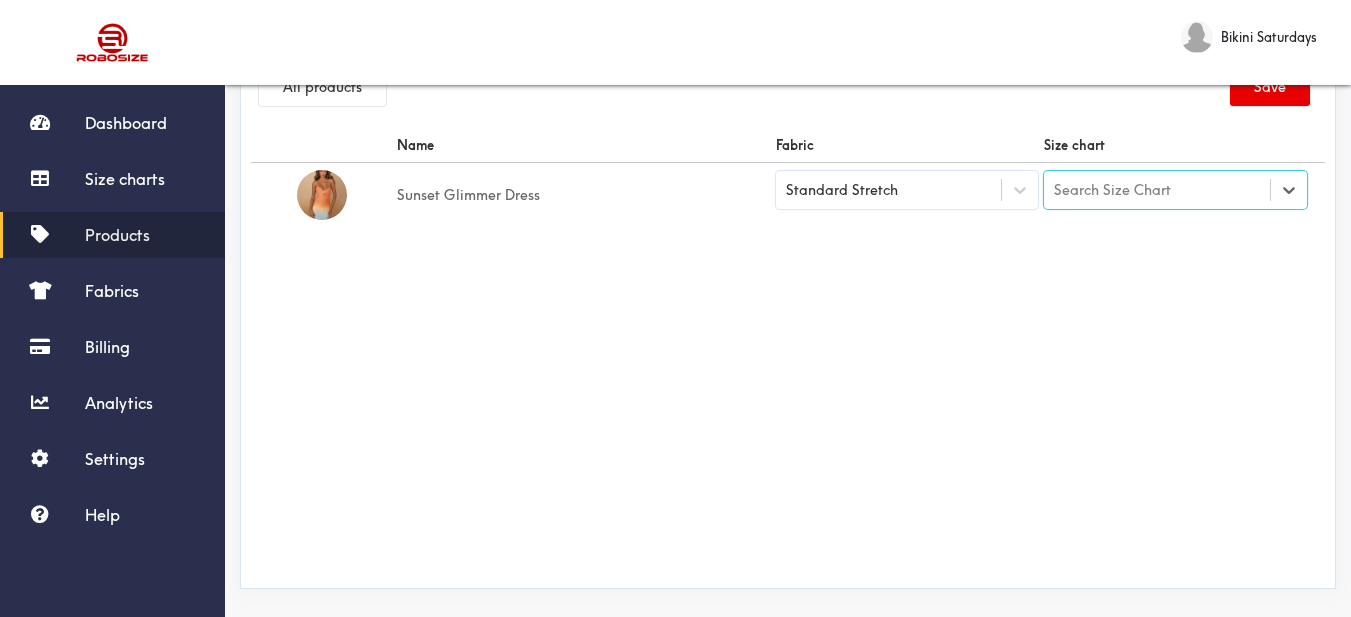 click on "Search Size Chart" at bounding box center (1112, 190) 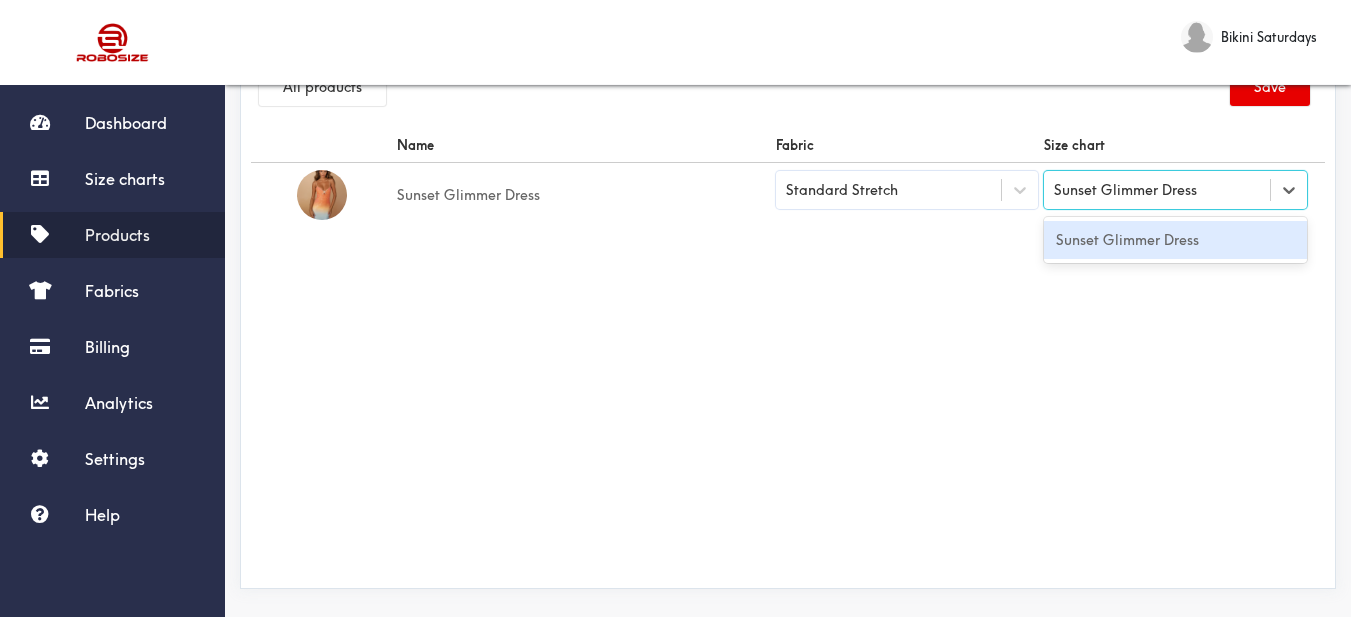 click on "Sunset Glimmer Dress" at bounding box center (1175, 240) 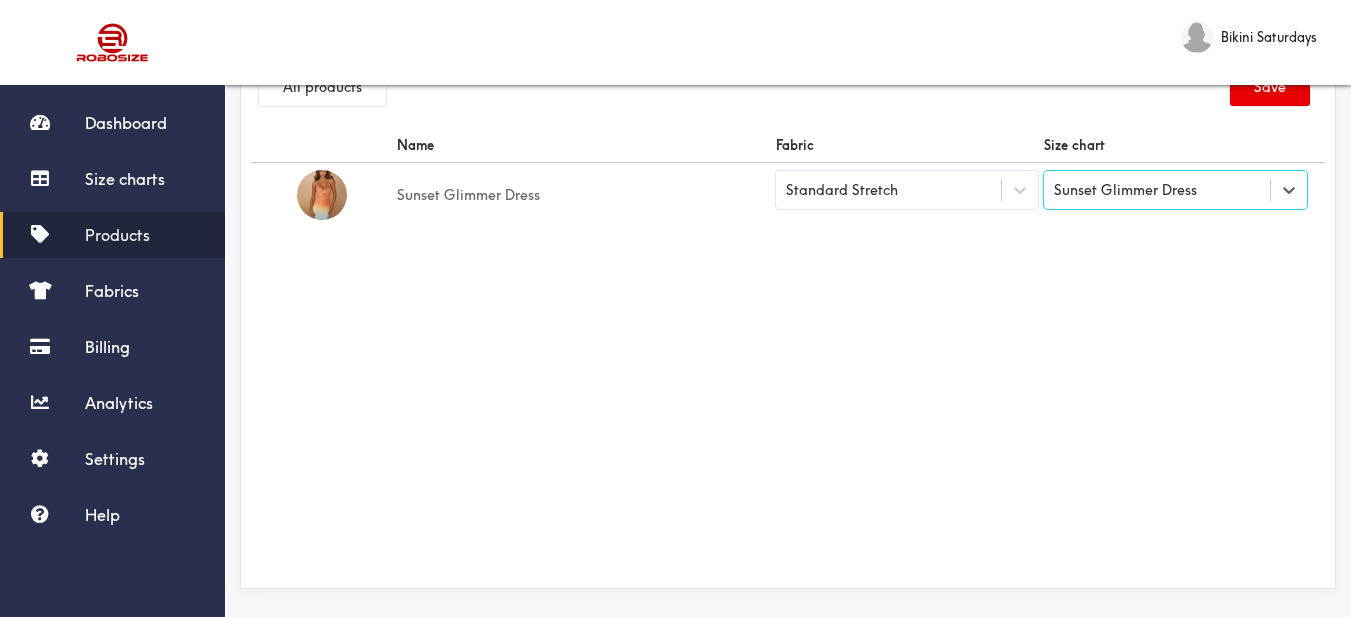 drag, startPoint x: 1050, startPoint y: 269, endPoint x: 1162, endPoint y: 195, distance: 134.23859 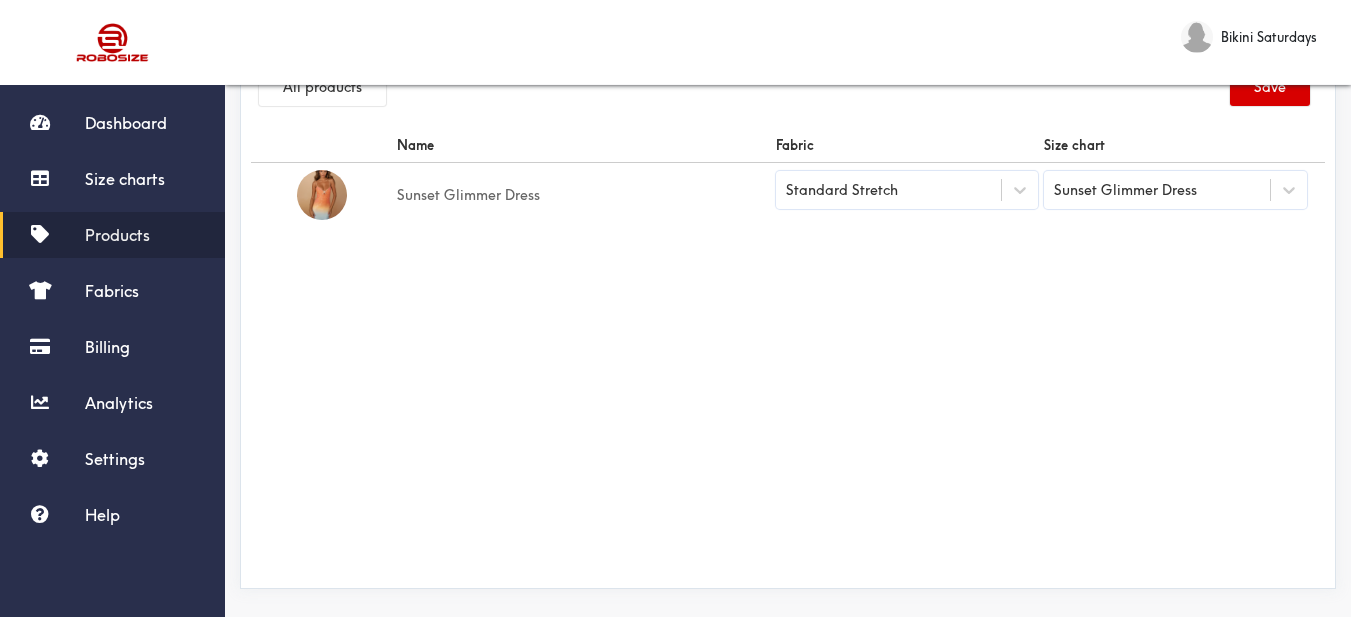 click on "Save" at bounding box center (1270, 87) 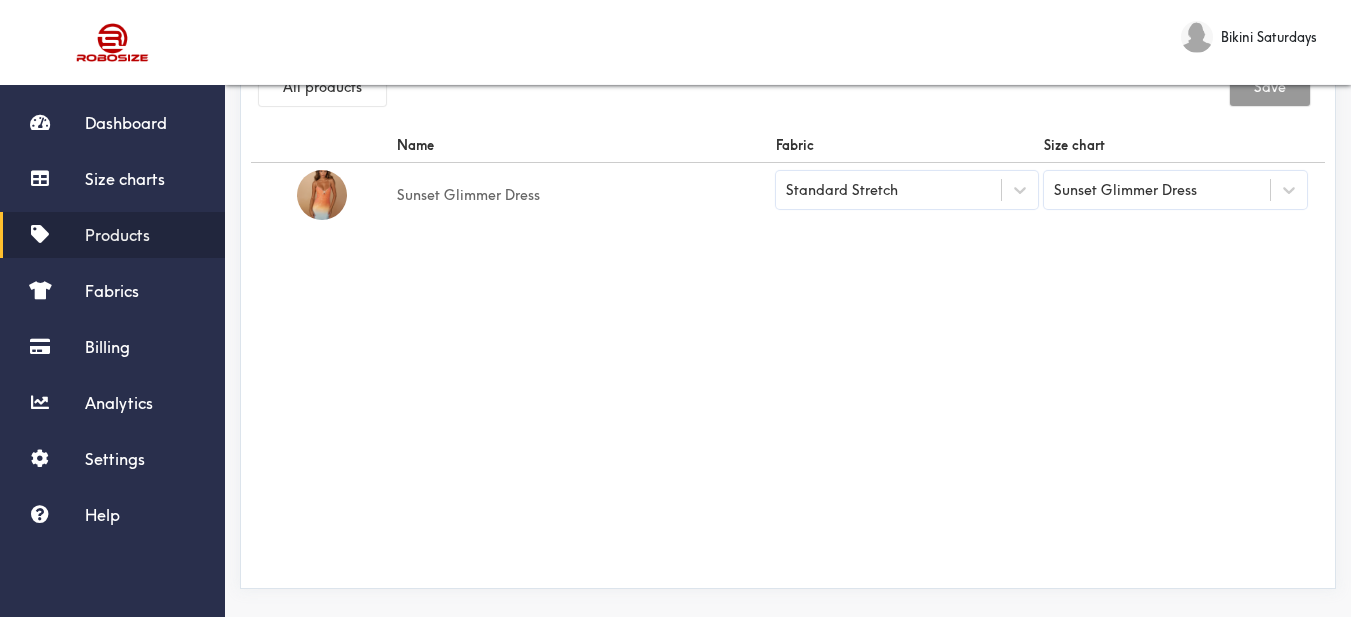 scroll, scrollTop: 0, scrollLeft: 0, axis: both 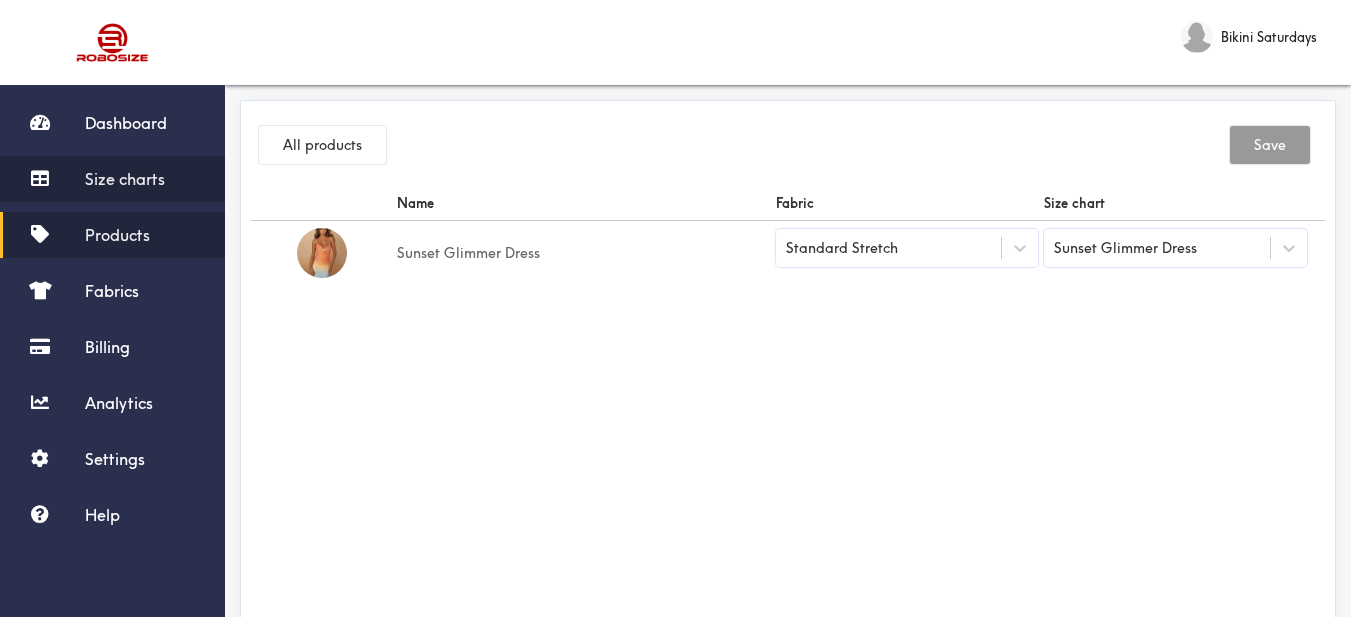 click on "Size charts" at bounding box center (125, 179) 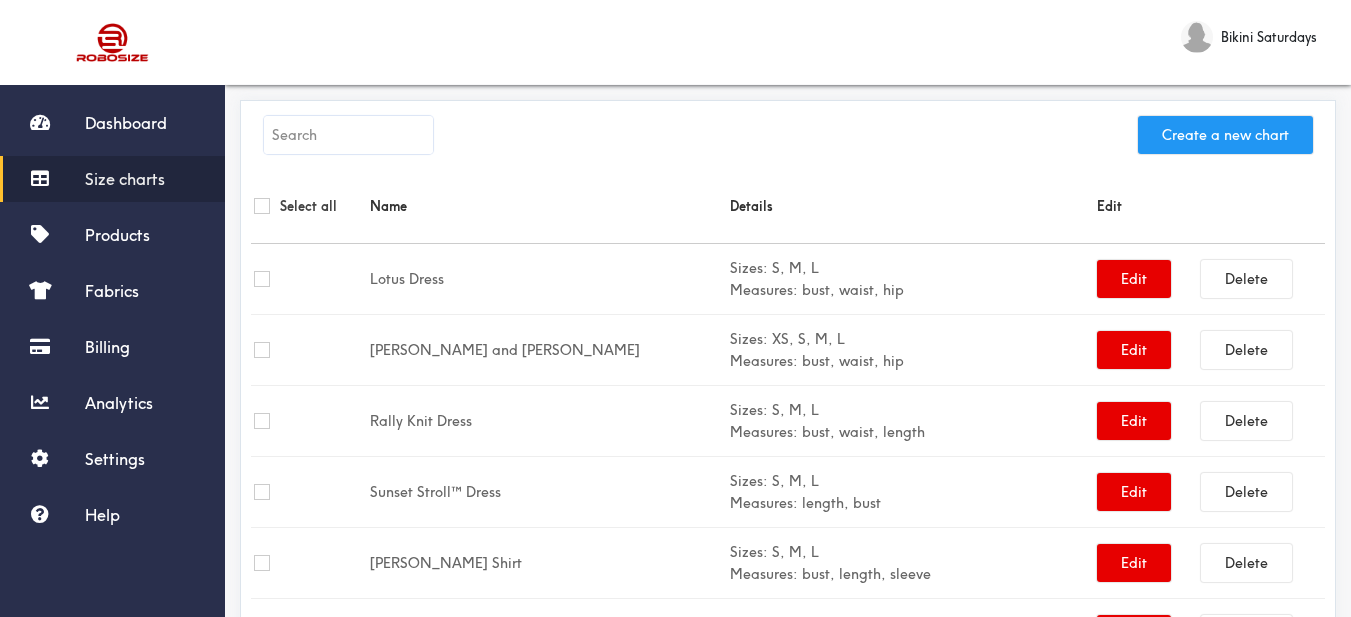 click on "Create a new chart" at bounding box center [1225, 135] 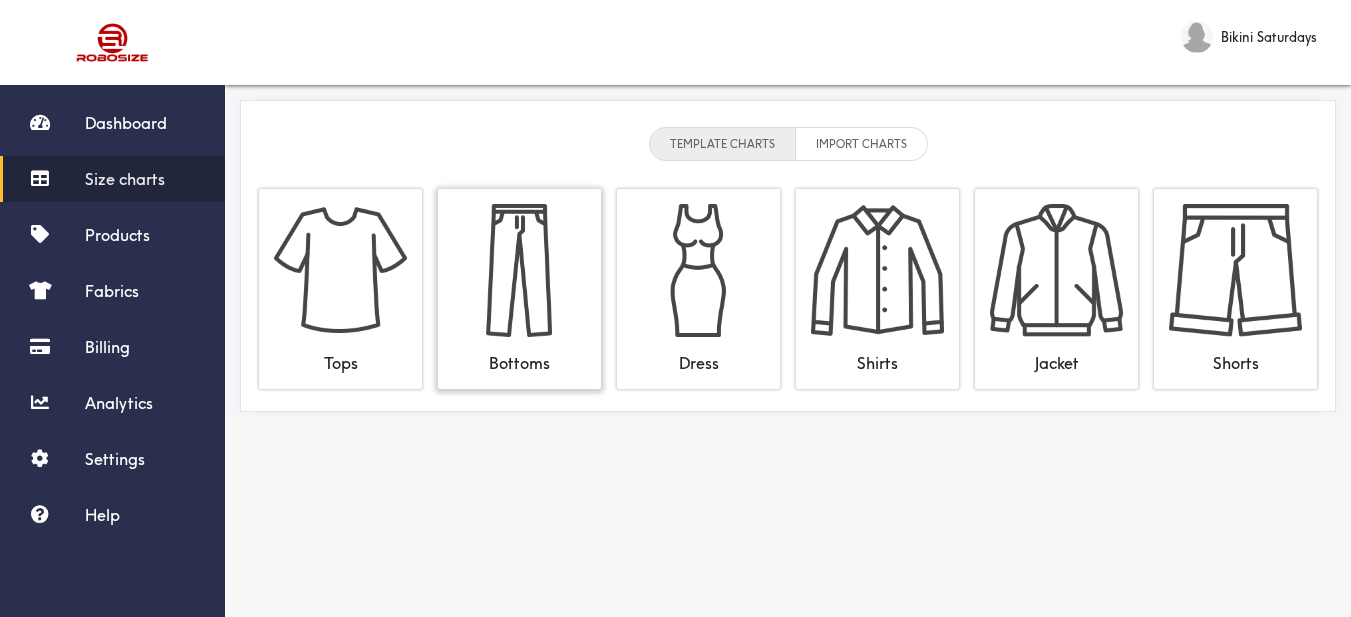 click at bounding box center (519, 270) 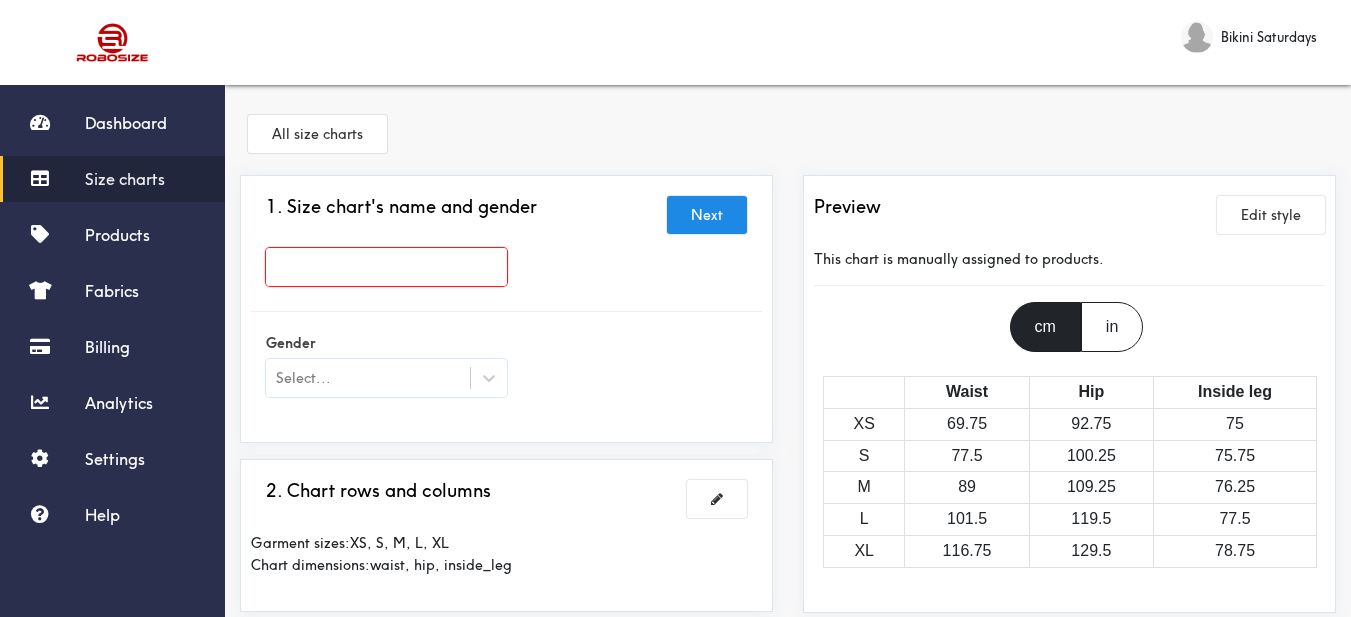 click on "Size charts" at bounding box center (125, 179) 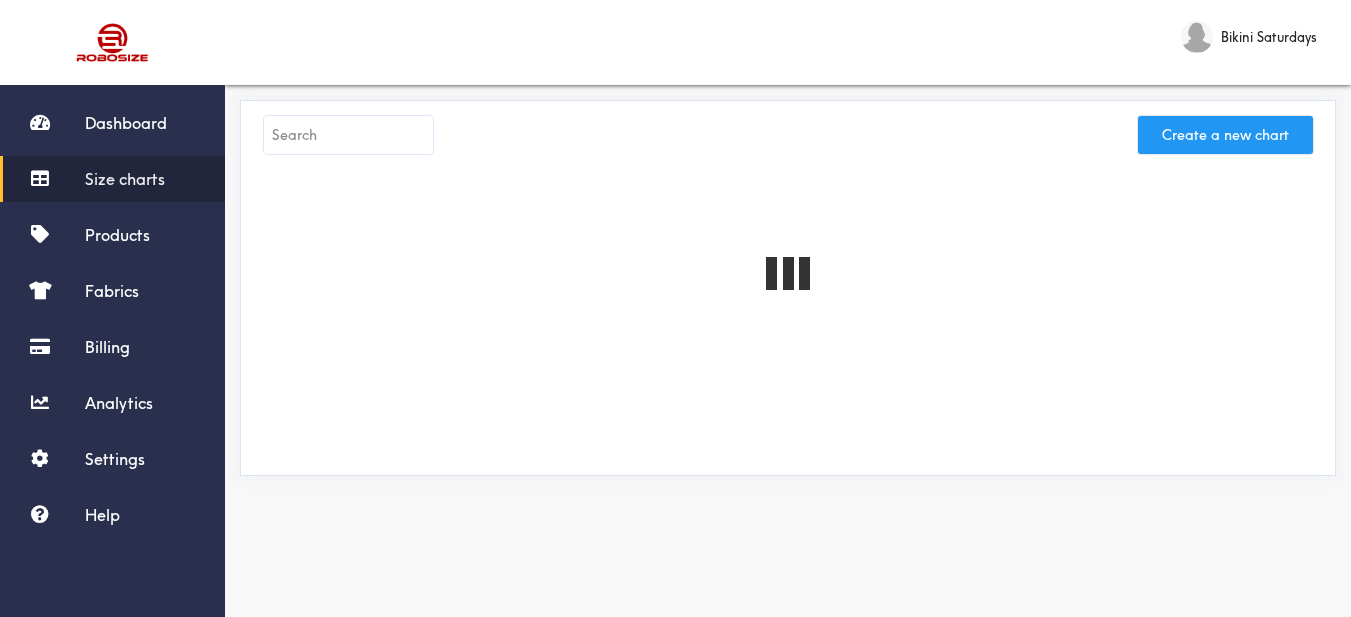 click on "Create a new chart" at bounding box center [1225, 135] 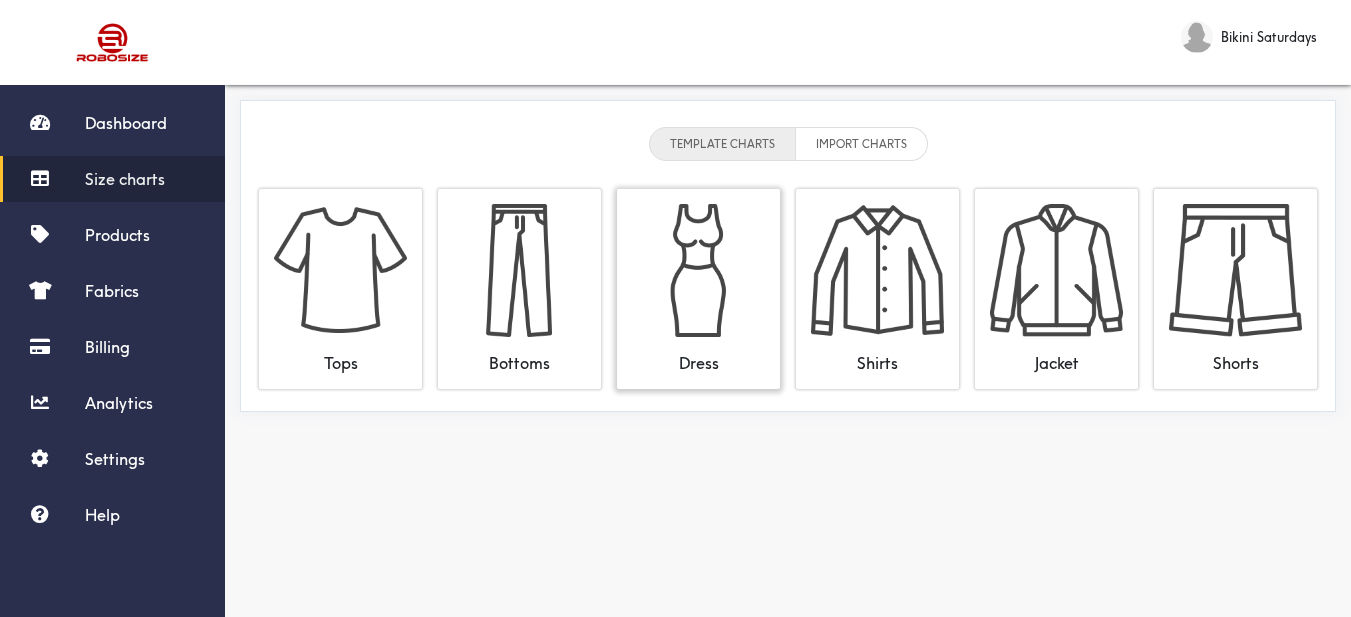 click at bounding box center [698, 270] 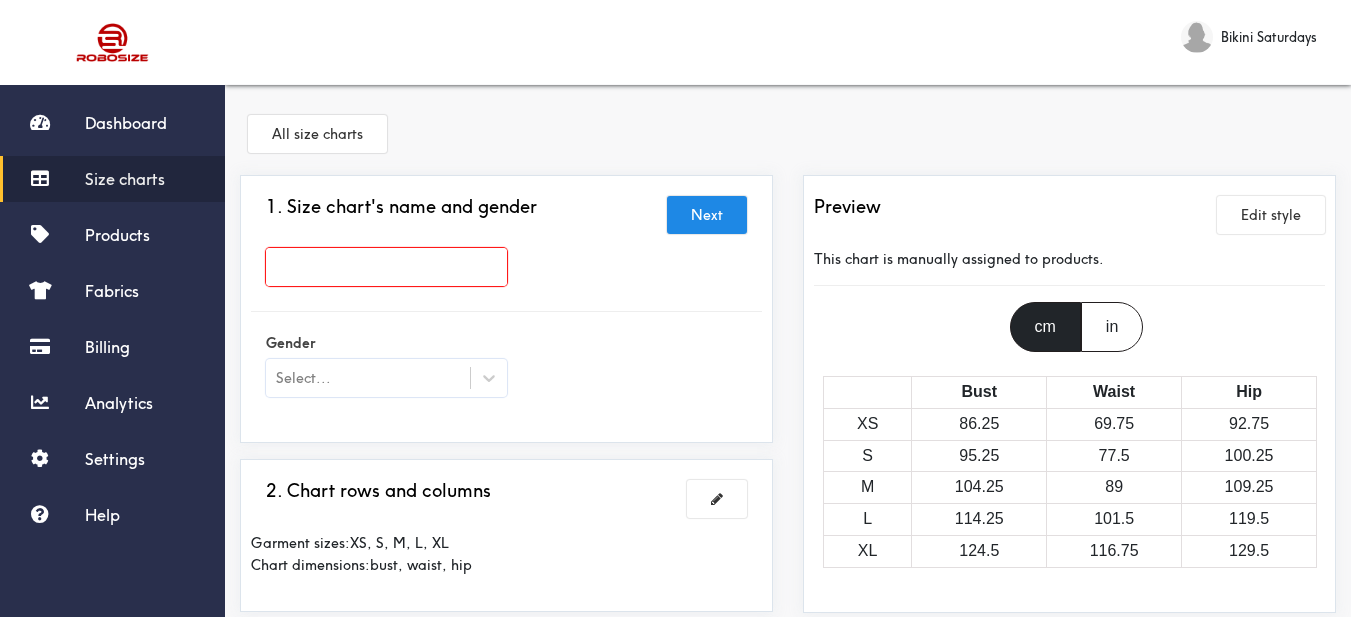 click at bounding box center [386, 267] 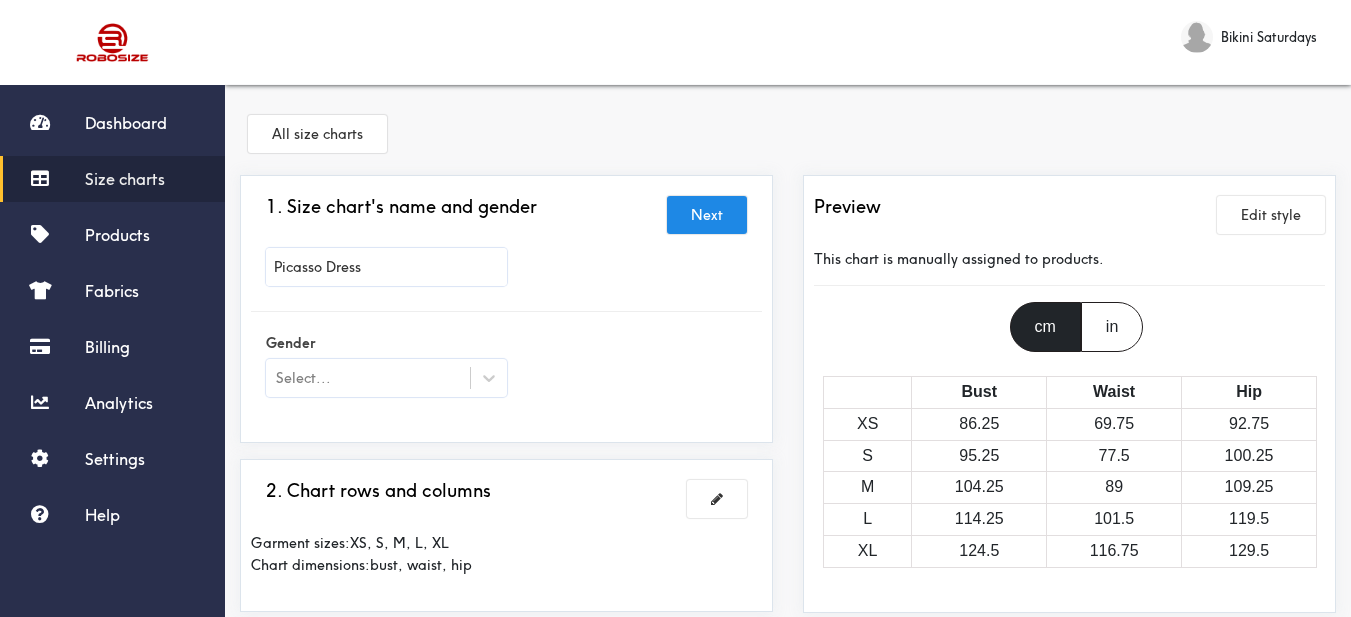 type on "Picasso Dress" 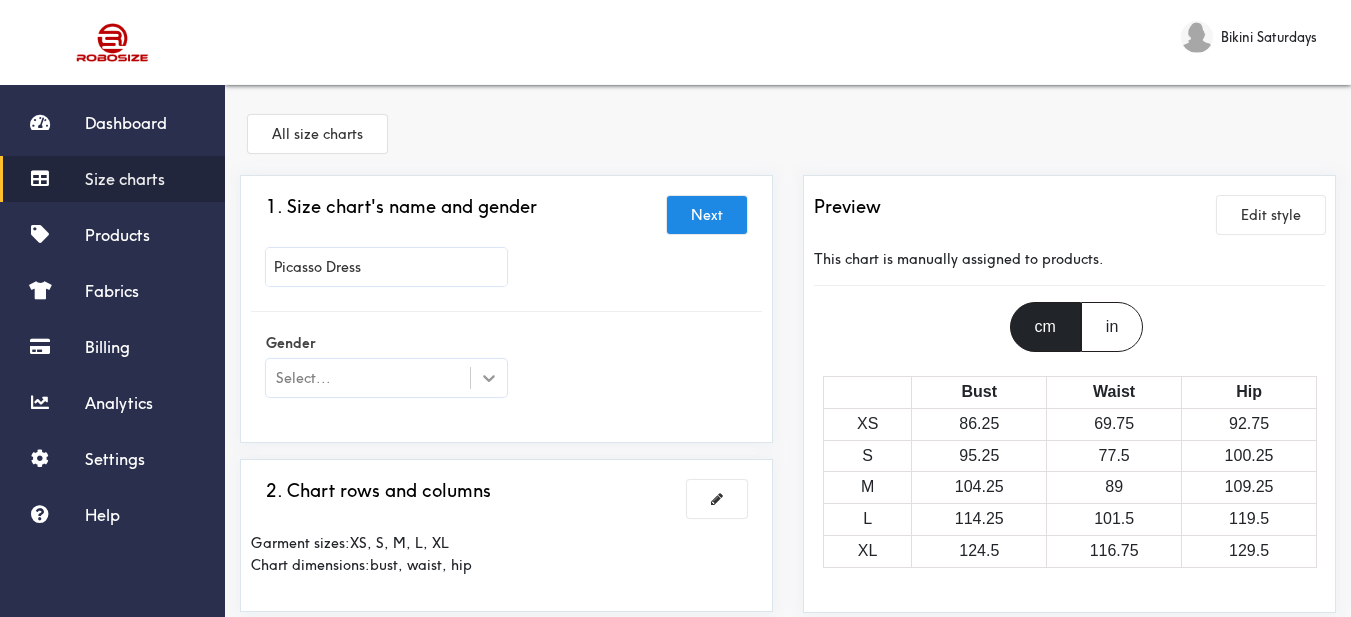 click 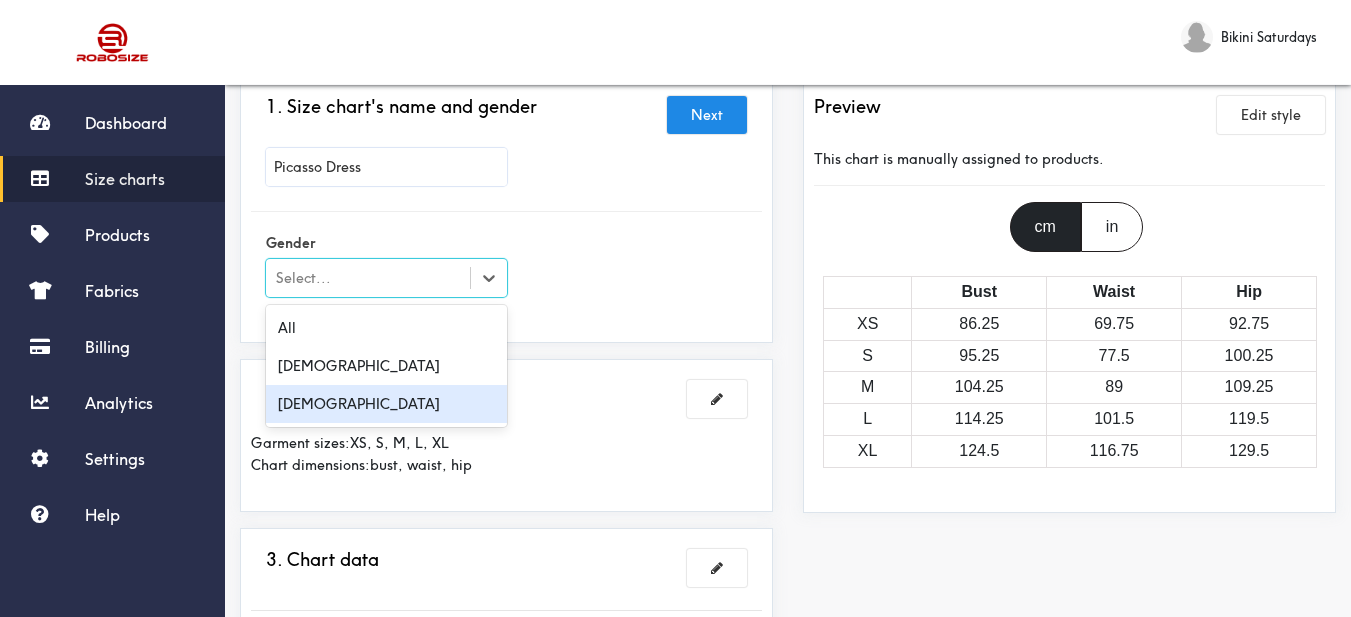 click on "[DEMOGRAPHIC_DATA]" at bounding box center [386, 404] 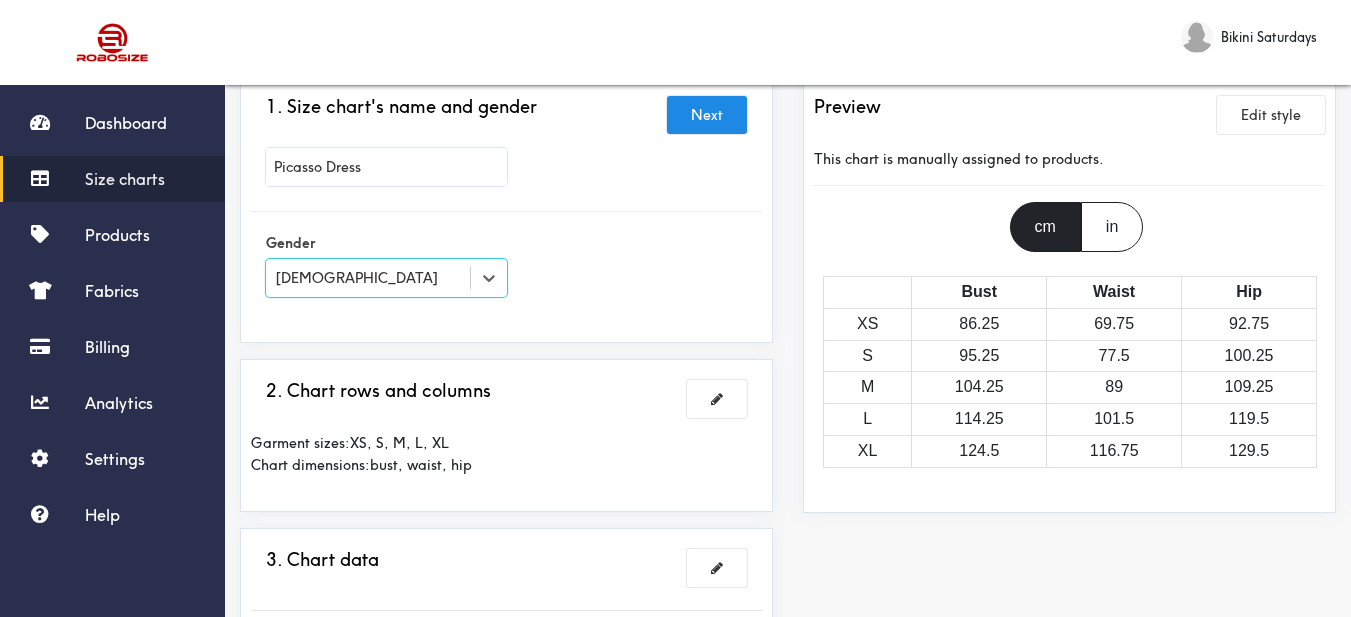 scroll, scrollTop: 200, scrollLeft: 0, axis: vertical 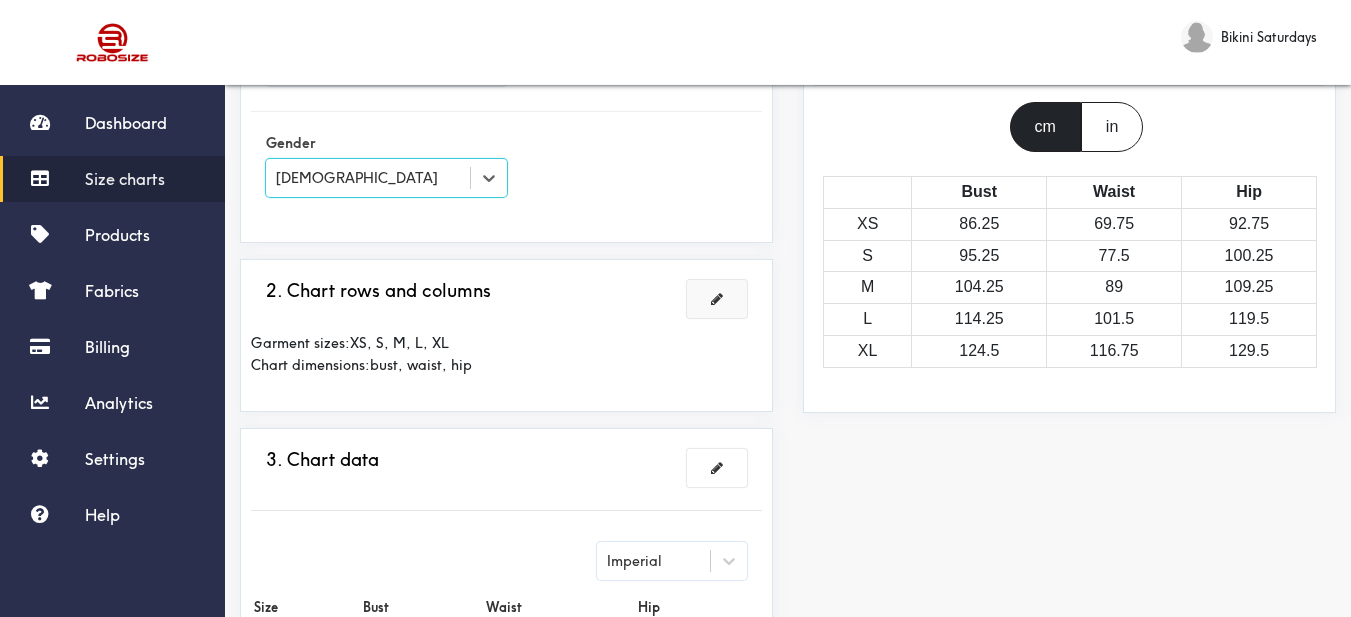 click at bounding box center (717, 299) 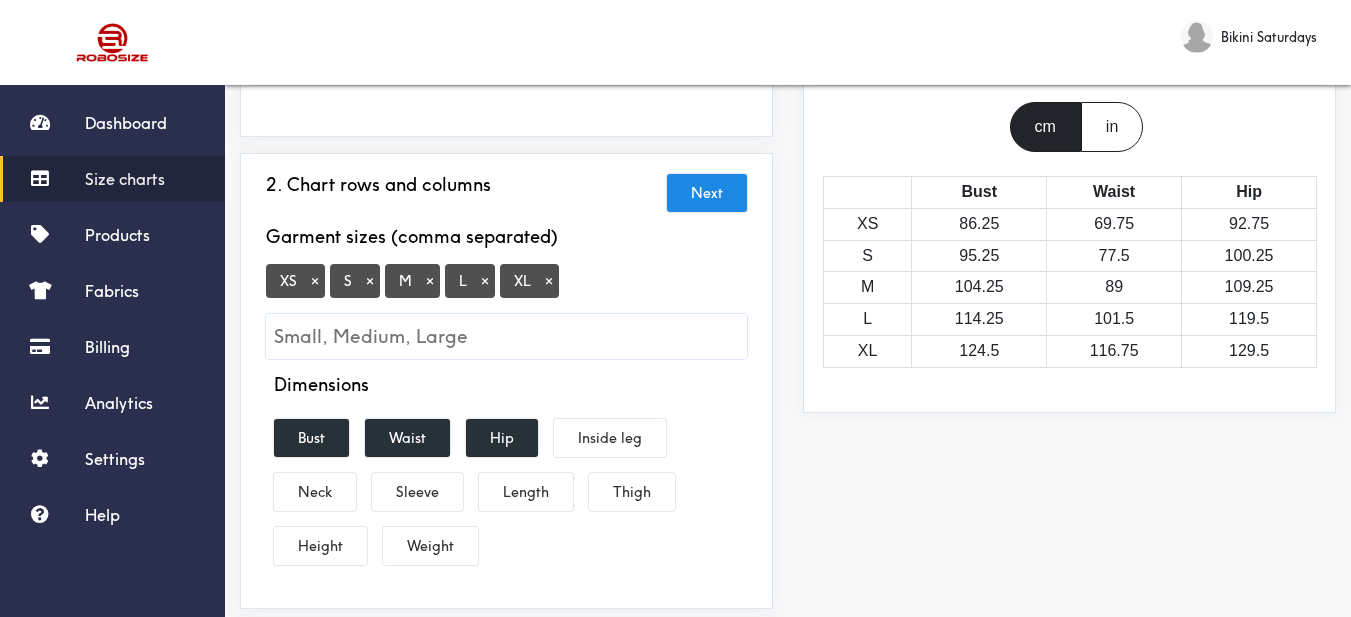click on "×" at bounding box center [315, 281] 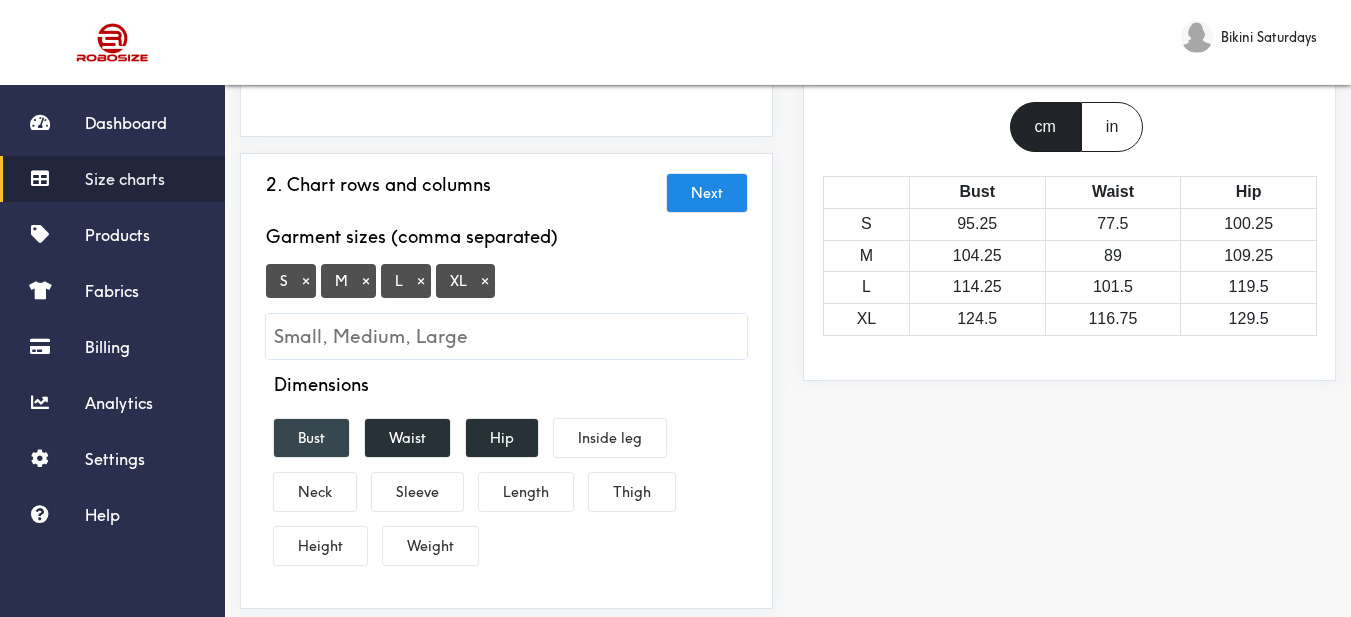 click on "Bust" at bounding box center [311, 438] 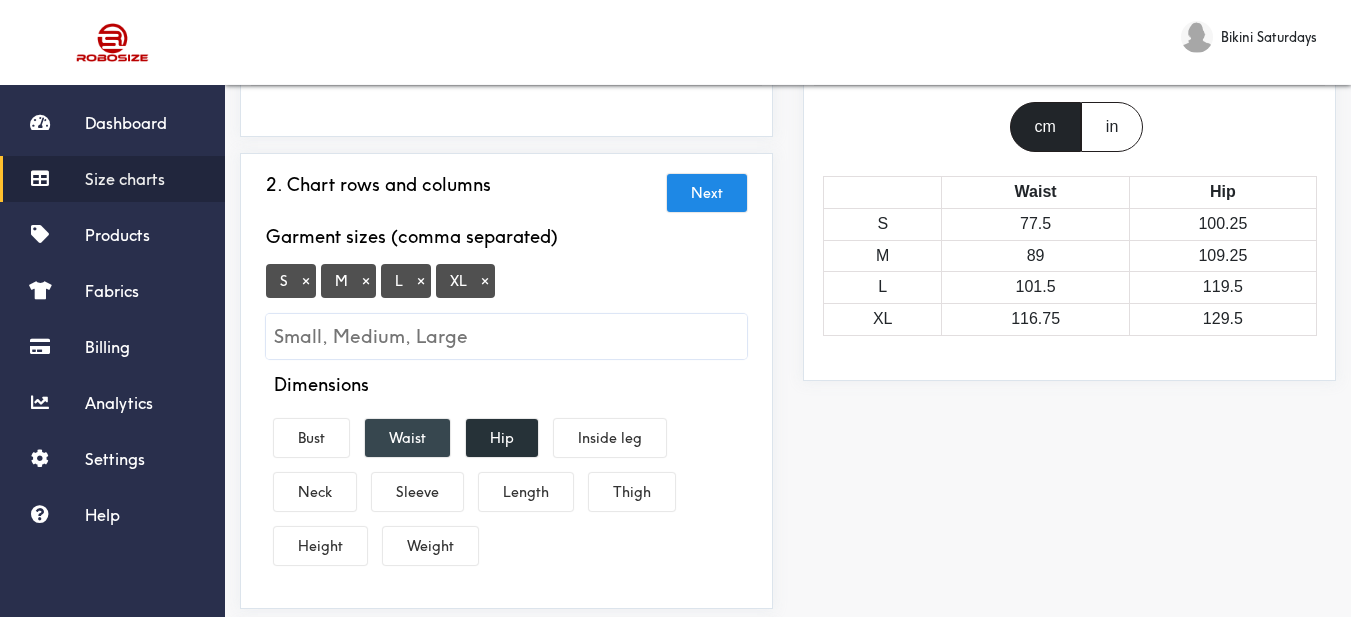 click on "Waist" at bounding box center [407, 438] 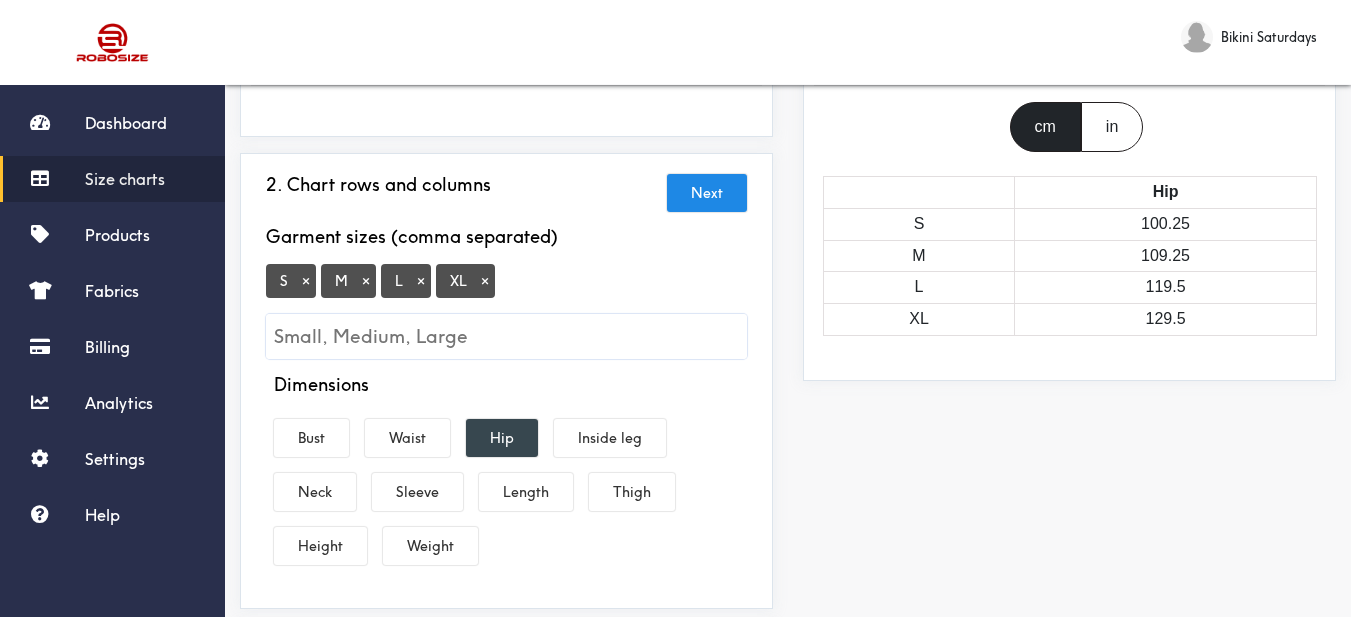 click on "Hip" at bounding box center [502, 438] 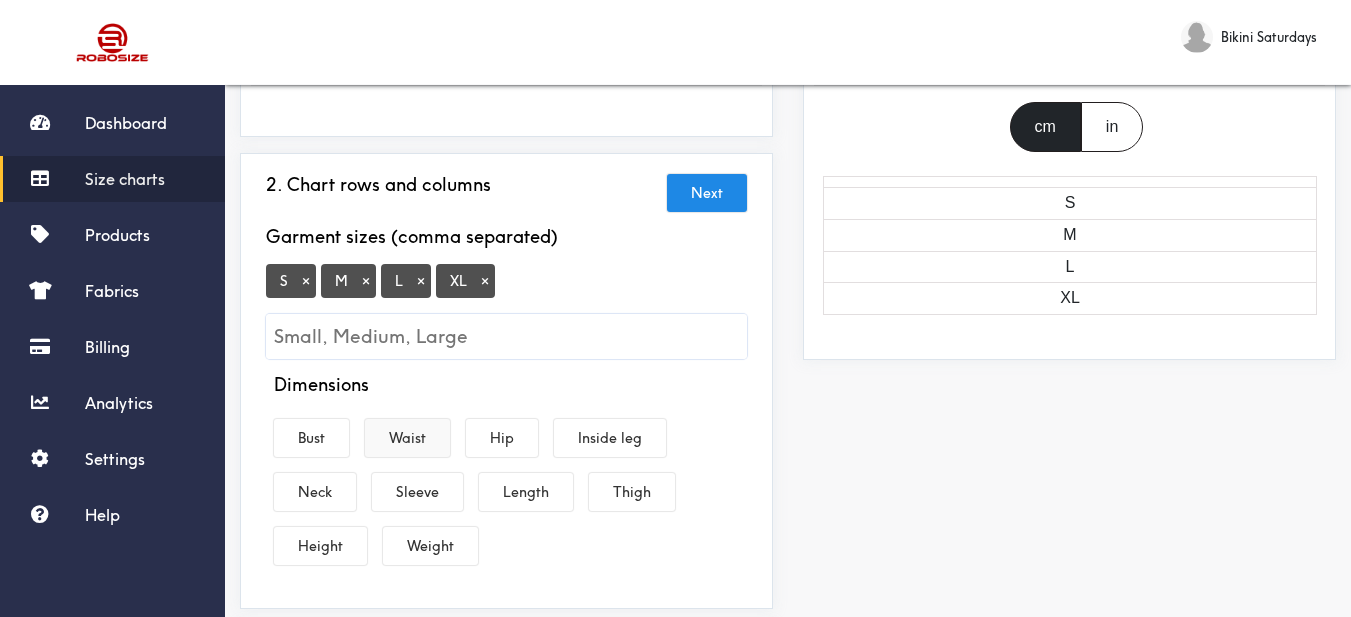 drag, startPoint x: 527, startPoint y: 487, endPoint x: 377, endPoint y: 456, distance: 153.16985 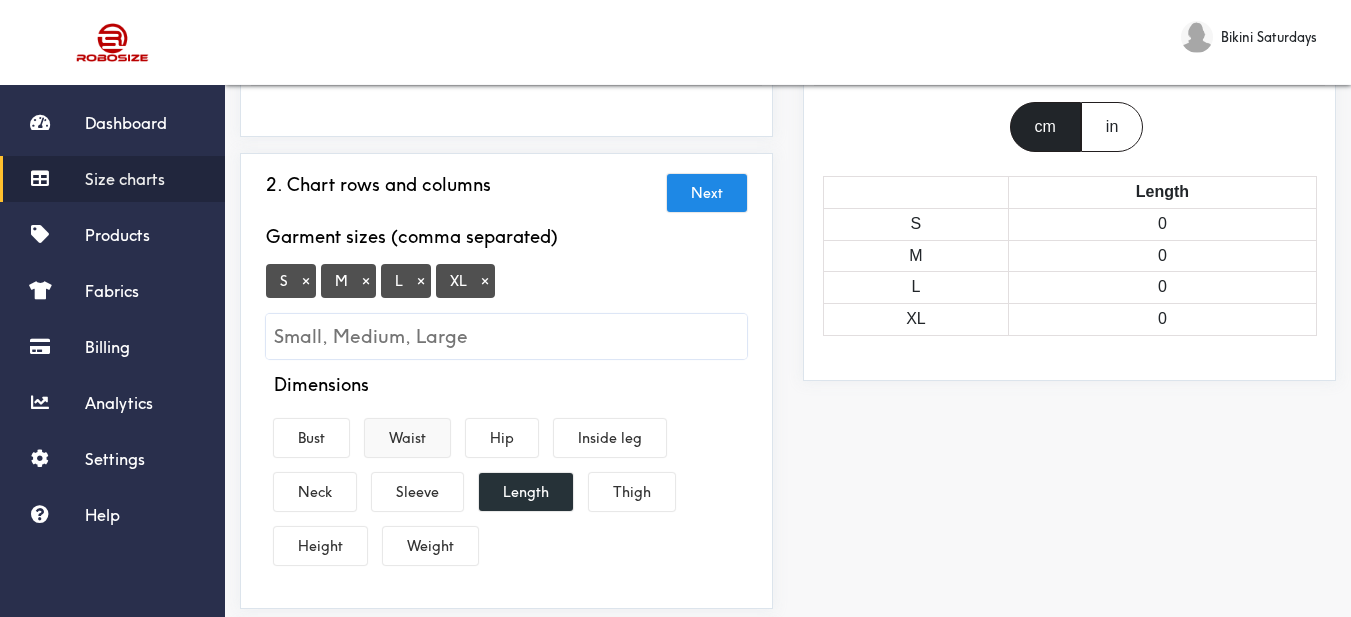 click on "Waist" at bounding box center (407, 438) 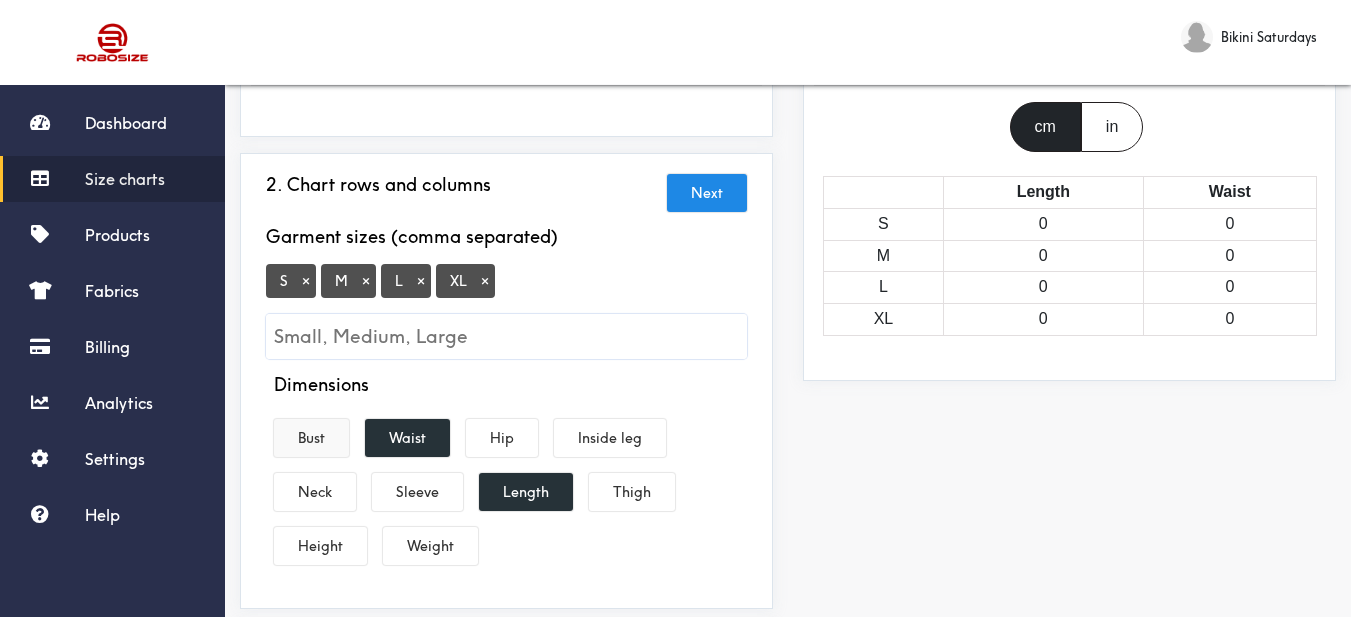 click on "Bust" at bounding box center (311, 438) 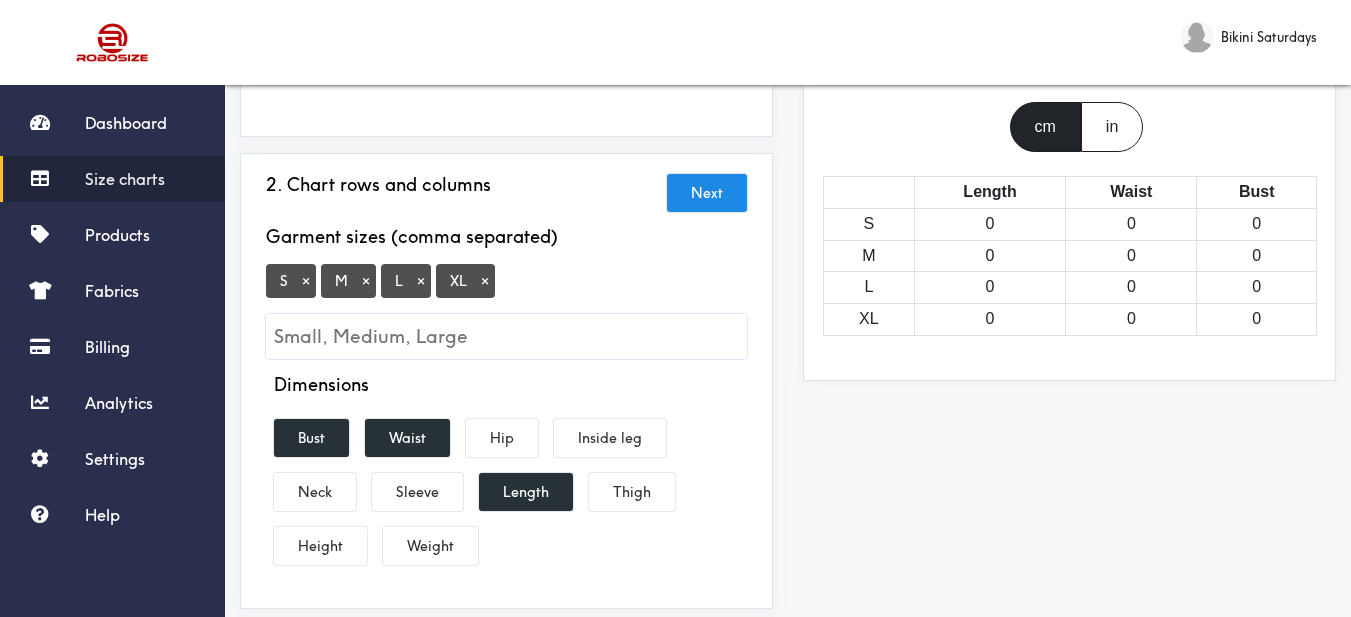 scroll, scrollTop: 600, scrollLeft: 0, axis: vertical 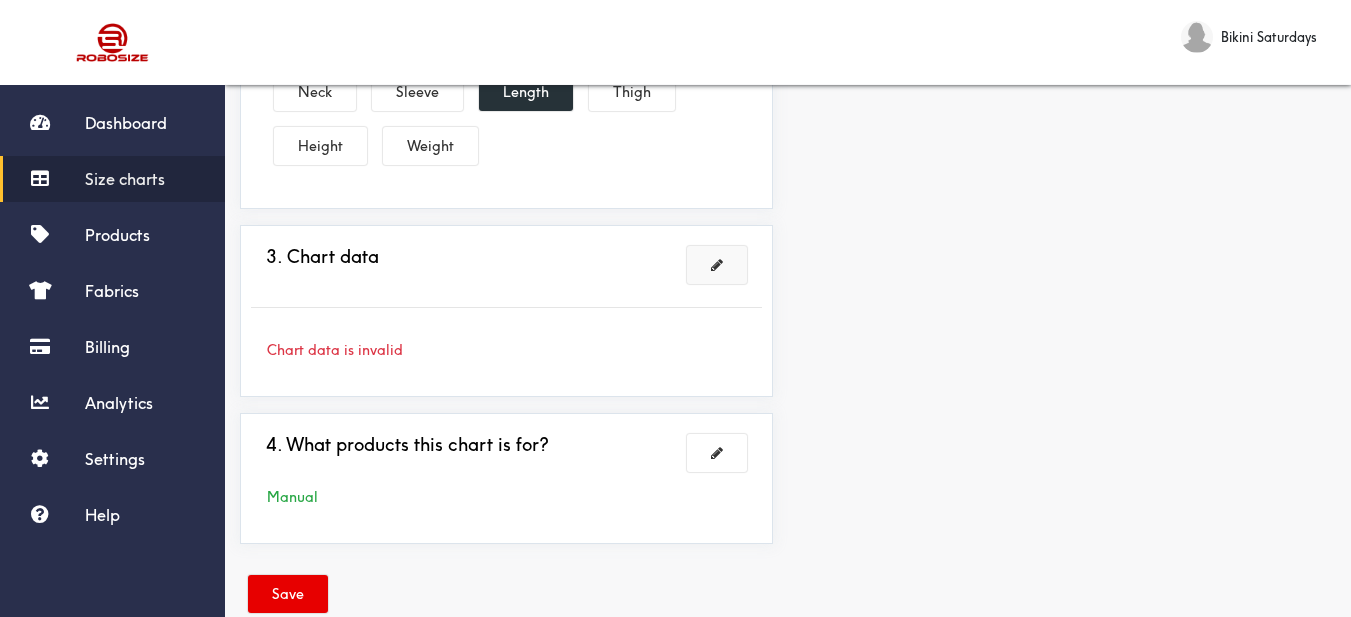click at bounding box center (717, 265) 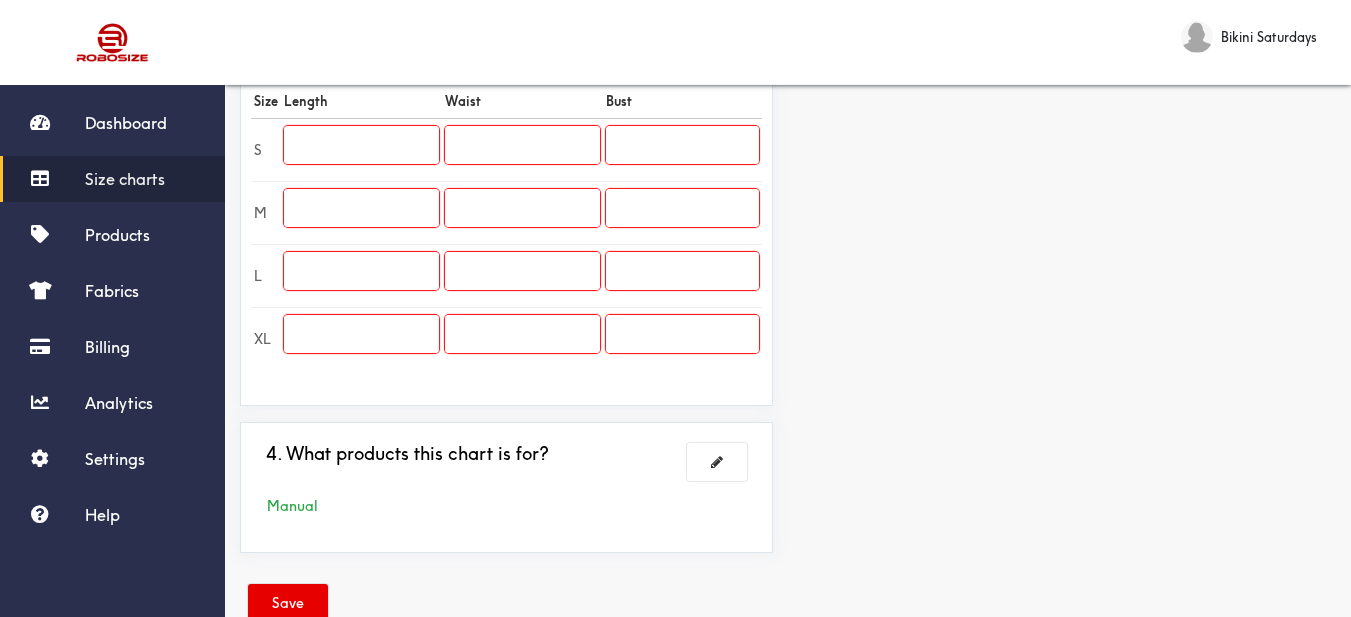 click at bounding box center [361, 145] 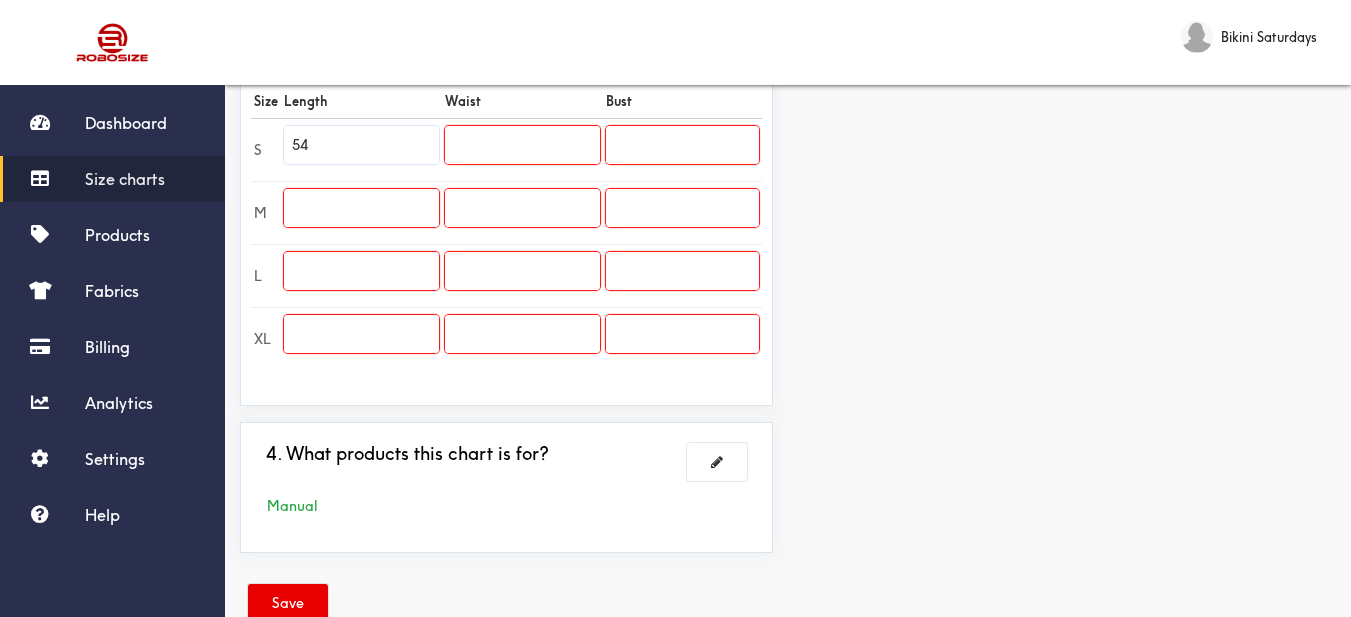 type on "54" 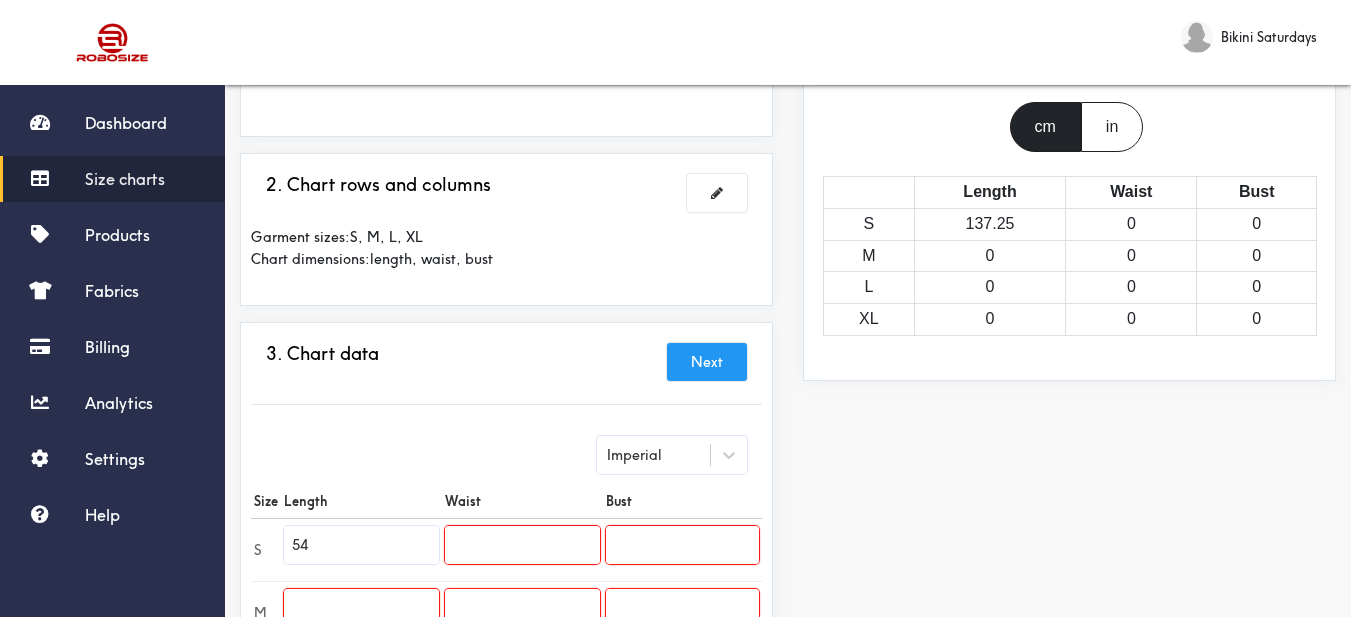 scroll, scrollTop: 500, scrollLeft: 0, axis: vertical 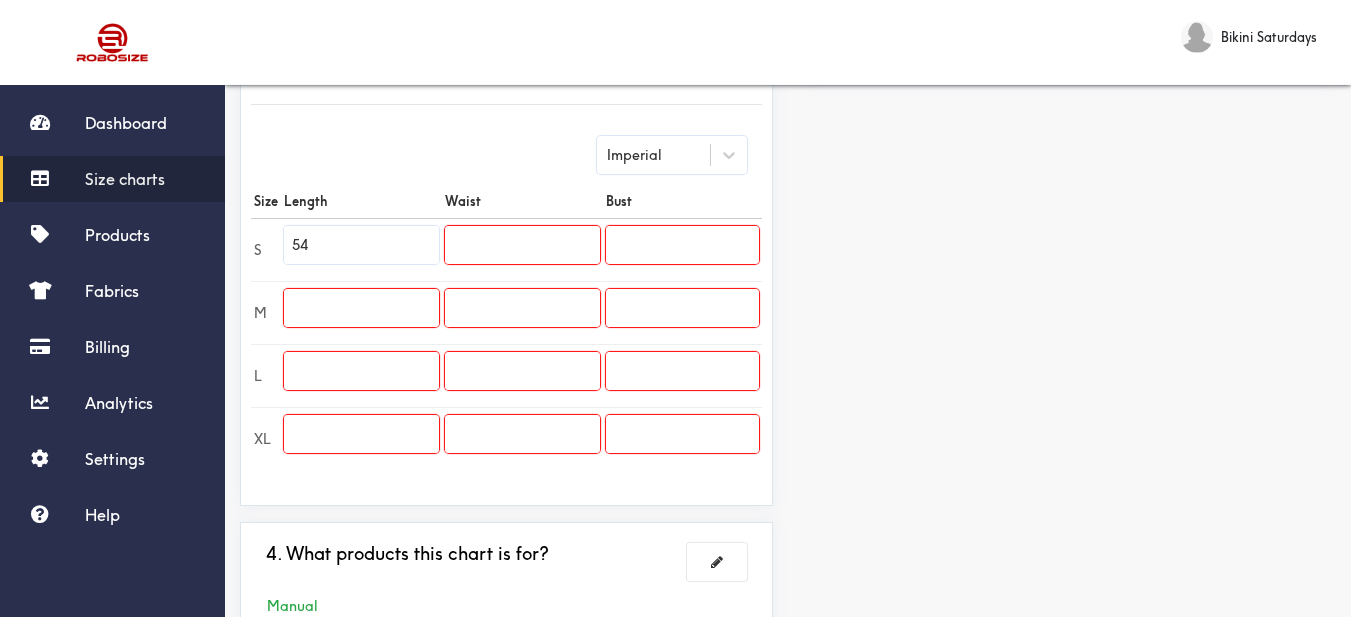 click at bounding box center (361, 308) 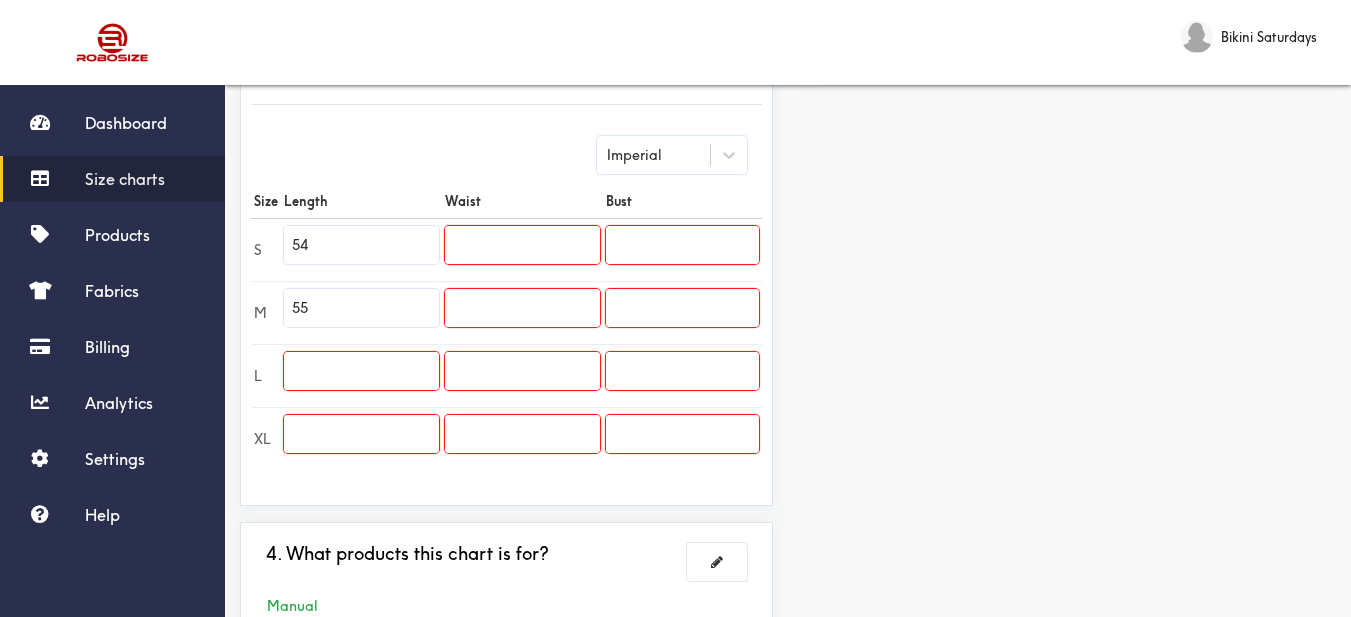 type on "55" 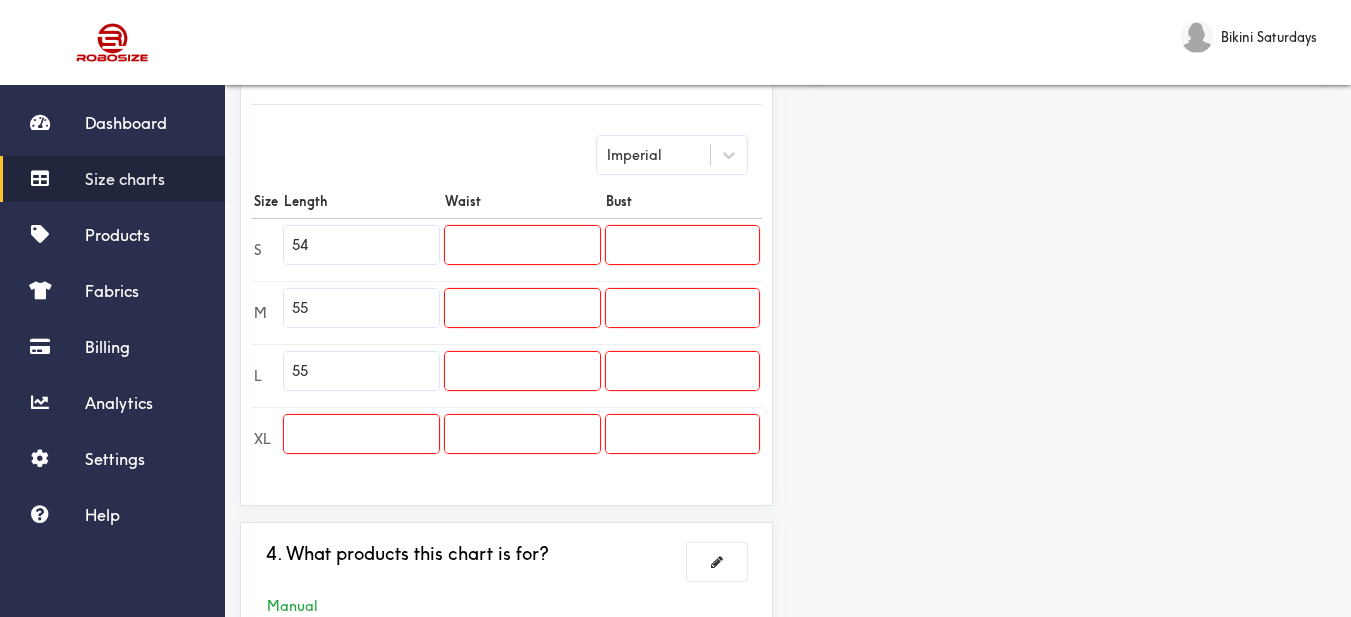 type on "55" 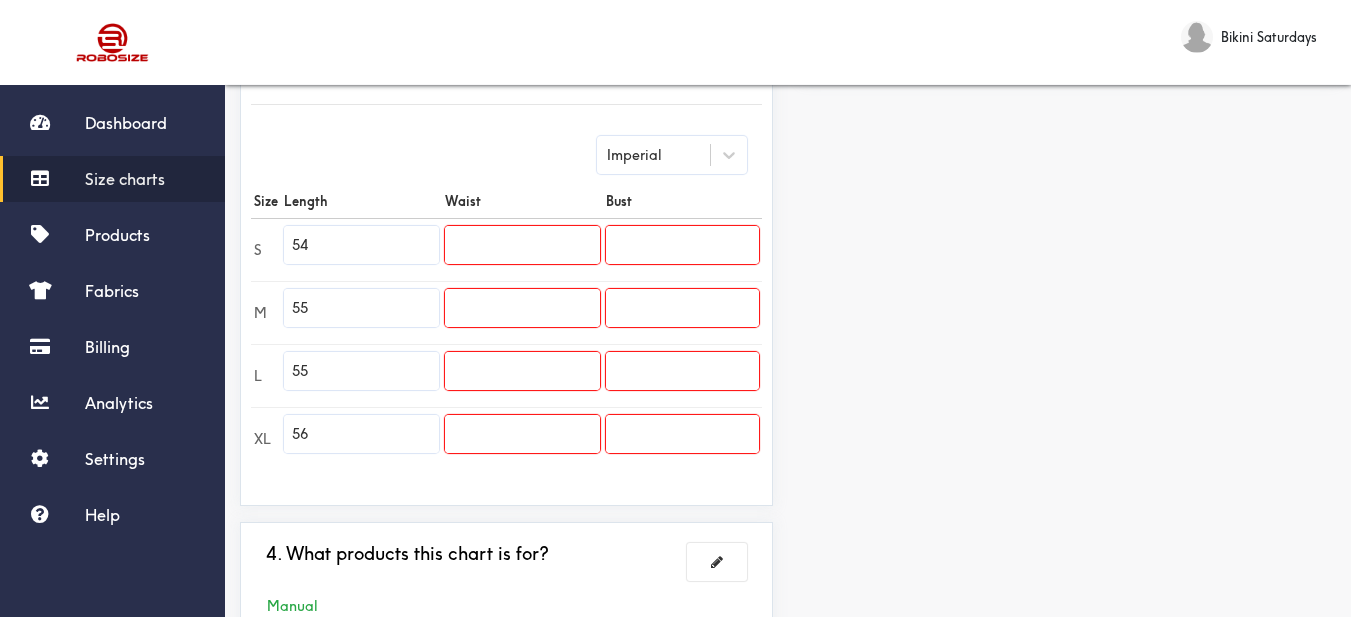 type on "56" 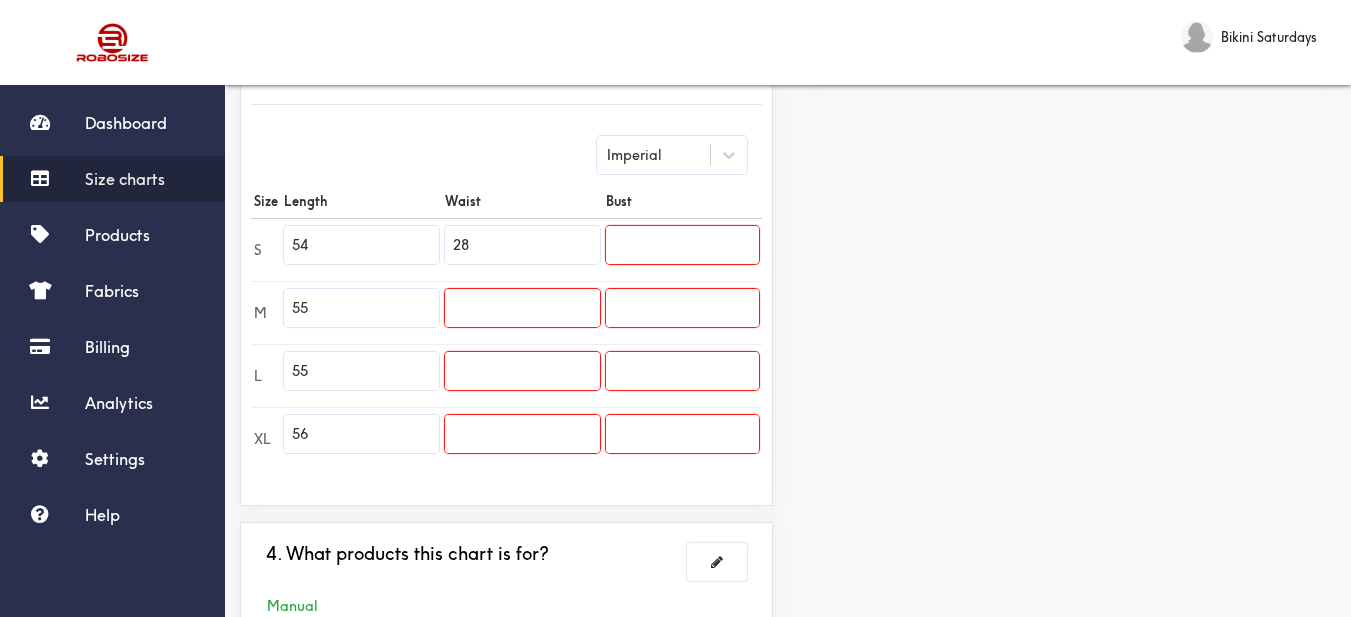 type on "28" 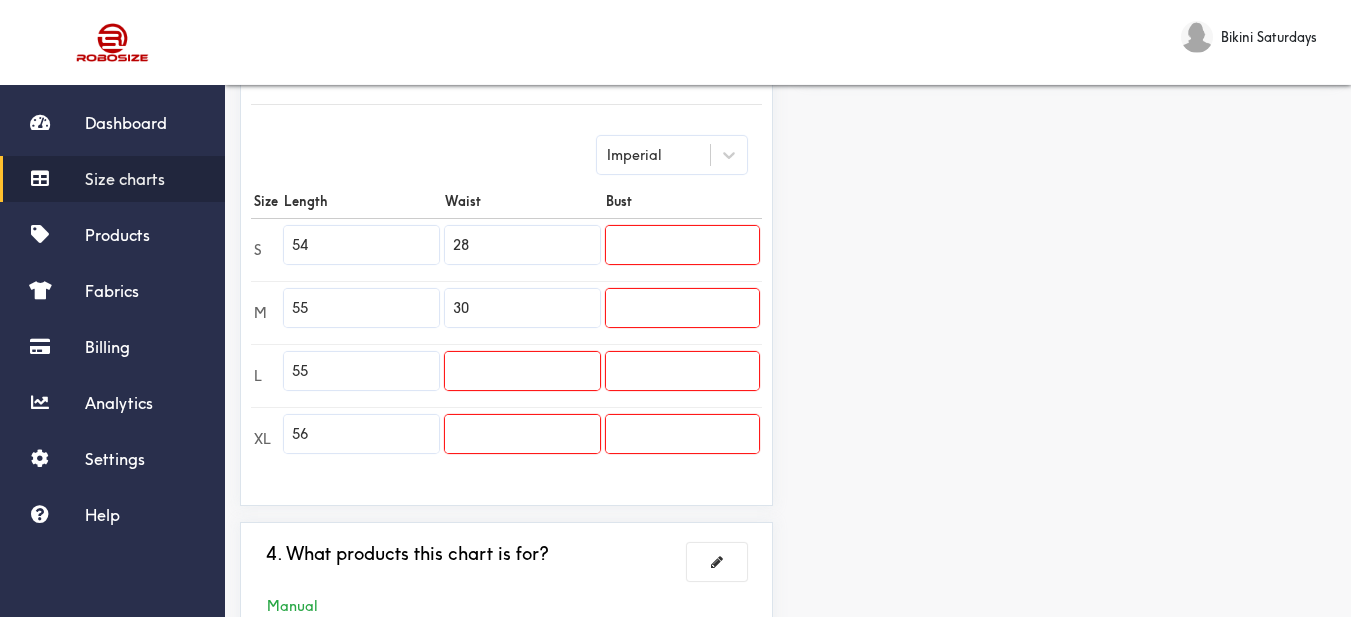 type on "30" 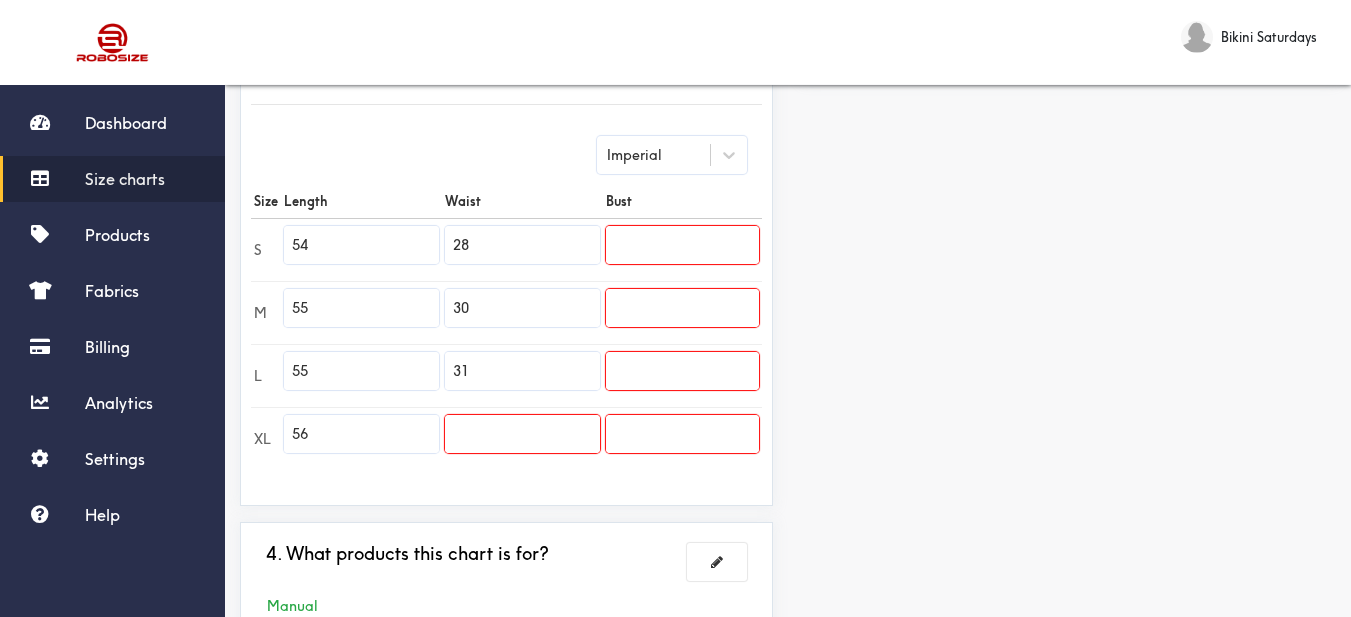 type on "31" 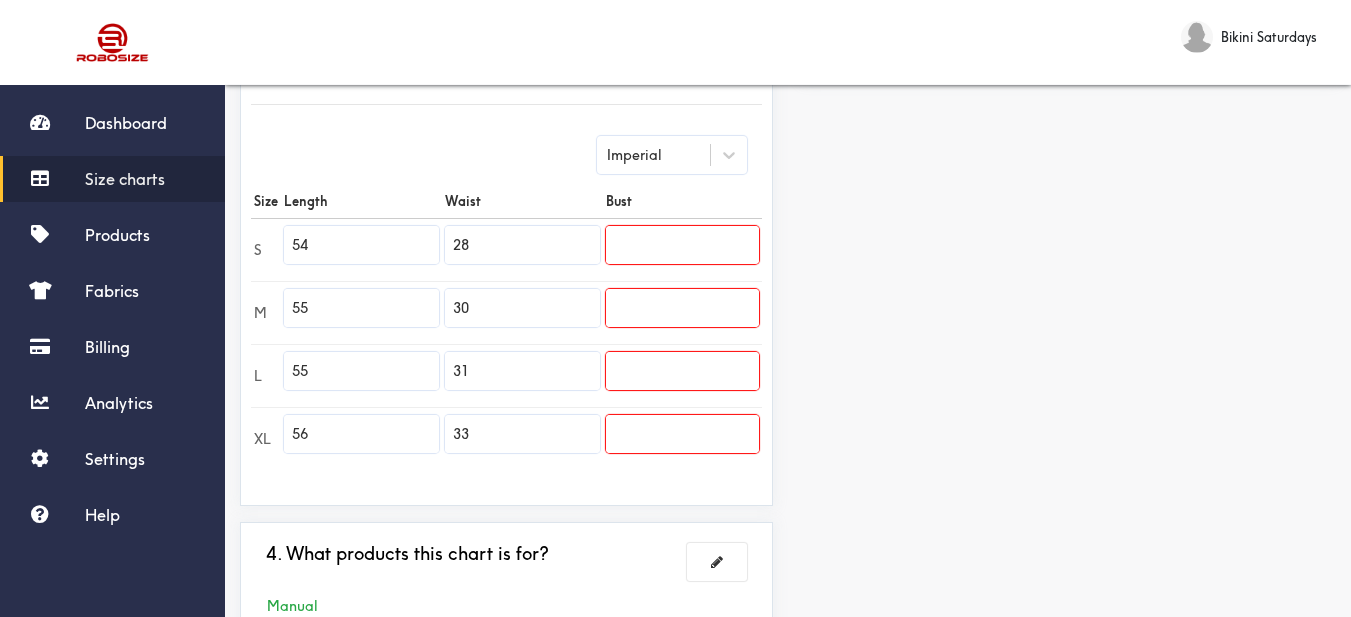 type on "33" 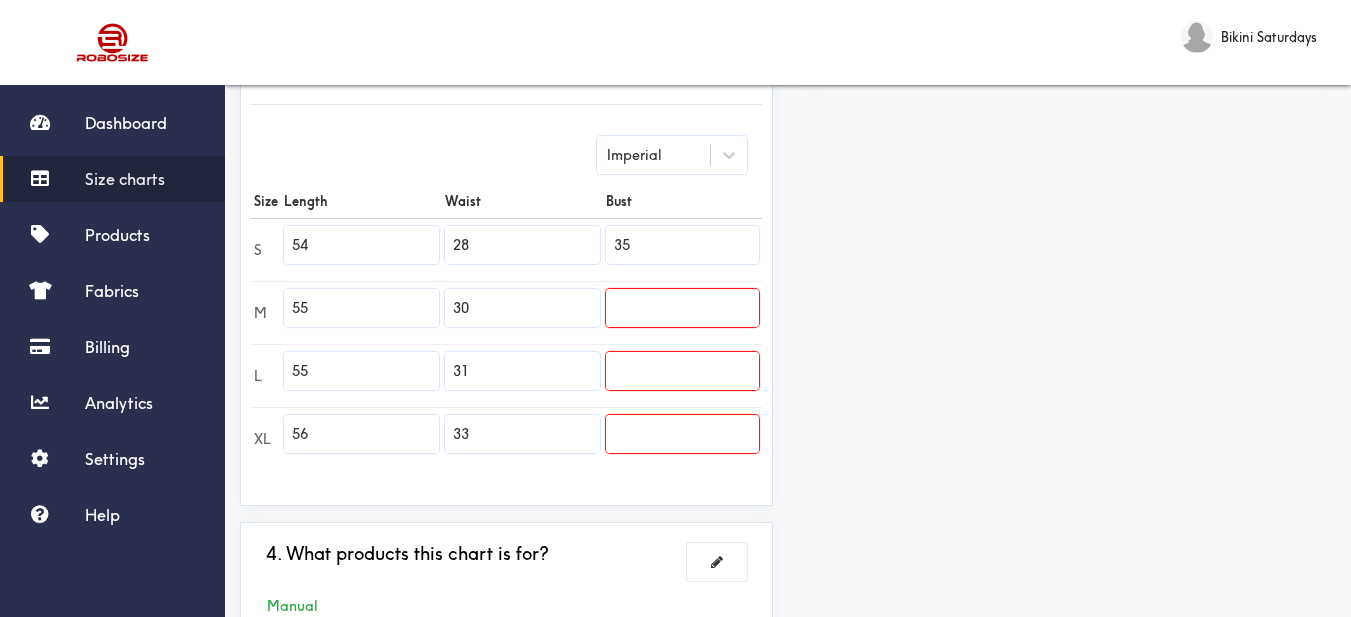 type on "35" 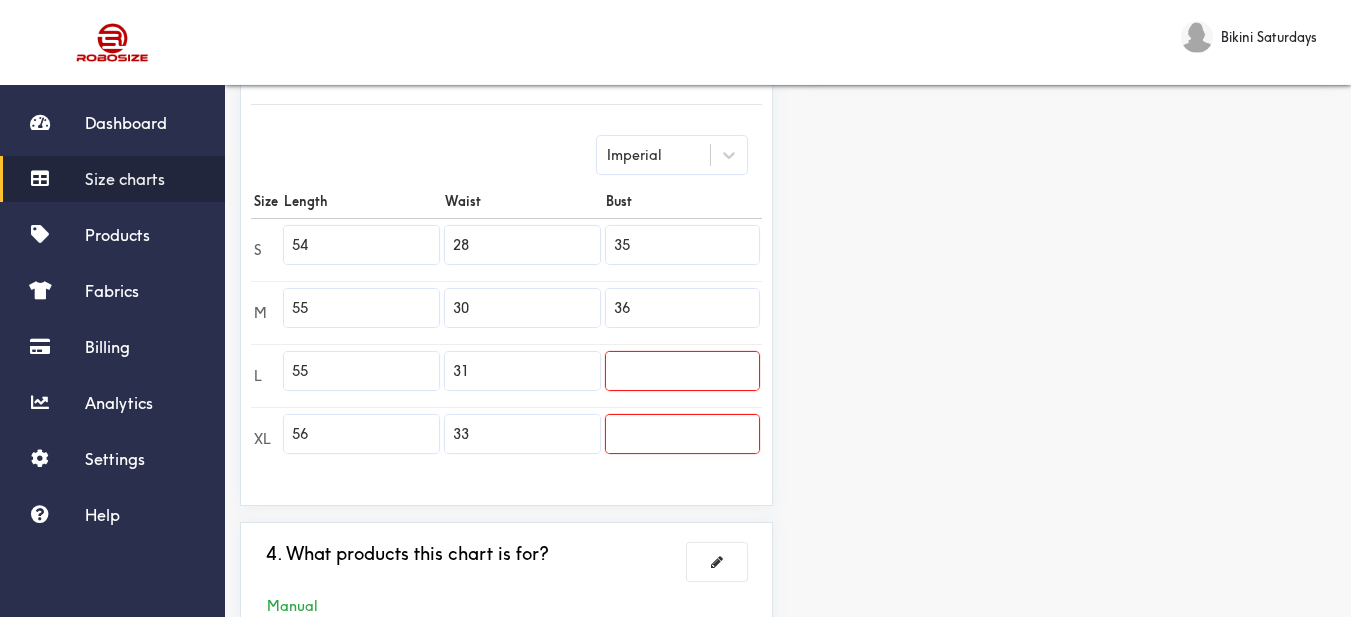 type on "36" 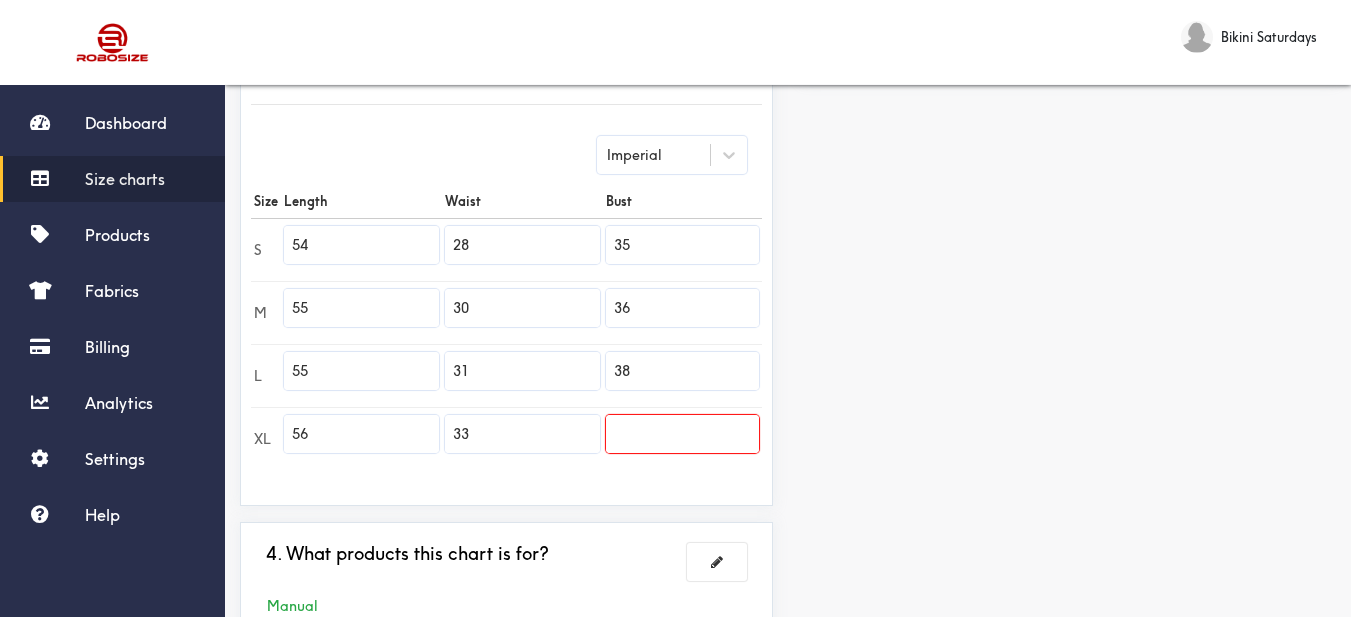 type on "38" 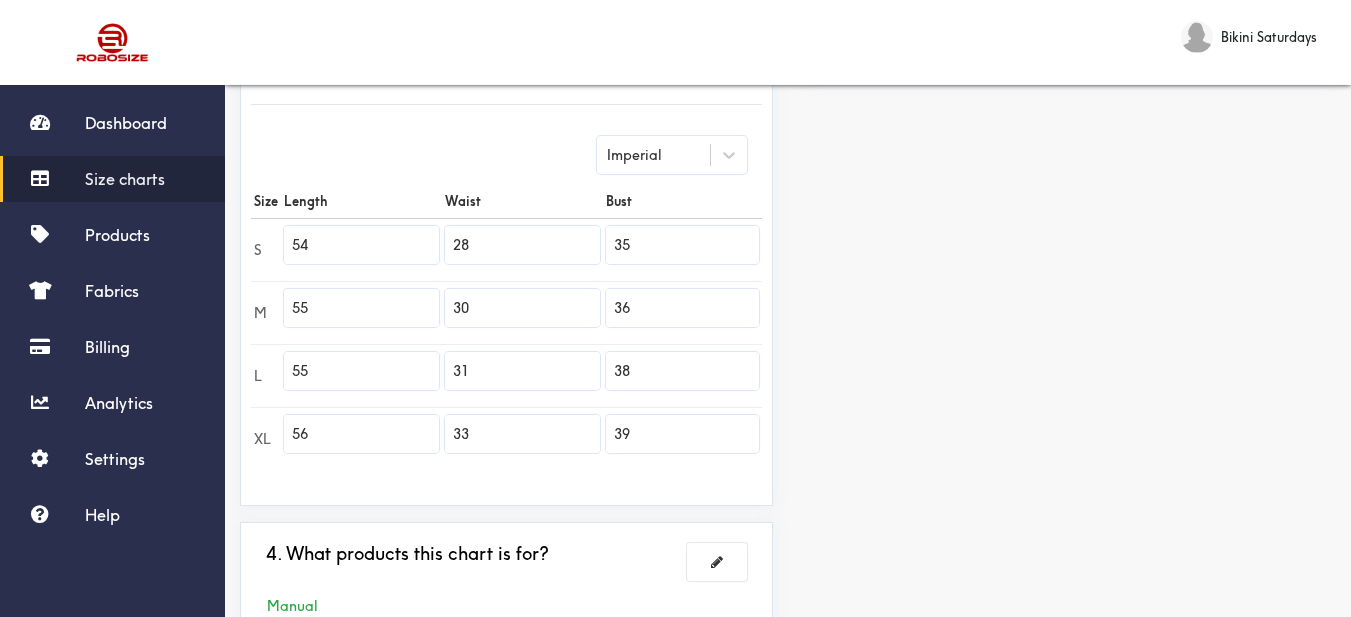 type on "39" 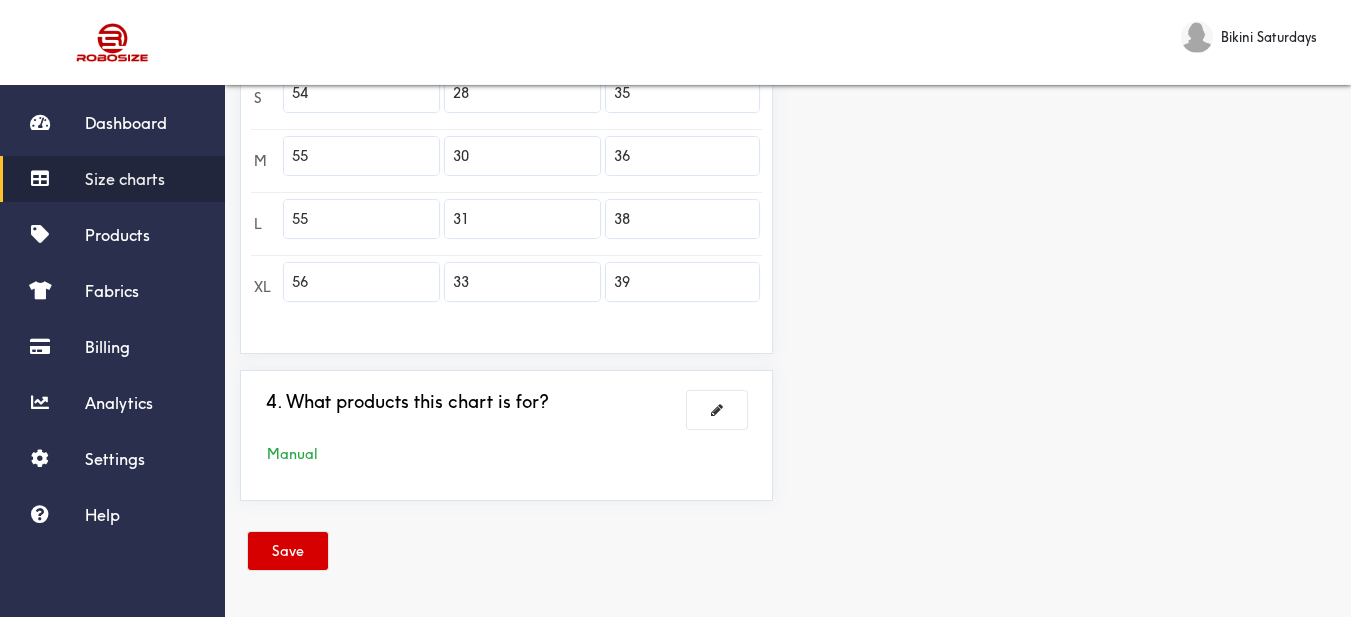 click on "Save" at bounding box center (288, 551) 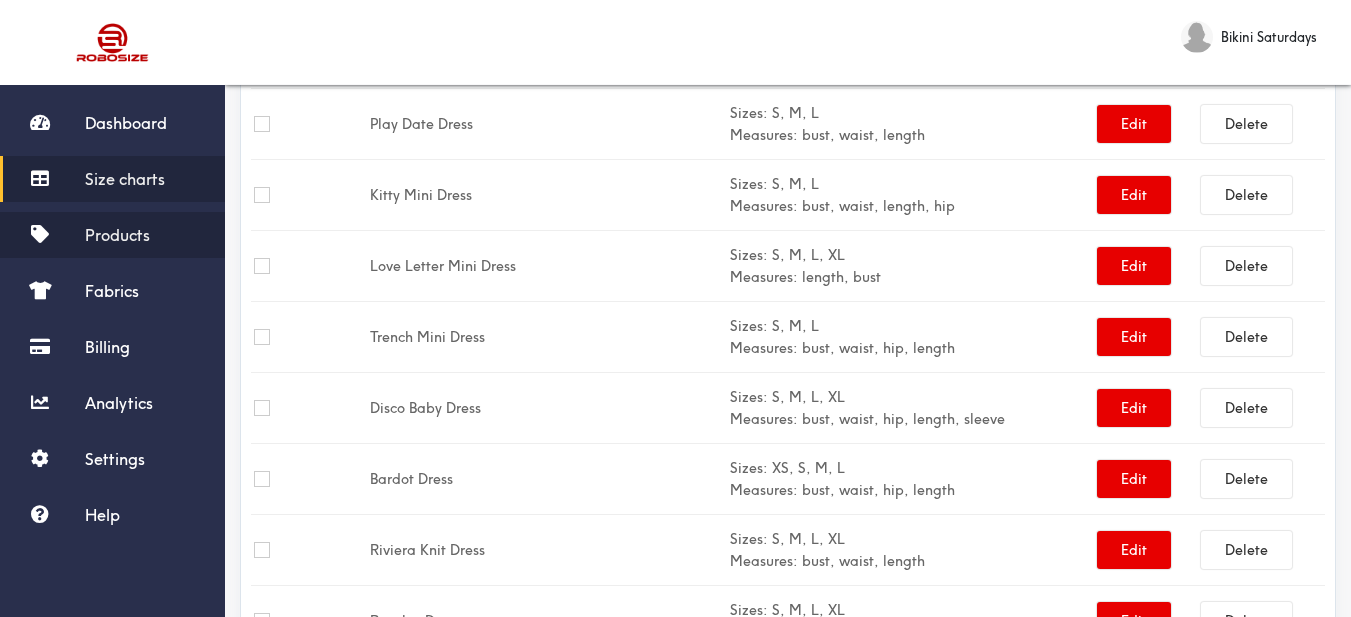 click on "Products" at bounding box center (117, 235) 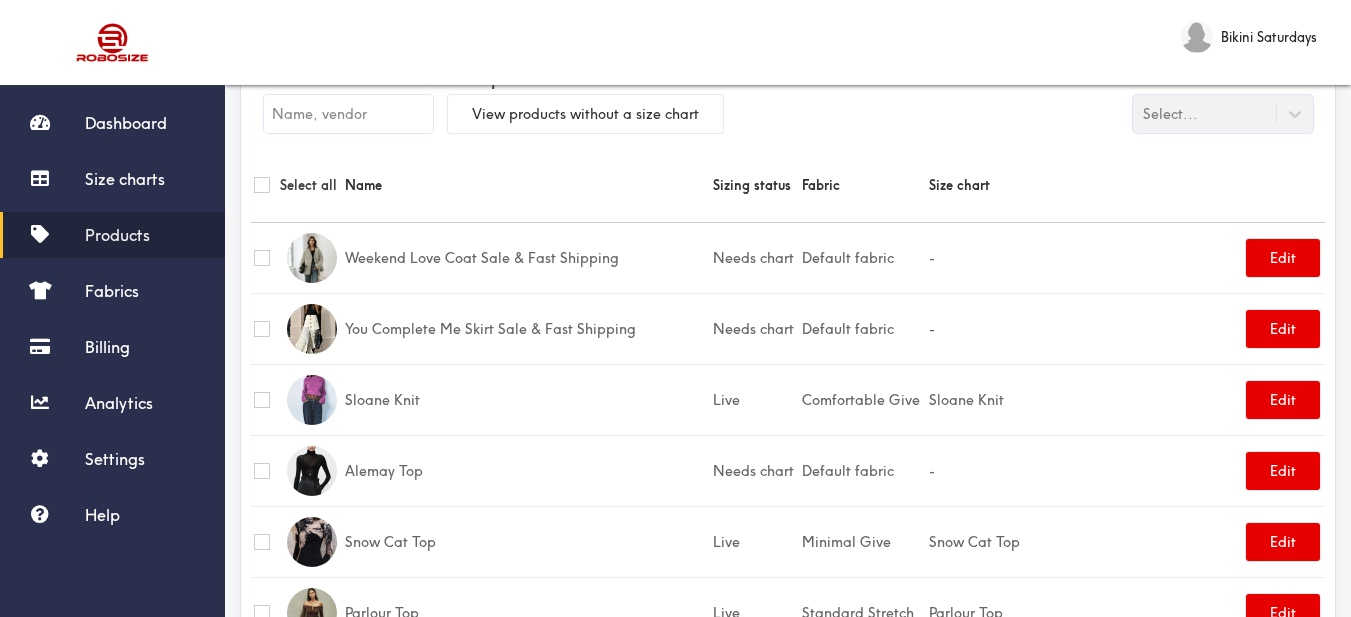 scroll, scrollTop: 0, scrollLeft: 0, axis: both 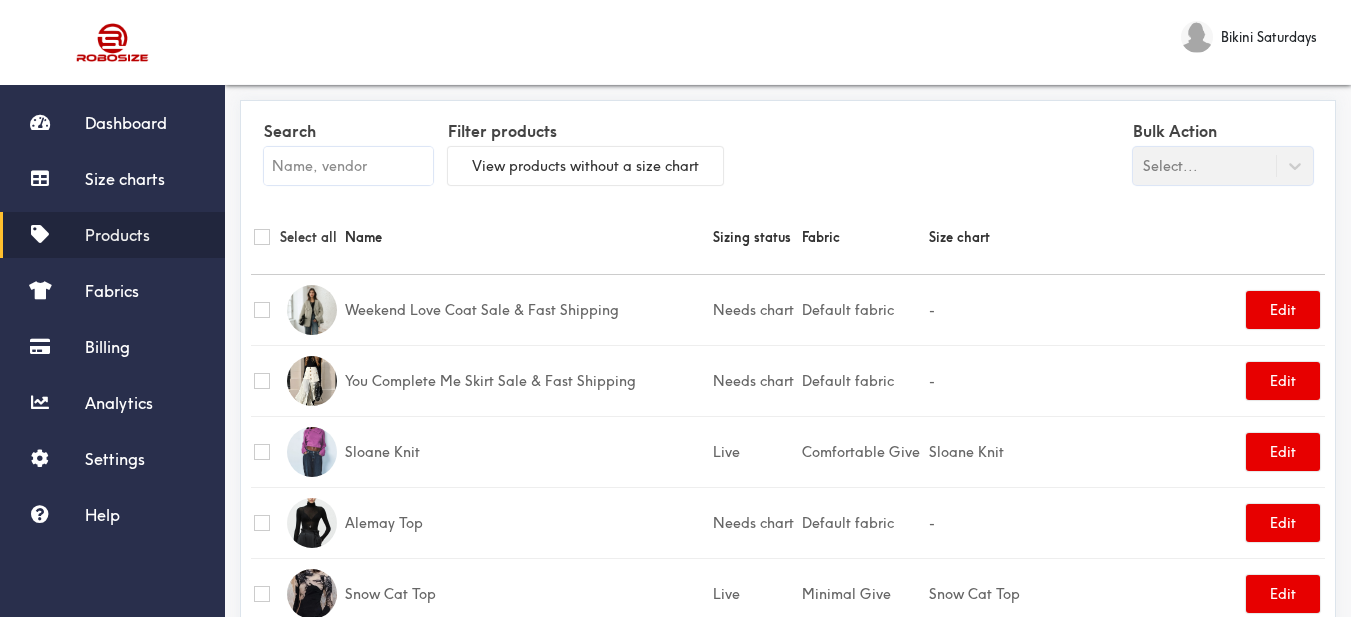 click at bounding box center (348, 166) 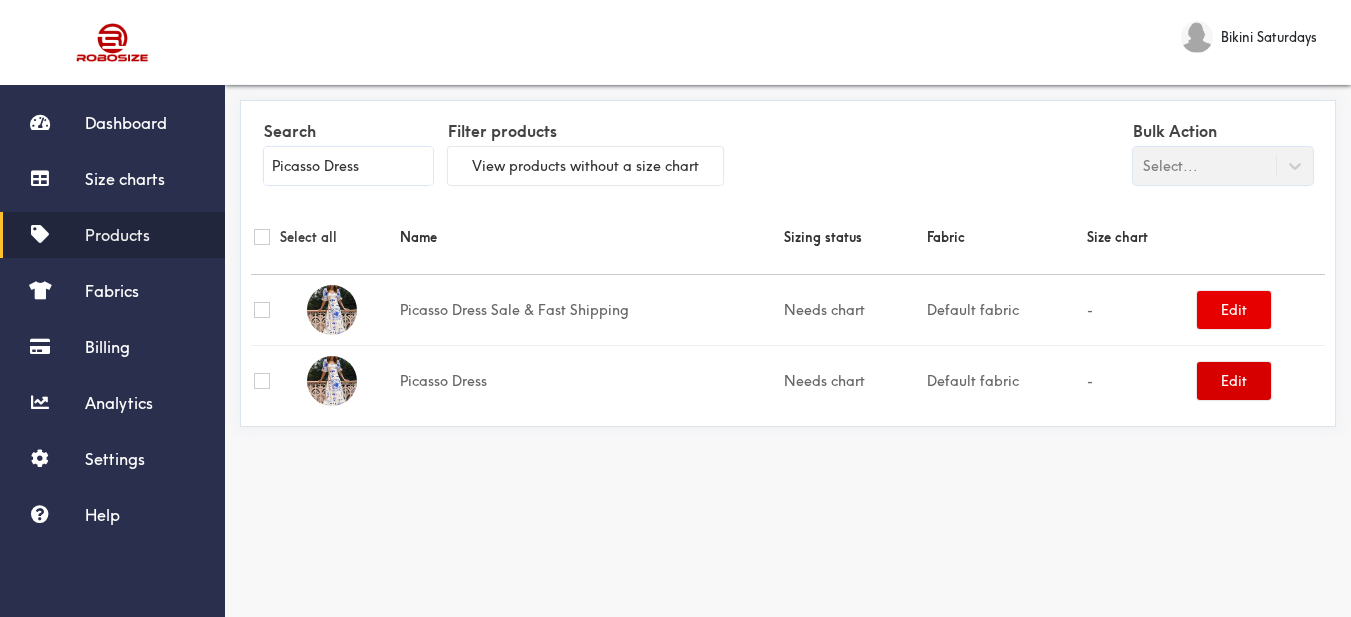 type on "Picasso Dress" 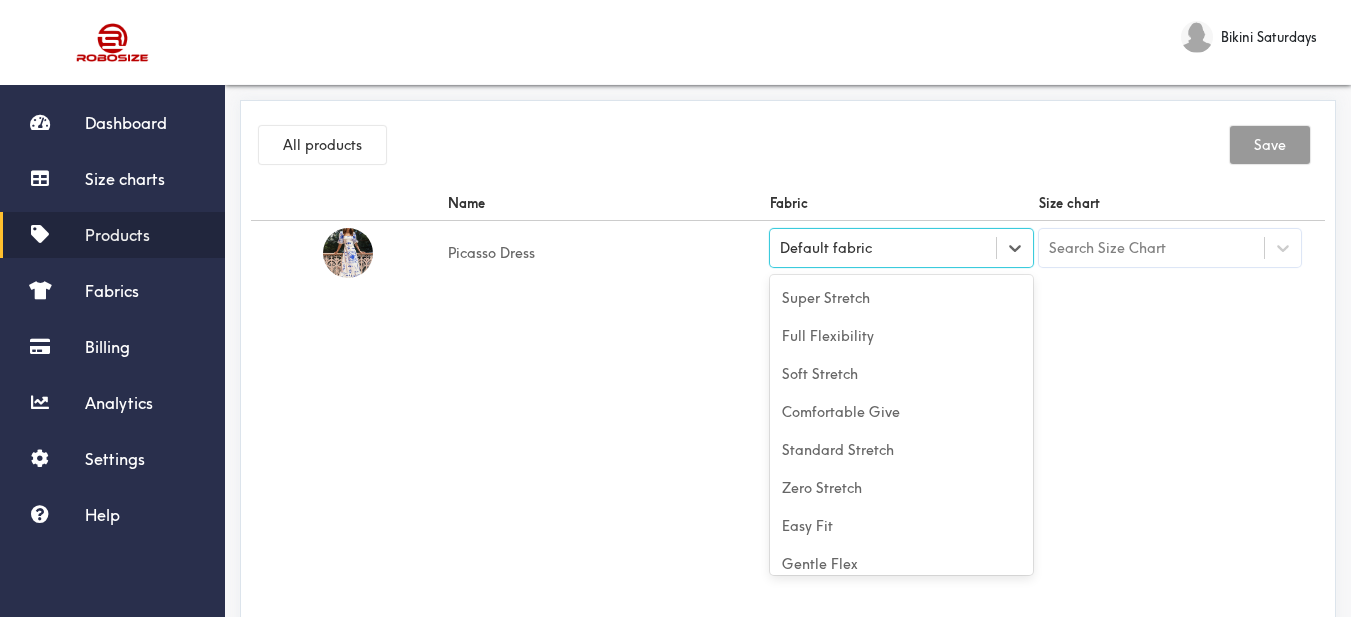 click on "Default fabric" at bounding box center [883, 248] 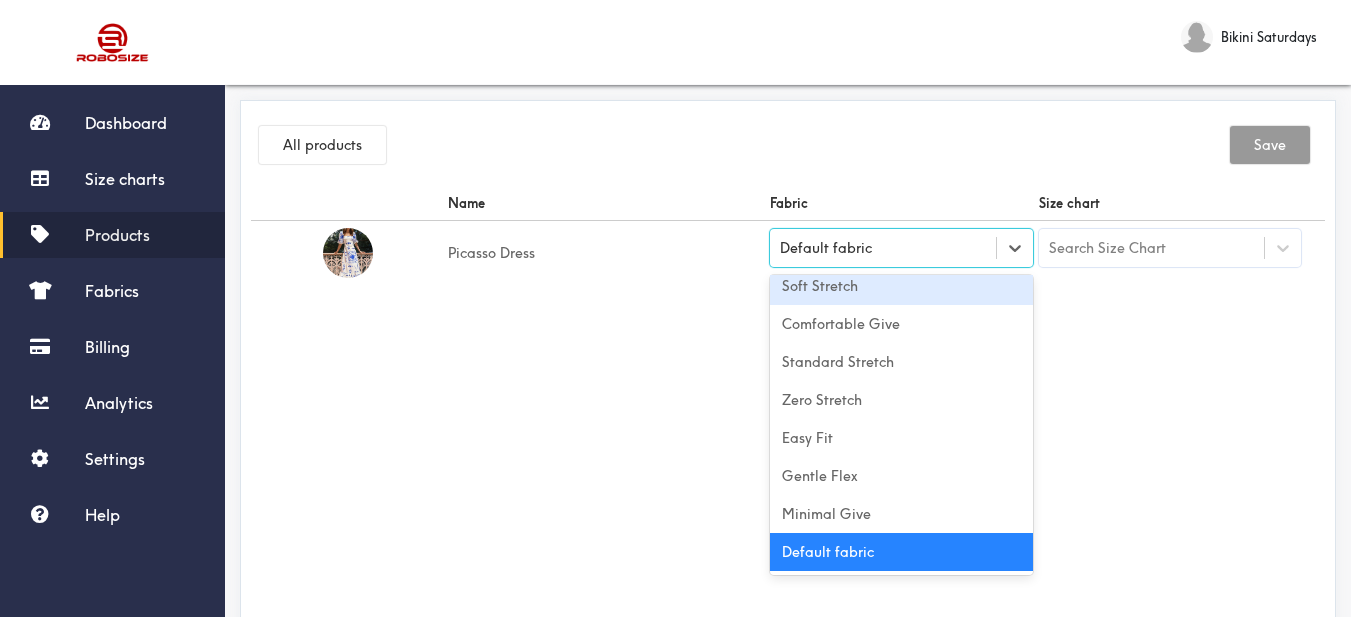 click on "Soft Stretch" at bounding box center (901, 286) 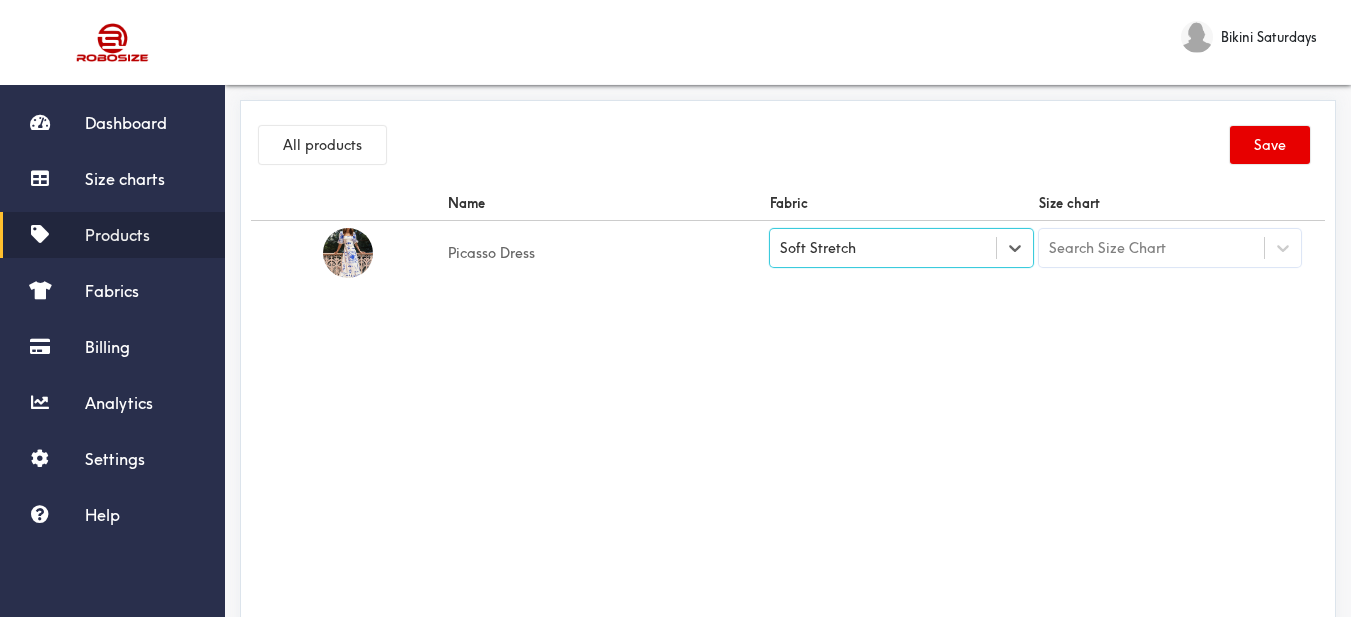 click on "Name Fabric Size chart Picasso Dress option [object Object], selected.   Select is focused , press Down to open the menu,  Soft Stretch Search Size Chart" at bounding box center [788, 411] 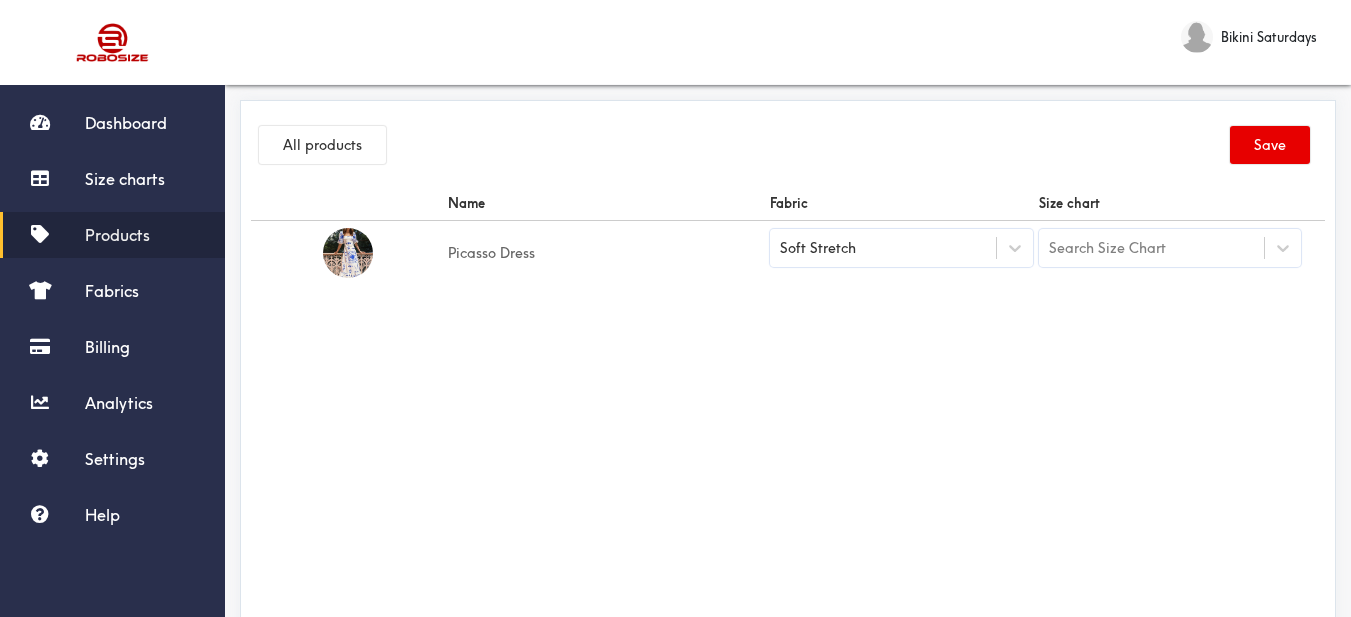 click on "Search Size Chart" at bounding box center [1152, 248] 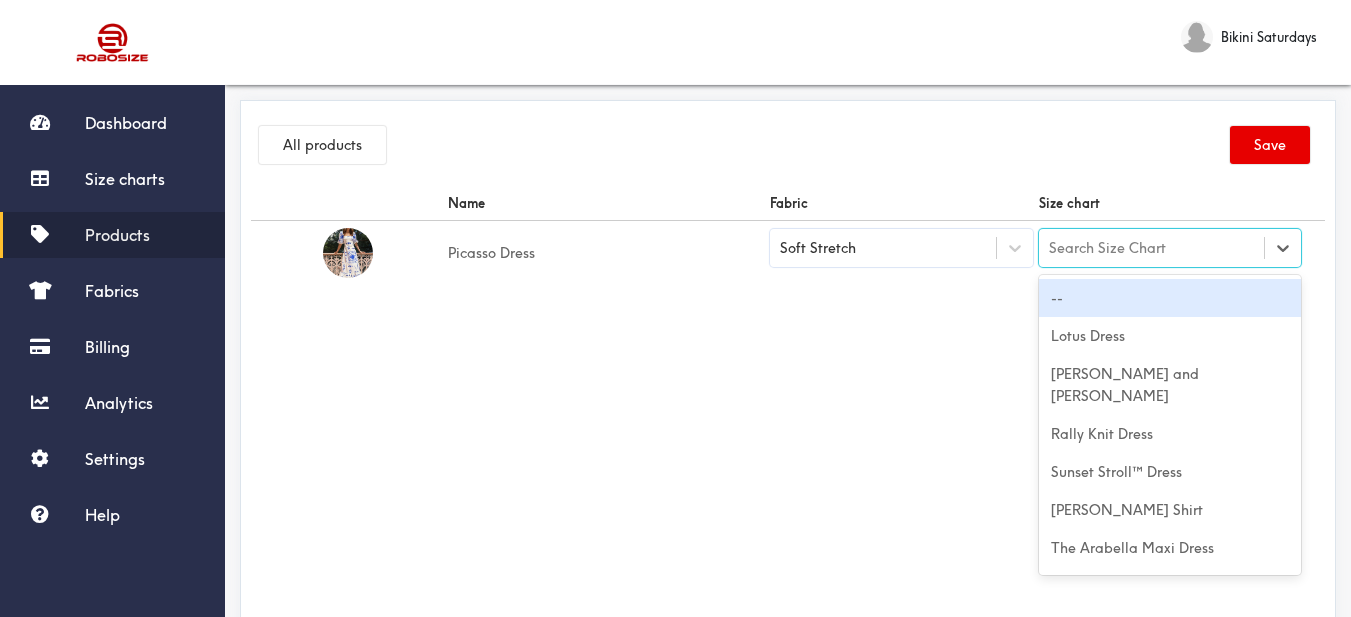 paste on "Picasso Dress" 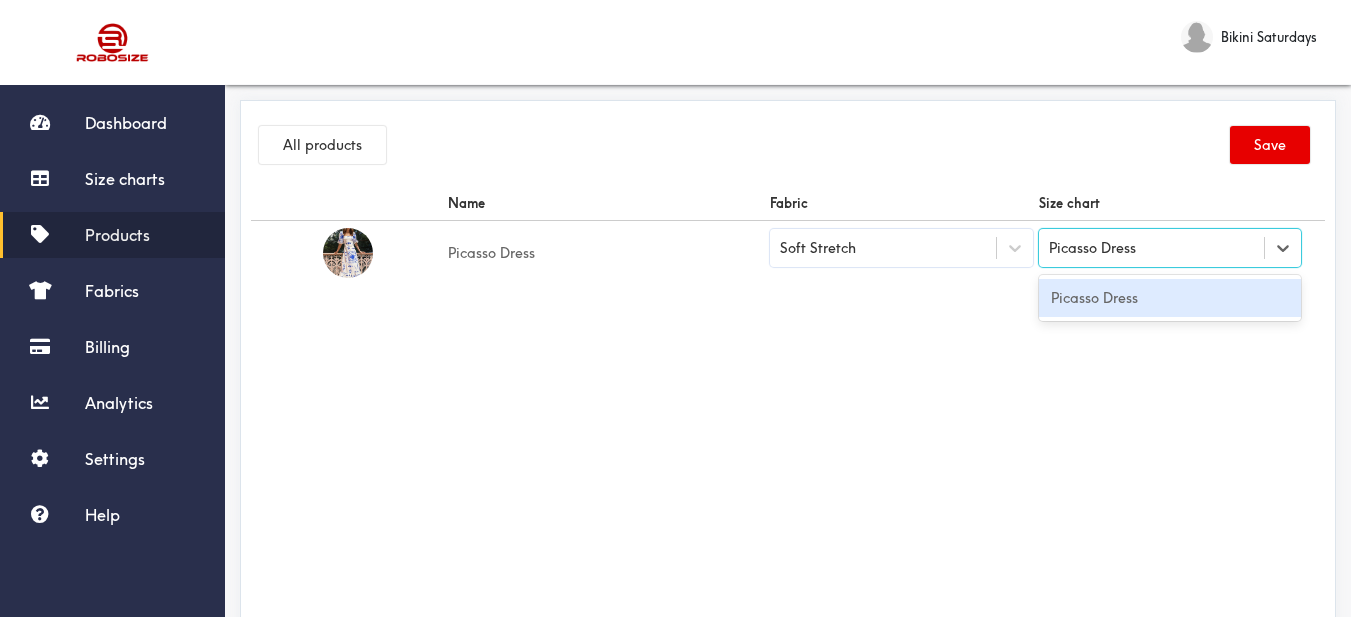 click on "Picasso Dress" at bounding box center [1170, 298] 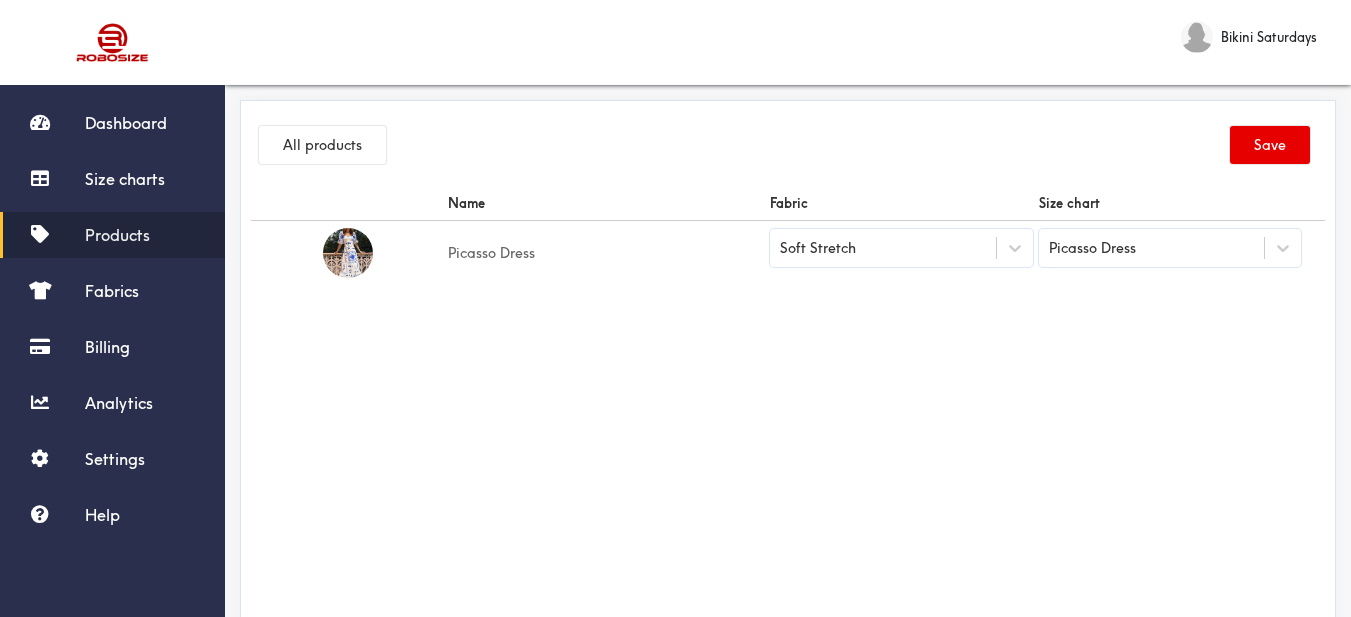 click on "Name Fabric Size chart Picasso Dress Soft Stretch Picasso Dress" at bounding box center (788, 411) 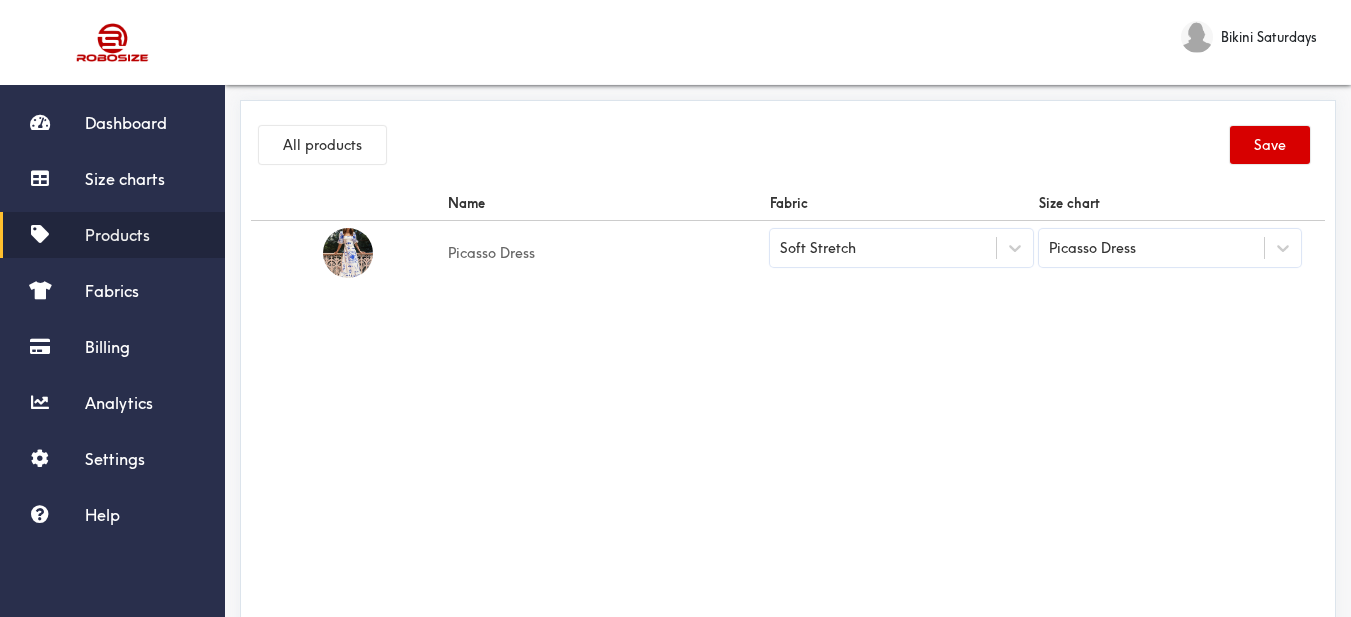 click on "Save" at bounding box center [1270, 145] 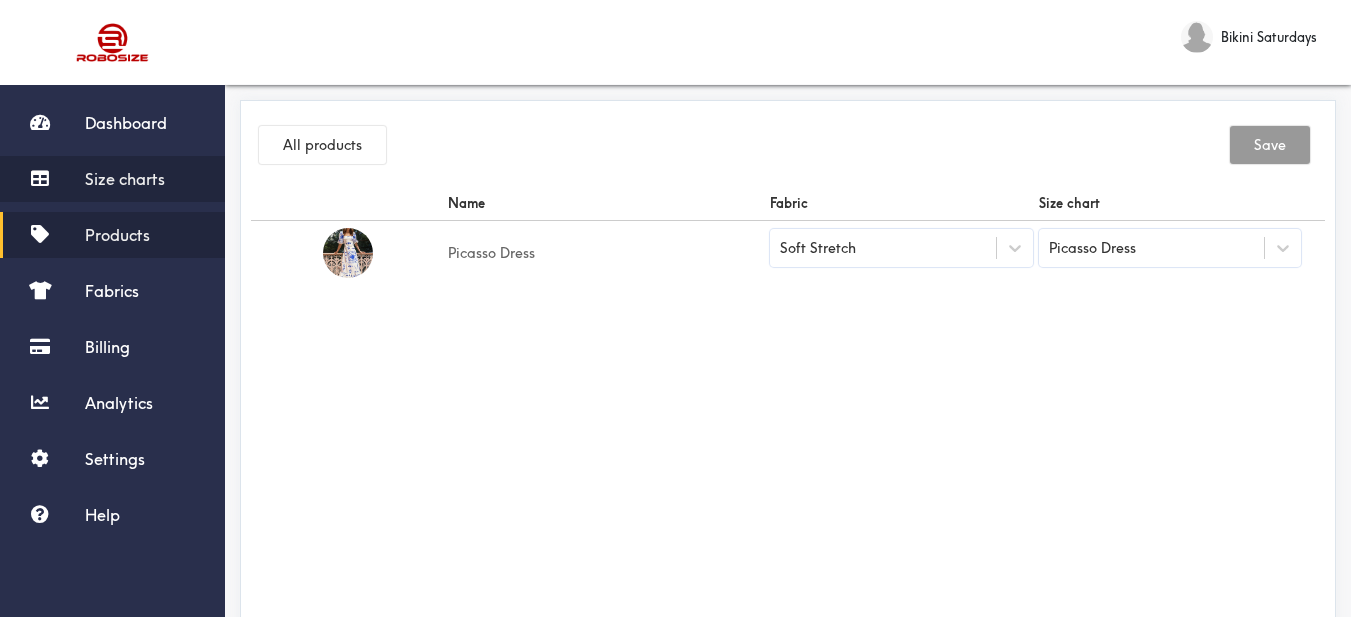 click on "Size charts" at bounding box center [125, 179] 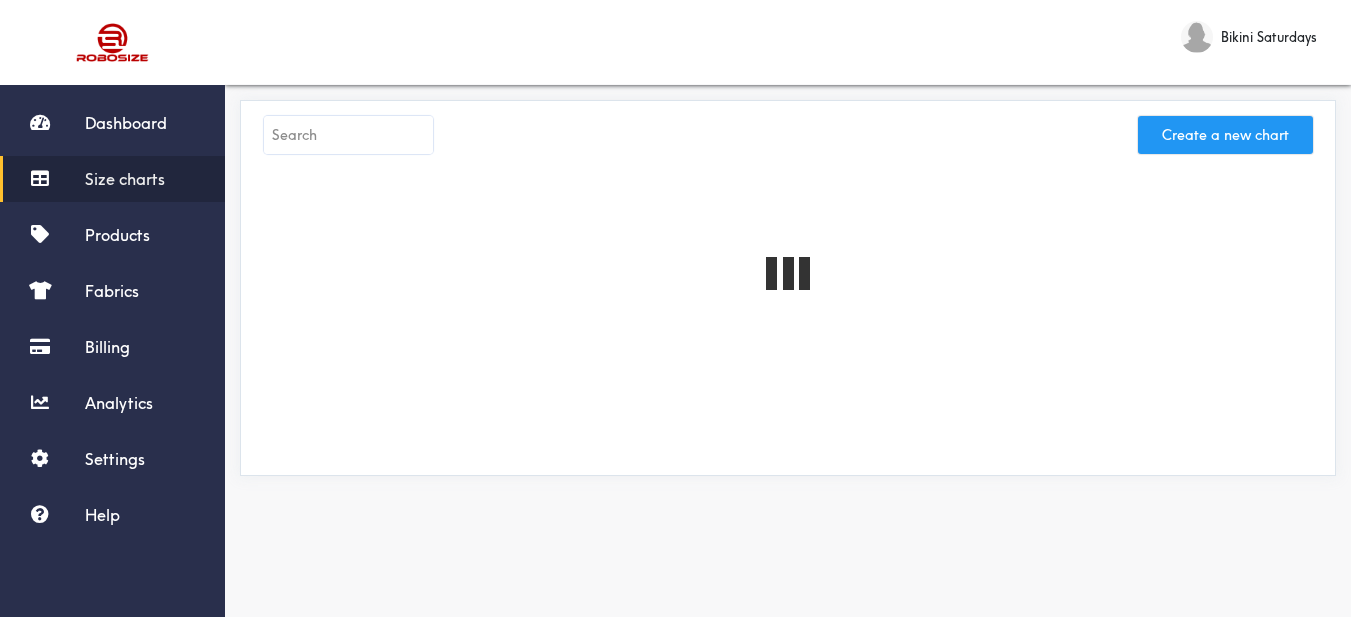 click on "Create a new chart" at bounding box center [1225, 135] 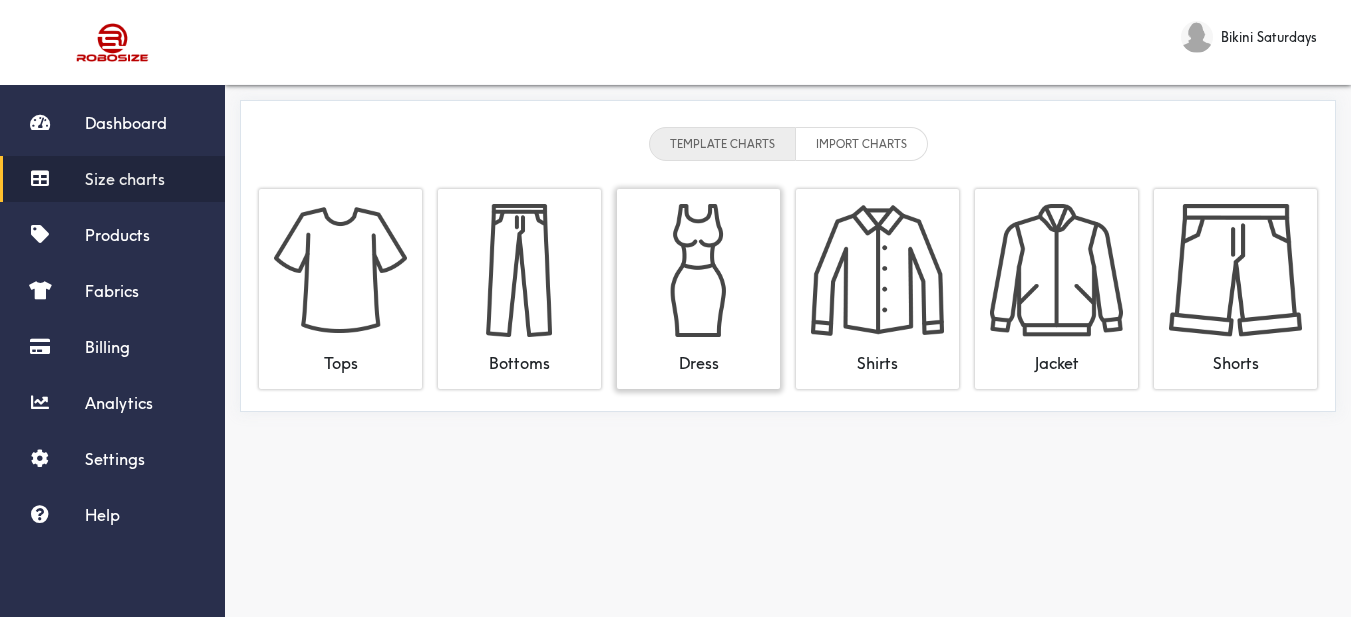 click at bounding box center [698, 270] 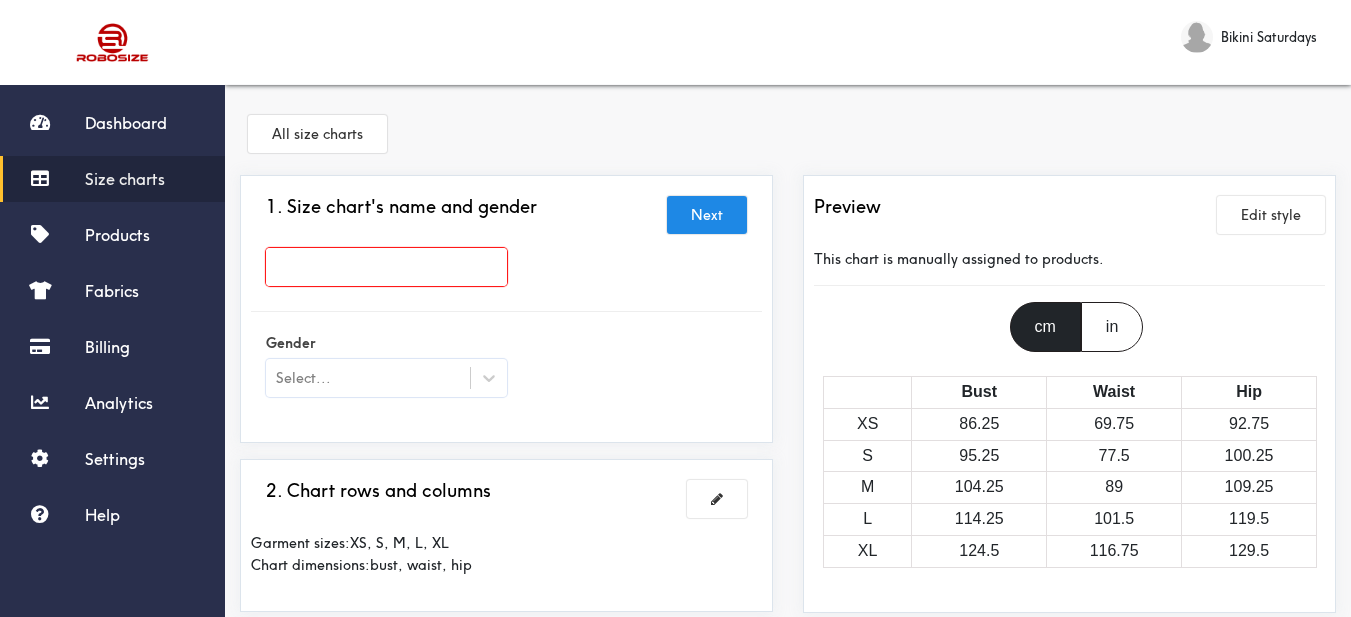 click at bounding box center (386, 267) 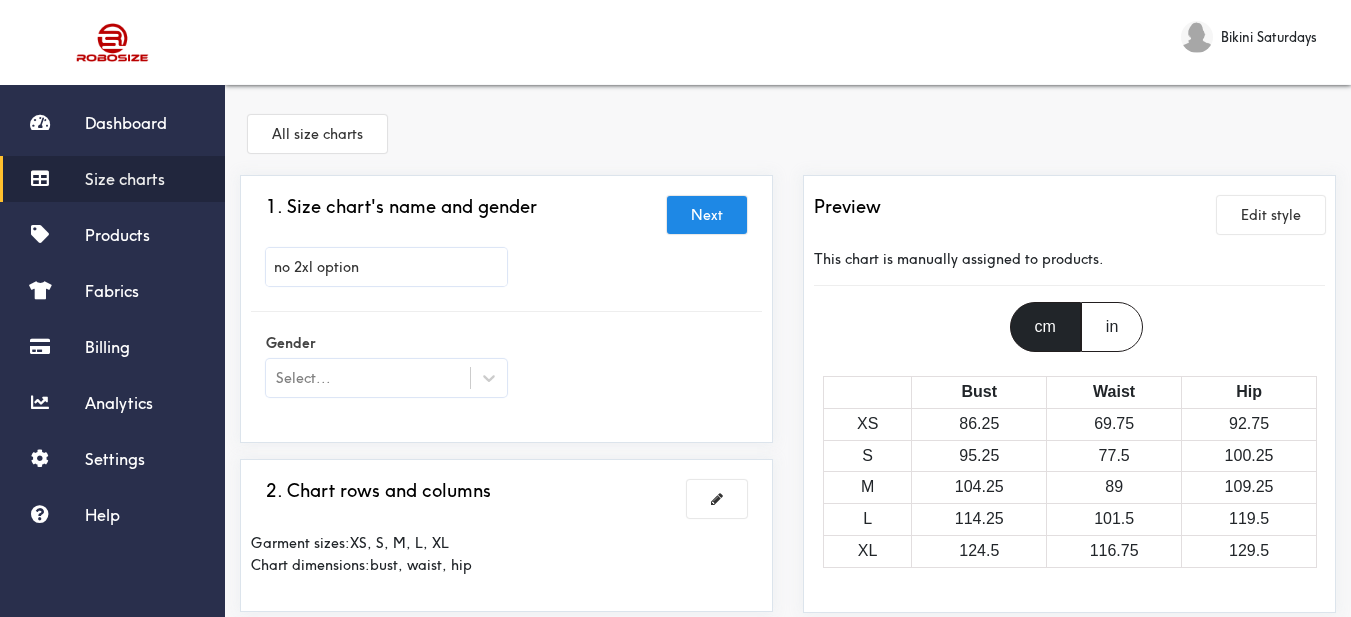 drag, startPoint x: 637, startPoint y: 330, endPoint x: 450, endPoint y: 314, distance: 187.68324 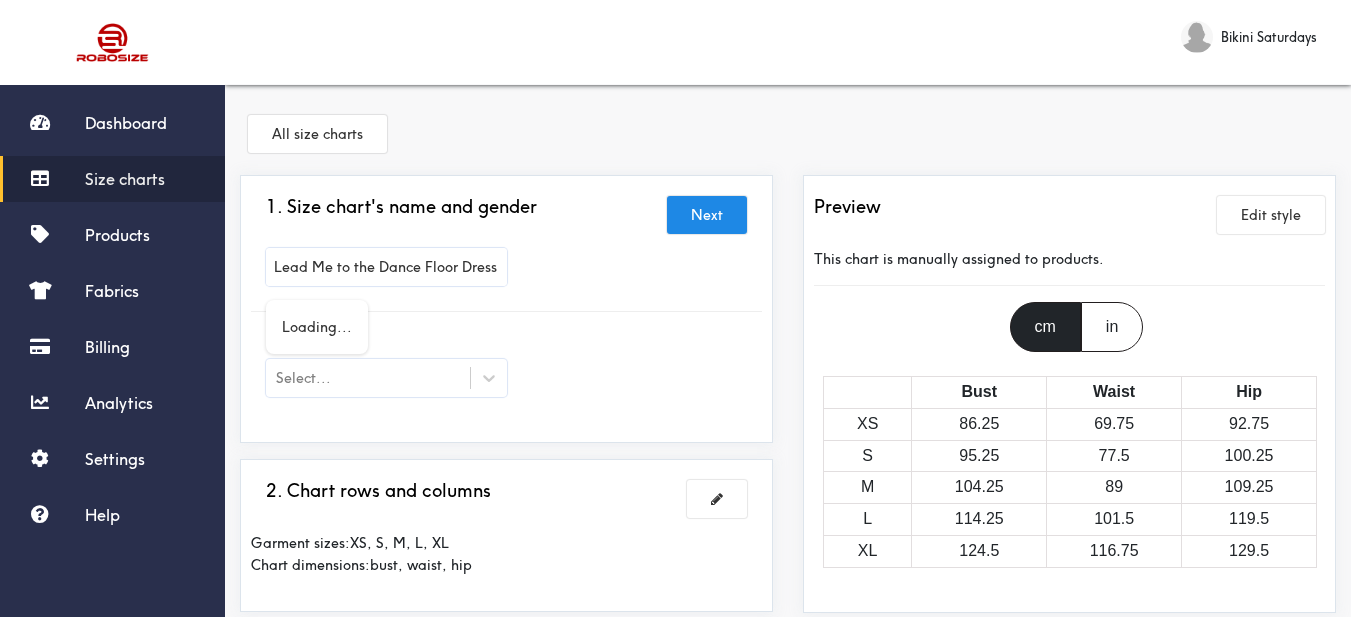 type on "Lead Me to the Dance Floor Dress" 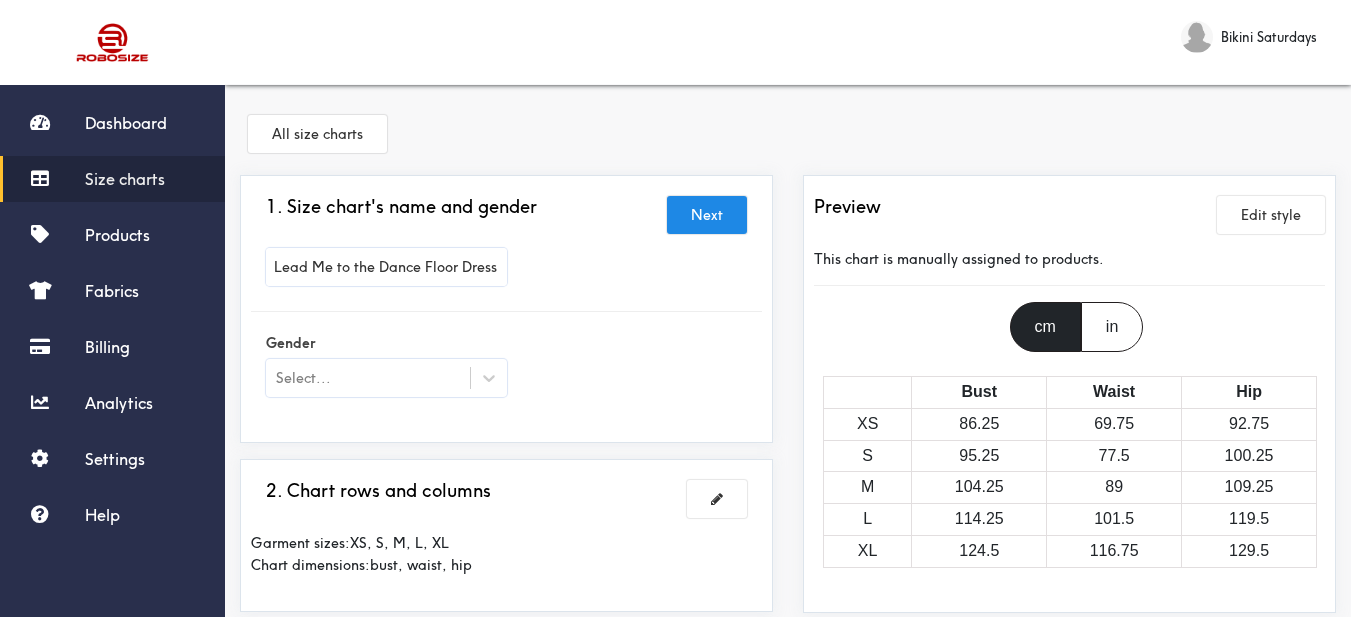 scroll, scrollTop: 100, scrollLeft: 0, axis: vertical 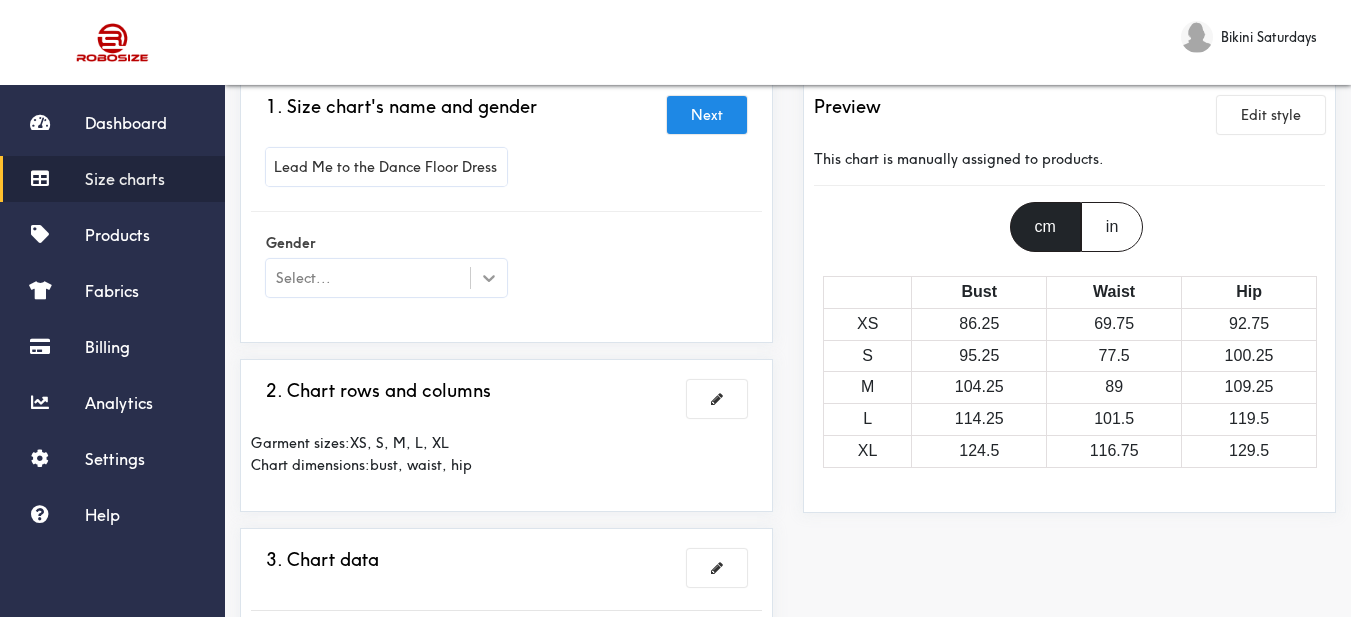 click 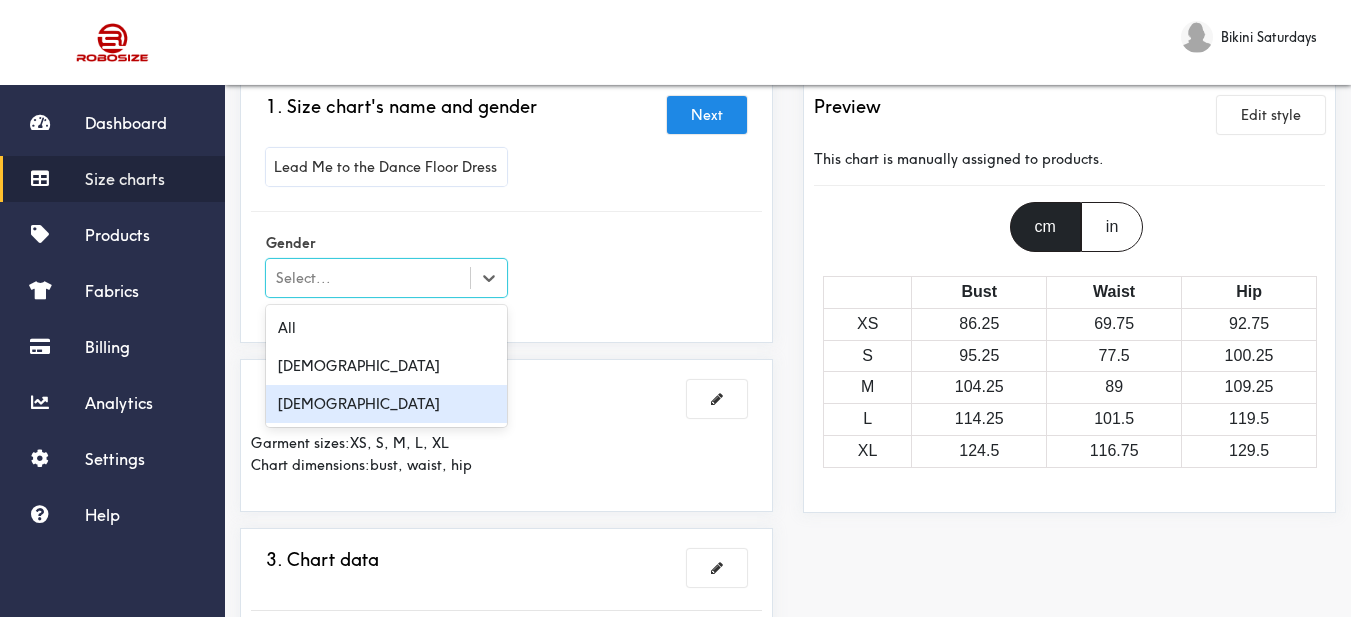 drag, startPoint x: 316, startPoint y: 402, endPoint x: 491, endPoint y: 350, distance: 182.56232 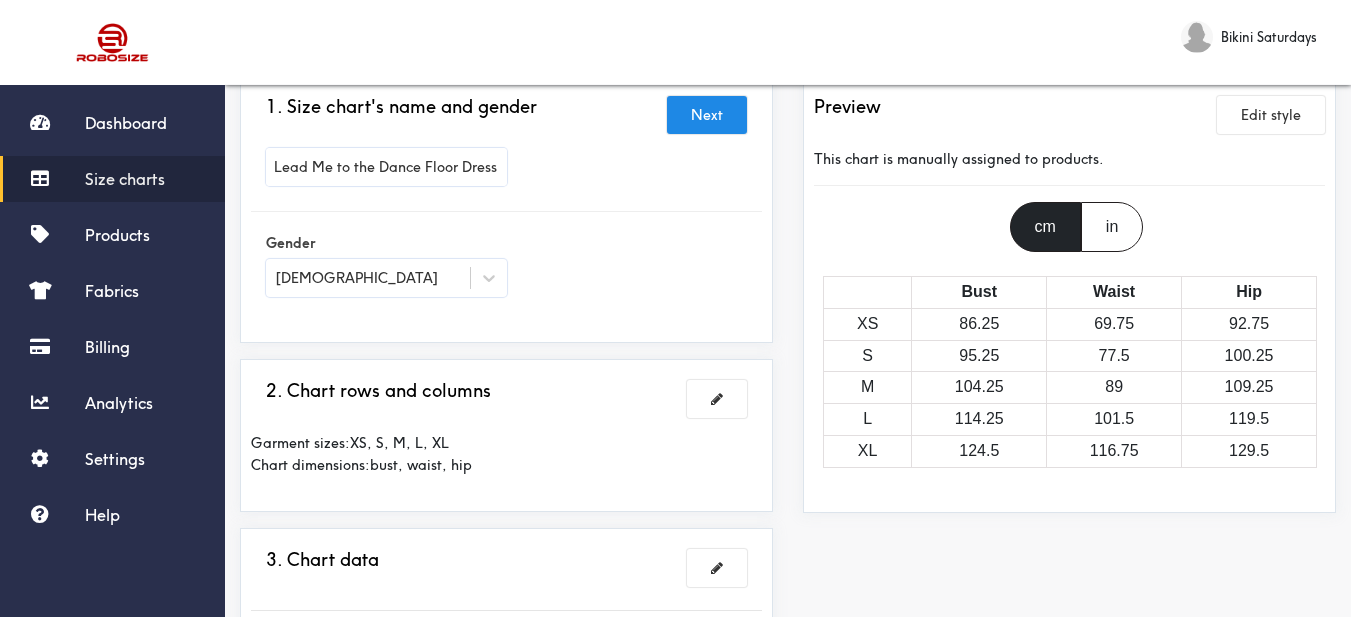 click on "1. Size chart's name and gender Next Lead Me to the Dance Floor Dress Gender [DEMOGRAPHIC_DATA]" at bounding box center [506, 209] 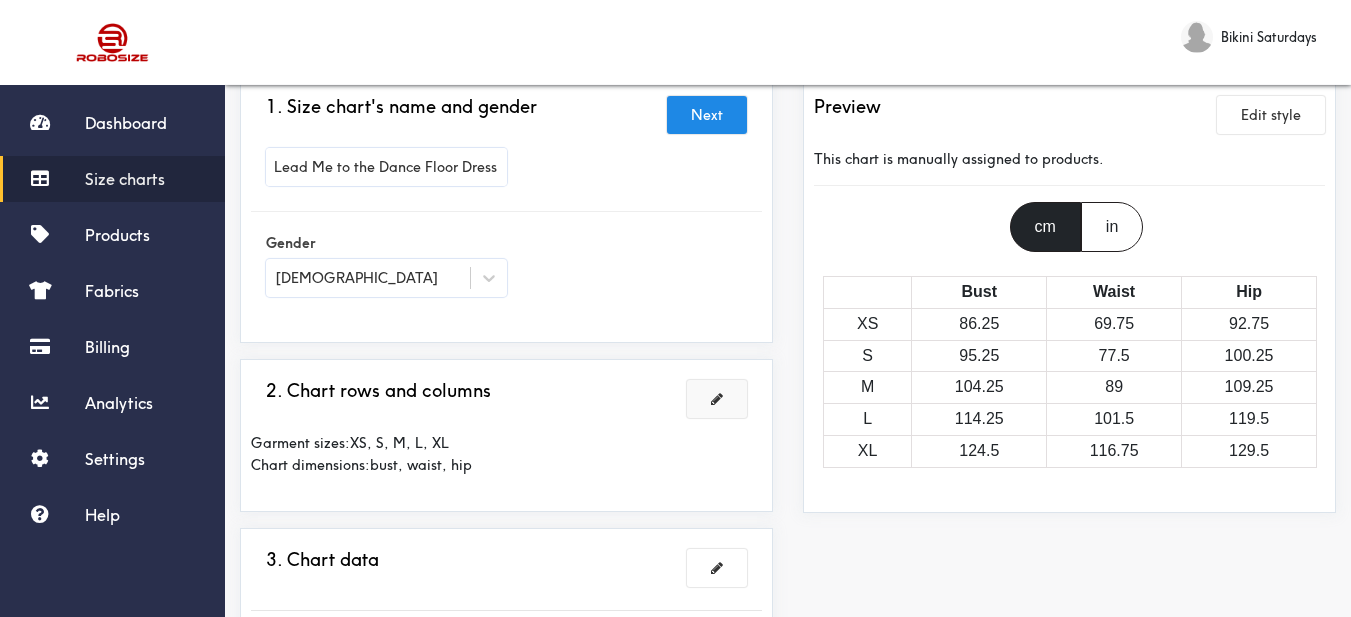 click at bounding box center [717, 399] 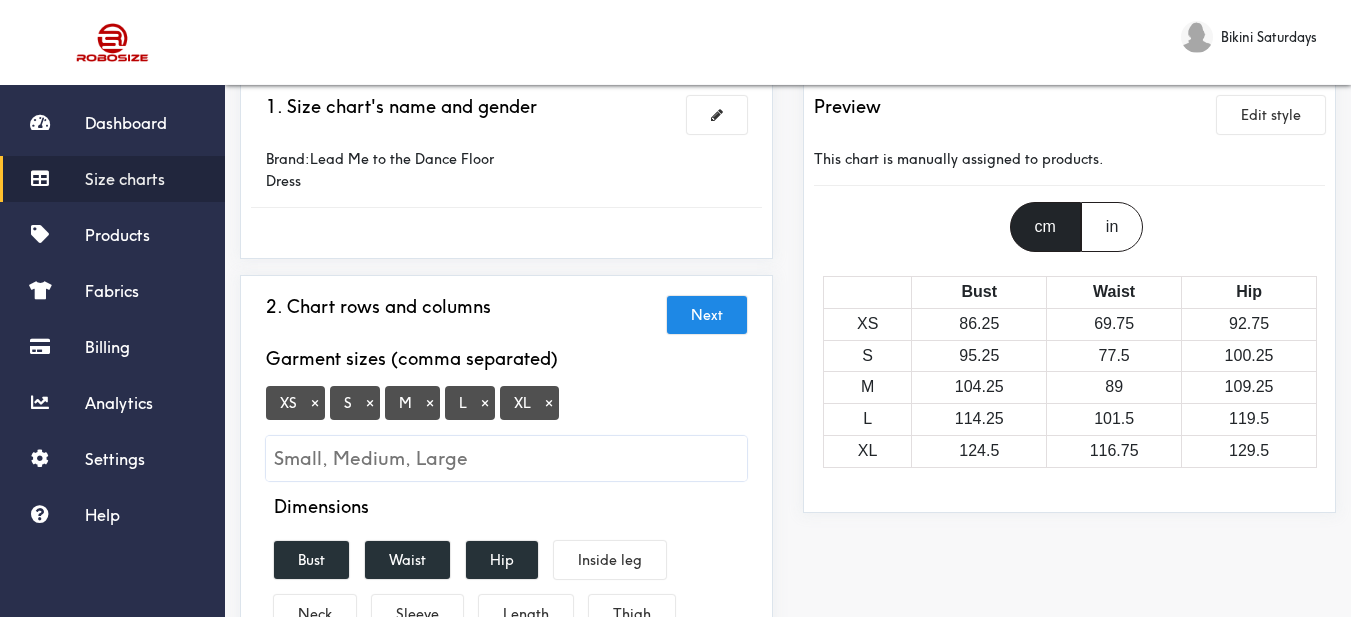 scroll, scrollTop: 200, scrollLeft: 0, axis: vertical 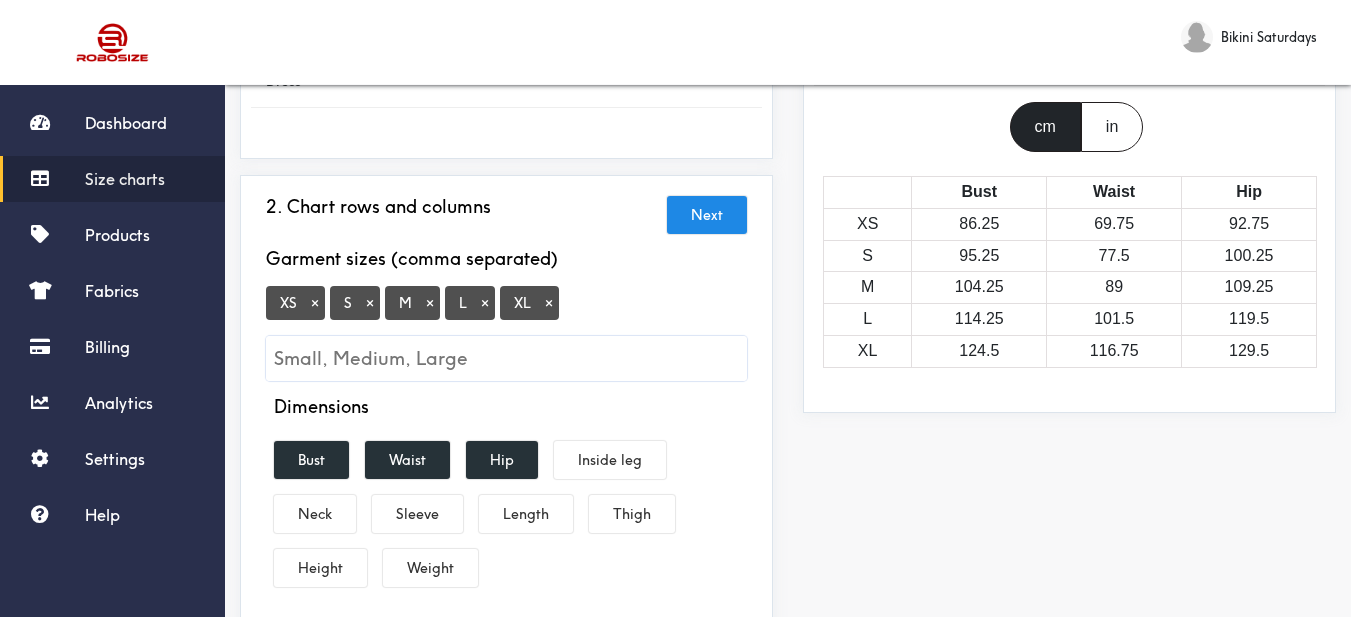 click on "×" at bounding box center [315, 303] 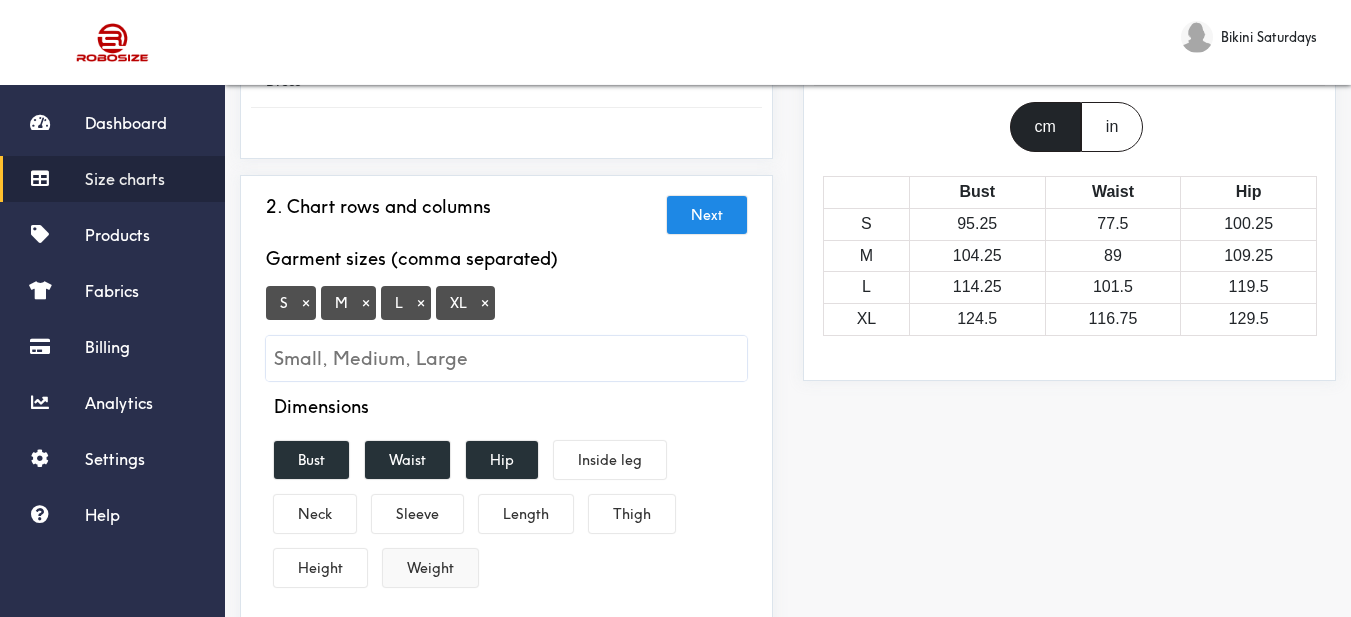 scroll, scrollTop: 300, scrollLeft: 0, axis: vertical 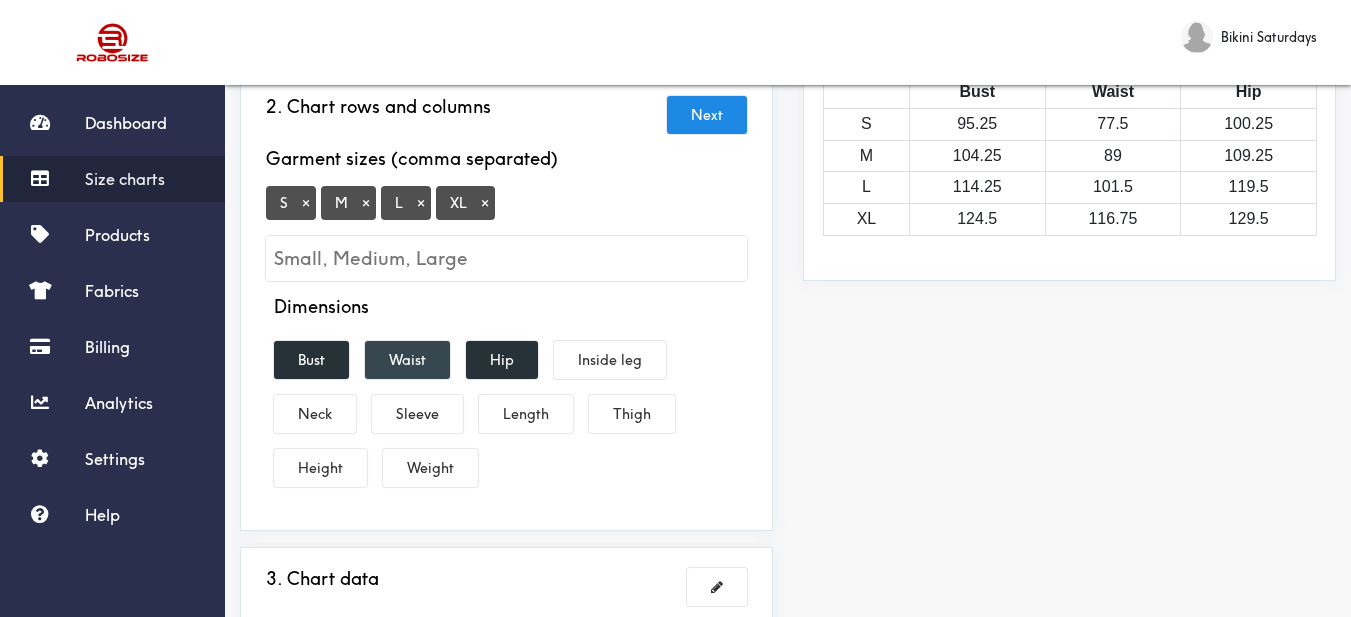drag, startPoint x: 388, startPoint y: 357, endPoint x: 474, endPoint y: 353, distance: 86.09297 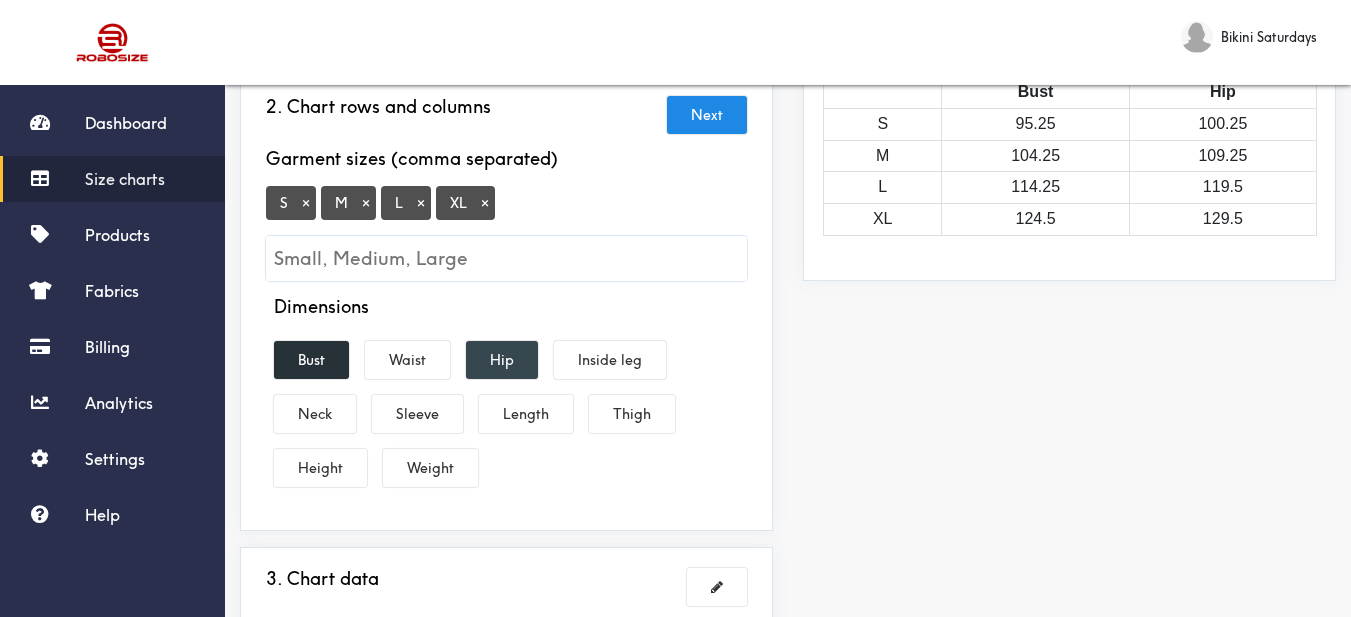 click on "Hip" at bounding box center [502, 360] 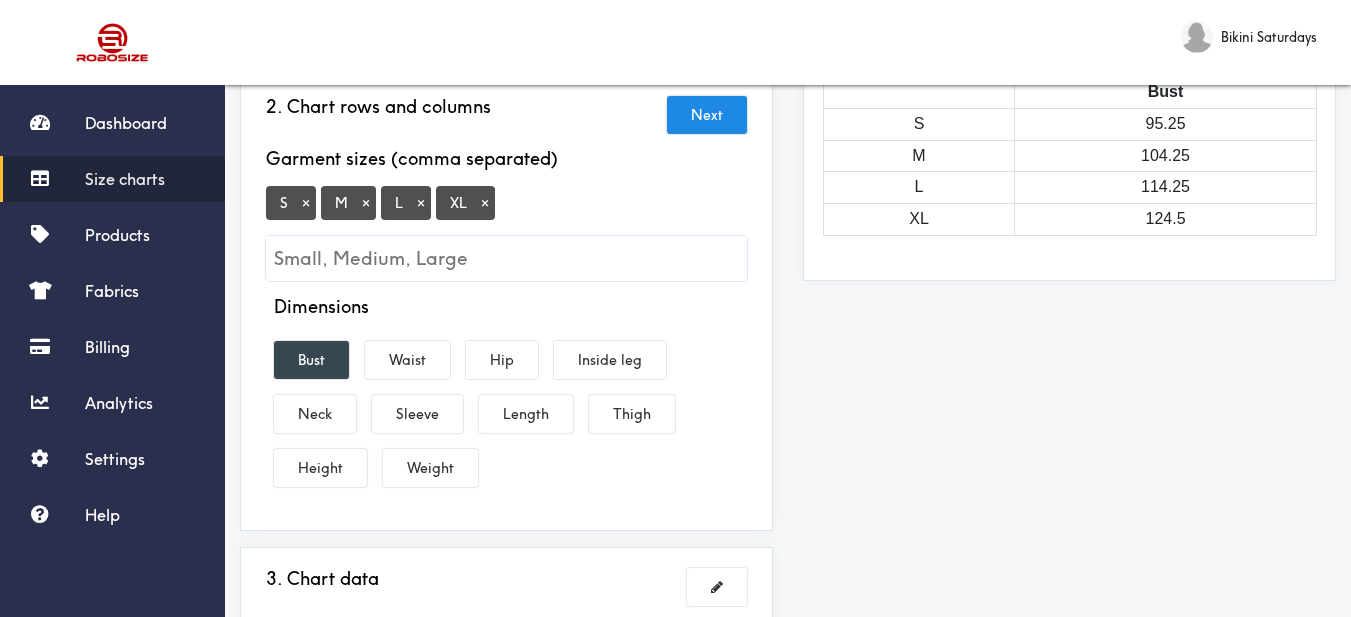 click on "Bust" at bounding box center (311, 360) 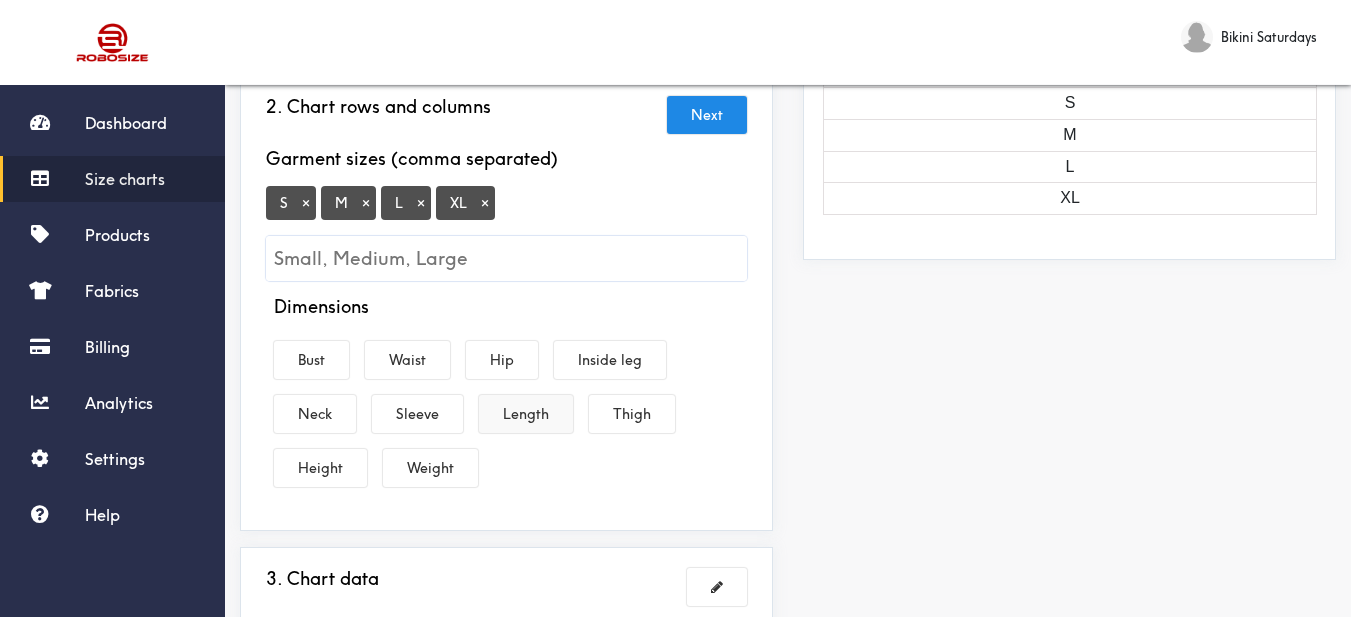 click on "Length" at bounding box center (526, 414) 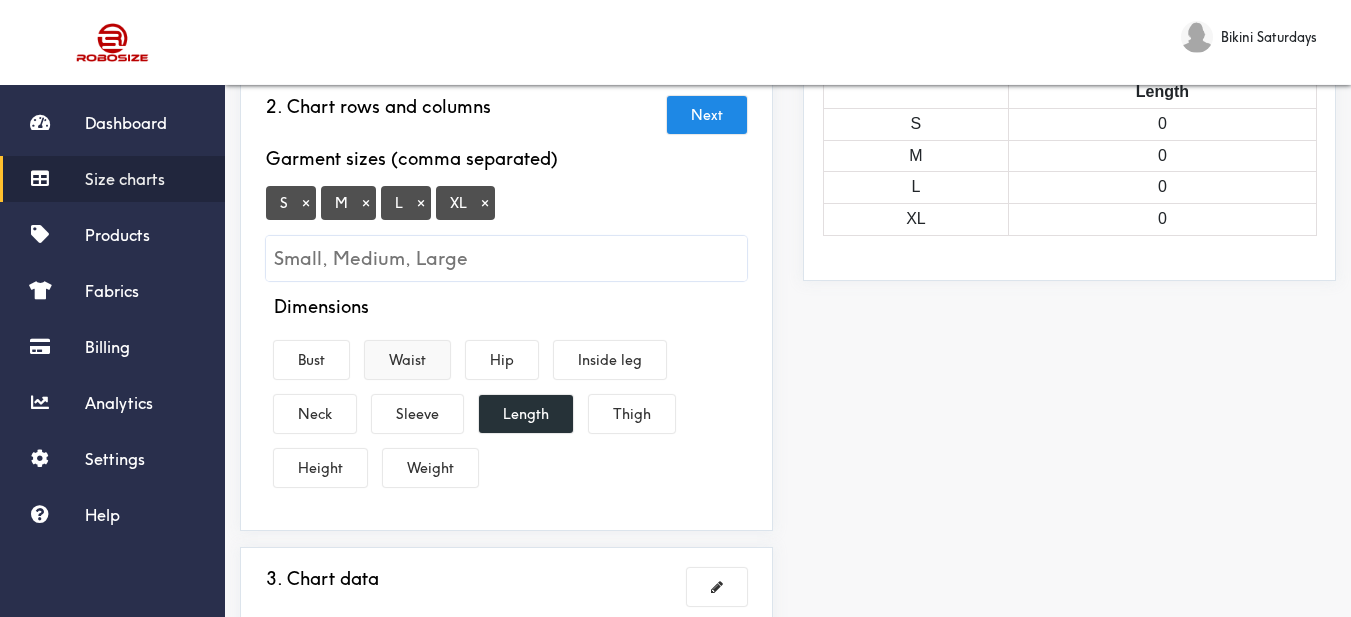 drag, startPoint x: 330, startPoint y: 364, endPoint x: 398, endPoint y: 364, distance: 68 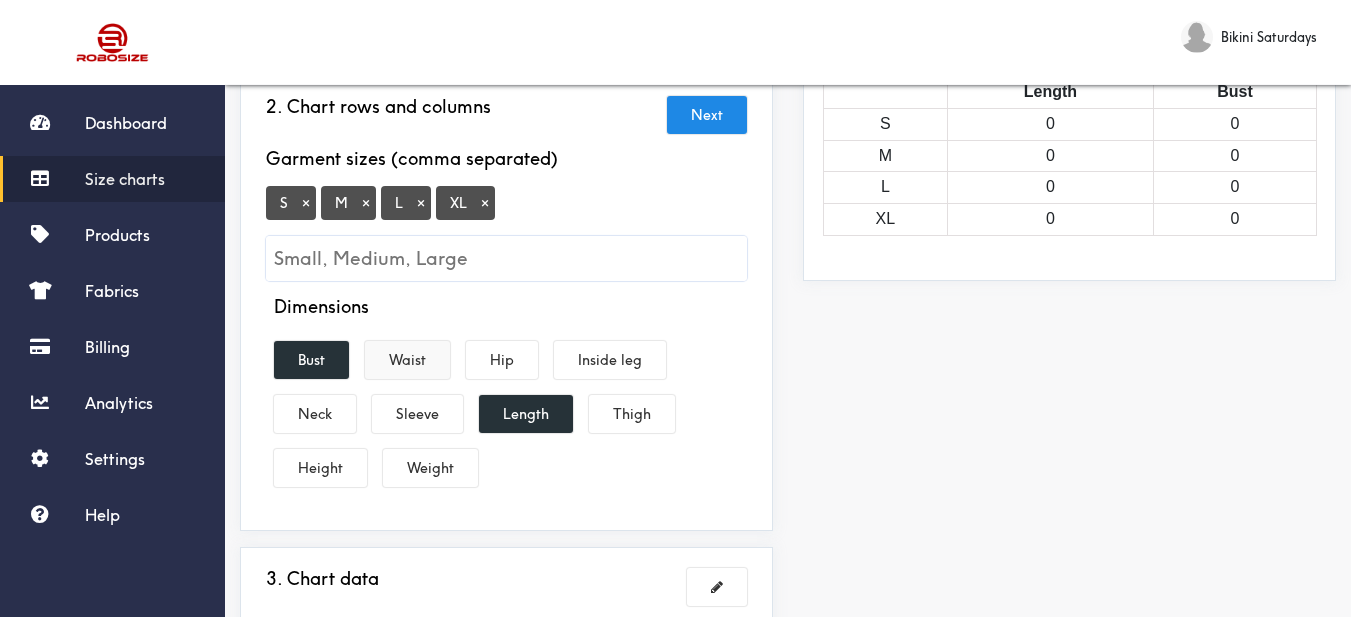 click on "Waist" at bounding box center [407, 360] 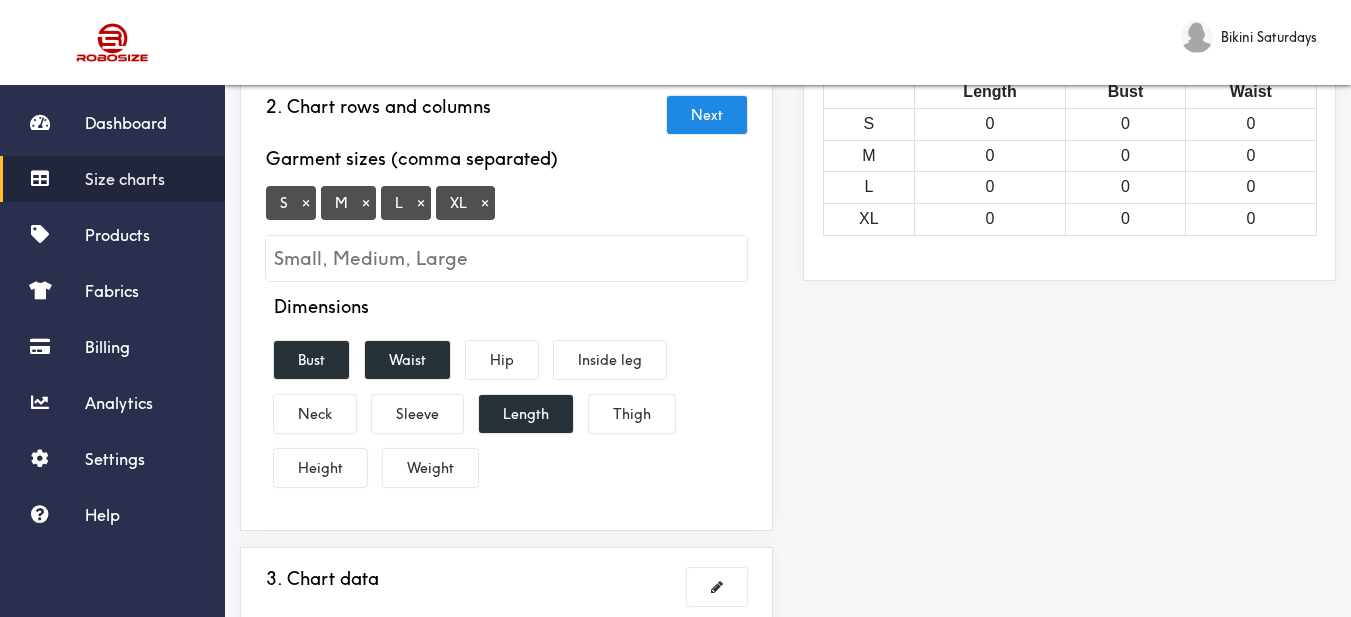 scroll, scrollTop: 500, scrollLeft: 0, axis: vertical 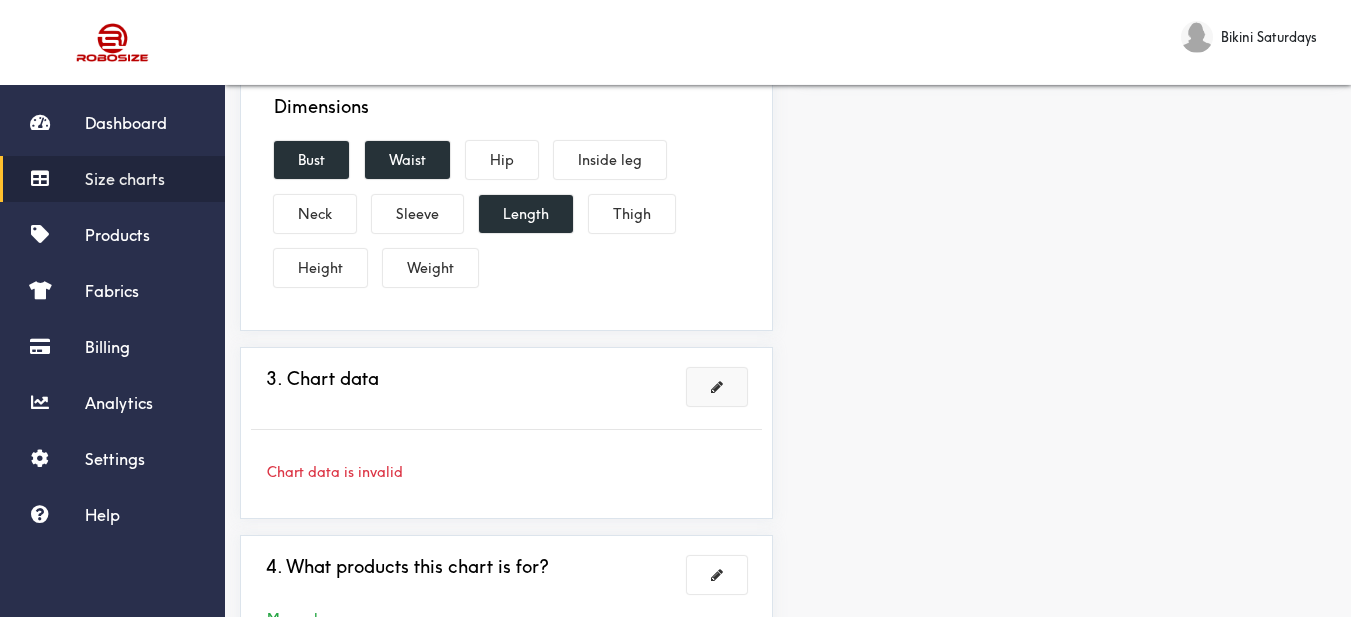 click at bounding box center (717, 387) 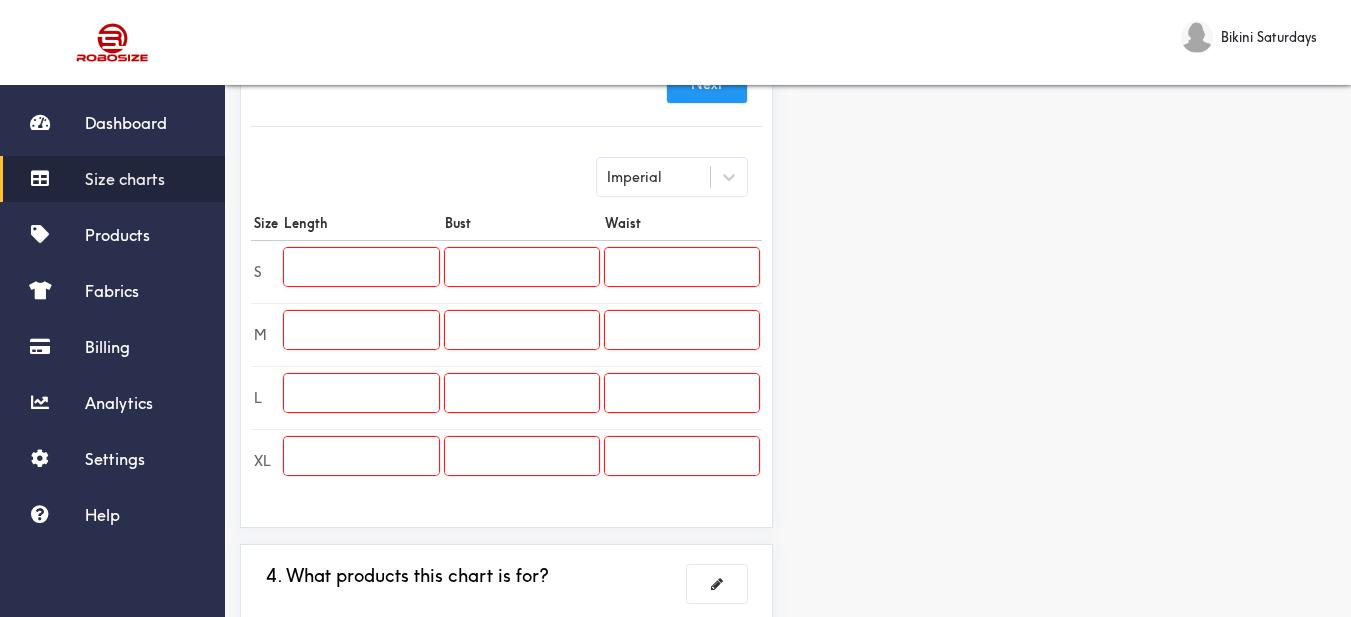 click at bounding box center [361, 267] 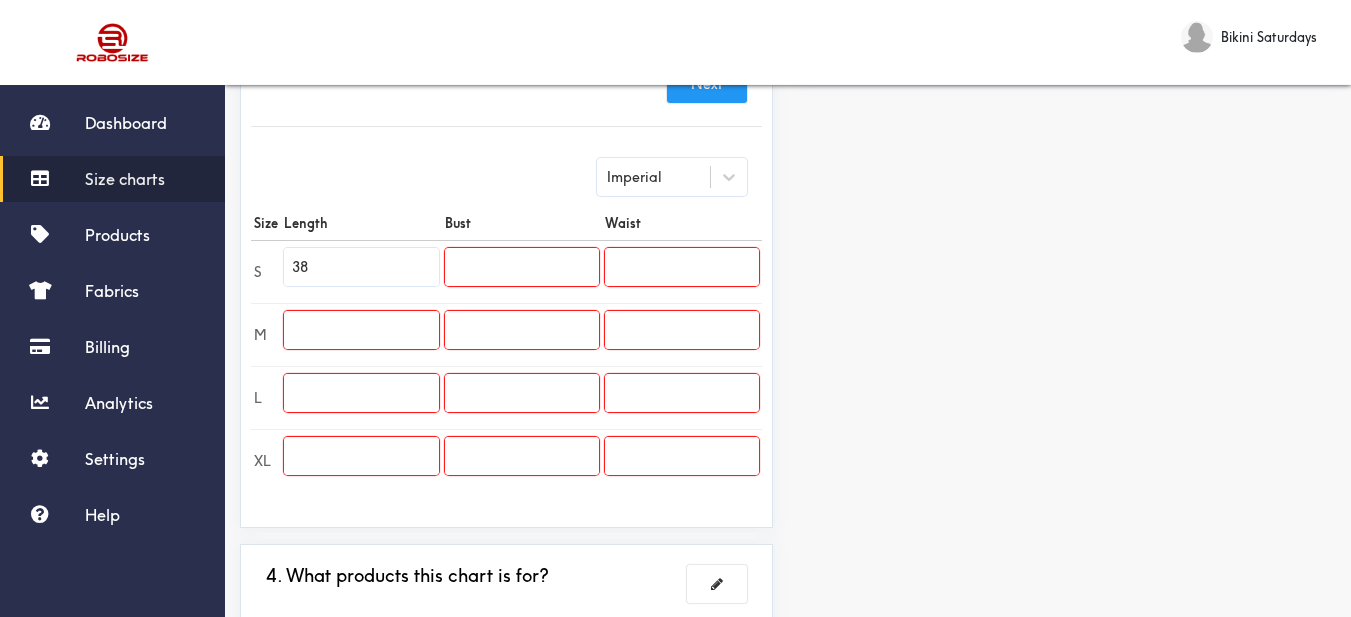 type on "38" 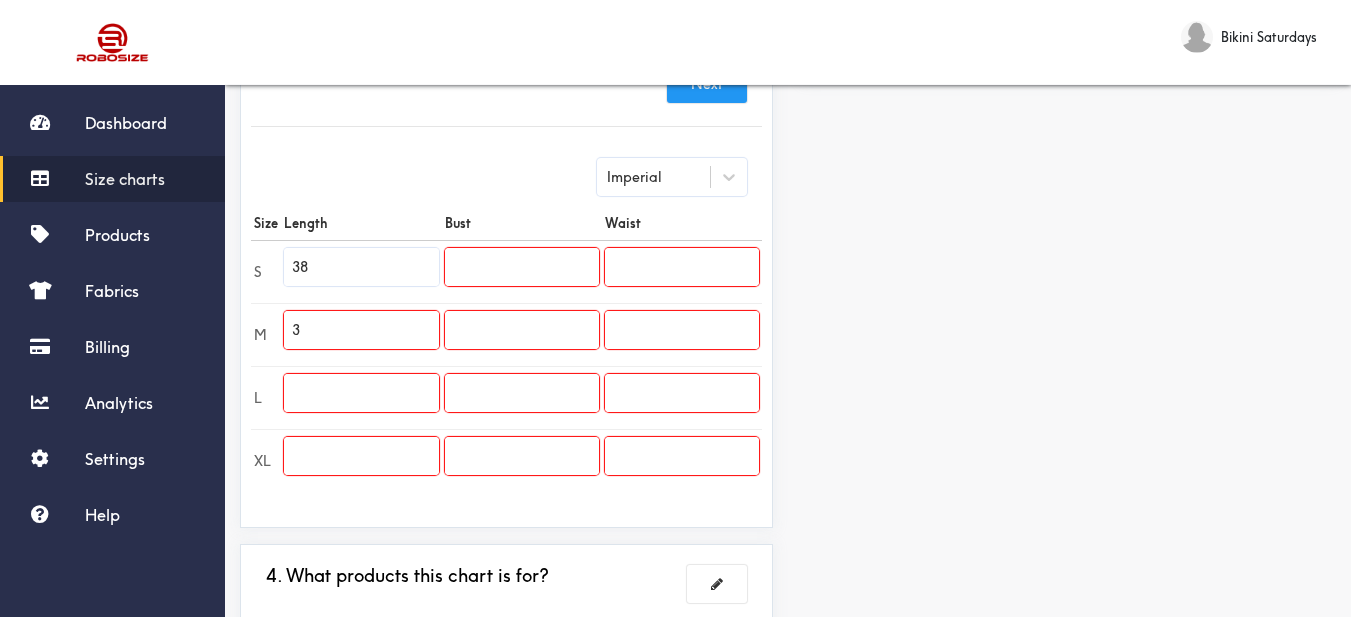 click on "3" at bounding box center [361, 330] 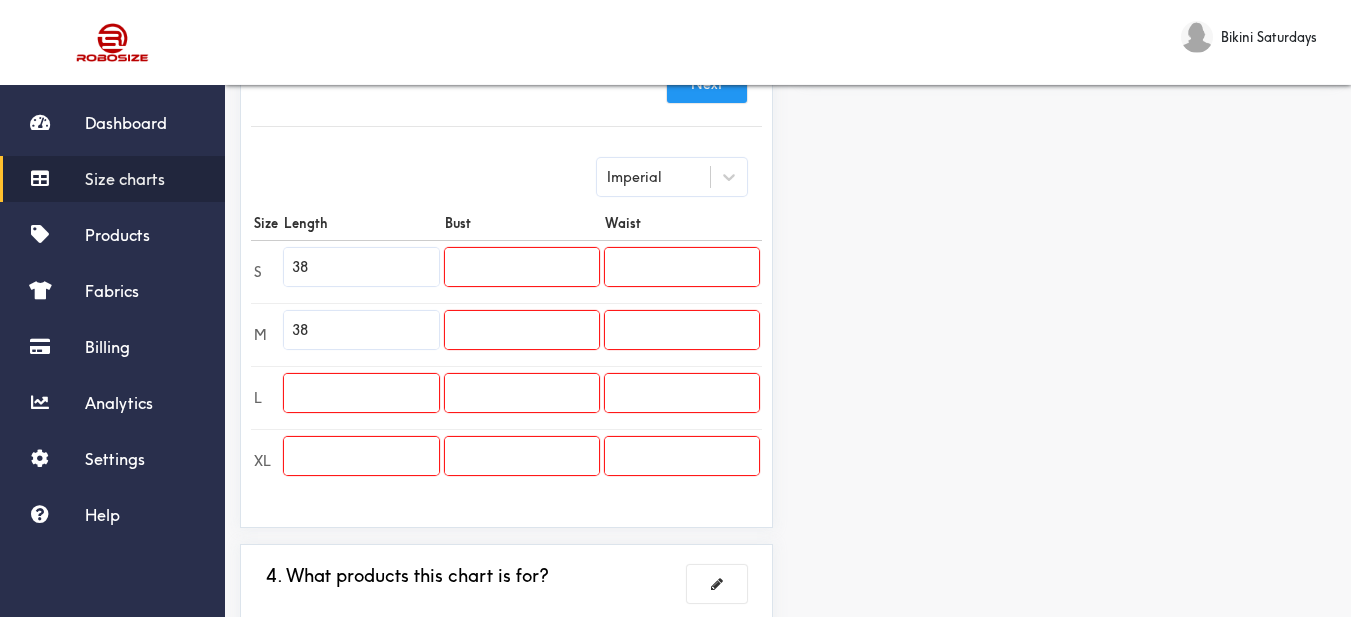 type on "38" 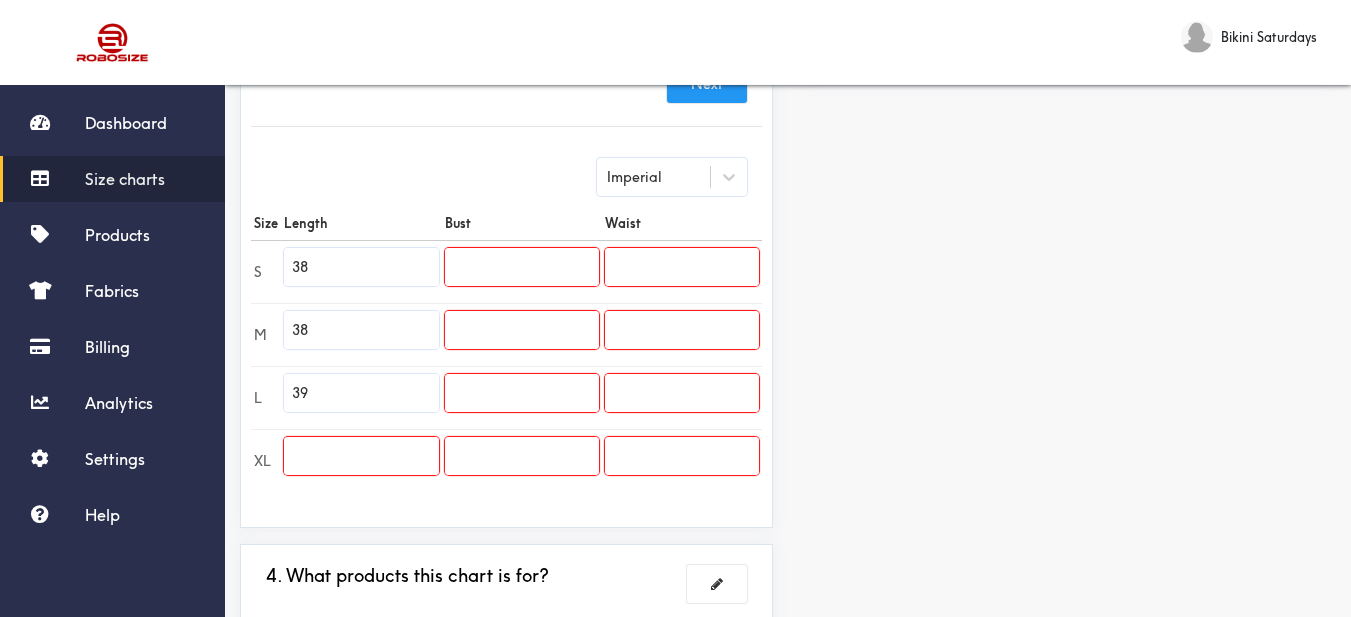 type on "39" 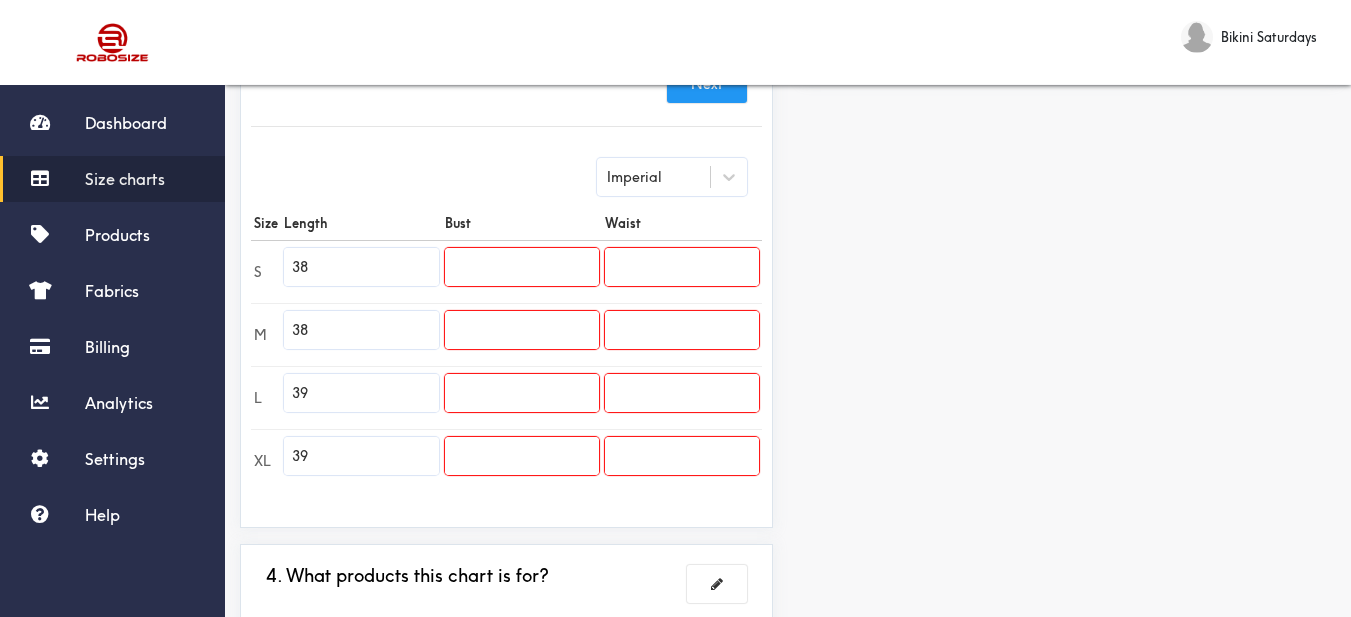 type on "39" 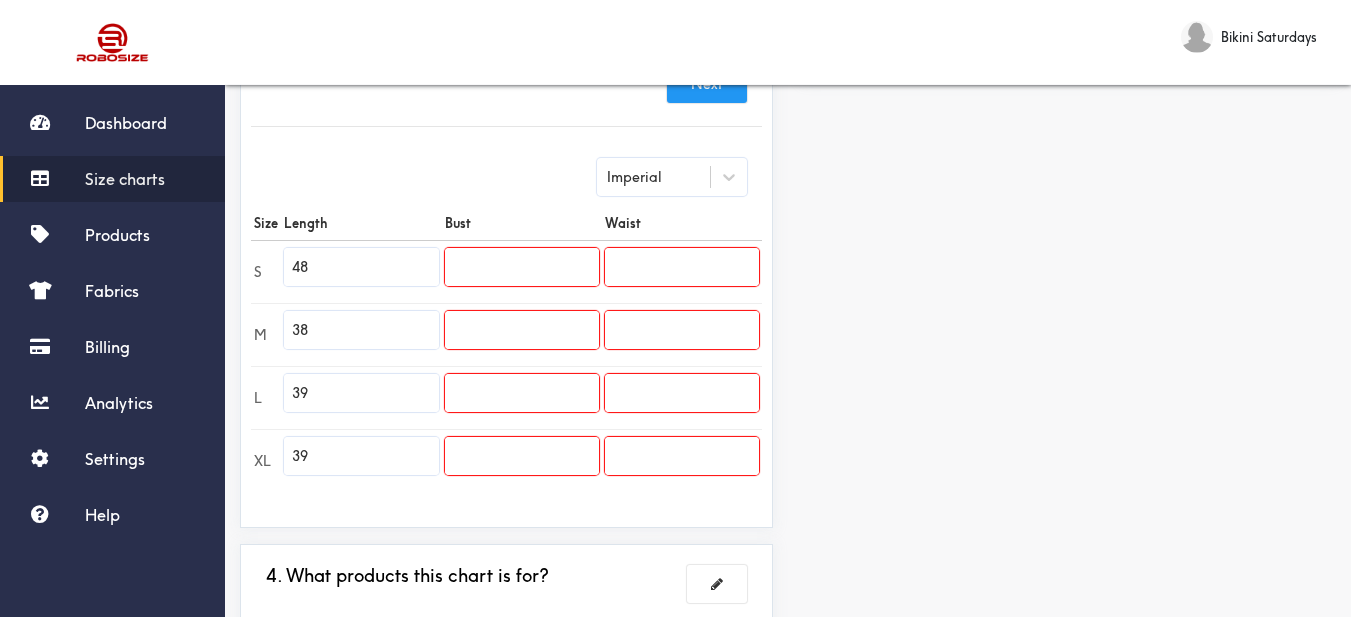 type on "48" 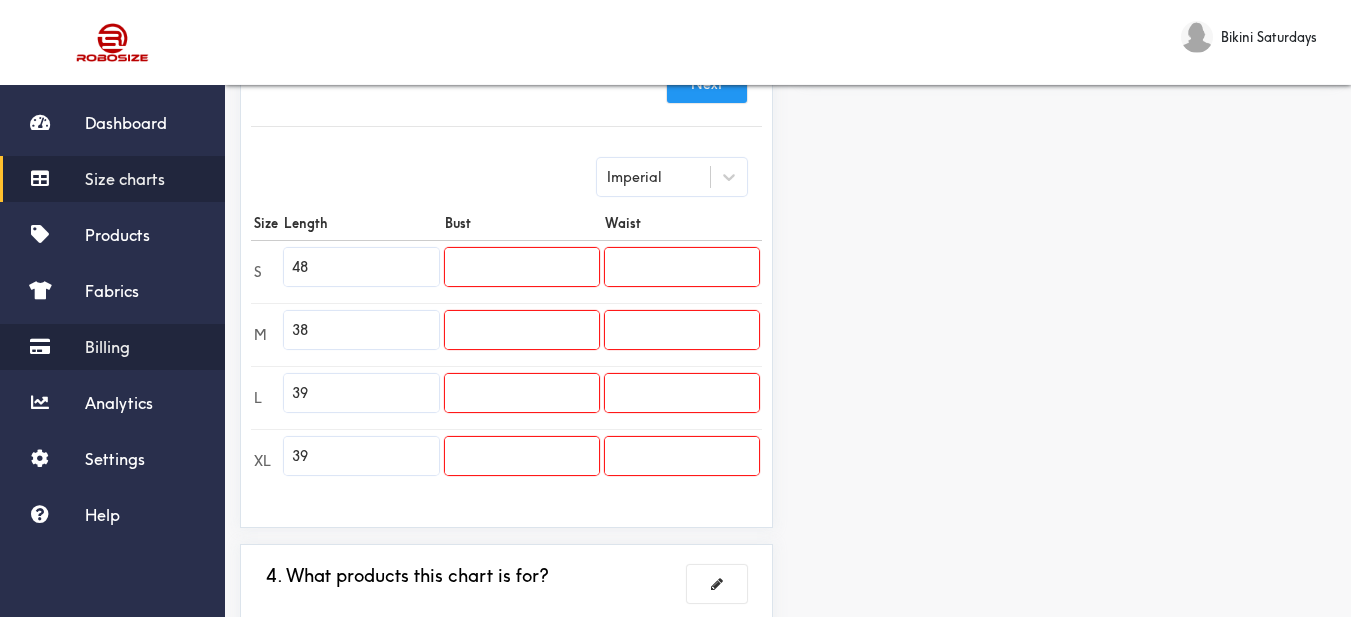 drag, startPoint x: 314, startPoint y: 325, endPoint x: 203, endPoint y: 353, distance: 114.47707 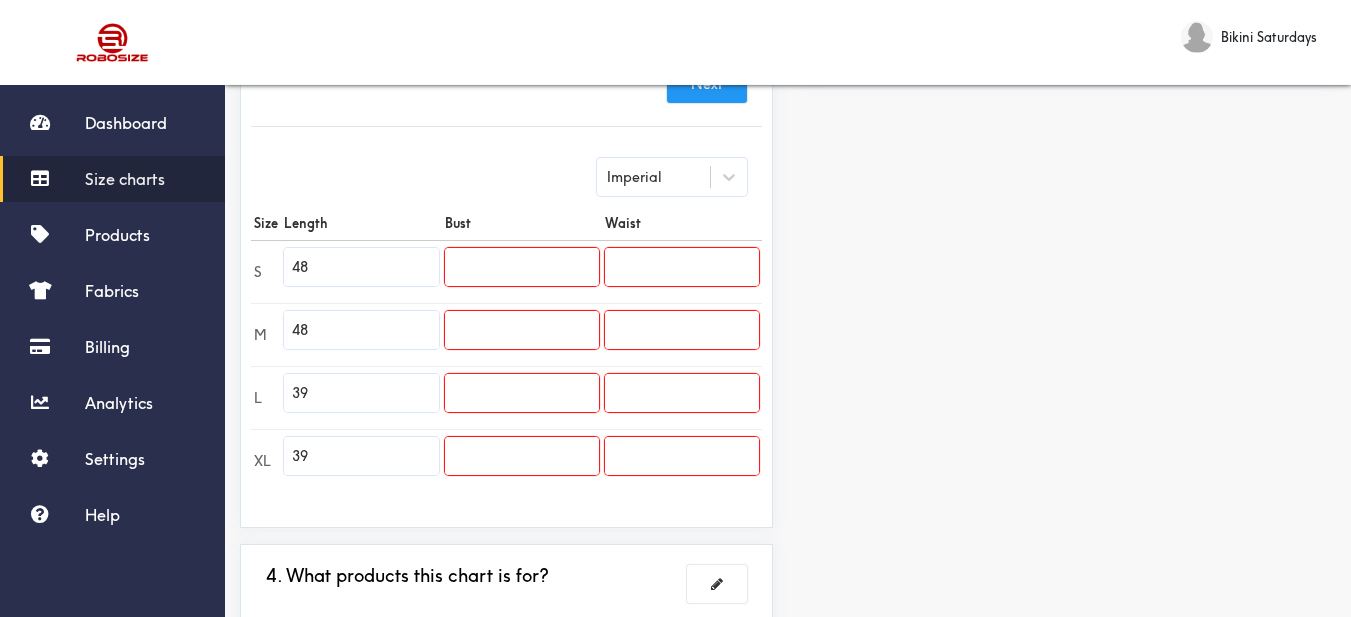 type on "48" 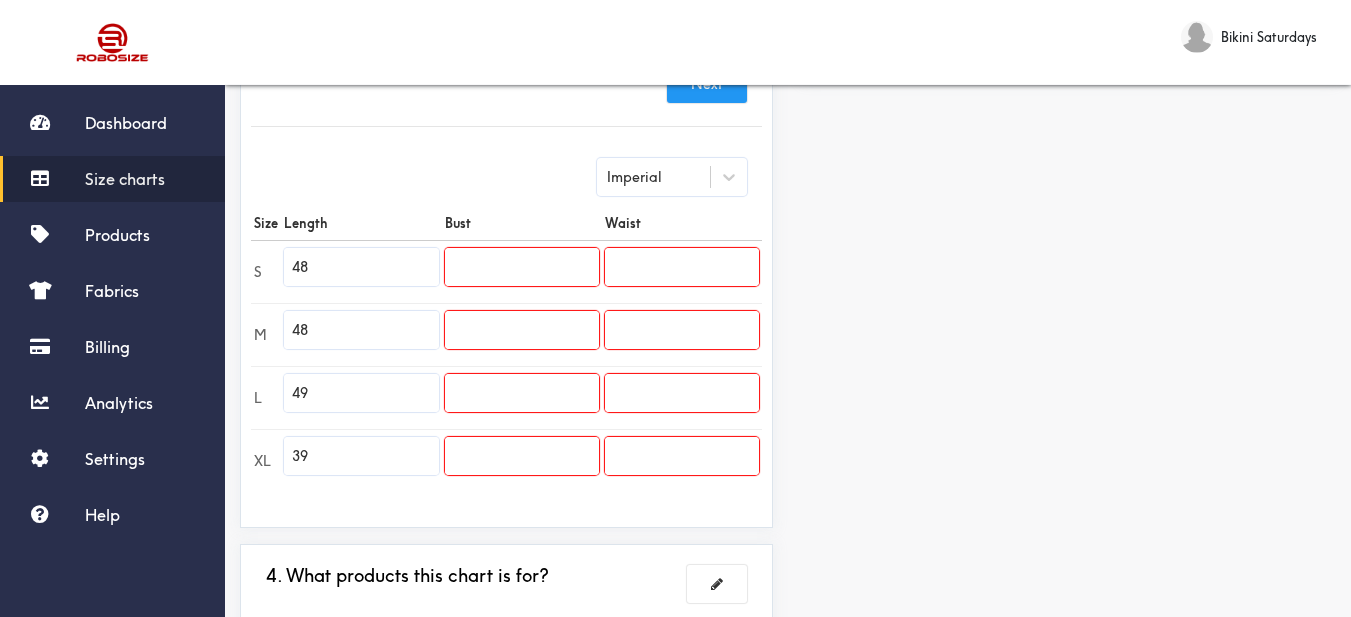 type on "49" 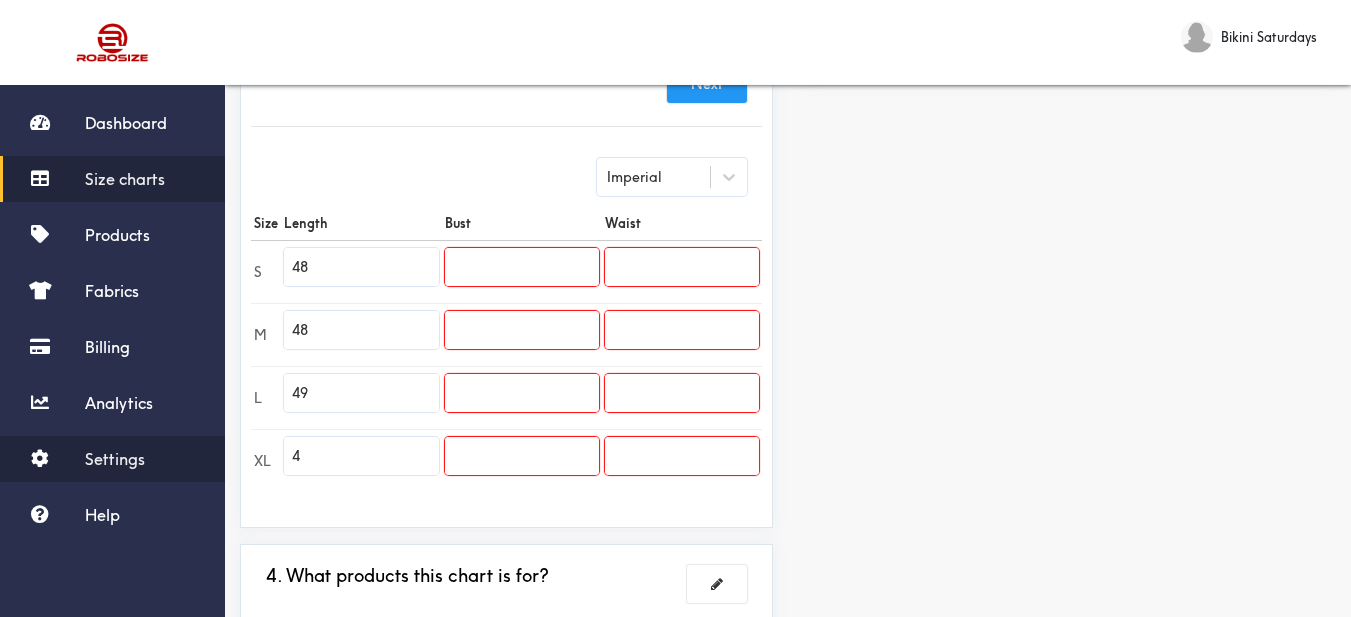 drag, startPoint x: 331, startPoint y: 455, endPoint x: 252, endPoint y: 466, distance: 79.762146 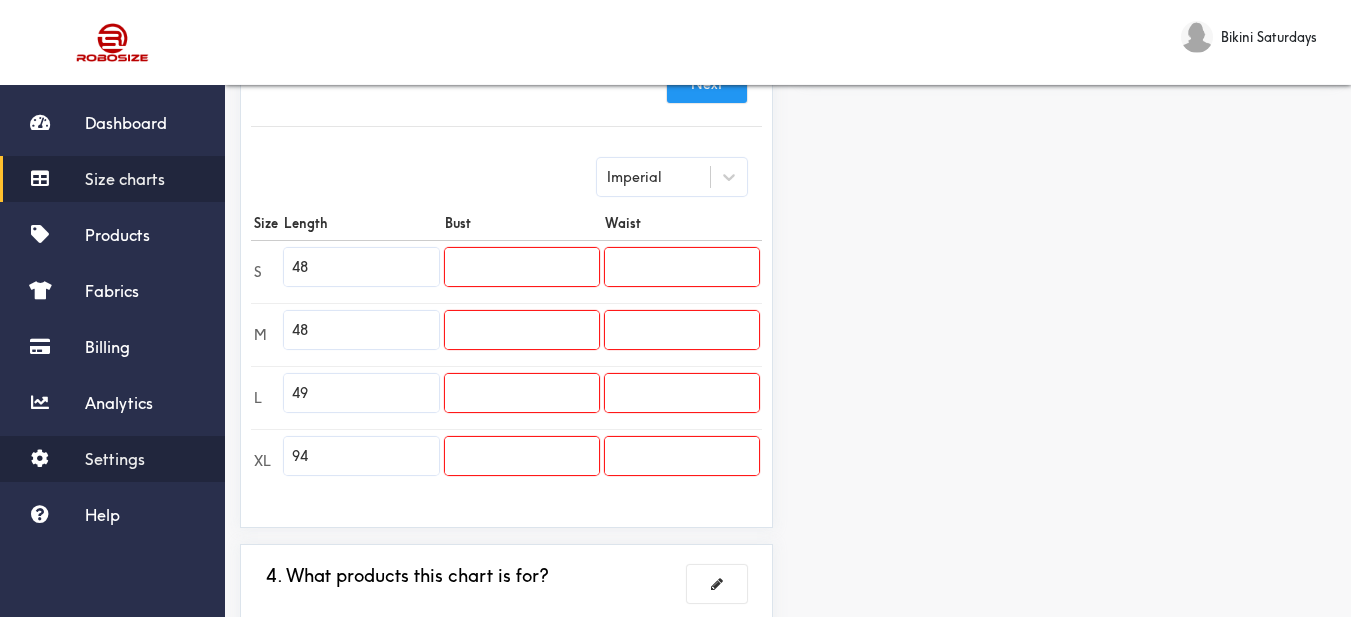drag, startPoint x: 365, startPoint y: 466, endPoint x: 100, endPoint y: 469, distance: 265.01697 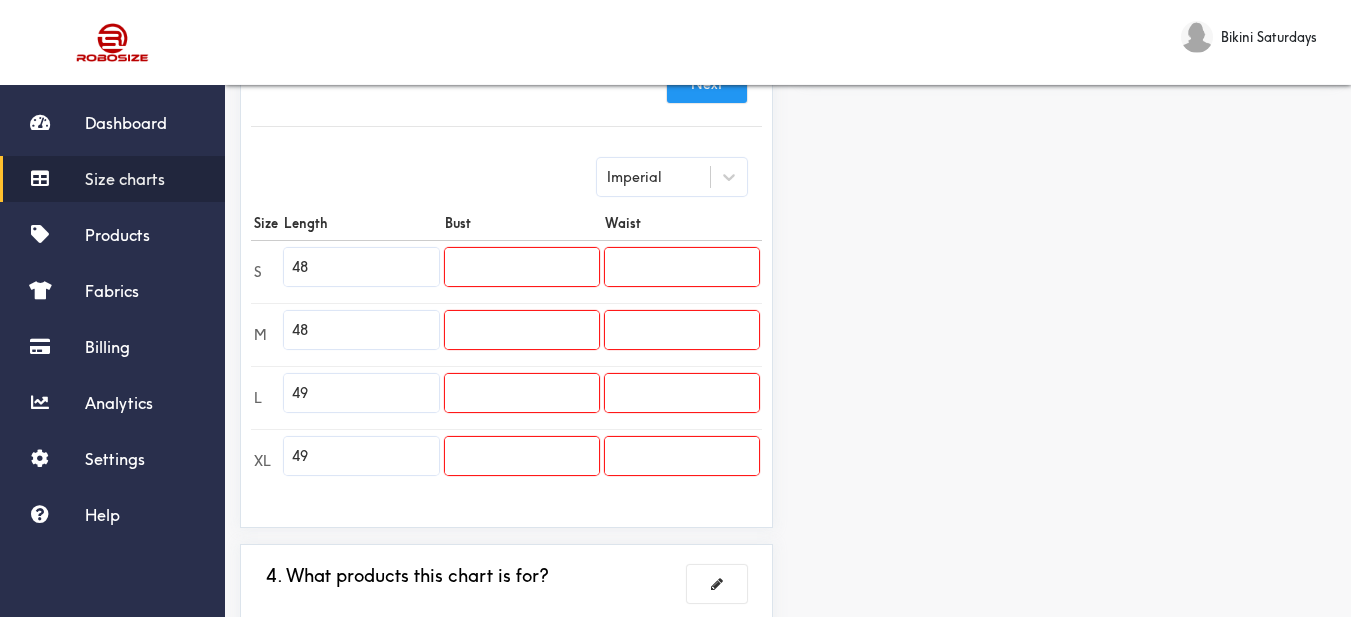 type on "49" 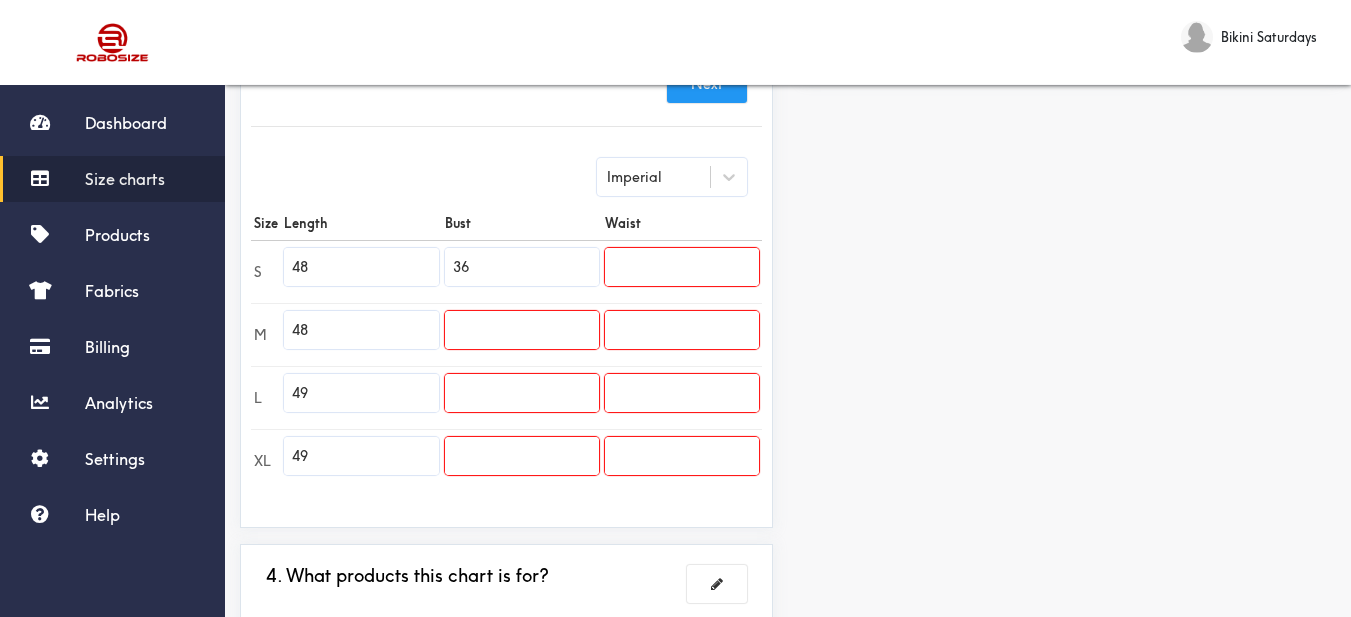 drag, startPoint x: 480, startPoint y: 266, endPoint x: 433, endPoint y: 261, distance: 47.26521 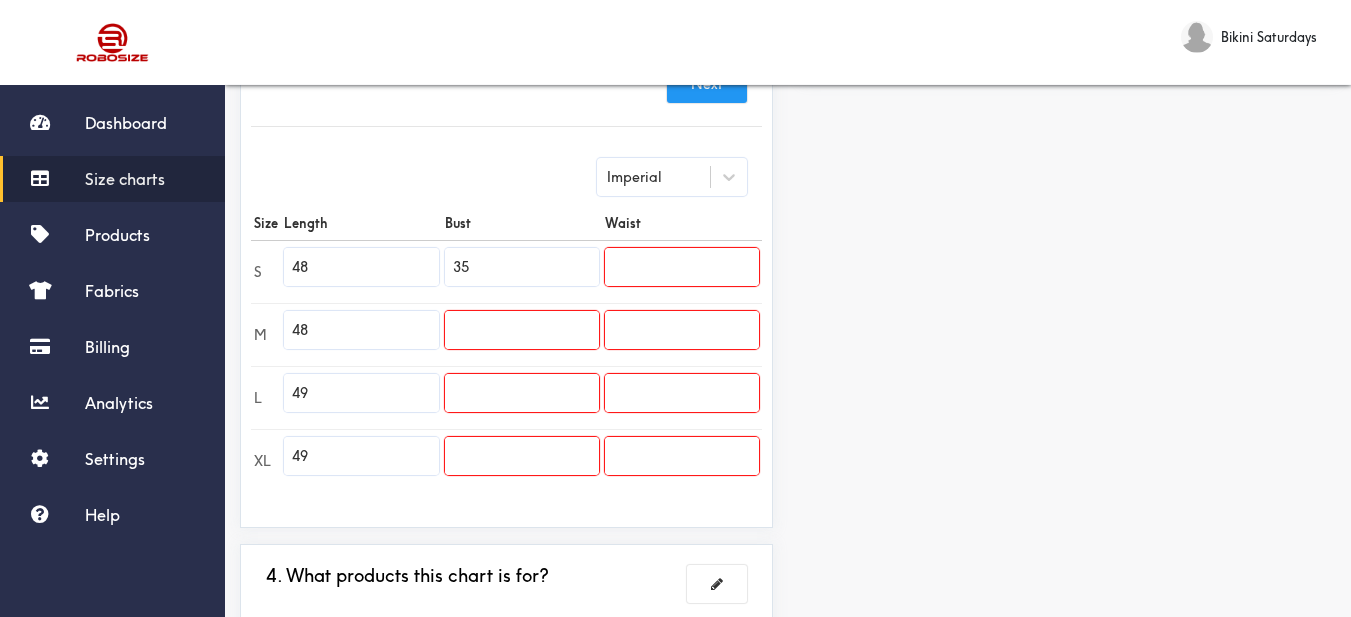 type on "35" 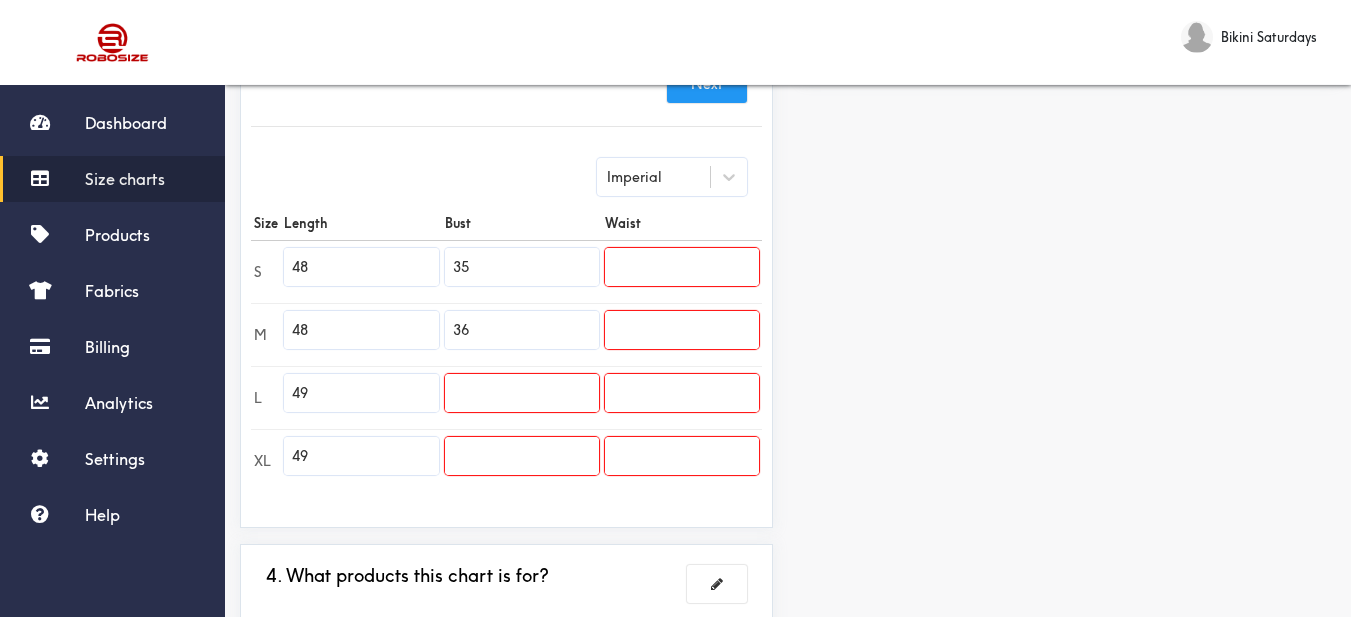 type on "36" 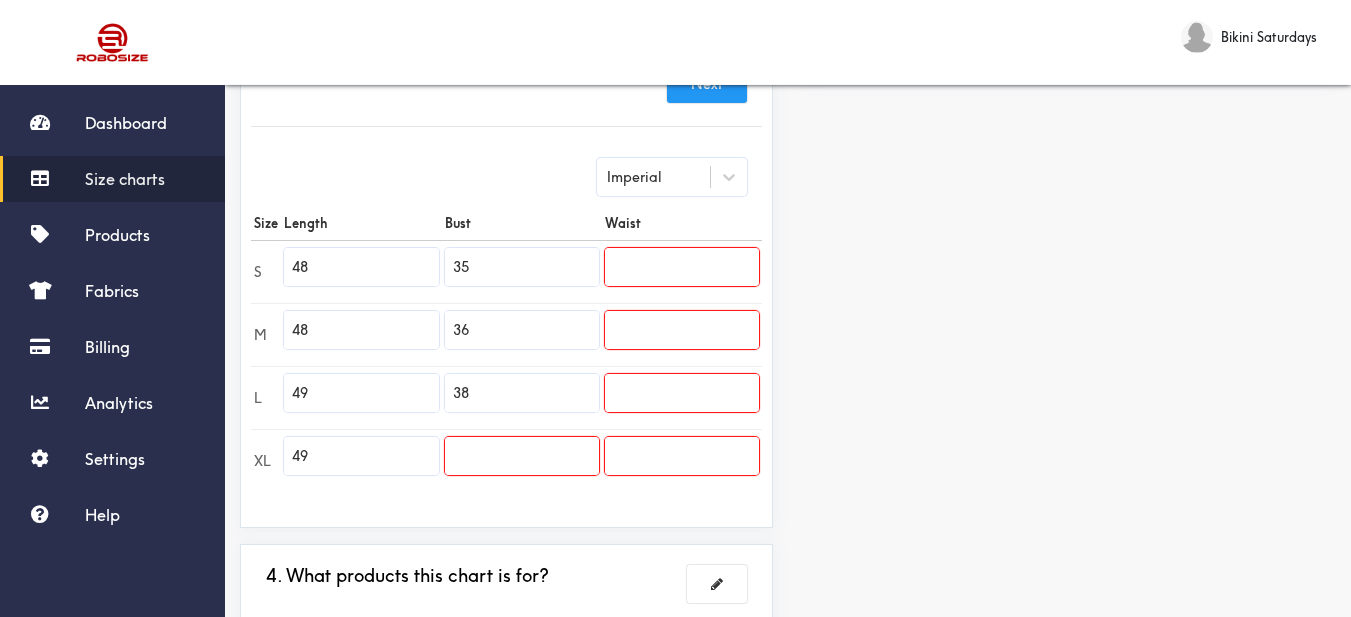 type on "38" 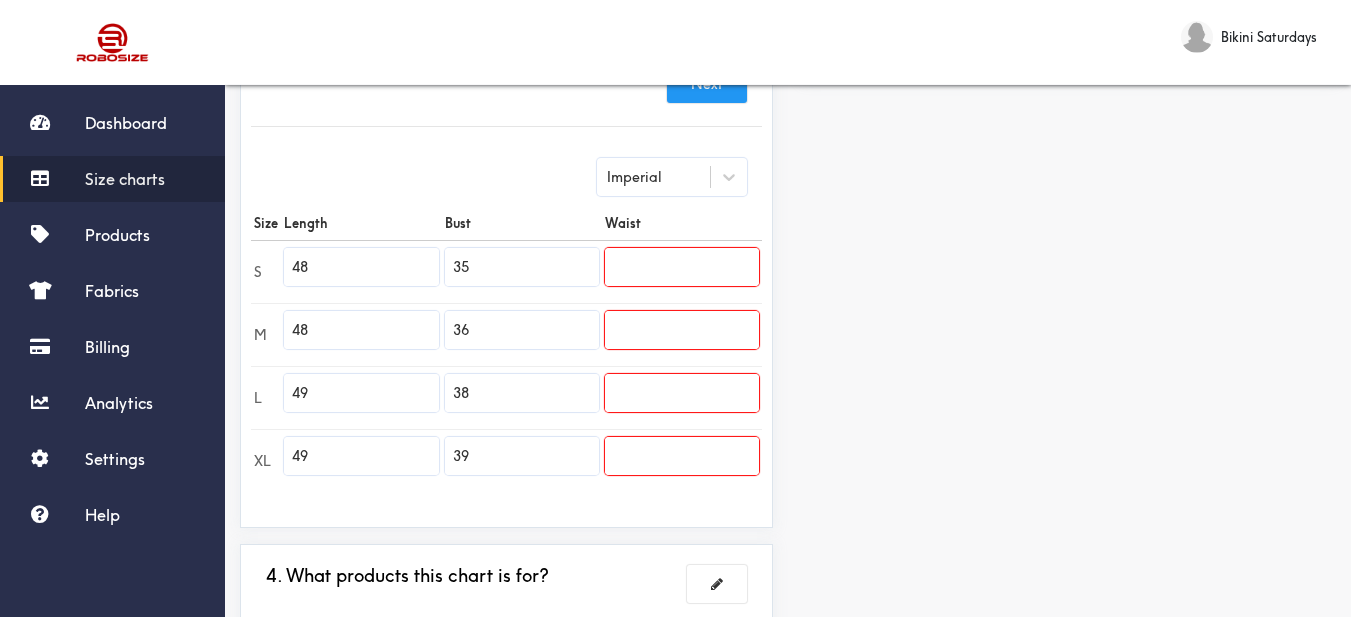 type on "39" 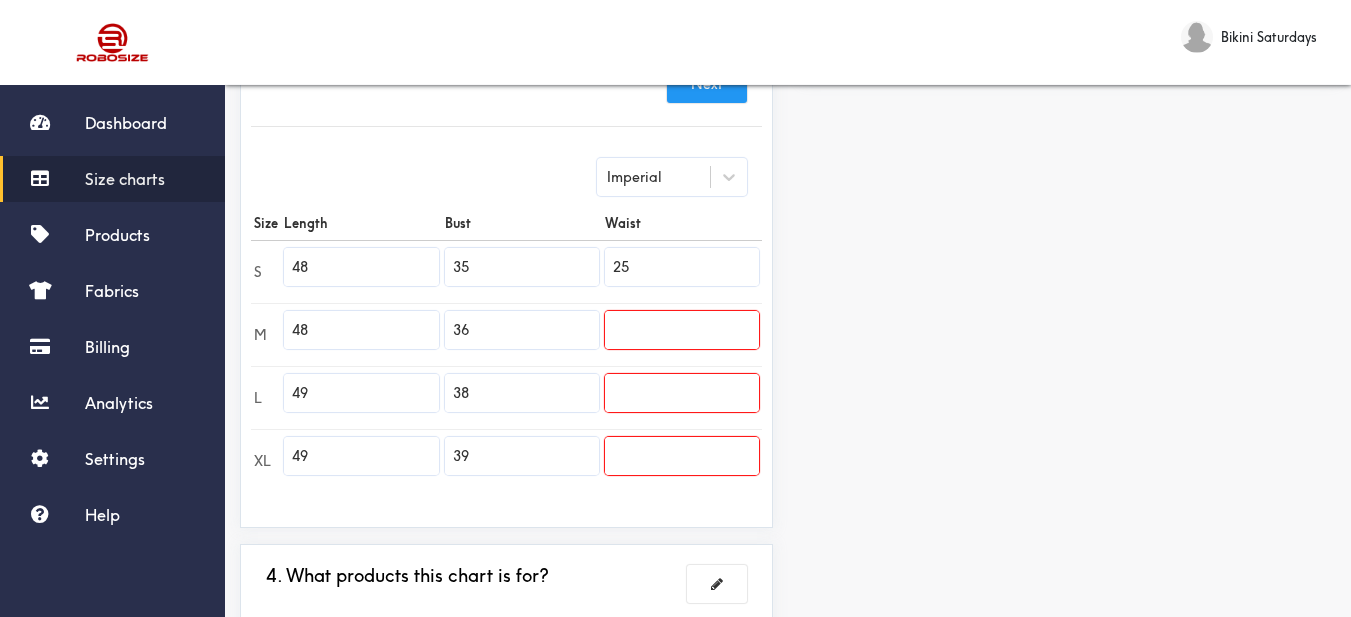 type on "25" 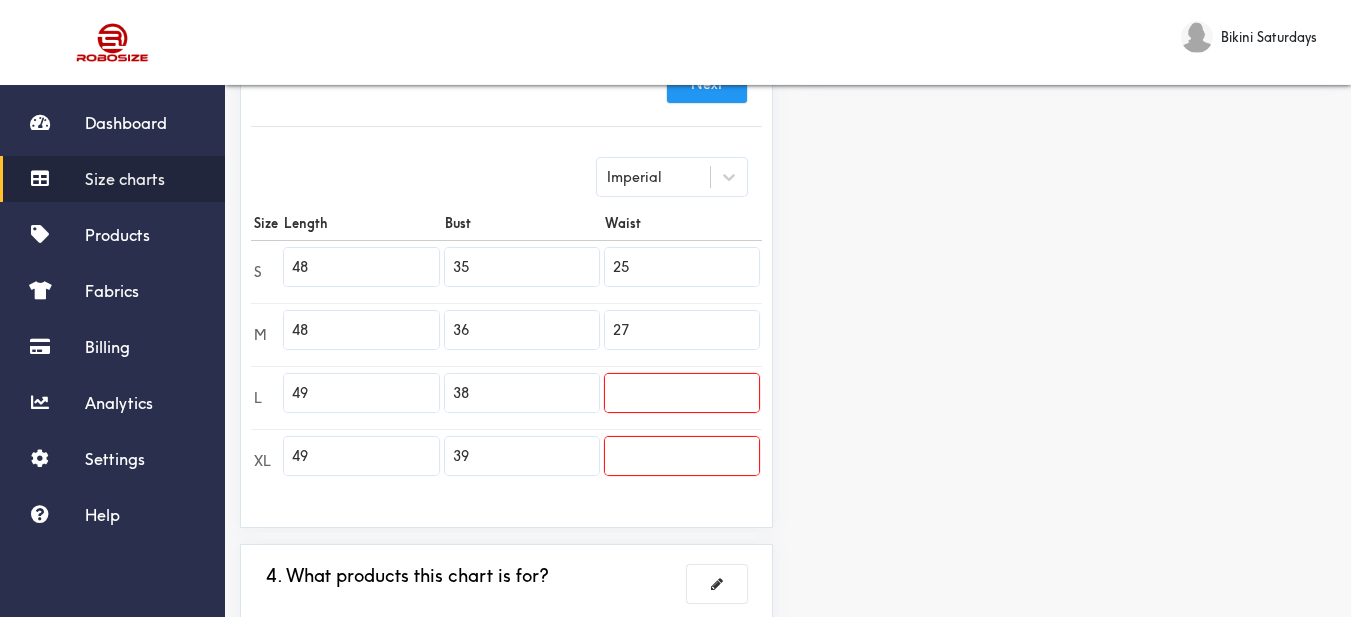 type on "27" 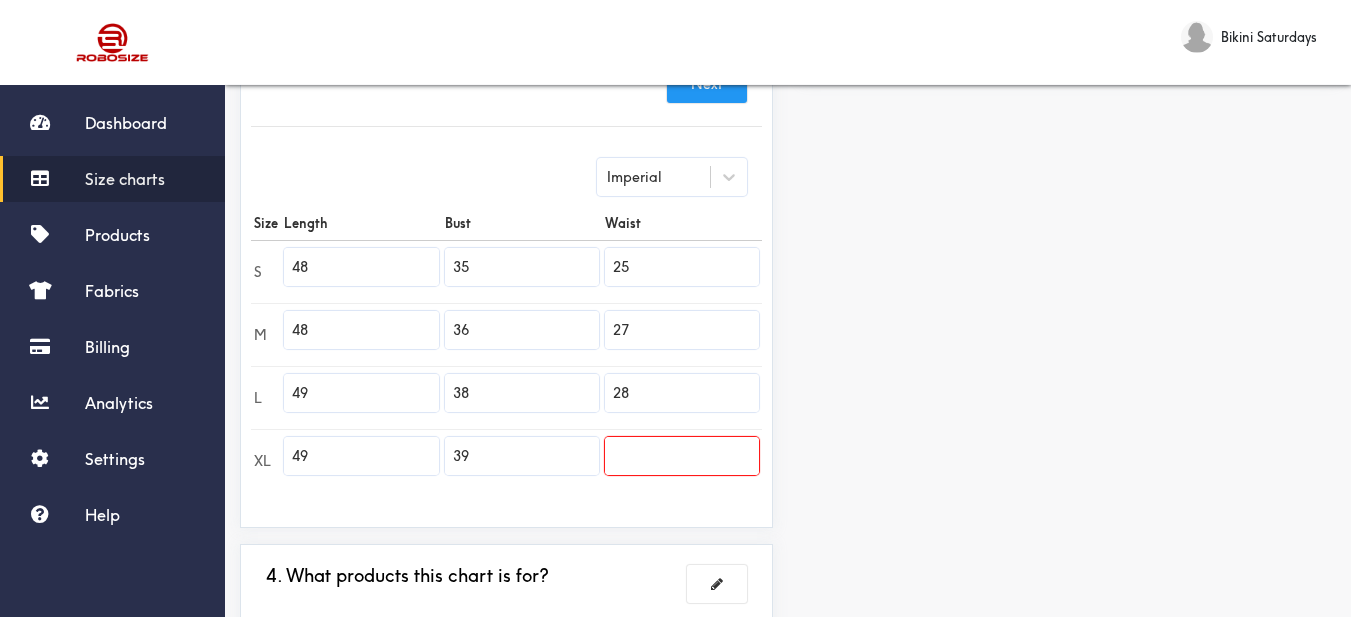 type on "28" 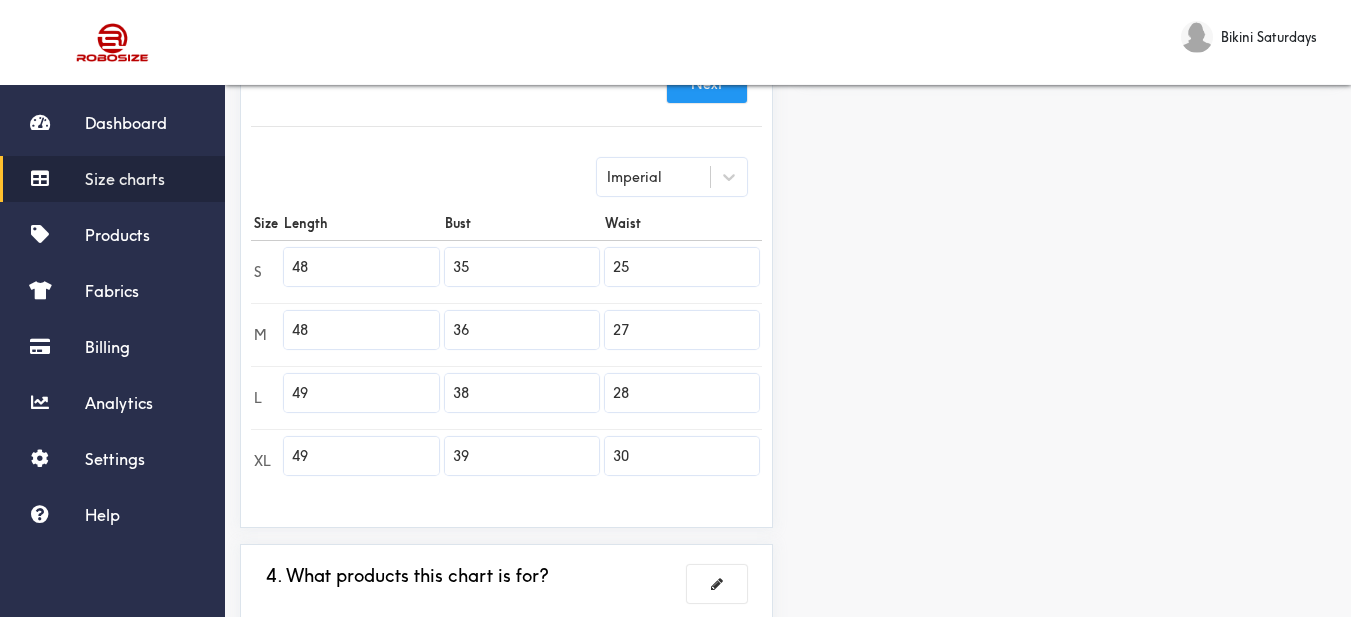 type on "30" 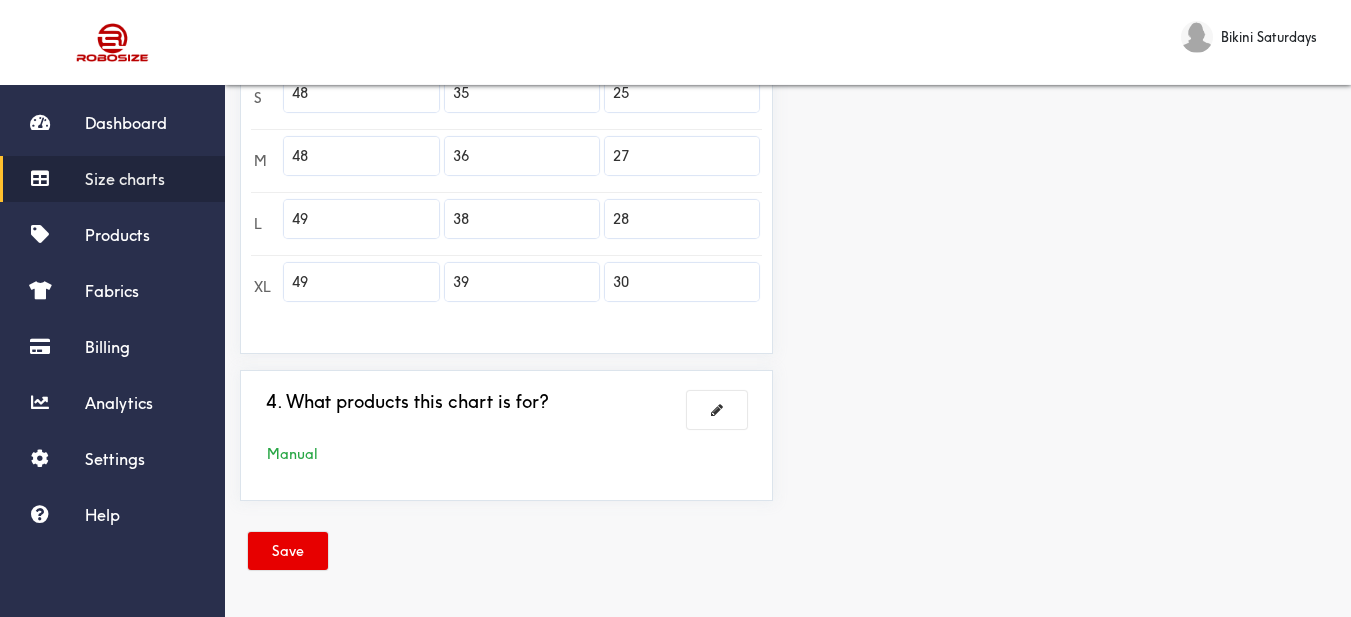 click on "Save" at bounding box center [788, 554] 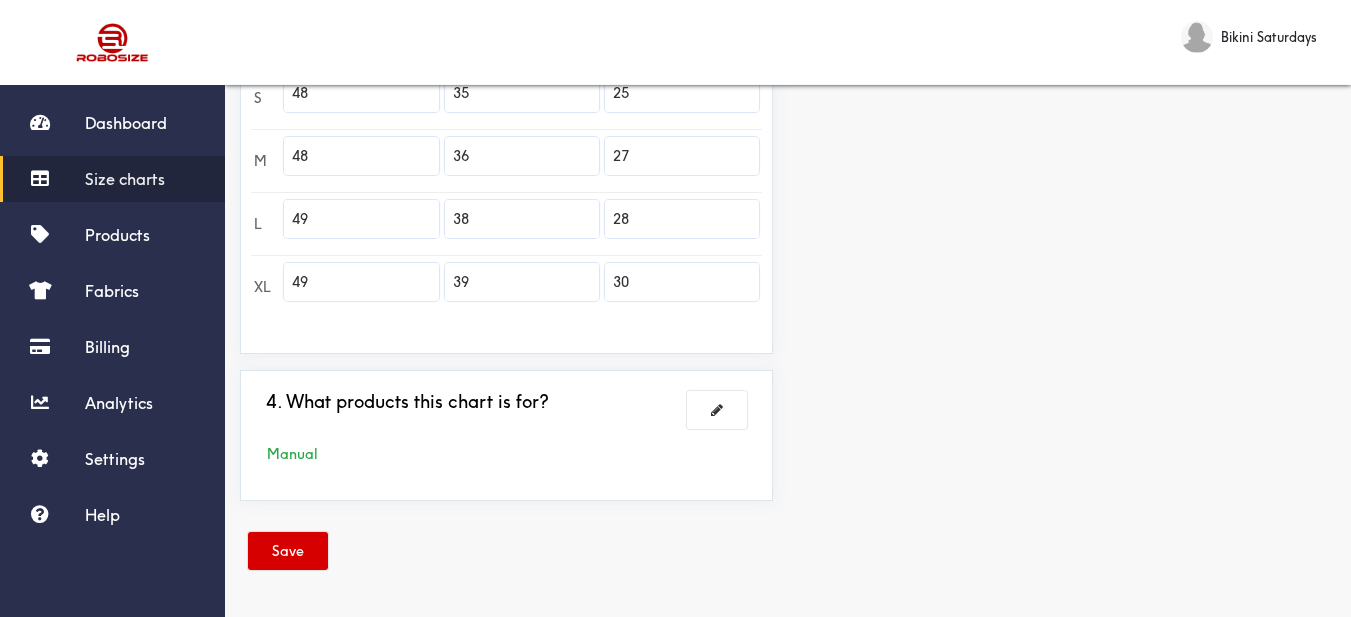 click on "Save" at bounding box center (288, 551) 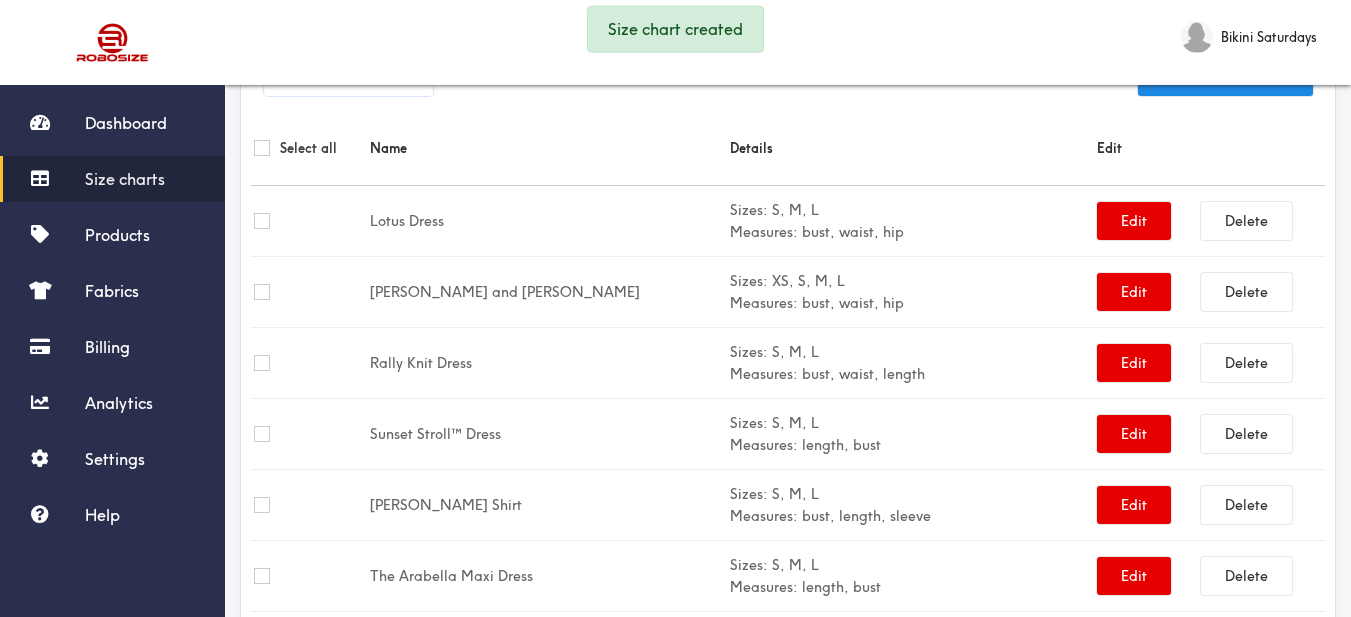 scroll, scrollTop: 274, scrollLeft: 0, axis: vertical 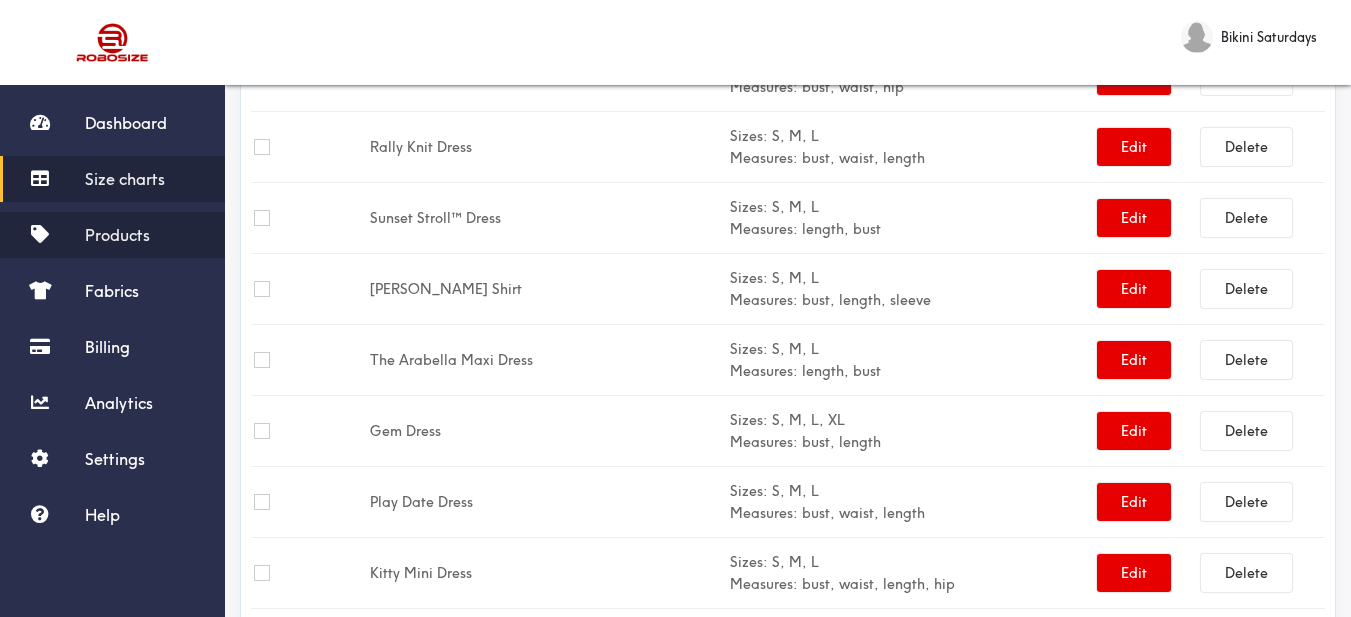 click on "Products" at bounding box center [117, 235] 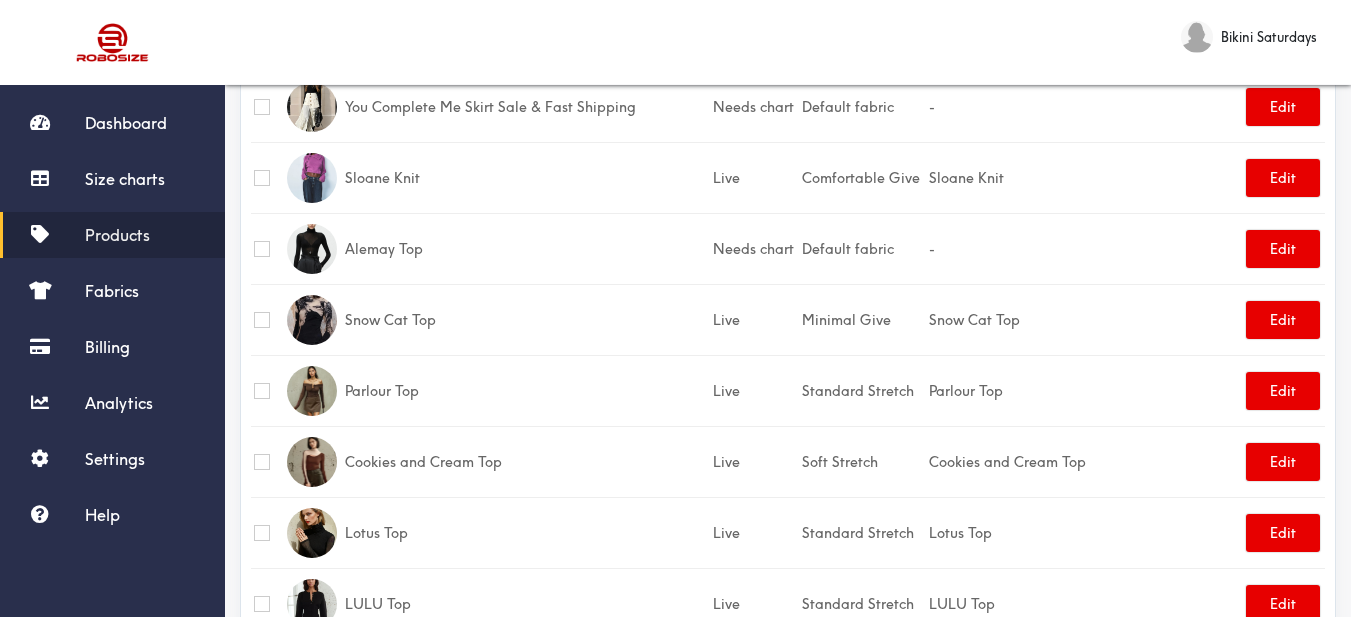 scroll, scrollTop: 0, scrollLeft: 0, axis: both 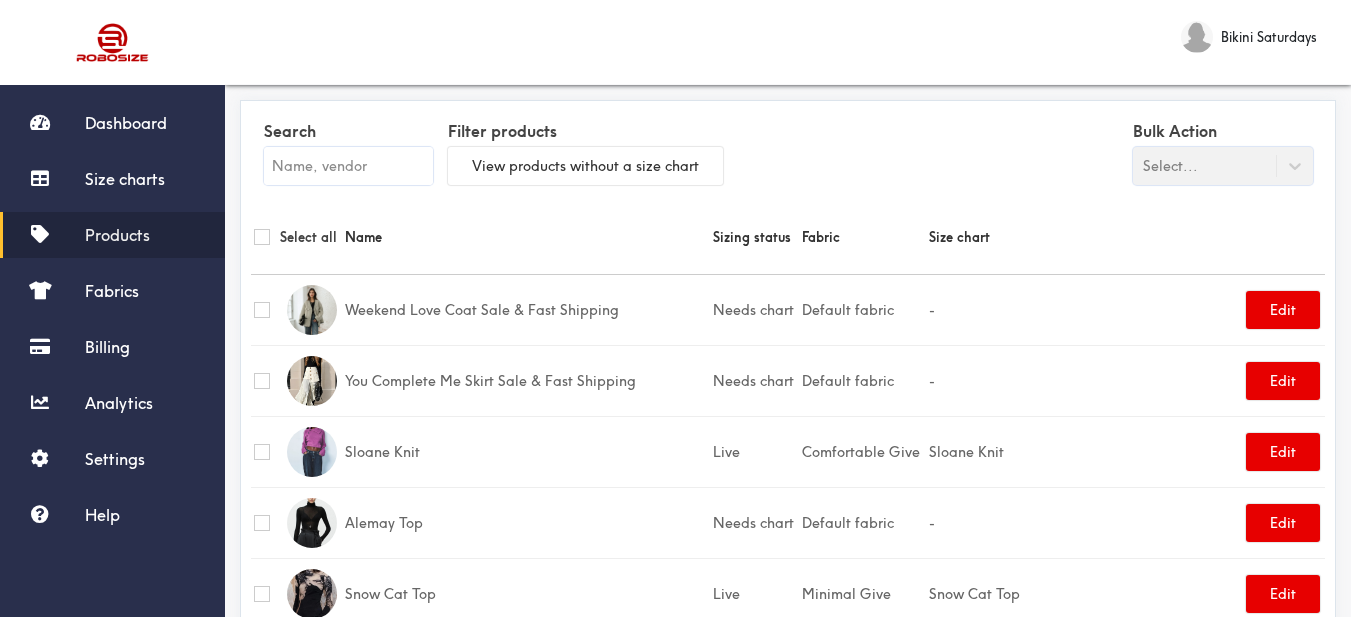 click on "Search" at bounding box center (348, 155) 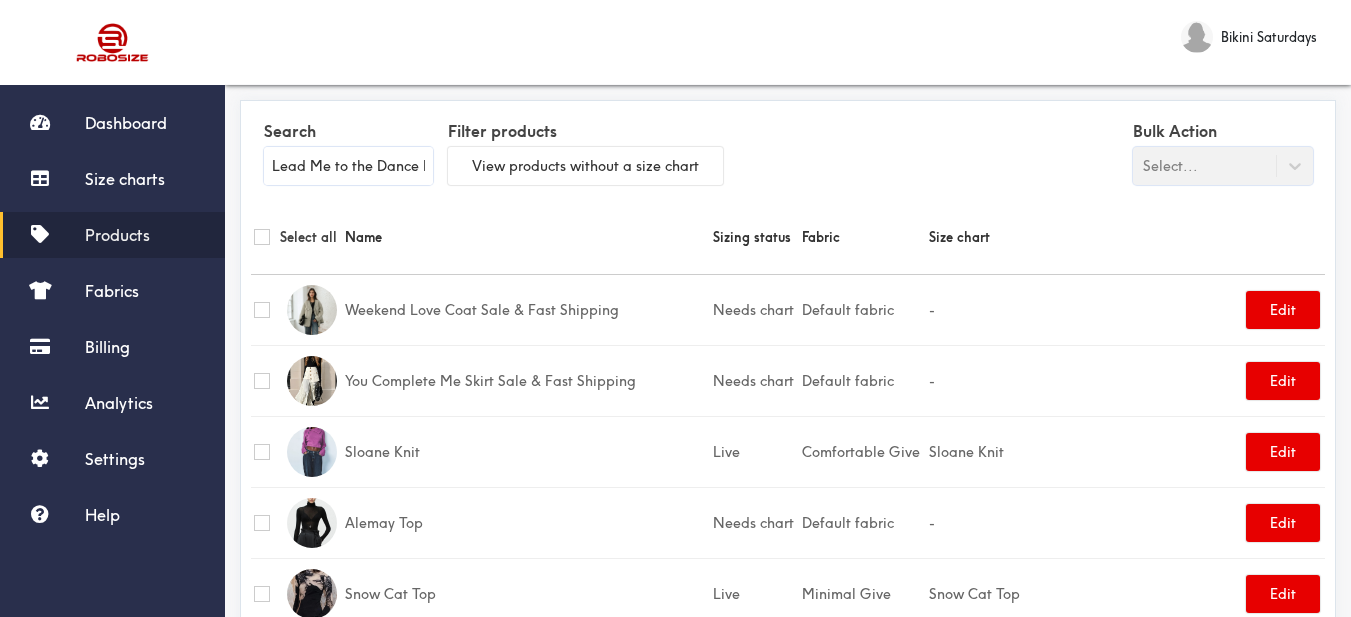 scroll, scrollTop: 0, scrollLeft: 70, axis: horizontal 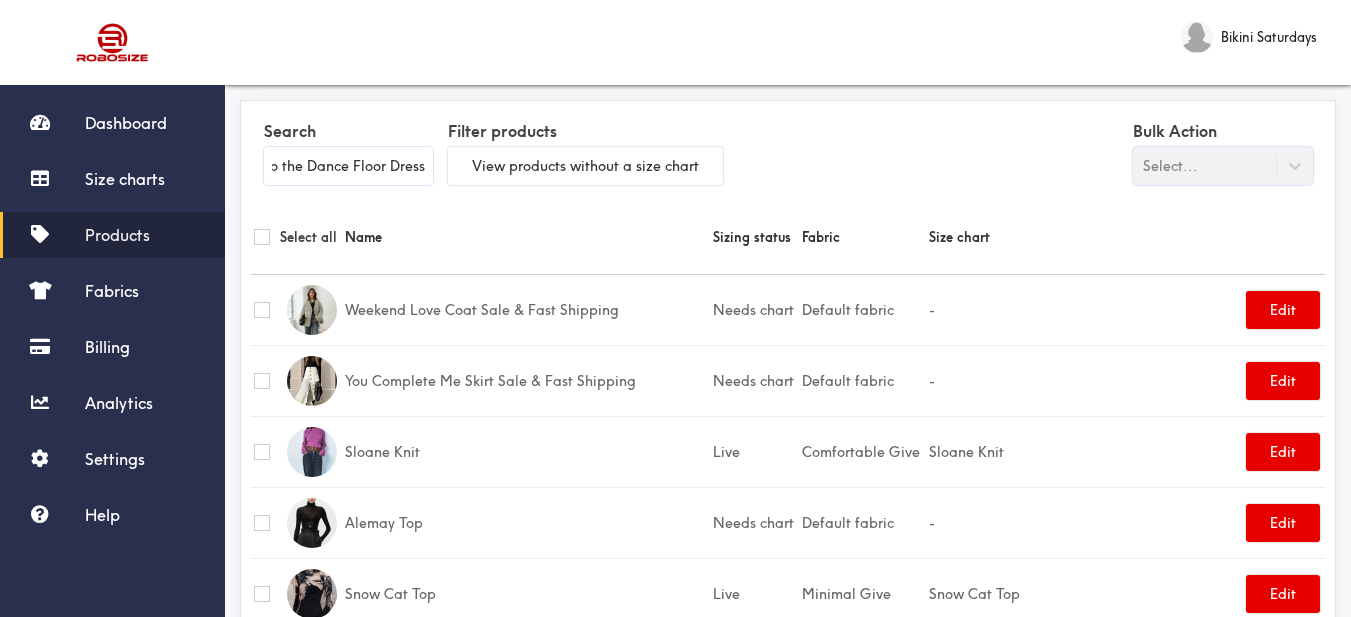 type on "Lead Me to the Dance Floor Dress" 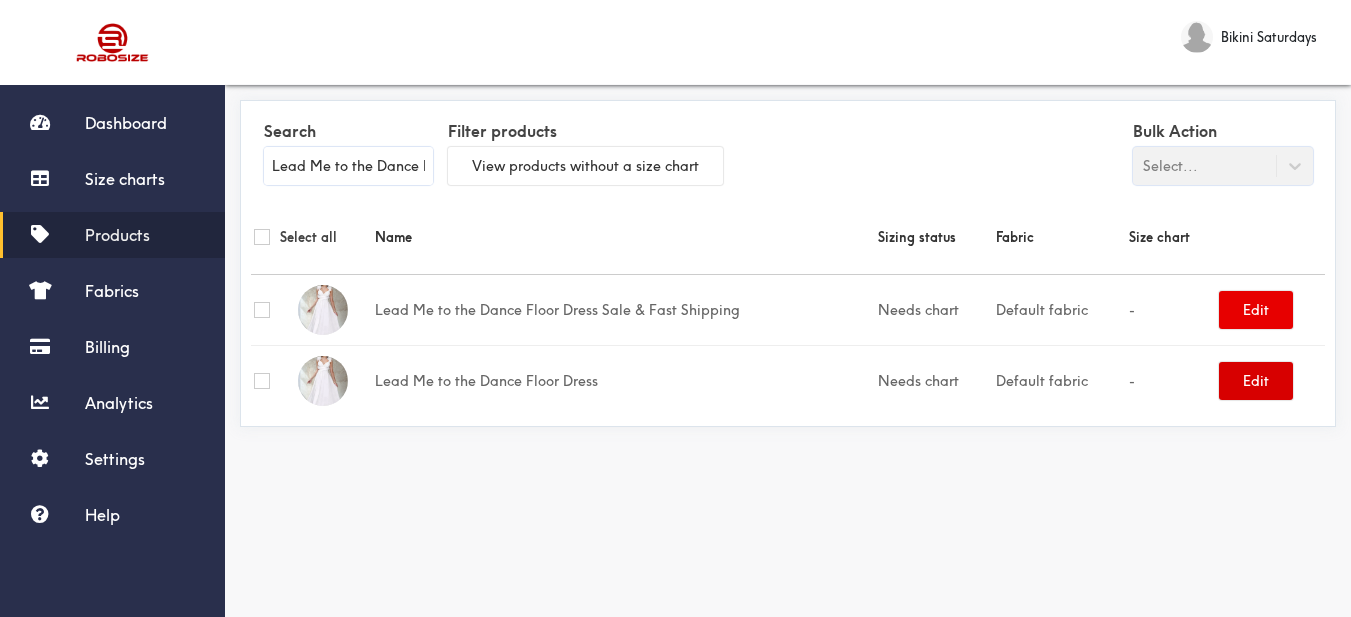 click on "Edit" at bounding box center [1256, 381] 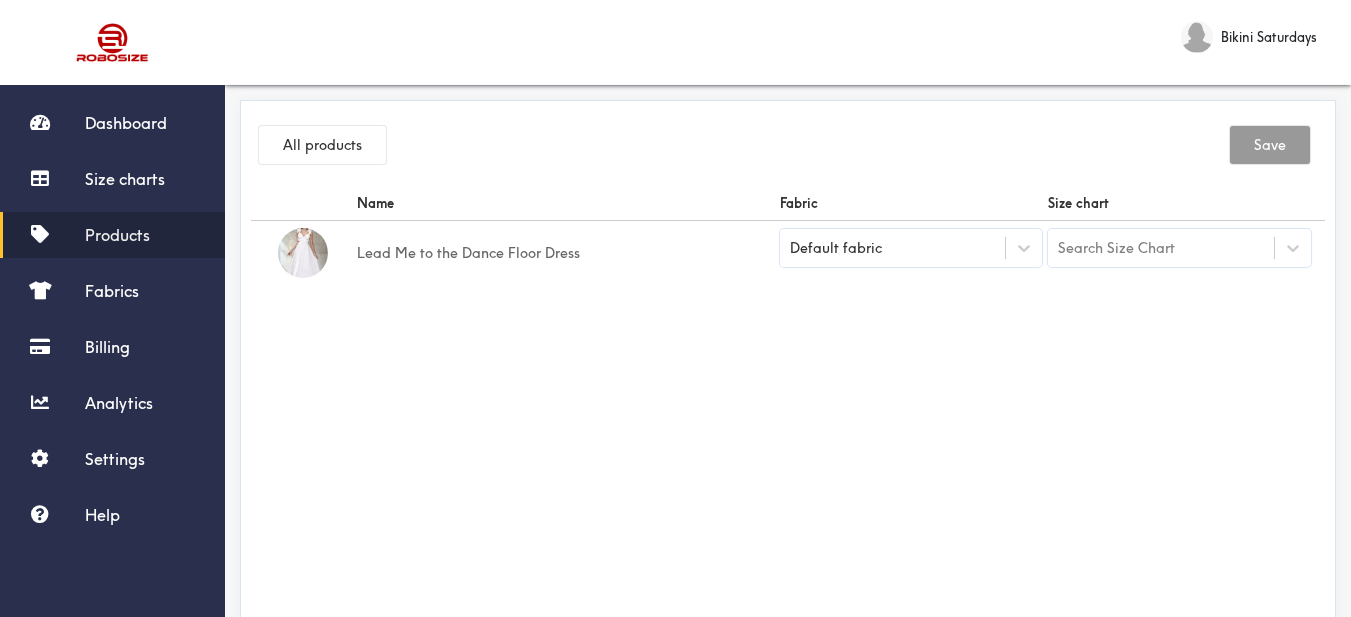 click on "Name Fabric Size chart Lead Me to the Dance Floor Dress Default fabric Search Size Chart" at bounding box center (788, 411) 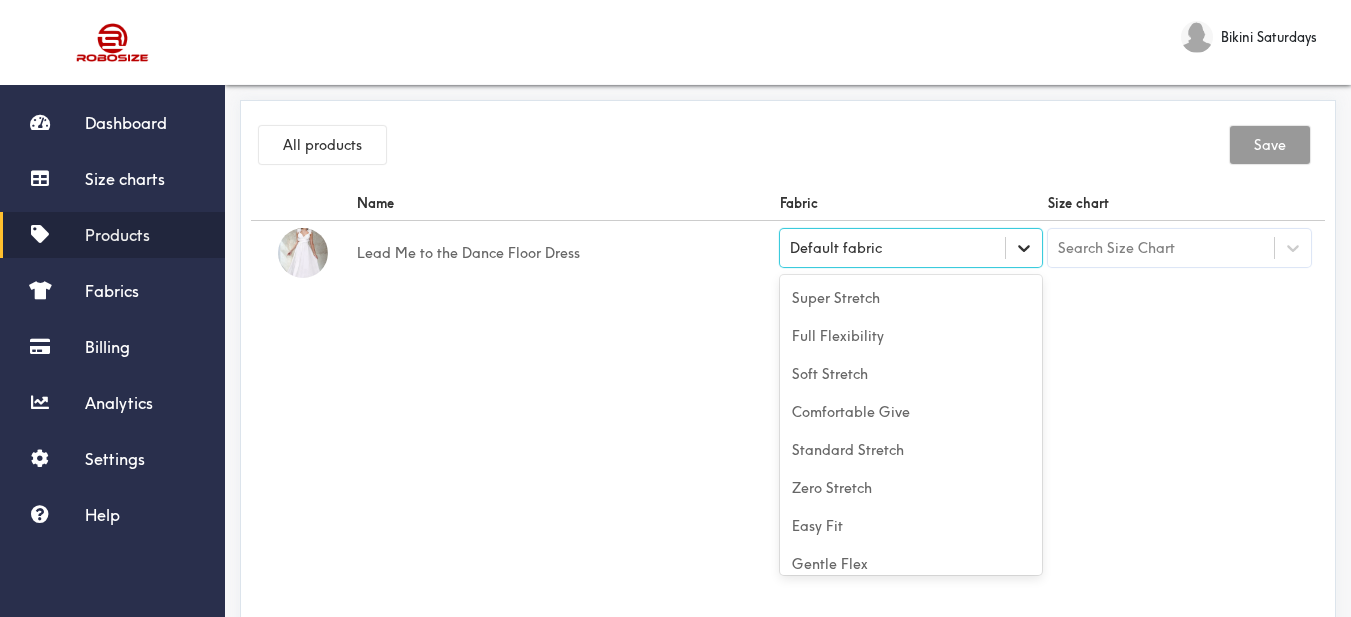 click 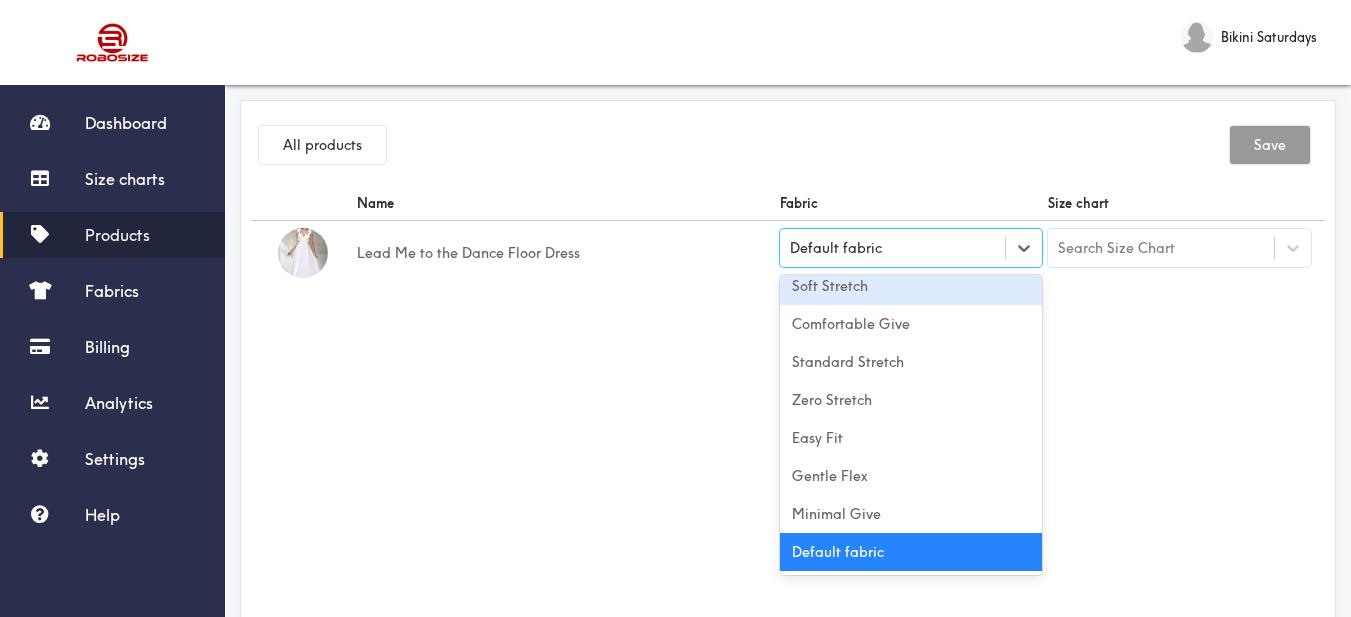 click on "Soft Stretch" at bounding box center [911, 286] 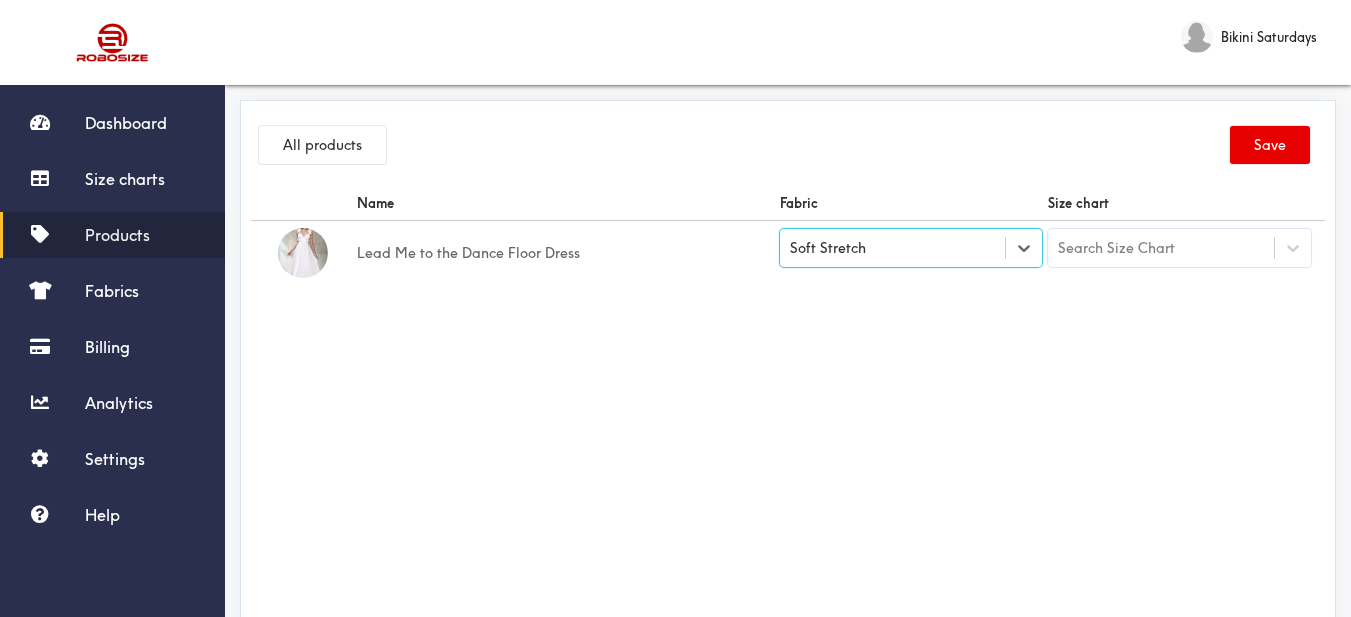 click on "Name Fabric Size chart Lead Me to the Dance Floor Dress option [object Object], selected.   Select is focused , press Down to open the menu,  Soft Stretch Search Size Chart" at bounding box center (788, 411) 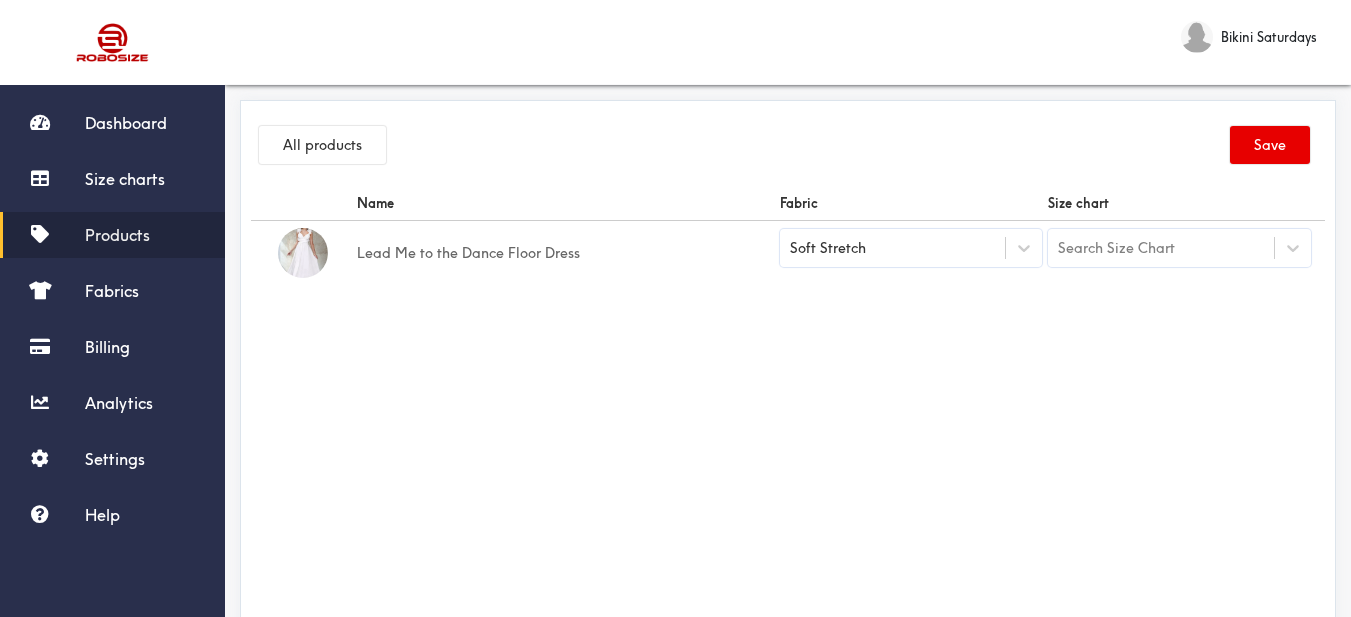 click on "Search Size Chart" at bounding box center [1161, 248] 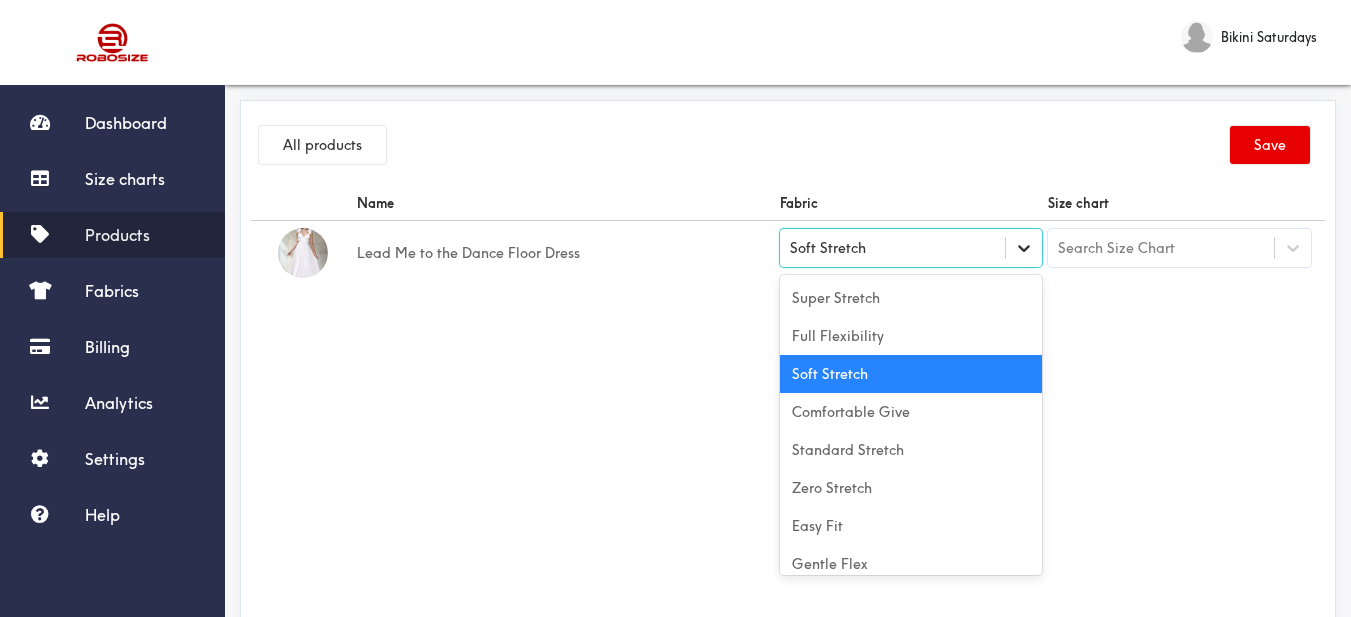 click on "Soft Stretch" at bounding box center (911, 248) 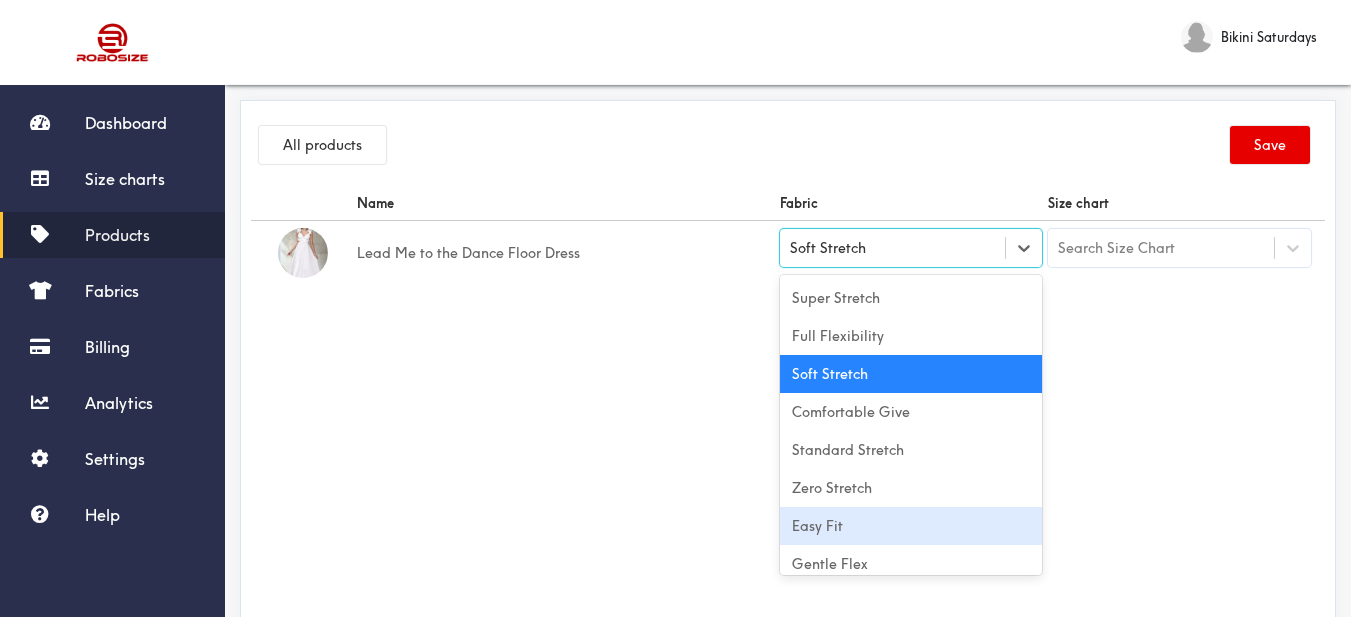 scroll, scrollTop: 88, scrollLeft: 0, axis: vertical 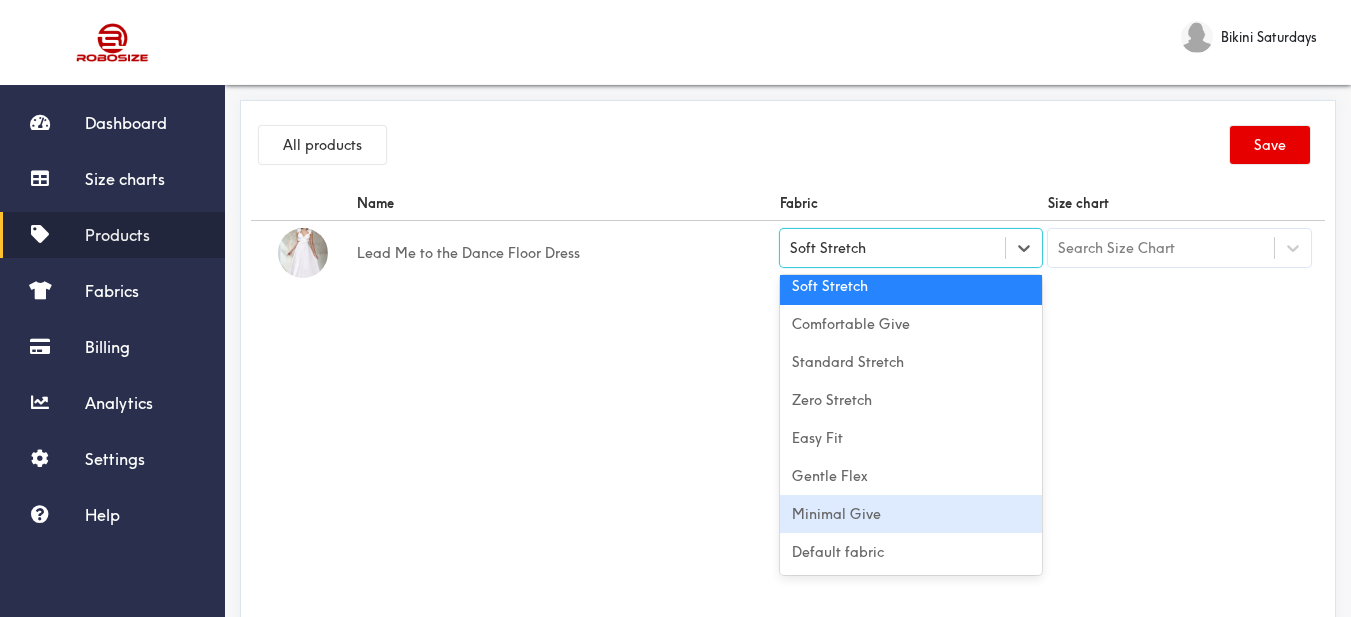 click on "Minimal Give" at bounding box center (911, 514) 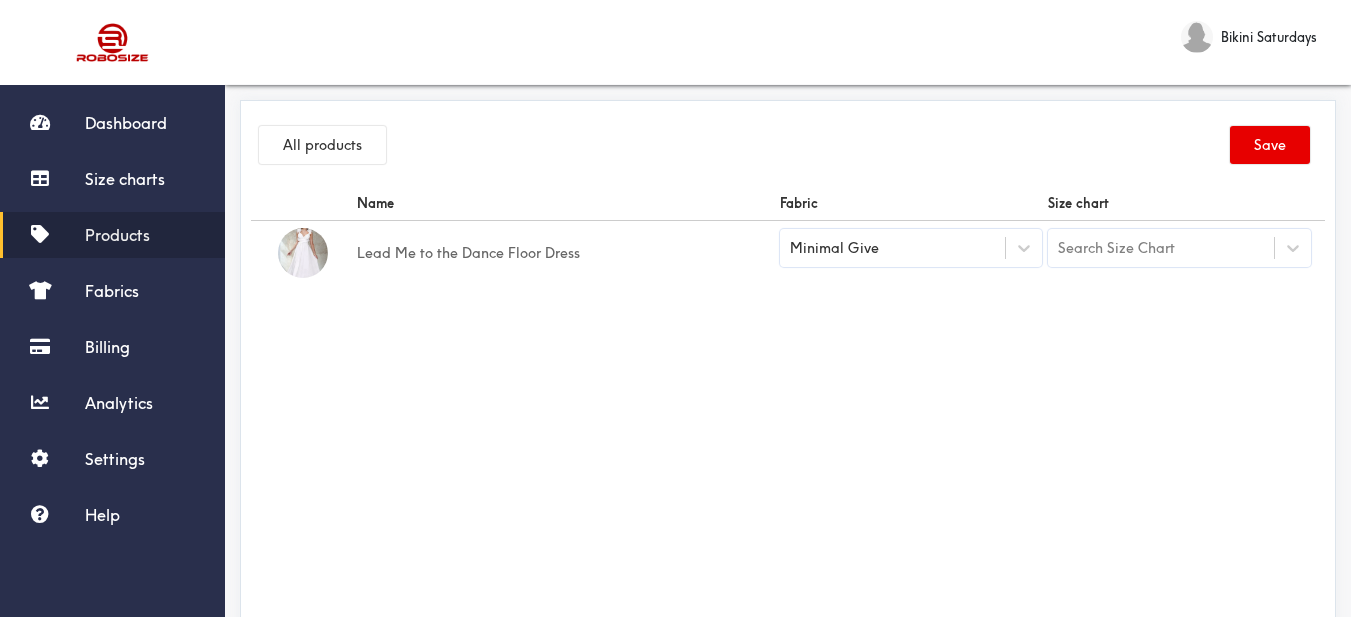 click on "Name Fabric Size chart Lead Me to the Dance Floor Dress Minimal Give	 Search Size Chart" at bounding box center [788, 411] 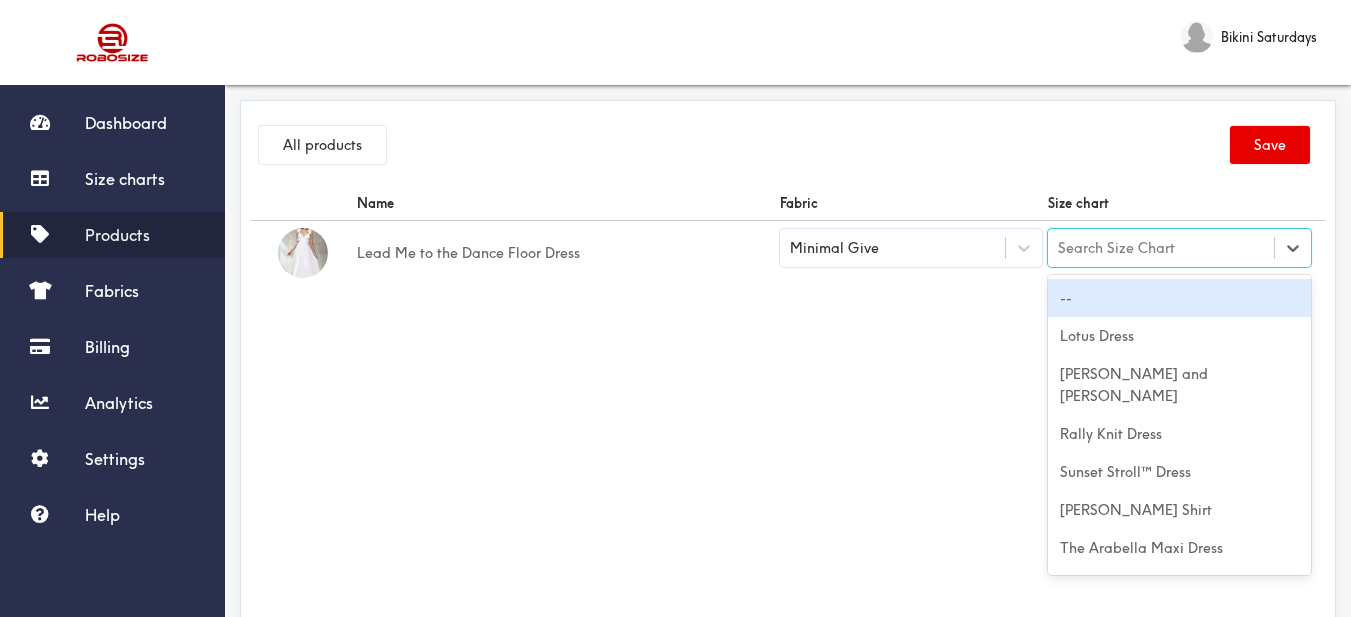 click on "Search Size Chart" at bounding box center [1161, 248] 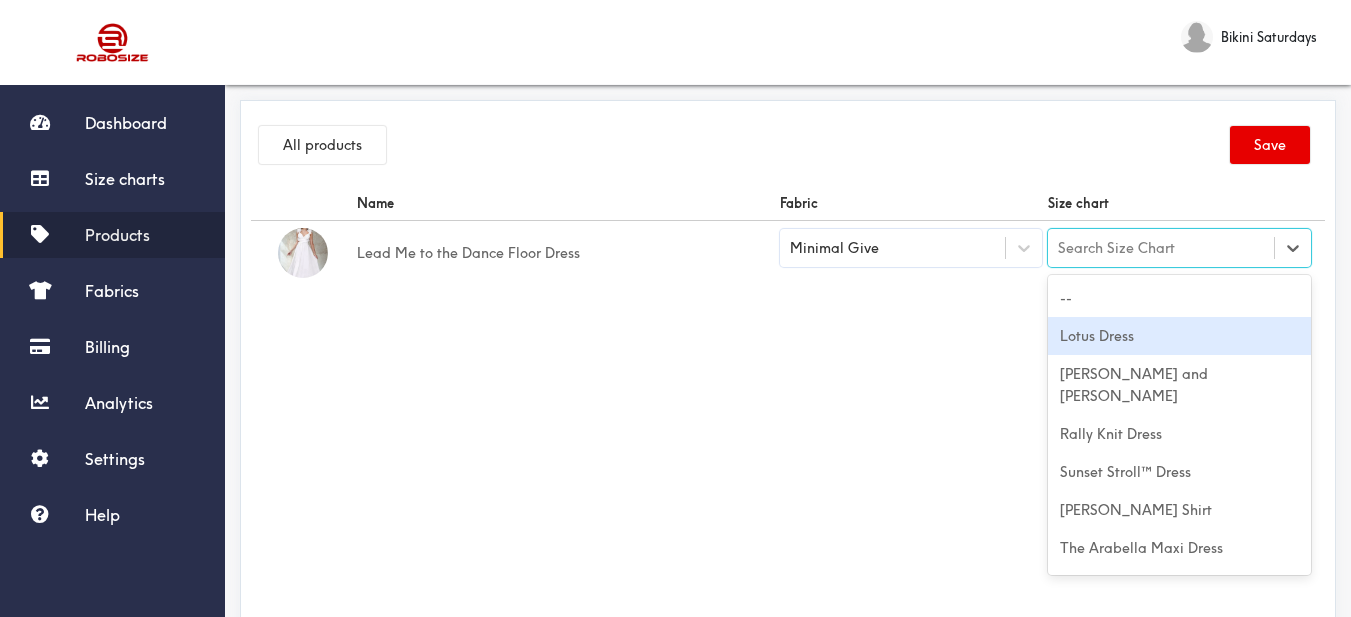 click on "Lotus Dress" at bounding box center [1179, 336] 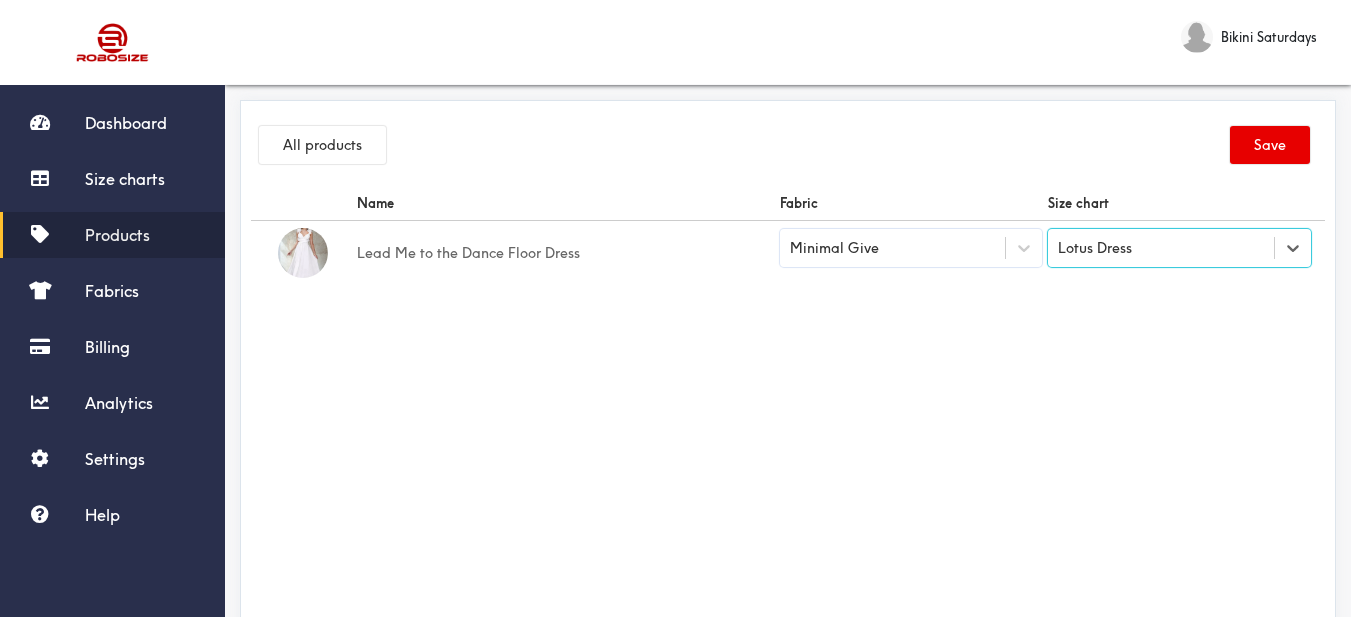 click on "Lotus Dress" at bounding box center (1161, 248) 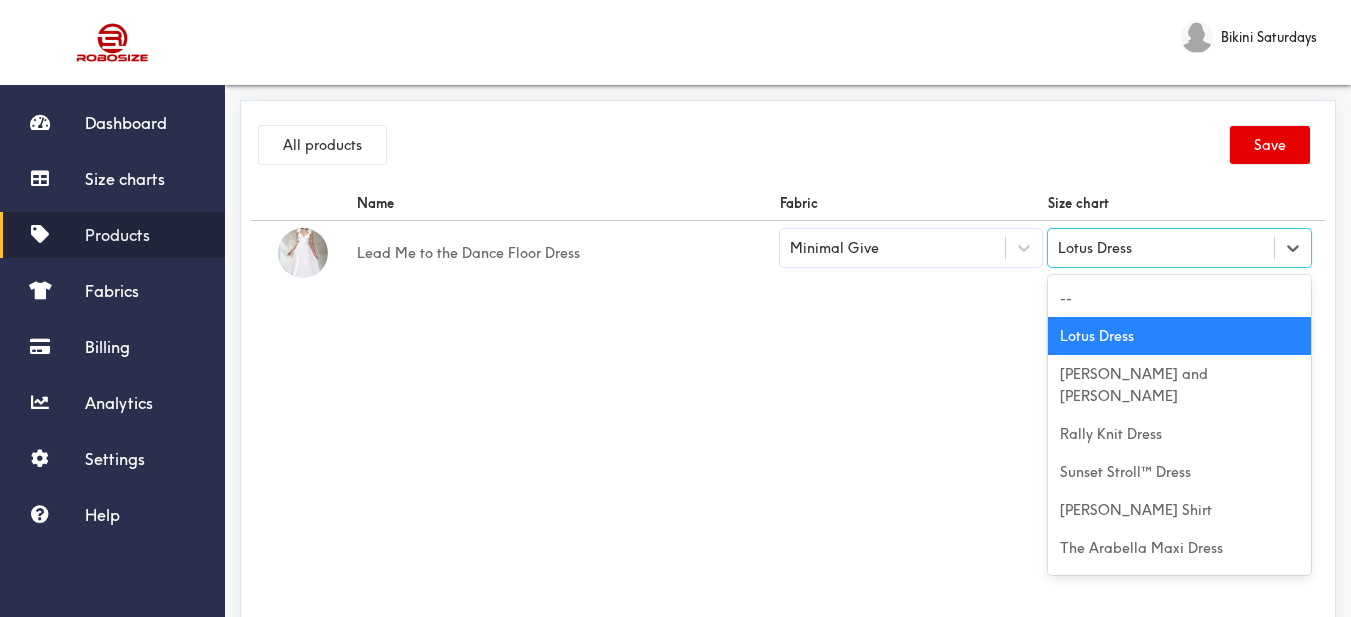 paste on "Lead Me to the Dance Floor Dress" 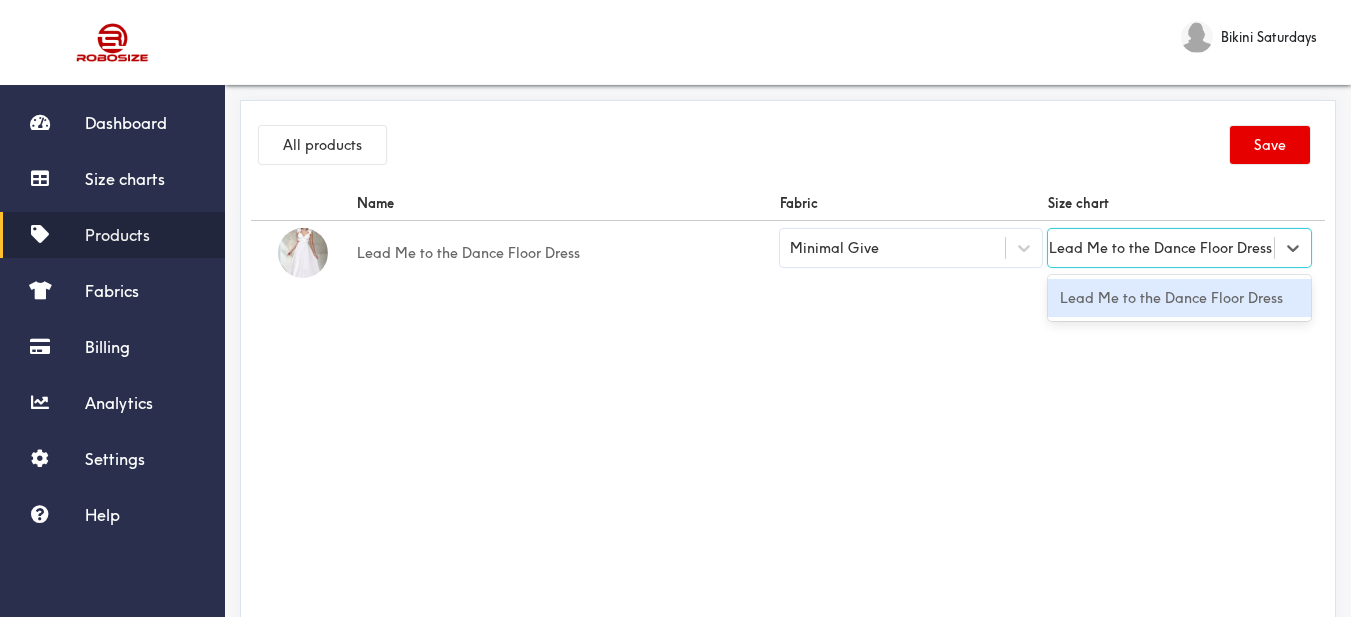 click on "Lead Me to the Dance Floor Dress" at bounding box center [1179, 298] 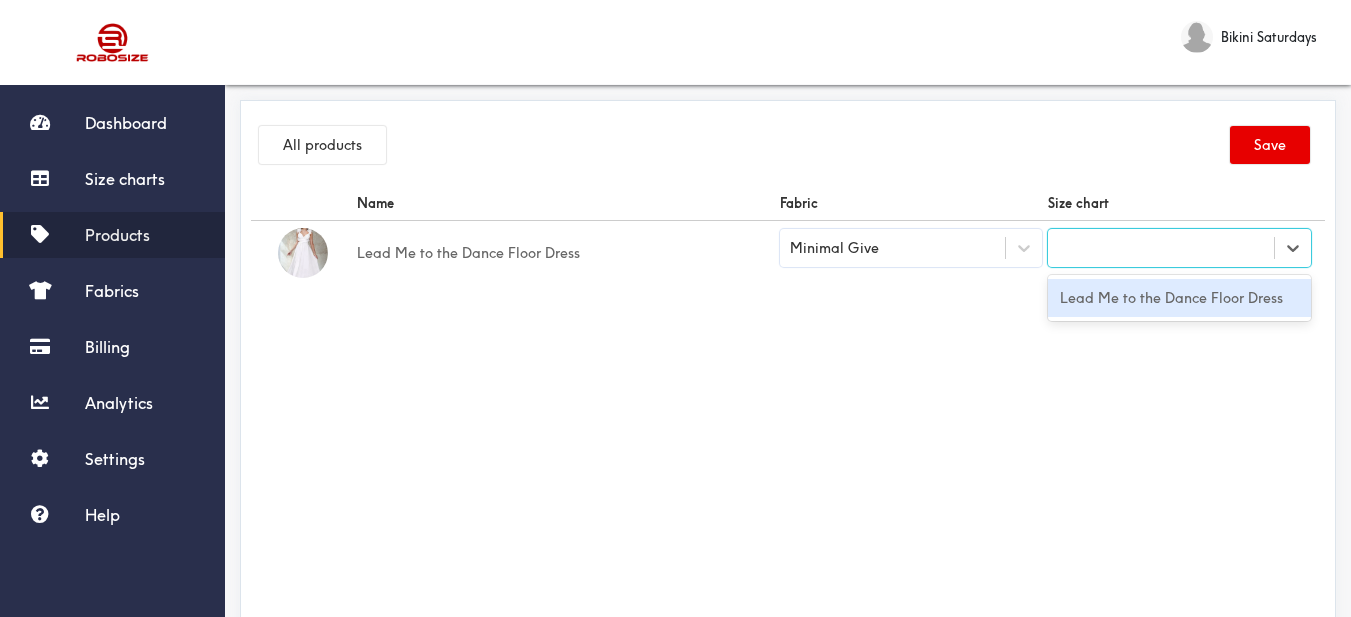 scroll, scrollTop: 0, scrollLeft: 2, axis: horizontal 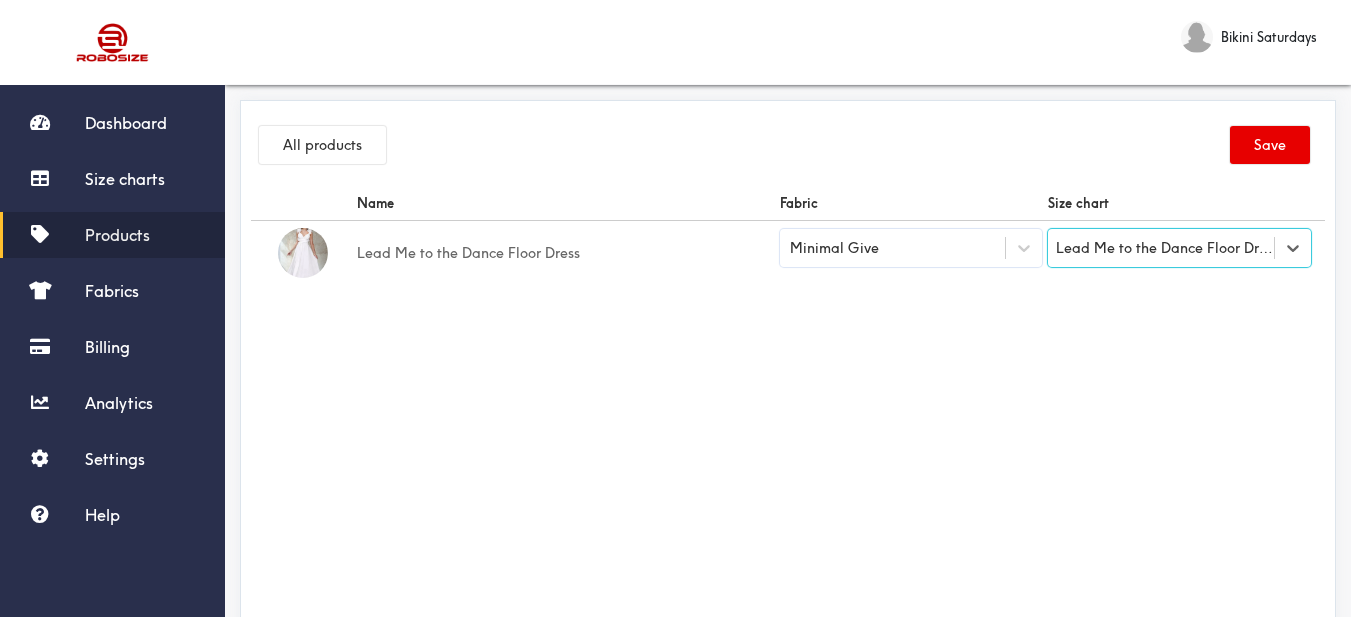 click on "Name Fabric Size chart Lead Me to the Dance Floor Dress Minimal Give	 option Lead Me to the Dance Floor Dress, selected.   Select is focused ,type to refine list, press Down to open the menu,  Lead Me to the Dance Floor Dress" at bounding box center [788, 411] 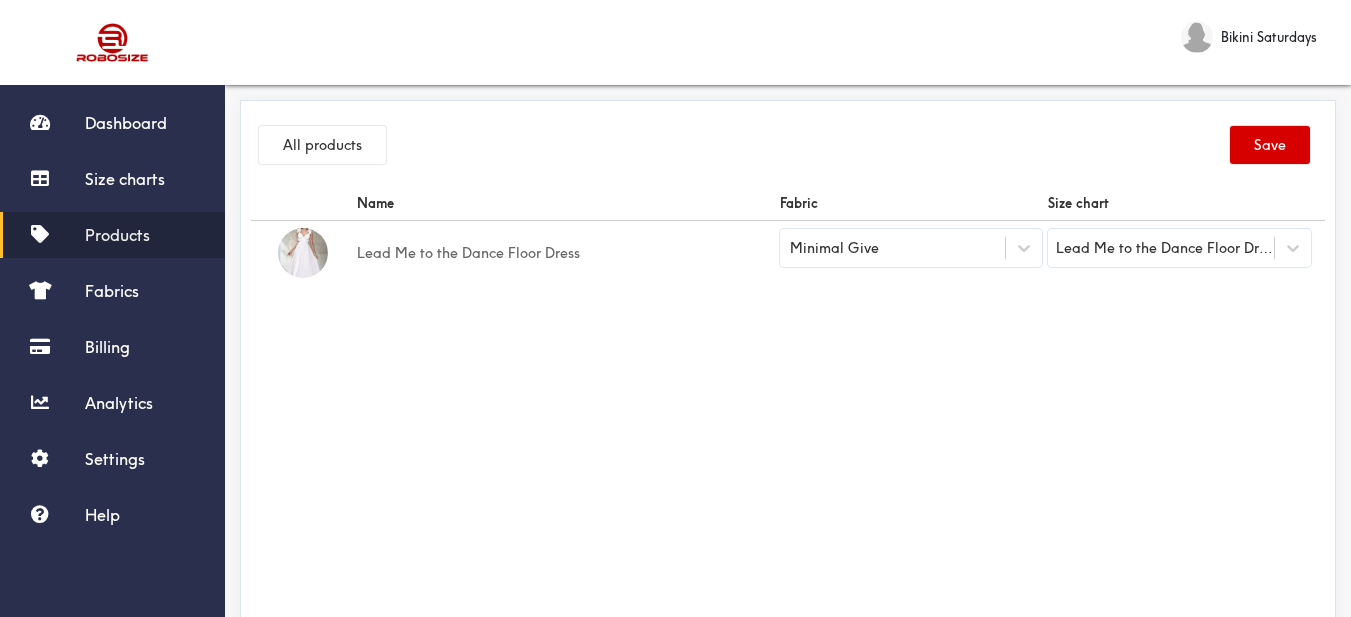 click on "Save" at bounding box center (1270, 145) 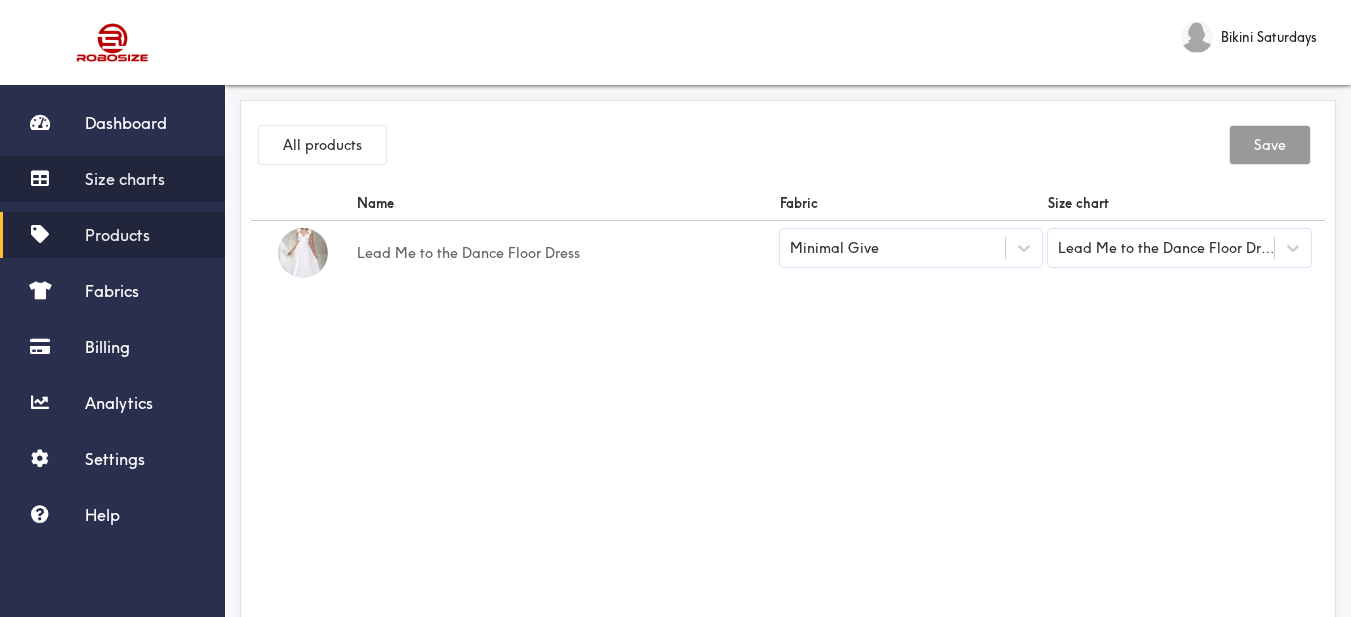 click on "Size charts" at bounding box center (125, 179) 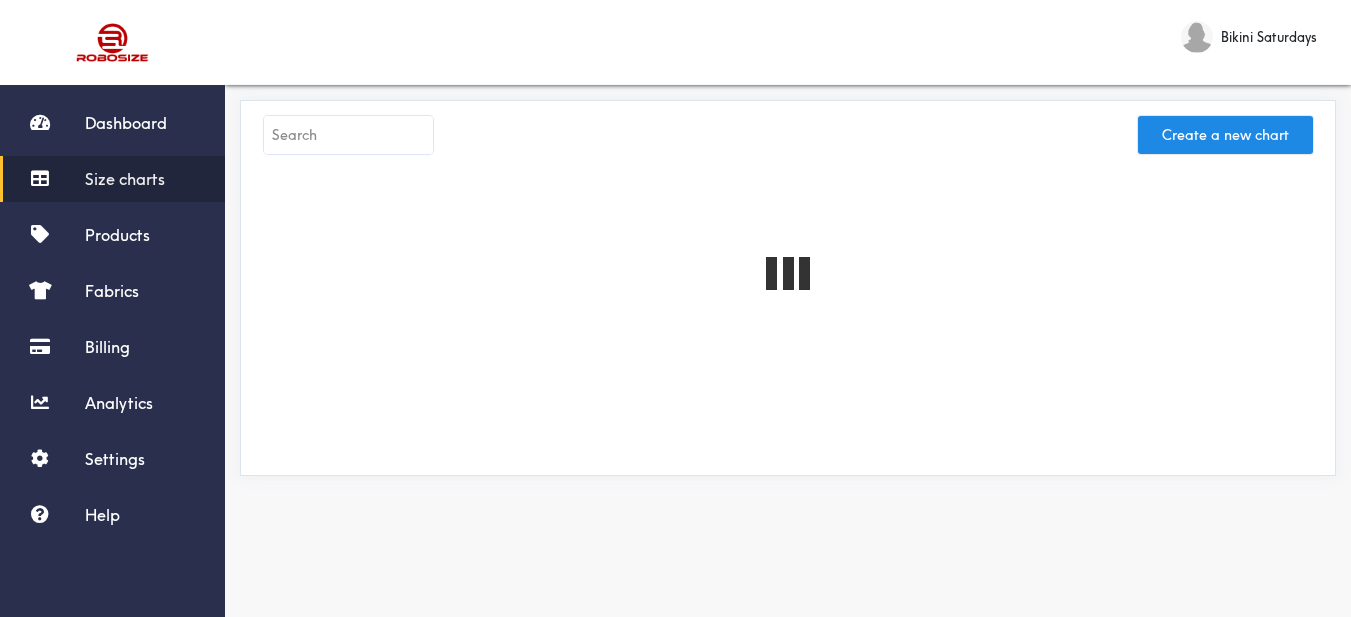 click at bounding box center [348, 135] 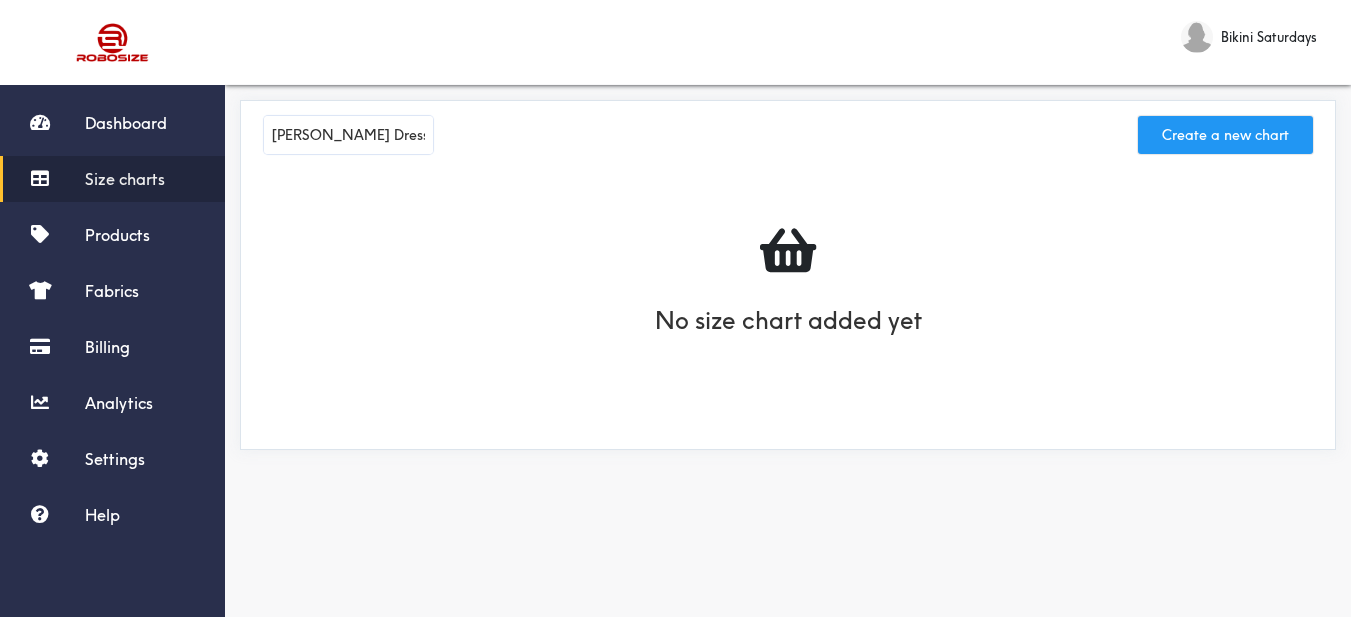 type on "[PERSON_NAME] Dress" 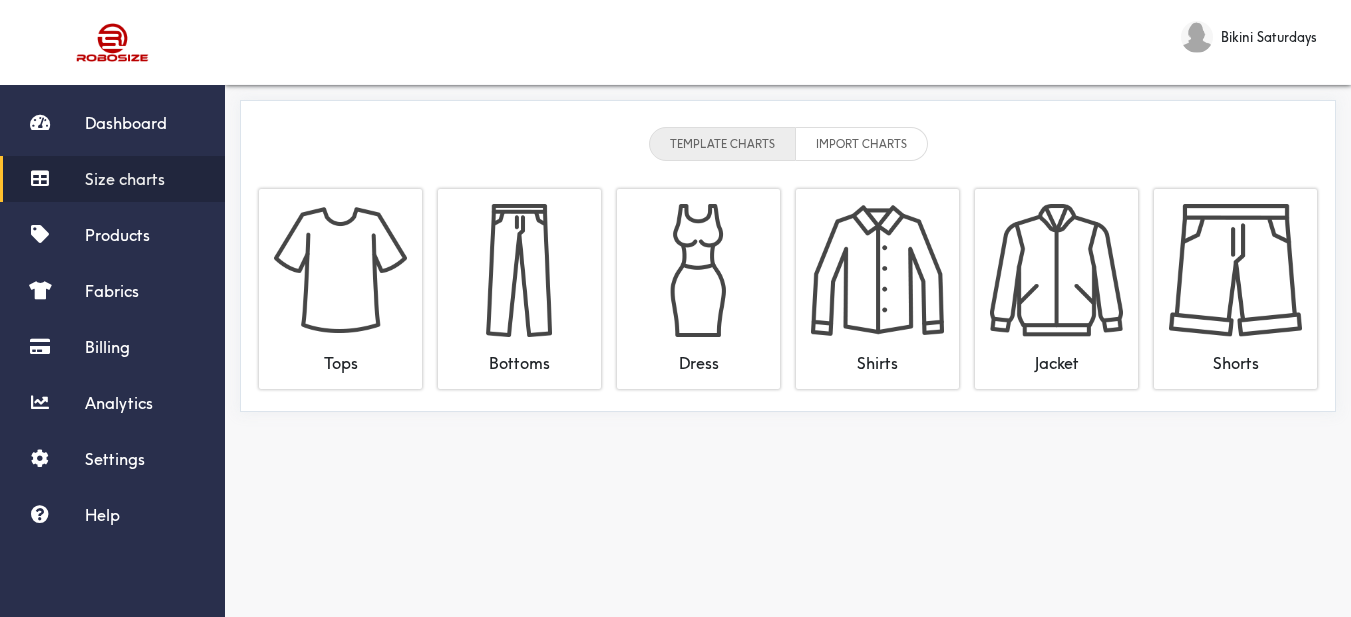 click on "Size charts" at bounding box center (125, 179) 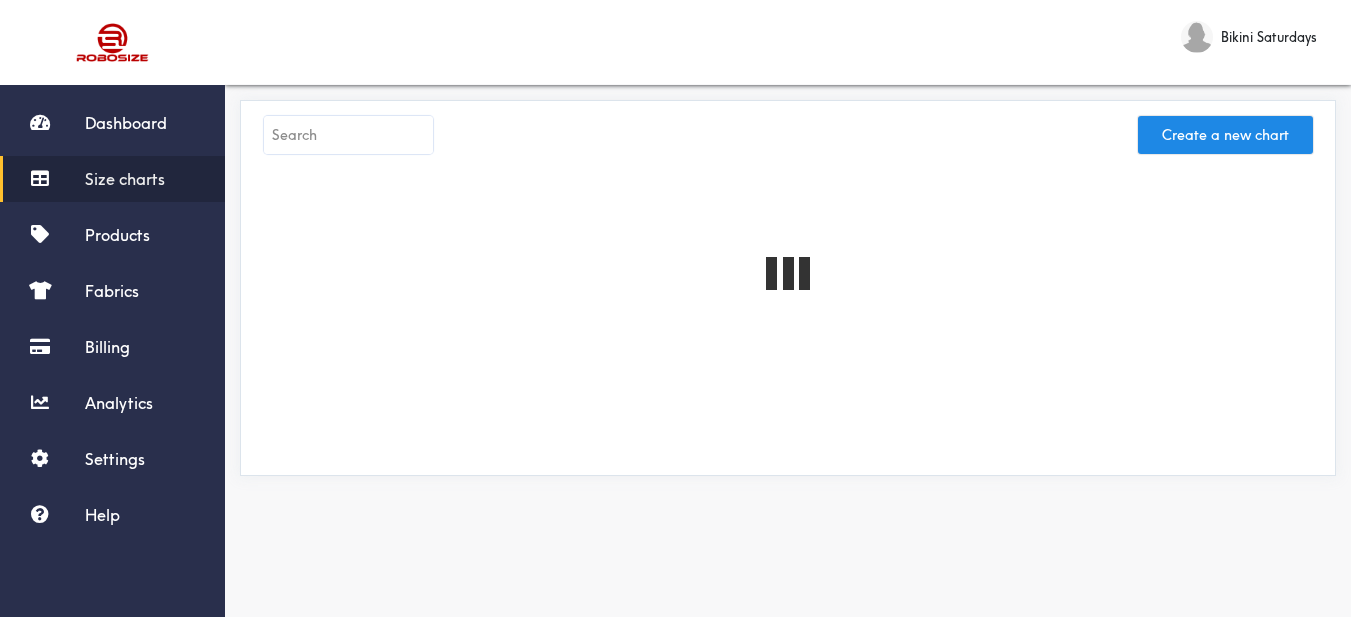 click at bounding box center [348, 135] 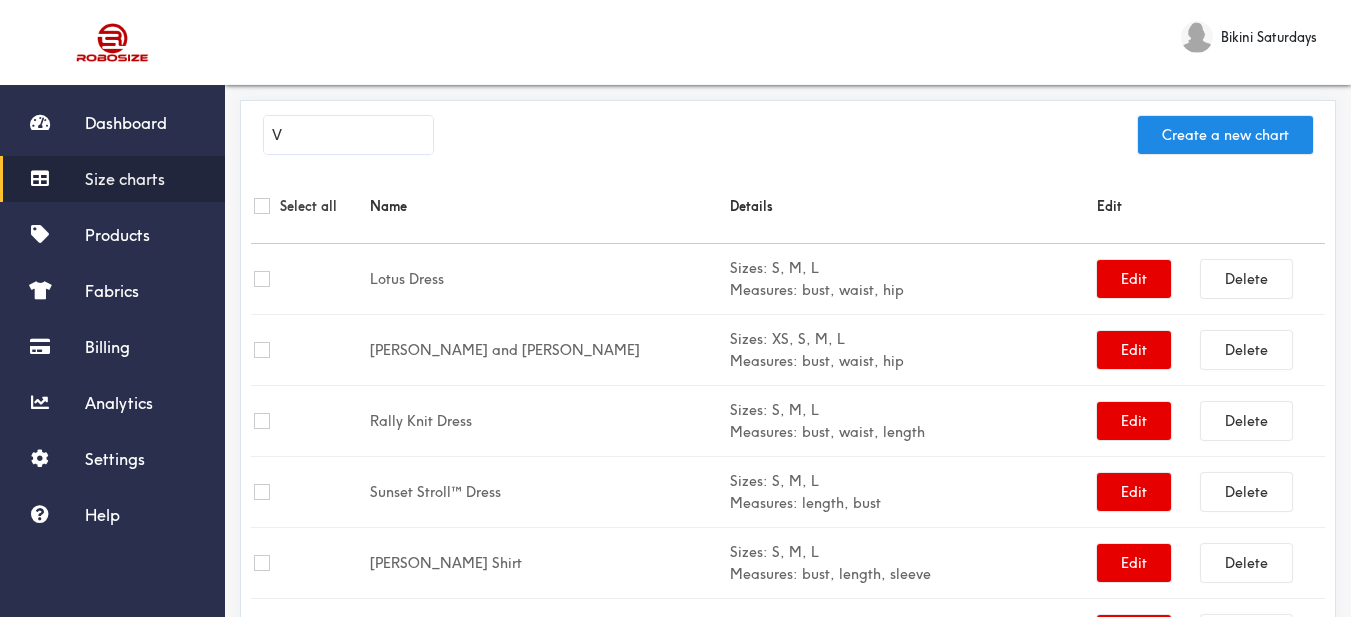 drag, startPoint x: 351, startPoint y: 135, endPoint x: 265, endPoint y: 132, distance: 86.05231 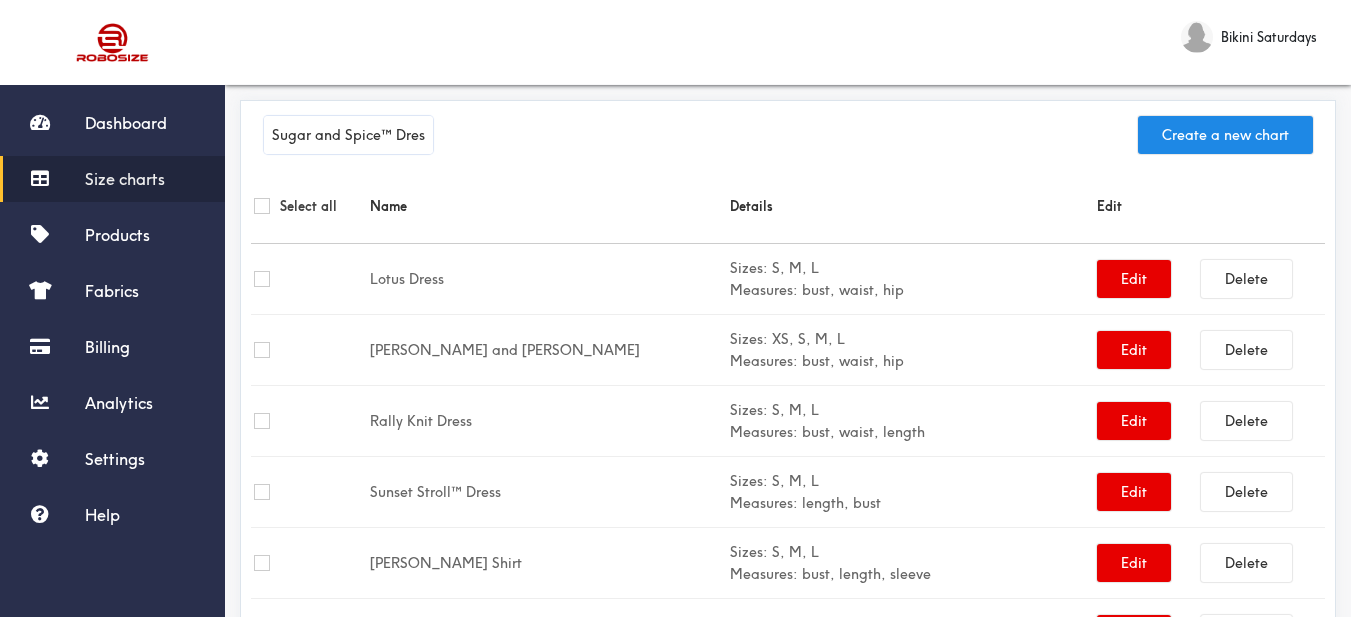 scroll, scrollTop: 0, scrollLeft: 6, axis: horizontal 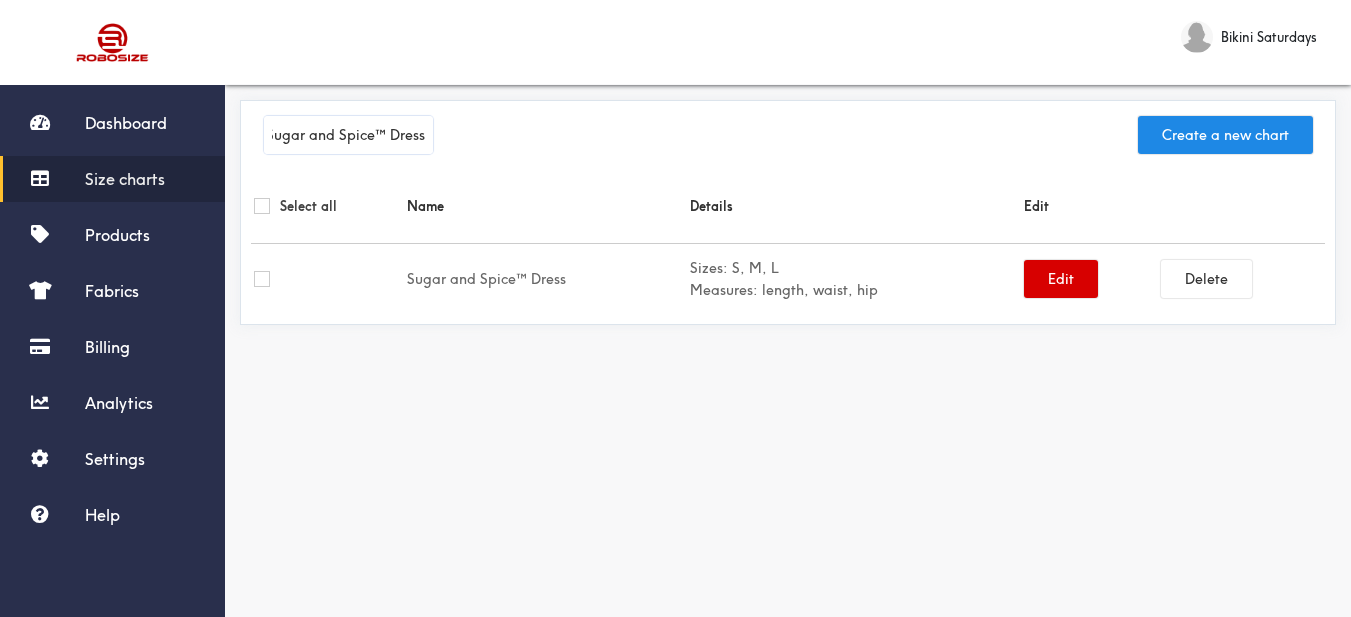 type on "Sugar and Spice™ Dress" 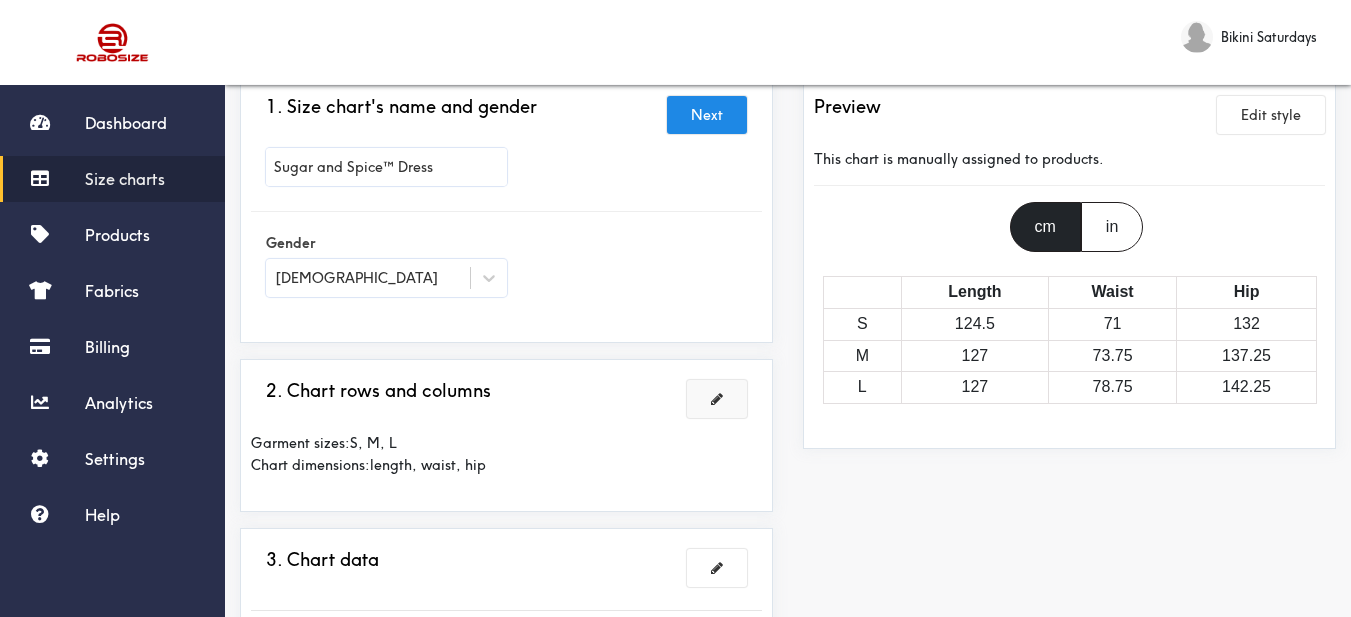 click at bounding box center [717, 399] 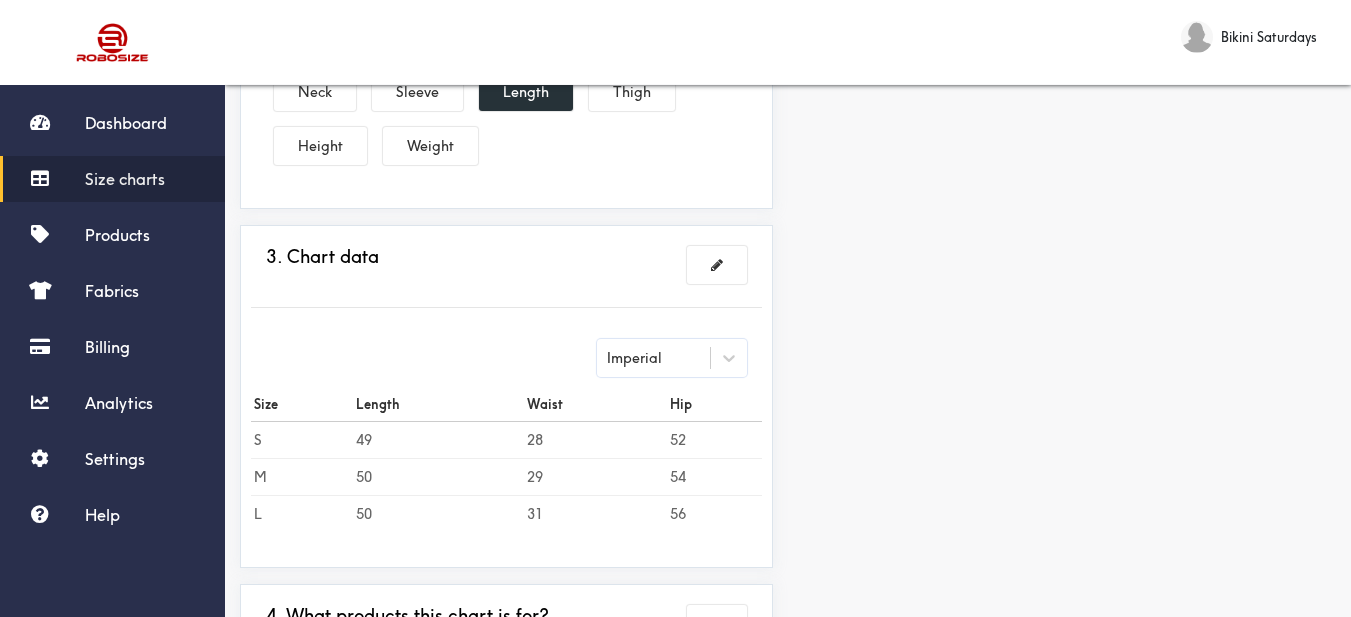 scroll, scrollTop: 500, scrollLeft: 0, axis: vertical 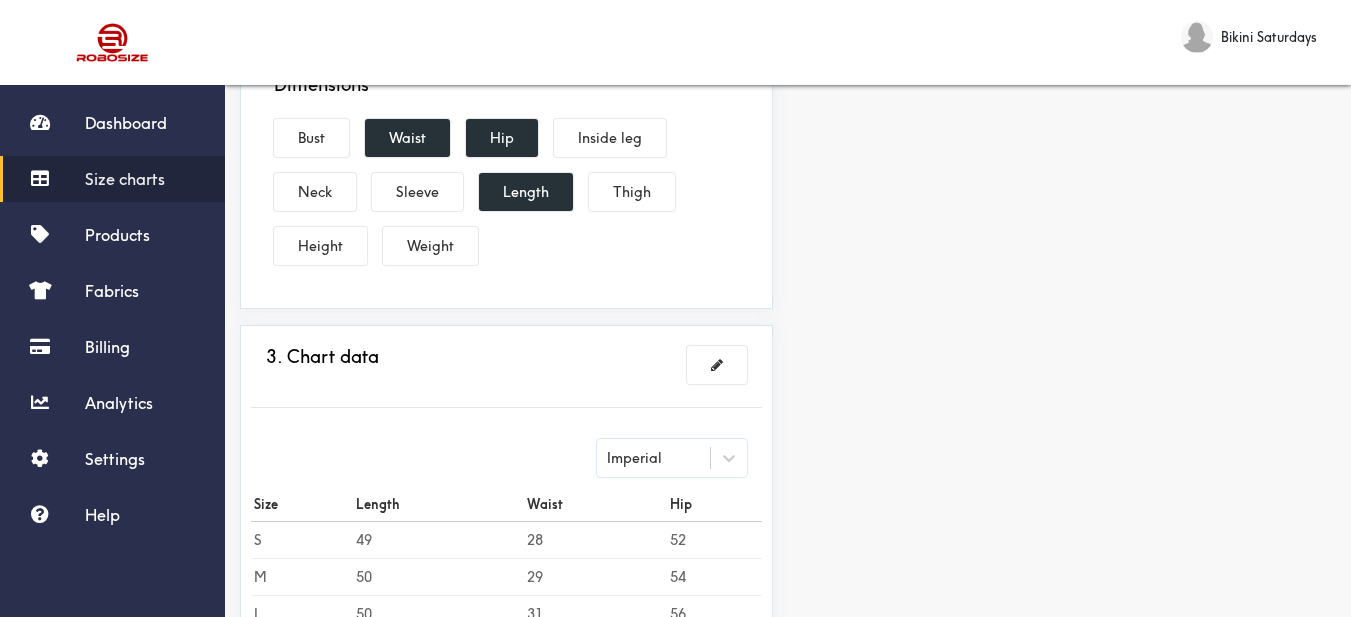 click on "Dimensions Bust Waist Hip Inside leg Neck Sleeve Length Thigh Height Weight" at bounding box center (506, 173) 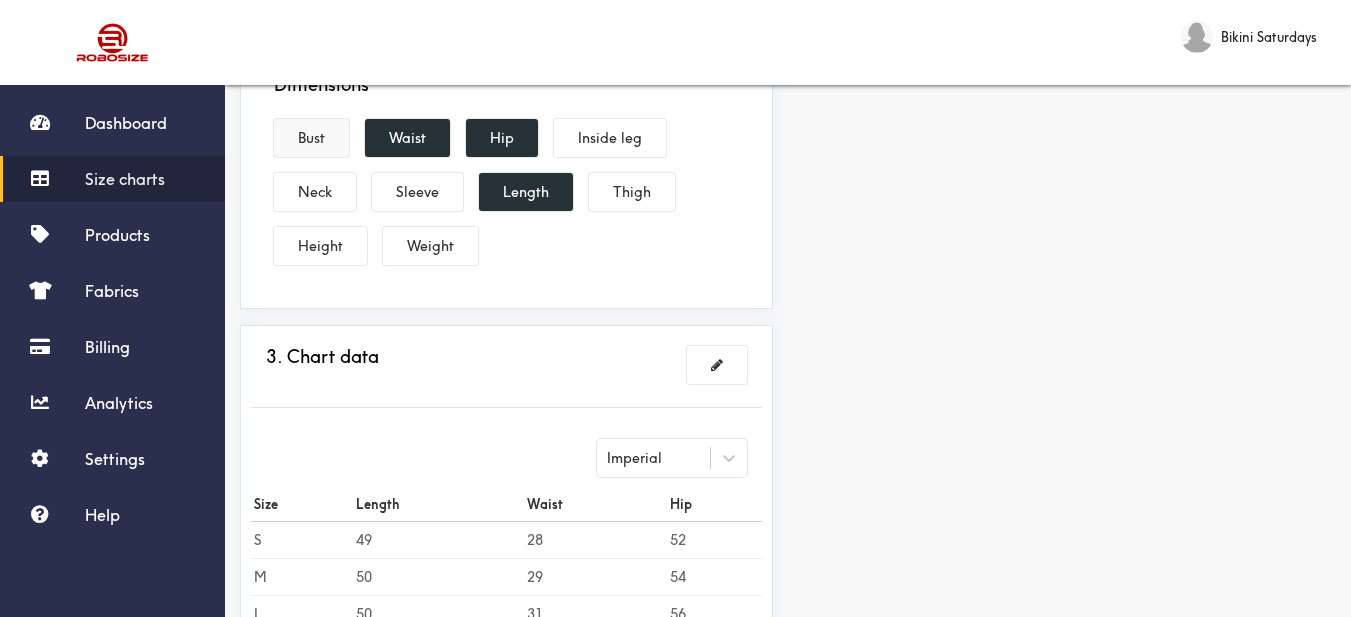 click on "Bust" at bounding box center [311, 138] 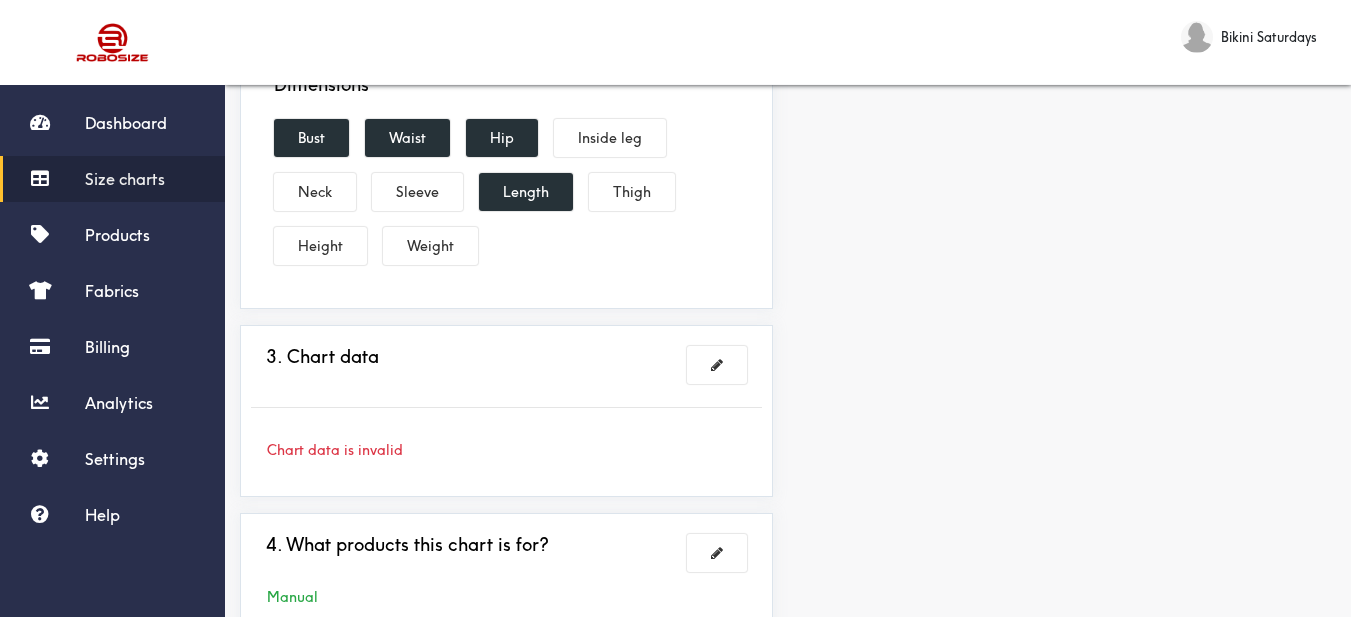 scroll, scrollTop: 600, scrollLeft: 0, axis: vertical 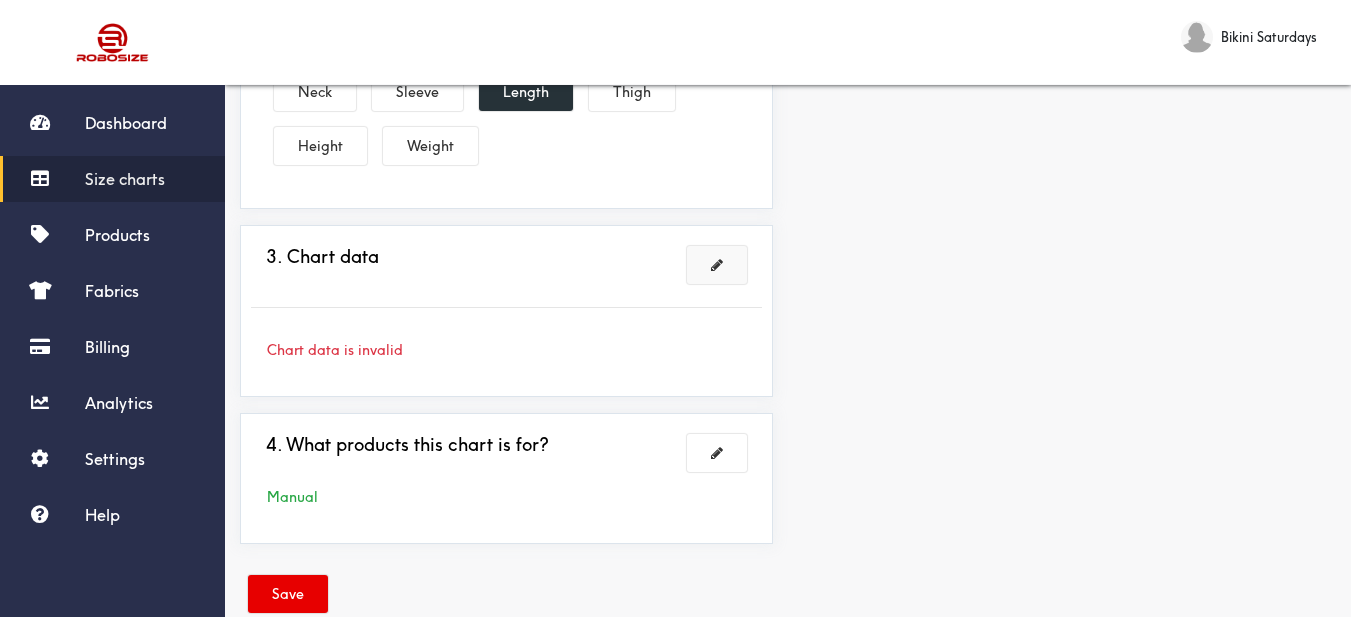 click at bounding box center [717, 265] 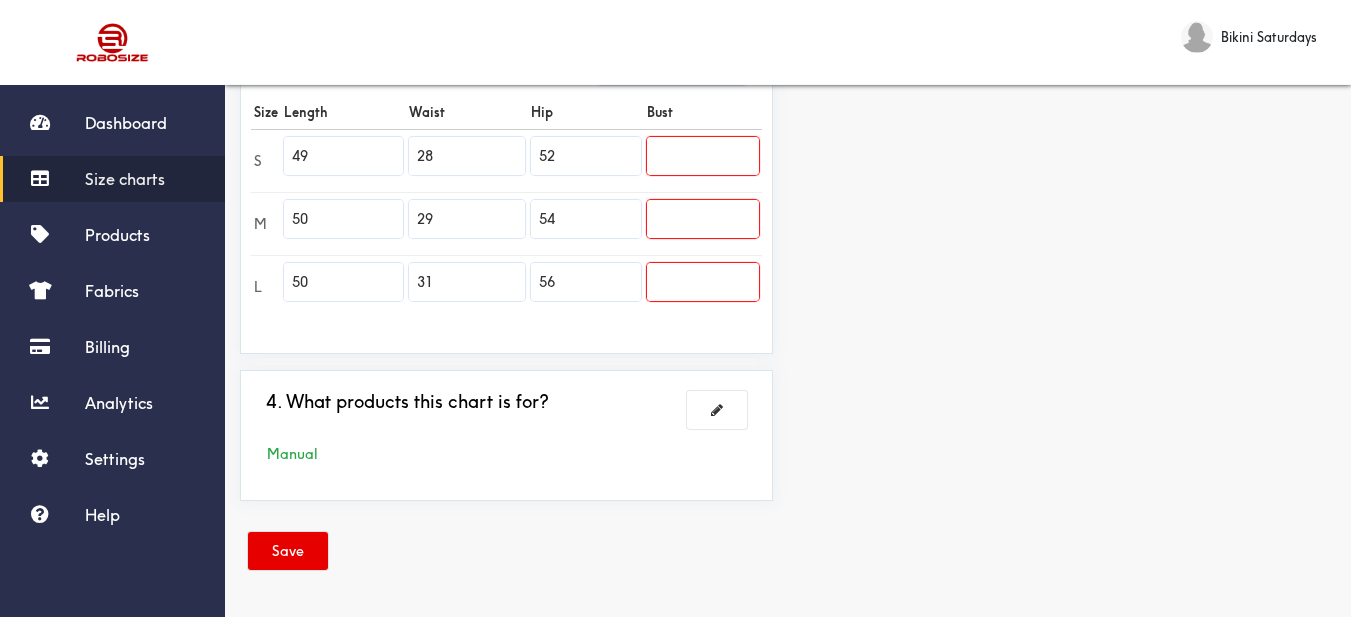 click at bounding box center [703, 156] 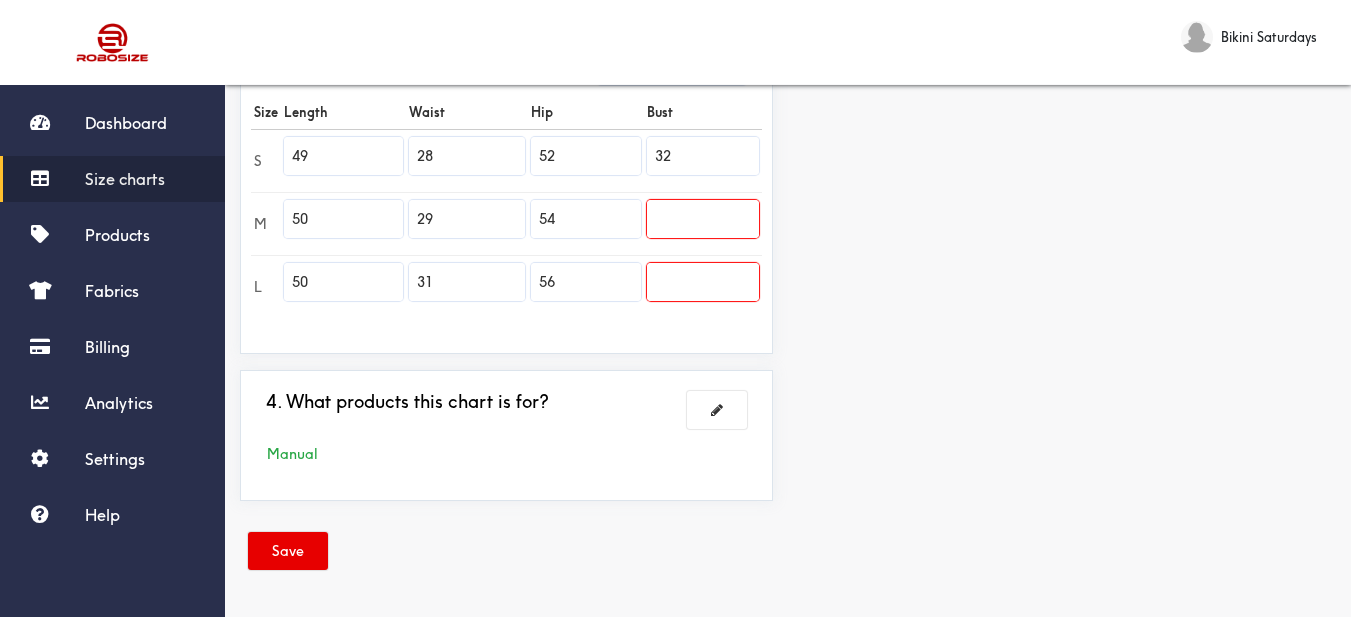 type on "32" 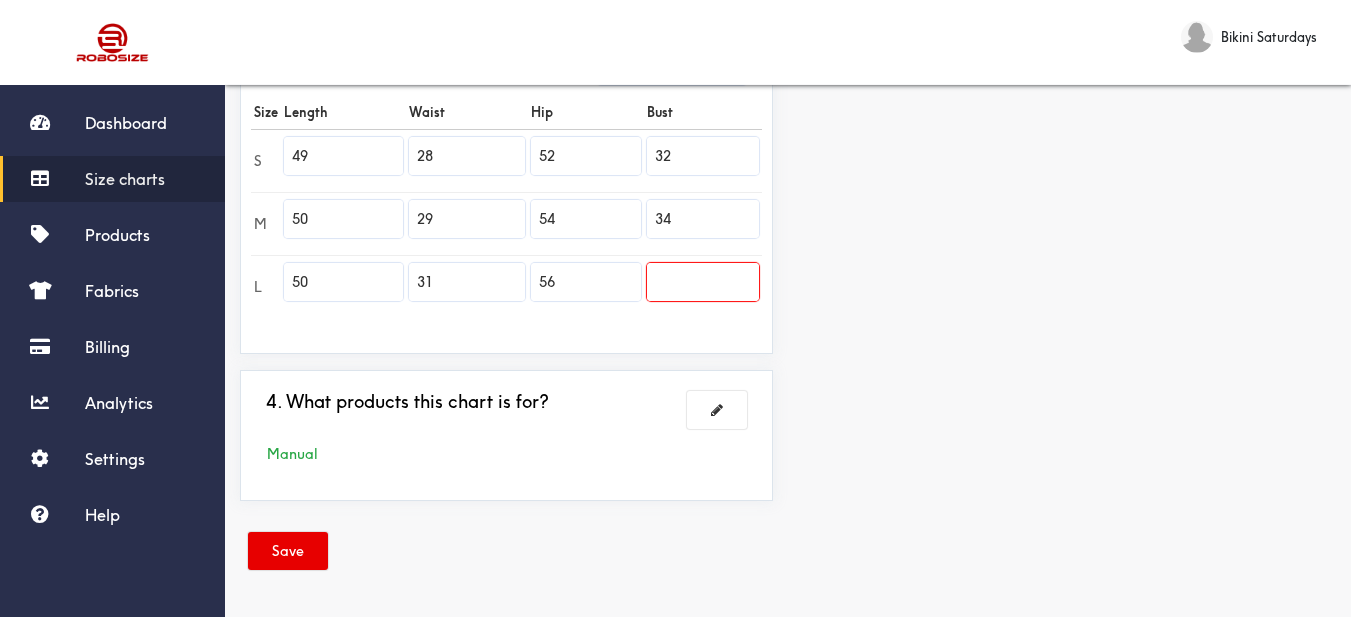 type on "34" 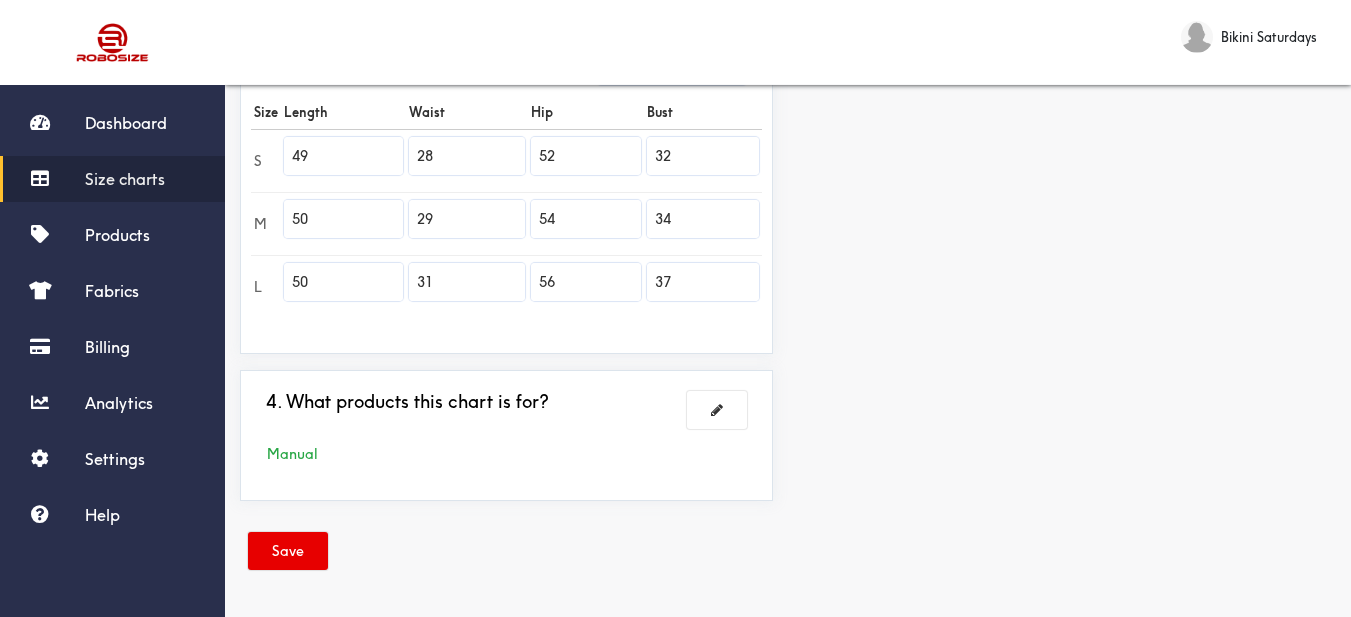 type on "37" 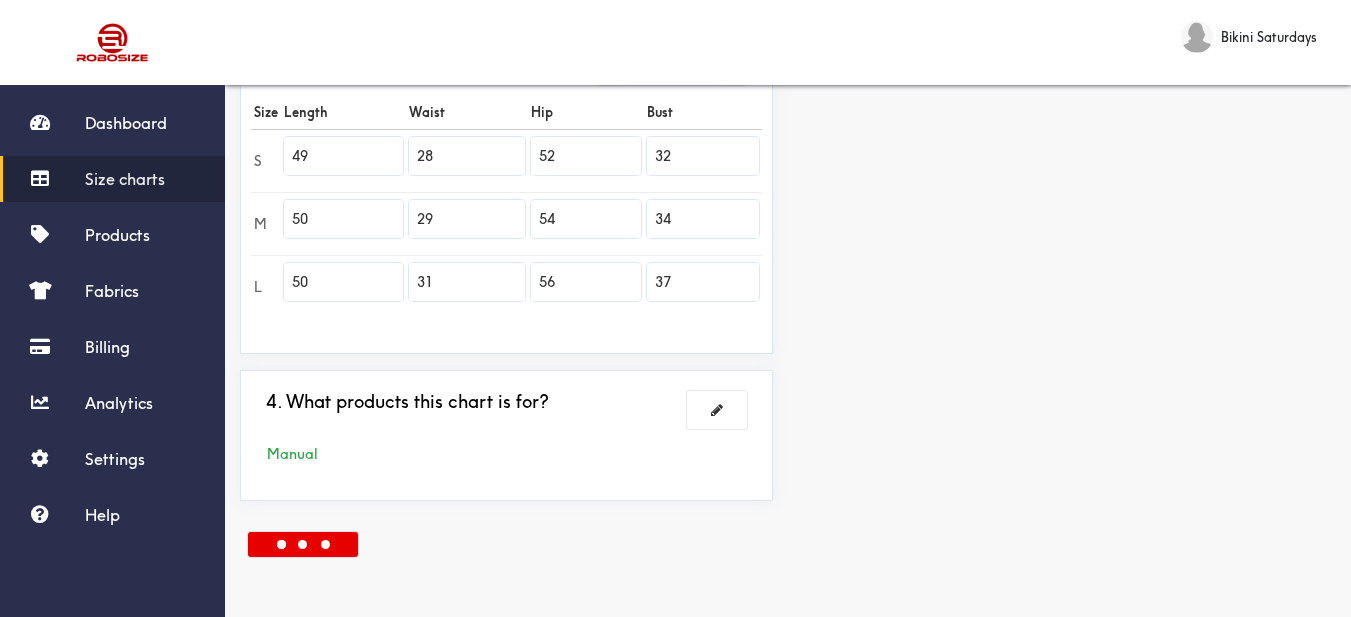 scroll, scrollTop: 0, scrollLeft: 0, axis: both 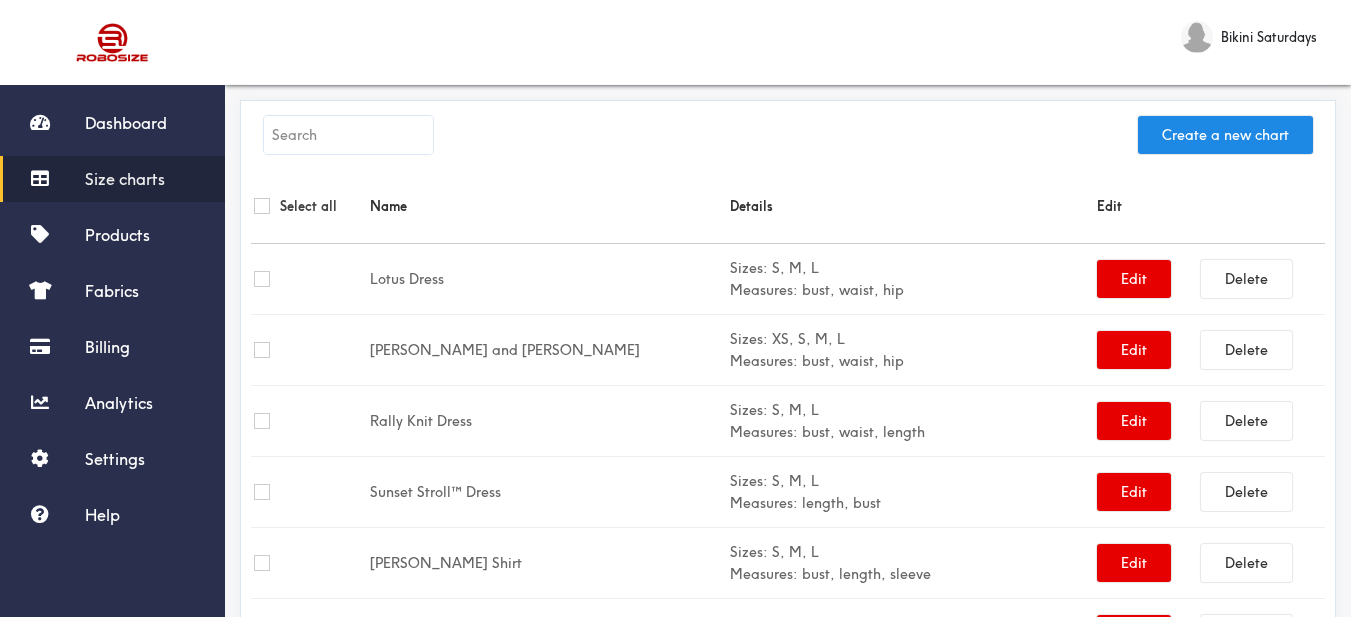 click at bounding box center [348, 135] 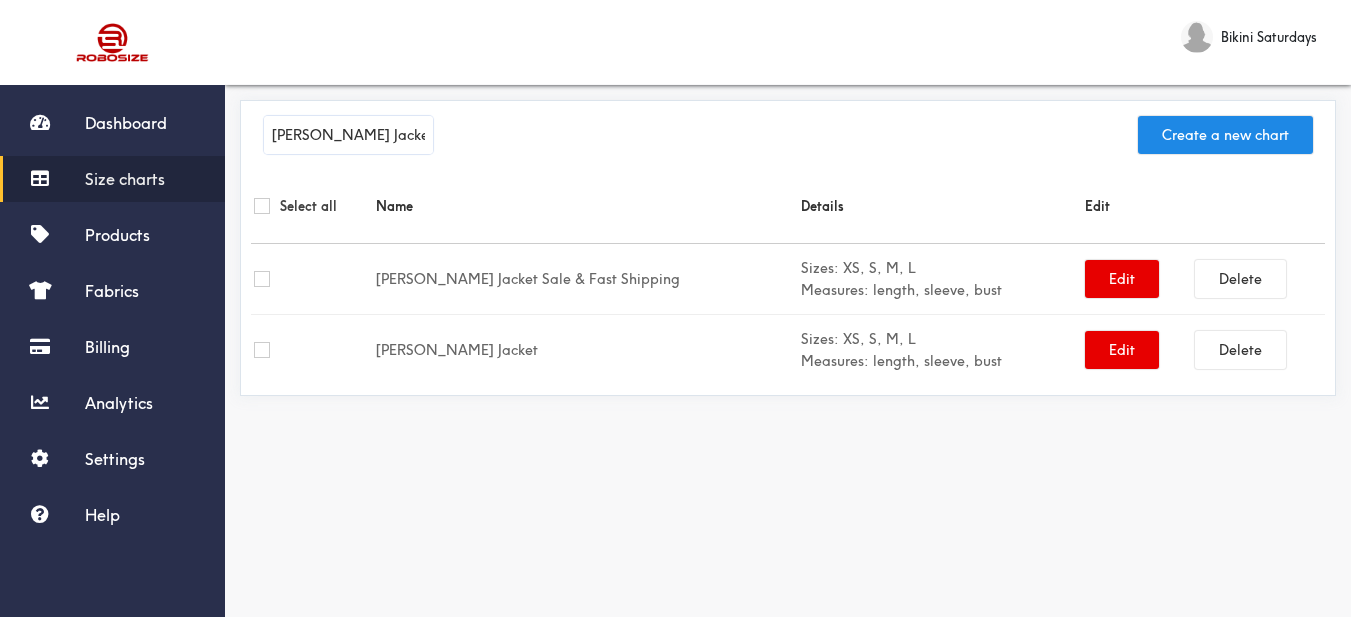 type on "[PERSON_NAME] Jacket" 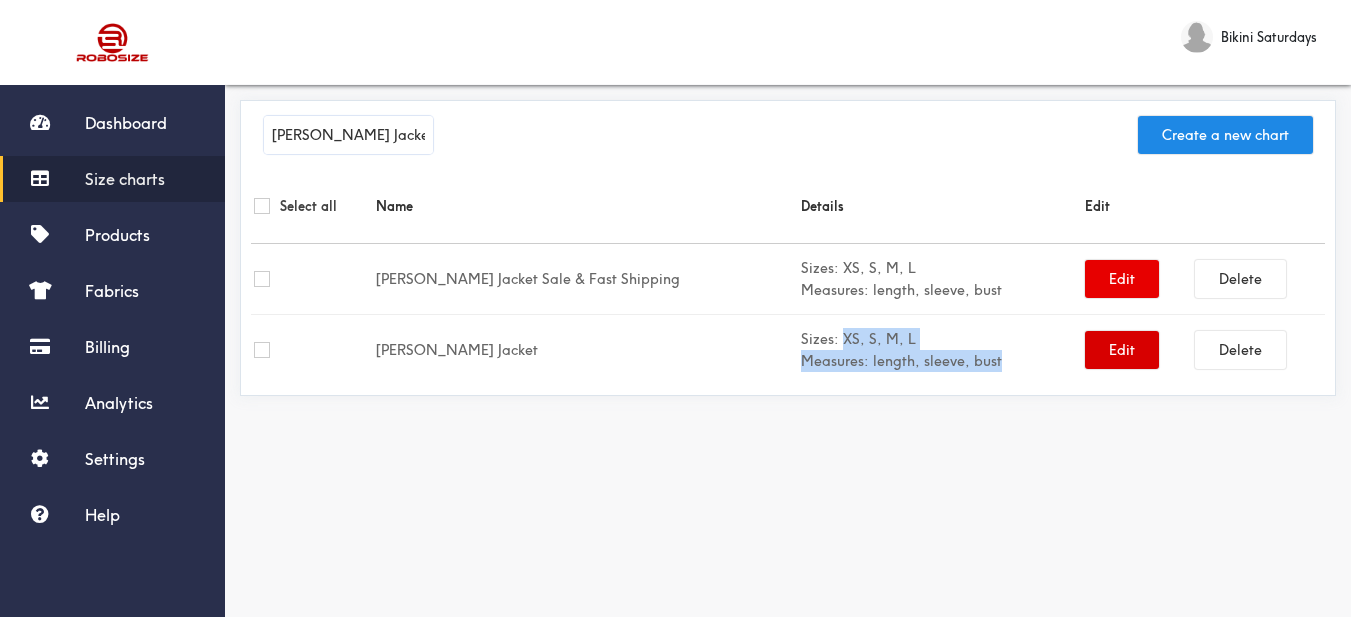click on "Edit" at bounding box center [1122, 350] 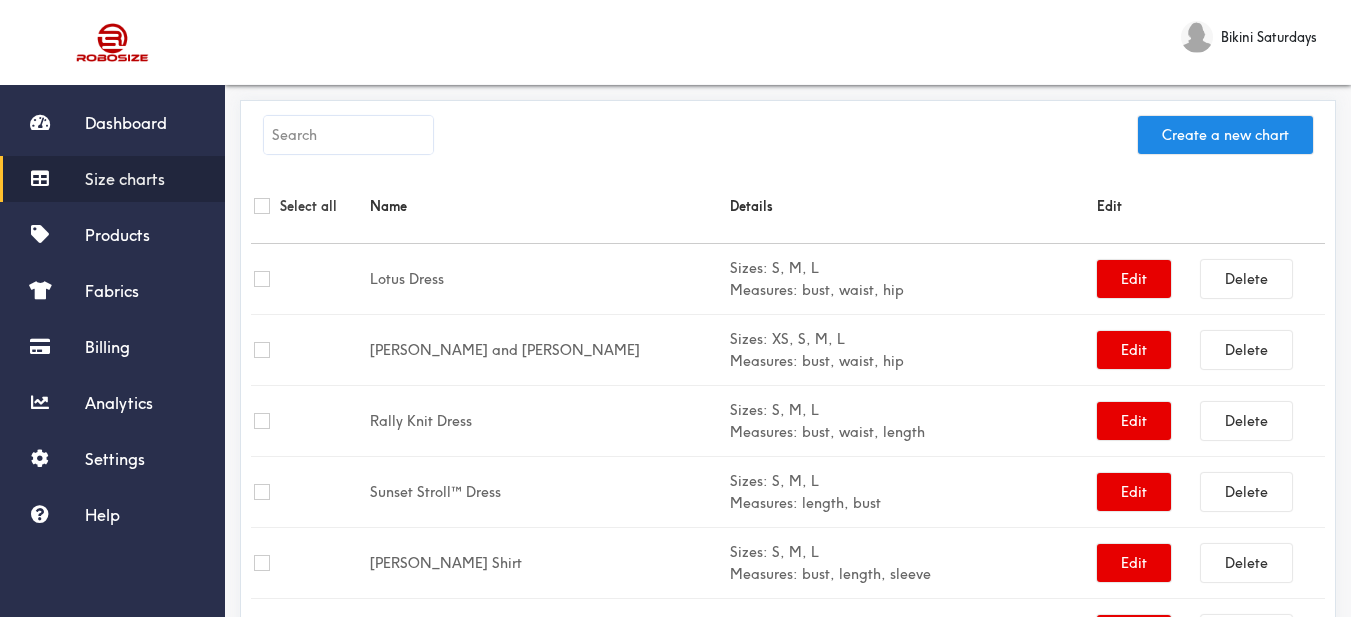 click at bounding box center (348, 135) 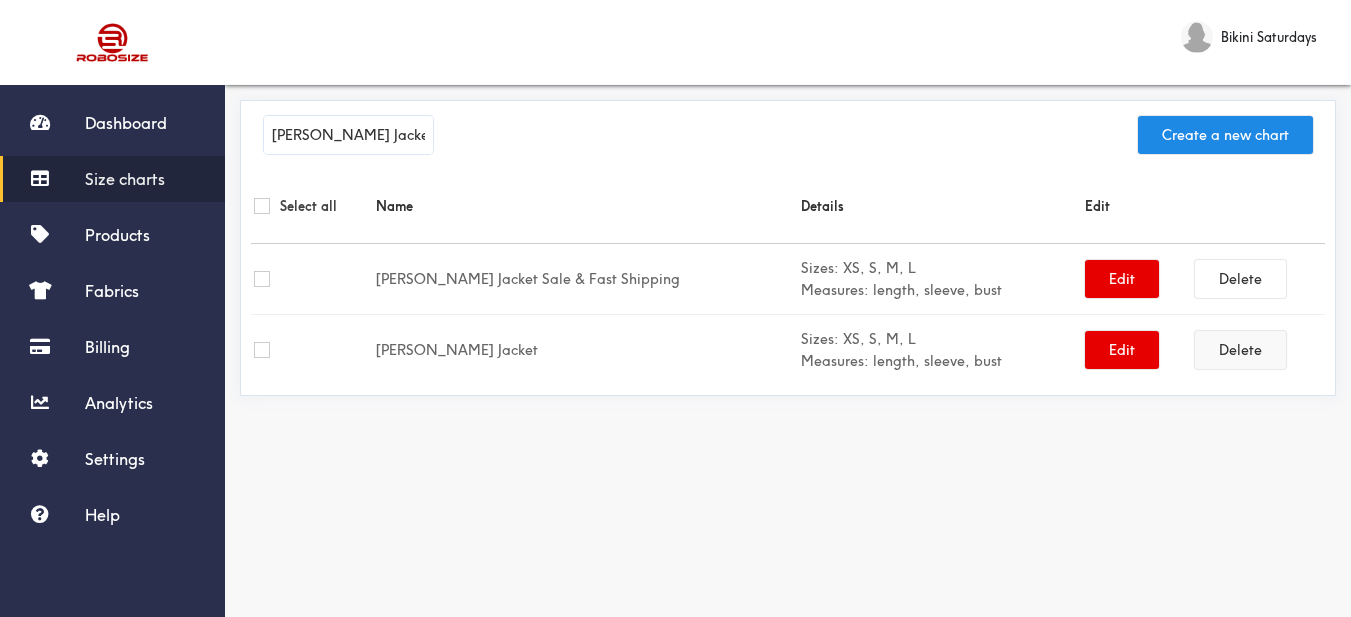 type on "[PERSON_NAME] Jacket" 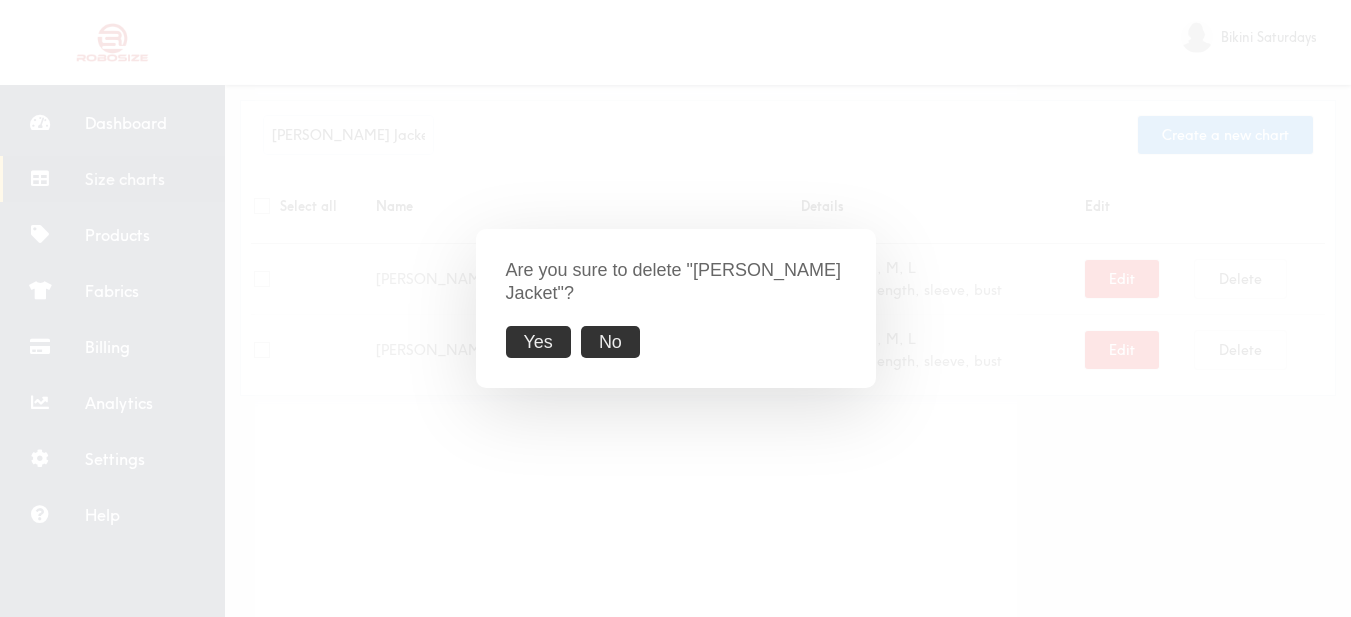 click on "Yes" at bounding box center (538, 342) 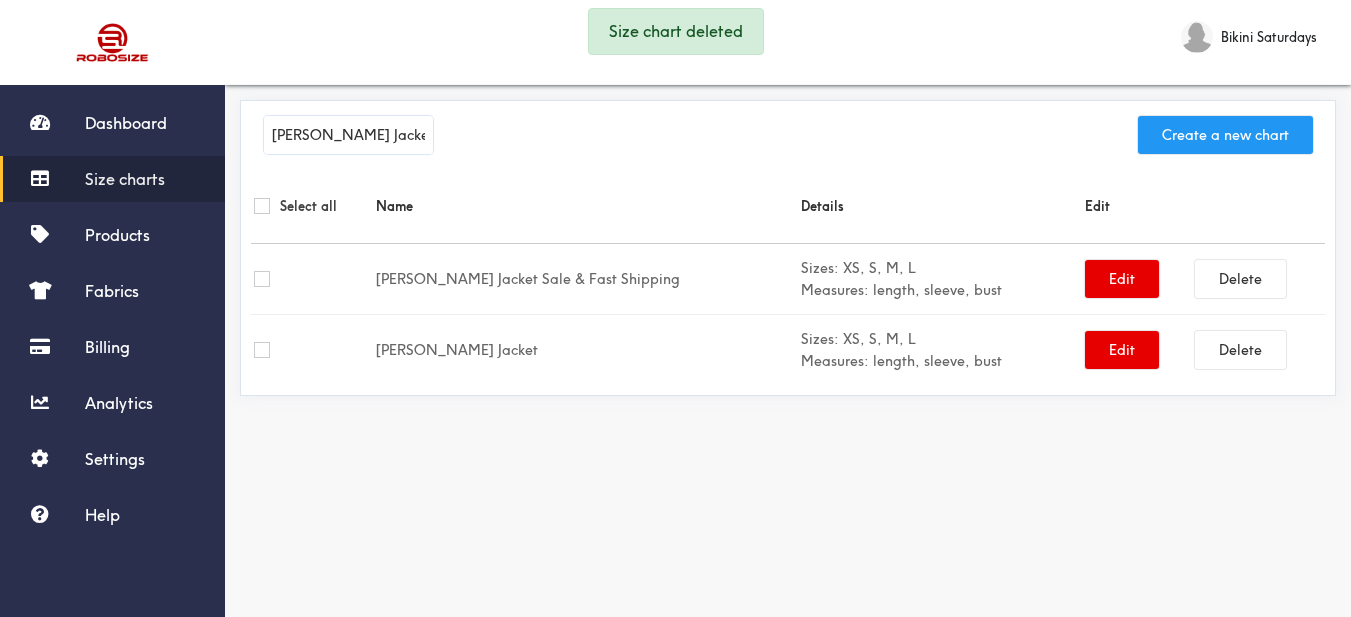 click on "Create a new chart" at bounding box center (1225, 135) 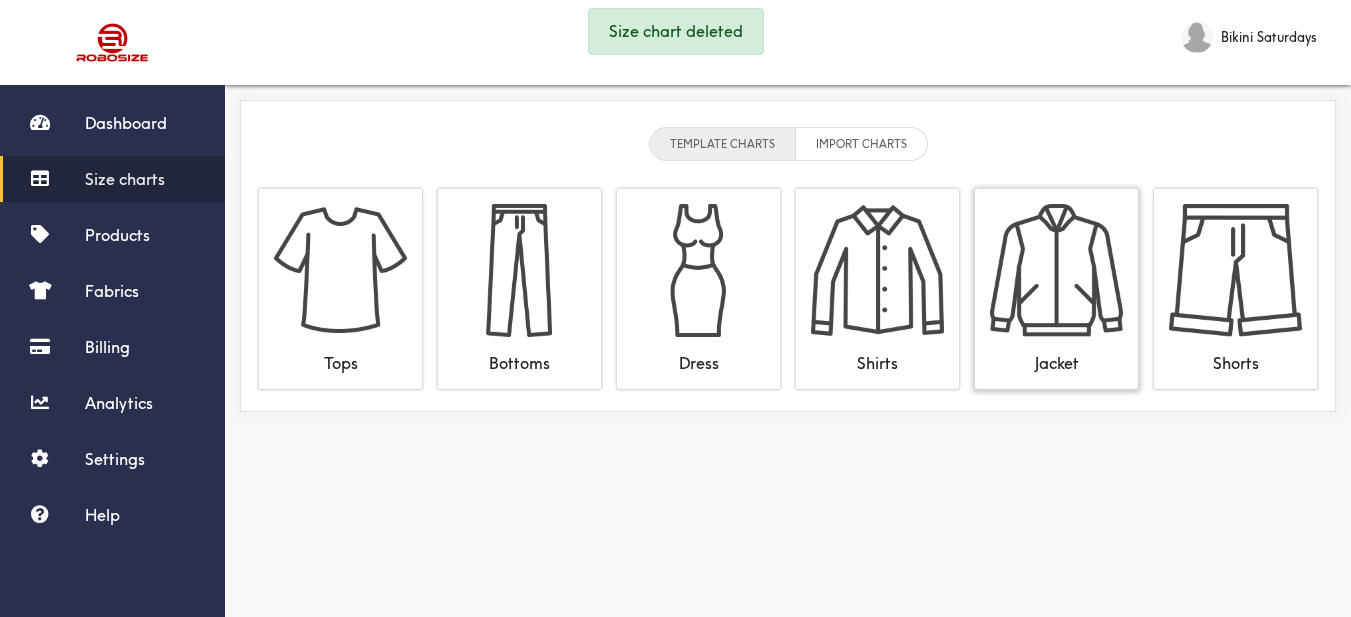 click at bounding box center (1056, 270) 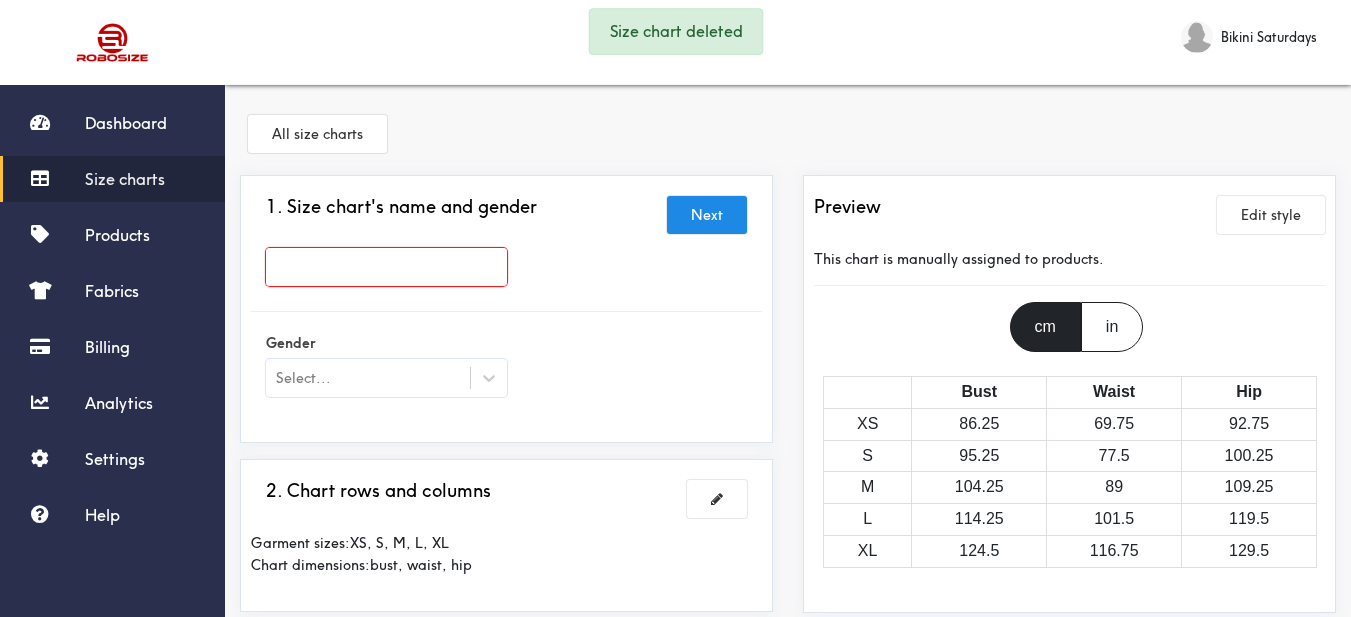 click at bounding box center (386, 267) 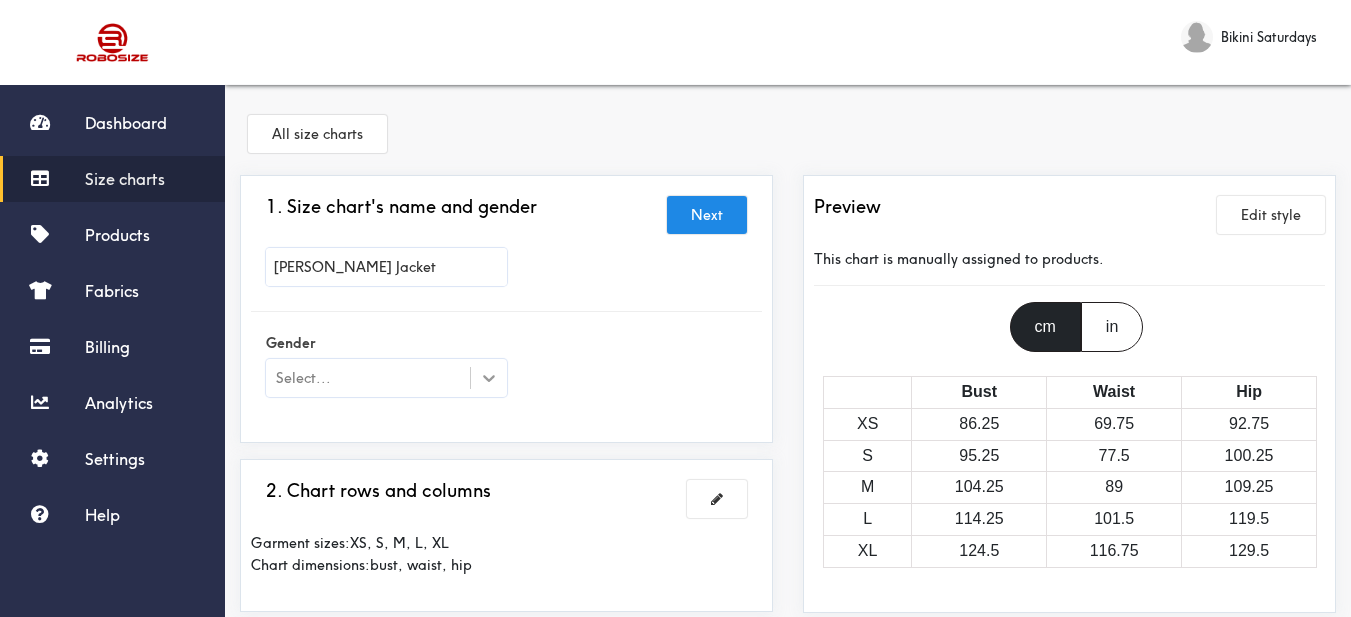 type on "[PERSON_NAME] Jacket" 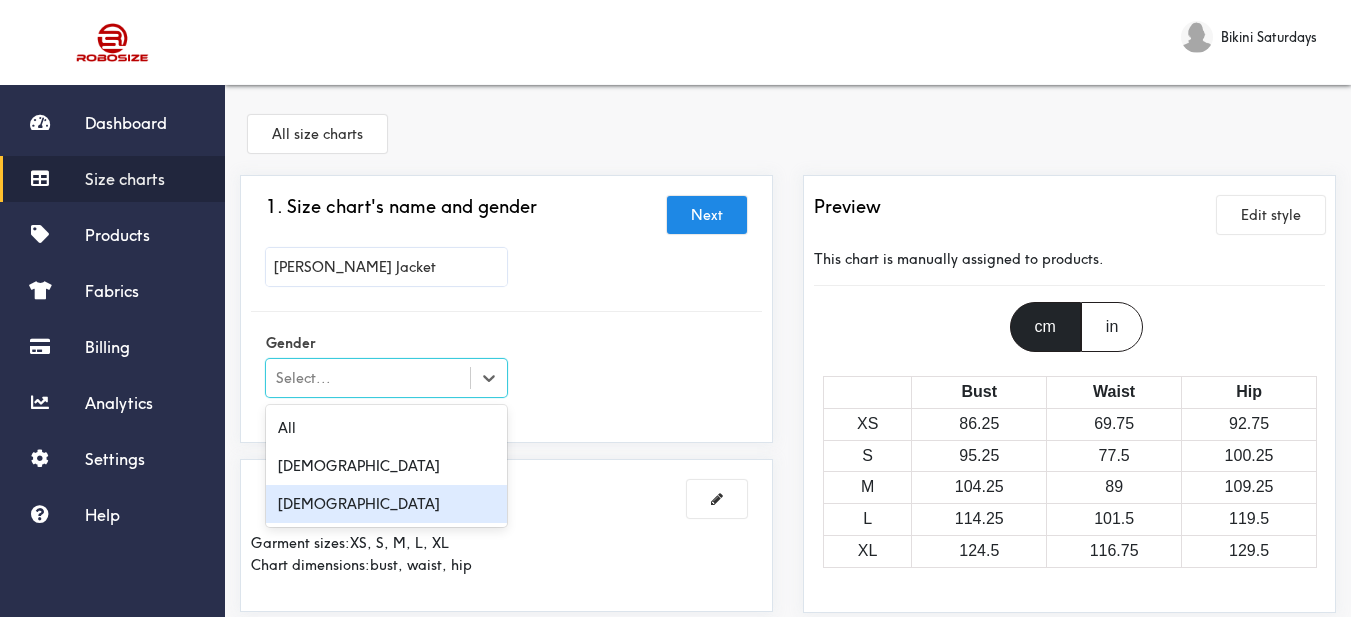 click on "[DEMOGRAPHIC_DATA]" at bounding box center [386, 504] 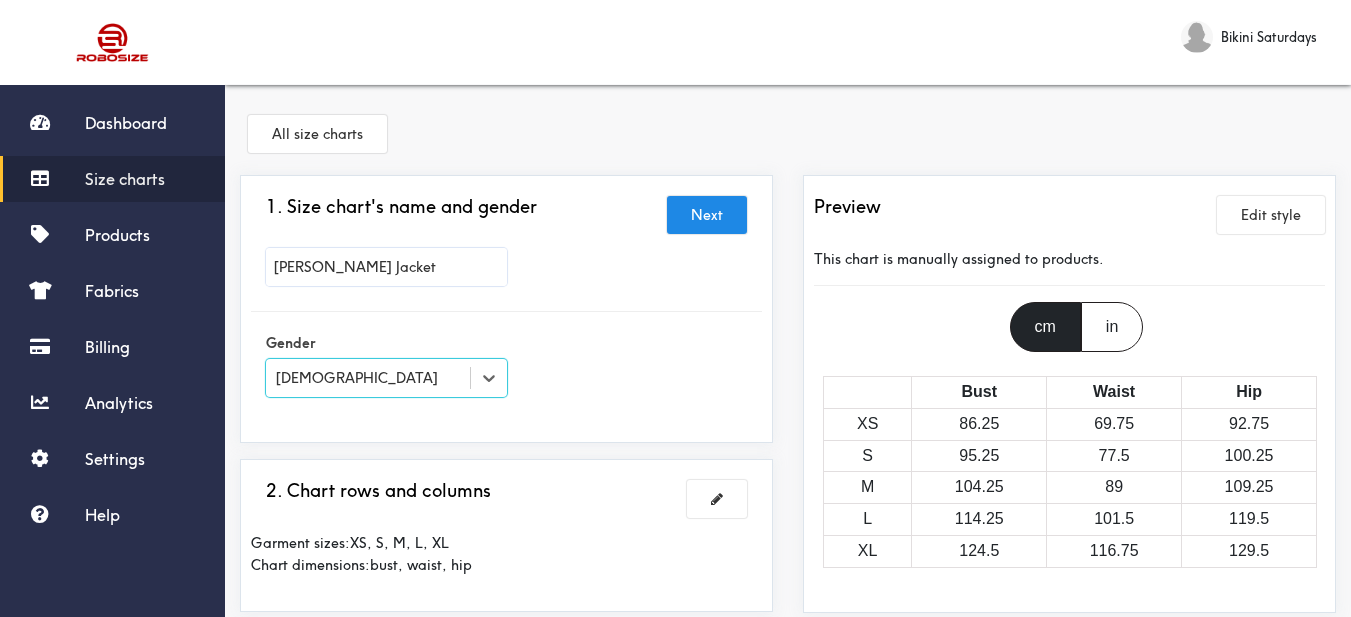 scroll, scrollTop: 100, scrollLeft: 0, axis: vertical 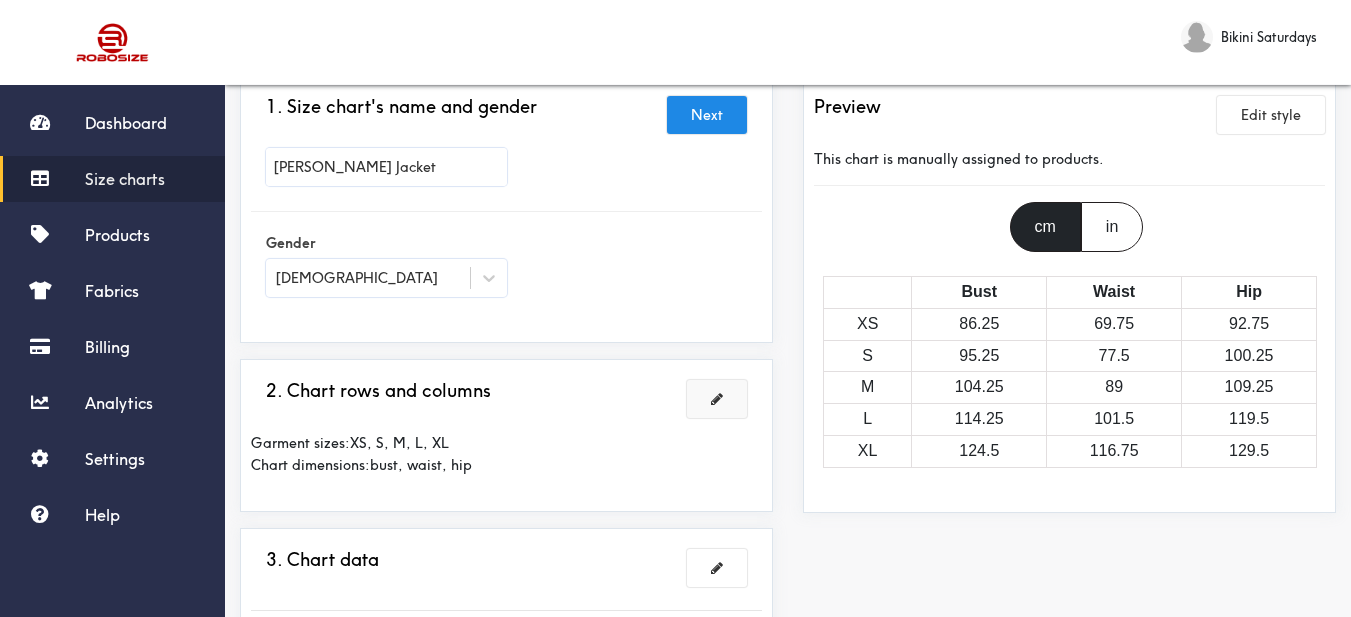 click at bounding box center [717, 399] 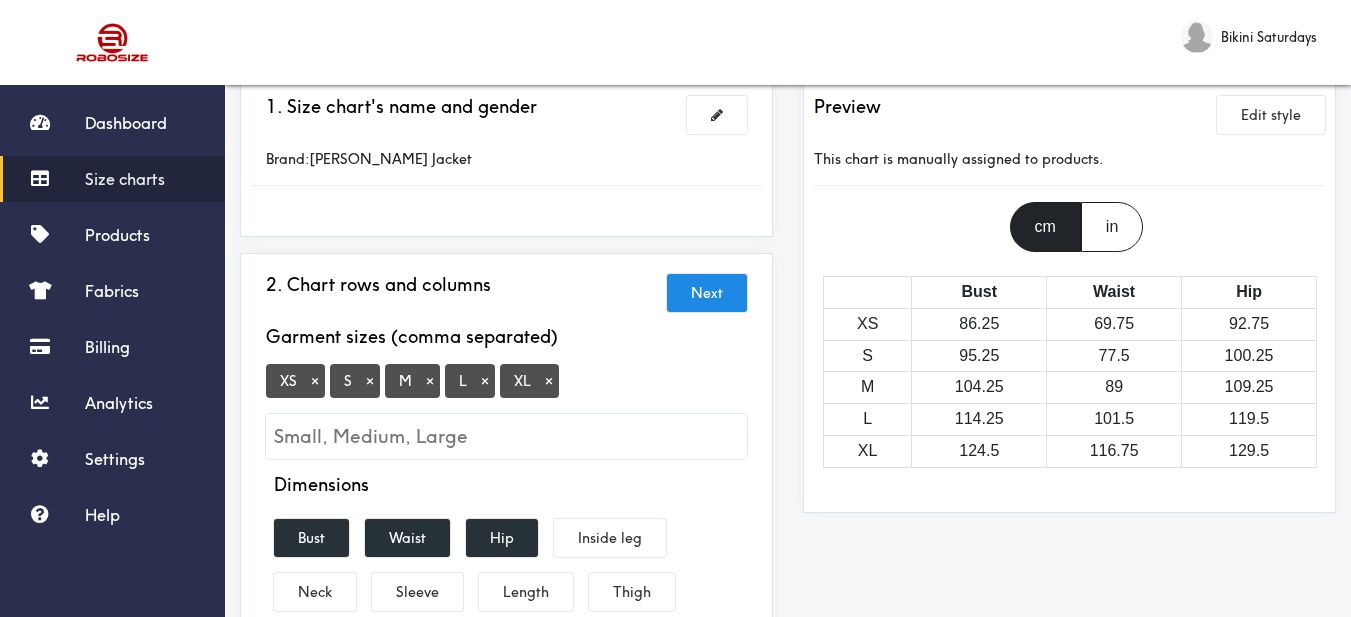 click on "×" at bounding box center [549, 381] 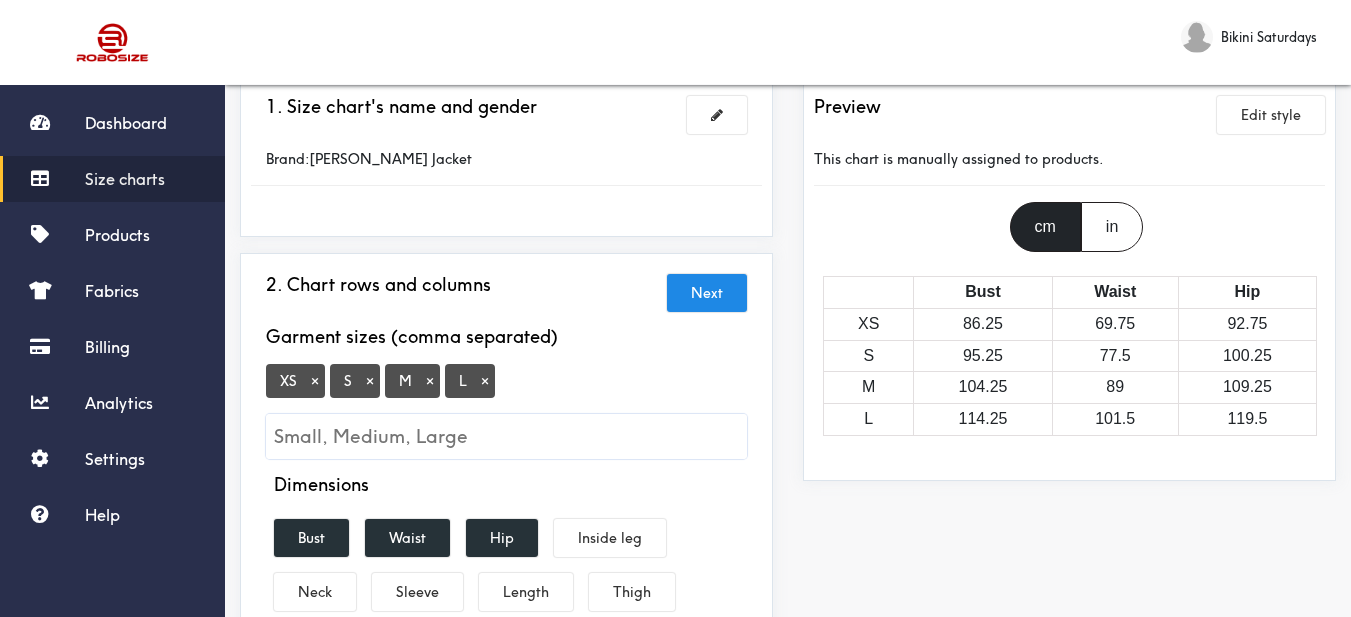 scroll, scrollTop: 300, scrollLeft: 0, axis: vertical 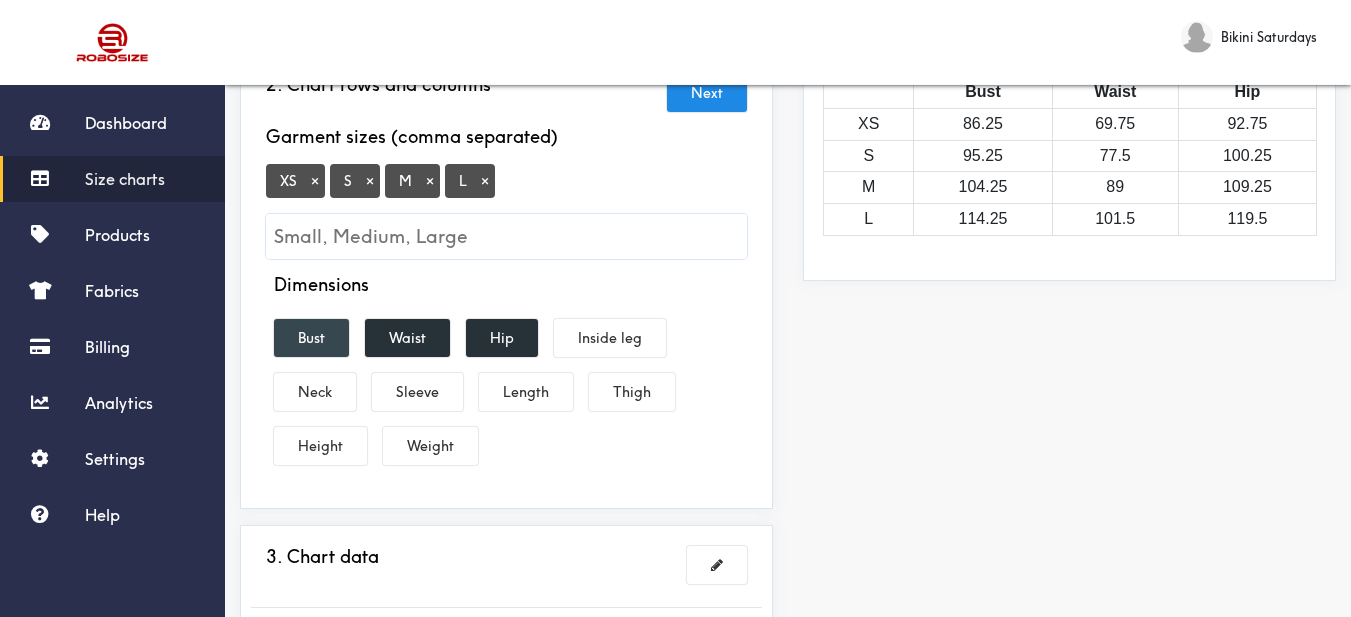 click on "Bust" at bounding box center [311, 338] 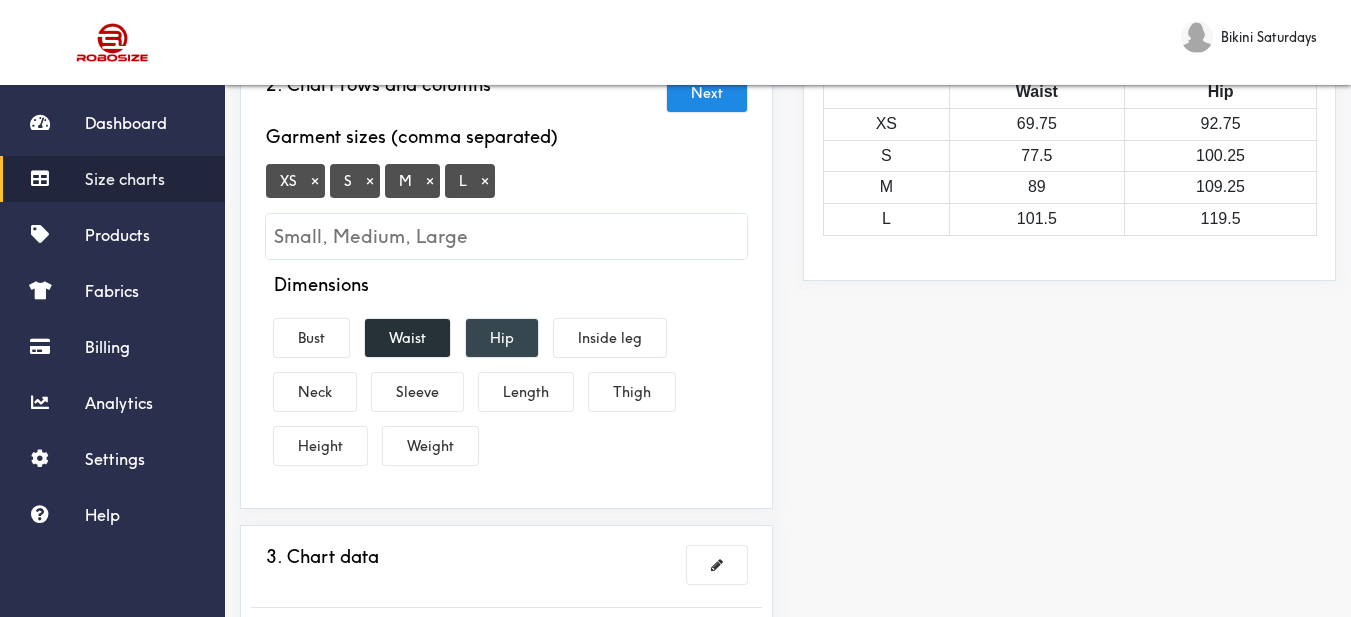 drag, startPoint x: 402, startPoint y: 334, endPoint x: 472, endPoint y: 320, distance: 71.38628 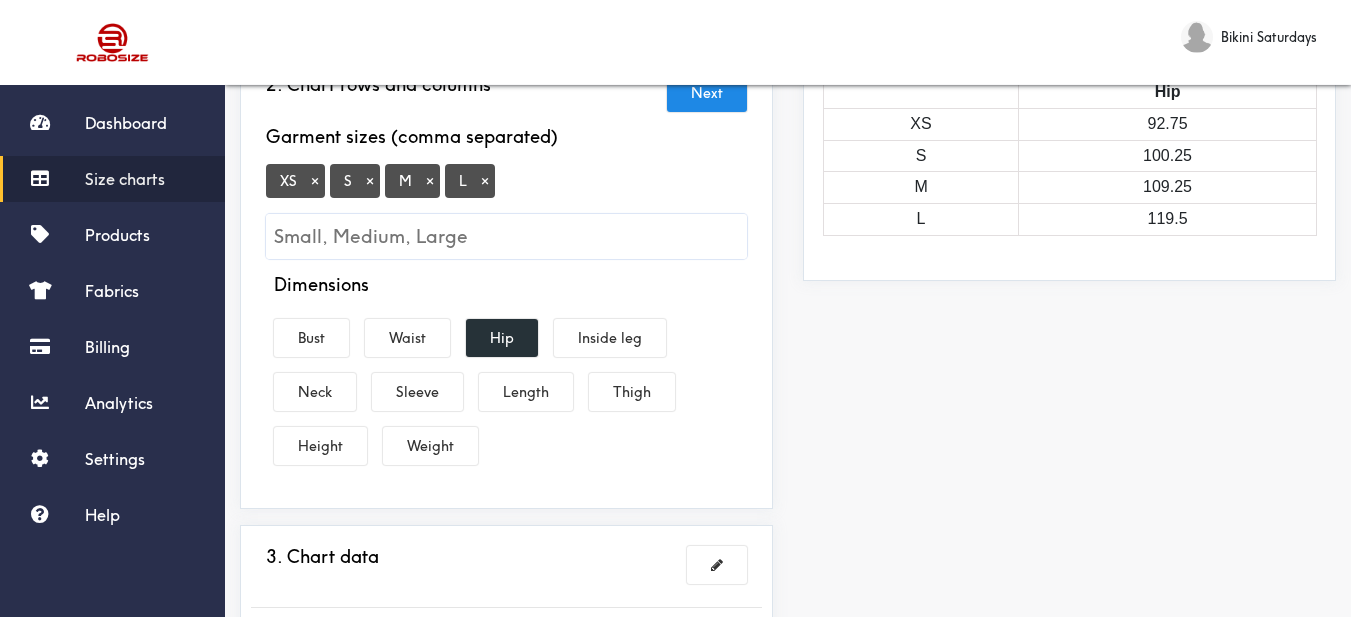 click on "Dimensions Bust Waist Hip Inside leg Neck Sleeve Length Thigh Height Weight" at bounding box center (506, 373) 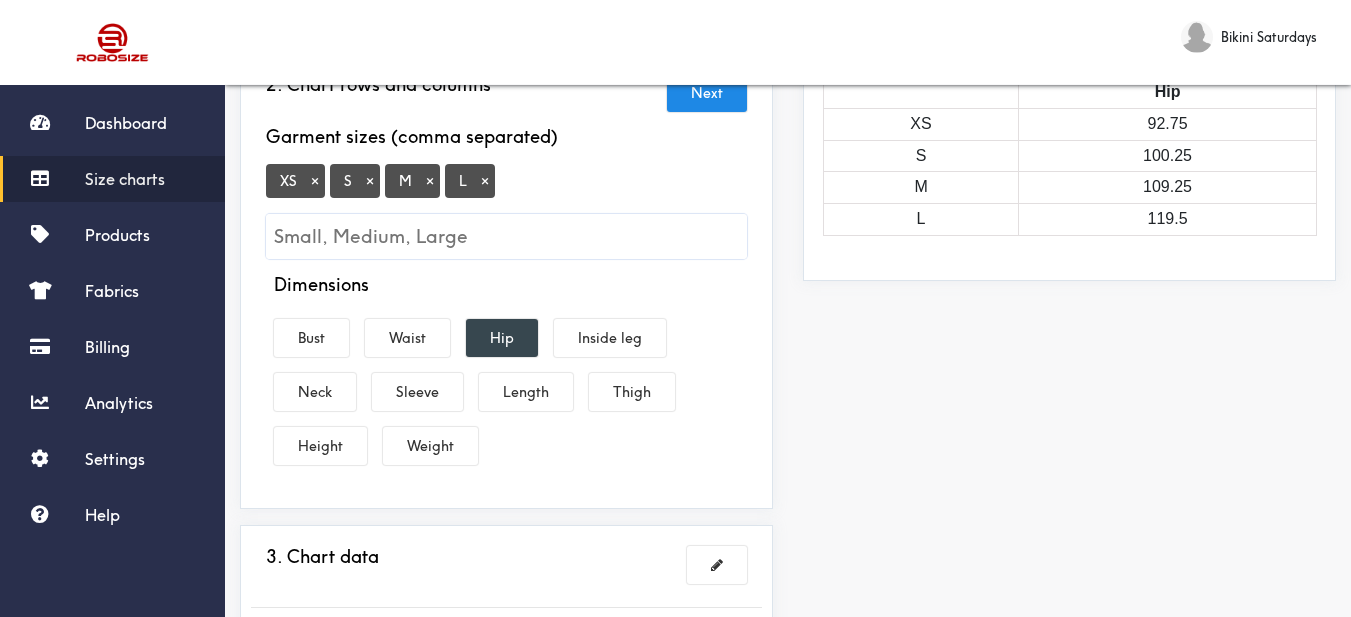 click on "Hip" at bounding box center (502, 338) 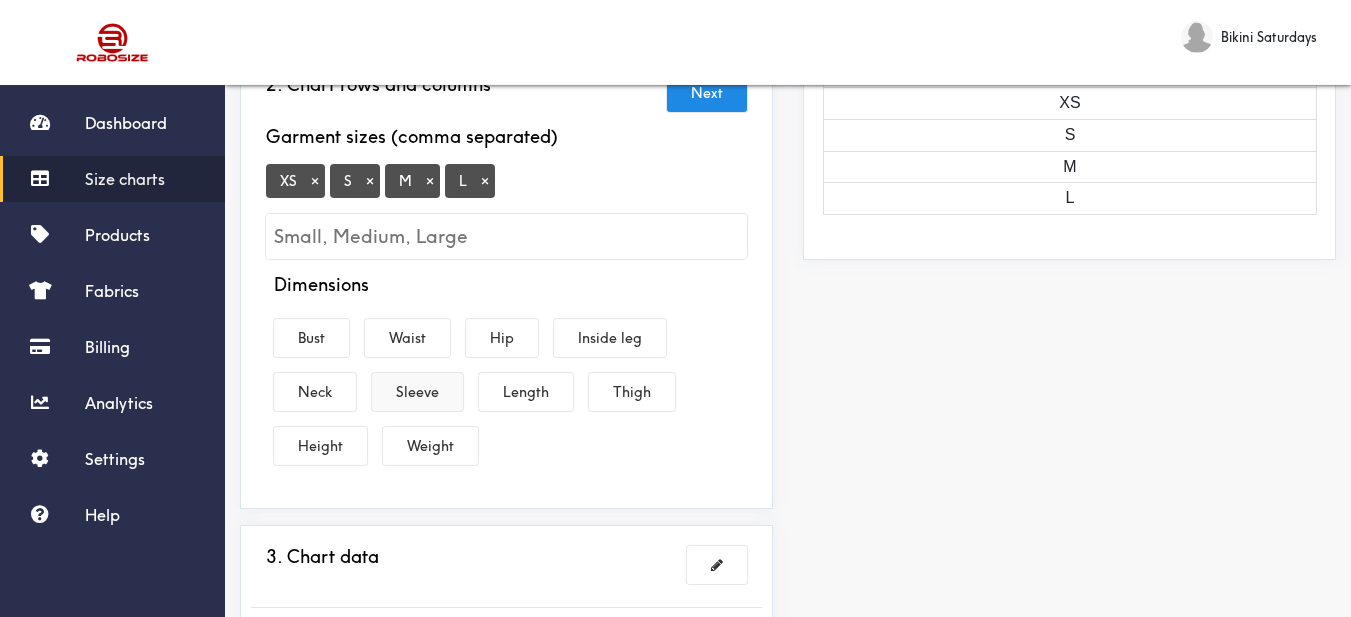 click on "Sleeve" at bounding box center [417, 392] 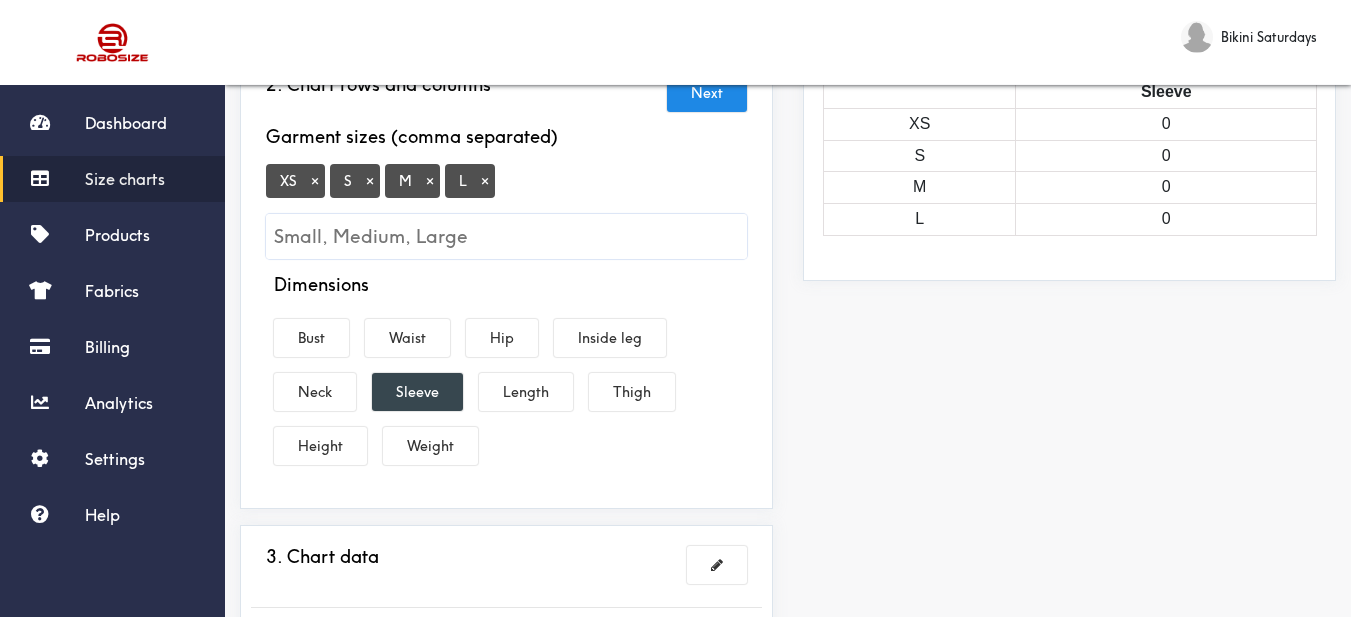 click on "Sleeve" at bounding box center [417, 392] 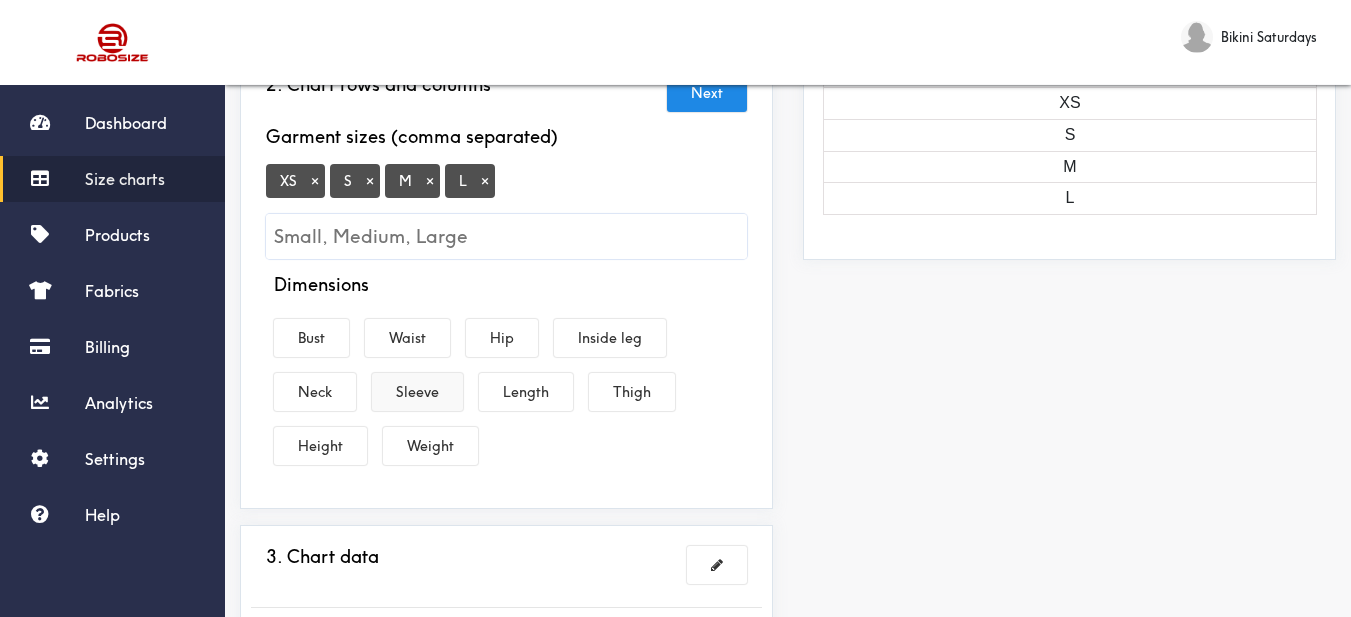 drag, startPoint x: 522, startPoint y: 396, endPoint x: 427, endPoint y: 378, distance: 96.69022 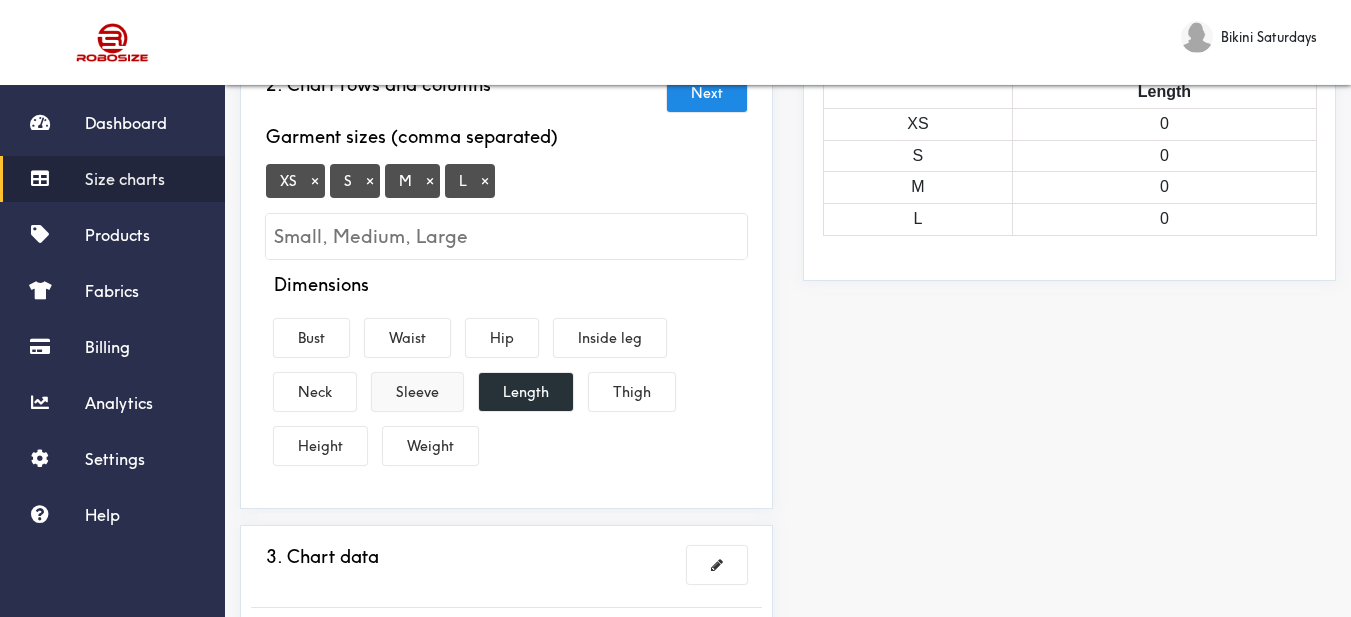 drag, startPoint x: 426, startPoint y: 378, endPoint x: 359, endPoint y: 350, distance: 72.615425 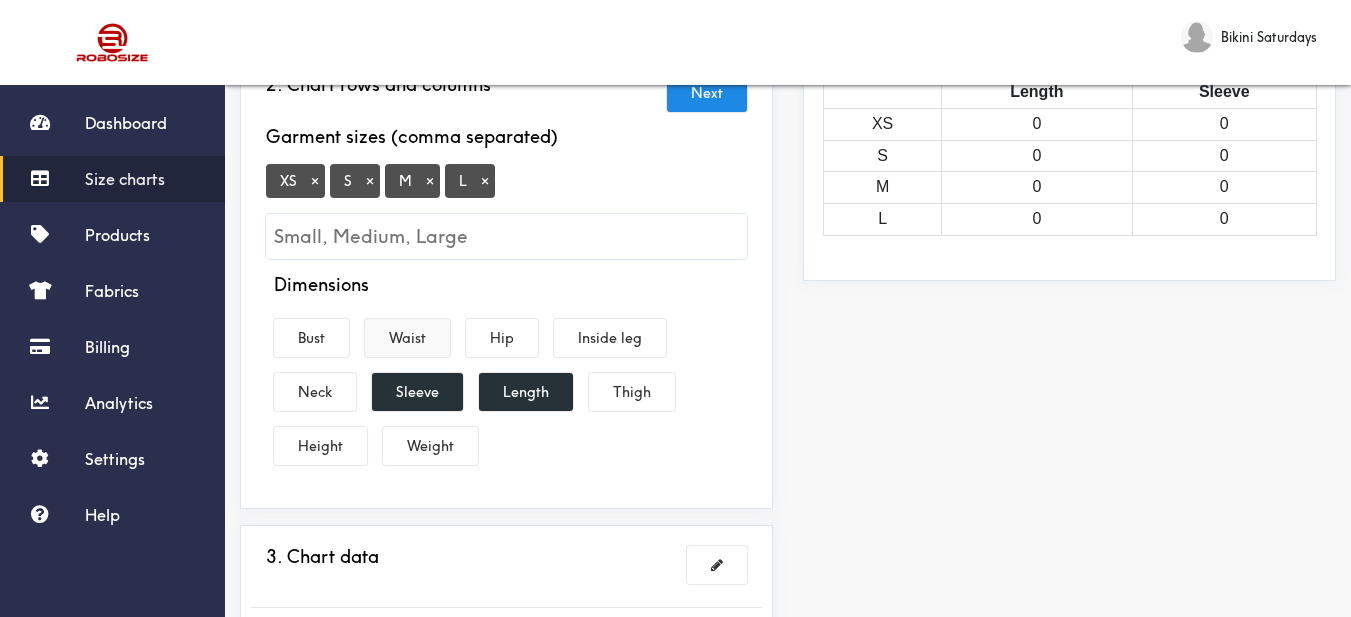 click on "Bust" at bounding box center (311, 338) 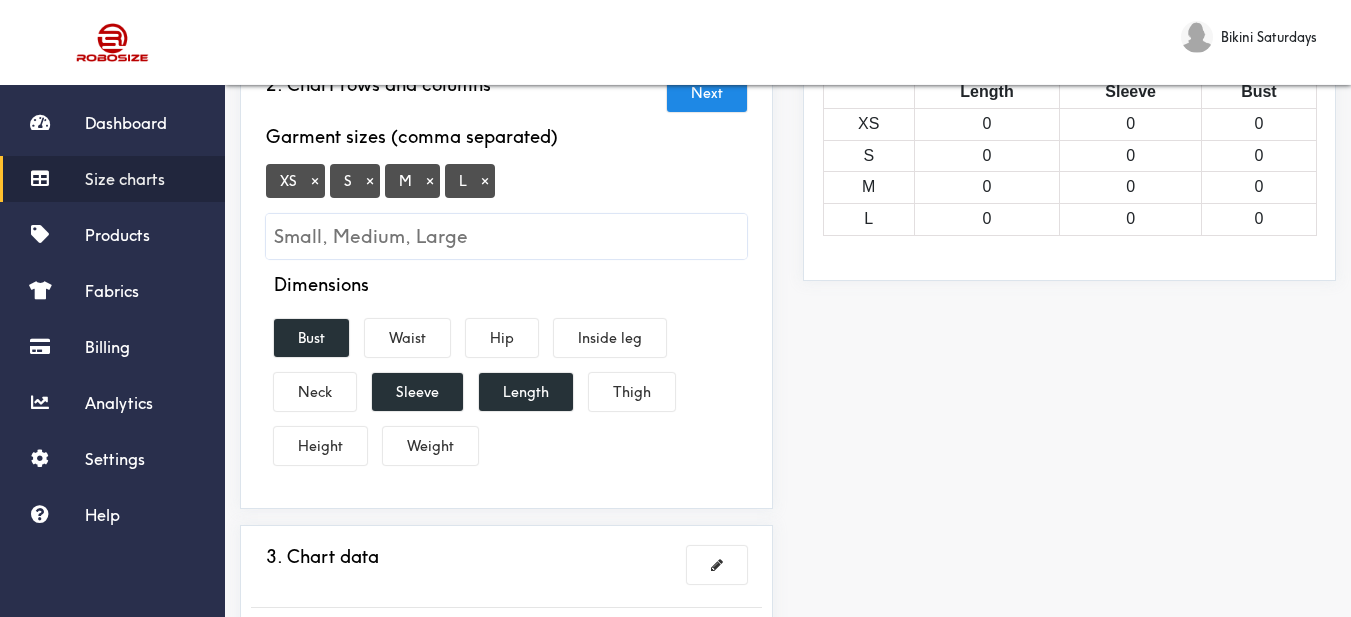 scroll, scrollTop: 500, scrollLeft: 0, axis: vertical 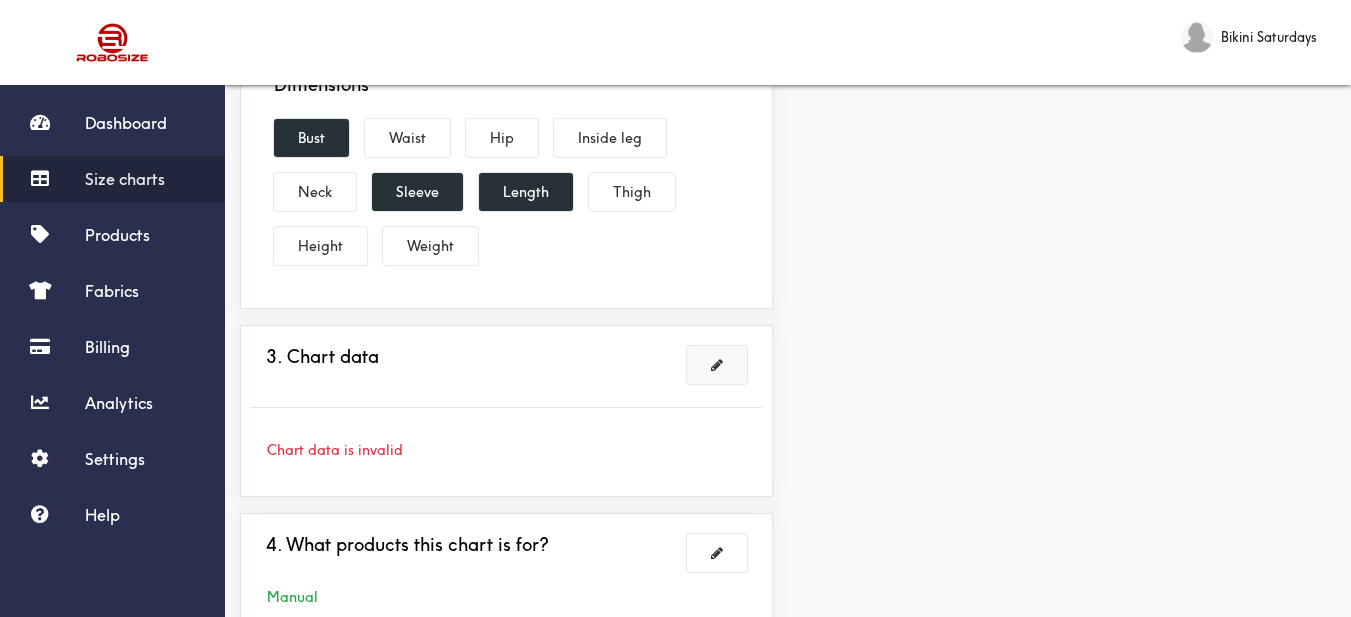 click at bounding box center (717, 365) 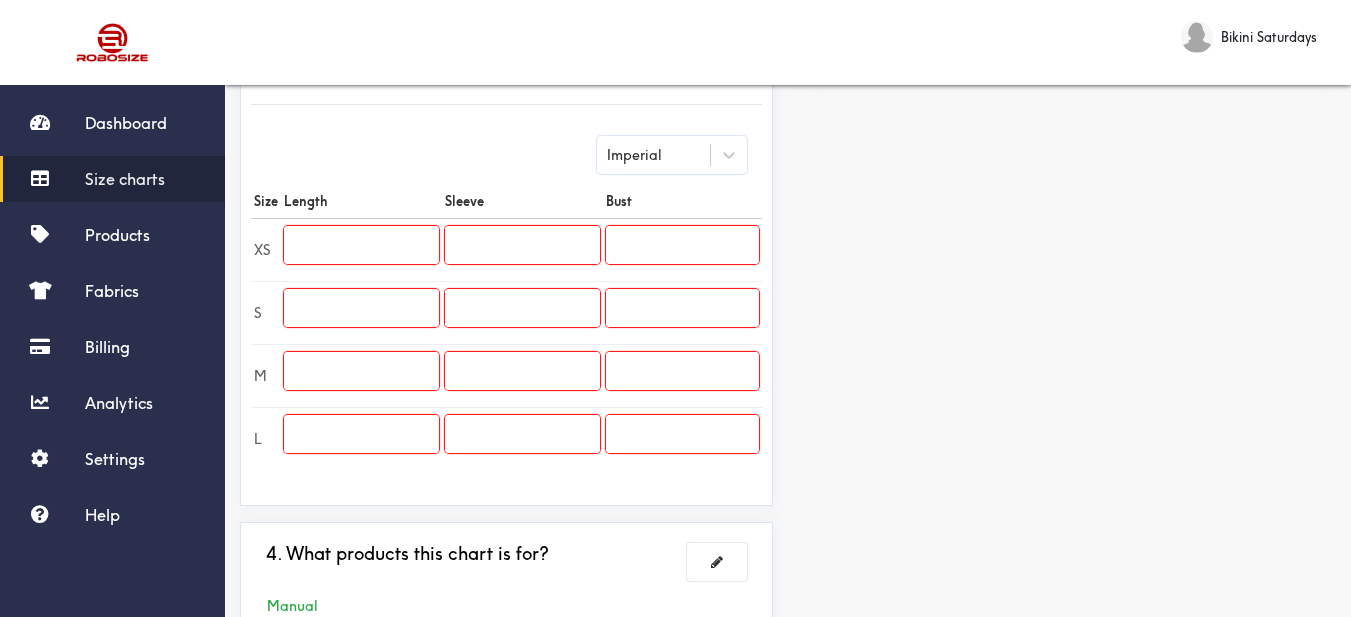 scroll, scrollTop: 600, scrollLeft: 0, axis: vertical 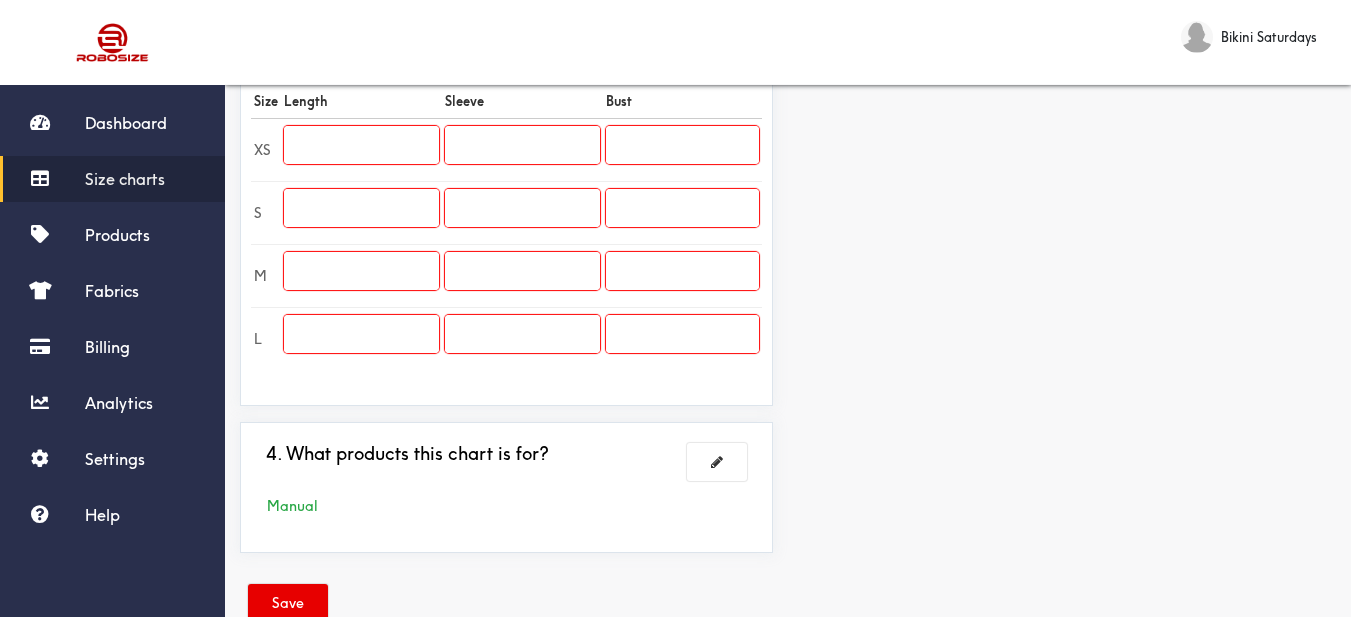 click at bounding box center (361, 145) 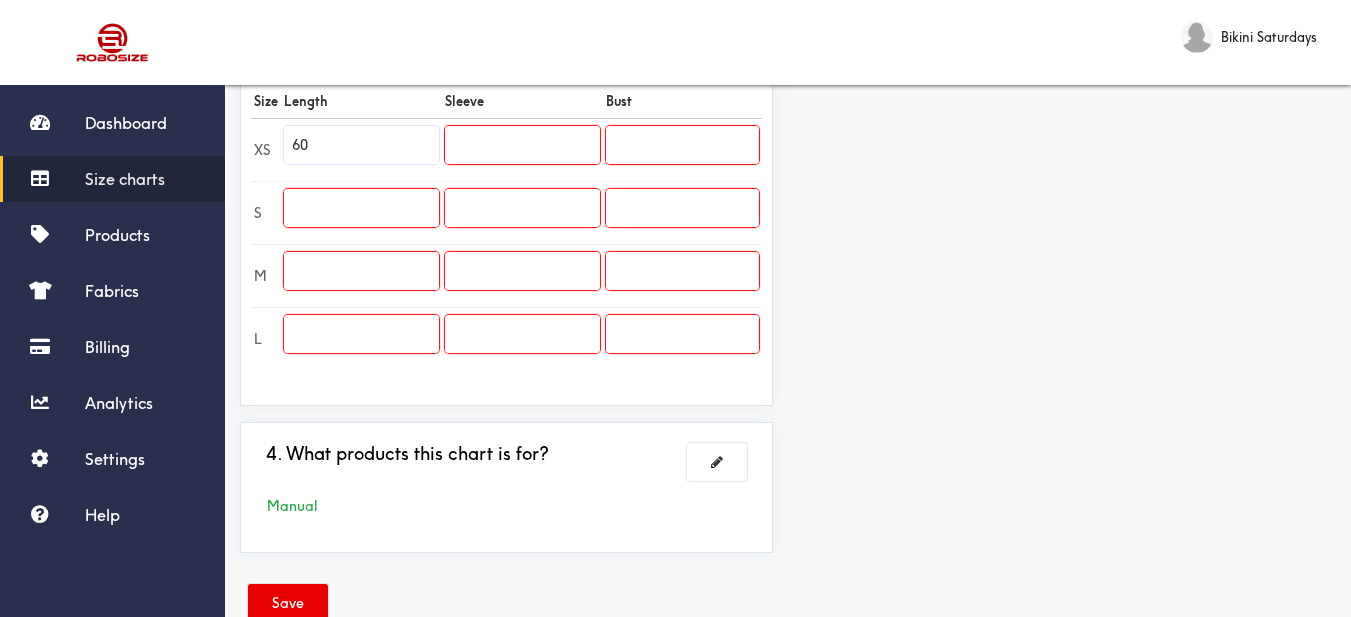 type on "60" 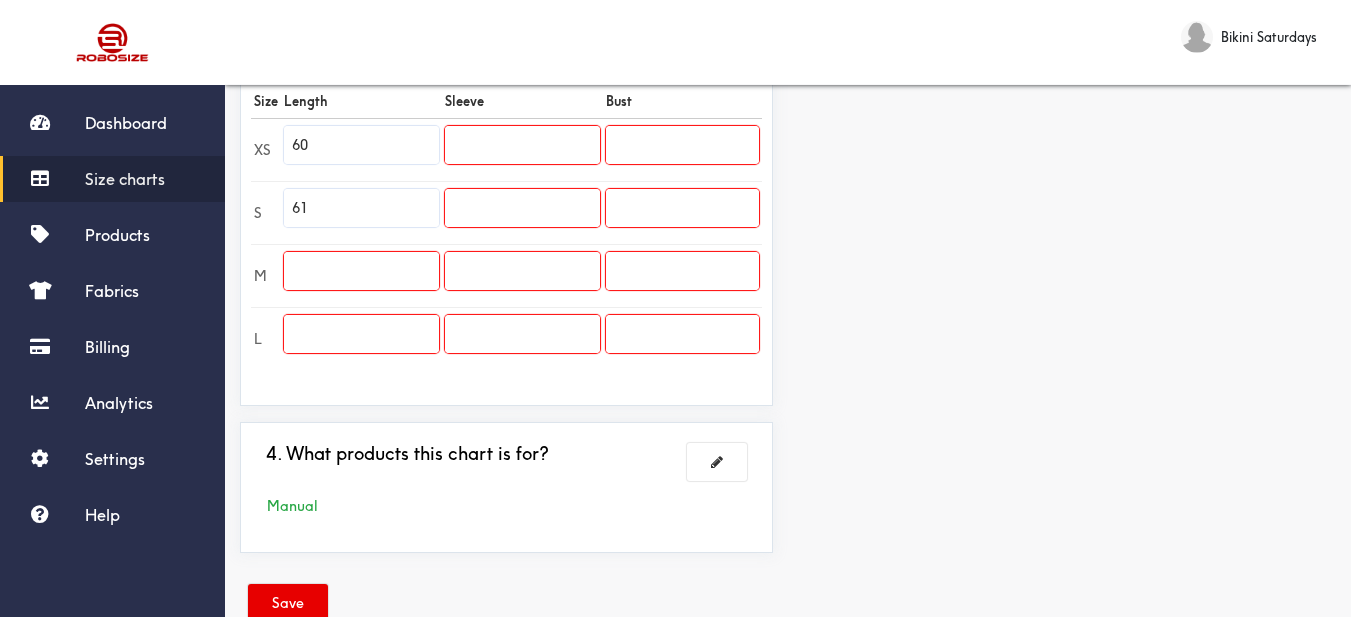 type on "61" 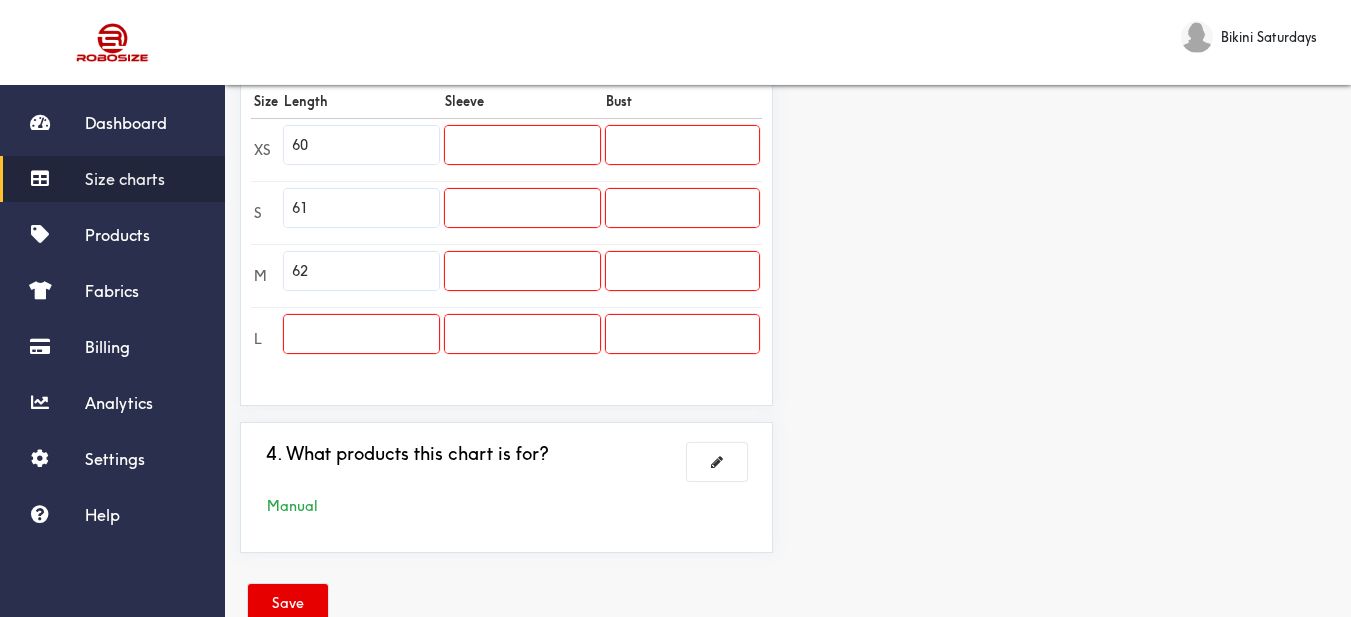 type on "62" 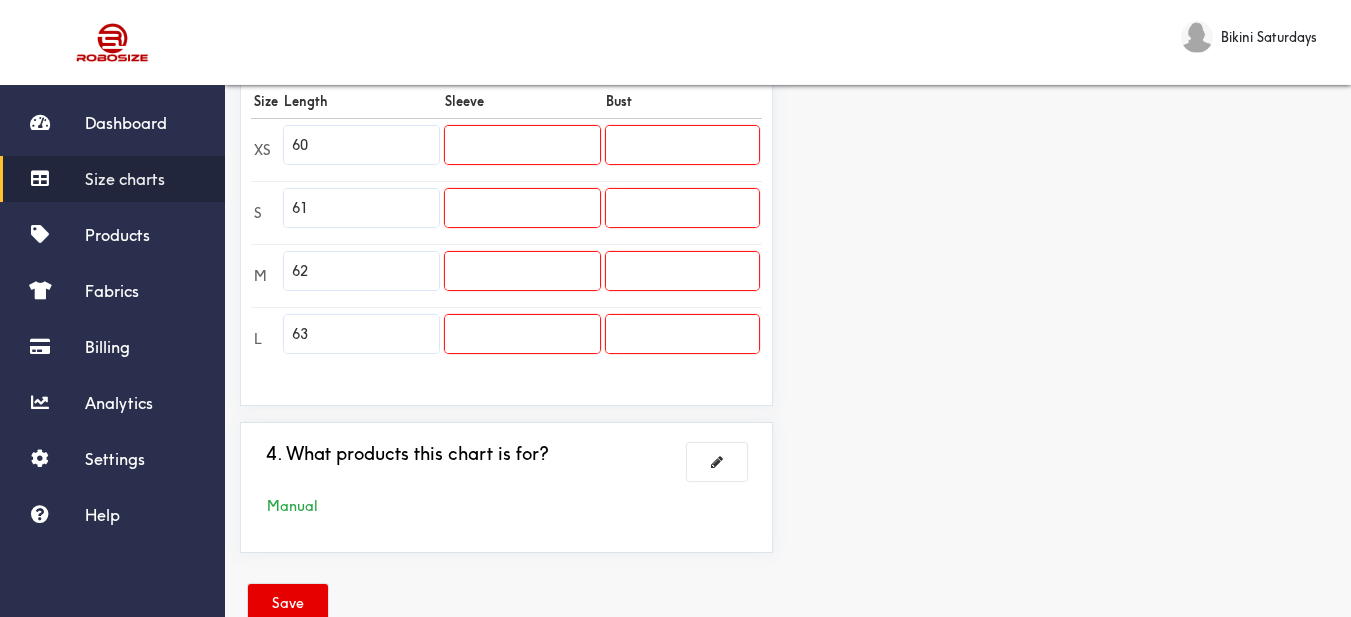 type on "63" 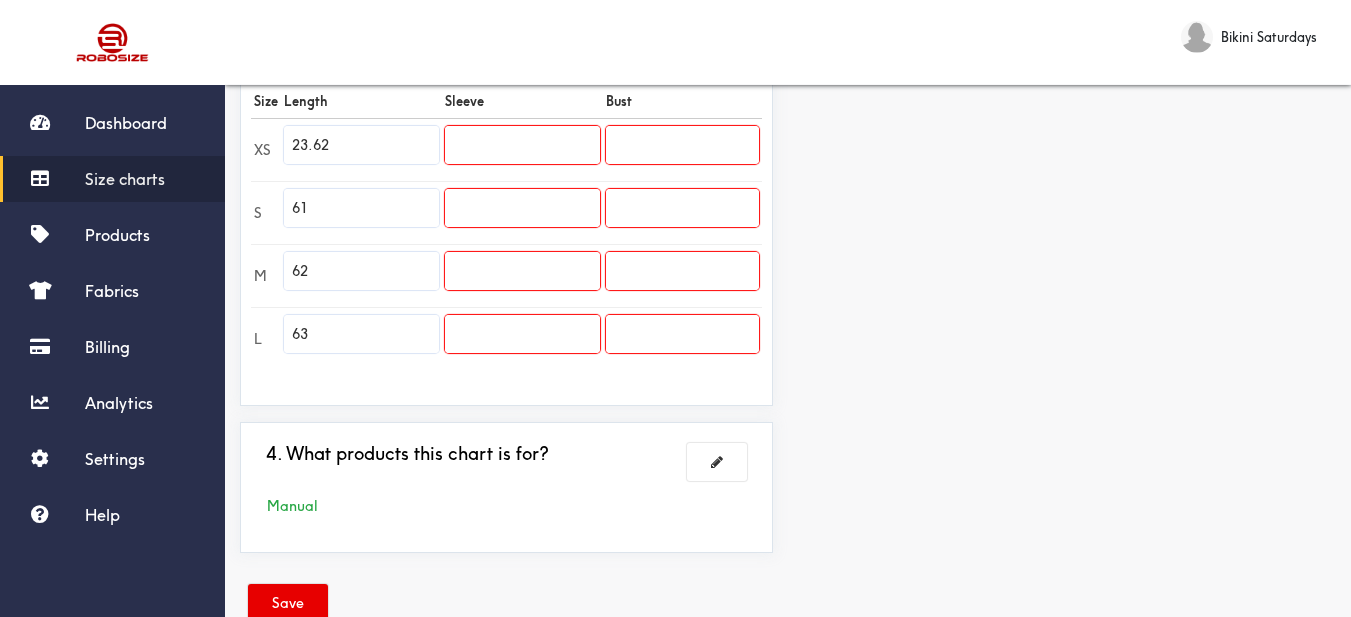 type on "23.62" 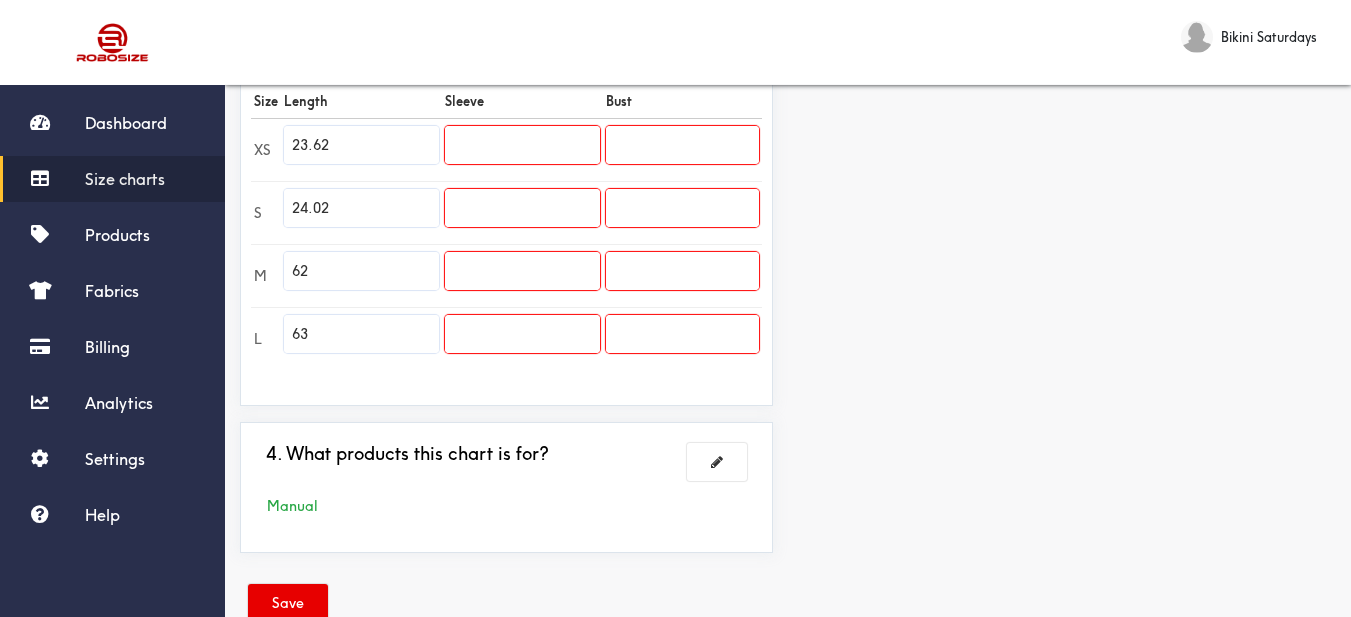 type on "24.02" 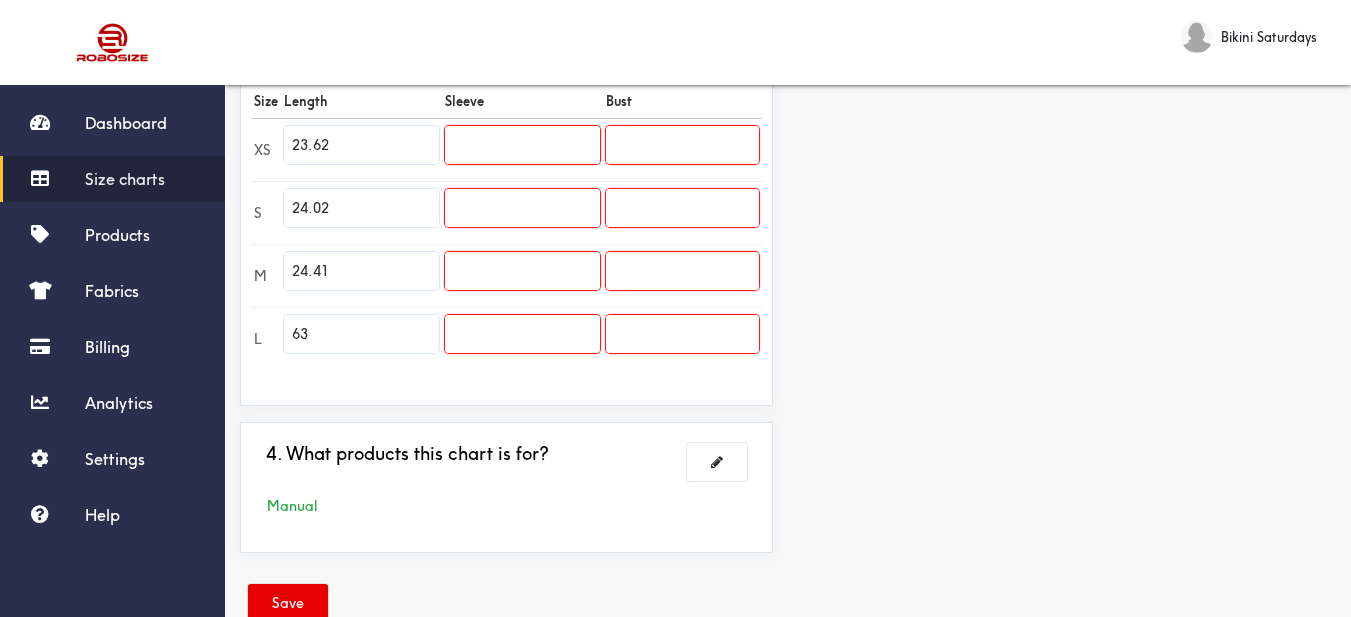 type on "24.41" 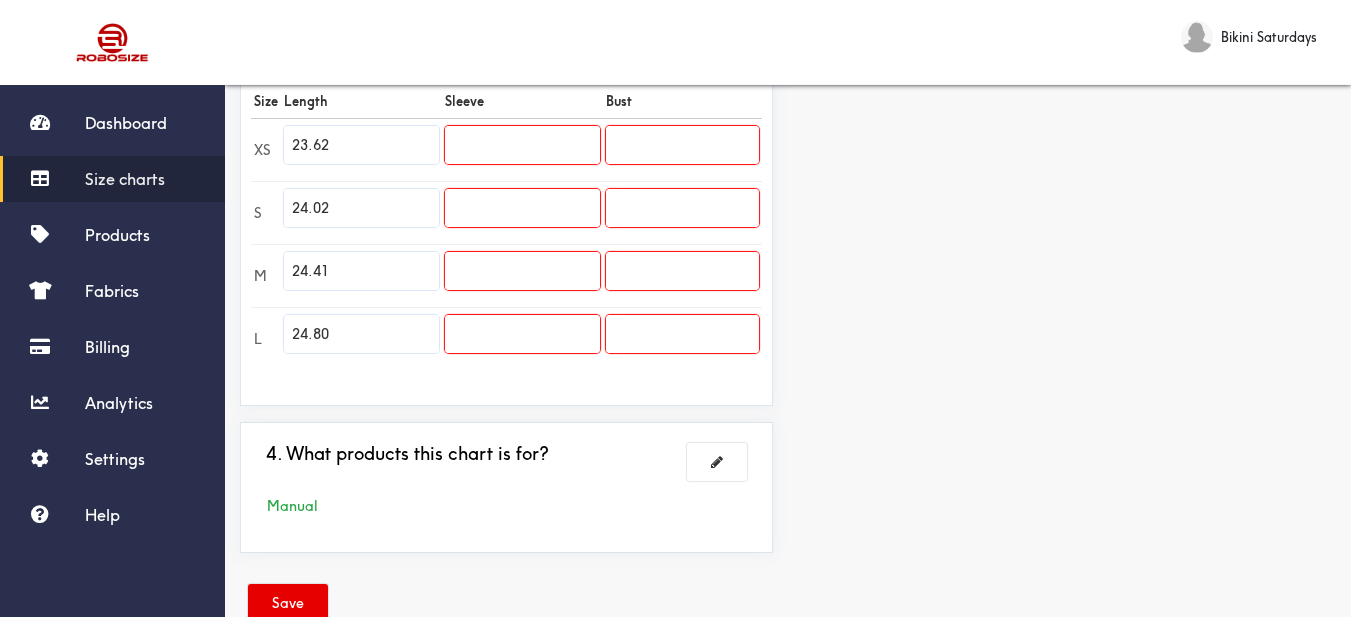 type on "24.80" 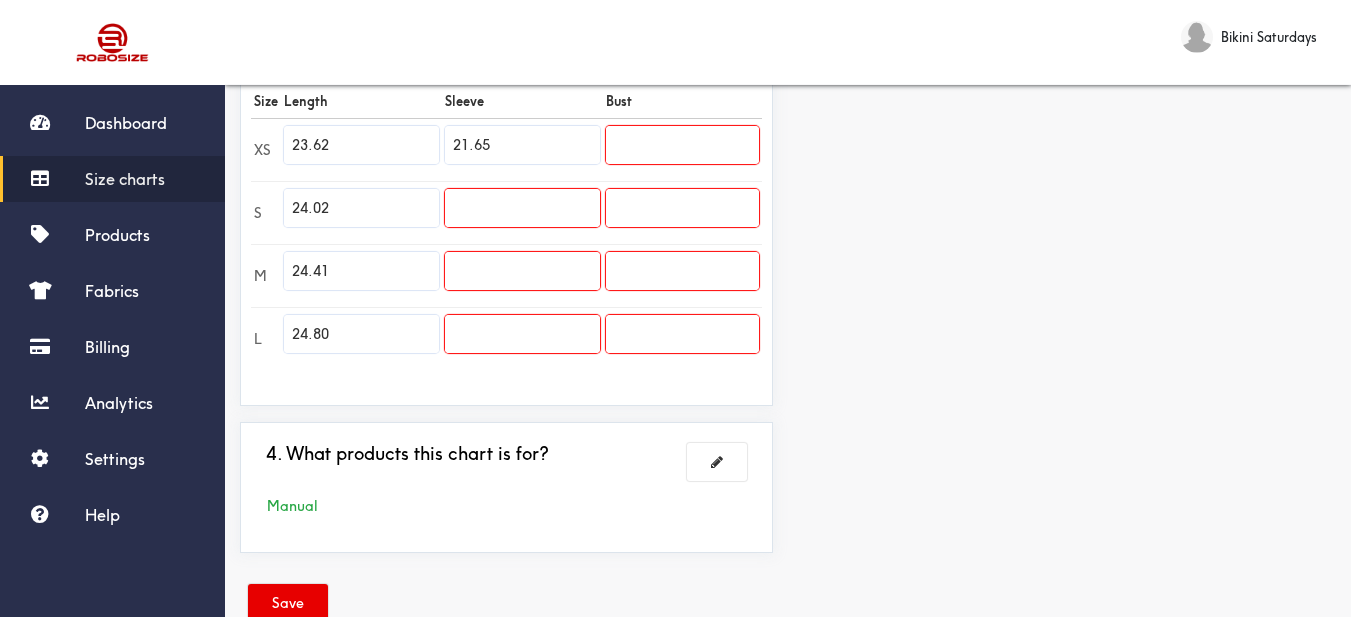 type on "21.65" 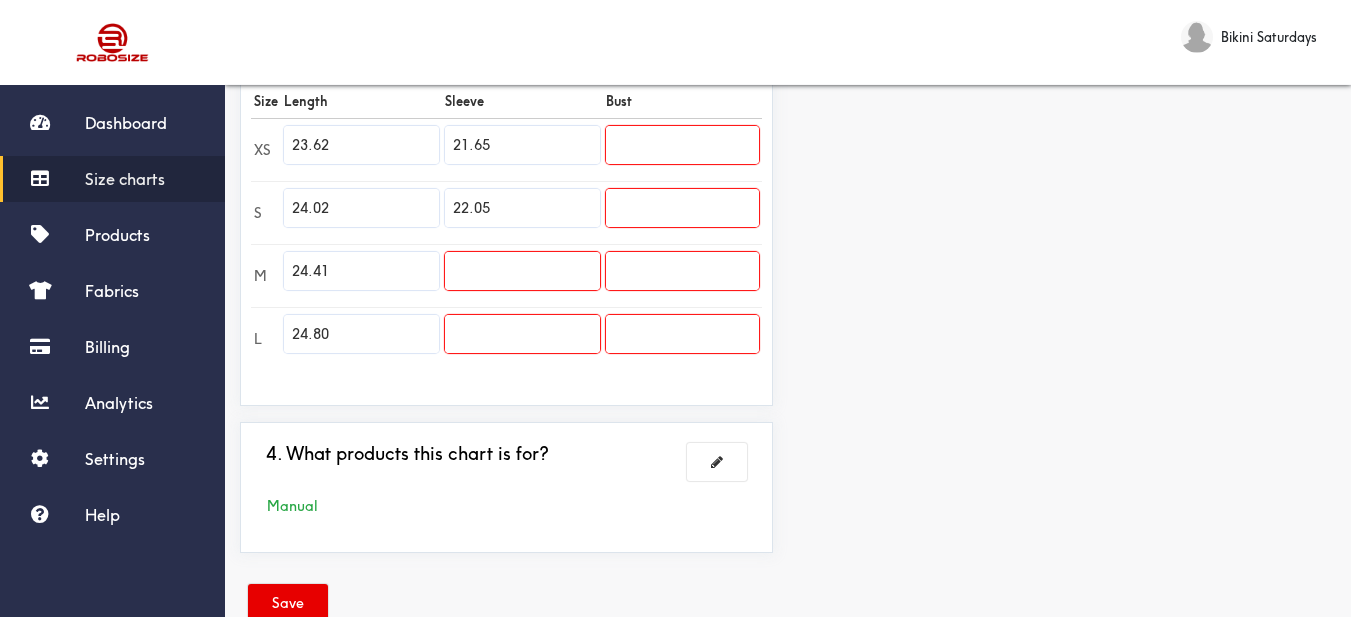 type on "22.05" 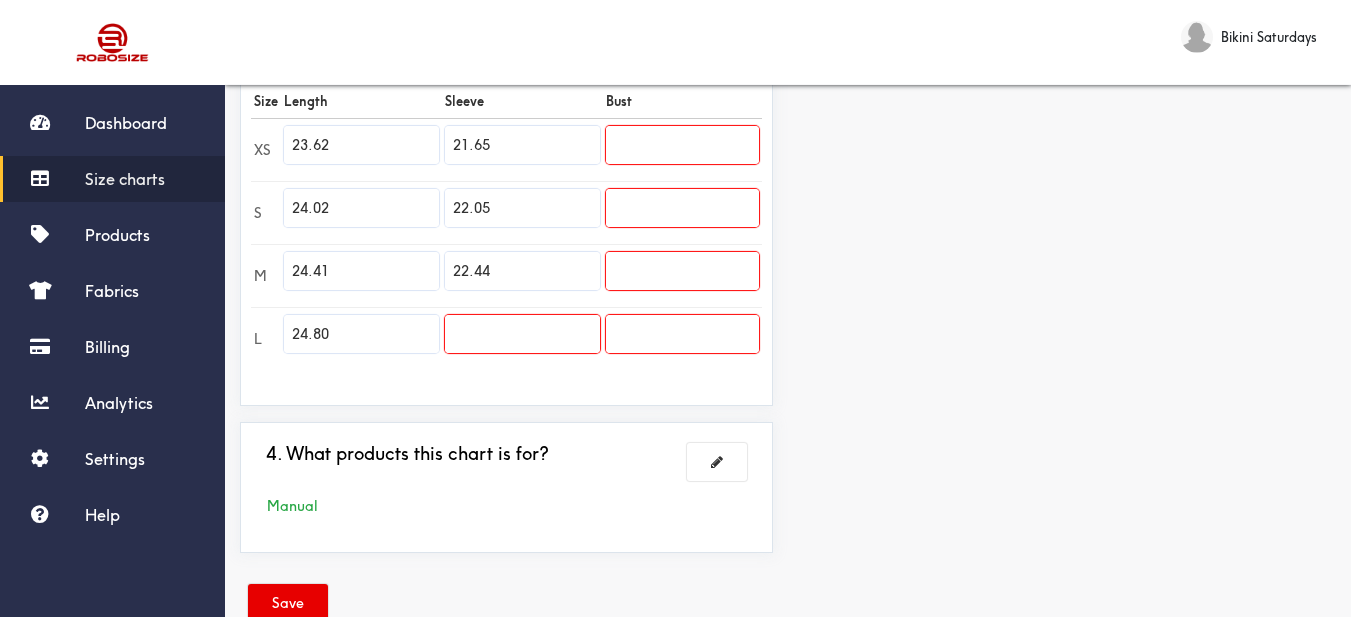 type on "22.44" 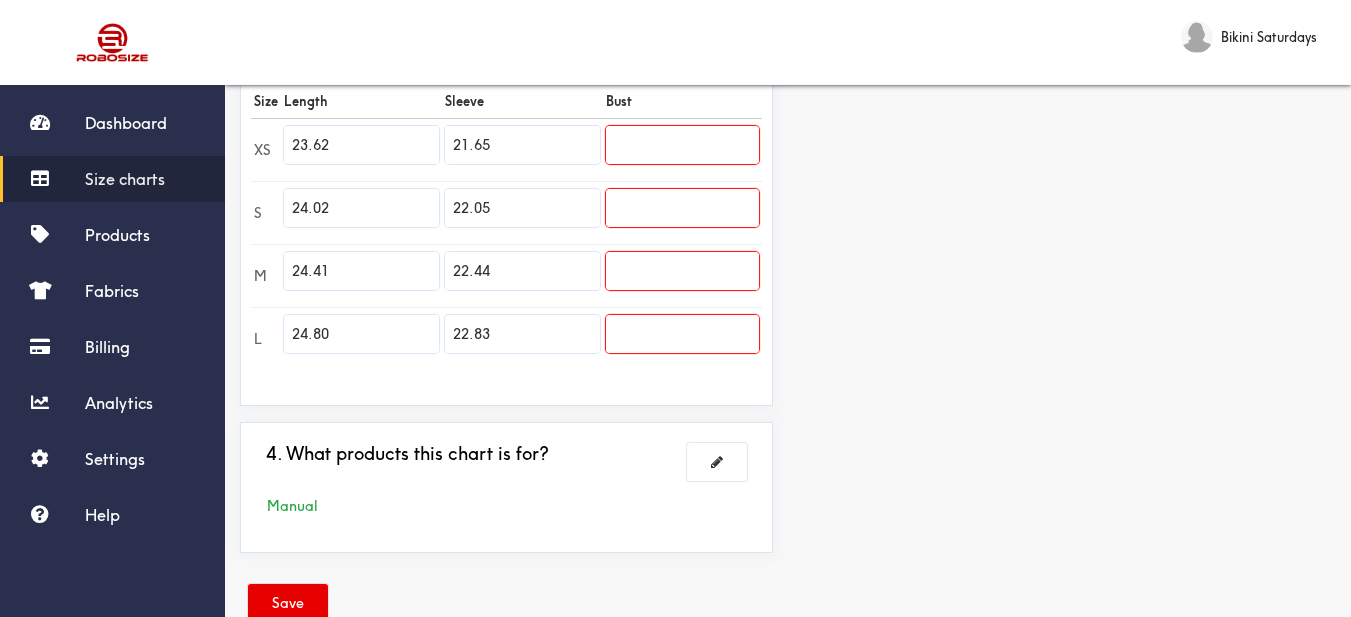 type on "22.83" 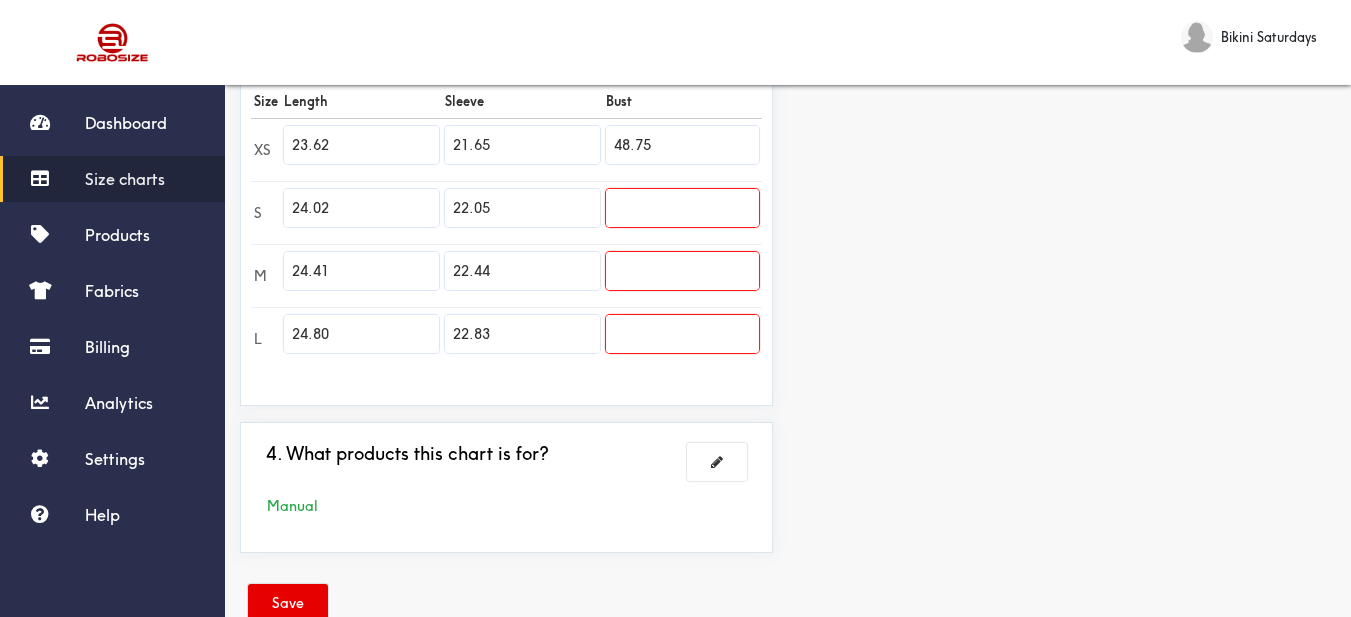 type on "48.75" 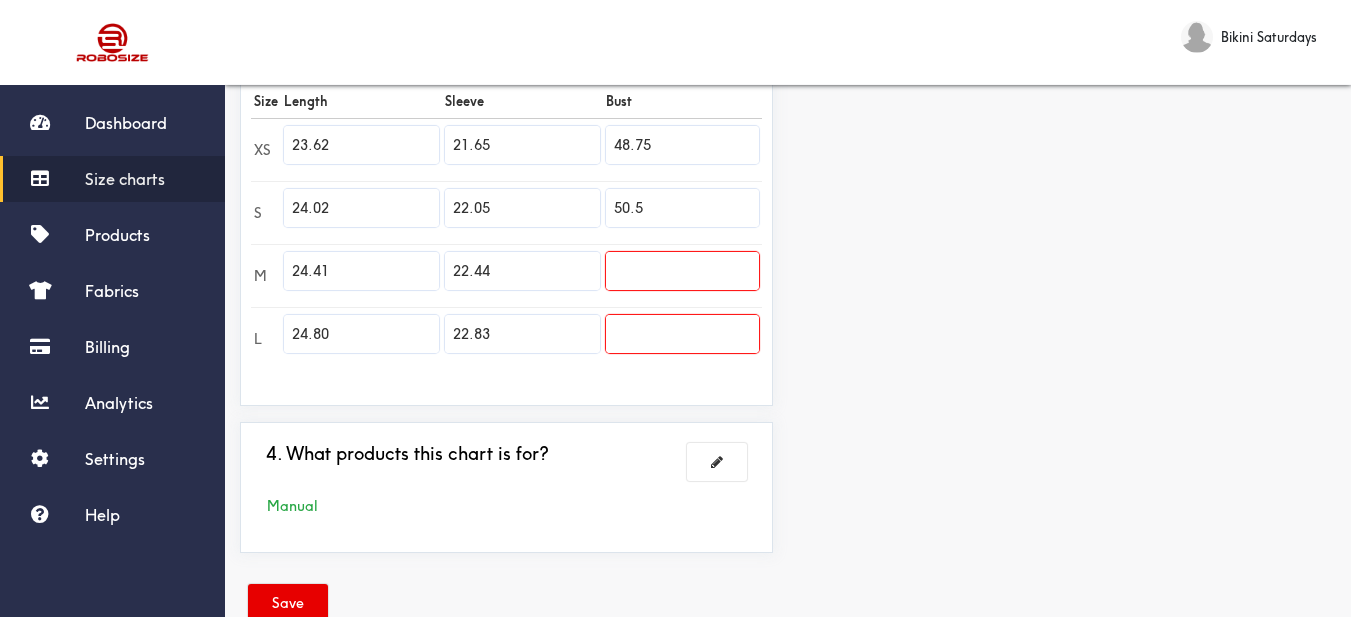 type on "50.5" 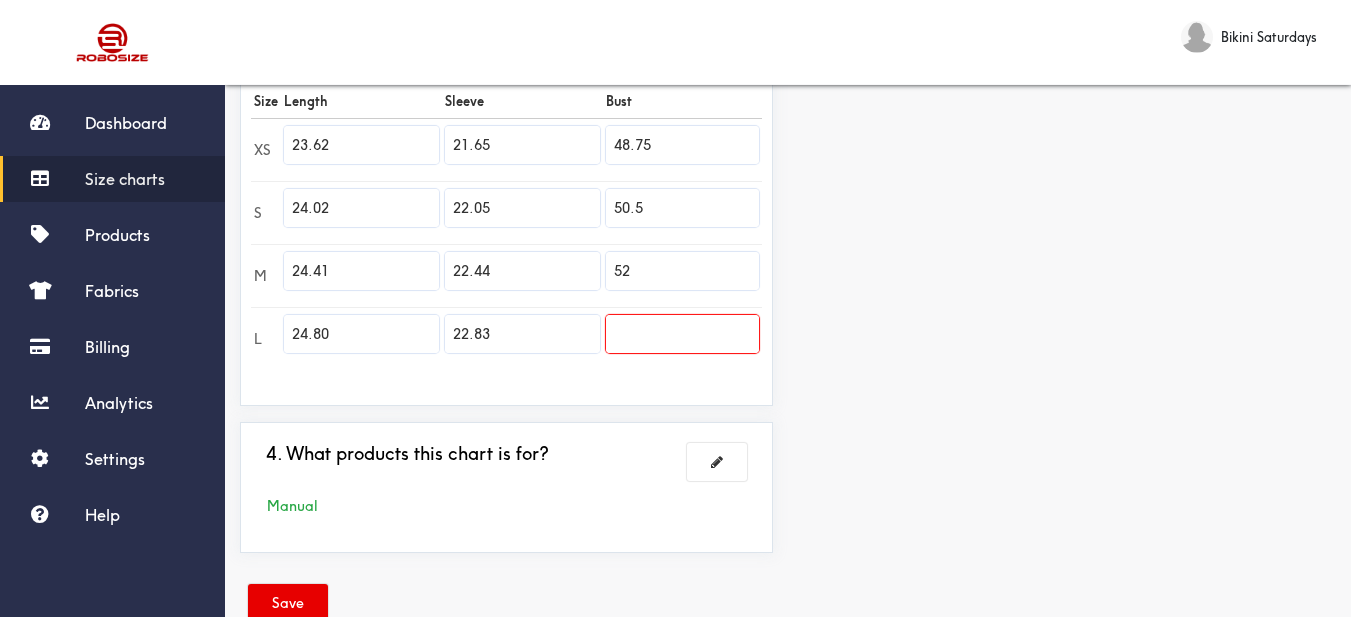 type on "52" 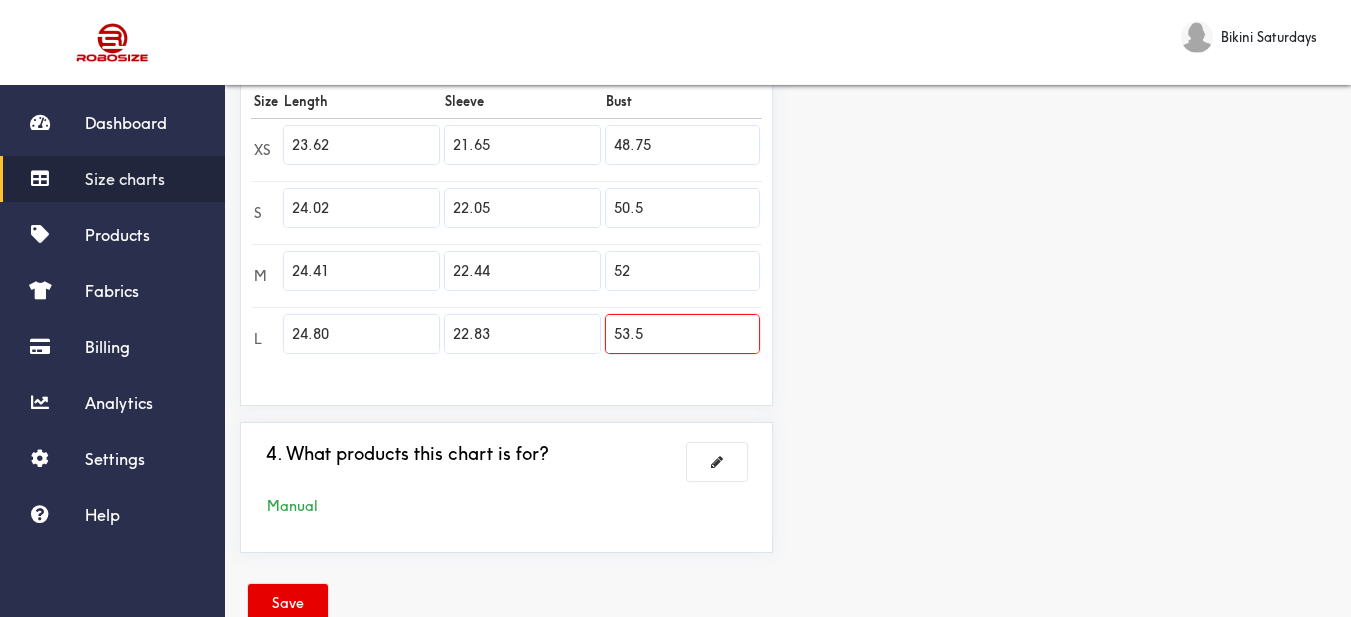 type on "53.5" 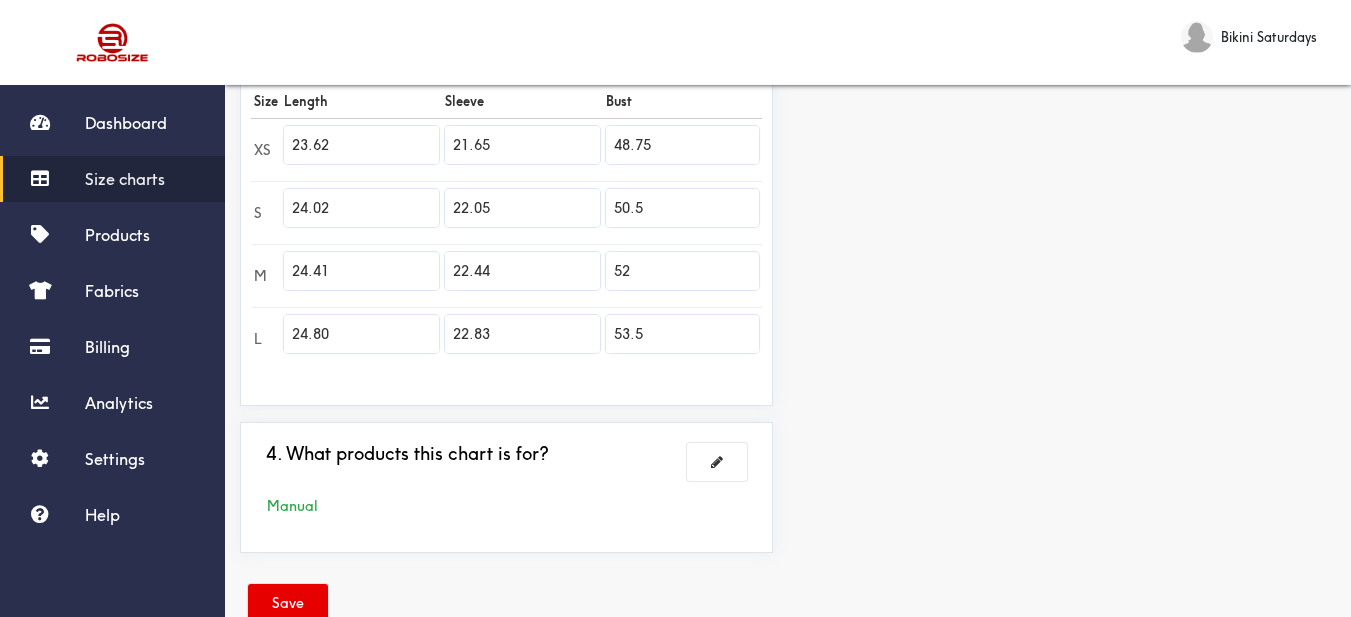 click on "Preview Edit style This chart is manually assigned to products. cm in Length Sleeve Bust XS 60 55 123.75 S 61 56 128.25 M 62 57 132 L 63 58 136" at bounding box center [1069, 72] 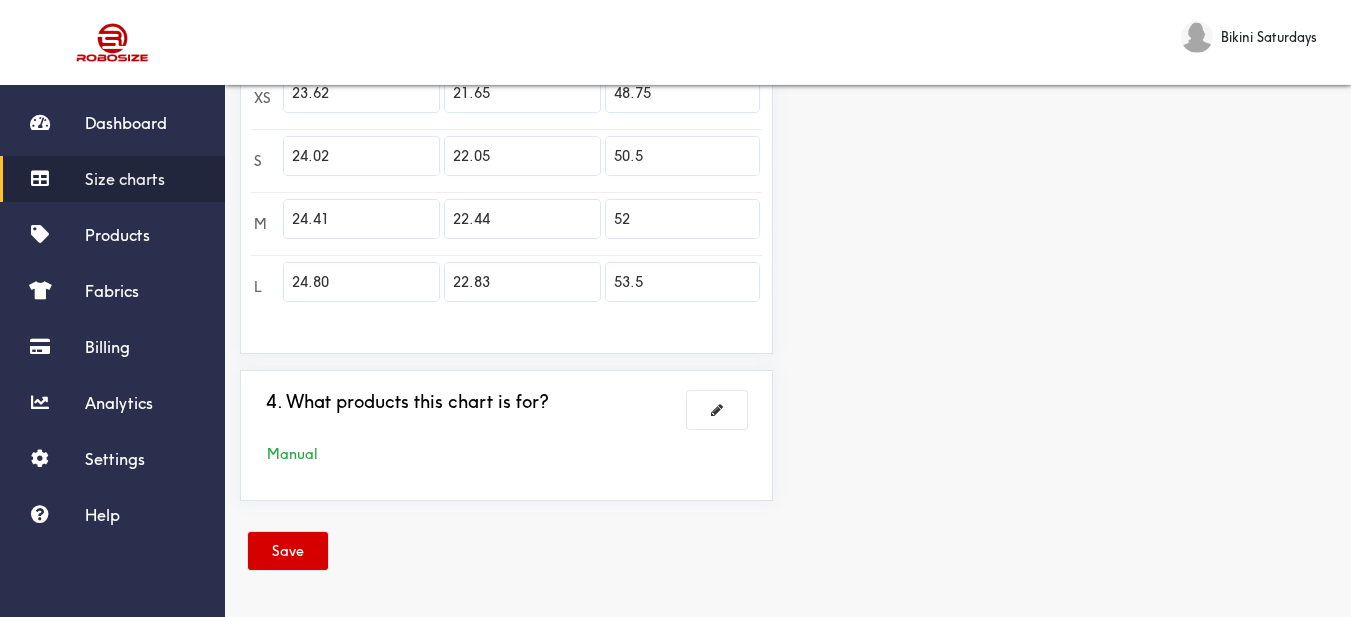 click on "Save" at bounding box center [288, 551] 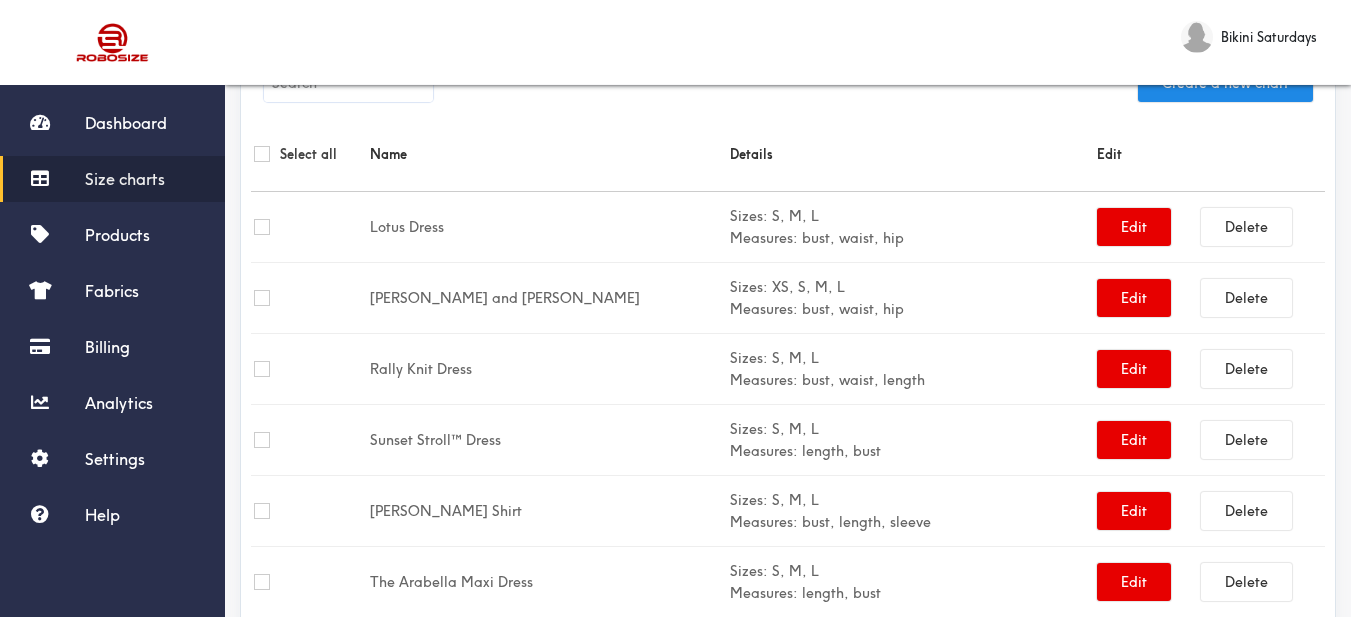 scroll, scrollTop: 0, scrollLeft: 0, axis: both 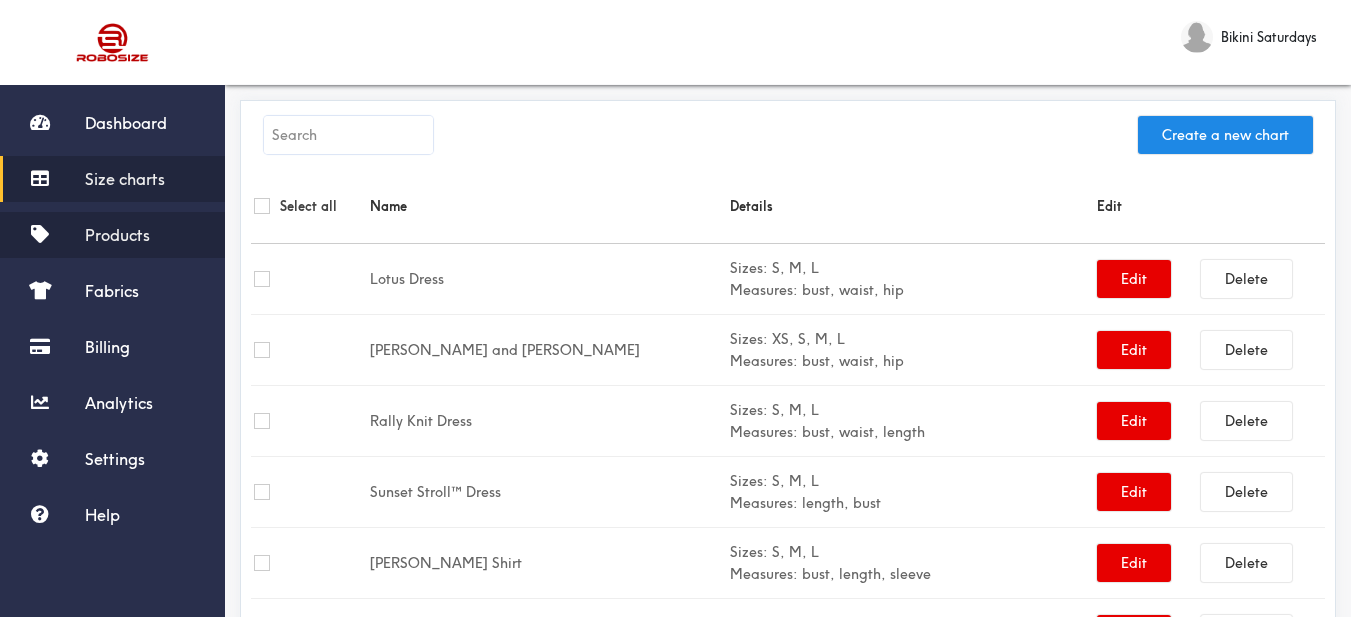 click on "Products" at bounding box center (112, 235) 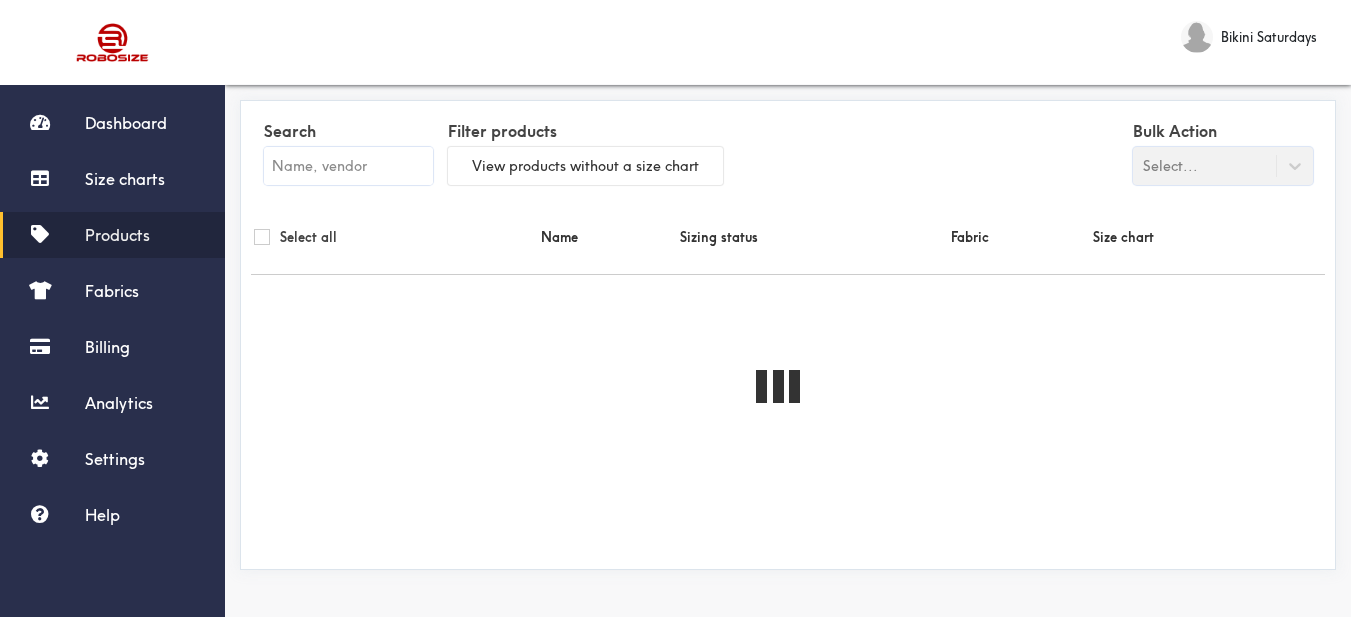click at bounding box center (348, 166) 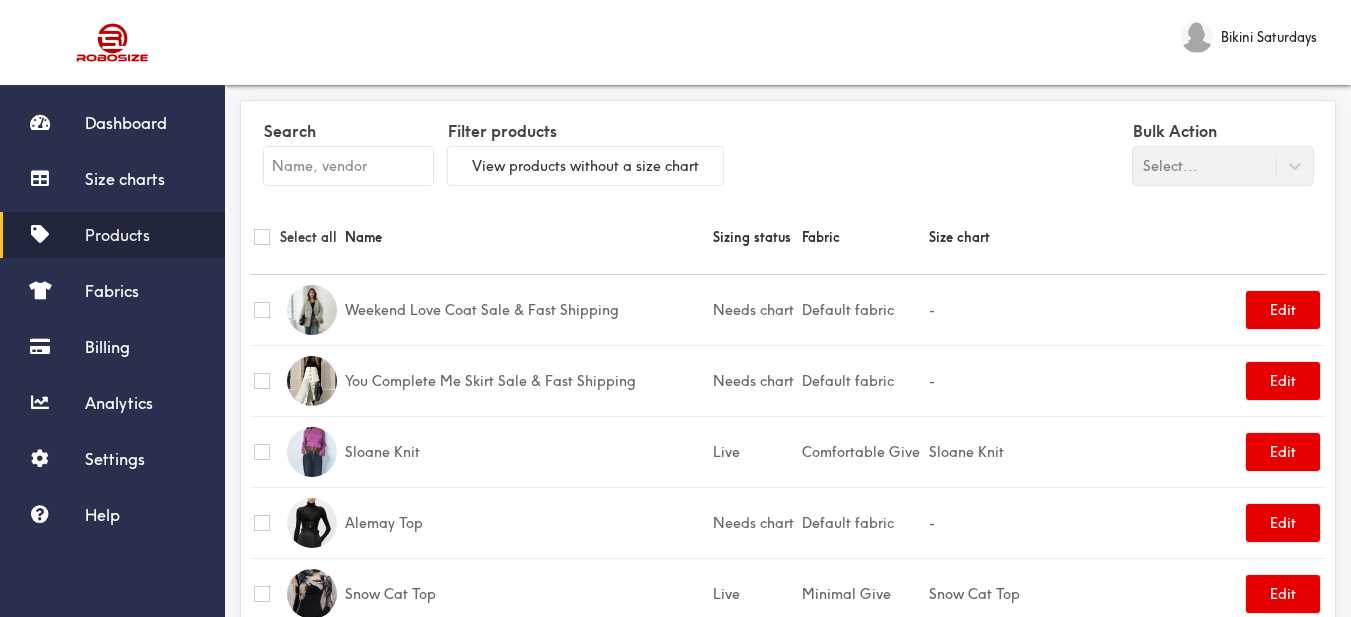 paste on "[PERSON_NAME] Jacket" 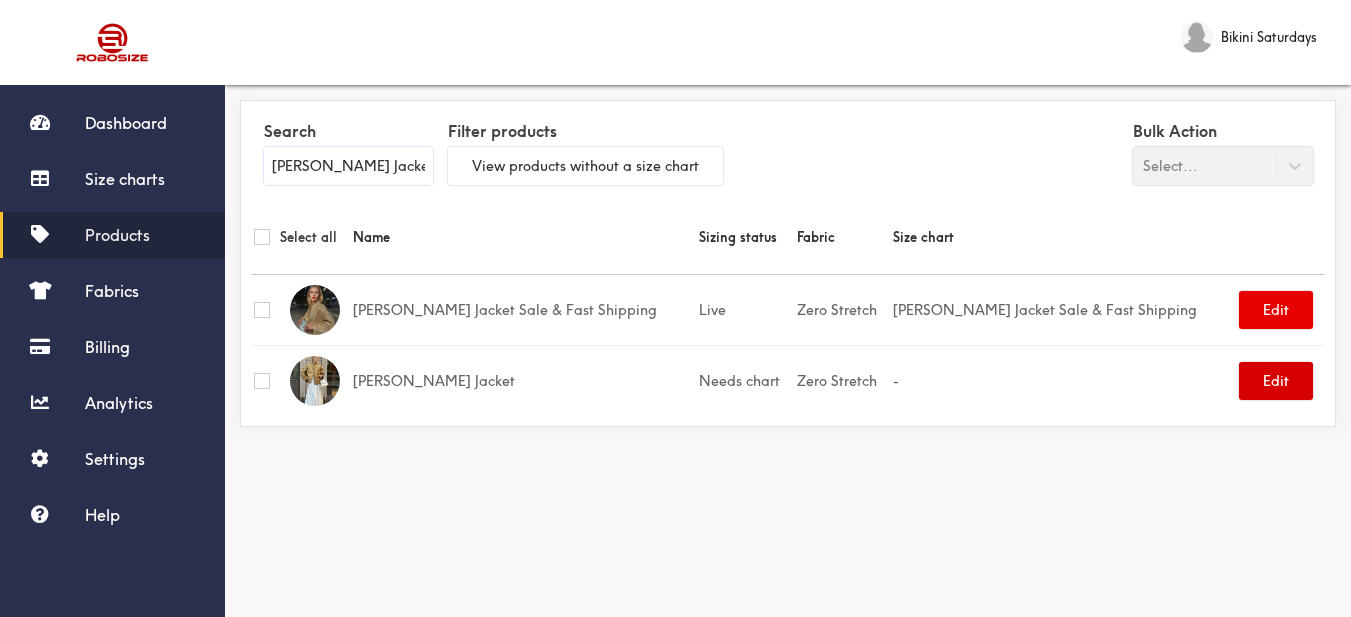 type on "[PERSON_NAME] Jacket" 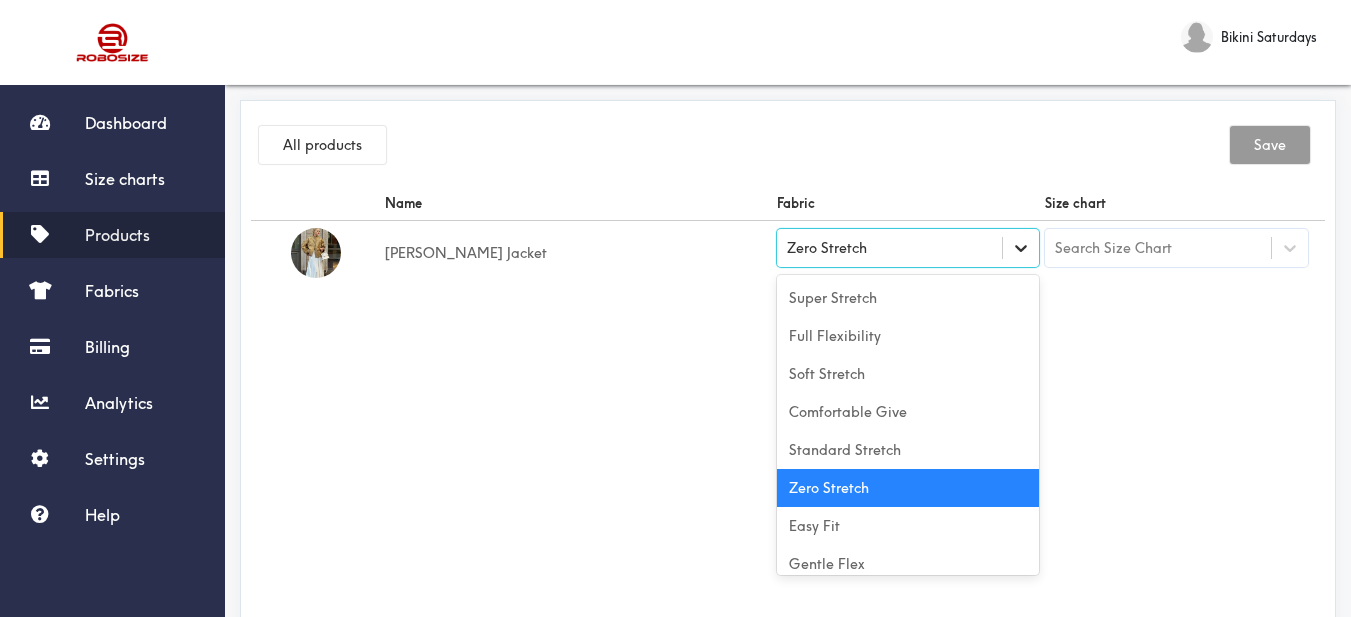 click 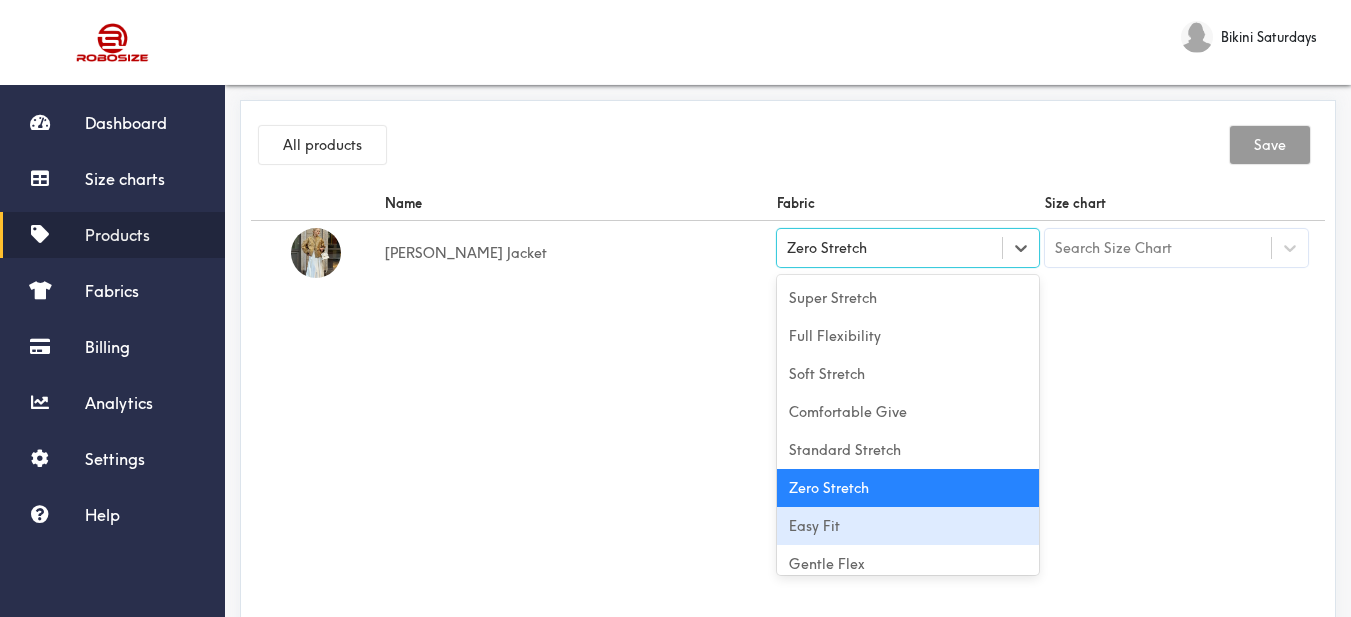 click on "Easy Fit" at bounding box center [908, 526] 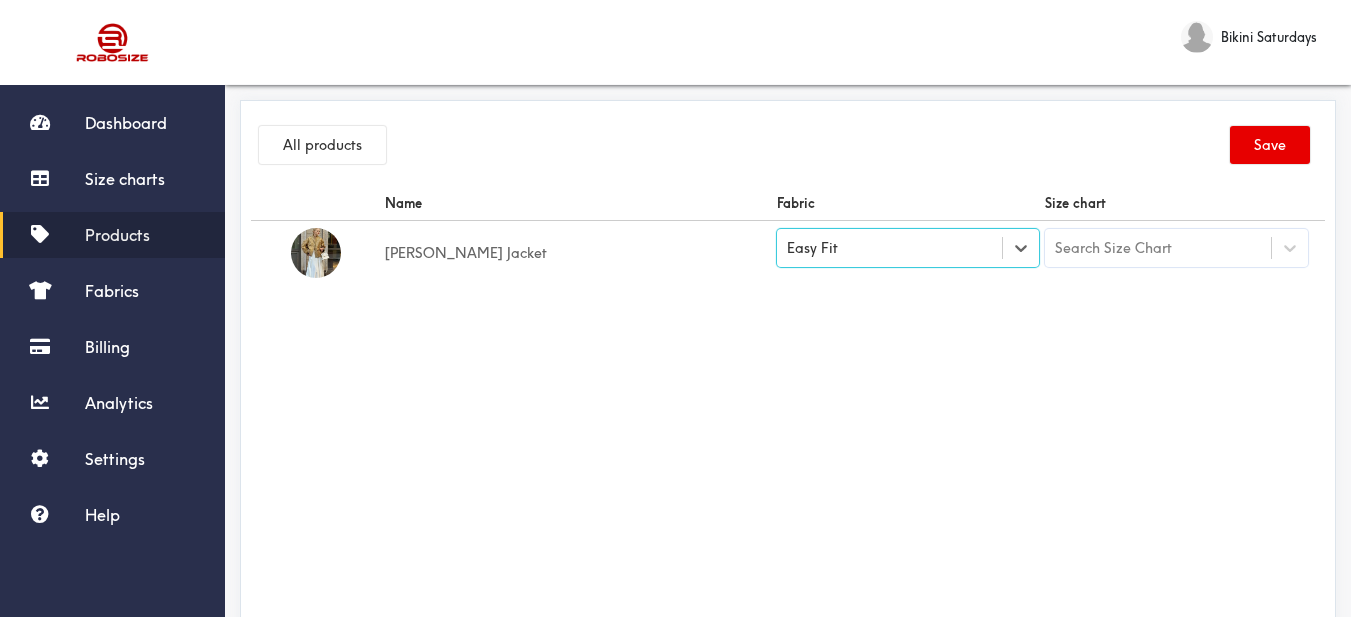 click on "Search Size Chart" at bounding box center (1158, 248) 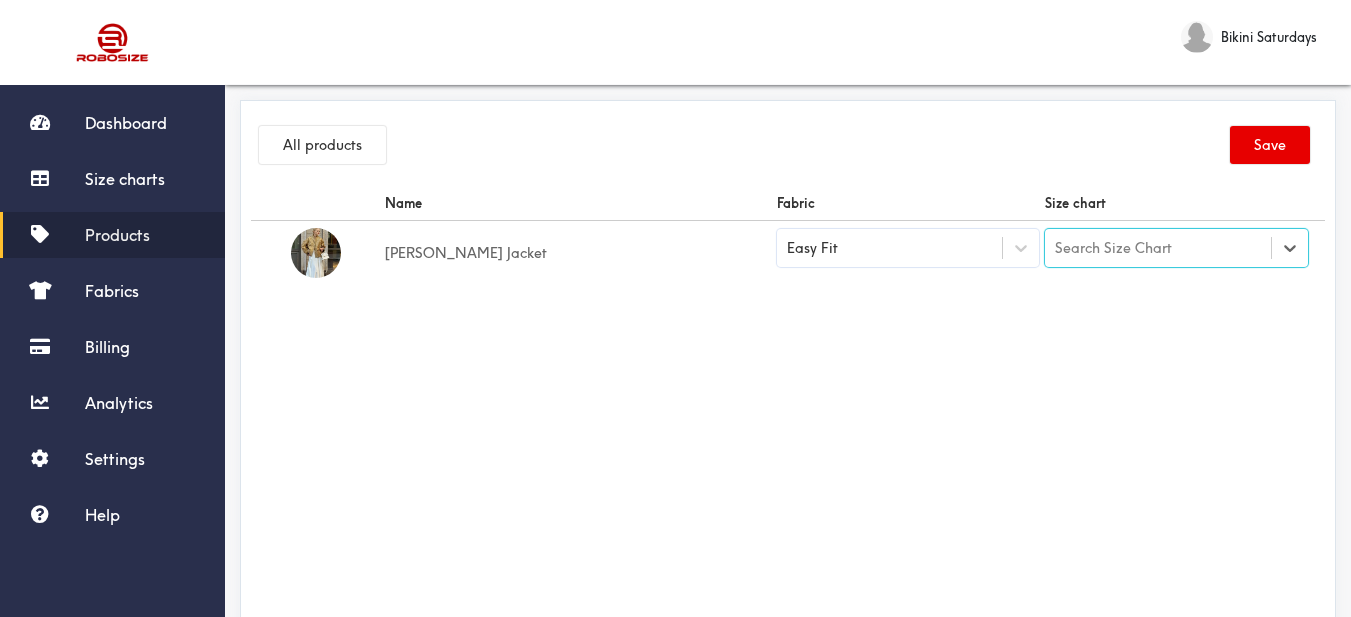 click on "Search Size Chart" at bounding box center (1113, 248) 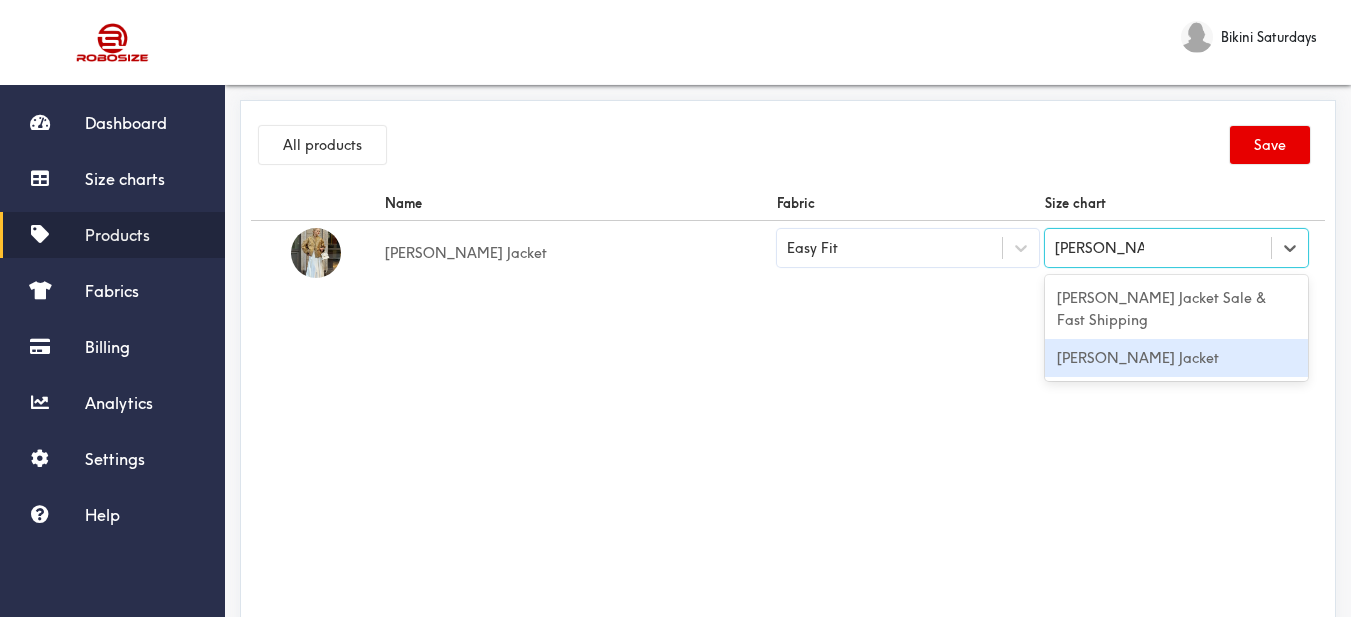click on "[PERSON_NAME] Jacket" at bounding box center [1176, 358] 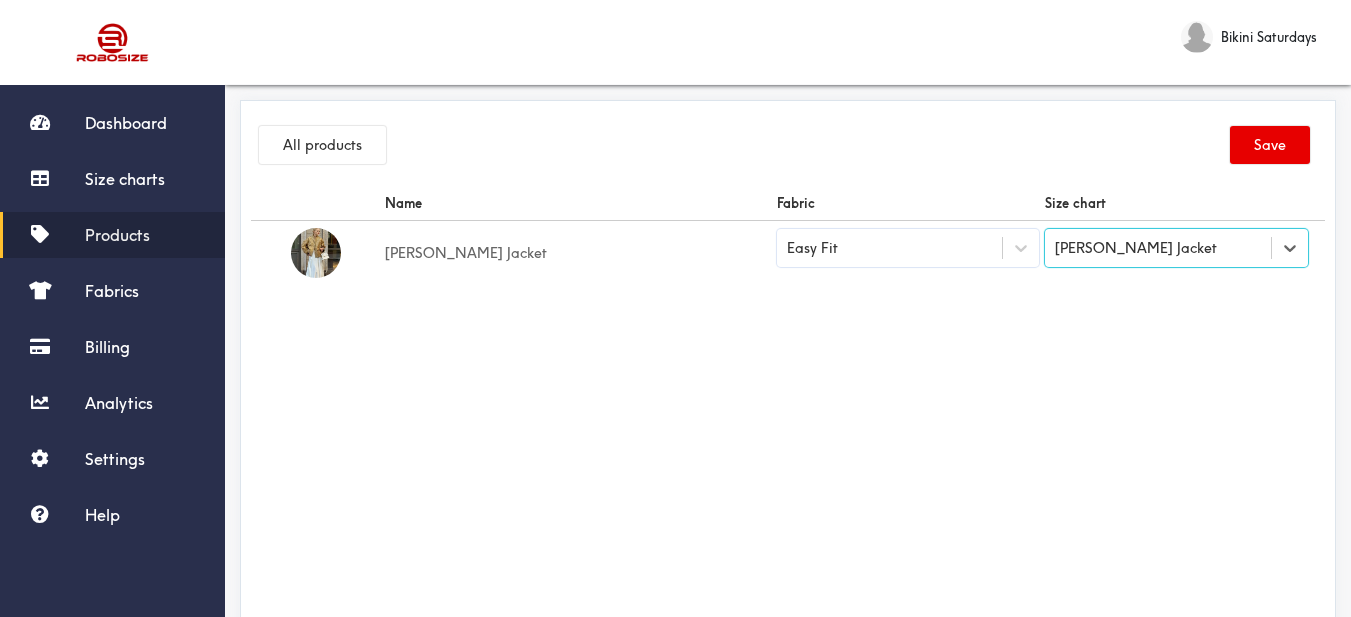 drag, startPoint x: 1054, startPoint y: 310, endPoint x: 1191, endPoint y: 260, distance: 145.83896 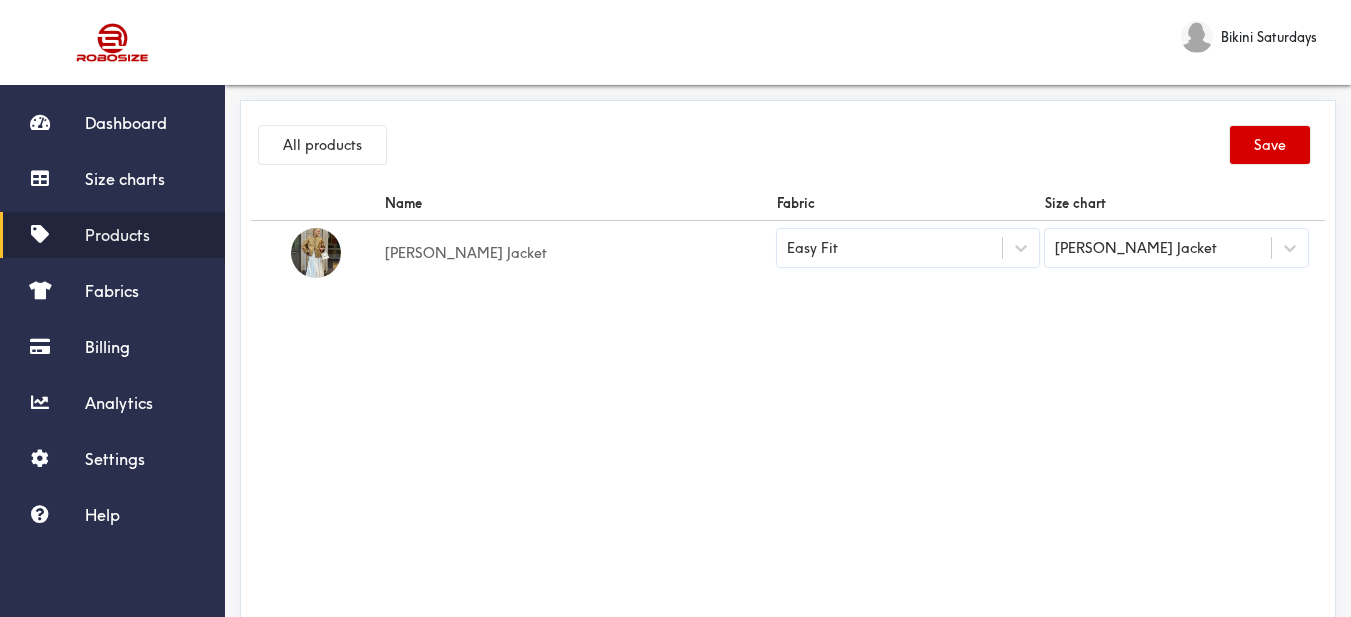 drag, startPoint x: 1266, startPoint y: 149, endPoint x: 1071, endPoint y: 34, distance: 226.38463 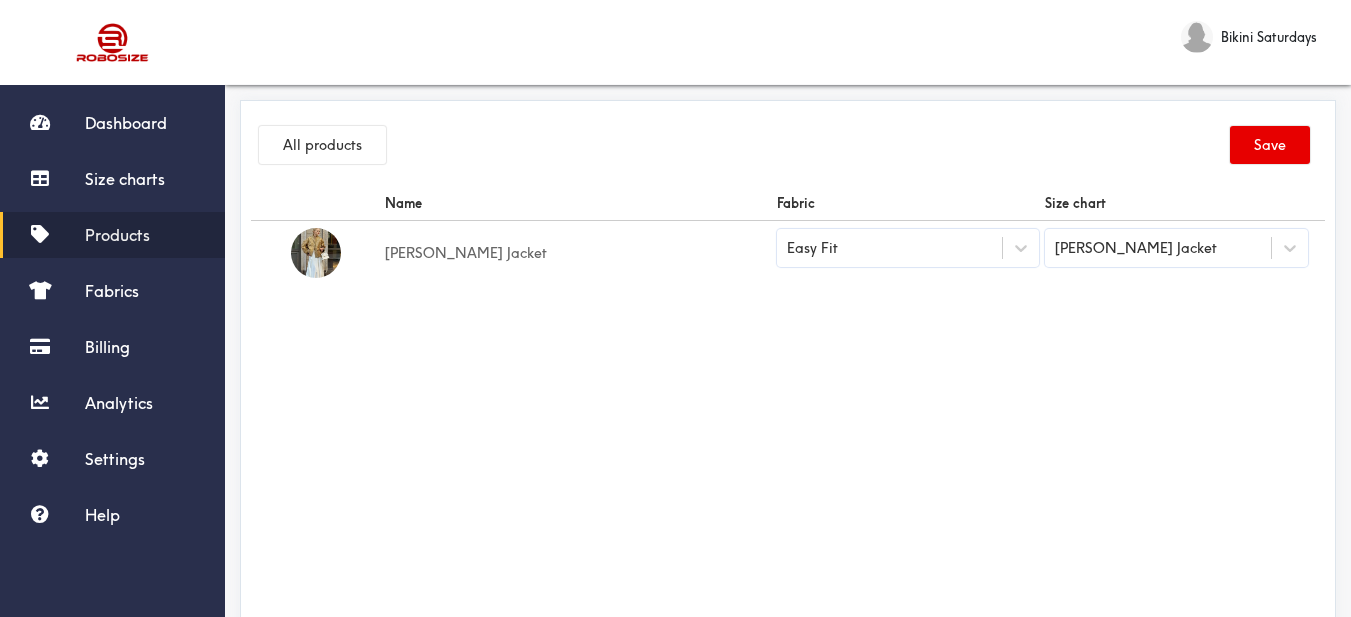 click on "Save" at bounding box center (1270, 145) 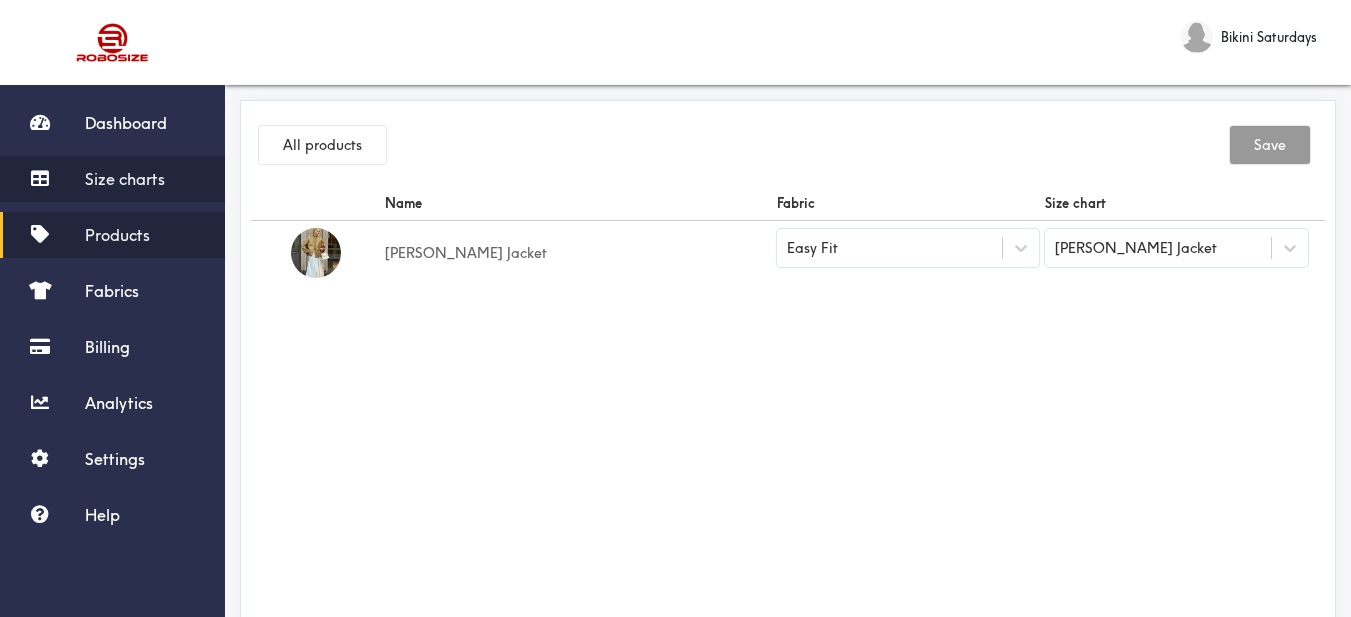 click on "Size charts" at bounding box center (125, 179) 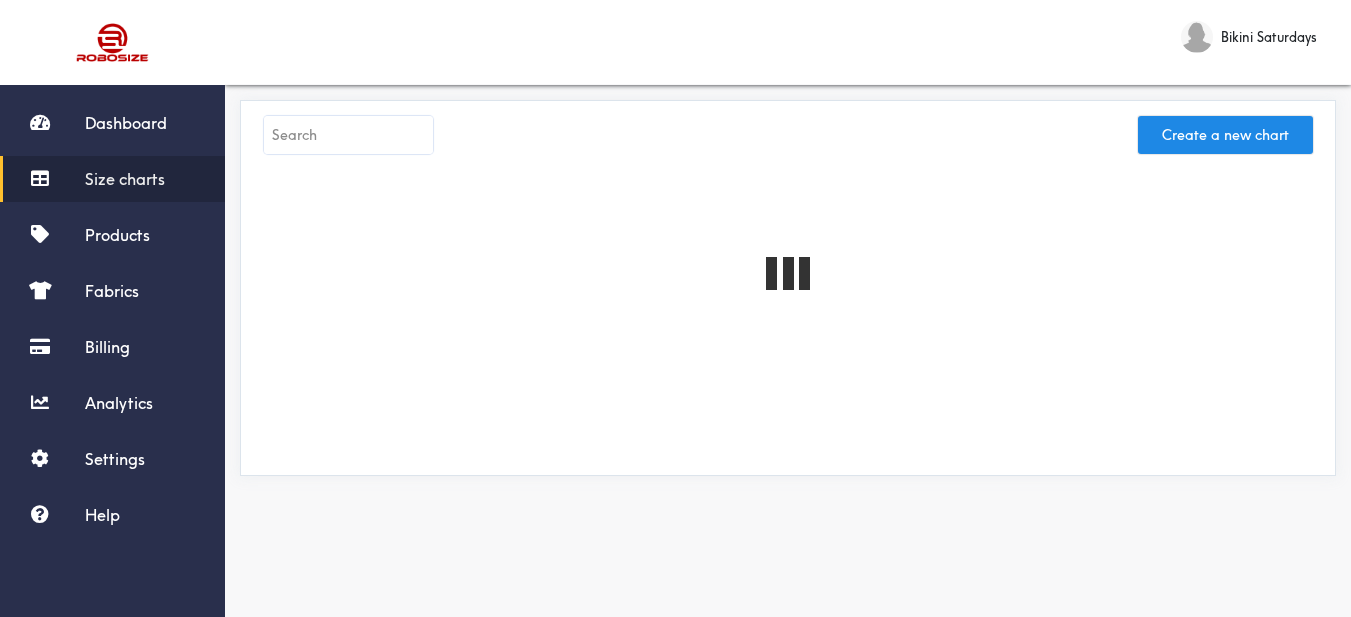click at bounding box center (348, 135) 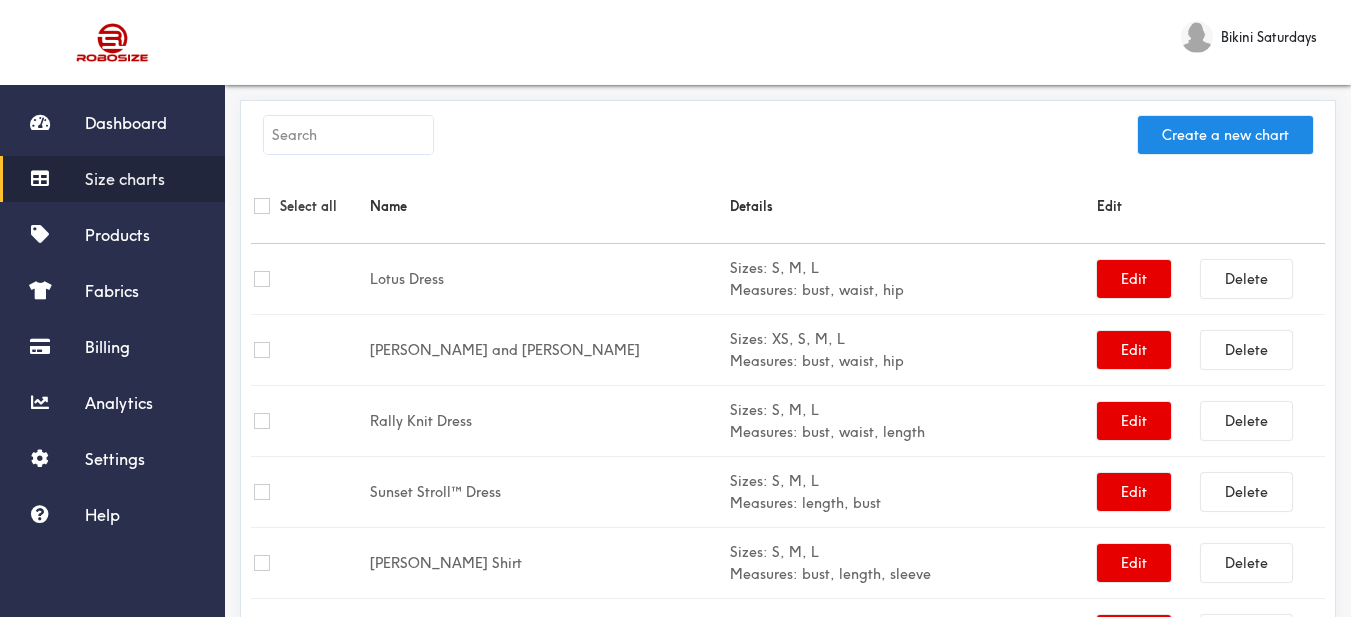 paste on "[PERSON_NAME] Sheer Maxi Dress™" 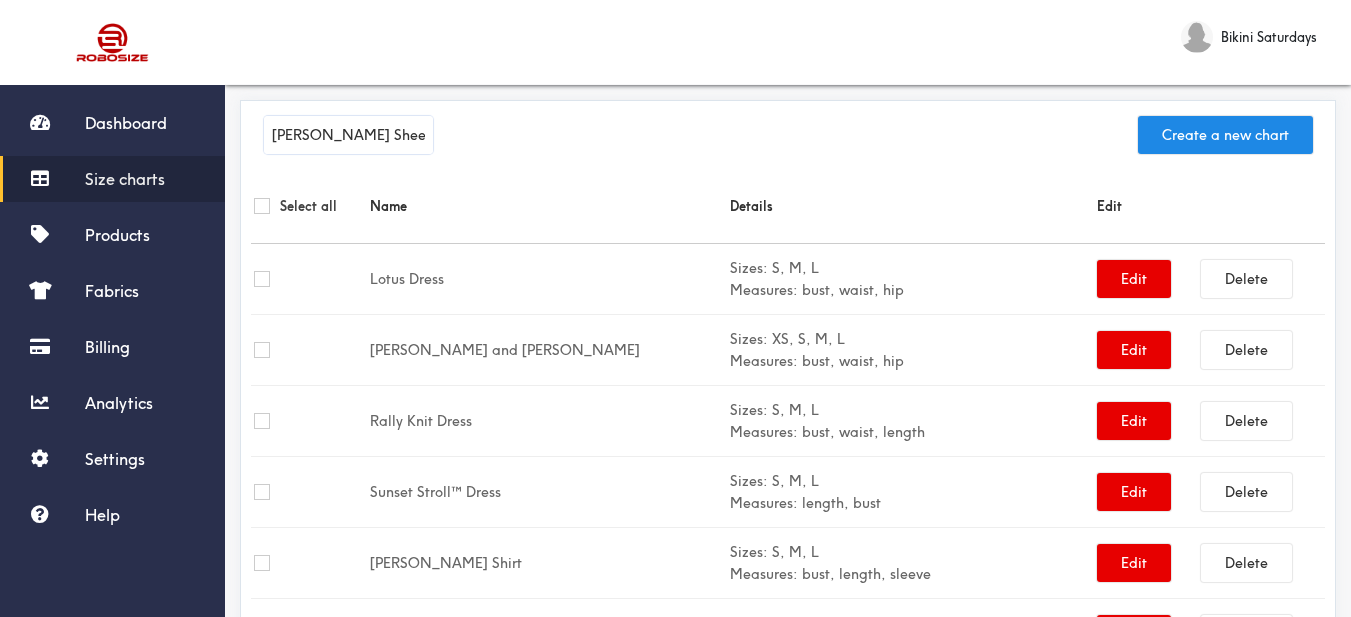 scroll, scrollTop: 0, scrollLeft: 16, axis: horizontal 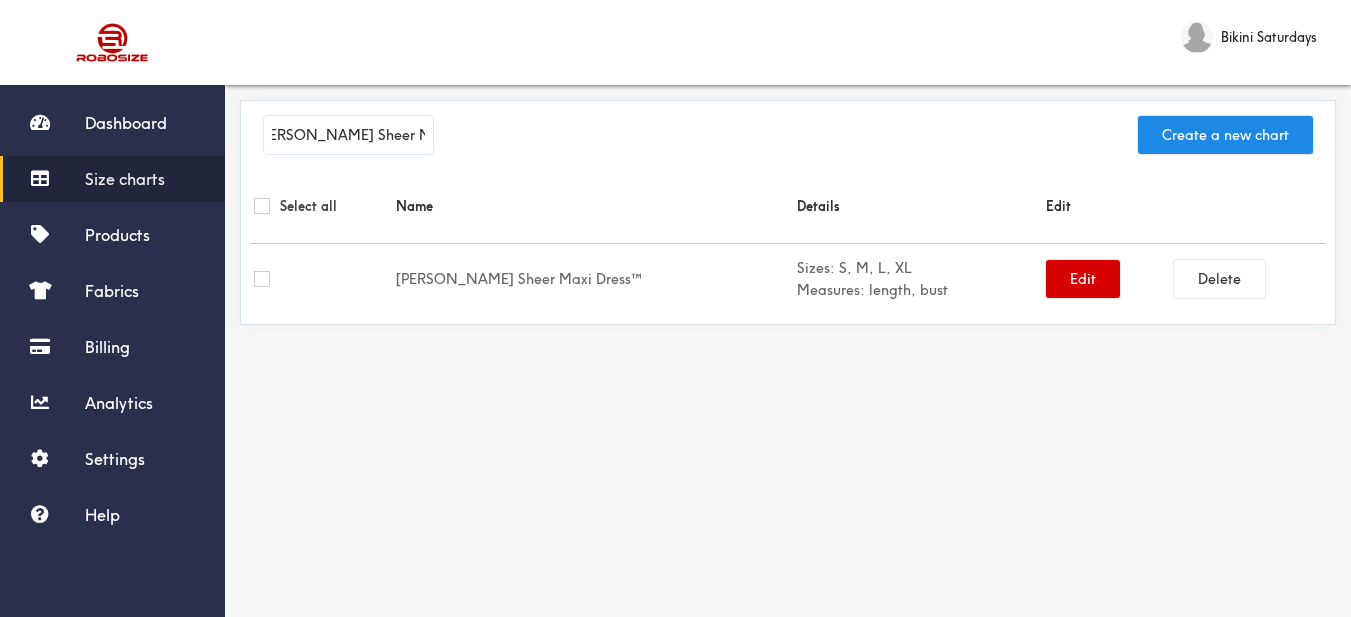 type on "[PERSON_NAME] Sheer Maxi Dress™" 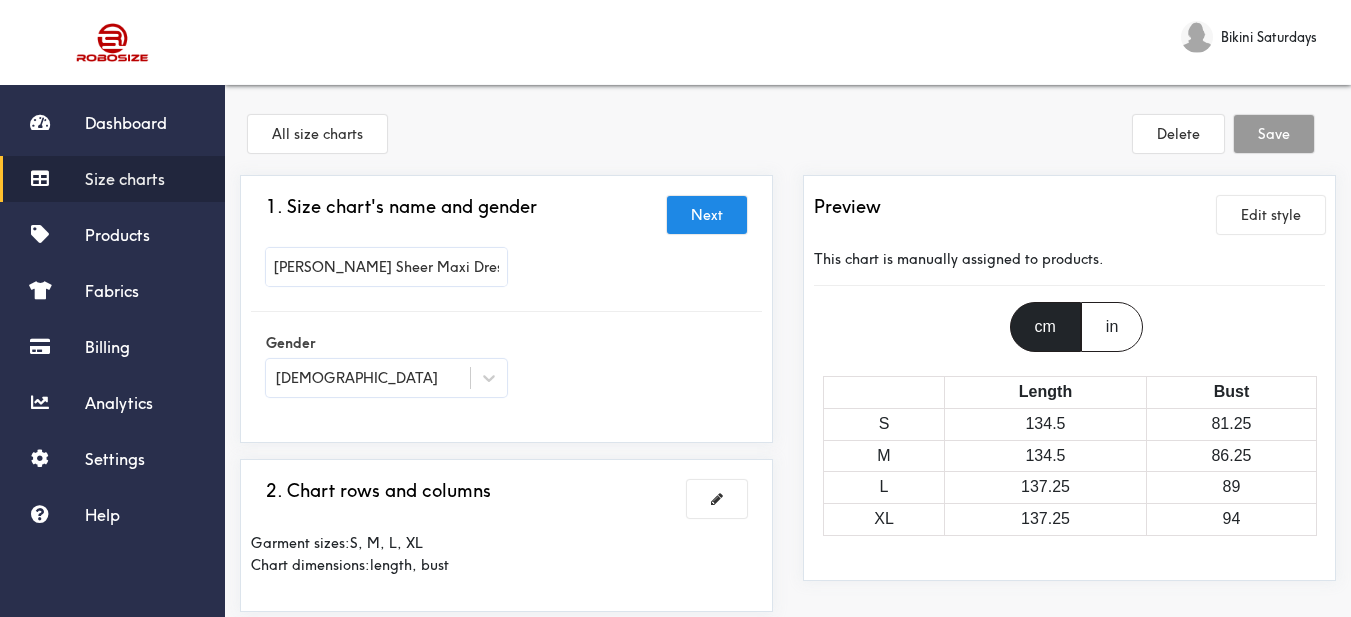 scroll, scrollTop: 200, scrollLeft: 0, axis: vertical 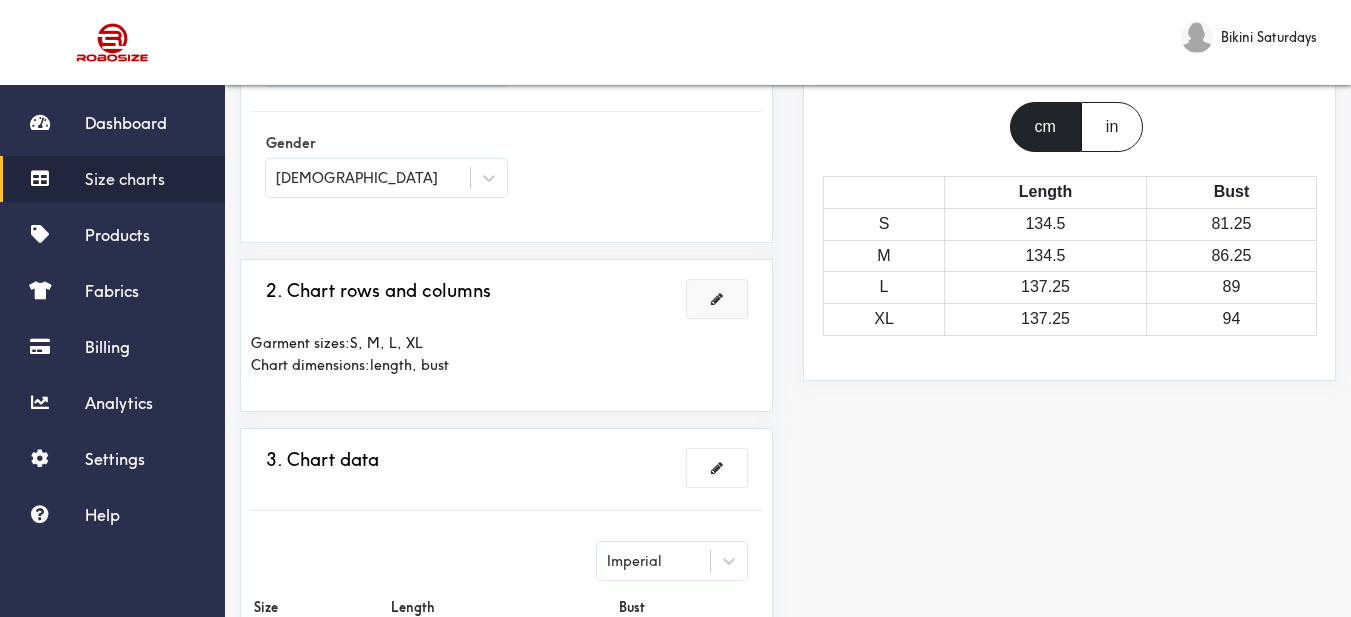 click at bounding box center (717, 299) 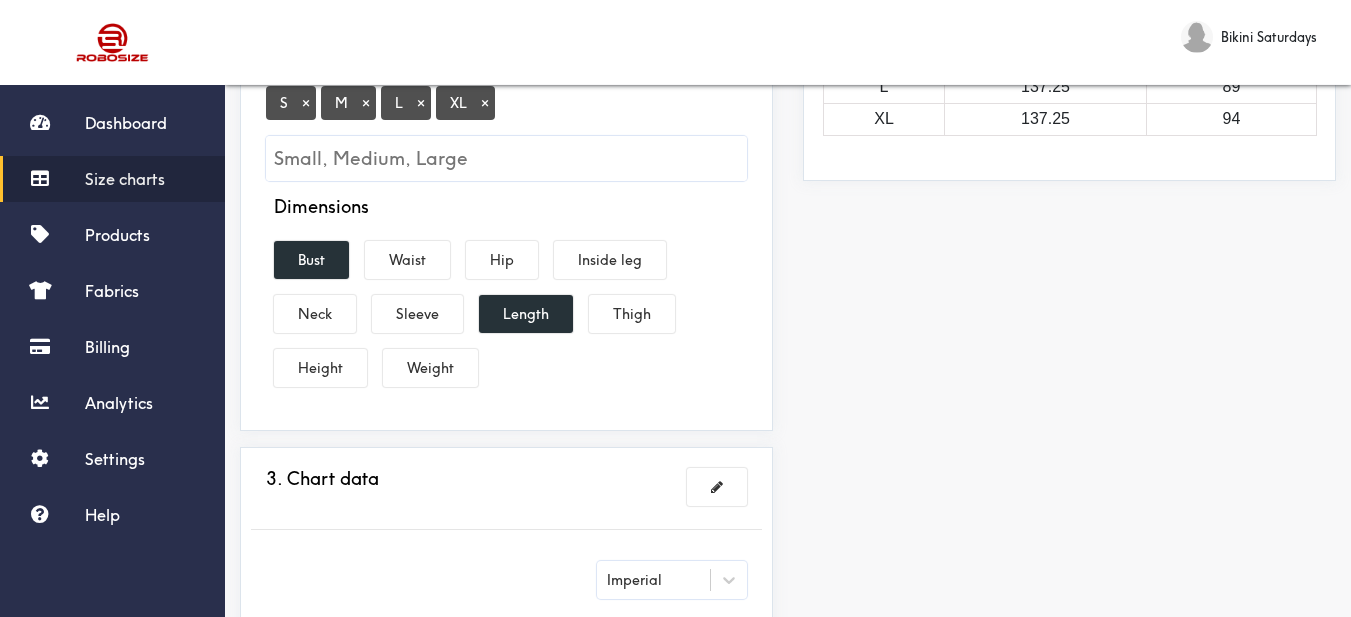 scroll, scrollTop: 600, scrollLeft: 0, axis: vertical 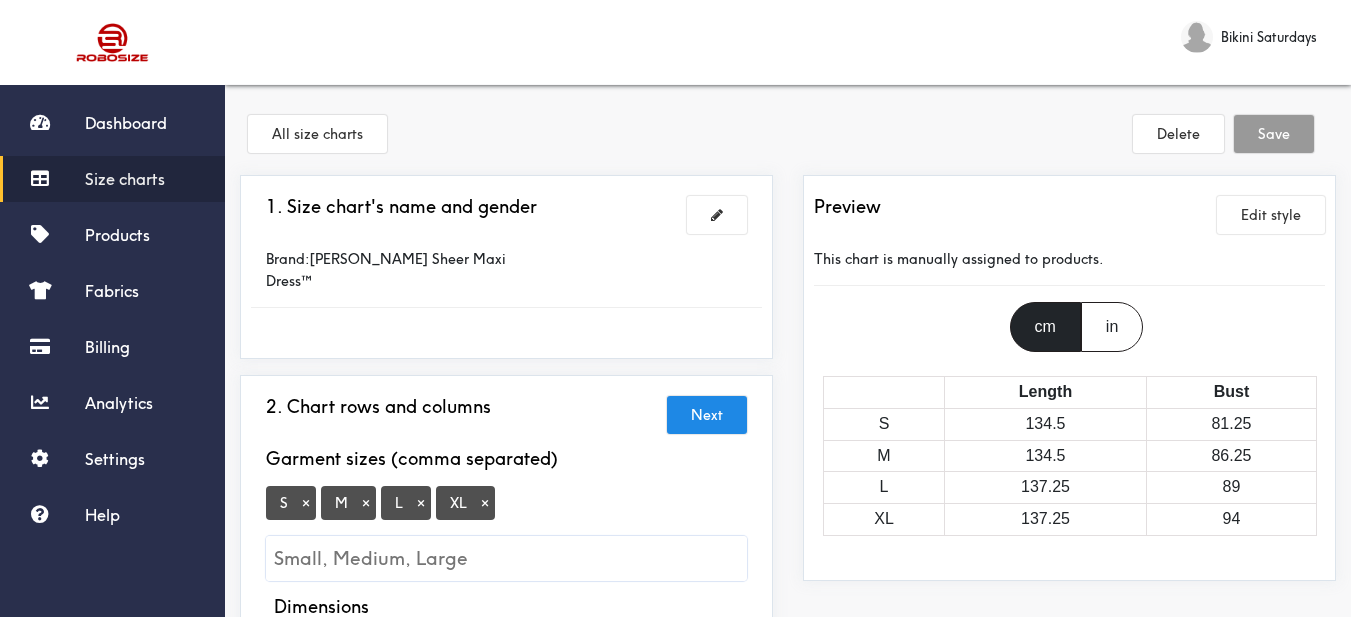 click on "Size charts" at bounding box center (125, 179) 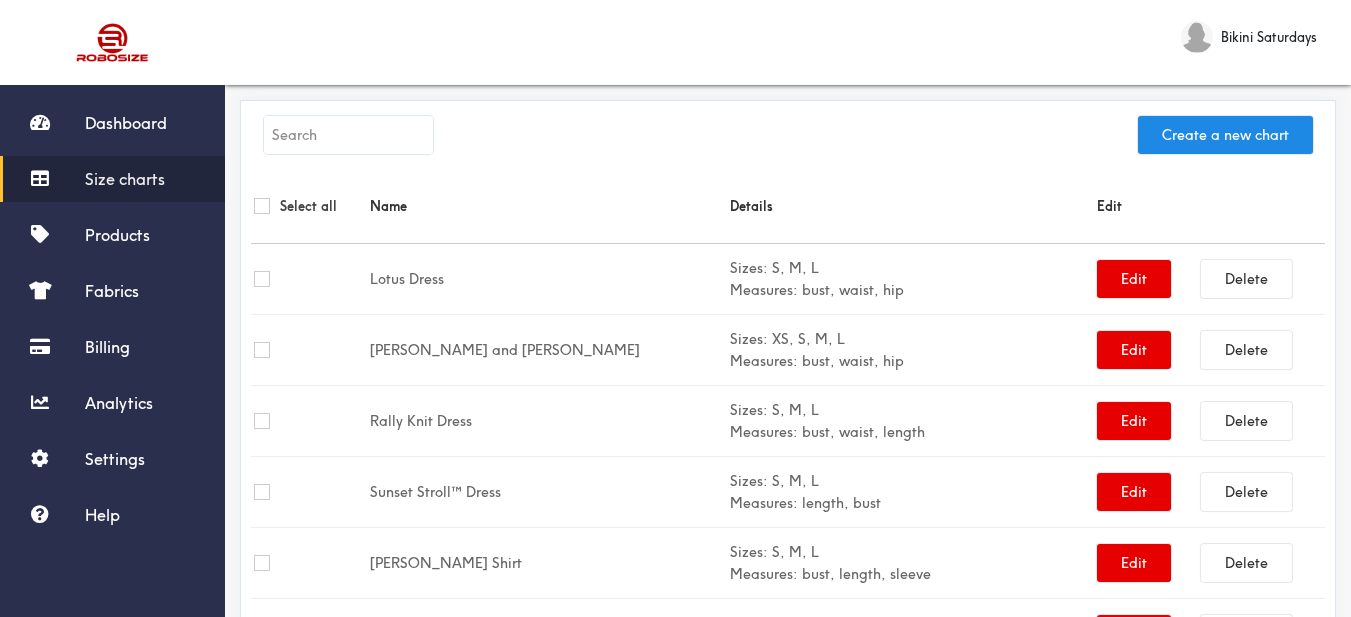 click at bounding box center (348, 135) 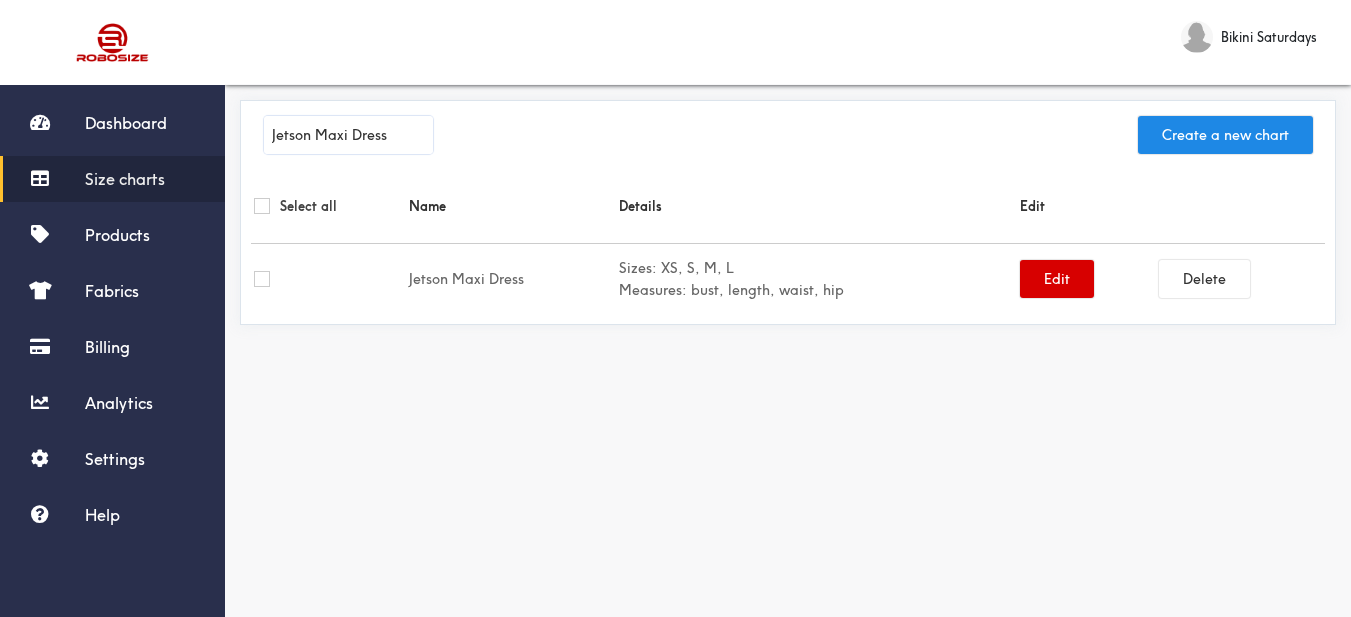 type on "Jetson Maxi Dress" 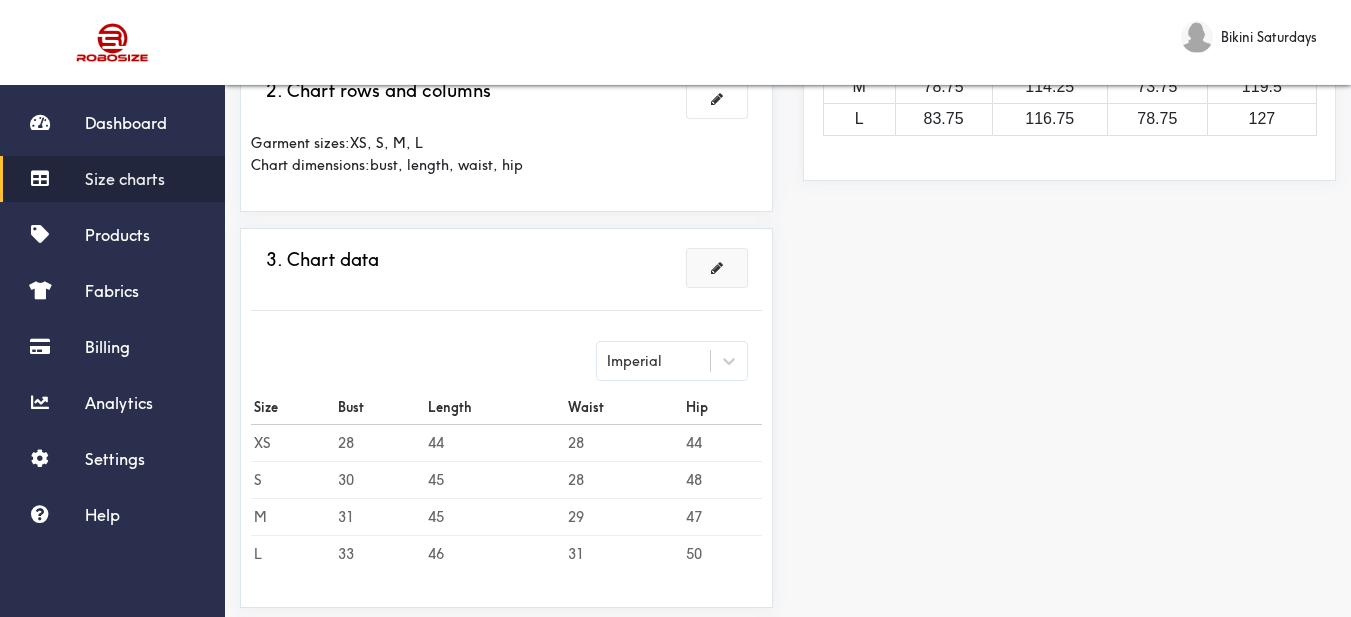 click at bounding box center [717, 268] 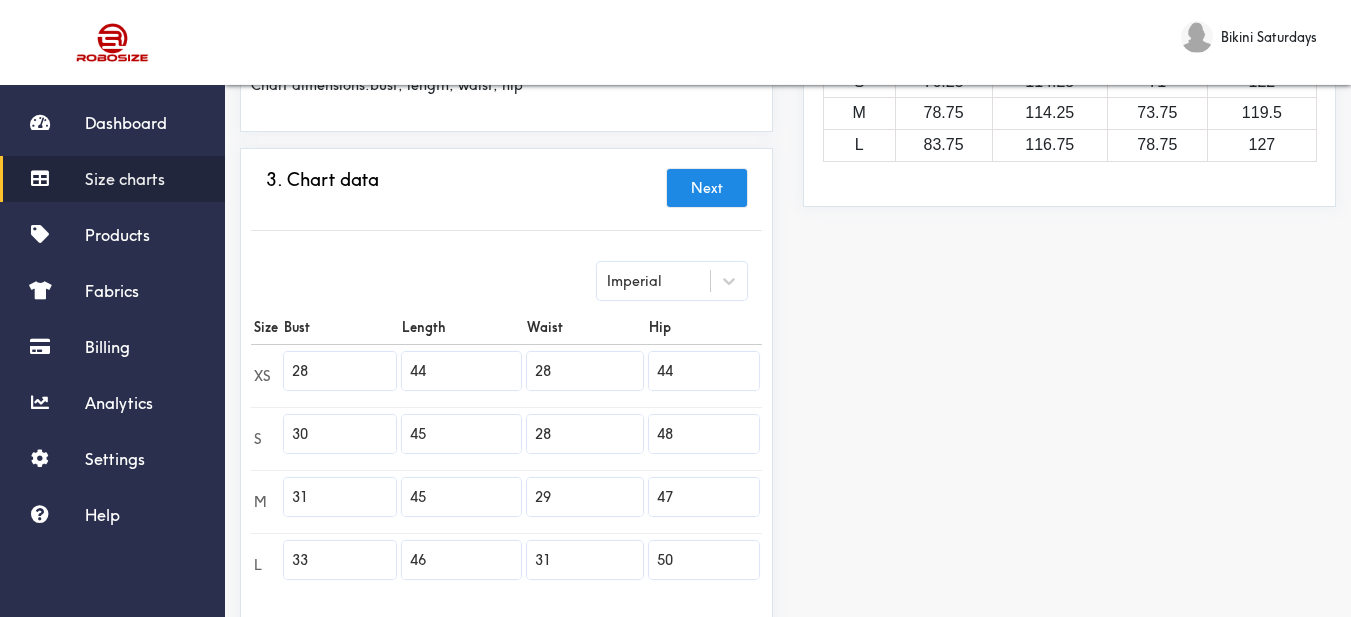 scroll, scrollTop: 474, scrollLeft: 0, axis: vertical 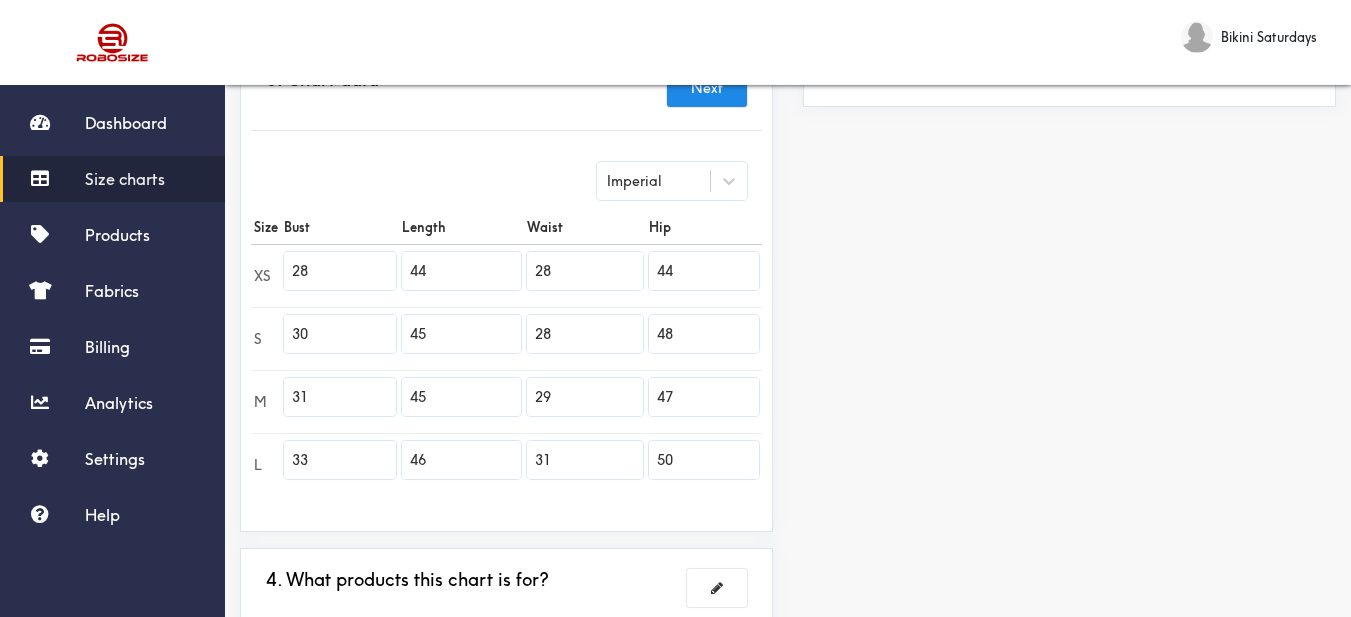 drag, startPoint x: 323, startPoint y: 338, endPoint x: 262, endPoint y: 338, distance: 61 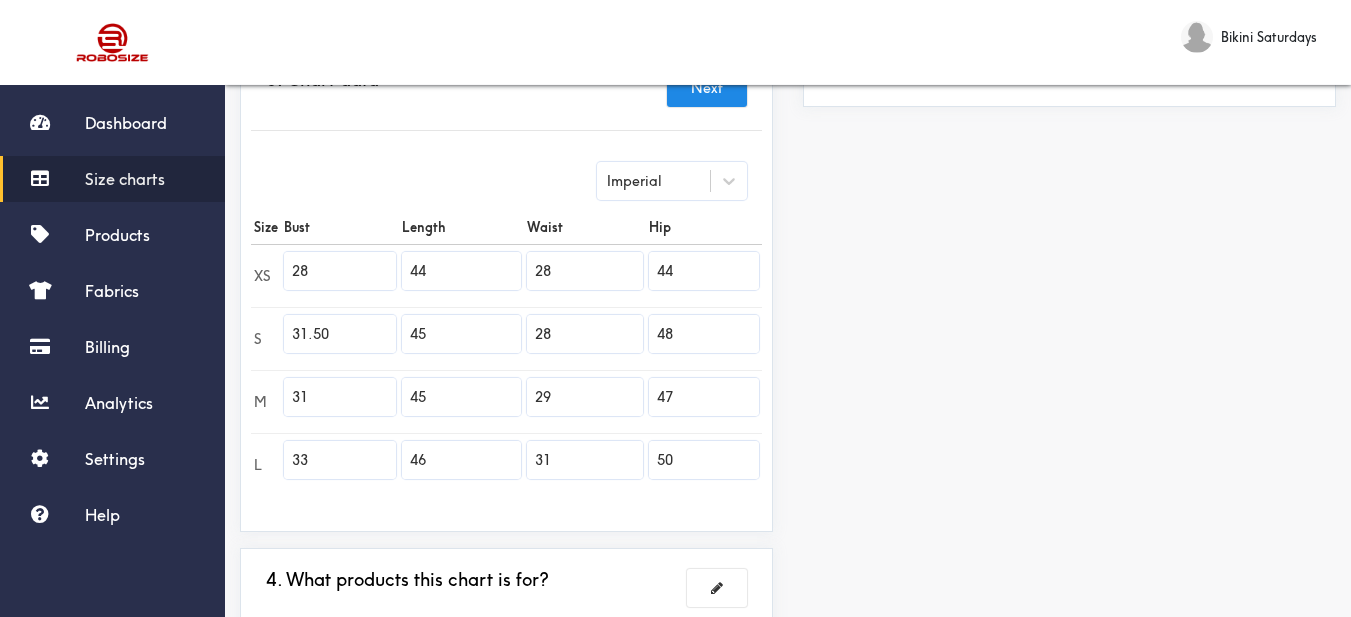 type on "31.50" 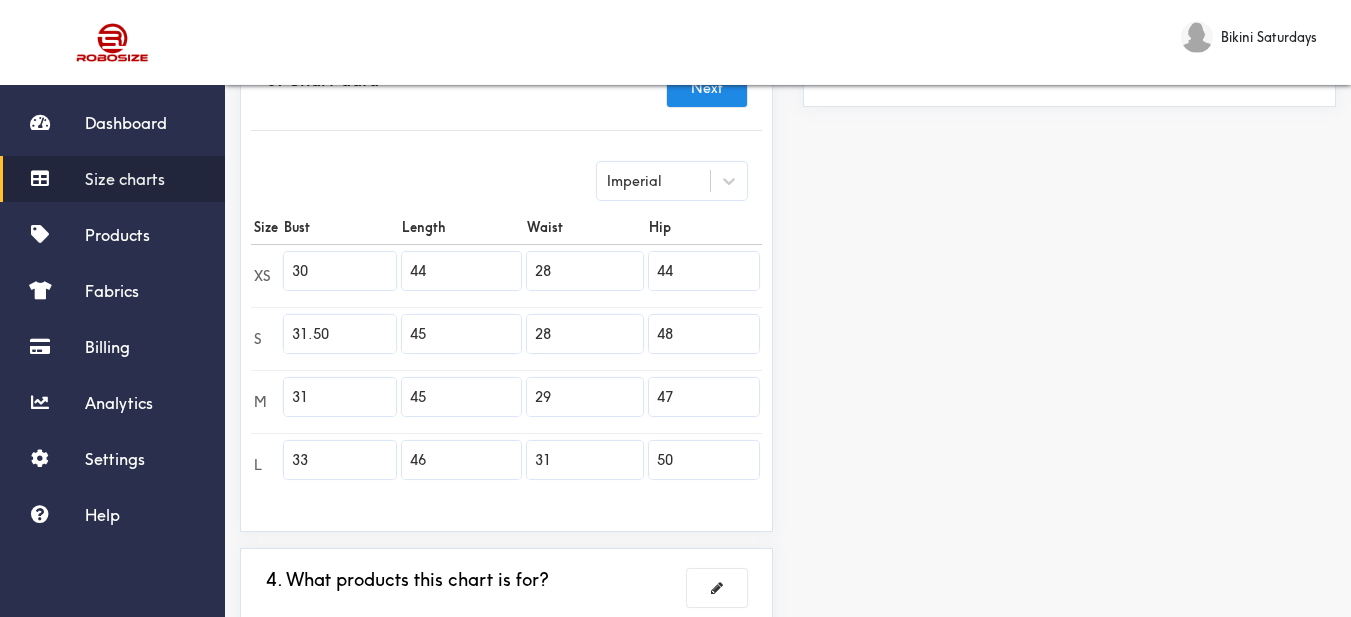 click on "31" at bounding box center [340, 397] 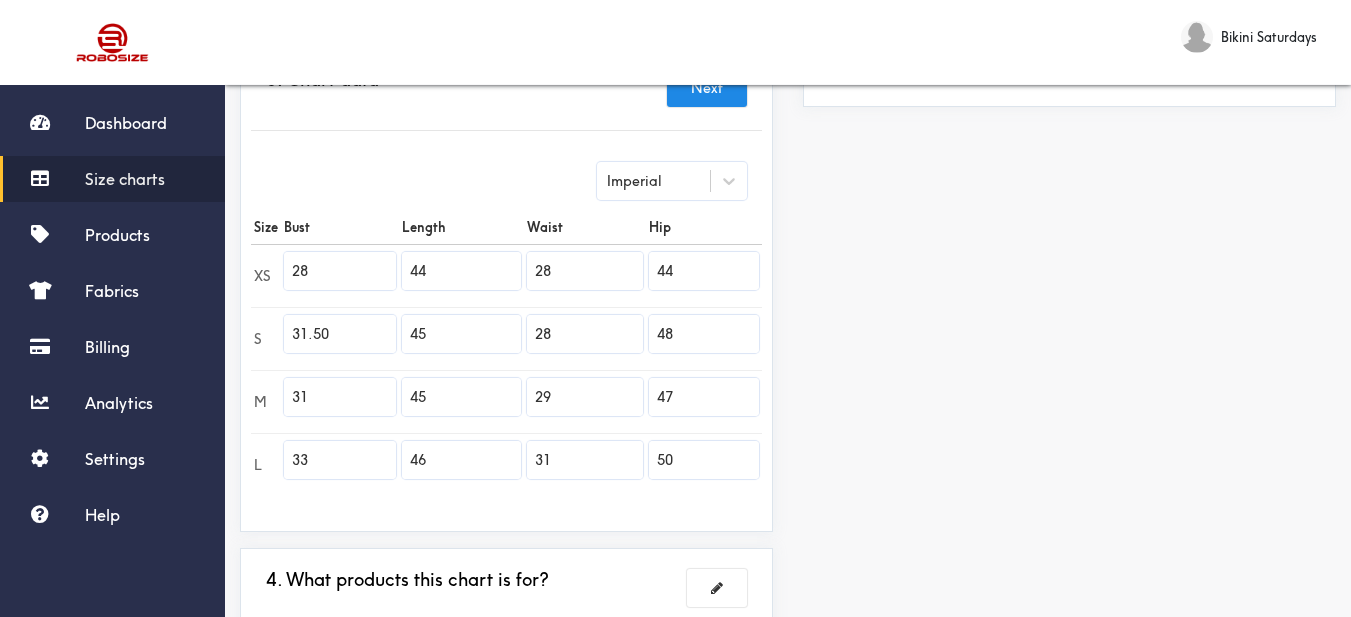 type on "28" 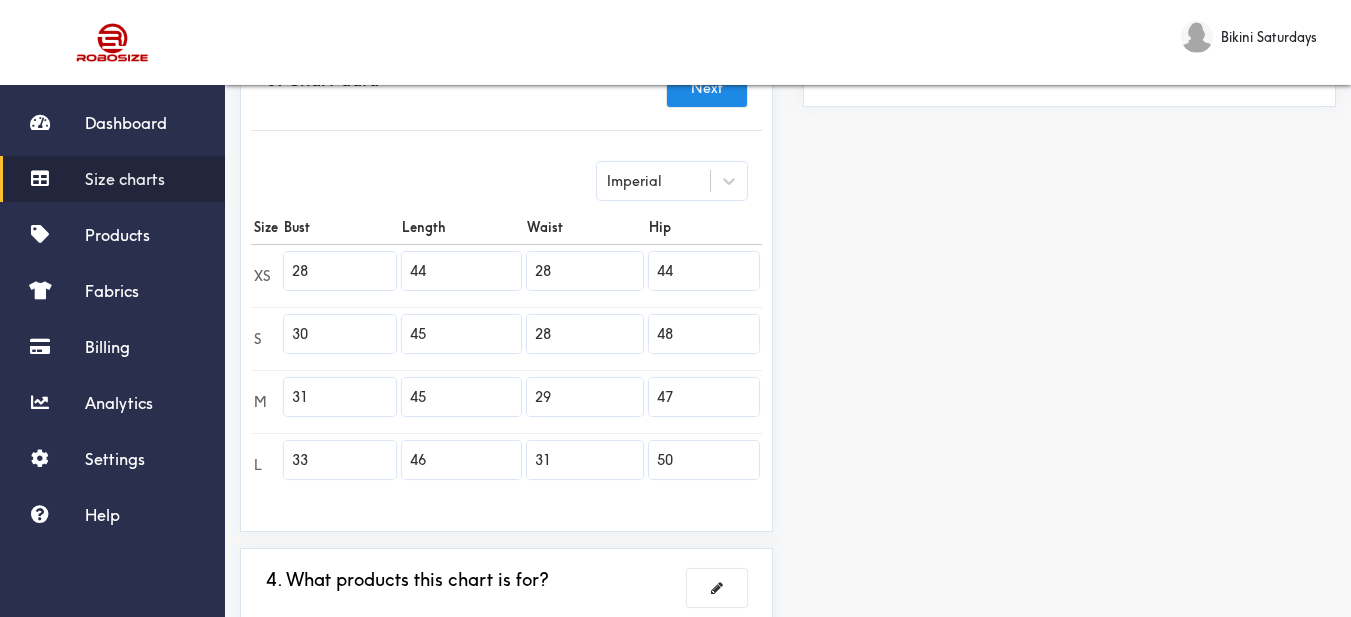 paste on "29.92" 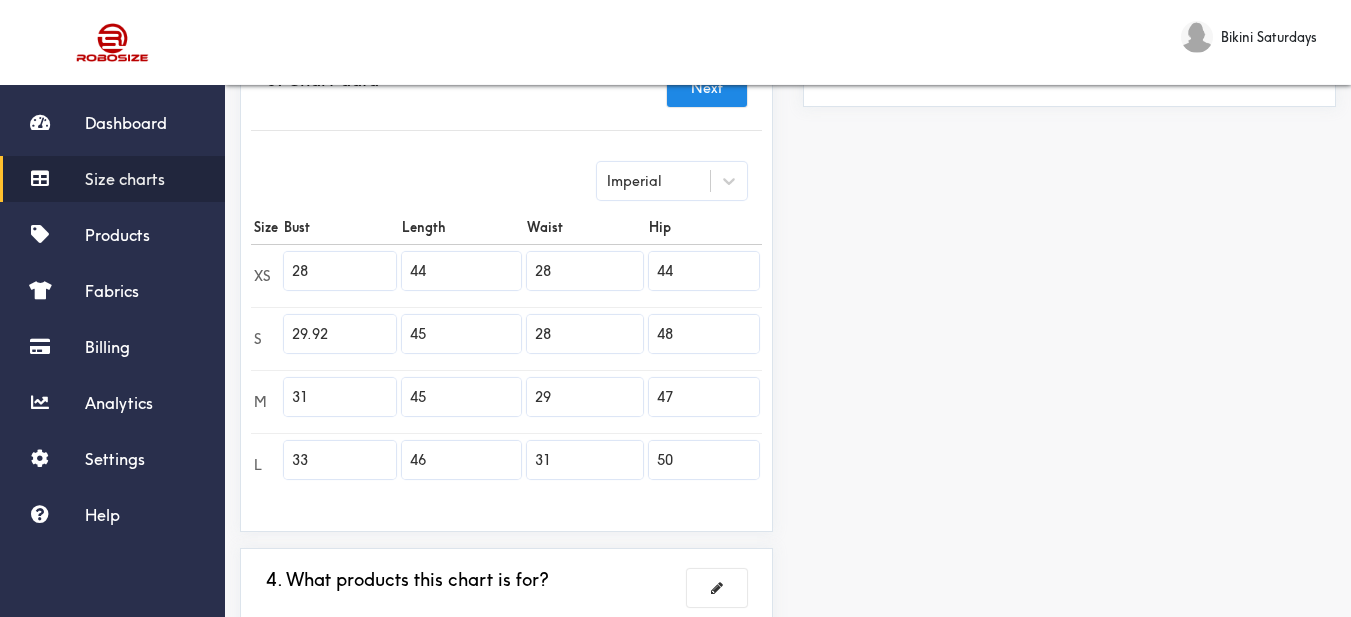 drag, startPoint x: 350, startPoint y: 329, endPoint x: 291, endPoint y: 329, distance: 59 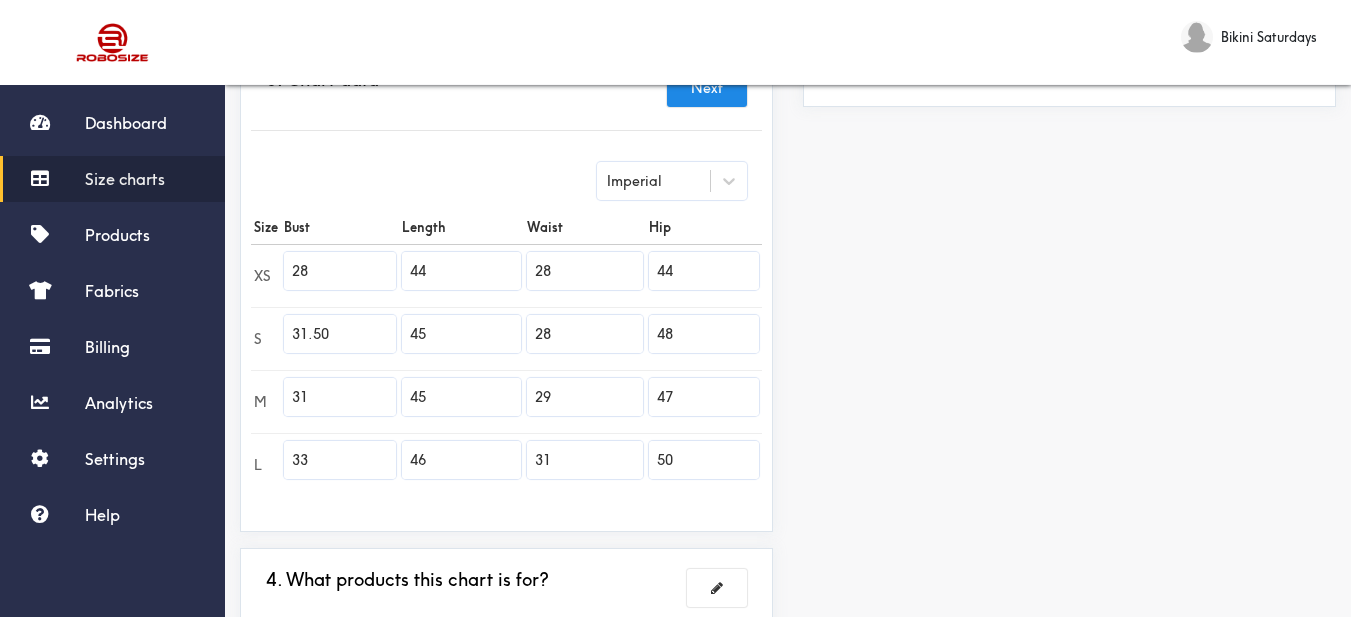 type on "31.50" 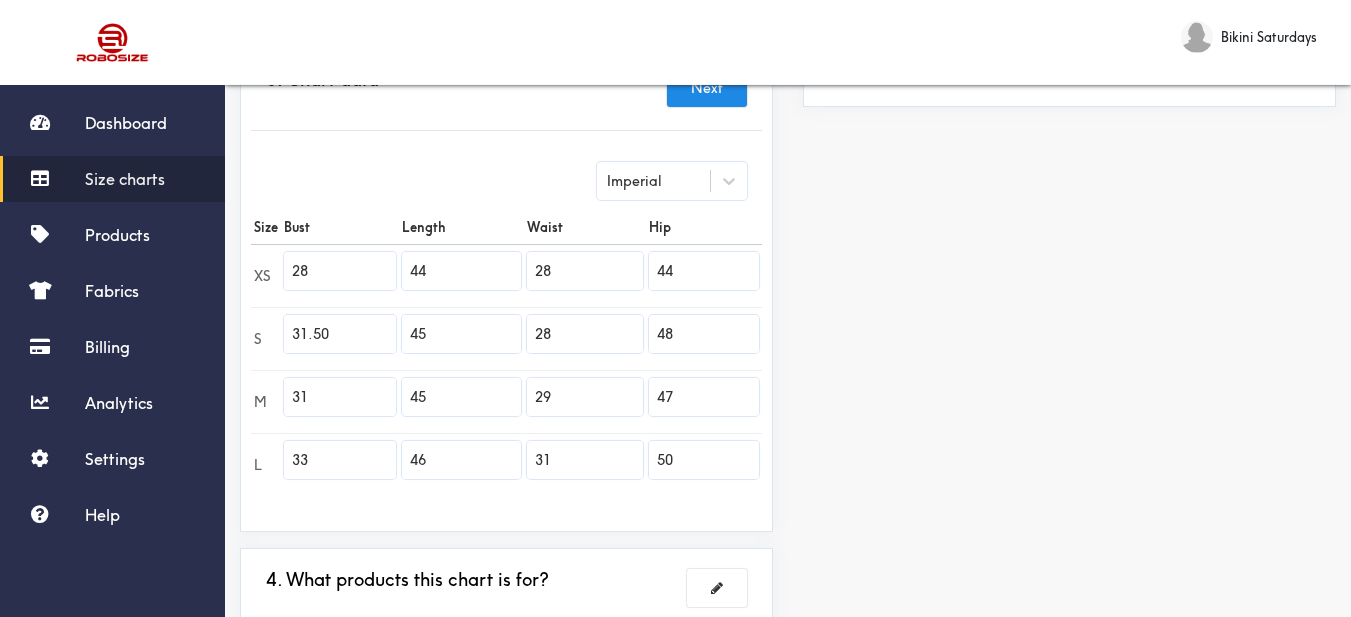 drag, startPoint x: 312, startPoint y: 391, endPoint x: 281, endPoint y: 394, distance: 31.144823 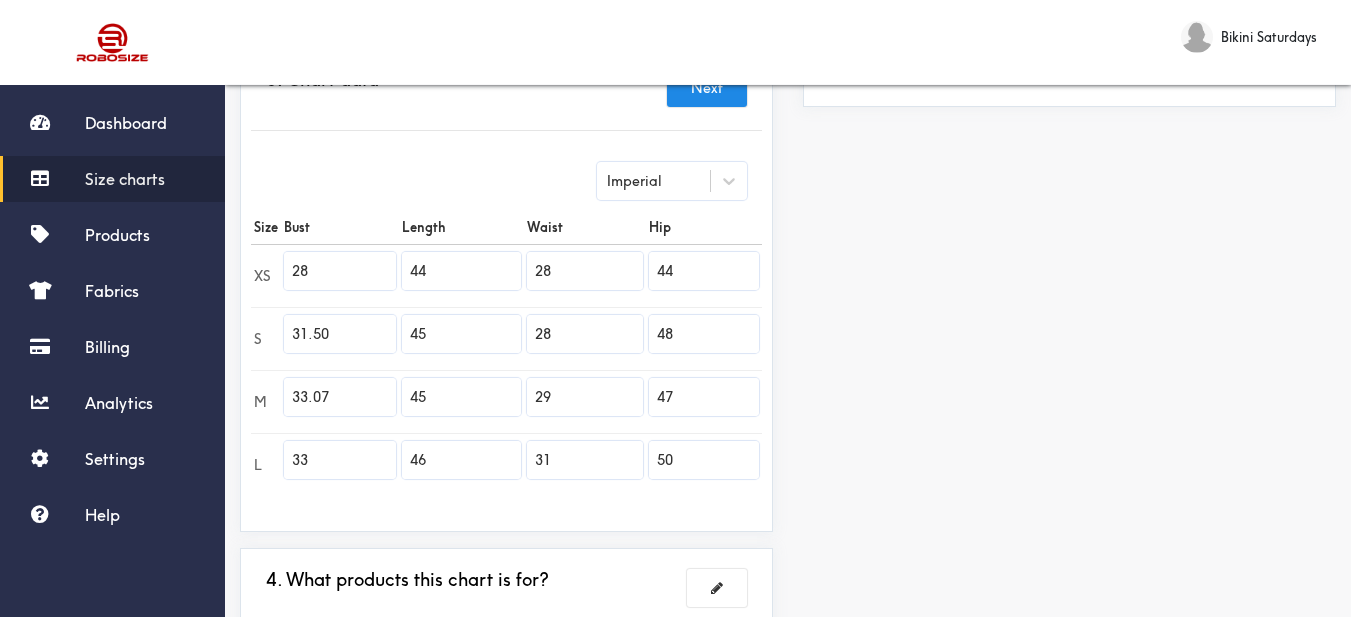 type on "33.07" 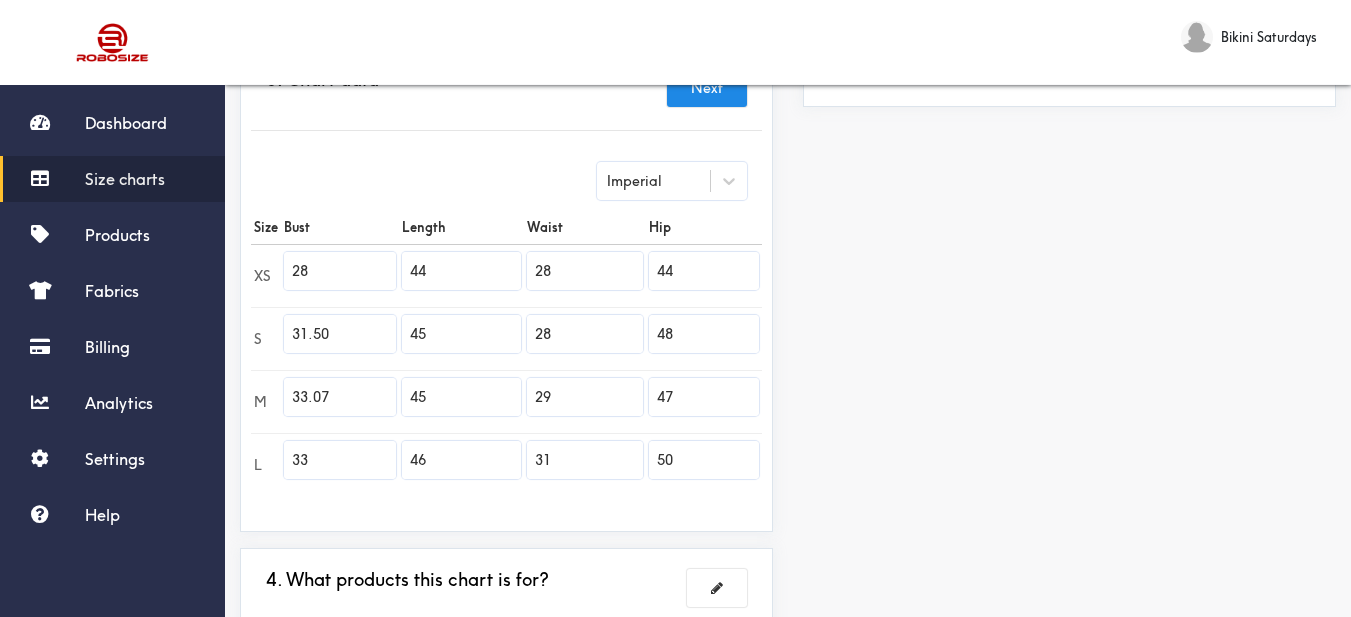 drag, startPoint x: 332, startPoint y: 460, endPoint x: 294, endPoint y: 460, distance: 38 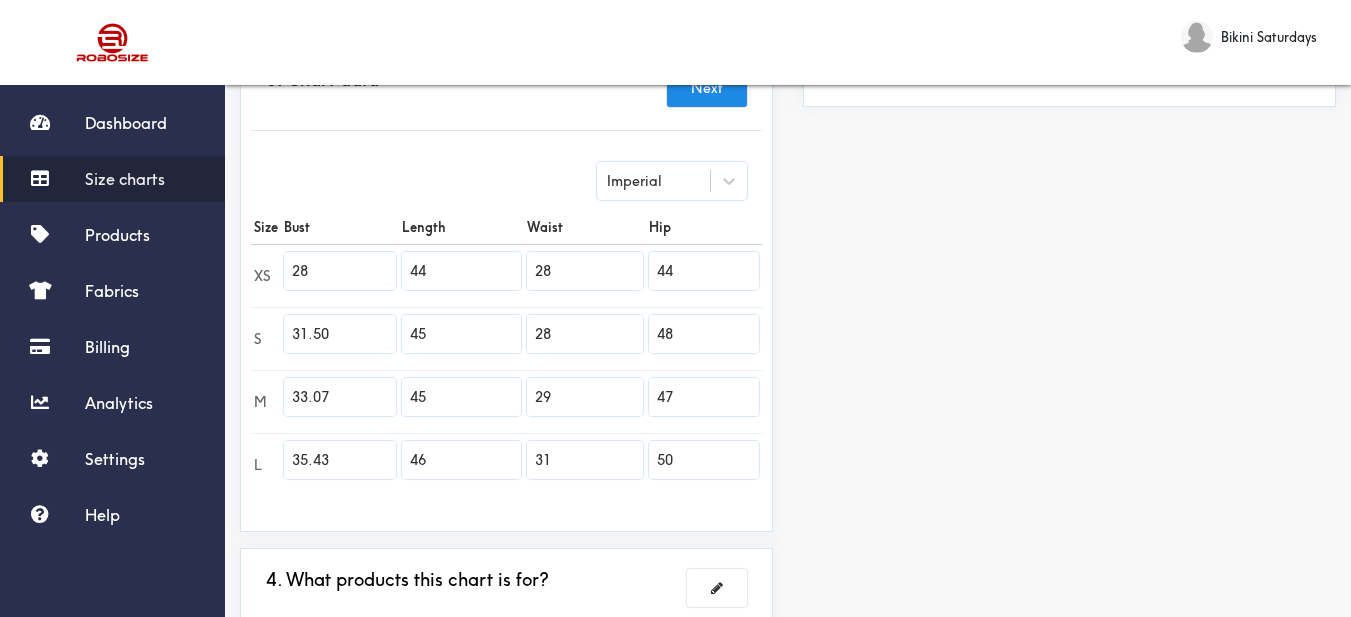type on "35.43" 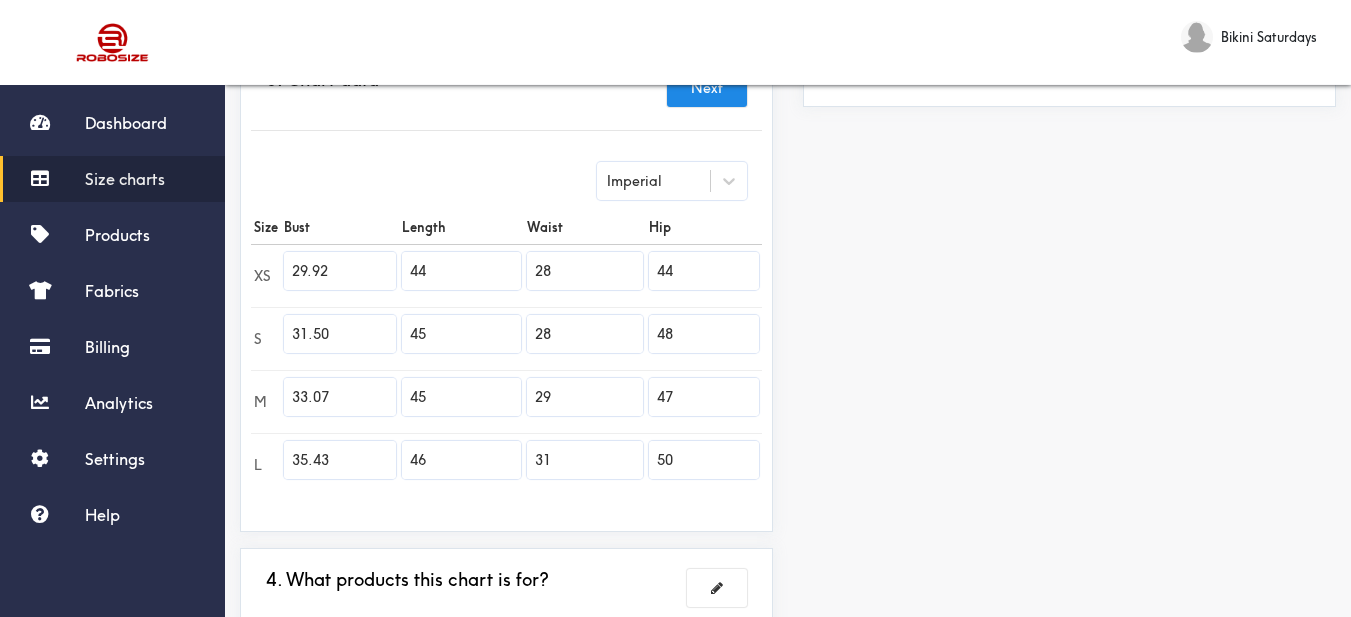 type on "29.92" 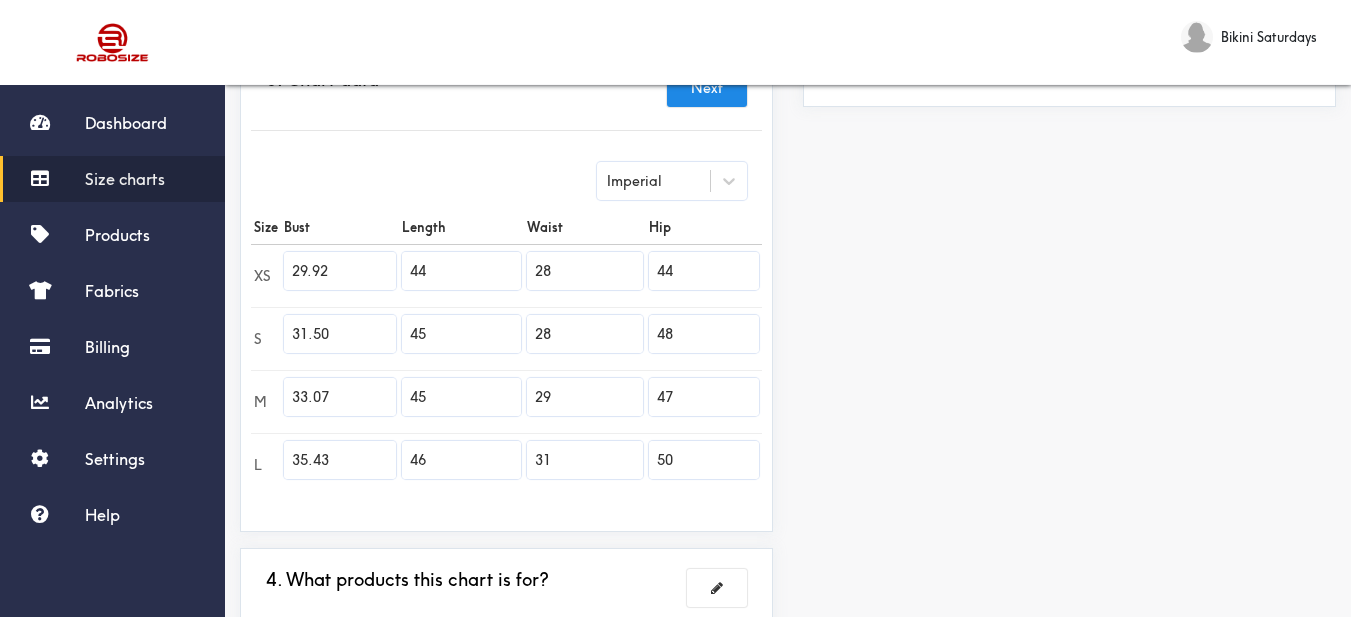 scroll, scrollTop: 374, scrollLeft: 0, axis: vertical 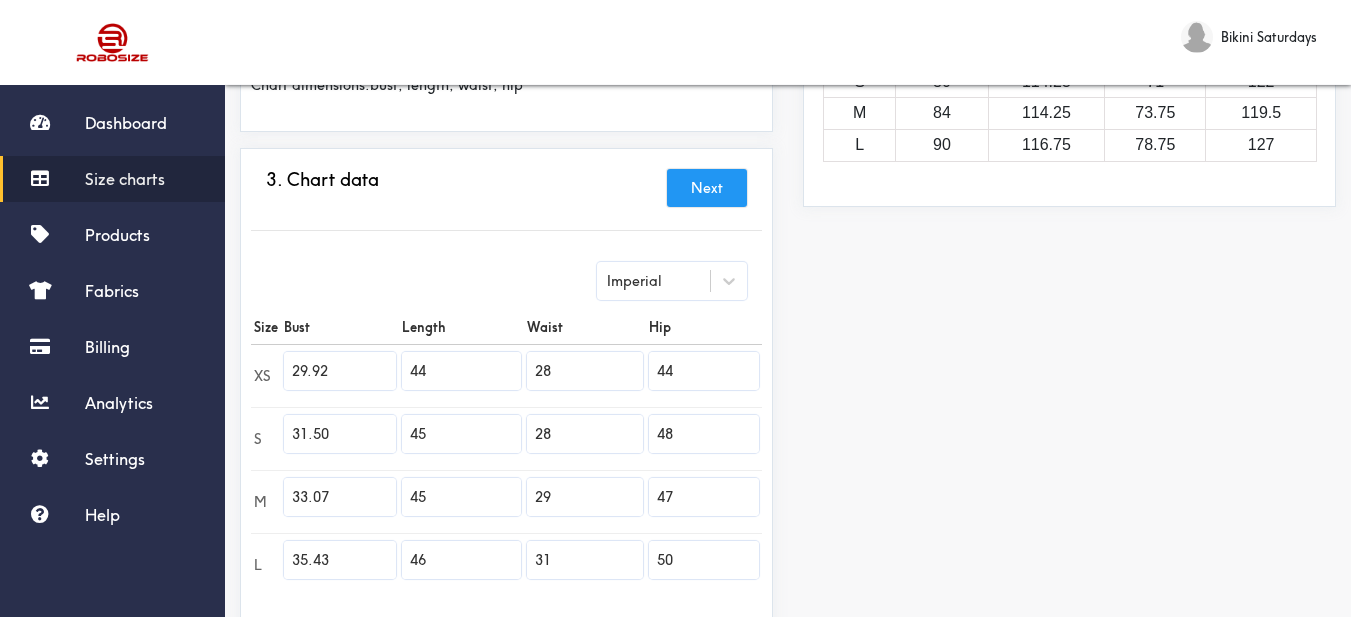 click on "Next" at bounding box center (707, 188) 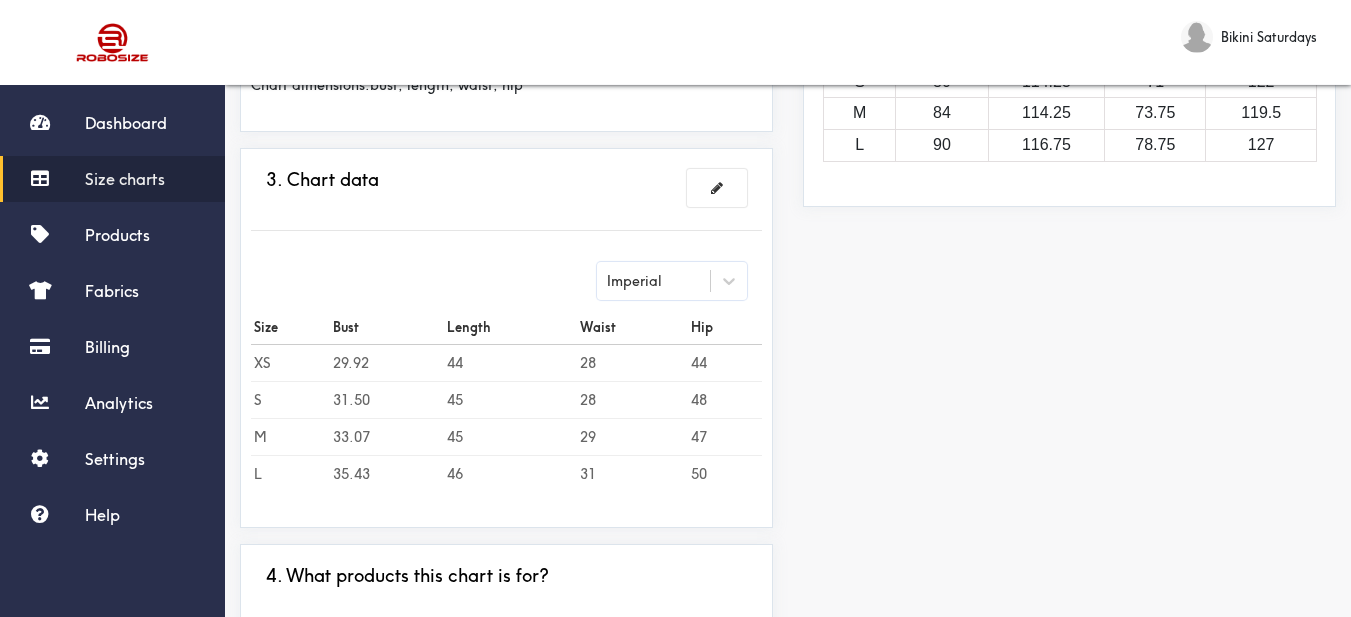 scroll, scrollTop: 274, scrollLeft: 0, axis: vertical 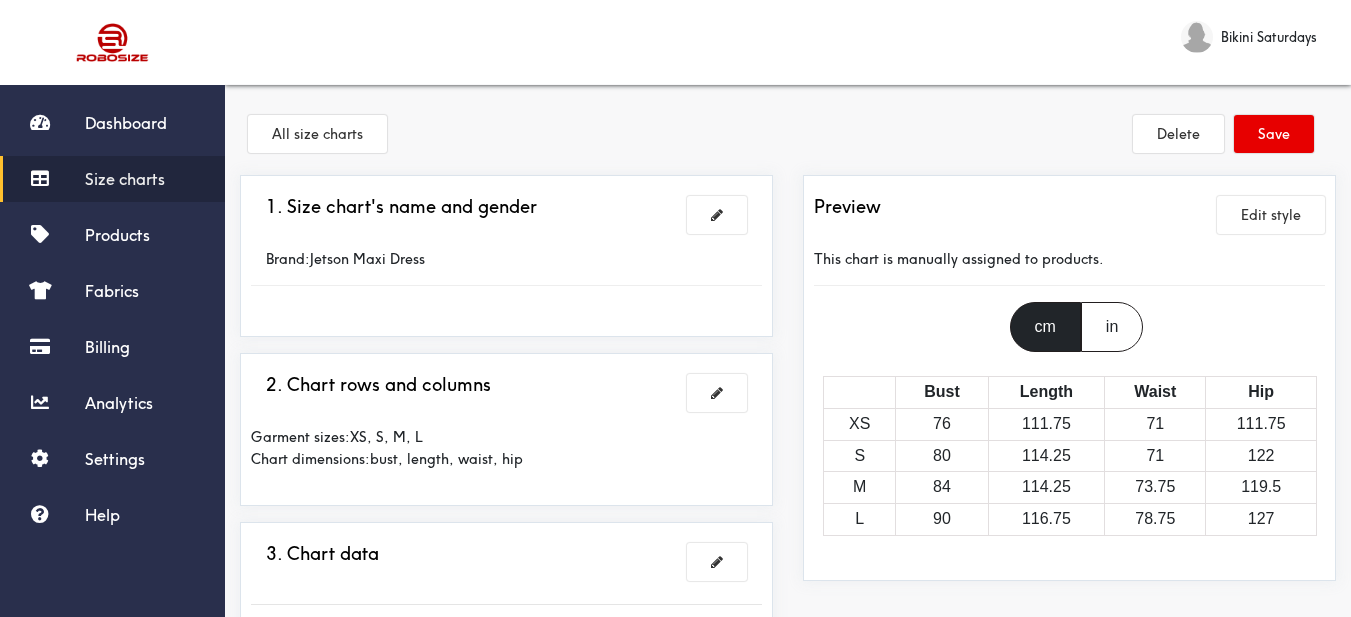 click on "Size charts" at bounding box center [125, 179] 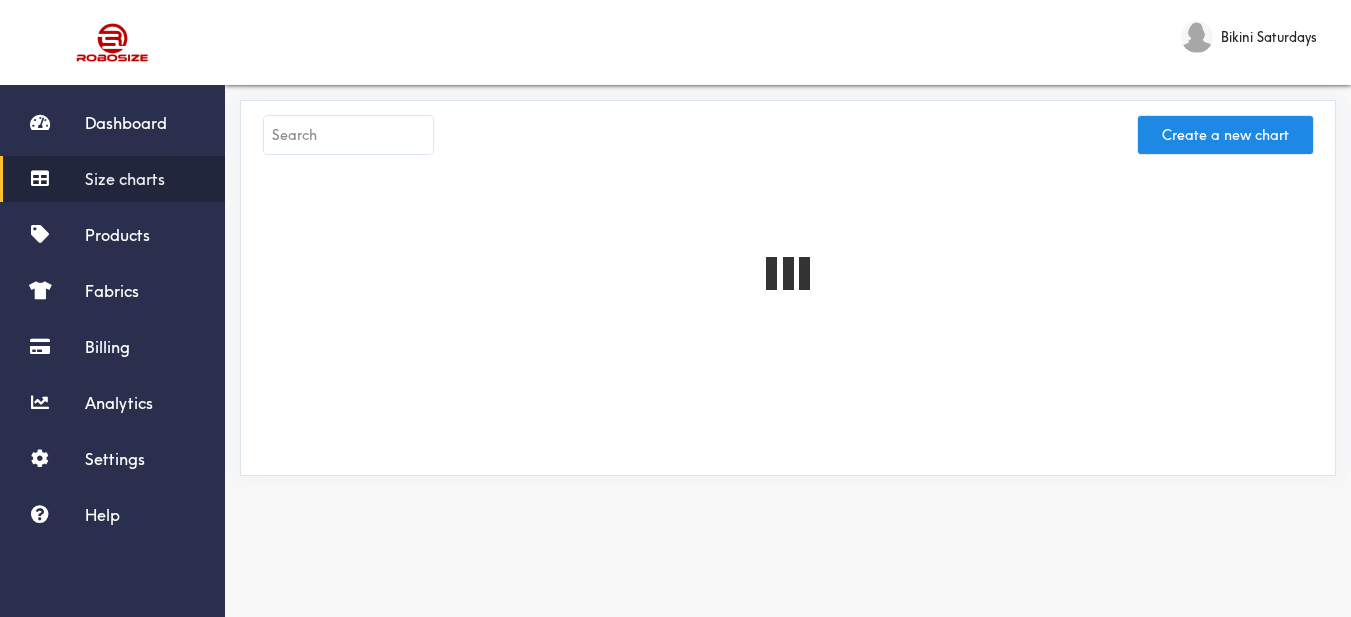 click at bounding box center [348, 135] 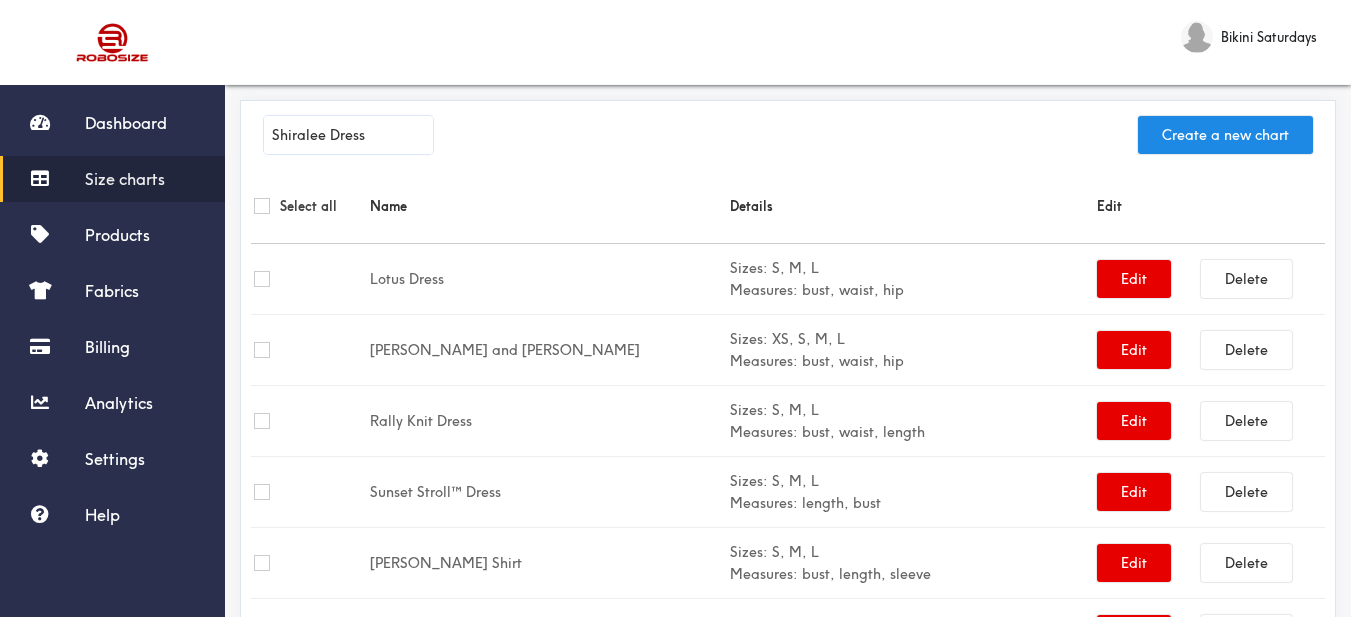 type on "Shiralee Dress" 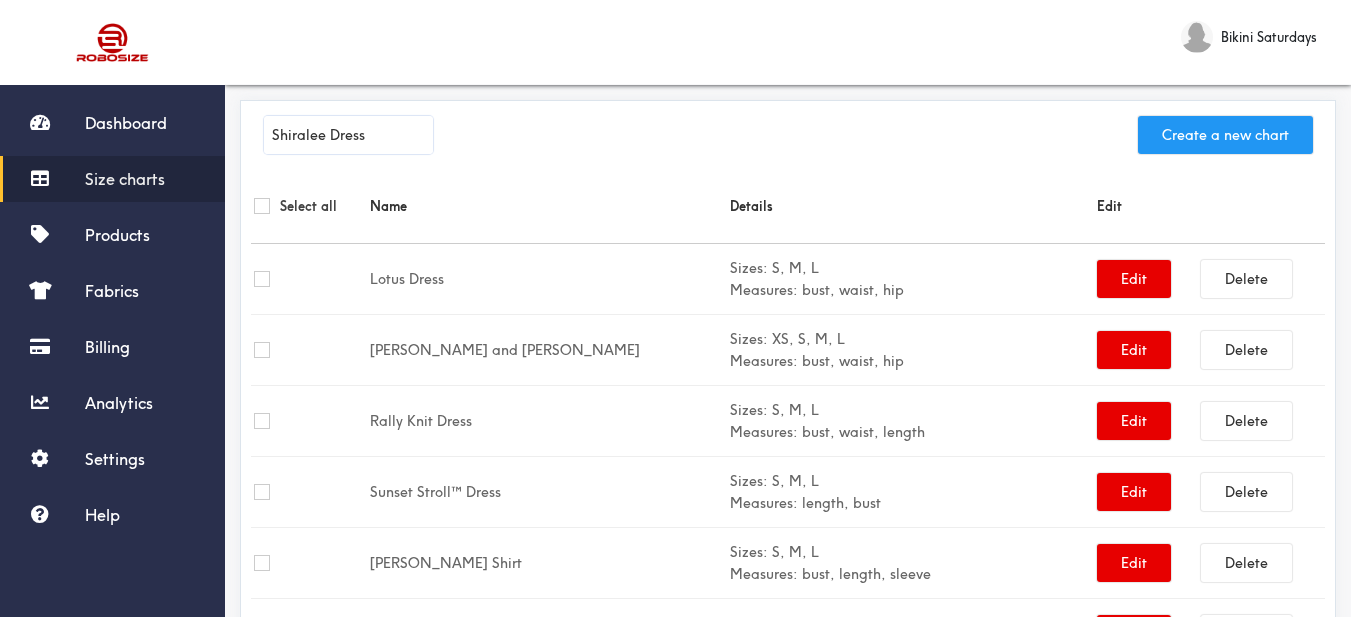 click on "Create a new chart" at bounding box center (1225, 135) 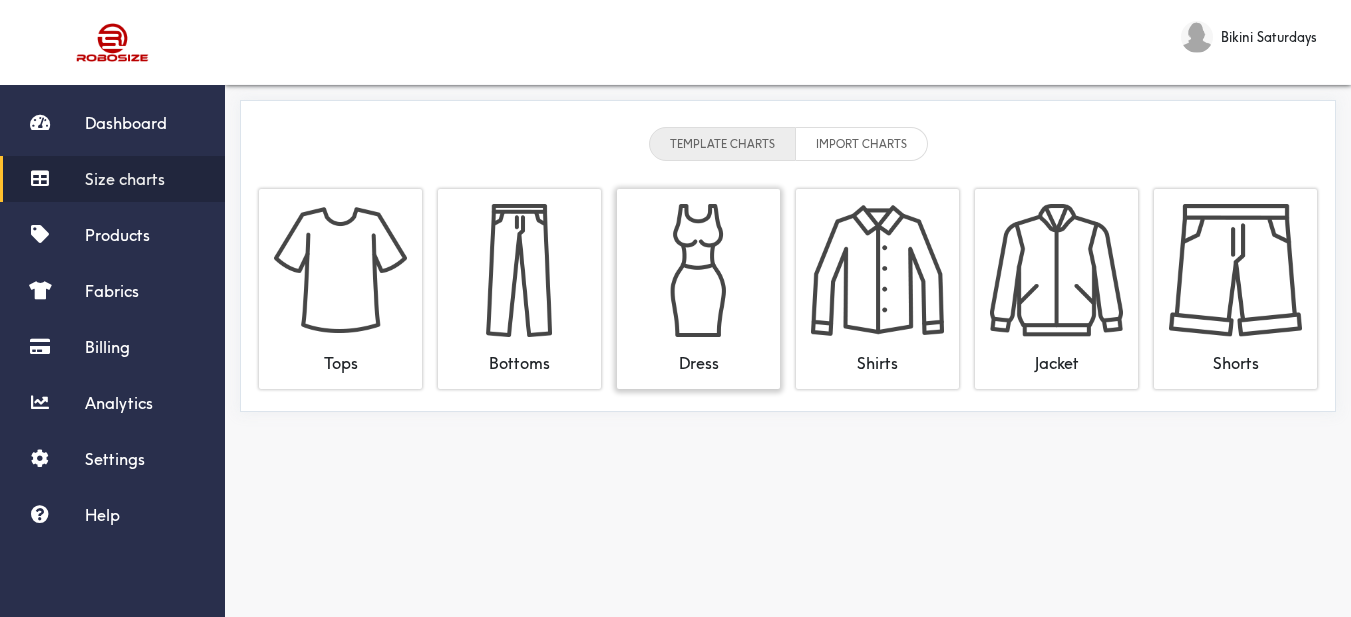 click at bounding box center (698, 270) 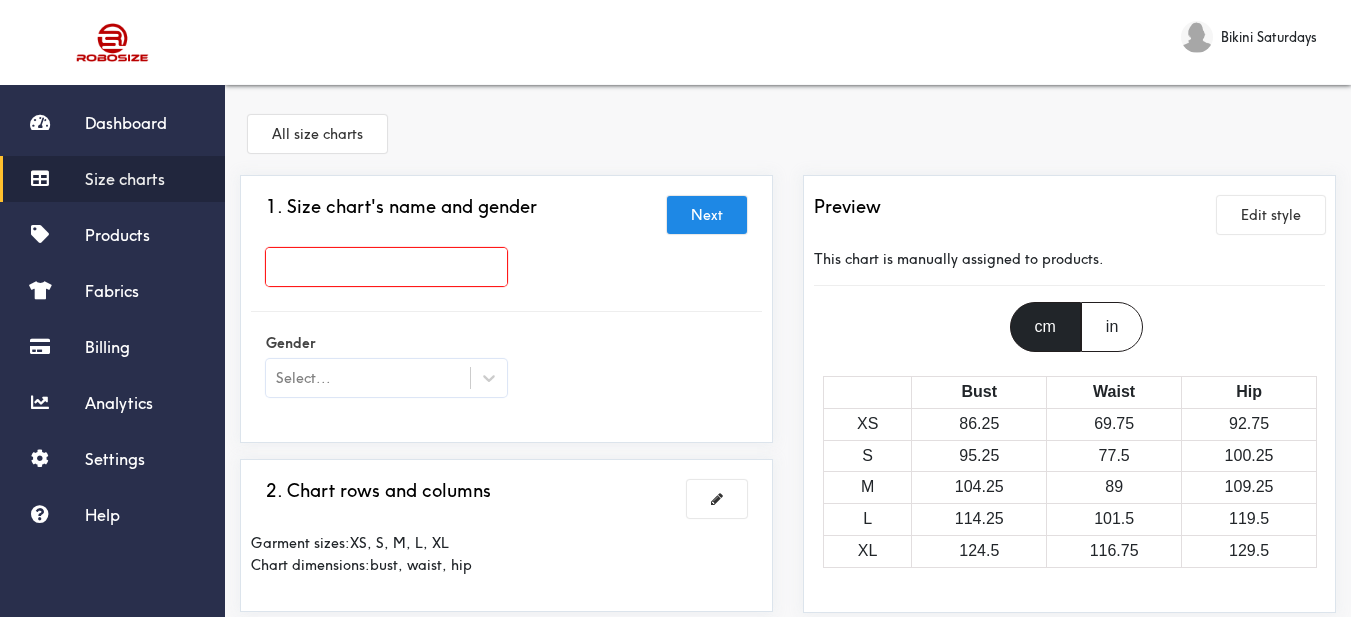 click at bounding box center (386, 267) 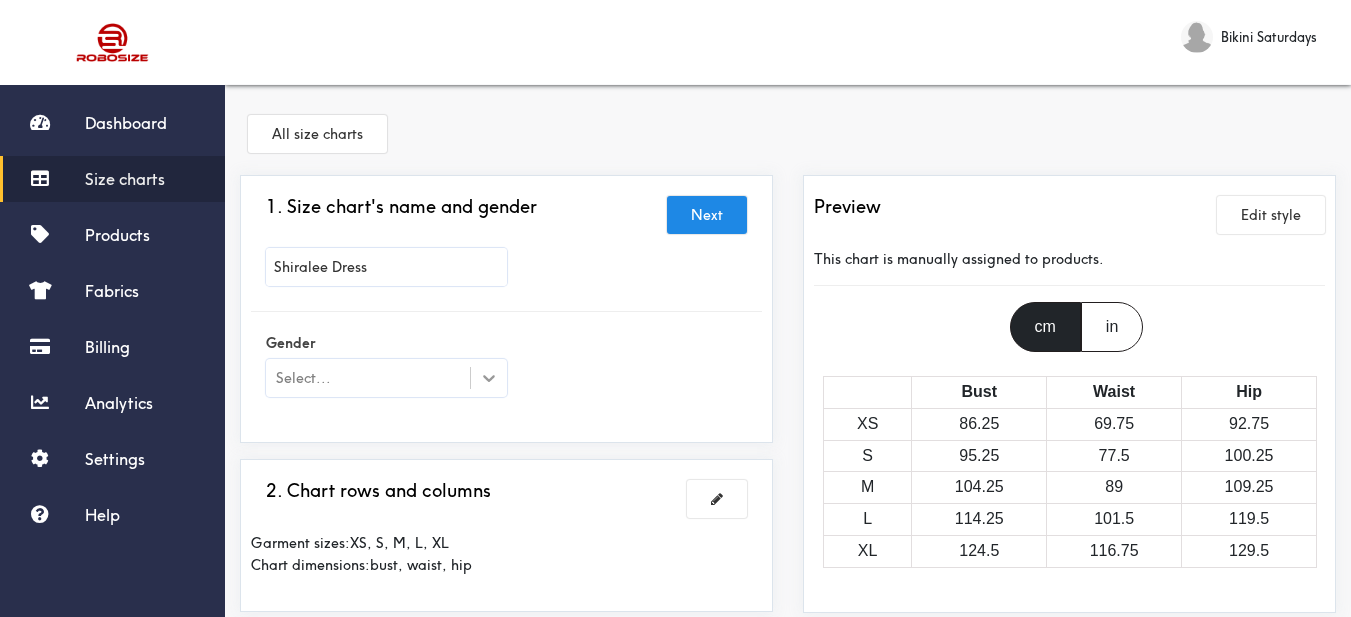 type on "Shiralee Dress" 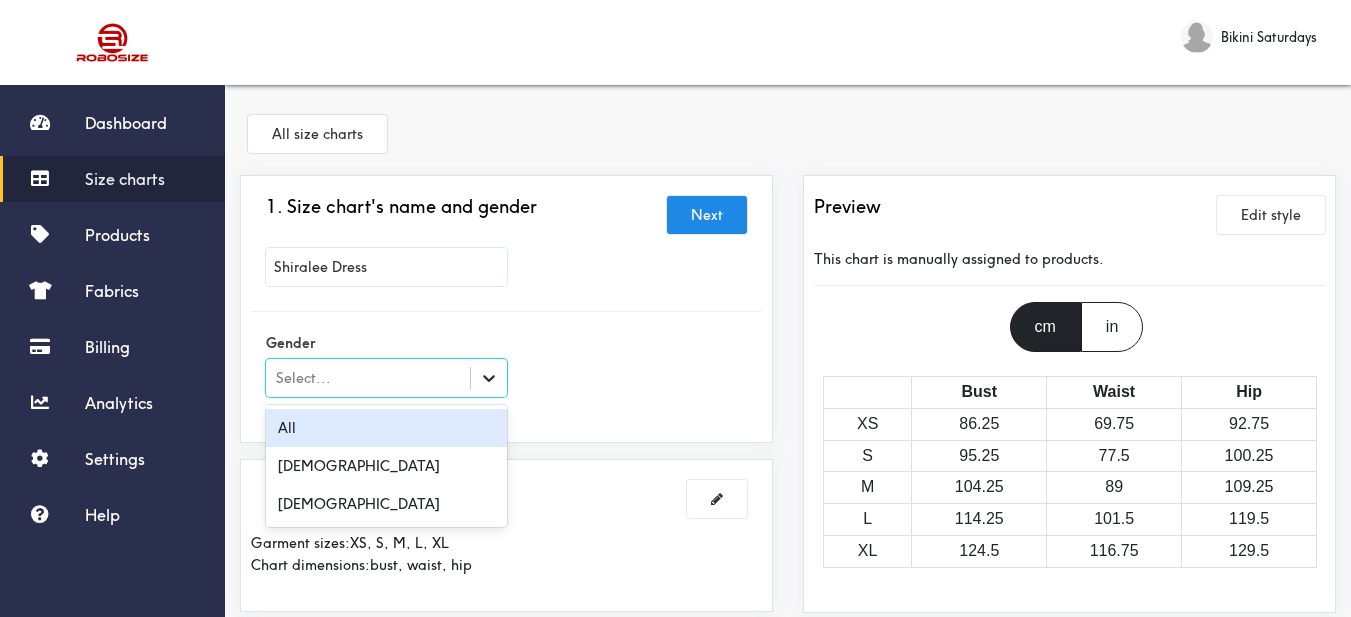 click 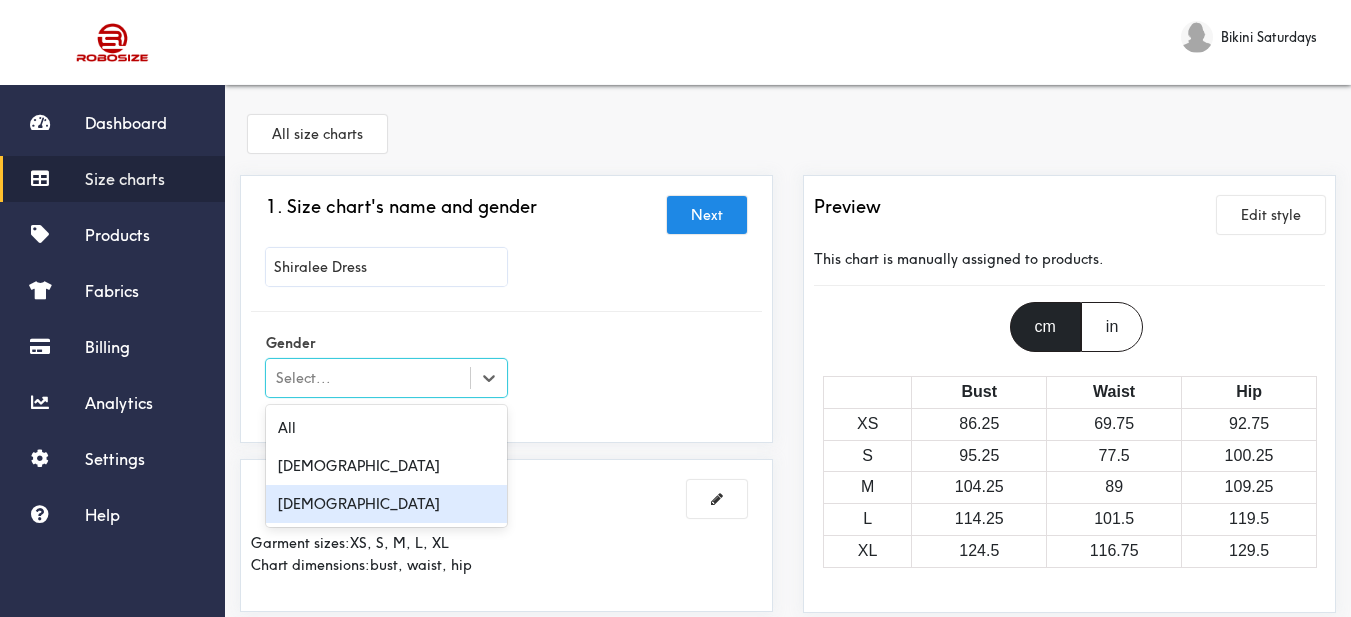 click on "[DEMOGRAPHIC_DATA]" at bounding box center (386, 504) 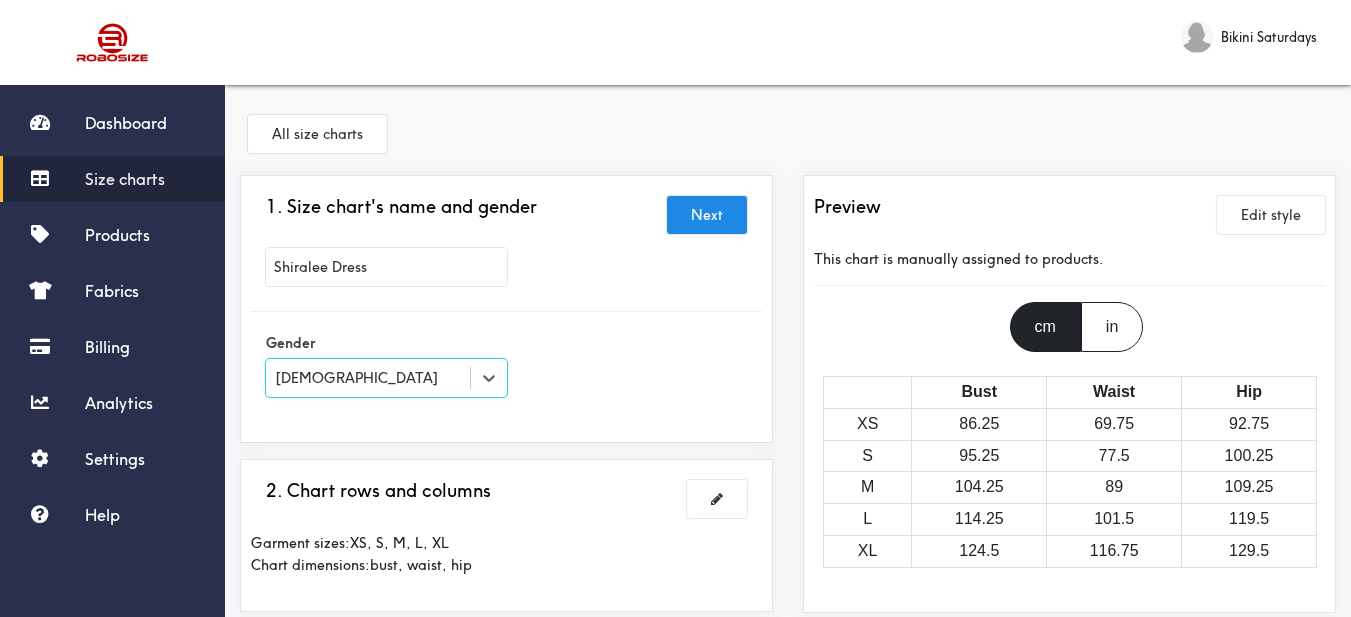 click on "Gender option [DEMOGRAPHIC_DATA], selected.   Select is focused , press Down to open the menu,  [DEMOGRAPHIC_DATA]" at bounding box center (506, 367) 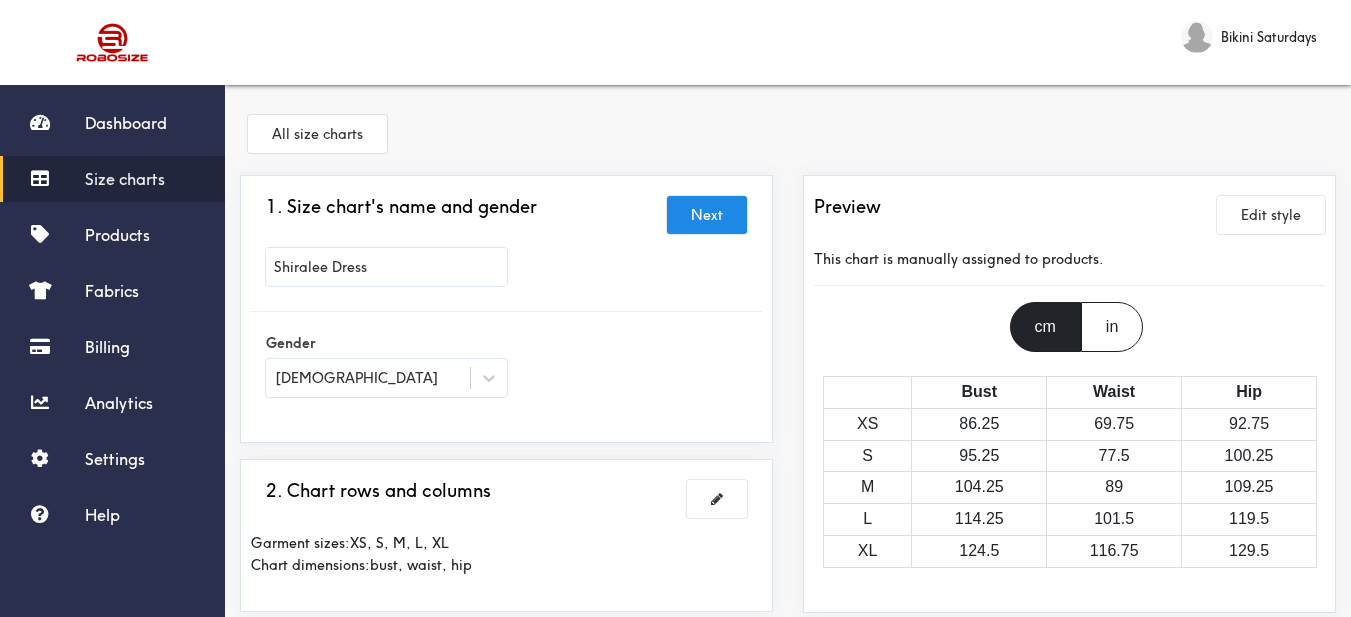 scroll, scrollTop: 200, scrollLeft: 0, axis: vertical 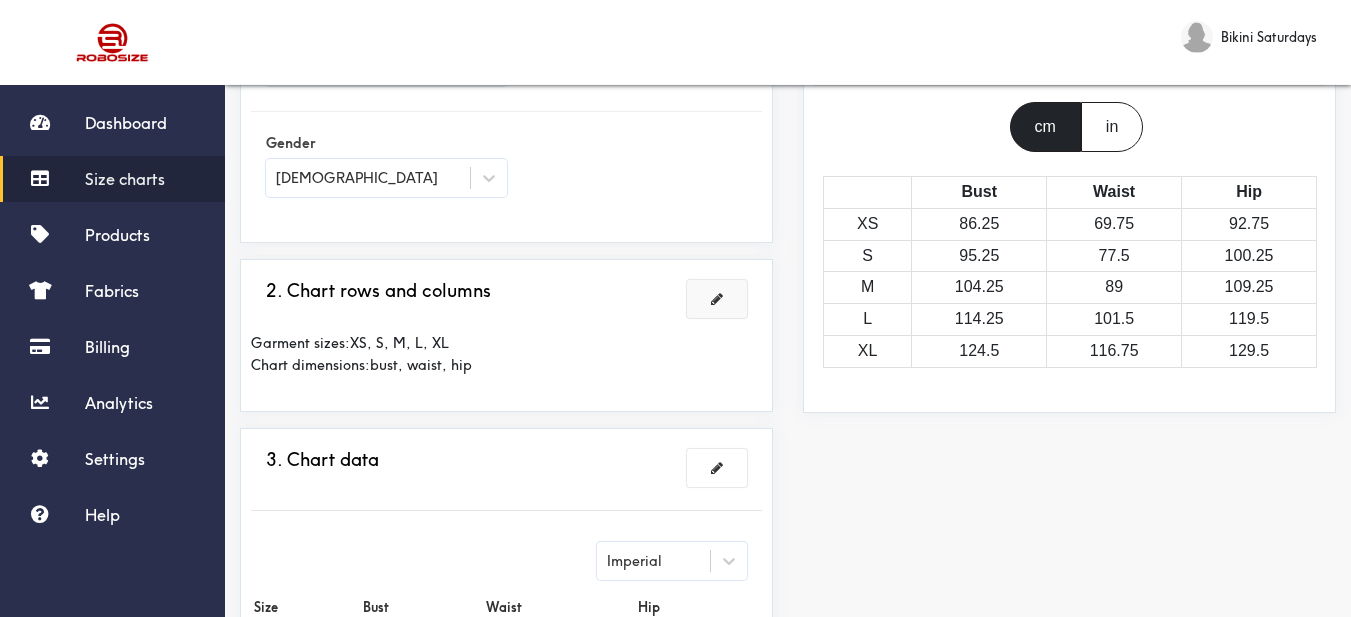 click at bounding box center (717, 299) 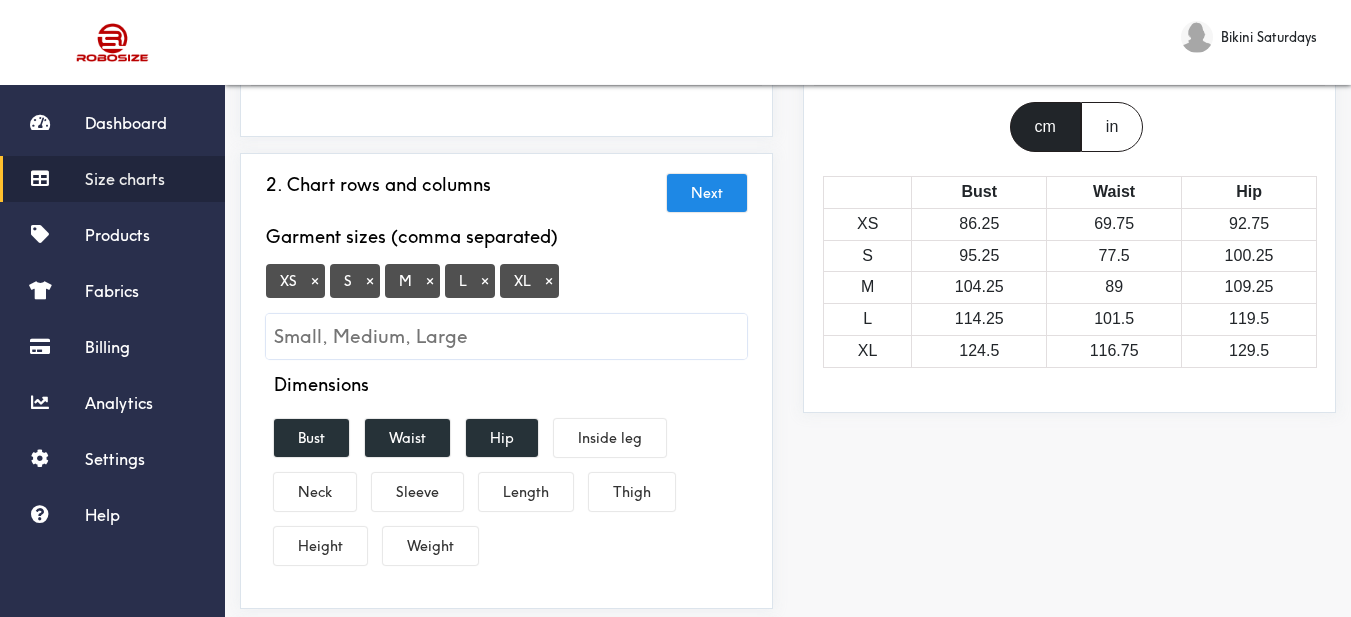 click on "×" at bounding box center [315, 281] 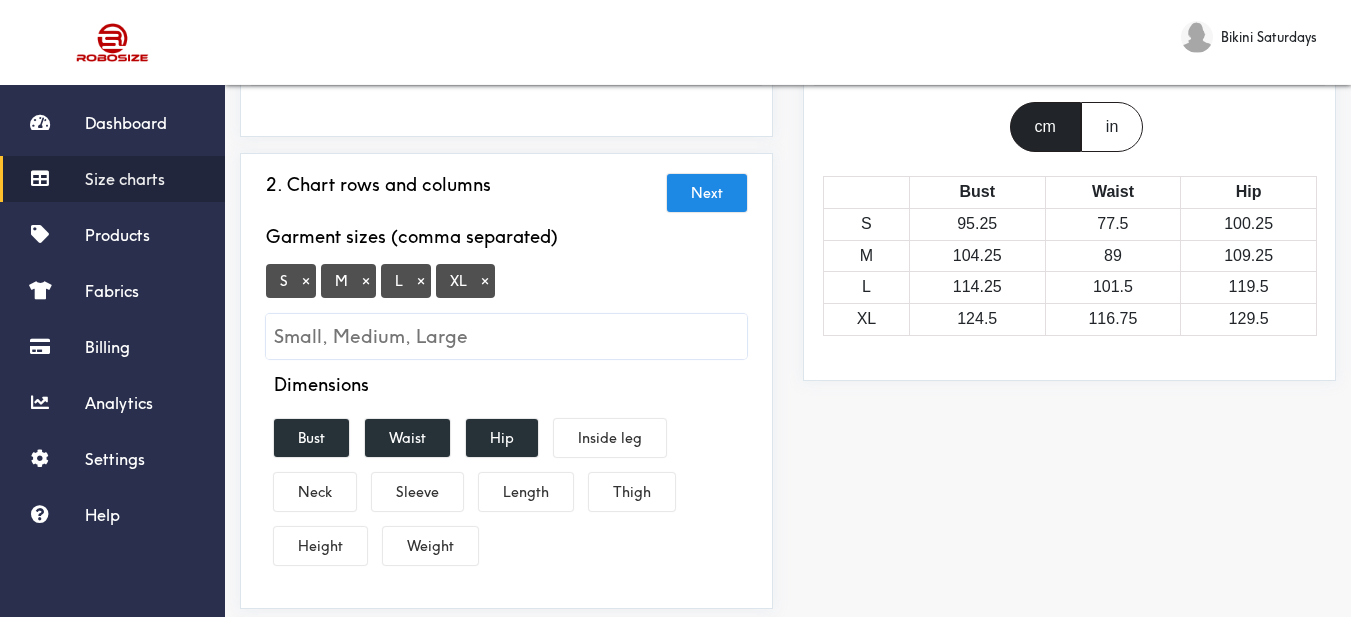 click on "×" at bounding box center (485, 281) 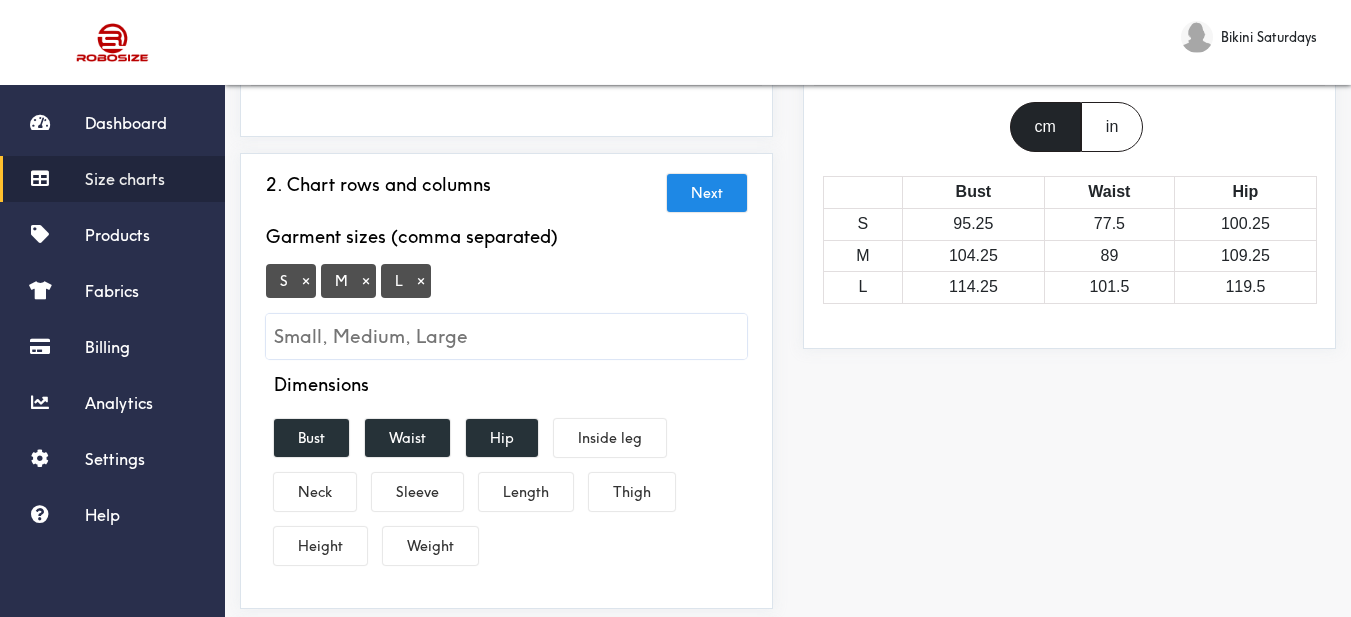 scroll, scrollTop: 300, scrollLeft: 0, axis: vertical 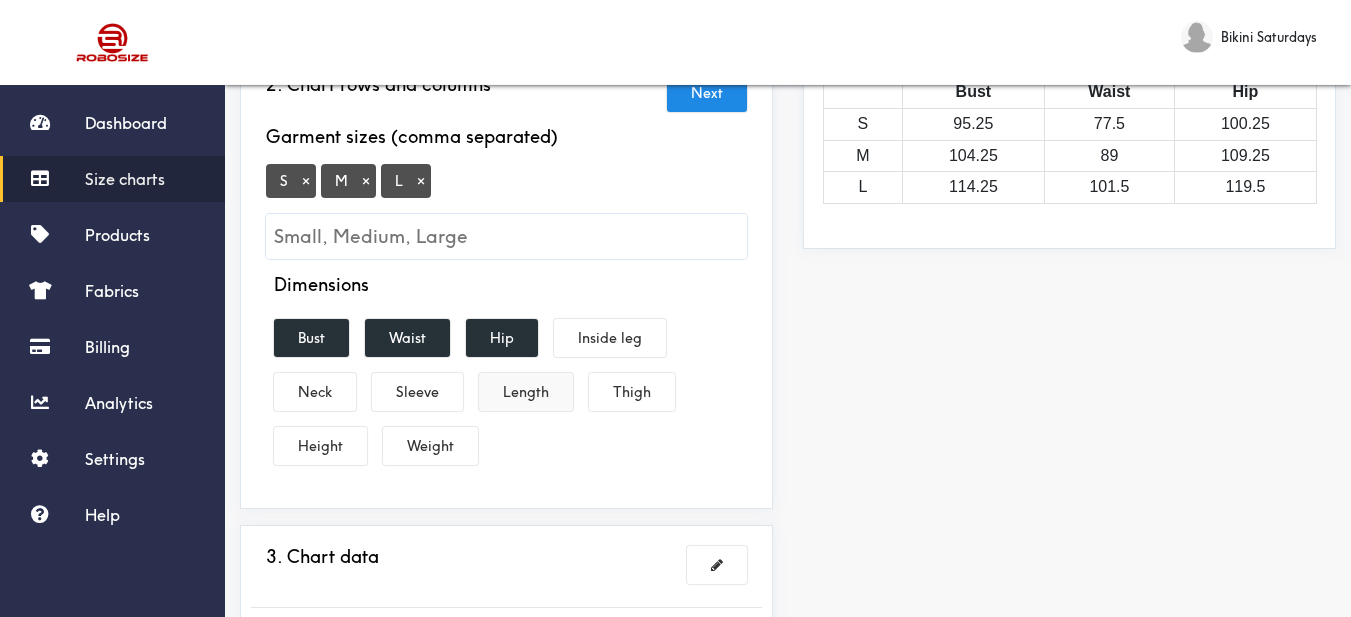 click on "Length" at bounding box center (526, 392) 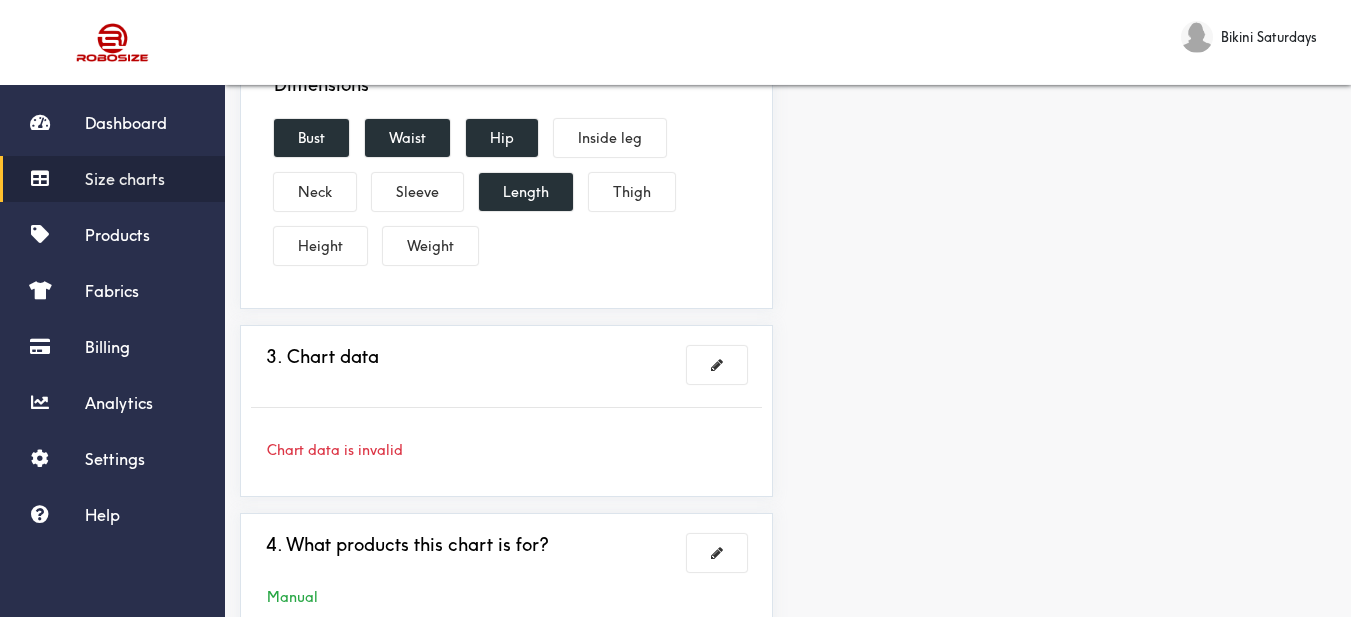 scroll, scrollTop: 600, scrollLeft: 0, axis: vertical 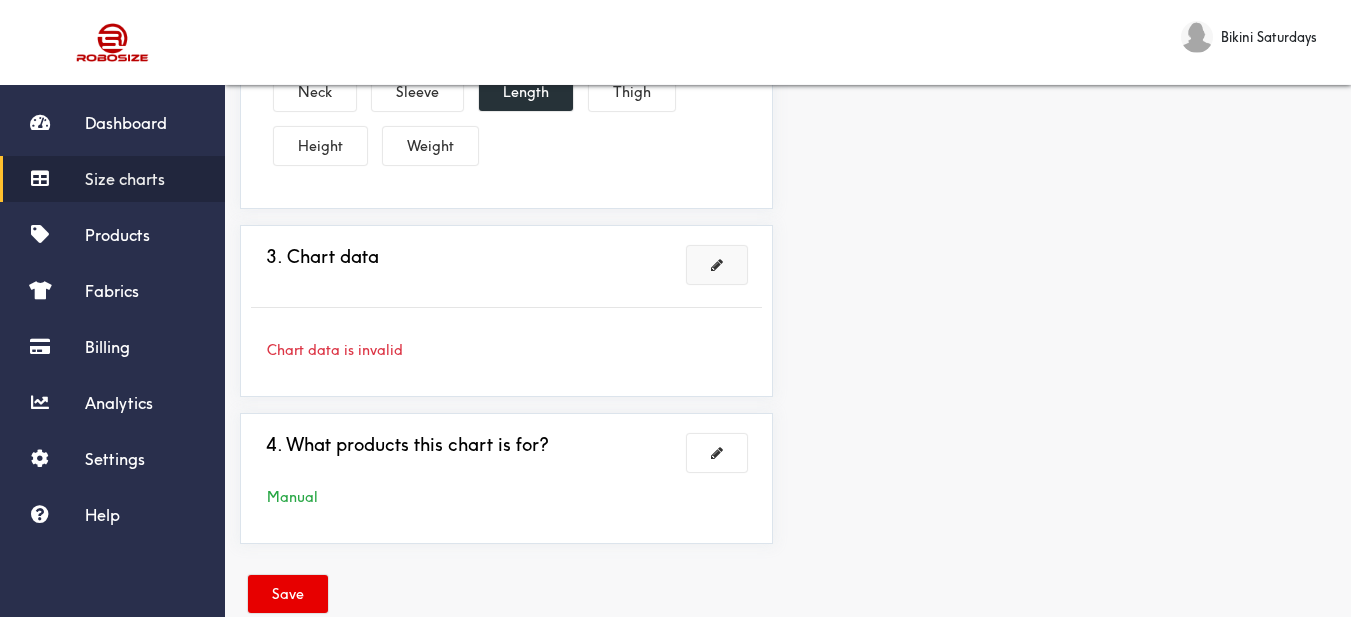 click at bounding box center [717, 265] 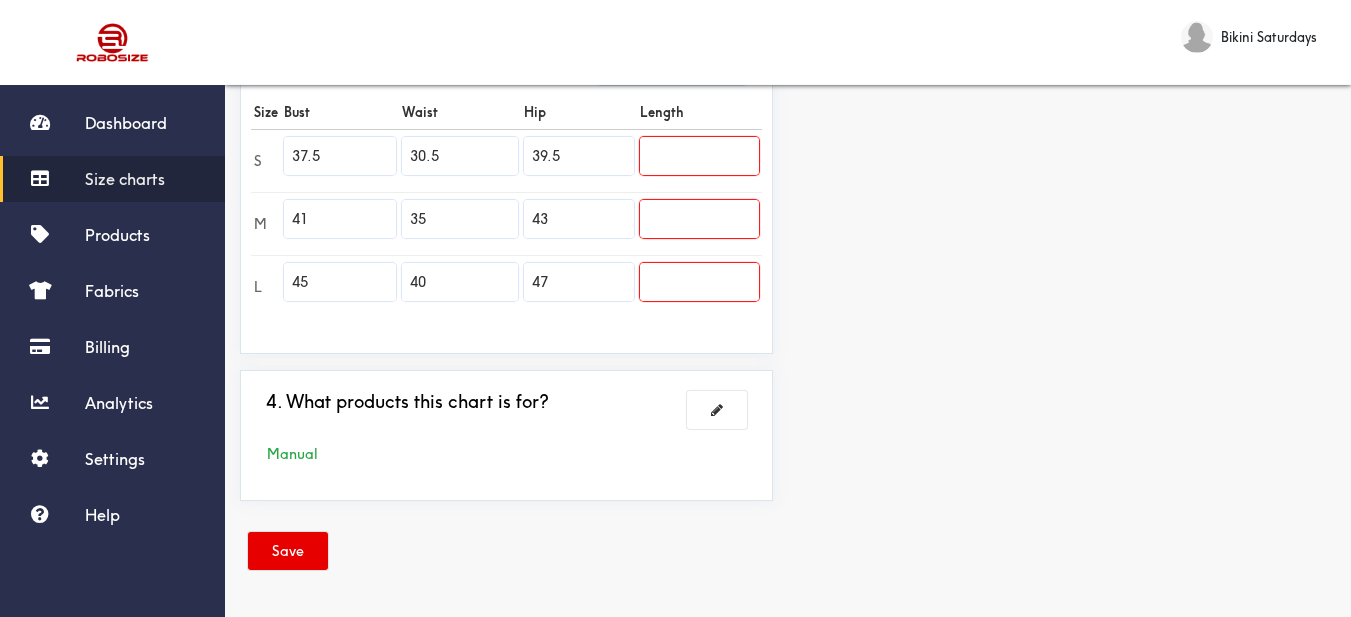 drag, startPoint x: 359, startPoint y: 148, endPoint x: 254, endPoint y: 134, distance: 105.92922 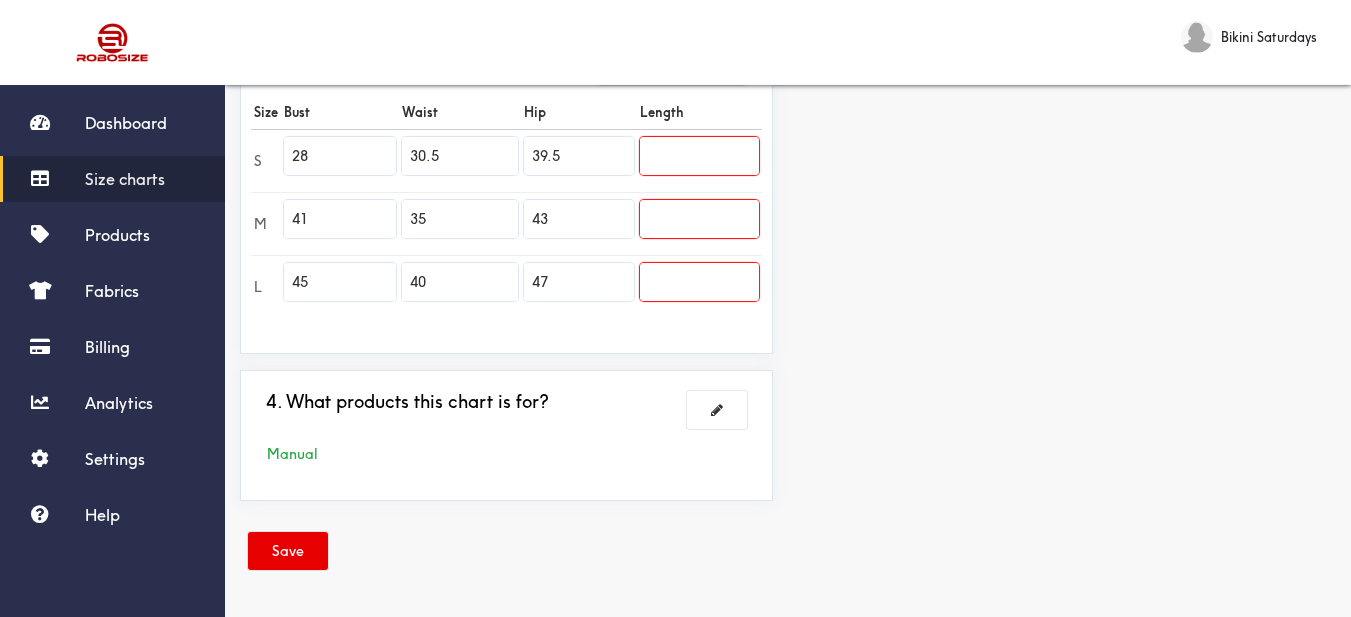 type on "28" 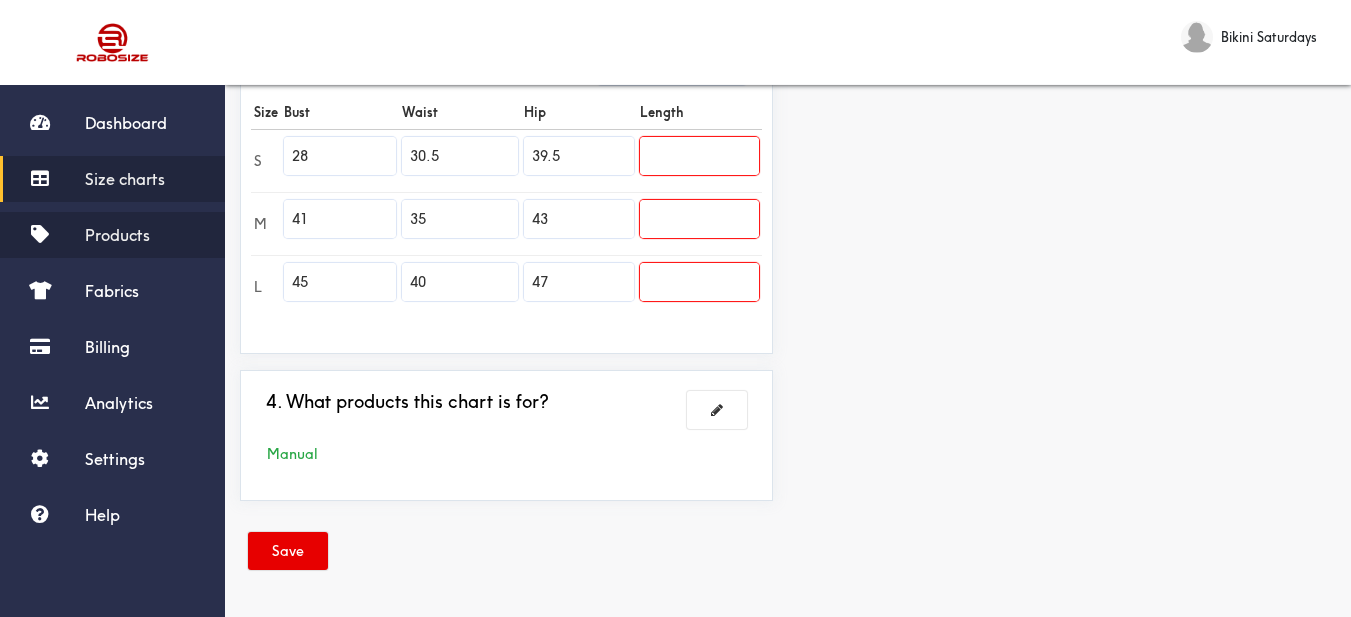 drag, startPoint x: 330, startPoint y: 220, endPoint x: 150, endPoint y: 221, distance: 180.00278 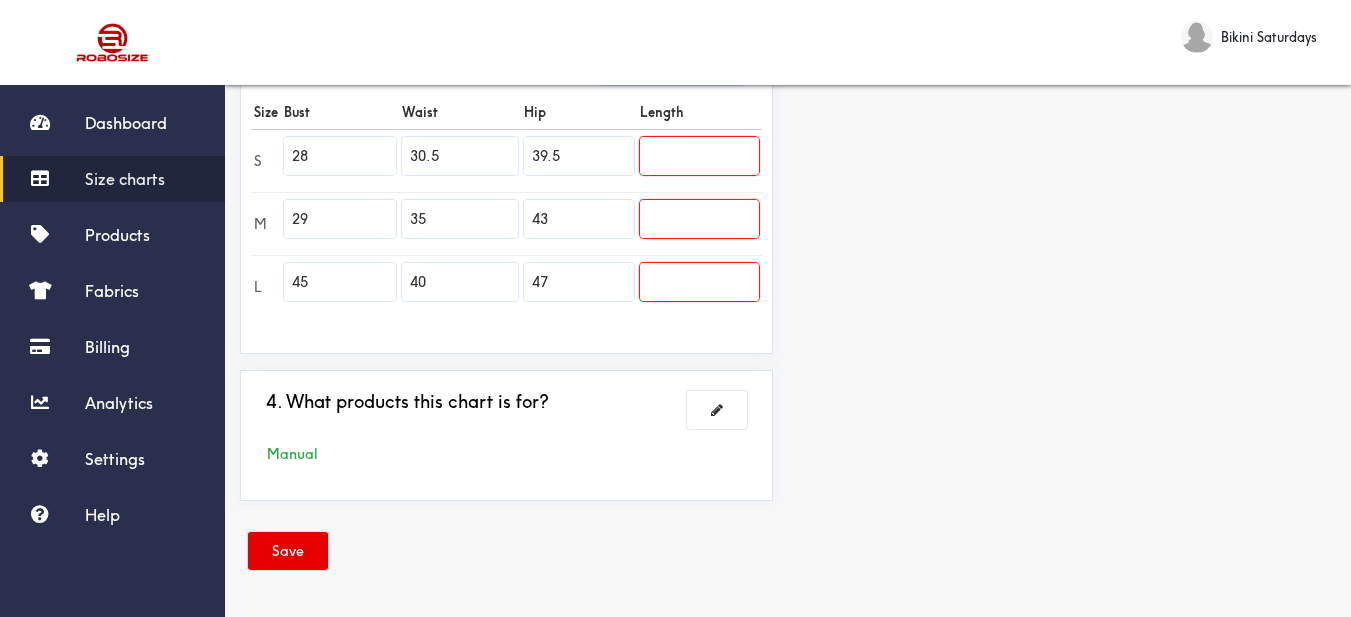 type on "29" 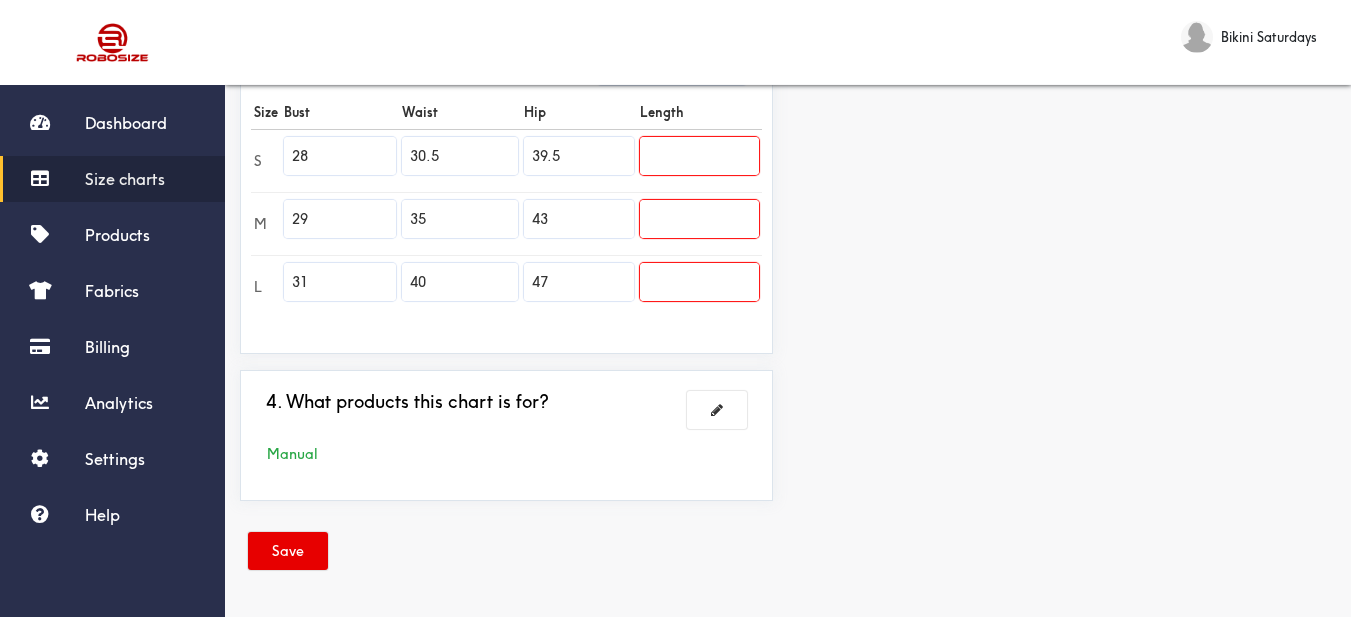 type on "31" 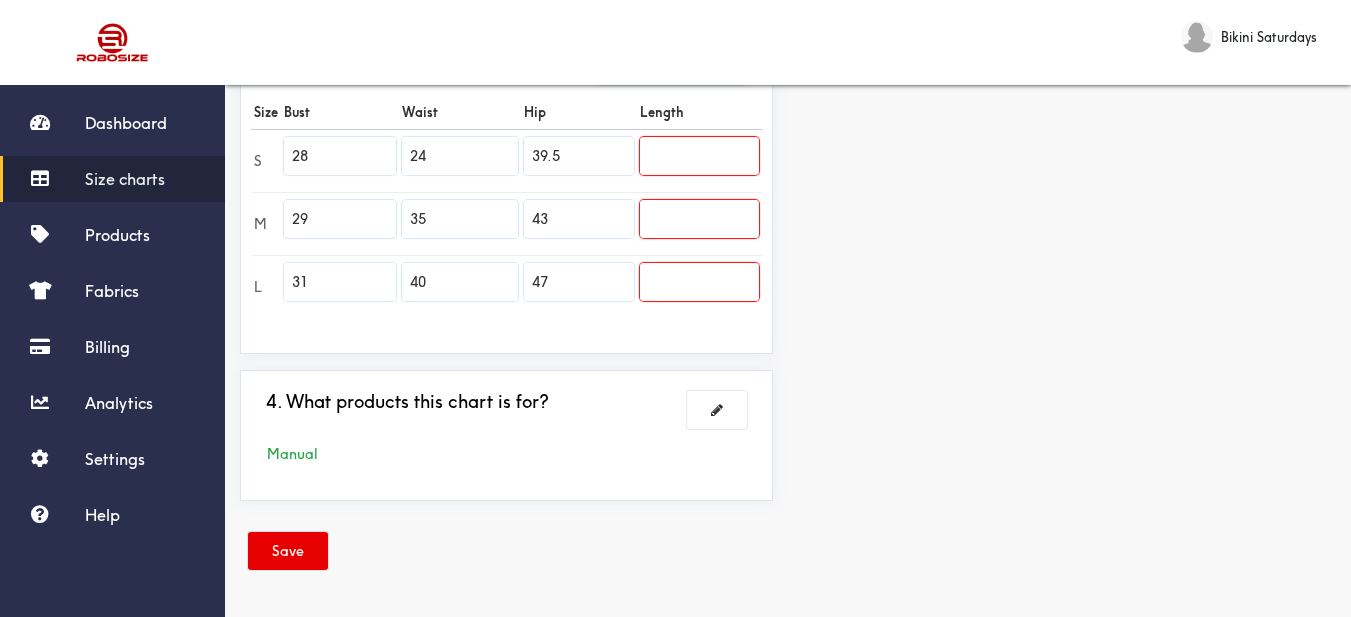 type on "24" 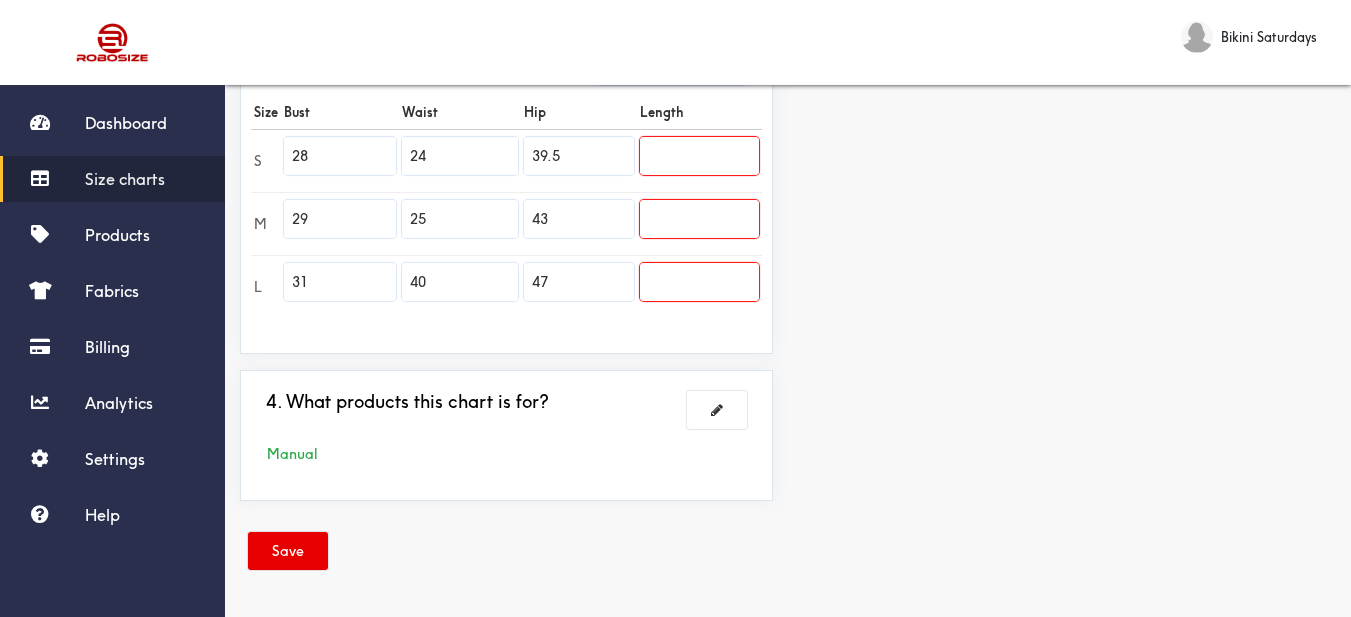 type on "25" 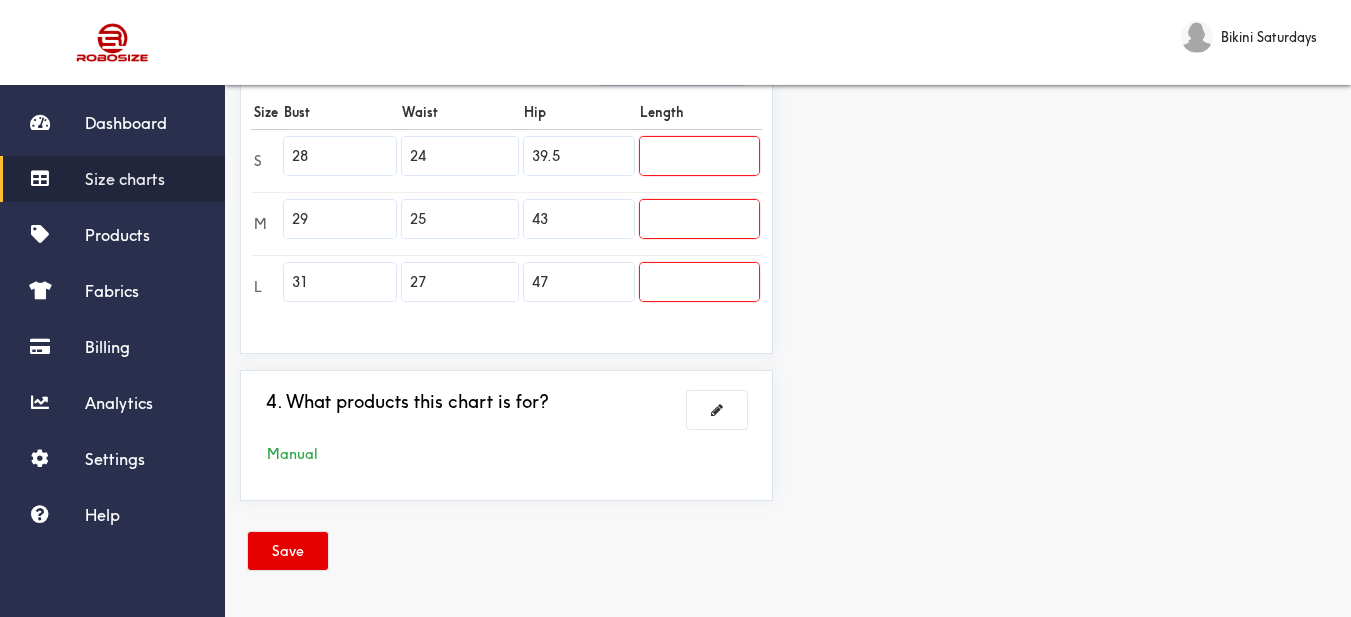 type on "27" 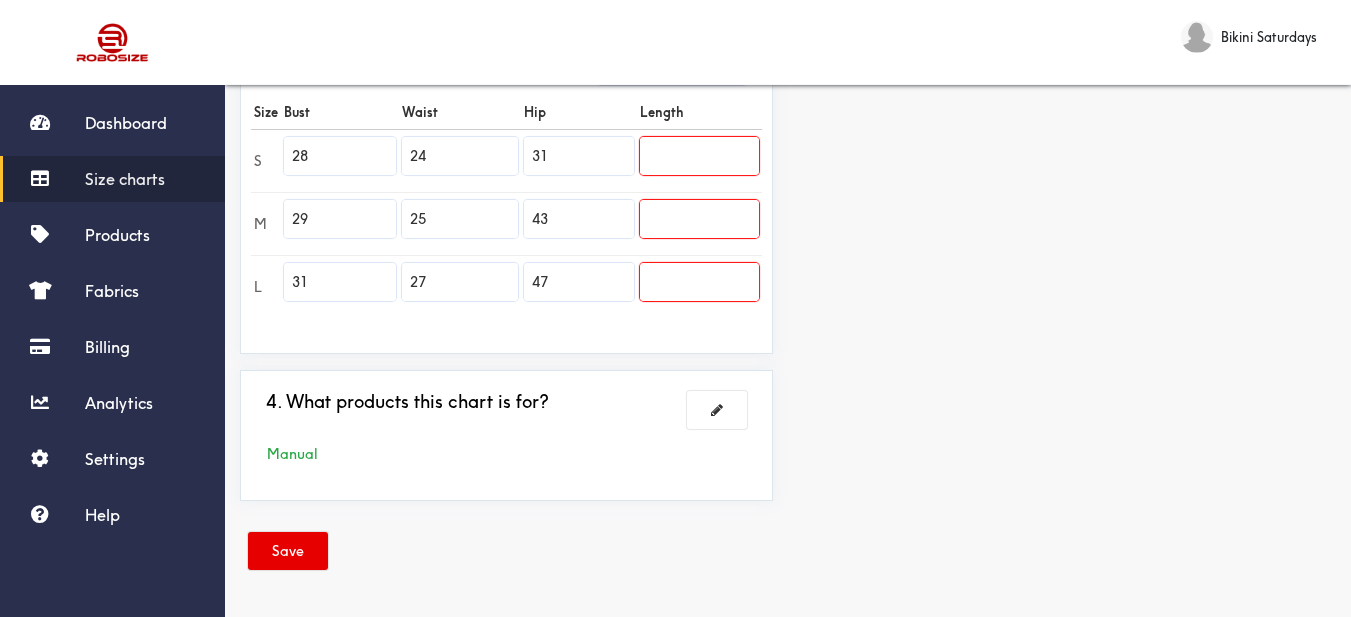type on "31" 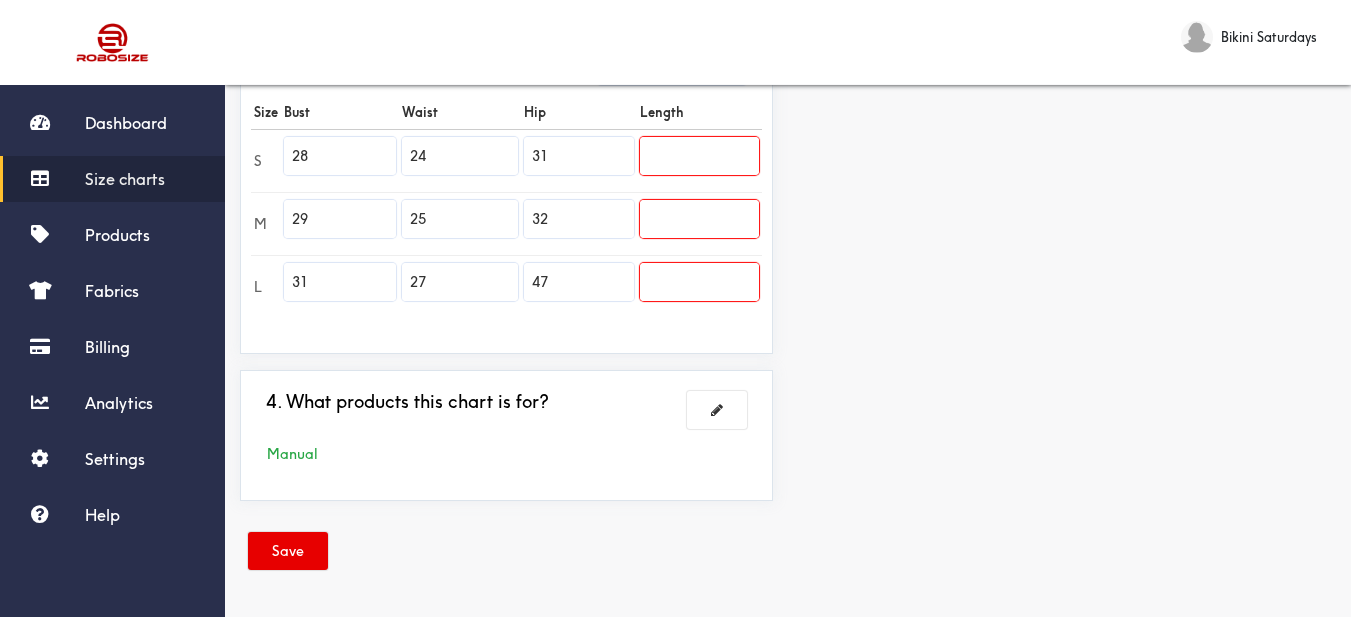 type on "32" 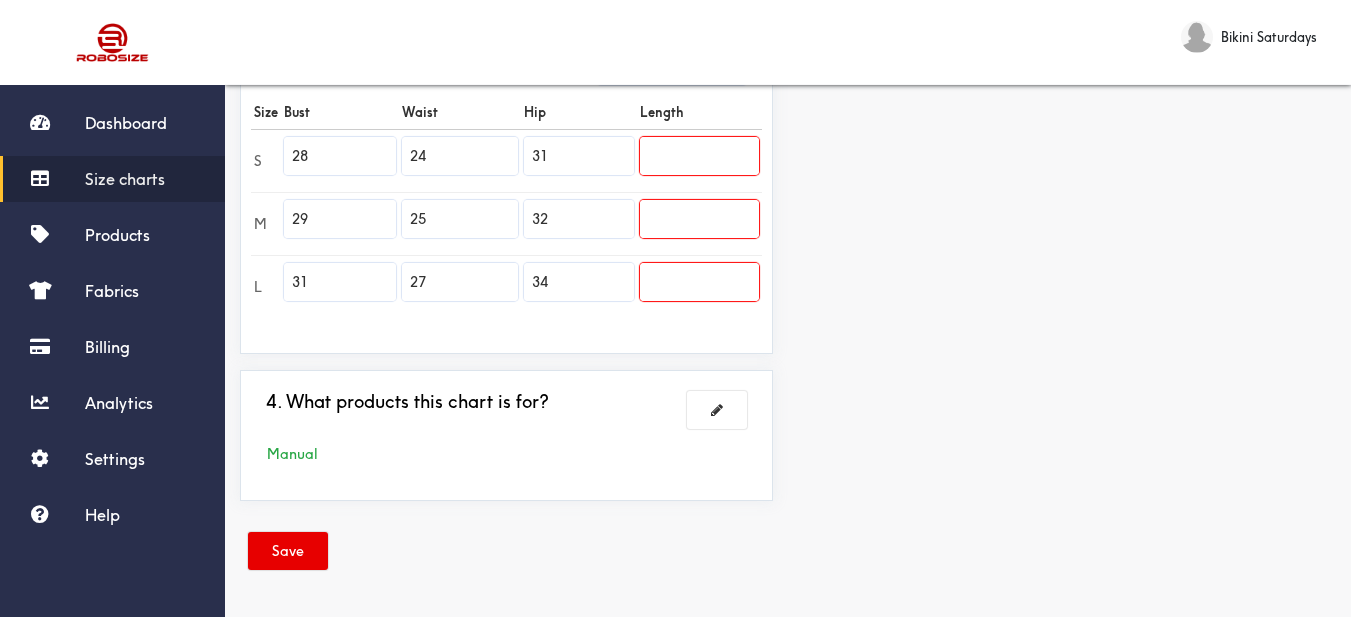 type on "34" 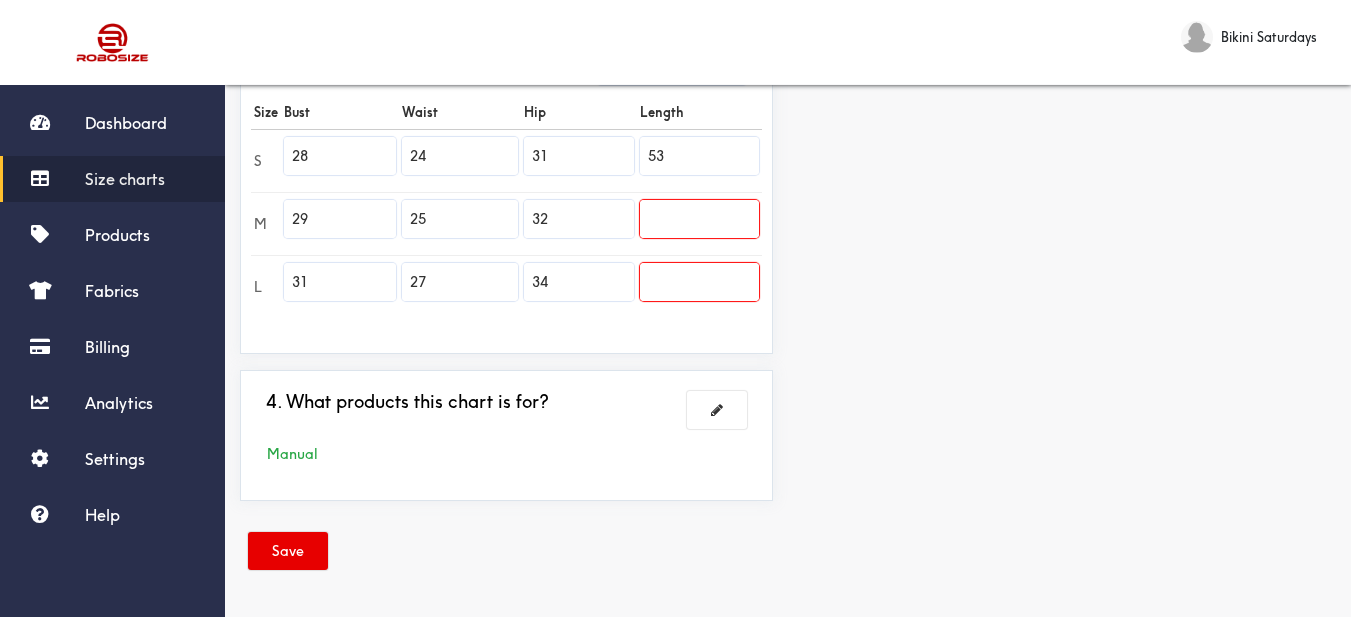 type on "53" 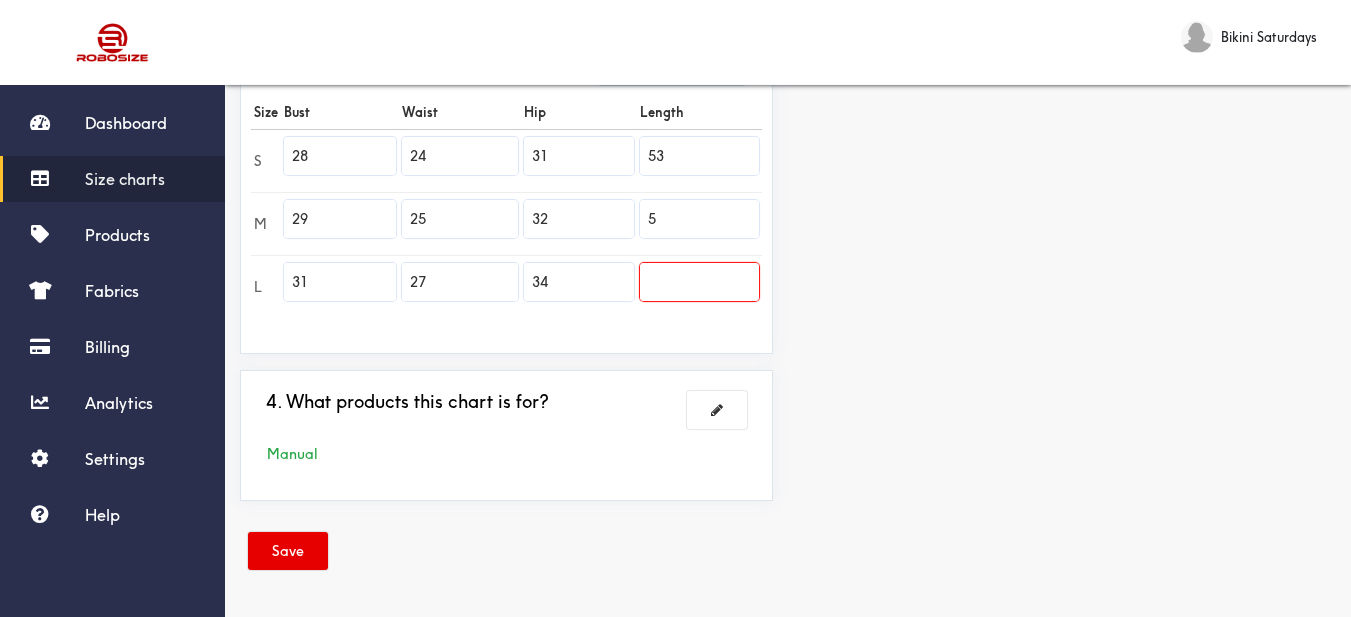 click on "5" at bounding box center (699, 219) 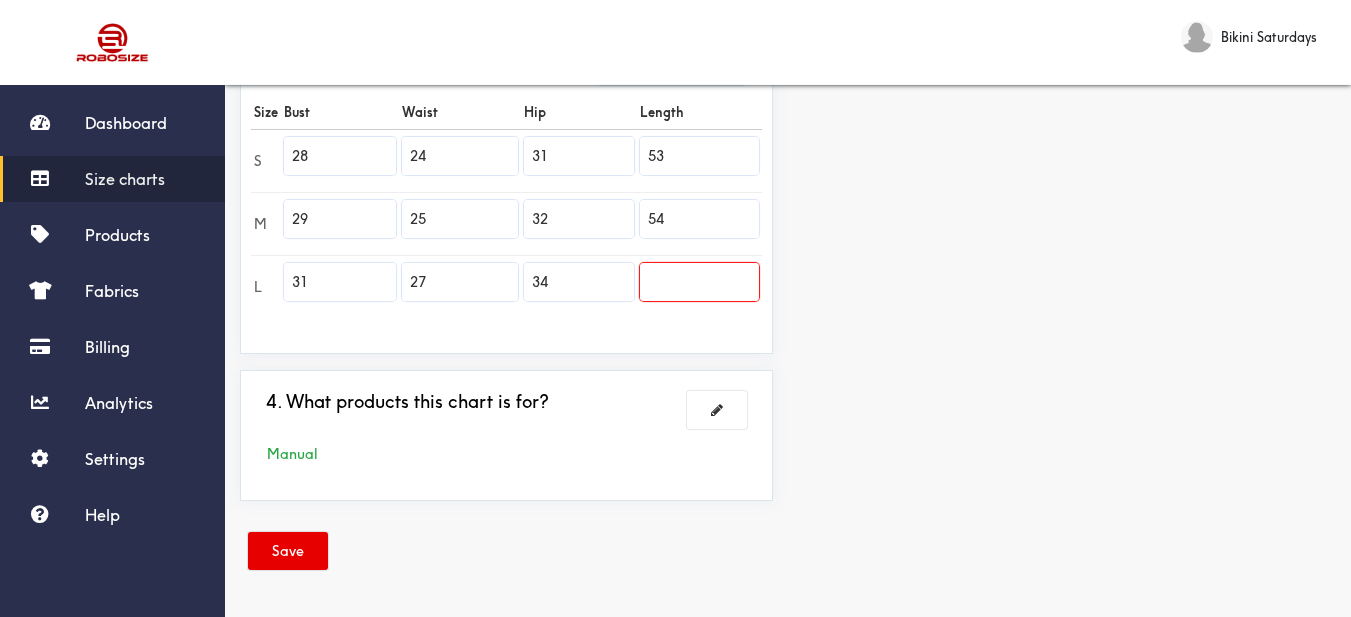 type on "54" 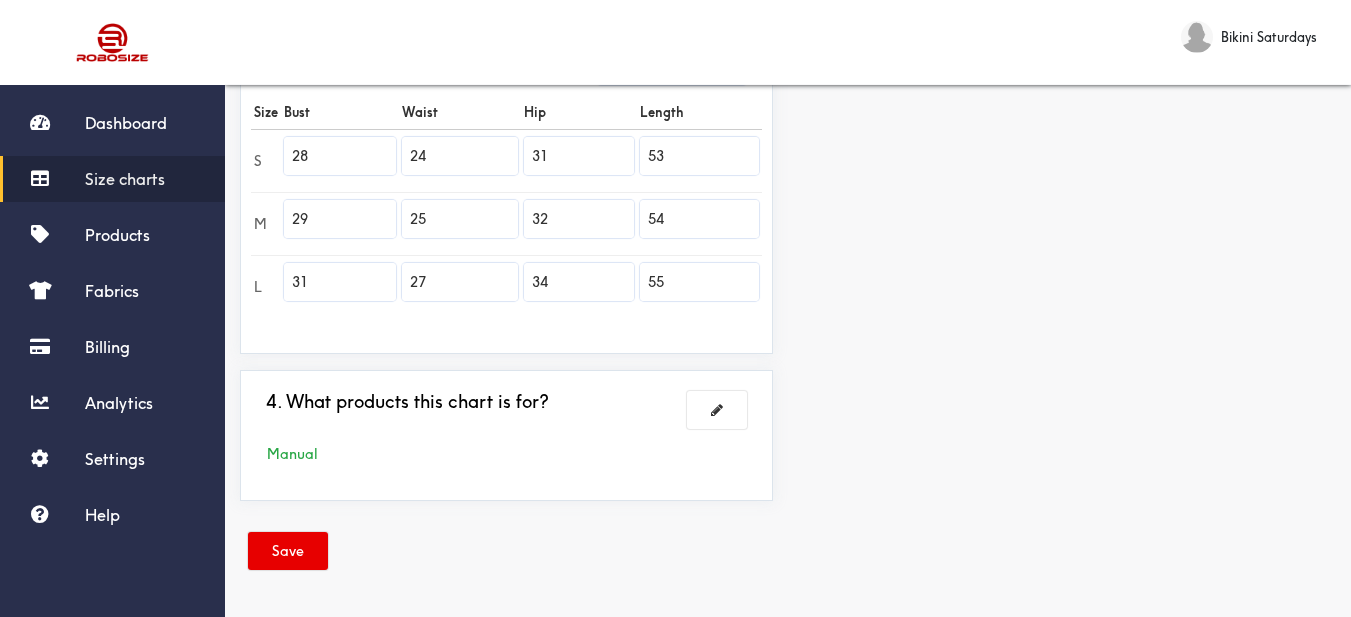 type on "55" 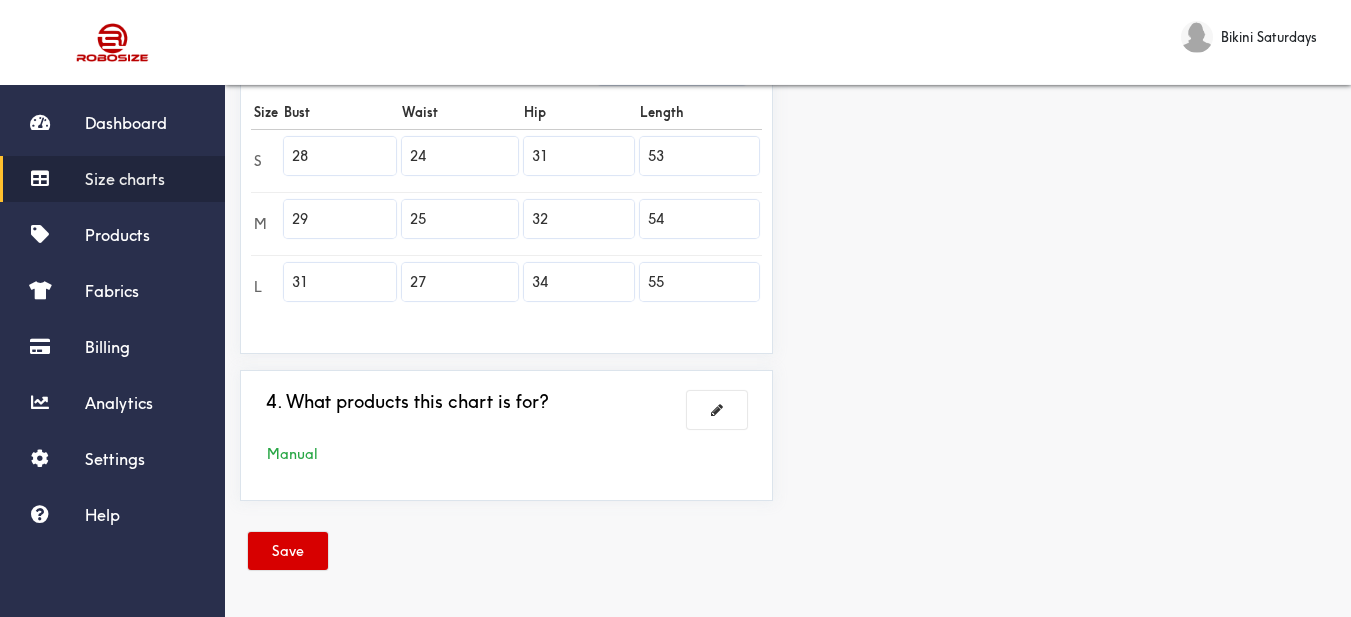 click on "Save" at bounding box center [288, 551] 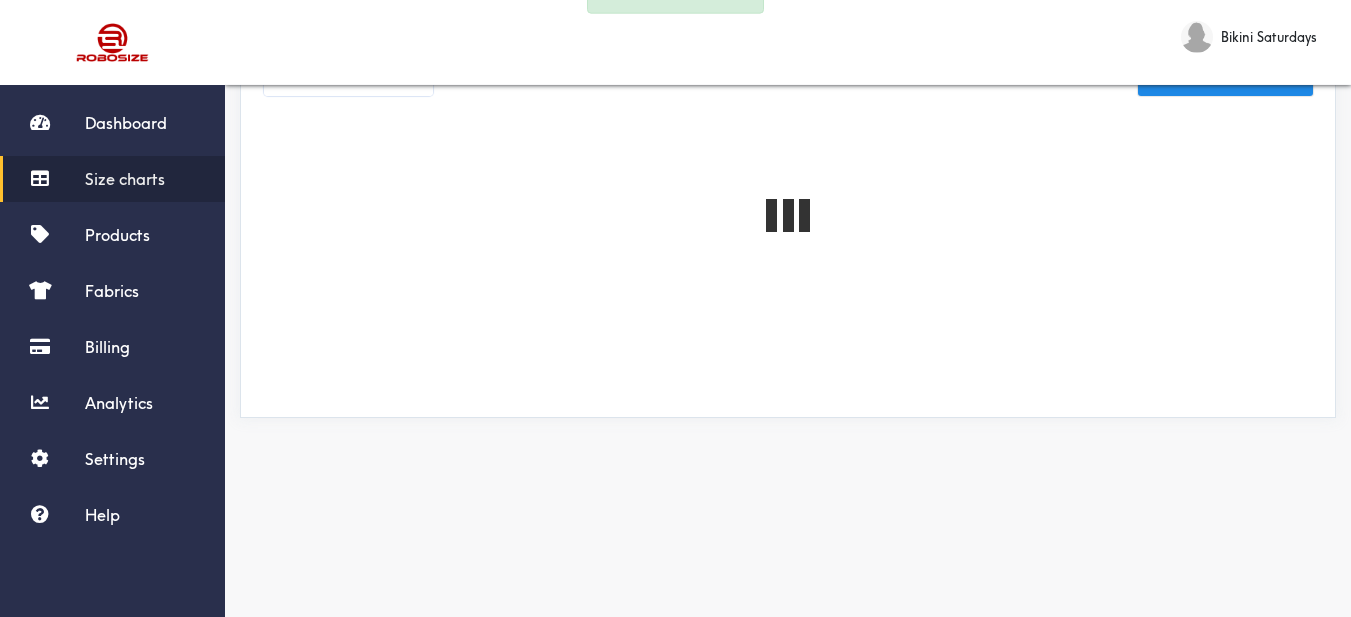 scroll, scrollTop: 0, scrollLeft: 0, axis: both 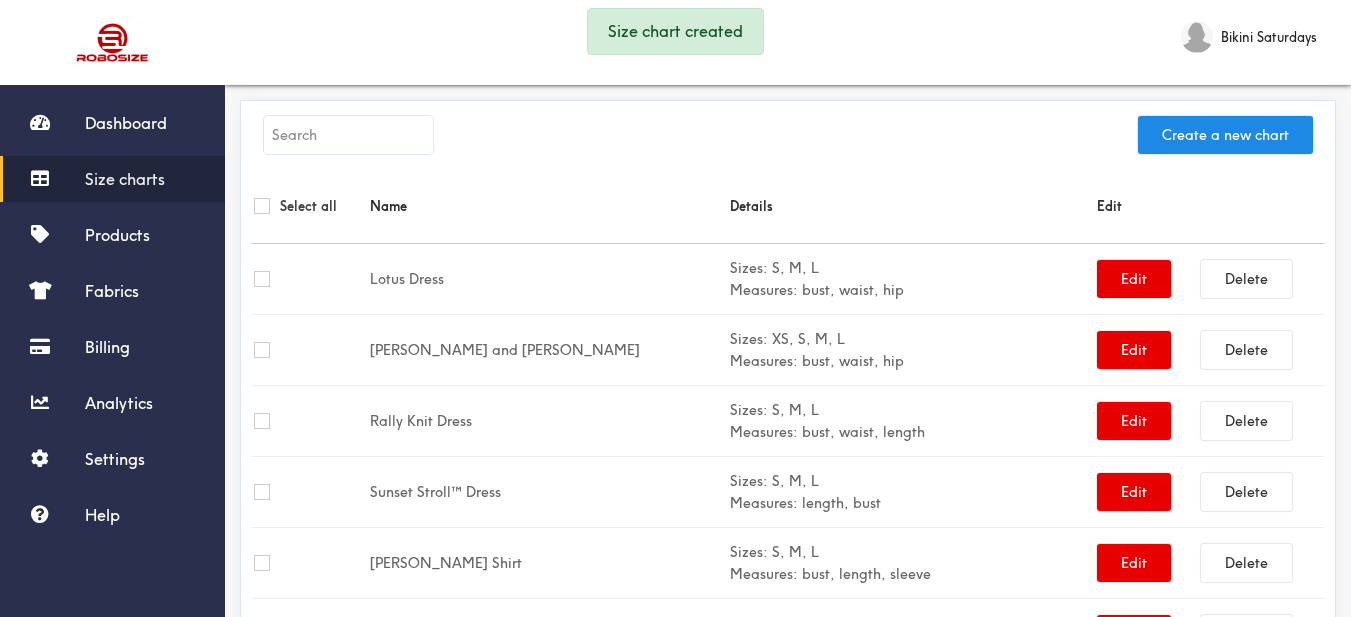 click at bounding box center (348, 135) 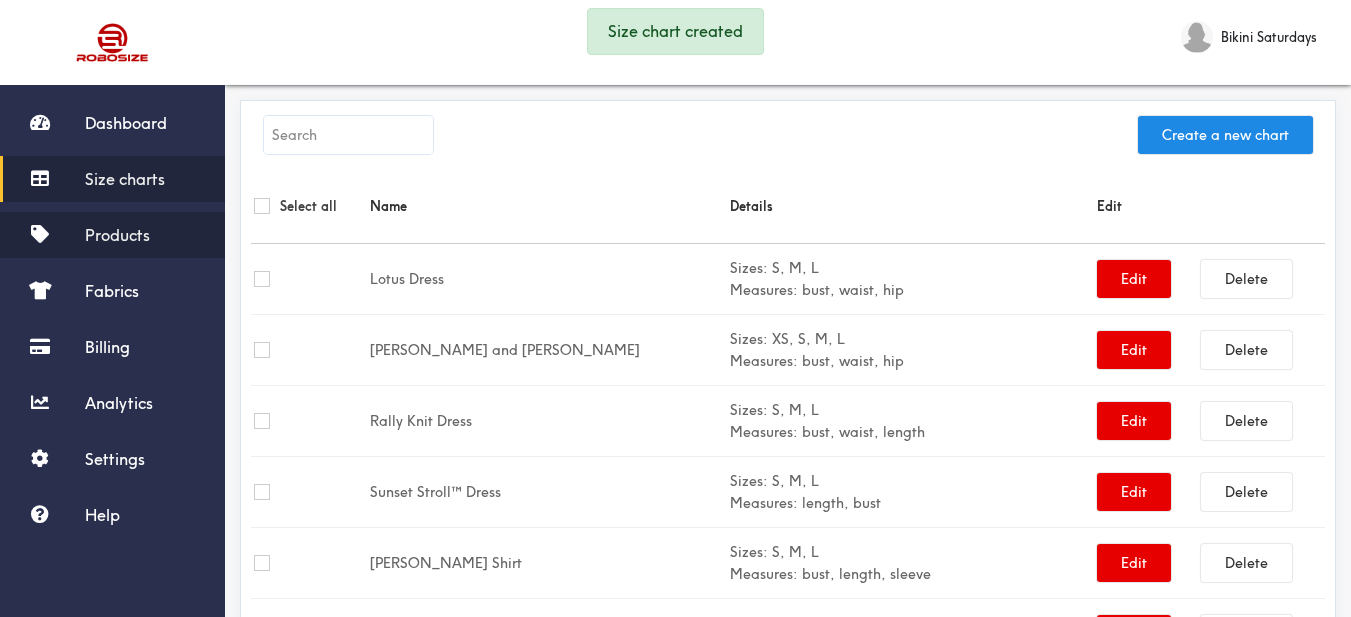 click on "Products" at bounding box center (117, 235) 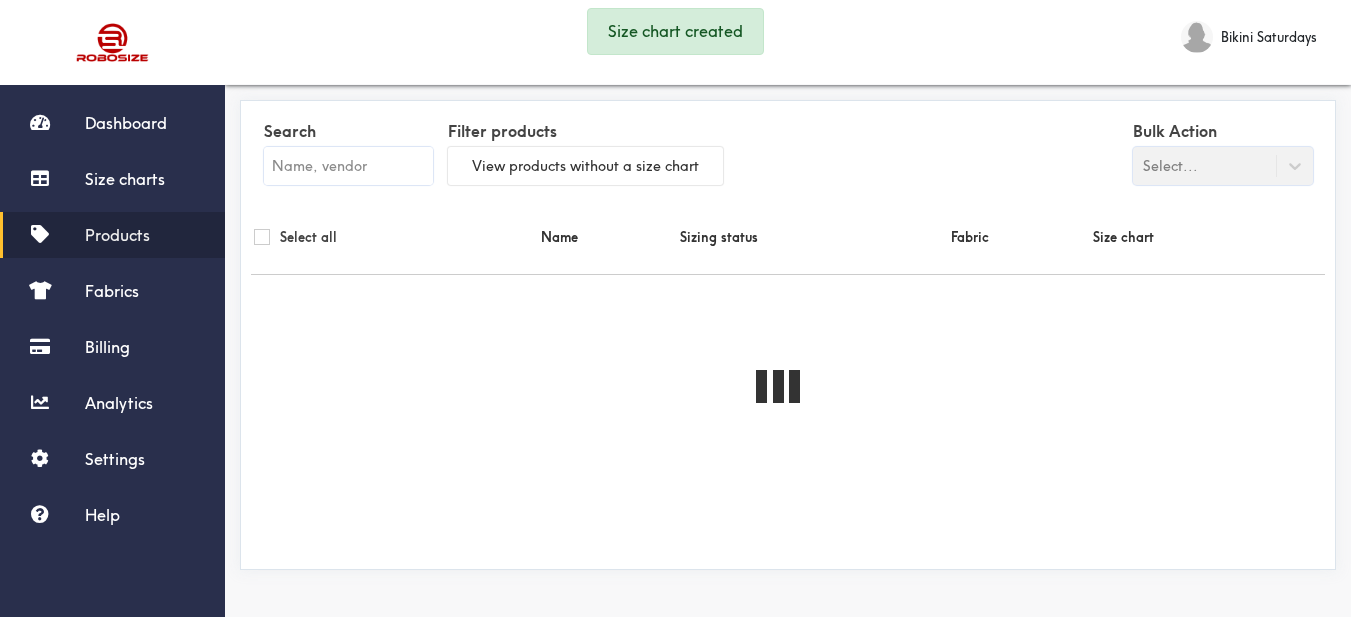 click at bounding box center (348, 166) 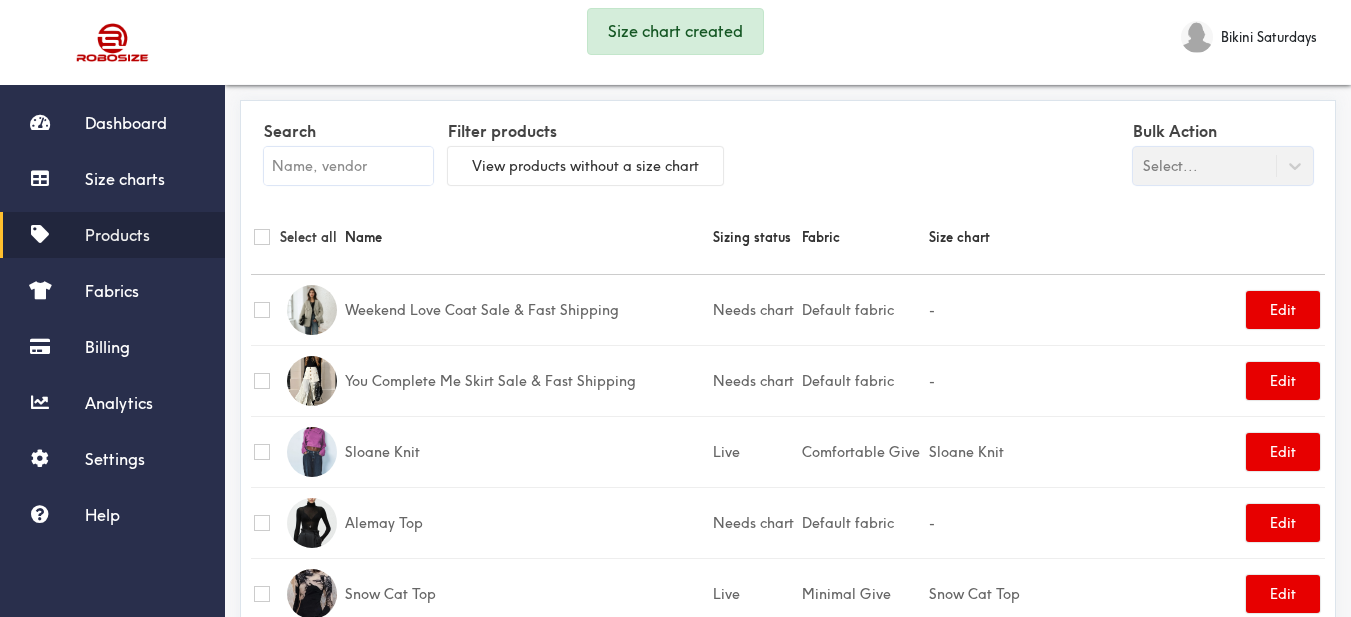 paste on "Shiralee Dress" 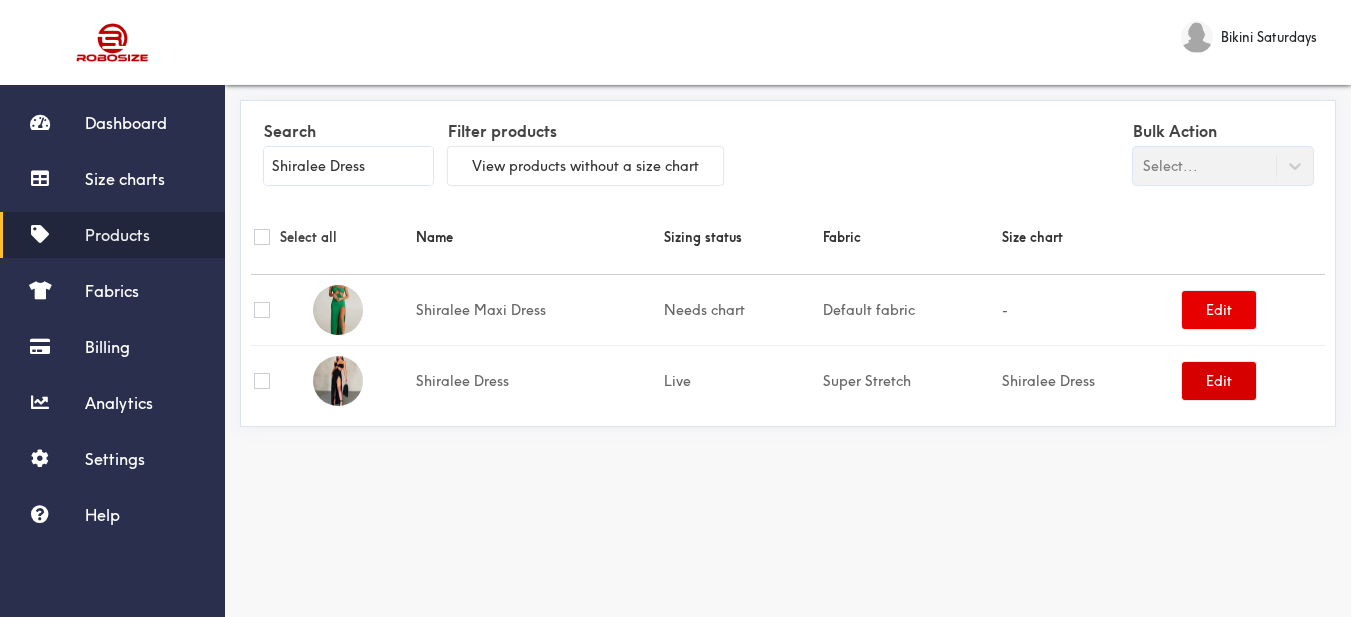 type on "Shiralee Dress" 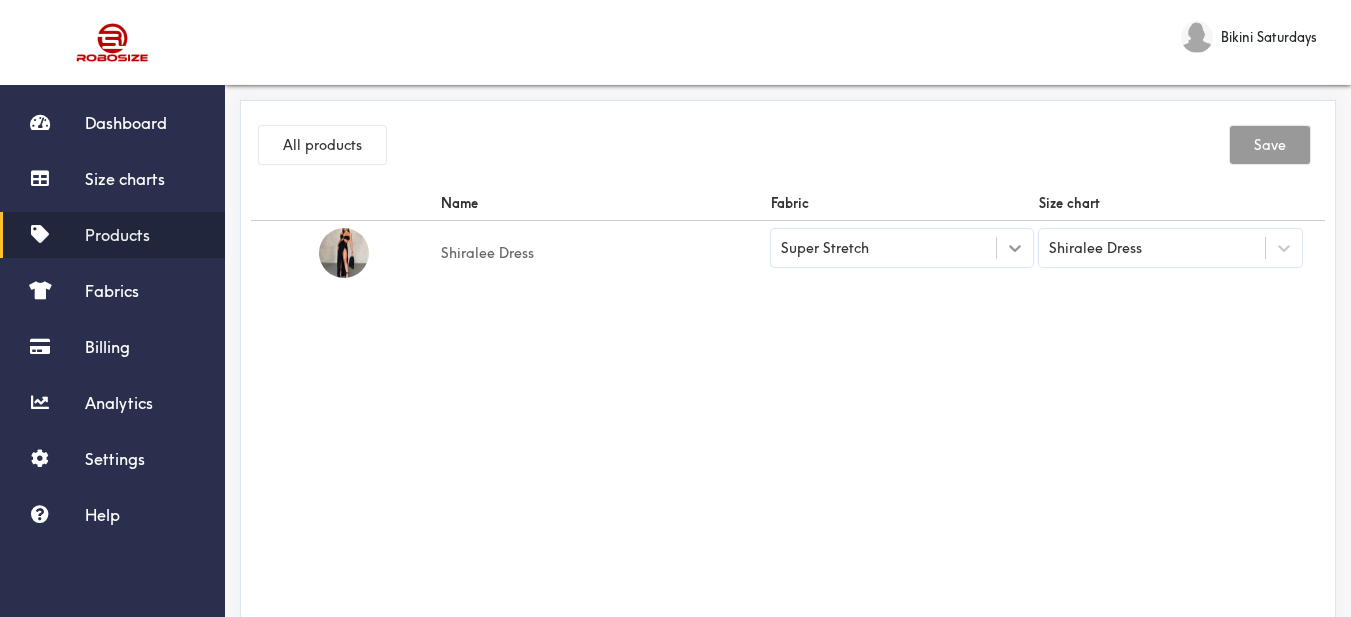 click 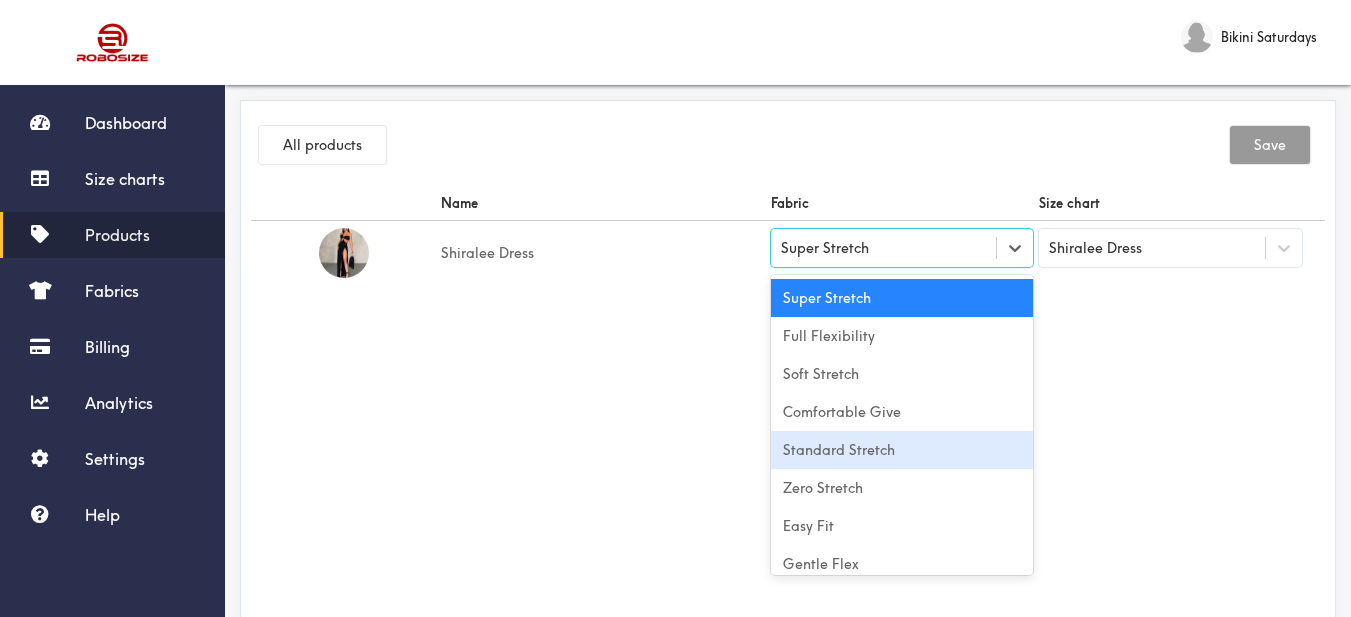 click on "Standard Stretch" at bounding box center [902, 450] 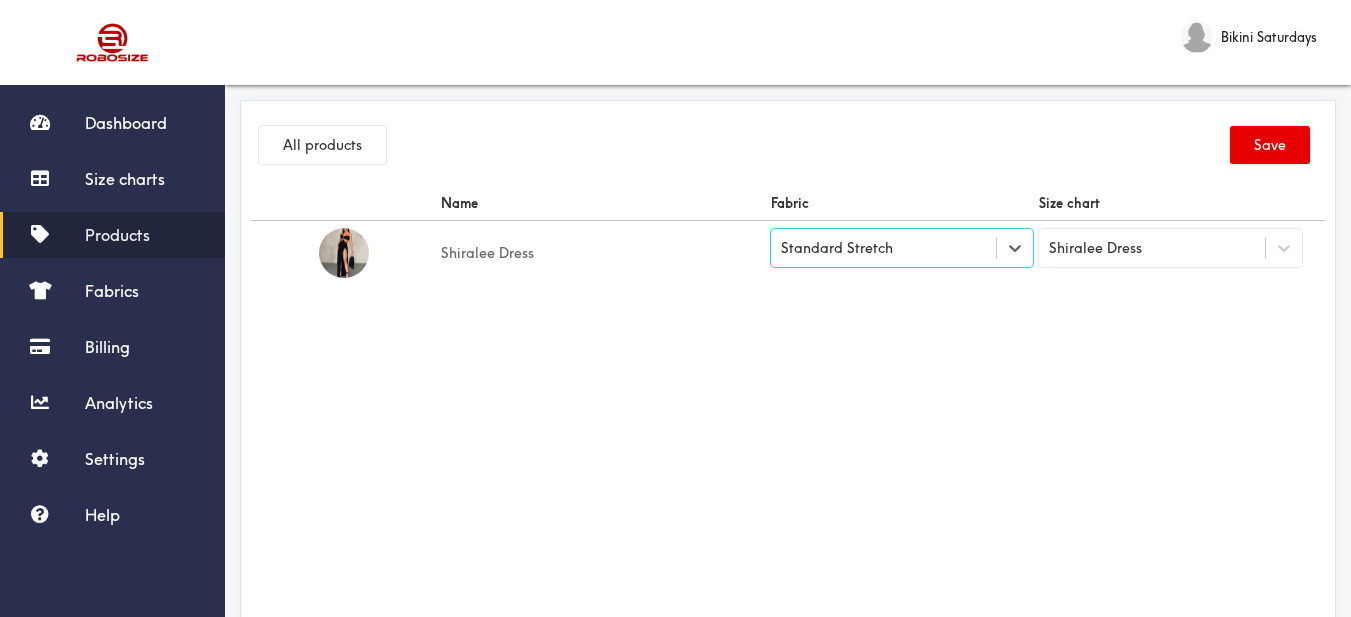 click on "Name Fabric Size chart Shiralee Dress option [object Object], selected.   Select is focused , press Down to open the menu,  Standard Stretch Shiralee Dress" at bounding box center (788, 411) 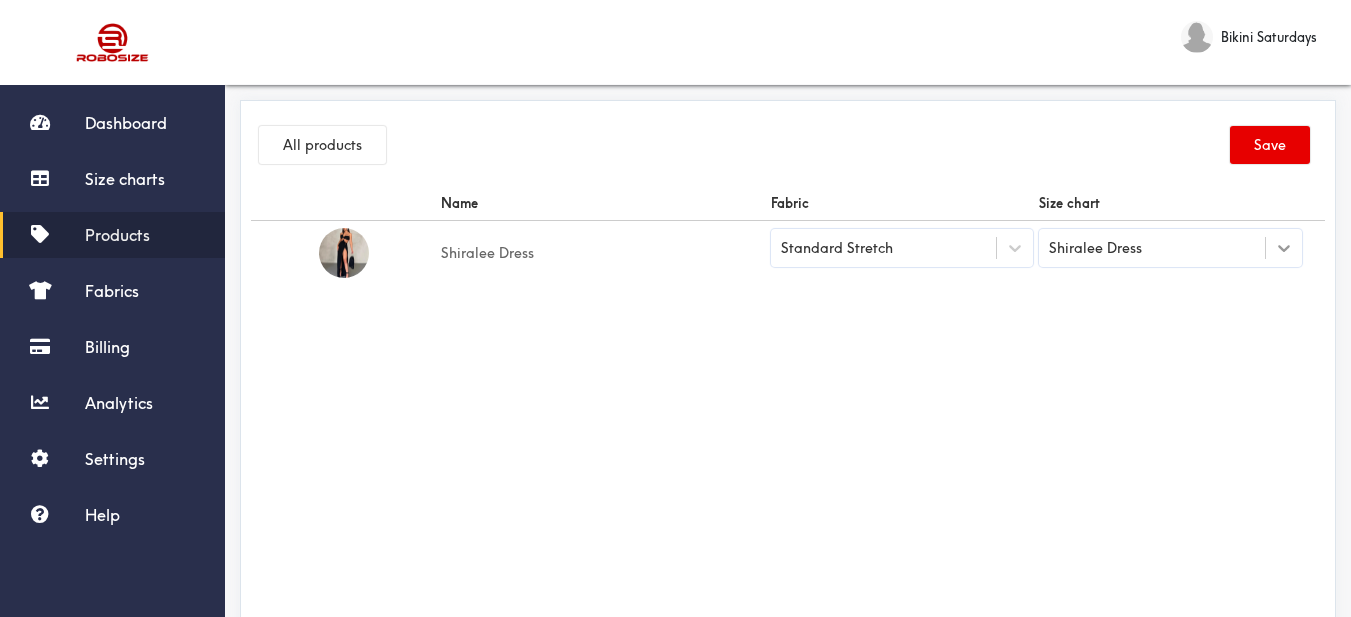 click on "Shiralee Dress" at bounding box center [1170, 248] 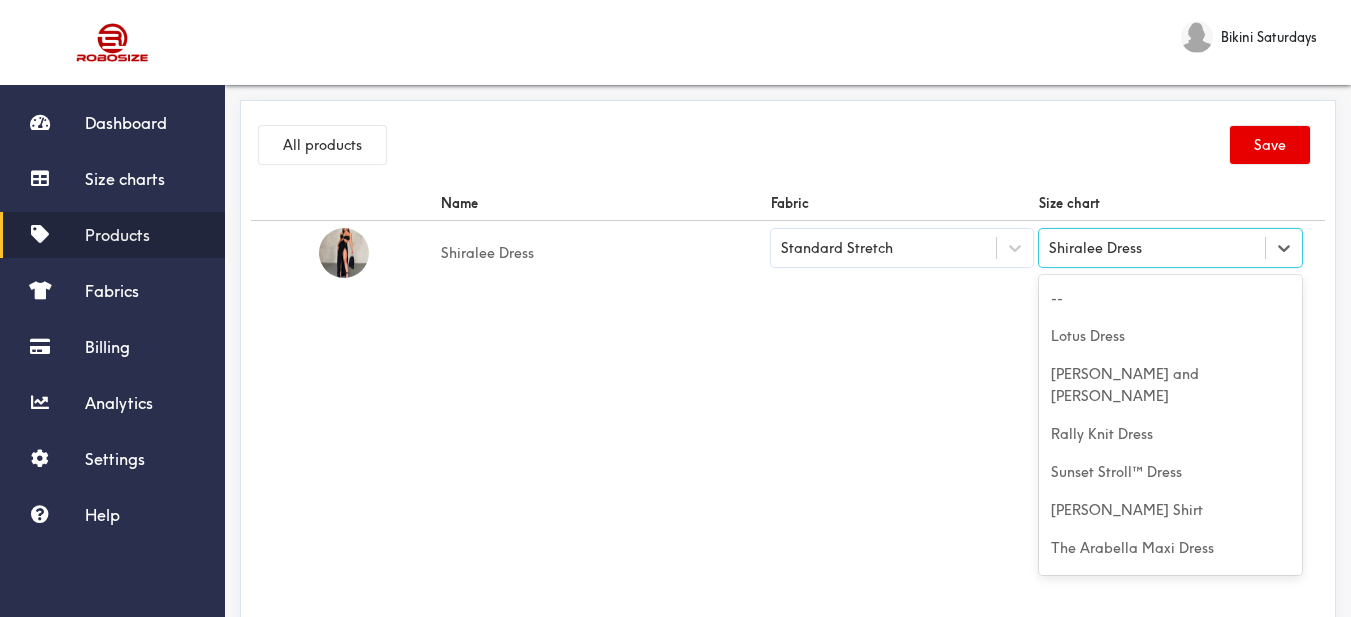 scroll, scrollTop: 5793, scrollLeft: 0, axis: vertical 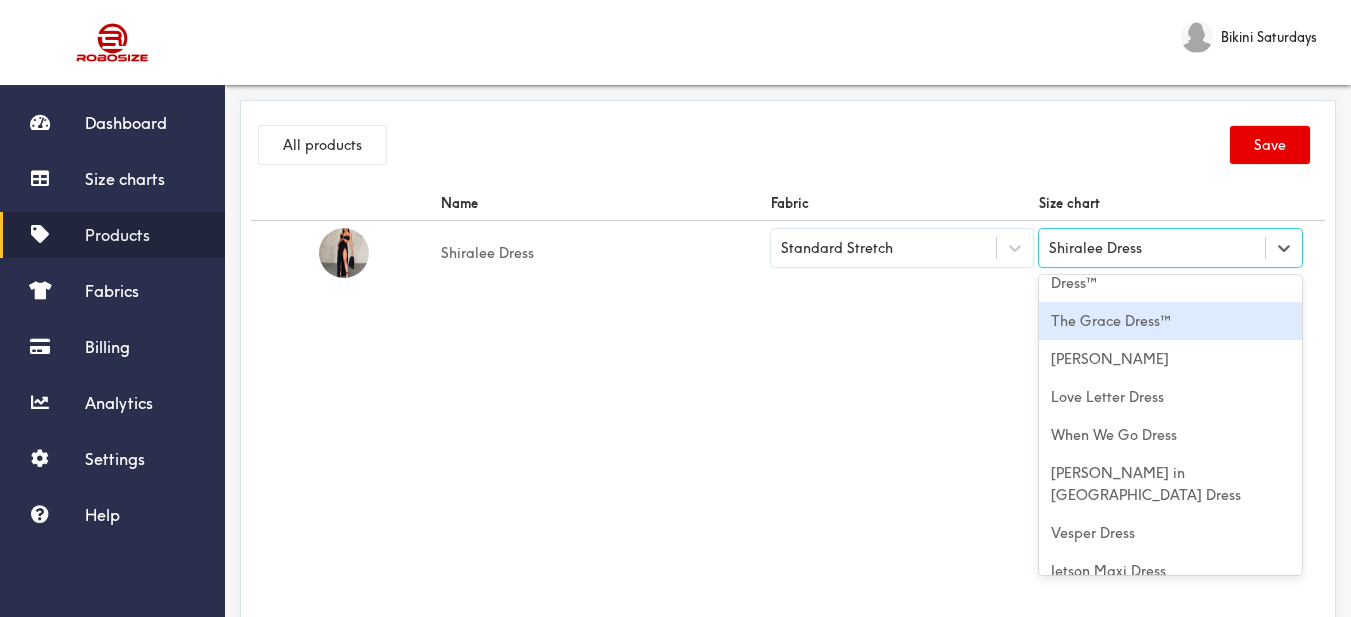 click on "Shiralee Dress" at bounding box center [1152, 248] 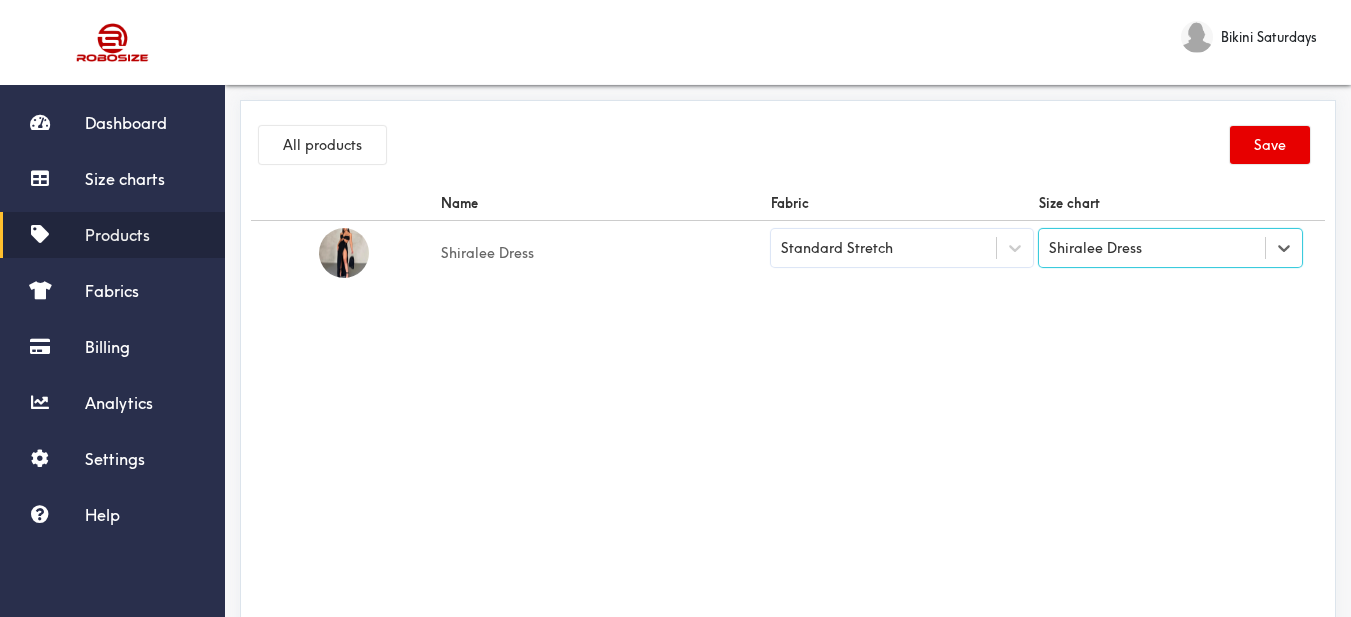 click on "Shiralee Dress" at bounding box center (1152, 248) 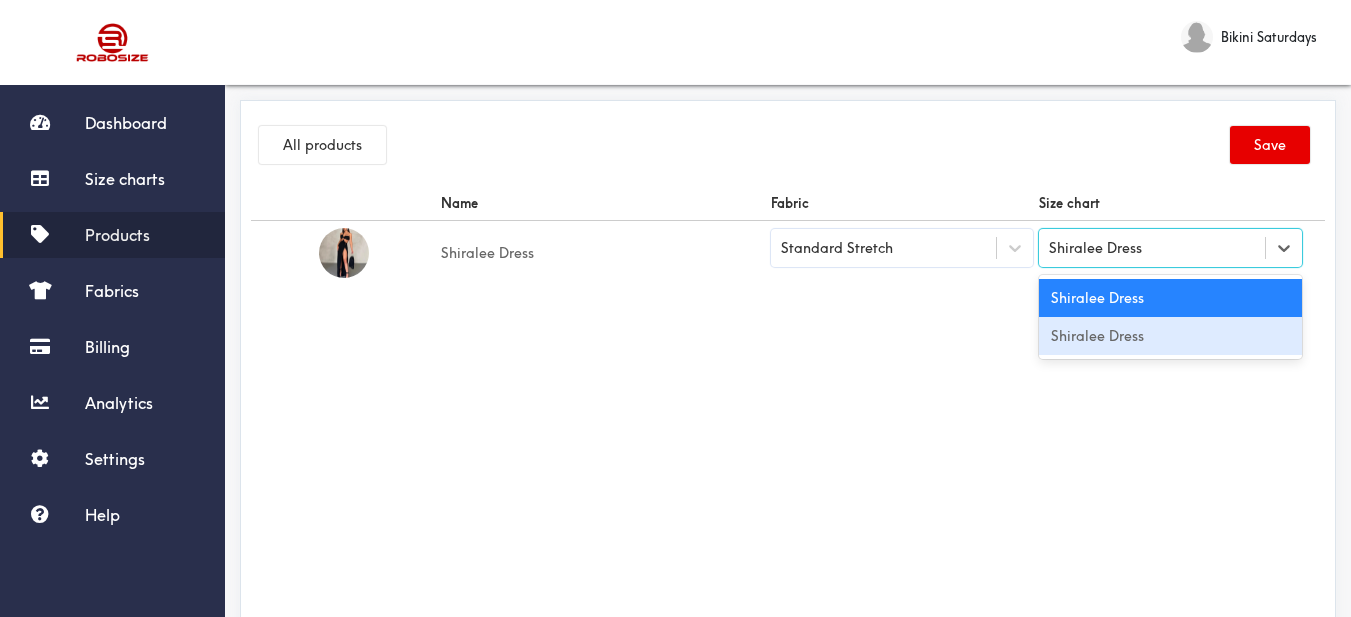 click on "Shiralee Dress" at bounding box center [1170, 336] 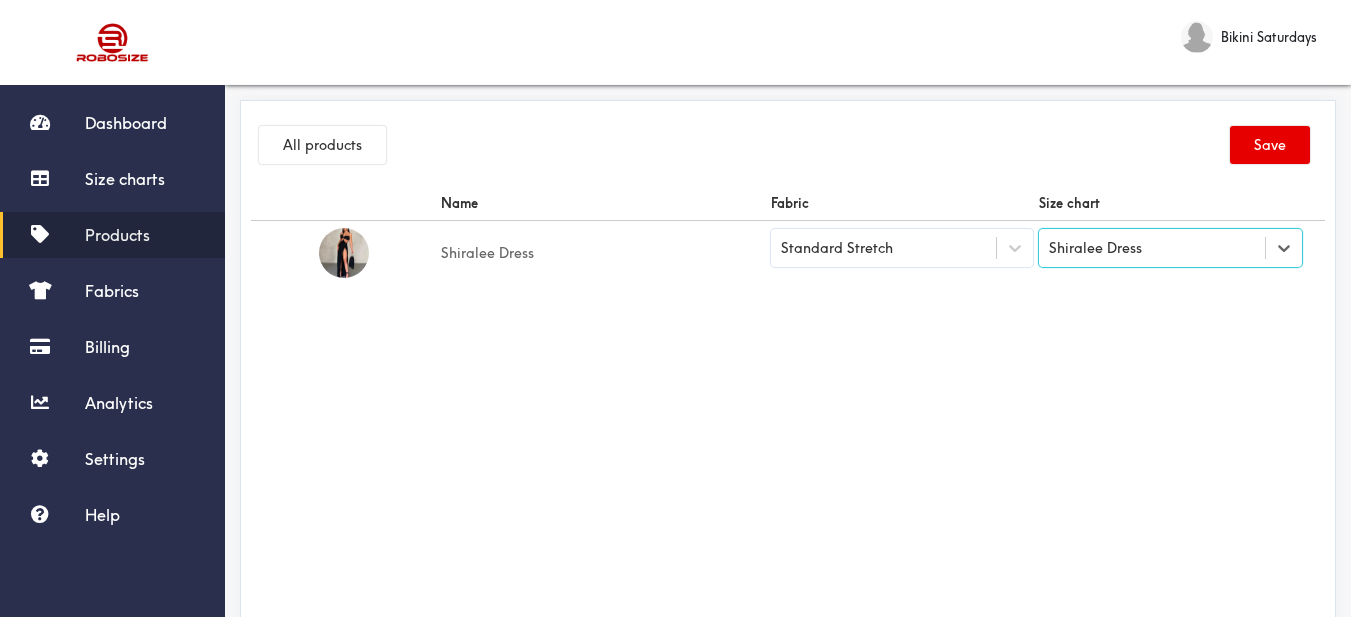 click on "Name Fabric Size chart Shiralee Dress Standard Stretch option Shiralee Dress, selected.   Select is focused ,type to refine list, press Down to open the menu,  Shiralee Dress" at bounding box center [788, 411] 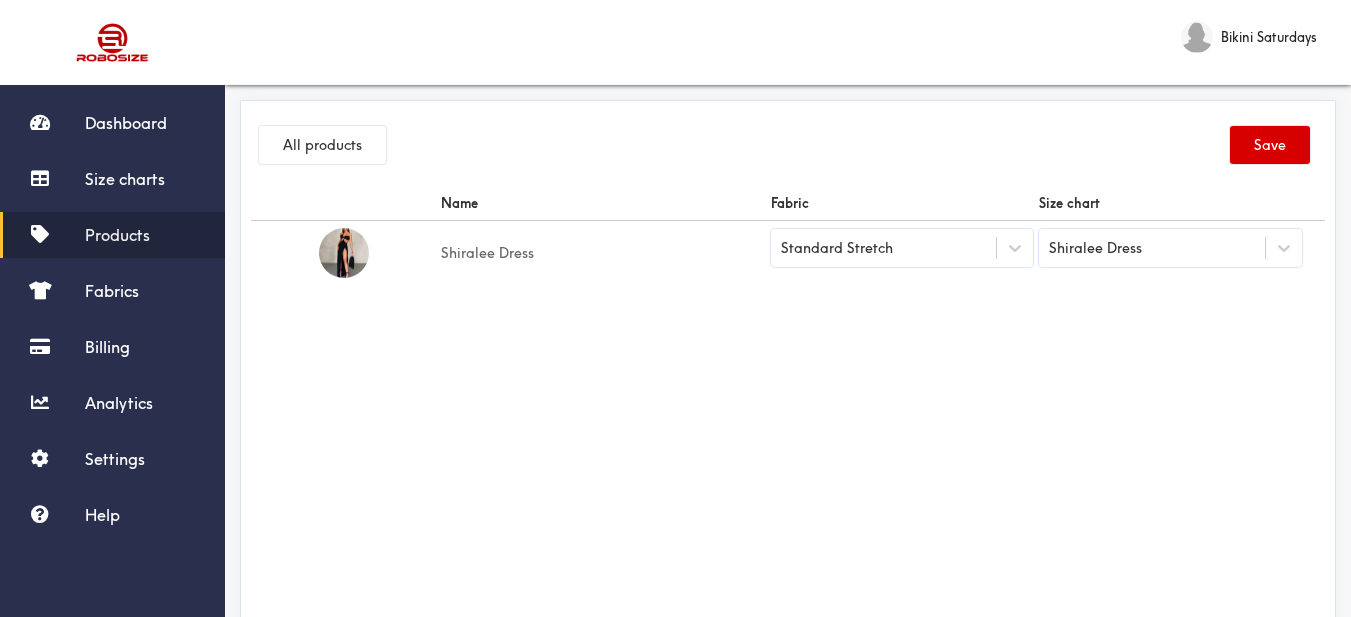 click on "Save" at bounding box center [1270, 145] 